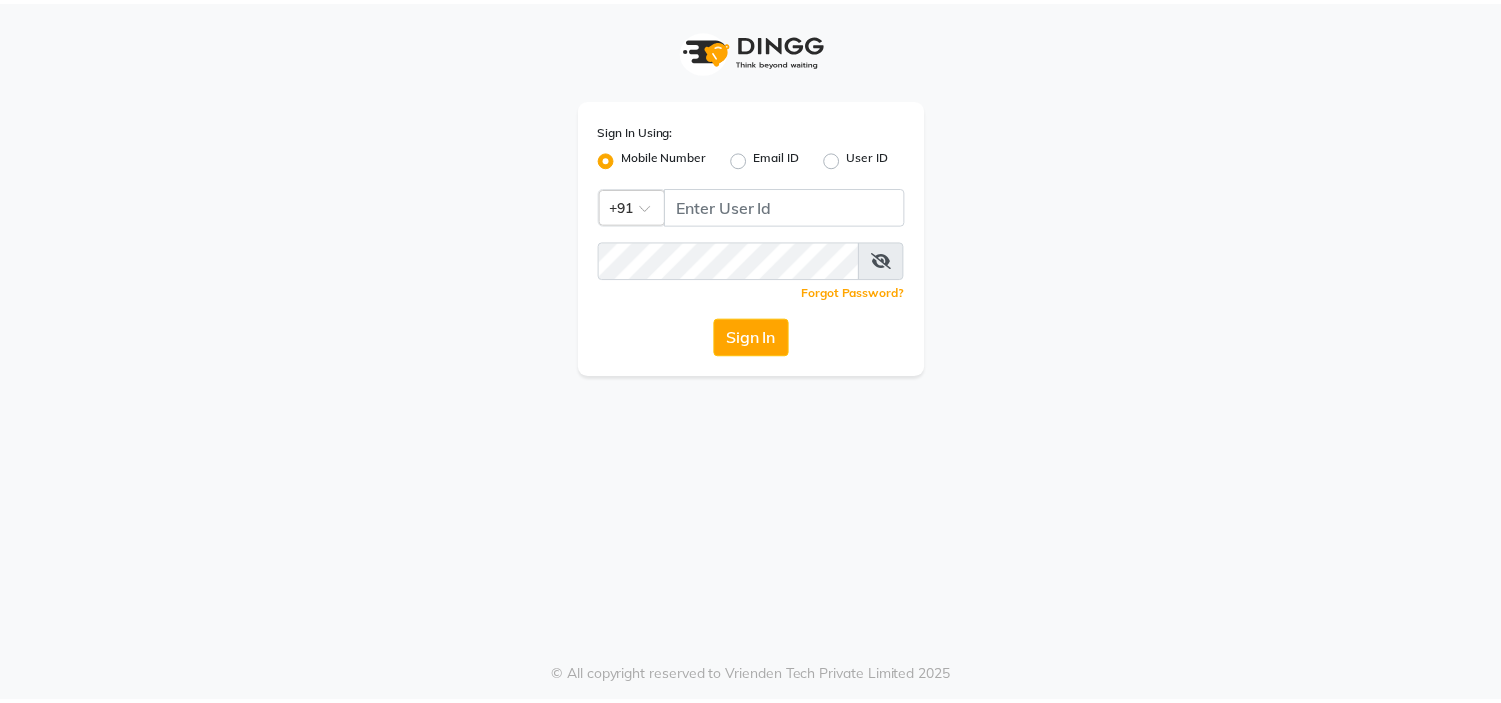 scroll, scrollTop: 0, scrollLeft: 0, axis: both 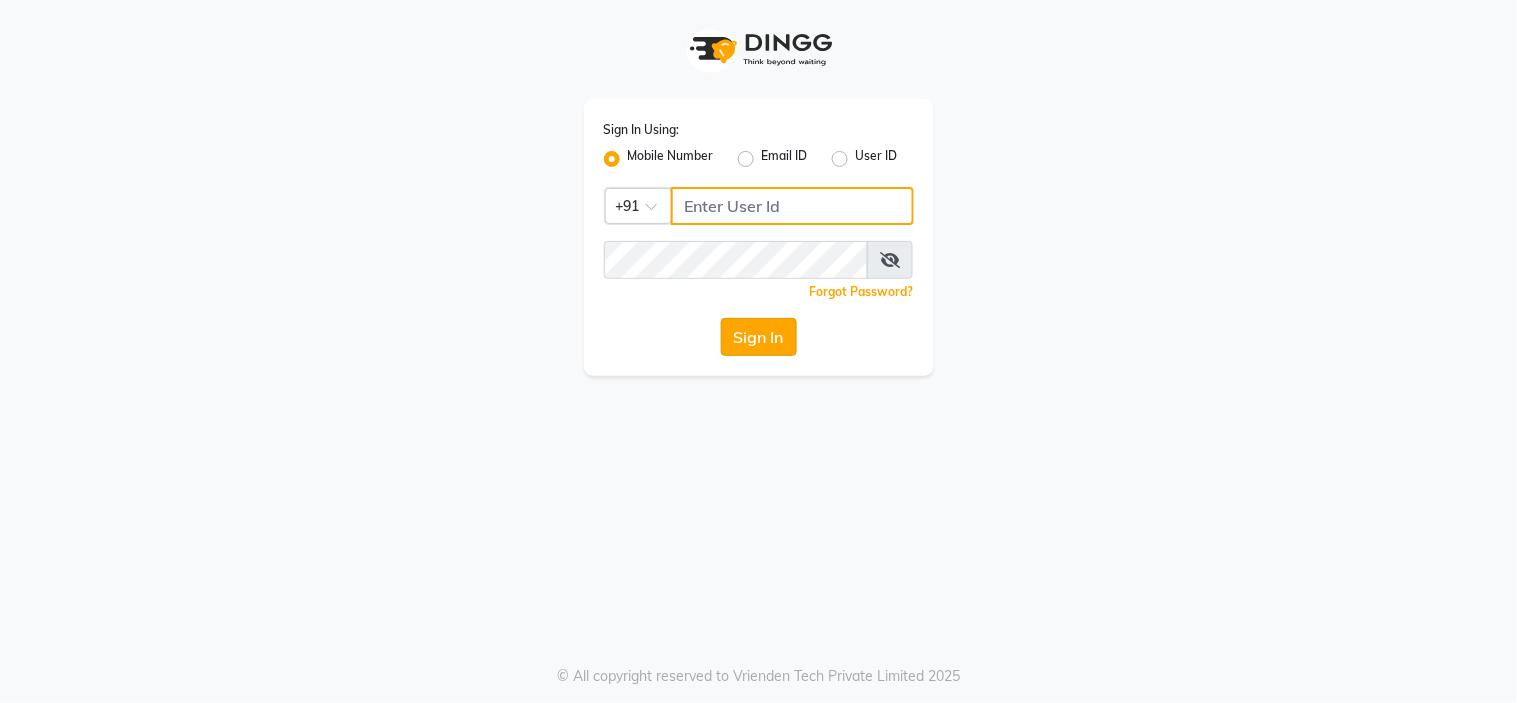 type on "[PHONE]" 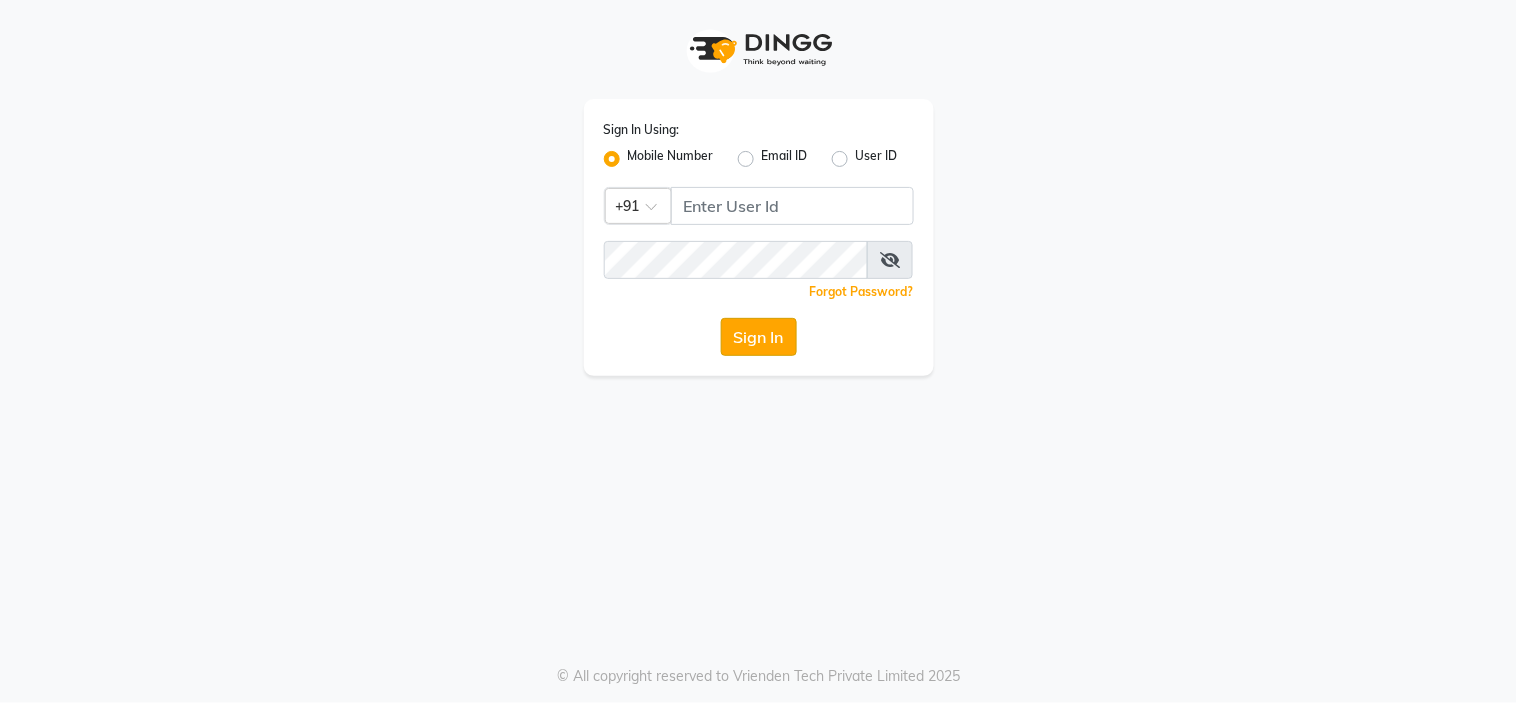 click on "Sign In" 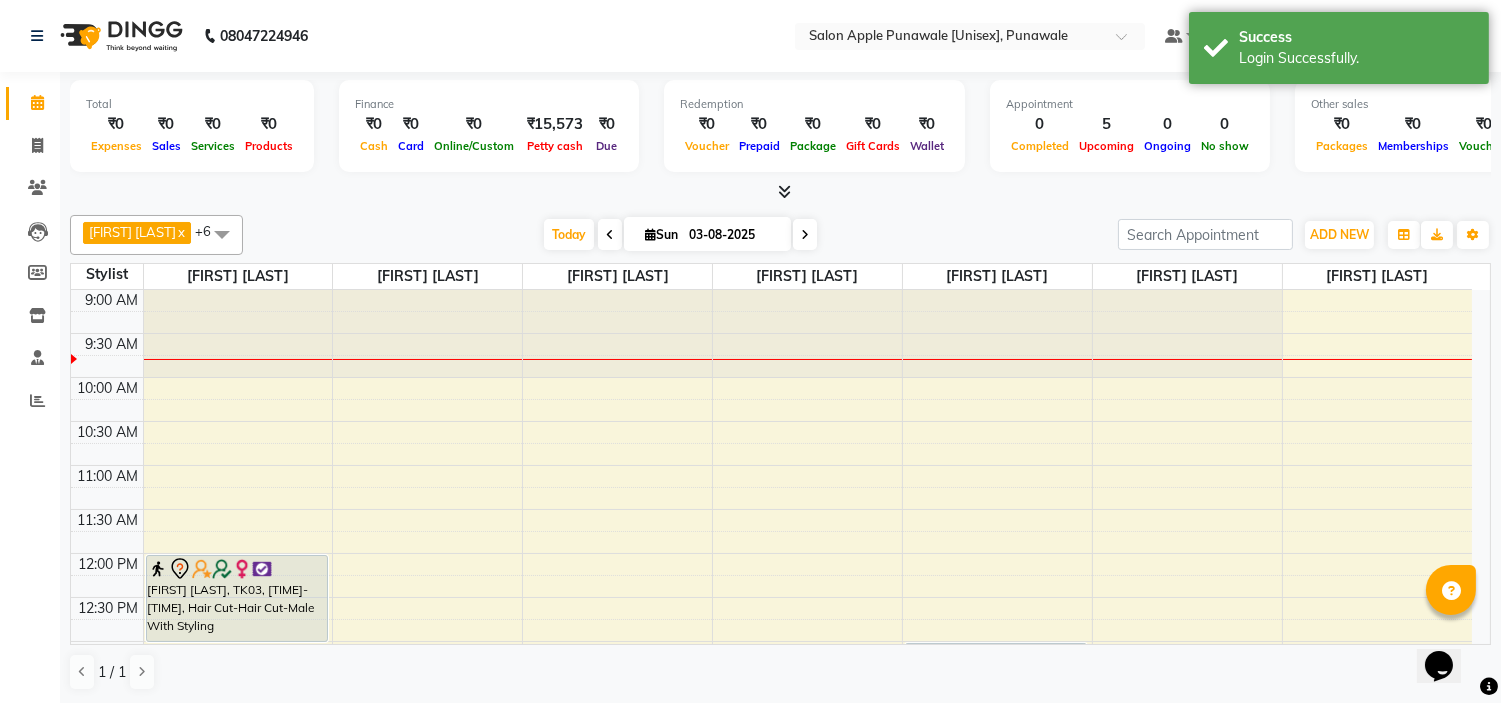 scroll, scrollTop: 0, scrollLeft: 0, axis: both 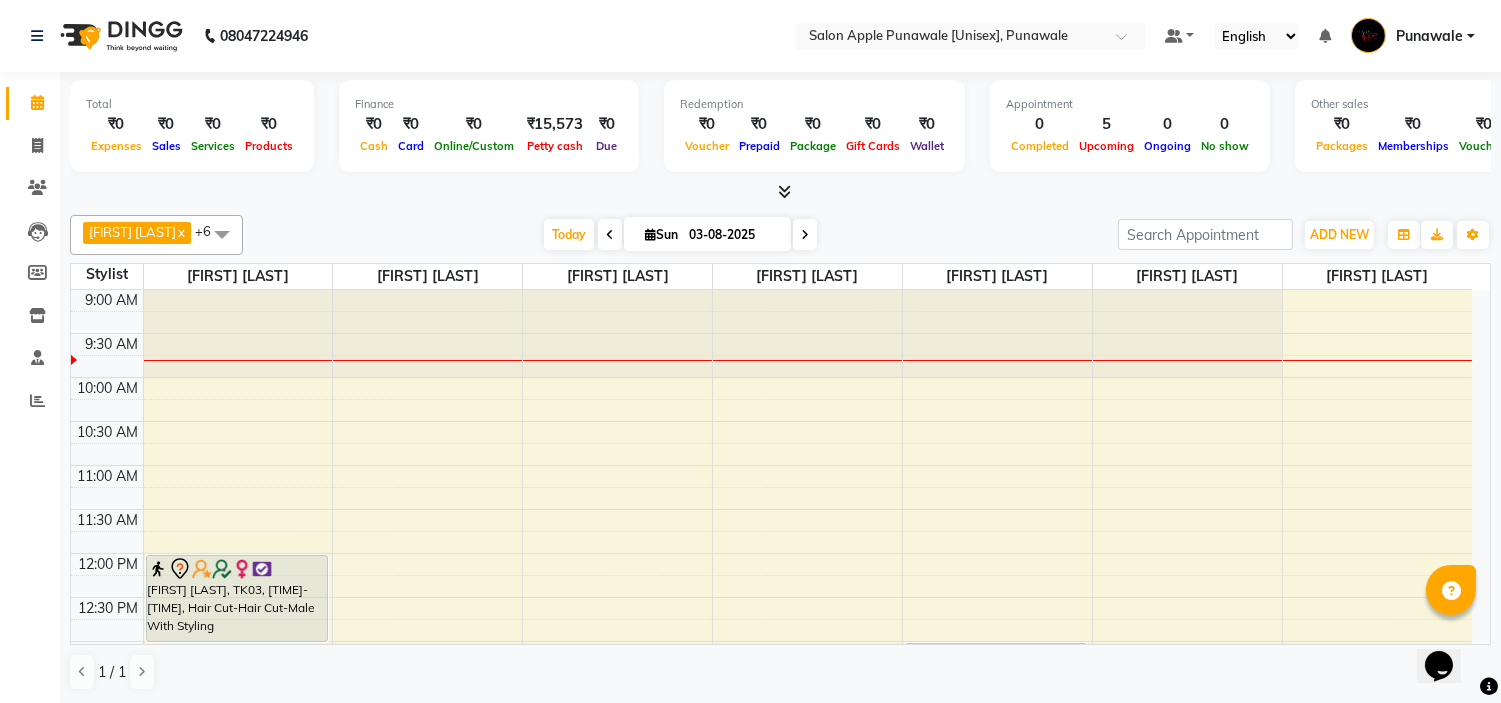 click on "9:00 AM 9:30 AM 10:00 AM 10:30 AM 11:00 AM 11:30 AM 12:00 PM 12:30 PM 1:00 PM 1:30 PM 2:00 PM 2:30 PM 3:00 PM 3:30 PM 4:00 PM 4:30 PM 5:00 PM 5:30 PM 6:00 PM 6:30 PM 7:00 PM 7:30 PM 8:00 PM 8:30 PM 9:00 PM 9:30 PM 10:00 PM 10:30 PM             [FIRST] [LAST], TK03, 12:00 PM-01:00 PM, Hair Cut-Hair Cut-Male With Styling             [FIRST] [LAST], TK02, 02:00 PM-03:00 PM, Hair Cut-Hair Cut-Female             [FIRST] [LAST], TK01, 04:00 PM-05:00 PM, Hair Cut-Hair Cut-Male With Styling             [FIRST] [LAST], TK01, 04:00 PM-04:45 PM, Sugar Wax(Regular)-Half Legs-Female             [FIRST] [LAST], TK04, 01:00 PM-03:30 PM, Facial-Hydra Facial - Female" at bounding box center [771, 905] 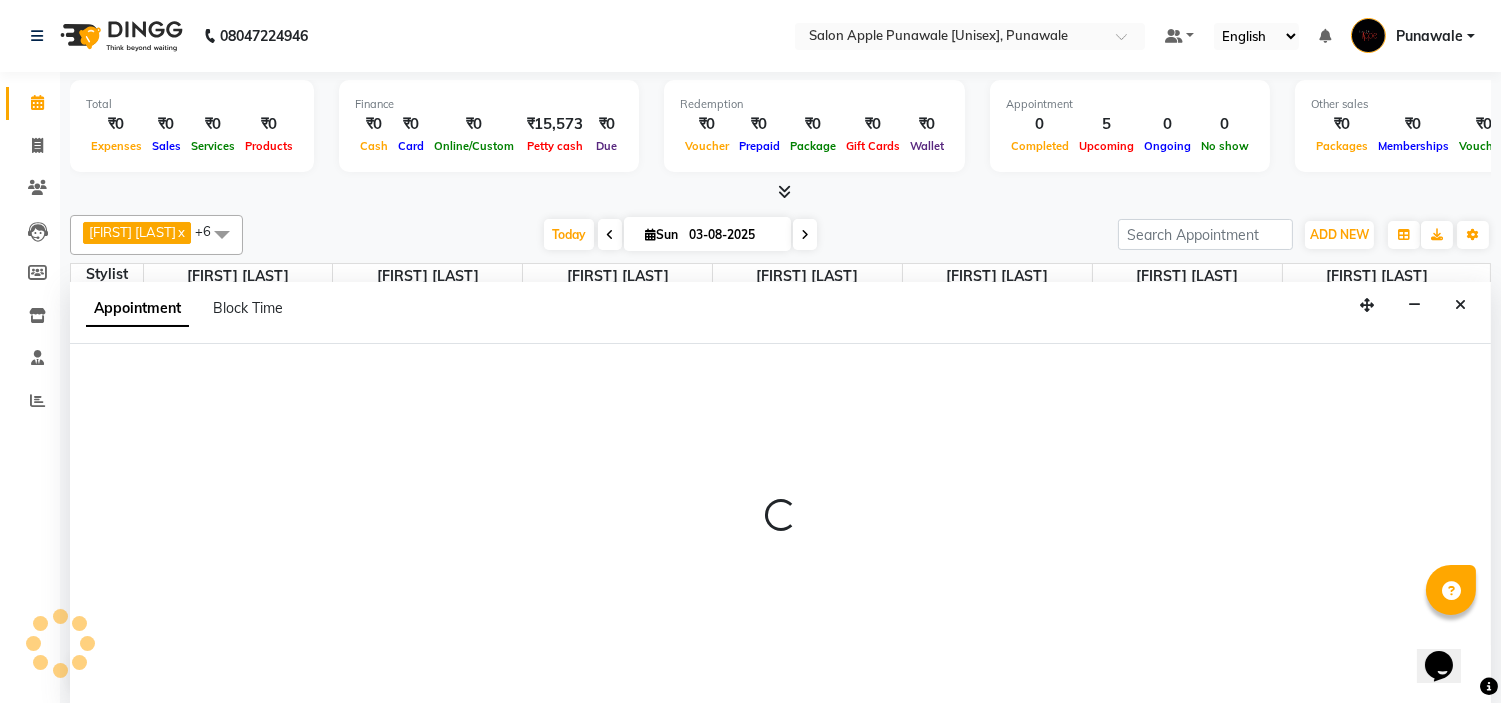 scroll, scrollTop: 1, scrollLeft: 0, axis: vertical 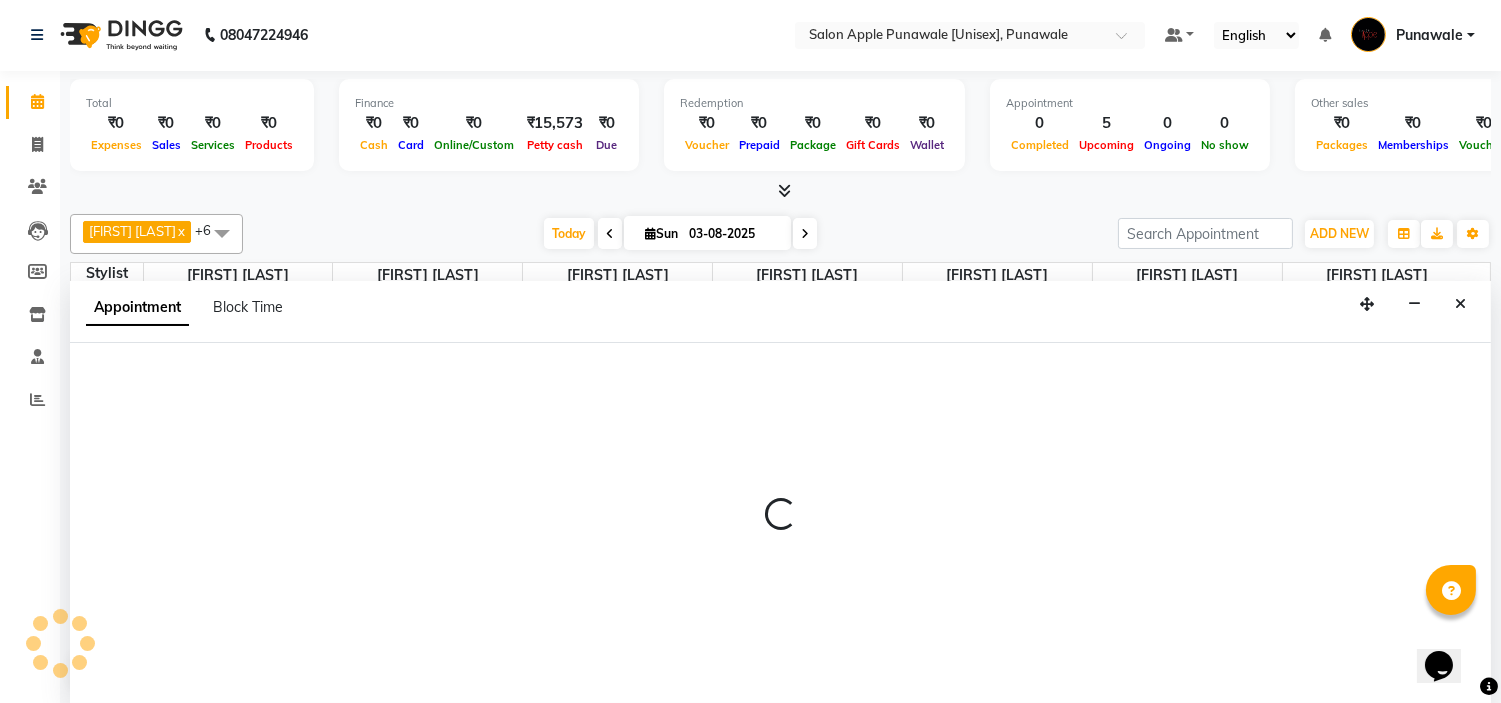 click at bounding box center [780, 523] 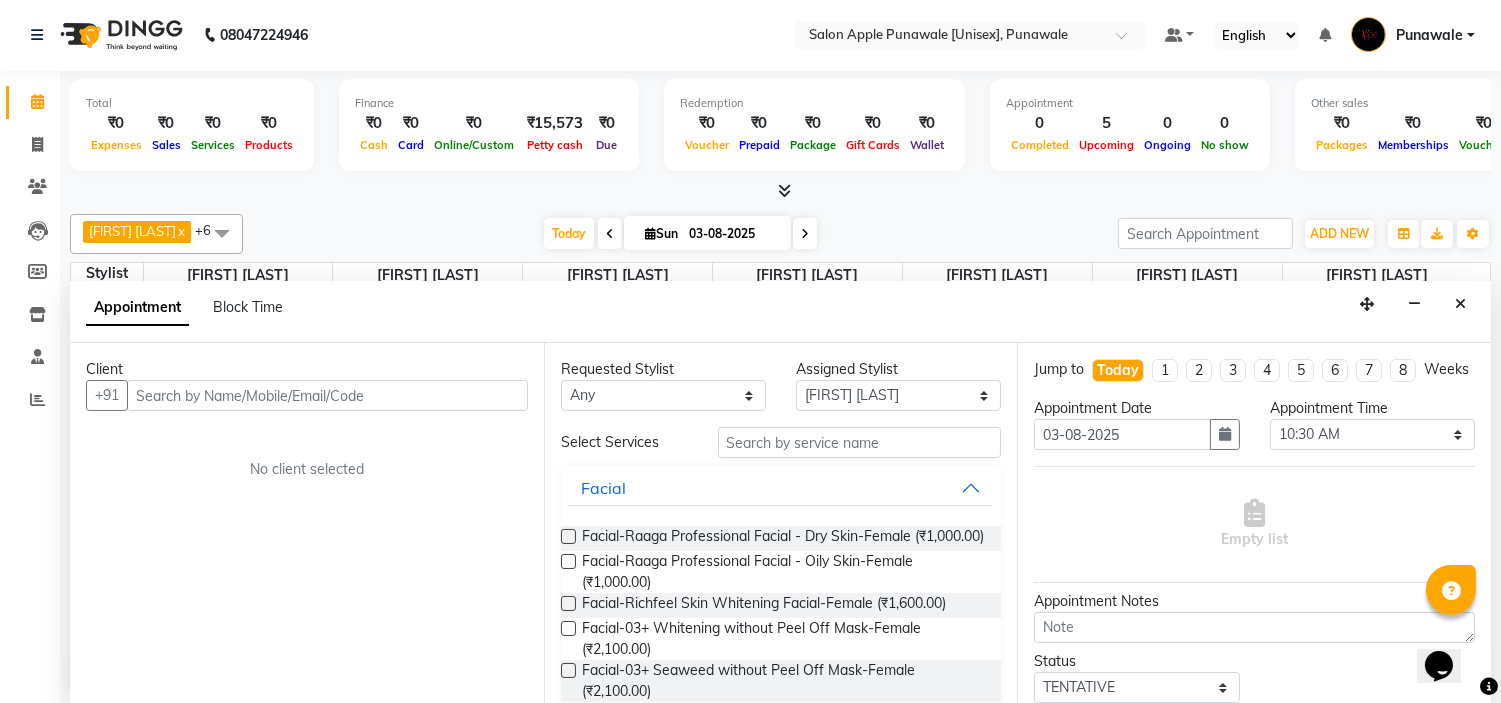 scroll, scrollTop: 0, scrollLeft: 0, axis: both 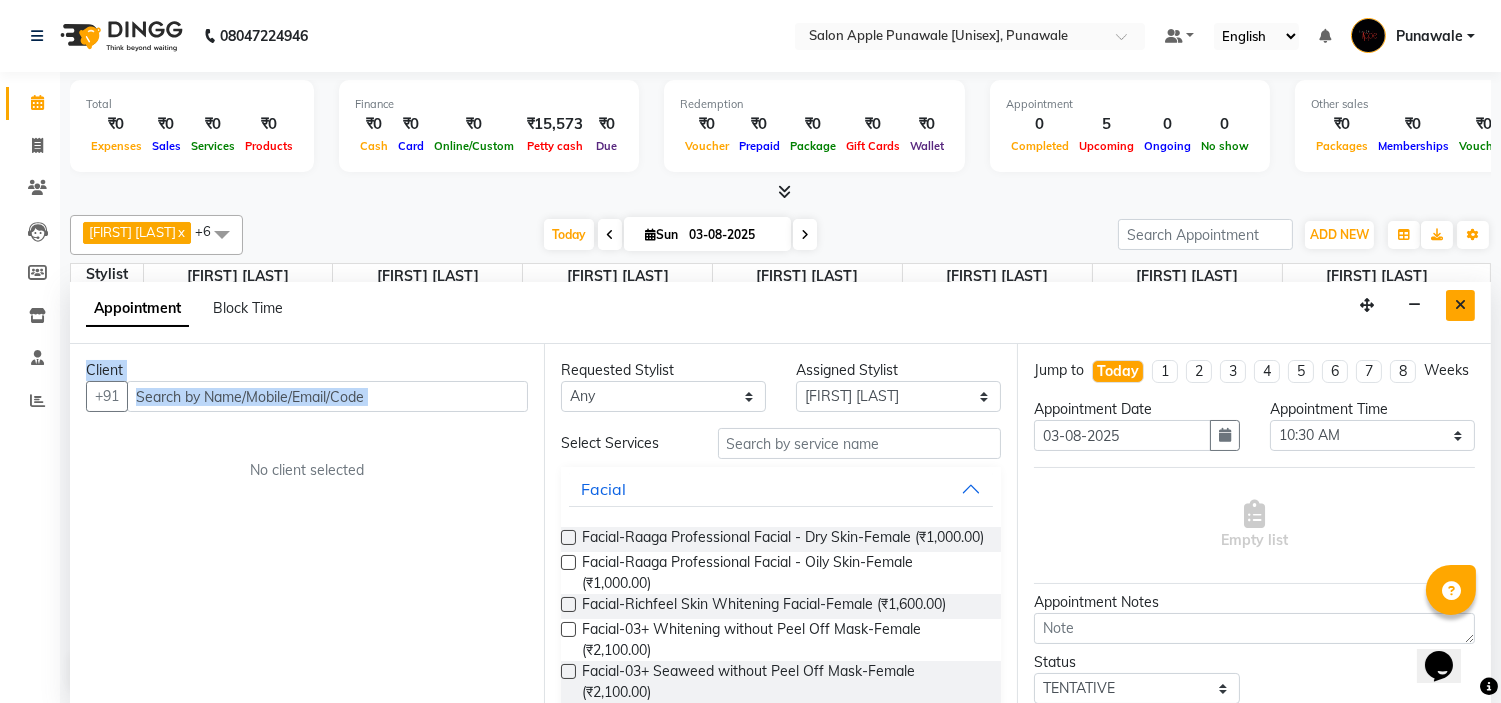 click at bounding box center (1460, 305) 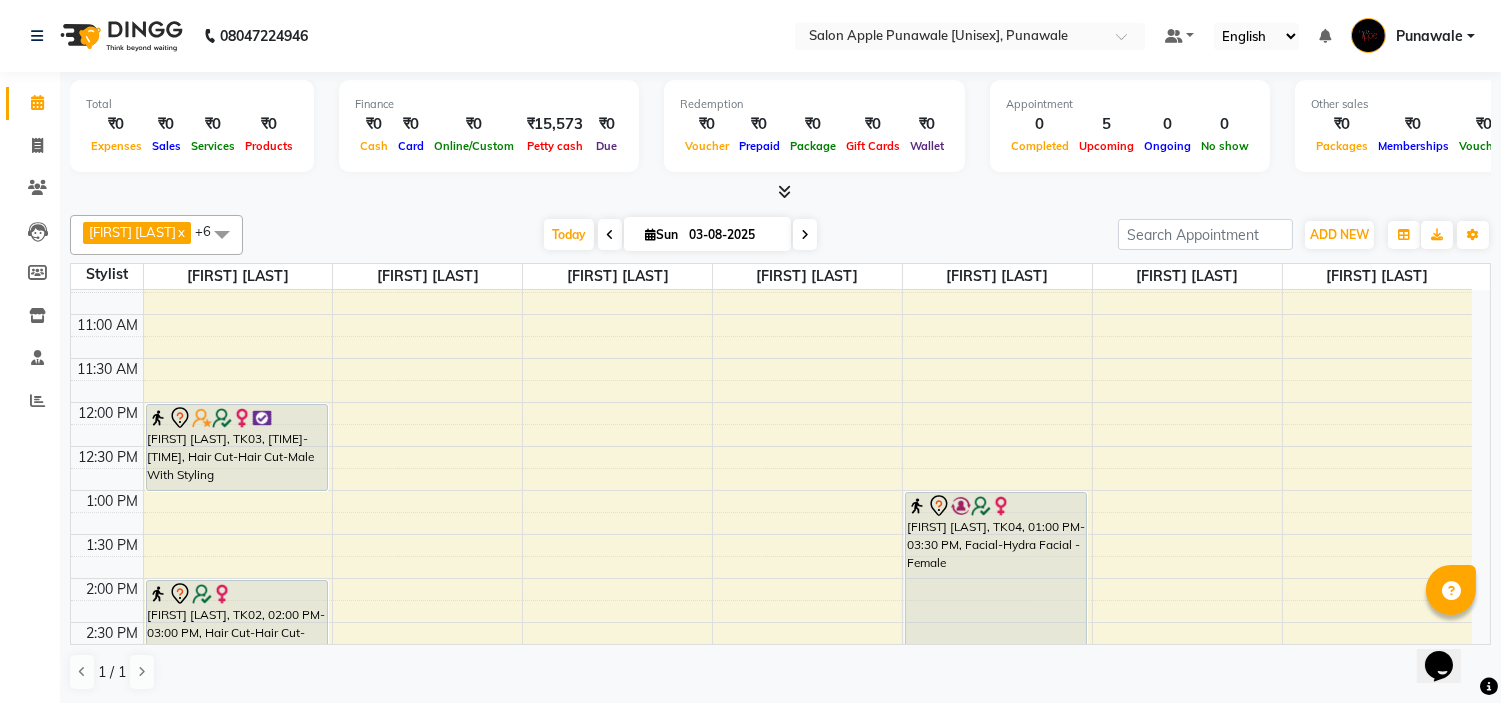 scroll, scrollTop: 111, scrollLeft: 0, axis: vertical 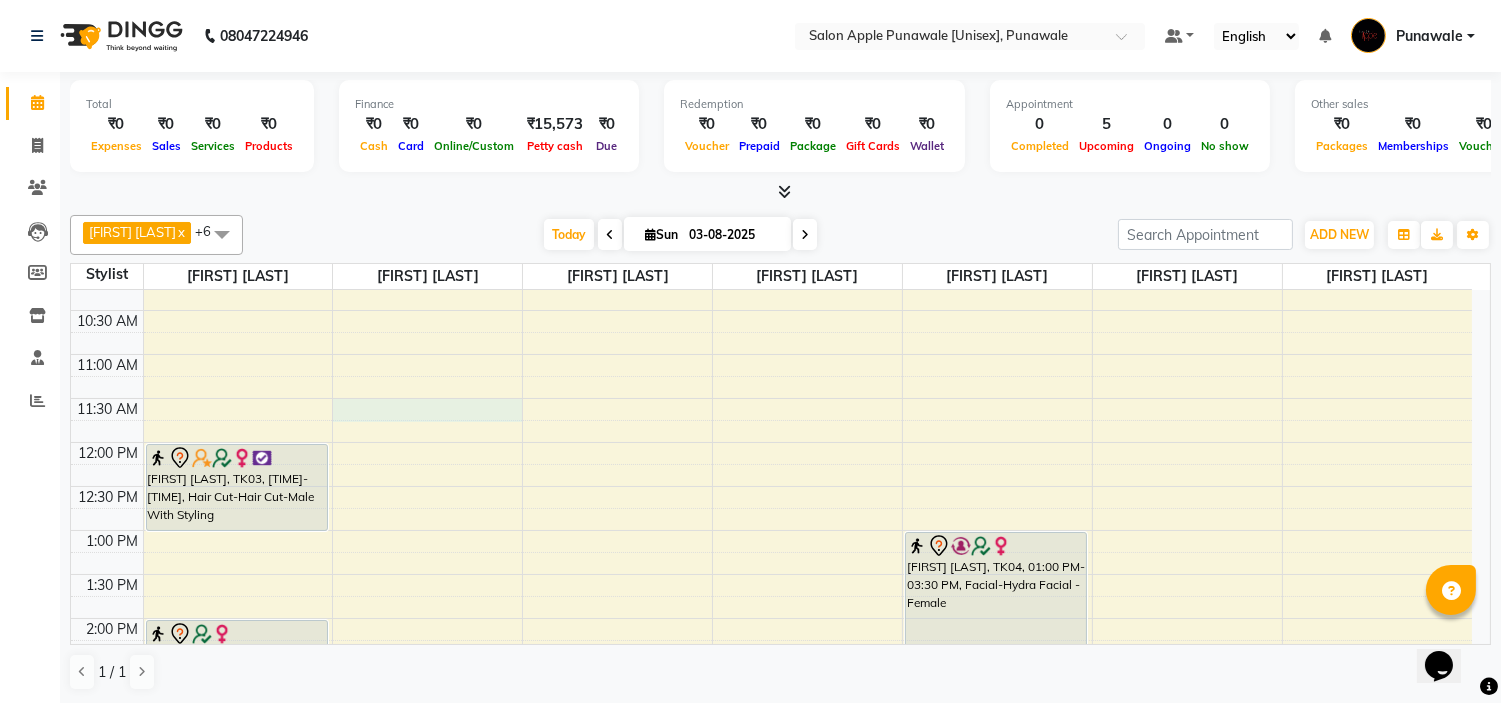 click on "9:00 AM 9:30 AM 10:00 AM 10:30 AM 11:00 AM 11:30 AM 12:00 PM 12:30 PM 1:00 PM 1:30 PM 2:00 PM 2:30 PM 3:00 PM 3:30 PM 4:00 PM 4:30 PM 5:00 PM 5:30 PM 6:00 PM 6:30 PM 7:00 PM 7:30 PM 8:00 PM 8:30 PM 9:00 PM 9:30 PM 10:00 PM 10:30 PM             [FIRST] [LAST], TK03, 12:00 PM-01:00 PM, Hair Cut-Hair Cut-Male With Styling             [FIRST] [LAST], TK02, 02:00 PM-03:00 PM, Hair Cut-Hair Cut-Female             [FIRST] [LAST], TK01, 04:00 PM-05:00 PM, Hair Cut-Hair Cut-Male With Styling             [FIRST] [LAST], TK01, 04:00 PM-04:45 PM, Sugar Wax(Regular)-Half Legs-Female             [FIRST] [LAST], TK04, 01:00 PM-03:30 PM, Facial-Hydra Facial - Female" at bounding box center [771, 794] 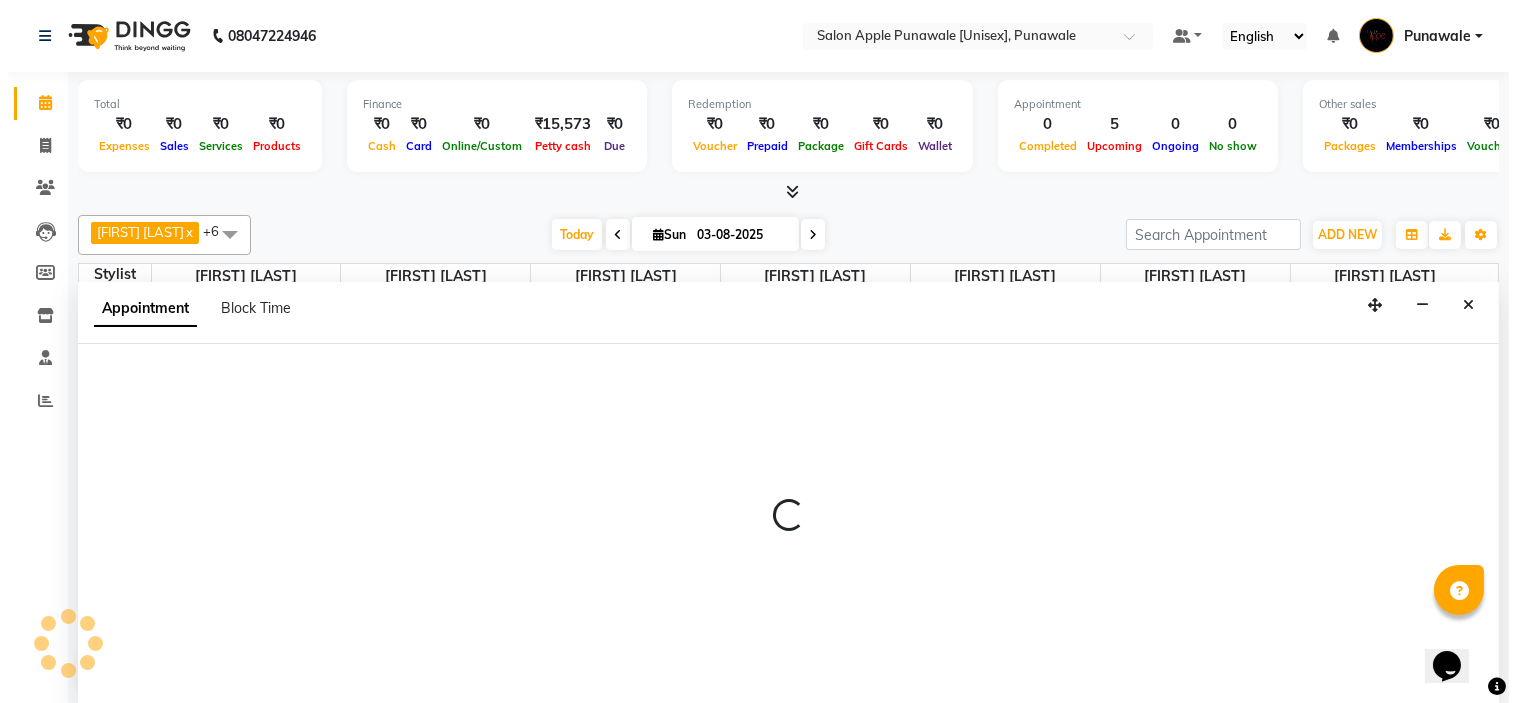 scroll, scrollTop: 1, scrollLeft: 0, axis: vertical 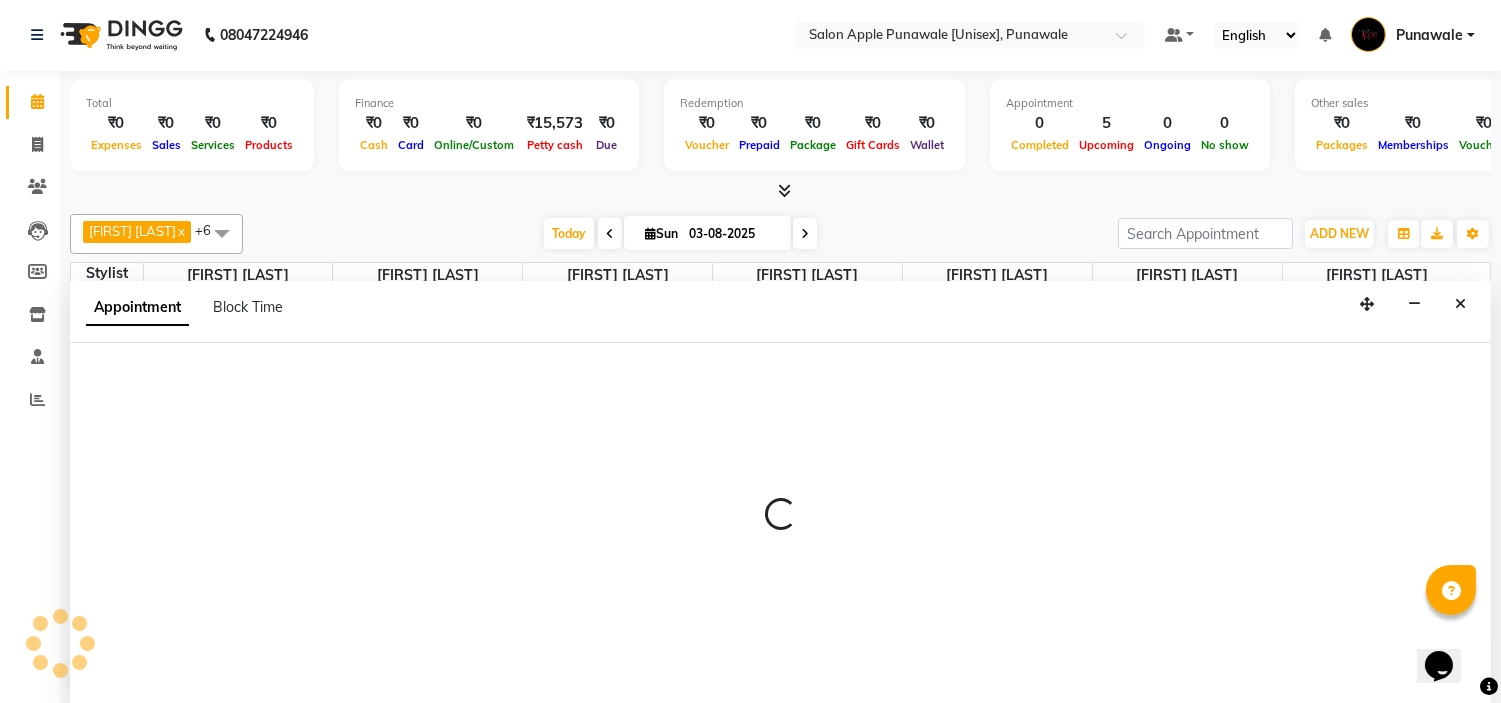 select on "80185" 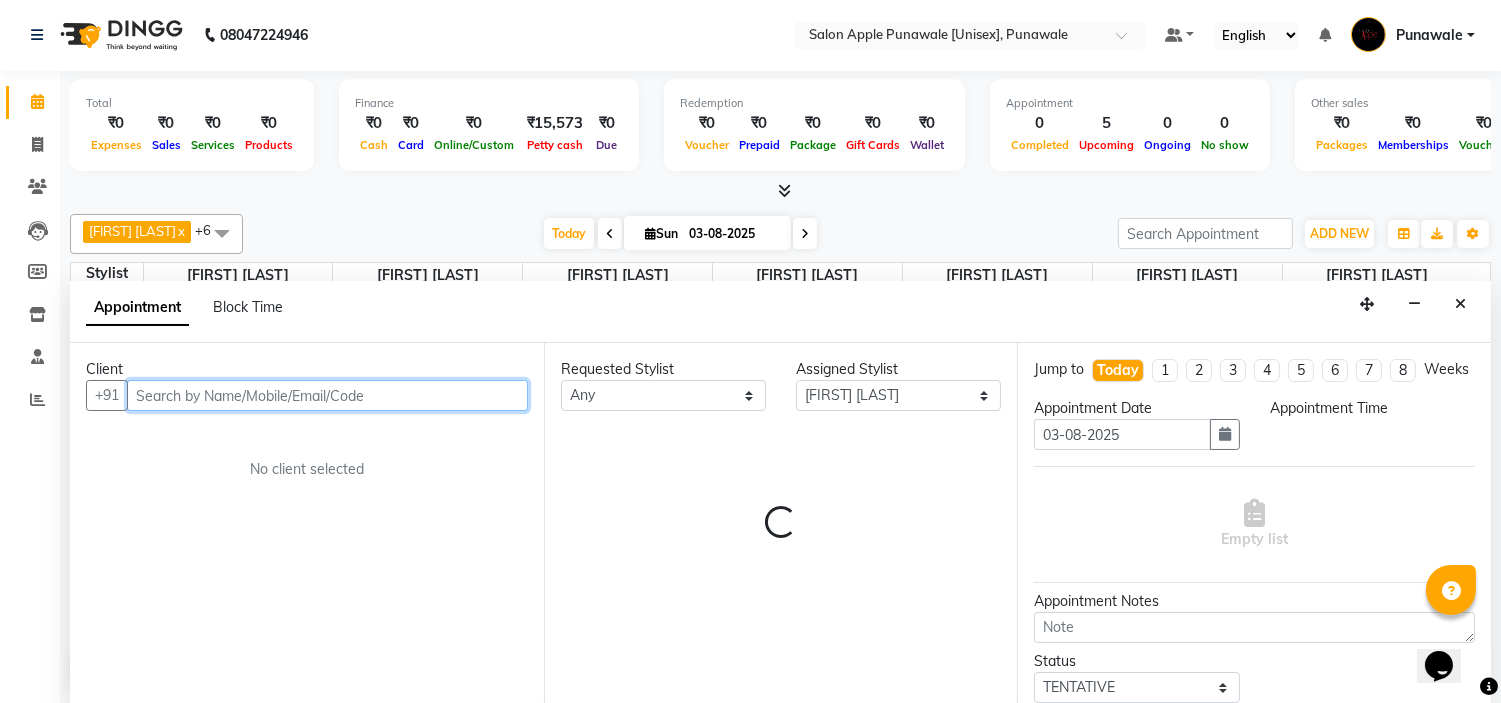 select on "690" 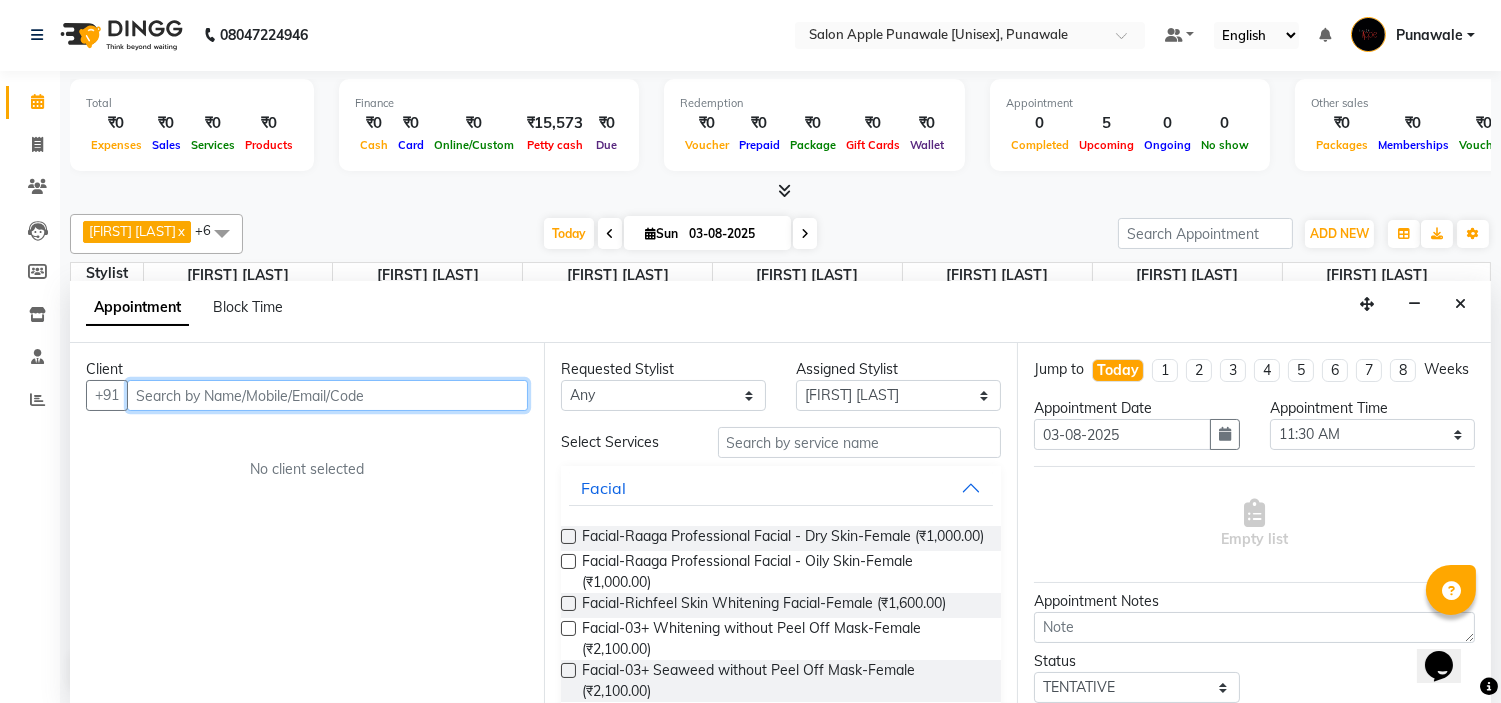click at bounding box center (327, 395) 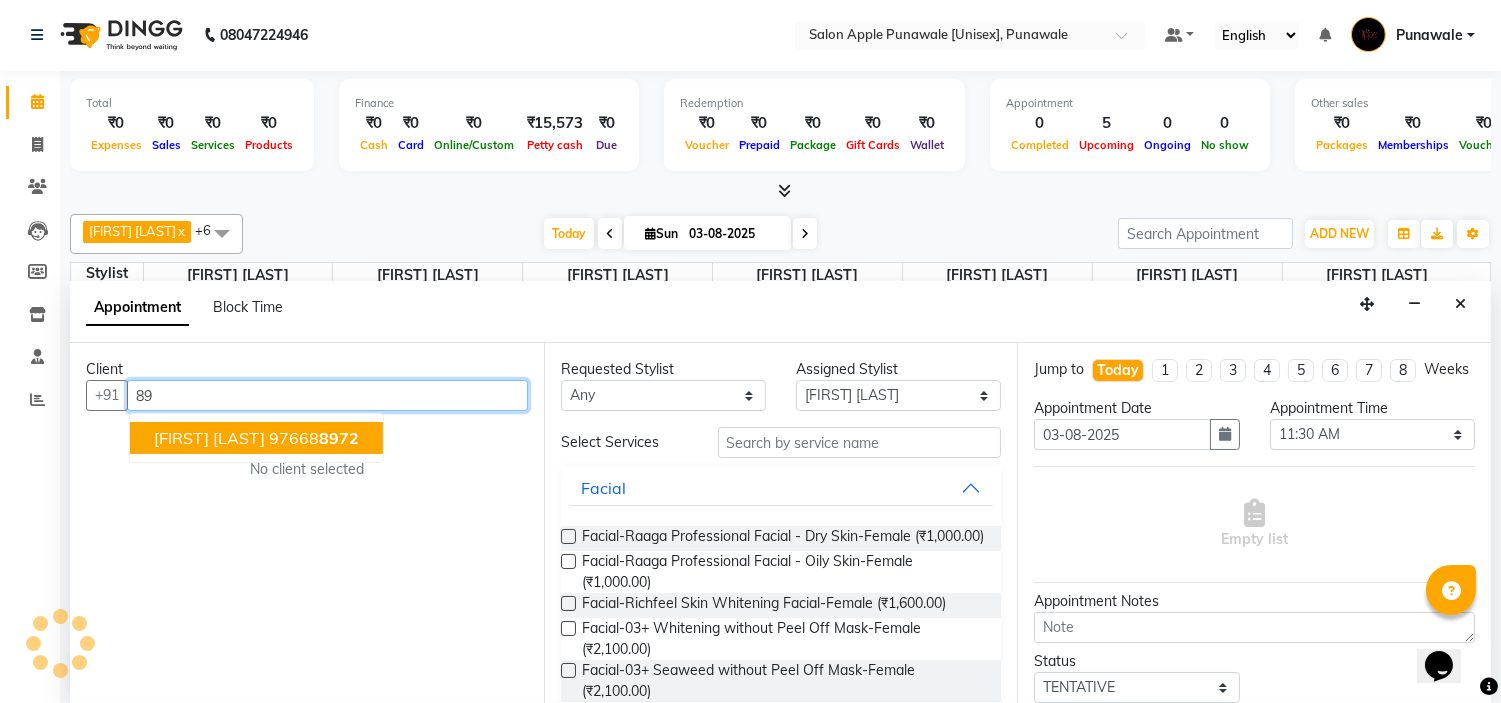 type on "8" 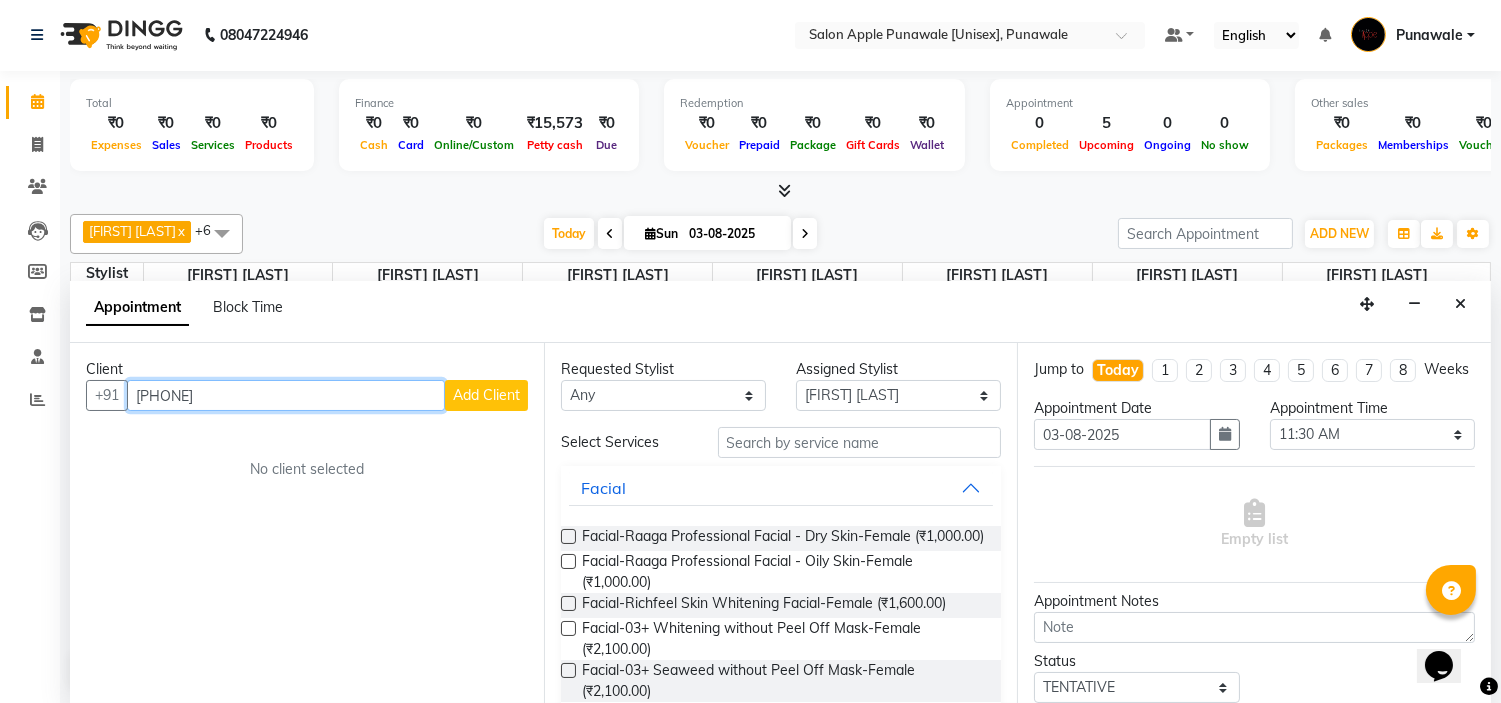 type on "7972448267" 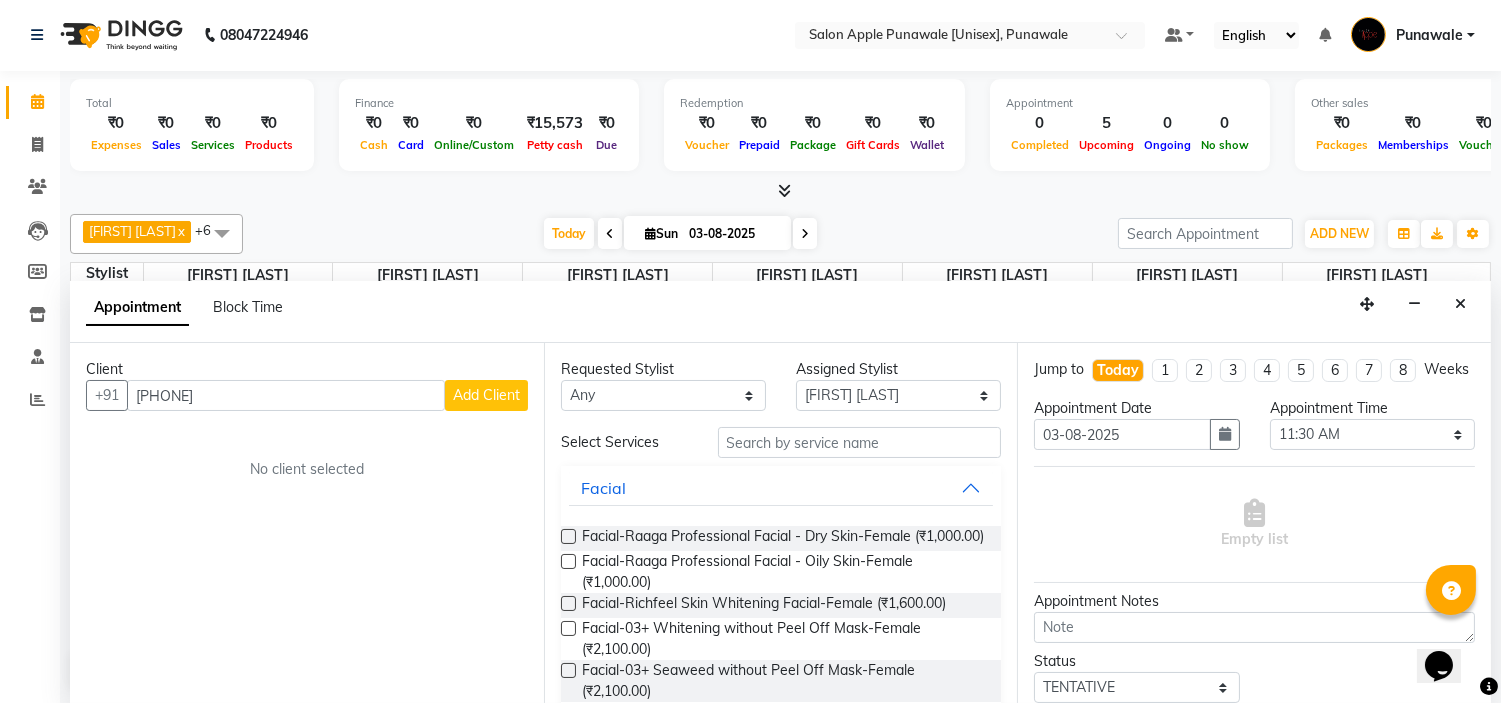 click on "Add Client" at bounding box center (486, 395) 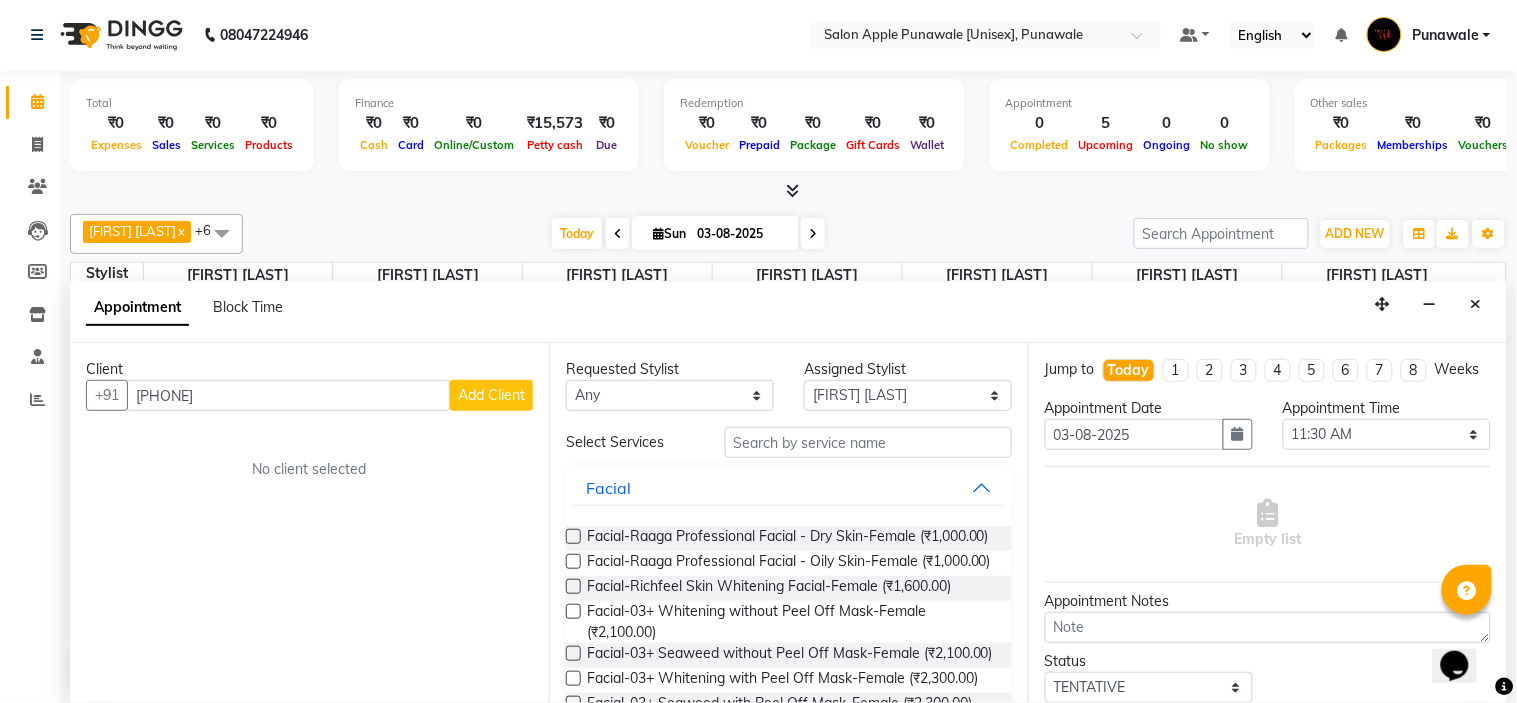 select on "22" 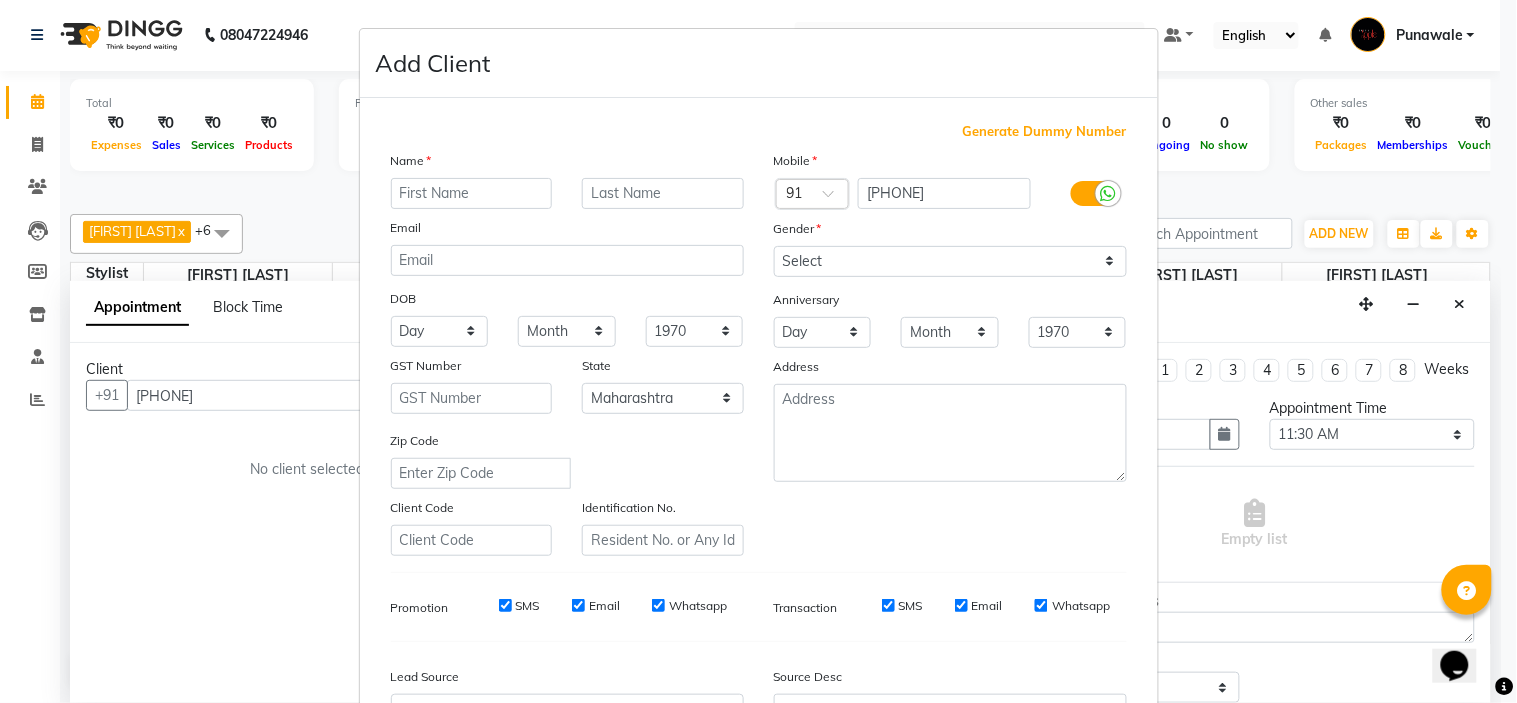 click at bounding box center [472, 193] 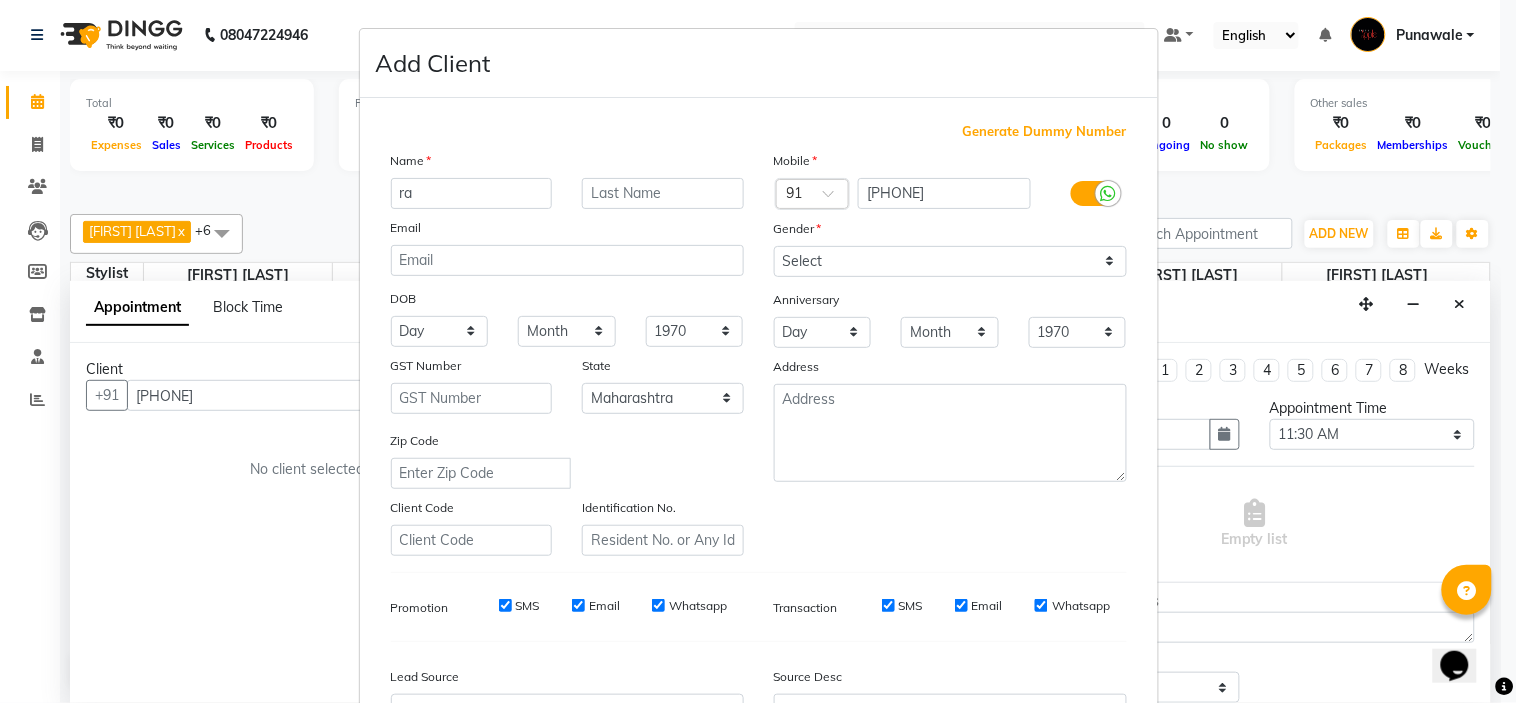 type on "r" 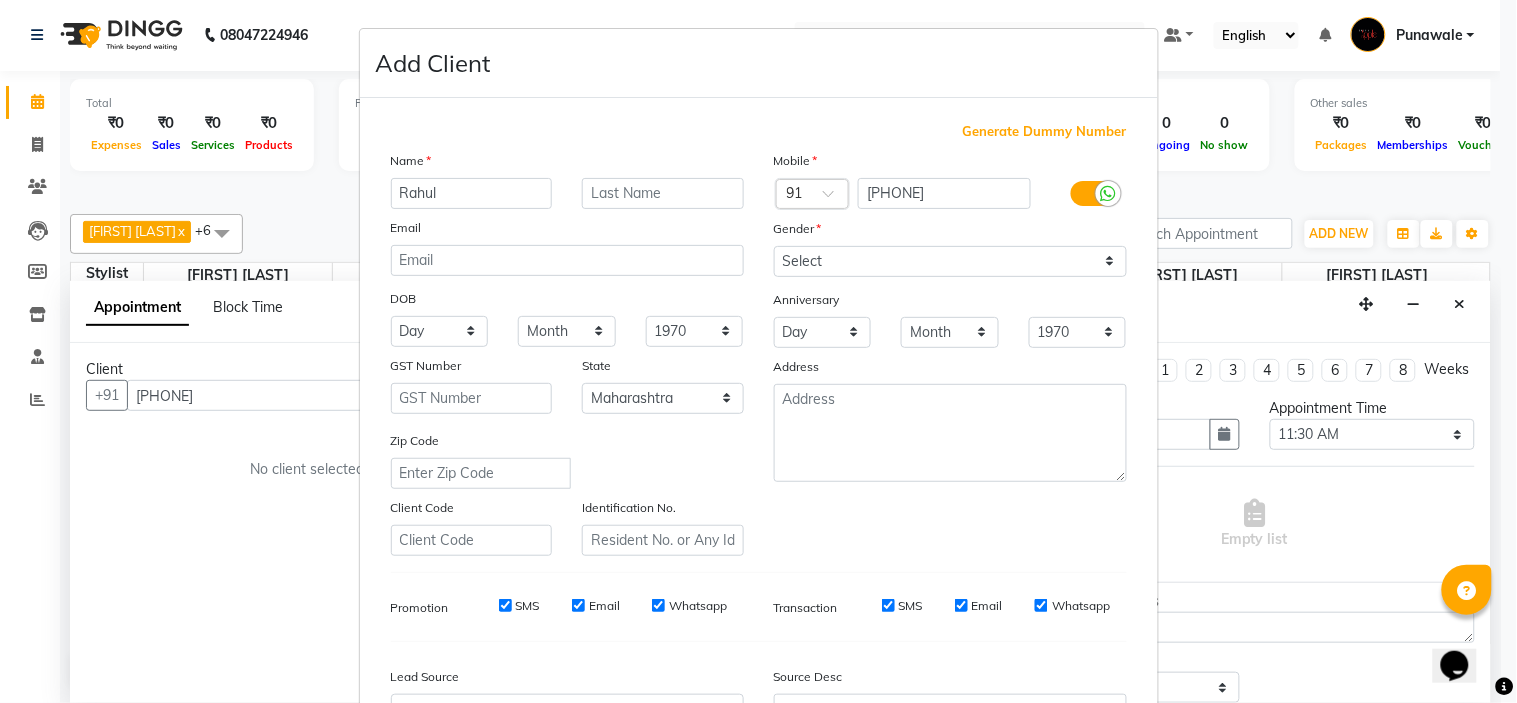 type on "Rahul" 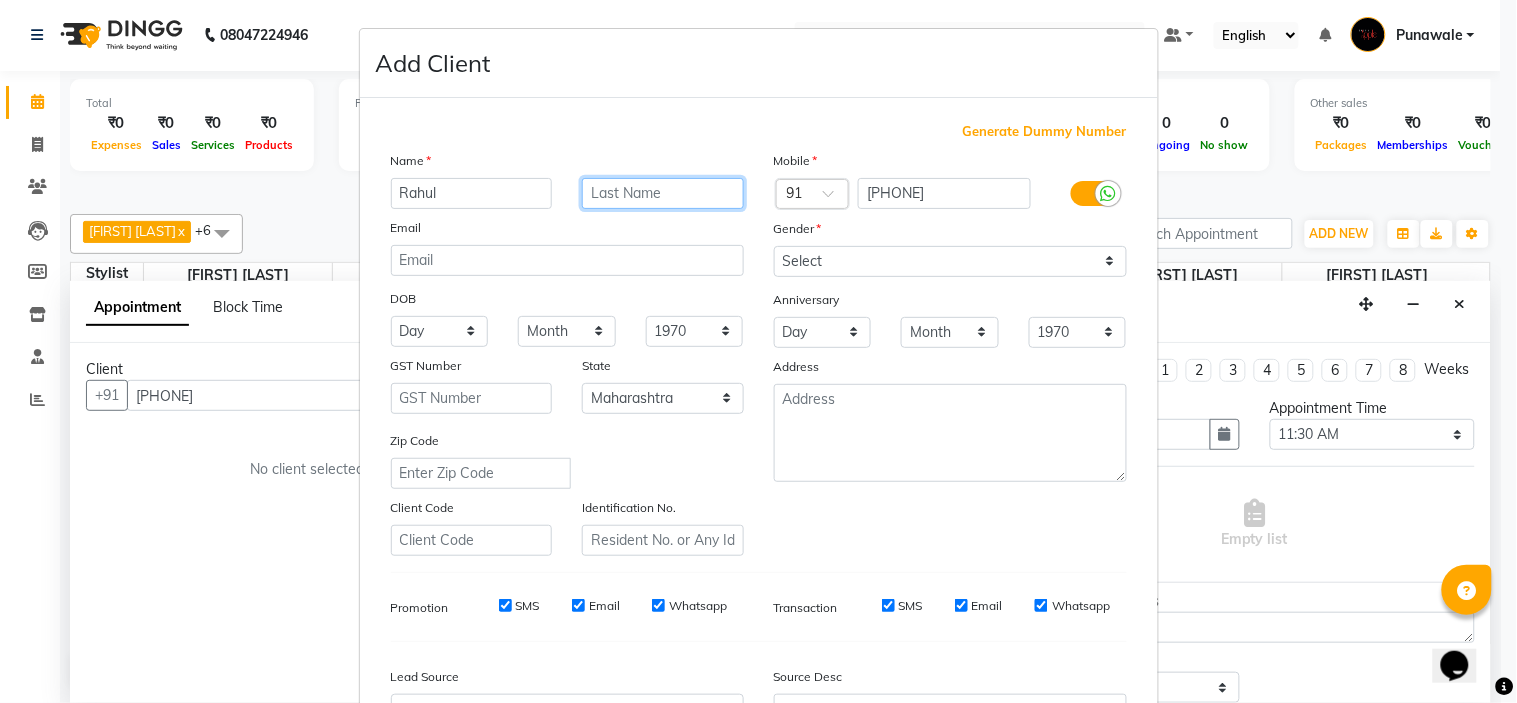 click at bounding box center (663, 193) 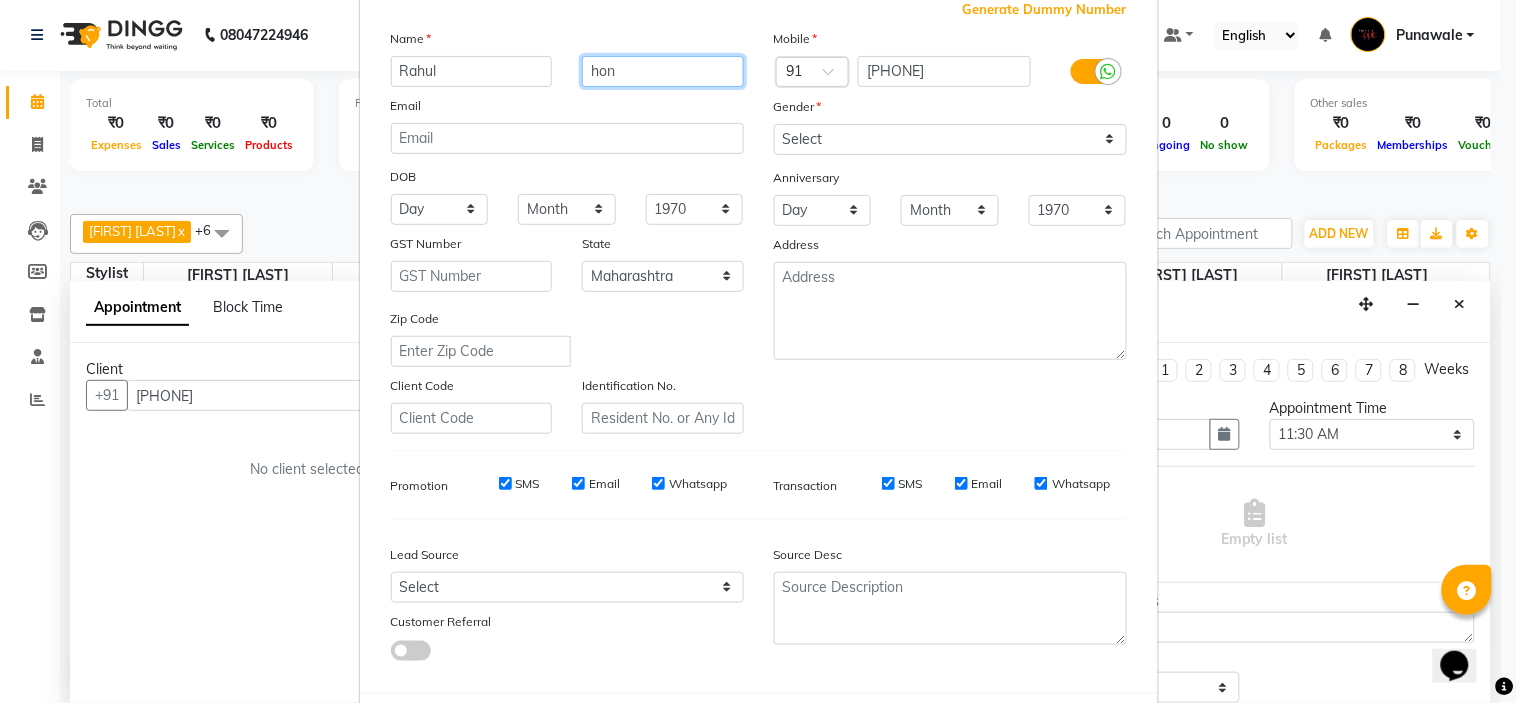 scroll, scrollTop: 221, scrollLeft: 0, axis: vertical 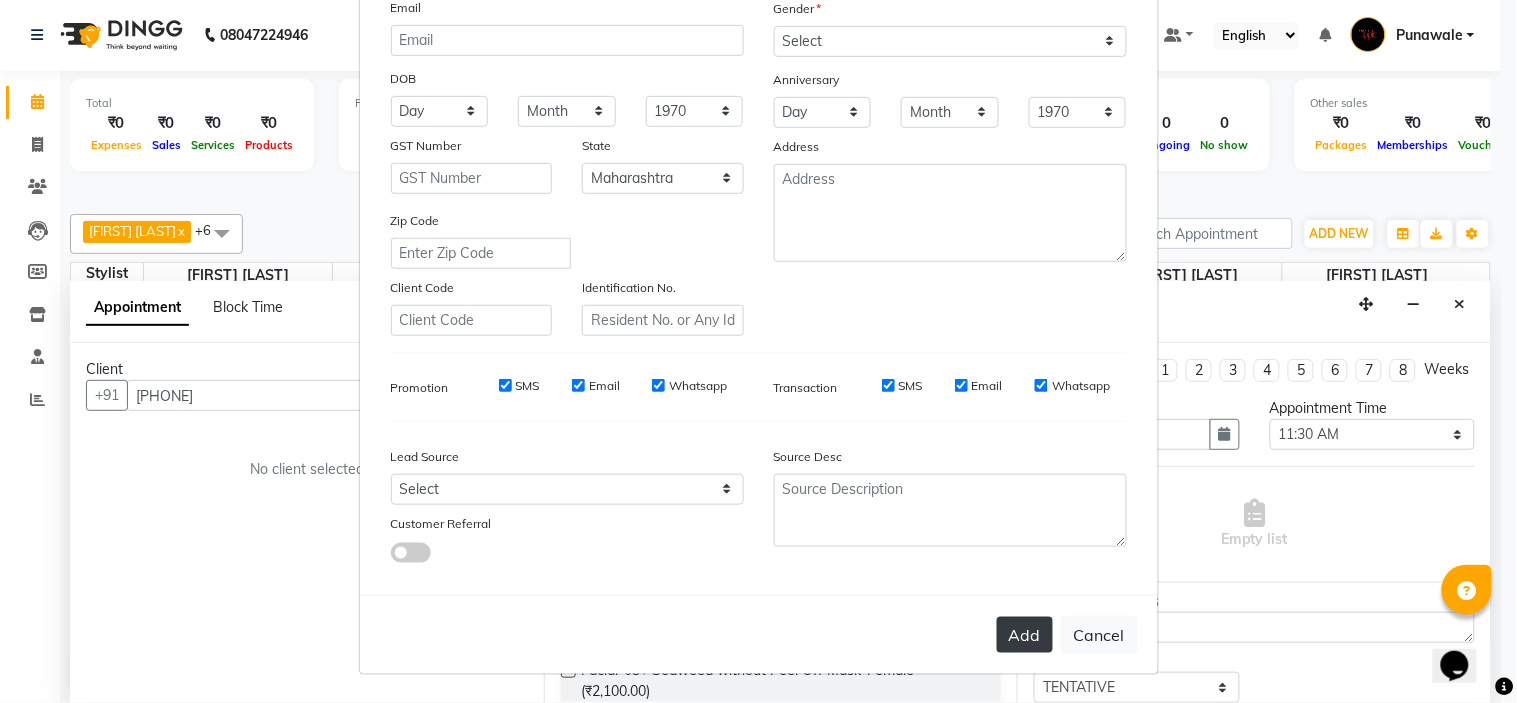 type on "hon" 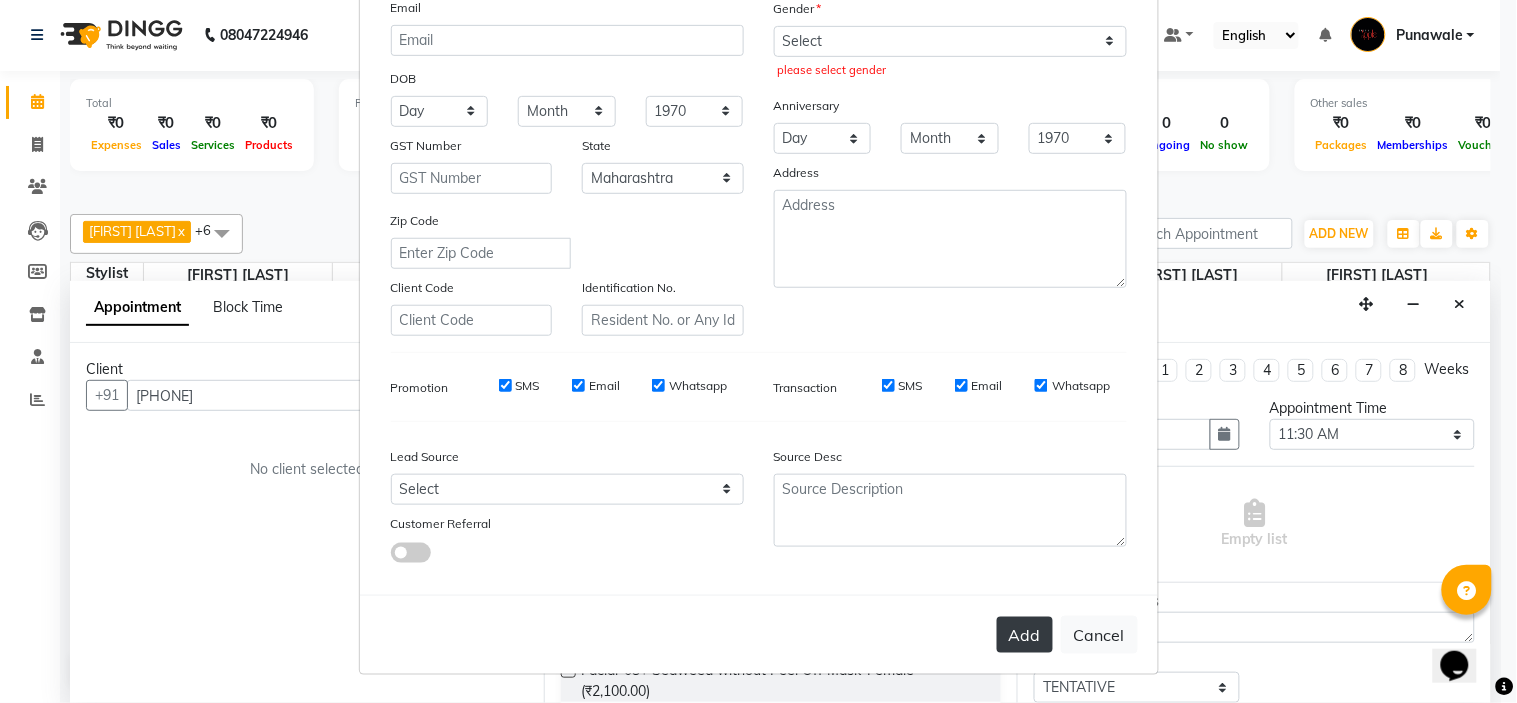 click on "Add" at bounding box center [1025, 635] 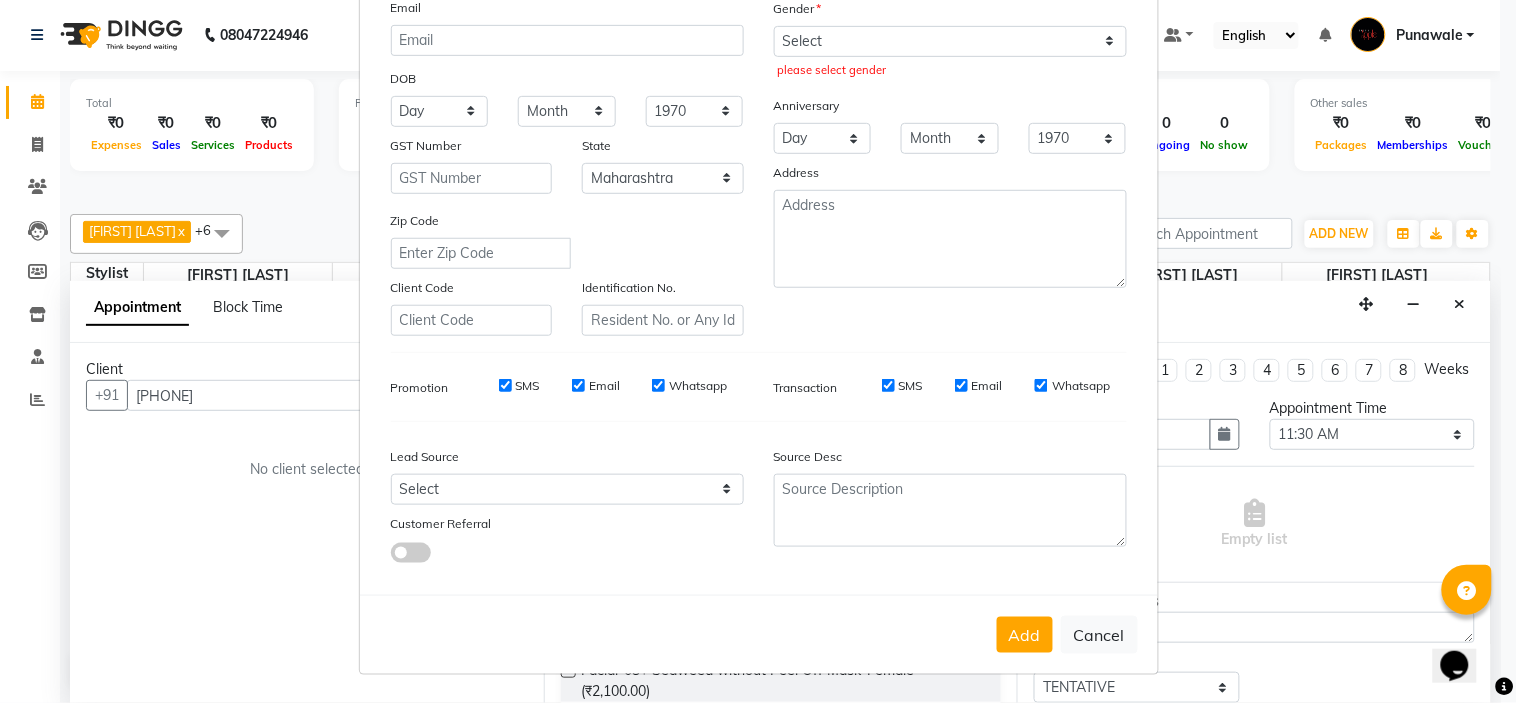 scroll, scrollTop: 0, scrollLeft: 0, axis: both 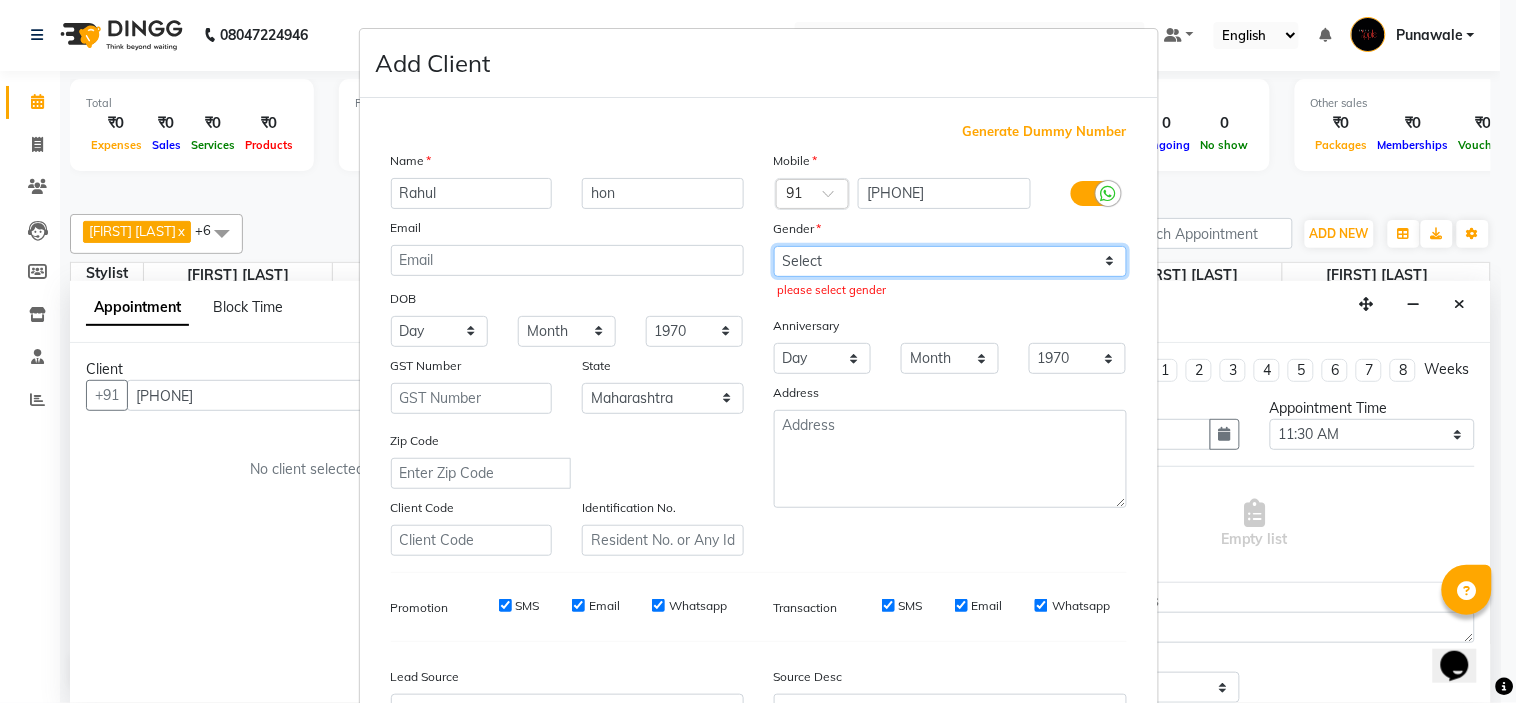 click on "Select Male Female Other Prefer Not To Say" at bounding box center [950, 261] 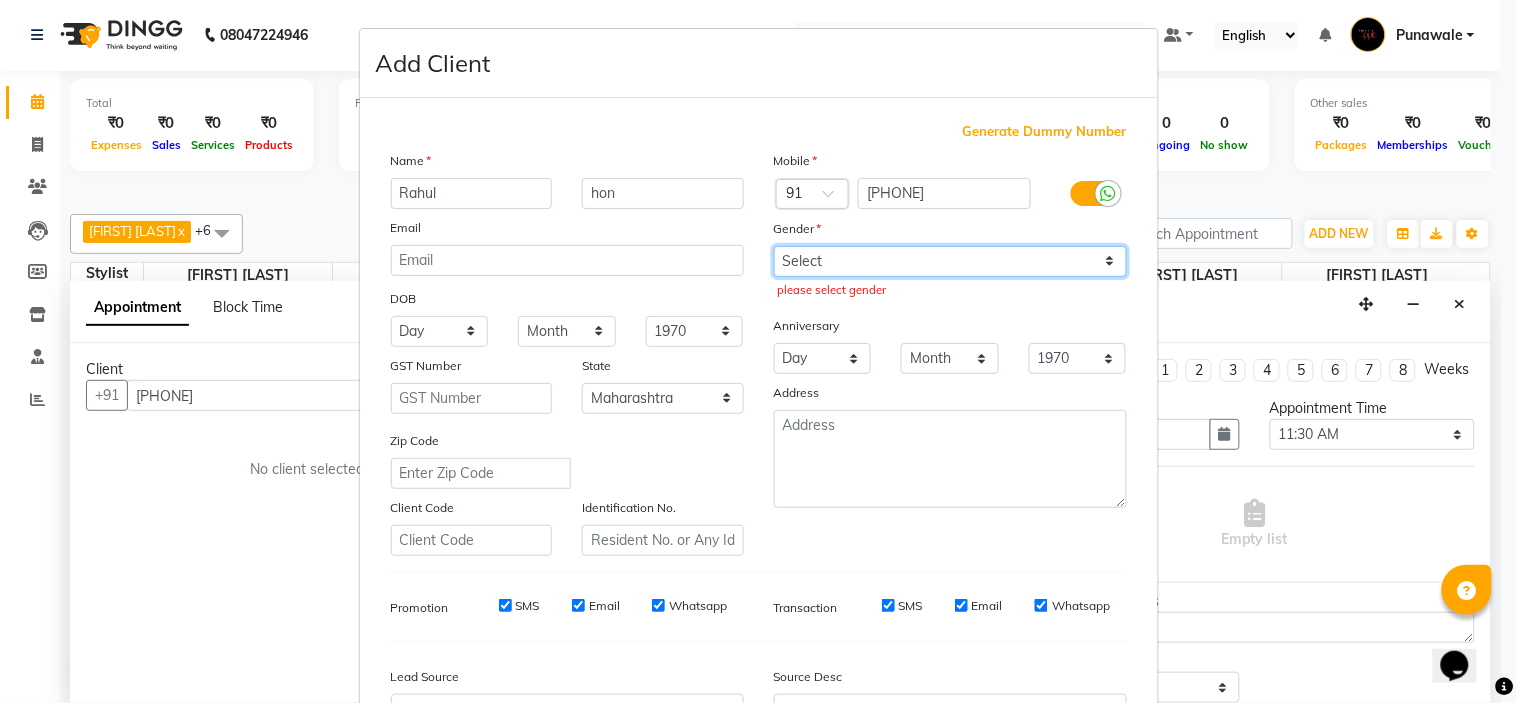 select on "male" 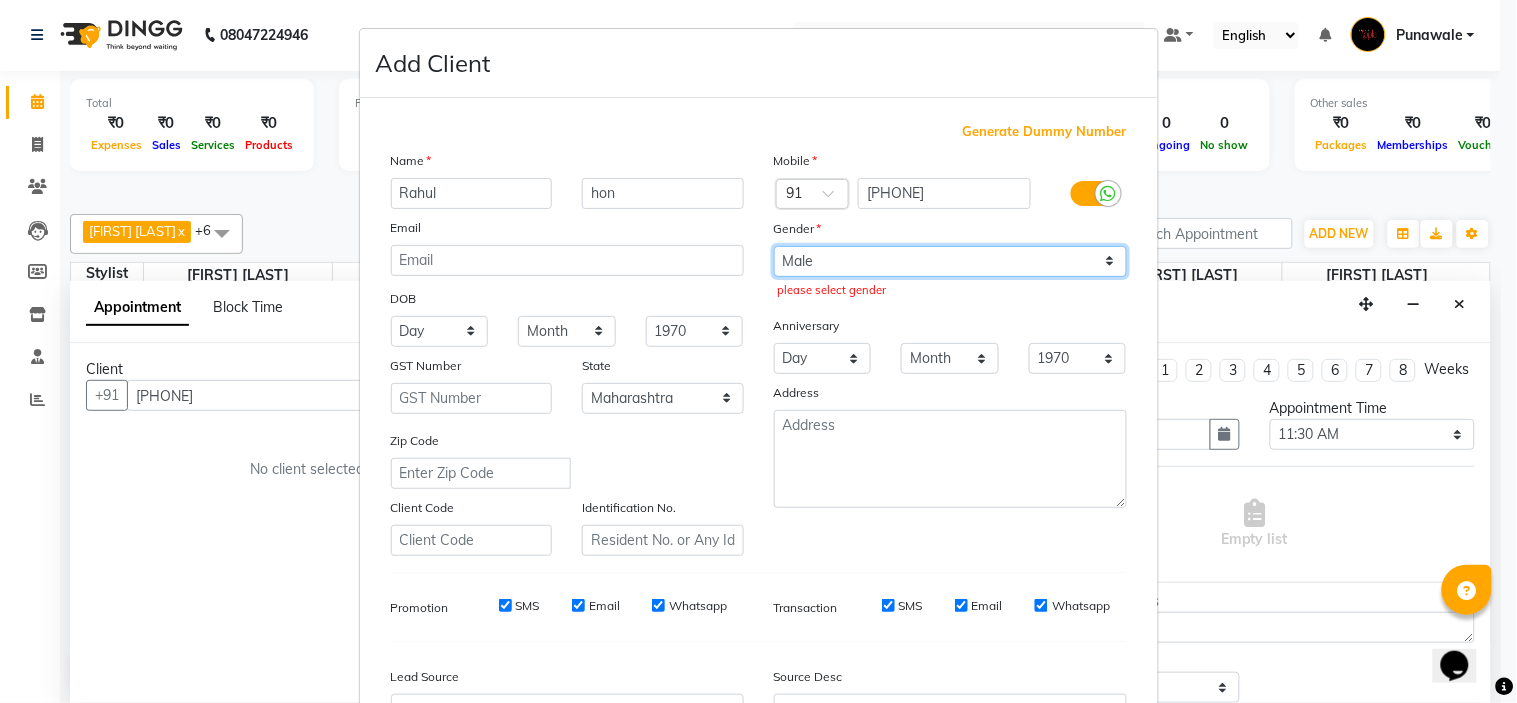 click on "Select Male Female Other Prefer Not To Say" at bounding box center (950, 261) 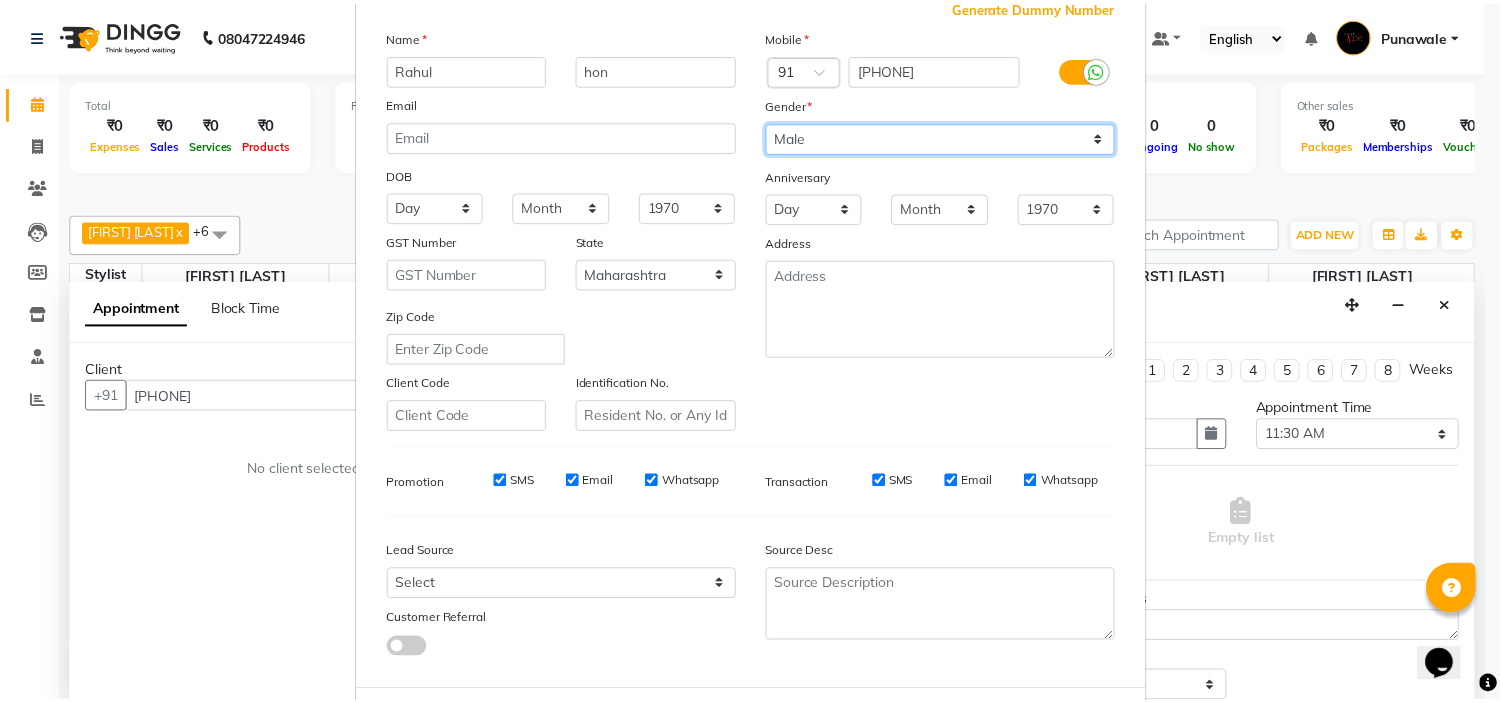 scroll, scrollTop: 221, scrollLeft: 0, axis: vertical 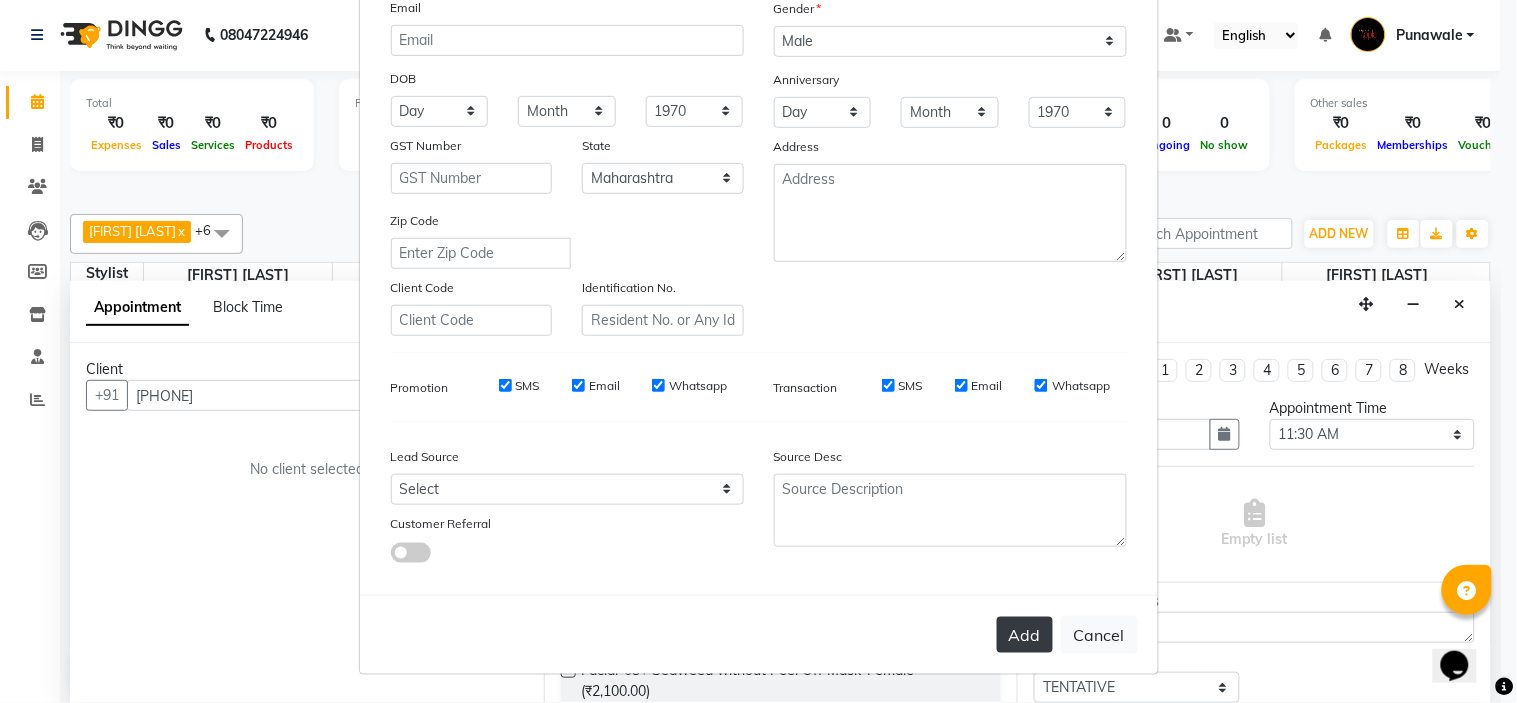 click on "Add" at bounding box center (1025, 635) 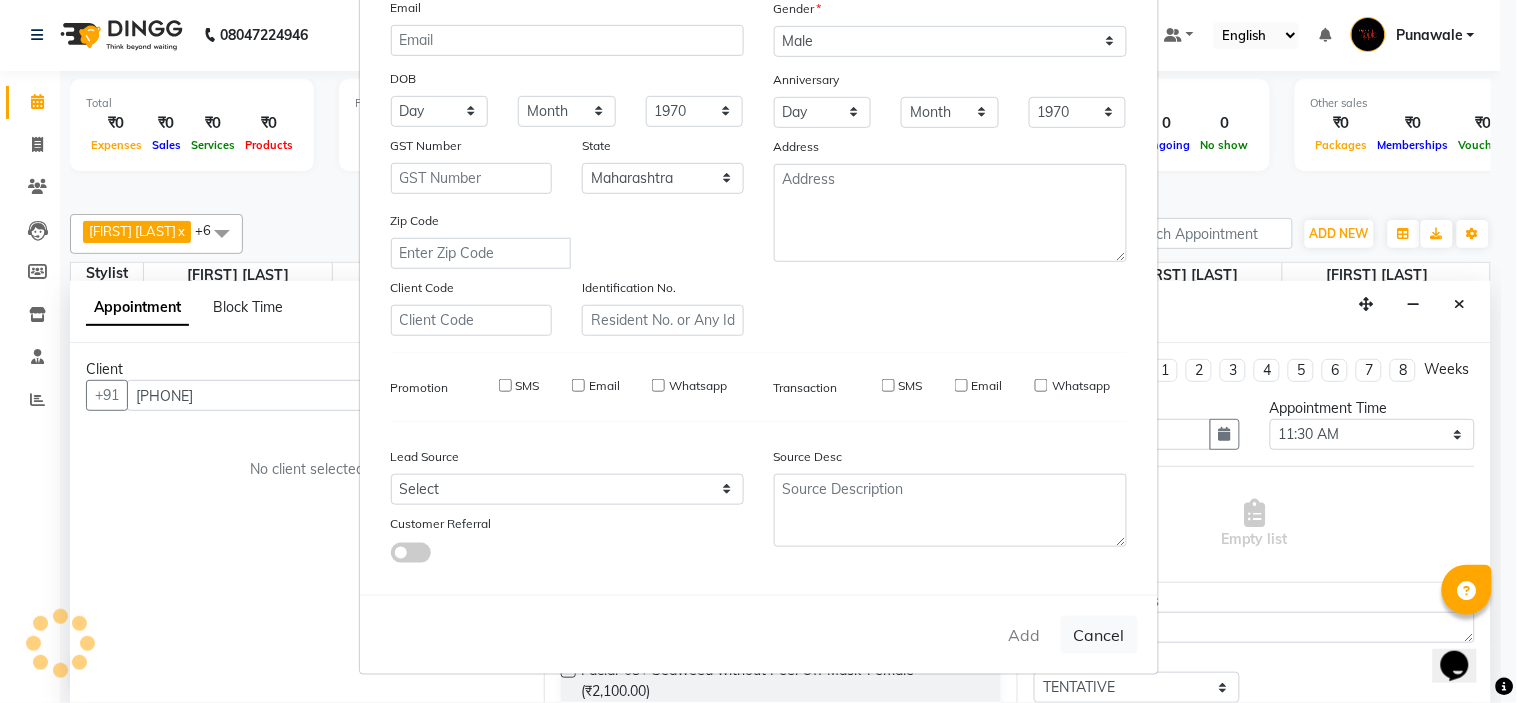 type 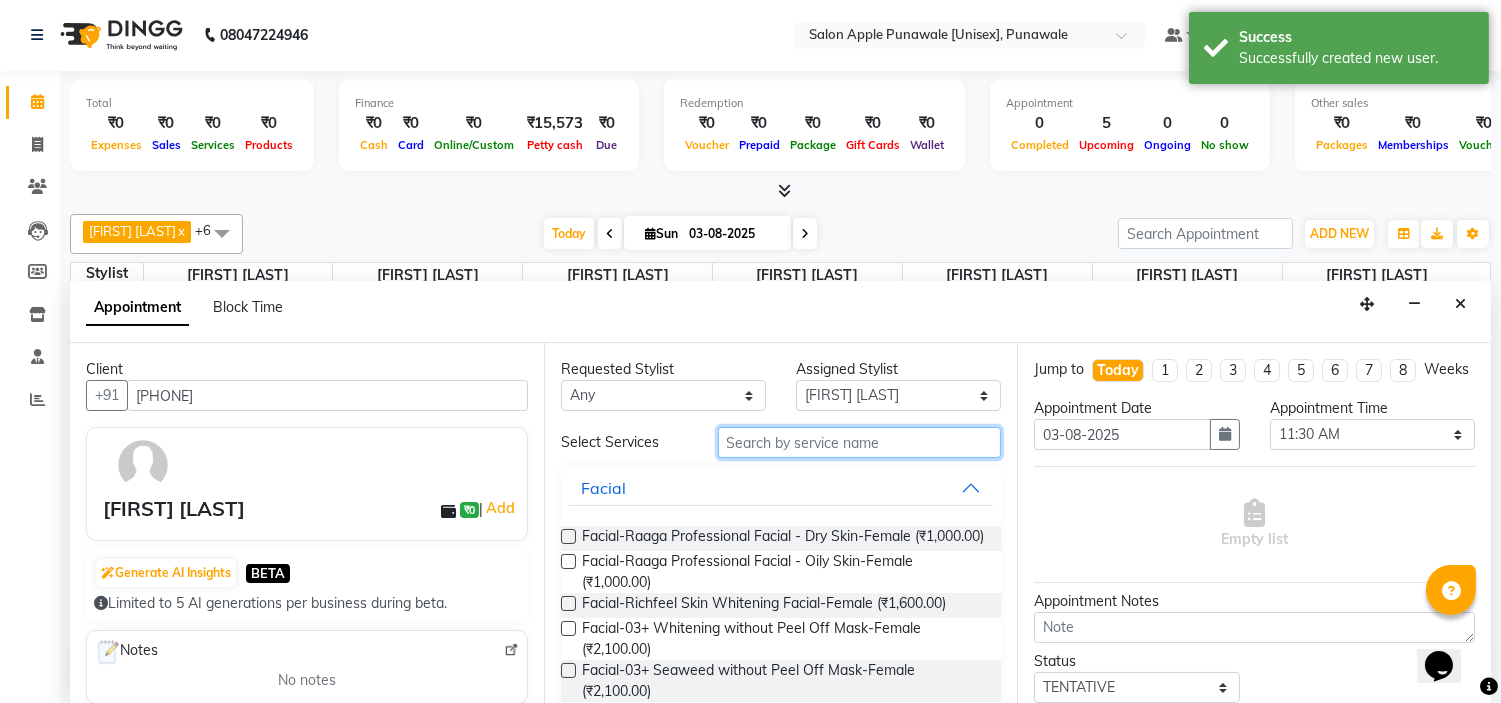click at bounding box center (860, 442) 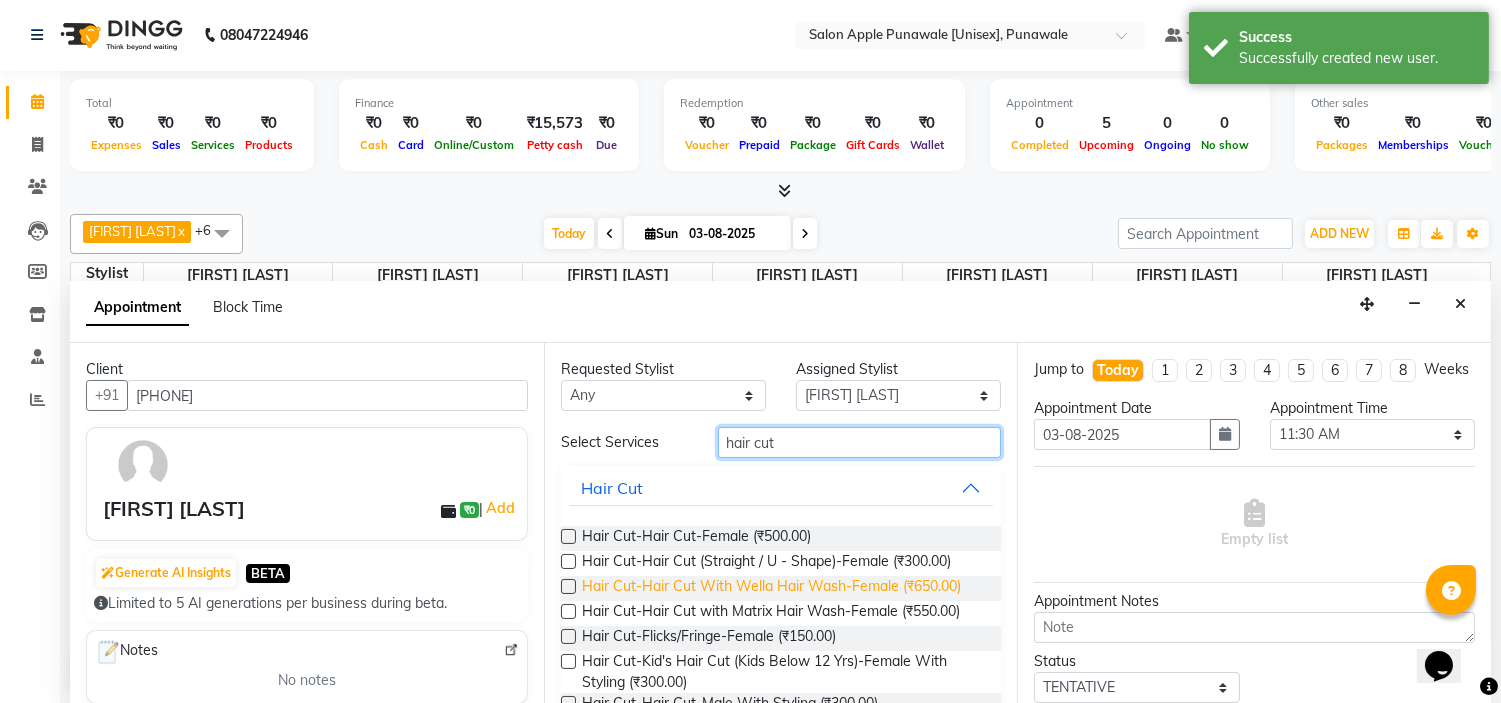 scroll, scrollTop: 111, scrollLeft: 0, axis: vertical 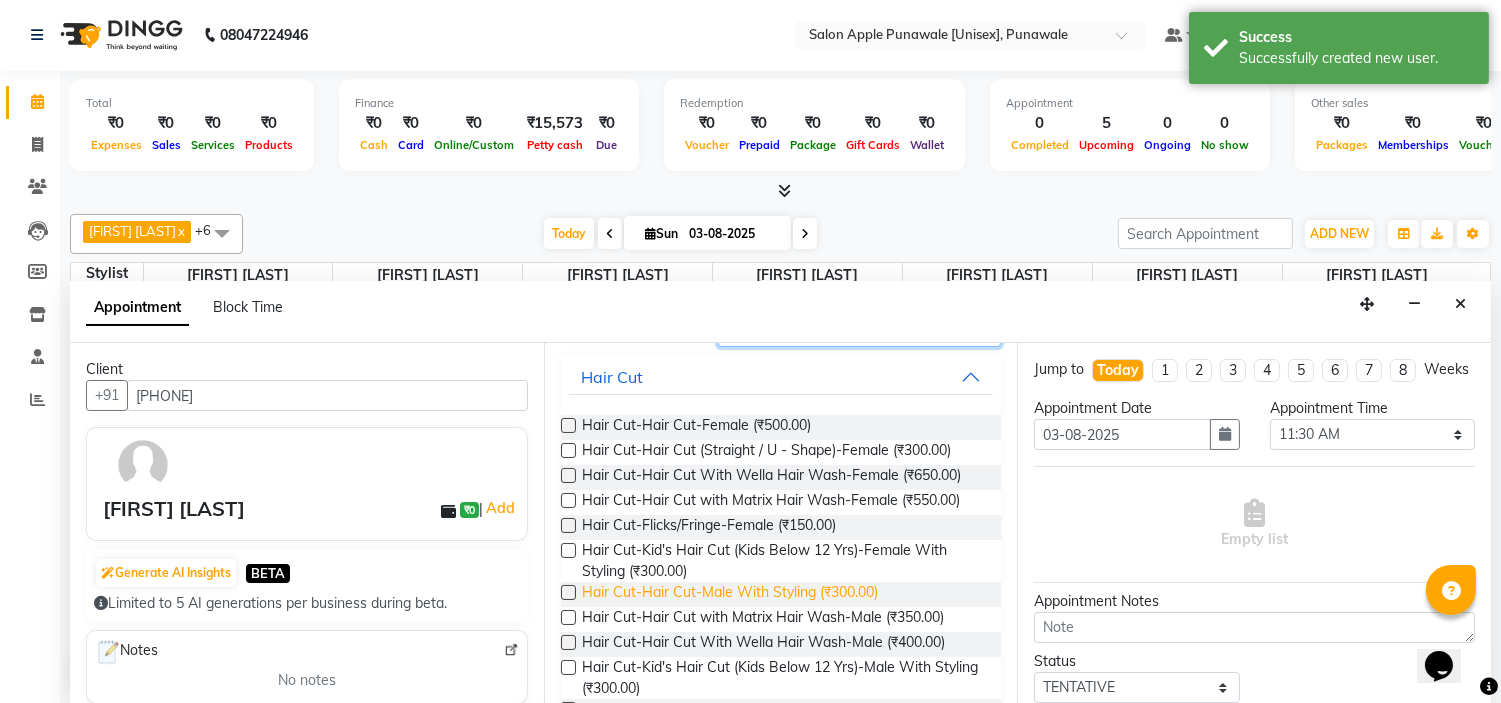 type on "hair cut" 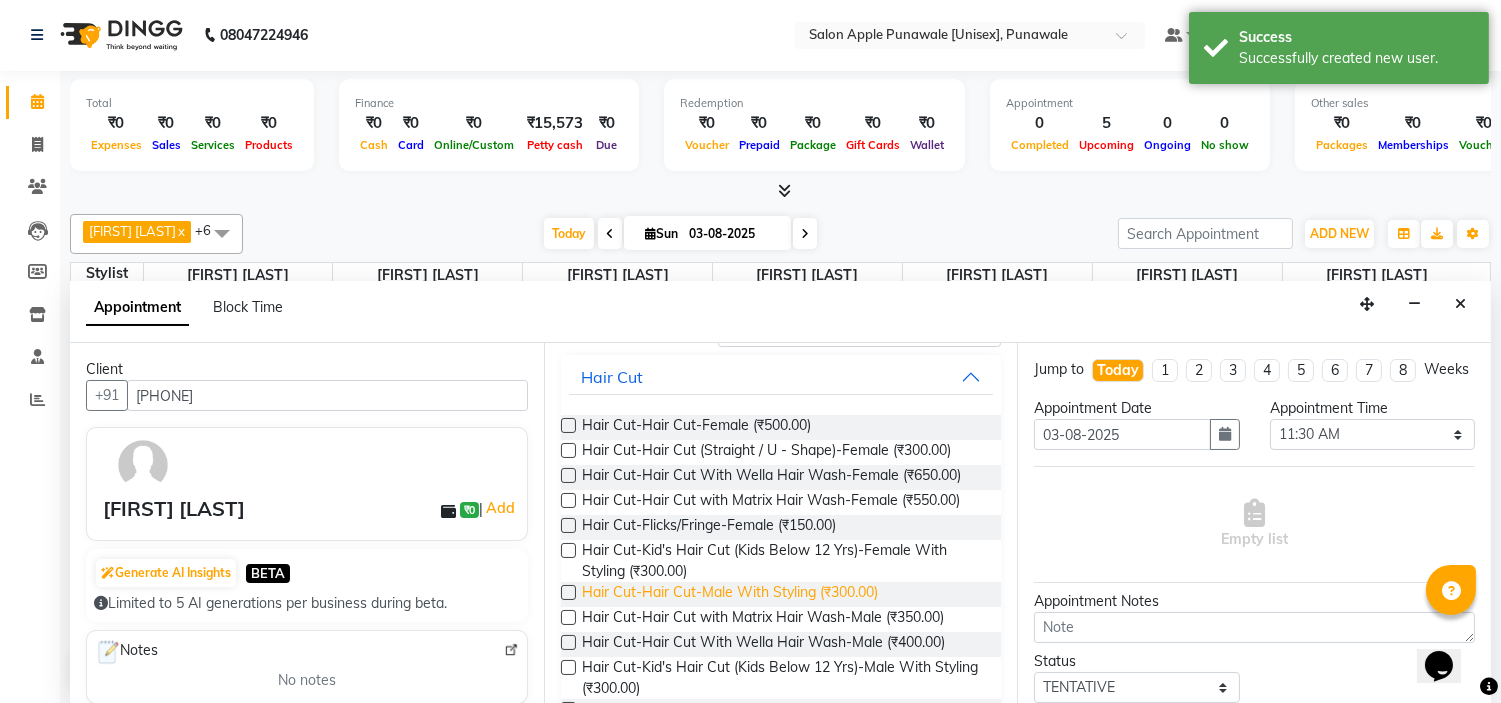 click on "Hair Cut-Hair Cut-Male With Styling (₹300.00)" at bounding box center (730, 594) 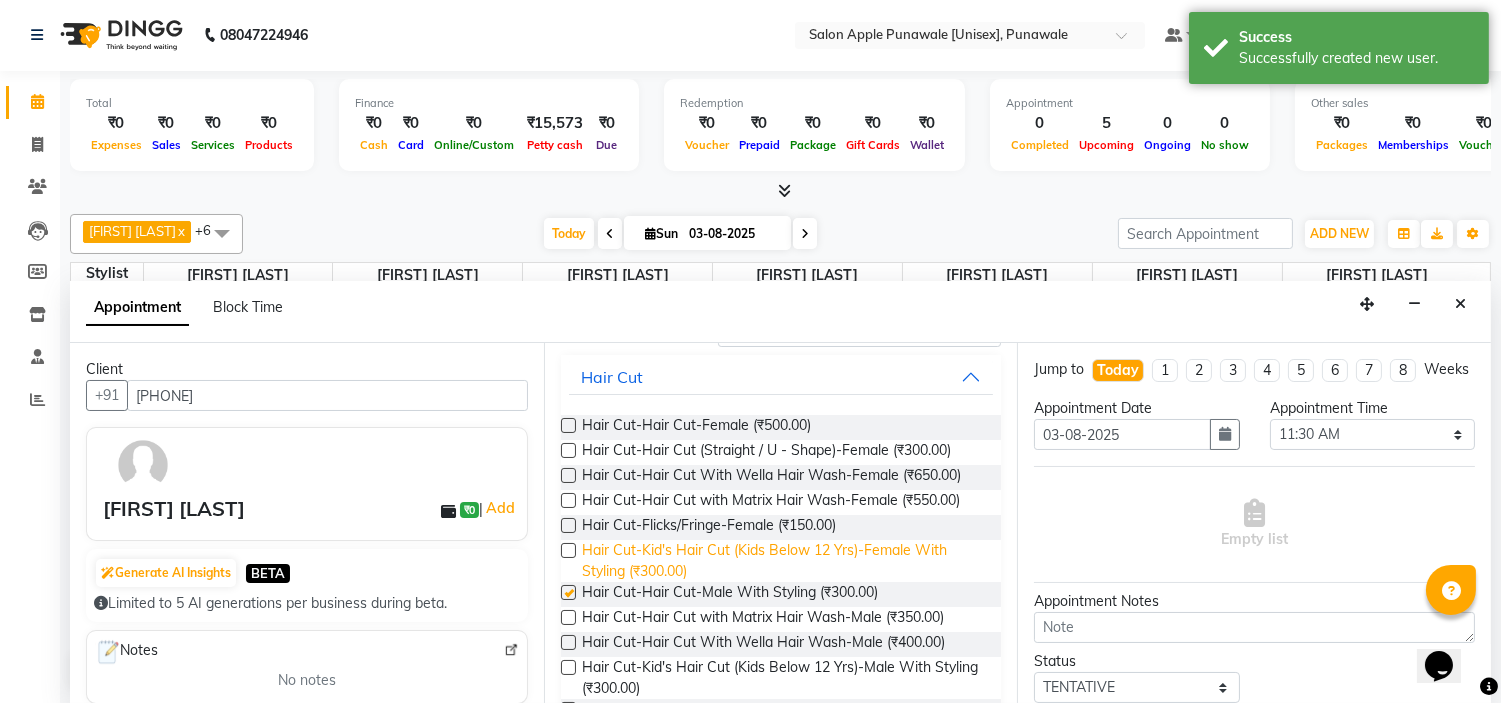checkbox on "false" 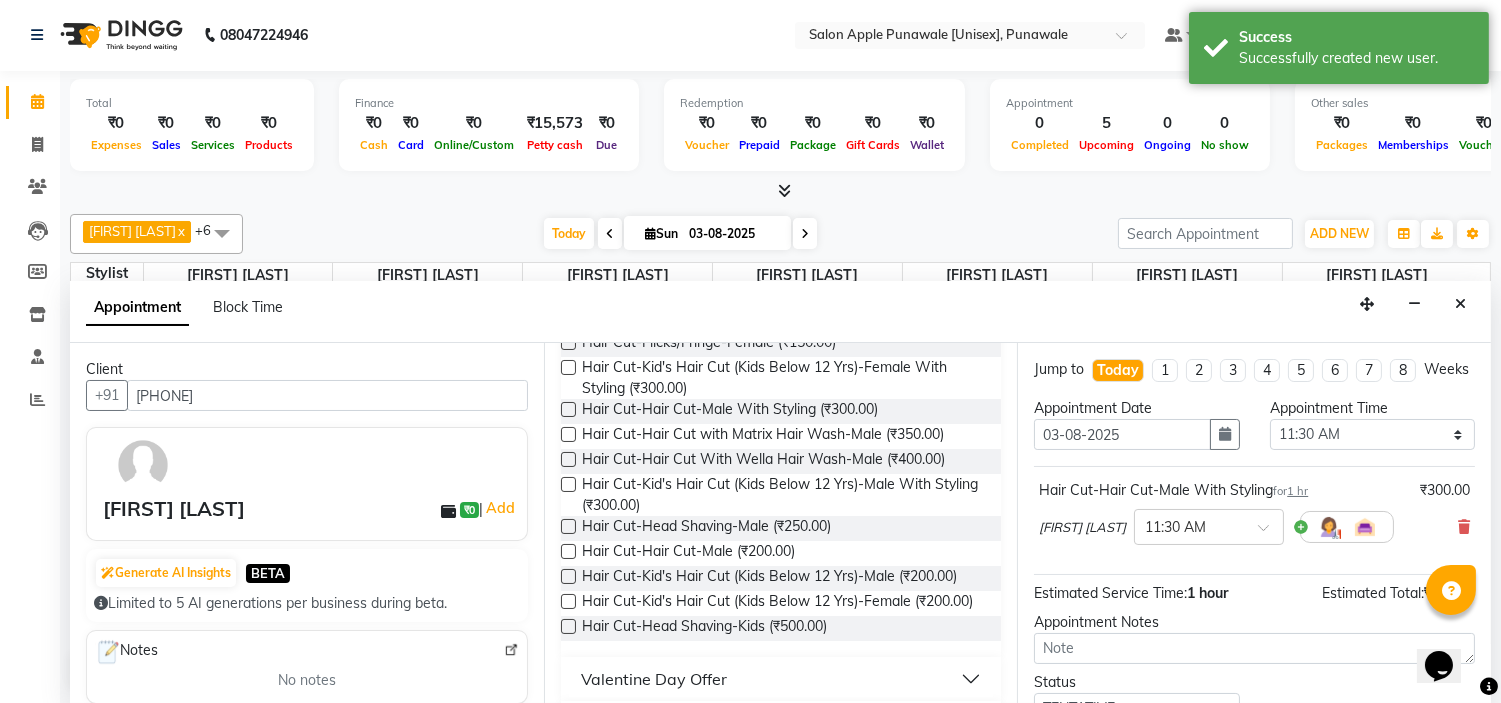 scroll, scrollTop: 412, scrollLeft: 0, axis: vertical 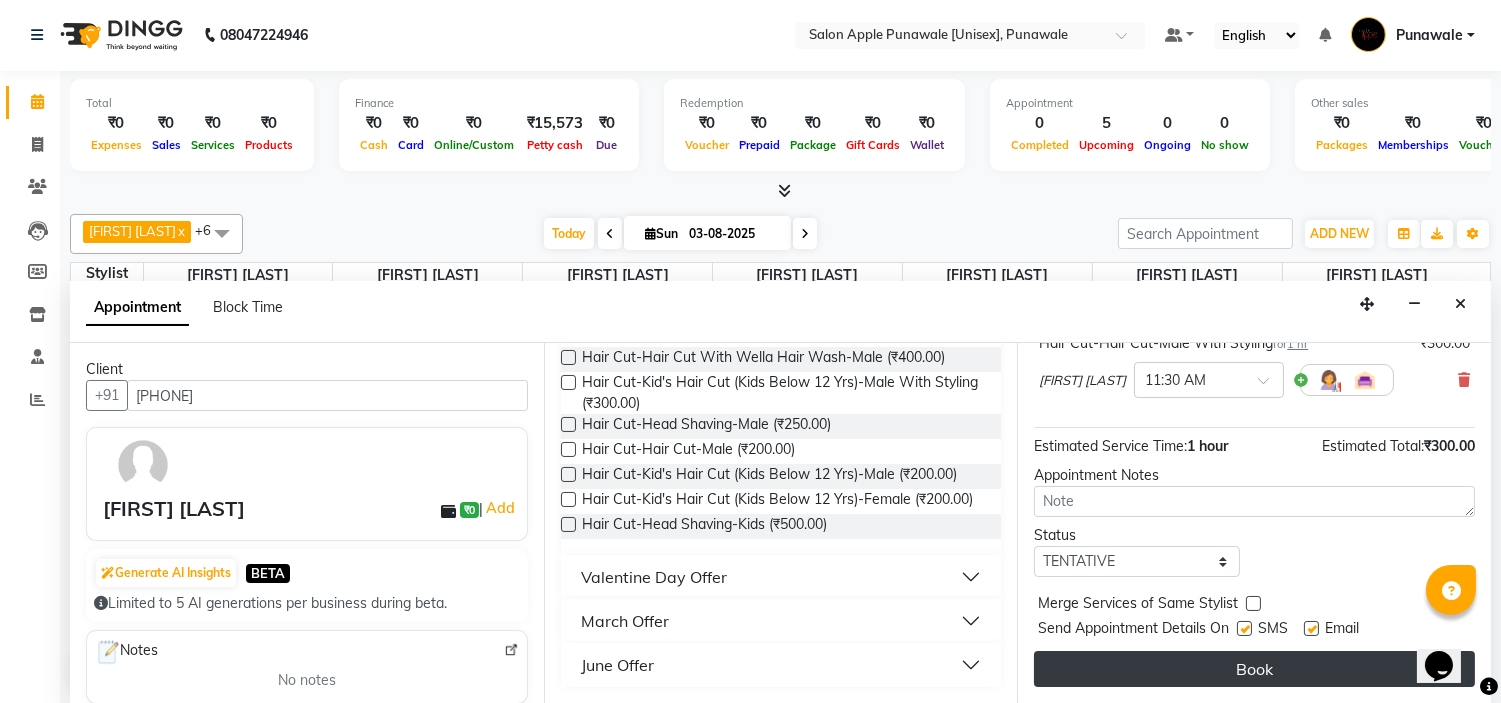 click on "Book" at bounding box center (1254, 669) 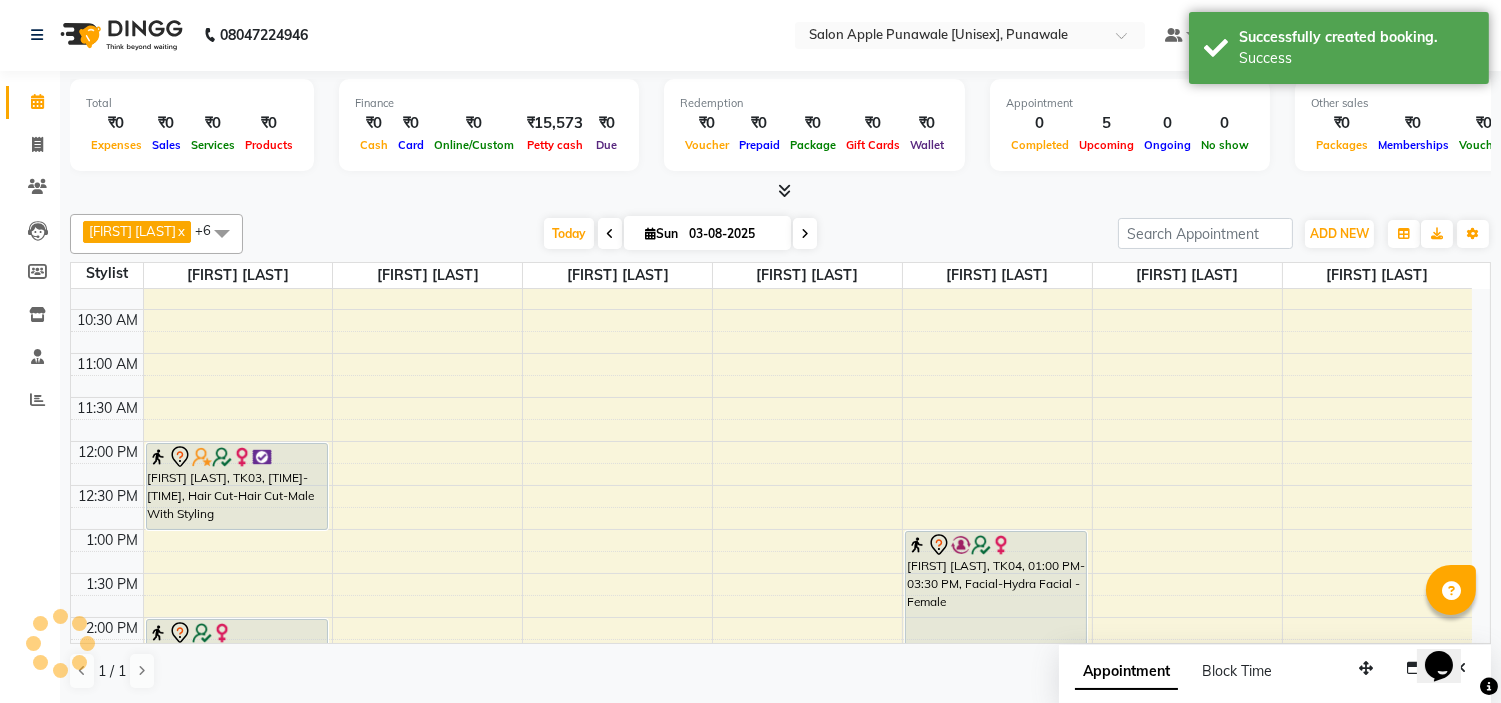 scroll, scrollTop: 0, scrollLeft: 0, axis: both 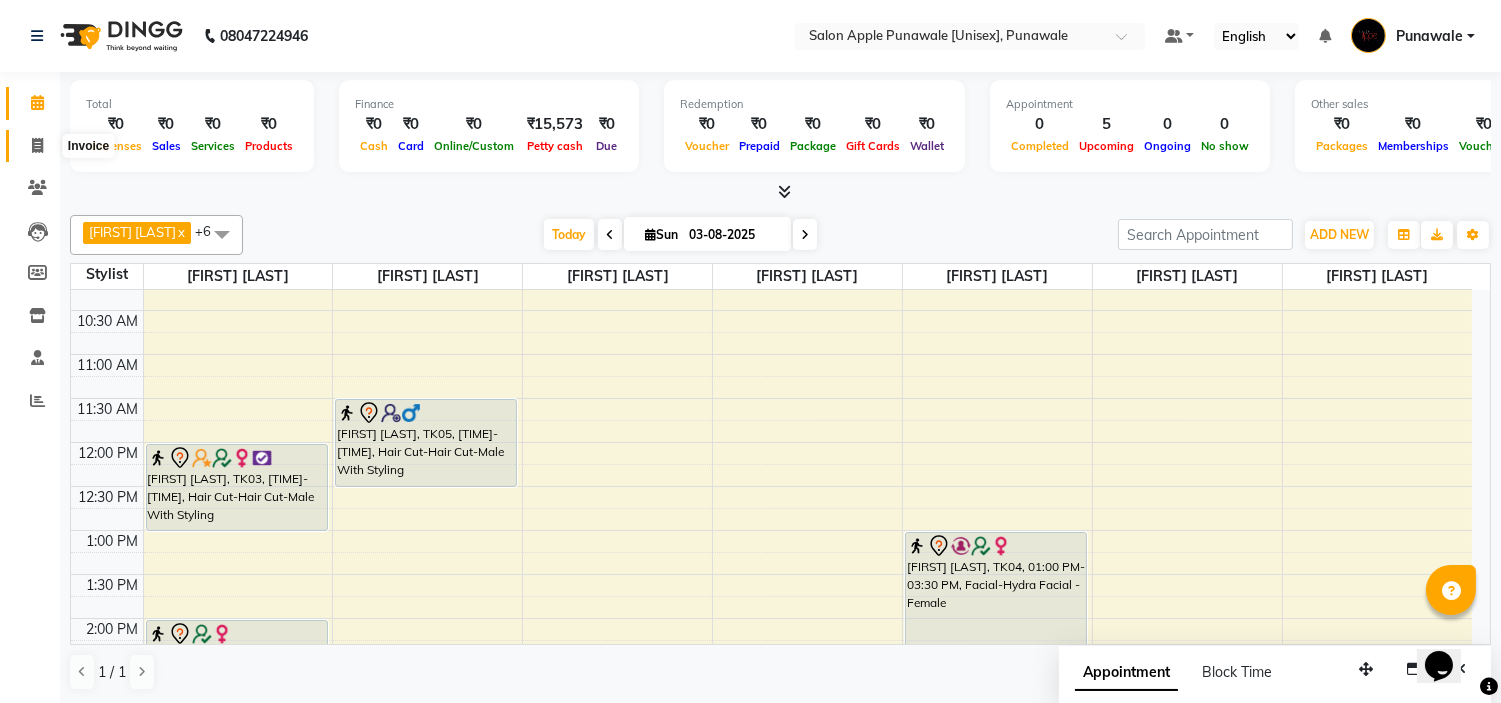 click 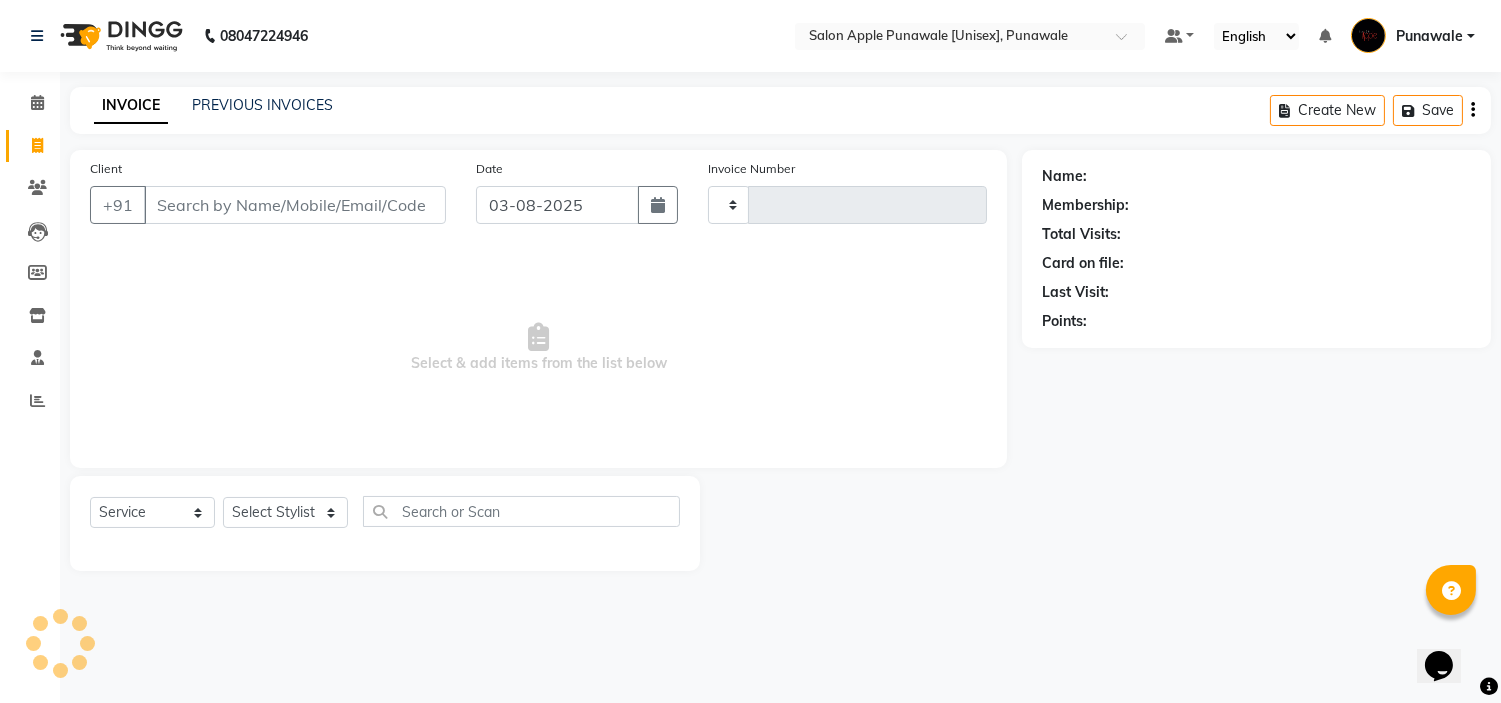 type on "1503" 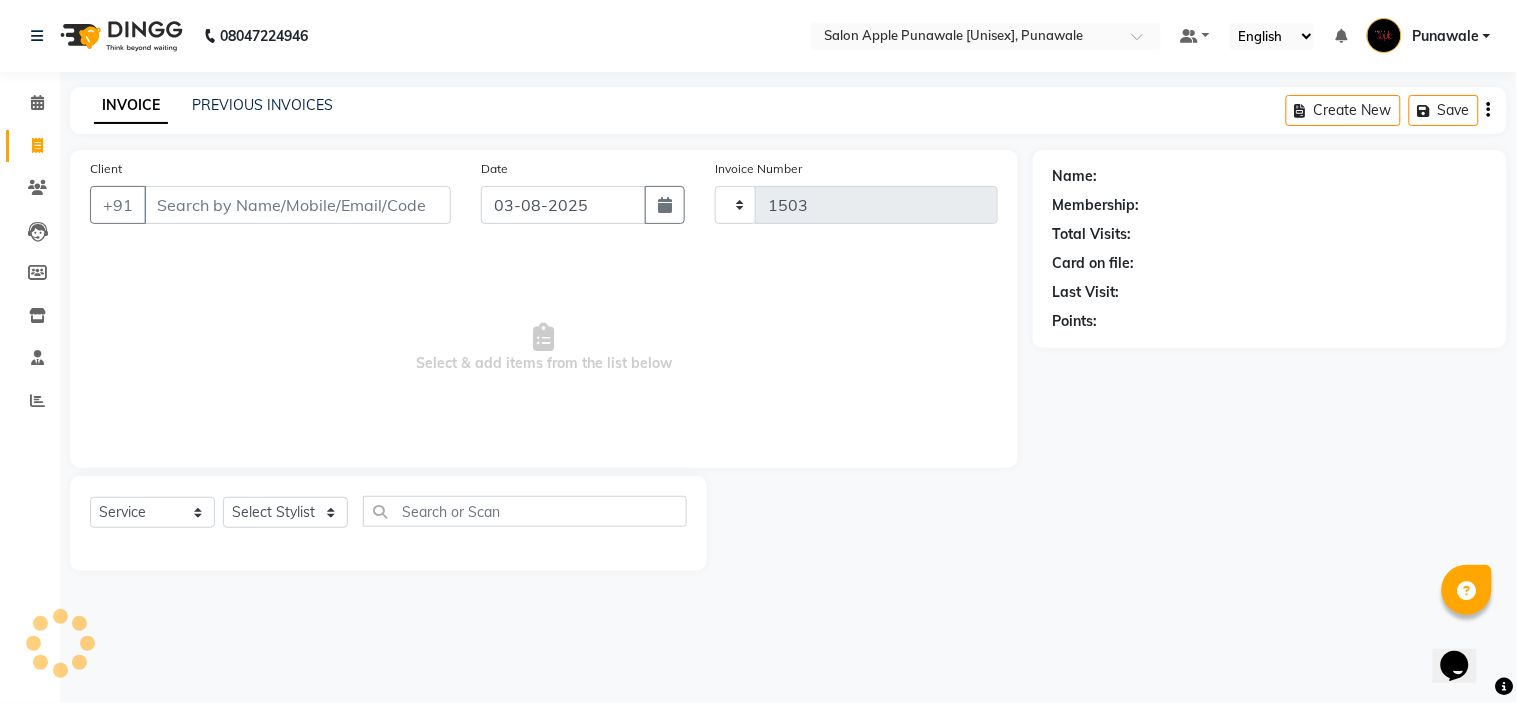 select on "5421" 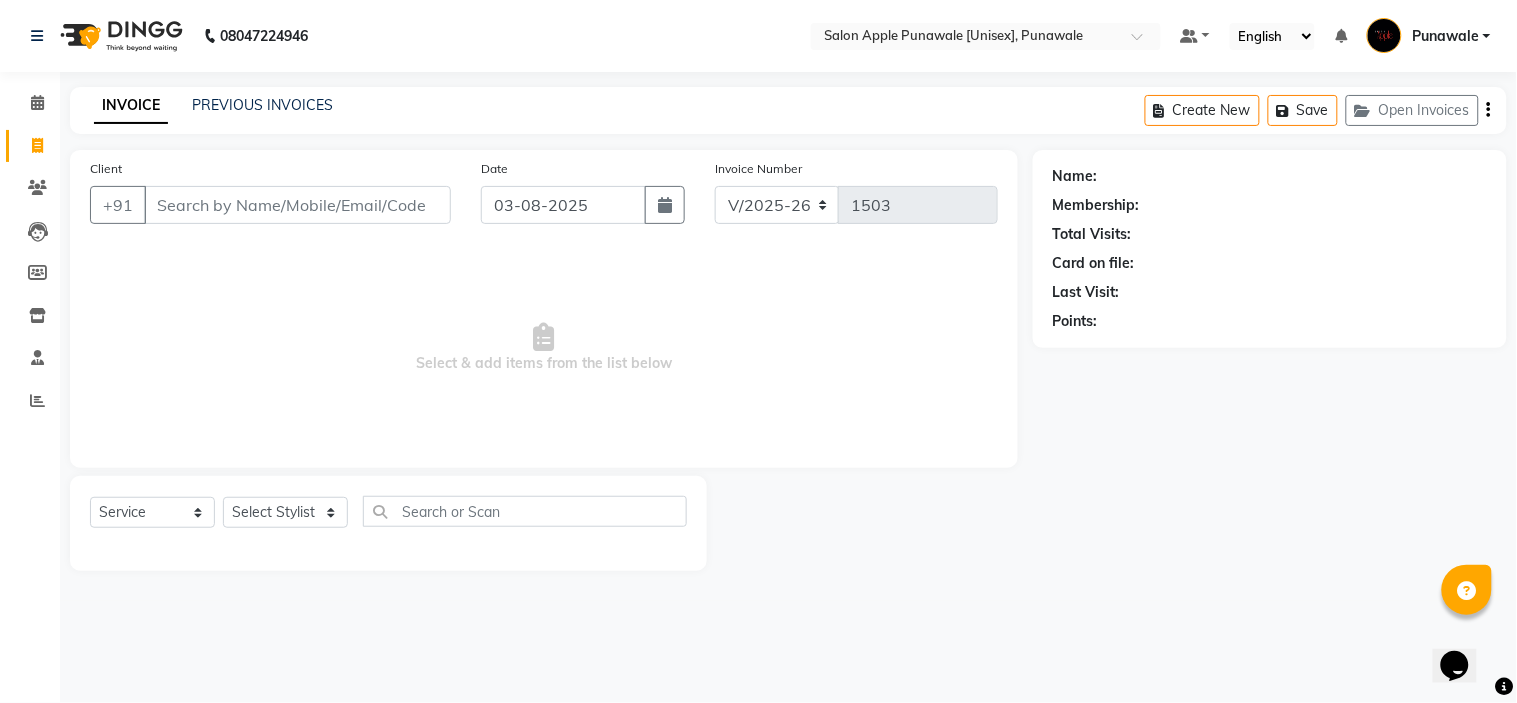 click on "Client" at bounding box center [297, 205] 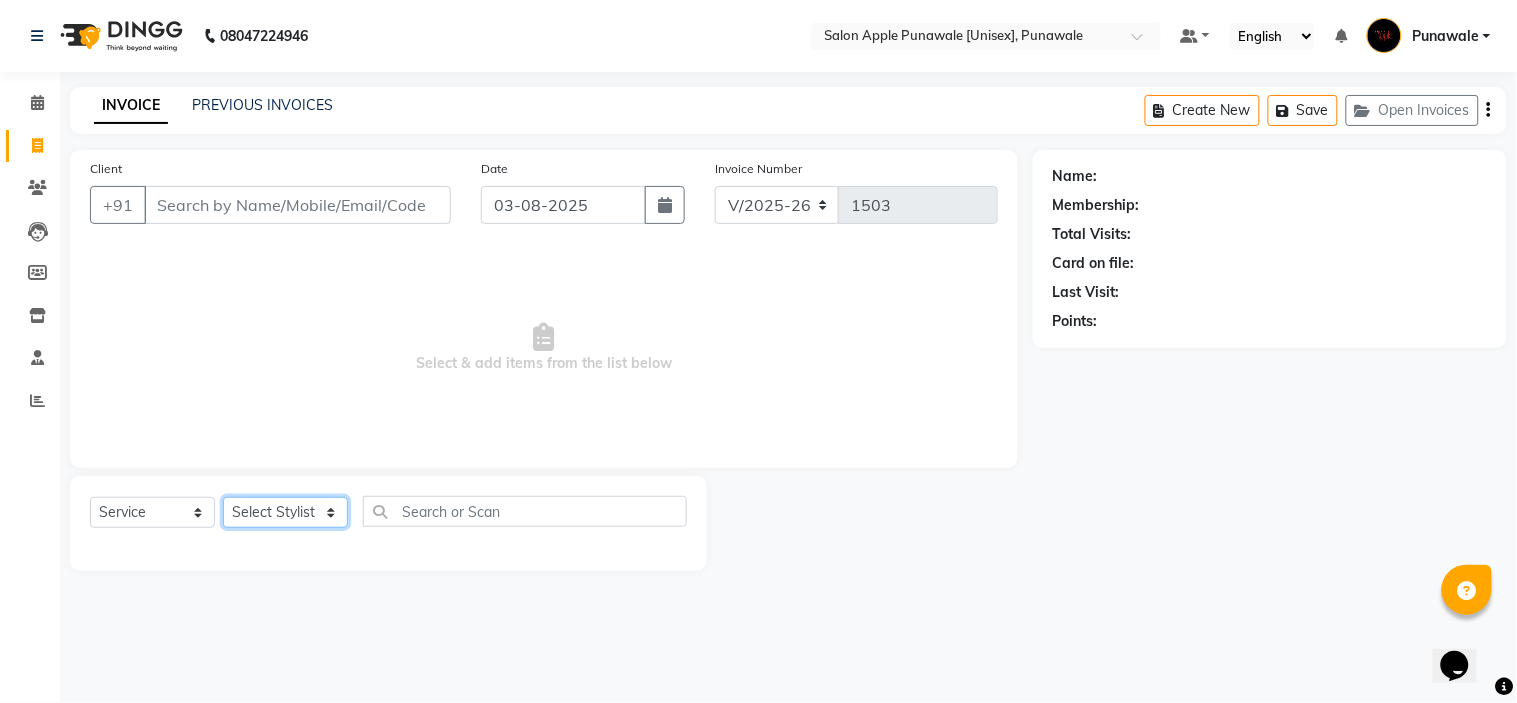 click on "Select Stylist Avi Sonawane Kamlesh Nikam Kaveri Nikam Pallavi Waghamare Shruti Khapake Sneha Jadhav Sohail Shaikh  Vivek Hire" 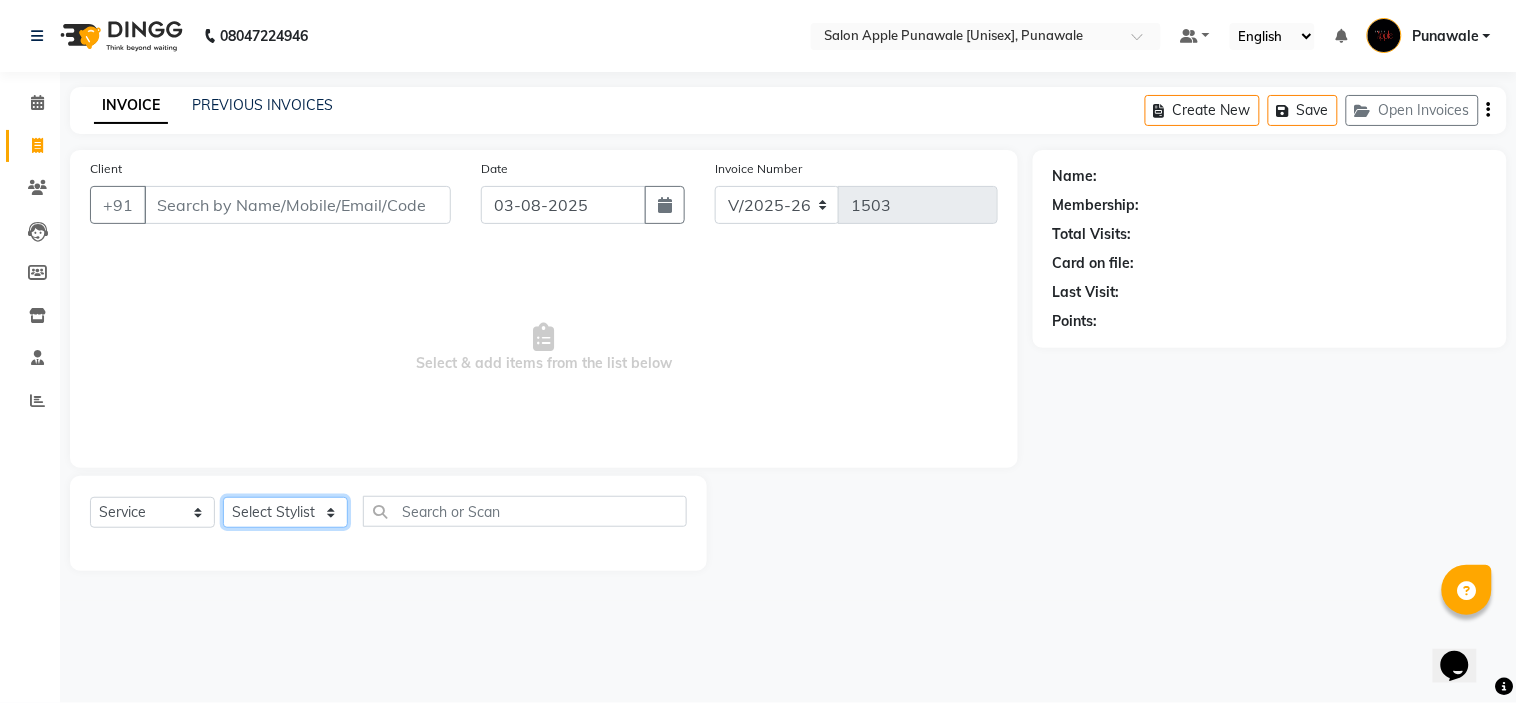 select on "63297" 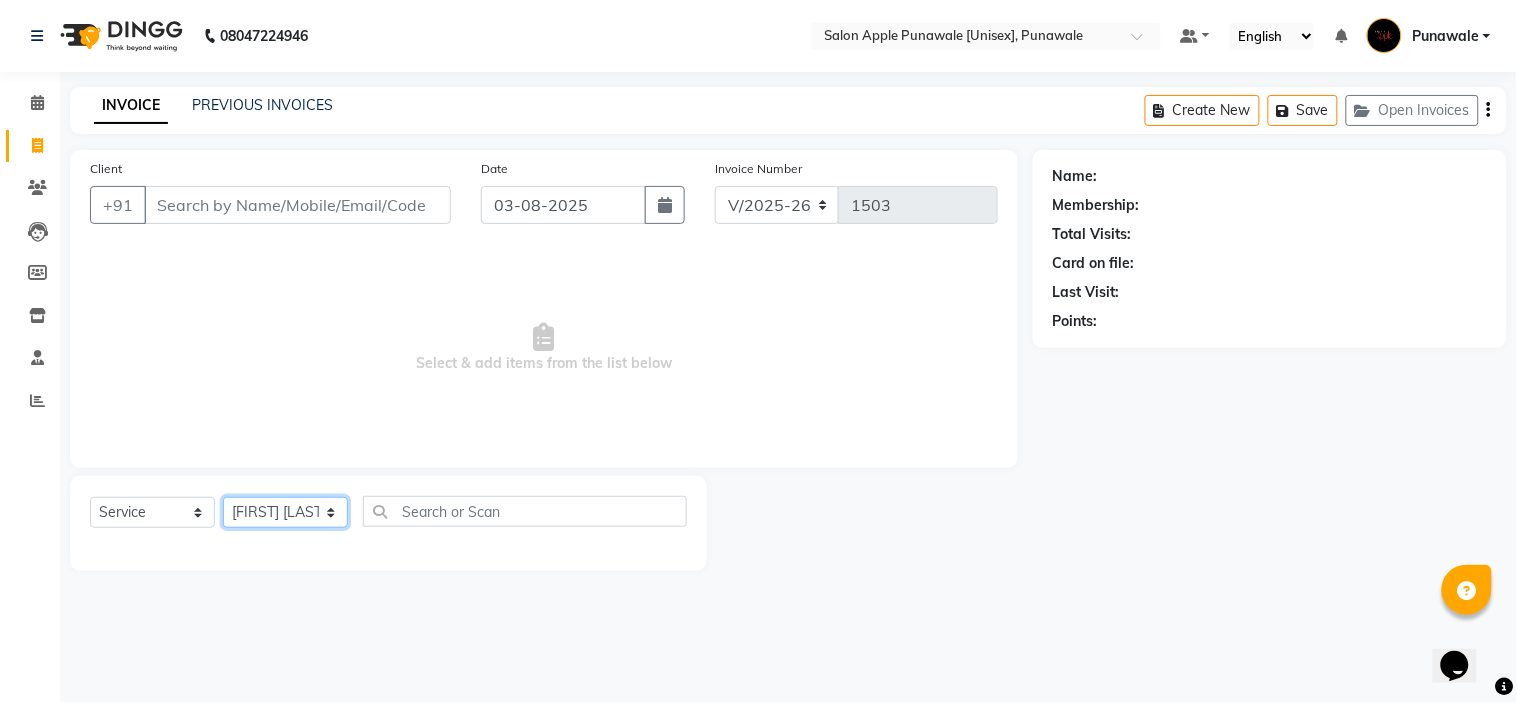 click on "Select Stylist Avi Sonawane Kamlesh Nikam Kaveri Nikam Pallavi Waghamare Shruti Khapake Sneha Jadhav Sohail Shaikh  Vivek Hire" 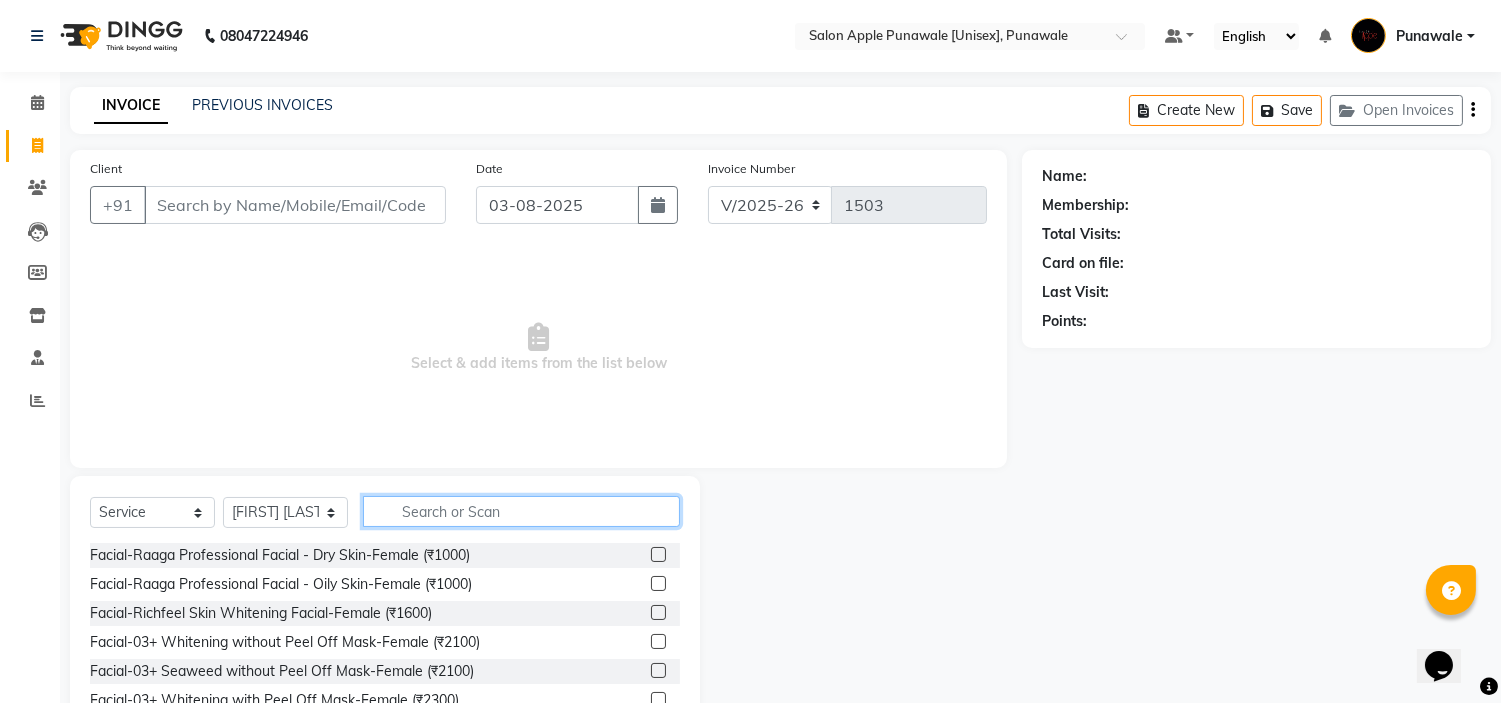 click 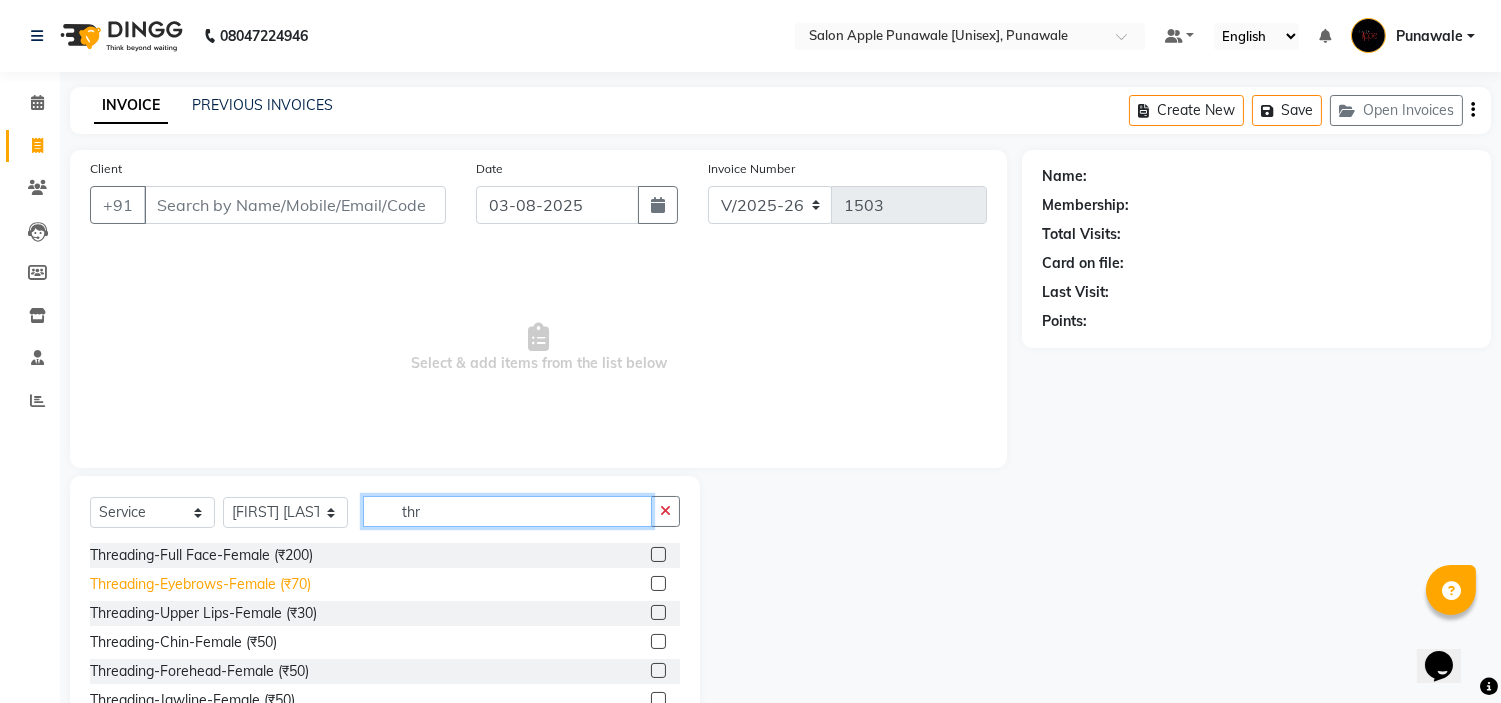 type on "thr" 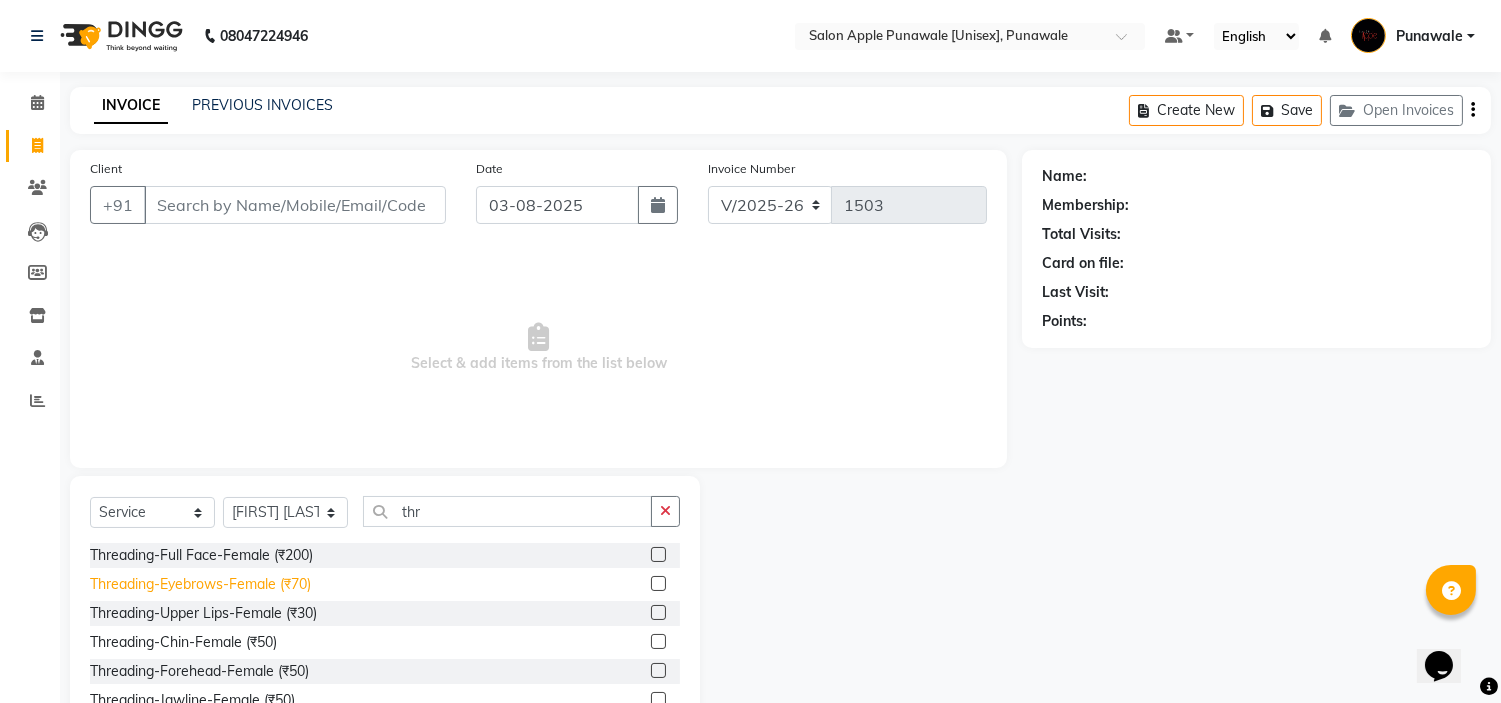 click on "Threading-Eyebrows-Female (₹70)" 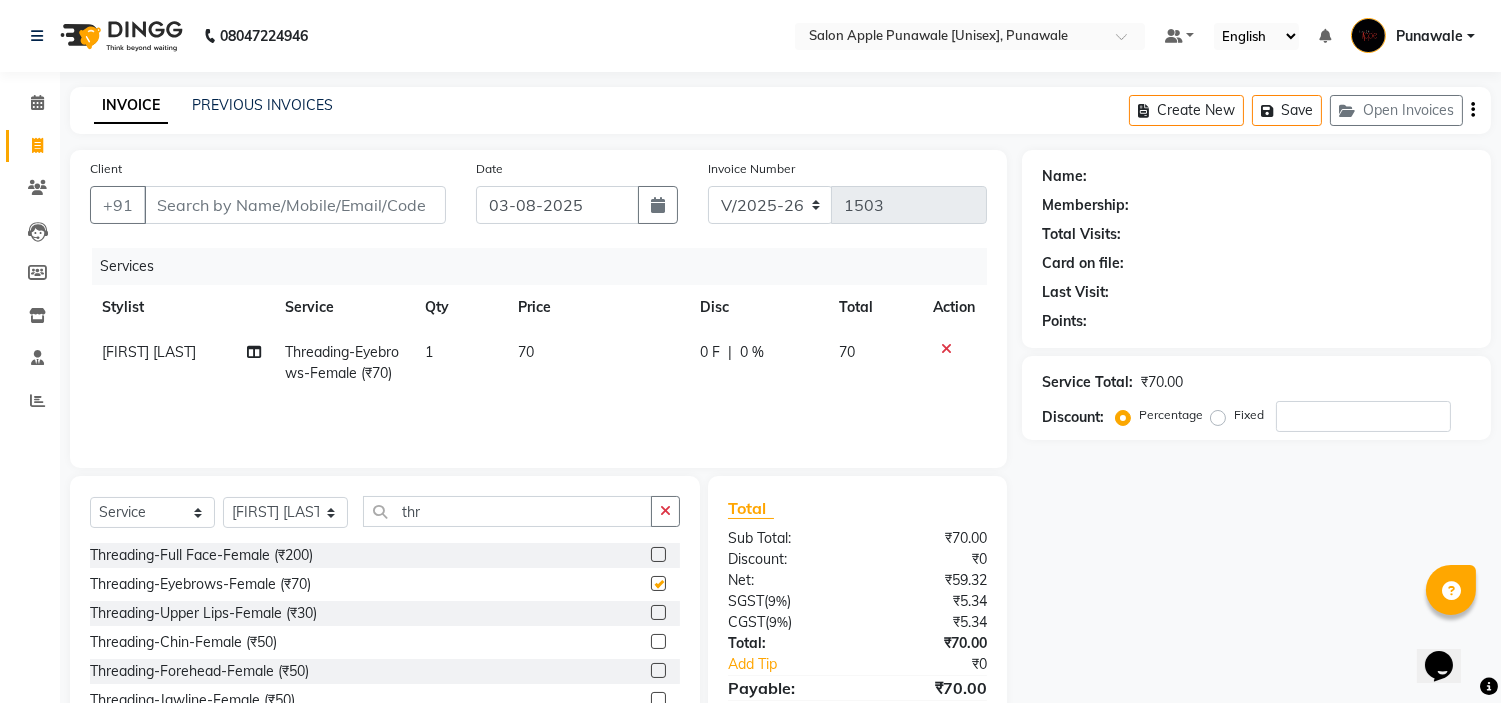 checkbox on "false" 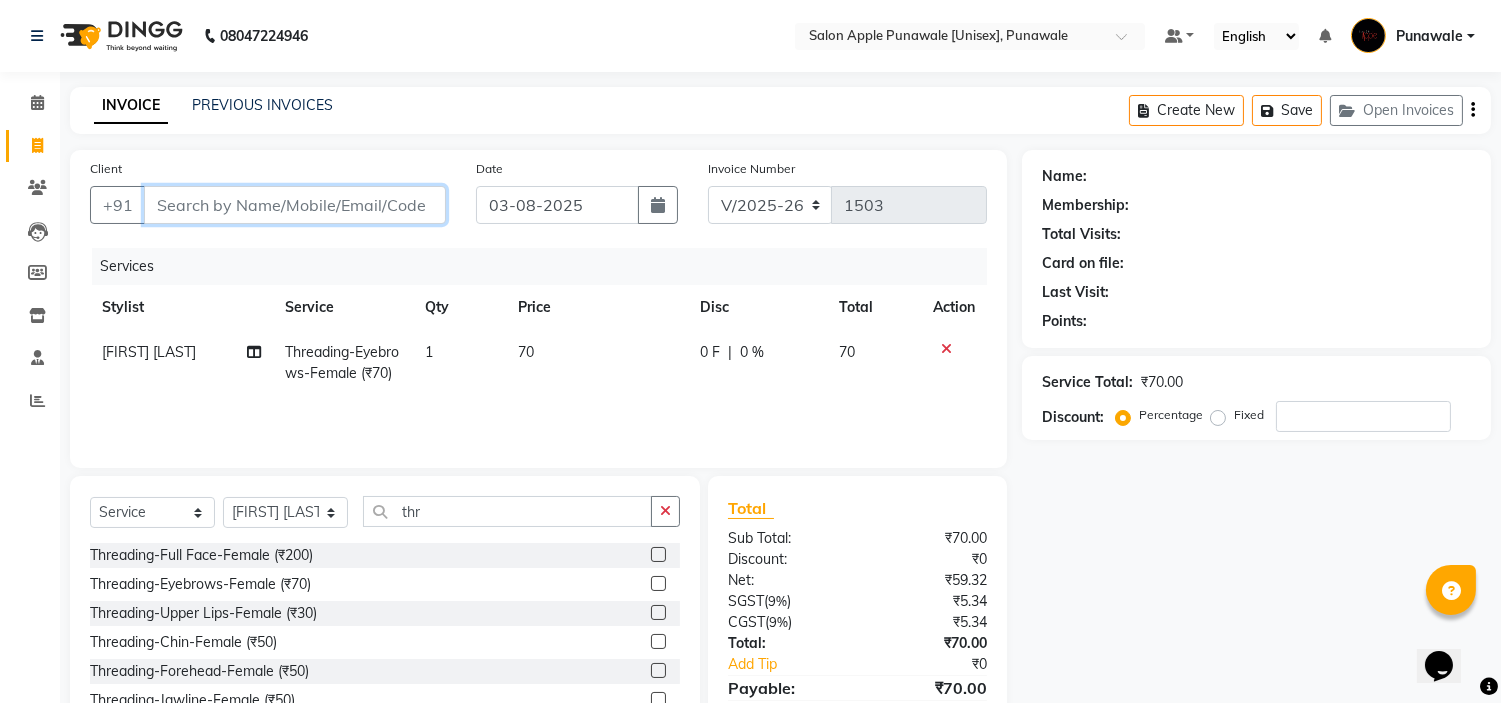 click on "Client" at bounding box center (295, 205) 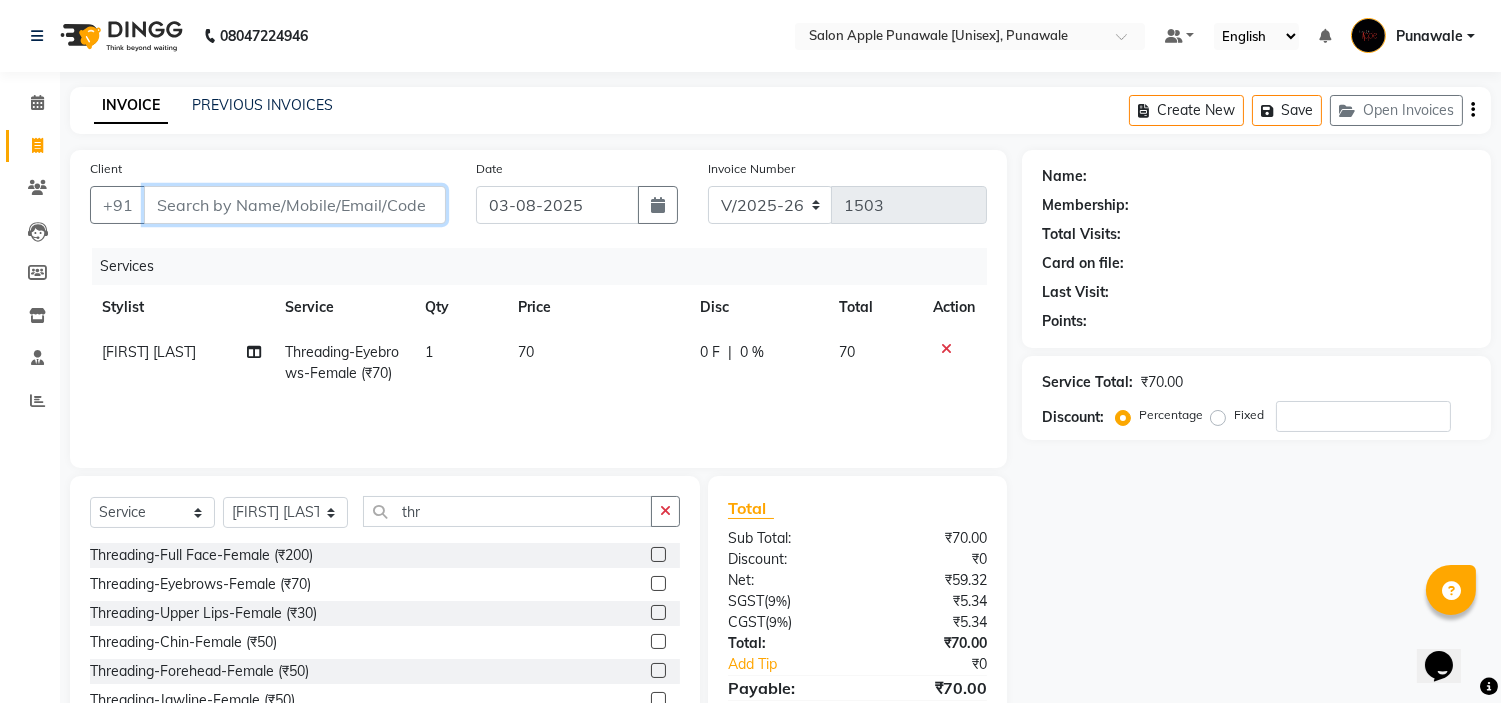 type on "8" 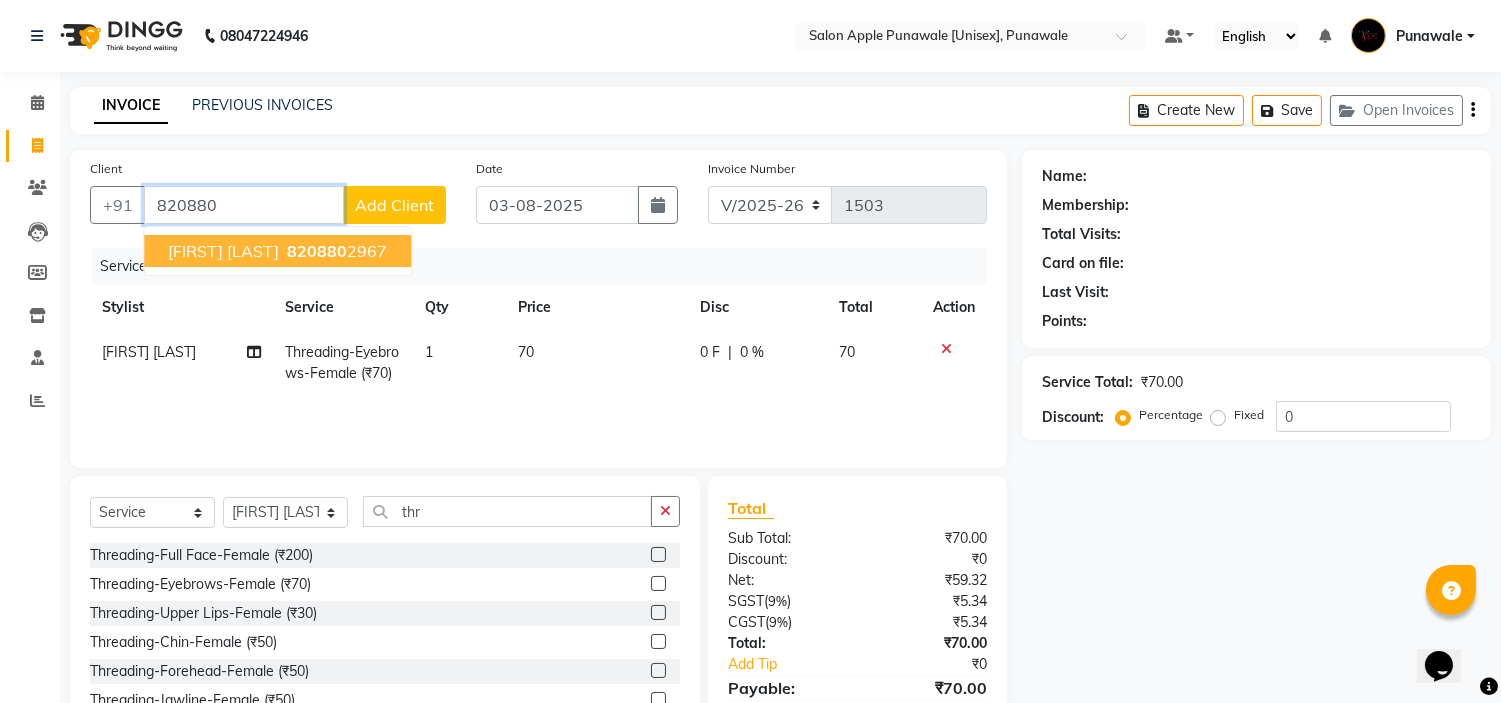 click on "Swaranjali Patil" at bounding box center [223, 251] 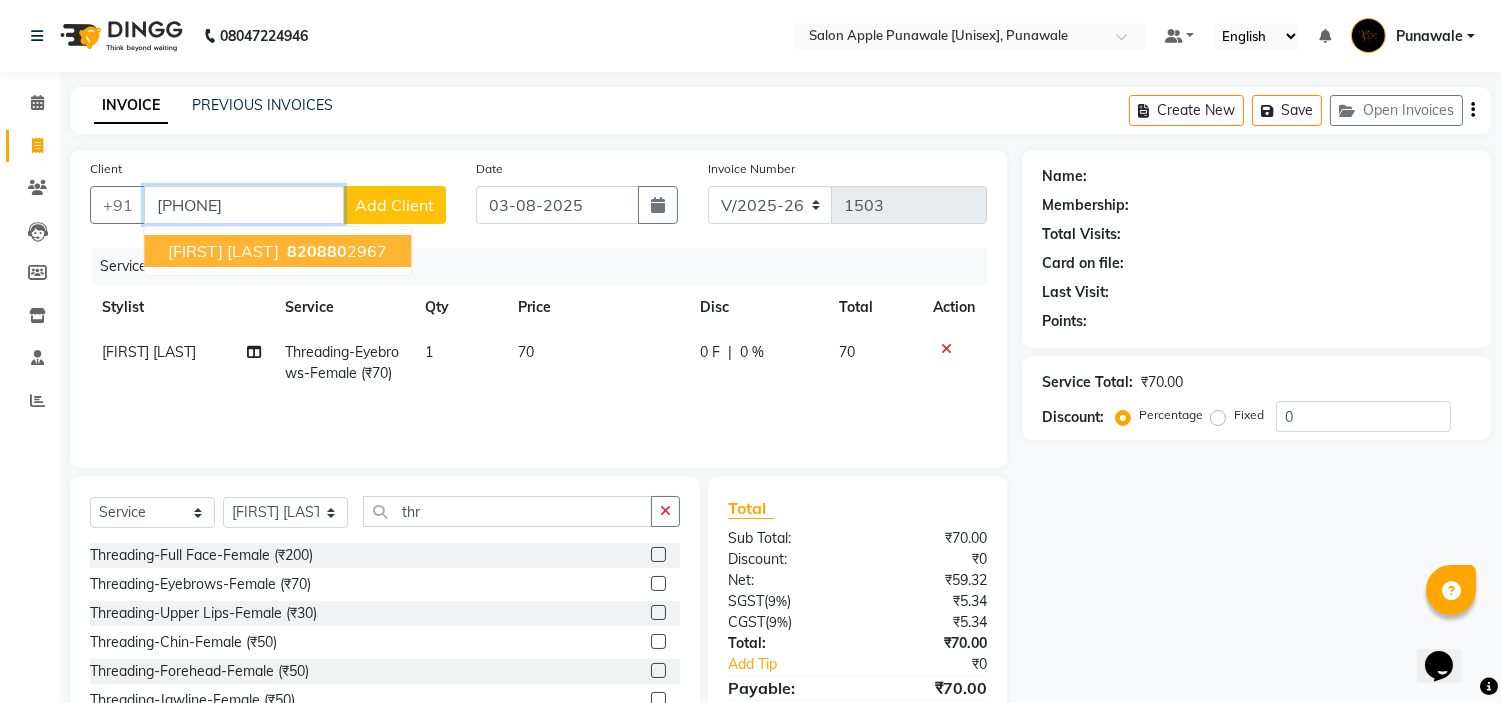 type on "8208802967" 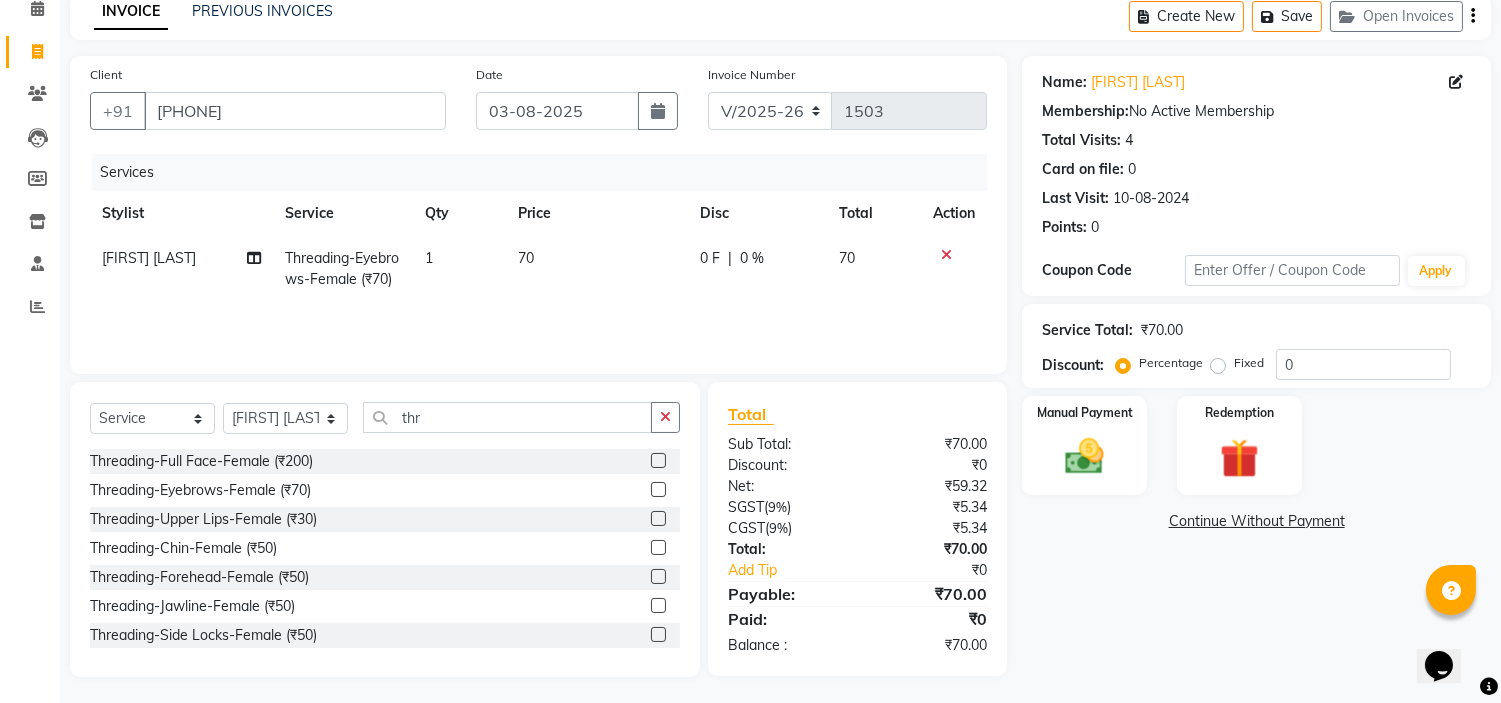 scroll, scrollTop: 100, scrollLeft: 0, axis: vertical 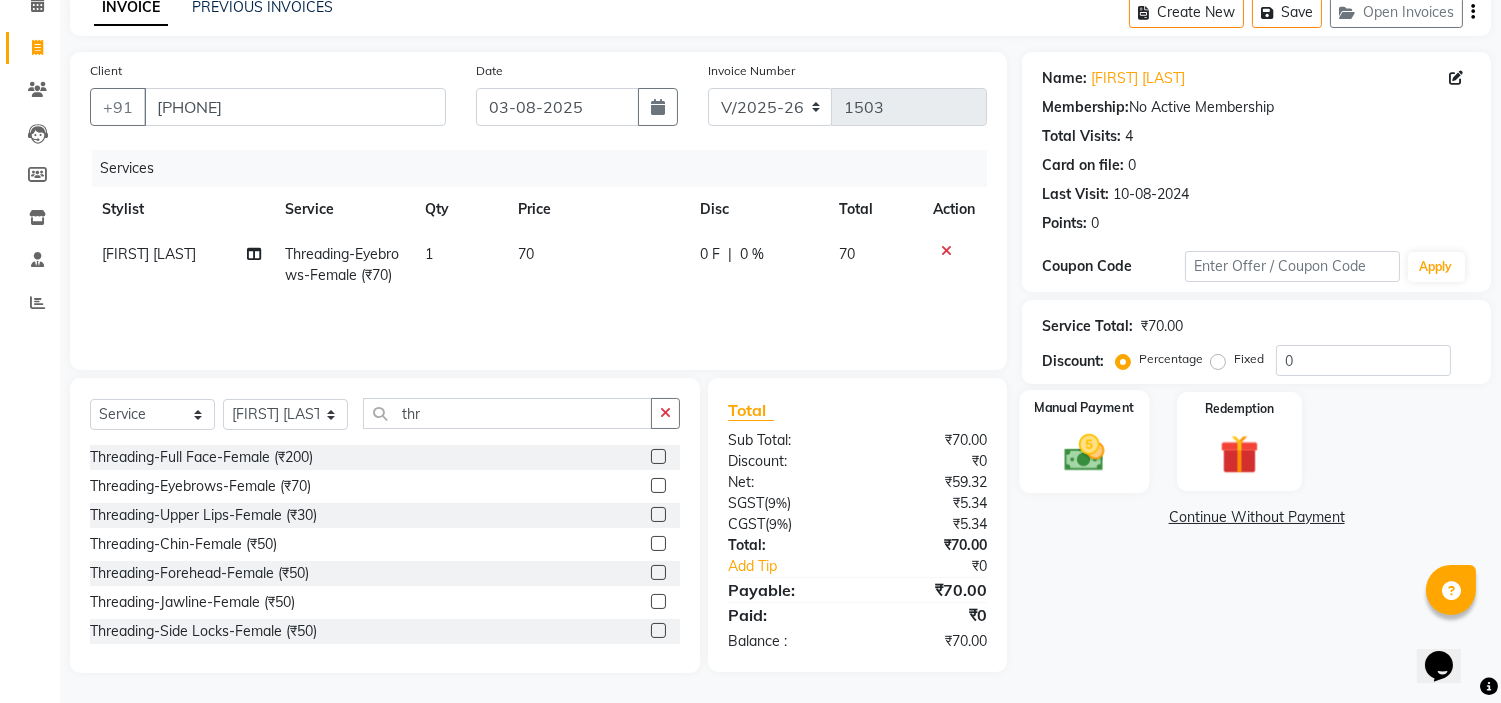click 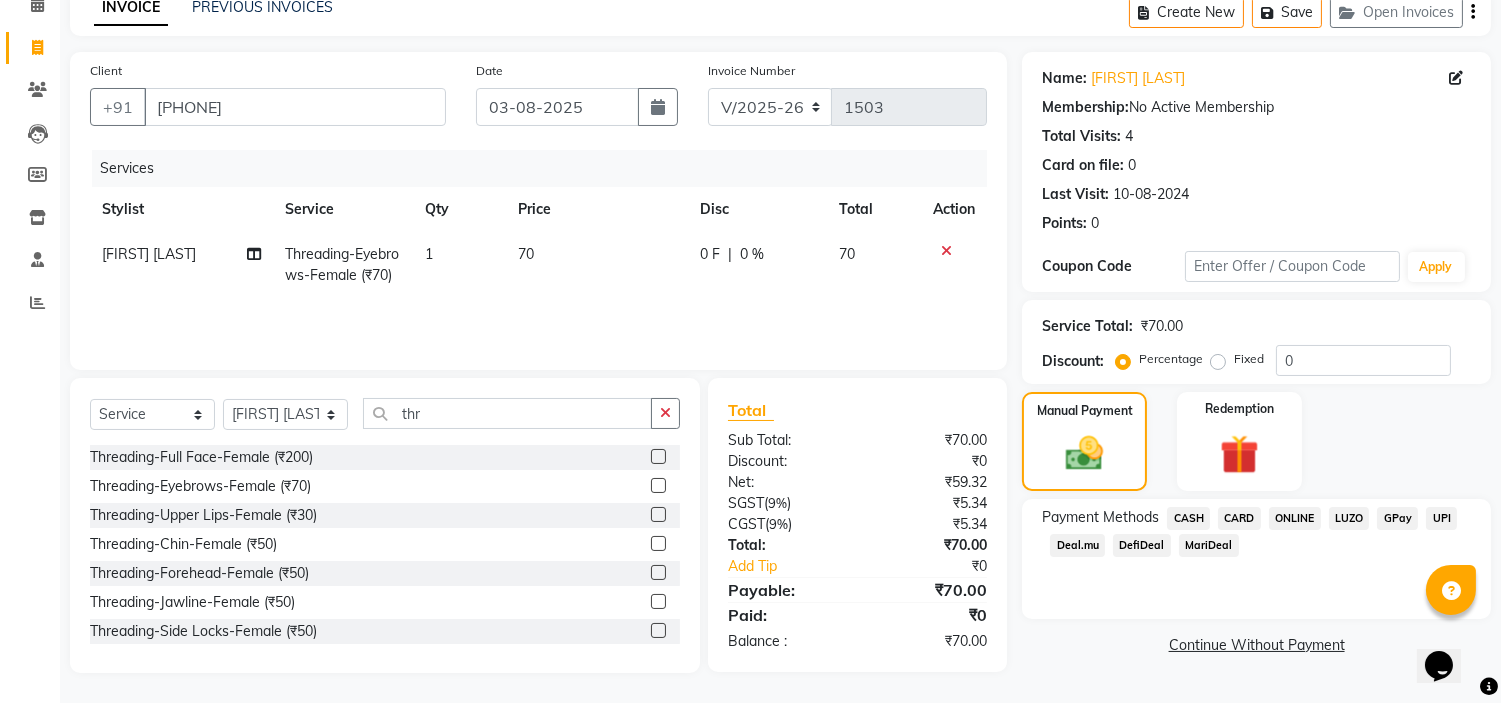 click on "ONLINE" 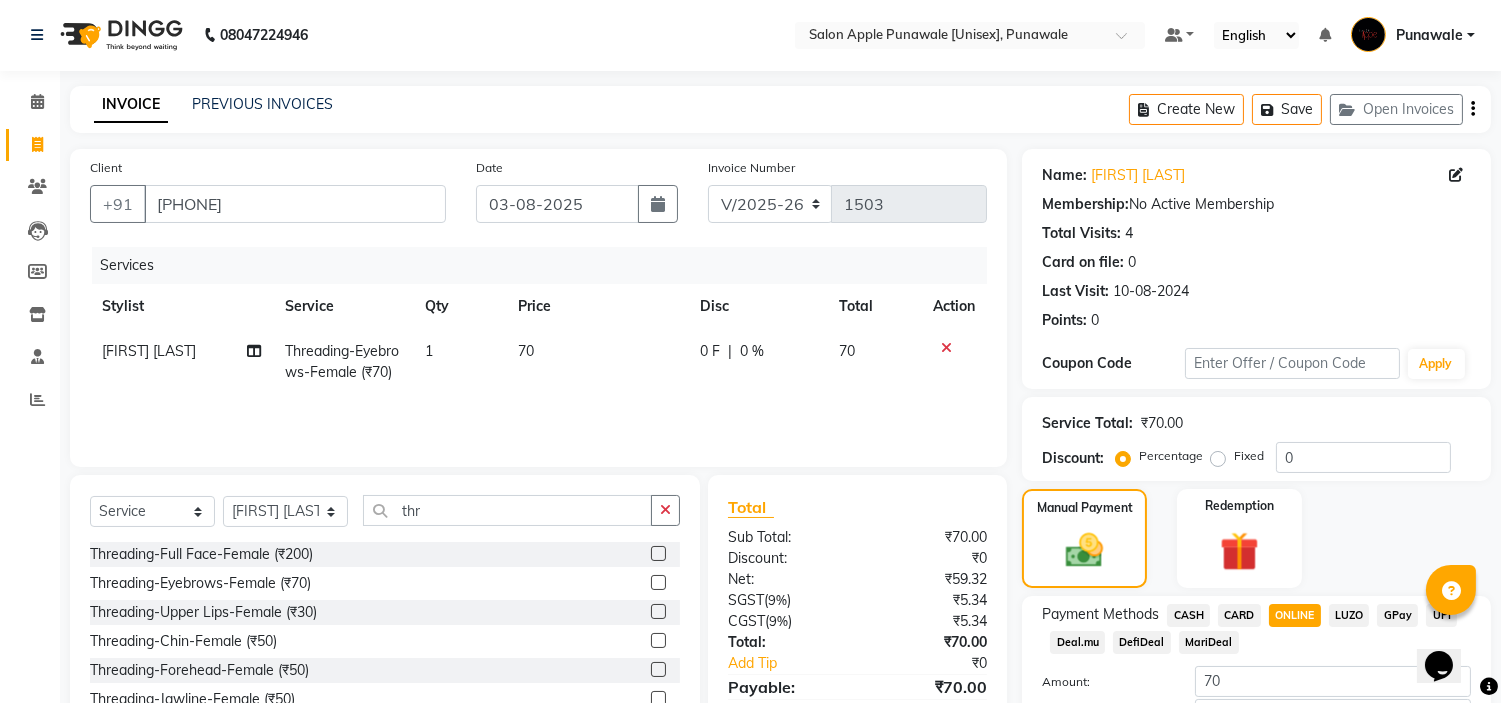 scroll, scrollTop: 0, scrollLeft: 0, axis: both 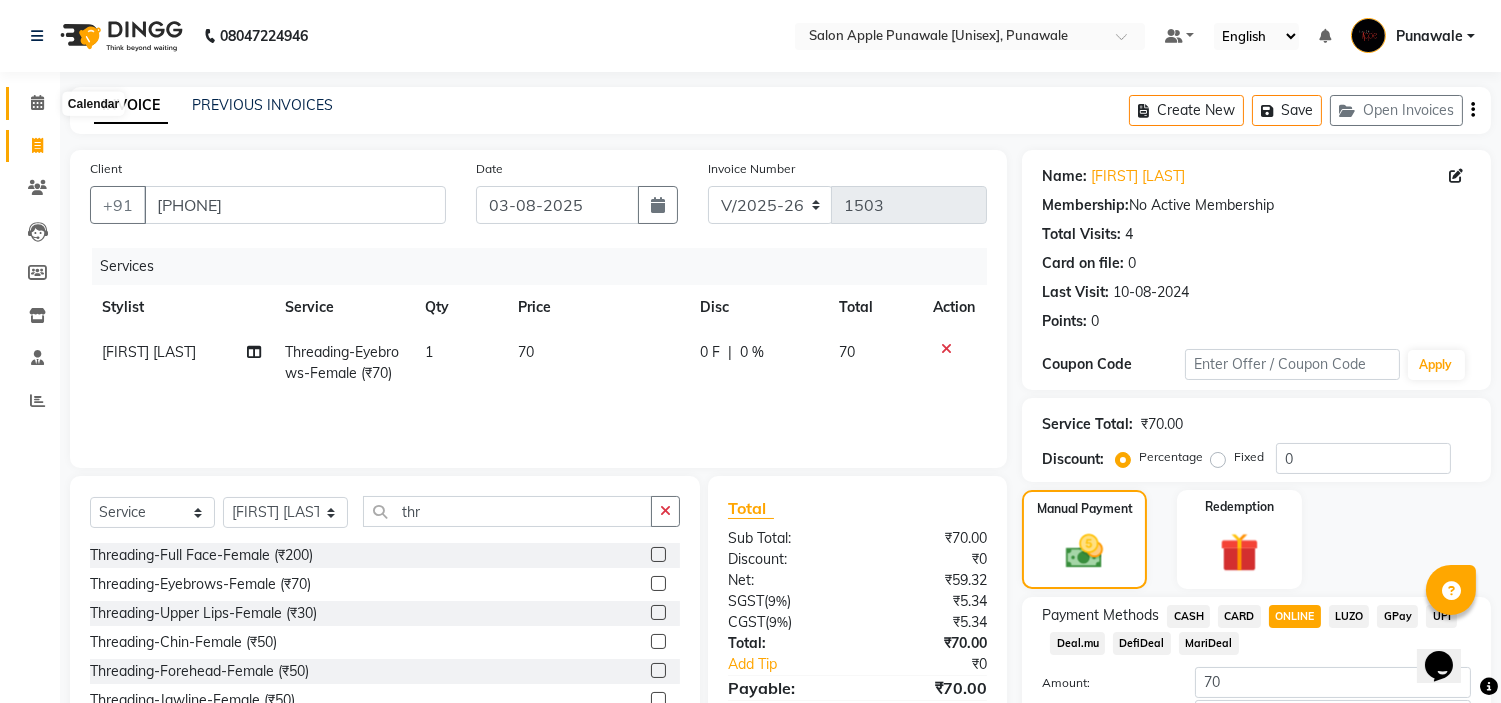 click 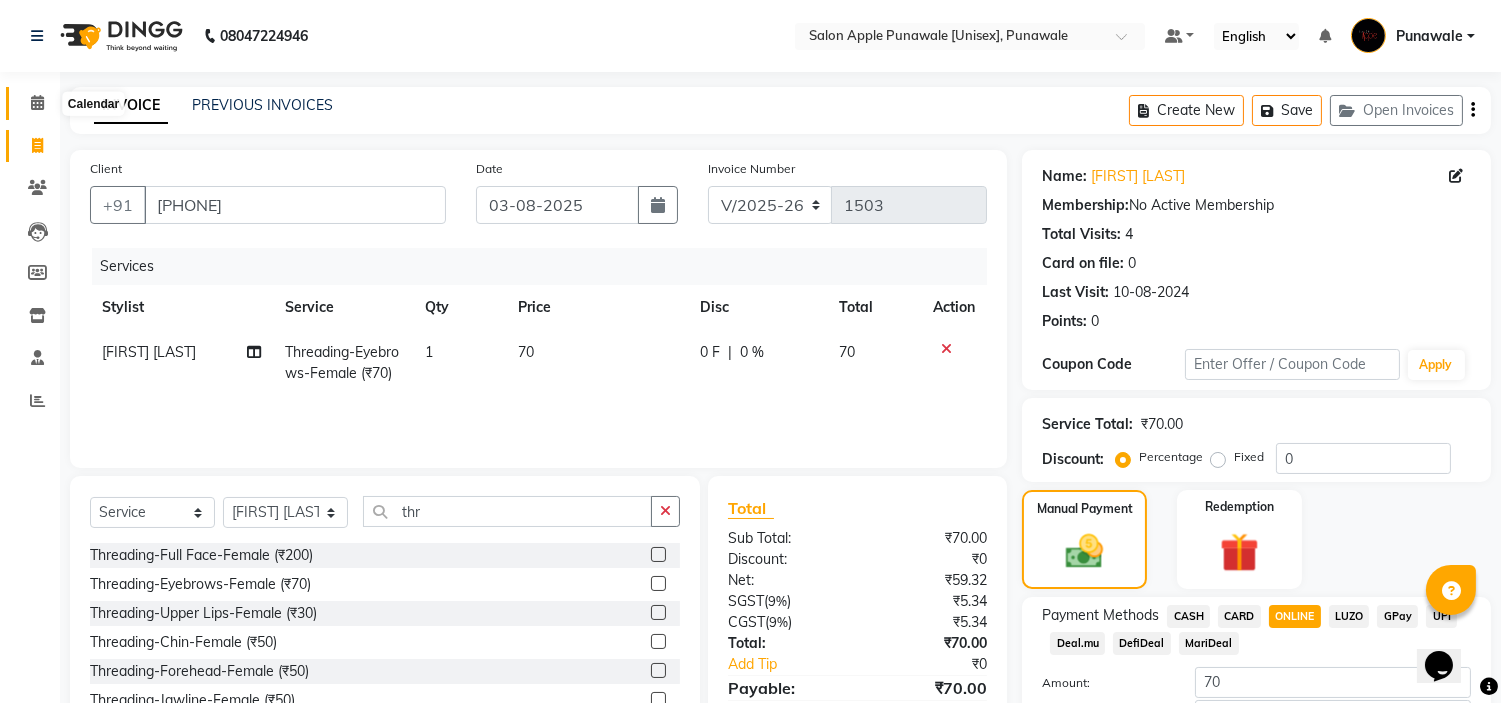 click 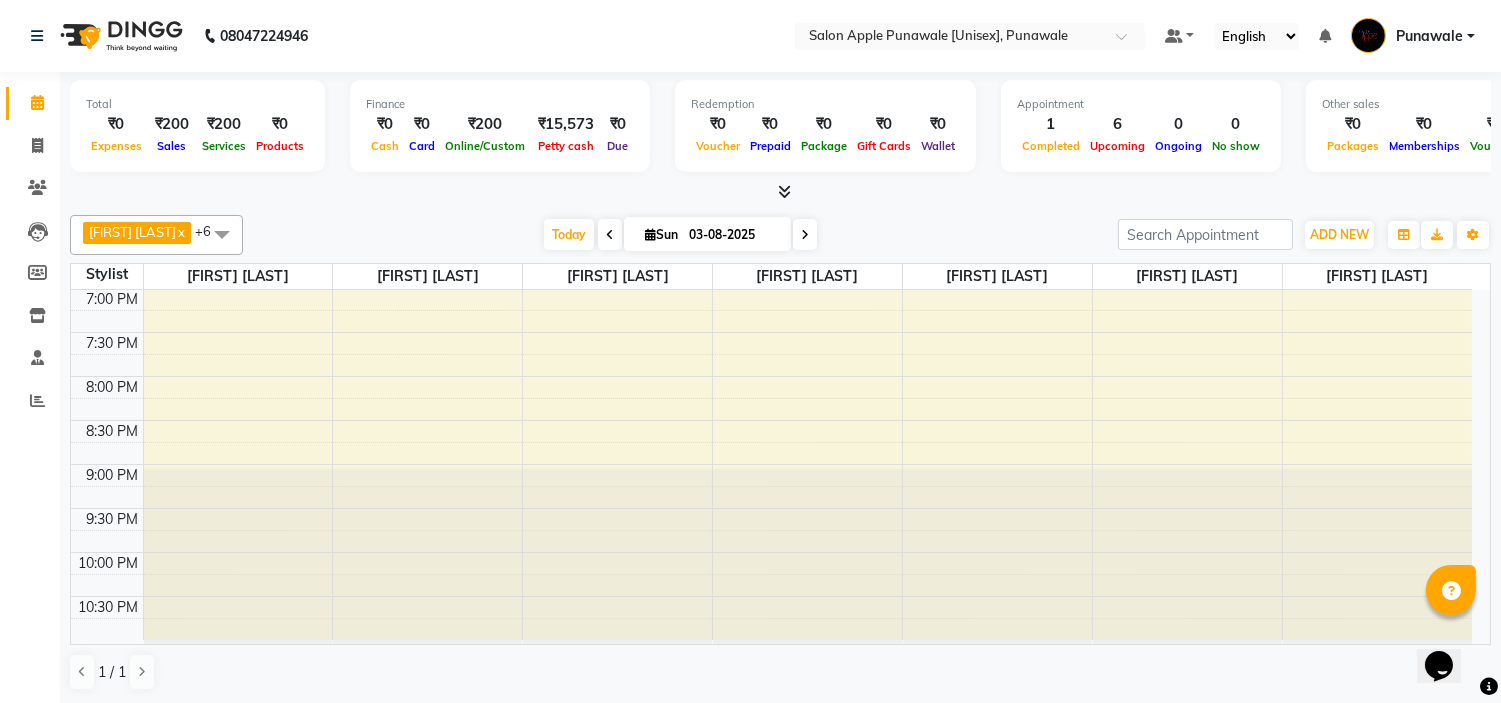 scroll, scrollTop: 882, scrollLeft: 0, axis: vertical 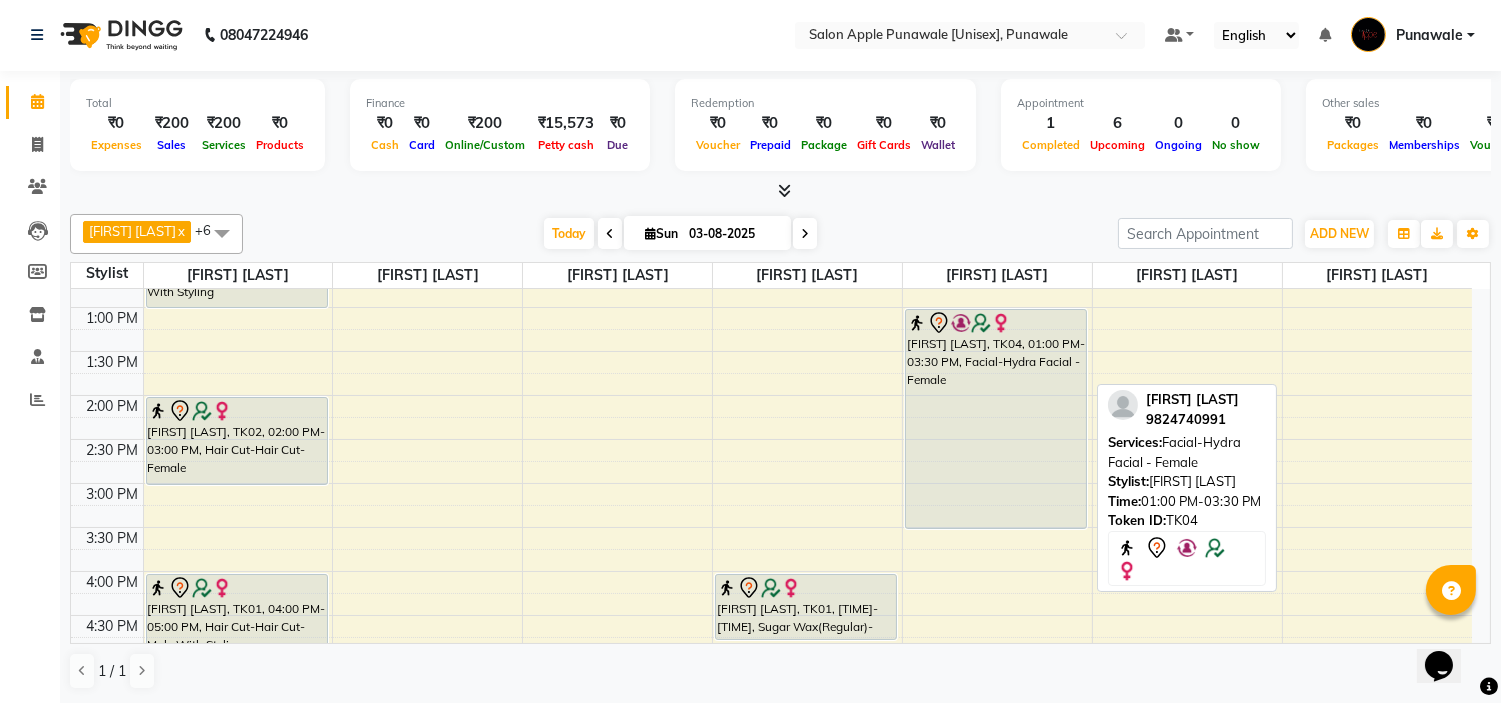 click on "avani shah, TK04, 01:00 PM-03:30 PM, Facial-Hydra Facial - Female" at bounding box center (996, 419) 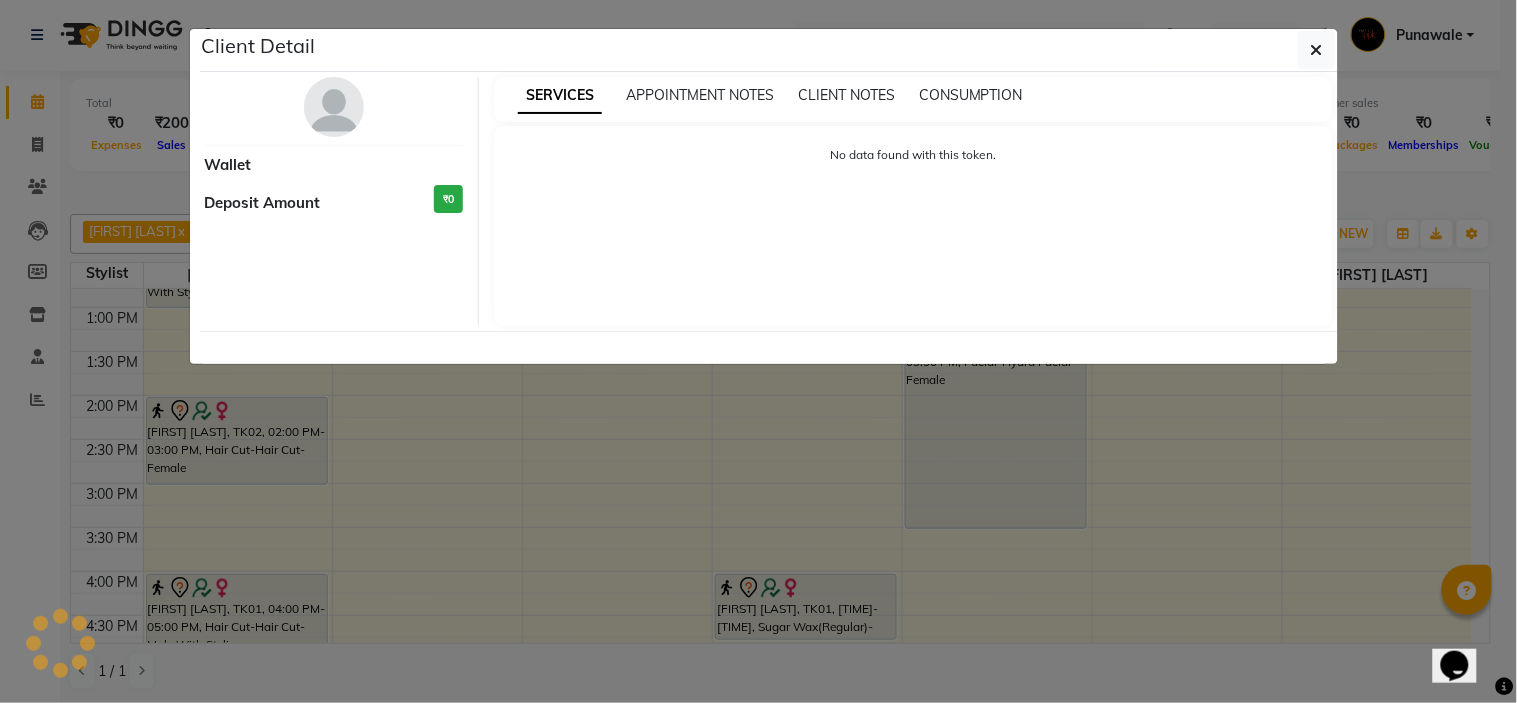select on "7" 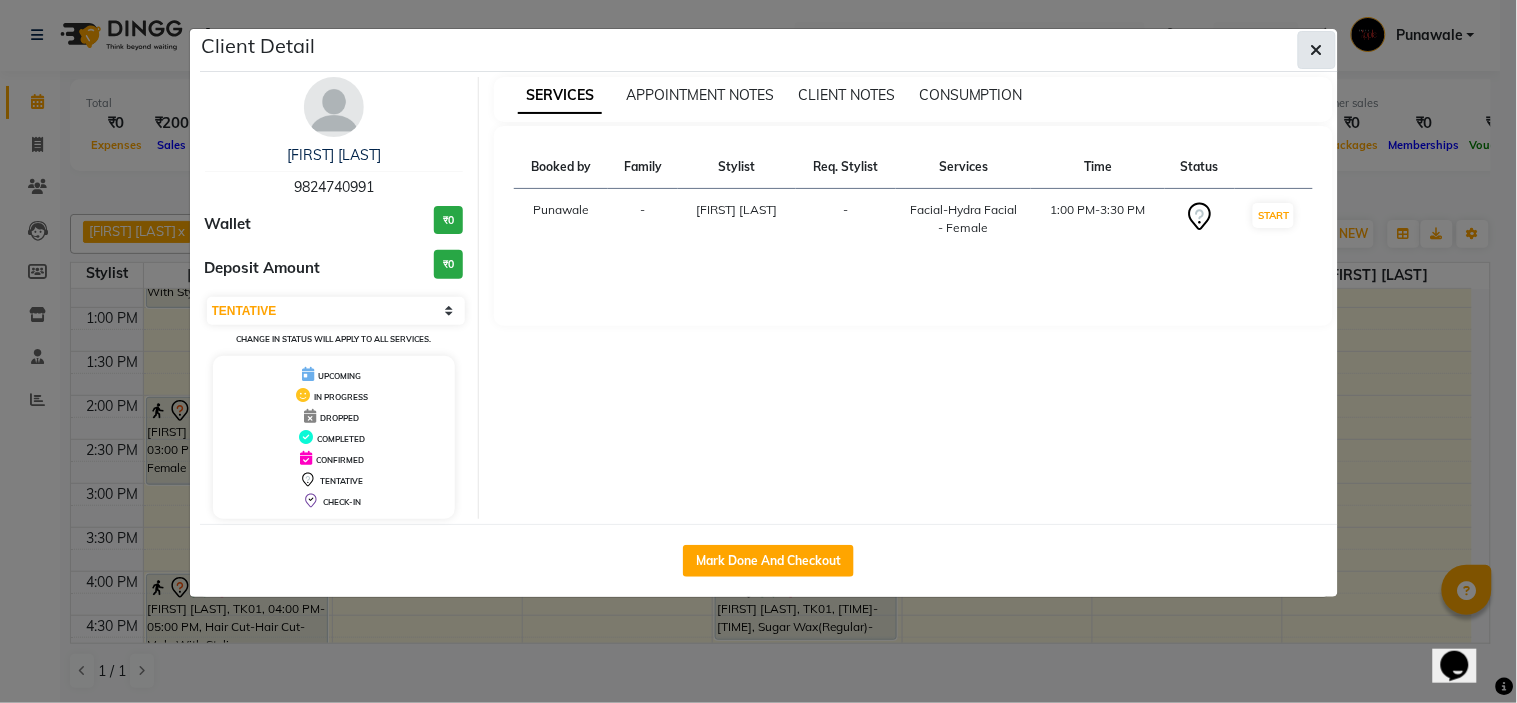 click 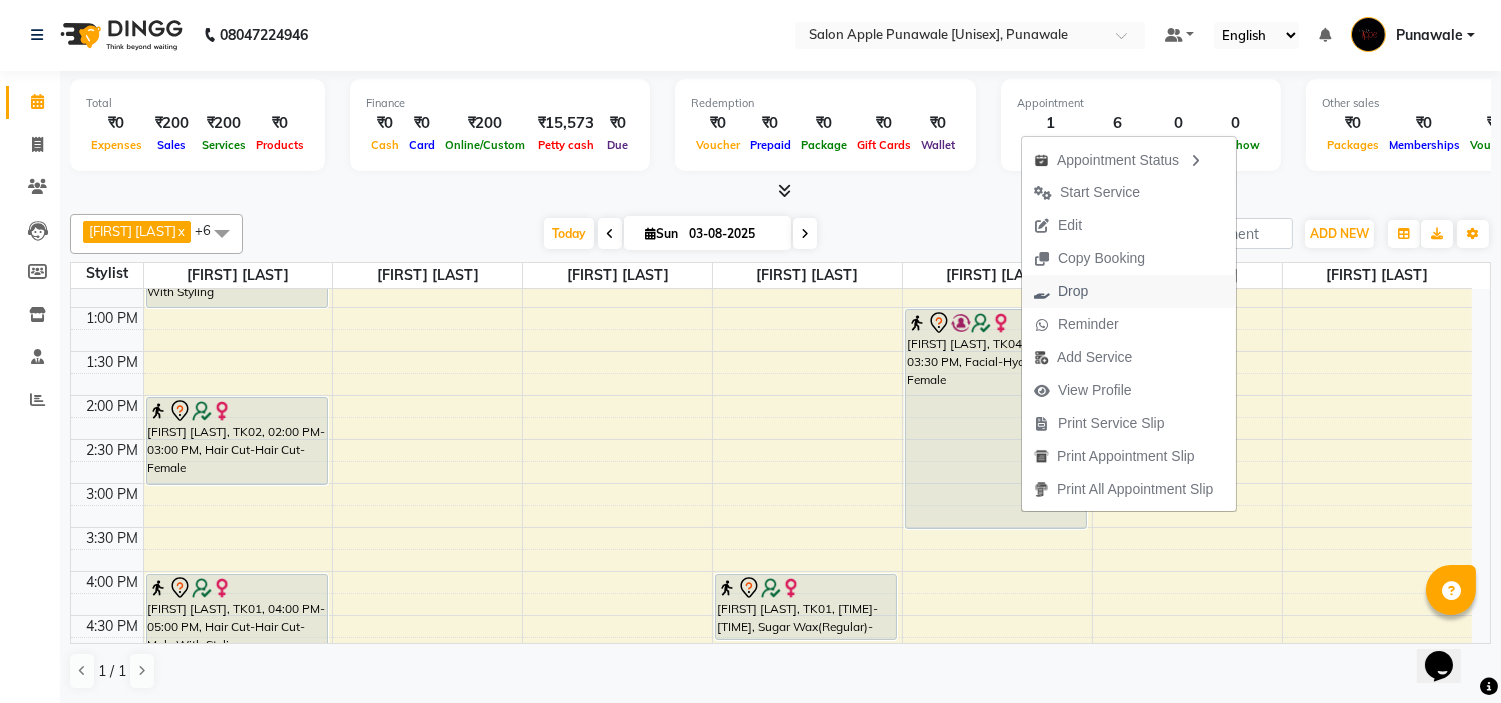 click on "Drop" at bounding box center (1073, 291) 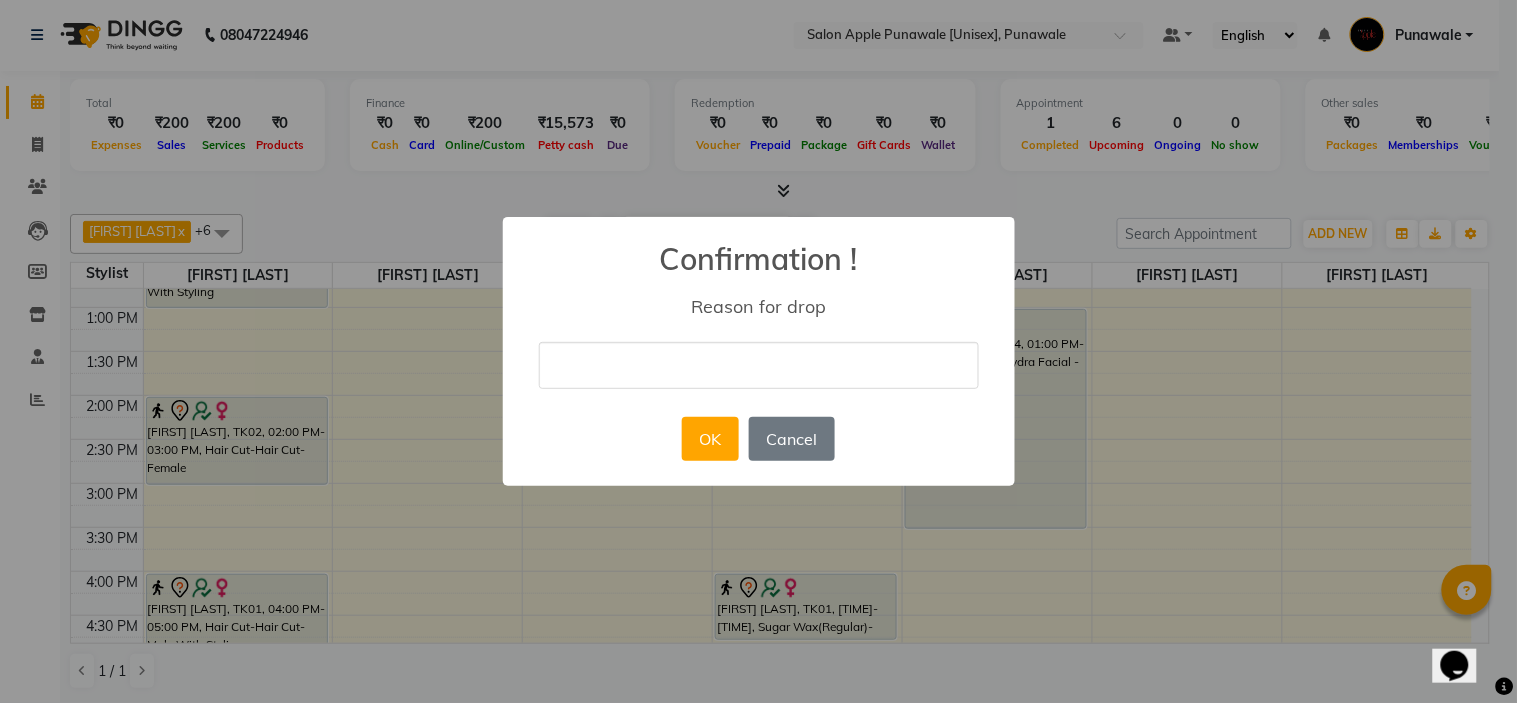 click at bounding box center (759, 365) 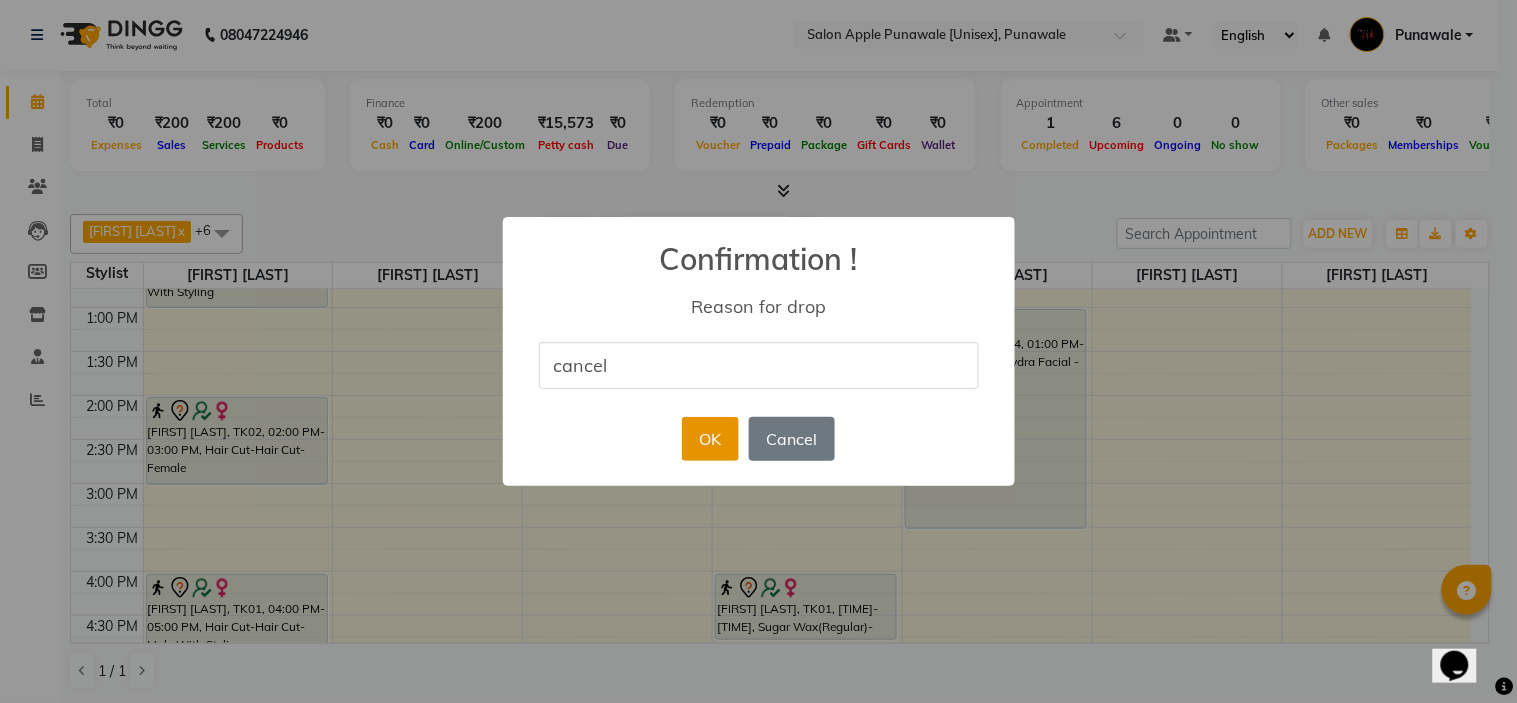 click on "OK" at bounding box center [710, 439] 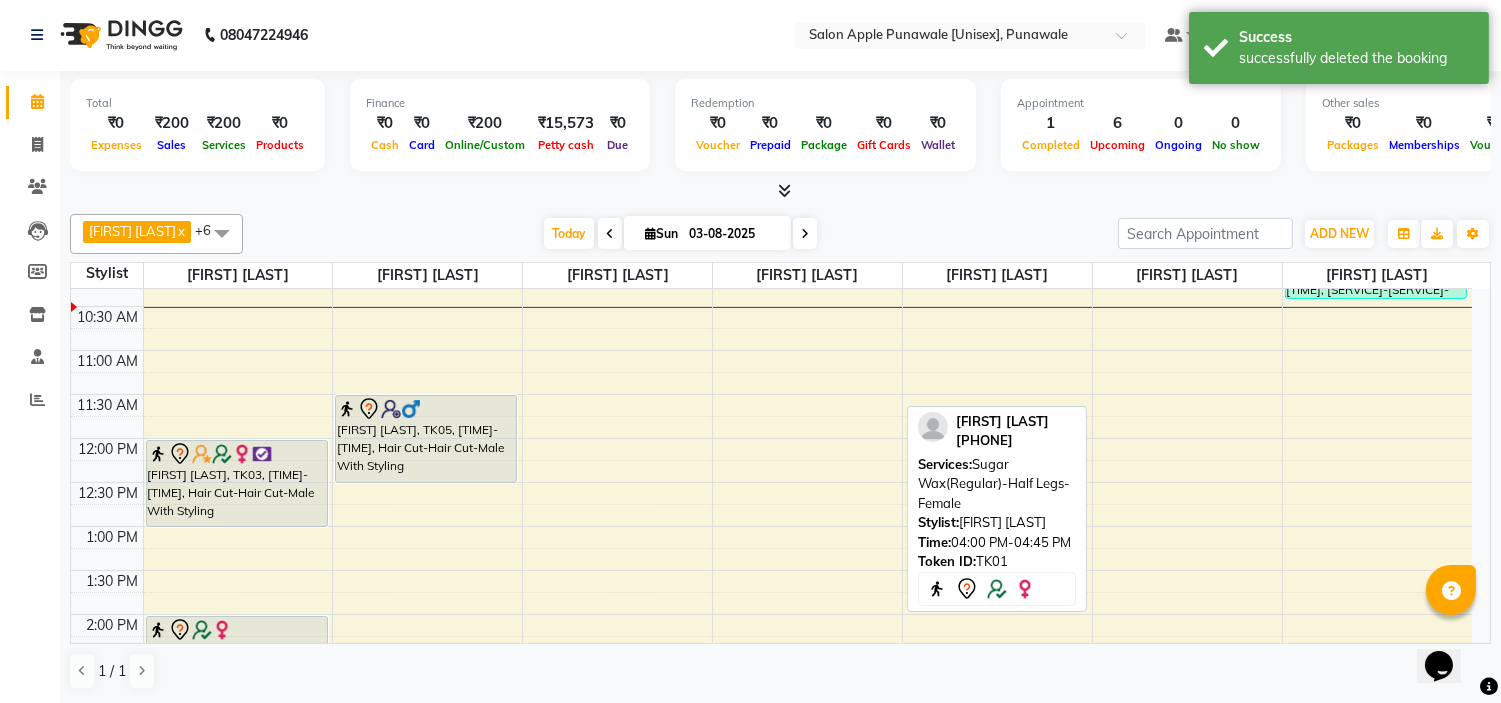 scroll, scrollTop: 111, scrollLeft: 0, axis: vertical 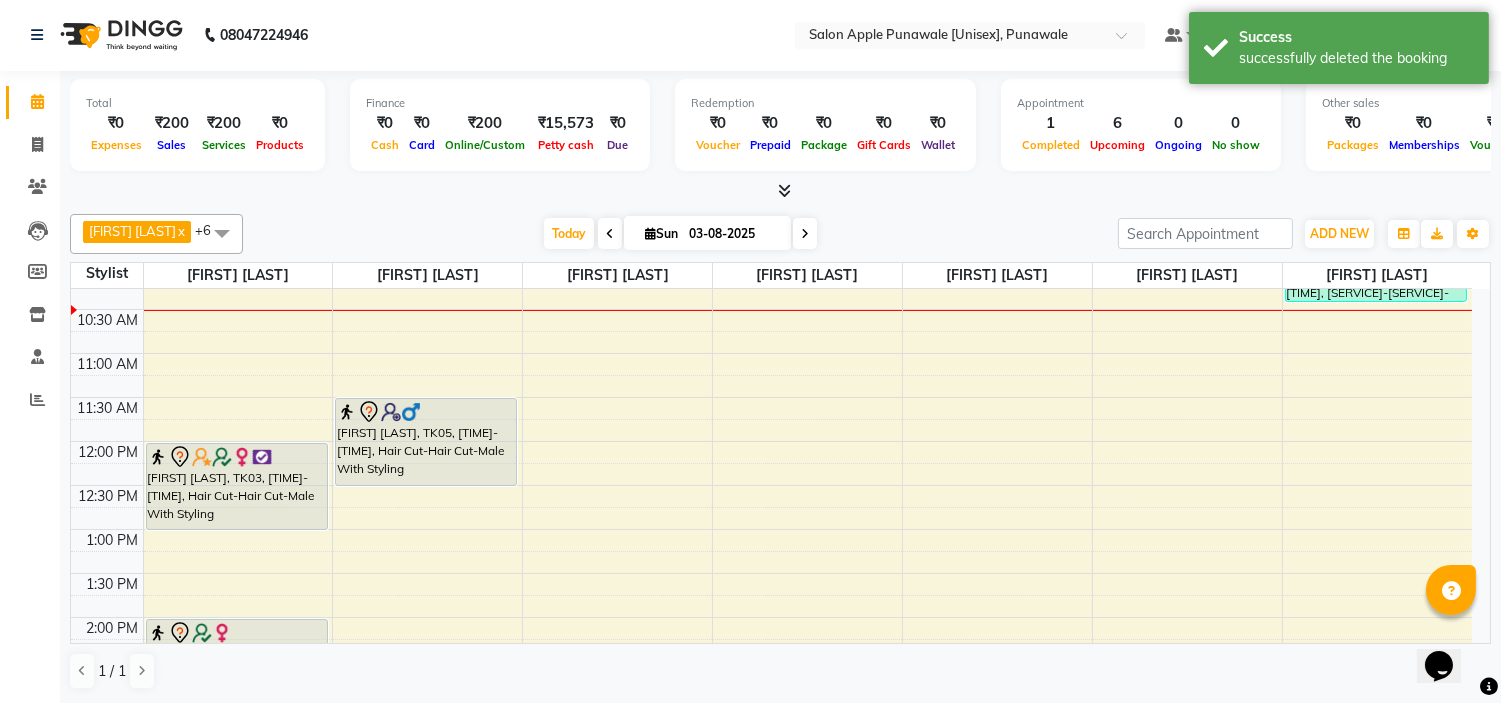 click at bounding box center (805, 234) 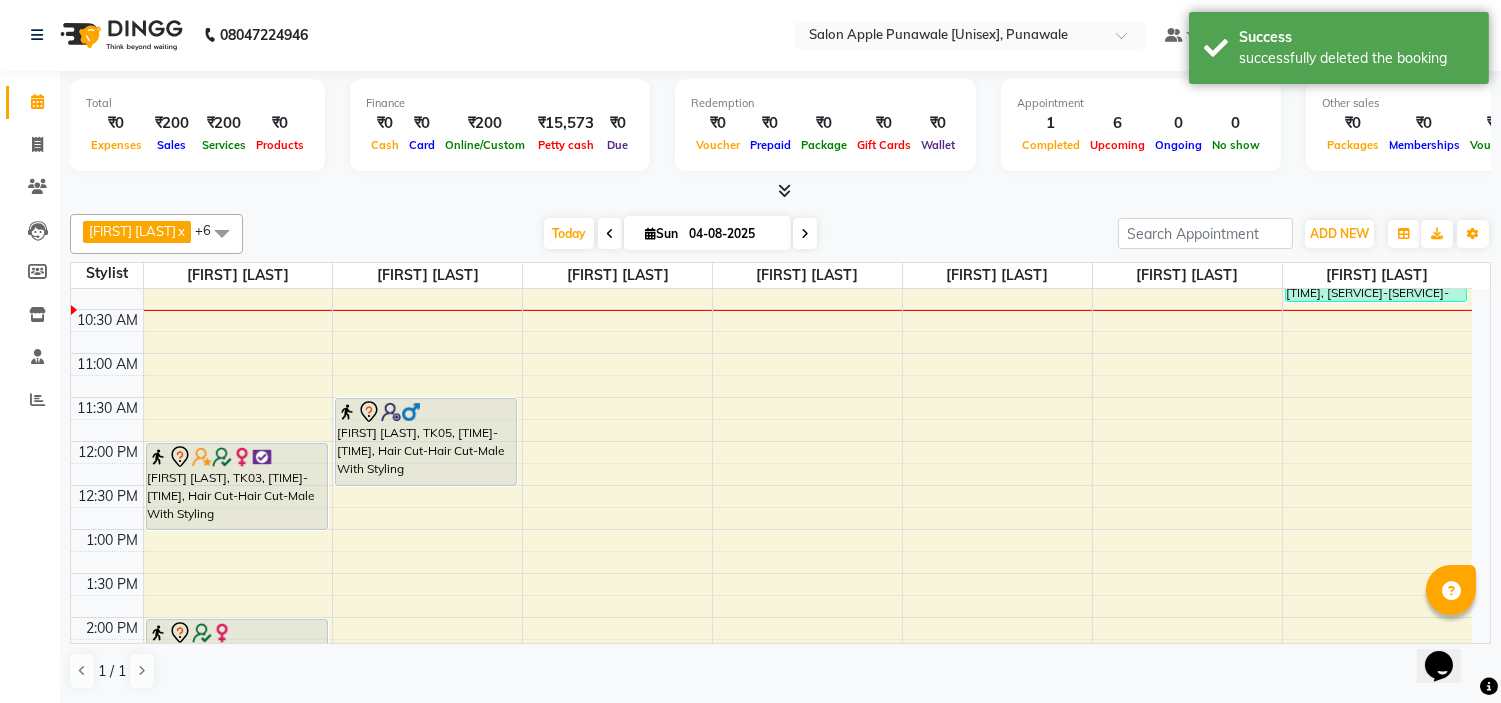 scroll, scrollTop: 88, scrollLeft: 0, axis: vertical 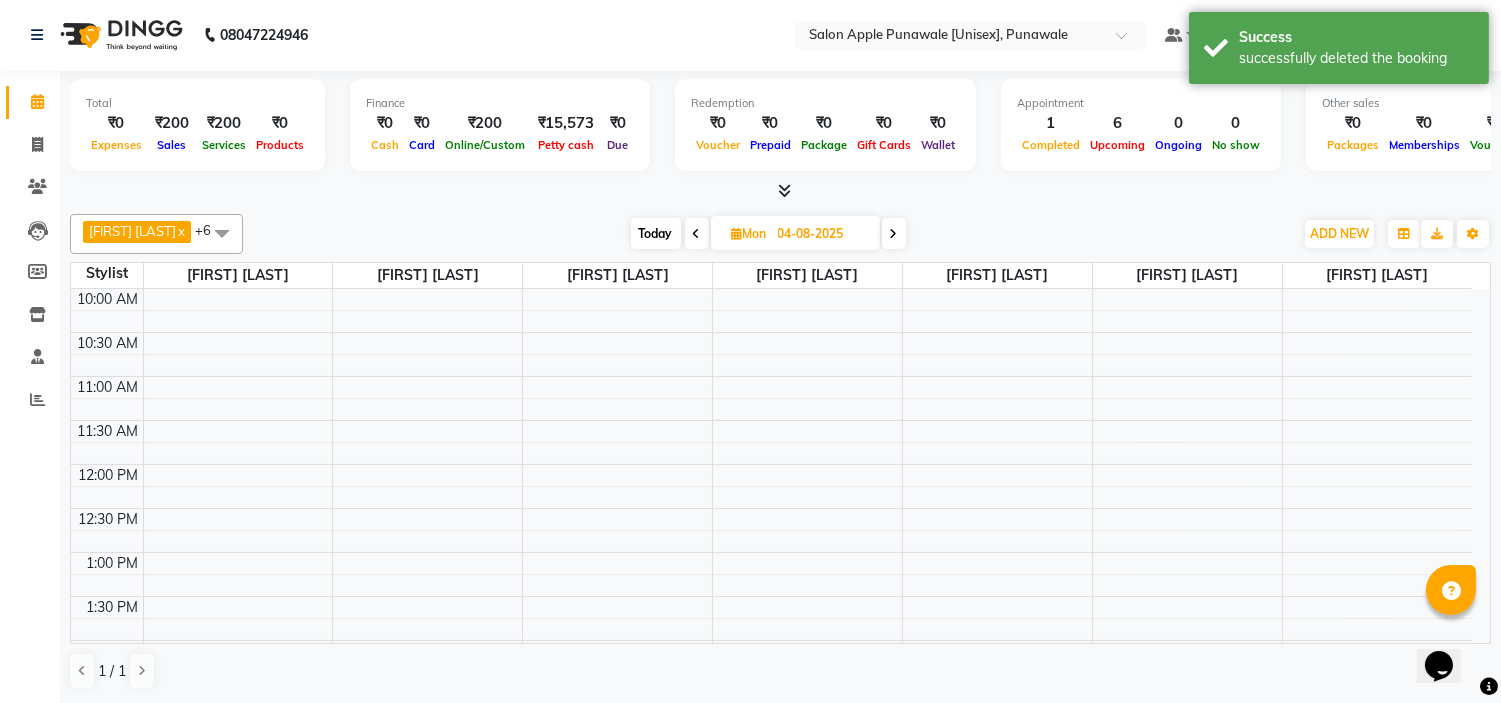 click at bounding box center [894, 234] 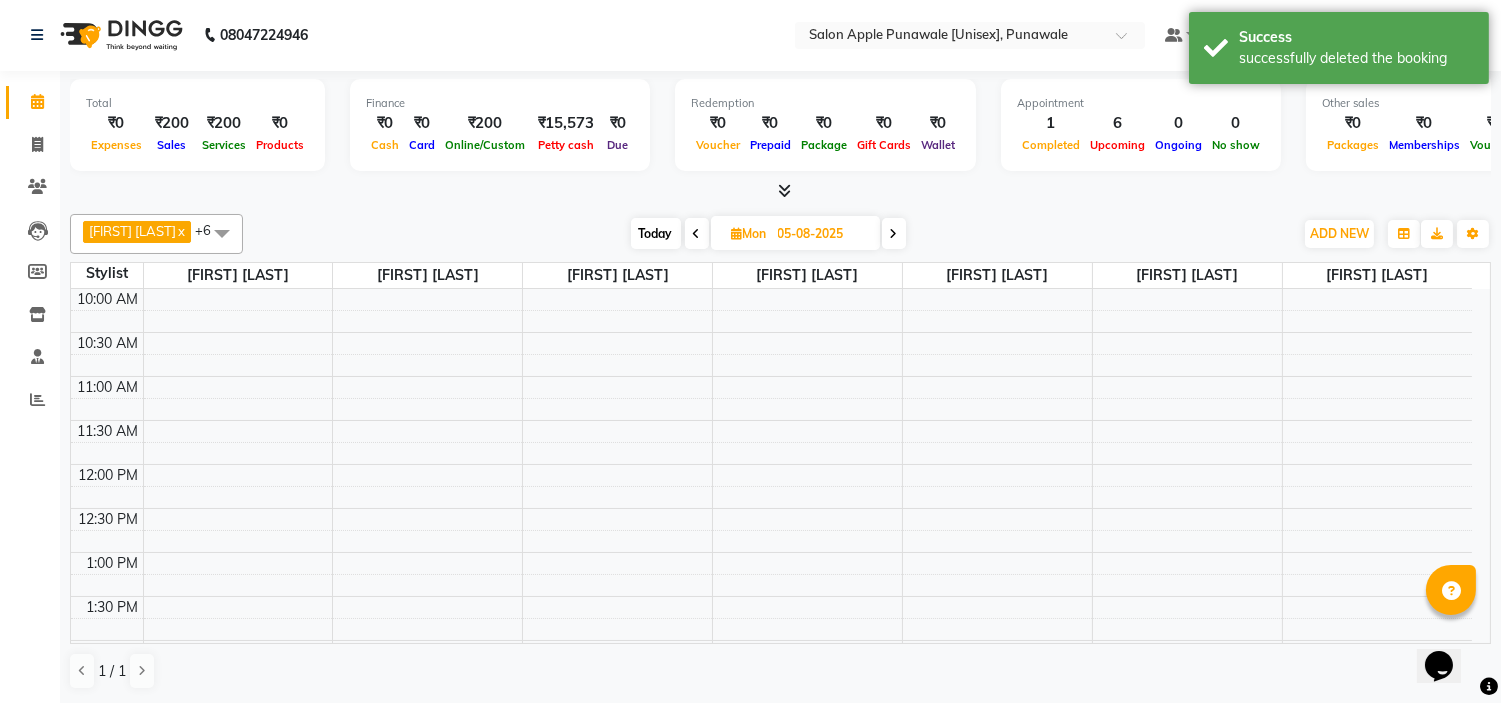 scroll, scrollTop: 88, scrollLeft: 0, axis: vertical 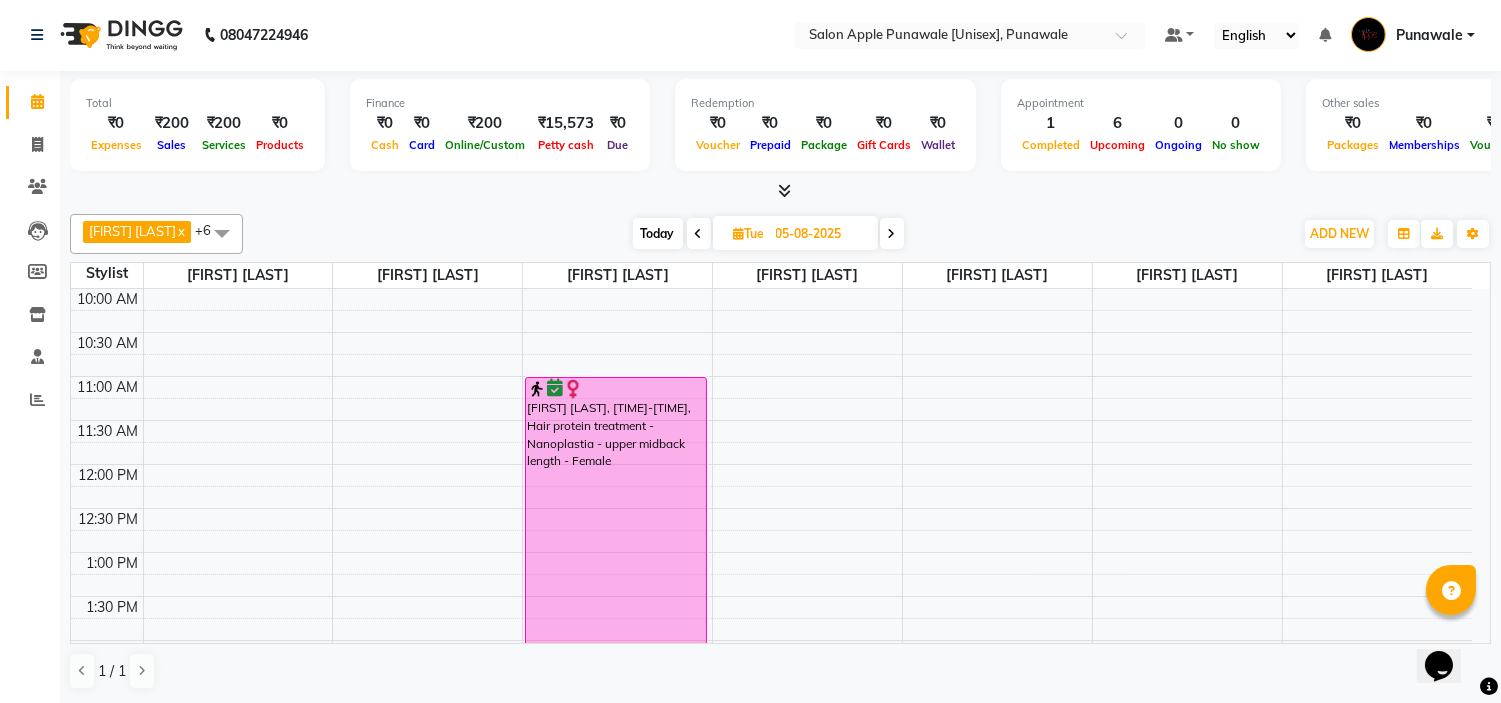 click at bounding box center [892, 234] 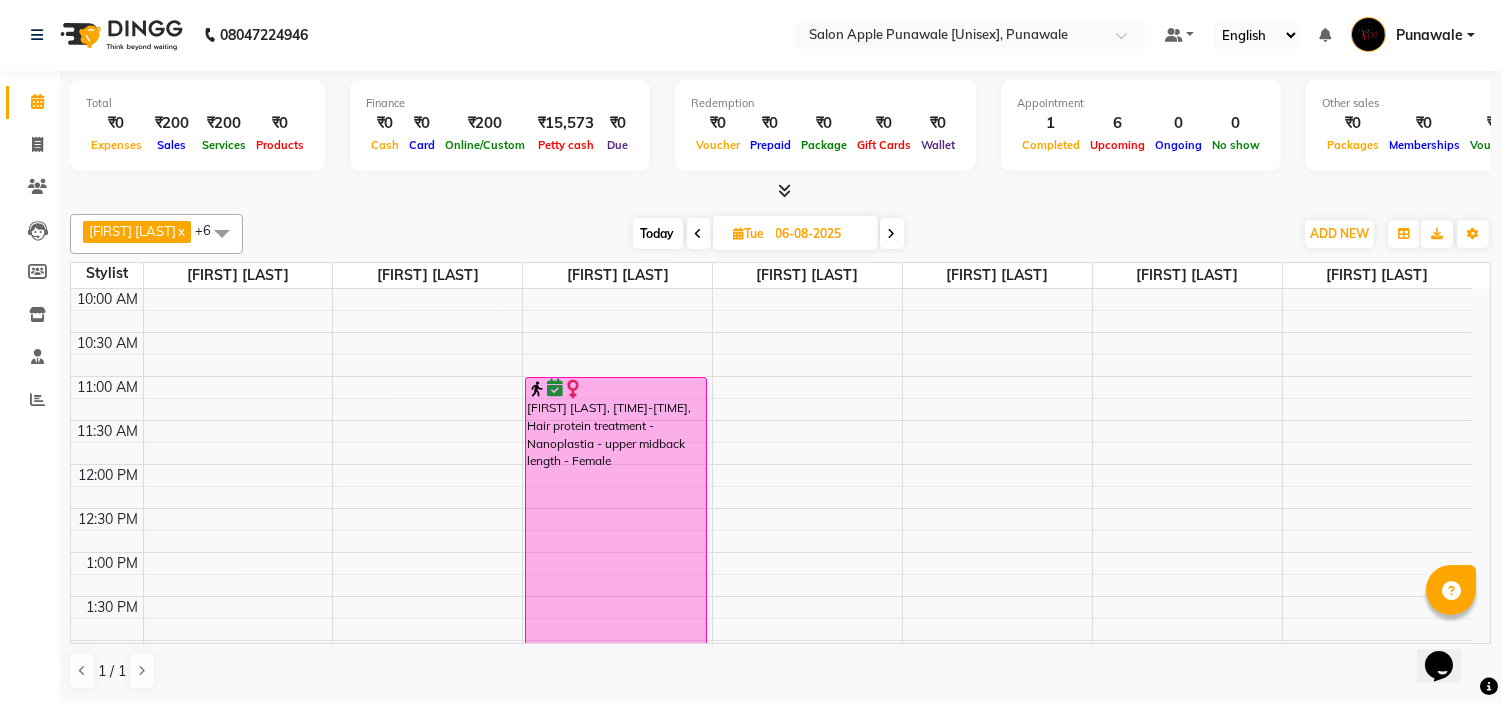 scroll, scrollTop: 88, scrollLeft: 0, axis: vertical 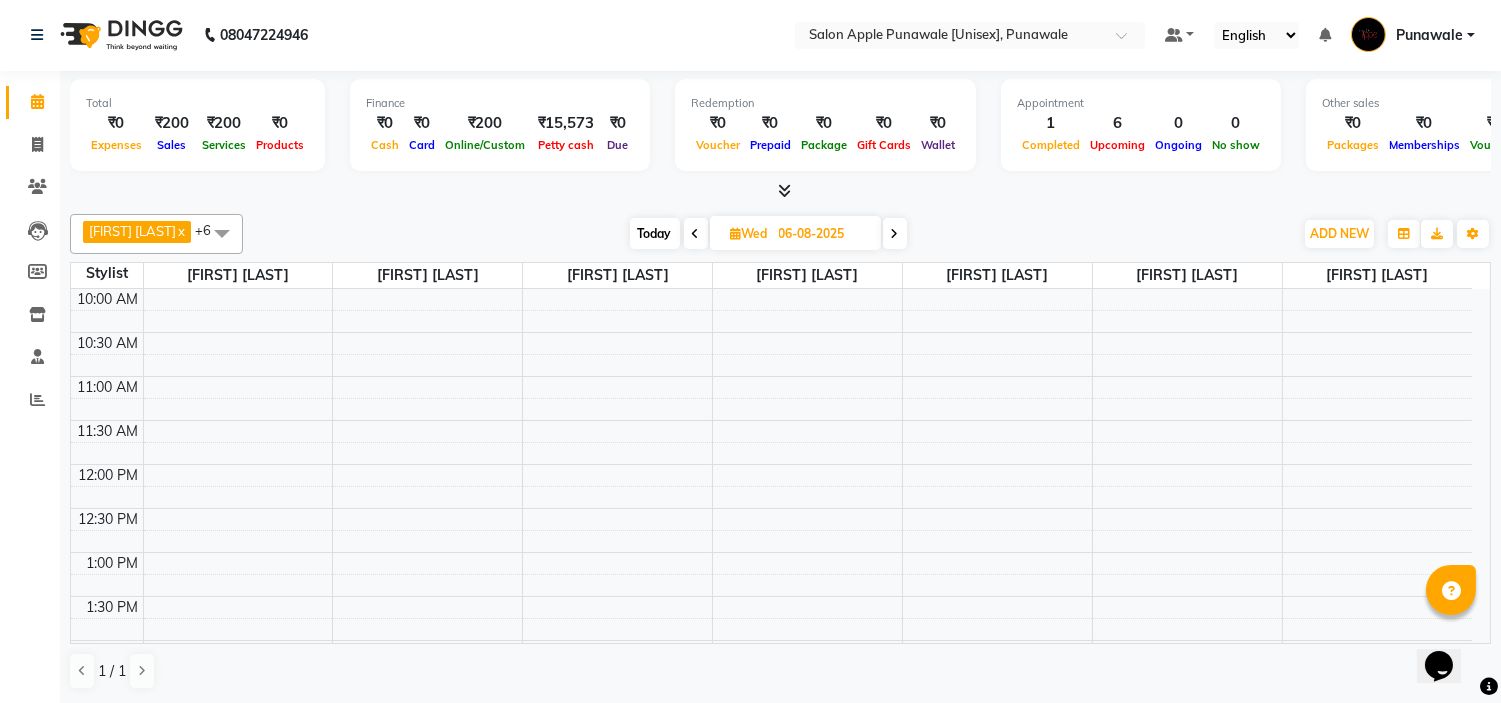 click at bounding box center [895, 233] 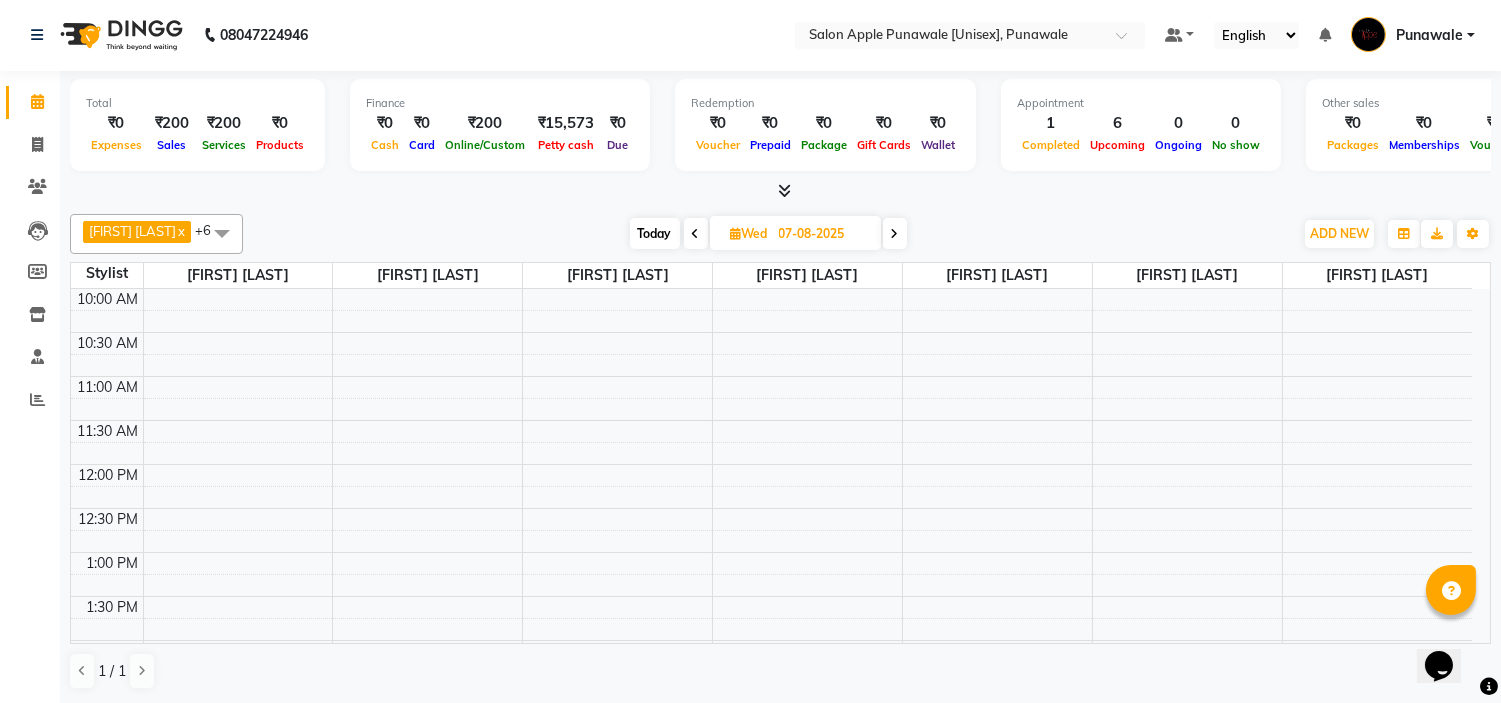 scroll, scrollTop: 88, scrollLeft: 0, axis: vertical 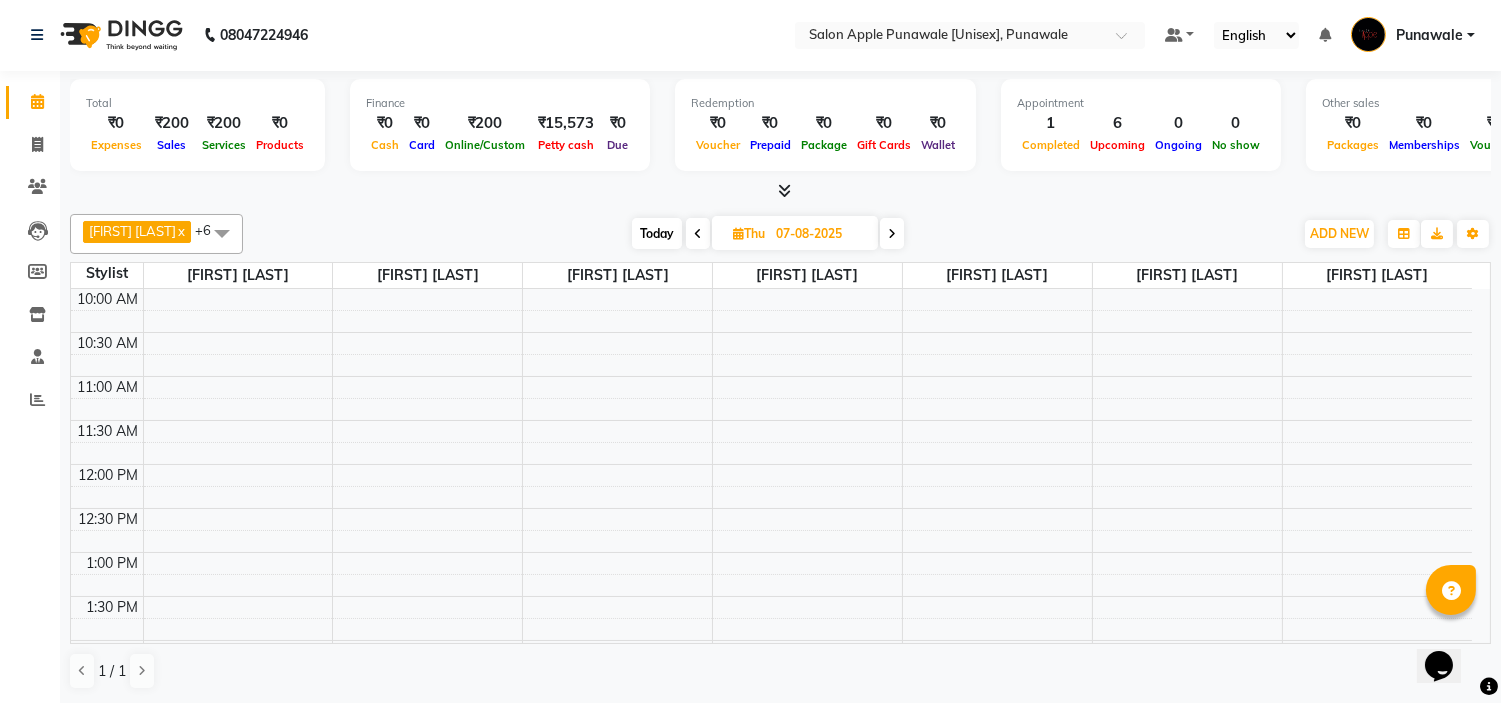 click at bounding box center [892, 233] 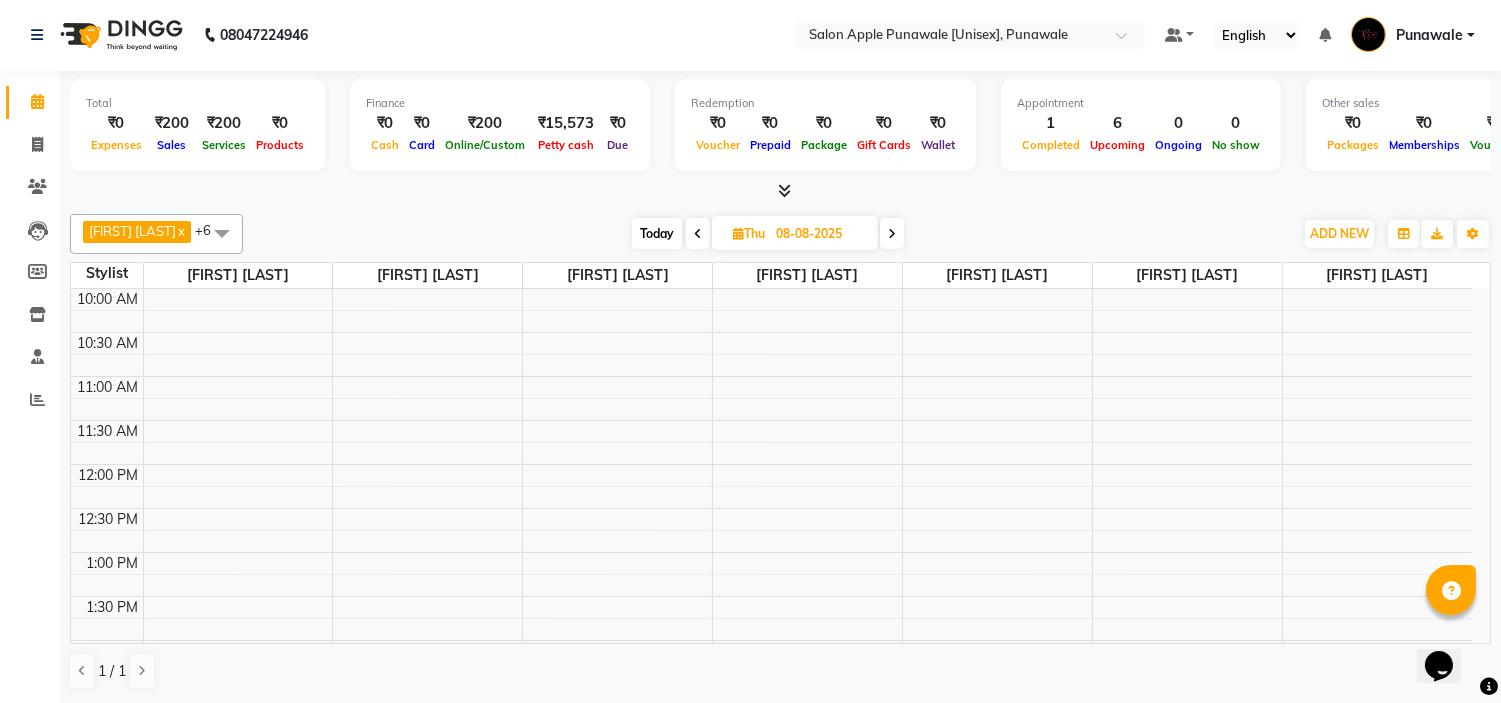 scroll, scrollTop: 88, scrollLeft: 0, axis: vertical 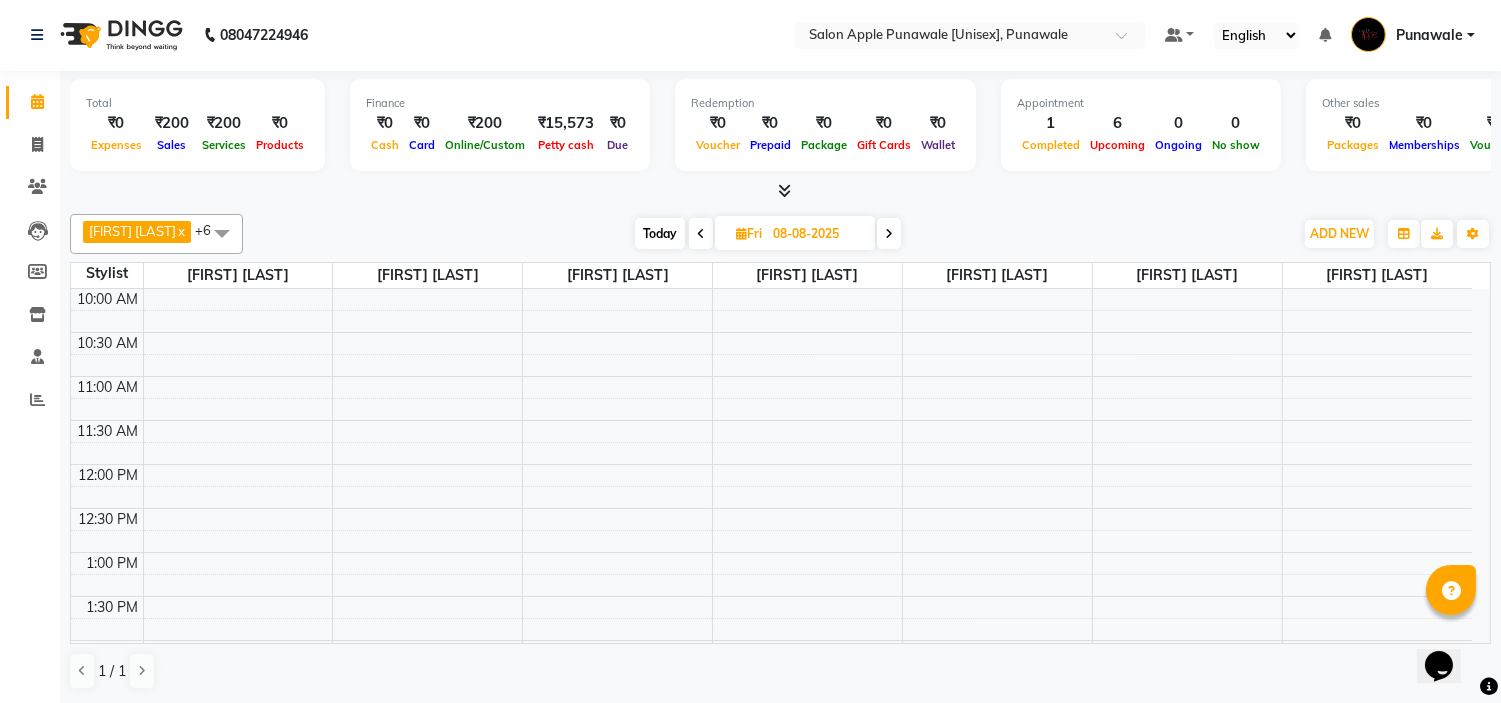 click at bounding box center (701, 233) 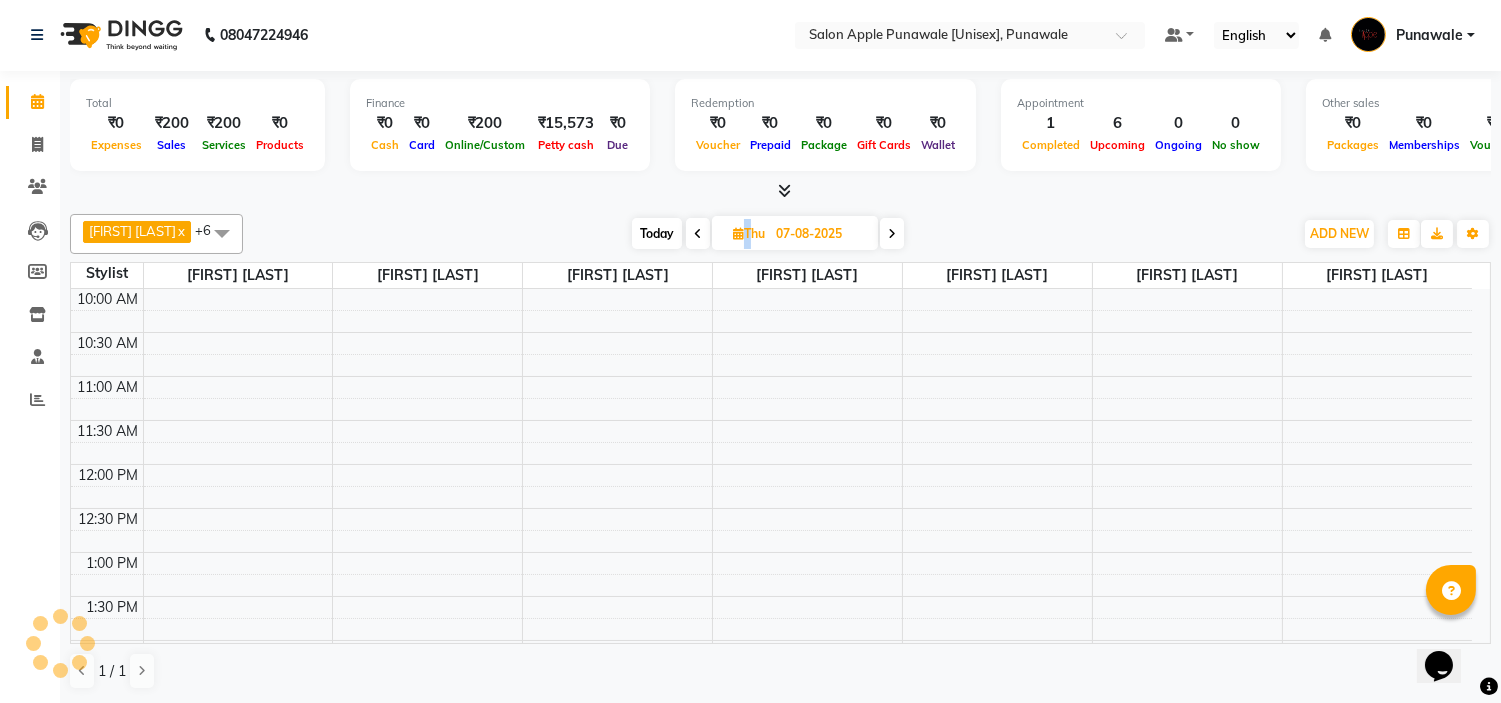 click at bounding box center [698, 234] 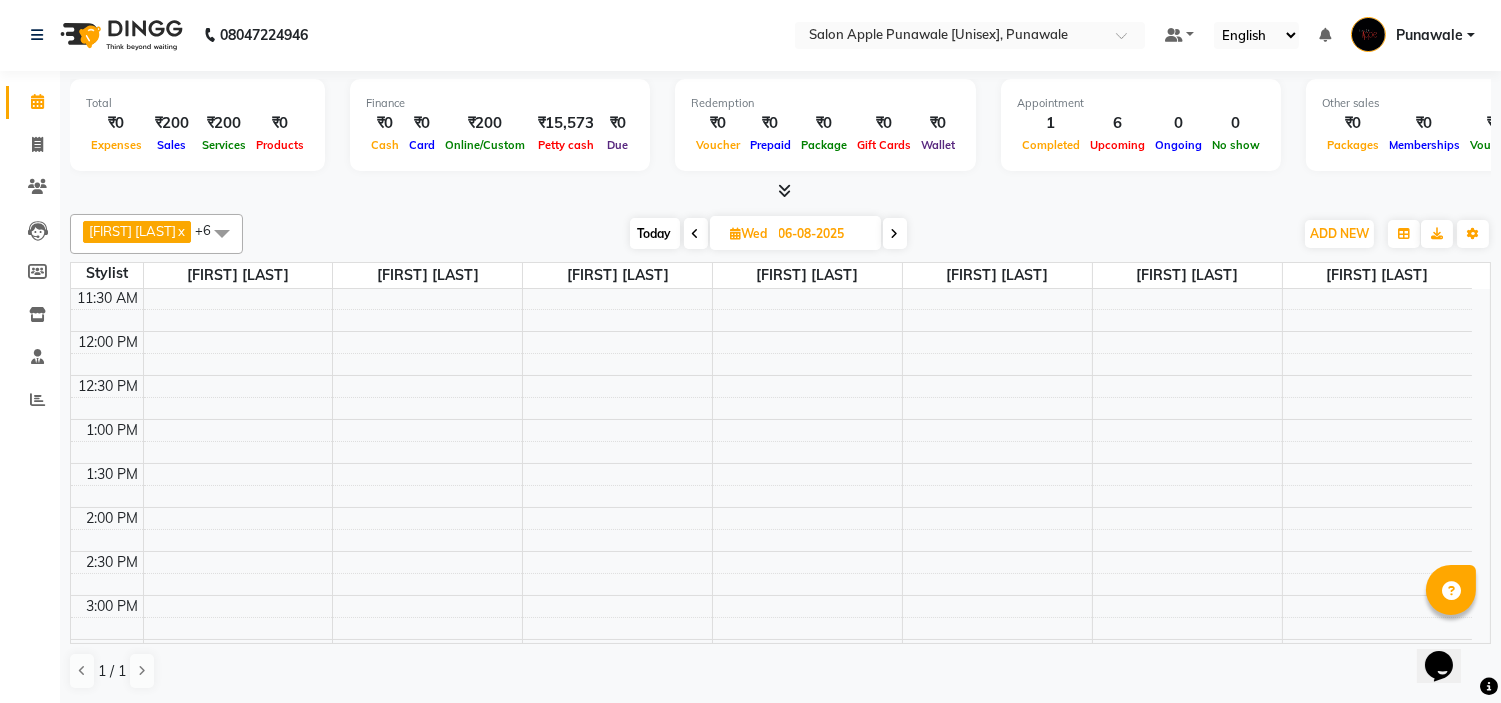 scroll, scrollTop: 222, scrollLeft: 0, axis: vertical 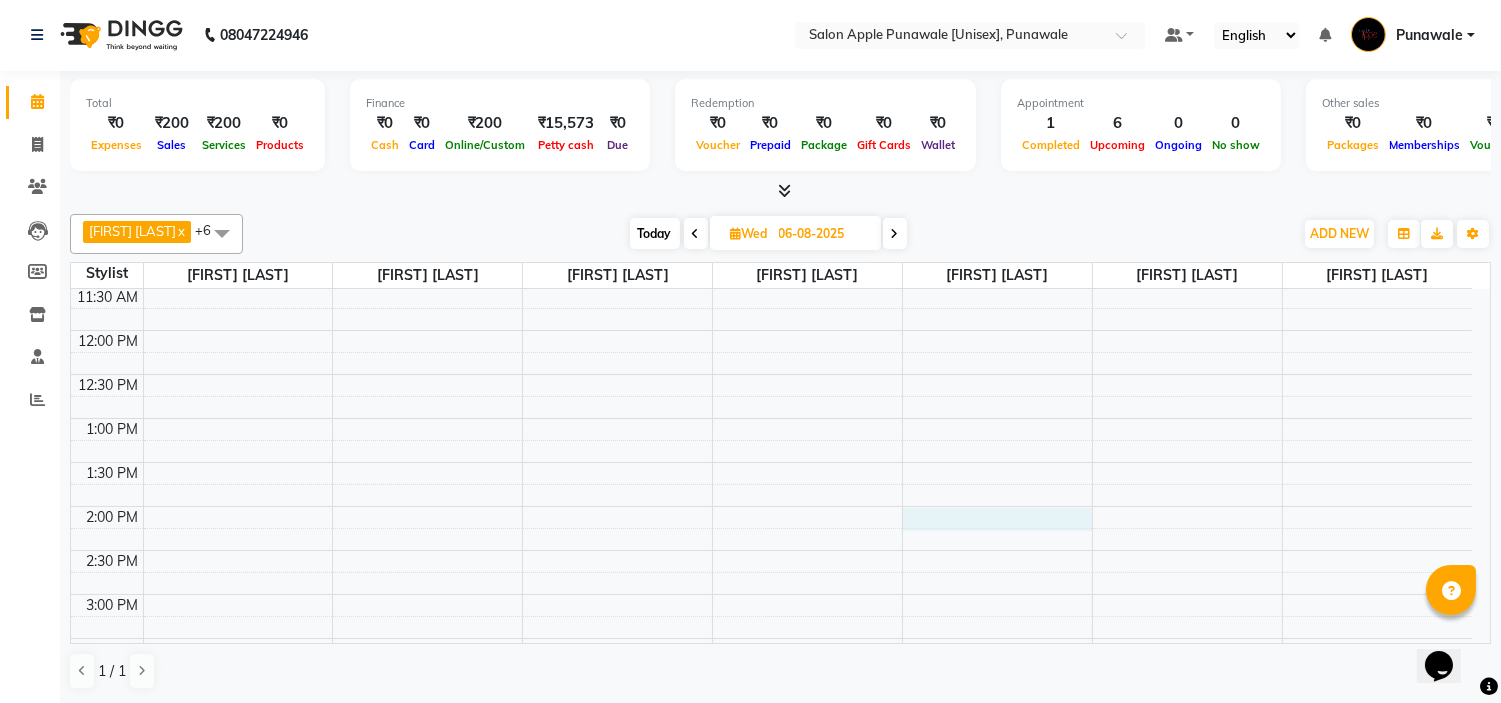 click on "9:00 AM 9:30 AM 10:00 AM 10:30 AM 11:00 AM 11:30 AM 12:00 PM 12:30 PM 1:00 PM 1:30 PM 2:00 PM 2:30 PM 3:00 PM 3:30 PM 4:00 PM 4:30 PM 5:00 PM 5:30 PM 6:00 PM 6:30 PM 7:00 PM 7:30 PM 8:00 PM 8:30 PM 9:00 PM 9:30 PM 10:00 PM 10:30 PM" at bounding box center [771, 682] 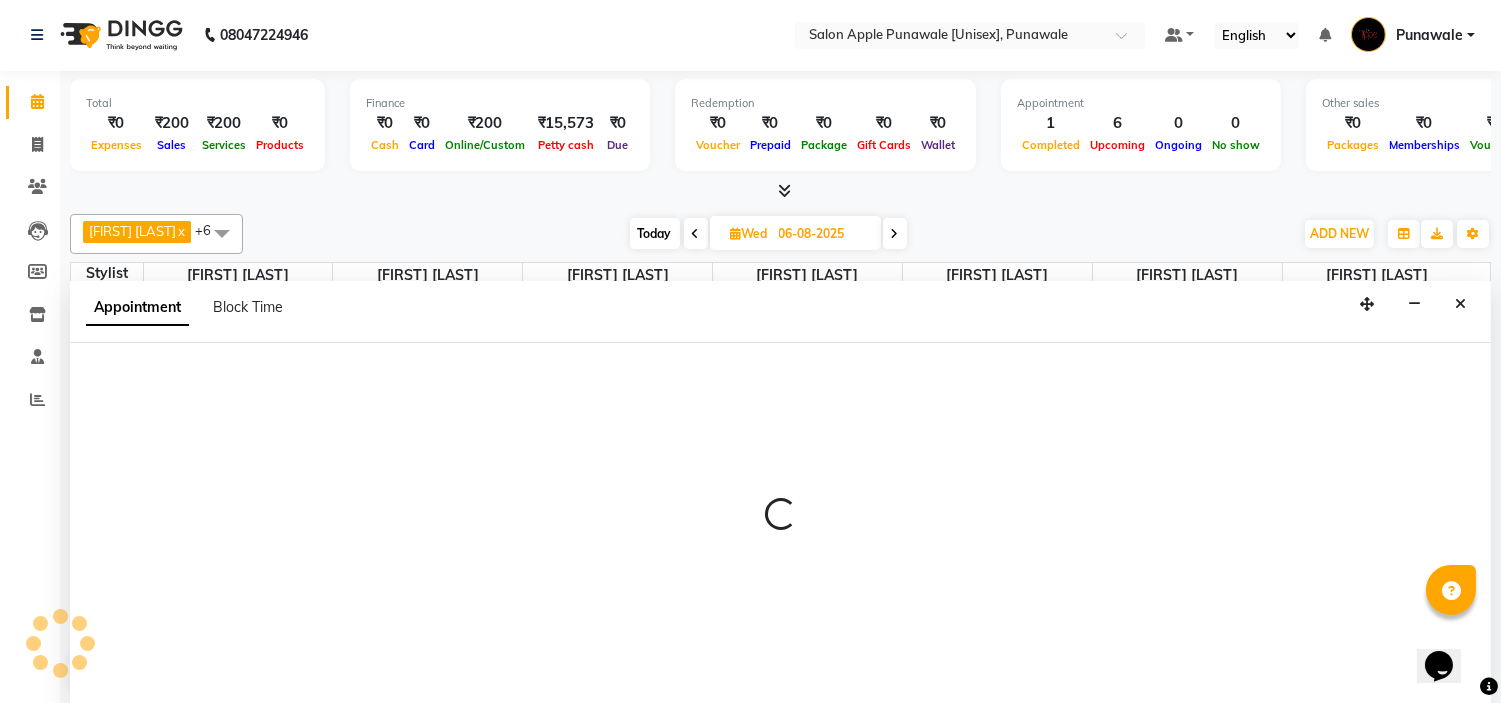 select on "63297" 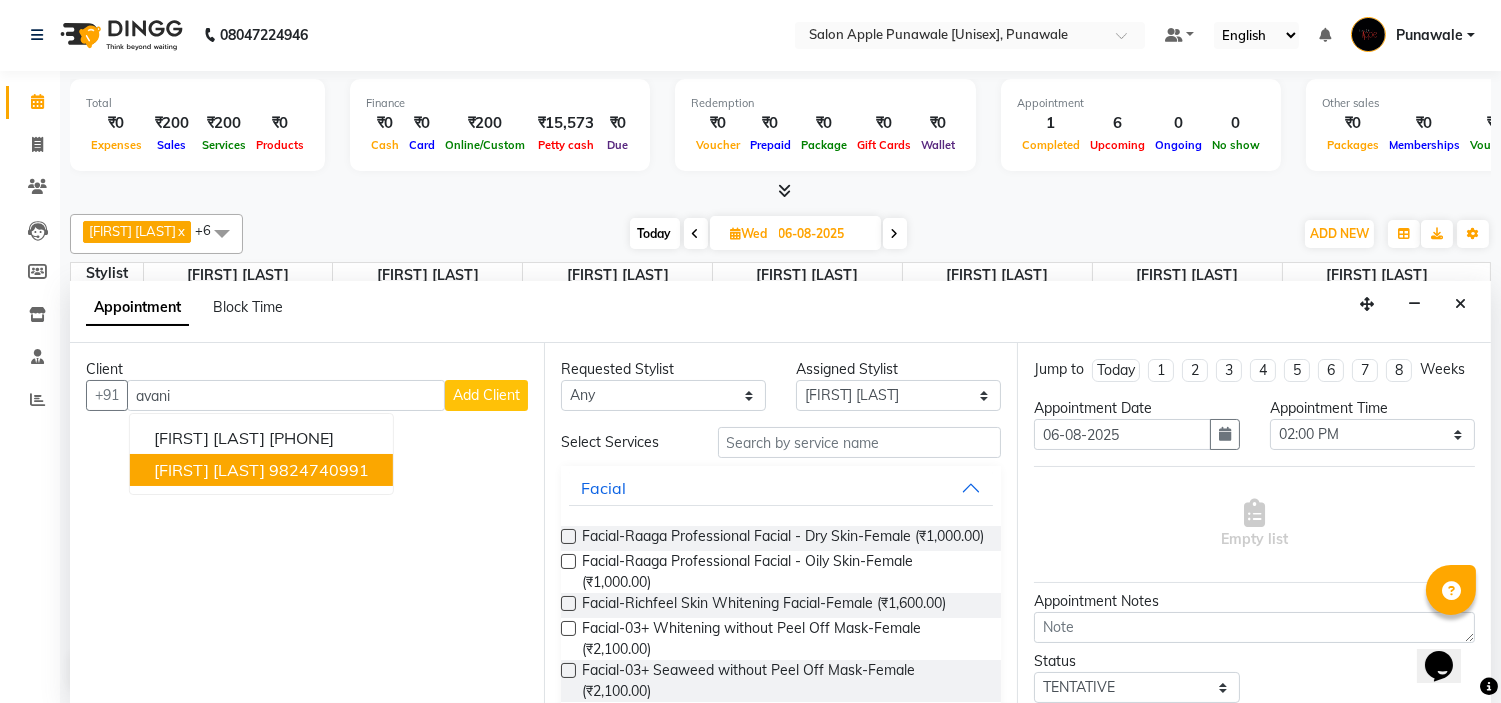 click on "avani shah  9824740991" at bounding box center (261, 470) 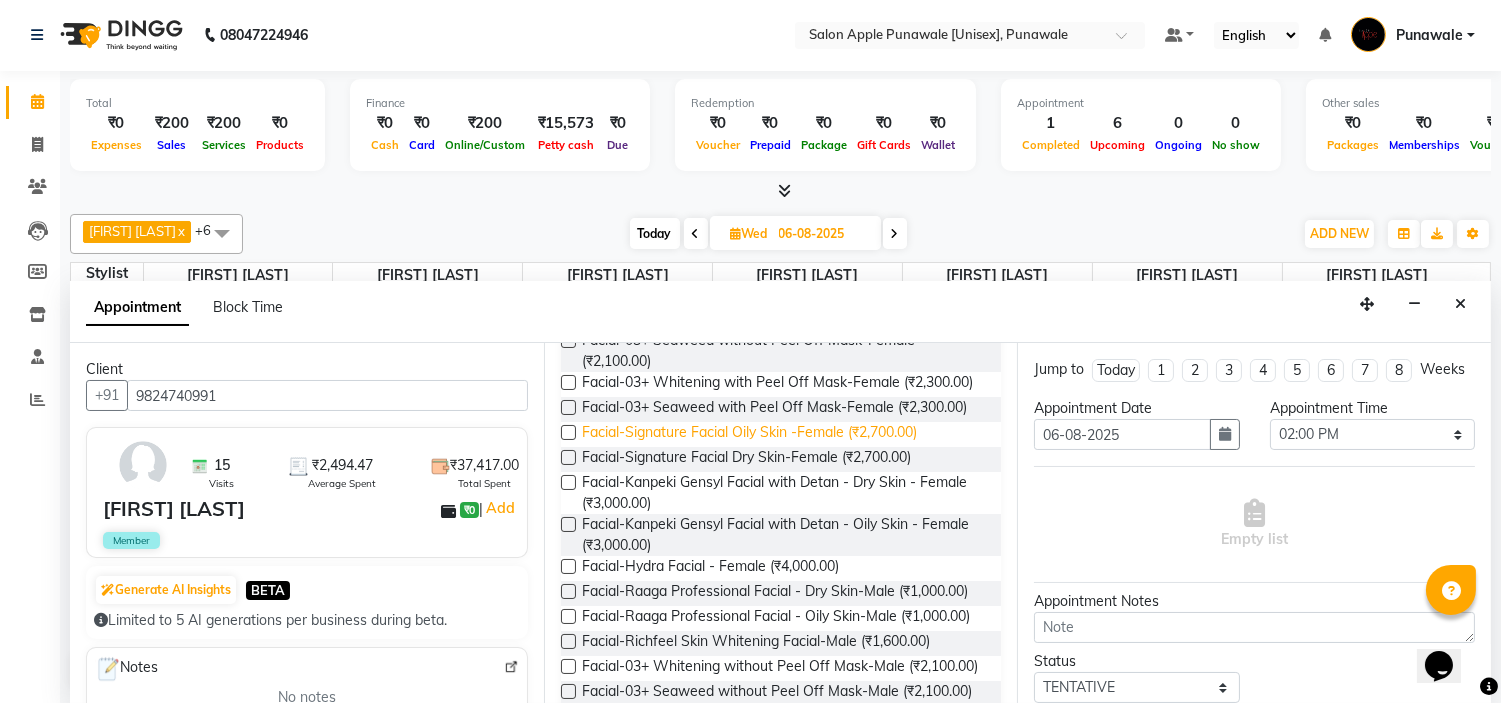 scroll, scrollTop: 333, scrollLeft: 0, axis: vertical 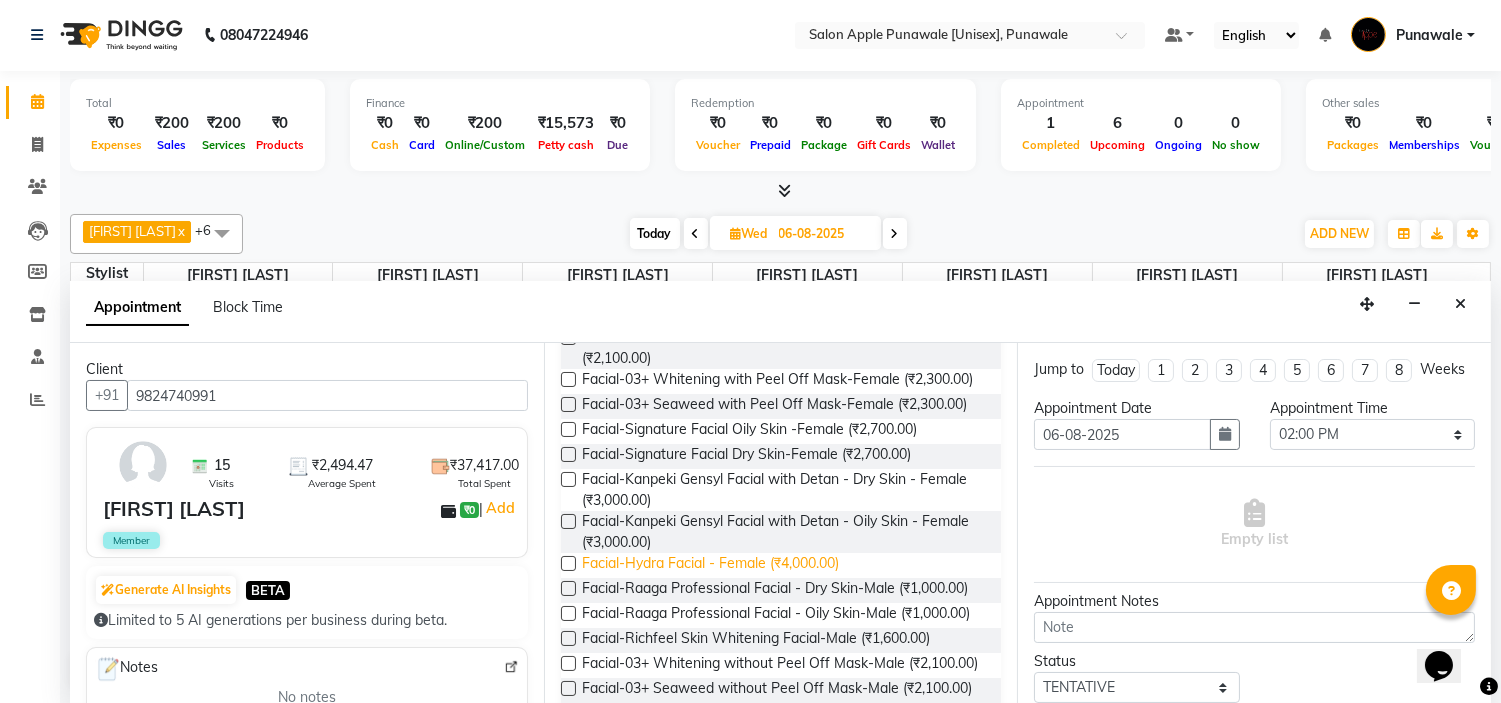 type on "9824740991" 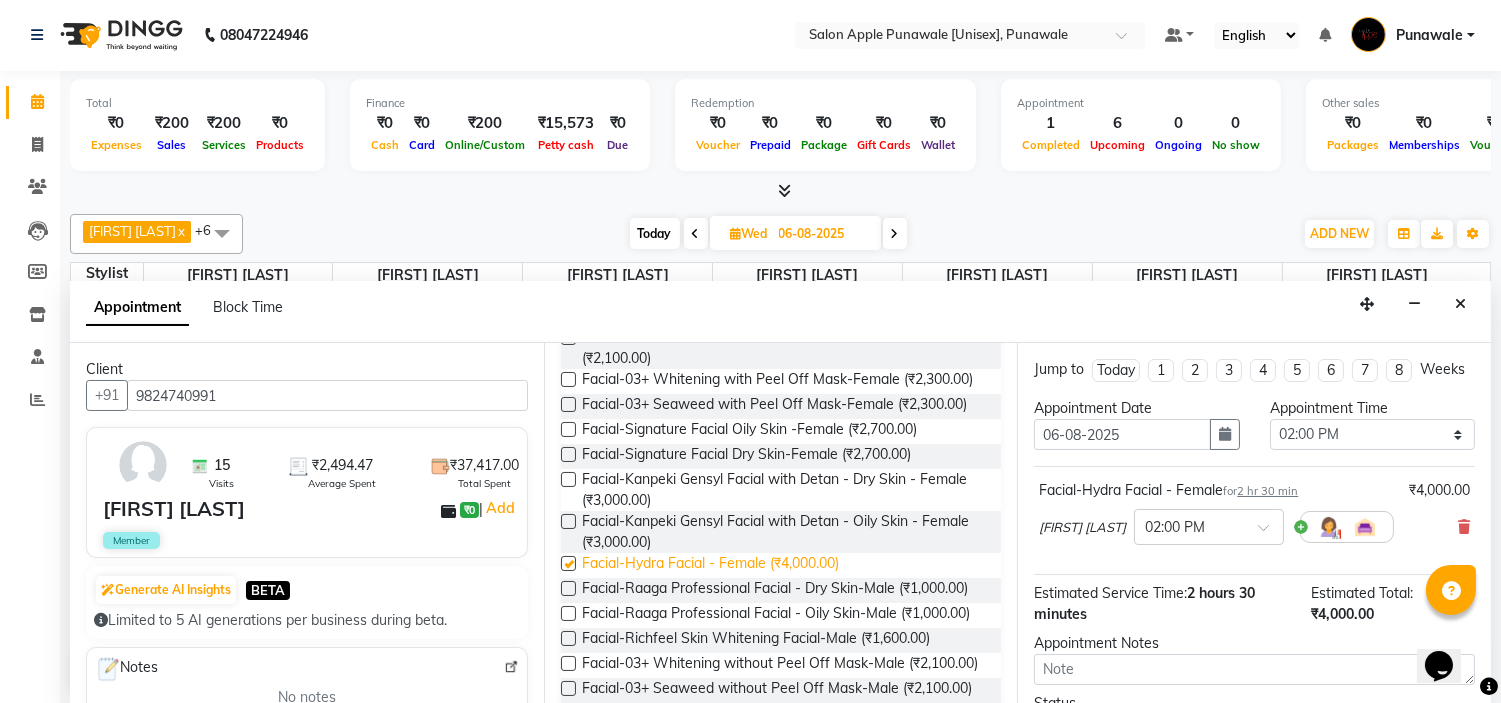 checkbox on "false" 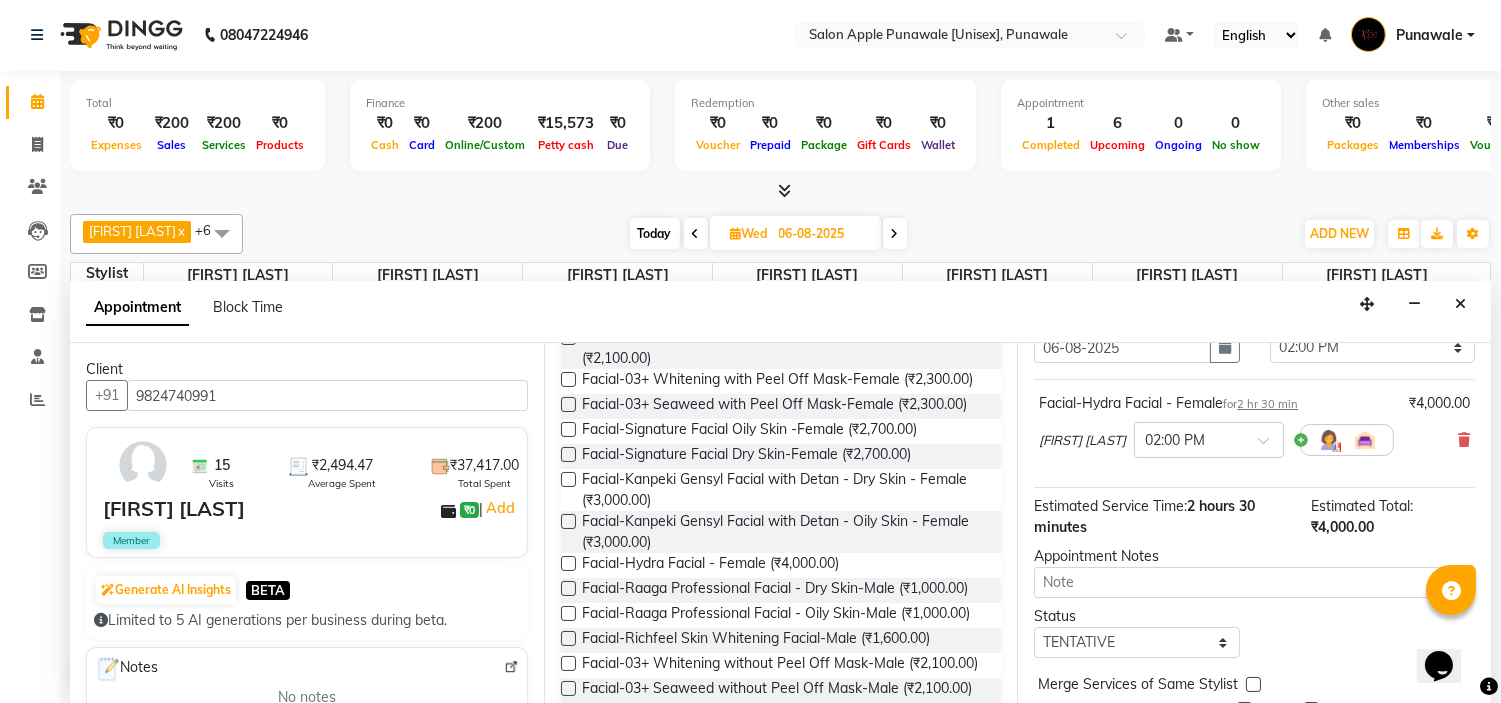 scroll, scrollTop: 186, scrollLeft: 0, axis: vertical 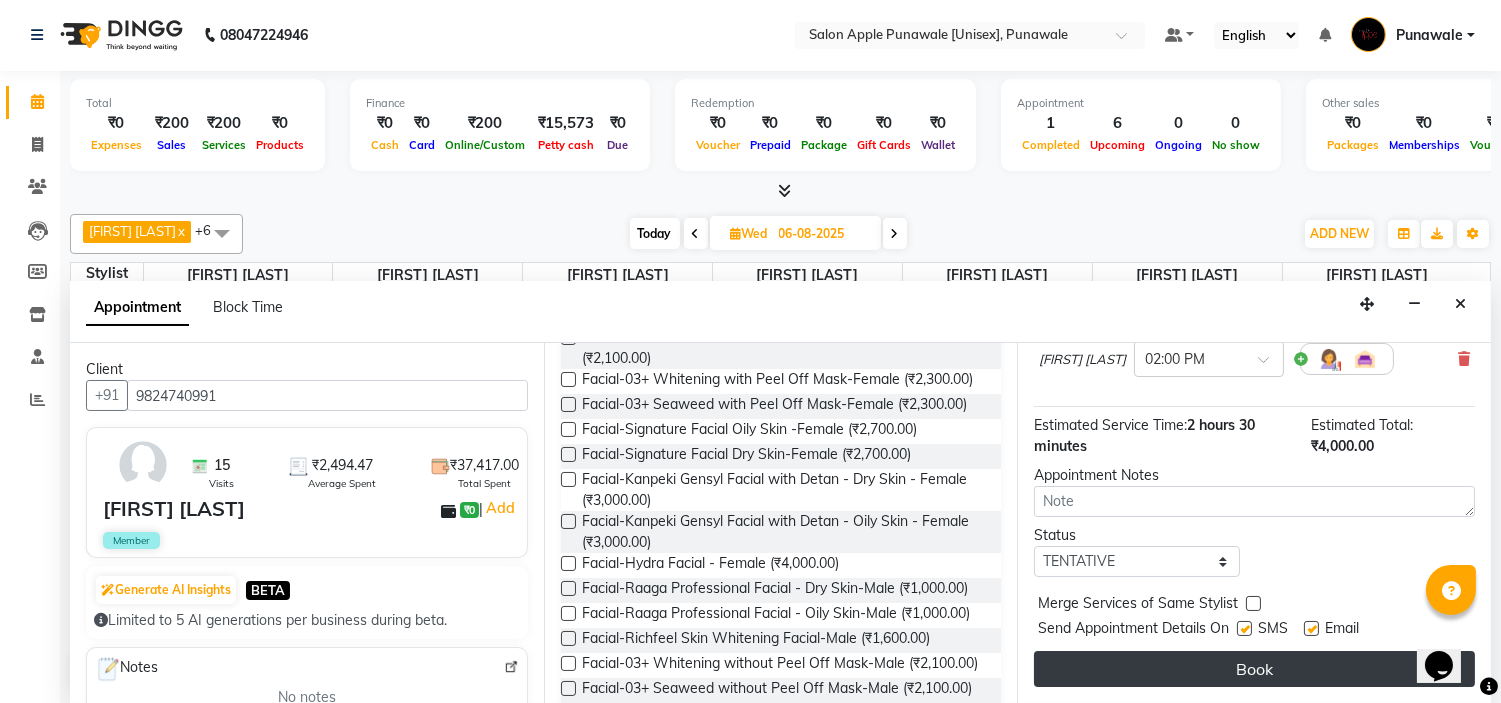 click on "Book" at bounding box center (1254, 669) 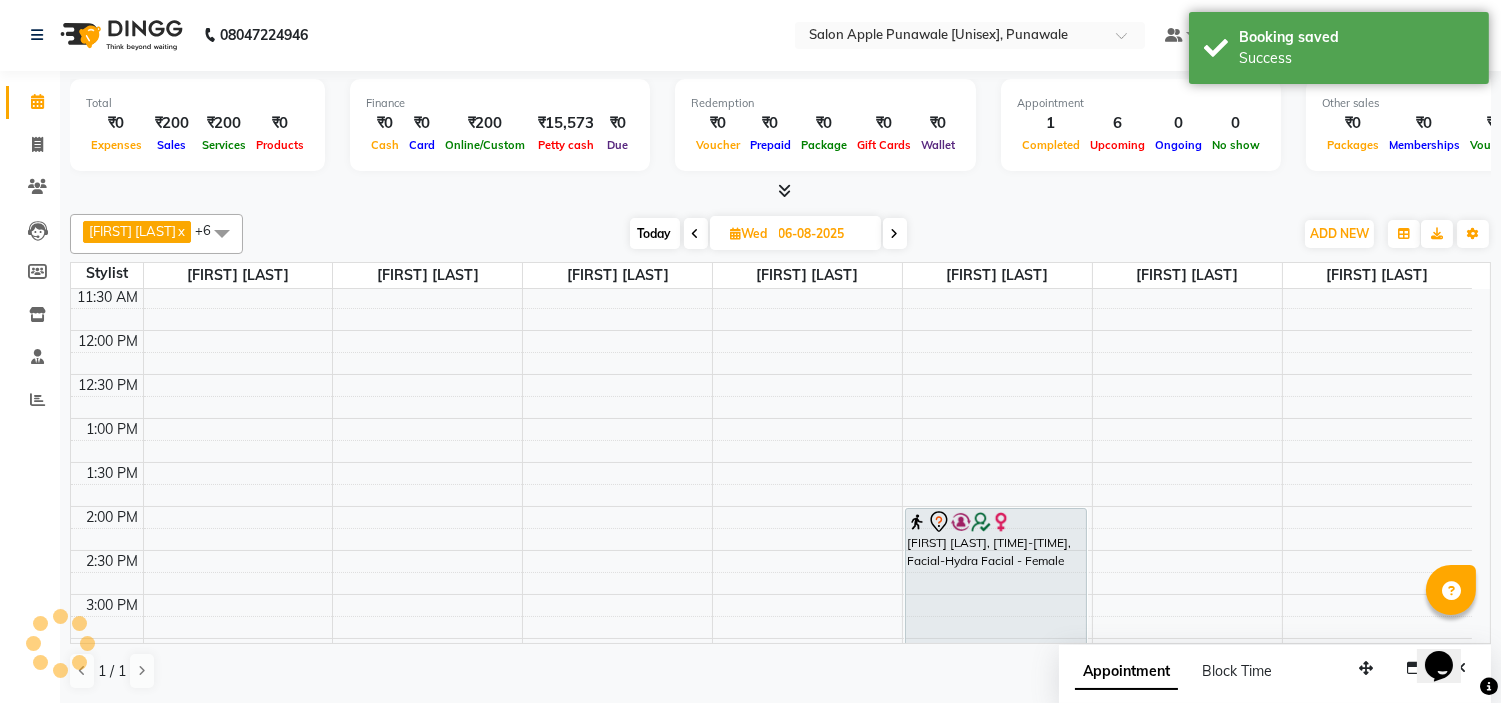 scroll, scrollTop: 0, scrollLeft: 0, axis: both 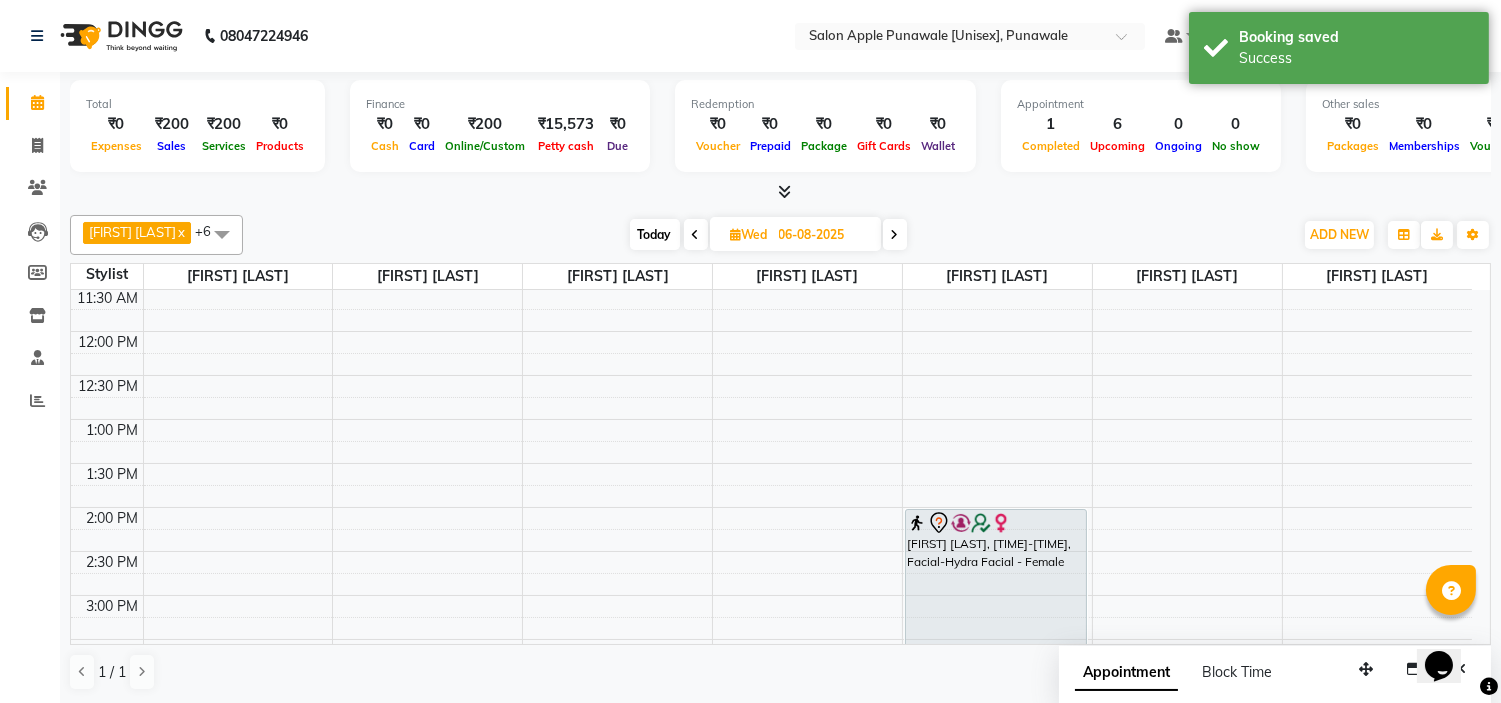 click on "Wed" at bounding box center [749, 234] 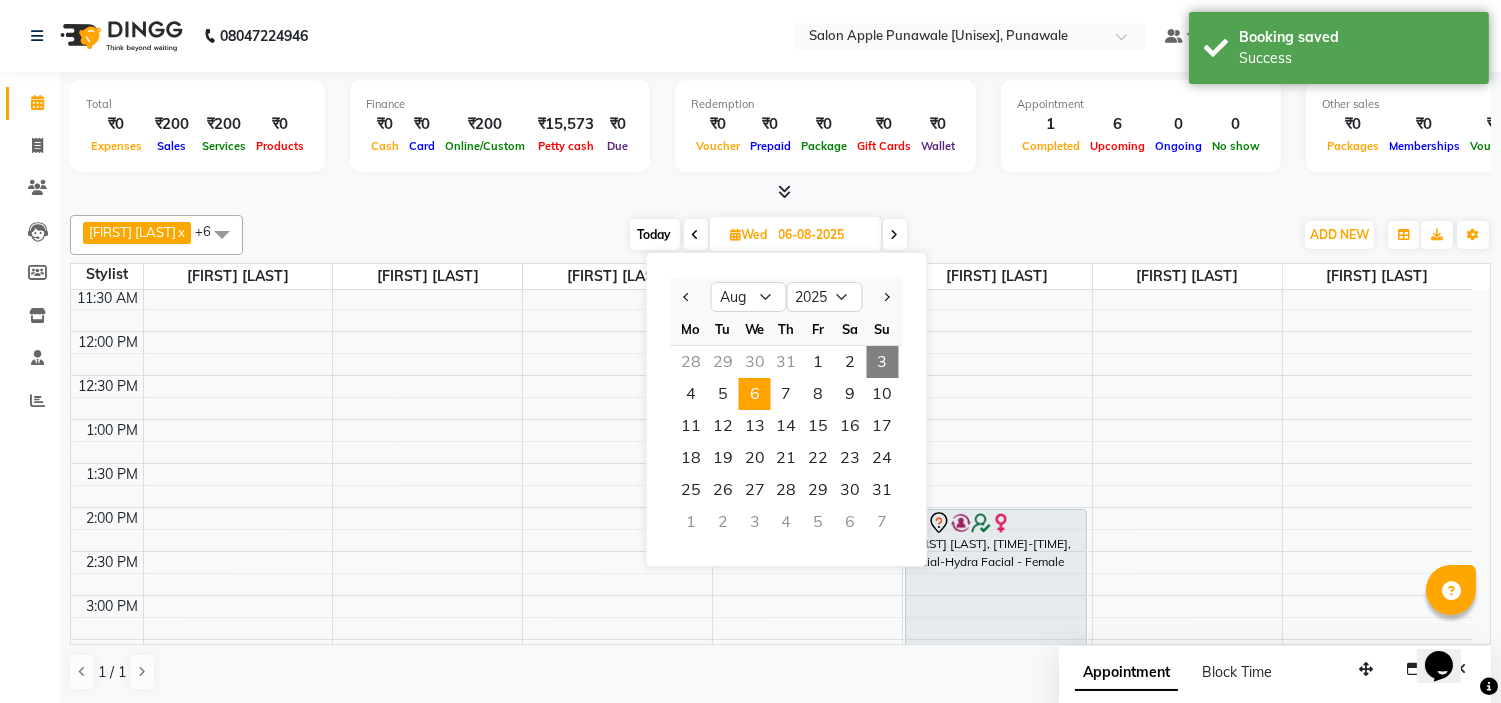 click on "3" at bounding box center [883, 362] 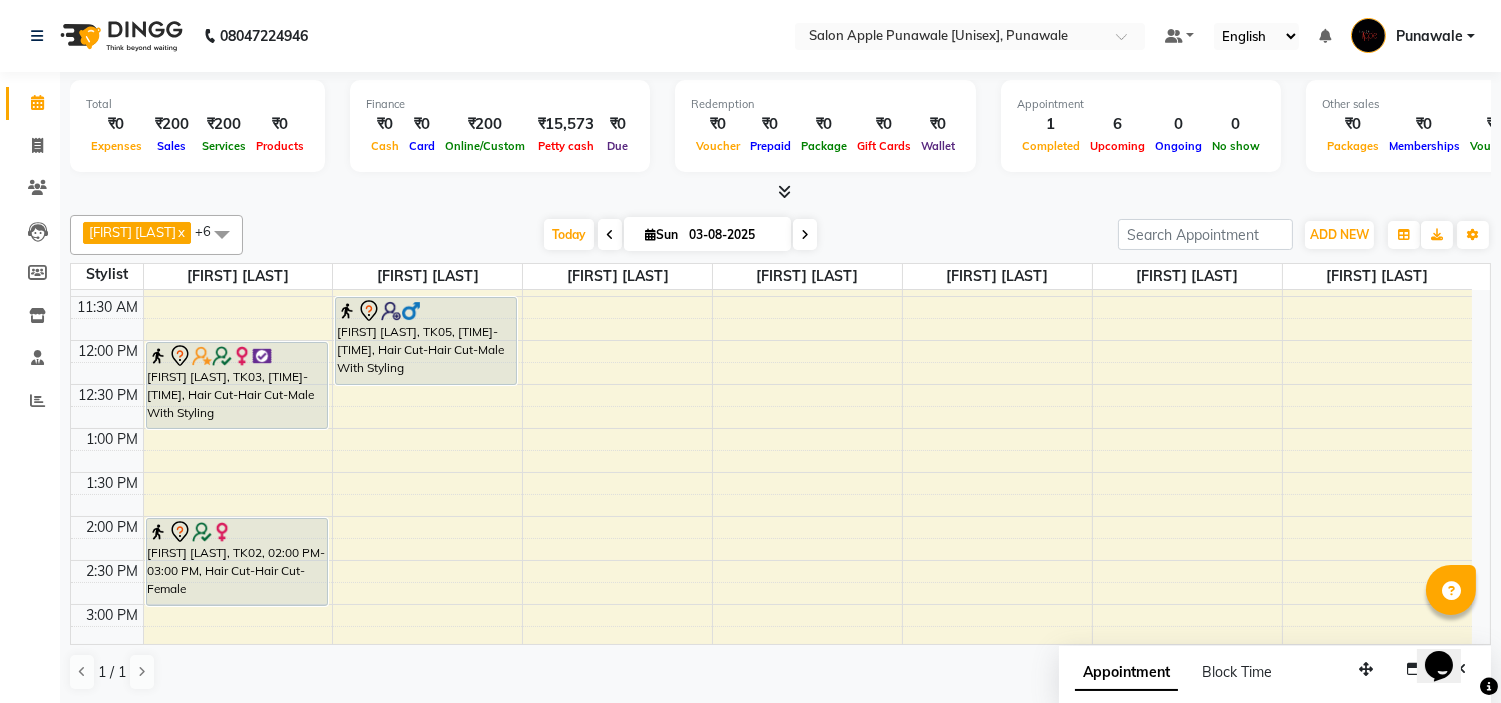 scroll, scrollTop: 222, scrollLeft: 0, axis: vertical 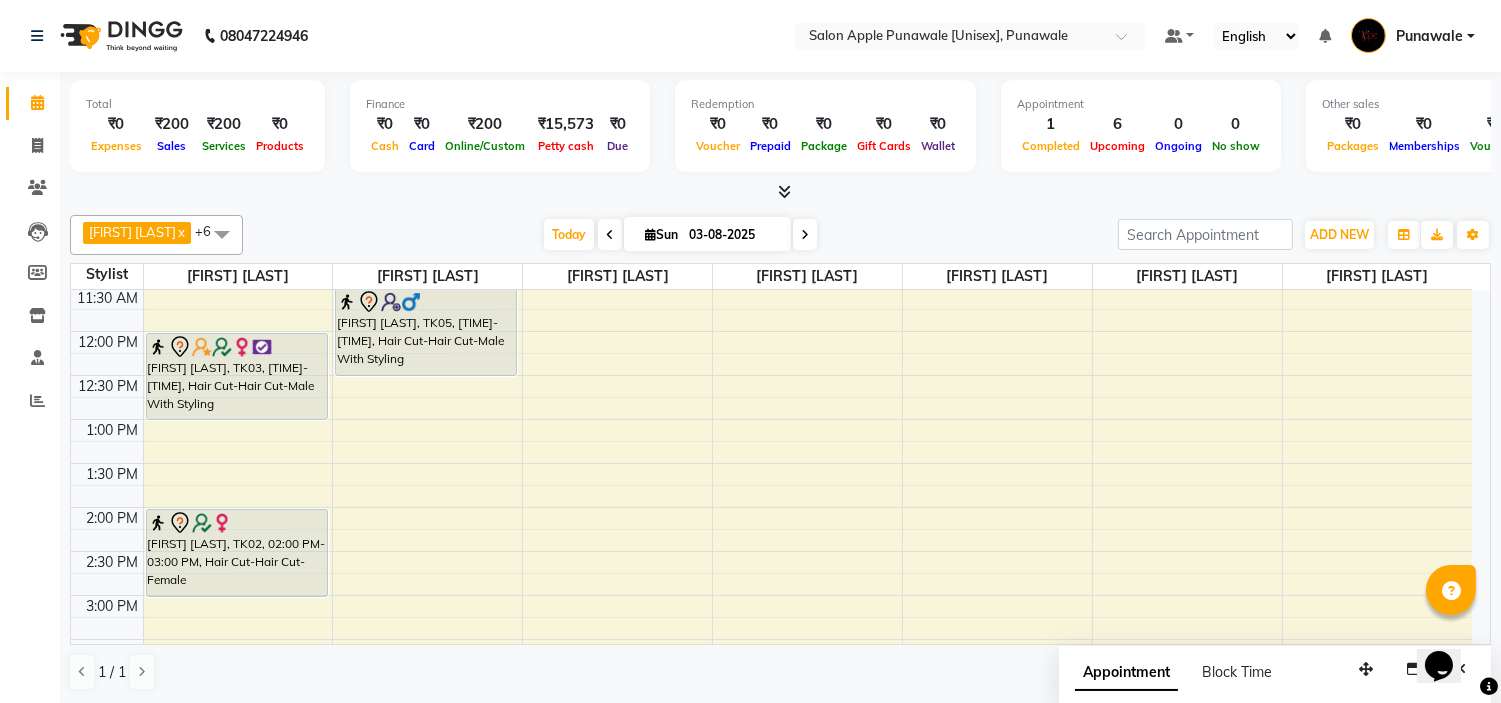 click on "9:00 AM 9:30 AM 10:00 AM 10:30 AM 11:00 AM 11:30 AM 12:00 PM 12:30 PM 1:00 PM 1:30 PM 2:00 PM 2:30 PM 3:00 PM 3:30 PM 4:00 PM 4:30 PM 5:00 PM 5:30 PM 6:00 PM 6:30 PM 7:00 PM 7:30 PM 8:00 PM 8:30 PM 9:00 PM 9:30 PM 10:00 PM 10:30 PM             Purwanshi Andhale, TK03, 12:00 PM-01:00 PM, Hair Cut-Hair Cut-Male With Styling             jjoyrsna wagh, TK02, 02:00 PM-03:00 PM, Hair Cut-Hair Cut-Female             anagha patil, TK01, 04:00 PM-05:00 PM, Hair Cut-Hair Cut-Male With Styling             Rahul hon, TK05, 11:30 AM-12:30 PM, Hair Cut-Hair Cut-Male With Styling             anagha patil, TK01, 04:00 PM-04:45 PM, Sugar Wax(Regular)-Half Legs-Female     Adyang singh, TK06, 09:45 AM-10:25 AM, Hair Cut-Kid's Hair Cut (Kids Below 12 Yrs)-Male (₹200)" at bounding box center [771, 683] 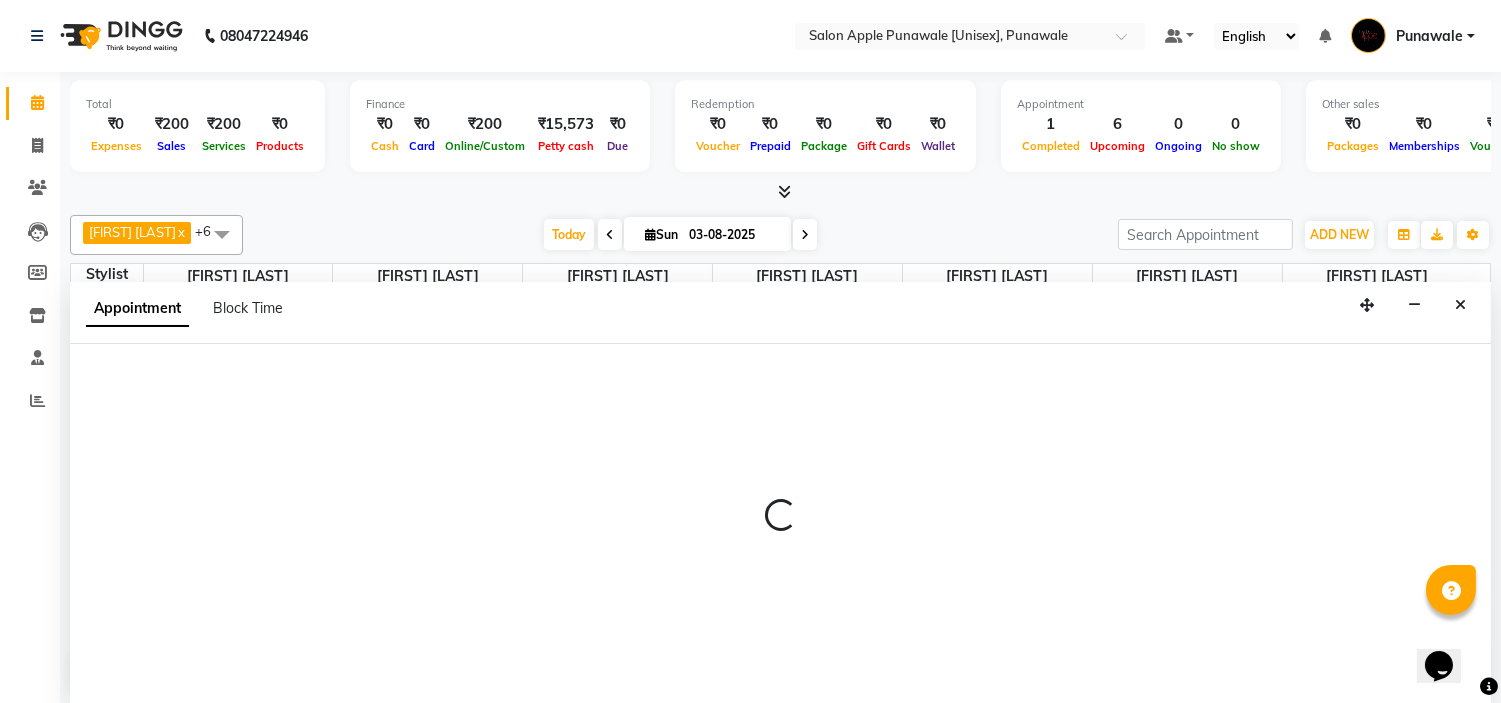 scroll, scrollTop: 1, scrollLeft: 0, axis: vertical 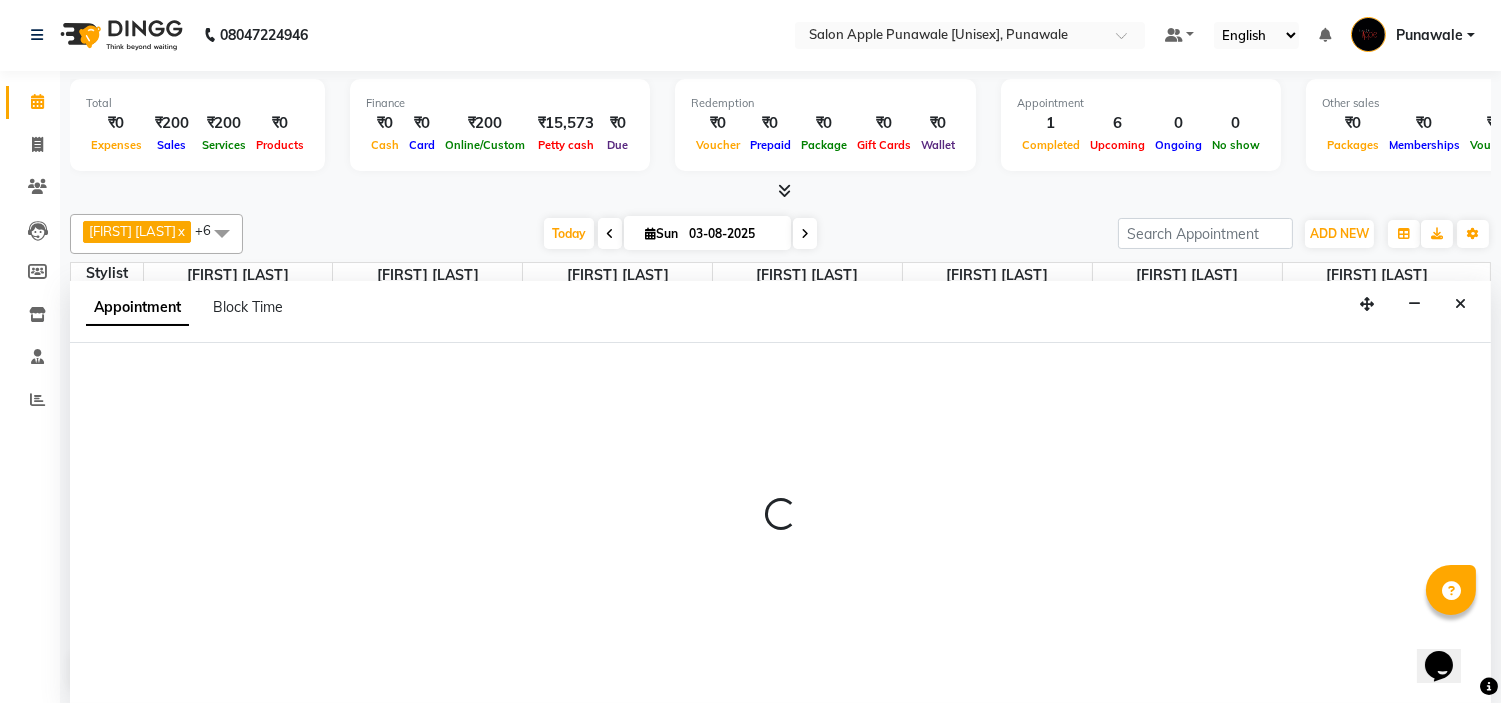 select on "84102" 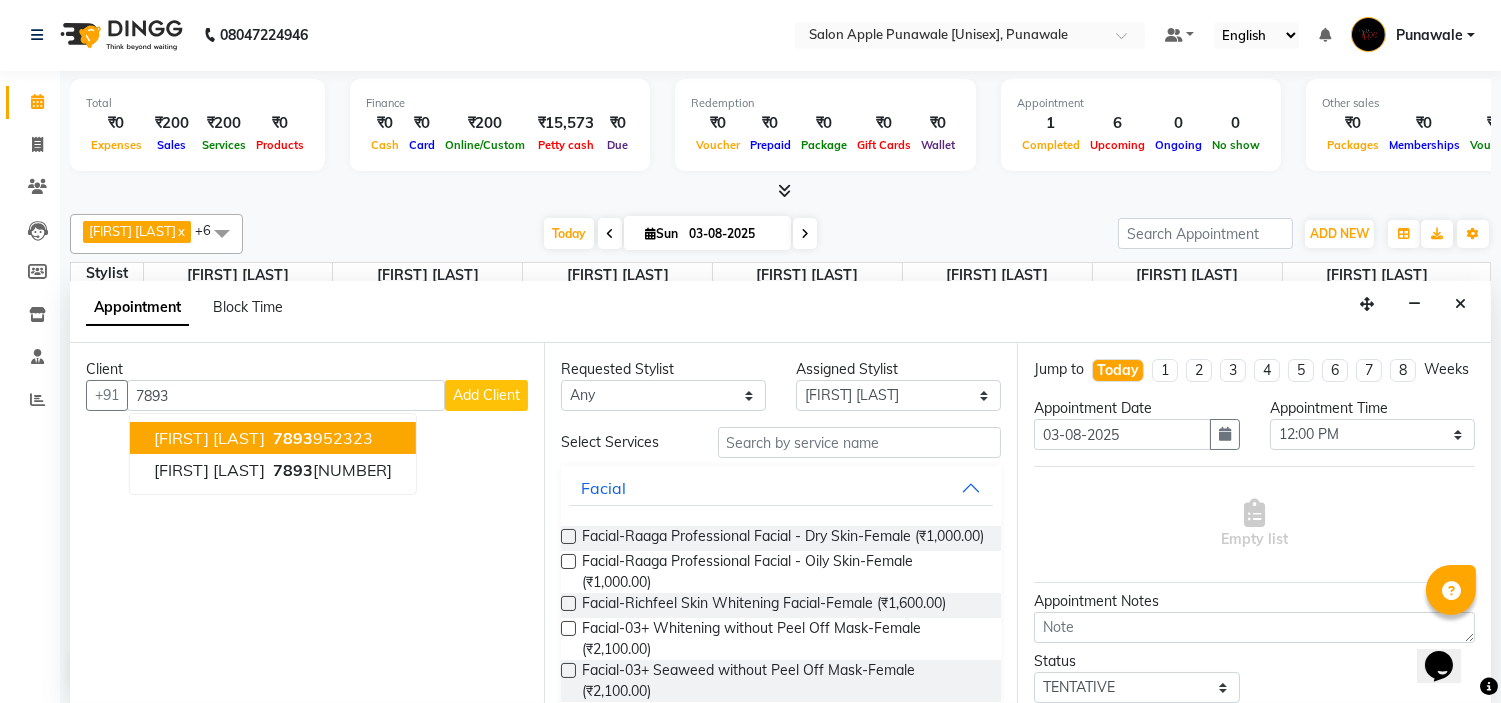click on "7893 952323" at bounding box center [321, 438] 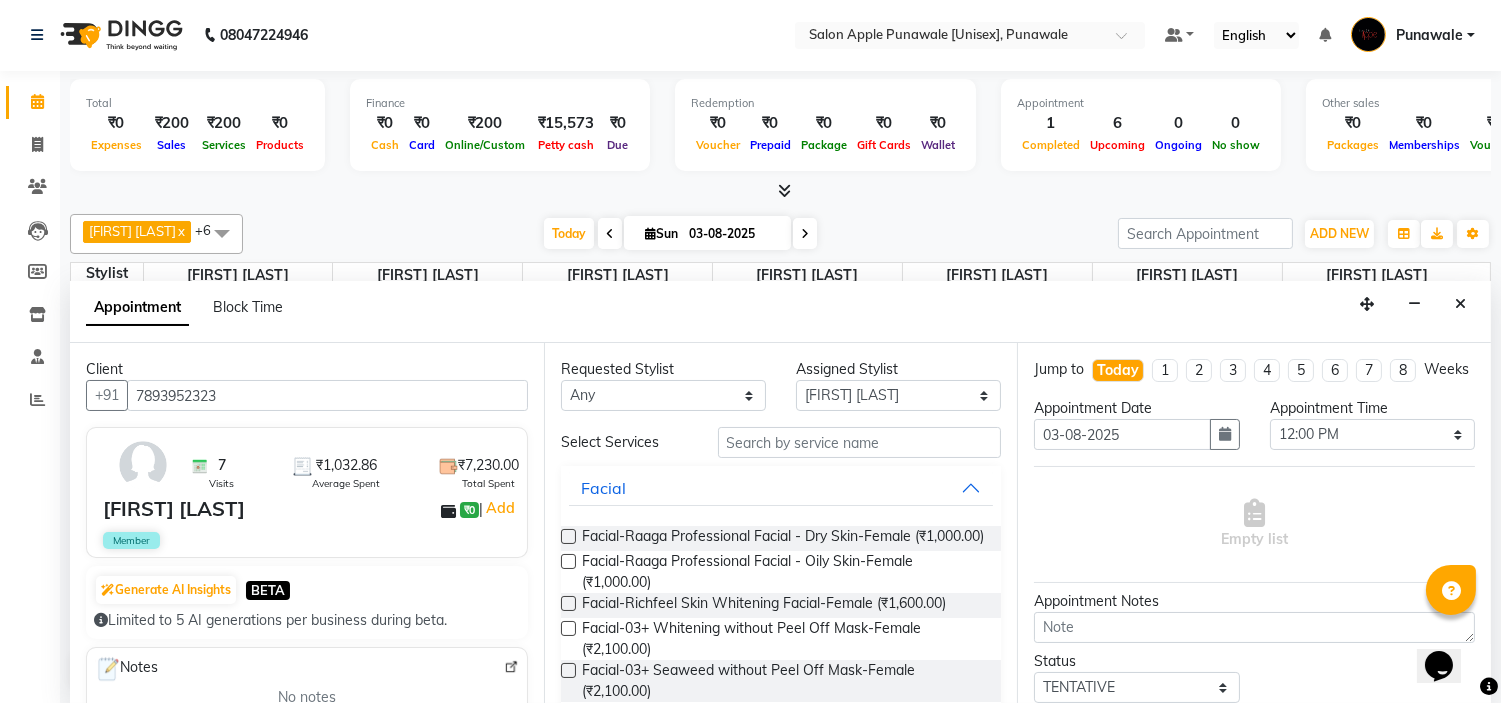 type on "7893952323" 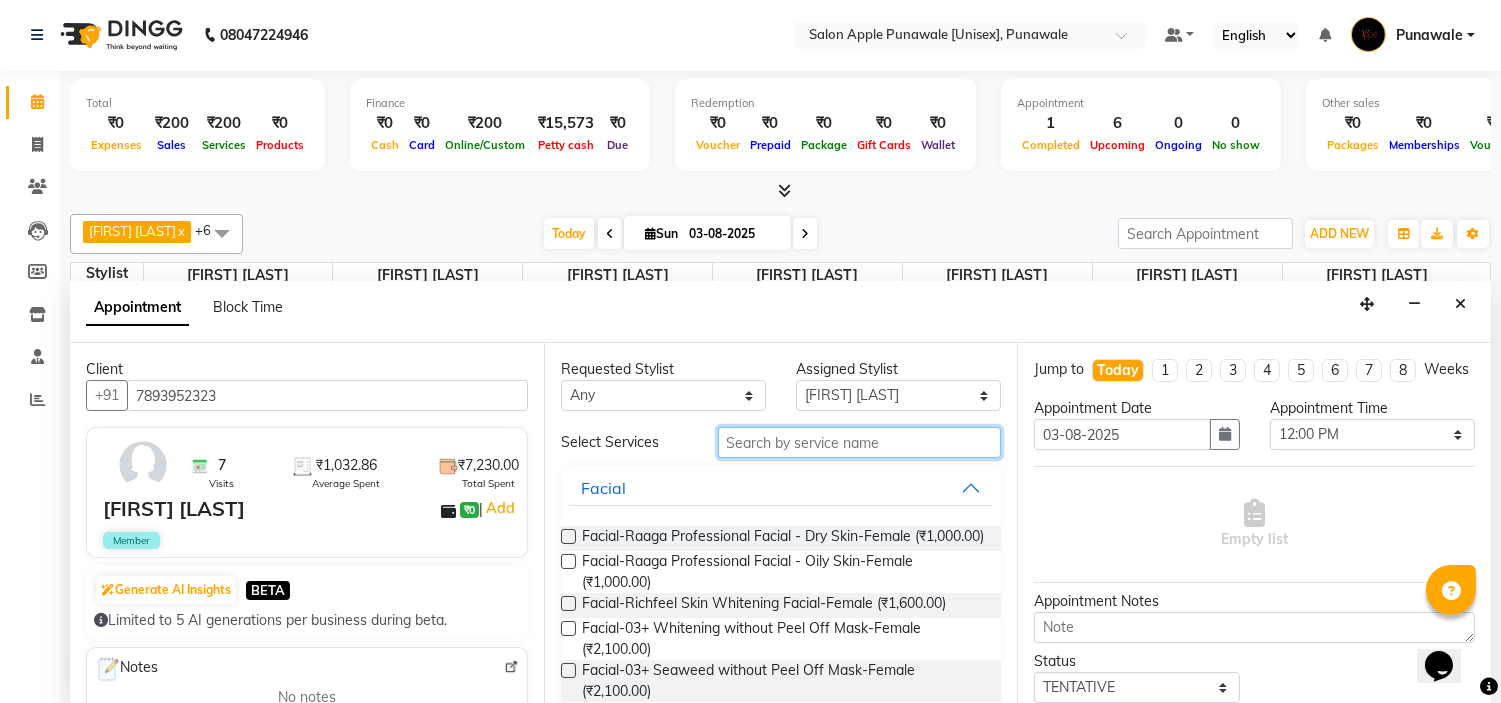 click at bounding box center [860, 442] 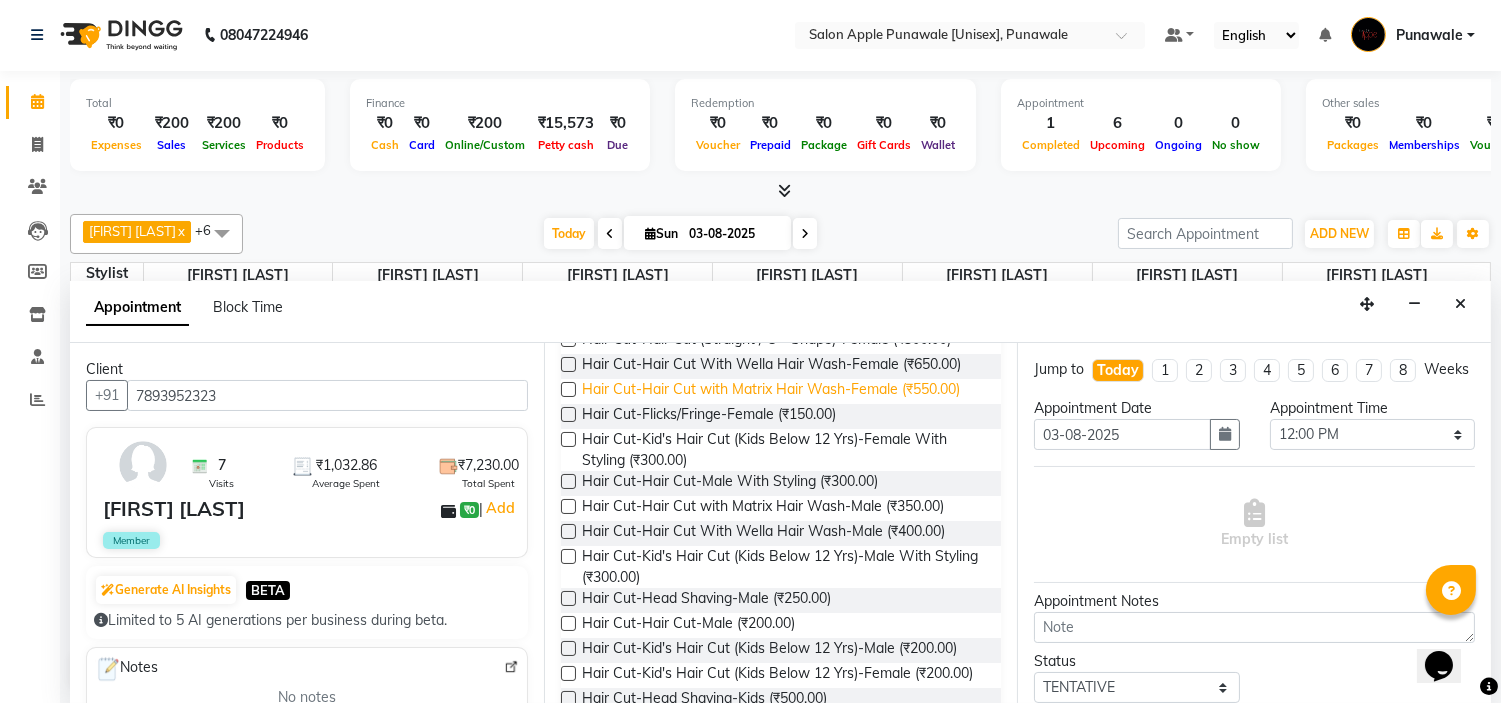 scroll, scrollTop: 0, scrollLeft: 0, axis: both 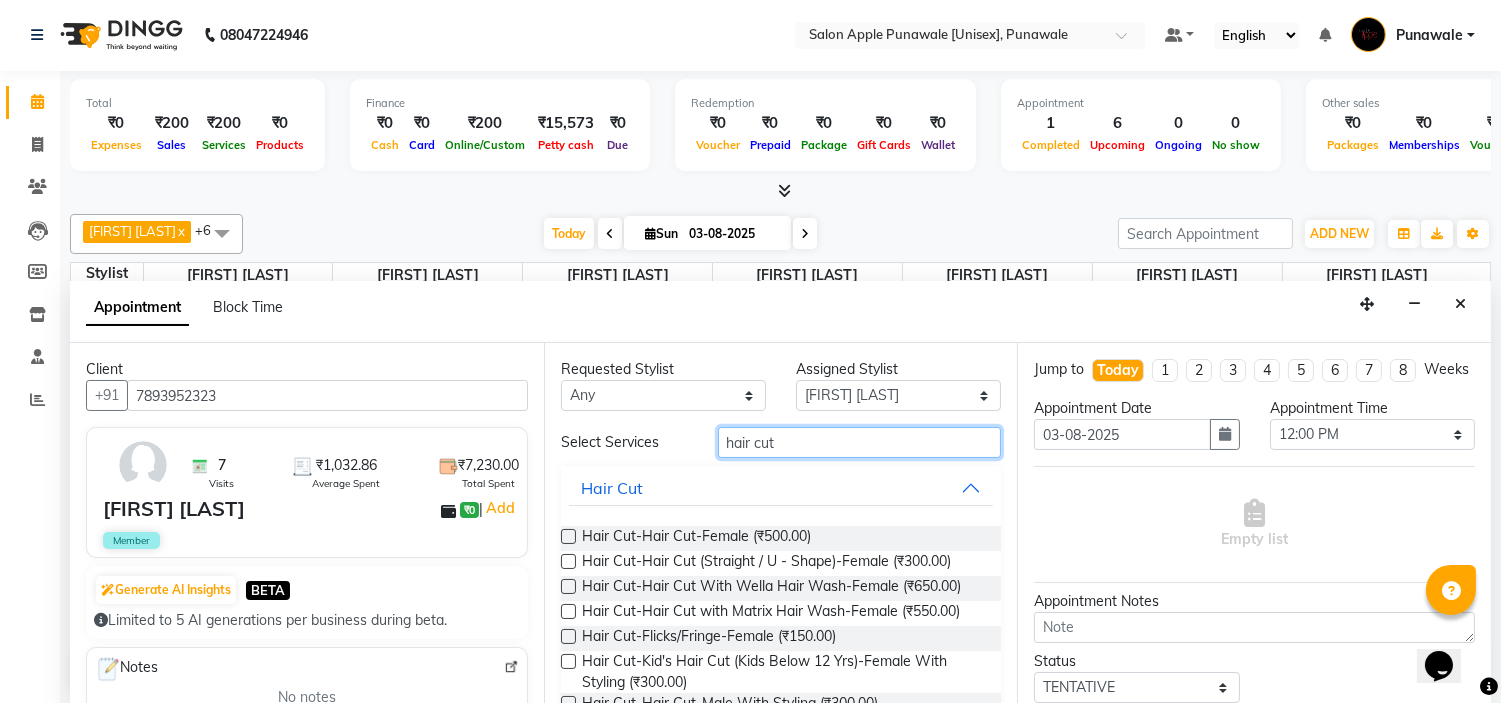 click on "hair cut" at bounding box center [860, 442] 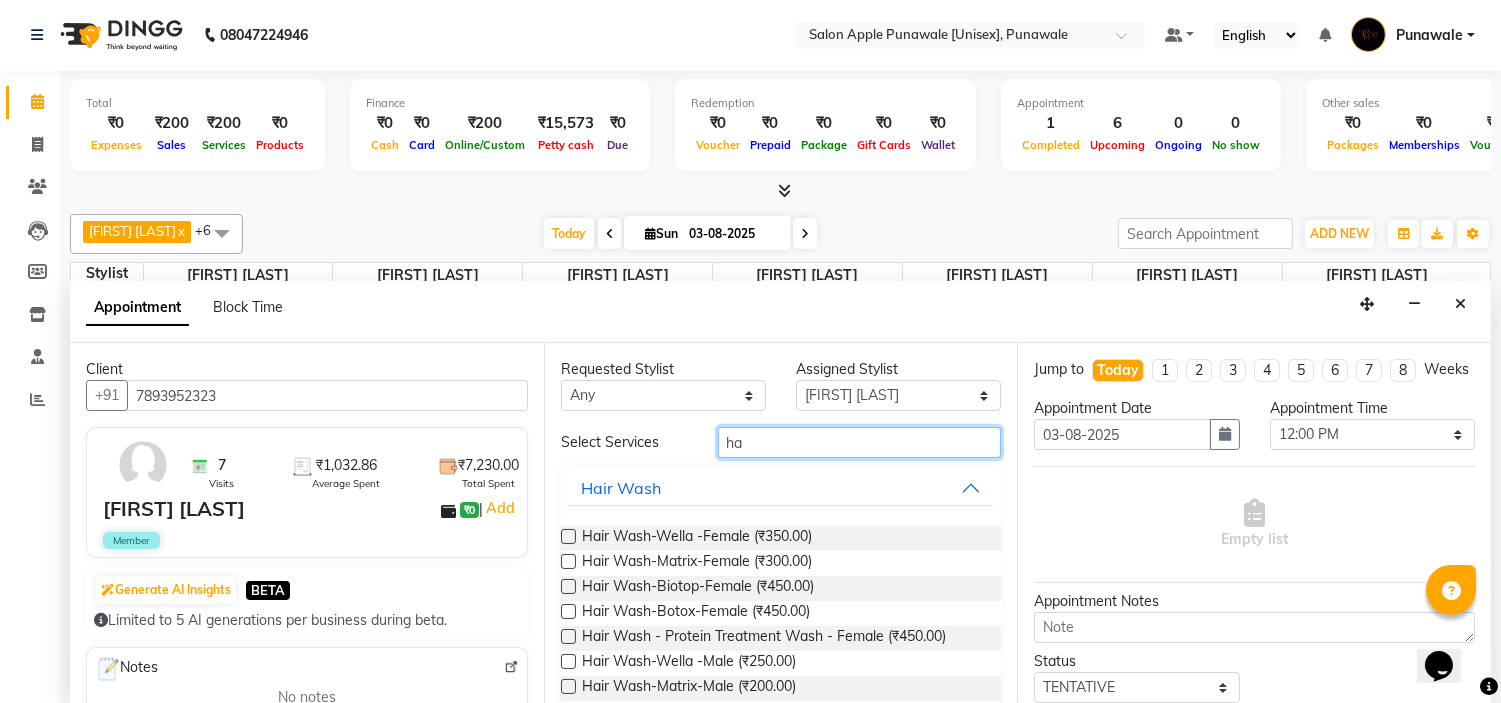 type on "h" 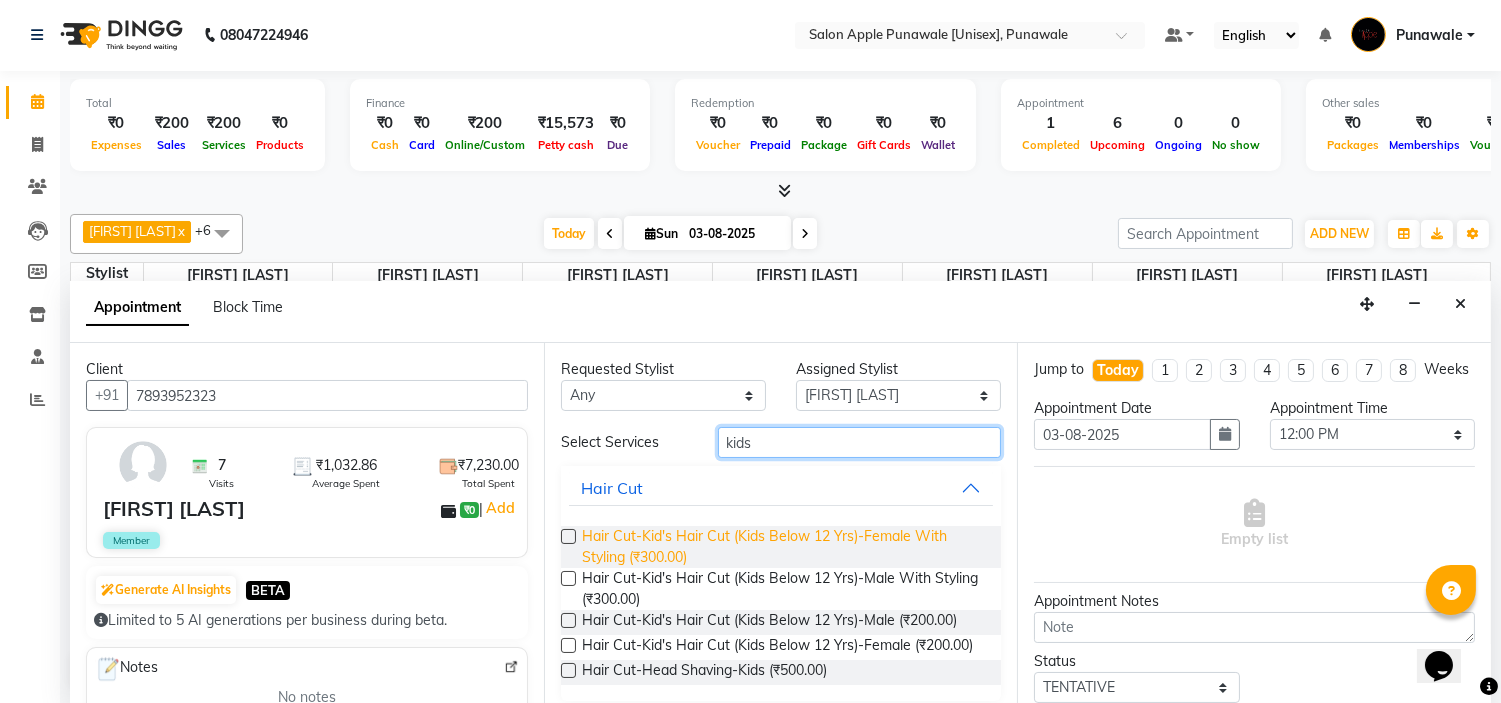 scroll, scrollTop: 30, scrollLeft: 0, axis: vertical 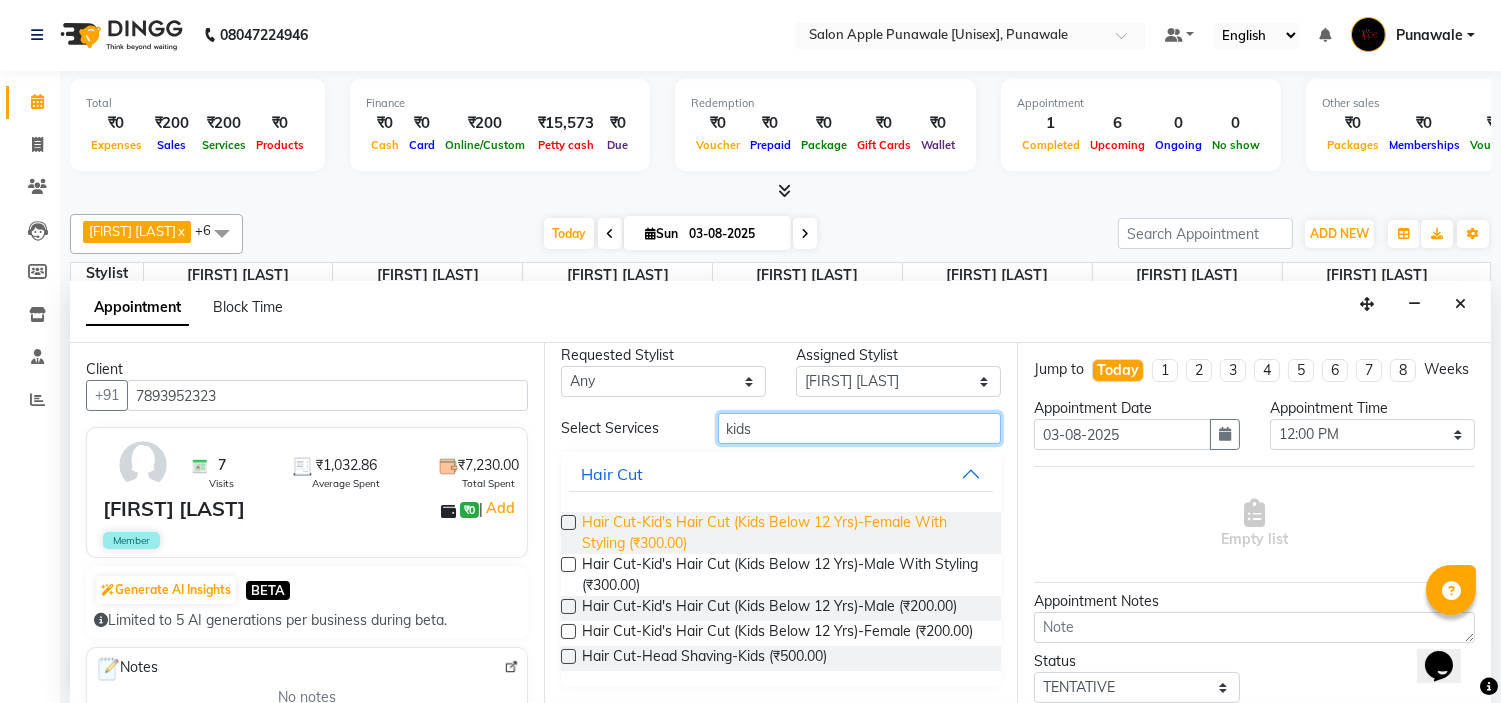 type on "kids" 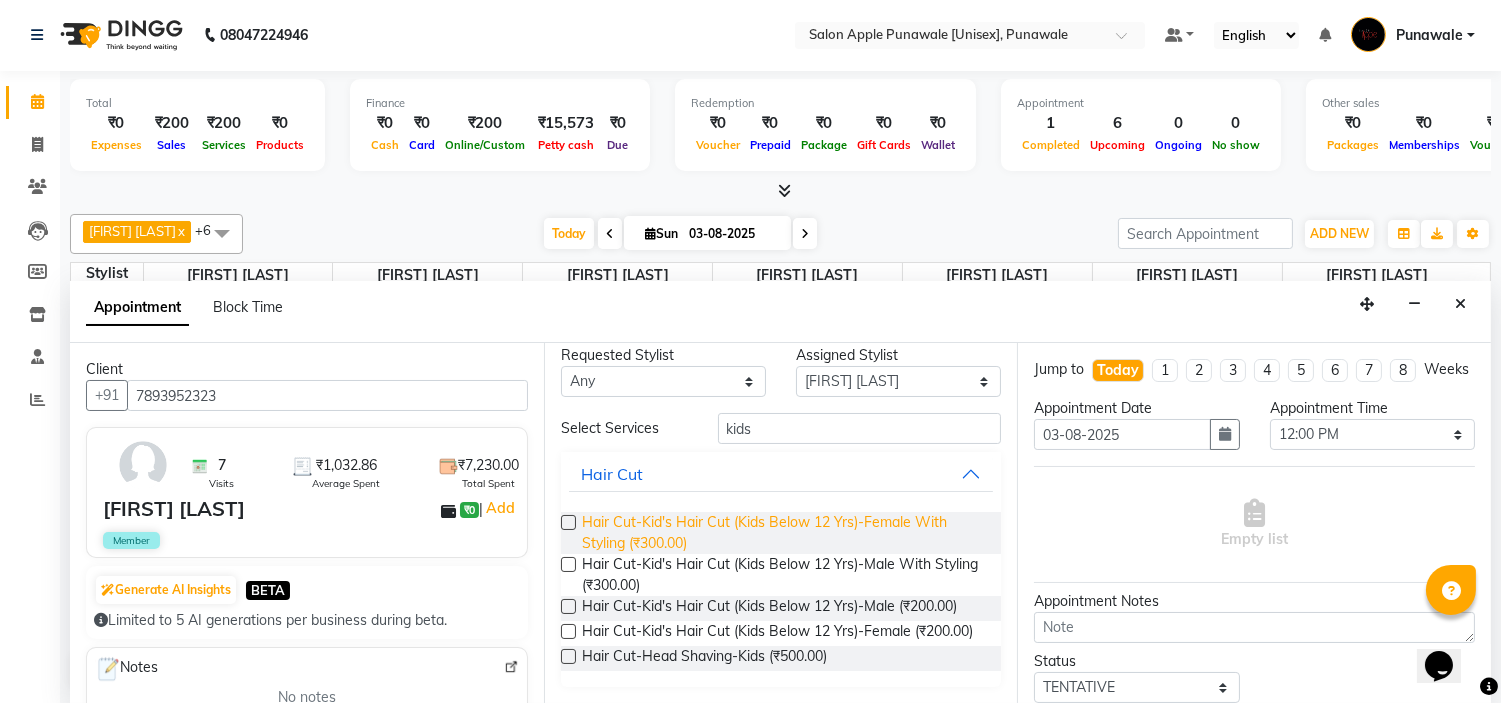 click on "Hair Cut-Kid's Hair Cut (Kids Below 12 Yrs)-Female With Styling (₹300.00)" at bounding box center (784, 533) 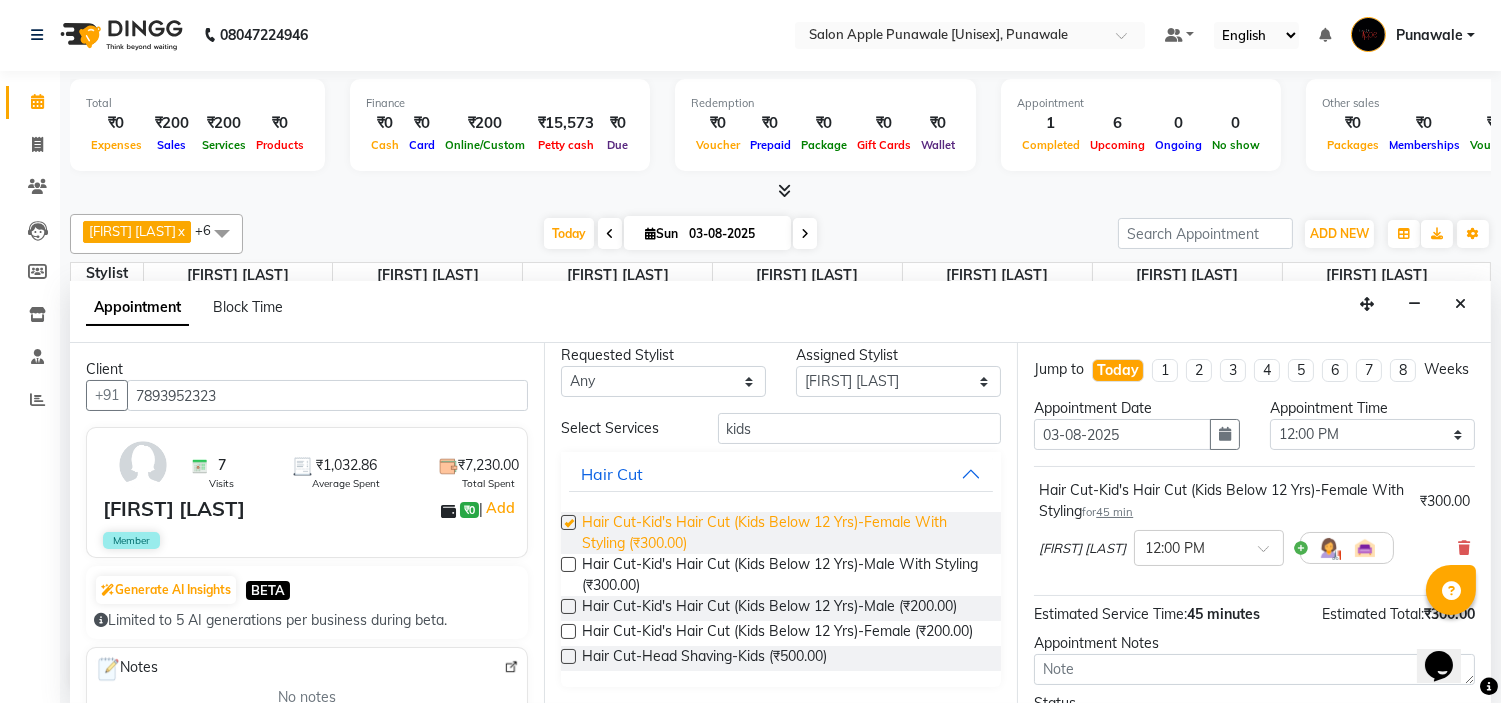 checkbox on "false" 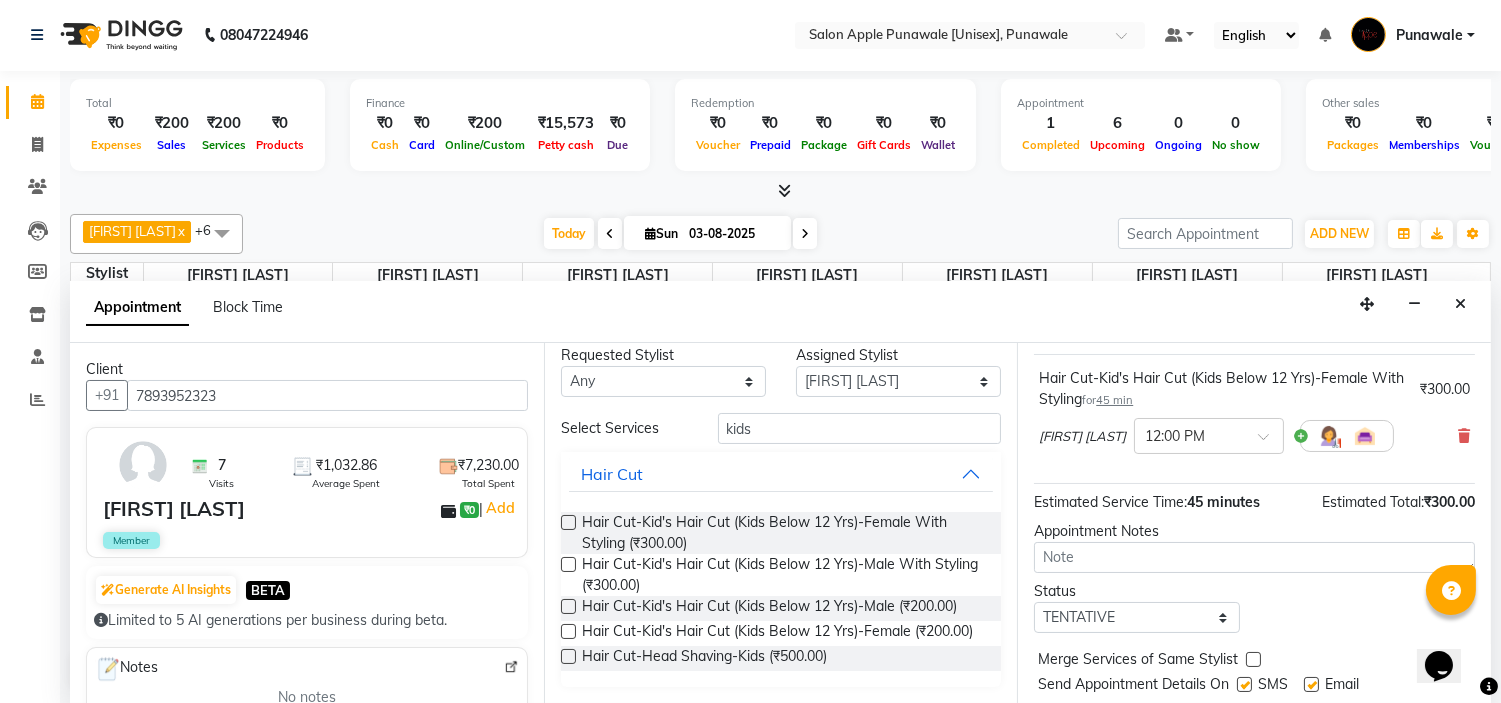 scroll, scrollTop: 186, scrollLeft: 0, axis: vertical 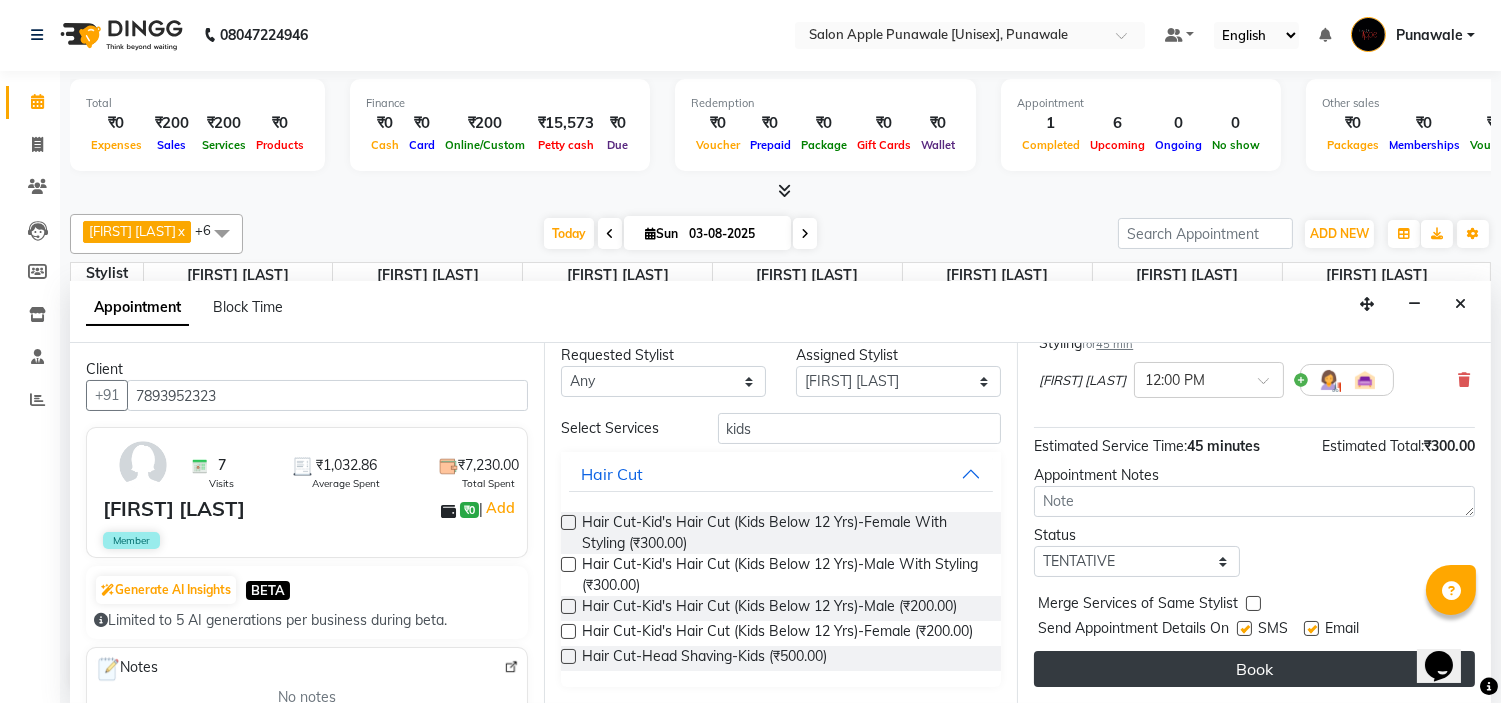 click on "Book" at bounding box center [1254, 669] 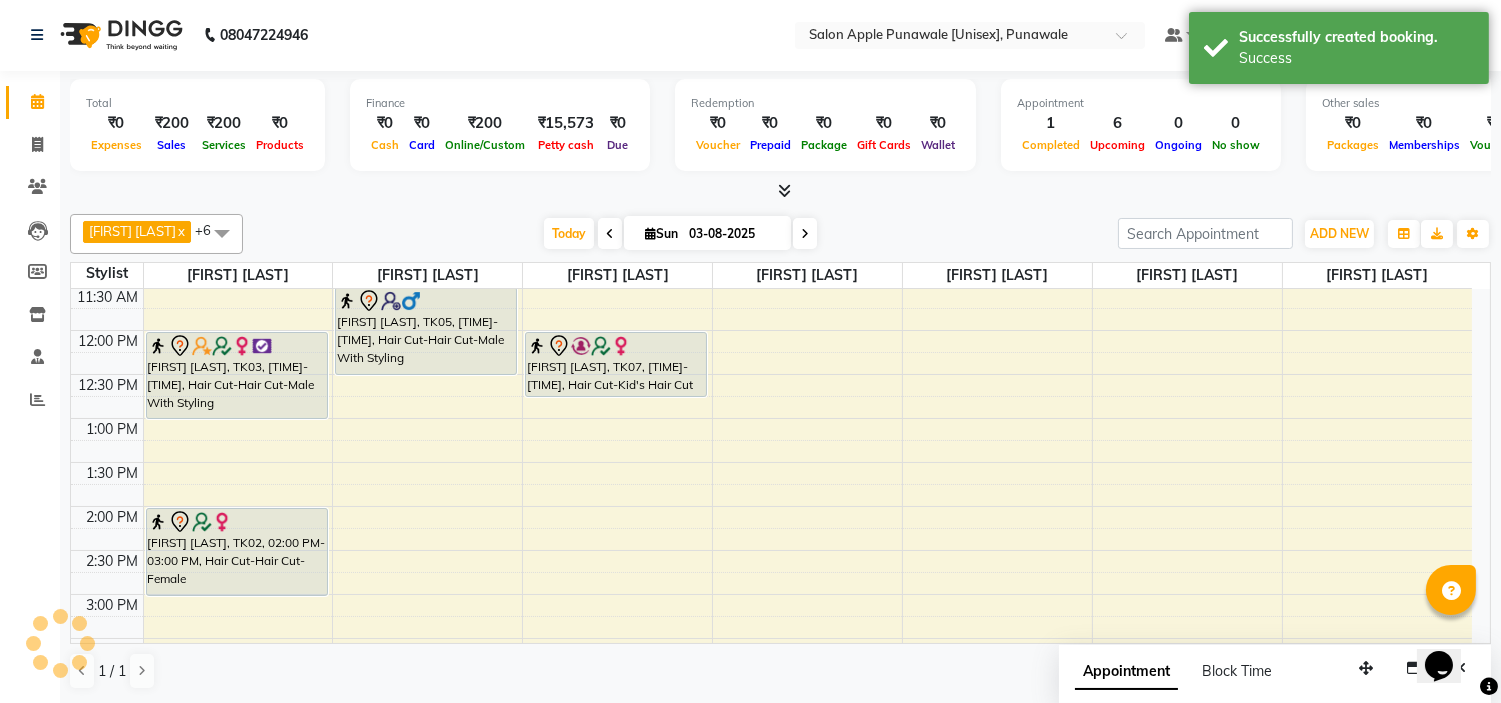 scroll, scrollTop: 0, scrollLeft: 0, axis: both 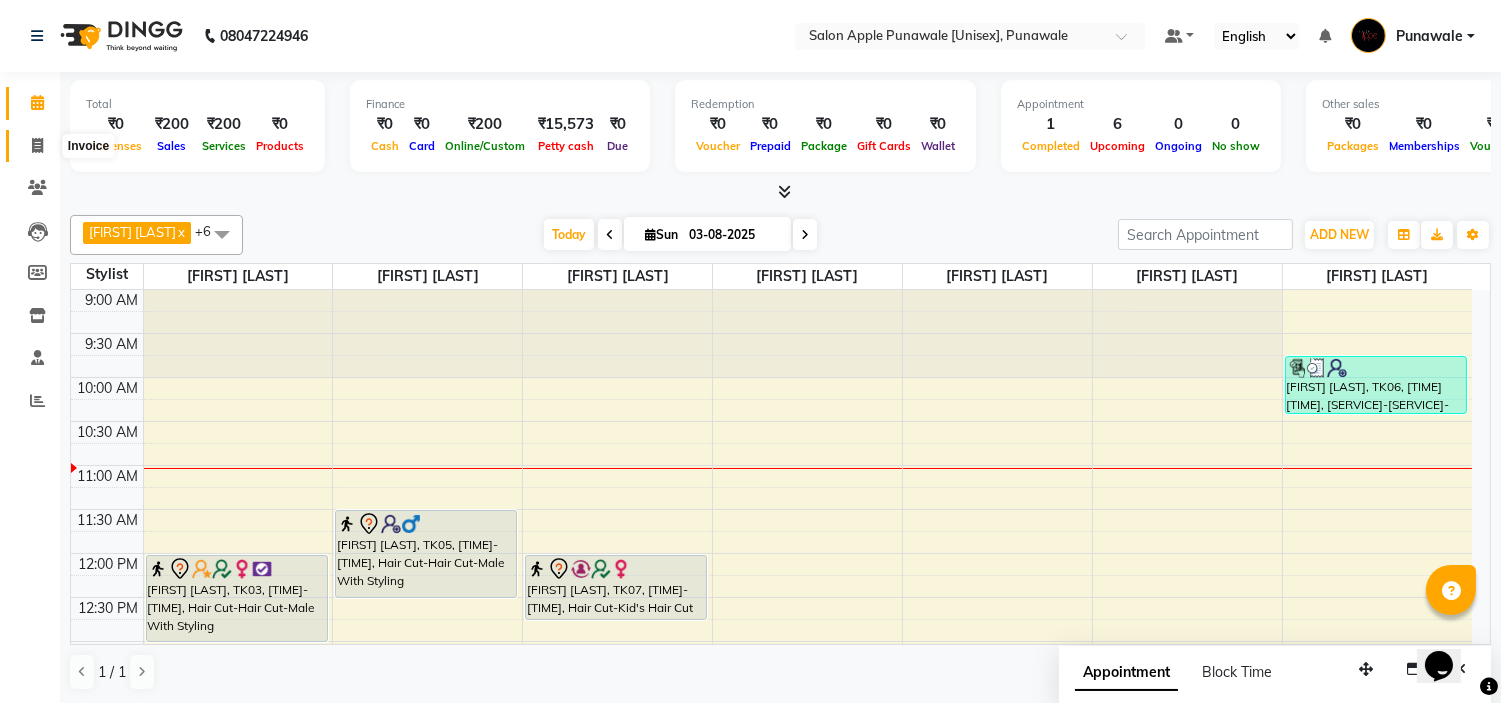 drag, startPoint x: 1353, startPoint y: 414, endPoint x: 30, endPoint y: 138, distance: 1351.4825 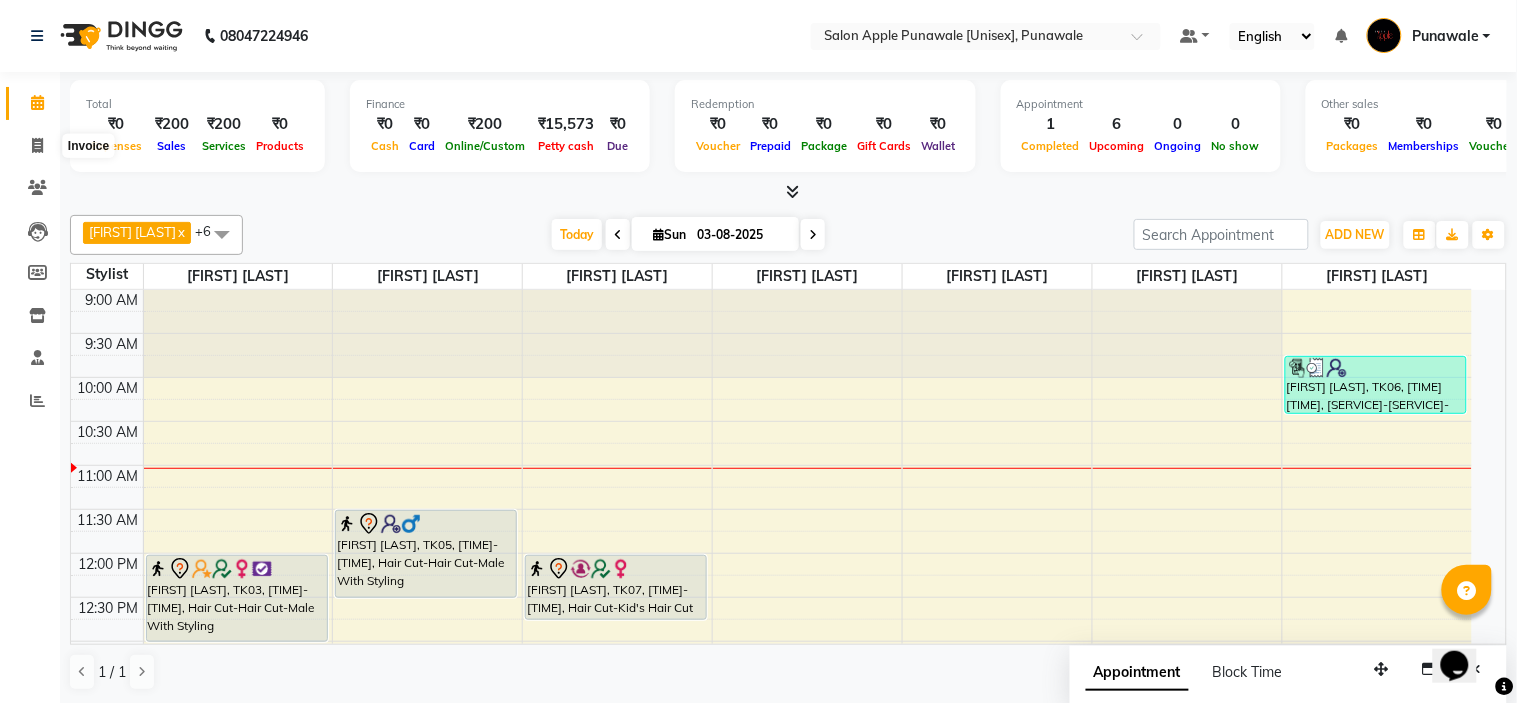 select on "5421" 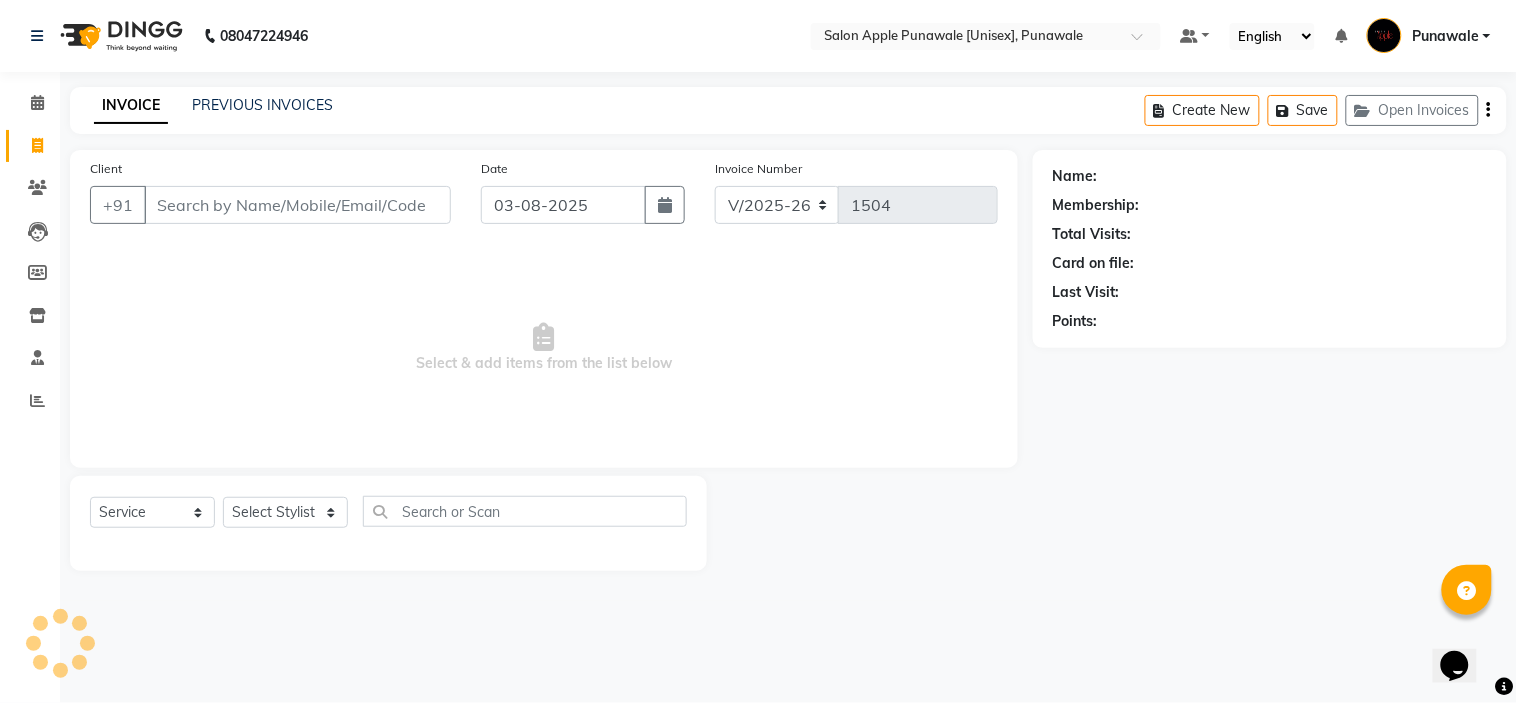 click on "Client" at bounding box center (297, 205) 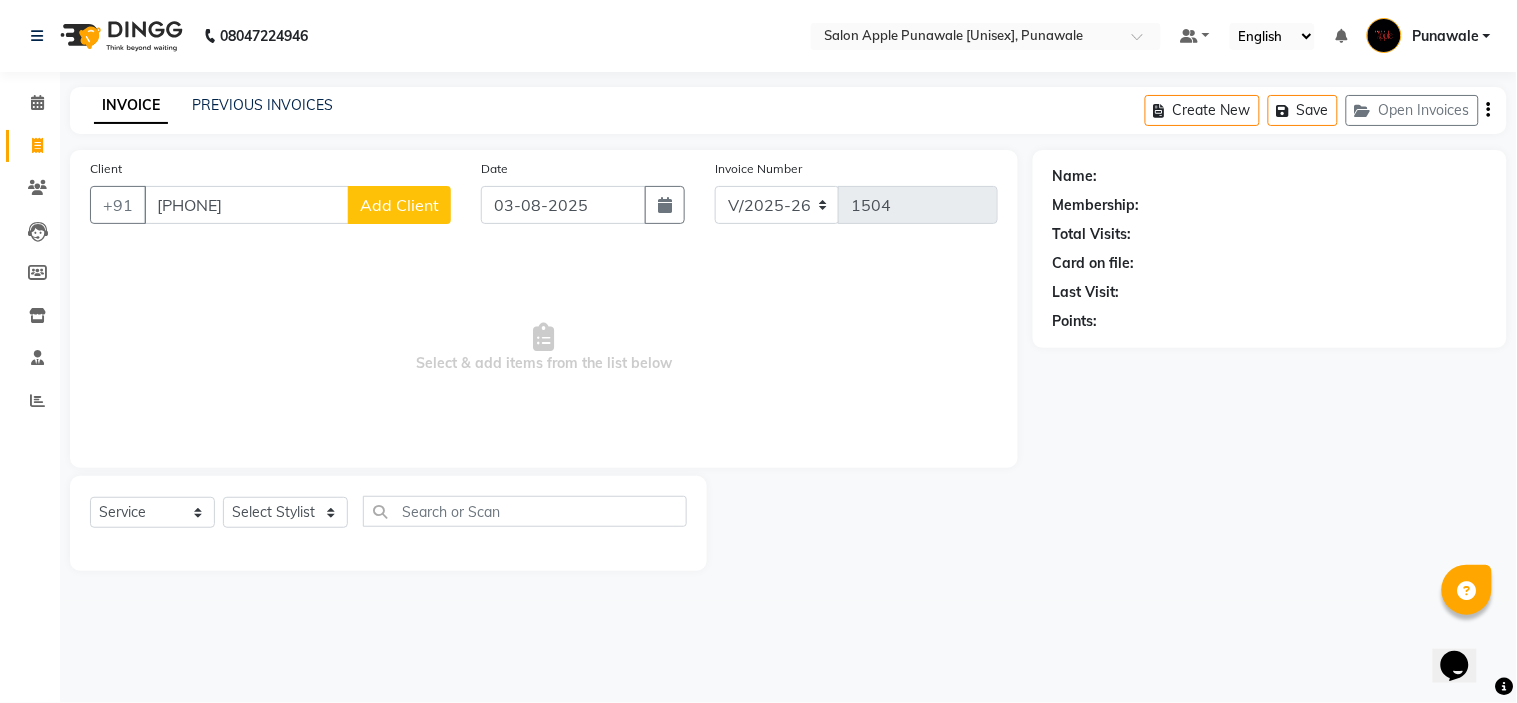 type on "[PHONE]" 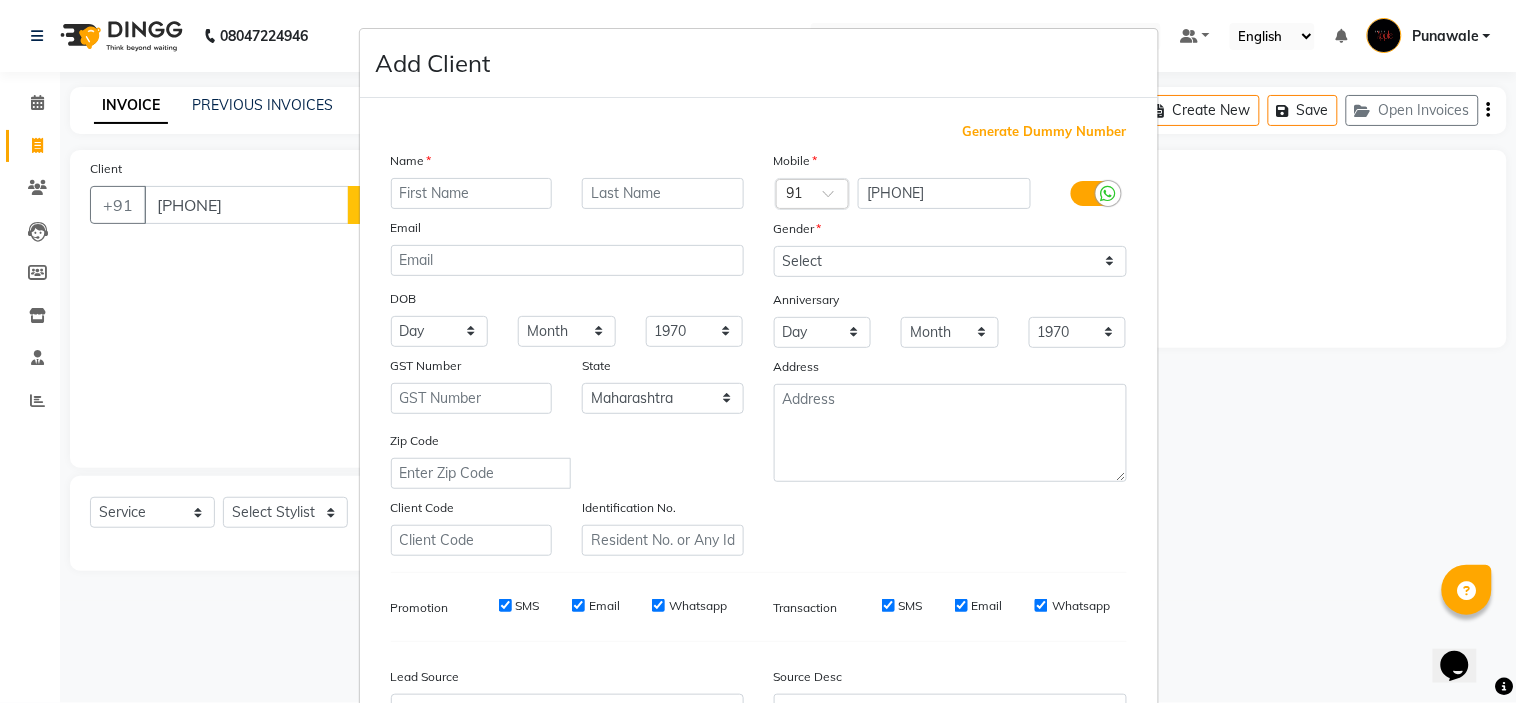 click on "Name Email DOB Day 01 02 03 04 05 06 07 08 09 10 11 12 13 14 15 16 17 18 19 20 21 22 23 24 25 26 27 28 29 30 31 Month January February March April May June July August September October November December 1940 1941 1942 1943 1944 1945 1946 1947 1948 1949 1950 1951 1952 1953 1954 1955 1956 1957 1958 1959 1960 1961 1962 1963 1964 1965 1966 1967 1968 1969 1970 1971 1972 1973 1974 1975 1976 1977 1978 1979 1980 1981 1982 1983 1984 1985 1986 1987 1988 1989 1990 1991 1992 1993 1994 1995 1996 1997 1998 1999 2000 2001 2002 2003 2004 2005 2006 2007 2008 2009 2010 2011 2012 2013 2014 2015 2016 2017 2018 2019 2020 2021 2022 2023 2024 GST Number State Select Andaman and Nicobar Islands Andhra Pradesh Arunachal Pradesh Assam Bihar Chandigarh Chhattisgarh Dadra and Nagar Haveli Daman and Diu Delhi Goa Gujarat Haryana Himachal Pradesh Jammu and Kashmir Jharkhand Karnataka Kerala Lakshadweep Madhya Pradesh Maharashtra Manipur Meghalaya Mizoram Nagaland Odisha Pondicherry Punjab Rajasthan Sikkim Tamil Nadu Telangana Tripura" at bounding box center [567, 353] 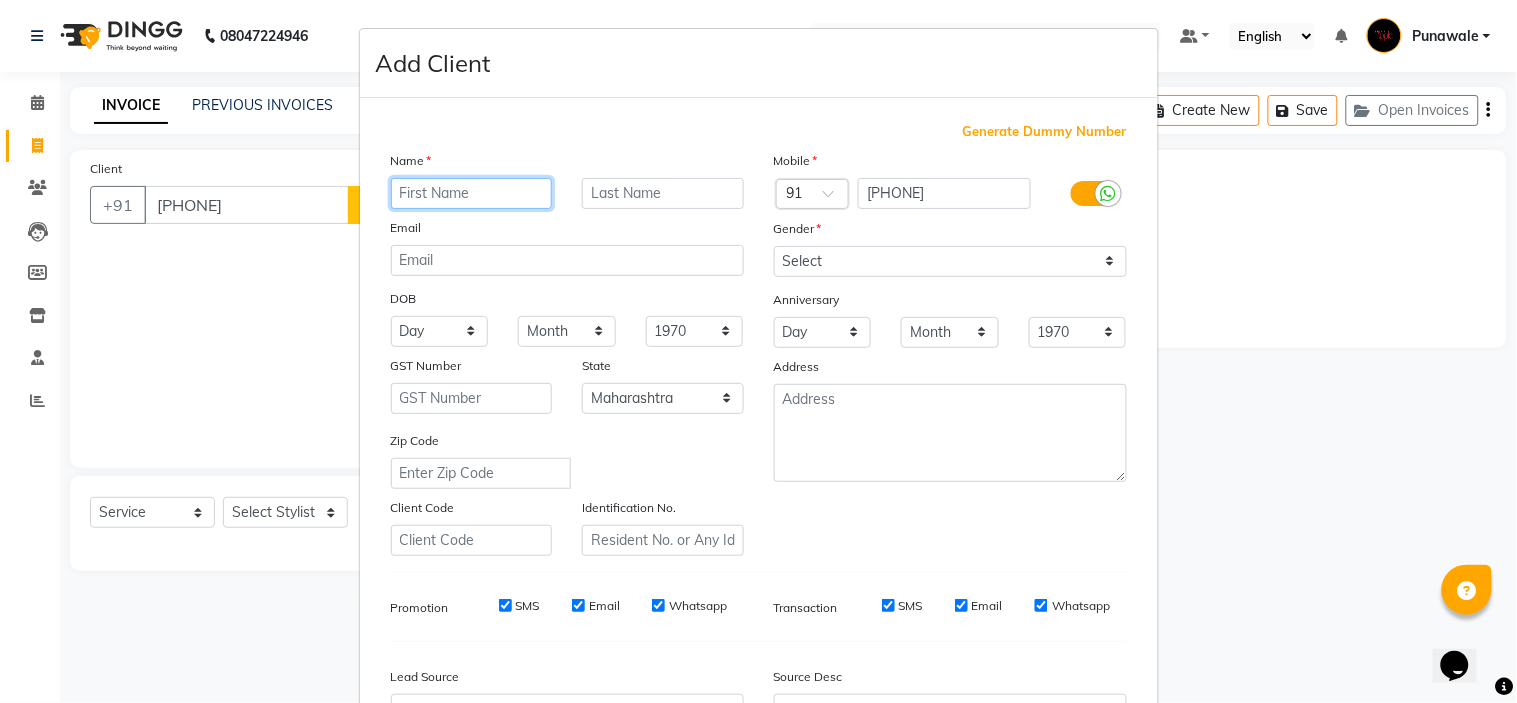click at bounding box center [472, 193] 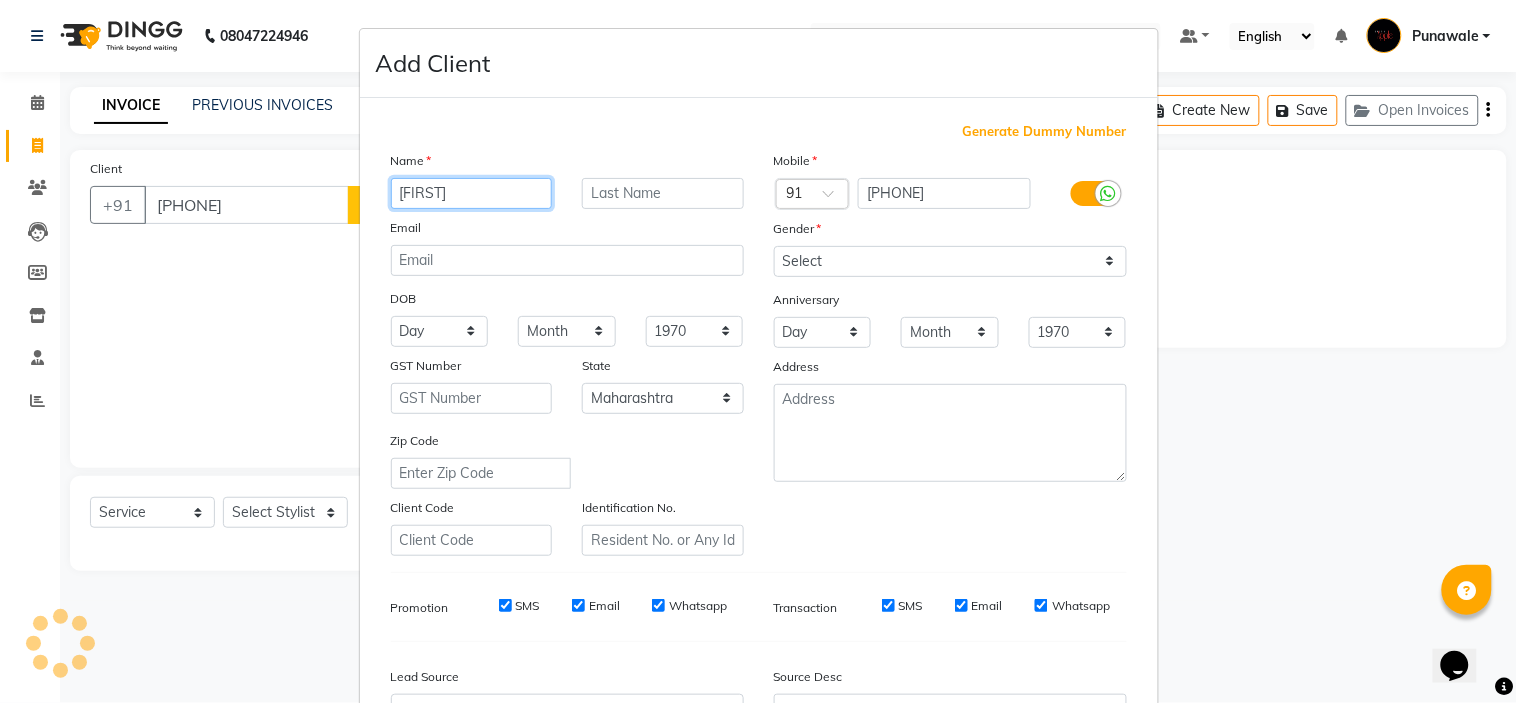 type on "balmukund" 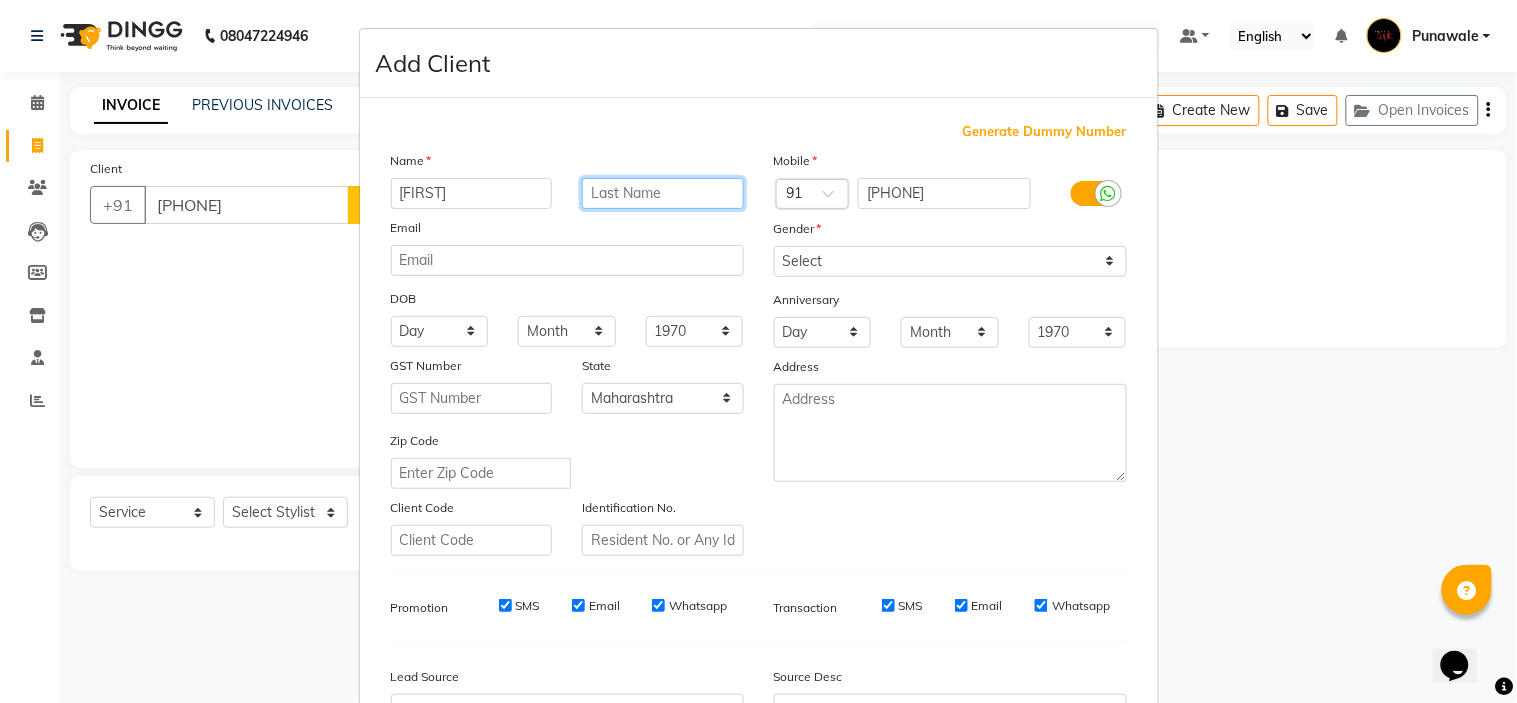 click at bounding box center (663, 193) 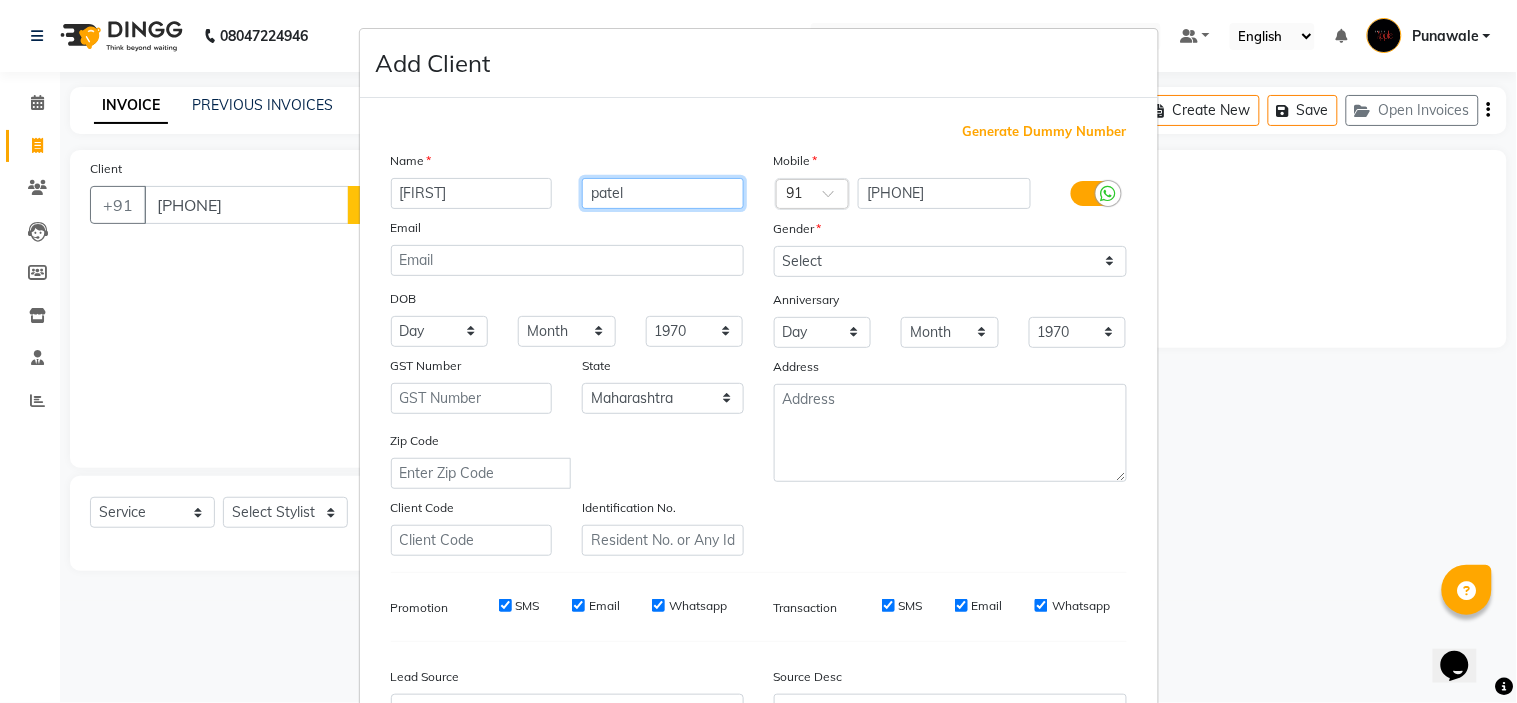 type on "patel" 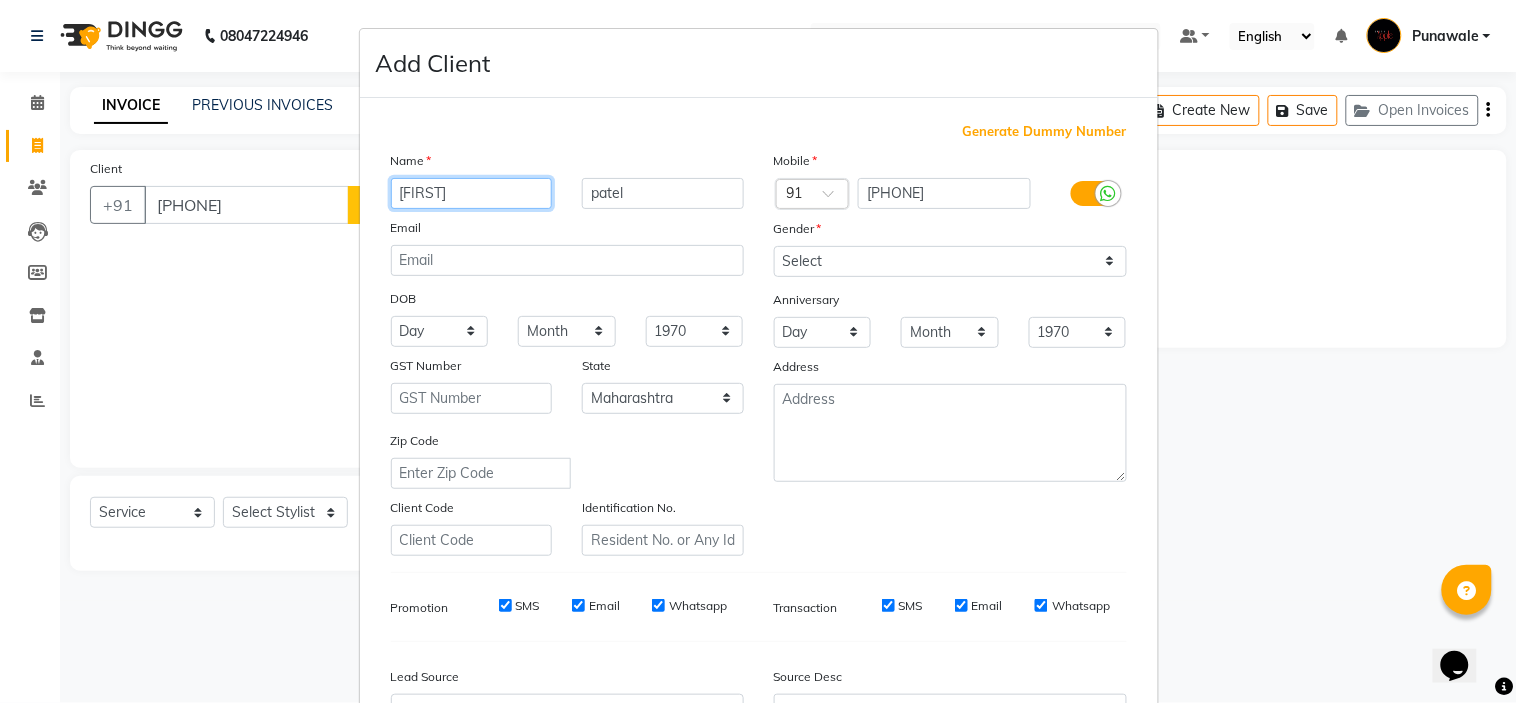 click on "balmukund" at bounding box center (472, 193) 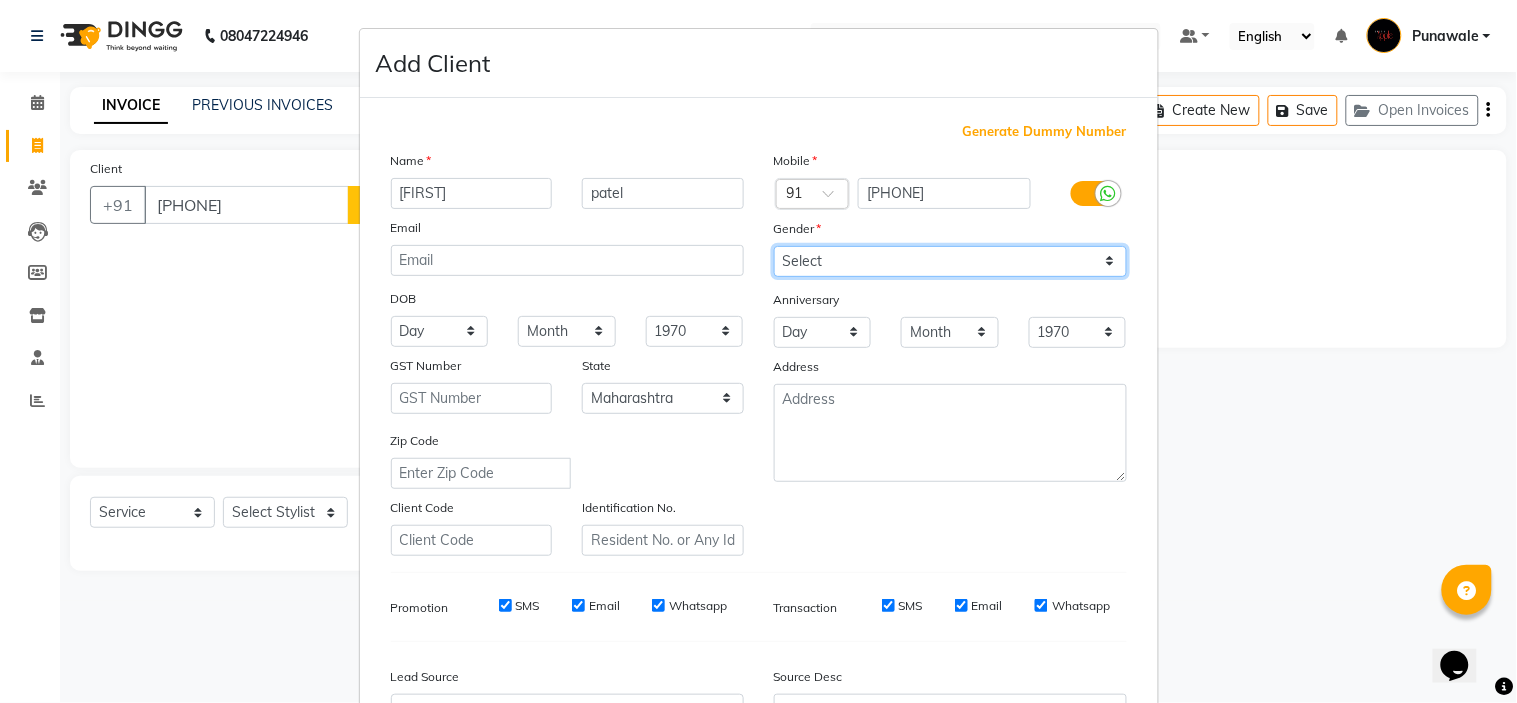 click on "Select Male Female Other Prefer Not To Say" at bounding box center [950, 261] 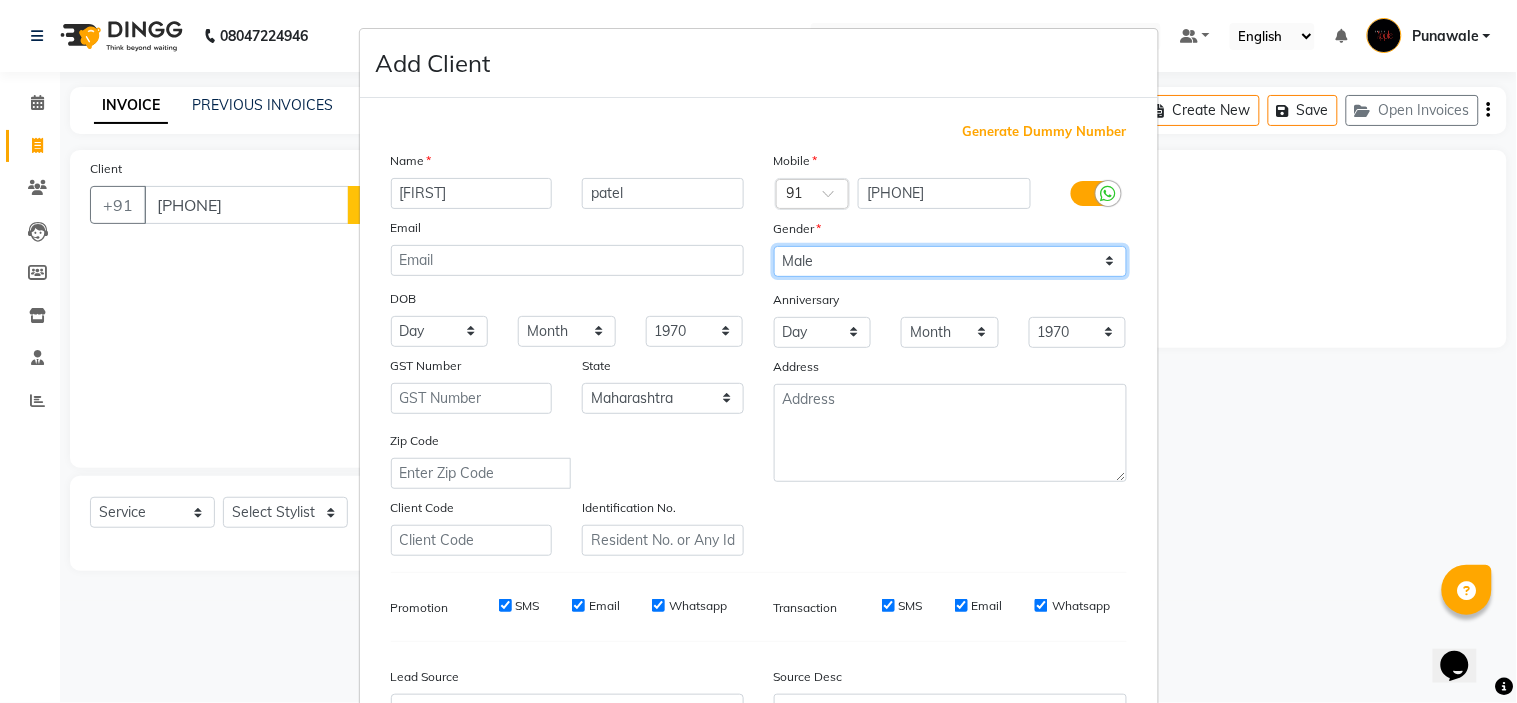 click on "Select Male Female Other Prefer Not To Say" at bounding box center (950, 261) 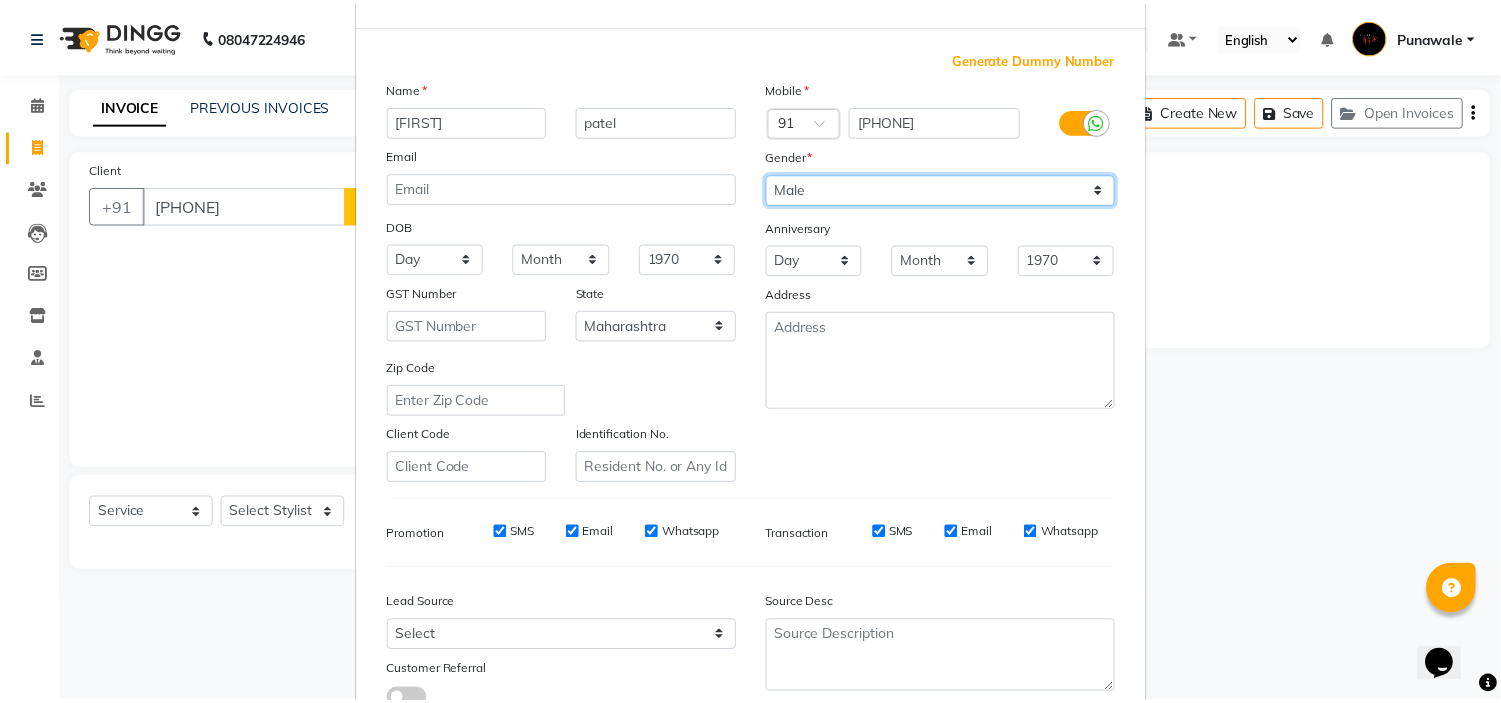 scroll, scrollTop: 221, scrollLeft: 0, axis: vertical 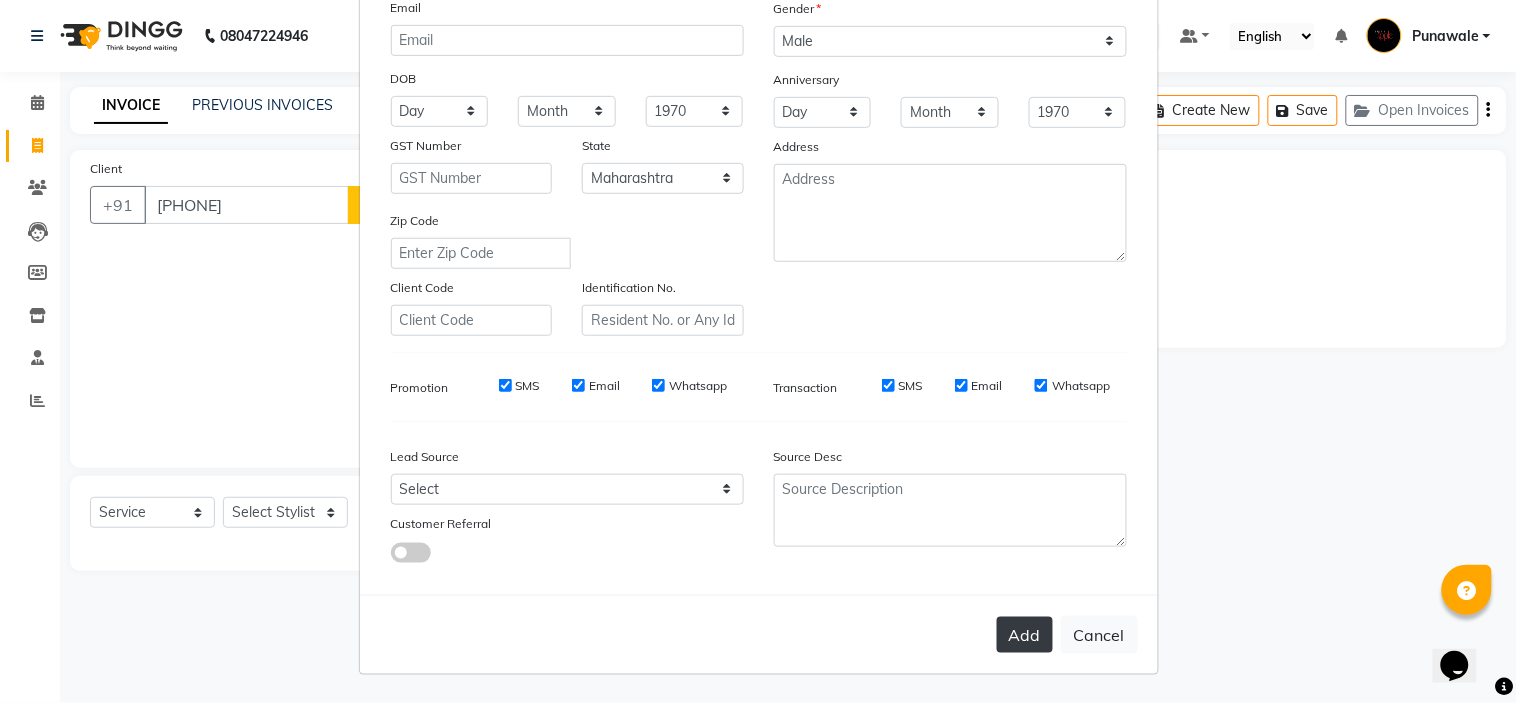 click on "Add" at bounding box center (1025, 635) 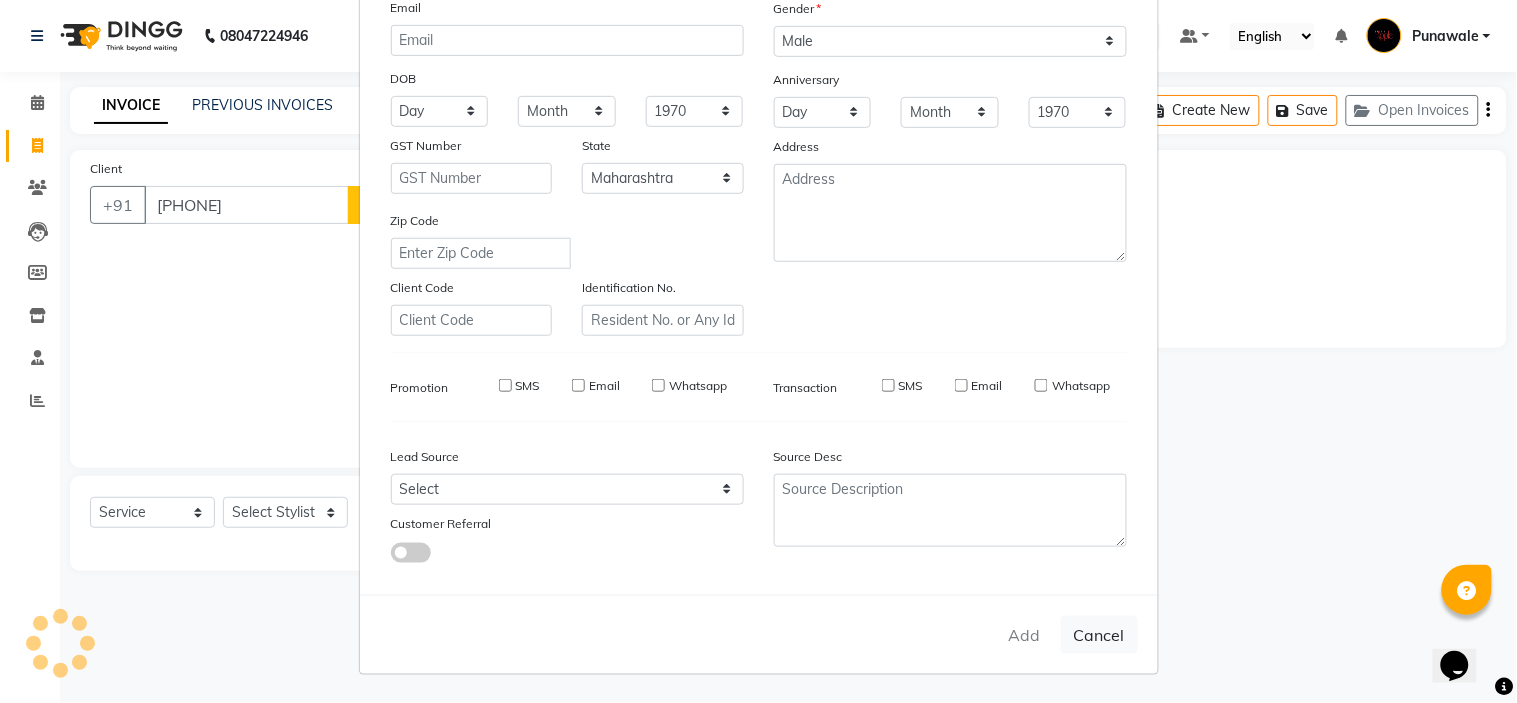 type 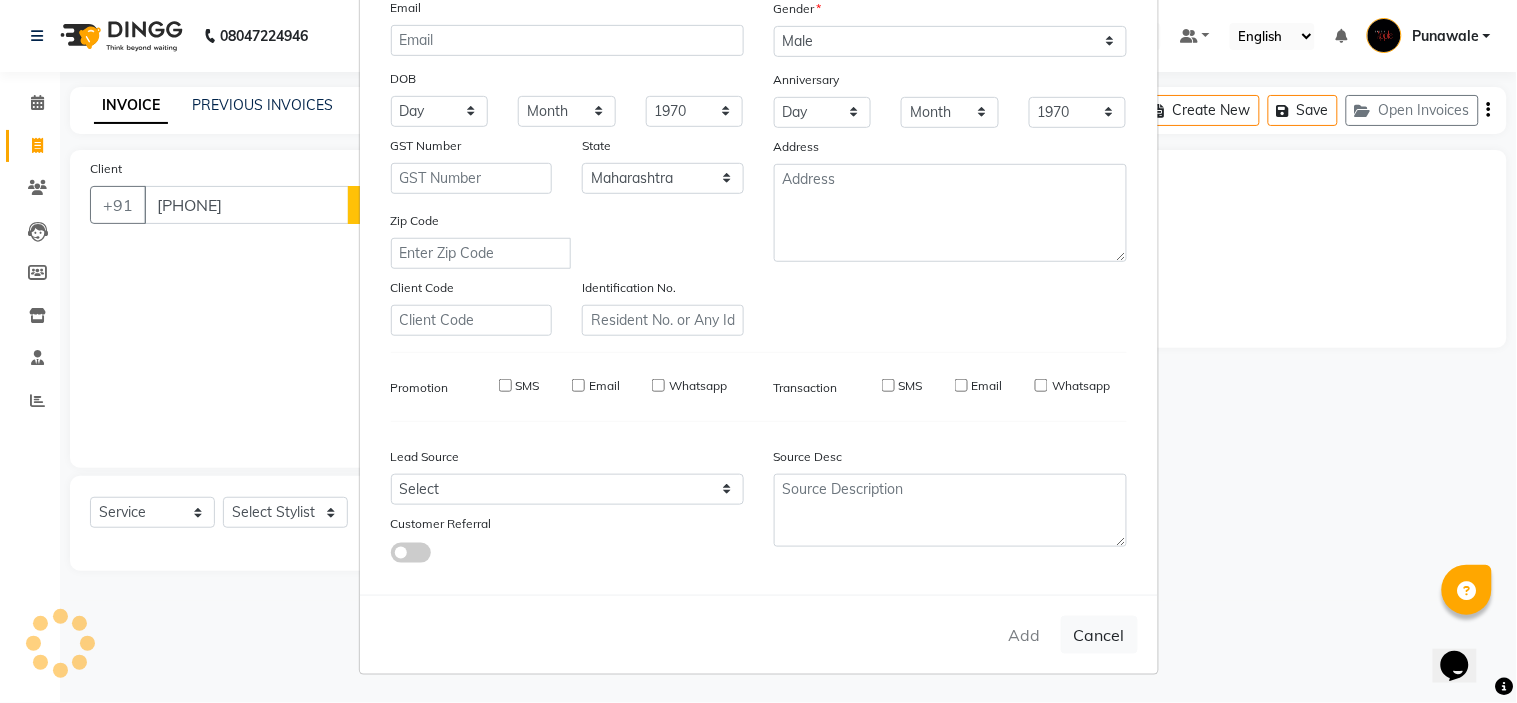 type 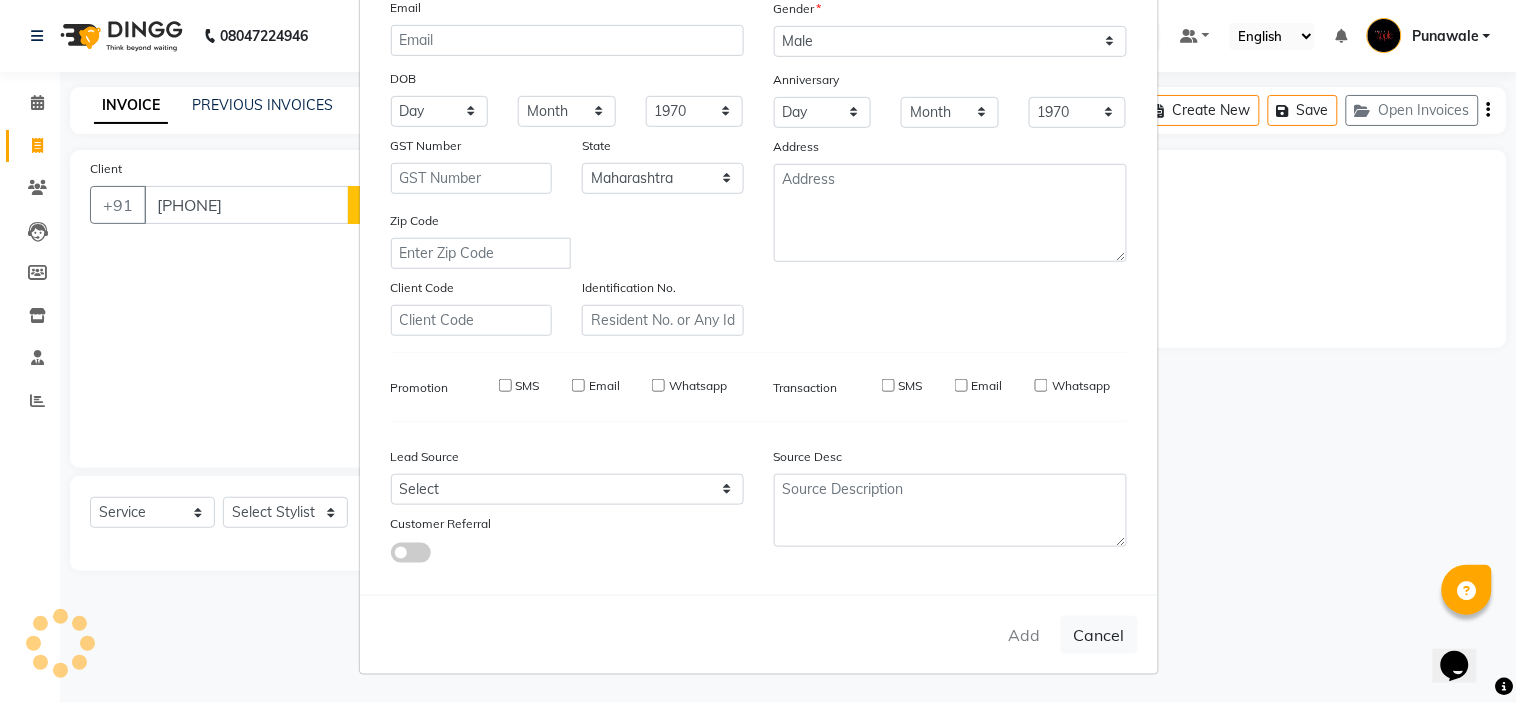 select 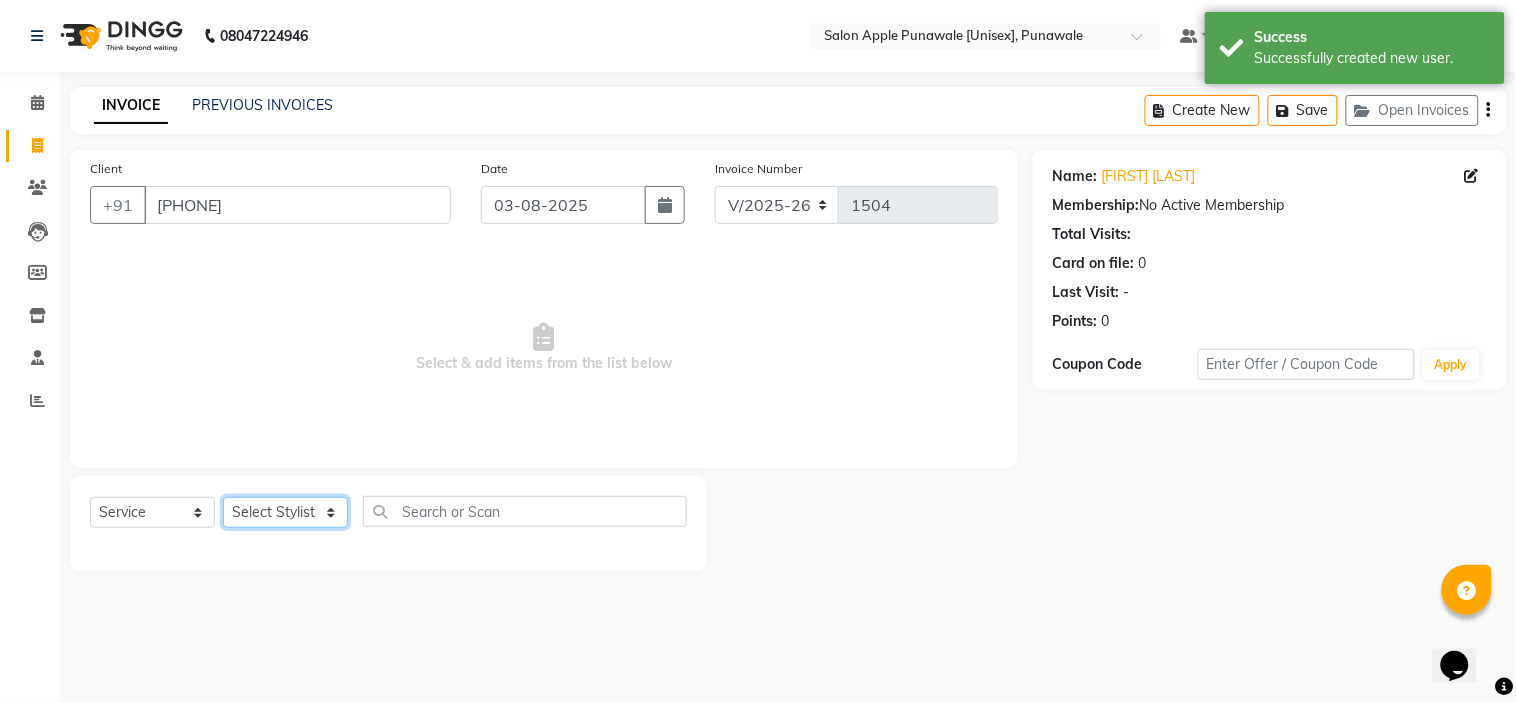 click on "Select Stylist Avi Sonawane Kamlesh Nikam Kaveri Nikam Pallavi Waghamare Shruti Khapake Sneha Jadhav Sohail Shaikh  Vivek Hire" 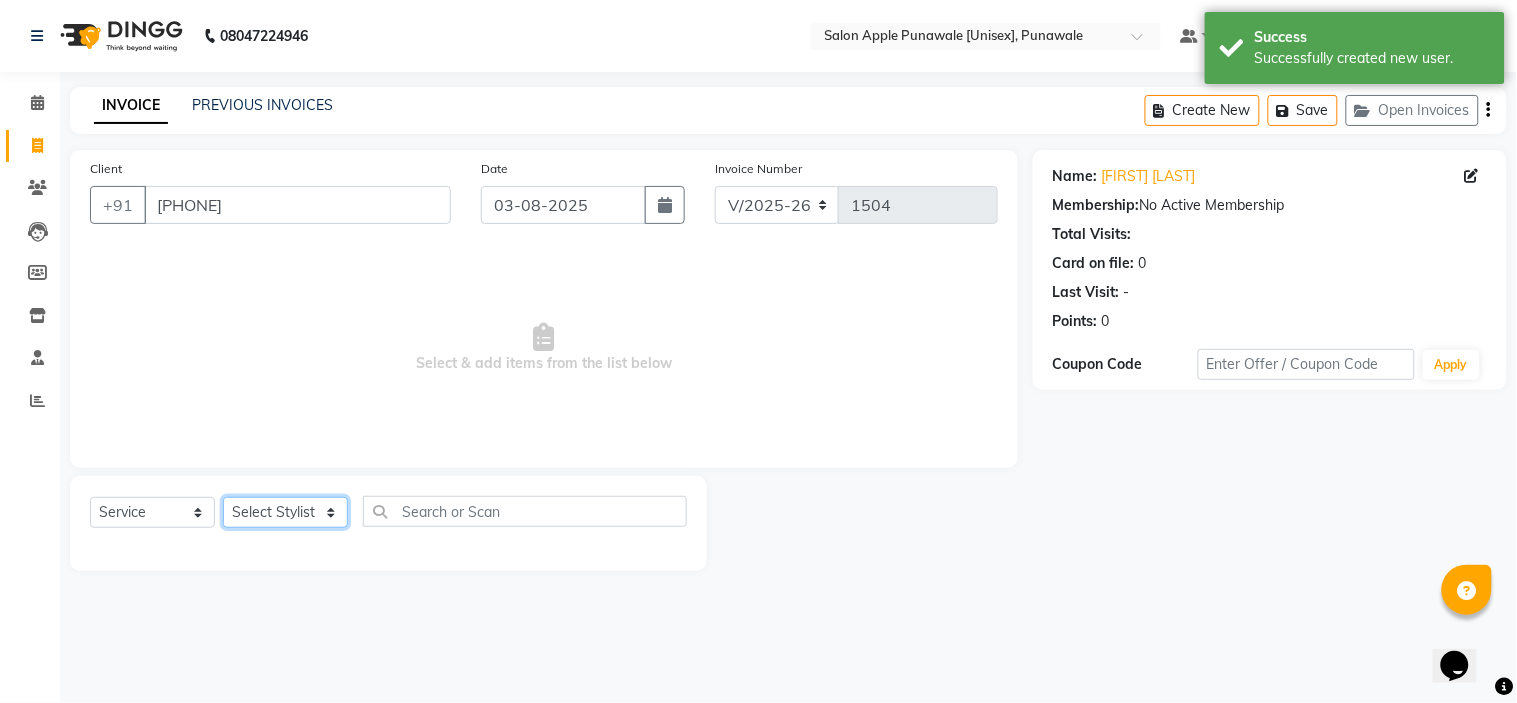 select on "54408" 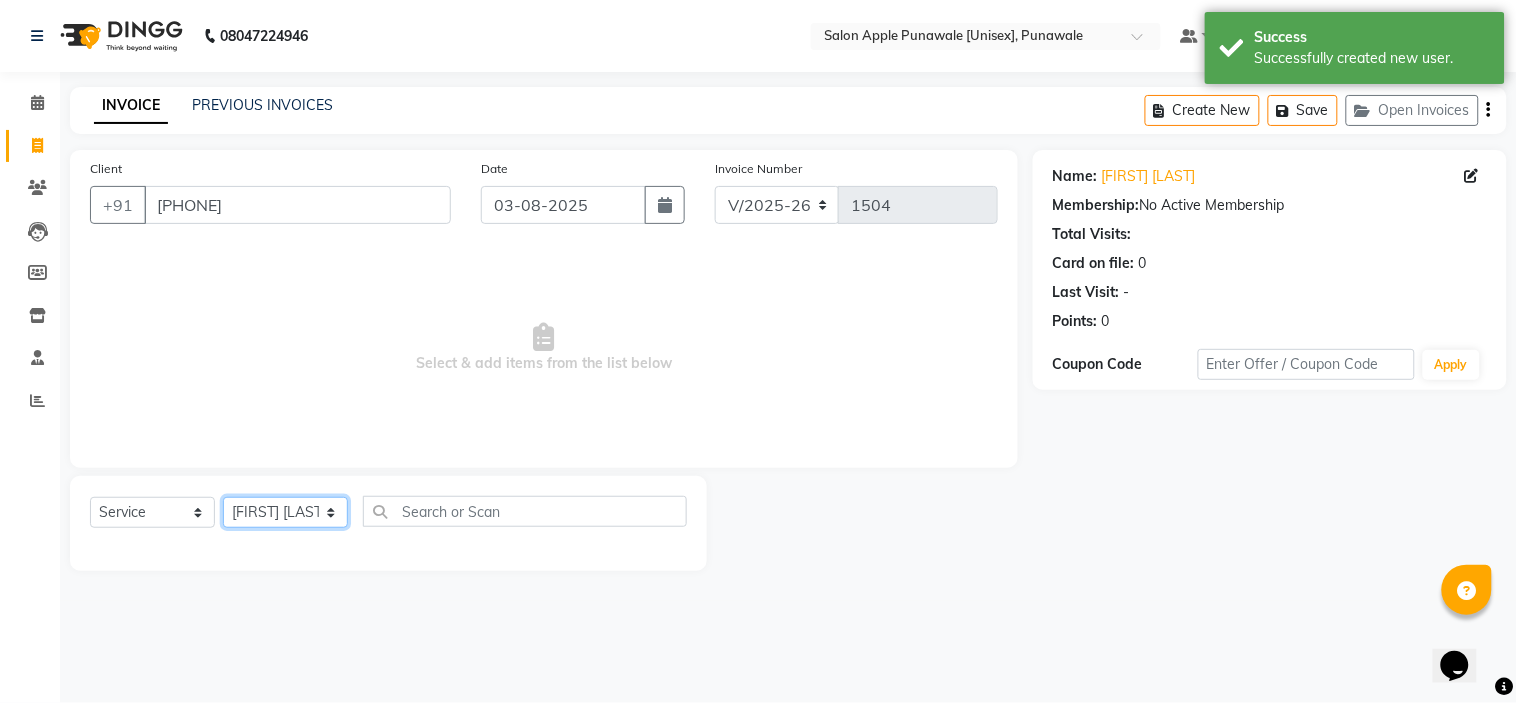 click on "Select Stylist Avi Sonawane Kamlesh Nikam Kaveri Nikam Pallavi Waghamare Shruti Khapake Sneha Jadhav Sohail Shaikh  Vivek Hire" 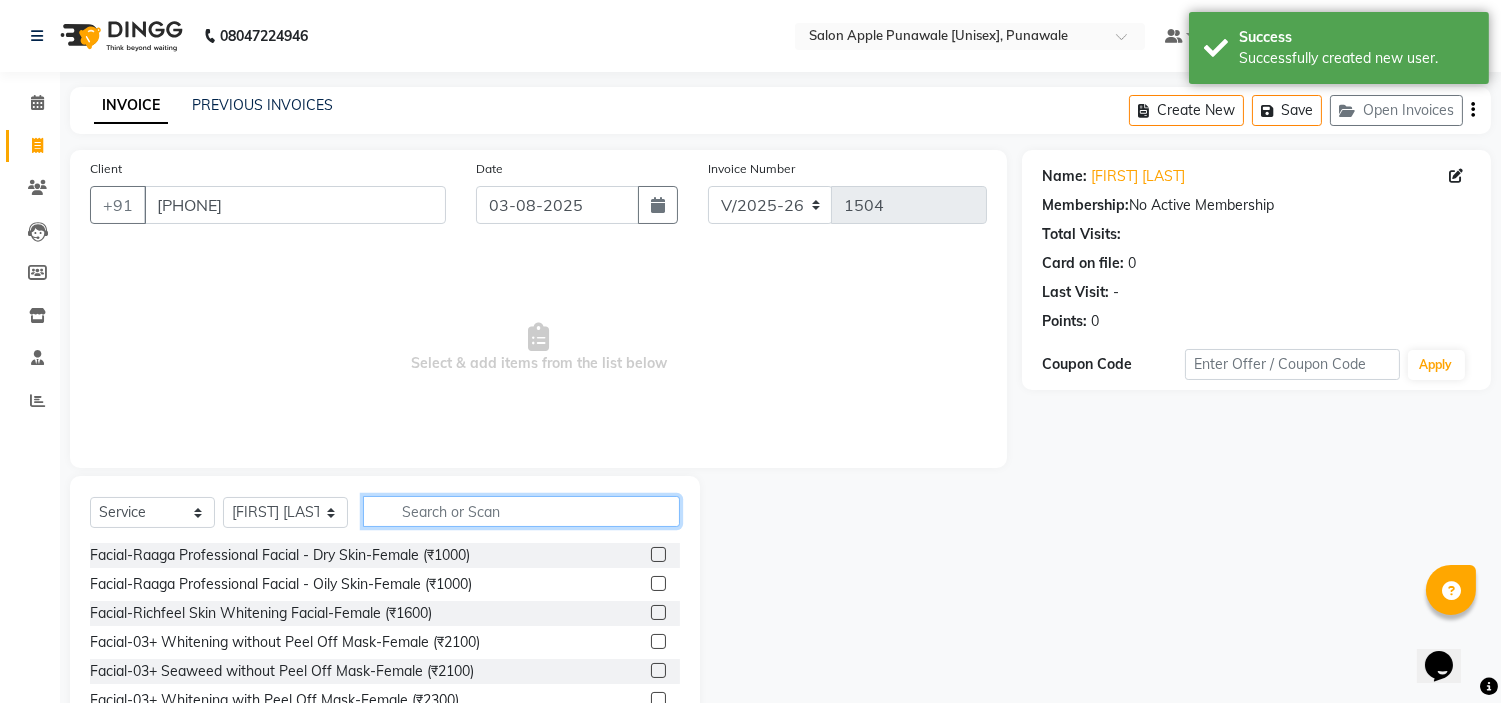 click 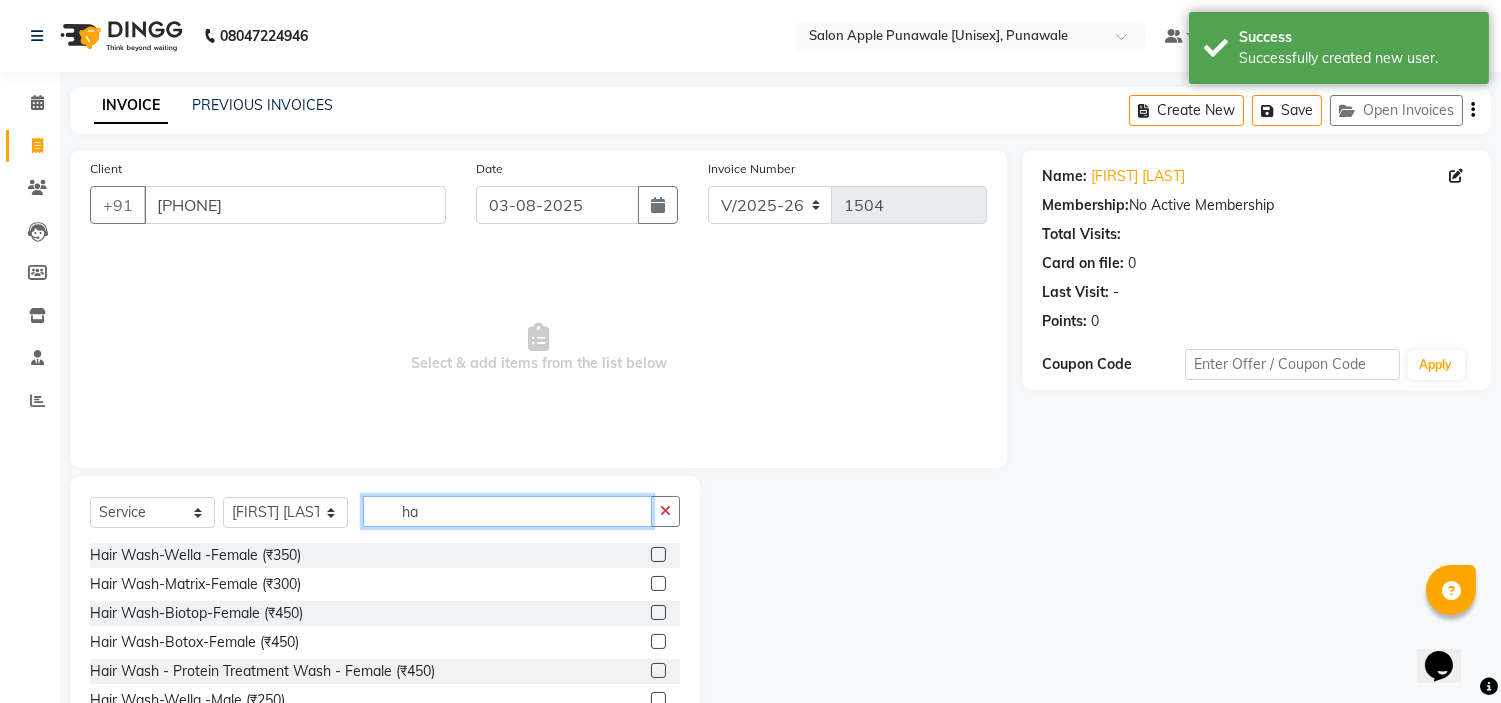 type on "h" 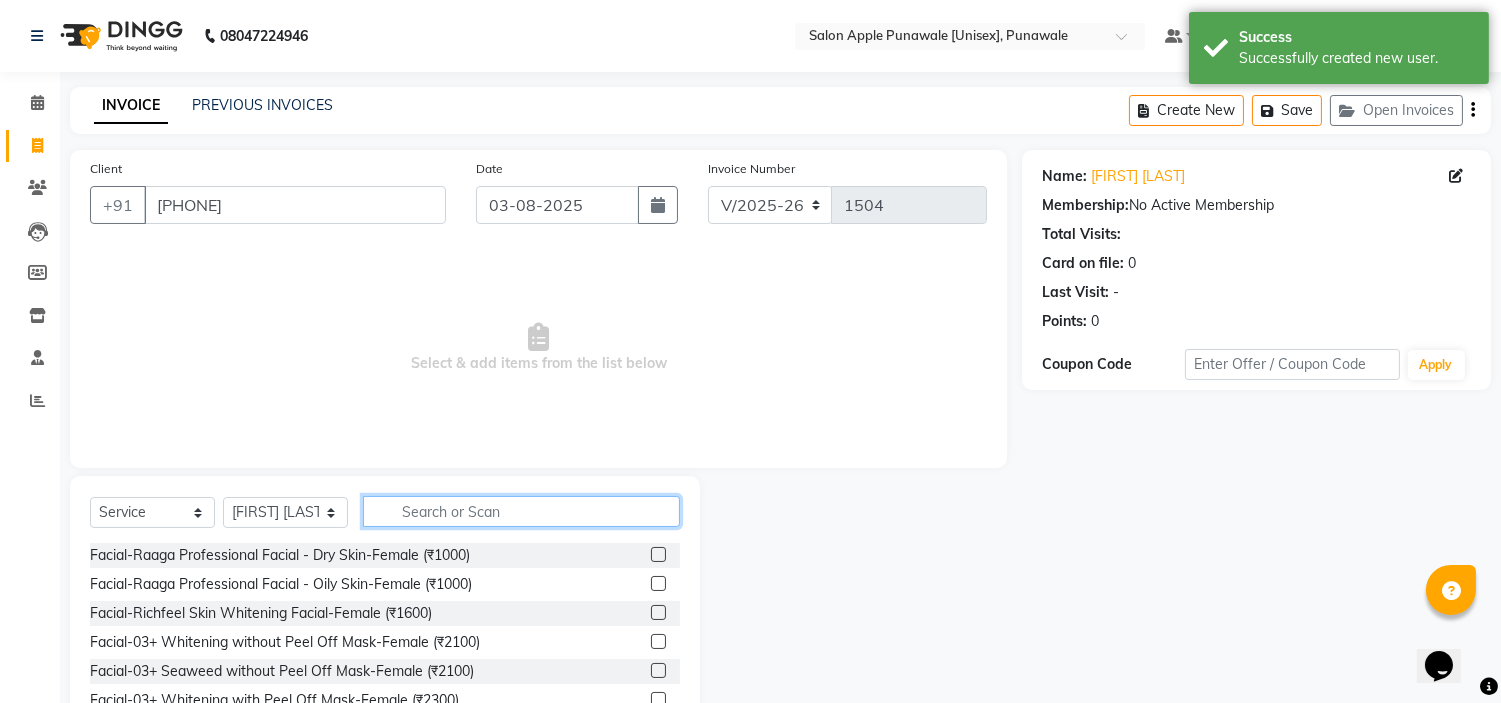 type on "l" 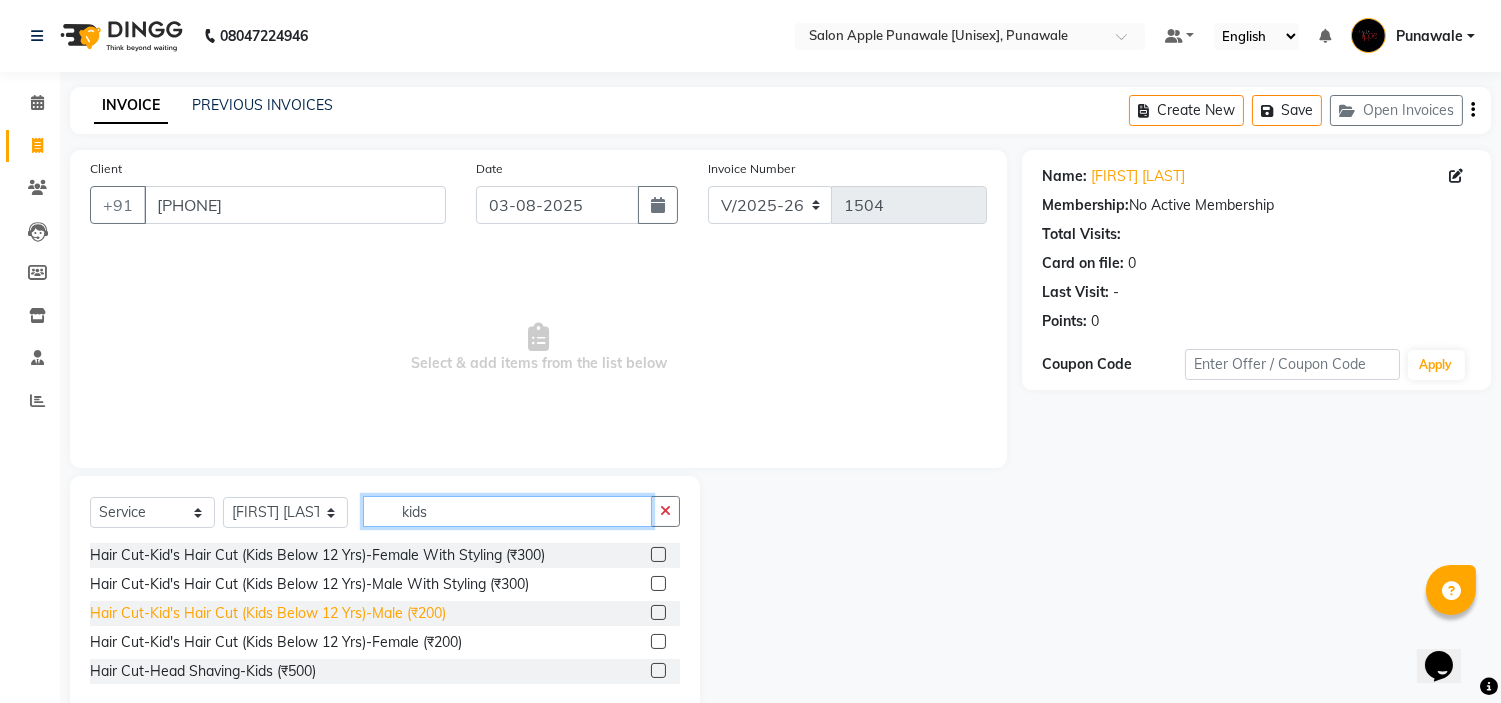 type on "kids" 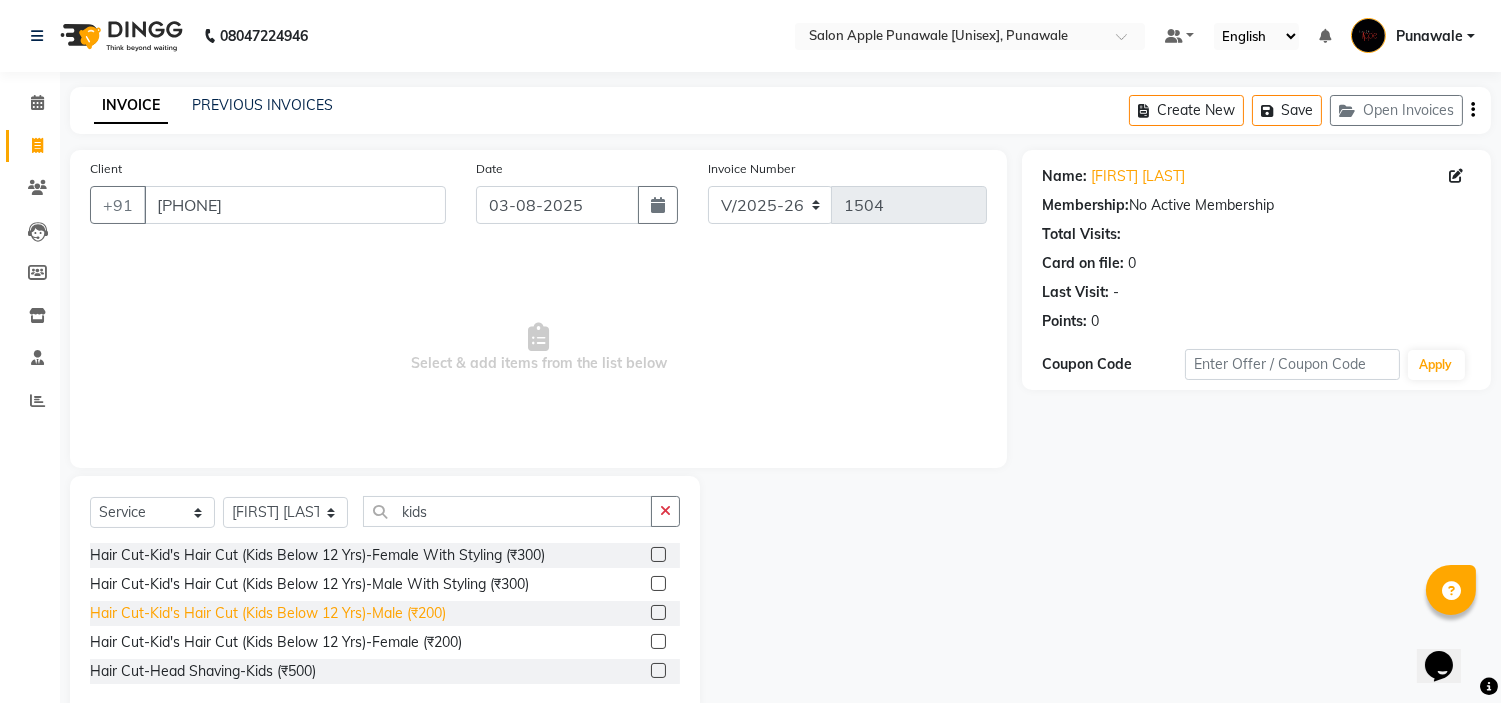 click on "Hair Cut-Kid's Hair Cut (Kids Below 12 Yrs)-Male (₹200)" 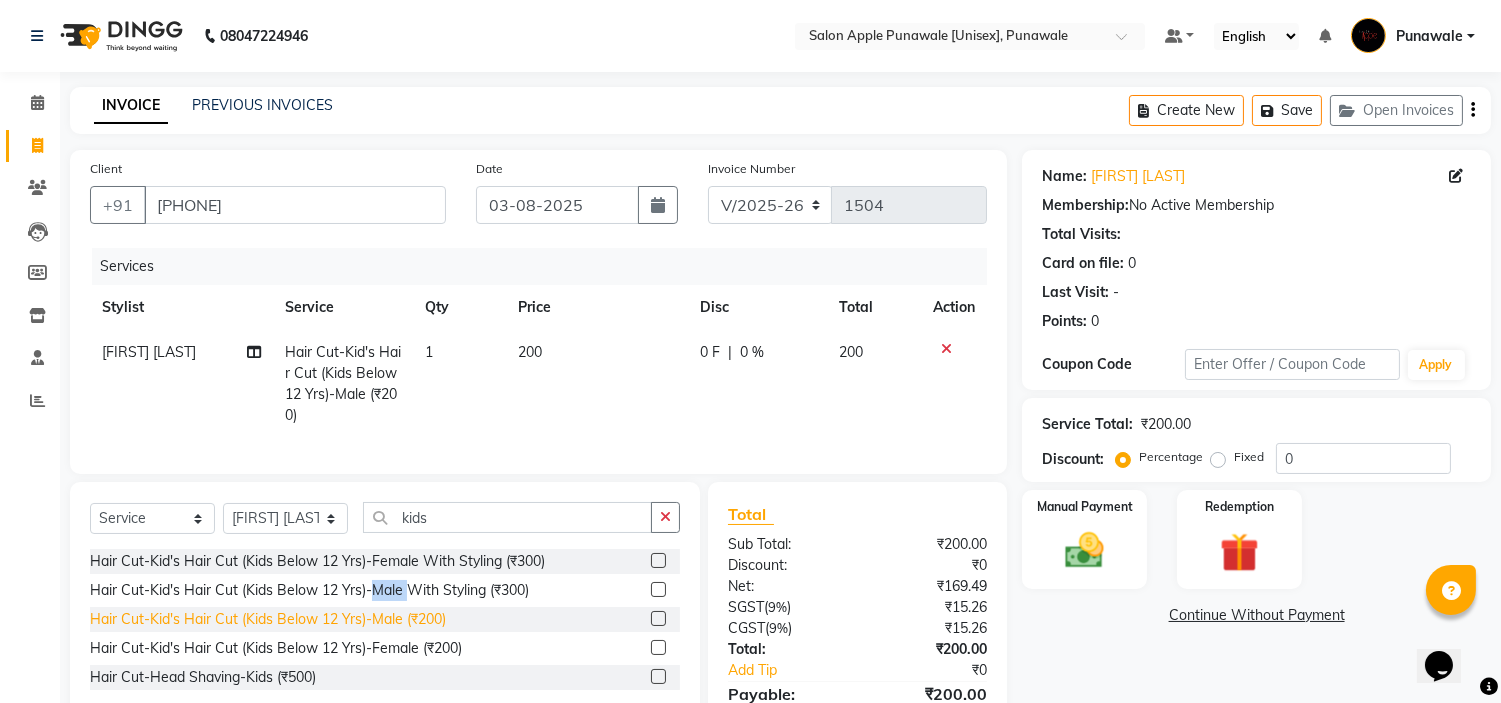 checkbox on "false" 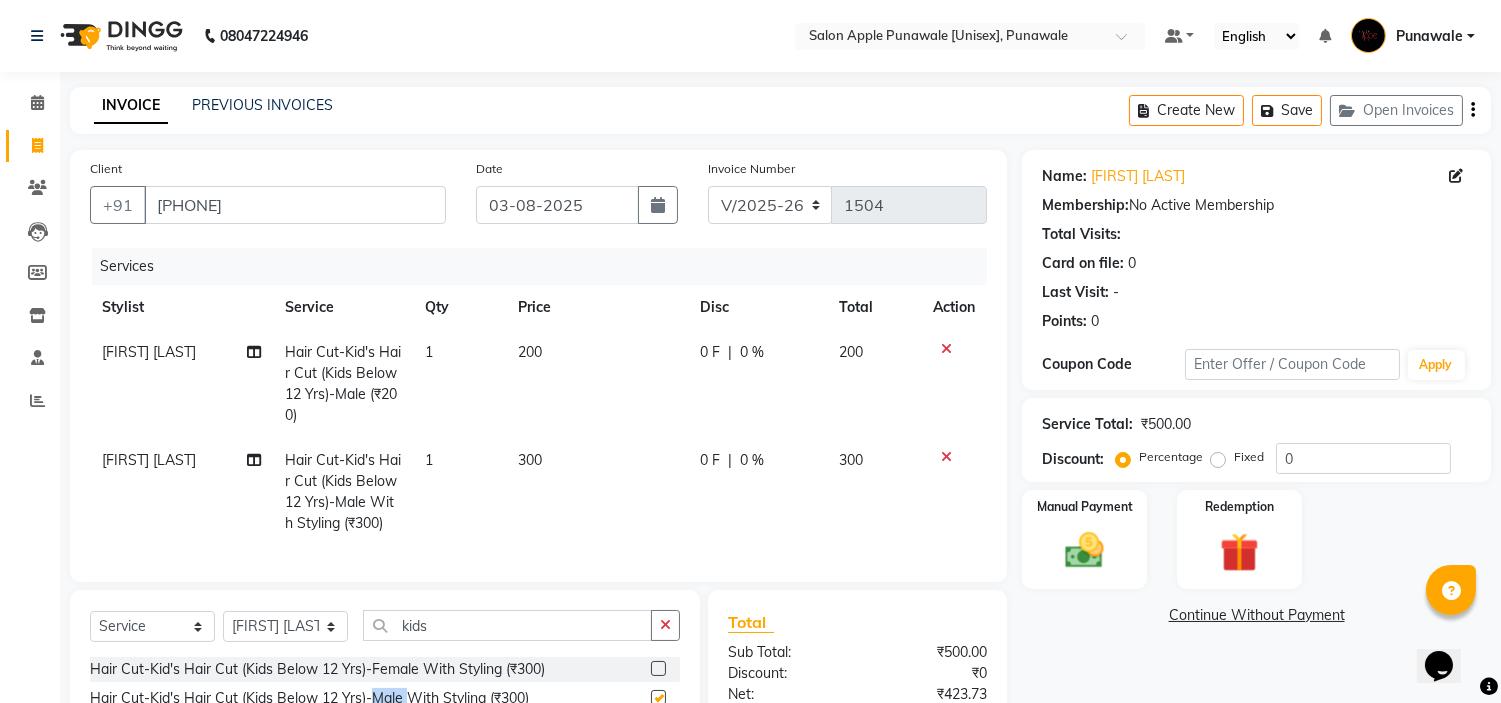 checkbox on "false" 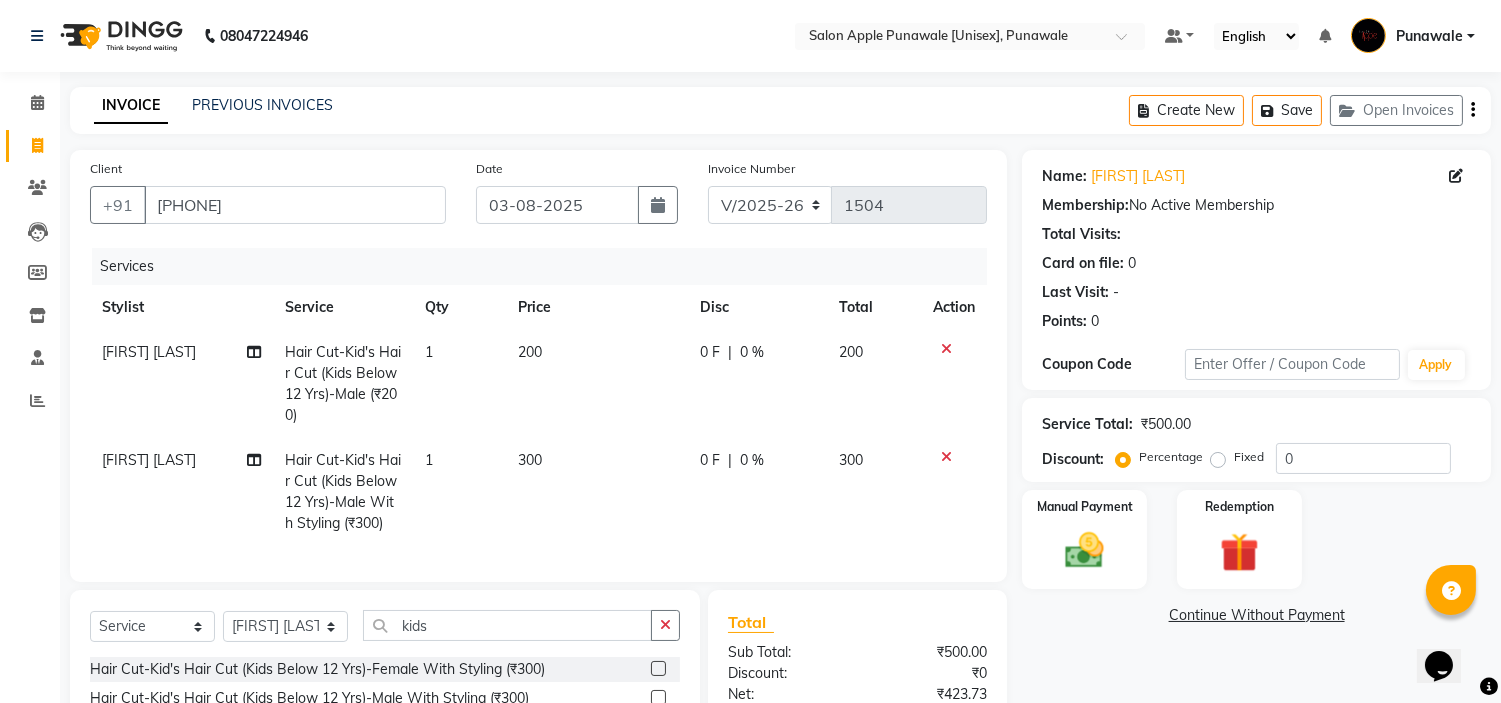 click 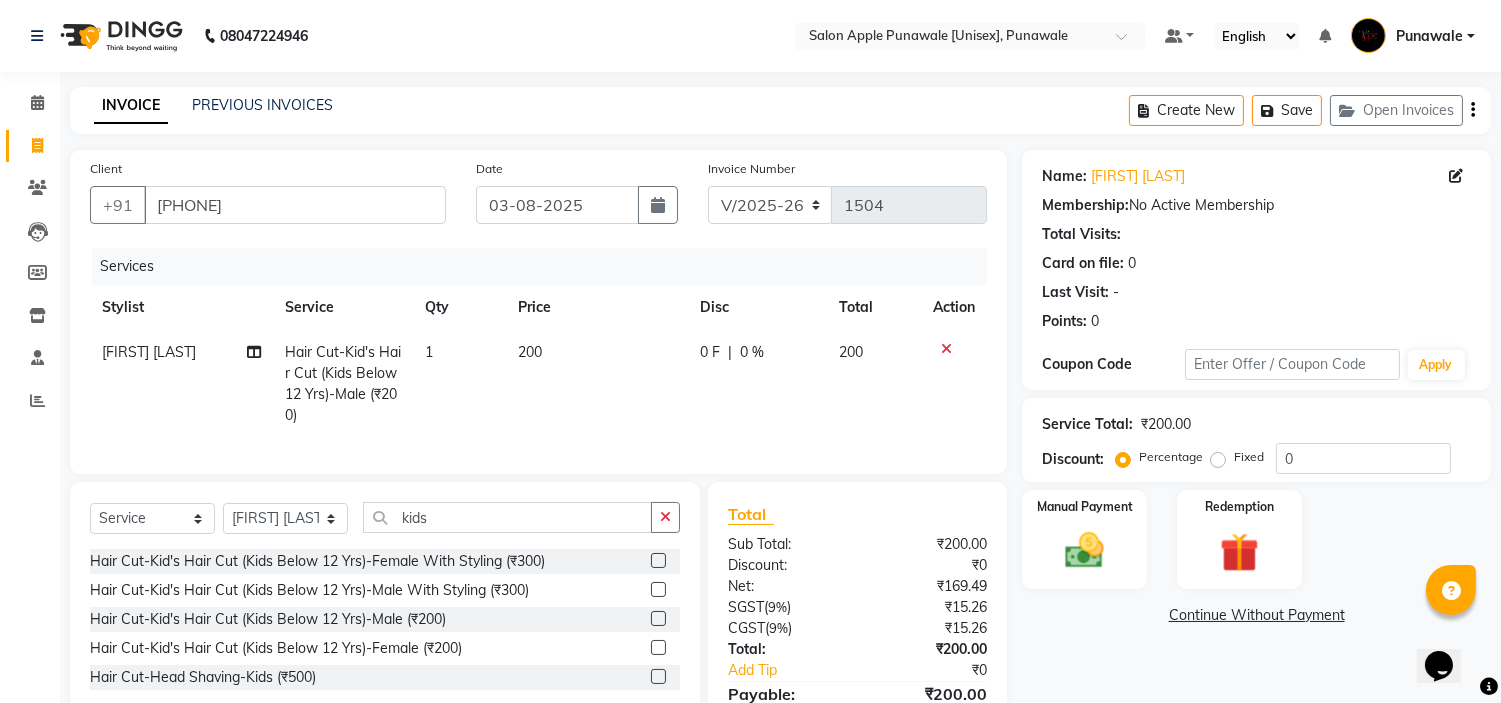 click on "Hair Cut-Kid's Hair Cut (Kids Below 12 Yrs)-Male (₹200)" 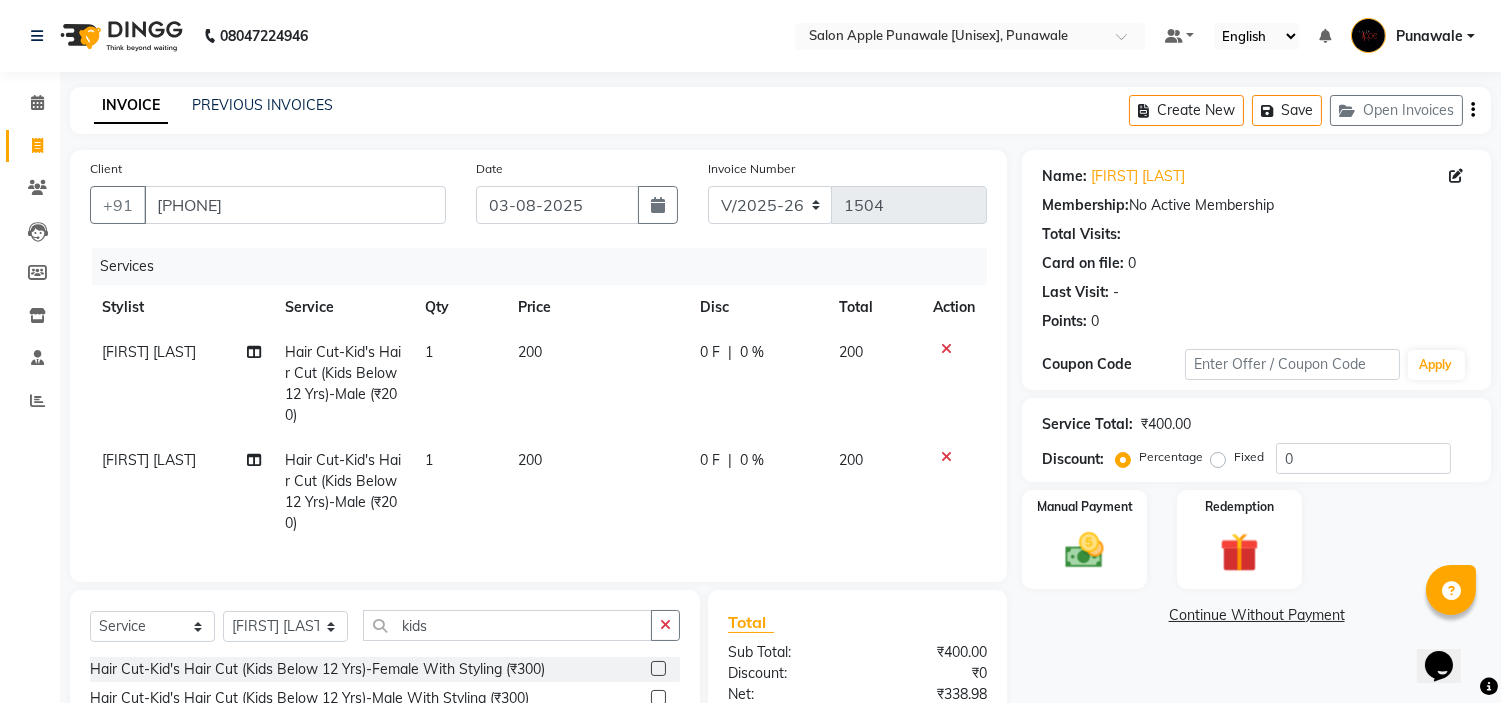 checkbox on "false" 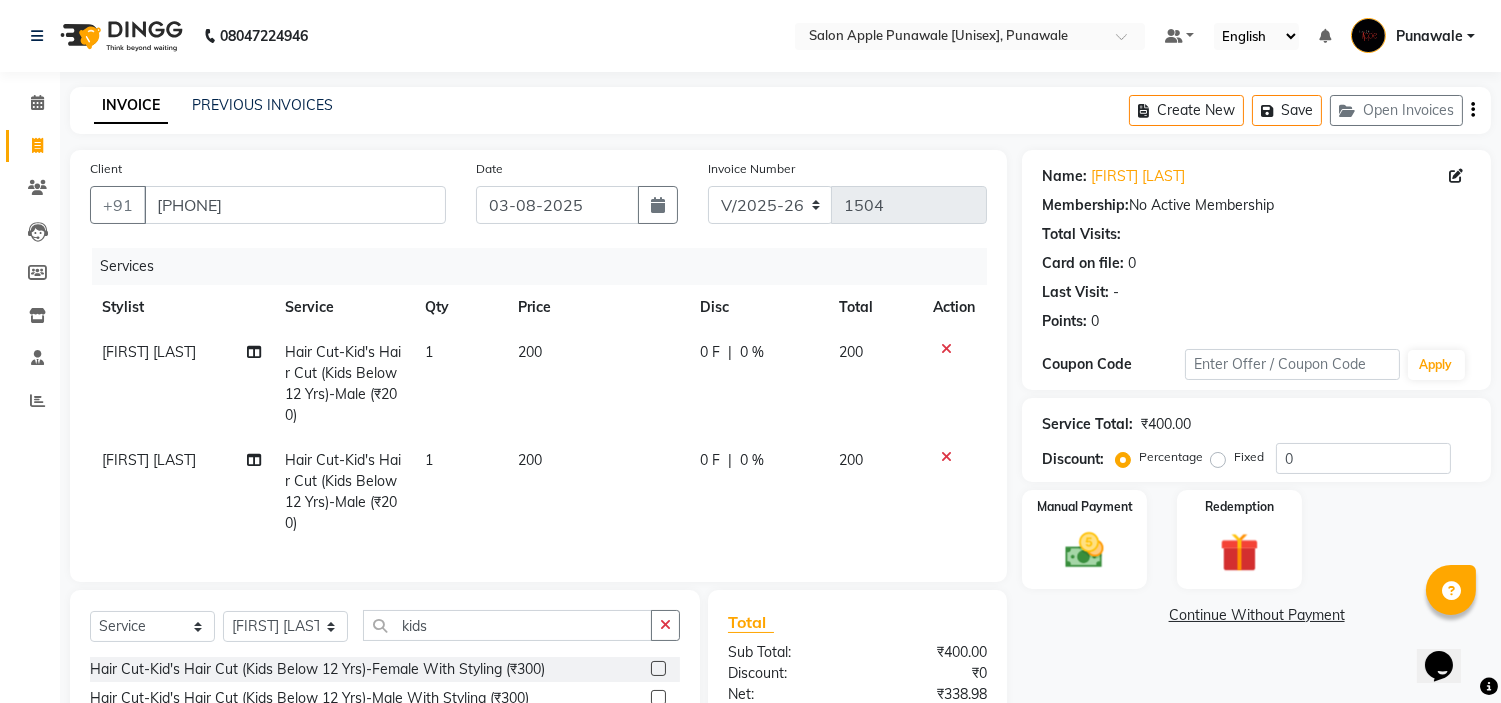 scroll, scrollTop: 227, scrollLeft: 0, axis: vertical 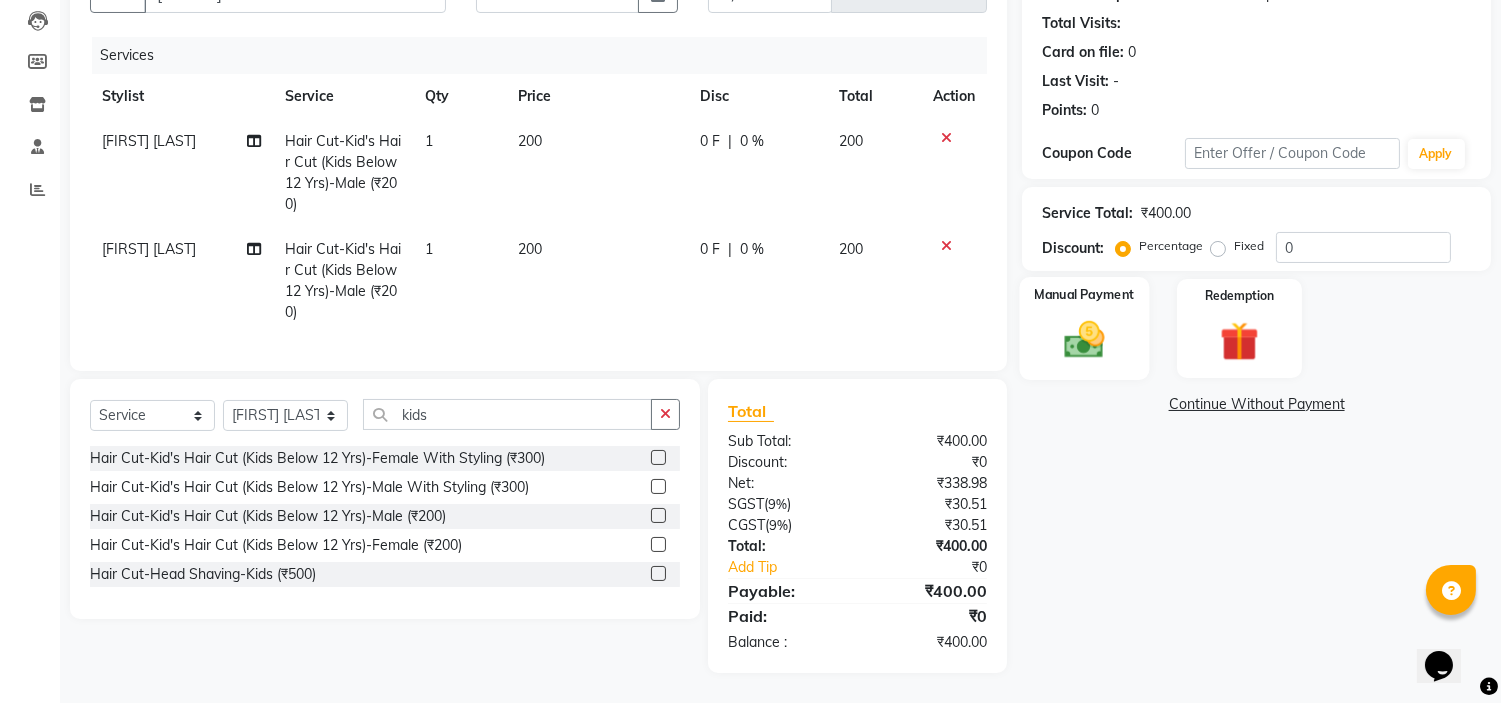 click 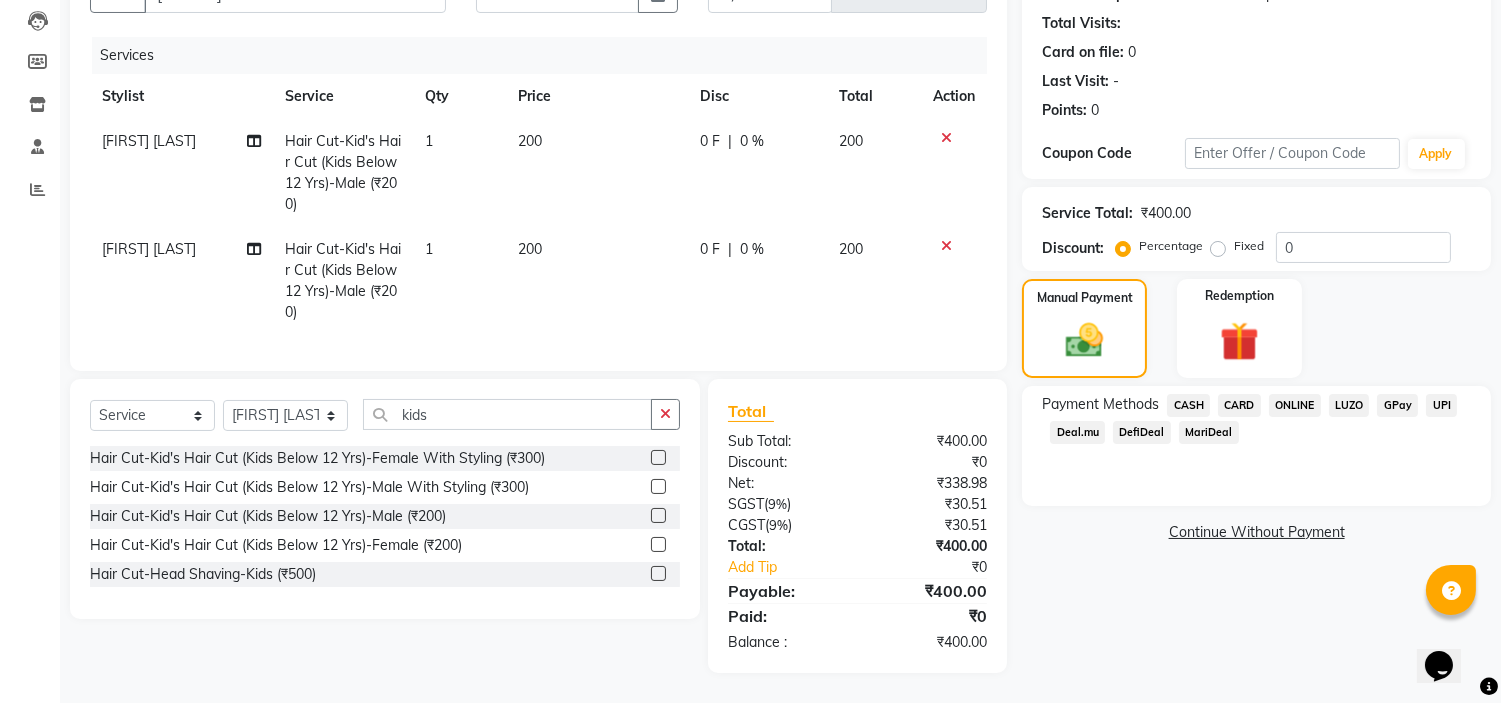 click on "ONLINE" 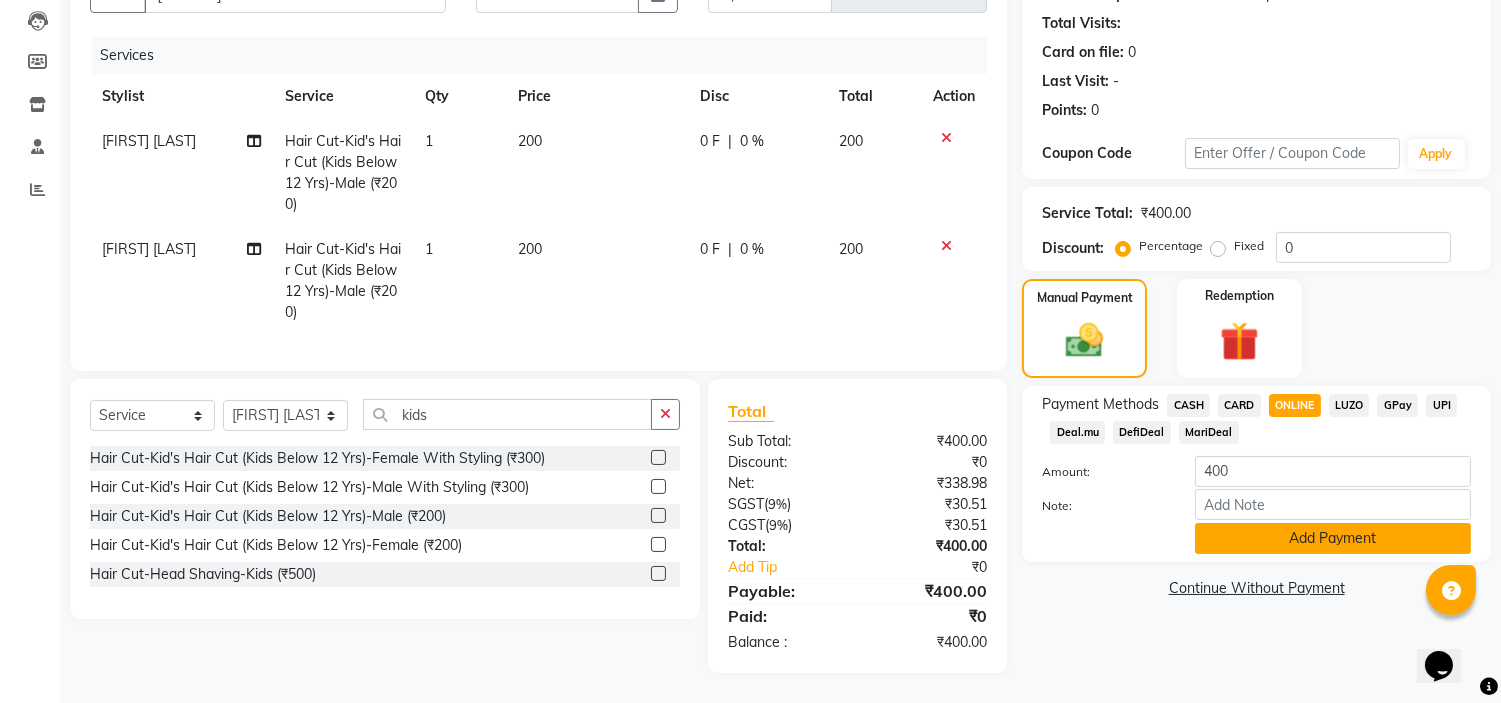 click on "Add Payment" 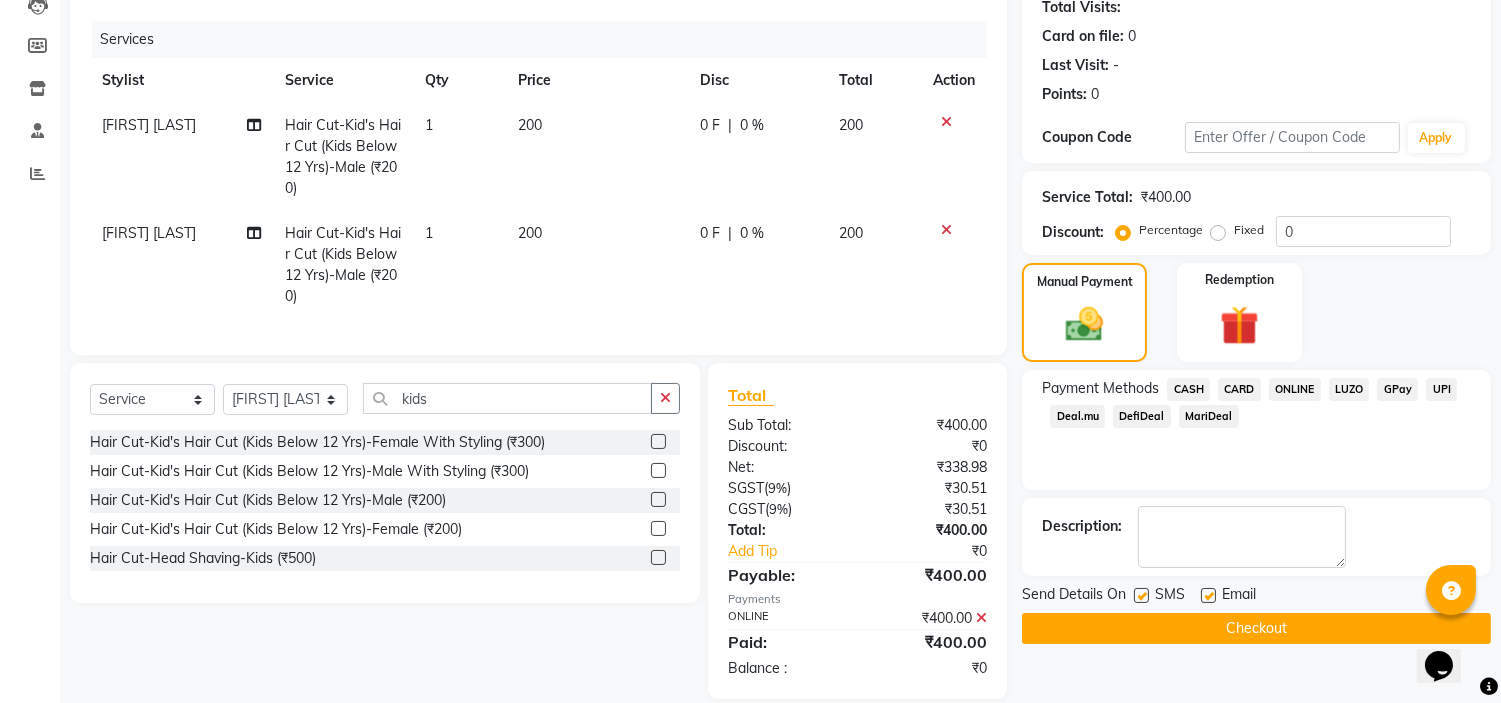 scroll, scrollTop: 268, scrollLeft: 0, axis: vertical 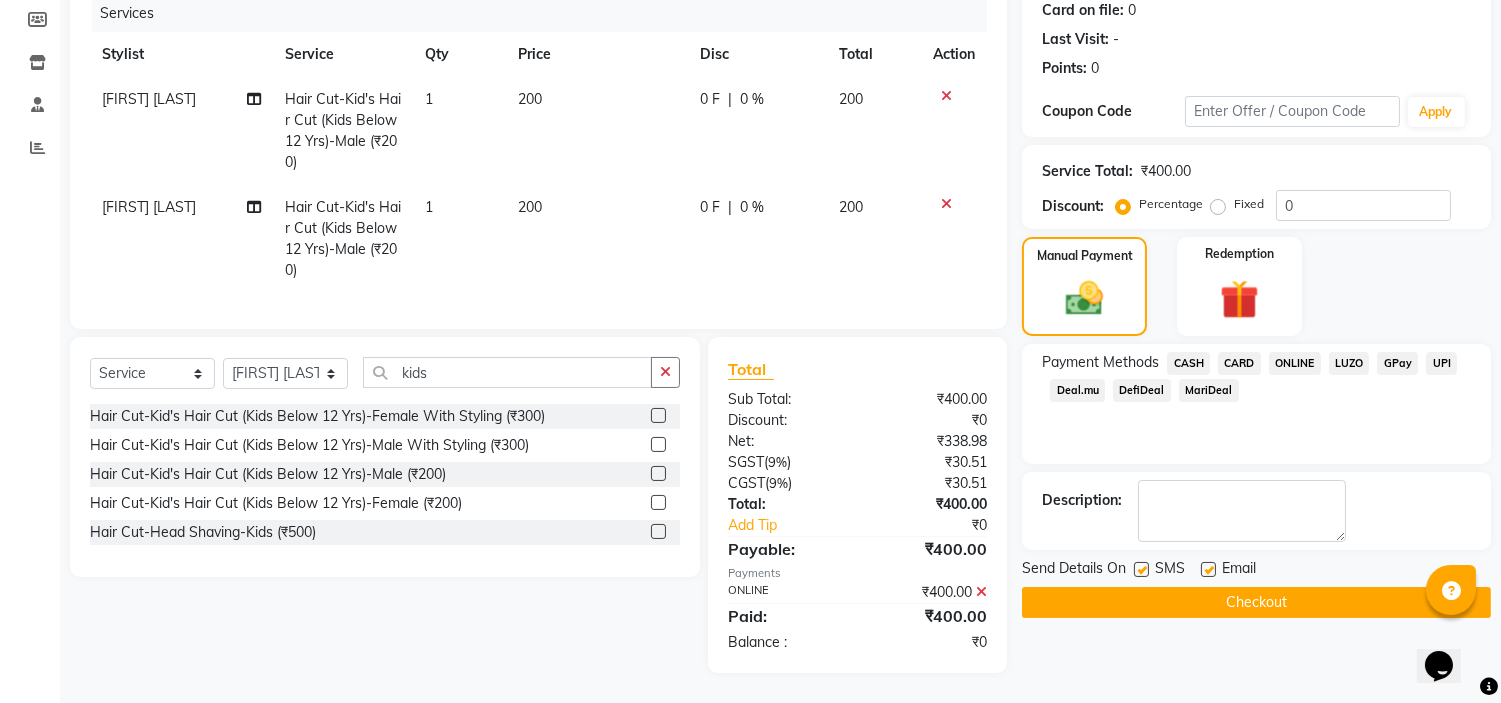 click on "Checkout" 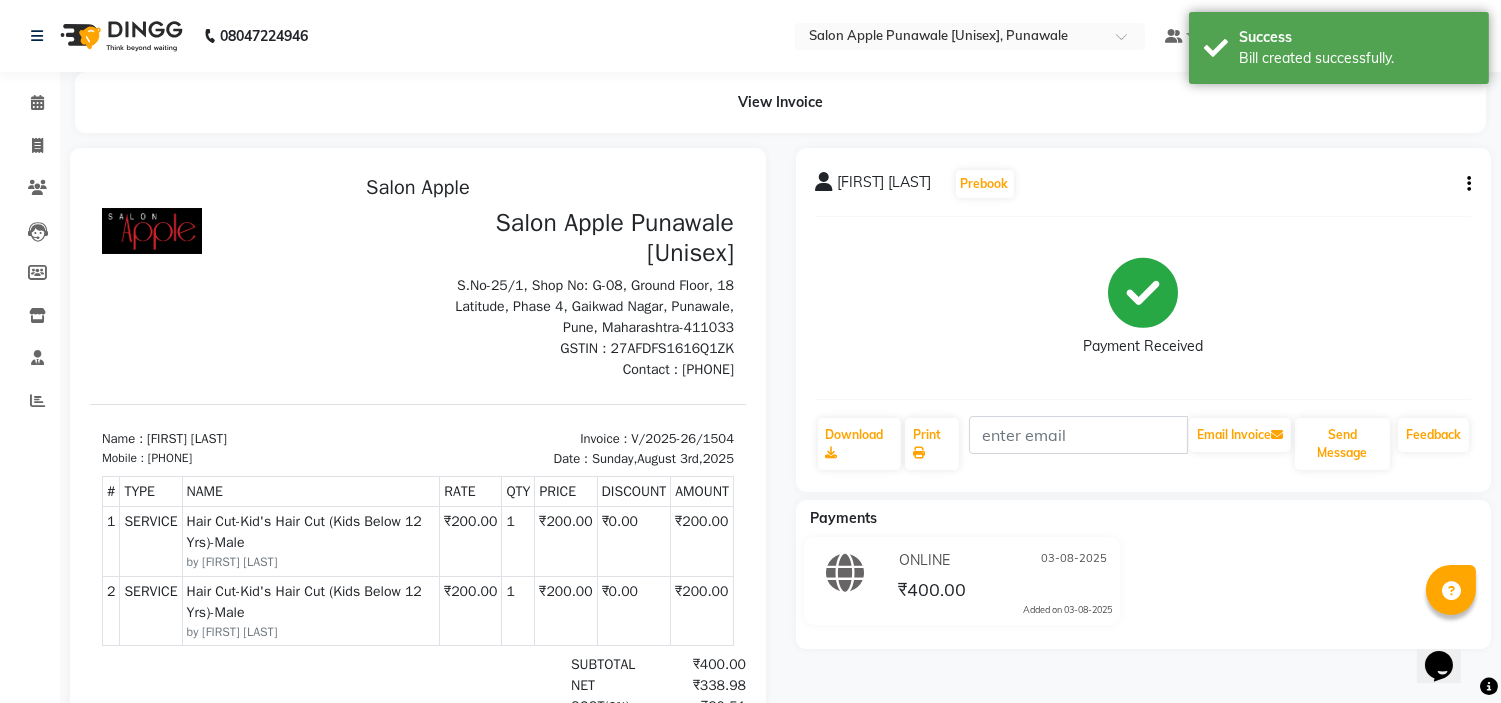 scroll, scrollTop: 0, scrollLeft: 0, axis: both 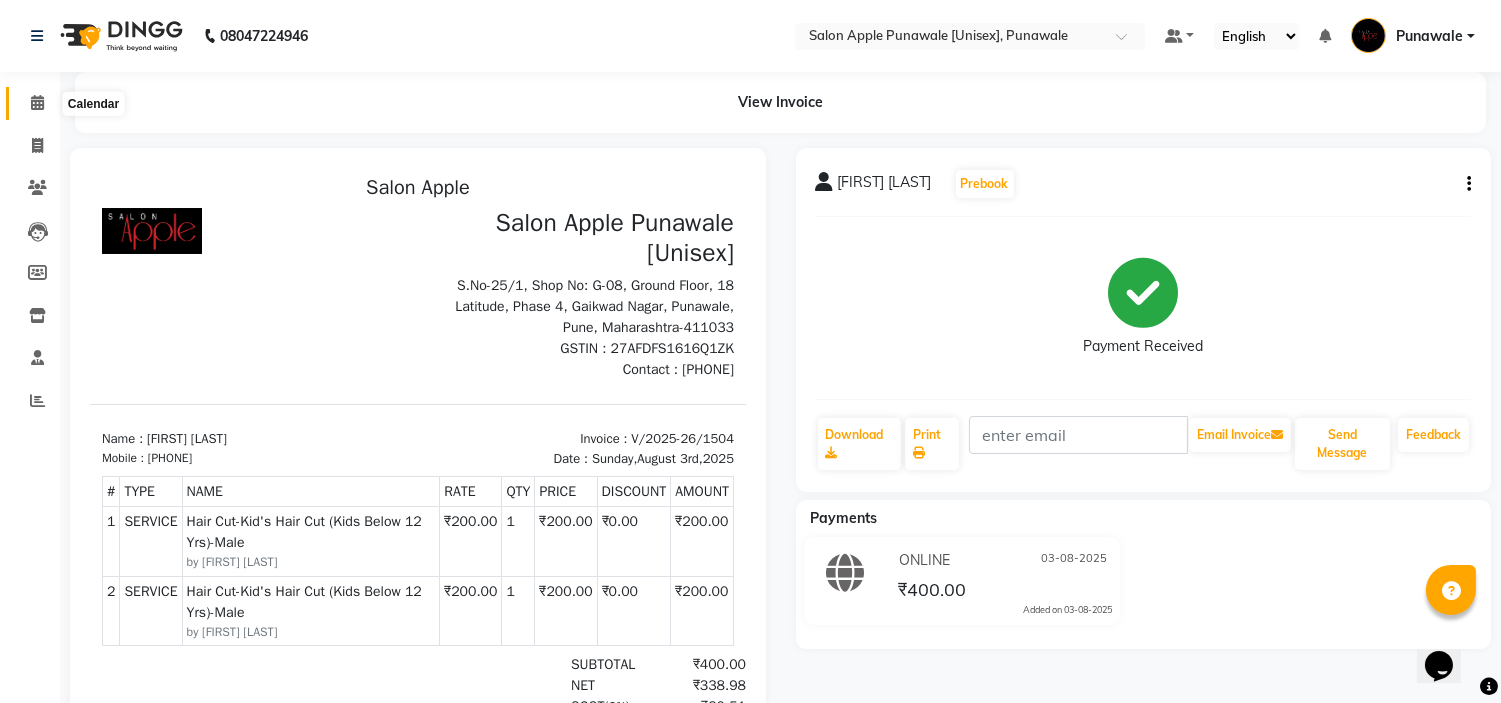 click 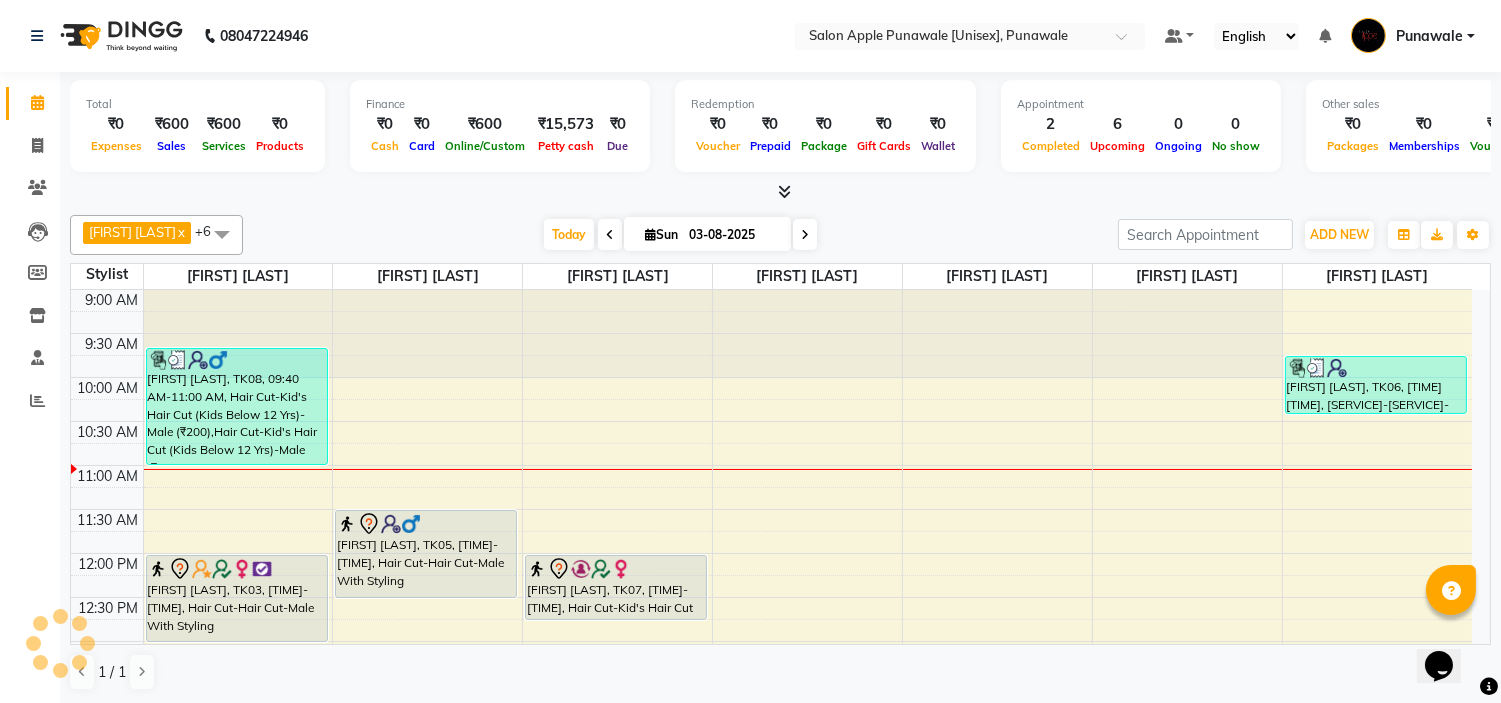 scroll, scrollTop: 0, scrollLeft: 0, axis: both 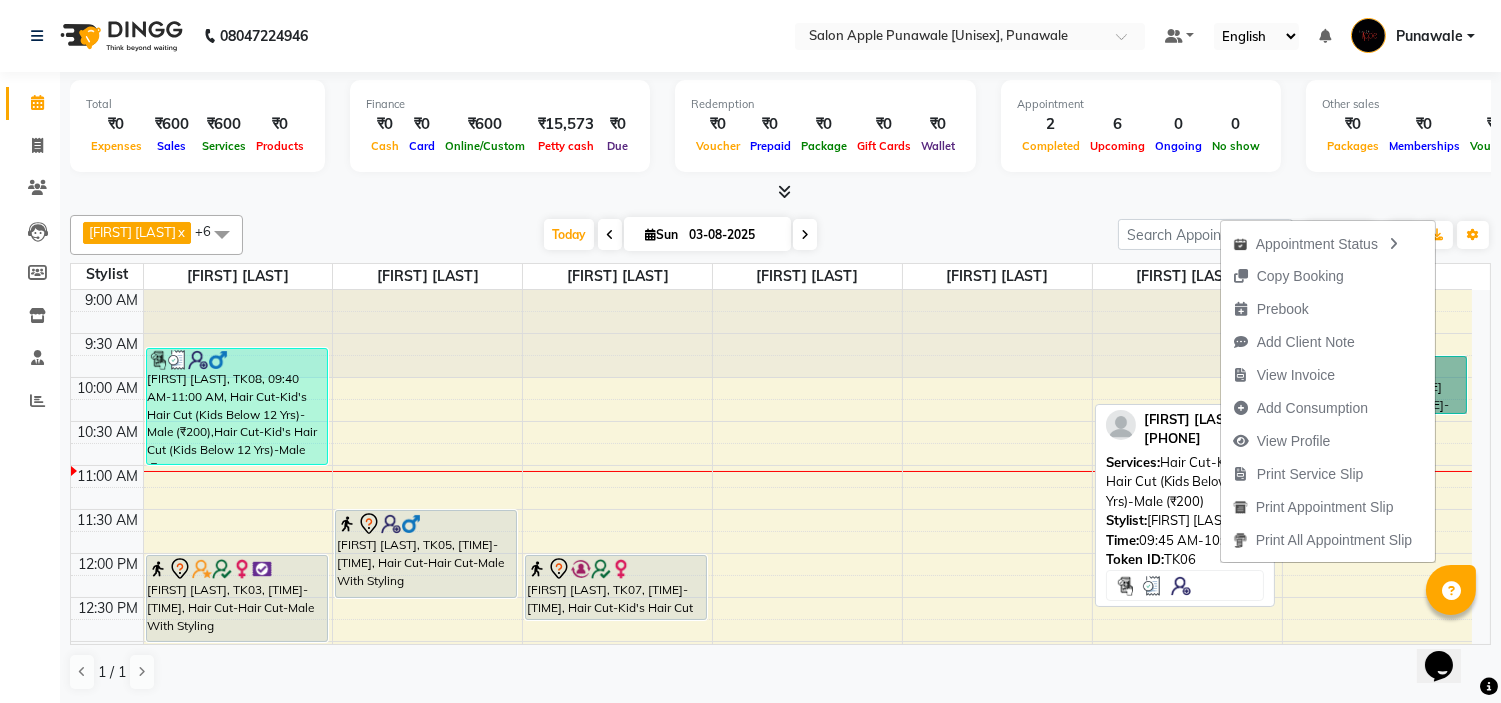 click on "[FIRST] [LAST], TK06, 09:45 AM-10:25 AM, Hair Cut-Kid's Hair Cut (Kids Below 12 Yrs)-Male (₹200)" at bounding box center [1376, 385] 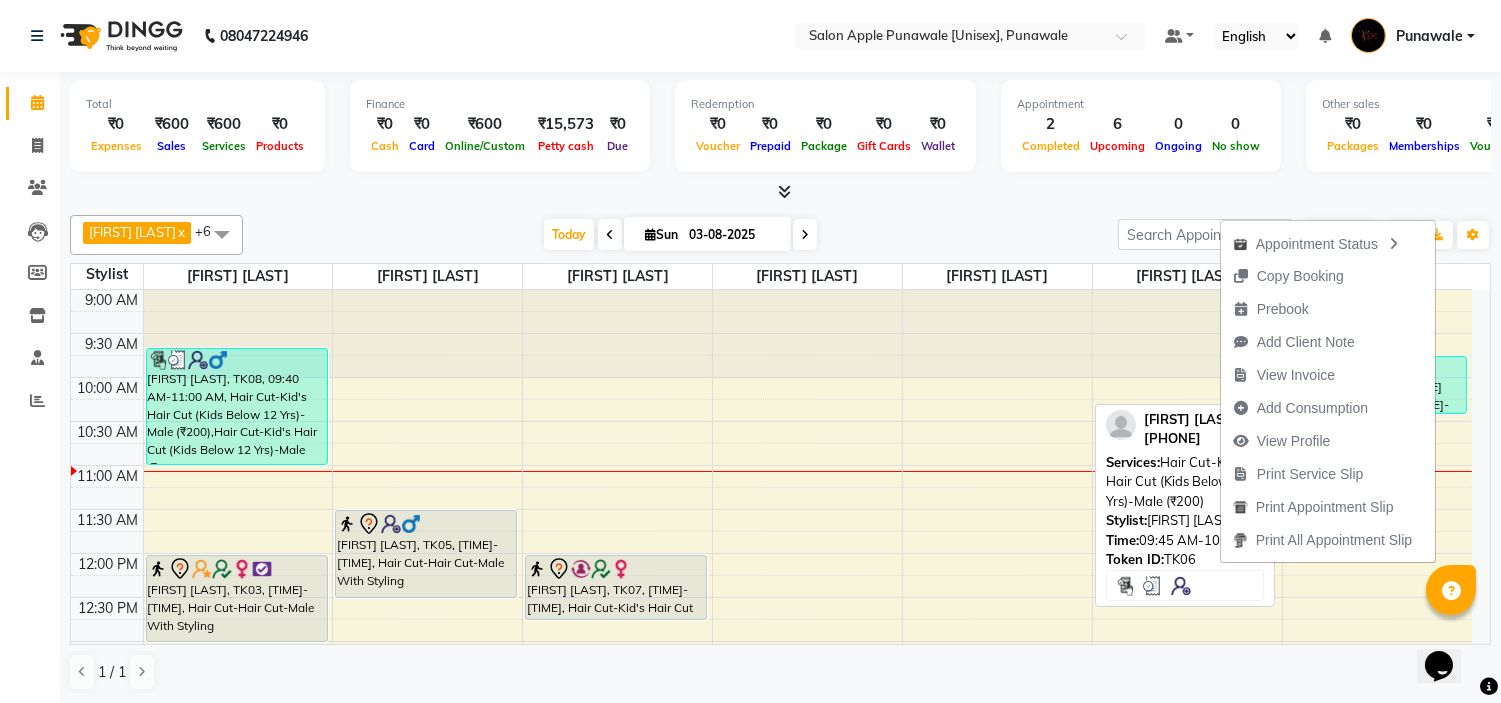 select on "3" 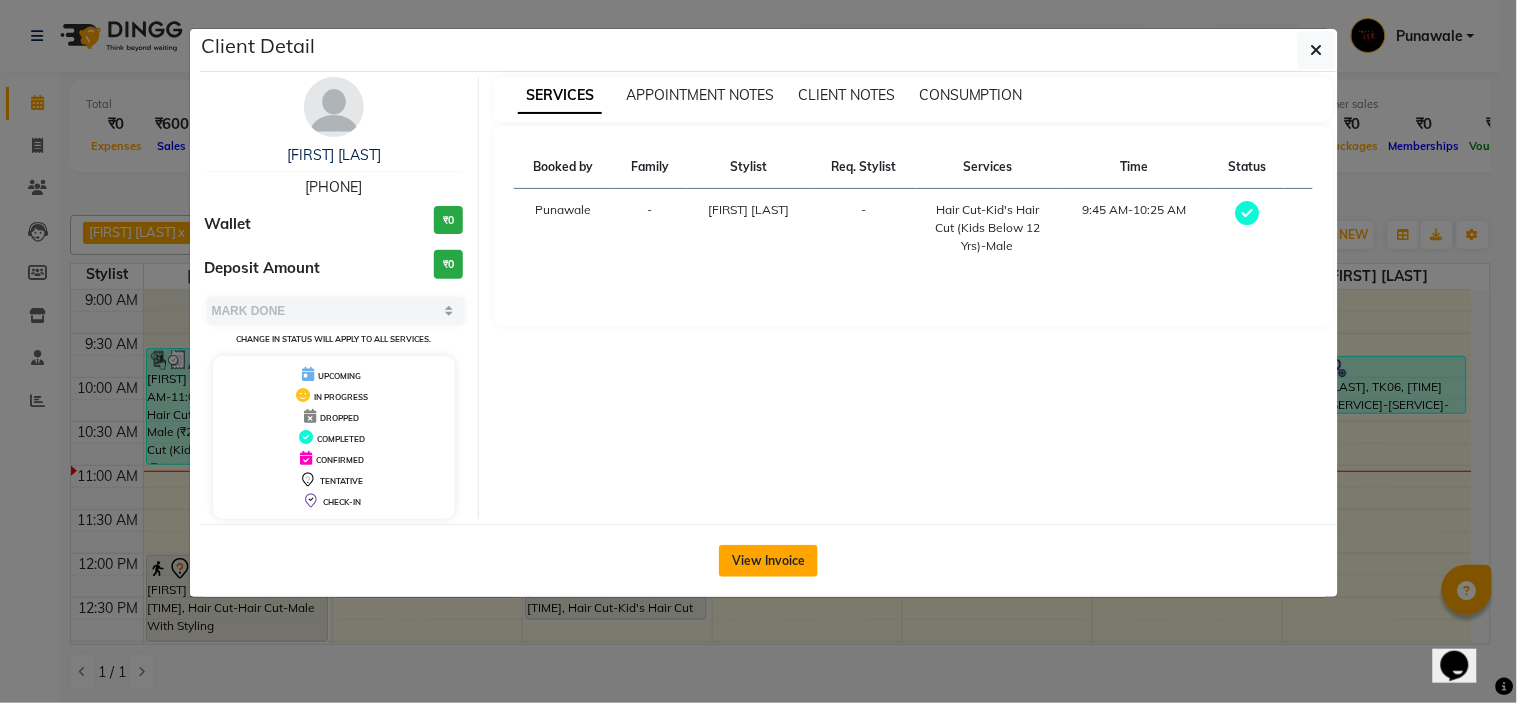 click on "View Invoice" 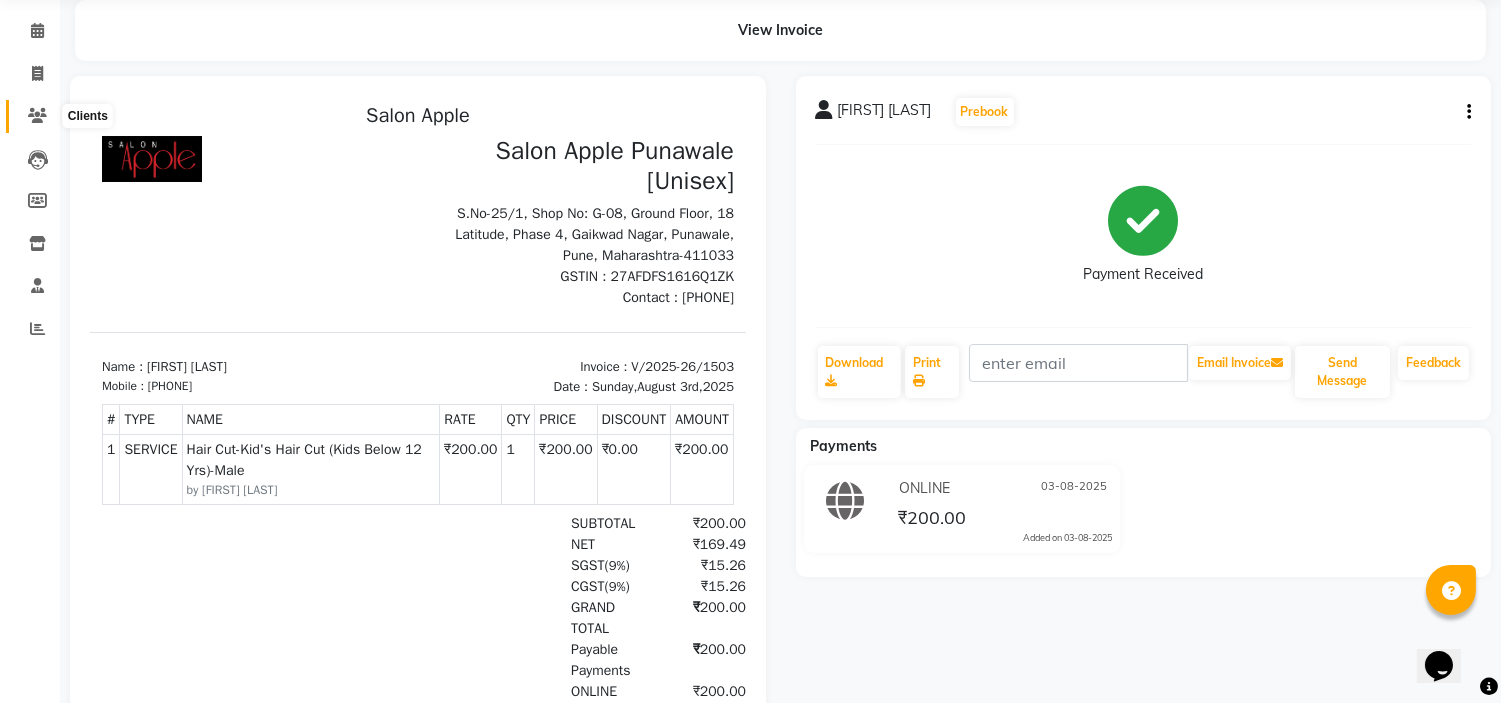 scroll, scrollTop: 0, scrollLeft: 0, axis: both 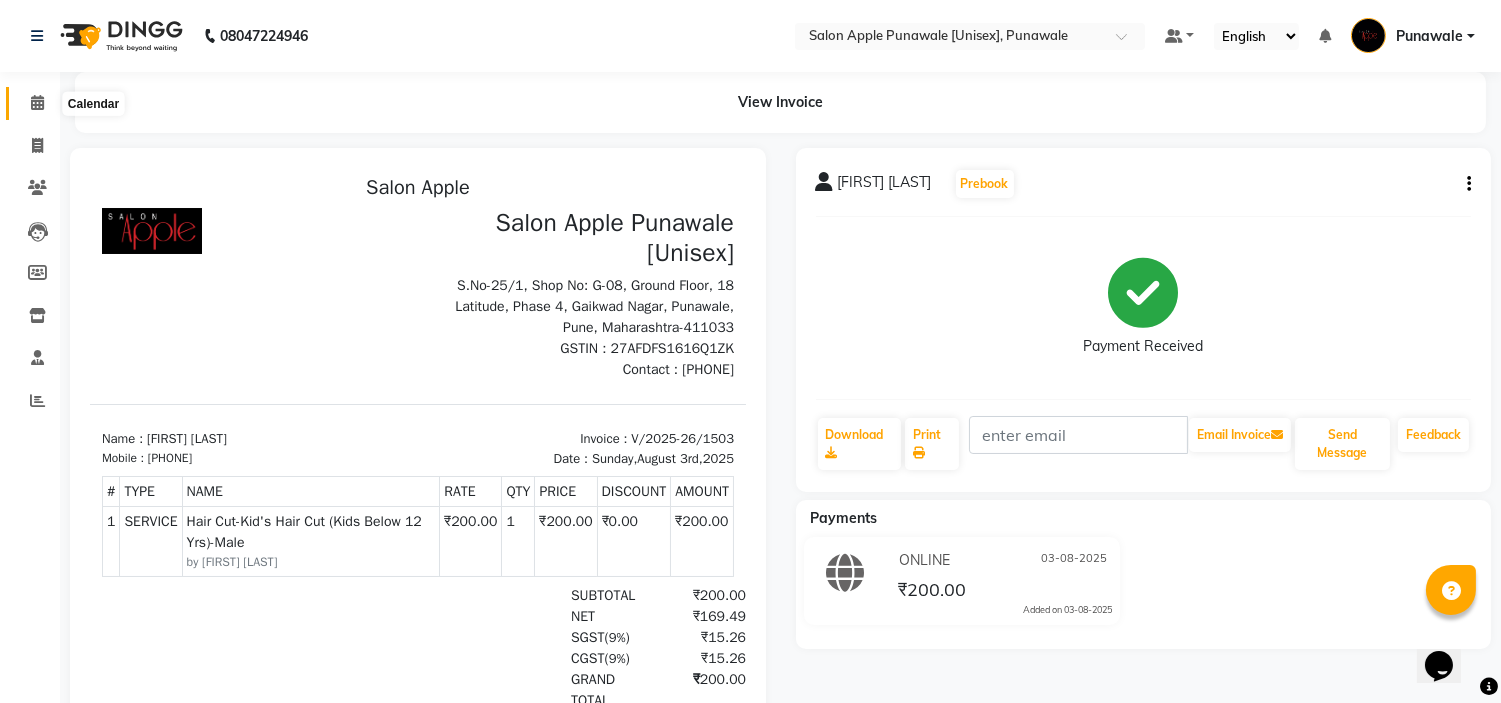 click 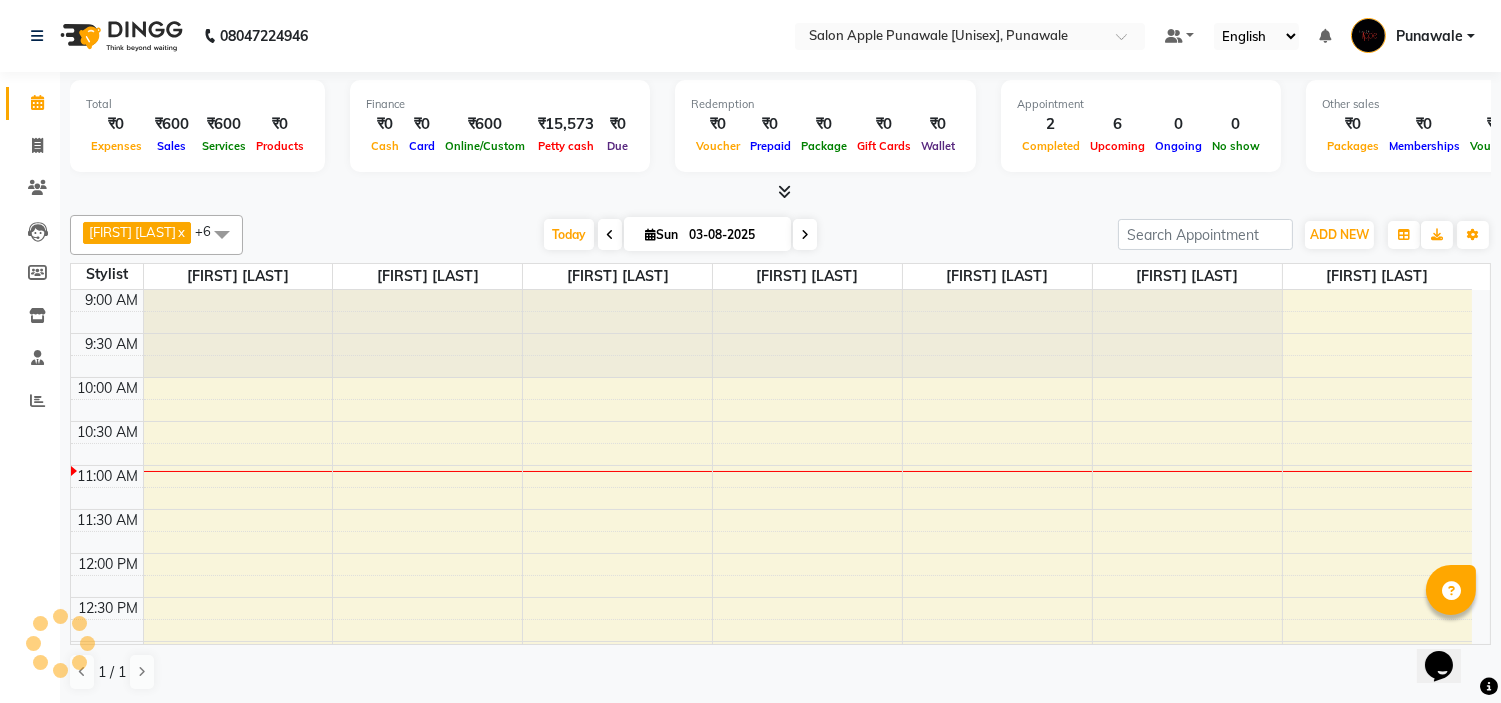scroll, scrollTop: 0, scrollLeft: 0, axis: both 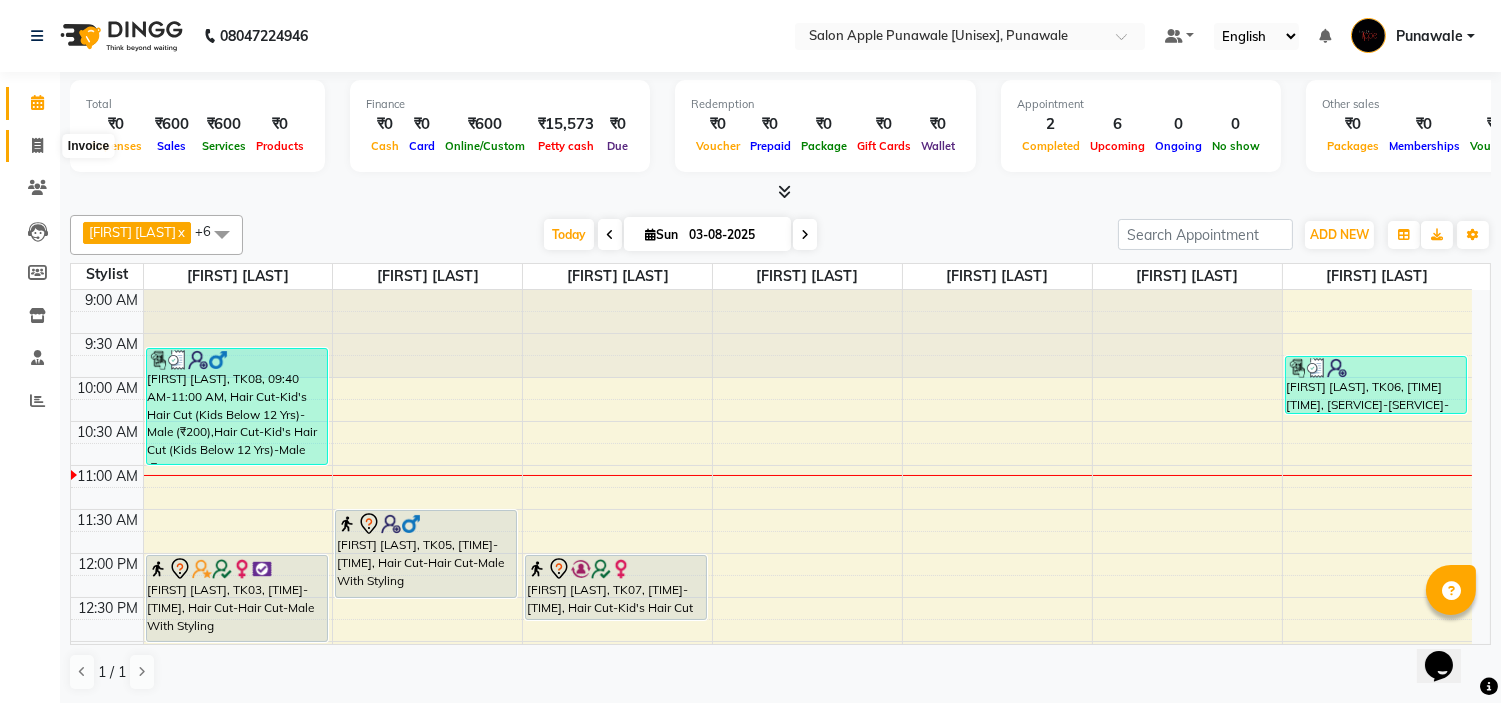 click 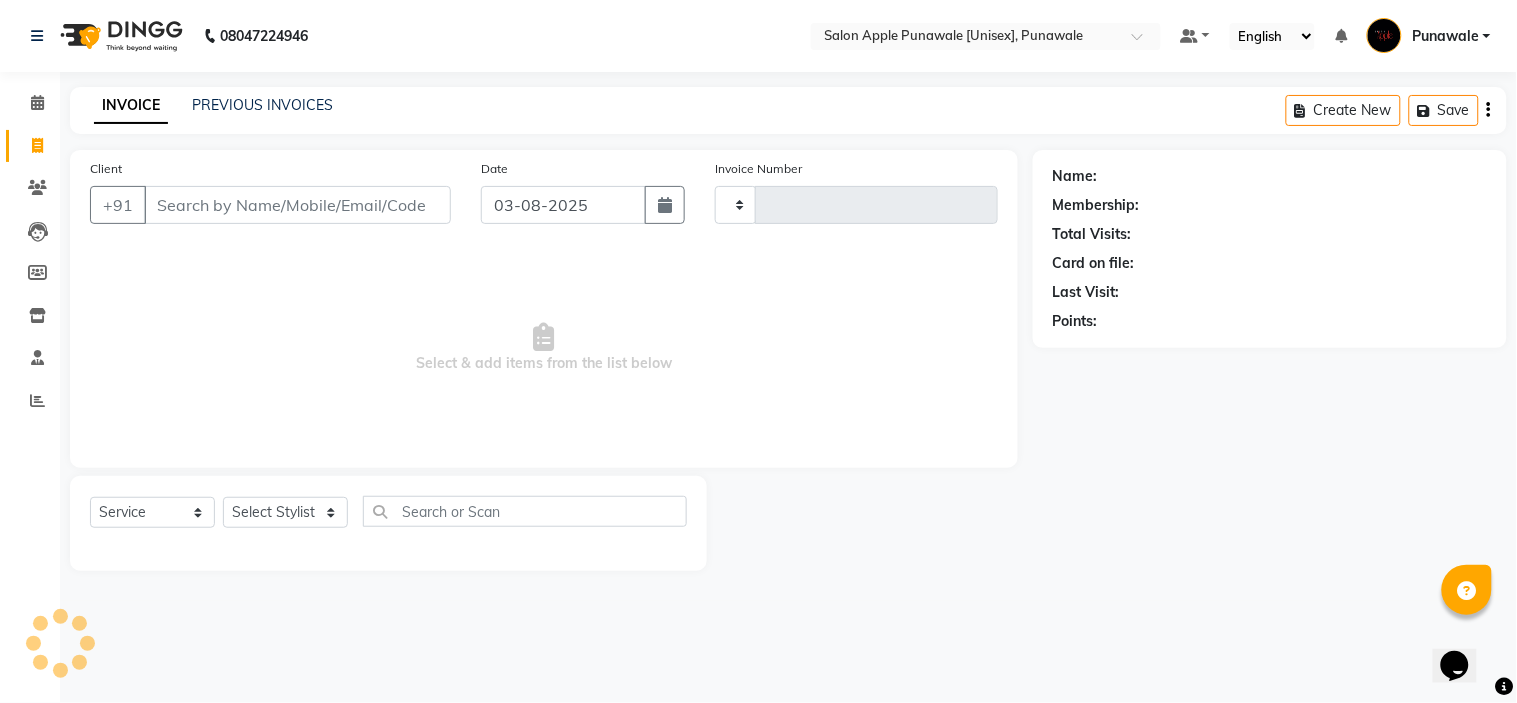 type on "1505" 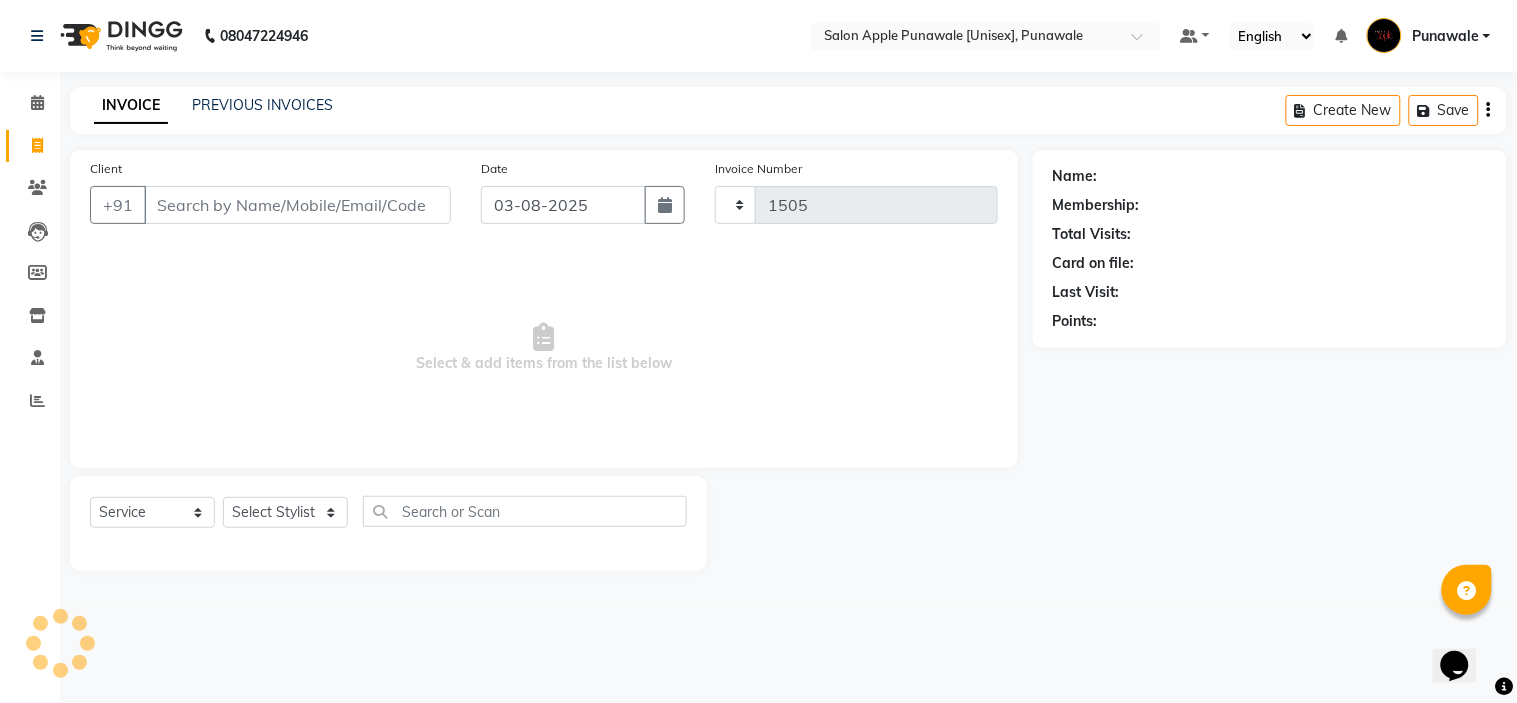 select on "5421" 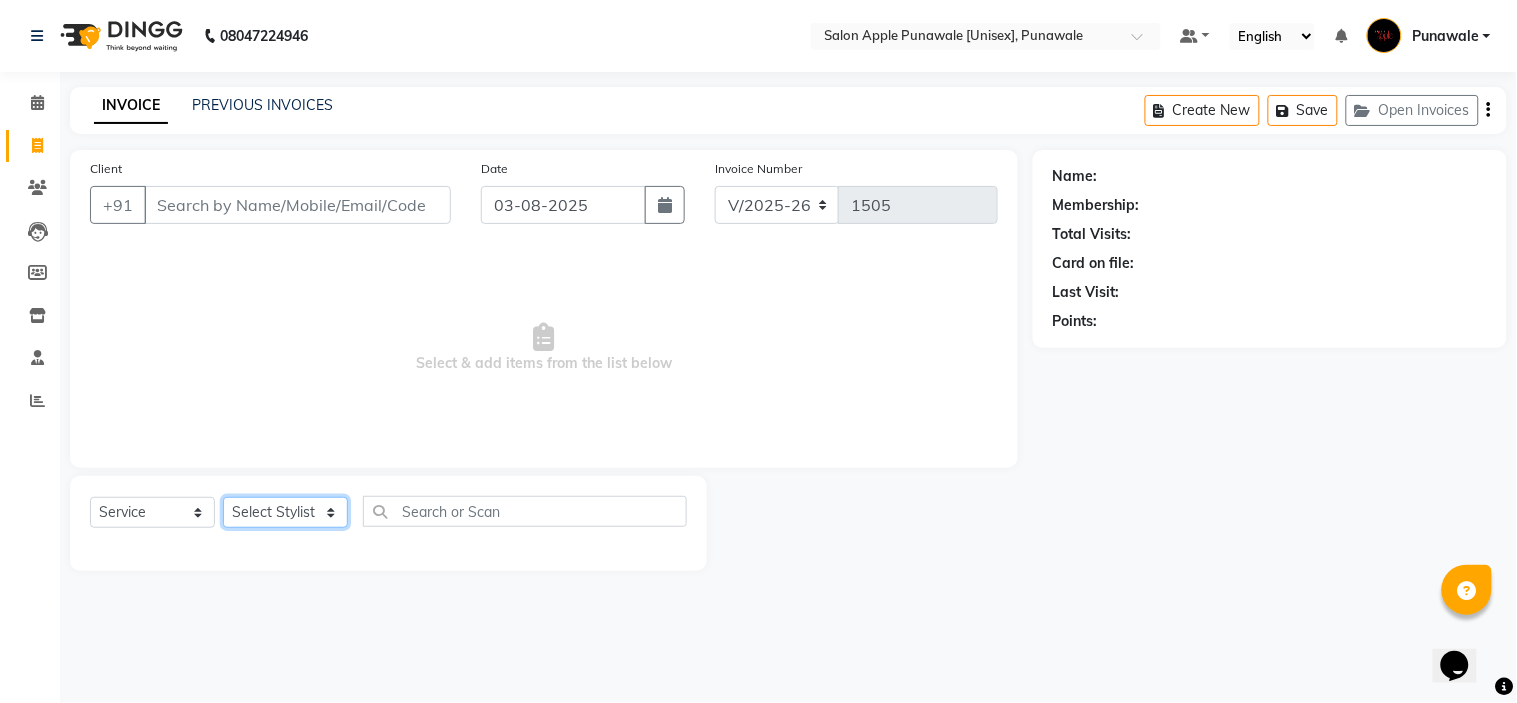 click on "Select Stylist Avi Sonawane Kamlesh Nikam Kaveri Nikam Pallavi Waghamare Shruti Khapake Sneha Jadhav Sohail Shaikh  Vivek Hire" 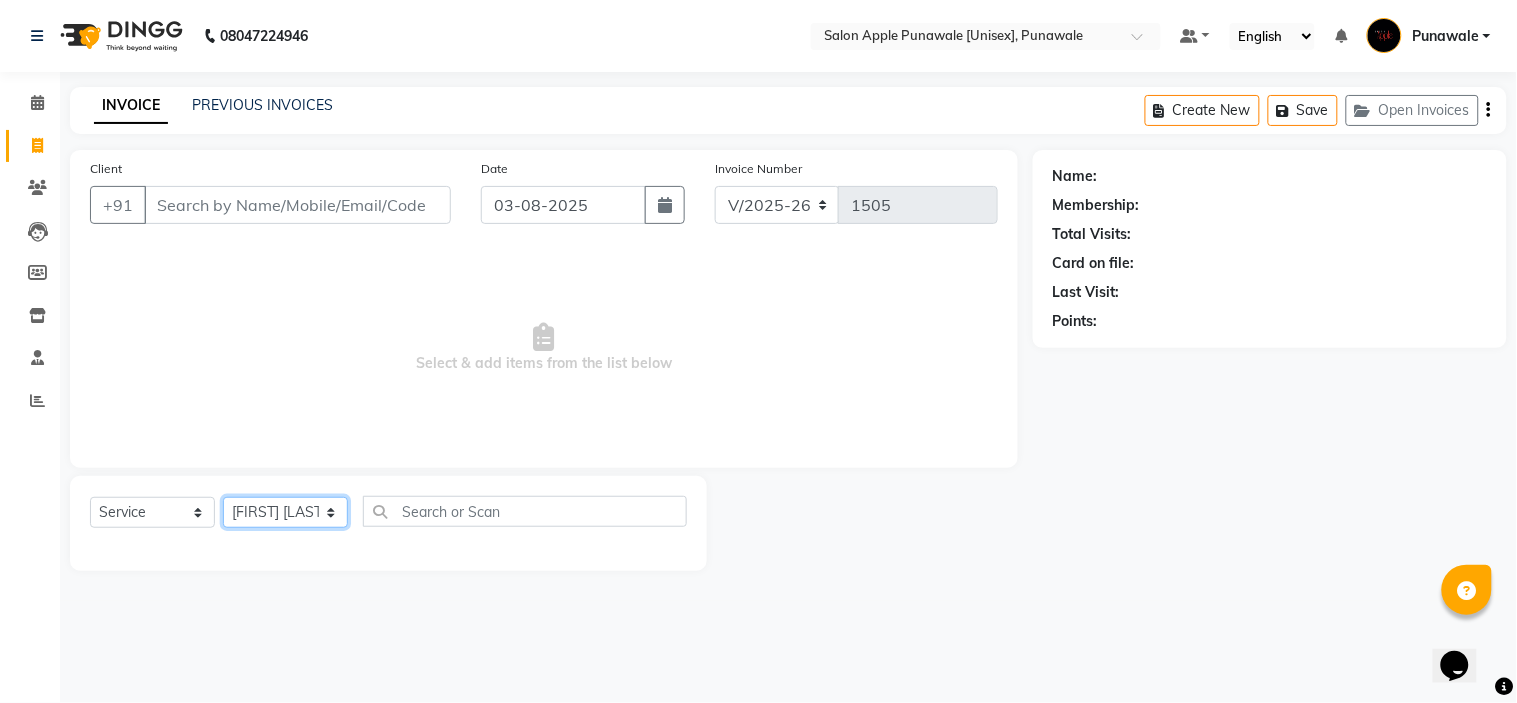 click on "Select Stylist Avi Sonawane Kamlesh Nikam Kaveri Nikam Pallavi Waghamare Shruti Khapake Sneha Jadhav Sohail Shaikh  Vivek Hire" 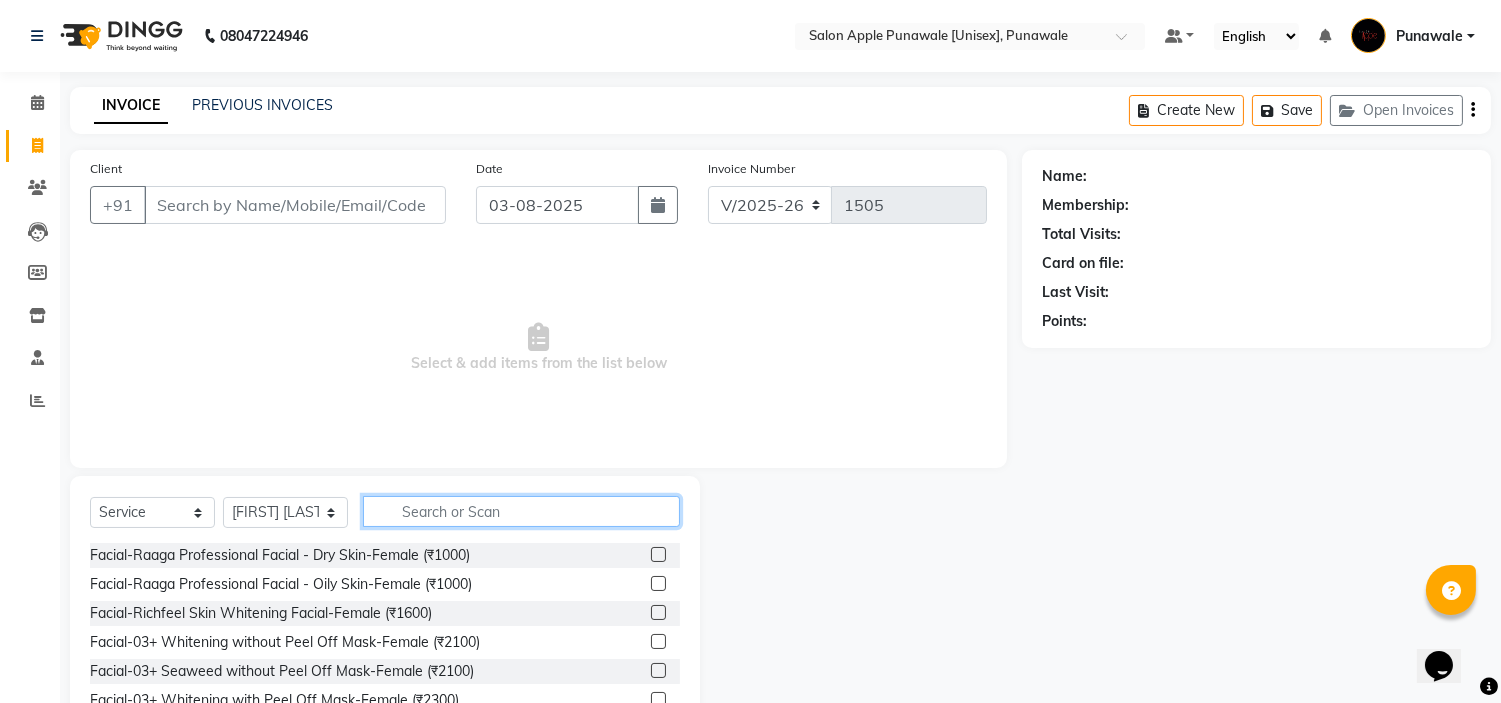 click 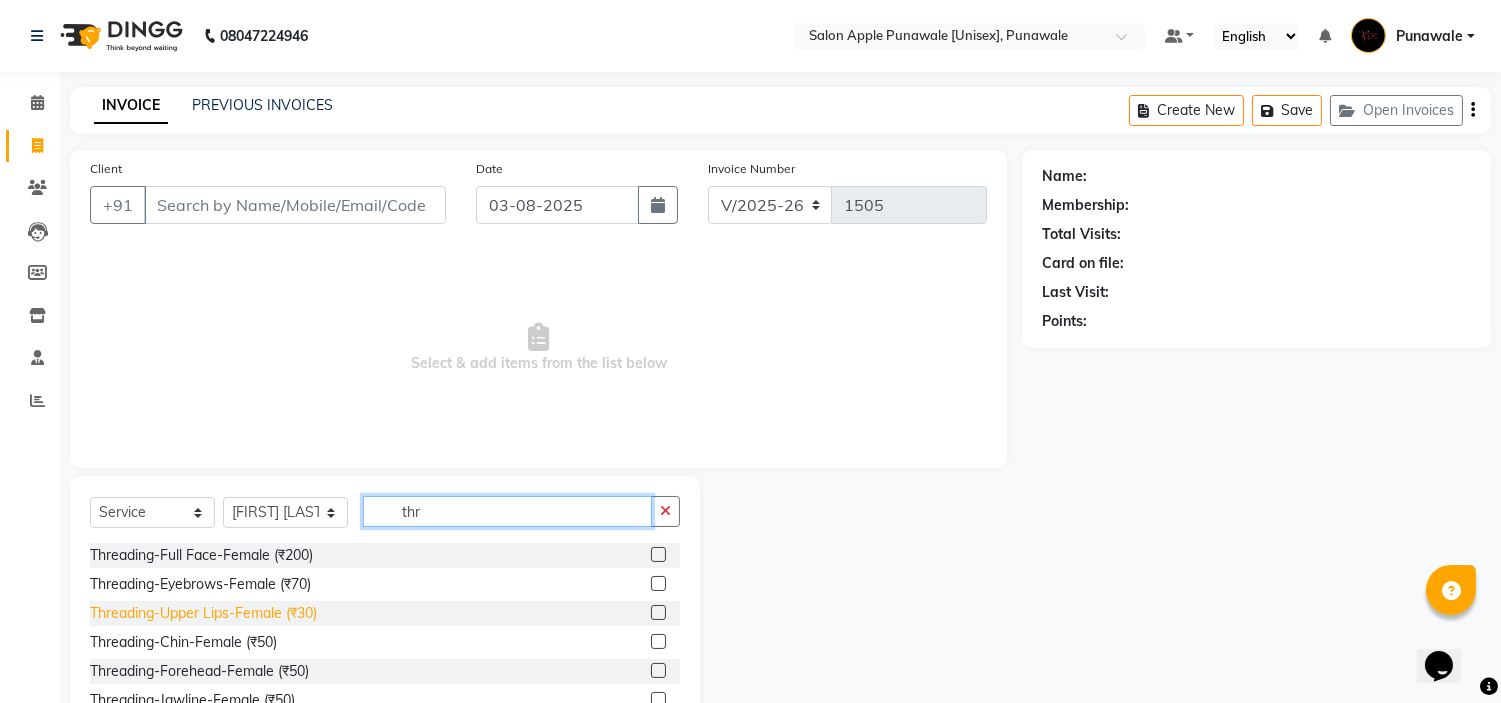 type on "thr" 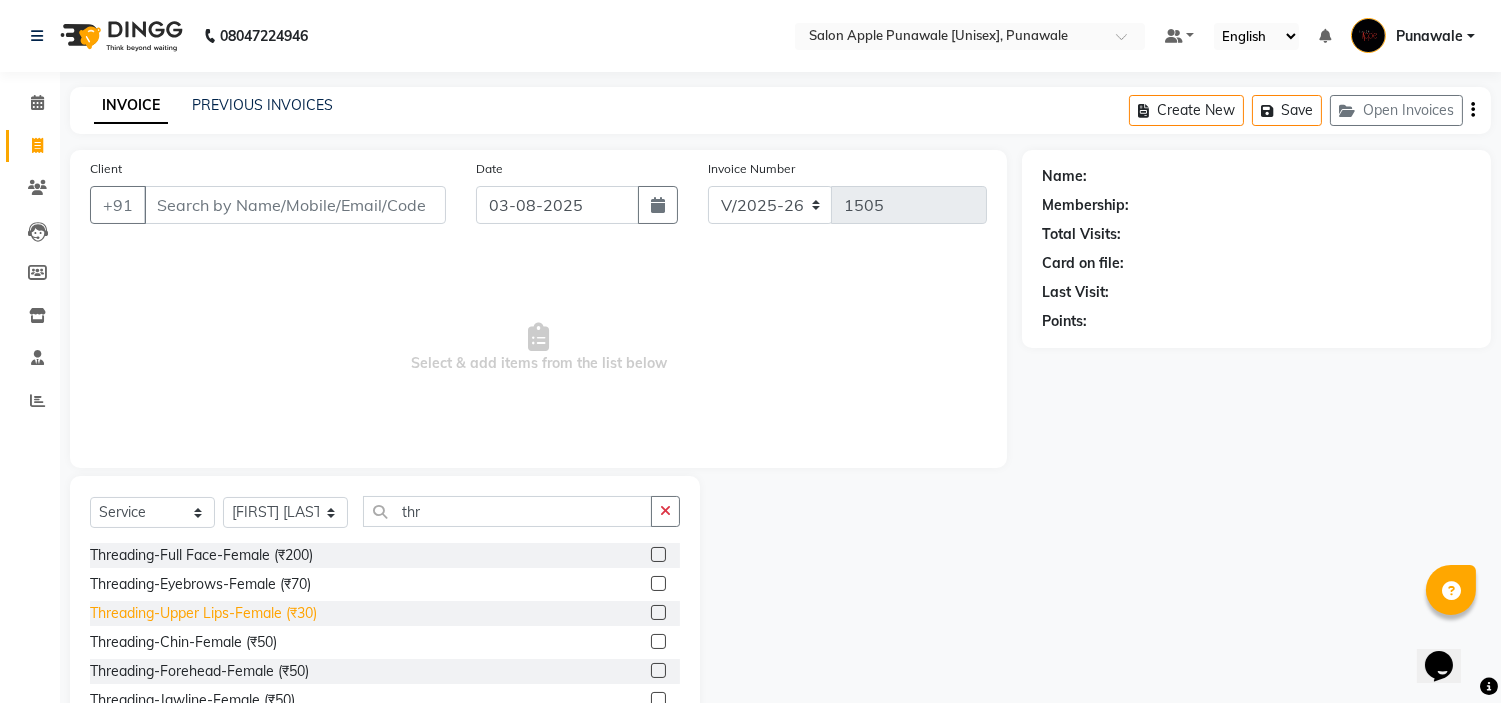 click on "Threading-Upper Lips-Female (₹30)" 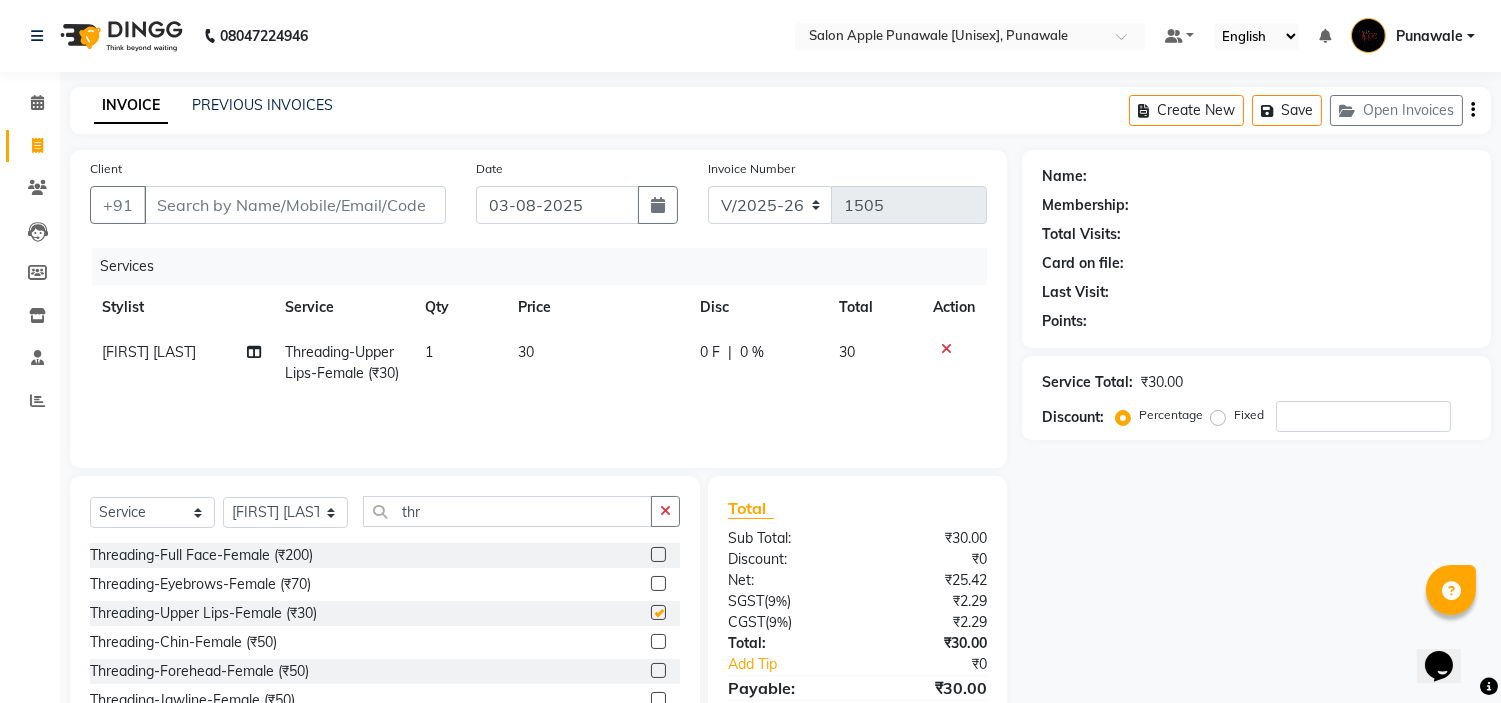 checkbox on "false" 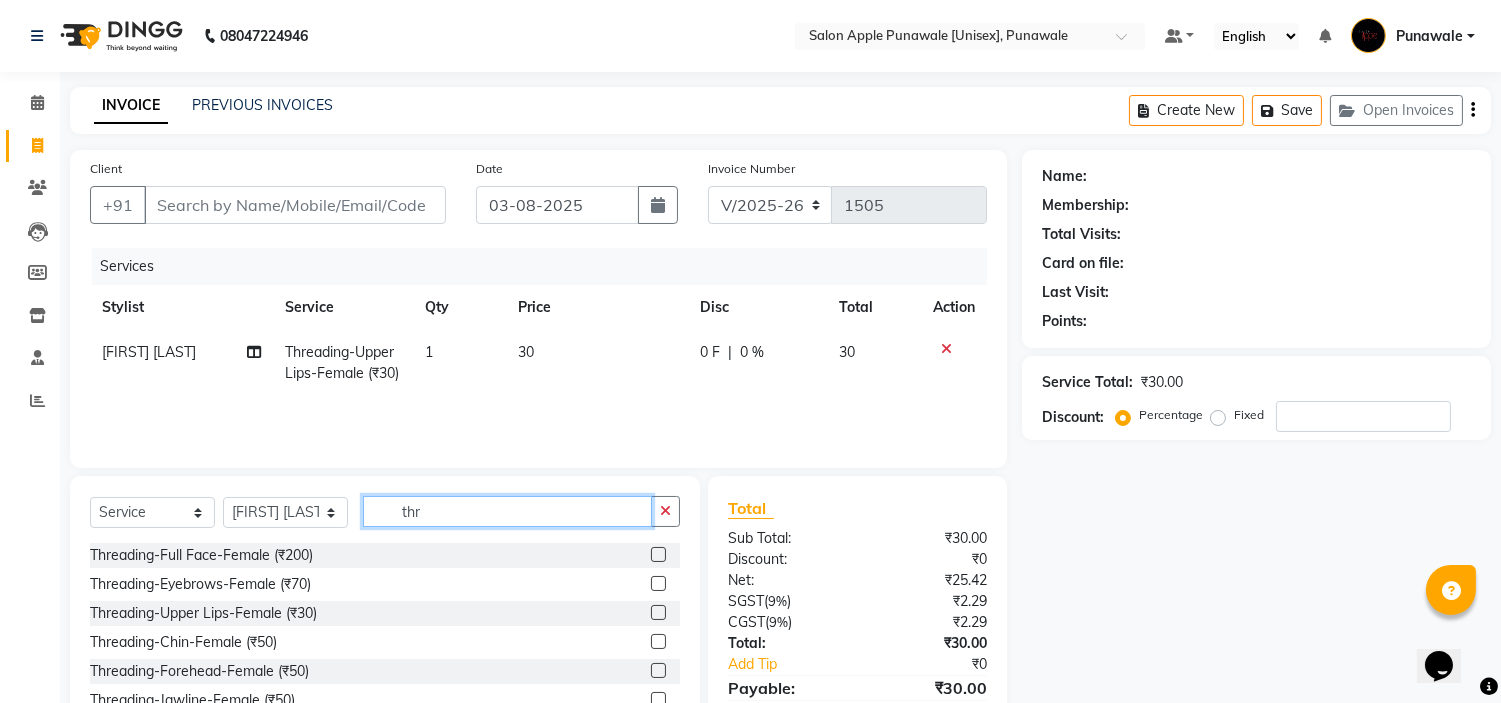 click on "thr" 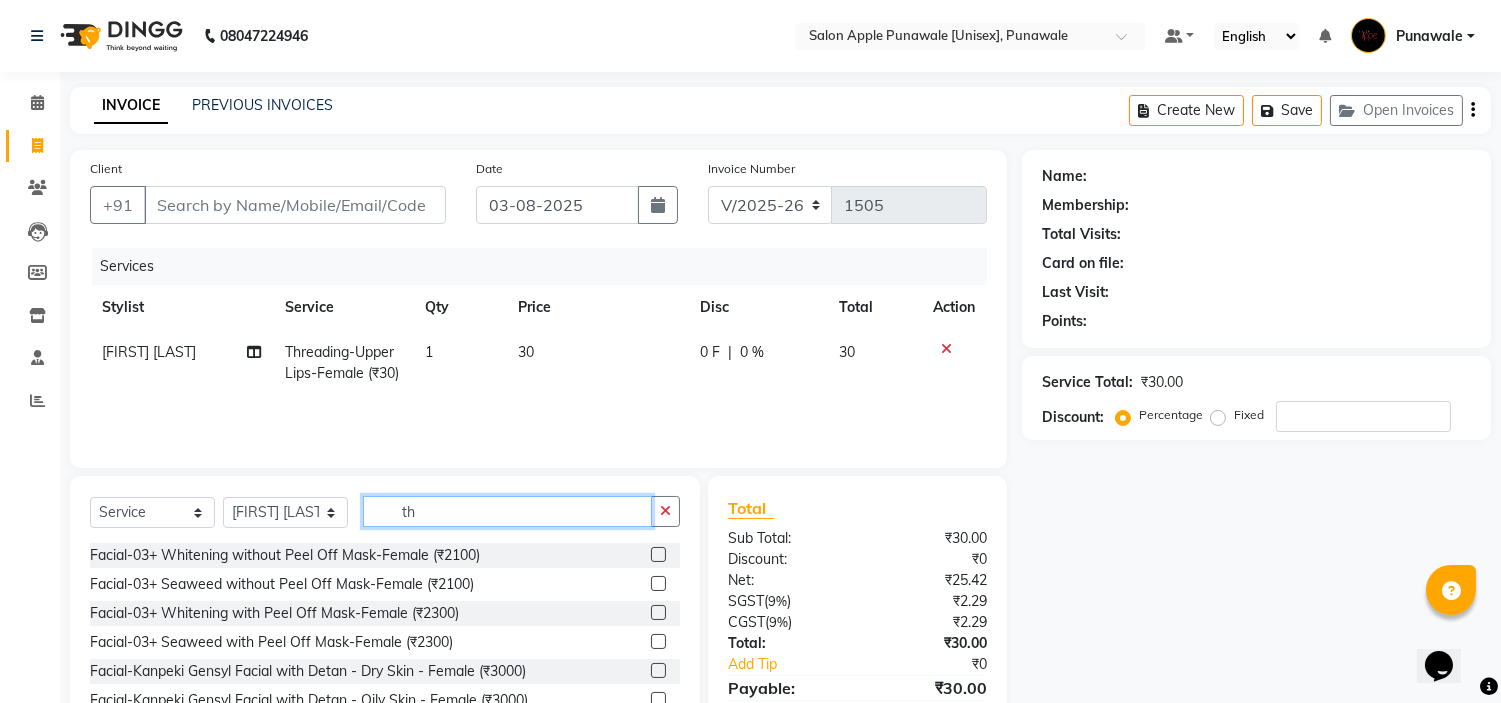 type on "t" 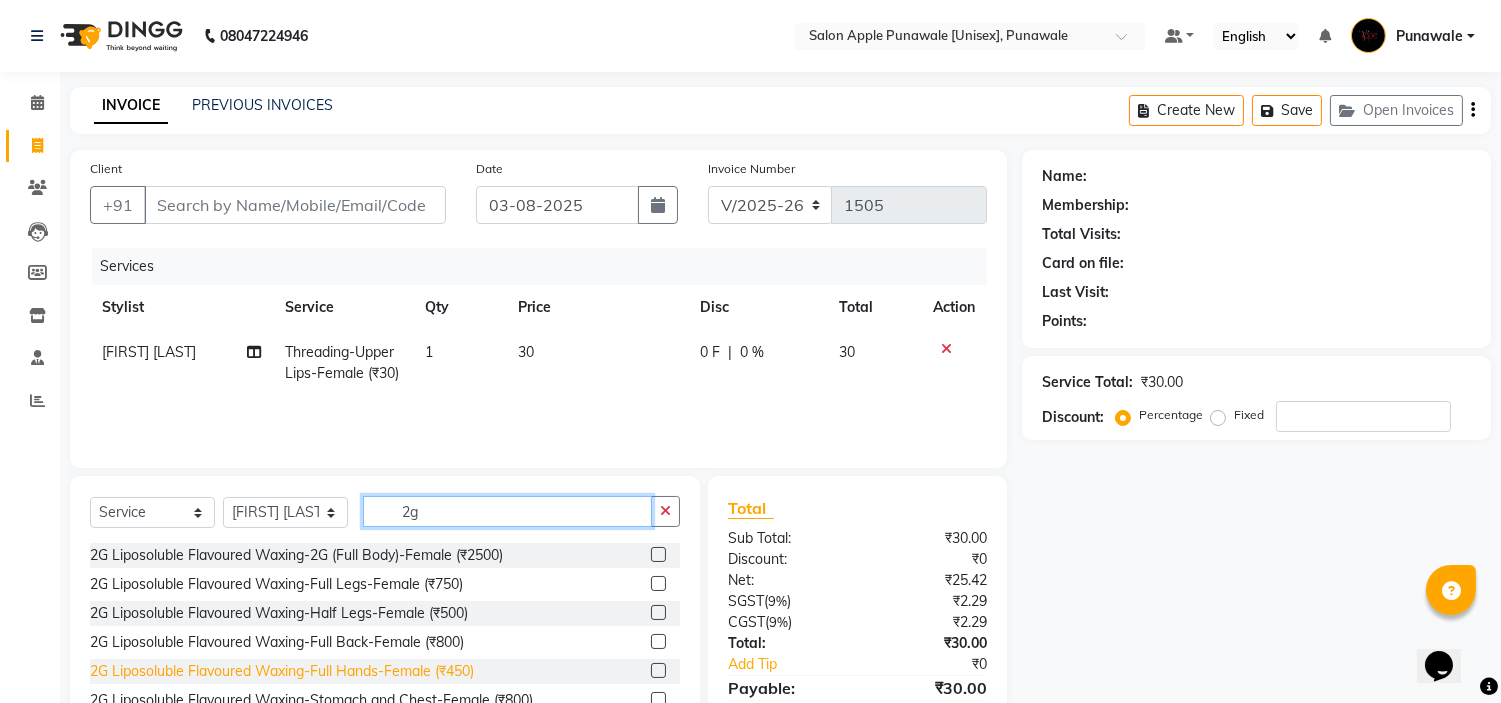 type on "2g" 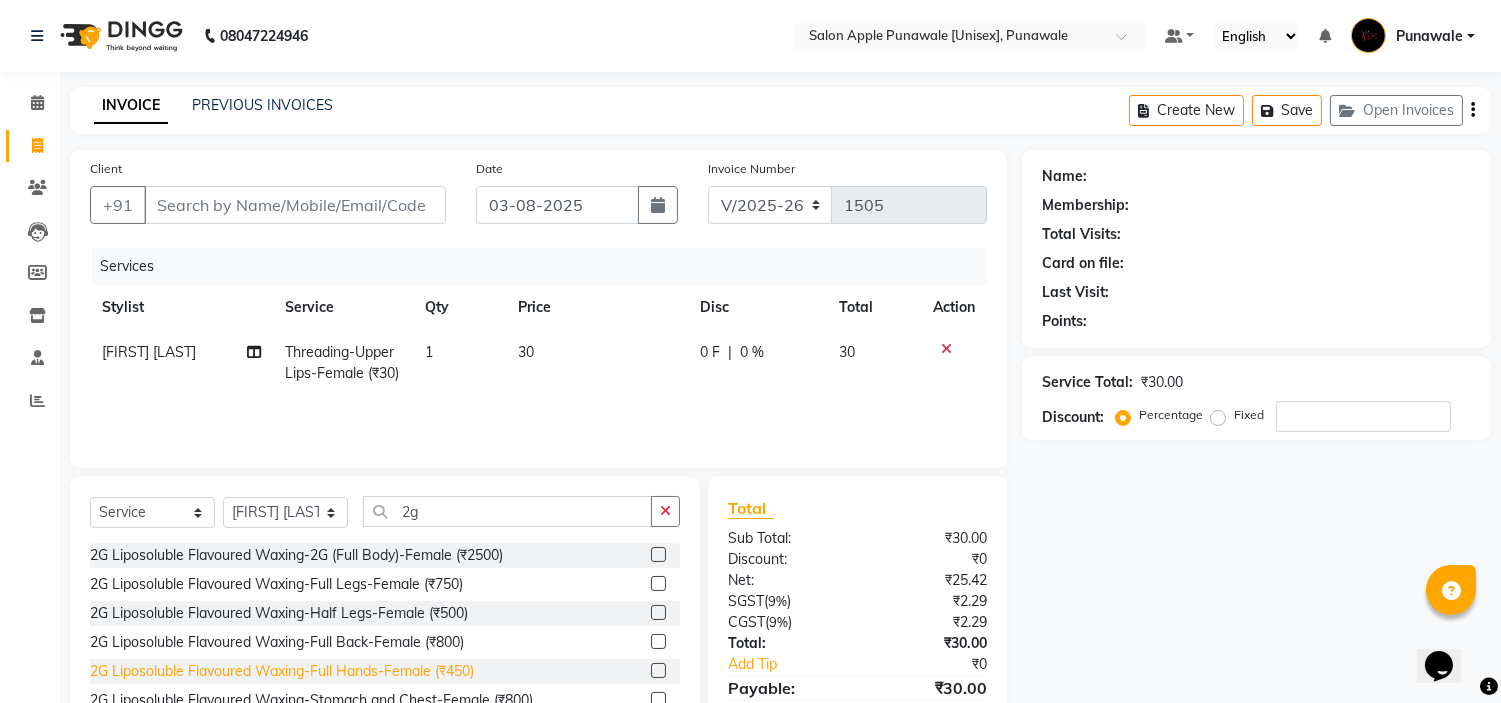 click on "2G Liposoluble Flavoured Waxing-Full Hands-Female (₹450)" 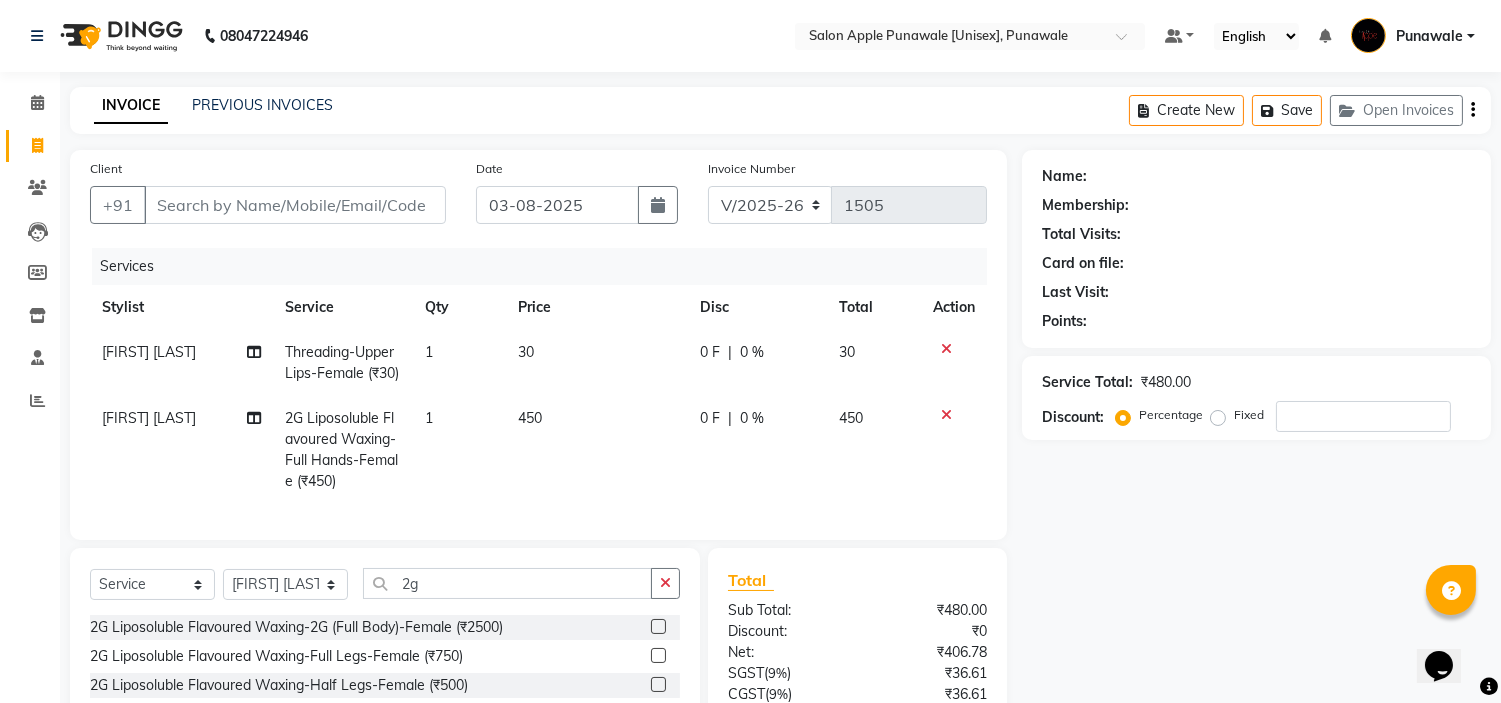 checkbox on "false" 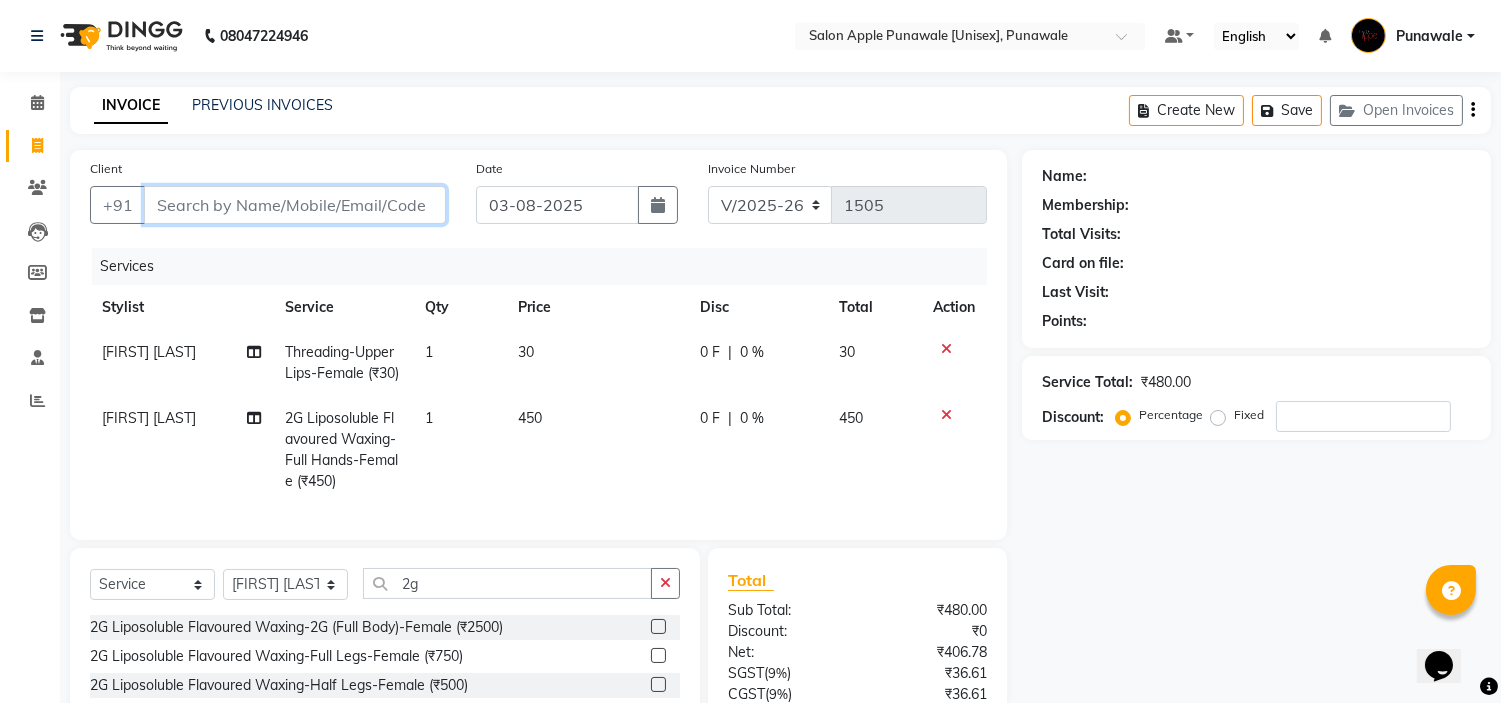 click on "Client" at bounding box center (295, 205) 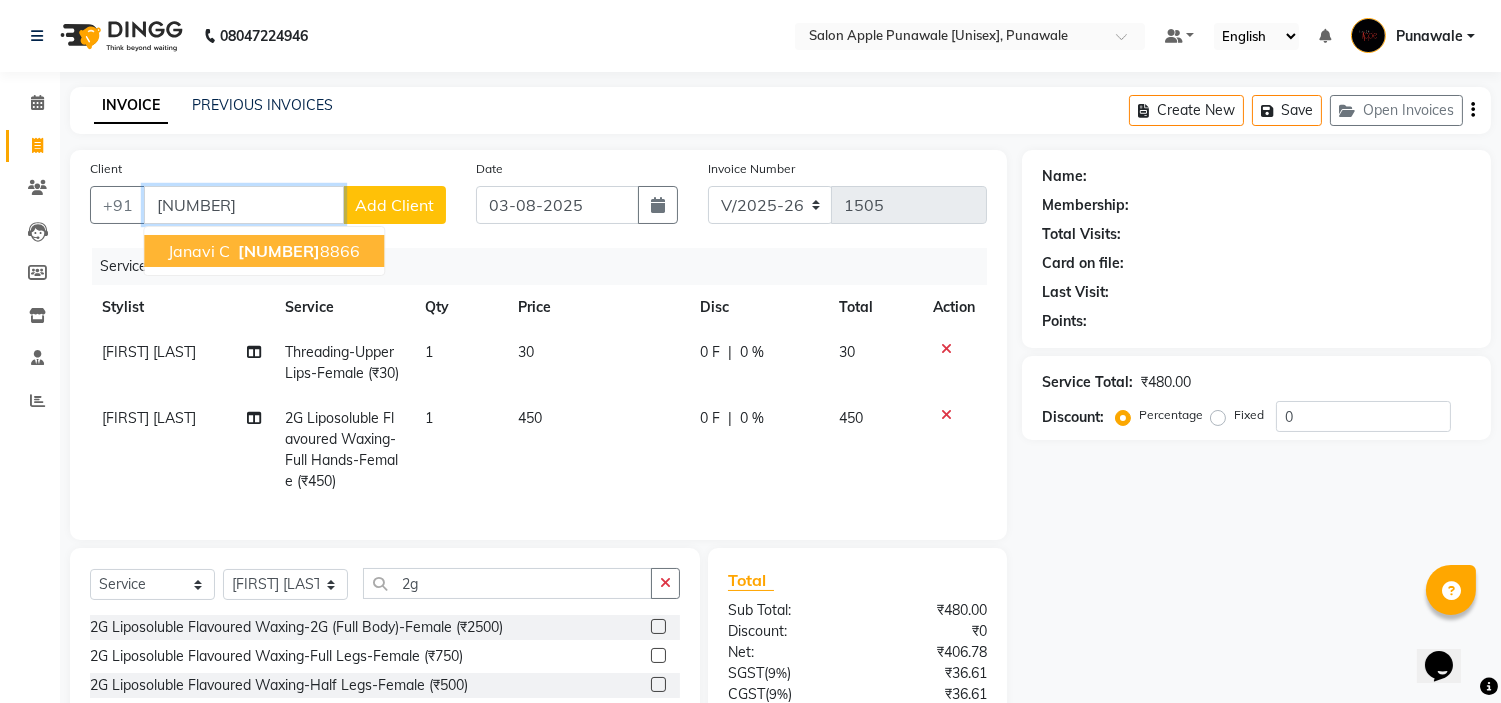 click on "janavi c" at bounding box center [199, 251] 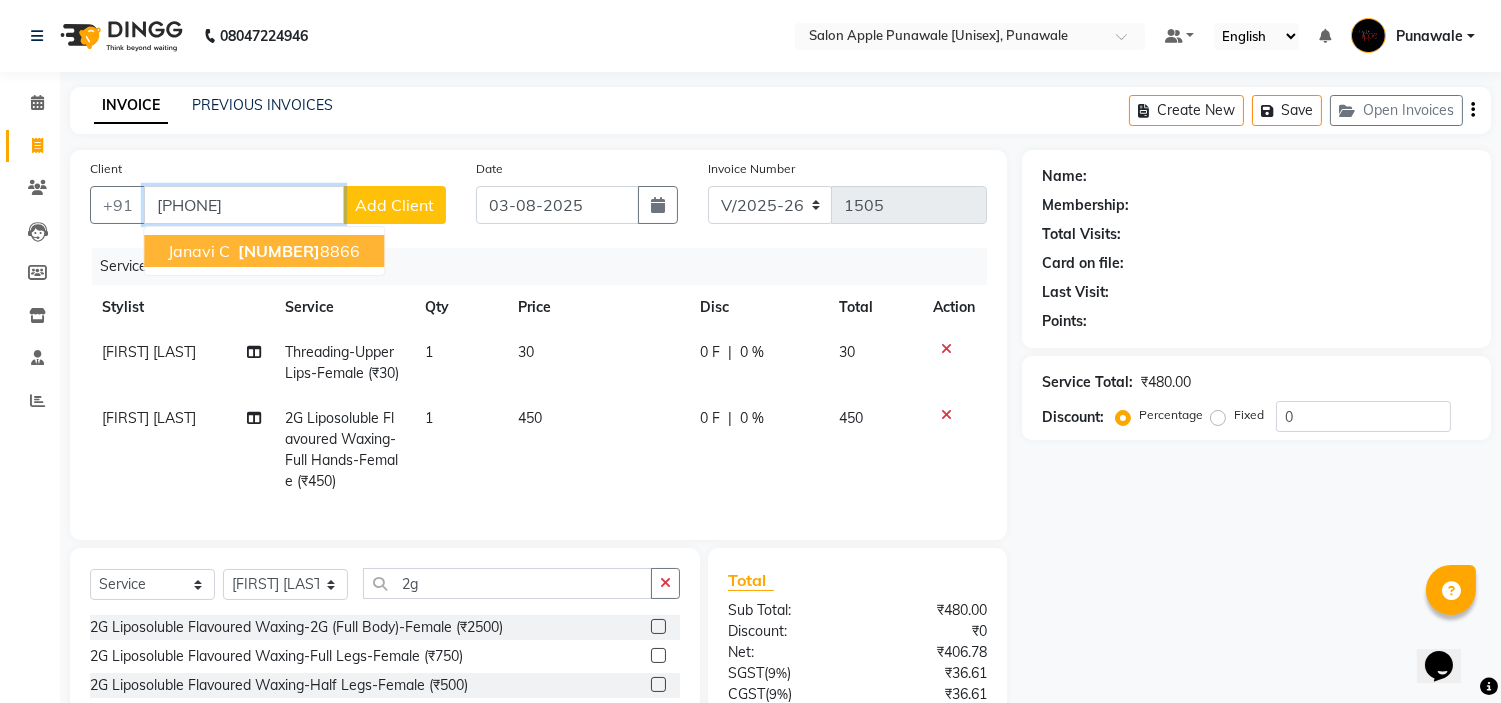 type on "9637928866" 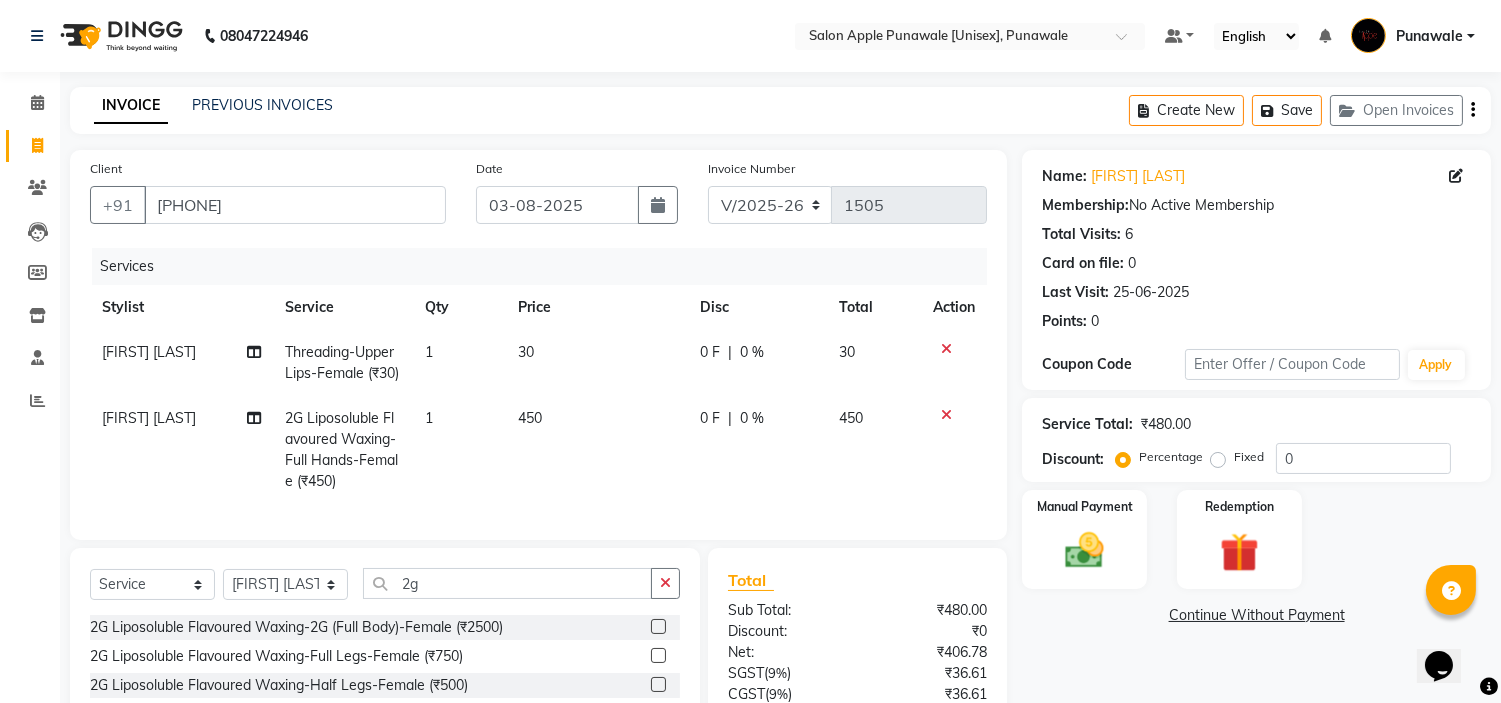 scroll, scrollTop: 207, scrollLeft: 0, axis: vertical 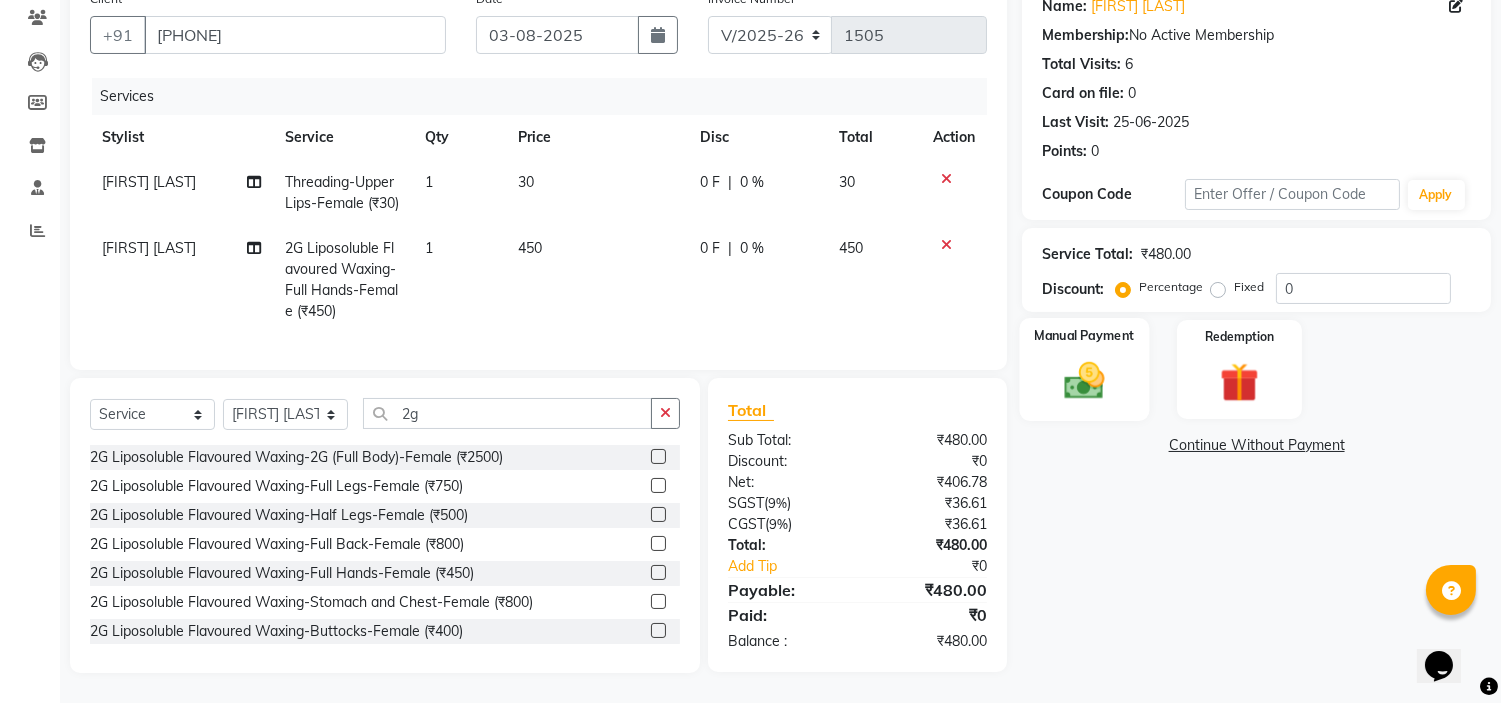 click on "Manual Payment" 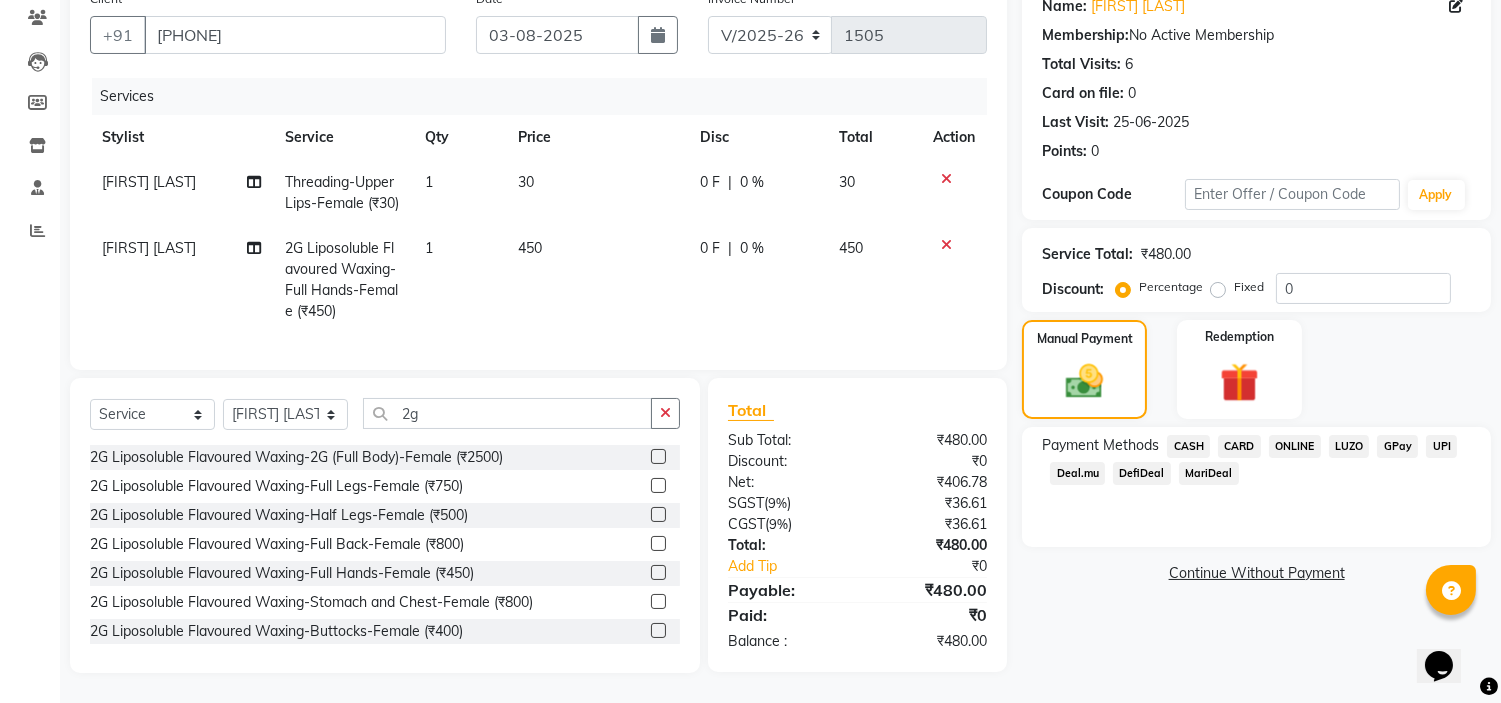 click on "ONLINE" 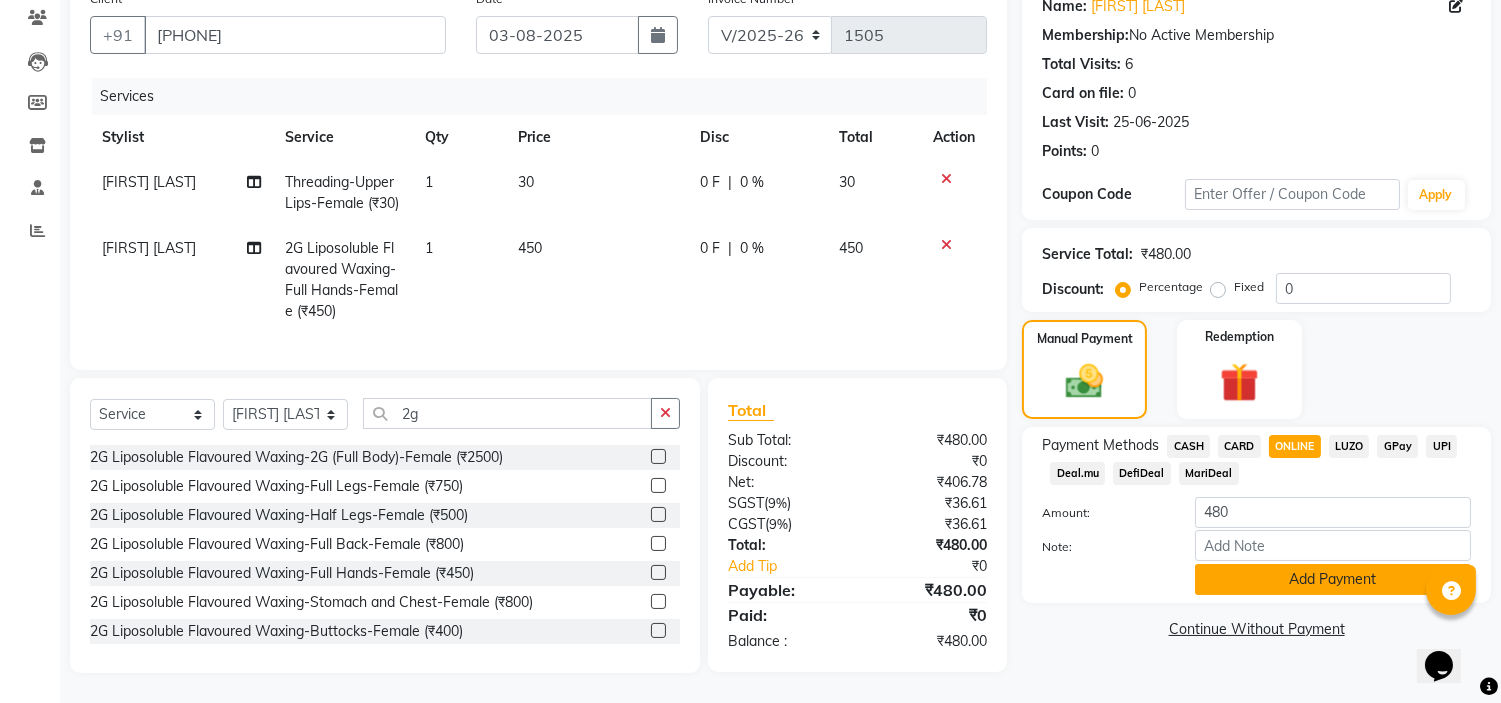 click on "Add Payment" 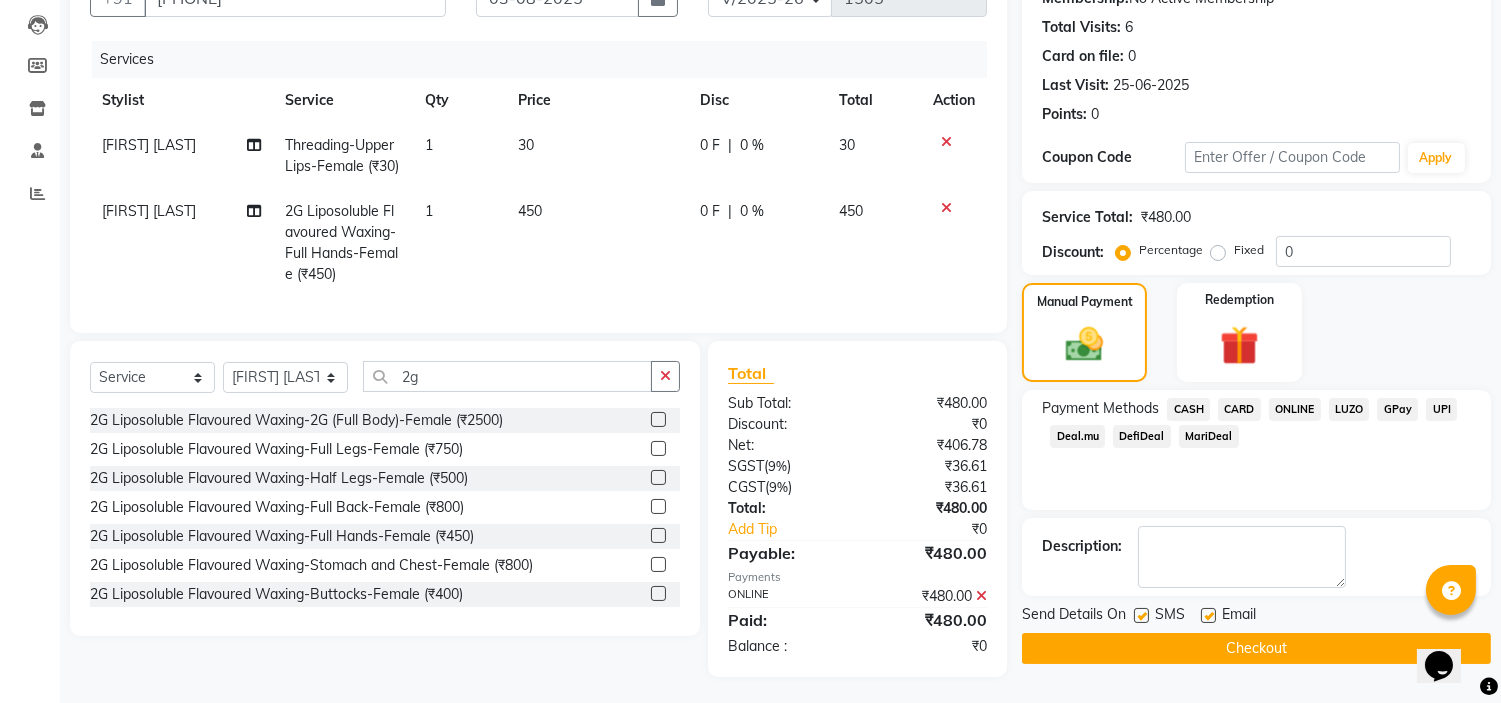 click on "Checkout" 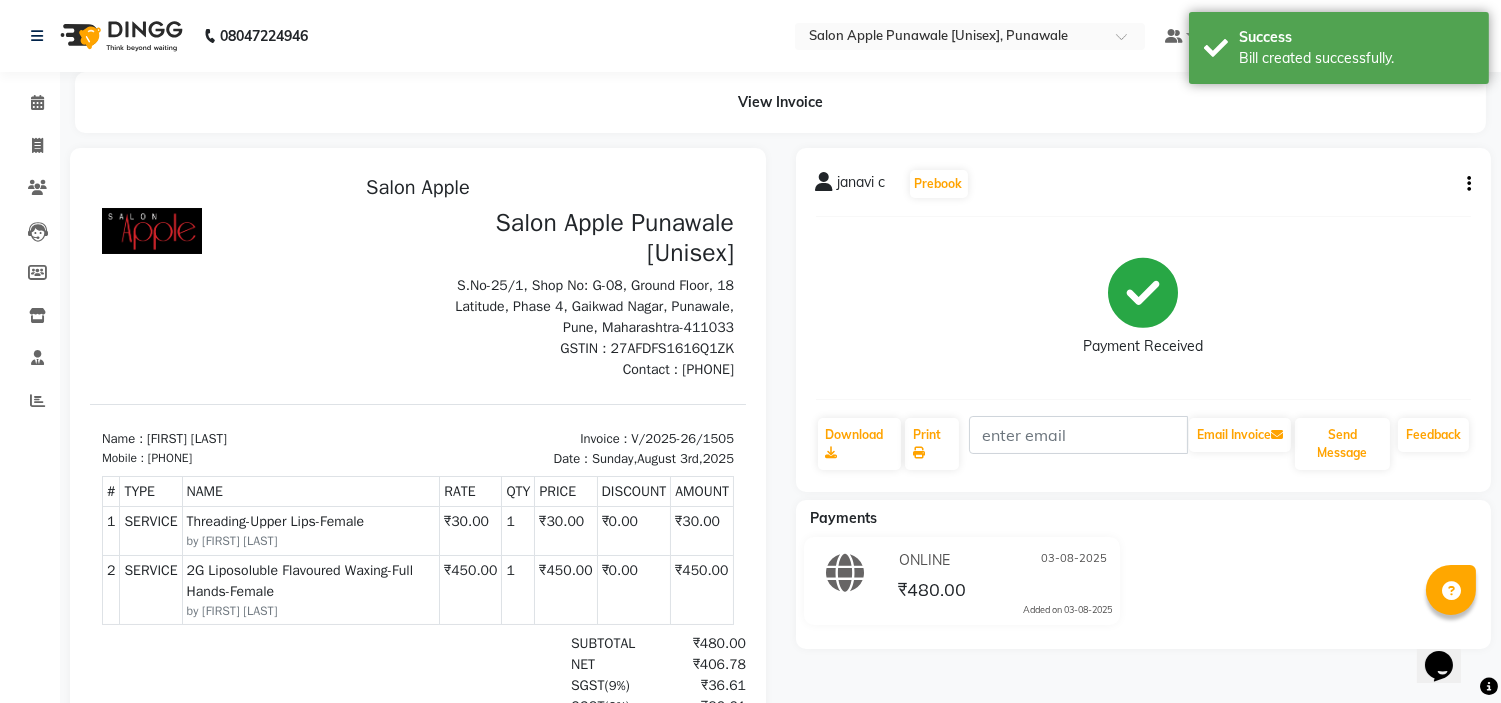 scroll, scrollTop: 0, scrollLeft: 0, axis: both 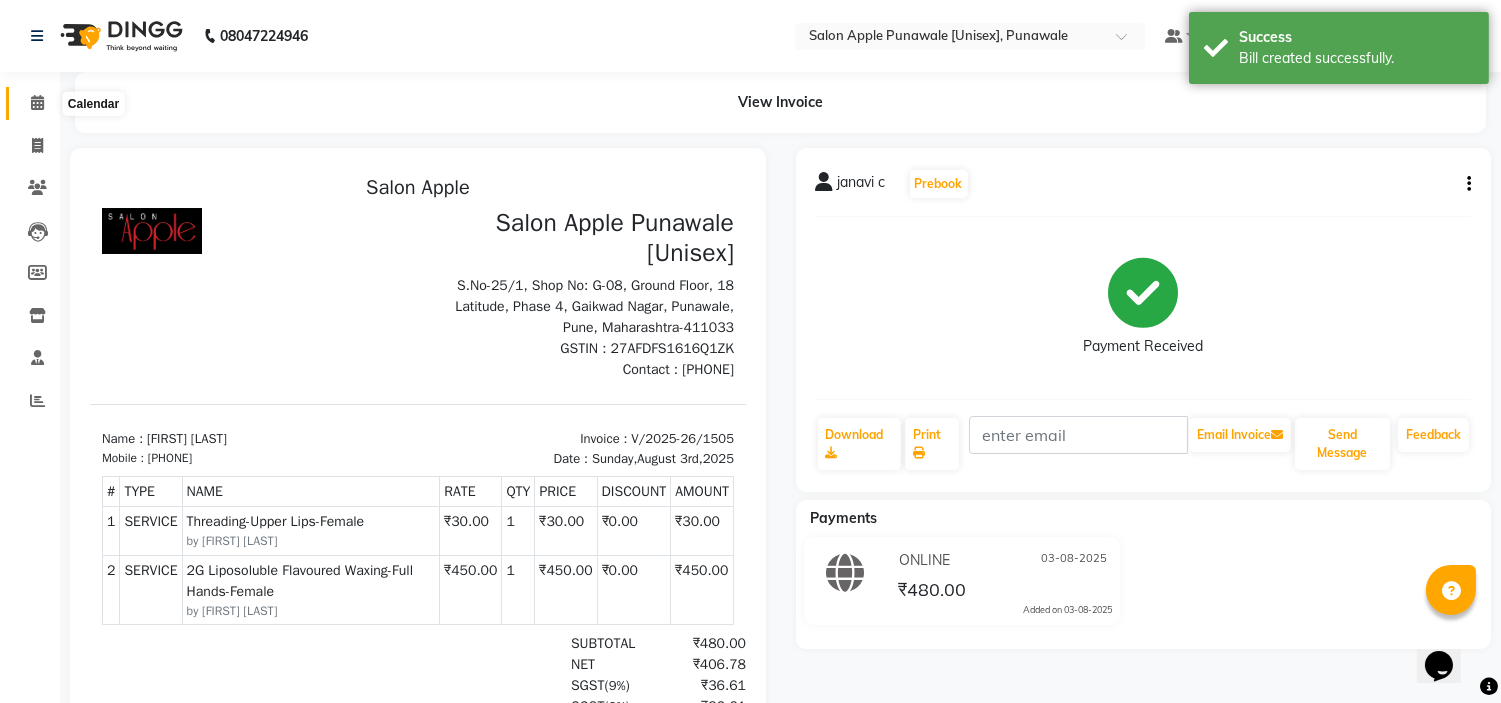 click 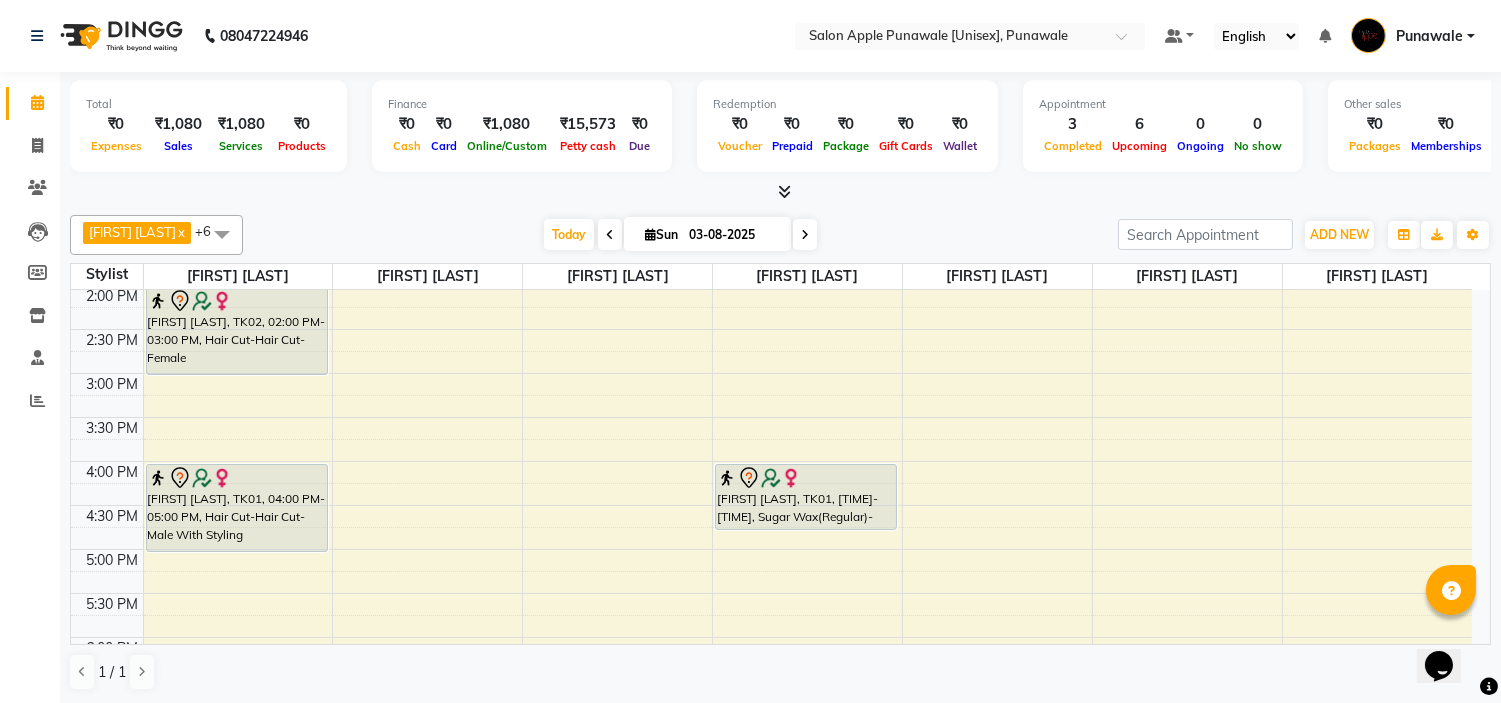 scroll, scrollTop: 333, scrollLeft: 0, axis: vertical 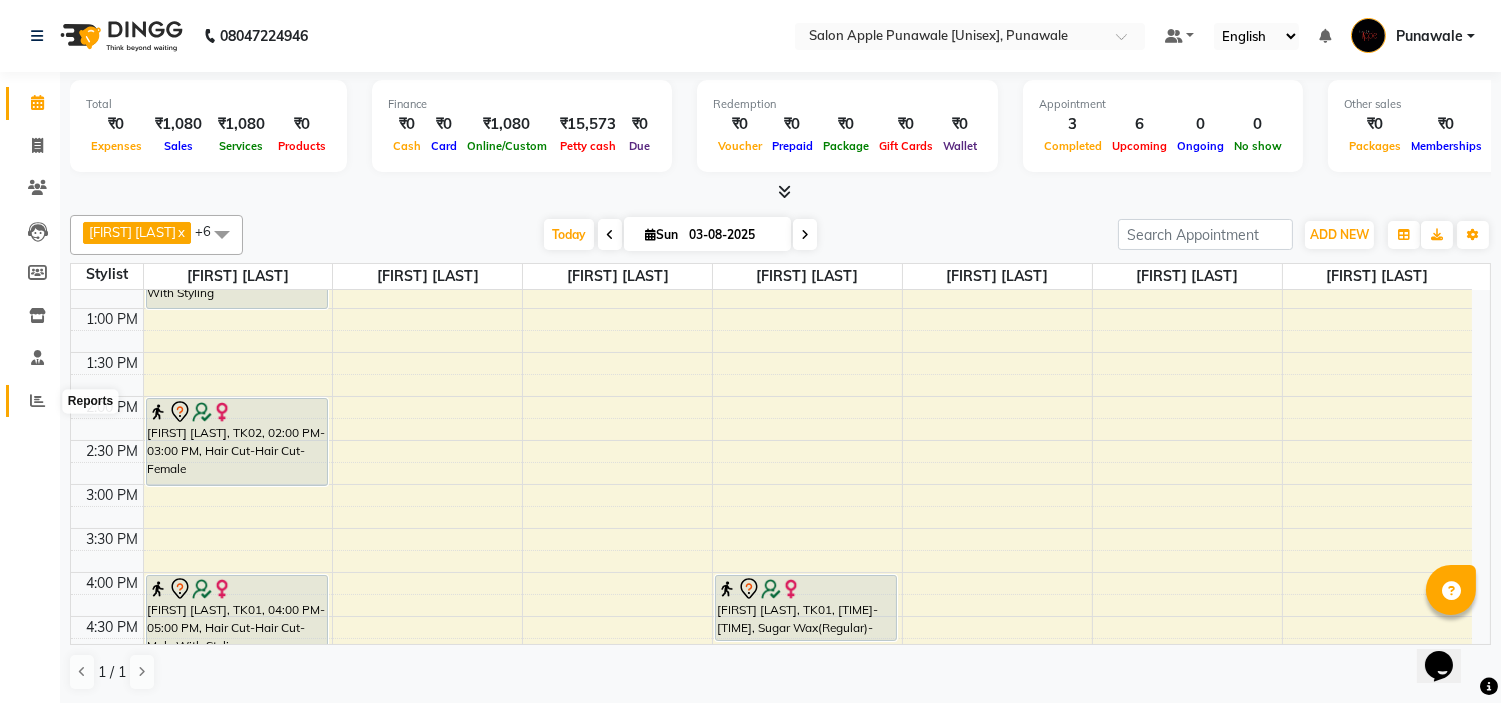 click 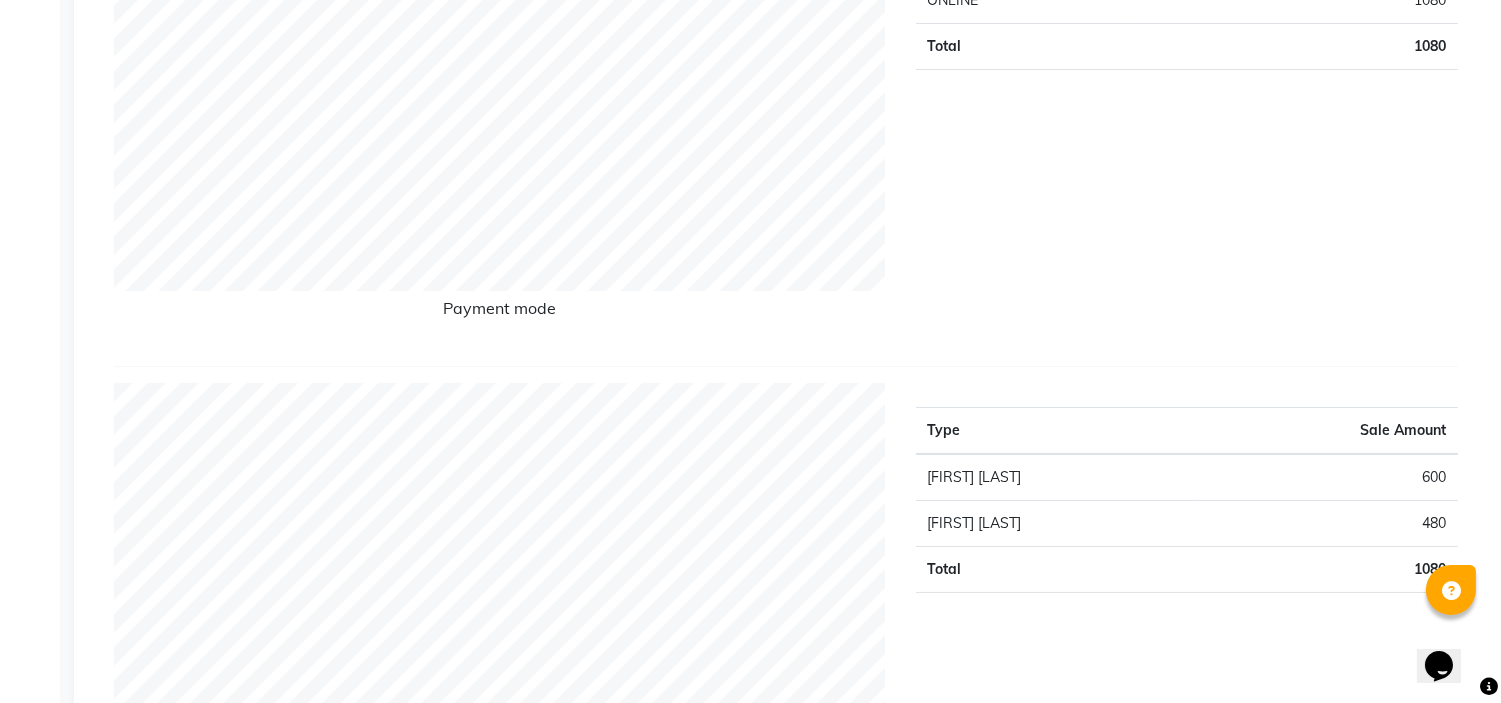 scroll, scrollTop: 0, scrollLeft: 0, axis: both 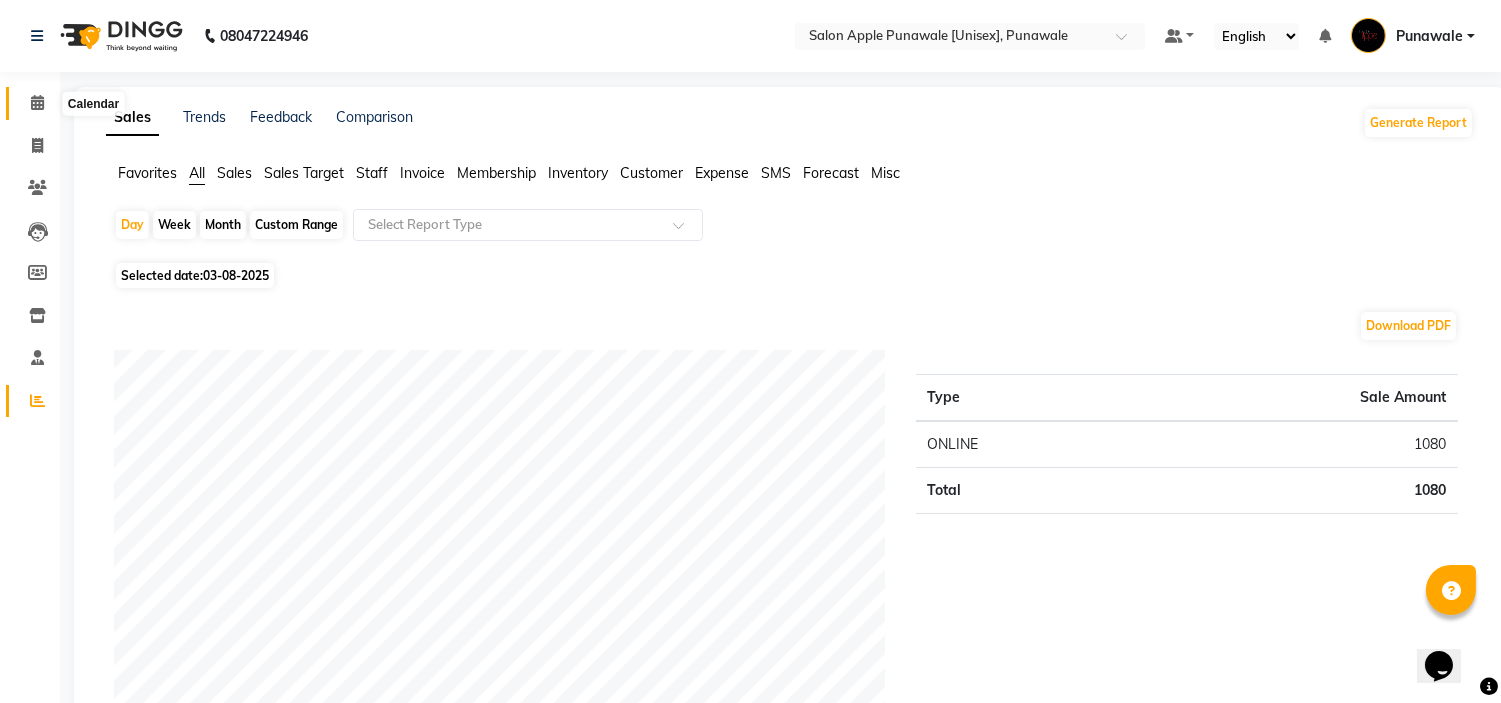 click 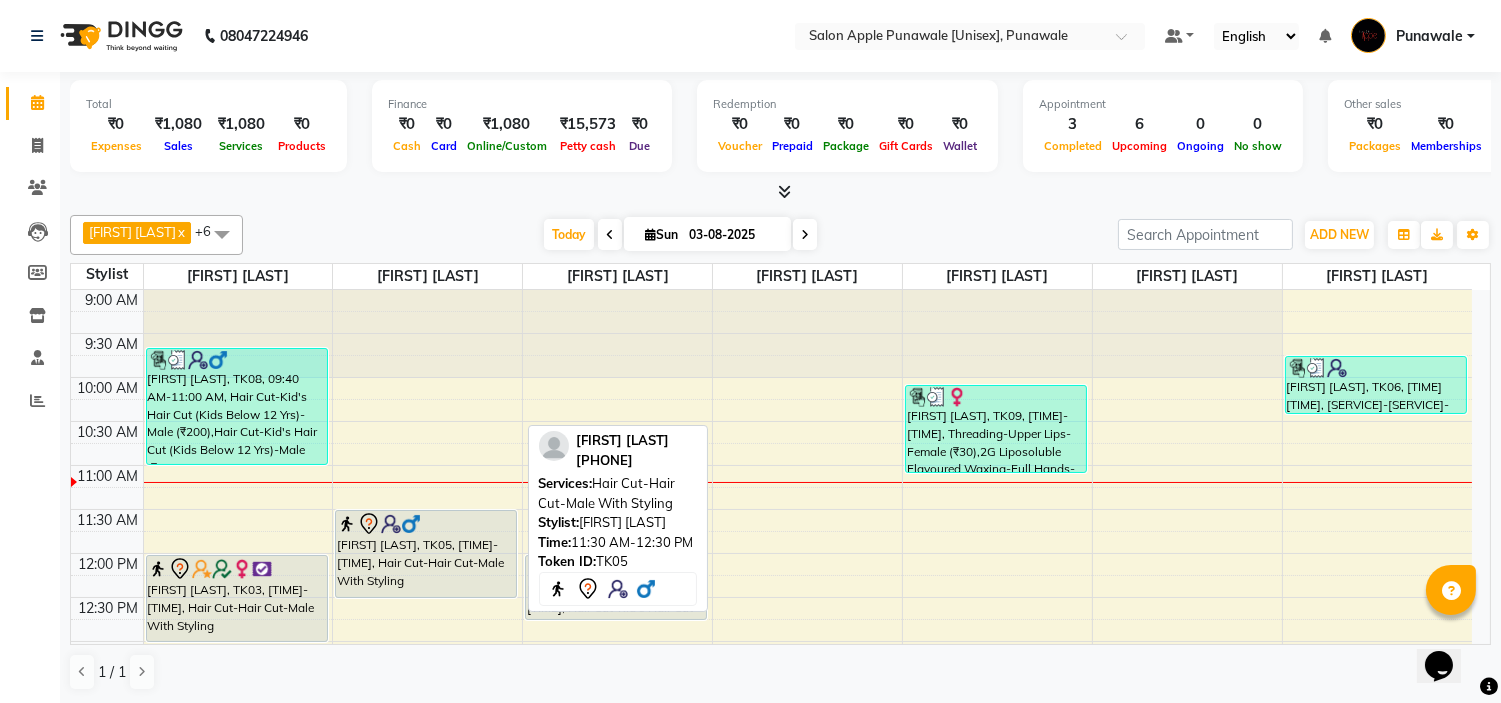 scroll, scrollTop: 111, scrollLeft: 0, axis: vertical 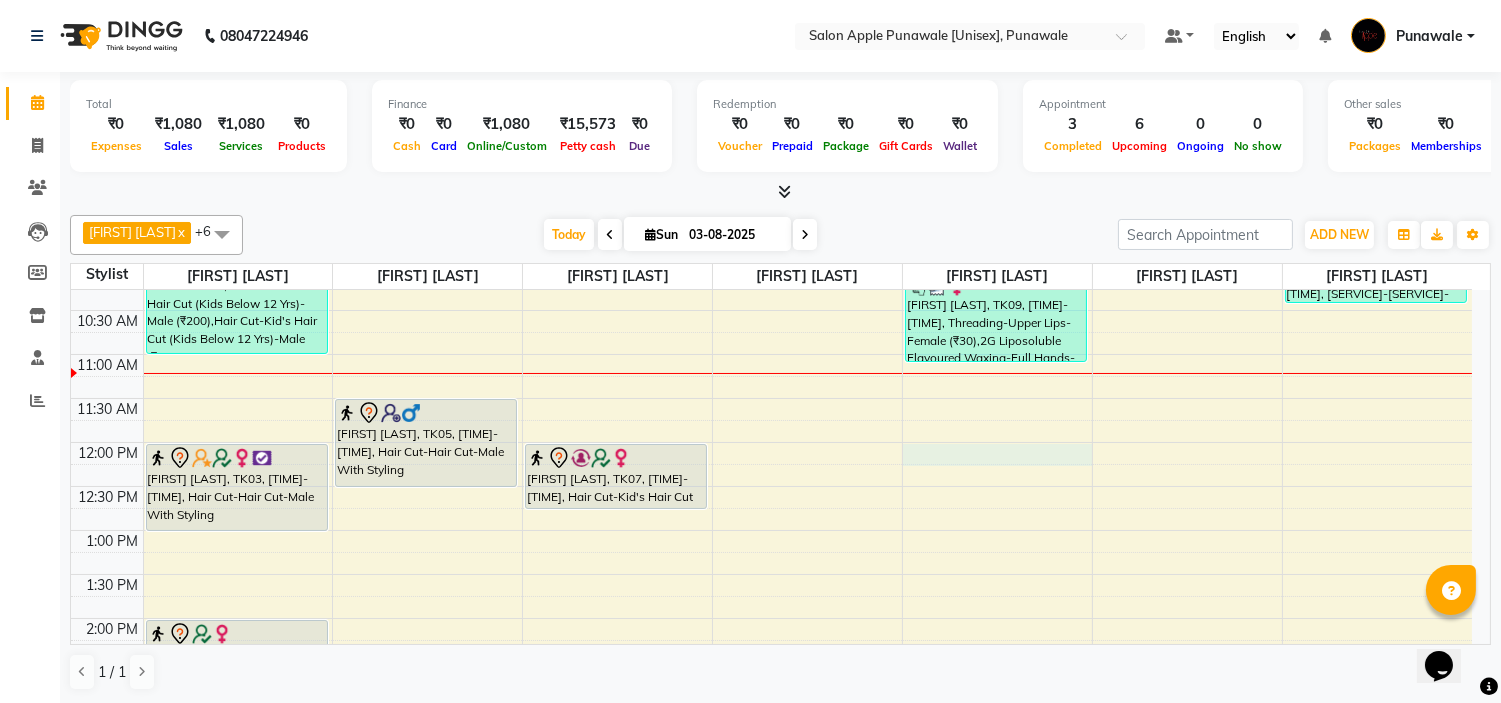 click on "9:00 AM 9:30 AM 10:00 AM 10:30 AM 11:00 AM 11:30 AM 12:00 PM 12:30 PM 1:00 PM 1:30 PM 2:00 PM 2:30 PM 3:00 PM 3:30 PM 4:00 PM 4:30 PM 5:00 PM 5:30 PM 6:00 PM 6:30 PM 7:00 PM 7:30 PM 8:00 PM 8:30 PM 9:00 PM 9:30 PM 10:00 PM 10:30 PM     Balmukund patel, TK08, 09:40 AM-11:00 AM, Hair Cut-Kid's Hair Cut (Kids Below 12 Yrs)-Male (₹200),Hair Cut-Kid's Hair Cut (Kids Below 12 Yrs)-Male (₹200)             Purwanshi Andhale, TK03, 12:00 PM-01:00 PM, Hair Cut-Hair Cut-Male With Styling             jjoyrsna wagh, TK02, 02:00 PM-03:00 PM, Hair Cut-Hair Cut-Female             anagha patil, TK01, 04:00 PM-05:00 PM, Hair Cut-Hair Cut-Male With Styling             Rahul hon, TK05, 11:30 AM-12:30 PM, Hair Cut-Hair Cut-Male With Styling             Madhuri Pareek, TK07, 12:00 PM-12:45 PM, Hair Cut-Kid's Hair Cut (Kids Below 12 Yrs)-Female With Styling             anagha patil, TK01, 04:00 PM-04:45 PM, Sugar Wax(Regular)-Half Legs-Female" at bounding box center (771, 794) 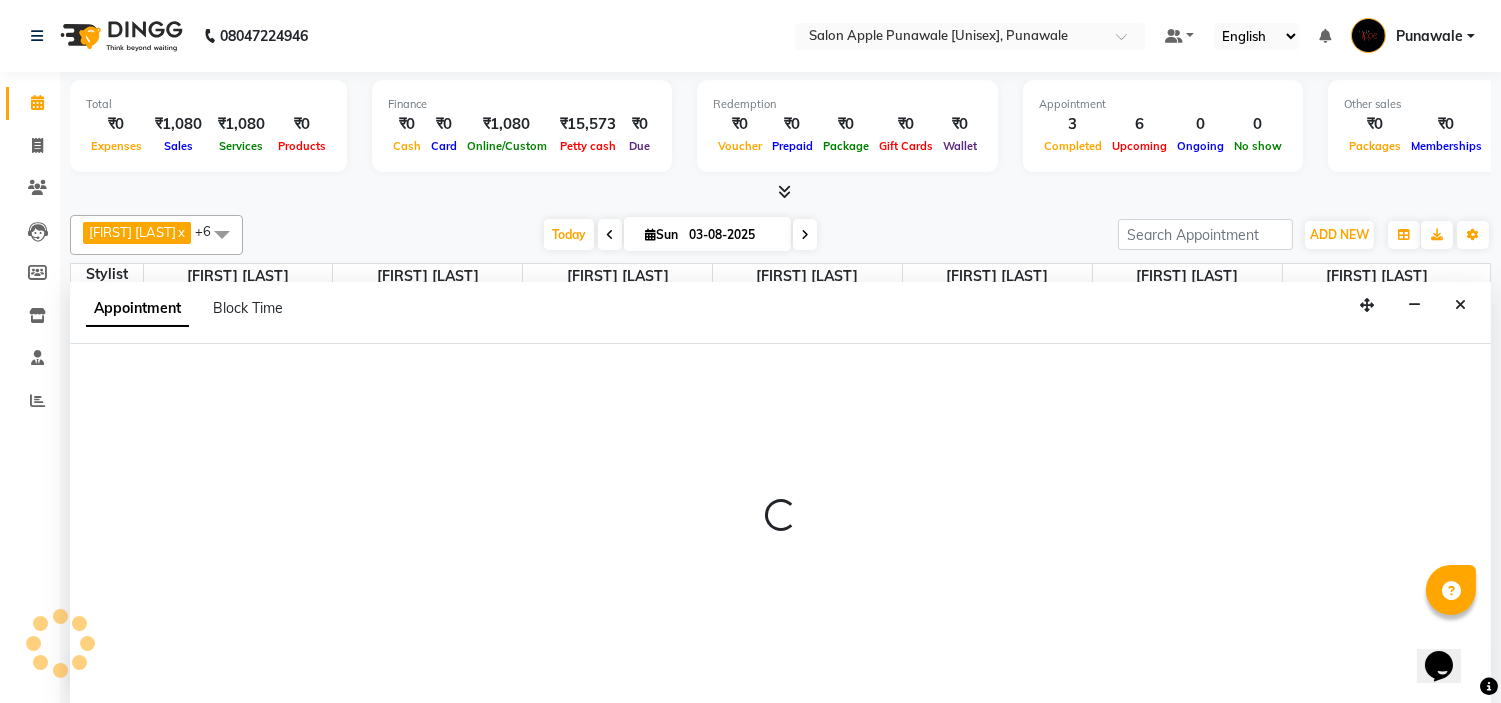 scroll, scrollTop: 1, scrollLeft: 0, axis: vertical 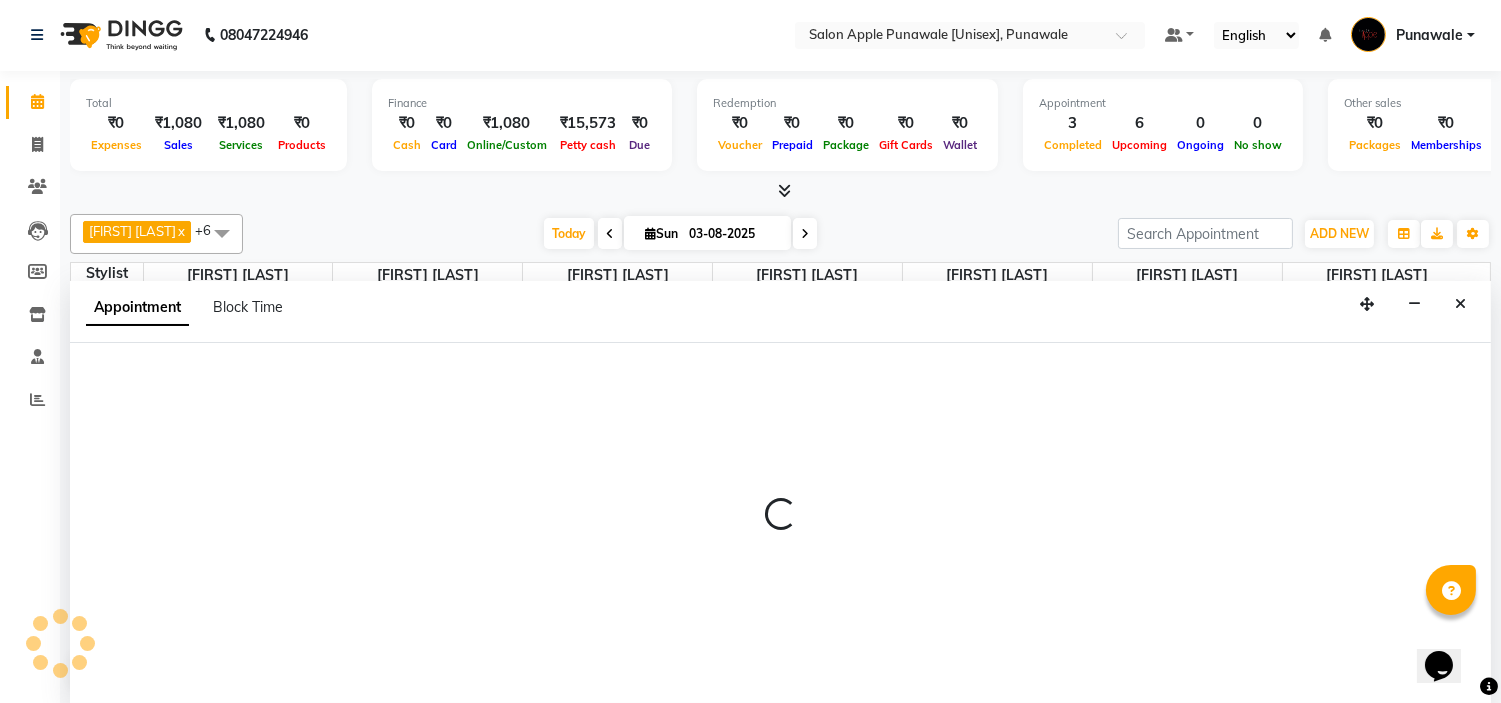 select on "63297" 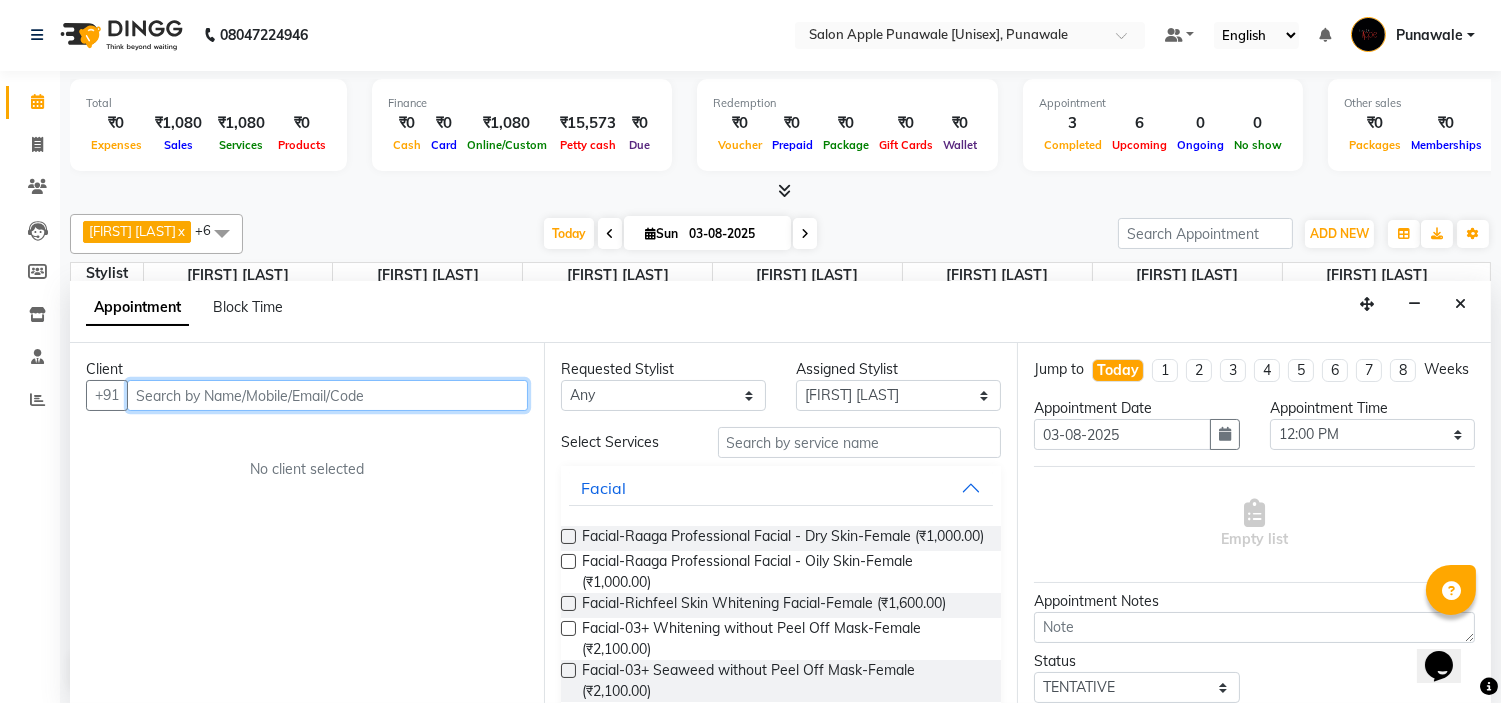 click at bounding box center (327, 395) 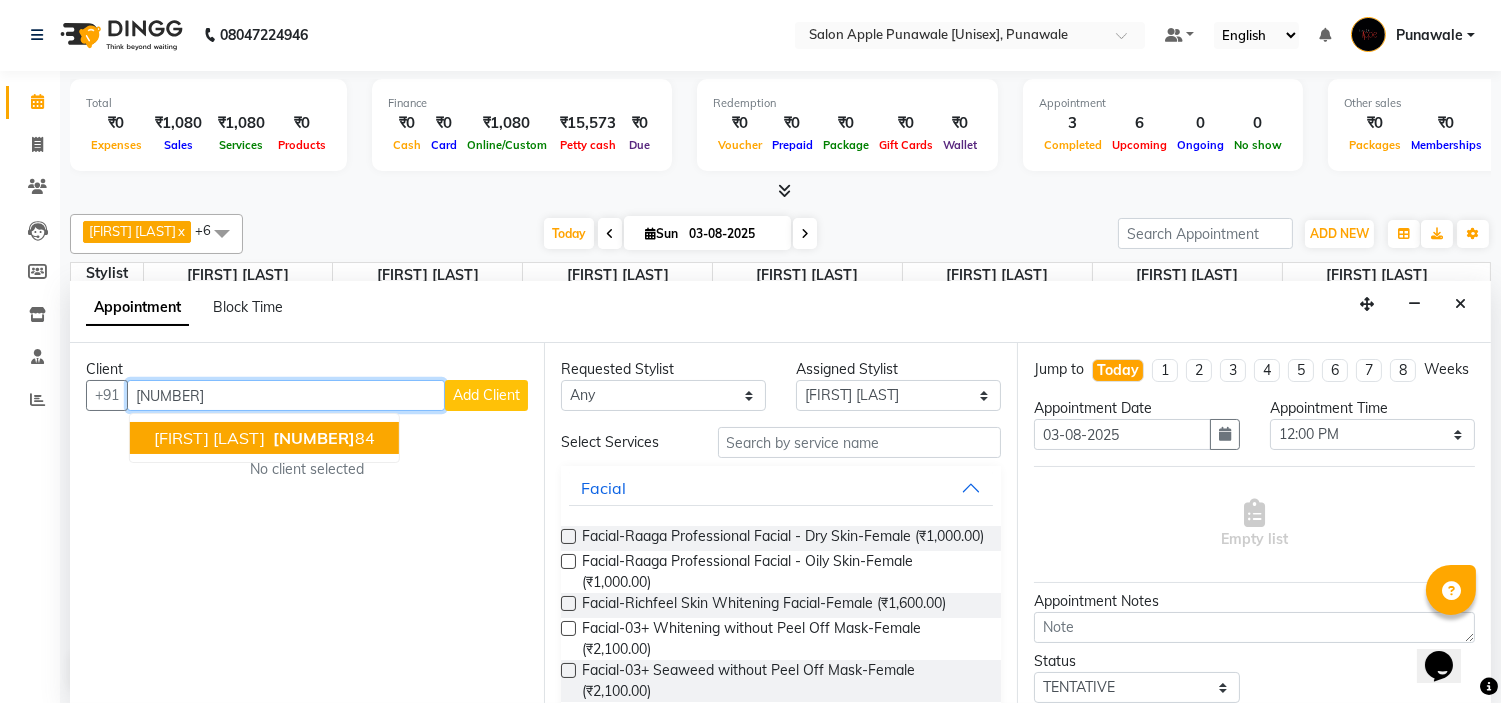 click on "[FIRST] [LAST]" at bounding box center (209, 438) 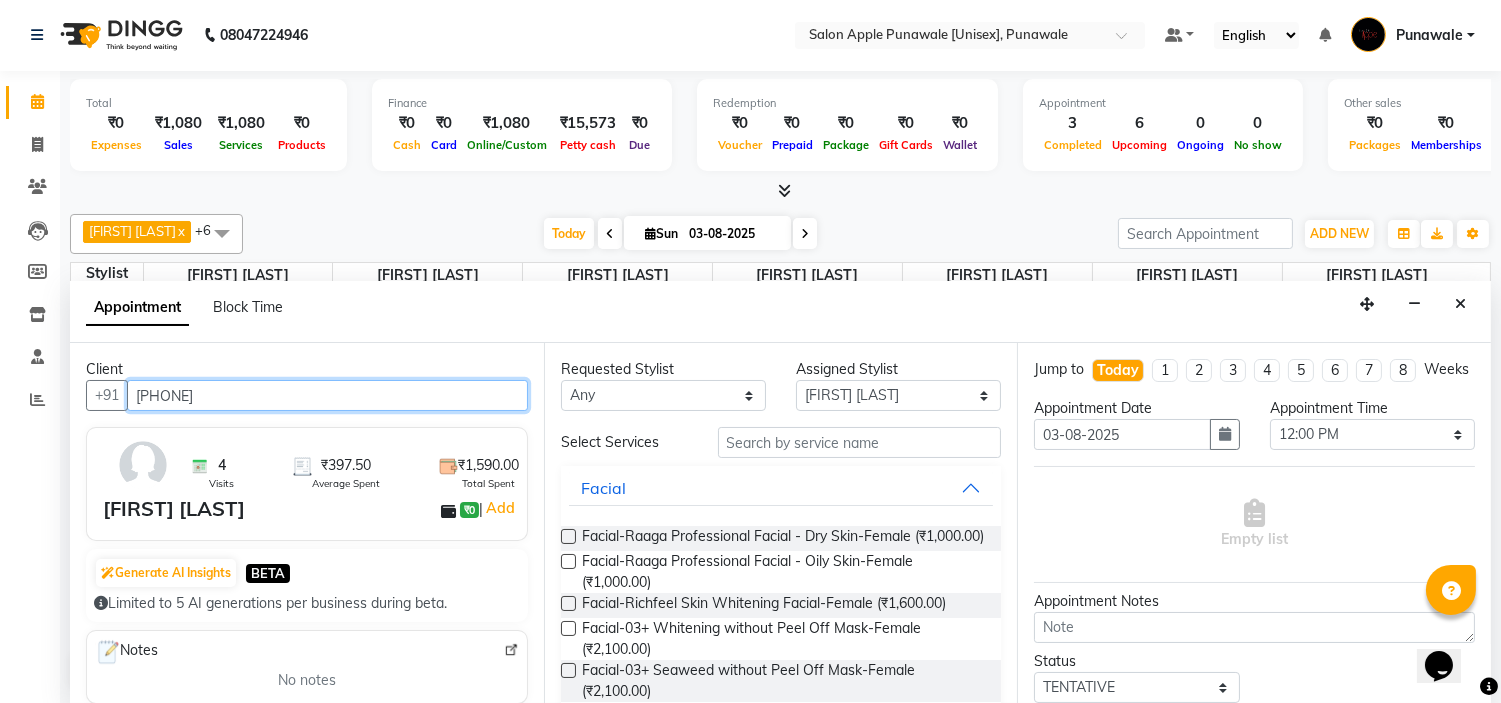 type on "[PHONE]" 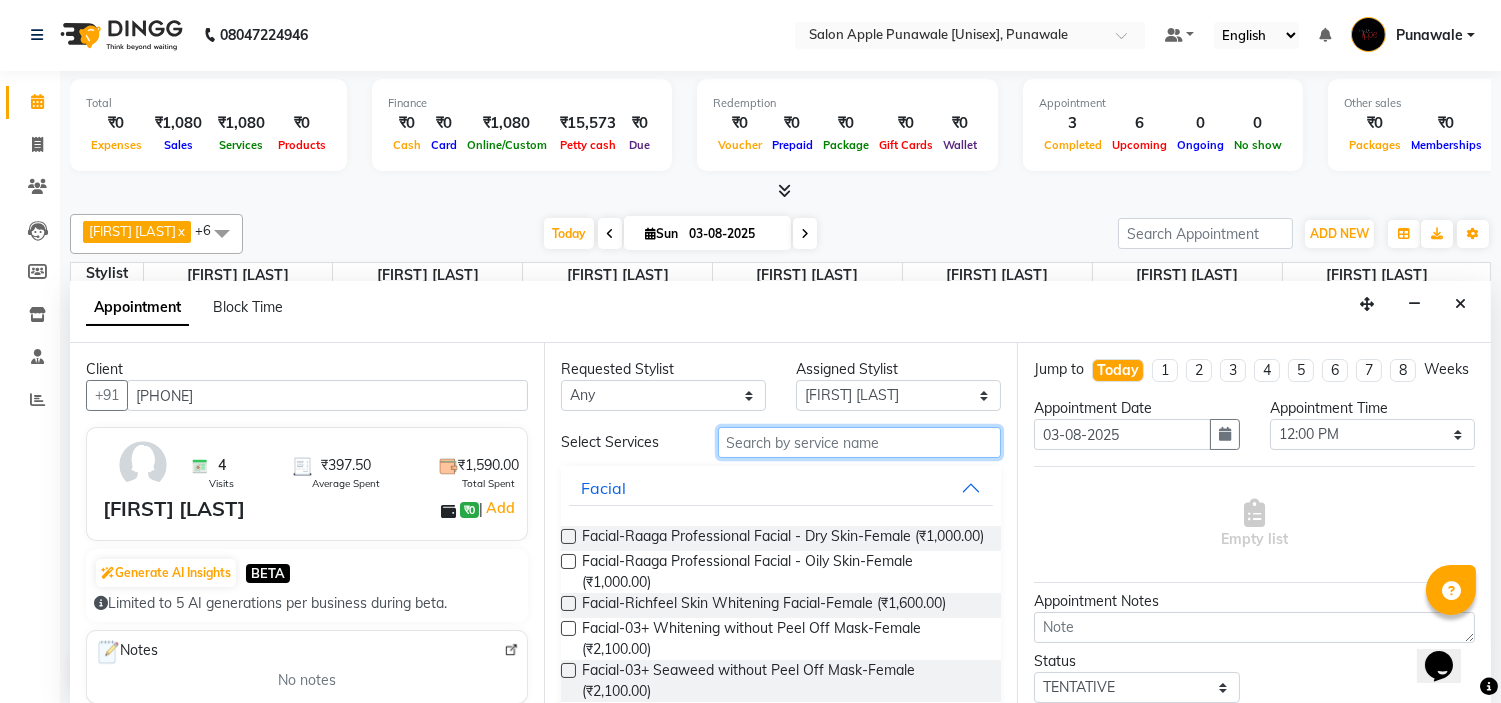 click at bounding box center [860, 442] 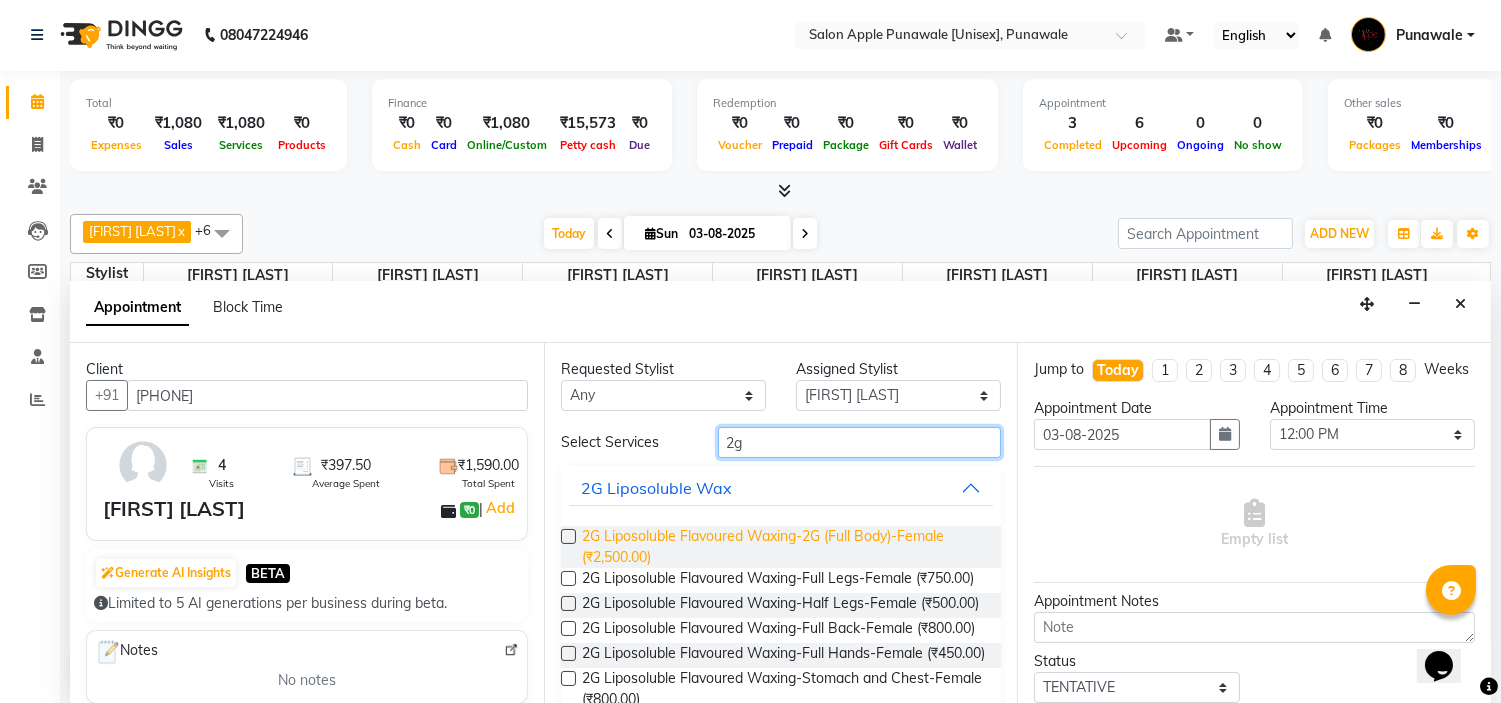 type on "2g" 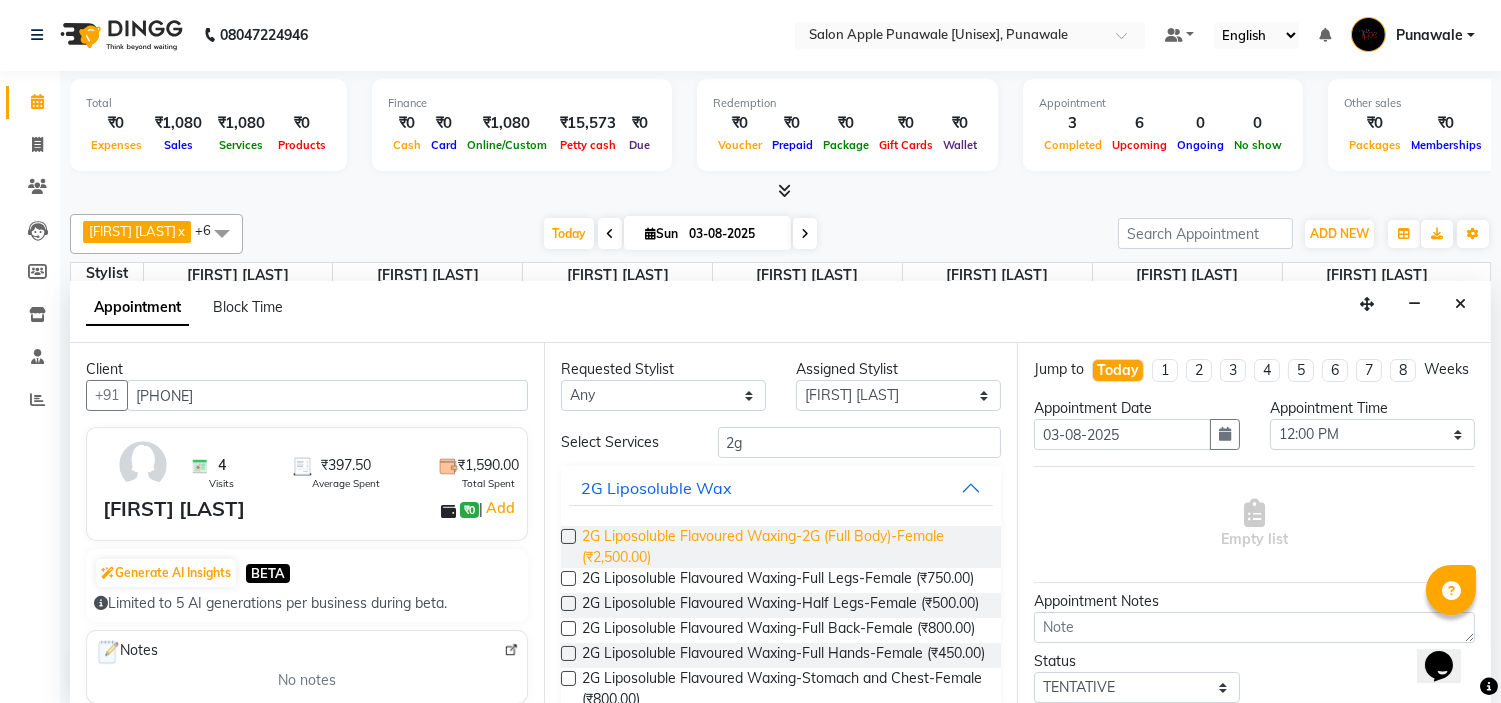 click on "2G Liposoluble Flavoured Waxing-2G (Full Body)-Female (₹2,500.00)" at bounding box center [784, 547] 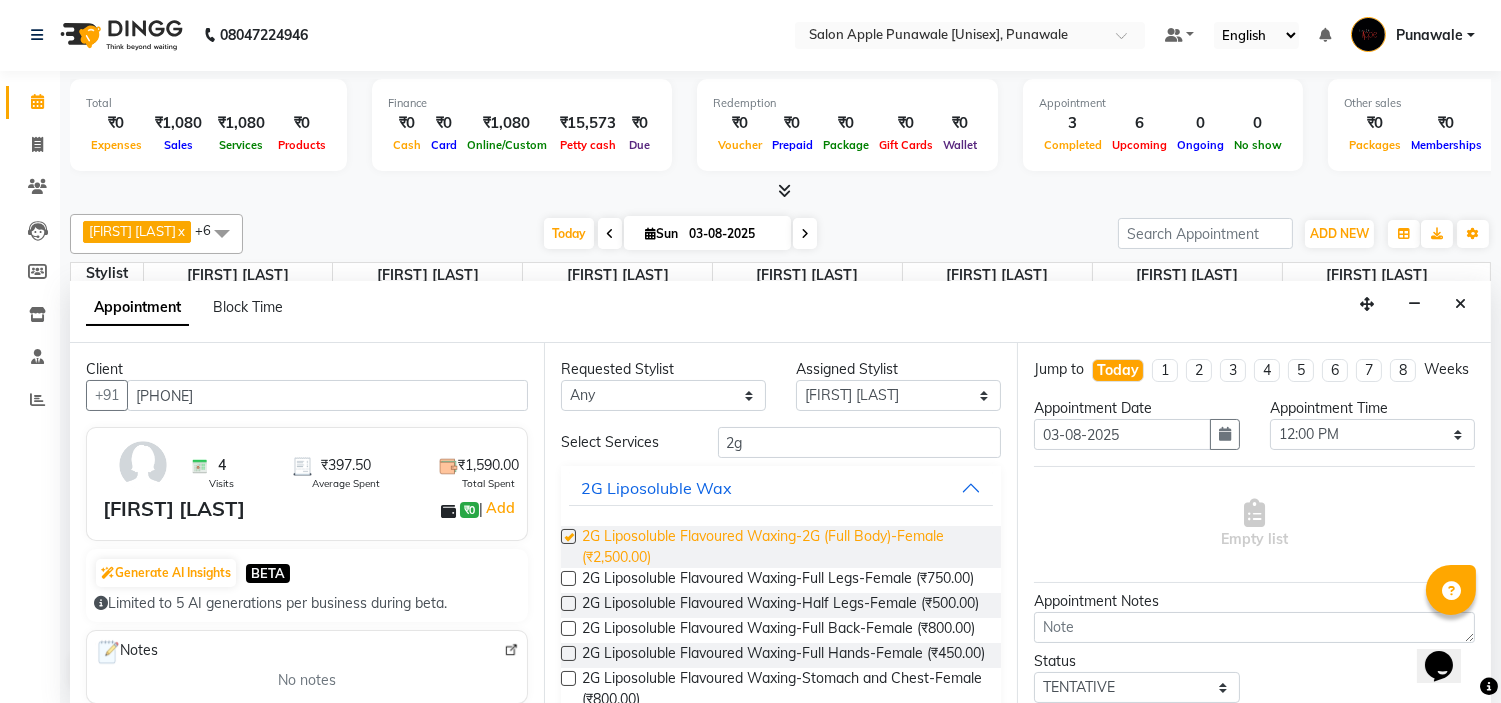 checkbox on "false" 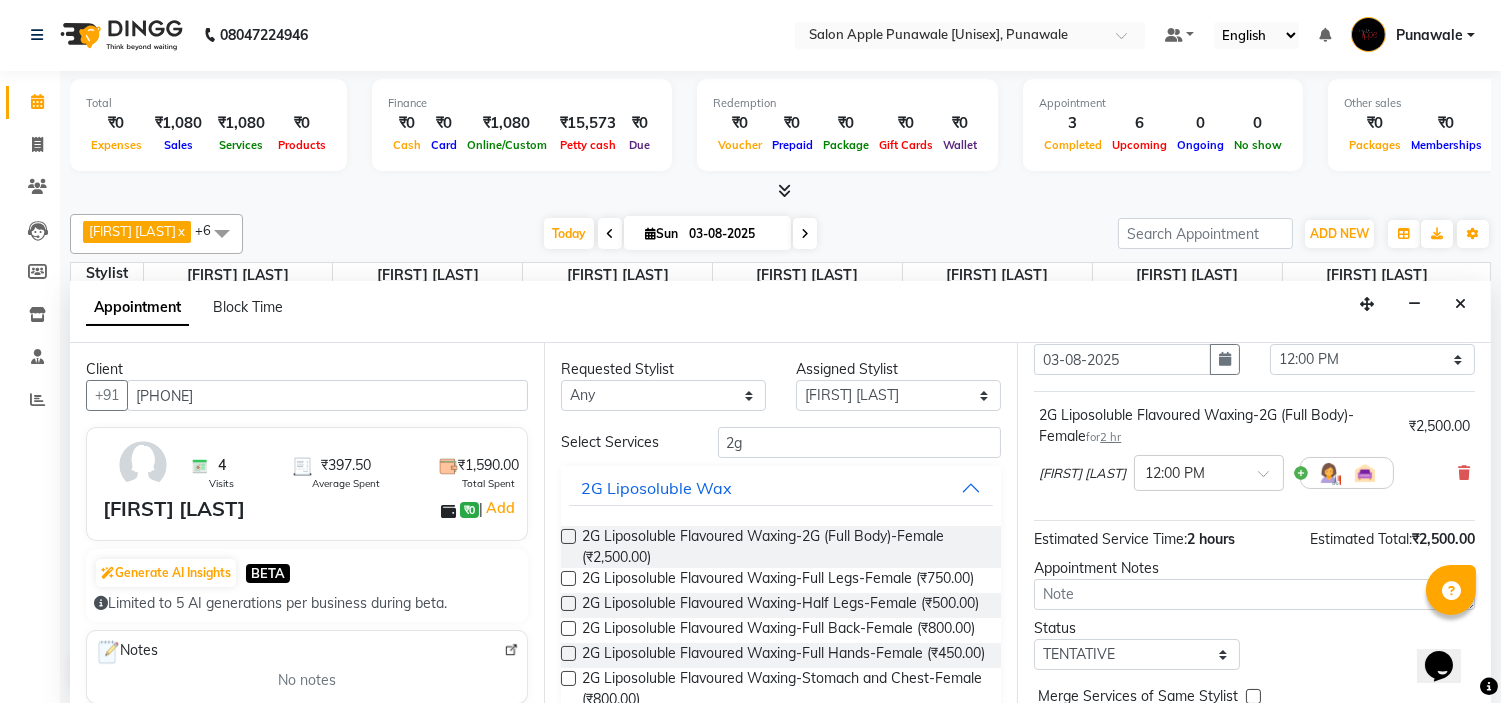 scroll, scrollTop: 186, scrollLeft: 0, axis: vertical 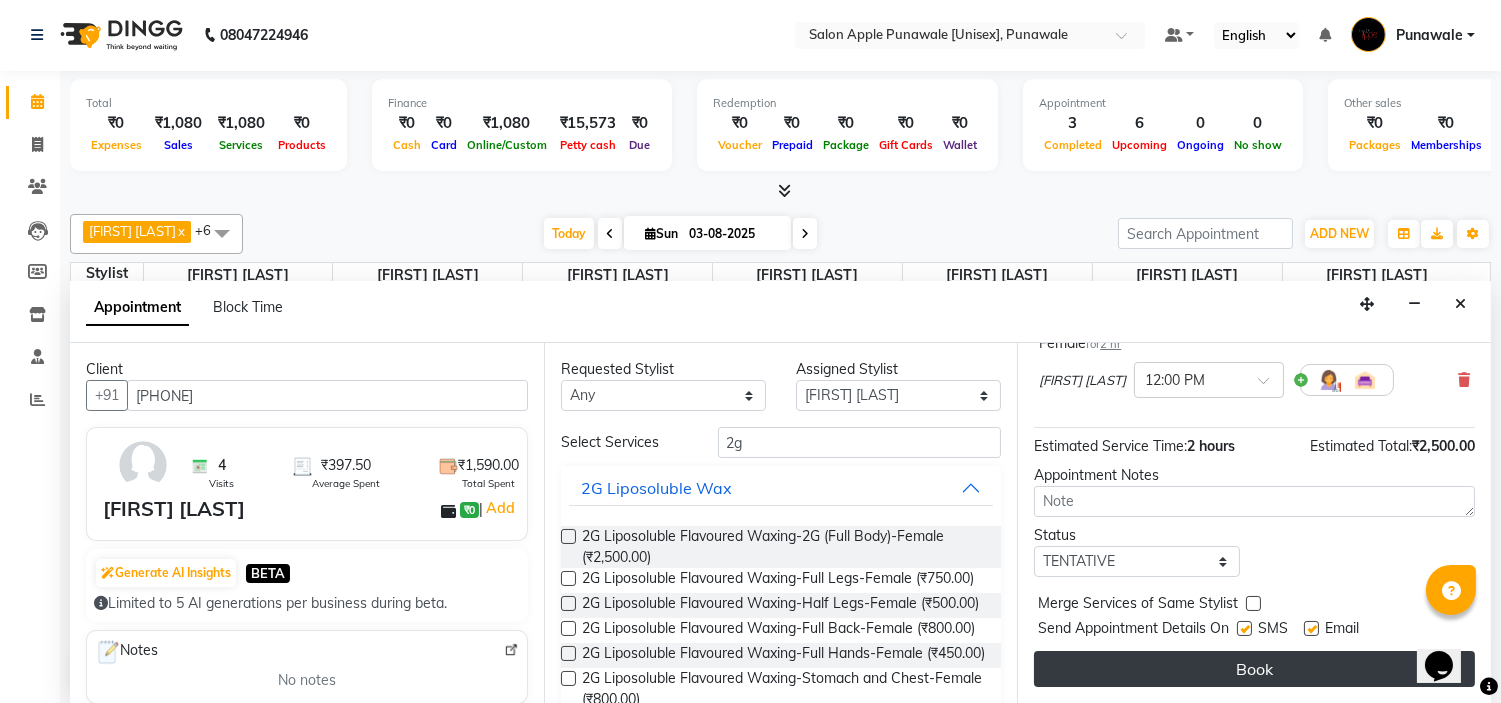 click on "Book" at bounding box center (1254, 669) 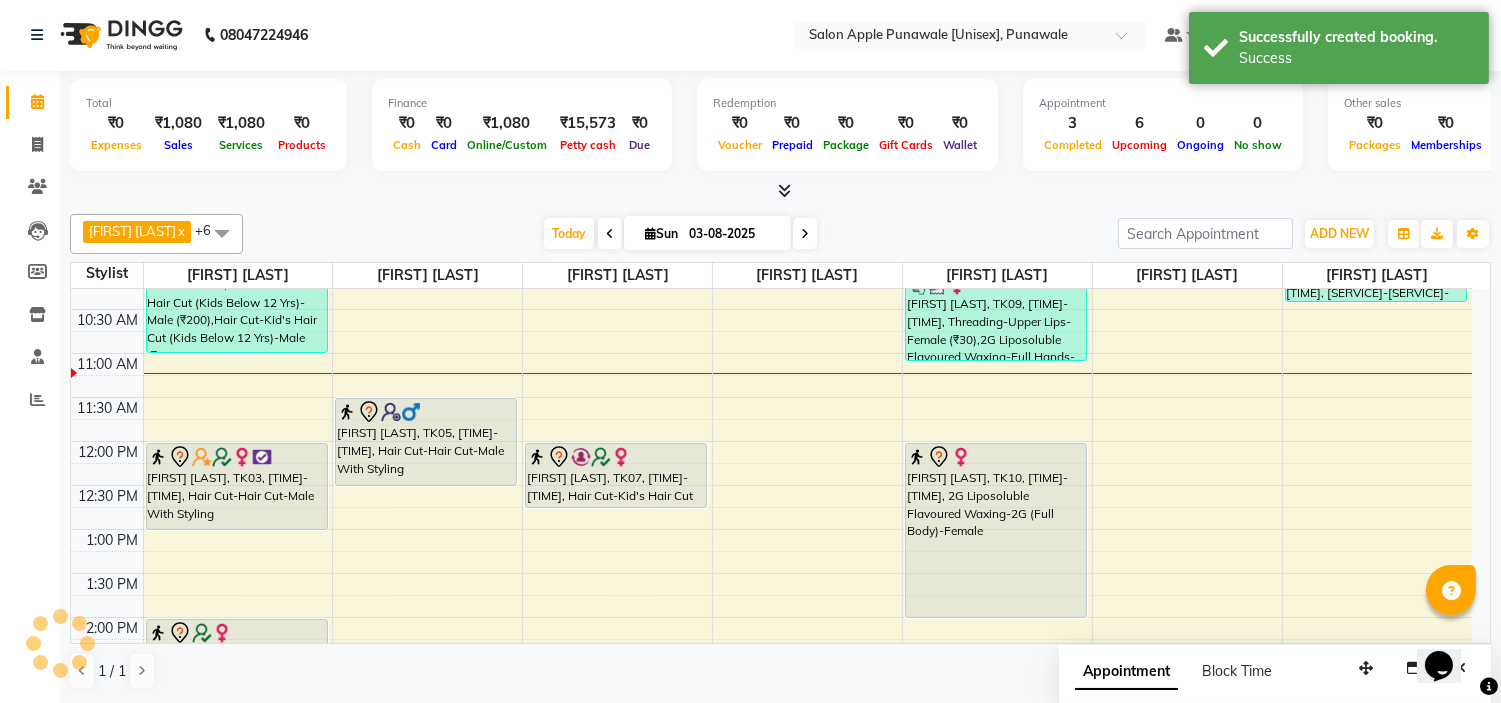 scroll, scrollTop: 0, scrollLeft: 0, axis: both 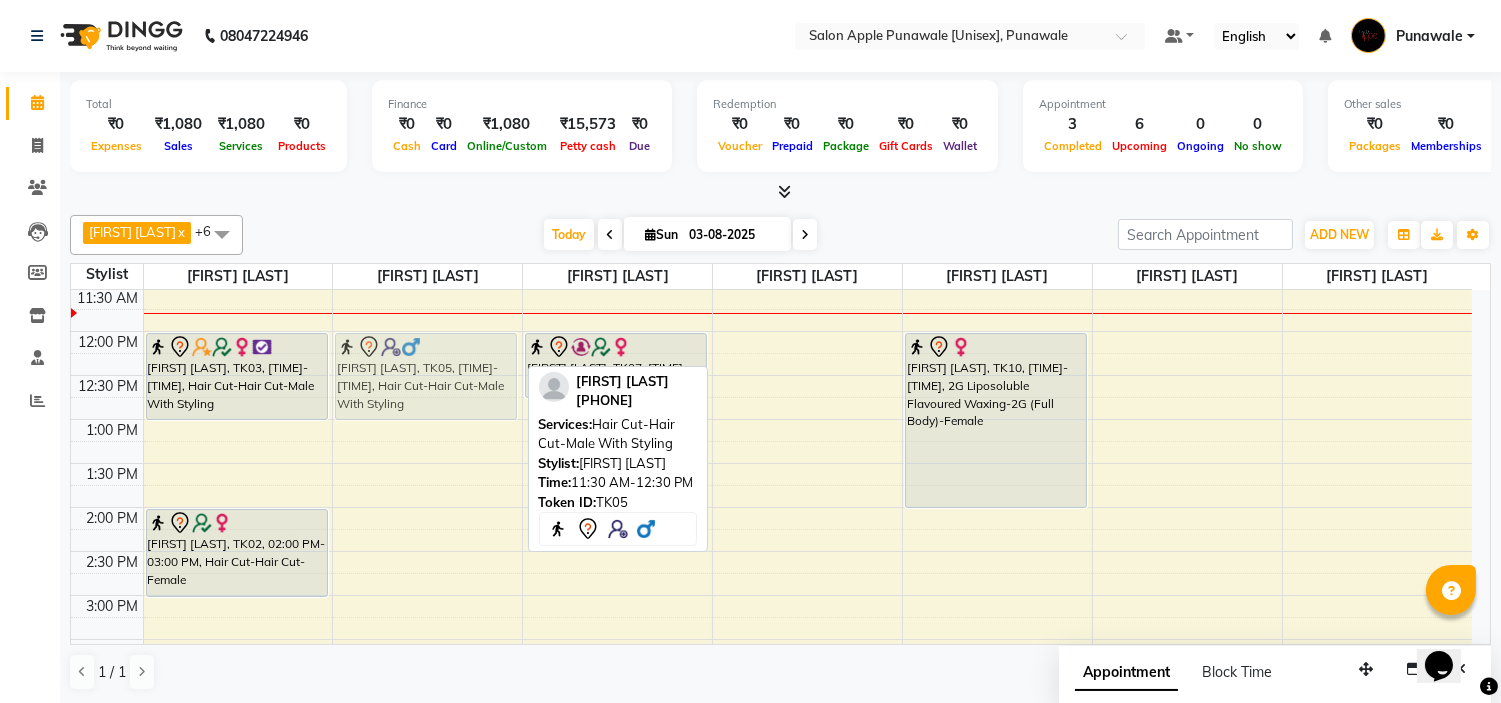 click on "Rahul hon, TK05, 11:30 AM-12:30 PM, Hair Cut-Hair Cut-Male With Styling             Rahul hon, TK05, 11:30 AM-12:30 PM, Hair Cut-Hair Cut-Male With Styling" at bounding box center (427, 683) 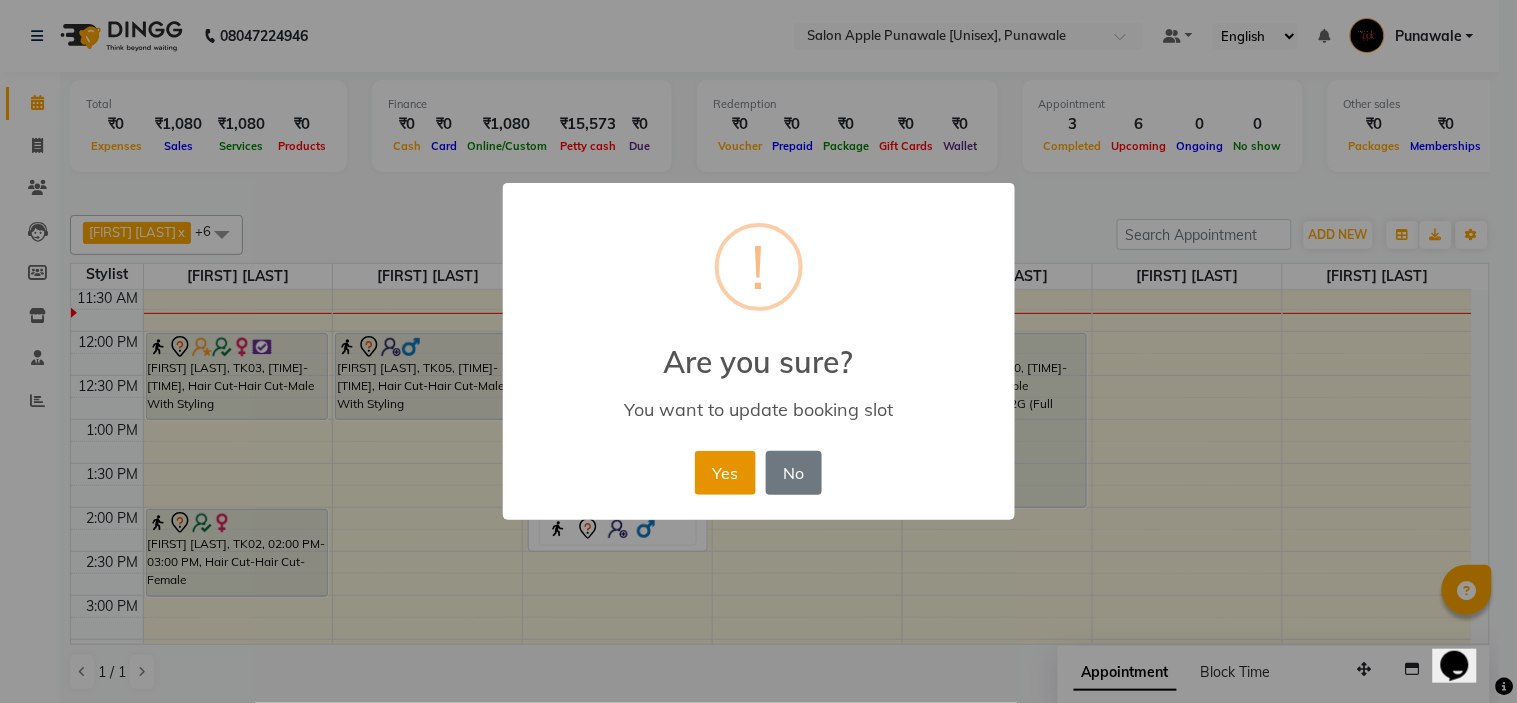 click on "Yes" at bounding box center [725, 473] 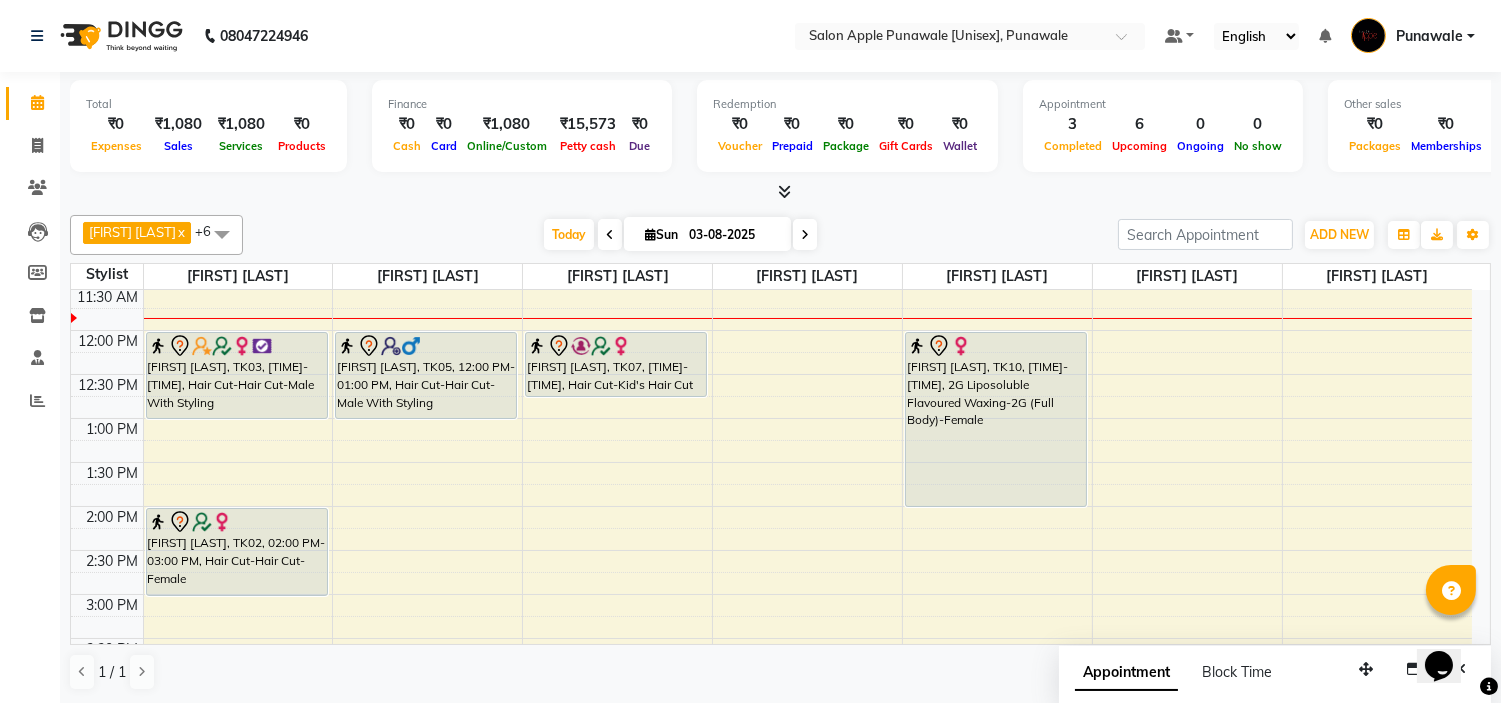 scroll, scrollTop: 222, scrollLeft: 0, axis: vertical 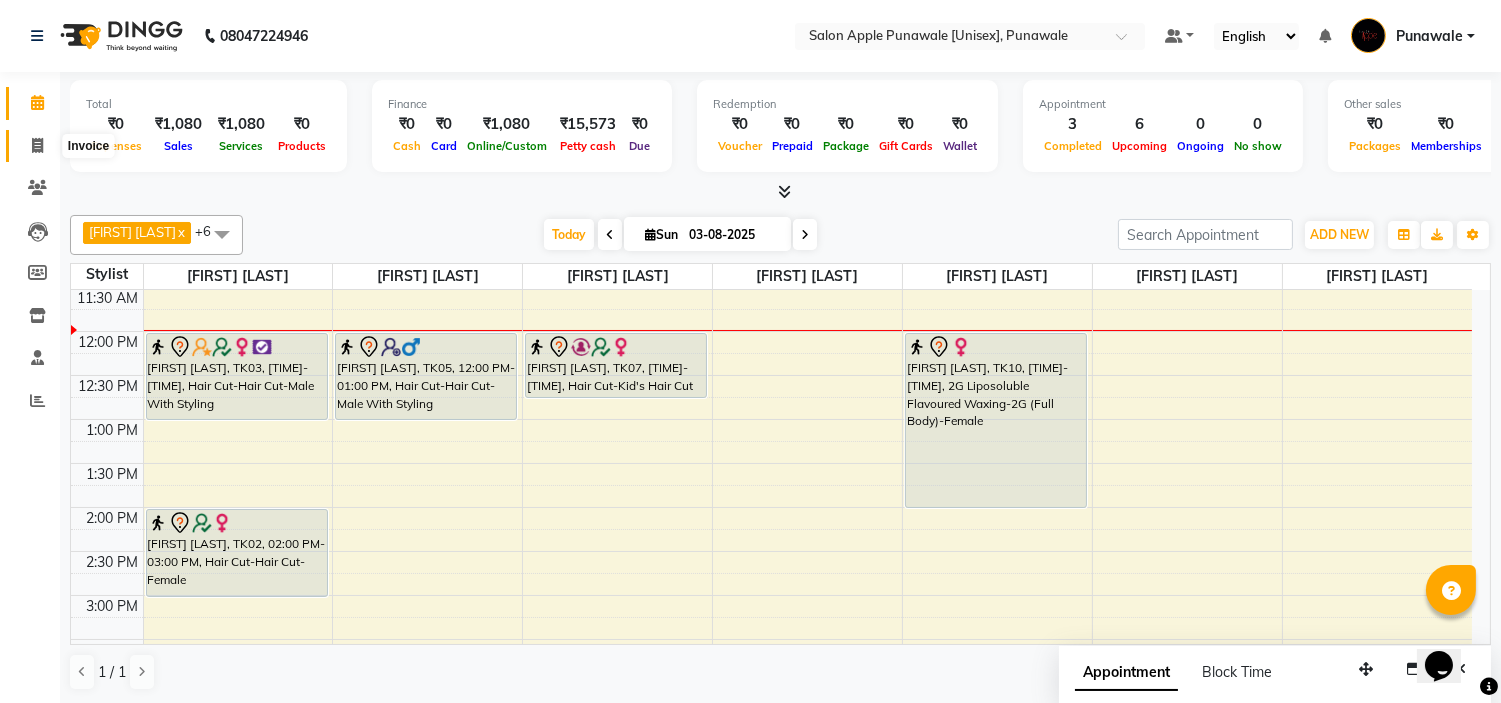 click 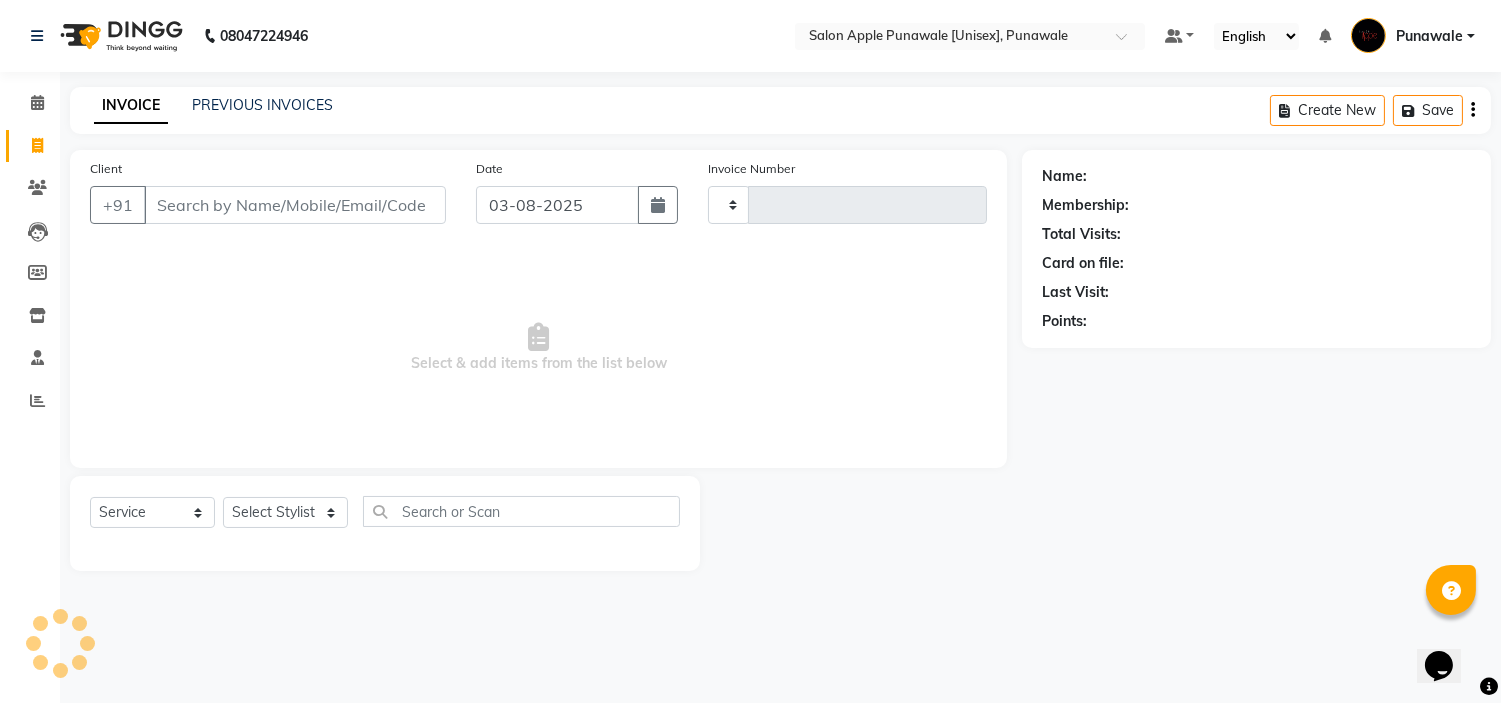 type on "1506" 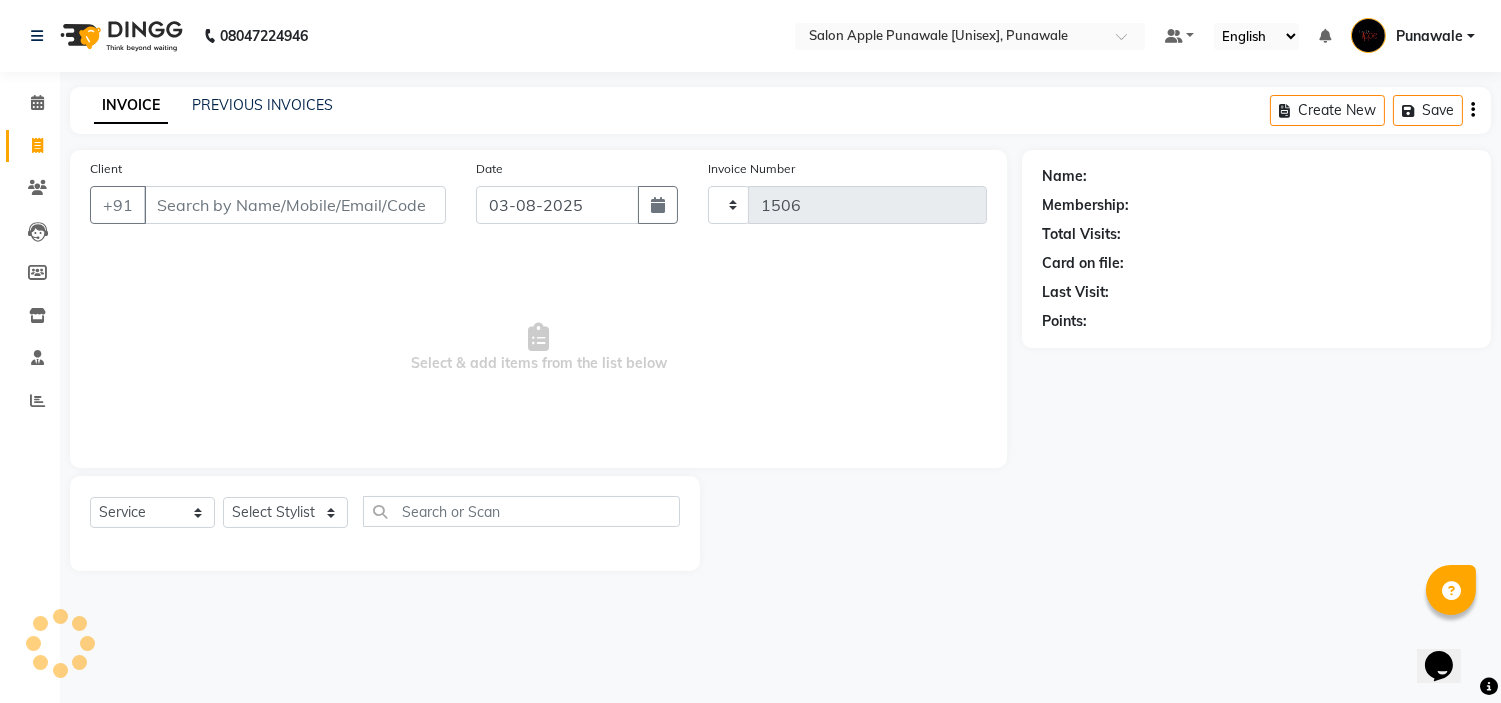 select on "5421" 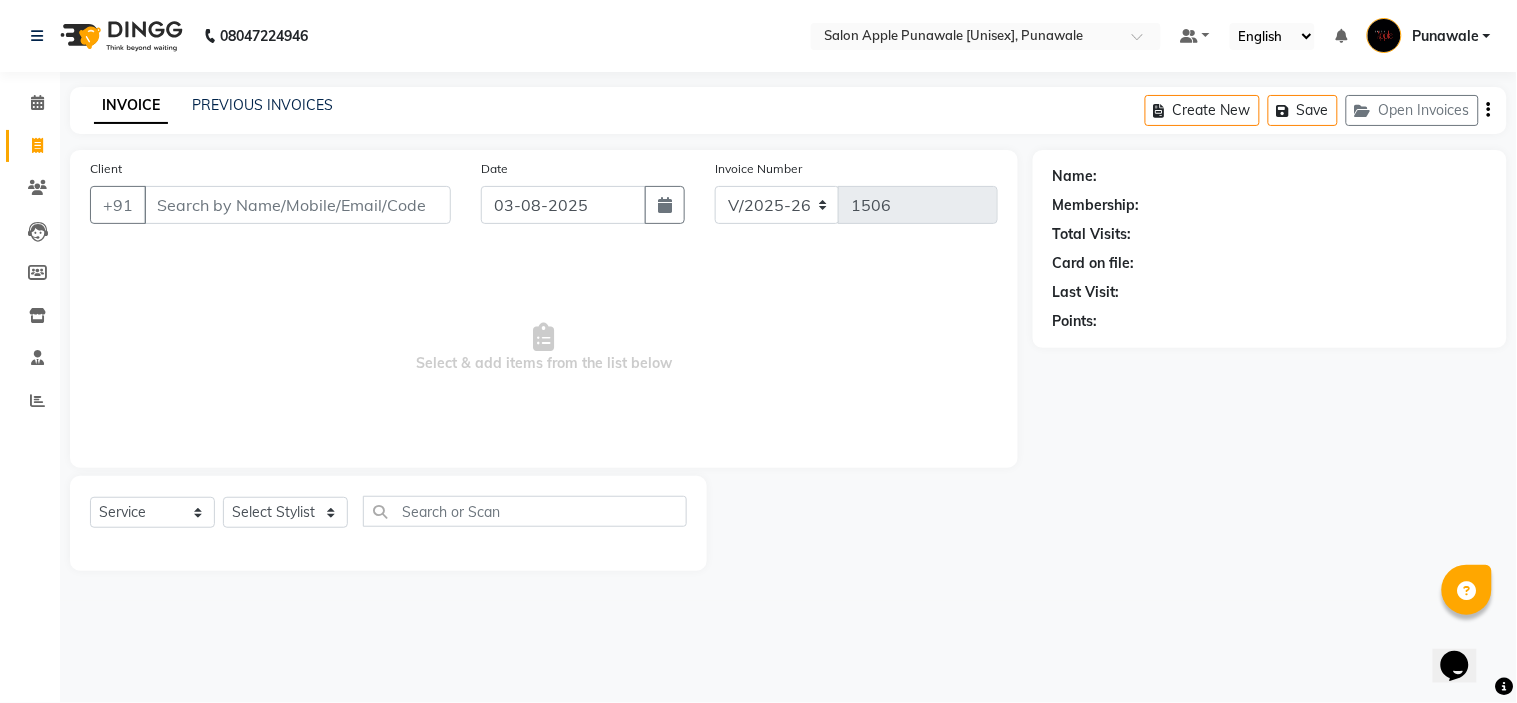 click on "Client" at bounding box center [297, 205] 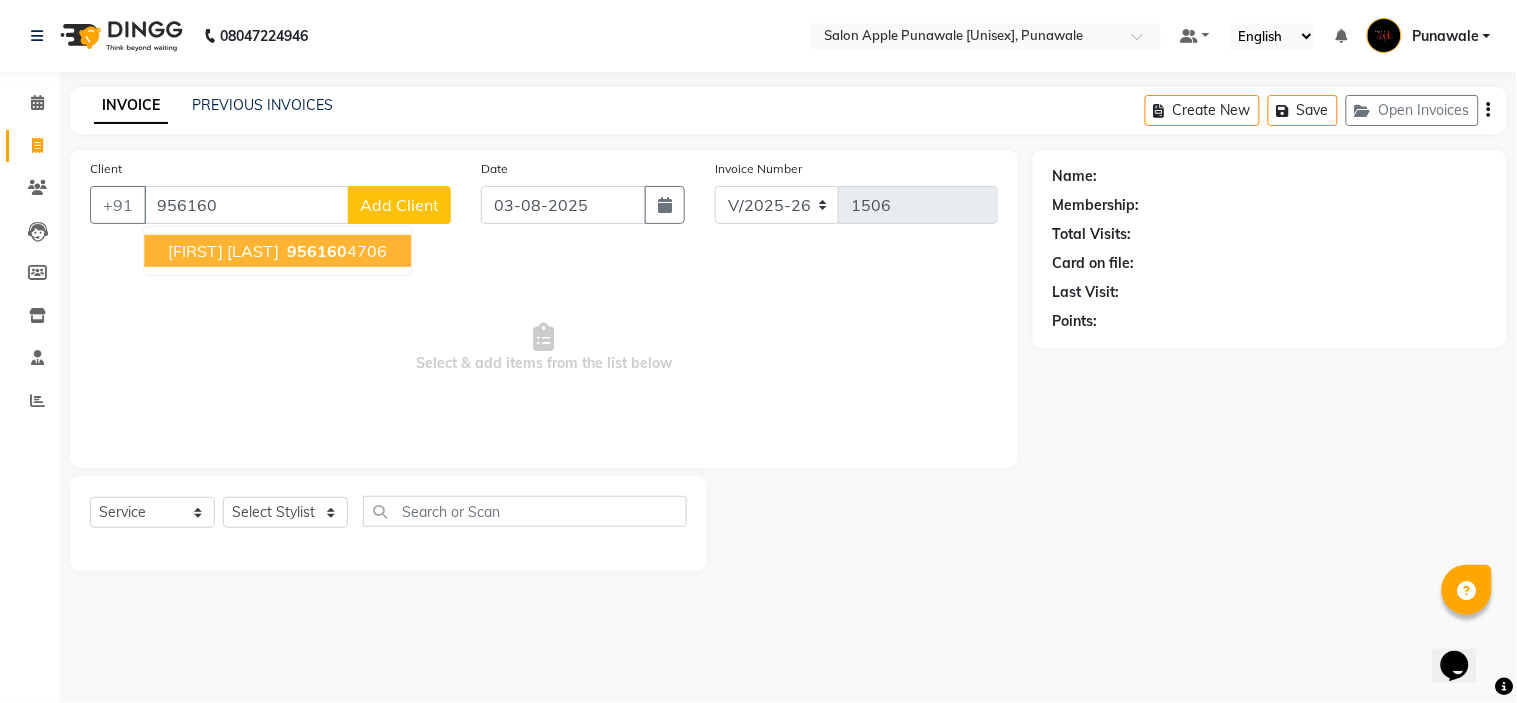 click on "[FIRST] [LAST]" at bounding box center [223, 251] 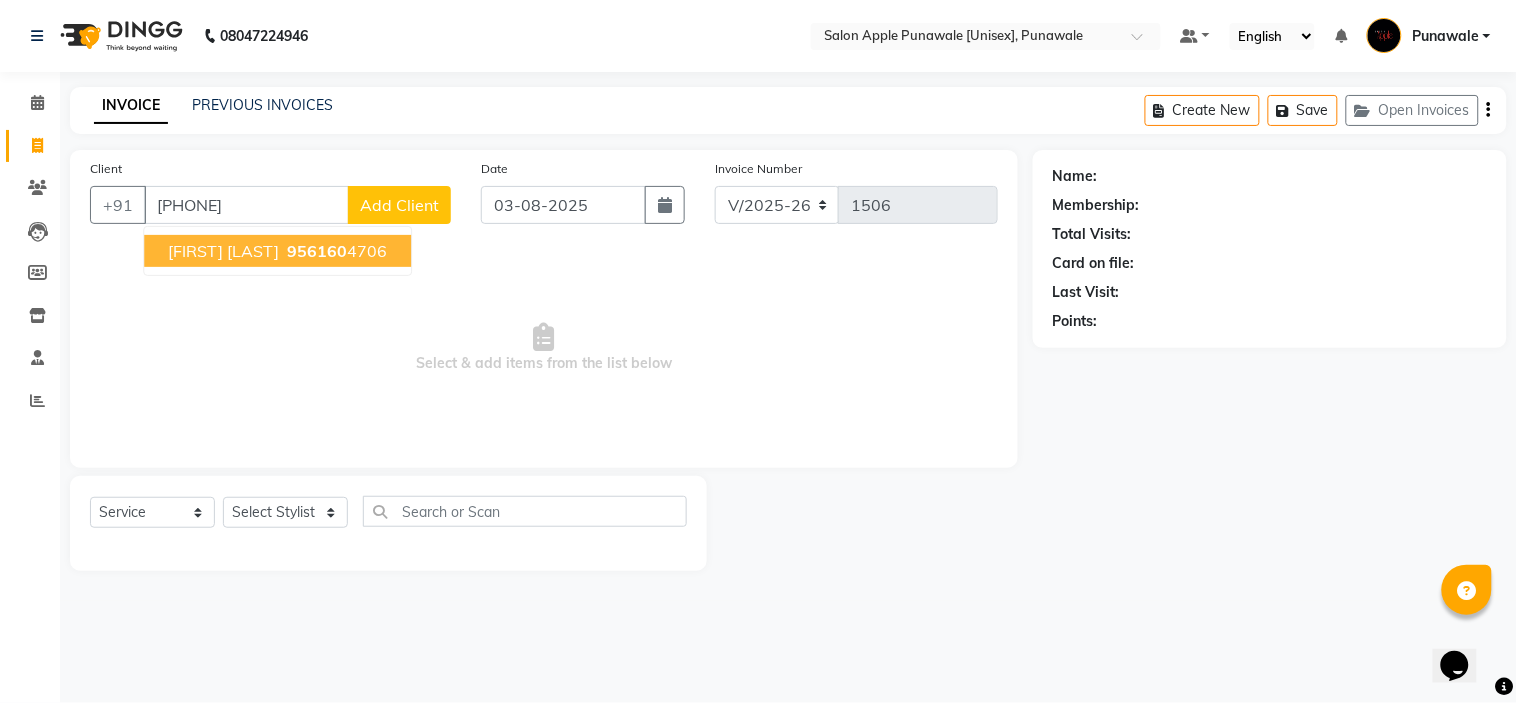 type on "[PHONE]" 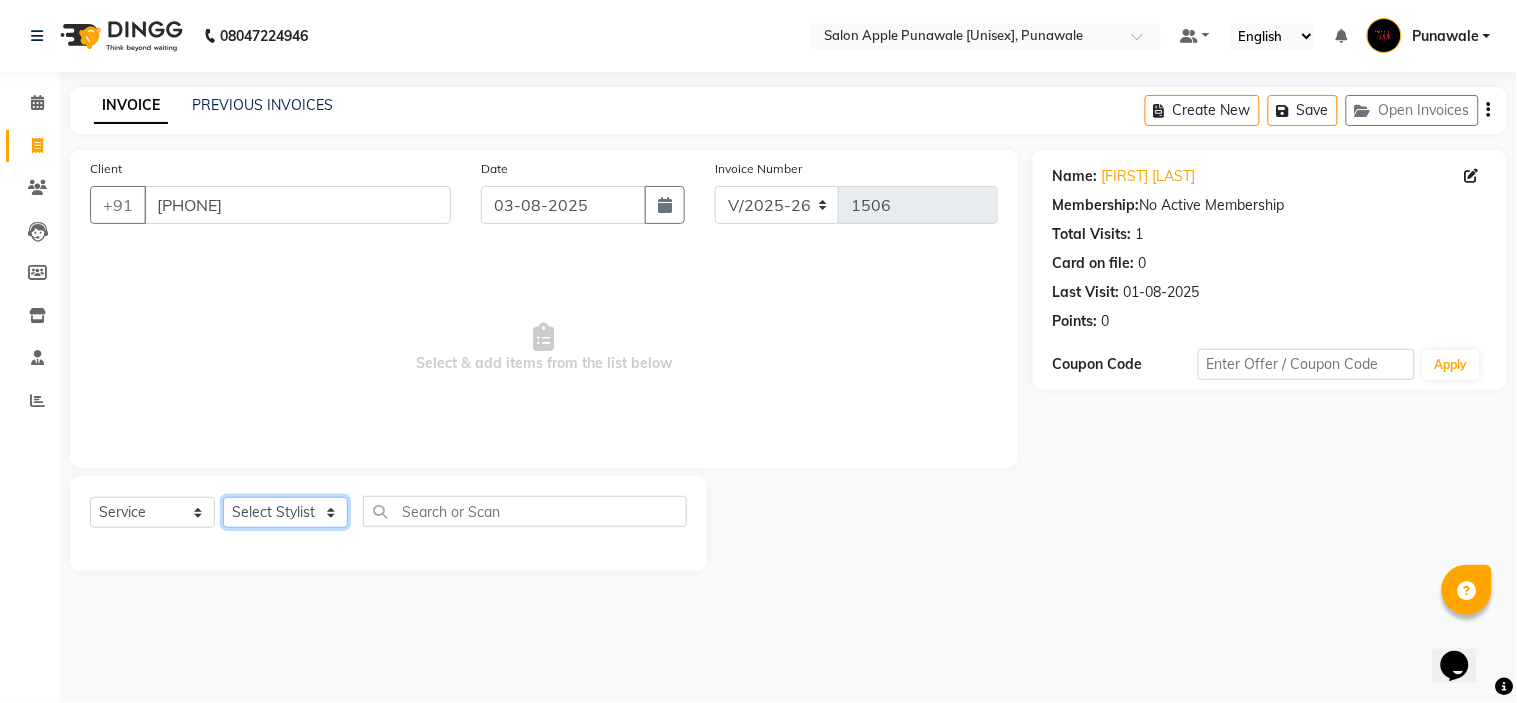 click on "Select Stylist Avi Sonawane Kamlesh Nikam Kaveri Nikam Pallavi Waghamare Shruti Khapake Sneha Jadhav Sohail Shaikh  Vivek Hire" 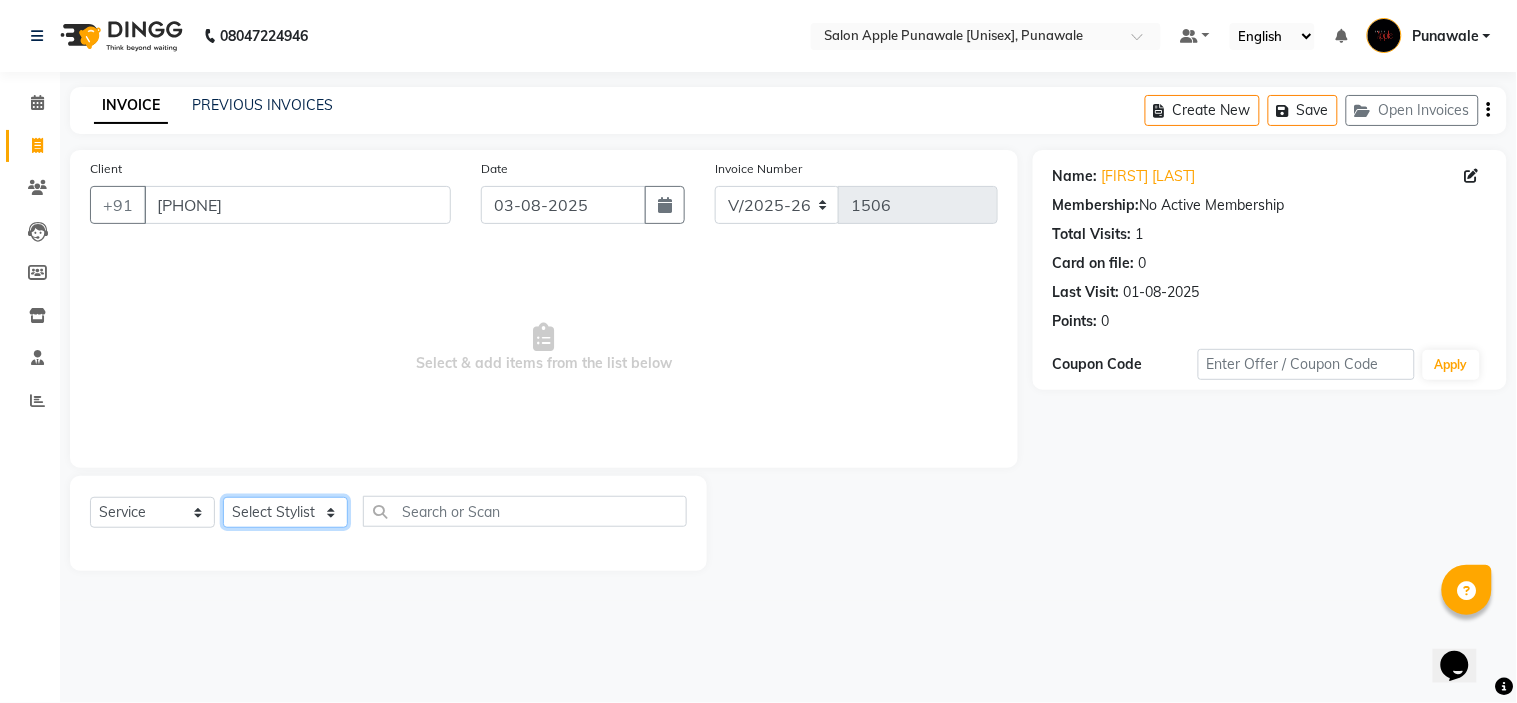 select on "54408" 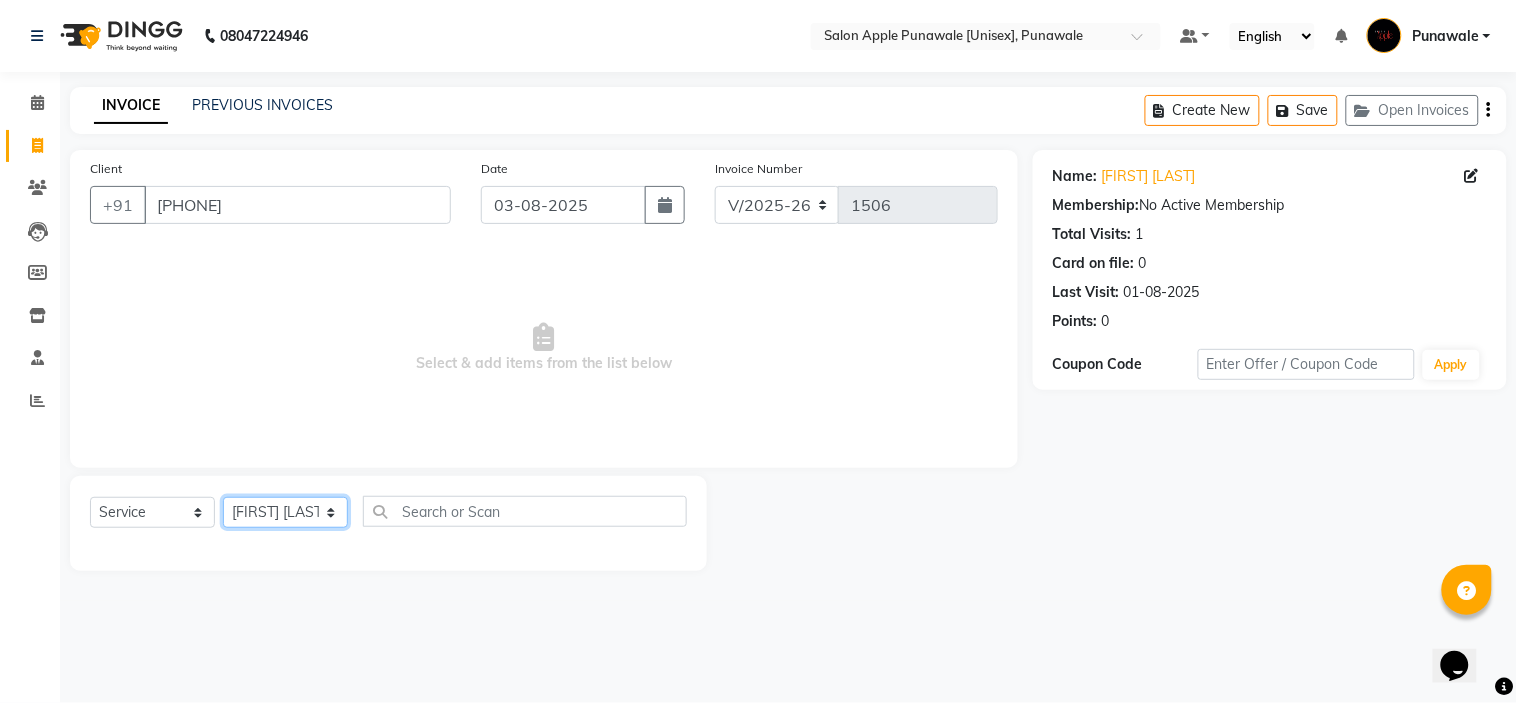 click on "Select Stylist Avi Sonawane Kamlesh Nikam Kaveri Nikam Pallavi Waghamare Shruti Khapake Sneha Jadhav Sohail Shaikh  Vivek Hire" 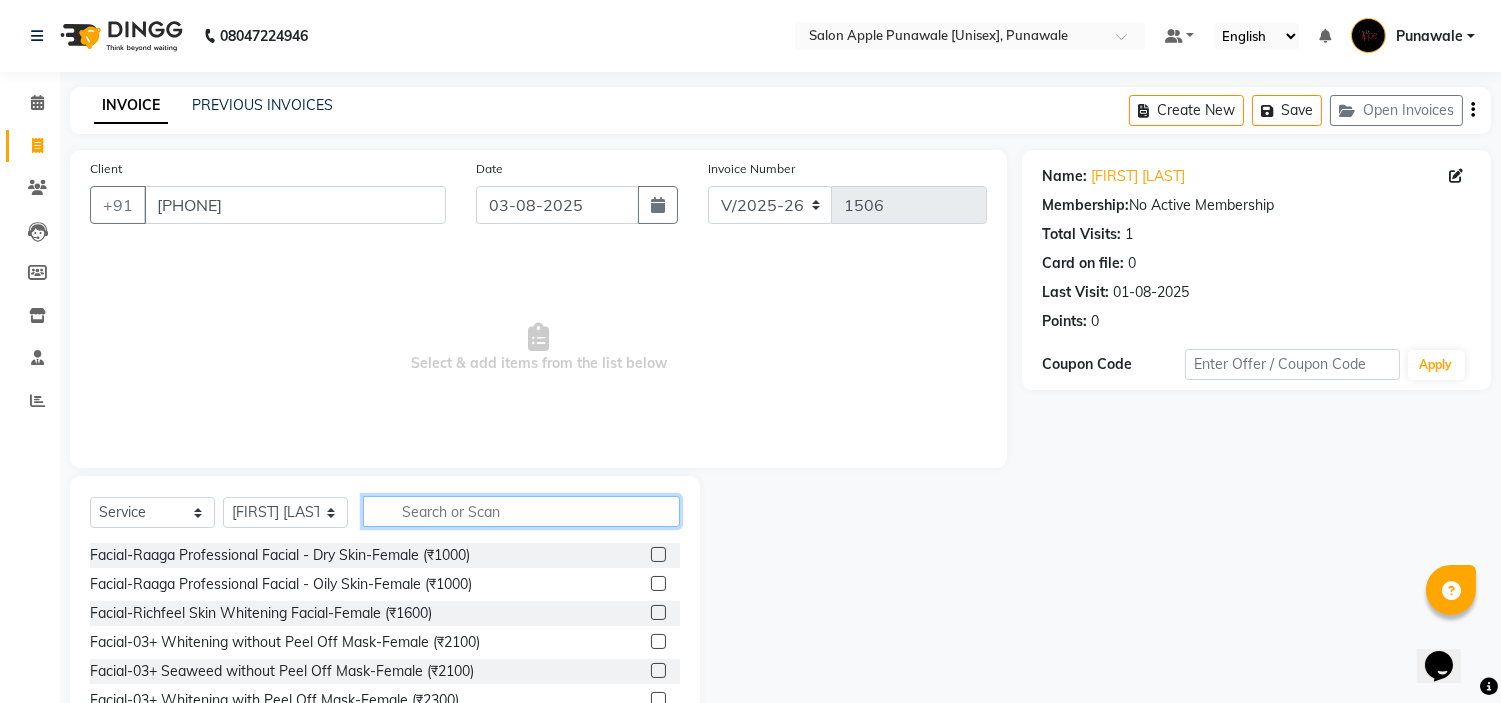 click 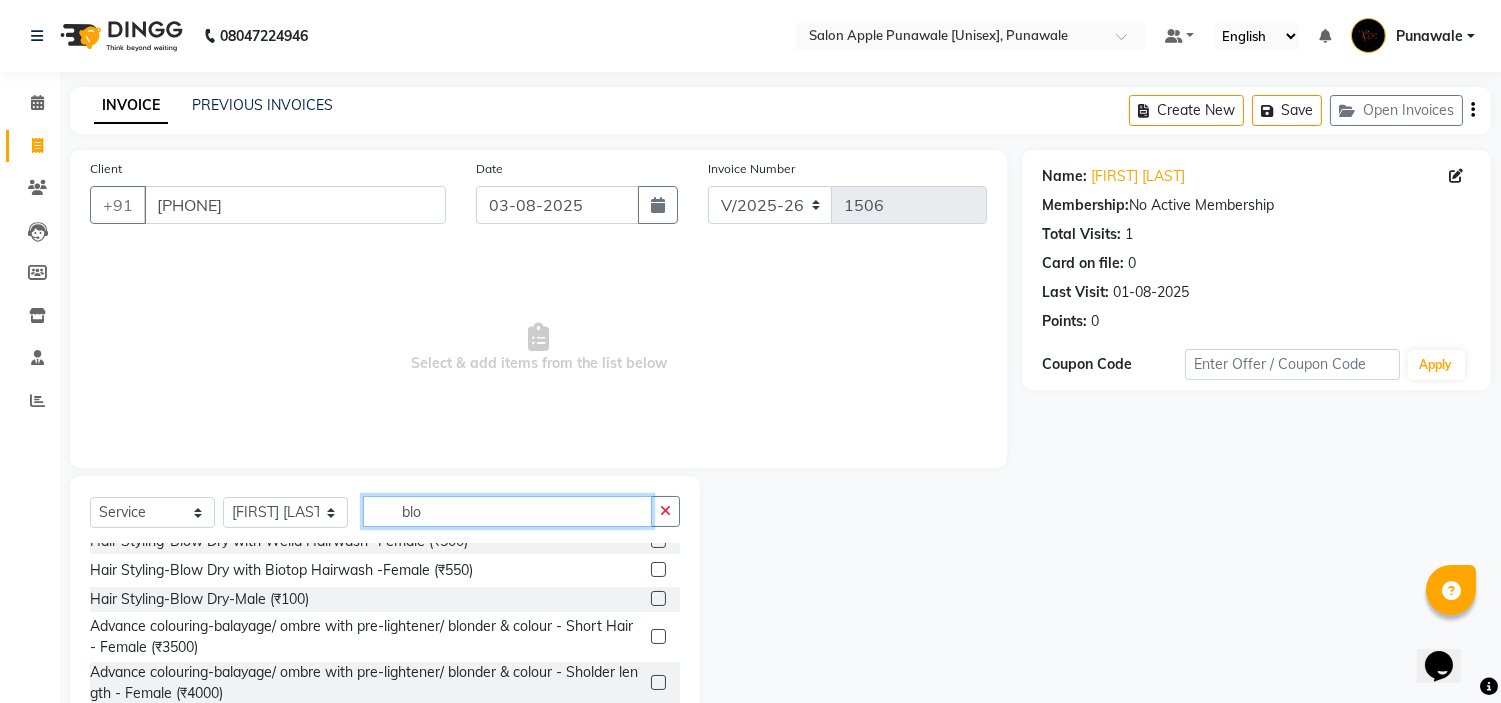 scroll, scrollTop: 111, scrollLeft: 0, axis: vertical 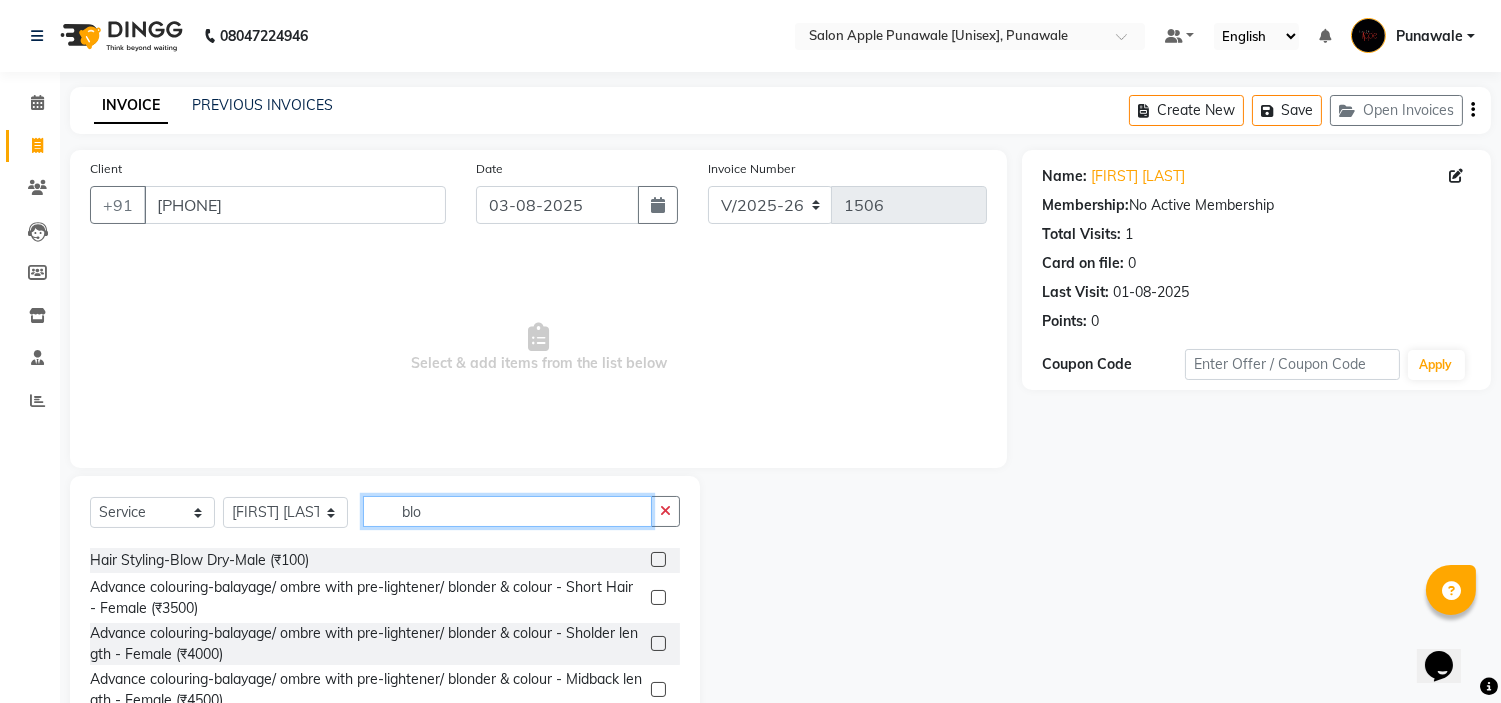 click on "blo" 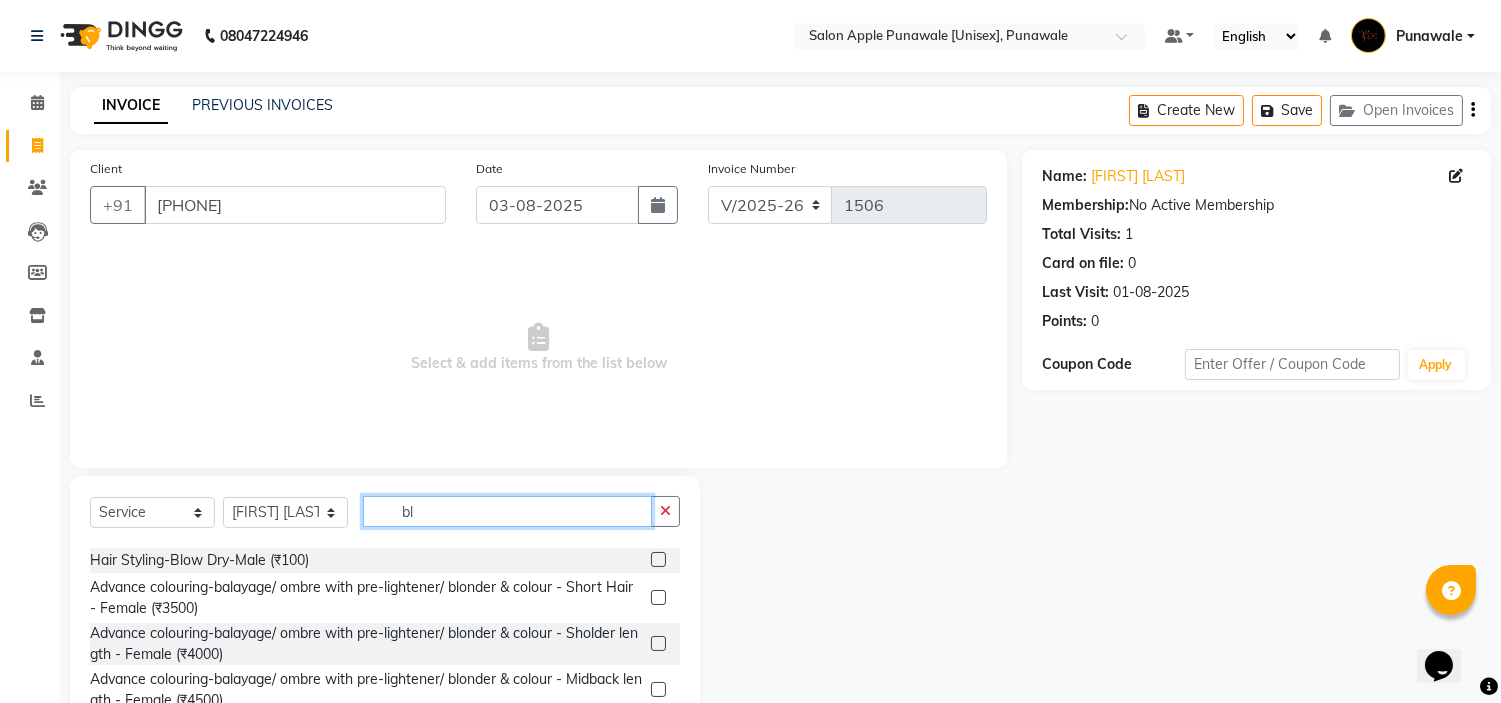 type on "b" 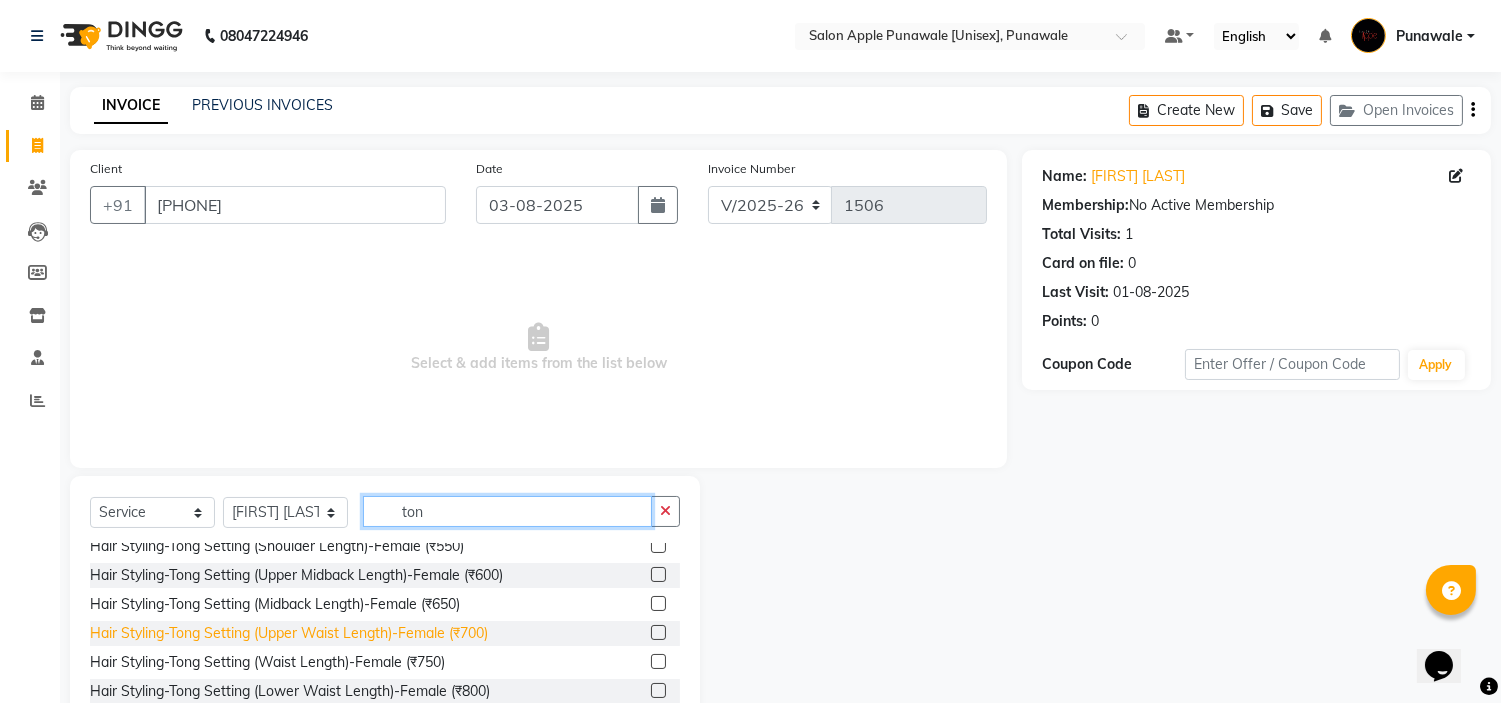 scroll, scrollTop: 0, scrollLeft: 0, axis: both 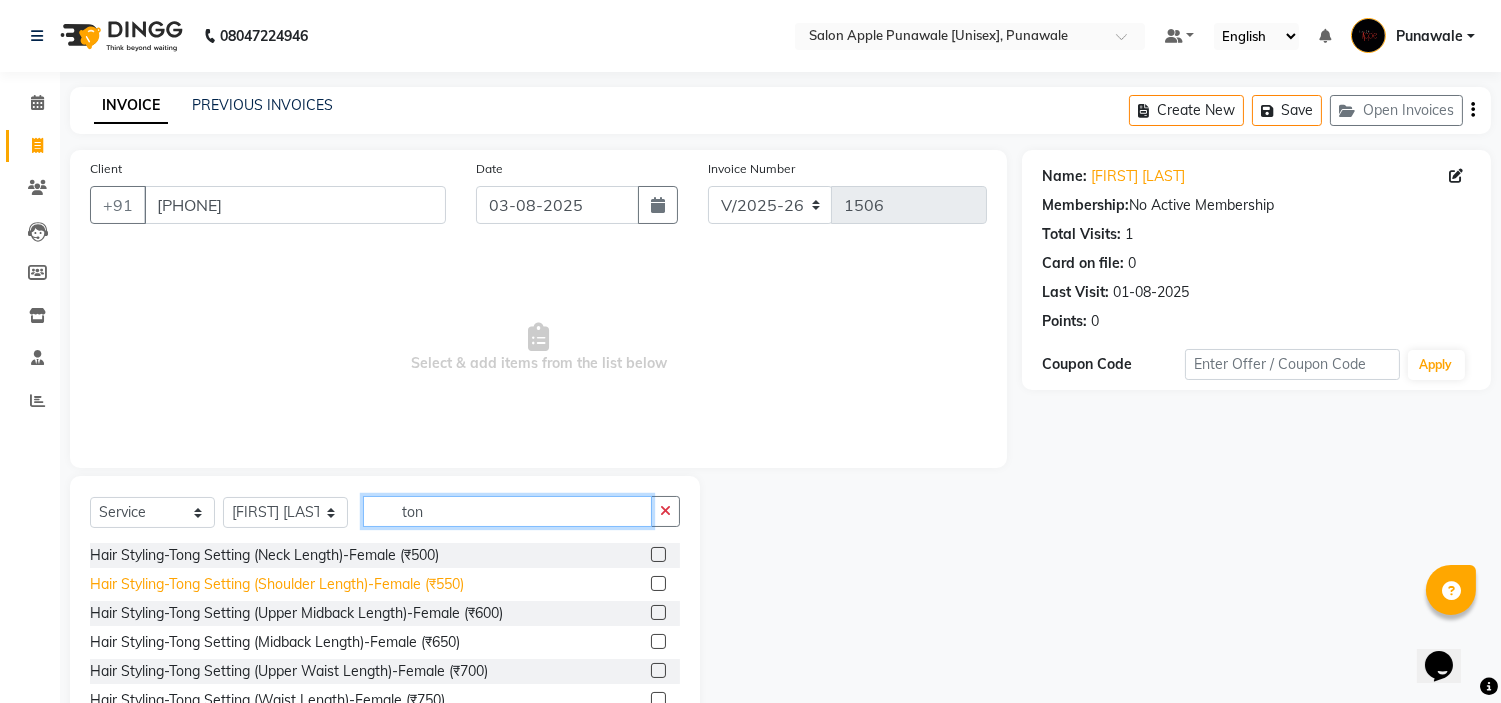 type on "ton" 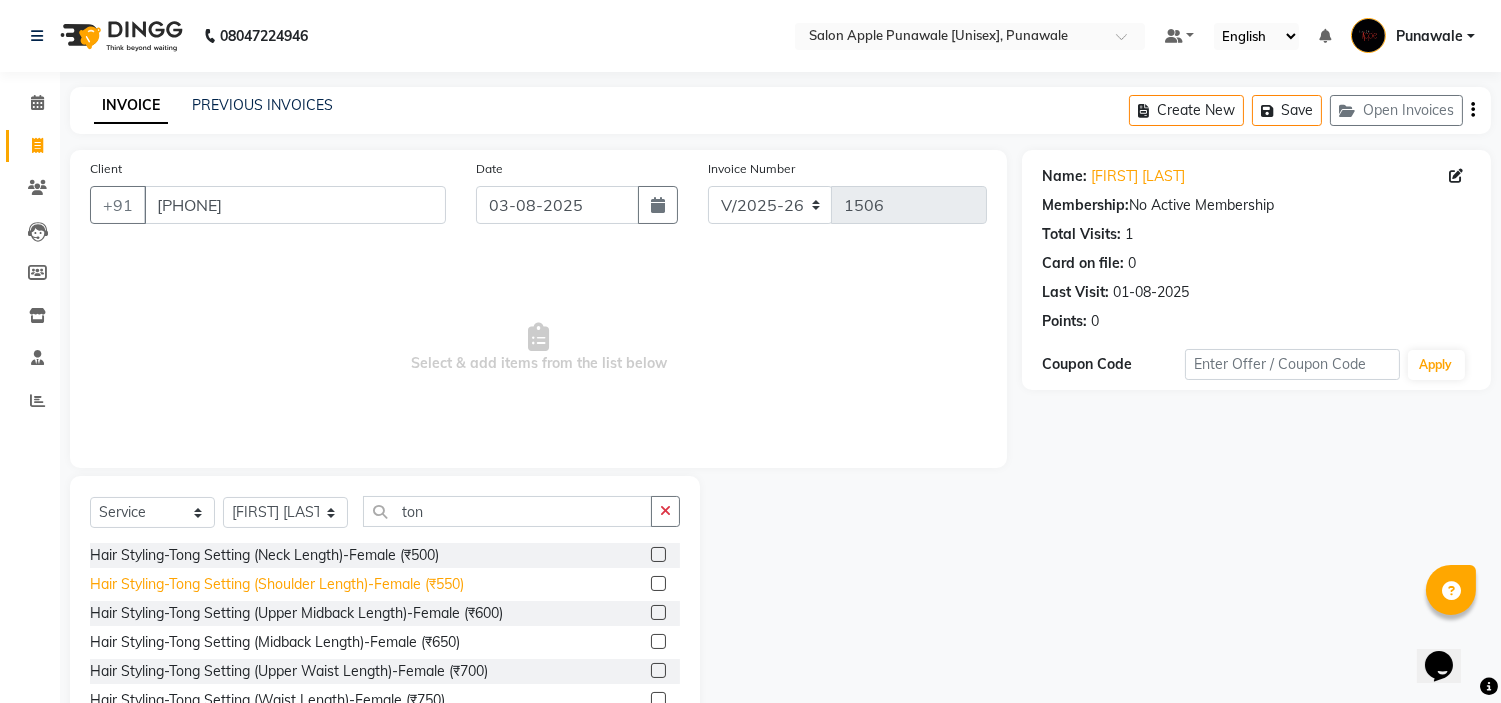 click on "Hair Styling-Tong Setting (Shoulder Length)-Female (₹550)" 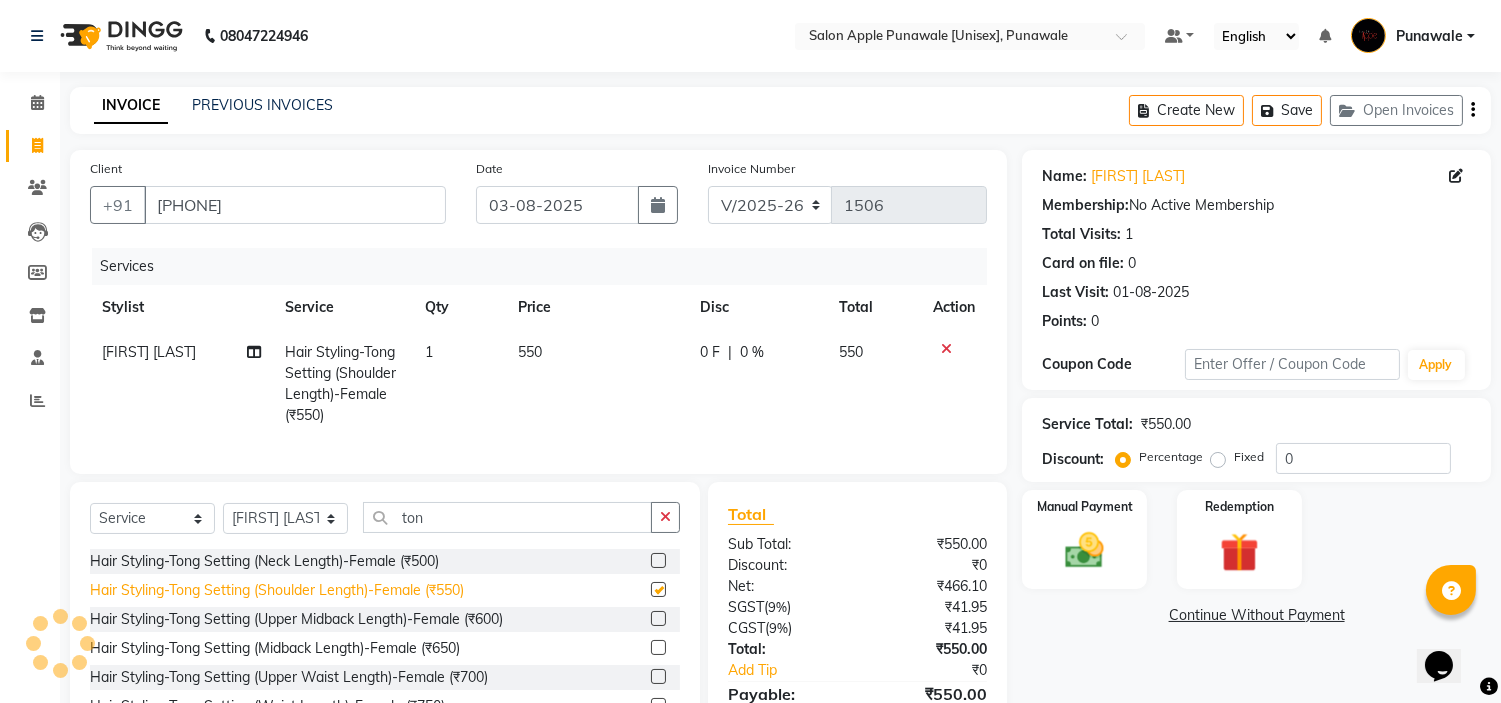 checkbox on "false" 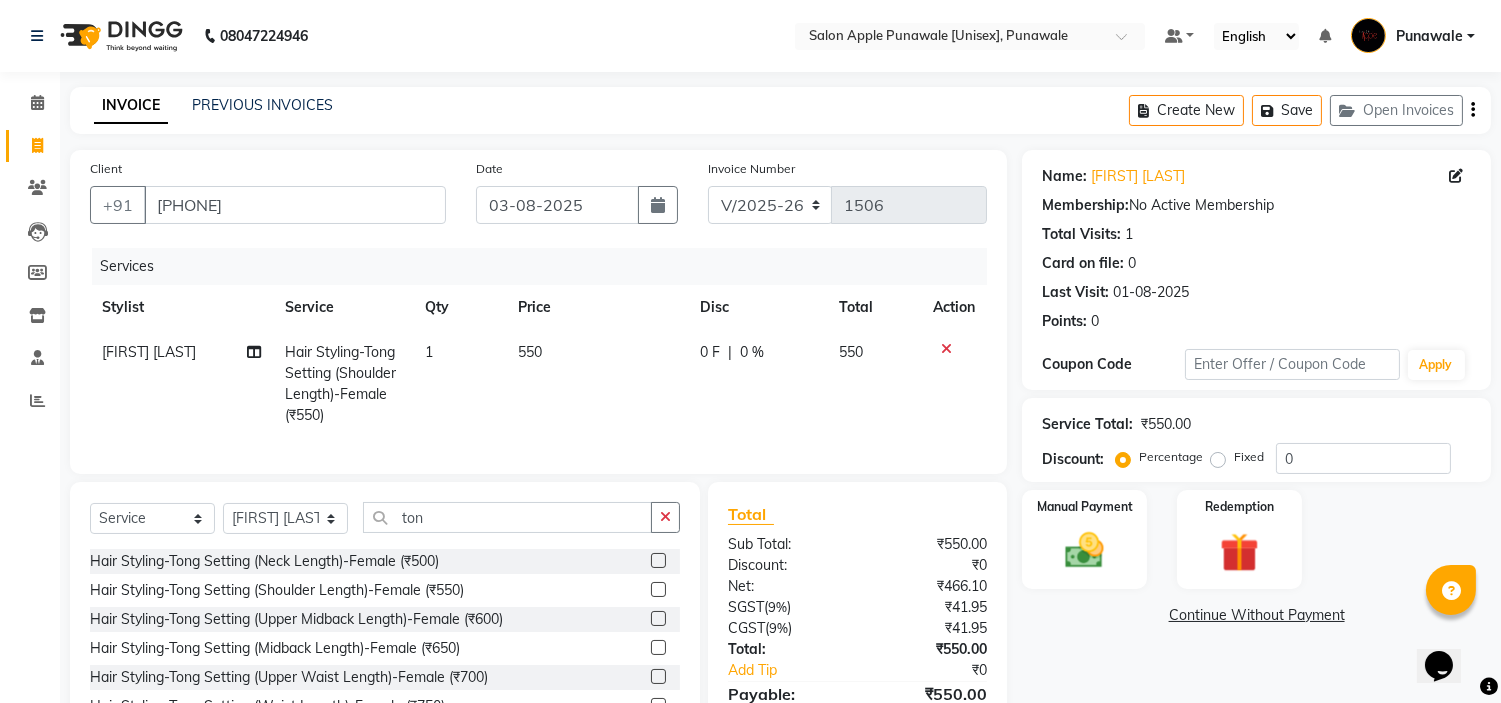 click on "[FIRST] [LAST]" 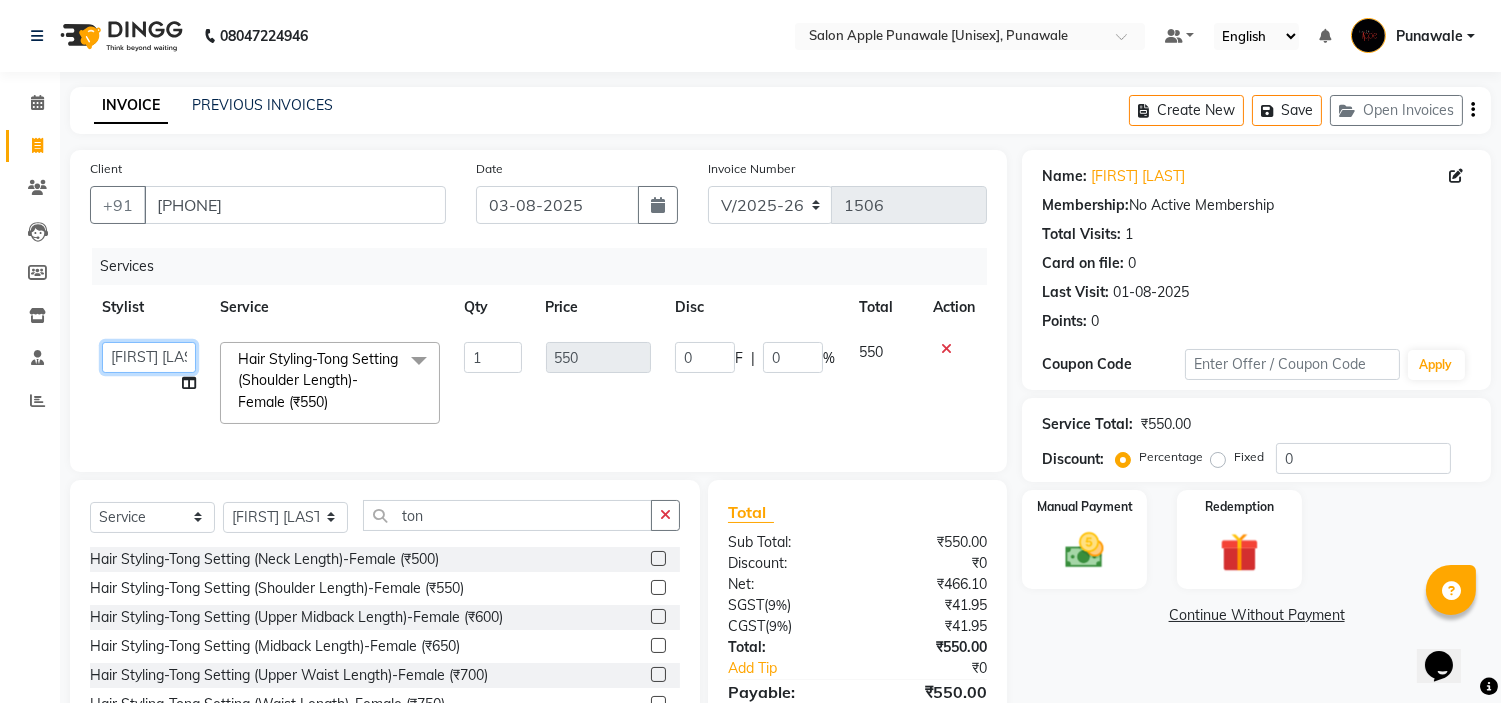 click on "[FIRST] [LAST]   [FIRST] [LAST]   [FIRST] [LAST]   [FIRST] [LAST]   [FIRST] [LAST]   [FIRST] [LAST]   [FIRST] [LAST]    [FIRST] [LAST]" 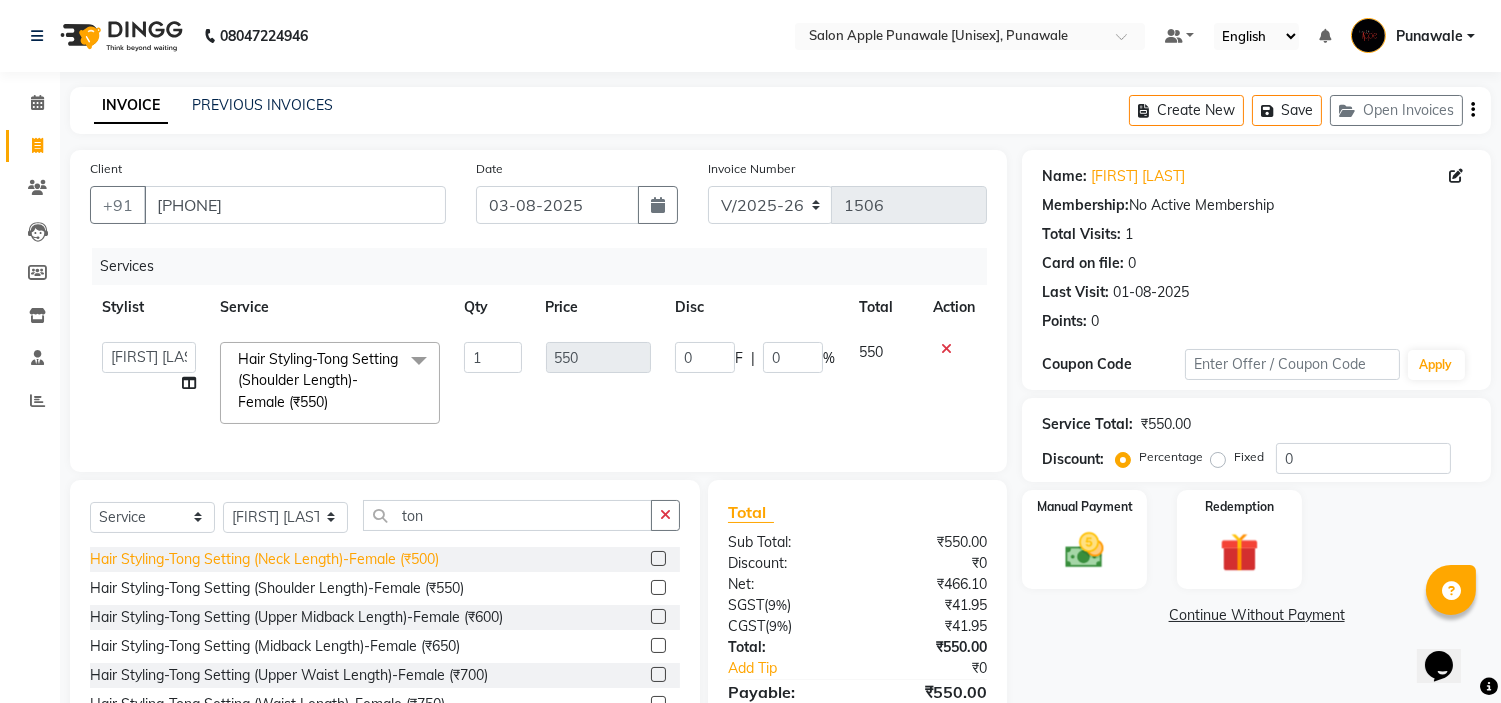 select on "80185" 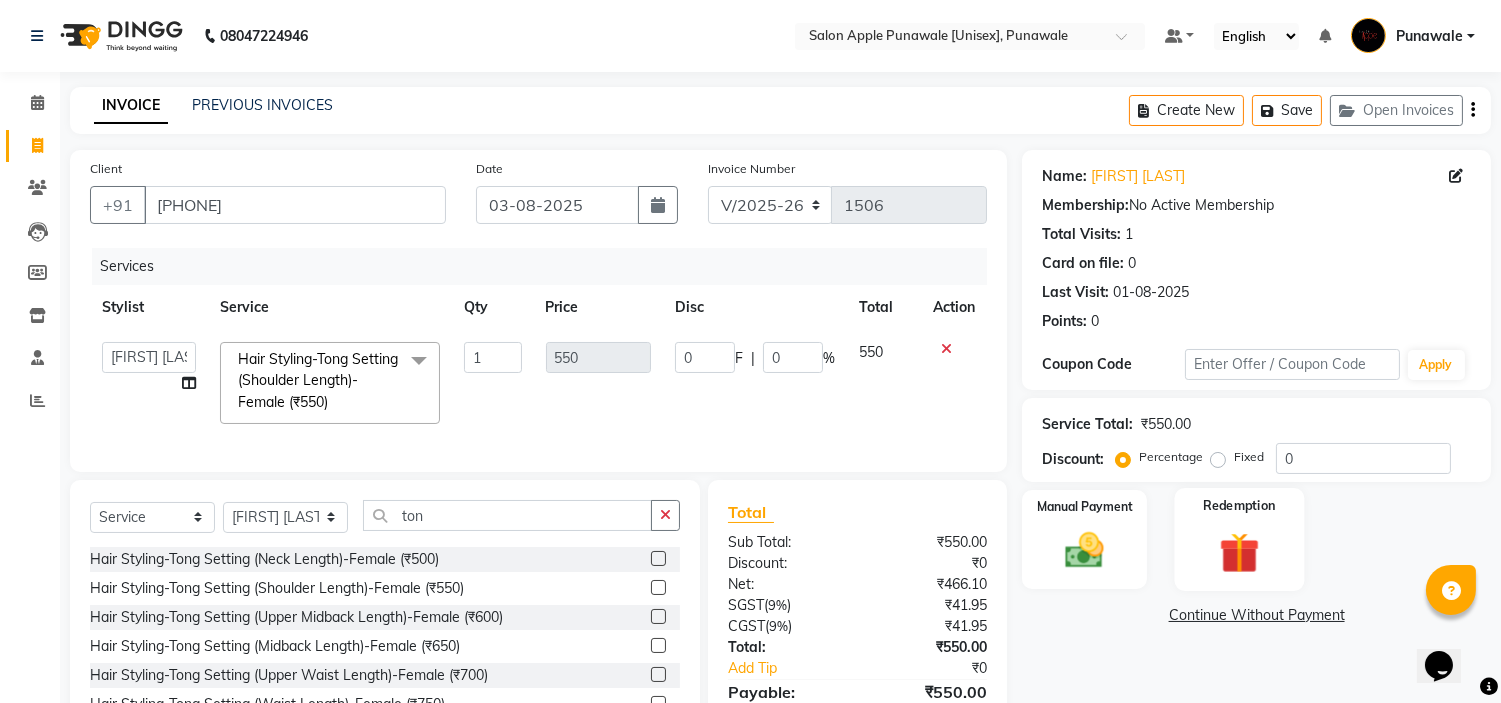 scroll, scrollTop: 118, scrollLeft: 0, axis: vertical 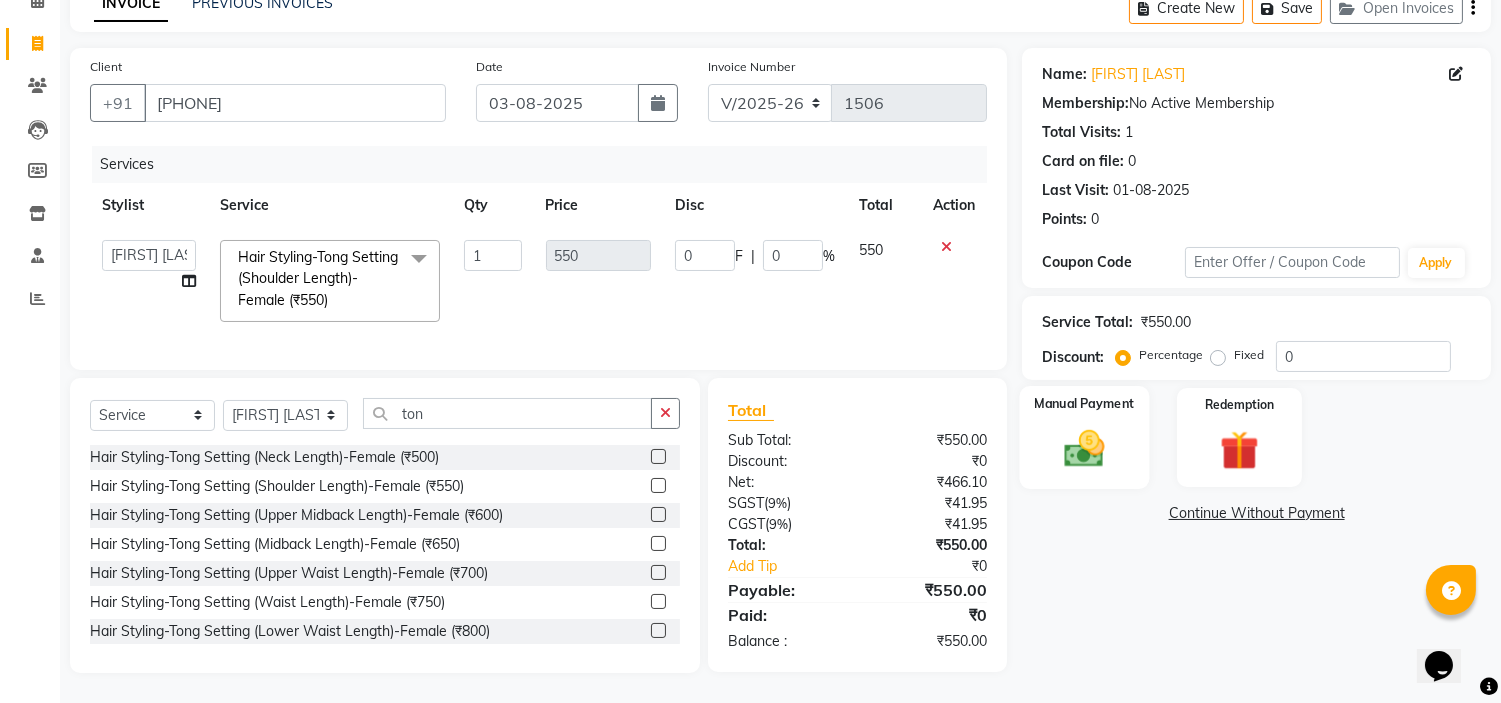 click 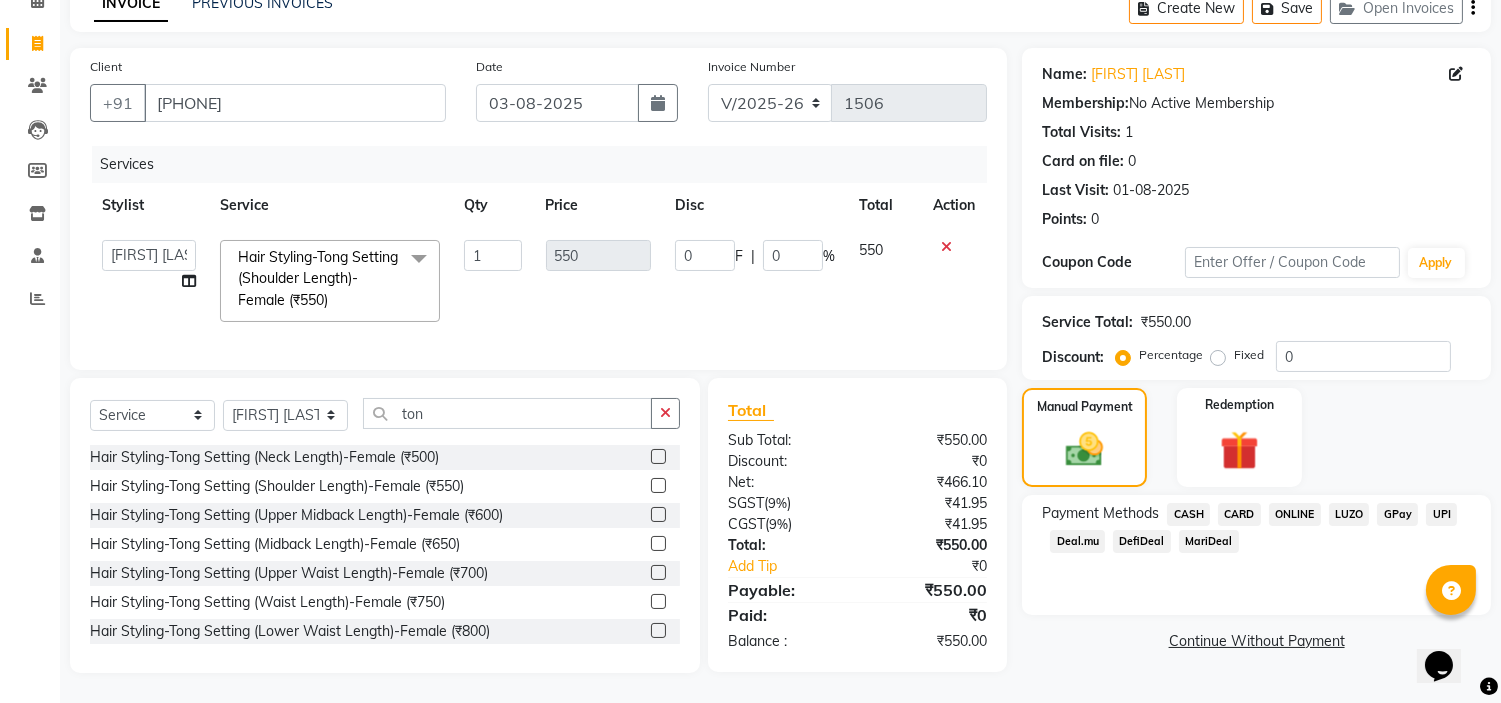 click on "ONLINE" 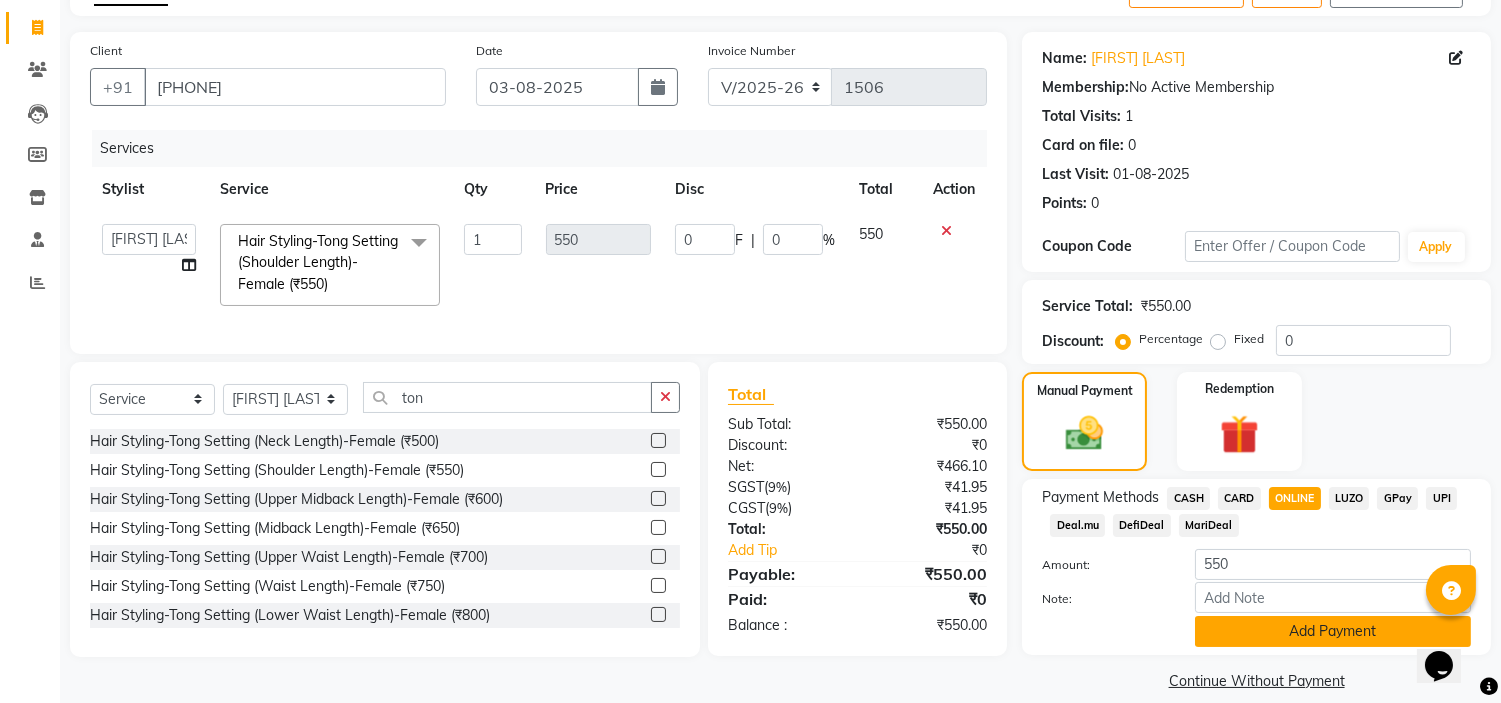 scroll, scrollTop: 141, scrollLeft: 0, axis: vertical 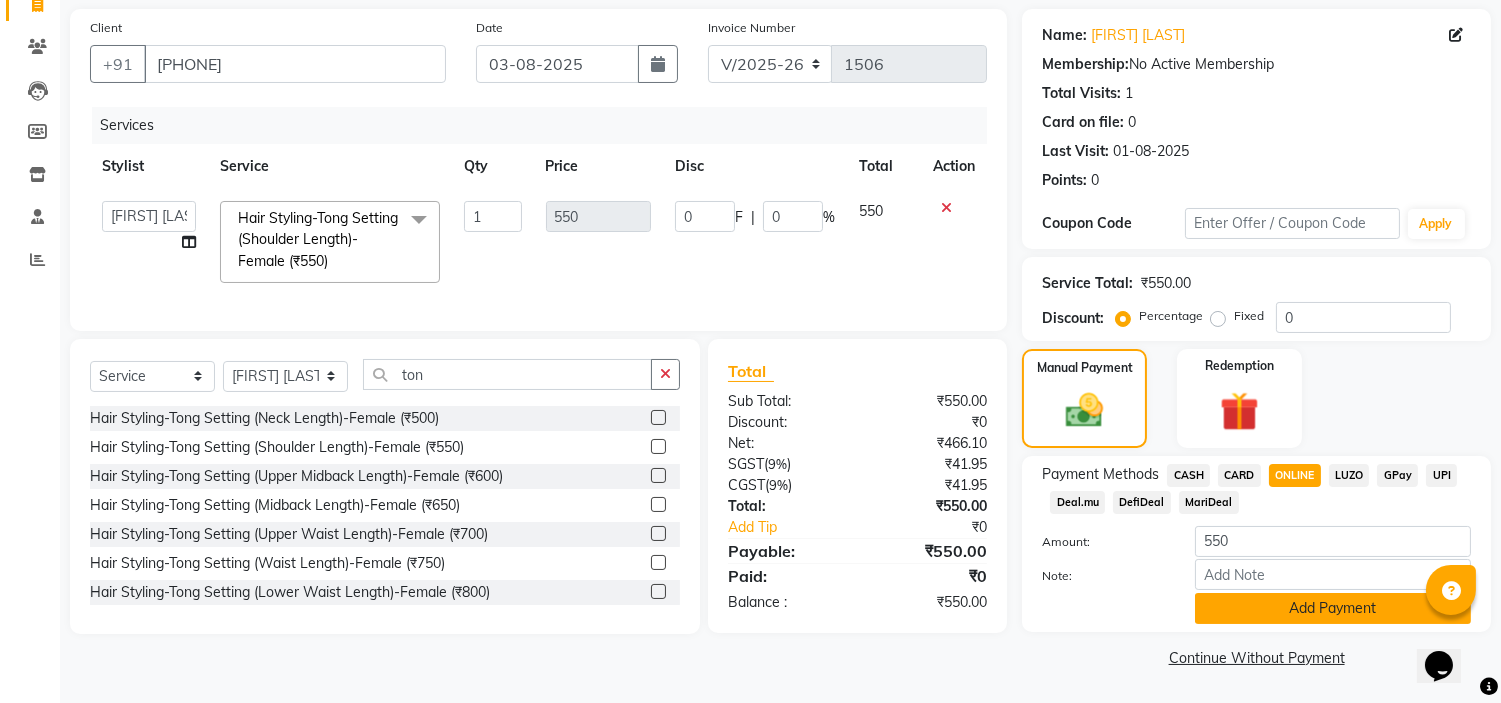 click on "Add Payment" 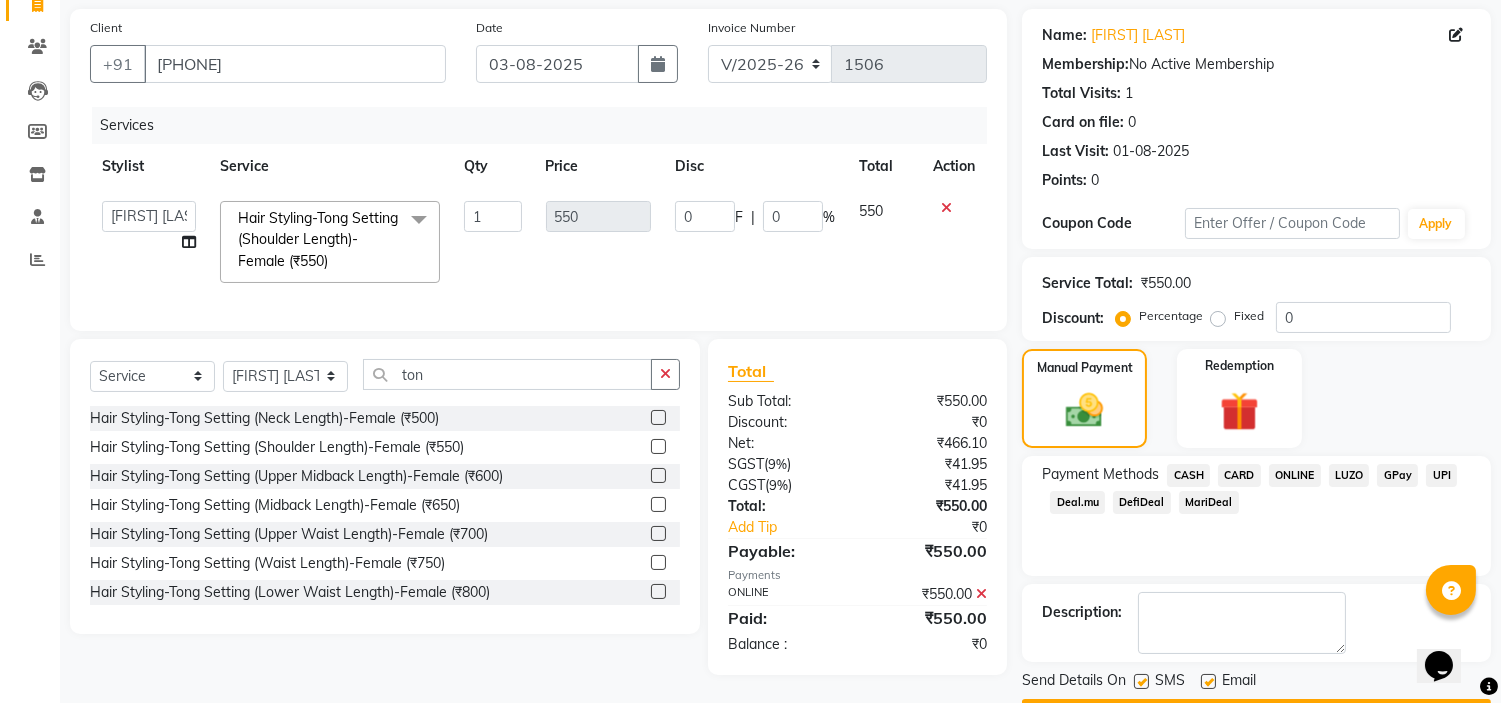 scroll, scrollTop: 196, scrollLeft: 0, axis: vertical 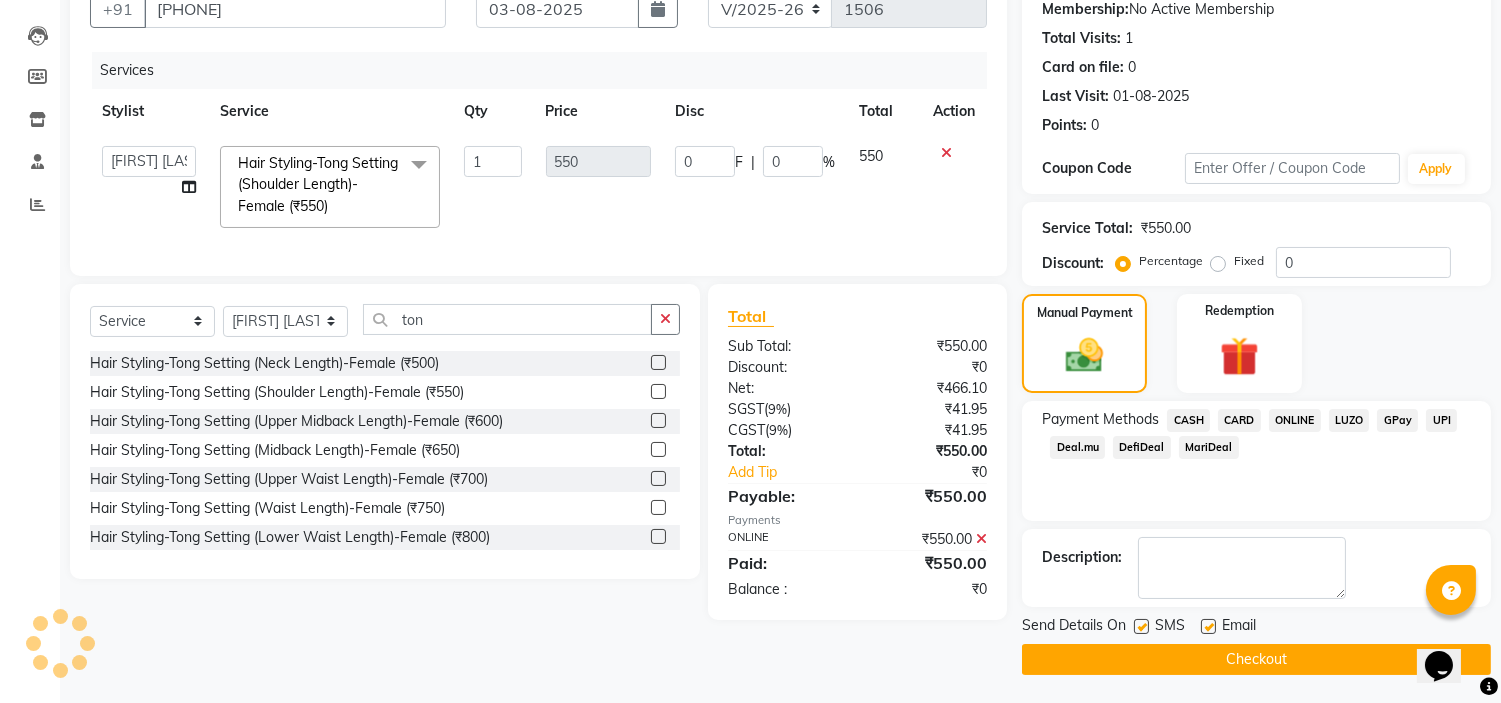 click on "Checkout" 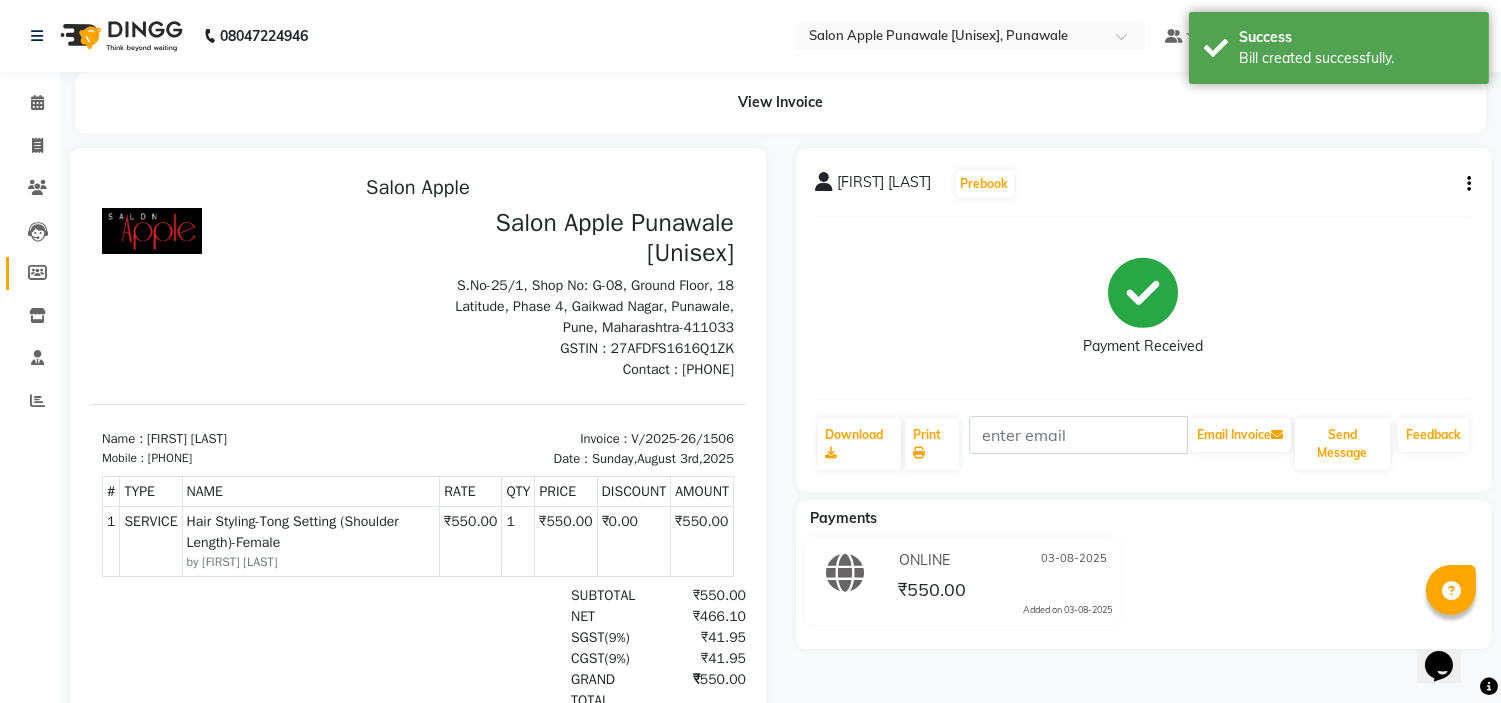scroll, scrollTop: 0, scrollLeft: 0, axis: both 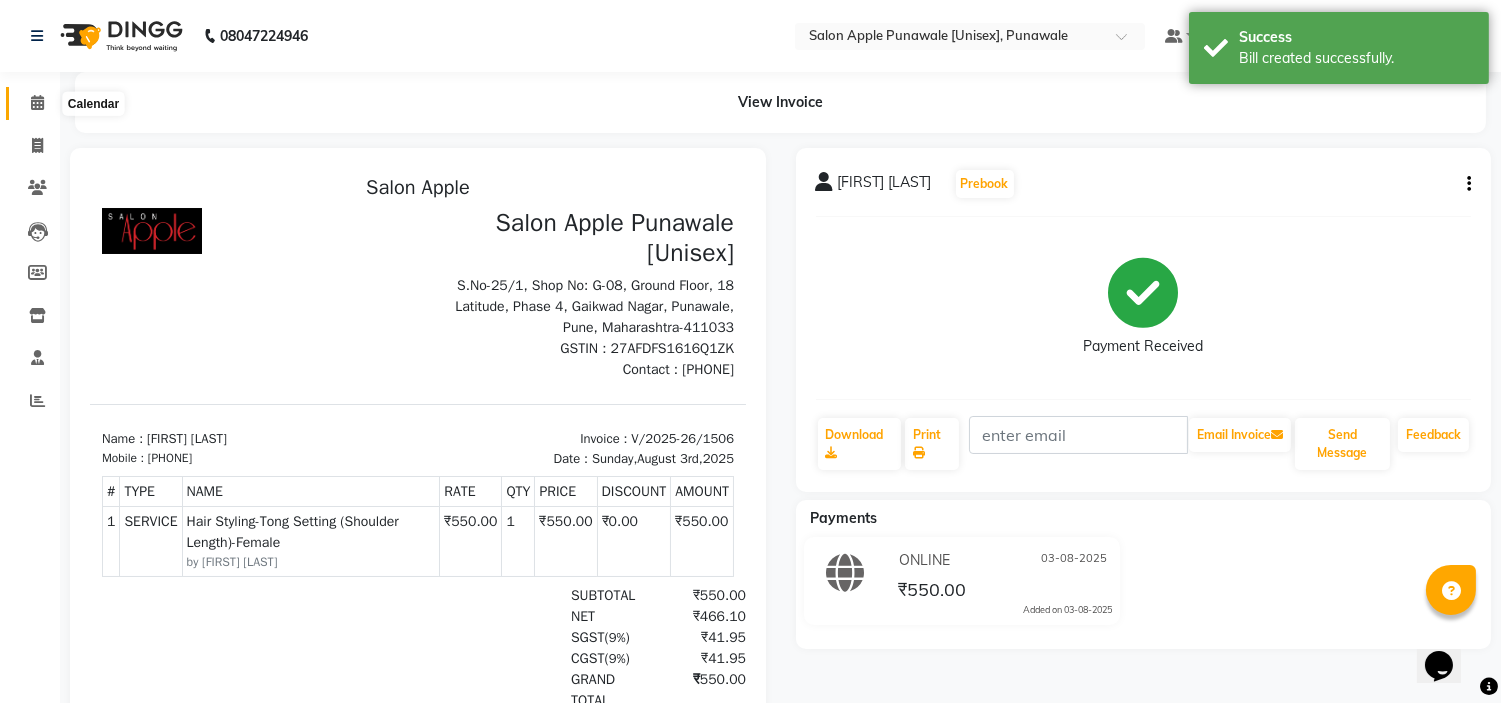 click 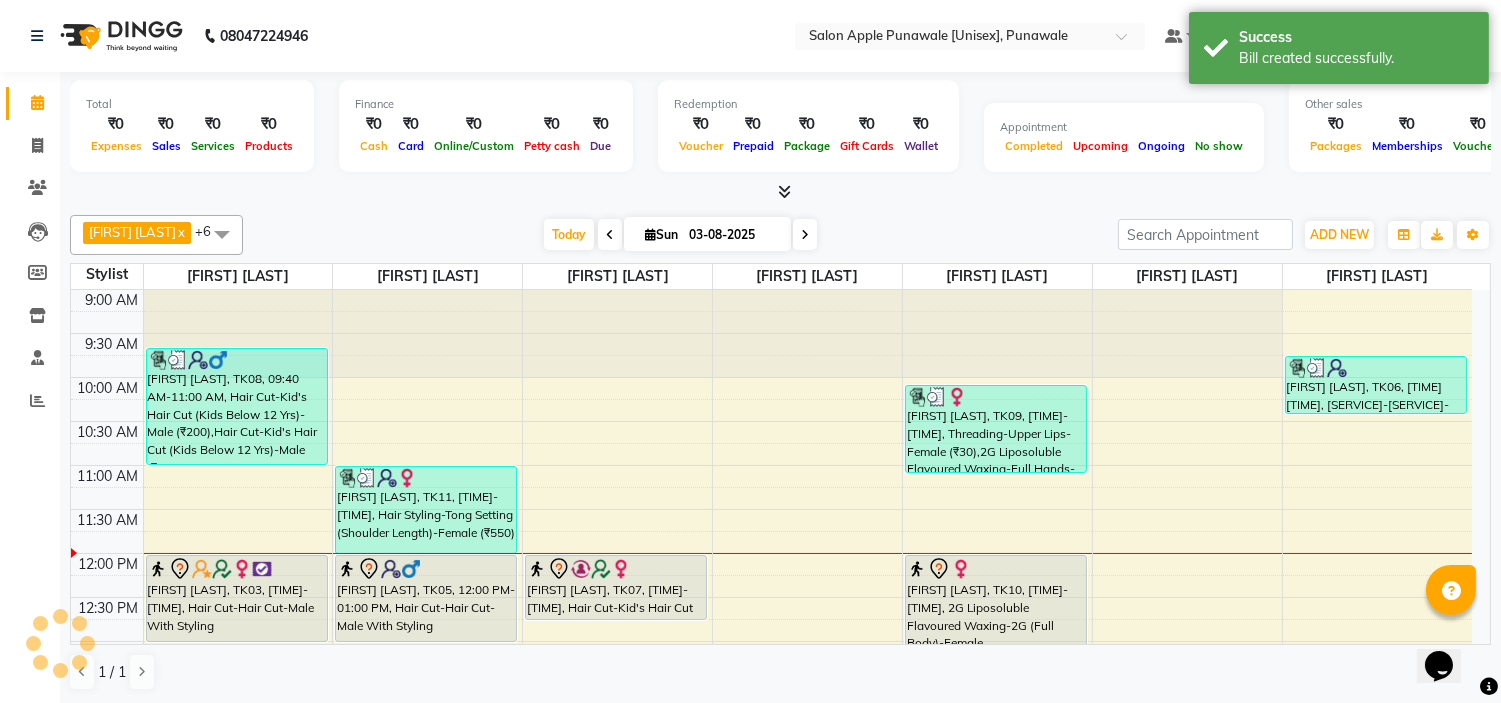scroll, scrollTop: 0, scrollLeft: 0, axis: both 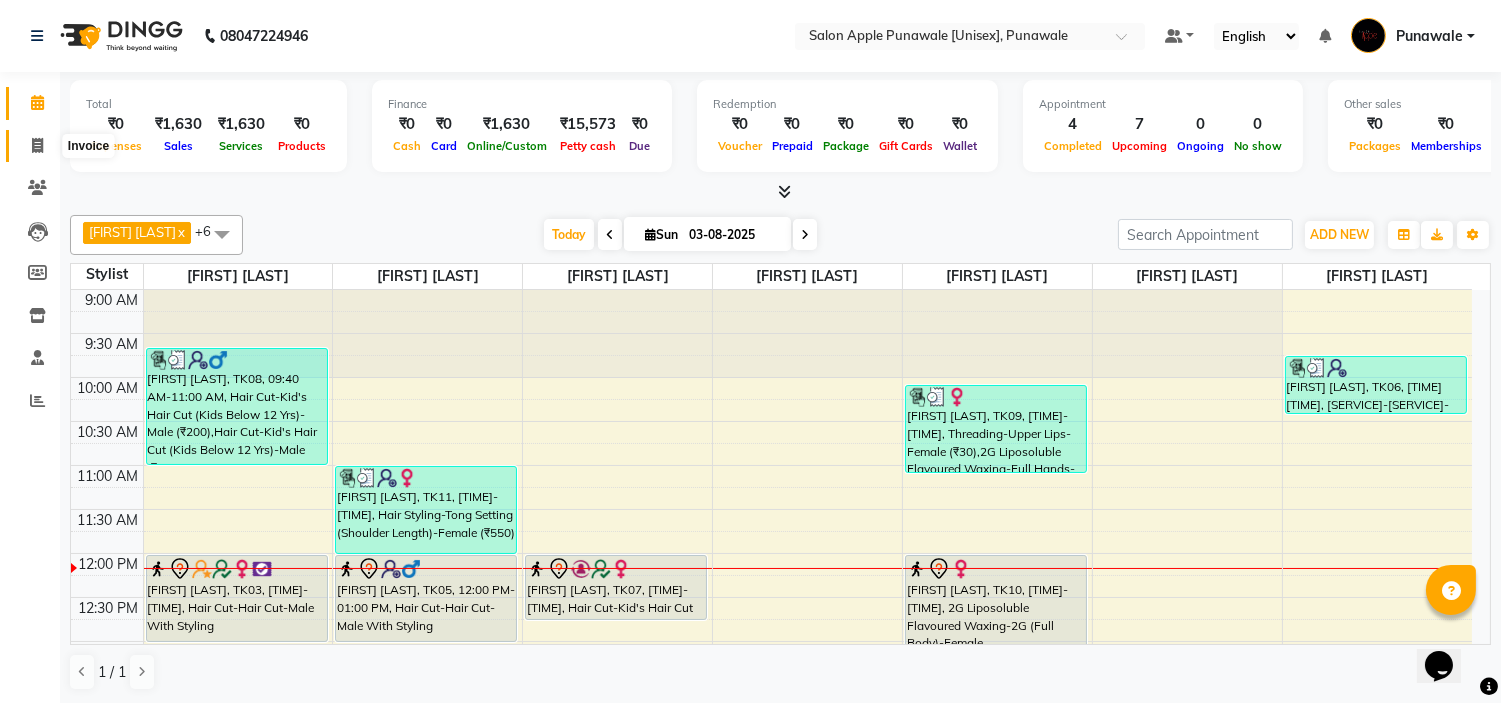 click 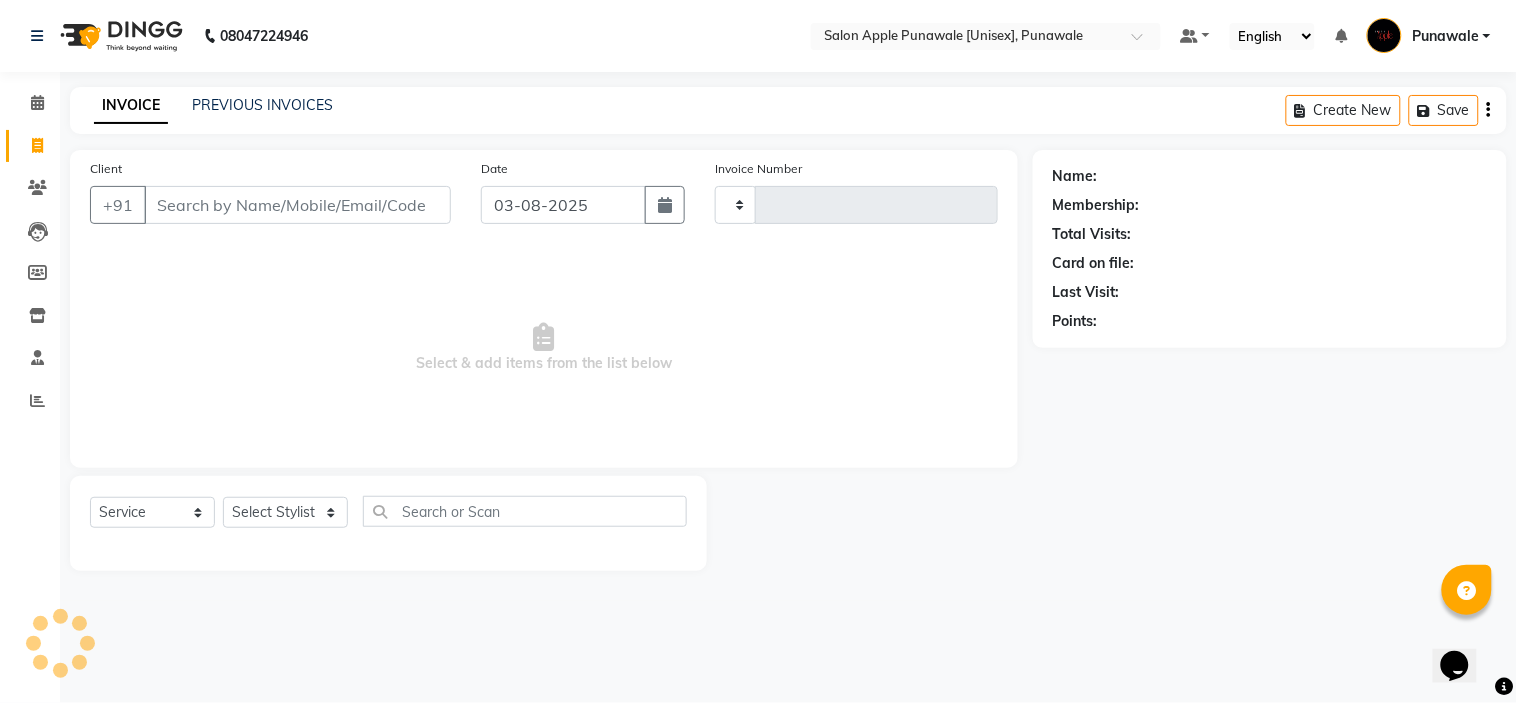 type on "1507" 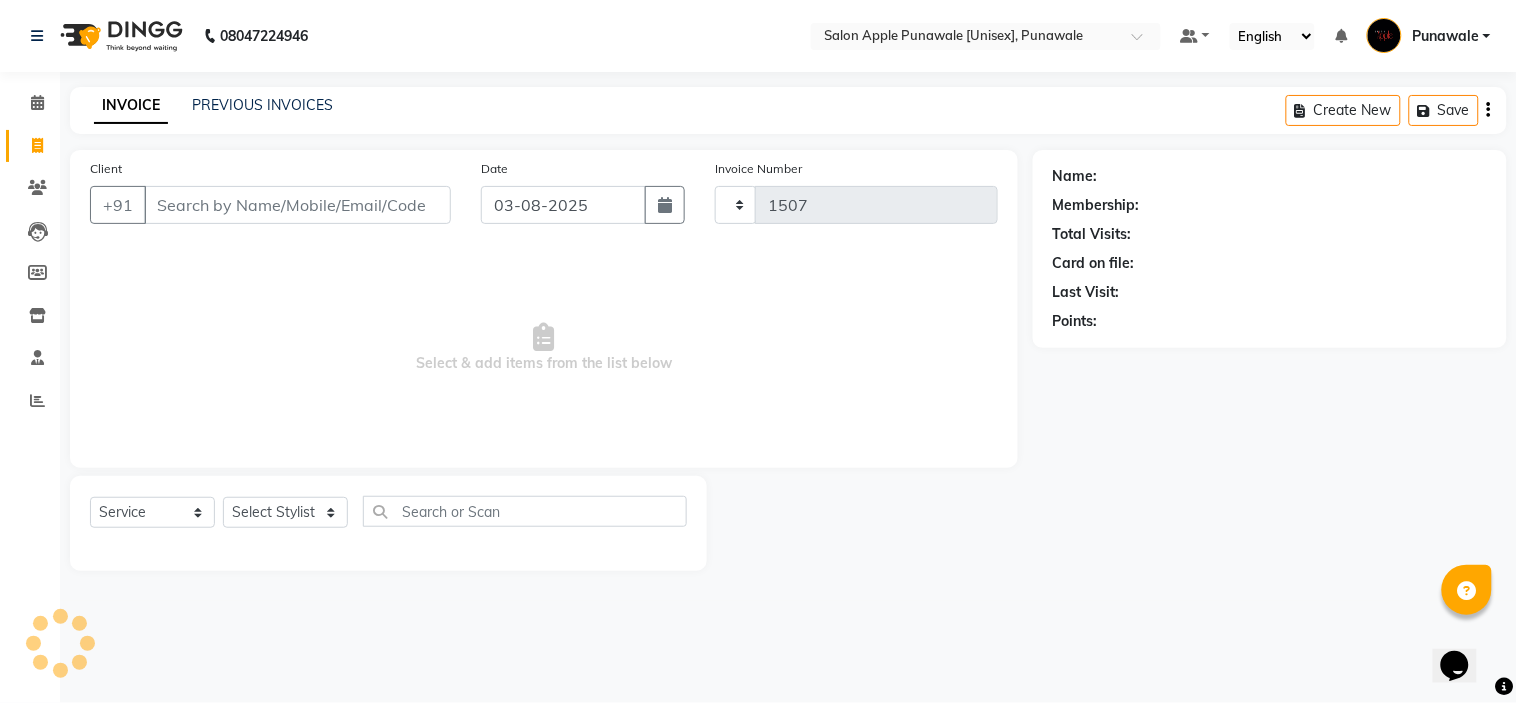 select on "5421" 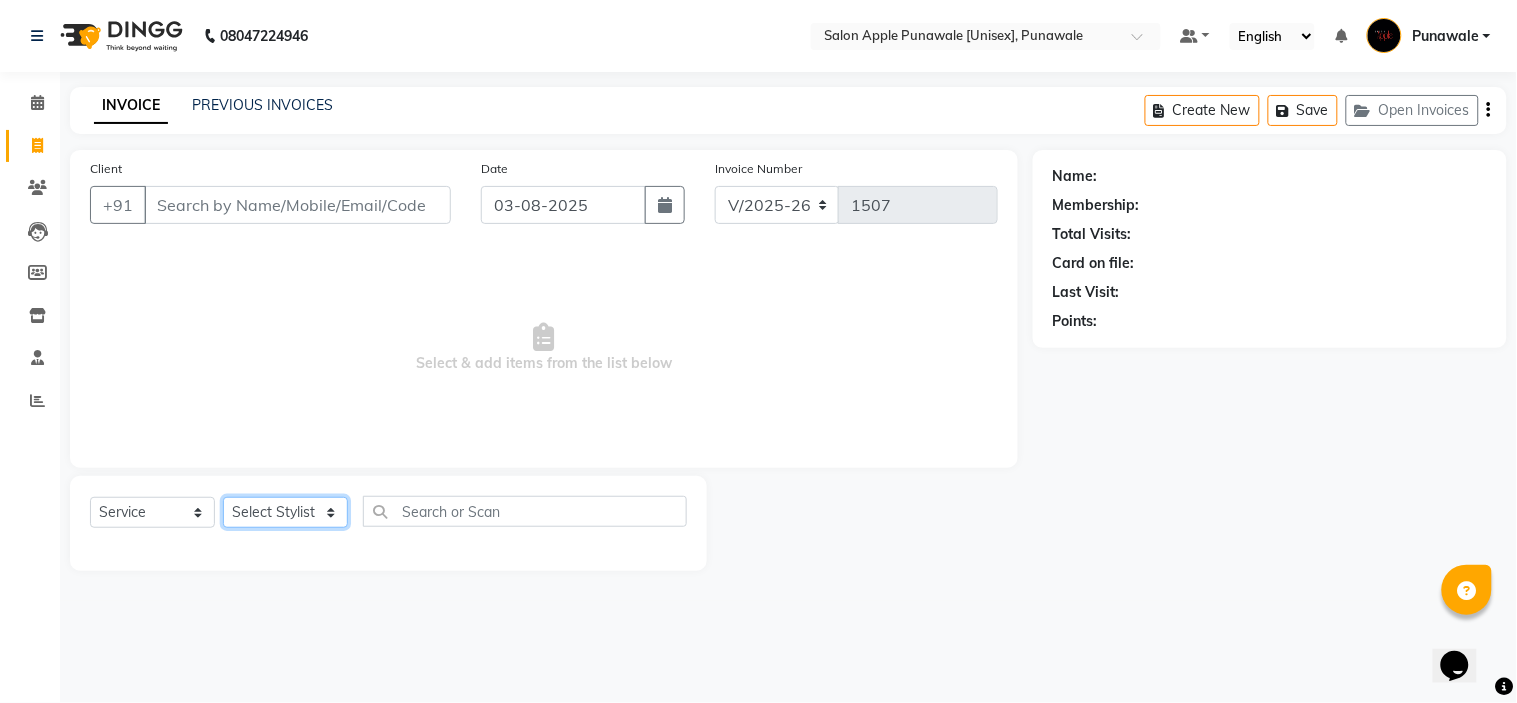 click on "Select Stylist Avi Sonawane Kamlesh Nikam Kaveri Nikam Pallavi Waghamare Shruti Khapake Sneha Jadhav Sohail Shaikh  Vivek Hire" 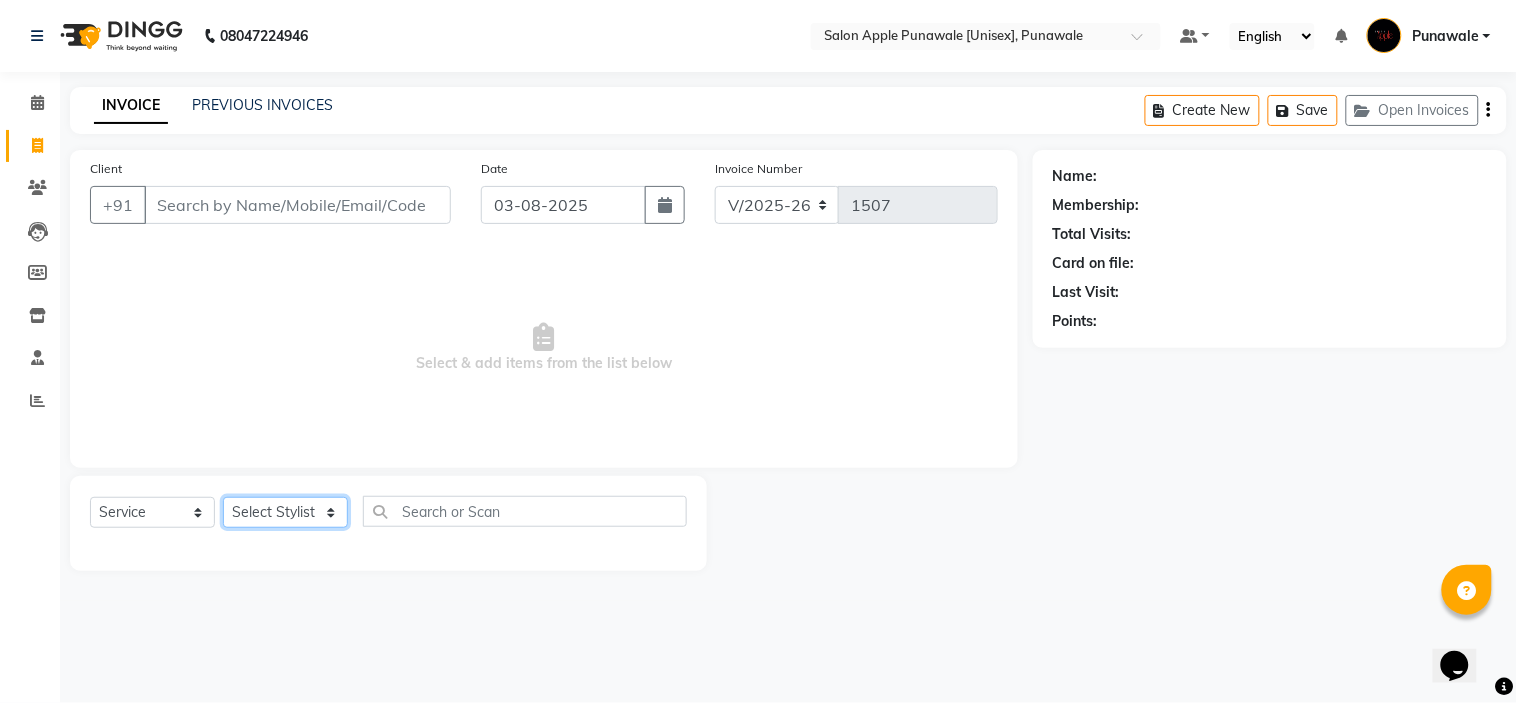 select on "80185" 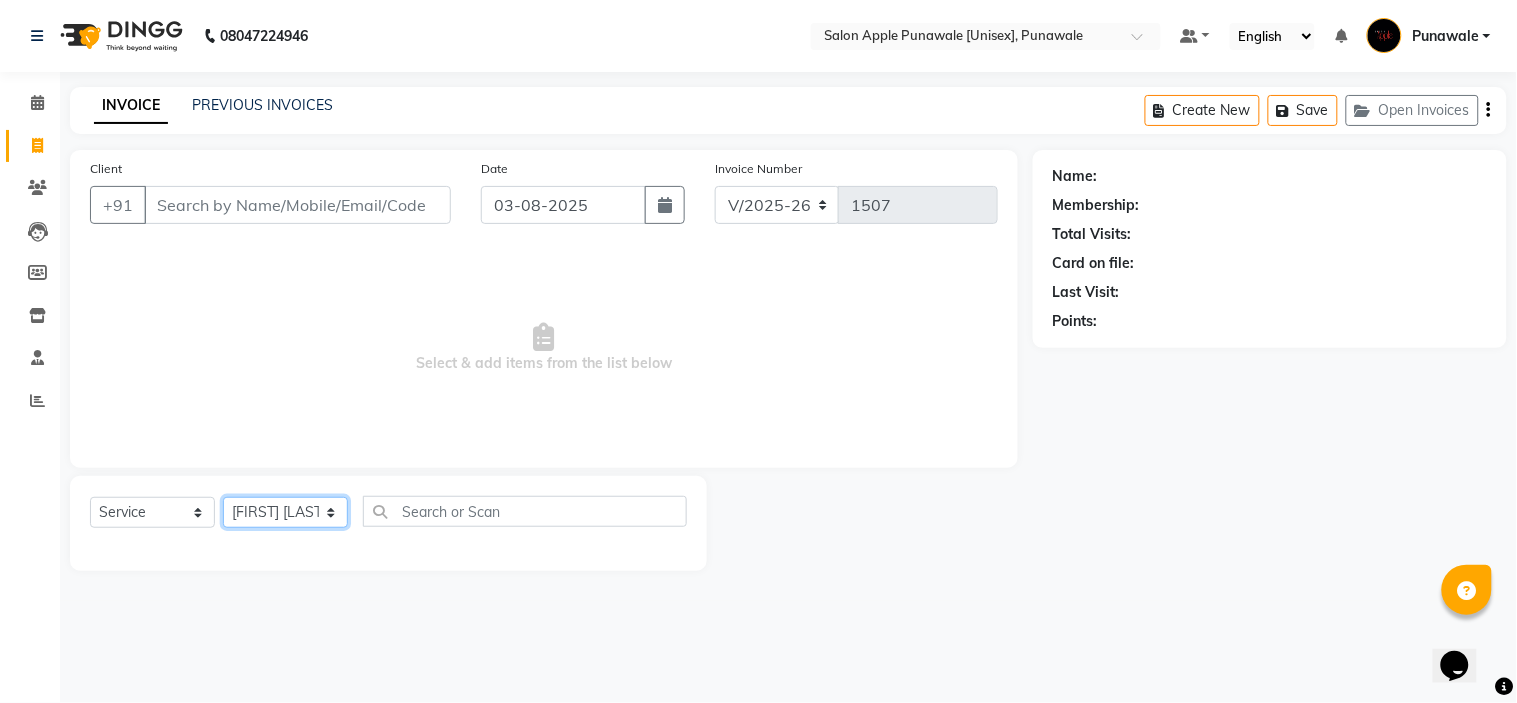 click on "Select Stylist Avi Sonawane Kamlesh Nikam Kaveri Nikam Pallavi Waghamare Shruti Khapake Sneha Jadhav Sohail Shaikh  Vivek Hire" 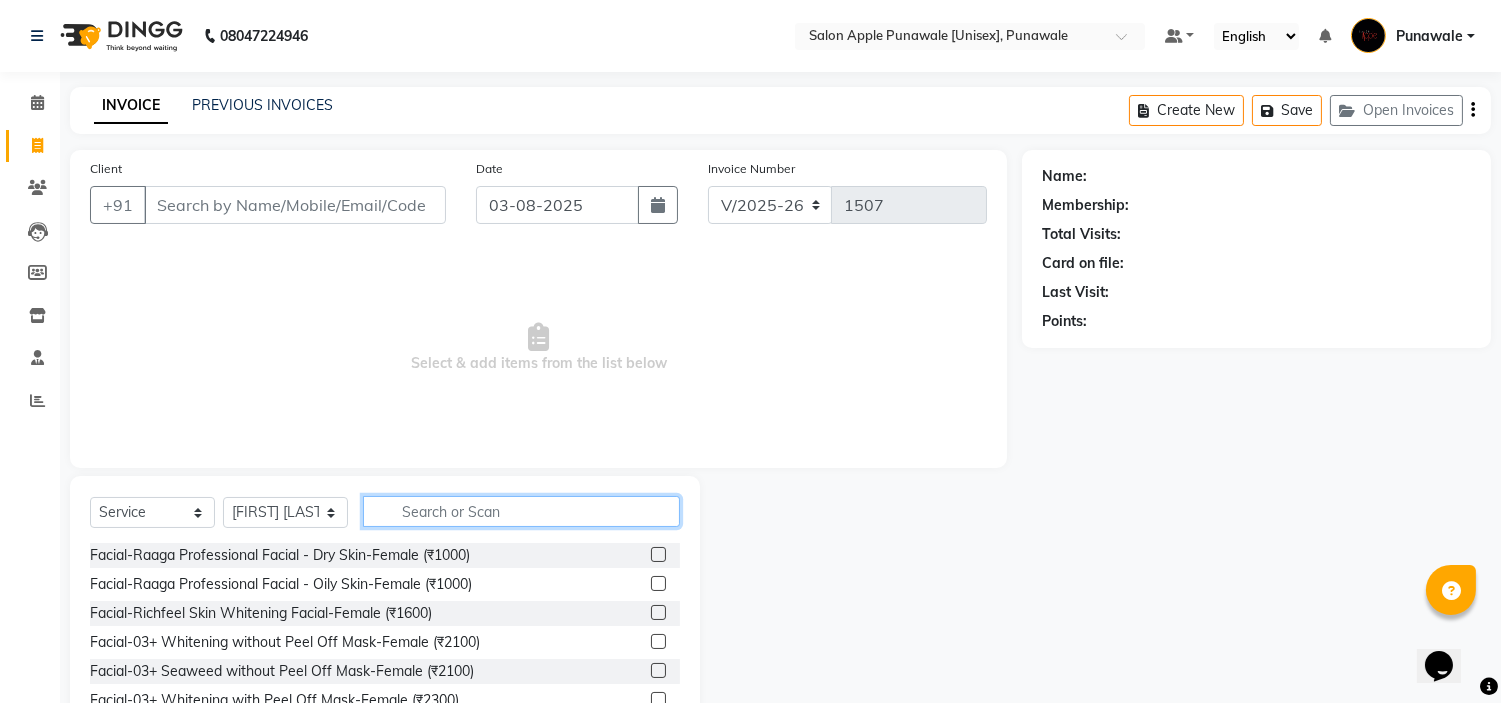 click 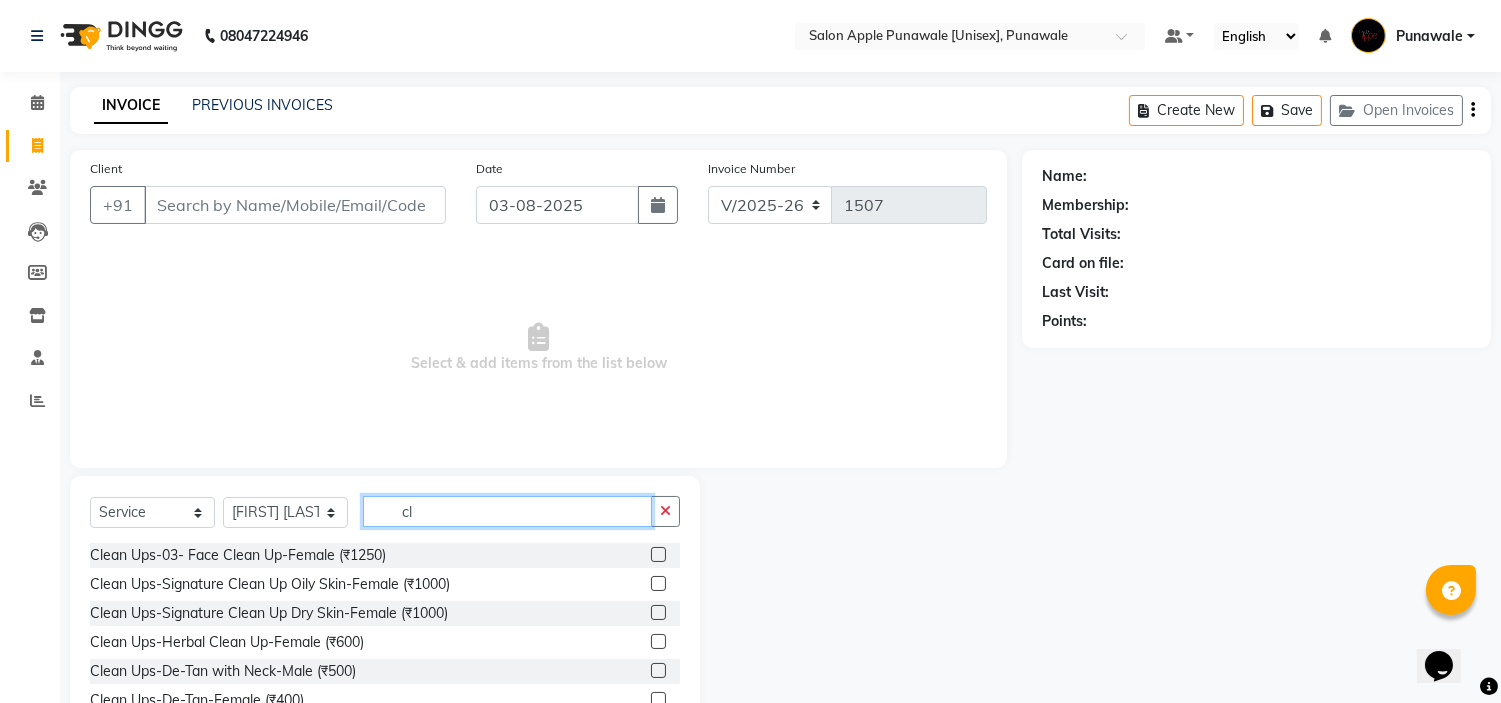 type on "c" 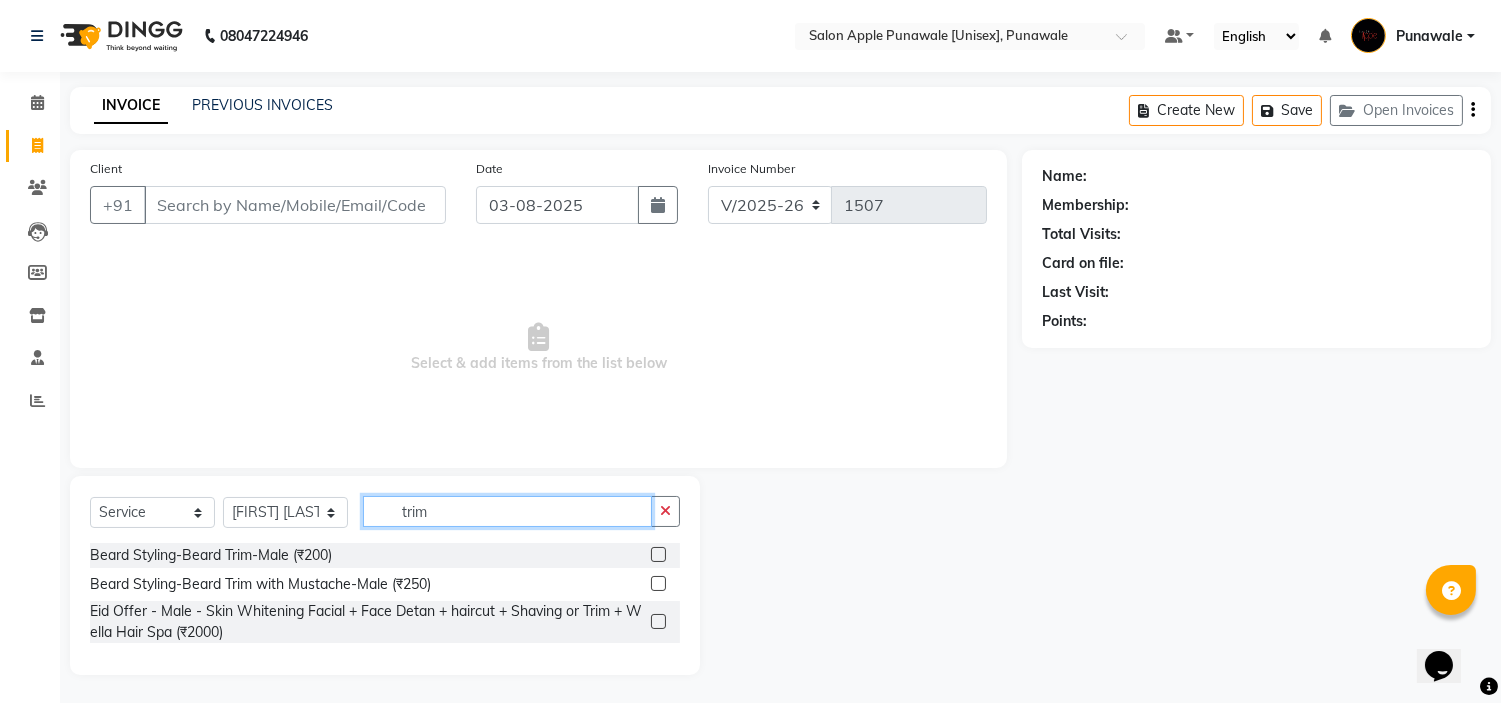 click on "trim" 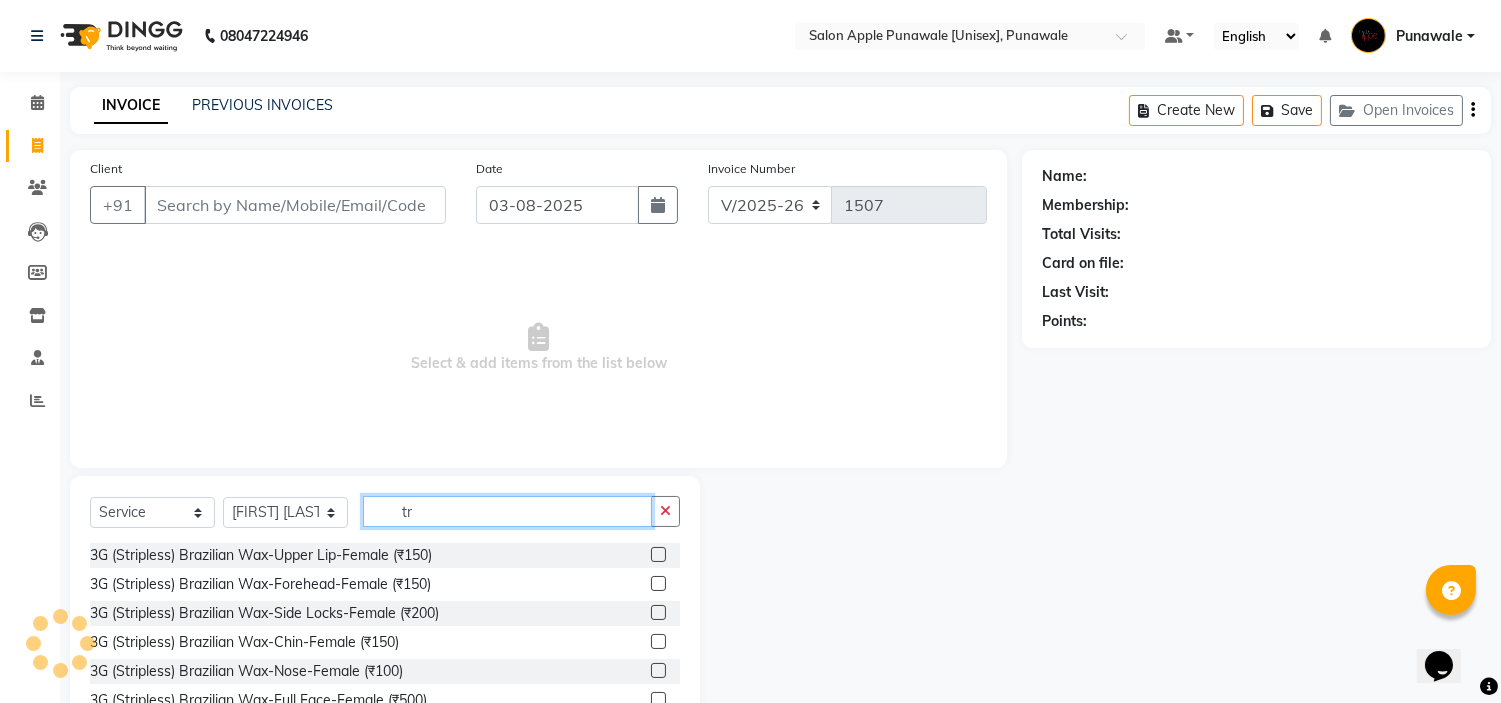 type on "t" 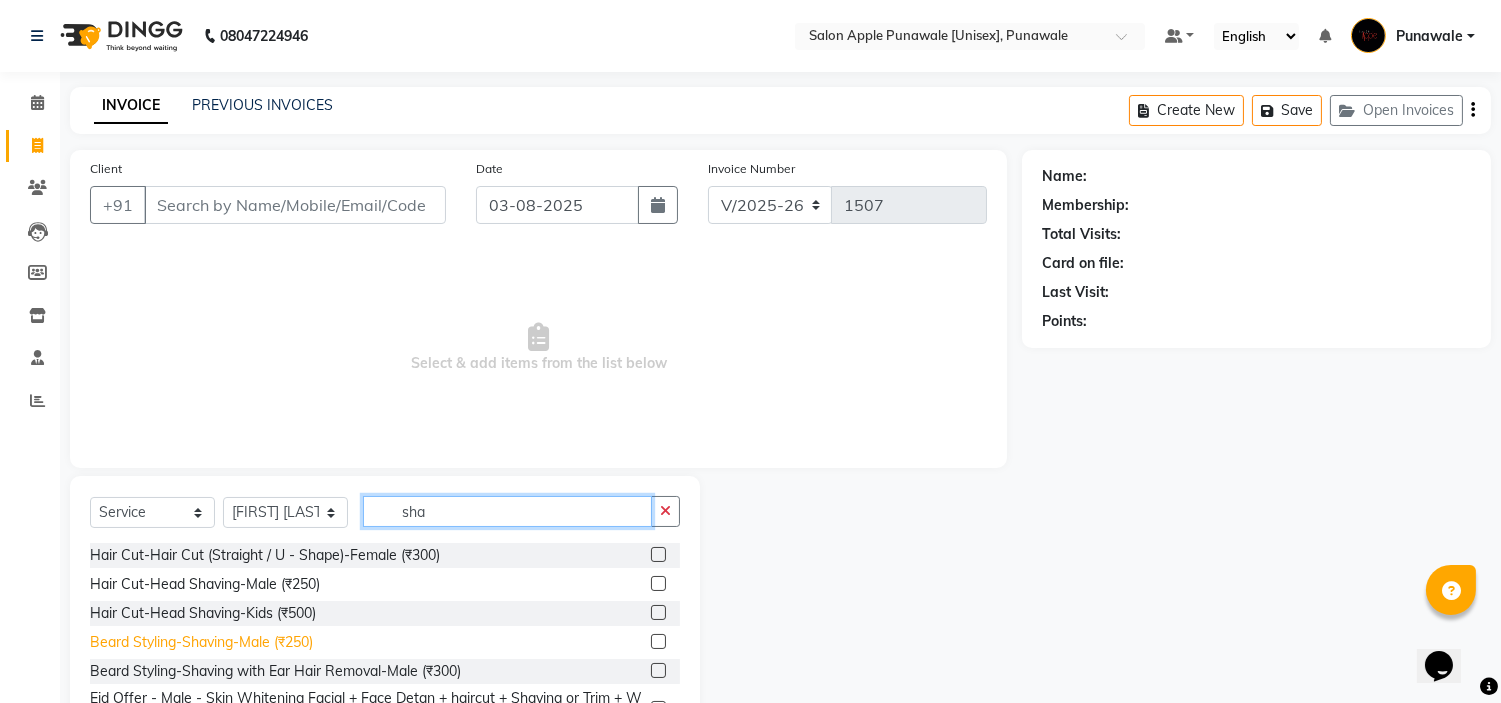 type on "sha" 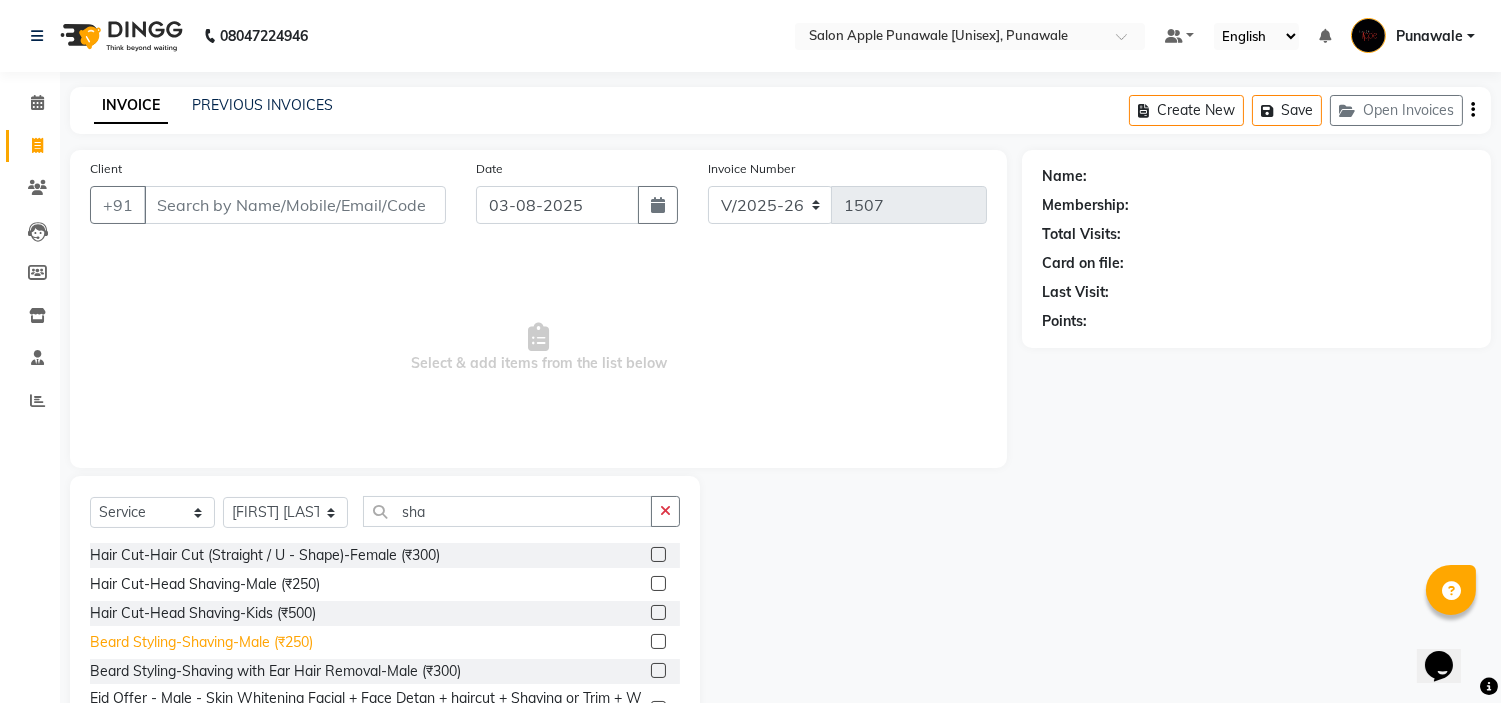 click on "Beard Styling-Shaving-Male (₹250)" 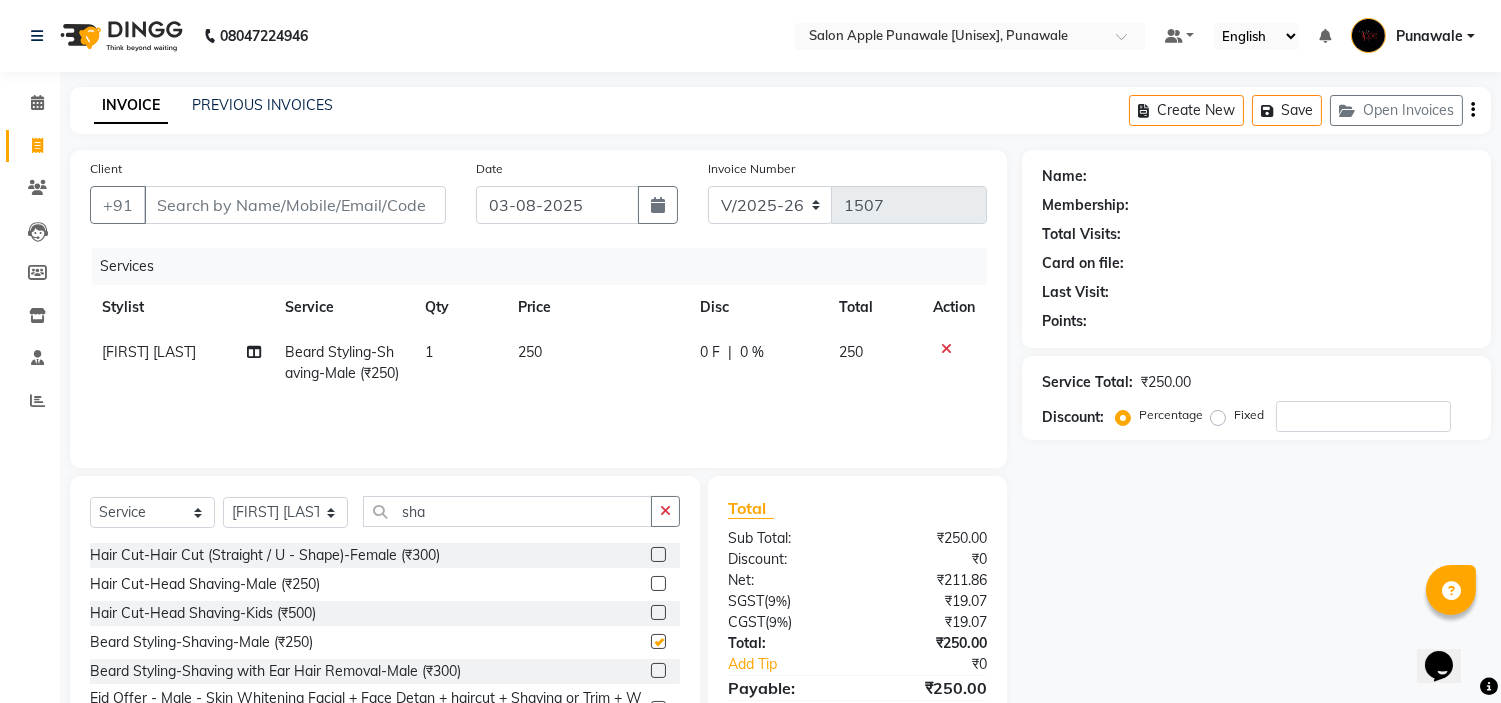 checkbox on "false" 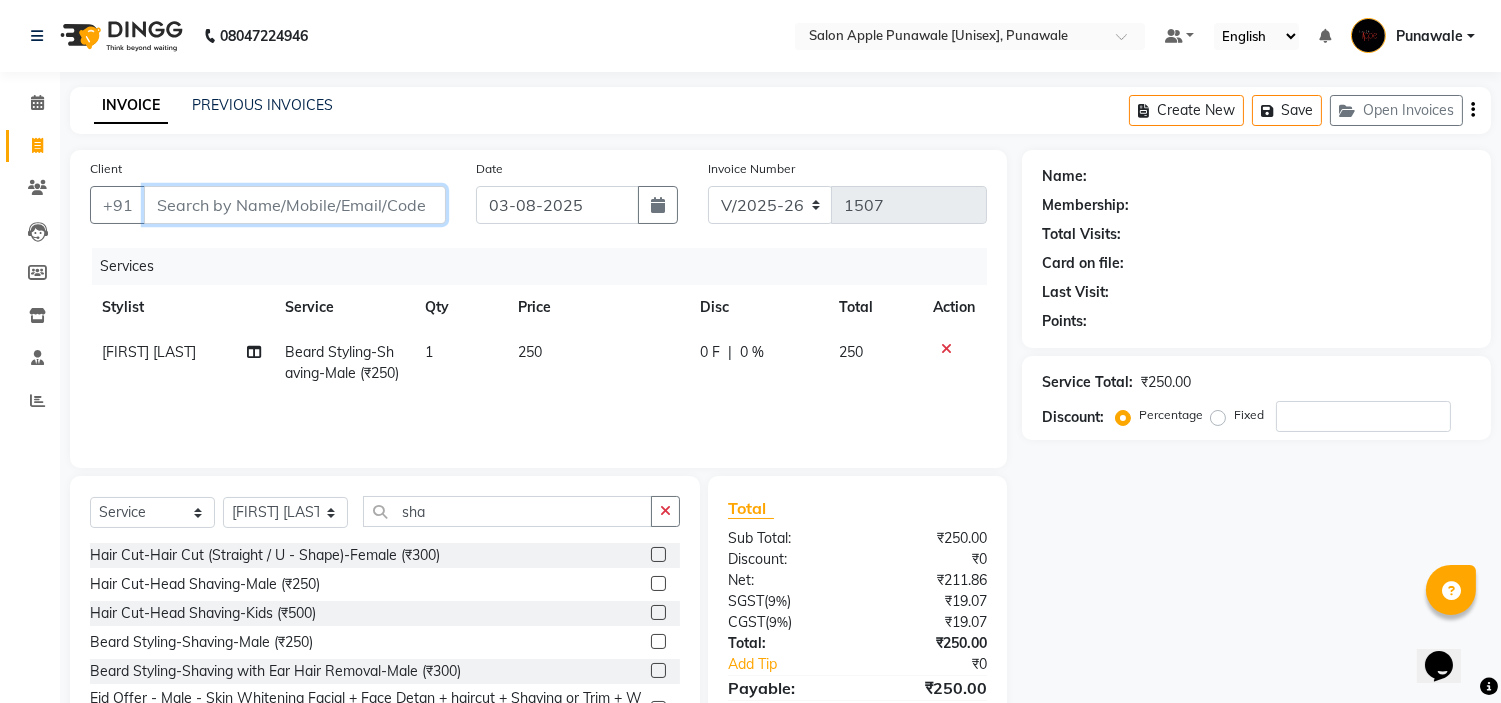 click on "Client" at bounding box center [295, 205] 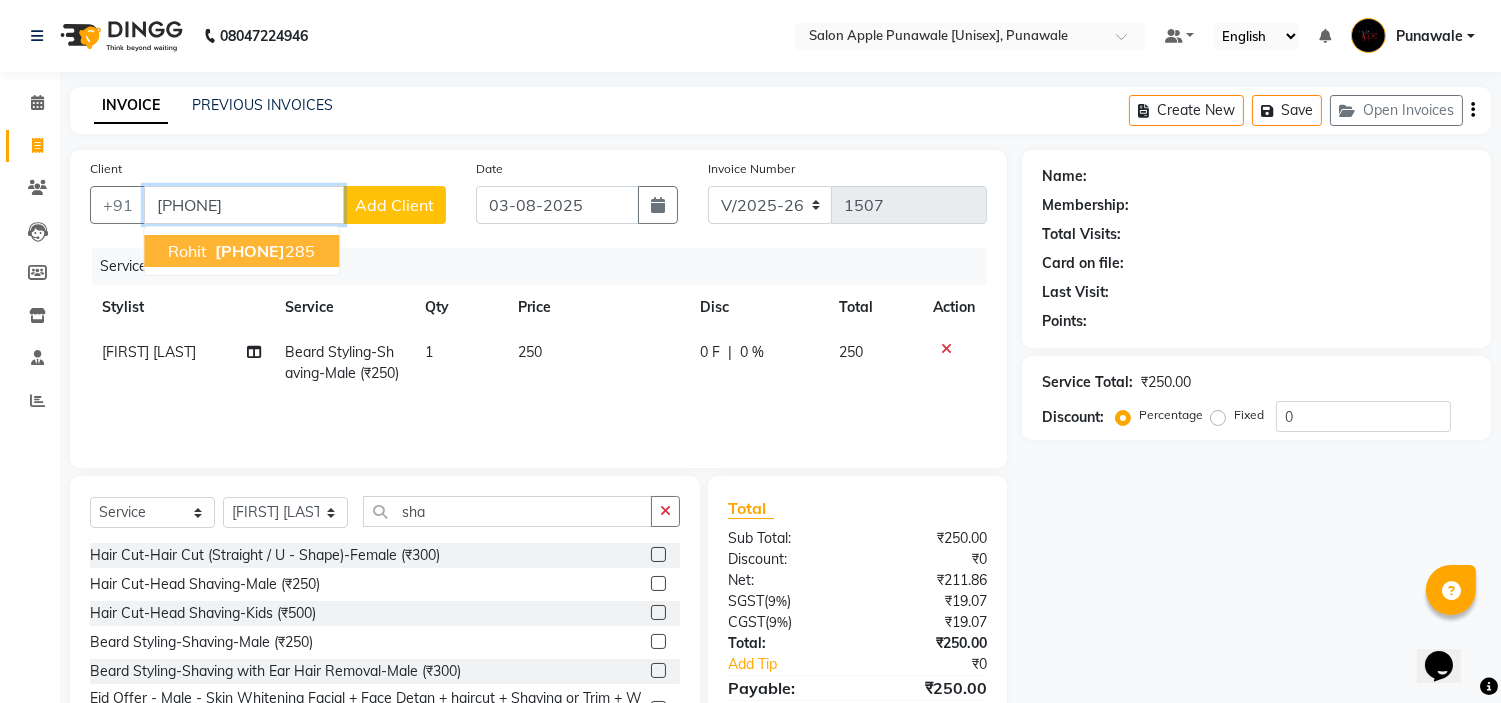 click on "8692808" at bounding box center (250, 251) 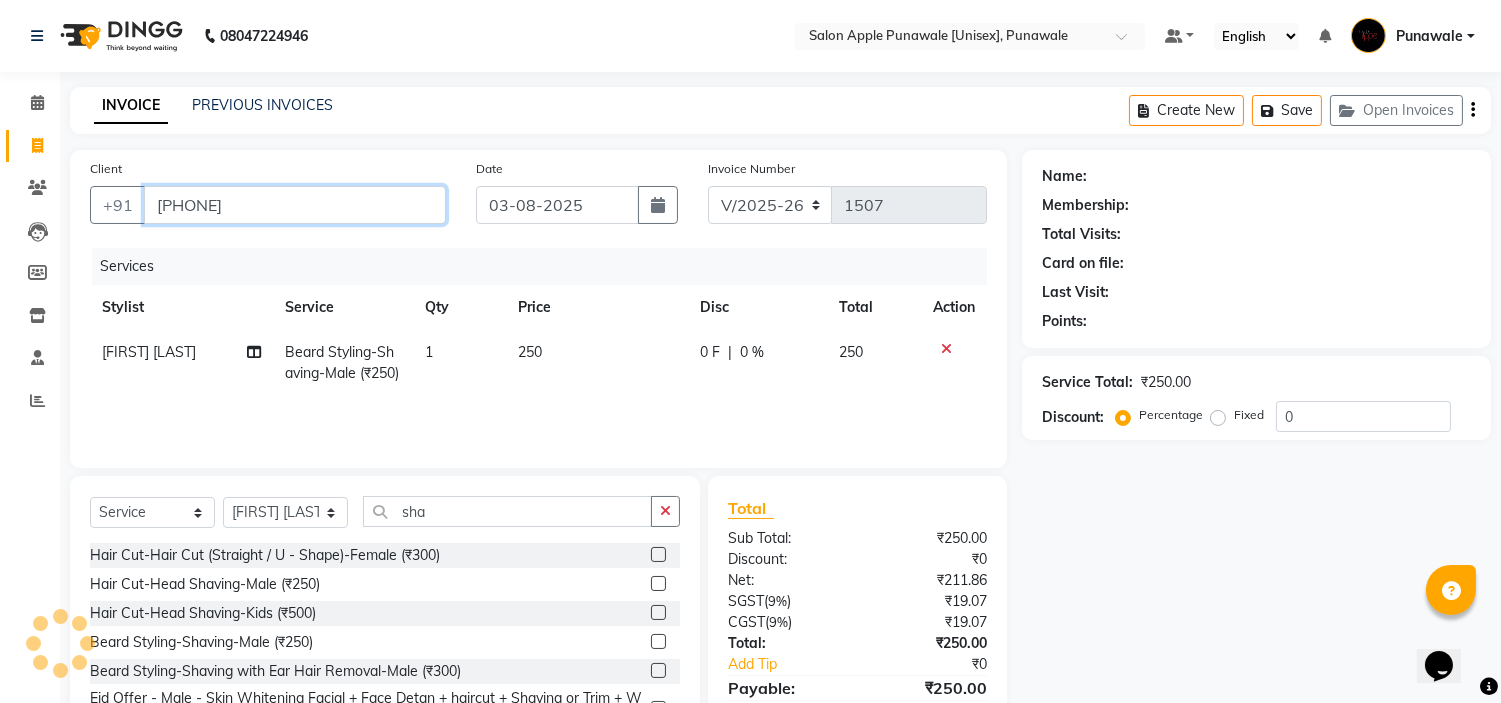 type on "8692808285" 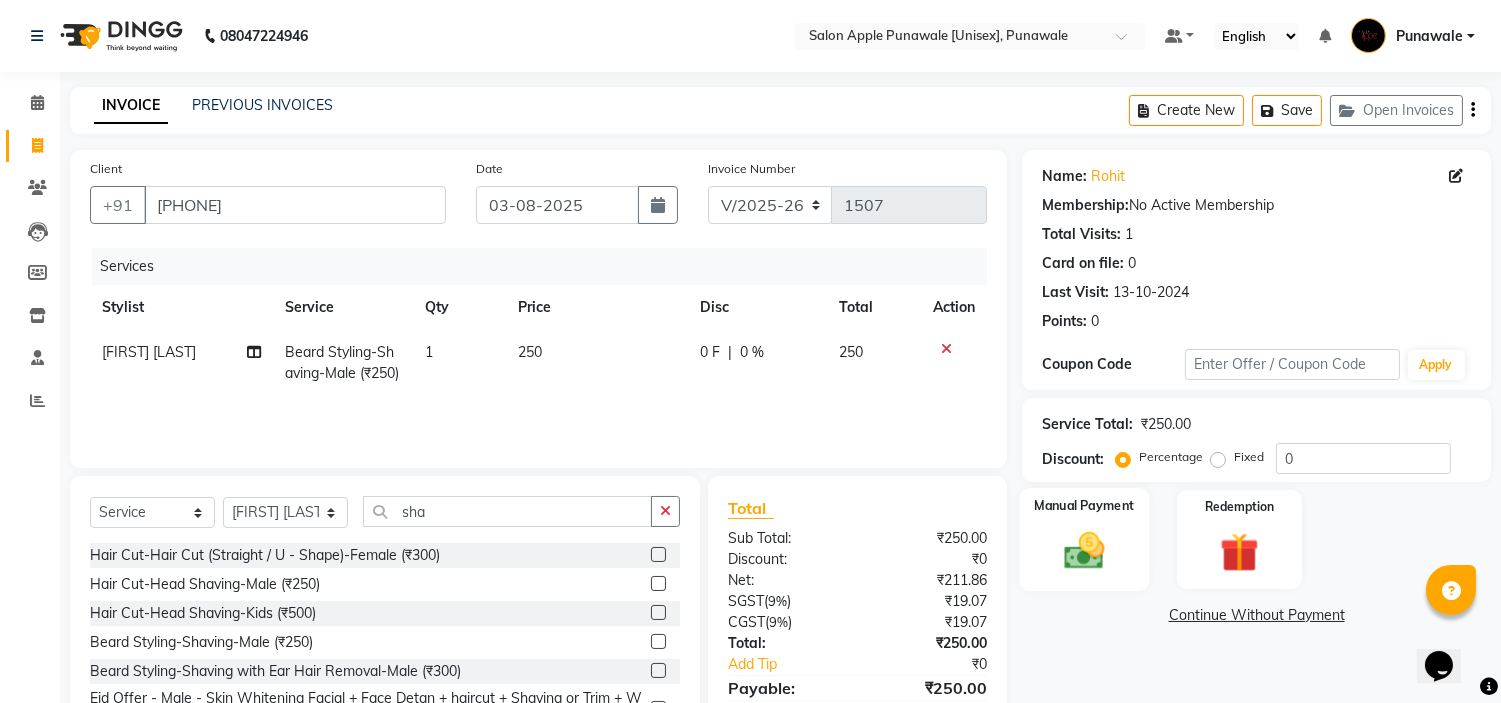 click on "Manual Payment" 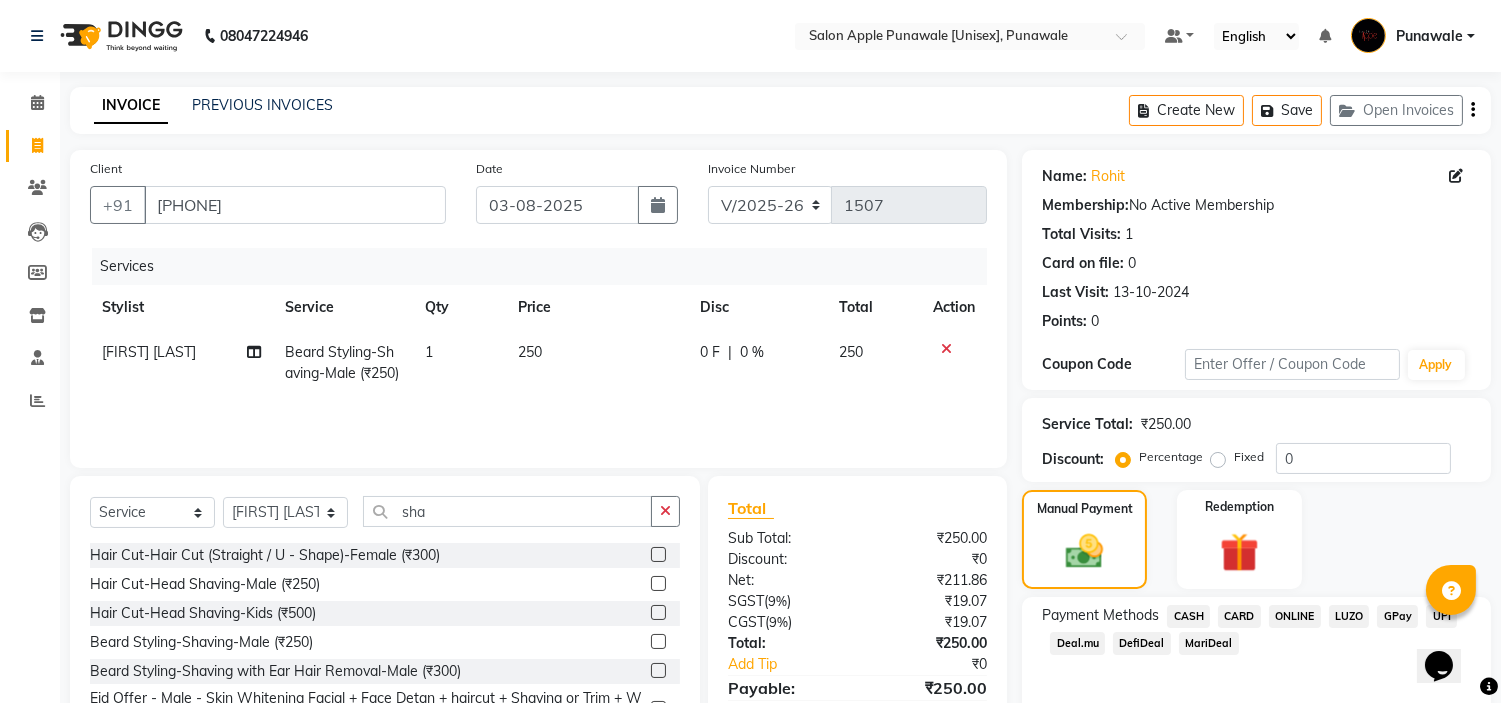 click on "ONLINE" 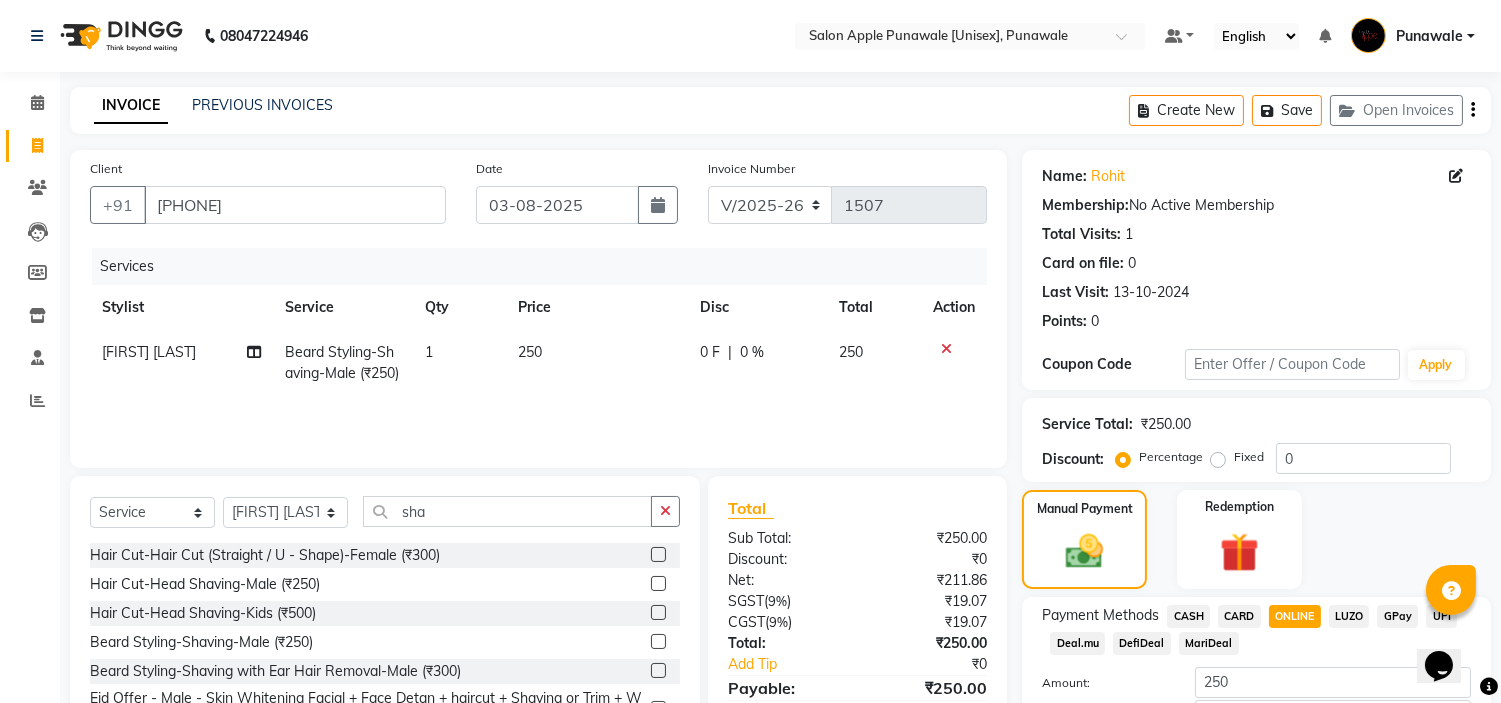 scroll, scrollTop: 141, scrollLeft: 0, axis: vertical 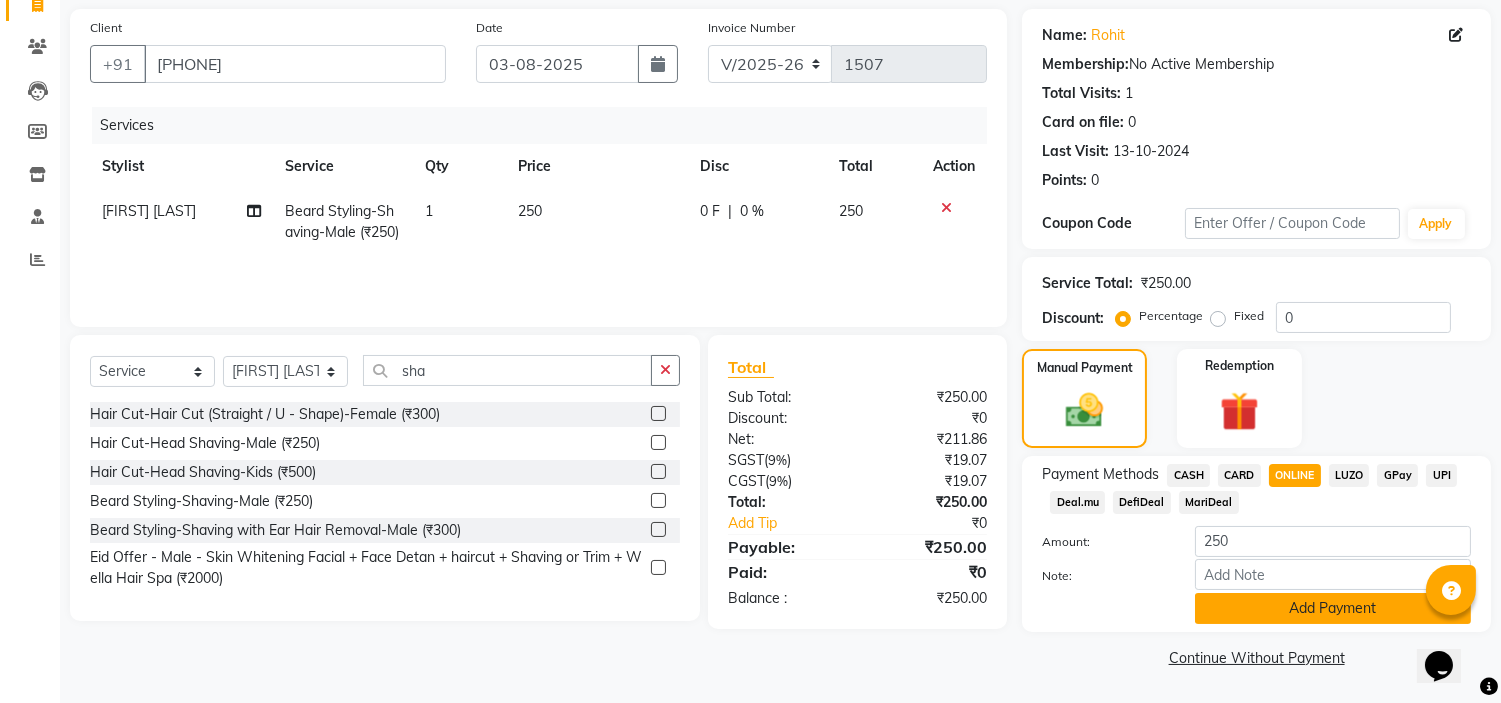 click on "Add Payment" 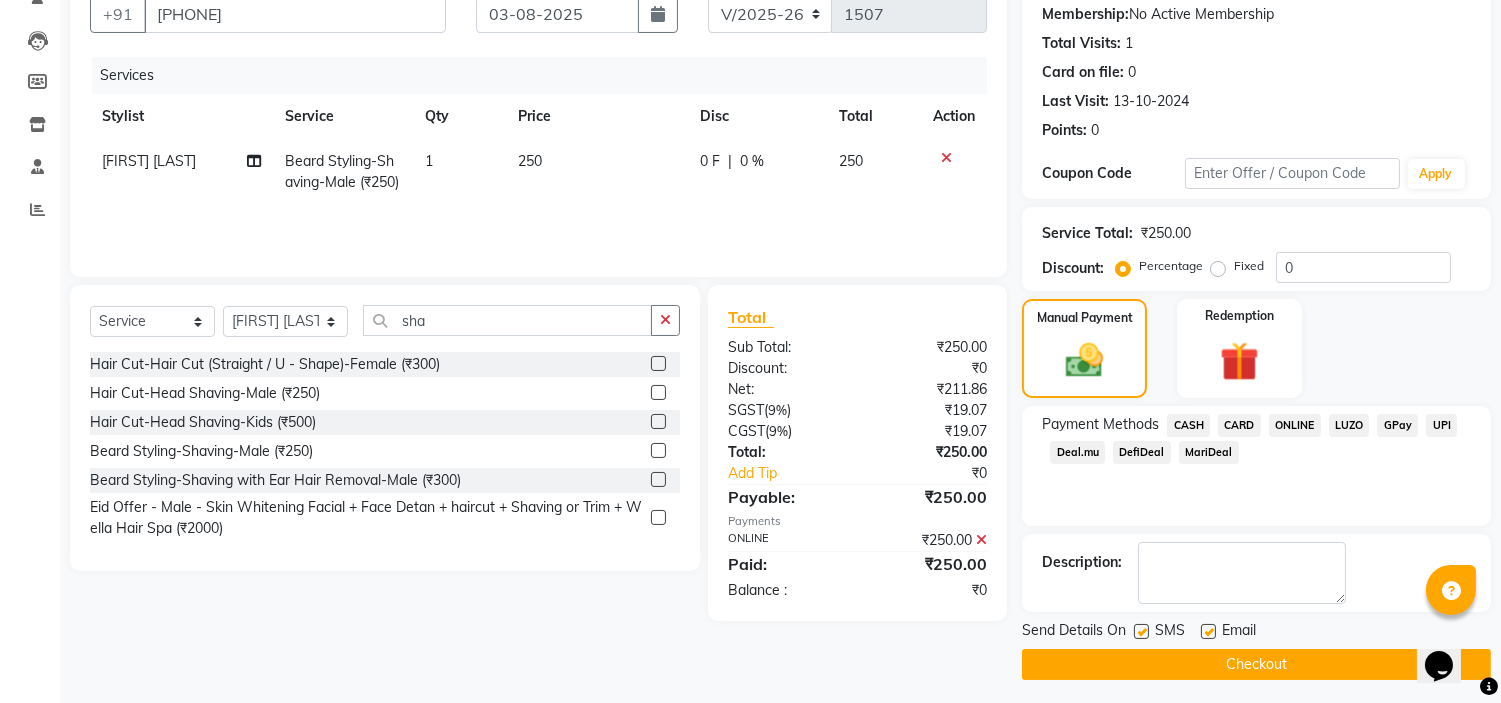 scroll, scrollTop: 196, scrollLeft: 0, axis: vertical 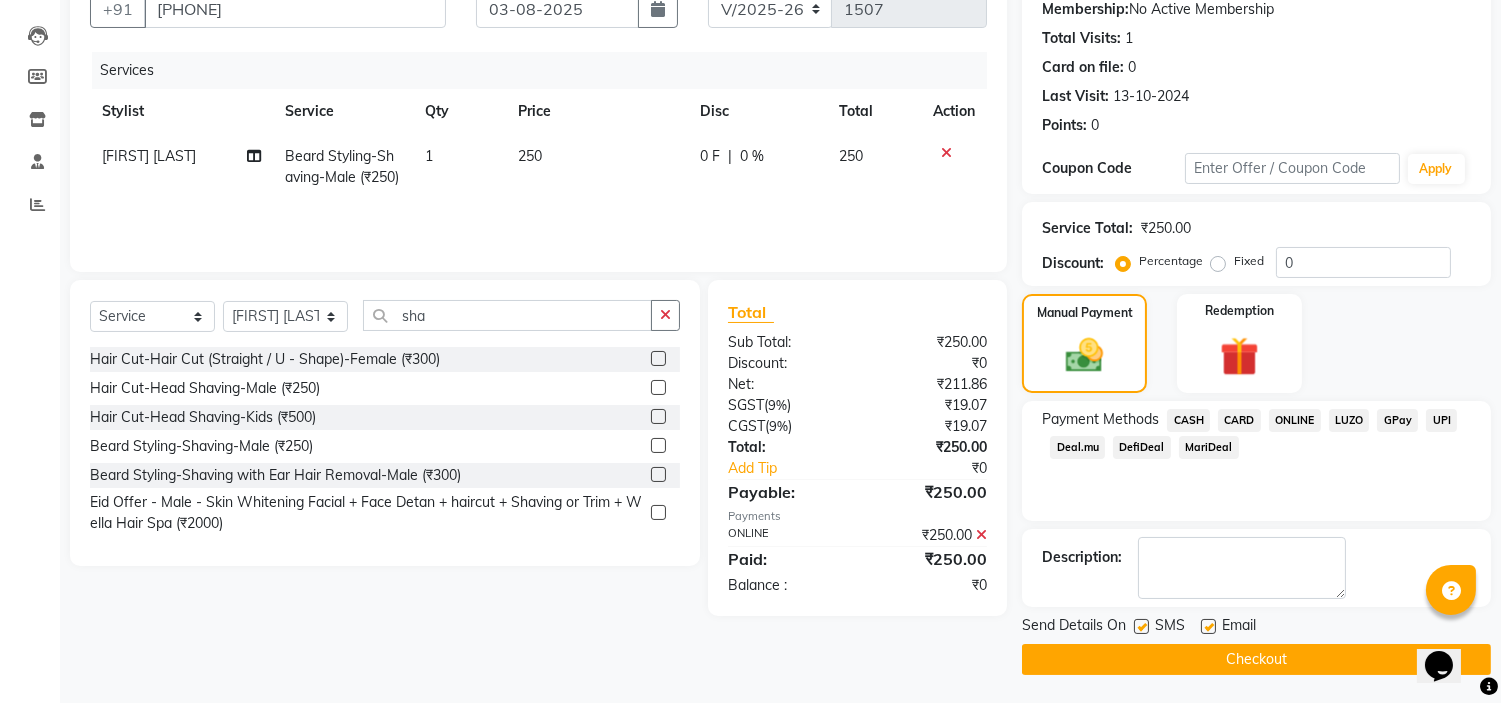 click on "Checkout" 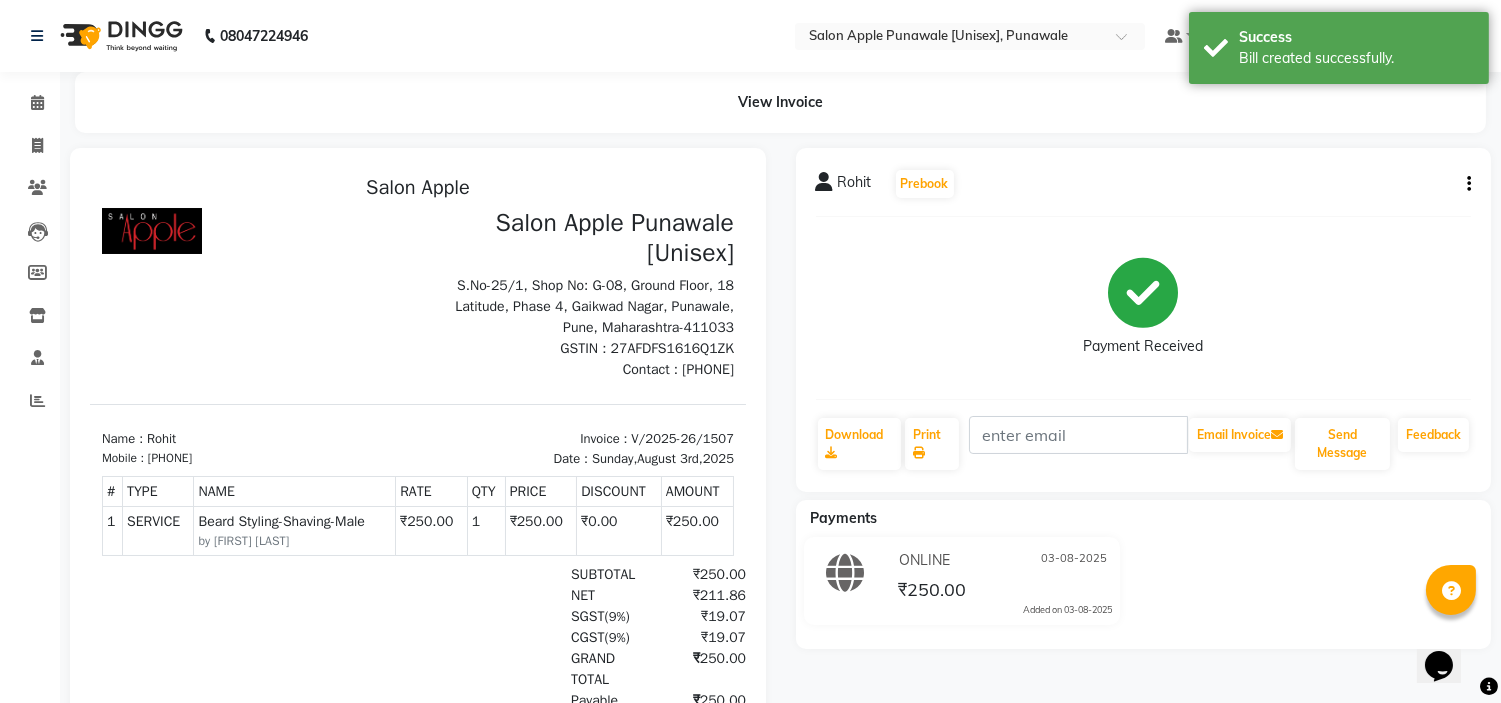 scroll, scrollTop: 0, scrollLeft: 0, axis: both 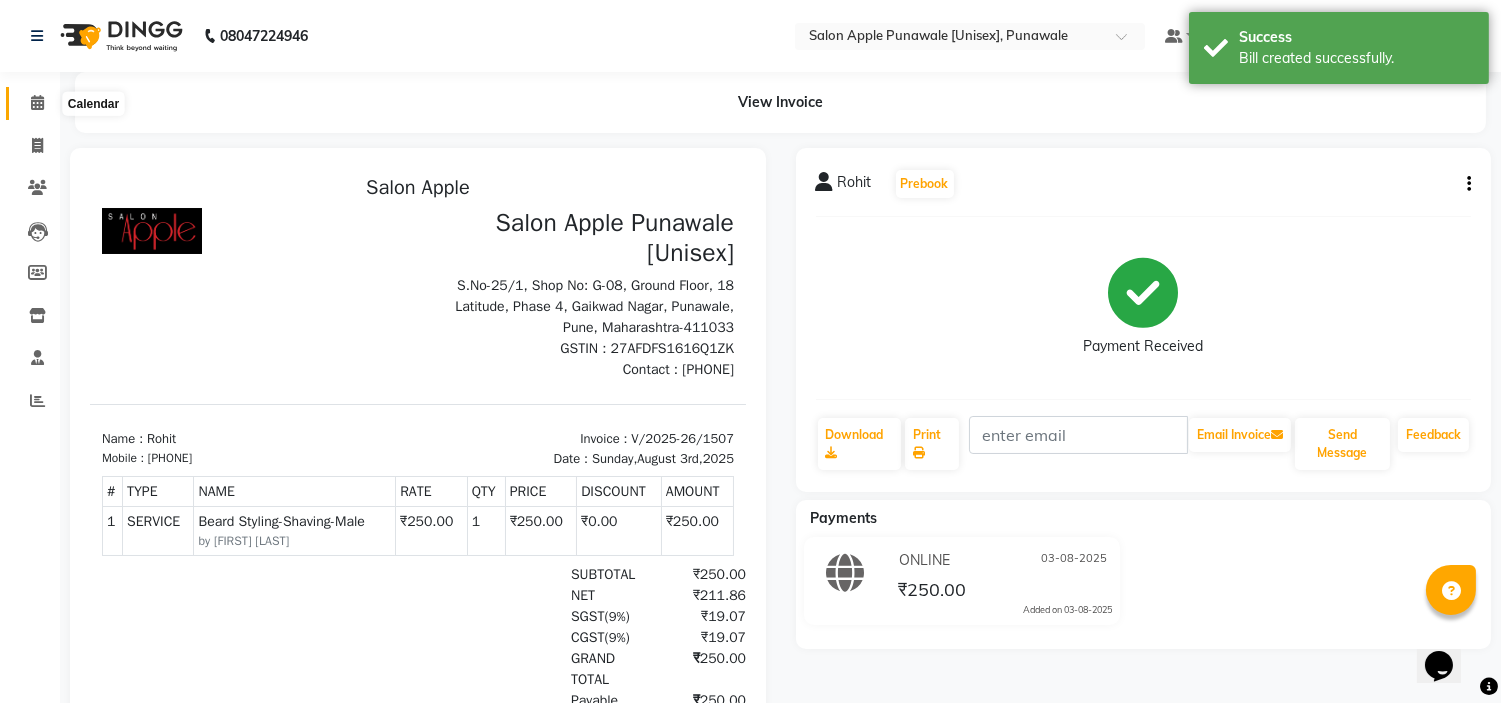 click 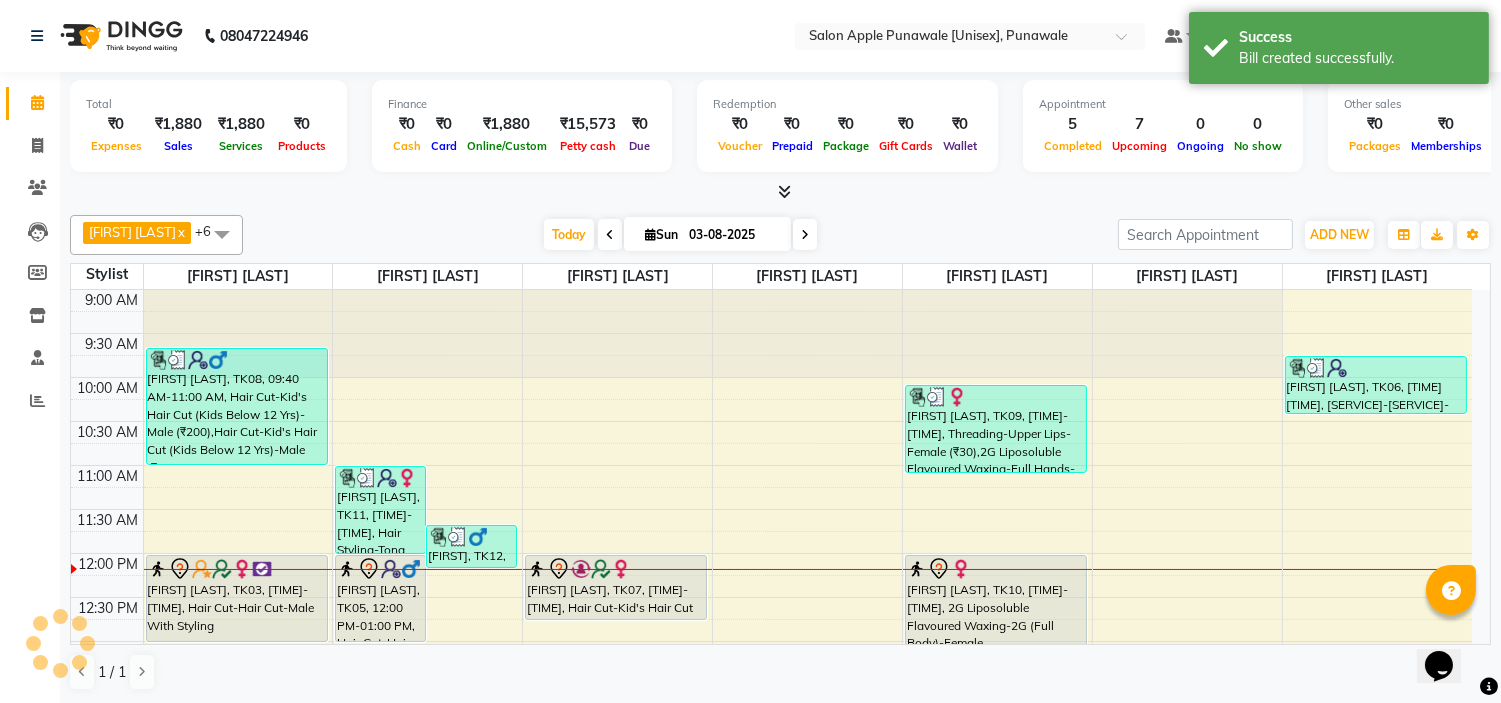 scroll, scrollTop: 0, scrollLeft: 0, axis: both 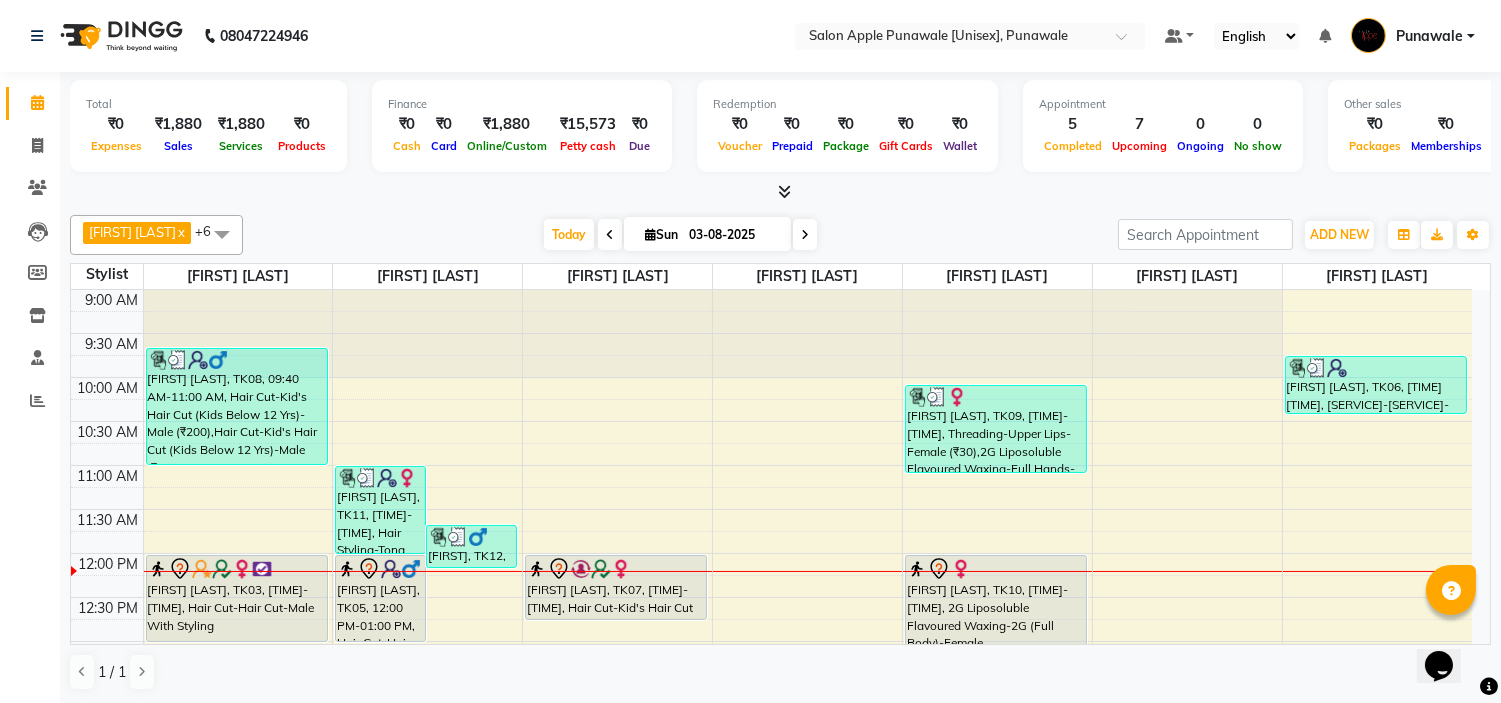 click at bounding box center (805, 235) 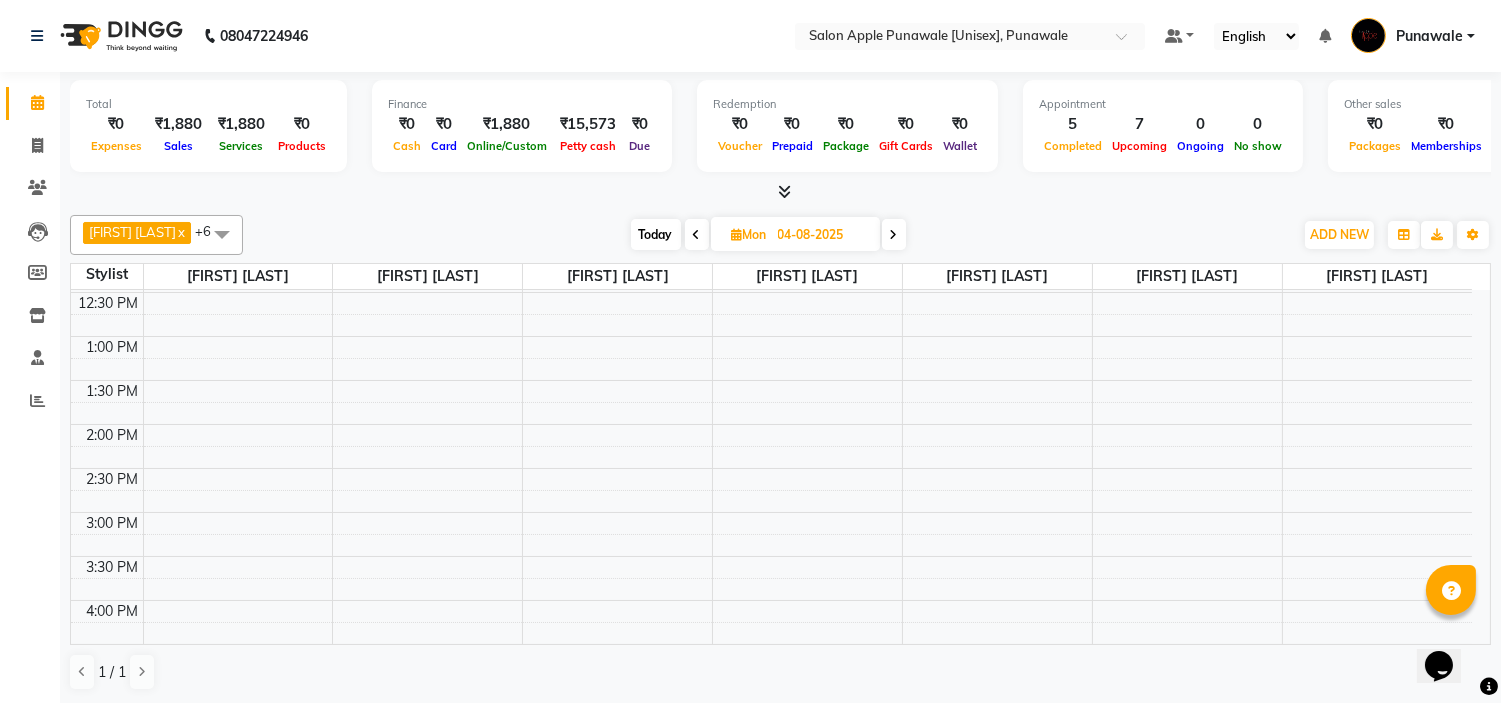 scroll, scrollTop: 0, scrollLeft: 0, axis: both 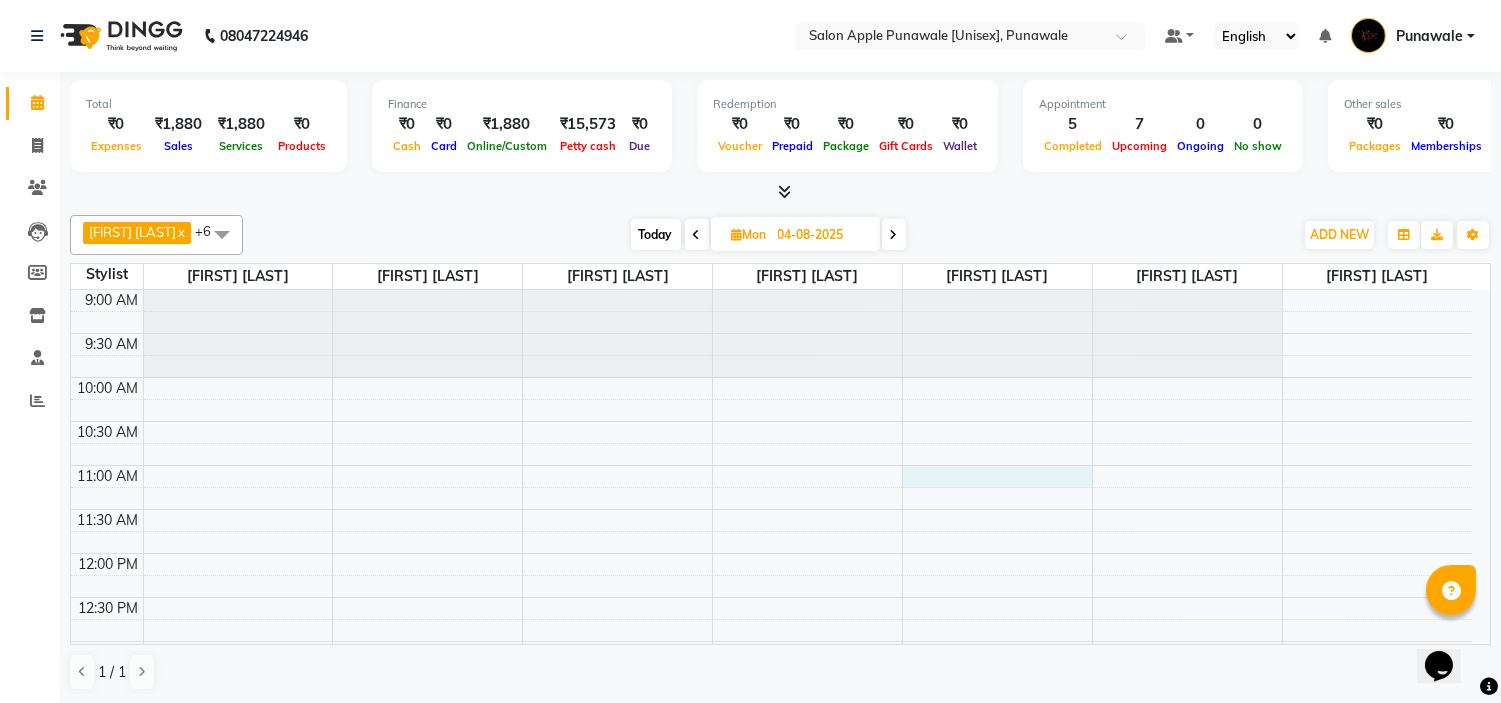 click on "9:00 AM 9:30 AM 10:00 AM 10:30 AM 11:00 AM 11:30 AM 12:00 PM 12:30 PM 1:00 PM 1:30 PM 2:00 PM 2:30 PM 3:00 PM 3:30 PM 4:00 PM 4:30 PM 5:00 PM 5:30 PM 6:00 PM 6:30 PM 7:00 PM 7:30 PM 8:00 PM 8:30 PM 9:00 PM 9:30 PM 10:00 PM 10:30 PM" at bounding box center [771, 905] 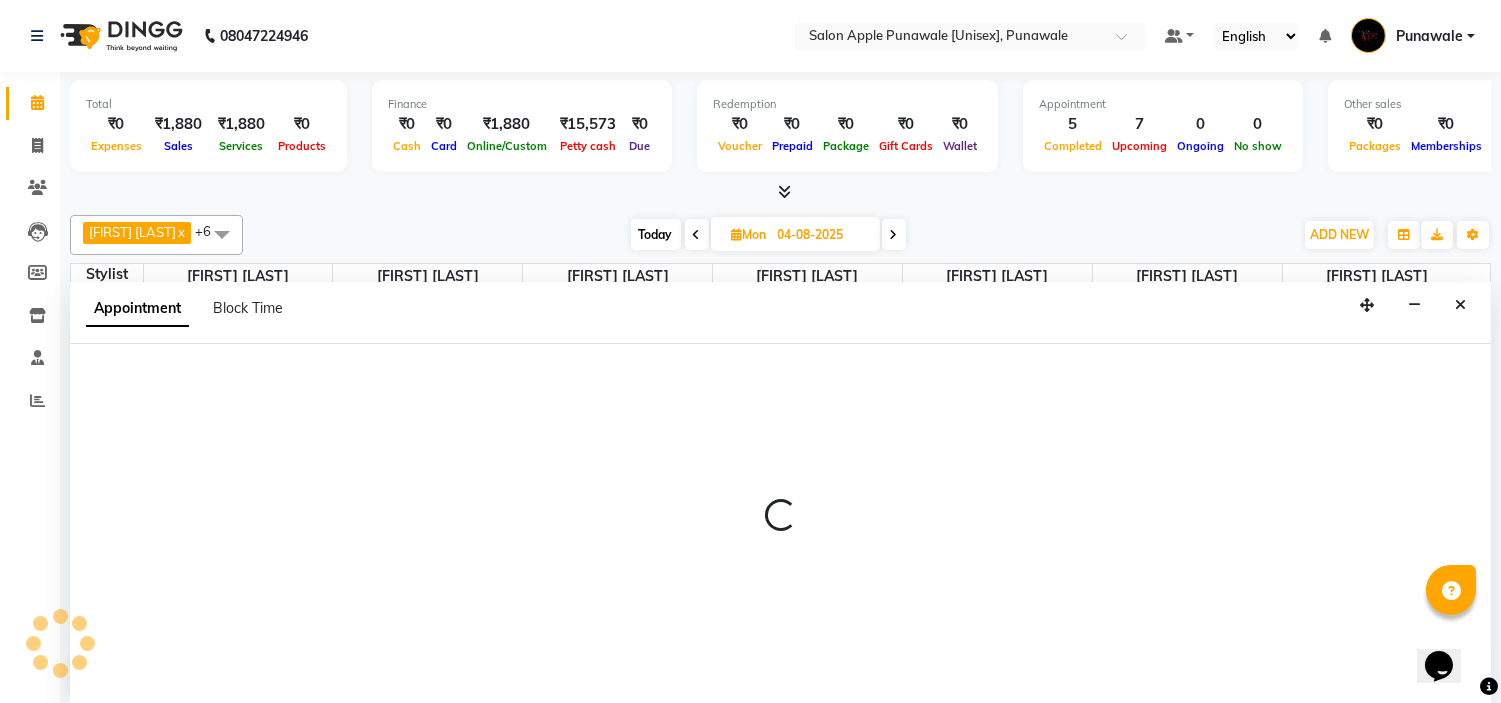 scroll, scrollTop: 1, scrollLeft: 0, axis: vertical 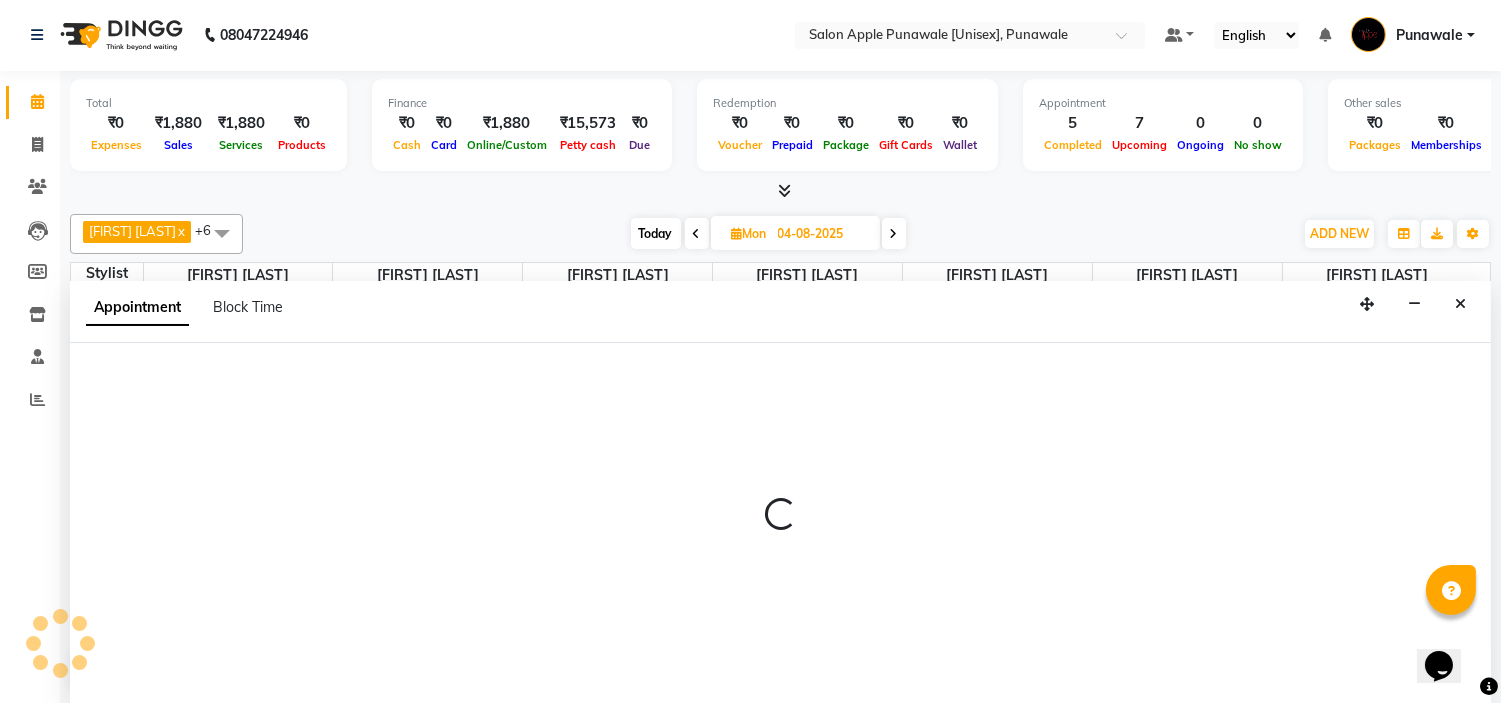 select on "63297" 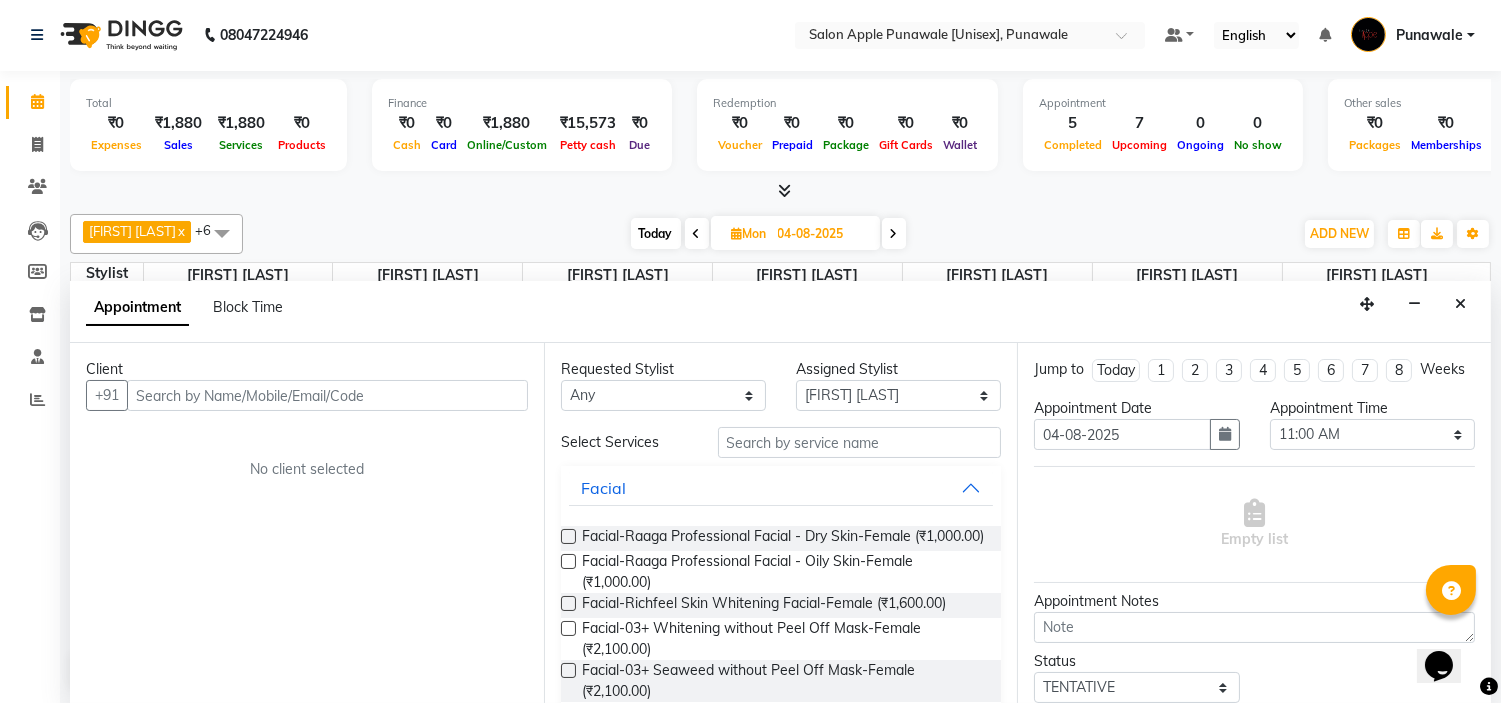 click at bounding box center (327, 395) 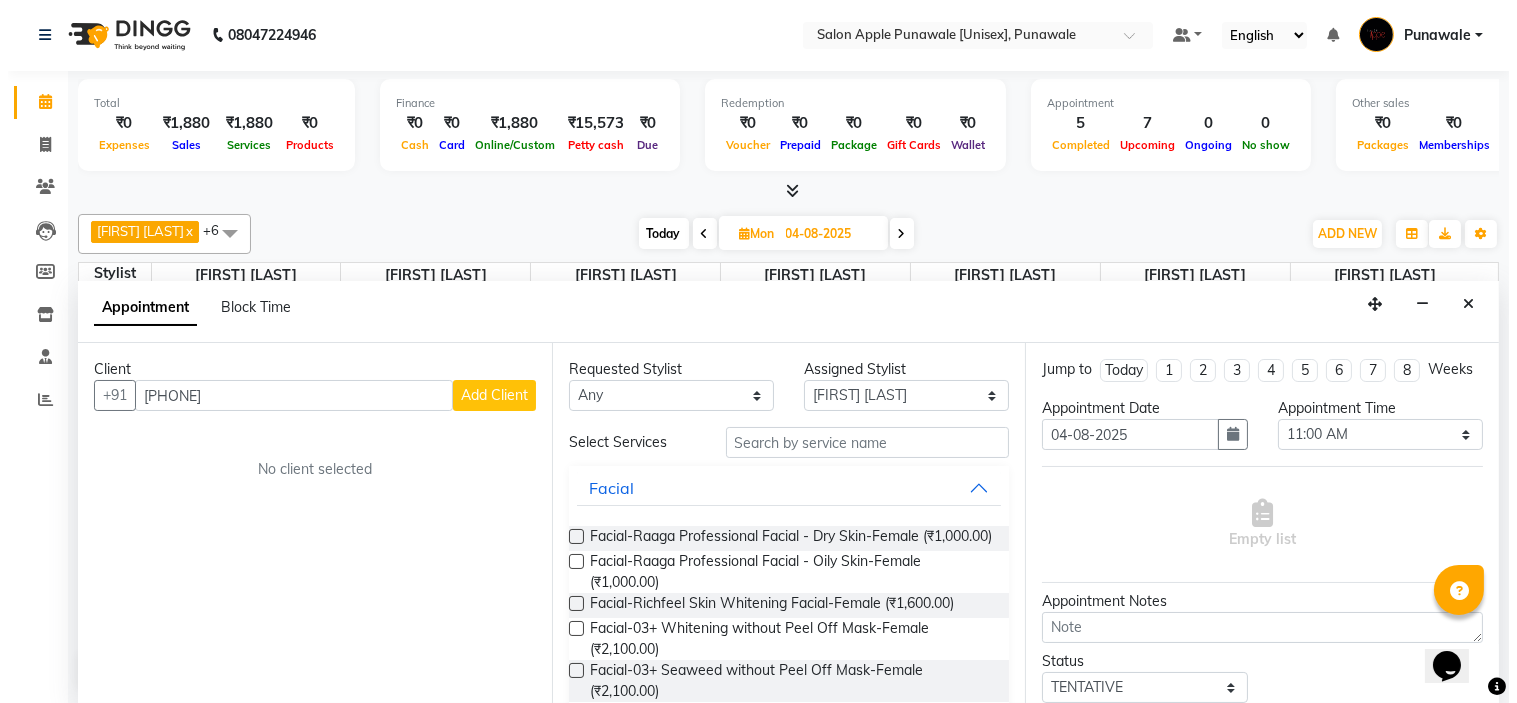 scroll, scrollTop: 0, scrollLeft: 0, axis: both 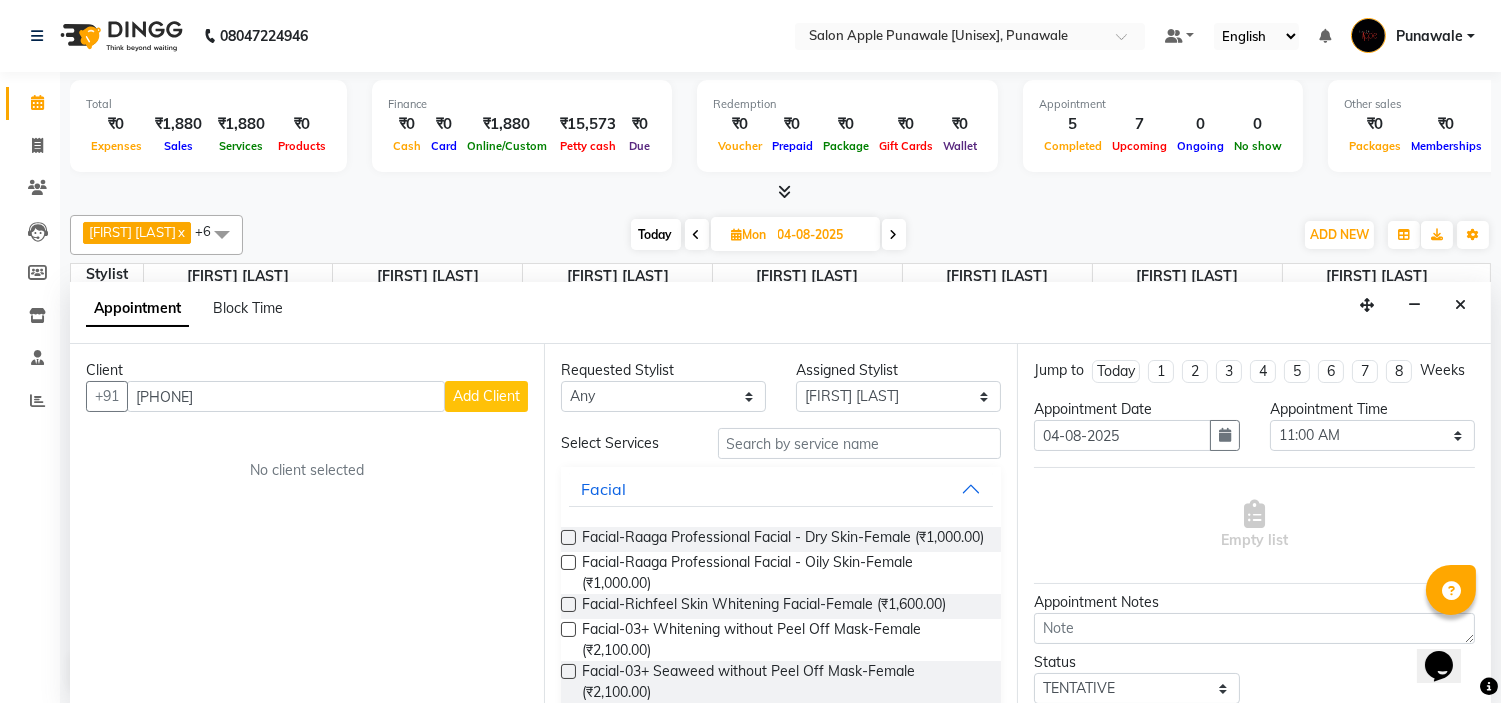 type on "9309563861" 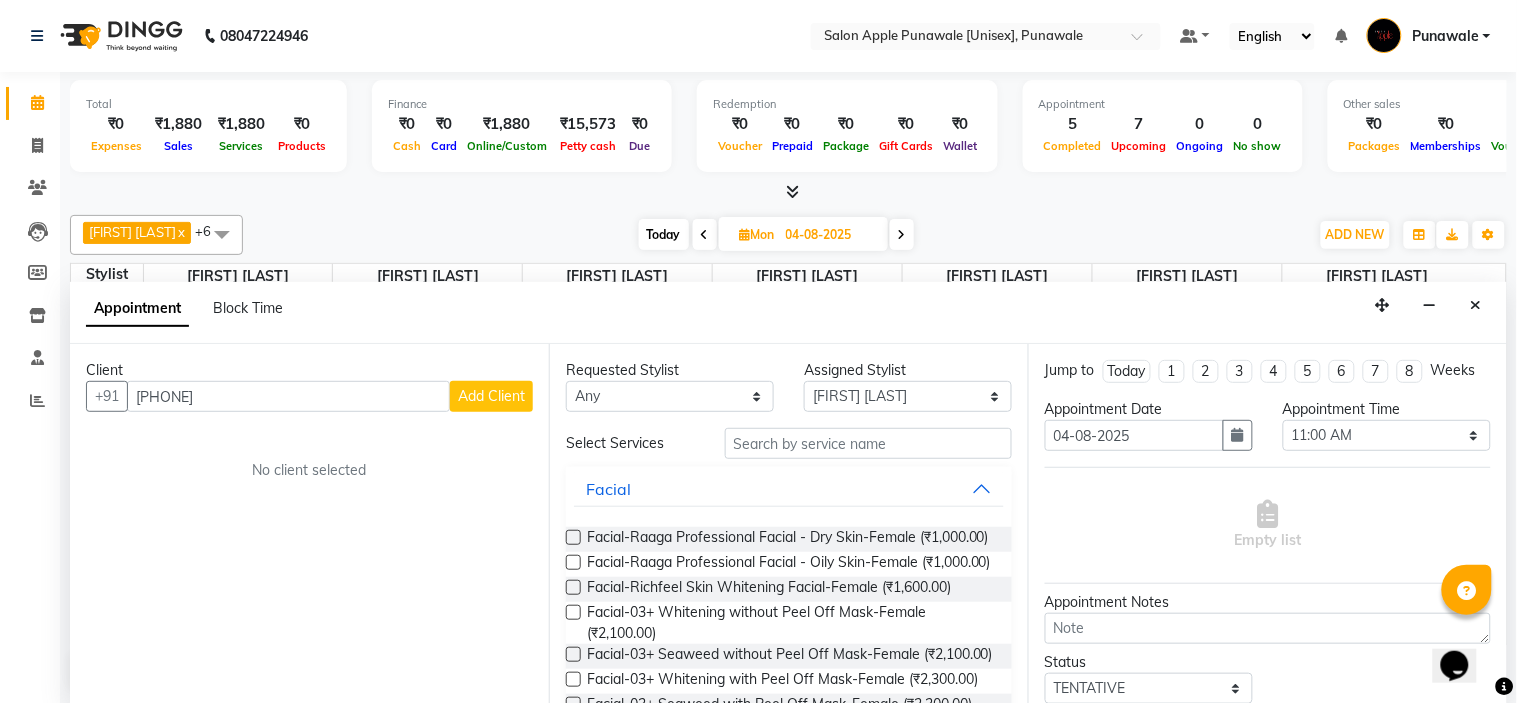 select on "22" 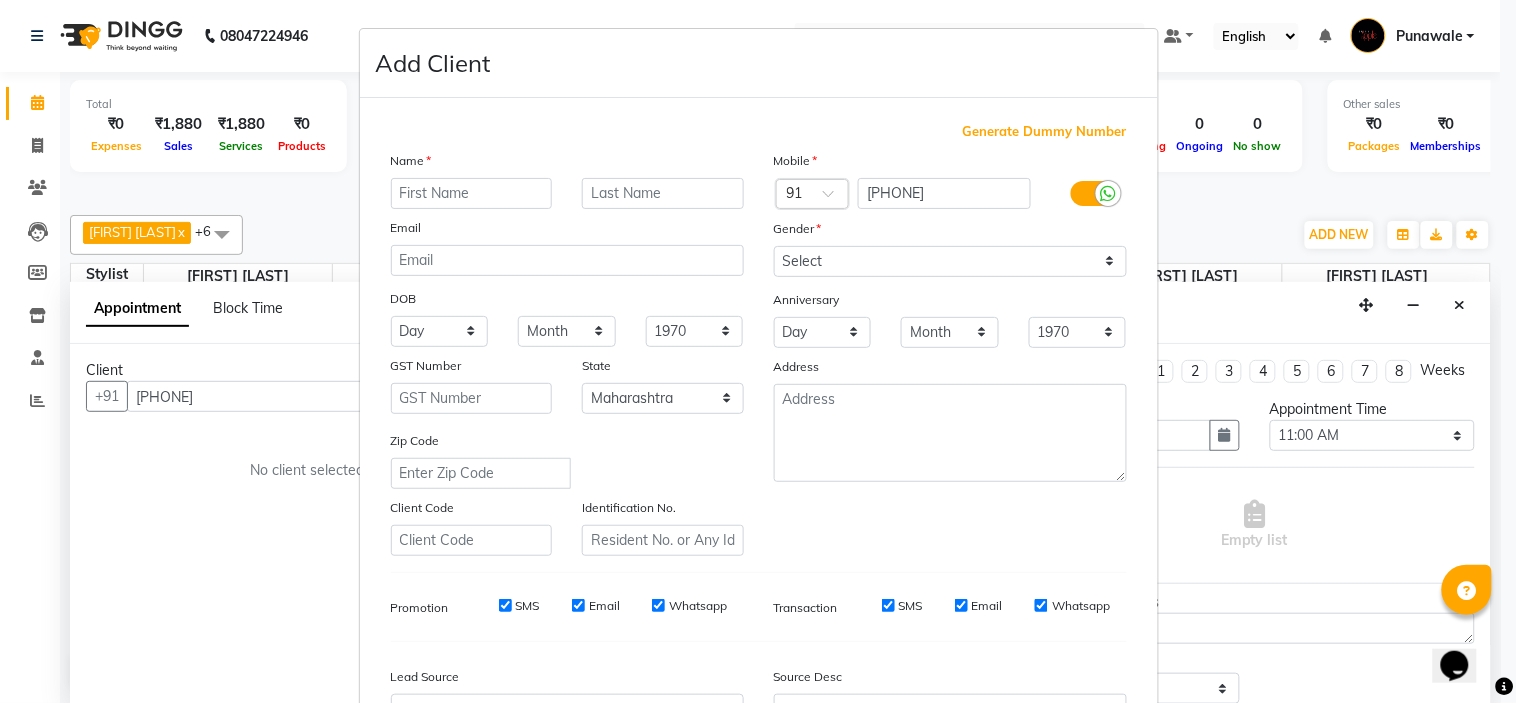 click at bounding box center [472, 193] 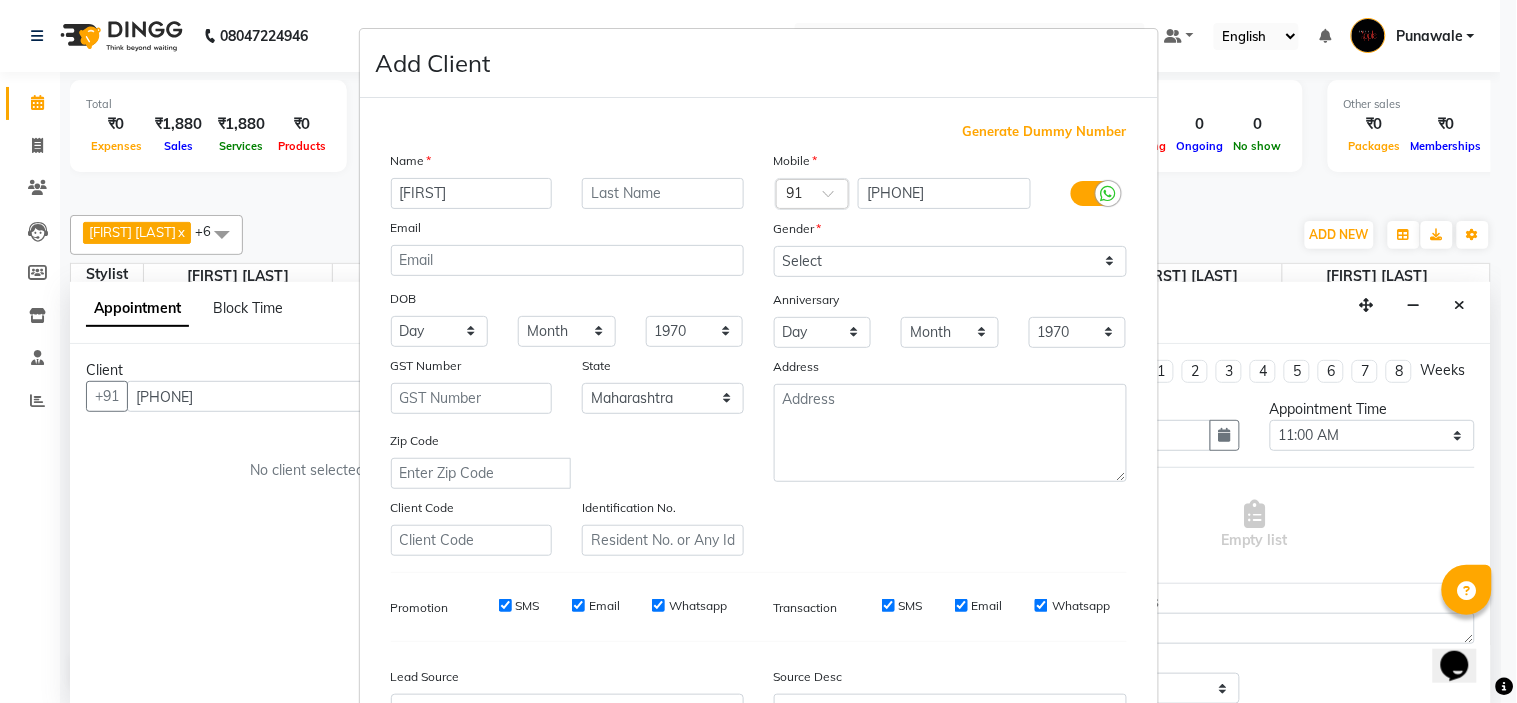type on "samrudhi" 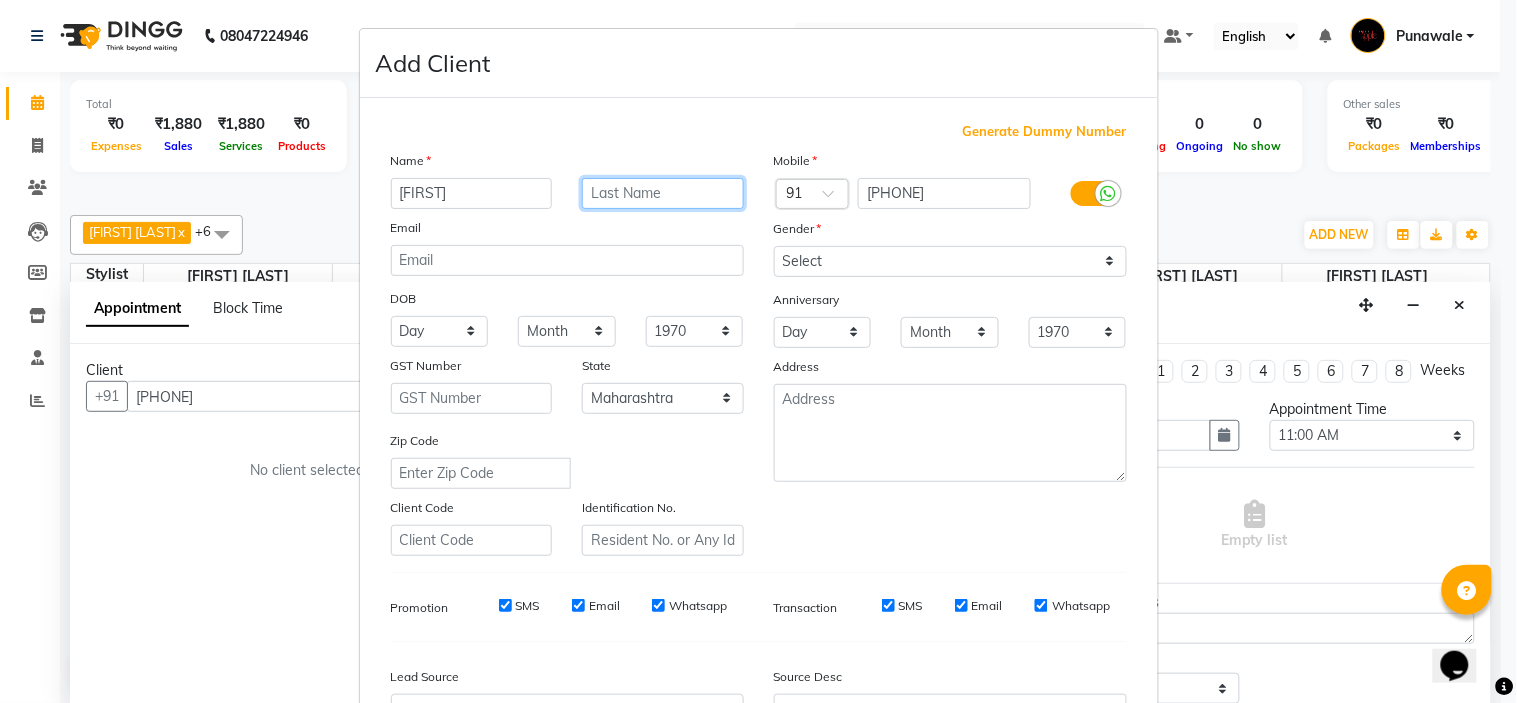 click at bounding box center [663, 193] 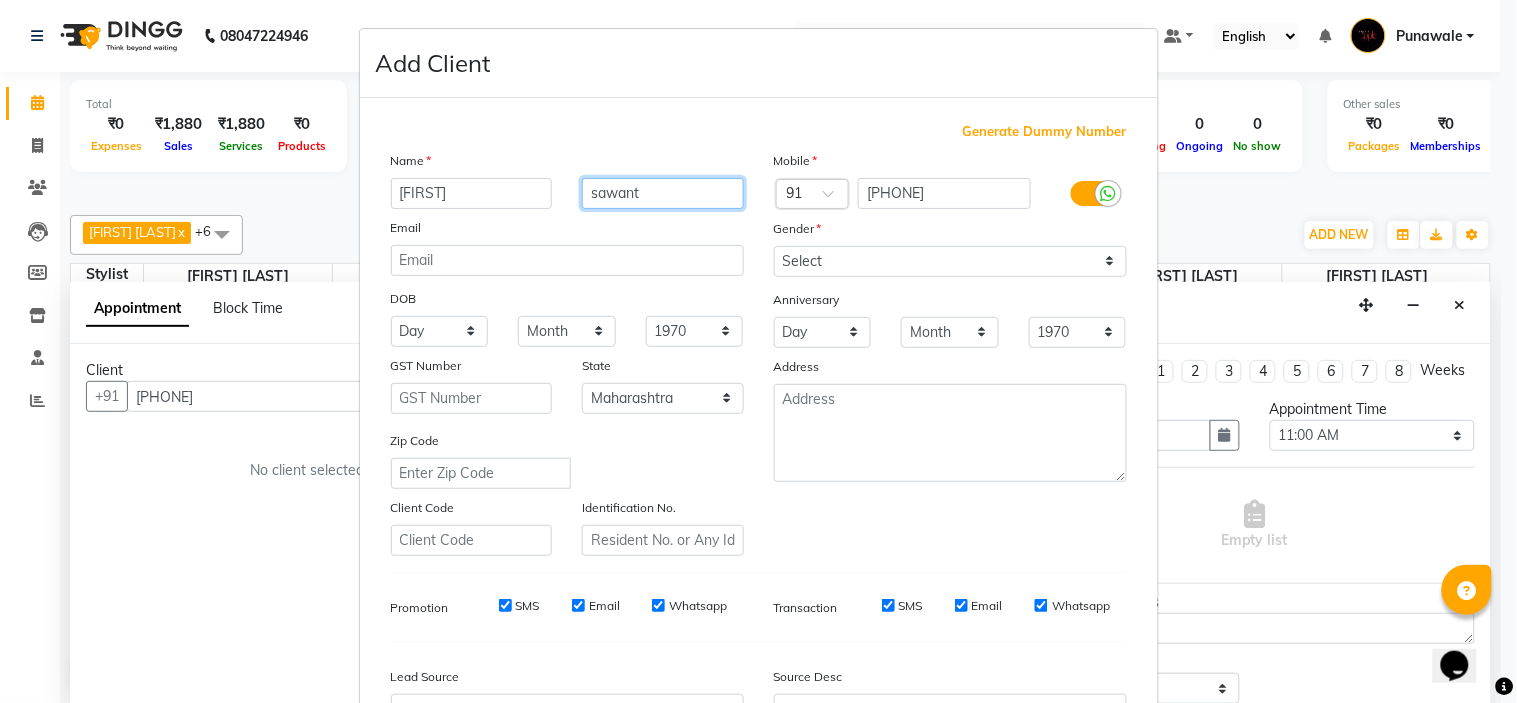 type on "sawant" 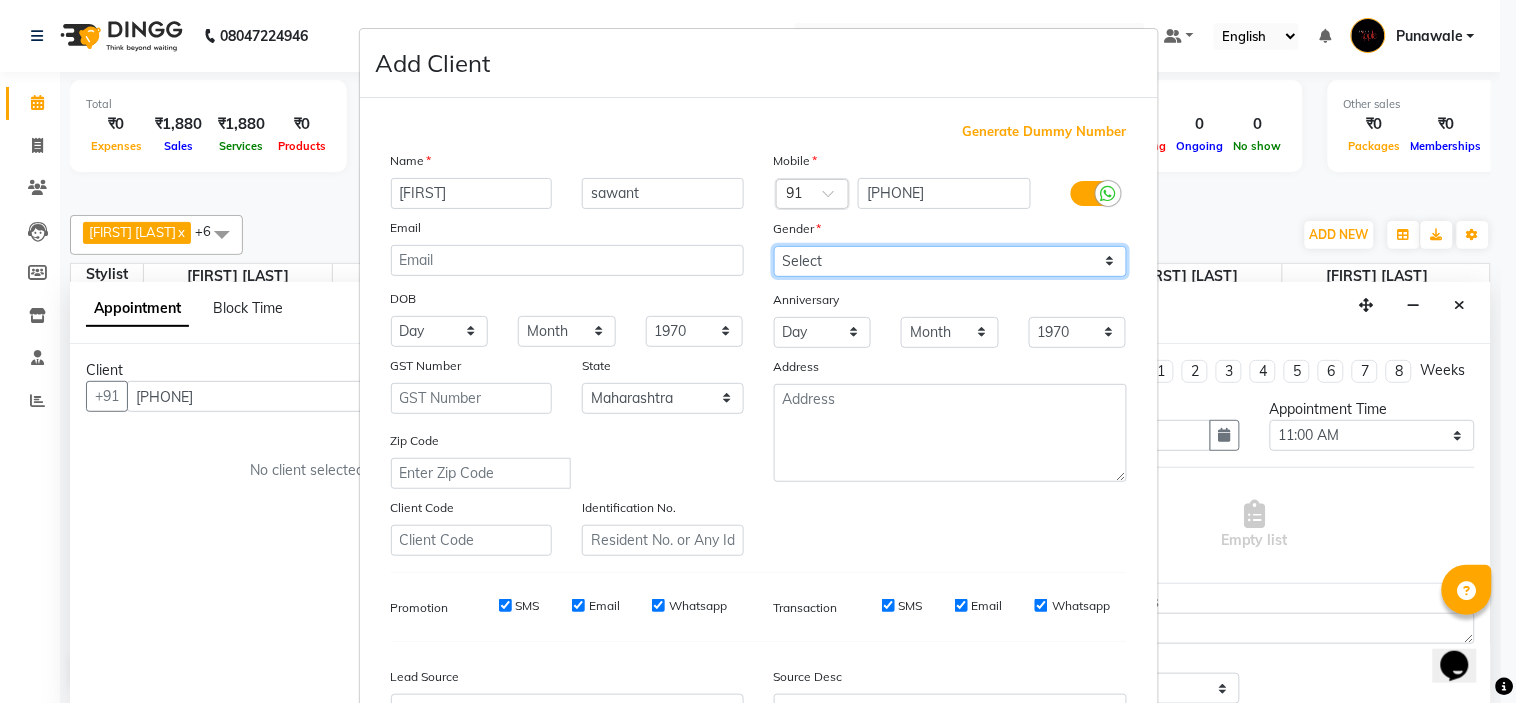 click on "Select Male Female Other Prefer Not To Say" at bounding box center (950, 261) 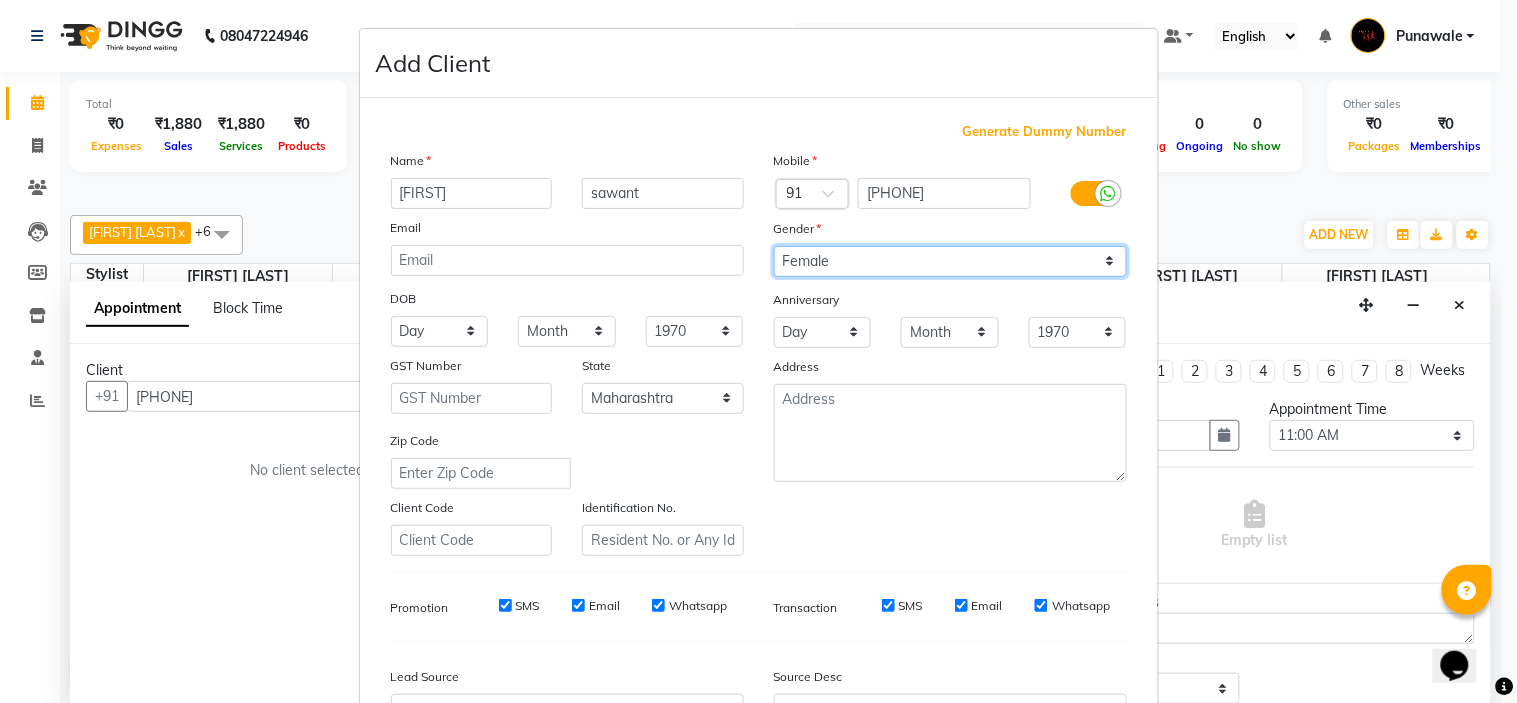 click on "Select Male Female Other Prefer Not To Say" at bounding box center (950, 261) 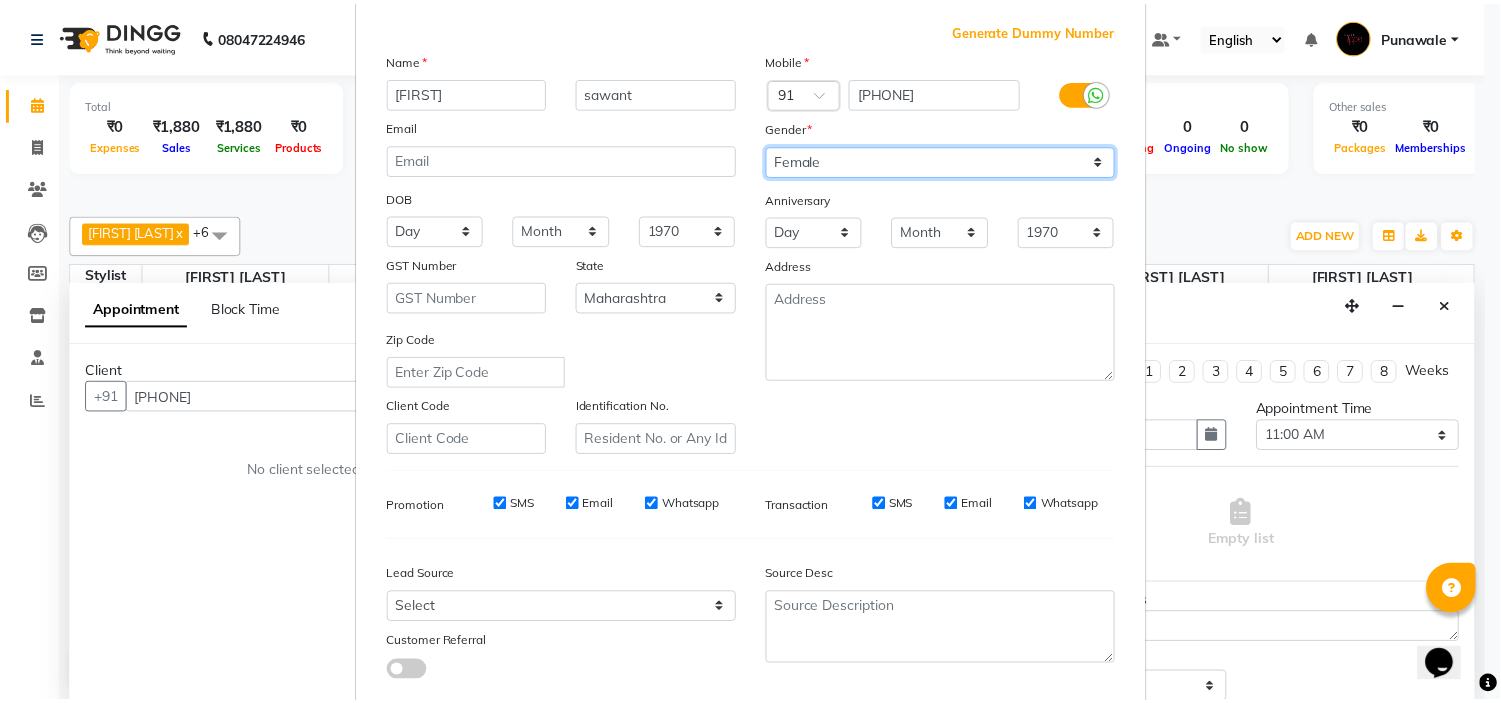 scroll, scrollTop: 221, scrollLeft: 0, axis: vertical 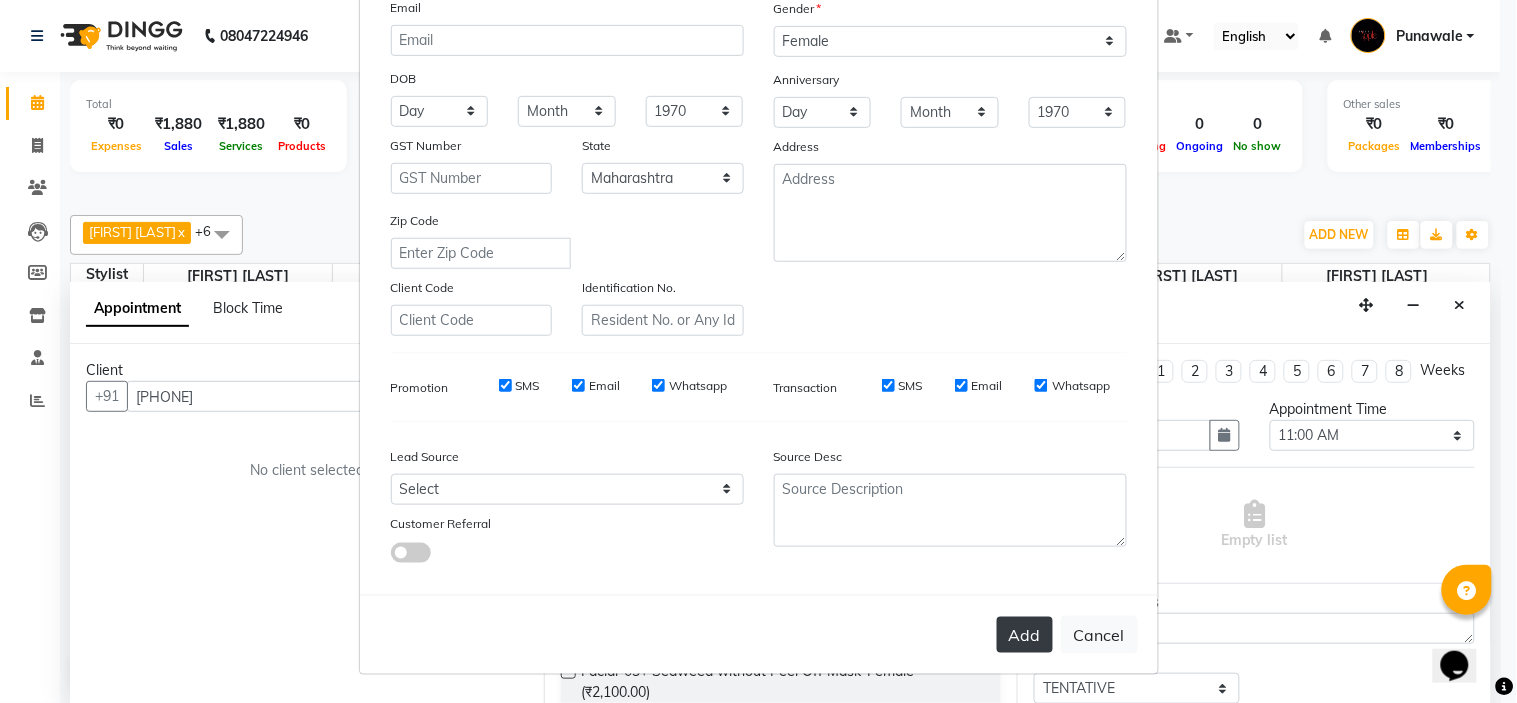 click on "Add" at bounding box center [1025, 635] 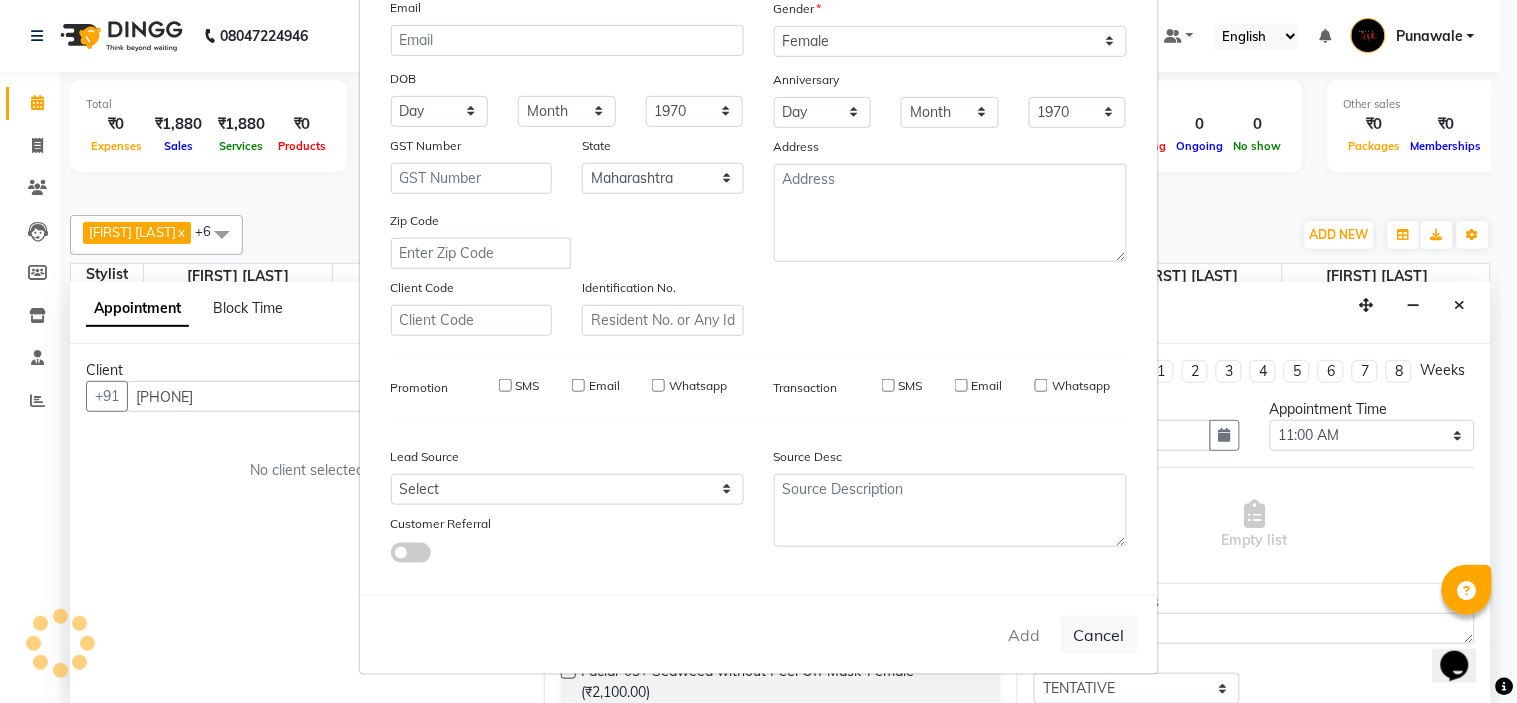 type 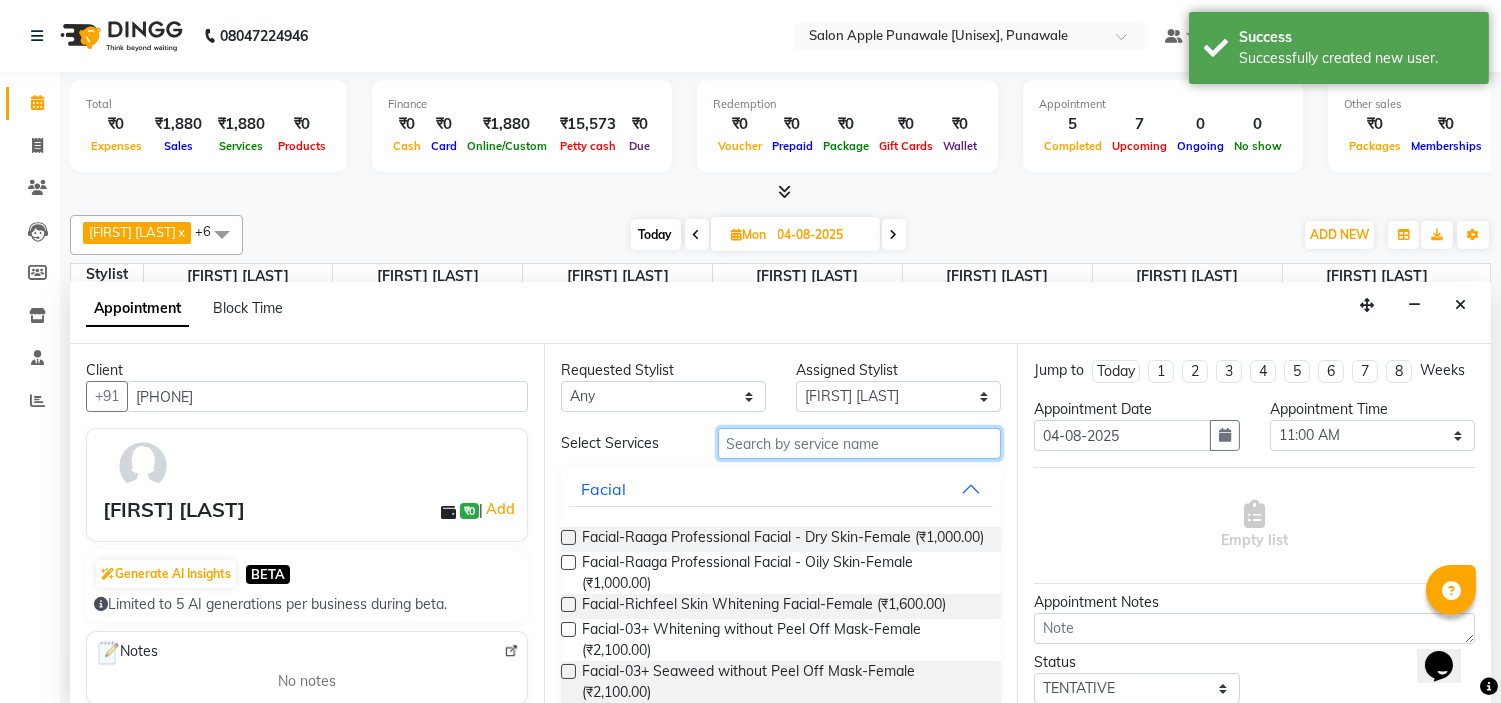 click at bounding box center (860, 443) 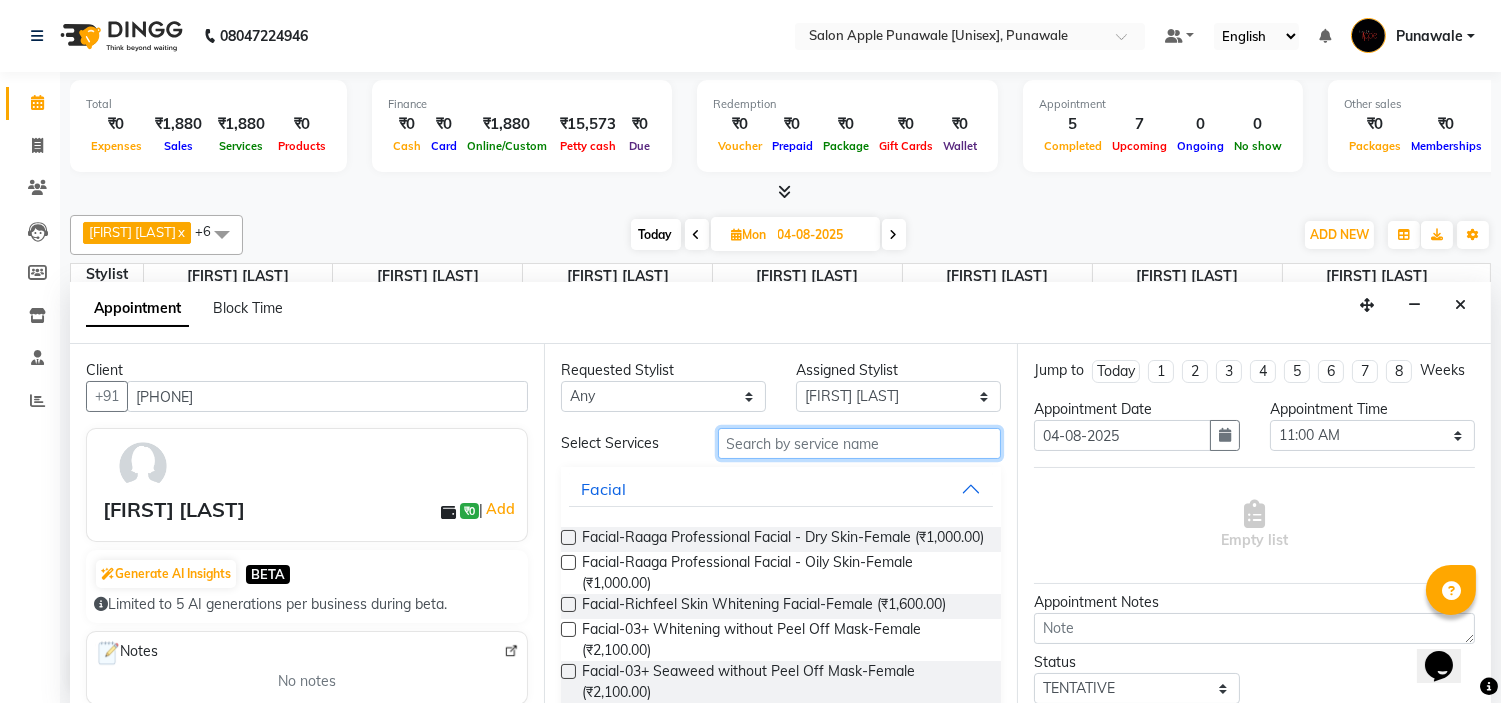 click at bounding box center (860, 443) 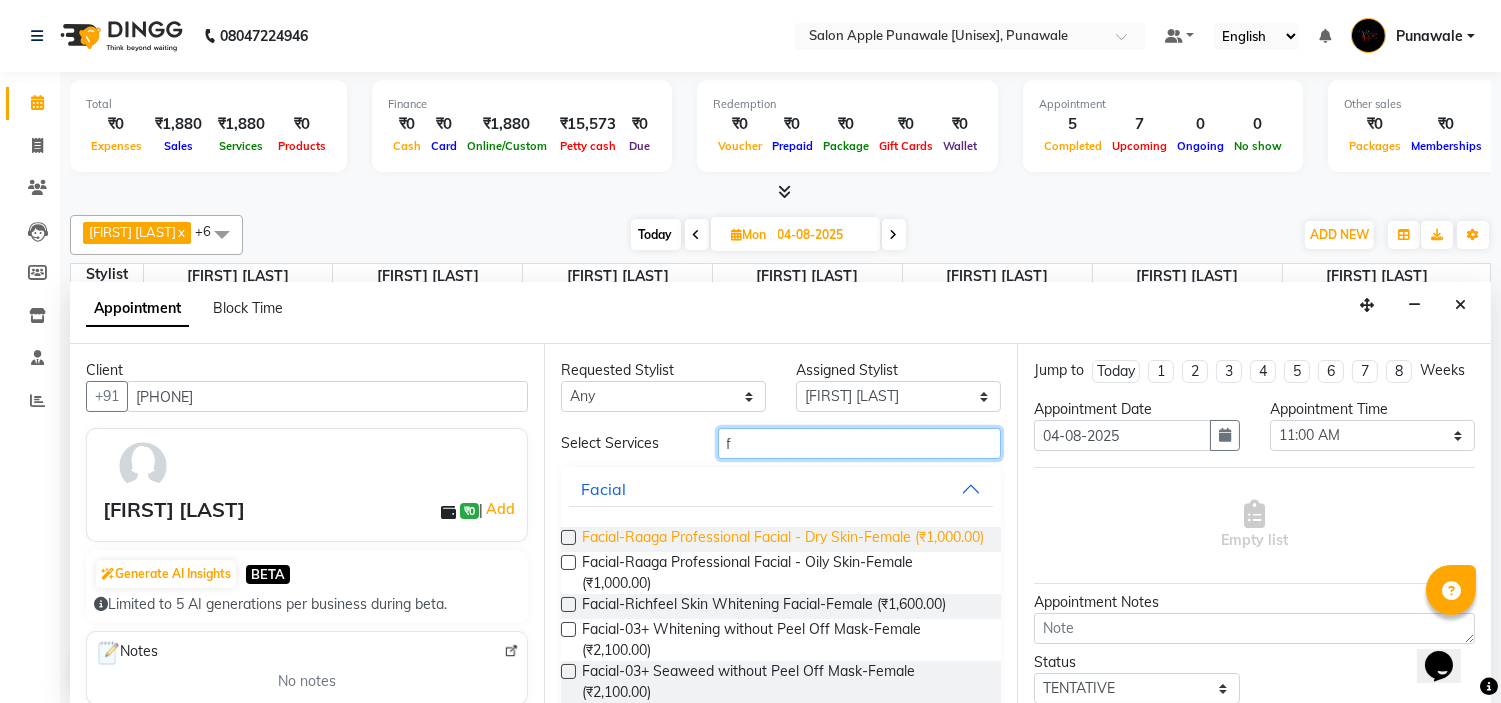 type on "f" 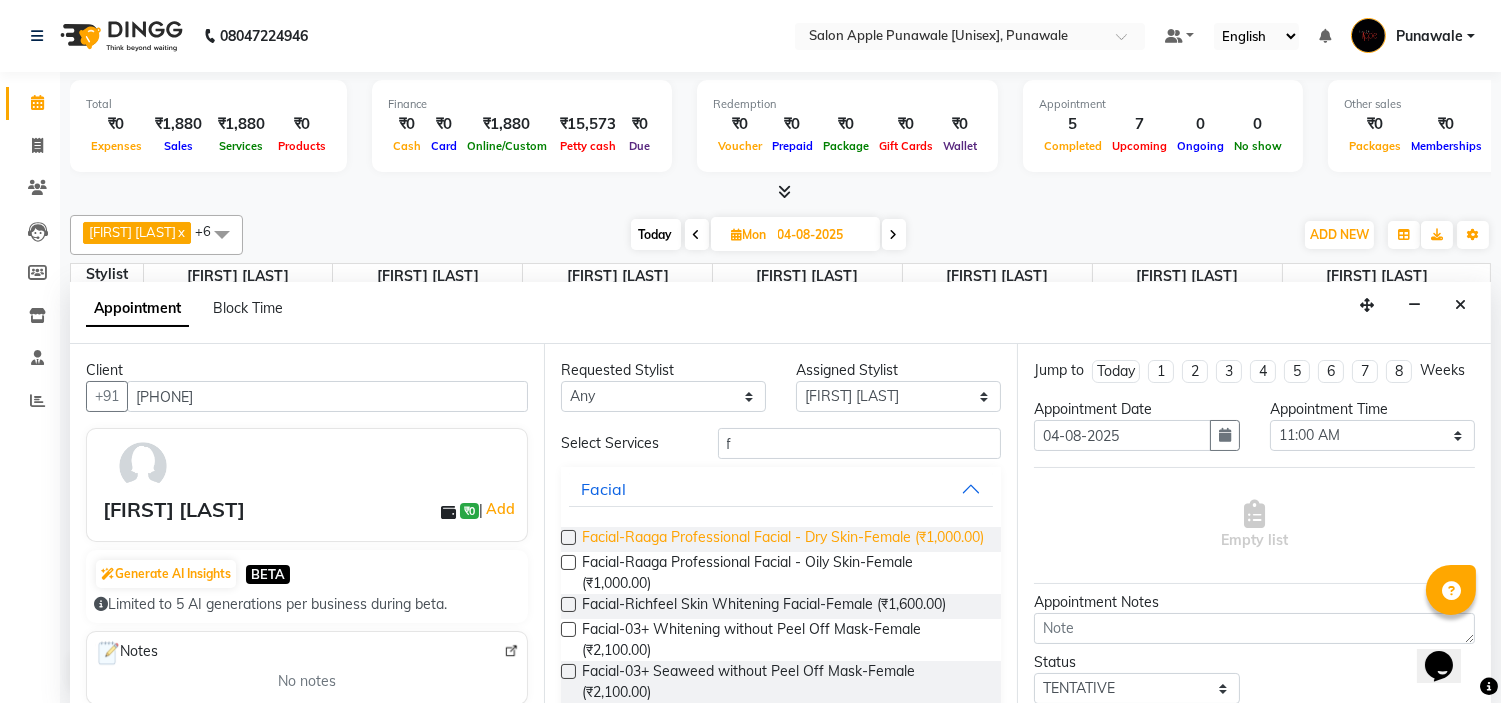 click on "Facial-Raaga Professional Facial - Dry Skin-Female (₹1,000.00)" at bounding box center (783, 539) 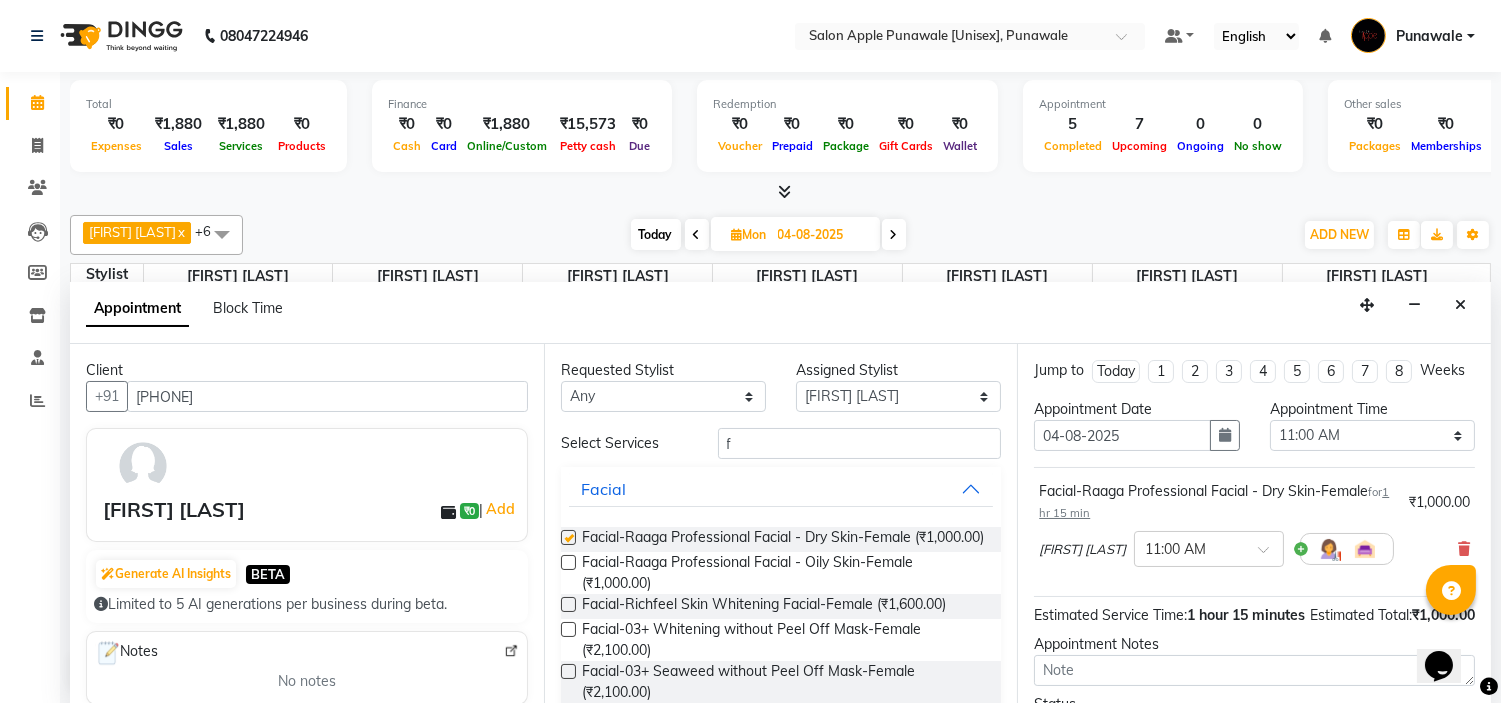 checkbox on "false" 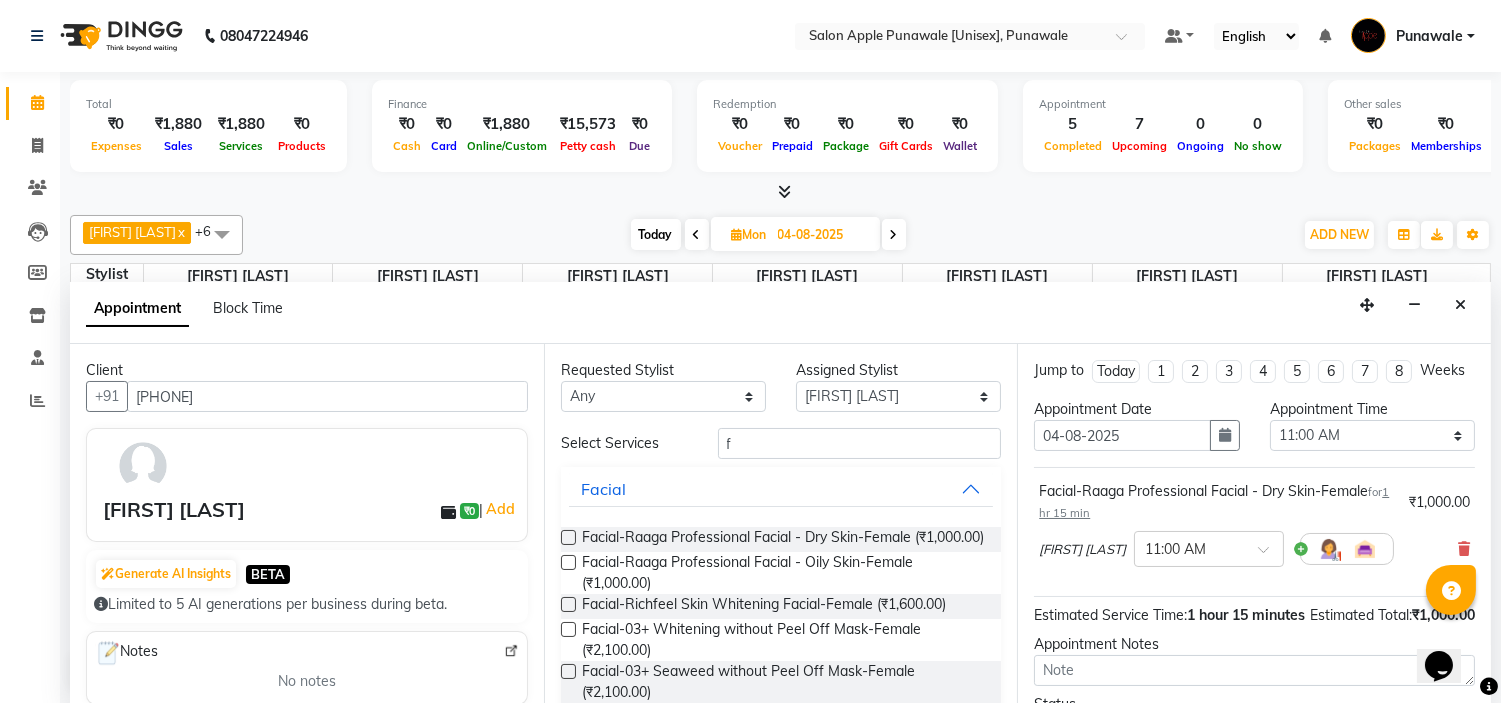scroll, scrollTop: 1, scrollLeft: 0, axis: vertical 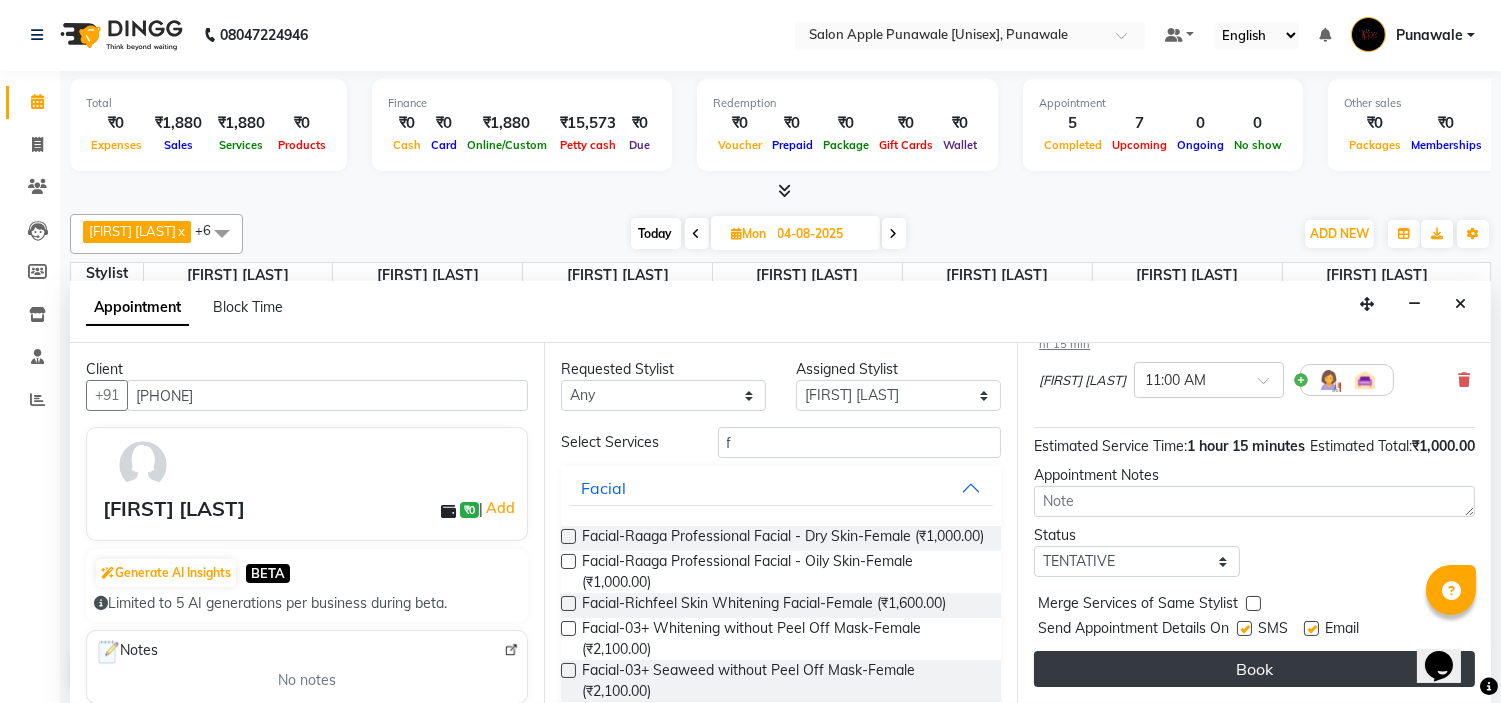 click on "Book" at bounding box center [1254, 669] 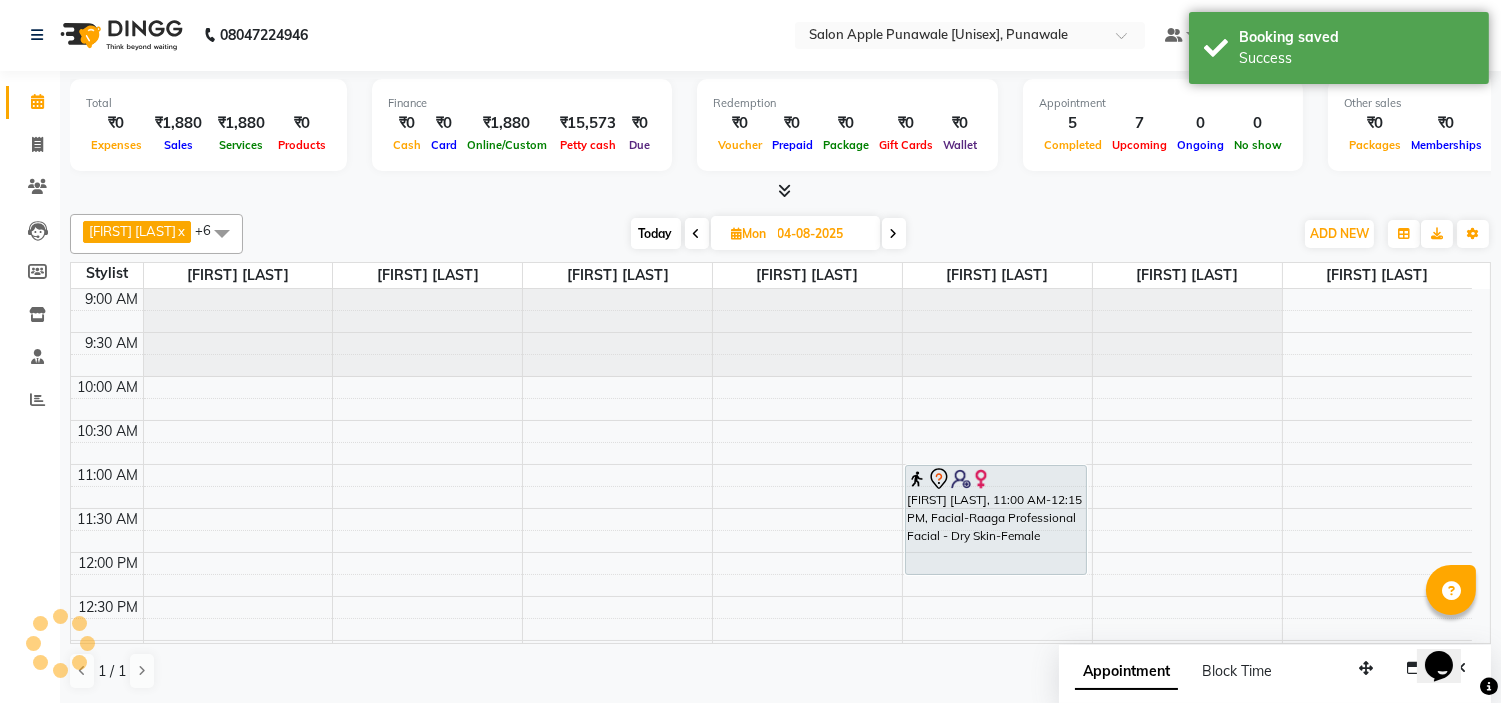 scroll, scrollTop: 0, scrollLeft: 0, axis: both 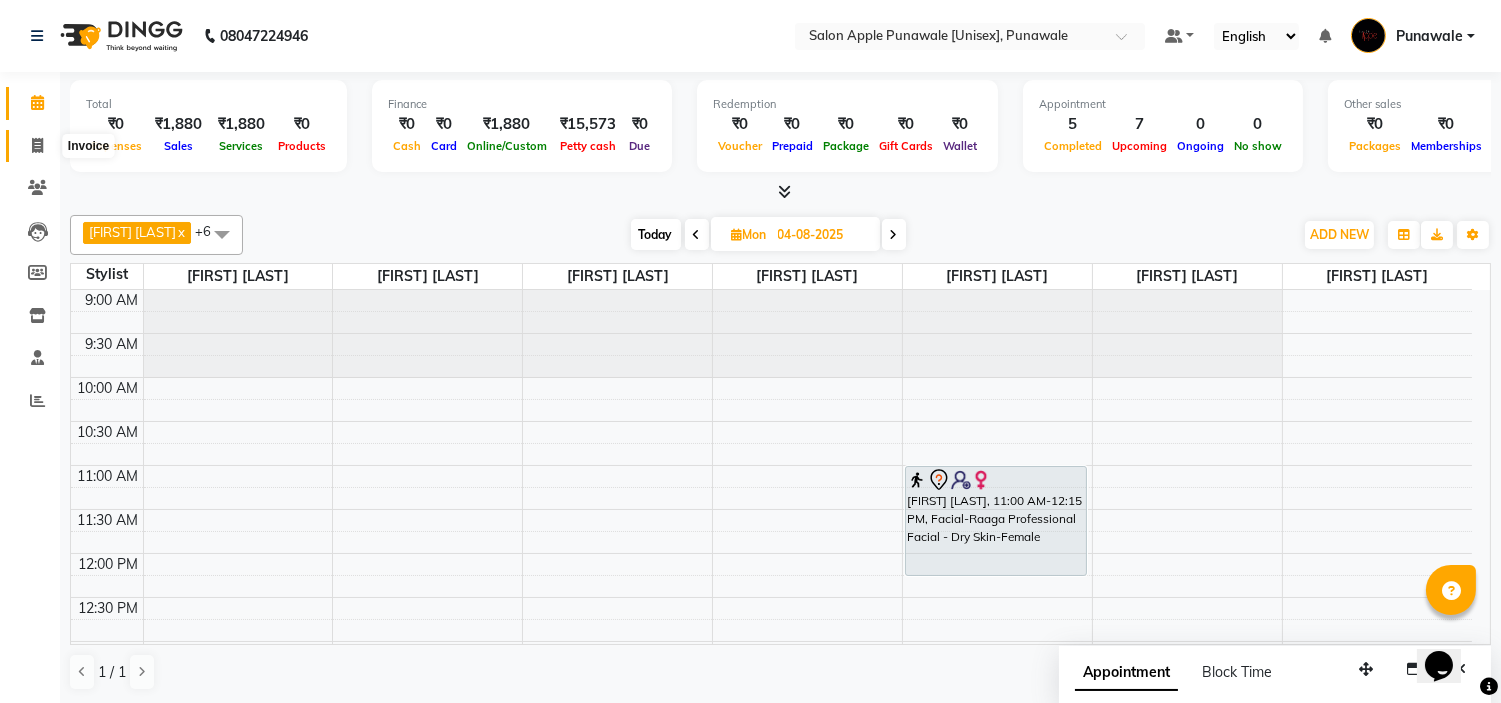 click 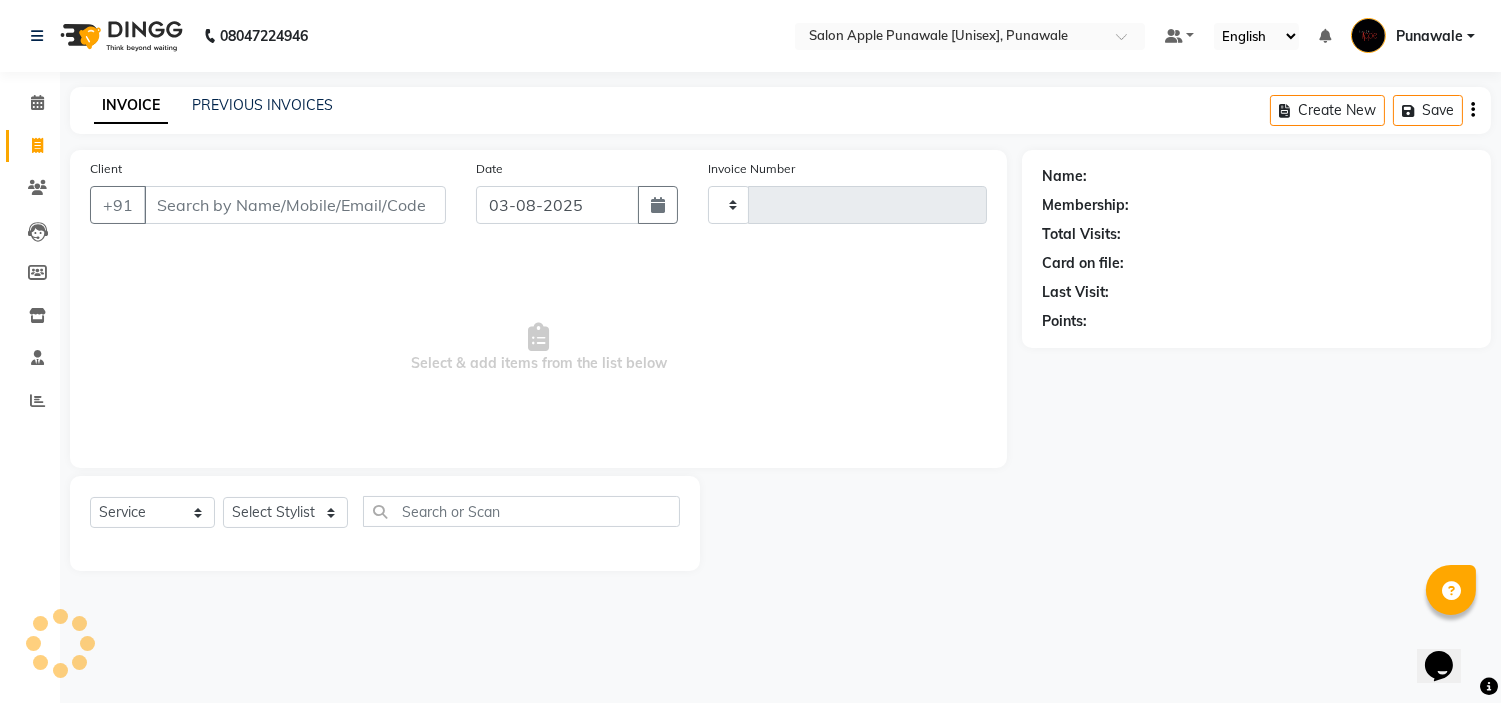 type on "1508" 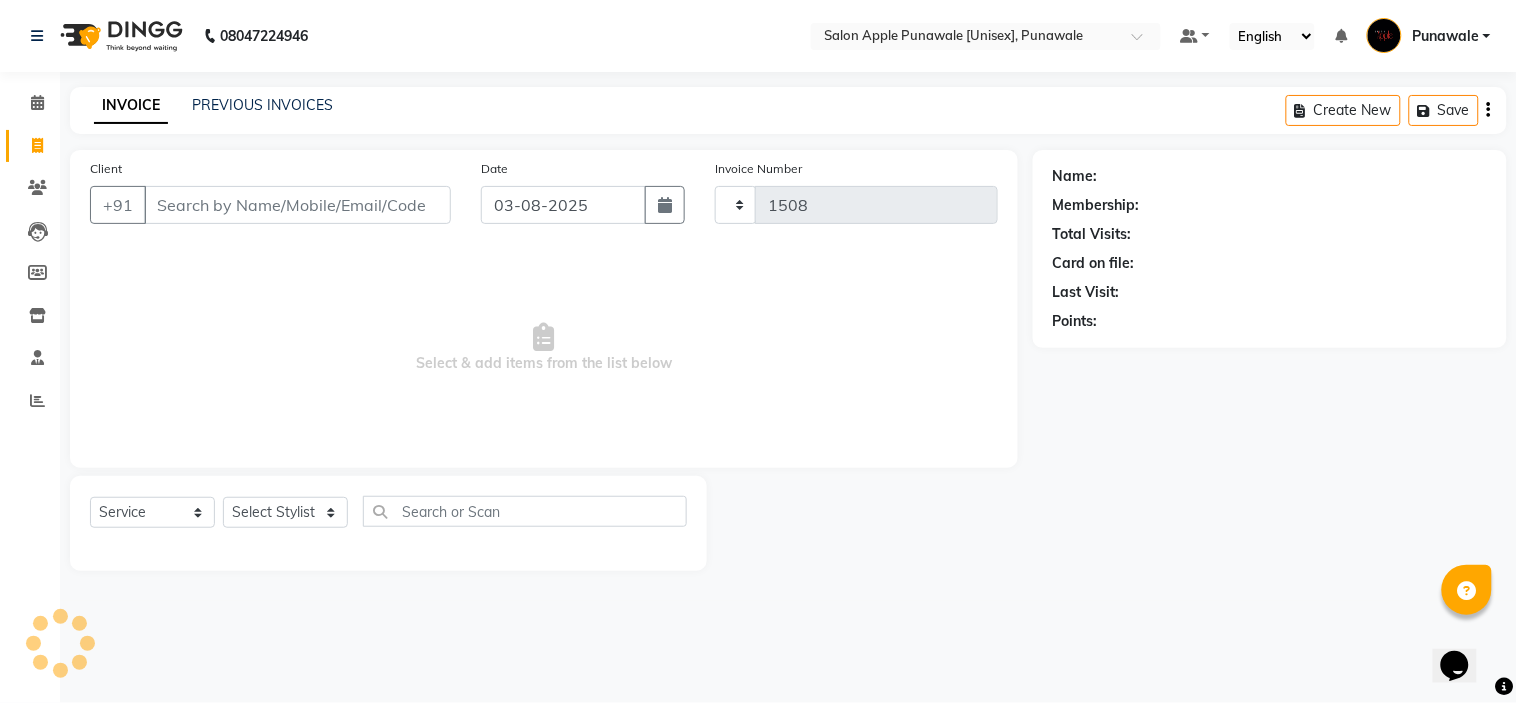 select on "5421" 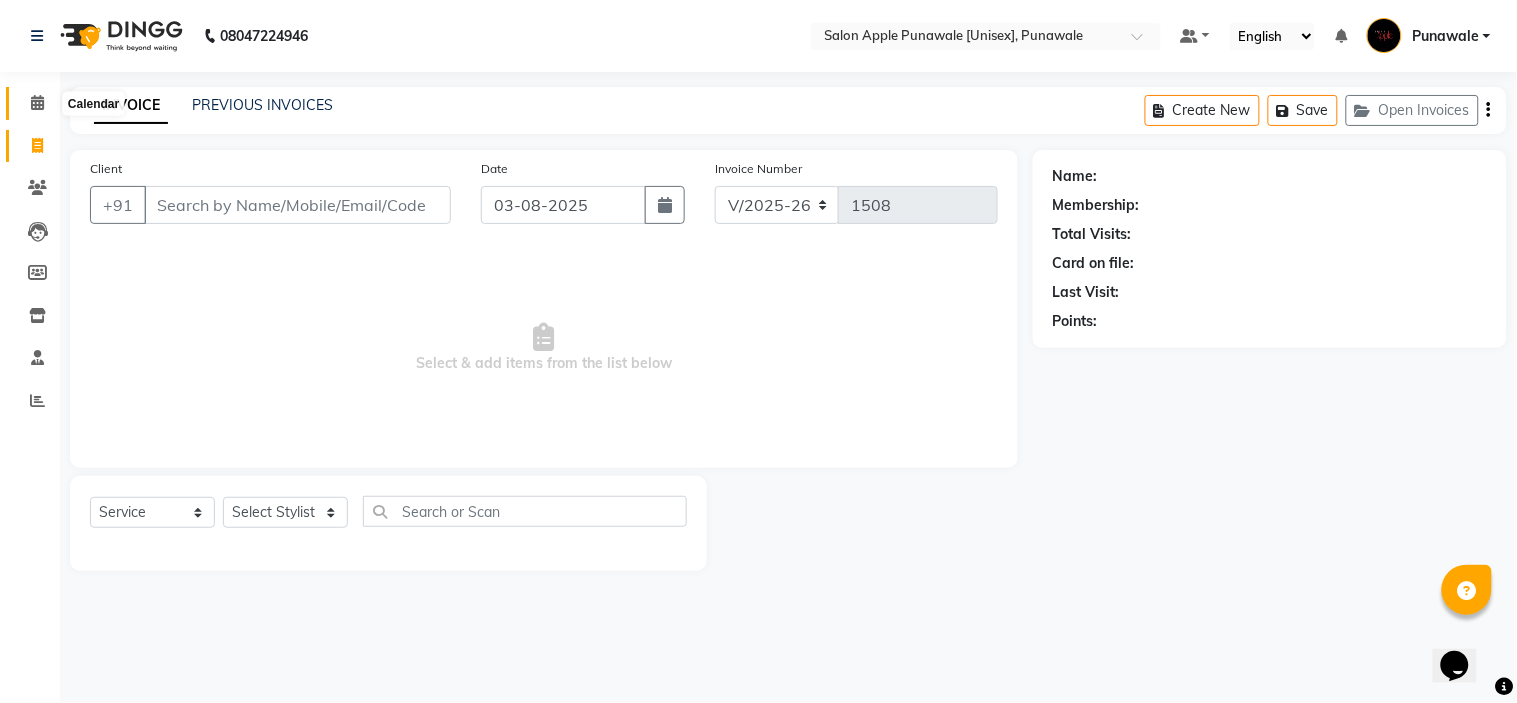 click 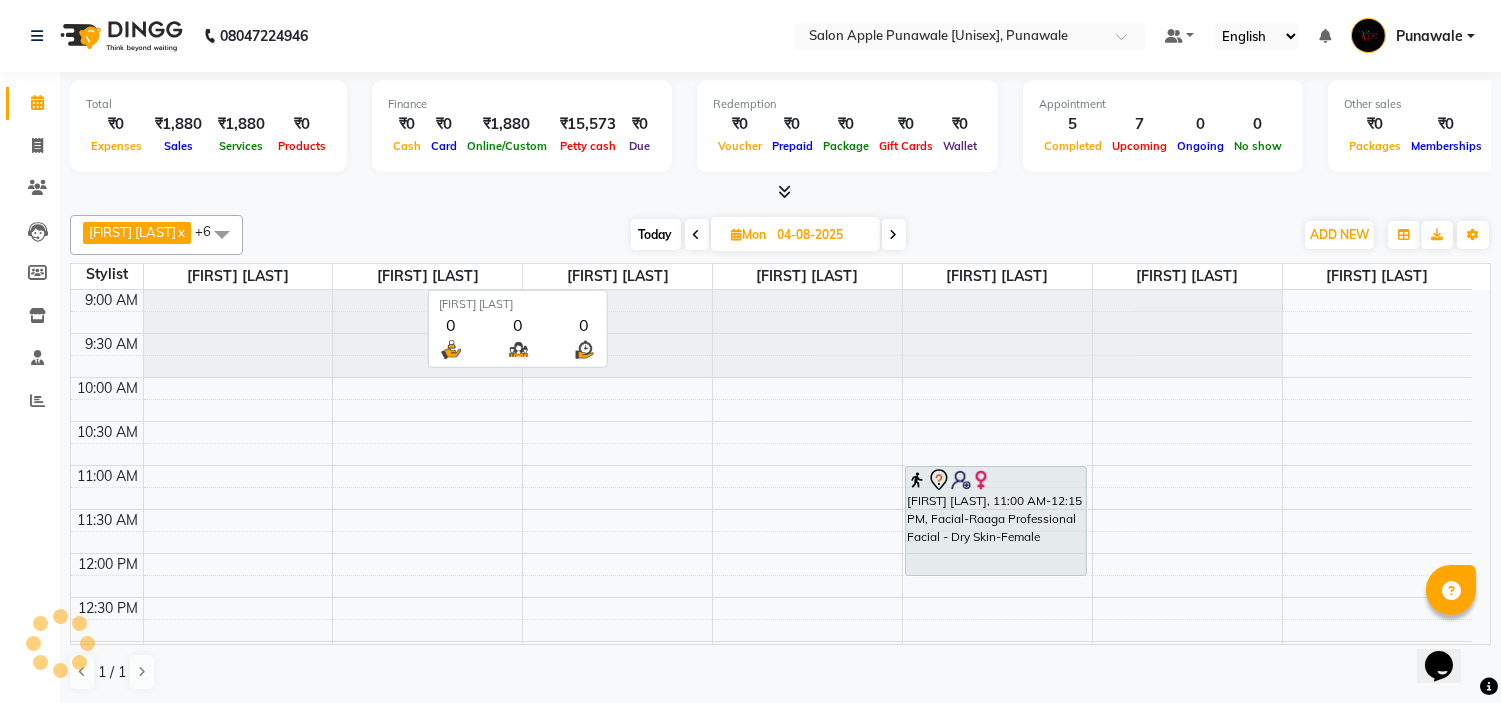 scroll, scrollTop: 0, scrollLeft: 0, axis: both 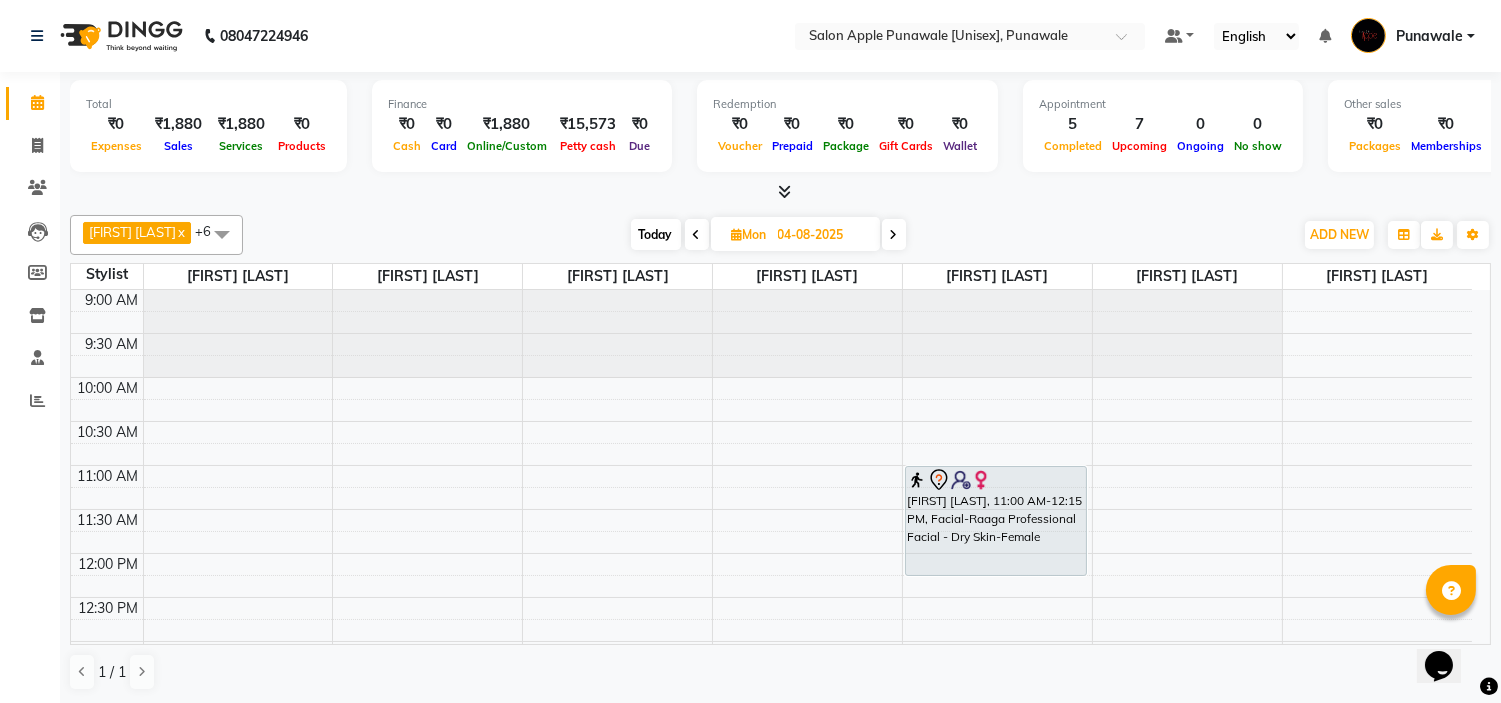 click at bounding box center (697, 235) 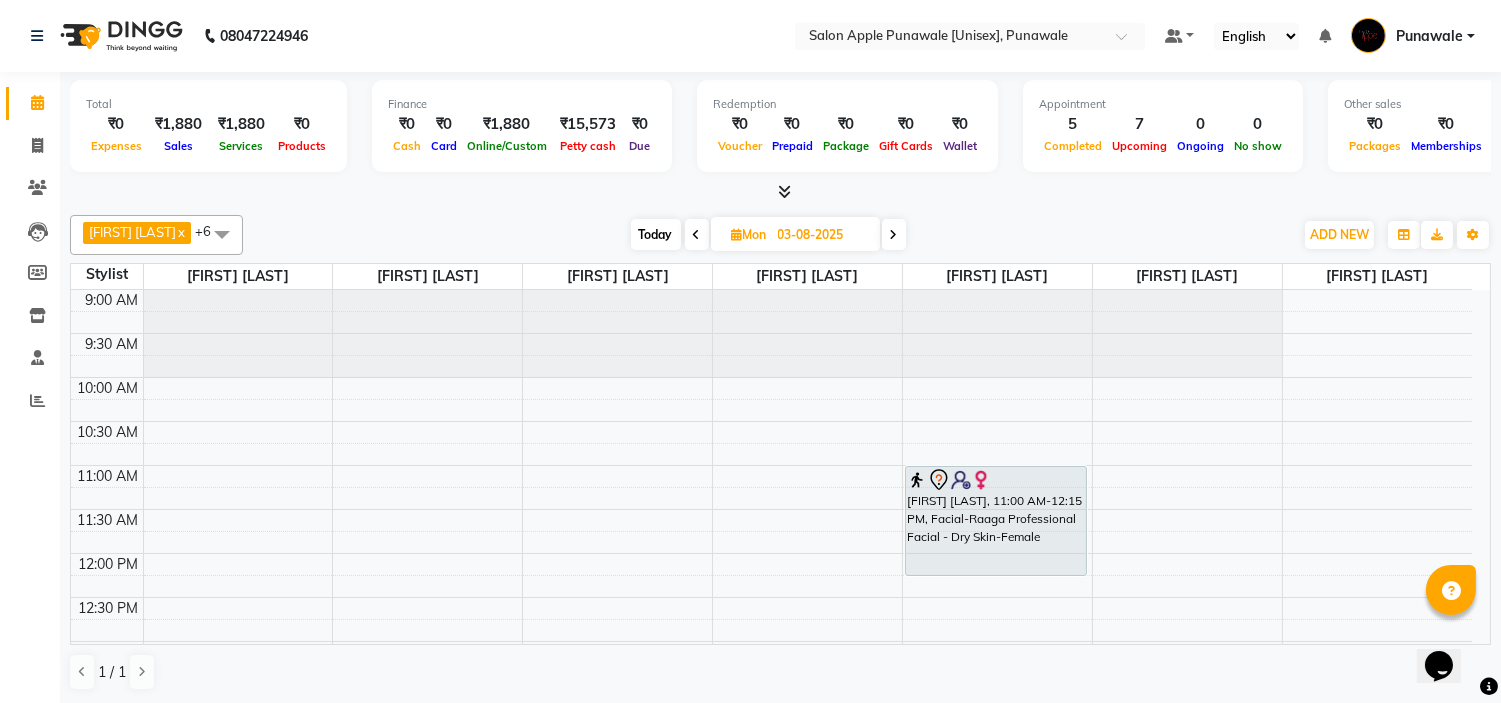 scroll, scrollTop: 265, scrollLeft: 0, axis: vertical 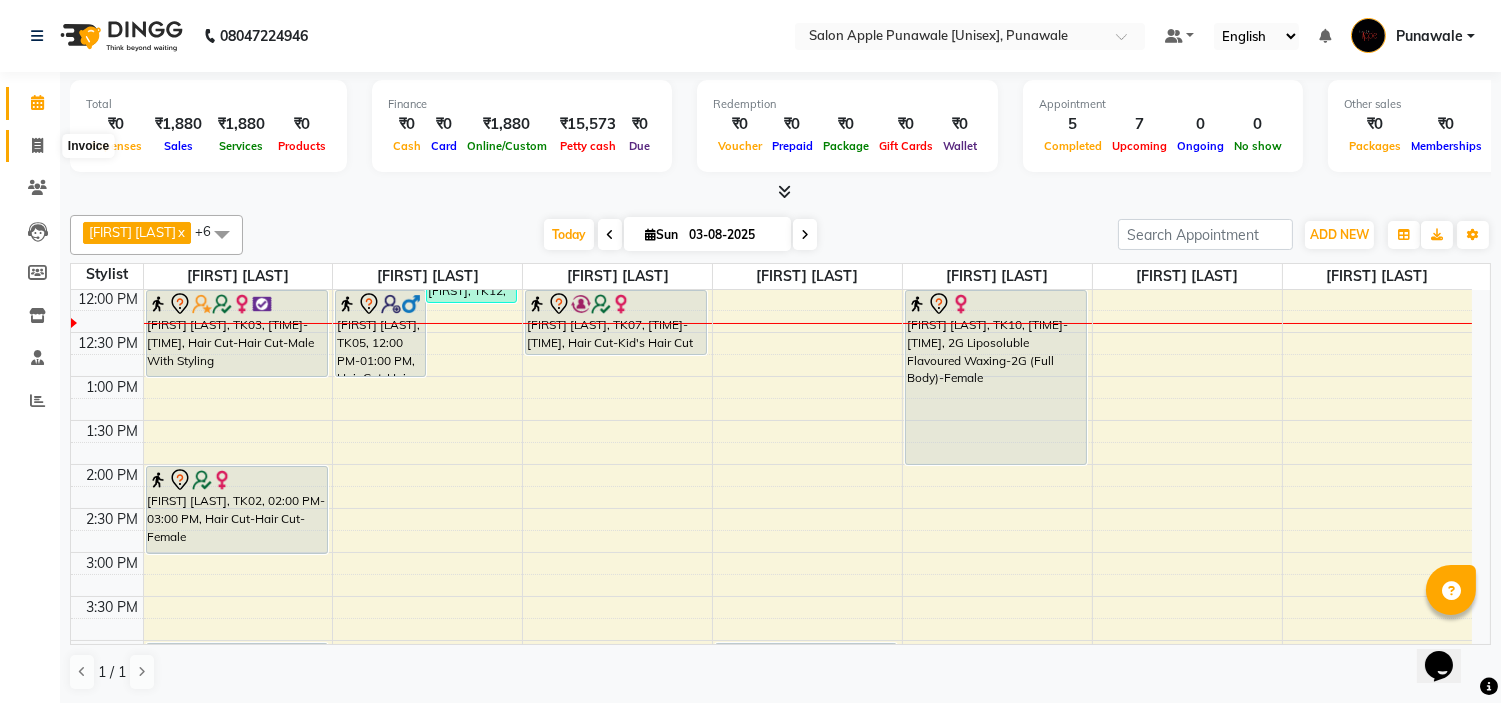 click 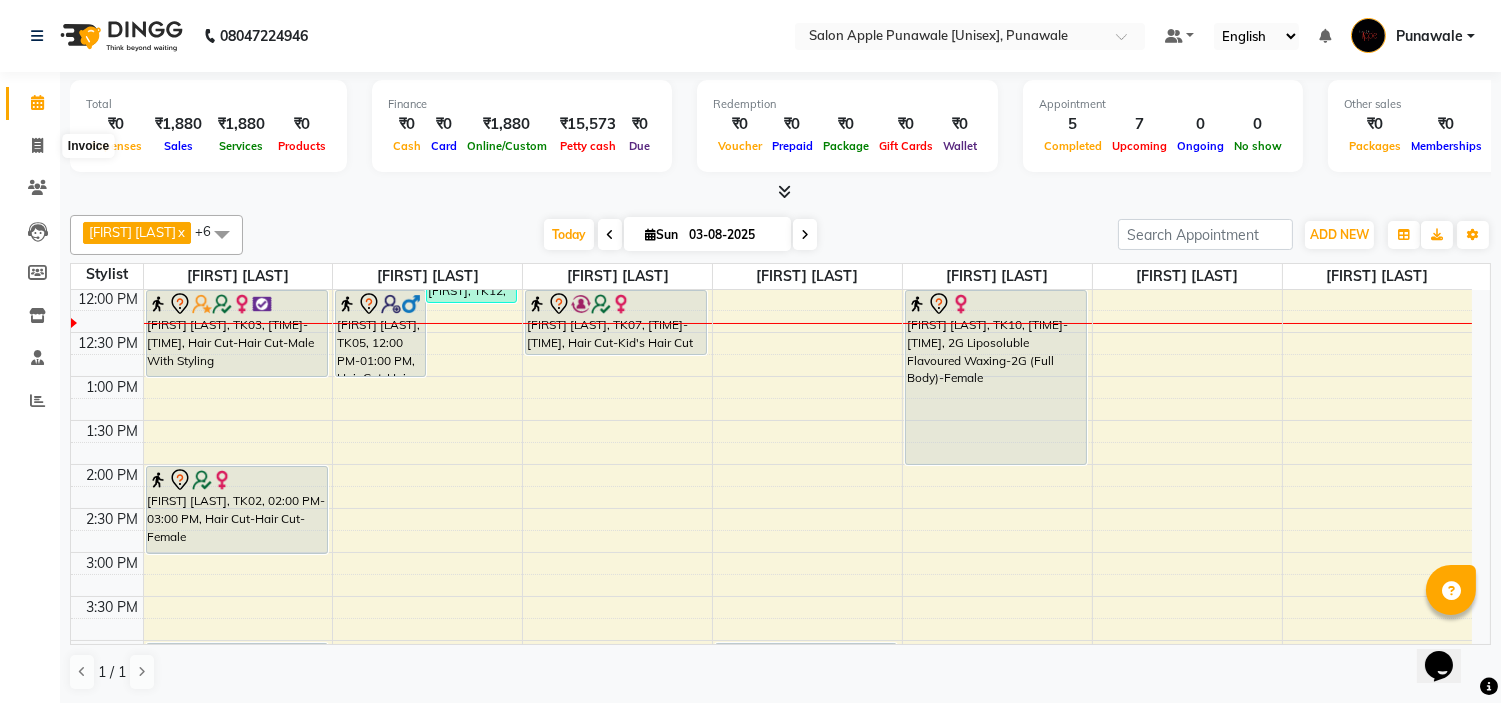 select on "5421" 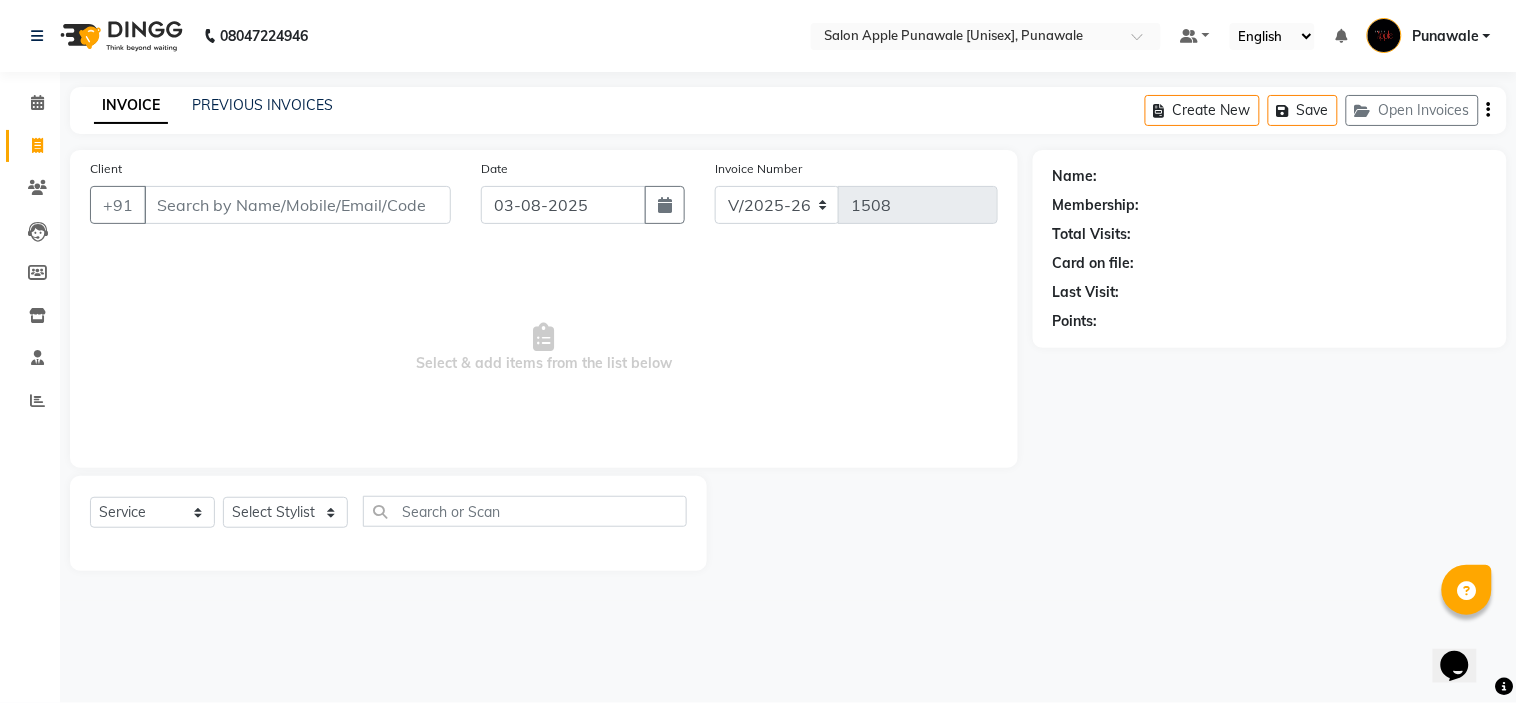 click on "Client" at bounding box center [297, 205] 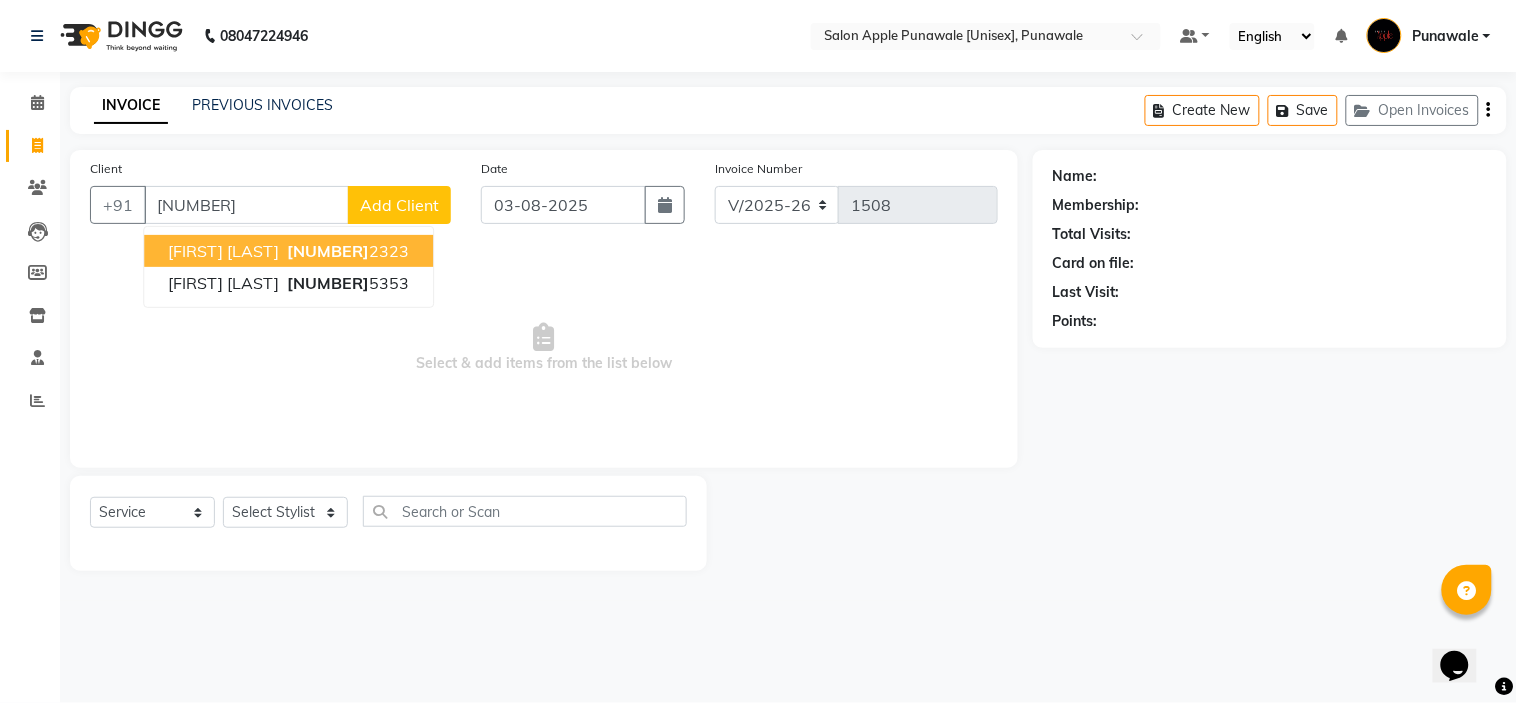click on "789395" at bounding box center (328, 251) 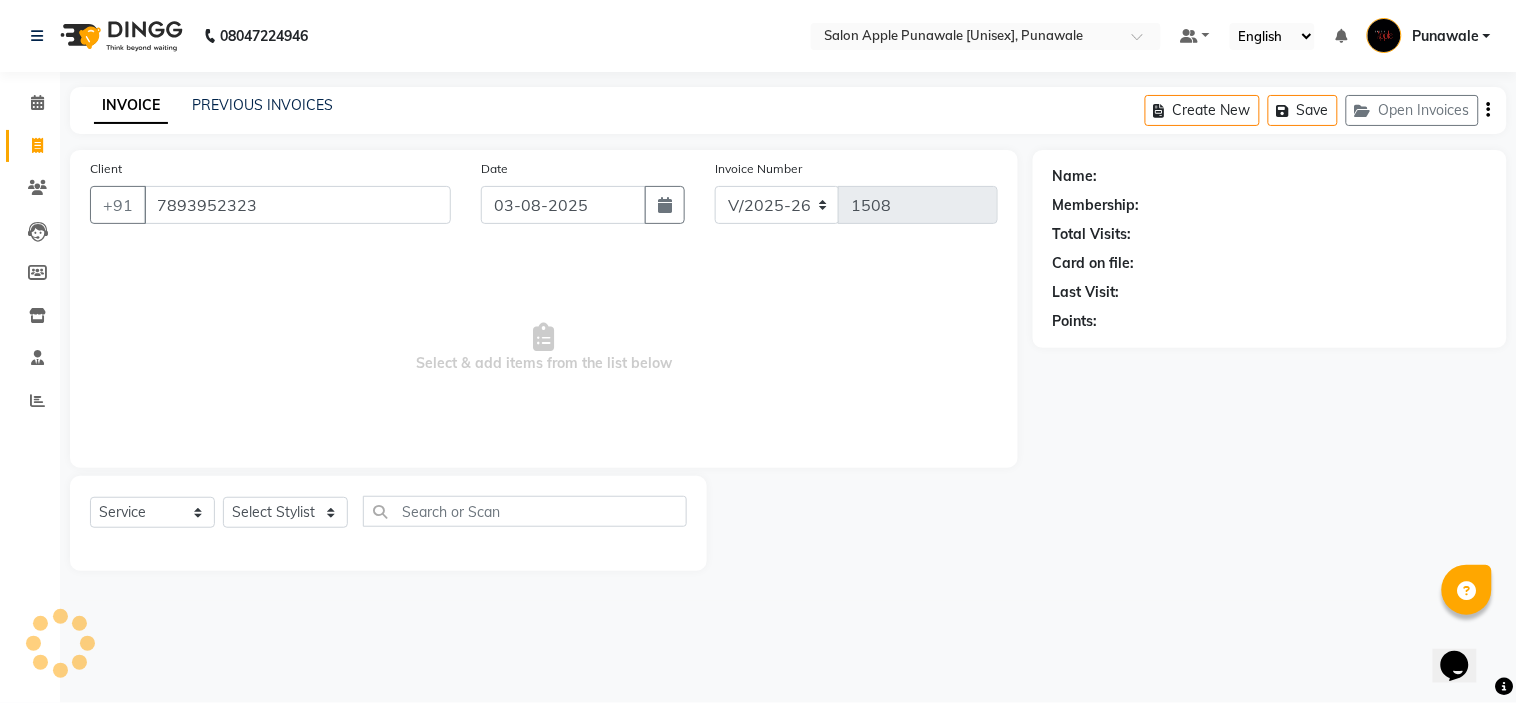 type on "7893952323" 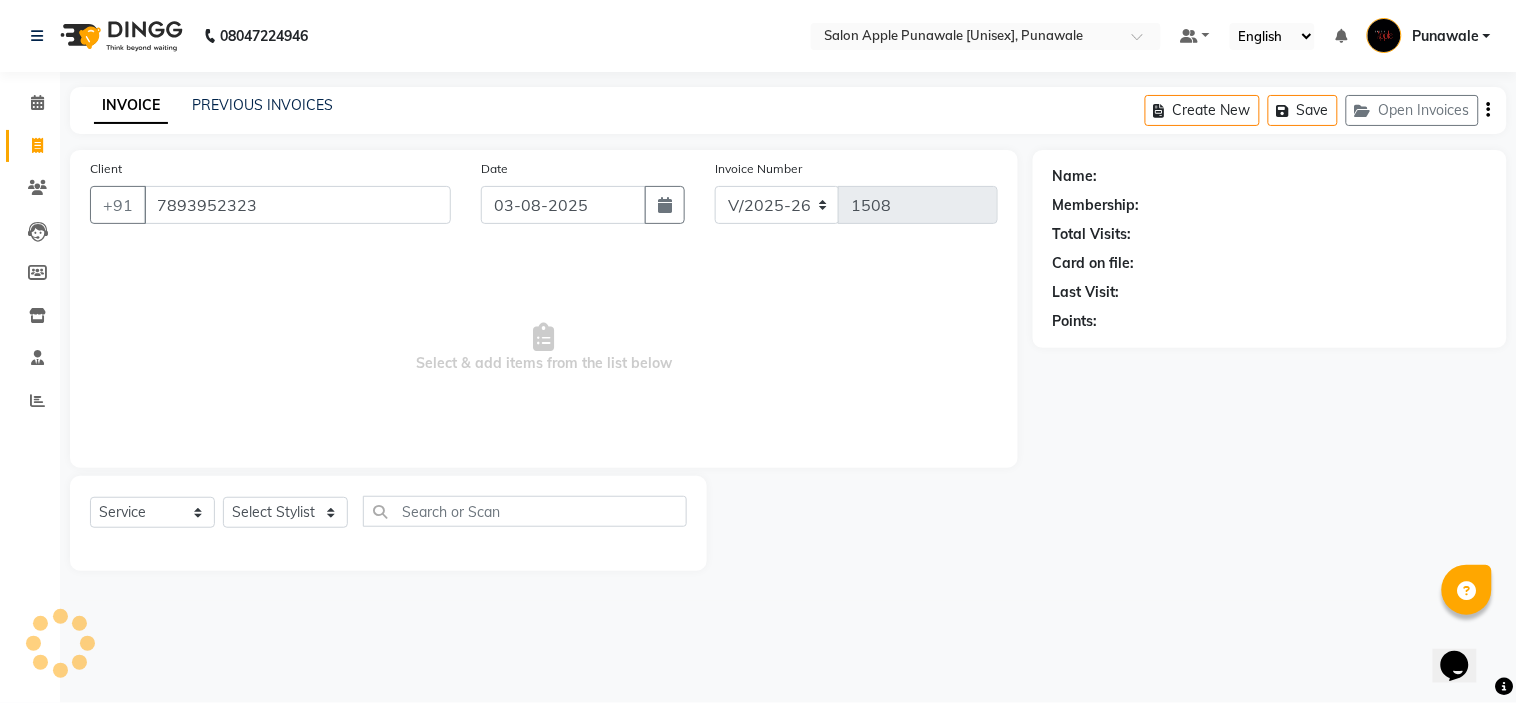 select on "1: Object" 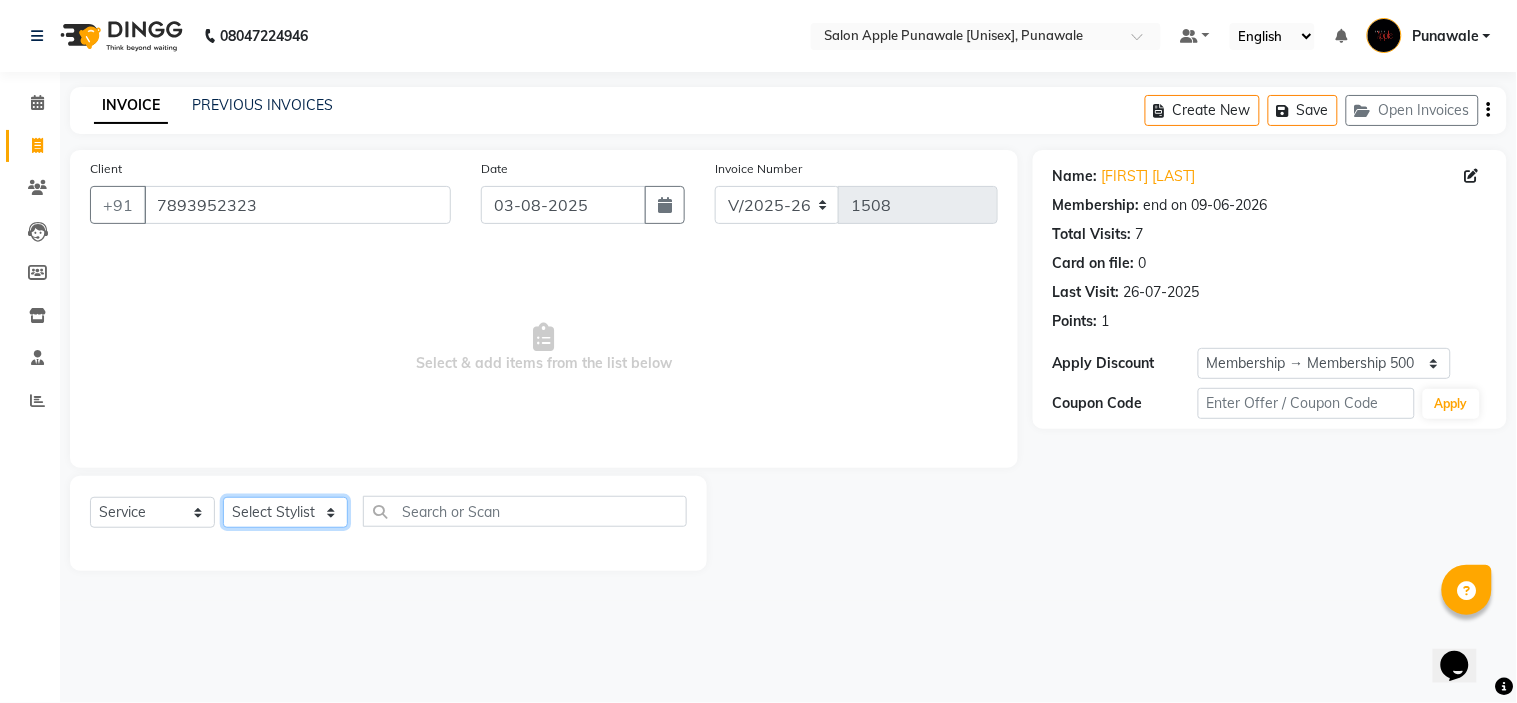 drag, startPoint x: 270, startPoint y: 511, endPoint x: 270, endPoint y: 497, distance: 14 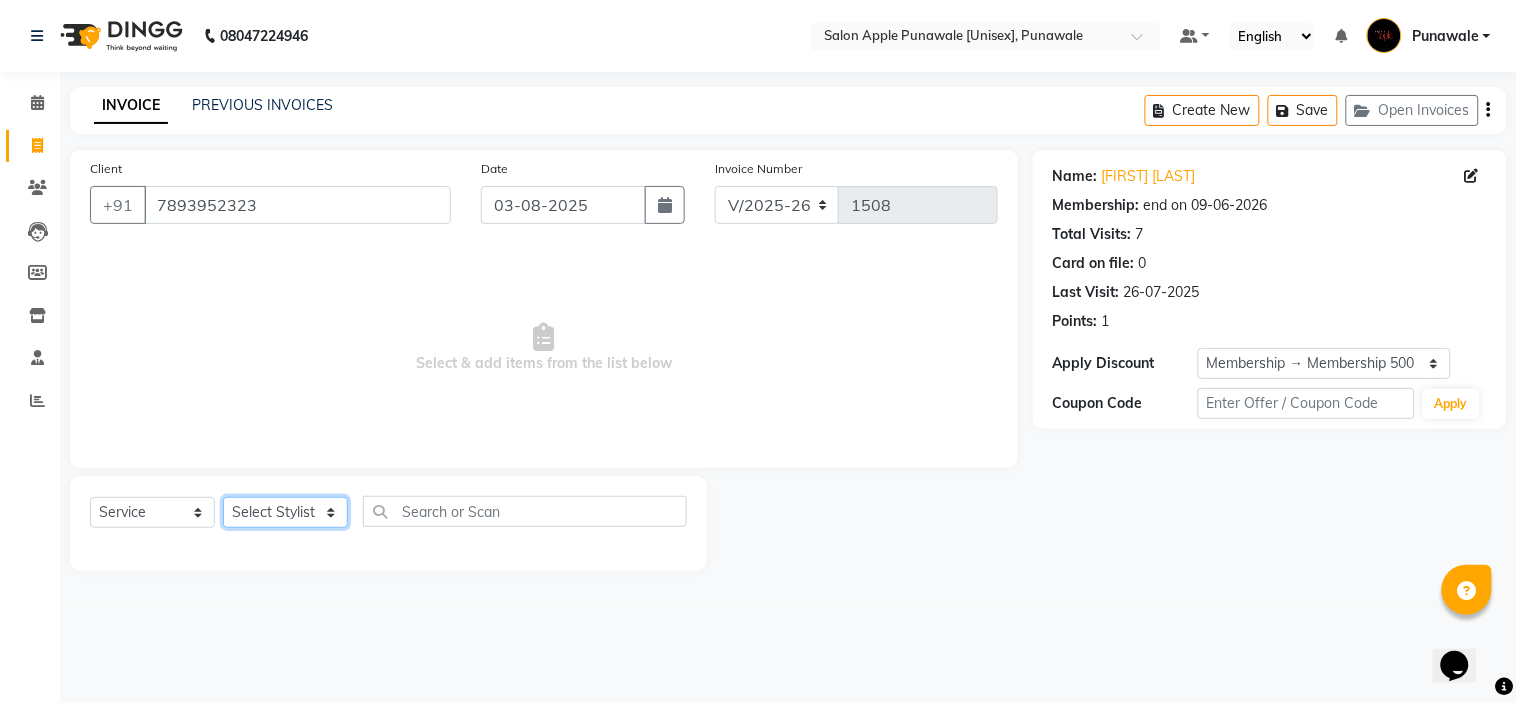 select on "84102" 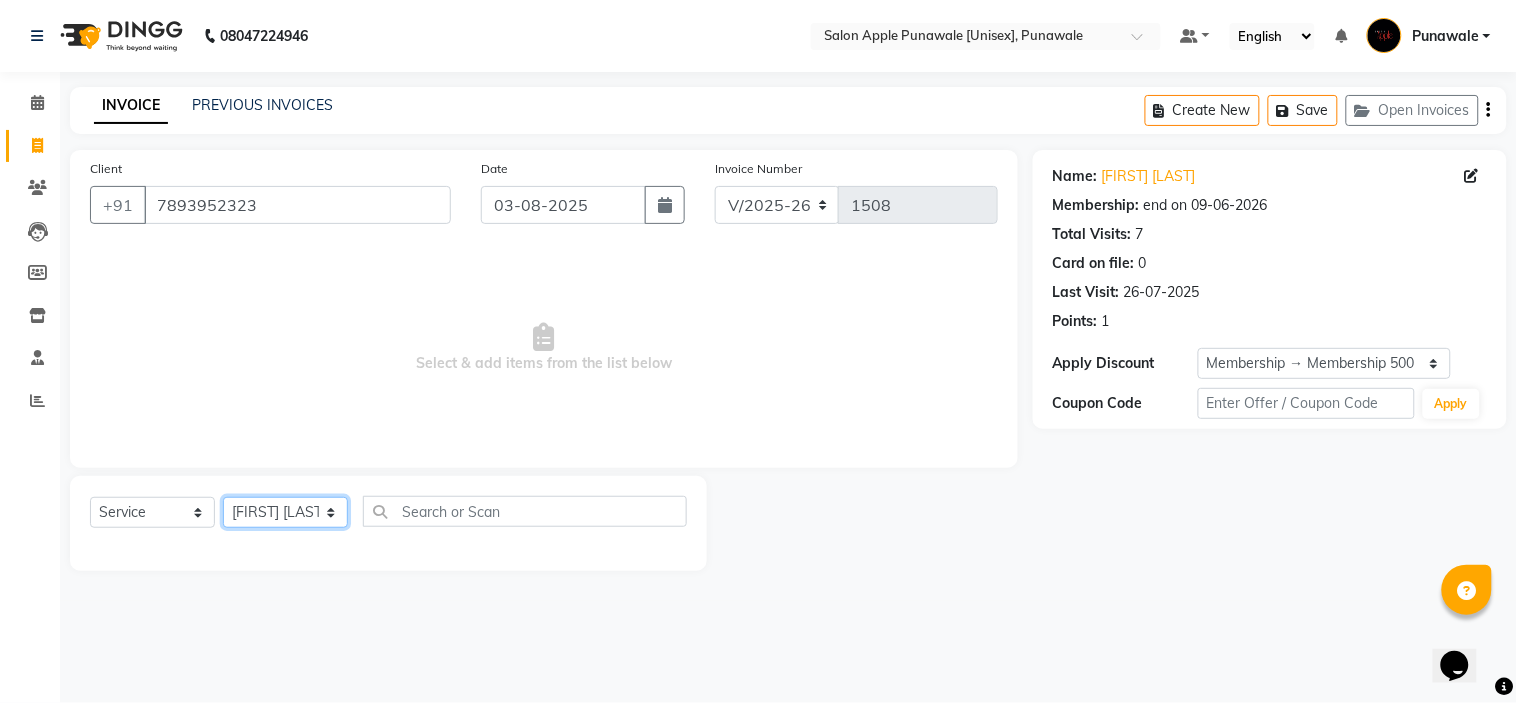 click on "Select Stylist Avi Sonawane Kamlesh Nikam Kaveri Nikam Pallavi Waghamare Shruti Khapake Sneha Jadhav Sohail Shaikh  Vivek Hire" 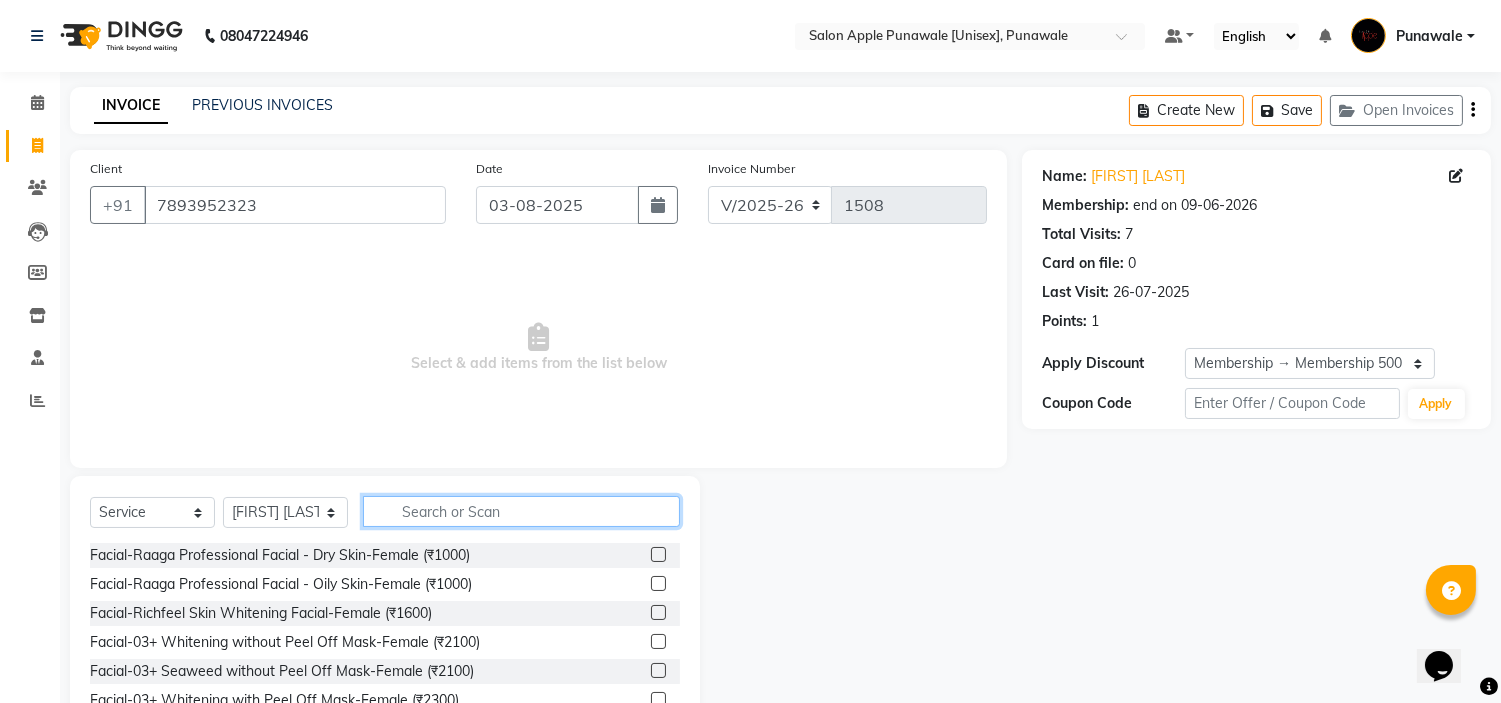 click 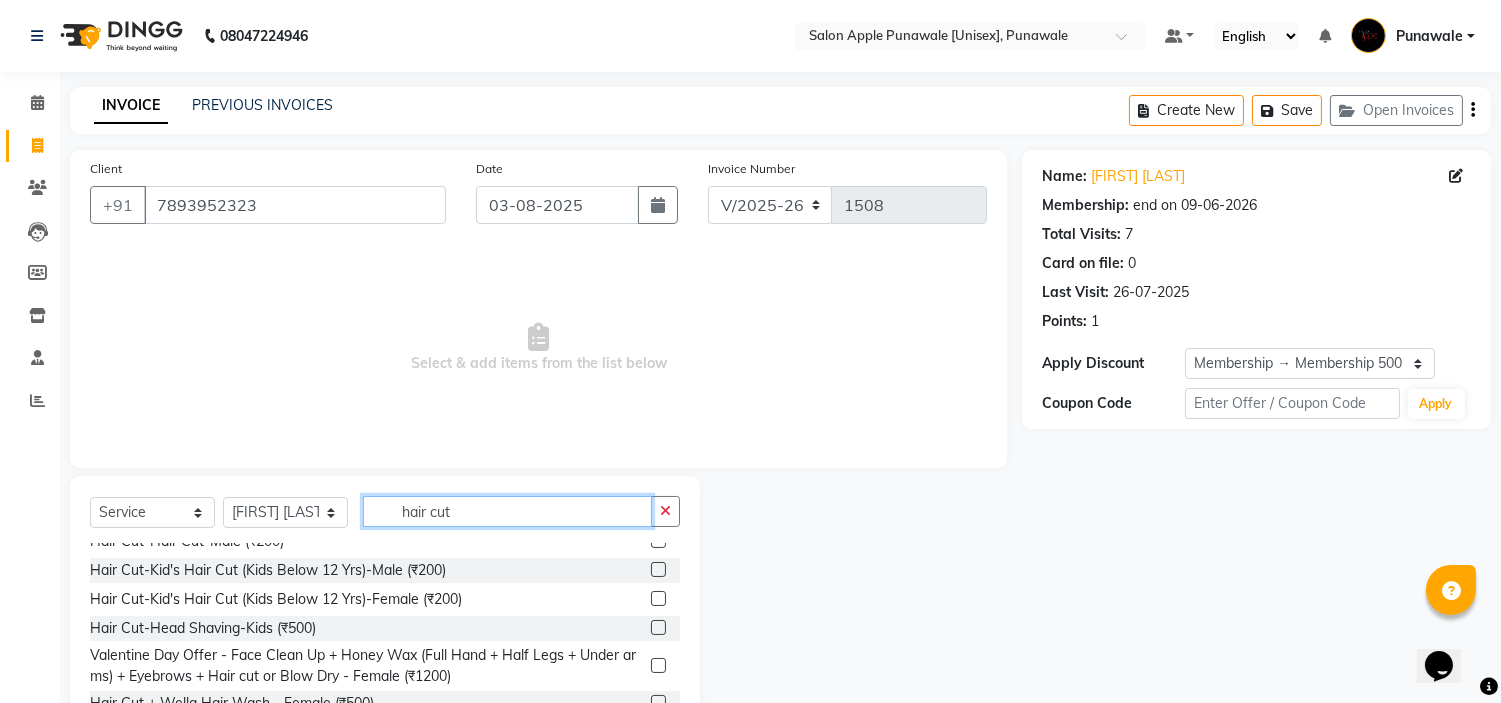 scroll, scrollTop: 384, scrollLeft: 0, axis: vertical 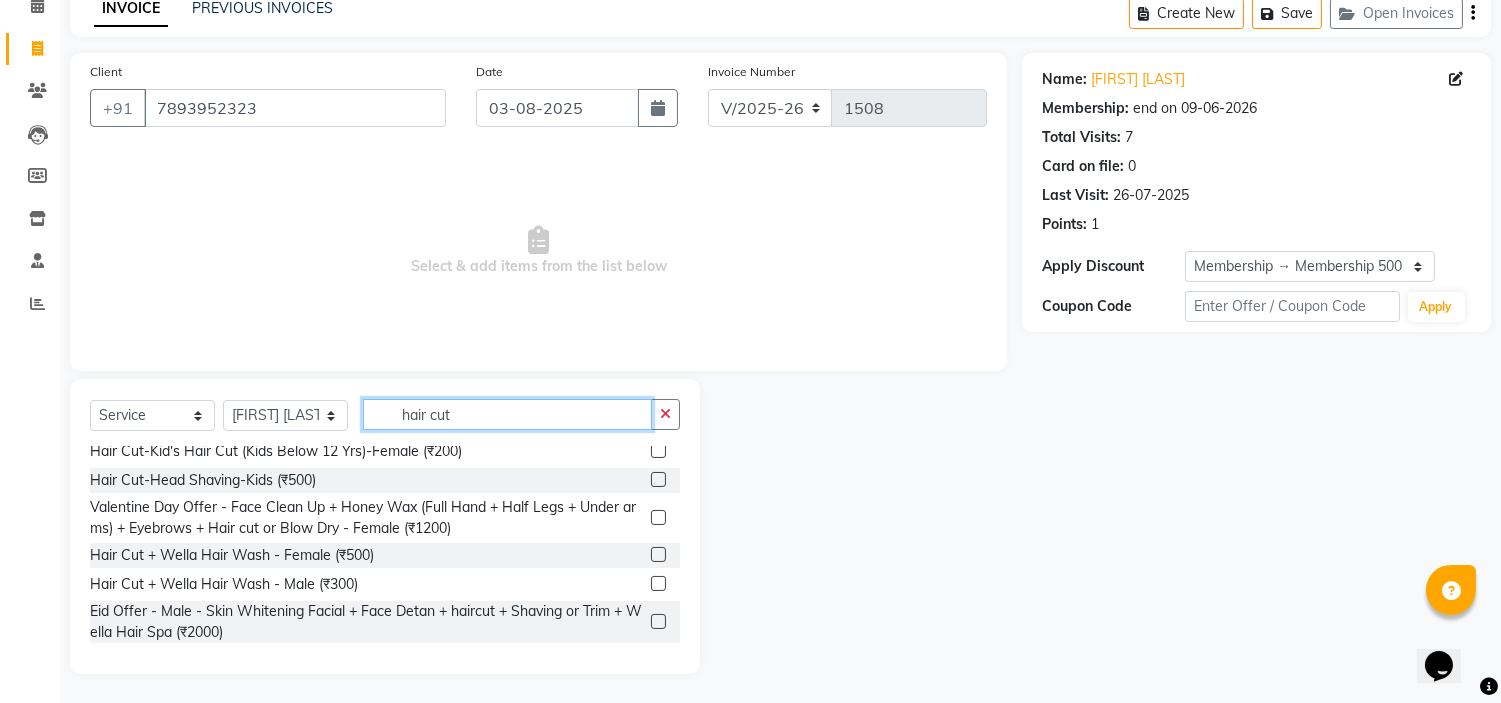 click on "hair cut" 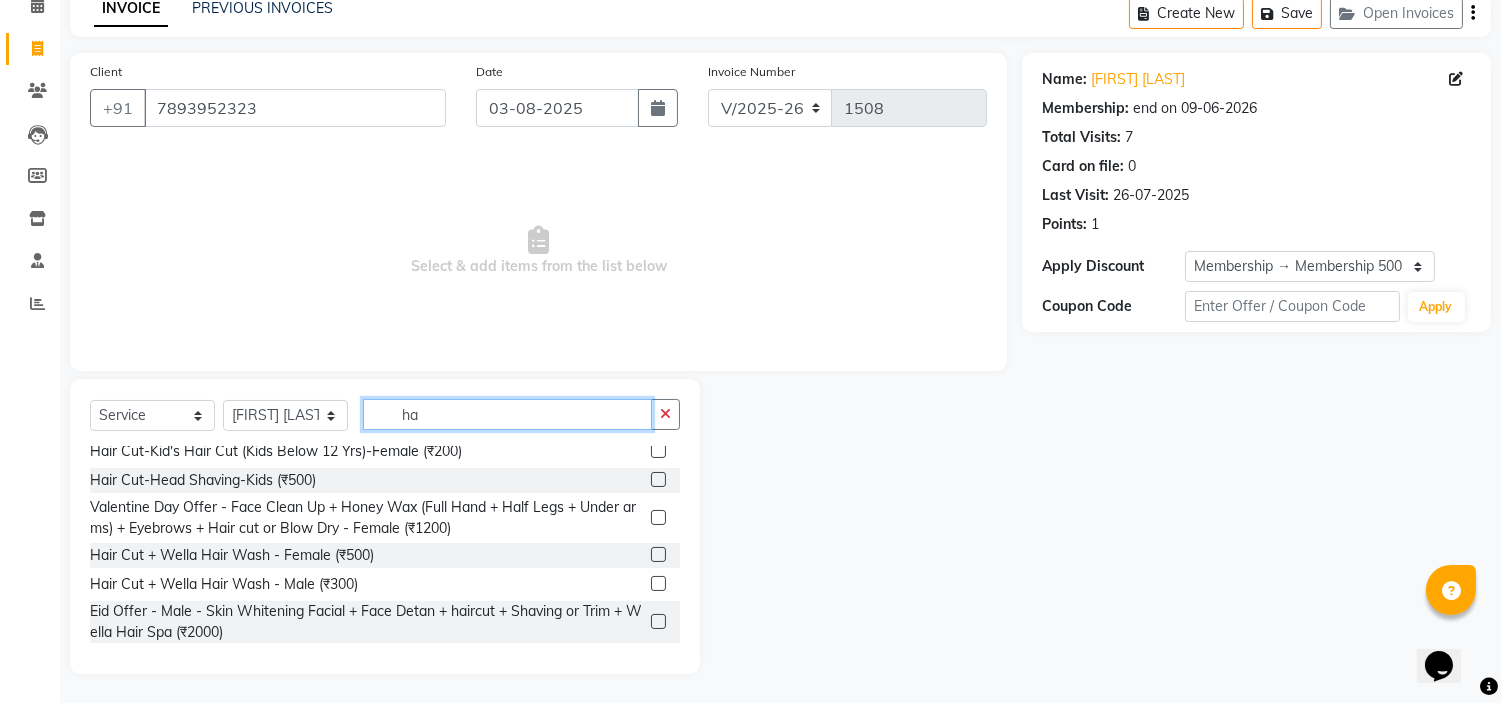 type on "h" 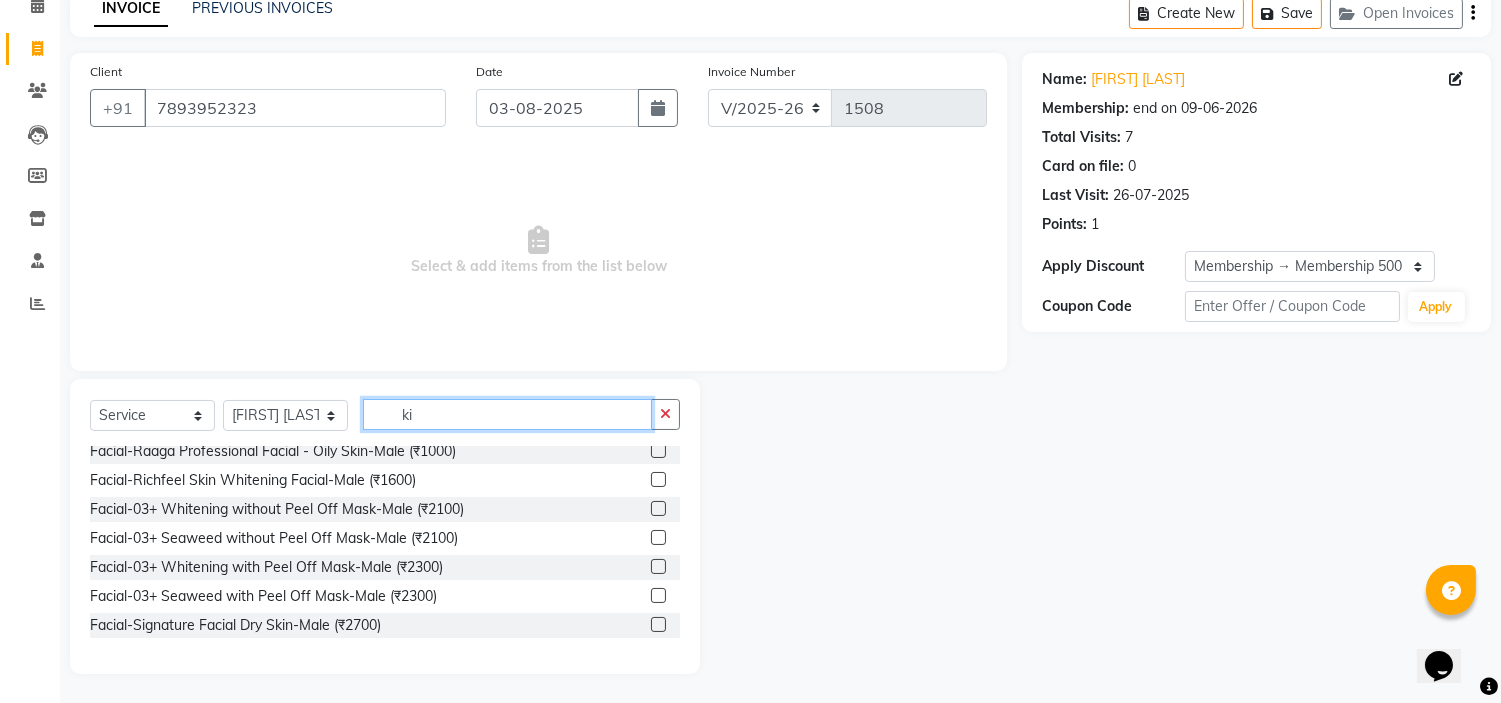 scroll, scrollTop: 238, scrollLeft: 0, axis: vertical 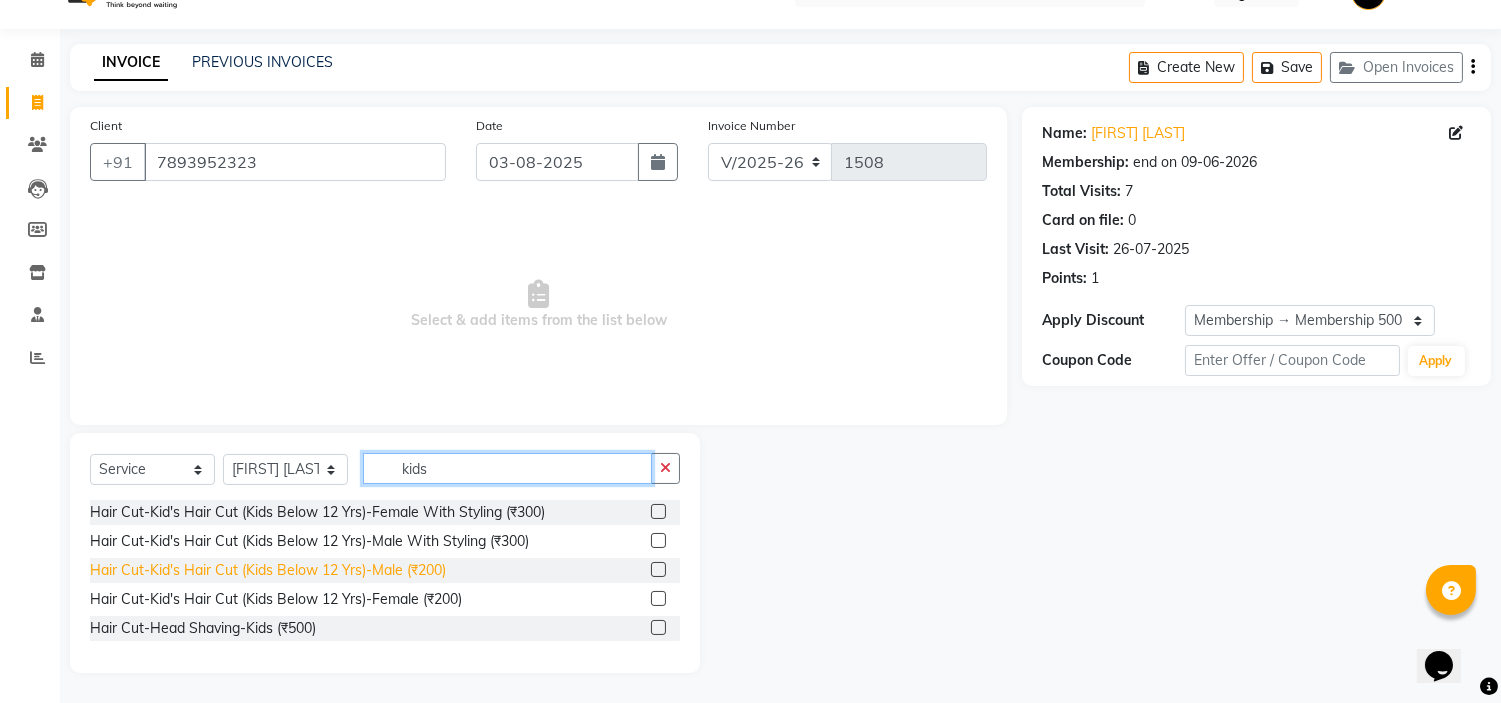 type on "kids" 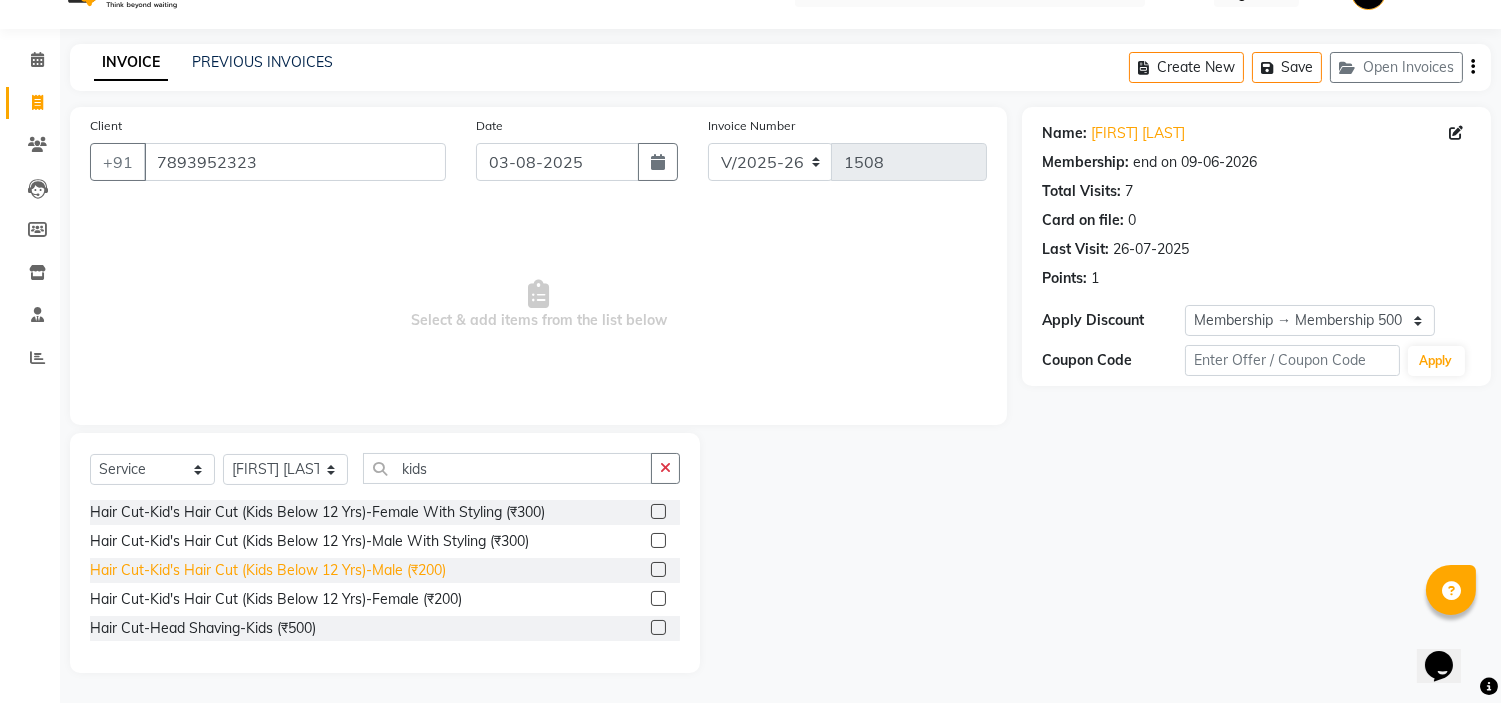 click on "Hair Cut-Kid's Hair Cut (Kids Below 12 Yrs)-Male (₹200)" 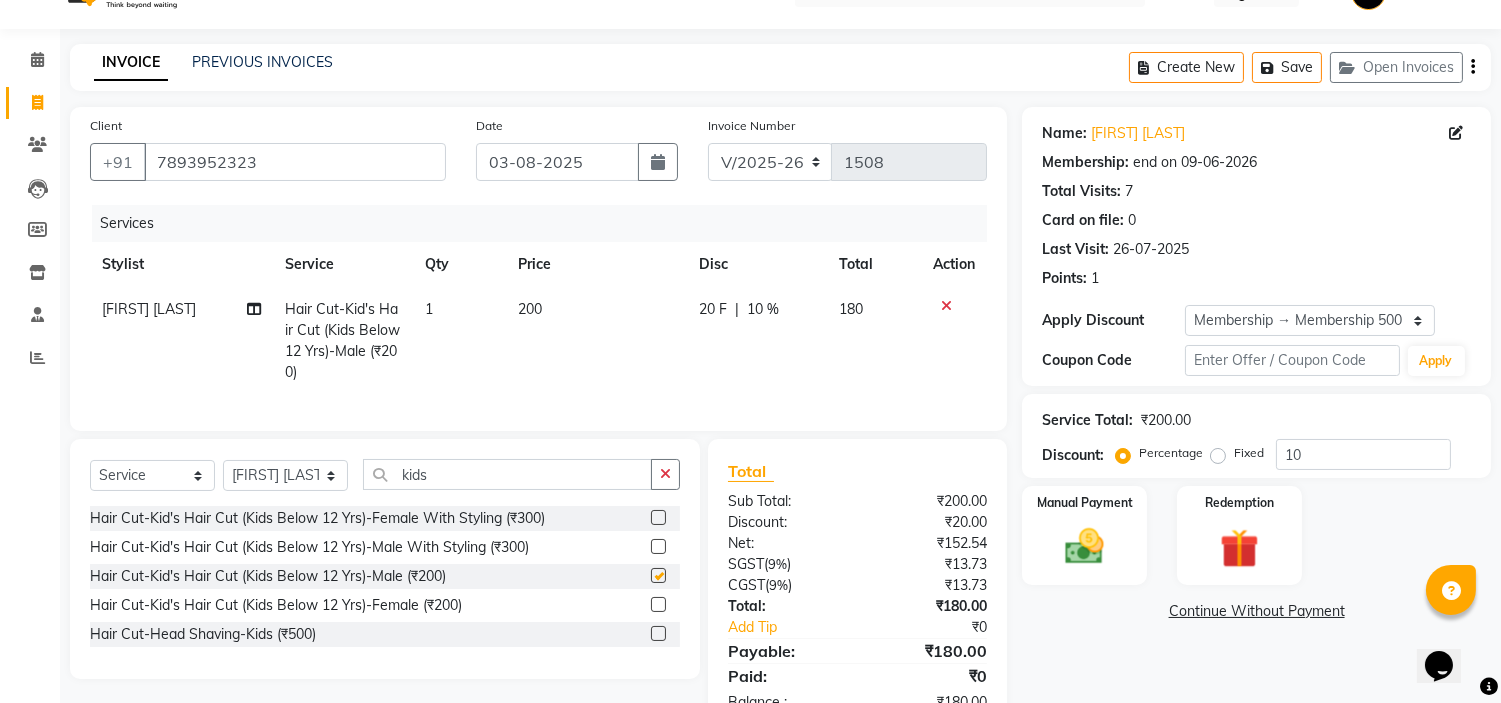 checkbox on "false" 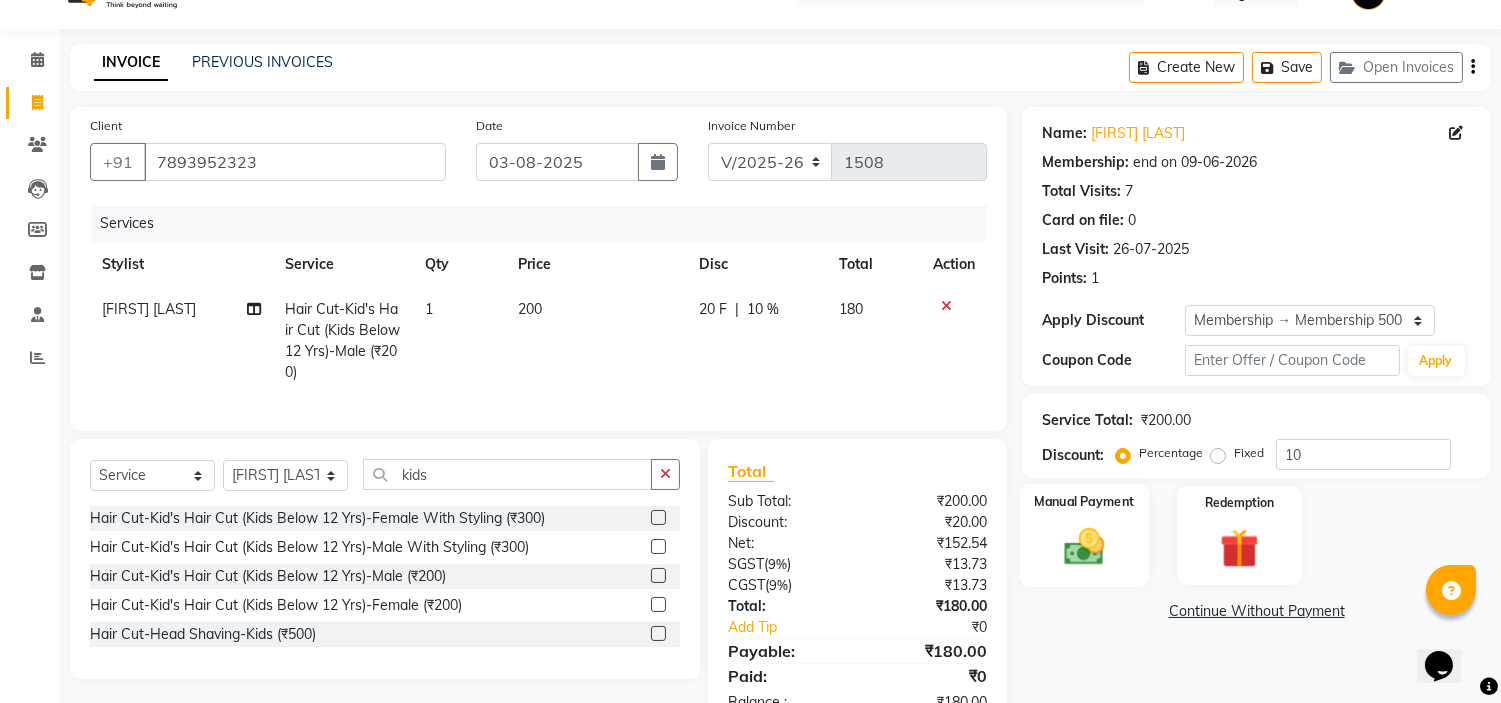 click on "Manual Payment" 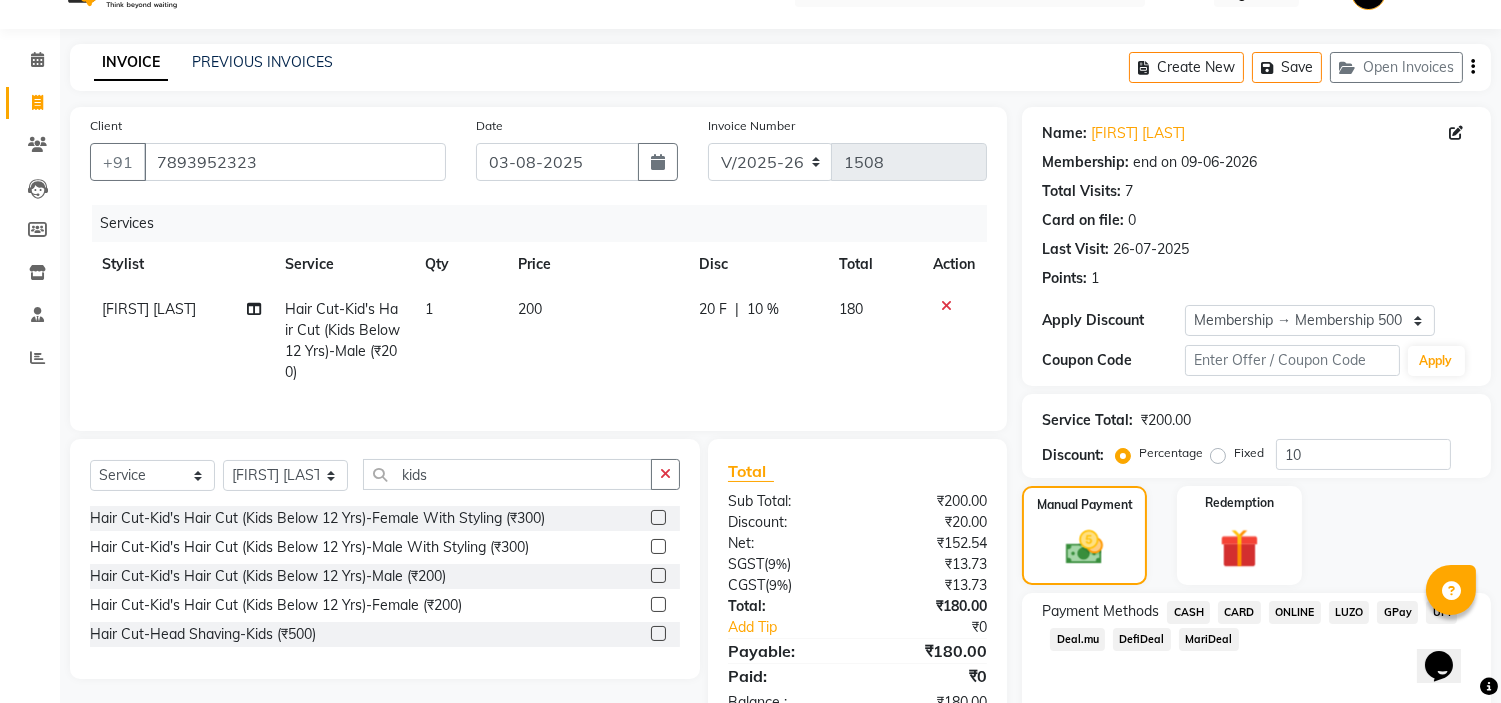 click on "ONLINE" 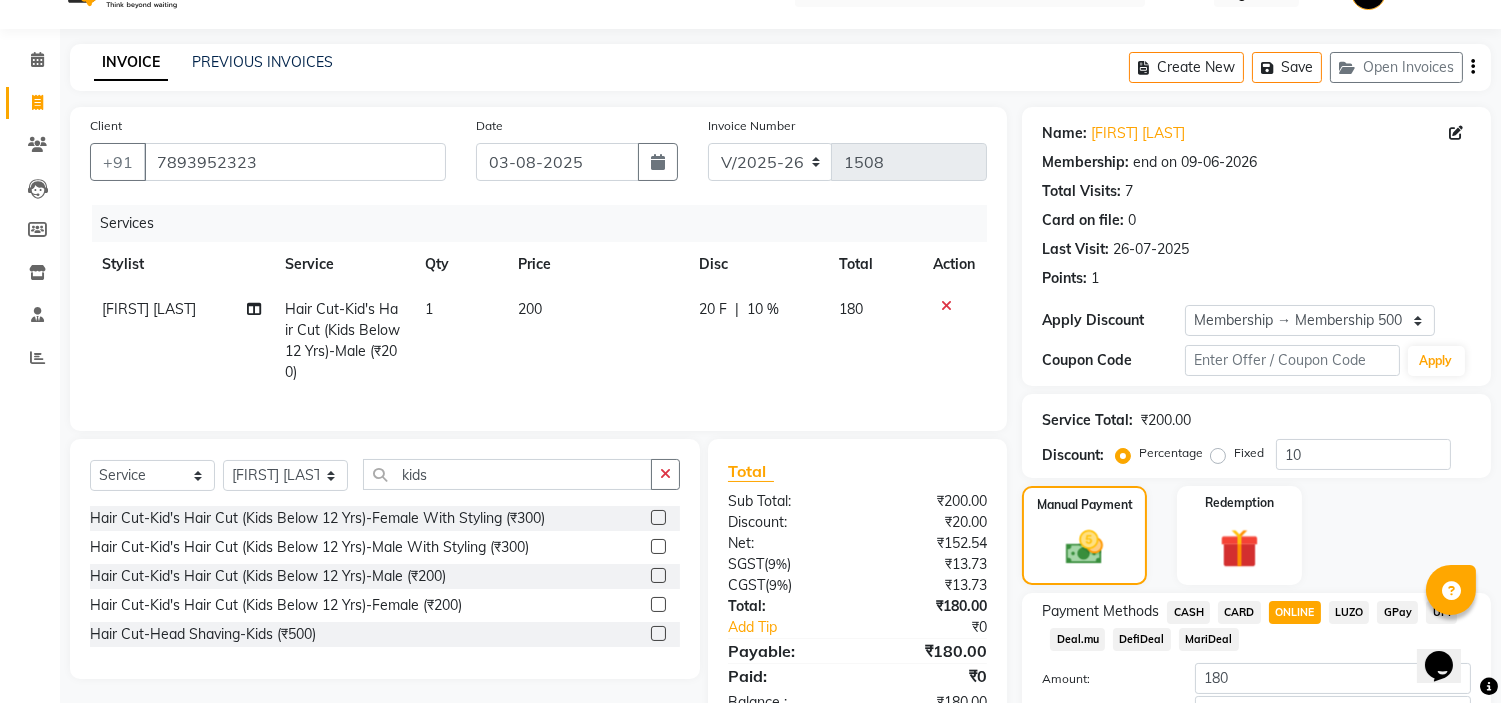 scroll, scrollTop: 180, scrollLeft: 0, axis: vertical 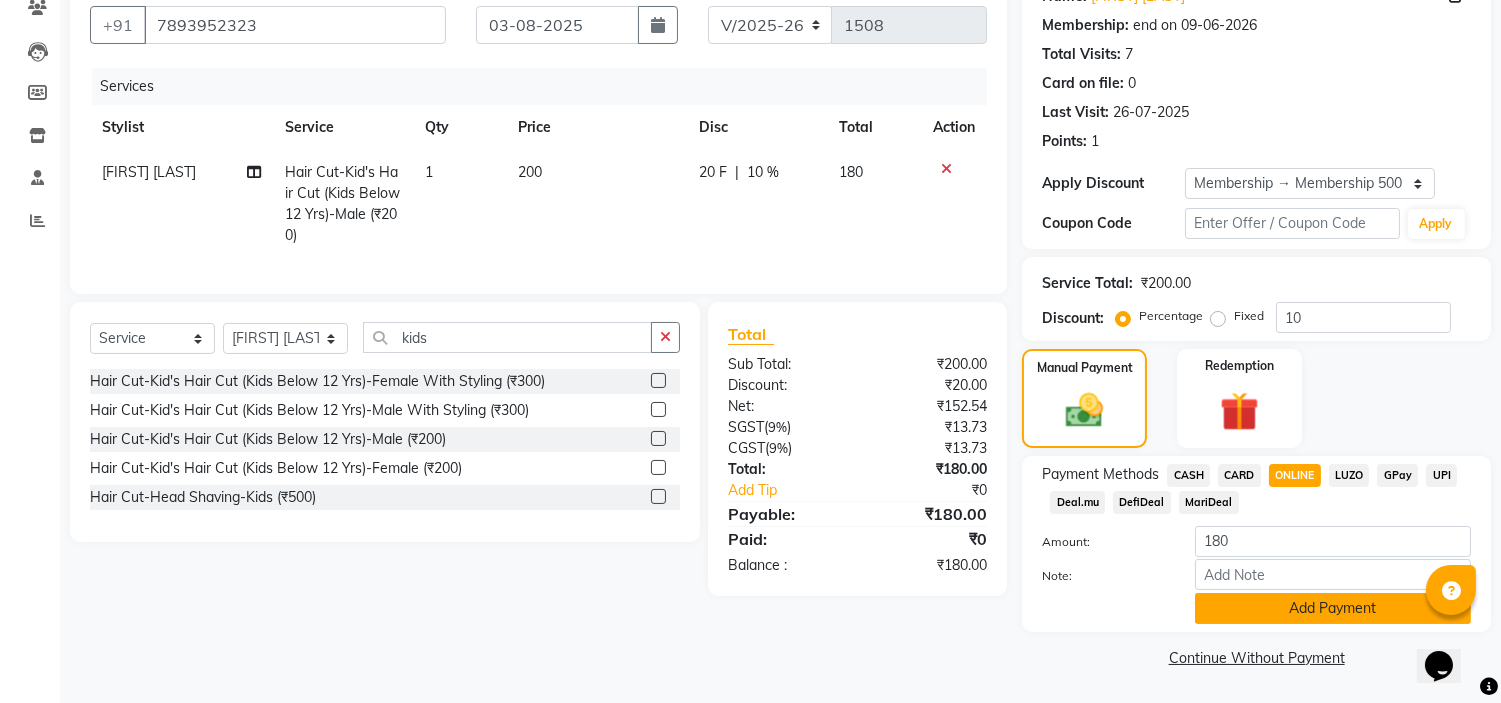 click on "Add Payment" 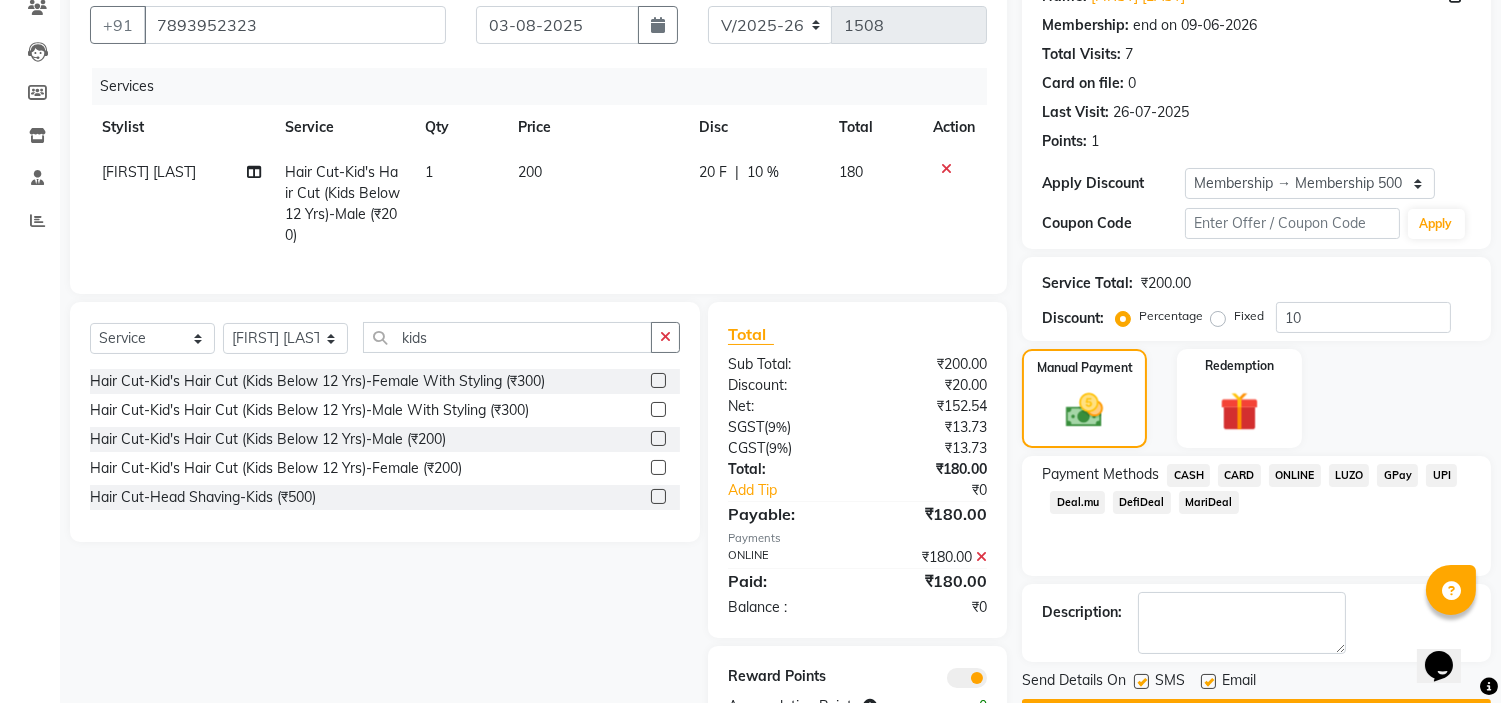 scroll, scrollTop: 261, scrollLeft: 0, axis: vertical 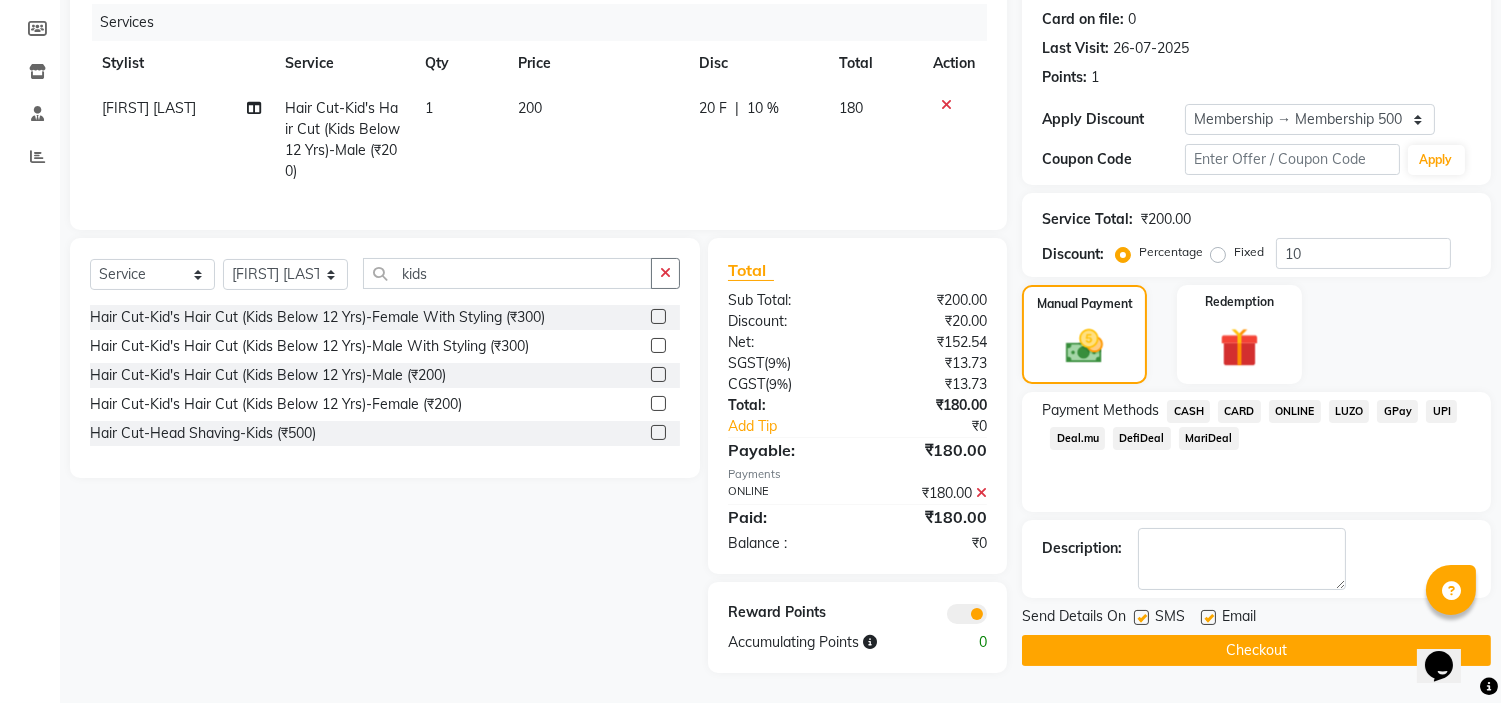 click on "Checkout" 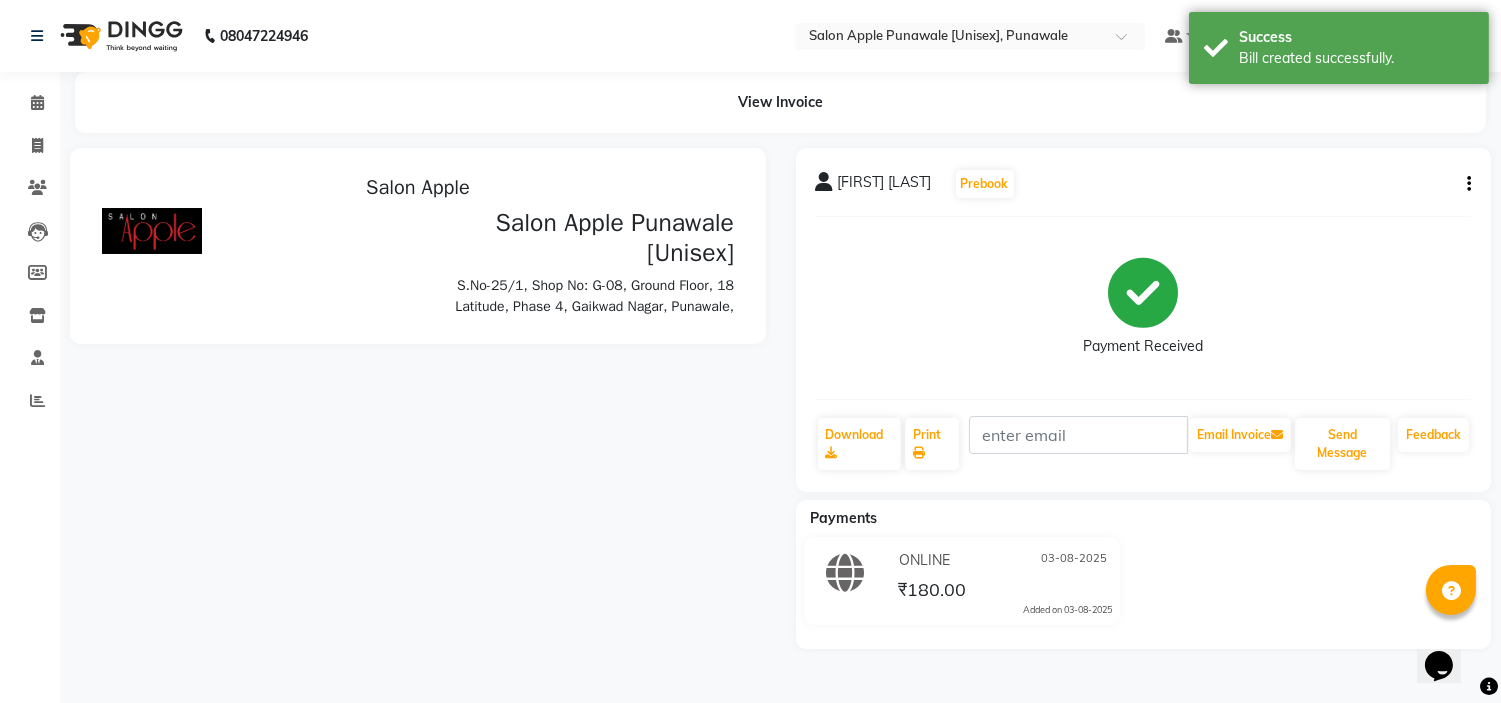 scroll, scrollTop: 0, scrollLeft: 0, axis: both 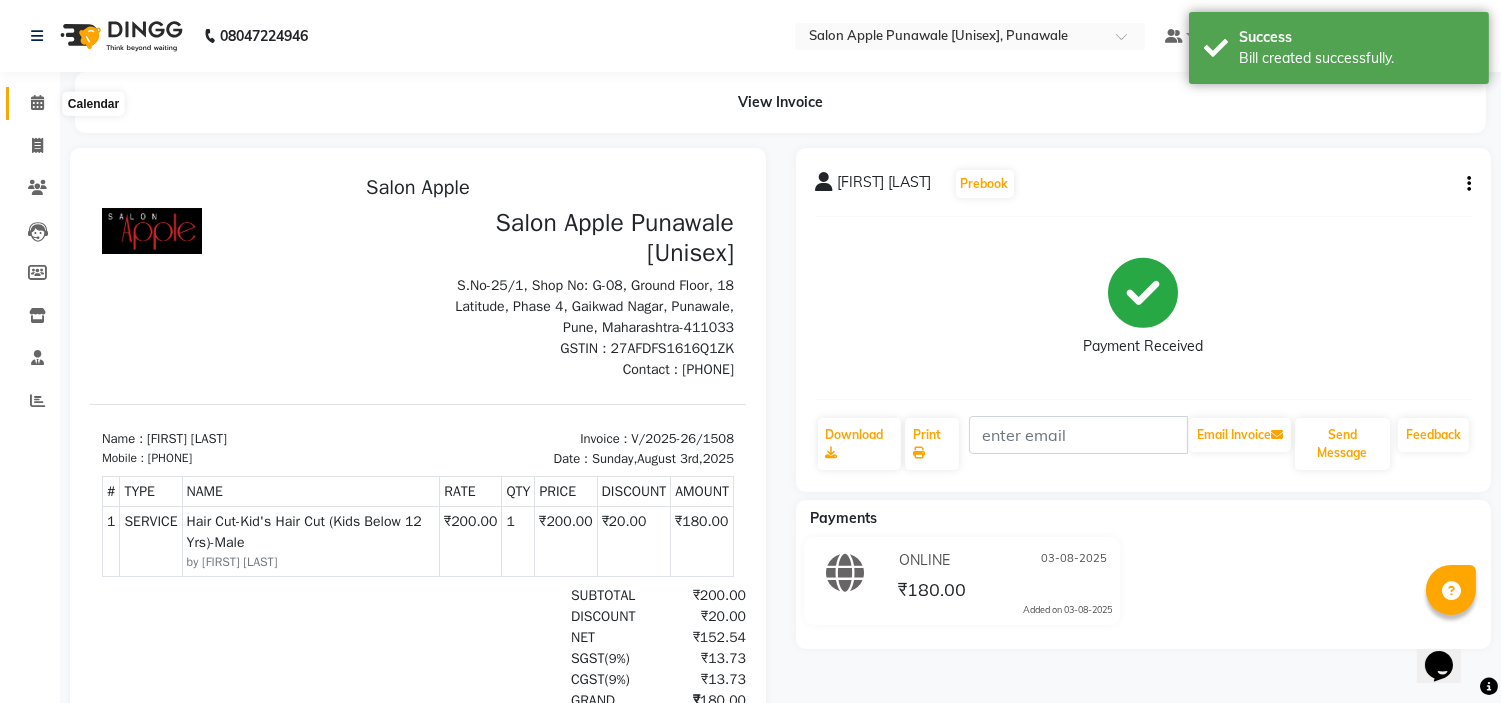 click 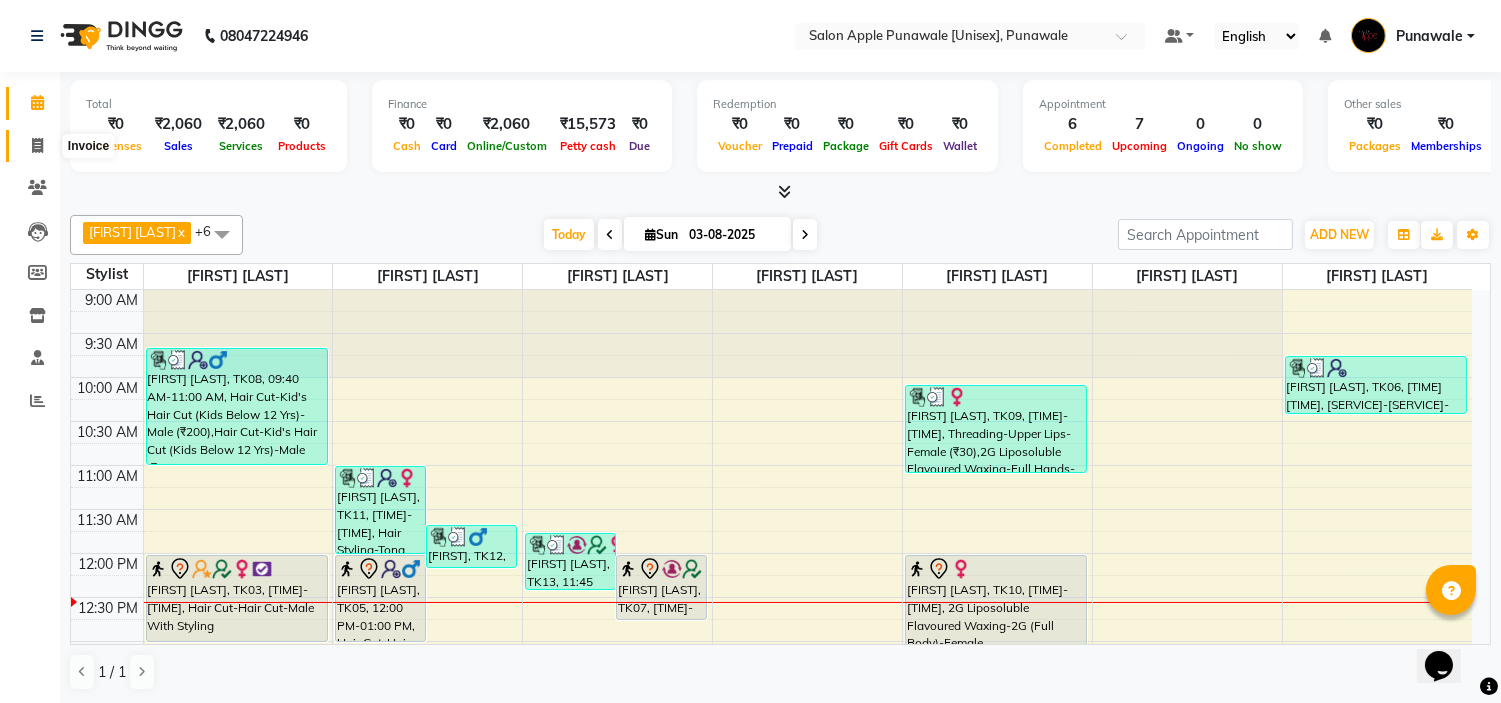 click 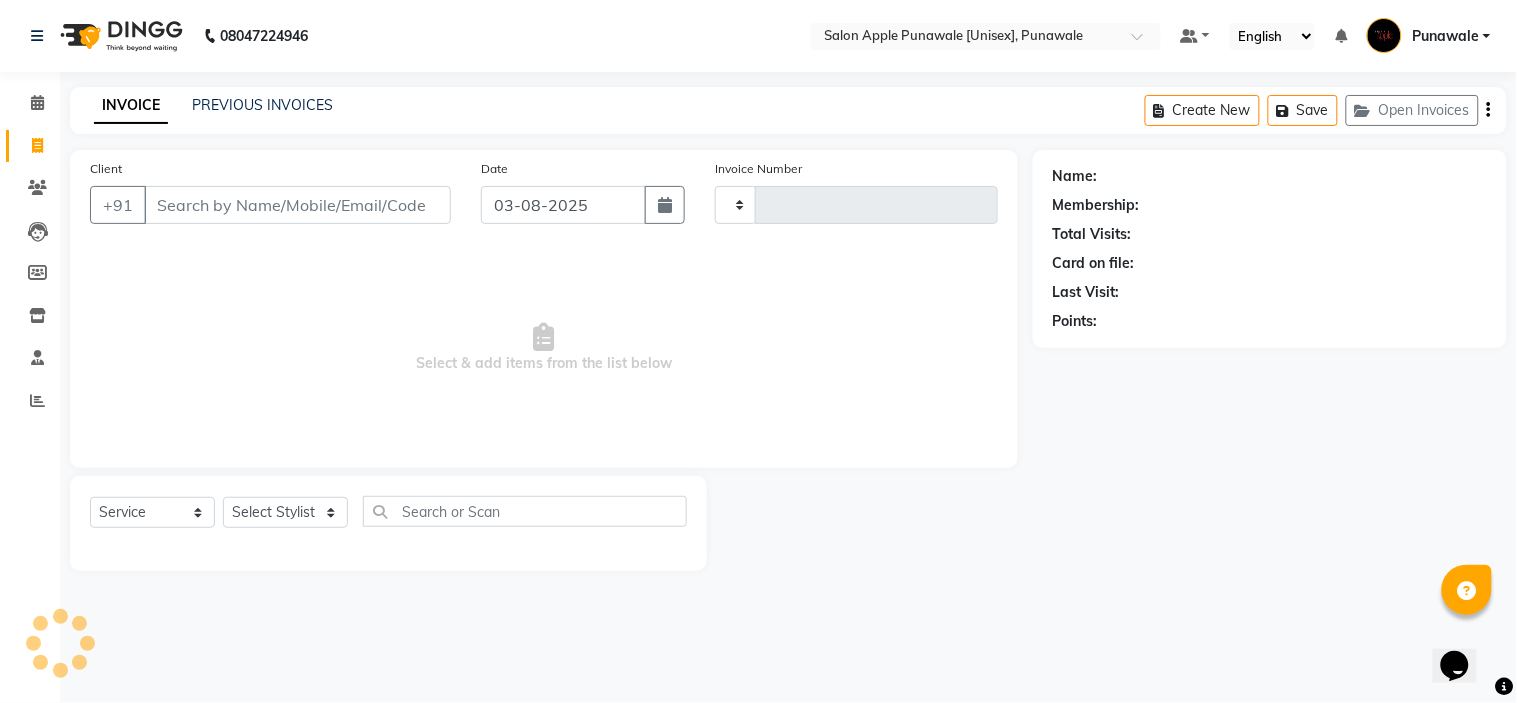 type on "1509" 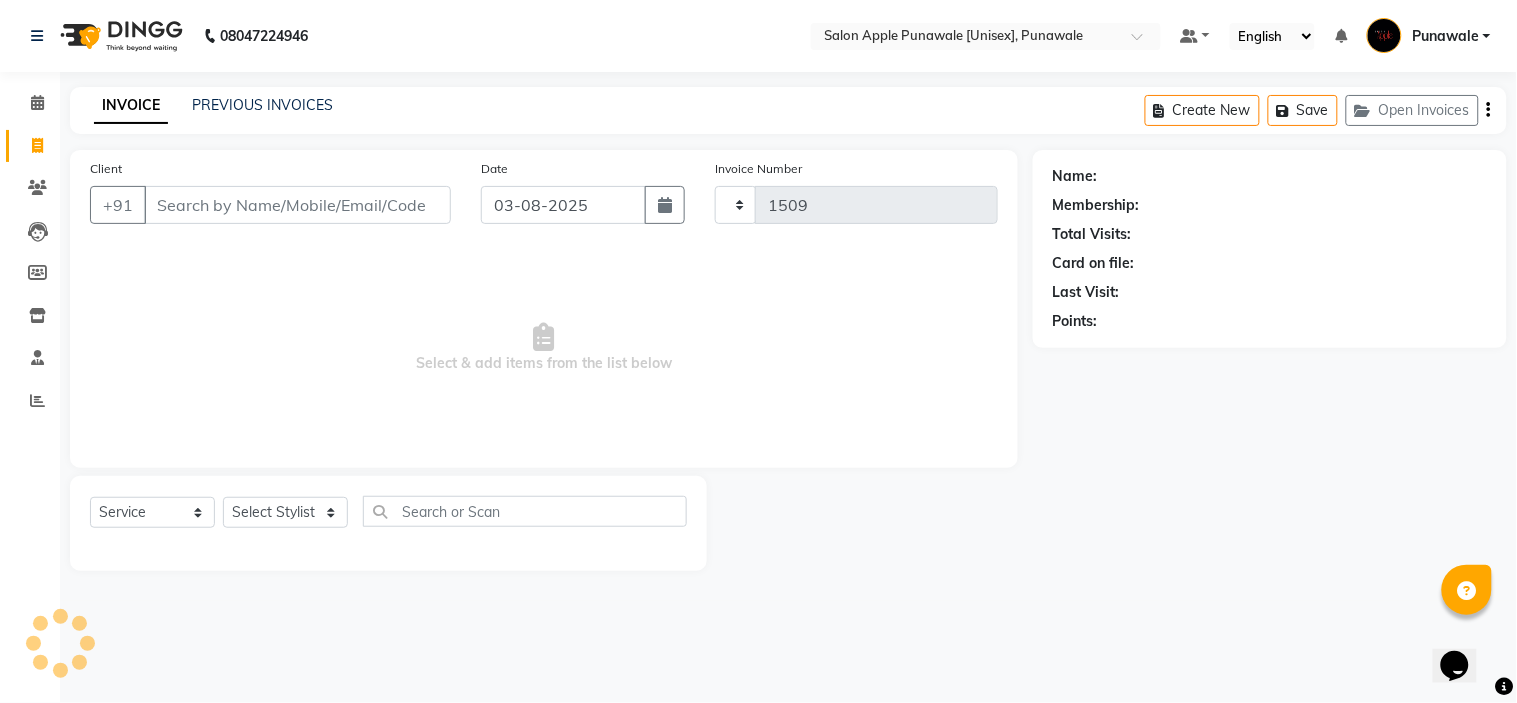 select on "5421" 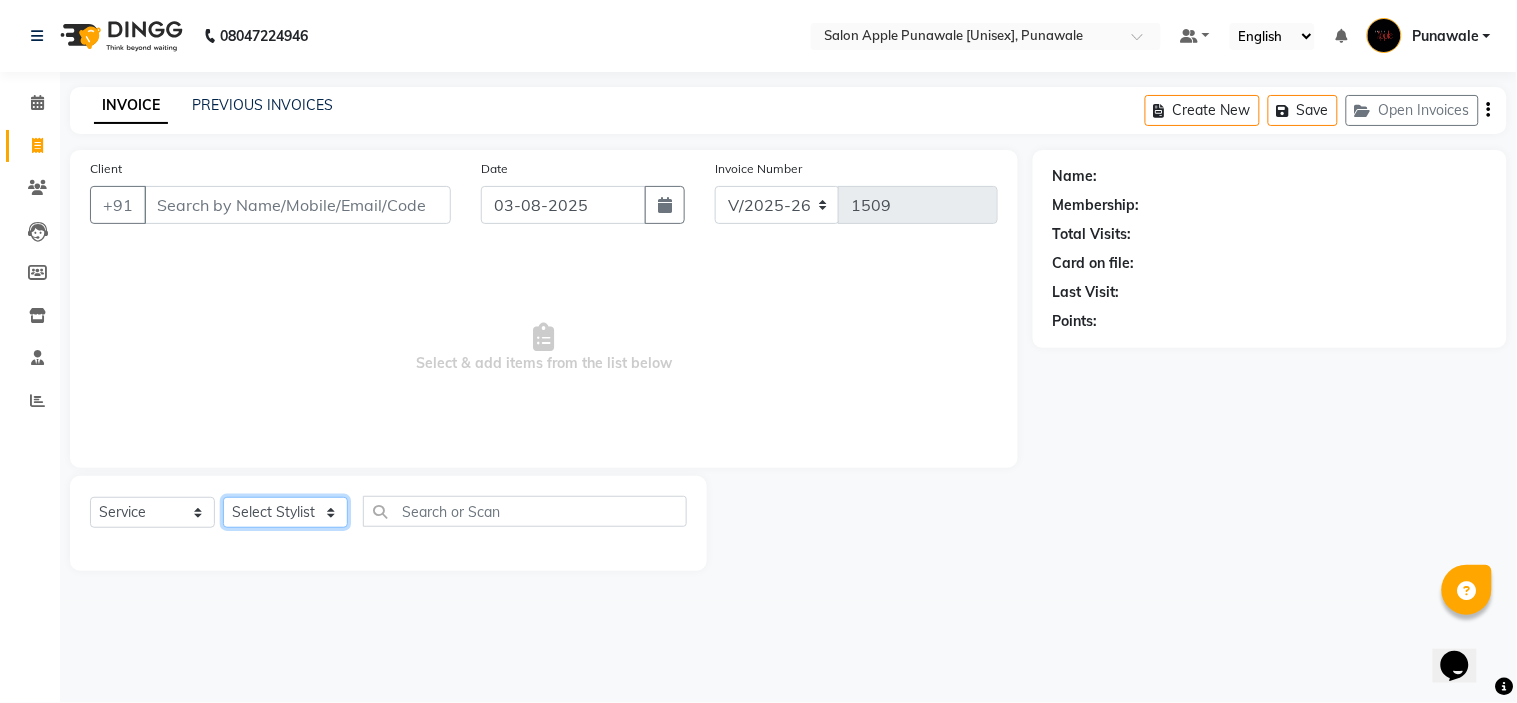 click on "Select Stylist Avi Sonawane Kamlesh Nikam Kaveri Nikam Pallavi Waghamare Shruti Khapake Sneha Jadhav Sohail Shaikh  Vivek Hire" 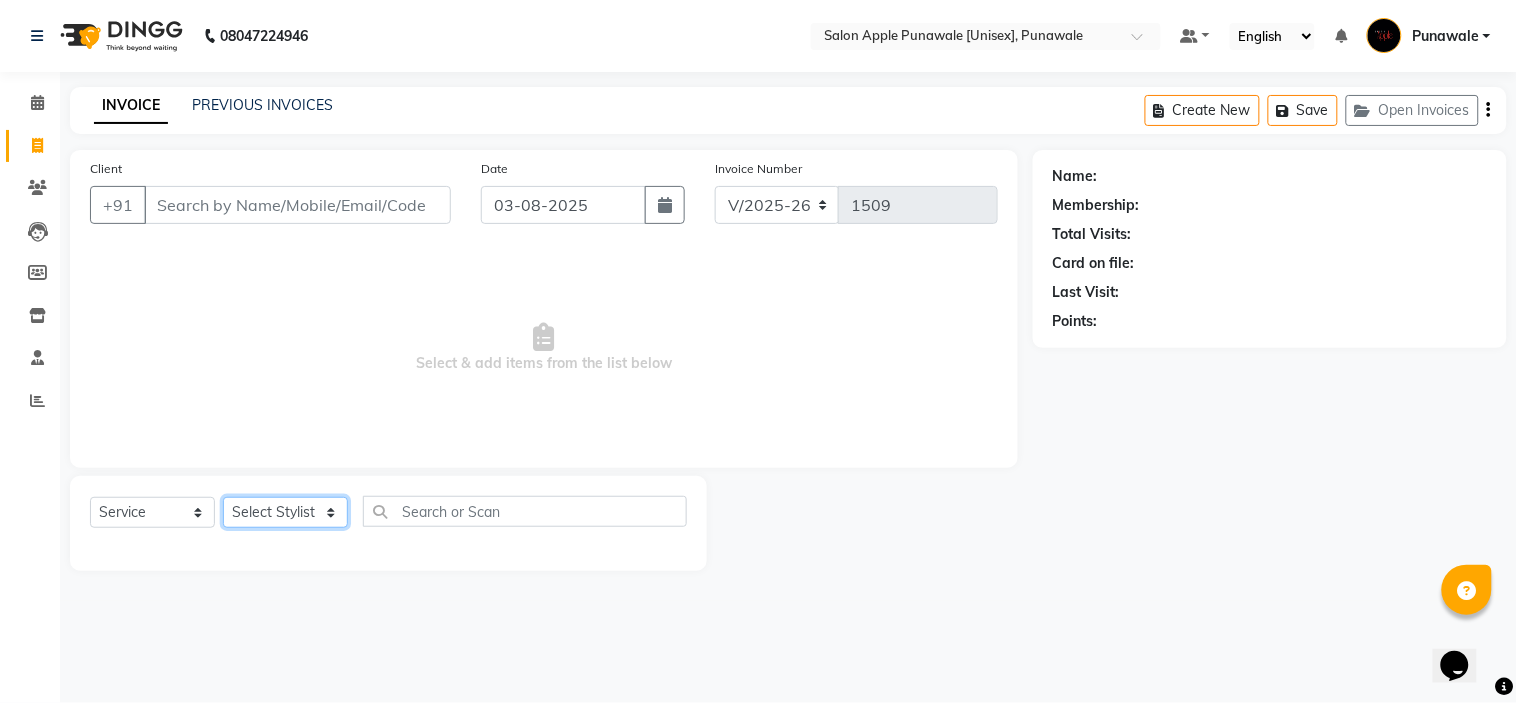 select on "63297" 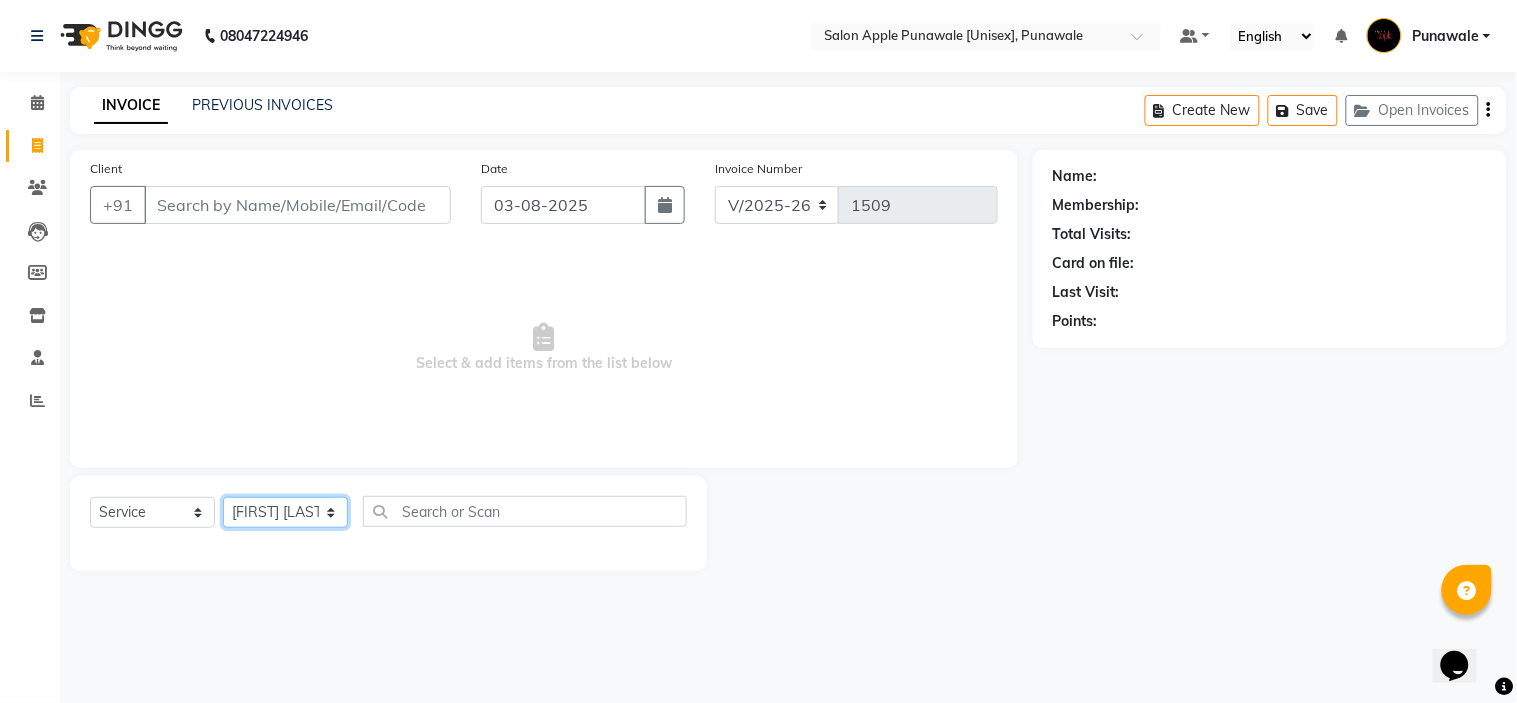 click on "Select Stylist Avi Sonawane Kamlesh Nikam Kaveri Nikam Pallavi Waghamare Shruti Khapake Sneha Jadhav Sohail Shaikh  Vivek Hire" 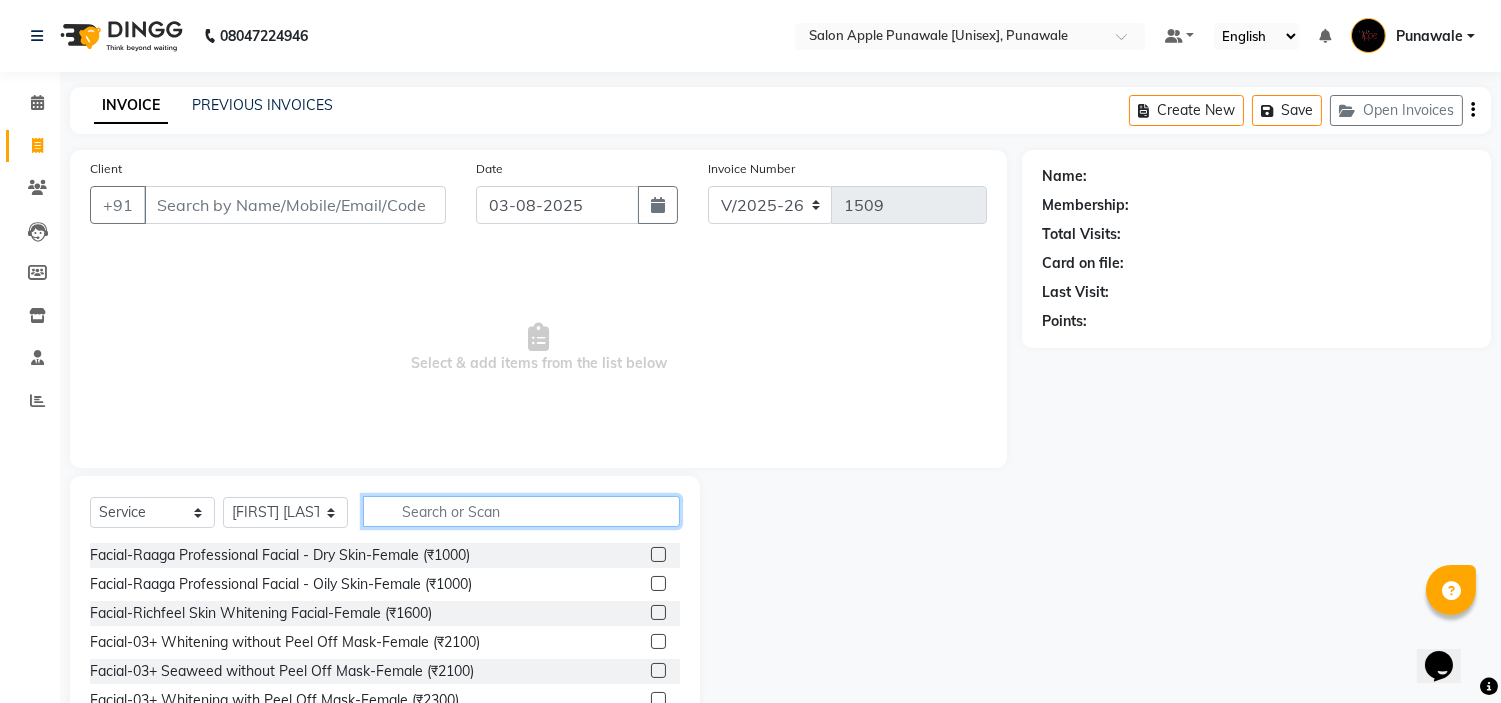 click 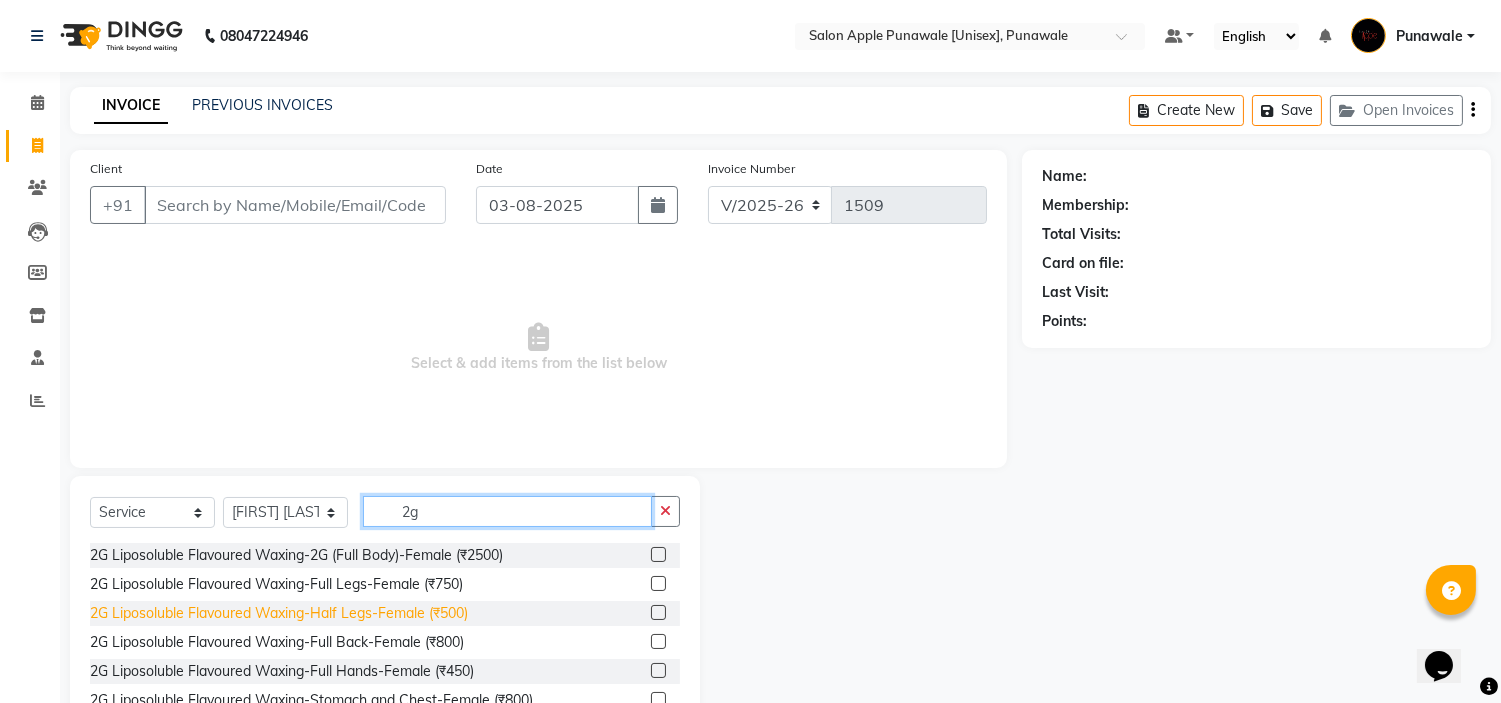 type on "2g" 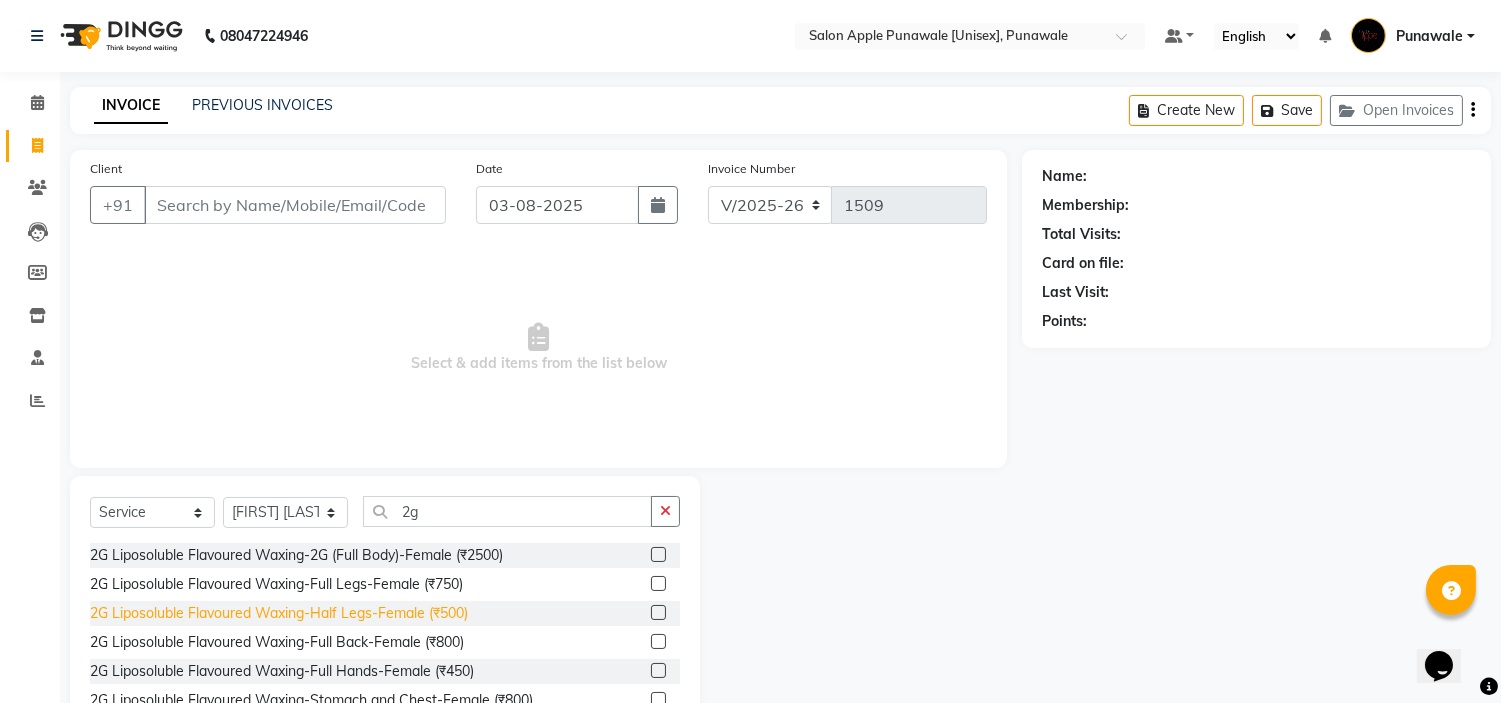 click on "2G Liposoluble Flavoured Waxing-Half Legs-Female (₹500)" 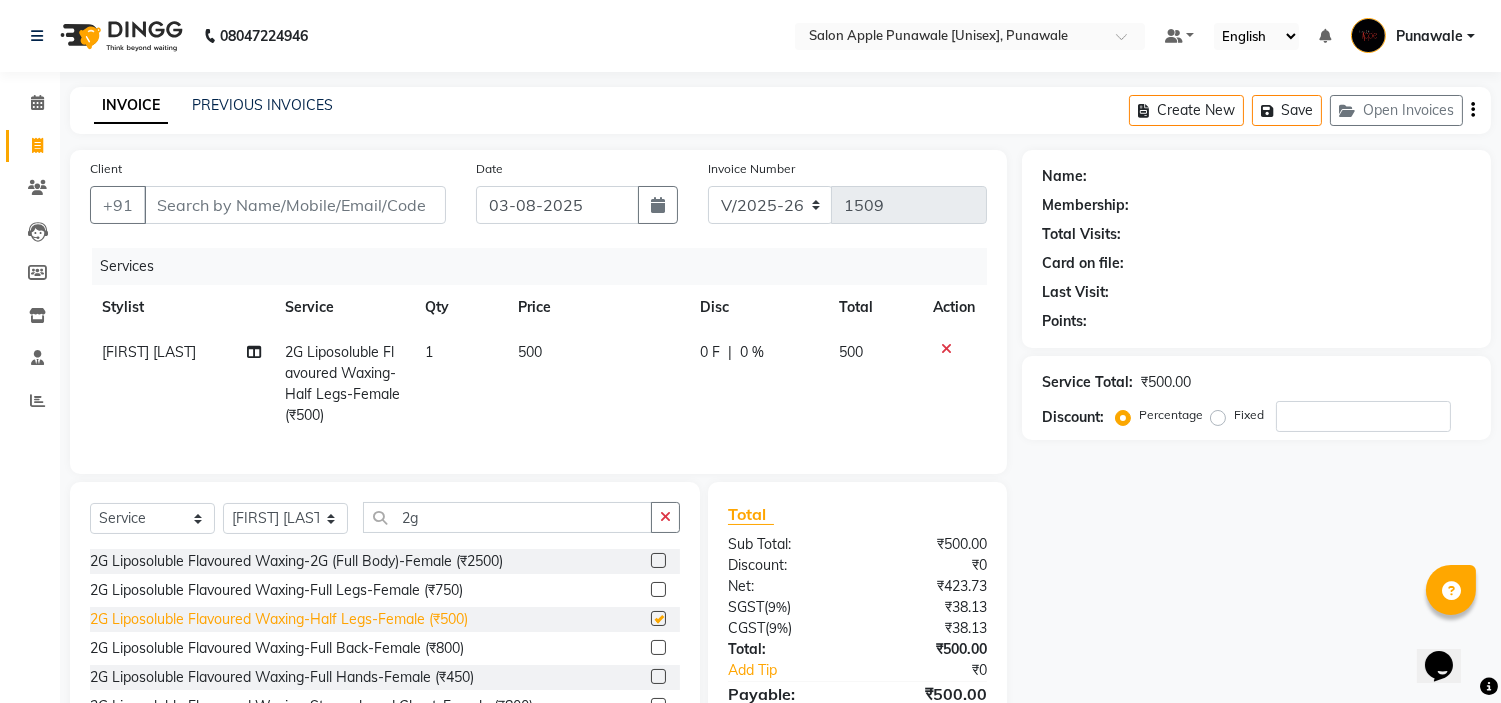 checkbox on "false" 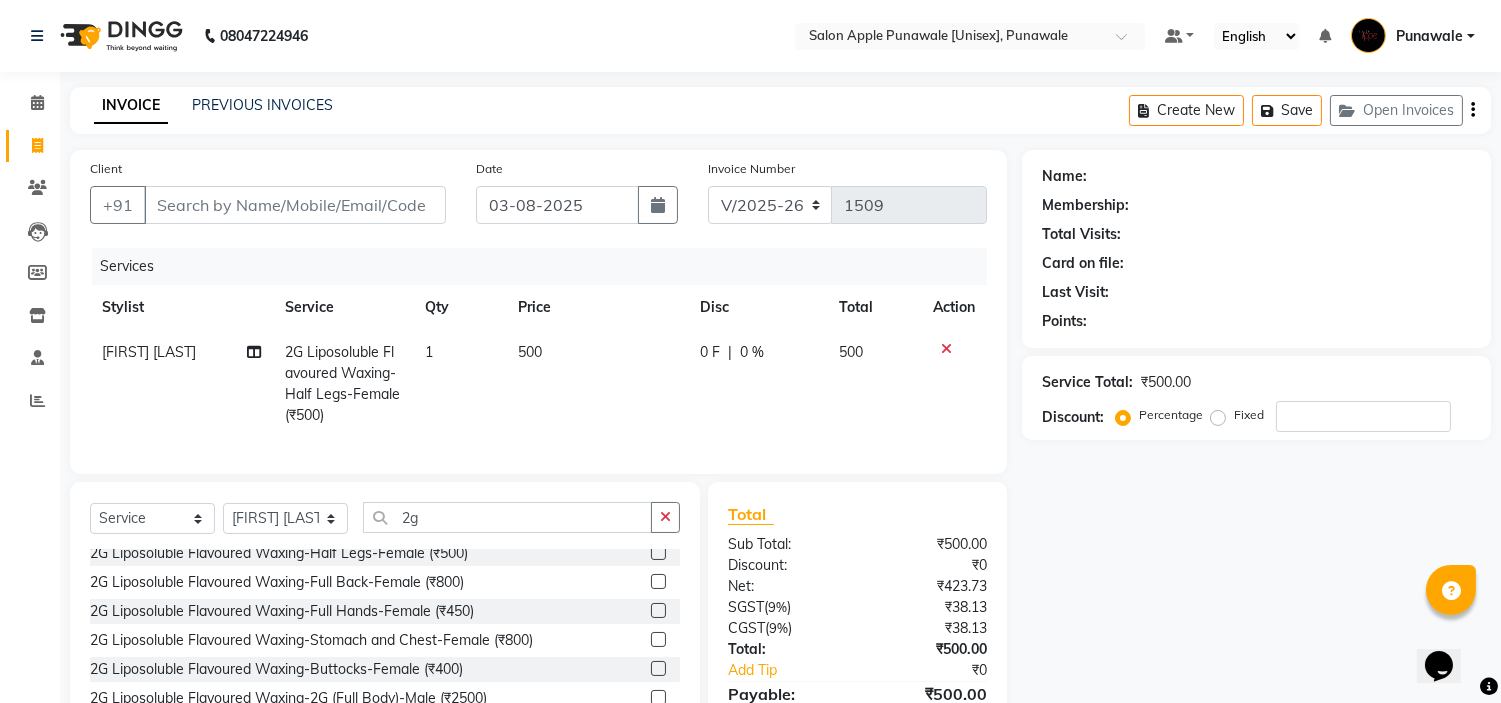 scroll, scrollTop: 65, scrollLeft: 0, axis: vertical 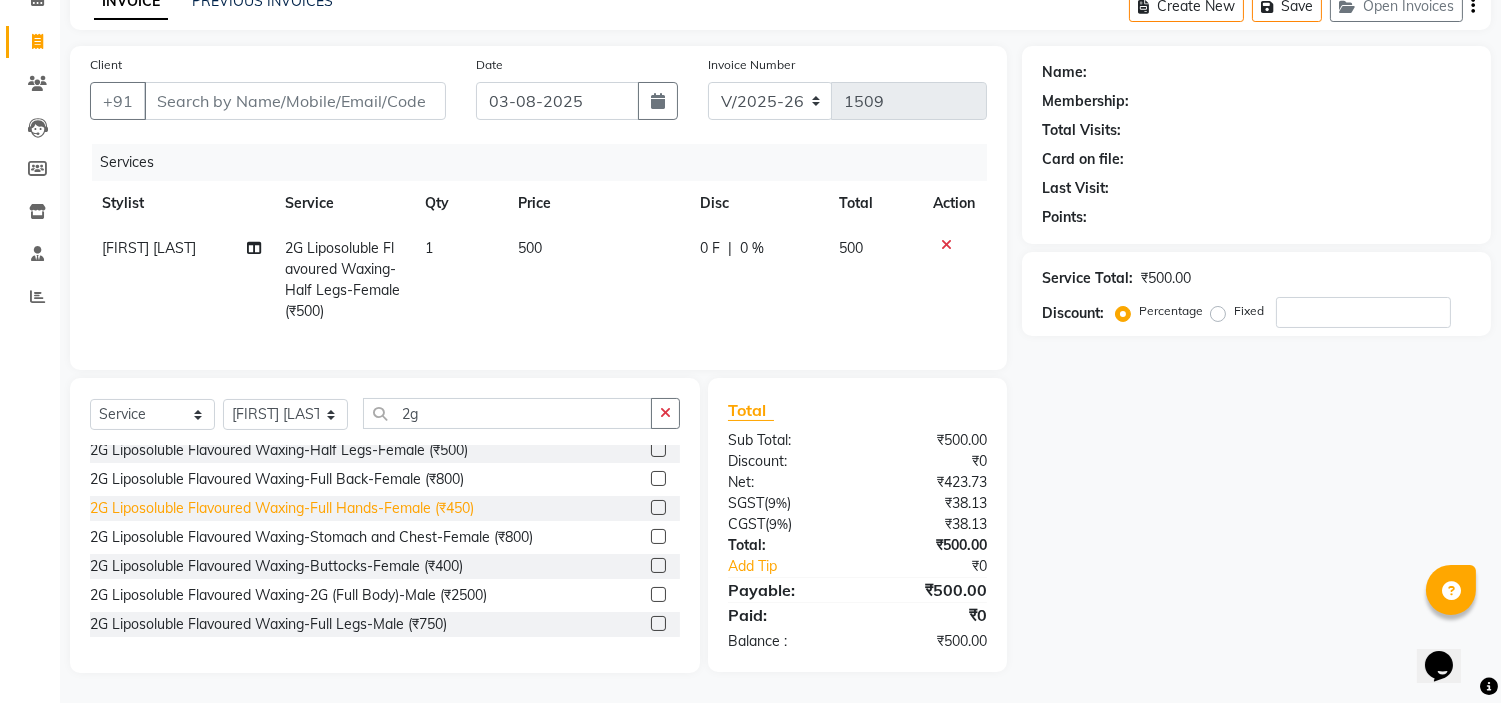 click on "2G Liposoluble Flavoured Waxing-Full Hands-Female (₹450)" 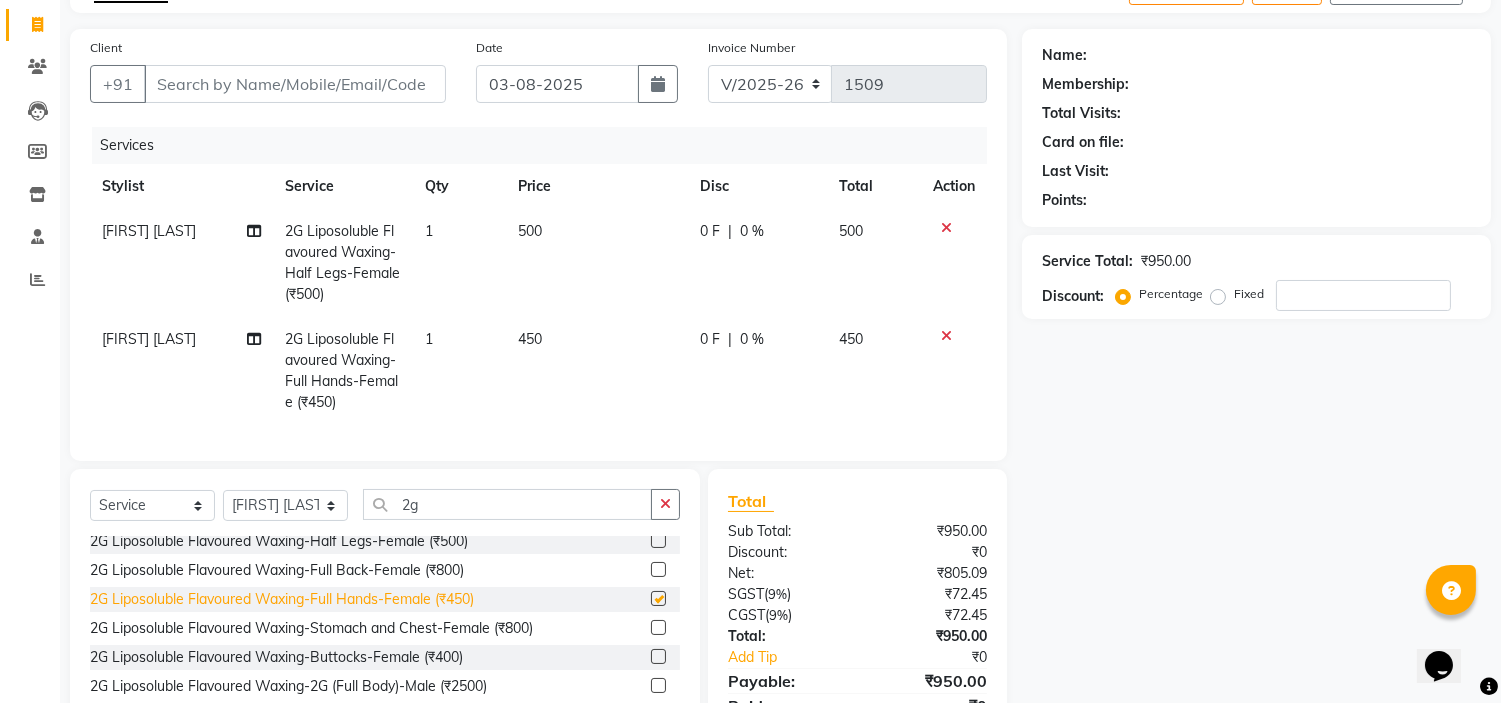 checkbox on "false" 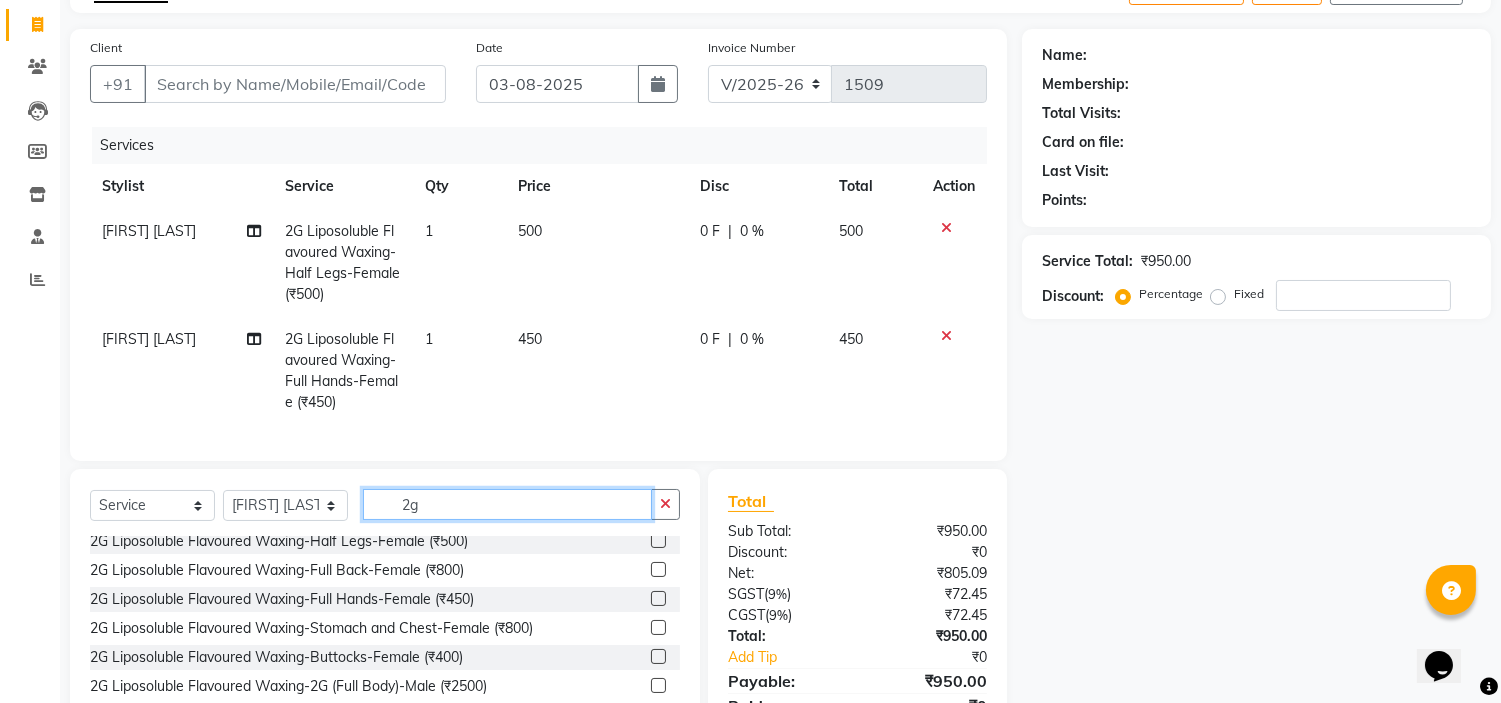 click on "2g" 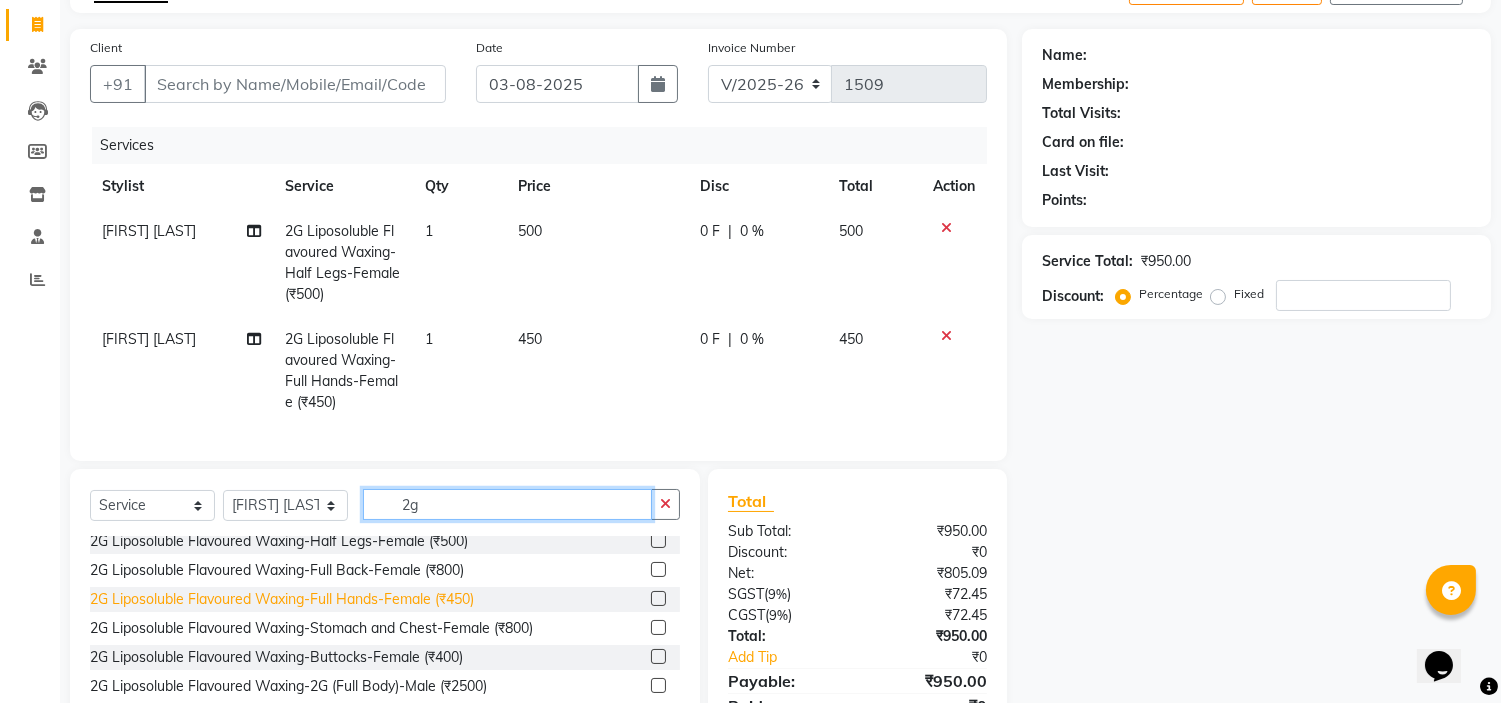 scroll, scrollTop: 0, scrollLeft: 0, axis: both 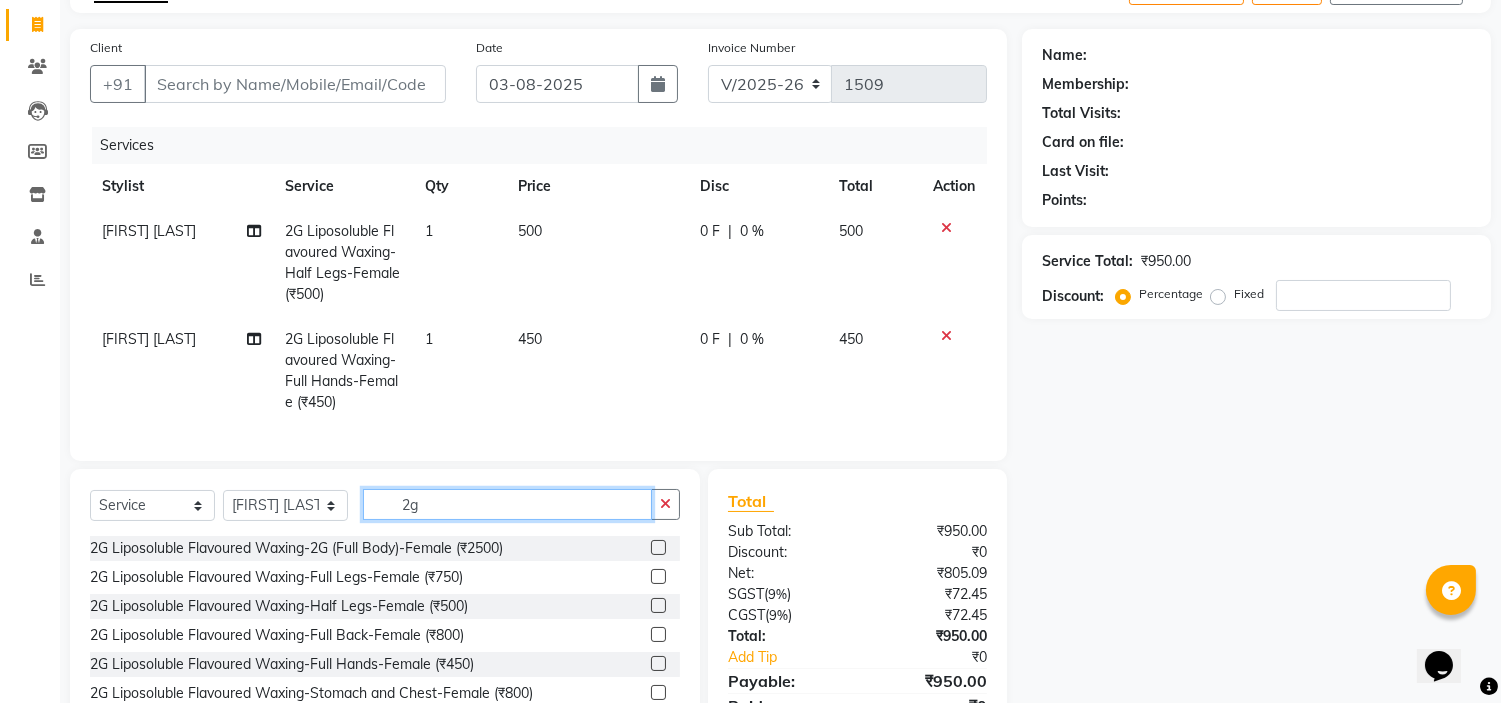 click on "2g" 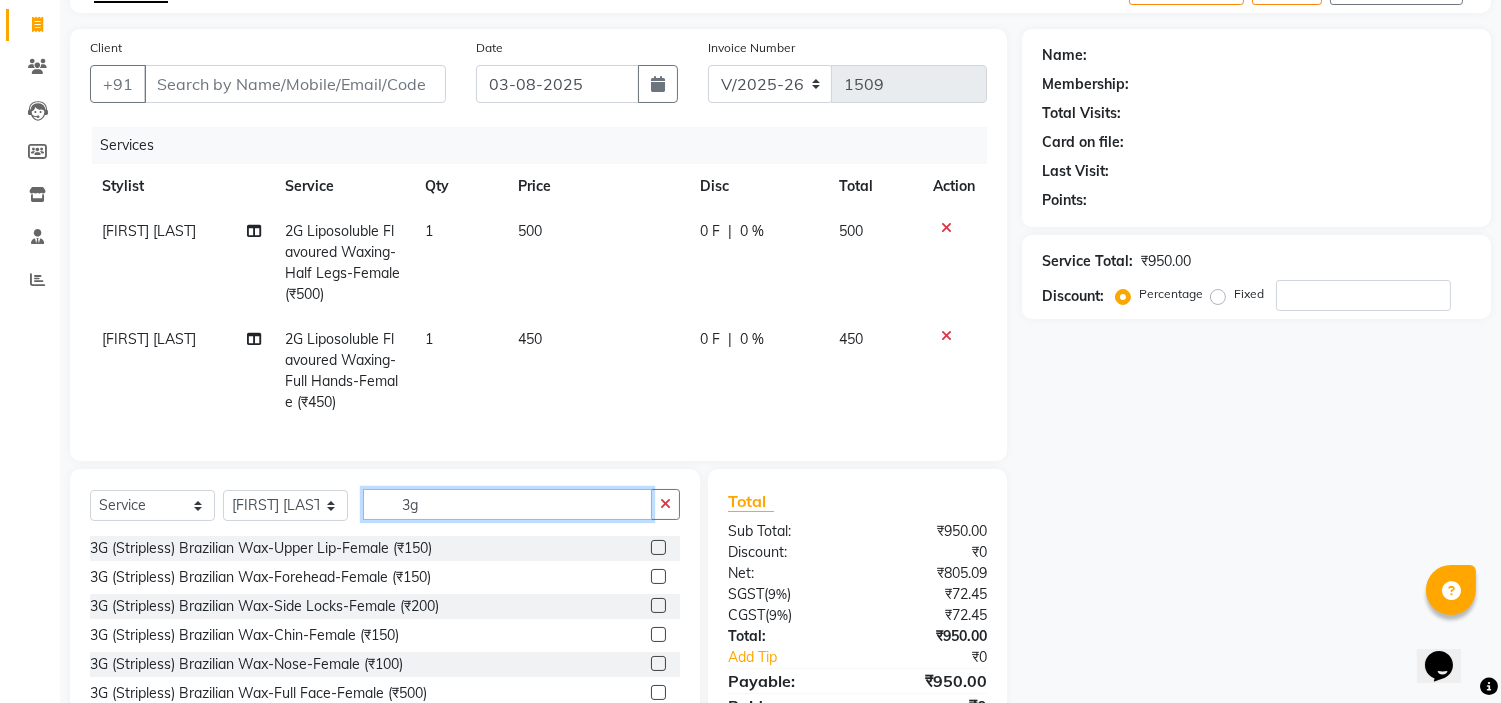 click on "3g" 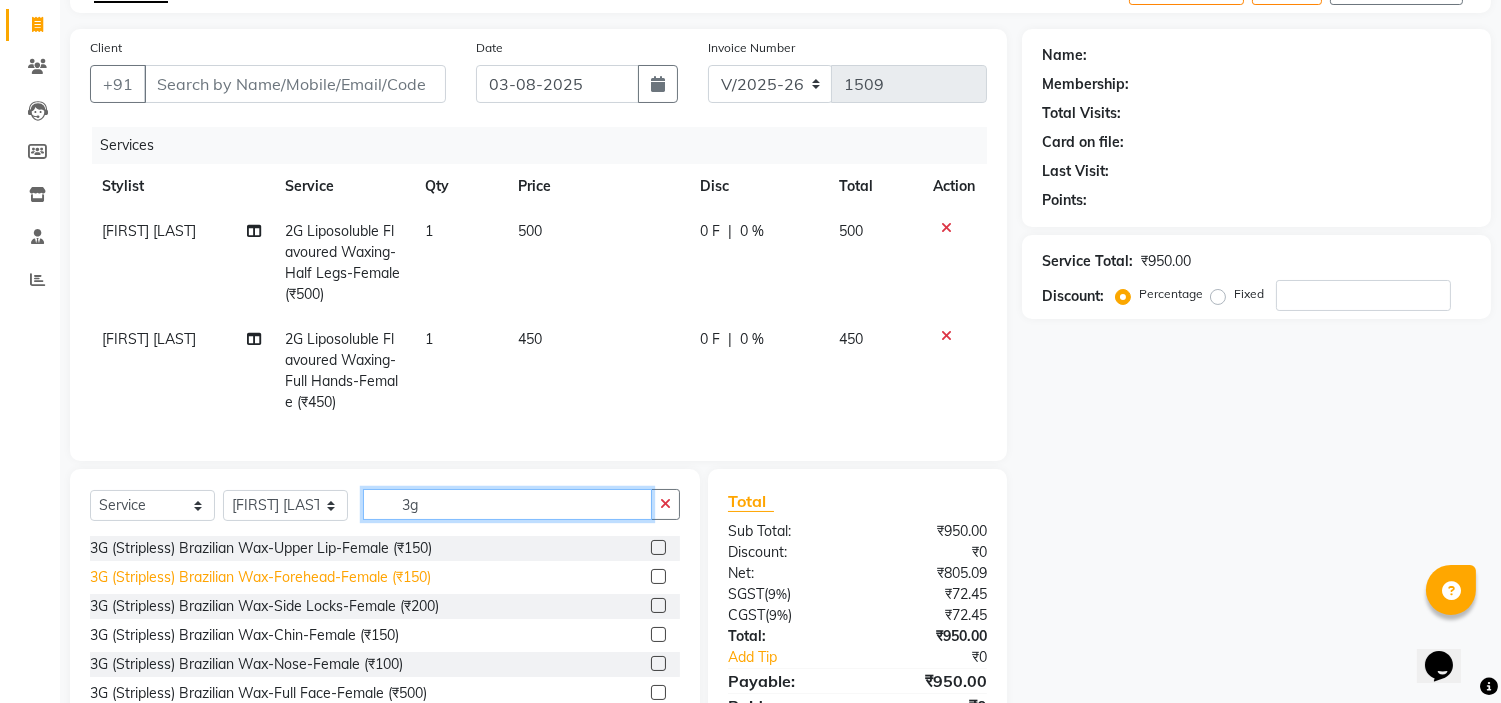 scroll, scrollTop: 111, scrollLeft: 0, axis: vertical 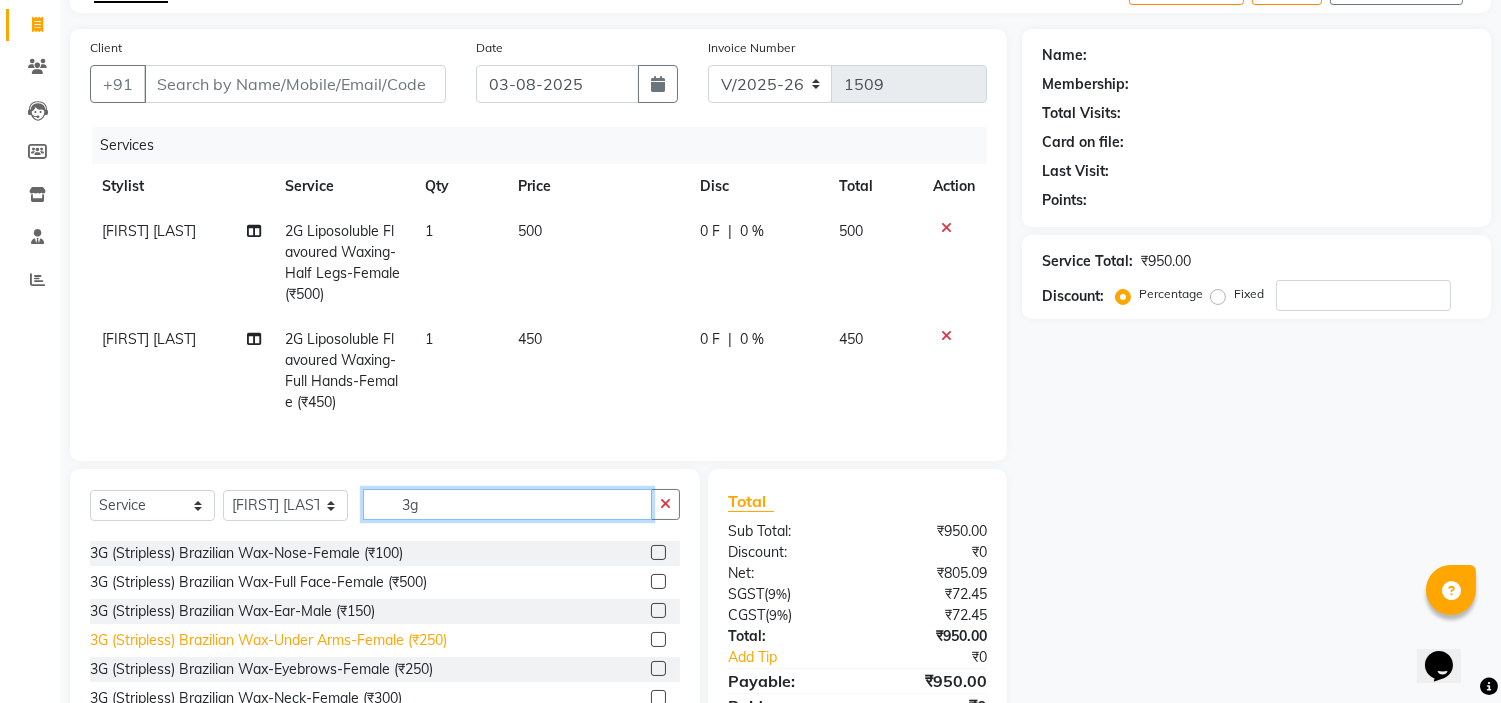 type on "3g" 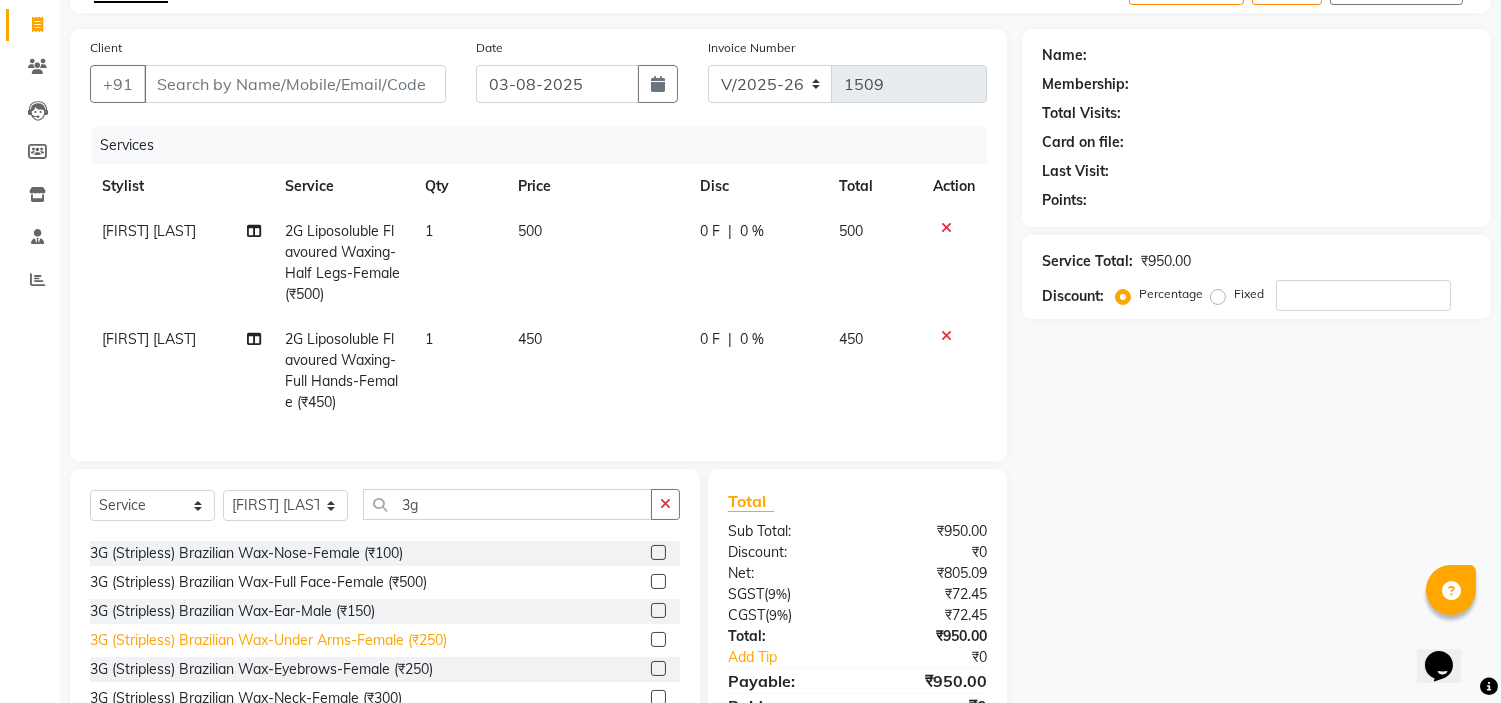 click on "3G (Stripless) Brazilian Wax-Under Arms-Female (₹250)" 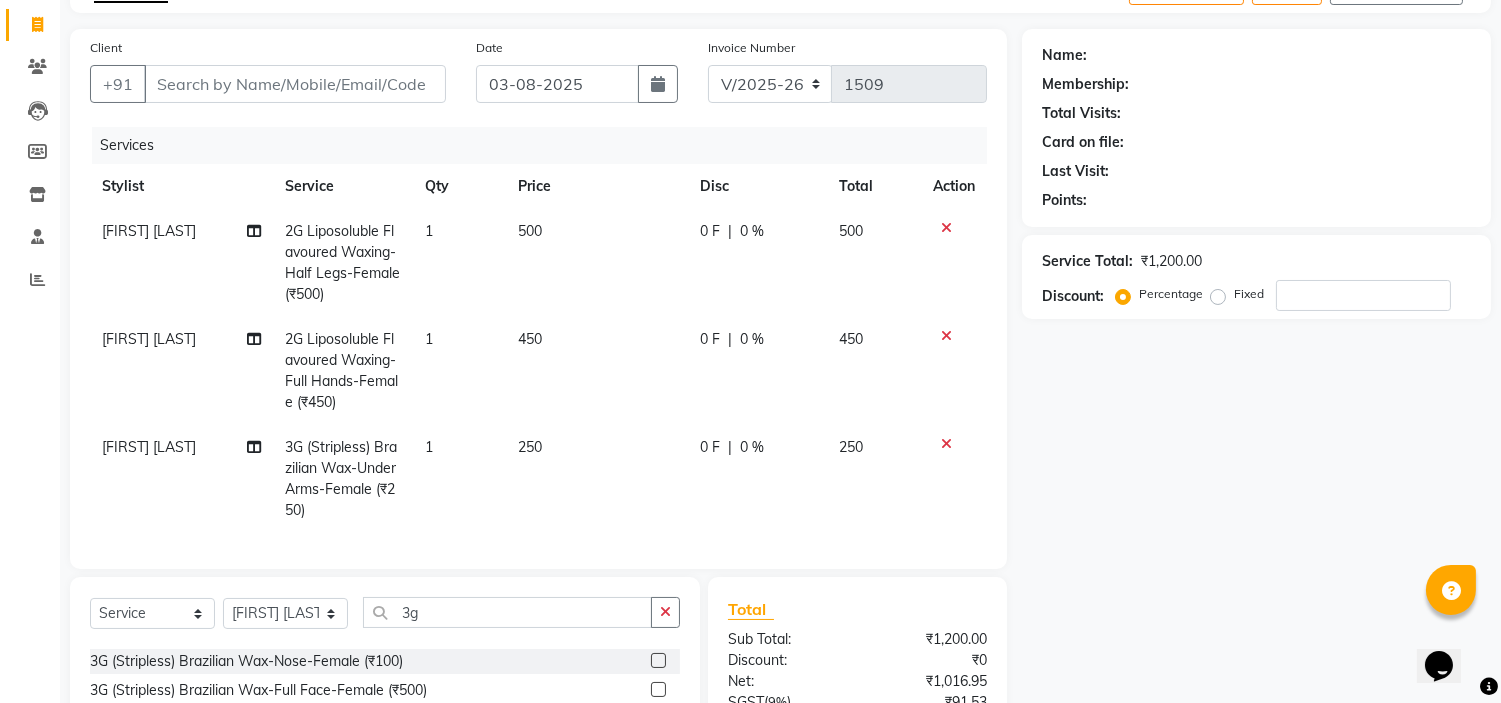 checkbox on "false" 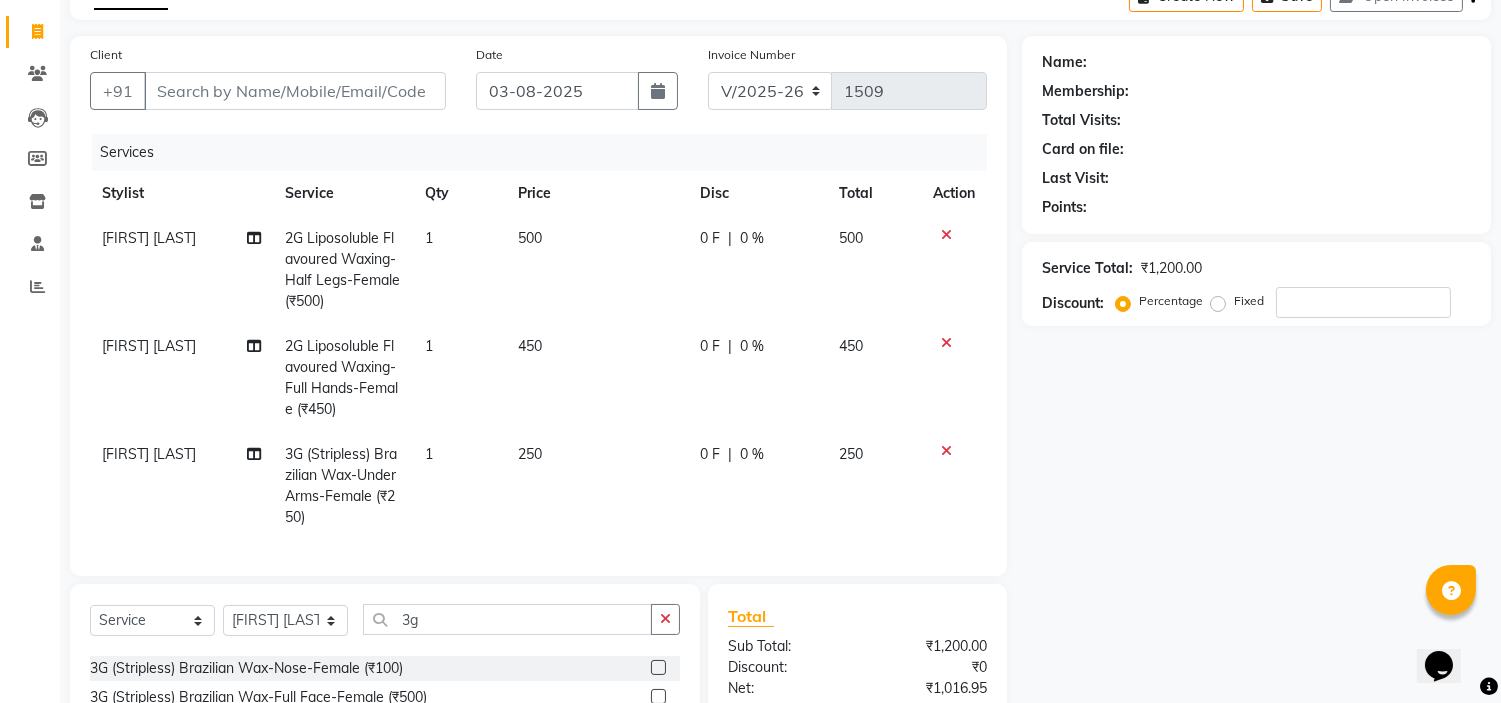 scroll, scrollTop: 225, scrollLeft: 0, axis: vertical 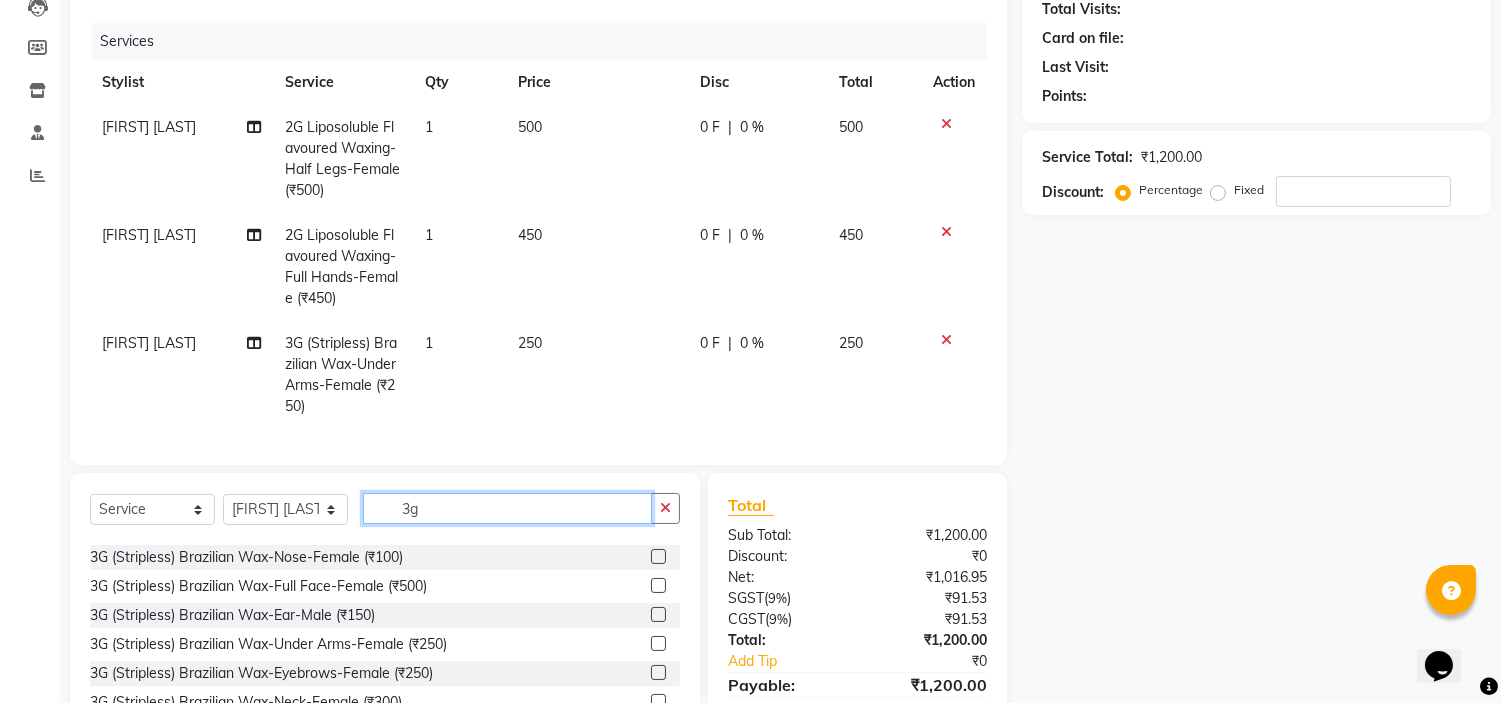 click on "3g" 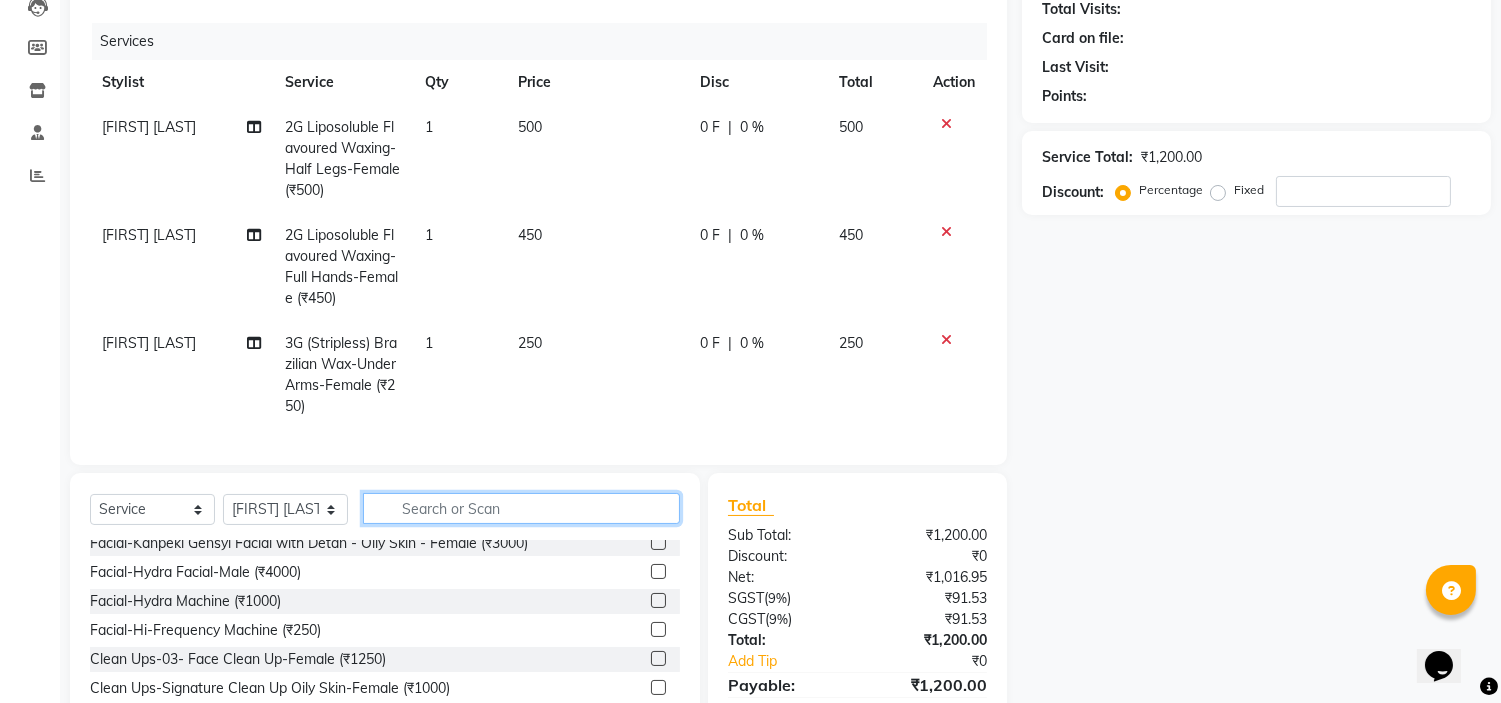 scroll, scrollTop: 584, scrollLeft: 0, axis: vertical 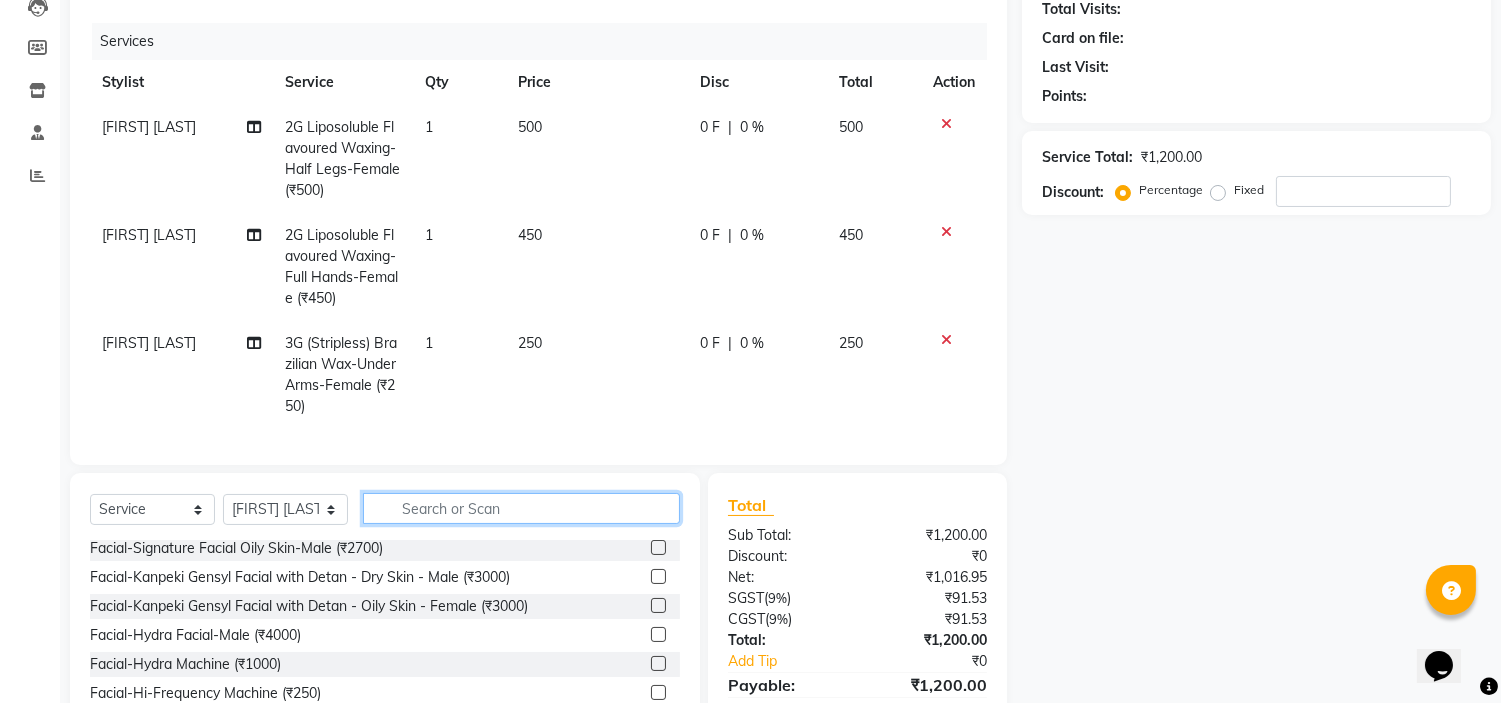 click 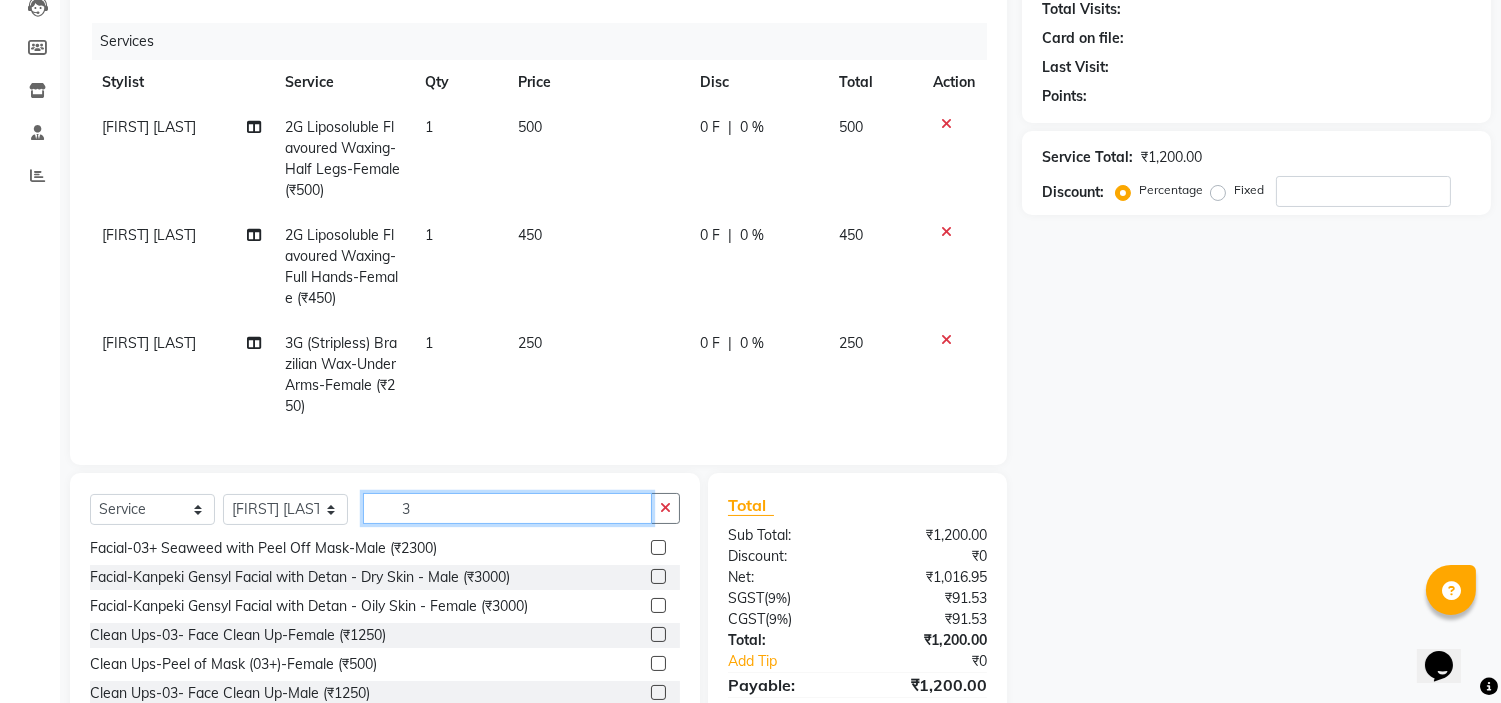 type on "3g" 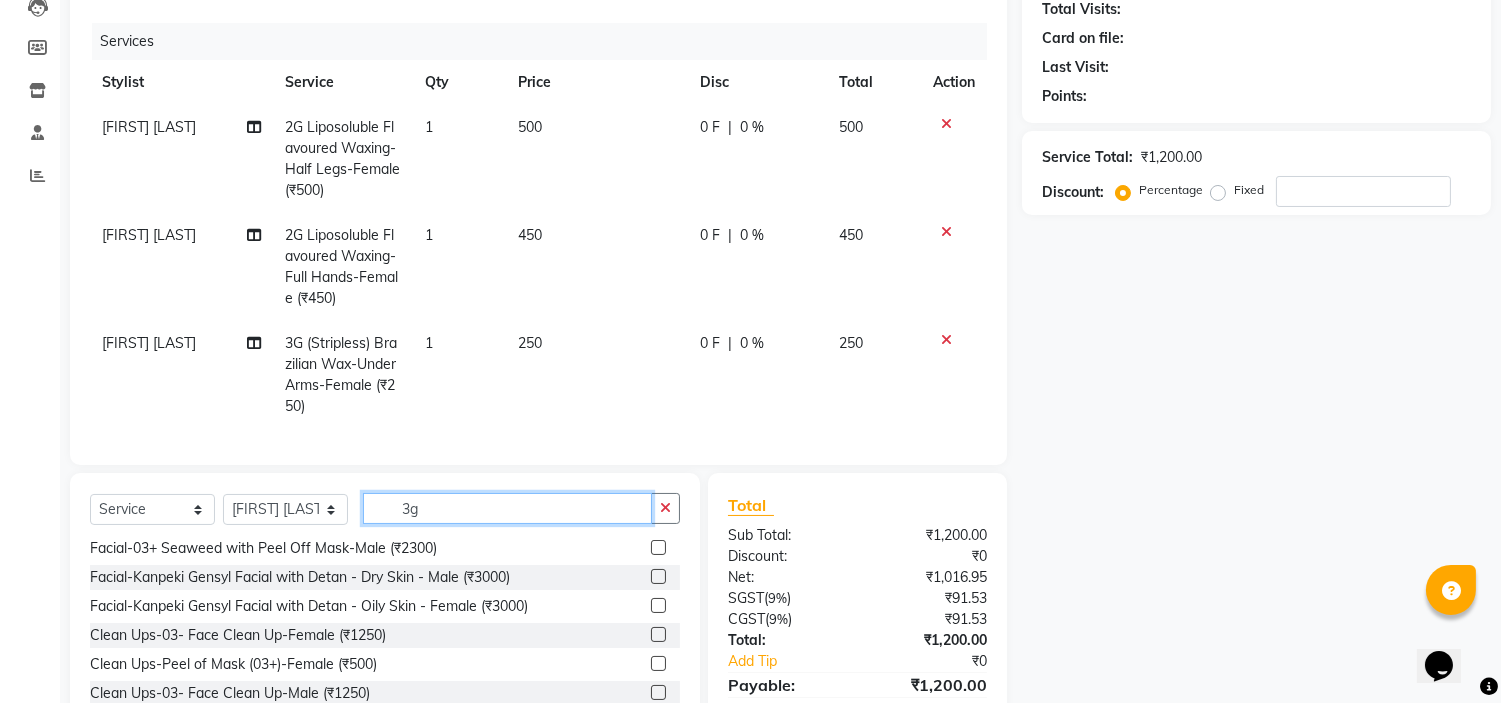 scroll, scrollTop: 263, scrollLeft: 0, axis: vertical 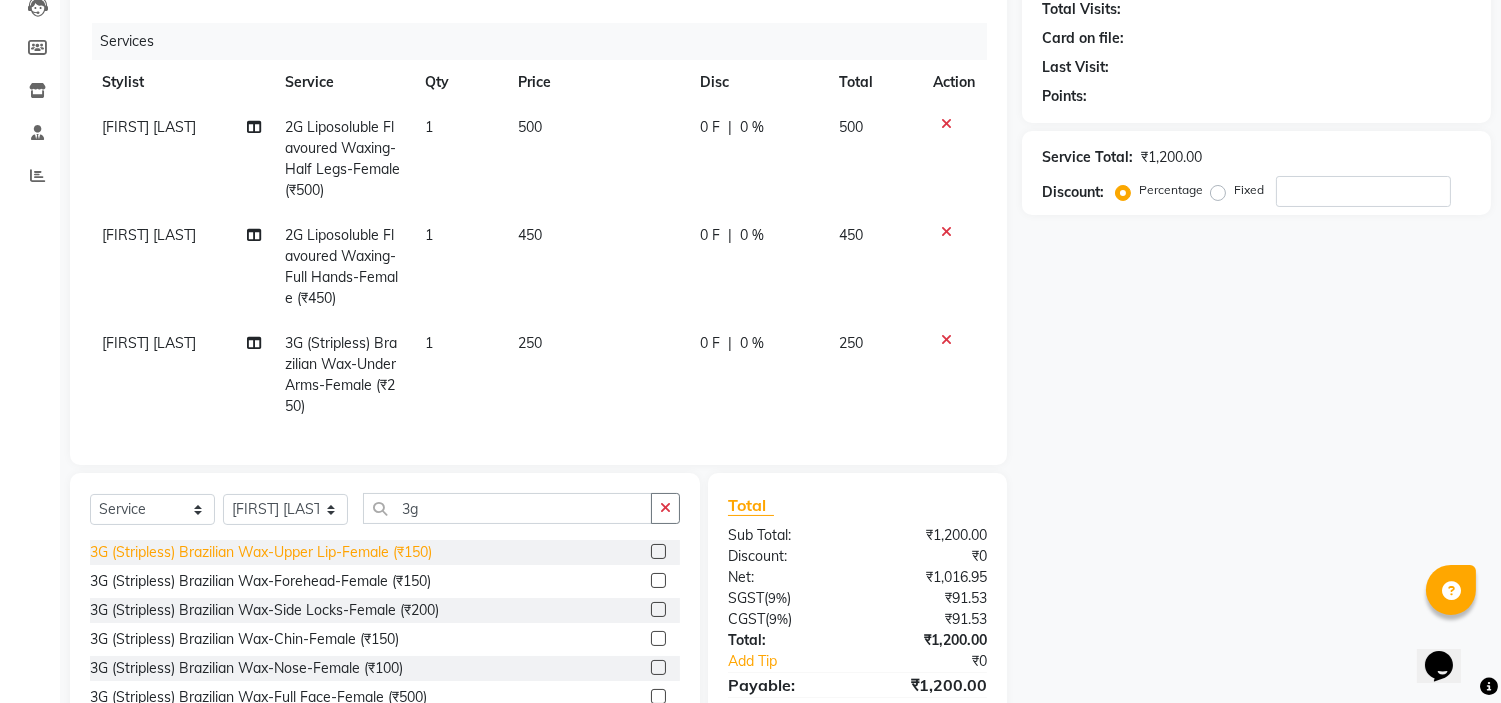 click on "3G (Stripless) Brazilian Wax-Upper Lip-Female (₹150)" 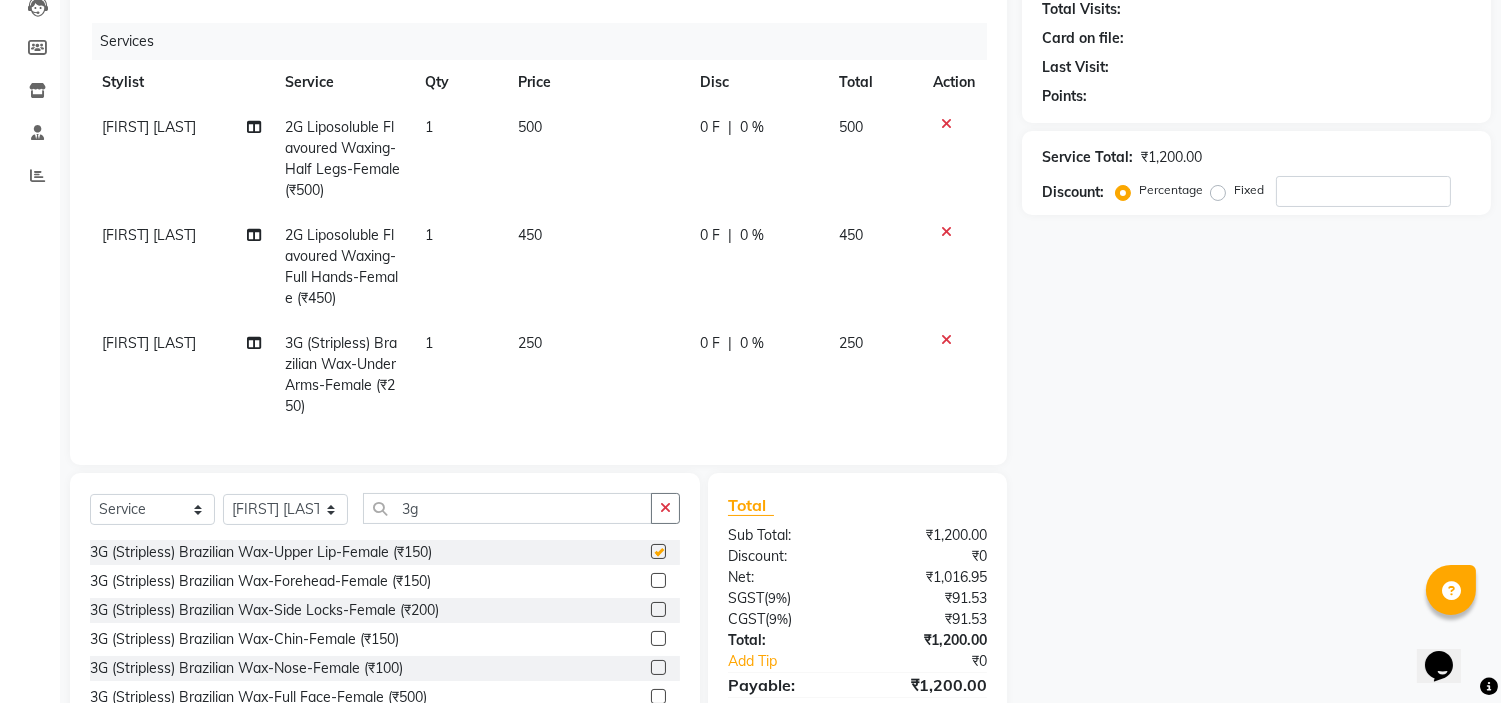 checkbox on "false" 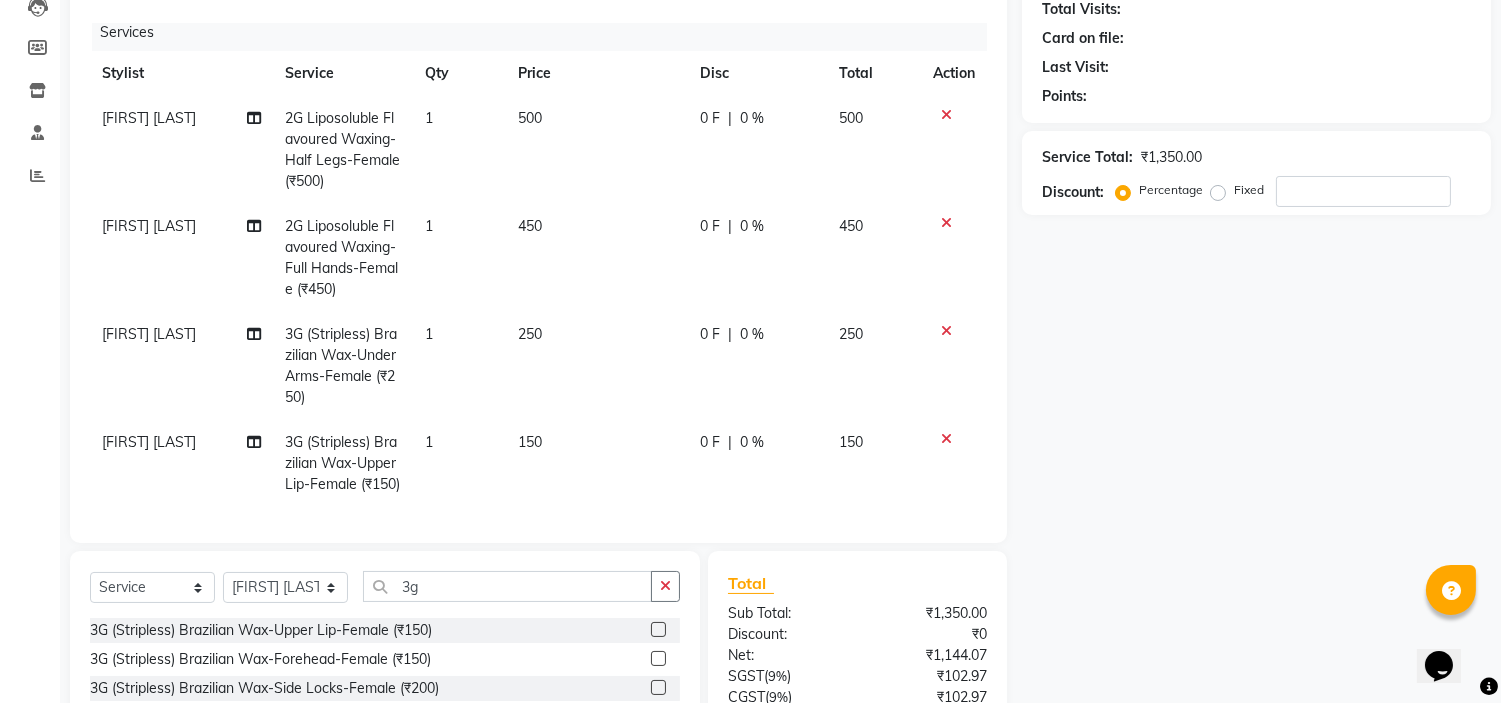 scroll, scrollTop: 46, scrollLeft: 0, axis: vertical 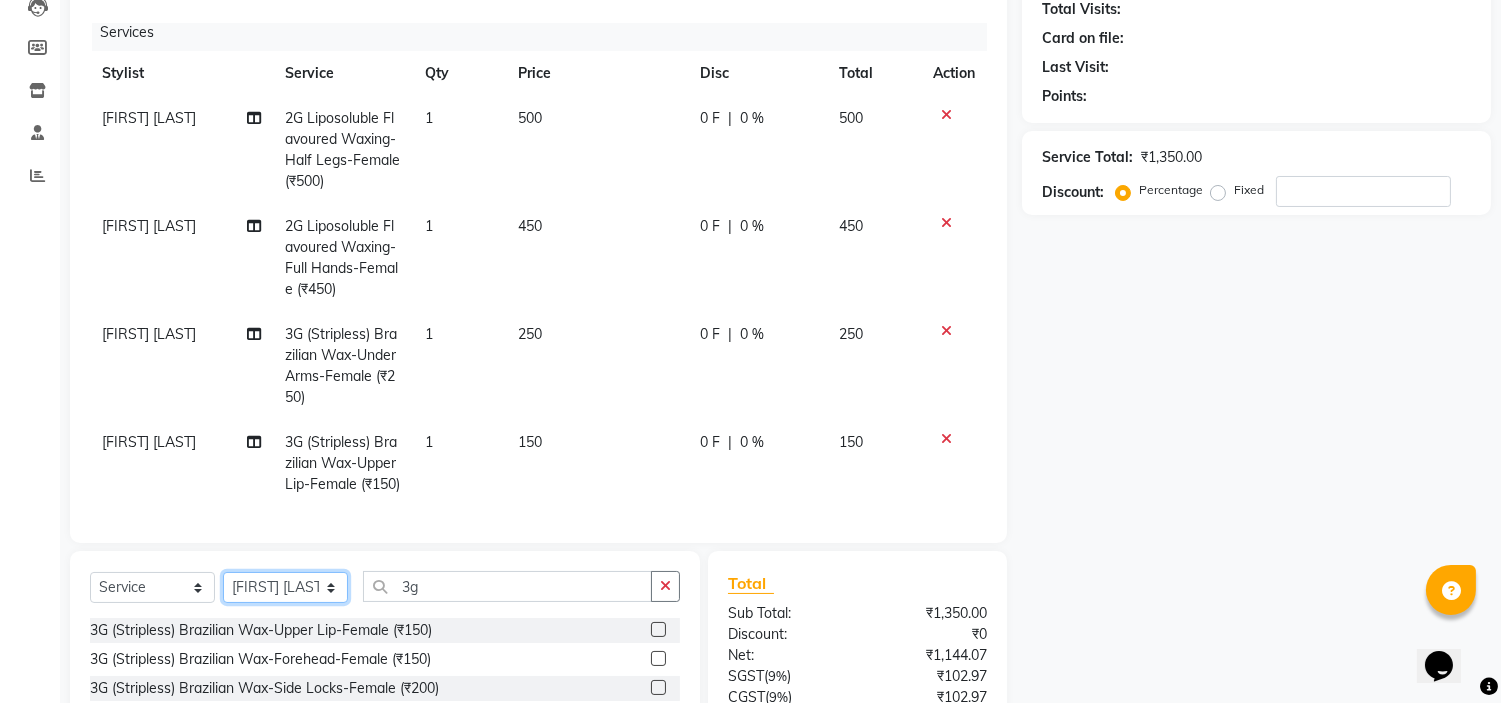 click on "Select Stylist Avi Sonawane Kamlesh Nikam Kaveri Nikam Pallavi Waghamare Shruti Khapake Sneha Jadhav Sohail Shaikh  Vivek Hire" 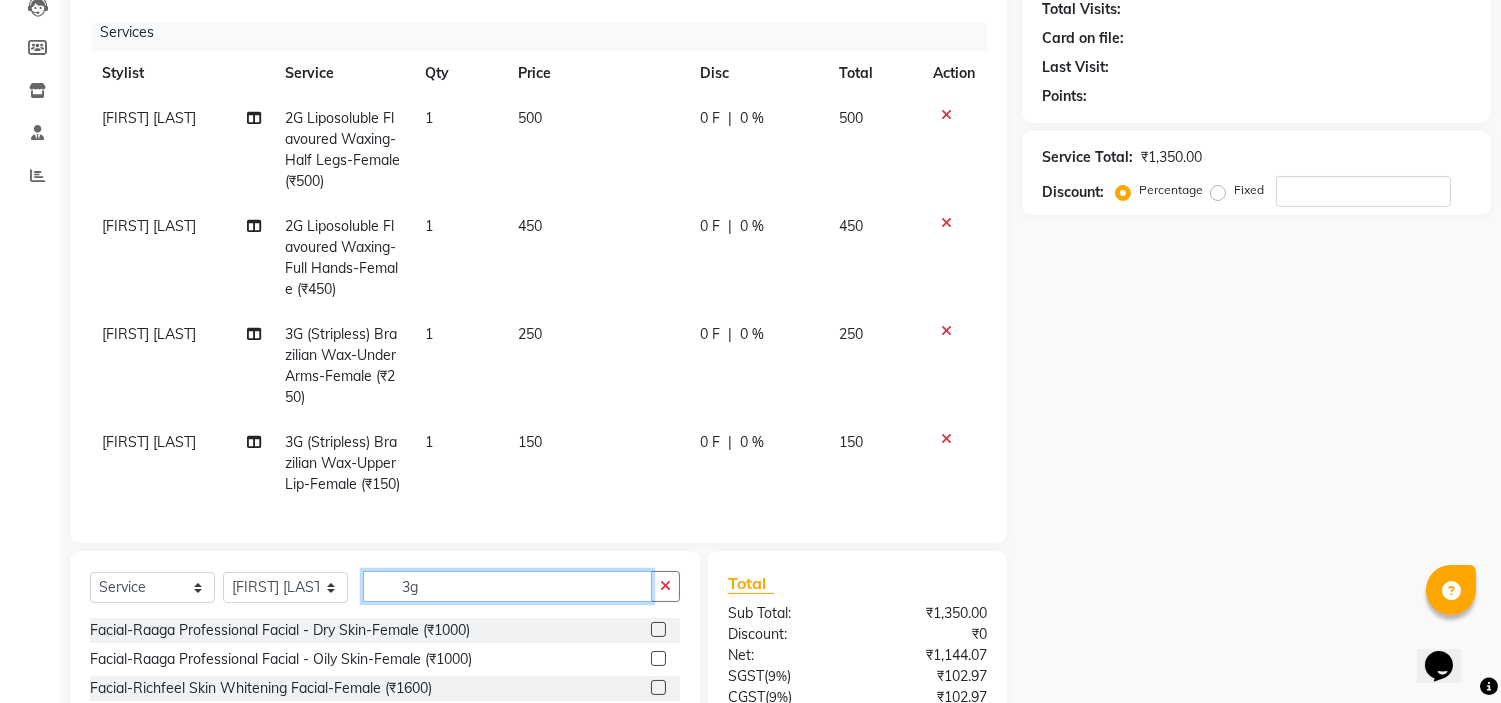 click on "3g" 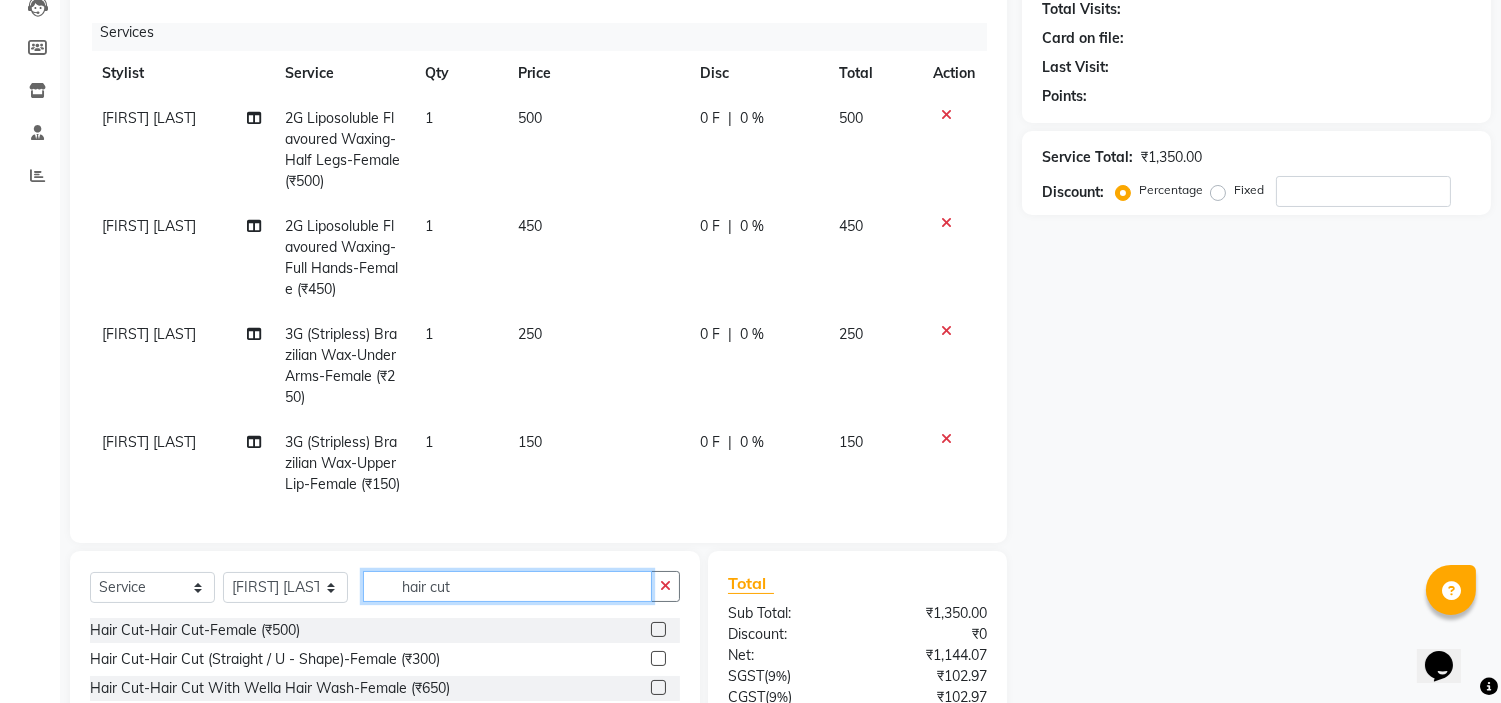 scroll, scrollTop: 397, scrollLeft: 0, axis: vertical 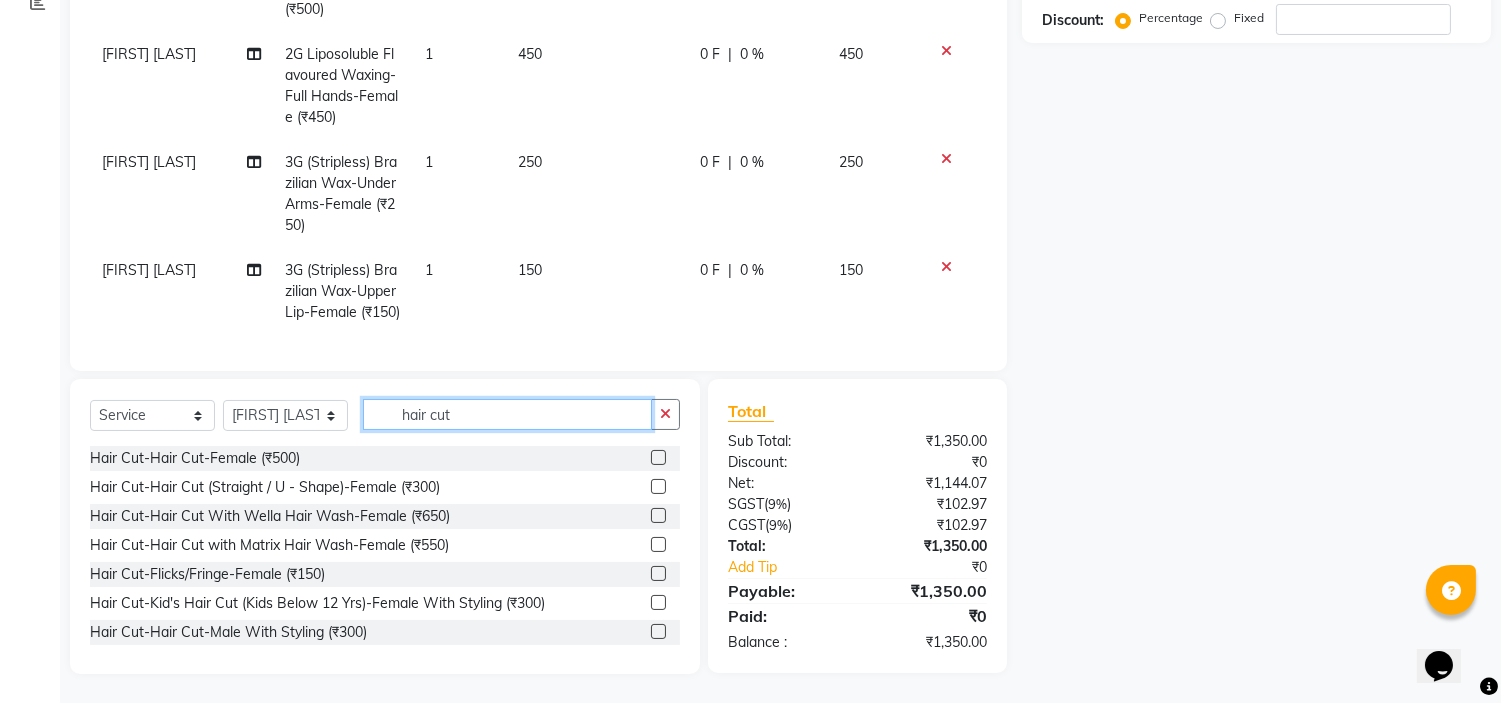 click on "hair cut" 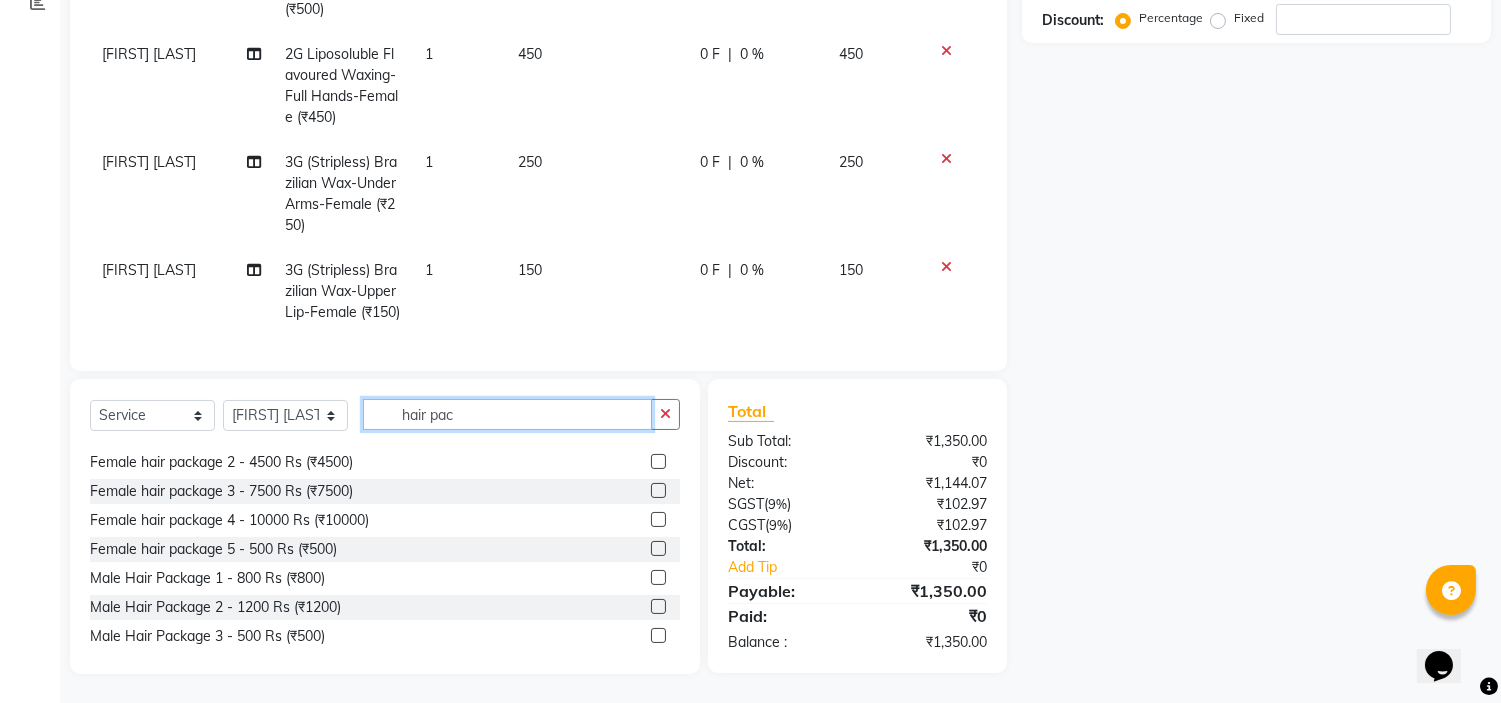 scroll, scrollTop: 32, scrollLeft: 0, axis: vertical 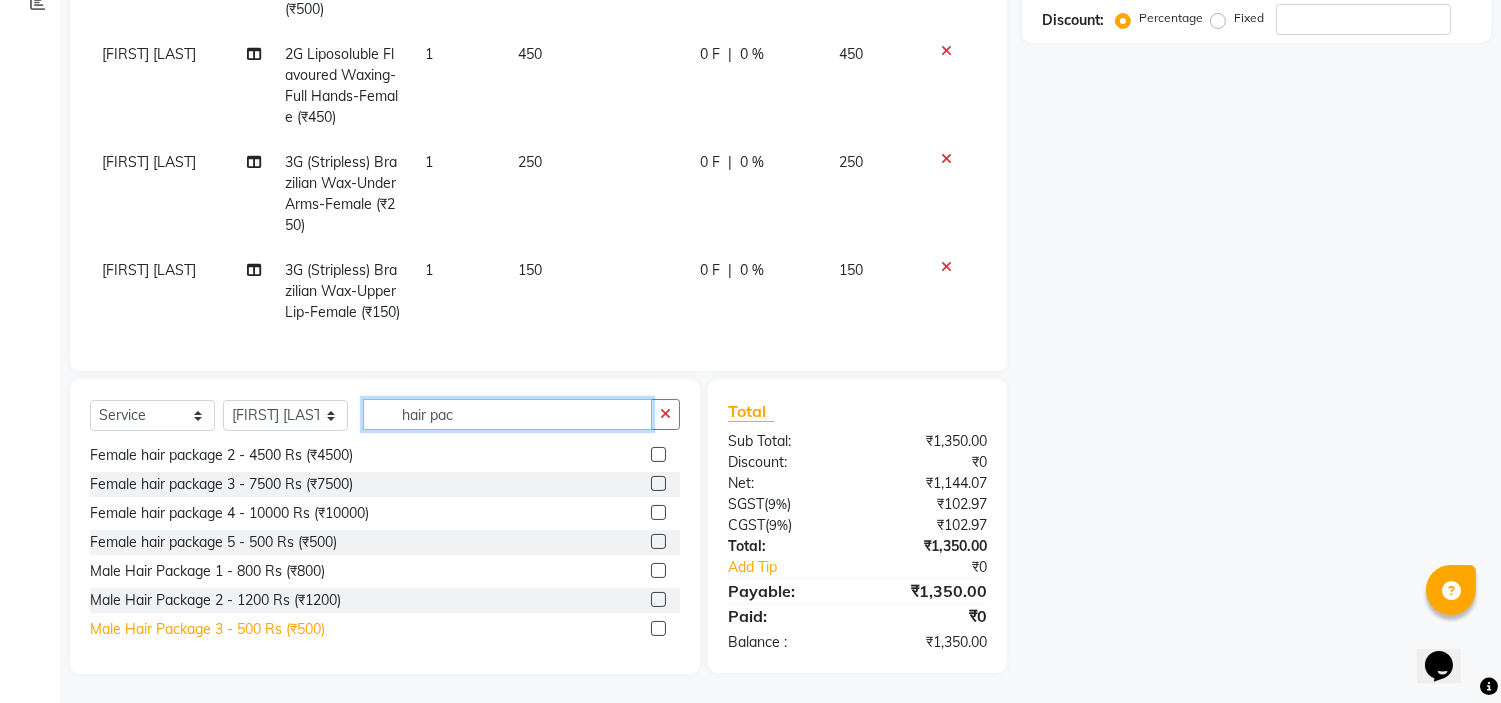 type on "hair pac" 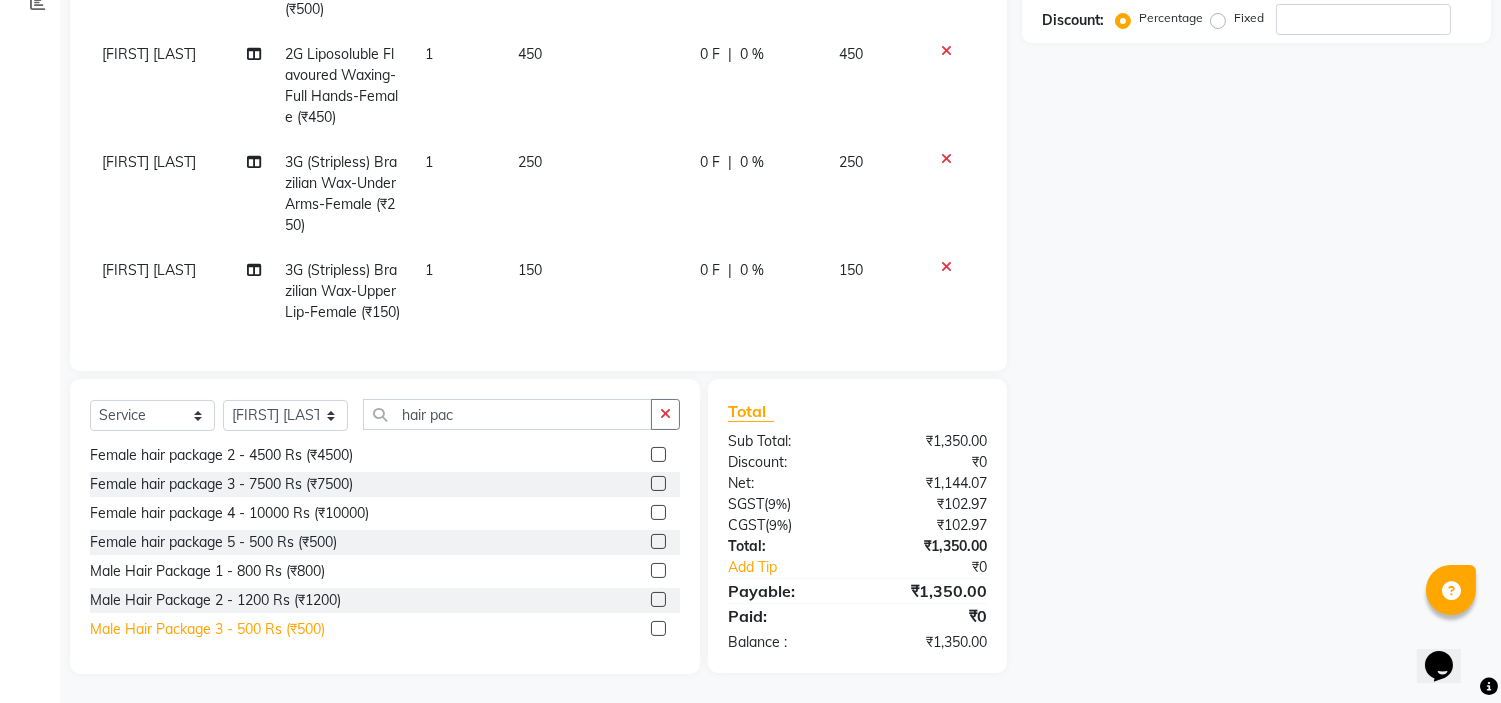 click on "Male Hair Package 3 - 500 Rs (₹500)" 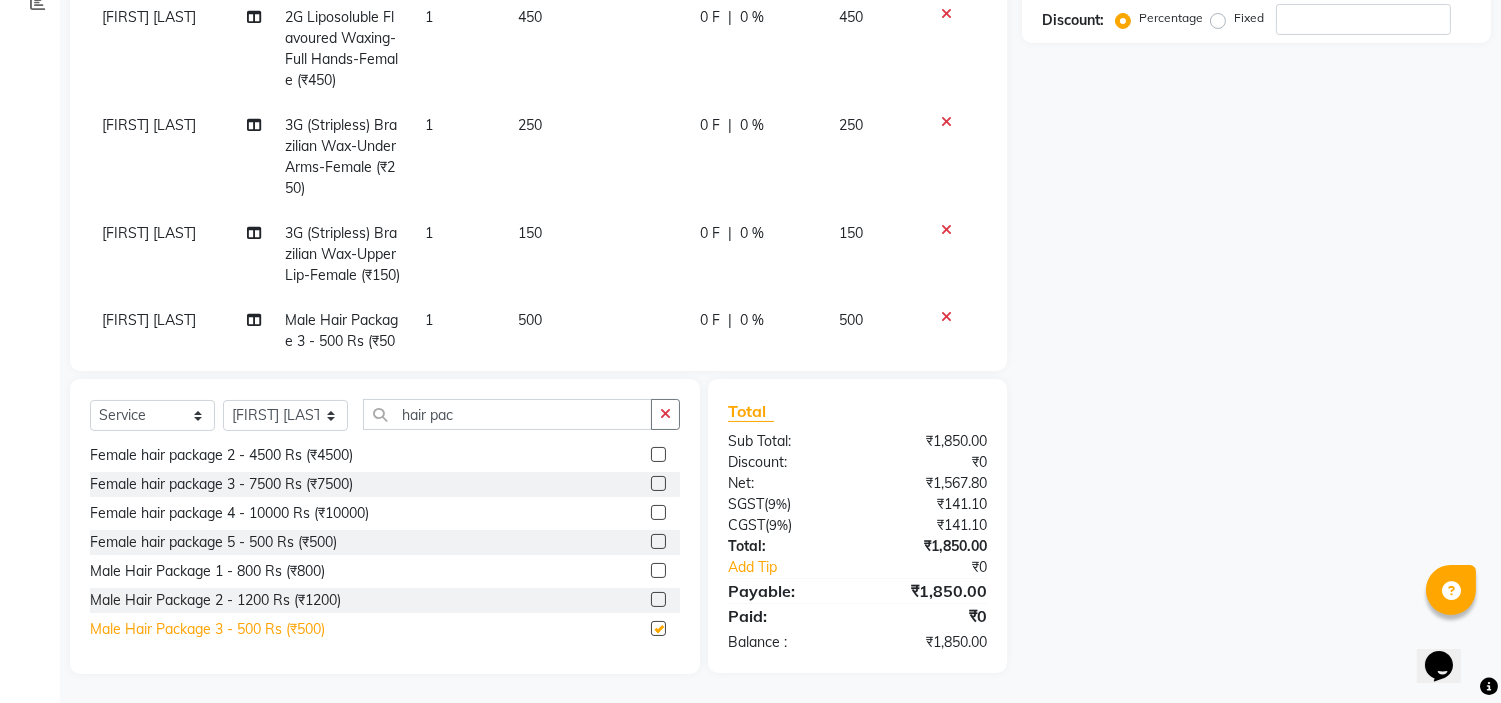 checkbox on "false" 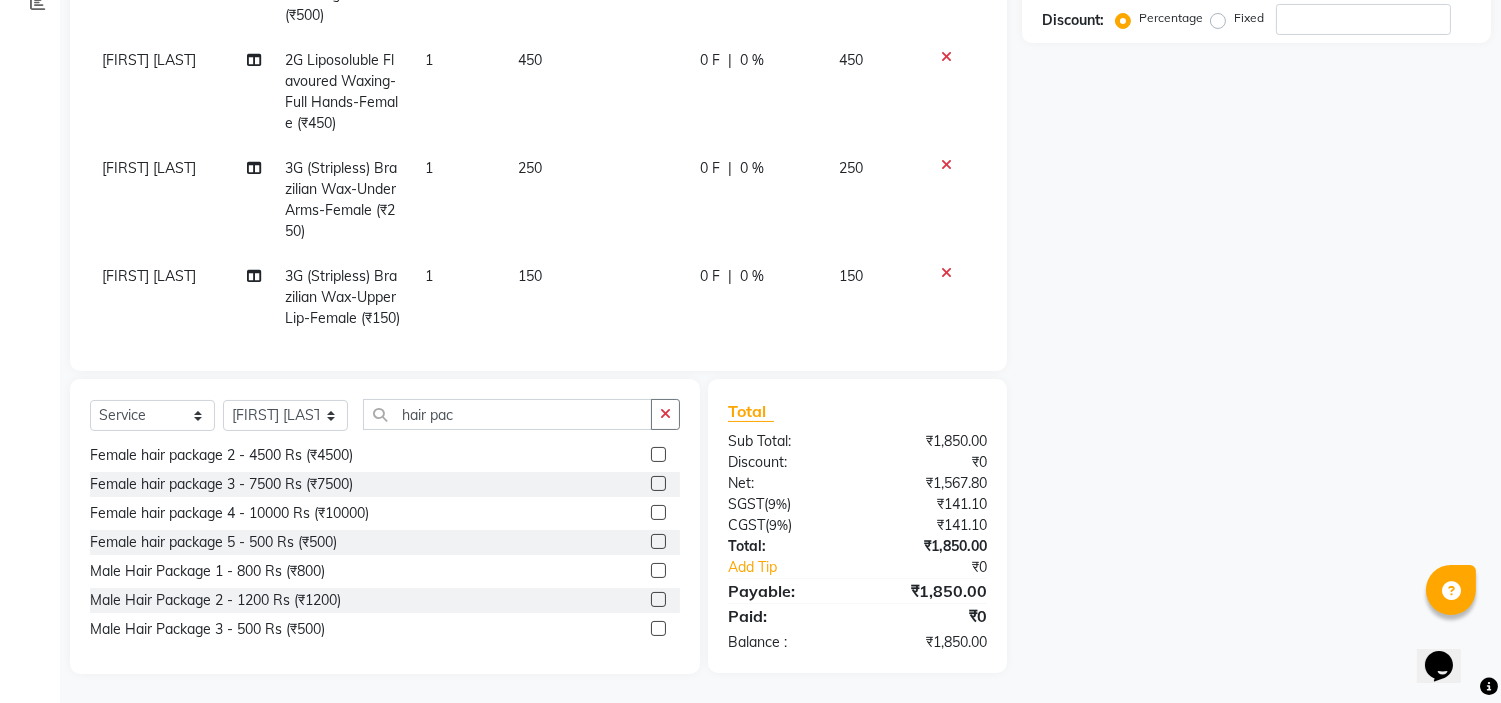 scroll, scrollTop: 0, scrollLeft: 0, axis: both 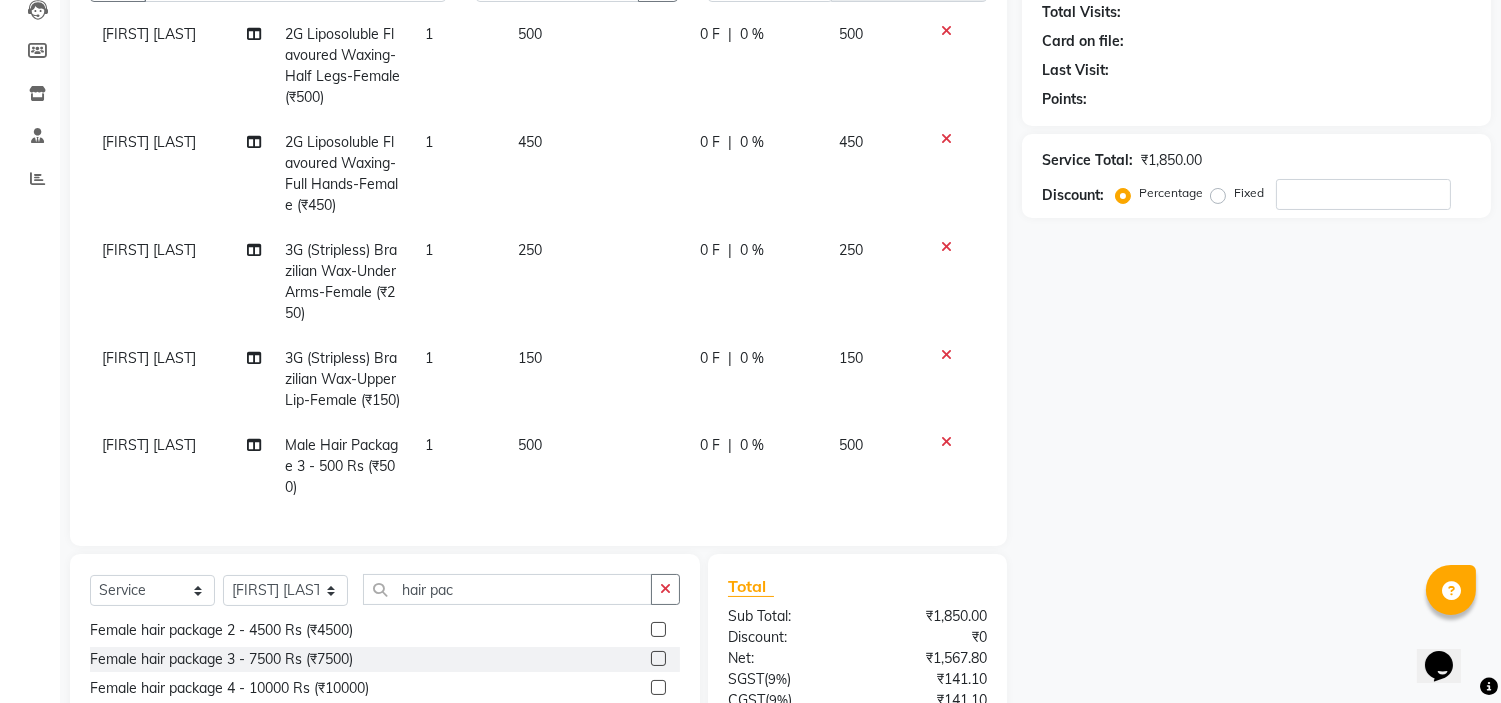 click 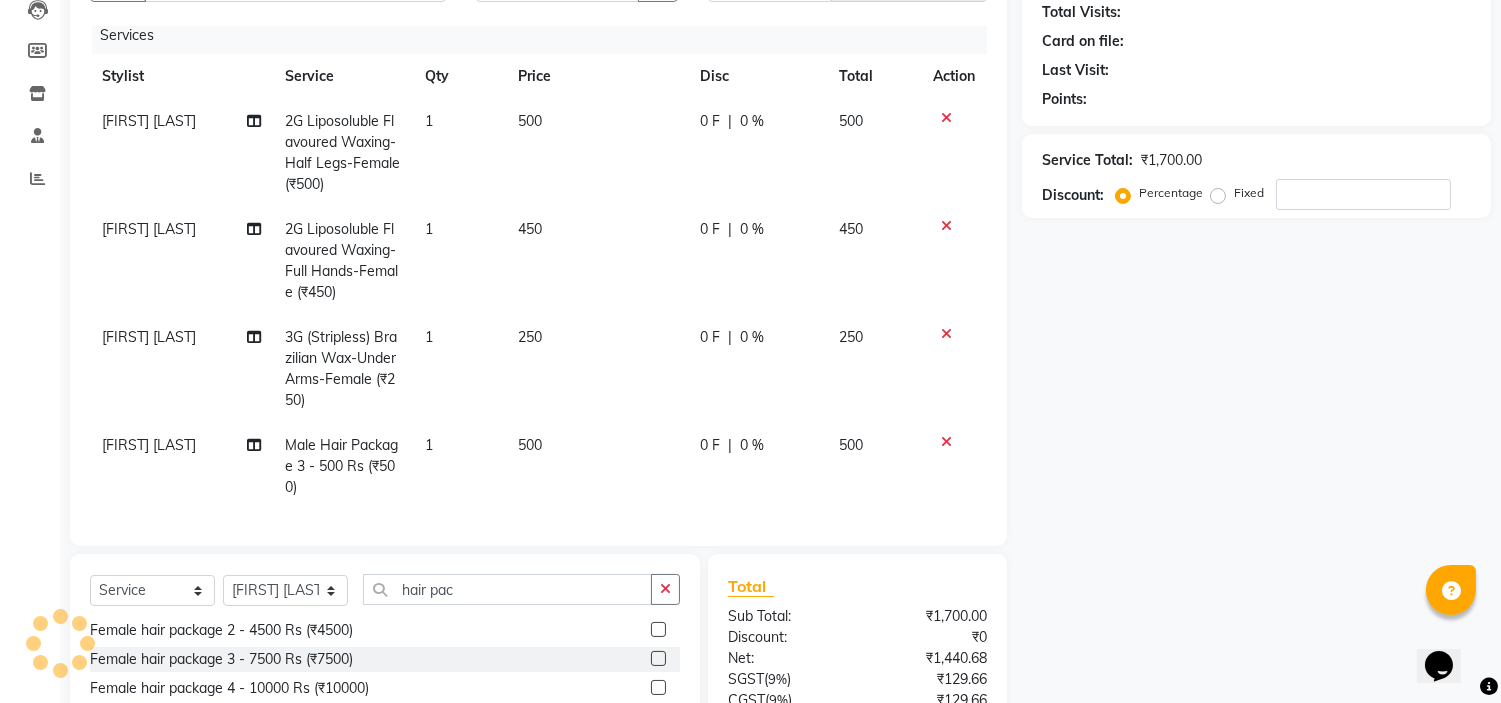 scroll, scrollTop: 397, scrollLeft: 0, axis: vertical 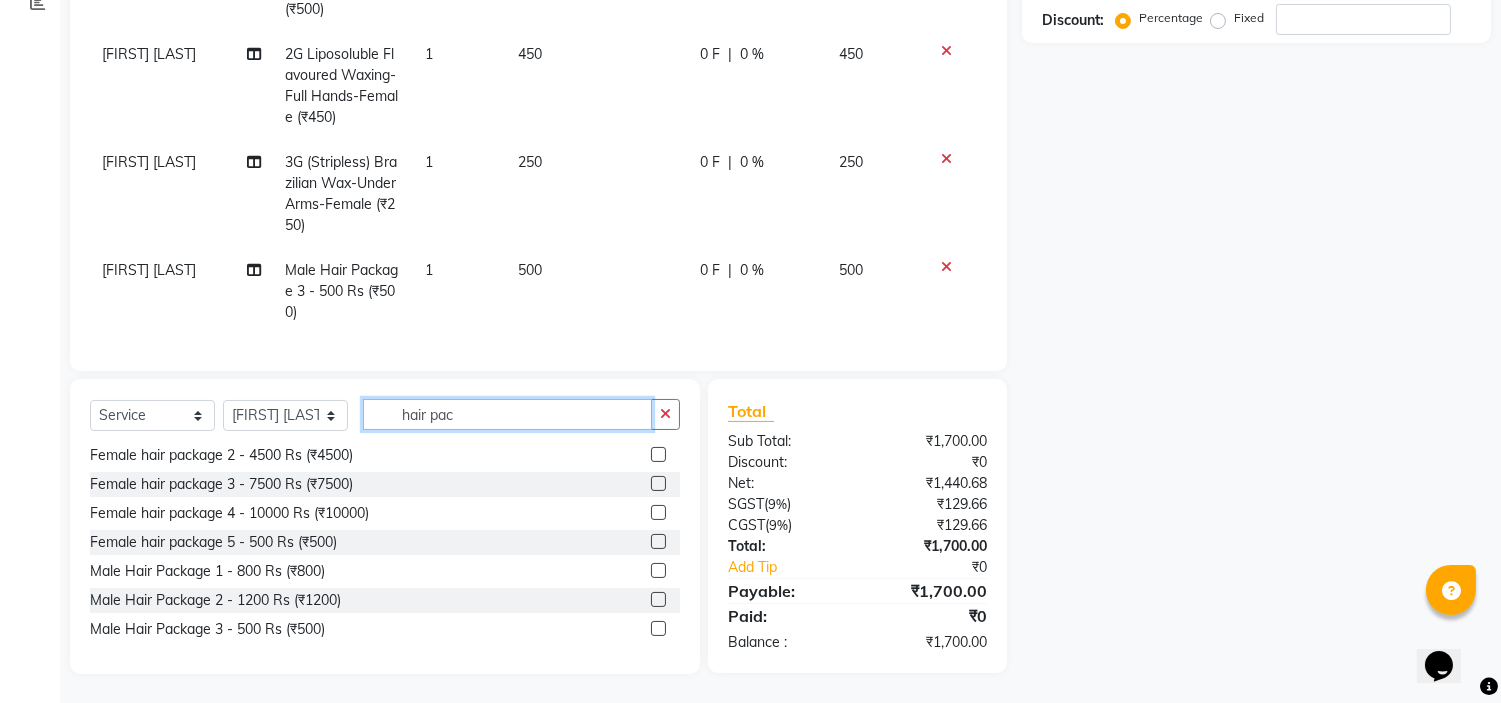 click on "hair pac" 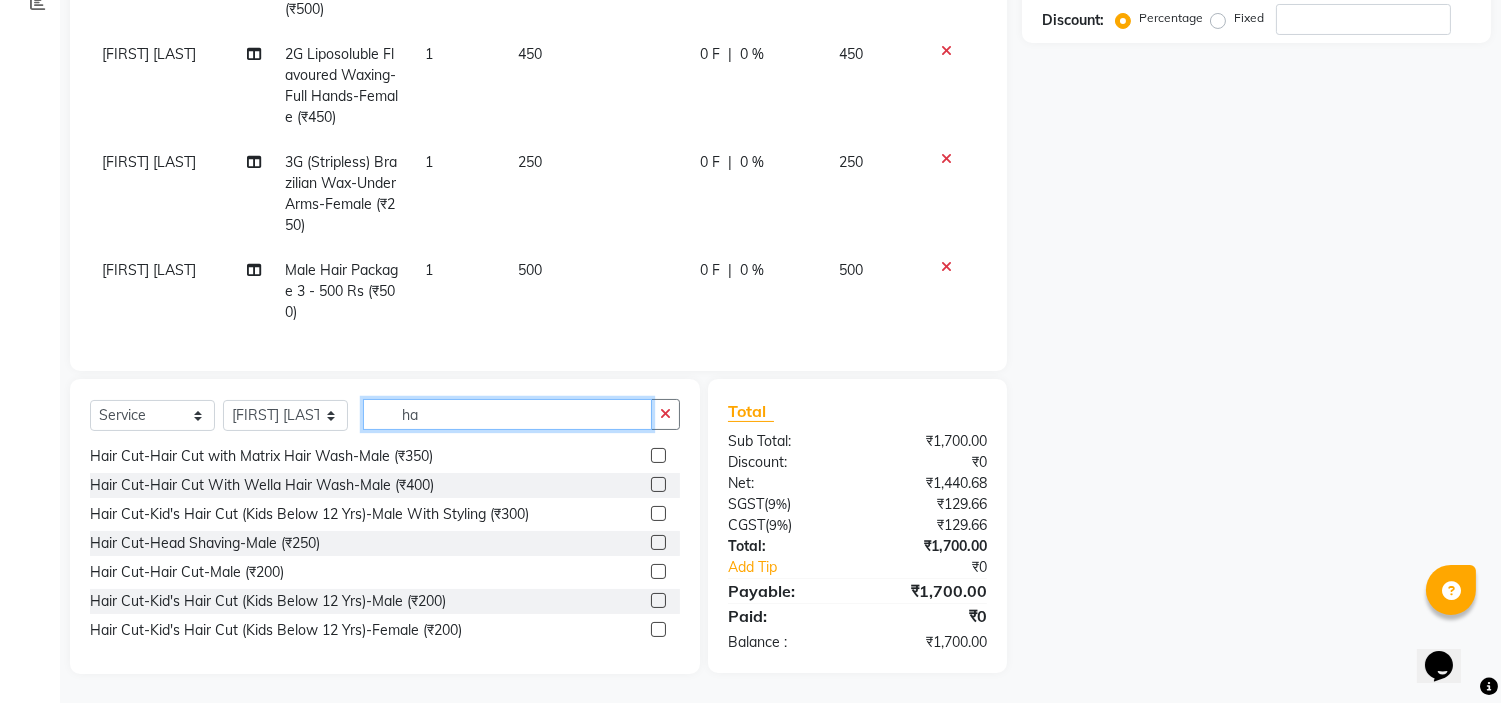 type on "h" 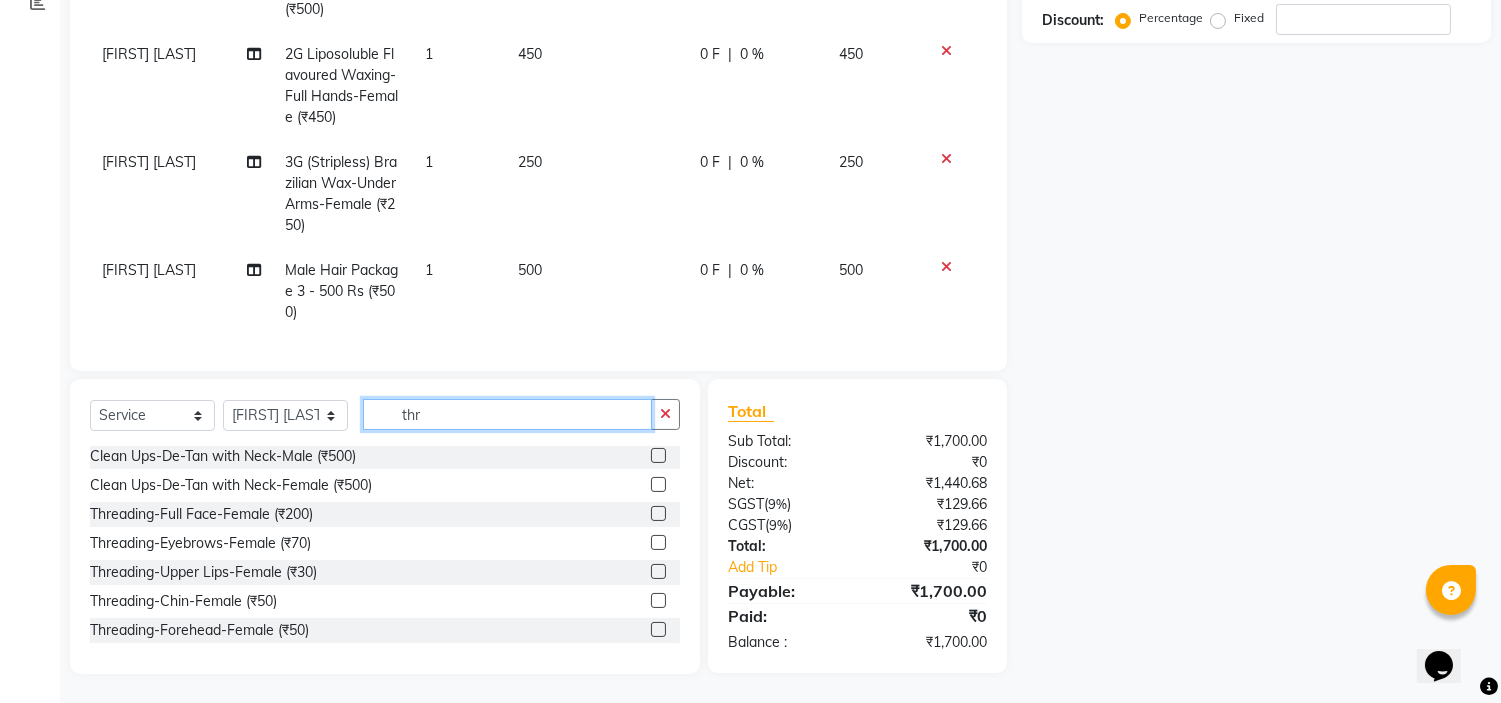 scroll, scrollTop: 0, scrollLeft: 0, axis: both 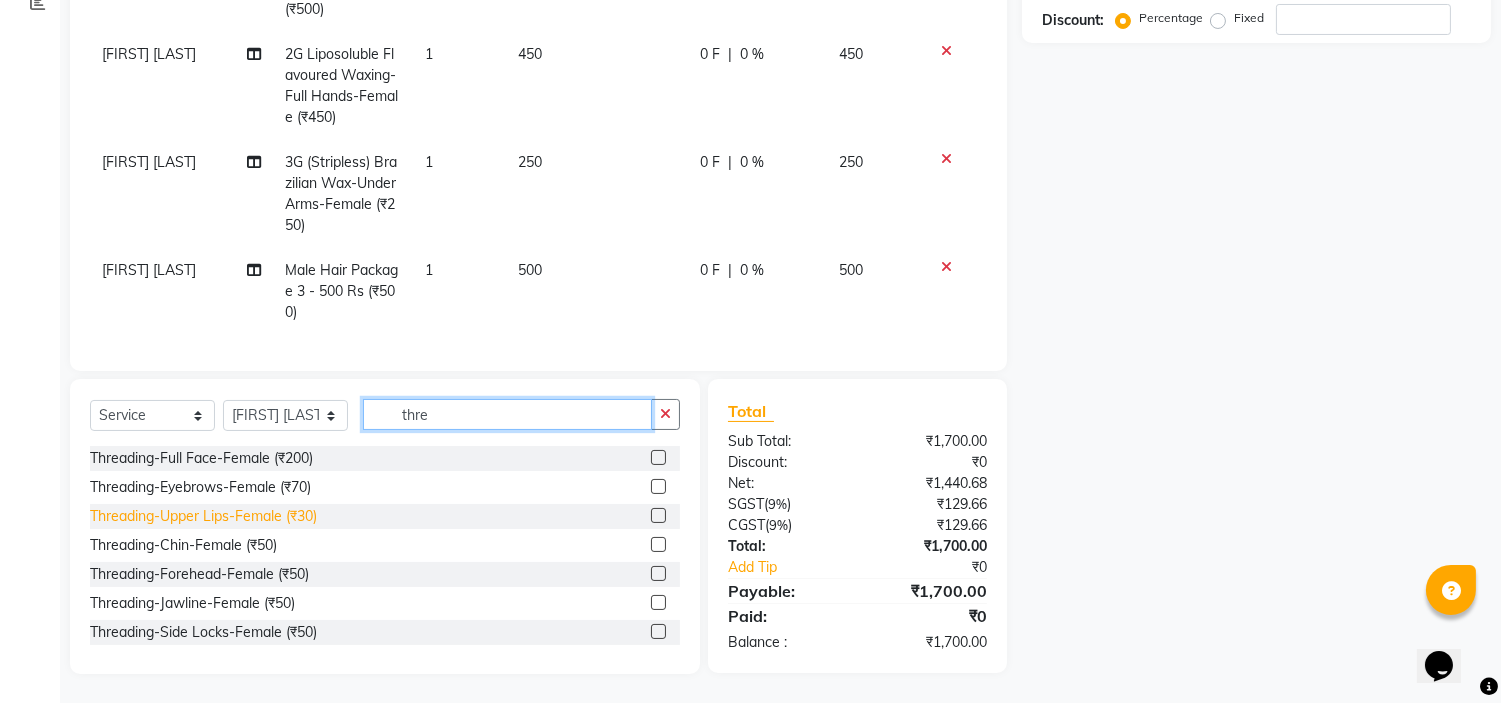 type on "thre" 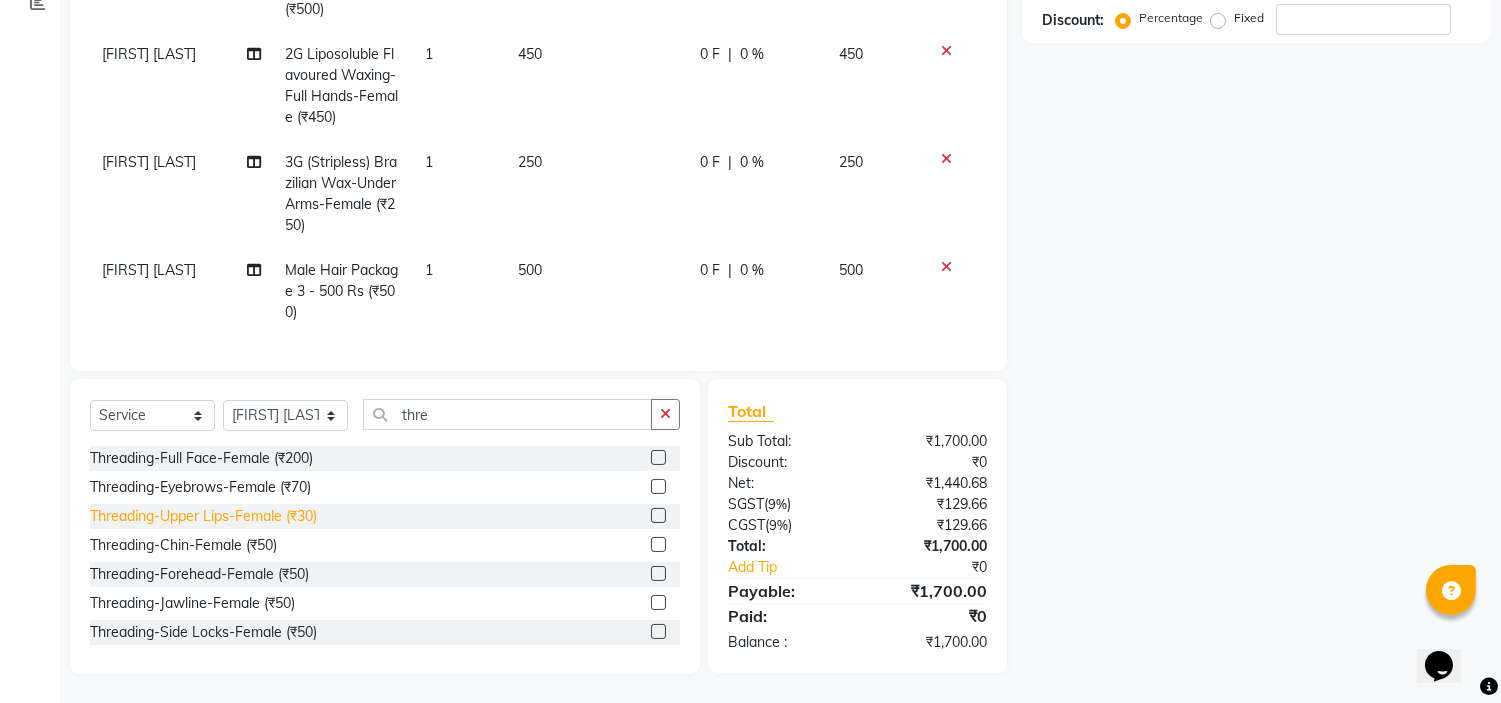 click on "Threading-Upper Lips-Female (₹30)" 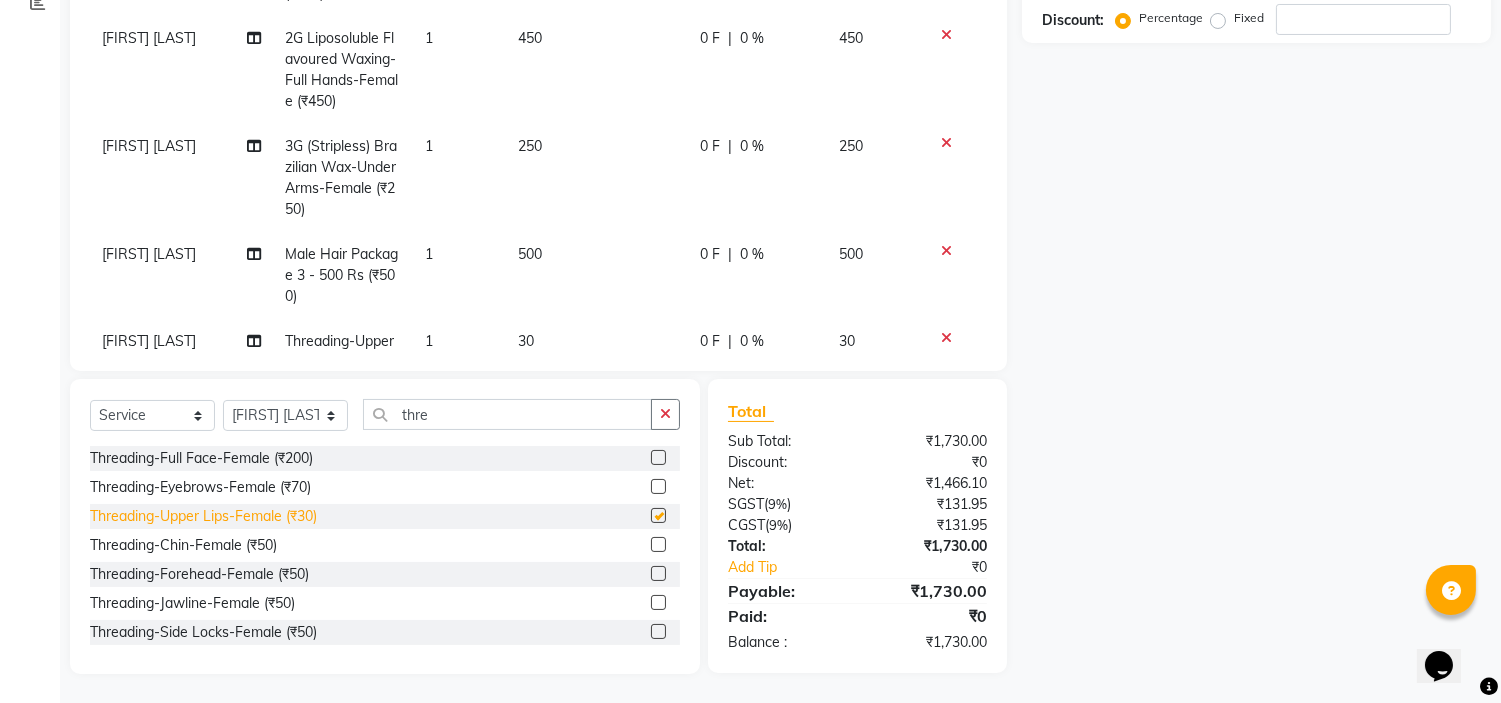scroll, scrollTop: 112, scrollLeft: 0, axis: vertical 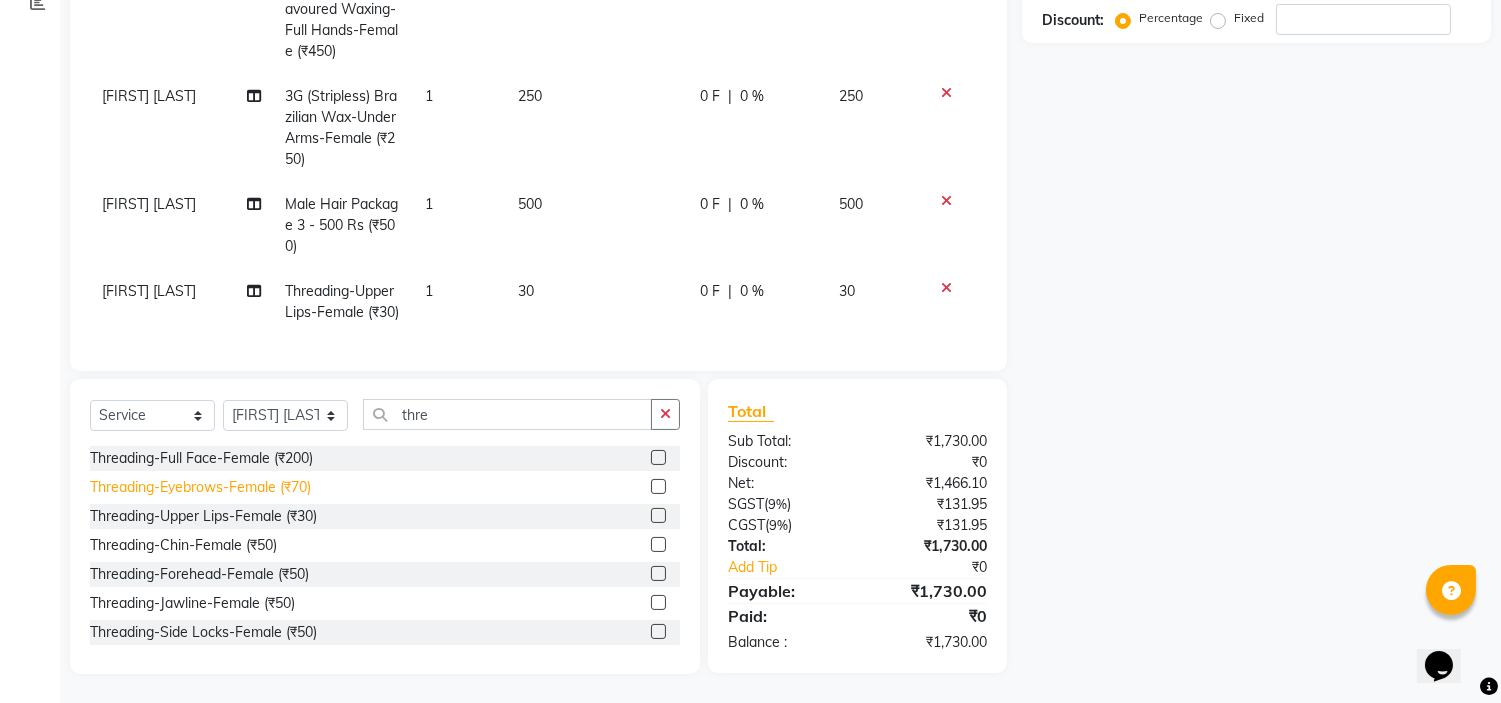 checkbox on "false" 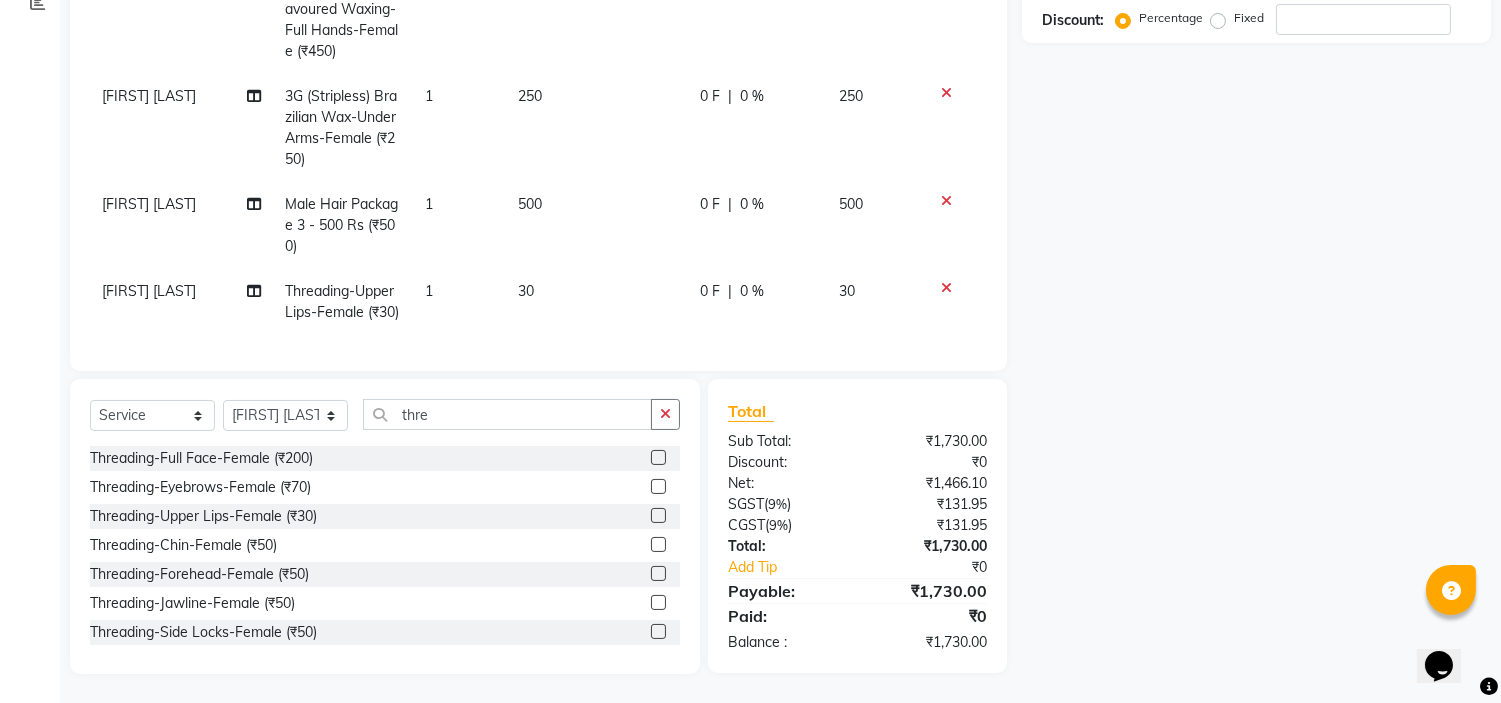 click on "[FIRST] [LAST]" 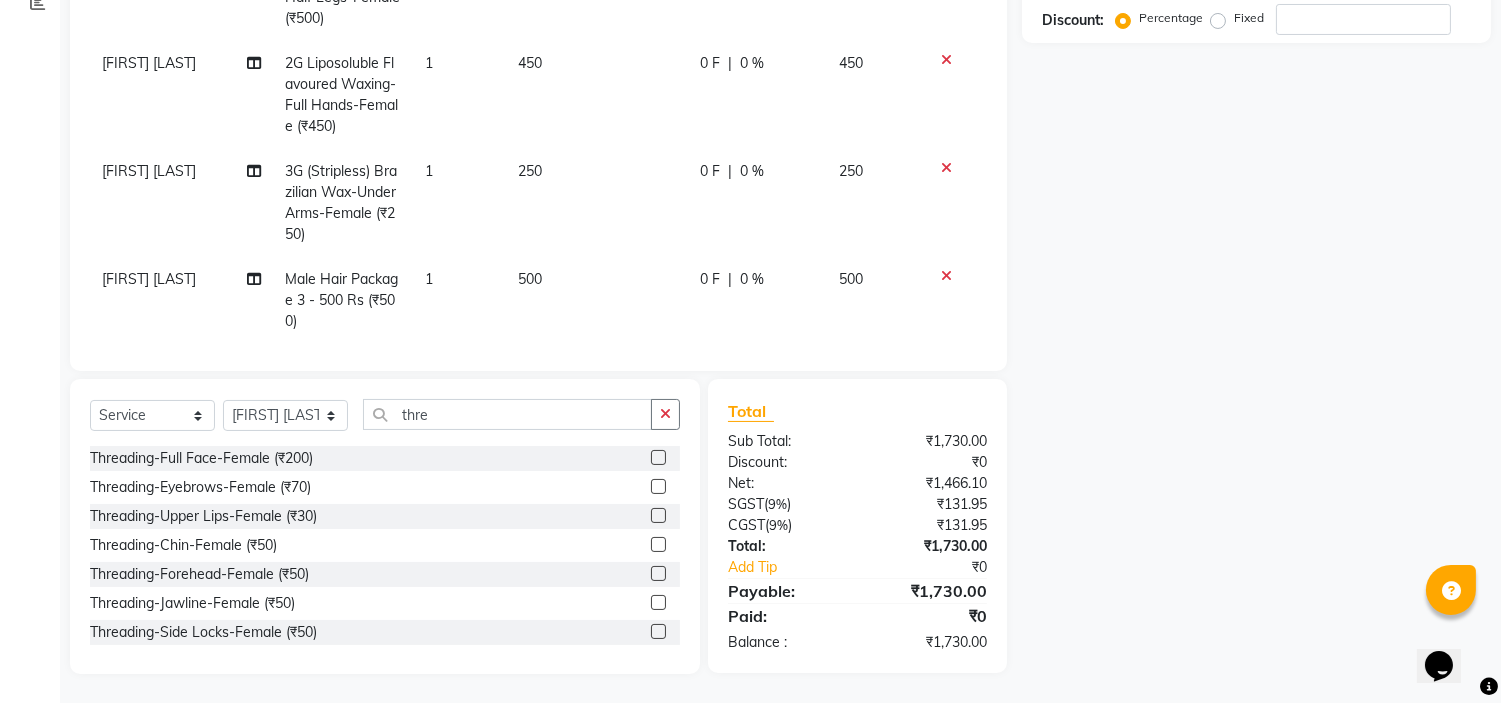 scroll, scrollTop: 344, scrollLeft: 0, axis: vertical 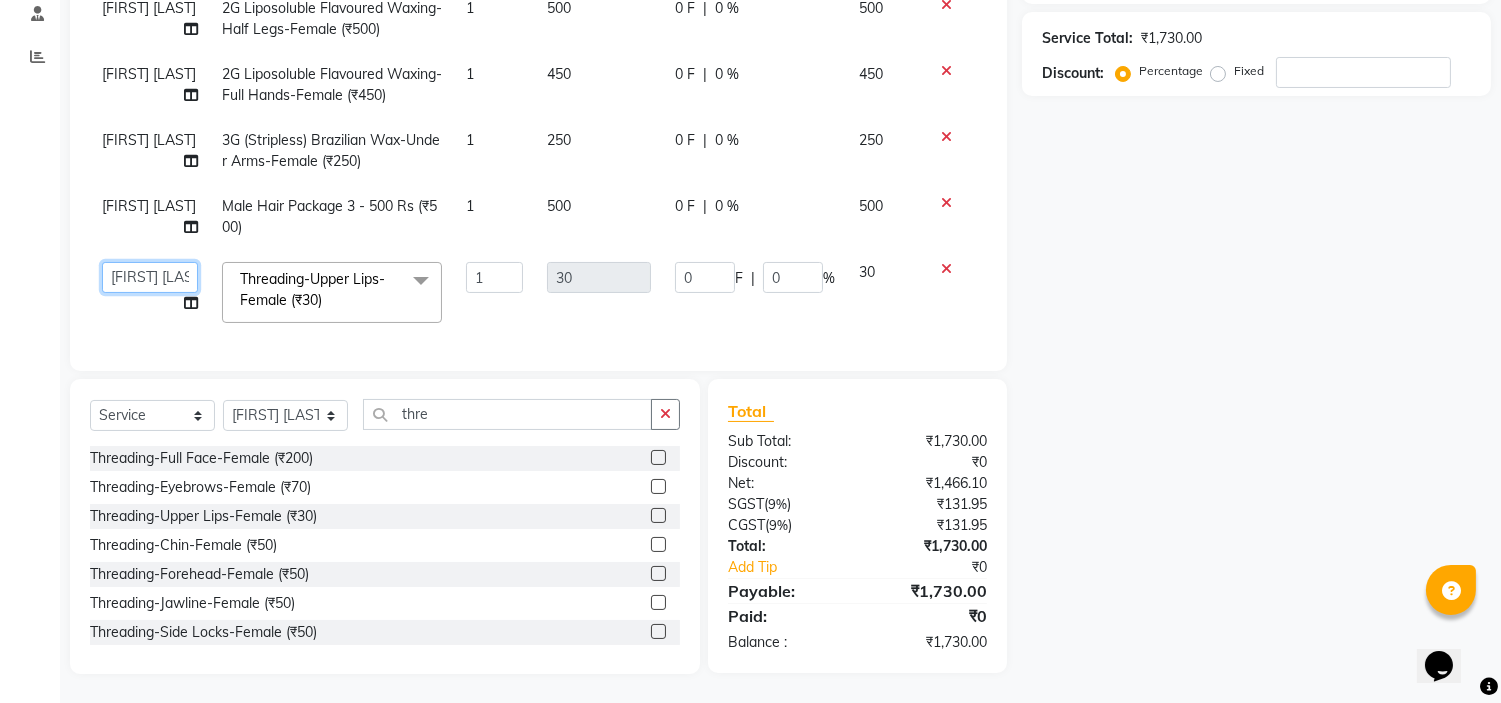 click on "Avi Sonawane   Kamlesh Nikam   Kaveri Nikam   Pallavi Waghamare   Shruti Khapake   Sneha Jadhav   Sohail Shaikh    Vivek Hire" 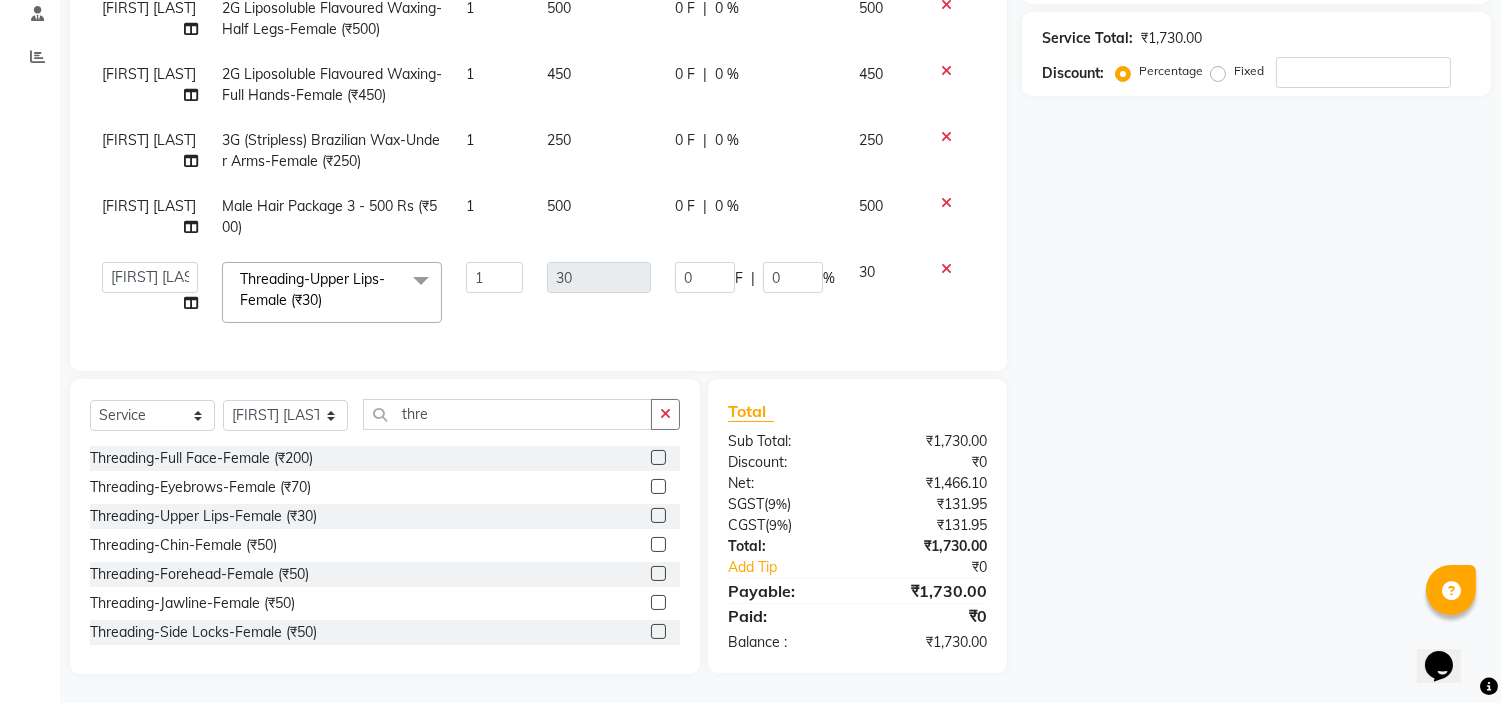 select on "63297" 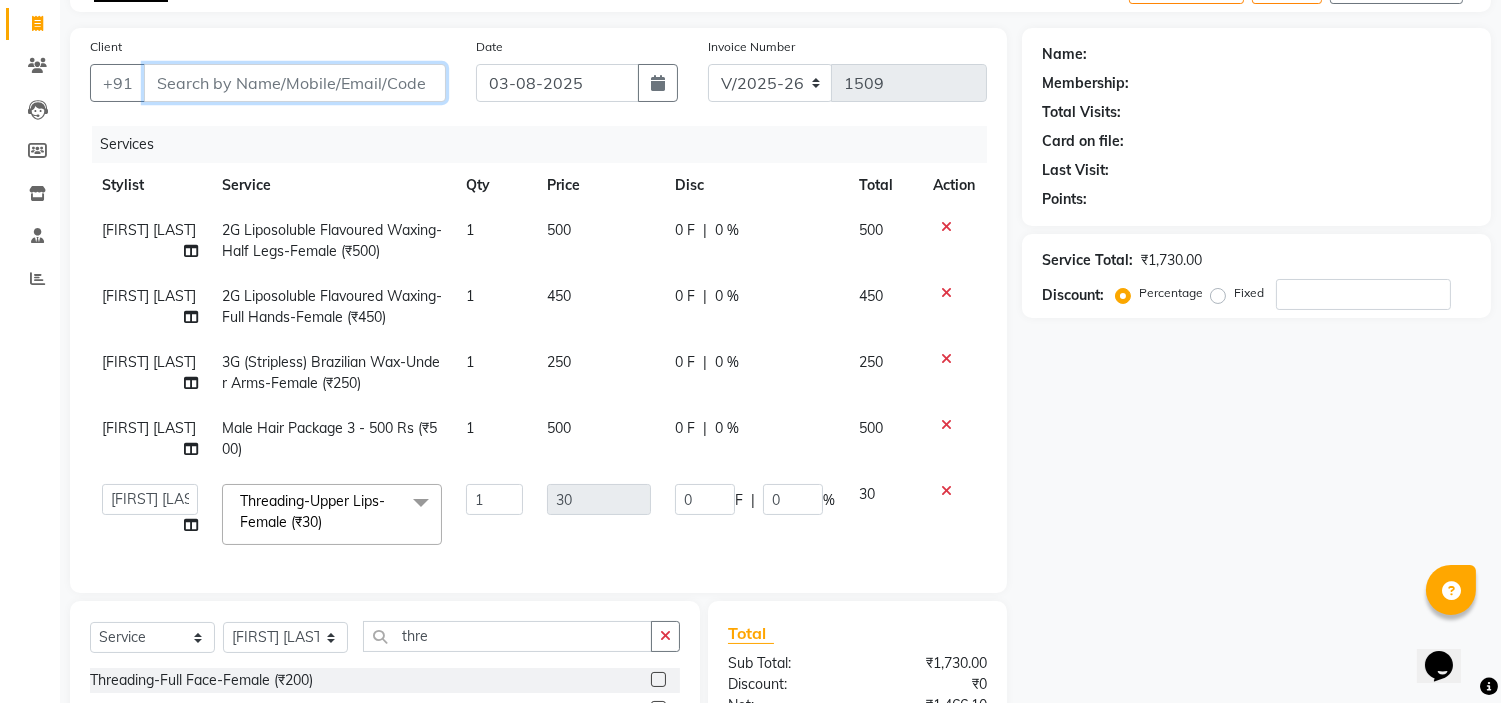 click on "Client" at bounding box center (295, 83) 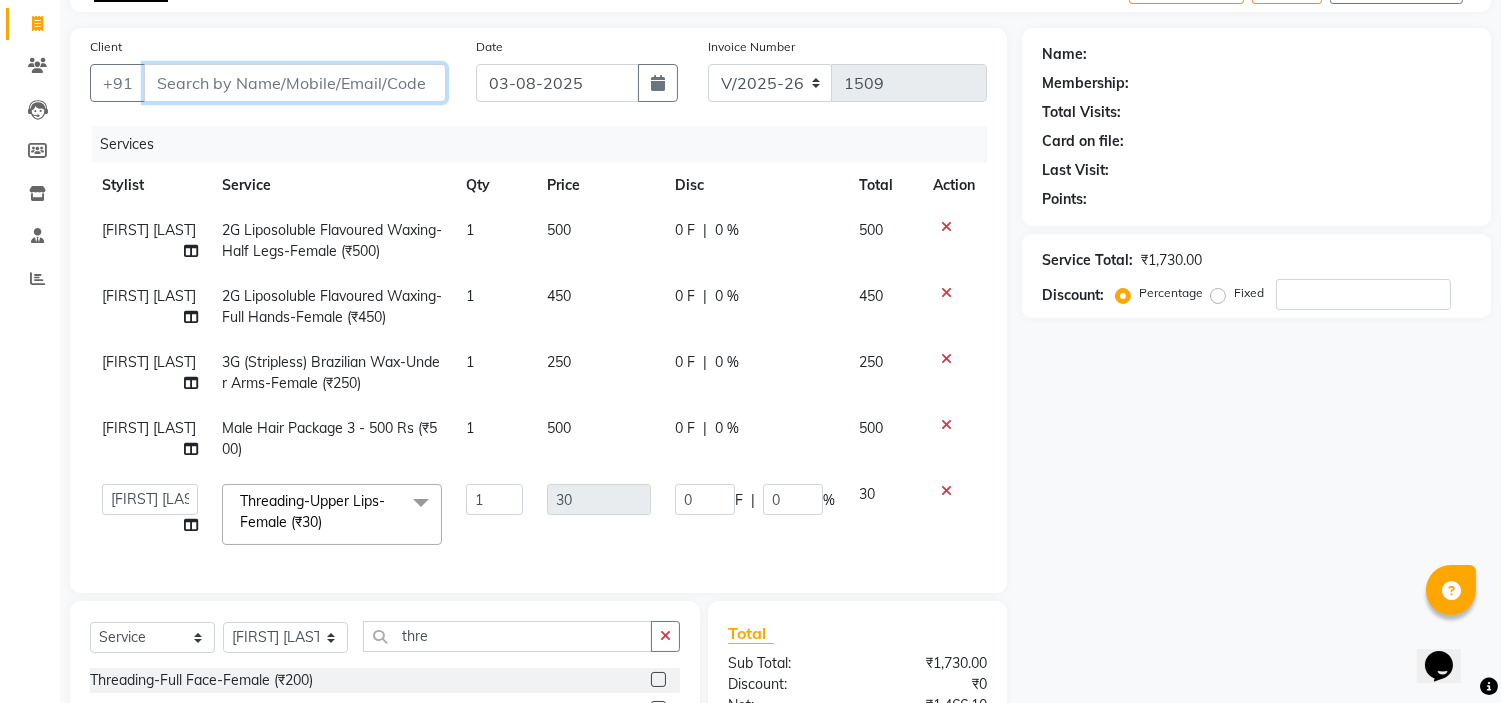 type on "9" 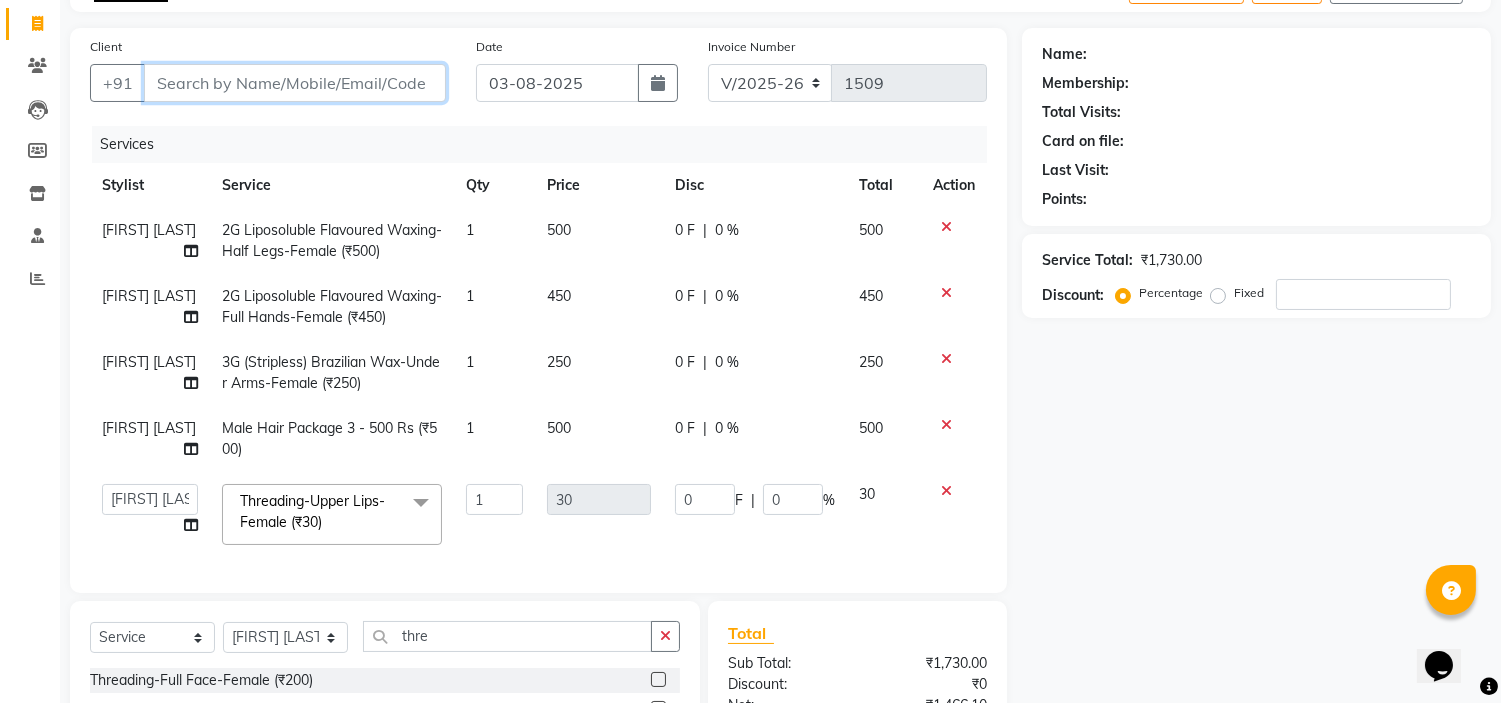 type on "0" 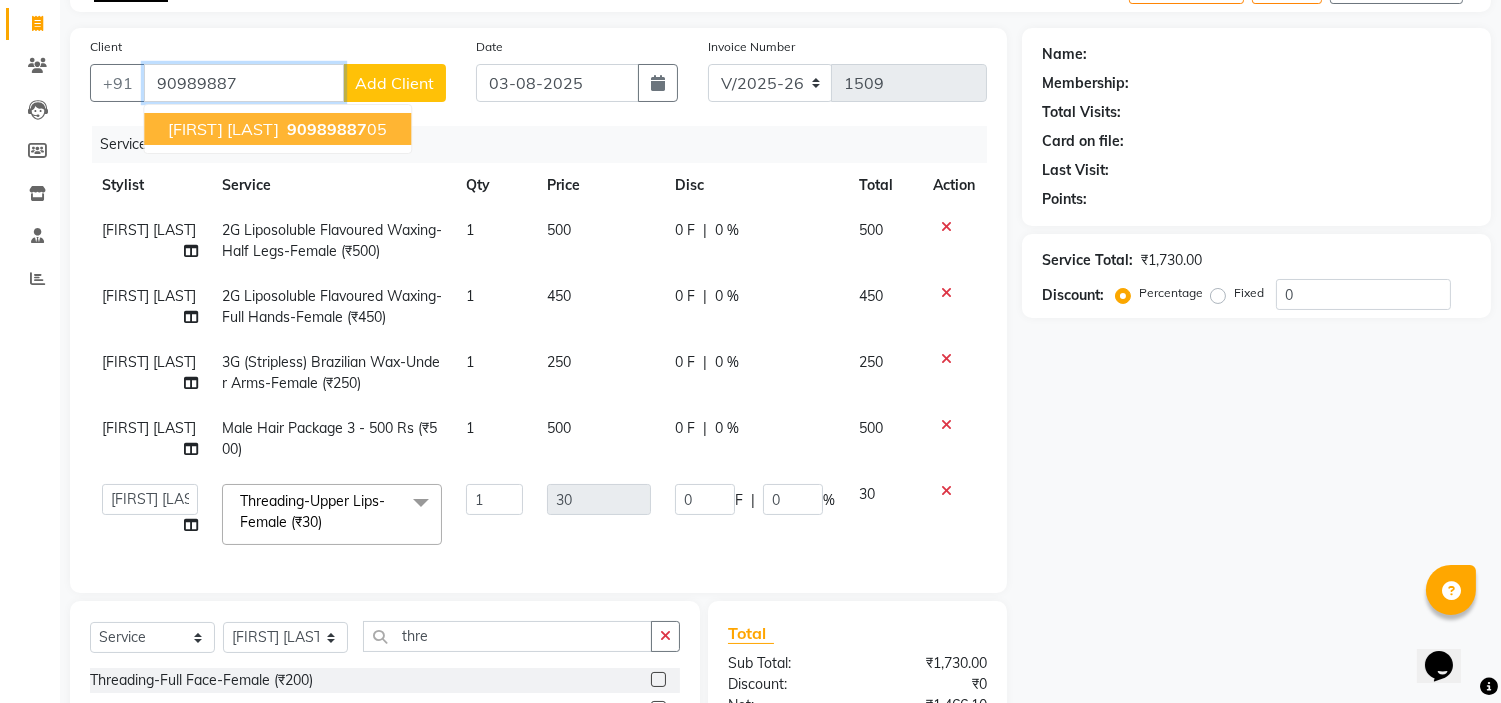 click on "Purwanshi Andhale" at bounding box center (223, 129) 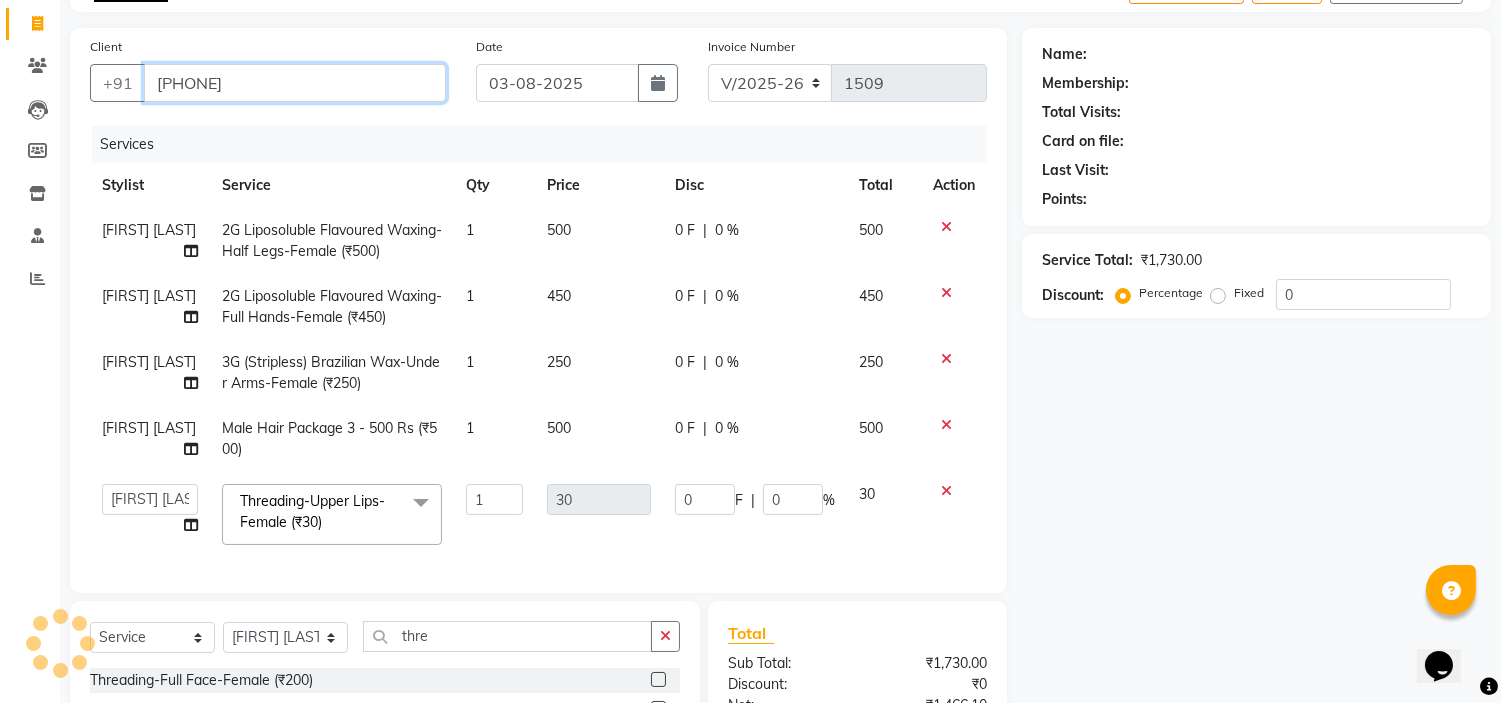 type on "9098988705" 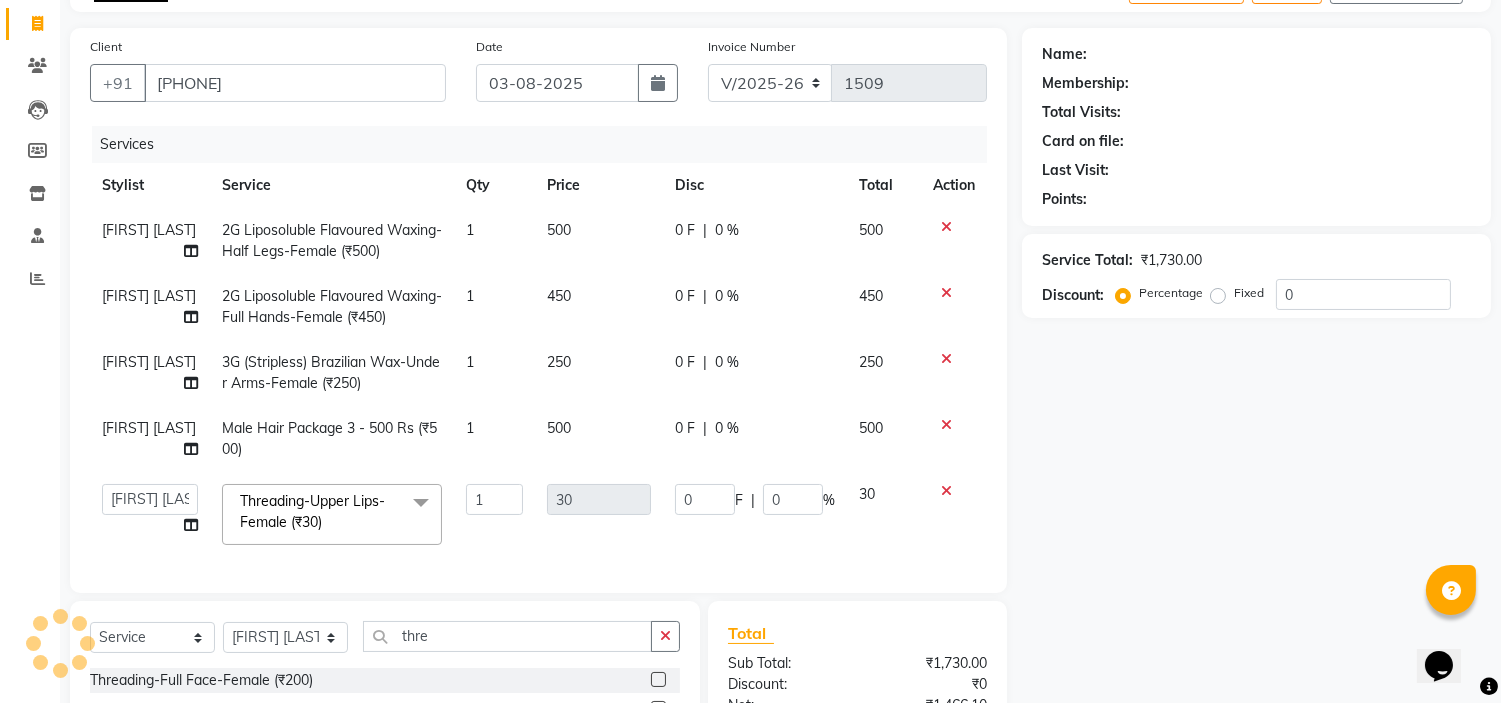 type on "3" 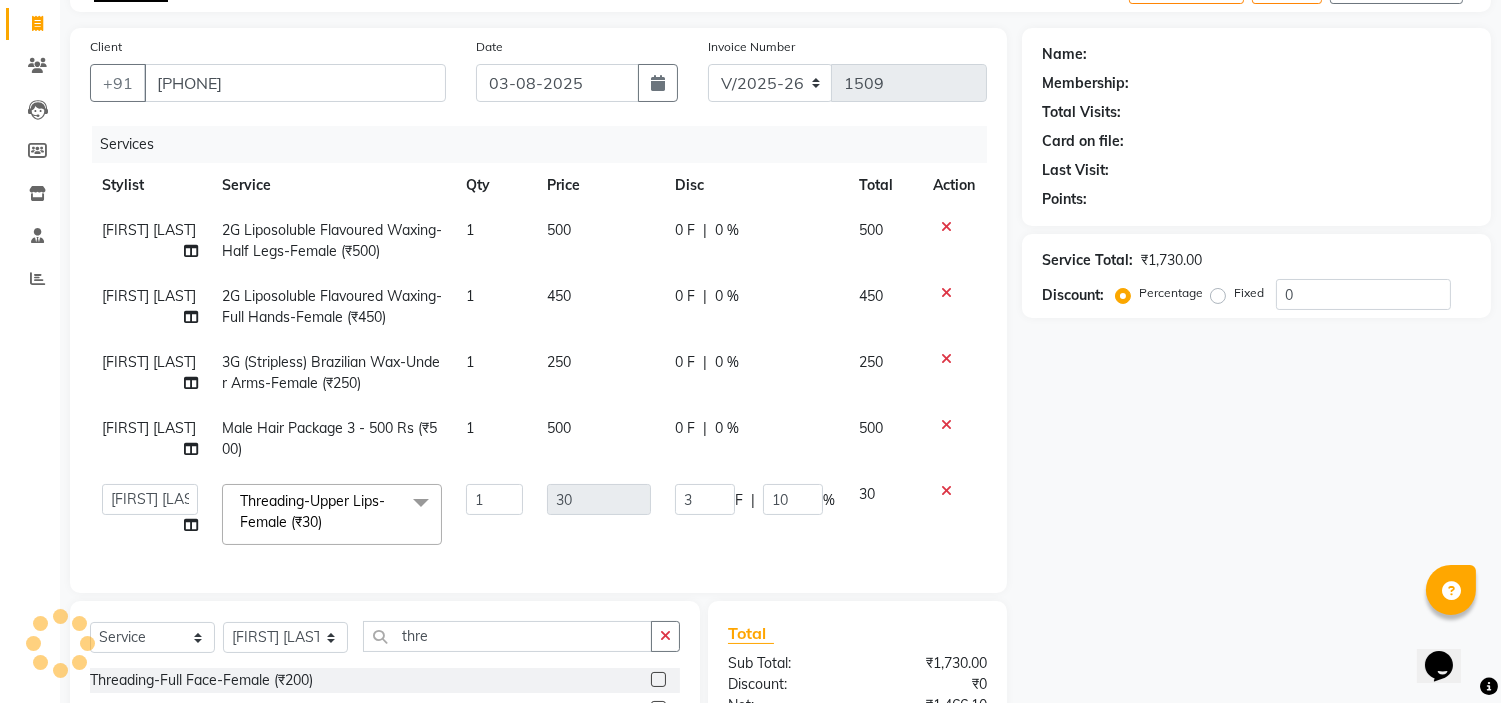 select on "1: Object" 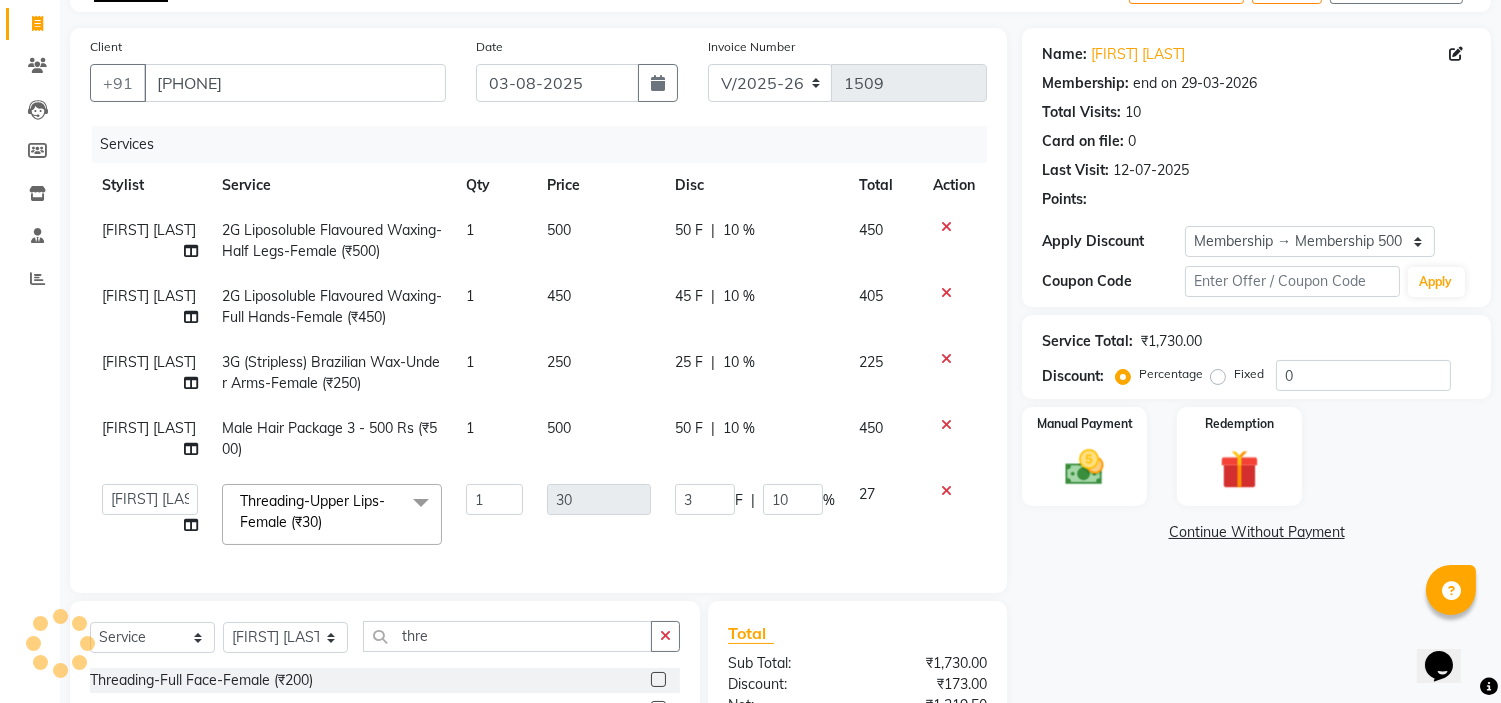 type on "10" 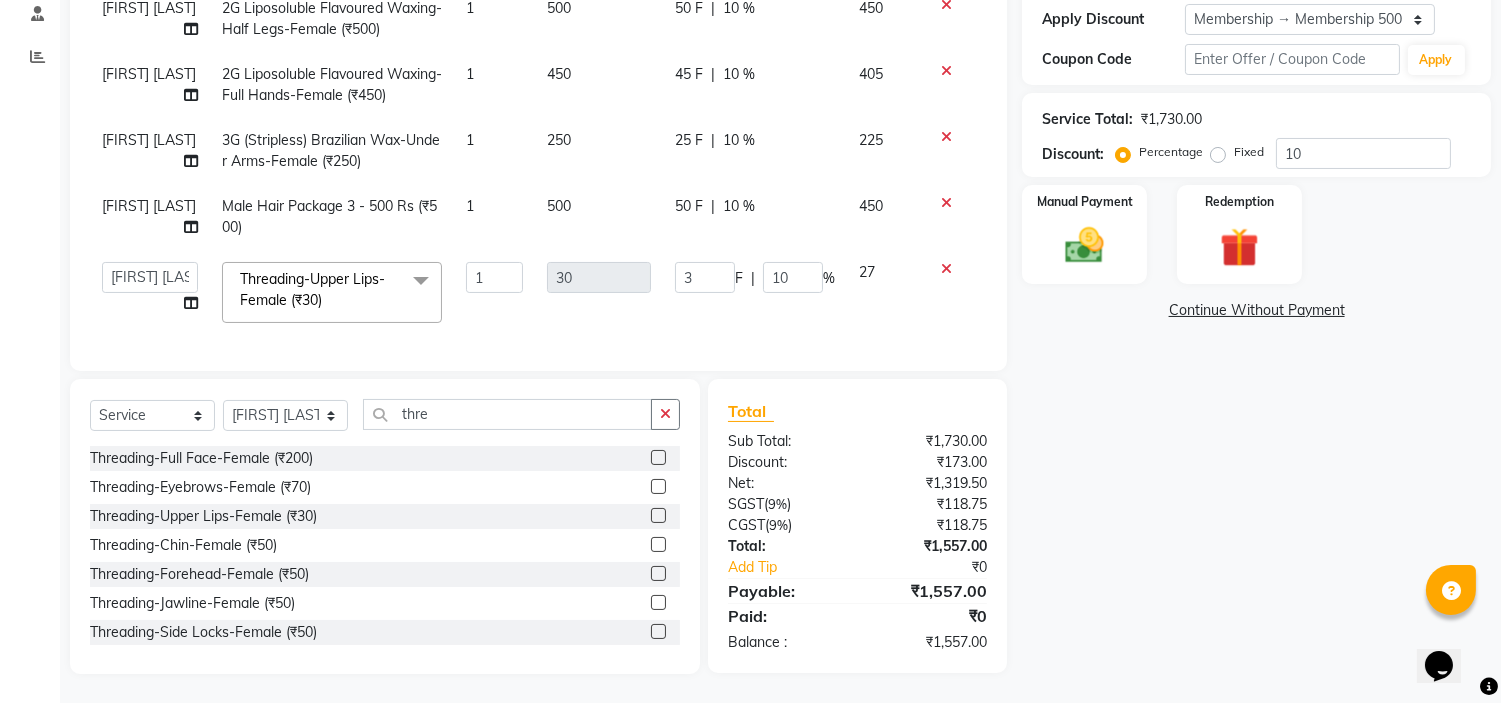scroll, scrollTop: 361, scrollLeft: 0, axis: vertical 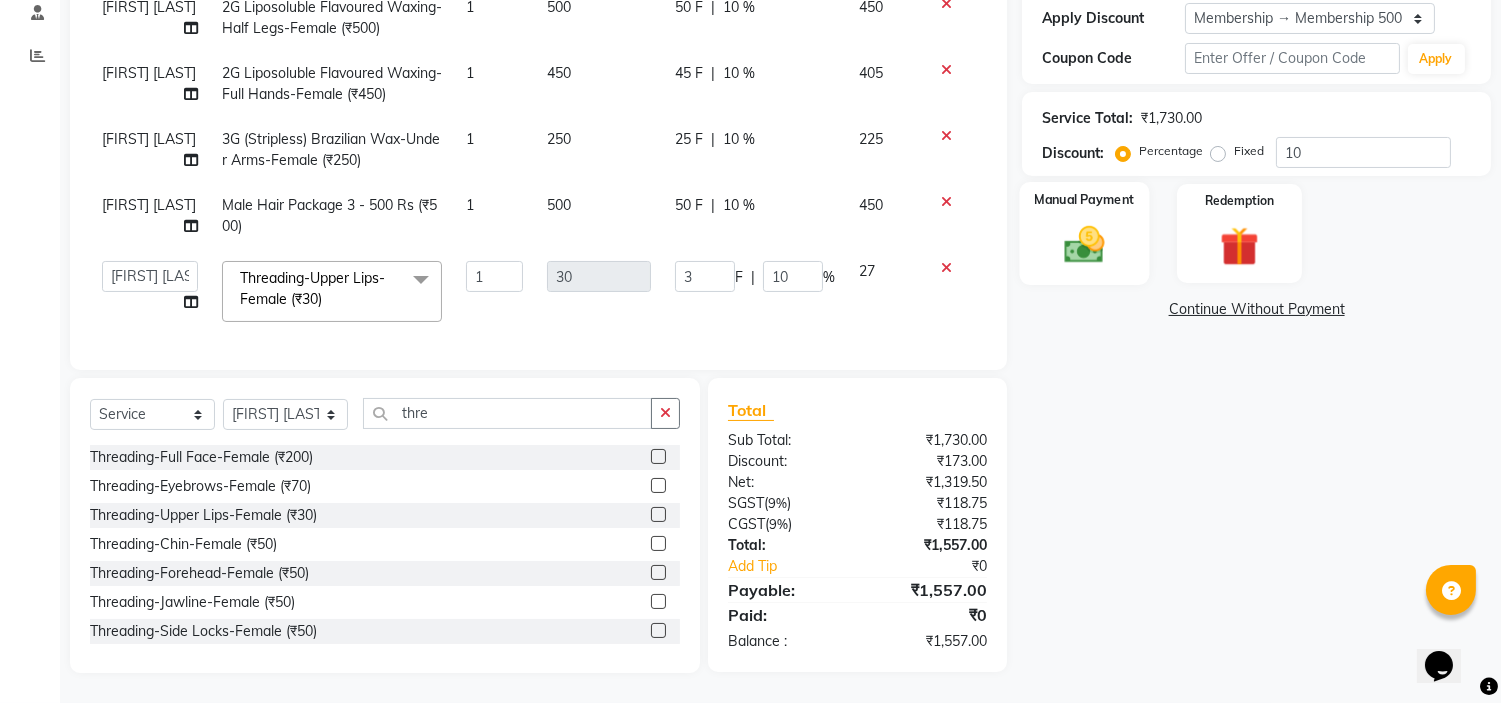 click on "Manual Payment" 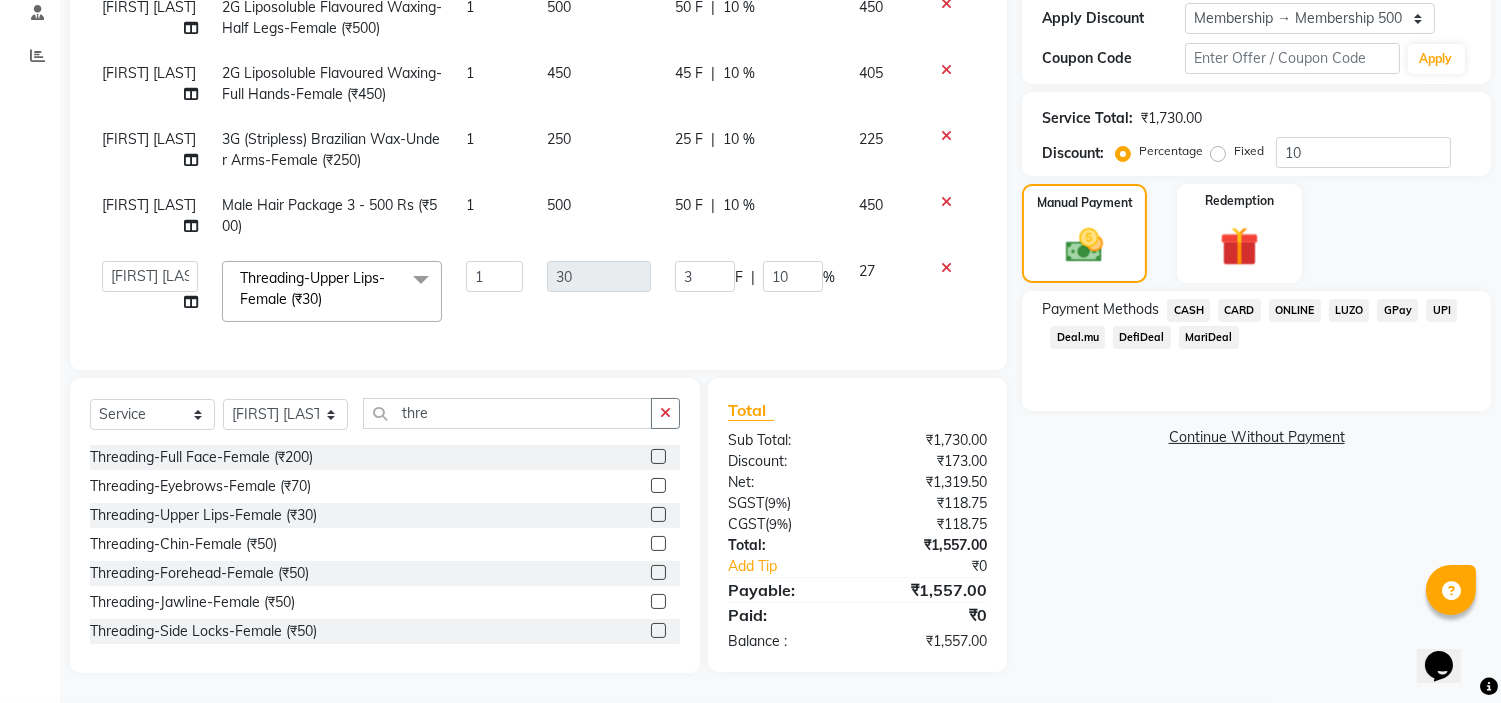click on "ONLINE" 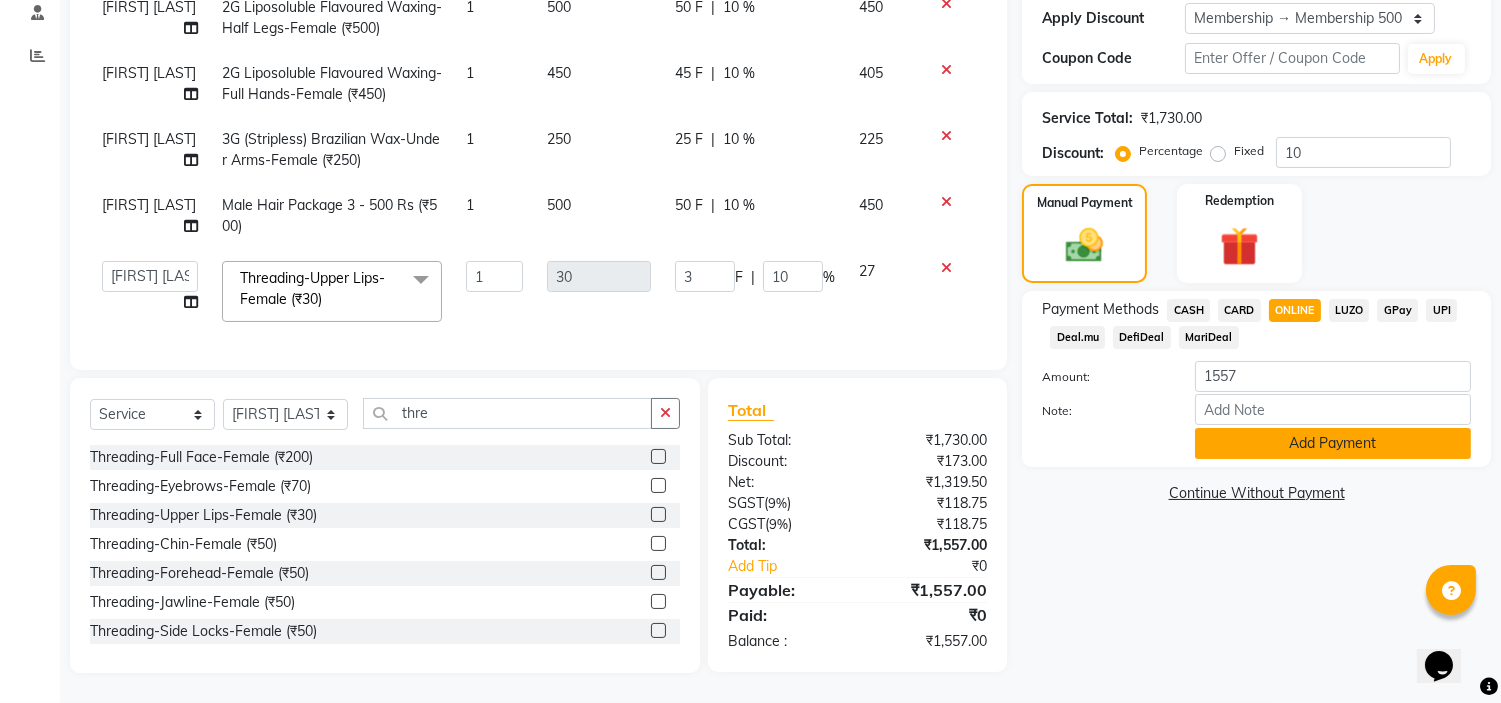 click on "Add Payment" 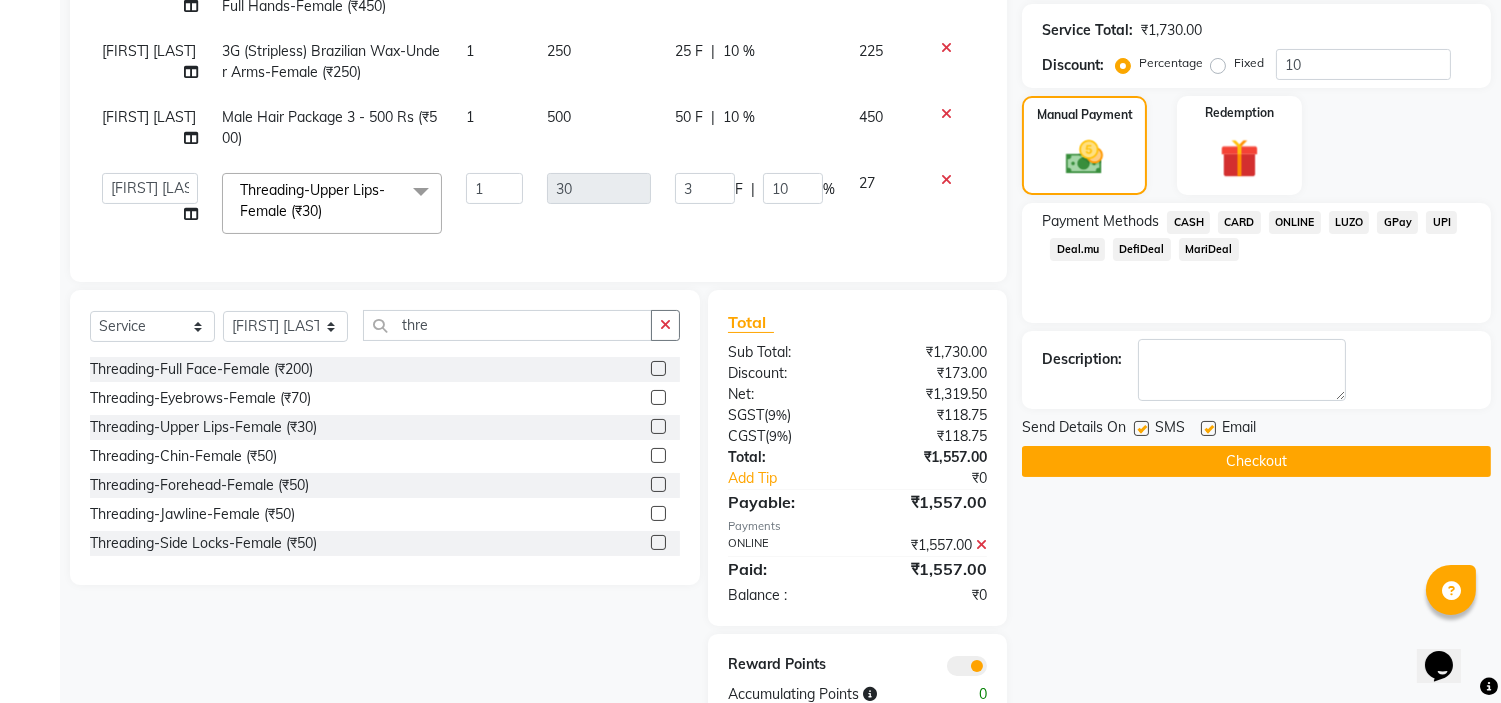 scroll, scrollTop: 472, scrollLeft: 0, axis: vertical 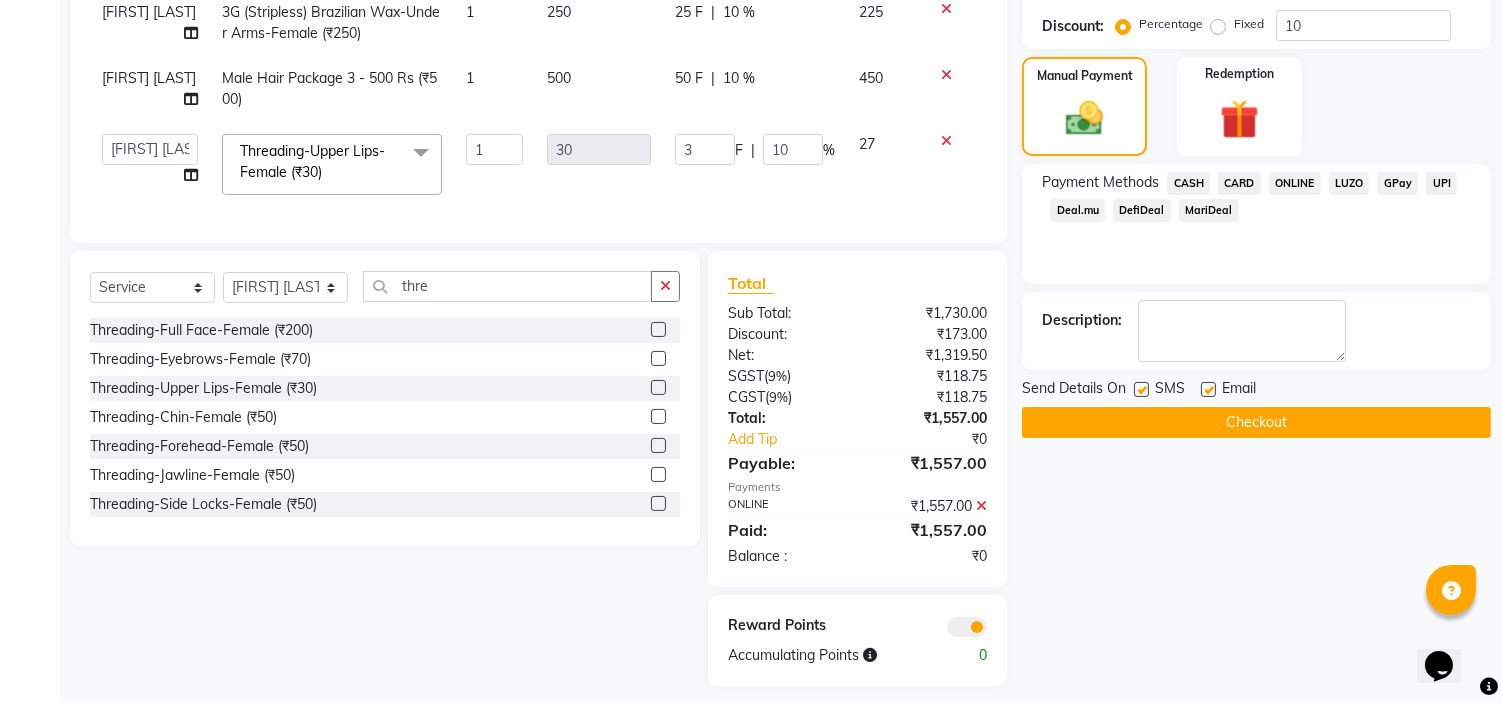click on "Checkout" 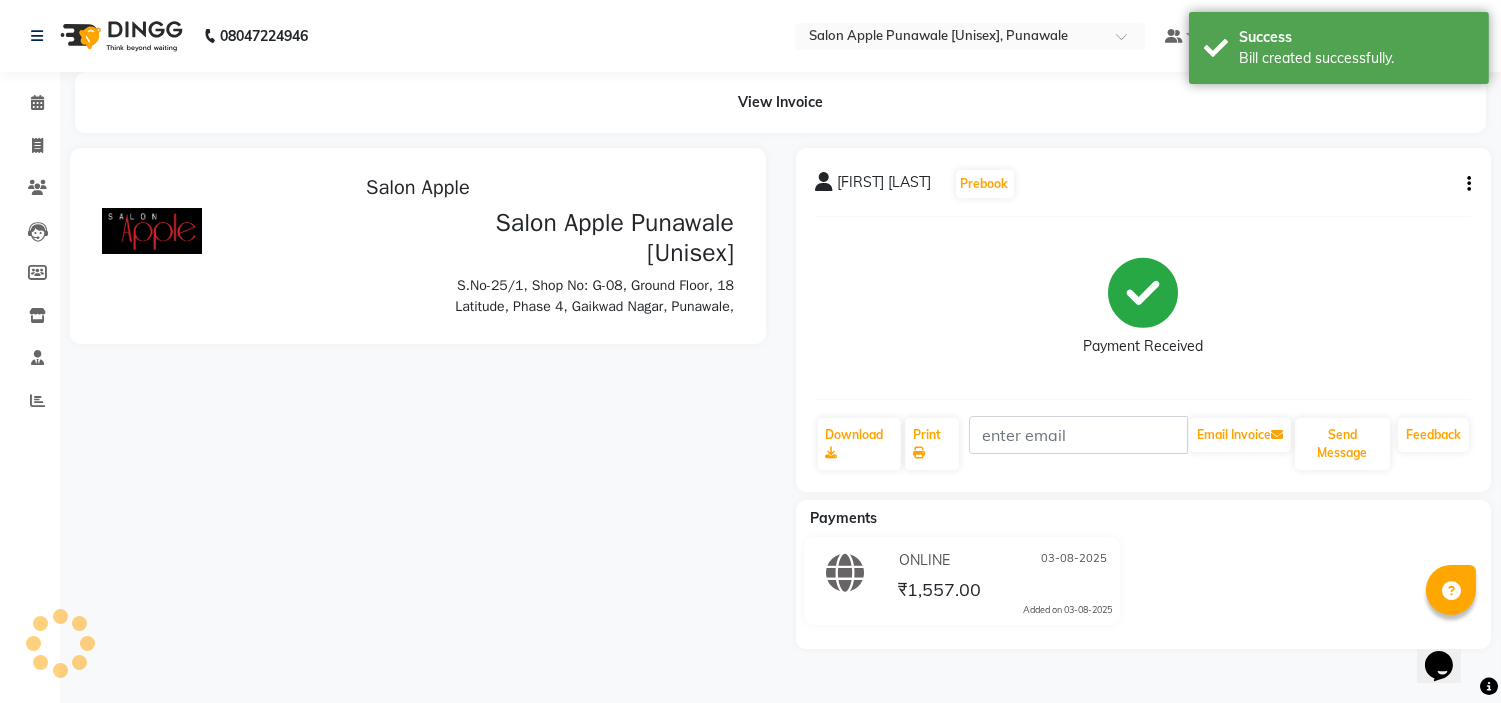 scroll, scrollTop: 0, scrollLeft: 0, axis: both 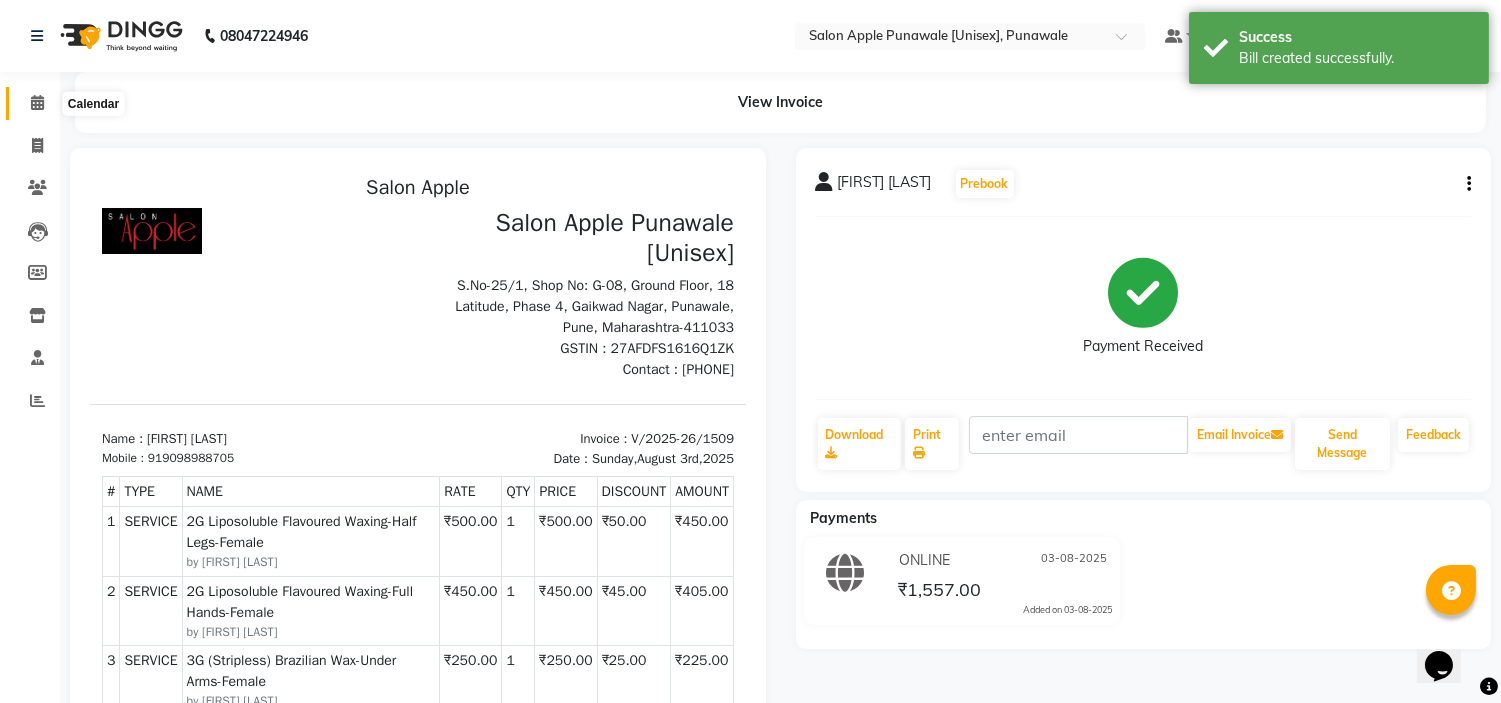 click 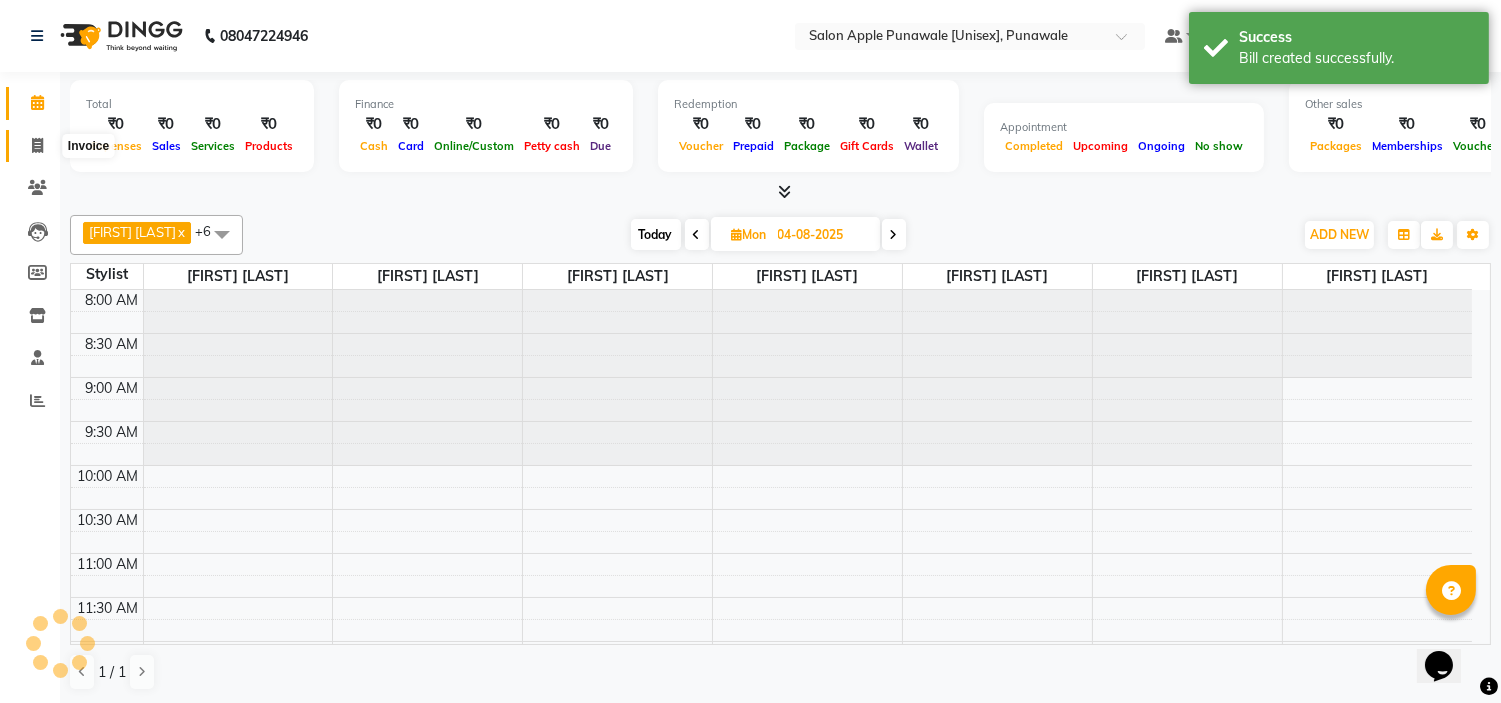 click 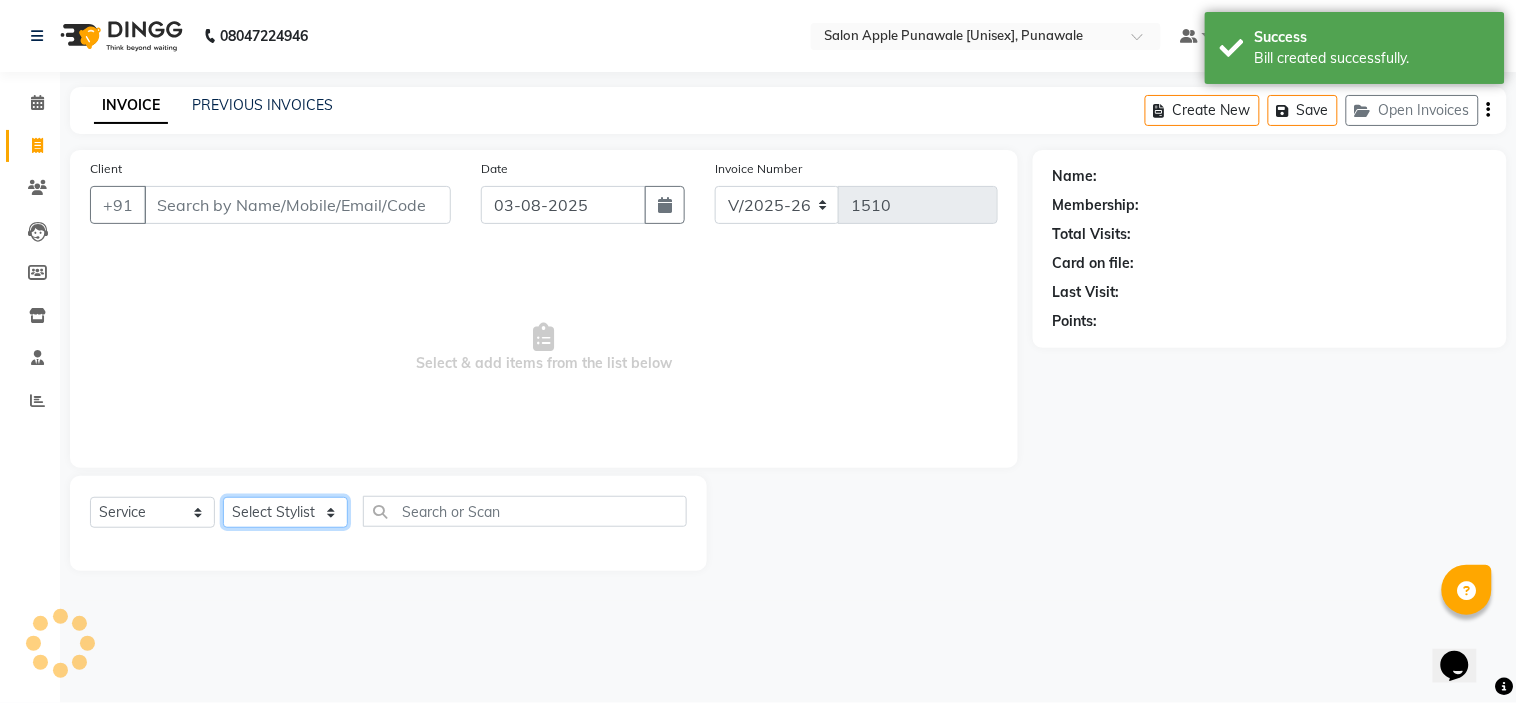 click on "Select Stylist" 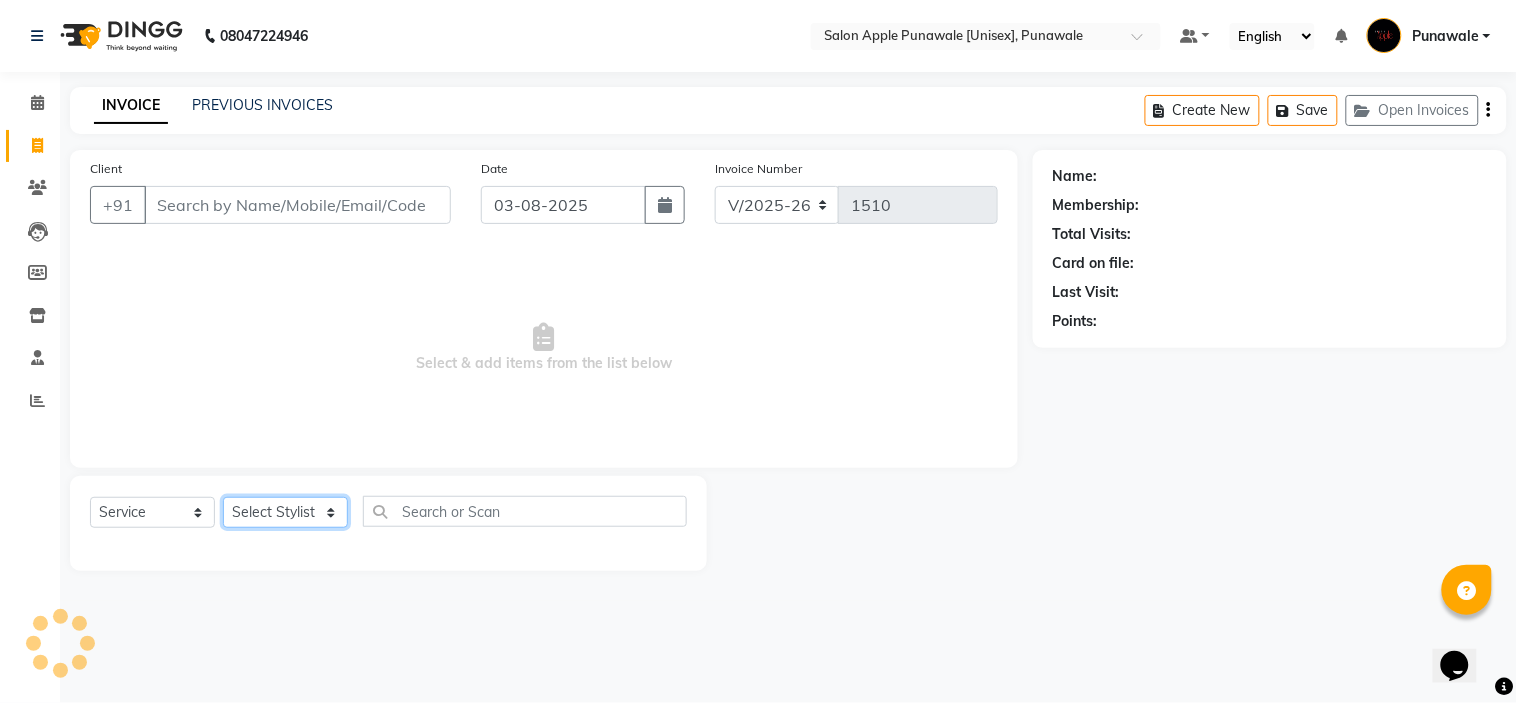 select on "84102" 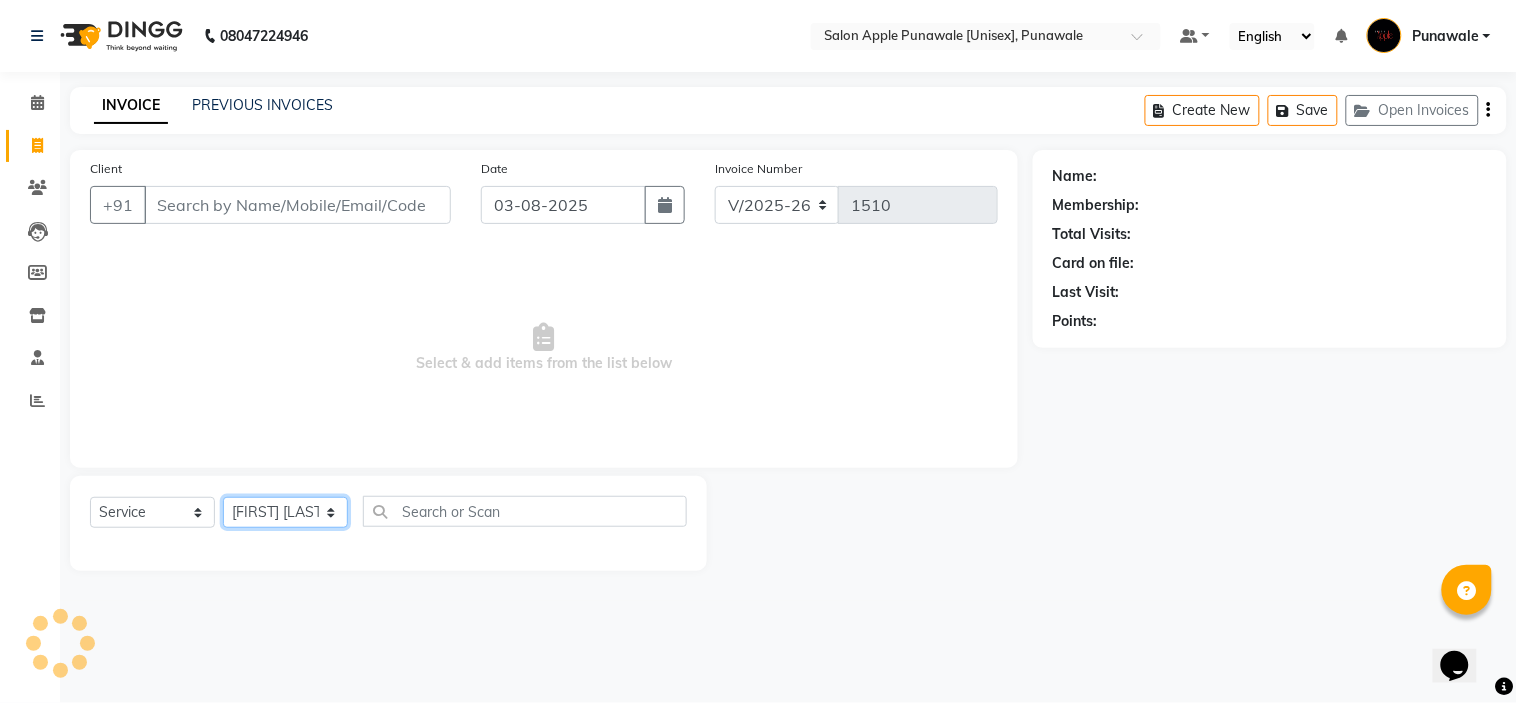 click on "Select Stylist Avi Sonawane Kamlesh Nikam Kaveri Nikam Pallavi Waghamare Shruti Khapake Sneha Jadhav Sohail Shaikh  Vivek Hire" 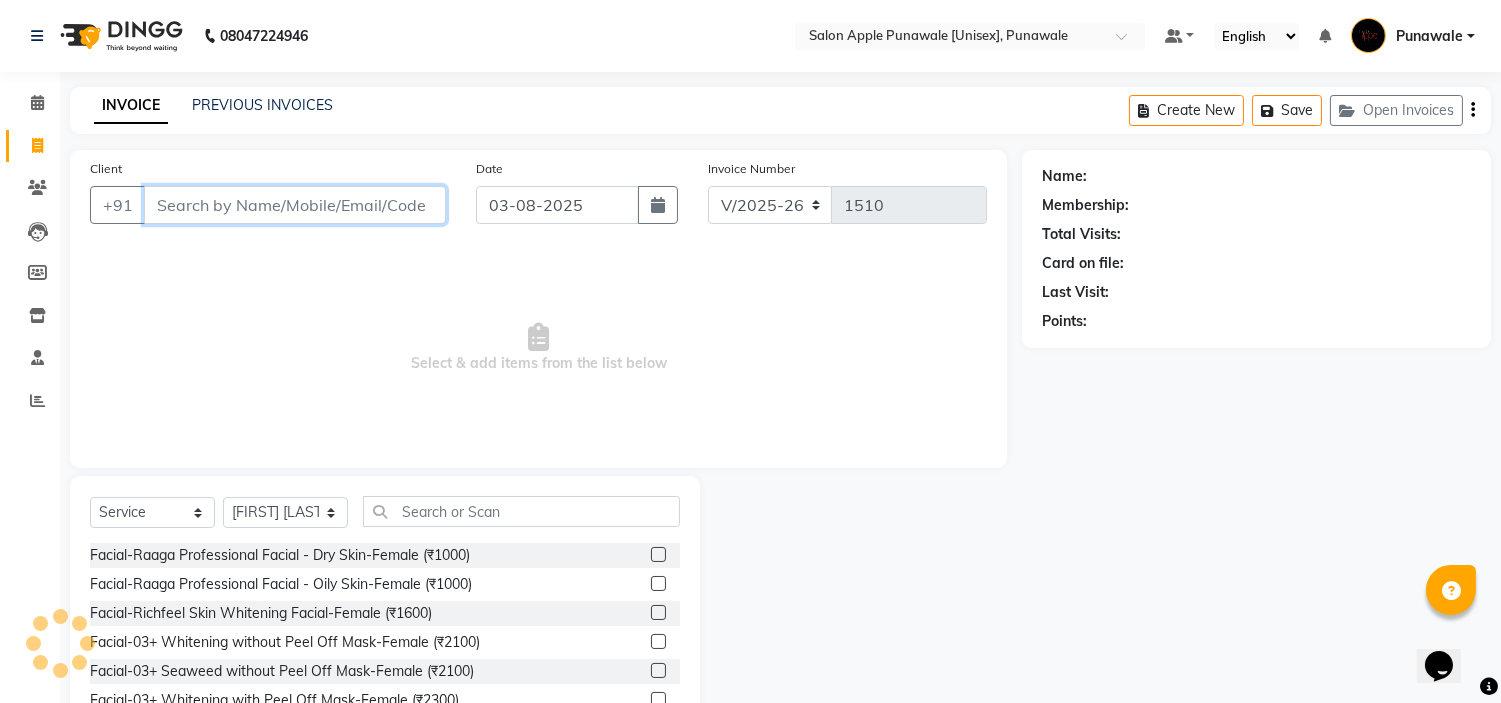 click on "Client" at bounding box center (295, 205) 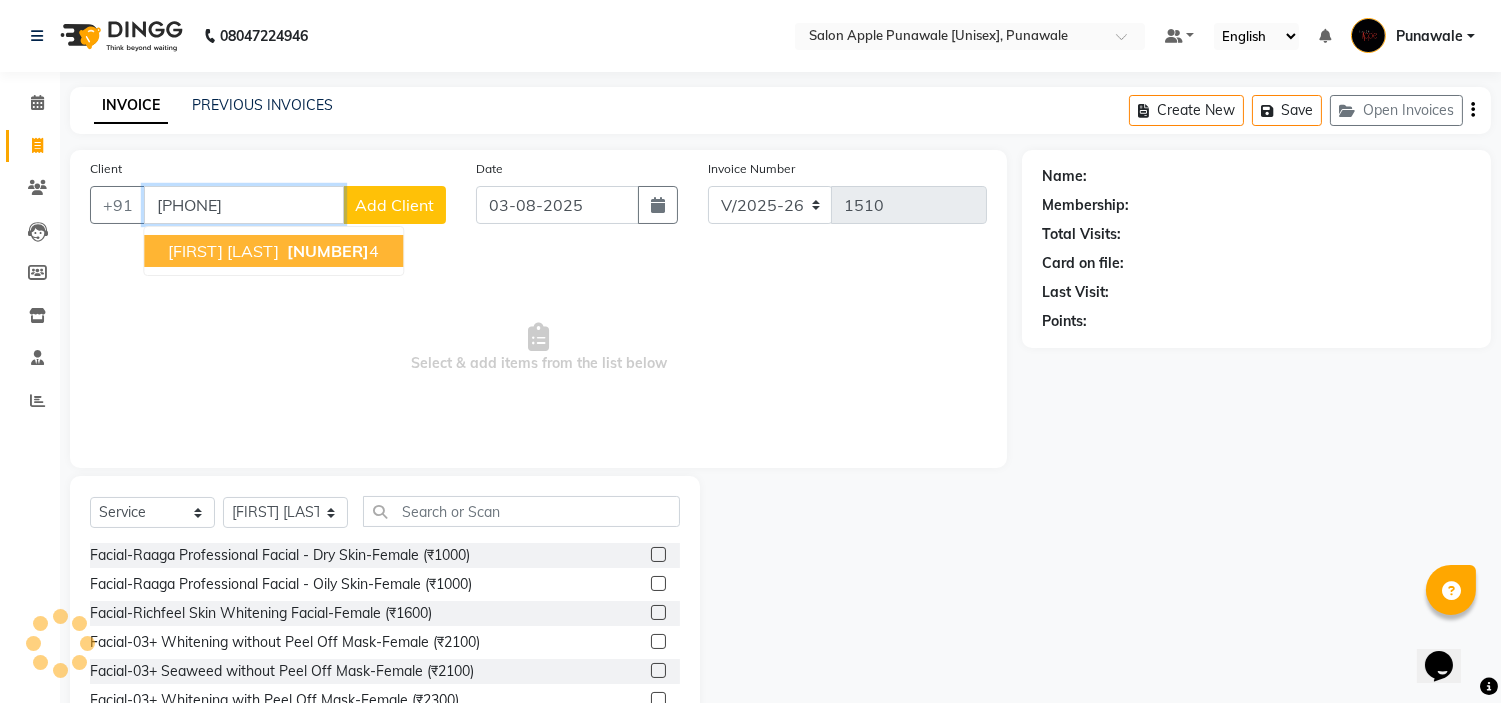 type on "[PHONE]" 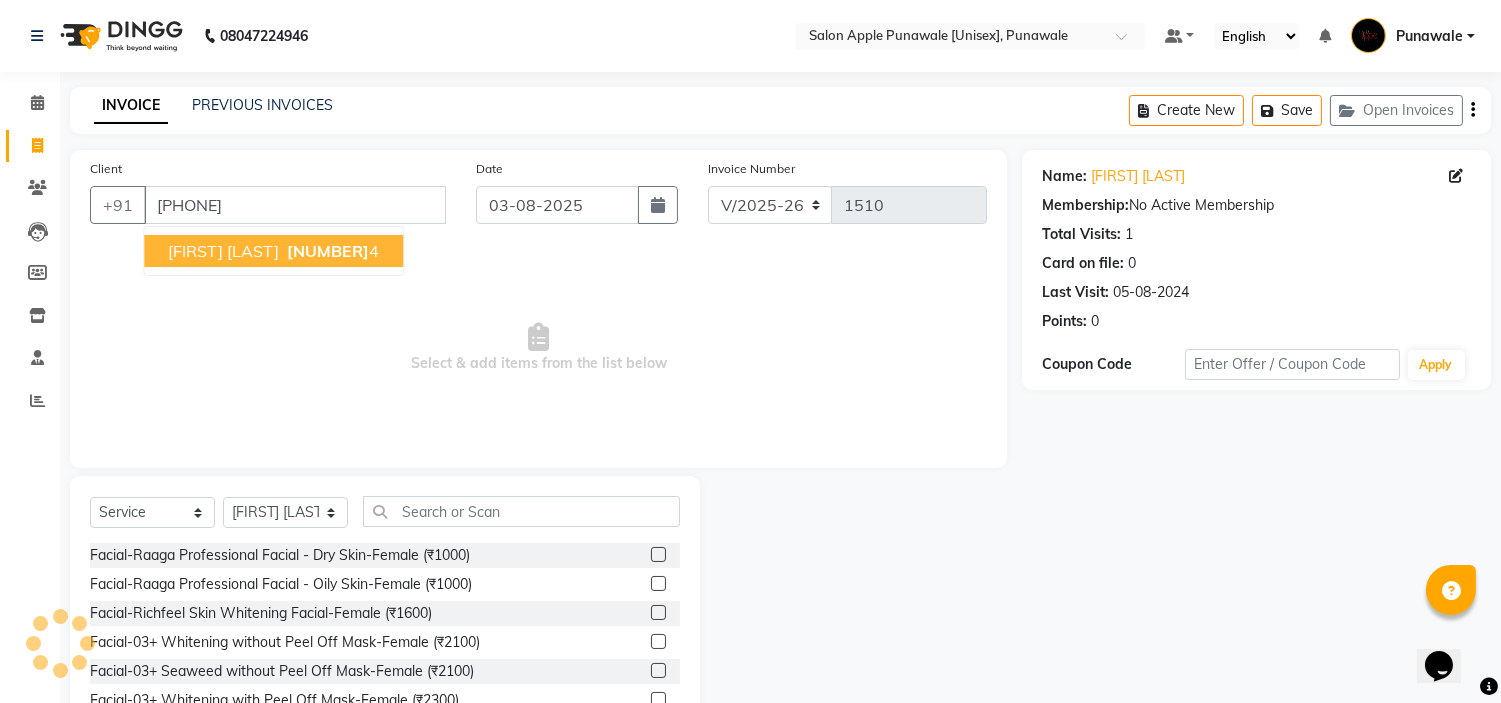 click on "[FIRST] [LAST]" at bounding box center (223, 251) 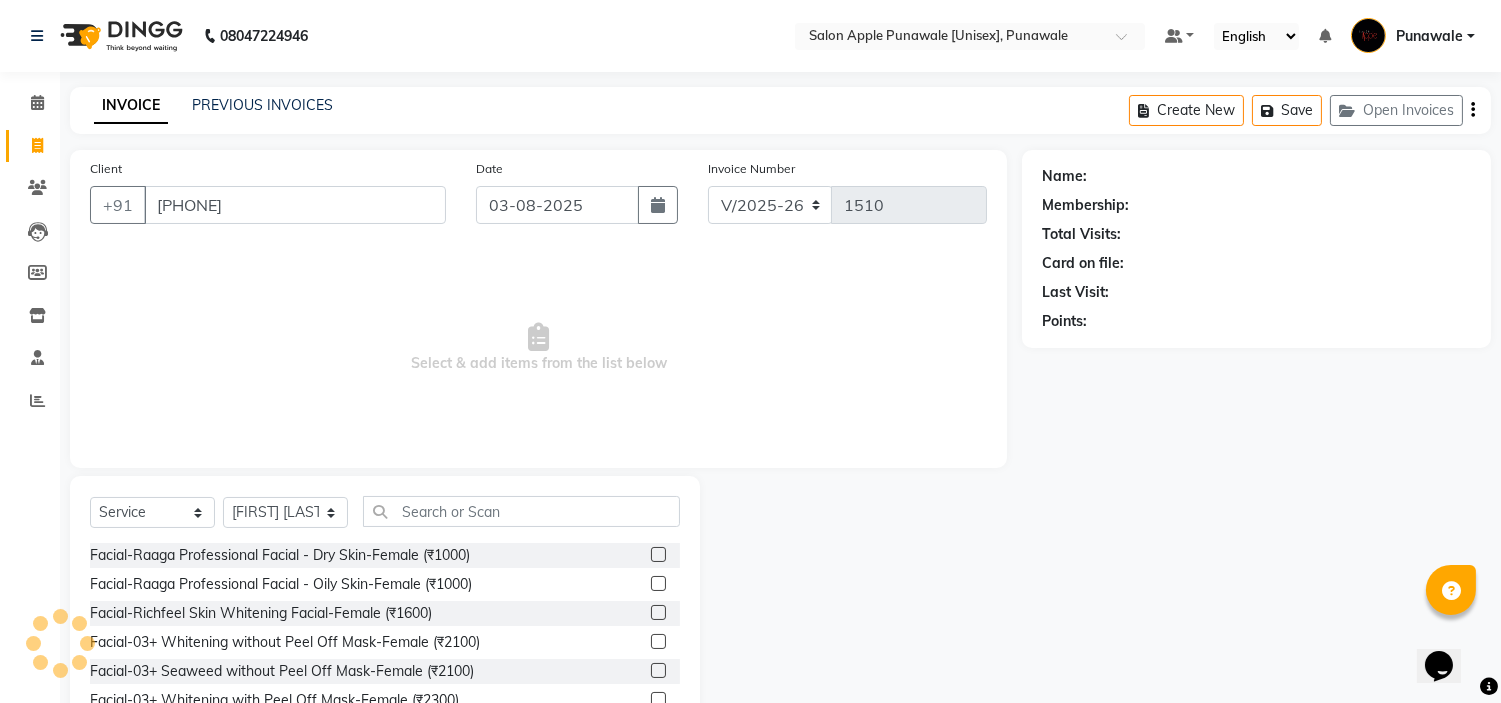 scroll, scrollTop: 97, scrollLeft: 0, axis: vertical 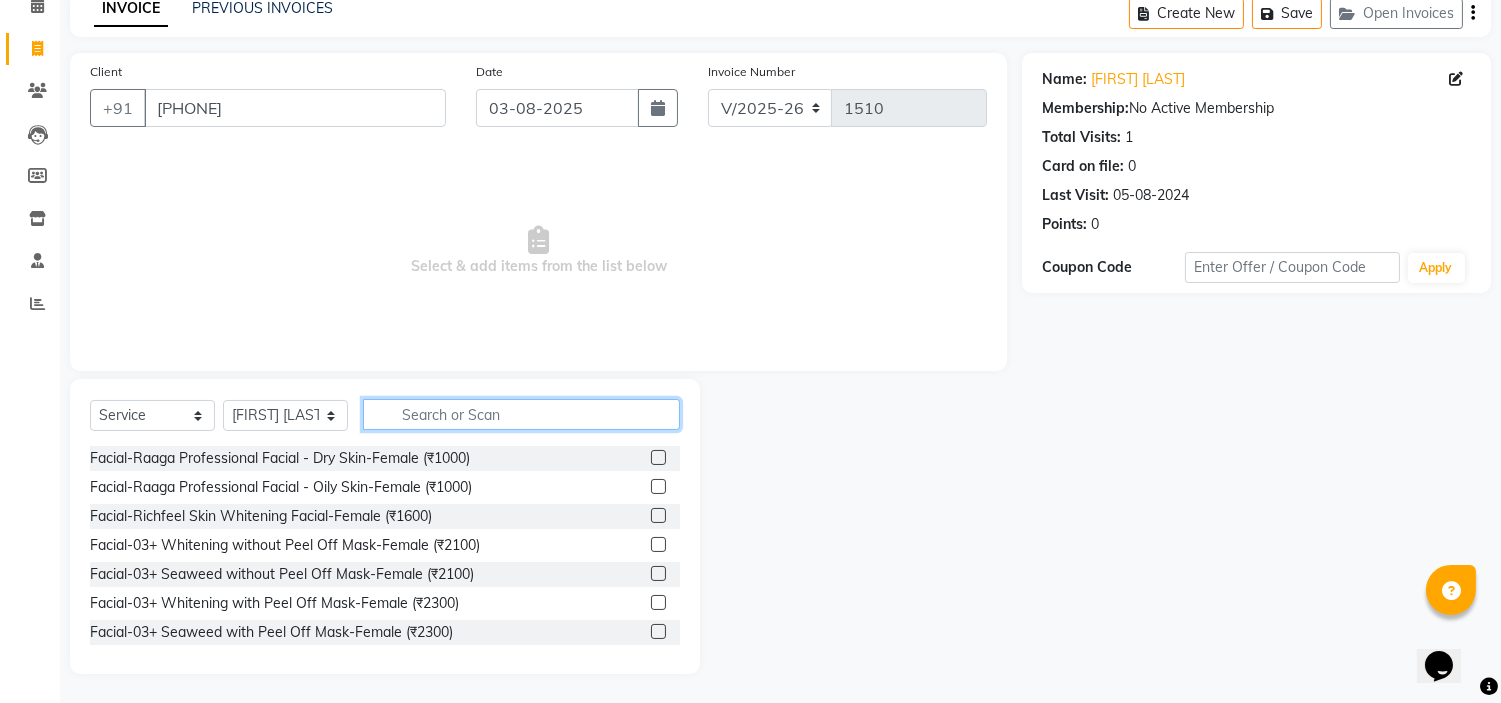 click 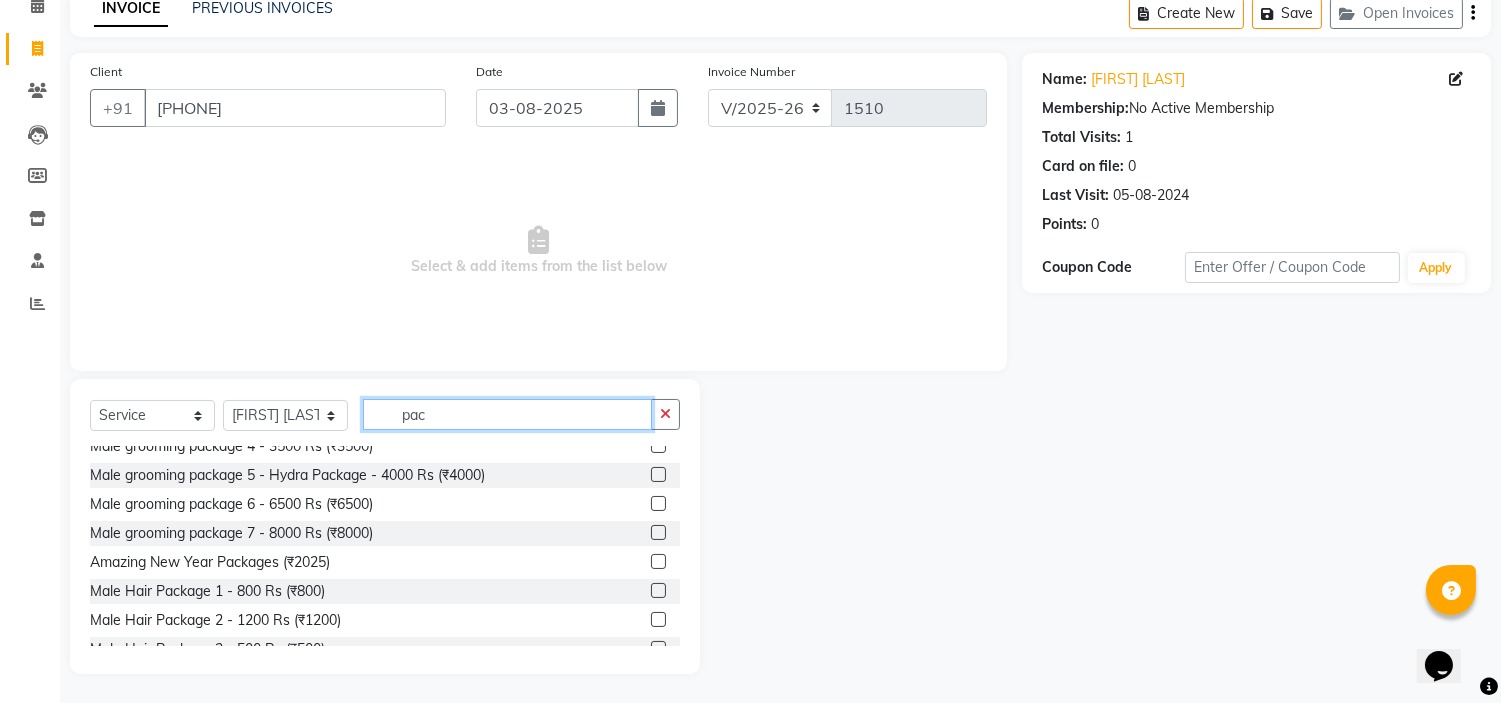 scroll, scrollTop: 555, scrollLeft: 0, axis: vertical 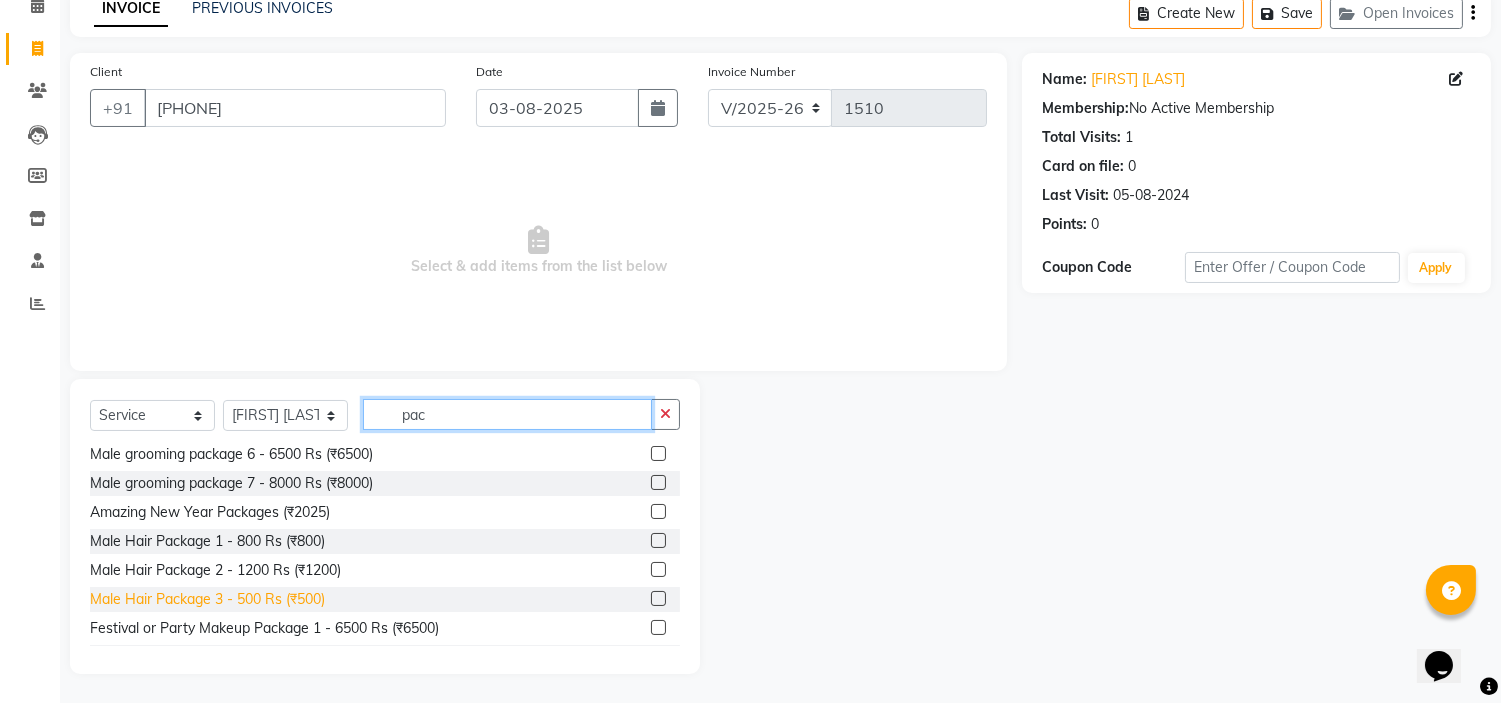type on "pac" 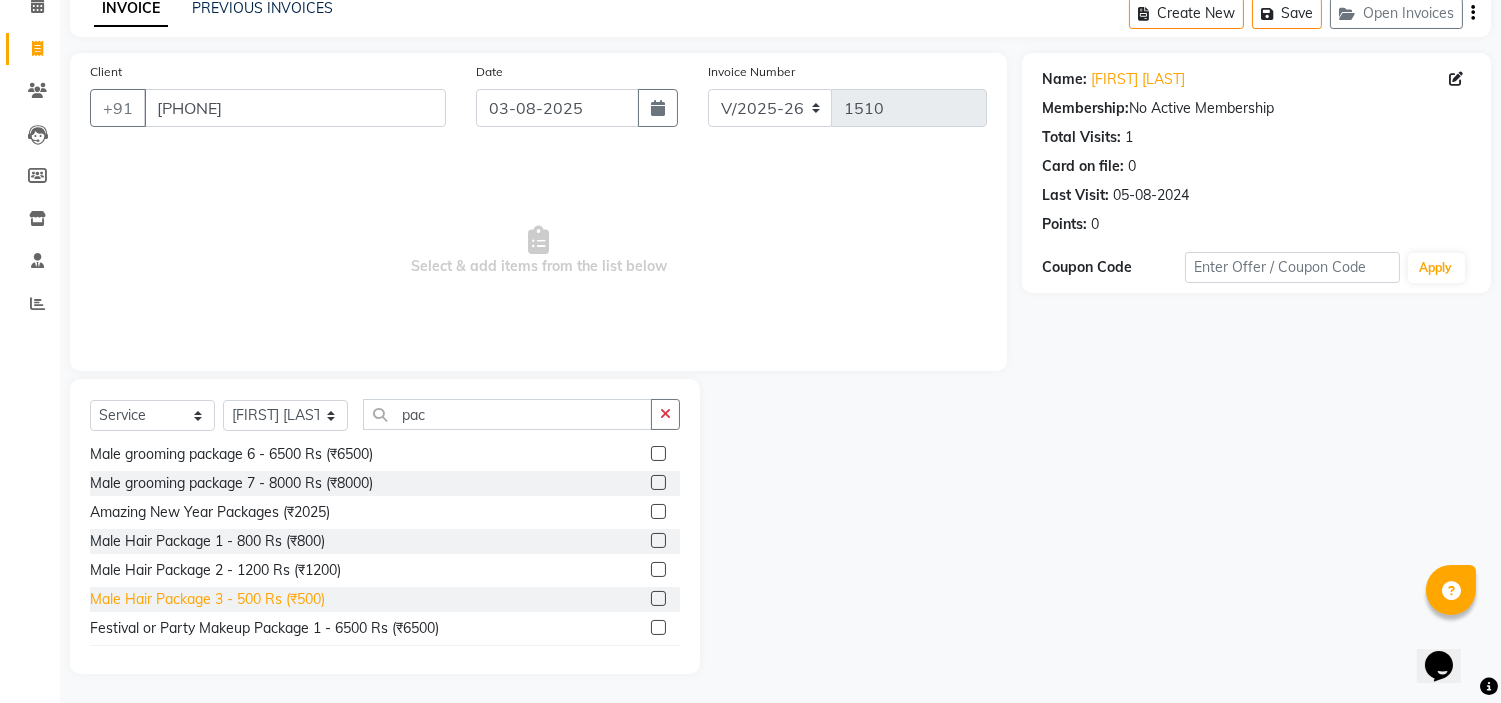 click on "Male Hair Package 3 - 500 Rs (₹500)" 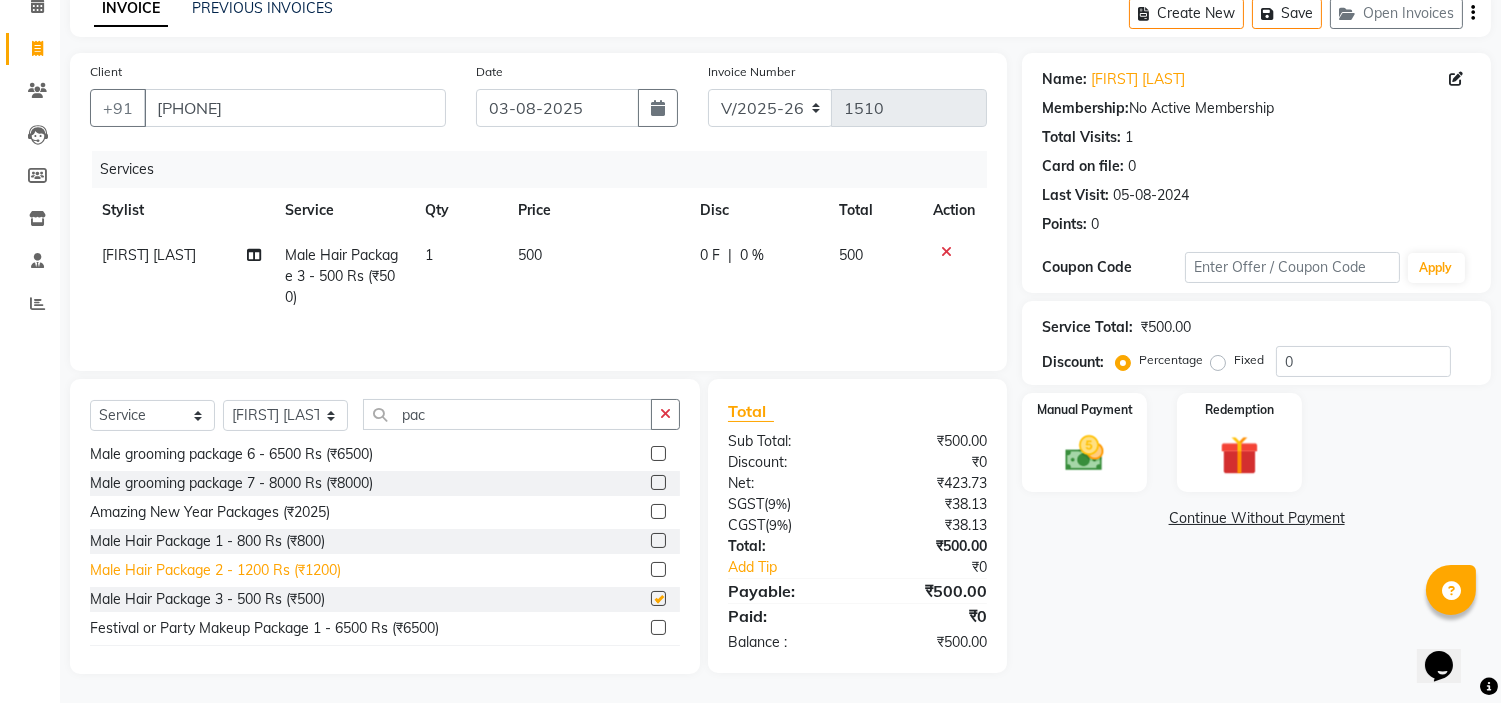 checkbox on "false" 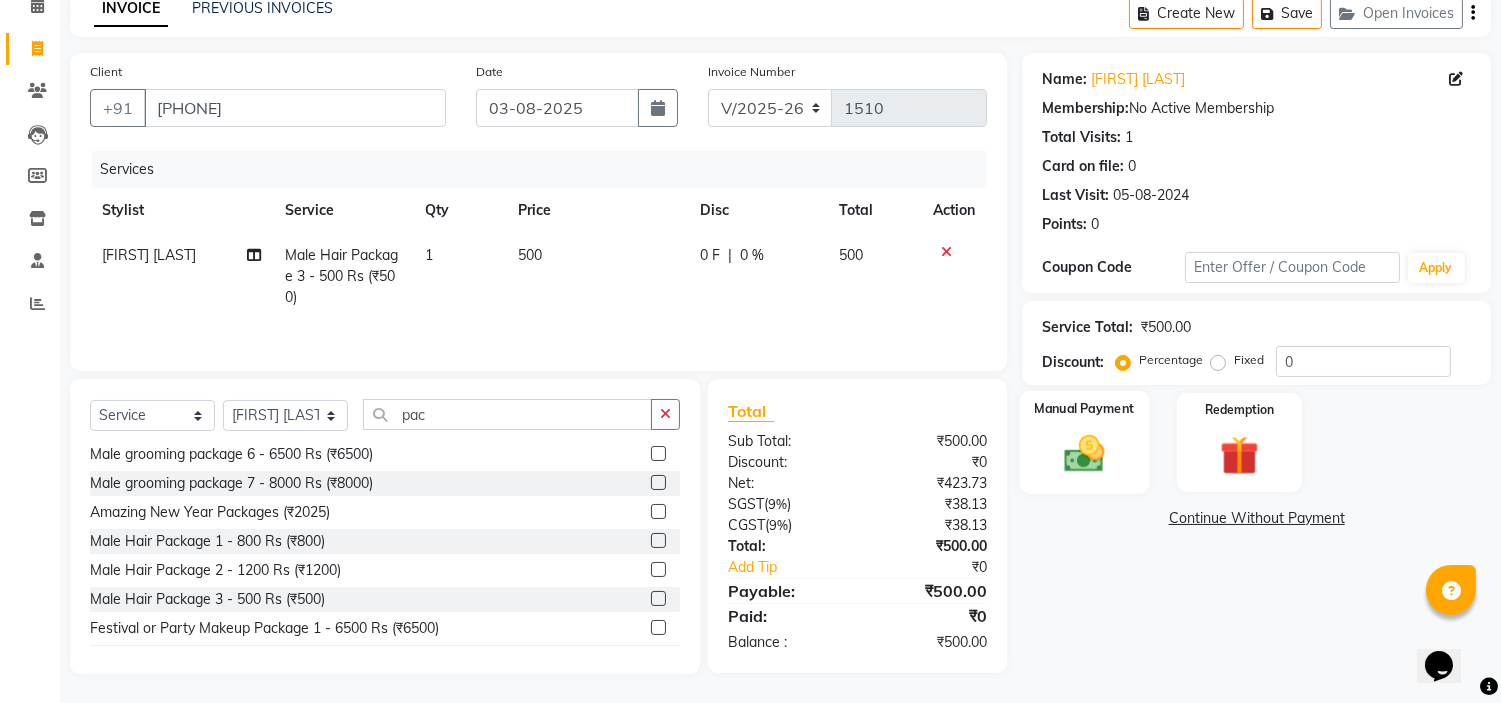 click on "Manual Payment" 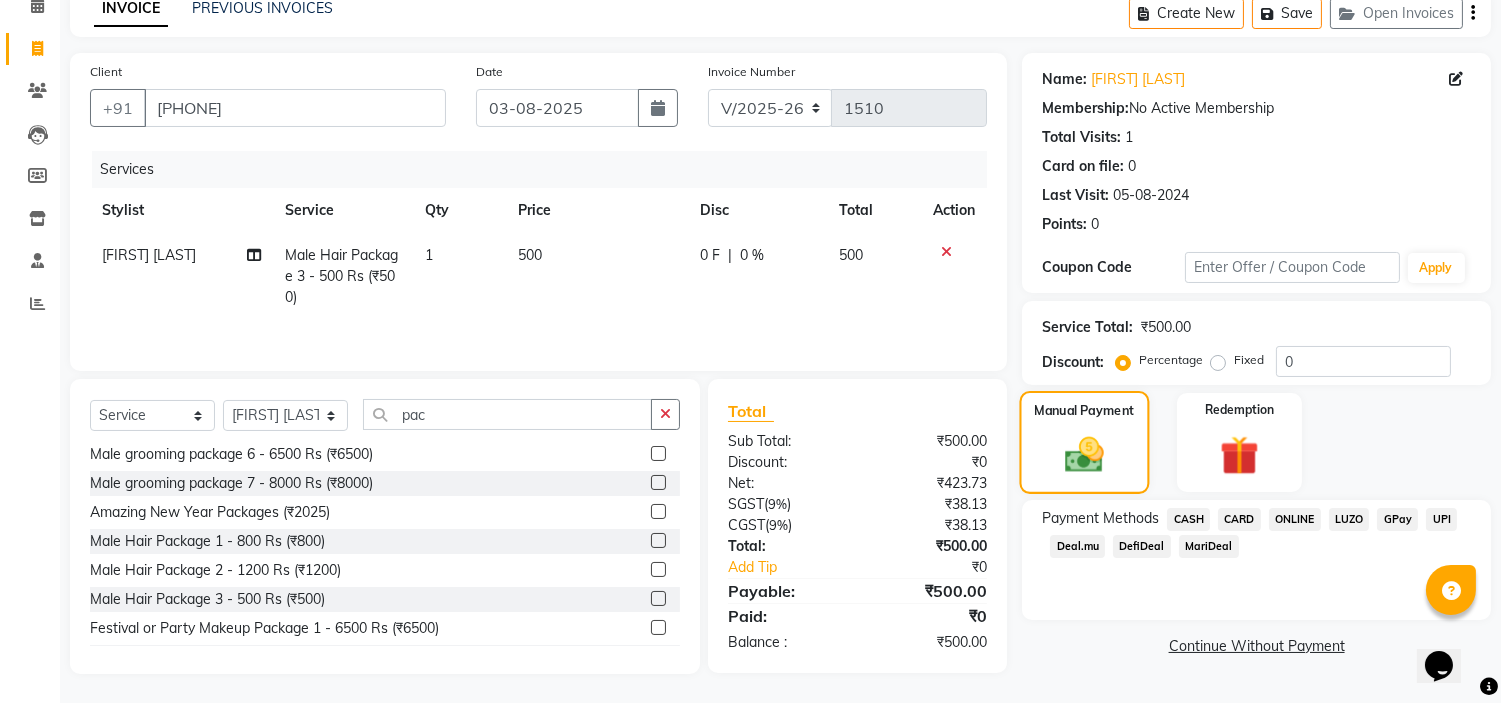 scroll, scrollTop: 100, scrollLeft: 0, axis: vertical 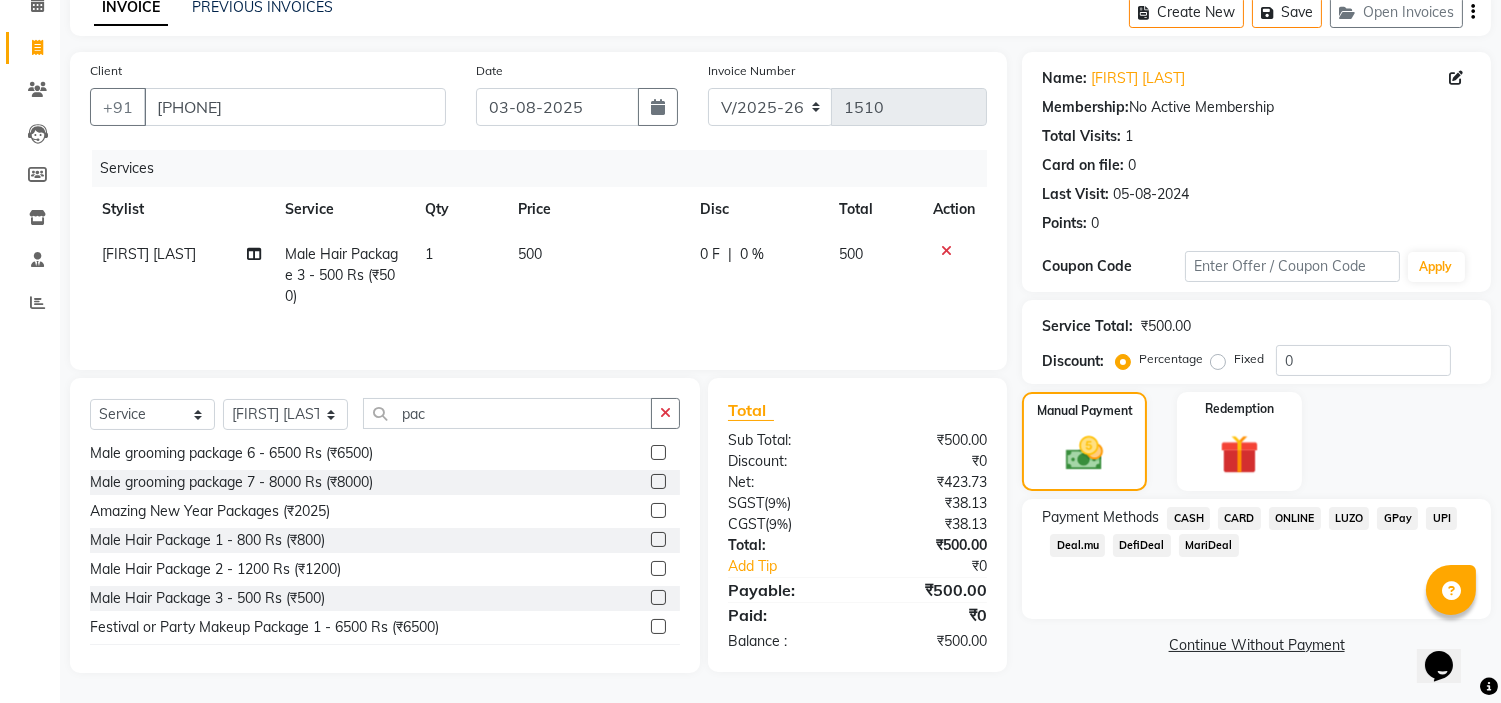 click on "ONLINE" 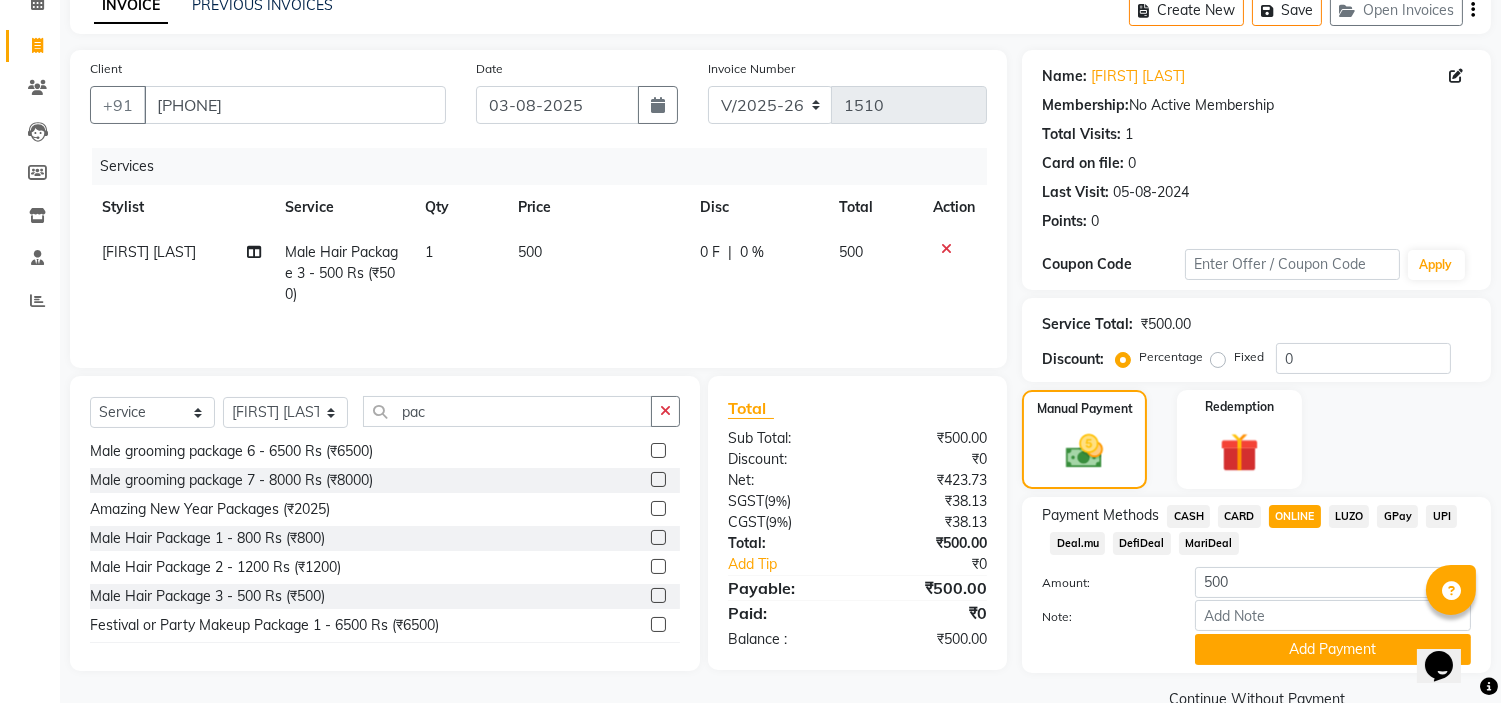 click on "CASH" 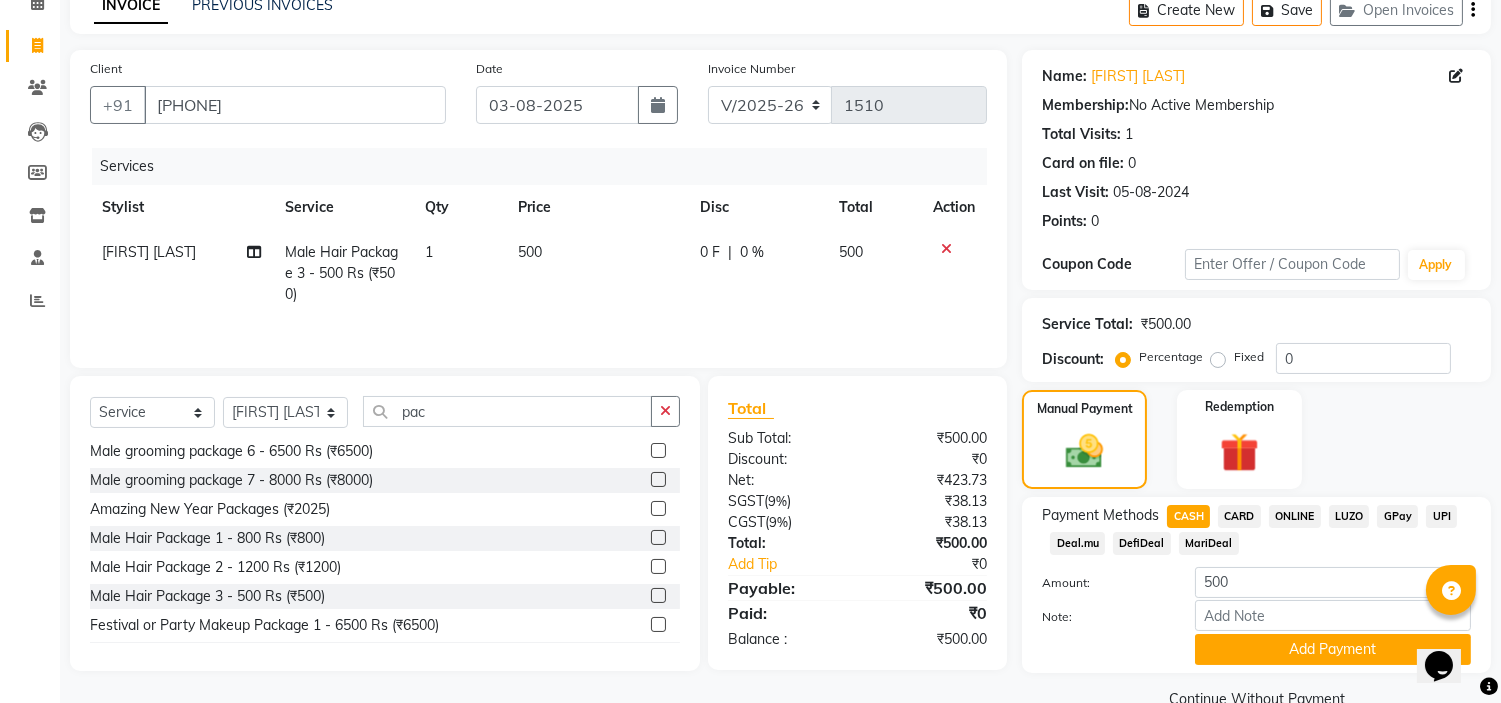 click on "Note:" 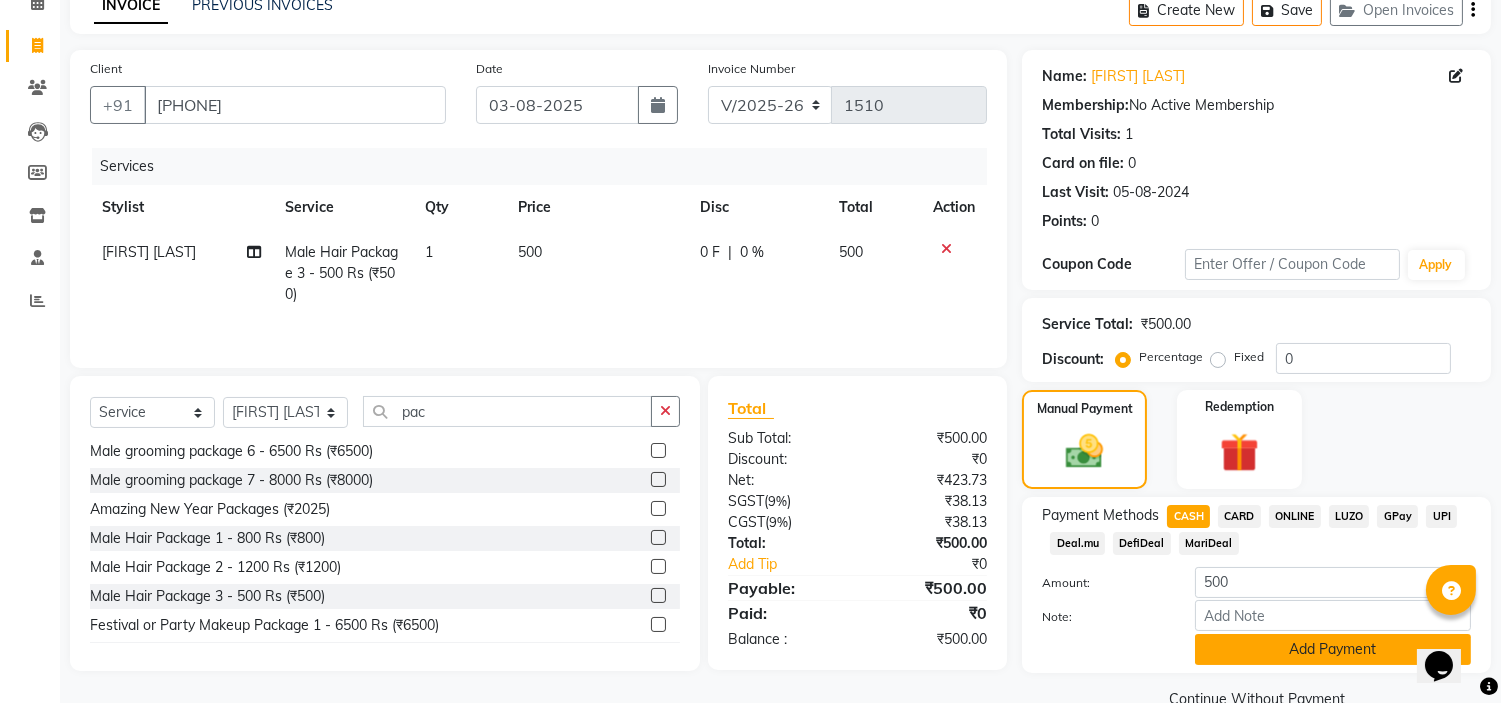 click on "Add Payment" 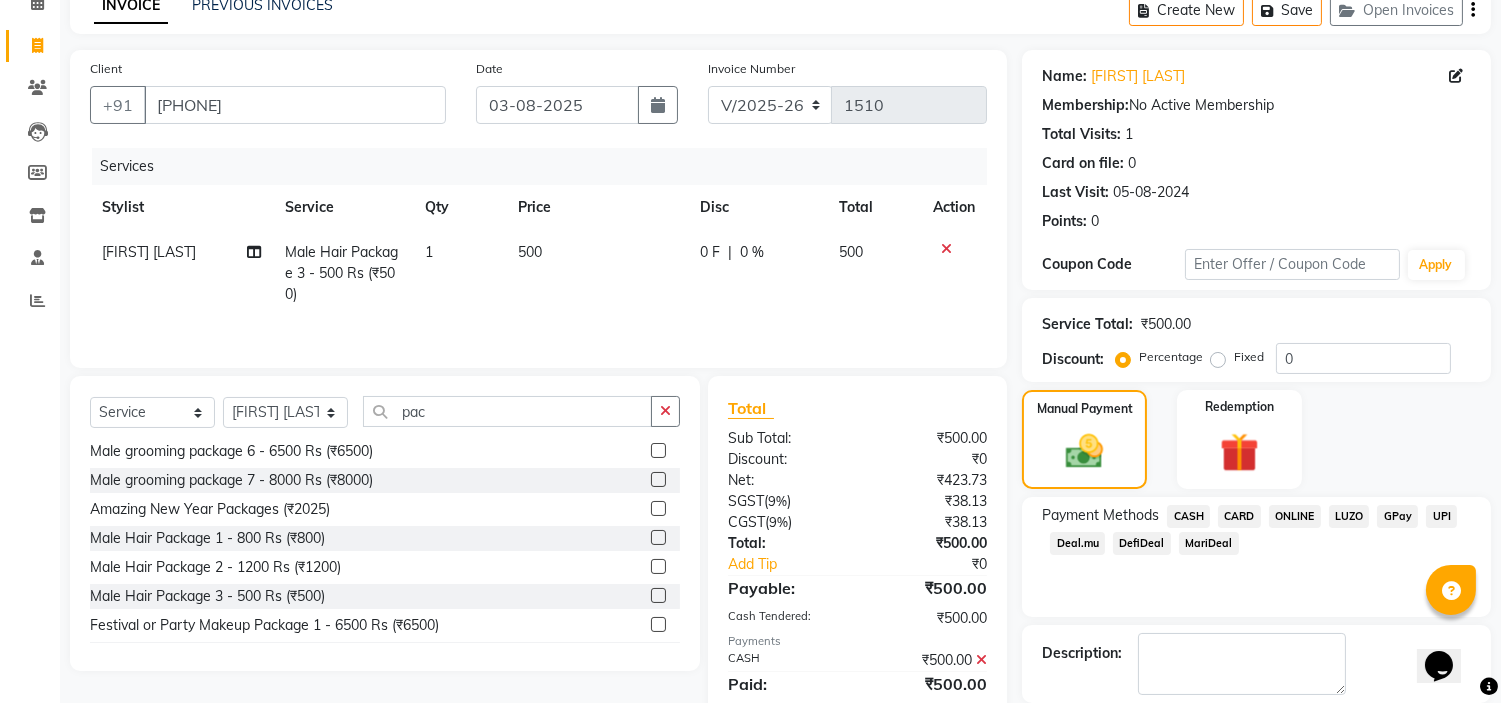 scroll, scrollTop: 196, scrollLeft: 0, axis: vertical 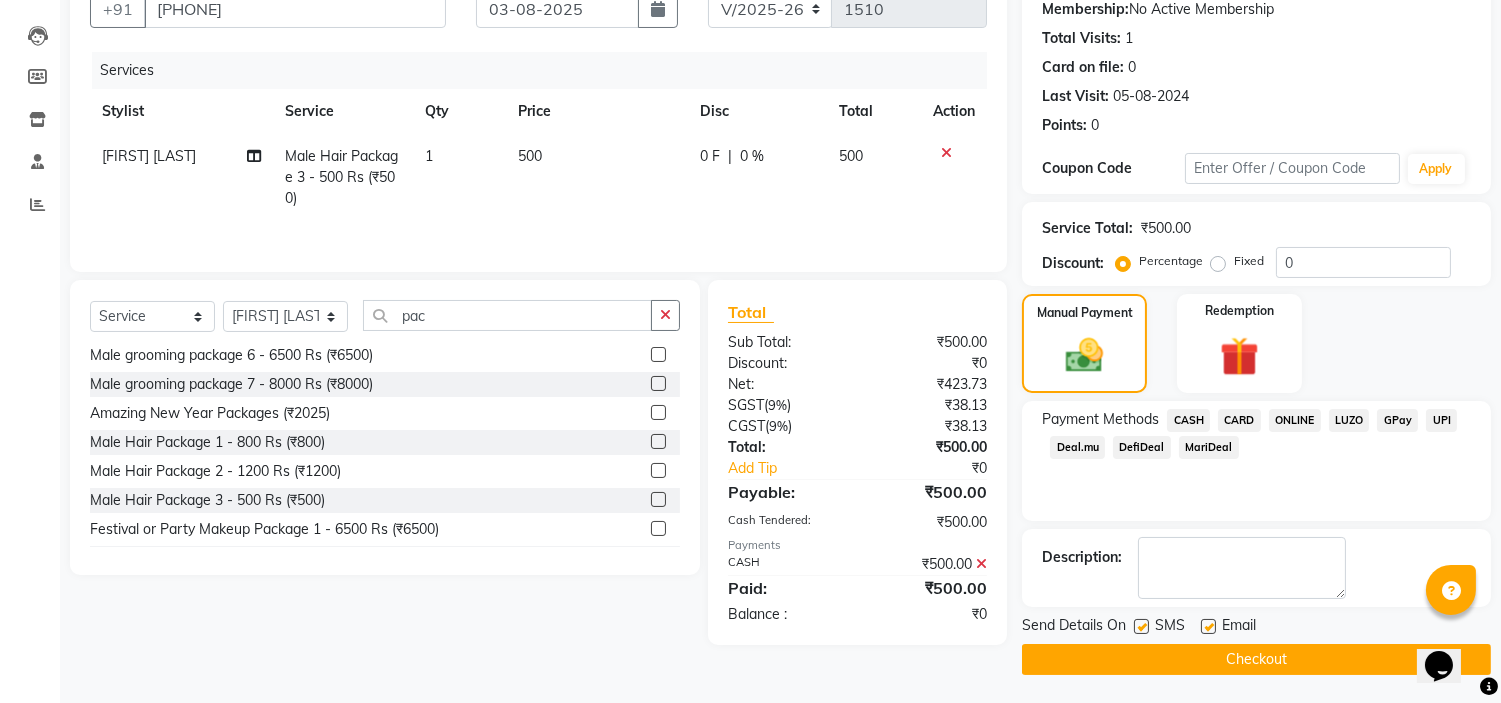 click on "Checkout" 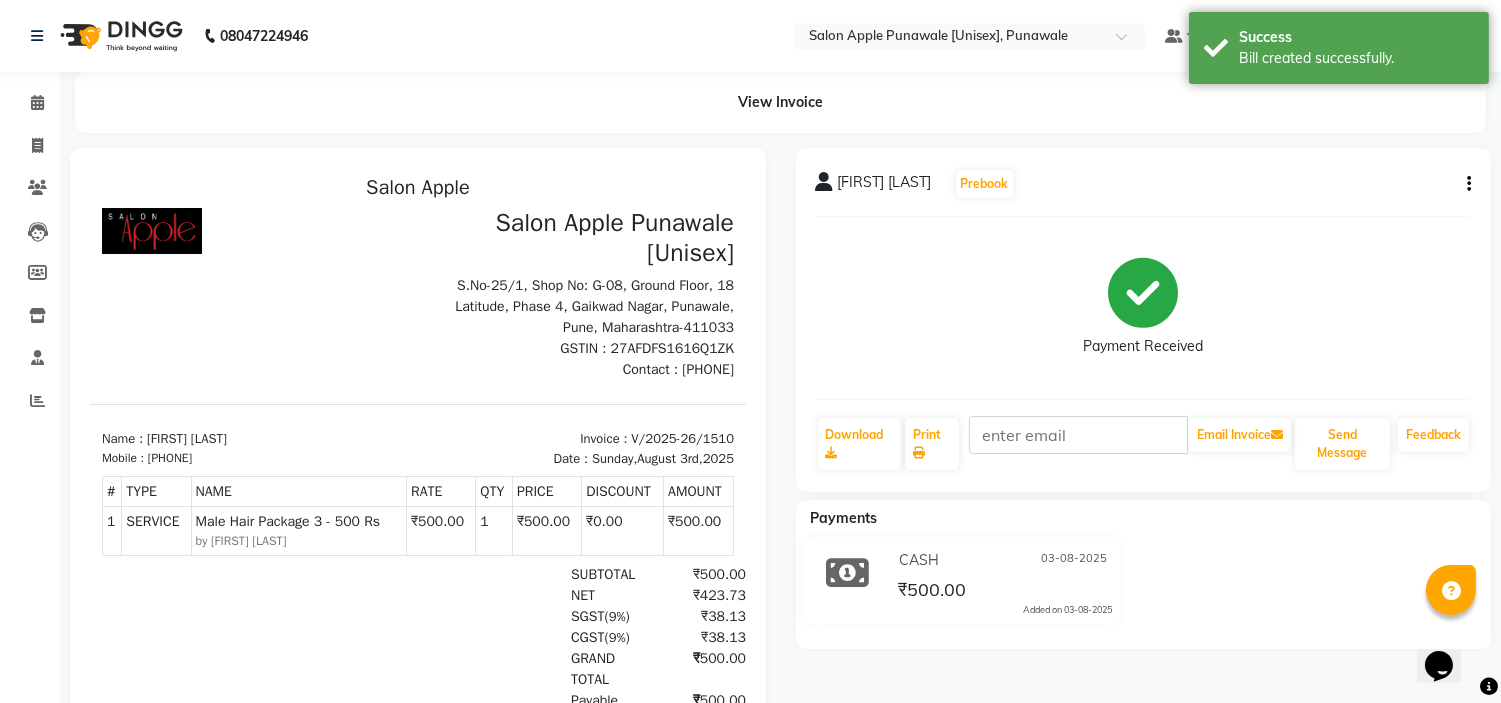 scroll, scrollTop: 0, scrollLeft: 0, axis: both 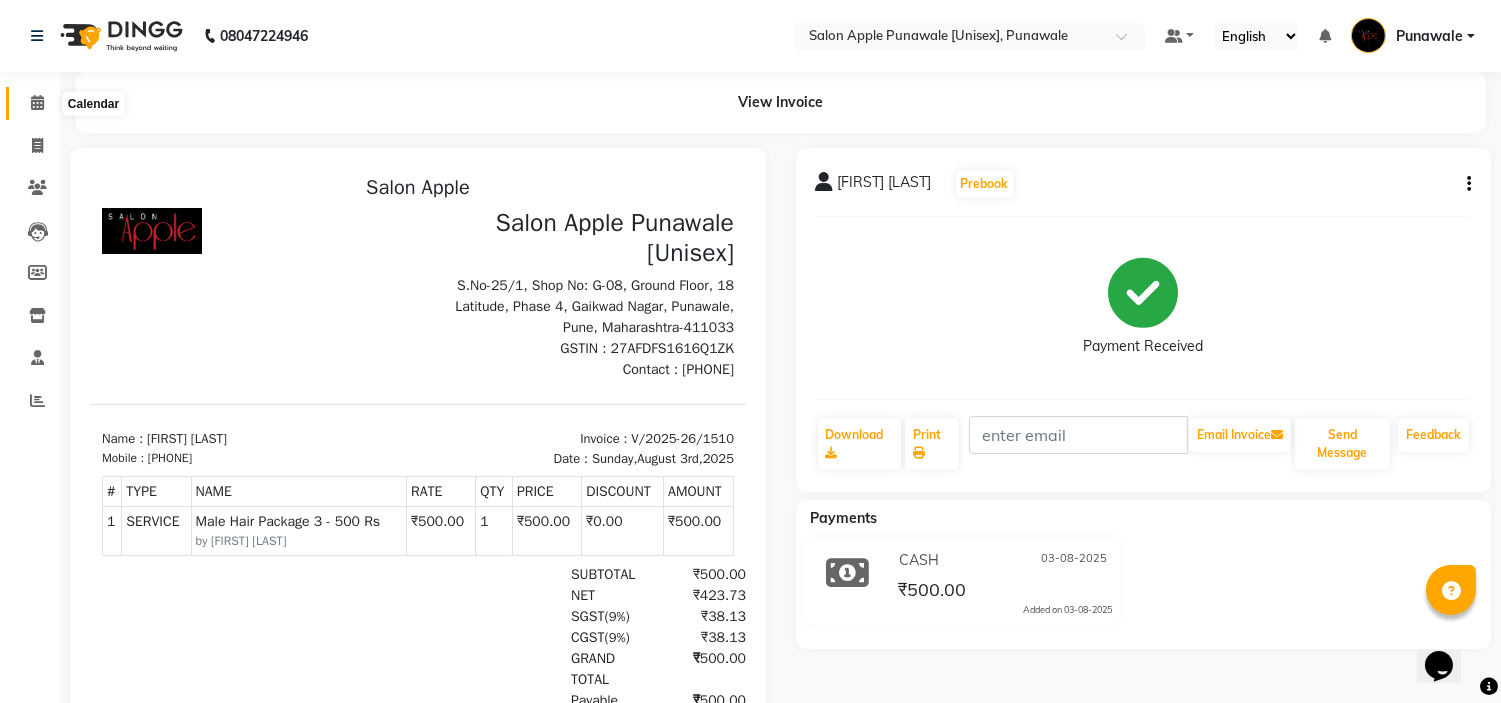 click 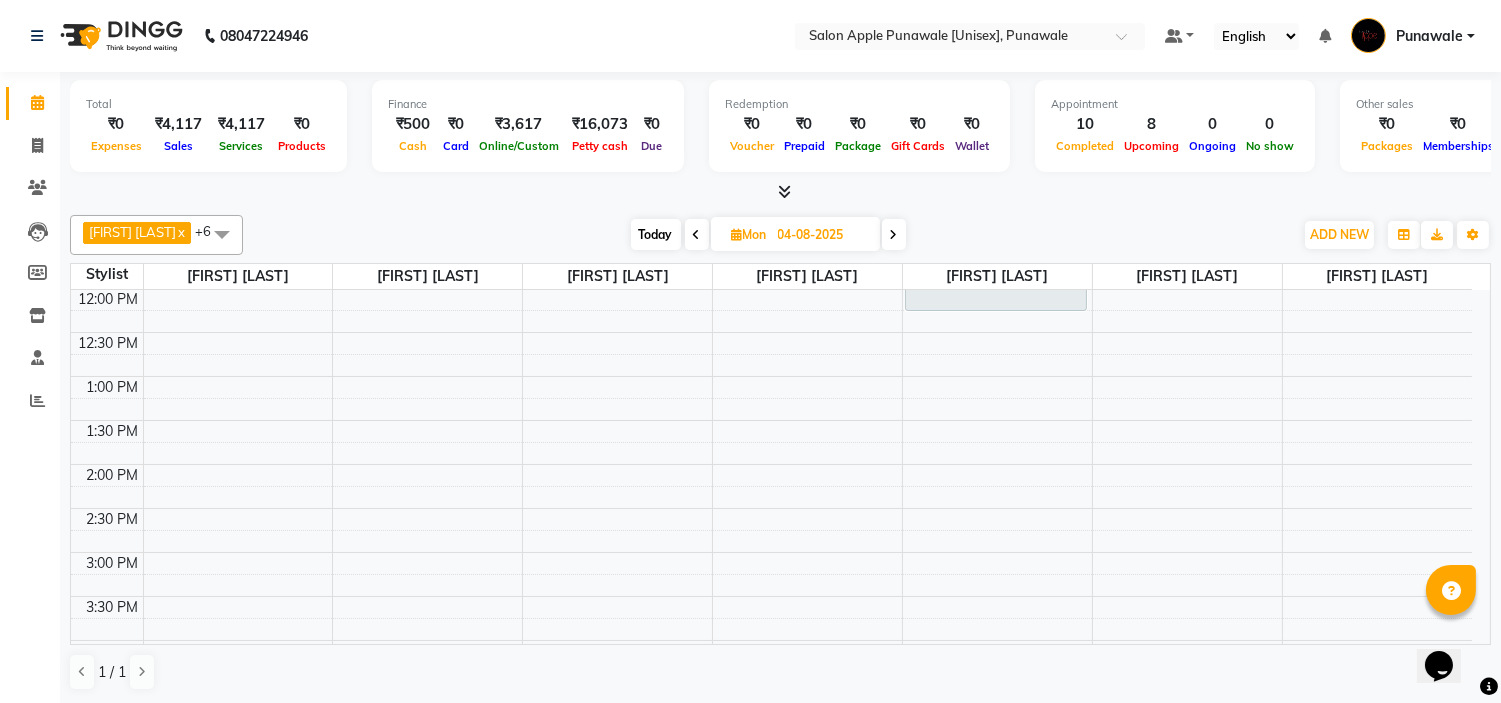 scroll, scrollTop: 0, scrollLeft: 0, axis: both 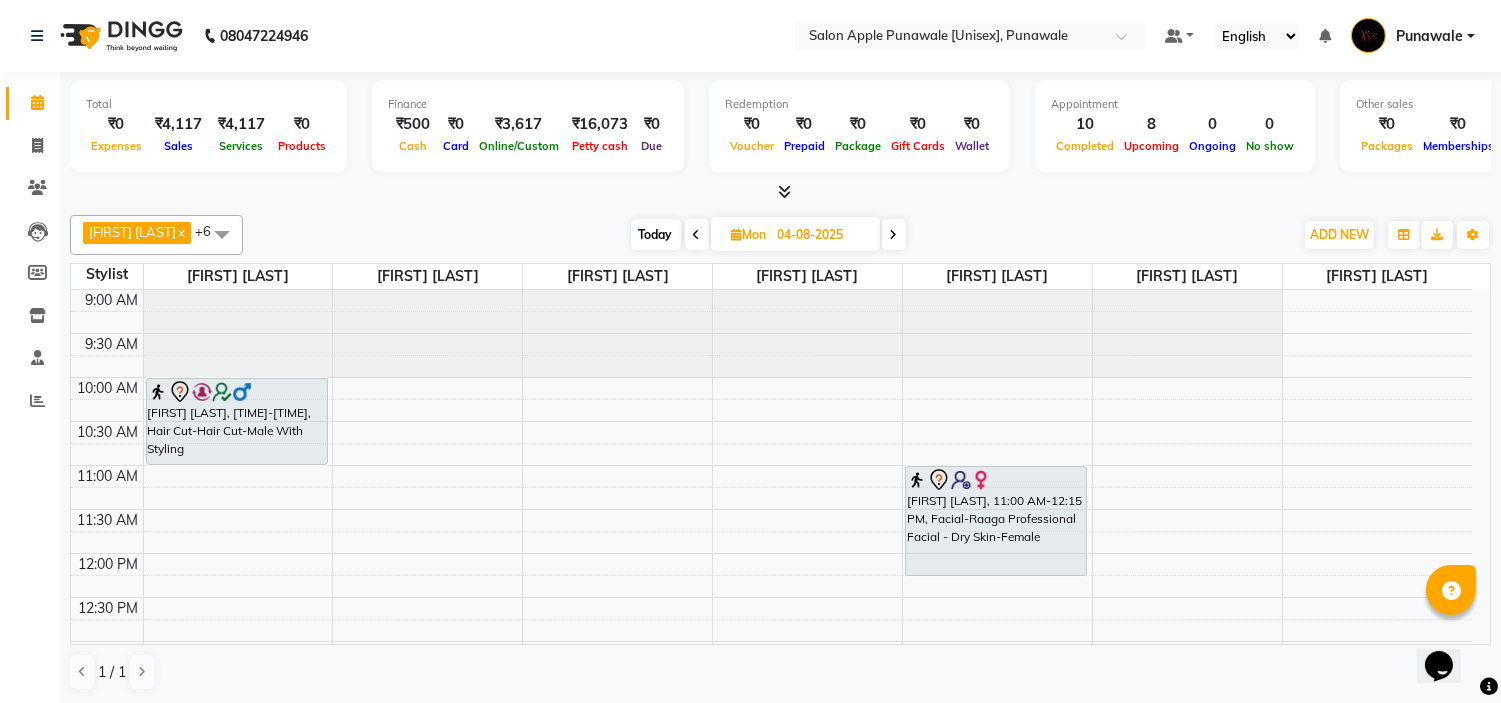 click at bounding box center (697, 235) 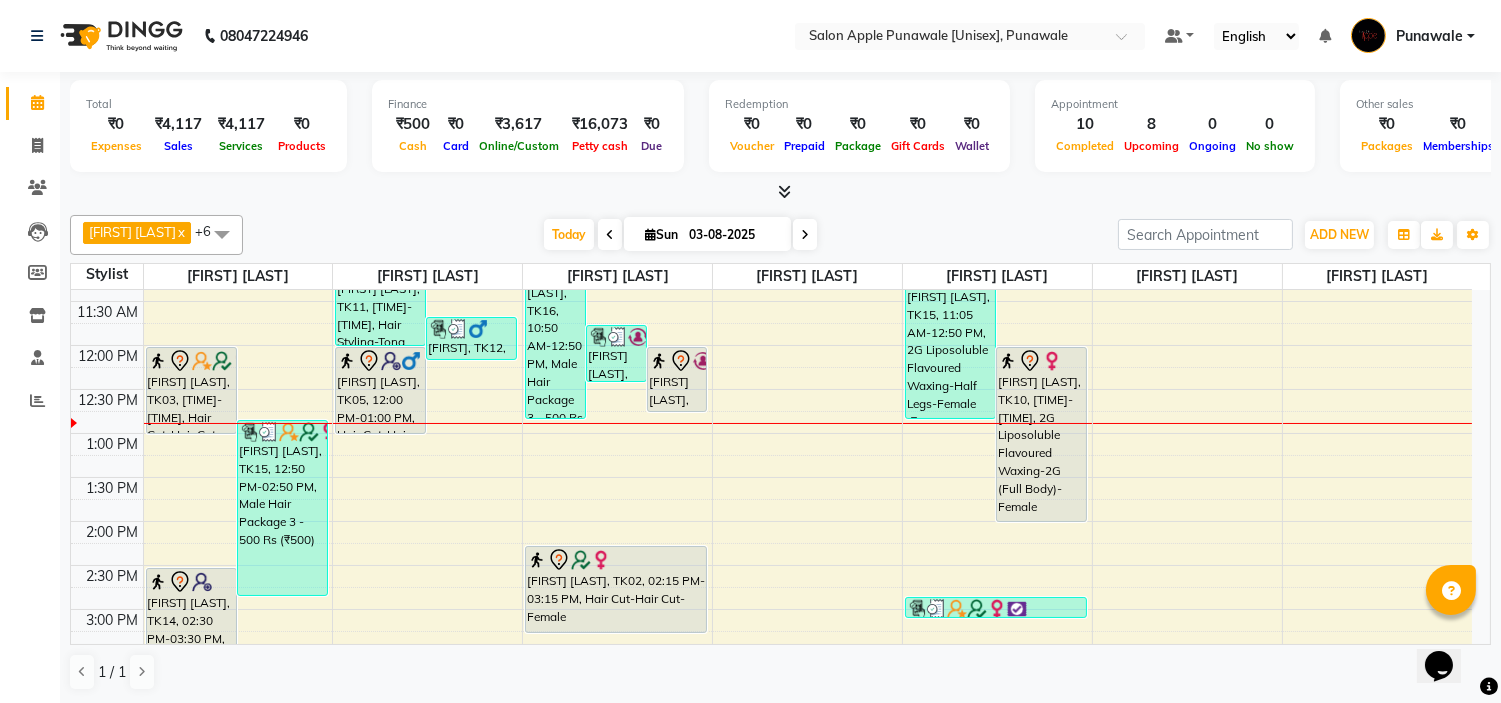 scroll, scrollTop: 154, scrollLeft: 0, axis: vertical 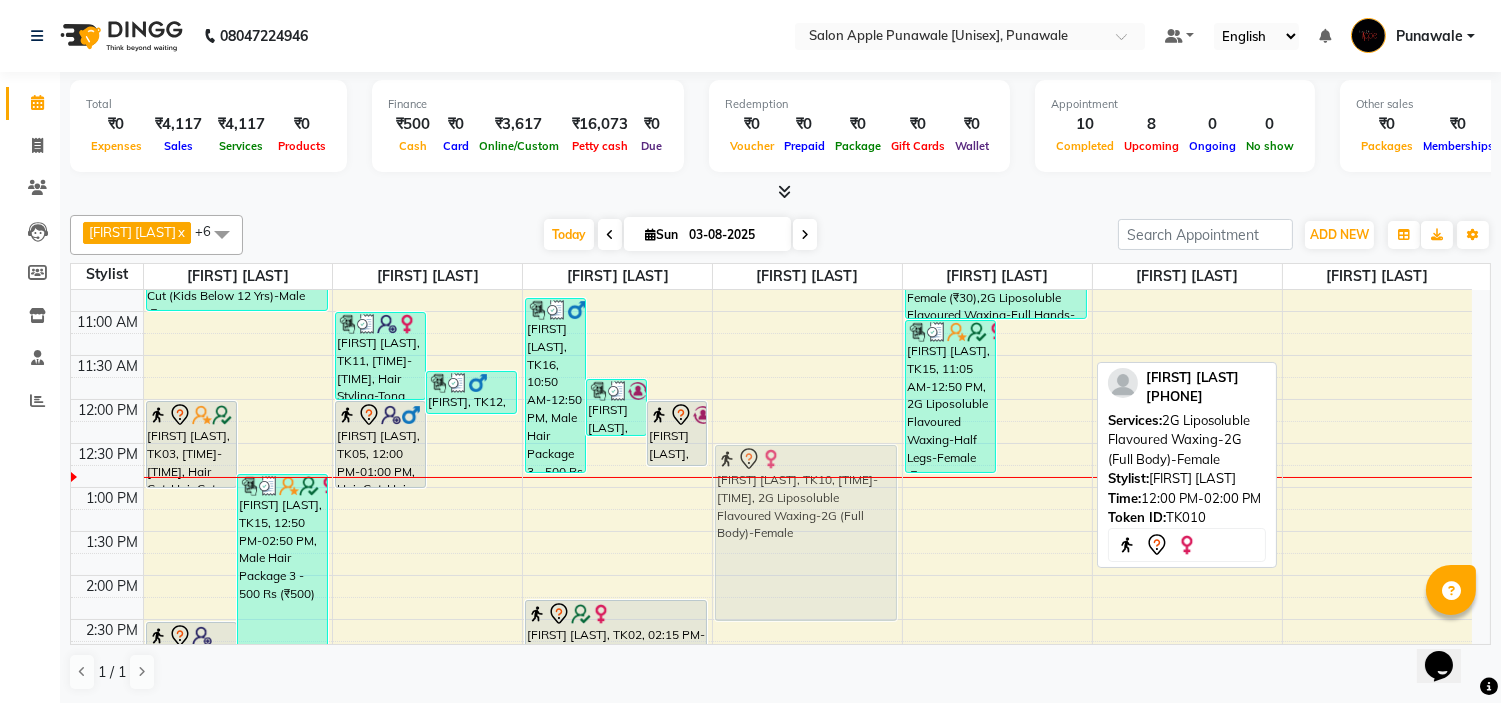 drag, startPoint x: 1020, startPoint y: 413, endPoint x: 852, endPoint y: 454, distance: 172.93062 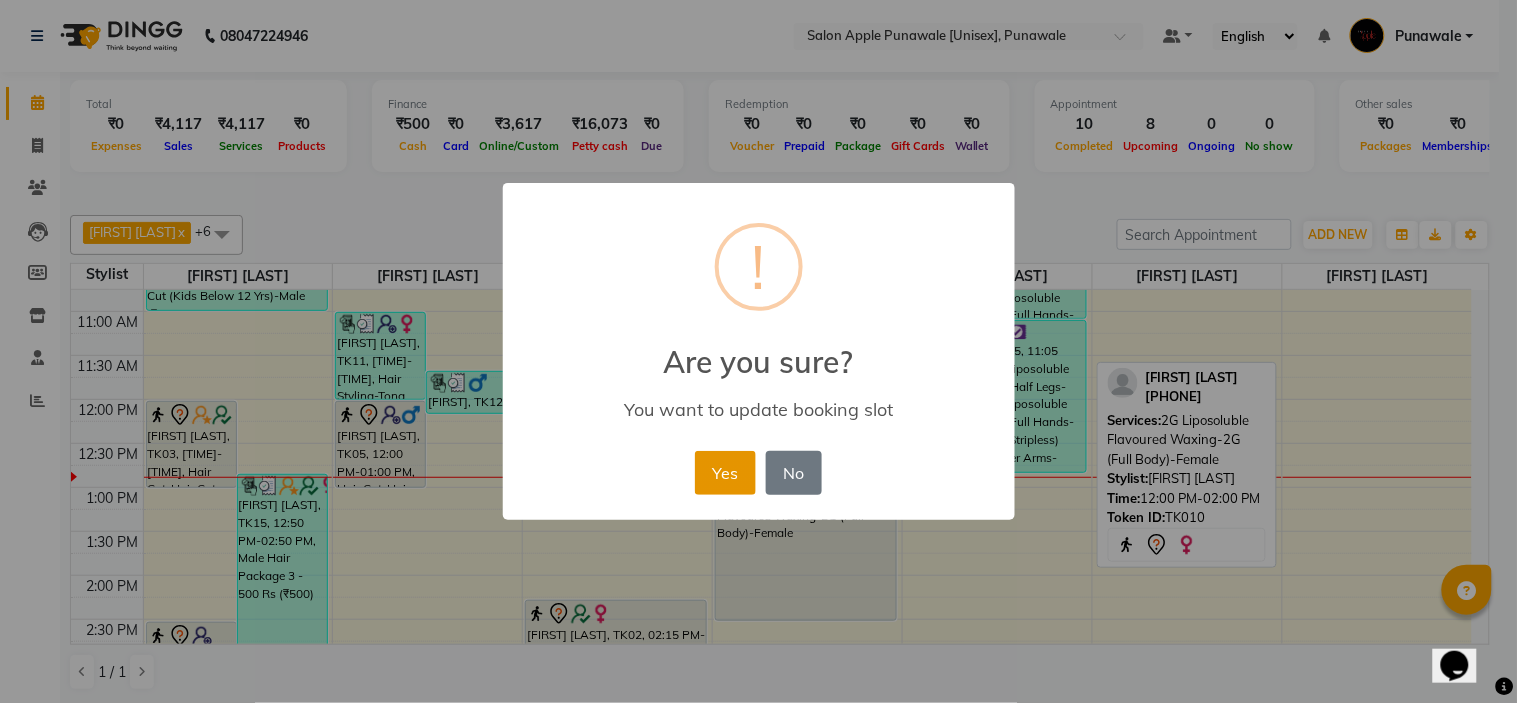 click on "Yes" at bounding box center [725, 473] 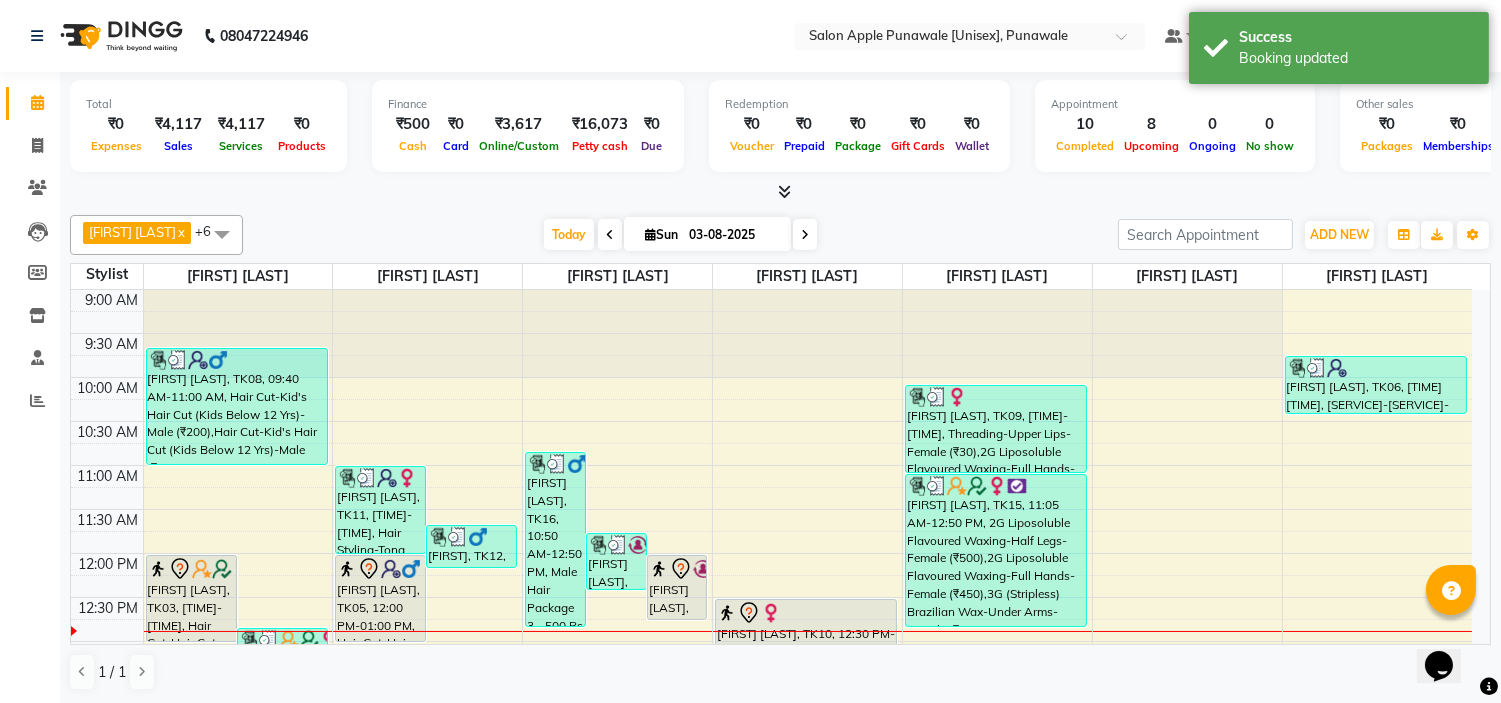 scroll, scrollTop: 111, scrollLeft: 0, axis: vertical 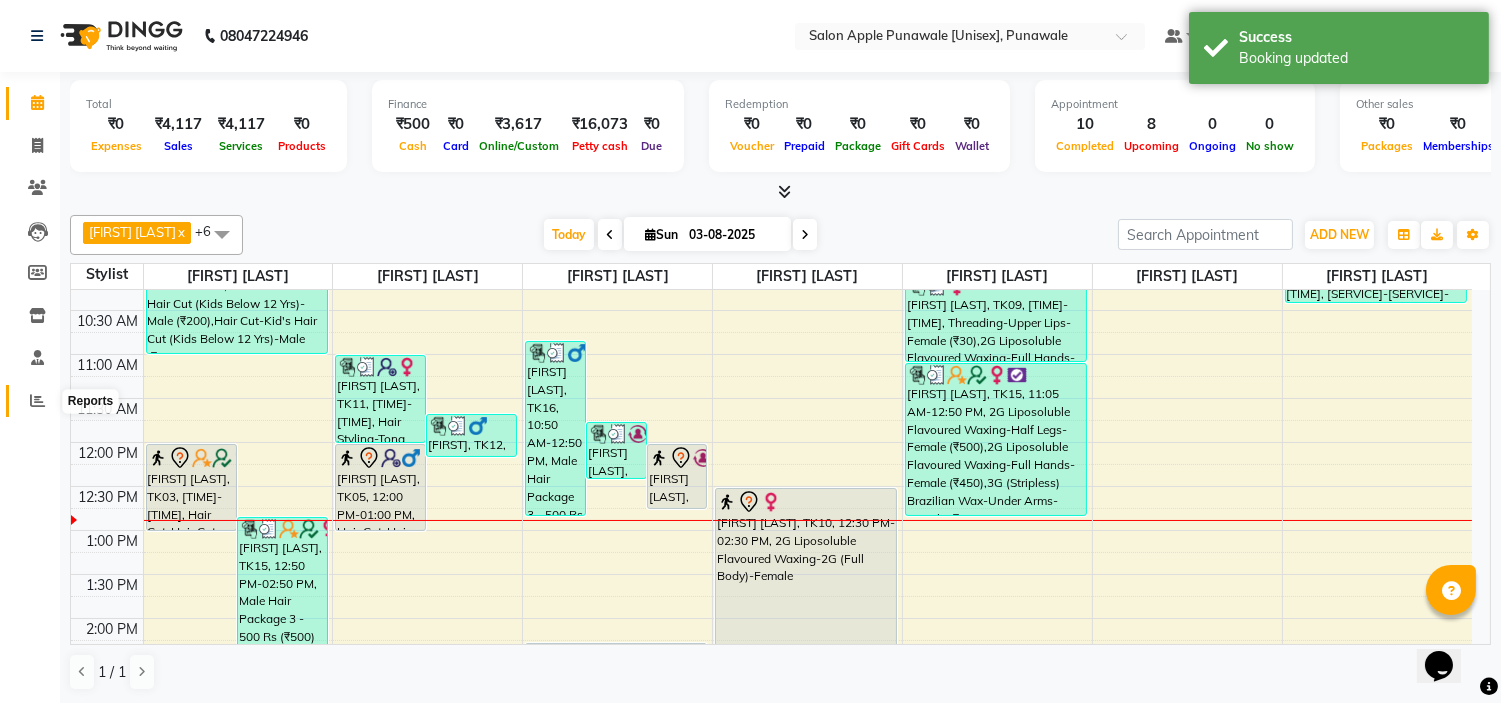 click 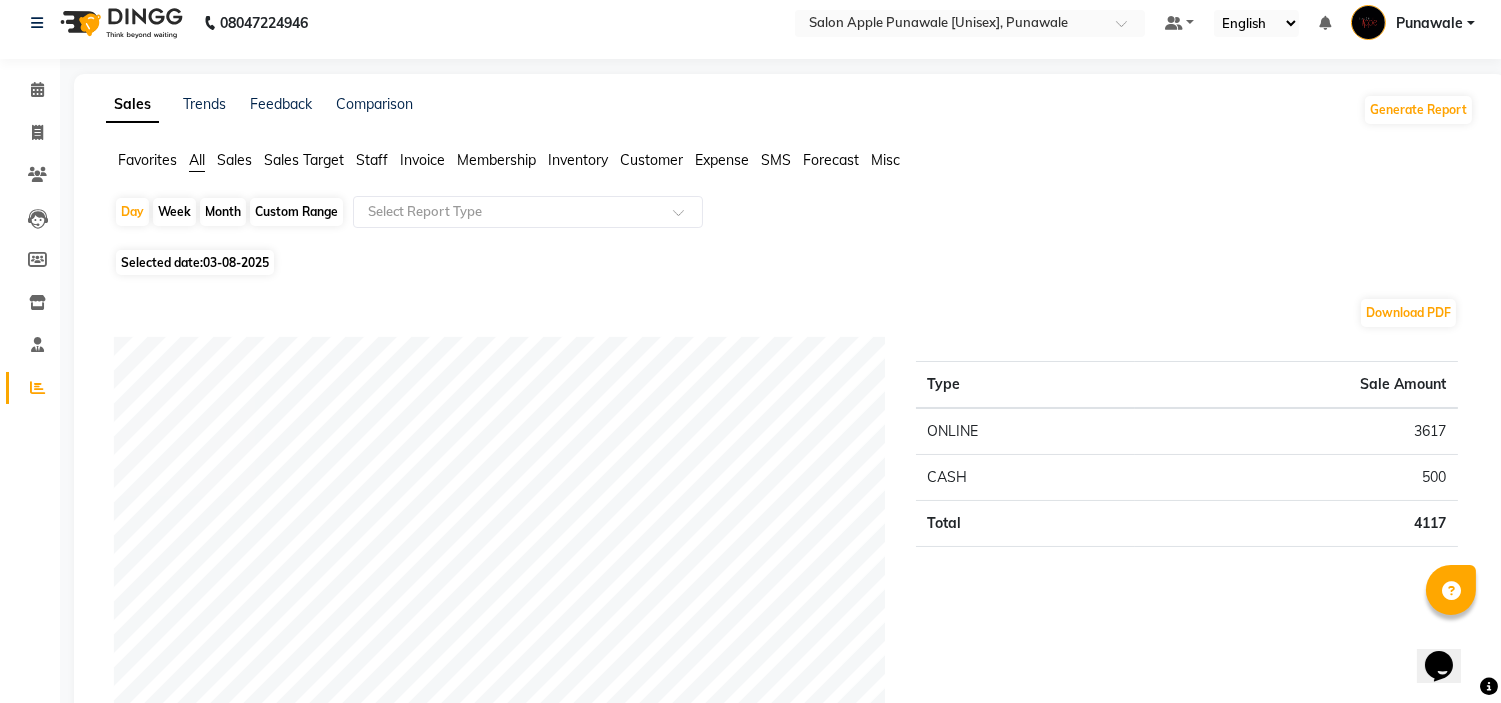 scroll, scrollTop: 0, scrollLeft: 0, axis: both 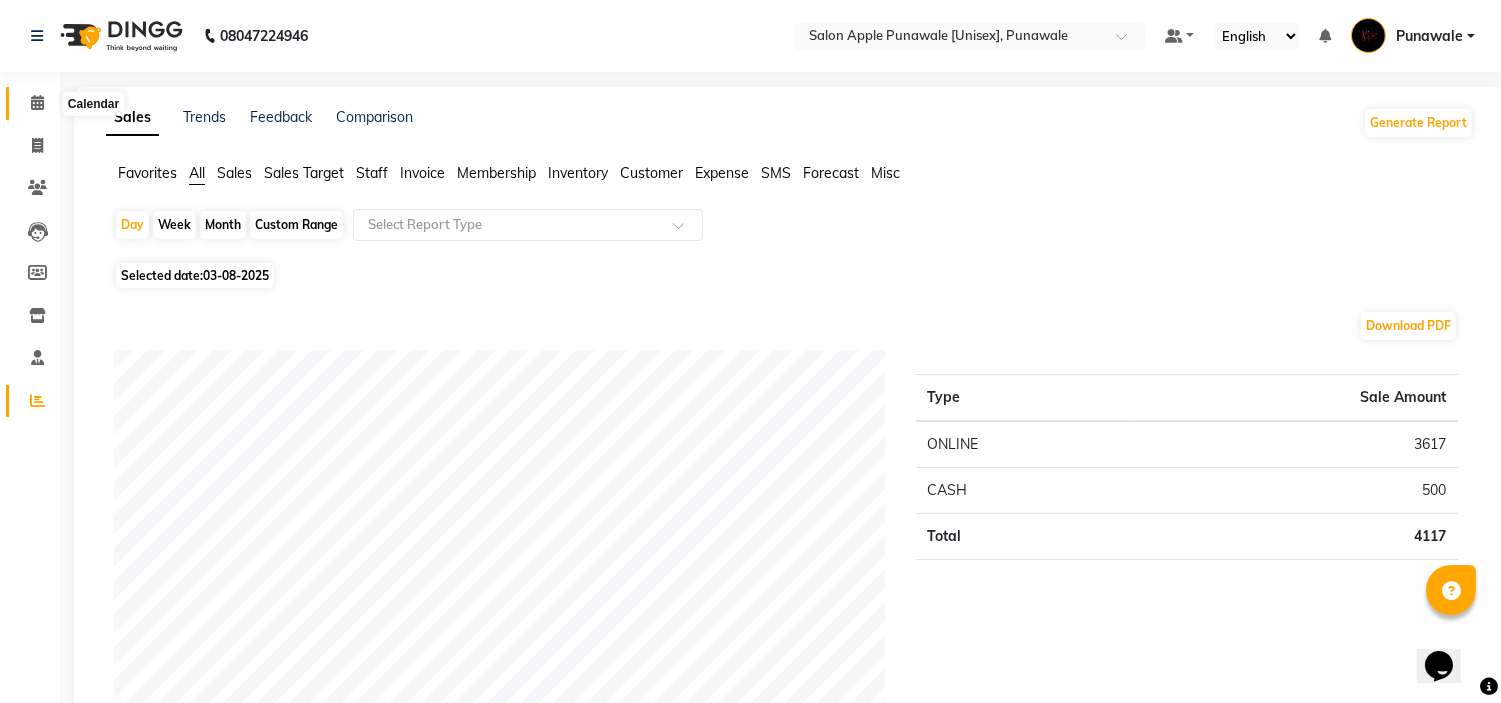 click 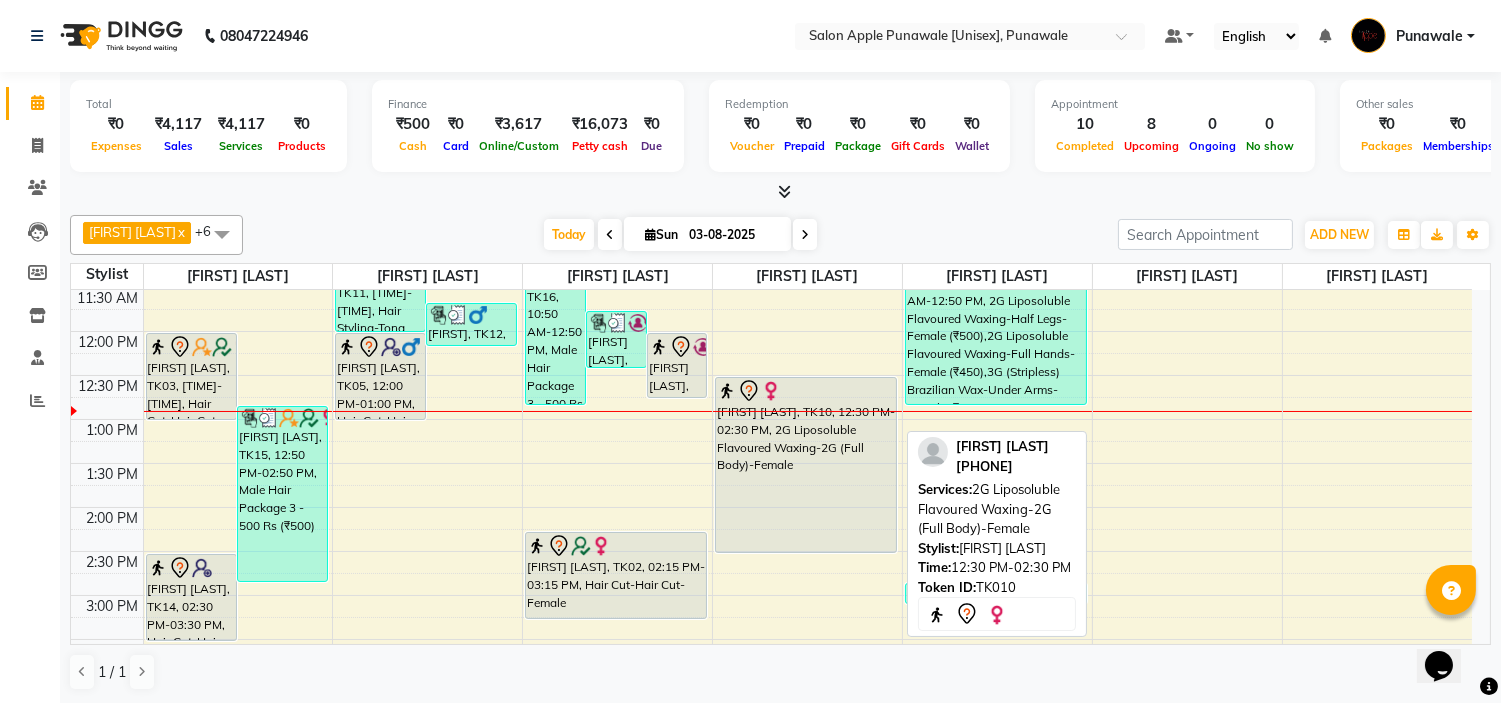 scroll, scrollTop: 333, scrollLeft: 0, axis: vertical 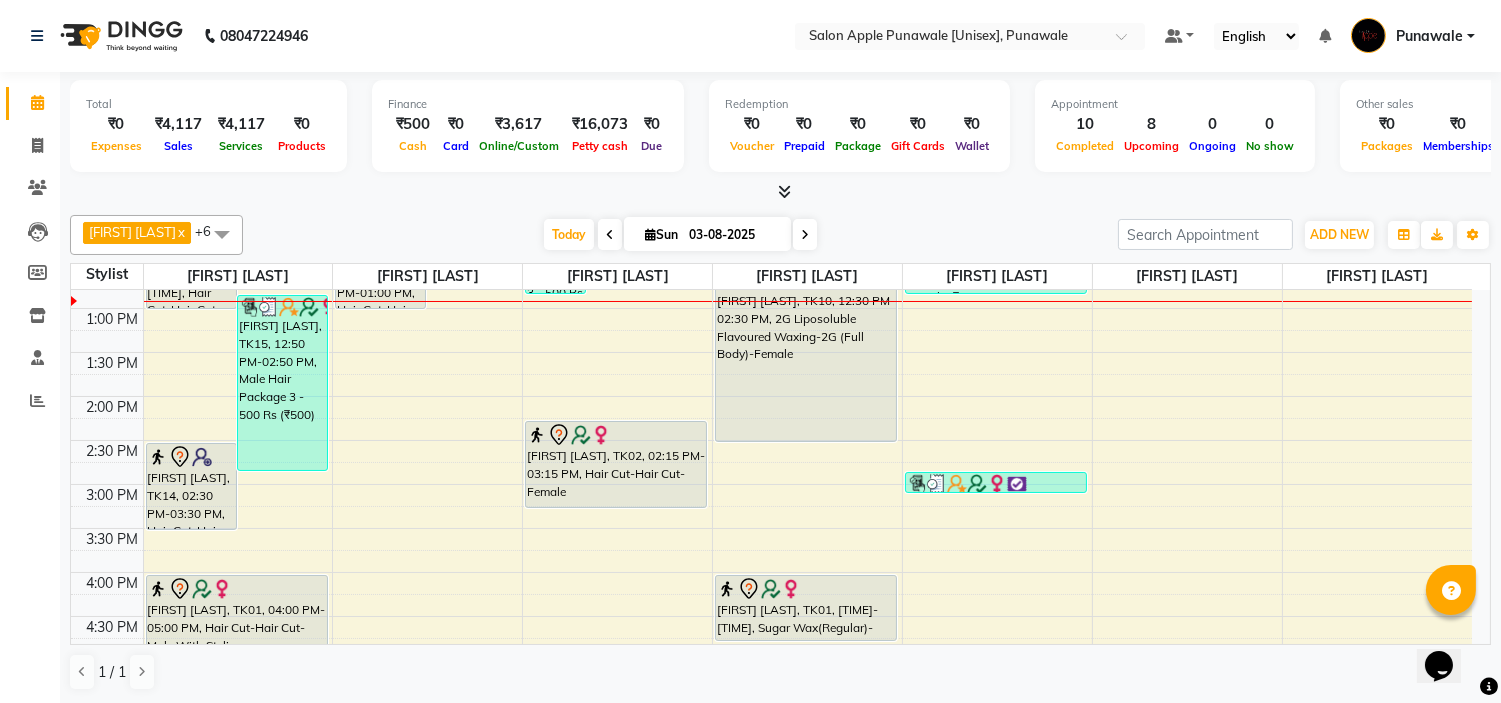 click on "9:00 AM 9:30 AM 10:00 AM 10:30 AM 11:00 AM 11:30 AM 12:00 PM 12:30 PM 1:00 PM 1:30 PM 2:00 PM 2:30 PM 3:00 PM 3:30 PM 4:00 PM 4:30 PM 5:00 PM 5:30 PM 6:00 PM 6:30 PM 7:00 PM 7:30 PM 8:00 PM 8:30 PM 9:00 PM 9:30 PM 10:00 PM 10:30 PM             Purwanshi Andhale, TK03, 12:00 PM-01:00 PM, Hair Cut-Hair Cut-Male With Styling     Purwanshi Andhale, TK15, 12:50 PM-02:50 PM, Male Hair Package 3 - 500 Rs (₹500)             Smita jadhav, TK14, 02:30 PM-03:30 PM, Hair Cut-Hair Cut-Female     Balmukund patel, TK08, 09:40 AM-11:00 AM, Hair Cut-Kid's Hair Cut (Kids Below 12 Yrs)-Male (₹200),Hair Cut-Kid's Hair Cut (Kids Below 12 Yrs)-Male (₹200)             anagha patil, TK01, 04:00 PM-05:00 PM, Hair Cut-Hair Cut-Male With Styling     apeksha maarenusm, TK11, 11:00 AM-12:00 PM, Hair Styling-Tong Setting (Shoulder Length)-Female (₹550)     Rohit, TK12, 11:40 AM-12:10 PM, Beard Styling-Shaving-Male (₹250)             Rahul hon, TK05, 12:00 PM-01:00 PM, Hair Cut-Hair Cut-Male With Styling" at bounding box center (771, 572) 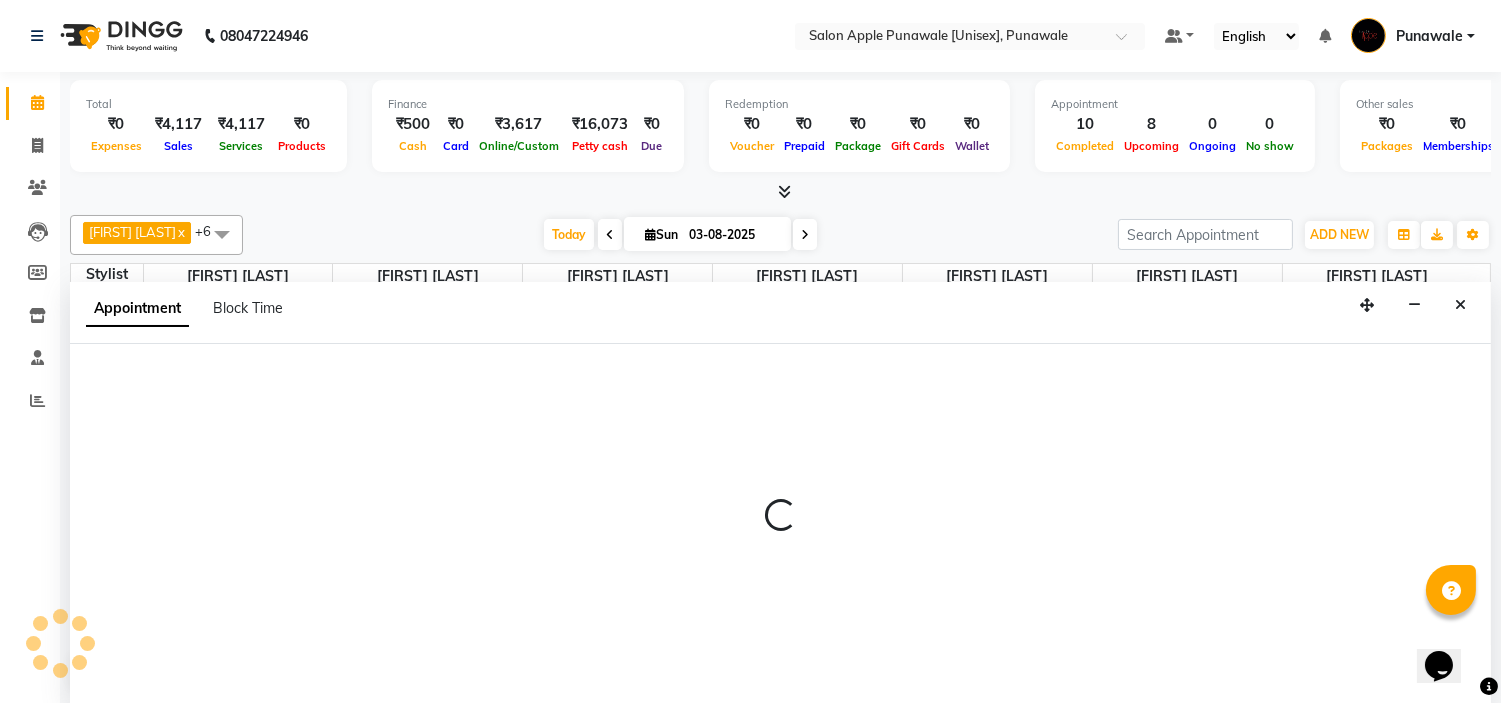 scroll, scrollTop: 1, scrollLeft: 0, axis: vertical 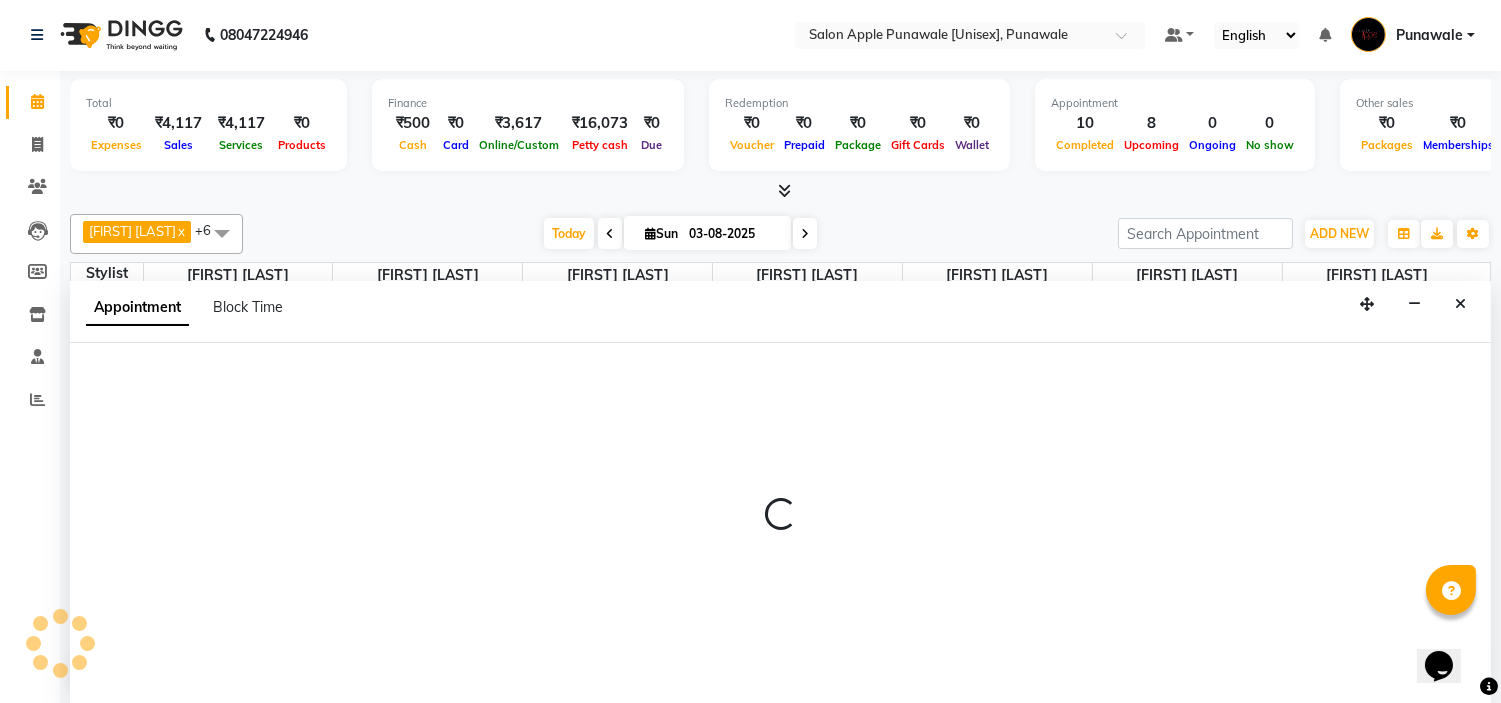 type 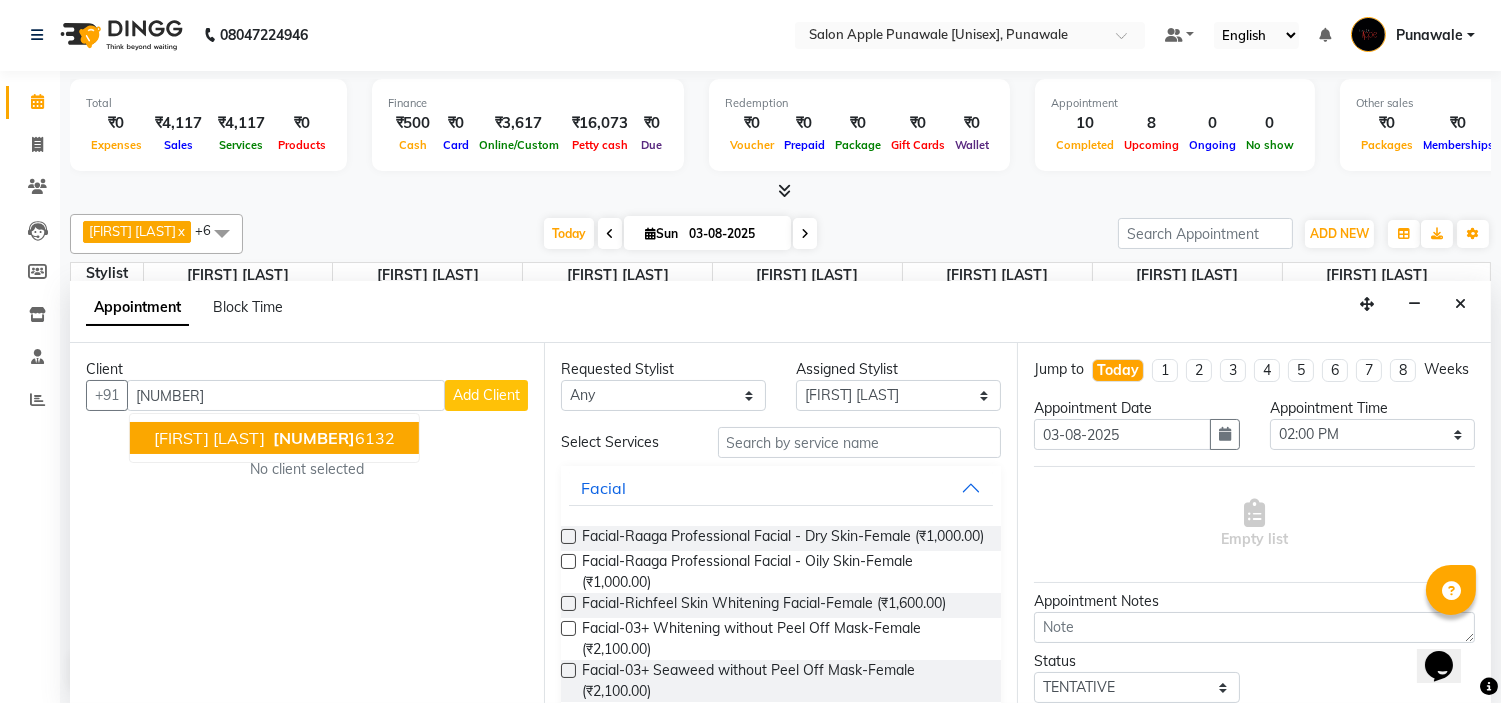 click on "741713 6132" at bounding box center (332, 438) 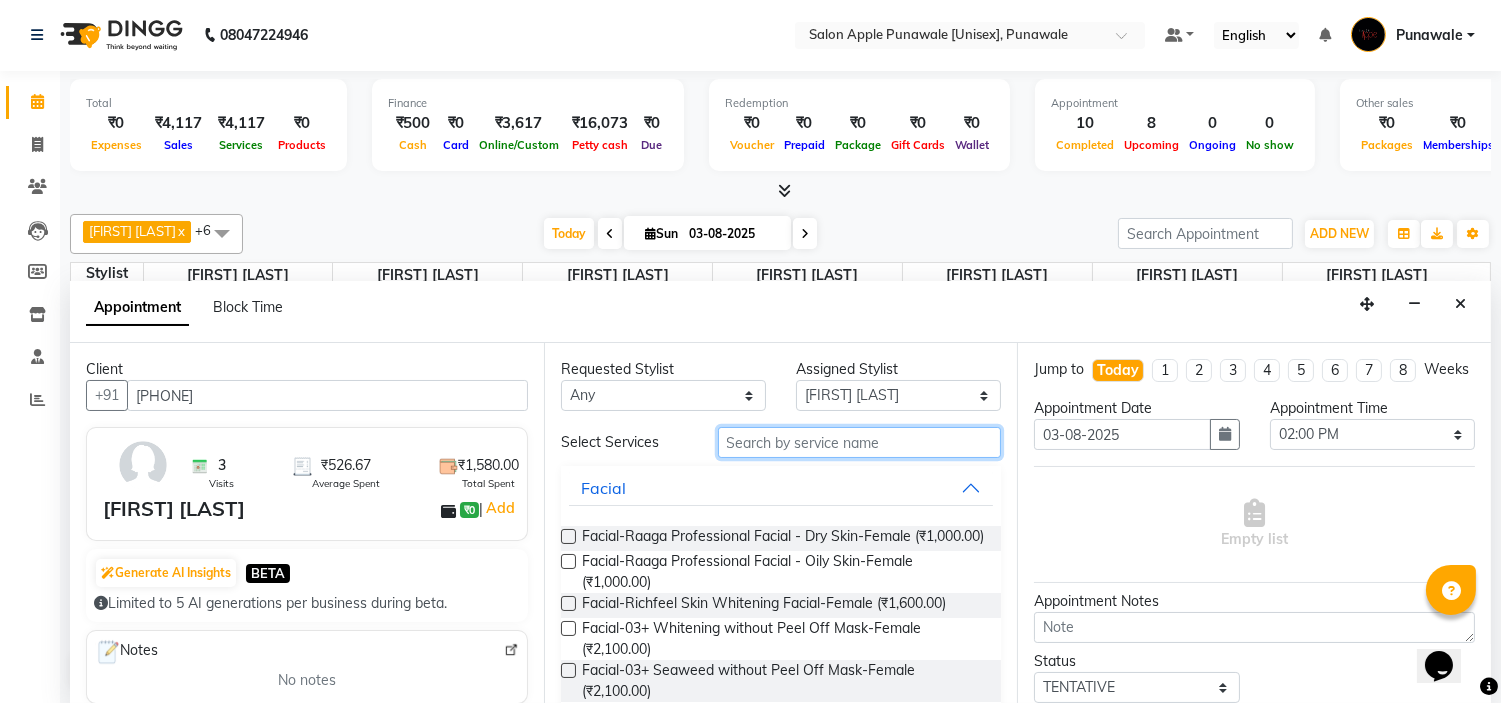 click at bounding box center [860, 442] 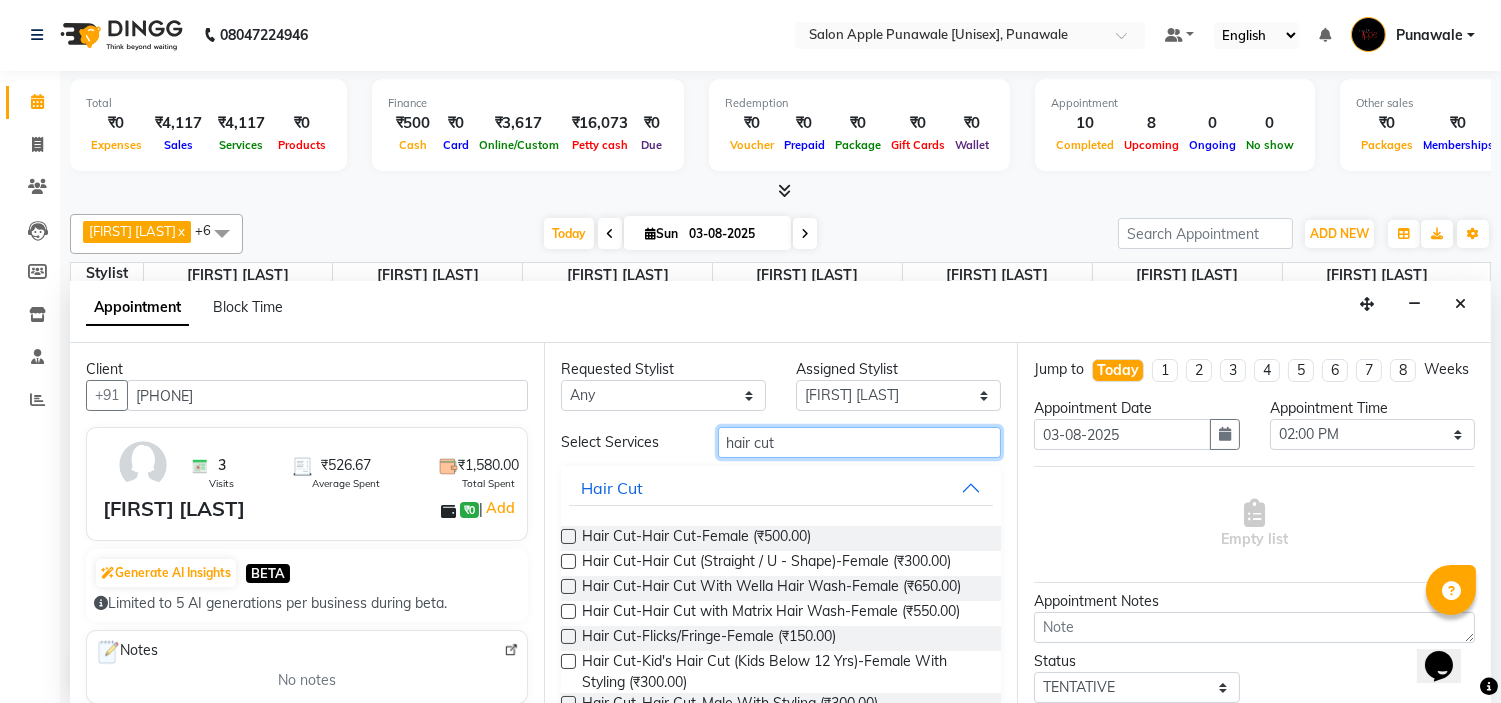 scroll, scrollTop: 111, scrollLeft: 0, axis: vertical 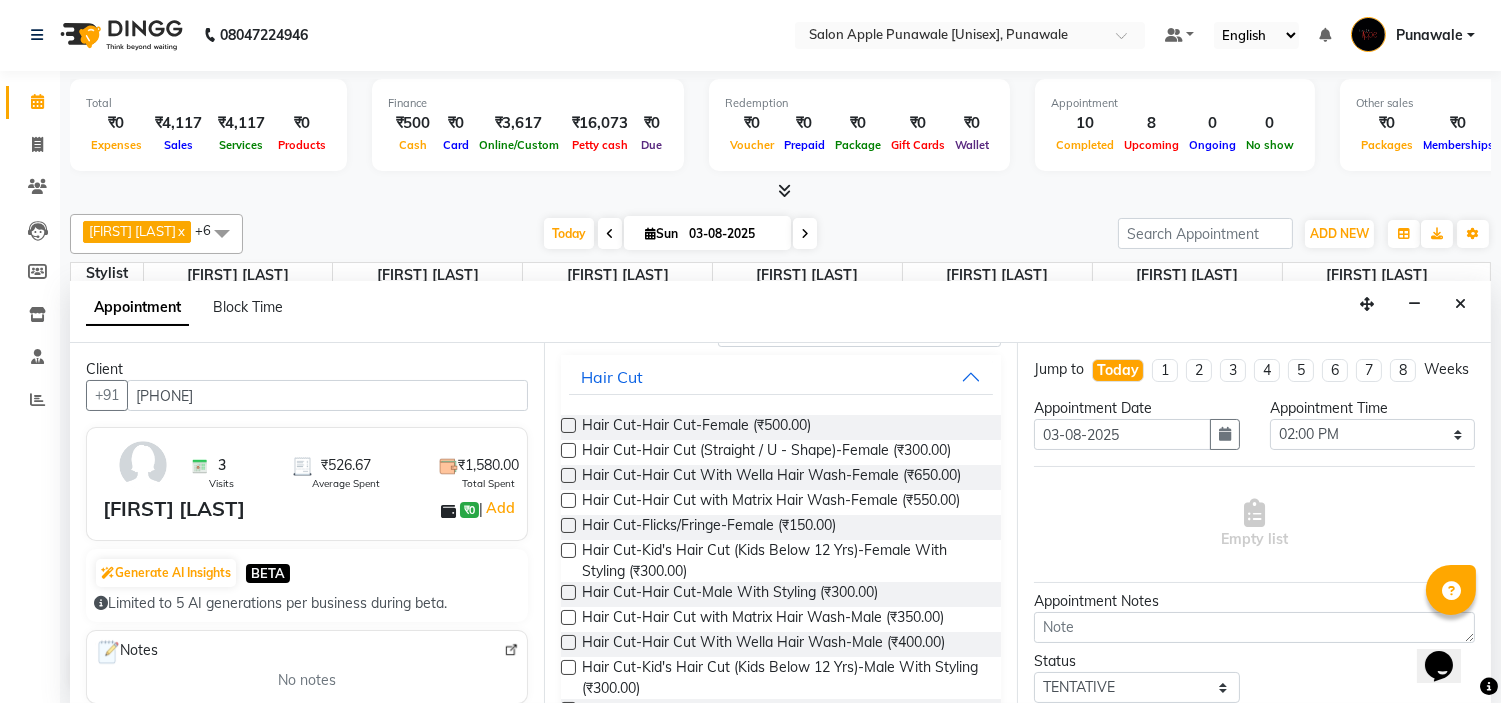 click on "Hair Cut-Hair Cut-Female (₹500.00) Hair Cut-Hair Cut (Straight / U - Shape)-Female (₹300.00) Hair Cut-Hair Cut With Wella Hair Wash-Female (₹650.00) Hair Cut-Hair Cut with Matrix Hair Wash-Female (₹550.00) Hair Cut-Flicks/Fringe-Female (₹150.00) Hair Cut-Kid's Hair Cut (Kids Below 12 Yrs)-Female With Styling (₹300.00) Hair Cut-Hair Cut-Male With Styling (₹300.00) Hair Cut-Hair Cut with Matrix Hair Wash-Male (₹350.00) Hair Cut-Hair Cut With Wella Hair Wash-Male (₹400.00) Hair Cut-Kid's Hair Cut (Kids Below 12 Yrs)-Male With Styling (₹300.00) Hair Cut-Head Shaving-Male (₹250.00) Hair Cut-Hair Cut-Male  (₹200.00) Hair Cut-Kid's Hair Cut (Kids Below 12 Yrs)-Male (₹200.00) Hair Cut-Kid's Hair Cut (Kids Below 12 Yrs)-Female (₹200.00) Hair Cut-Head Shaving-Kids (₹500.00)" at bounding box center [781, 619] 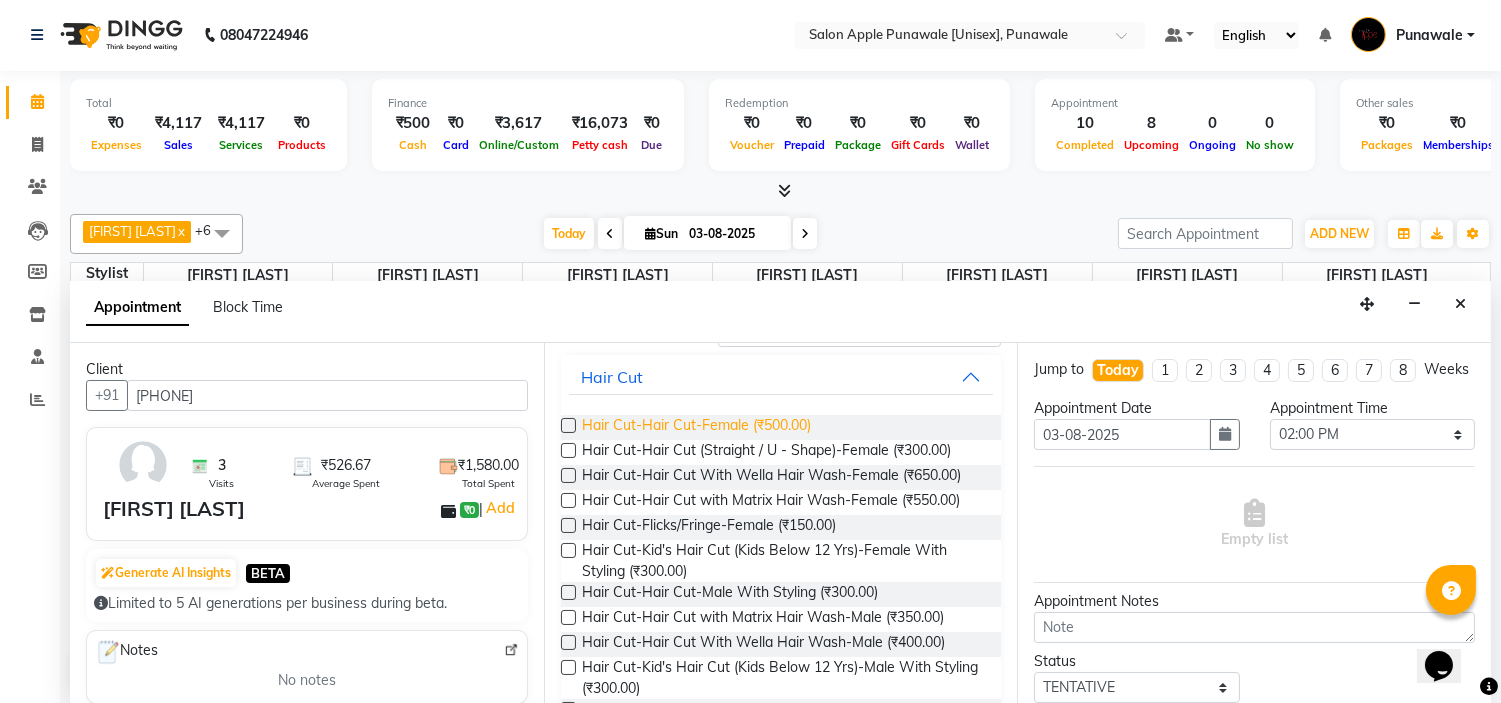 click on "Hair Cut-Hair Cut-Female (₹500.00)" at bounding box center [696, 427] 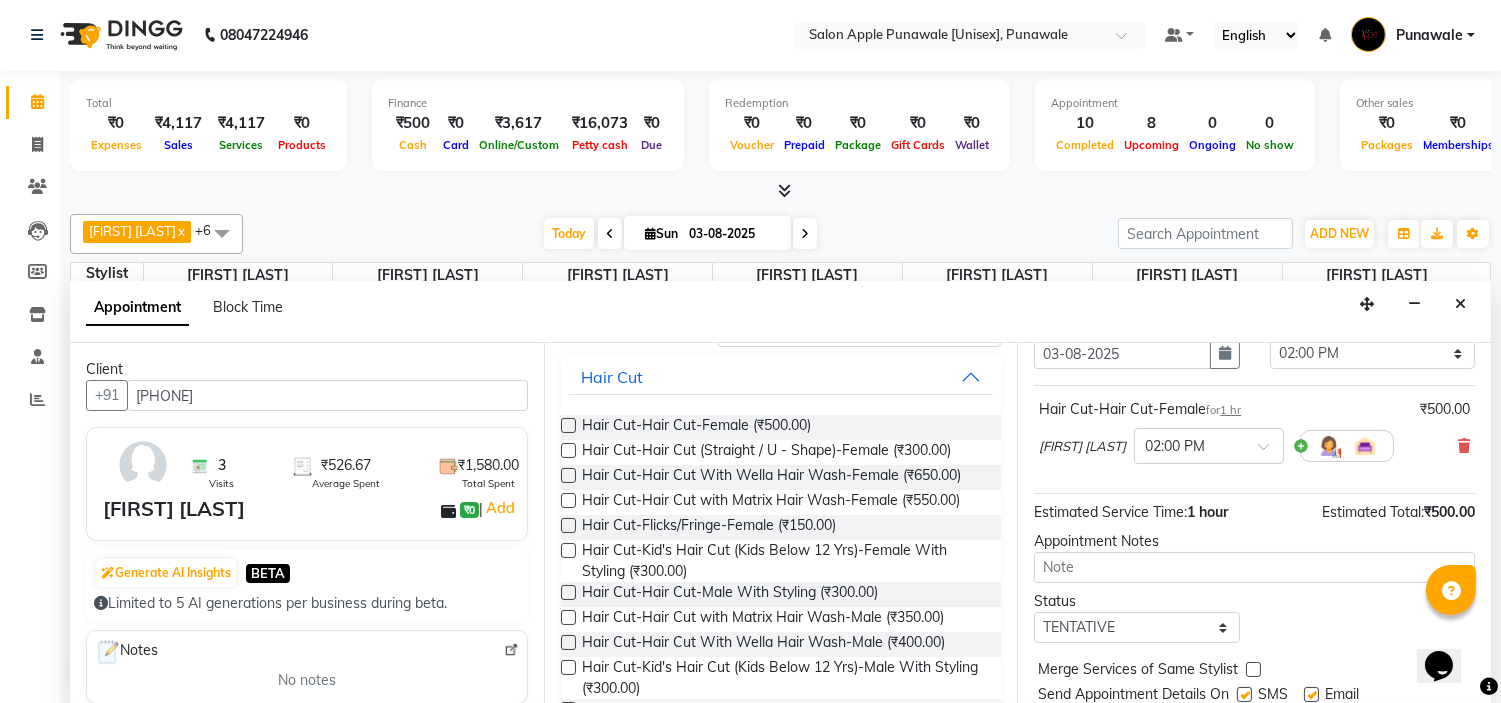 scroll, scrollTop: 165, scrollLeft: 0, axis: vertical 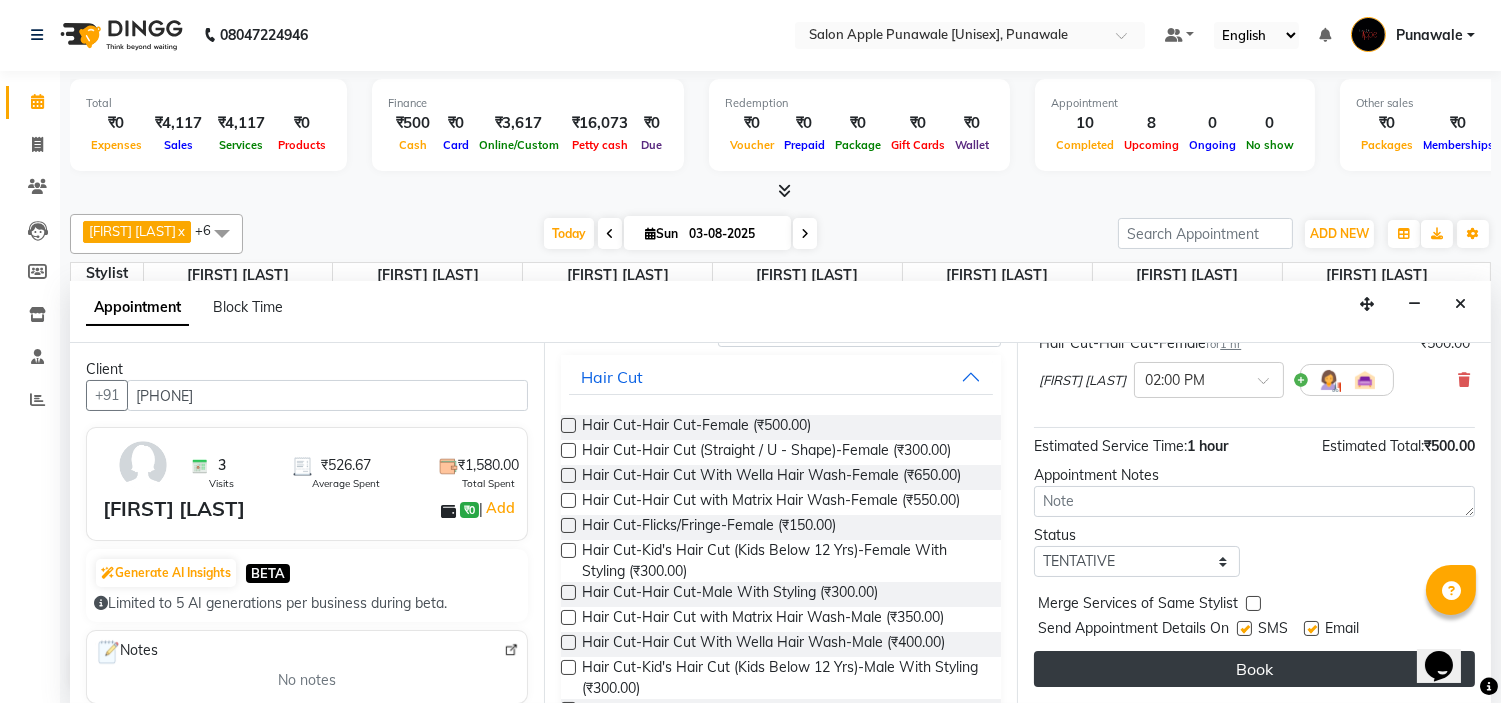 click on "Book" at bounding box center (1254, 669) 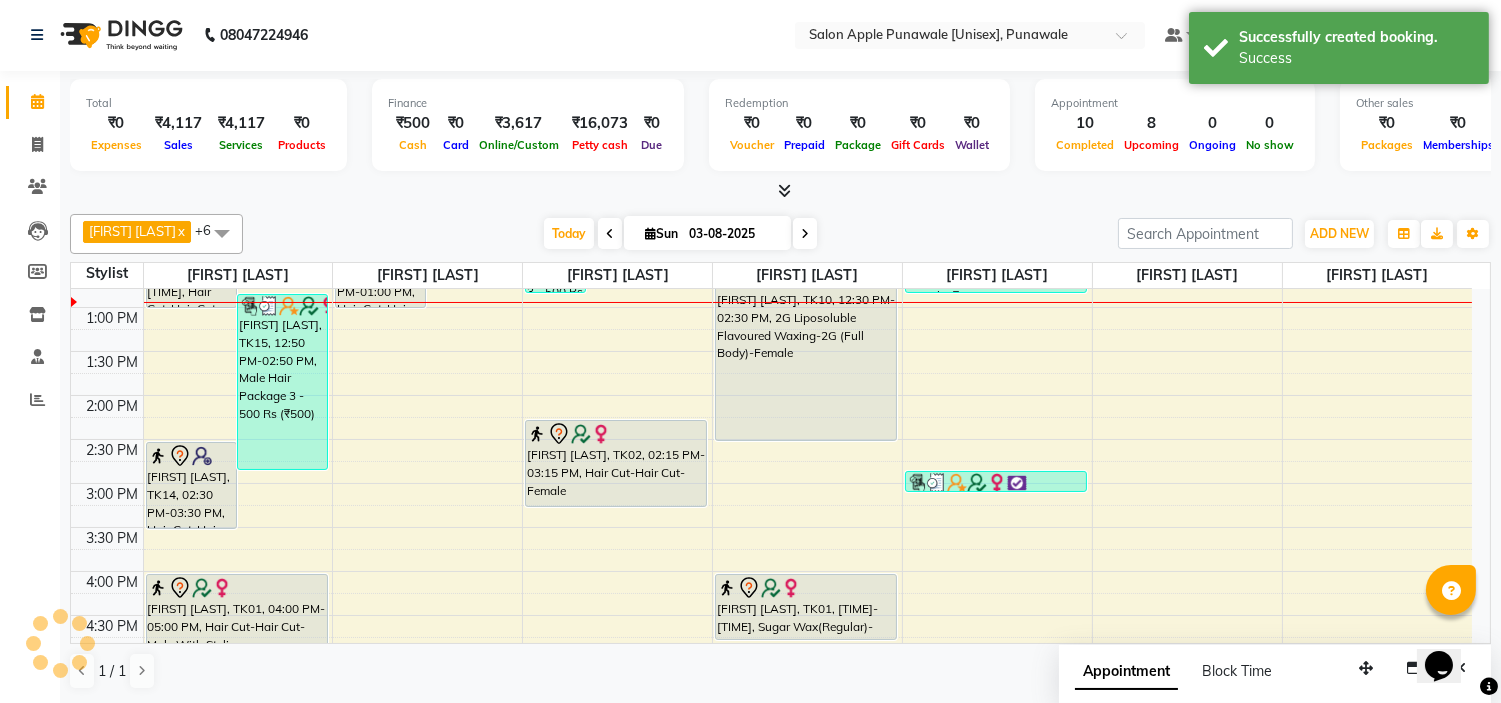scroll, scrollTop: 0, scrollLeft: 0, axis: both 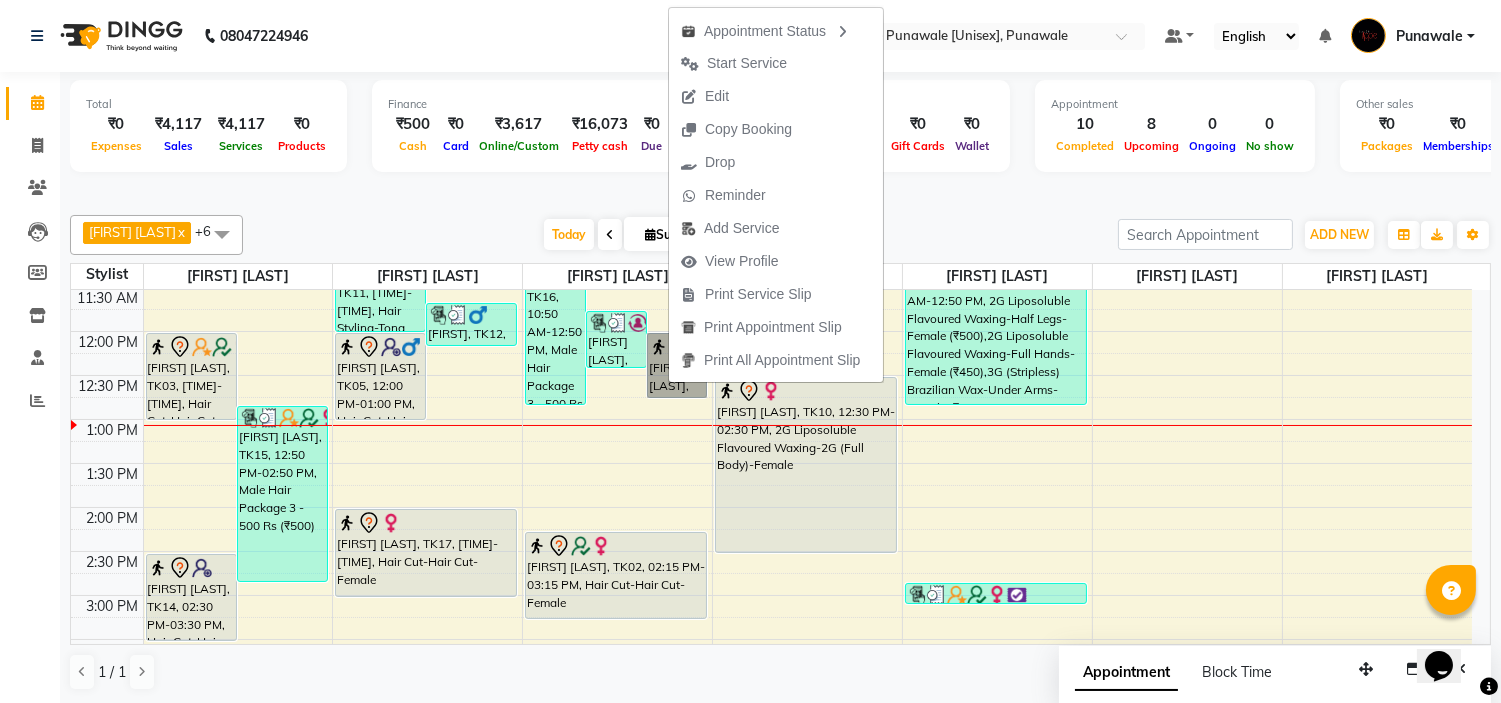 click on "9:00 AM 9:30 AM 10:00 AM 10:30 AM 11:00 AM 11:30 AM 12:00 PM 12:30 PM 1:00 PM 1:30 PM 2:00 PM 2:30 PM 3:00 PM 3:30 PM 4:00 PM 4:30 PM 5:00 PM 5:30 PM 6:00 PM 6:30 PM 7:00 PM 7:30 PM 8:00 PM 8:30 PM 9:00 PM 9:30 PM 10:00 PM 10:30 PM             Purwanshi Andhale, TK03, 12:00 PM-01:00 PM, Hair Cut-Hair Cut-Male With Styling     Purwanshi Andhale, TK15, 12:50 PM-02:50 PM, Male Hair Package 3 - 500 Rs (₹500)             Smita jadhav, TK14, 02:30 PM-03:30 PM, Hair Cut-Hair Cut-Female     Balmukund patel, TK08, 09:40 AM-11:00 AM, Hair Cut-Kid's Hair Cut (Kids Below 12 Yrs)-Male (₹200),Hair Cut-Kid's Hair Cut (Kids Below 12 Yrs)-Male (₹200)             anagha patil, TK01, 04:00 PM-05:00 PM, Hair Cut-Hair Cut-Male With Styling     apeksha maarenusm, TK11, 11:00 AM-12:00 PM, Hair Styling-Tong Setting (Shoulder Length)-Female (₹550)     Rohit, TK12, 11:40 AM-12:10 PM, Beard Styling-Shaving-Male (₹250)             Rahul hon, TK05, 12:00 PM-01:00 PM, Hair Cut-Hair Cut-Male With Styling" at bounding box center (771, 683) 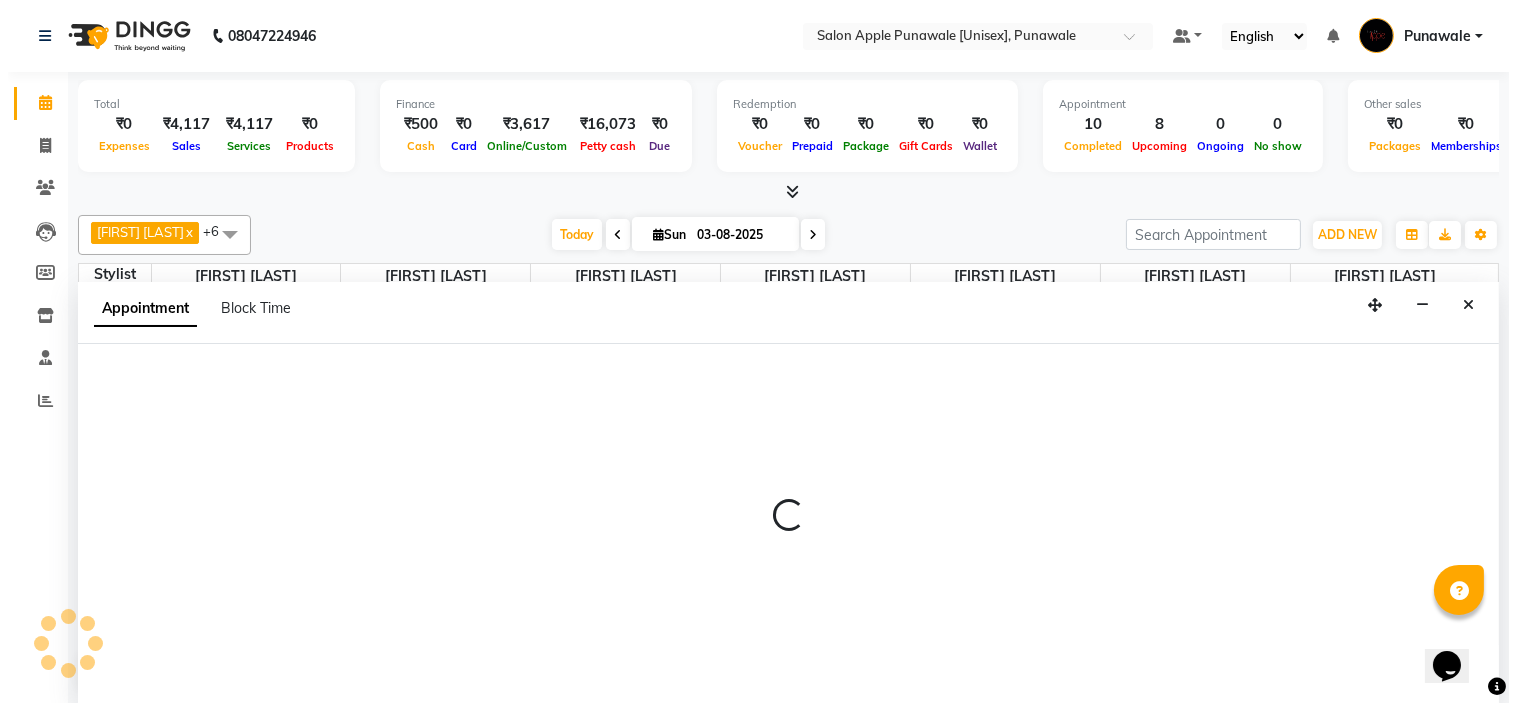scroll, scrollTop: 1, scrollLeft: 0, axis: vertical 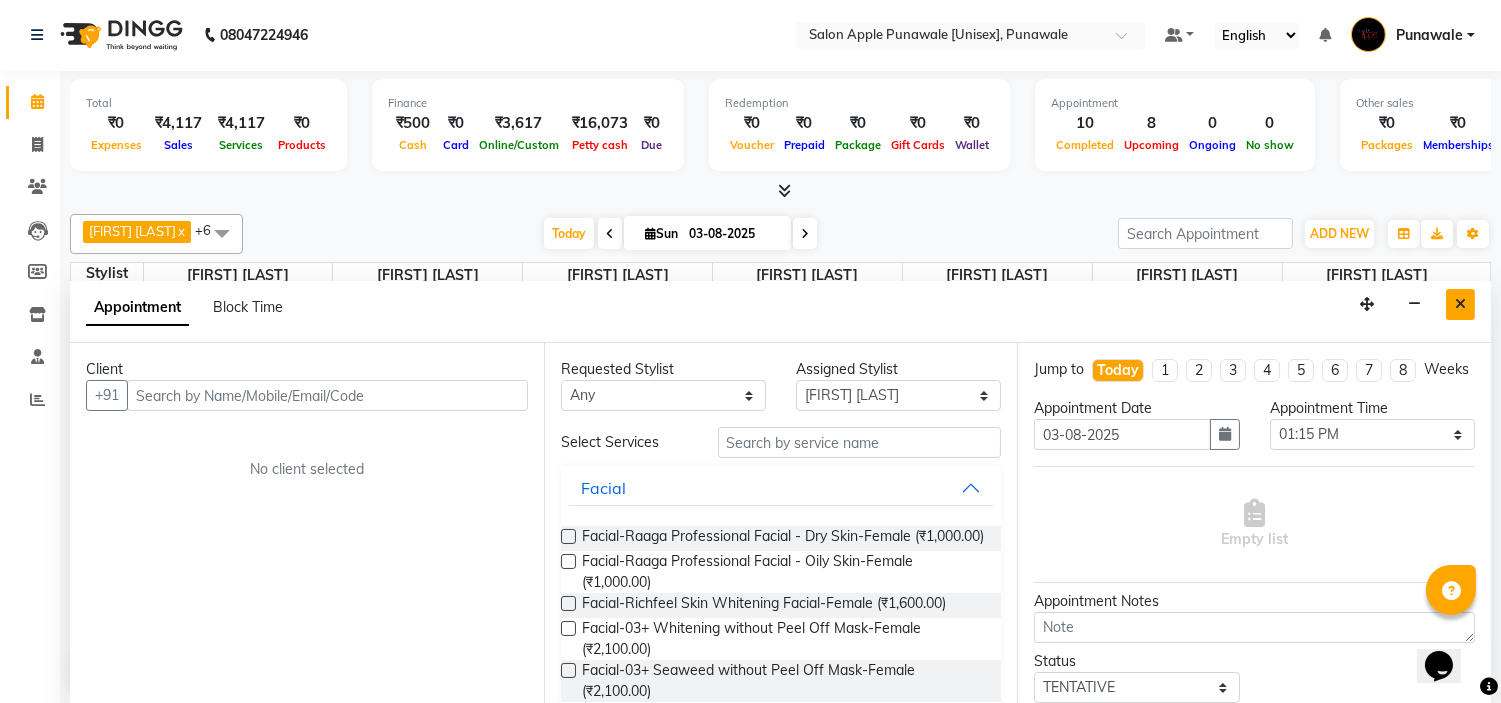 click at bounding box center (1460, 304) 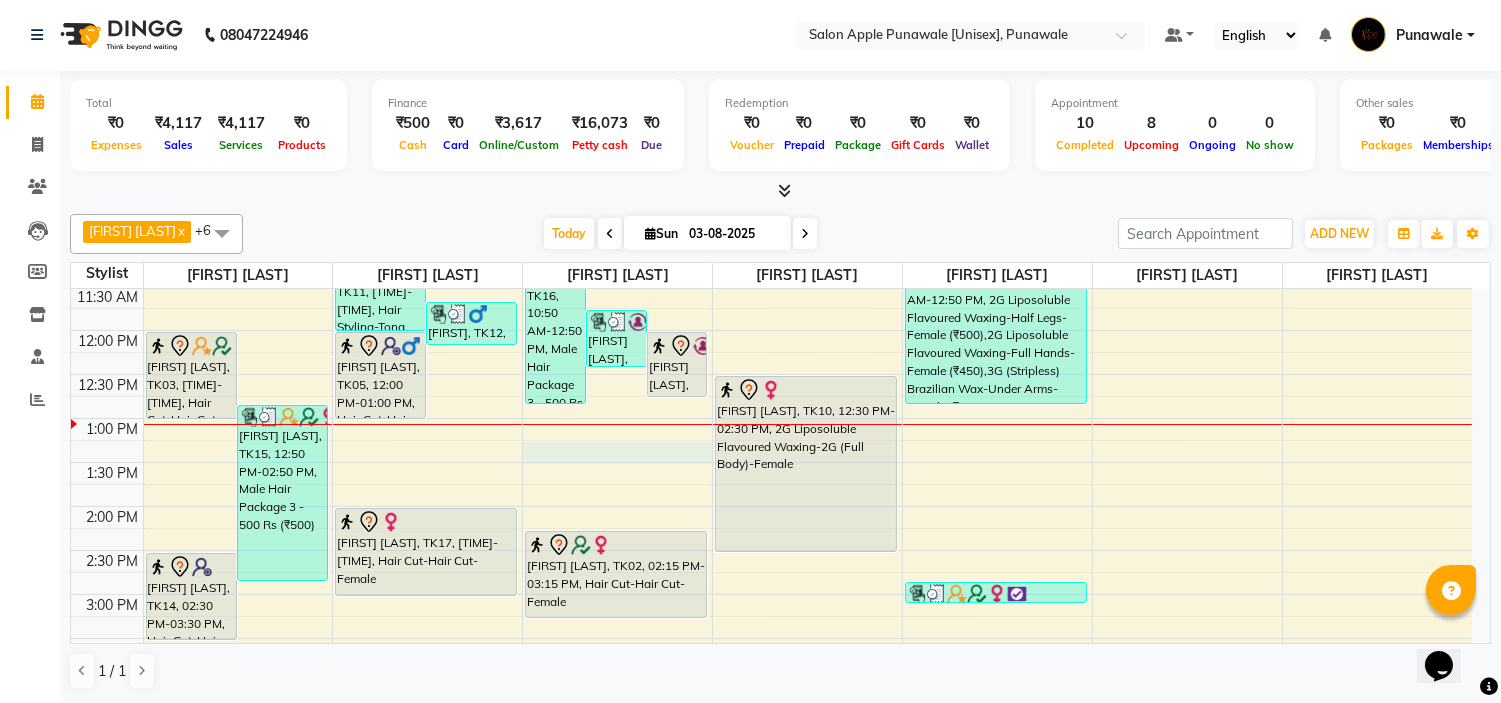 click on "9:00 AM 9:30 AM 10:00 AM 10:30 AM 11:00 AM 11:30 AM 12:00 PM 12:30 PM 1:00 PM 1:30 PM 2:00 PM 2:30 PM 3:00 PM 3:30 PM 4:00 PM 4:30 PM 5:00 PM 5:30 PM 6:00 PM 6:30 PM 7:00 PM 7:30 PM 8:00 PM 8:30 PM 9:00 PM 9:30 PM 10:00 PM 10:30 PM             Purwanshi Andhale, TK03, 12:00 PM-01:00 PM, Hair Cut-Hair Cut-Male With Styling     Purwanshi Andhale, TK15, 12:50 PM-02:50 PM, Male Hair Package 3 - 500 Rs (₹500)             Smita jadhav, TK14, 02:30 PM-03:30 PM, Hair Cut-Hair Cut-Female     Balmukund patel, TK08, 09:40 AM-11:00 AM, Hair Cut-Kid's Hair Cut (Kids Below 12 Yrs)-Male (₹200),Hair Cut-Kid's Hair Cut (Kids Below 12 Yrs)-Male (₹200)             anagha patil, TK01, 04:00 PM-05:00 PM, Hair Cut-Hair Cut-Male With Styling     apeksha maarenusm, TK11, 11:00 AM-12:00 PM, Hair Styling-Tong Setting (Shoulder Length)-Female (₹550)     Rohit, TK12, 11:40 AM-12:10 PM, Beard Styling-Shaving-Male (₹250)             Rahul hon, TK05, 12:00 PM-01:00 PM, Hair Cut-Hair Cut-Male With Styling" at bounding box center [771, 682] 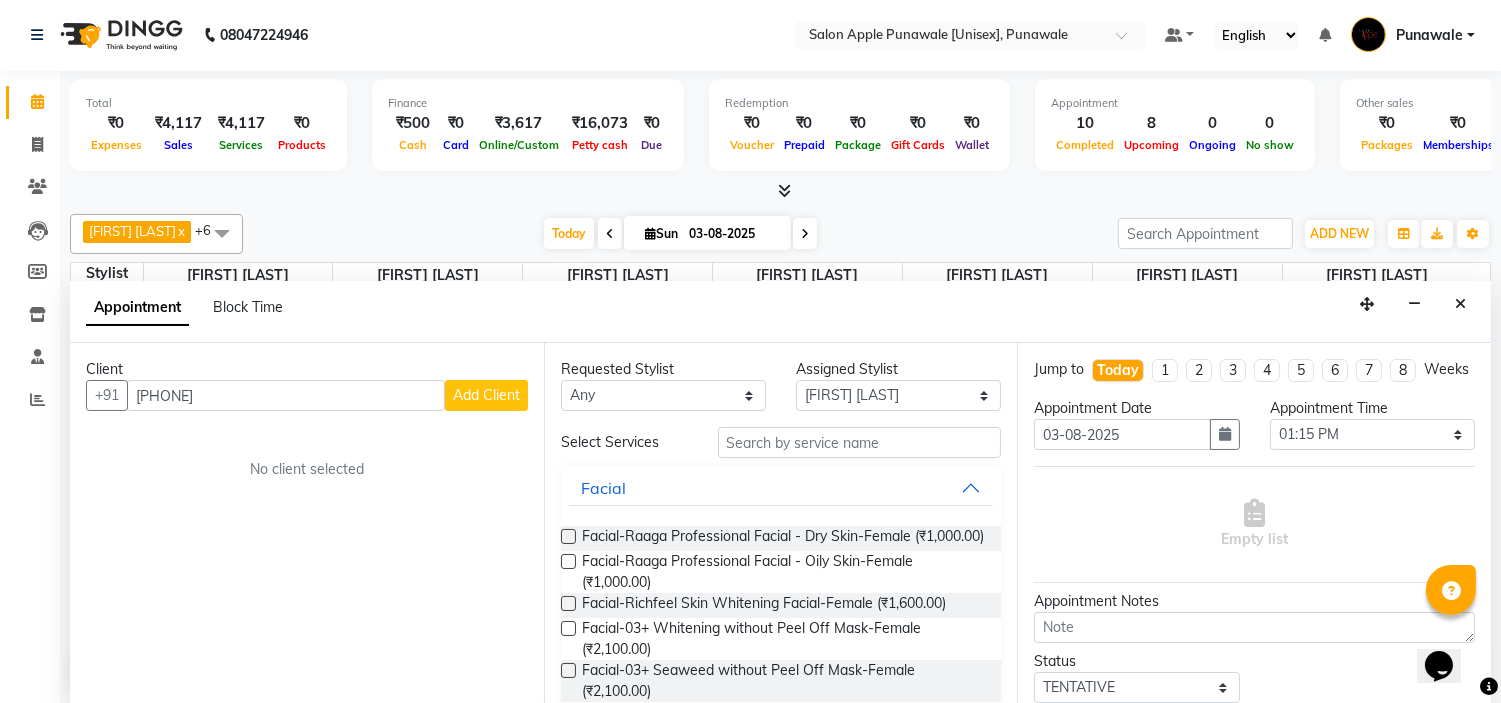 click on "Add Client" at bounding box center [486, 395] 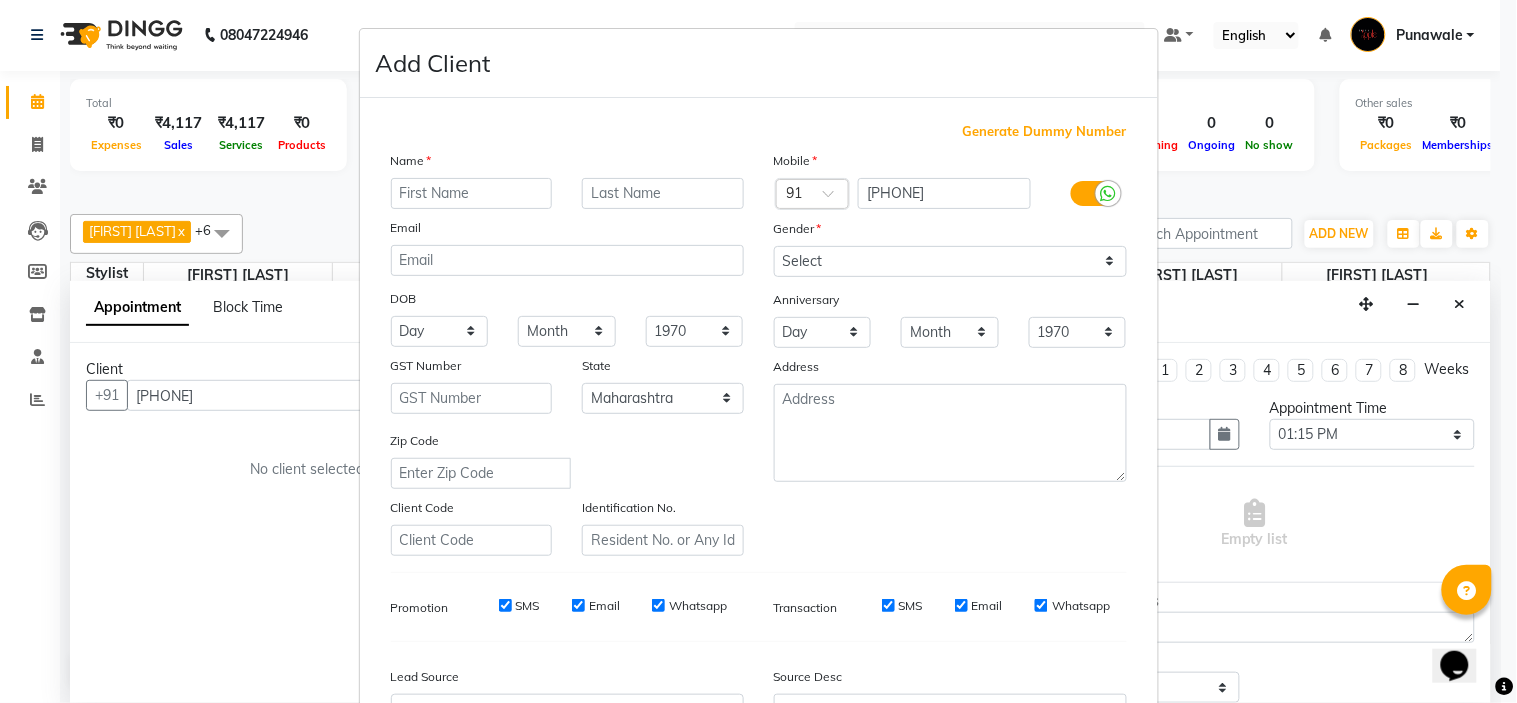 click at bounding box center (472, 193) 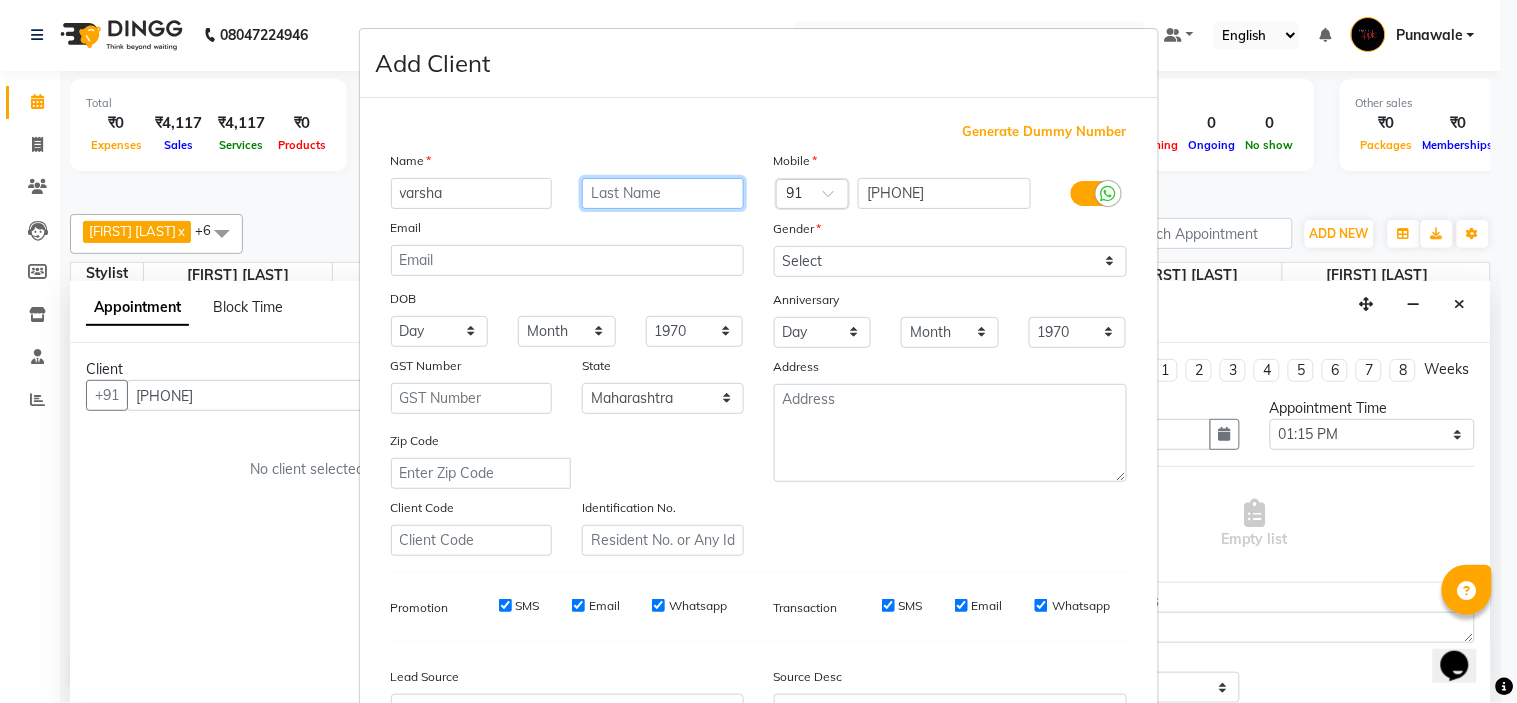 click at bounding box center (663, 193) 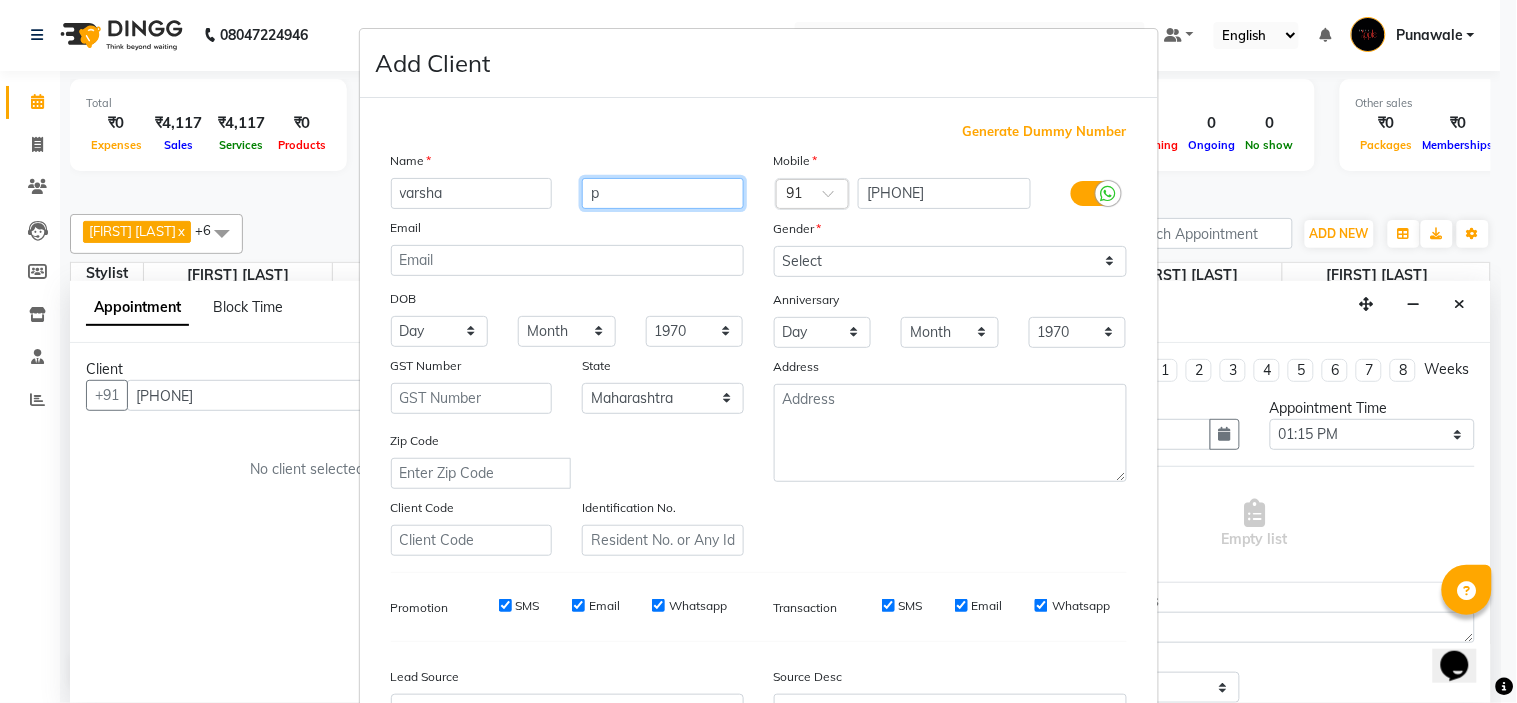 click on "p" at bounding box center [663, 193] 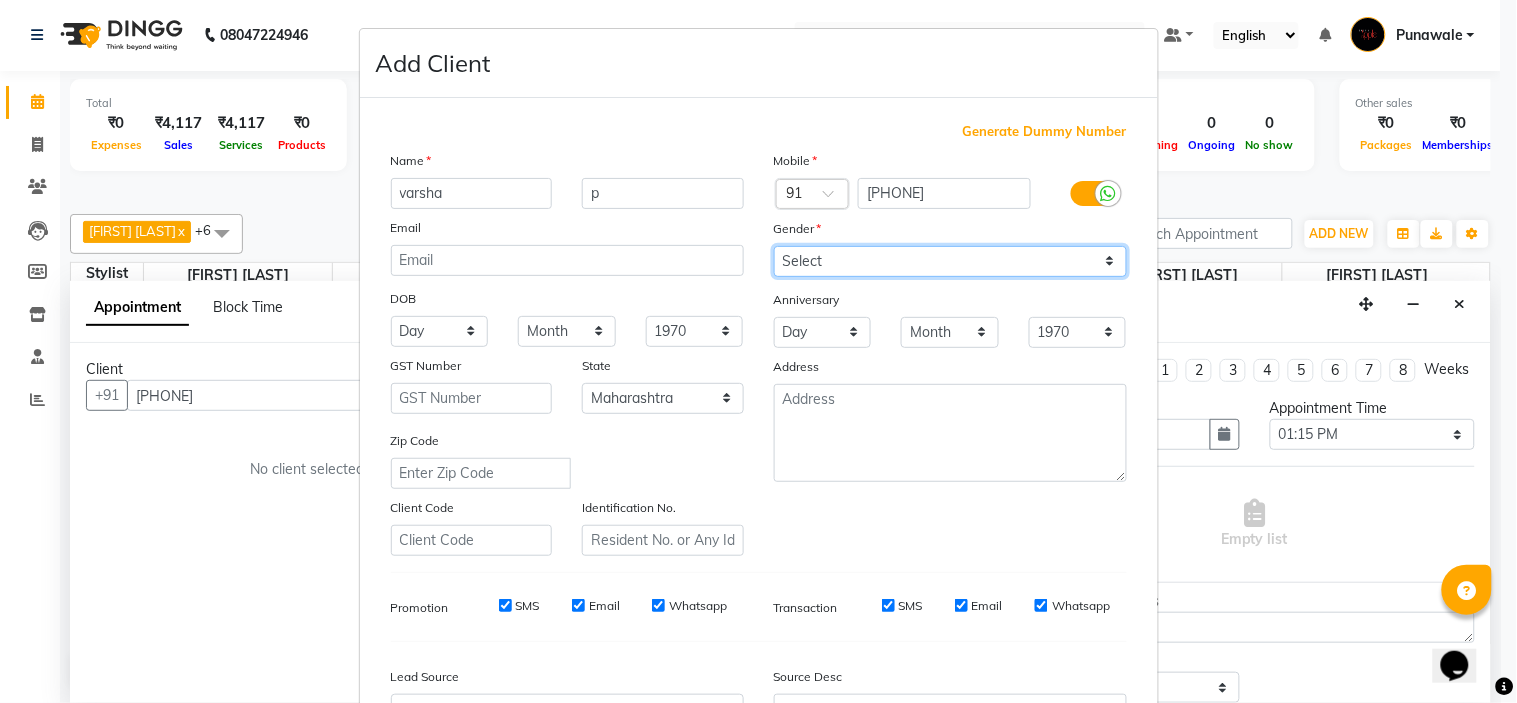 click on "Select Male Female Other Prefer Not To Say" at bounding box center (950, 261) 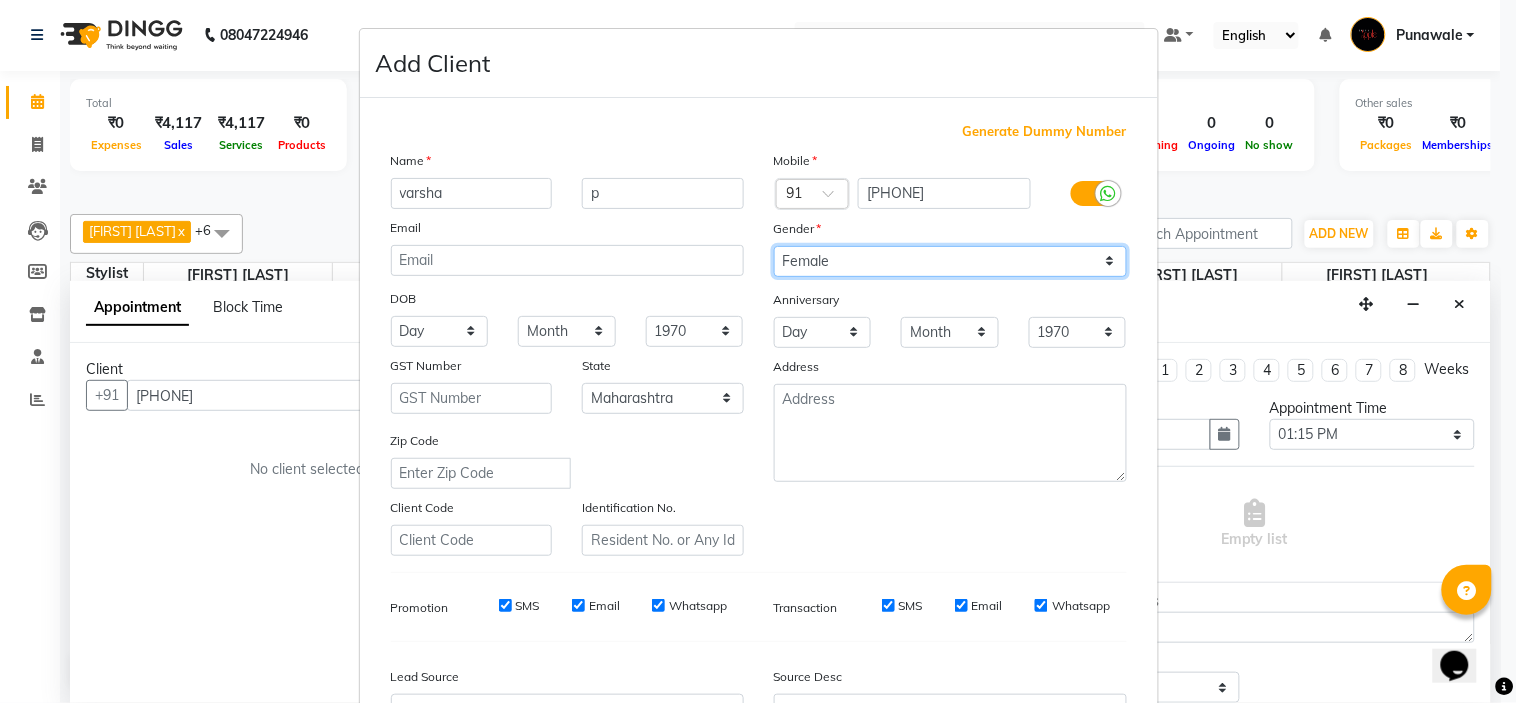 click on "Select Male Female Other Prefer Not To Say" at bounding box center (950, 261) 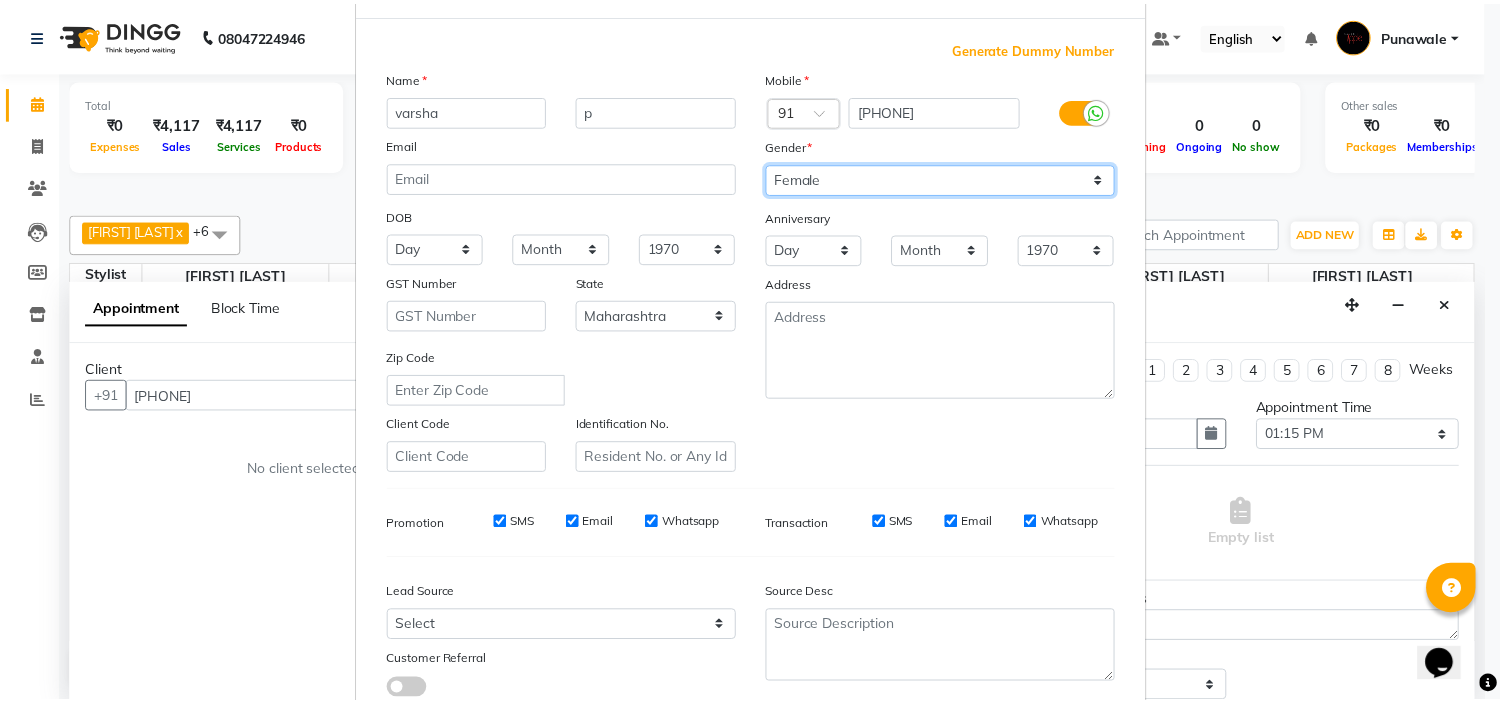 scroll, scrollTop: 221, scrollLeft: 0, axis: vertical 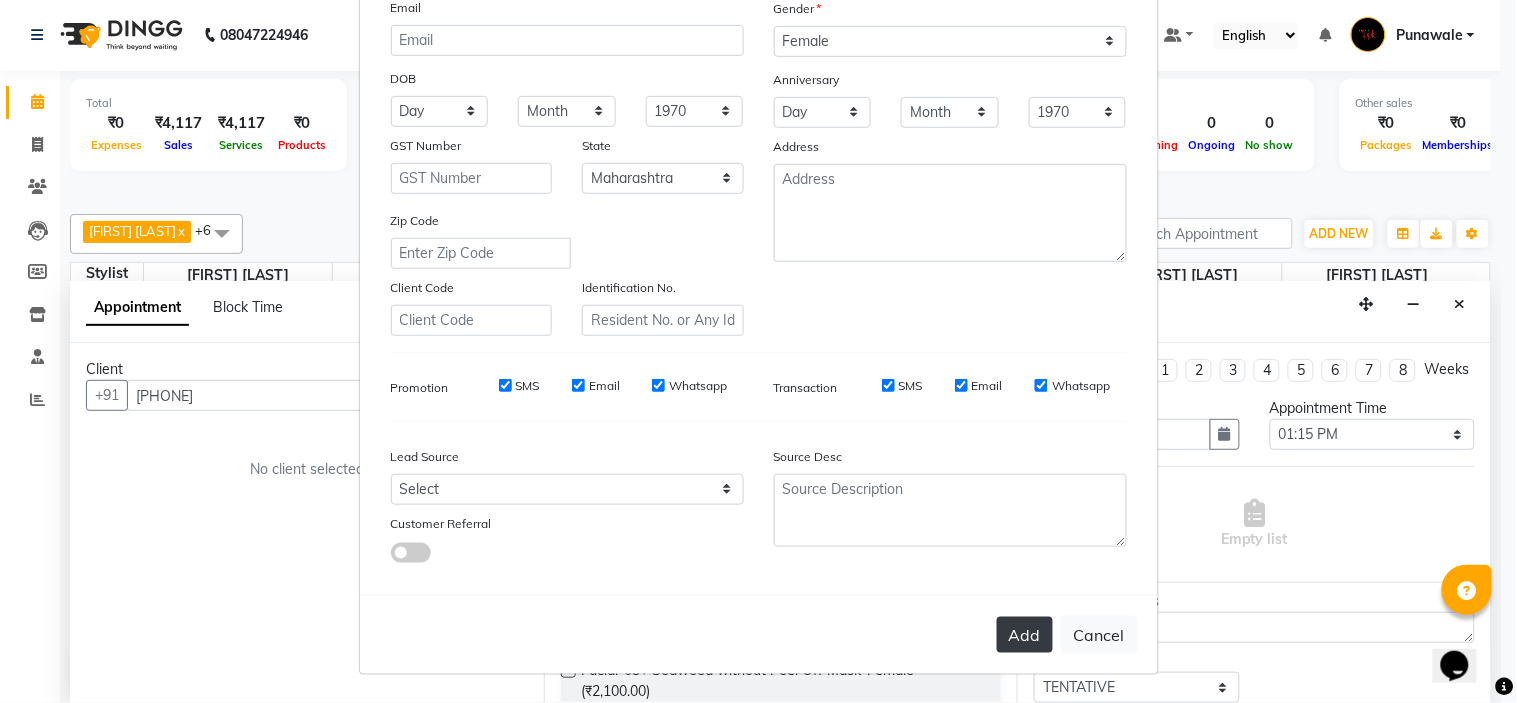 click on "Add" at bounding box center [1025, 635] 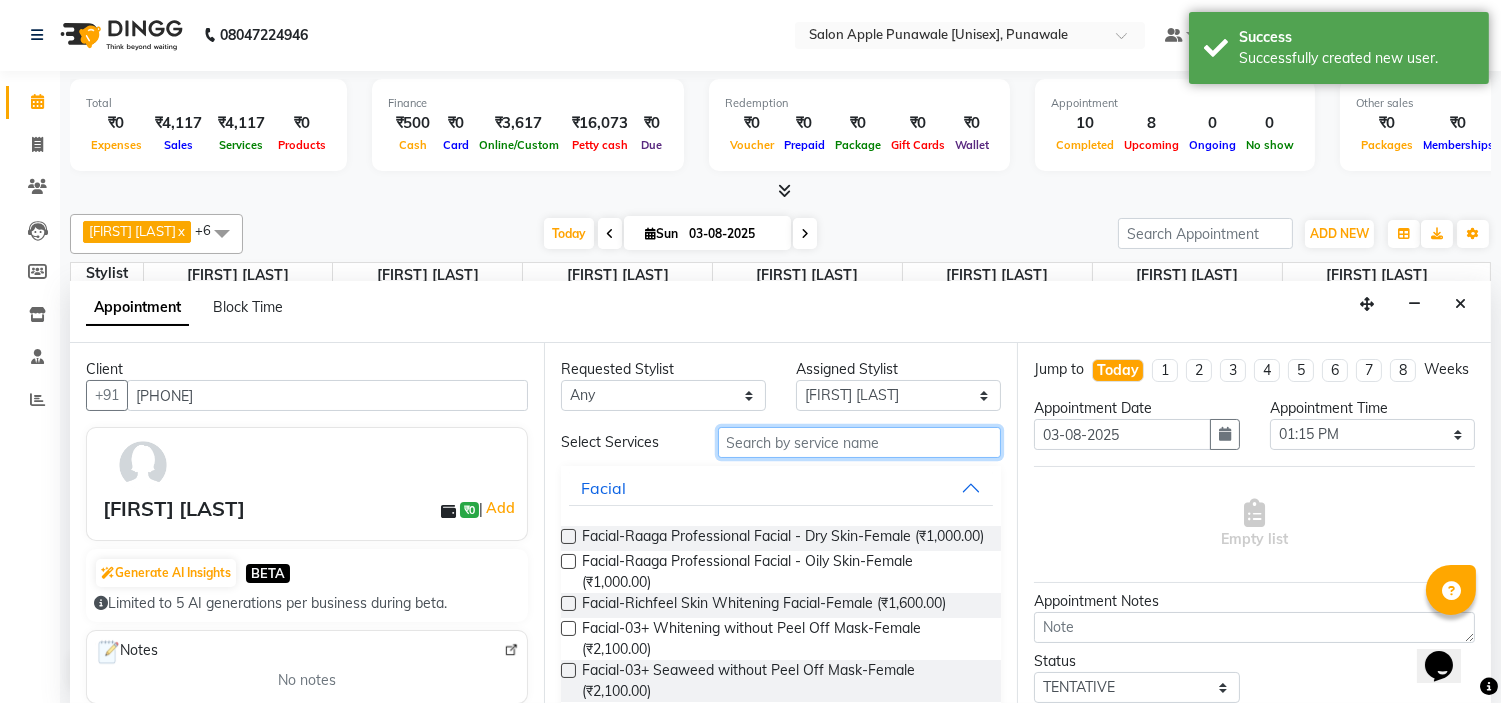 click at bounding box center (860, 442) 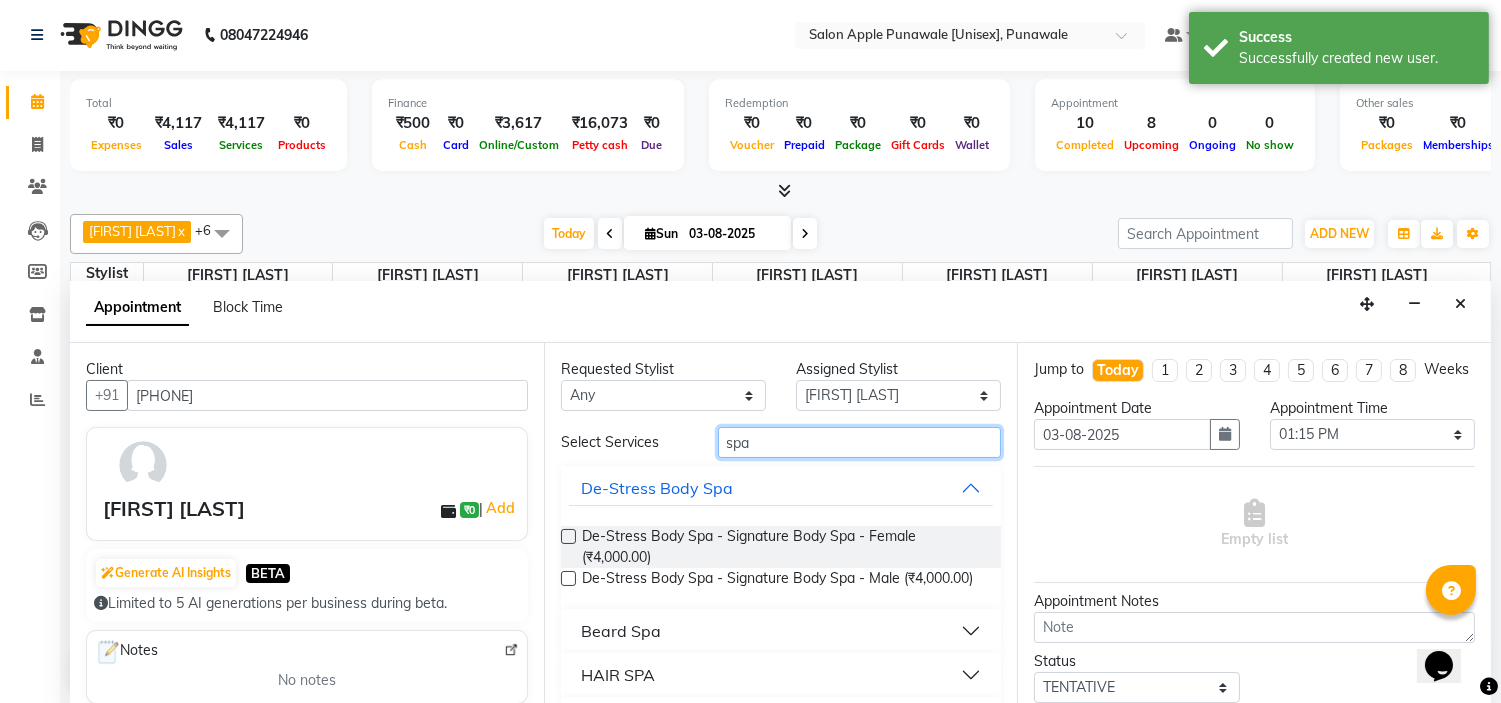 scroll, scrollTop: 111, scrollLeft: 0, axis: vertical 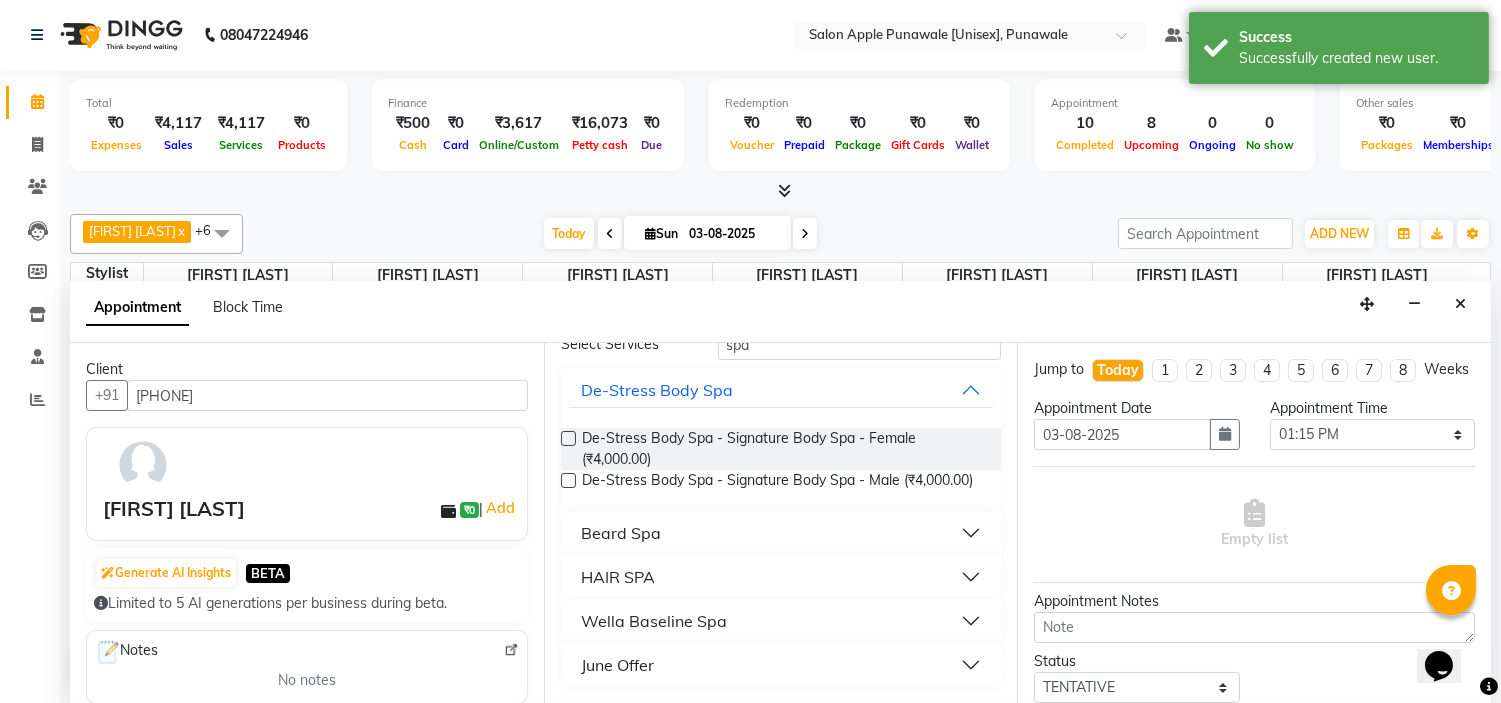 click on "HAIR SPA" at bounding box center [618, 577] 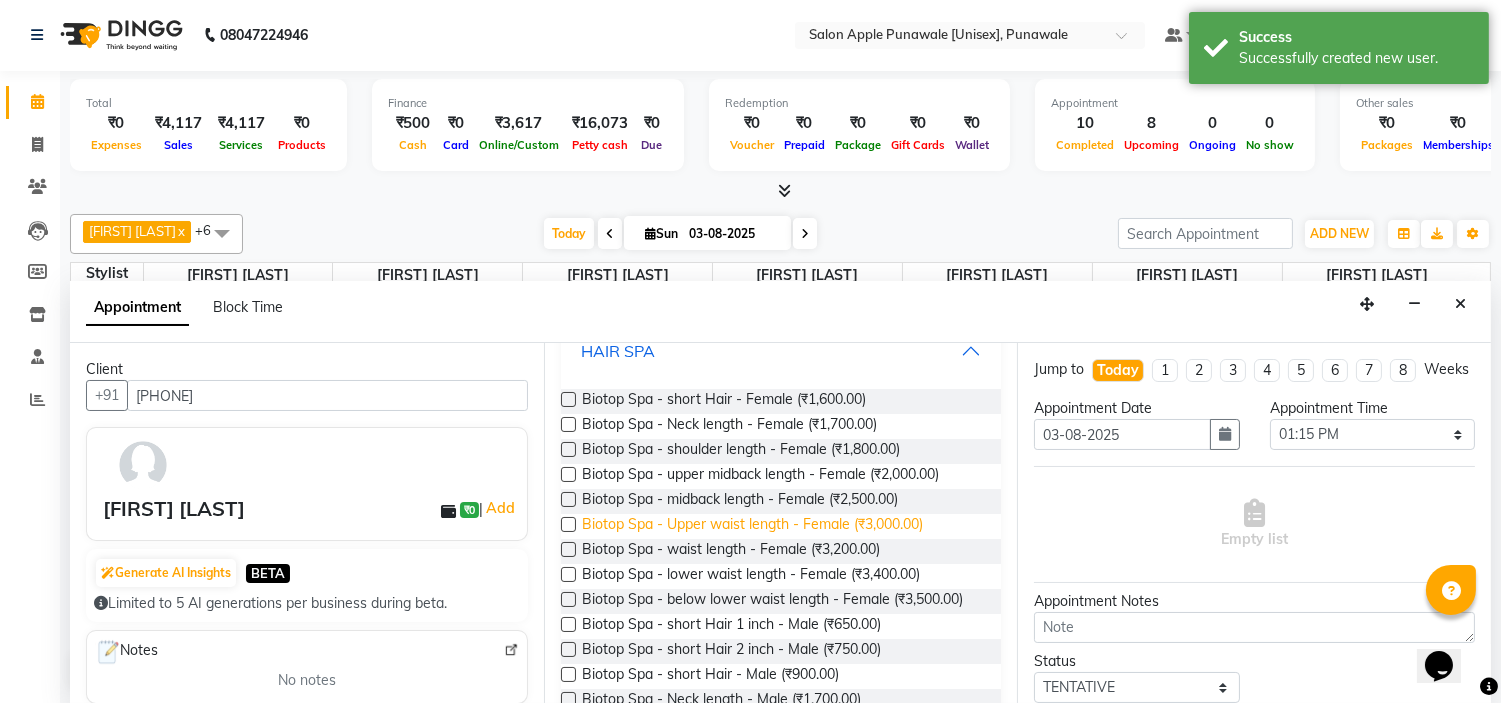scroll, scrollTop: 333, scrollLeft: 0, axis: vertical 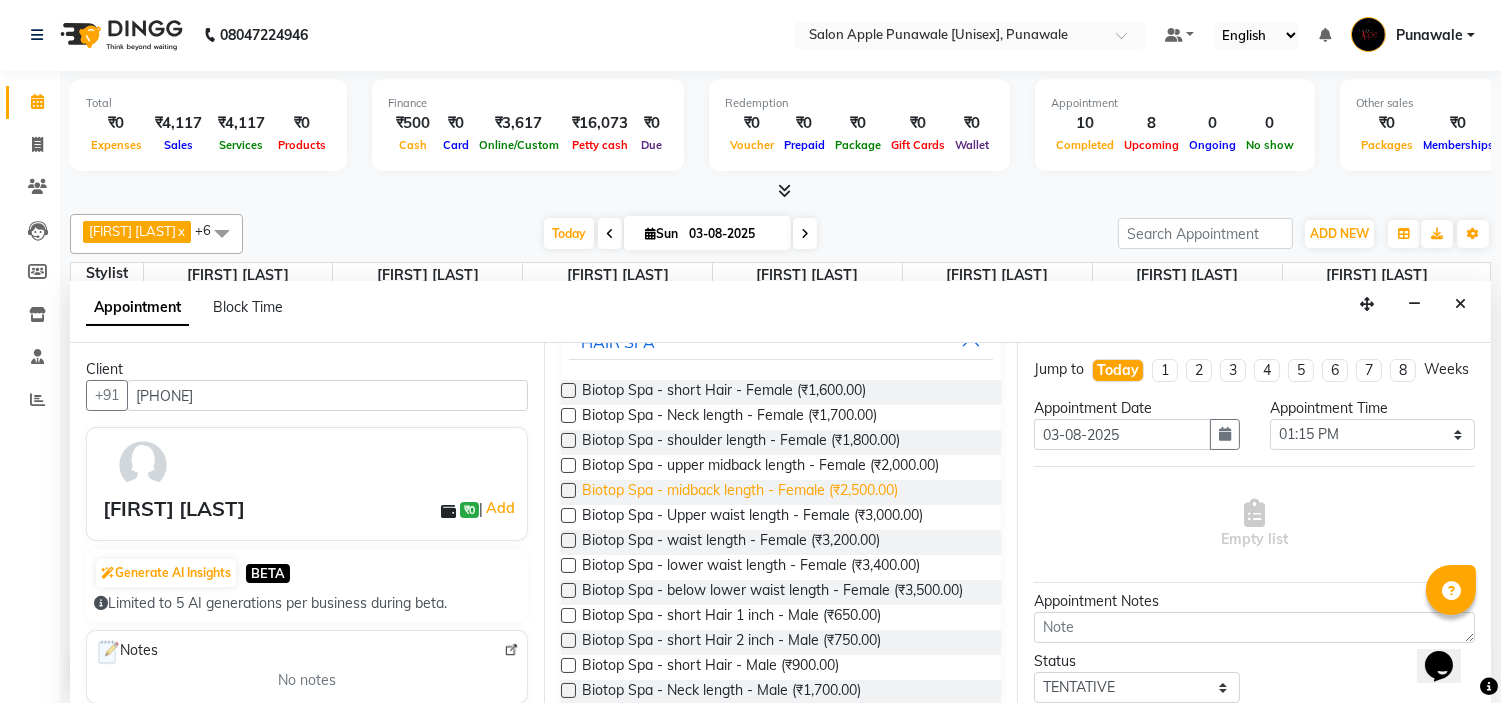 click on "Biotop Spa - midback length - Female (₹2,500.00)" at bounding box center [740, 492] 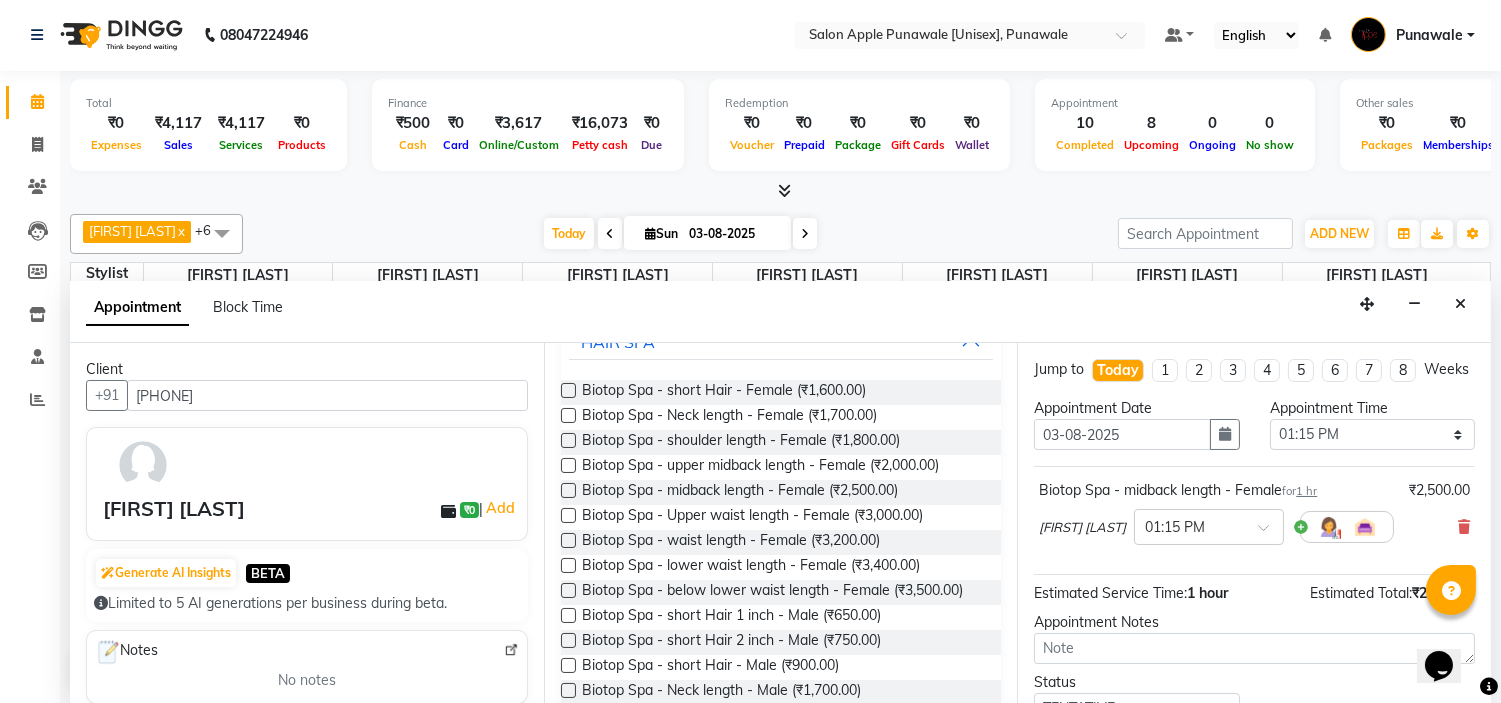 scroll, scrollTop: 165, scrollLeft: 0, axis: vertical 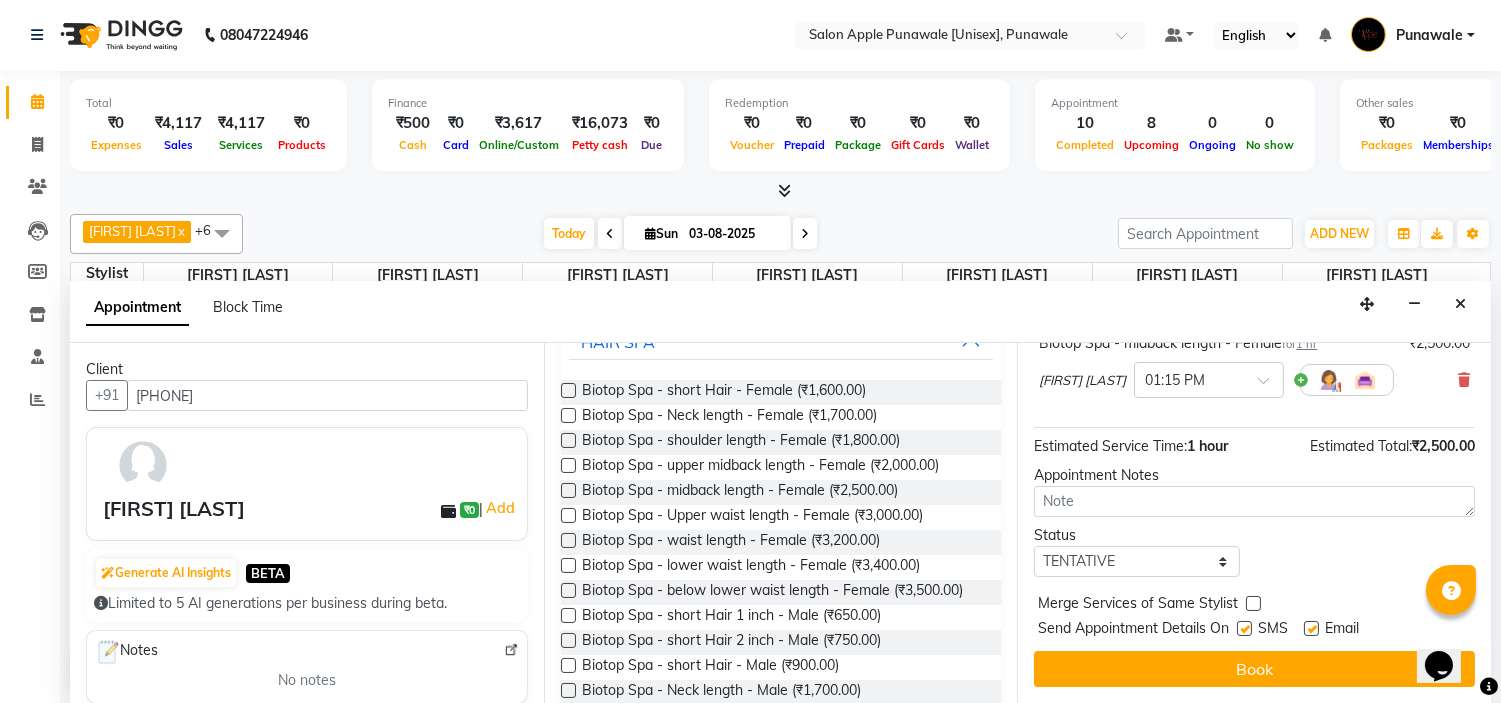 click on "Email" at bounding box center (1342, 630) 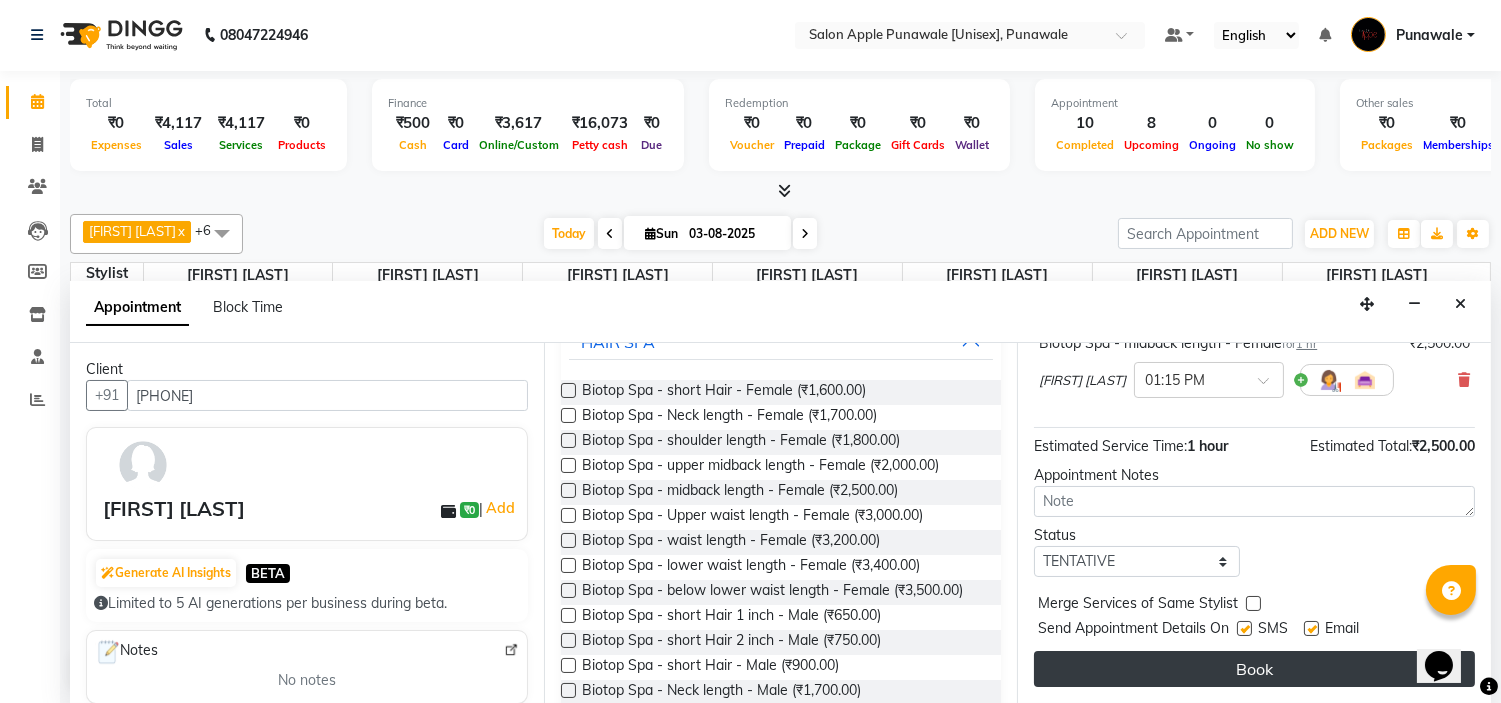 click on "Book" at bounding box center (1254, 669) 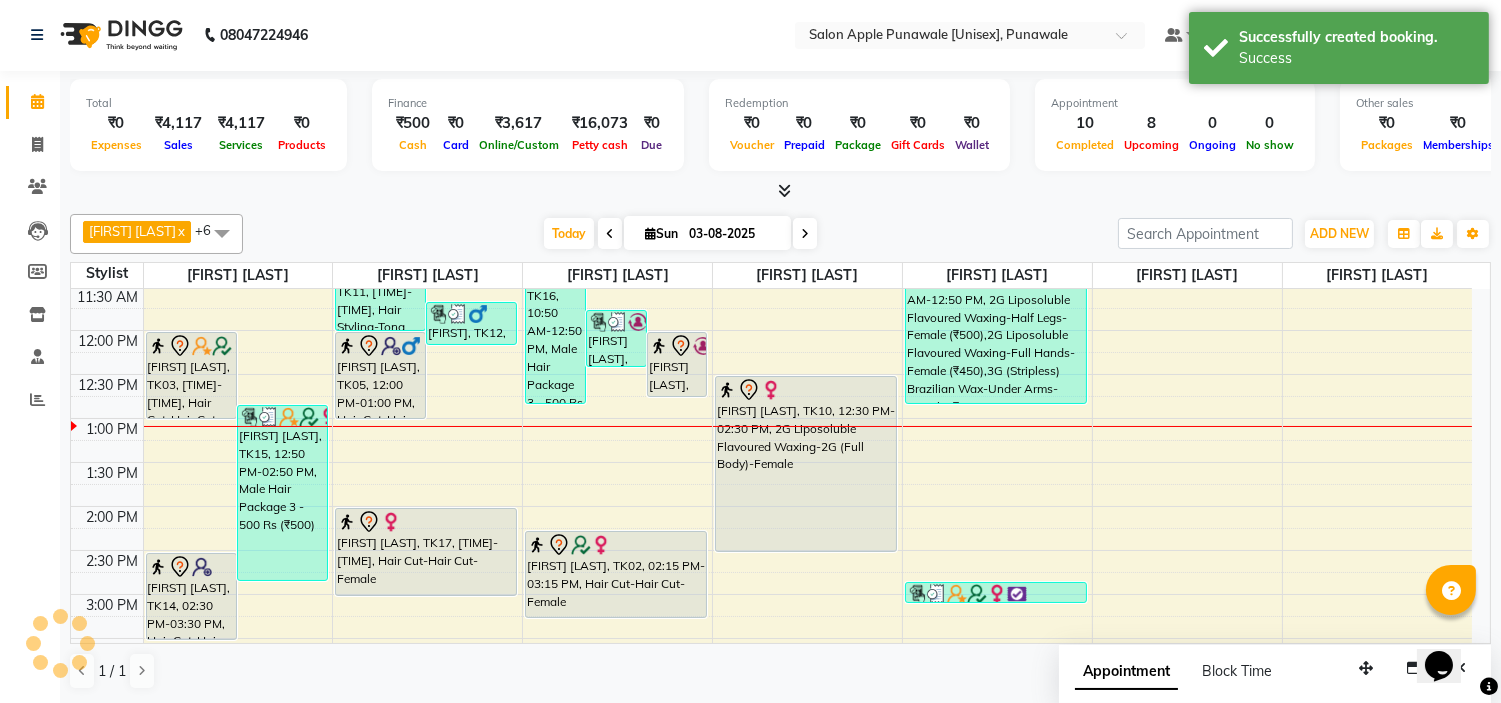 scroll, scrollTop: 0, scrollLeft: 0, axis: both 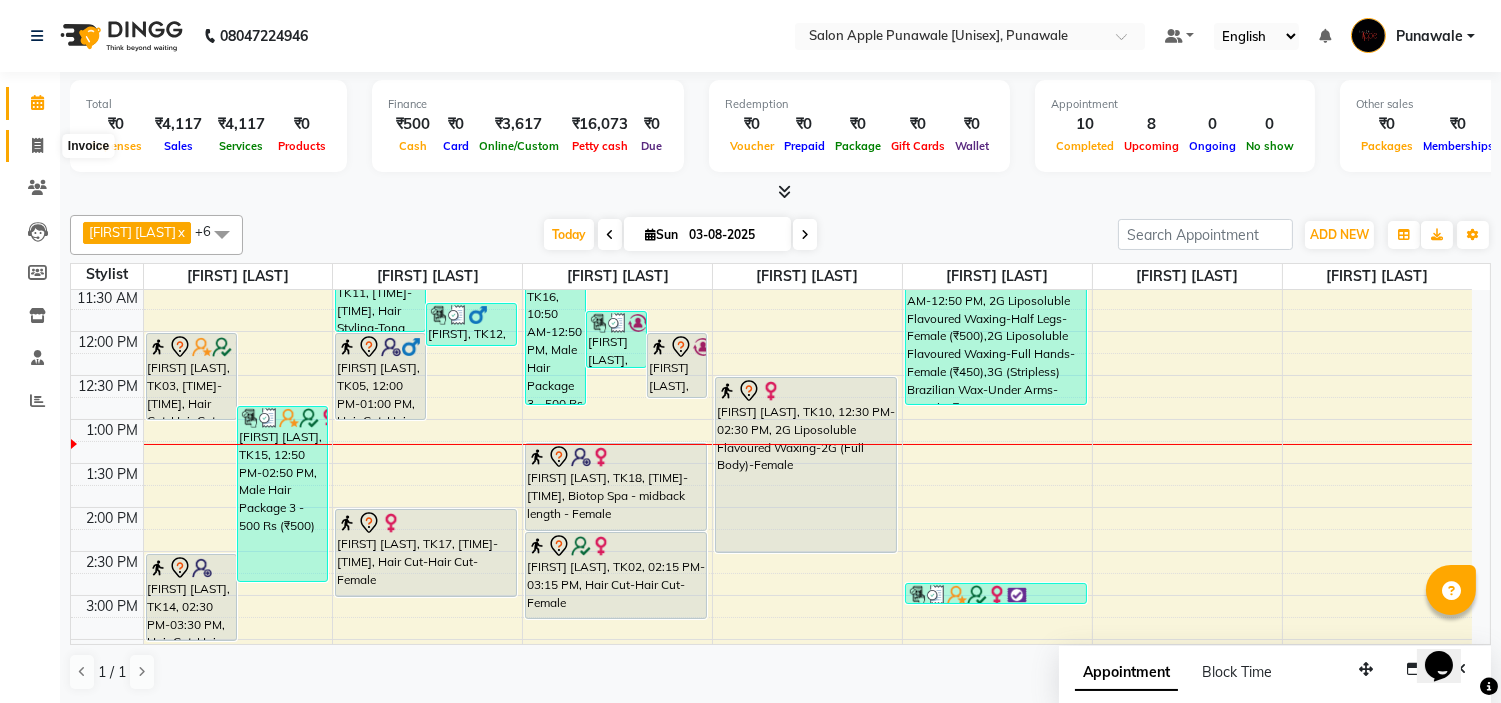 click 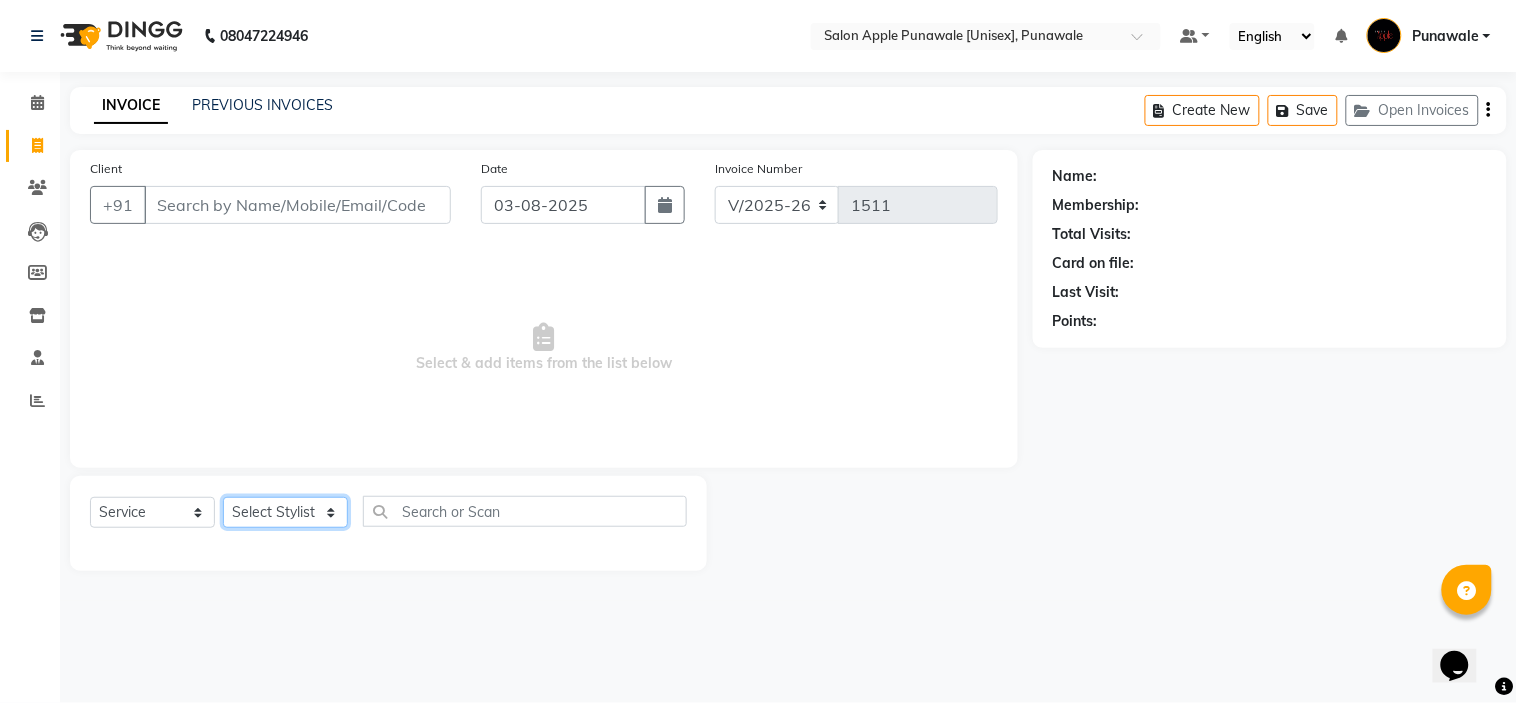 click on "Select Stylist Avi Sonawane Kamlesh Nikam Kaveri Nikam Pallavi Waghamare Shruti Khapake Sneha Jadhav Sohail Shaikh  Vivek Hire" 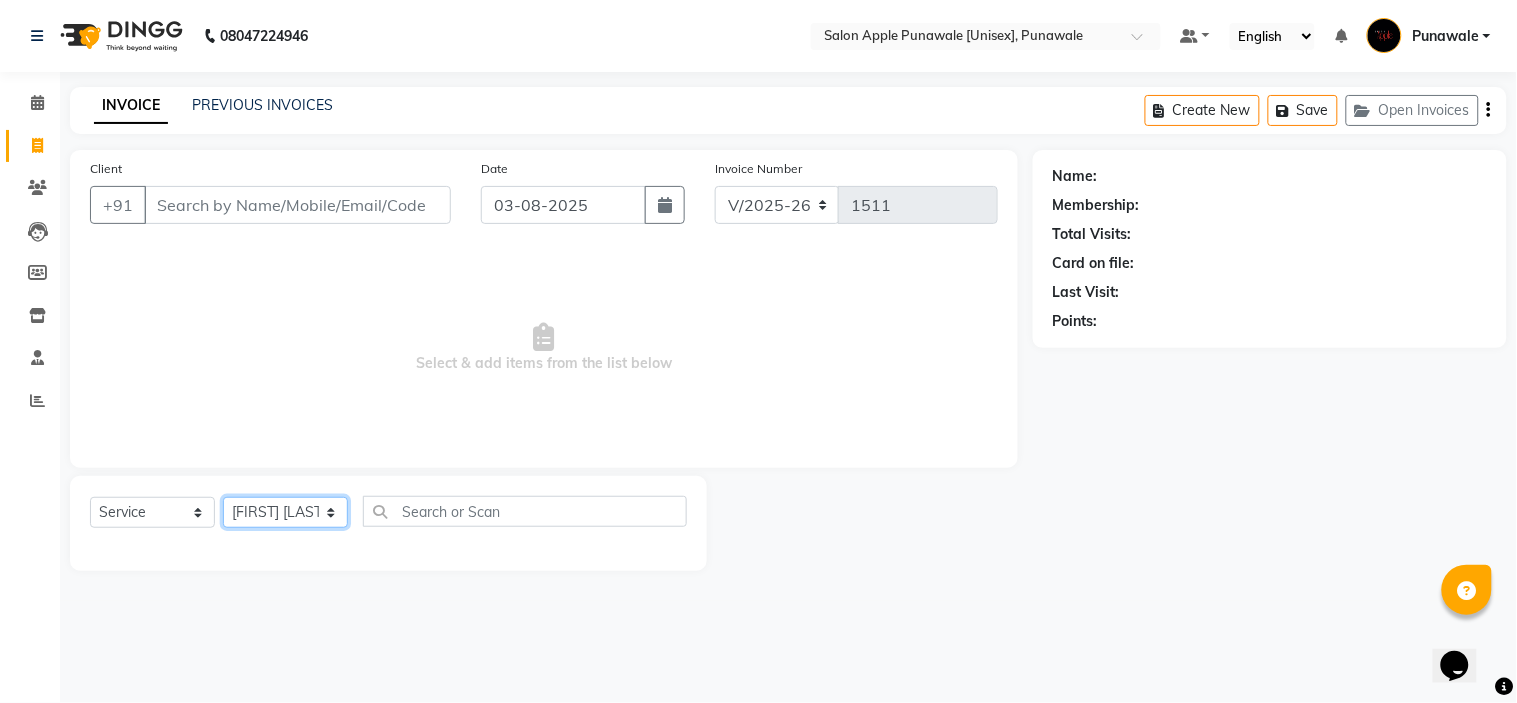 click on "Select Stylist Avi Sonawane Kamlesh Nikam Kaveri Nikam Pallavi Waghamare Shruti Khapake Sneha Jadhav Sohail Shaikh  Vivek Hire" 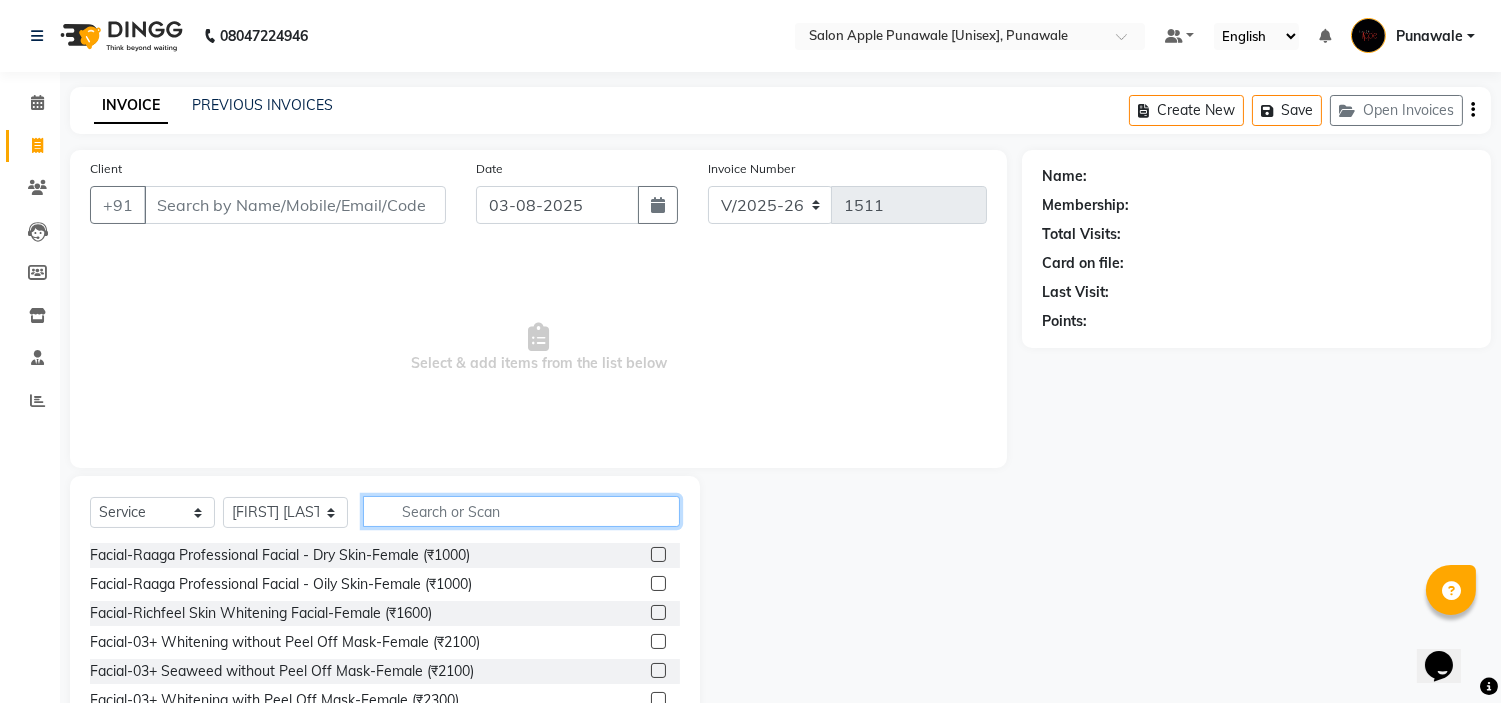 click 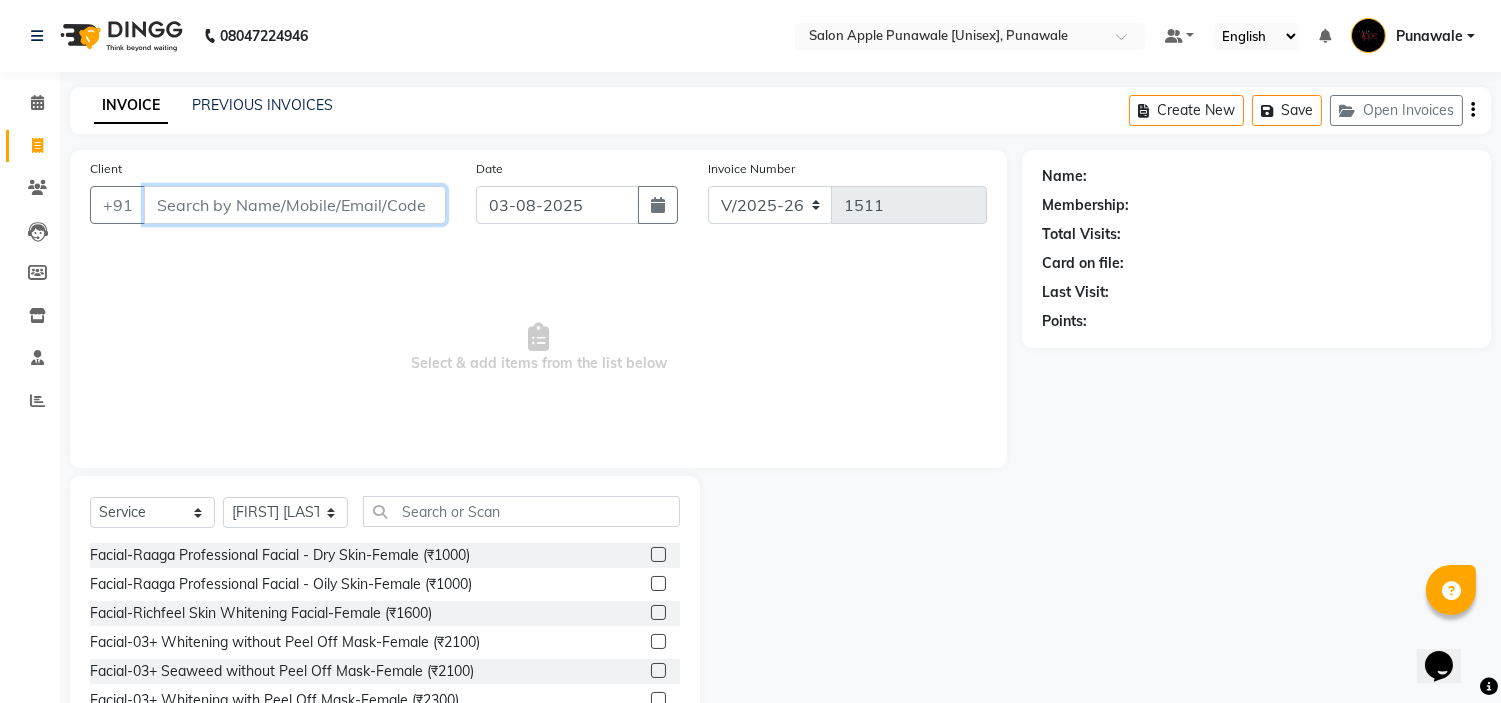 click on "Client" at bounding box center (295, 205) 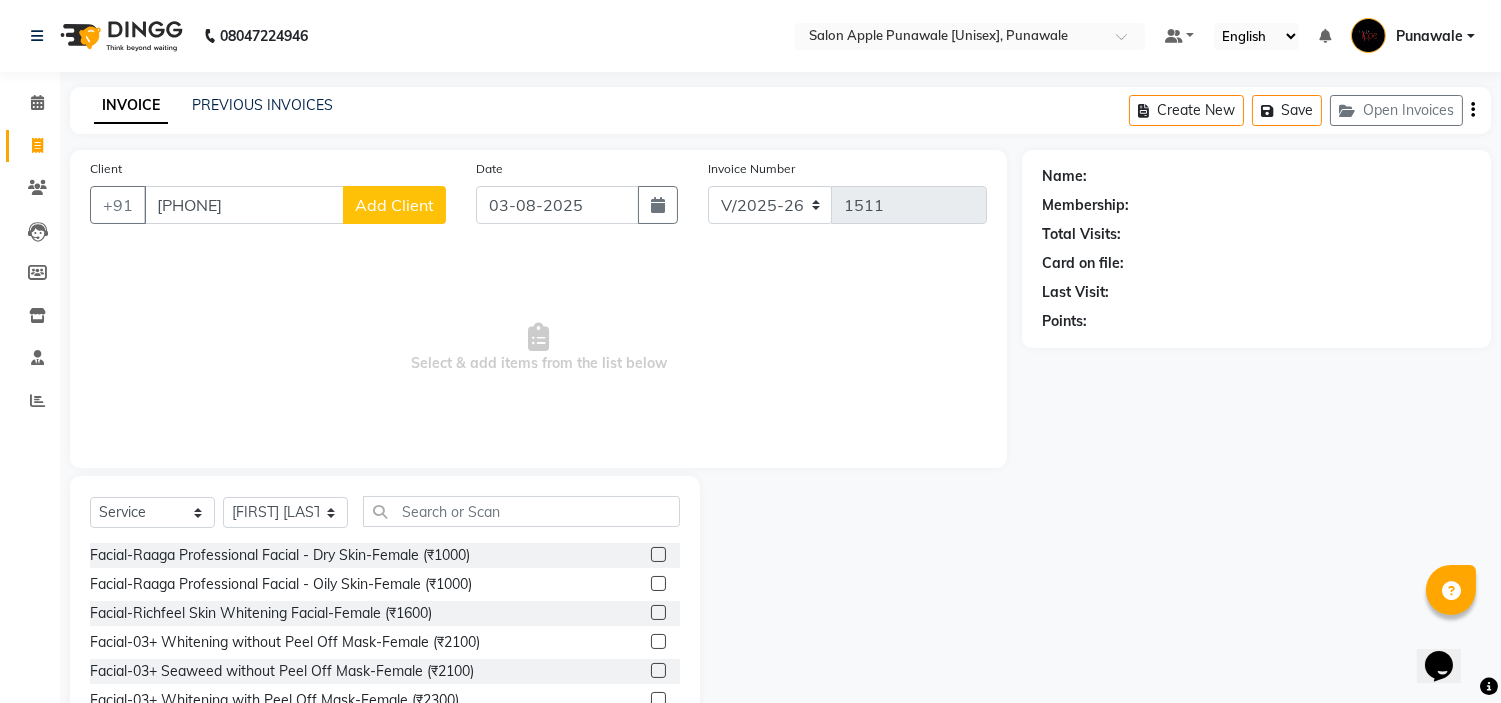 click on "Add Client" 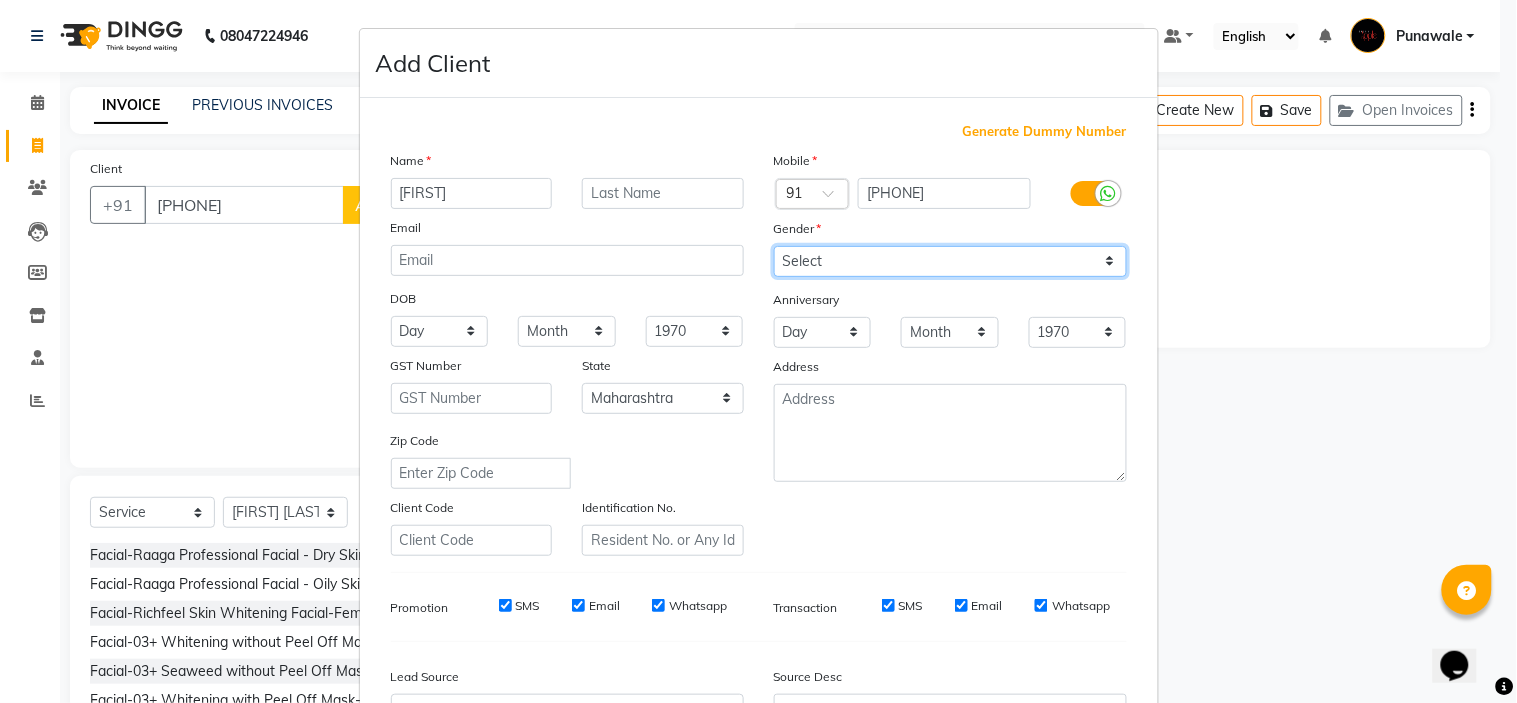 click on "Select Male Female Other Prefer Not To Say" at bounding box center [950, 261] 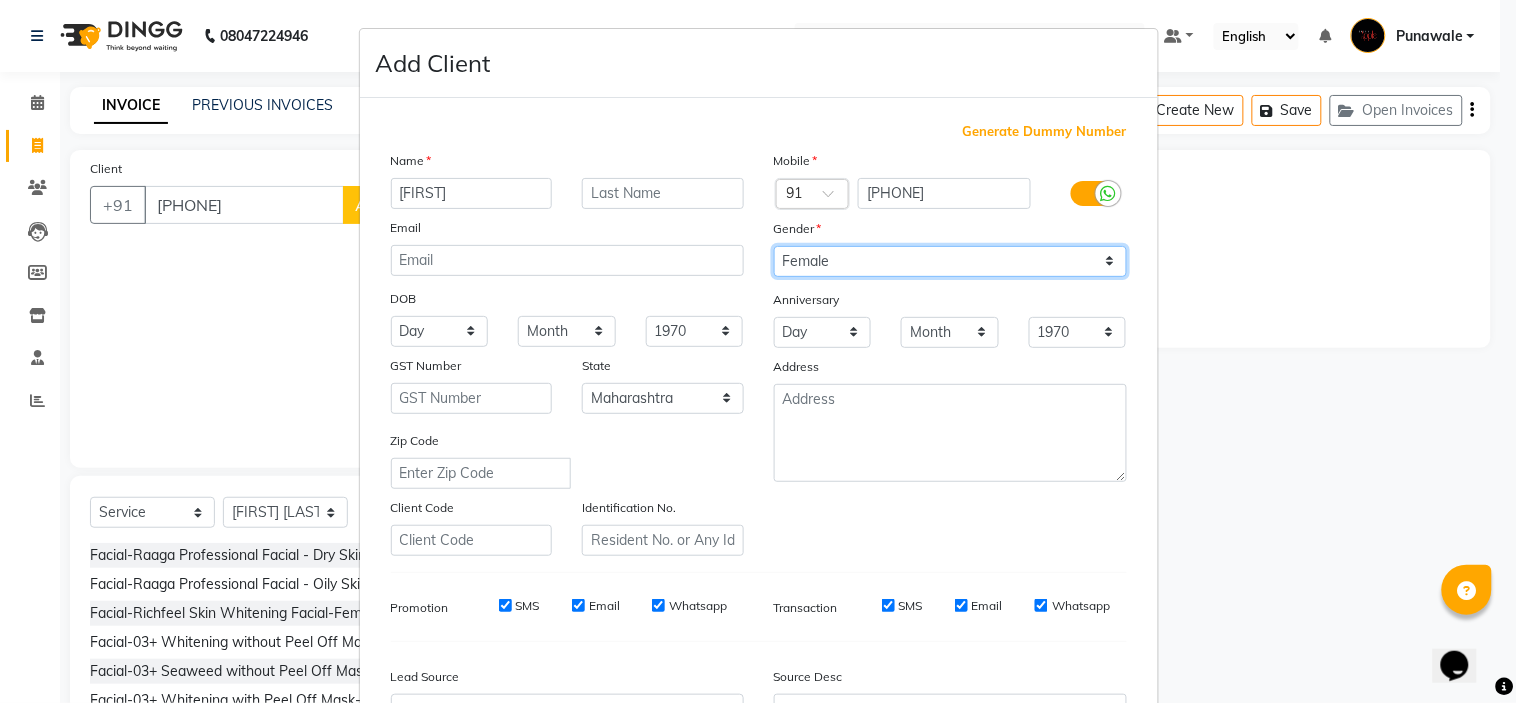 click on "Select Male Female Other Prefer Not To Say" at bounding box center (950, 261) 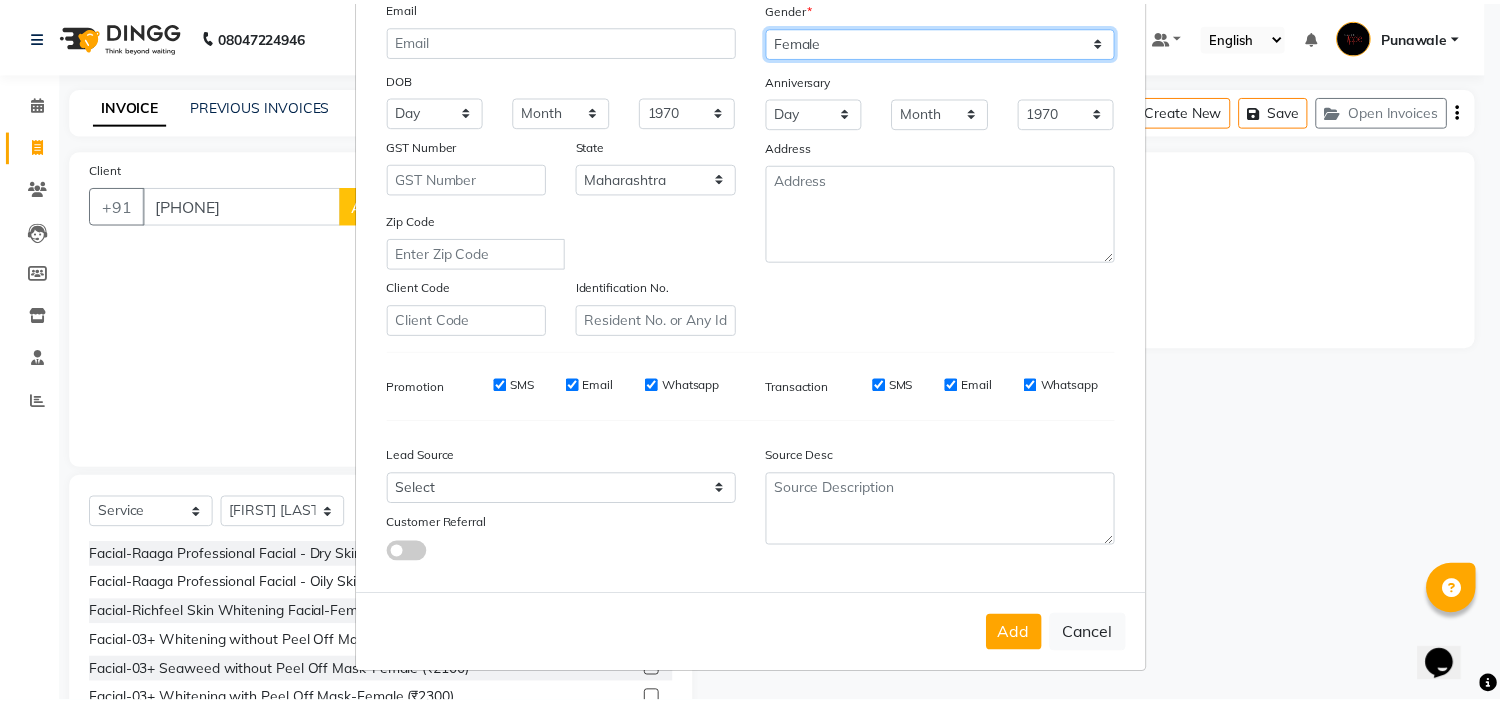 scroll, scrollTop: 221, scrollLeft: 0, axis: vertical 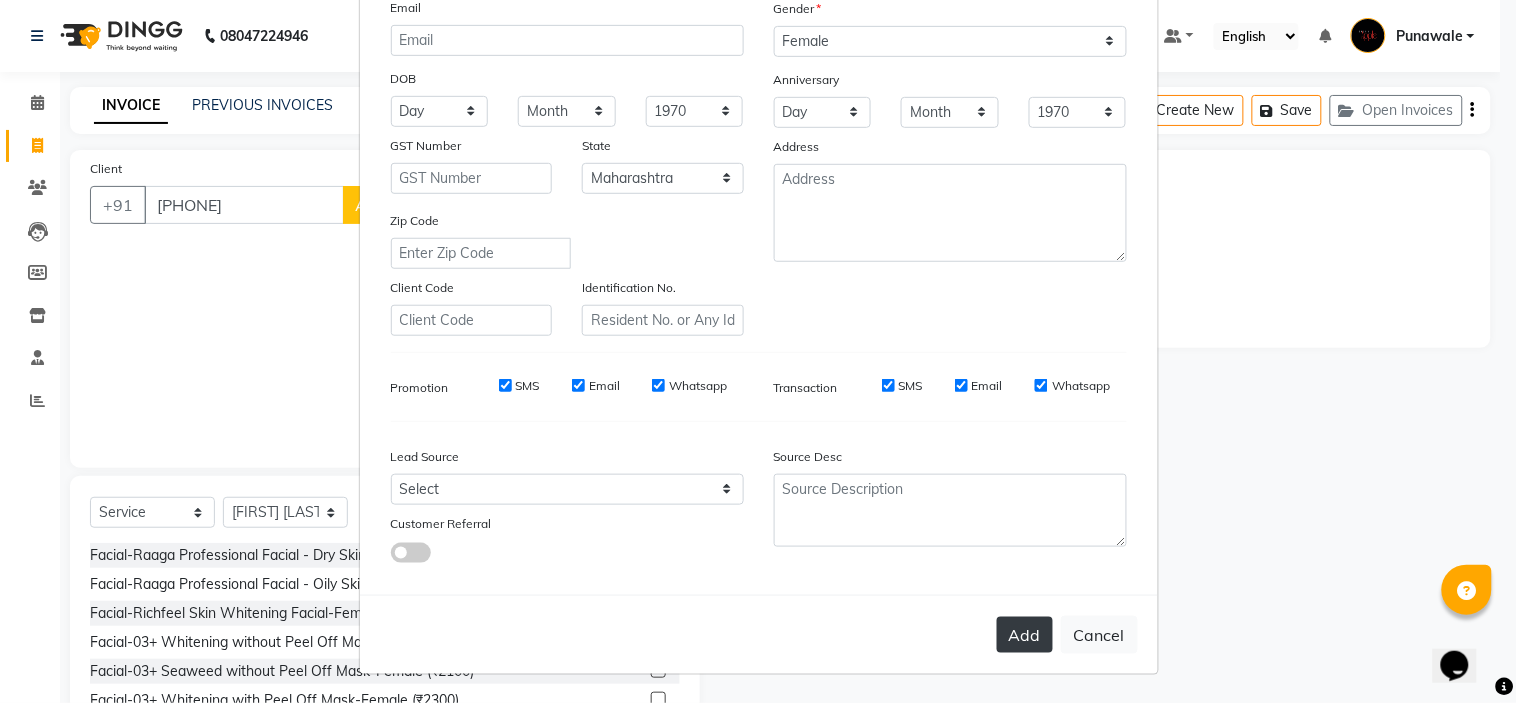click on "Add" at bounding box center [1025, 635] 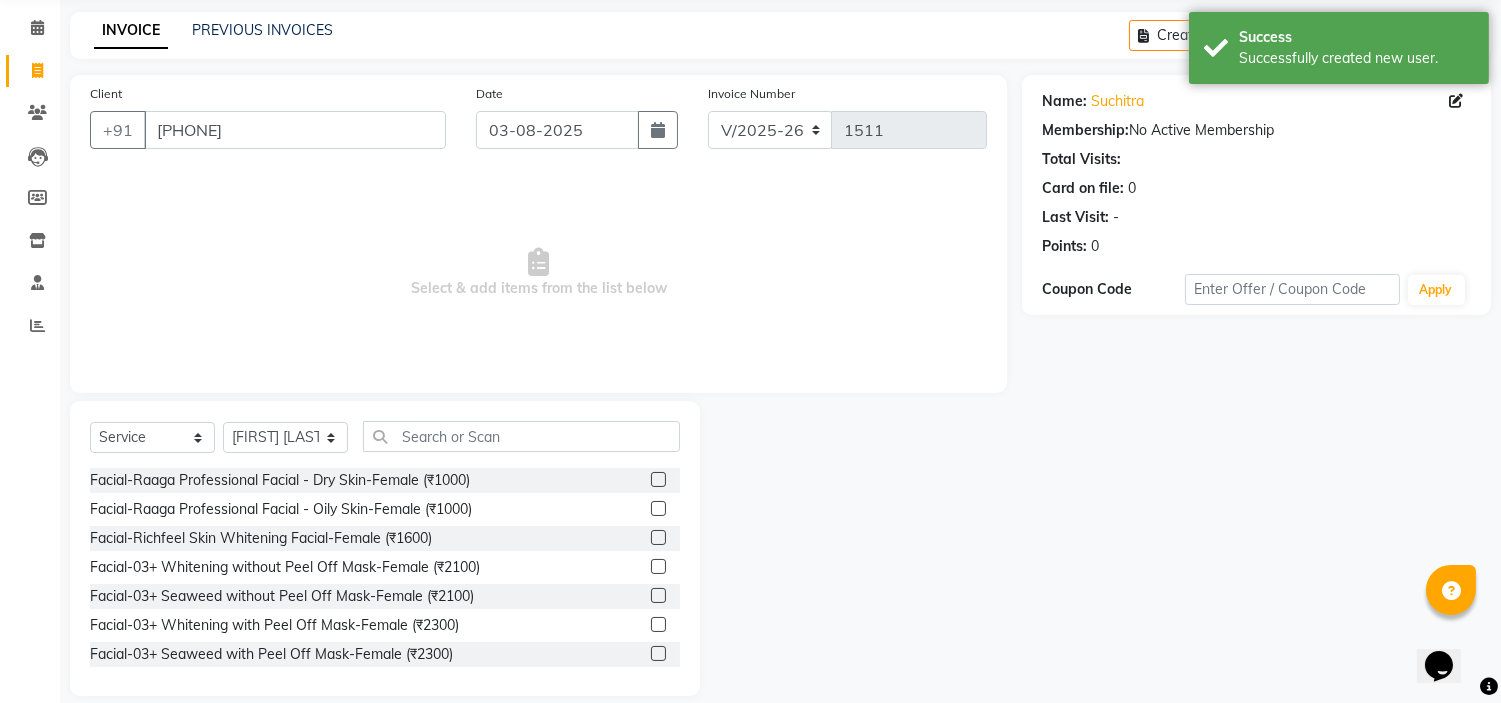scroll, scrollTop: 97, scrollLeft: 0, axis: vertical 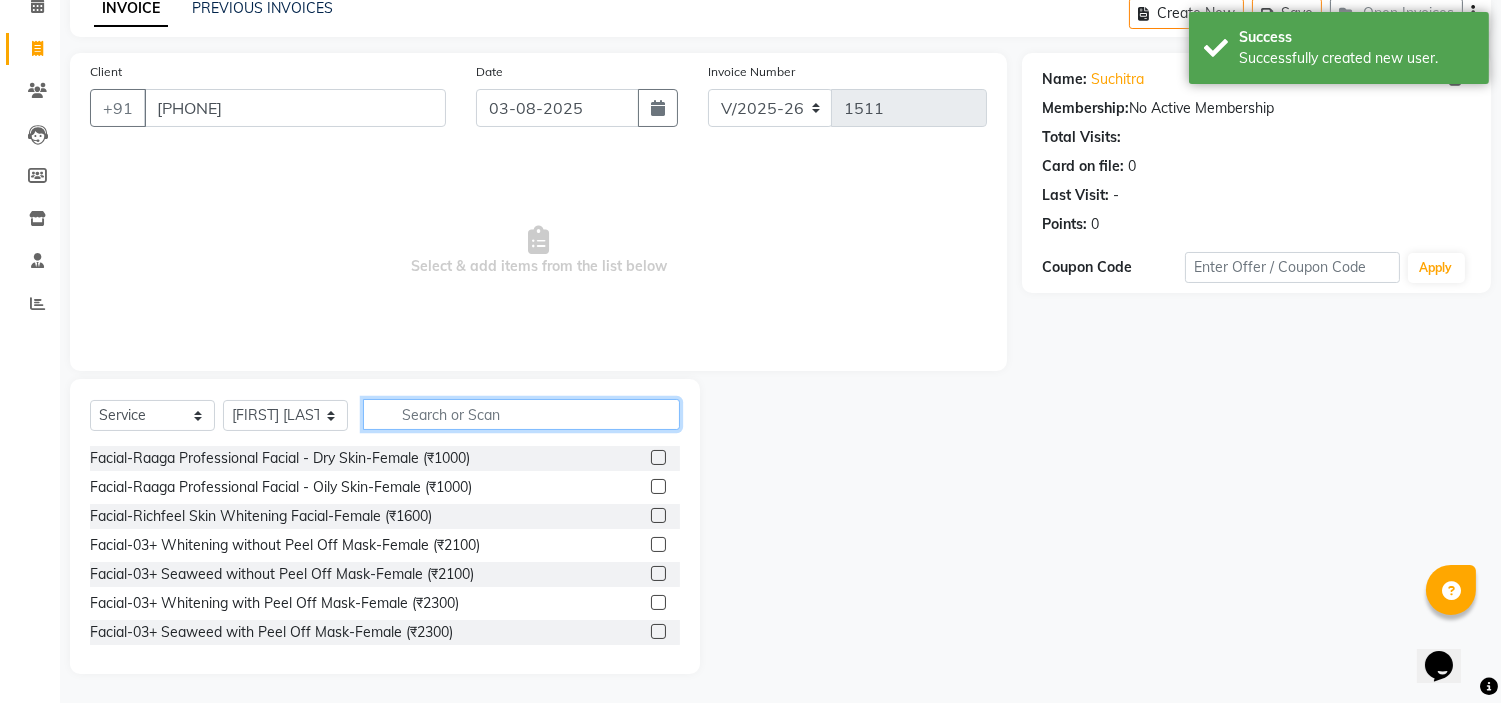 click 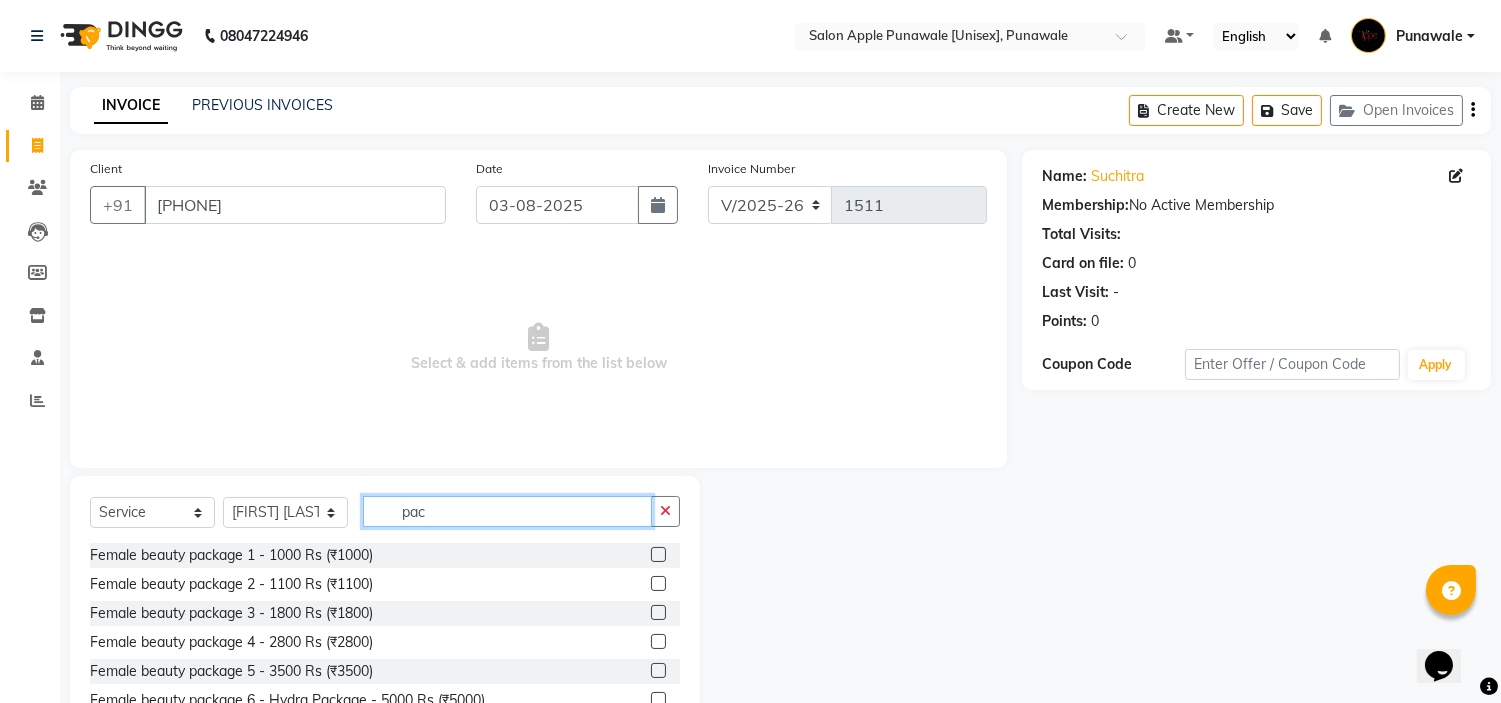 scroll, scrollTop: 97, scrollLeft: 0, axis: vertical 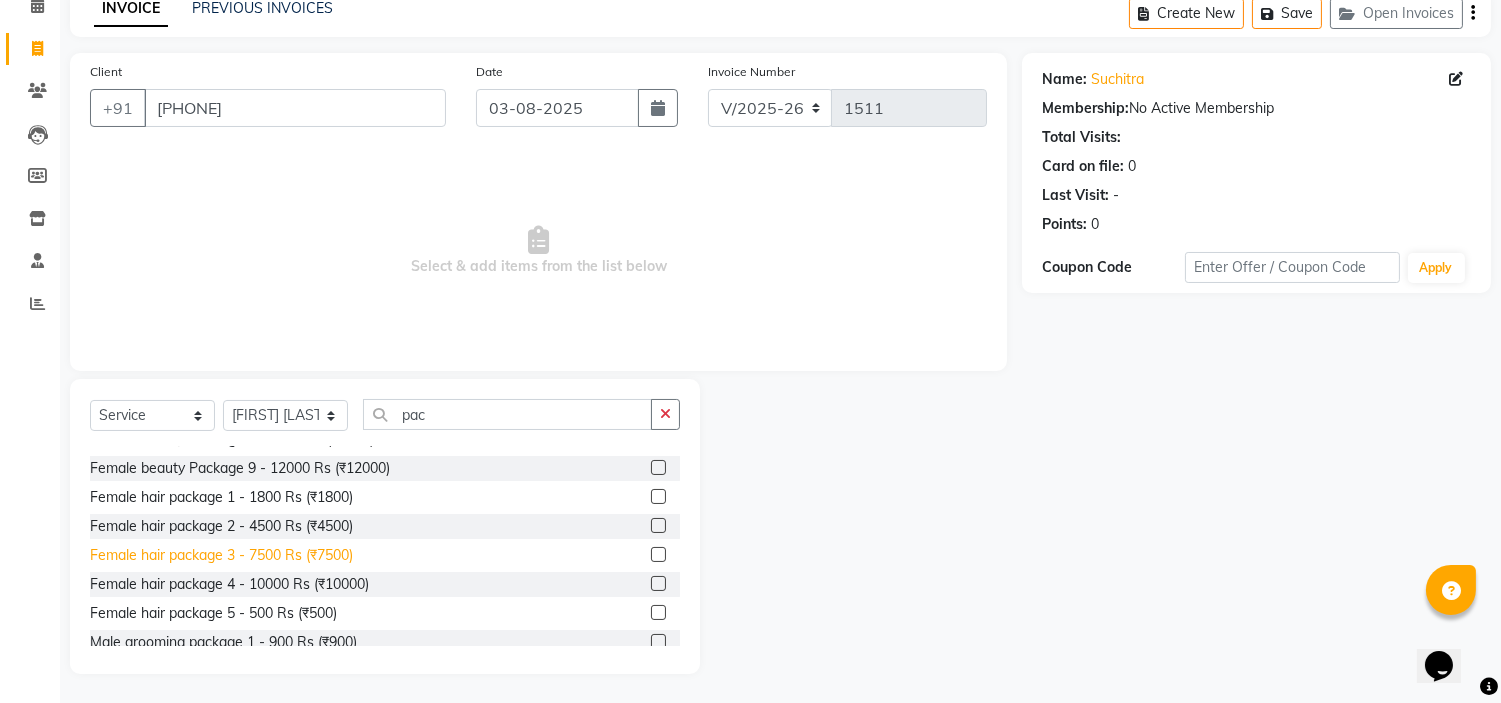 click on "Female hair package 3 - 7500 Rs (₹7500)" 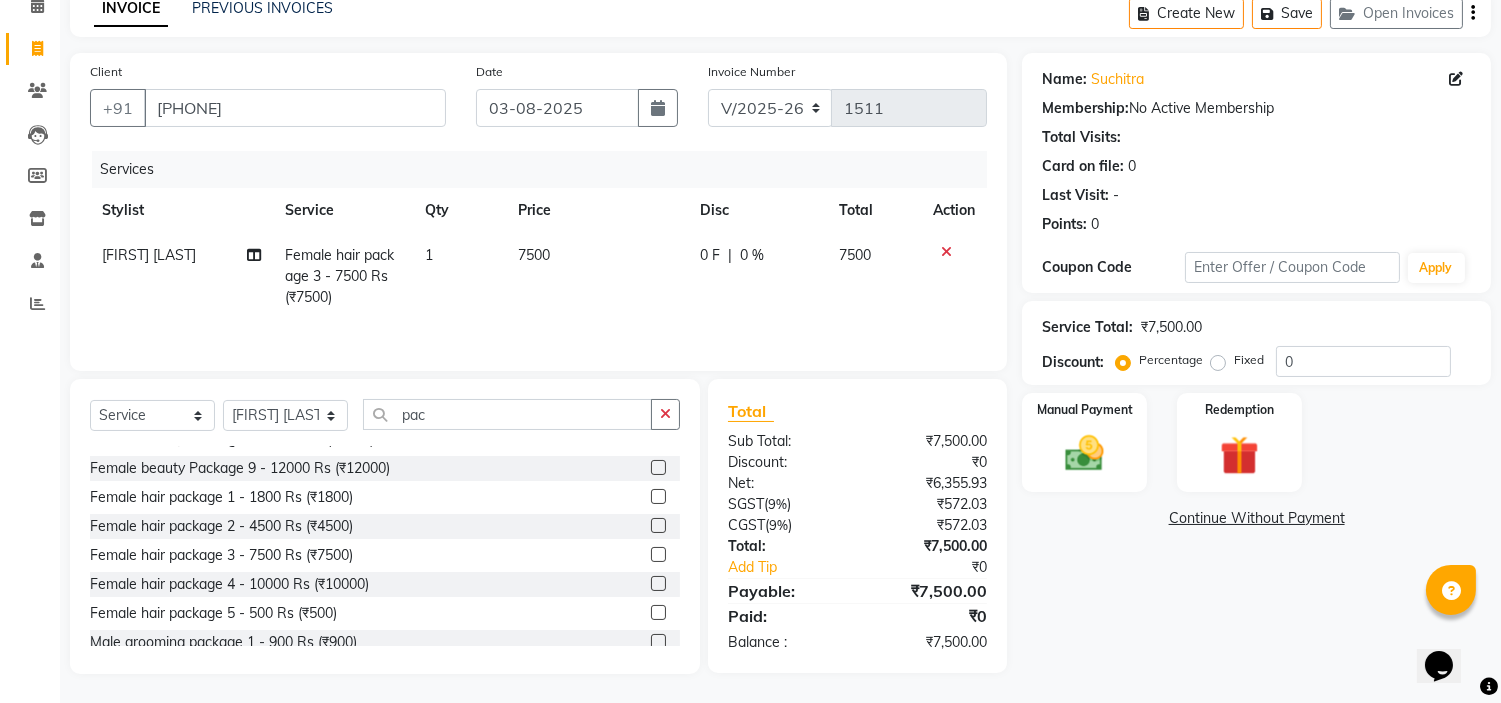 click 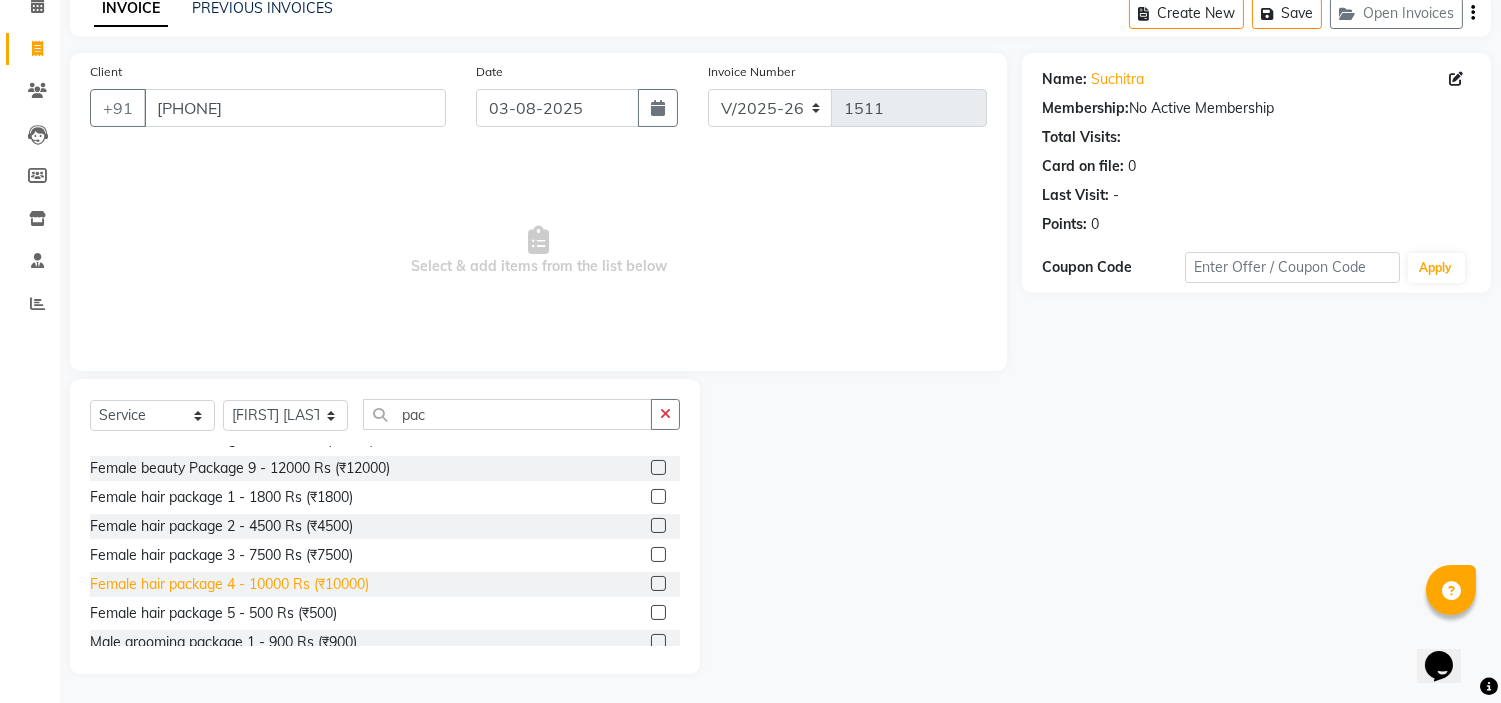 drag, startPoint x: 238, startPoint y: 613, endPoint x: 271, endPoint y: 595, distance: 37.589893 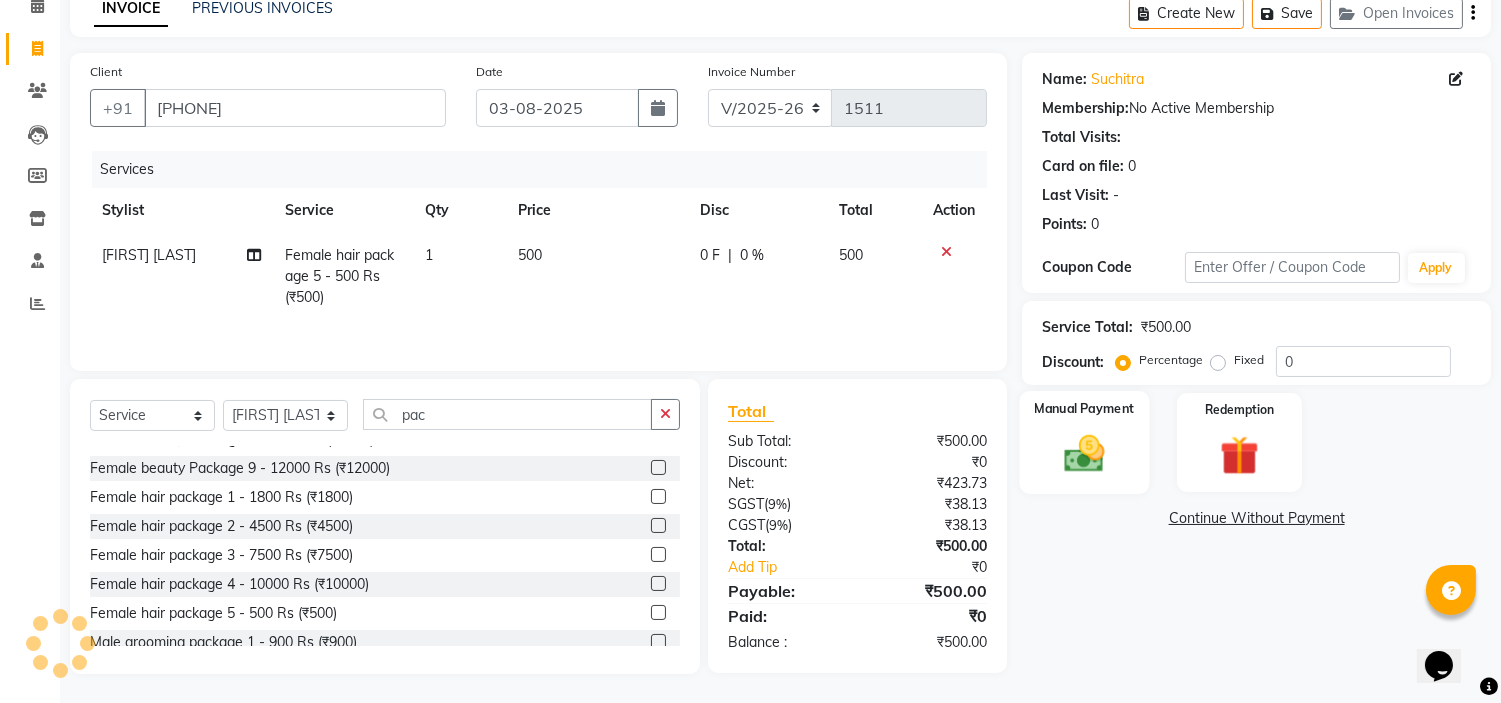 click on "Manual Payment" 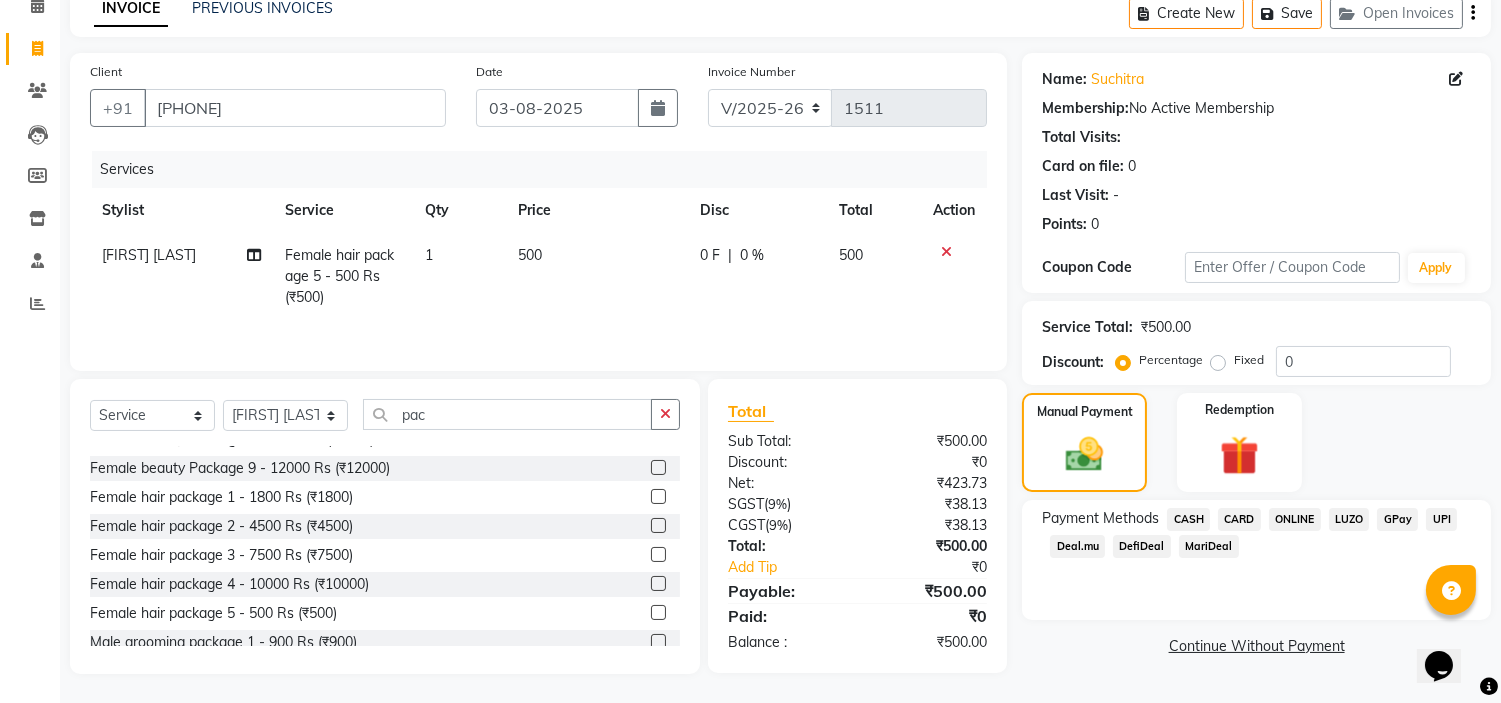 scroll, scrollTop: 100, scrollLeft: 0, axis: vertical 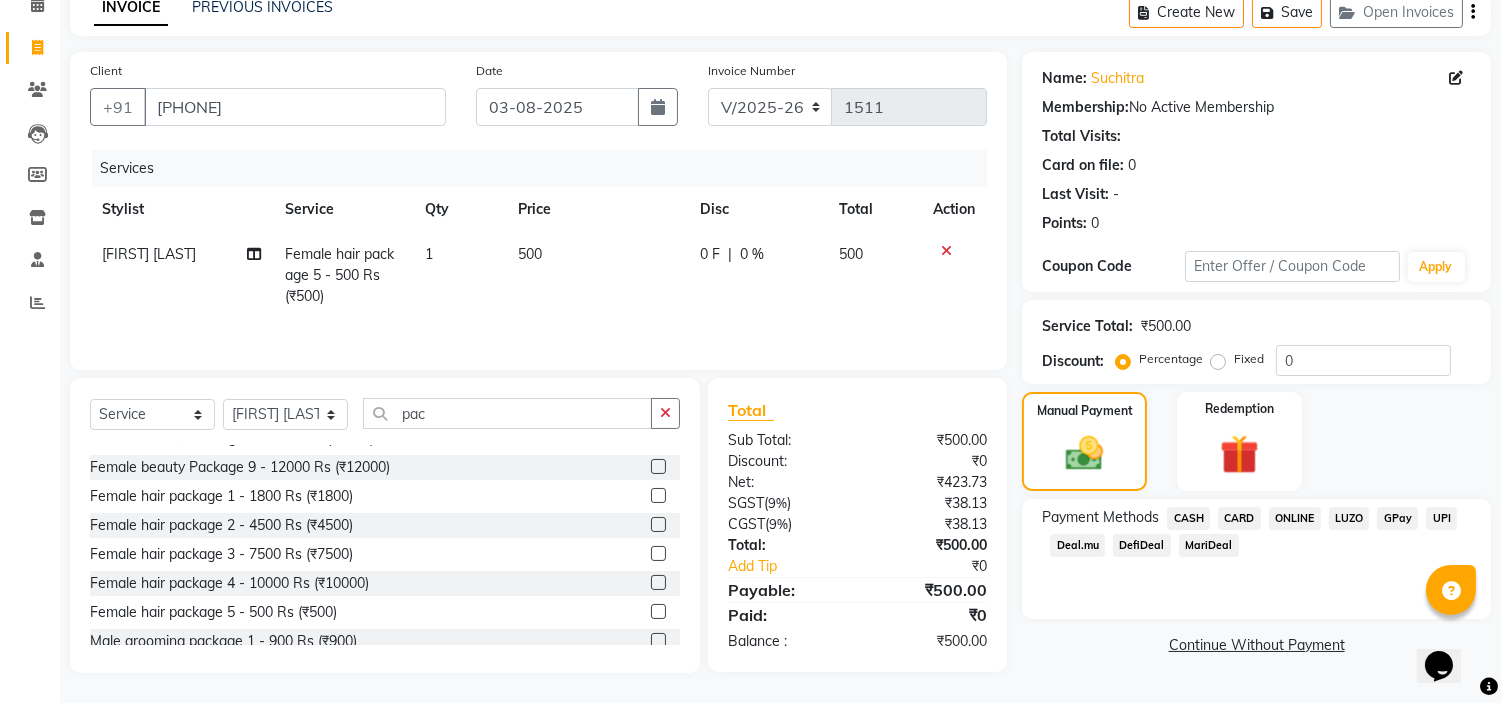 click on "ONLINE" 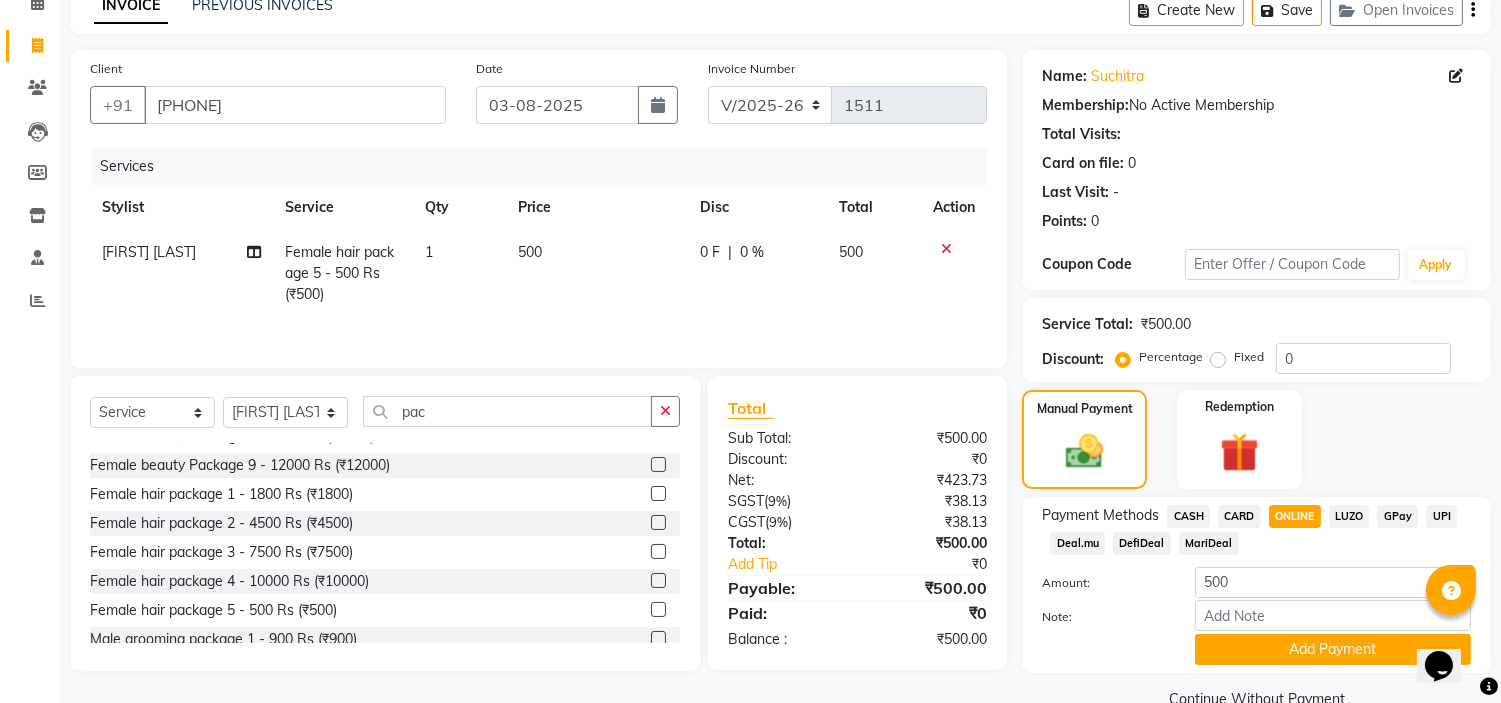 scroll, scrollTop: 141, scrollLeft: 0, axis: vertical 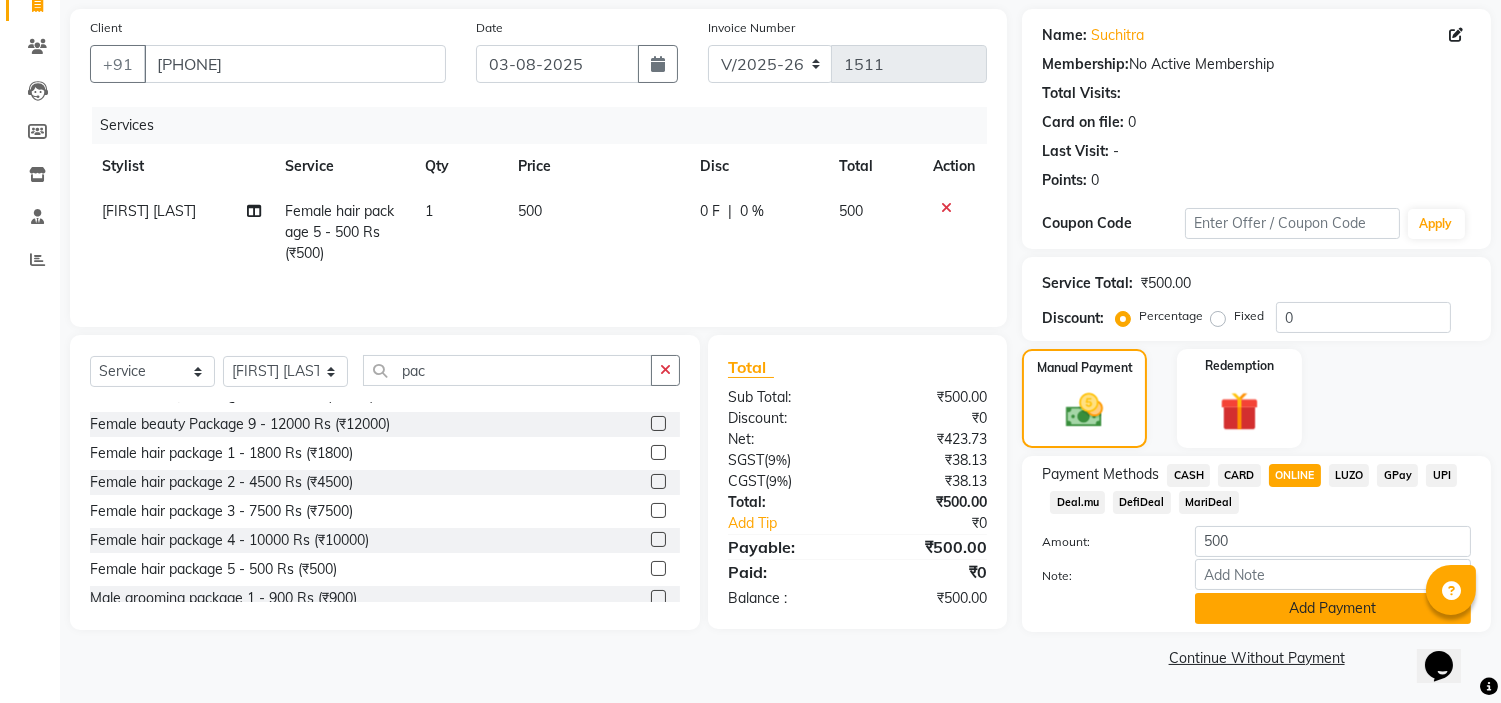 click on "Add Payment" 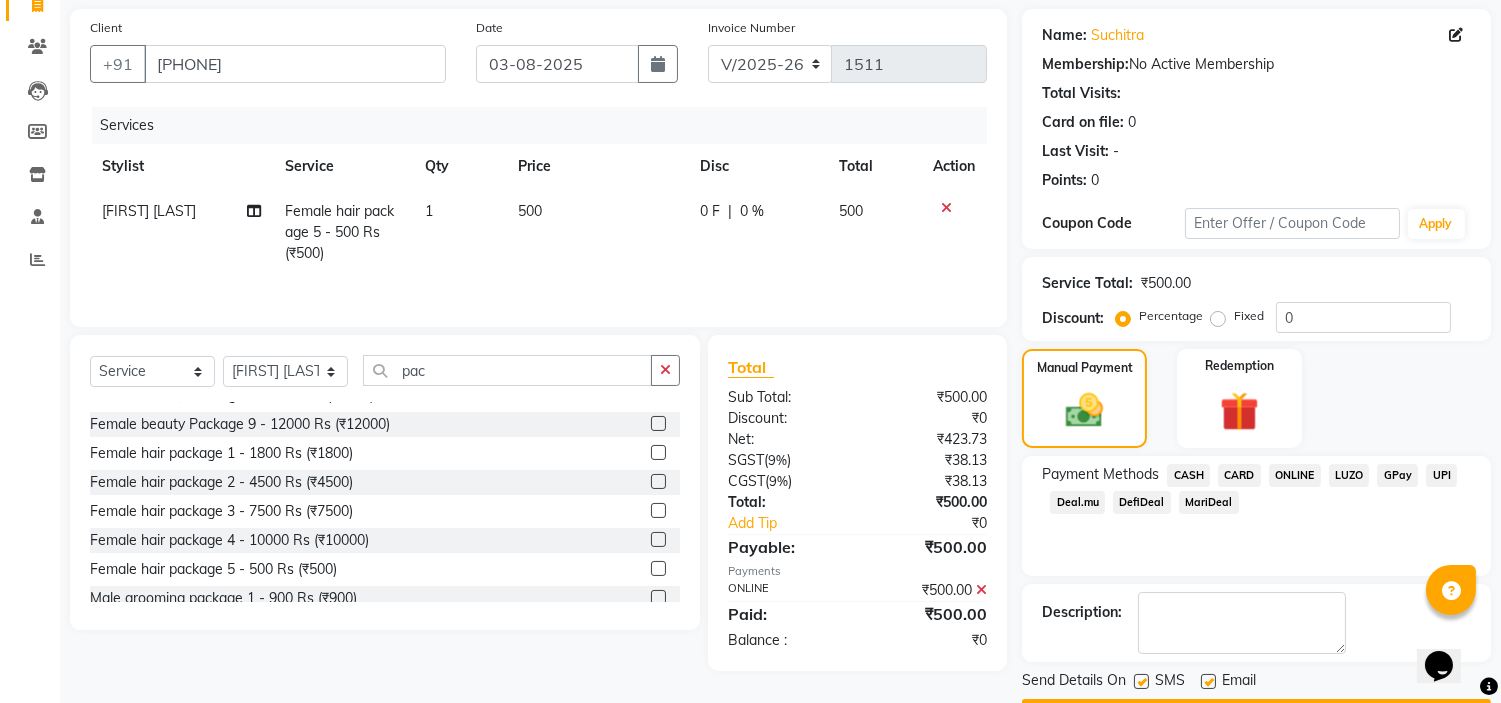 scroll, scrollTop: 196, scrollLeft: 0, axis: vertical 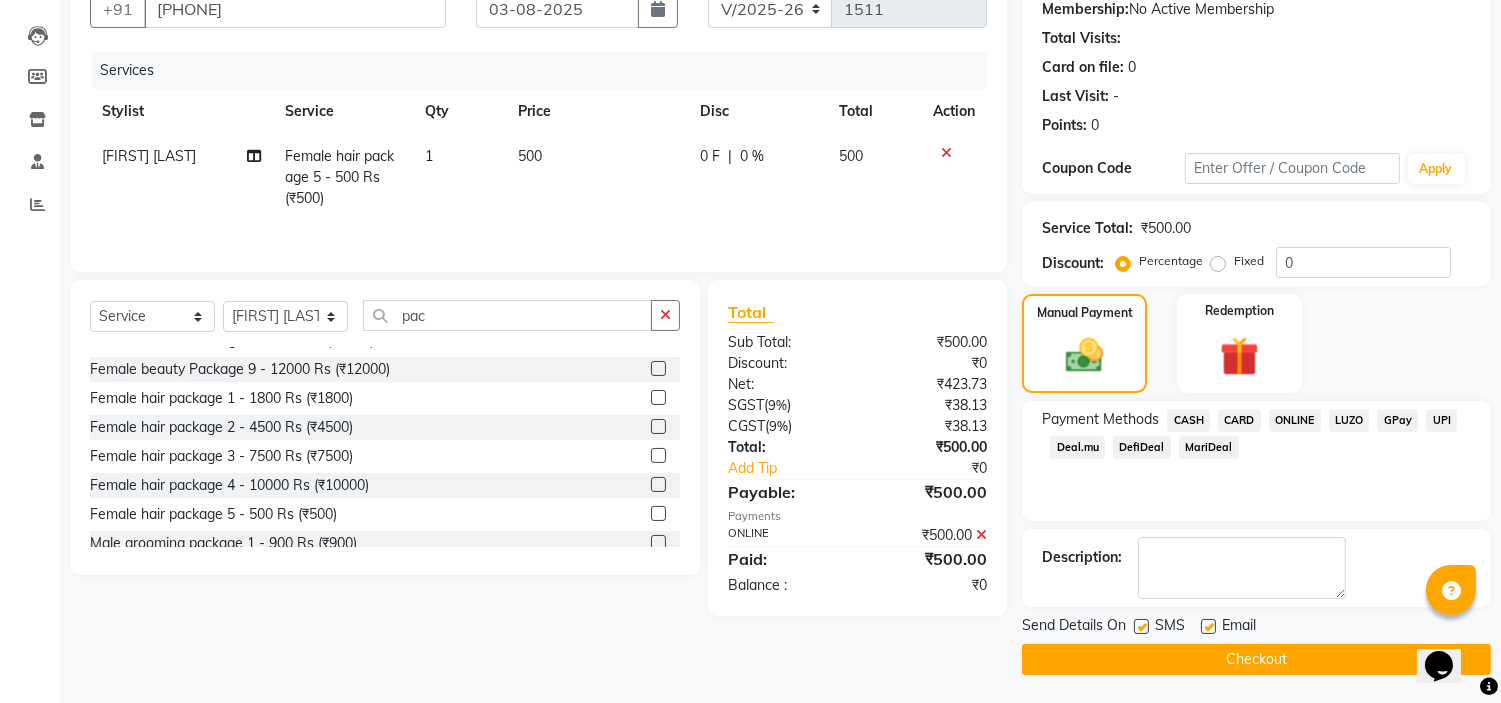 click on "Checkout" 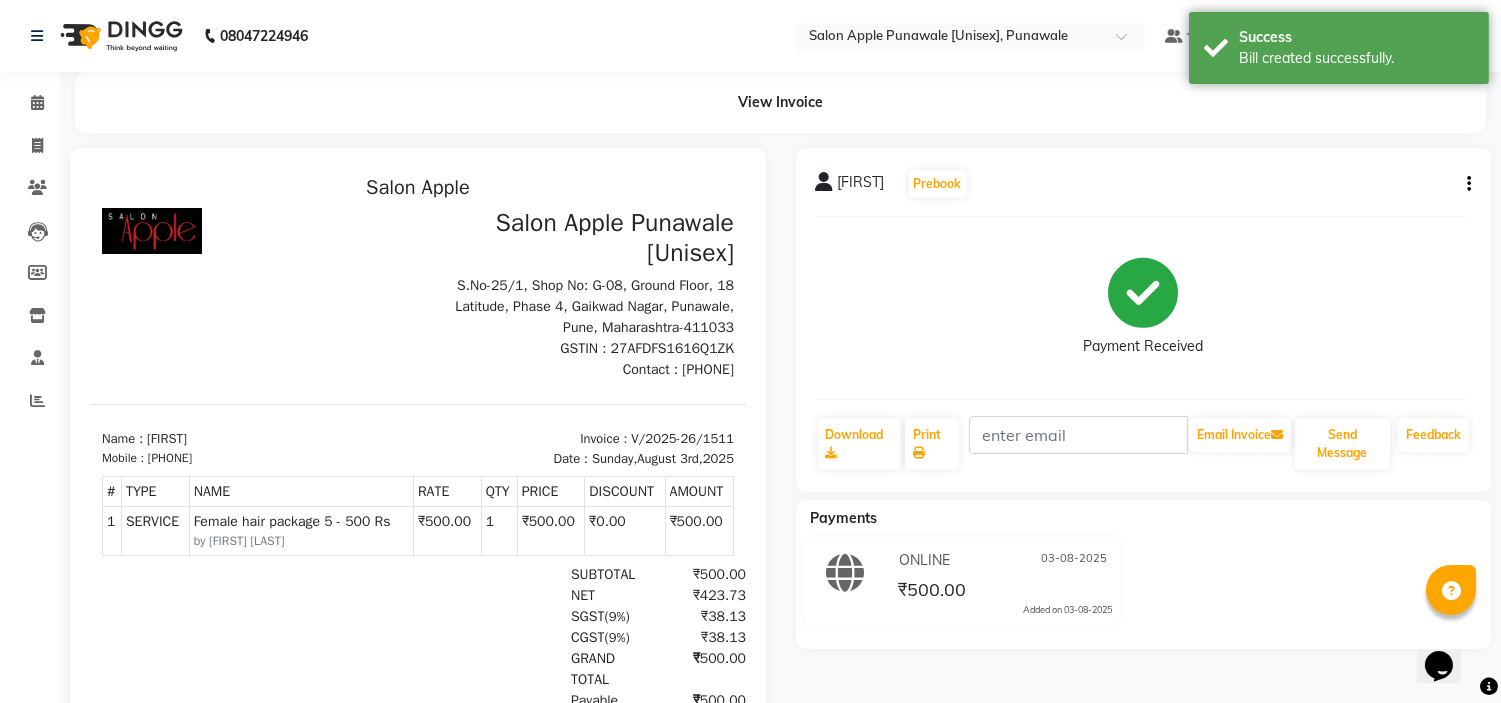 scroll, scrollTop: 0, scrollLeft: 0, axis: both 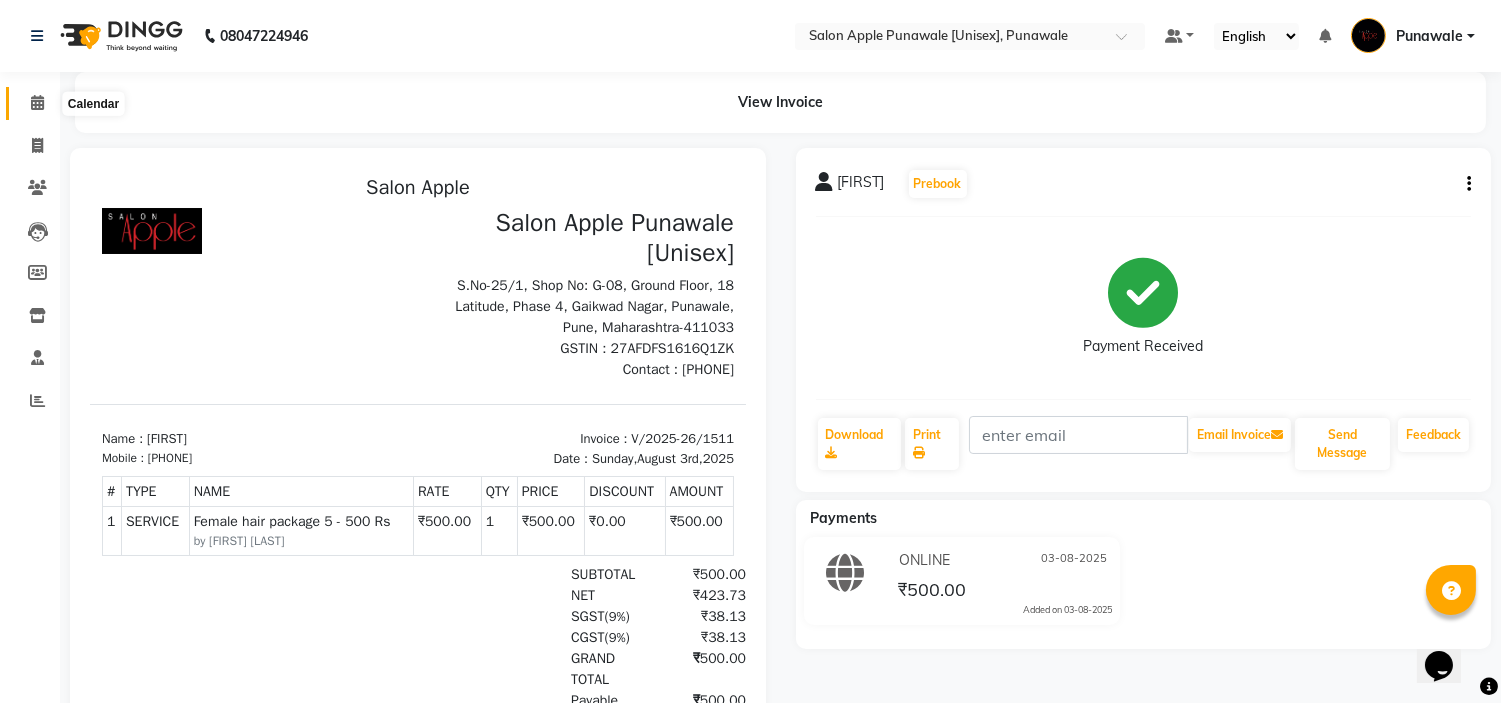click 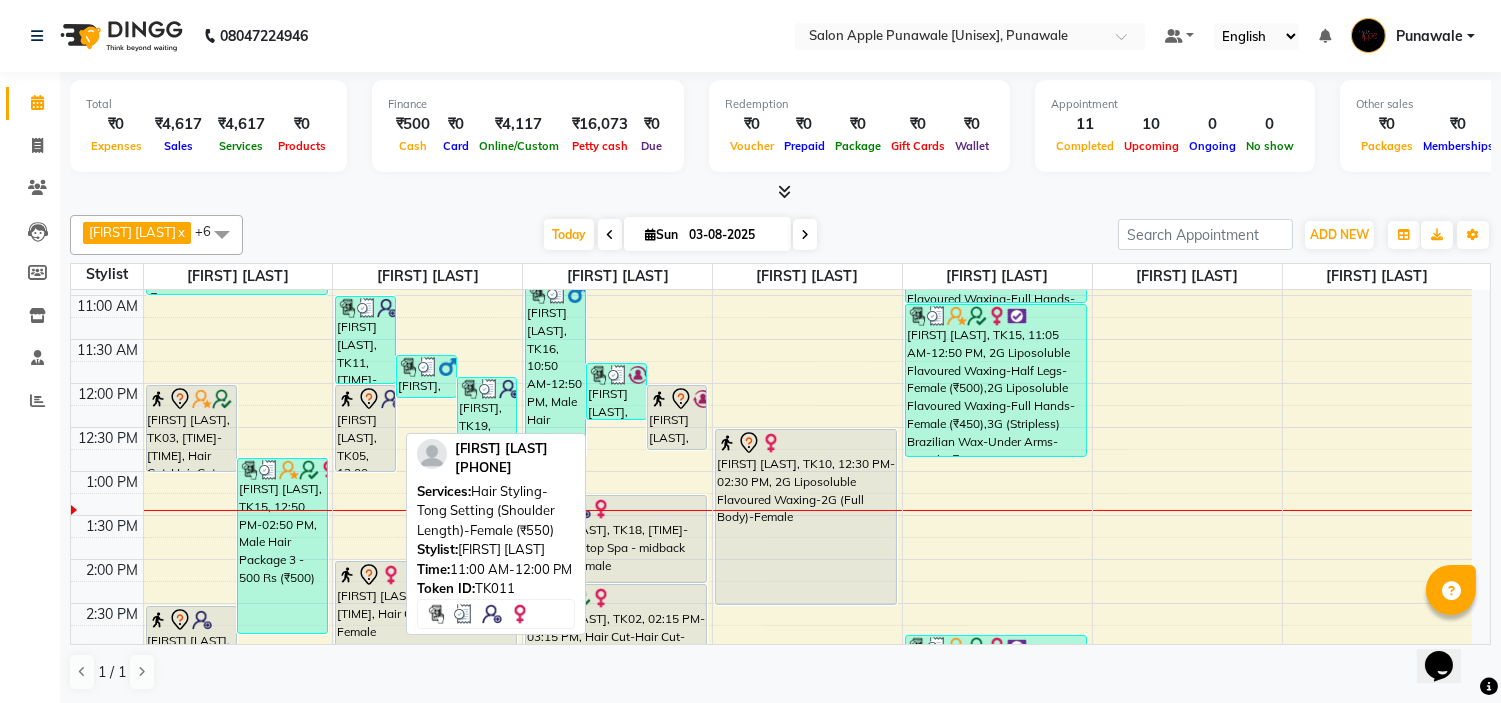 scroll, scrollTop: 222, scrollLeft: 0, axis: vertical 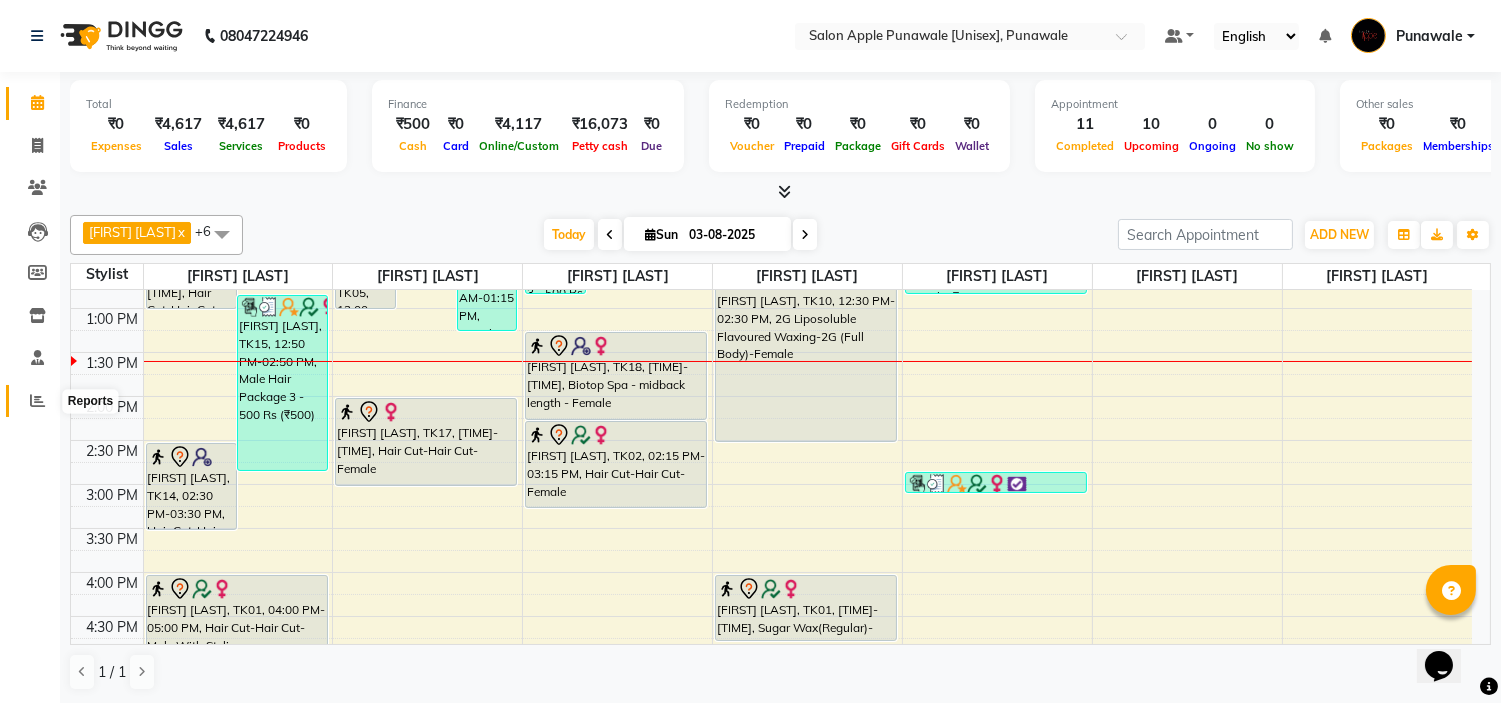 click 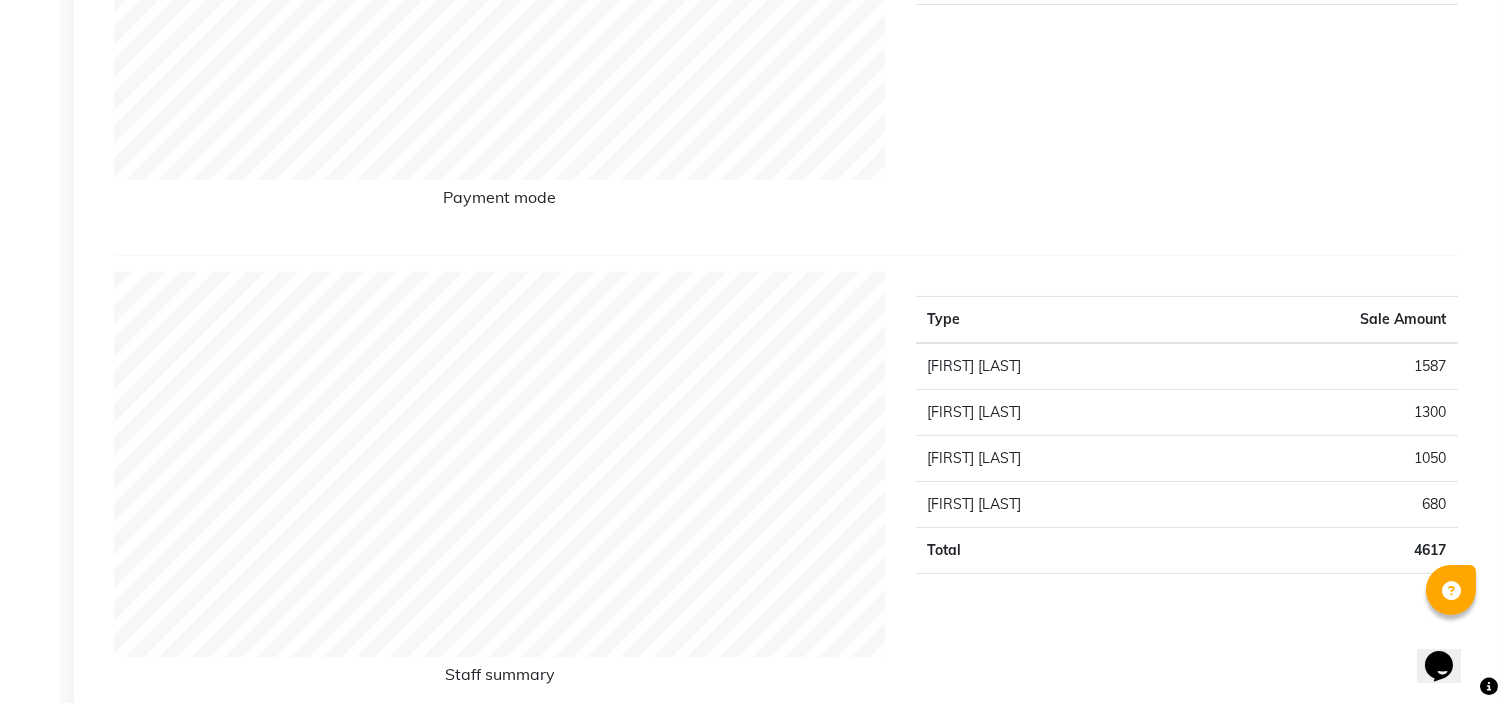 scroll, scrollTop: 0, scrollLeft: 0, axis: both 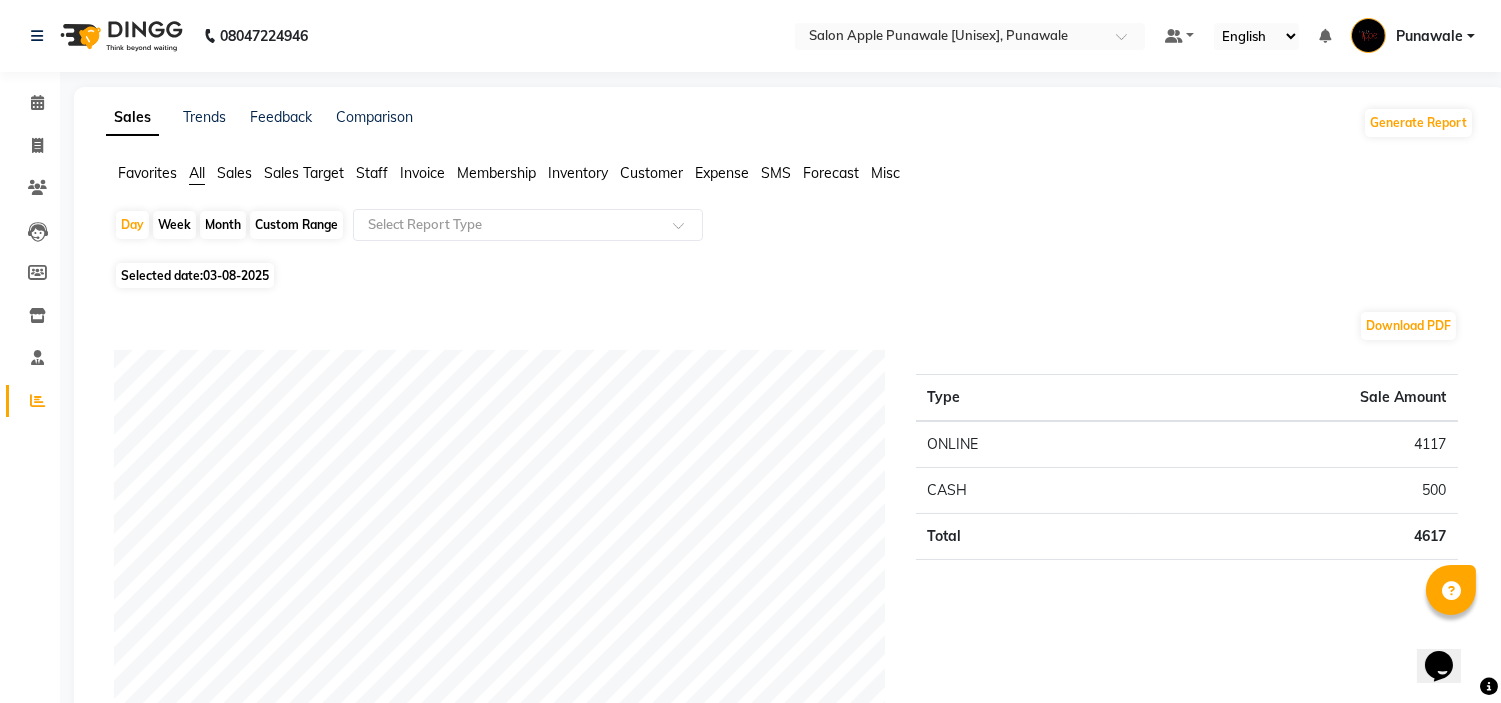 drag, startPoint x: 372, startPoint y: 170, endPoint x: 358, endPoint y: 180, distance: 17.20465 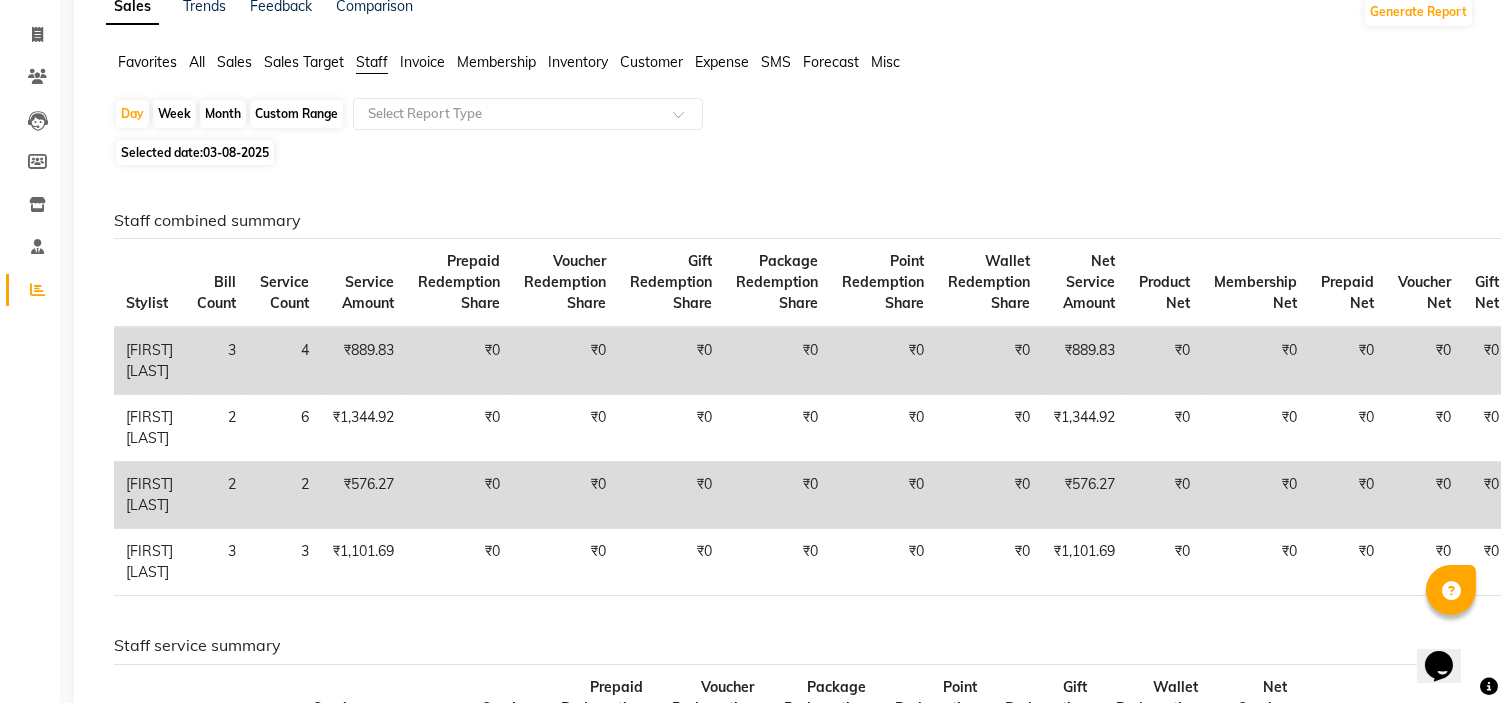 scroll, scrollTop: 0, scrollLeft: 0, axis: both 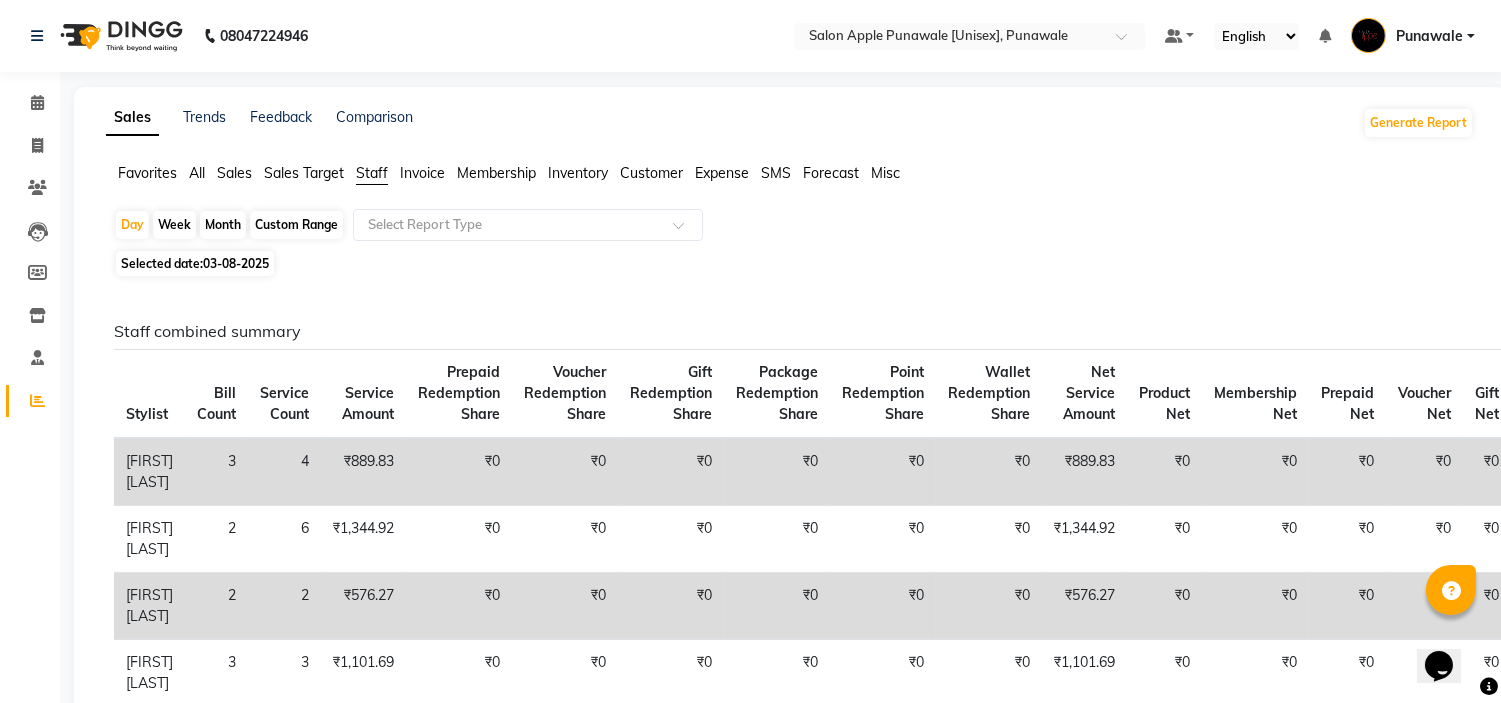 click on "All" 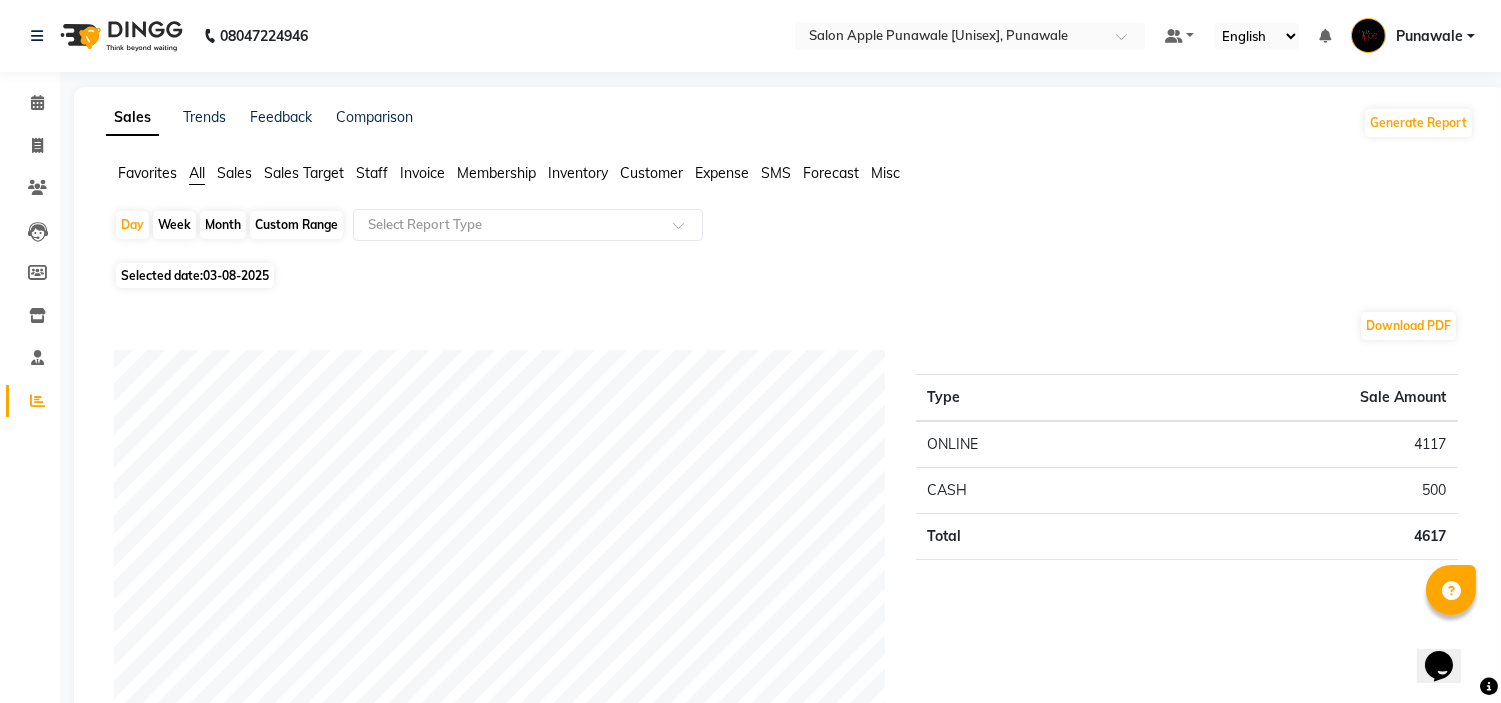 click on "Month" 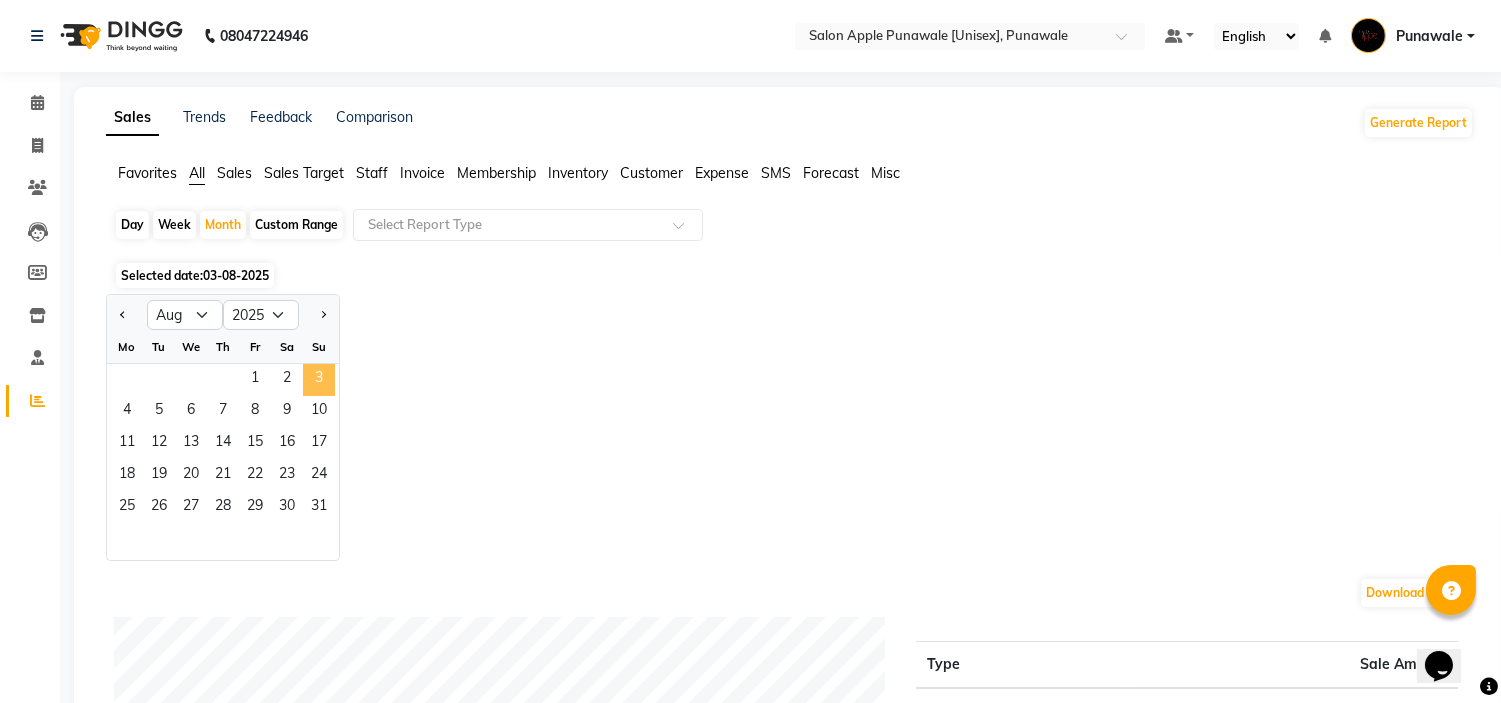 click on "3" 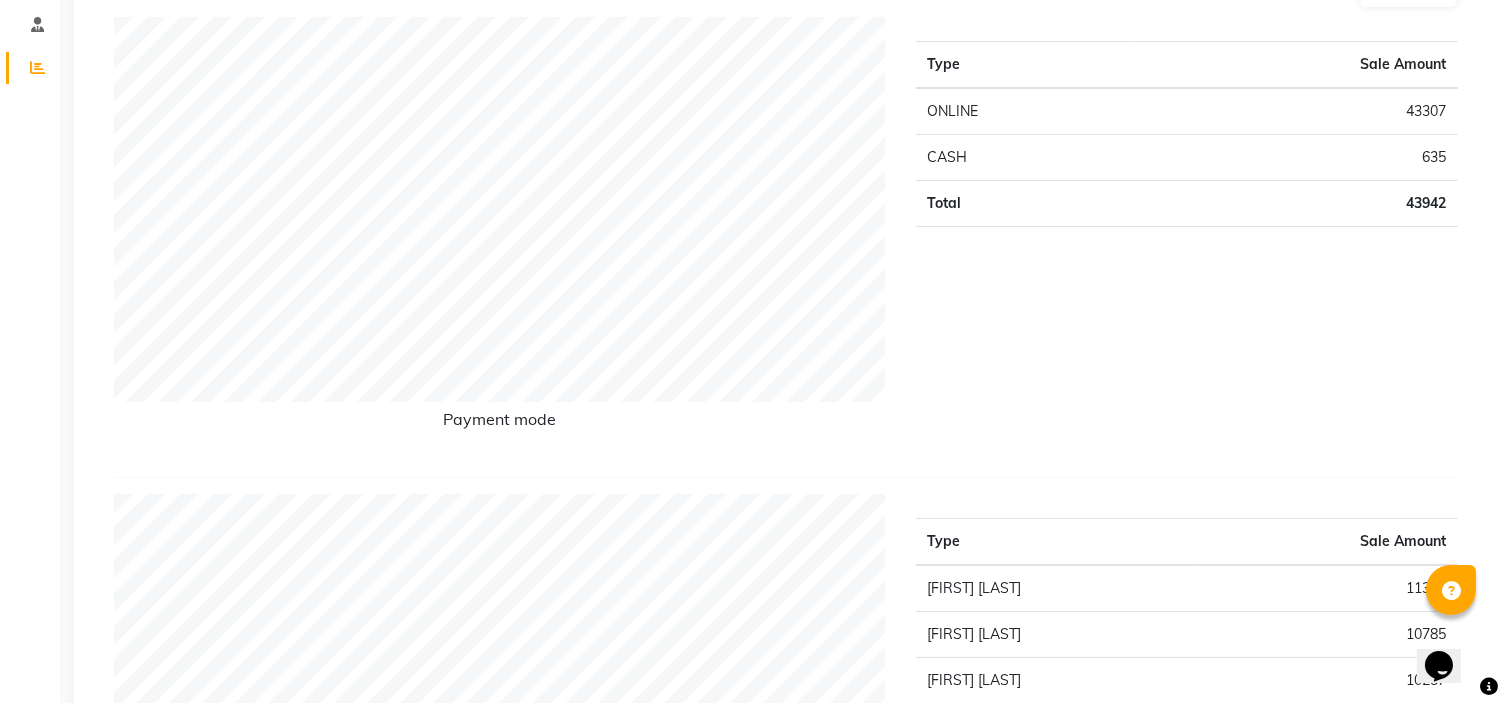 scroll, scrollTop: 0, scrollLeft: 0, axis: both 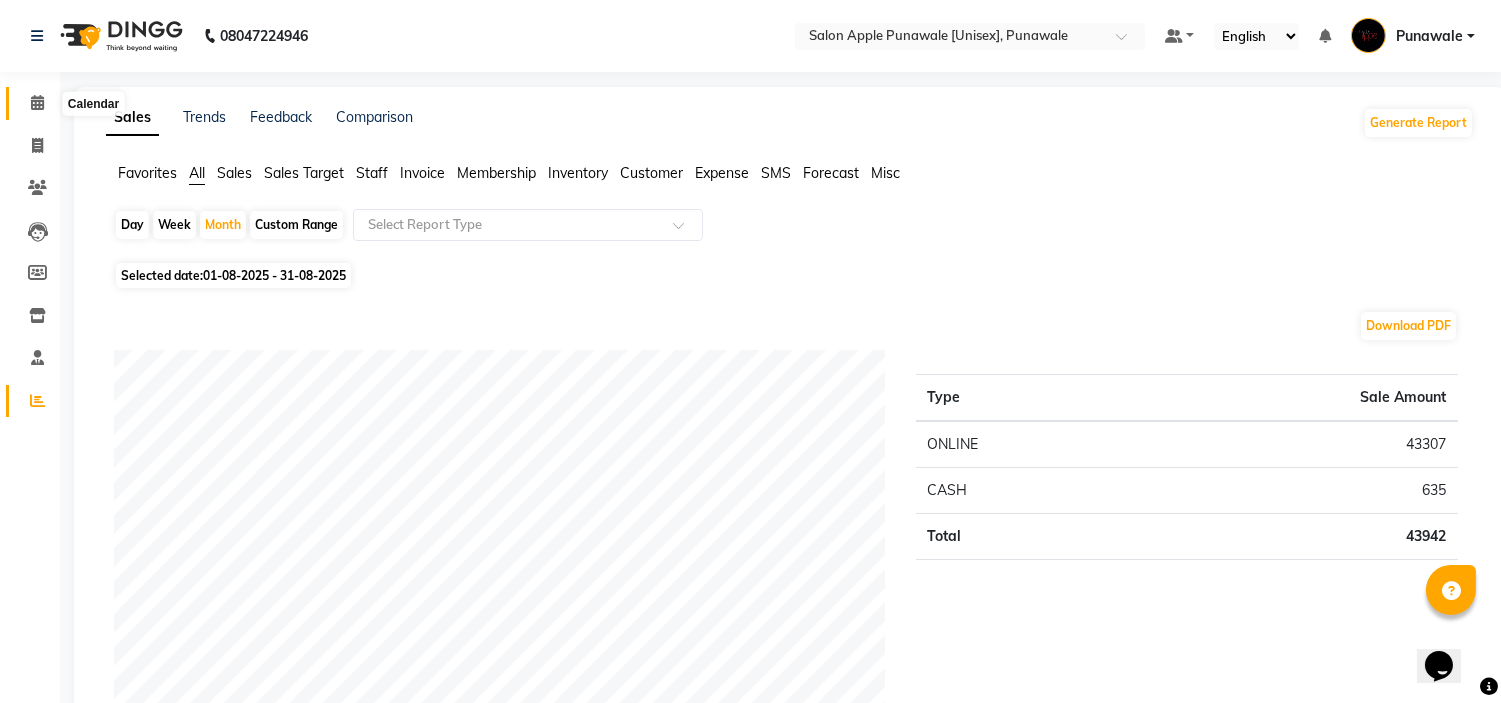 click 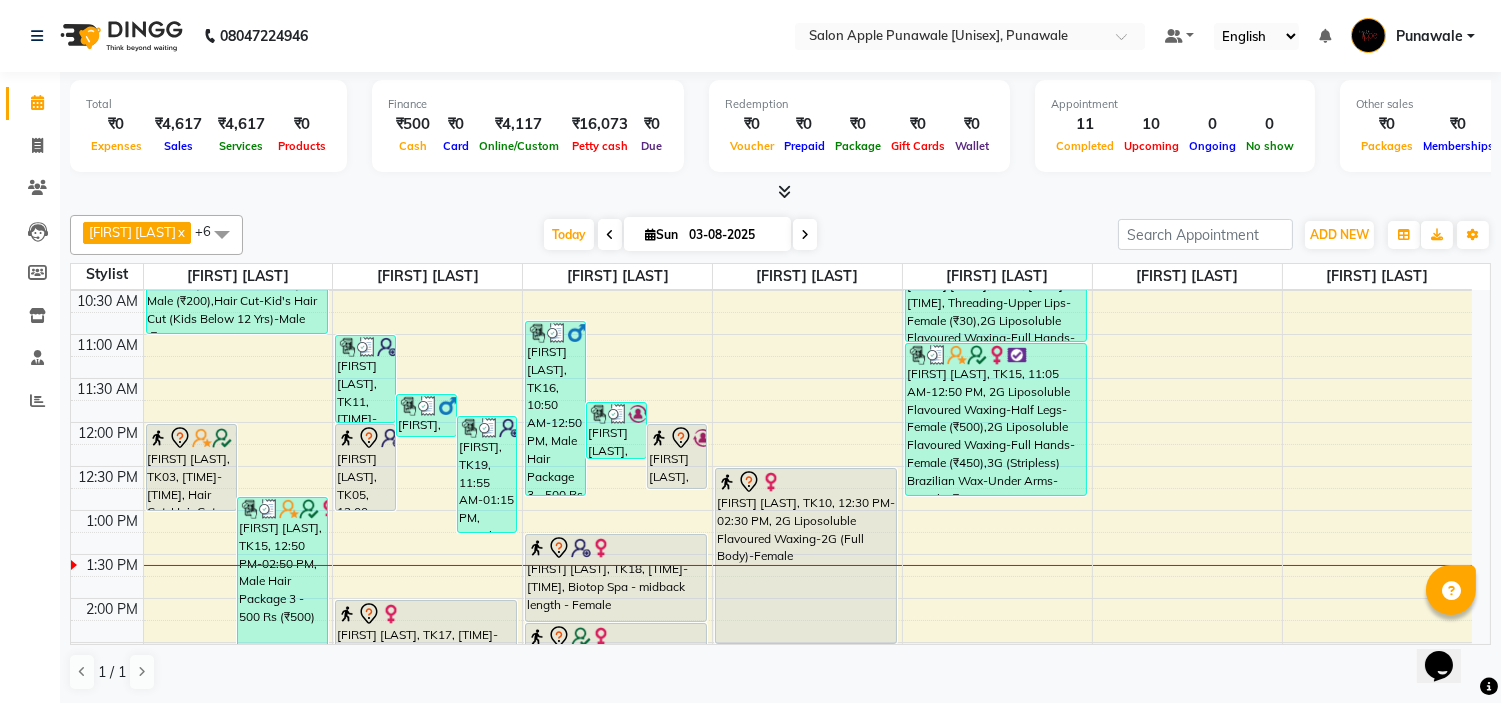 scroll, scrollTop: 333, scrollLeft: 0, axis: vertical 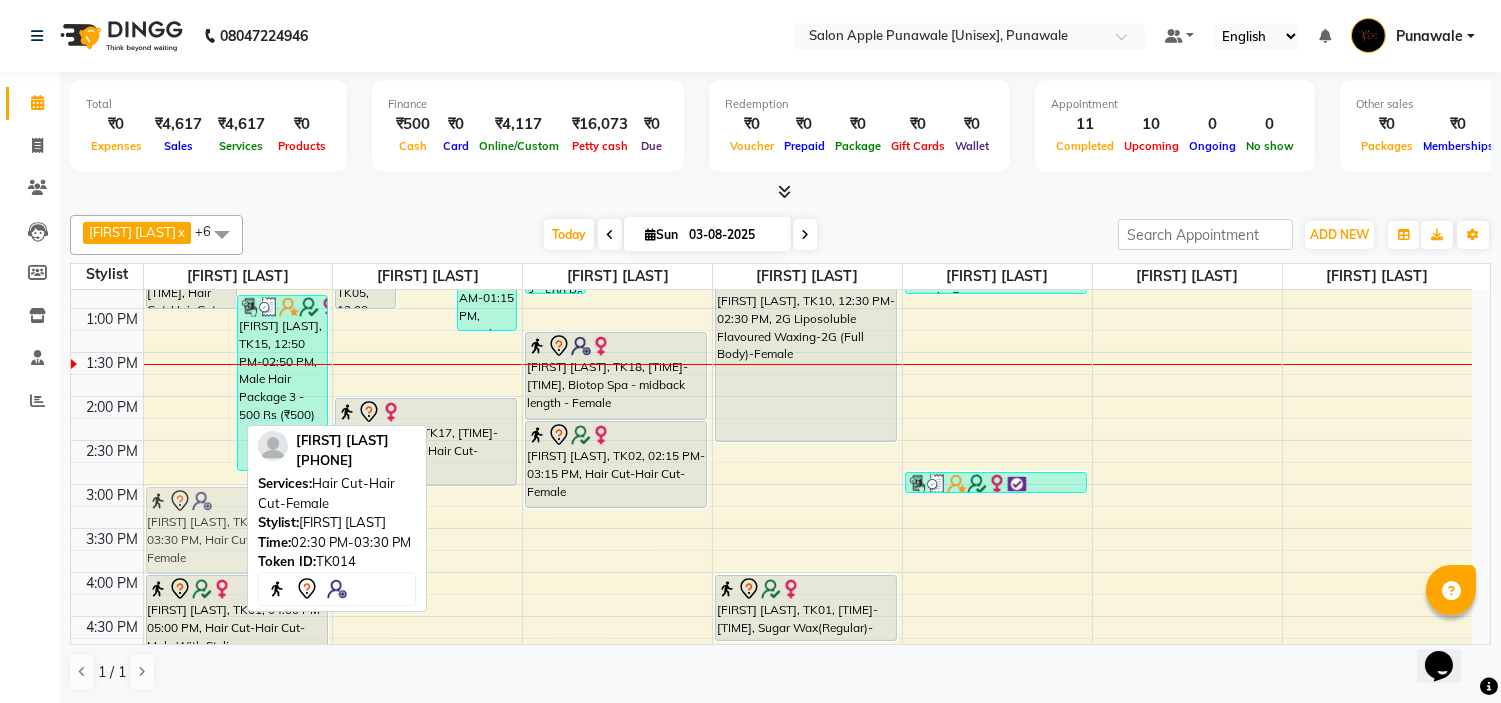 drag, startPoint x: 167, startPoint y: 470, endPoint x: 170, endPoint y: 504, distance: 34.132095 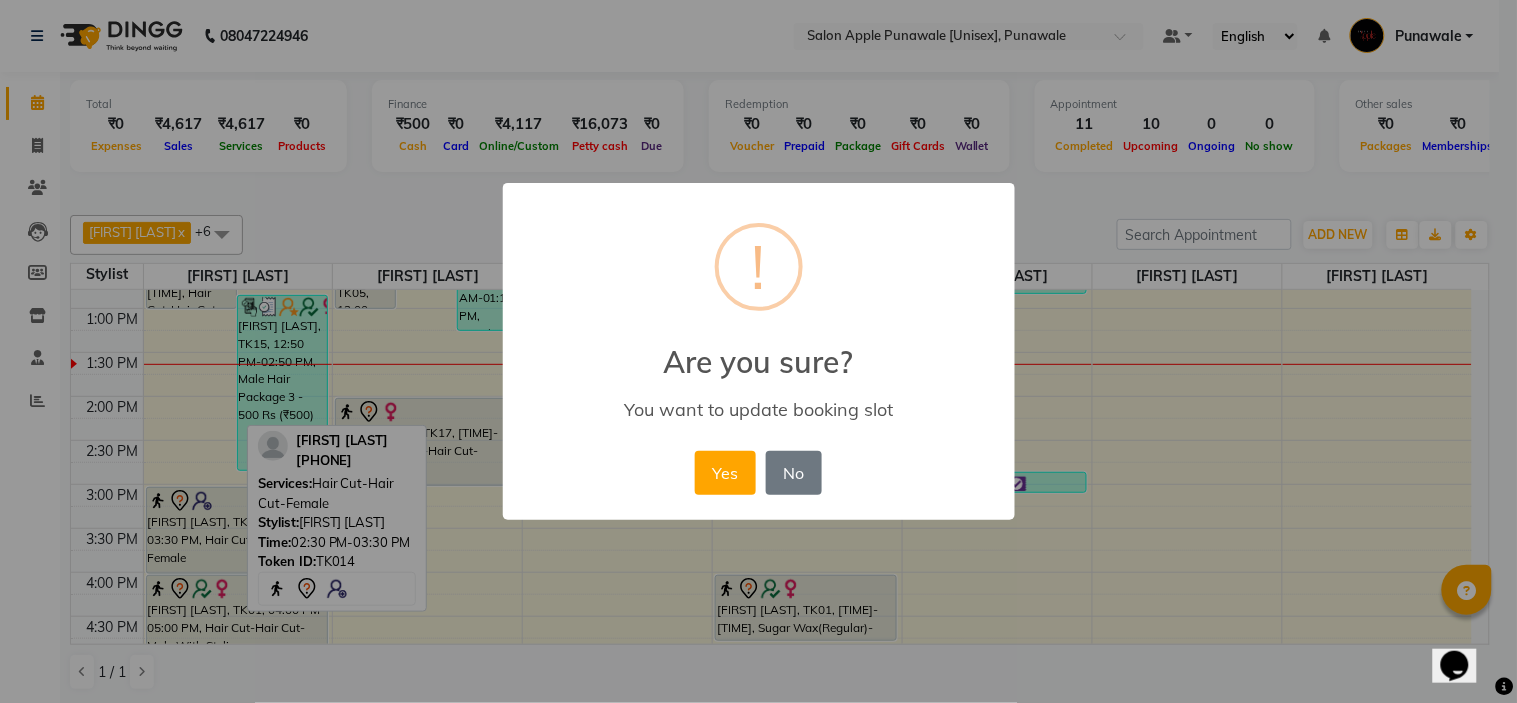 click on "Yes" at bounding box center (725, 473) 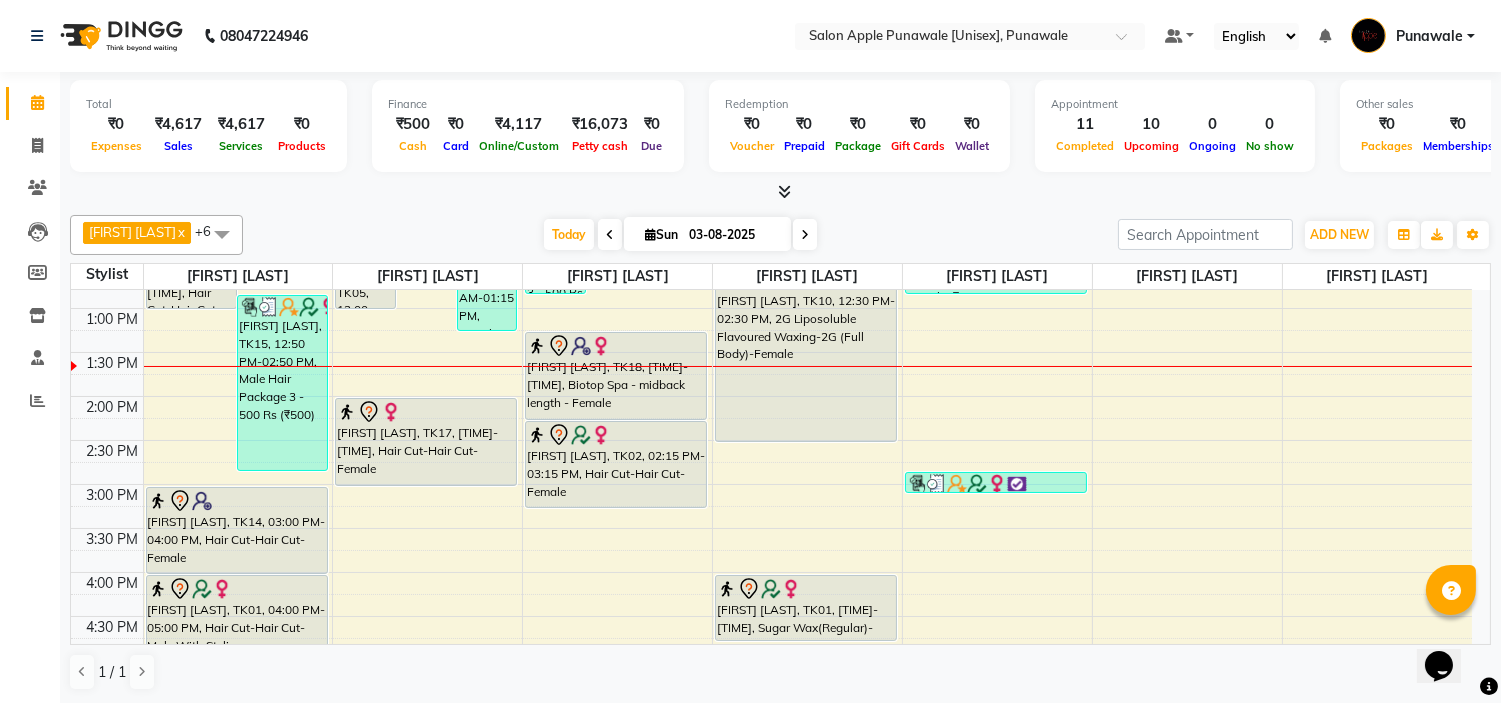 scroll, scrollTop: 0, scrollLeft: 0, axis: both 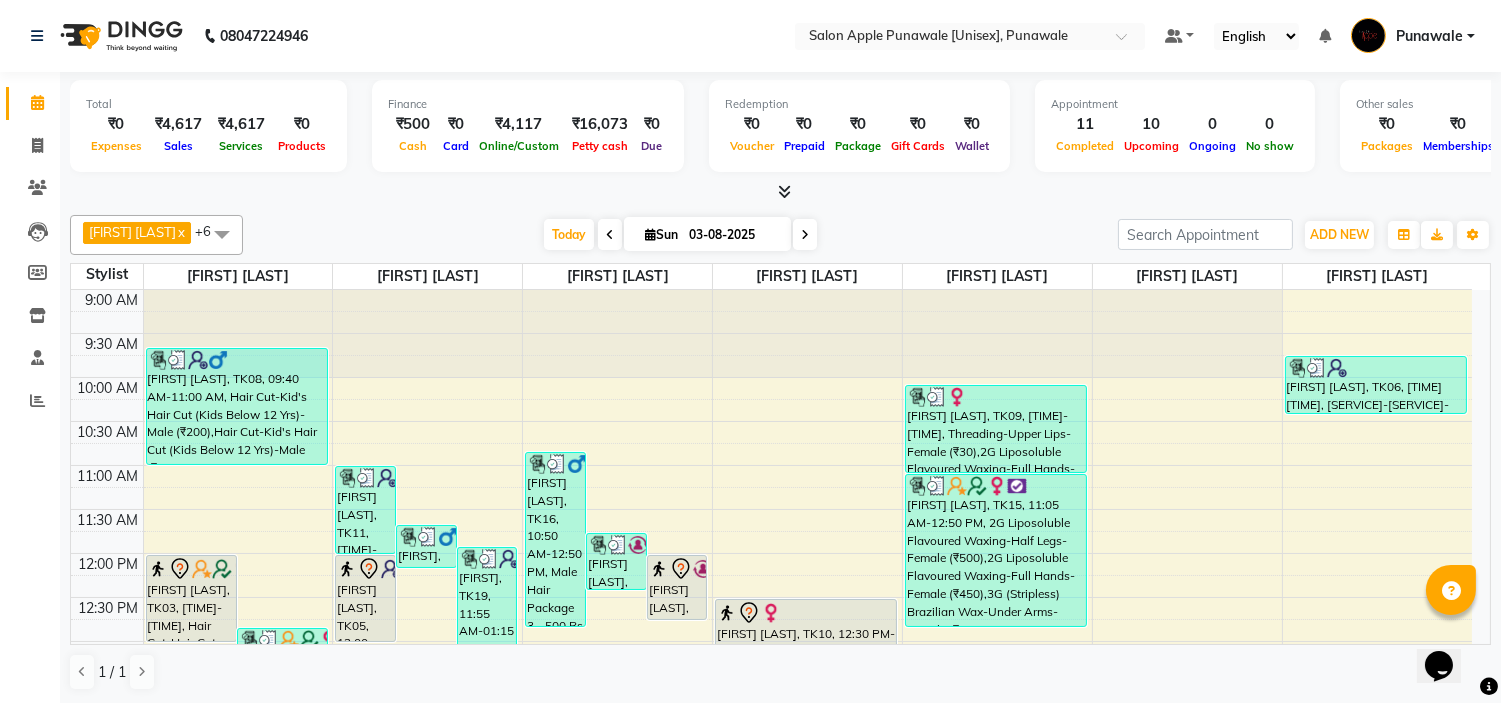 drag, startPoint x: 1404, startPoint y: 405, endPoint x: 1157, endPoint y: 465, distance: 254.183 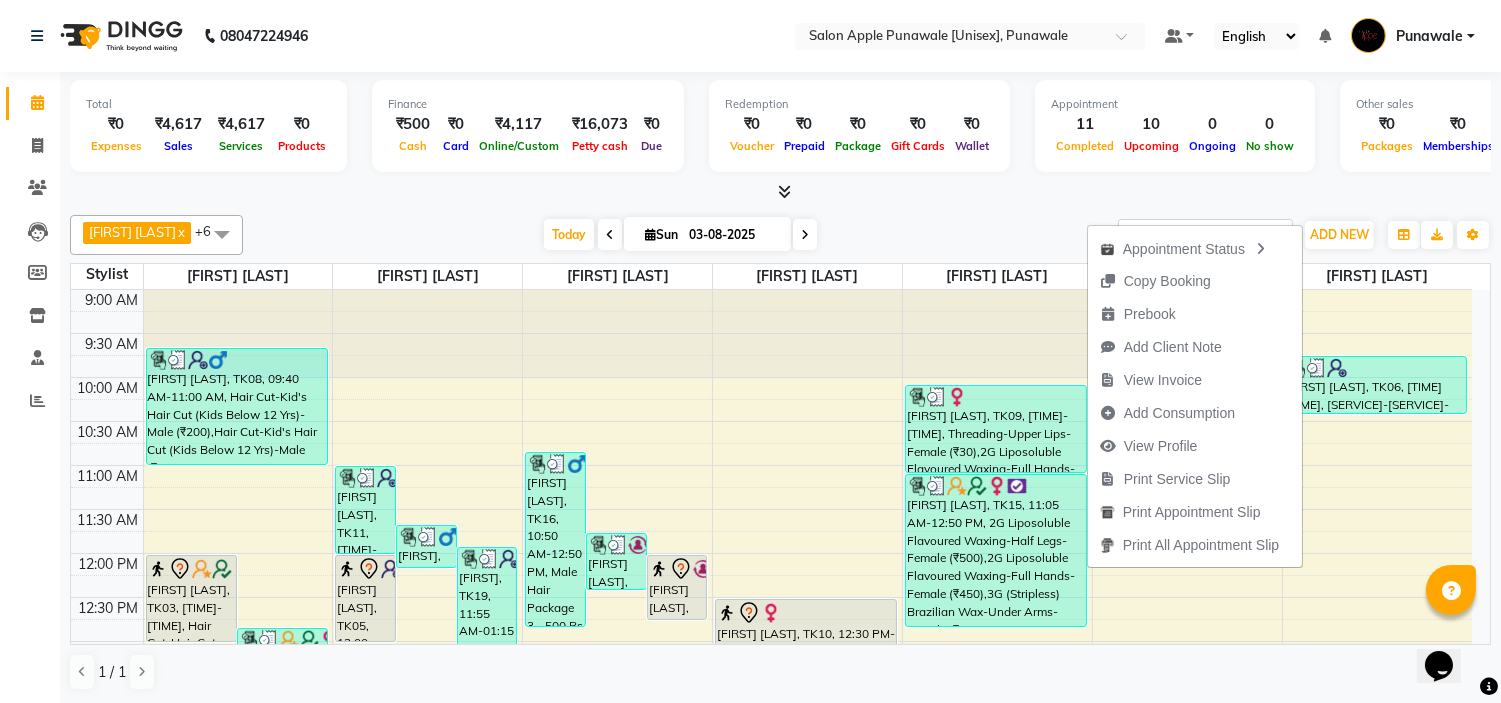 click at bounding box center [780, 192] 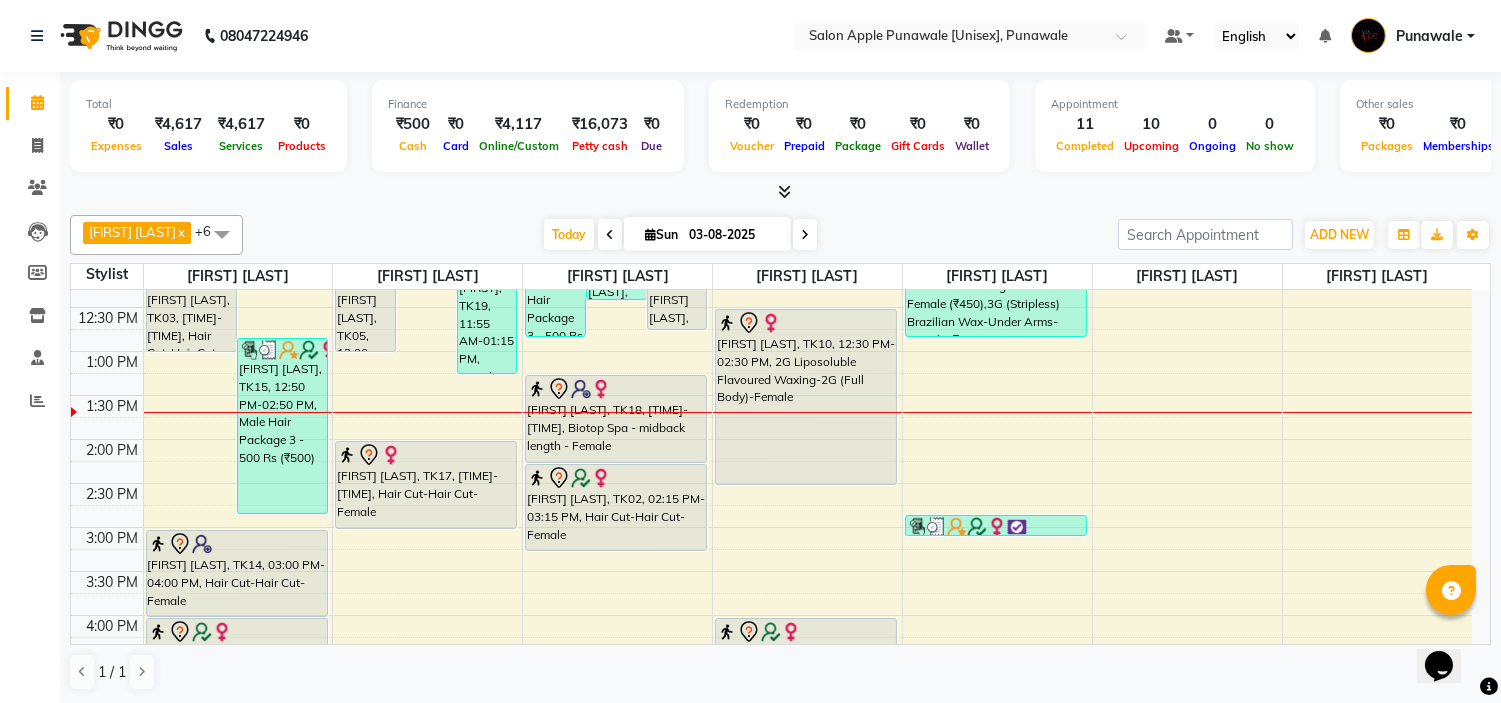 scroll, scrollTop: 444, scrollLeft: 0, axis: vertical 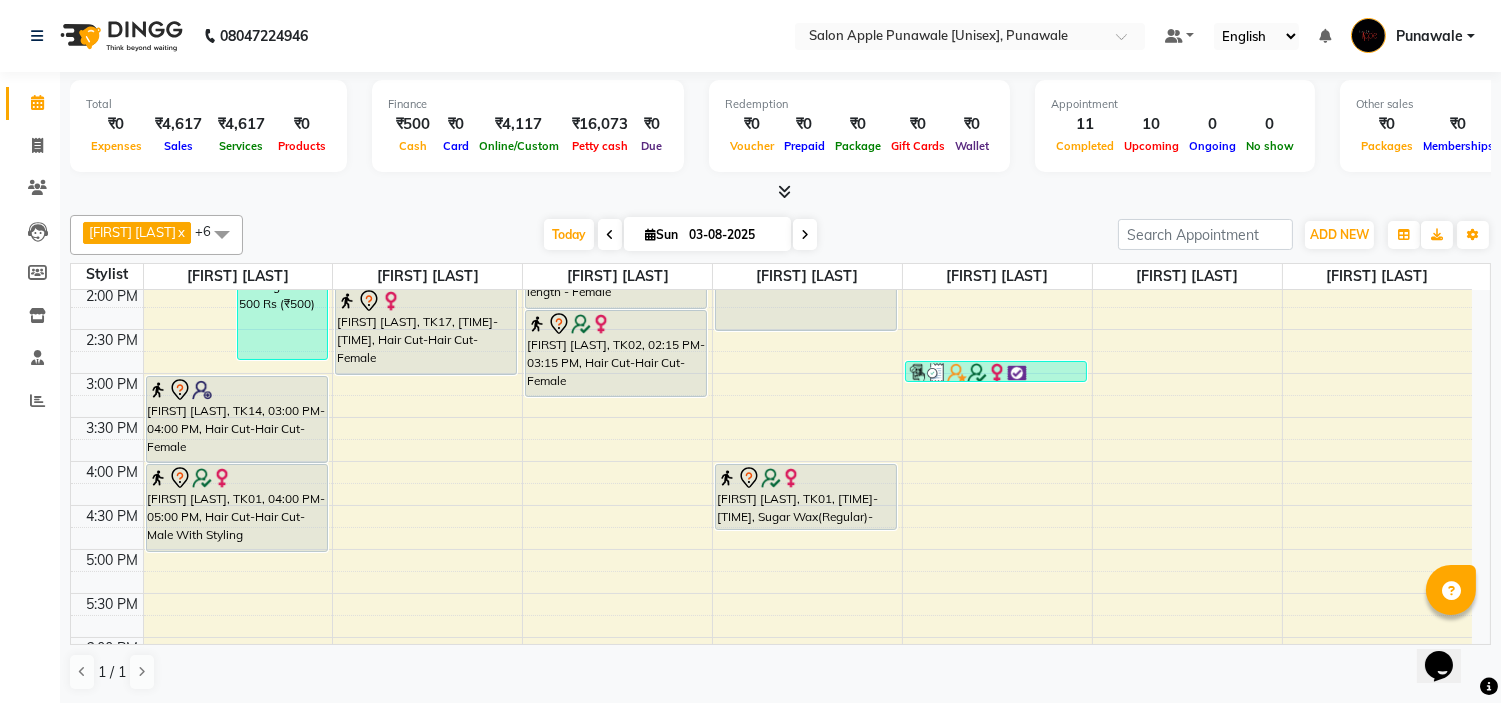 click on "9:00 AM 9:30 AM 10:00 AM 10:30 AM 11:00 AM 11:30 AM 12:00 PM 12:30 PM 1:00 PM 1:30 PM 2:00 PM 2:30 PM 3:00 PM 3:30 PM 4:00 PM 4:30 PM 5:00 PM 5:30 PM 6:00 PM 6:30 PM 7:00 PM 7:30 PM 8:00 PM 8:30 PM 9:00 PM 9:30 PM 10:00 PM 10:30 PM             Purwanshi Andhale, TK03, 12:00 PM-01:00 PM, Hair Cut-Hair Cut-Male With Styling     Purwanshi Andhale, TK15, 12:50 PM-02:50 PM, Male Hair Package 3 - 500 Rs (₹500)     Balmukund patel, TK08, 09:40 AM-11:00 AM, Hair Cut-Kid's Hair Cut (Kids Below 12 Yrs)-Male (₹200),Hair Cut-Kid's Hair Cut (Kids Below 12 Yrs)-Male (₹200)             Smita jadhav, TK14, 03:00 PM-04:00 PM, Hair Cut-Hair Cut-Female             anagha patil, TK01, 04:00 PM-05:00 PM, Hair Cut-Hair Cut-Male With Styling     apeksha maarenusm, TK11, 11:00 AM-12:00 PM, Hair Styling-Tong Setting (Shoulder Length)-Female (₹550)     Rohit, TK12, 11:40 AM-12:10 PM, Beard Styling-Shaving-Male (₹250)     suchitra, TK19, 11:55 AM-01:15 PM, Female hair package 5 - 500 Rs (₹500)" at bounding box center [771, 461] 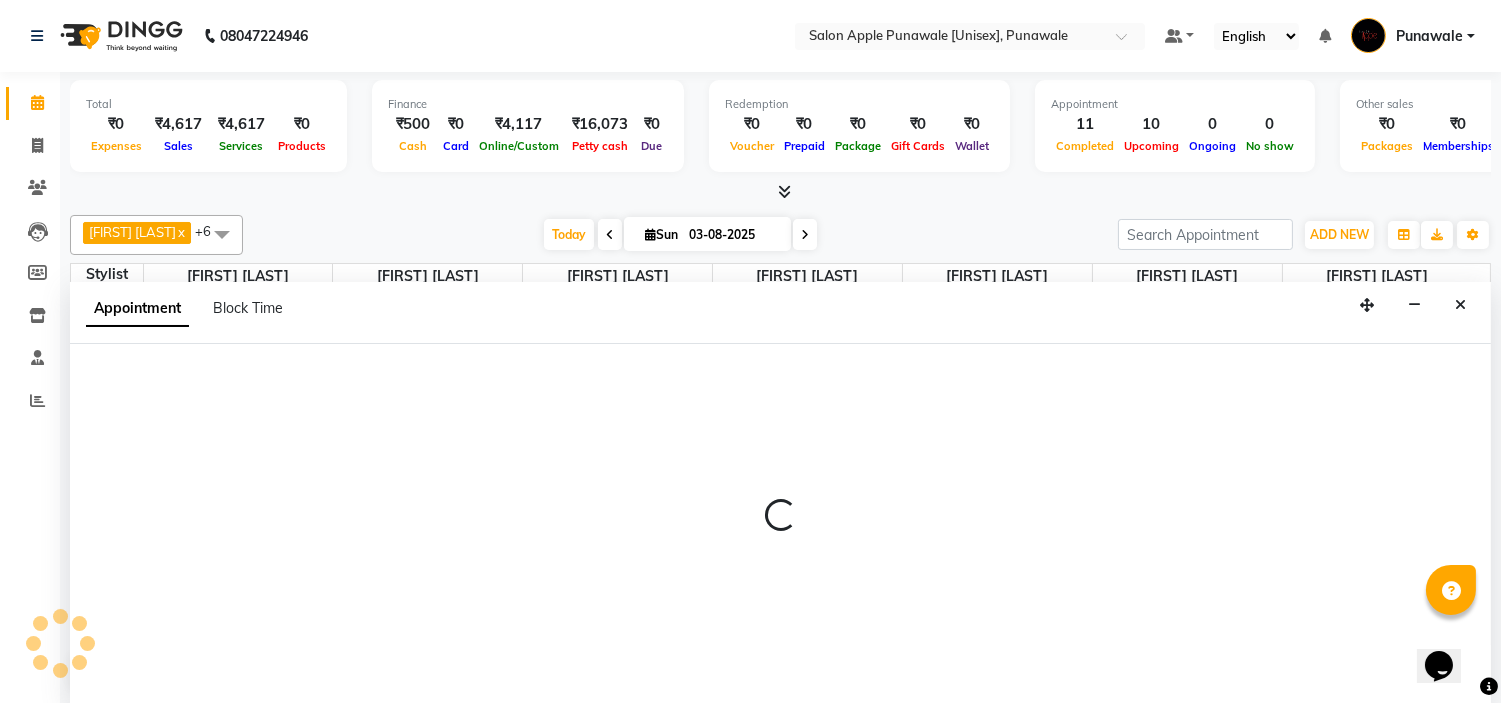 scroll, scrollTop: 1, scrollLeft: 0, axis: vertical 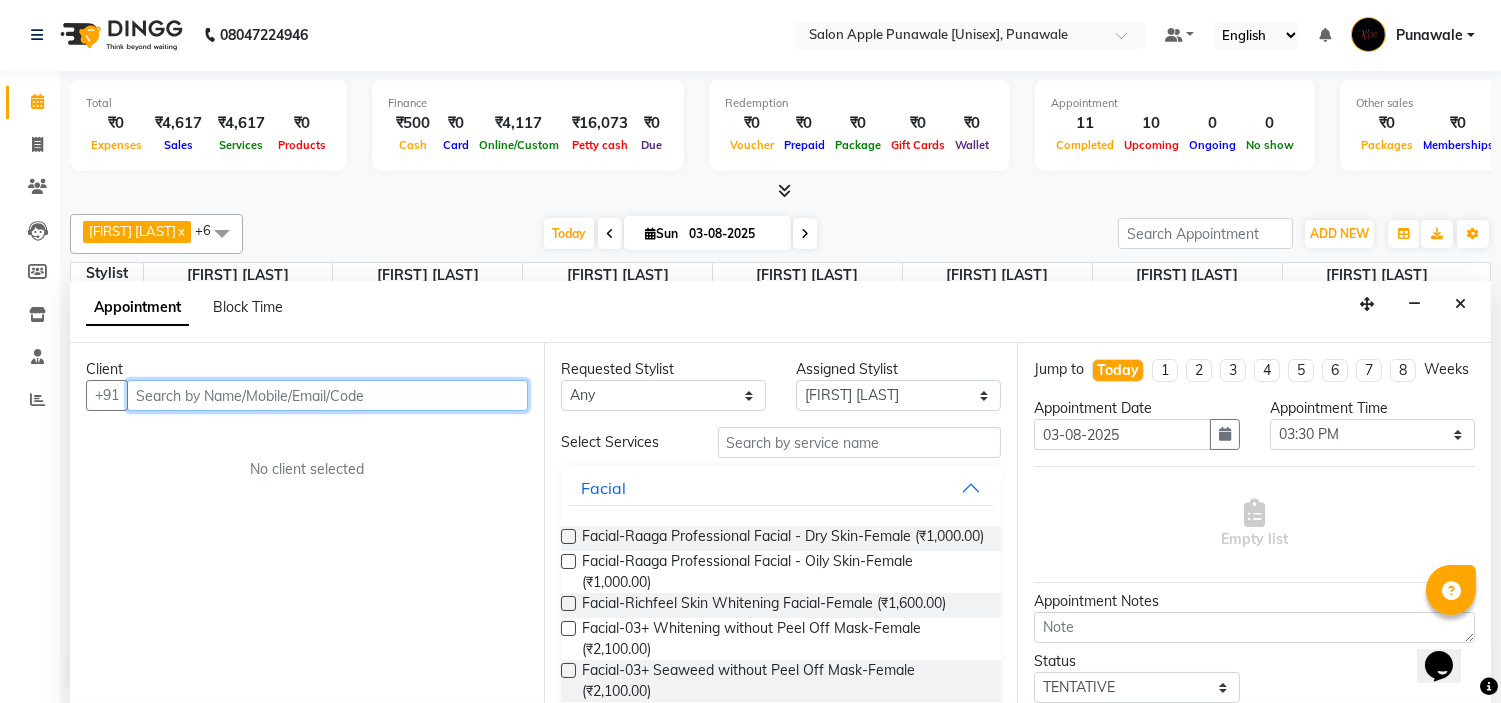 click at bounding box center [327, 395] 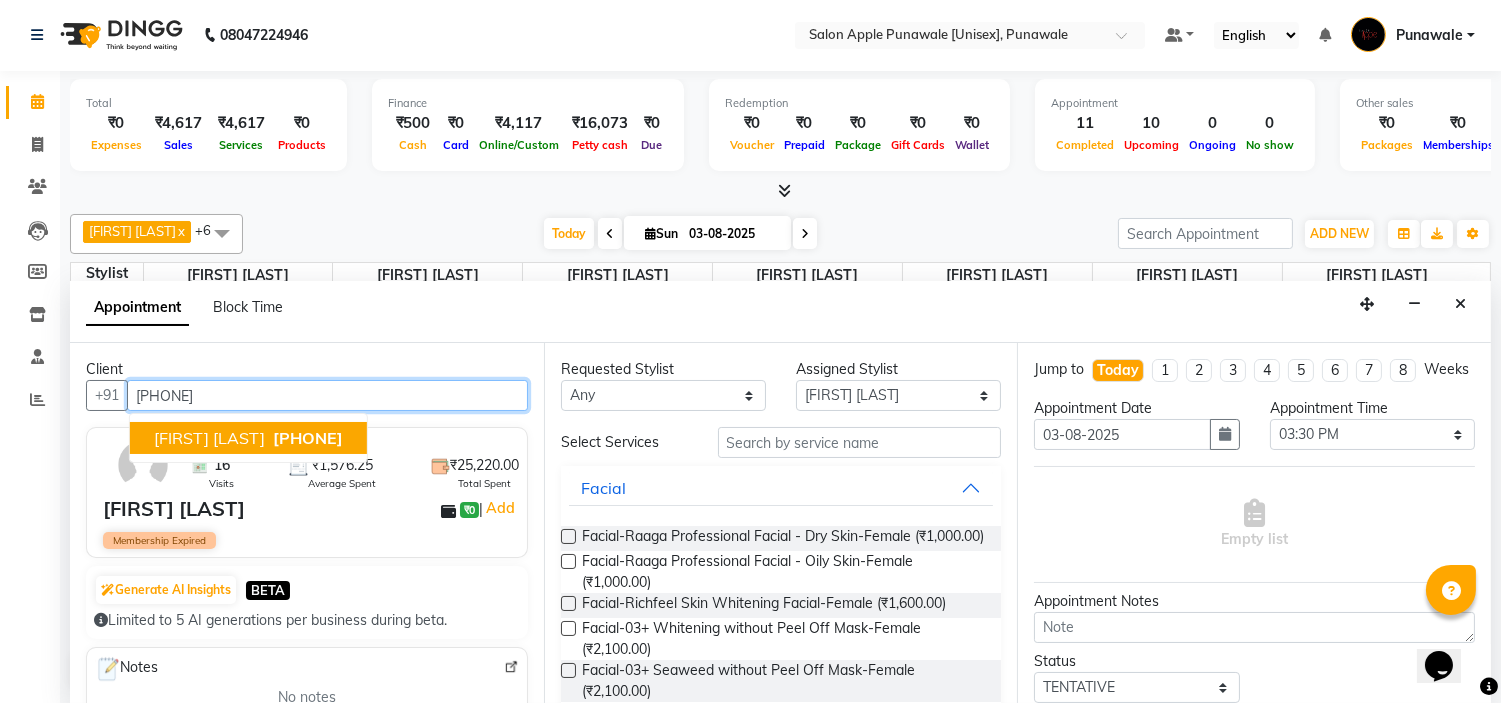 click on "Ashutosh Birle   7219394760" at bounding box center (248, 438) 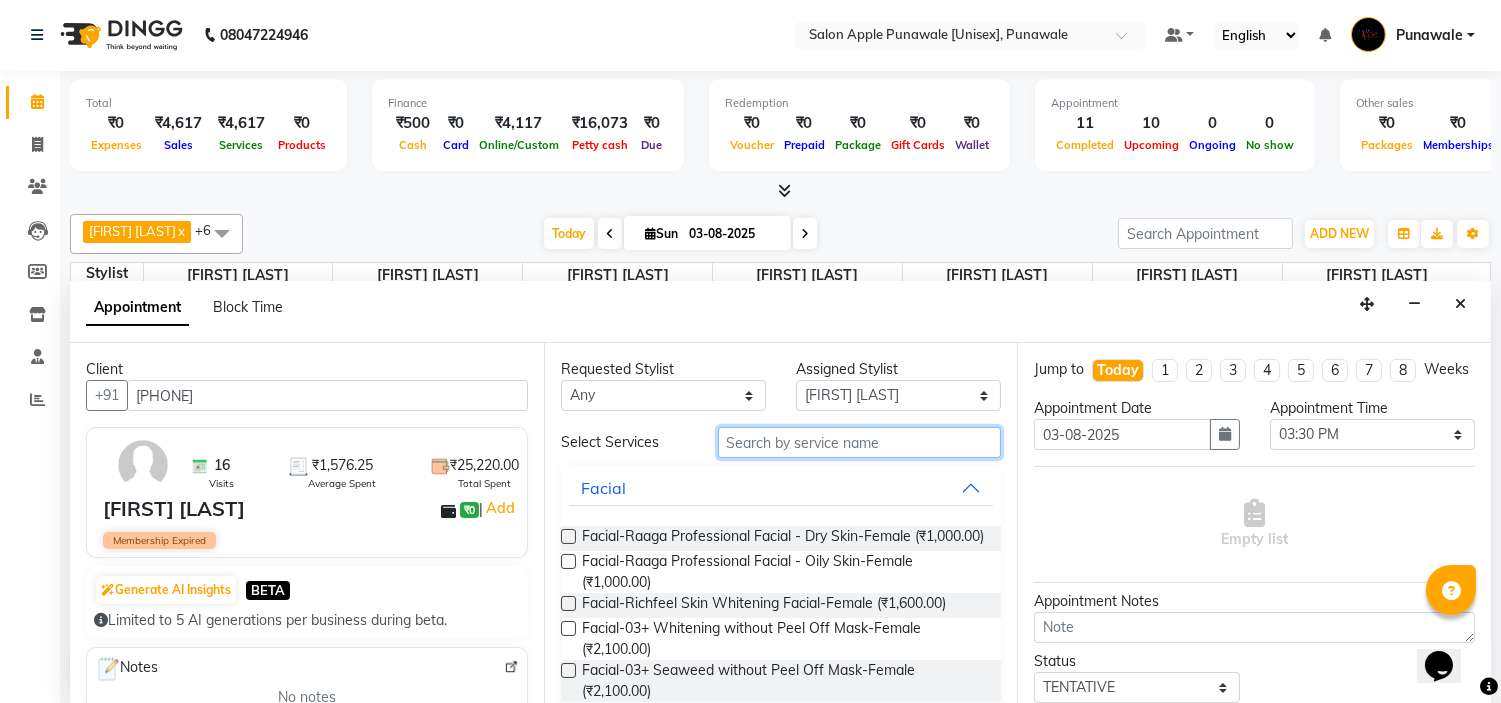 click at bounding box center [860, 442] 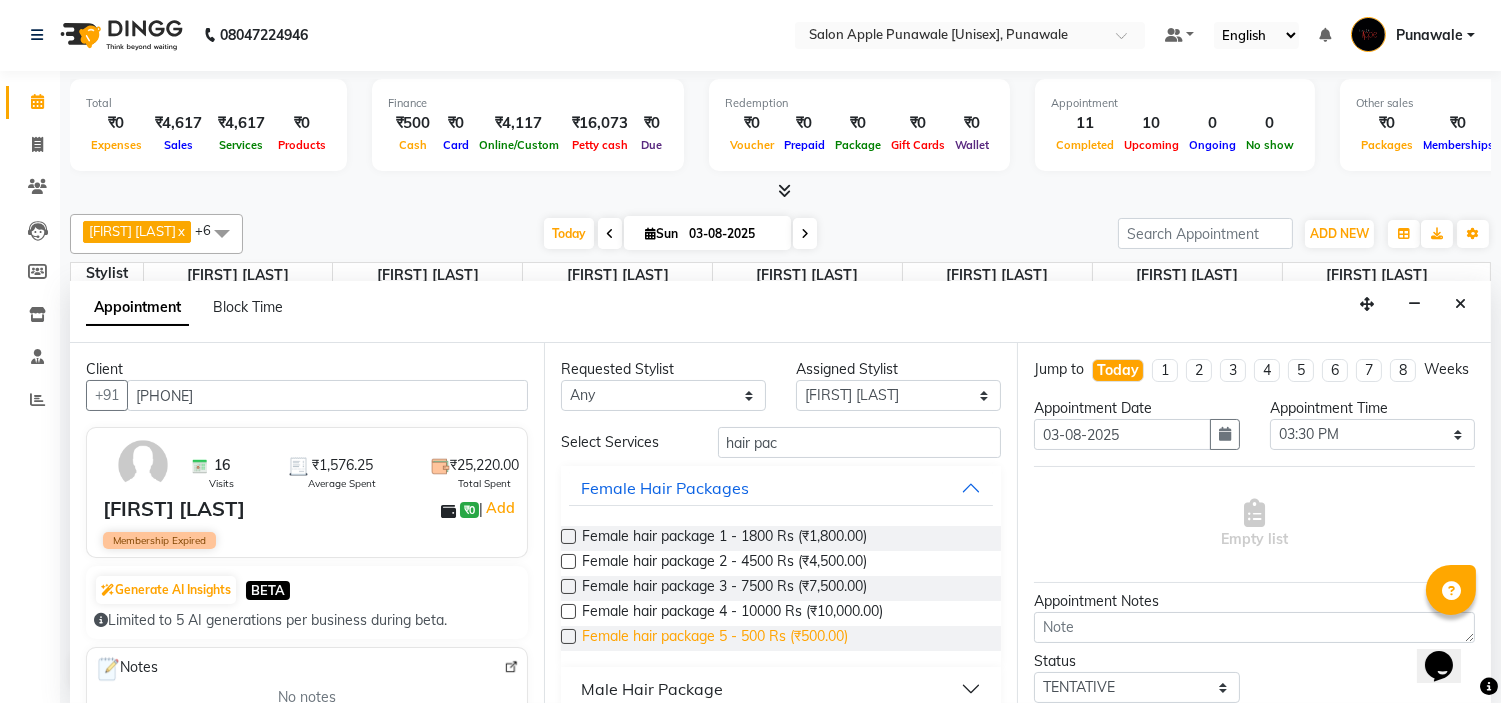 click on "Female hair package 5 - 500 Rs (₹500.00)" at bounding box center [715, 638] 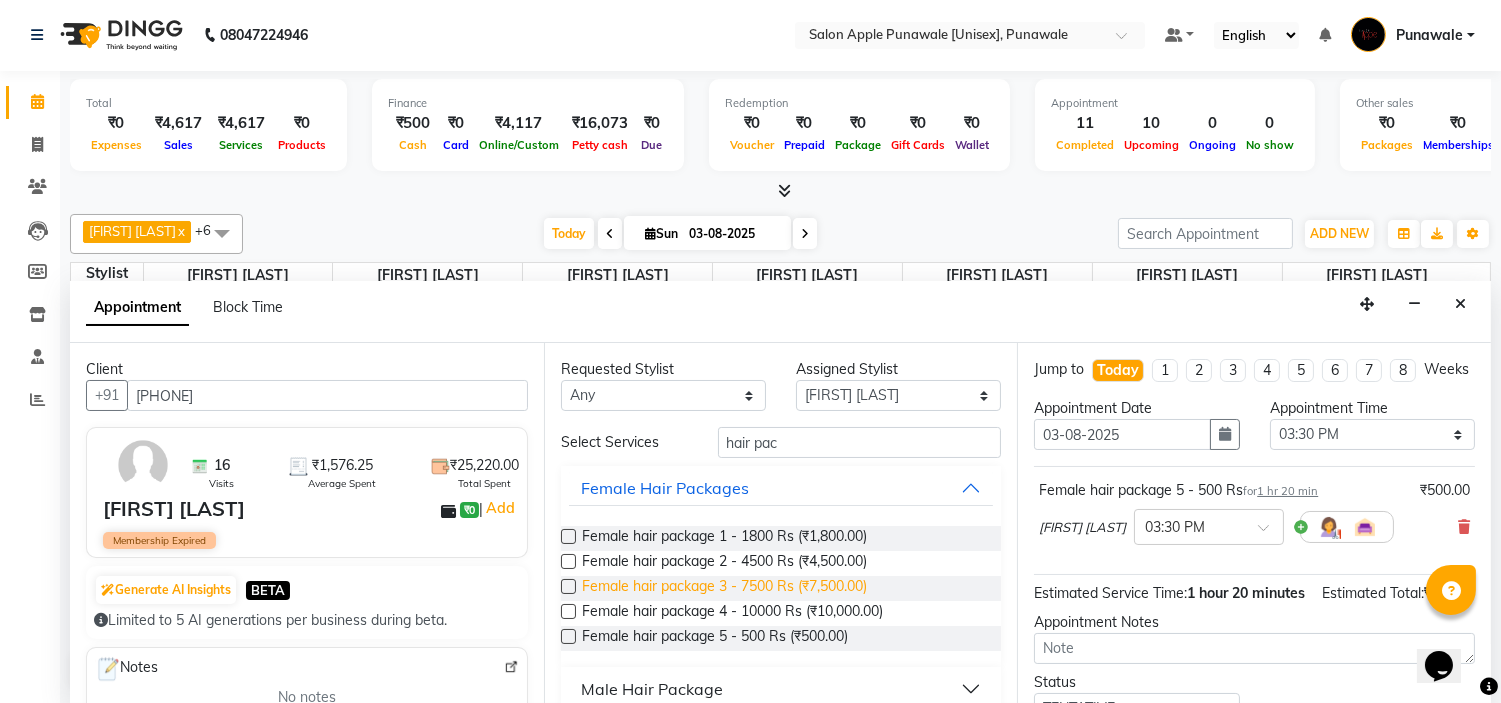 scroll, scrollTop: 23, scrollLeft: 0, axis: vertical 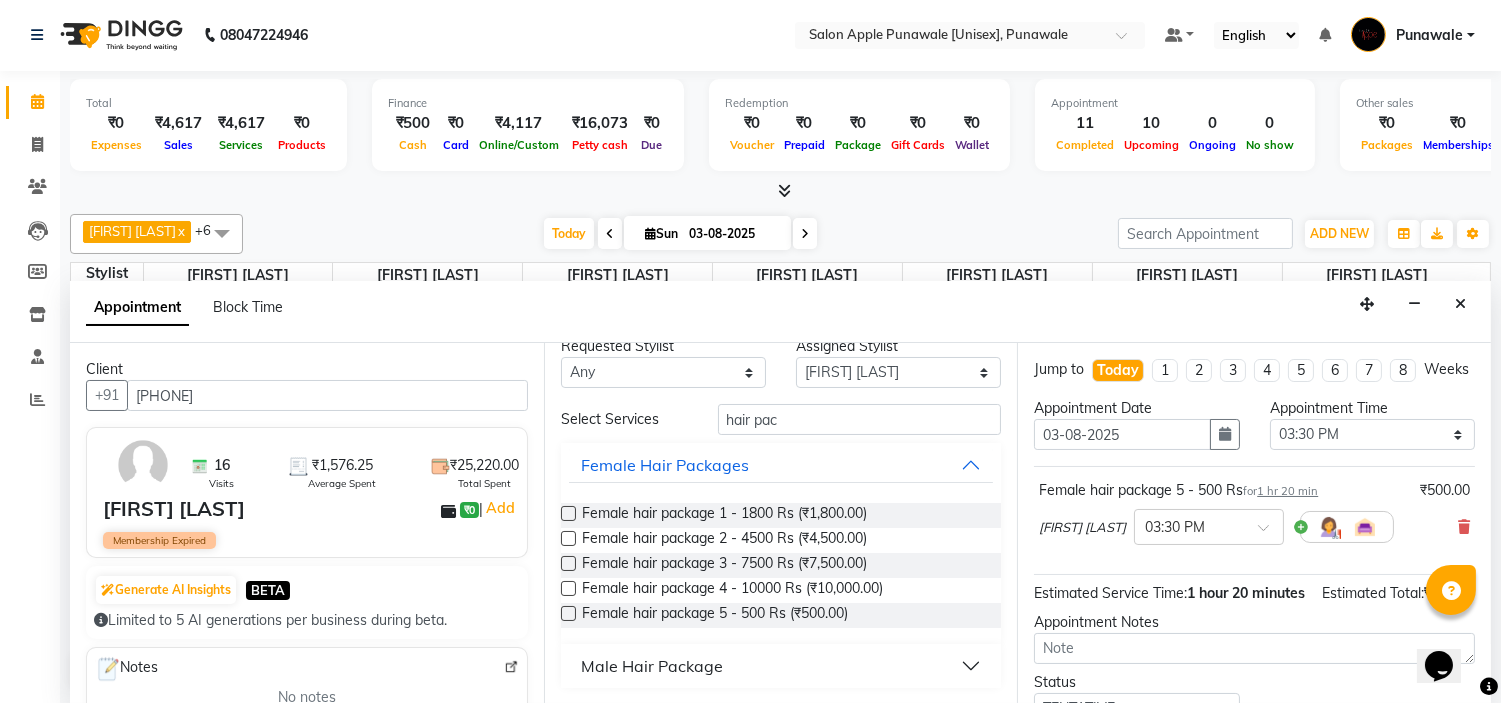 click on "Male Hair Package" at bounding box center [652, 666] 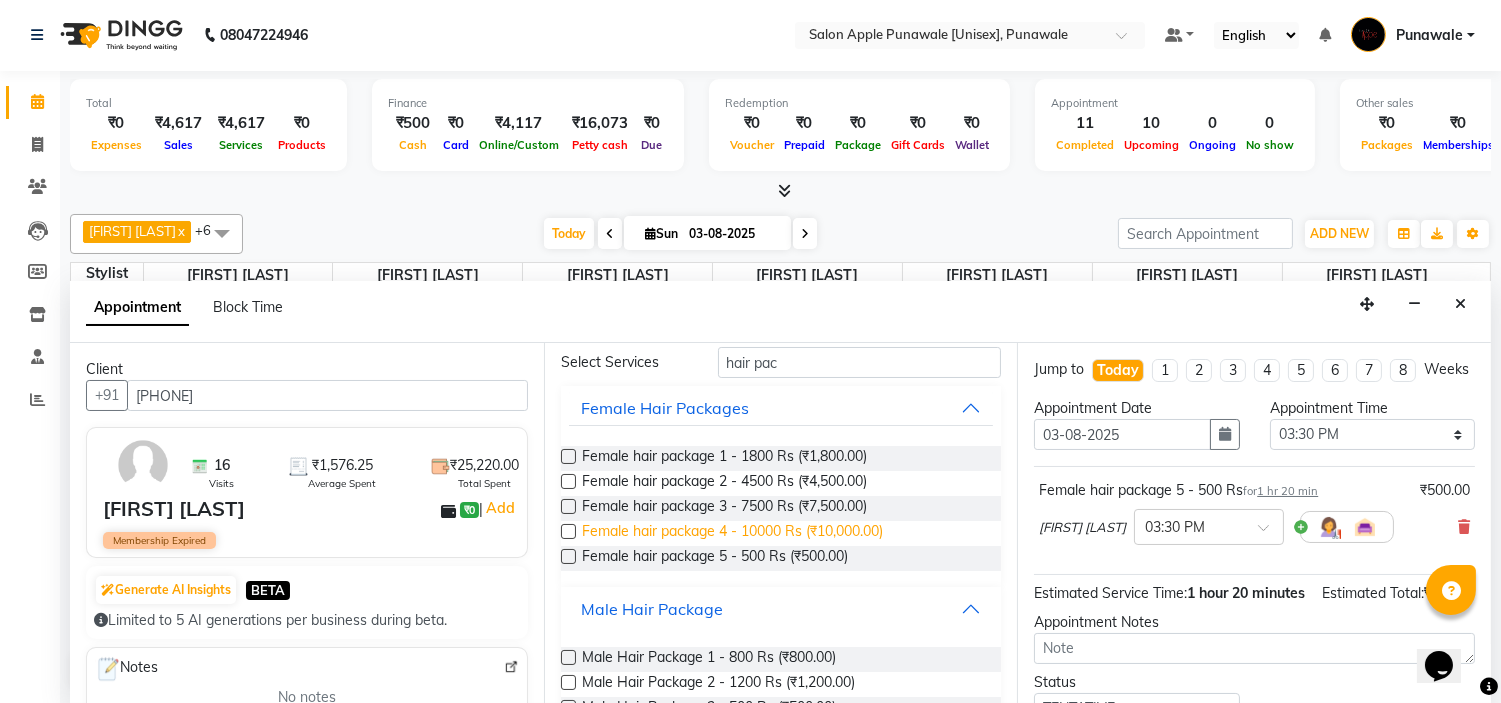 scroll, scrollTop: 130, scrollLeft: 0, axis: vertical 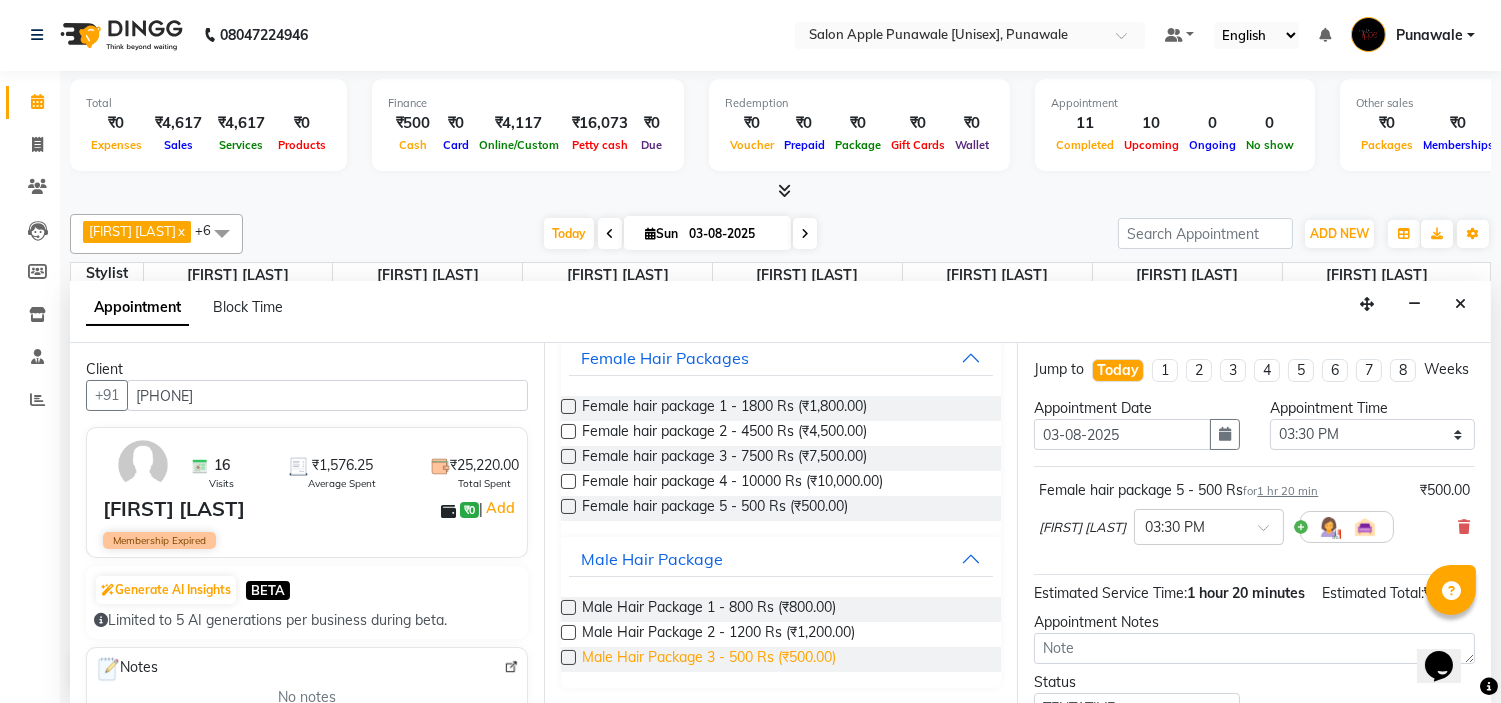 click on "Male Hair Package 3 - 500 Rs (₹500.00)" at bounding box center [709, 659] 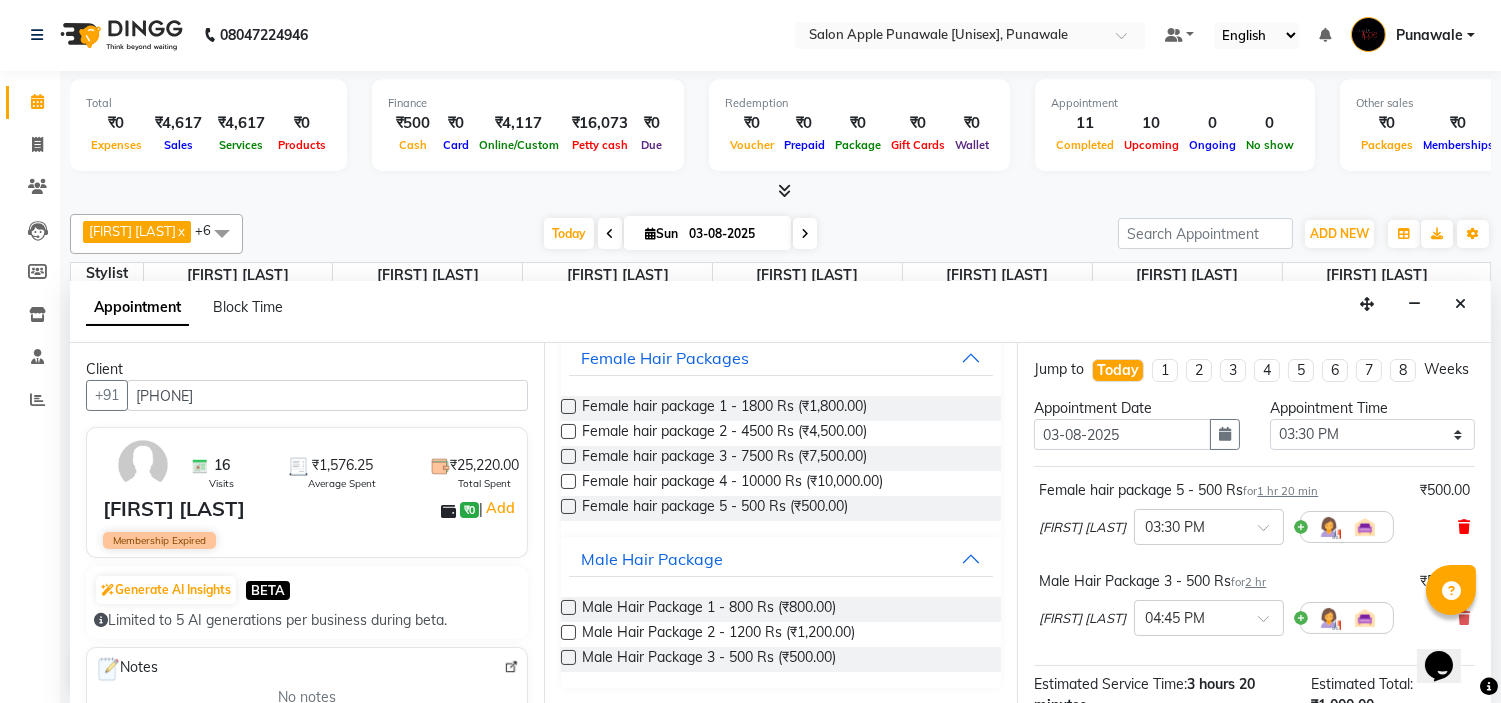 click at bounding box center (1464, 527) 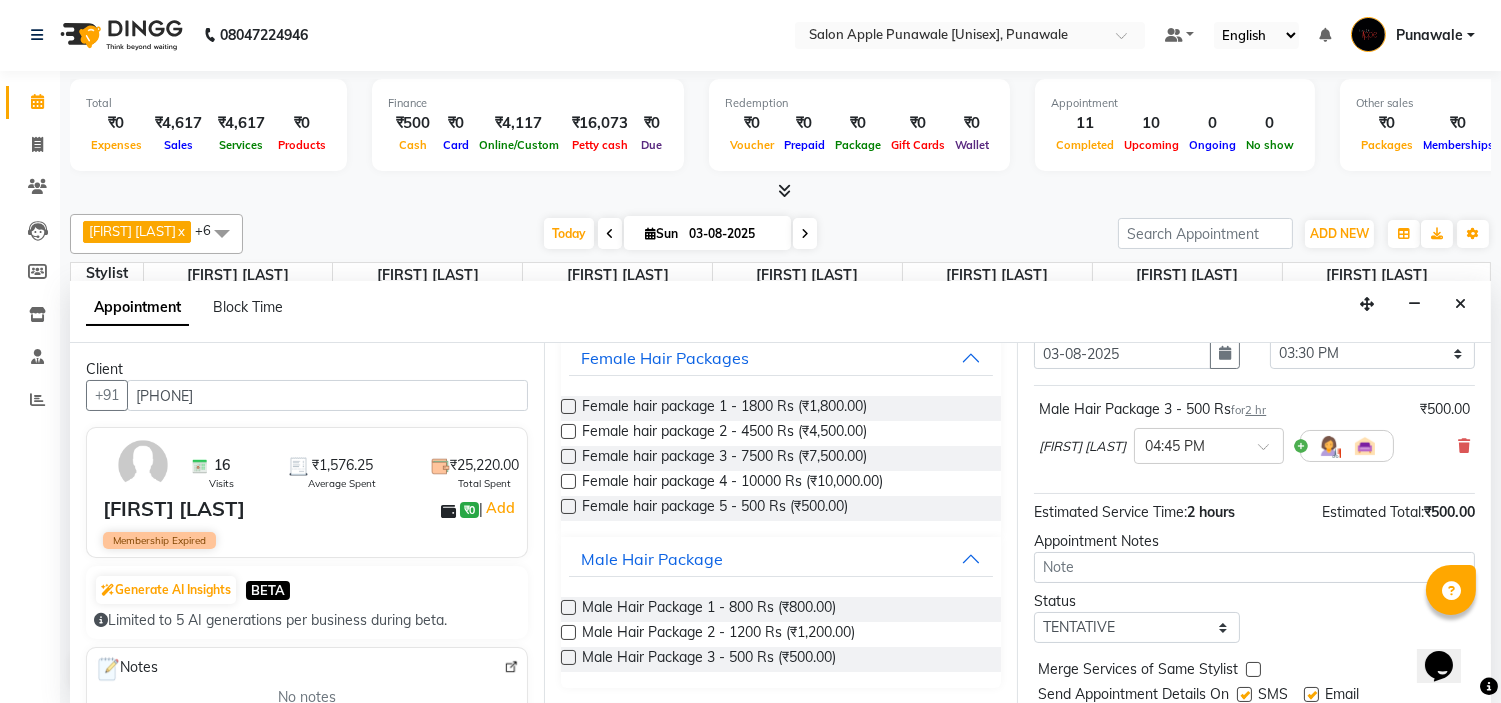 scroll, scrollTop: 165, scrollLeft: 0, axis: vertical 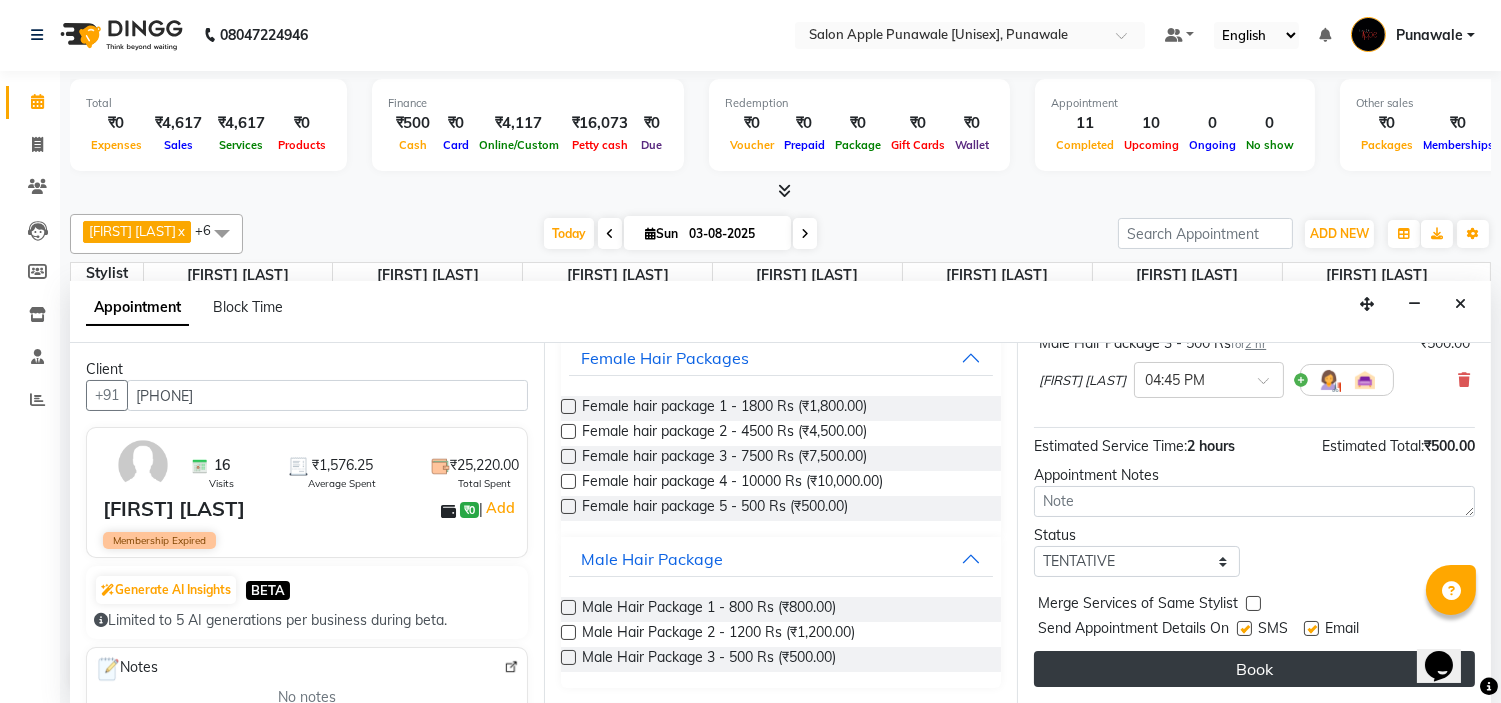 click on "Book" at bounding box center [1254, 669] 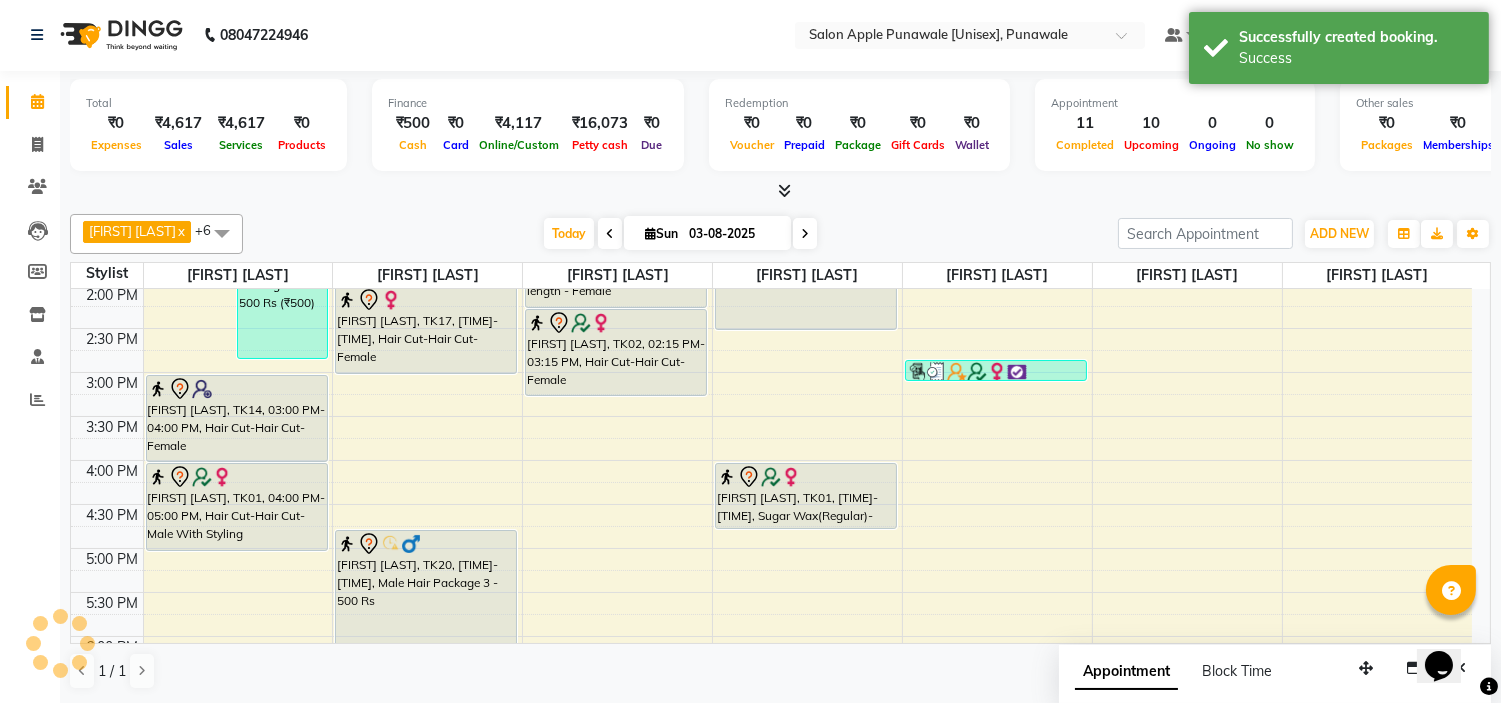 scroll, scrollTop: 0, scrollLeft: 0, axis: both 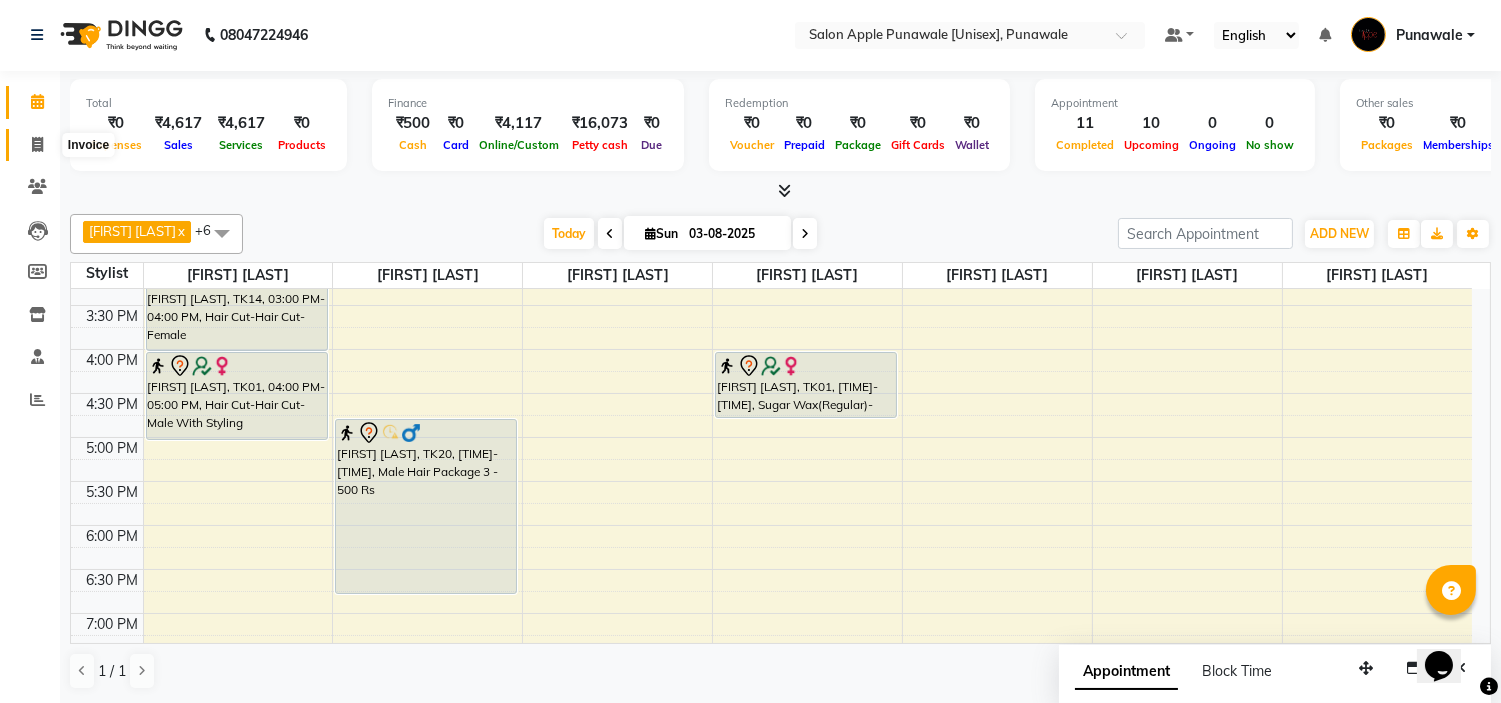 click 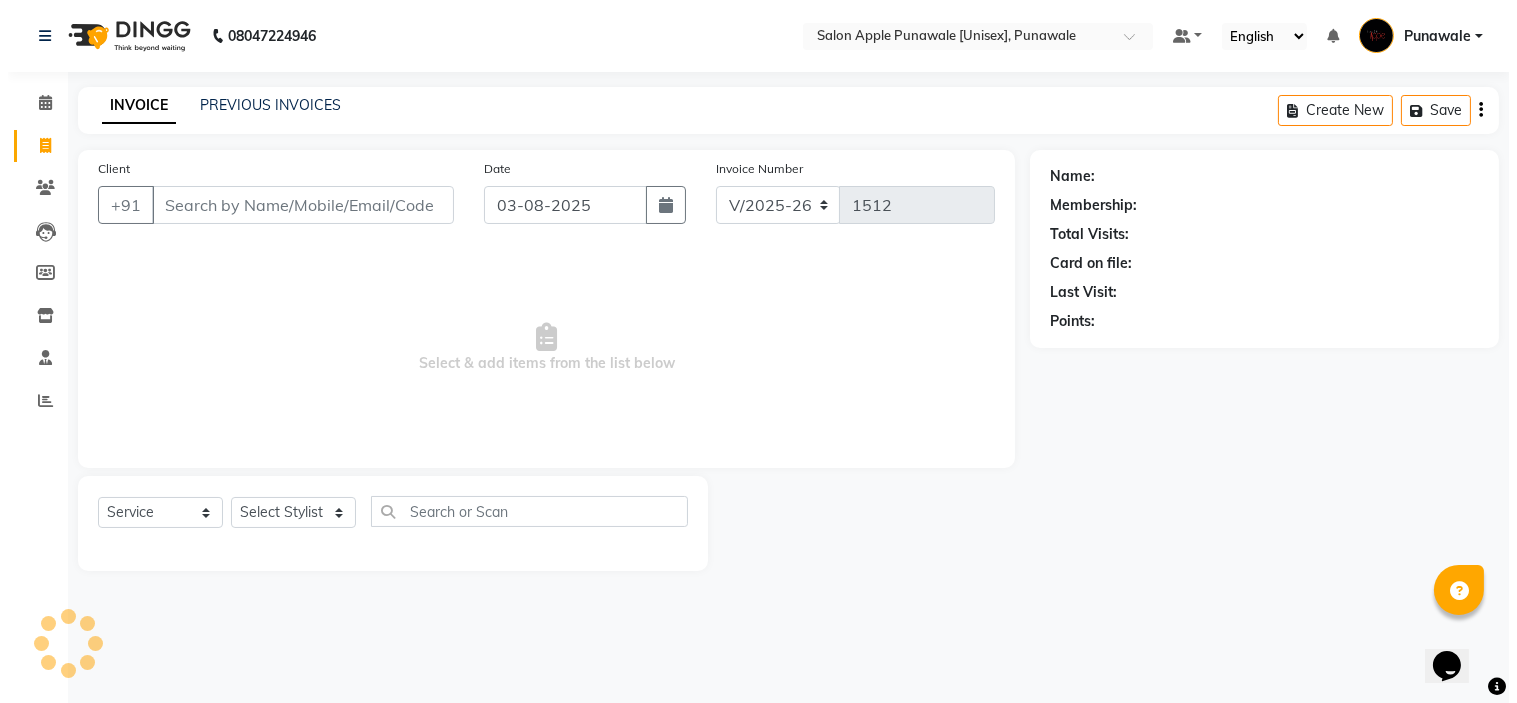scroll, scrollTop: 0, scrollLeft: 0, axis: both 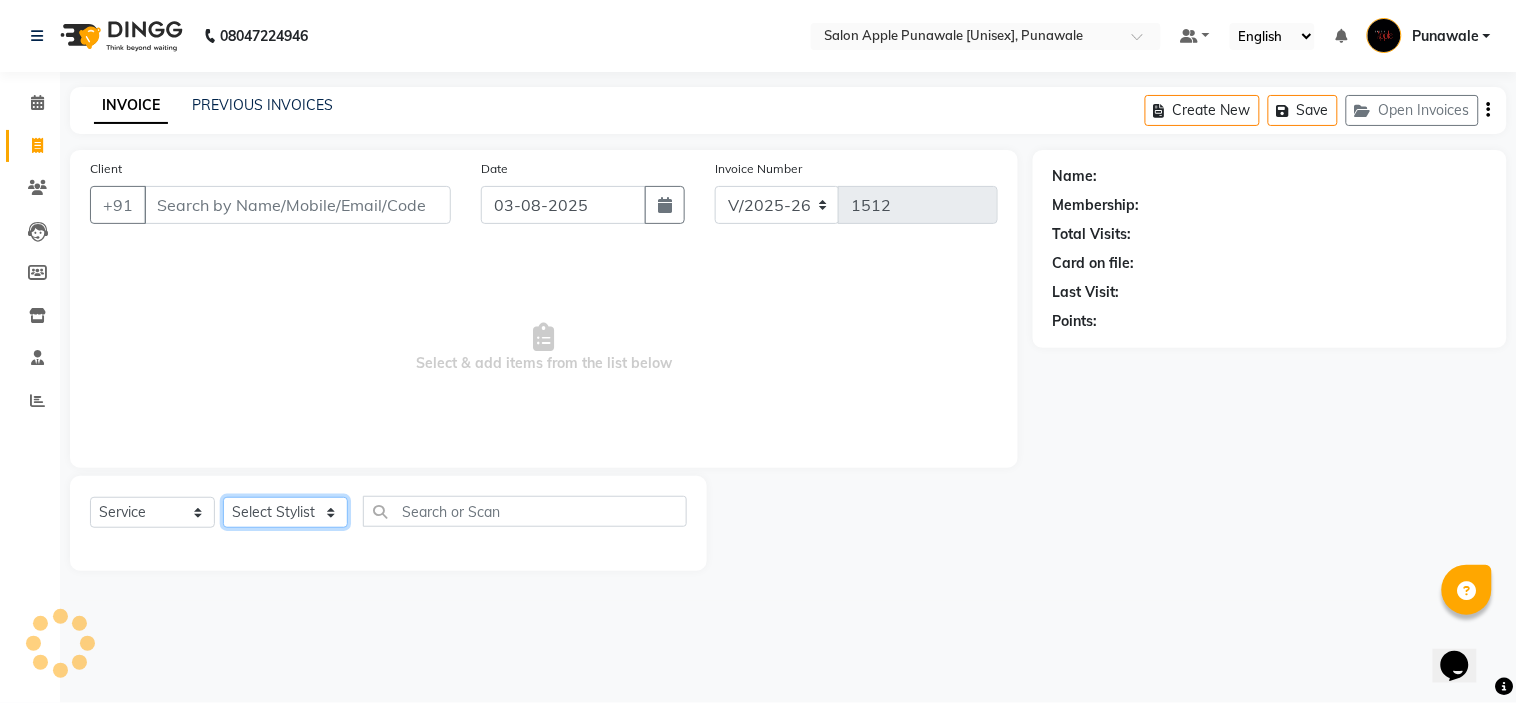 click on "Select Stylist" 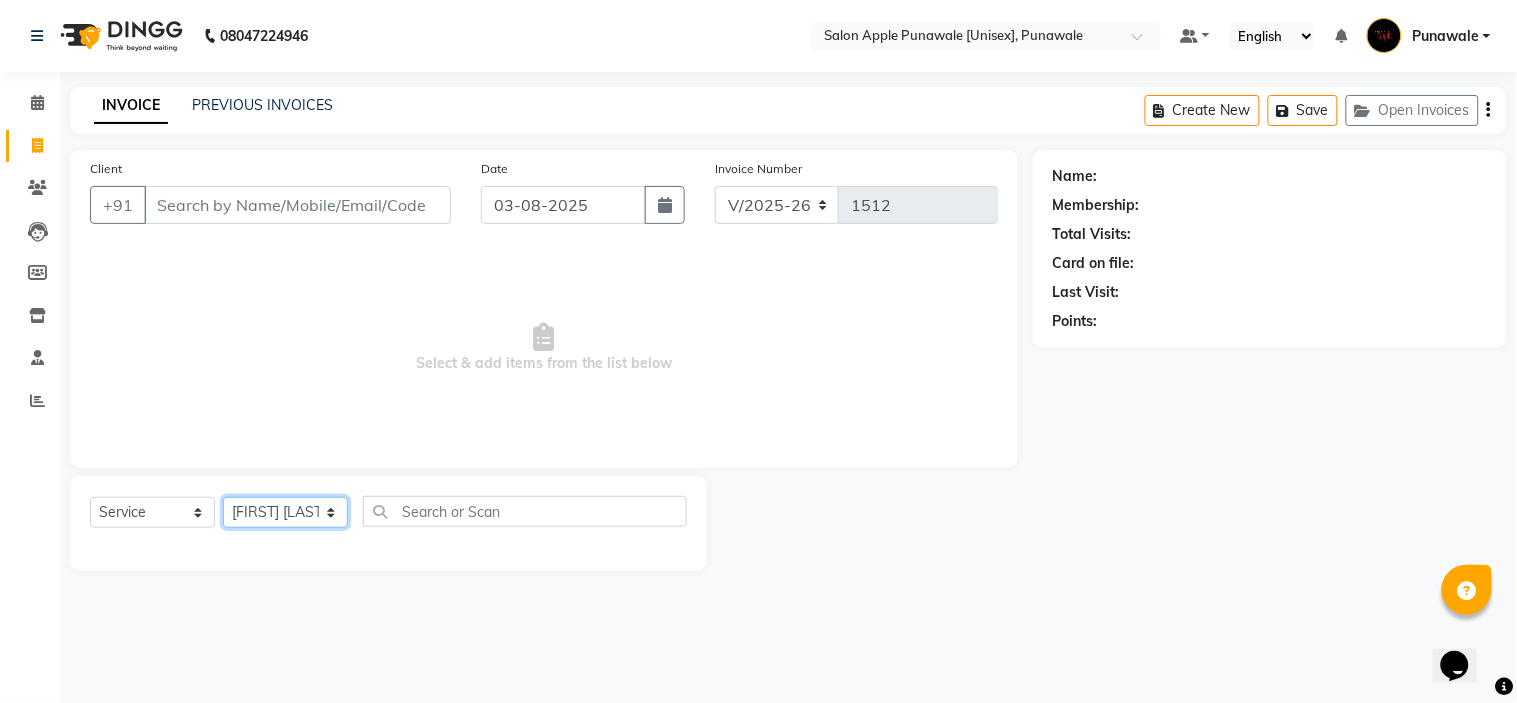click on "Select Stylist Avi Sonawane Kamlesh Nikam Kaveri Nikam Pallavi Waghamare Shruti Khapake Sneha Jadhav Sohail Shaikh  Vivek Hire" 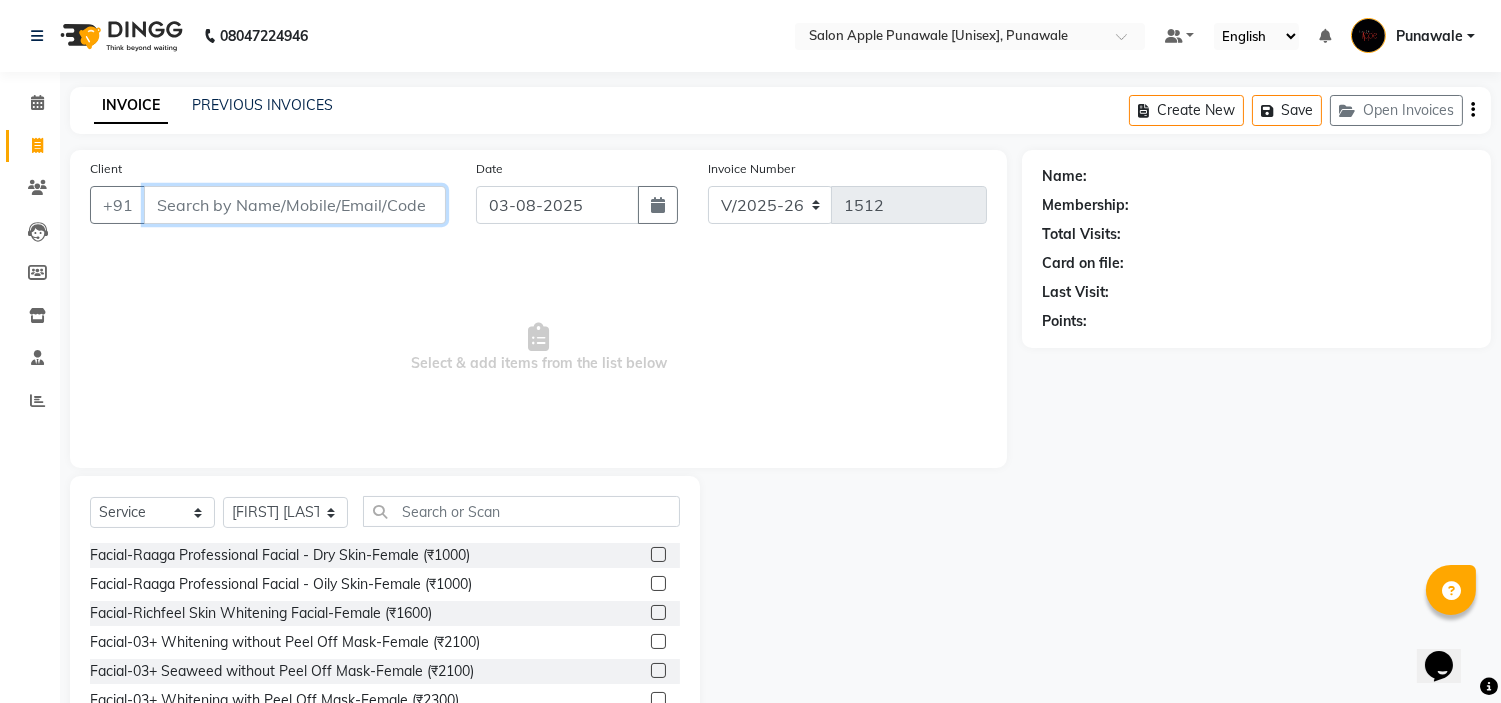 click on "Client" at bounding box center (295, 205) 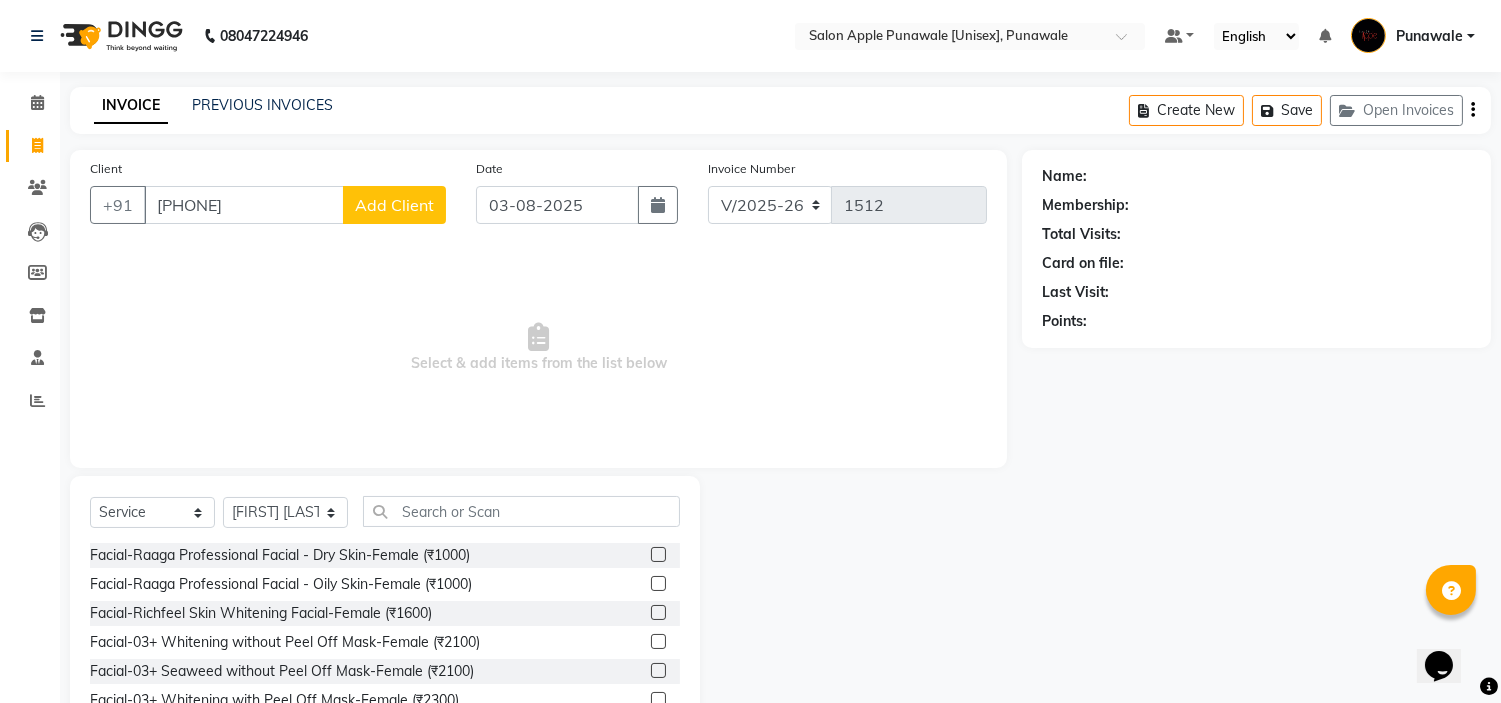 click on "Add Client" 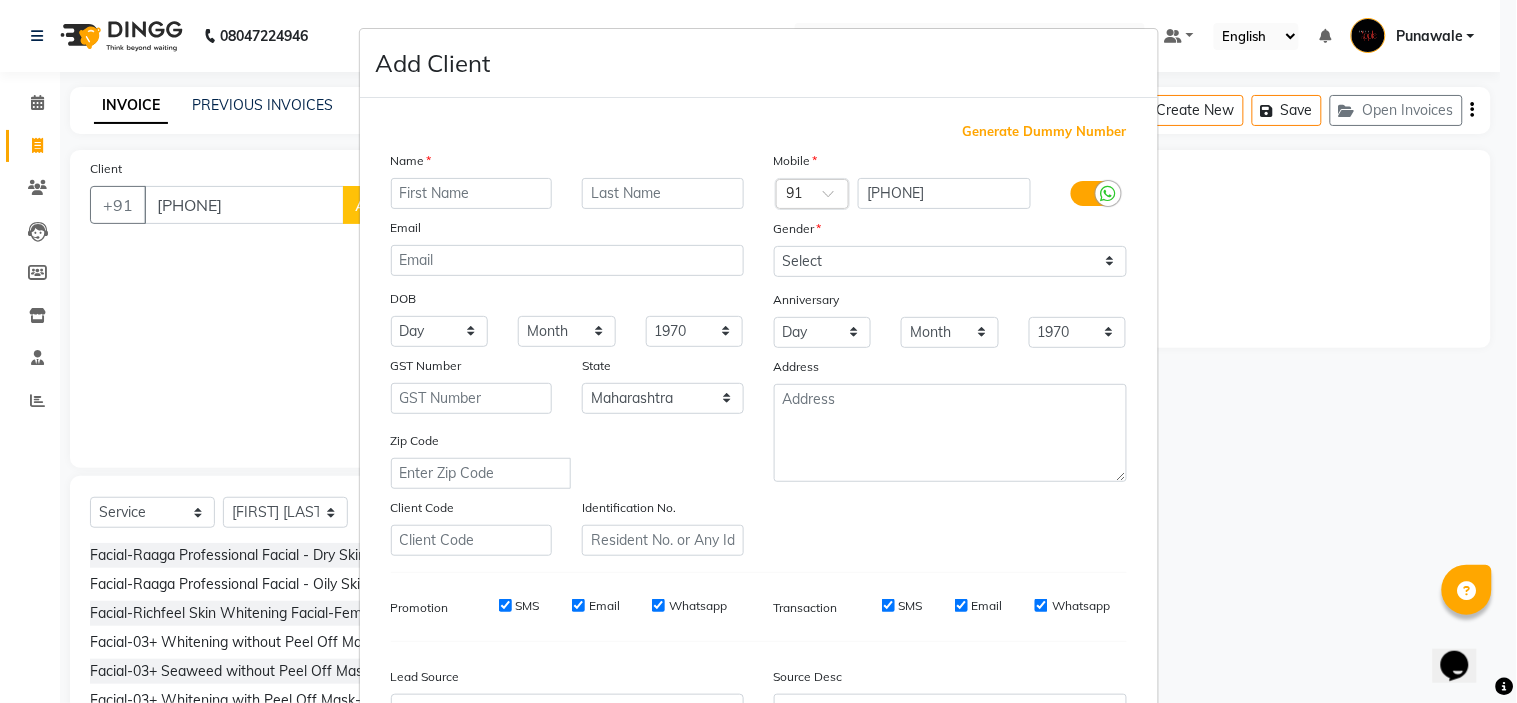 click at bounding box center [472, 193] 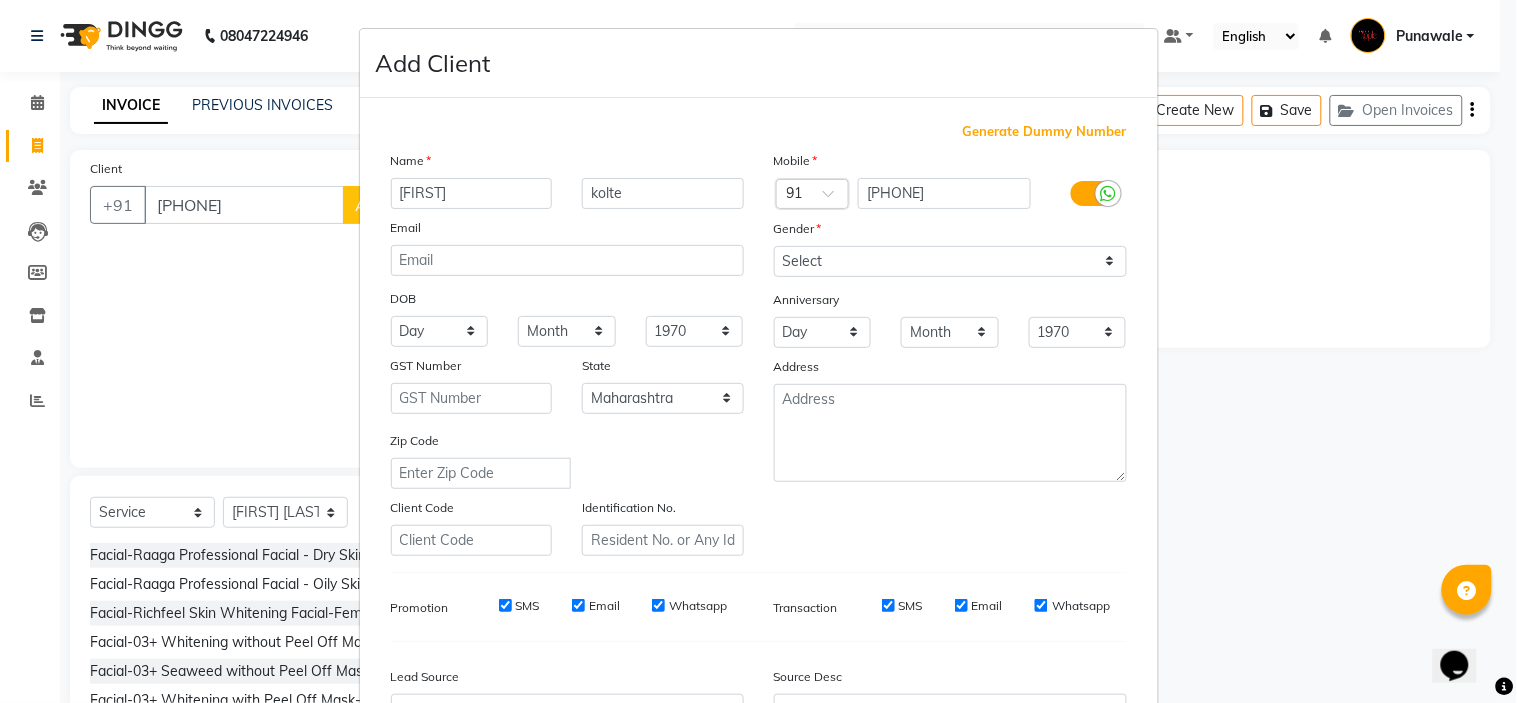 click on "Gender" at bounding box center [950, 232] 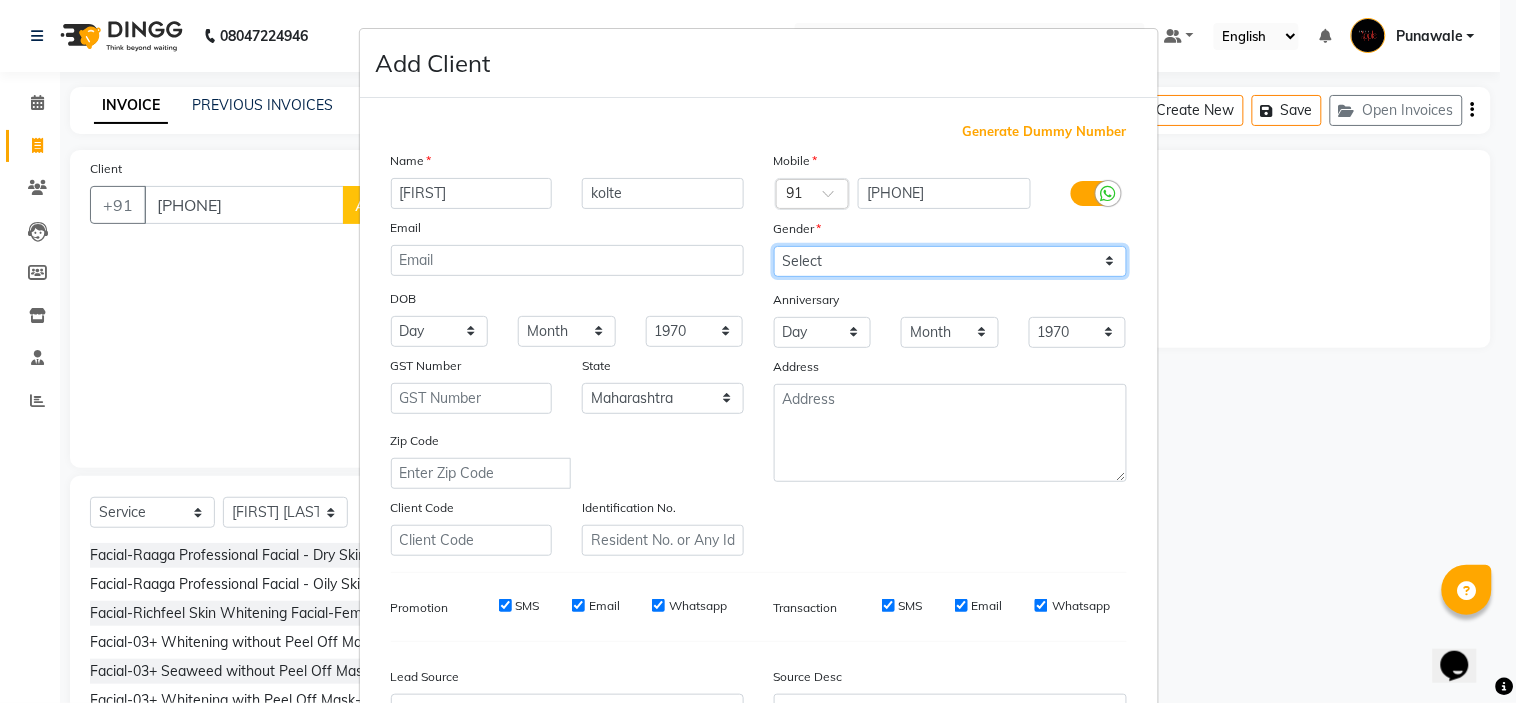 click on "Select Male Female Other Prefer Not To Say" at bounding box center (950, 261) 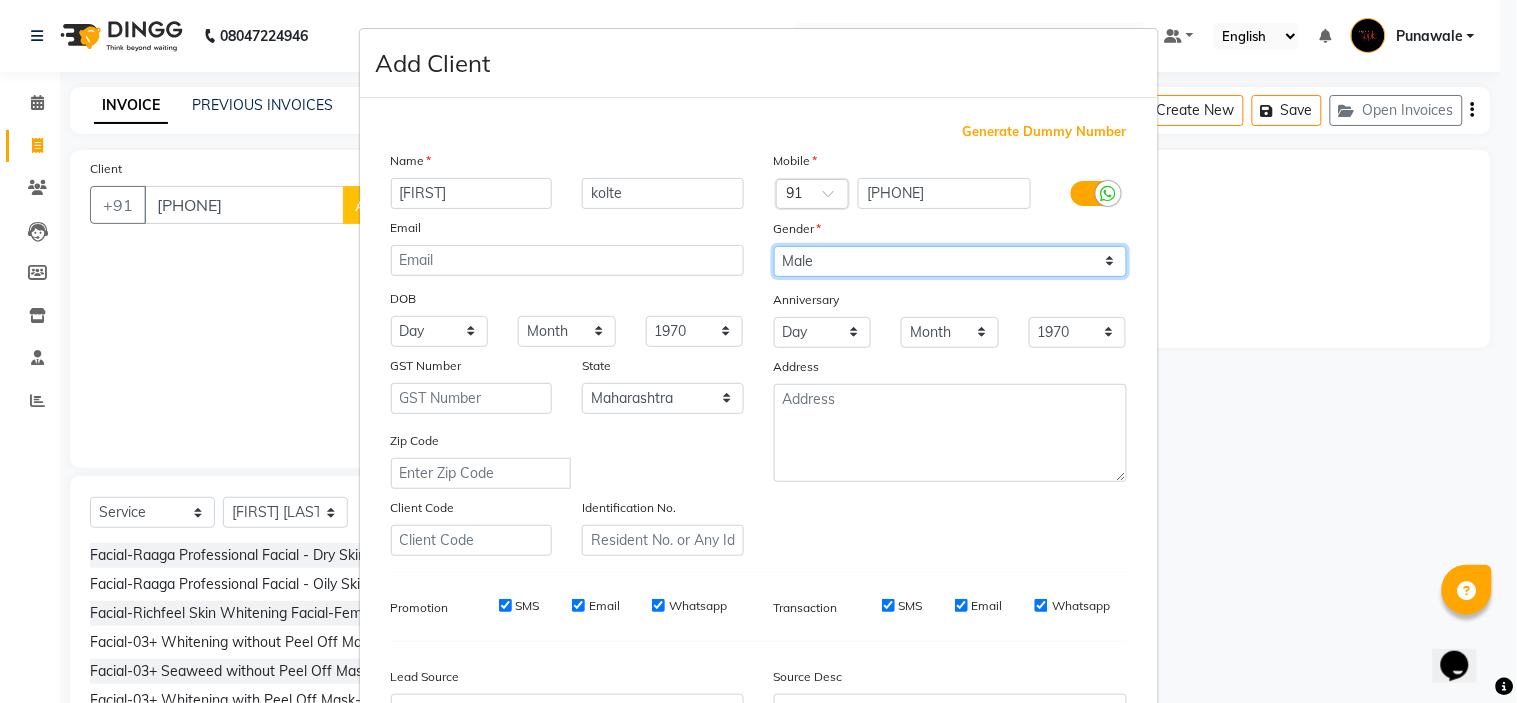click on "Select Male Female Other Prefer Not To Say" at bounding box center (950, 261) 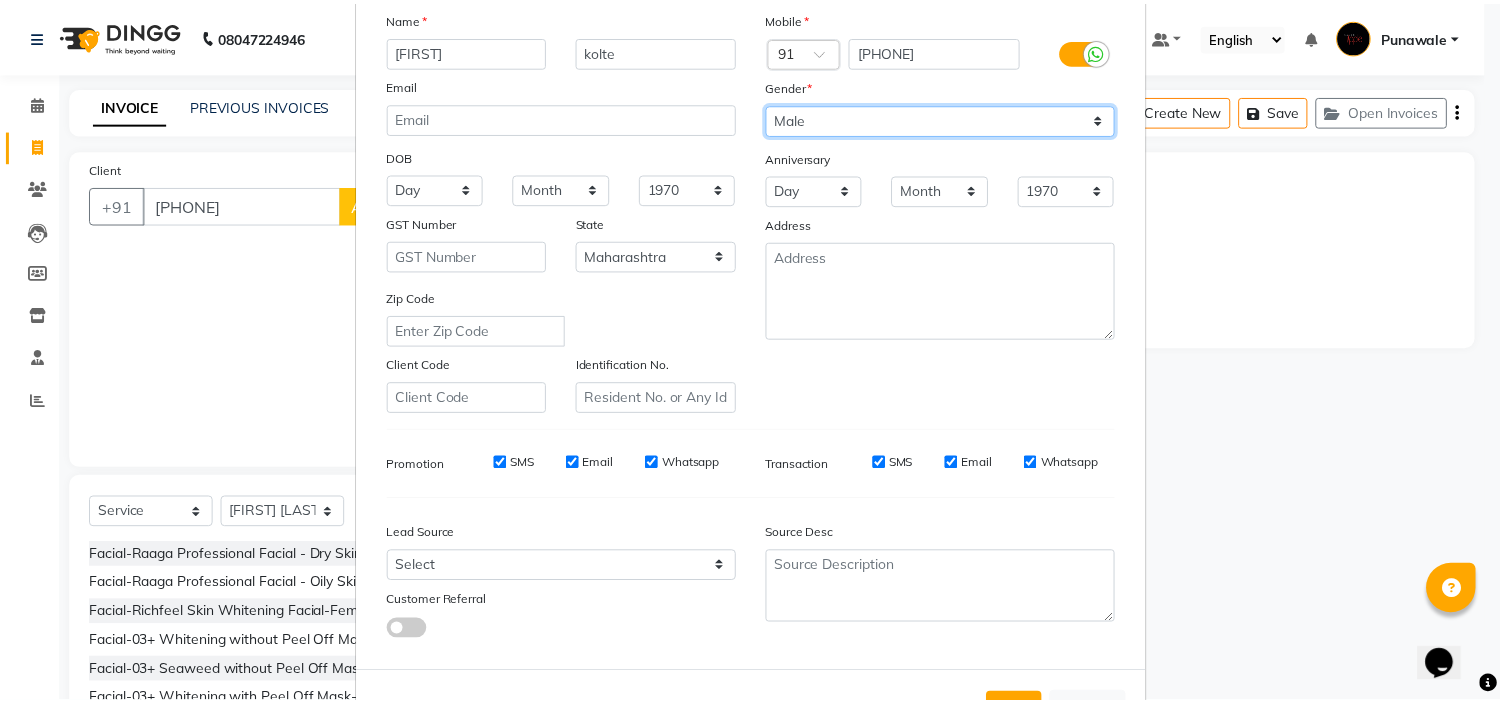 scroll, scrollTop: 221, scrollLeft: 0, axis: vertical 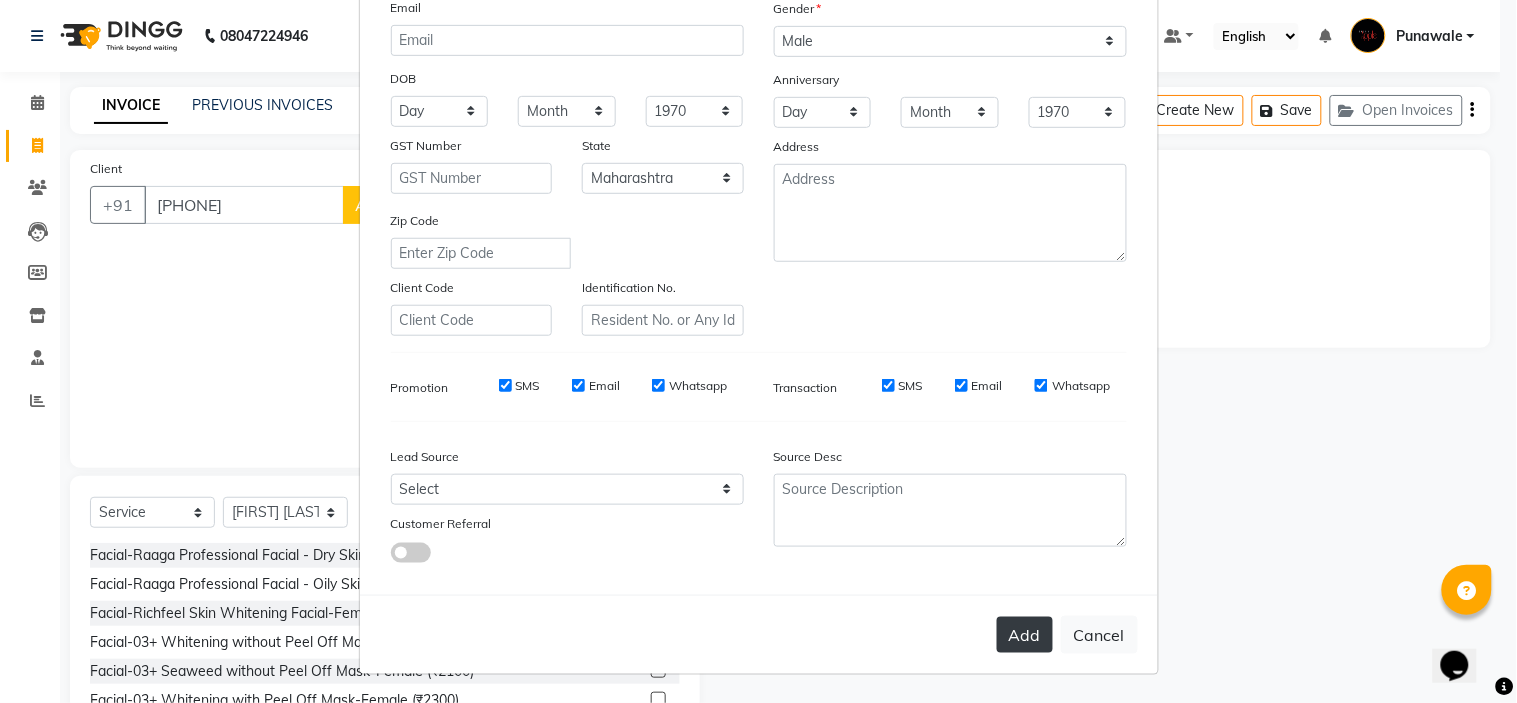 click on "Add" at bounding box center [1025, 635] 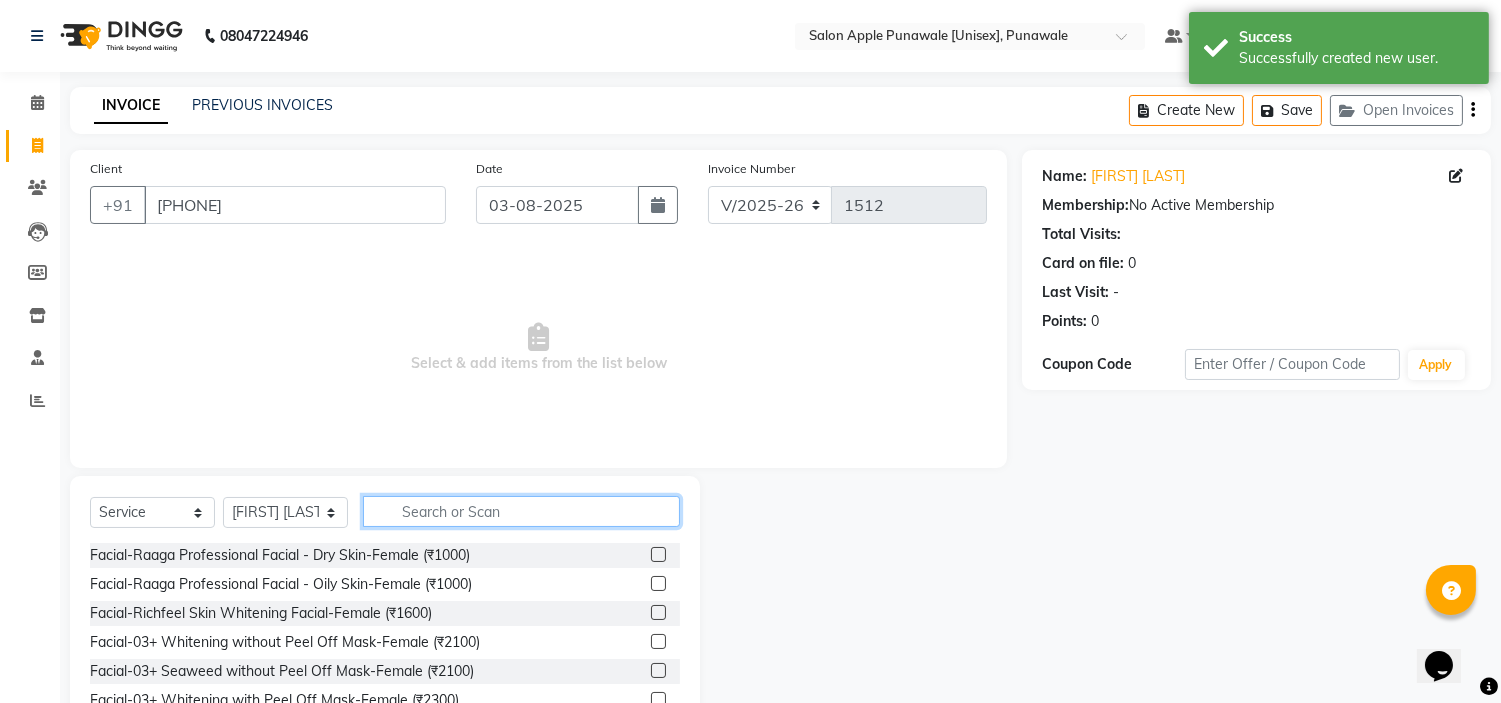 click 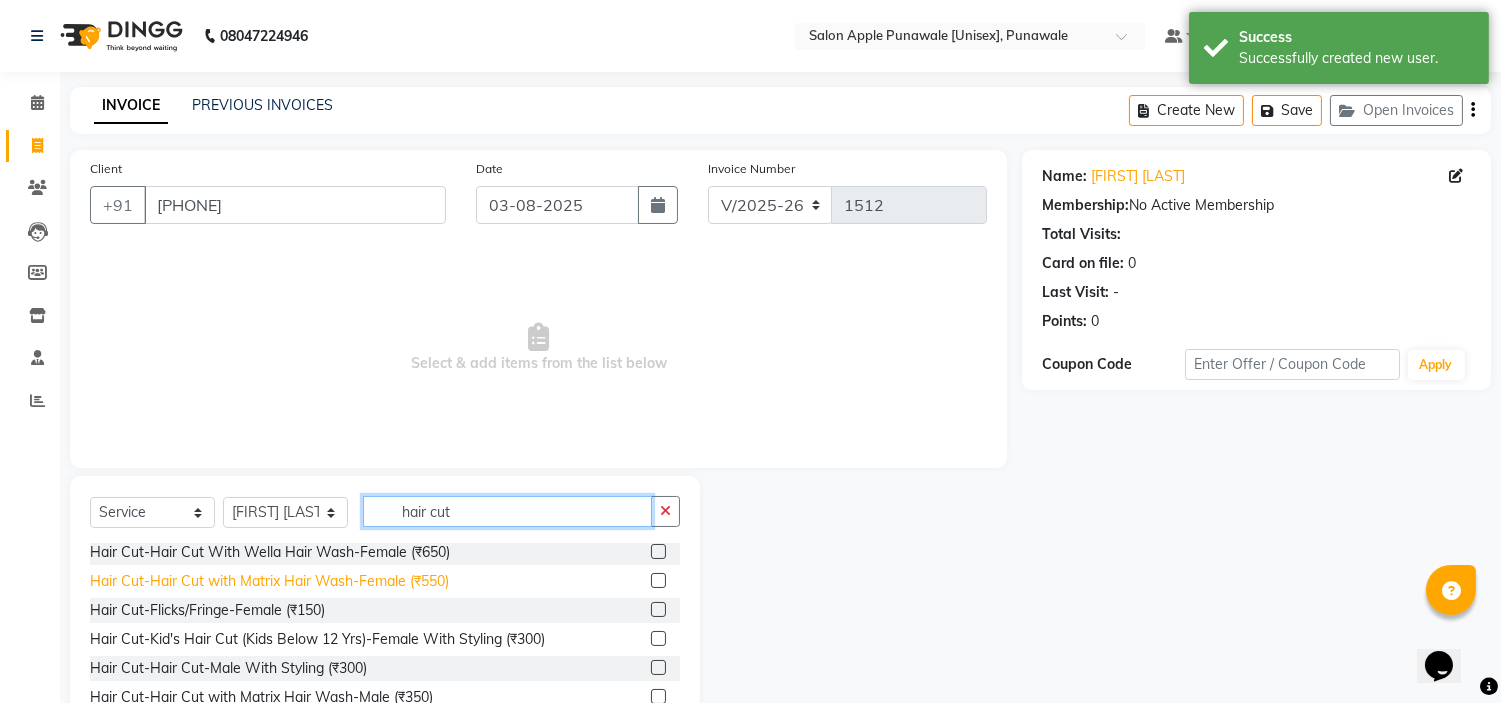 scroll, scrollTop: 222, scrollLeft: 0, axis: vertical 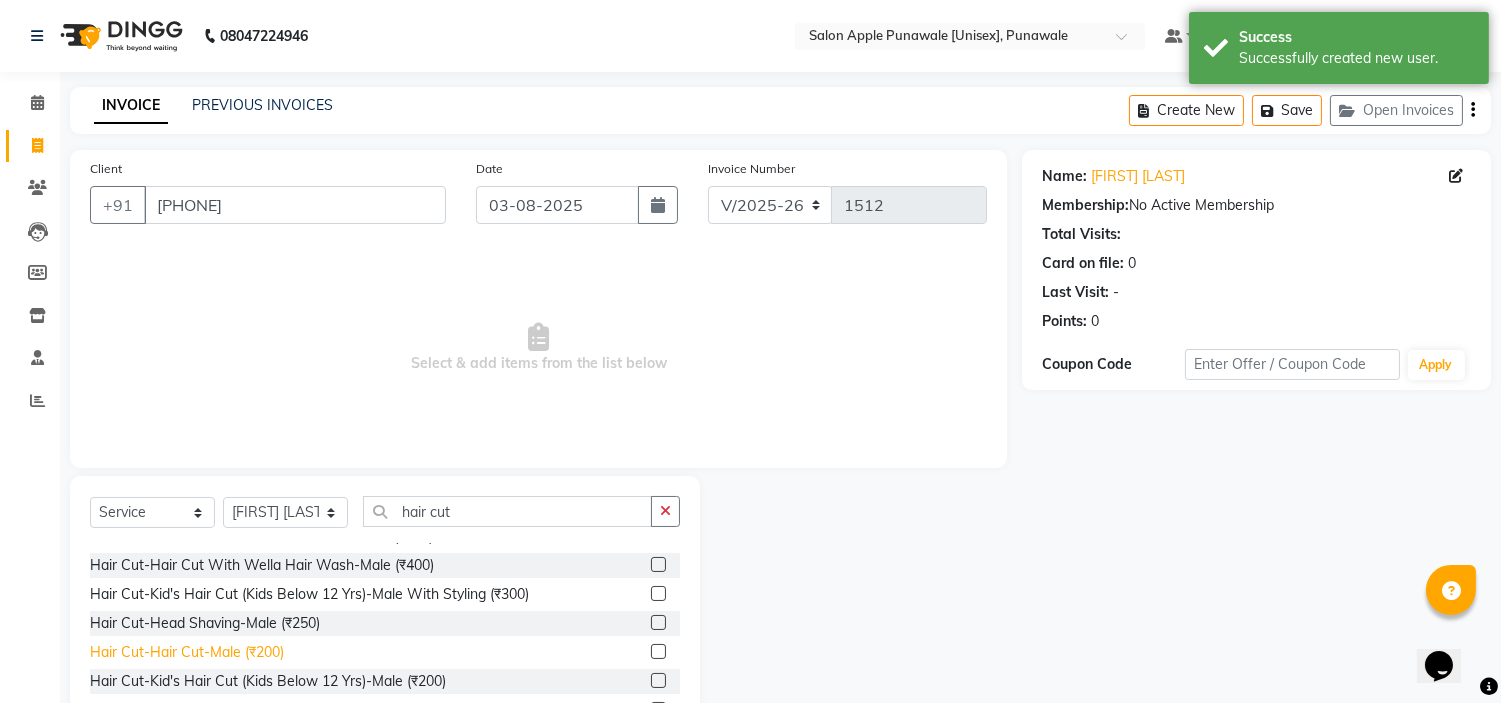 click on "Hair Cut-Hair Cut-Male  (₹200)" 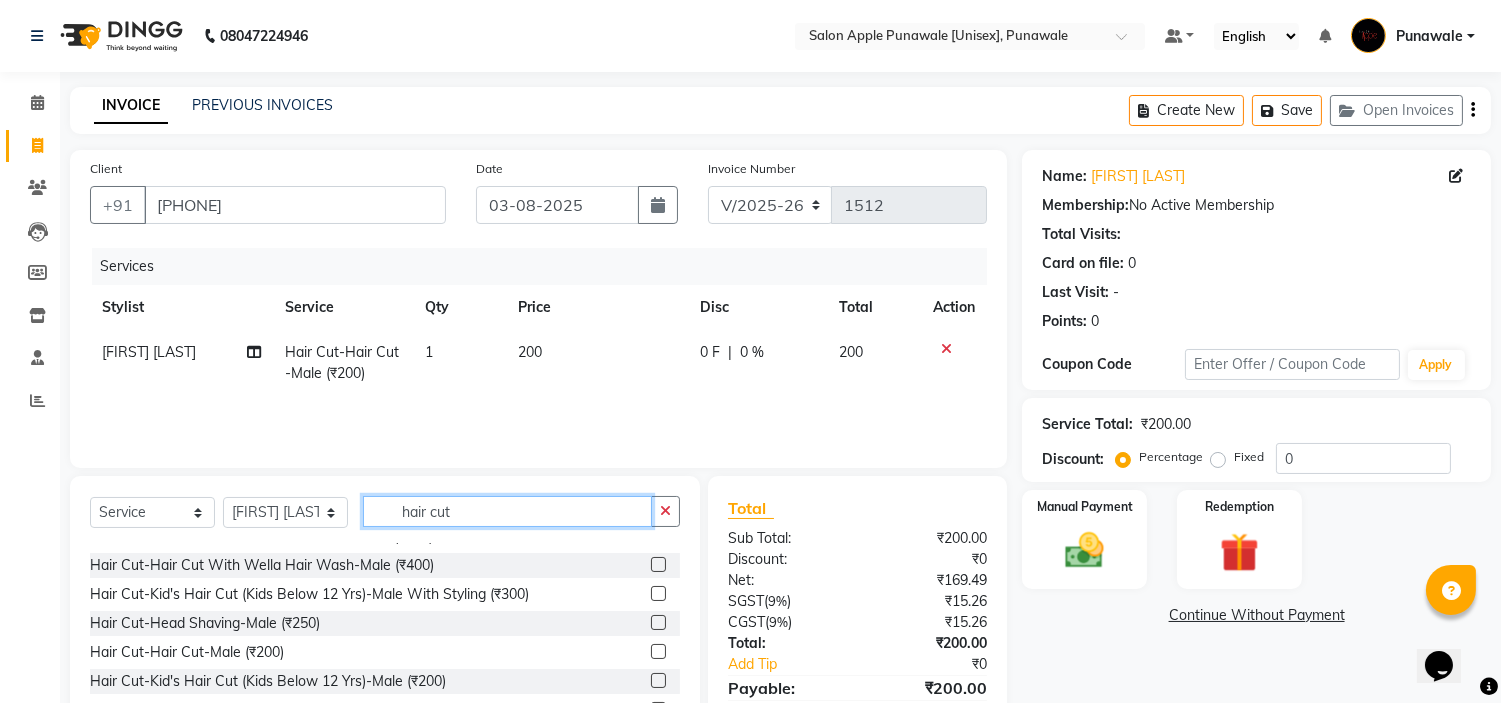 click on "hair cut" 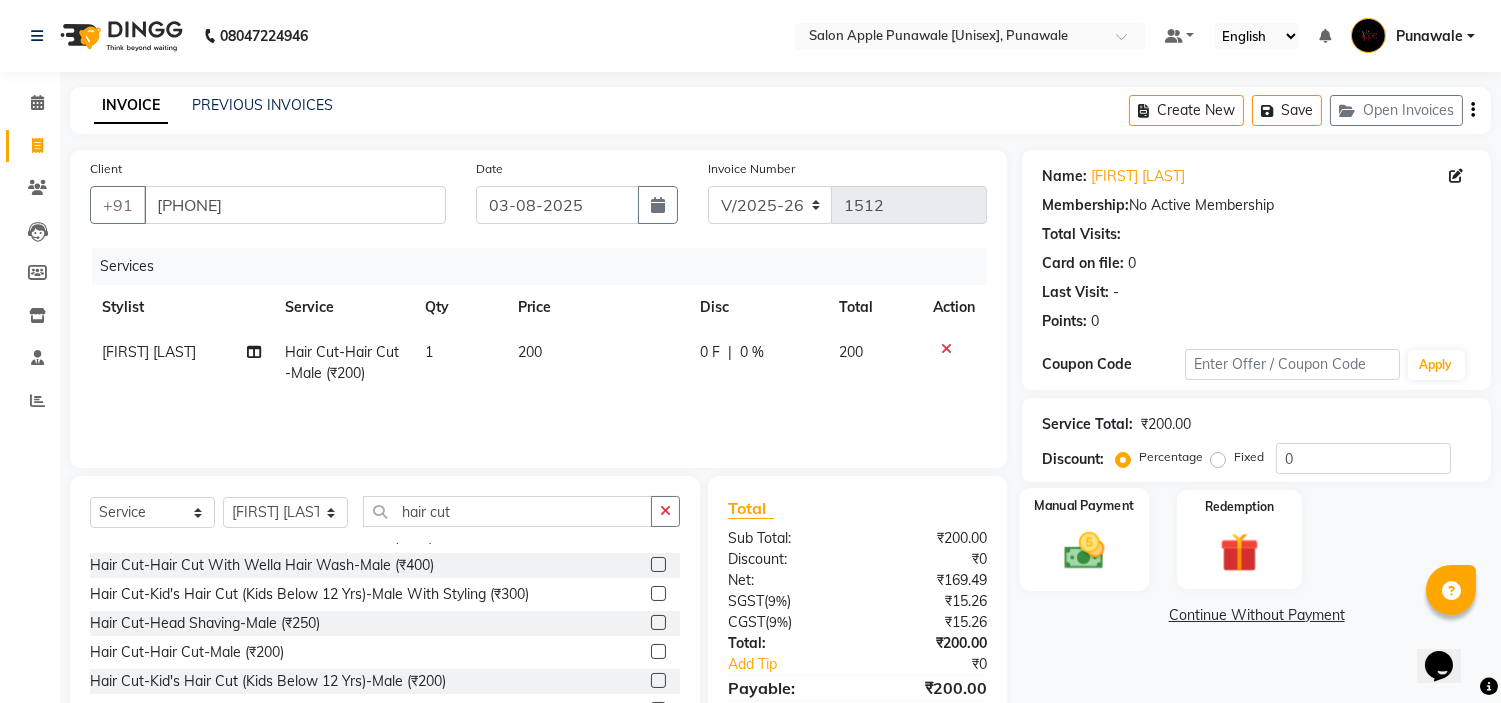 click on "Manual Payment" 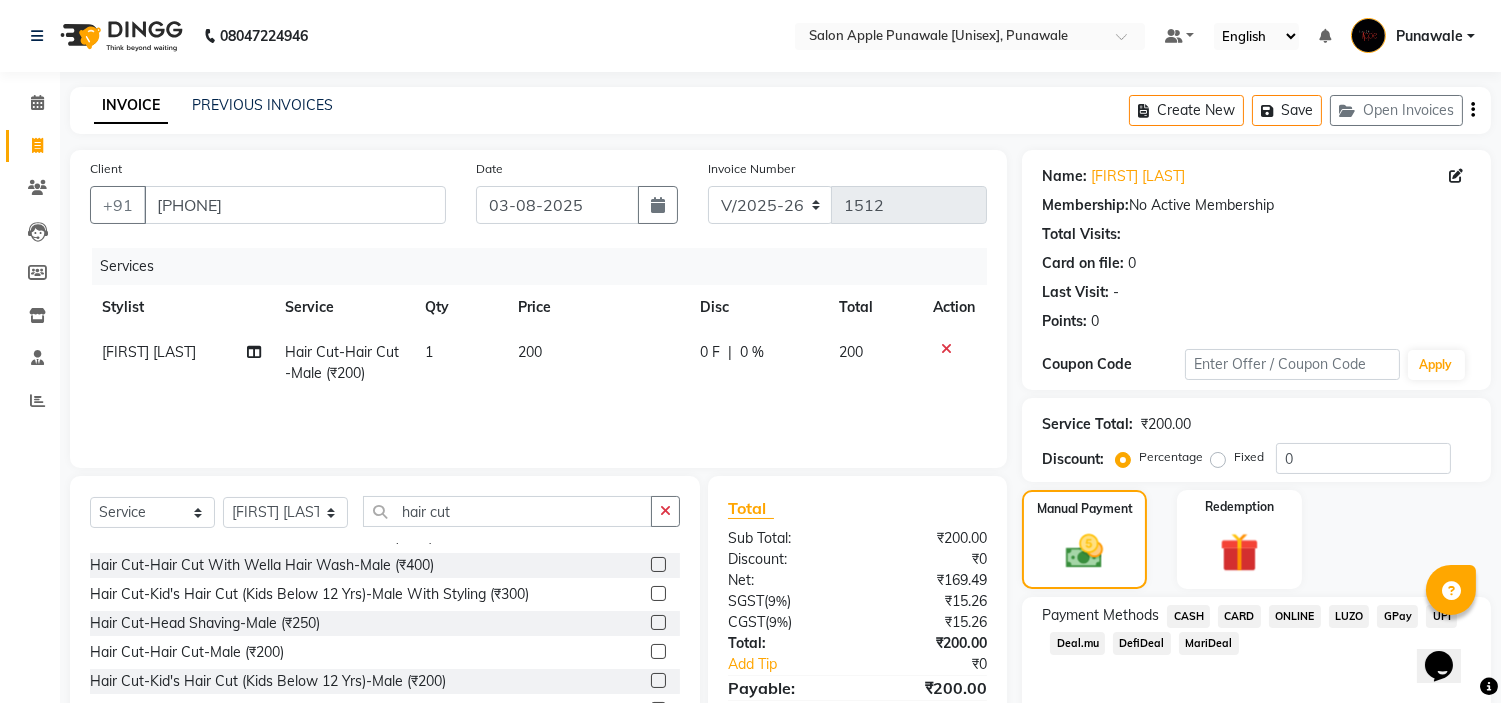 click on "CASH" 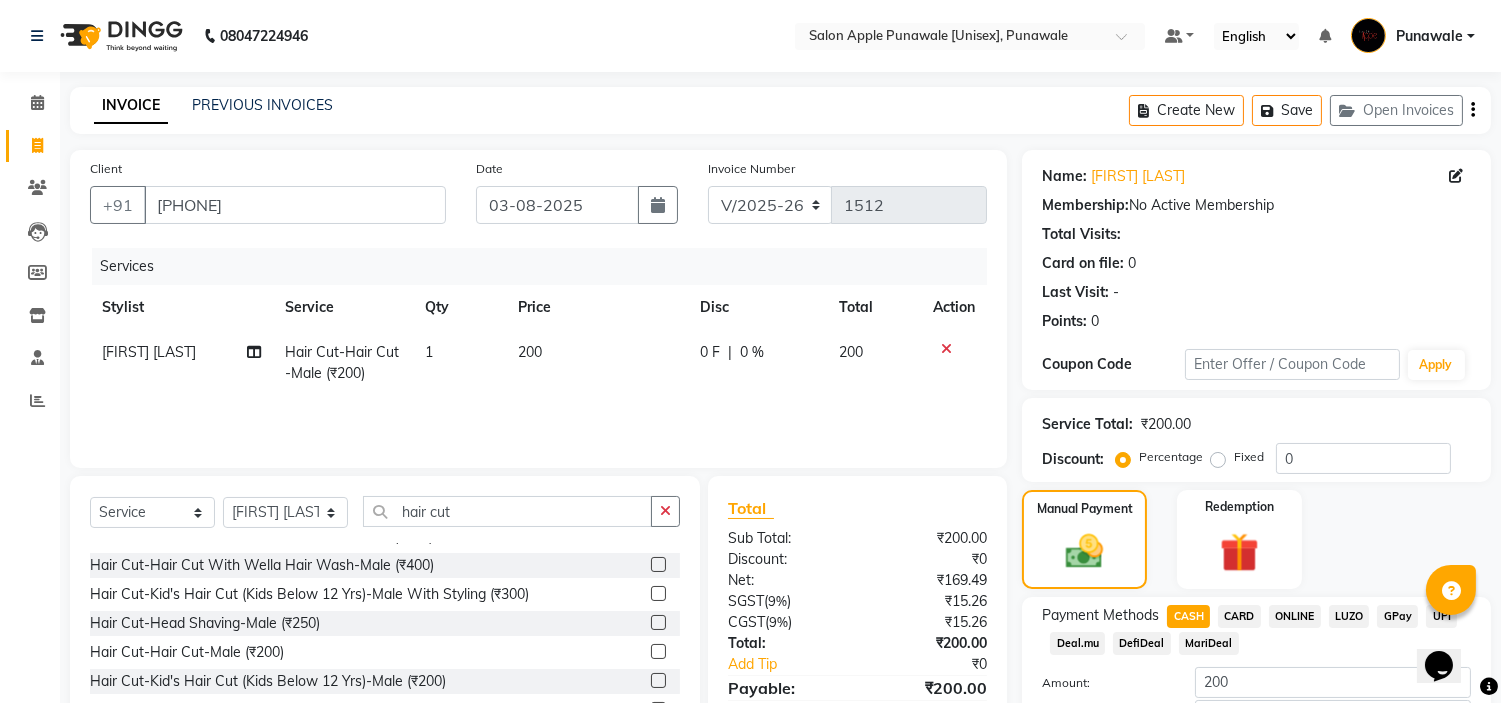 scroll, scrollTop: 141, scrollLeft: 0, axis: vertical 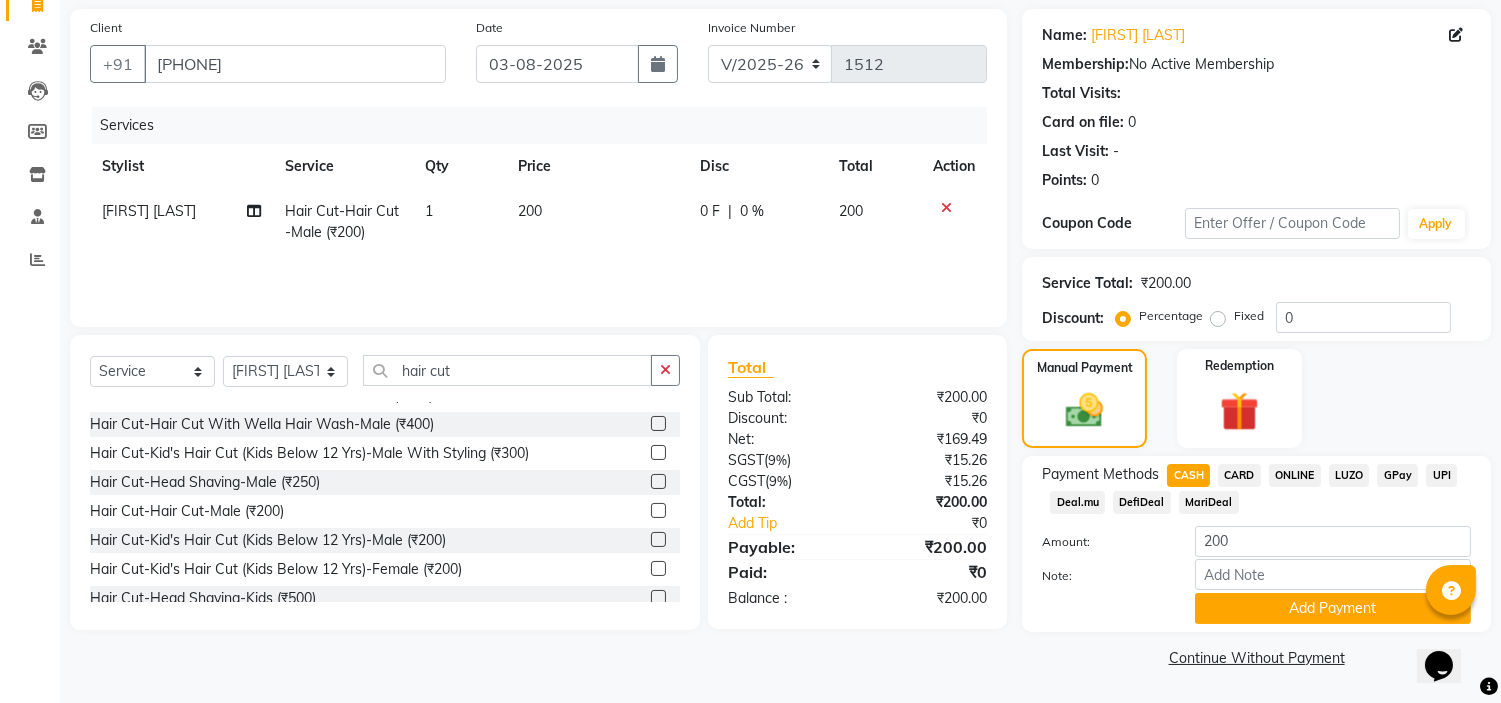 click on "Payment Methods  CASH   CARD   ONLINE   LUZO   GPay   UPI   Deal.mu   DefiDeal   MariDeal  Amount: 200 Note: Add Payment" 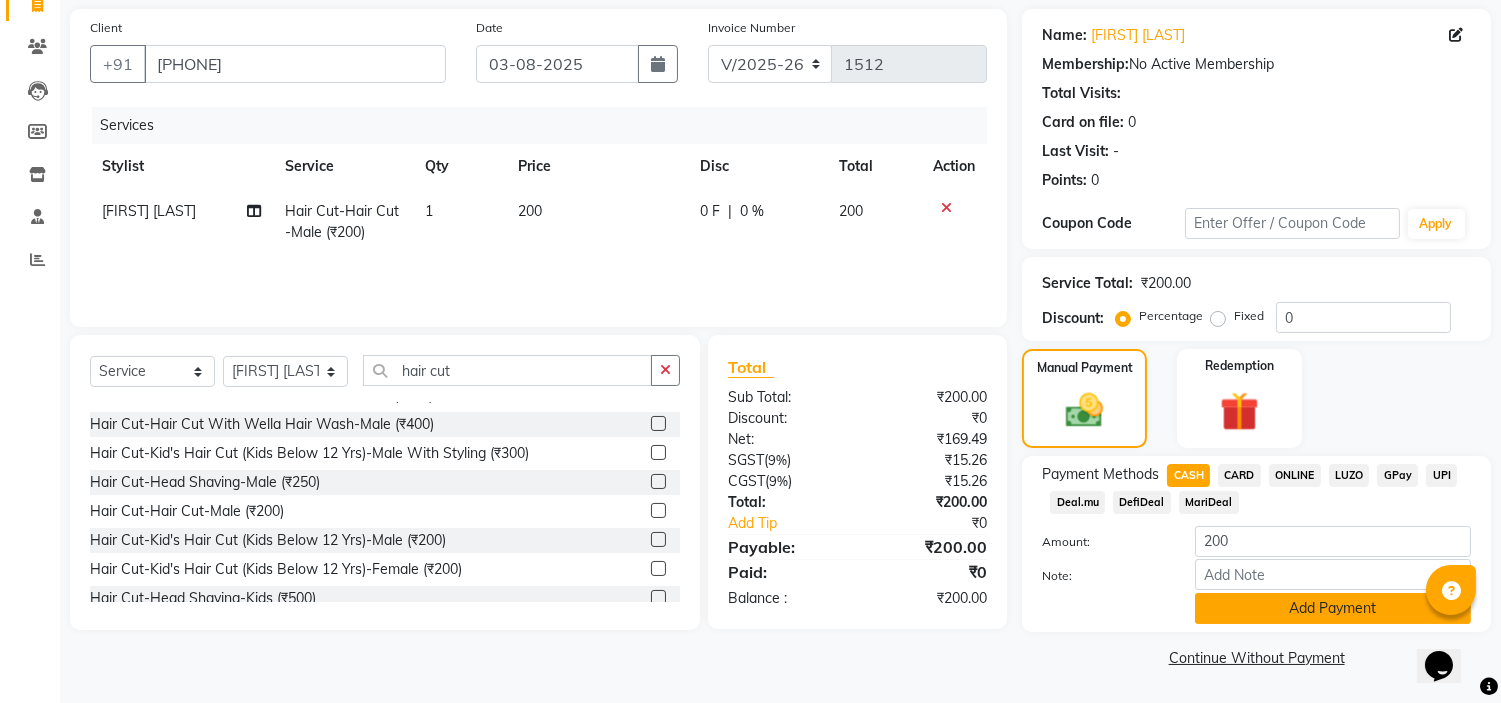 click on "Add Payment" 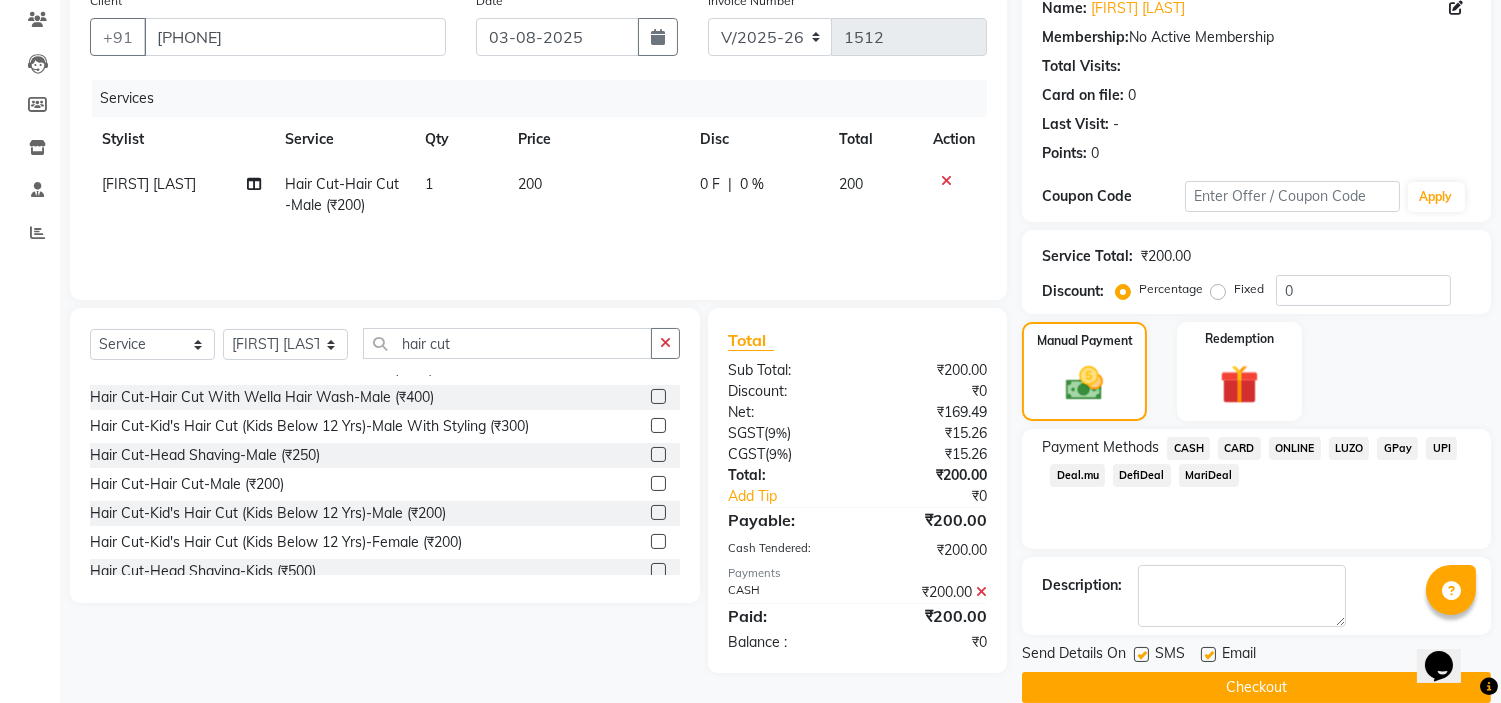 scroll, scrollTop: 196, scrollLeft: 0, axis: vertical 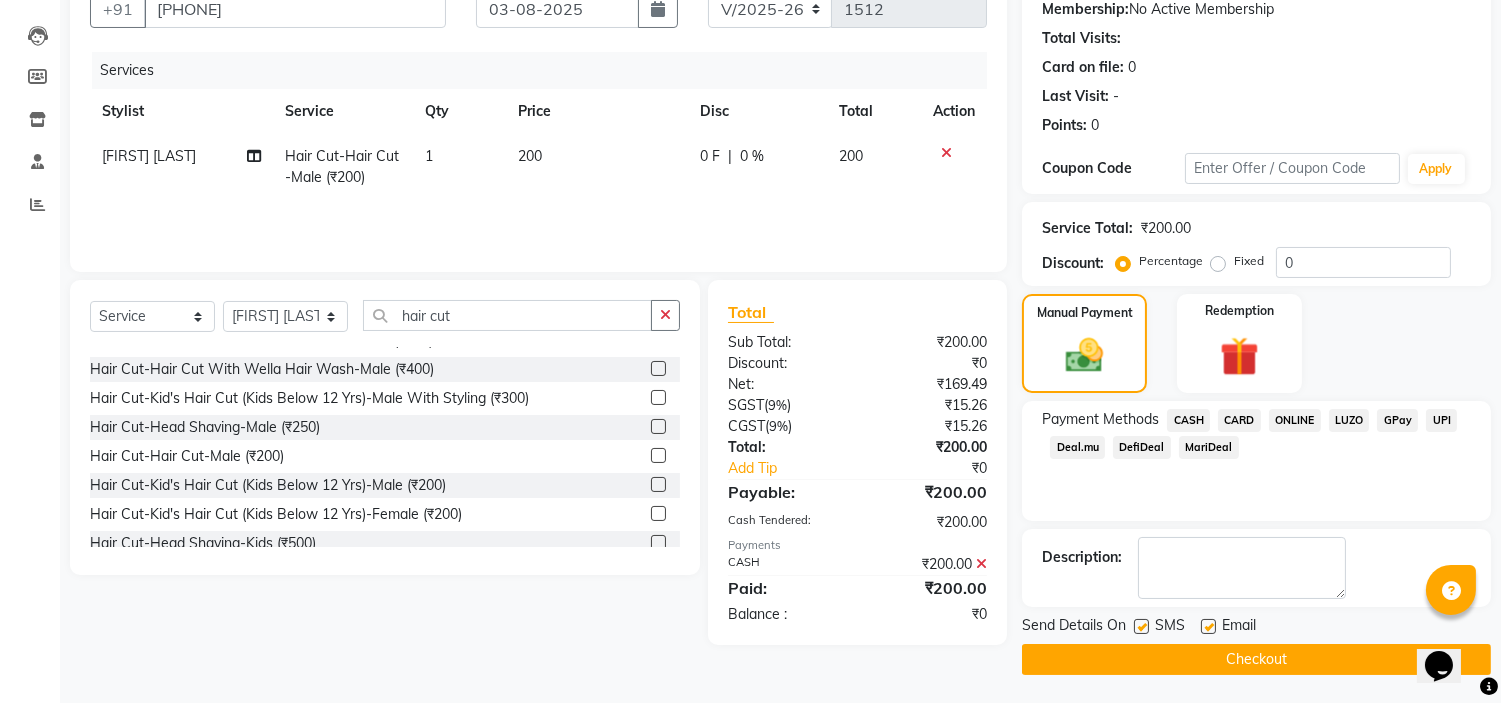 click on "Checkout" 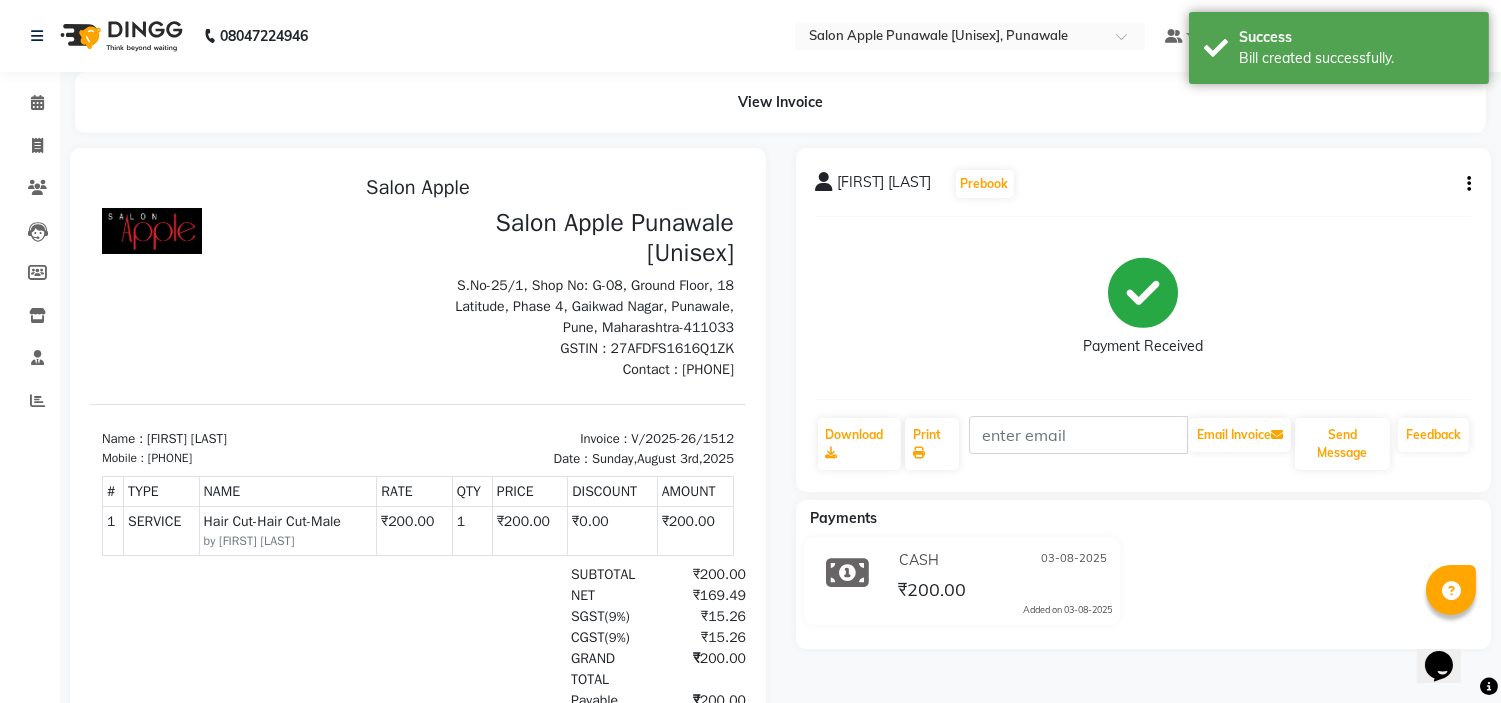 scroll, scrollTop: 0, scrollLeft: 0, axis: both 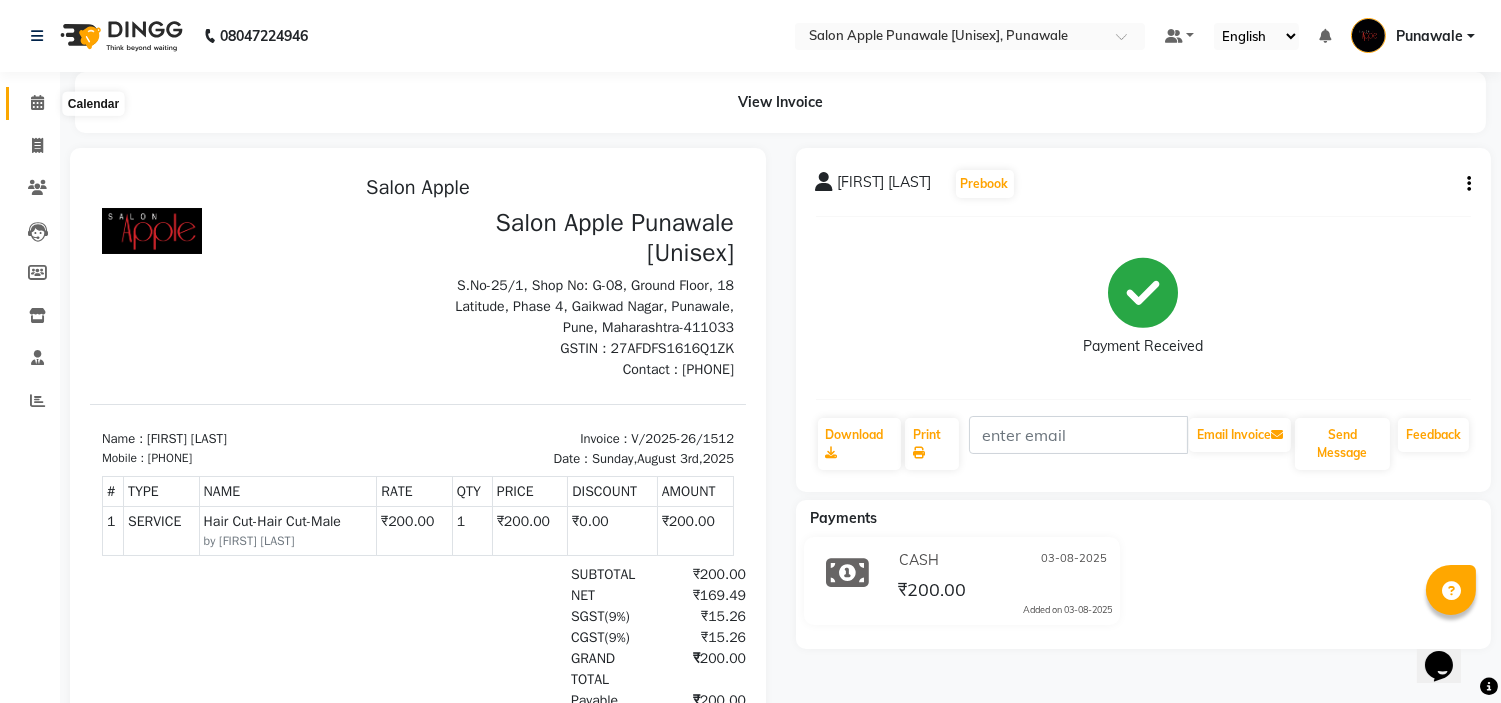 click 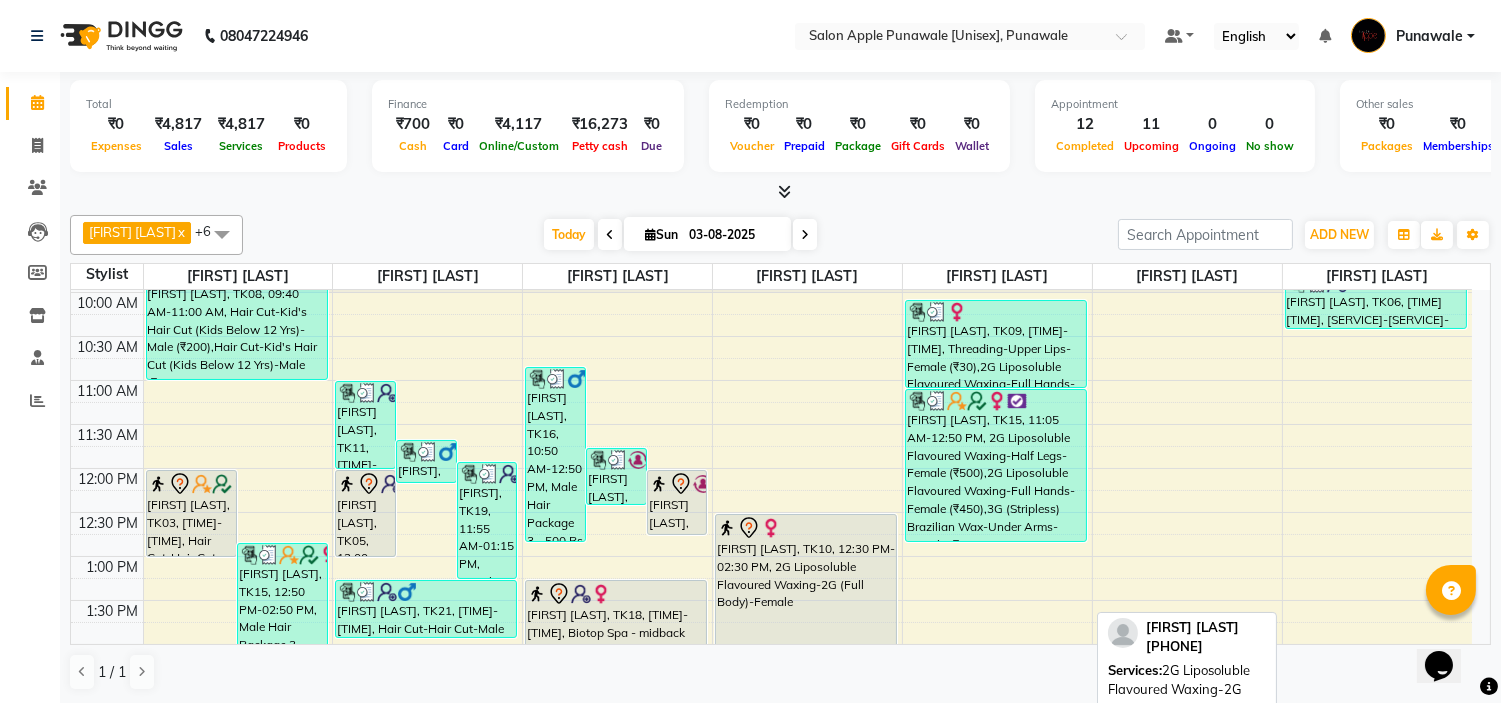 scroll, scrollTop: 222, scrollLeft: 0, axis: vertical 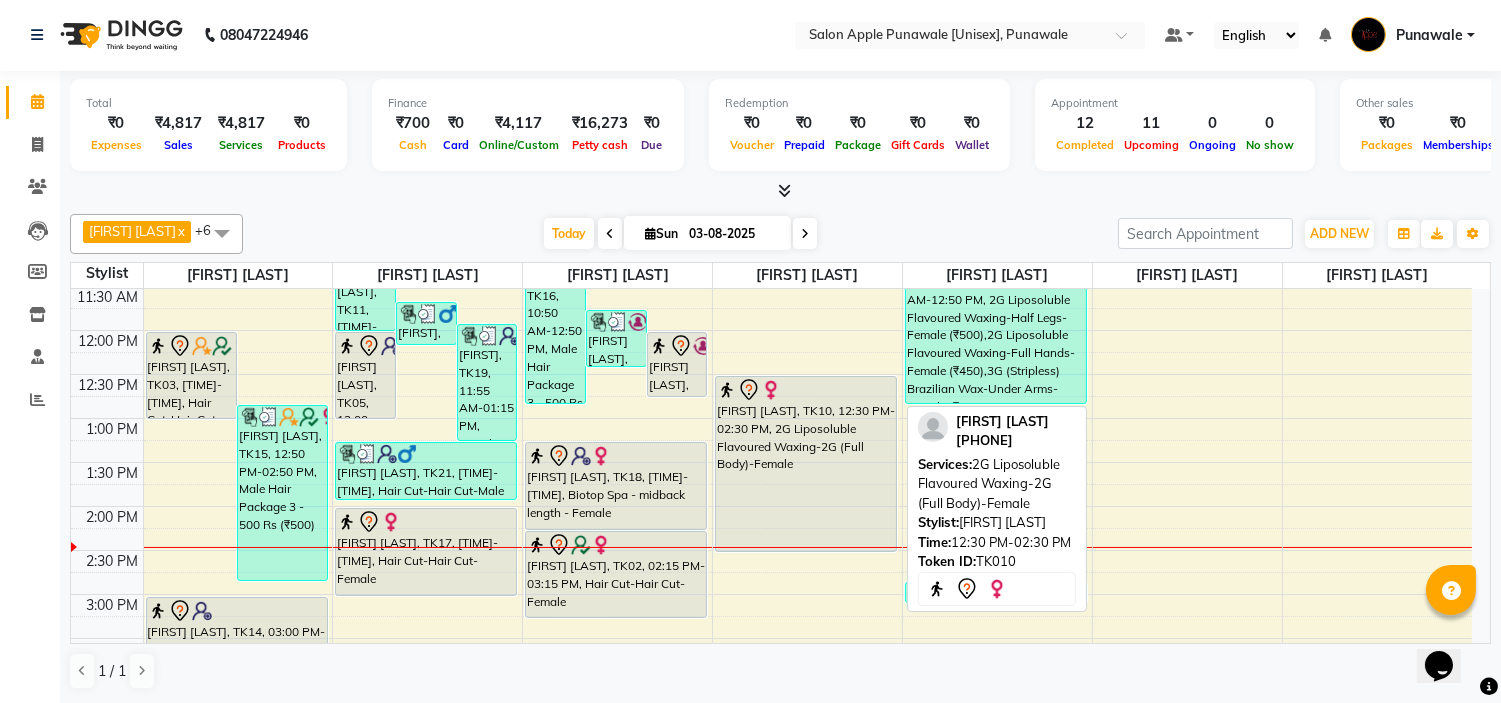 click on "vijya dube, TK10, 12:30 PM-02:30 PM, 2G Liposoluble Flavoured Waxing-2G (Full Body)-Female" at bounding box center [806, 464] 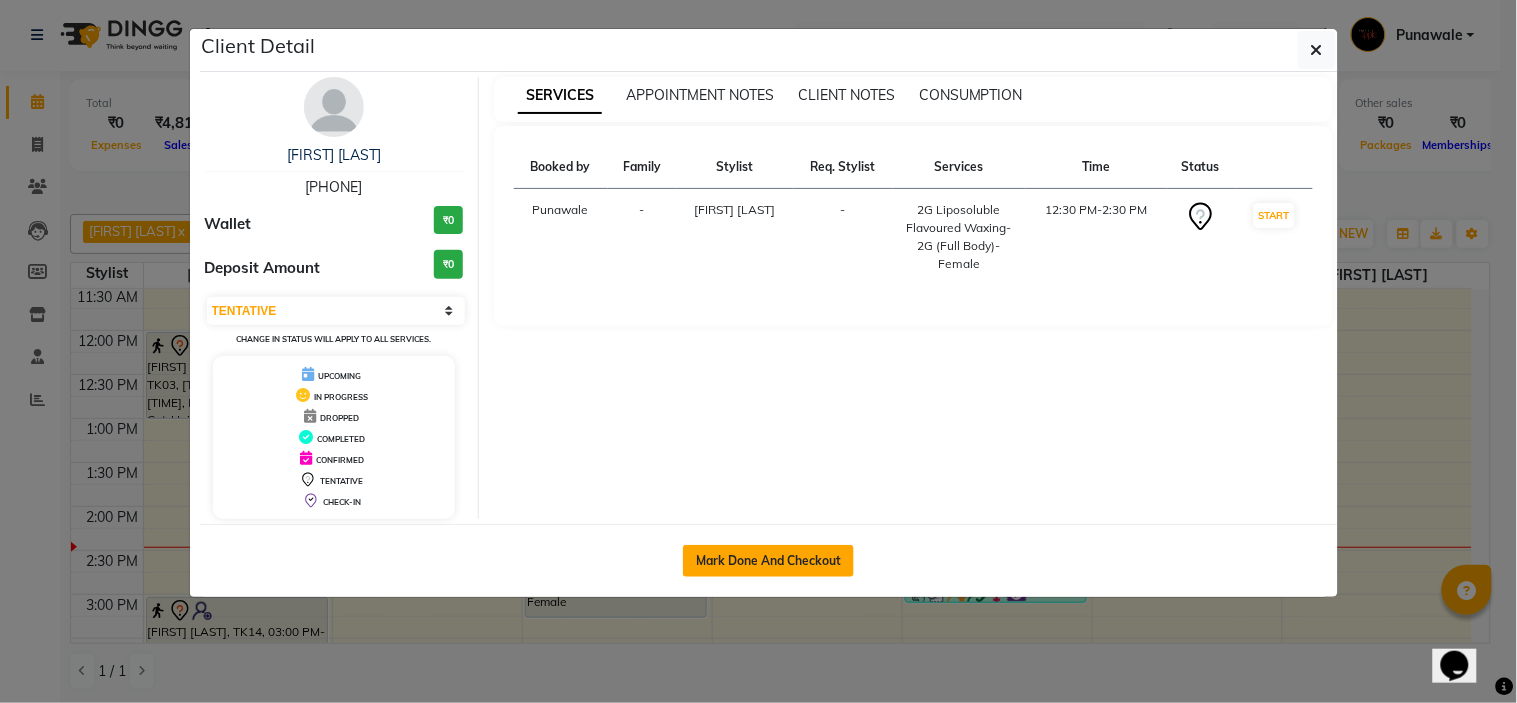 click on "Mark Done And Checkout" 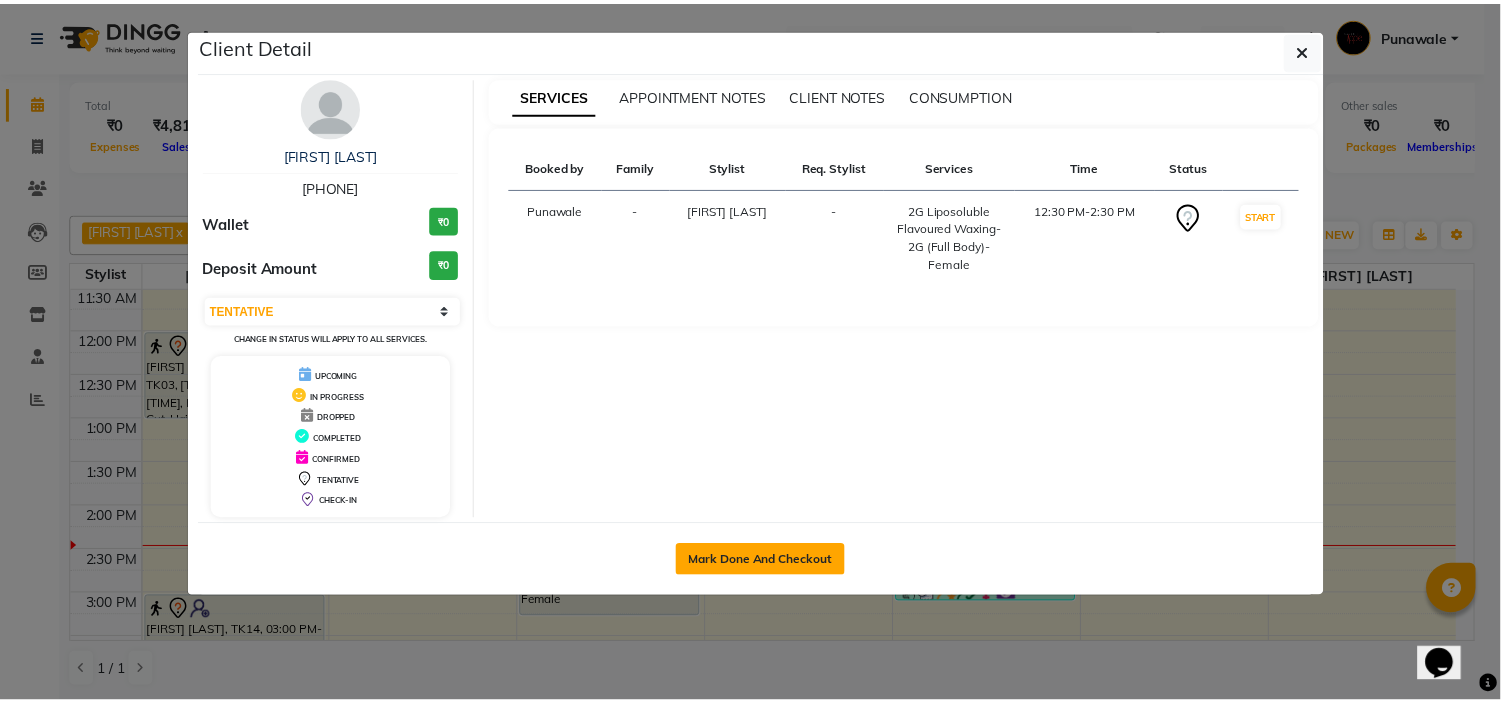scroll, scrollTop: 0, scrollLeft: 0, axis: both 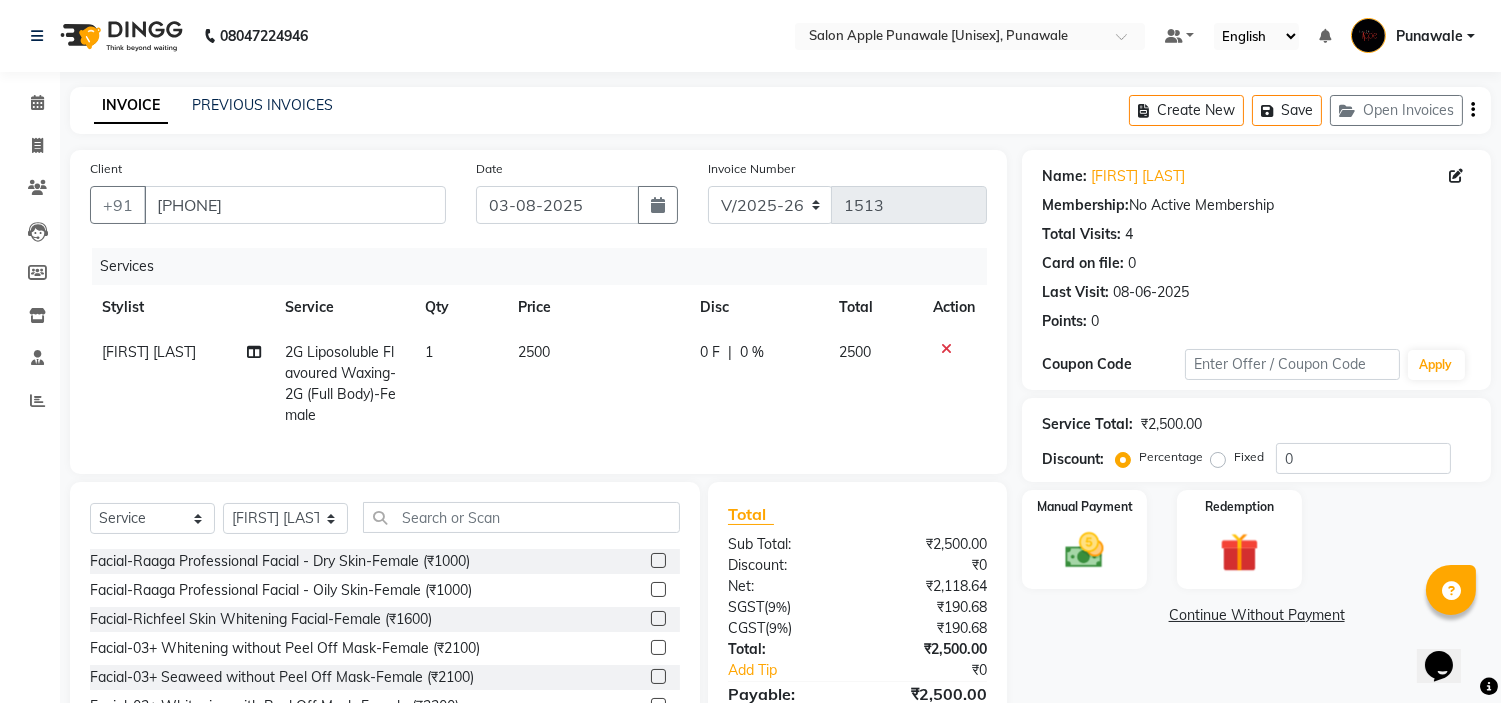 click 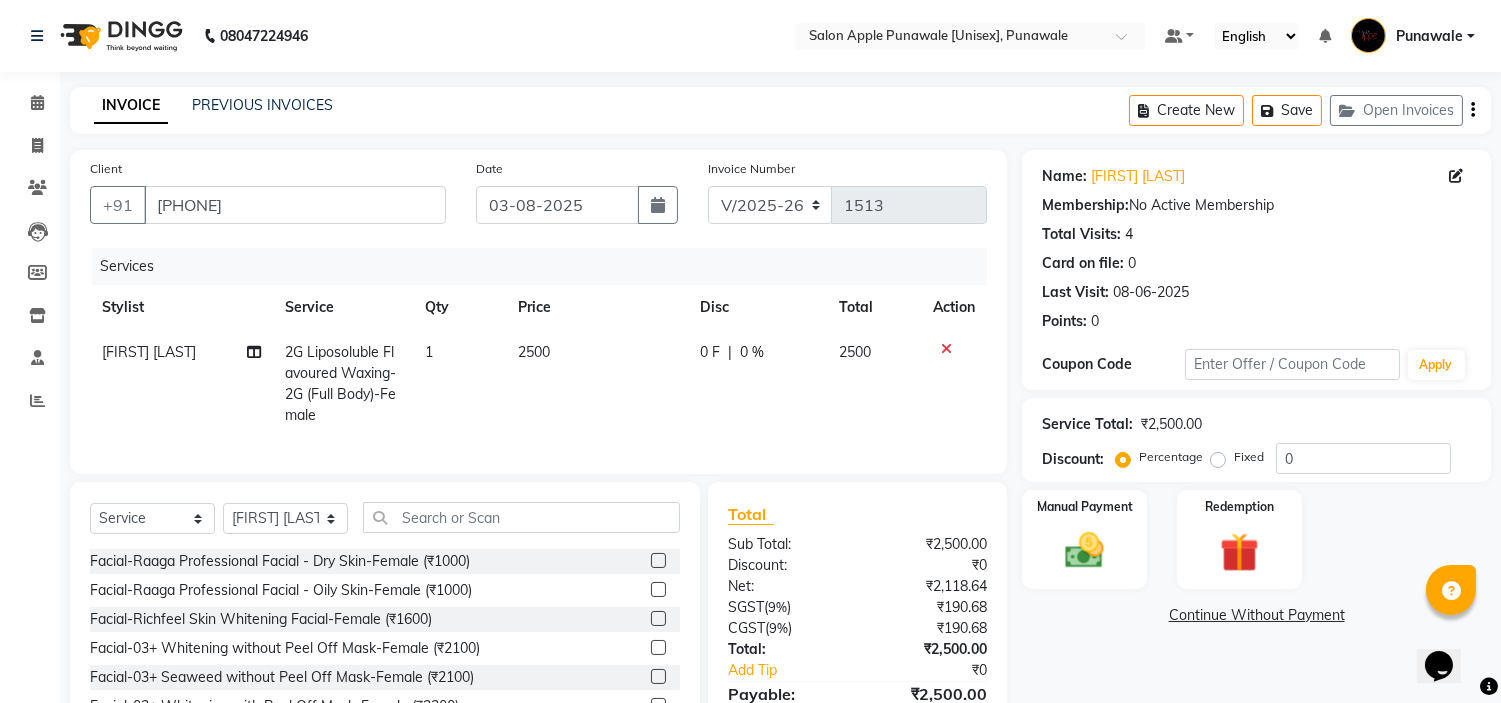 click 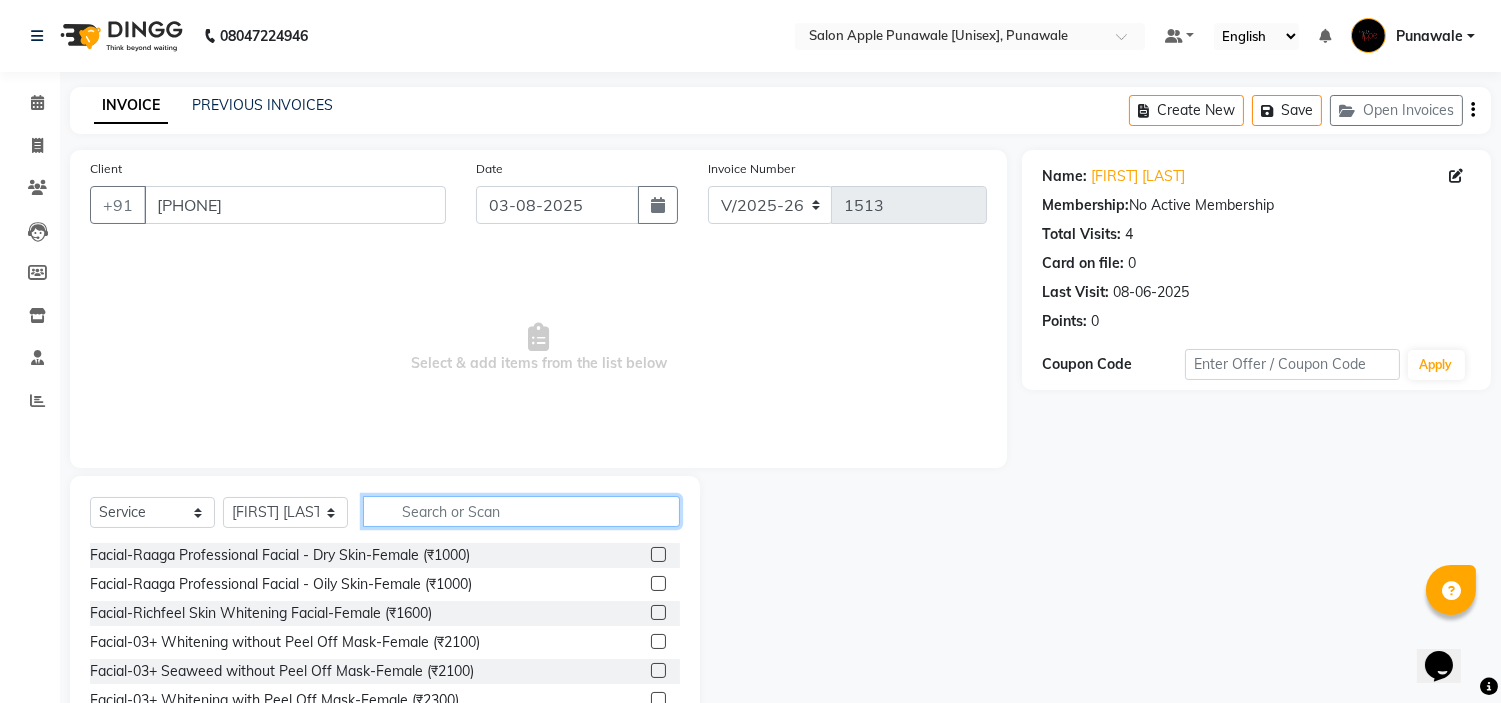 click 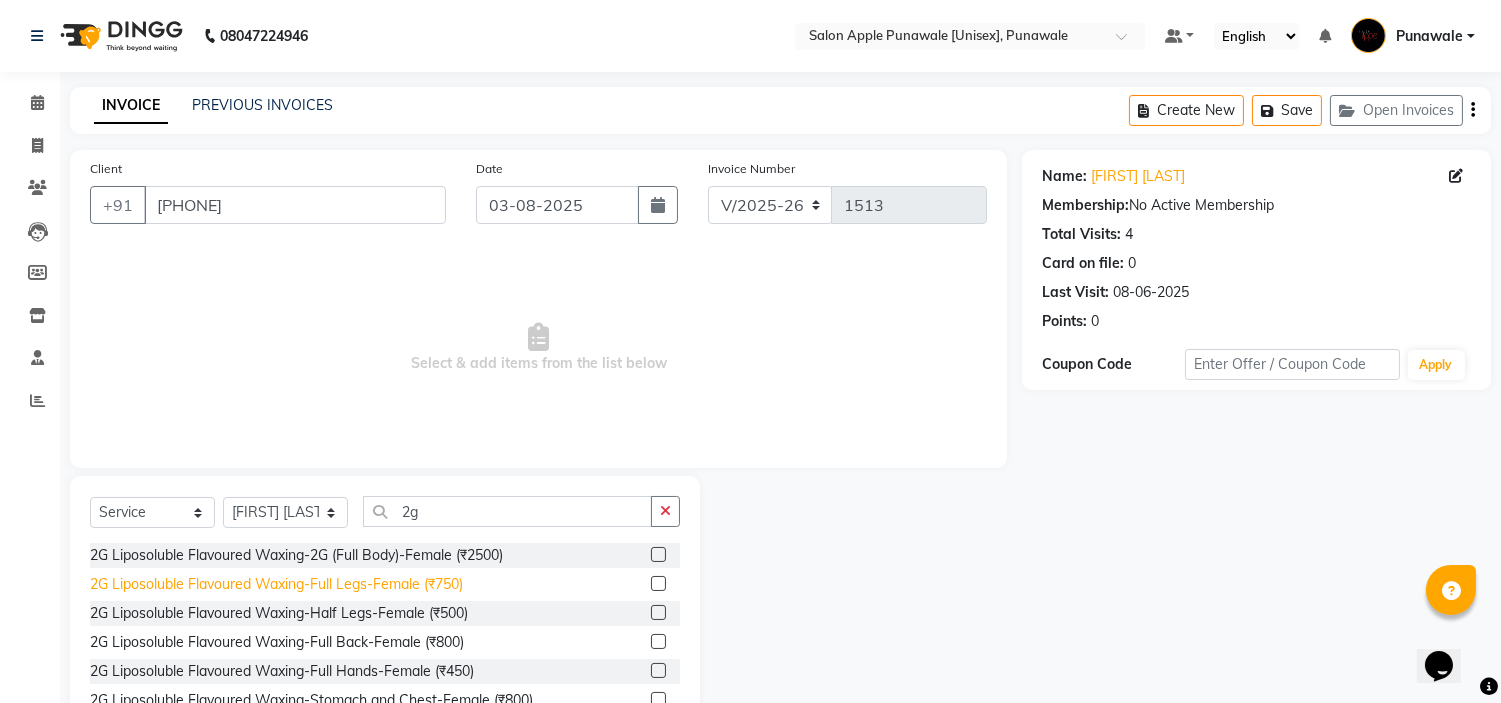 click on "2G Liposoluble Flavoured Waxing-Full Legs-Female (₹750)" 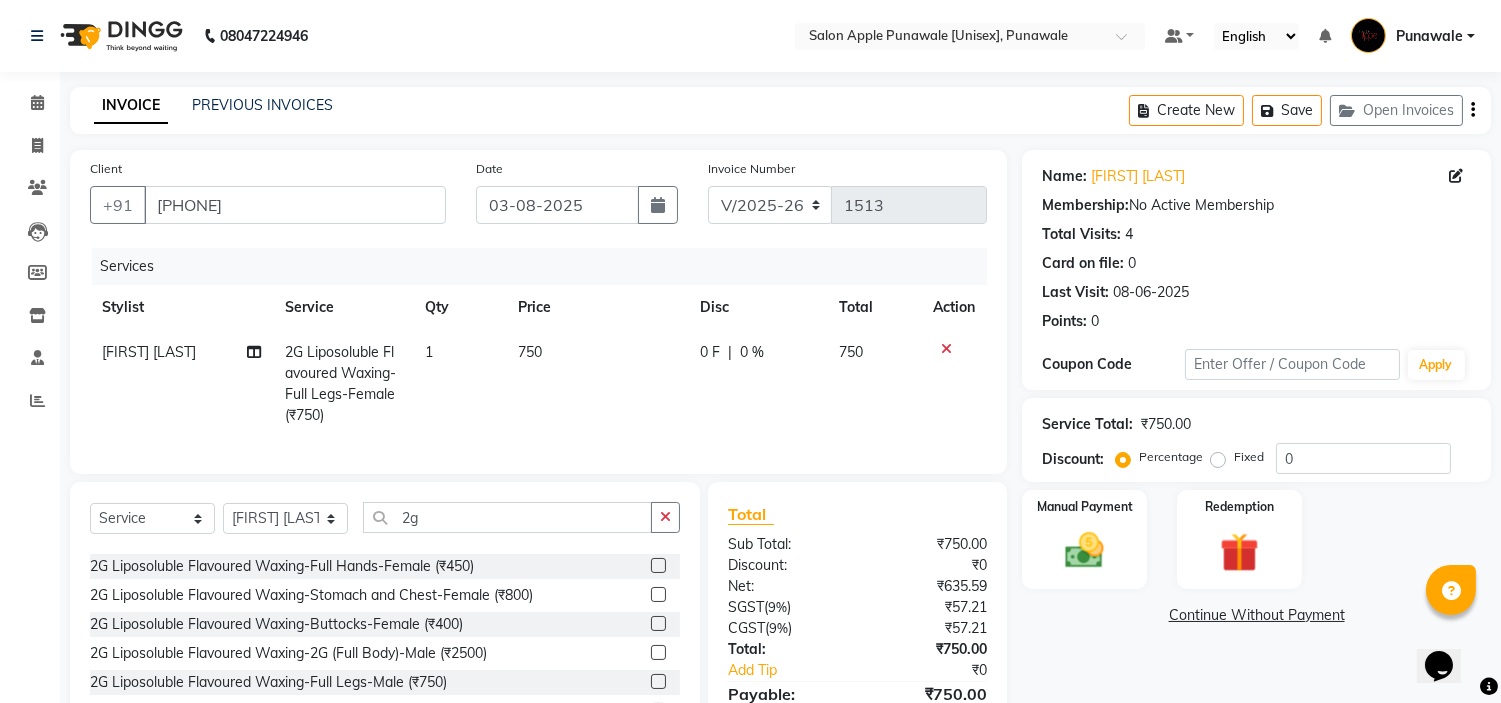 scroll, scrollTop: 0, scrollLeft: 0, axis: both 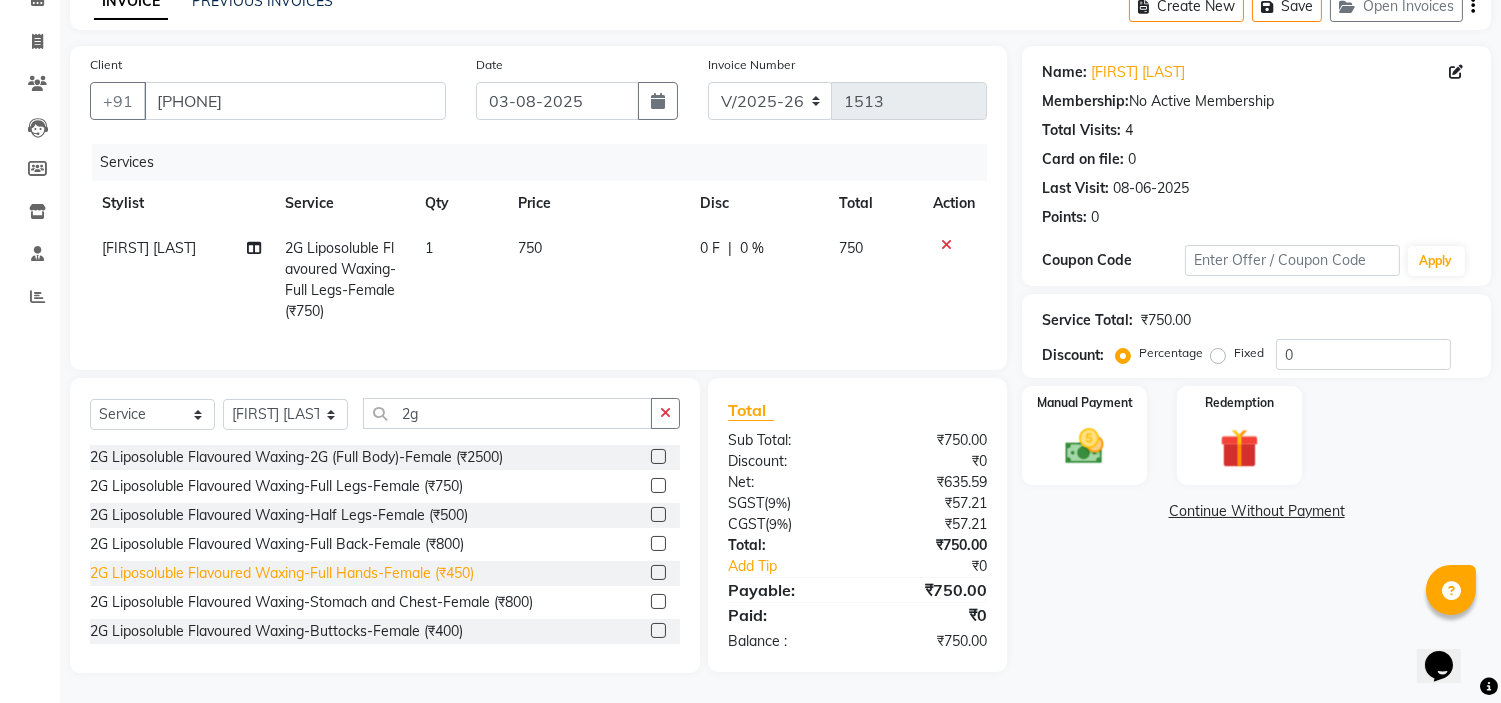 click on "2G Liposoluble Flavoured Waxing-Full Hands-Female (₹450)" 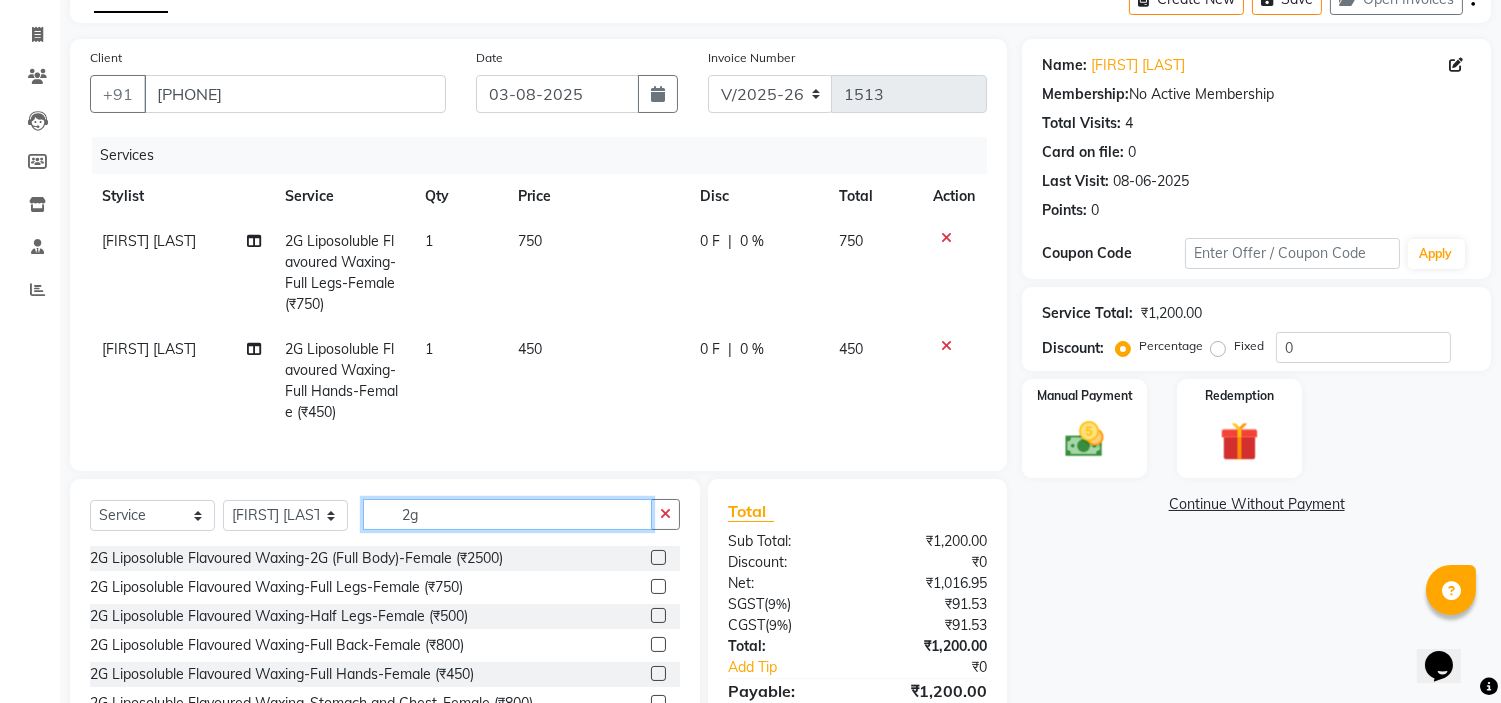 click on "2g" 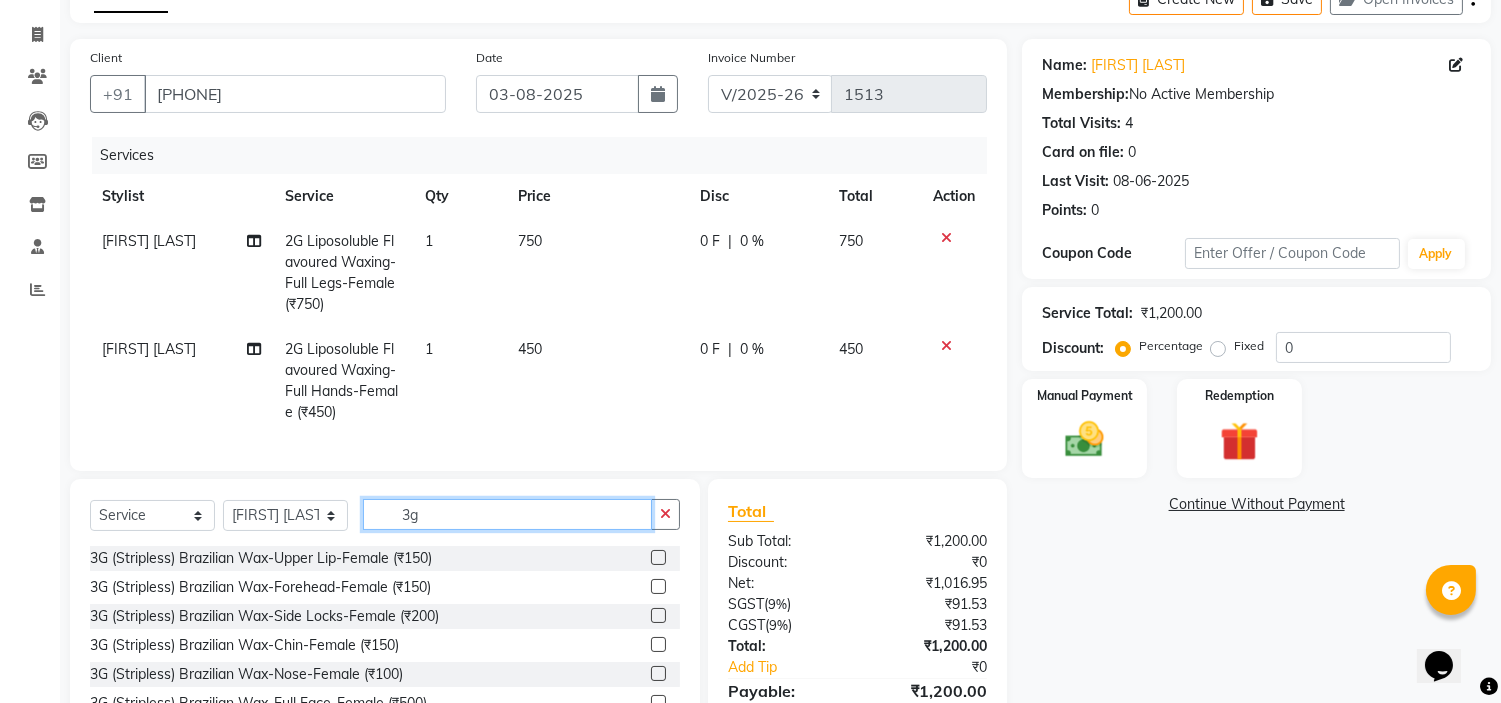 scroll, scrollTop: 228, scrollLeft: 0, axis: vertical 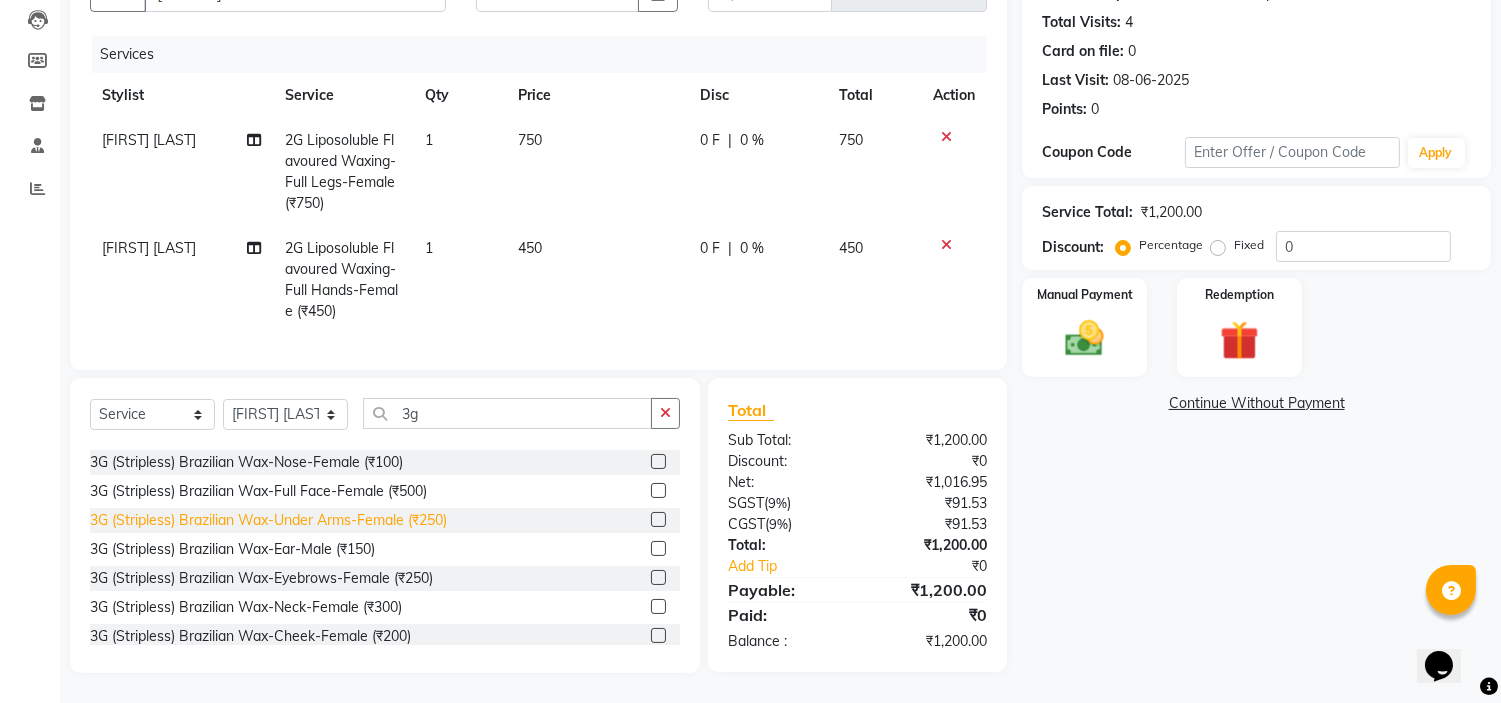 click on "3G (Stripless) Brazilian Wax-Under Arms-Female (₹250)" 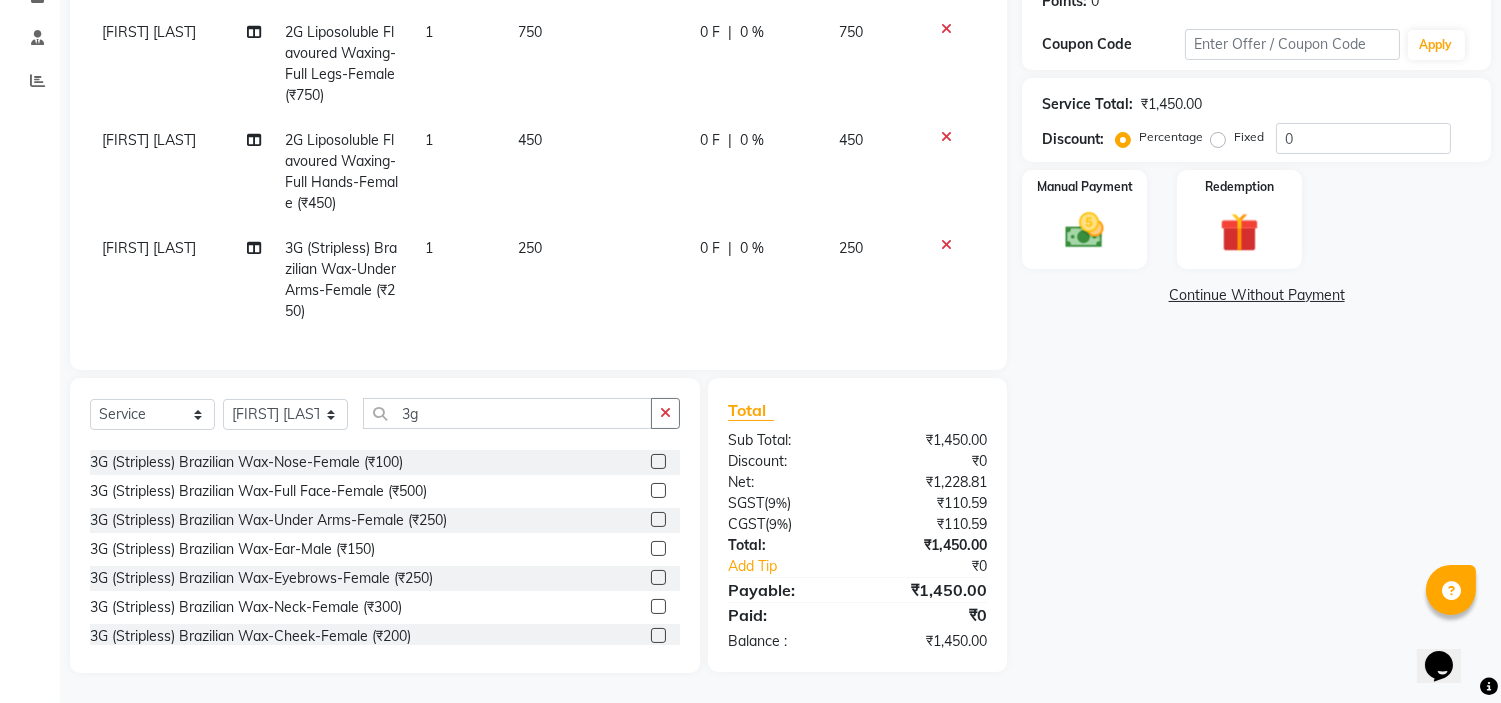 scroll, scrollTop: 114, scrollLeft: 0, axis: vertical 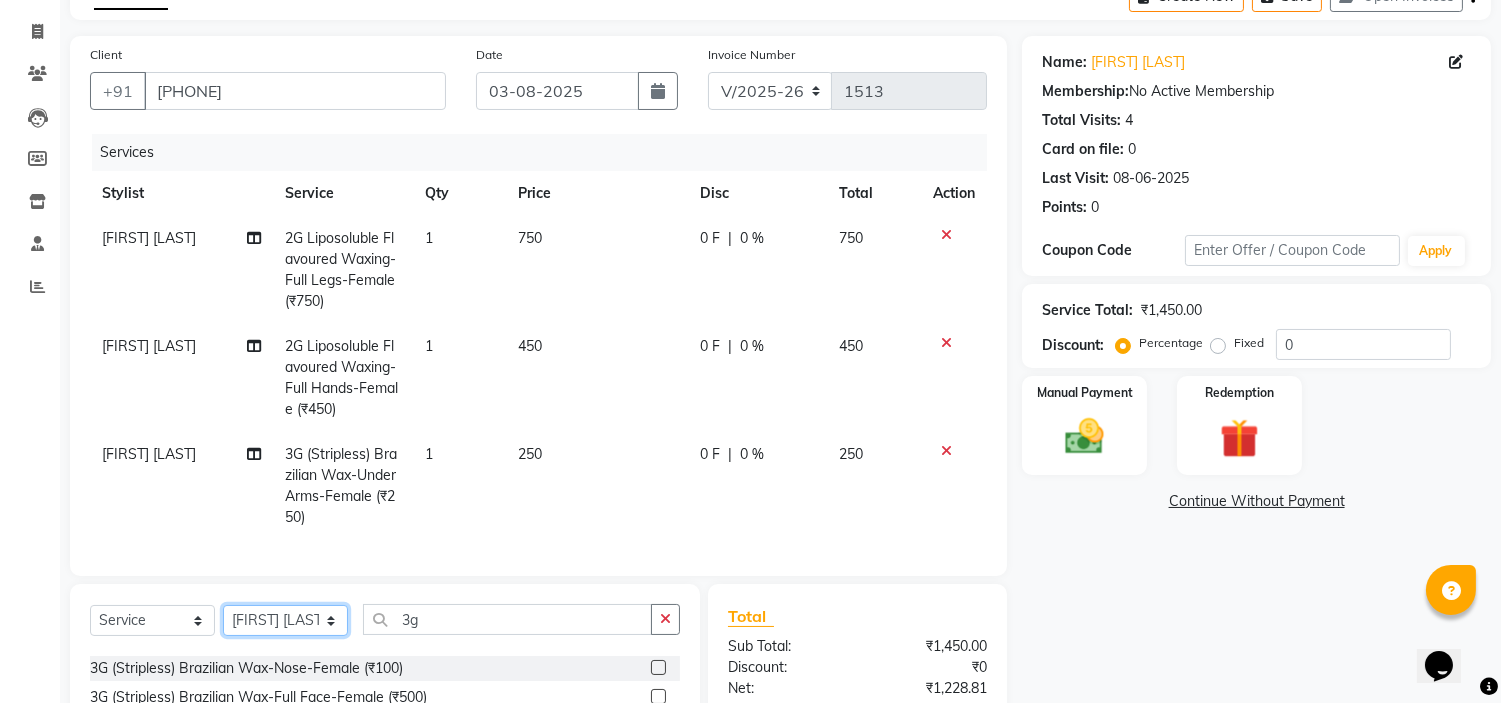click on "Select Stylist Avi Sonawane Kamlesh Nikam Kaveri Nikam Pallavi Waghamare Shruti Khapake Sneha Jadhav Sohail Shaikh  Vivek Hire" 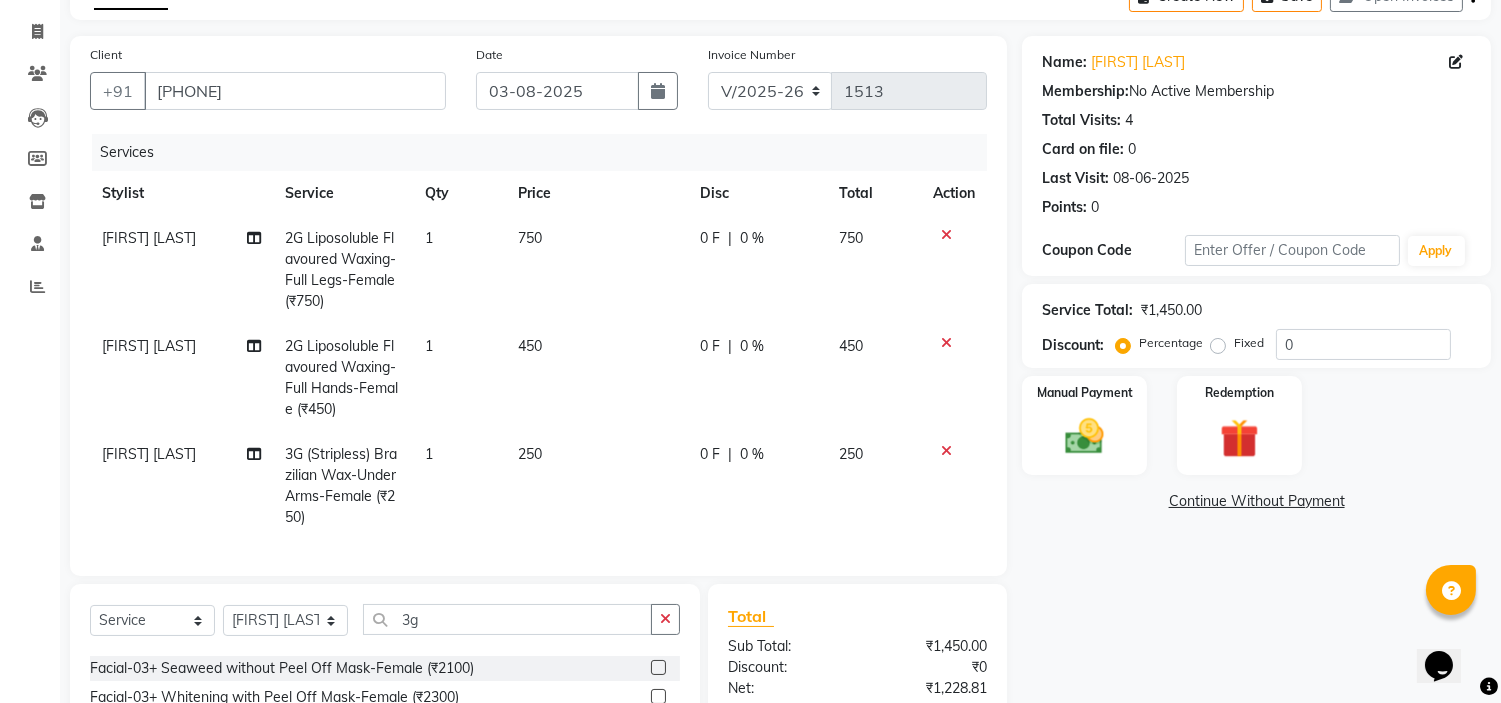 click on "Select  Service  Product  Membership  Package Voucher Prepaid Gift Card  Select Stylist Avi Sonawane Kamlesh Nikam Kaveri Nikam Pallavi Waghamare Shruti Khapake Sneha Jadhav Sohail Shaikh  Vivek Hire 3g Facial-Raaga Professional Facial - Dry Skin-Female (₹1000)  Facial-Raaga Professional Facial - Oily Skin-Female (₹1000)  Facial-Richfeel Skin Whitening Facial-Female (₹1600)  Facial-03+ Whitening without Peel Off Mask-Female (₹2100)  Facial-03+ Seaweed without Peel Off Mask-Female (₹2100)  Facial-03+ Whitening with Peel Off Mask-Female (₹2300)  Facial-03+ Seaweed with Peel Off Mask-Female (₹2300)  Facial-Signature Facial Oily Skin -Female (₹2700)  Facial-Signature Facial Dry Skin-Female (₹2700)  Facial-Kanpeki Gensyl Facial with Detan - Dry Skin - Female (₹3000)  Facial-Kanpeki Gensyl Facial with Detan - Oily Skin - Female (₹3000)  Facial-Hydra Facial - Female (₹4000)  Facial-Raaga Professional Facial - Dry Skin-Male (₹1000)  Facial-Richfeel Skin Whitening Facial-Male (₹1600)" 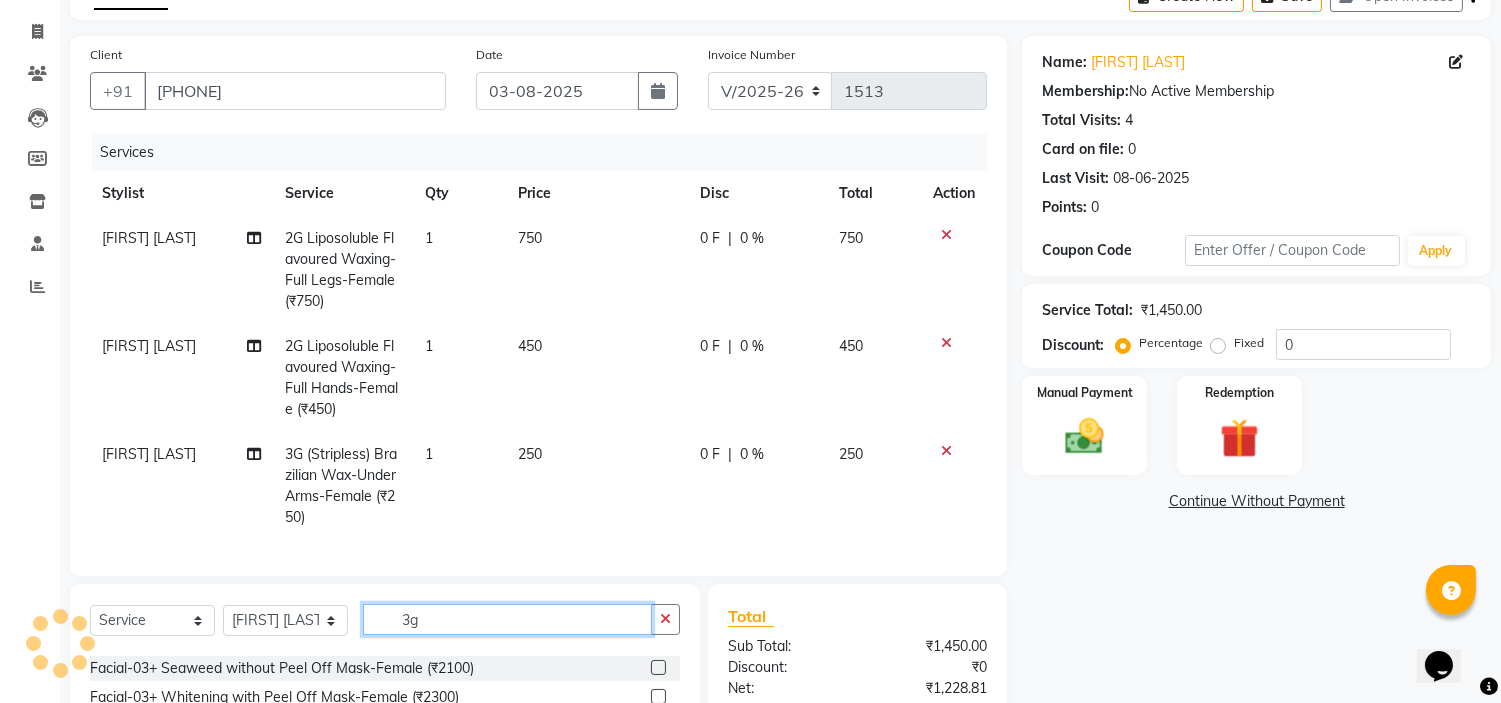 click on "3g" 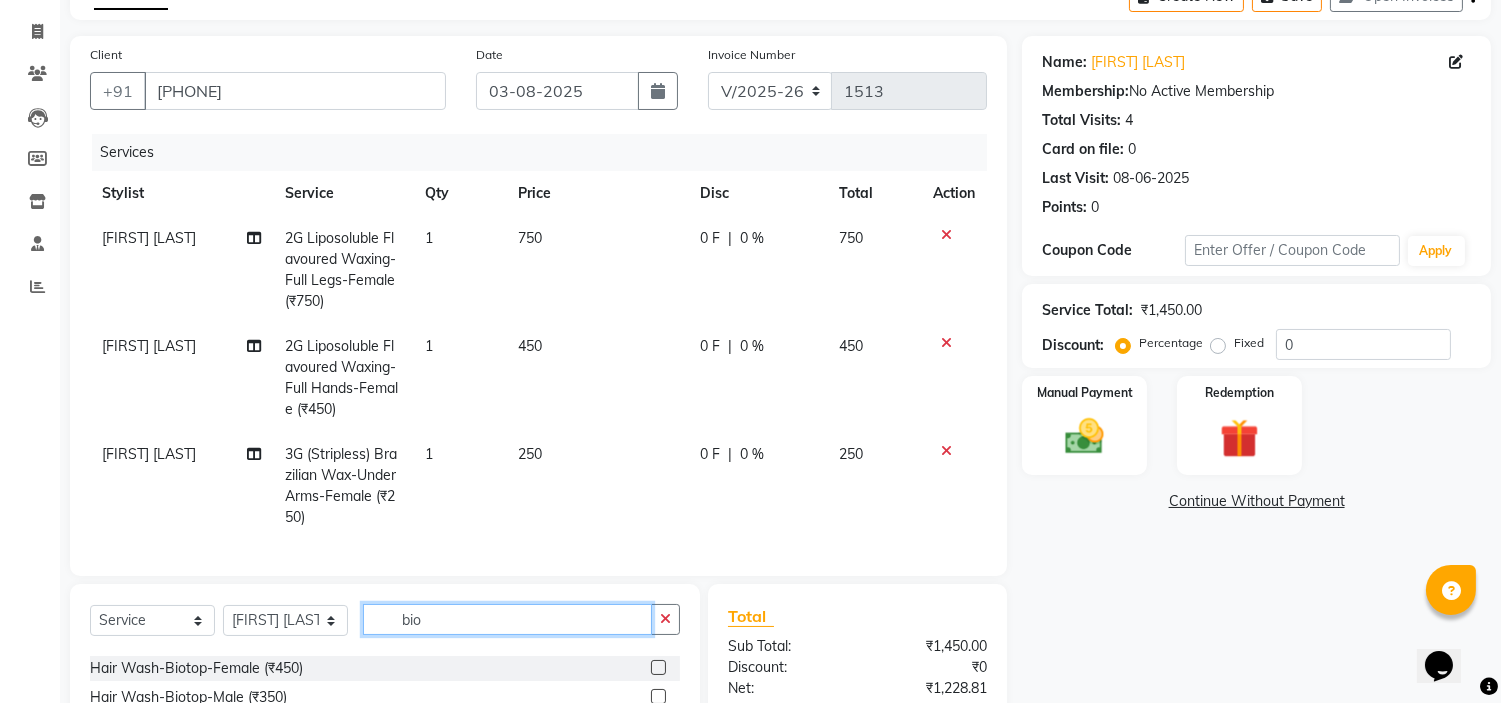 scroll, scrollTop: 0, scrollLeft: 0, axis: both 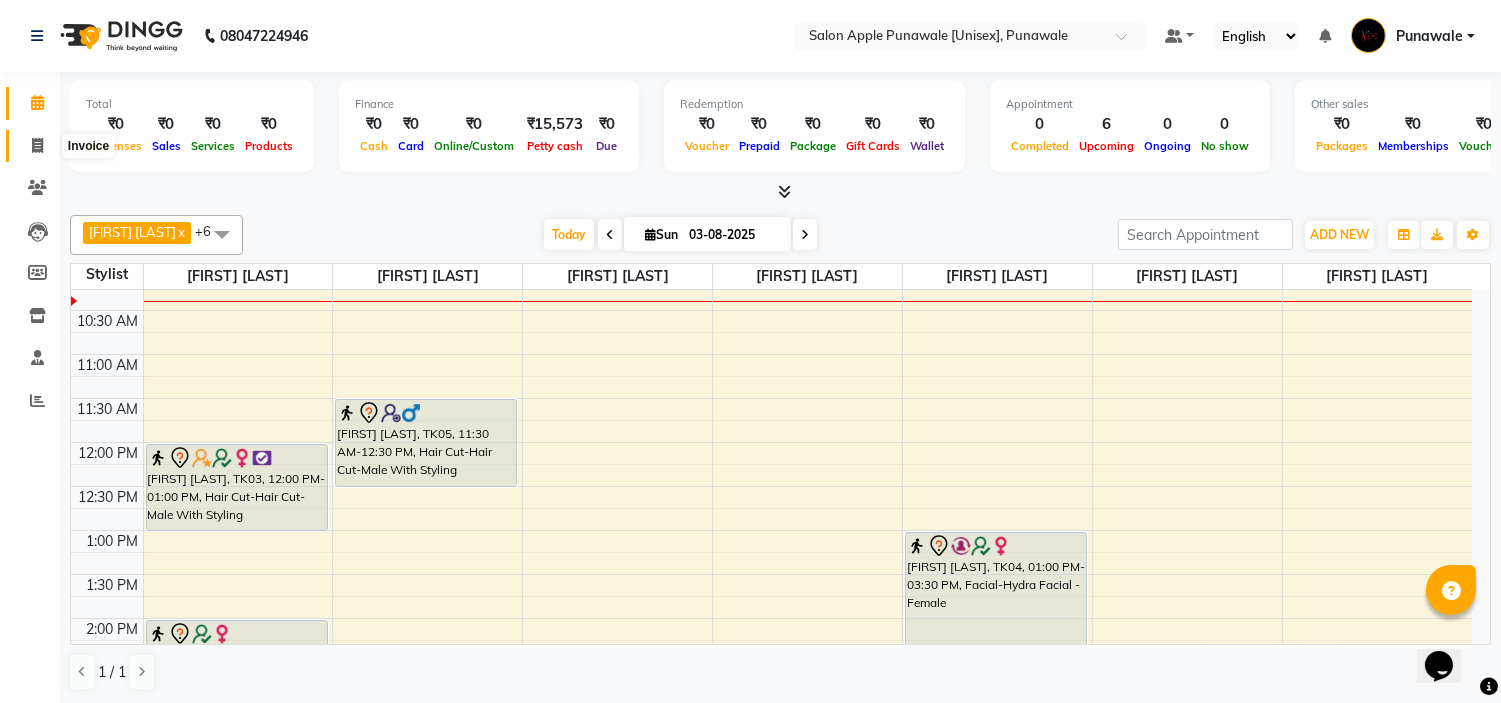 click 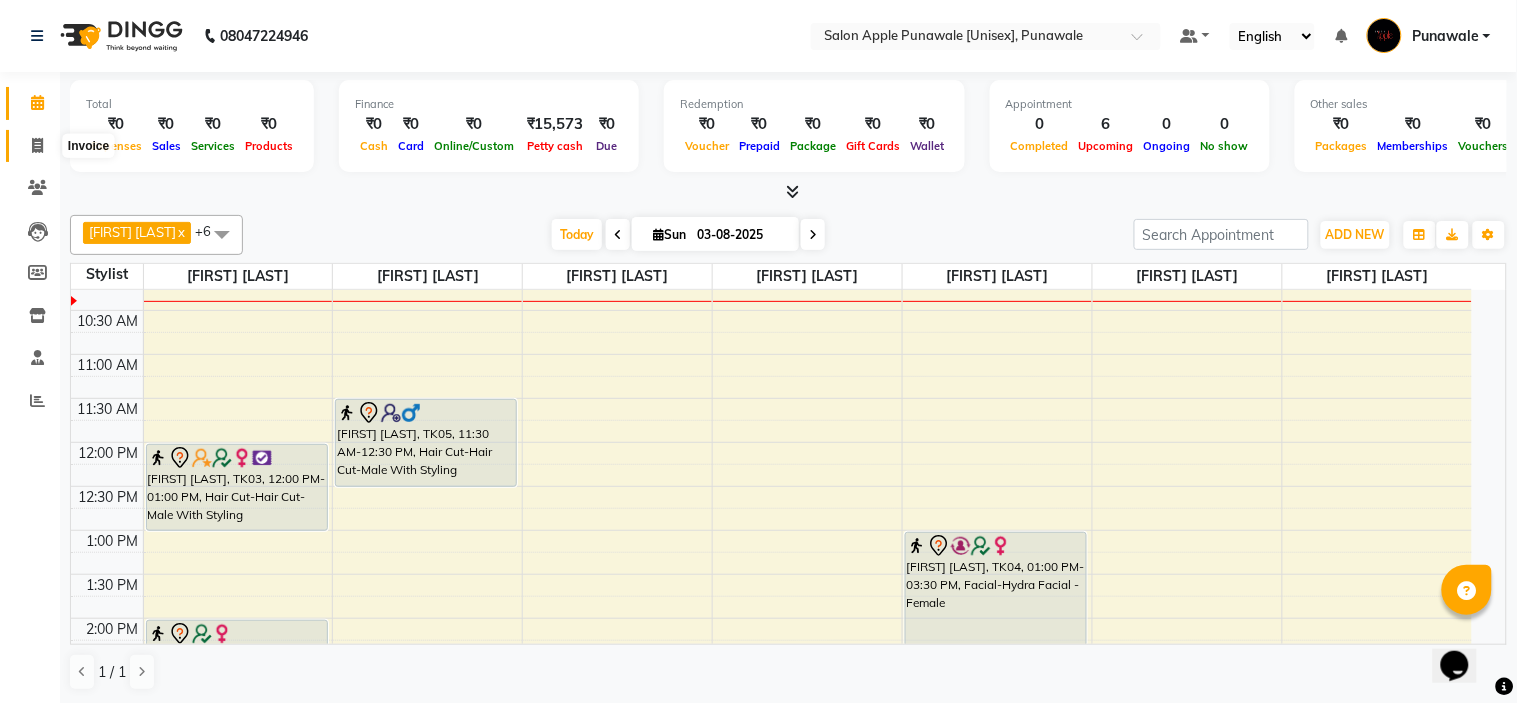 select on "5421" 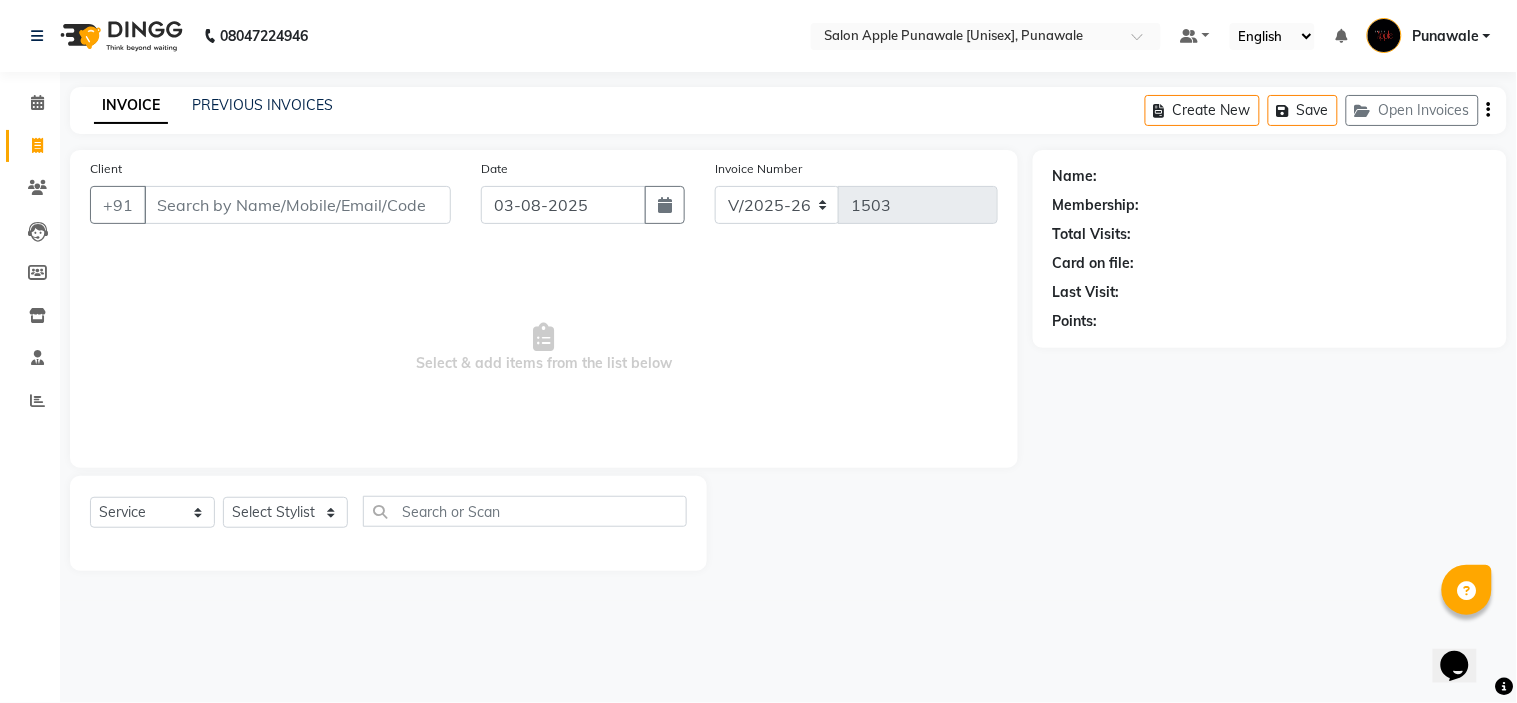 click on "Client" at bounding box center [297, 205] 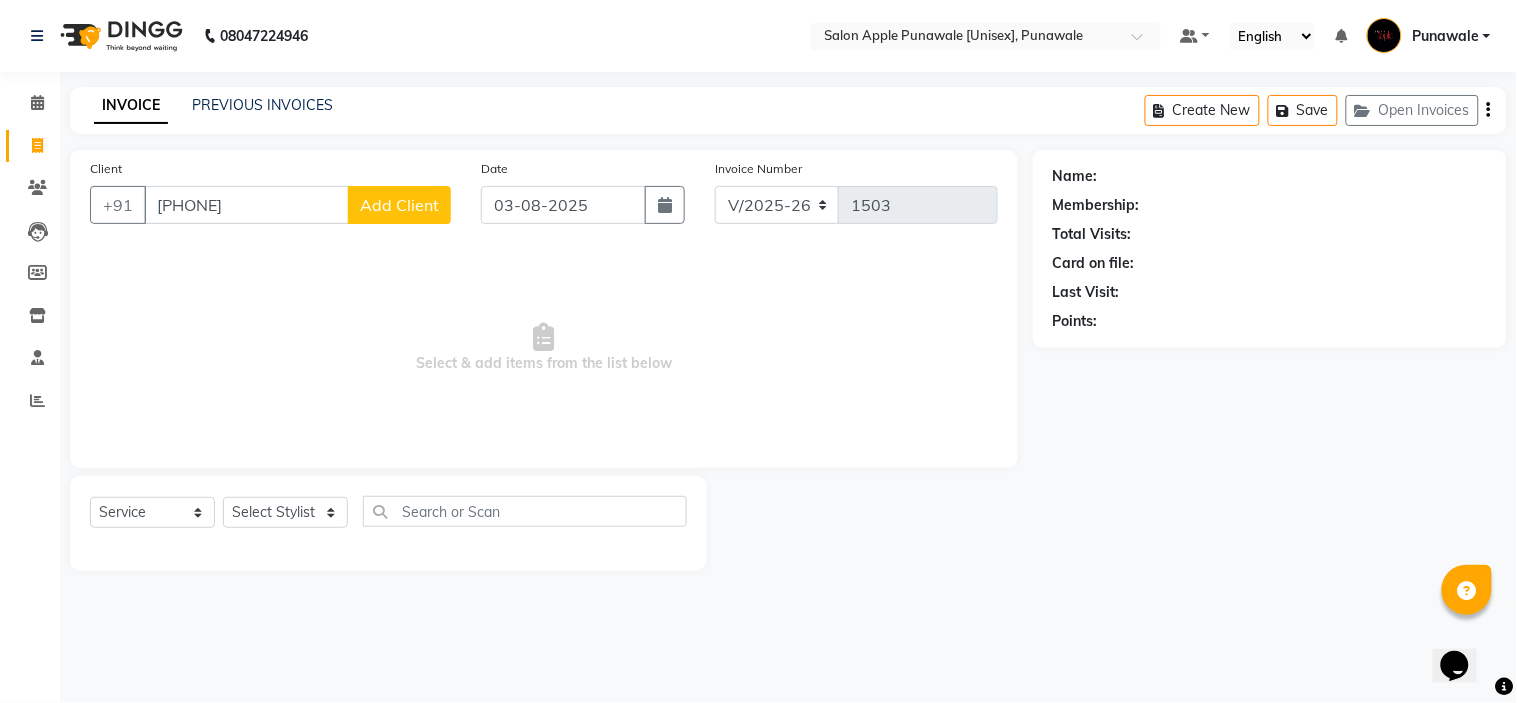 type on "[PHONE]" 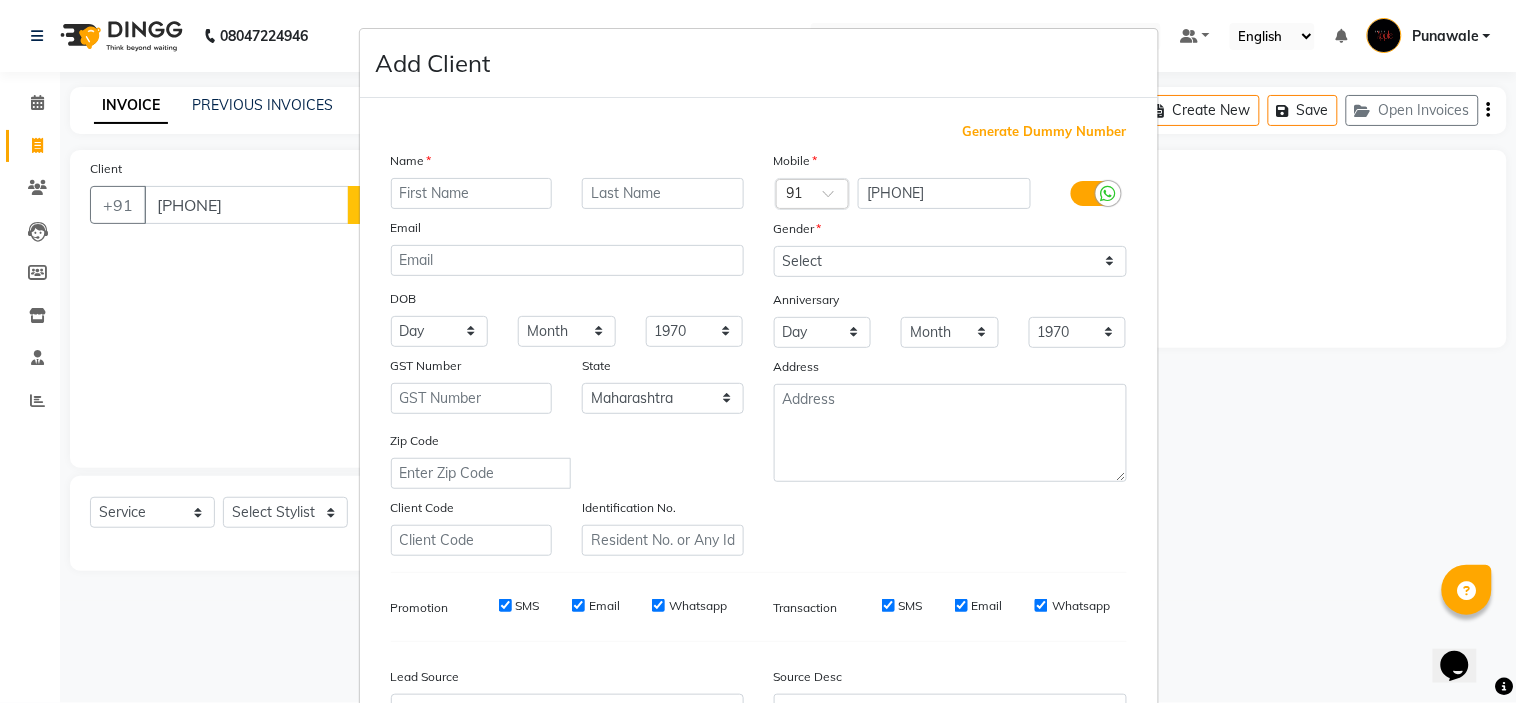 click at bounding box center (472, 193) 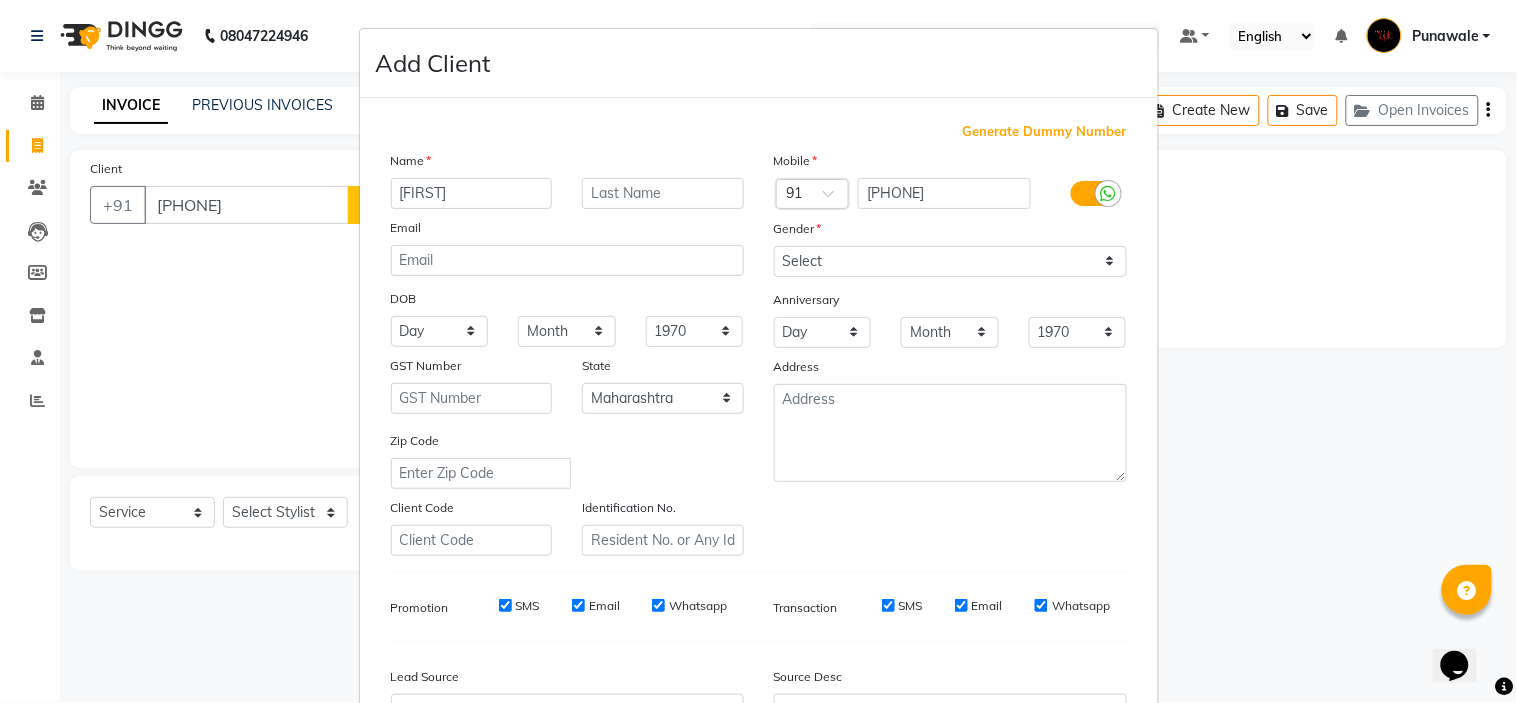 type on "[FIRST]" 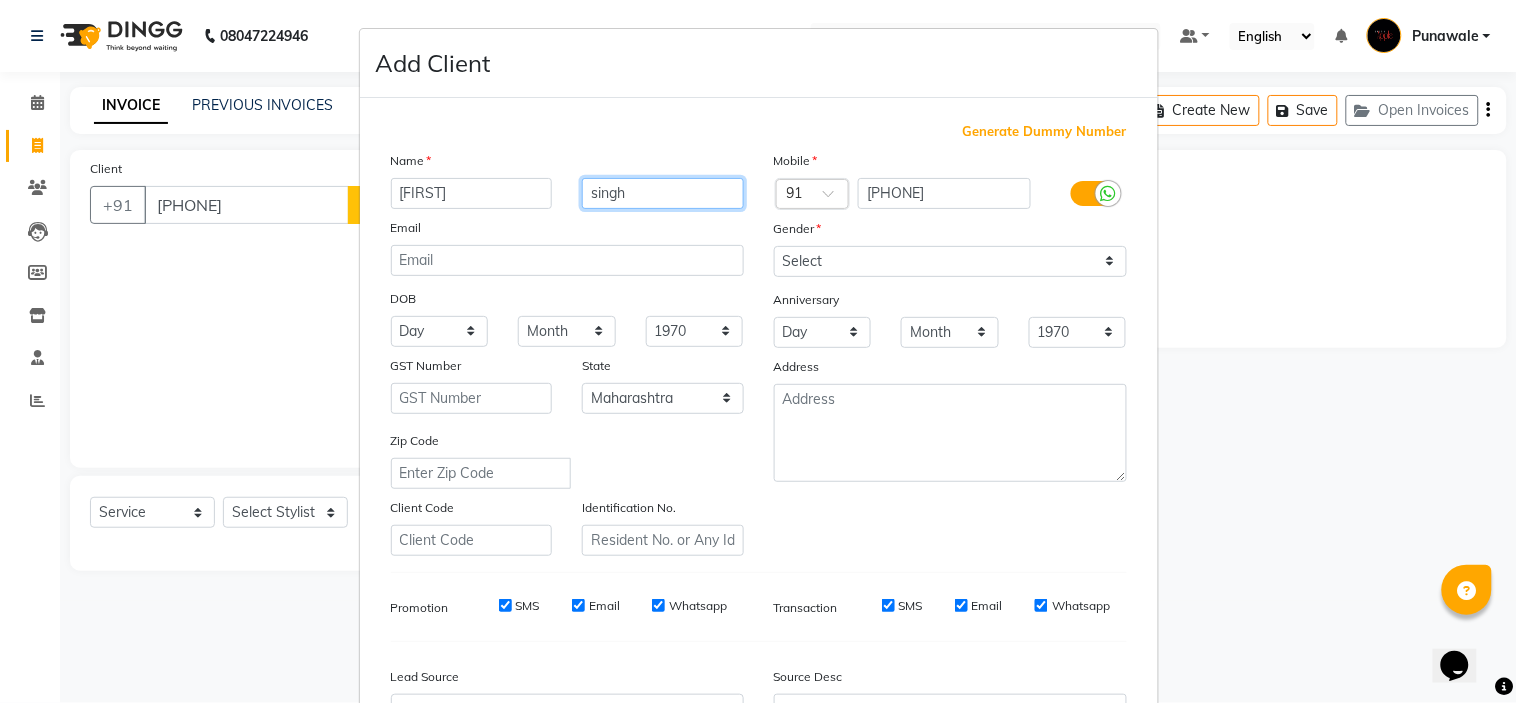 type on "singh" 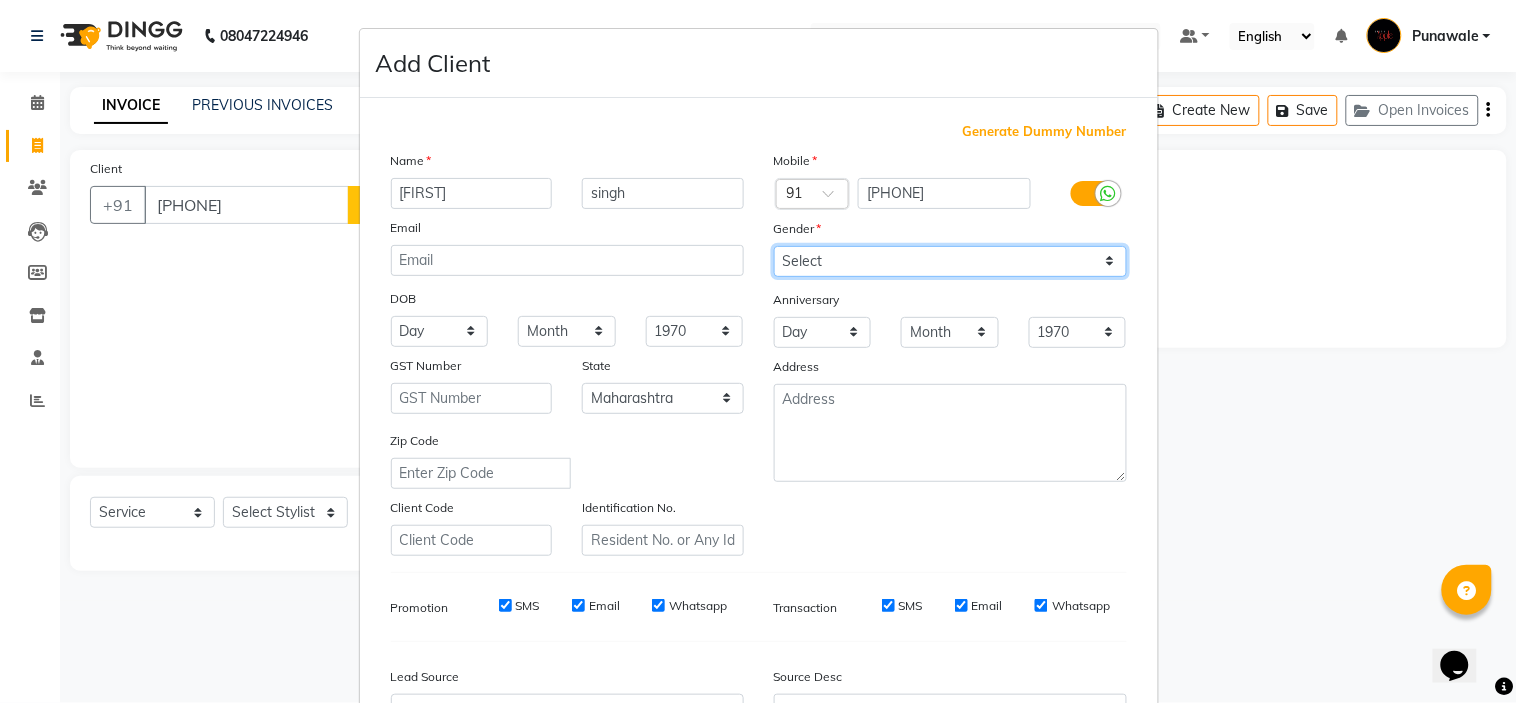 click on "Select Male Female Other Prefer Not To Say" at bounding box center [950, 261] 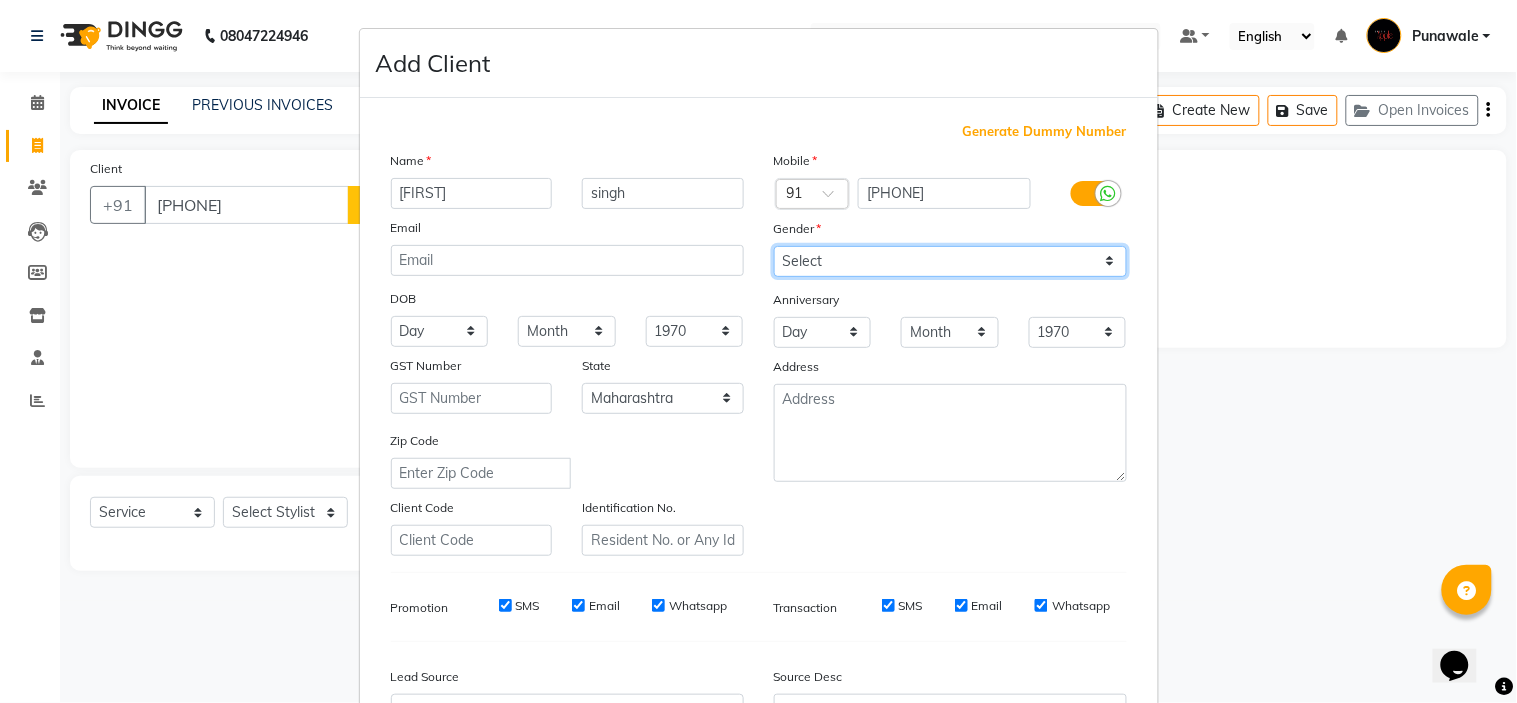 select on "other" 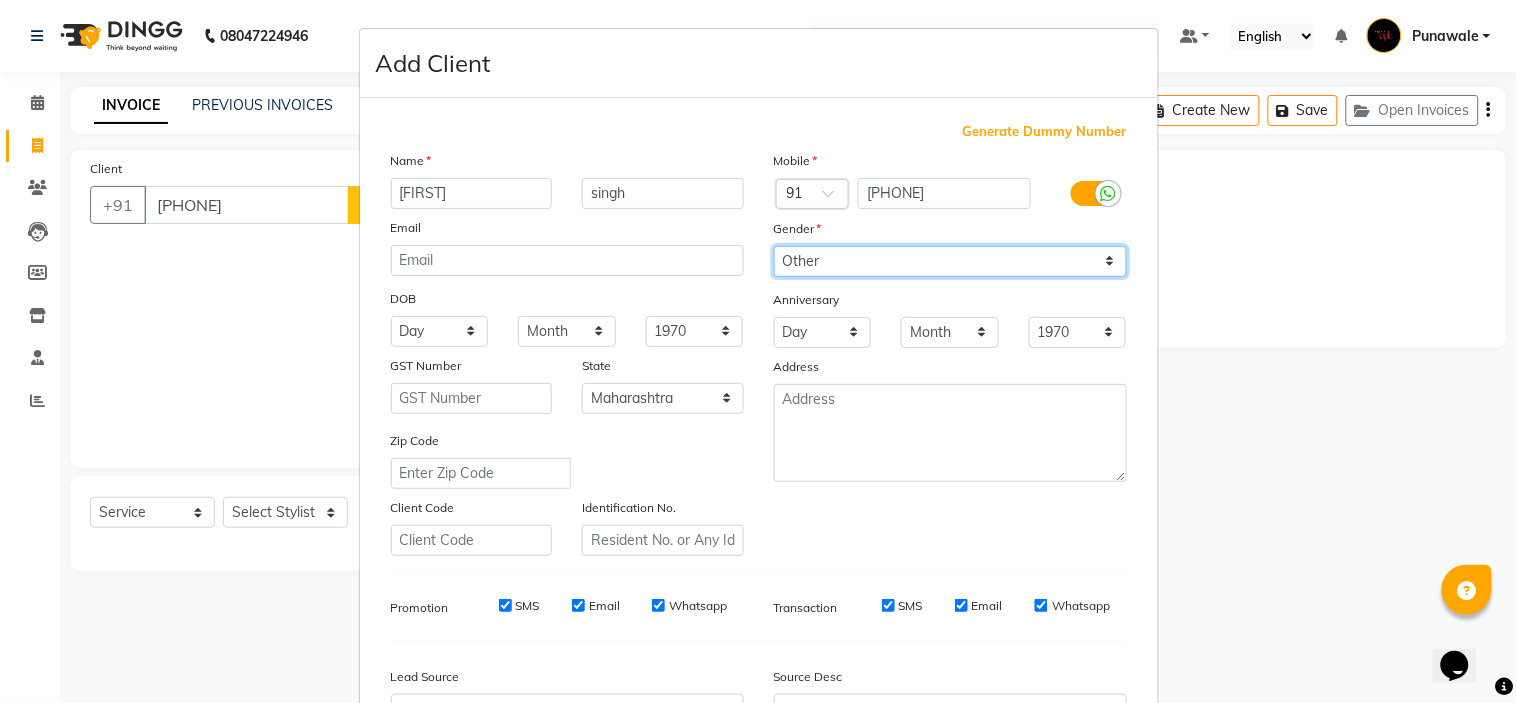 click on "Select Male Female Other Prefer Not To Say" at bounding box center [950, 261] 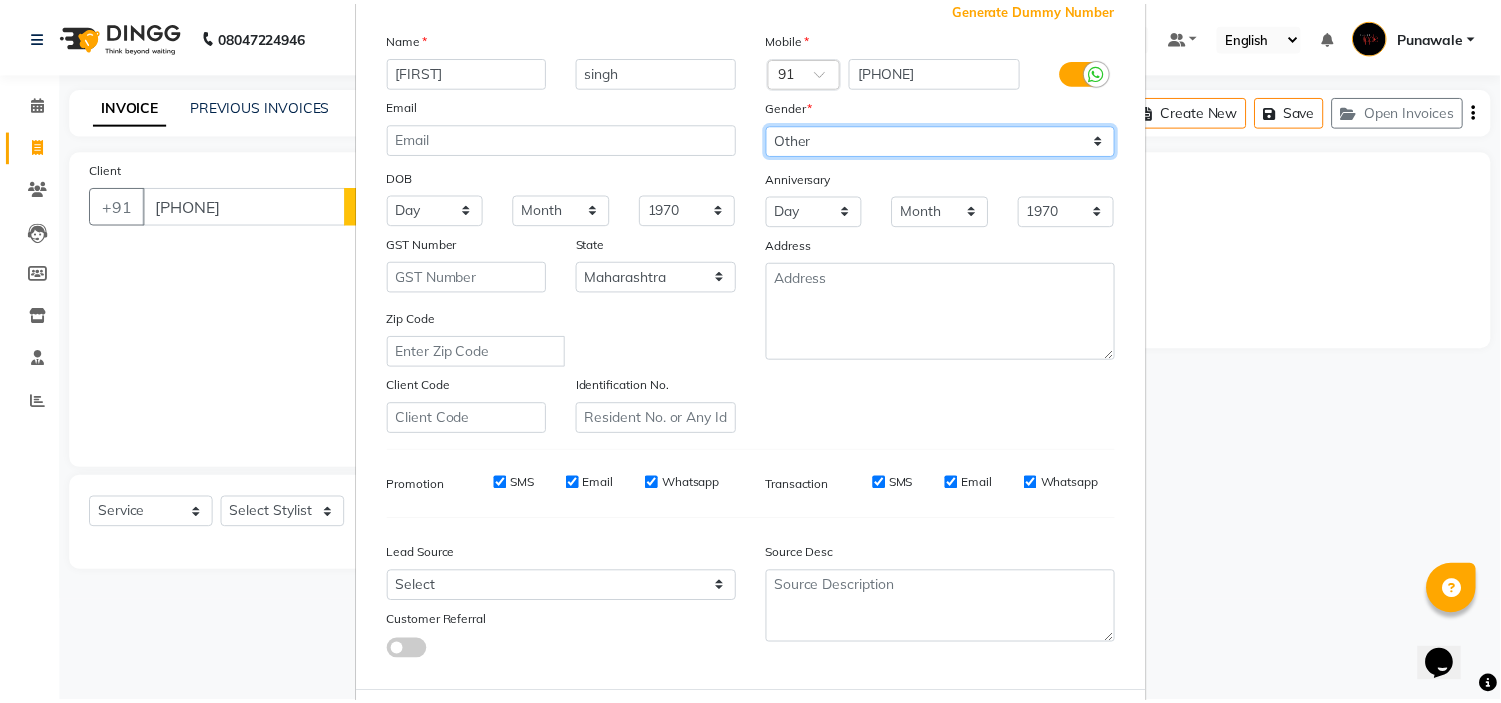 scroll, scrollTop: 221, scrollLeft: 0, axis: vertical 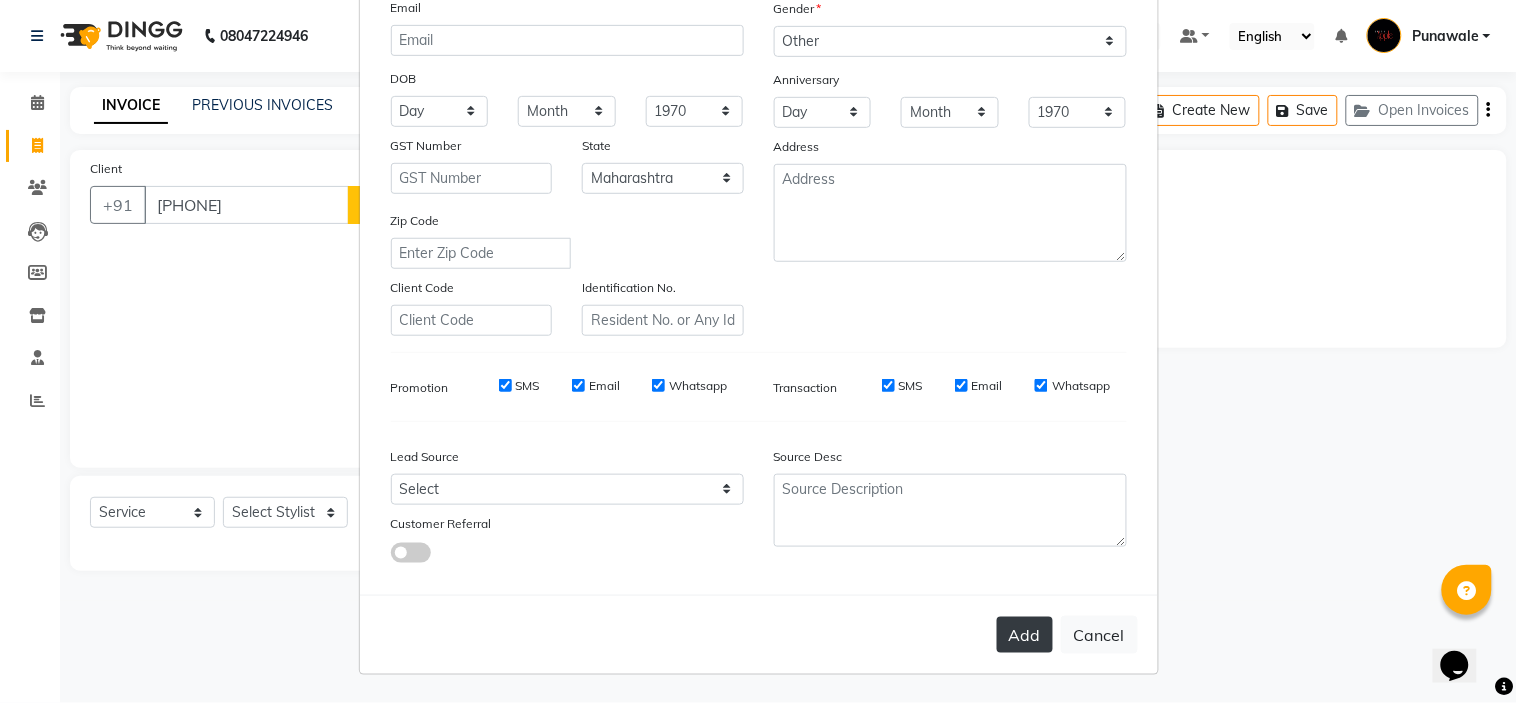 click on "Add" at bounding box center (1025, 635) 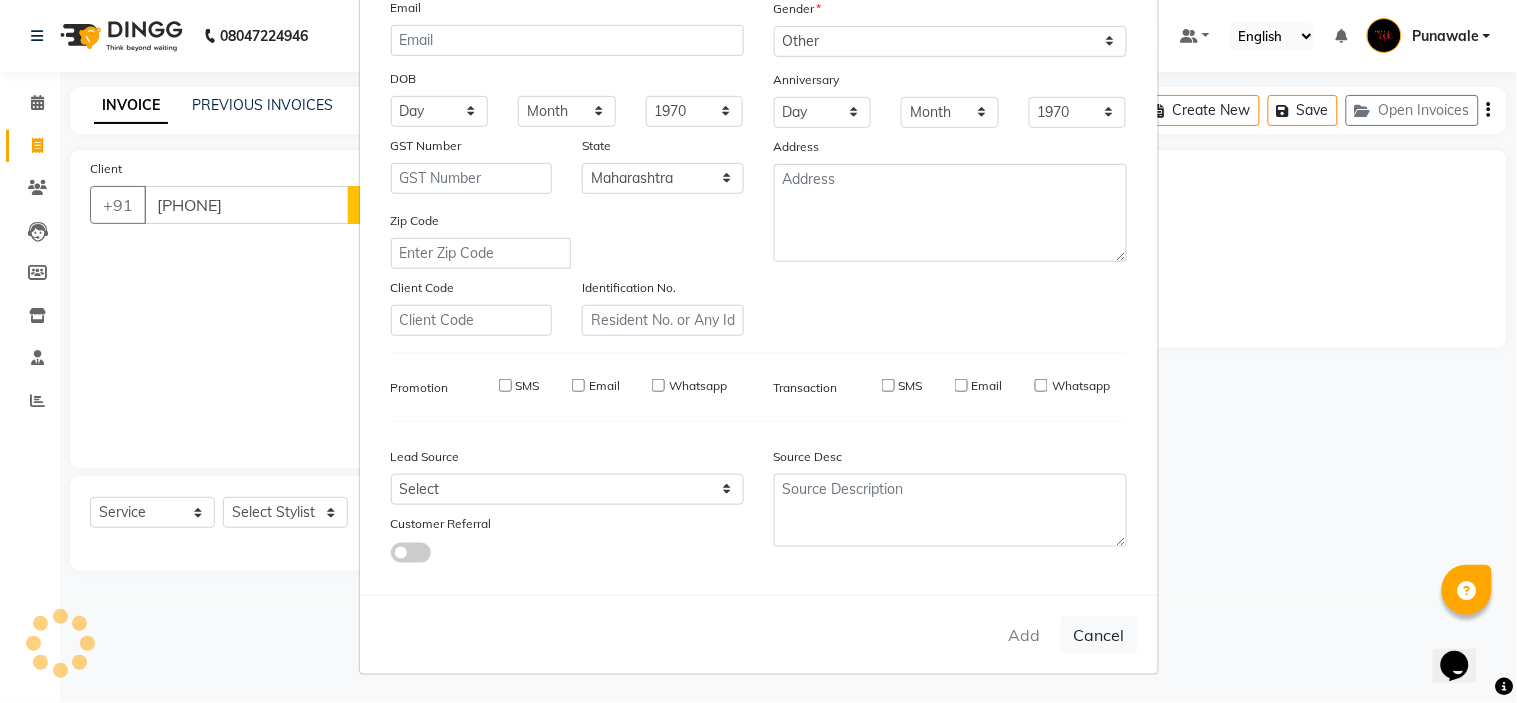 type 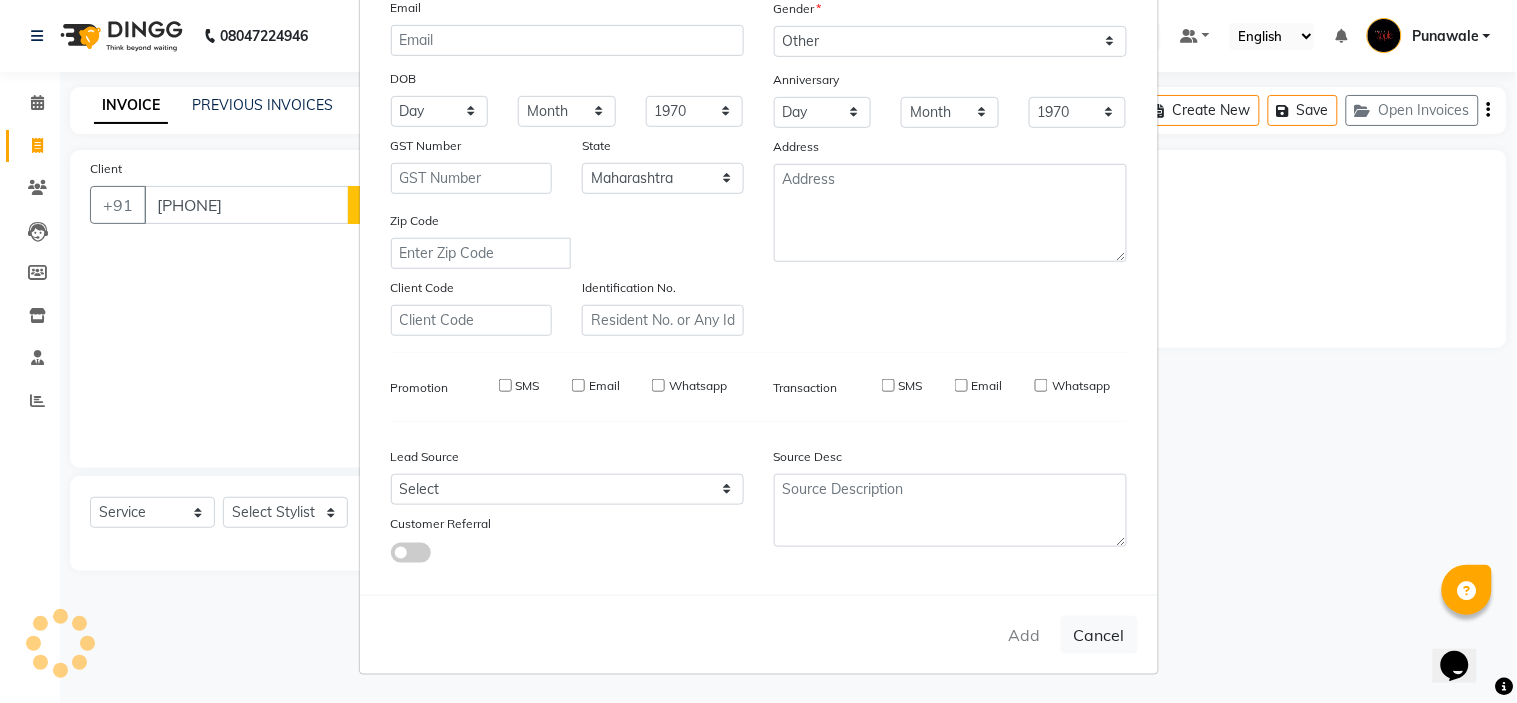 type 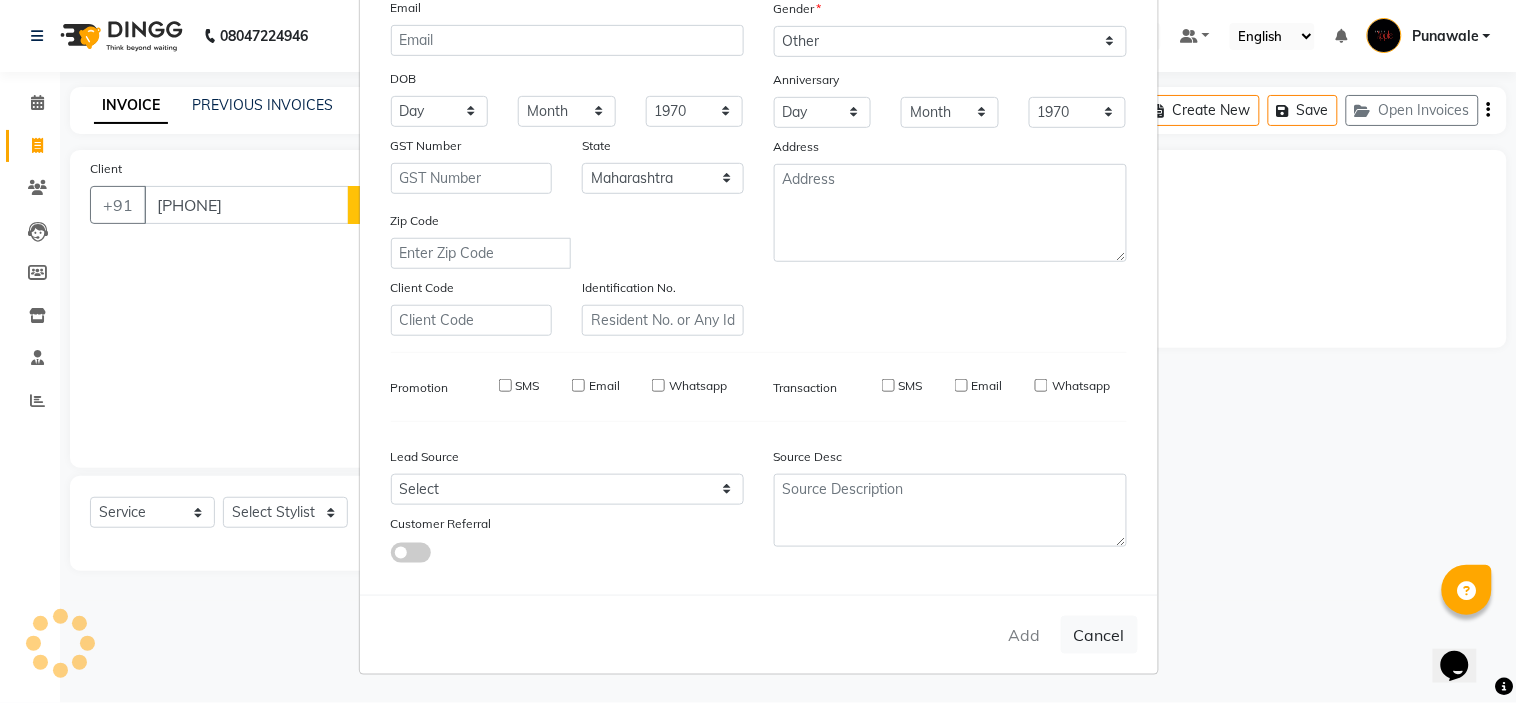 select 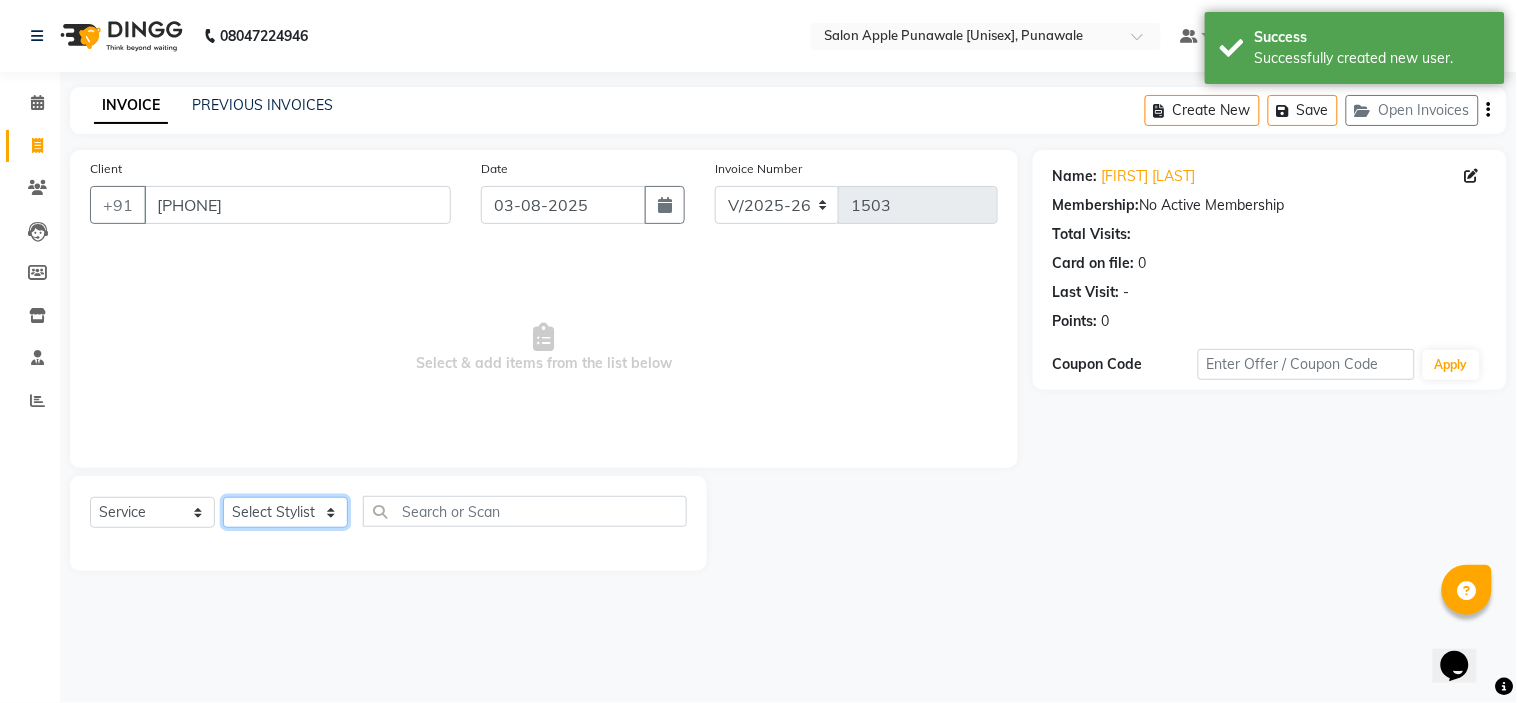 click on "Select Stylist Avi Sonawane Kamlesh Nikam Kaveri Nikam Pallavi Waghamare Shruti Khapake Sneha Jadhav Sohail Shaikh  Vivek Hire" 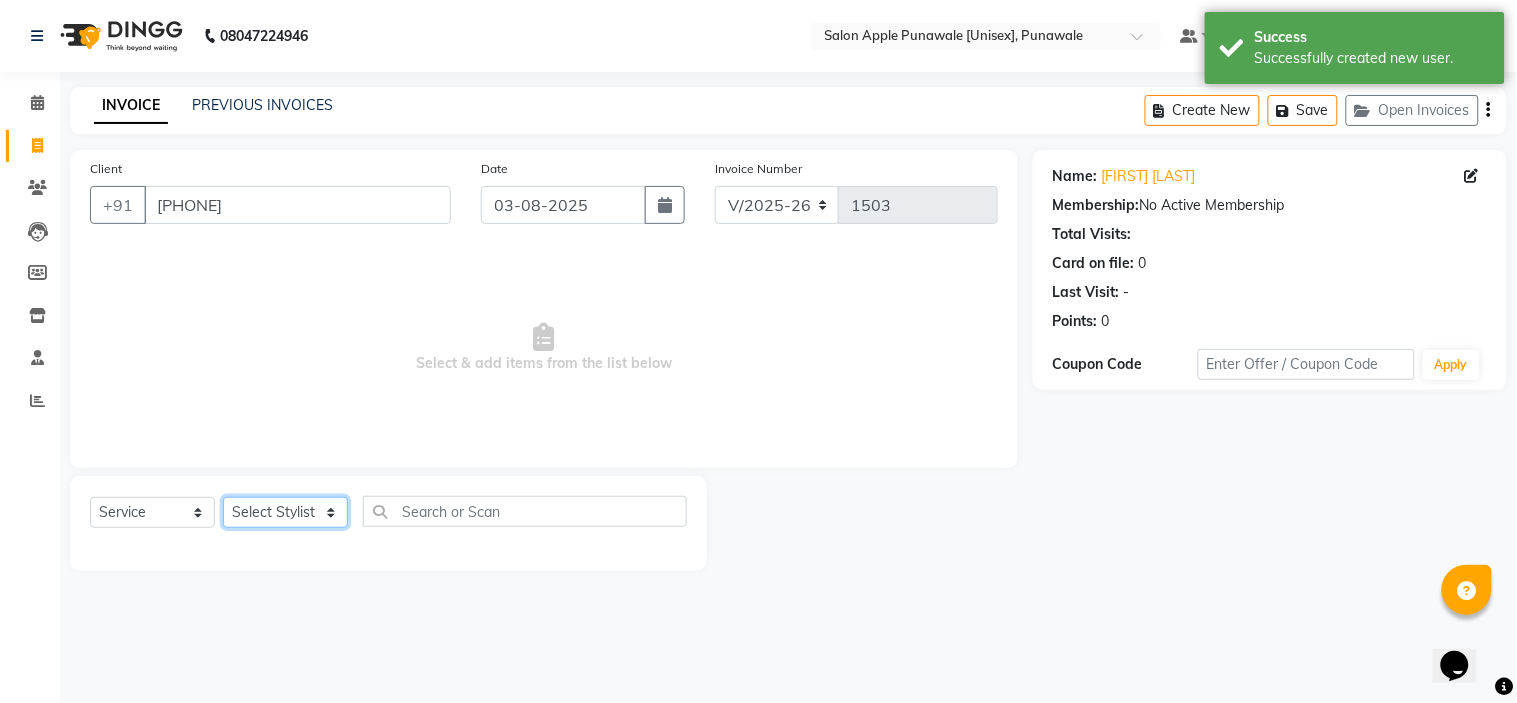 select on "37252" 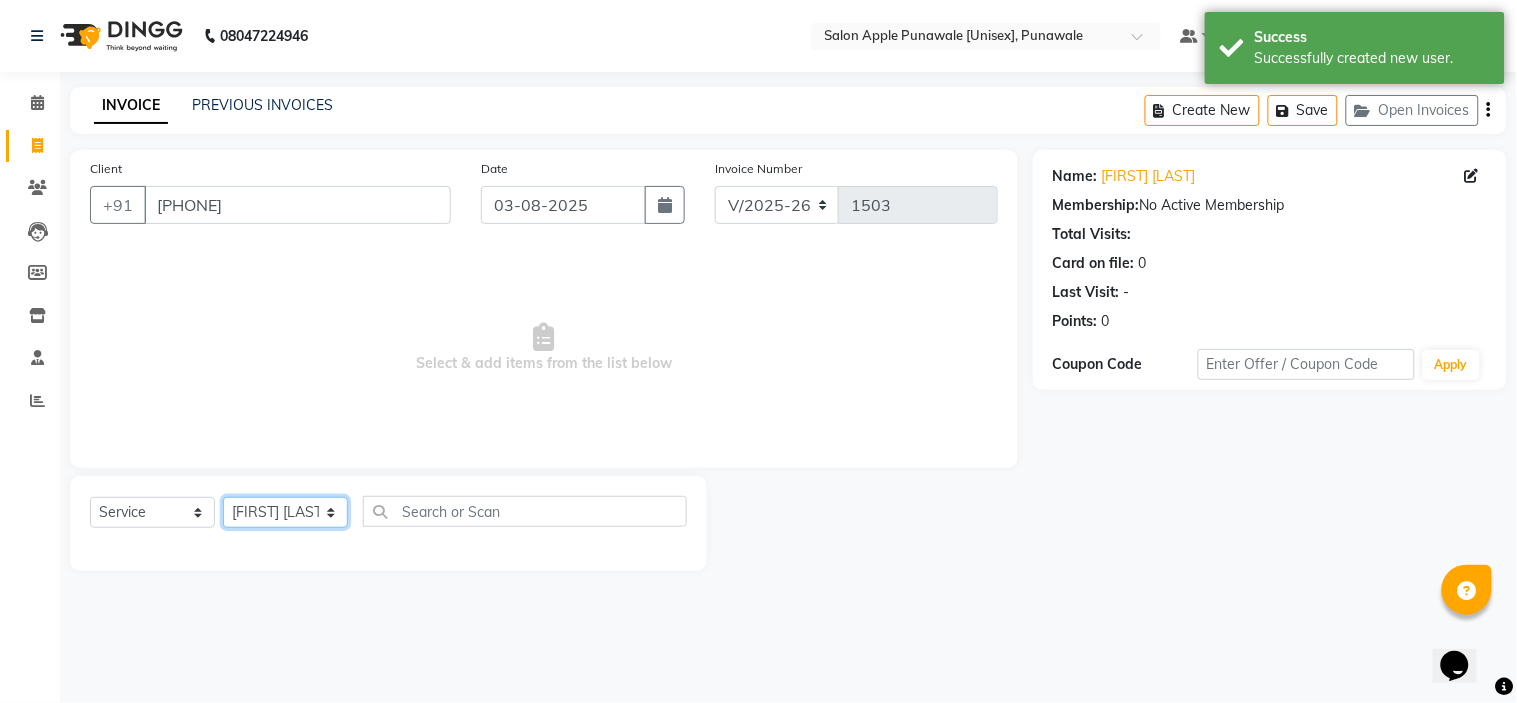 click on "Select Stylist Avi Sonawane Kamlesh Nikam Kaveri Nikam Pallavi Waghamare Shruti Khapake Sneha Jadhav Sohail Shaikh  Vivek Hire" 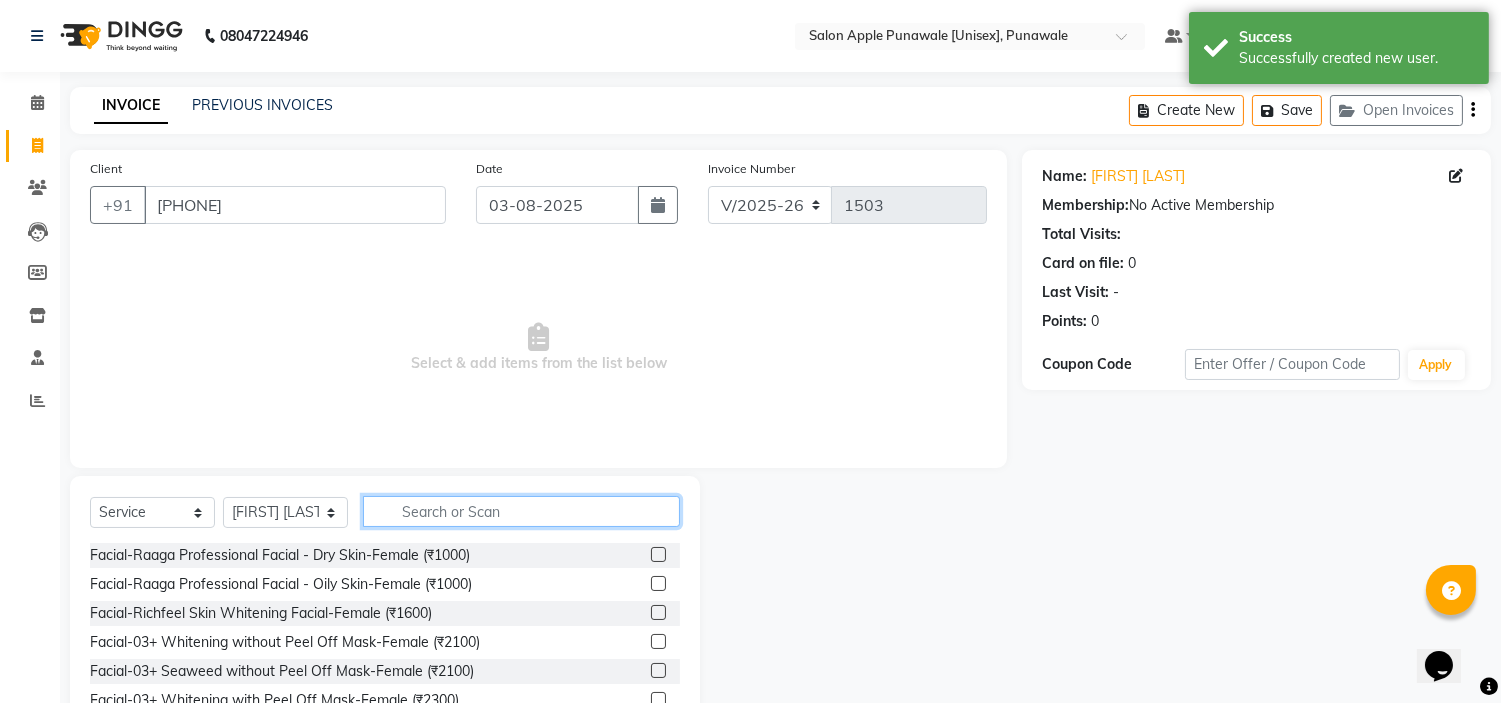 click 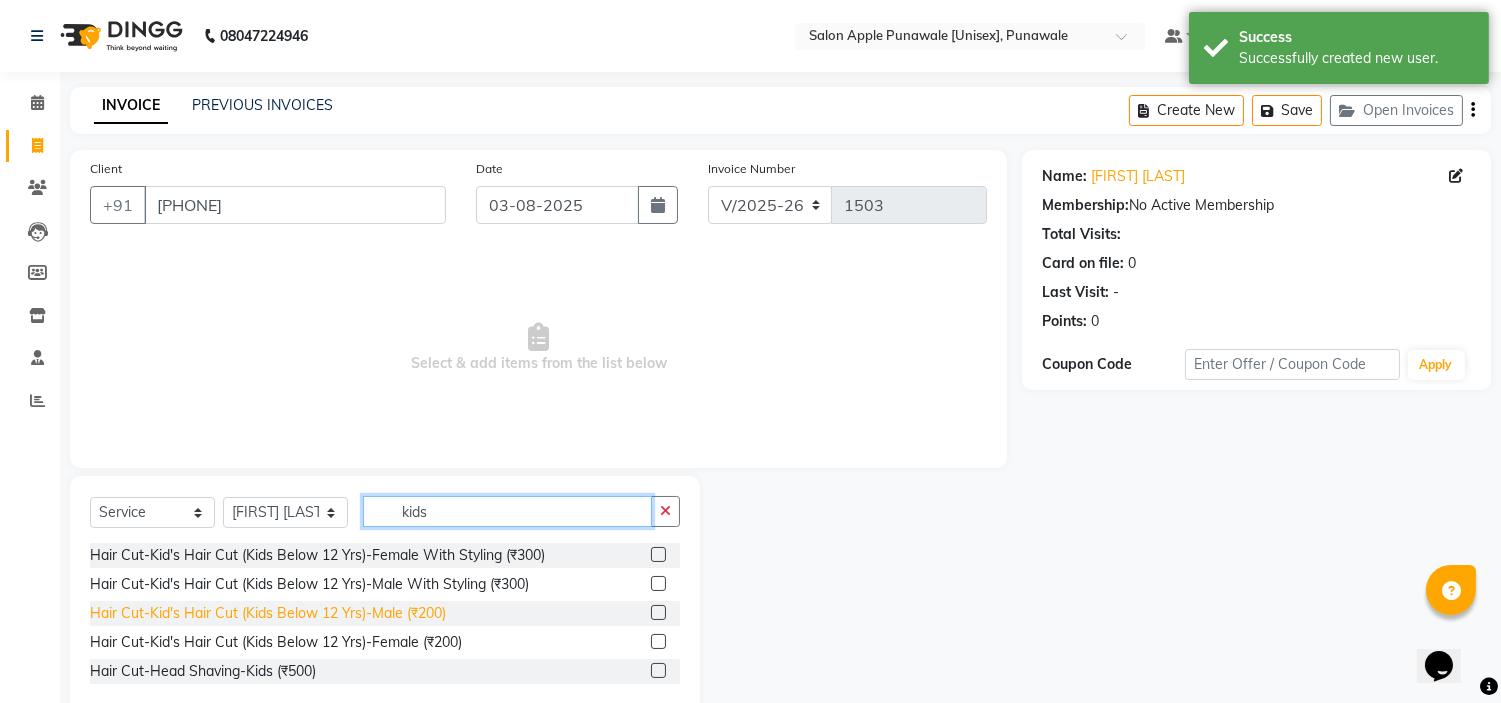 type on "kids" 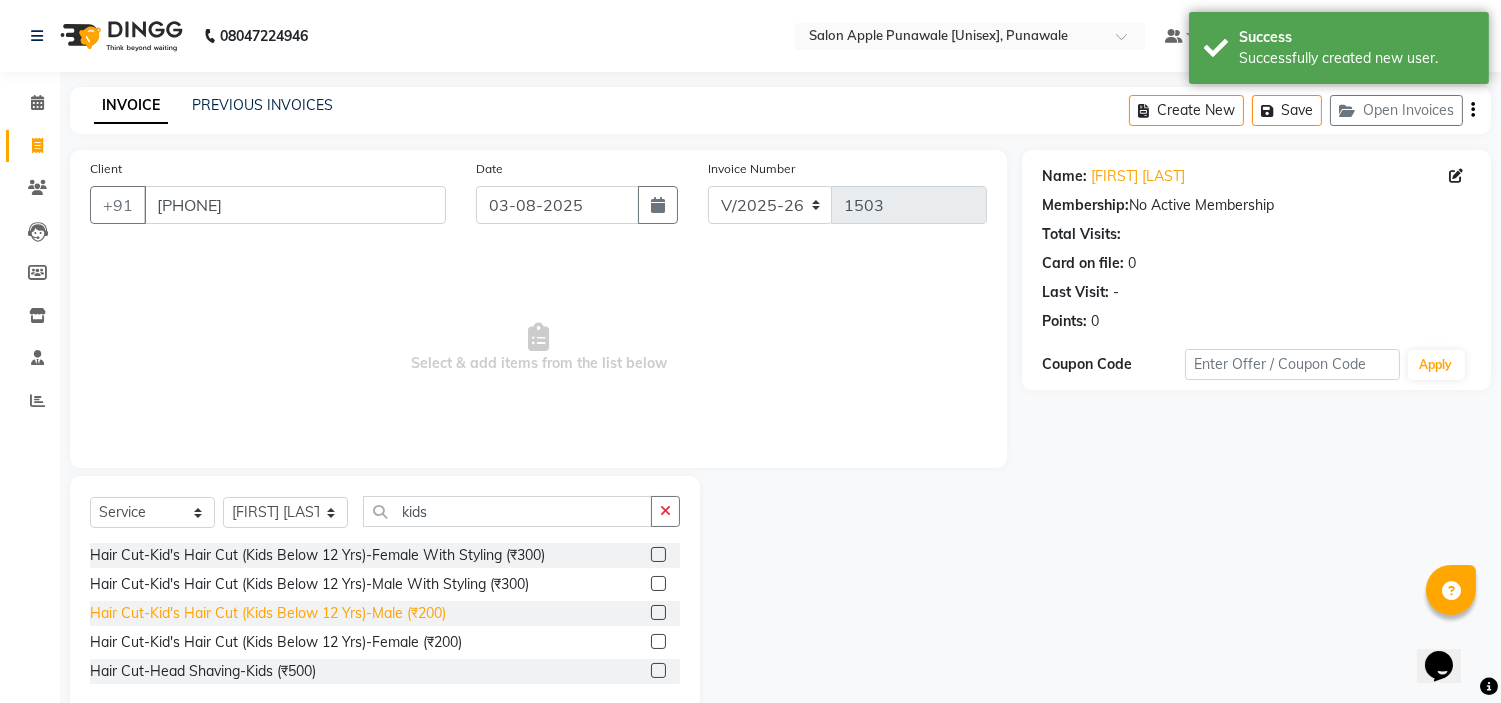 click on "Hair Cut-Kid's Hair Cut (Kids Below 12 Yrs)-Male (₹200)" 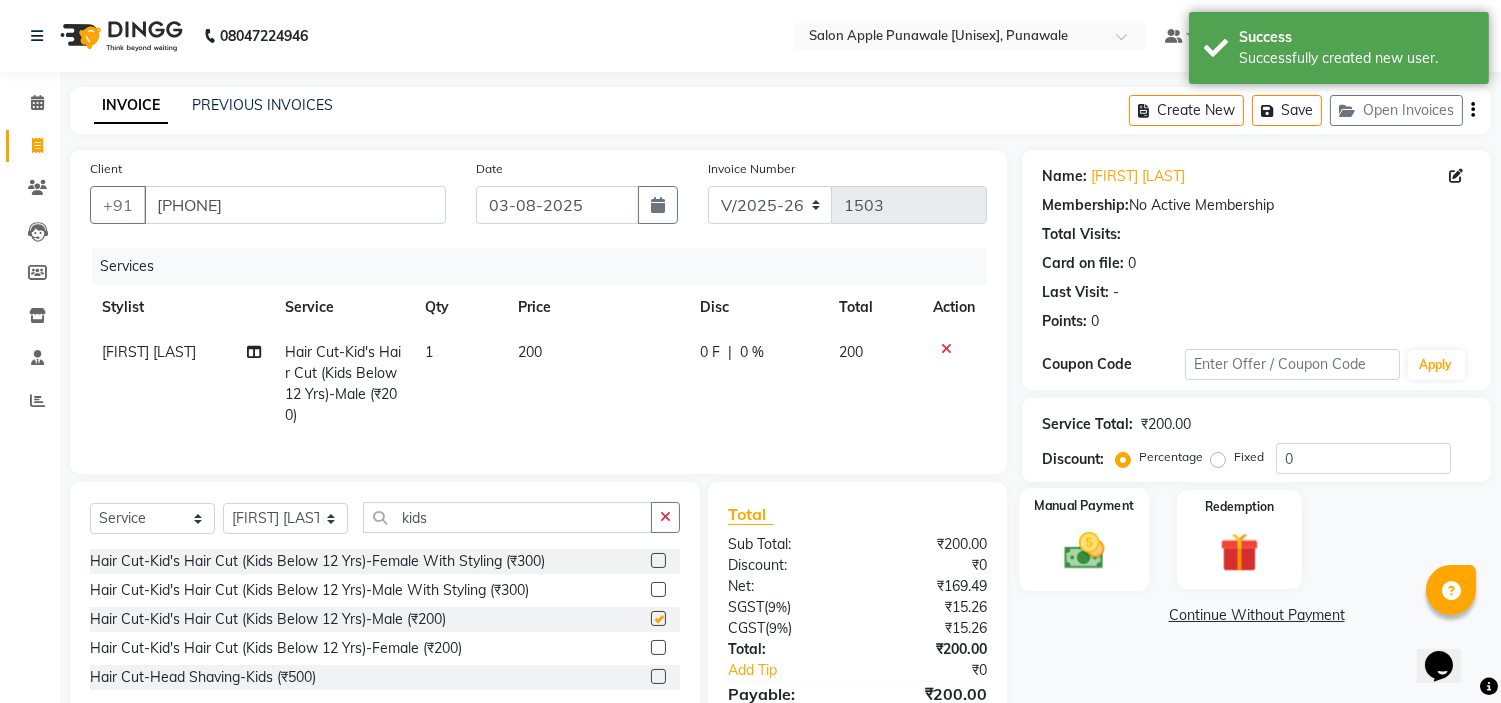 checkbox on "false" 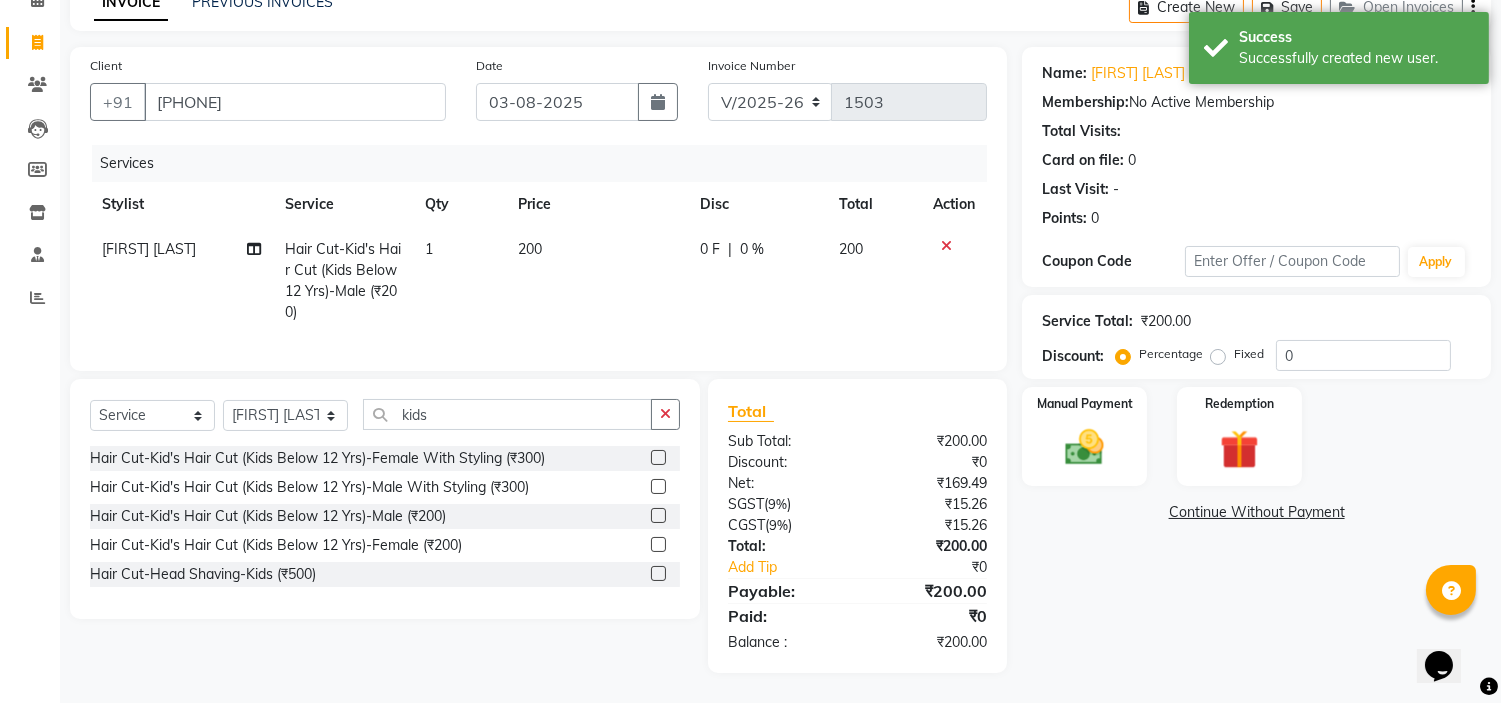 scroll, scrollTop: 120, scrollLeft: 0, axis: vertical 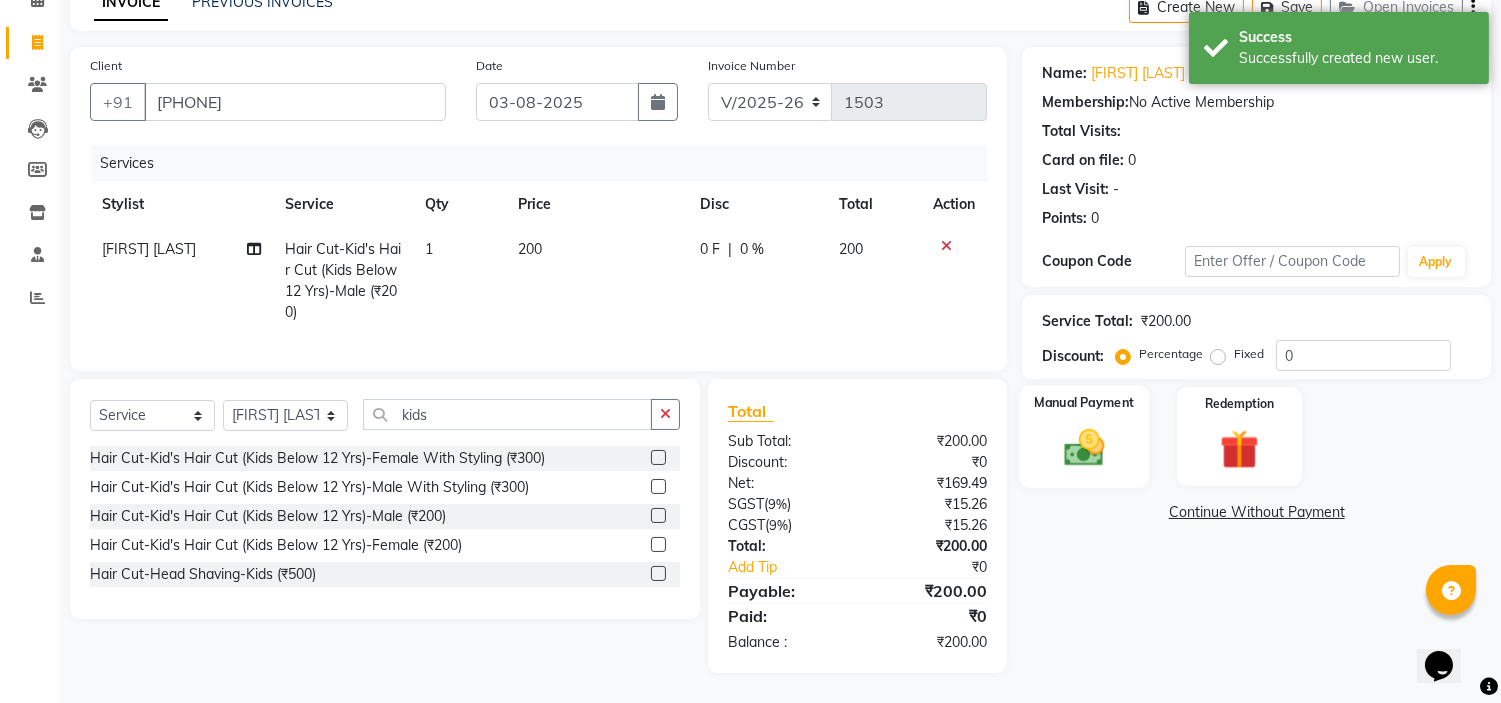 drag, startPoint x: 1125, startPoint y: 444, endPoint x: 1147, endPoint y: 473, distance: 36.40055 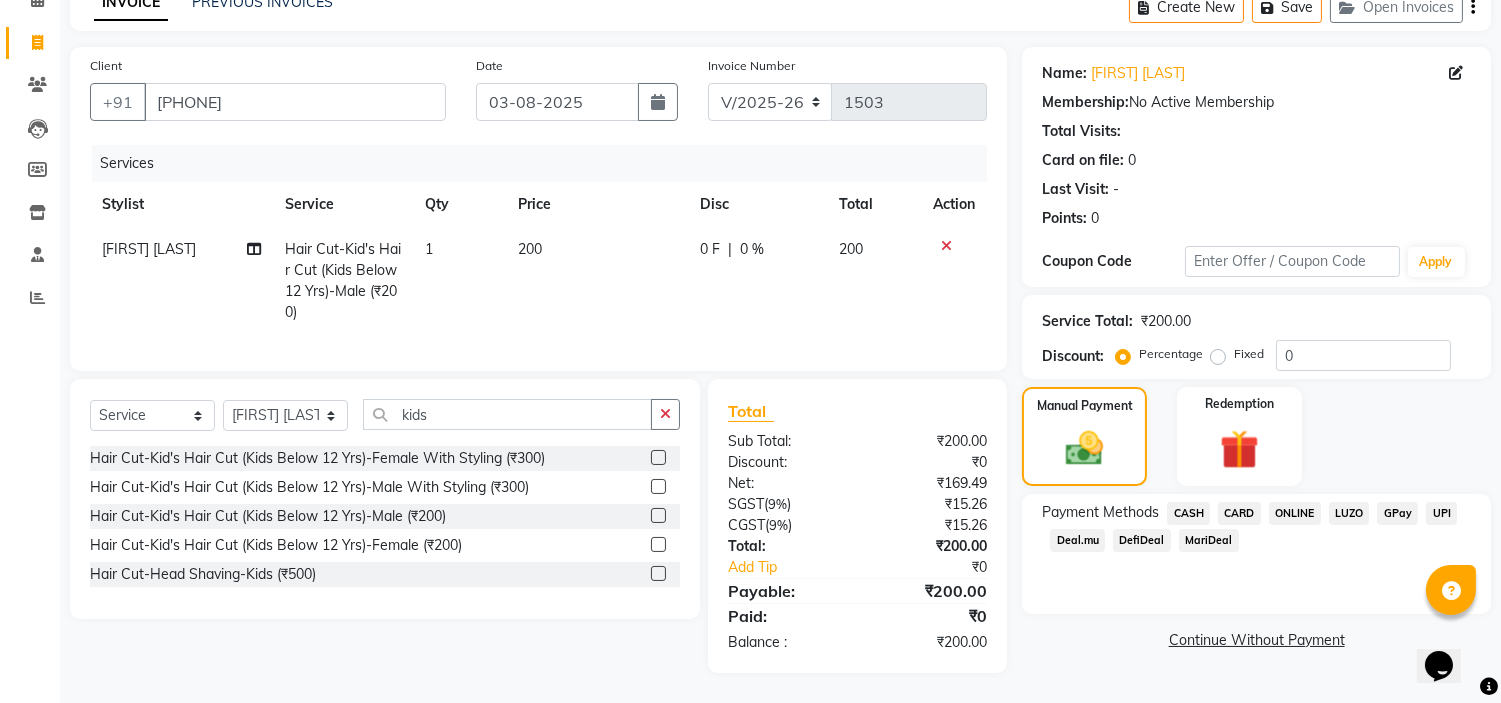 click on "ONLINE" 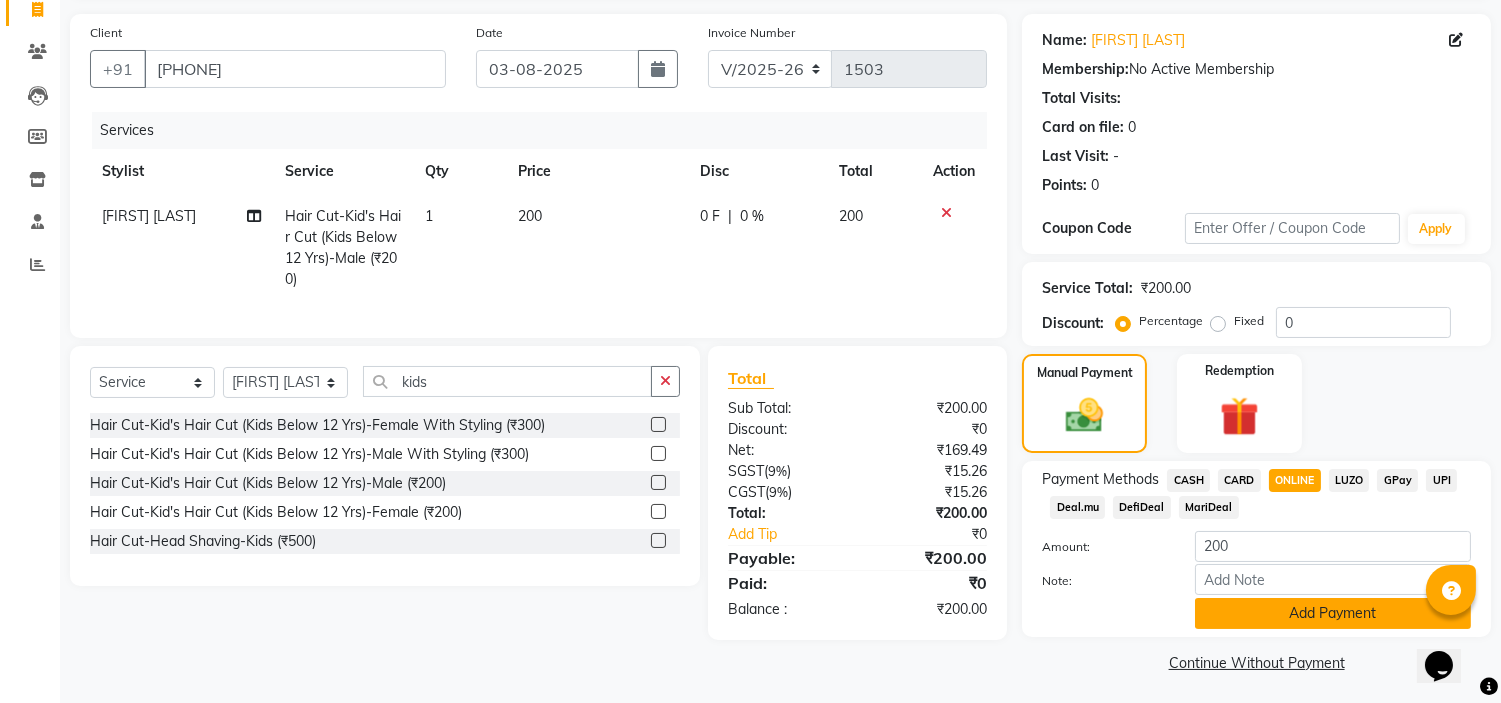 scroll, scrollTop: 141, scrollLeft: 0, axis: vertical 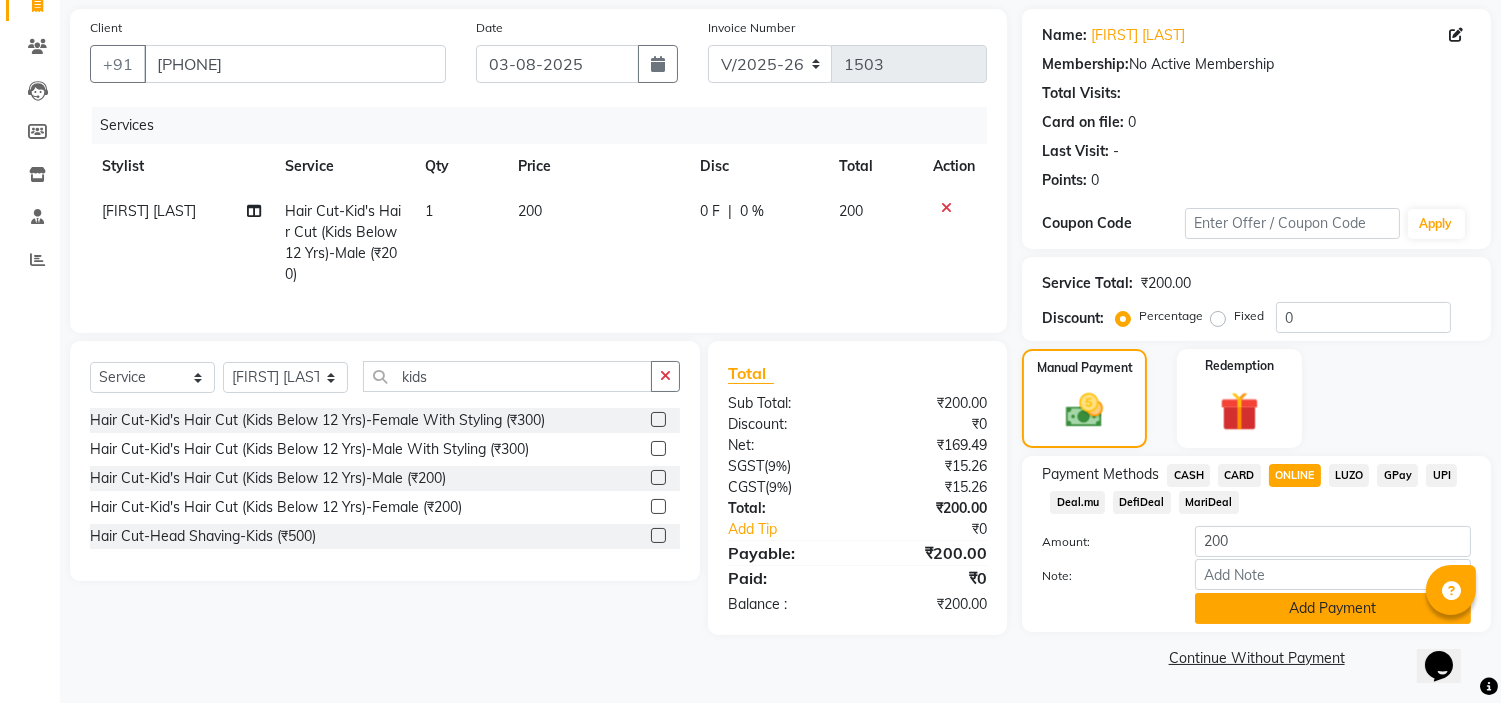 click on "Add Payment" 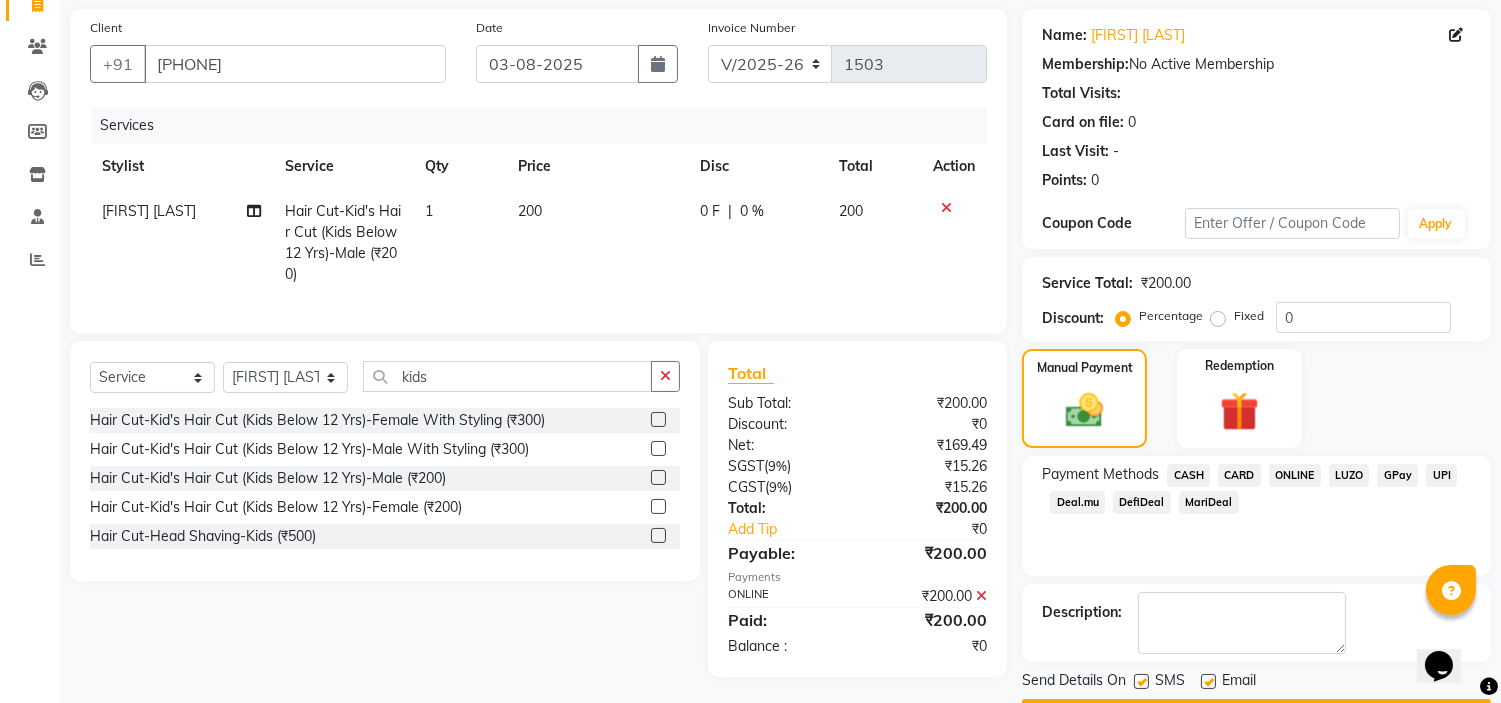 scroll, scrollTop: 196, scrollLeft: 0, axis: vertical 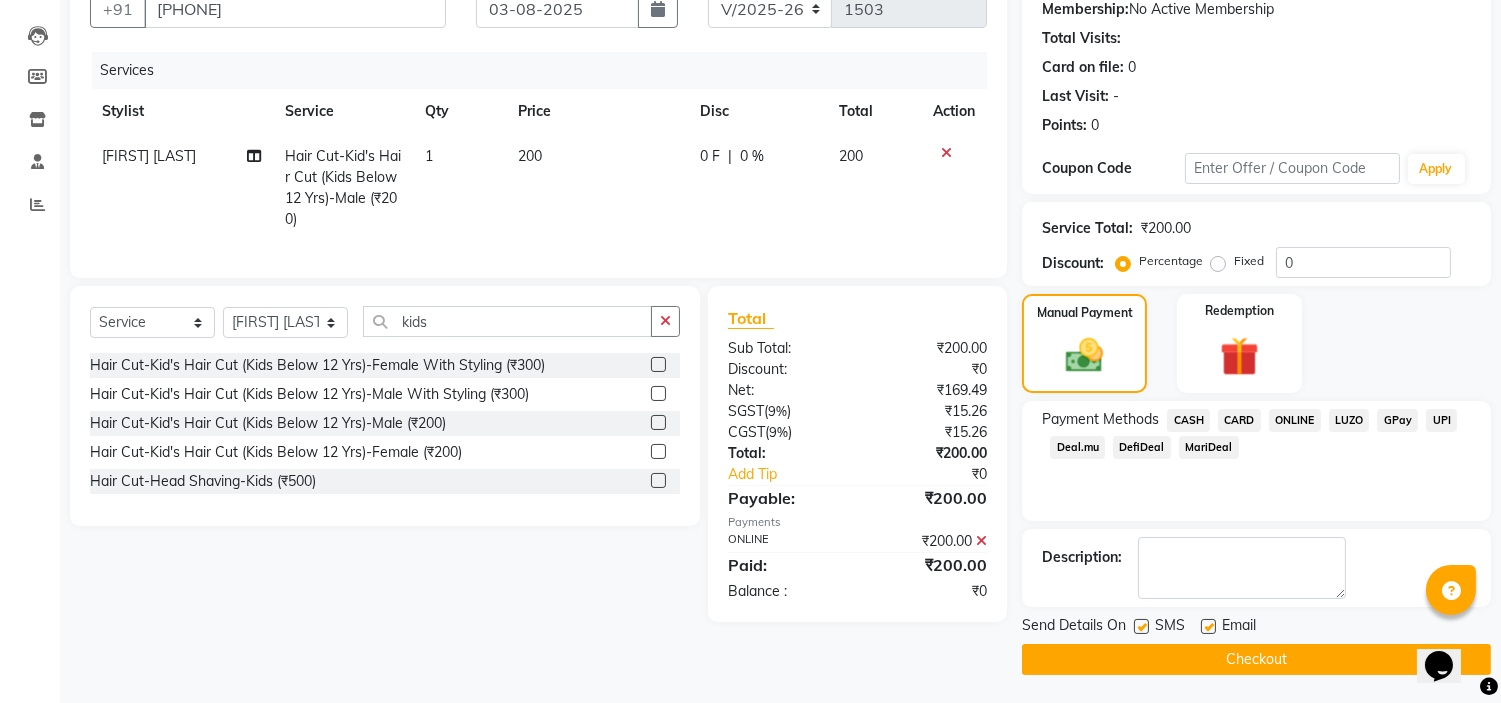 click on "Checkout" 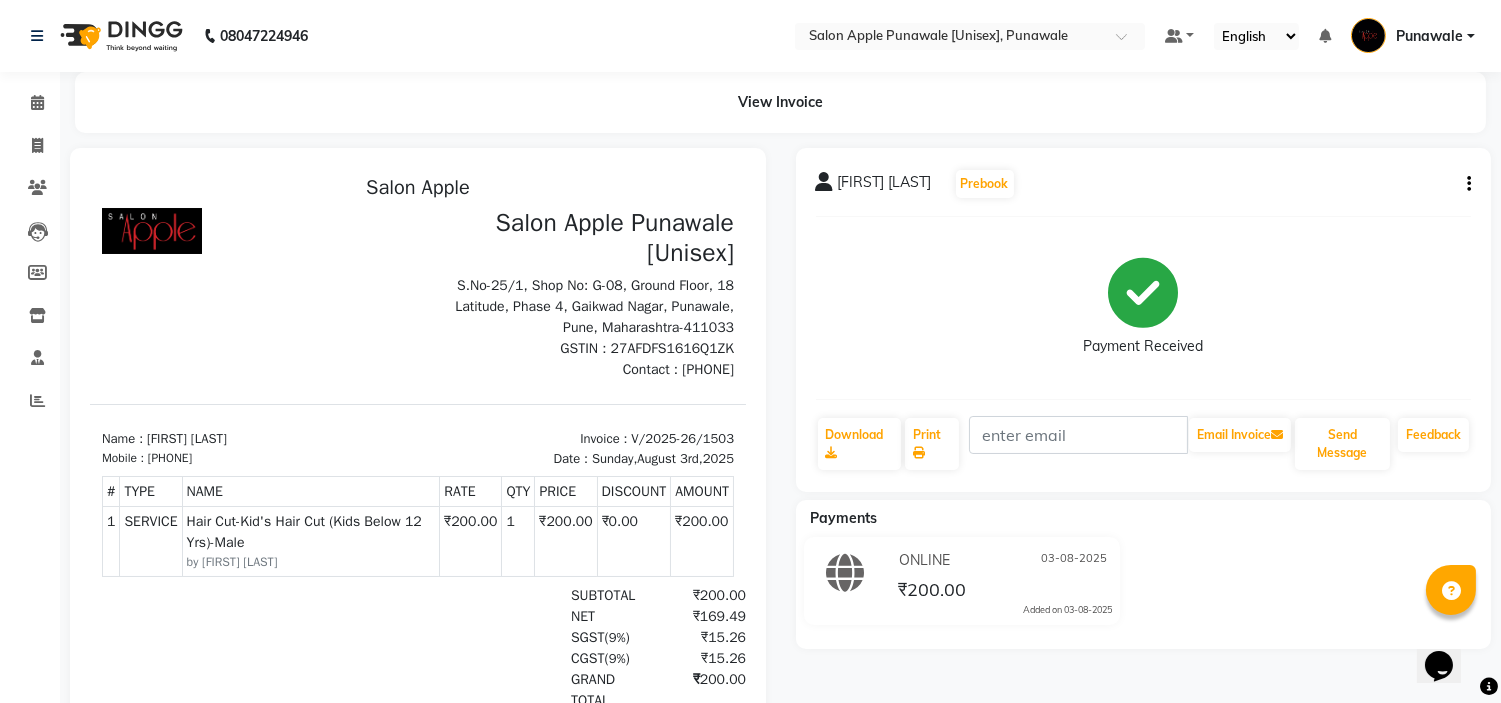 scroll, scrollTop: 15, scrollLeft: 0, axis: vertical 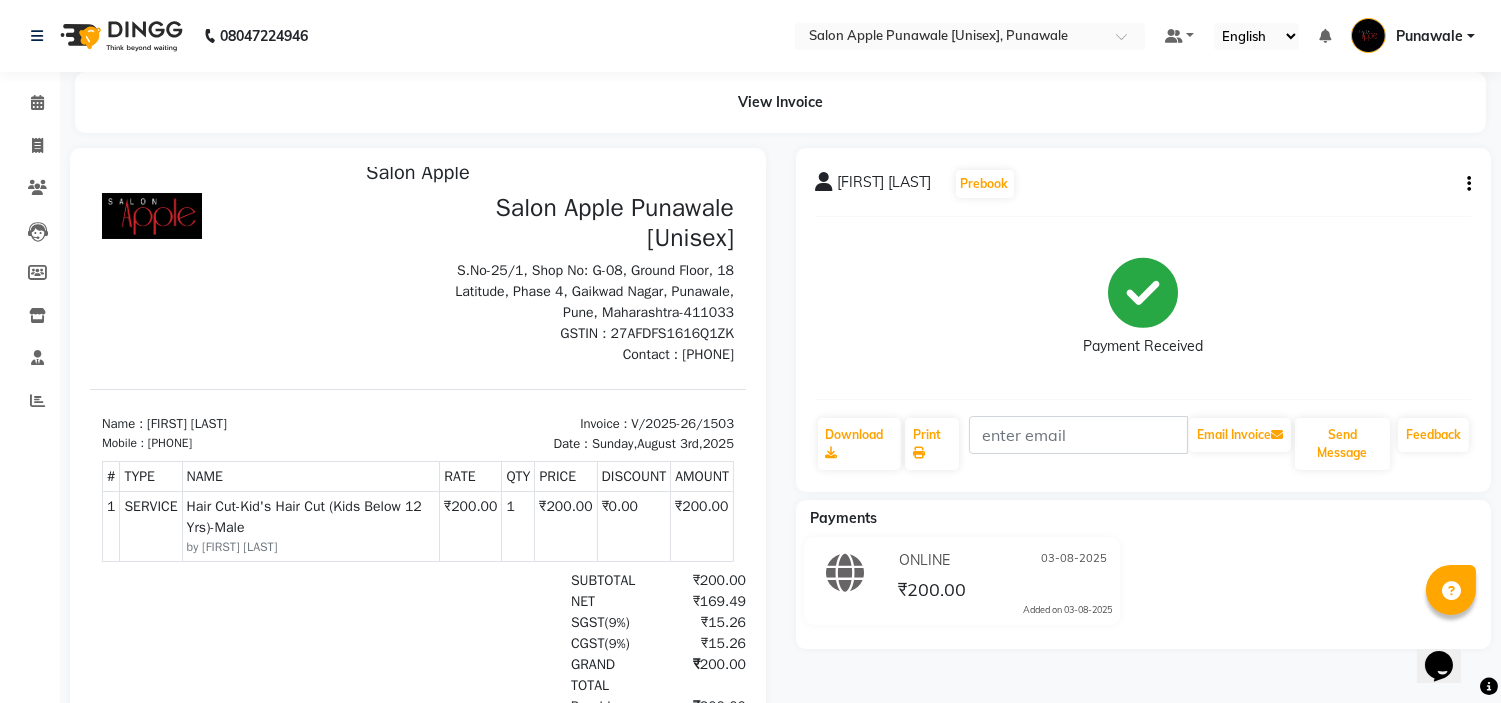 click 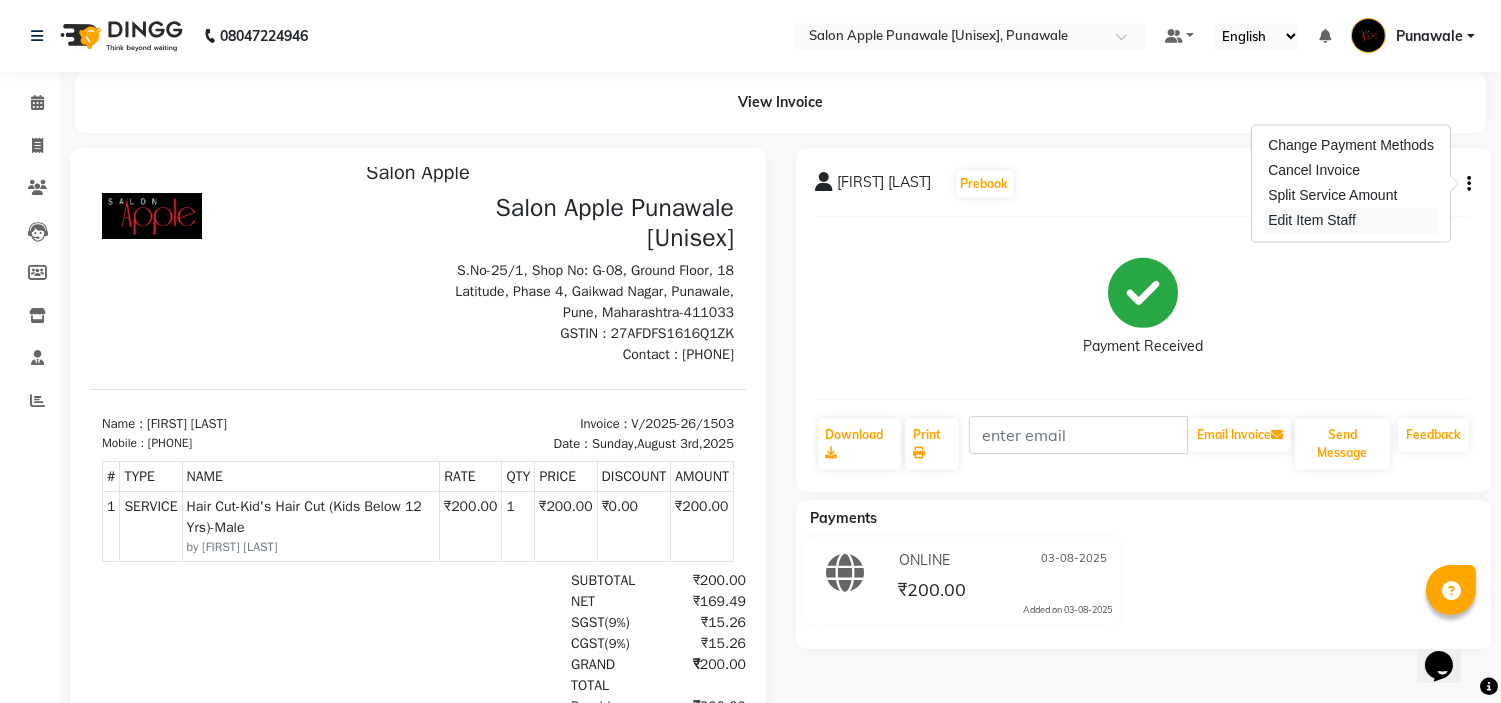 click on "Edit Item Staff" at bounding box center [1351, 220] 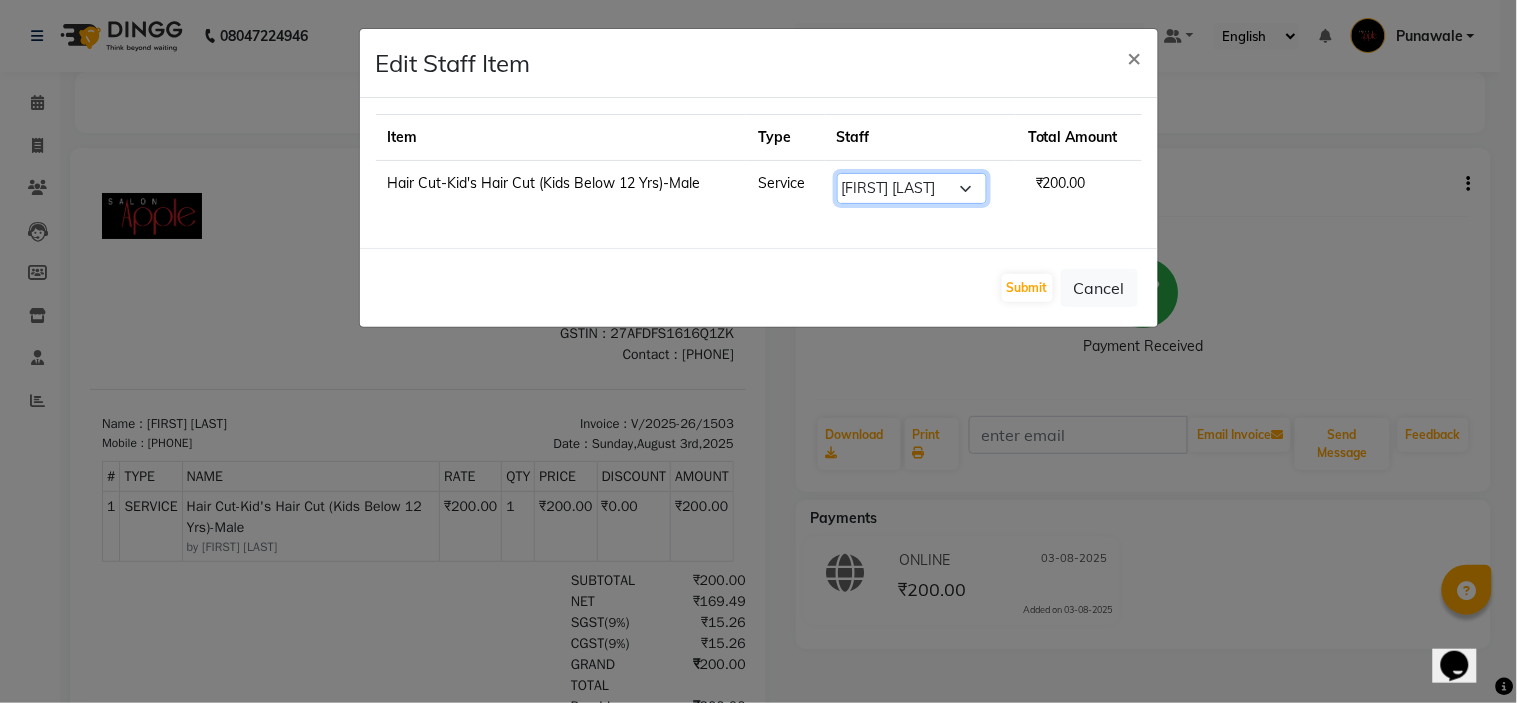 click on "Select  Avi Sonawane   Kamlesh Nikam   Kaveri Nikam   Pallavi Waghamare   Shruti Khapake   Sneha Jadhav   Sohail Shaikh    Vivek Hire" 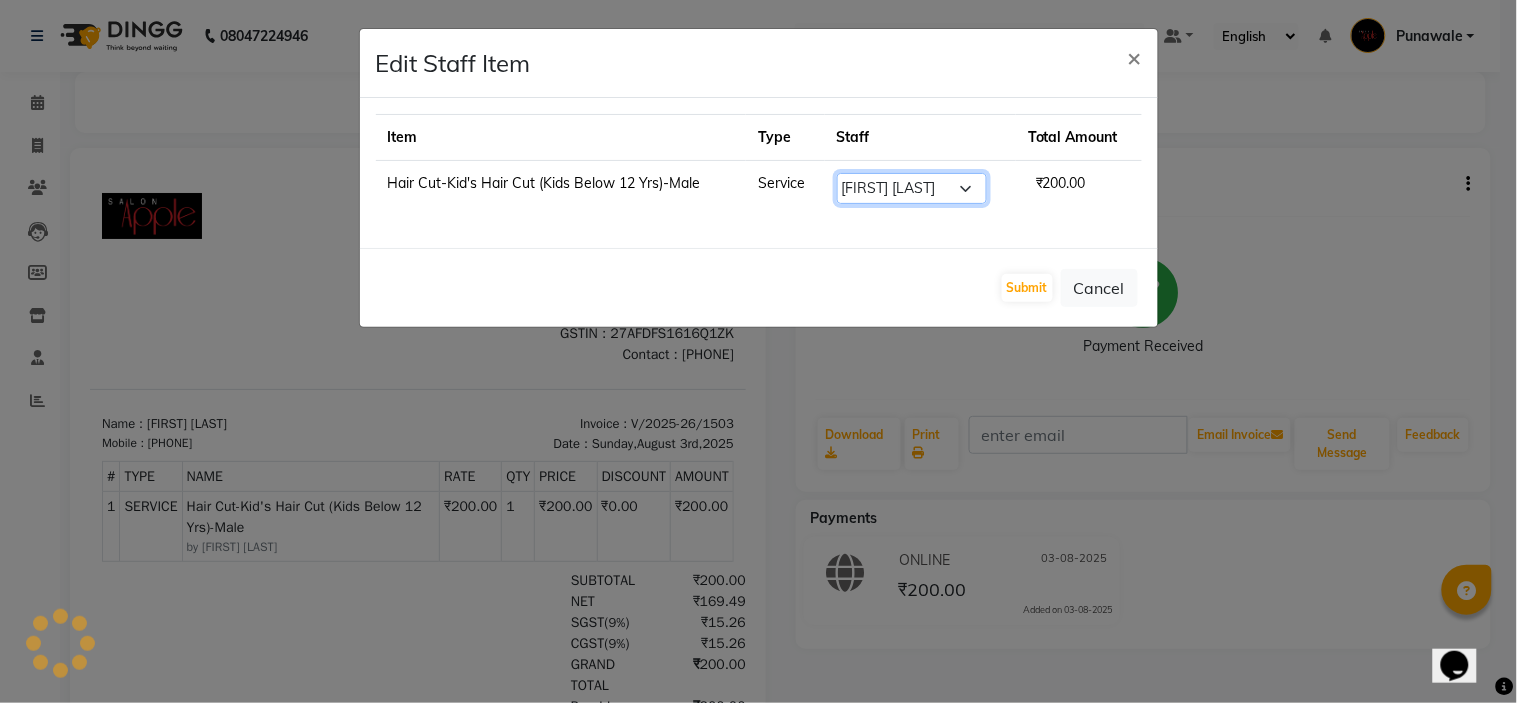 select on "54408" 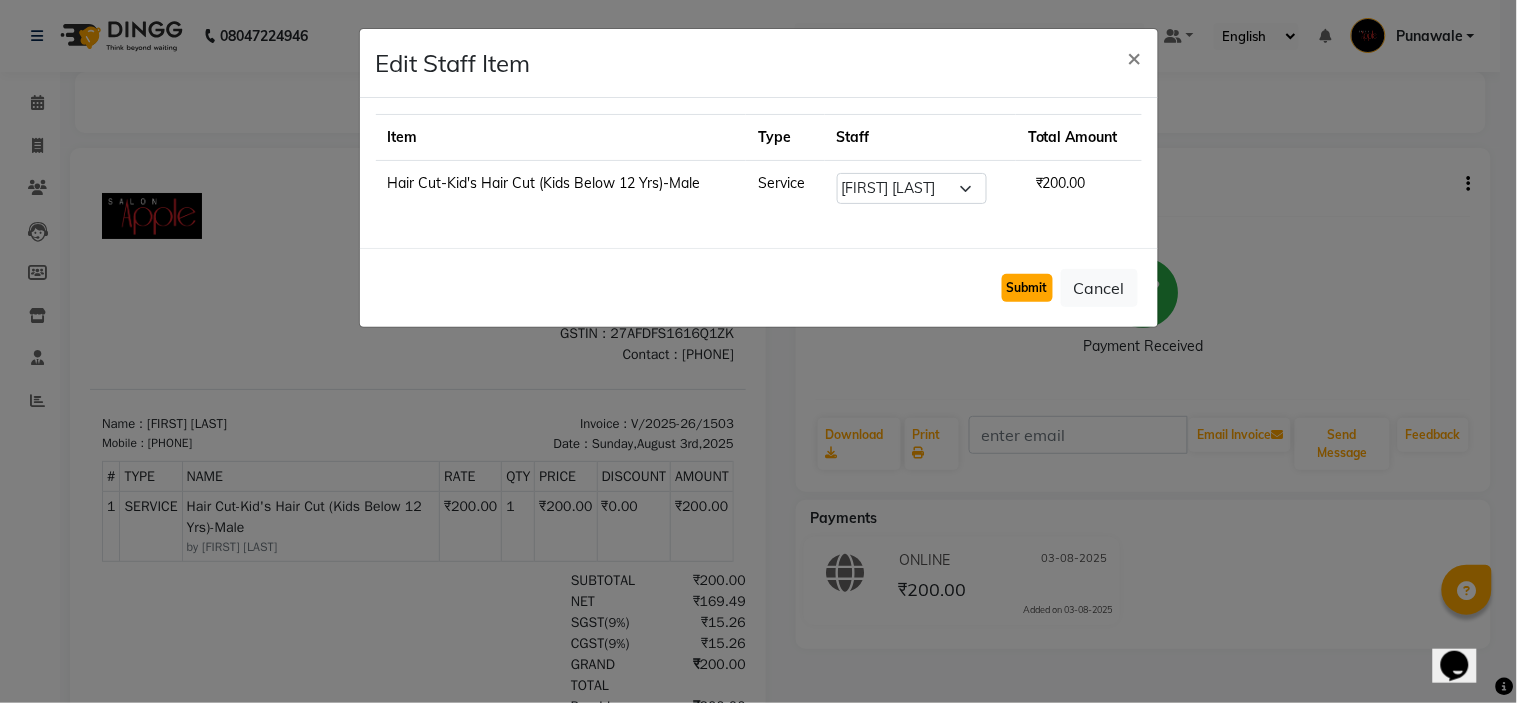 click on "Submit" 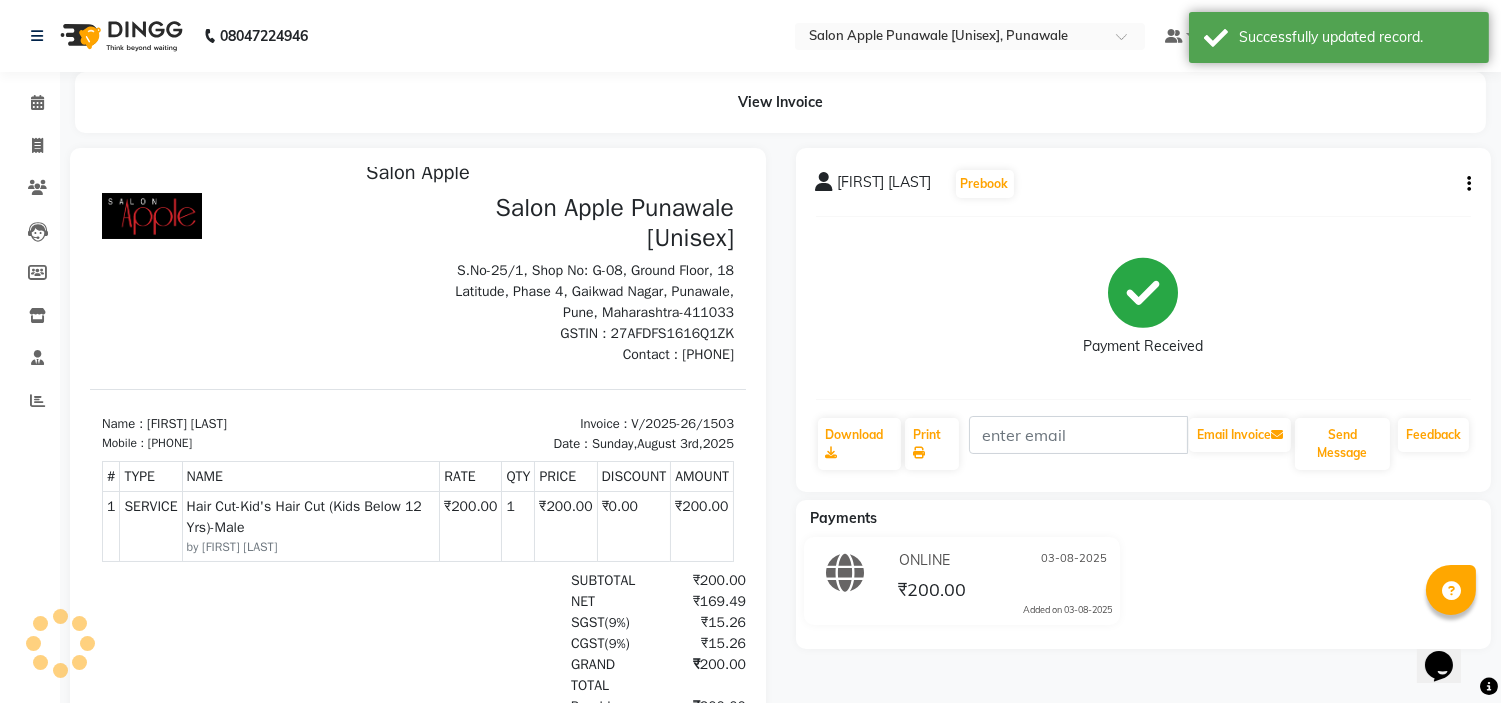 scroll, scrollTop: 15, scrollLeft: 0, axis: vertical 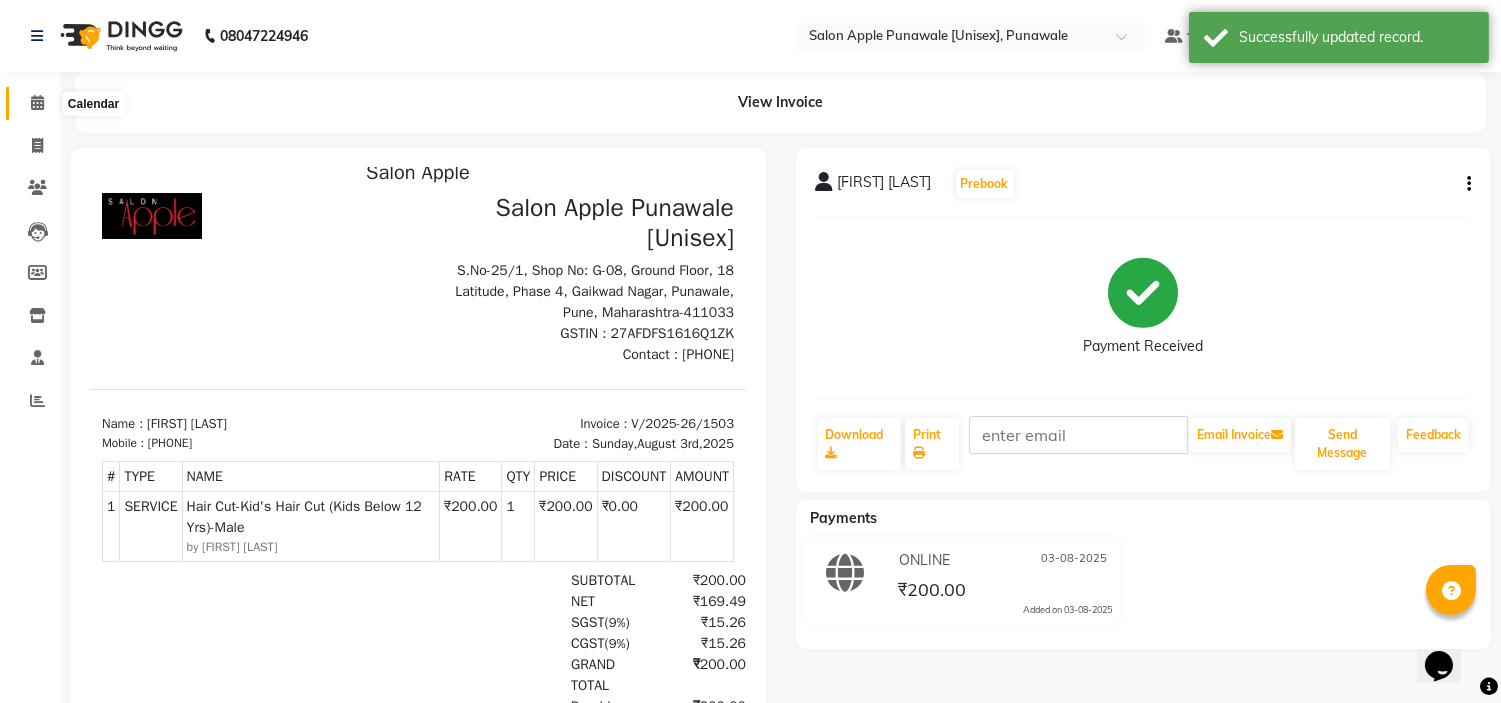 click 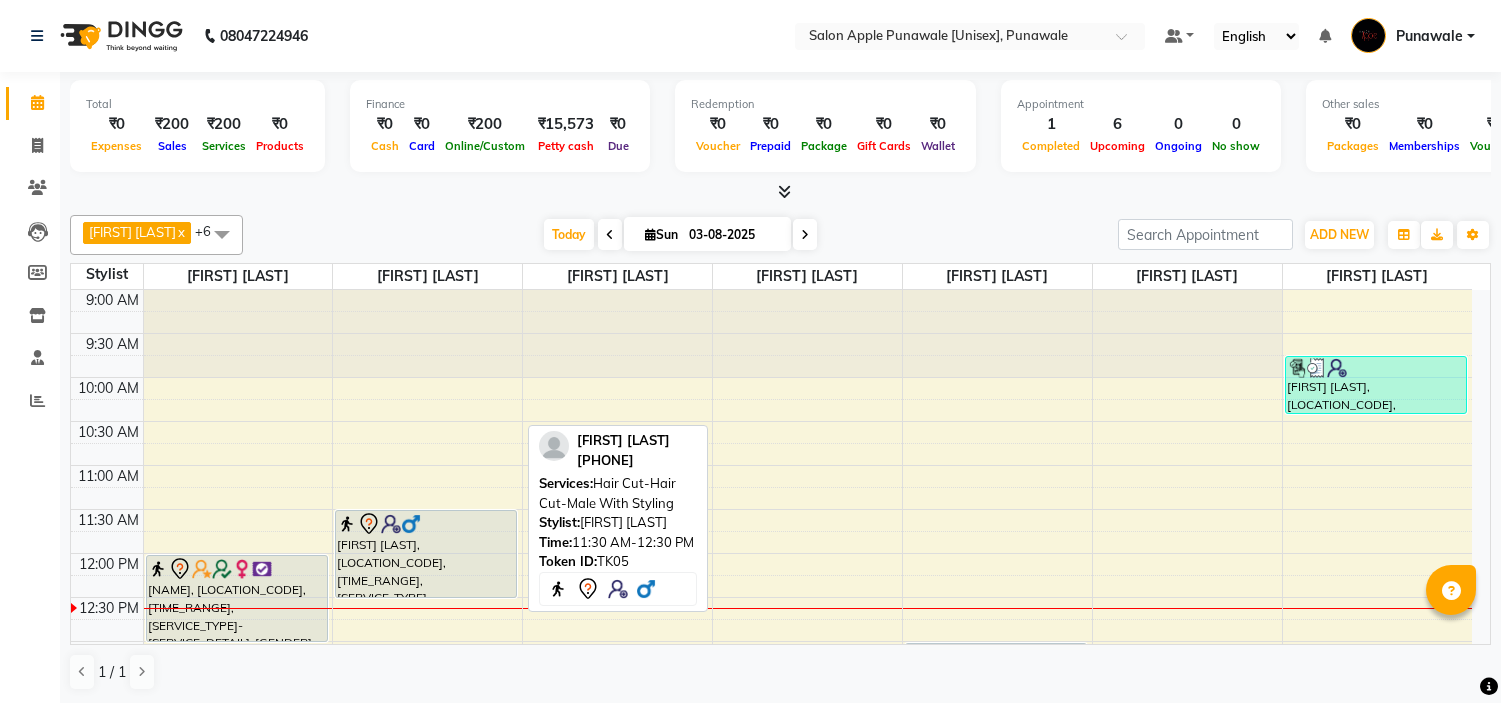 scroll, scrollTop: 0, scrollLeft: 0, axis: both 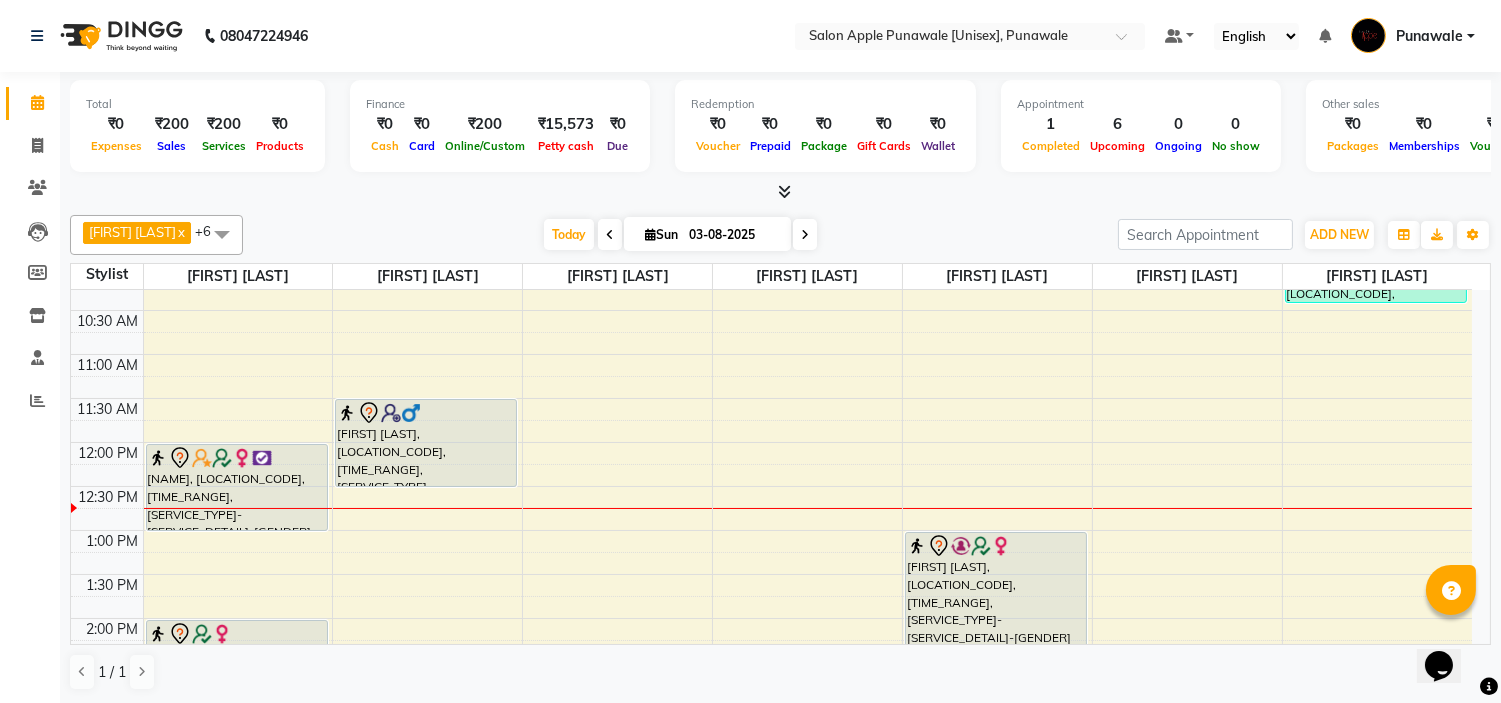 click at bounding box center [805, 234] 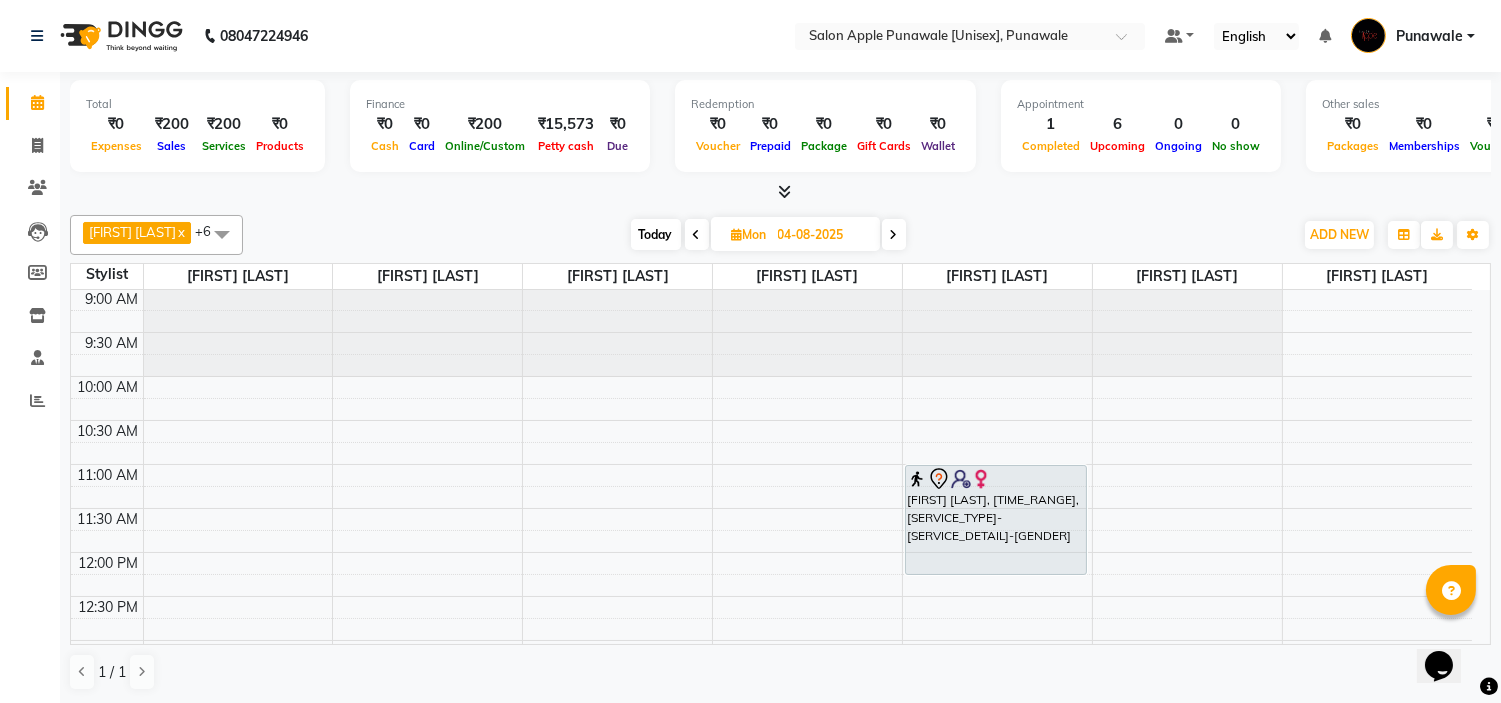 scroll, scrollTop: 0, scrollLeft: 0, axis: both 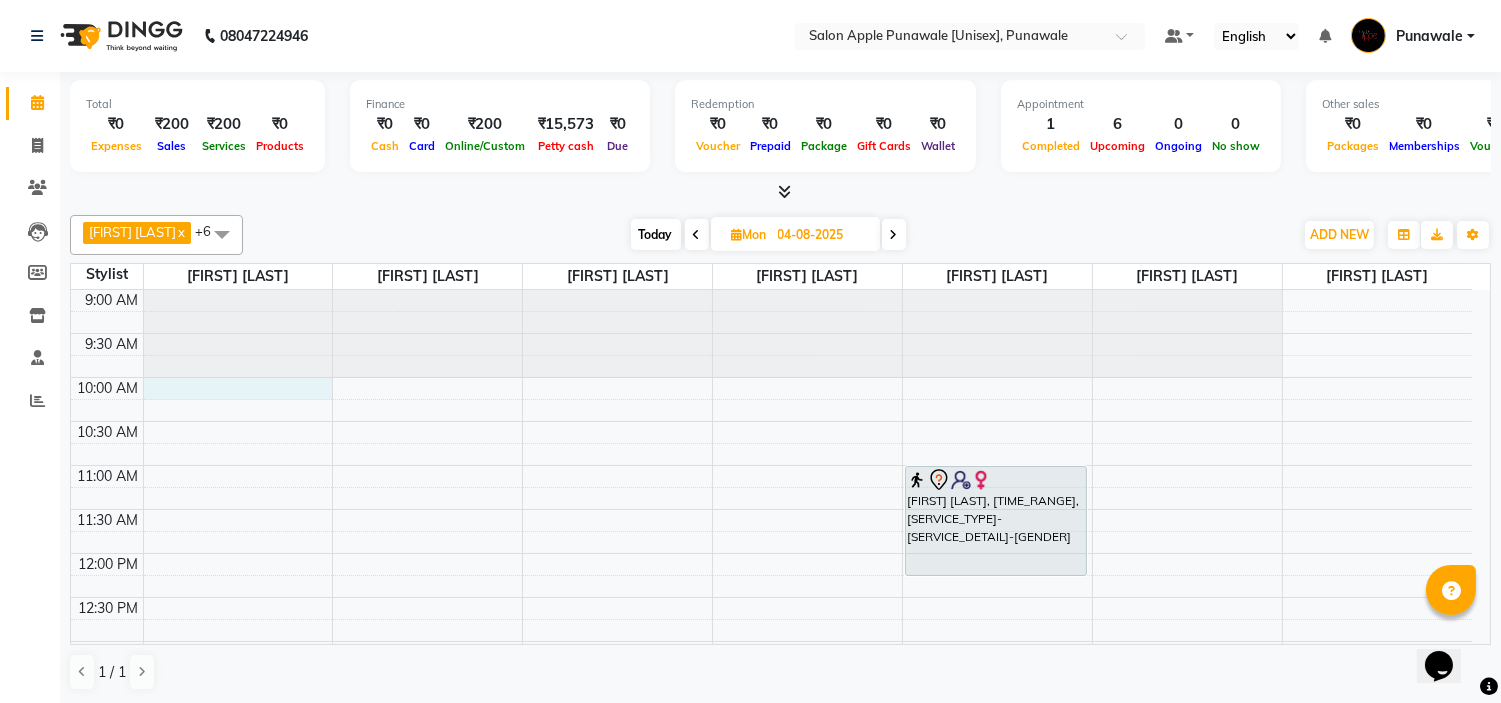 click on "9:00 AM 9:30 AM 10:00 AM 10:30 AM 11:00 AM 11:30 AM 12:00 PM 12:30 PM 1:00 PM 1:30 PM 2:00 PM 2:30 PM 3:00 PM 3:30 PM 4:00 PM 4:30 PM 5:00 PM 5:30 PM 6:00 PM 6:30 PM 7:00 PM 7:30 PM 8:00 PM 8:30 PM 9:00 PM 9:30 PM 10:00 PM 10:30 PM             samrudhi sawant, 11:00 AM-12:15 PM, Facial-Raaga Professional Facial - Dry Skin-Female" at bounding box center [771, 905] 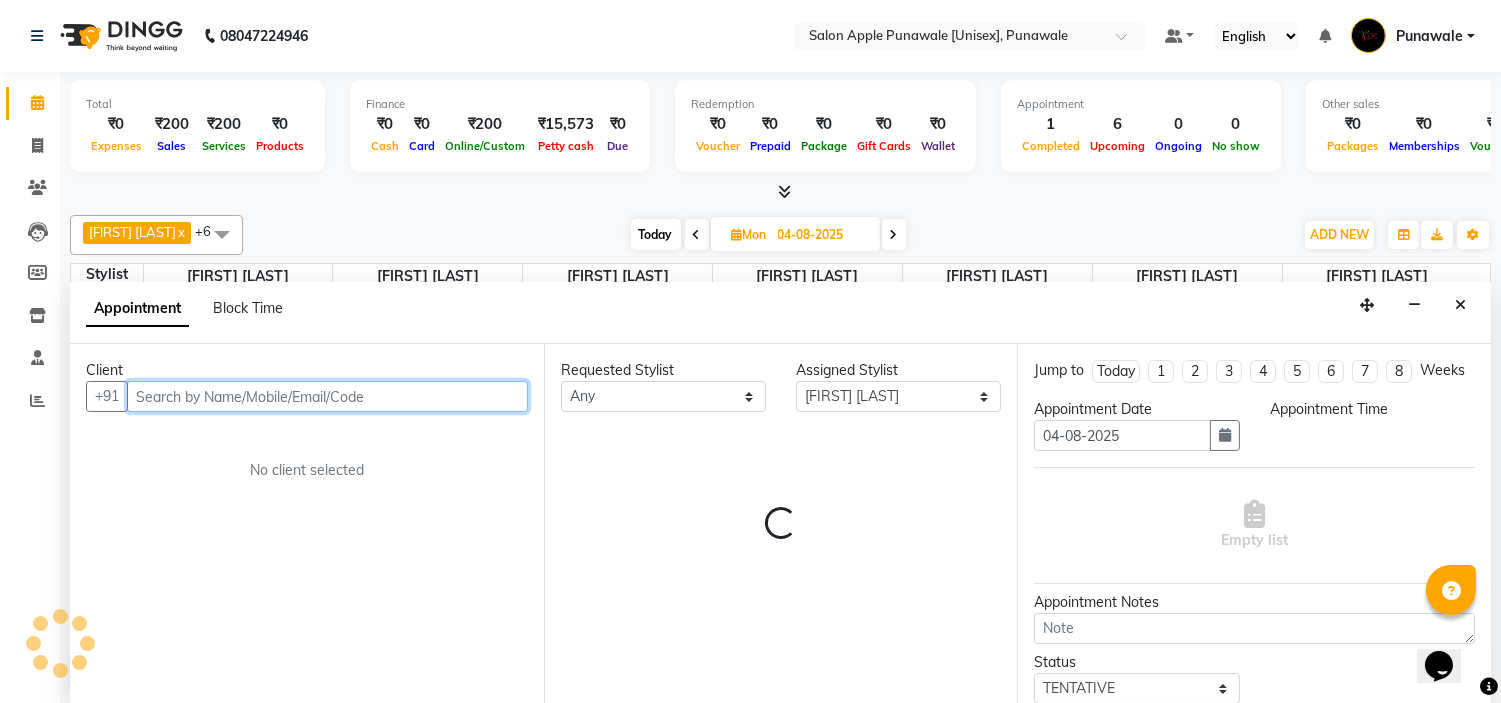 scroll, scrollTop: 1, scrollLeft: 0, axis: vertical 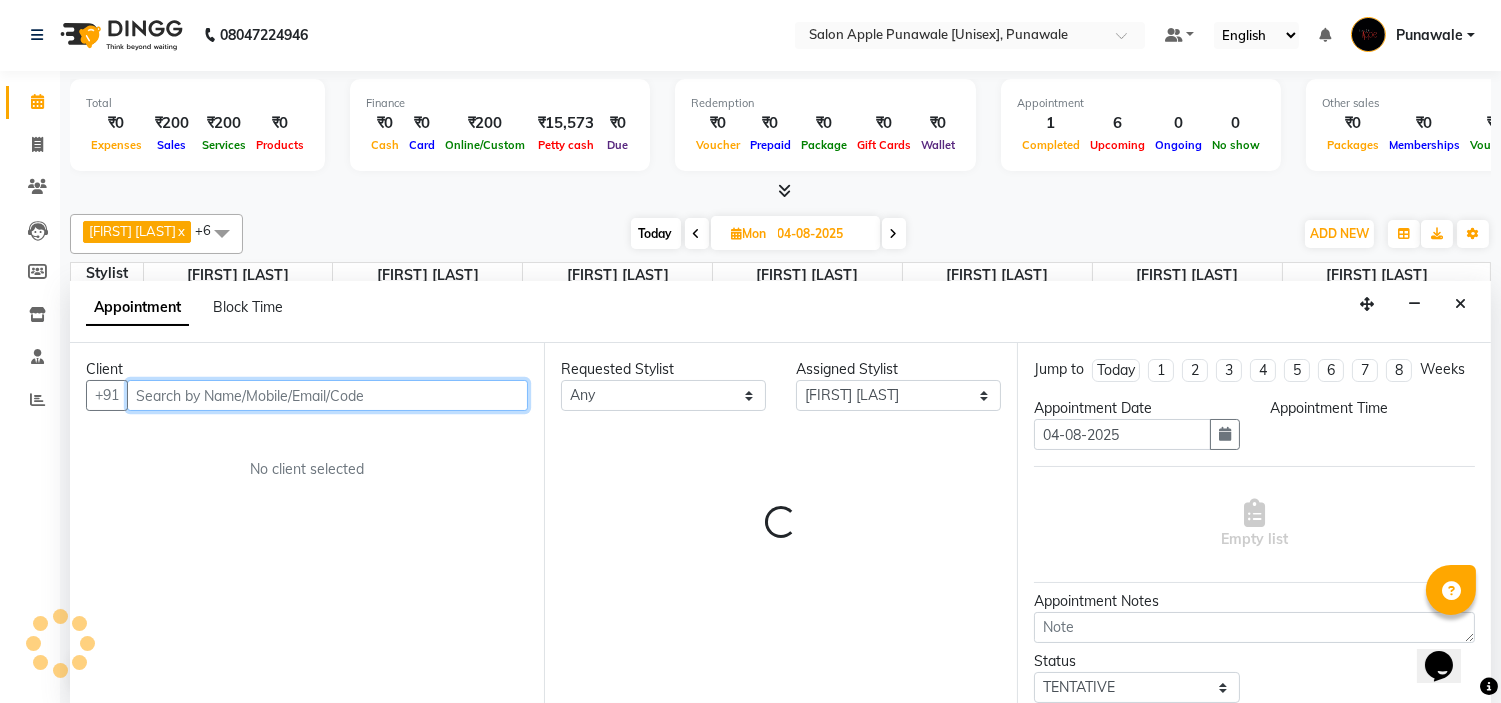 select on "600" 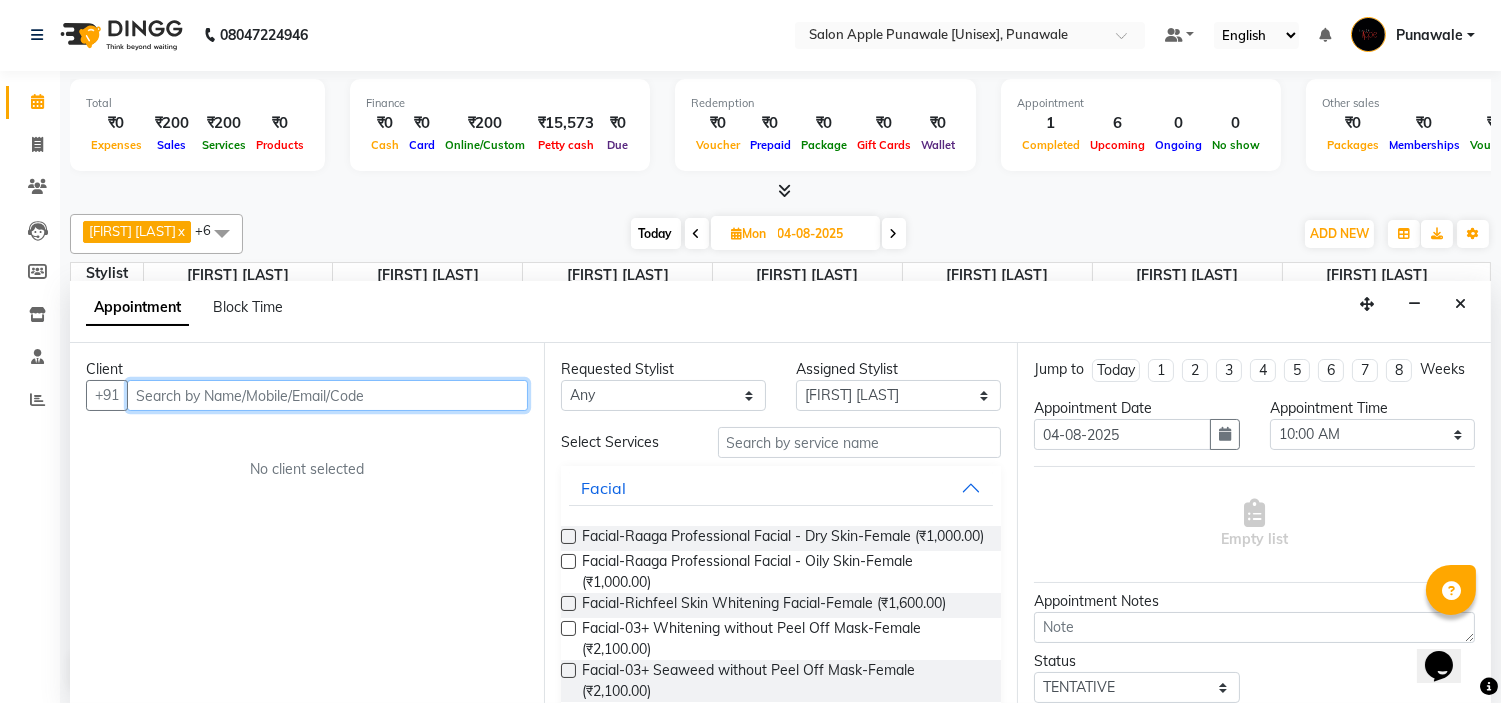 click at bounding box center [327, 395] 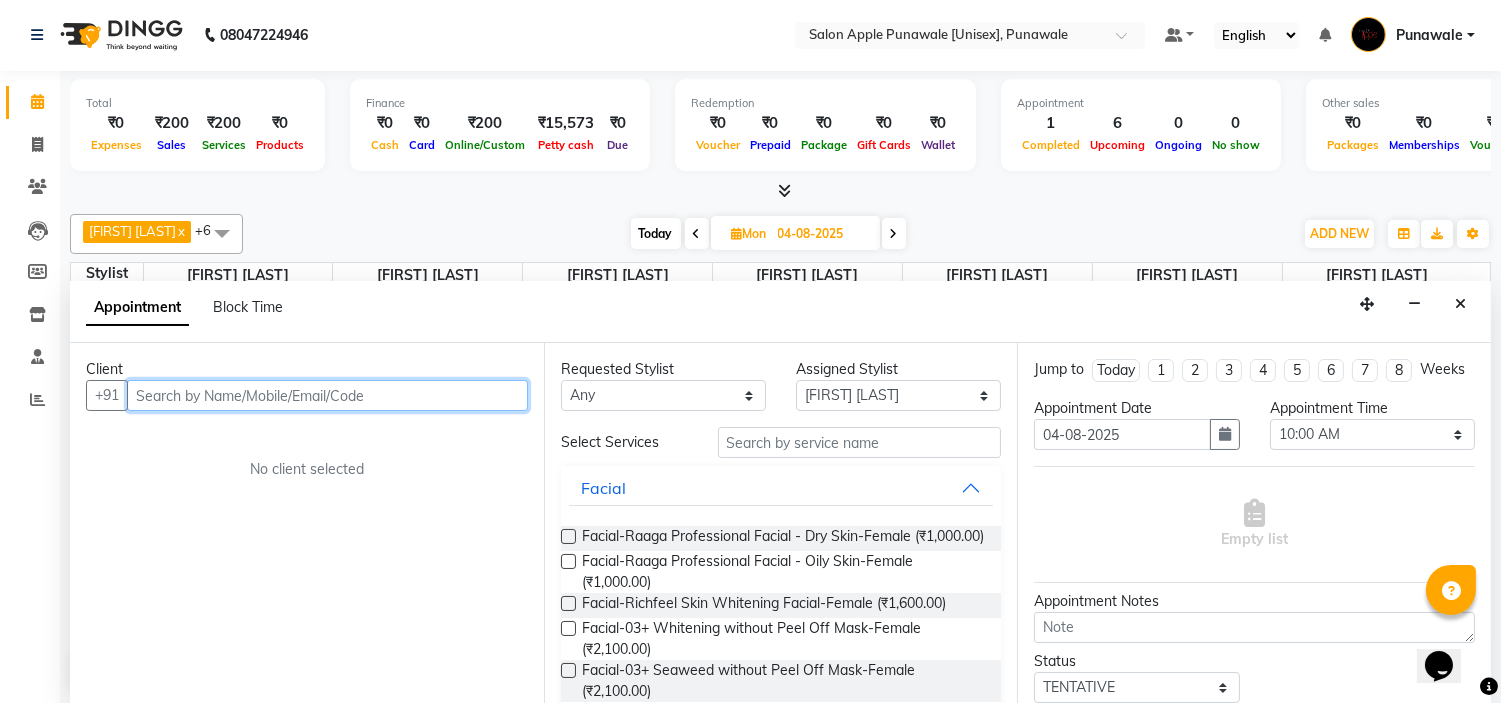 click at bounding box center [327, 395] 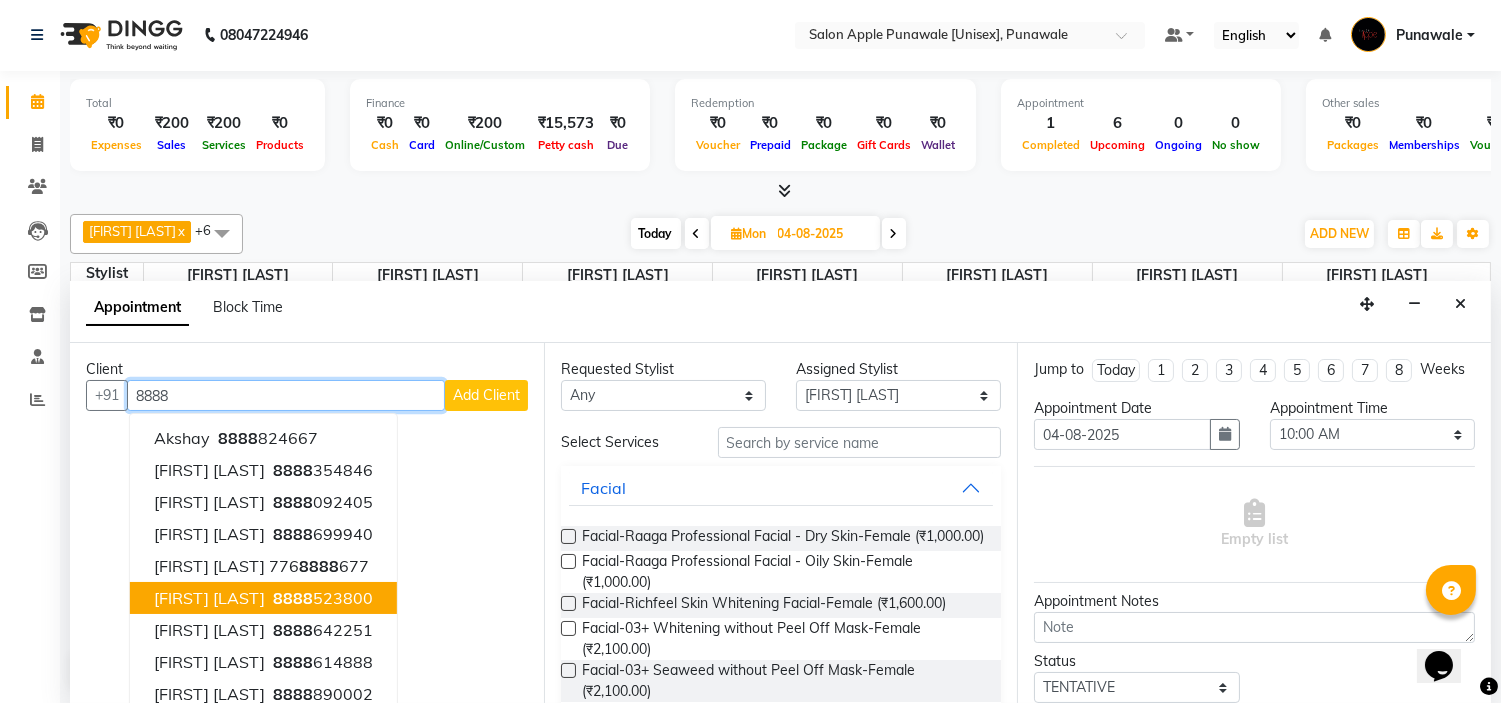 click on "Goraksh Bedarkar" at bounding box center [209, 598] 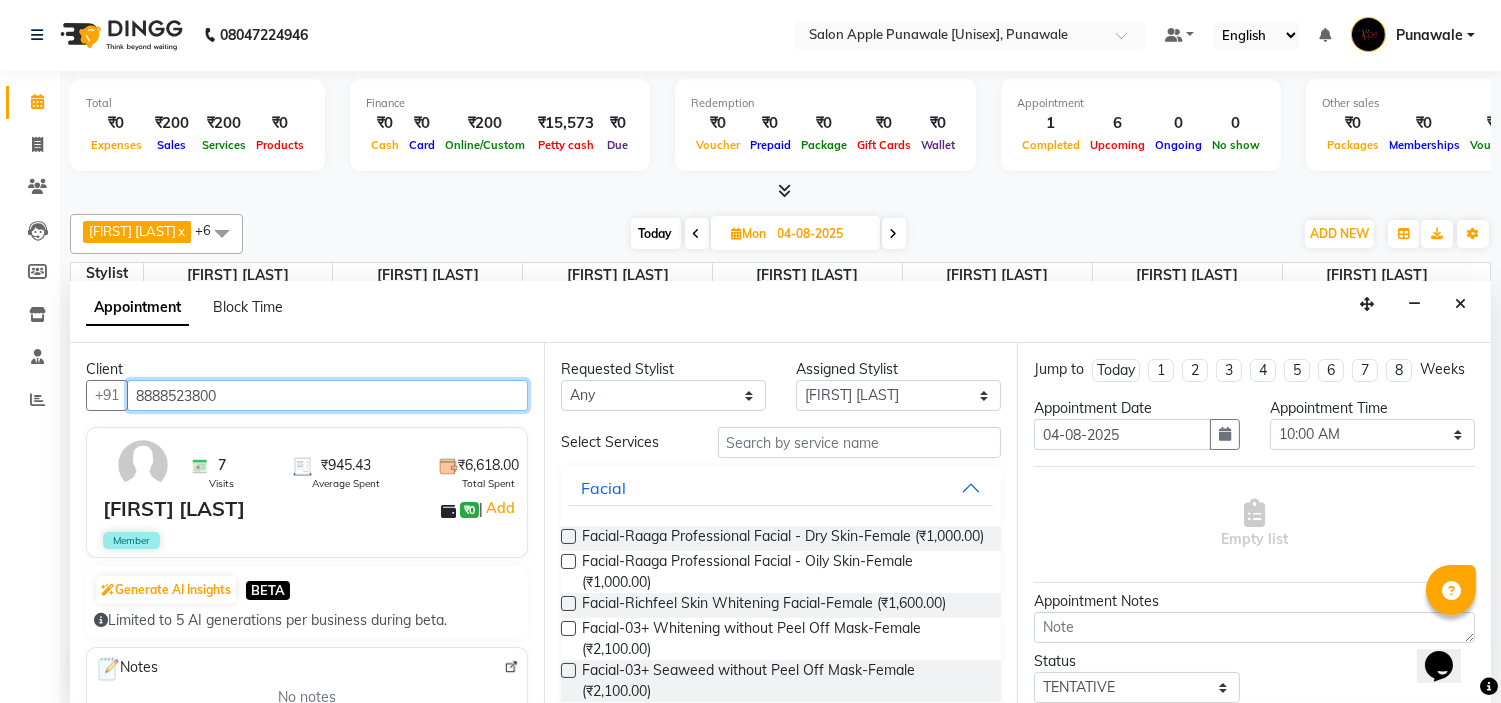 type on "8888523800" 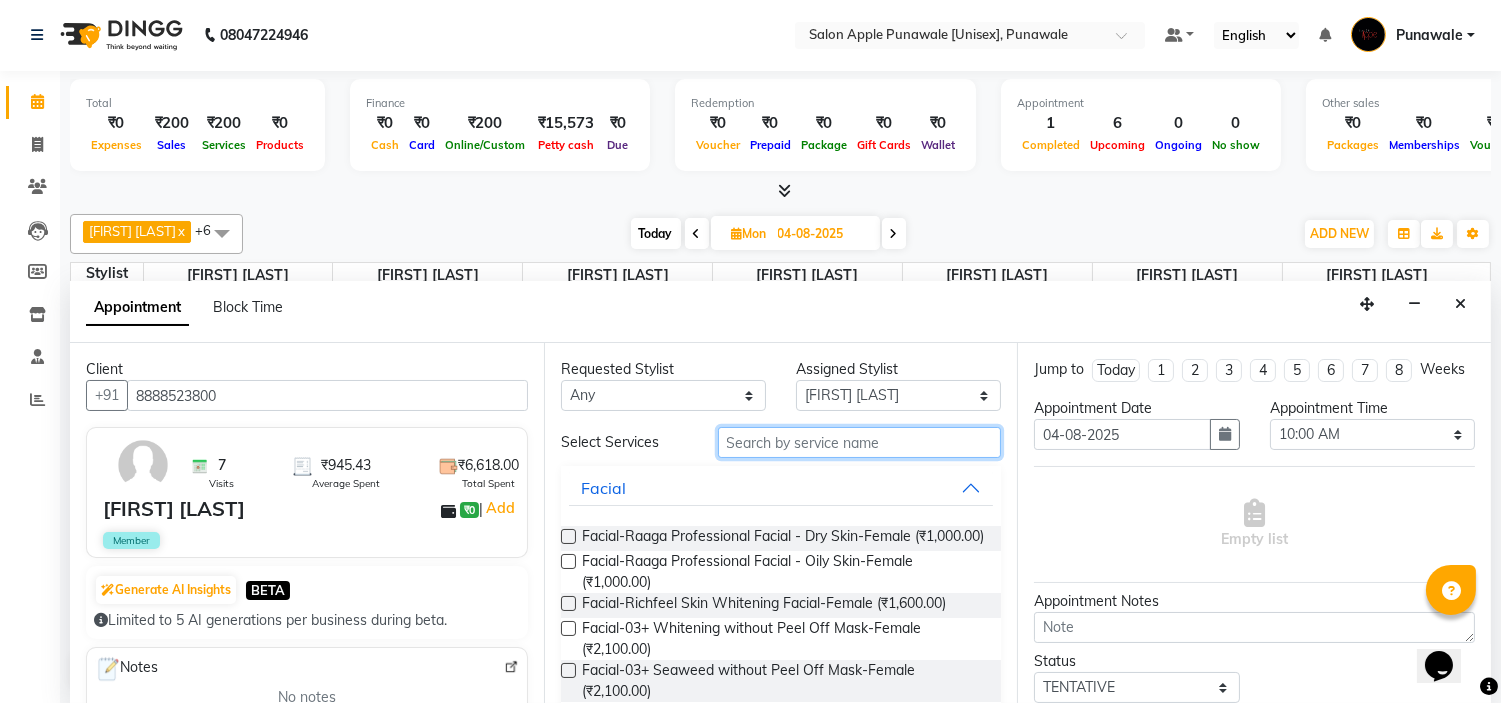 click at bounding box center [860, 442] 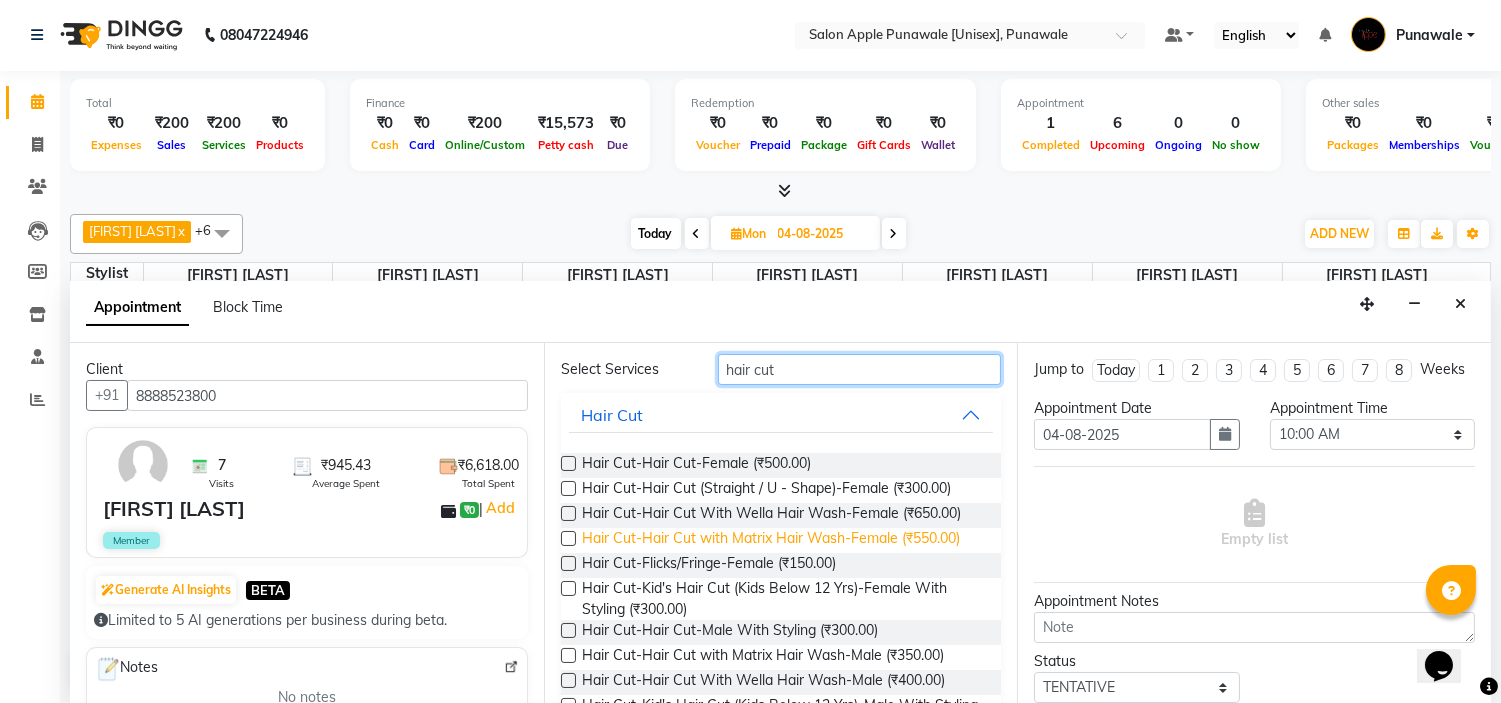 scroll, scrollTop: 111, scrollLeft: 0, axis: vertical 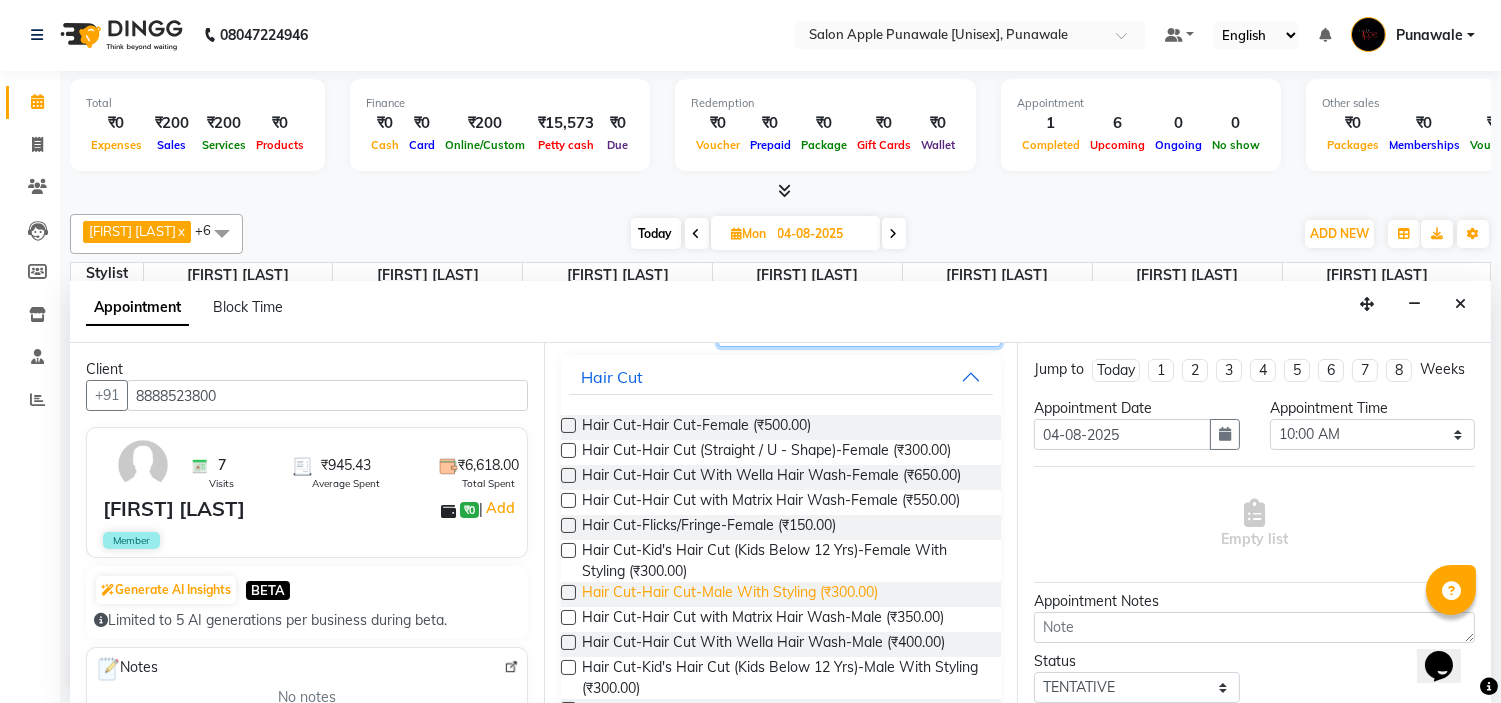 type on "hair cut" 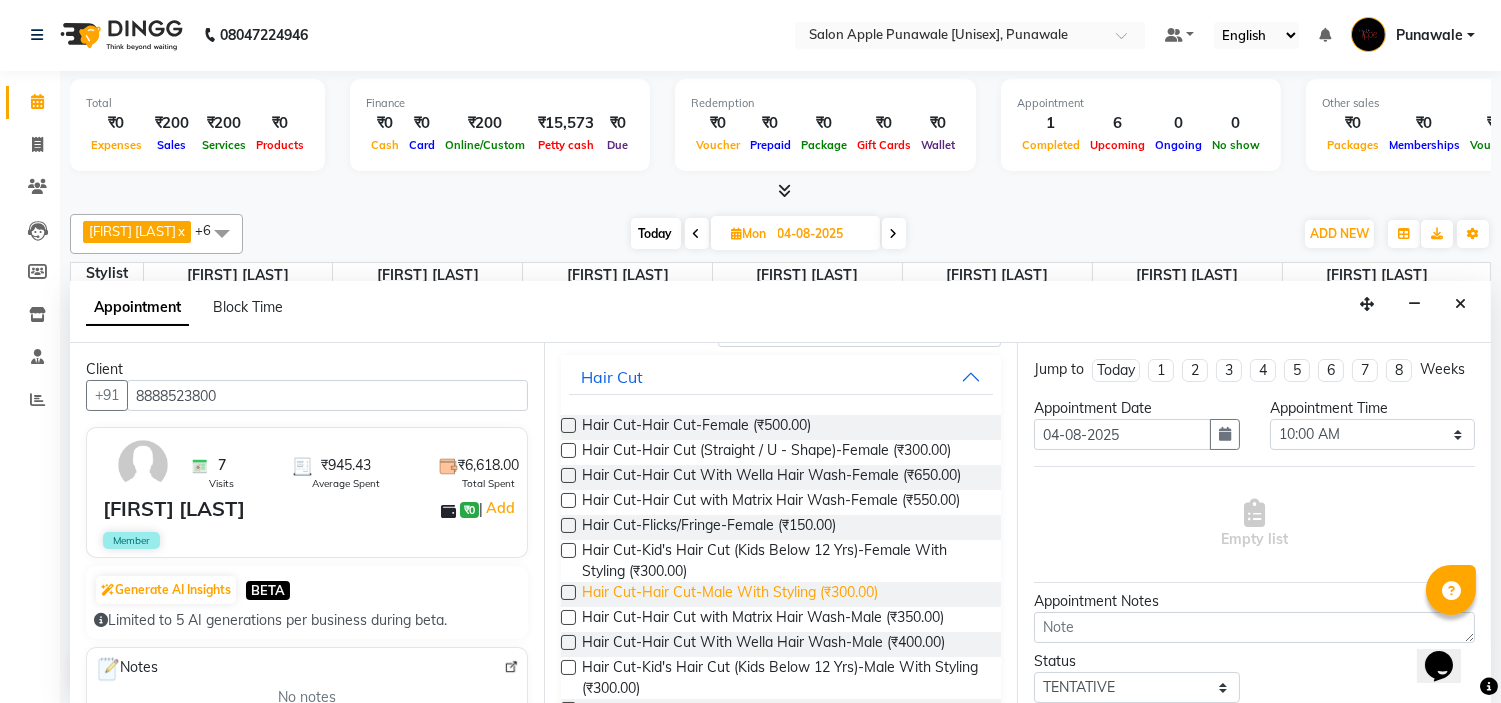 click on "Hair Cut-Hair Cut-Male With Styling (₹300.00)" at bounding box center [730, 594] 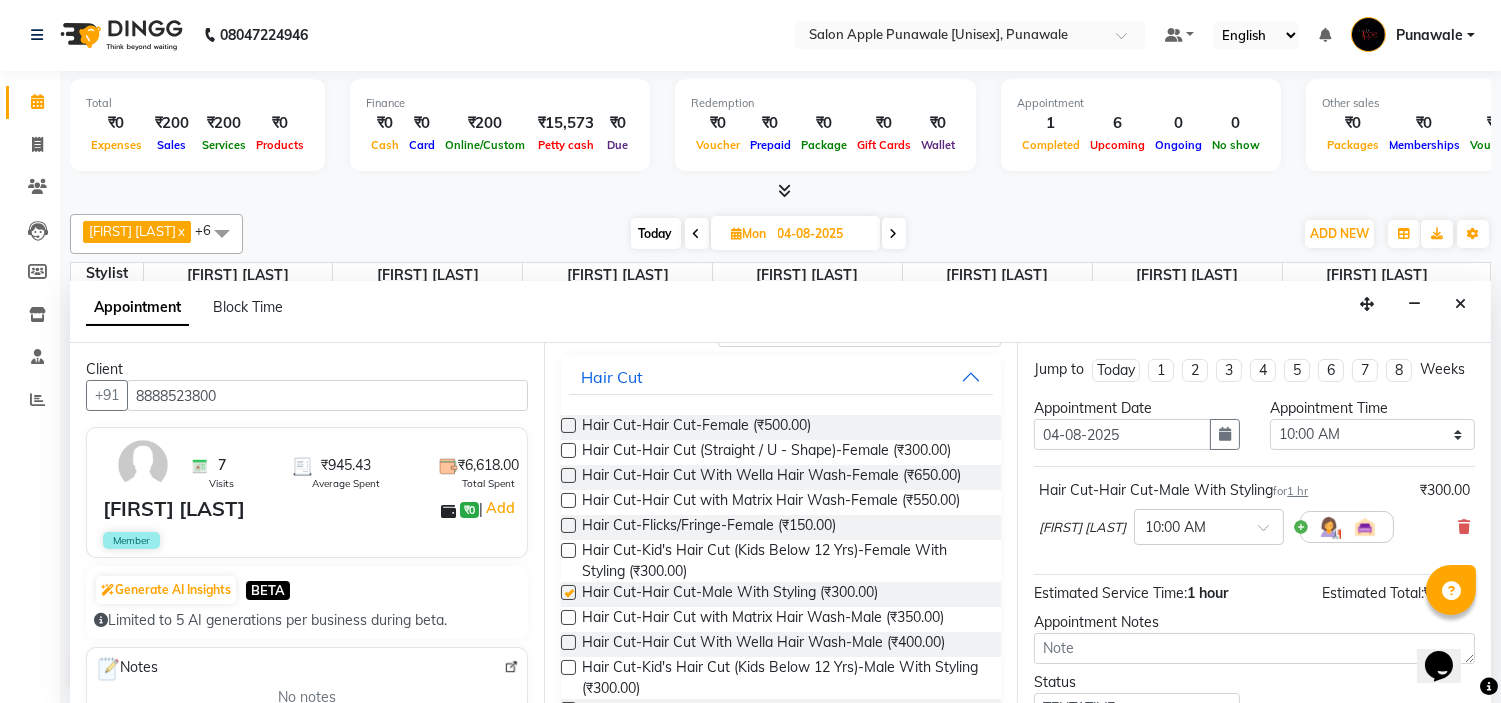 checkbox on "false" 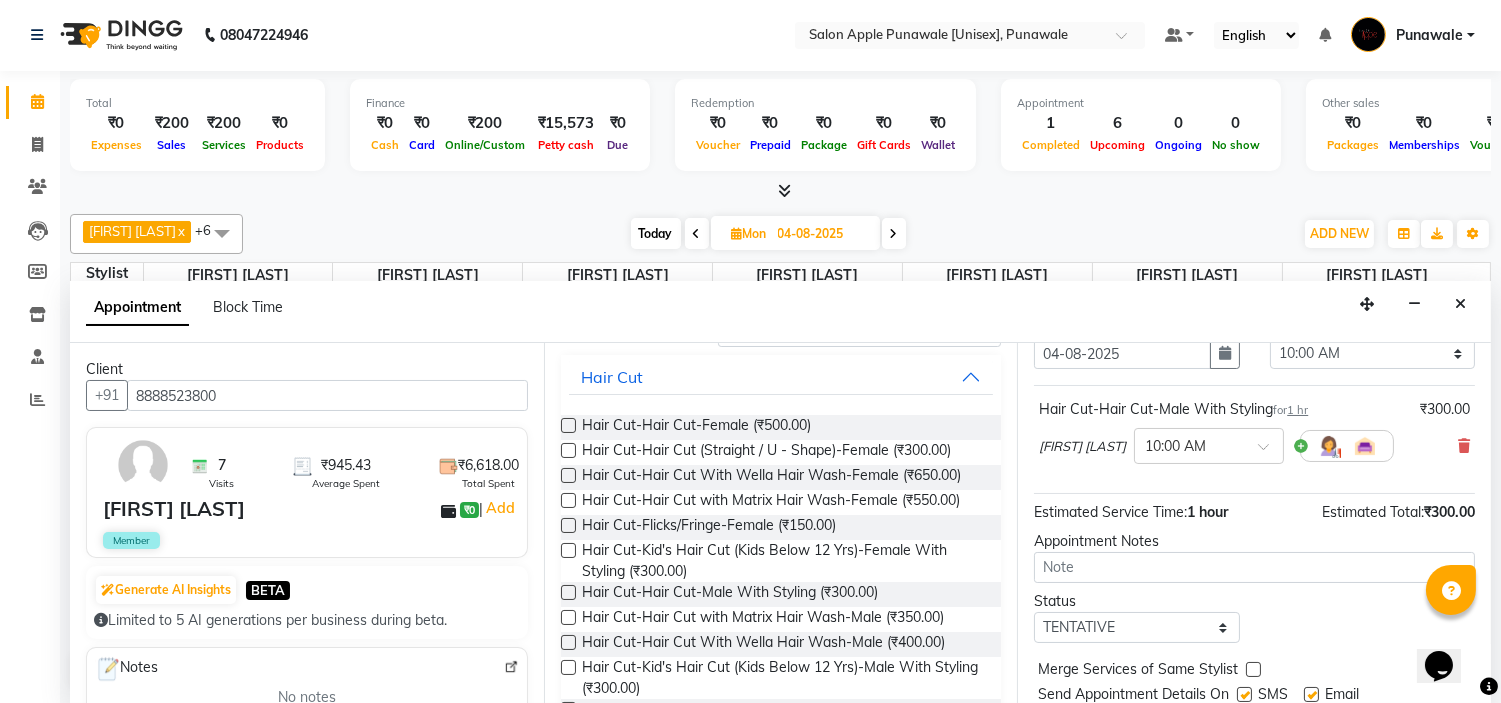 scroll, scrollTop: 165, scrollLeft: 0, axis: vertical 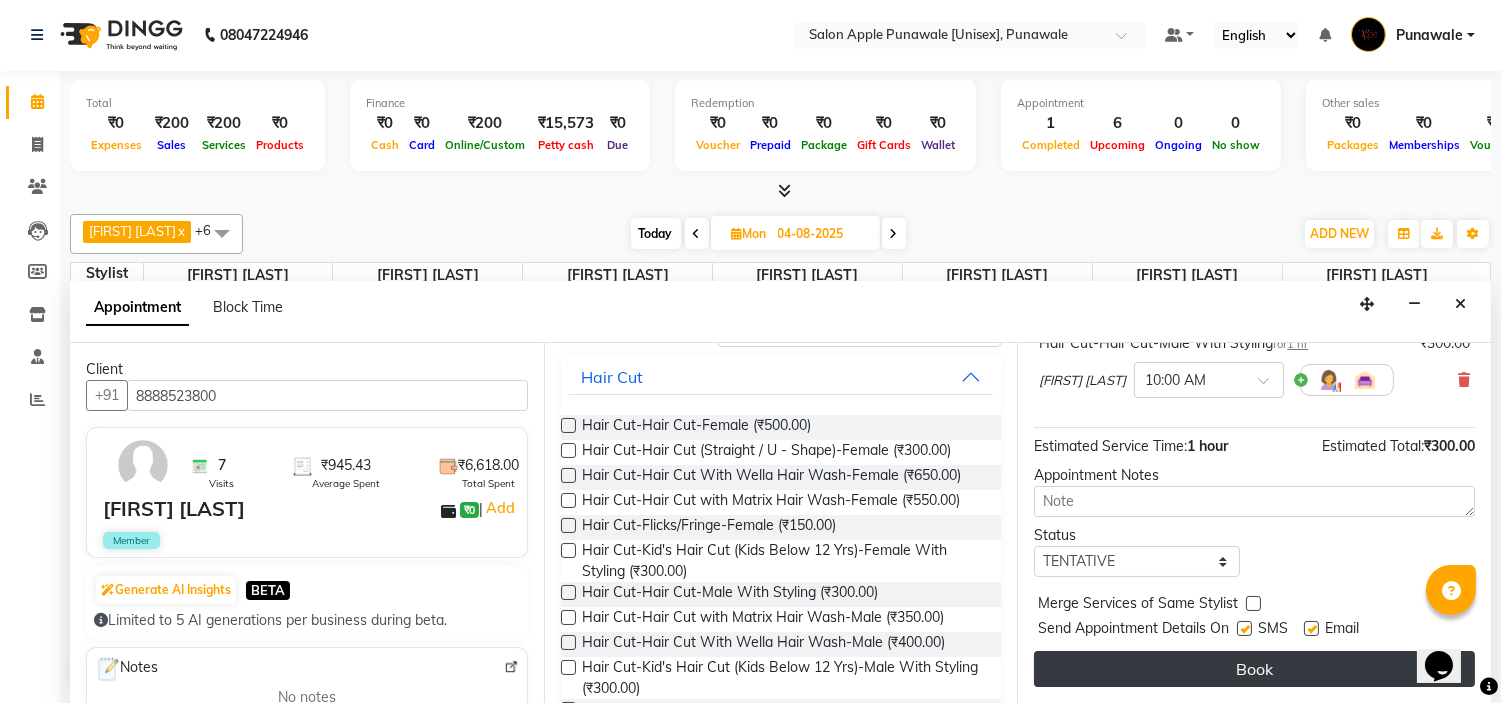 click on "Book" at bounding box center (1254, 669) 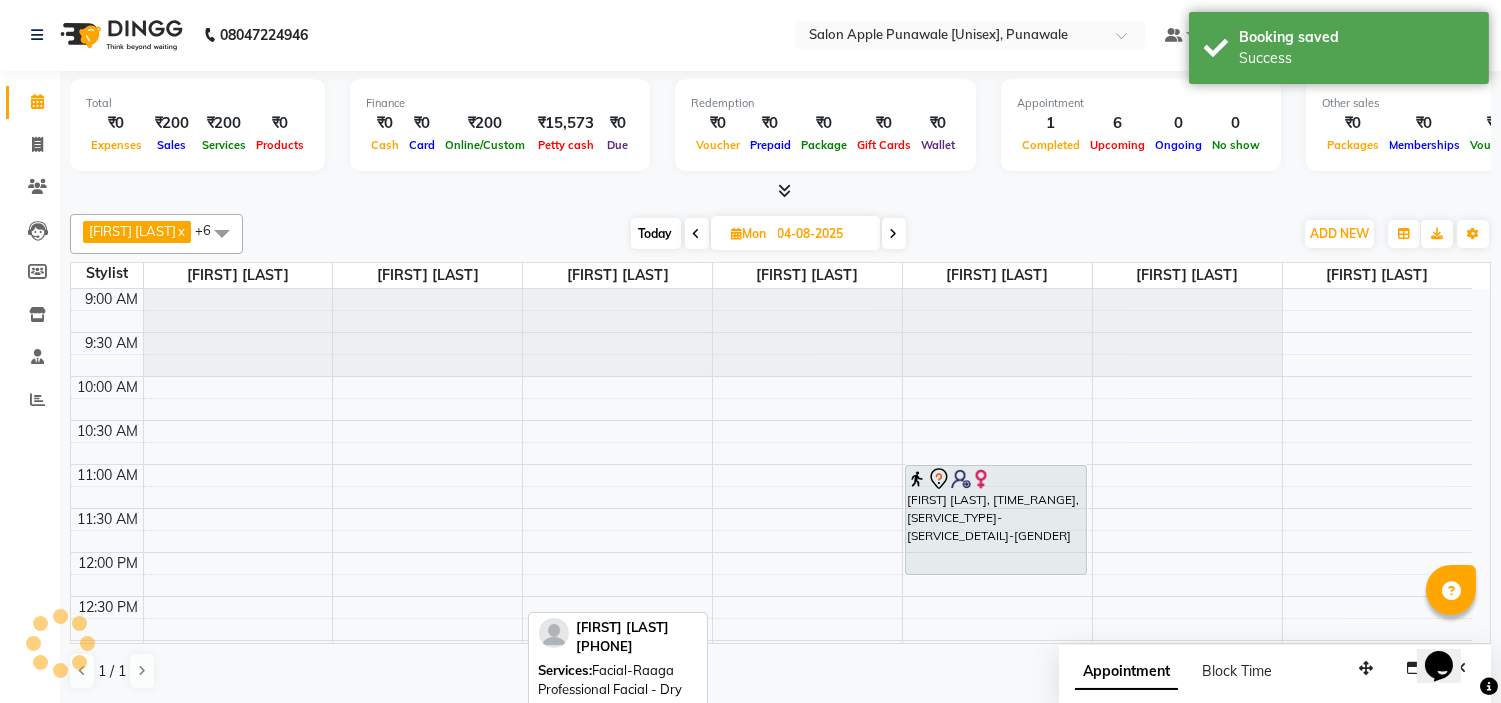 scroll, scrollTop: 0, scrollLeft: 0, axis: both 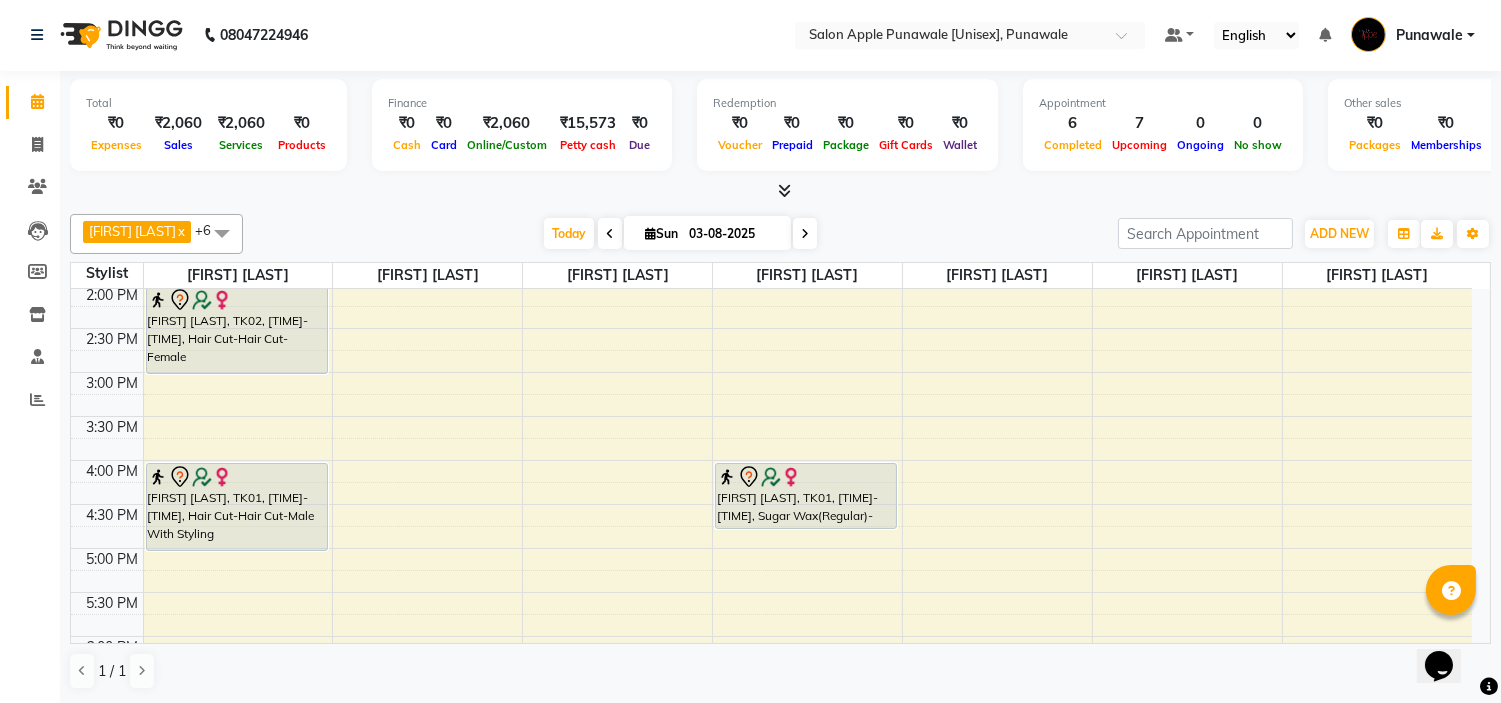 click on "9:00 AM 9:30 AM 10:00 AM 10:30 AM 11:00 AM 11:30 AM 12:00 PM 12:30 PM 1:00 PM 1:30 PM 2:00 PM 2:30 PM 3:00 PM 3:30 PM 4:00 PM 4:30 PM 5:00 PM 5:30 PM 6:00 PM 6:30 PM 7:00 PM 7:30 PM 8:00 PM 8:30 PM 9:00 PM 9:30 PM 10:00 PM 10:30 PM     Balmukund patel, TK08, 09:40 AM-11:00 AM, Hair Cut-Kid's Hair Cut (Kids Below 12 Yrs)-Male (₹200),Hair Cut-Kid's Hair Cut (Kids Below 12 Yrs)-Male (₹200)             Purwanshi Andhale, TK03, 12:00 PM-01:00 PM, Hair Cut-Hair Cut-Male With Styling             jjoyrsna wagh, TK02, 02:00 PM-03:00 PM, Hair Cut-Hair Cut-Female             anagha patil, TK01, 04:00 PM-05:00 PM, Hair Cut-Hair Cut-Male With Styling     apeksha maarenusm, TK11, 11:00 AM-12:00 PM, Hair Styling-Tong Setting (Shoulder Length)-Female (₹550)     Rohit, TK12, 11:40 AM-12:10 PM, Beard Styling-Shaving-Male (₹250)             Rahul hon, TK05, 12:00 PM-01:00 PM, Hair Cut-Hair Cut-Male With Styling     Madhuri Pareek, TK13, 11:45 AM-12:25 PM, Hair Cut-Kid's Hair Cut (Kids Below 12 Yrs)-Male (₹200)" at bounding box center [771, 460] 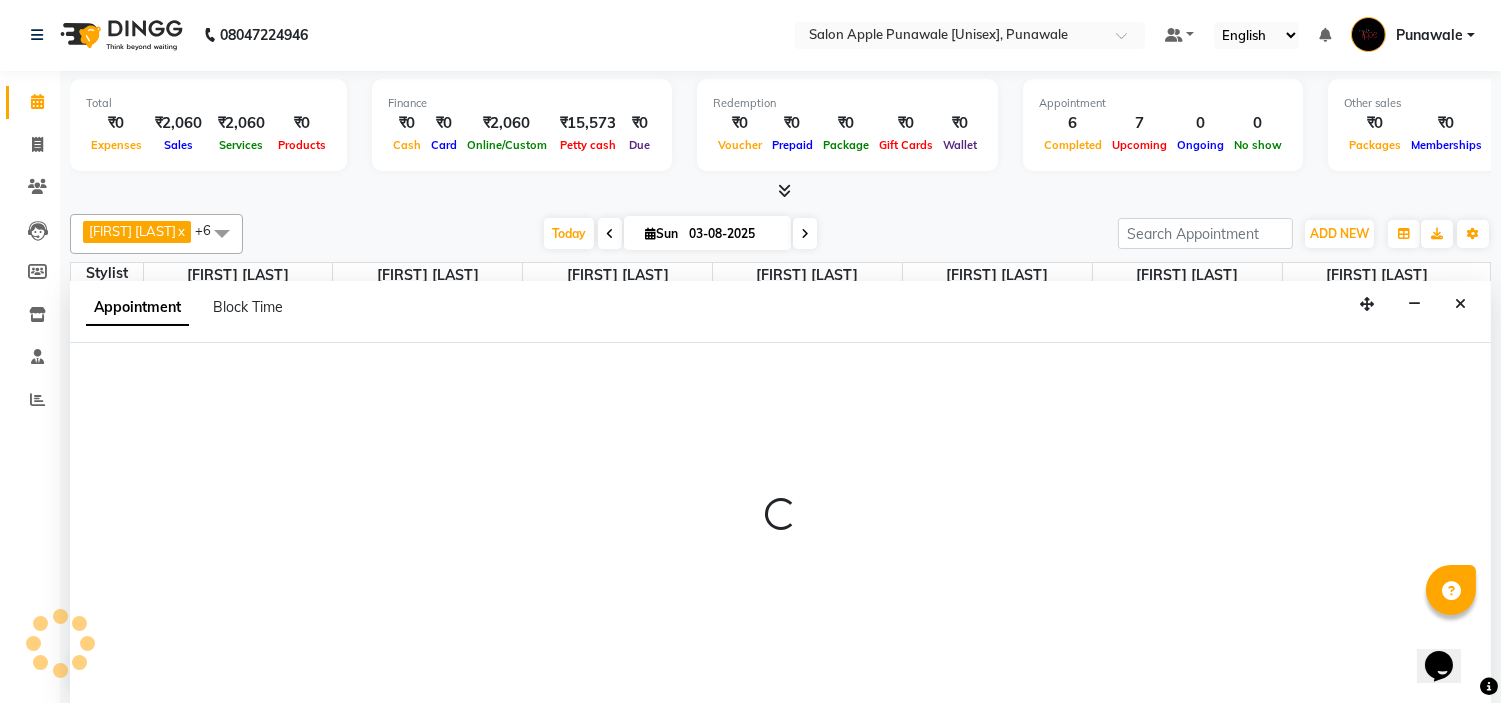 select on "84102" 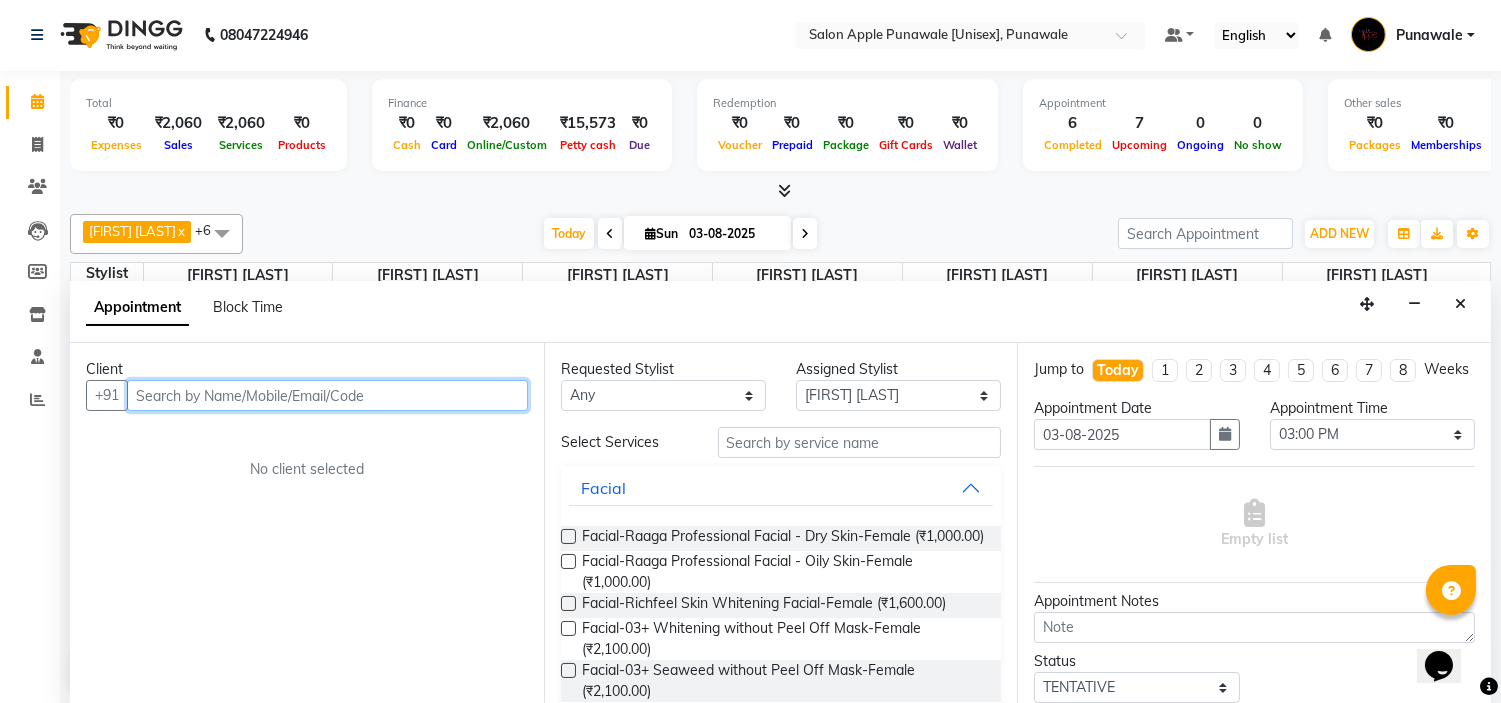click at bounding box center (327, 395) 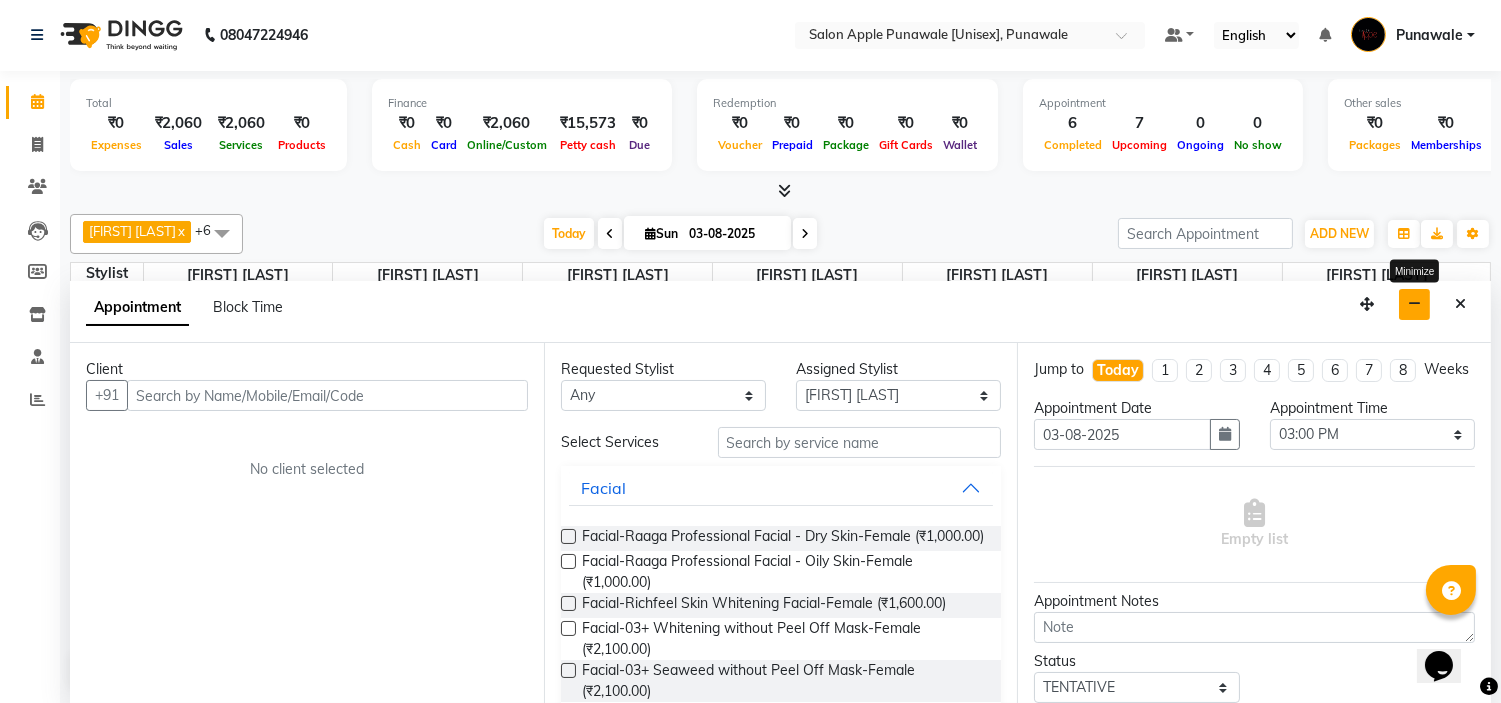click at bounding box center (1414, 304) 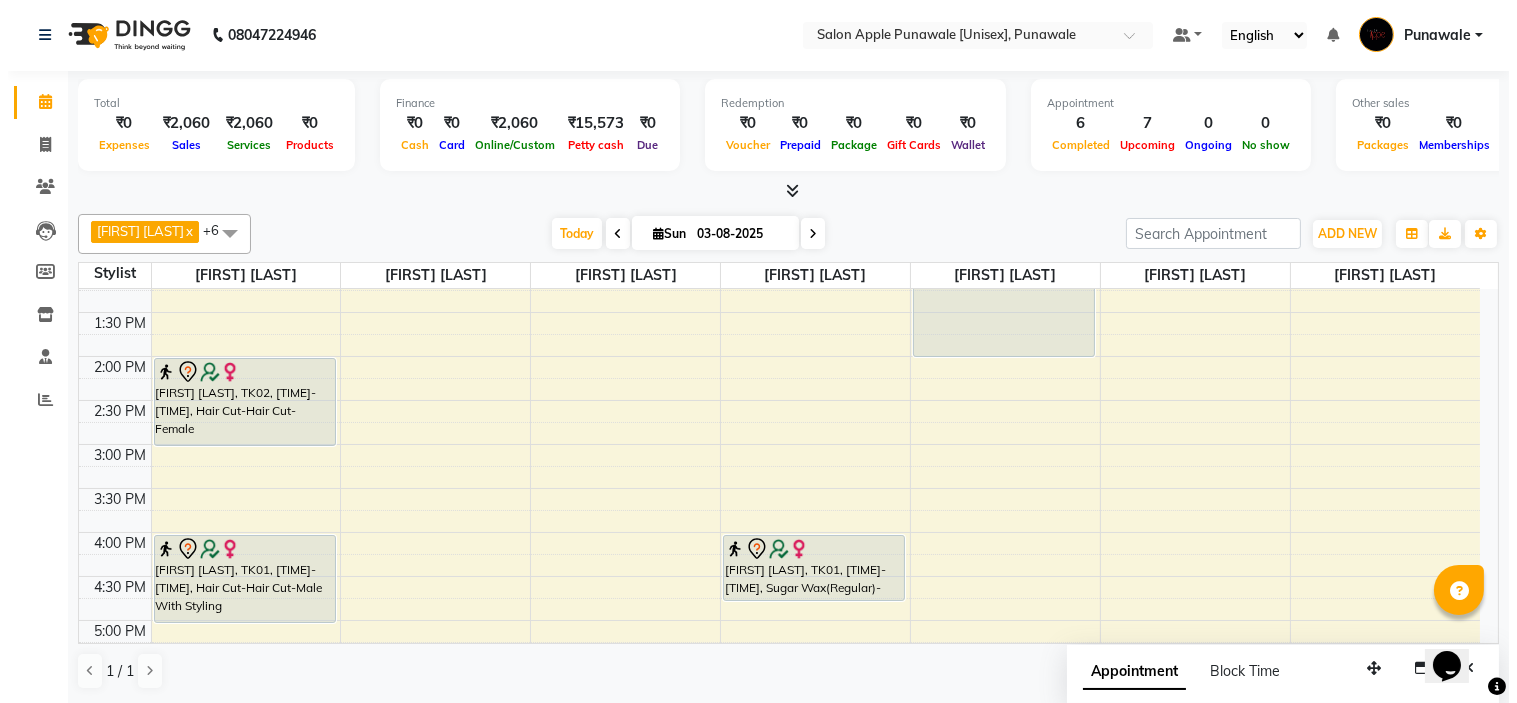 scroll, scrollTop: 333, scrollLeft: 0, axis: vertical 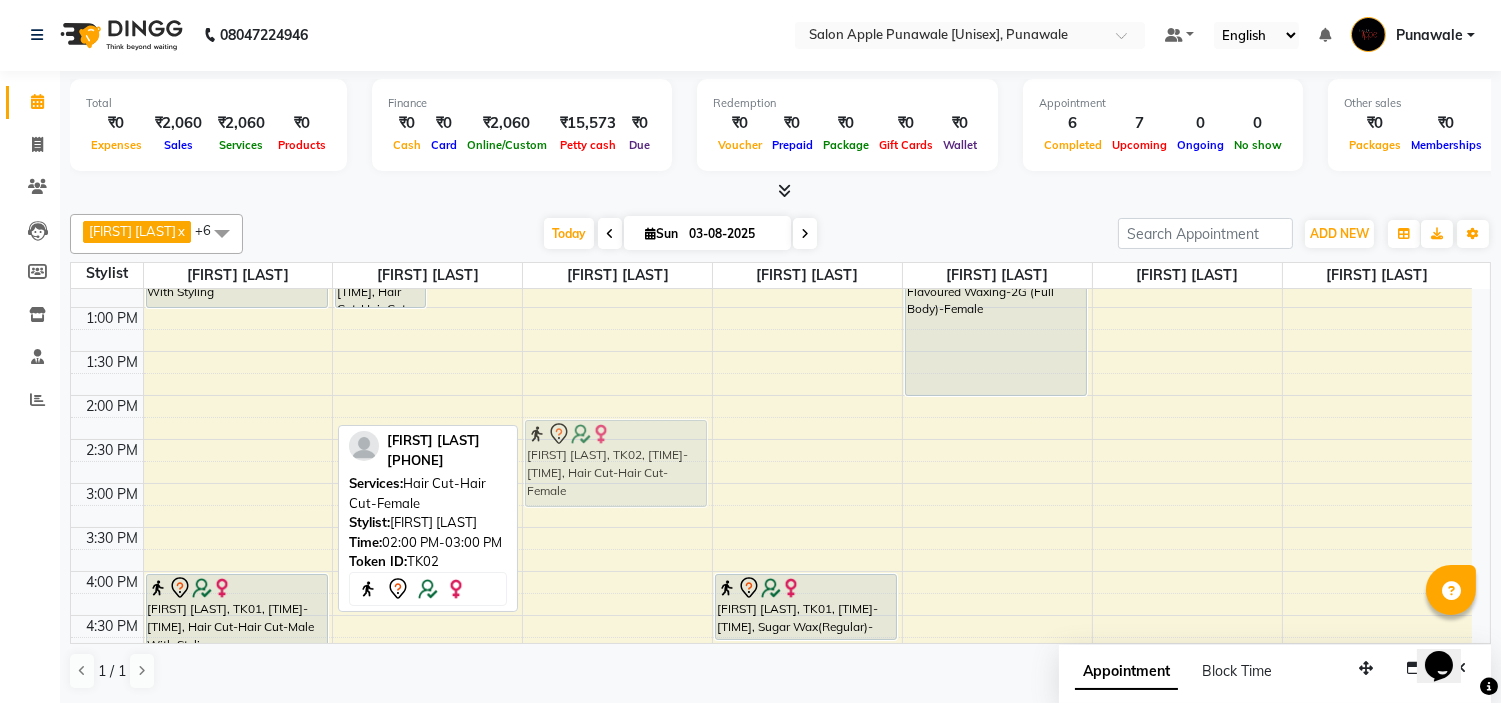 drag, startPoint x: 197, startPoint y: 437, endPoint x: 564, endPoint y: 464, distance: 367.99185 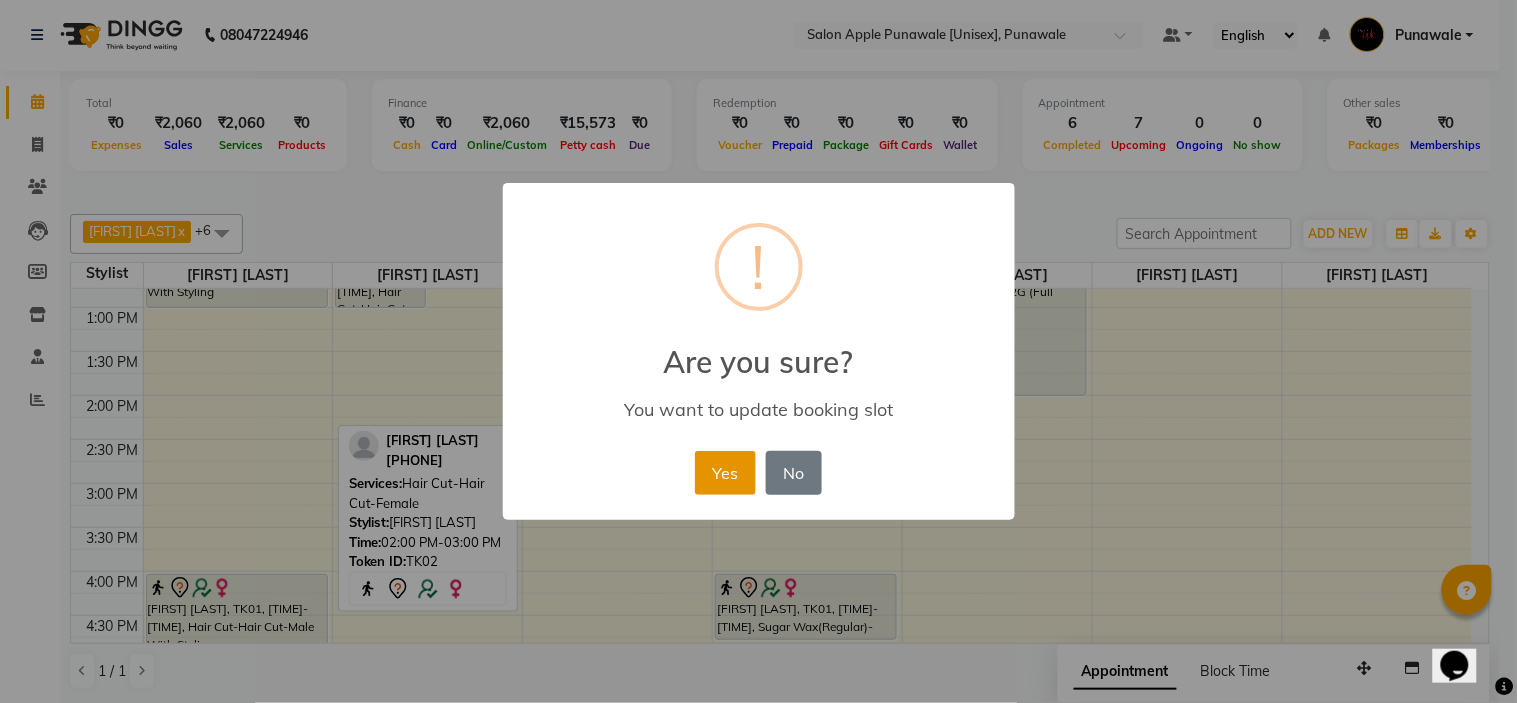 click on "Yes" at bounding box center [725, 473] 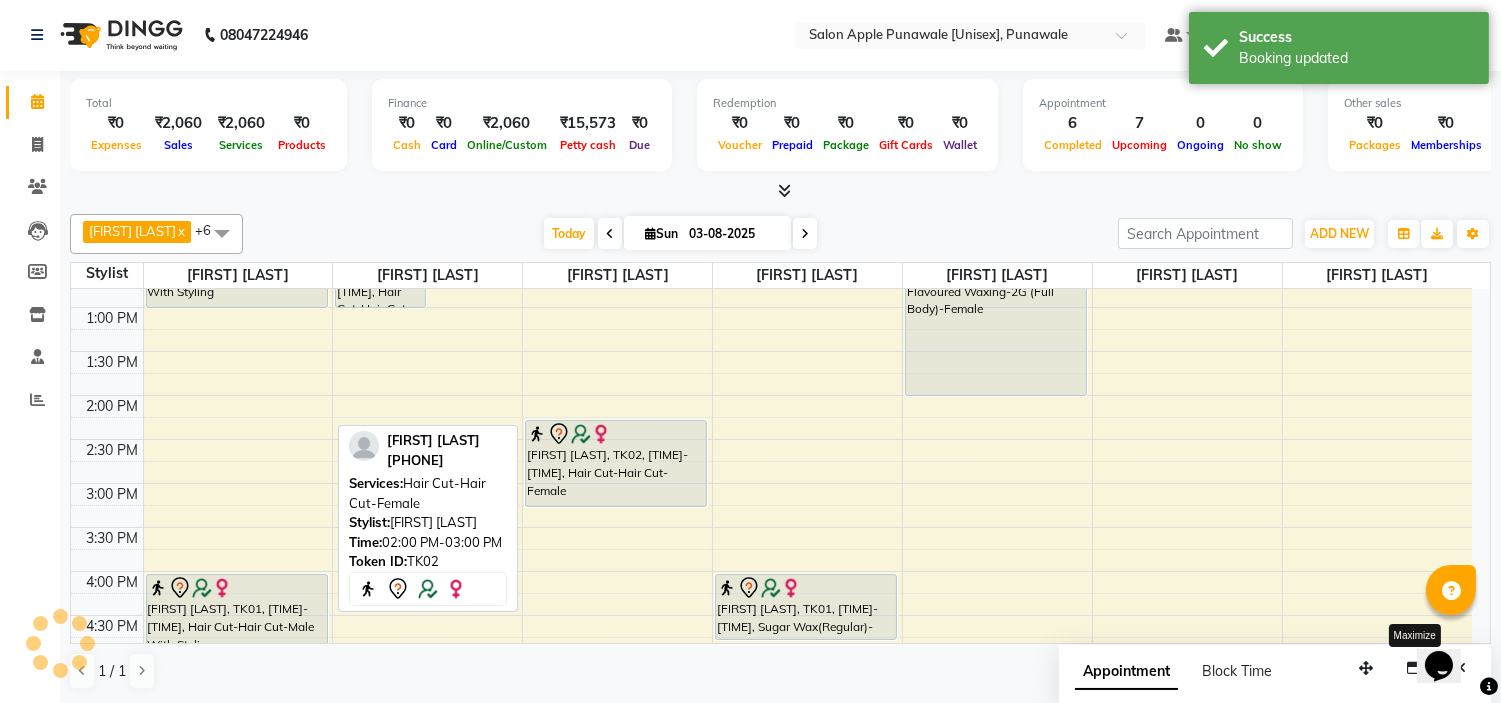 click on "9:00 AM 9:30 AM 10:00 AM 10:30 AM 11:00 AM 11:30 AM 12:00 PM 12:30 PM 1:00 PM 1:30 PM 2:00 PM 2:30 PM 3:00 PM 3:30 PM 4:00 PM 4:30 PM 5:00 PM 5:30 PM 6:00 PM 6:30 PM 7:00 PM 7:30 PM 8:00 PM 8:30 PM 9:00 PM 9:30 PM 10:00 PM 10:30 PM     Balmukund patel, TK08, 09:40 AM-11:00 AM, Hair Cut-Kid's Hair Cut (Kids Below 12 Yrs)-Male (₹200),Hair Cut-Kid's Hair Cut (Kids Below 12 Yrs)-Male (₹200)             Purwanshi Andhale, TK03, 12:00 PM-01:00 PM, Hair Cut-Hair Cut-Male With Styling             anagha patil, TK01, 04:00 PM-05:00 PM, Hair Cut-Hair Cut-Male With Styling     apeksha maarenusm, TK11, 11:00 AM-12:00 PM, Hair Styling-Tong Setting (Shoulder Length)-Female (₹550)     Rohit, TK12, 11:40 AM-12:10 PM, Beard Styling-Shaving-Male (₹250)             Rahul hon, TK05, 12:00 PM-01:00 PM, Hair Cut-Hair Cut-Male With Styling     Madhuri Pareek, TK13, 11:45 AM-12:25 PM, Hair Cut-Kid's Hair Cut (Kids Below 12 Yrs)-Male (₹200)" at bounding box center [771, 571] 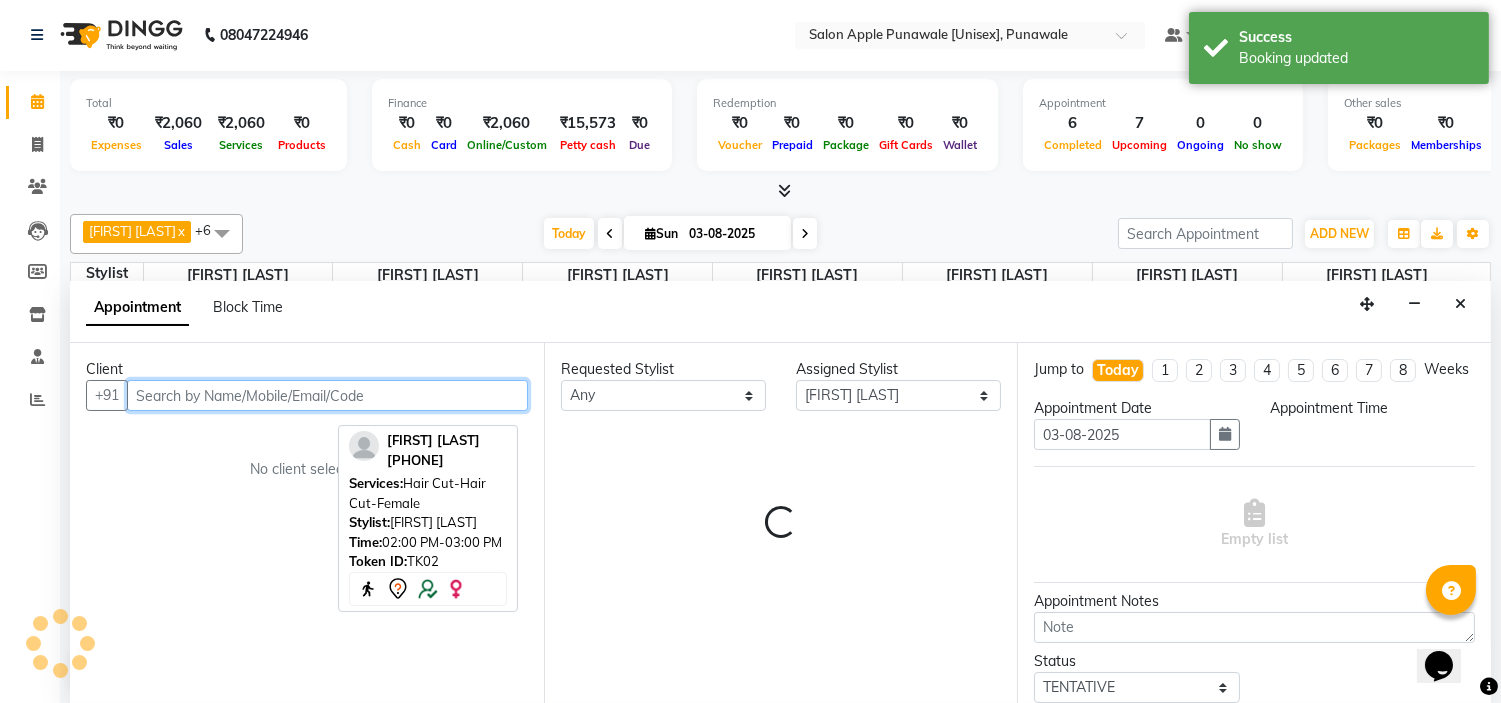 select on "870" 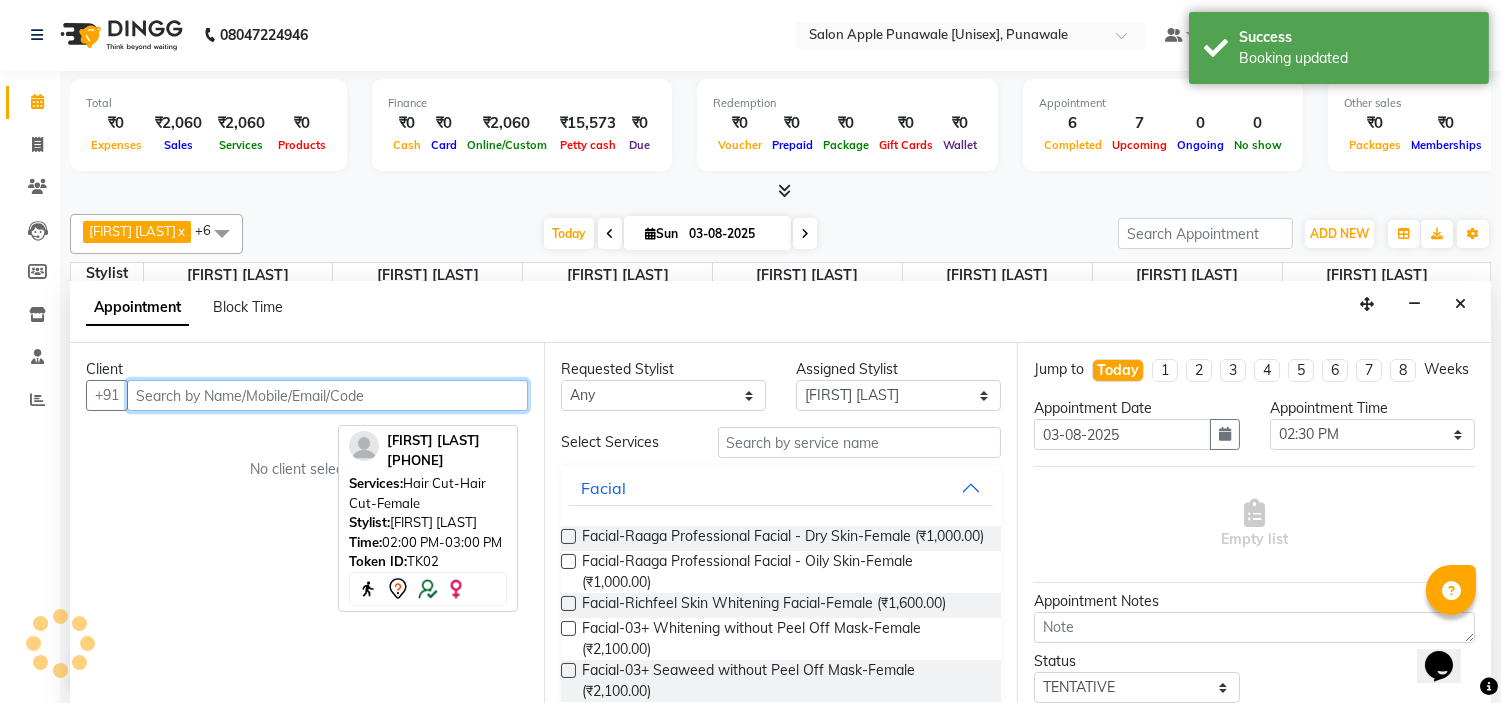 click at bounding box center (327, 395) 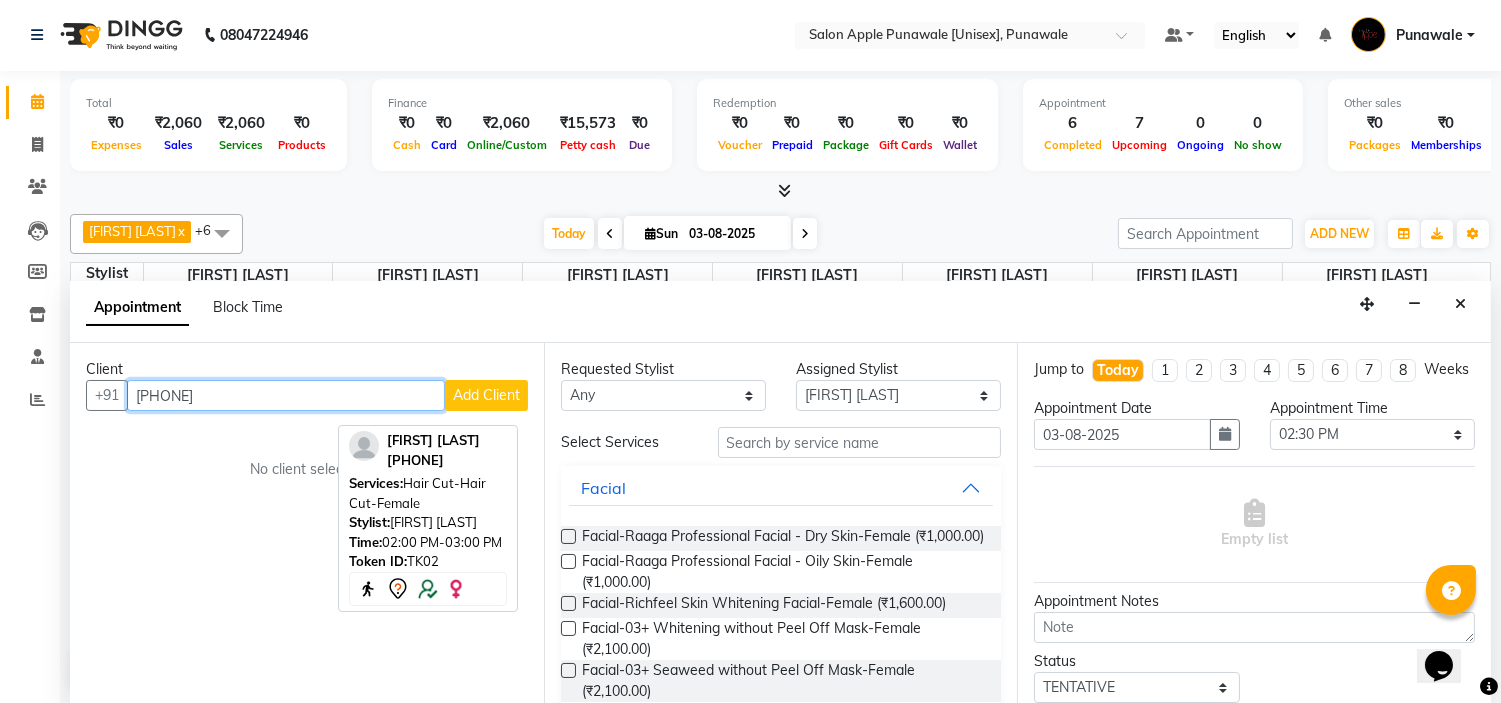 type on "9619868494" 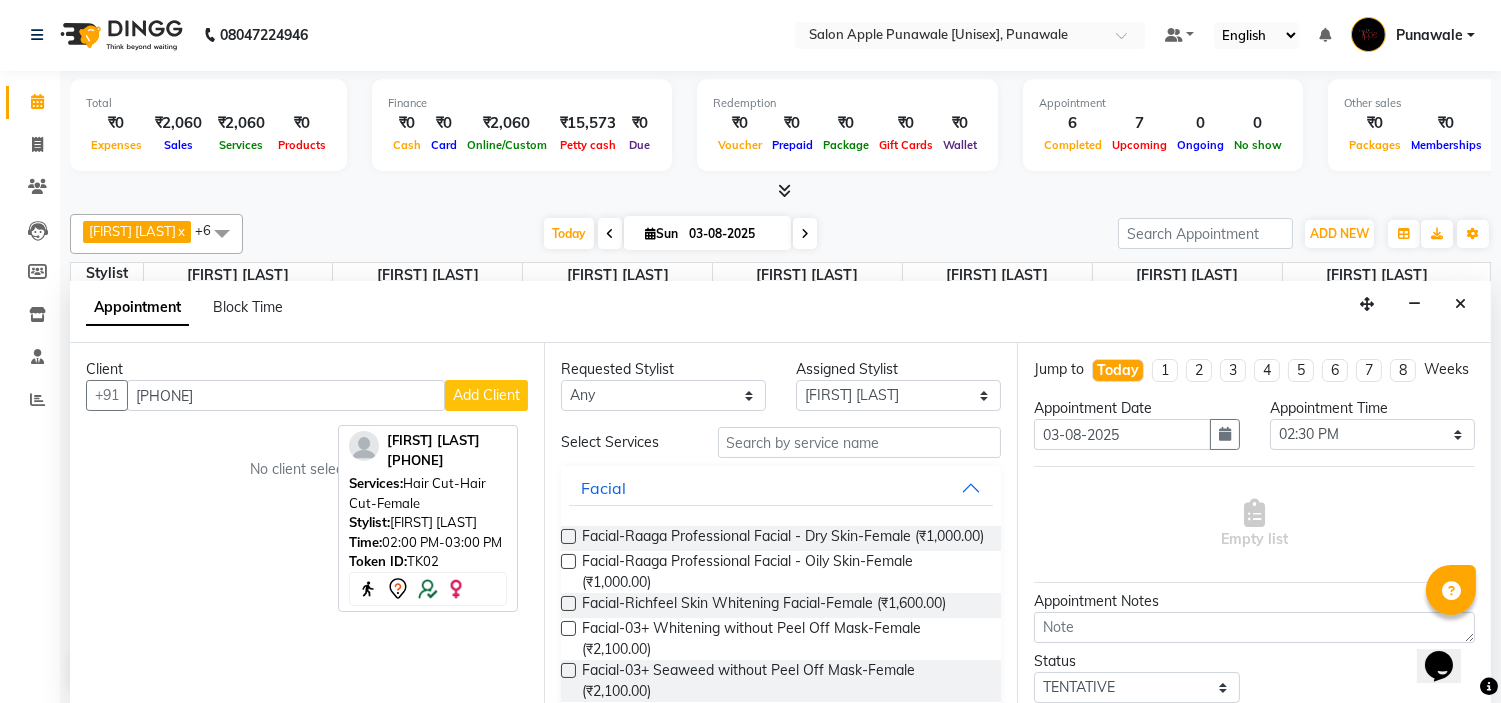 click on "Add Client" at bounding box center [486, 395] 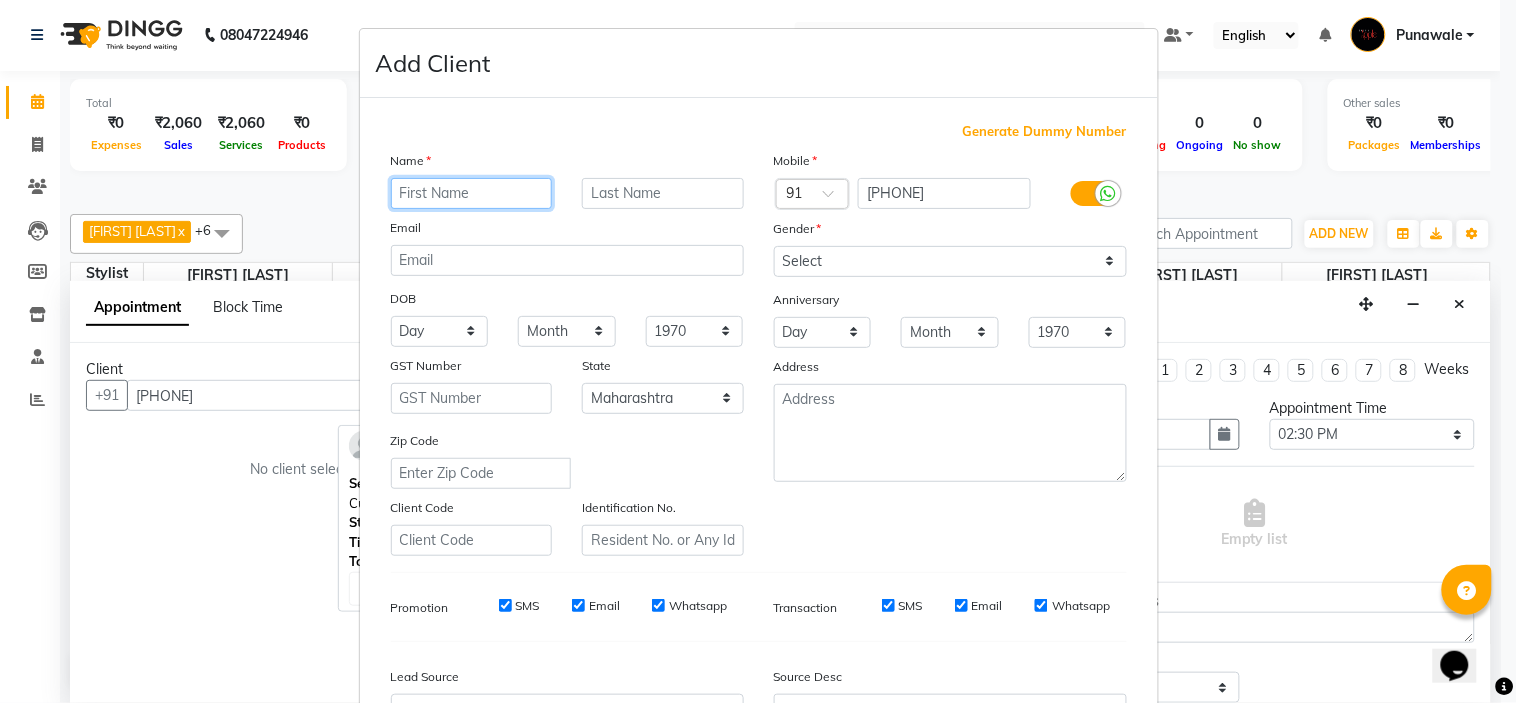 click at bounding box center (472, 193) 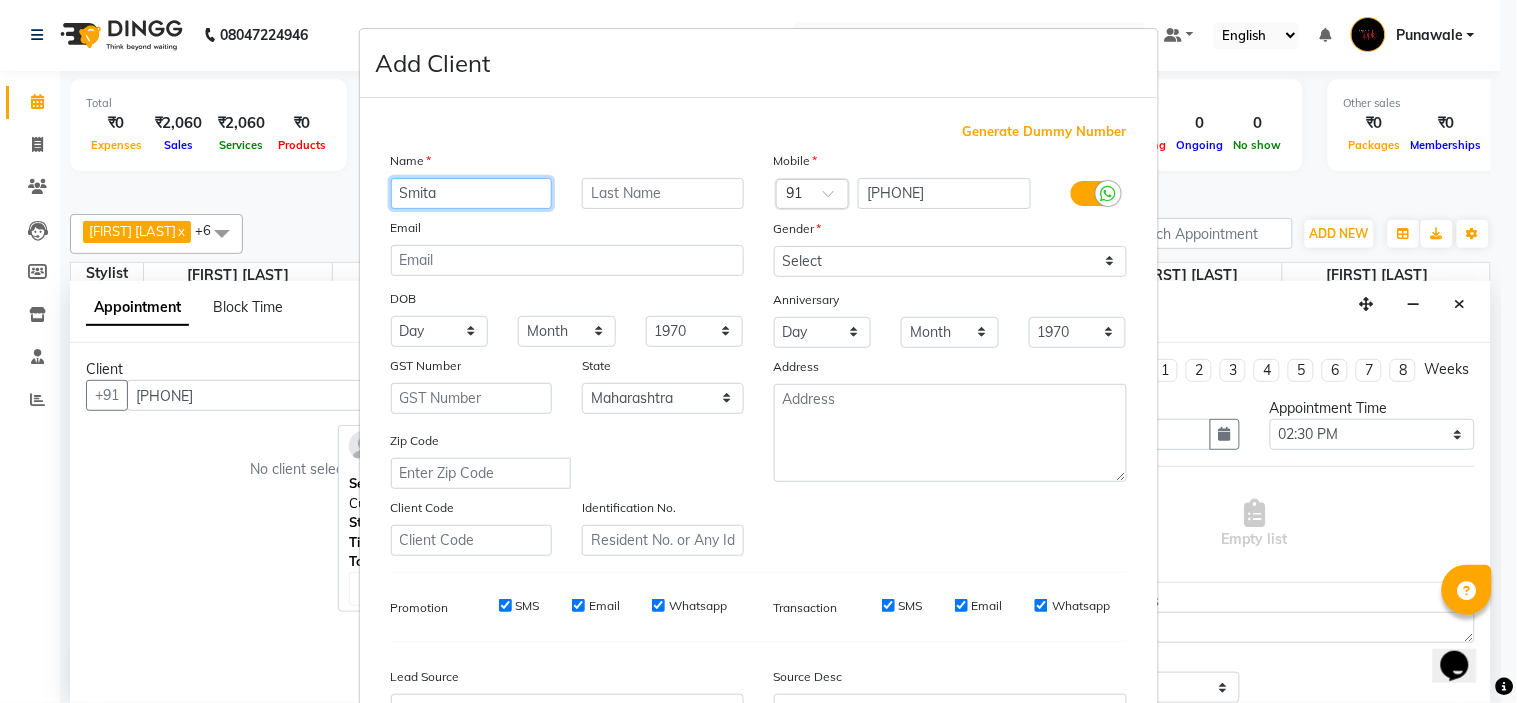 type on "Smita" 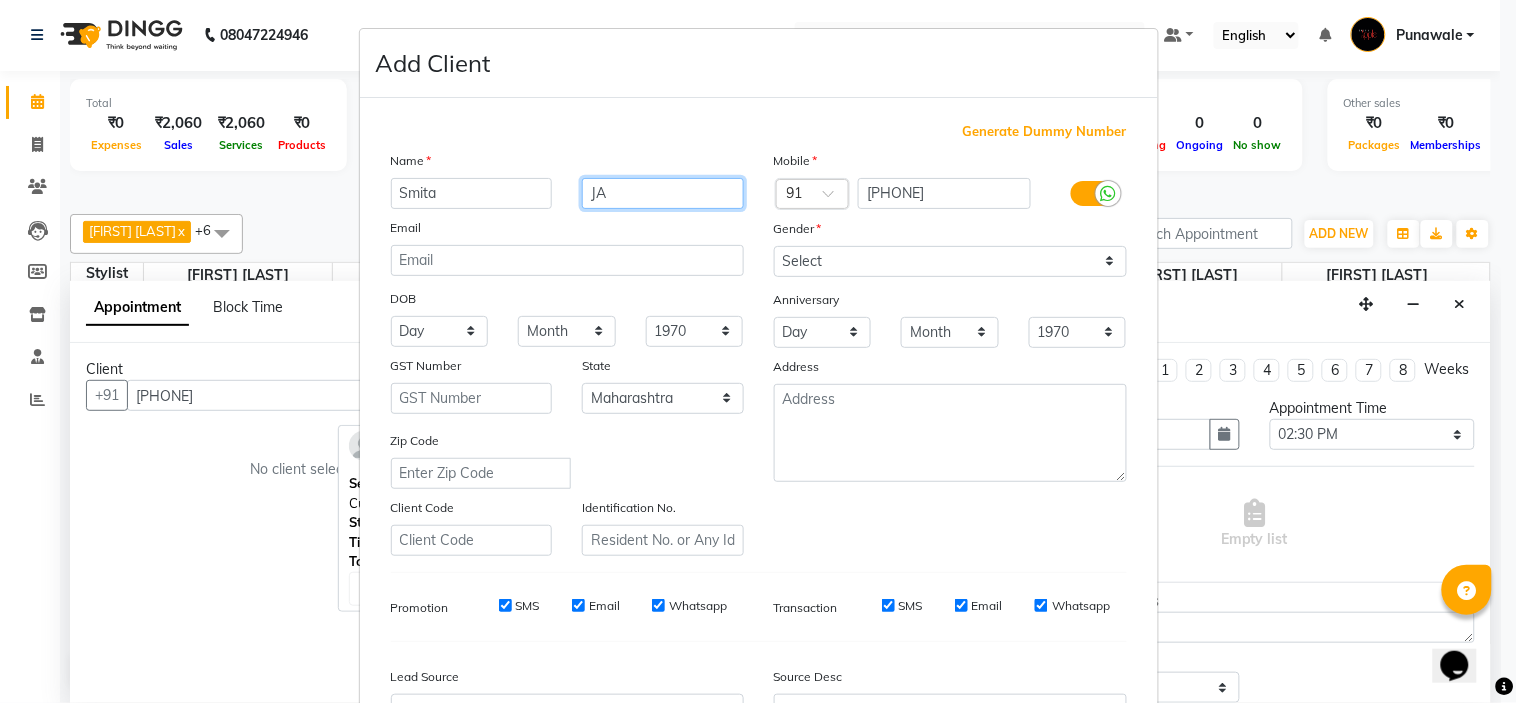 type on "J" 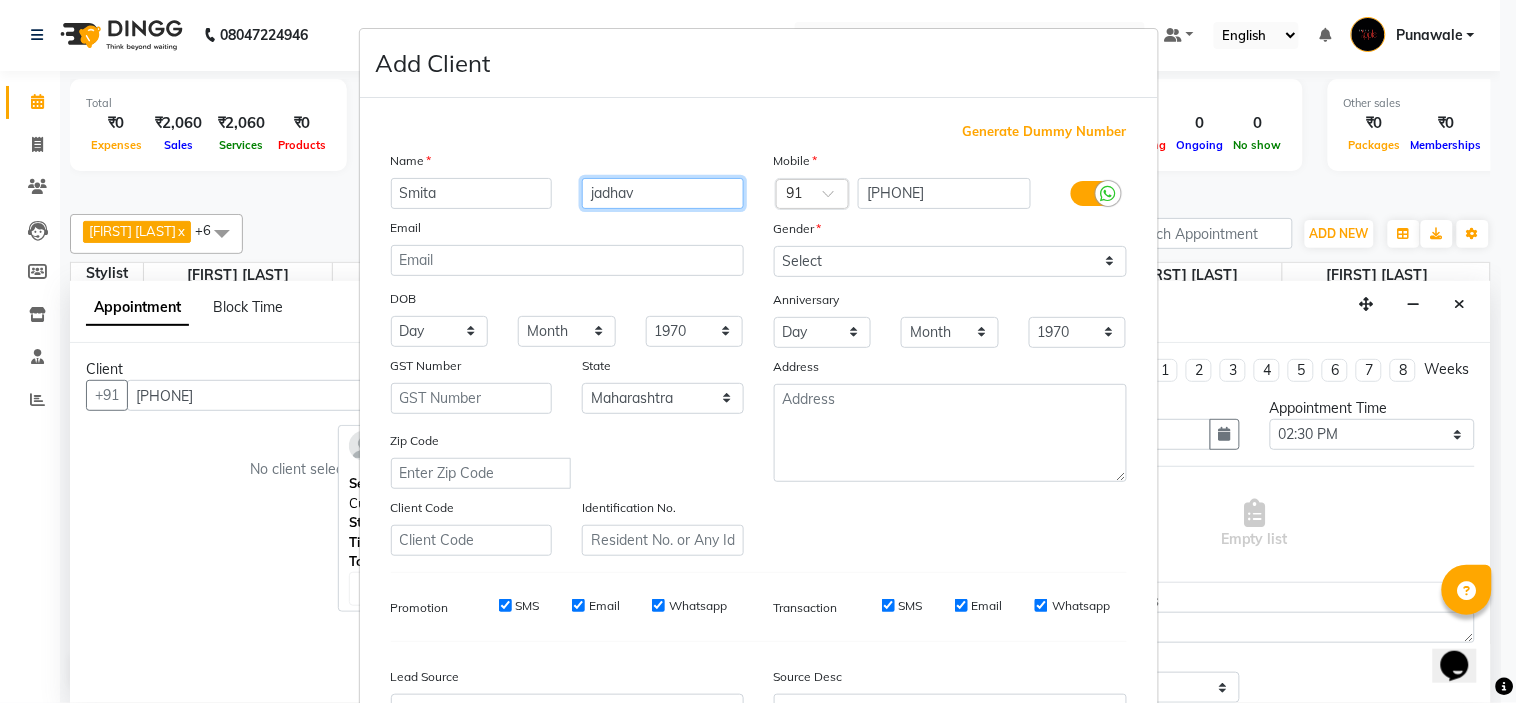 type on "jadhav" 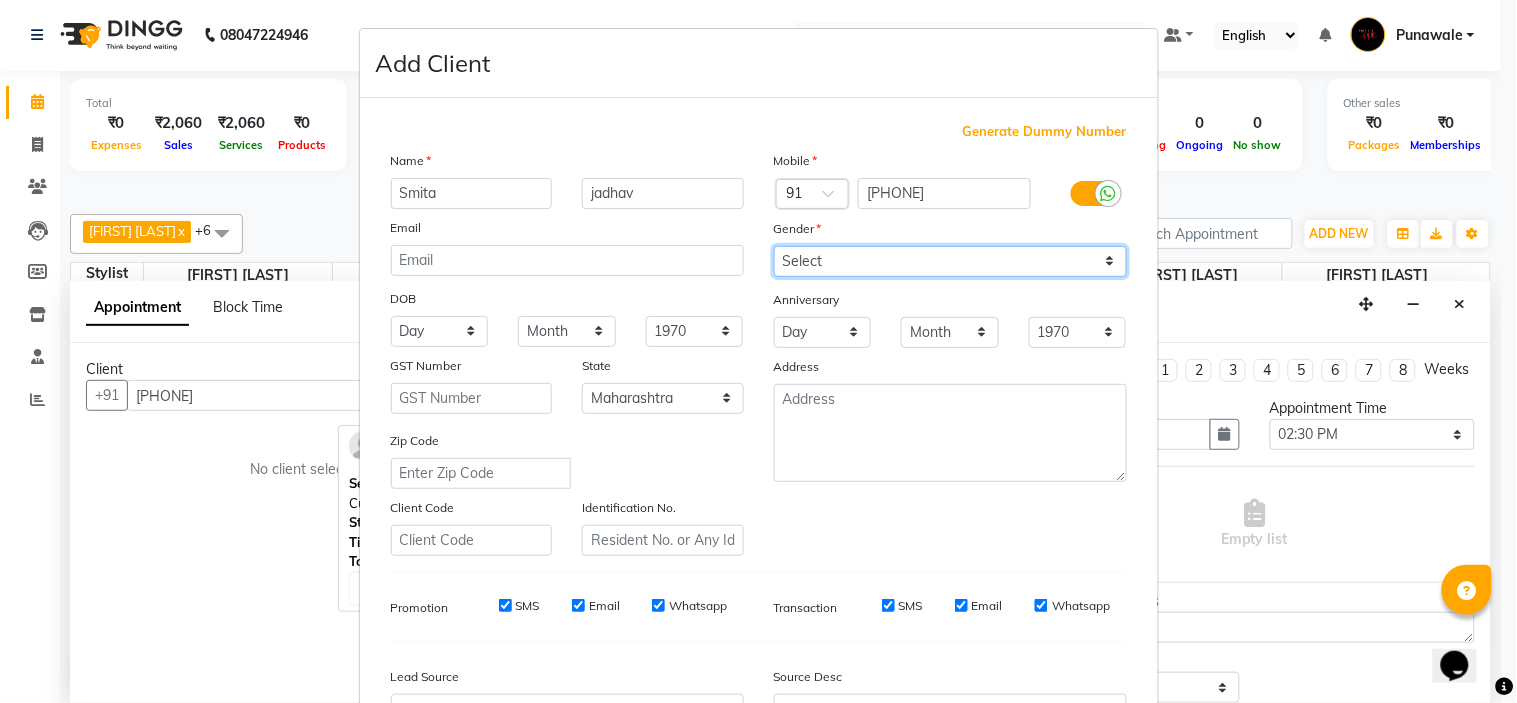 click on "Select Male Female Other Prefer Not To Say" at bounding box center (950, 261) 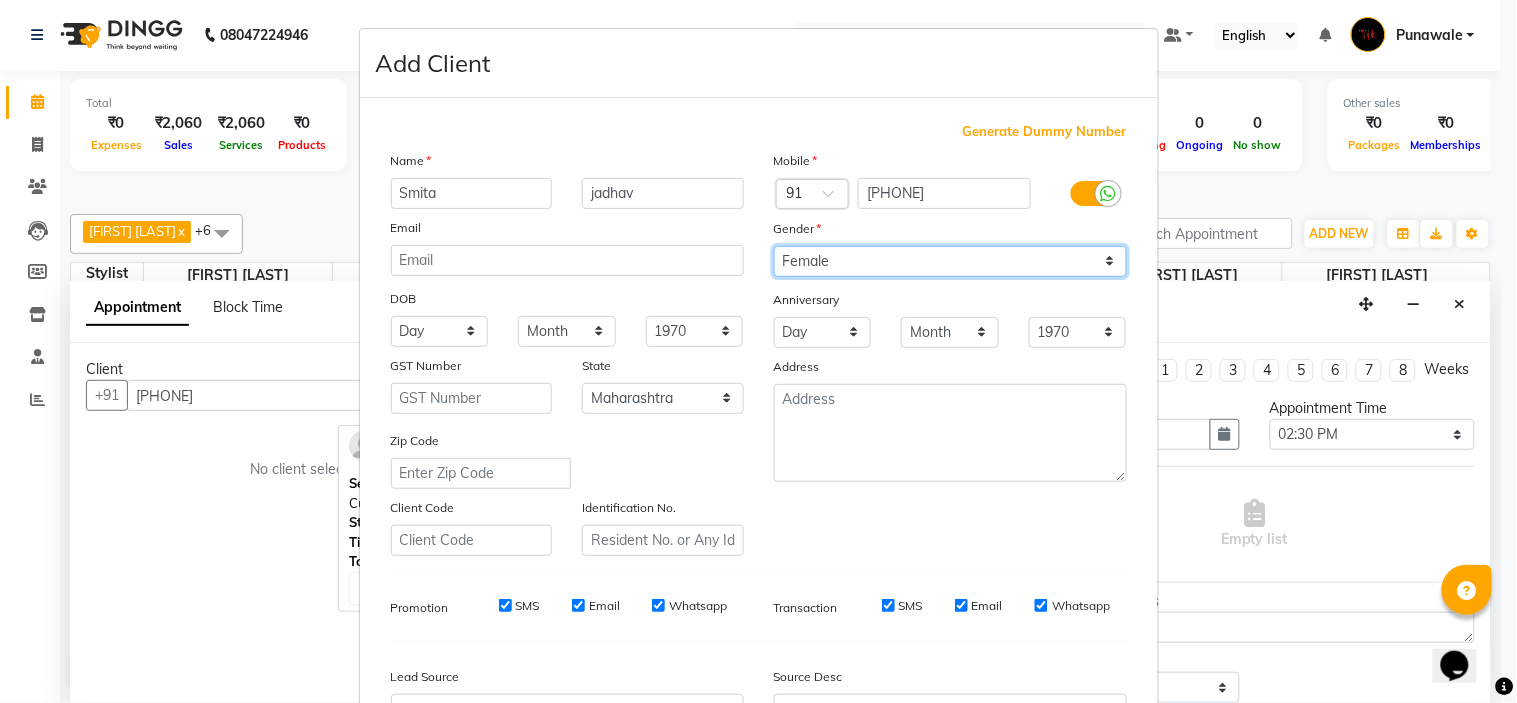 click on "Select Male Female Other Prefer Not To Say" at bounding box center [950, 261] 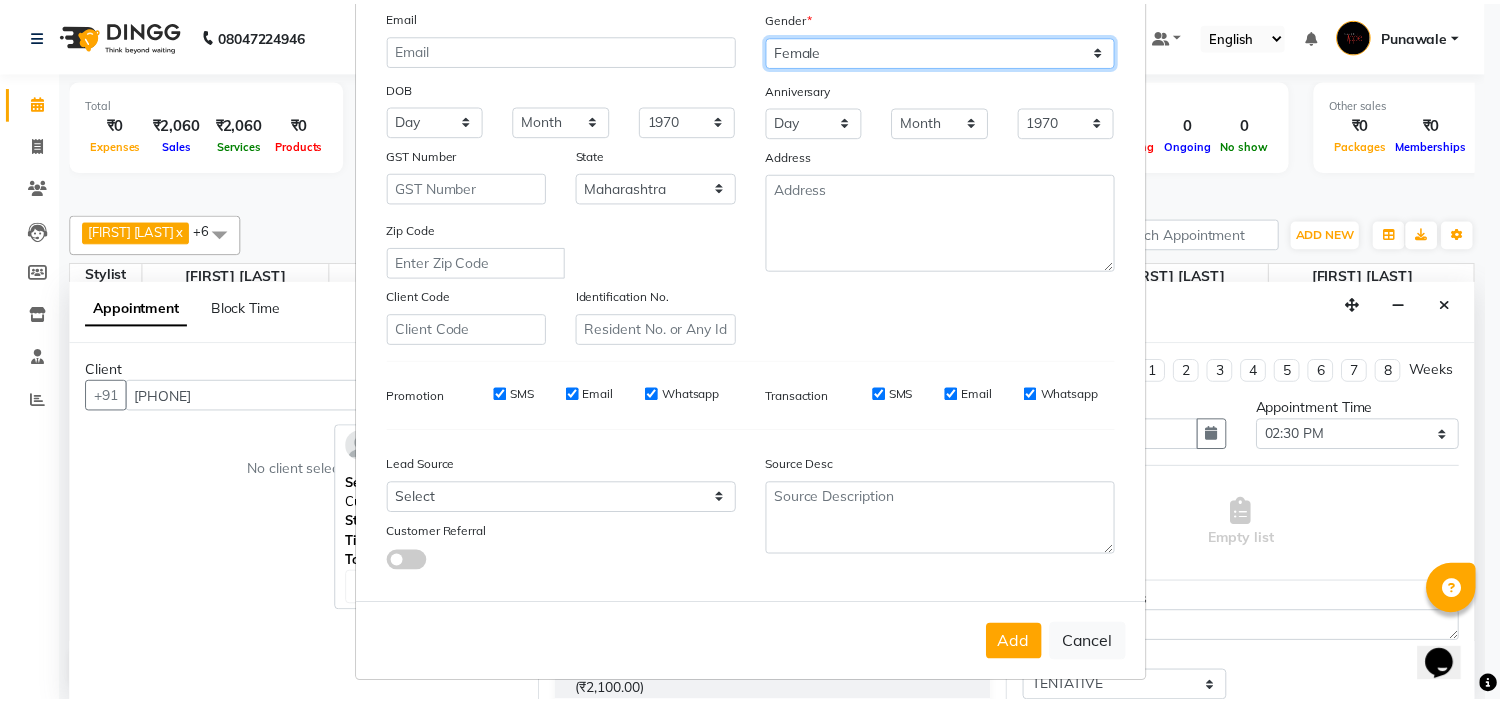 scroll, scrollTop: 221, scrollLeft: 0, axis: vertical 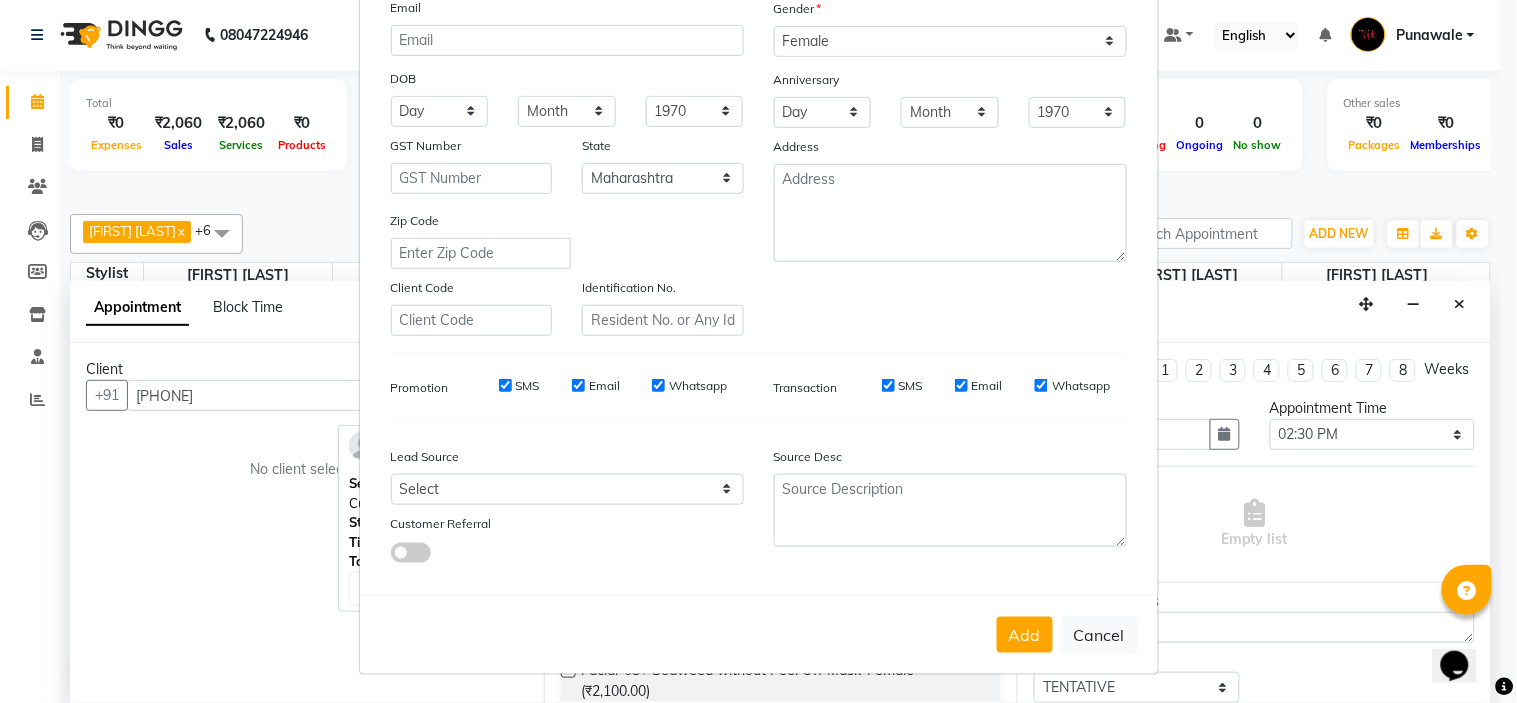 click on "Add" at bounding box center (1025, 635) 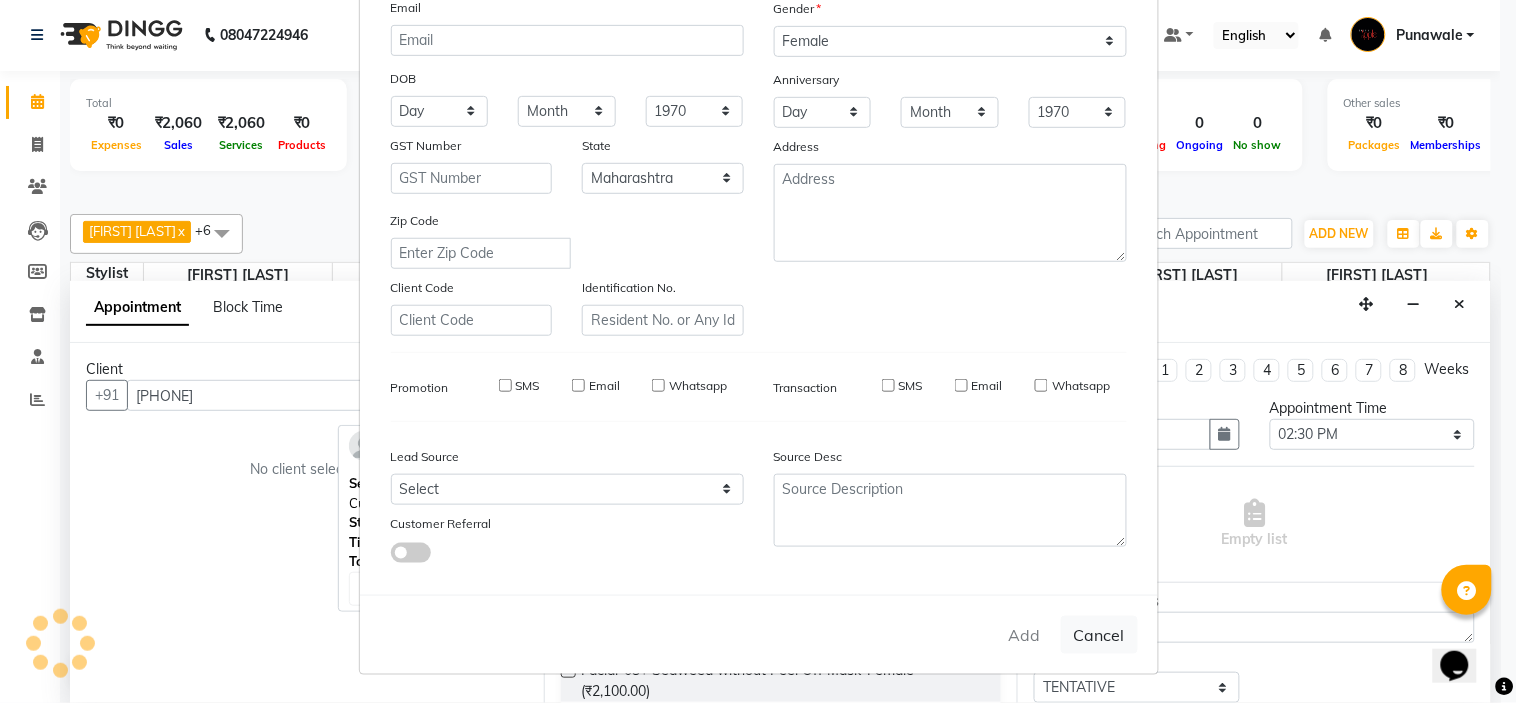 type 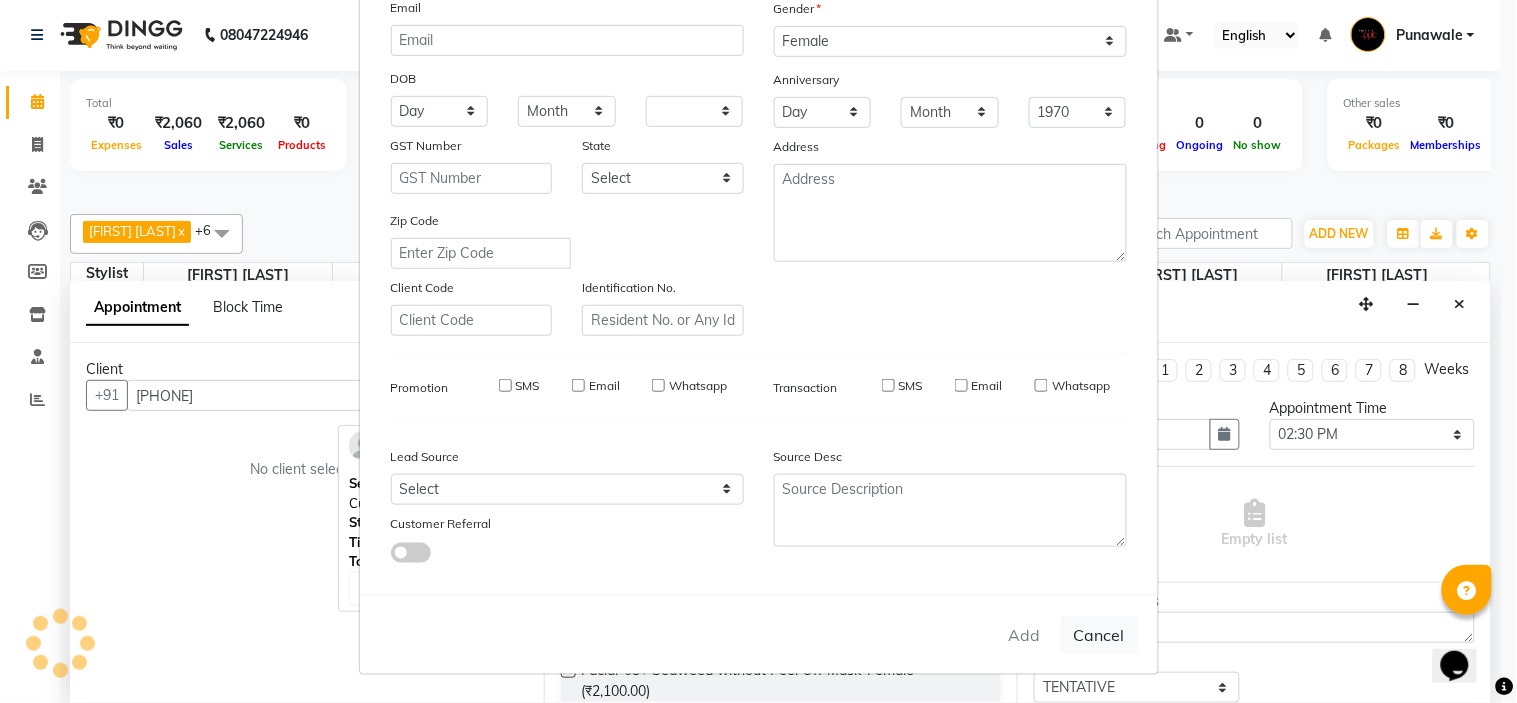 type 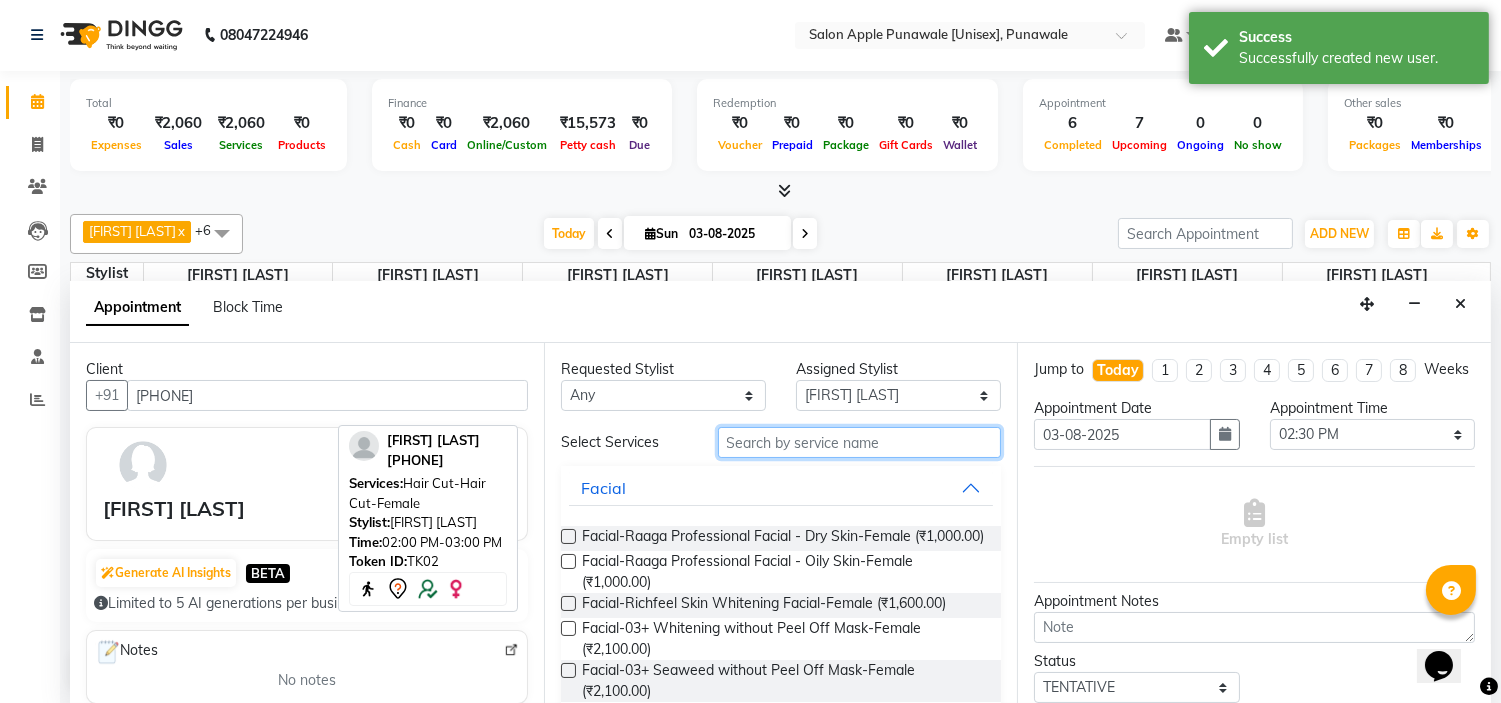 click at bounding box center (860, 442) 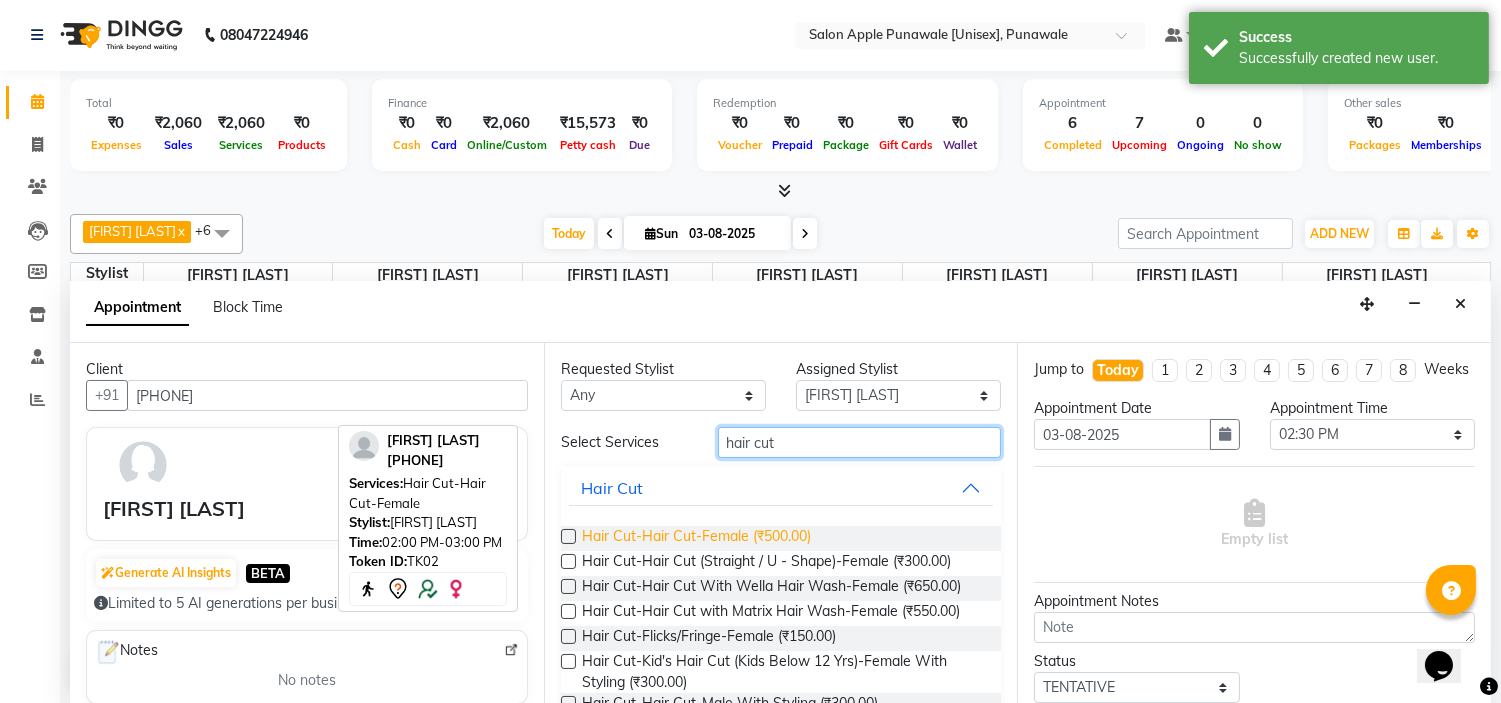 type on "hair cut" 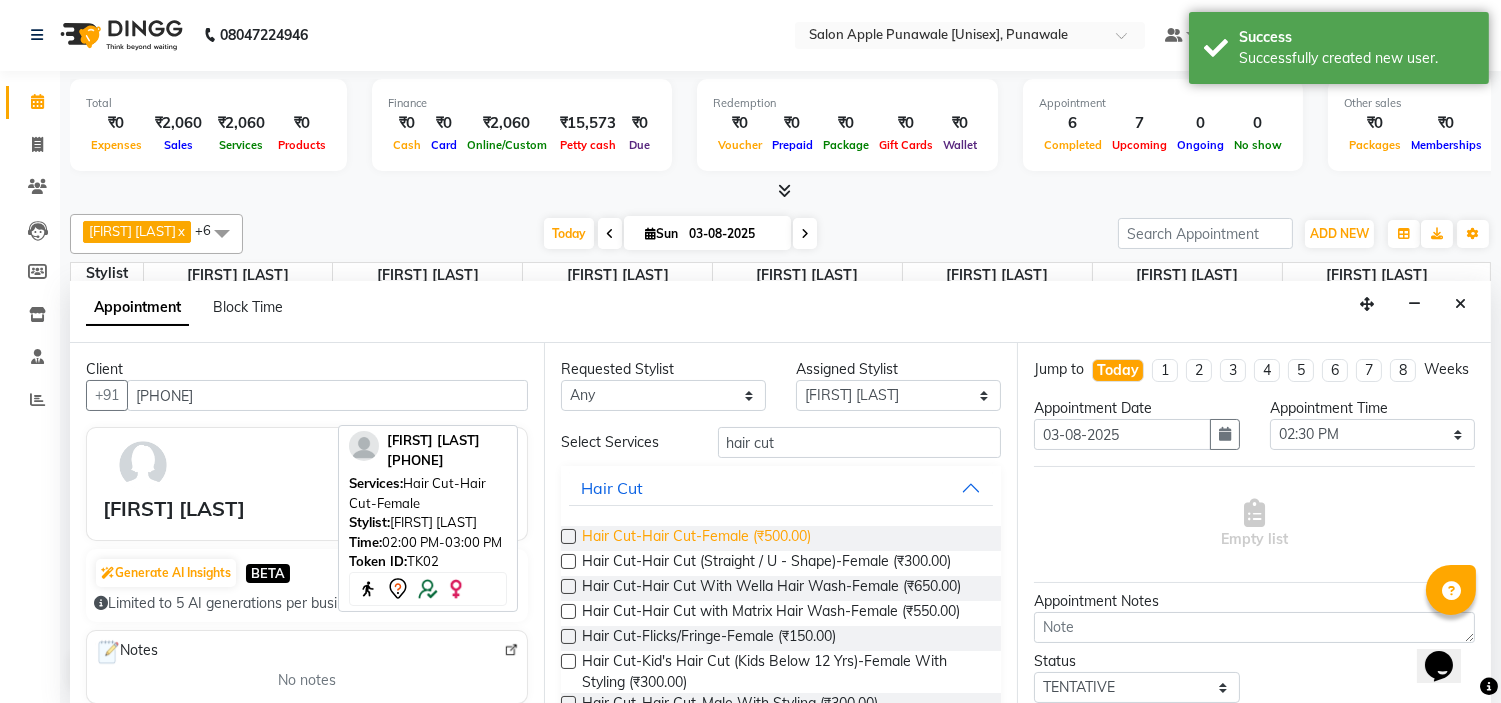 click on "Hair Cut-Hair Cut-Female (₹500.00)" at bounding box center [696, 538] 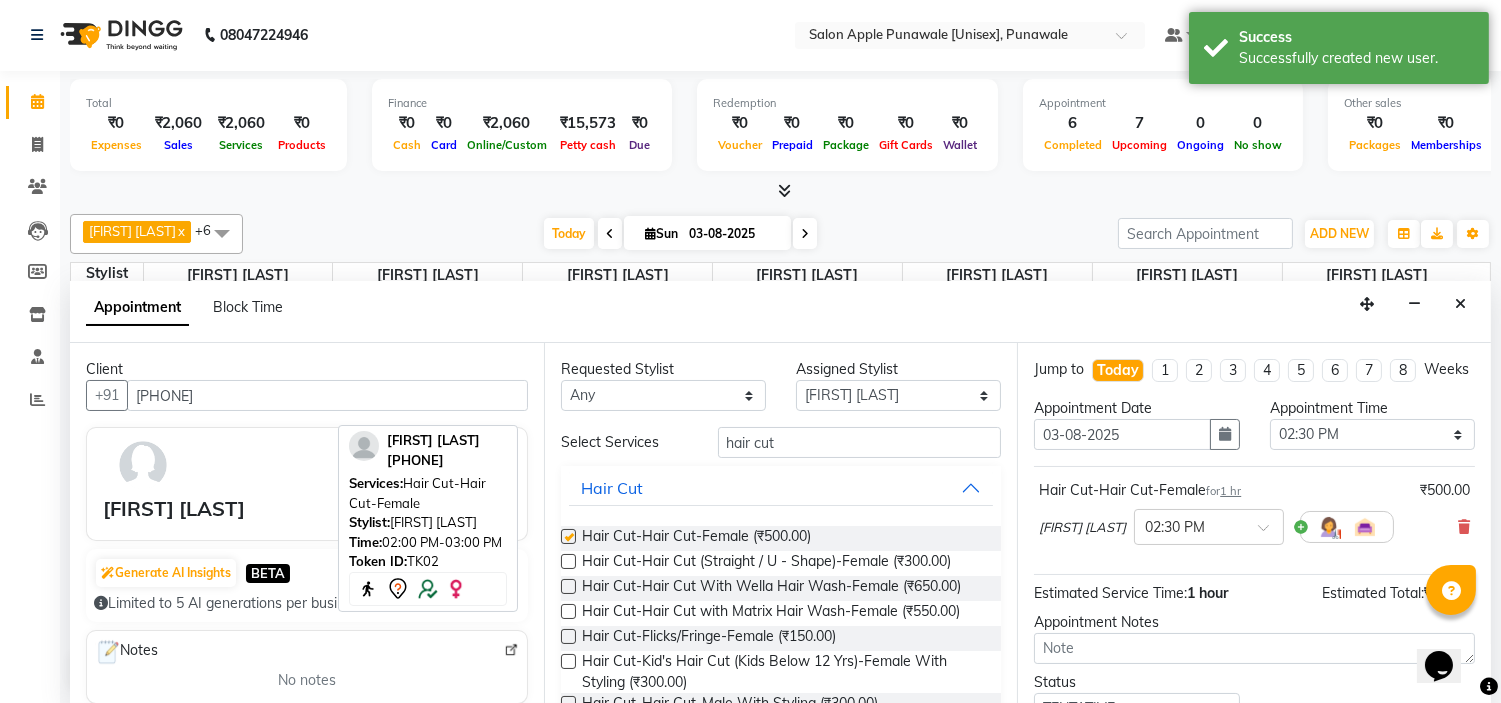 checkbox on "false" 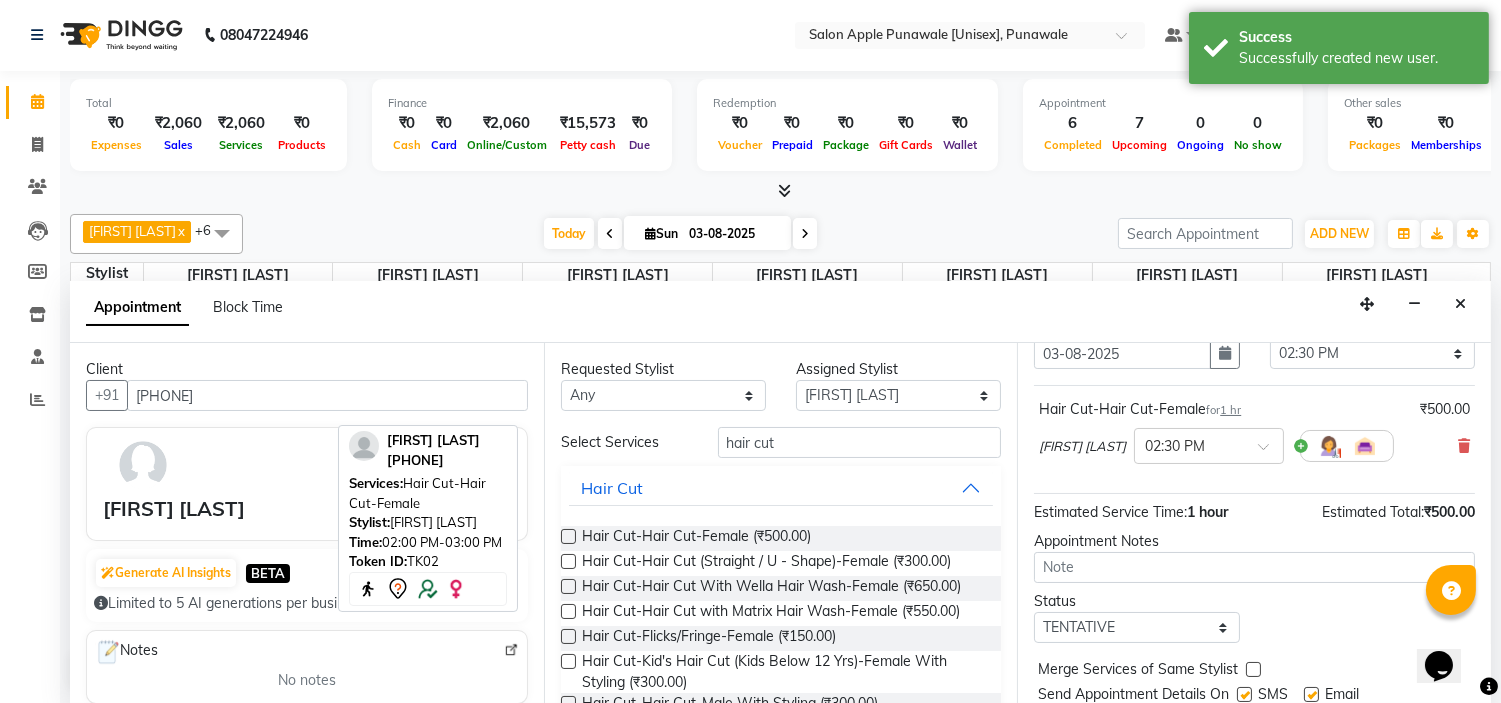 scroll, scrollTop: 165, scrollLeft: 0, axis: vertical 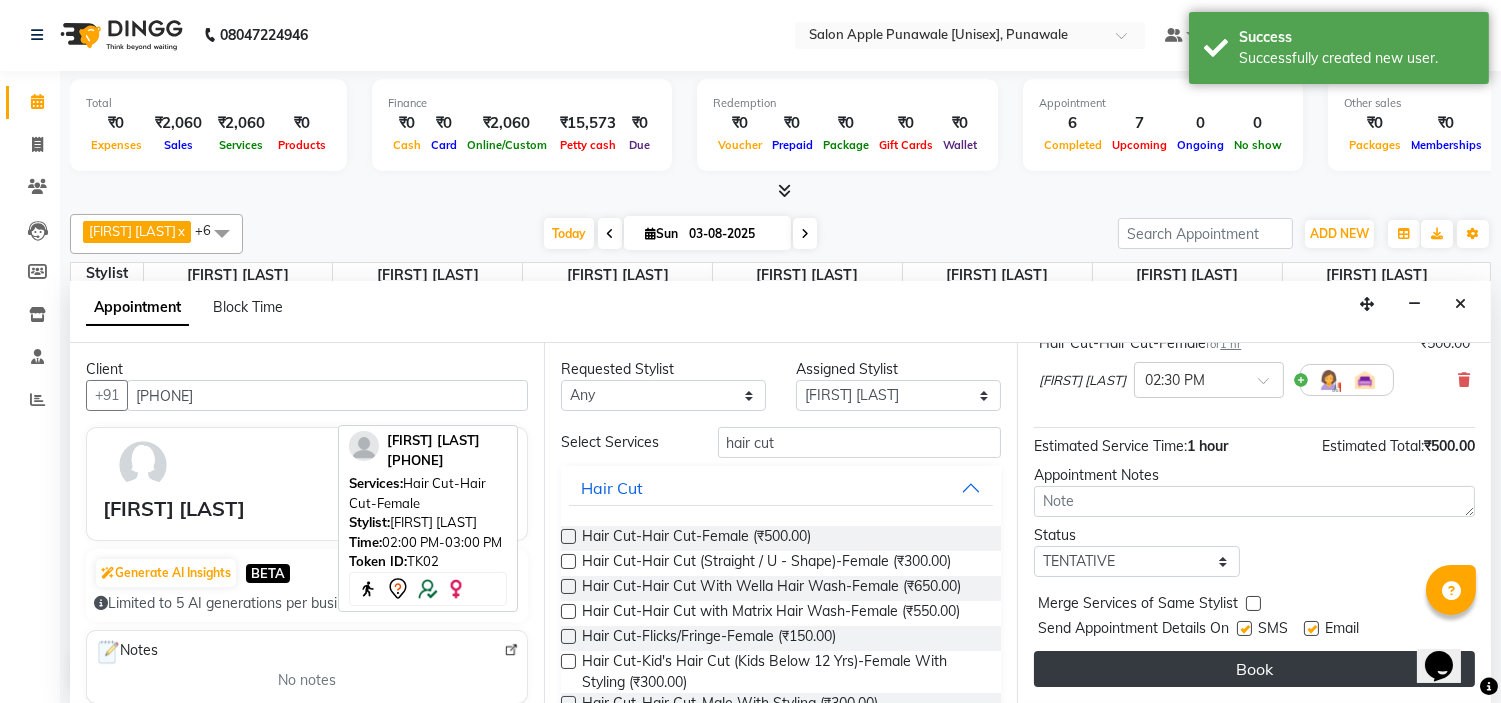 click on "Book" at bounding box center [1254, 669] 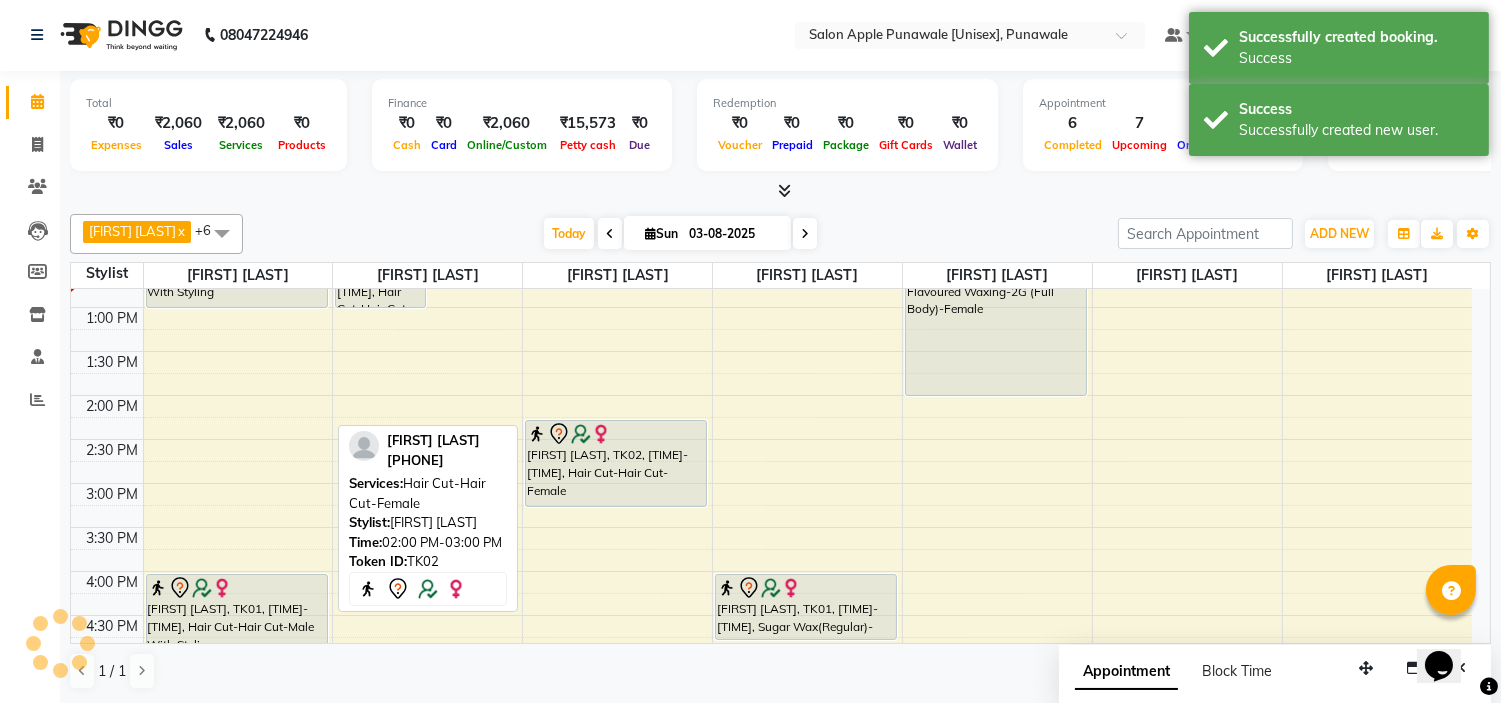 scroll, scrollTop: 0, scrollLeft: 0, axis: both 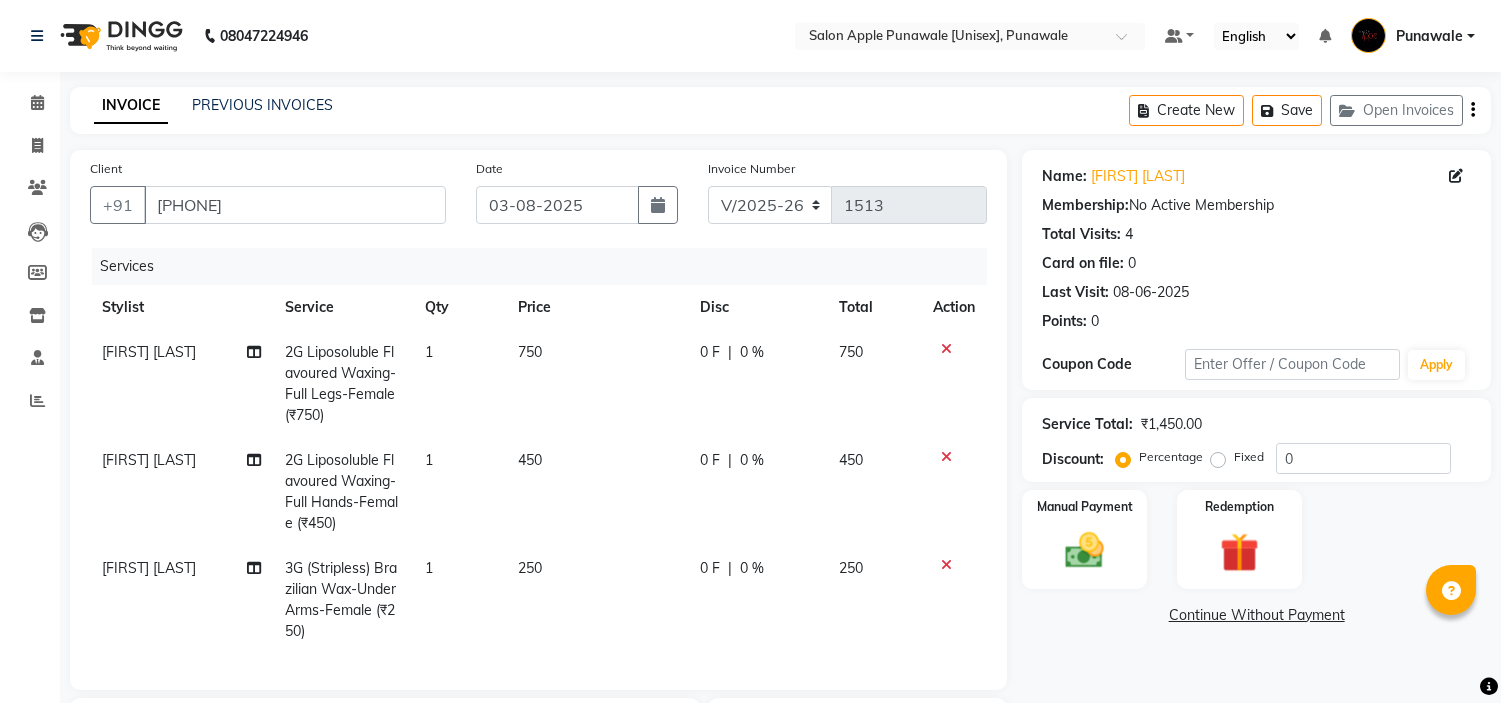 select on "5421" 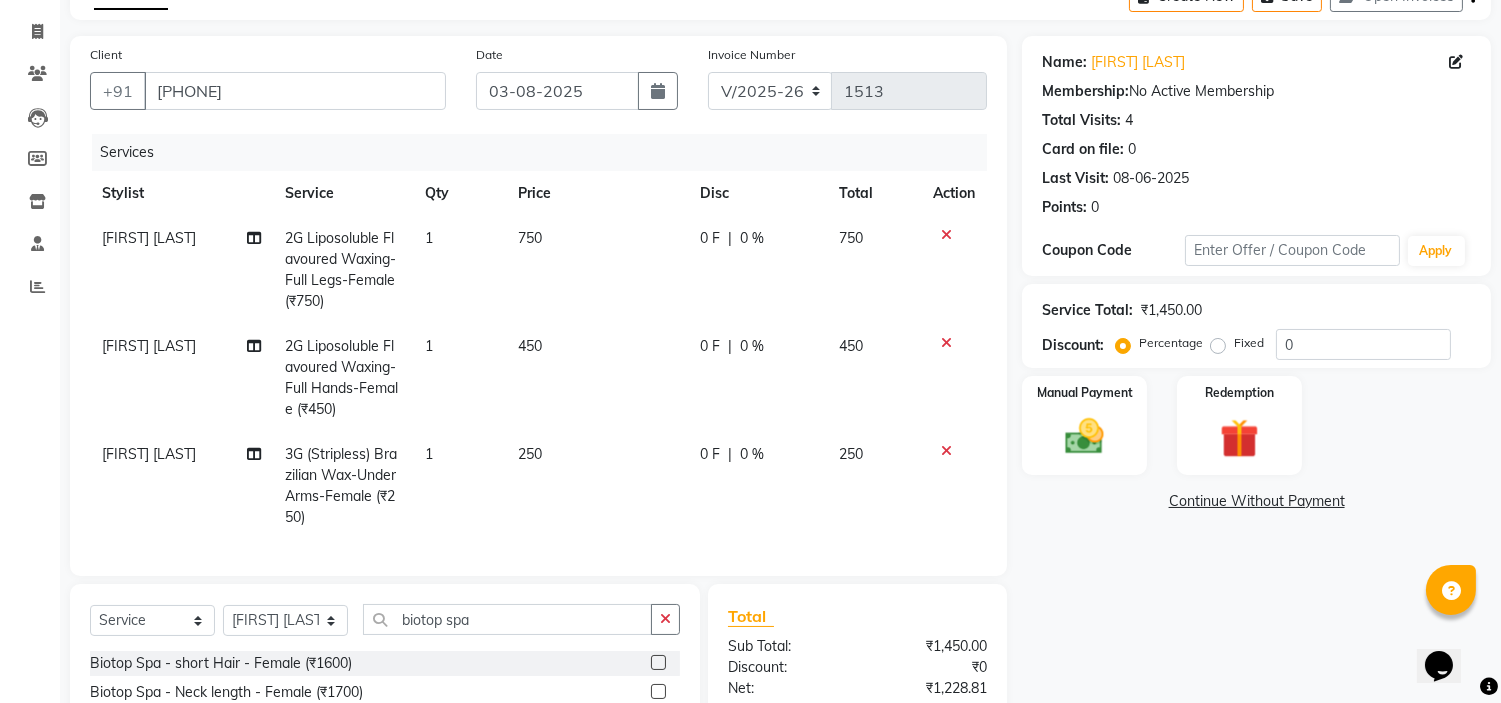 scroll, scrollTop: 0, scrollLeft: 0, axis: both 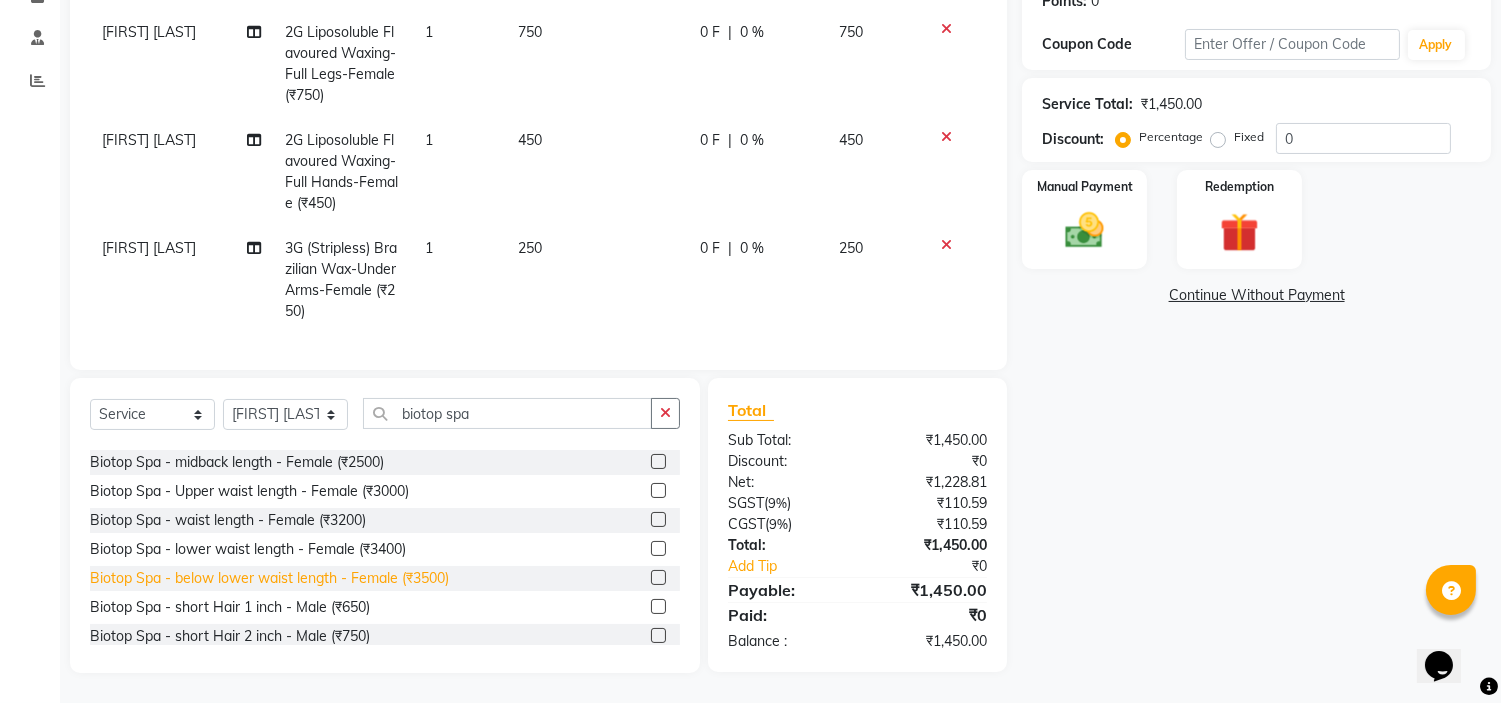 type on "biotop spa" 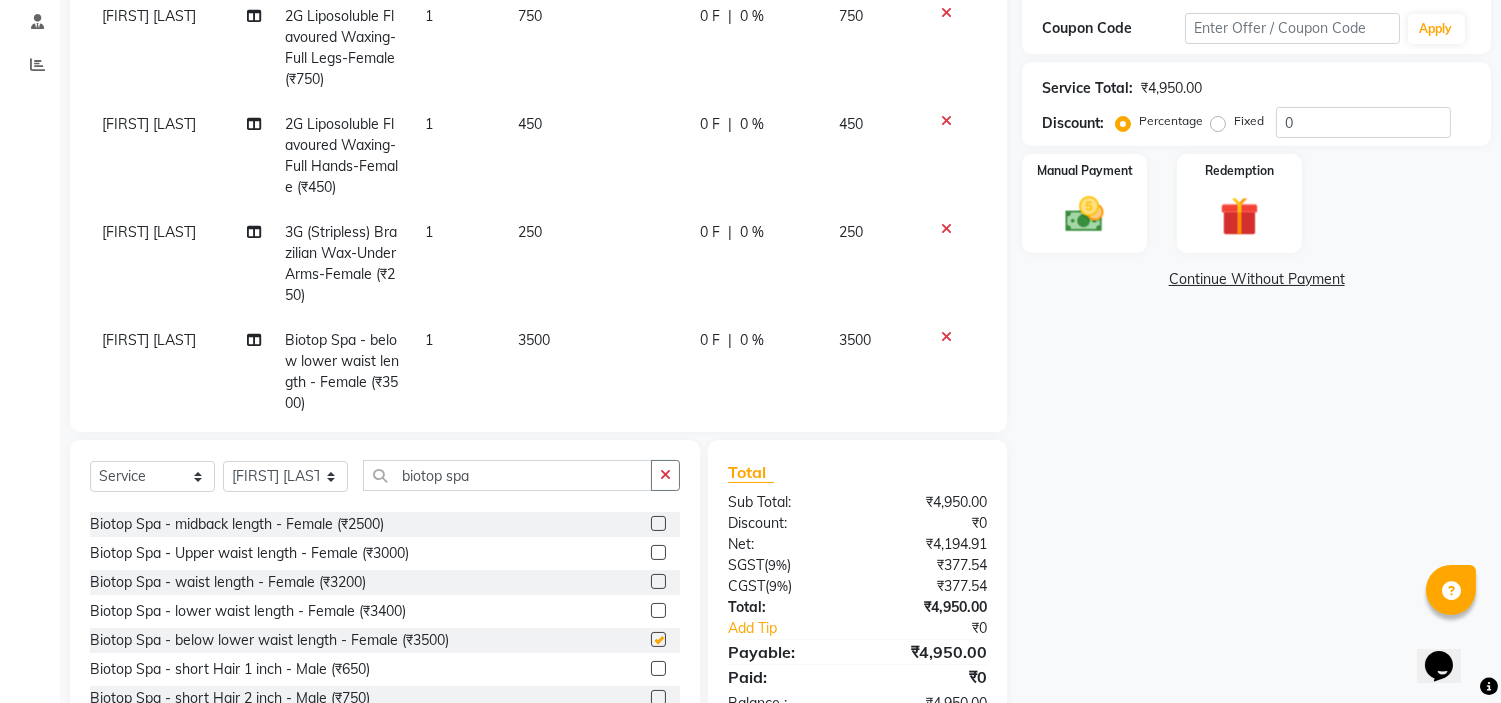 checkbox on "false" 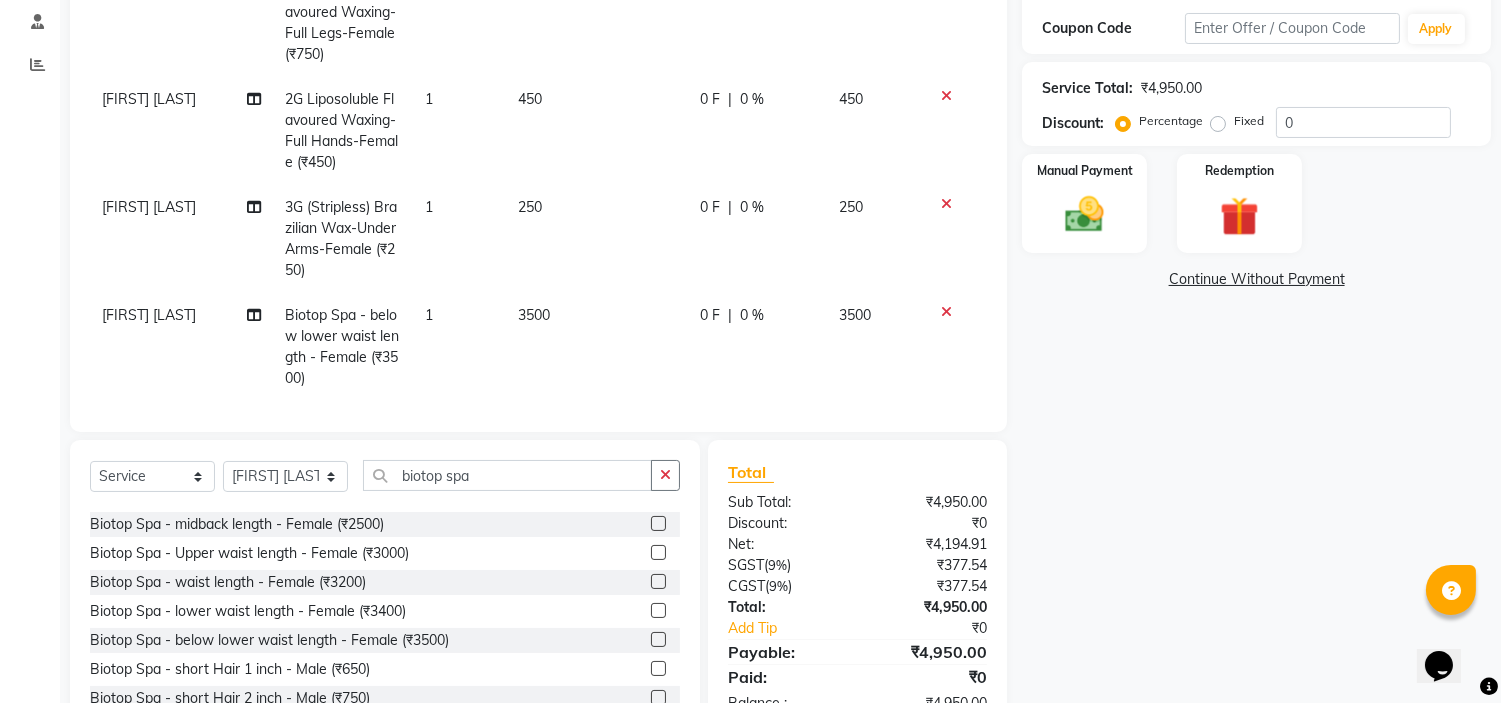 scroll, scrollTop: 46, scrollLeft: 0, axis: vertical 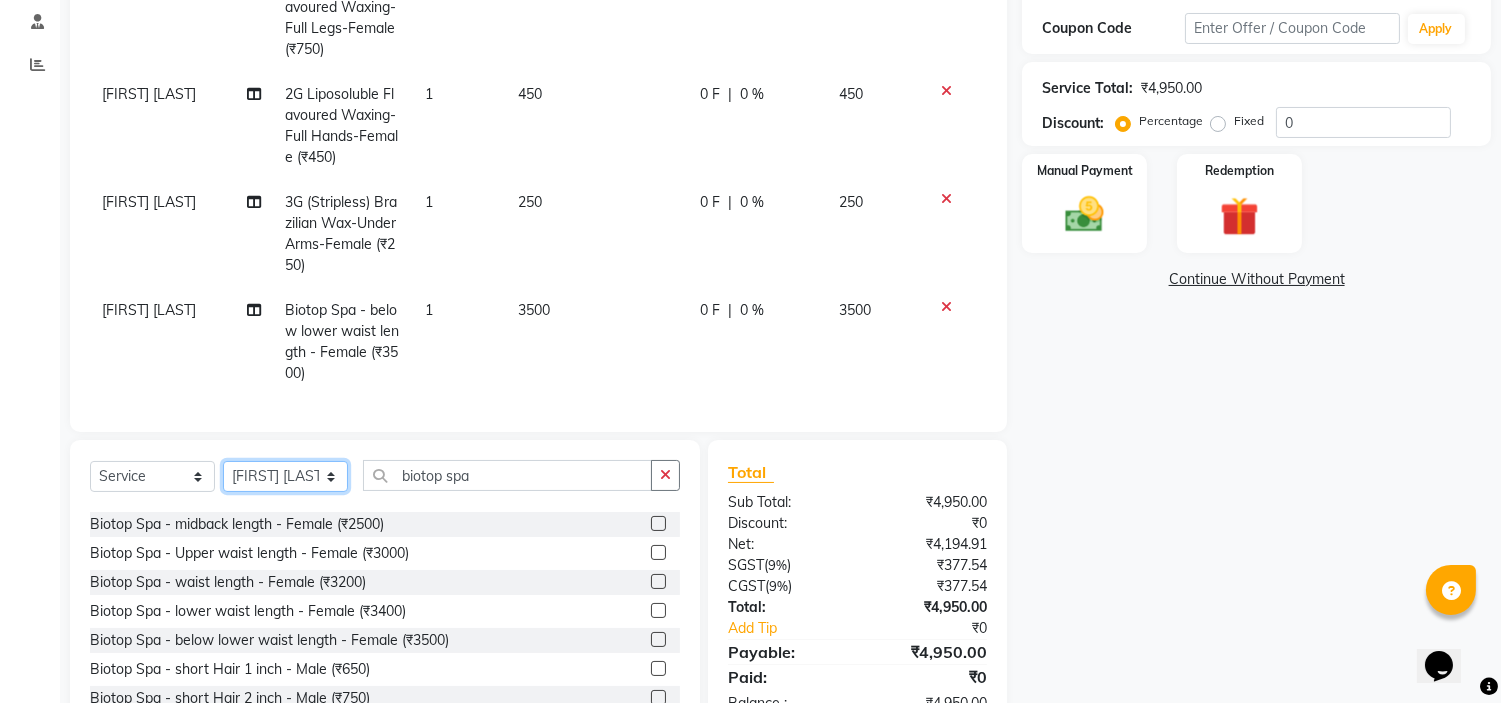 click on "Select Stylist Avi Sonawane Kamlesh Nikam Kaveri Nikam Pallavi Waghamare Shruti Khapake Sneha Jadhav Sohail Shaikh  Vivek Hire" 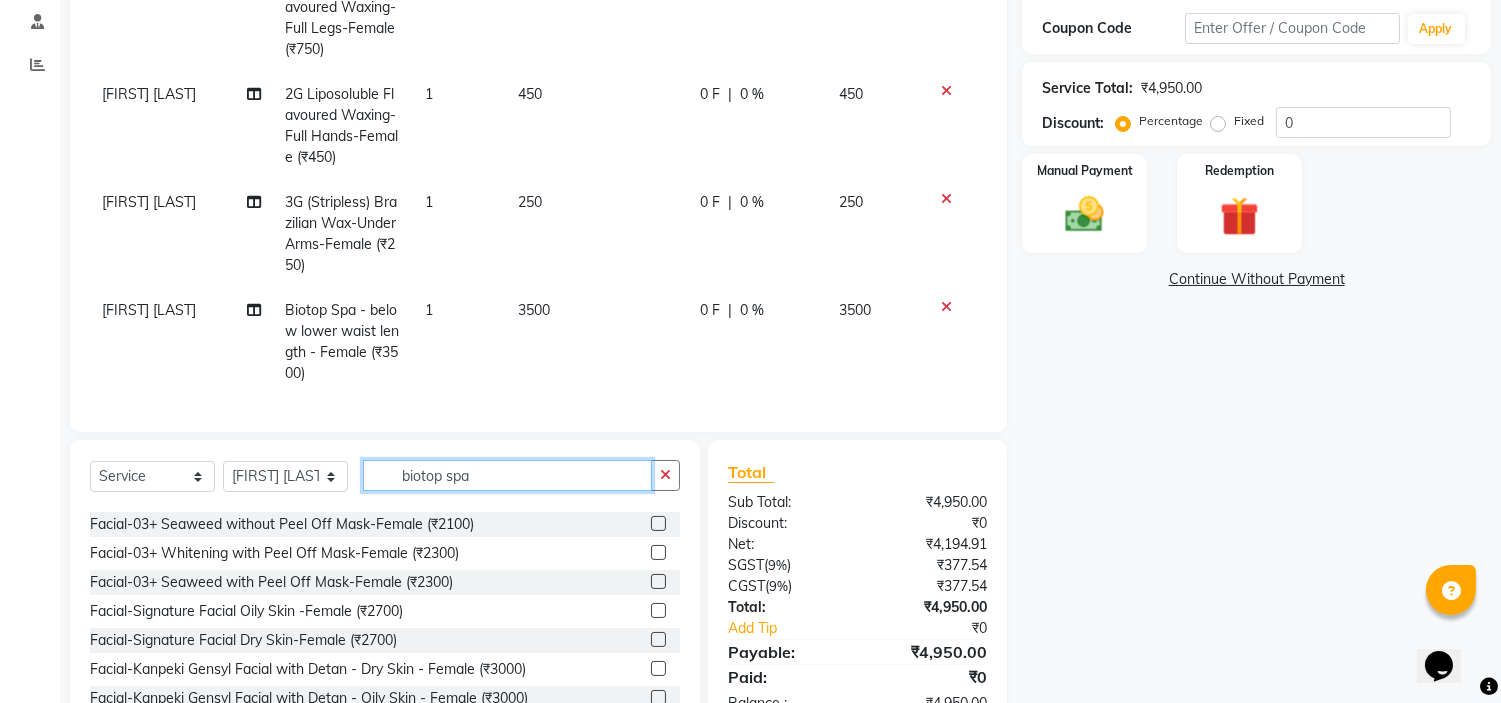 click on "biotop spa" 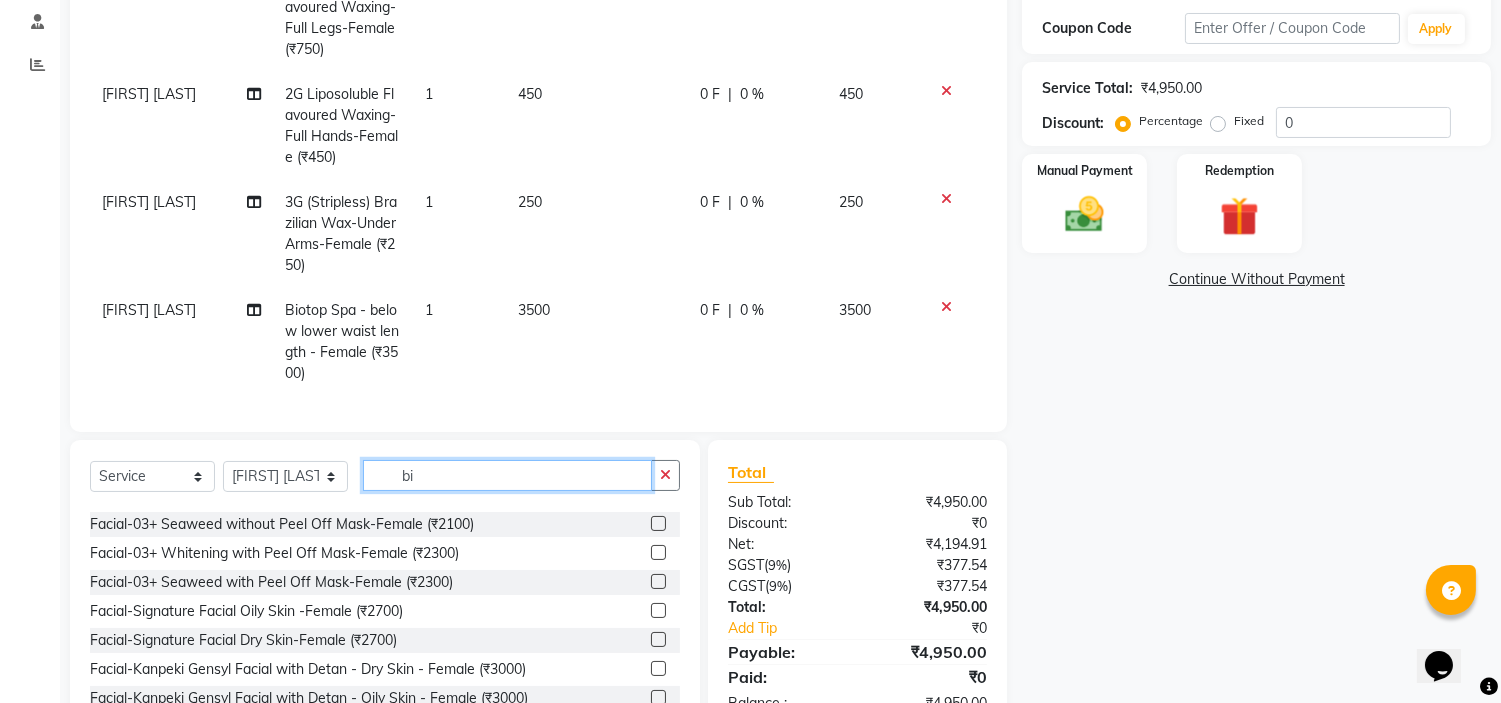 type on "b" 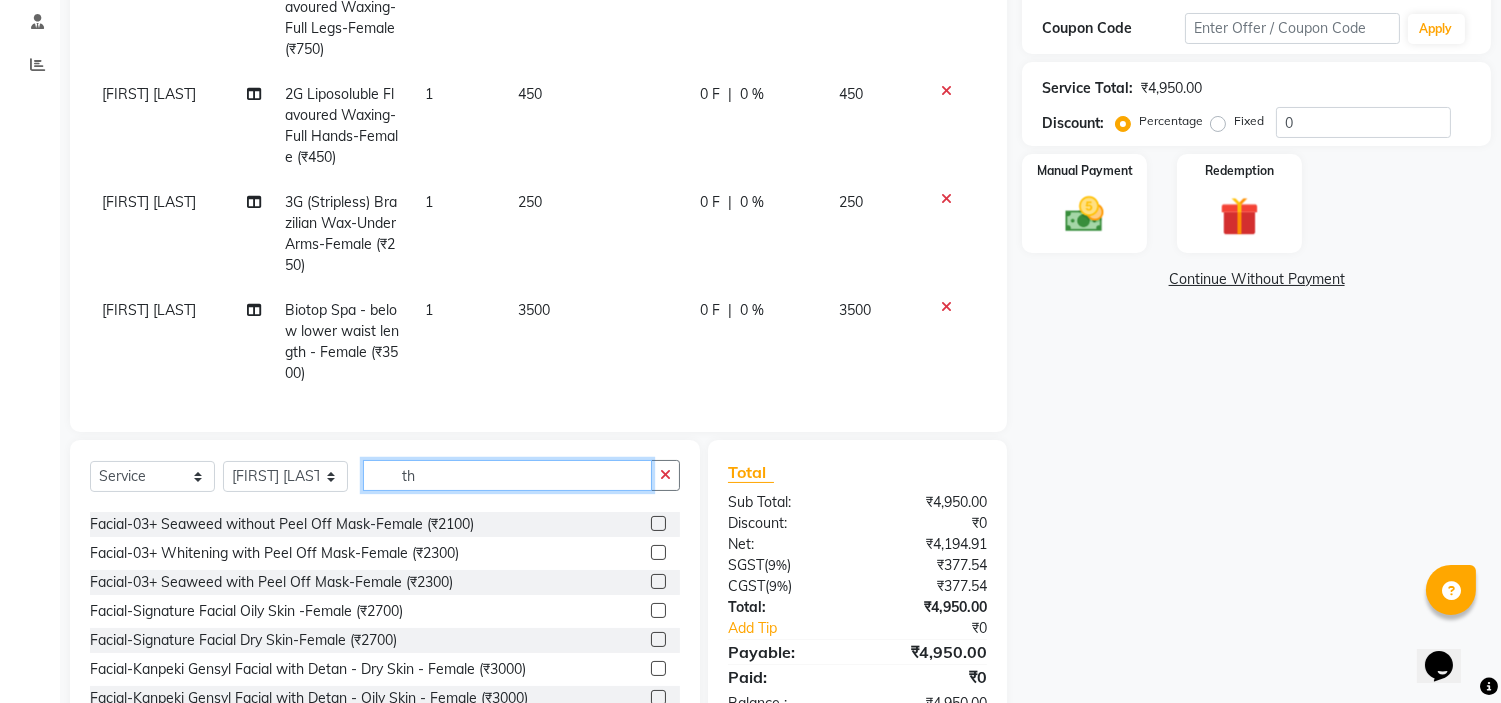 scroll, scrollTop: 24, scrollLeft: 0, axis: vertical 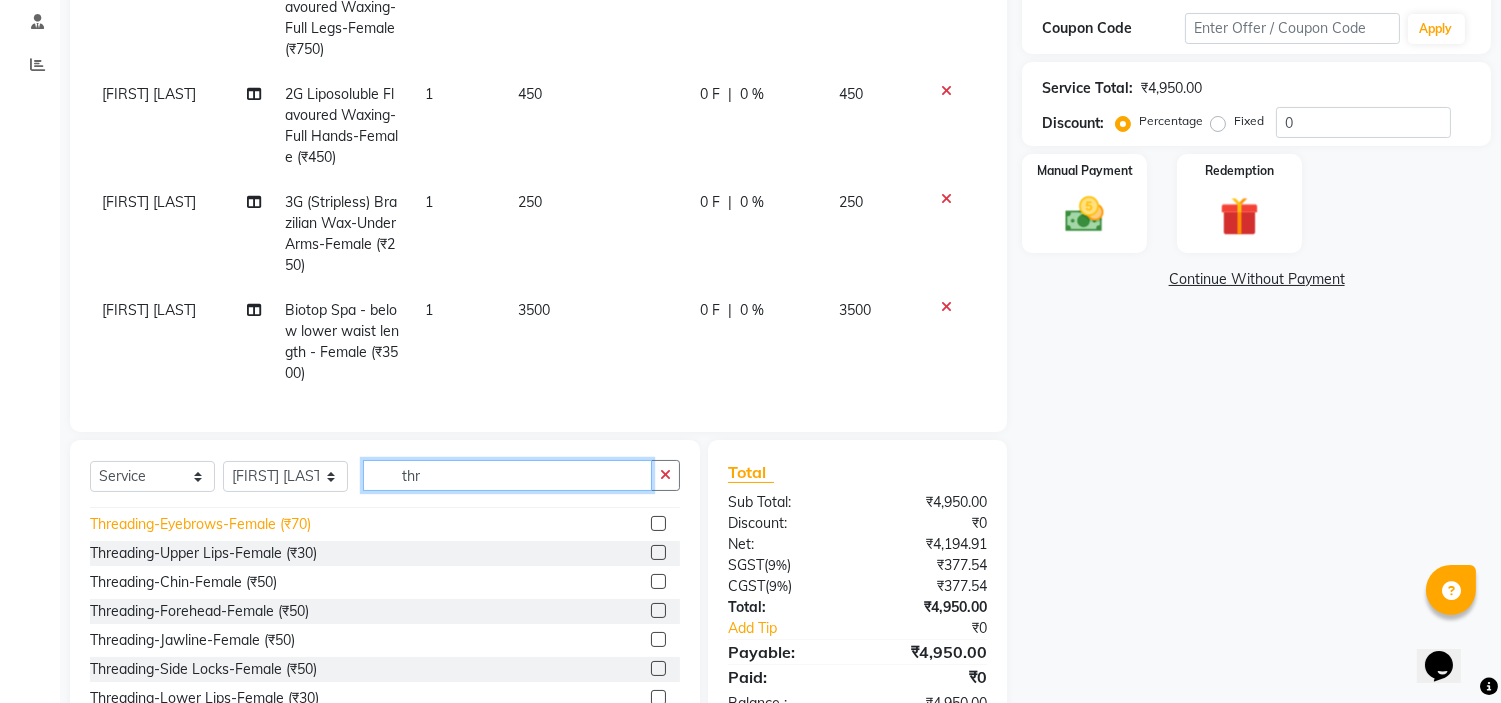 type on "thr" 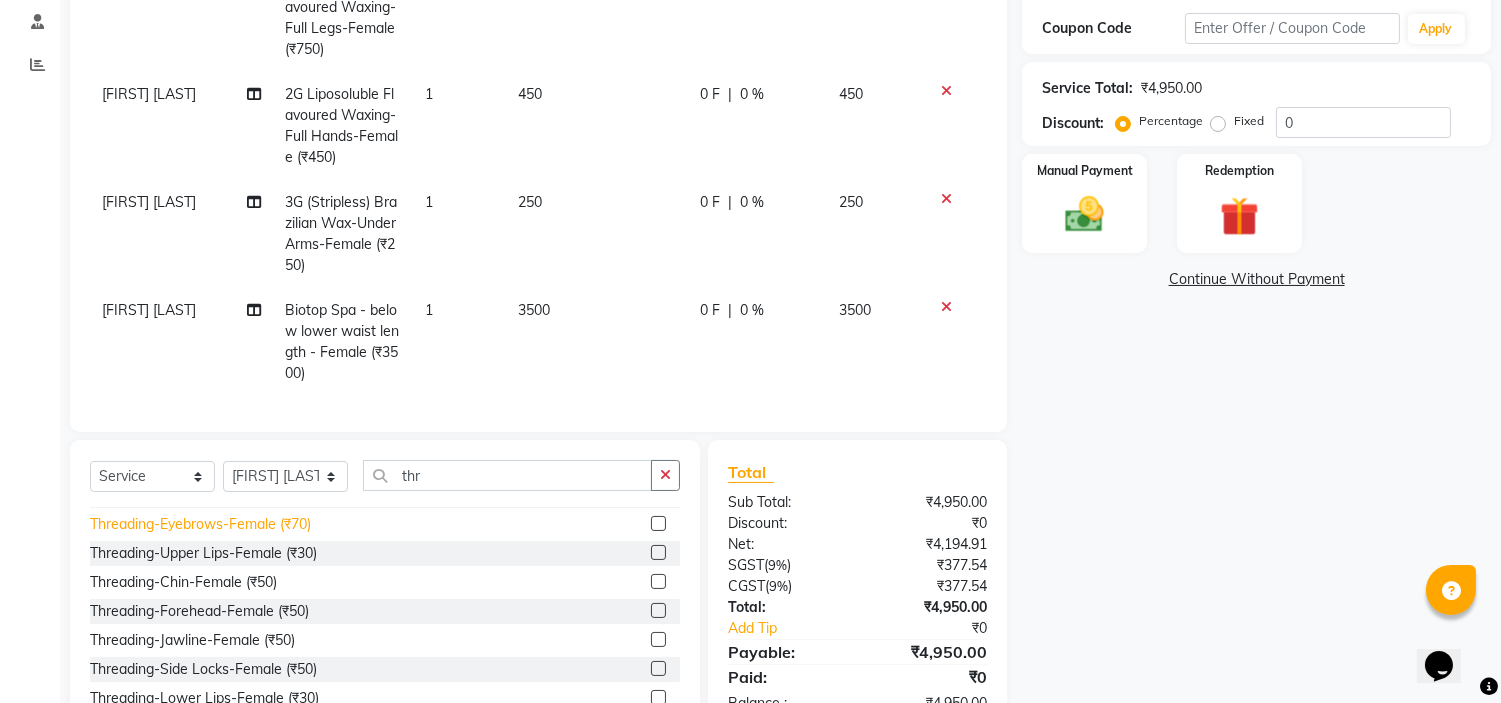 click on "Threading-Eyebrows-Female (₹70)" 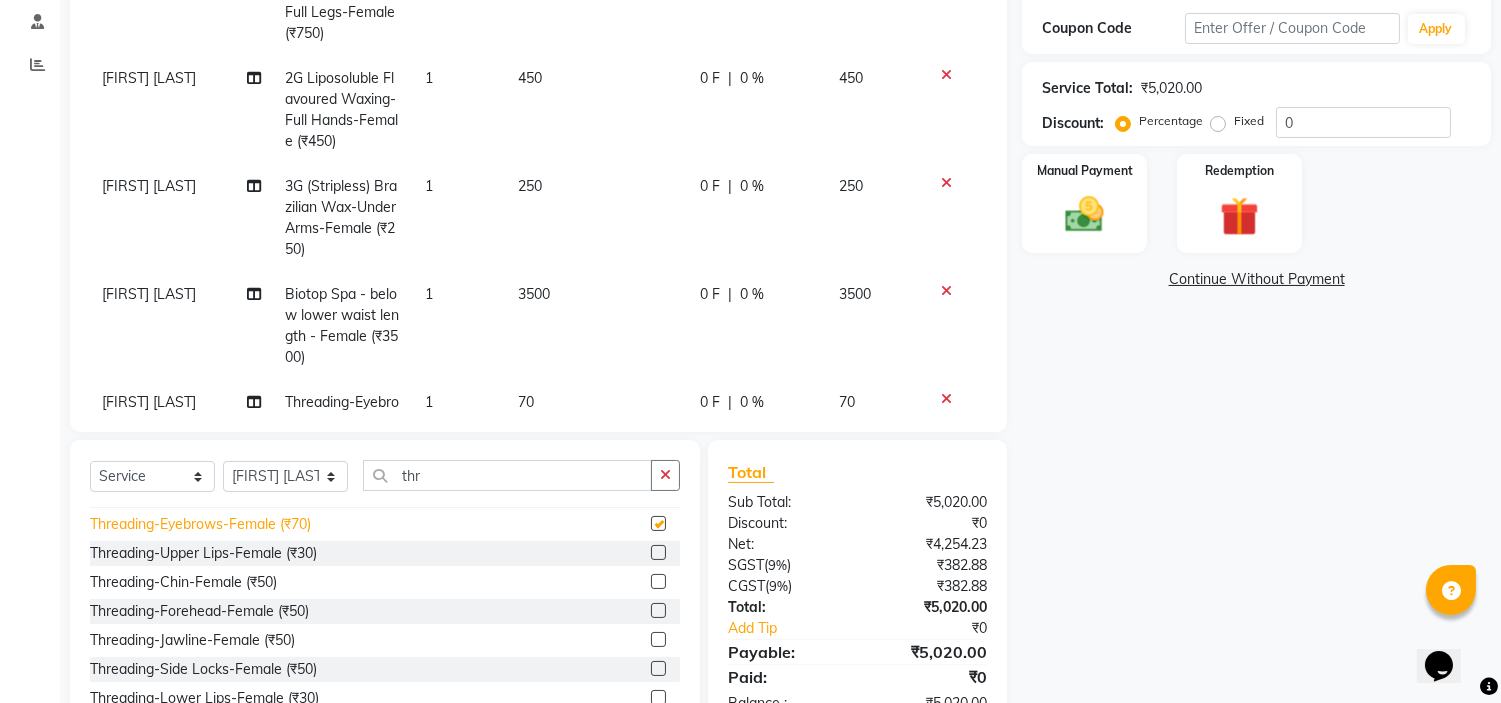 checkbox on "false" 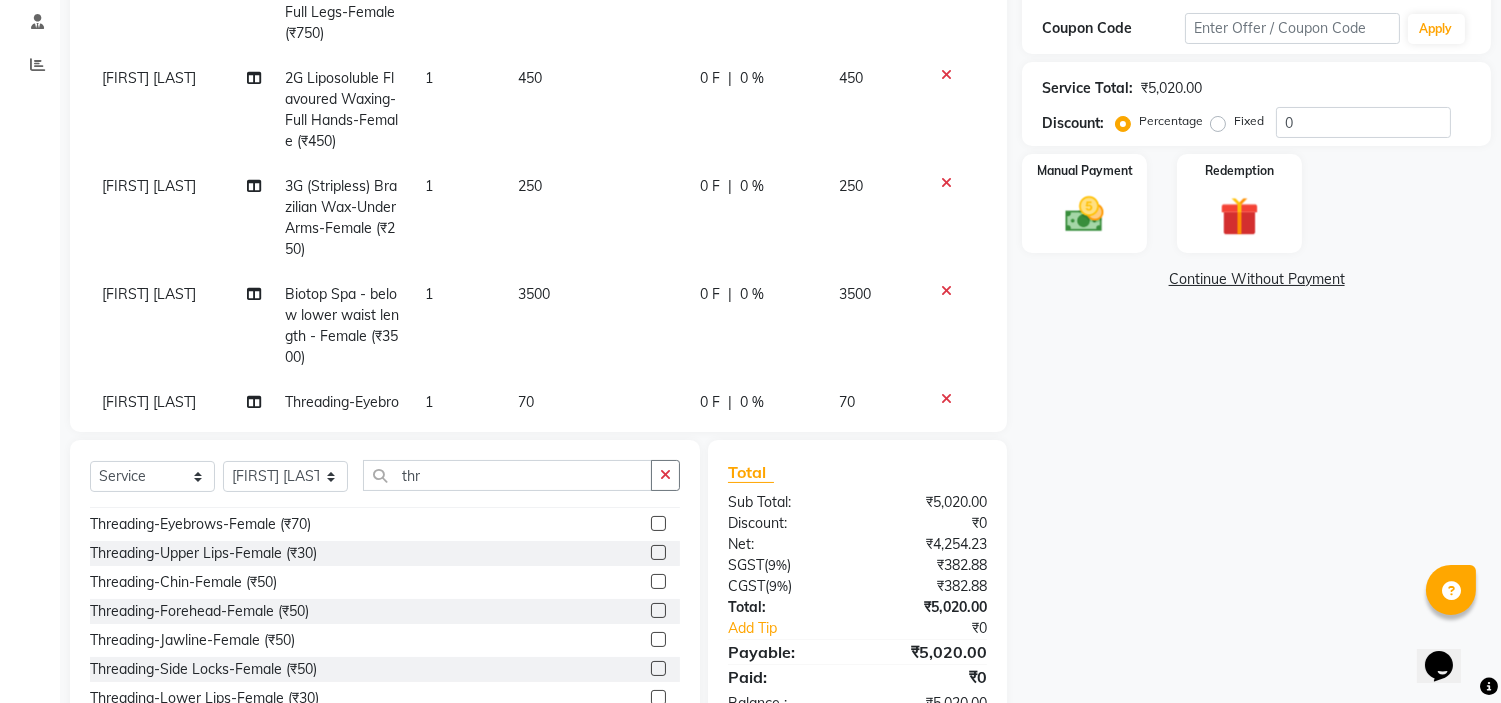 scroll, scrollTop: 133, scrollLeft: 0, axis: vertical 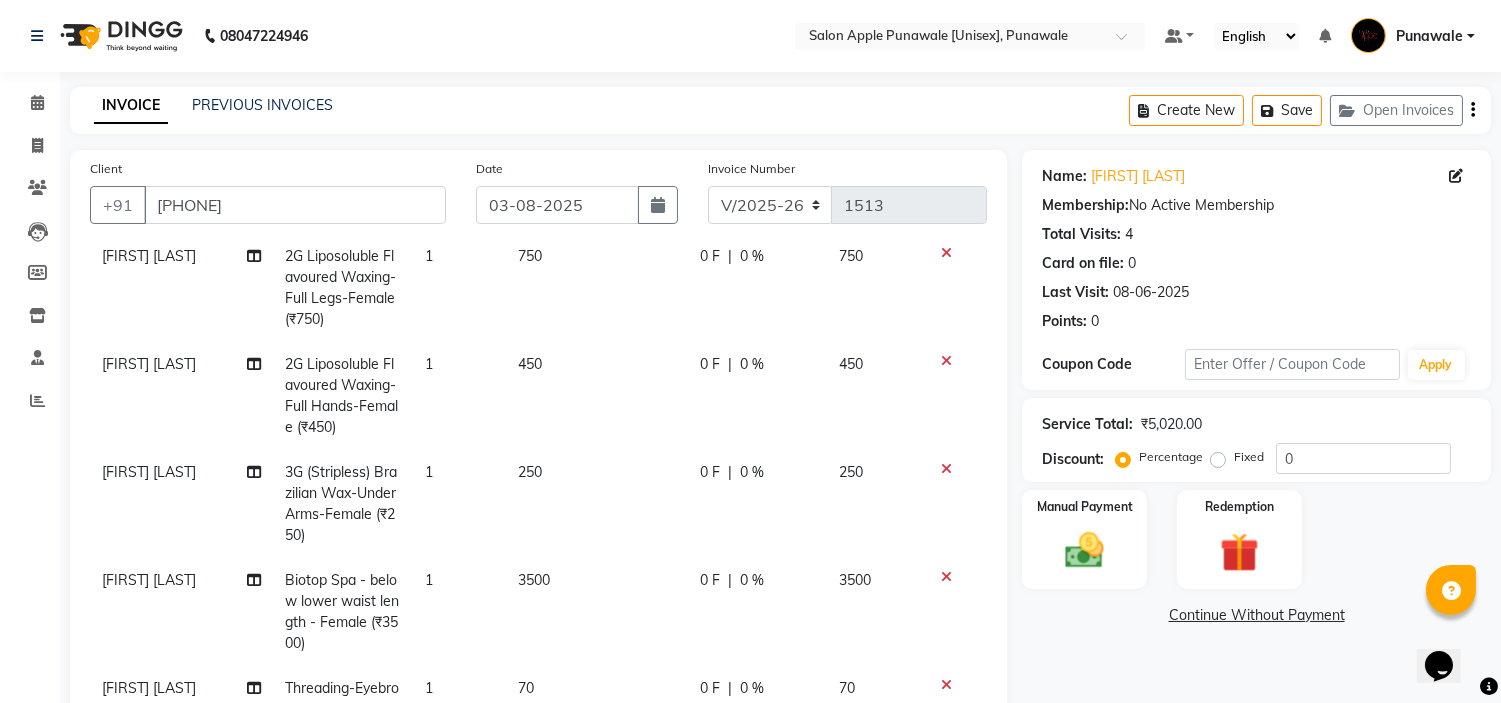 click 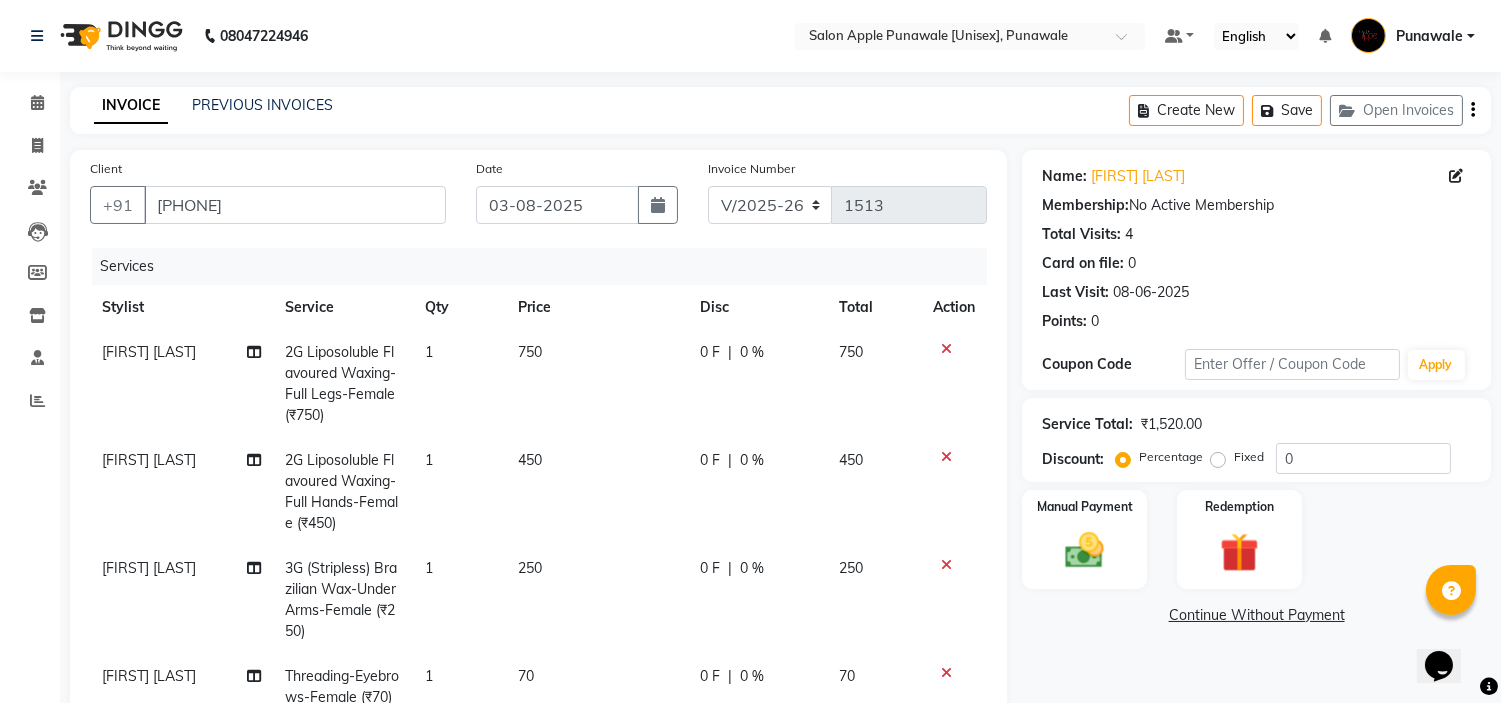 scroll, scrollTop: 397, scrollLeft: 0, axis: vertical 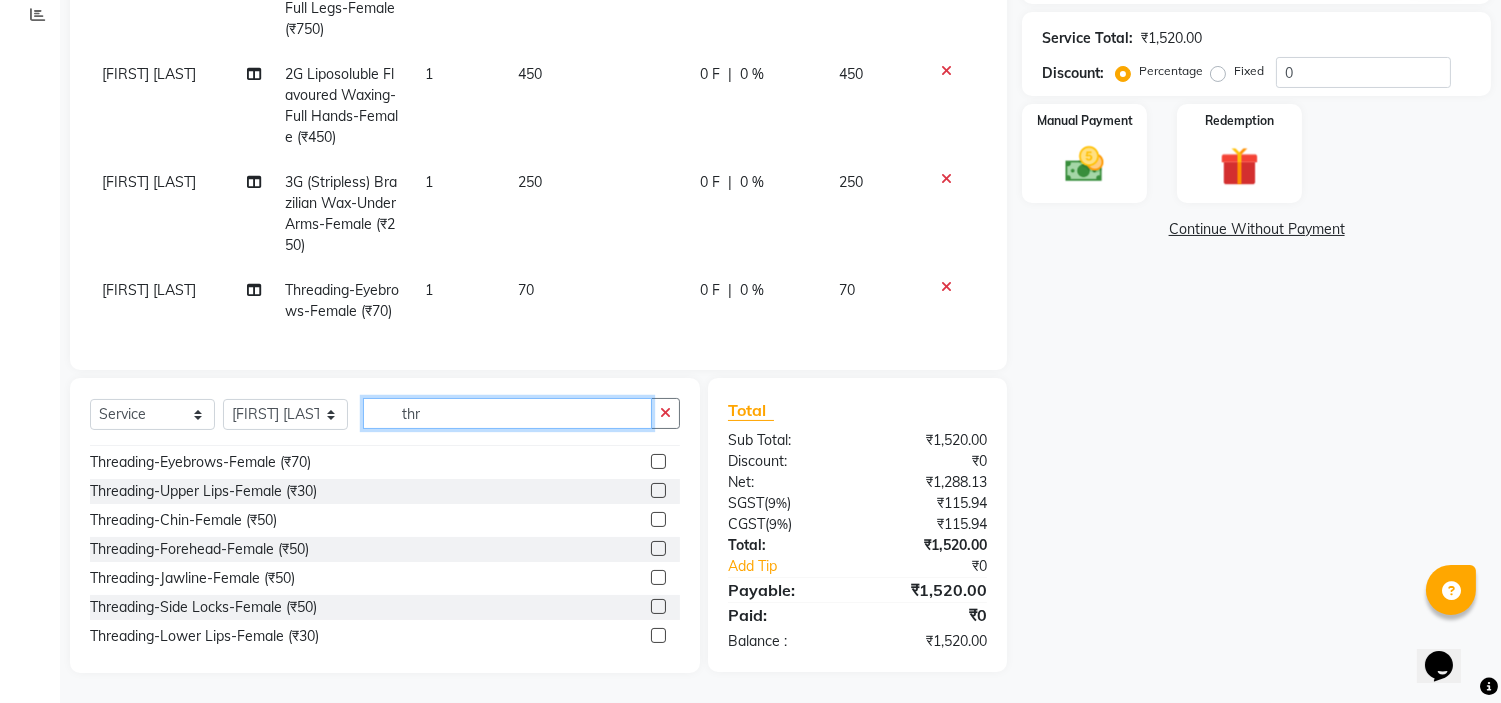 click on "thr" 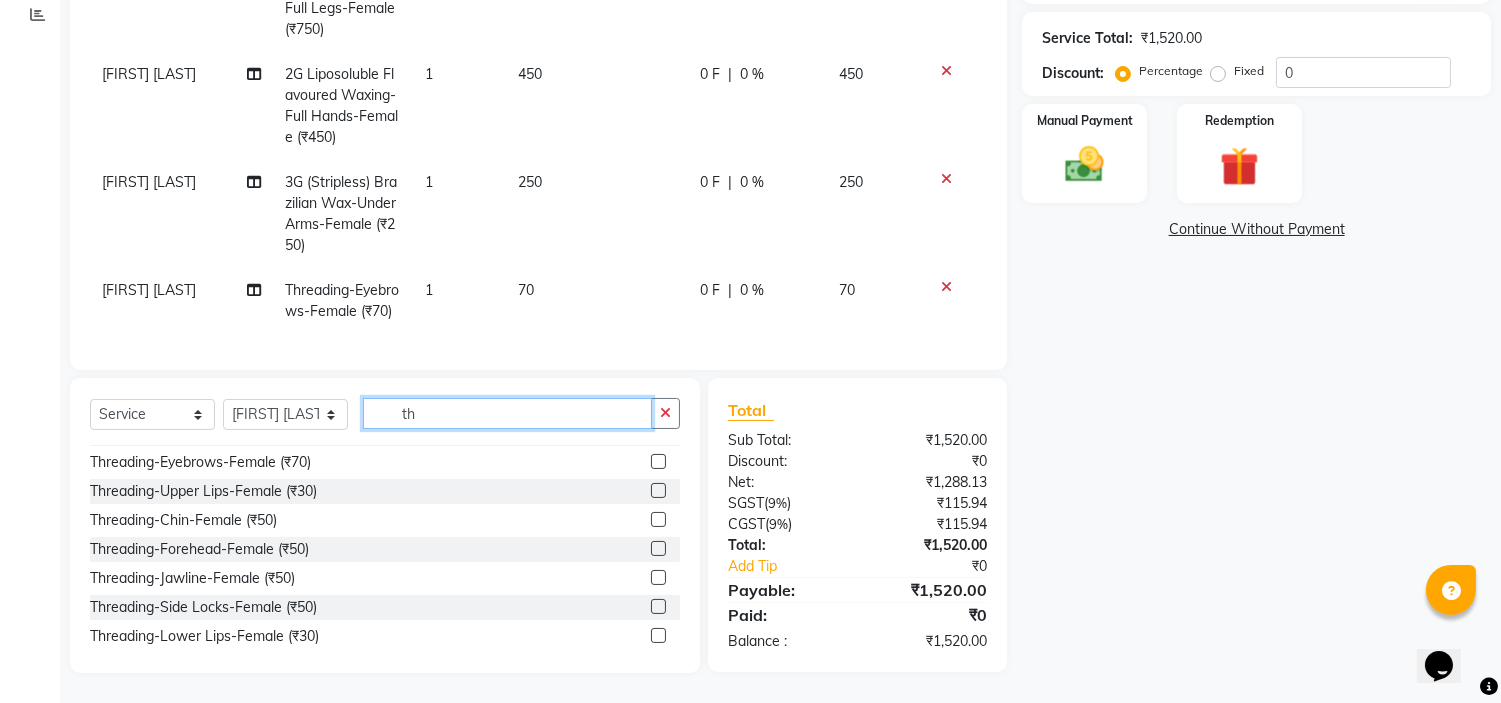 type on "t" 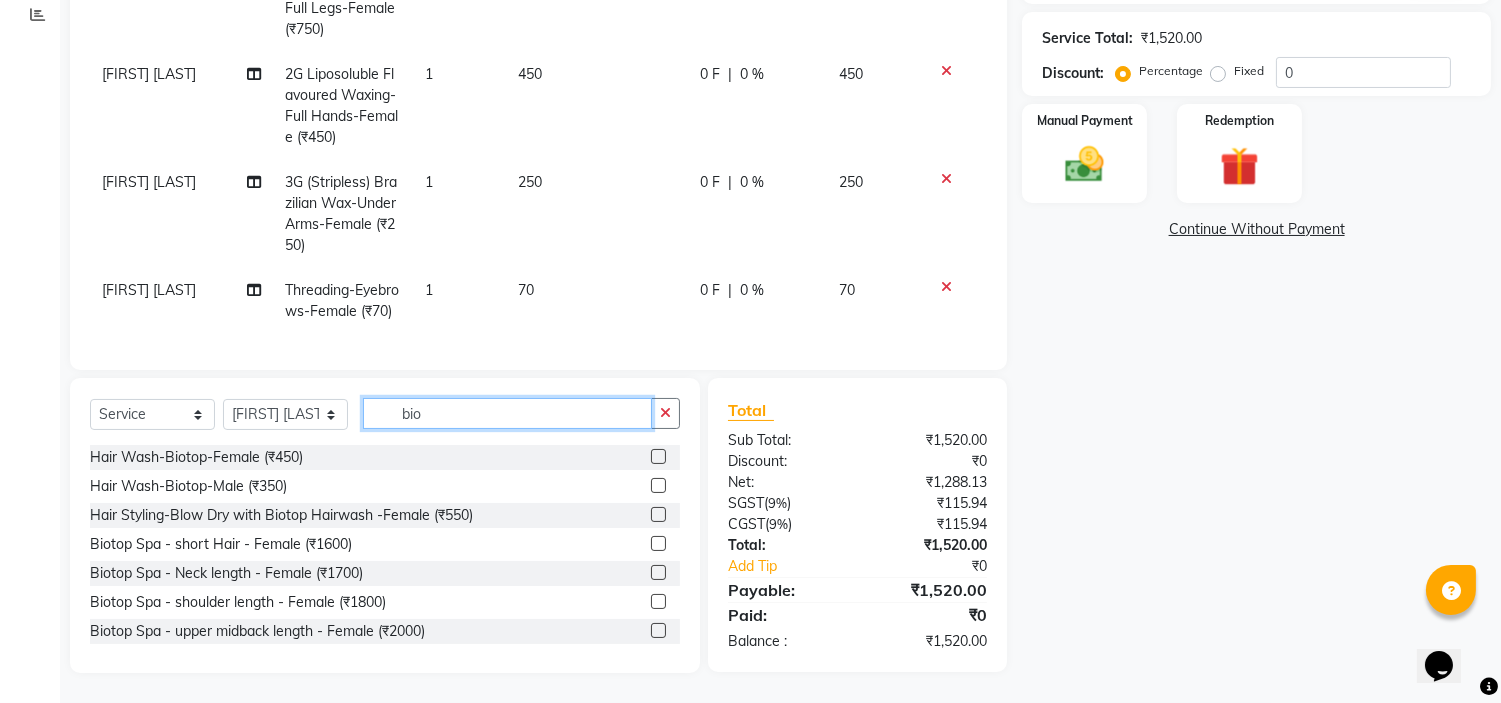 scroll, scrollTop: 222, scrollLeft: 0, axis: vertical 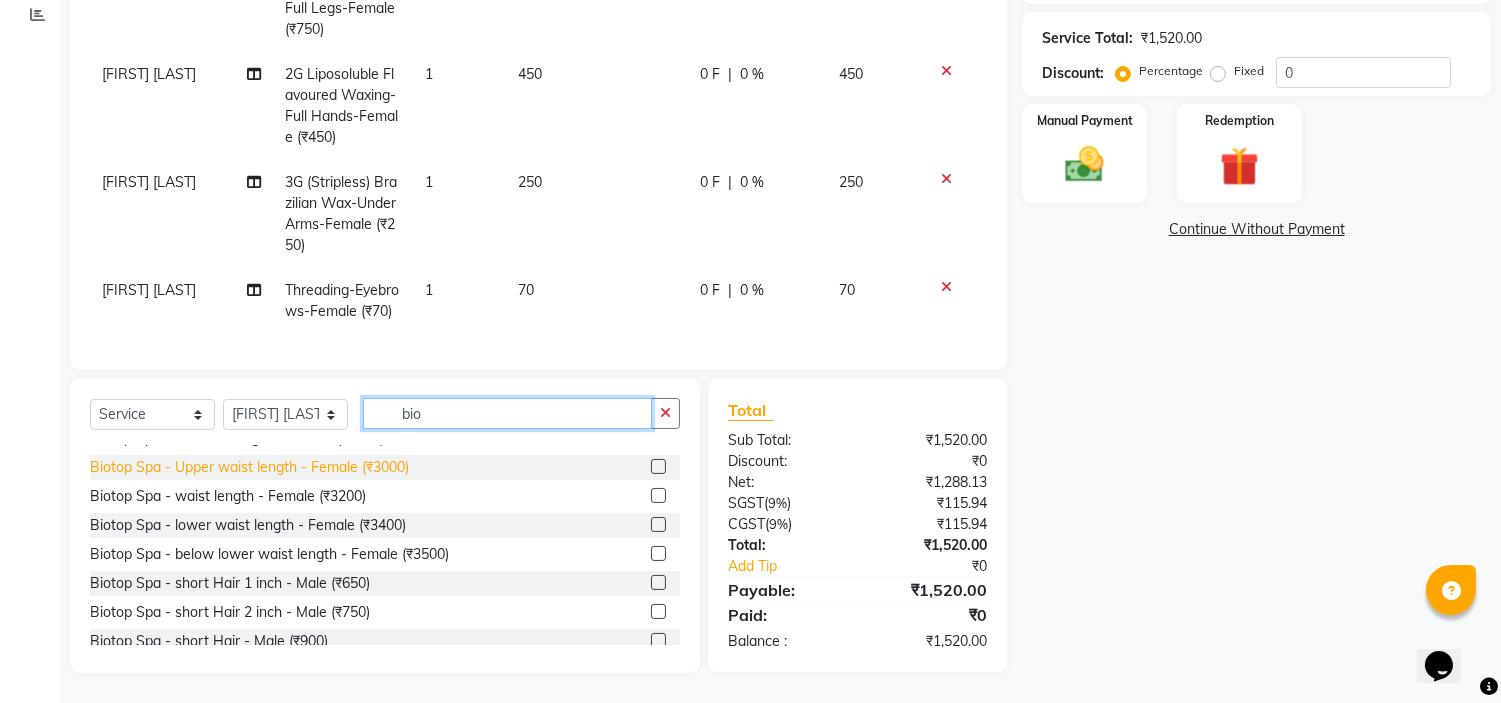 type on "bio" 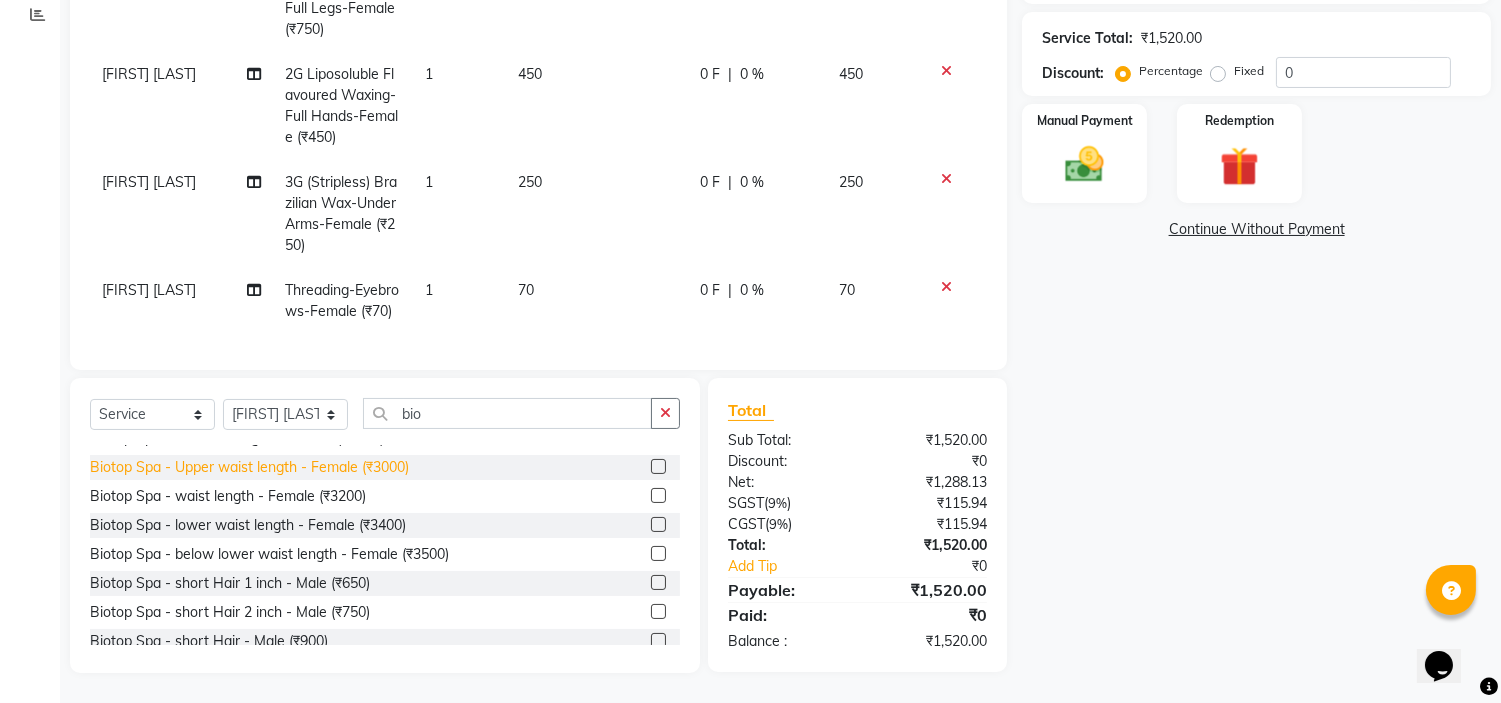 click on "Biotop Spa - Upper waist length - Female (₹3000)" 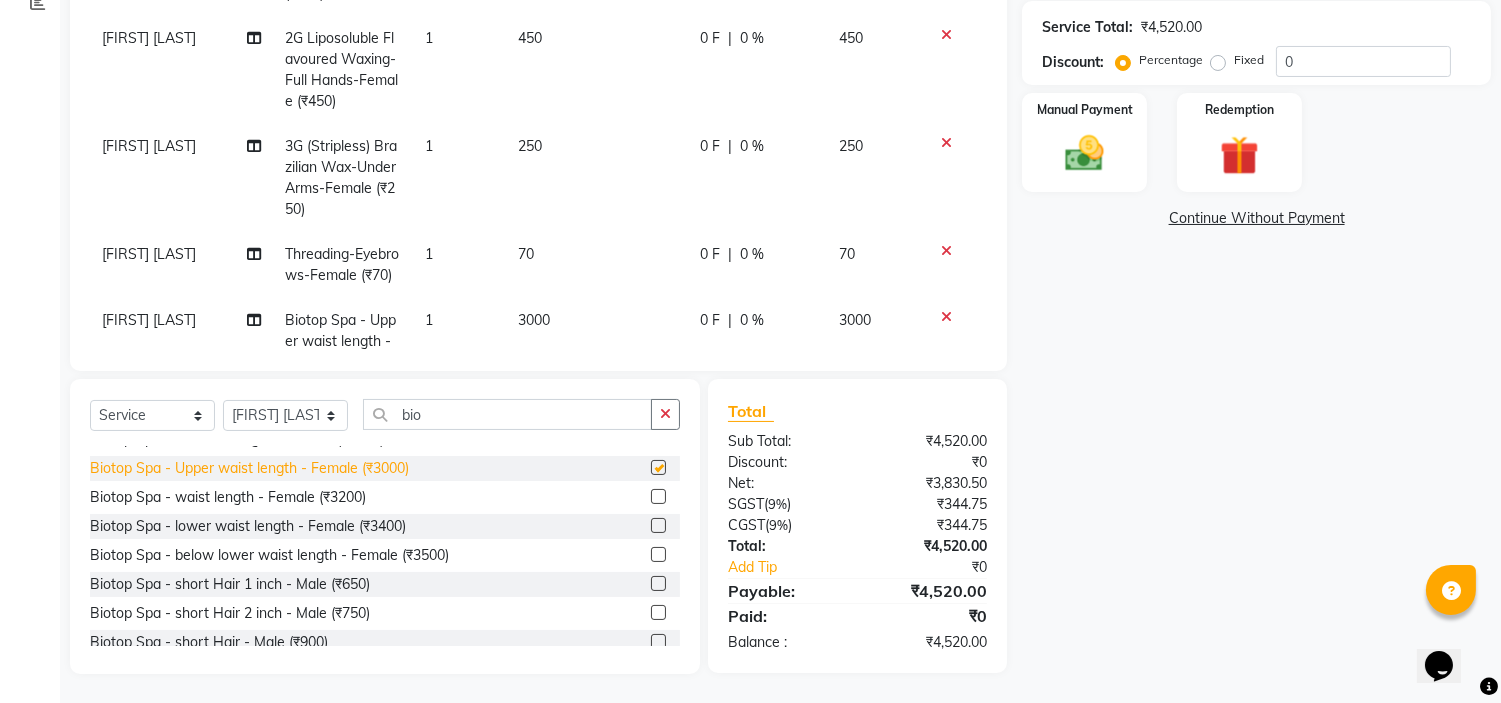 scroll, scrollTop: 112, scrollLeft: 0, axis: vertical 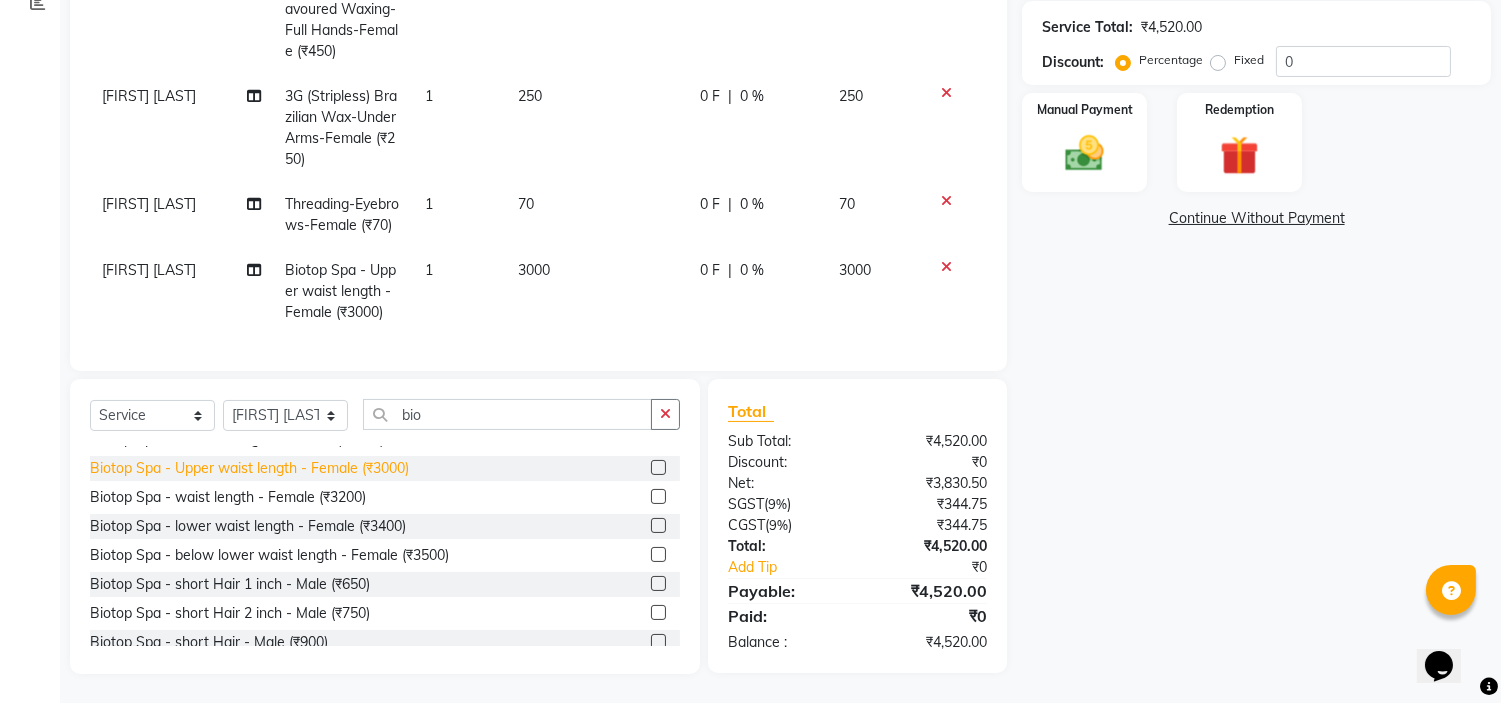 checkbox on "false" 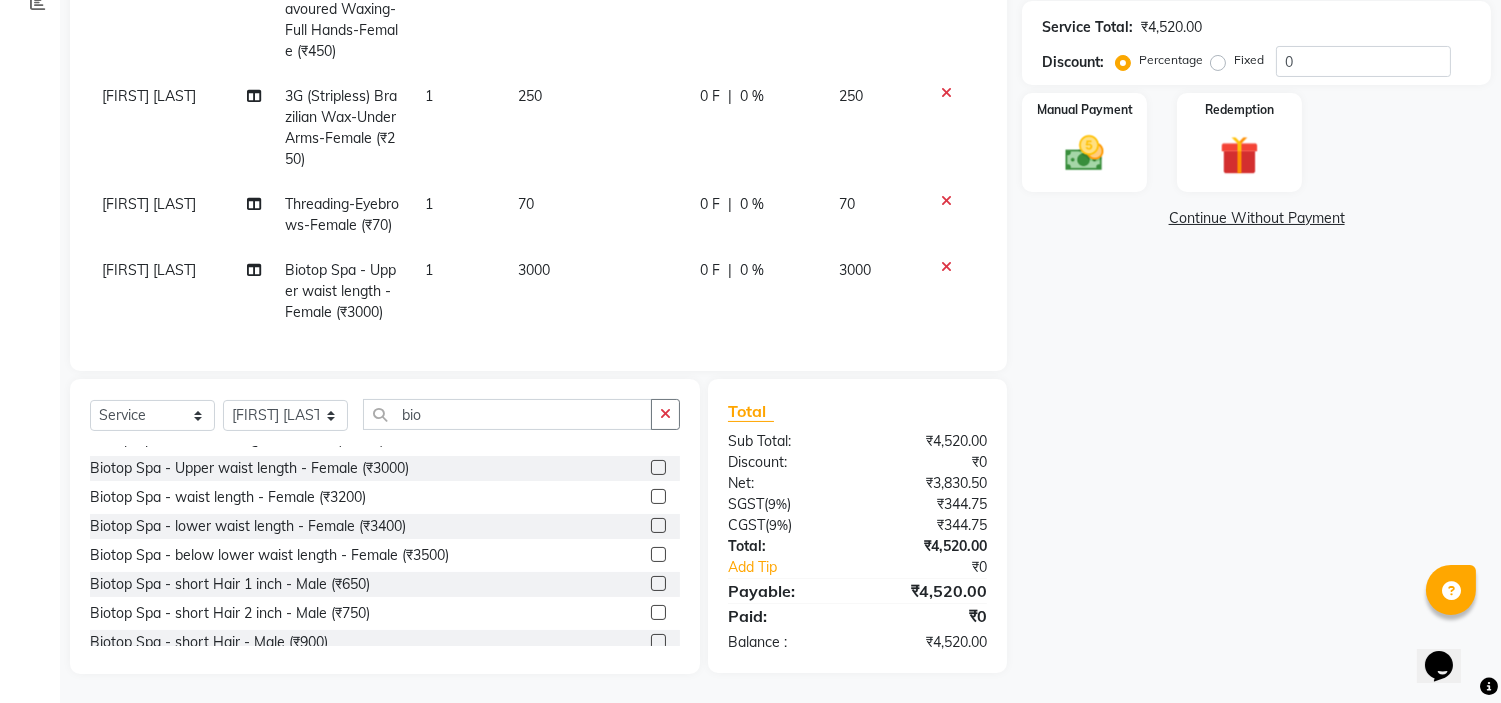 scroll, scrollTop: 112, scrollLeft: 0, axis: vertical 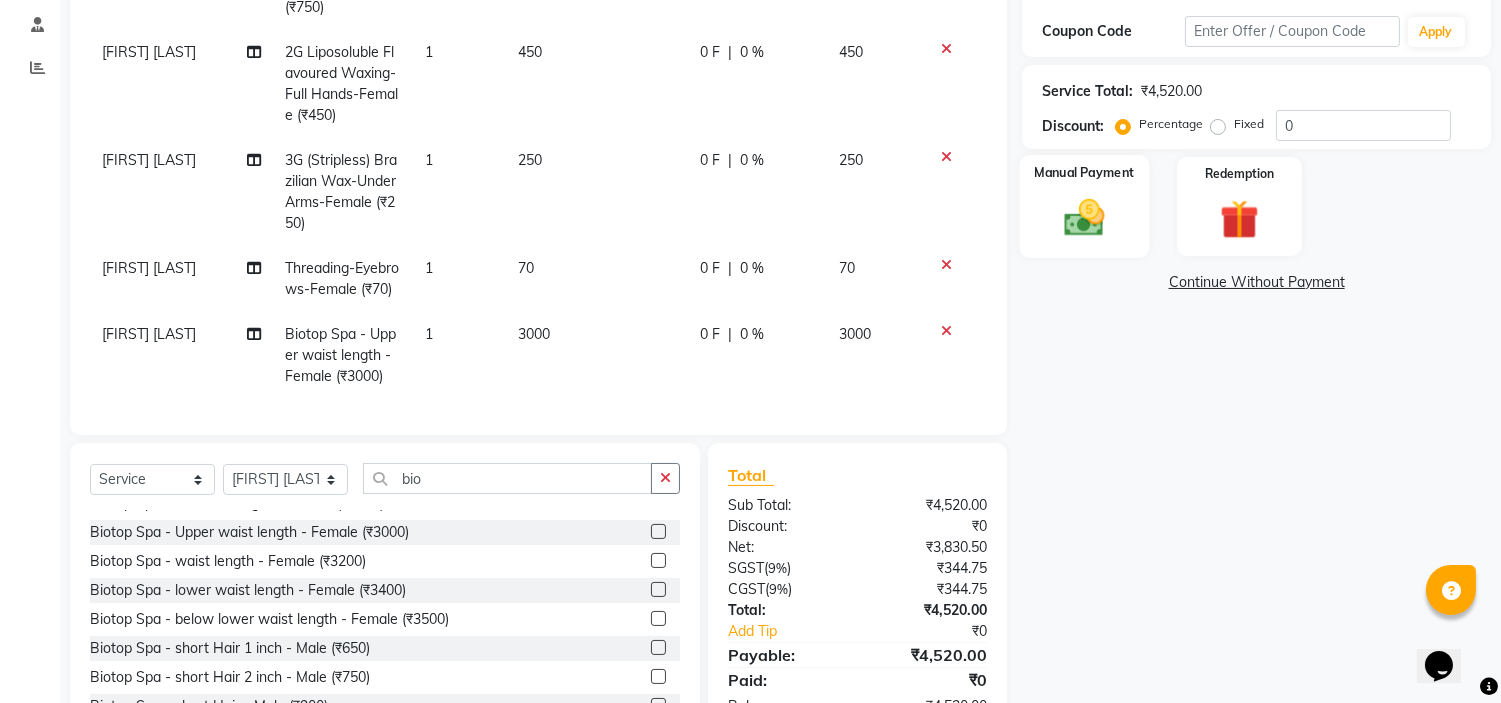 click 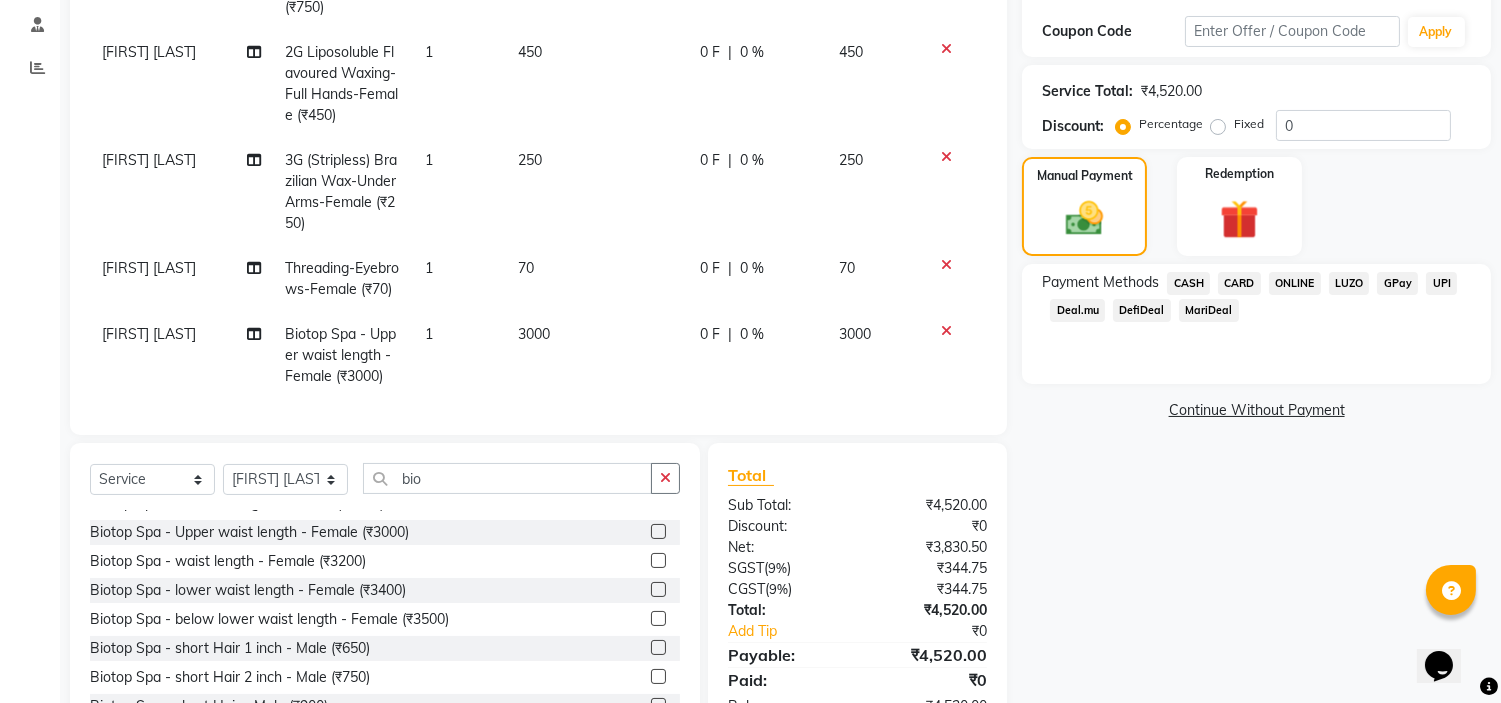 click on "ONLINE" 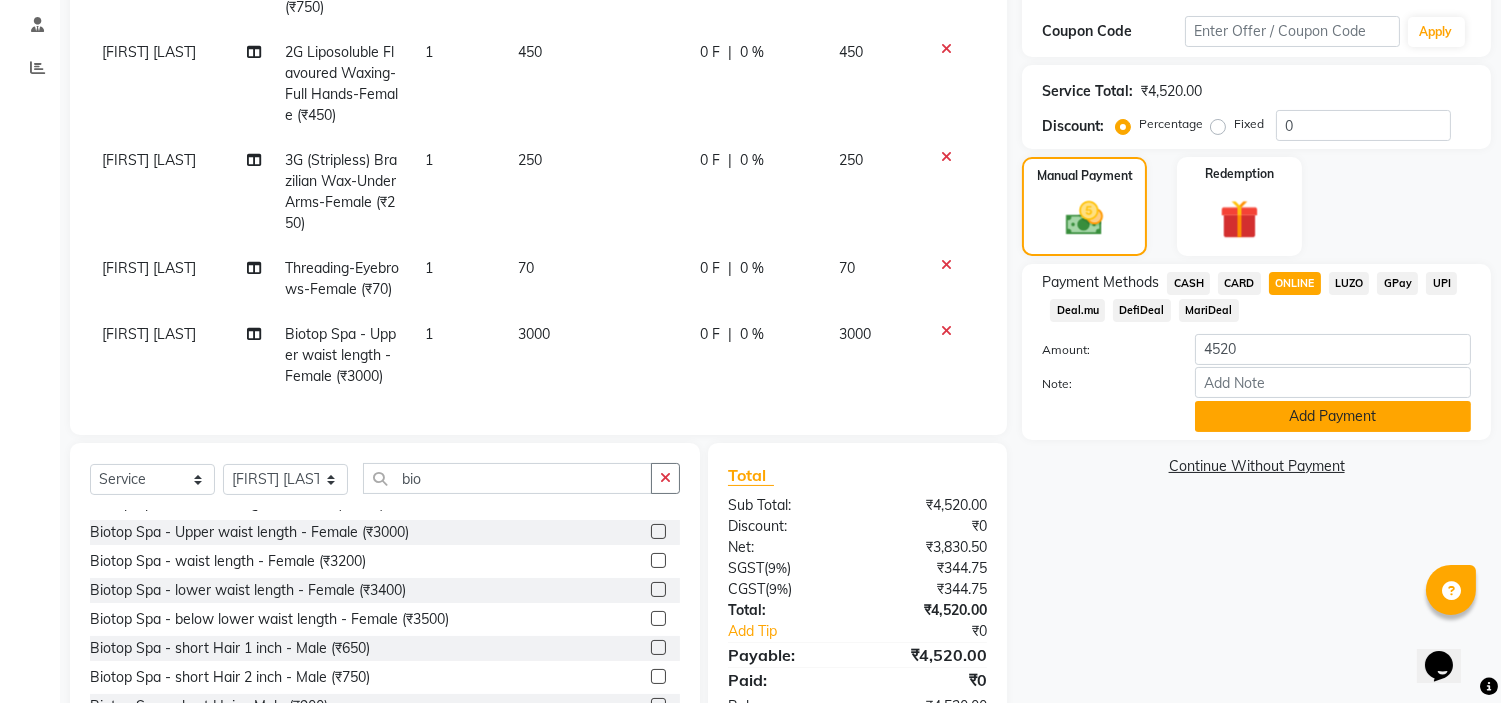 click on "Add Payment" 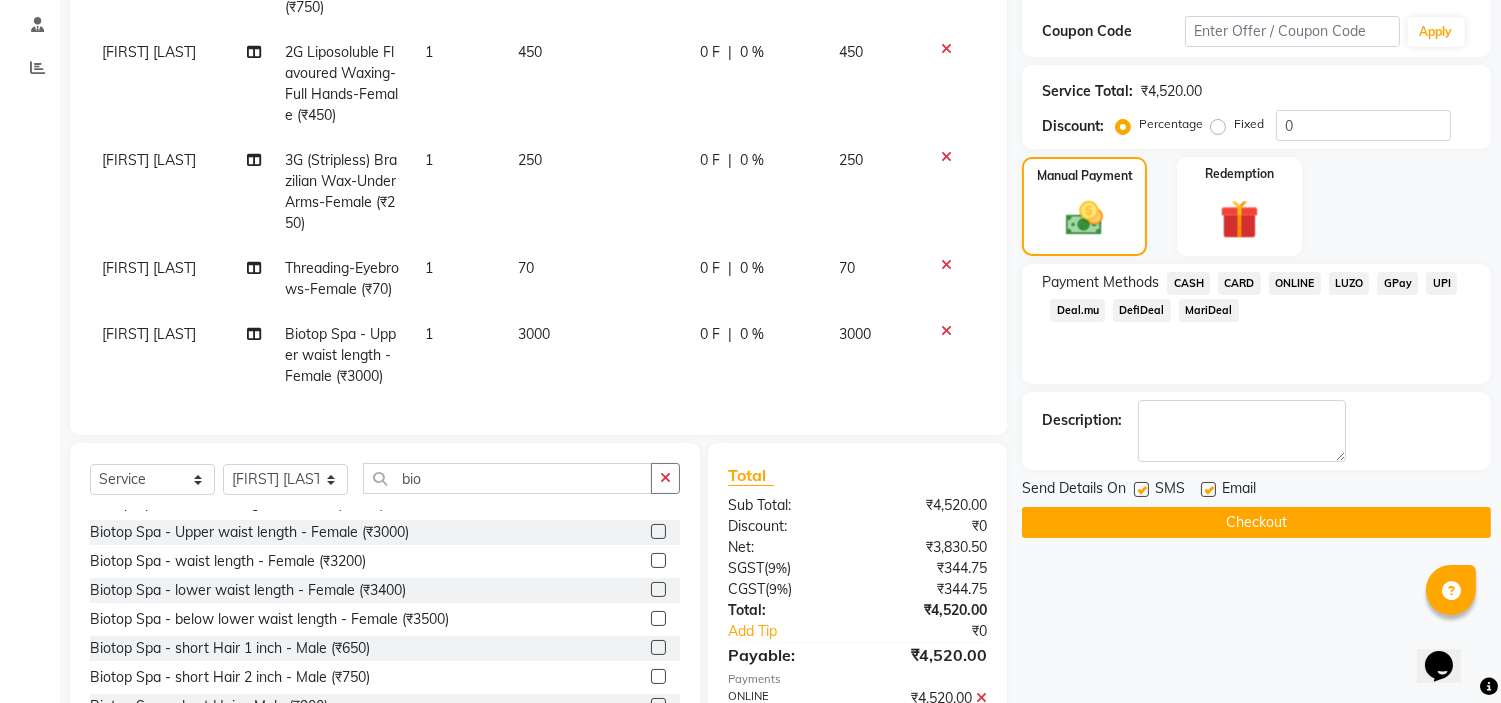 scroll, scrollTop: 438, scrollLeft: 0, axis: vertical 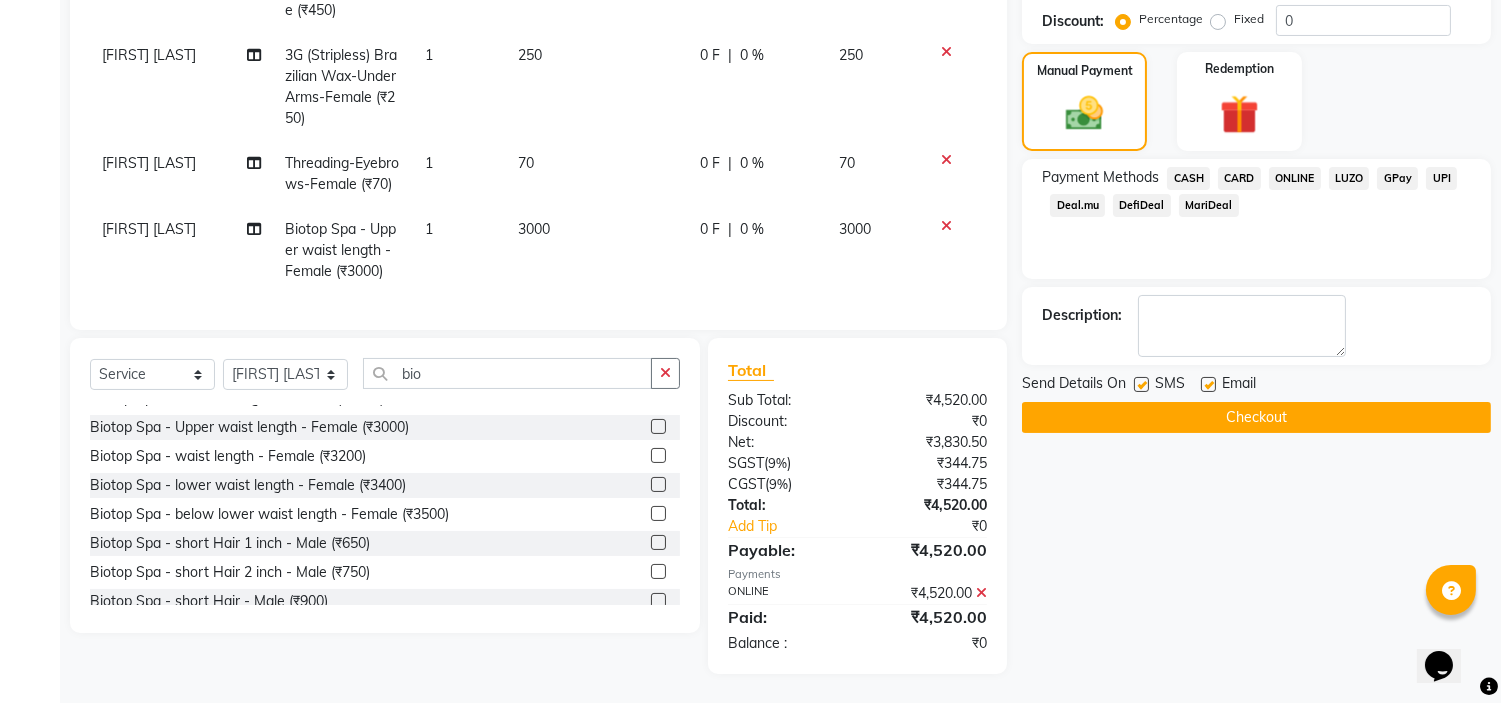 click on "Checkout" 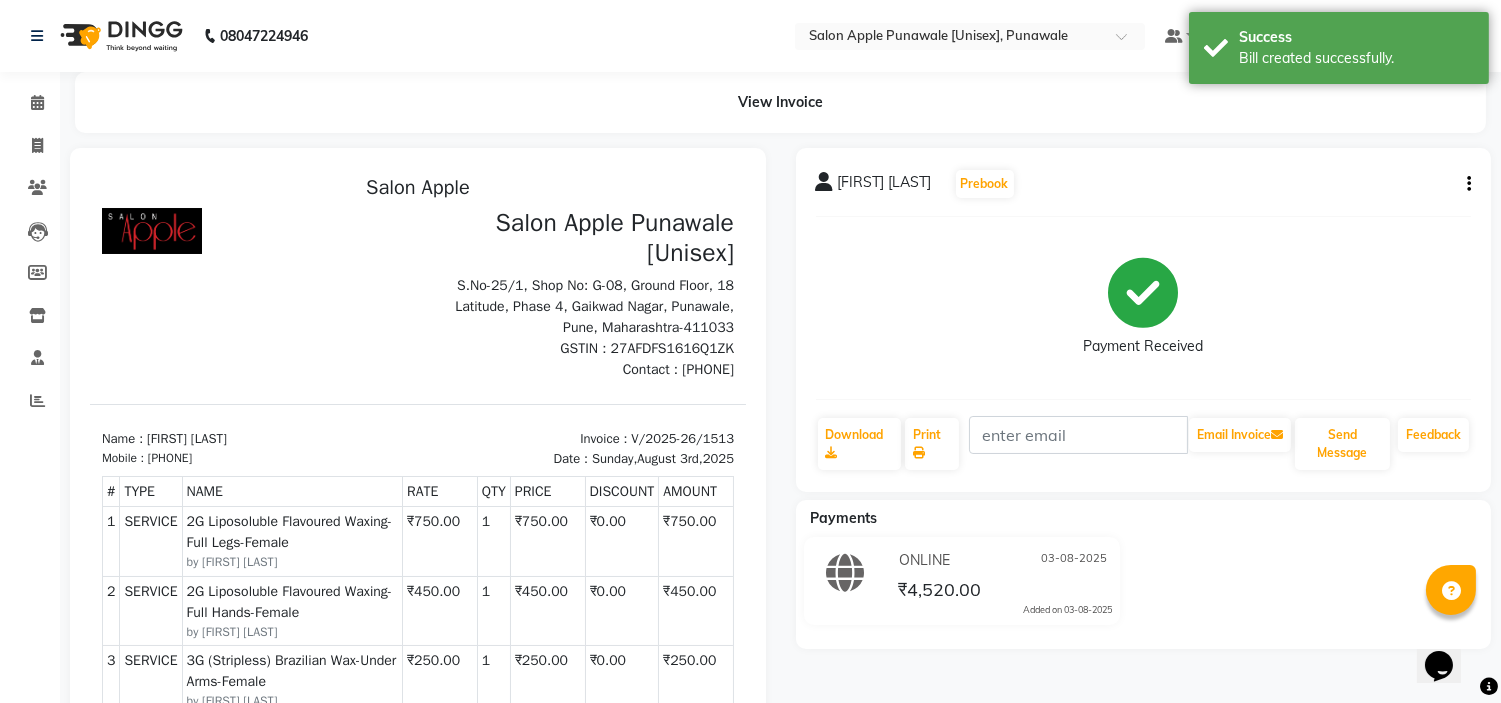 scroll, scrollTop: 0, scrollLeft: 0, axis: both 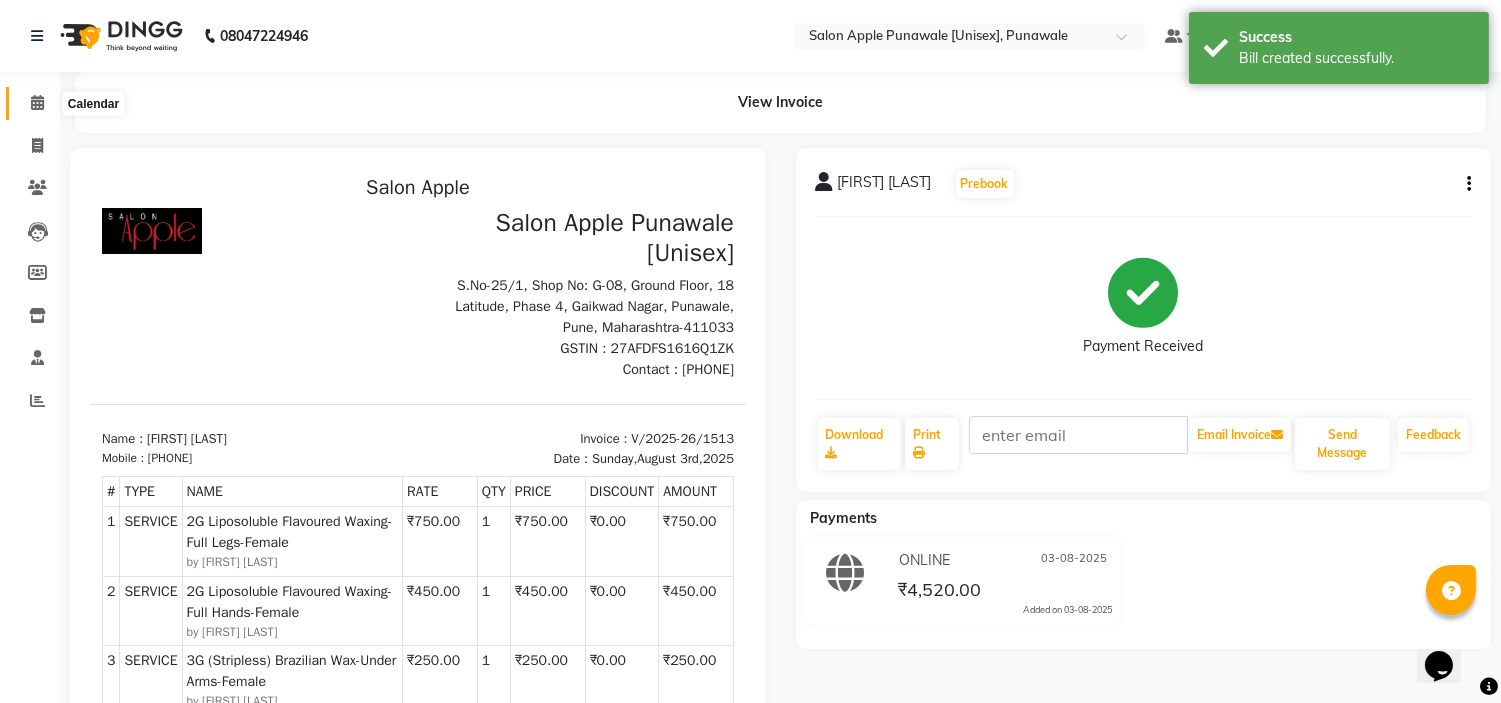 click 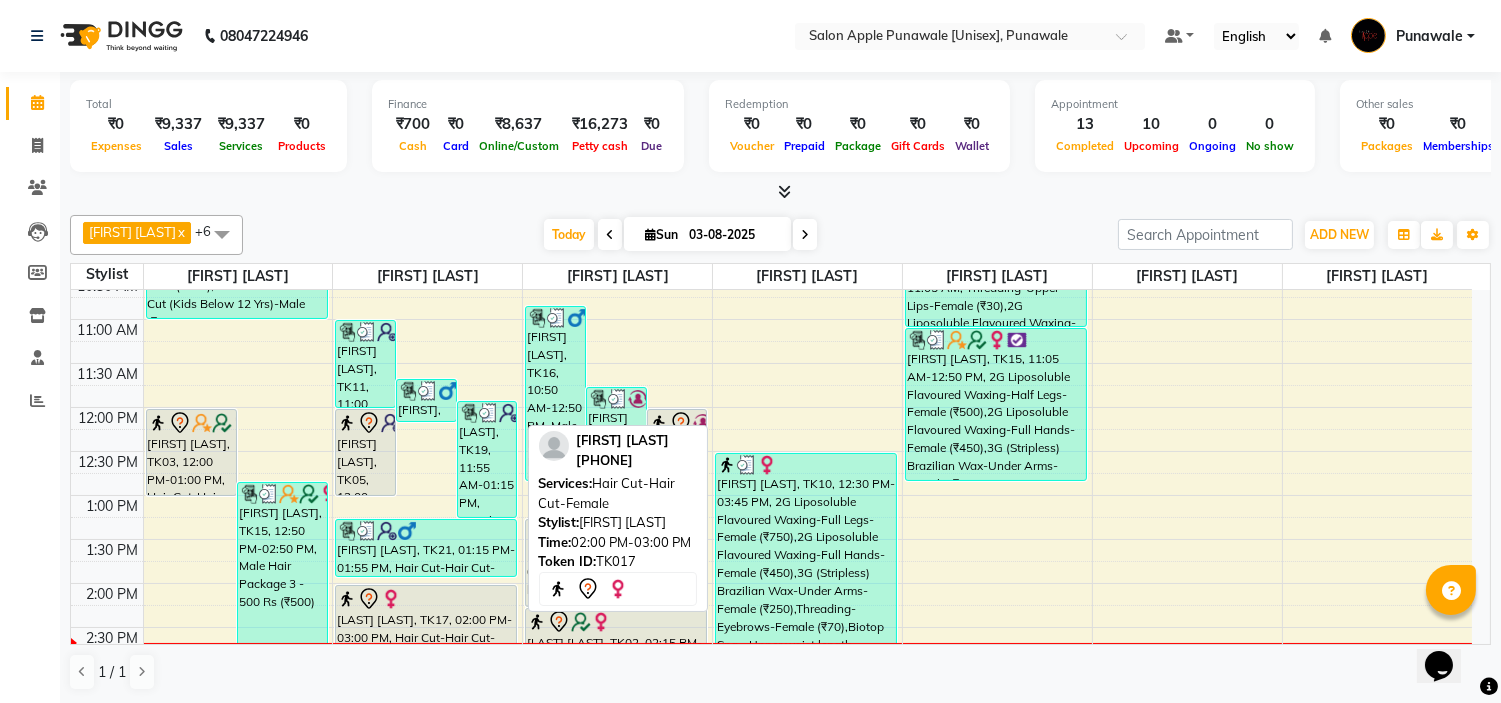 scroll, scrollTop: 111, scrollLeft: 0, axis: vertical 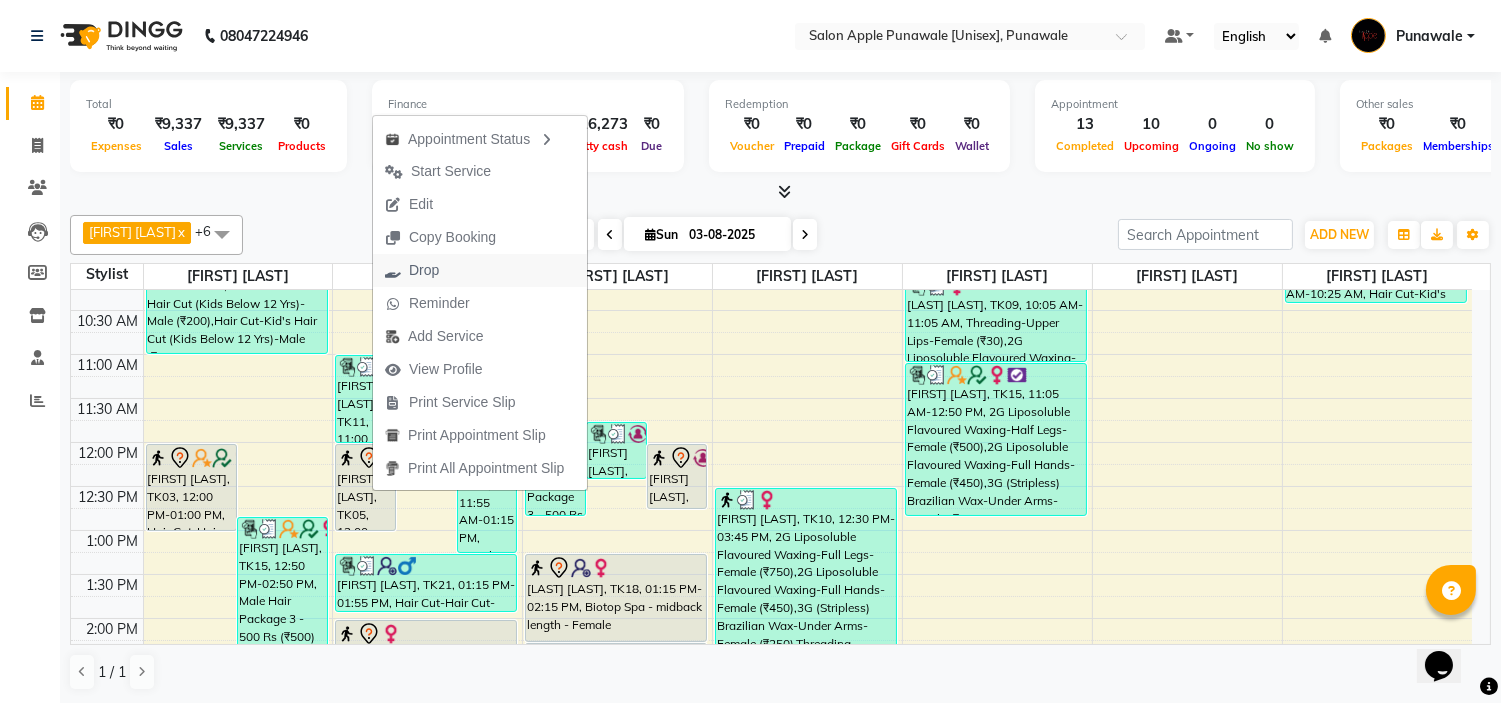 click on "Drop" at bounding box center [480, 270] 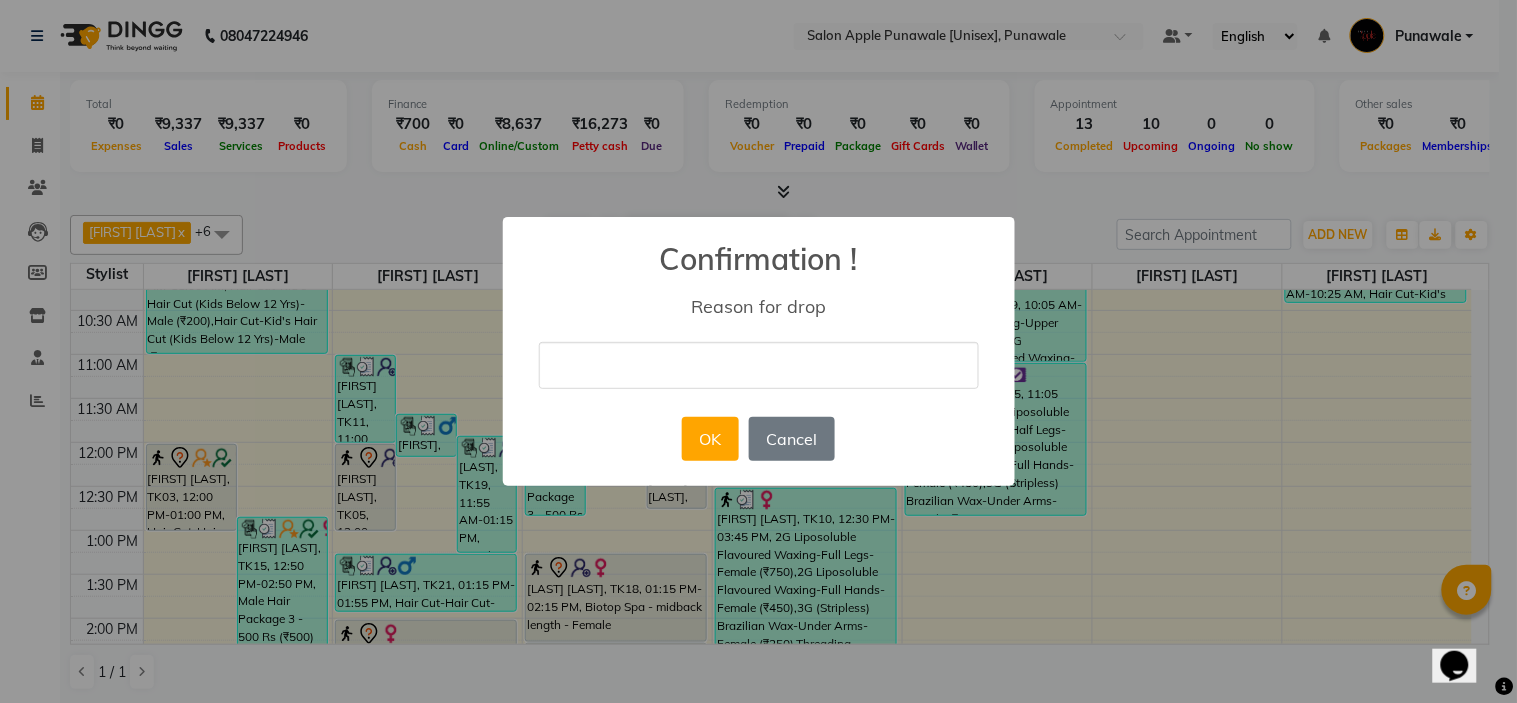 click at bounding box center (759, 365) 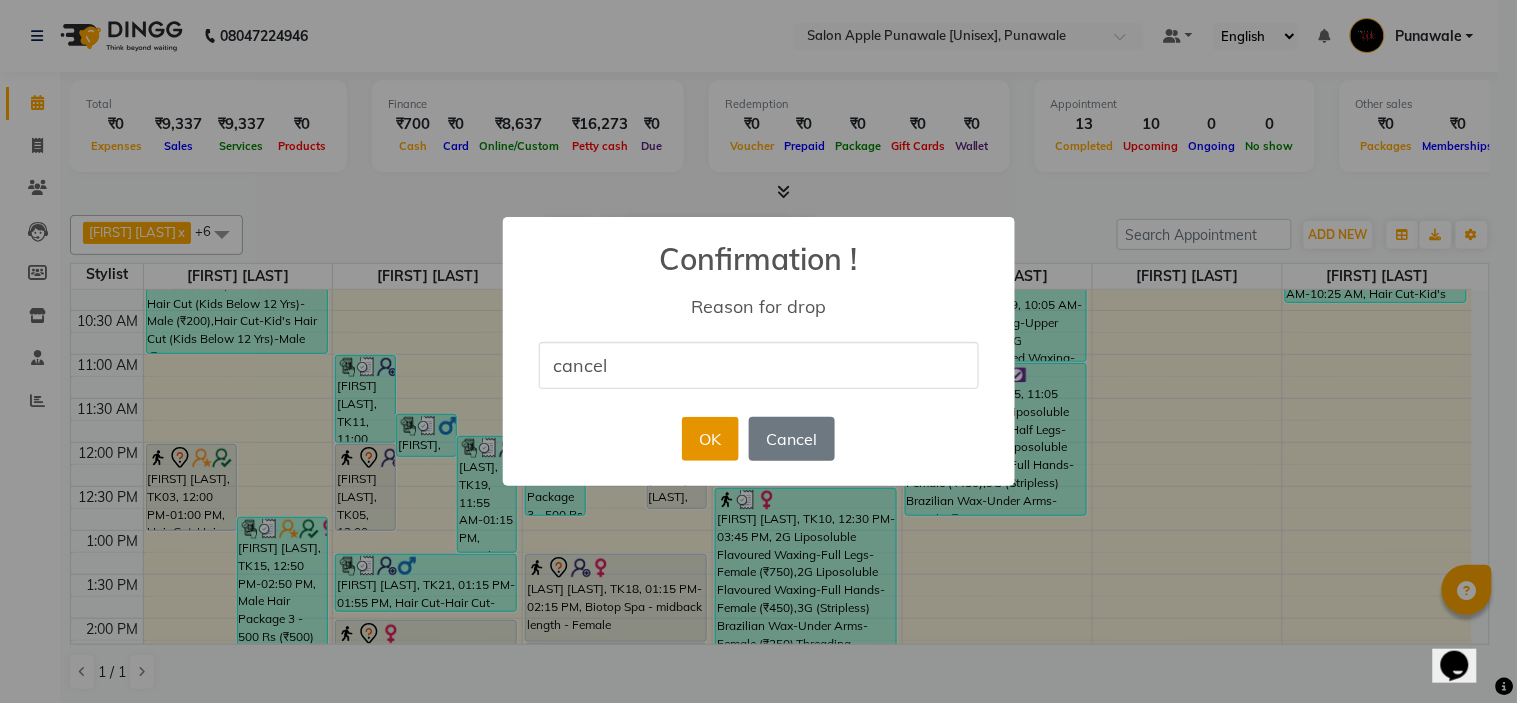 click on "OK" at bounding box center [710, 439] 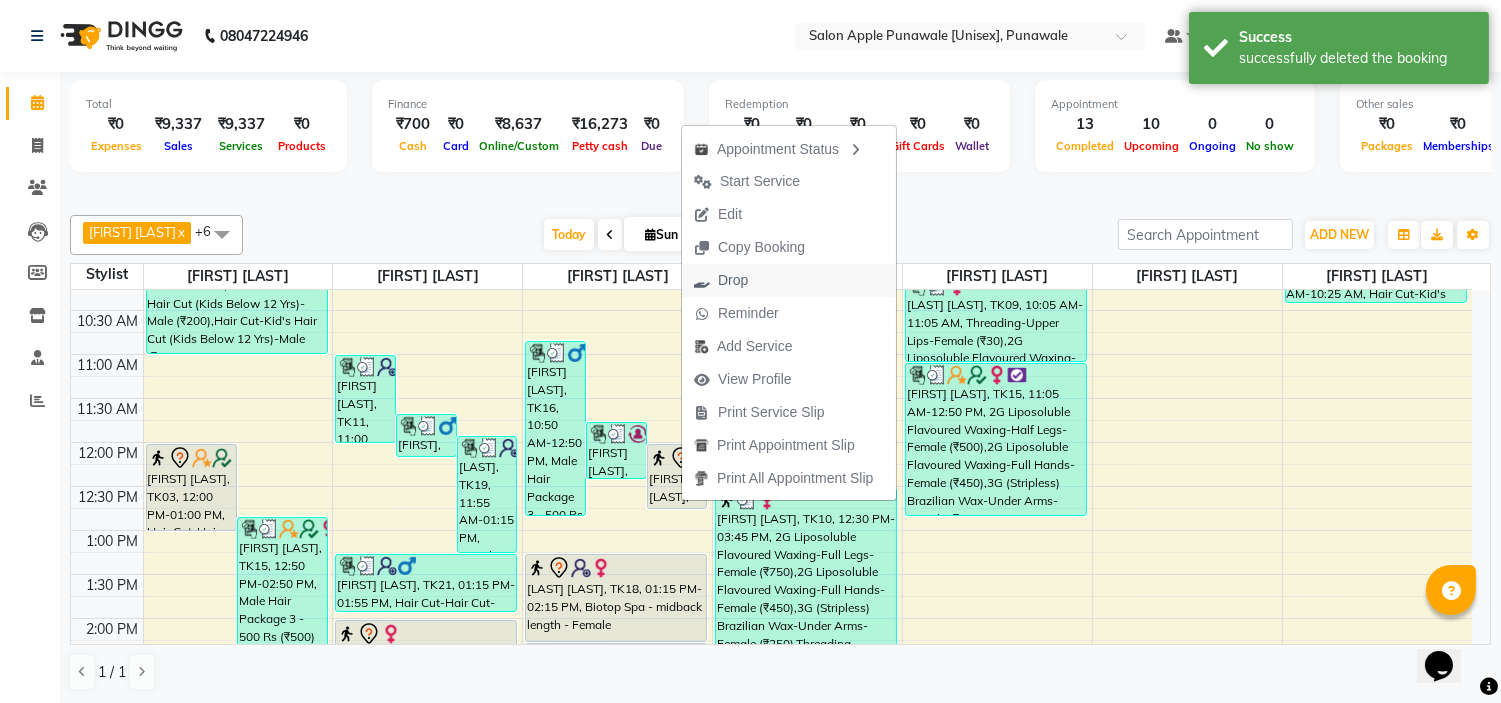 click on "Drop" at bounding box center [733, 280] 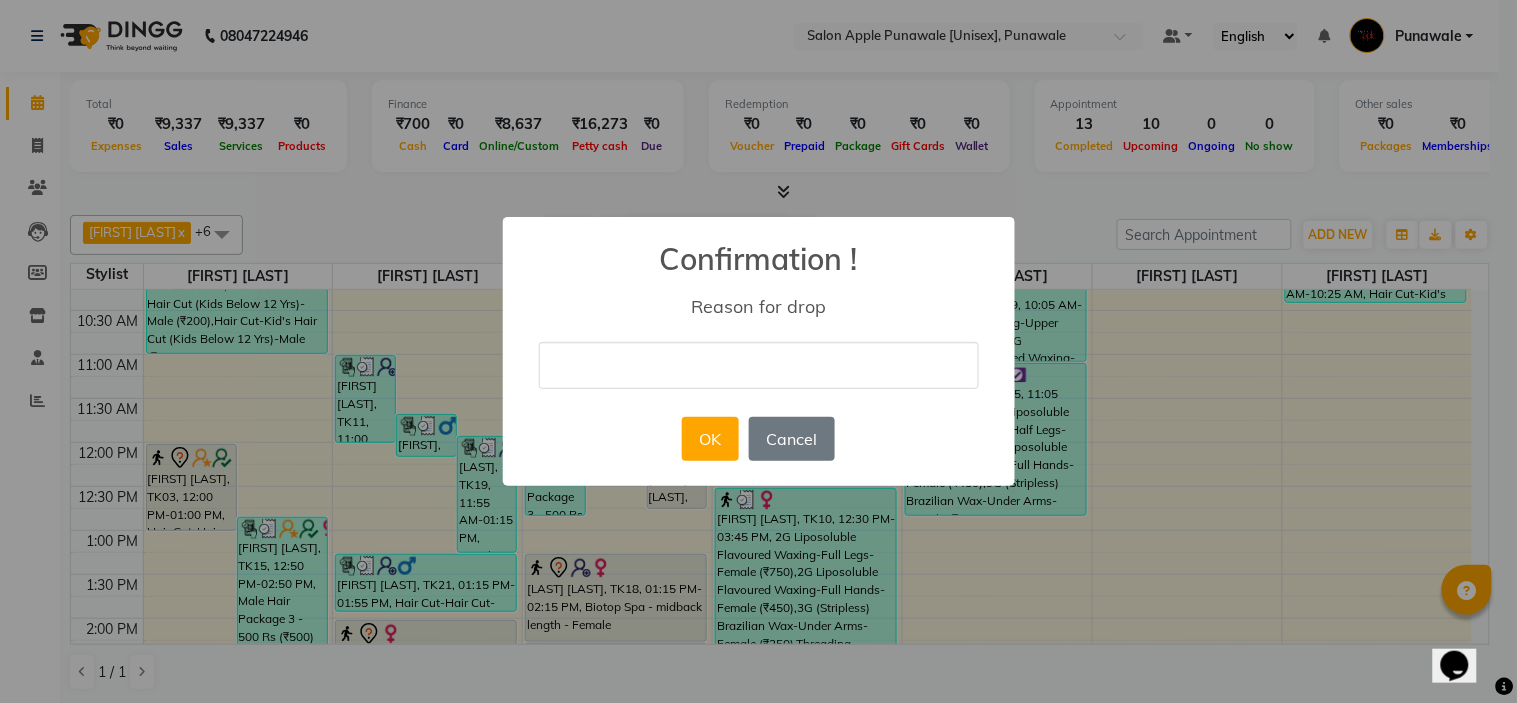click at bounding box center [759, 365] 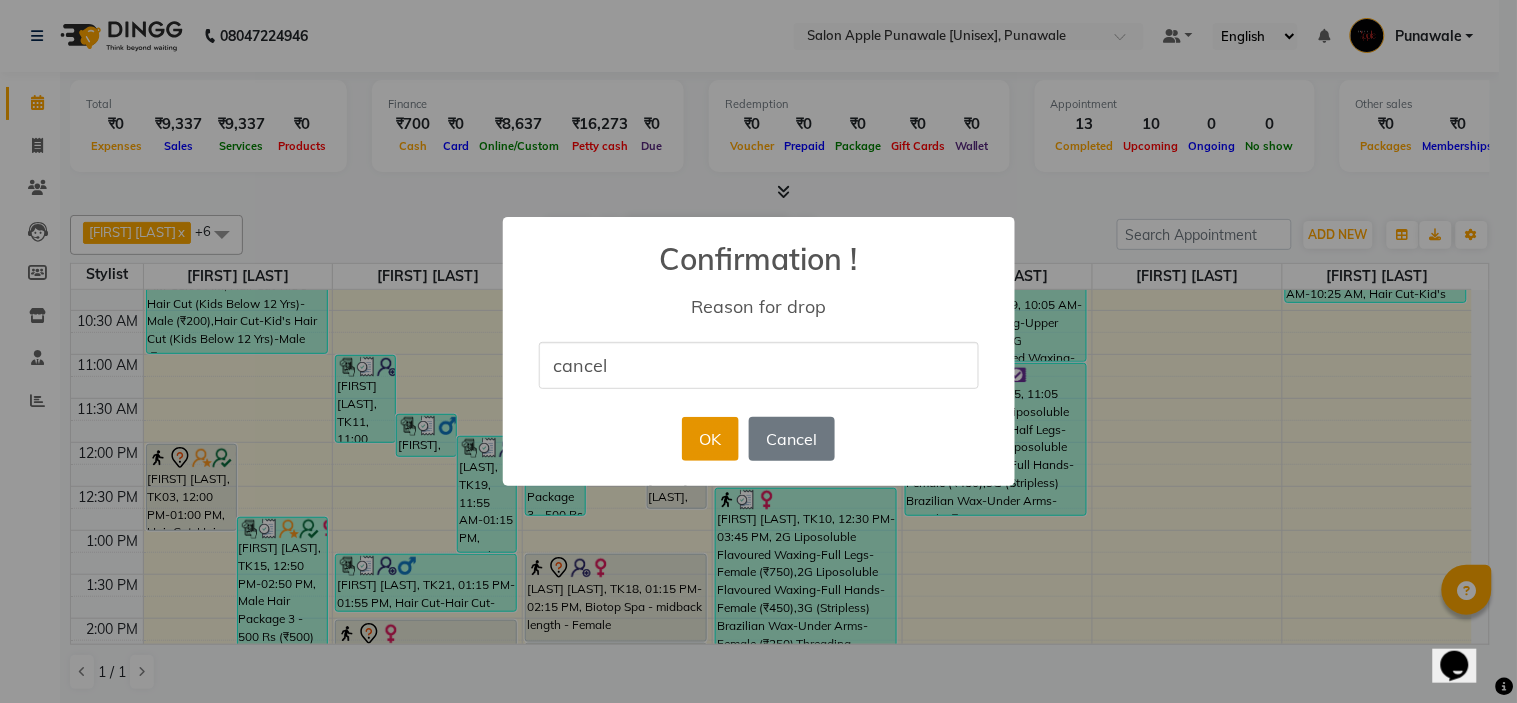 click on "OK" at bounding box center (710, 439) 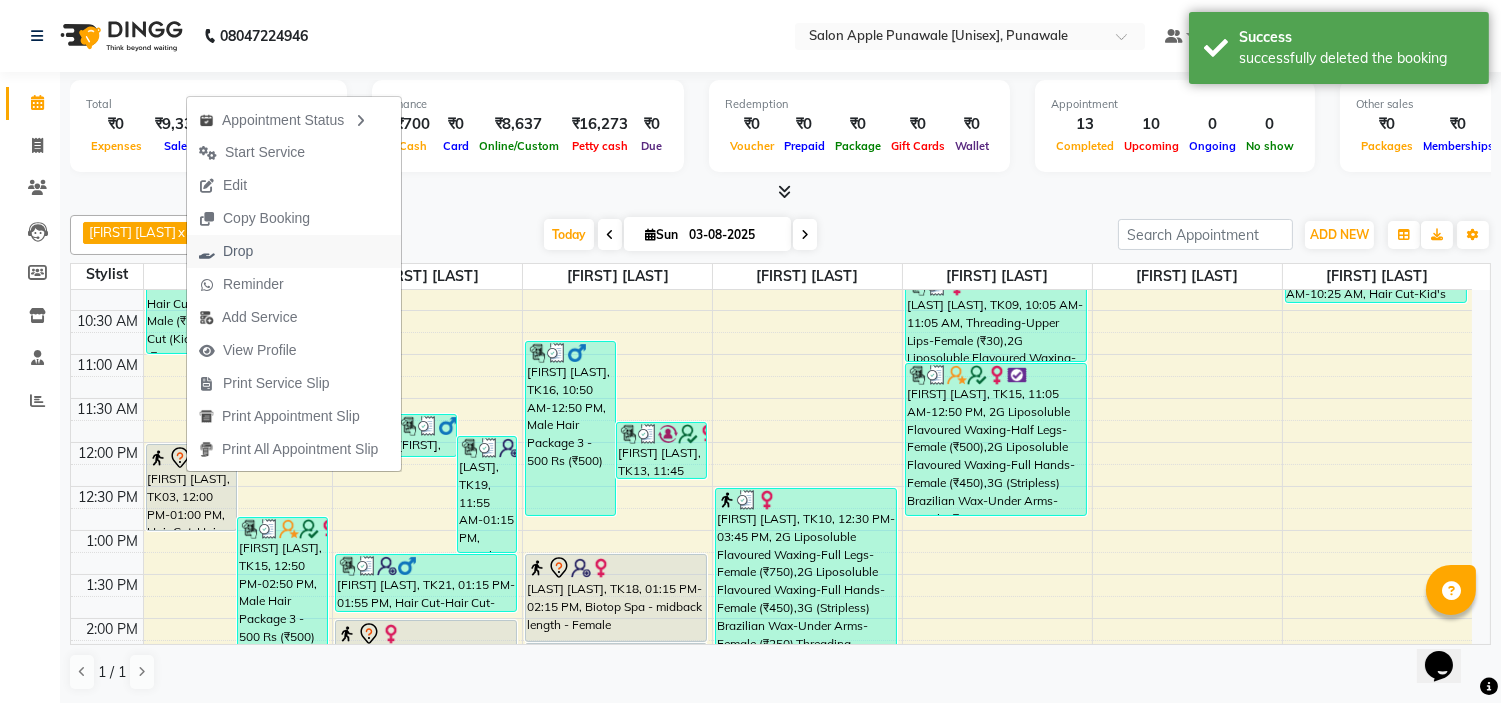click on "Drop" at bounding box center [238, 251] 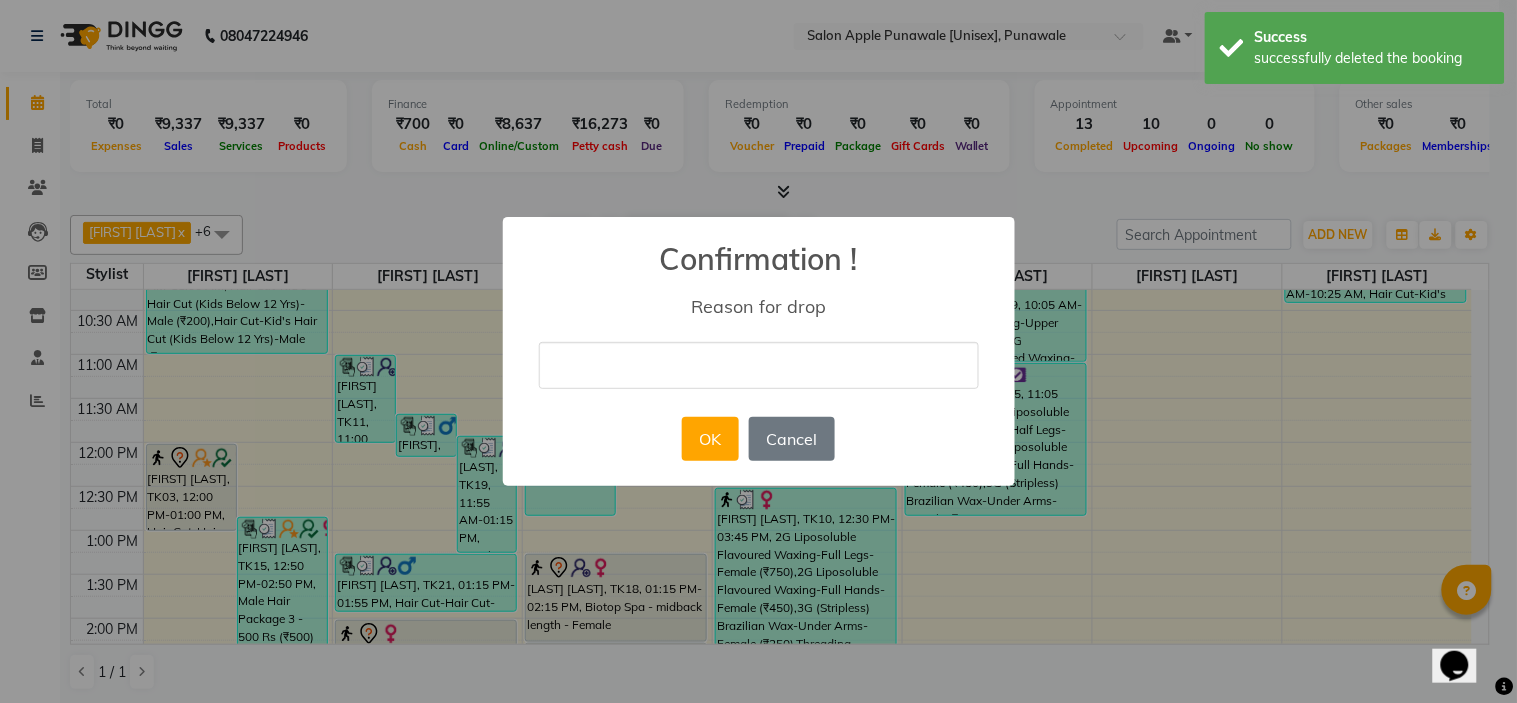 click at bounding box center [759, 365] 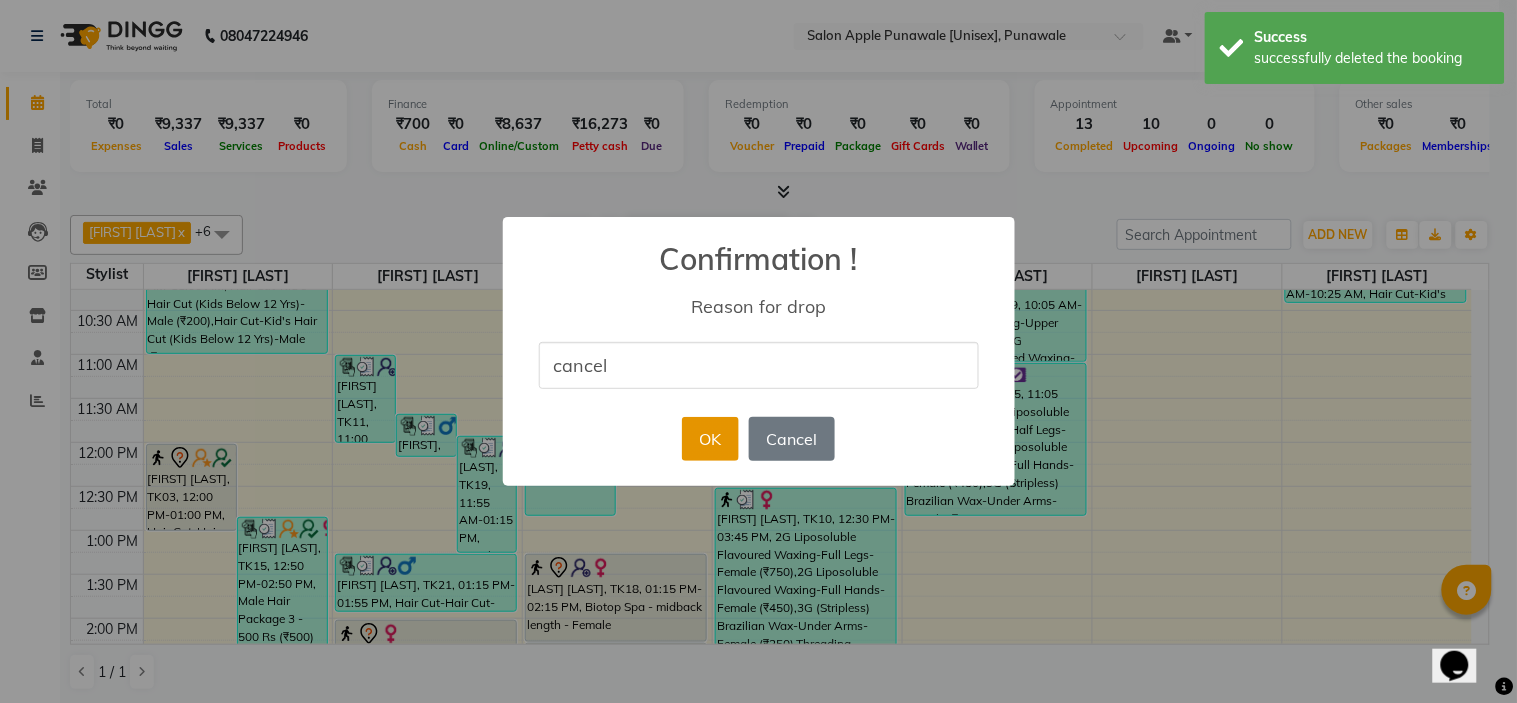 click on "OK" at bounding box center [710, 439] 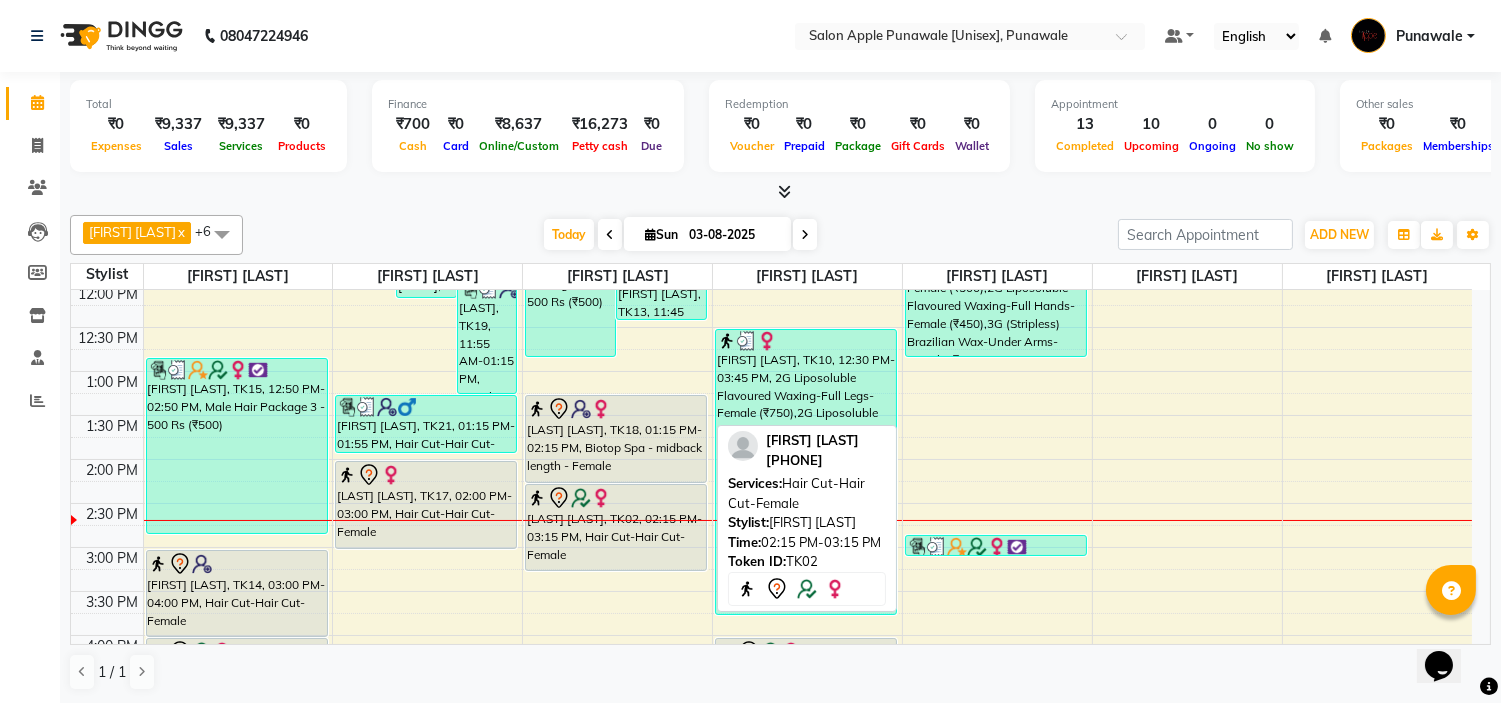 scroll, scrollTop: 222, scrollLeft: 0, axis: vertical 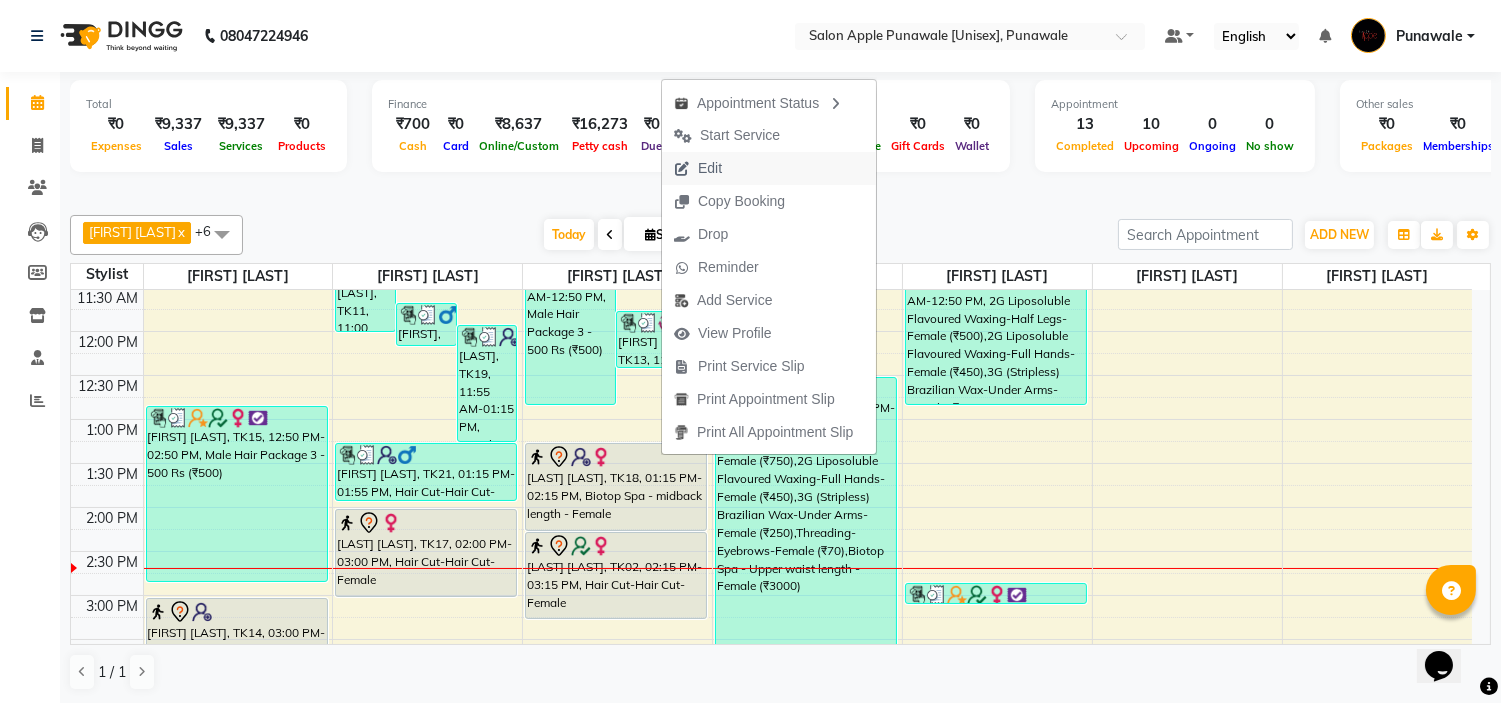 click on "Edit" at bounding box center [698, 168] 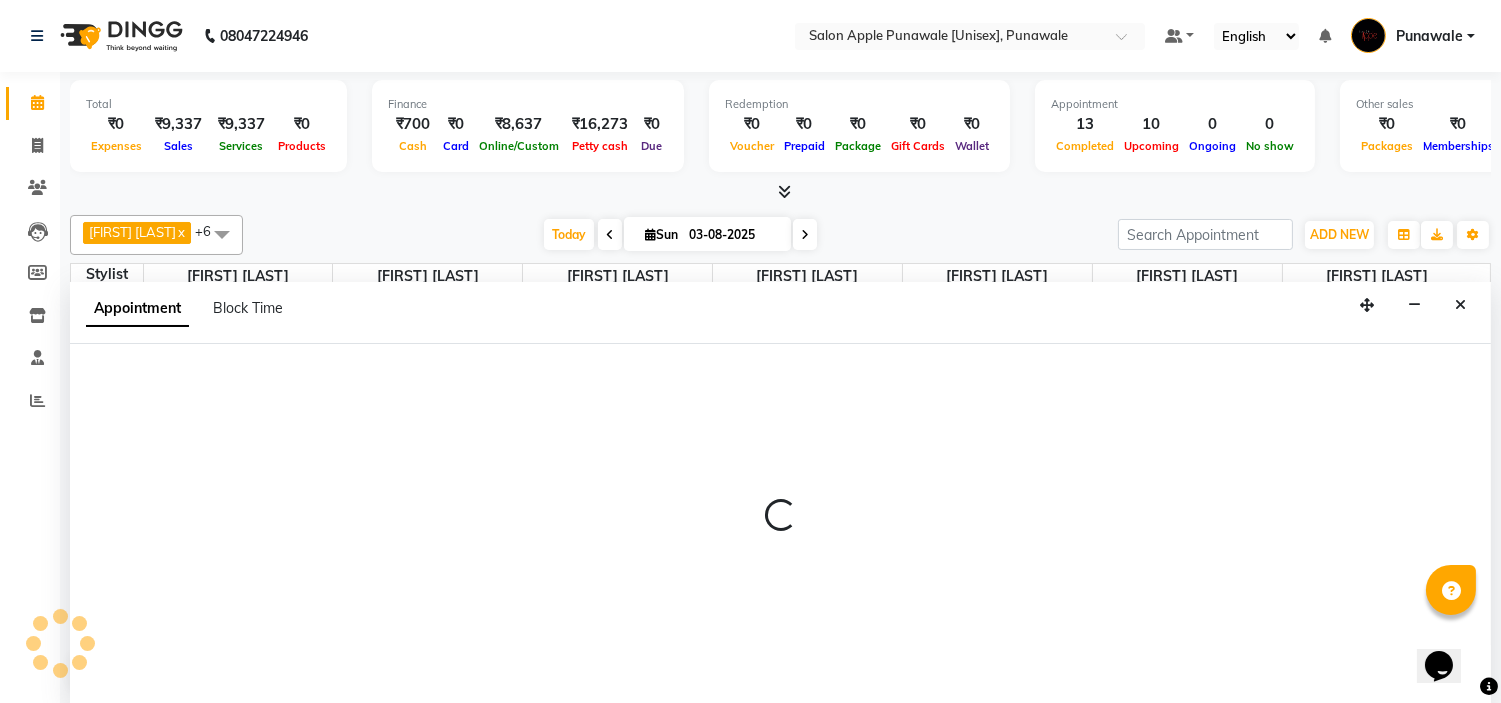 scroll, scrollTop: 1, scrollLeft: 0, axis: vertical 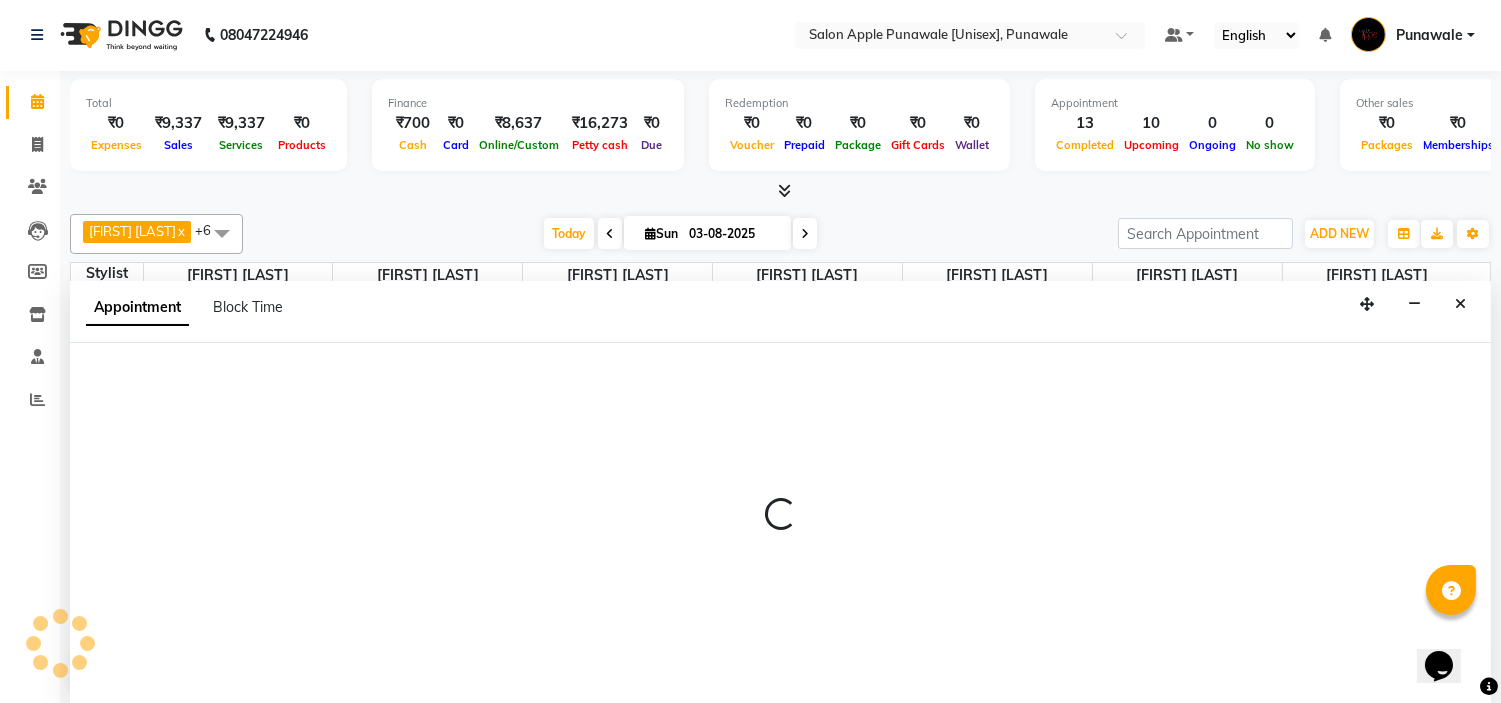 select on "tentative" 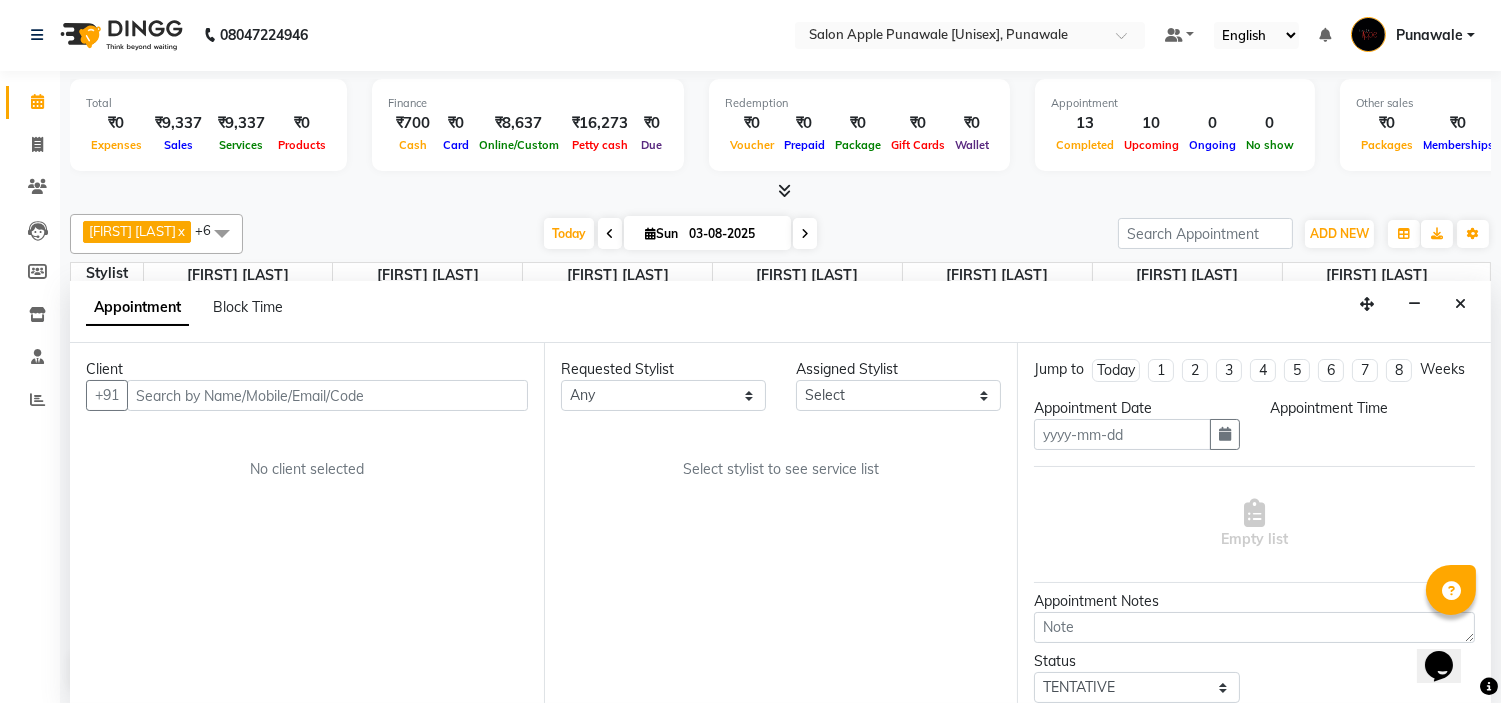 type on "03-08-2025" 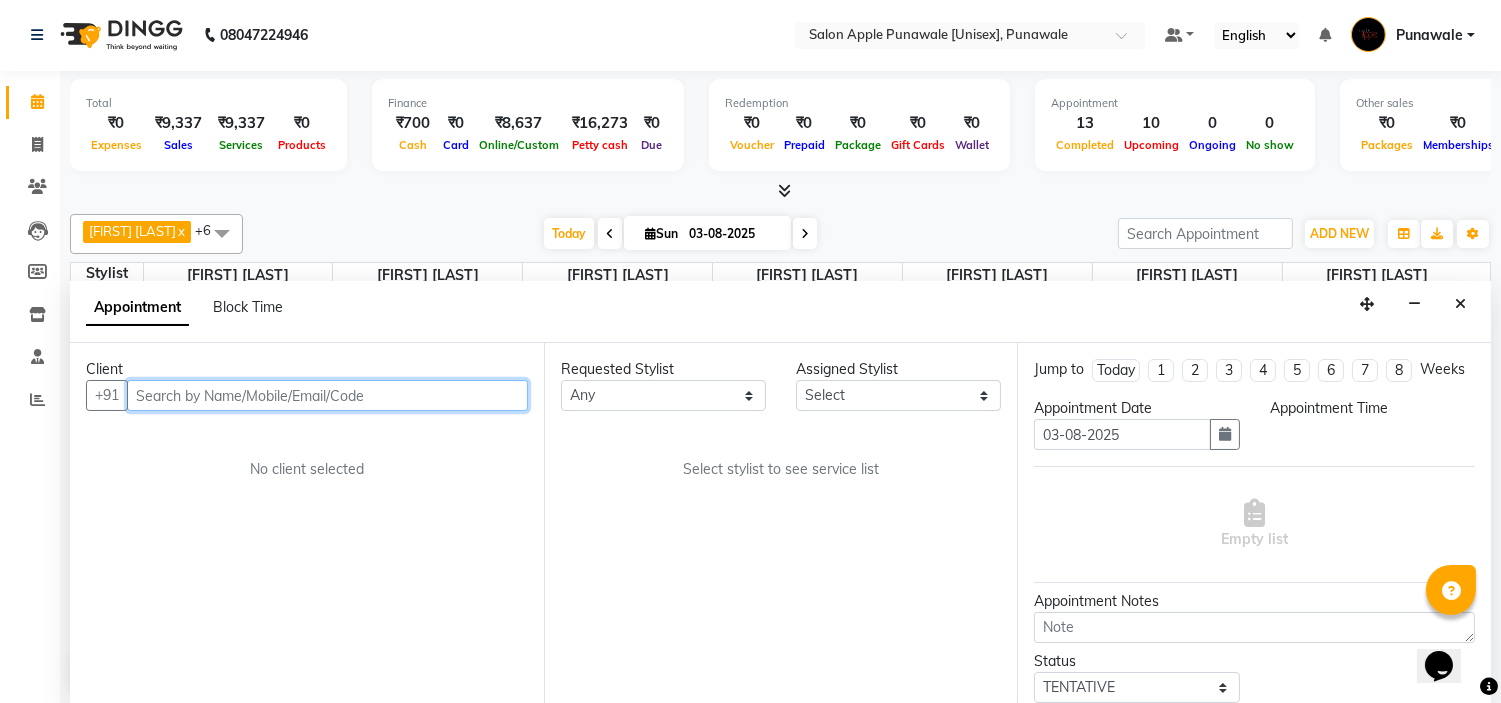 scroll, scrollTop: 443, scrollLeft: 0, axis: vertical 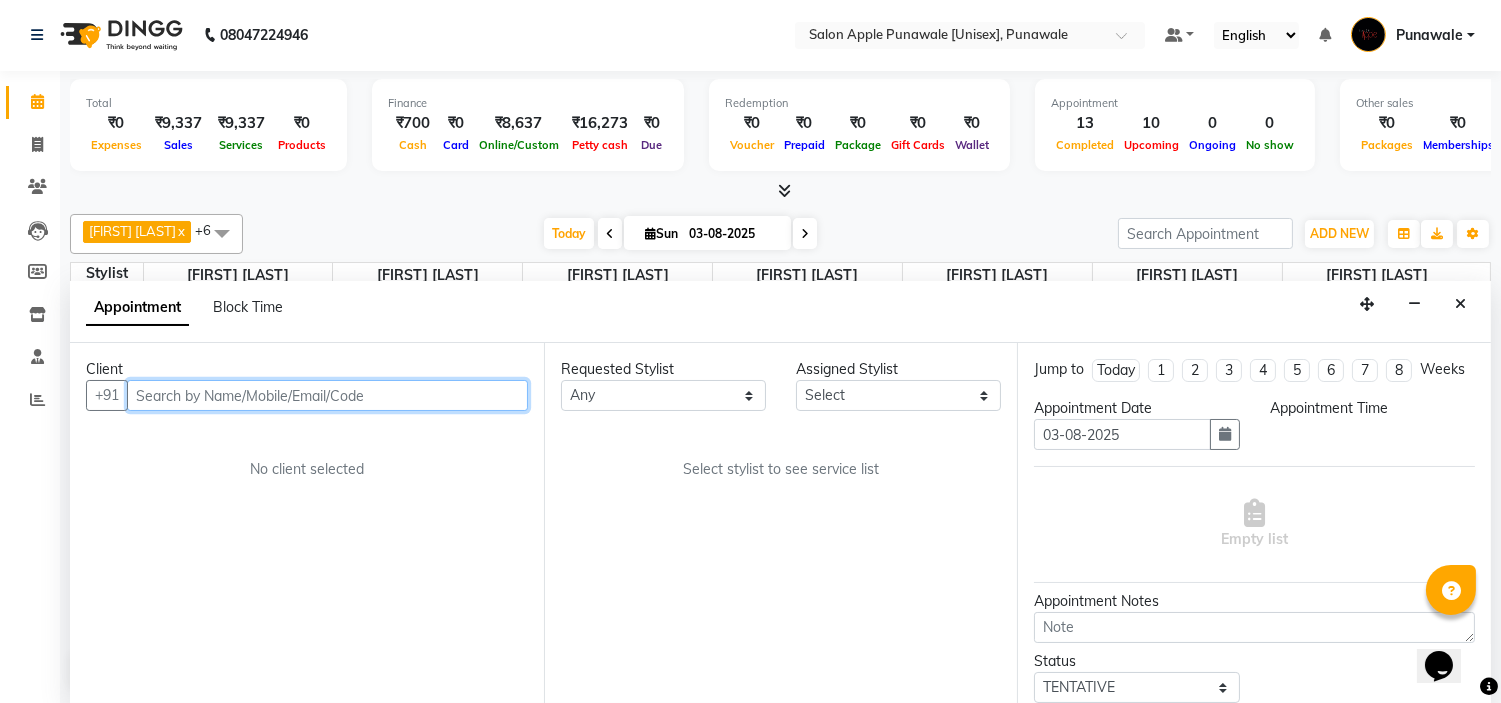 select on "84102" 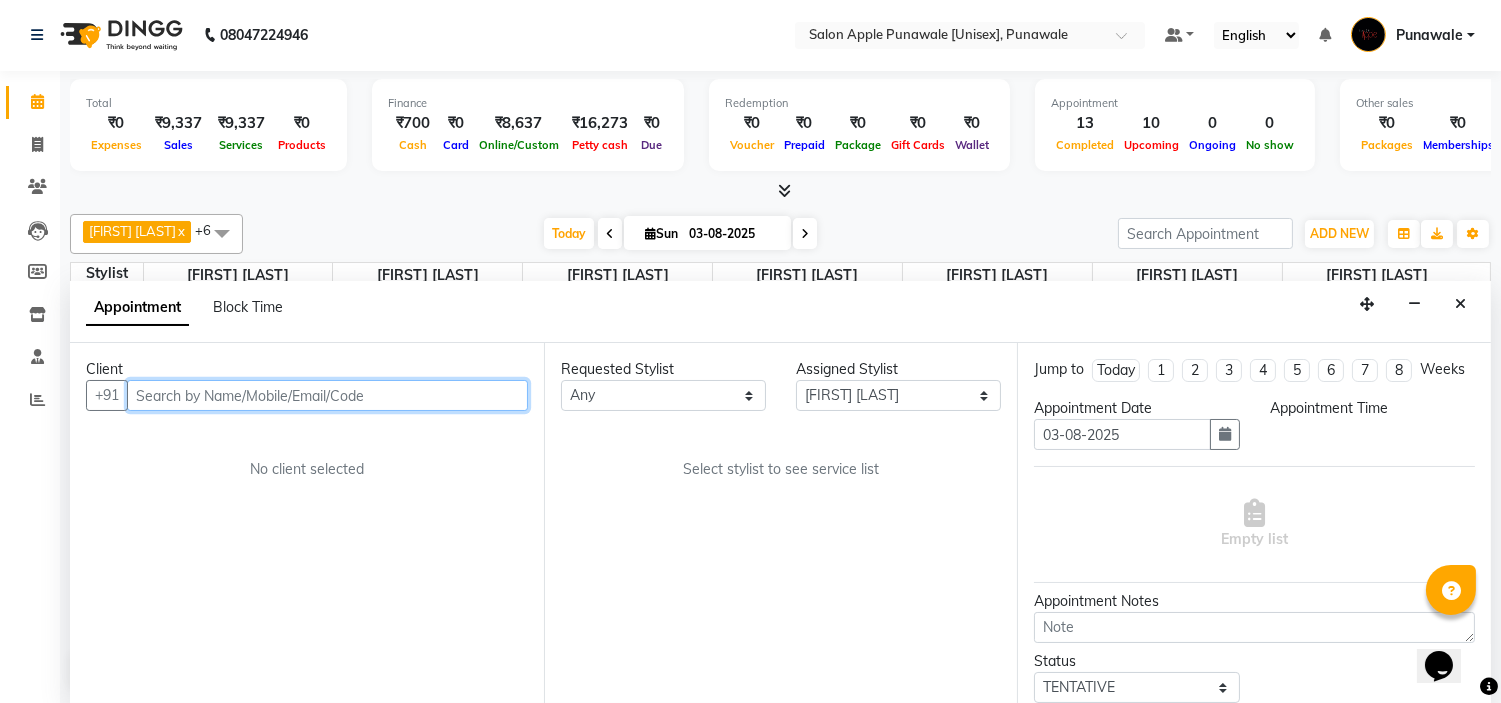 select on "795" 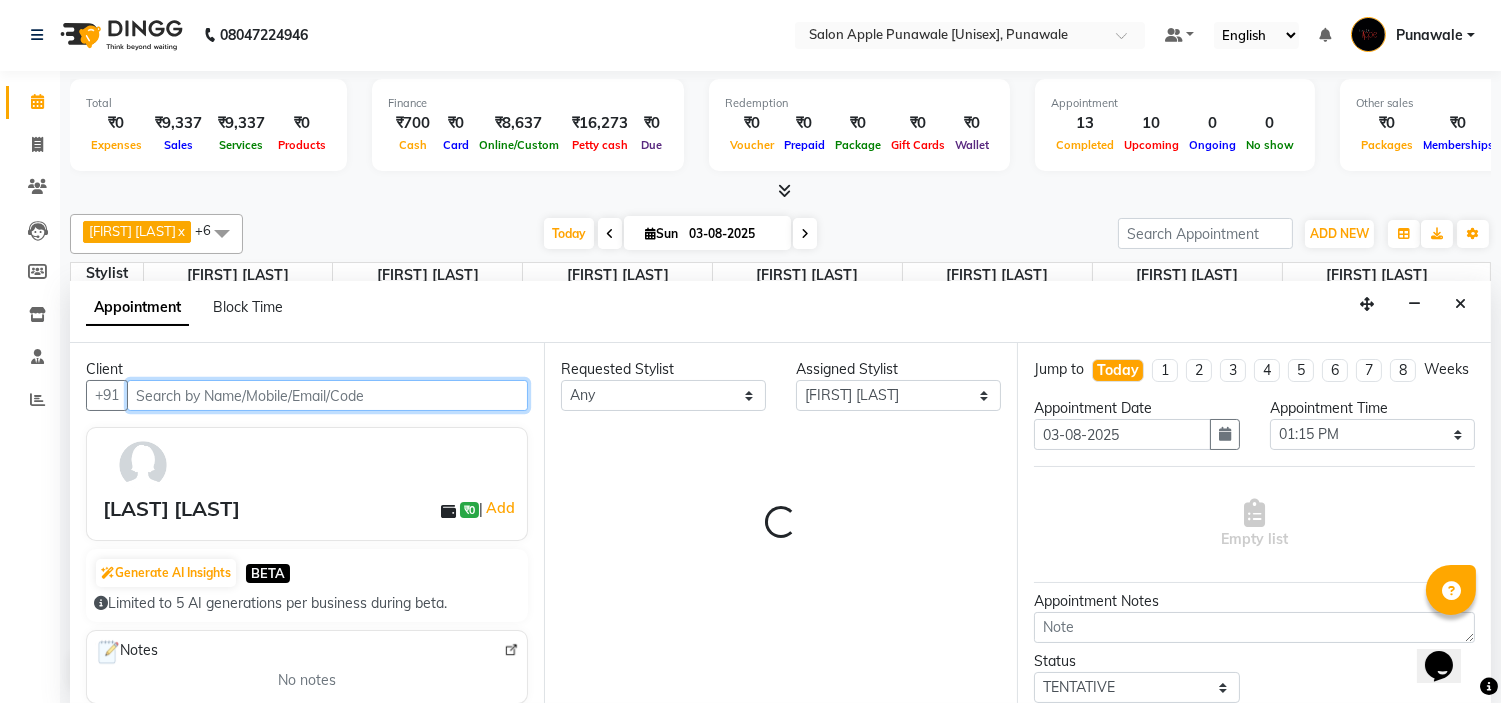 select on "3136" 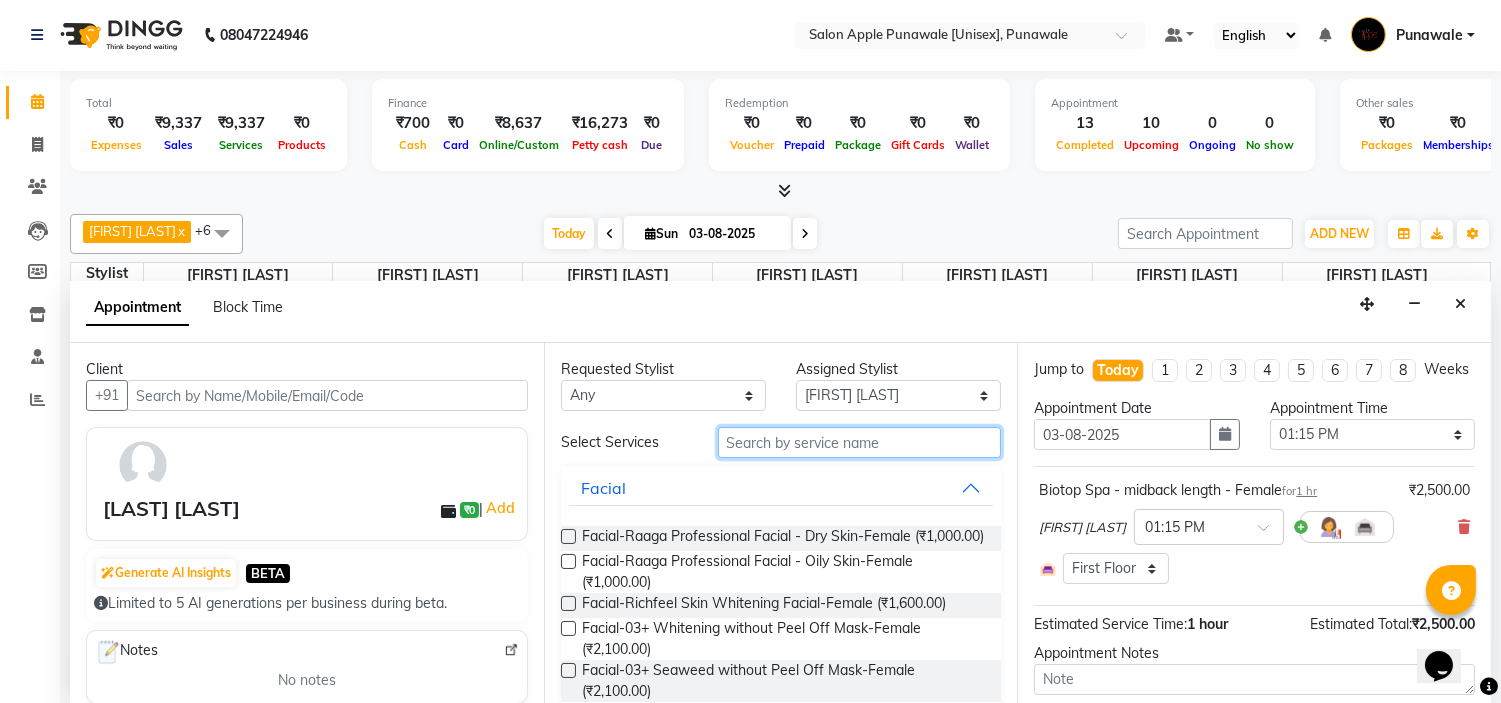 click at bounding box center [860, 442] 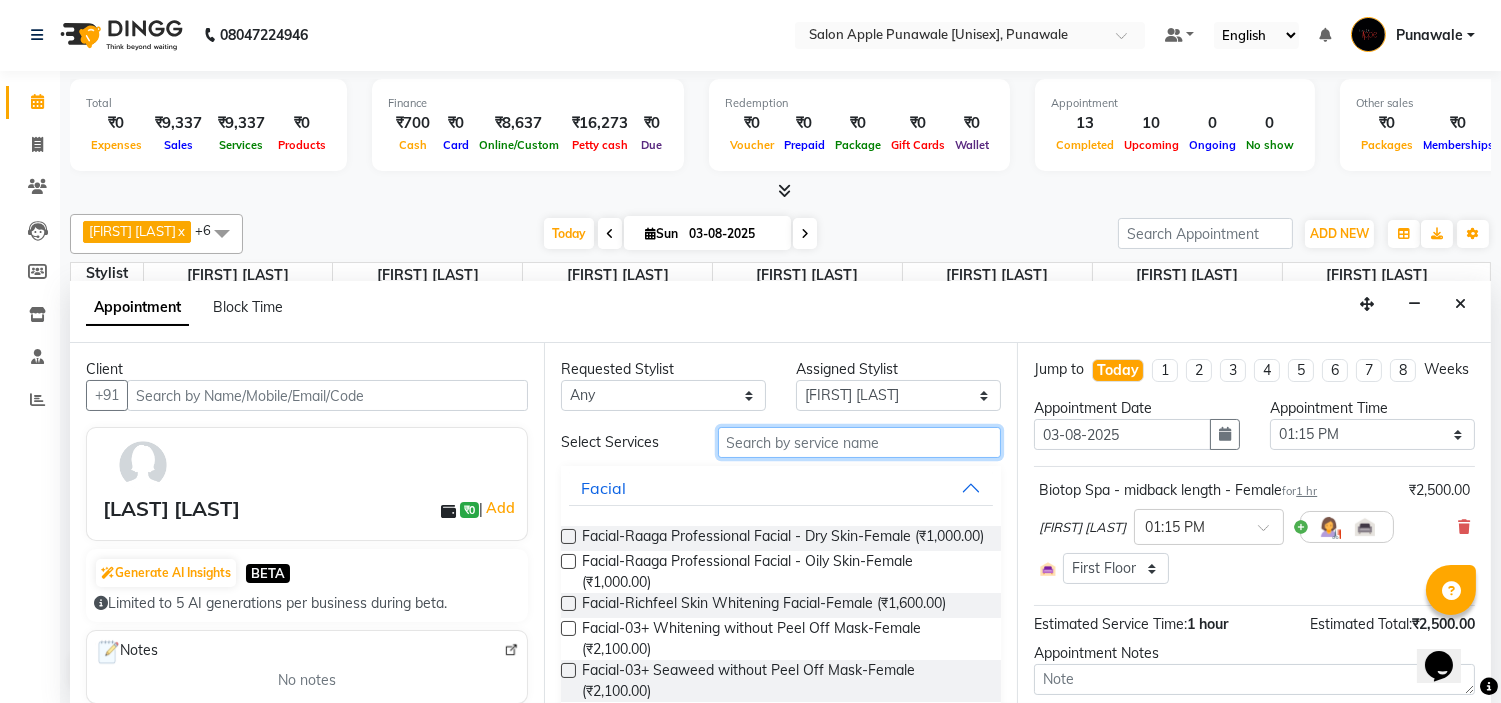 type on "b" 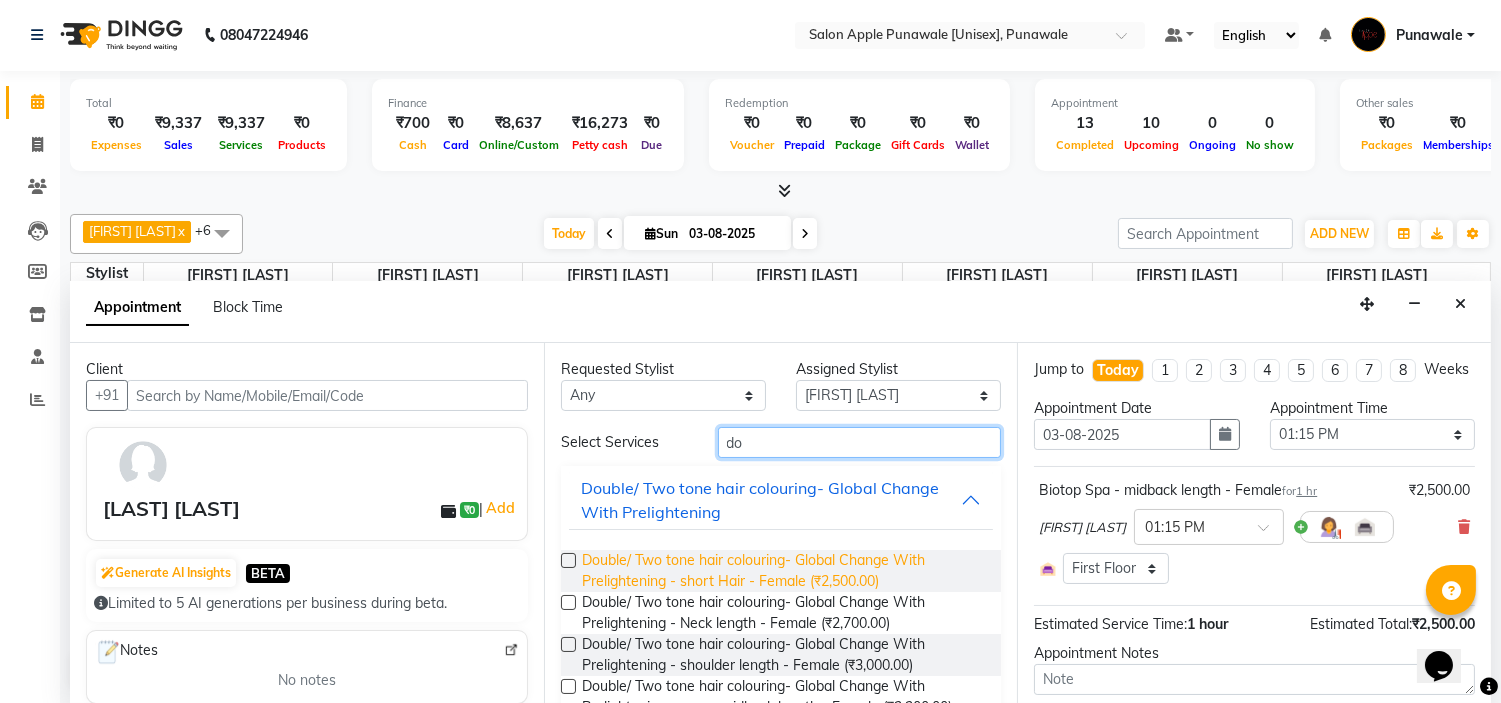 scroll, scrollTop: 111, scrollLeft: 0, axis: vertical 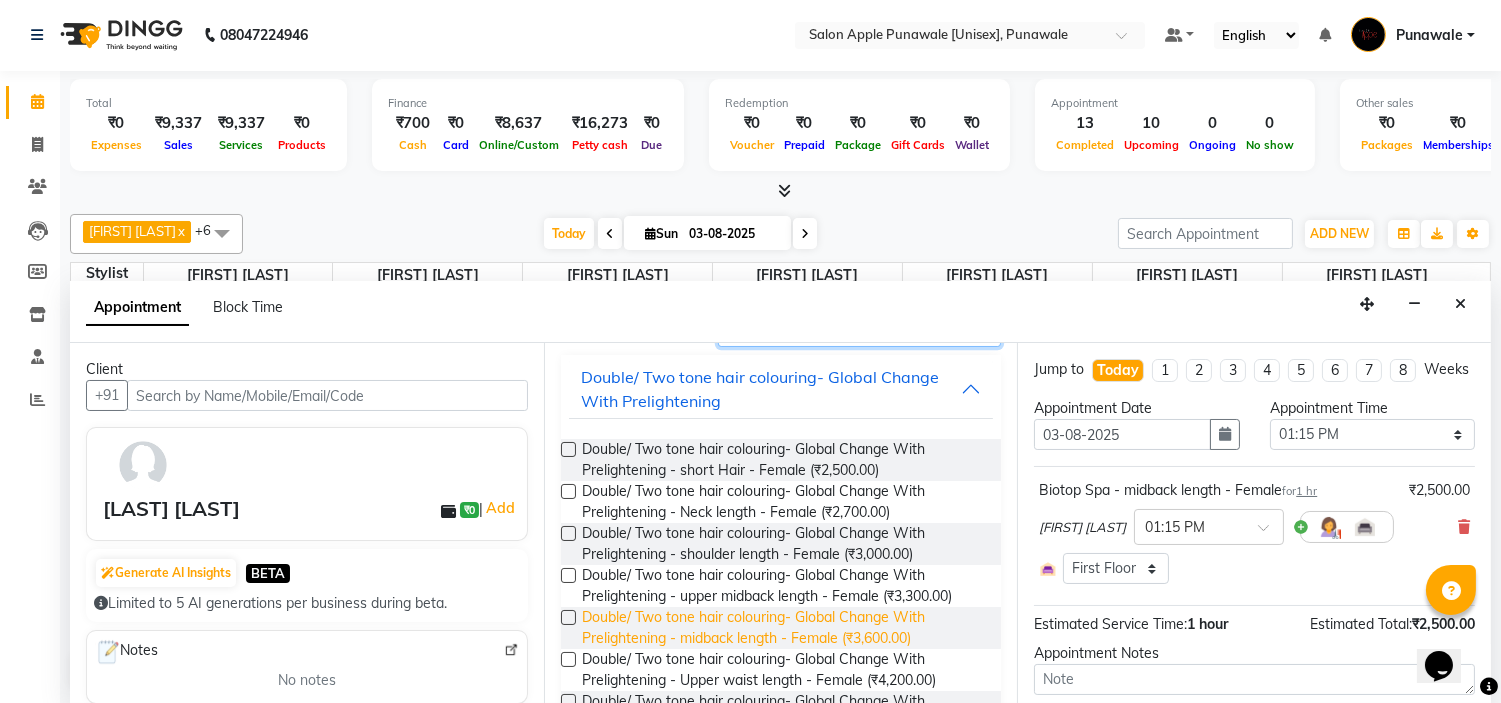 type on "do" 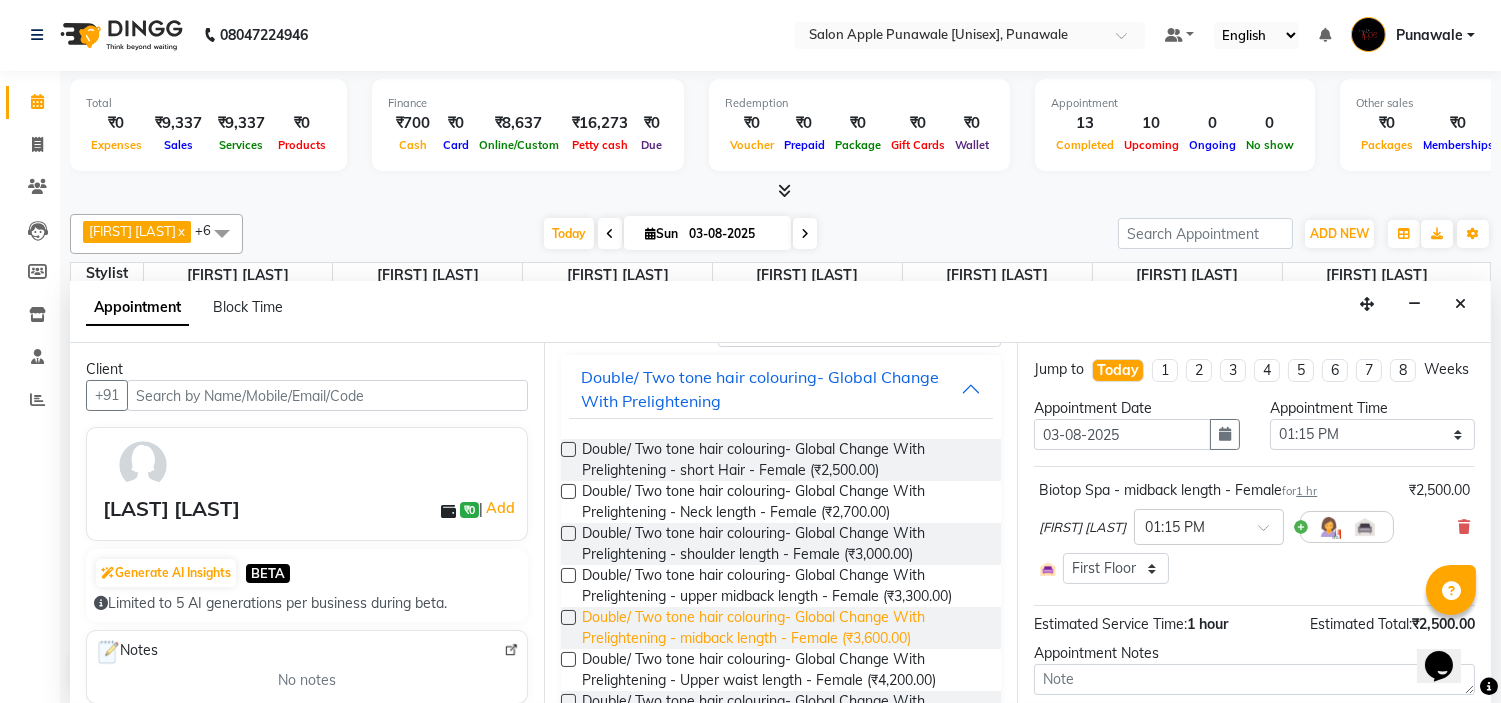 click on "Double/ Two tone hair colouring- Global Change With Prelightening -  midback length - Female (₹3,600.00)" at bounding box center (784, 628) 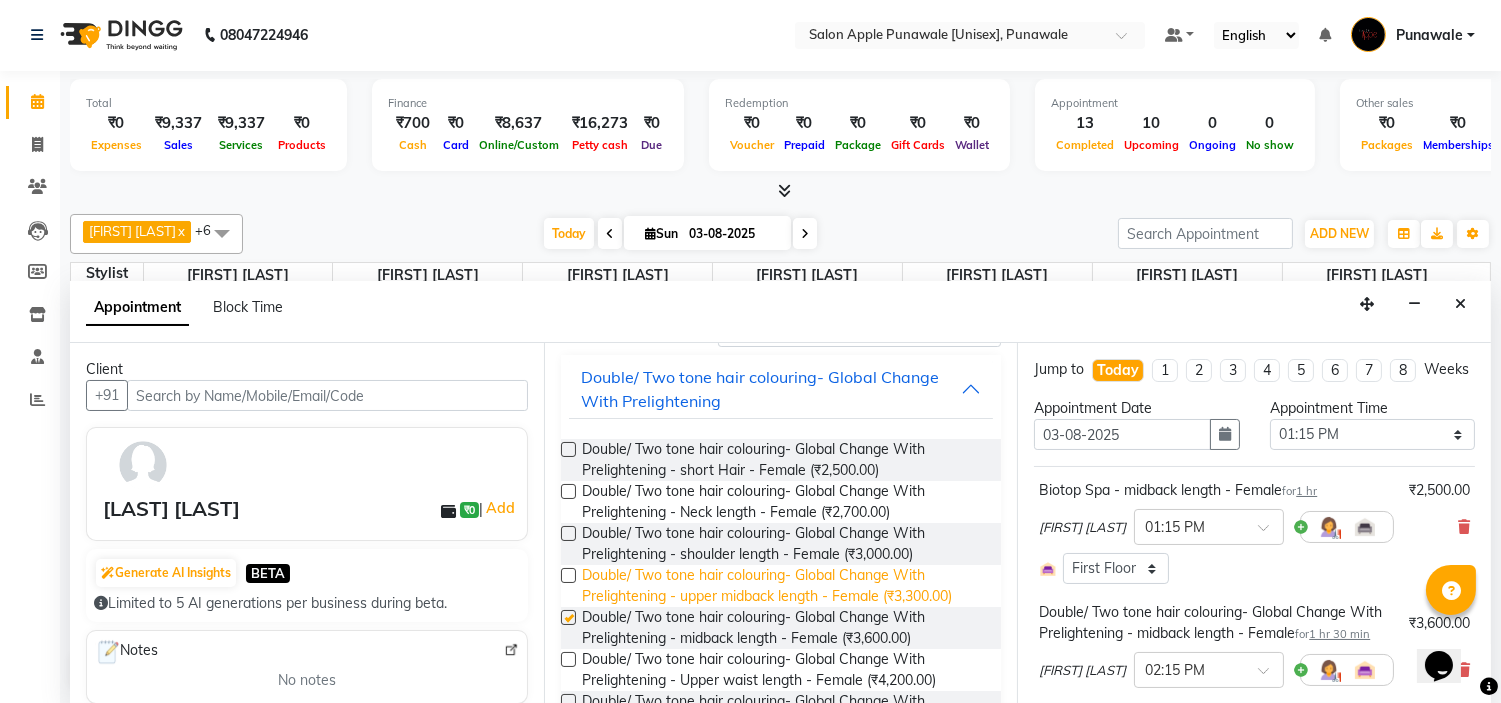 checkbox on "false" 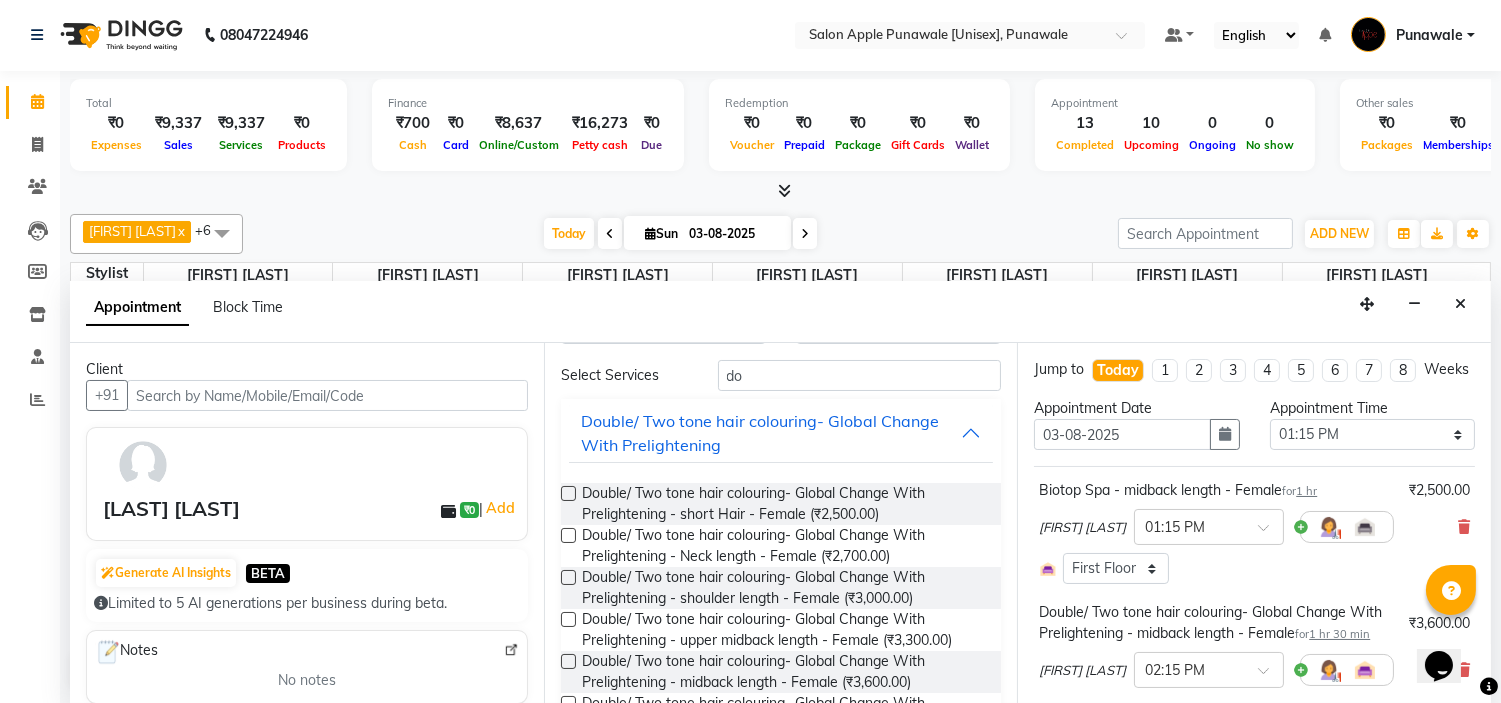 scroll, scrollTop: 0, scrollLeft: 0, axis: both 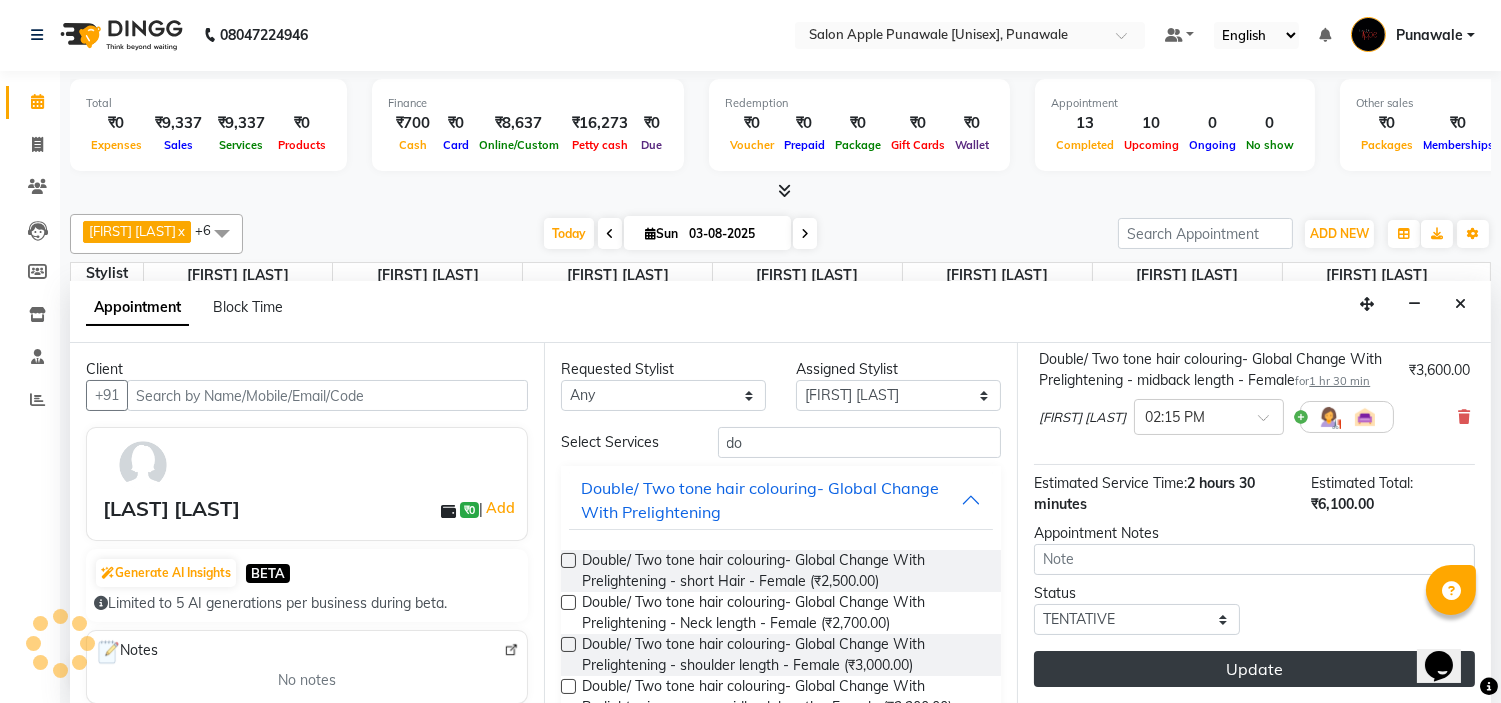 click on "Update" at bounding box center (1254, 669) 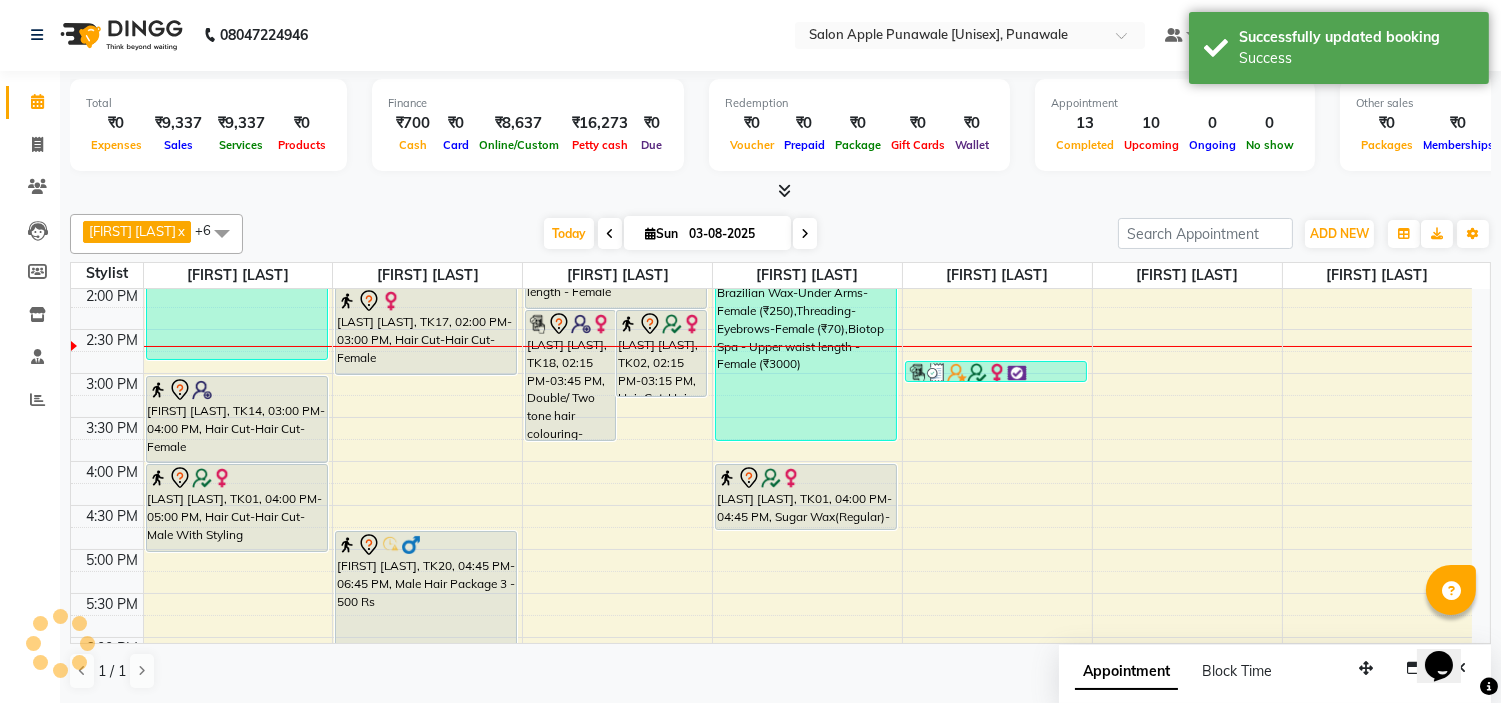 scroll, scrollTop: 0, scrollLeft: 0, axis: both 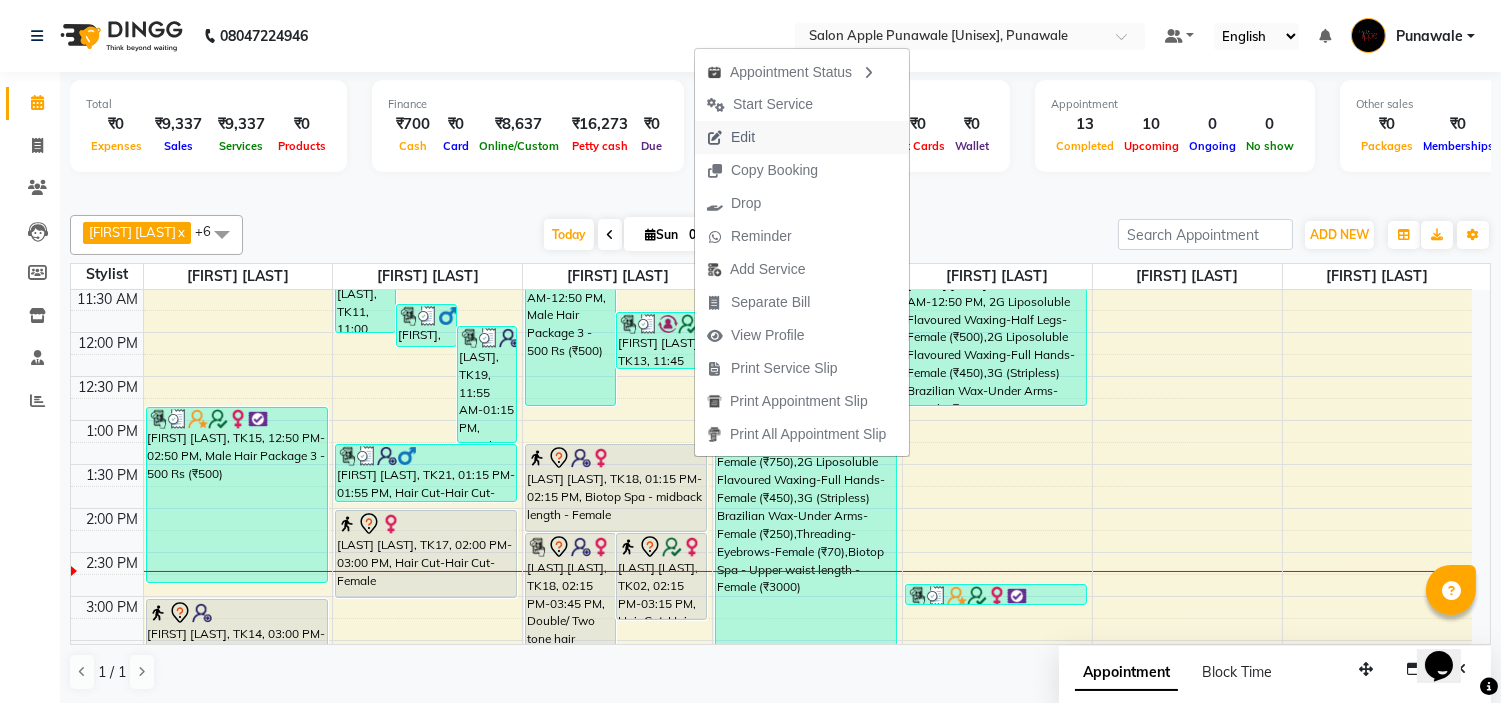 click on "Edit" at bounding box center [743, 137] 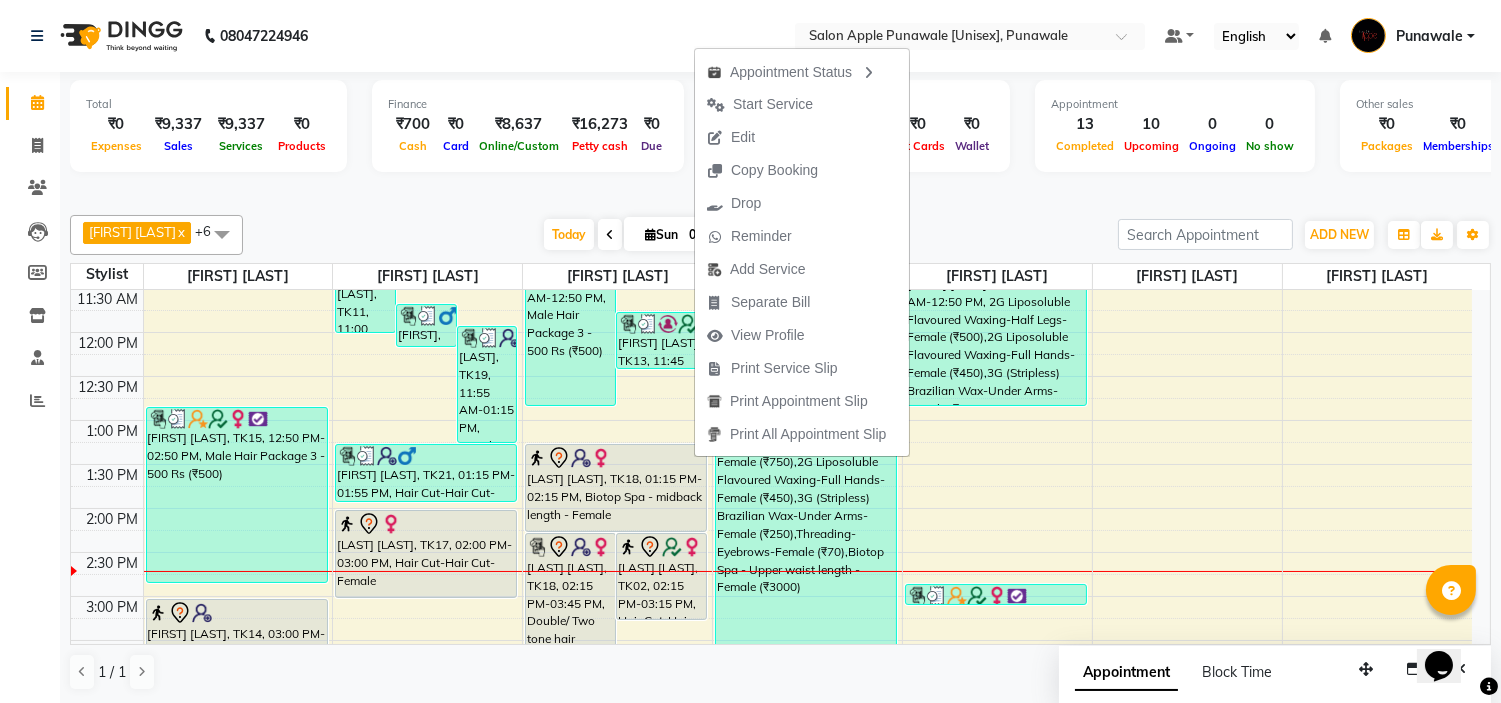 select on "tentative" 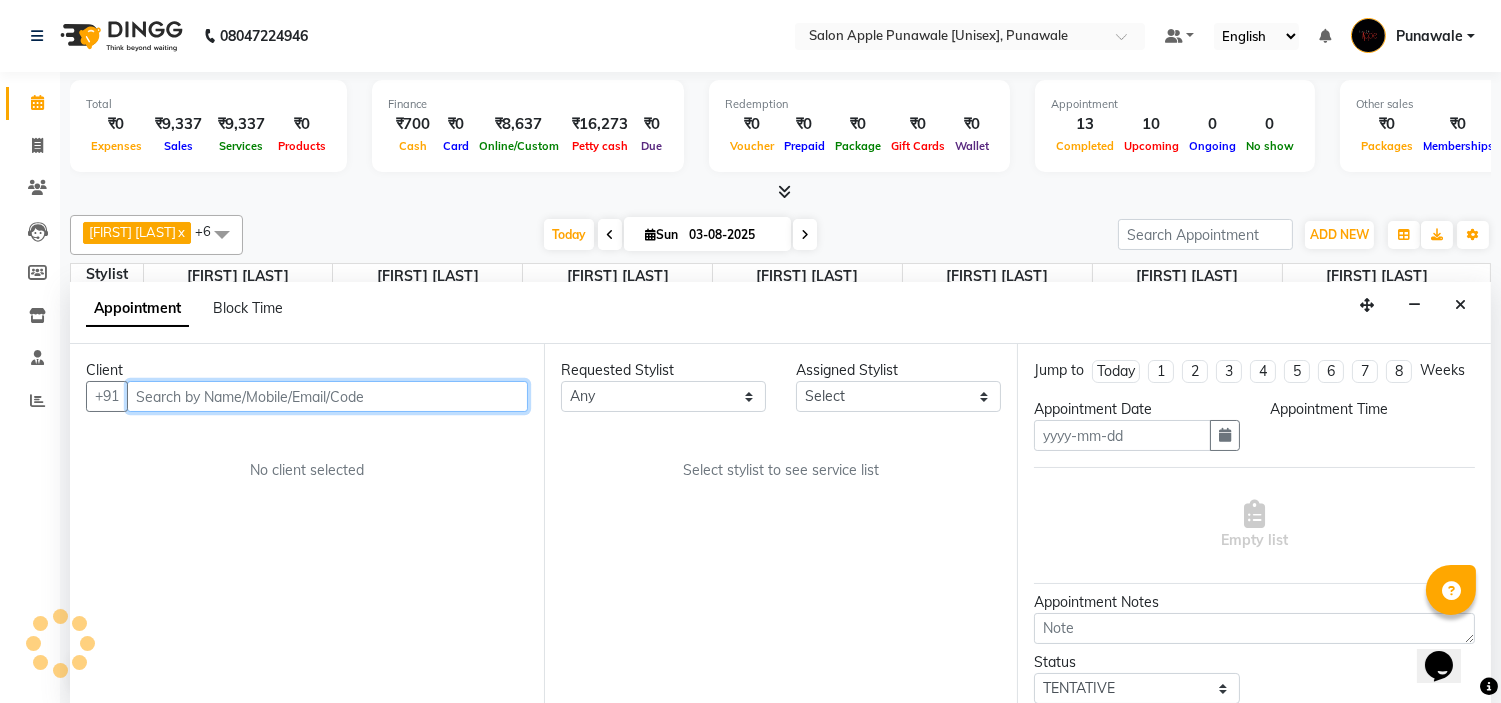 scroll, scrollTop: 1, scrollLeft: 0, axis: vertical 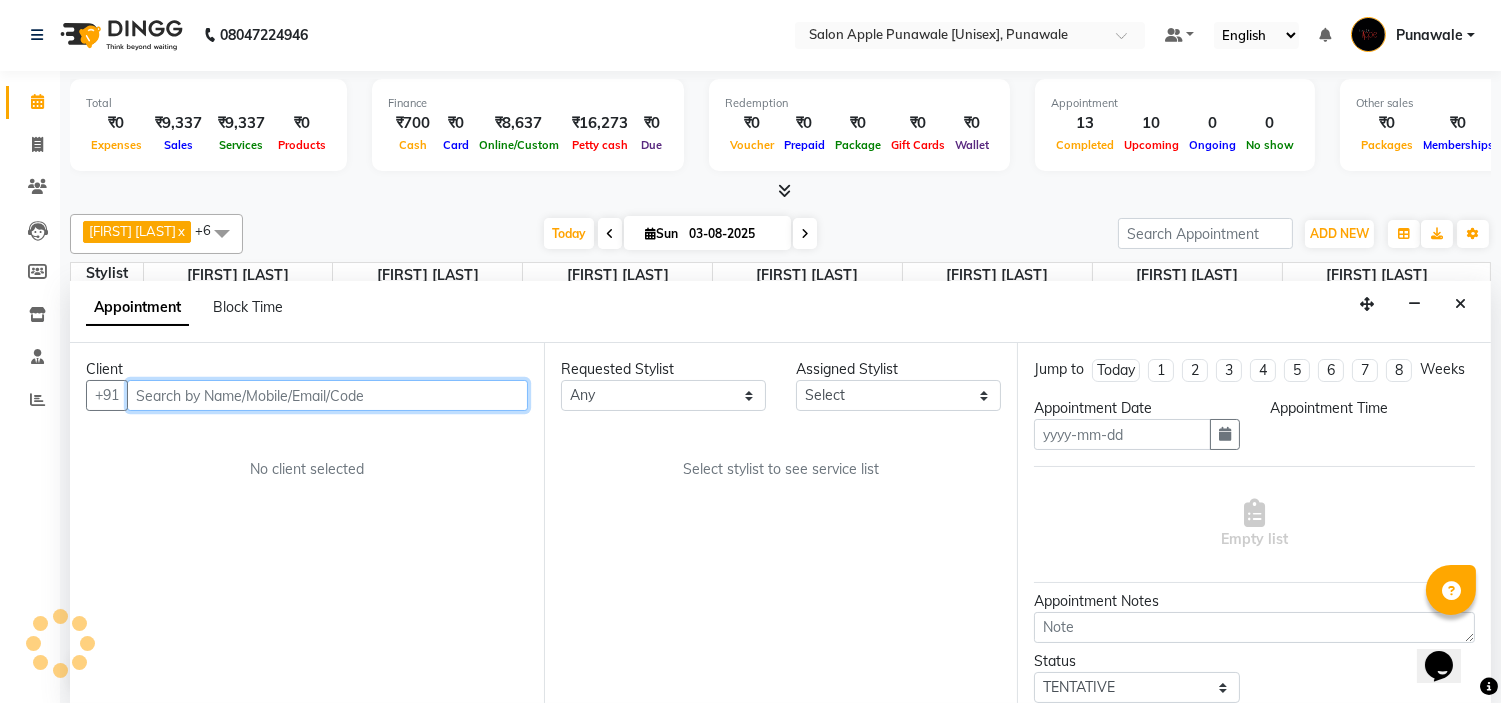 type on "03-08-2025" 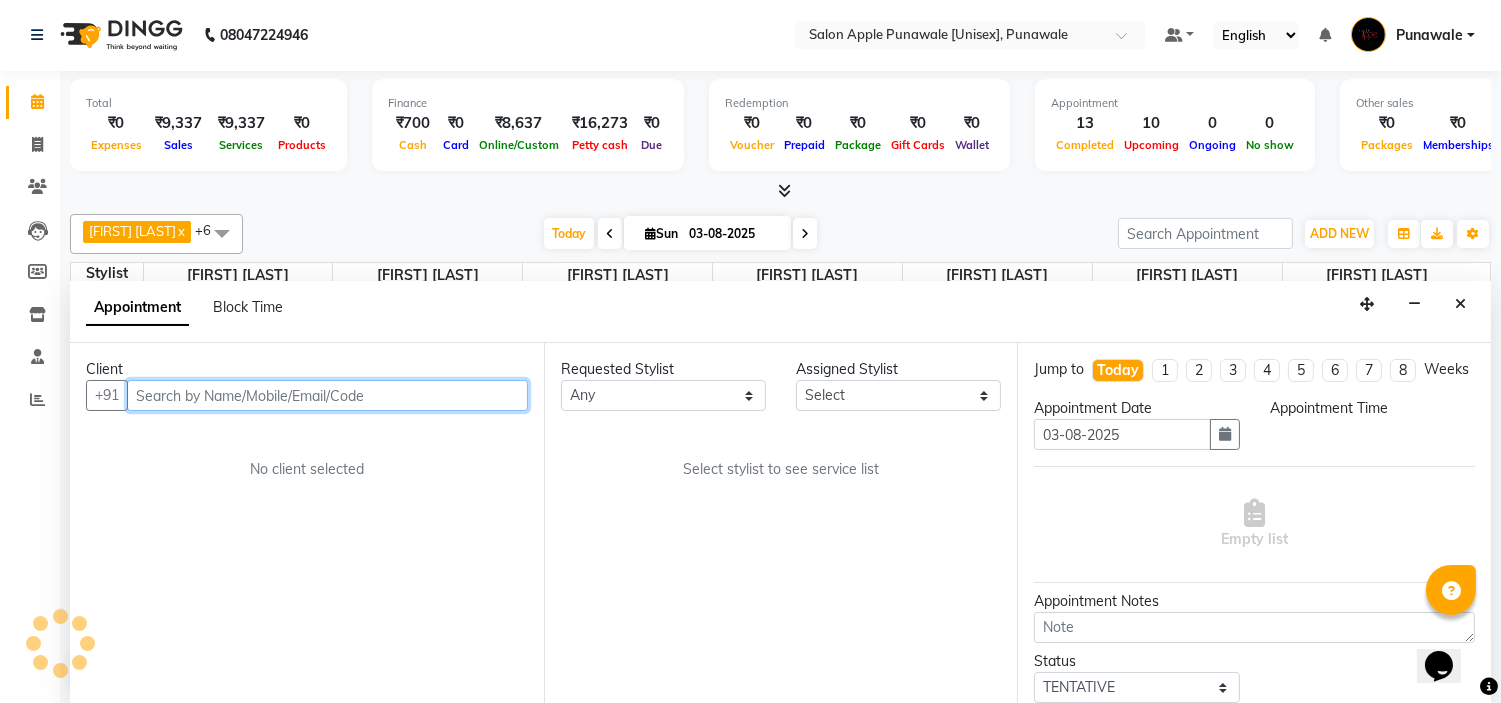 scroll, scrollTop: 443, scrollLeft: 0, axis: vertical 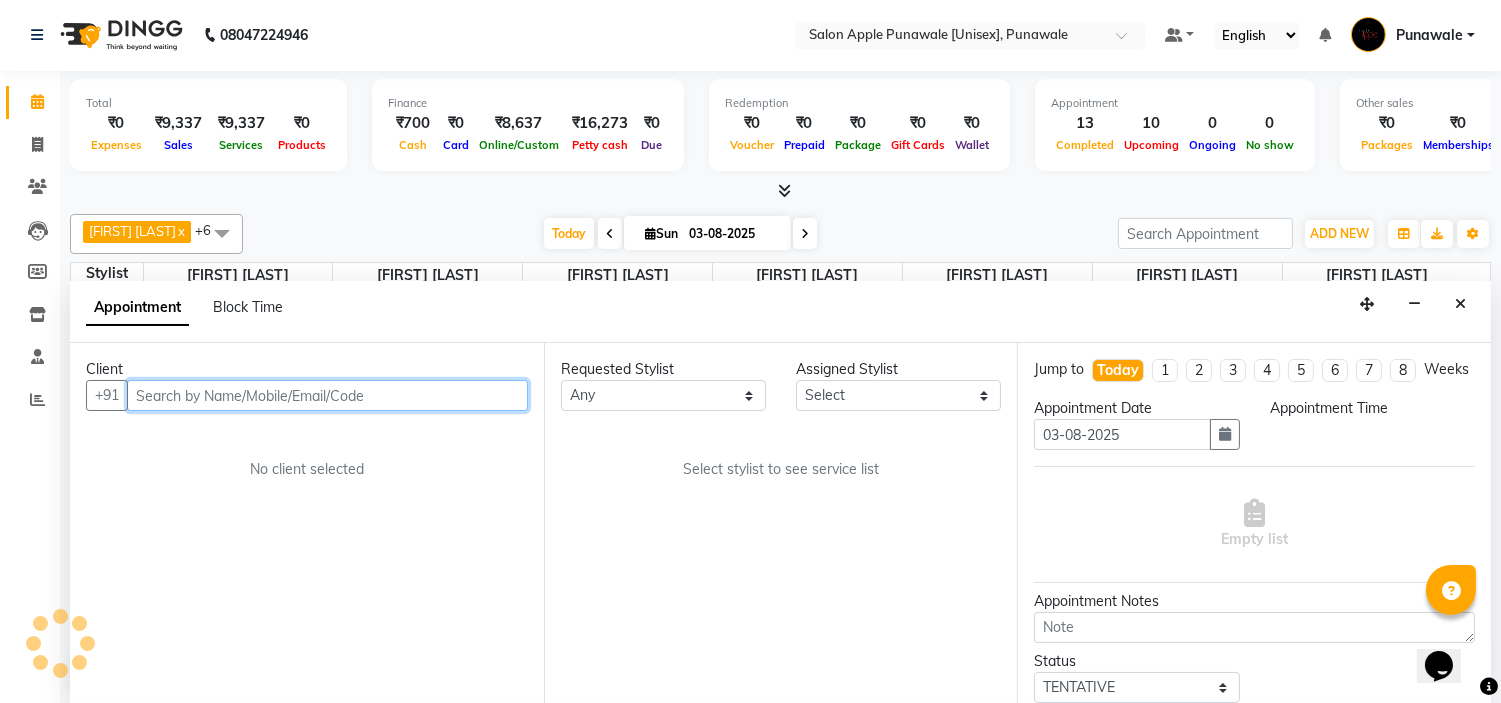 select on "84102" 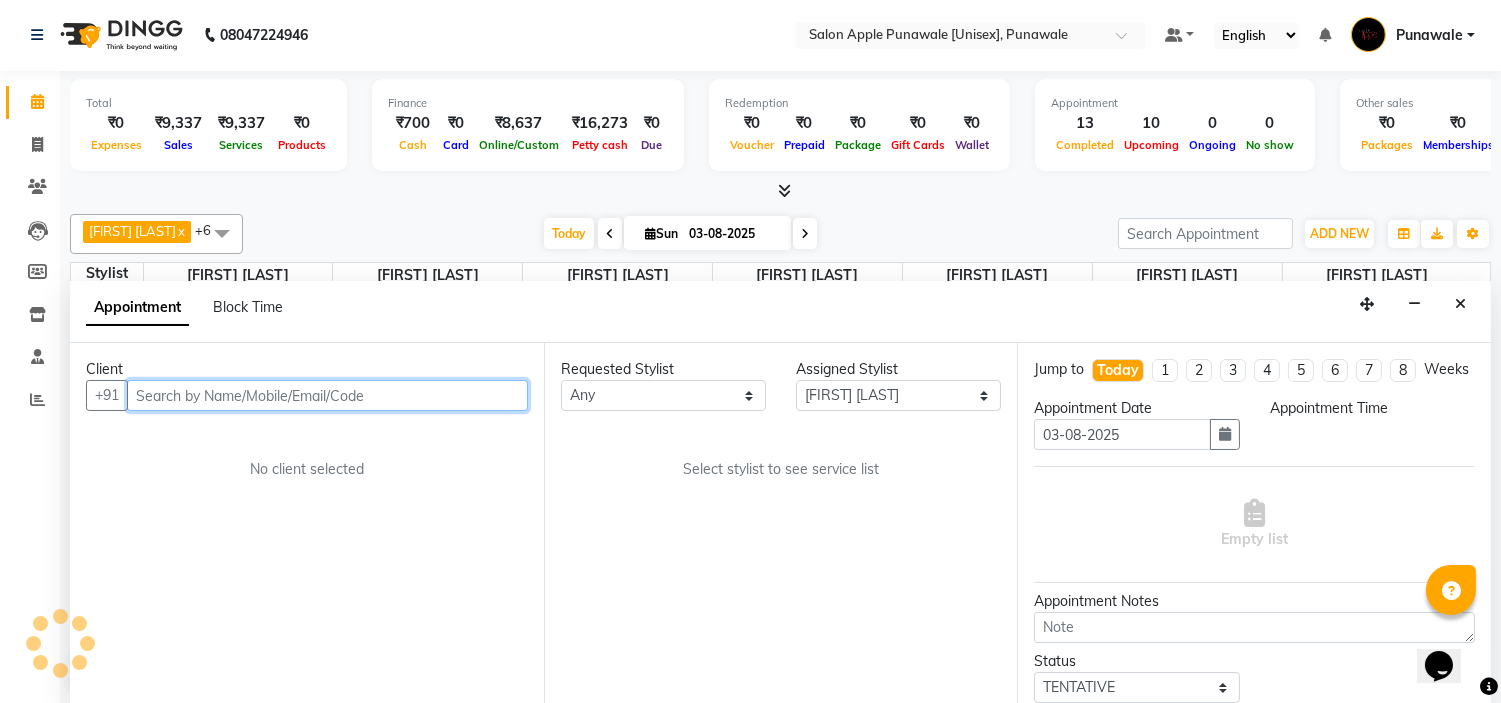 select on "795" 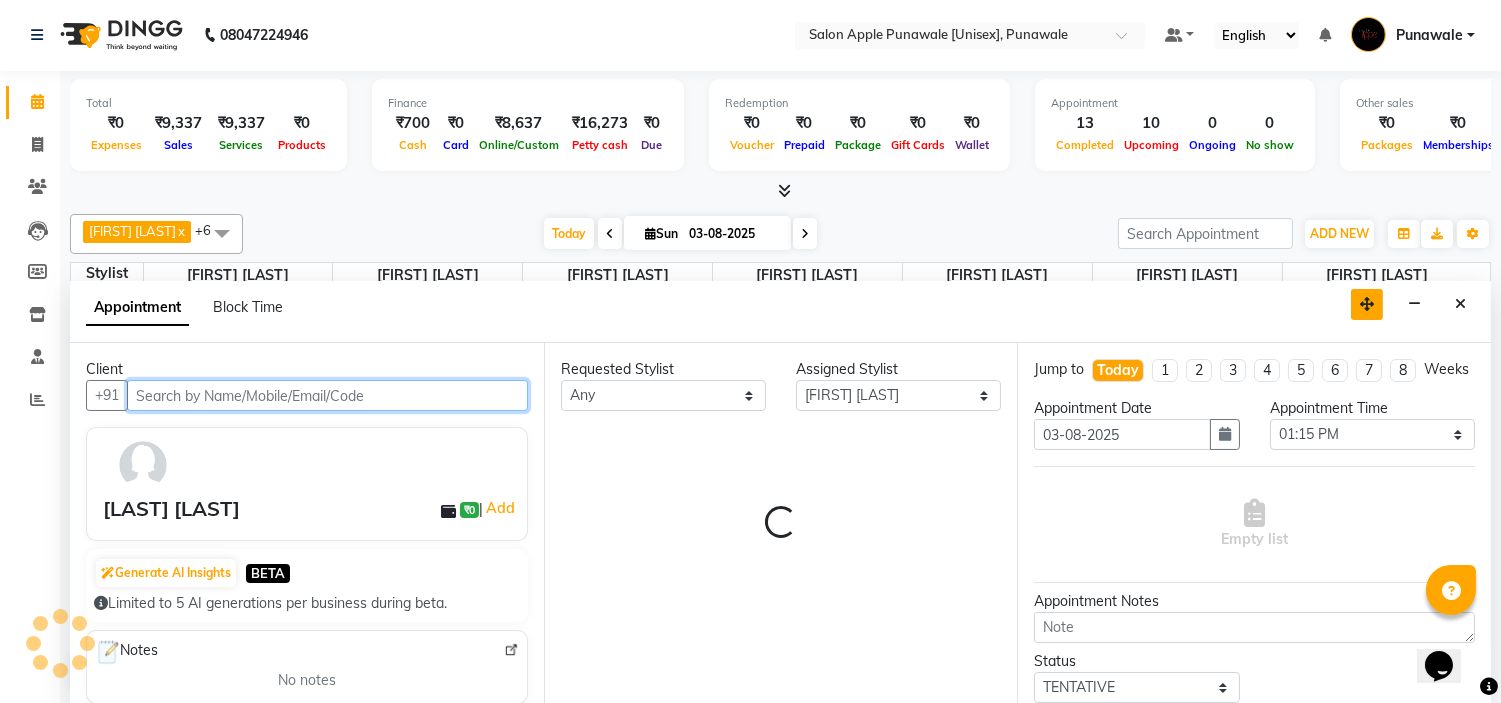 select on "3136" 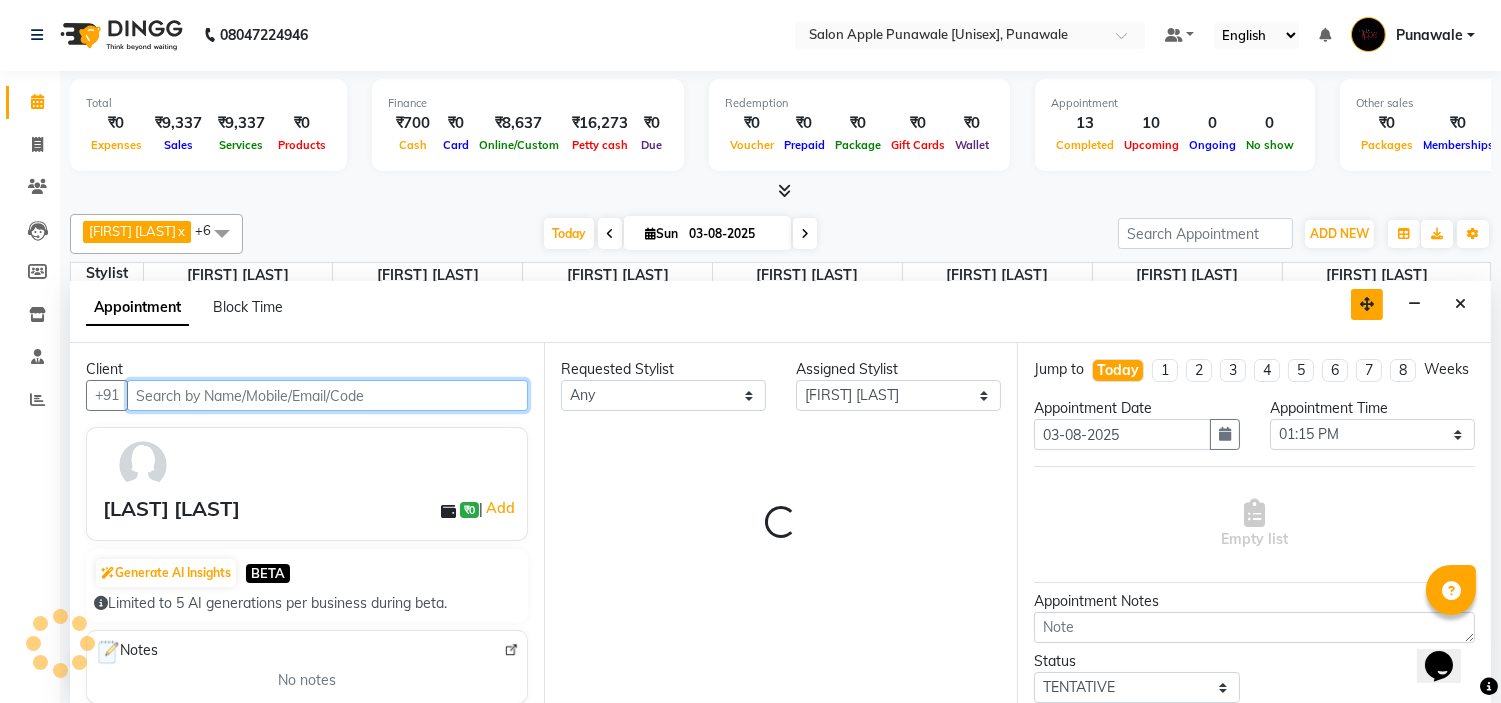 select on "3137" 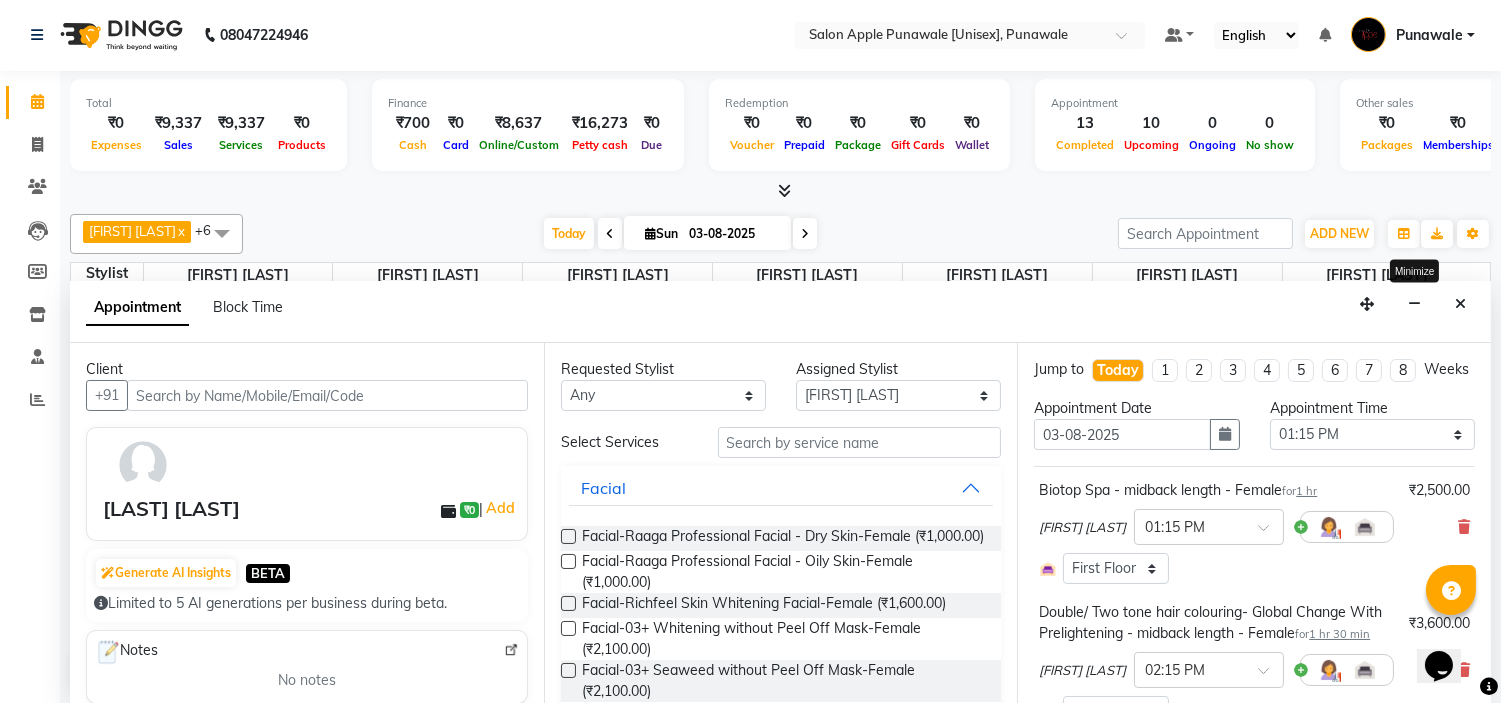click at bounding box center (1414, 304) 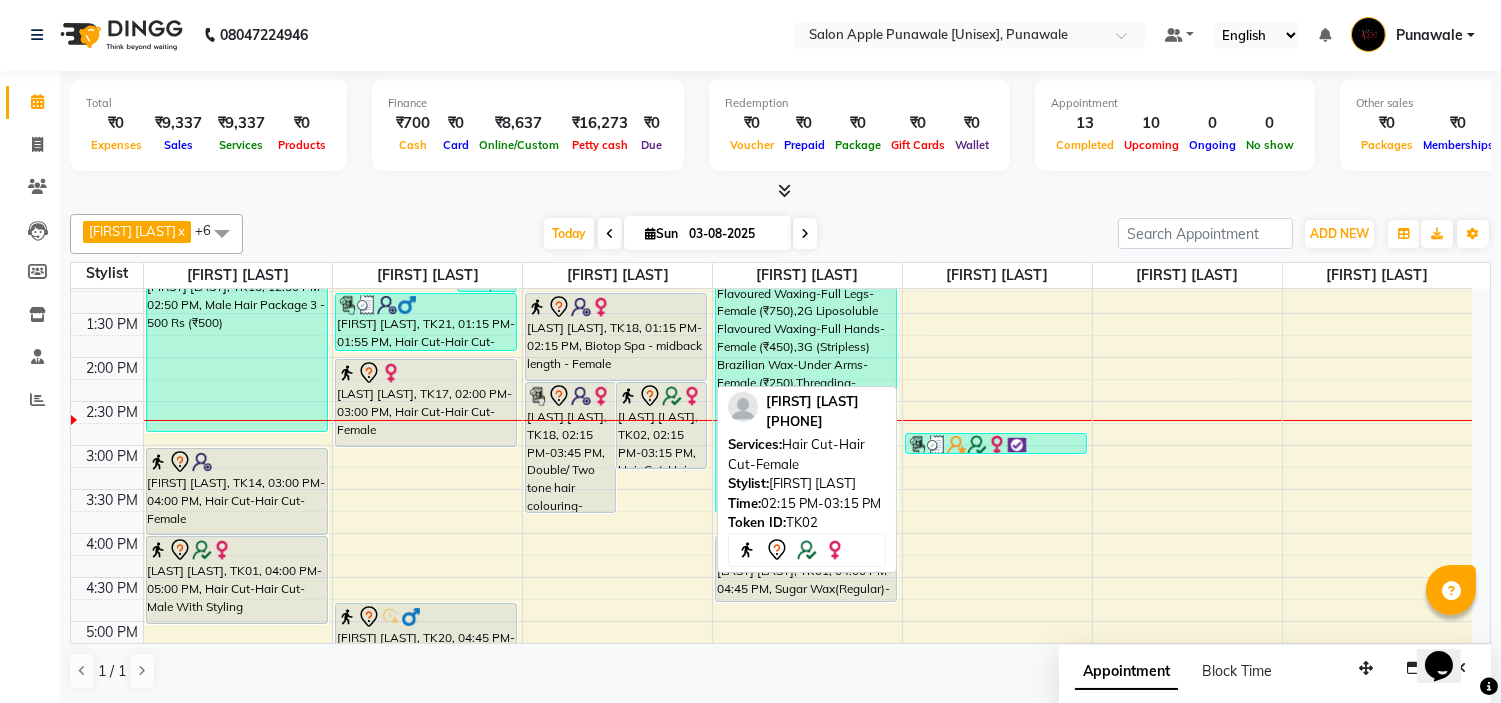 scroll, scrollTop: 332, scrollLeft: 0, axis: vertical 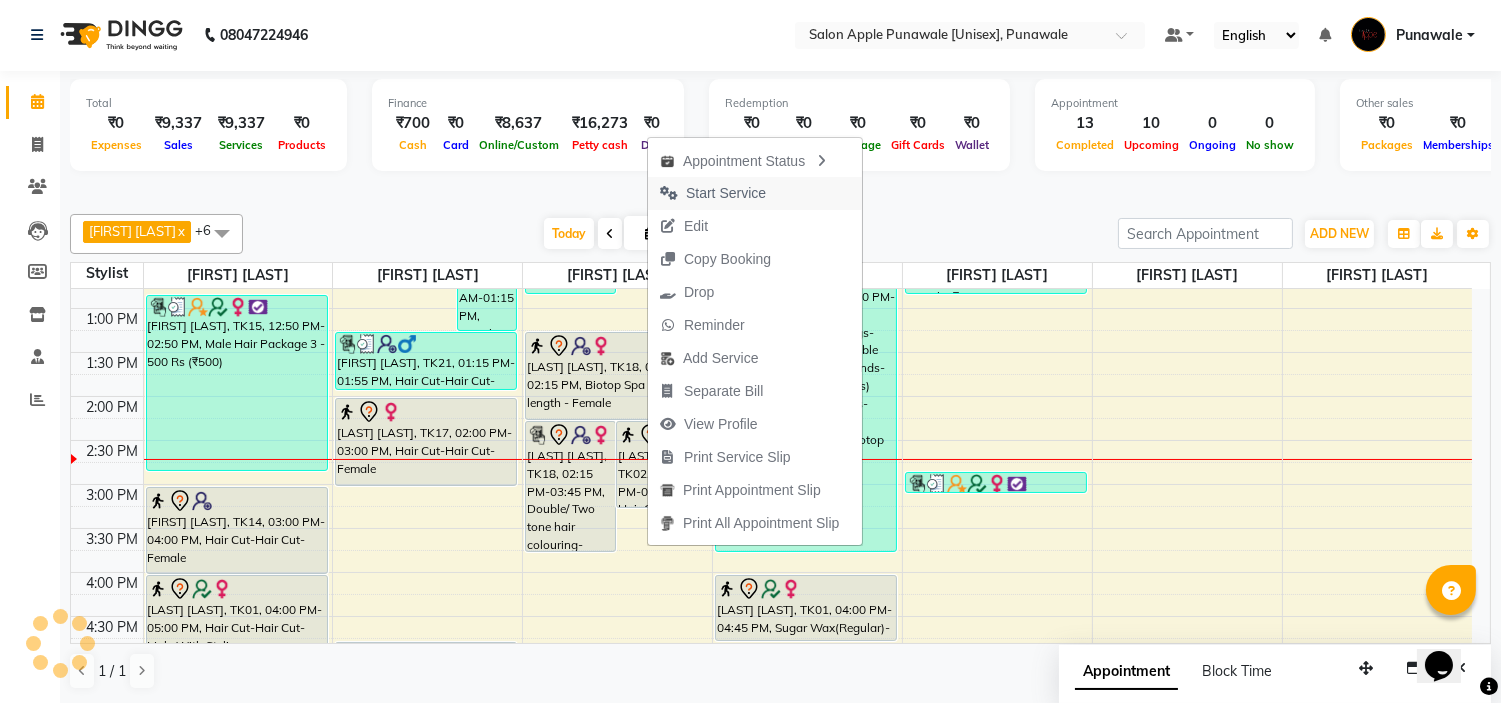 click on "Start Service" at bounding box center (726, 193) 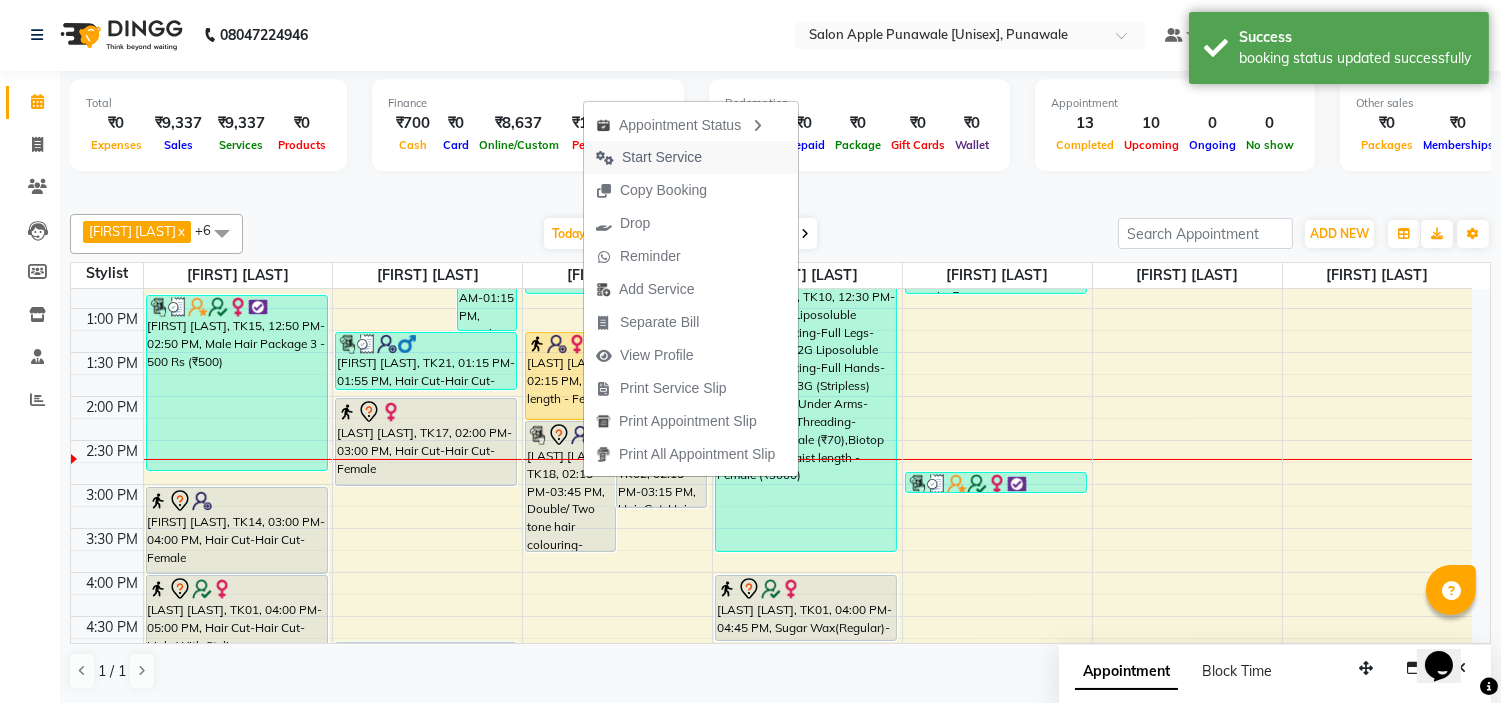click on "Start Service" at bounding box center [662, 157] 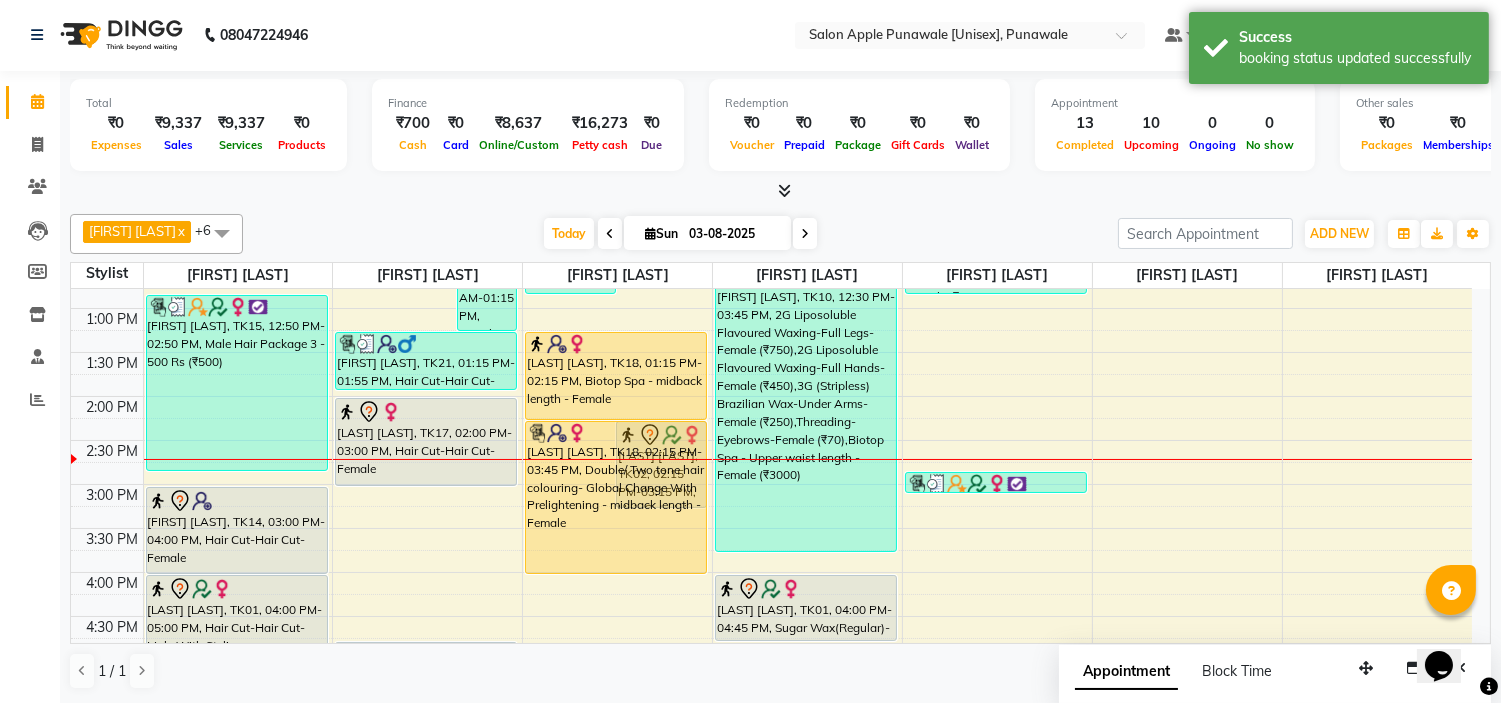 click on "kiran sabale, TK16, 10:50 AM-12:50 PM, Male Hair Package 3 - 500 Rs (₹500)     Madhuri Pareek, TK13, 11:45 AM-12:25 PM, Hair Cut-Kid's Hair Cut (Kids Below 12 Yrs)-Male (₹200)     varsha p, TK18, 02:15 PM-03:45 PM, Double/ Two tone hair colouring- Global Change With Prelightening -  midback length - Female             jjoyrsna wagh, TK02, 02:15 PM-03:15 PM, Hair Cut-Hair Cut-Female     varsha p, TK18, 01:15 PM-02:15 PM, Biotop Spa - midback length - Female     varsha p, TK18, 02:15 PM-03:45 PM, Double/ Two tone hair colouring- Global Change With Prelightening -  midback length - Female" at bounding box center [617, 572] 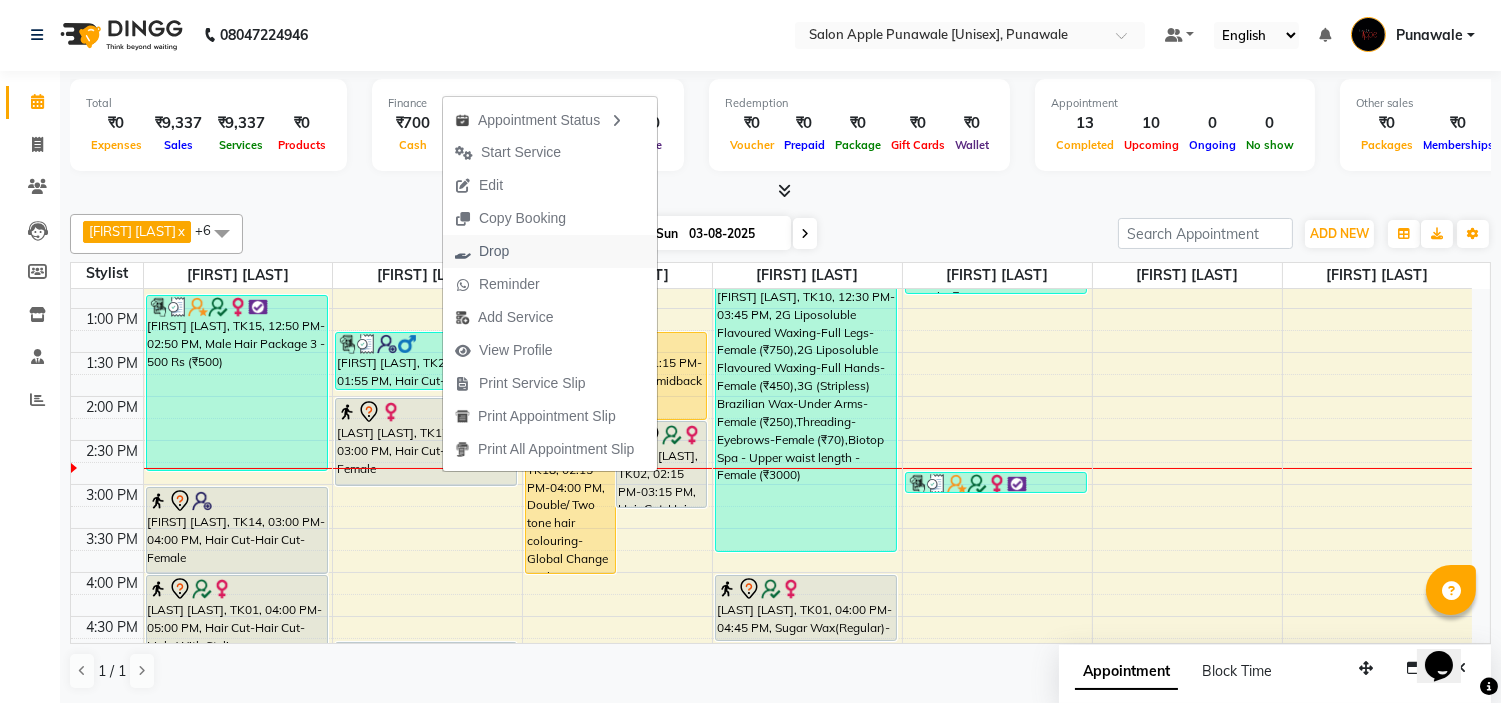 click on "Drop" at bounding box center [550, 251] 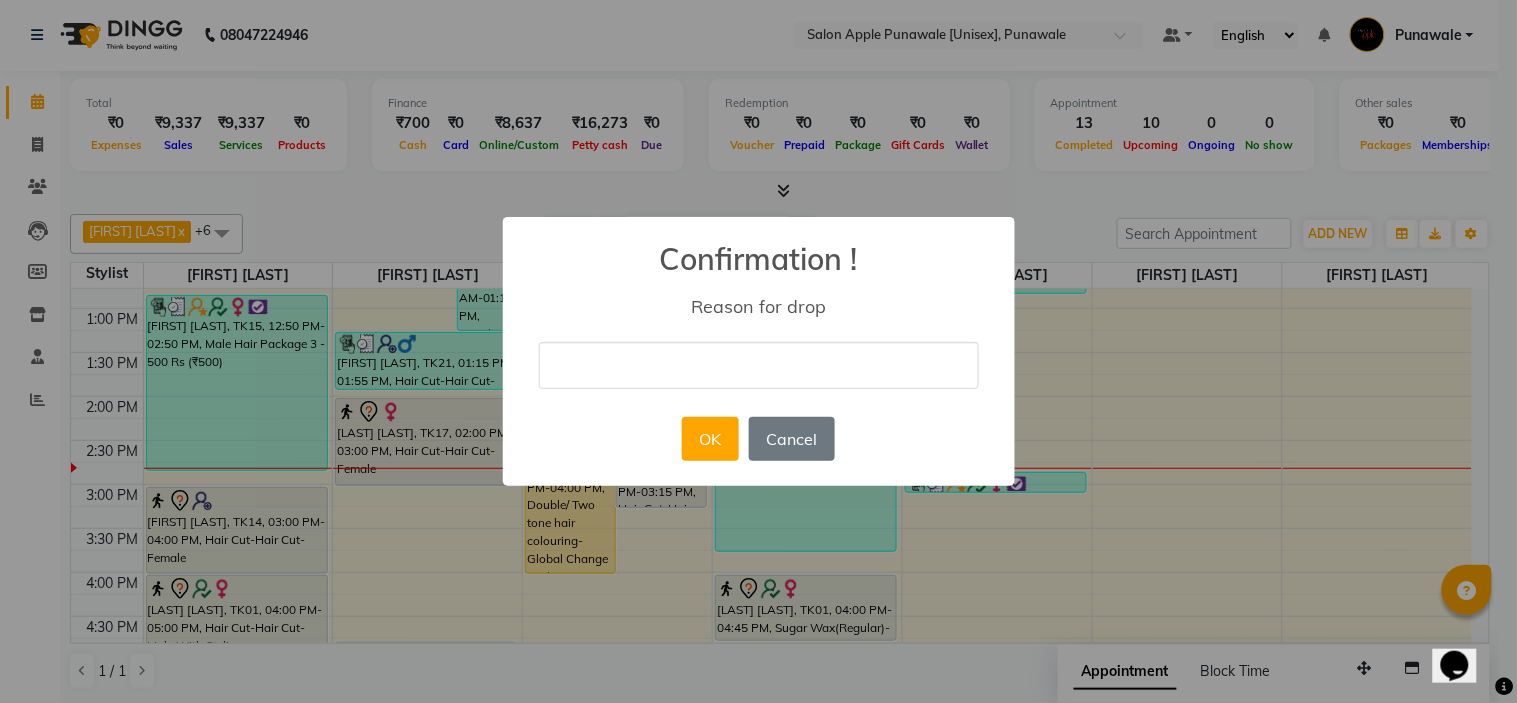 click at bounding box center (759, 365) 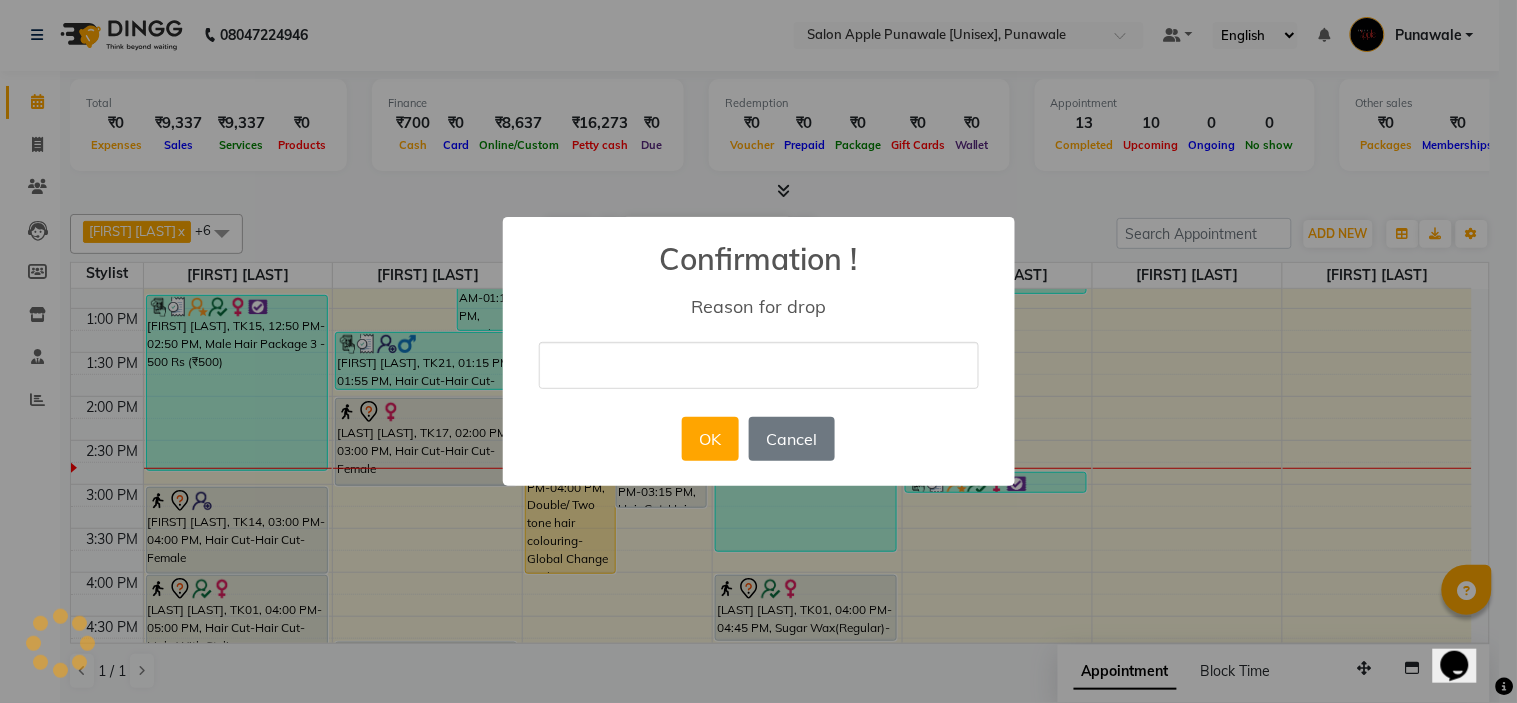 type on "cancel" 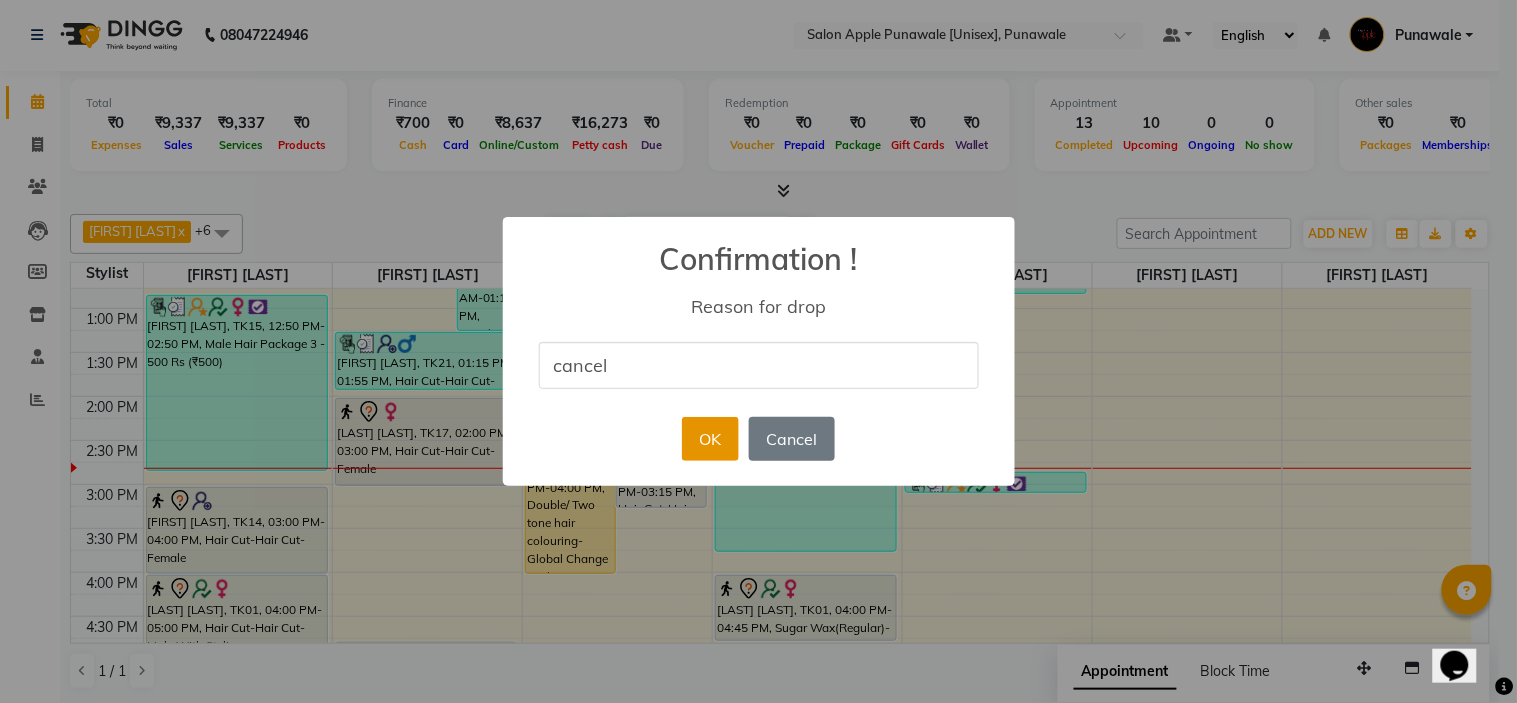 click on "OK" at bounding box center (710, 439) 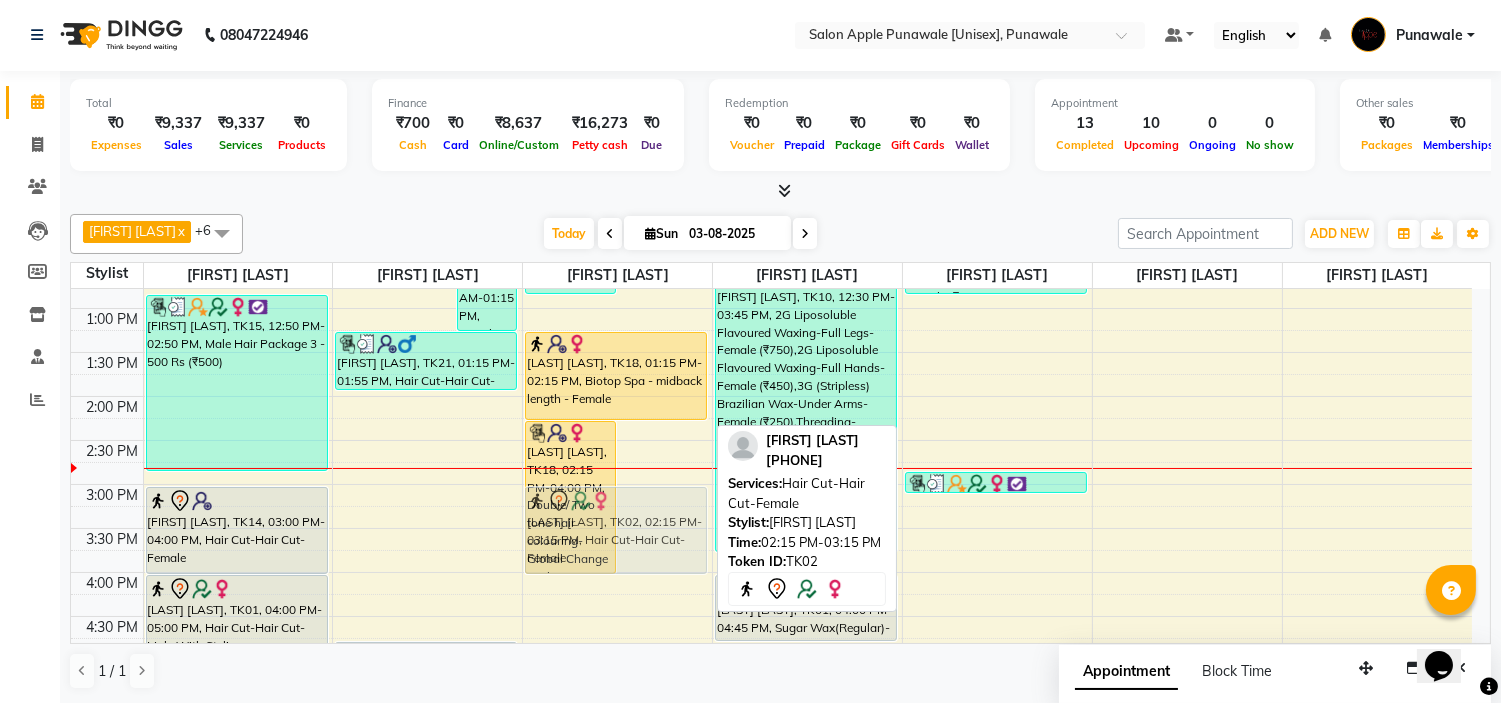 drag, startPoint x: 677, startPoint y: 463, endPoint x: 677, endPoint y: 524, distance: 61 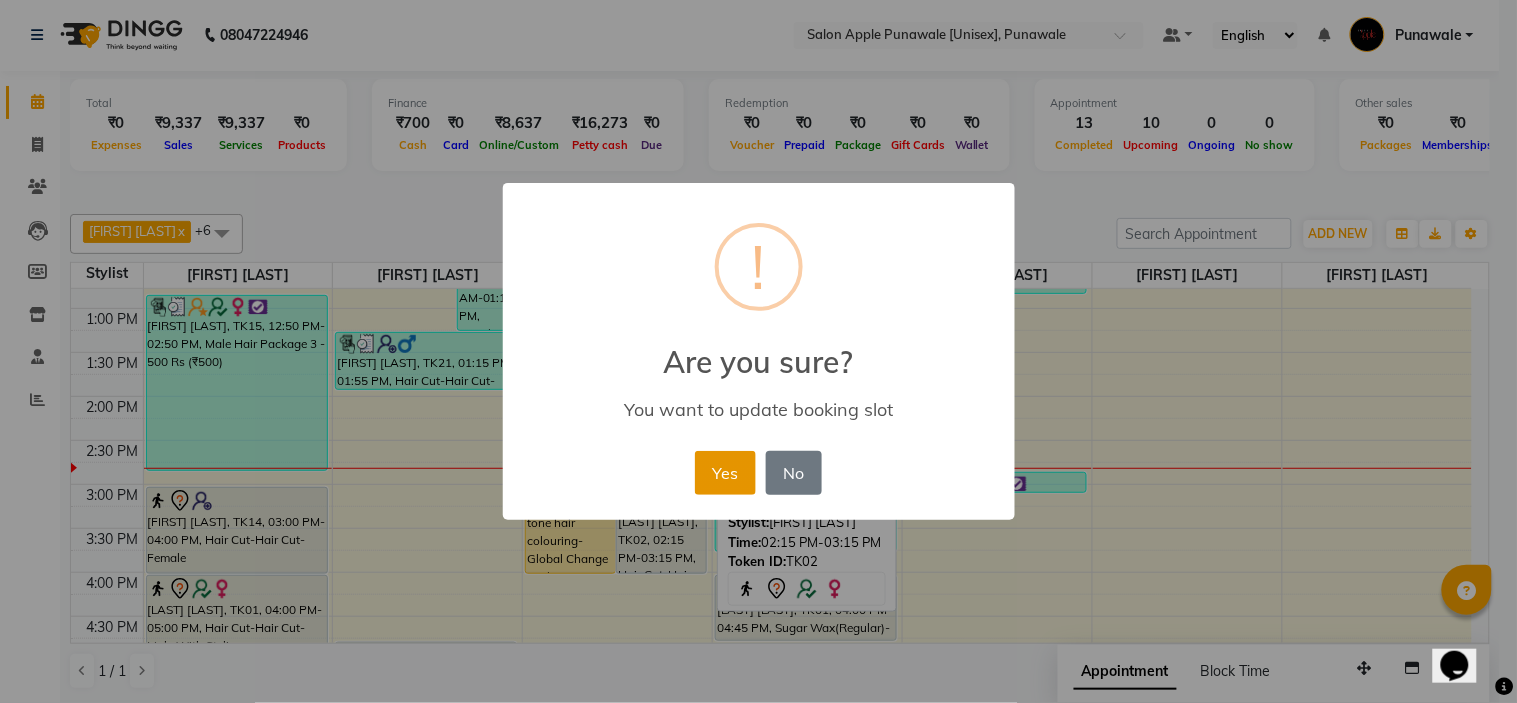 click on "Yes" at bounding box center [725, 473] 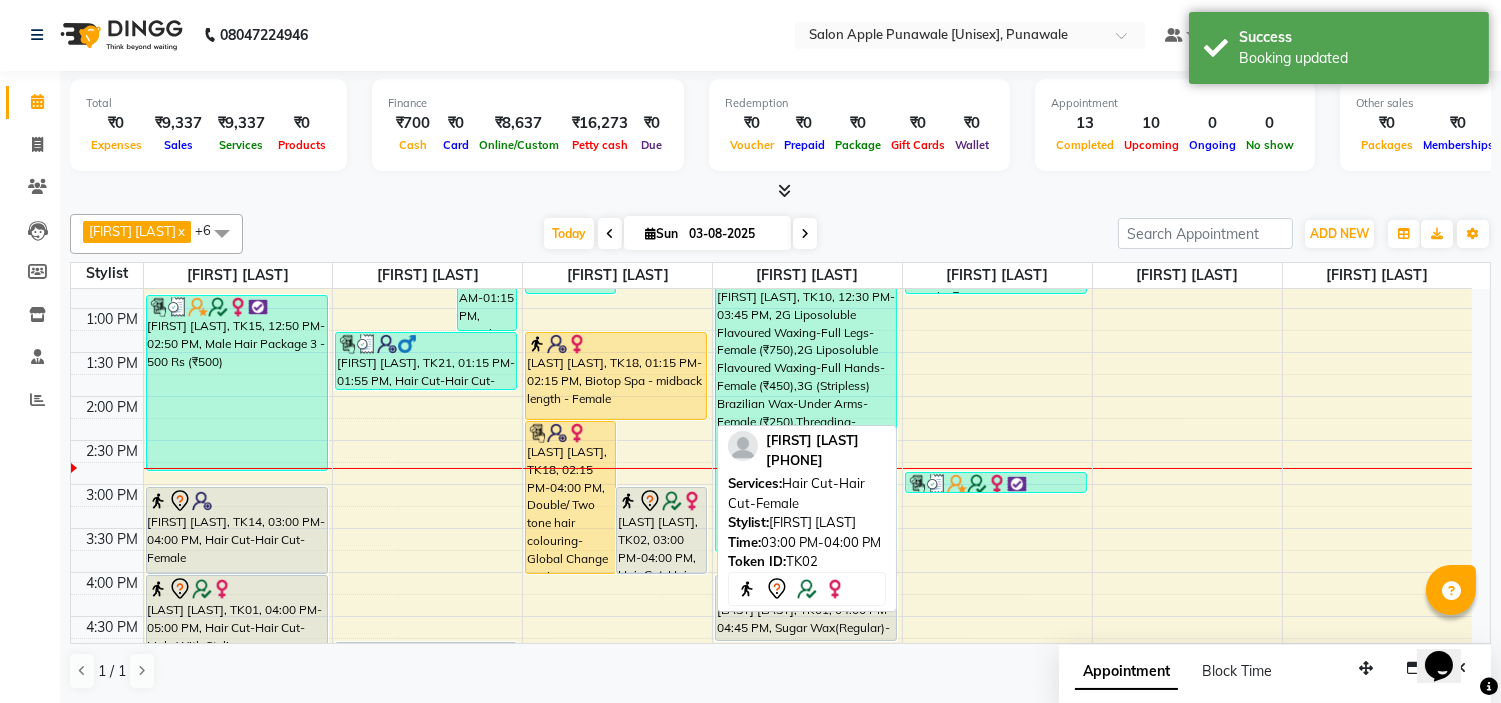 scroll, scrollTop: 443, scrollLeft: 0, axis: vertical 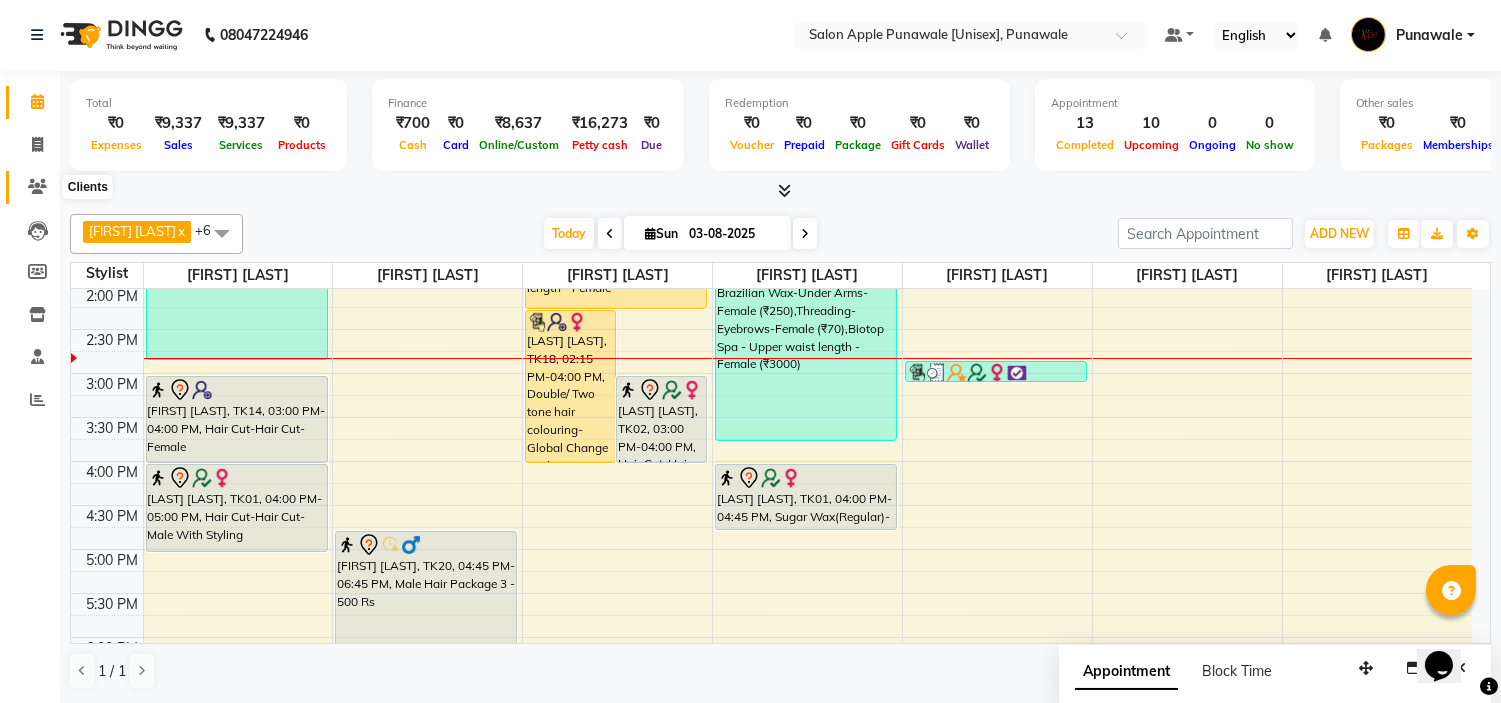 click 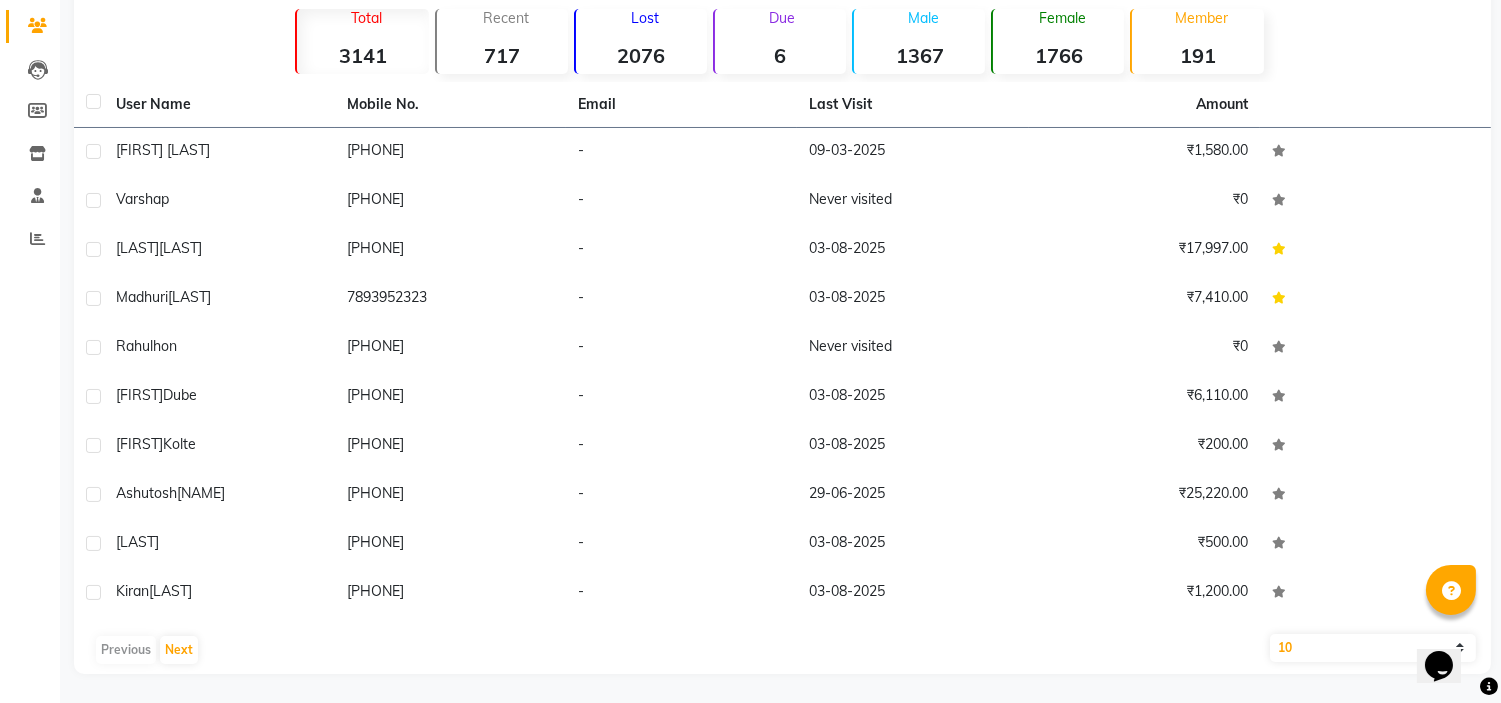 scroll, scrollTop: 0, scrollLeft: 0, axis: both 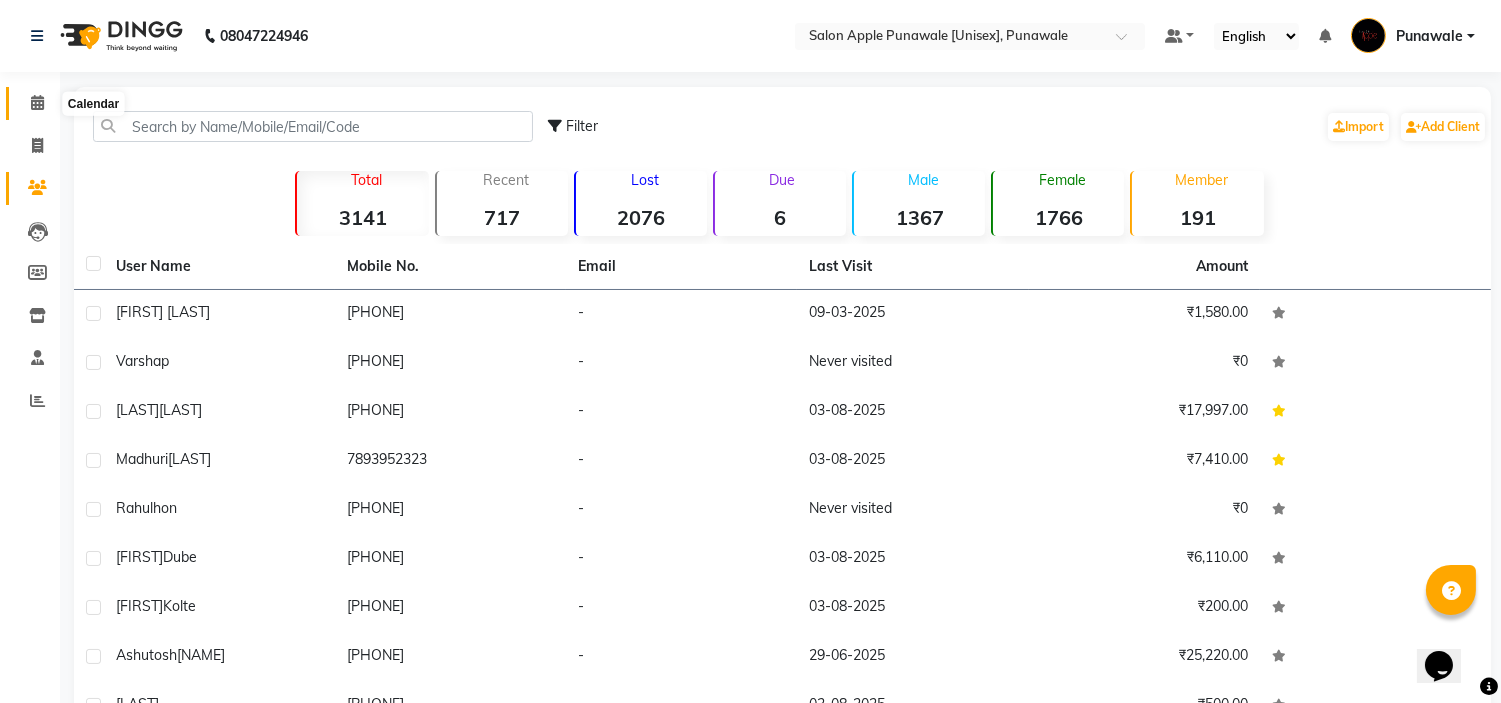 click 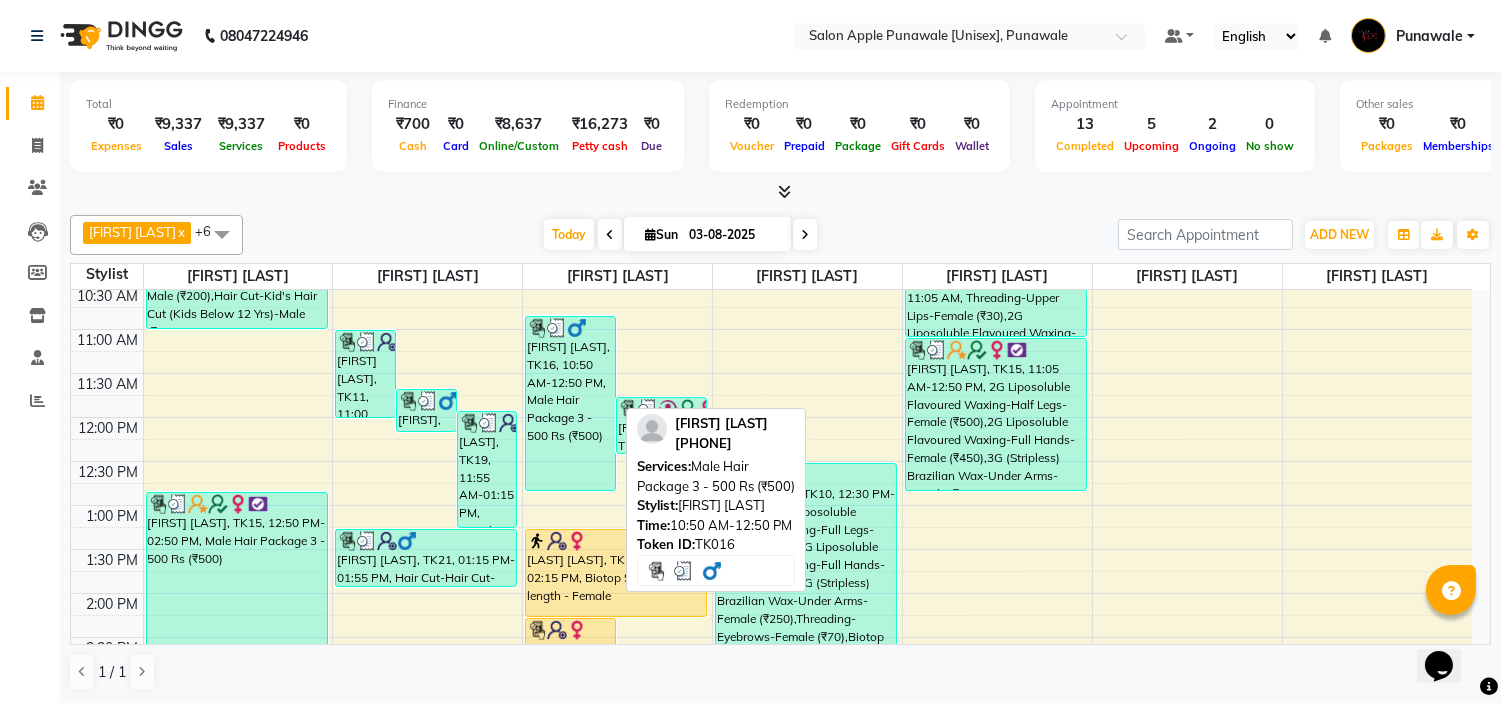 scroll, scrollTop: 333, scrollLeft: 0, axis: vertical 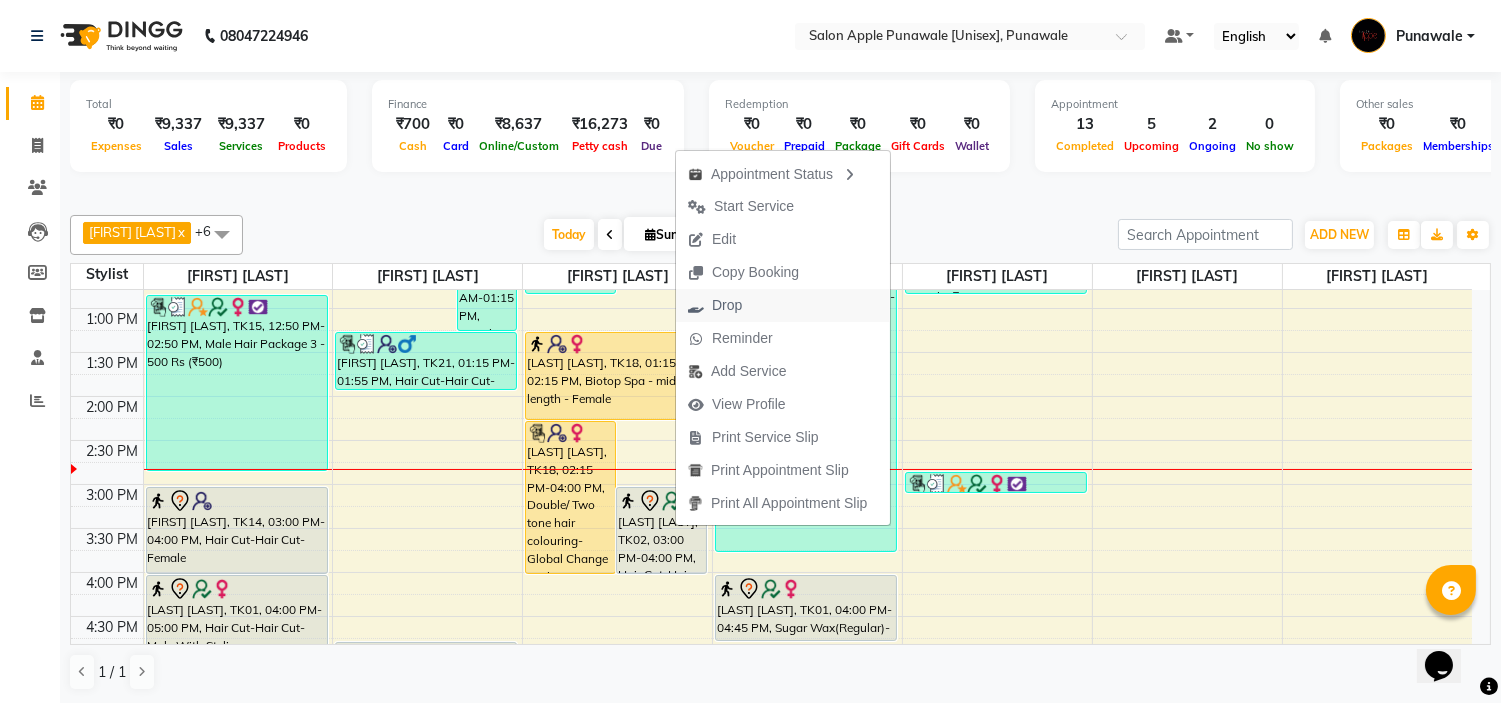click on "Drop" at bounding box center (783, 305) 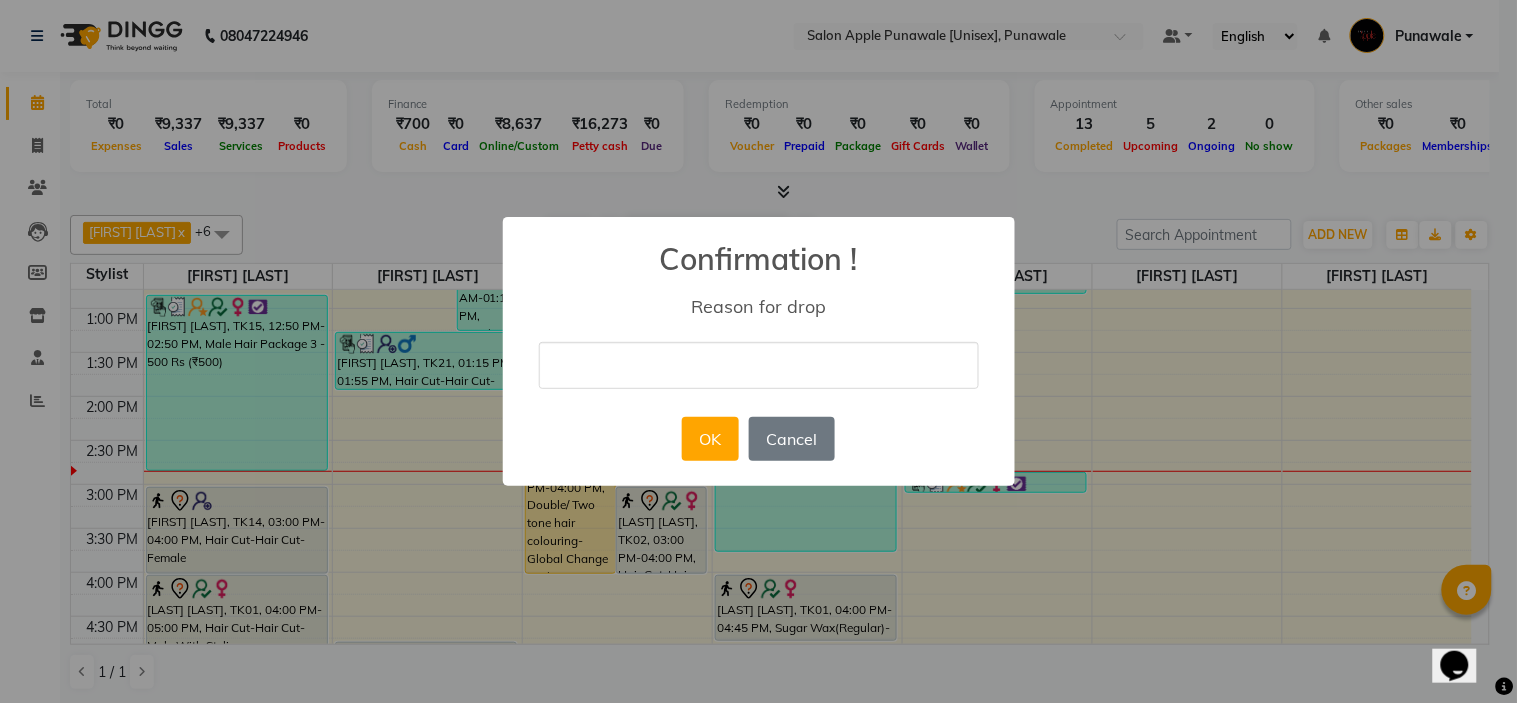 click at bounding box center (759, 365) 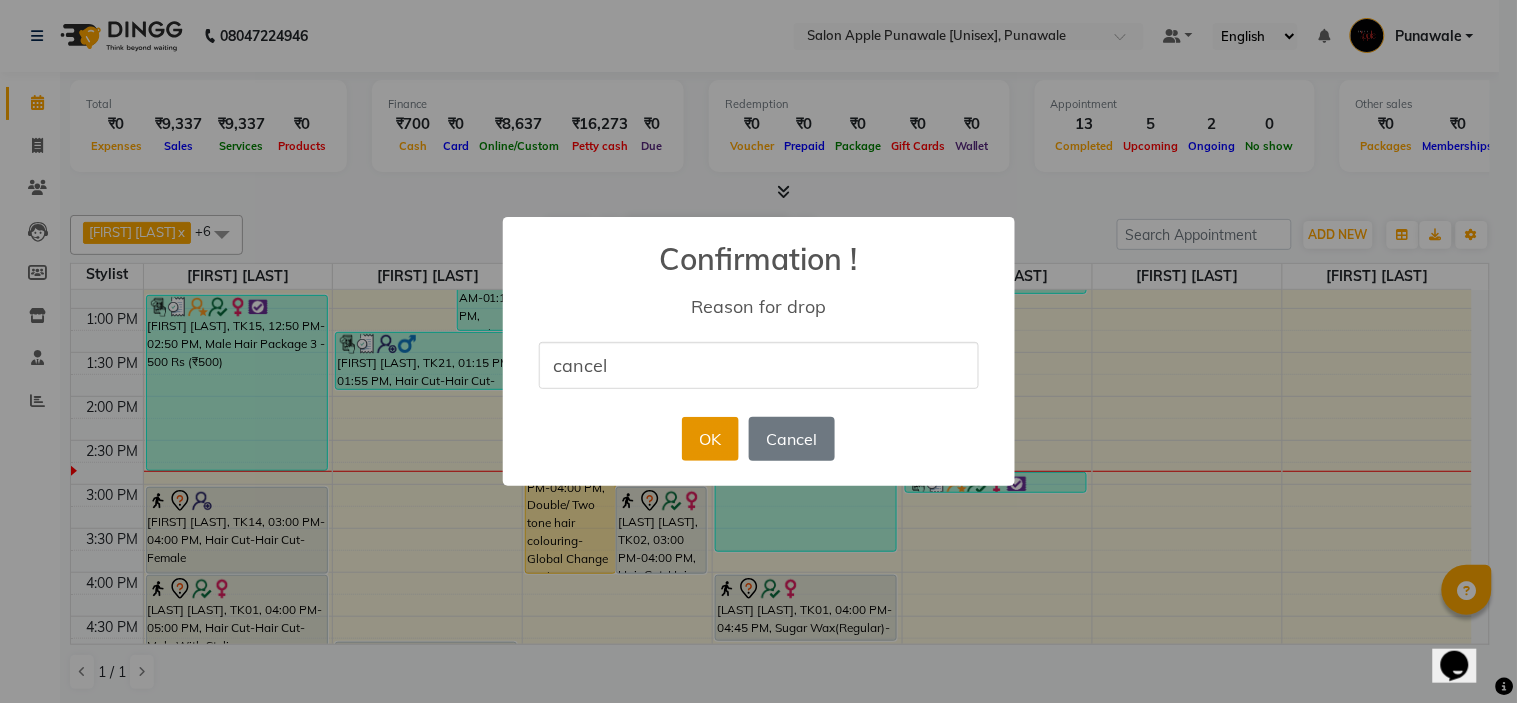 click on "OK" at bounding box center [710, 439] 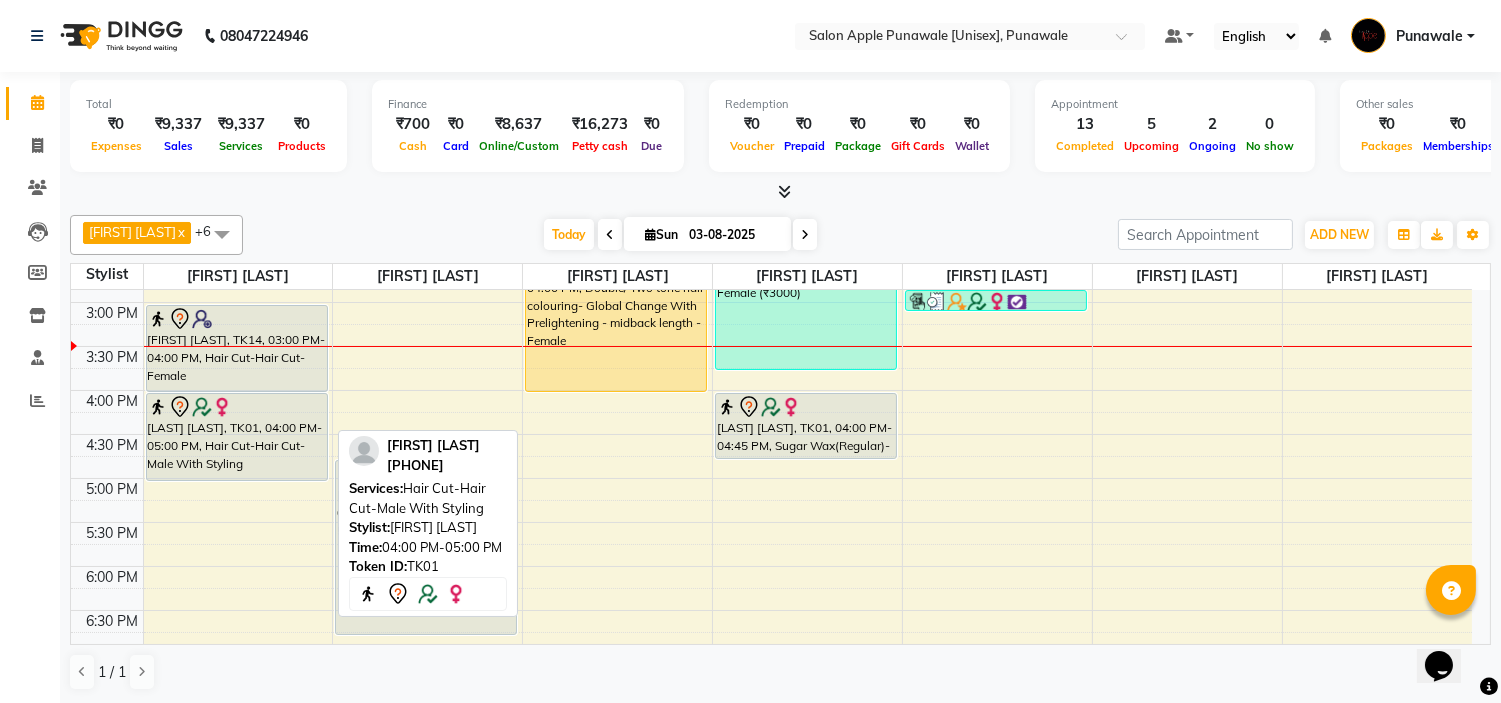 scroll, scrollTop: 444, scrollLeft: 0, axis: vertical 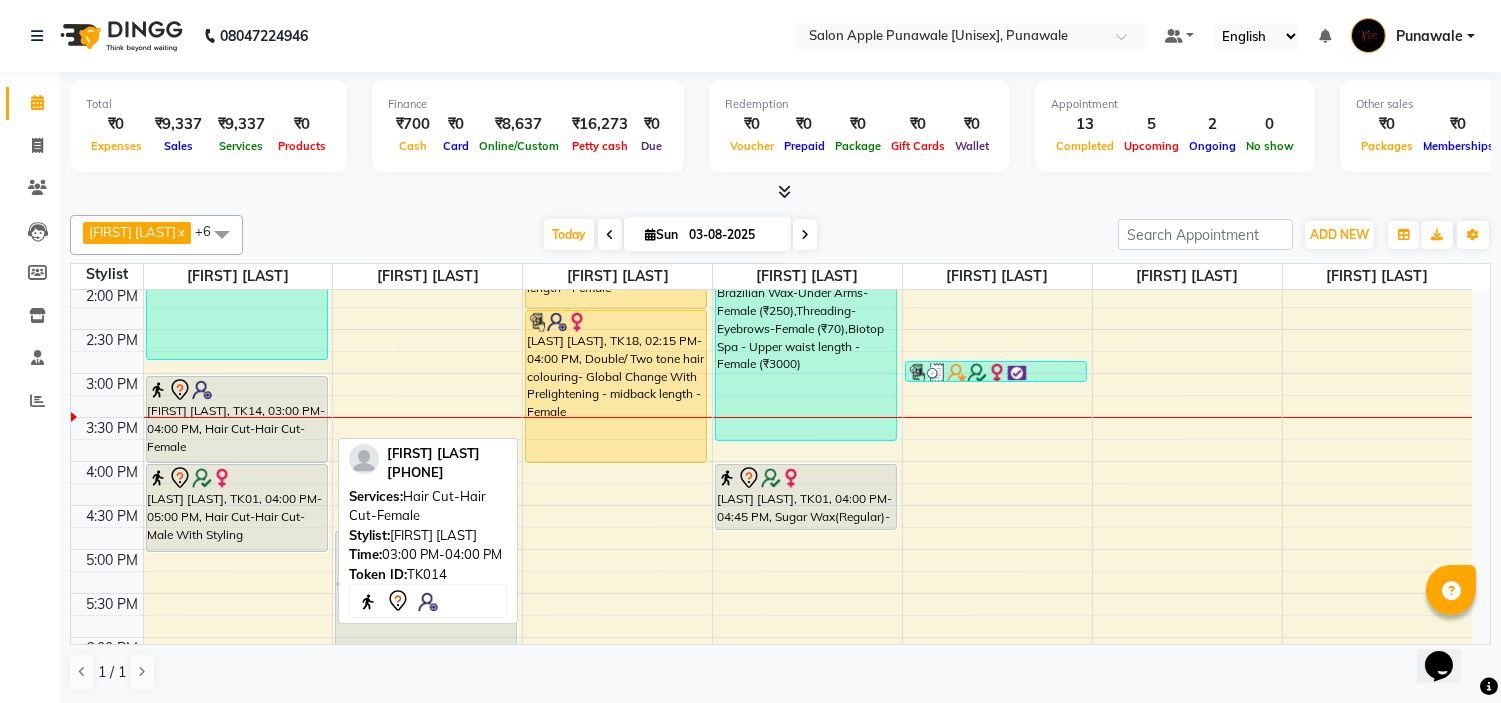 click on "[FIRST] [LAST], TK14, 03:00 PM-04:00 PM, Hair Cut-Hair Cut-Female" at bounding box center (237, 419) 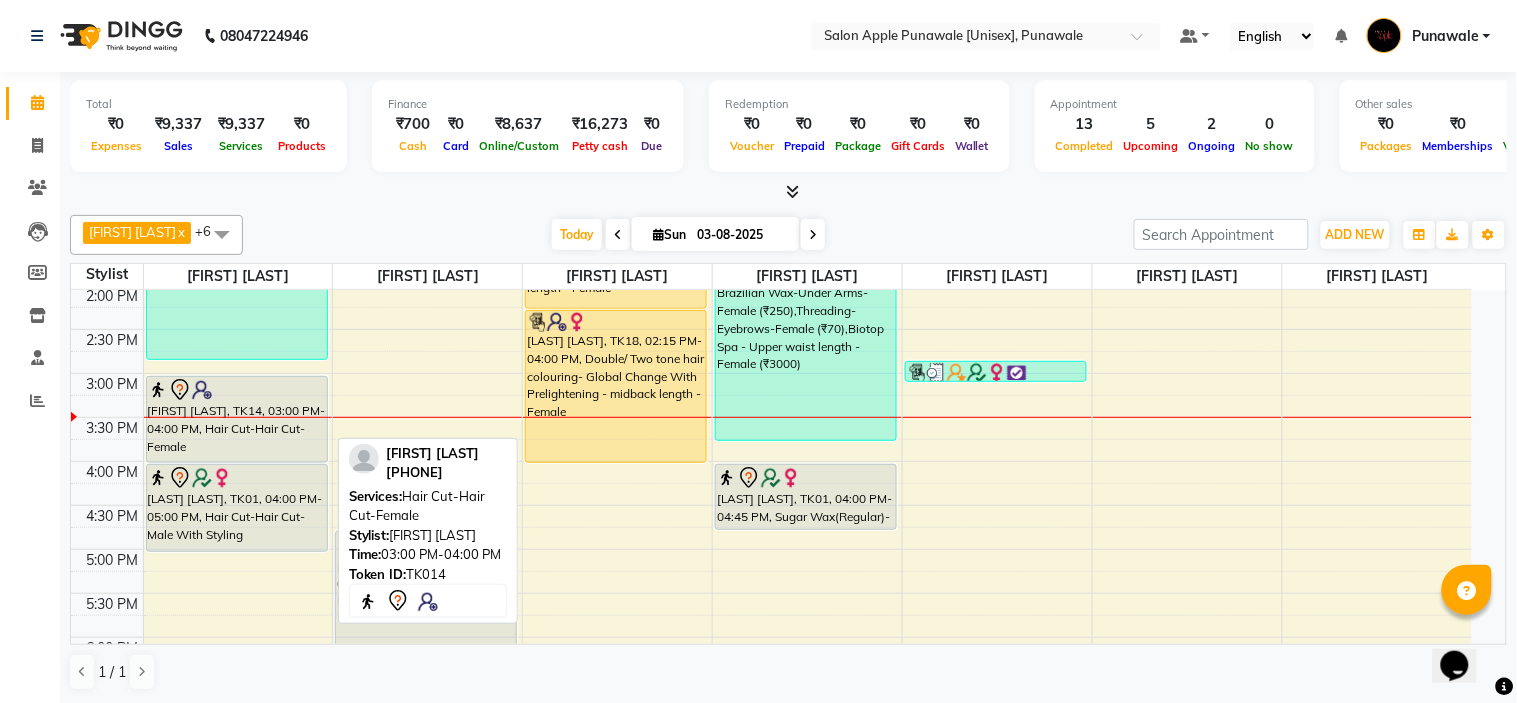 select on "7" 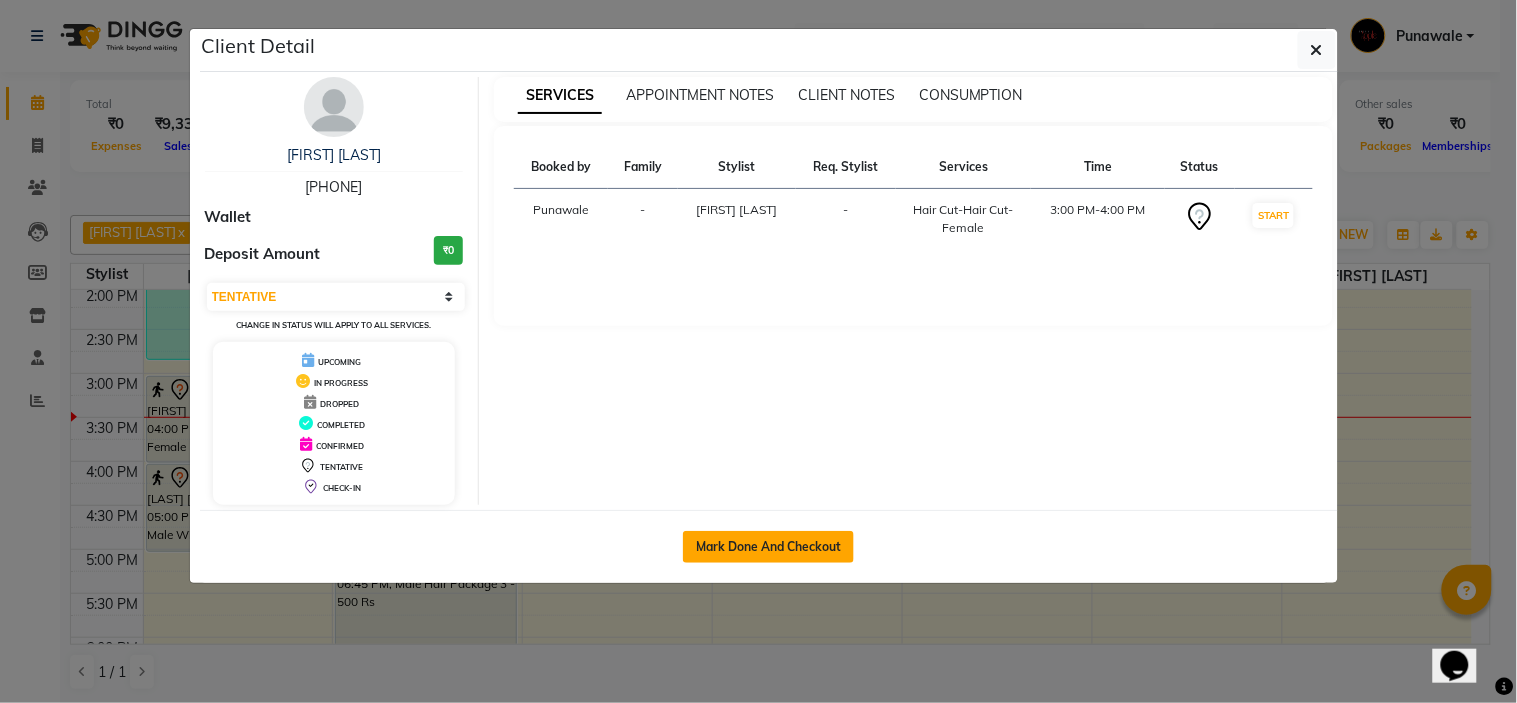 click on "Mark Done And Checkout" 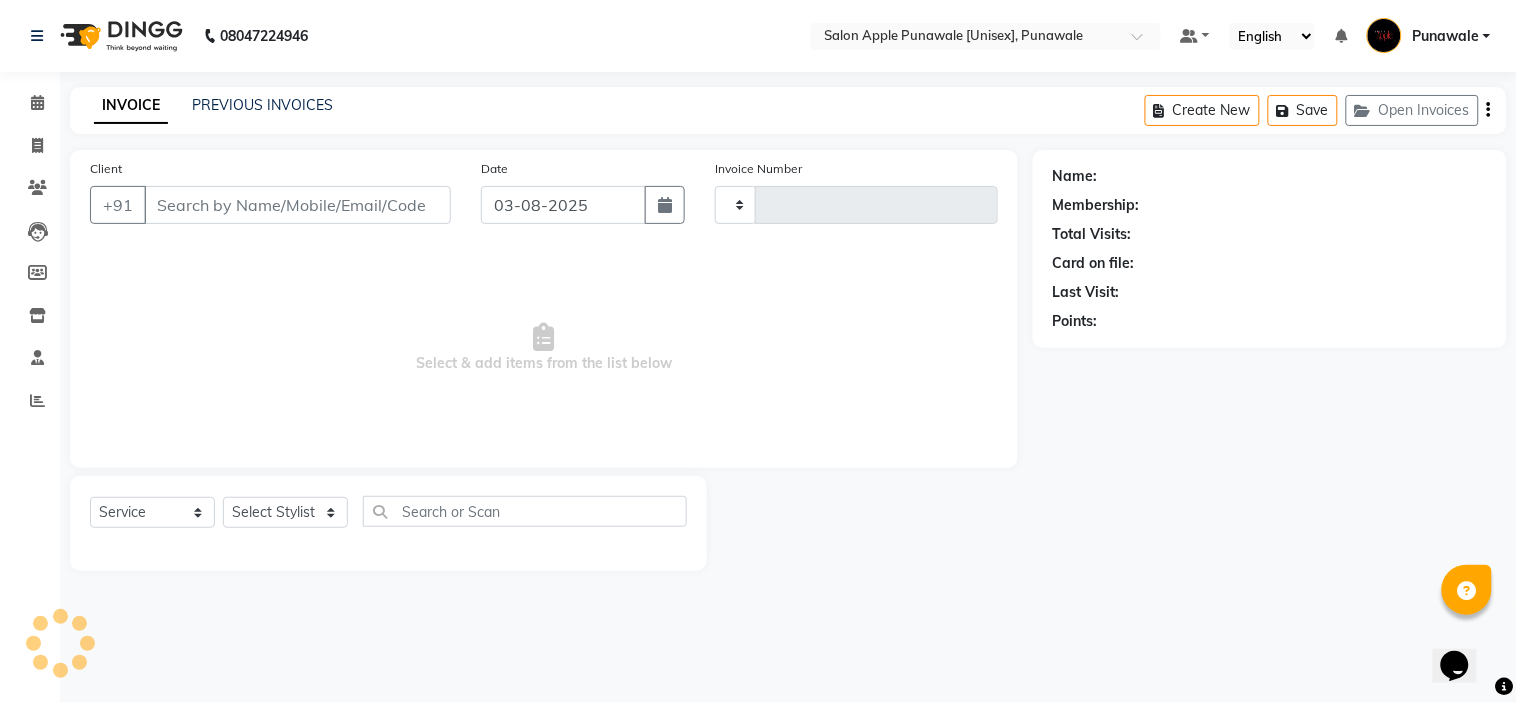 type on "1514" 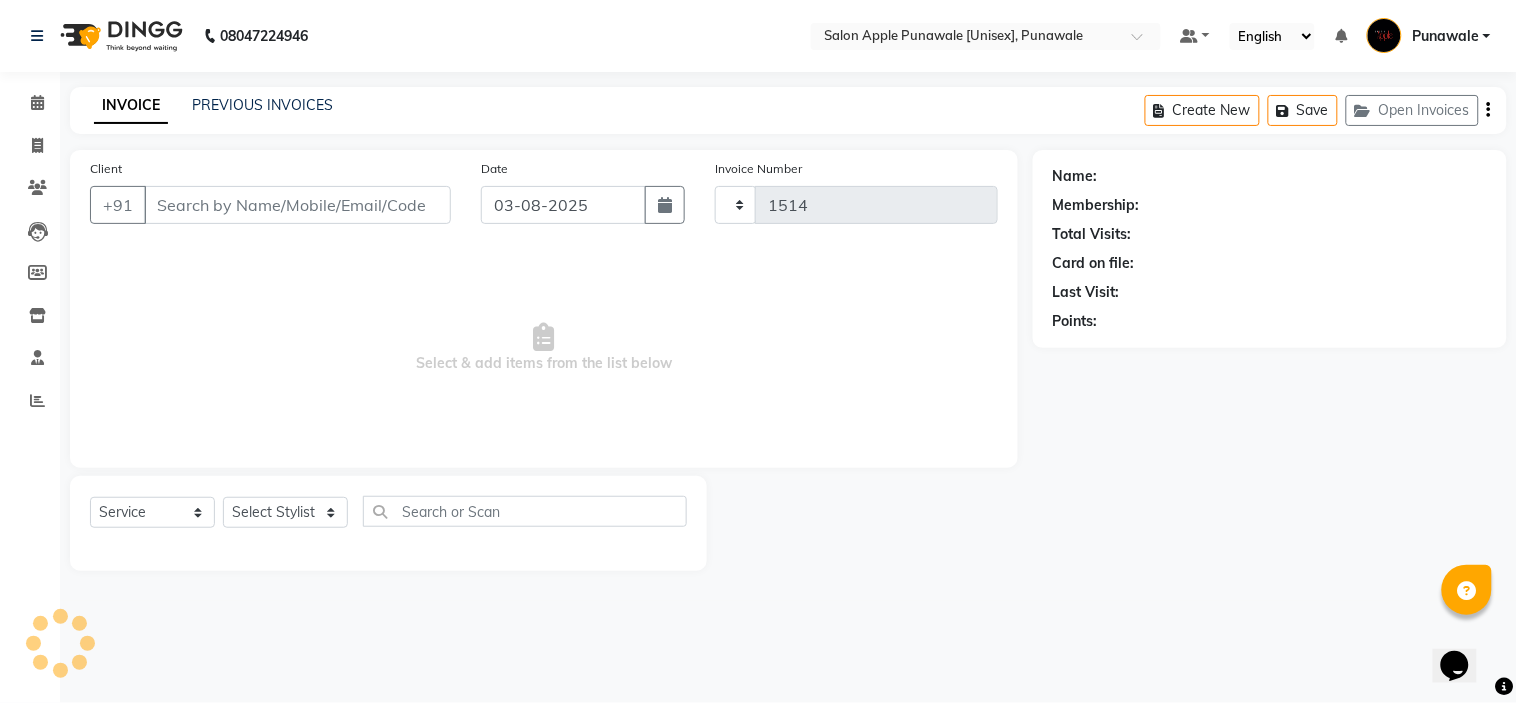 select on "5421" 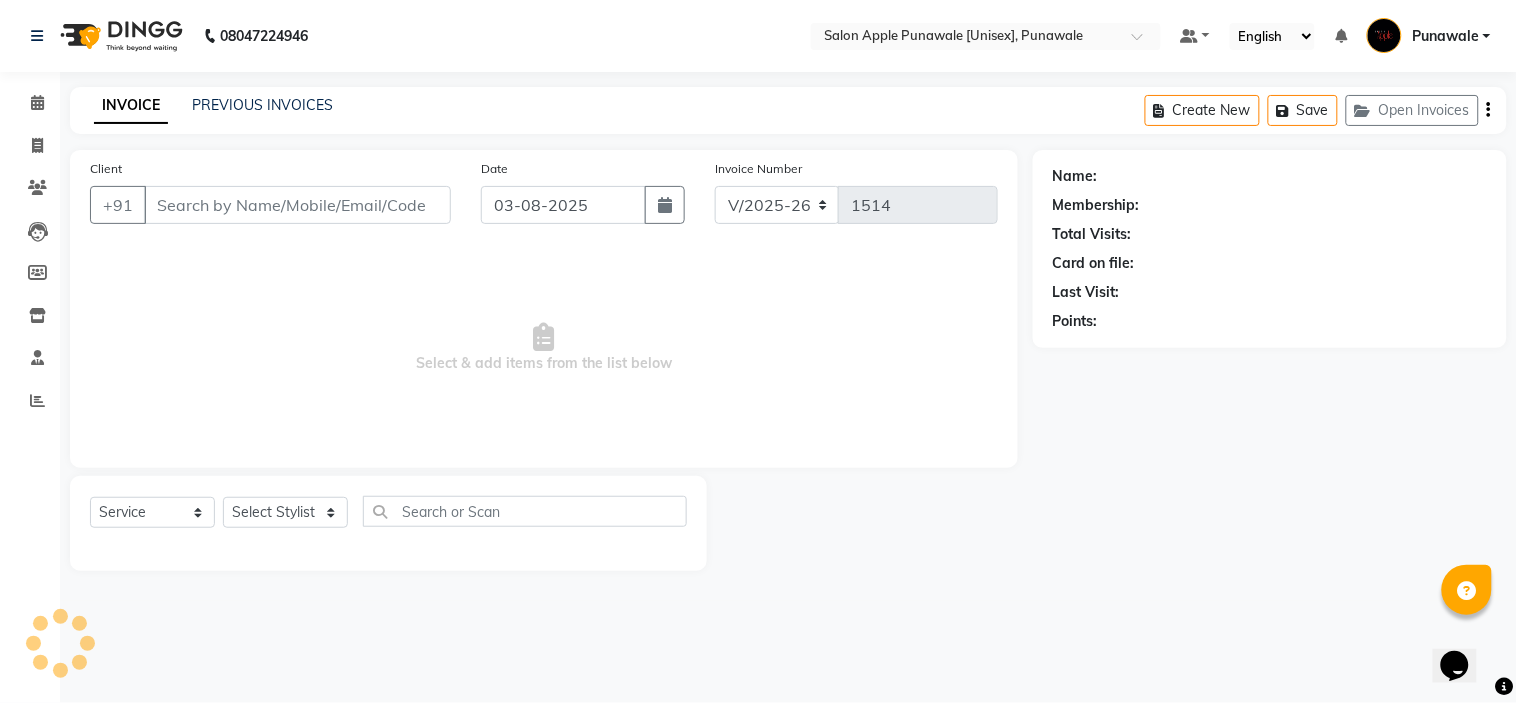 type on "9619868494" 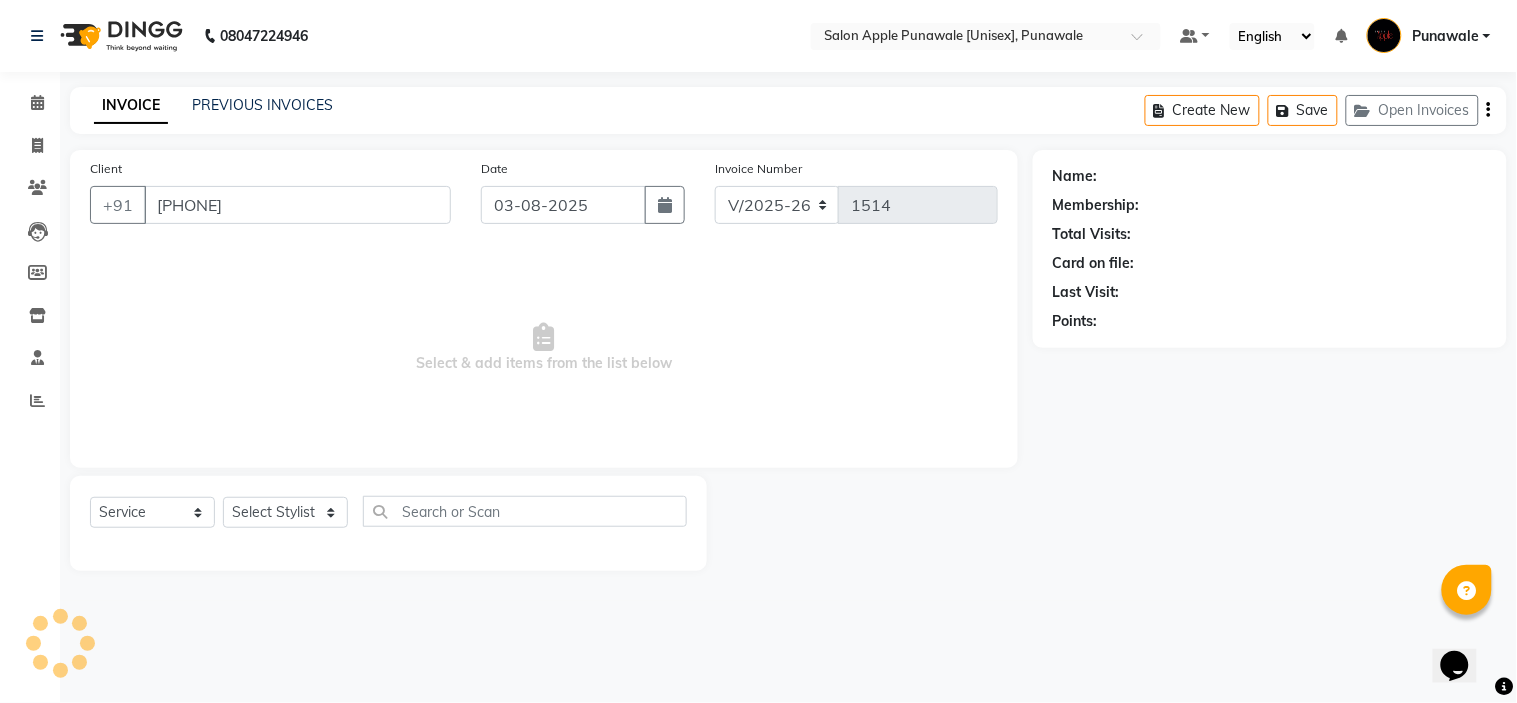 select on "54408" 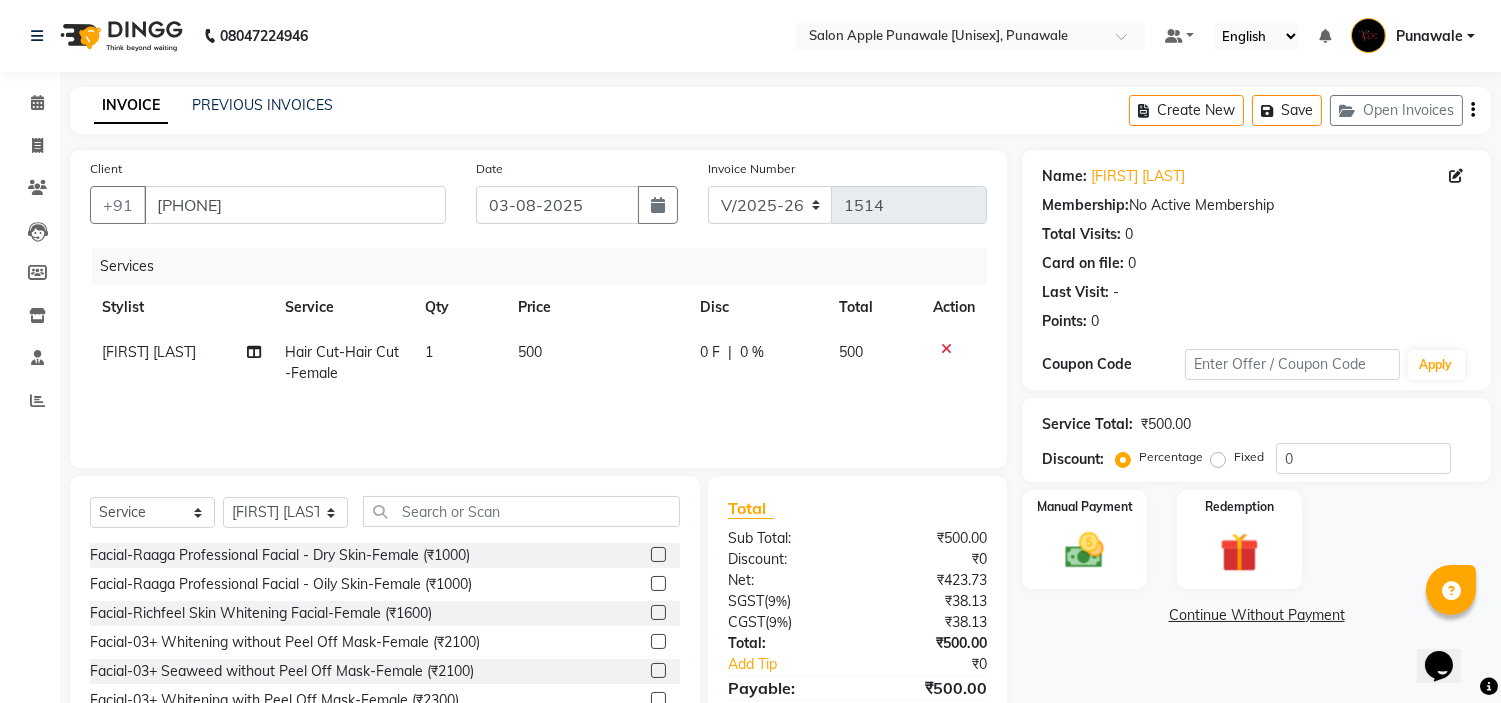 scroll, scrollTop: 97, scrollLeft: 0, axis: vertical 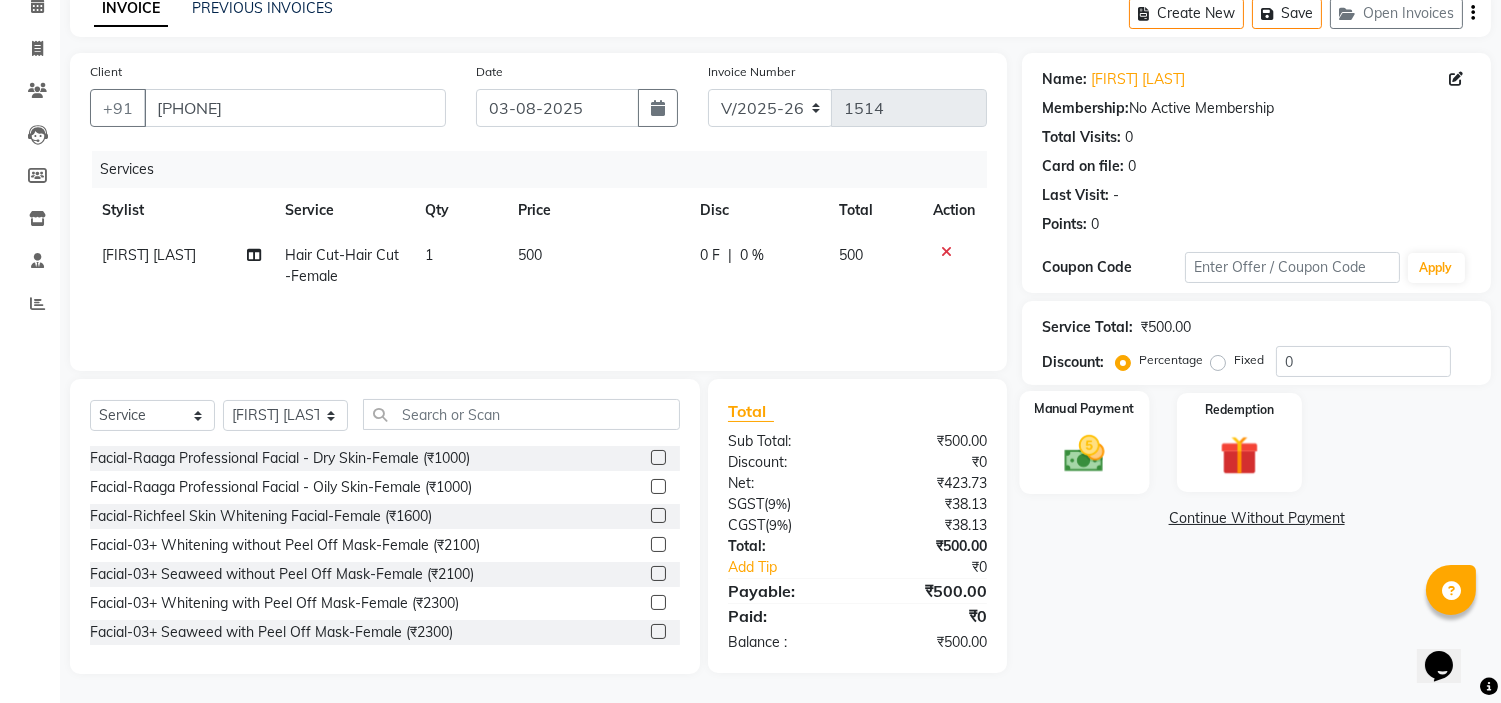 click on "Manual Payment" 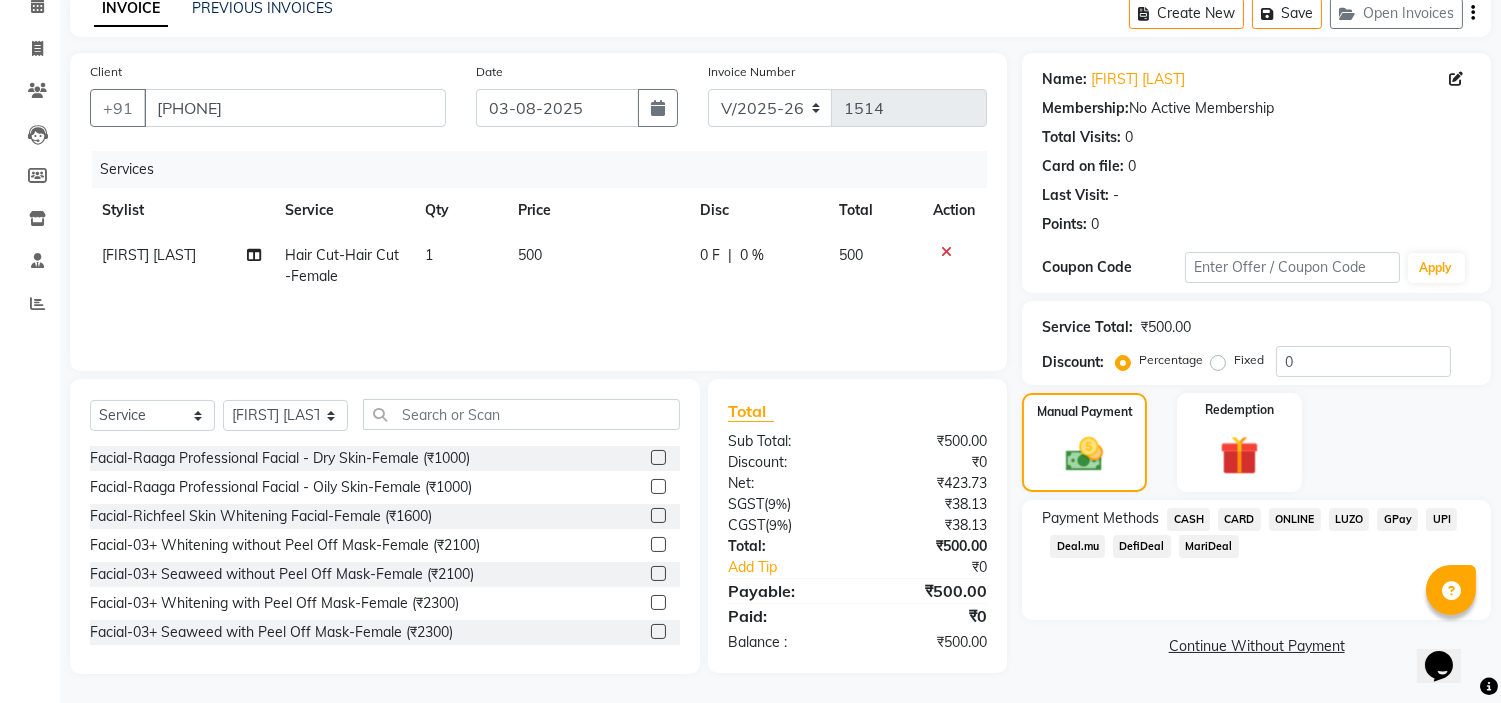 click on "ONLINE" 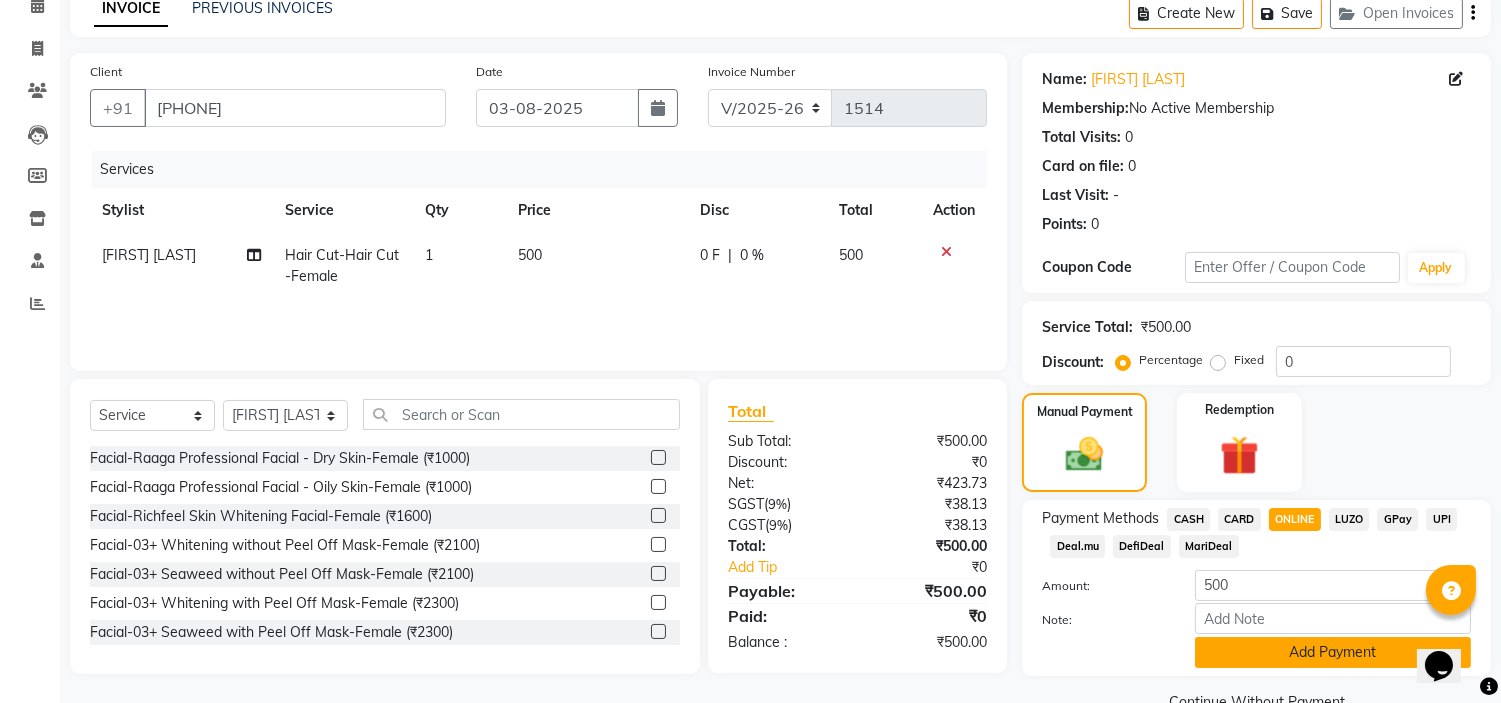 click on "Add Payment" 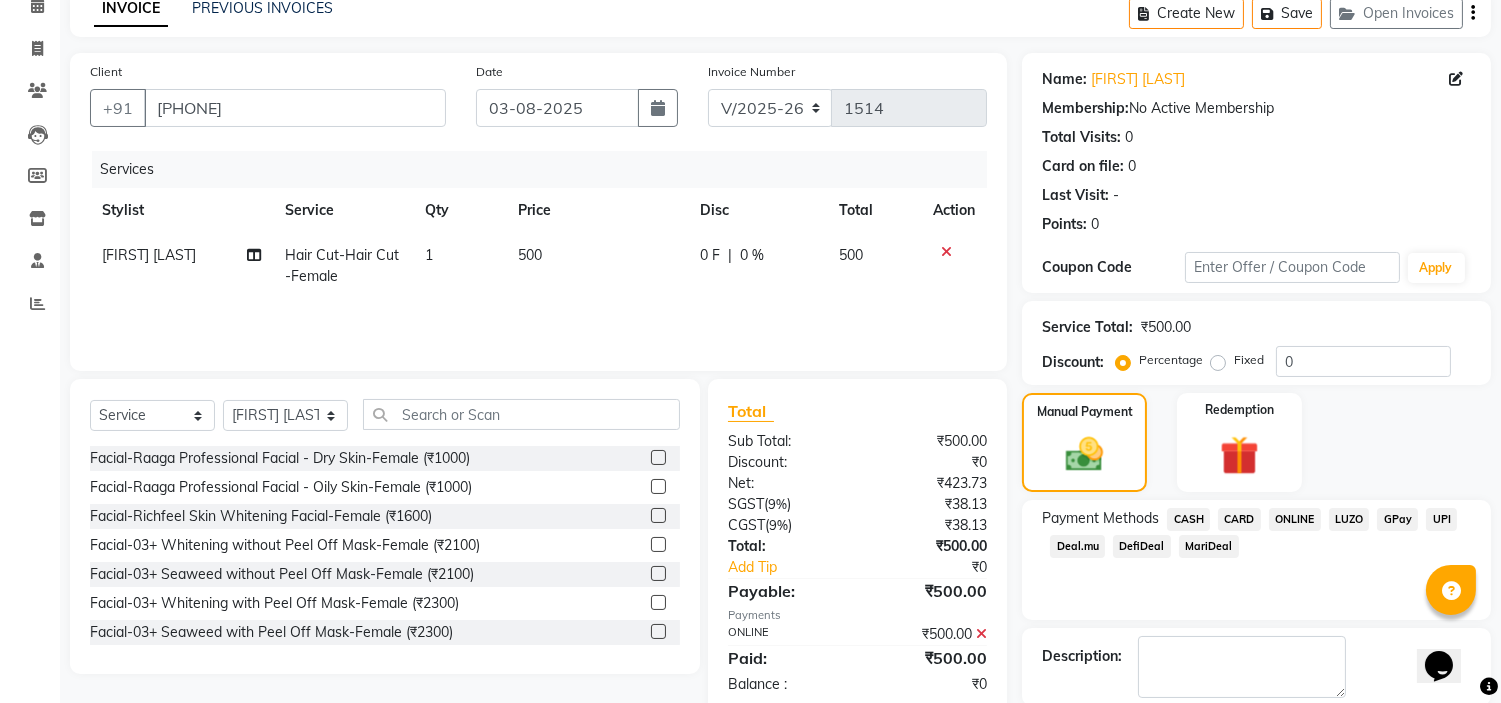 scroll, scrollTop: 196, scrollLeft: 0, axis: vertical 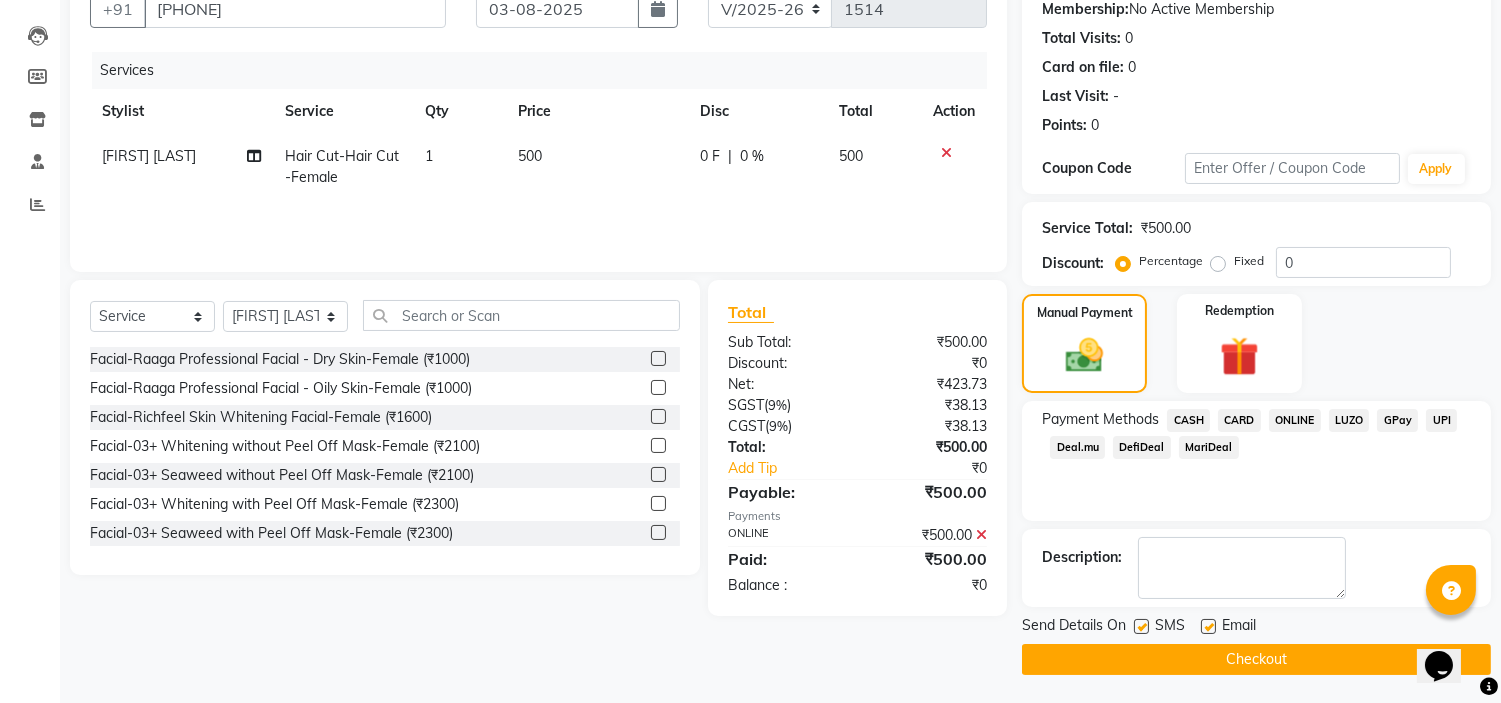 click on "Checkout" 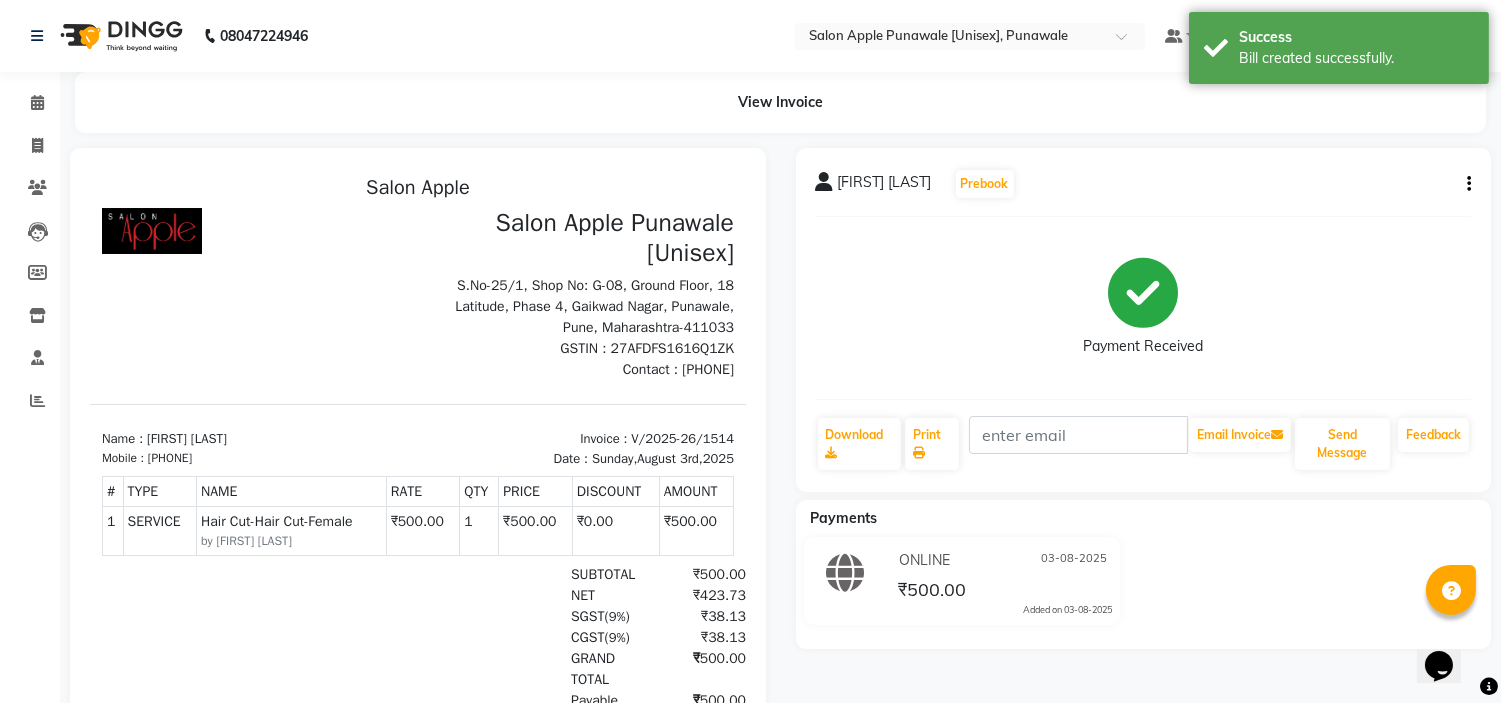 scroll, scrollTop: 0, scrollLeft: 0, axis: both 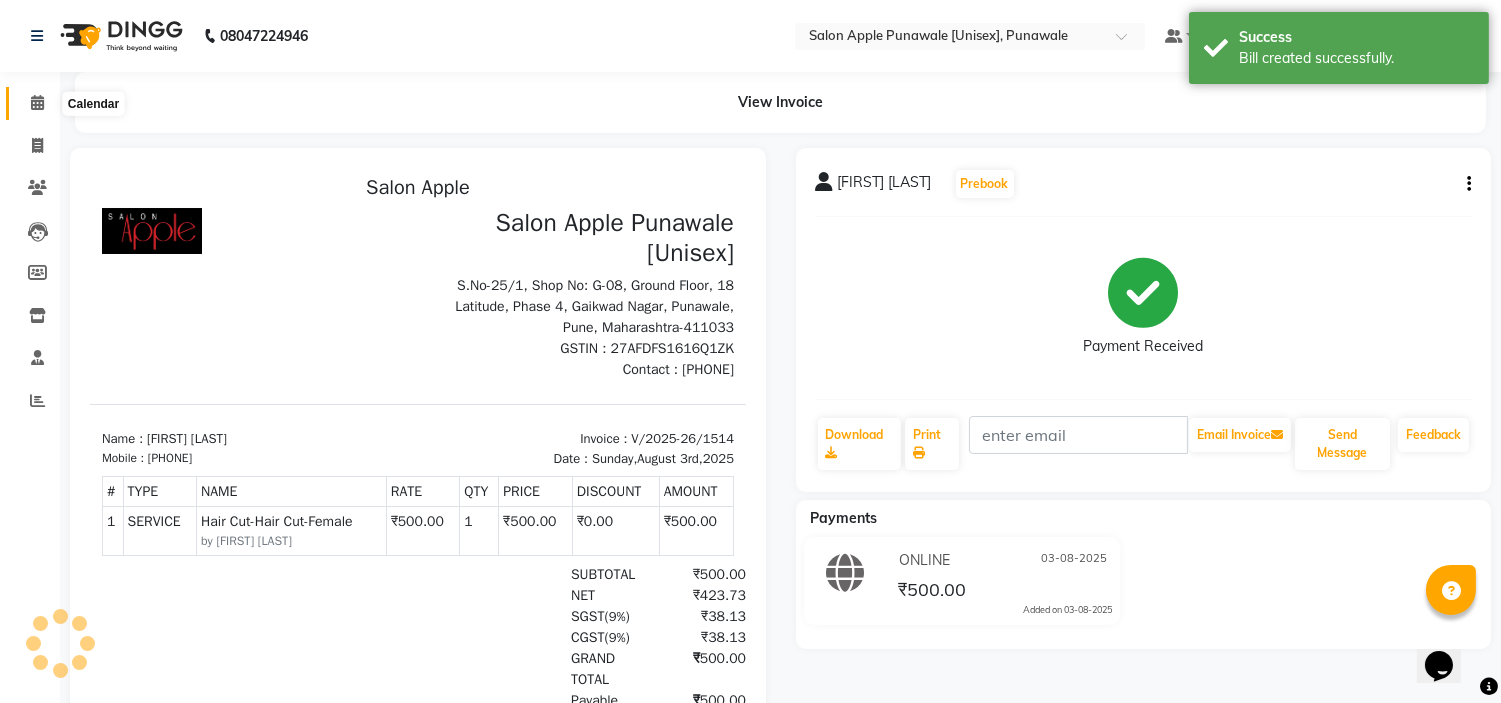 click 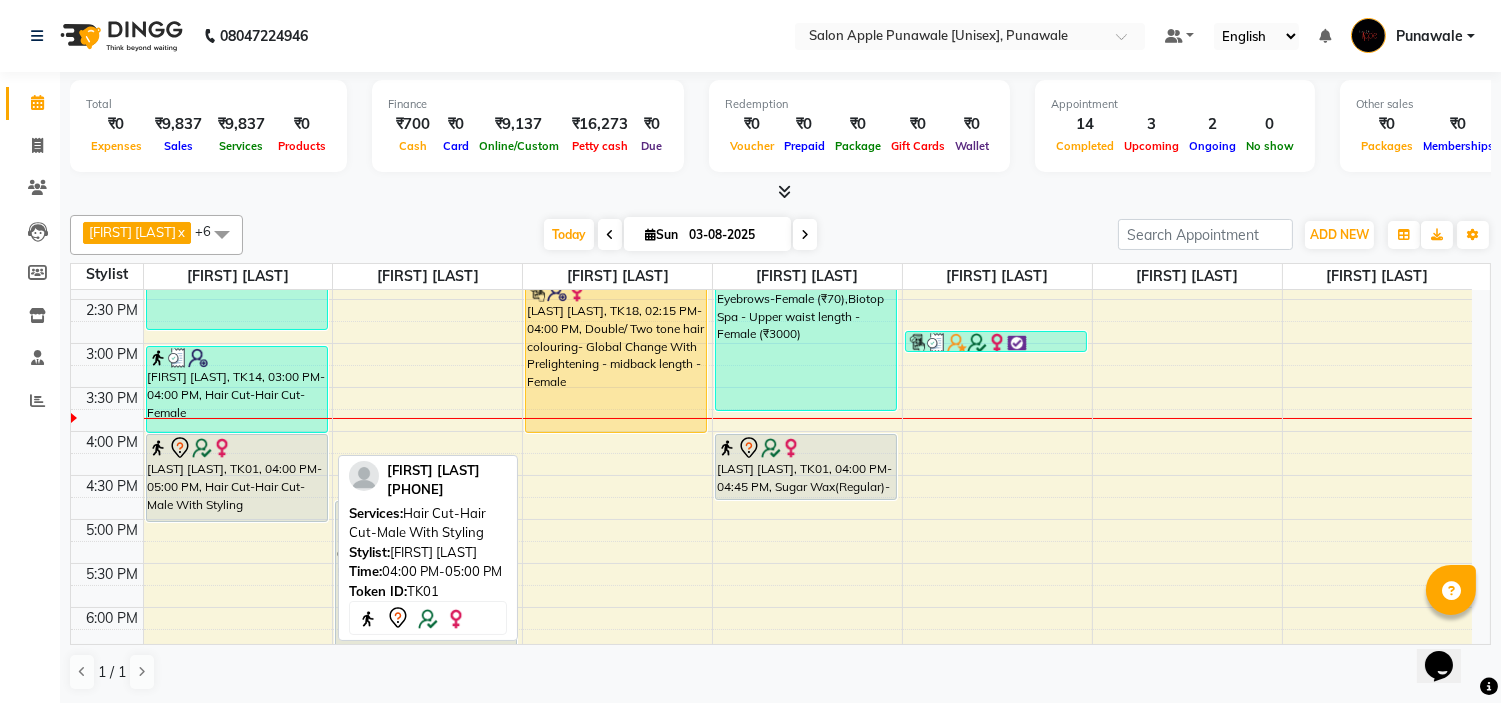 scroll, scrollTop: 420, scrollLeft: 0, axis: vertical 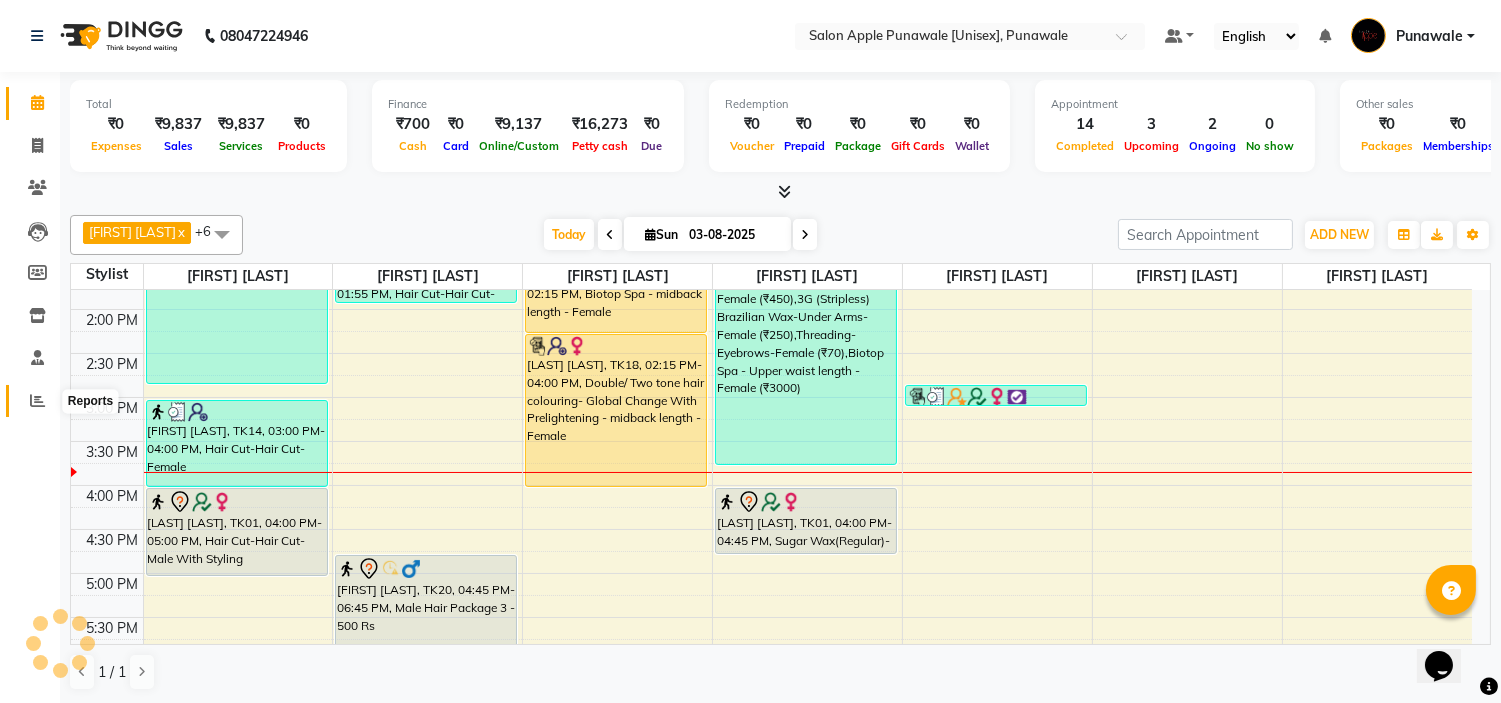 click 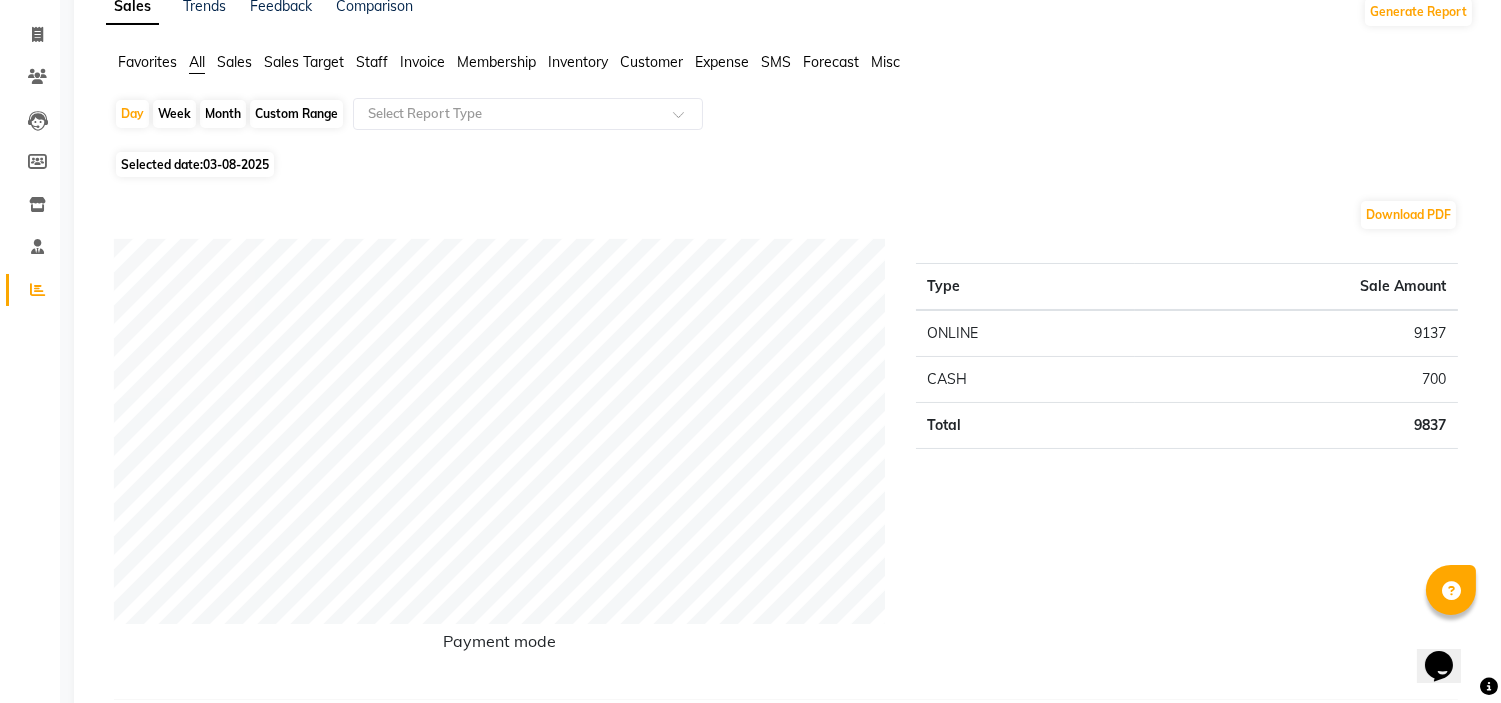 scroll, scrollTop: 0, scrollLeft: 0, axis: both 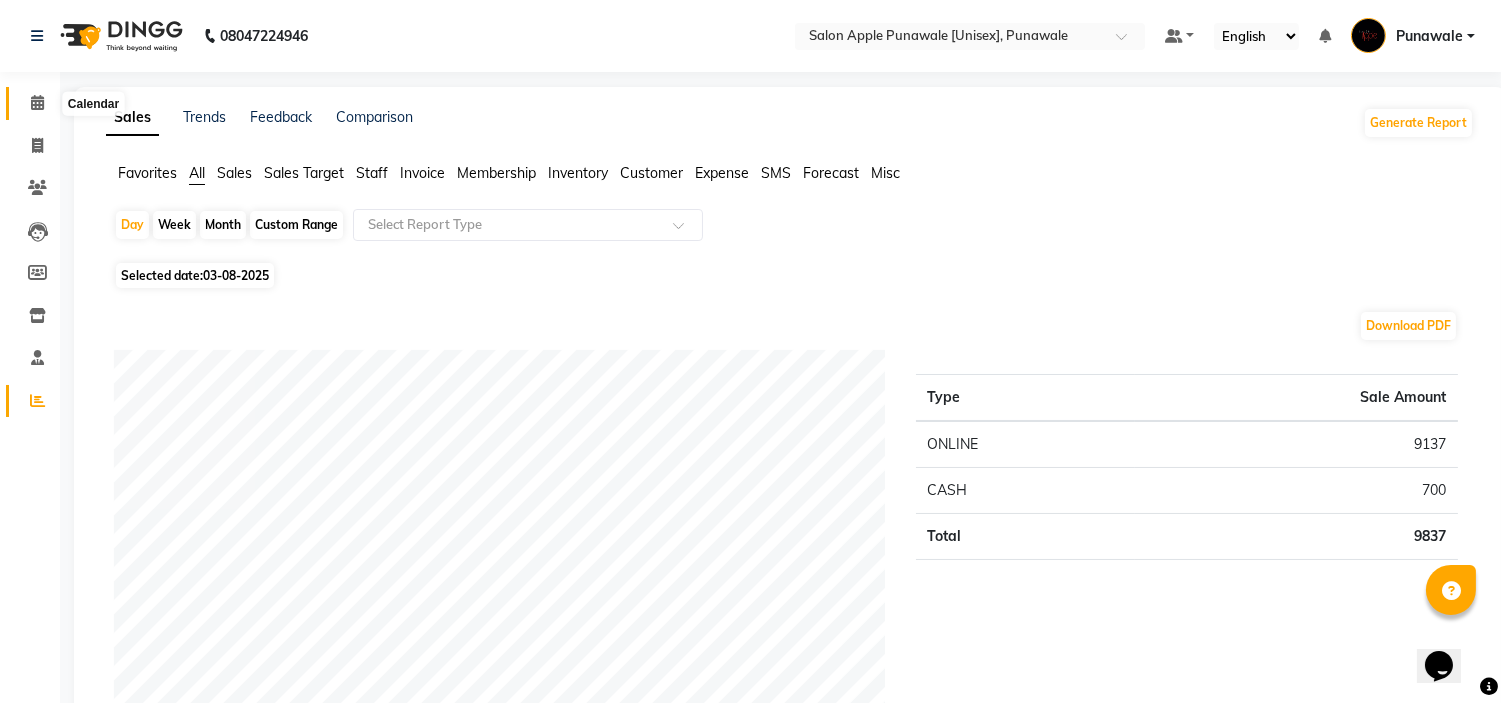 click 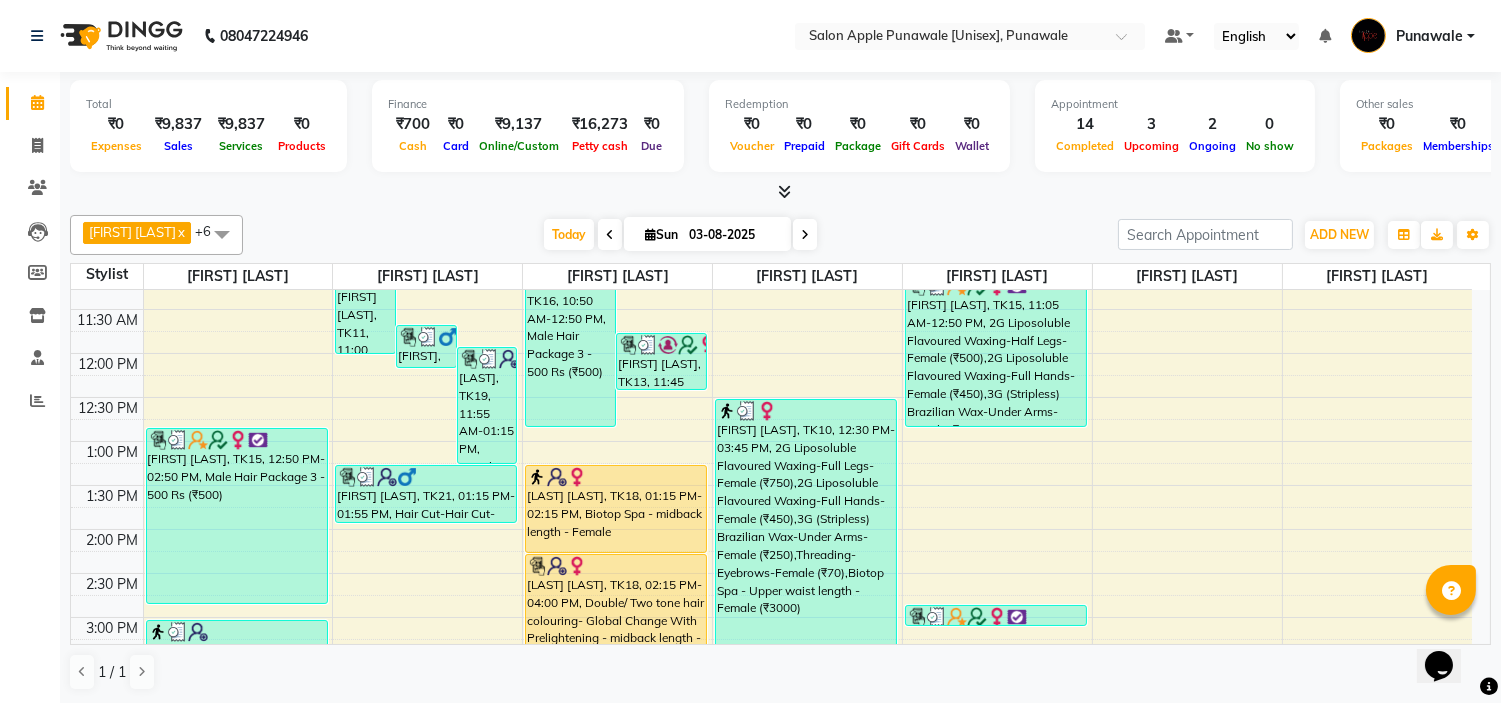 scroll, scrollTop: 222, scrollLeft: 0, axis: vertical 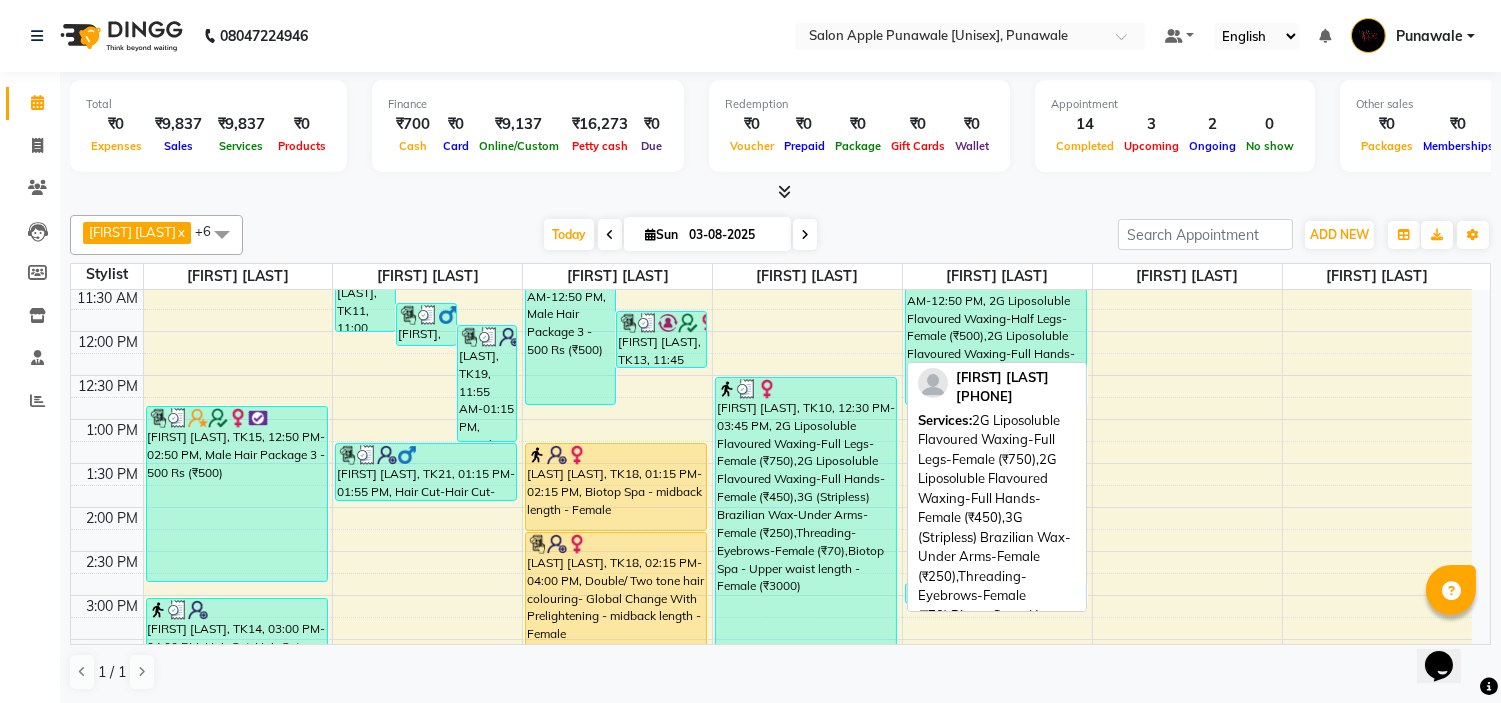 click on "[FIRST] [LAST], TK10, 12:30 PM-03:45 PM, 2G Liposoluble Flavoured Waxing-Full Legs-Female (₹750),2G Liposoluble Flavoured Waxing-Full Hands-Female (₹450),3G (Stripless) Brazilian Wax-Under Arms-Female (₹250),Threading-Eyebrows-Female (₹70),Biotop Spa - Upper waist length - Female (₹3000)" at bounding box center [806, 520] 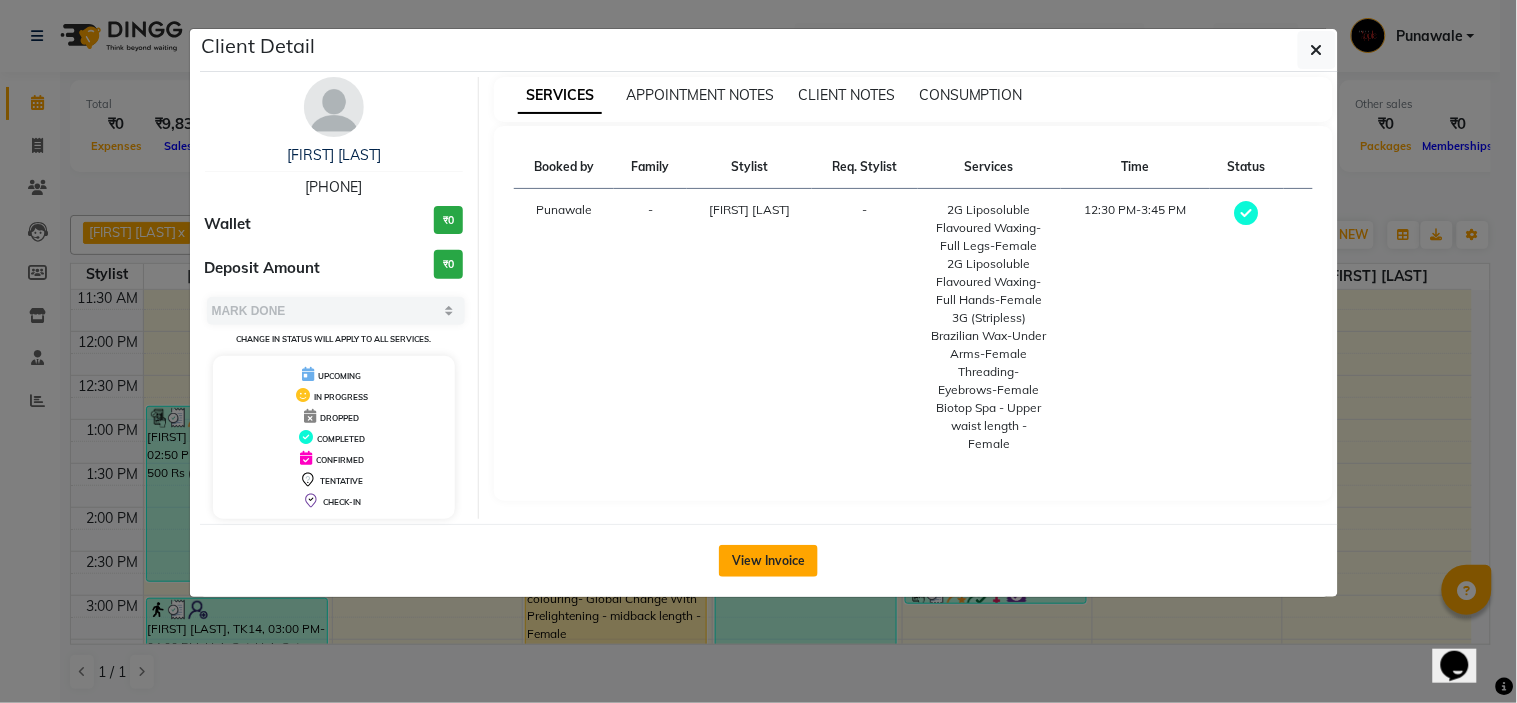 click on "View Invoice" 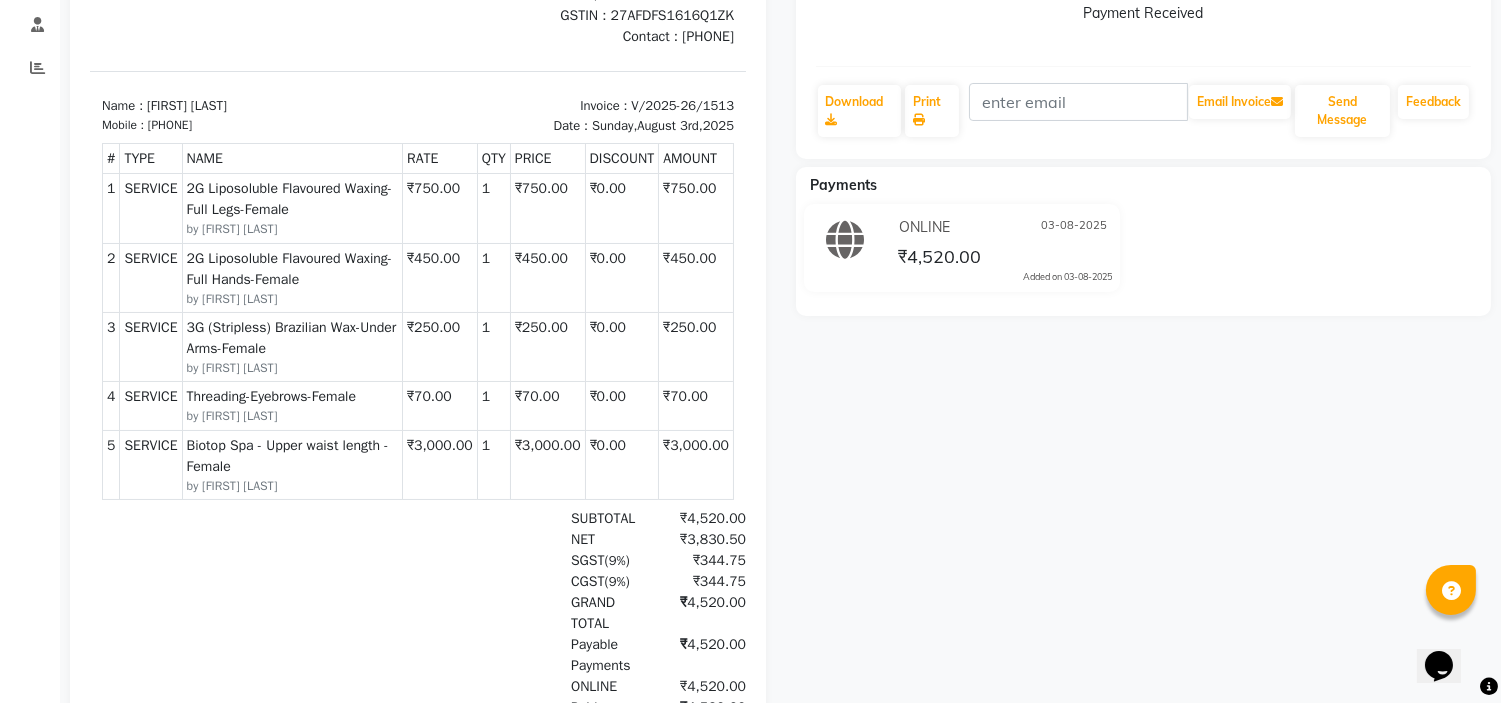 scroll, scrollTop: 0, scrollLeft: 0, axis: both 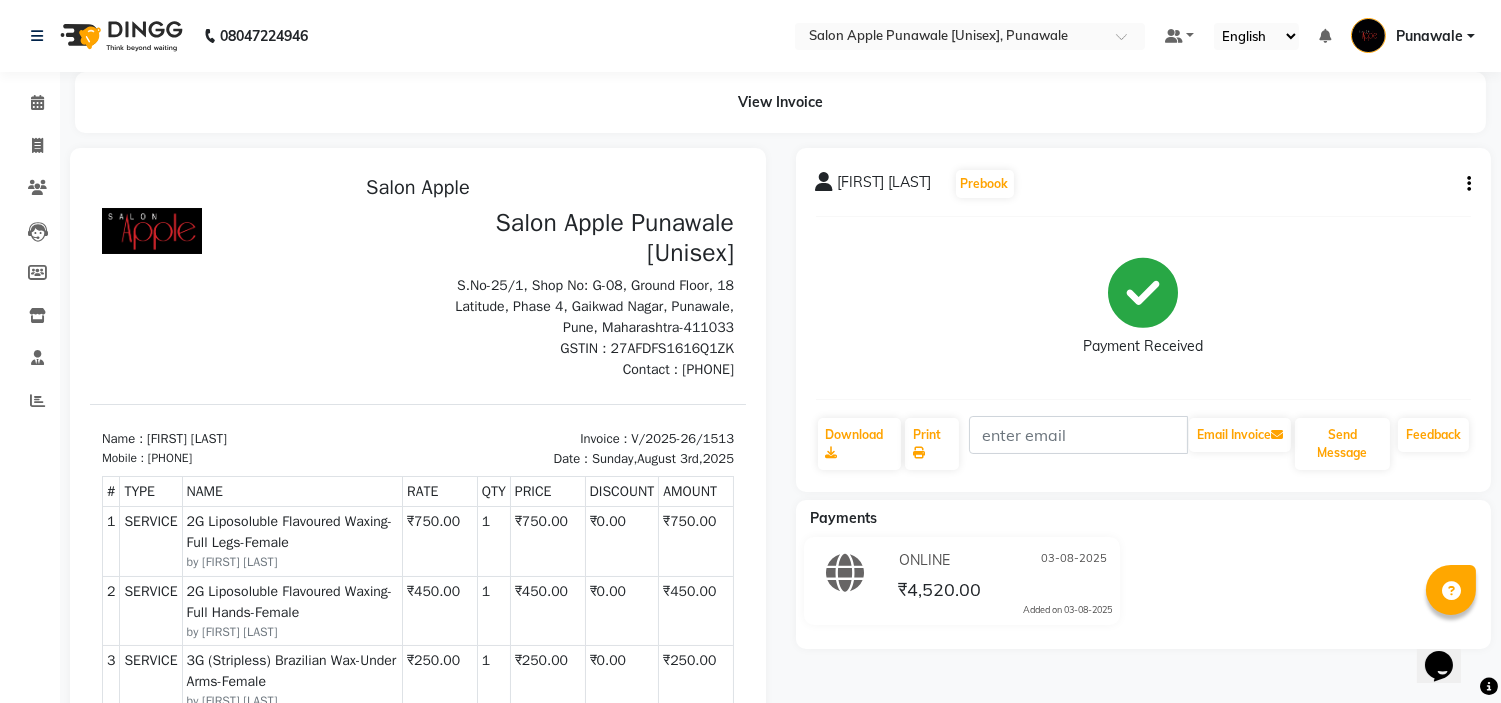 click 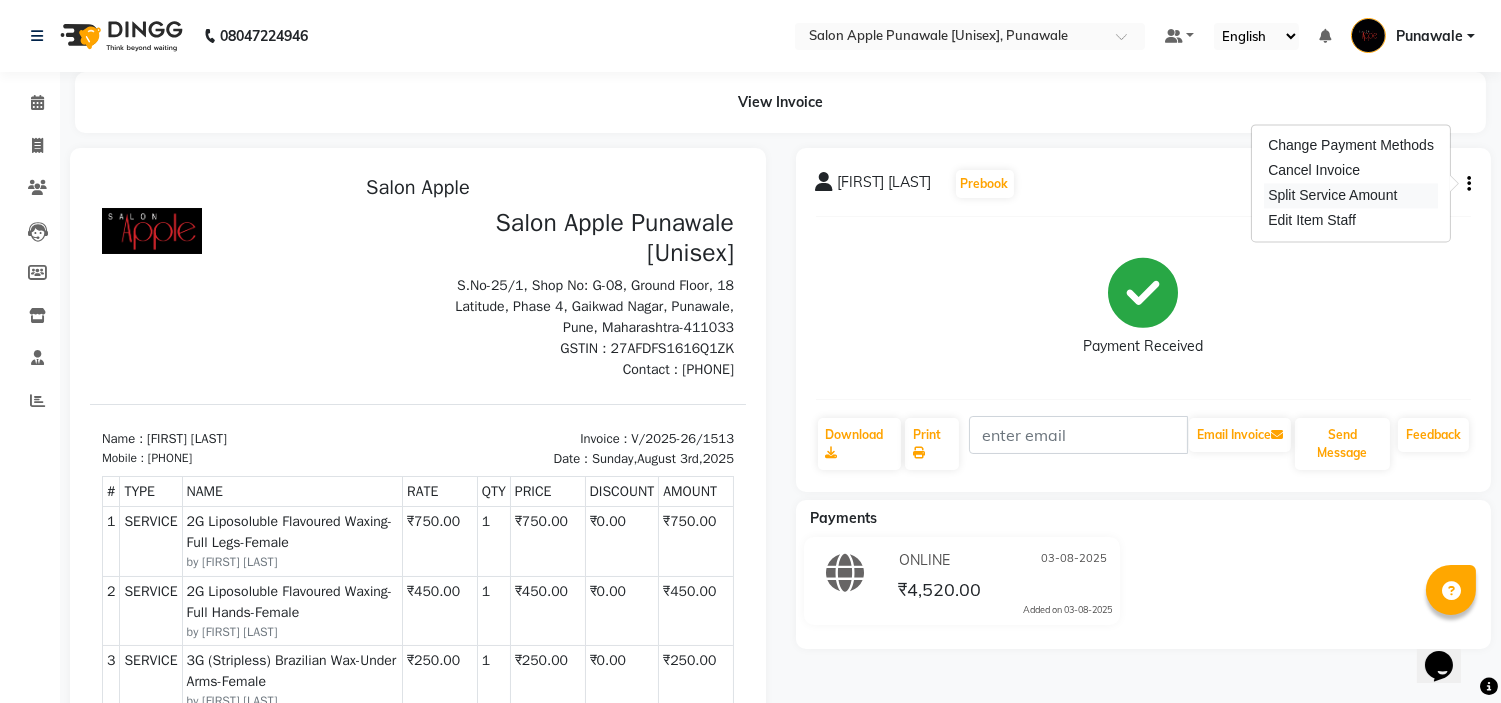 click on "Split Service Amount" at bounding box center [1351, 195] 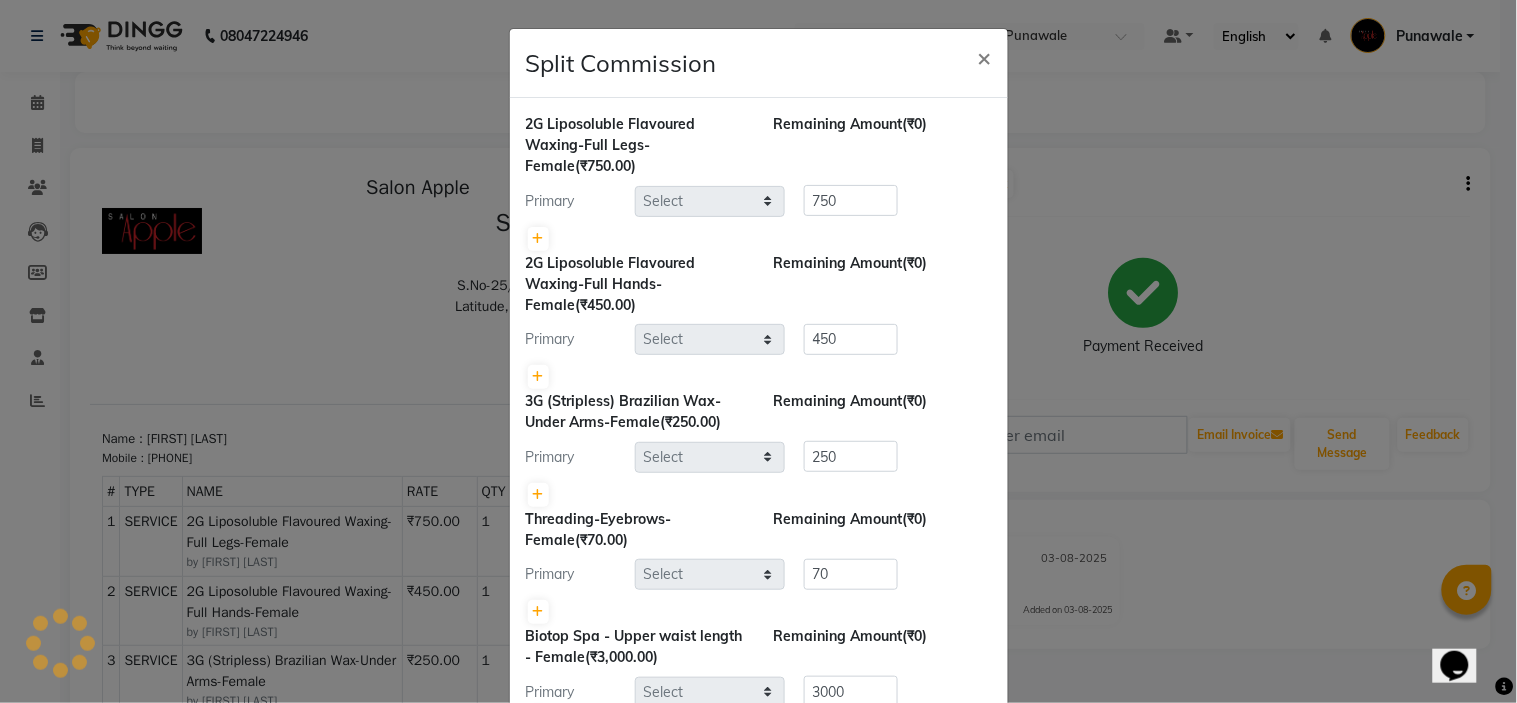 select on "48005" 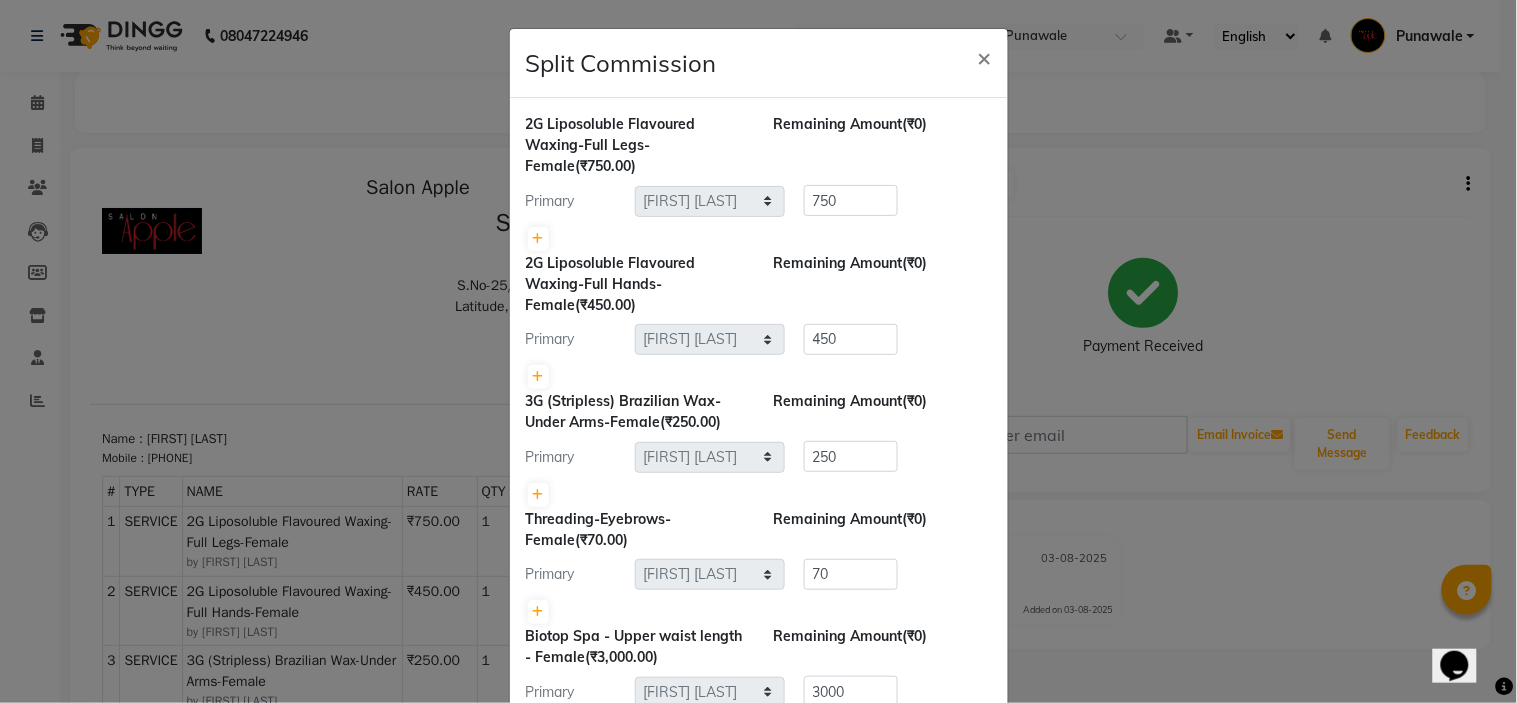 click on "Split Commission × 2G Liposoluble Flavoured Waxing-Full Legs-Female  (₹750.00) Remaining Amount  (₹0) Primary Select  Avi Sonawane   Kamlesh Nikam   Kaveri Nikam   Pallavi Waghamare   Shruti Khapake   Sneha Jadhav   Sohail Shaikh    Vivek Hire  750 2G Liposoluble Flavoured Waxing-Full Hands-Female  (₹450.00) Remaining Amount  (₹0) Primary Select  Avi Sonawane   Kamlesh Nikam   Kaveri Nikam   Pallavi Waghamare   Shruti Khapake   Sneha Jadhav   Sohail Shaikh    Vivek Hire  450 3G (Stripless) Brazilian Wax-Under Arms-Female  (₹250.00) Remaining Amount  (₹0) Primary Select  Avi Sonawane   Kamlesh Nikam   Kaveri Nikam   Pallavi Waghamare   Shruti Khapake   Sneha Jadhav   Sohail Shaikh    Vivek Hire  250 Threading-Eyebrows-Female  (₹70.00) Remaining Amount  (₹0) Primary Select  Avi Sonawane   Kamlesh Nikam   Kaveri Nikam   Pallavi Waghamare   Shruti Khapake   Sneha Jadhav   Sohail Shaikh    Vivek Hire  70 Biotop Spa - Upper waist length - Female  (₹3,000.00) Remaining Amount  (₹0) Primary 3000" 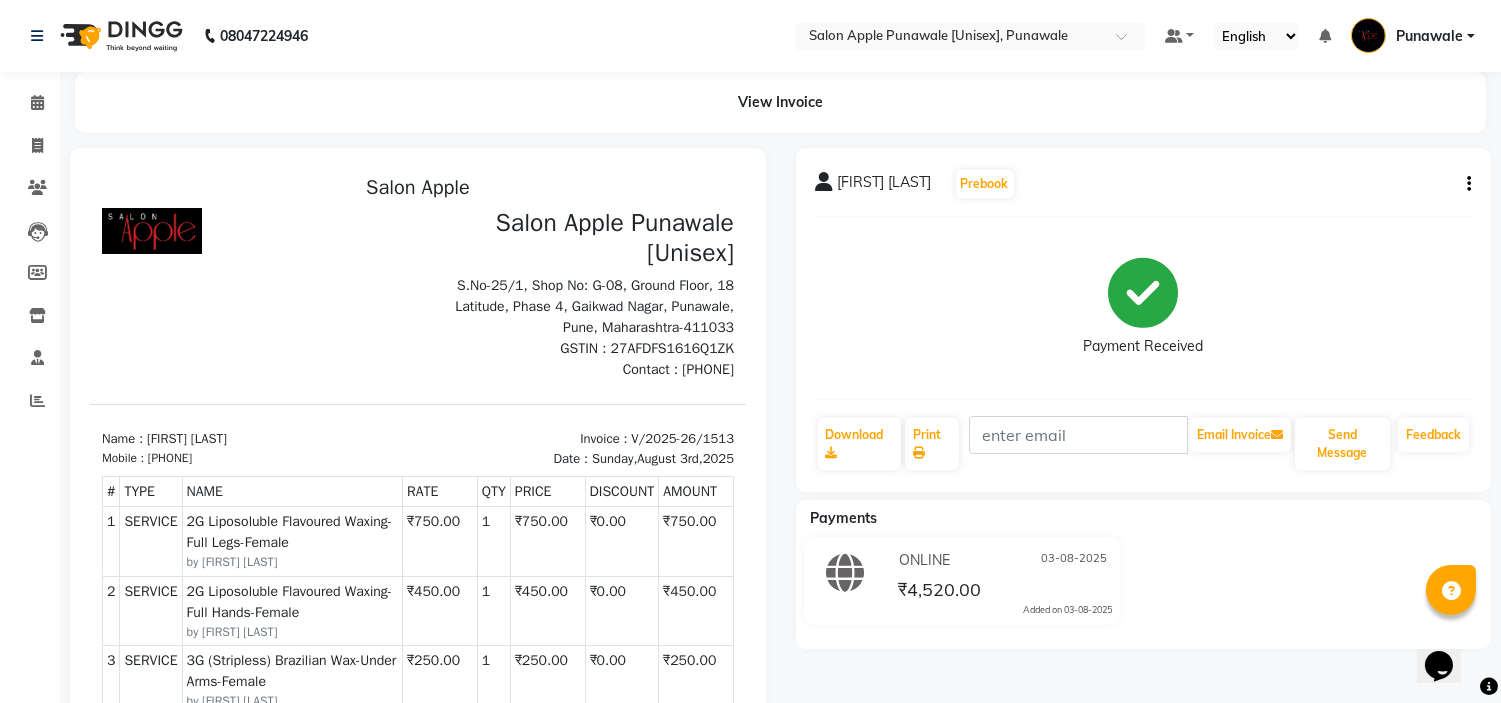 click 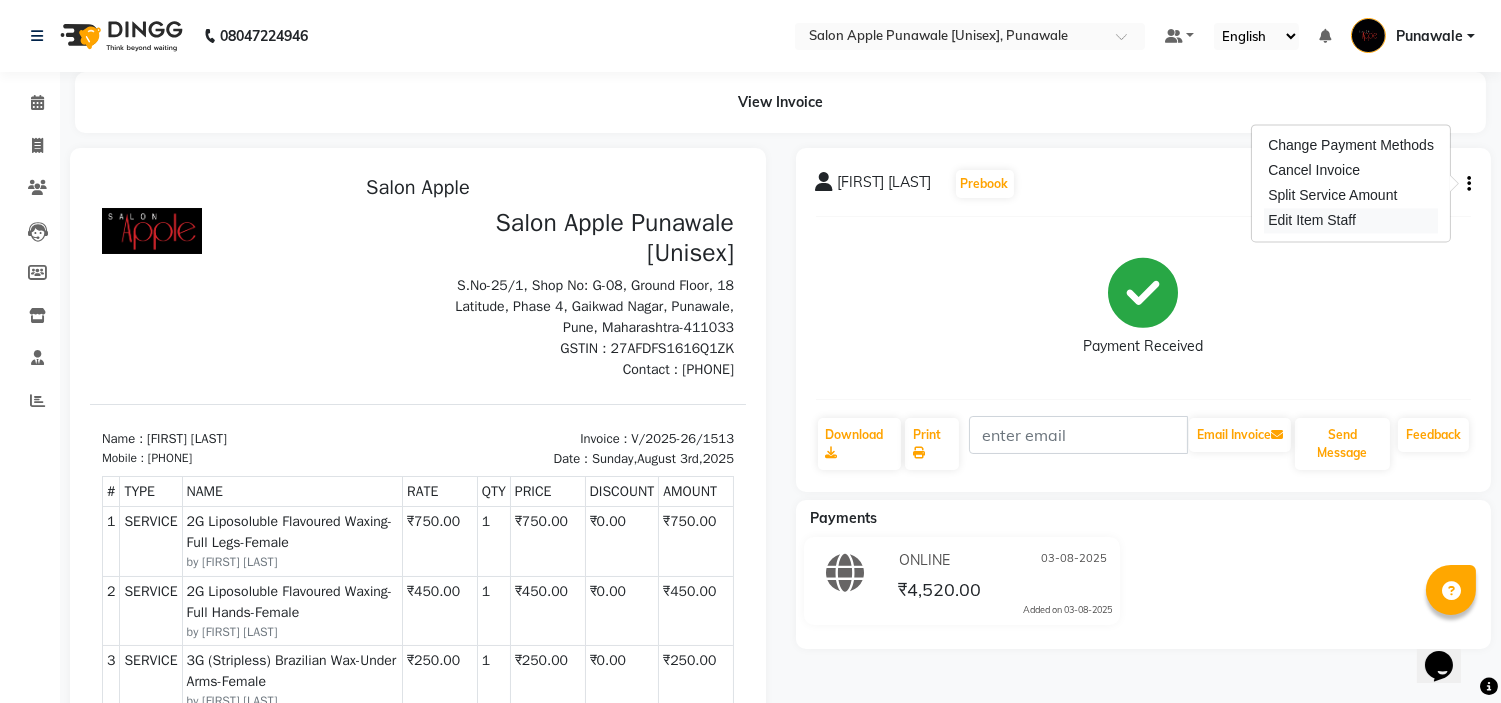 click on "Edit Item Staff" at bounding box center (1351, 220) 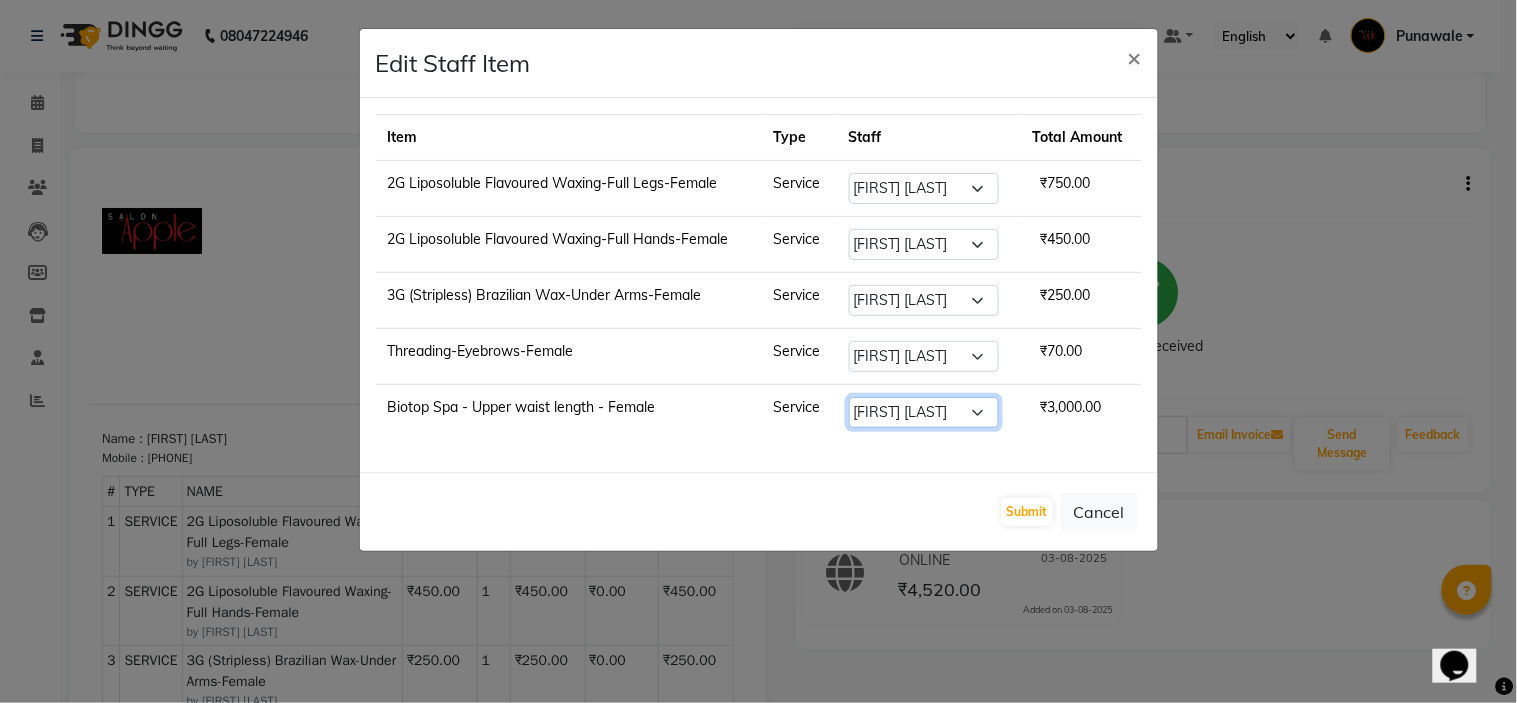 click on "Select  Avi Sonawane   Kamlesh Nikam   Kaveri Nikam   Pallavi Waghamare   Shruti Khapake   Sneha Jadhav   Sohail Shaikh    Vivek Hire" 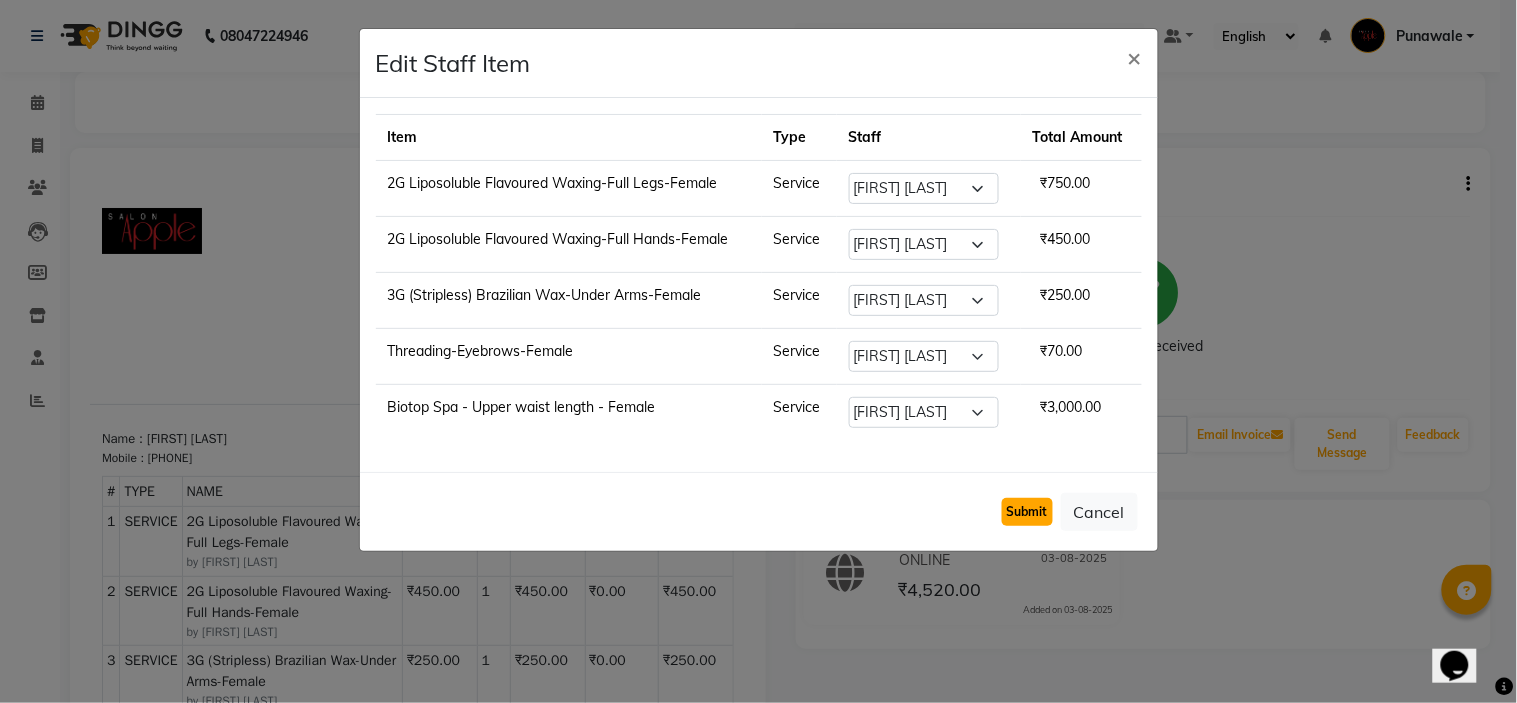 click on "Submit" 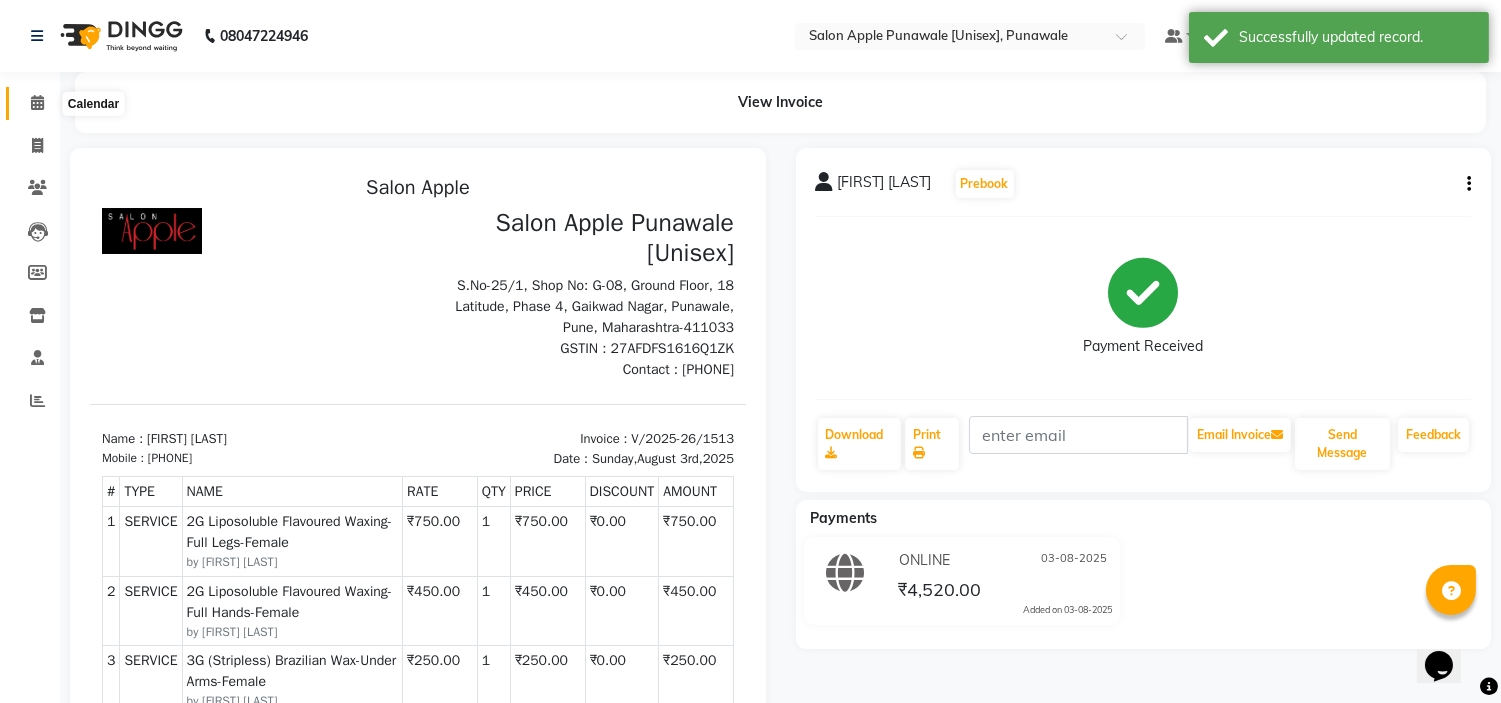 click 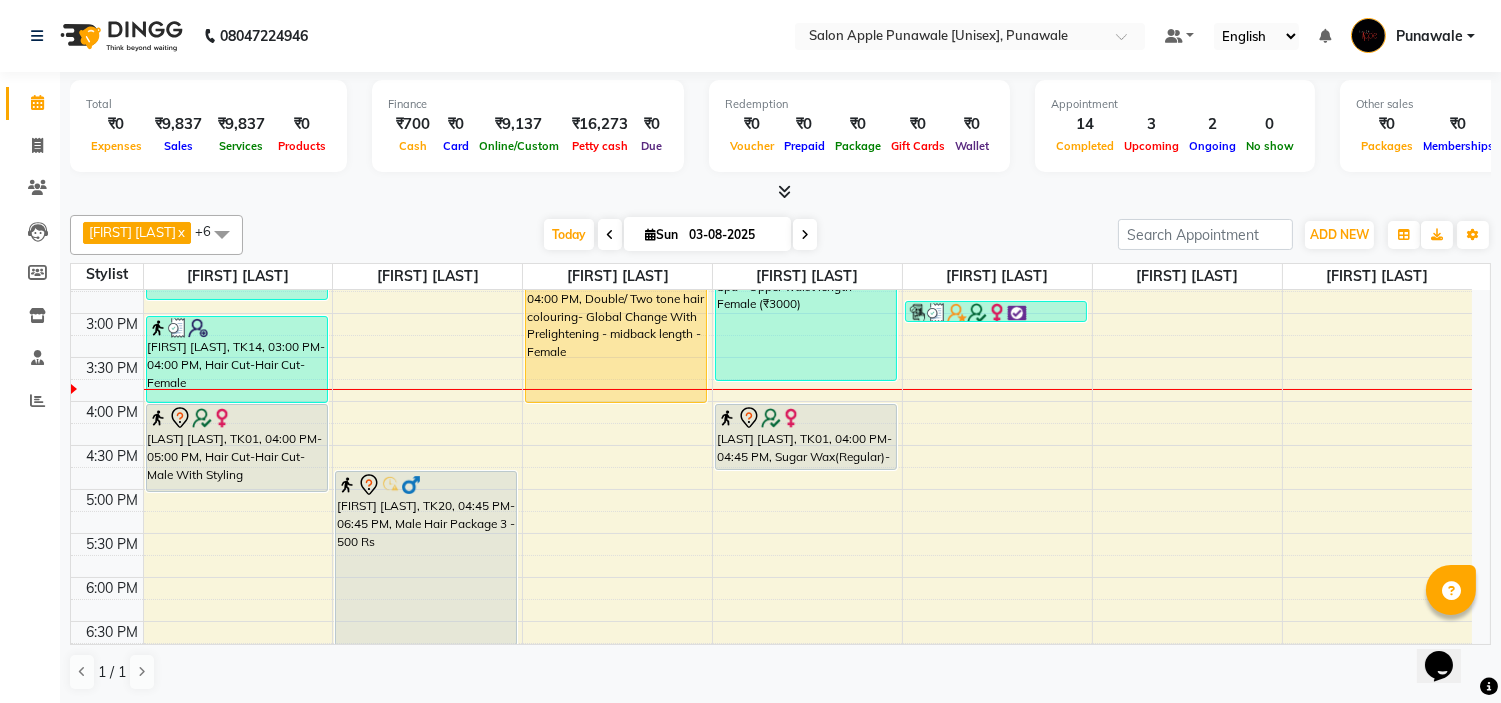 scroll, scrollTop: 555, scrollLeft: 0, axis: vertical 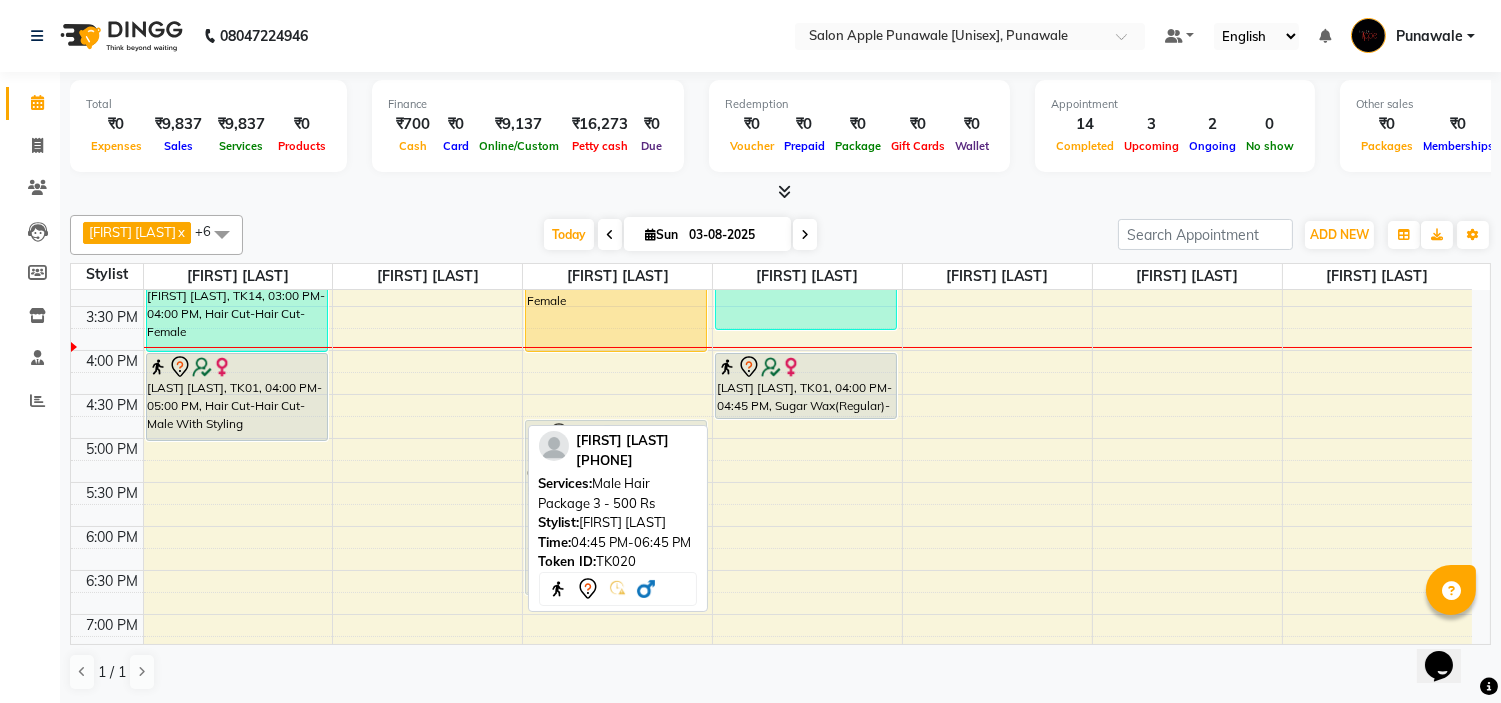 drag, startPoint x: 380, startPoint y: 480, endPoint x: 507, endPoint y: 473, distance: 127.192764 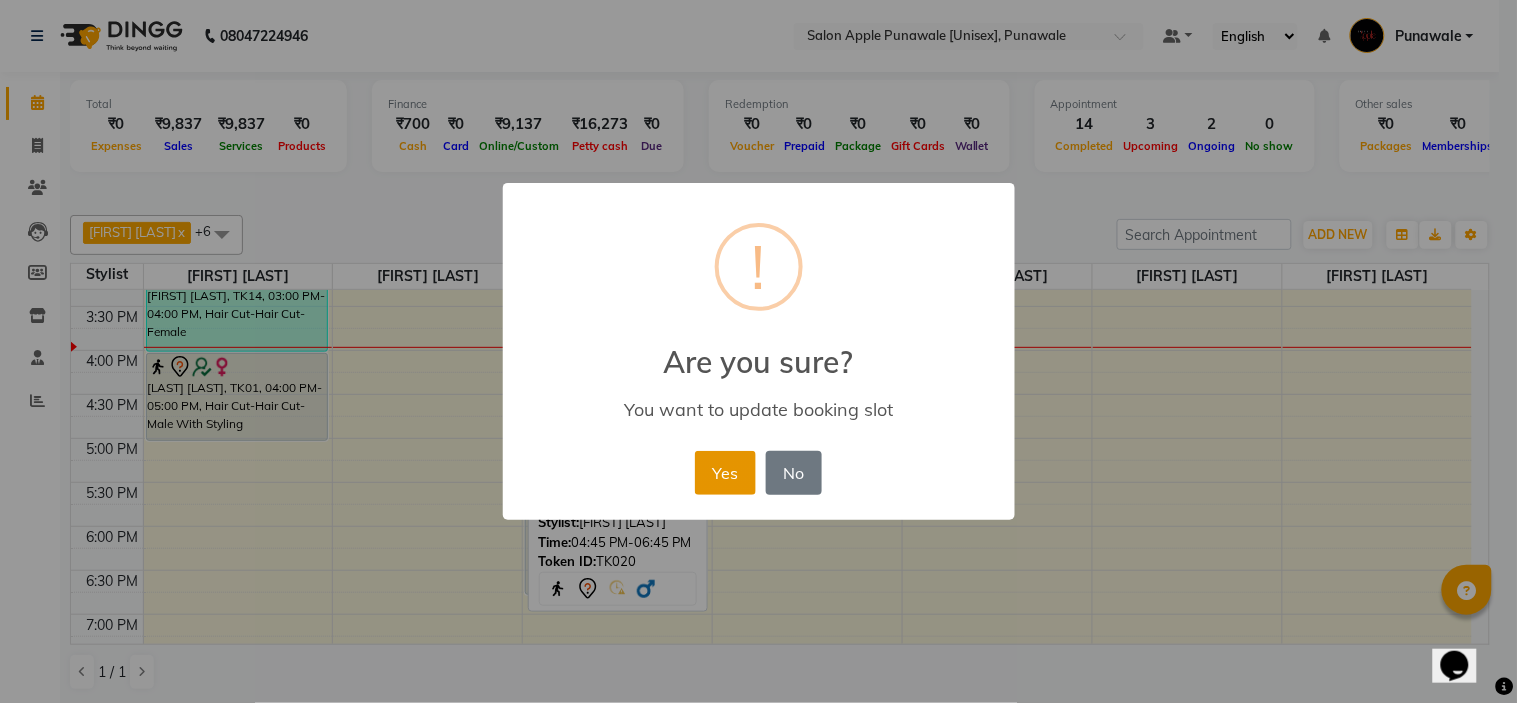 click on "Yes" at bounding box center [725, 473] 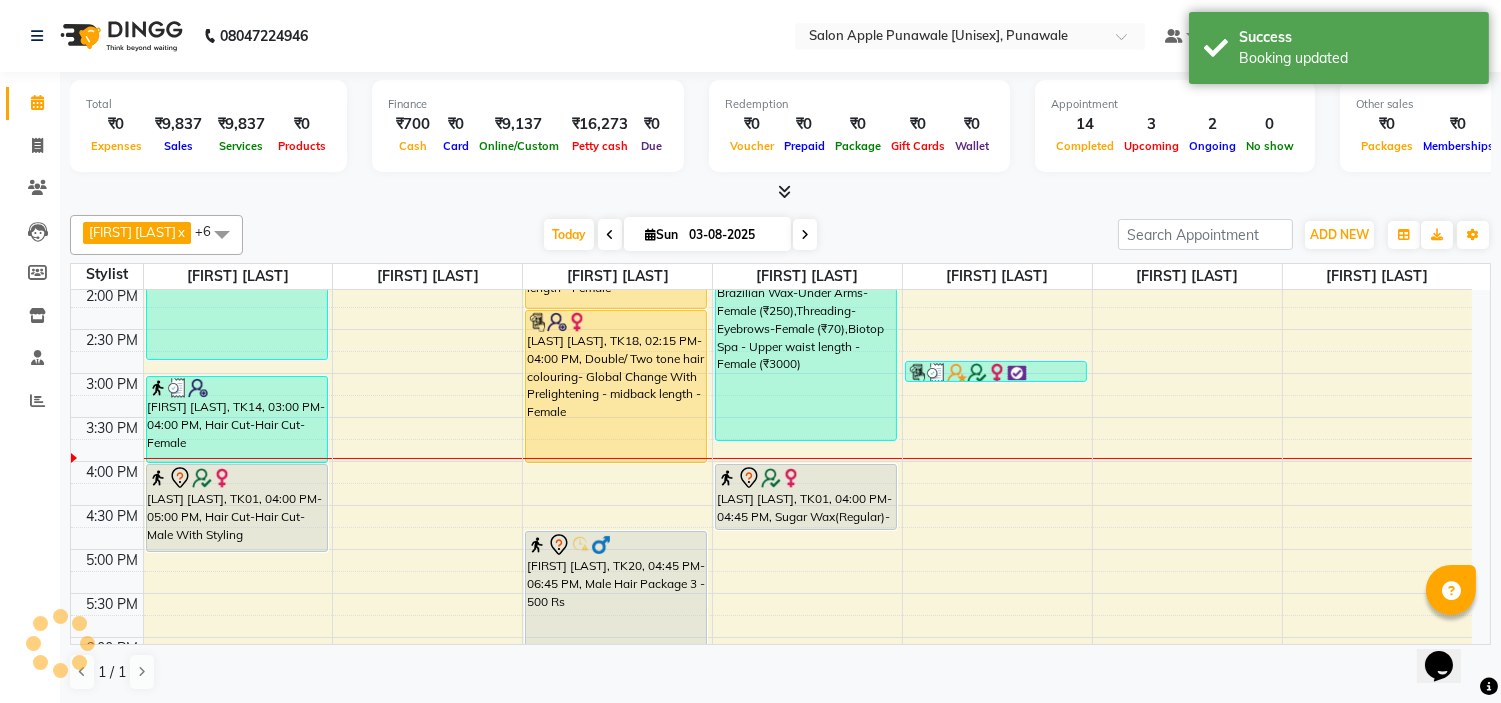 scroll, scrollTop: 333, scrollLeft: 0, axis: vertical 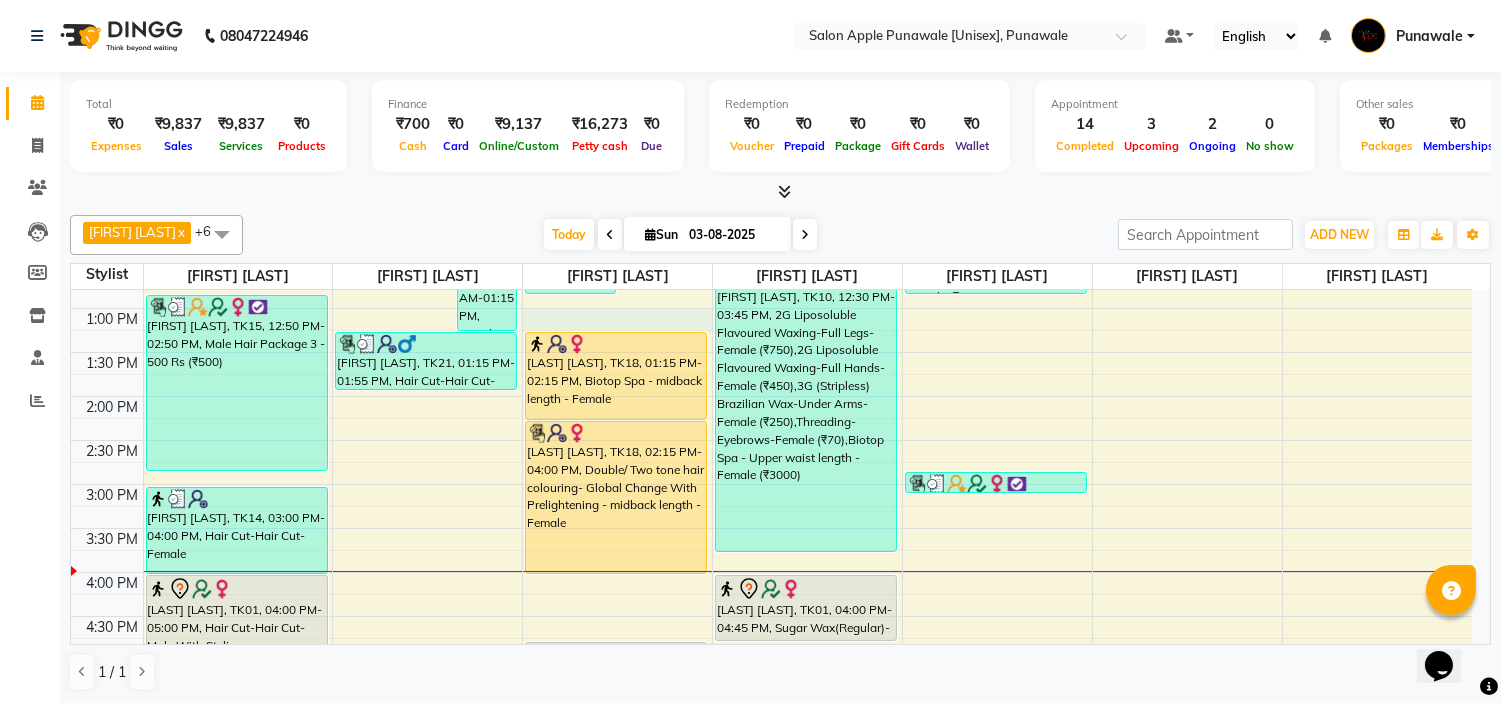 click on "9:00 AM 9:30 AM 10:00 AM 10:30 AM 11:00 AM 11:30 AM 12:00 PM 12:30 PM 1:00 PM 1:30 PM 2:00 PM 2:30 PM 3:00 PM 3:30 PM 4:00 PM 4:30 PM 5:00 PM 5:30 PM 6:00 PM 6:30 PM 7:00 PM 7:30 PM 8:00 PM 8:30 PM 9:00 PM 9:30 PM 10:00 PM 10:30 PM     Balmukund patel, TK08, 09:40 AM-11:00 AM, Hair Cut-Kid's Hair Cut (Kids Below 12 Yrs)-Male (₹200),Hair Cut-Kid's Hair Cut (Kids Below 12 Yrs)-Male (₹200)     Purwanshi Andhale, TK15, 12:50 PM-02:50 PM, Male Hair Package 3 - 500 Rs (₹500)     Smita jadhav, TK14, 03:00 PM-04:00 PM, Hair Cut-Hair Cut-Female             anagha patil, TK01, 04:00 PM-05:00 PM, Hair Cut-Hair Cut-Male With Styling     apeksha maarenusm, TK11, 11:00 AM-12:00 PM, Hair Styling-Tong Setting (Shoulder Length)-Female (₹550)     Rohit, TK12, 11:40 AM-12:10 PM, Beard Styling-Shaving-Male (₹250)     suchitra, TK19, 11:55 AM-01:15 PM, Female hair package 5 - 500 Rs (₹500)     Rajuday kolte, TK21, 01:15 PM-01:55 PM, Hair Cut-Hair Cut-Male  (₹200)" at bounding box center [771, 572] 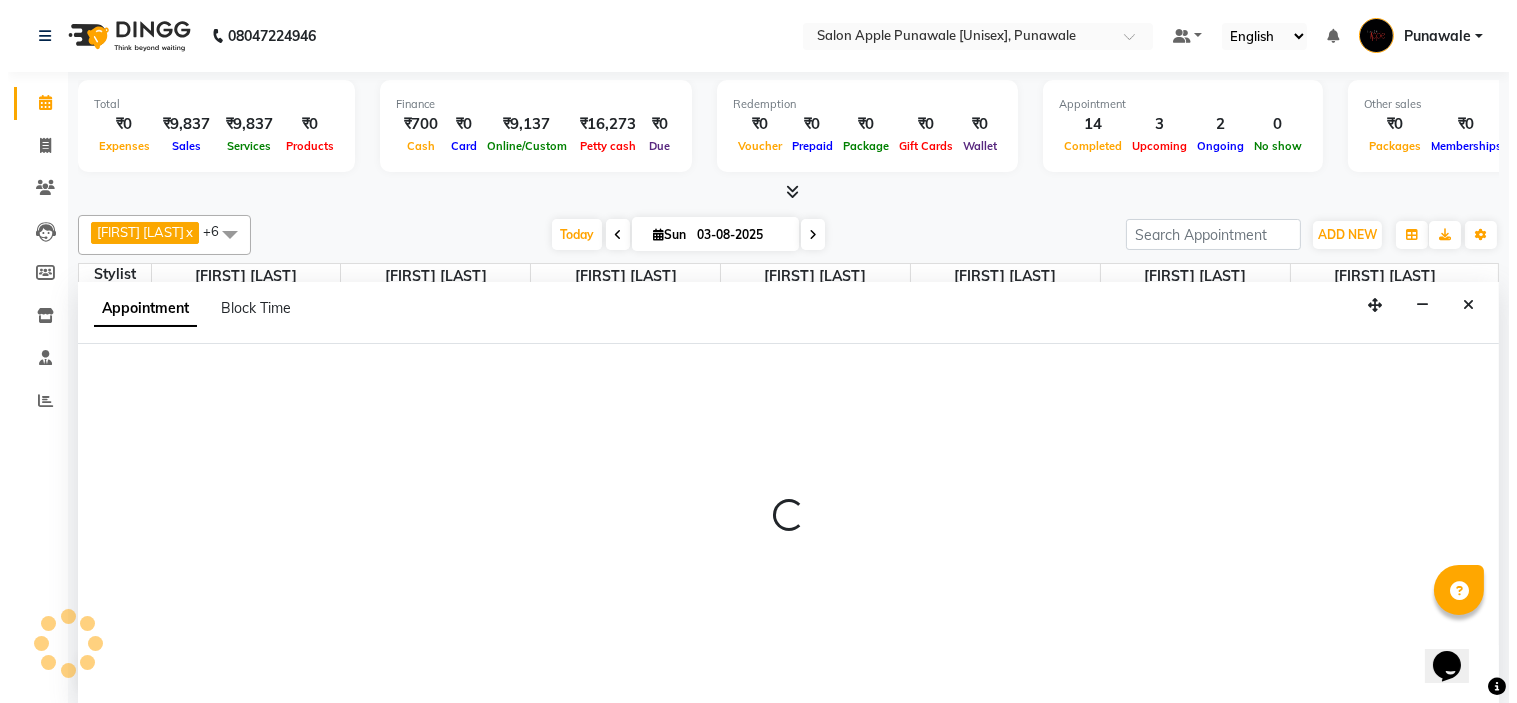 scroll, scrollTop: 1, scrollLeft: 0, axis: vertical 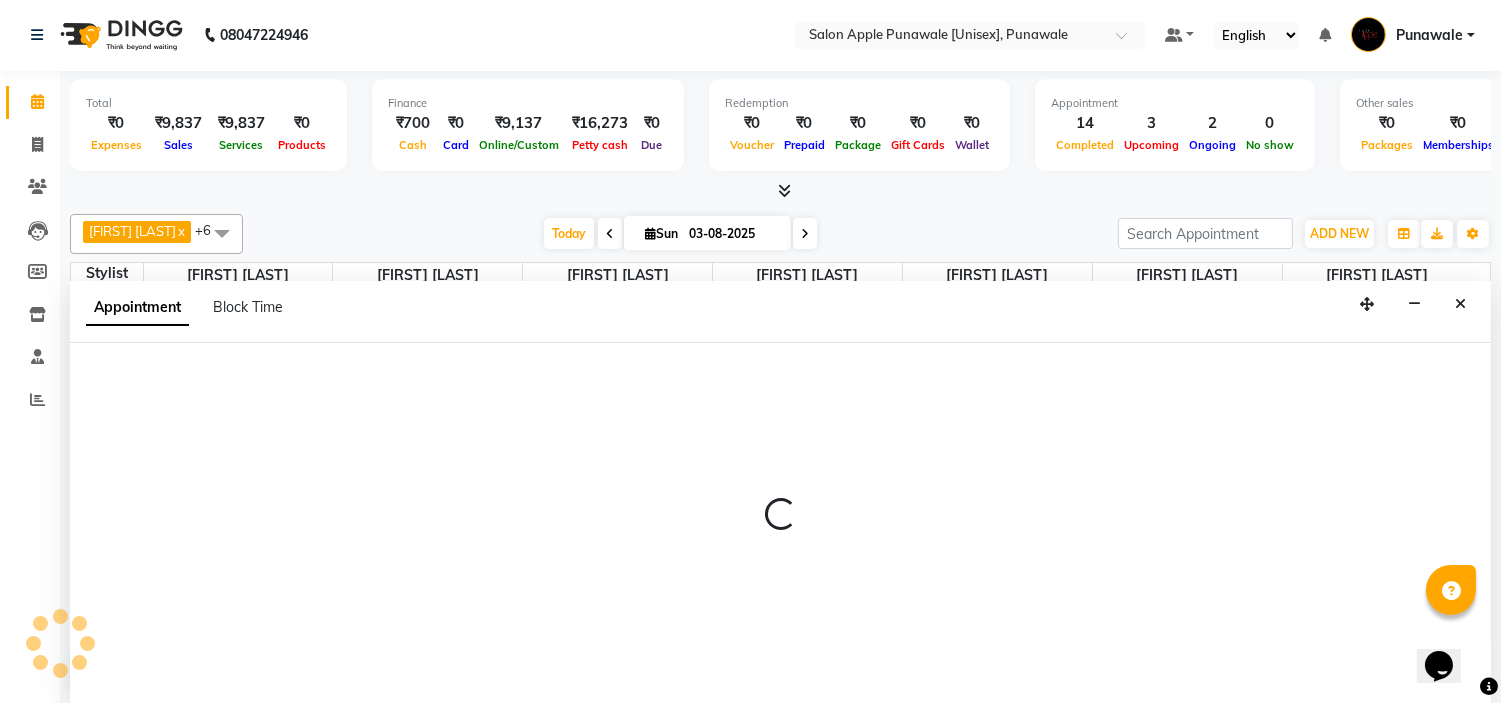 select on "84102" 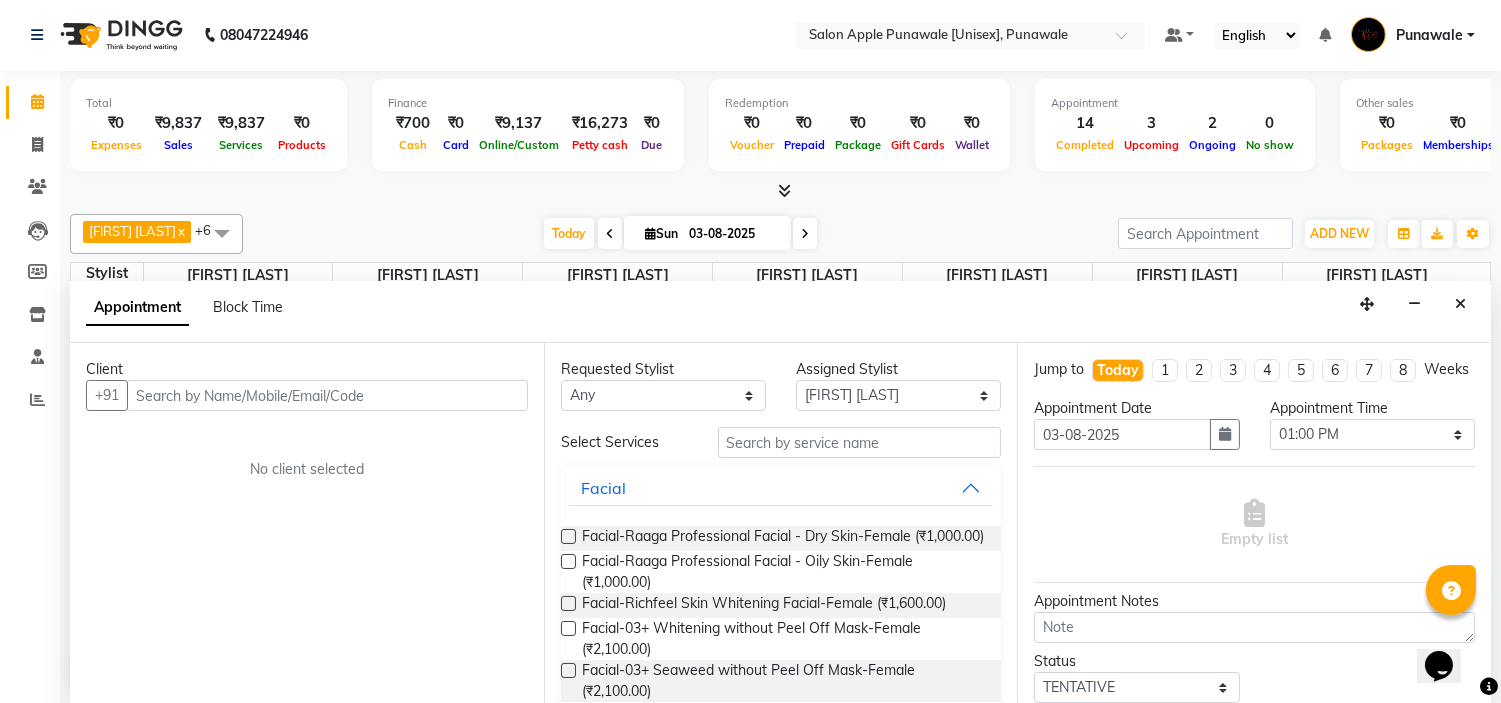 click at bounding box center [327, 395] 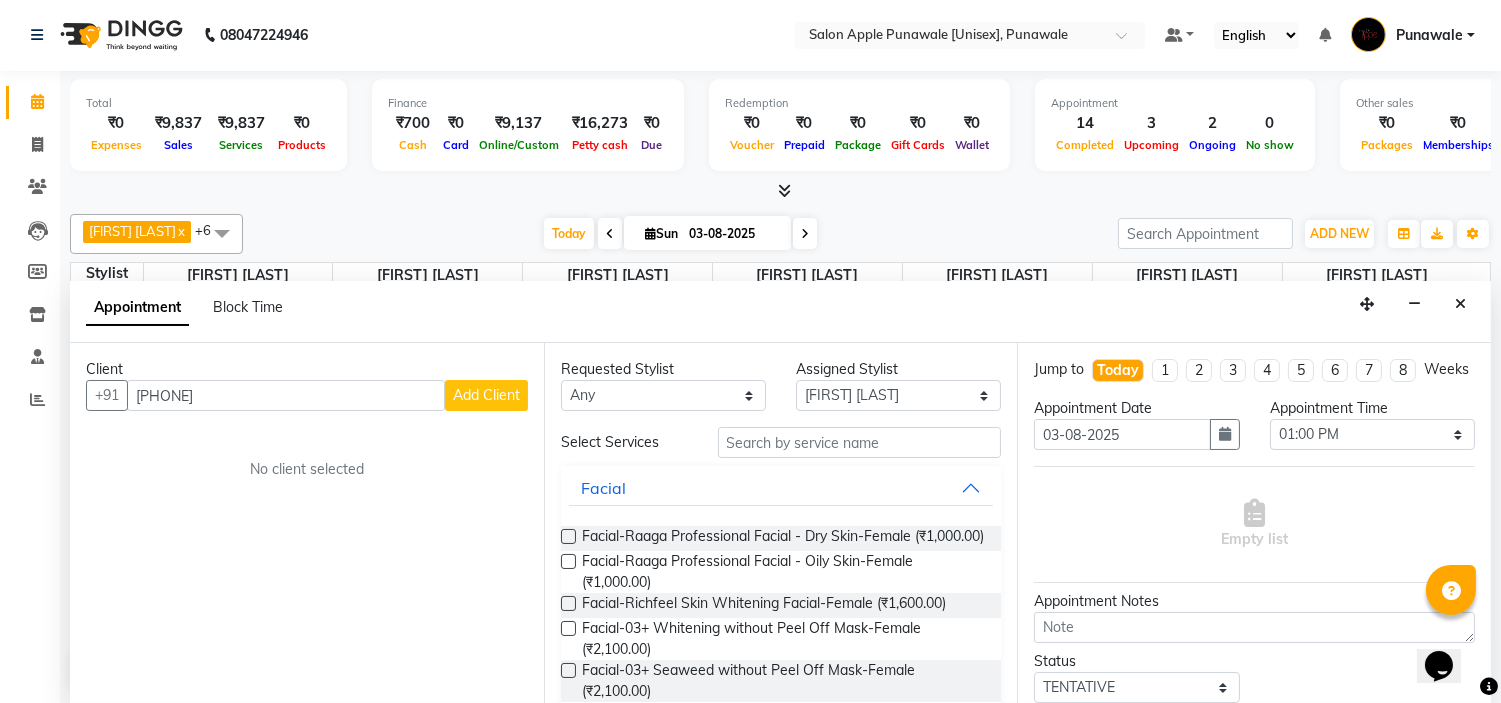 type on "9920242590" 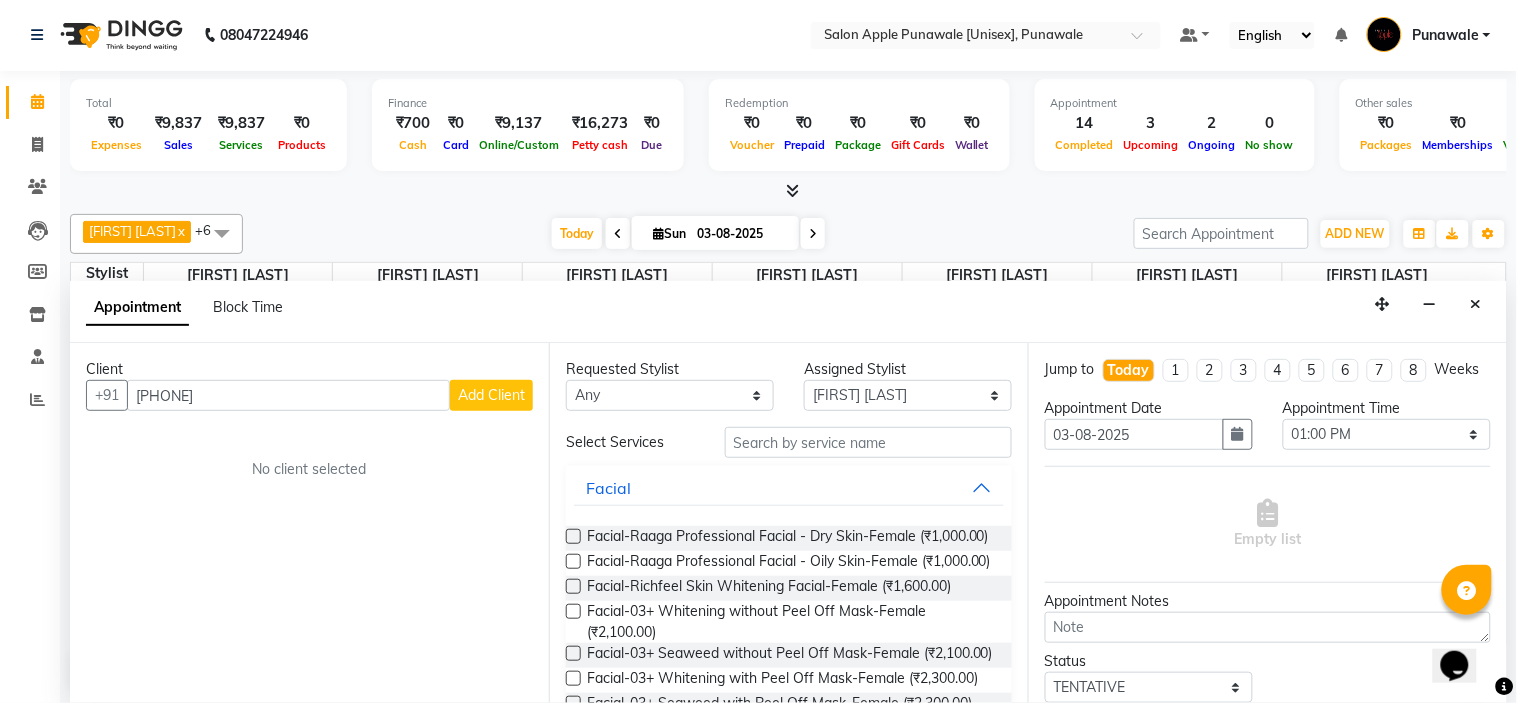select on "22" 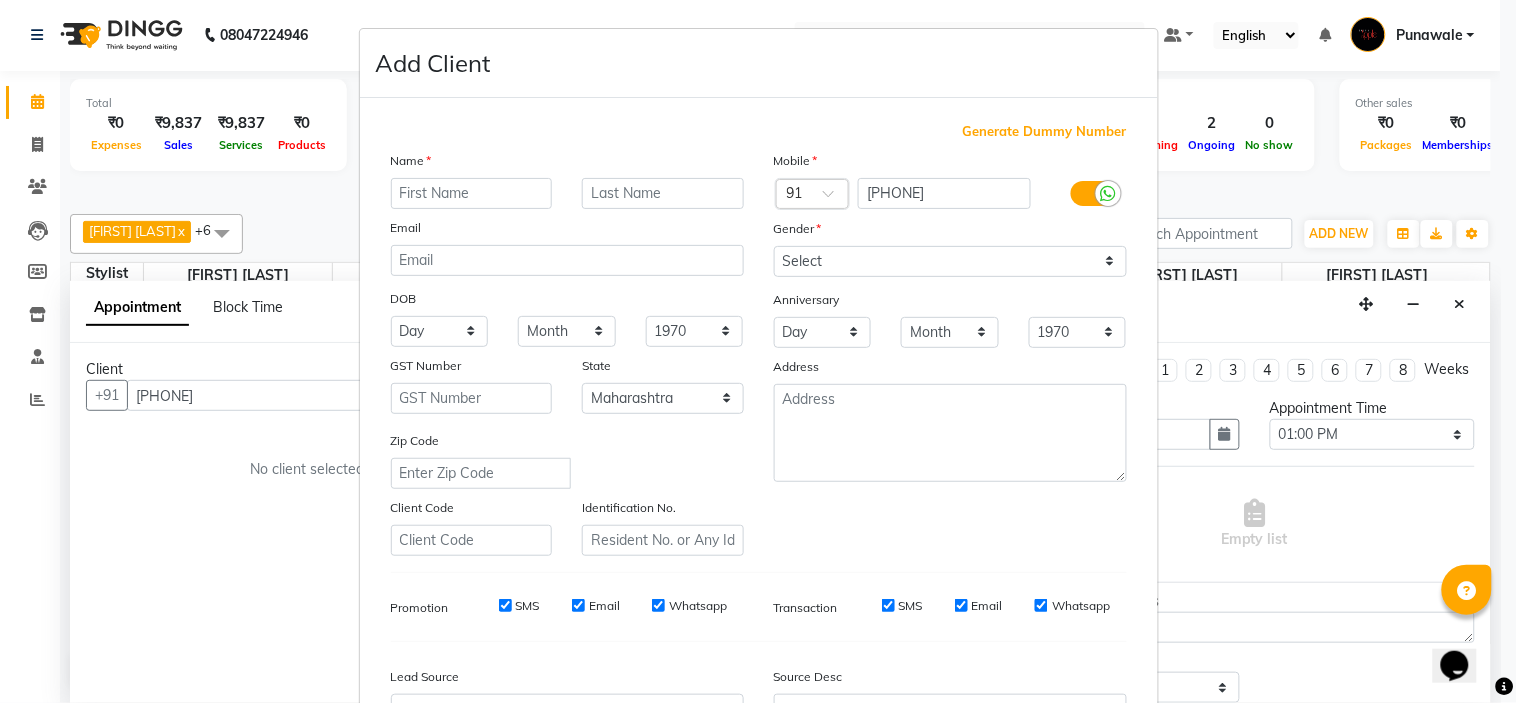 click at bounding box center (472, 193) 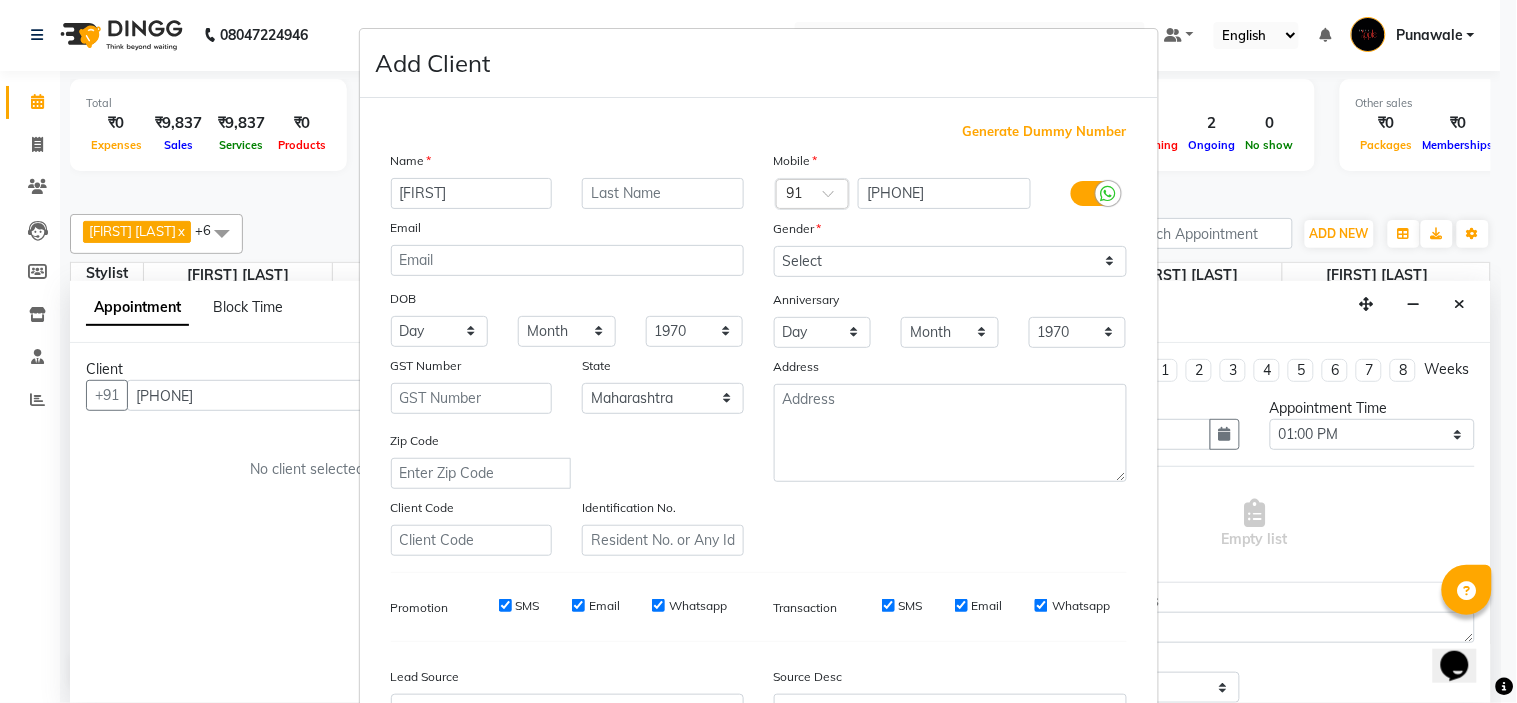 type on "Aanchi" 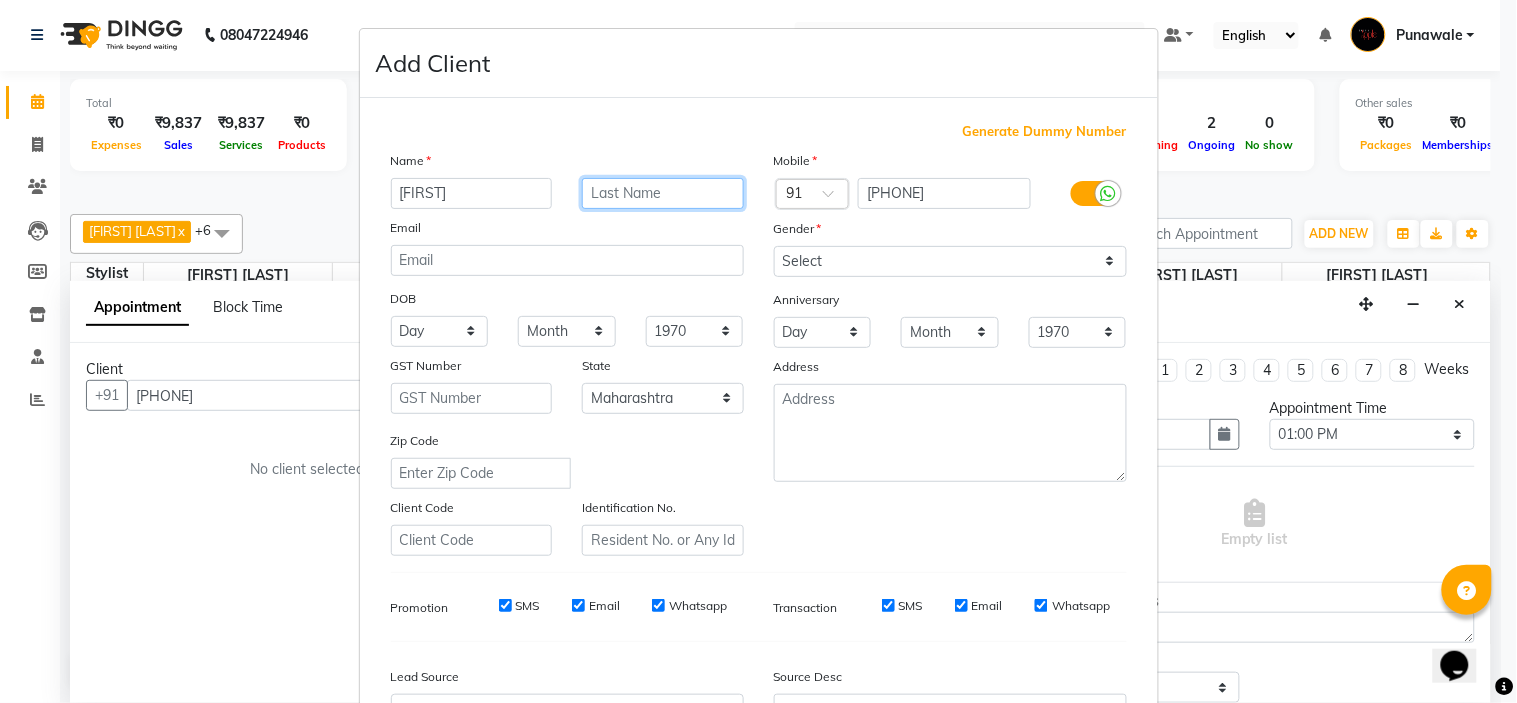click at bounding box center (663, 193) 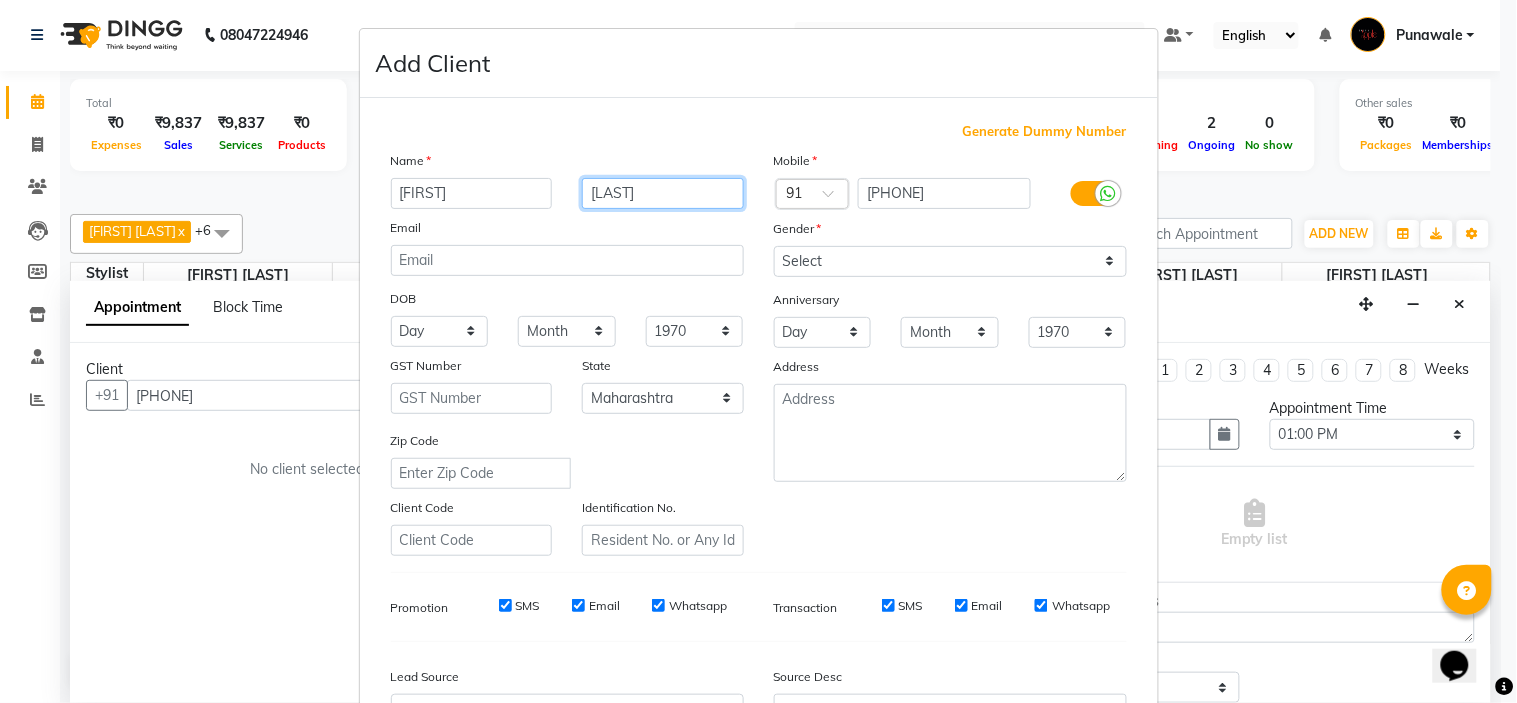 type on "Dhiman" 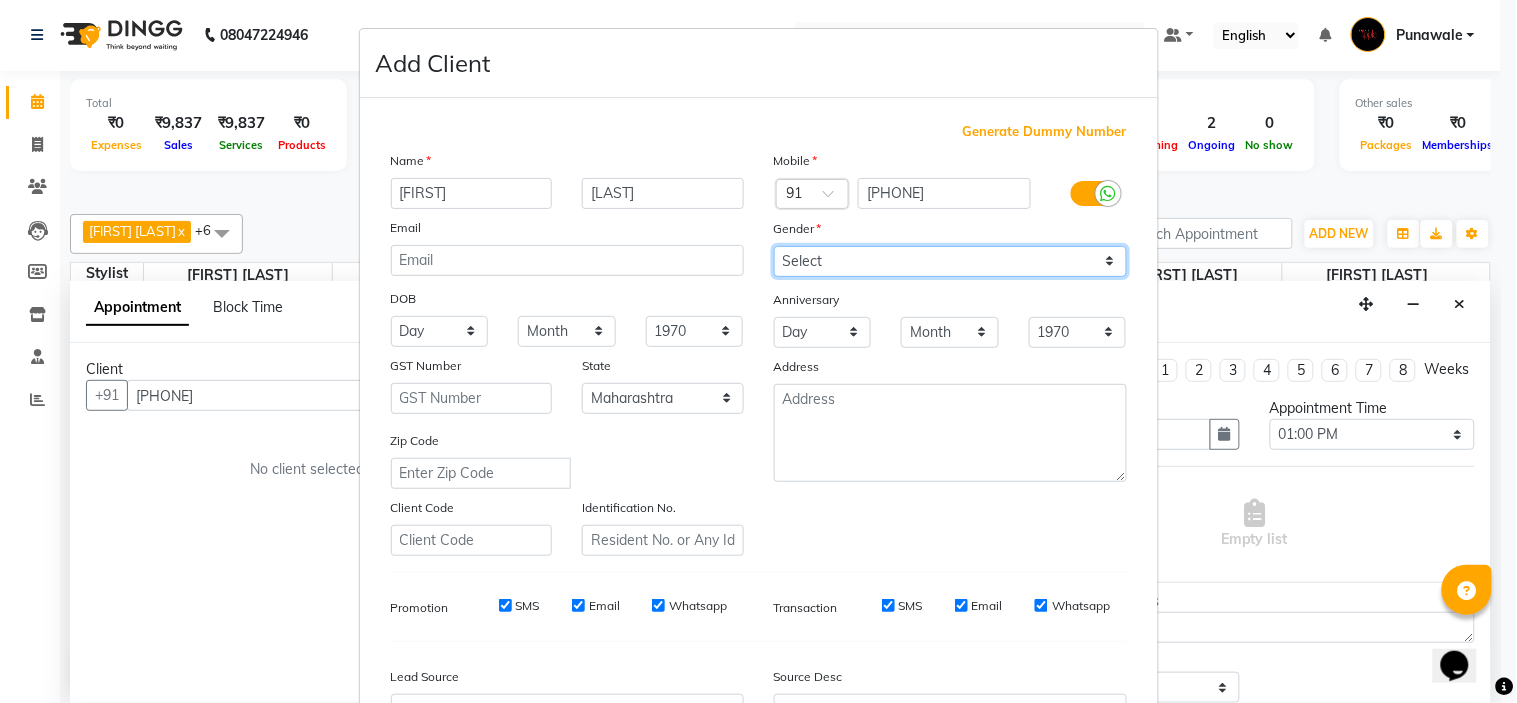 click on "Select Male Female Other Prefer Not To Say" at bounding box center [950, 261] 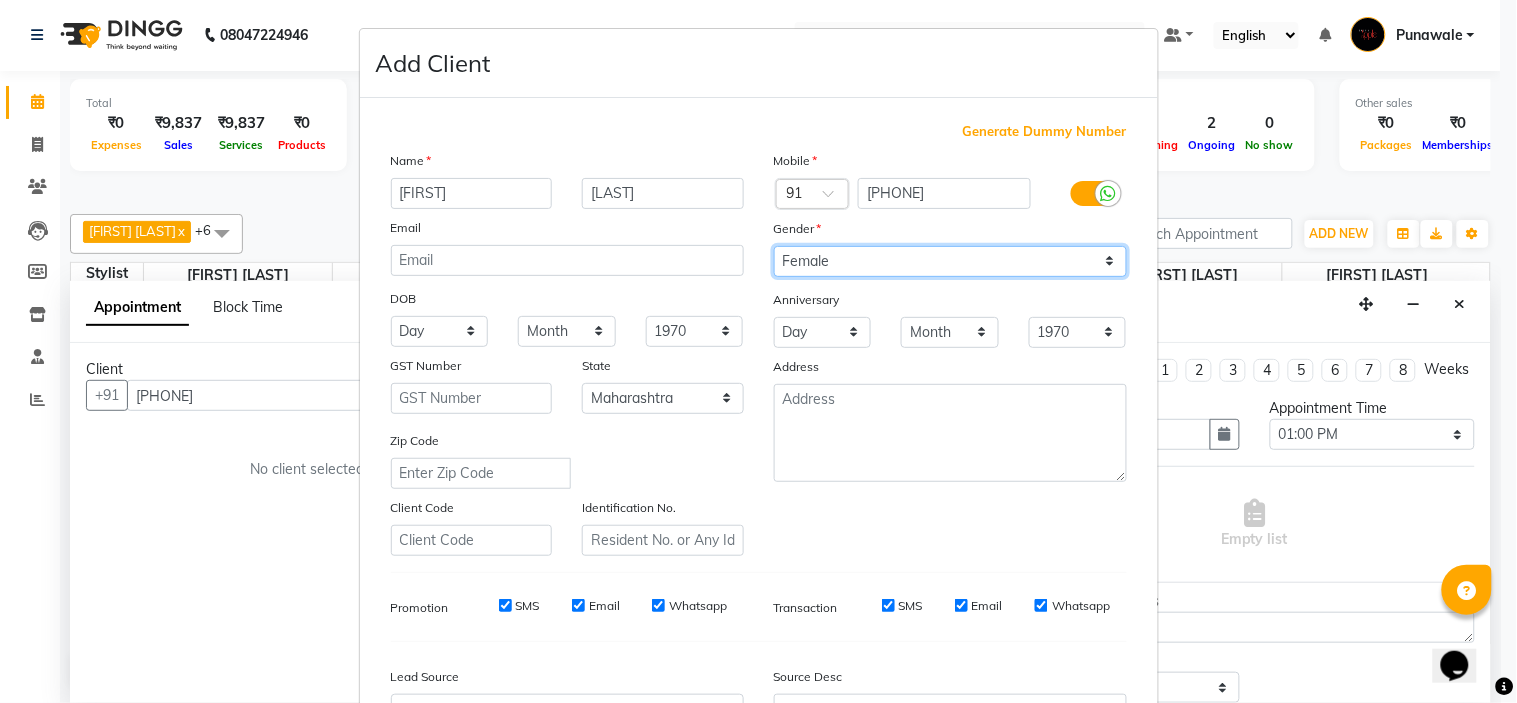 click on "Select Male Female Other Prefer Not To Say" at bounding box center [950, 261] 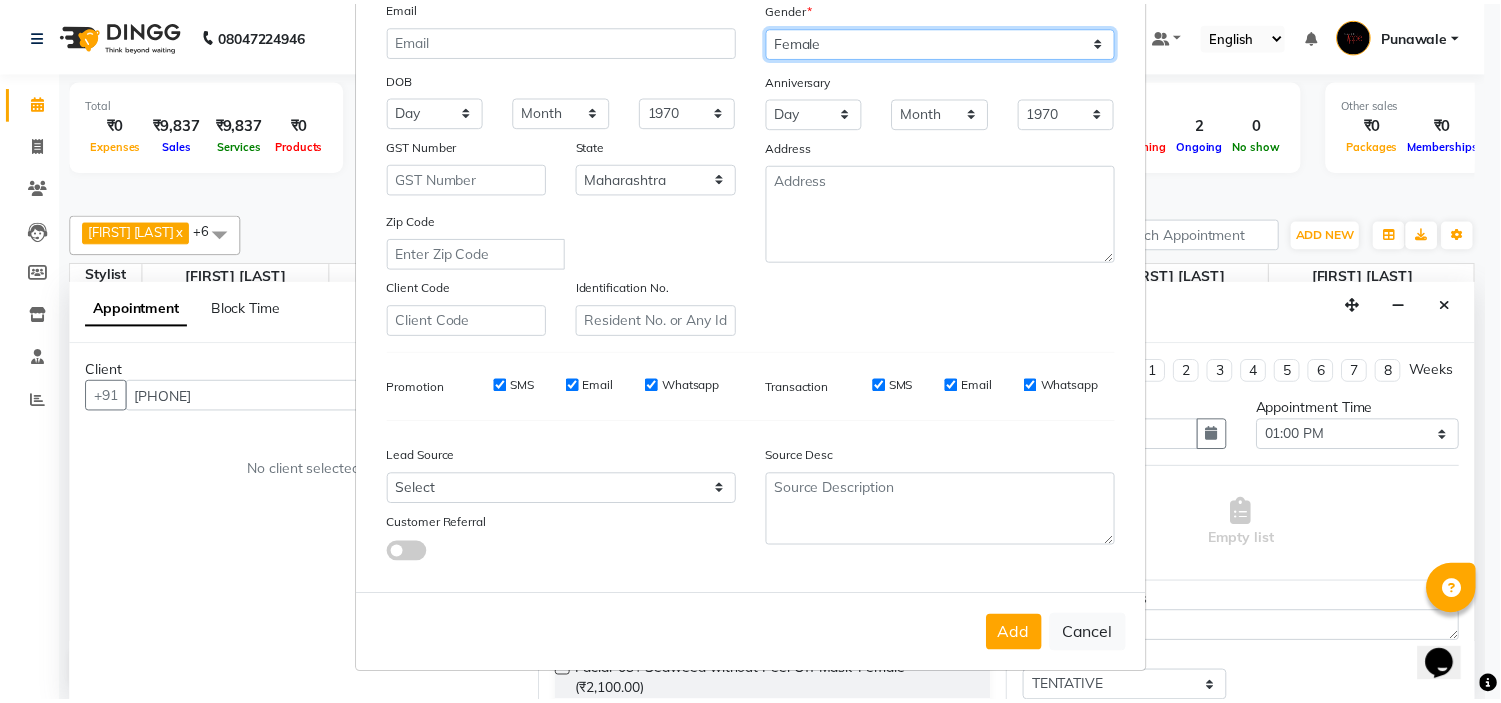 scroll, scrollTop: 221, scrollLeft: 0, axis: vertical 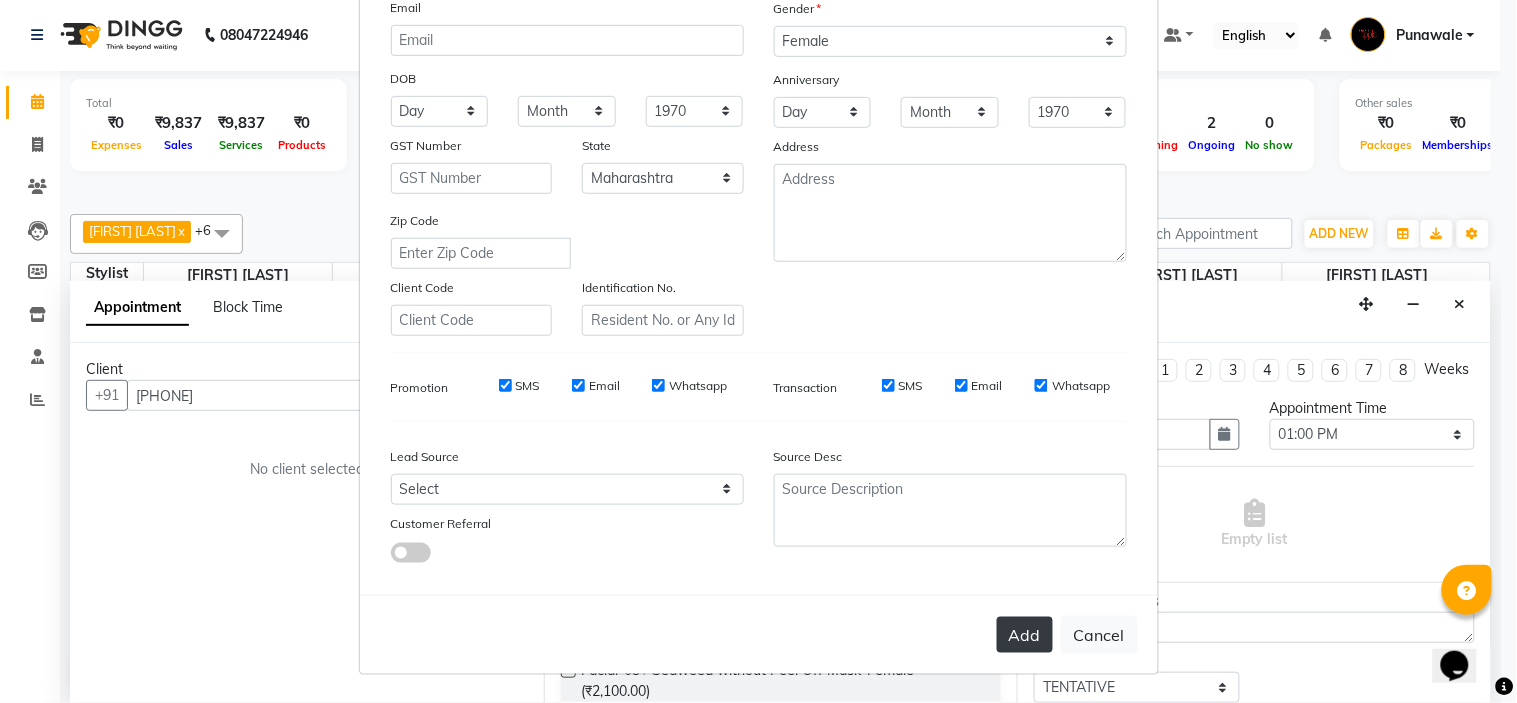 click on "Add" at bounding box center [1025, 635] 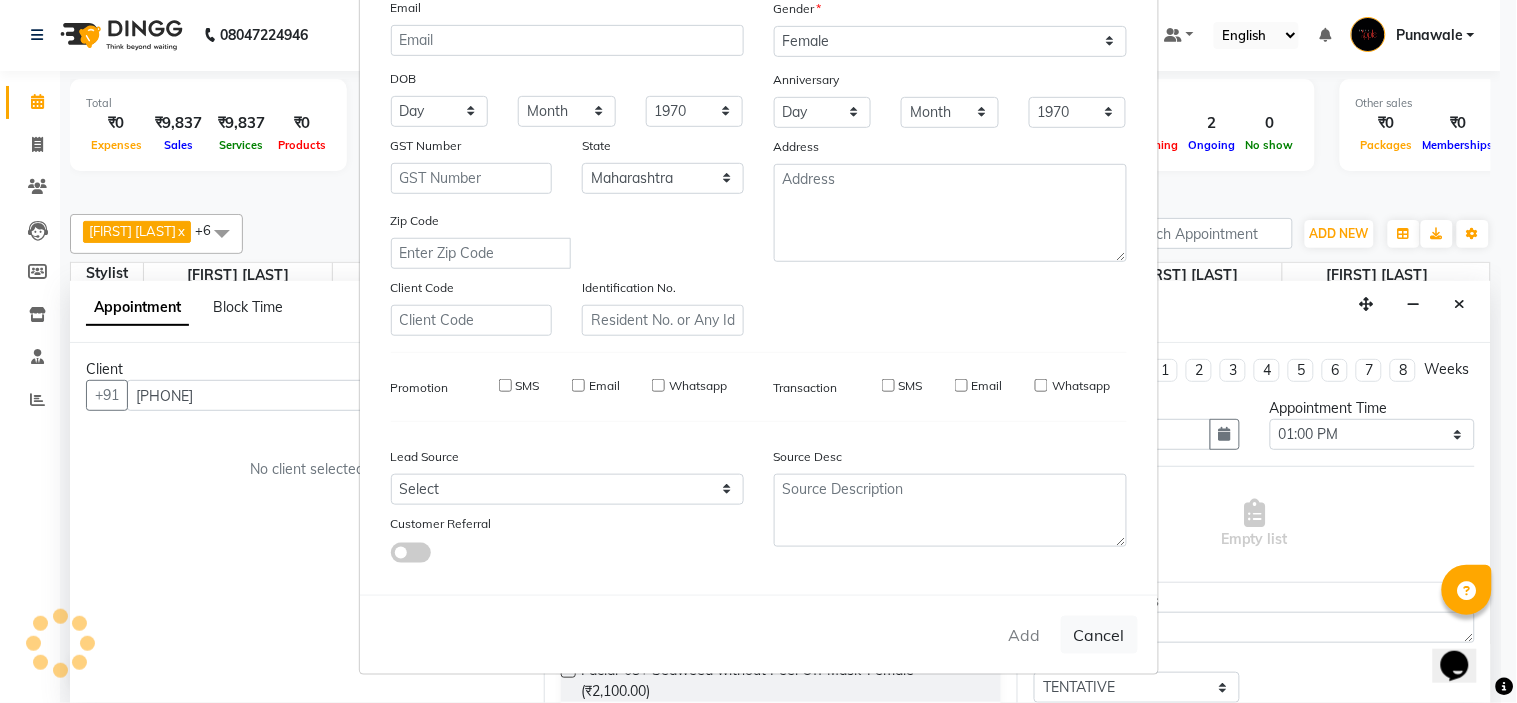 type 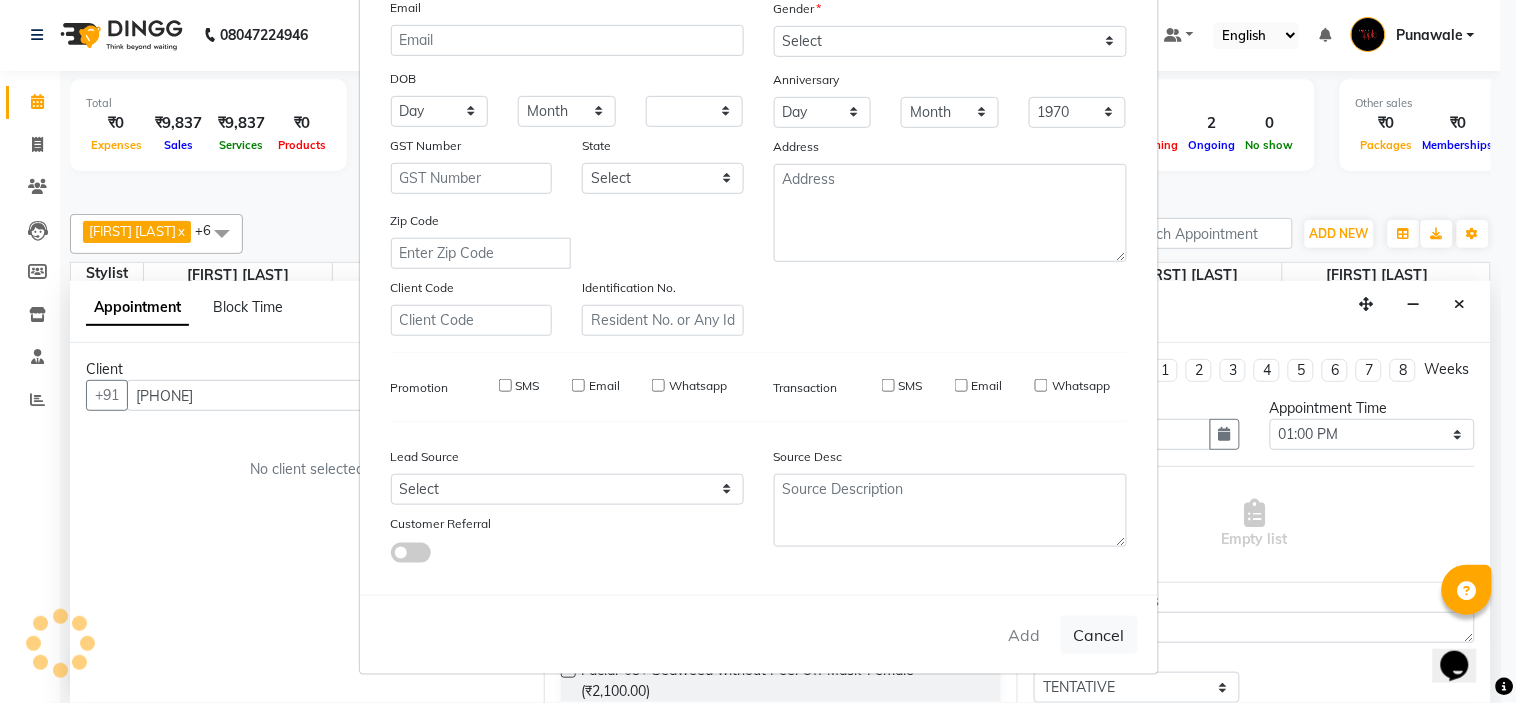 select 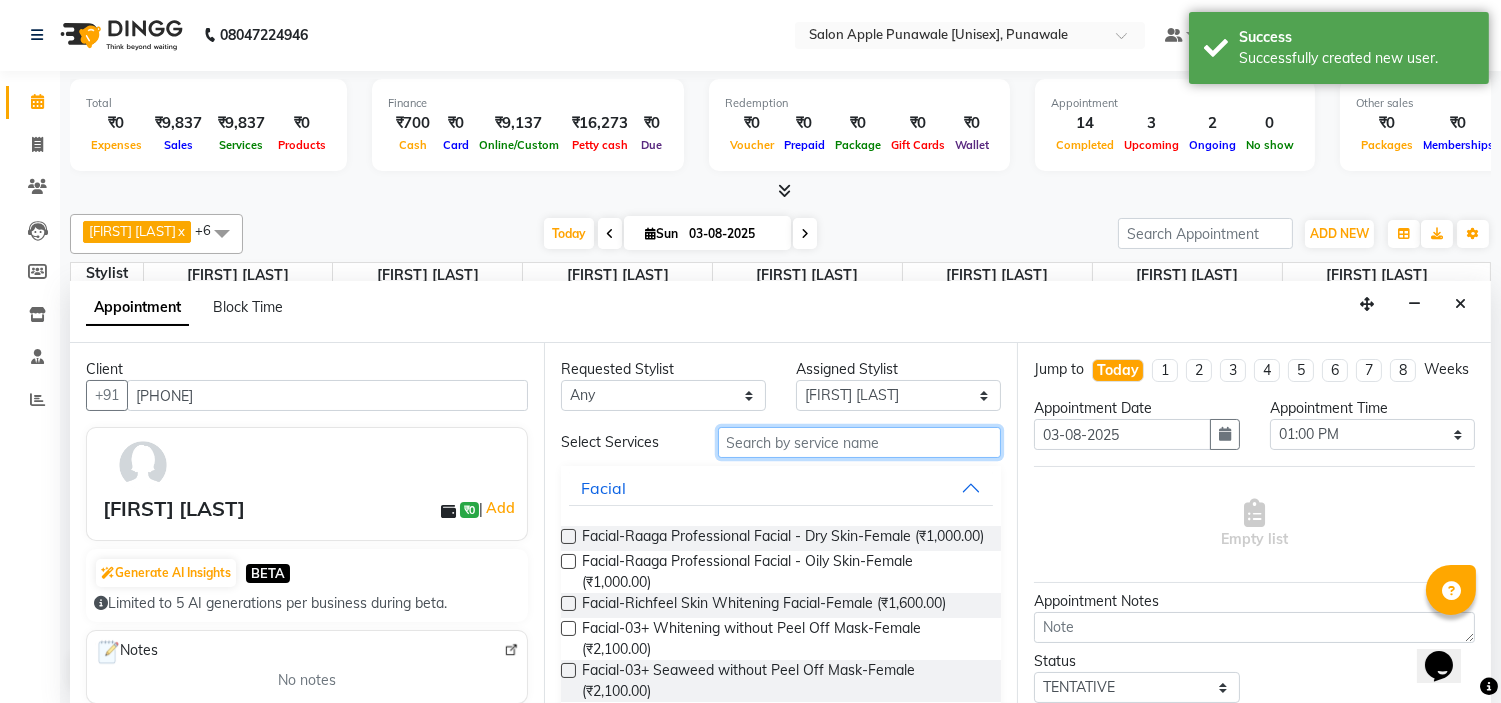 click at bounding box center [860, 442] 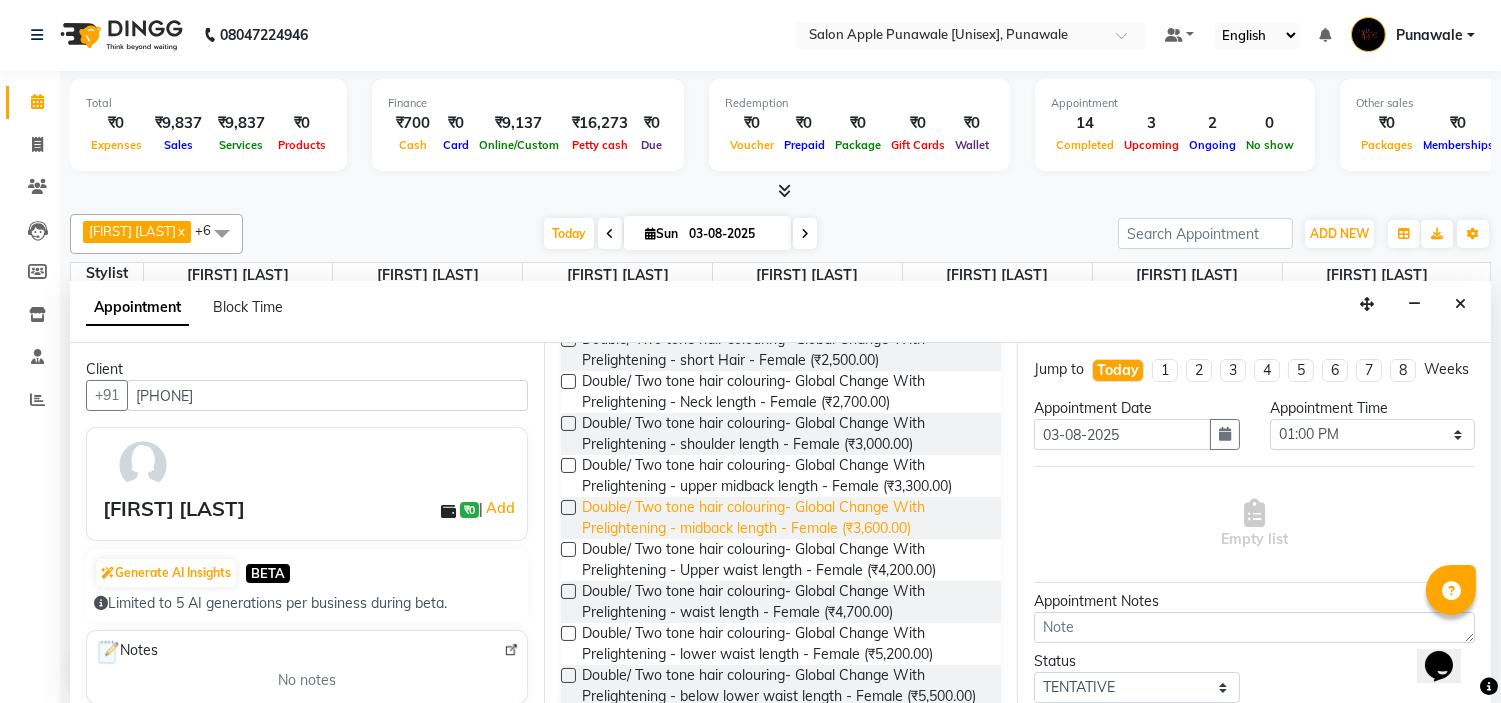 scroll, scrollTop: 222, scrollLeft: 0, axis: vertical 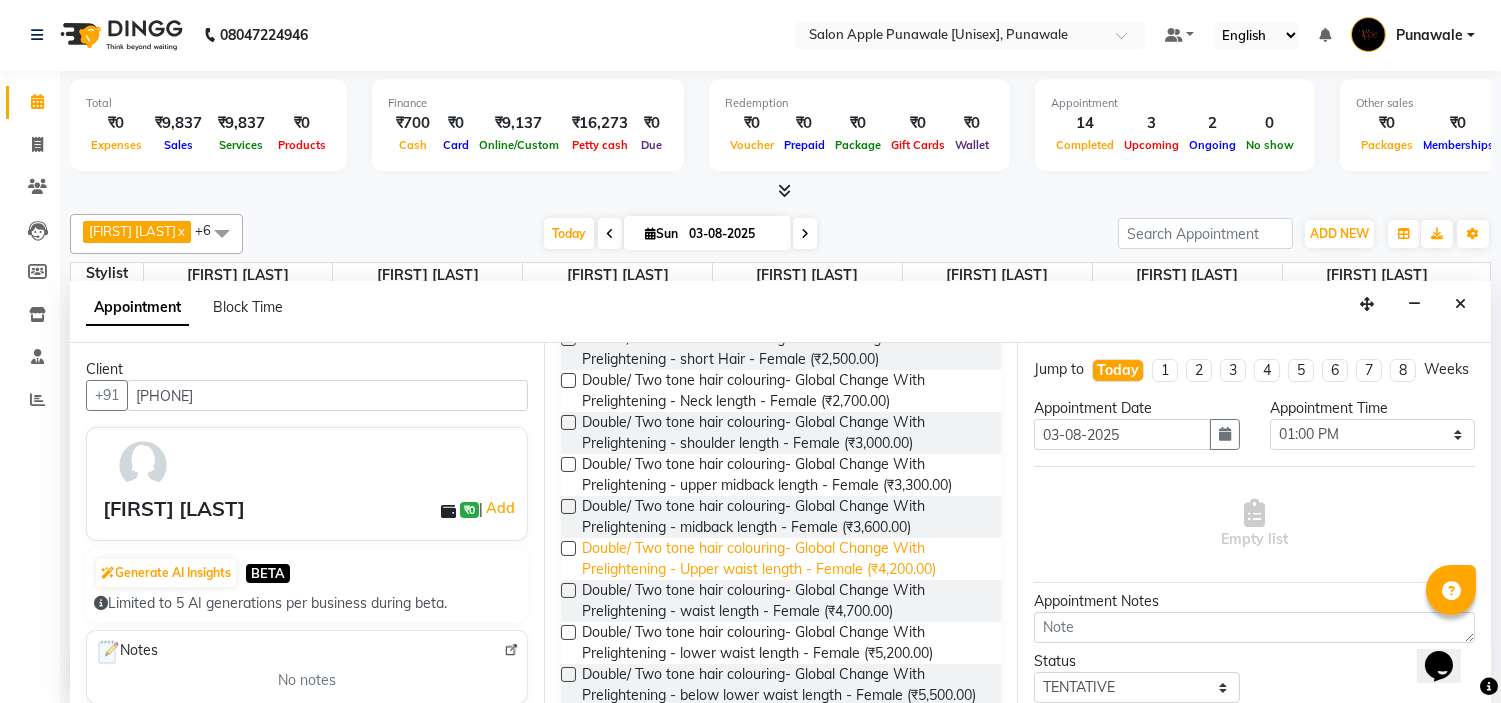 type on "do" 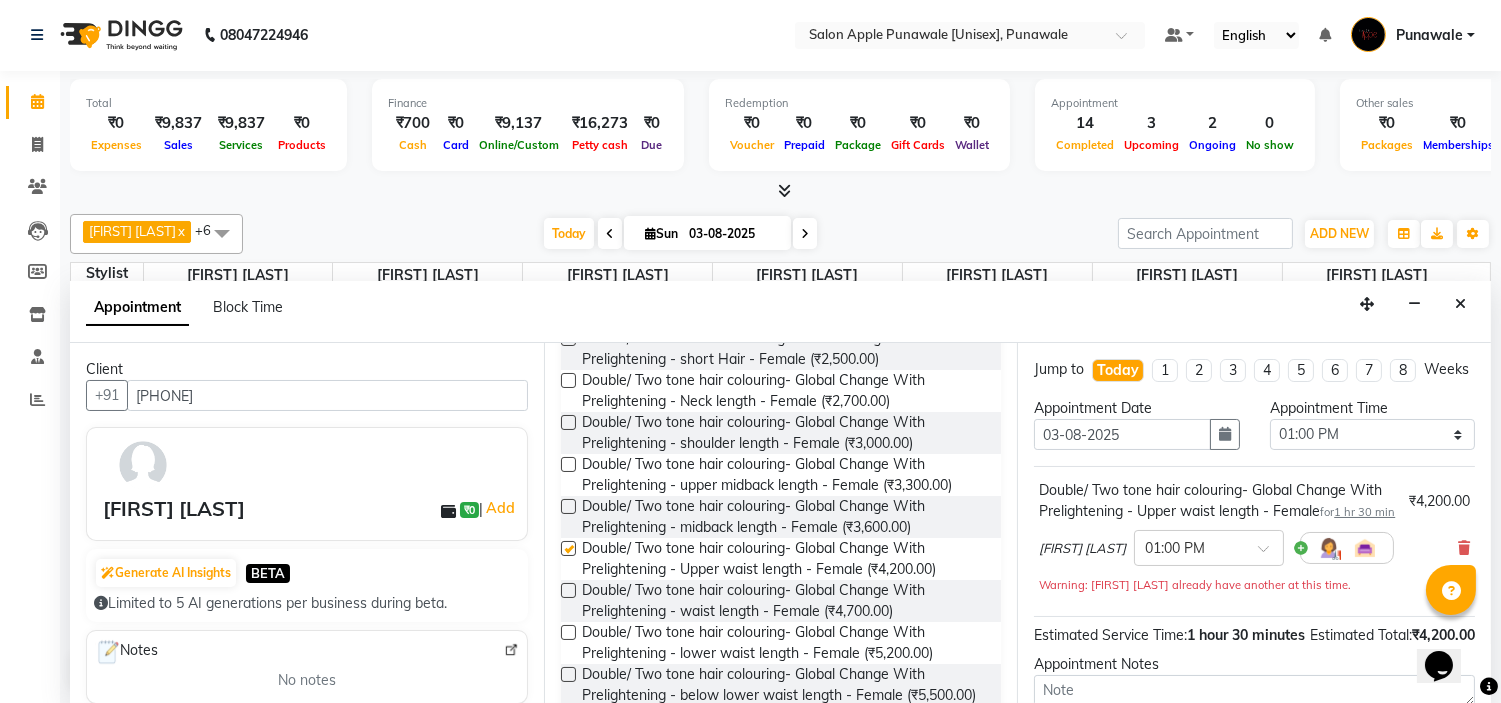checkbox on "false" 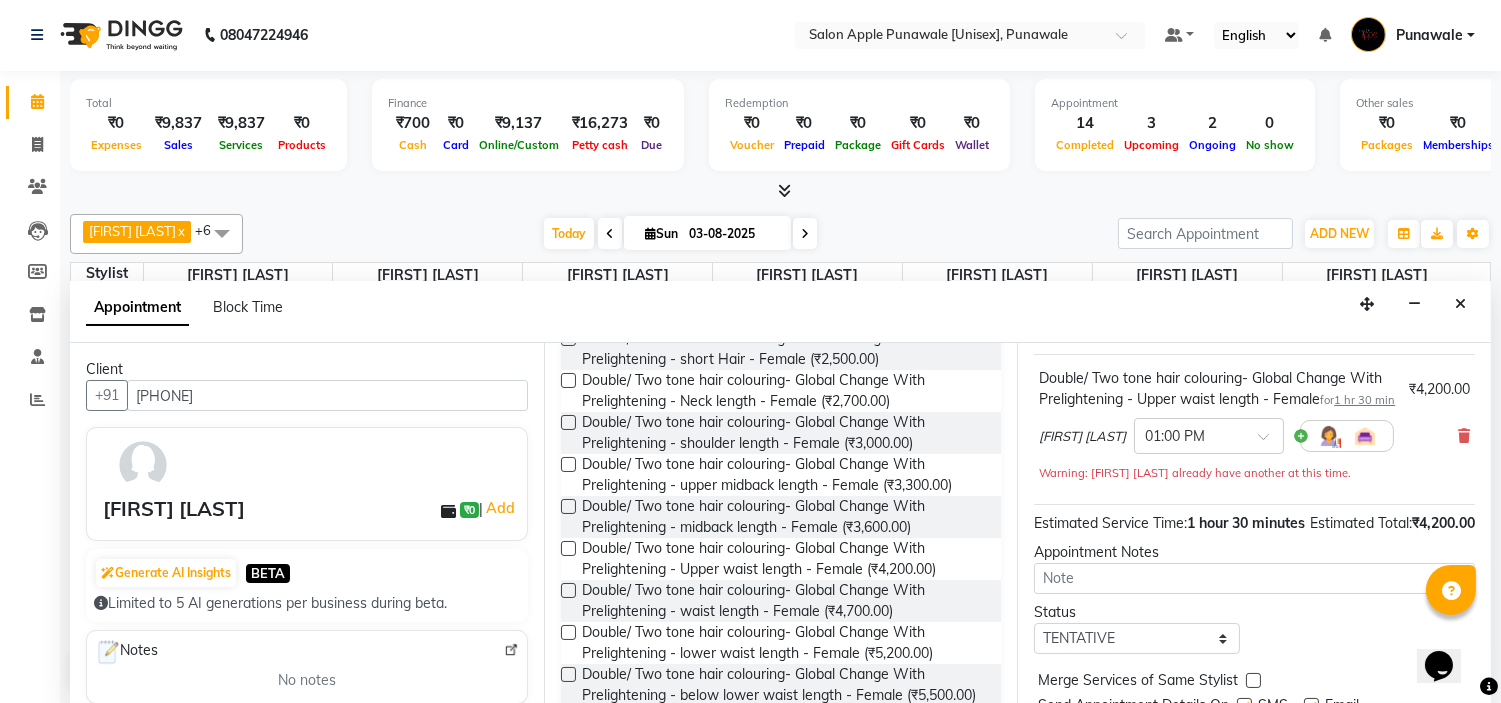 scroll, scrollTop: 250, scrollLeft: 0, axis: vertical 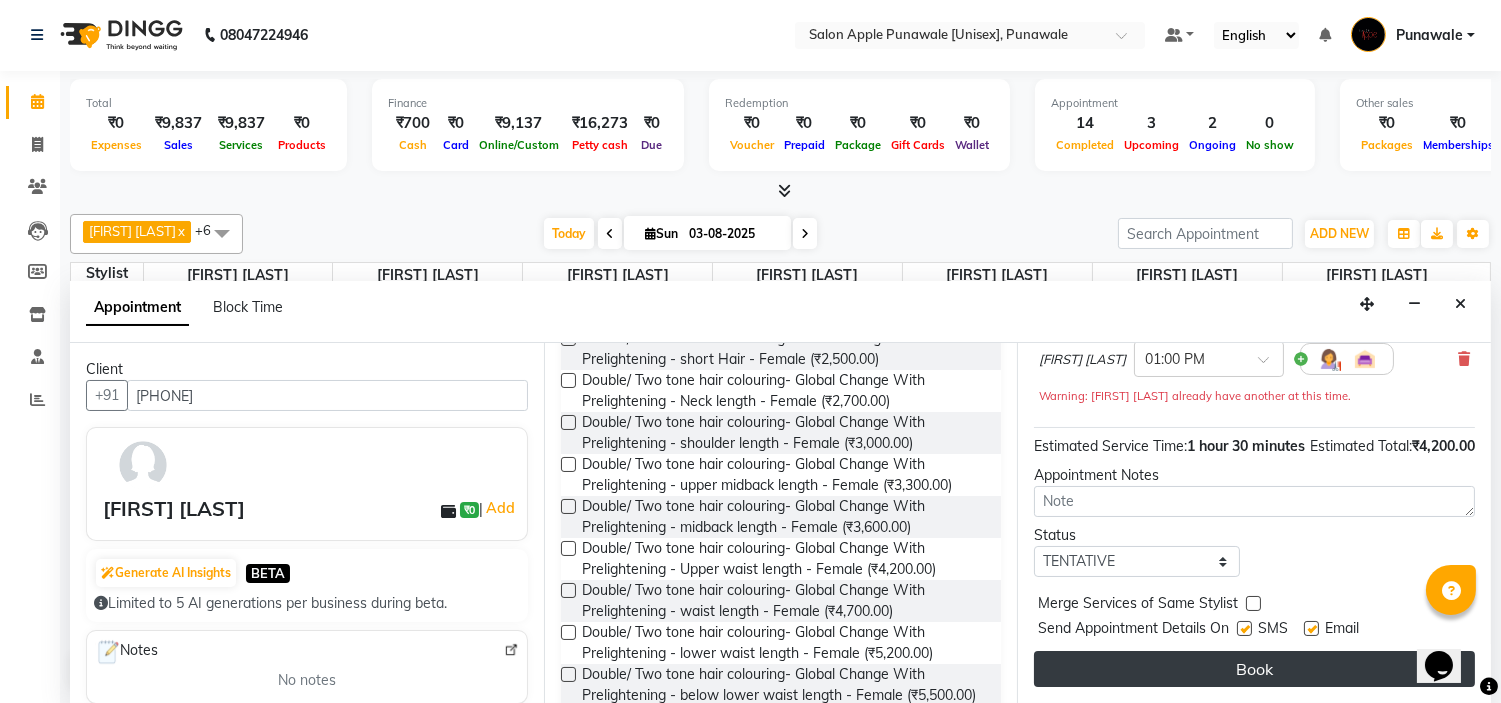 click on "Book" at bounding box center (1254, 669) 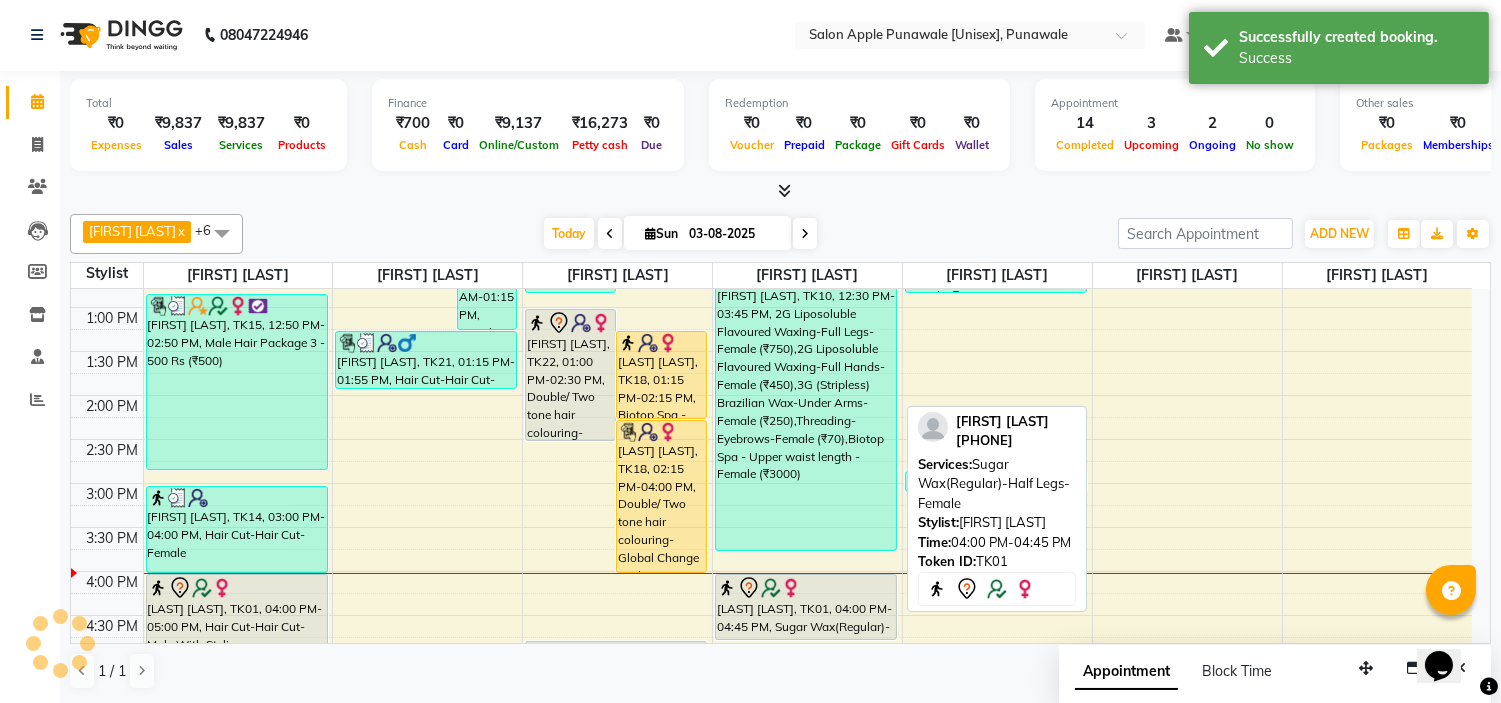 scroll, scrollTop: 0, scrollLeft: 0, axis: both 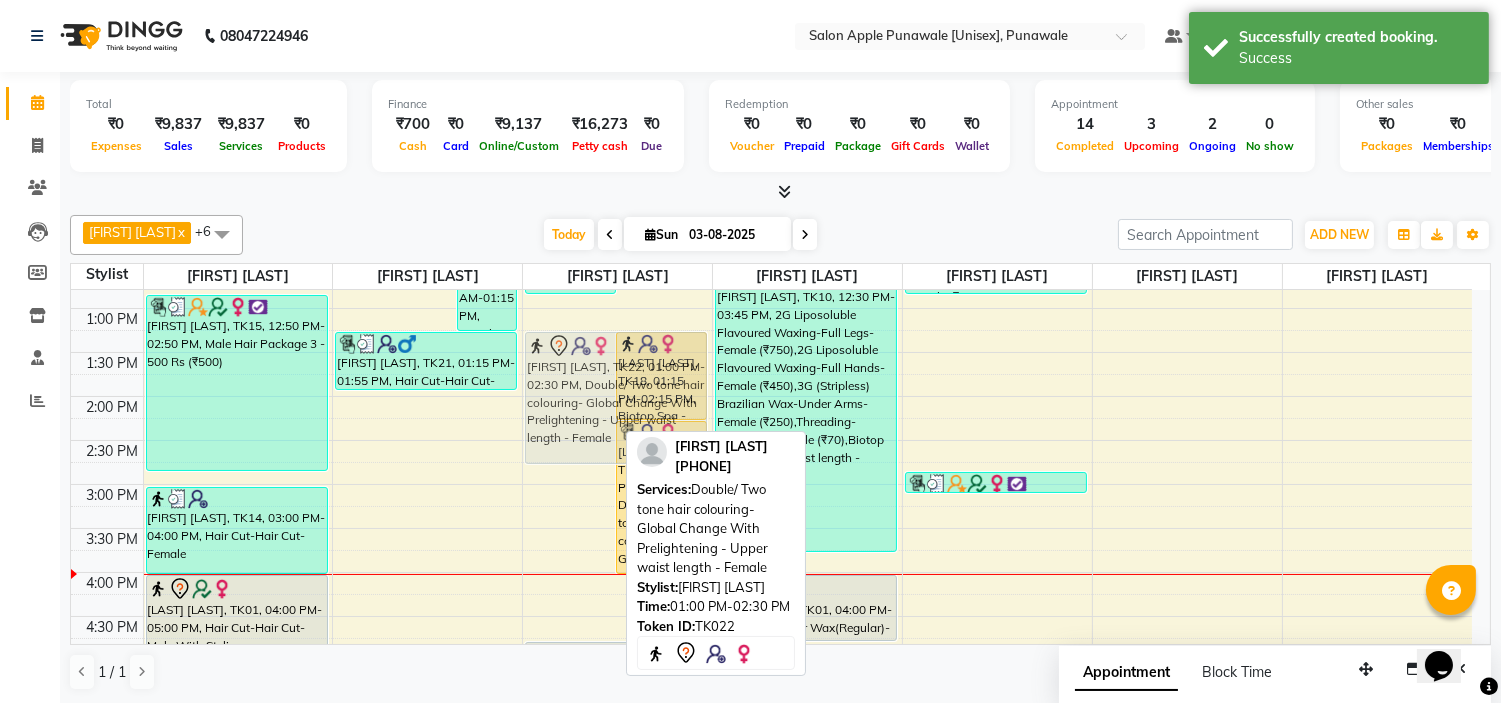click on "kiran sabale, TK16, 10:50 AM-12:50 PM, Male Hair Package 3 - 500 Rs (₹500)     Madhuri Pareek, TK13, 11:45 AM-12:25 PM, Hair Cut-Kid's Hair Cut (Kids Below 12 Yrs)-Male (₹200)             Aanchi Dhiman, TK22, 01:00 PM-02:30 PM, Double/ Two tone hair colouring- Global Change With Prelightening - Upper waist length - Female     varsha p, TK18, 01:15 PM-02:15 PM, Biotop Spa - midback length - Female     varsha p, TK18, 02:15 PM-04:00 PM, Double/ Two tone hair colouring- Global Change With Prelightening -  midback length - Female             Ashutosh Birle, TK20, 04:45 PM-06:45 PM, Male Hair Package 3 - 500 Rs             Aanchi Dhiman, TK22, 01:00 PM-02:30 PM, Double/ Two tone hair colouring- Global Change With Prelightening - Upper waist length - Female" at bounding box center (617, 572) 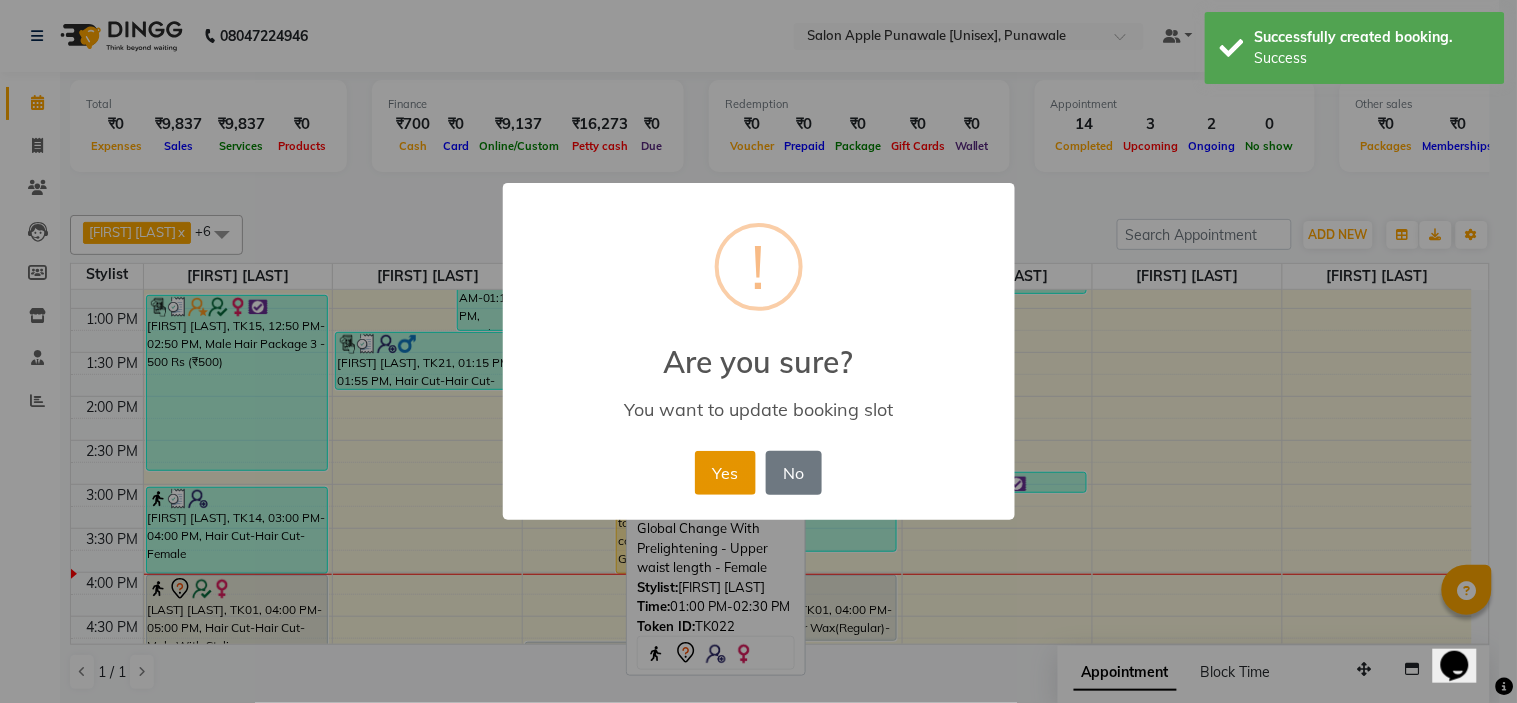 click on "Yes" at bounding box center [725, 473] 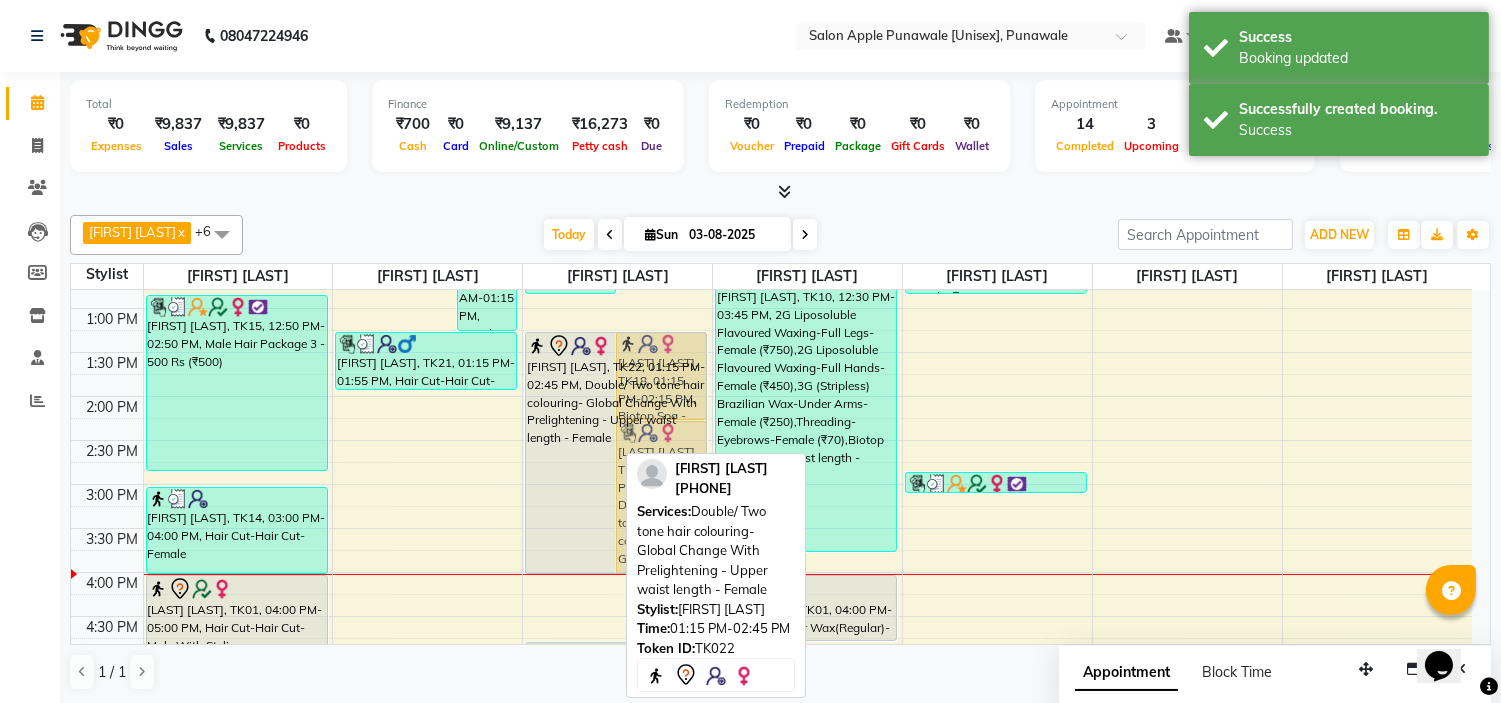 drag, startPoint x: 557, startPoint y: 458, endPoint x: 544, endPoint y: 557, distance: 99.849884 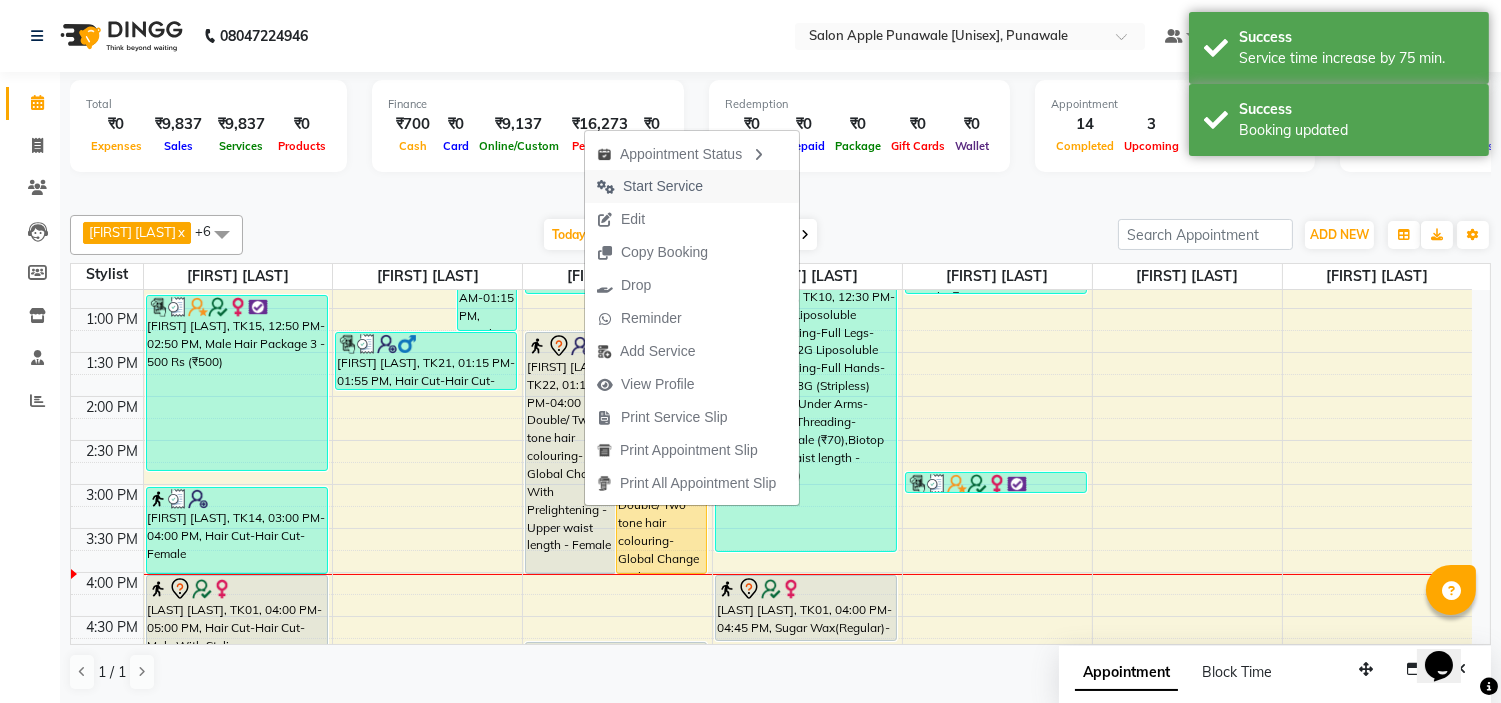 click on "Start Service" at bounding box center [663, 186] 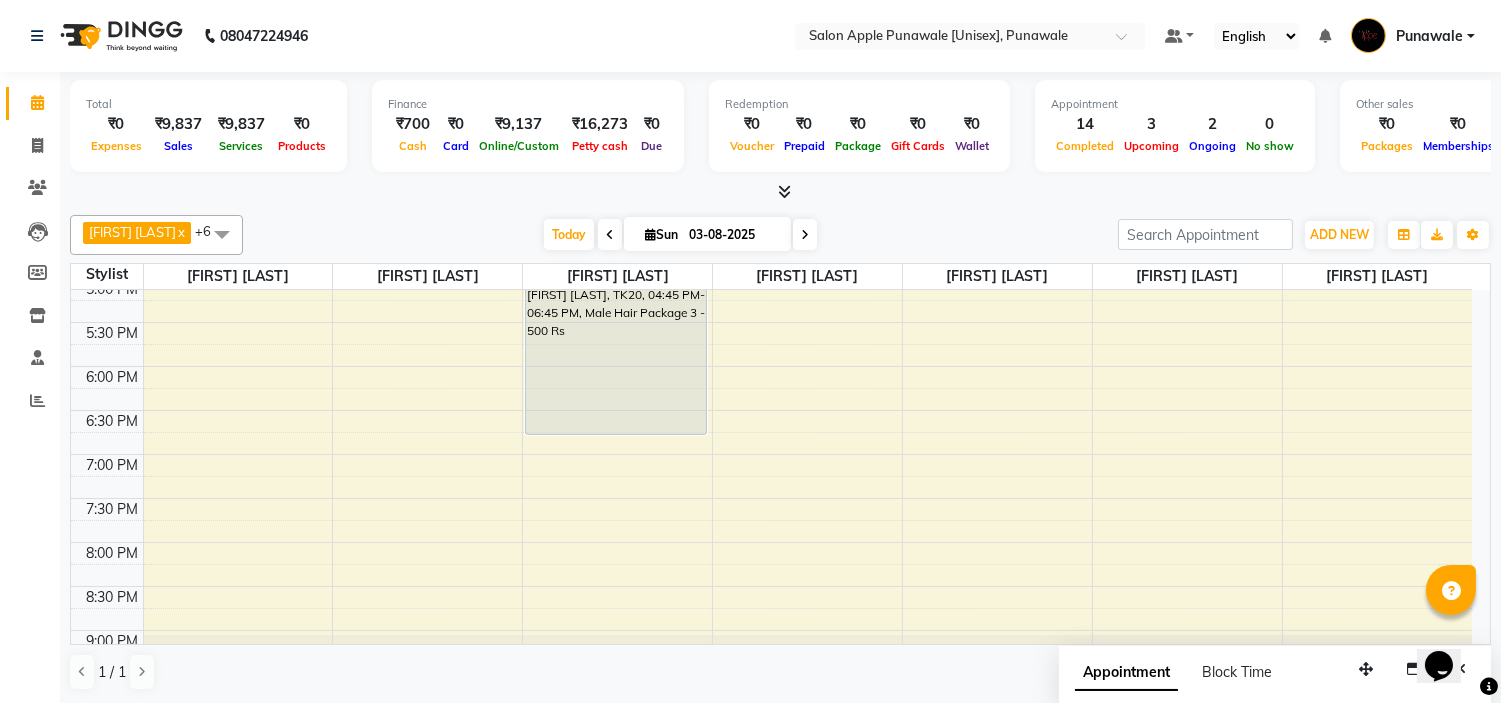 scroll, scrollTop: 666, scrollLeft: 0, axis: vertical 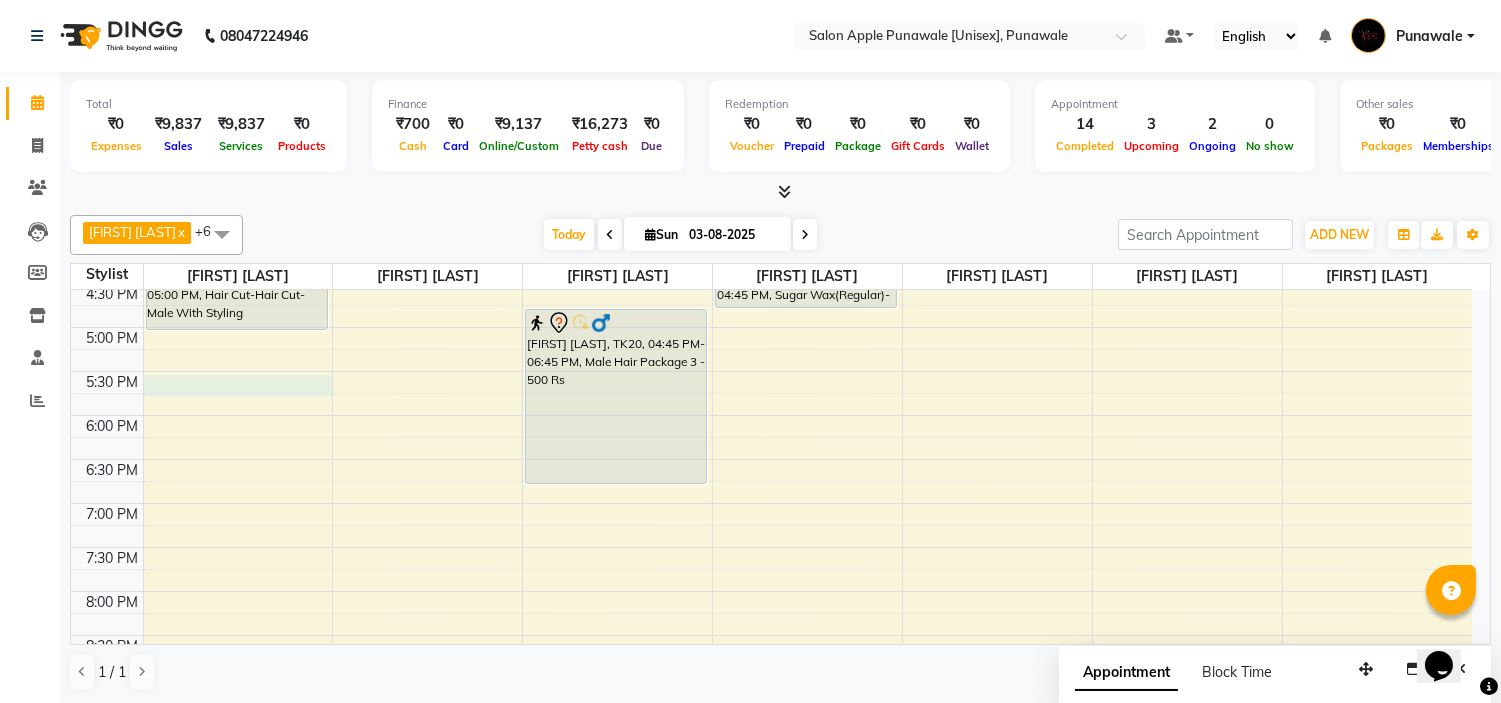click on "9:00 AM 9:30 AM 10:00 AM 10:30 AM 11:00 AM 11:30 AM 12:00 PM 12:30 PM 1:00 PM 1:30 PM 2:00 PM 2:30 PM 3:00 PM 3:30 PM 4:00 PM 4:30 PM 5:00 PM 5:30 PM 6:00 PM 6:30 PM 7:00 PM 7:30 PM 8:00 PM 8:30 PM 9:00 PM 9:30 PM 10:00 PM 10:30 PM     Balmukund patel, TK08, 09:40 AM-11:00 AM, Hair Cut-Kid's Hair Cut (Kids Below 12 Yrs)-Male (₹200),Hair Cut-Kid's Hair Cut (Kids Below 12 Yrs)-Male (₹200)     Purwanshi Andhale, TK15, 12:50 PM-02:50 PM, Male Hair Package 3 - 500 Rs (₹500)     Smita jadhav, TK14, 03:00 PM-04:00 PM, Hair Cut-Hair Cut-Female             anagha patil, TK01, 04:00 PM-05:00 PM, Hair Cut-Hair Cut-Male With Styling     apeksha maarenusm, TK11, 11:00 AM-12:00 PM, Hair Styling-Tong Setting (Shoulder Length)-Female (₹550)     Rohit, TK12, 11:40 AM-12:10 PM, Beard Styling-Shaving-Male (₹250)     suchitra, TK19, 11:55 AM-01:15 PM, Female hair package 5 - 500 Rs (₹500)     Rajuday kolte, TK21, 01:15 PM-01:55 PM, Hair Cut-Hair Cut-Male  (₹200)" at bounding box center [771, 239] 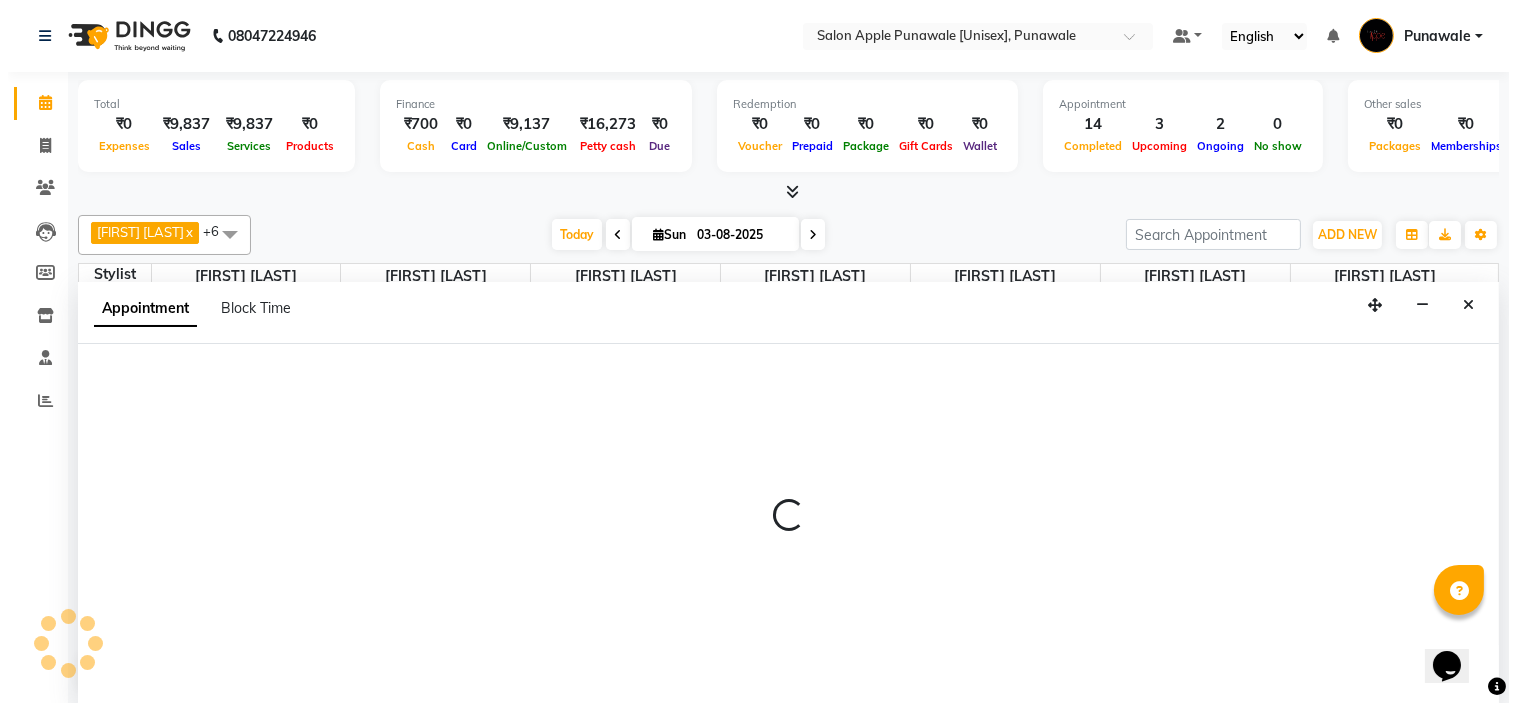 scroll, scrollTop: 1, scrollLeft: 0, axis: vertical 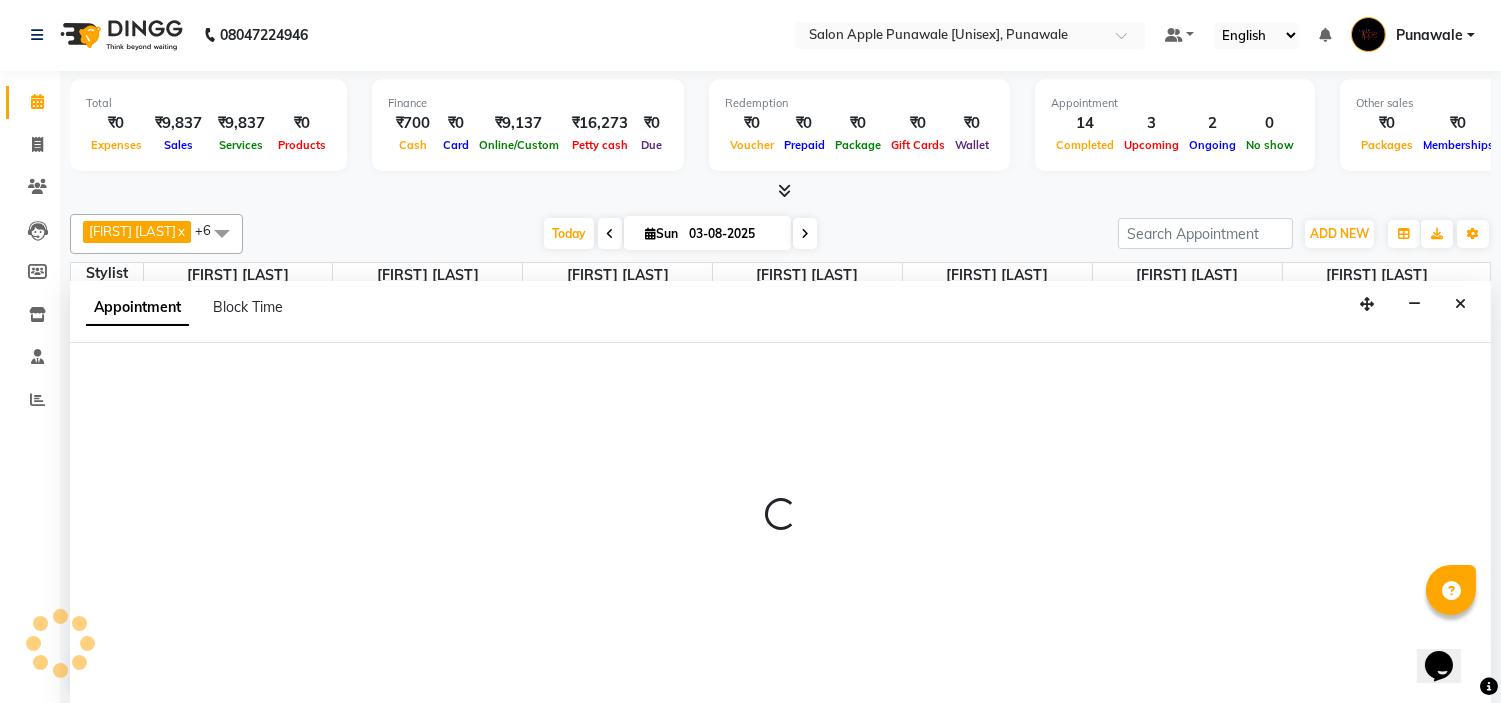 select on "54408" 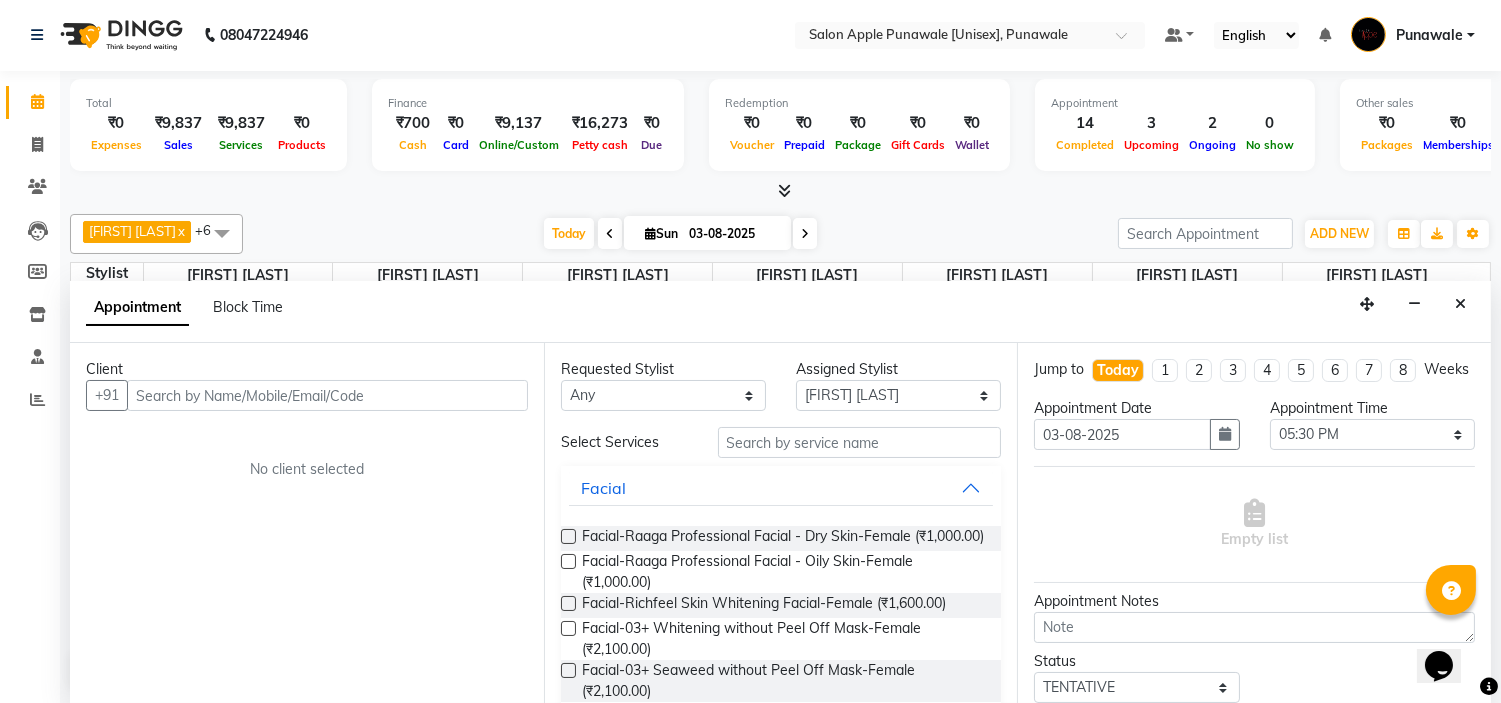 click at bounding box center (327, 395) 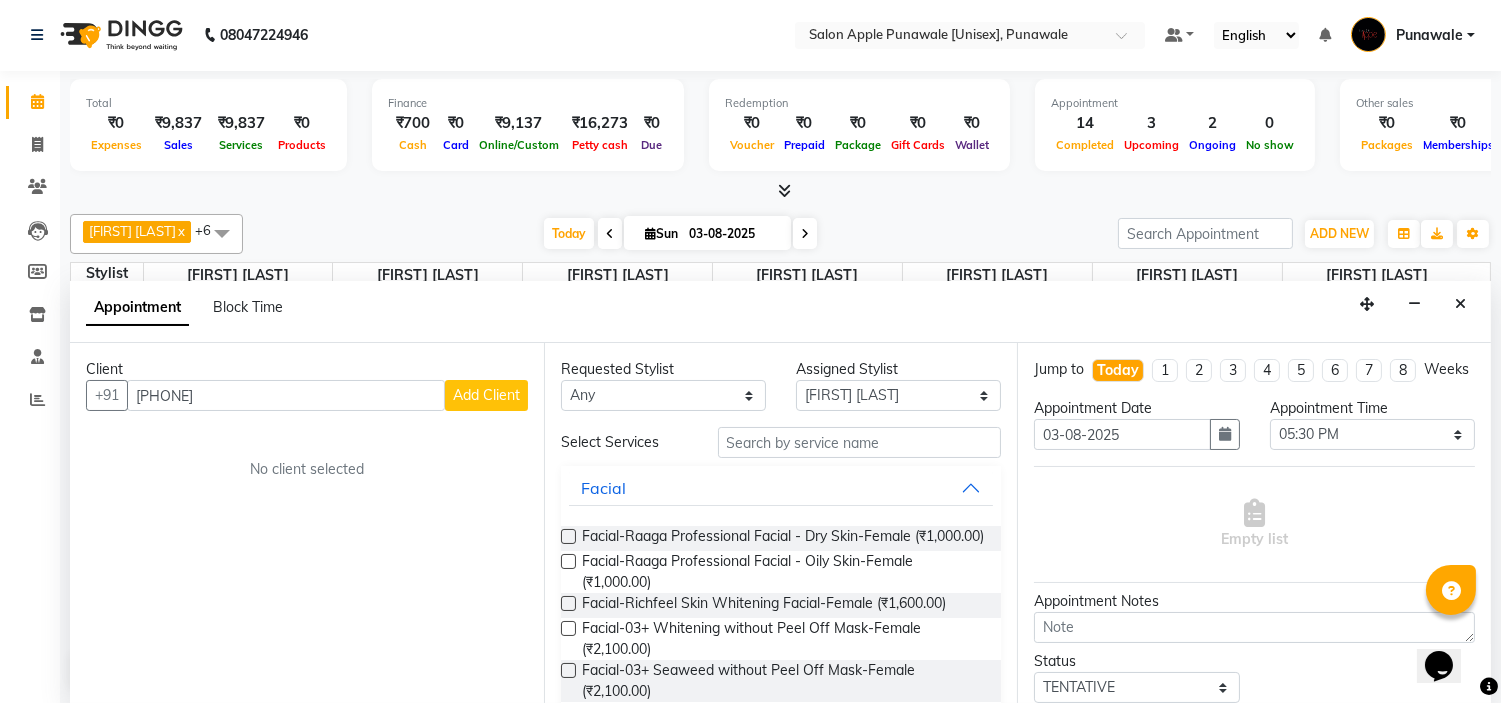 type on "[PHONE]" 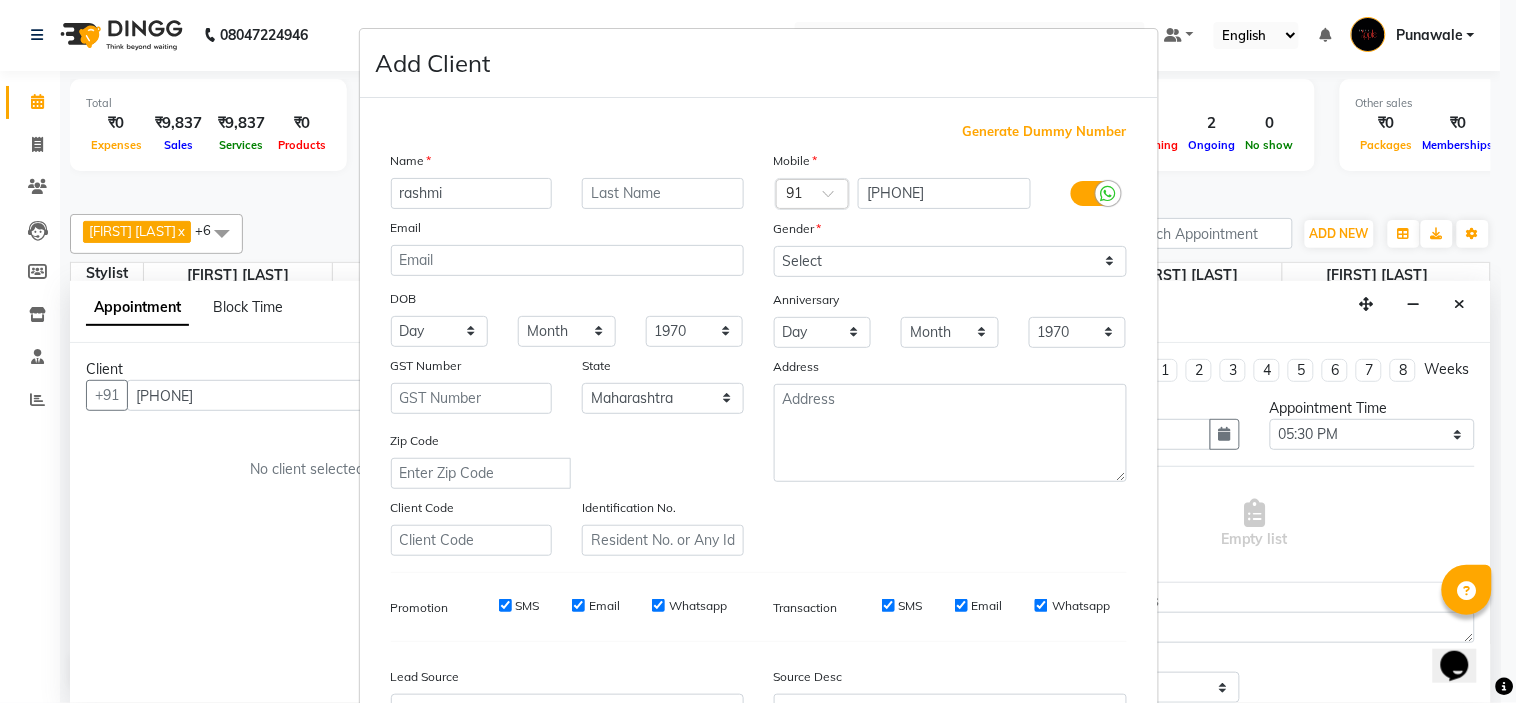 type on "rashmi" 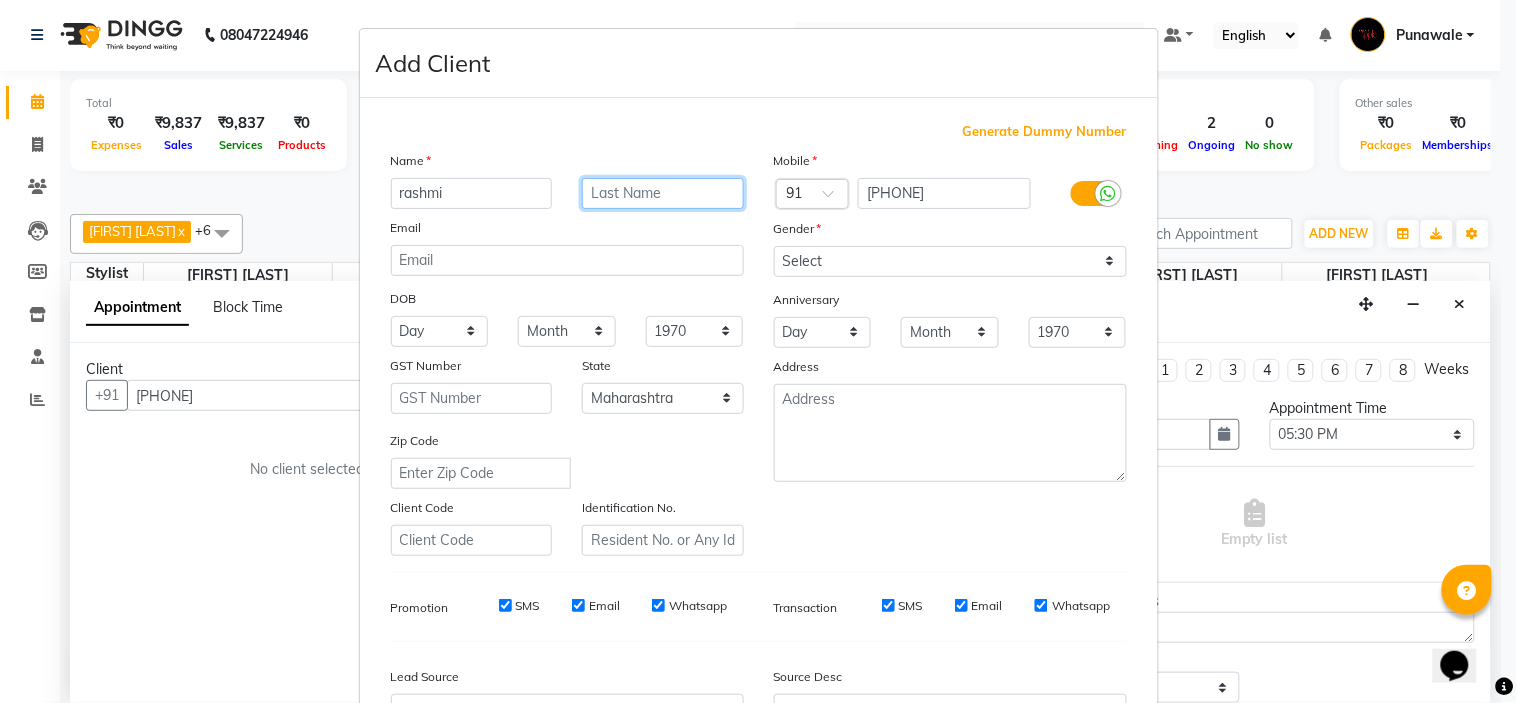 click at bounding box center [663, 193] 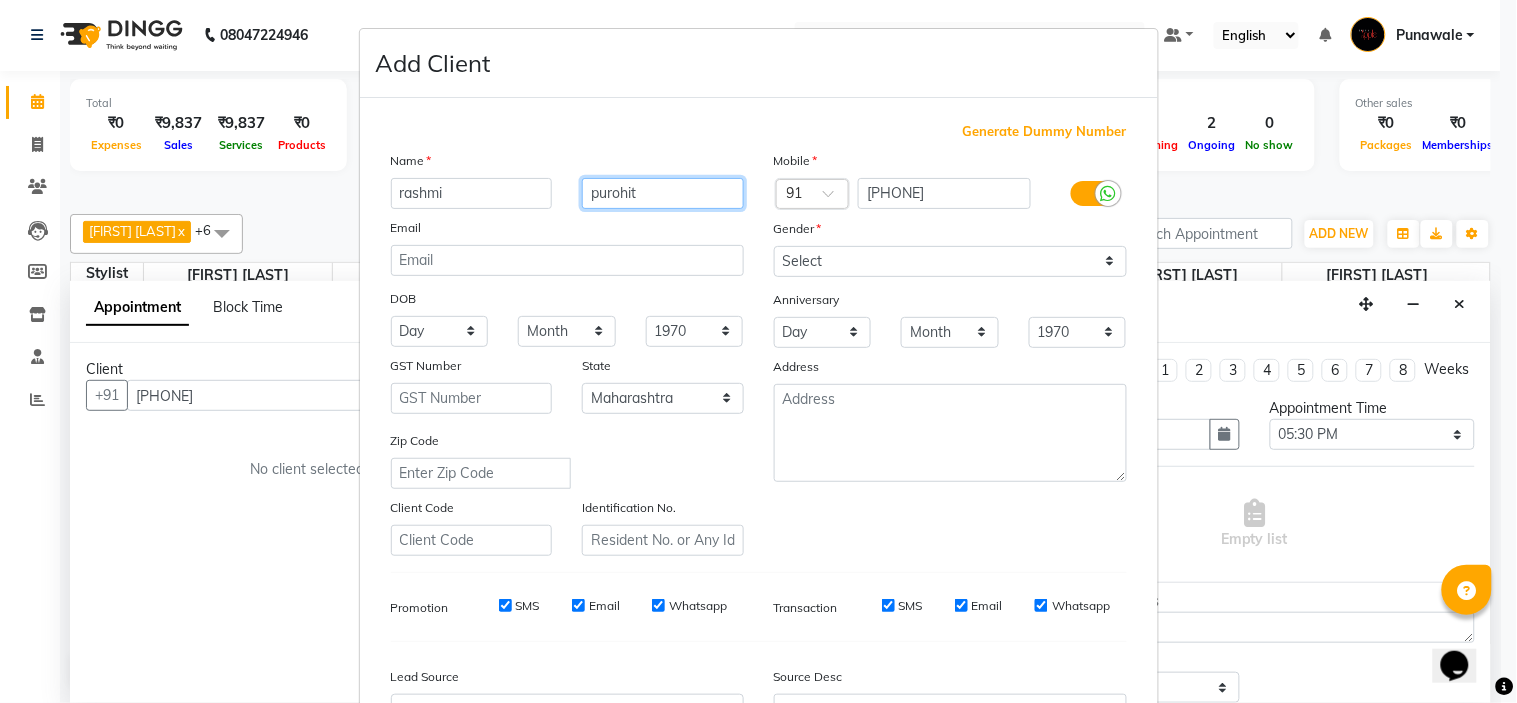 type on "purohit" 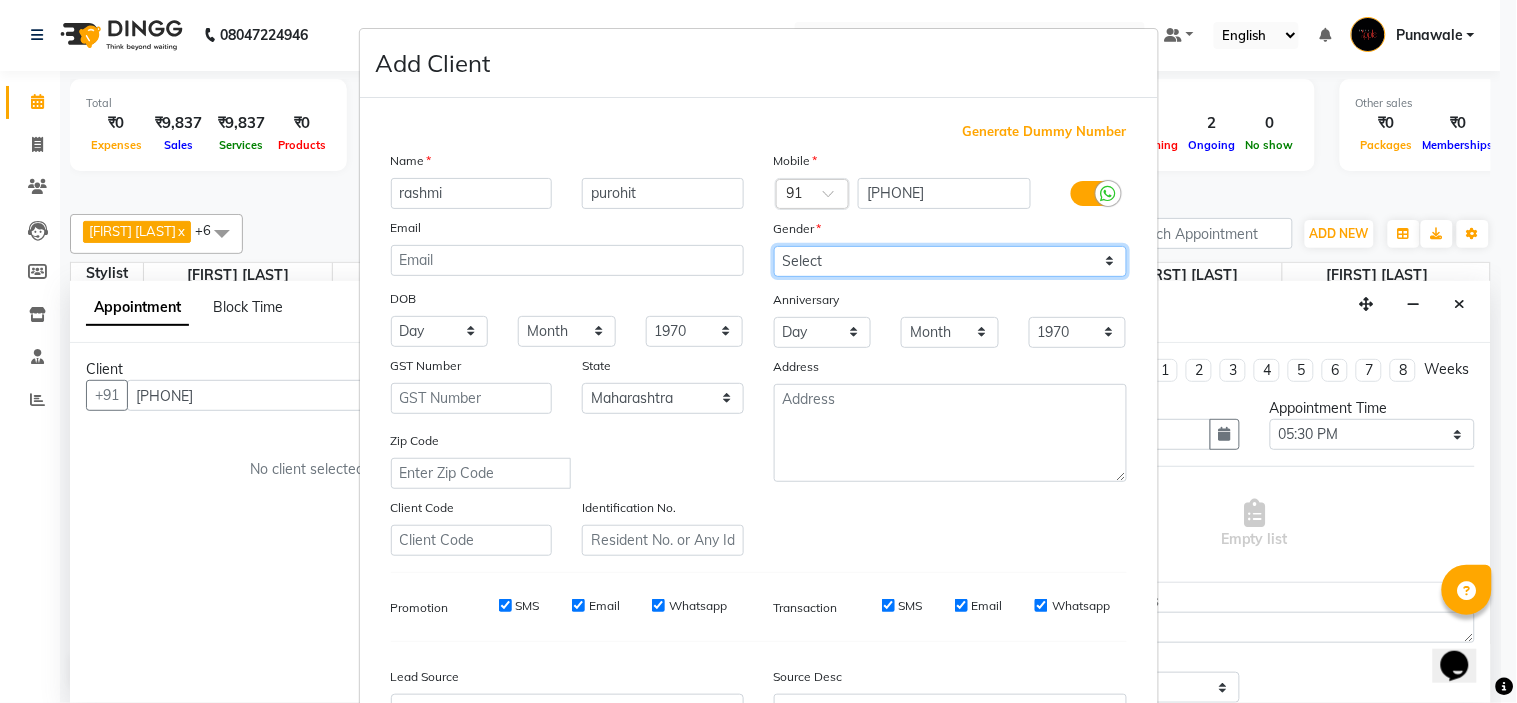 click on "Select Male Female Other Prefer Not To Say" at bounding box center [950, 261] 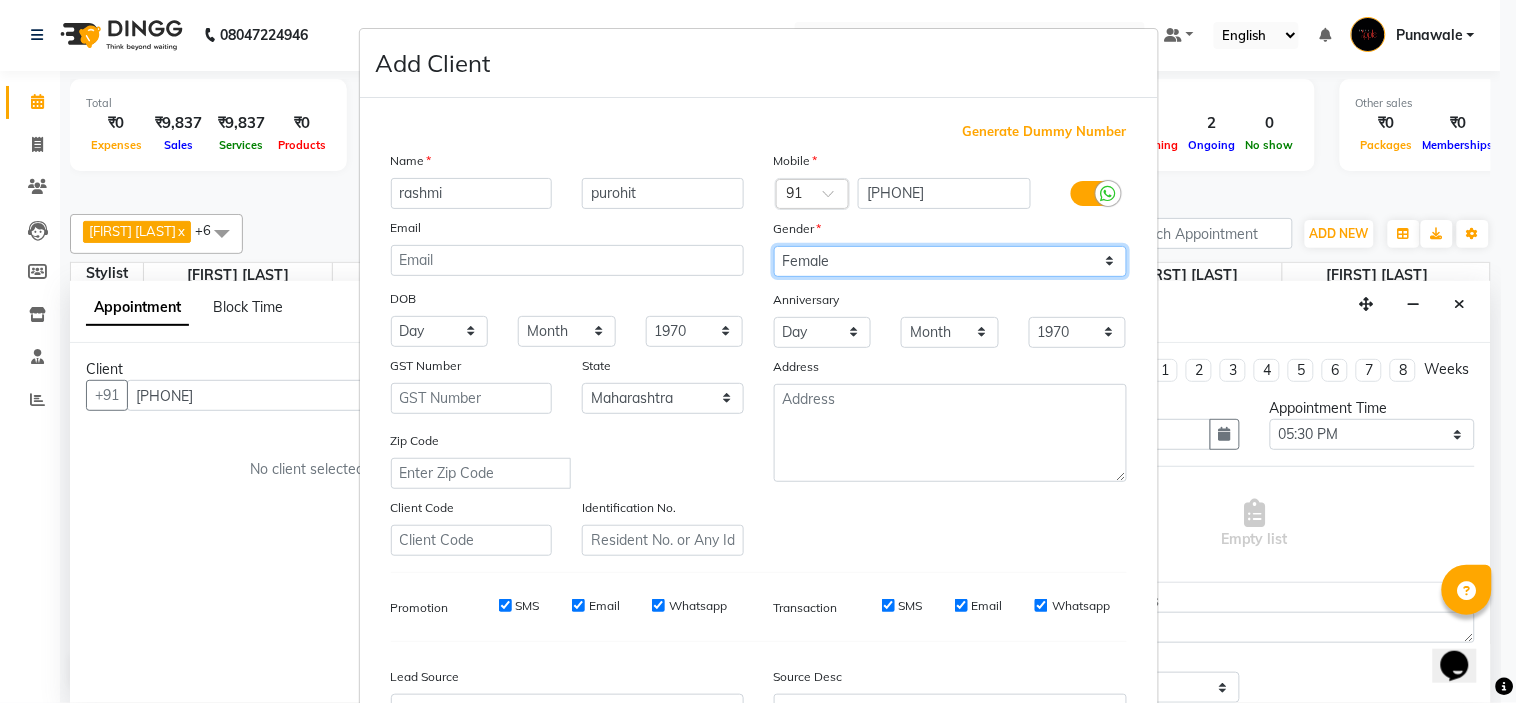click on "Select Male Female Other Prefer Not To Say" at bounding box center (950, 261) 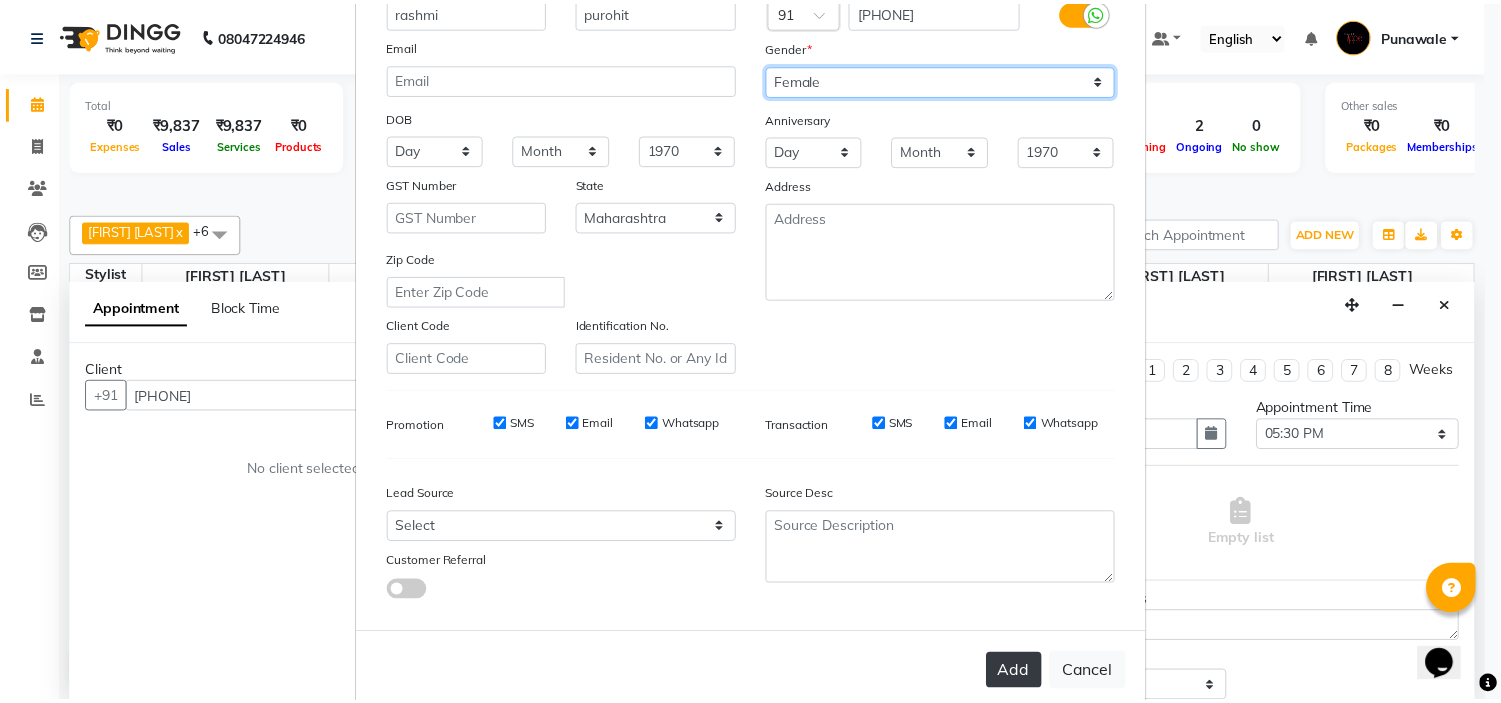 scroll, scrollTop: 221, scrollLeft: 0, axis: vertical 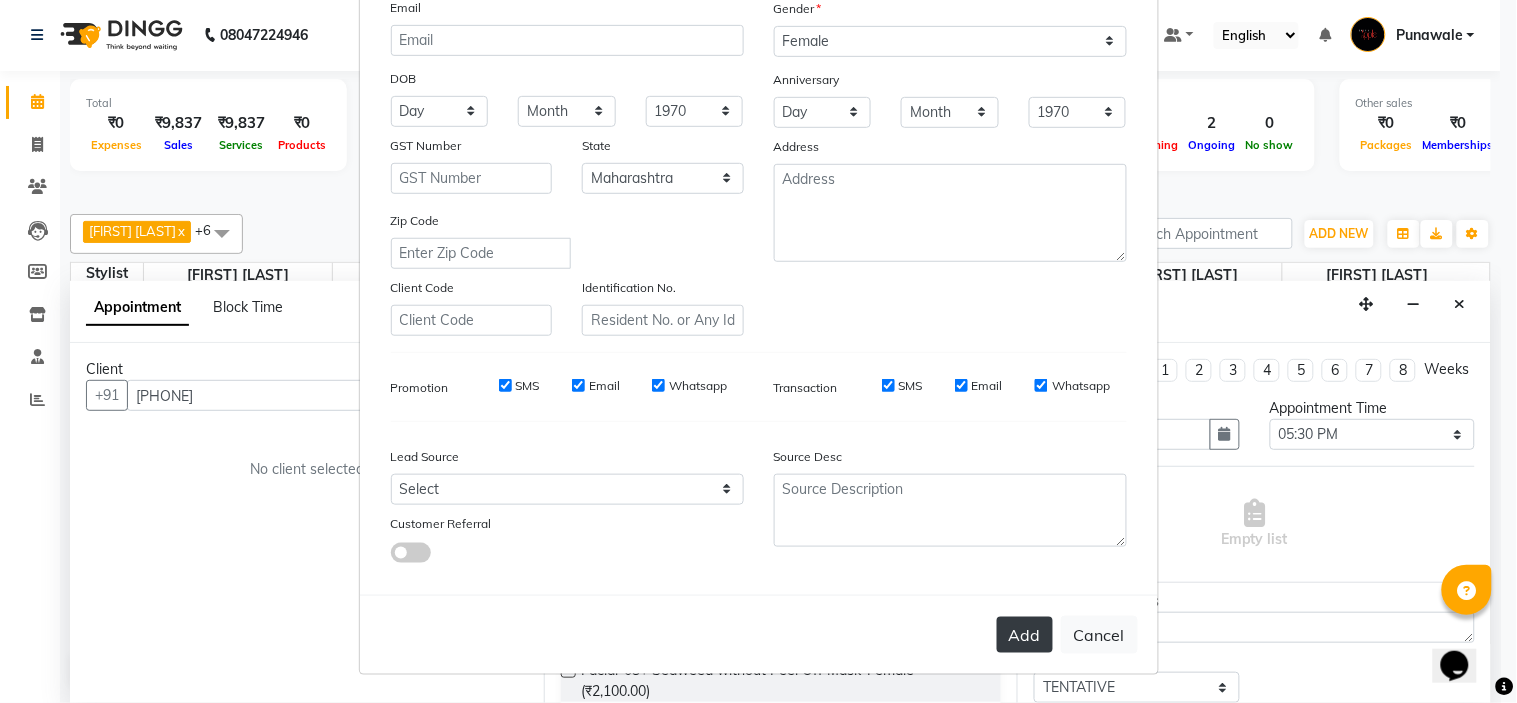 click on "Add" at bounding box center [1025, 635] 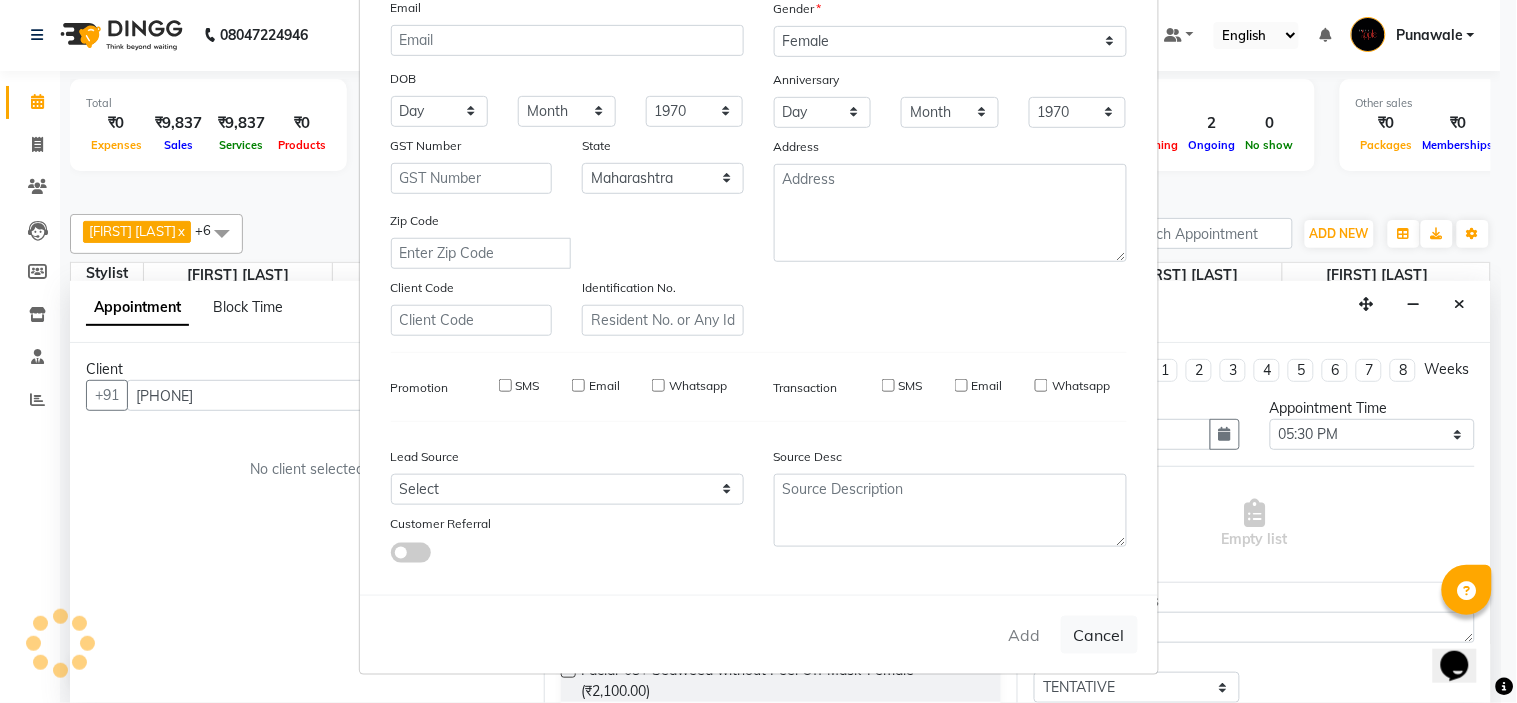 type 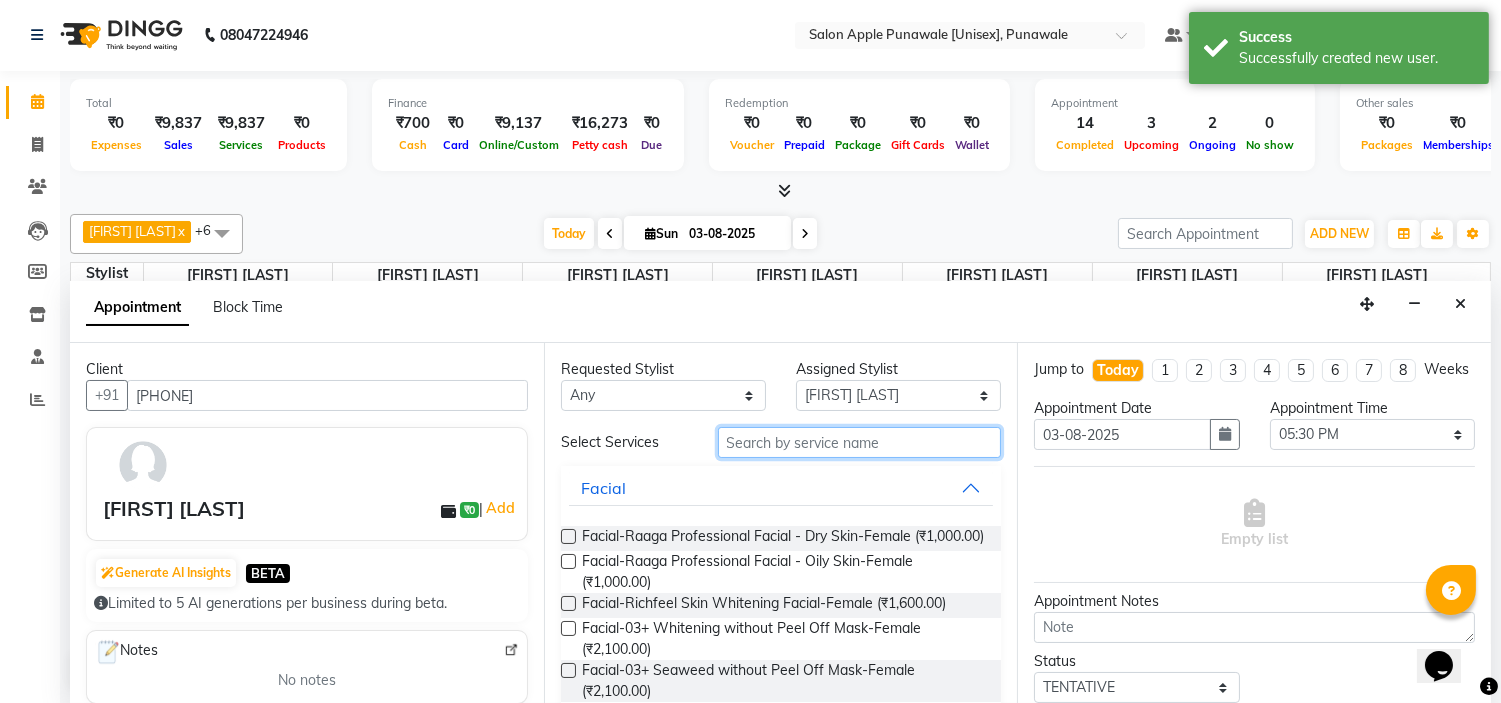click at bounding box center [860, 442] 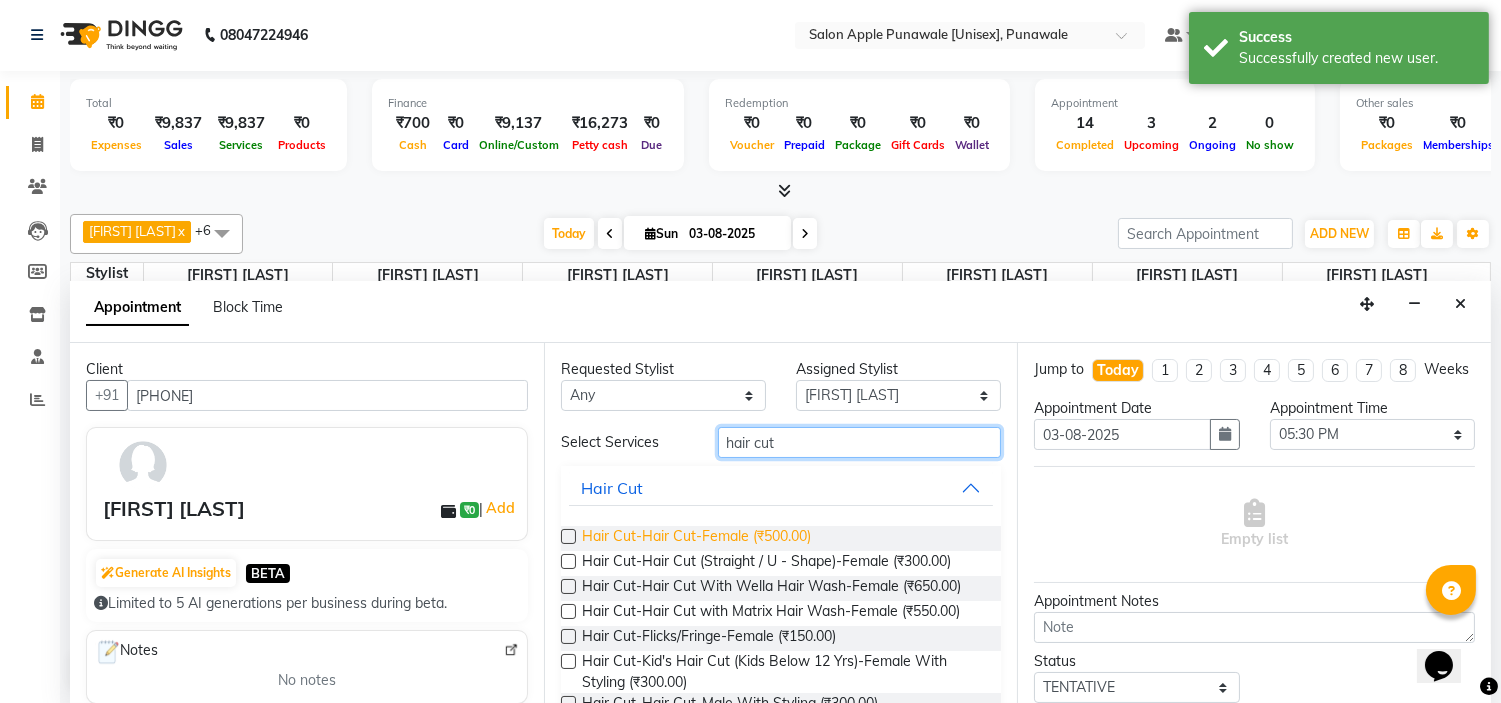 type on "hair cut" 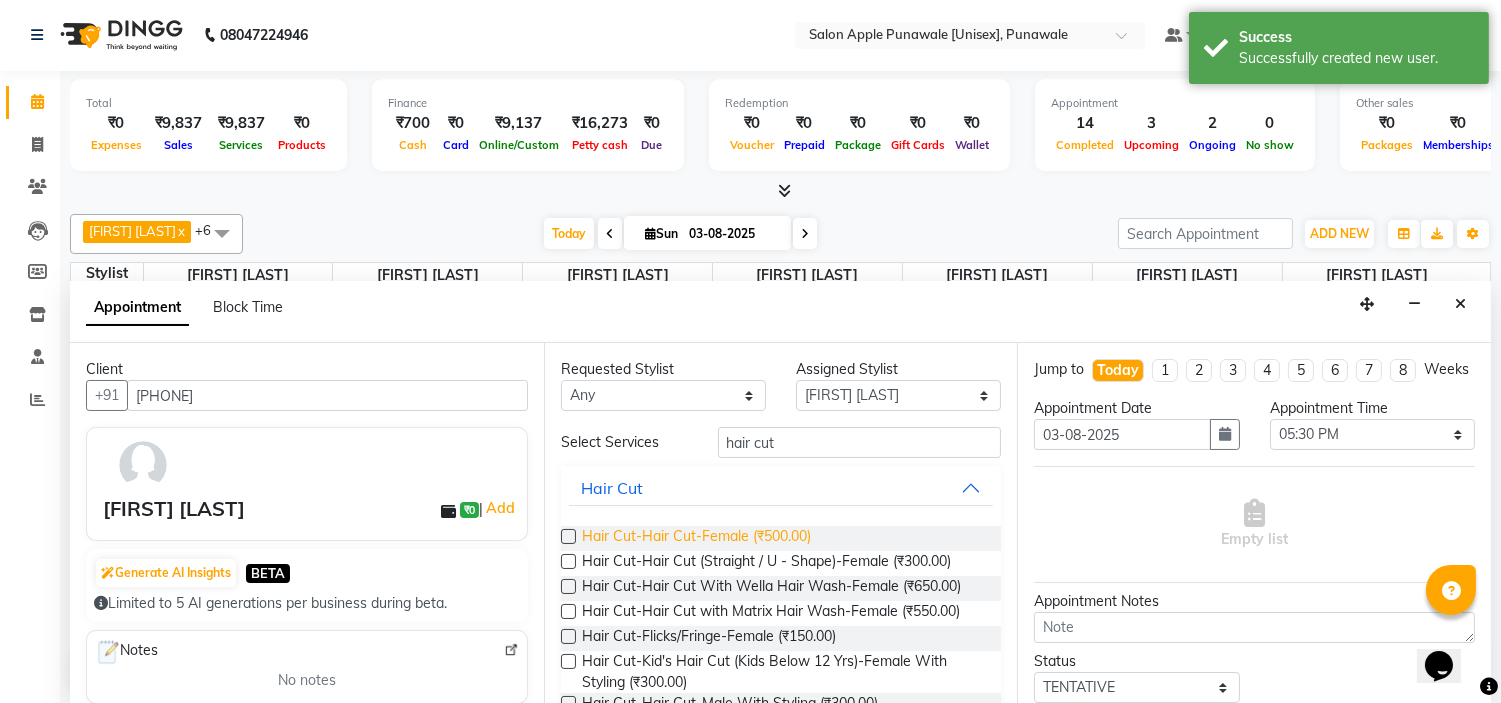 click on "Hair Cut-Hair Cut-Female (₹500.00)" at bounding box center [696, 538] 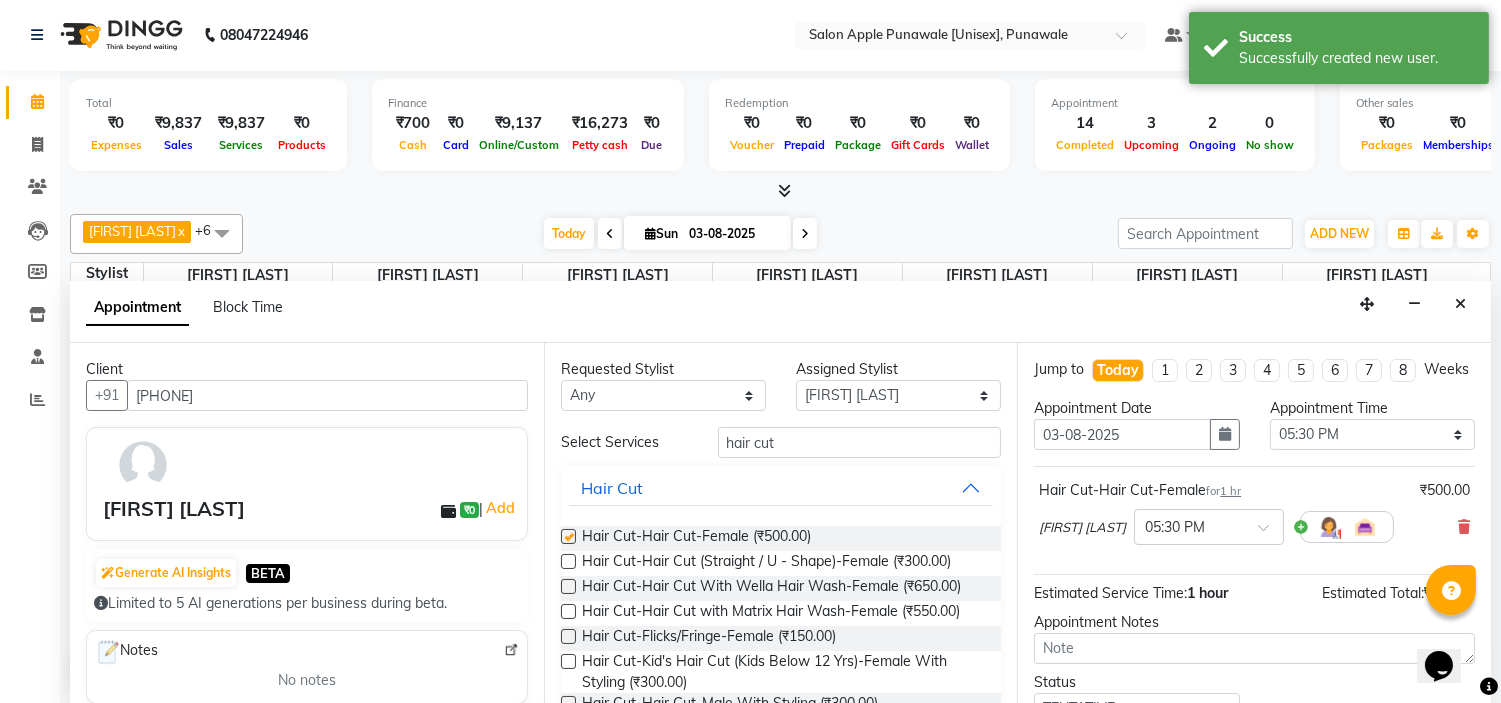 checkbox on "false" 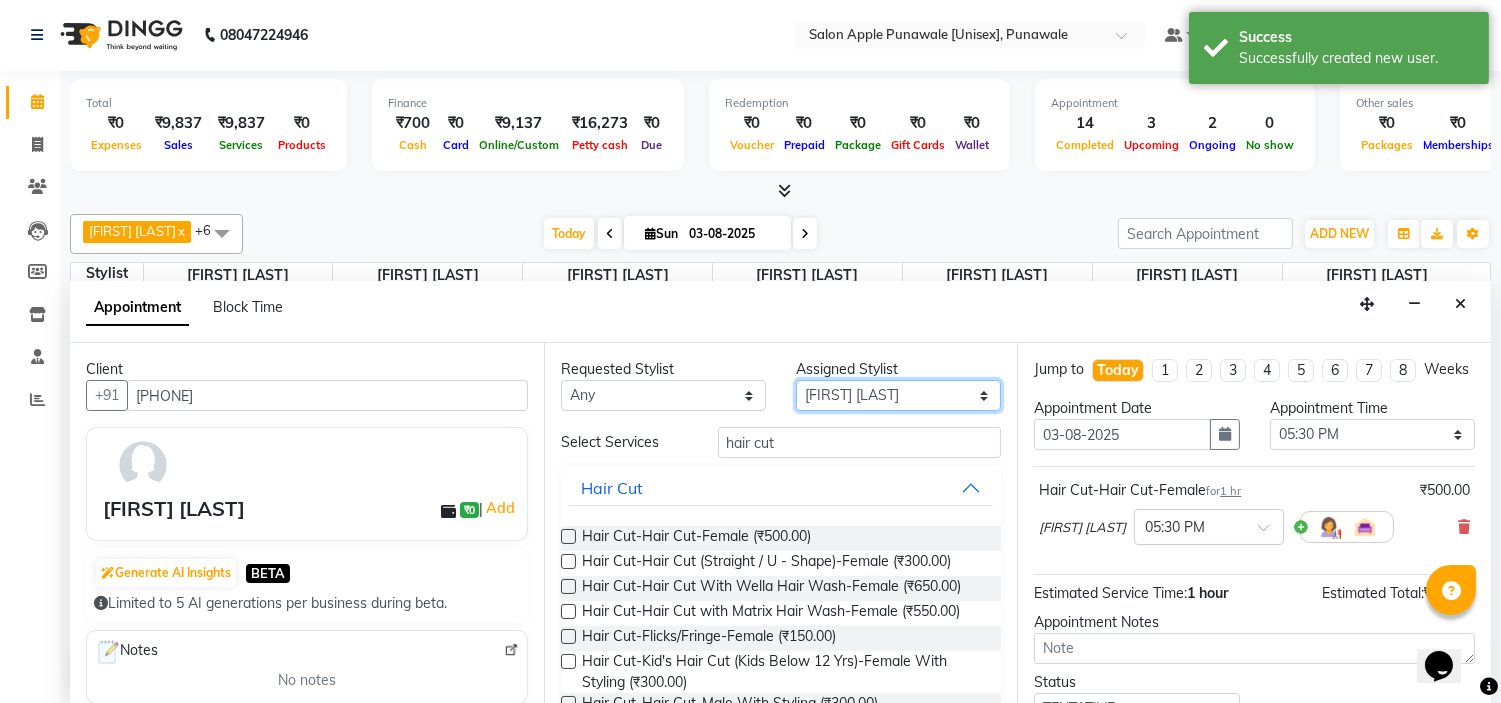 click on "Select Avi Sonawane Kamlesh Nikam Pallavi Waghamare Shruti Khapake Sneha Jadhav Sohail Shaikh  Vivek Hire" at bounding box center [898, 395] 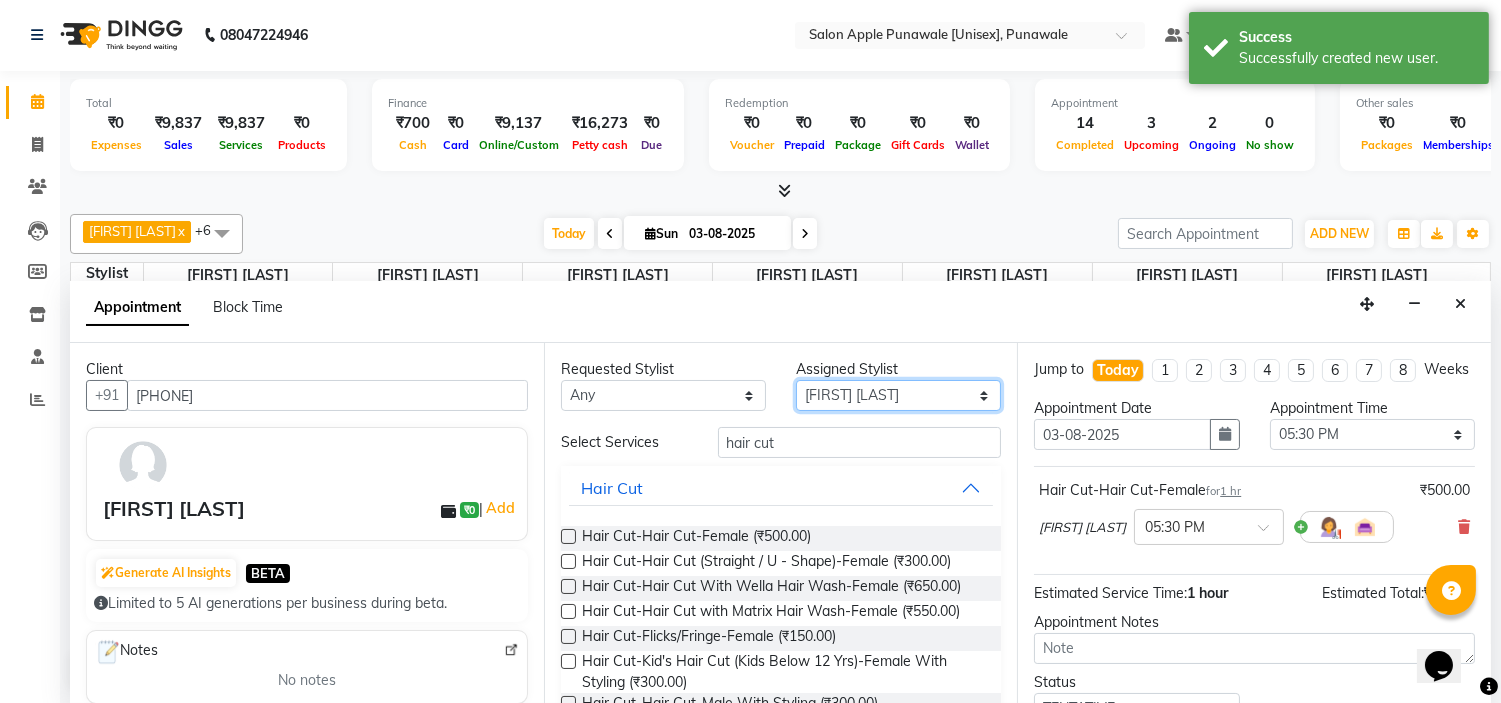 select on "80185" 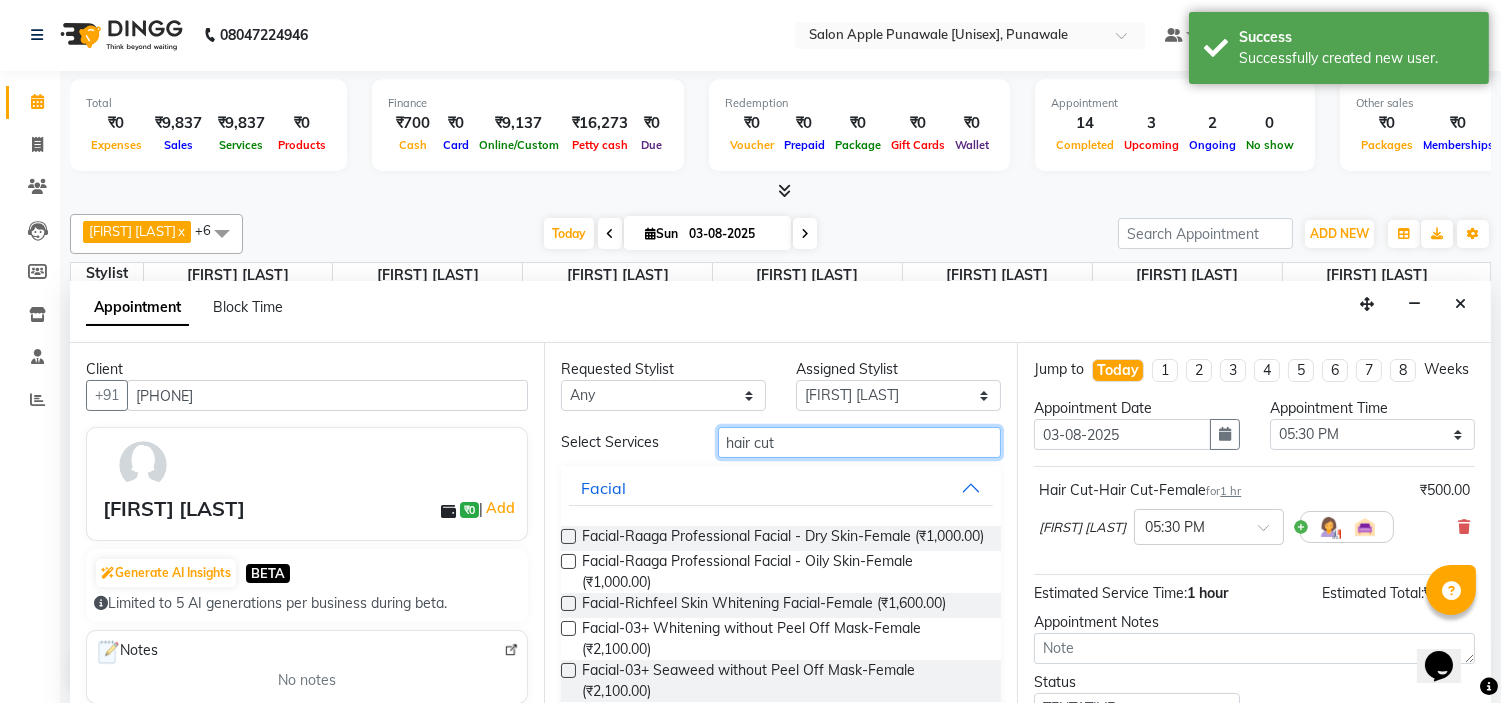 click on "hair cut" at bounding box center [860, 442] 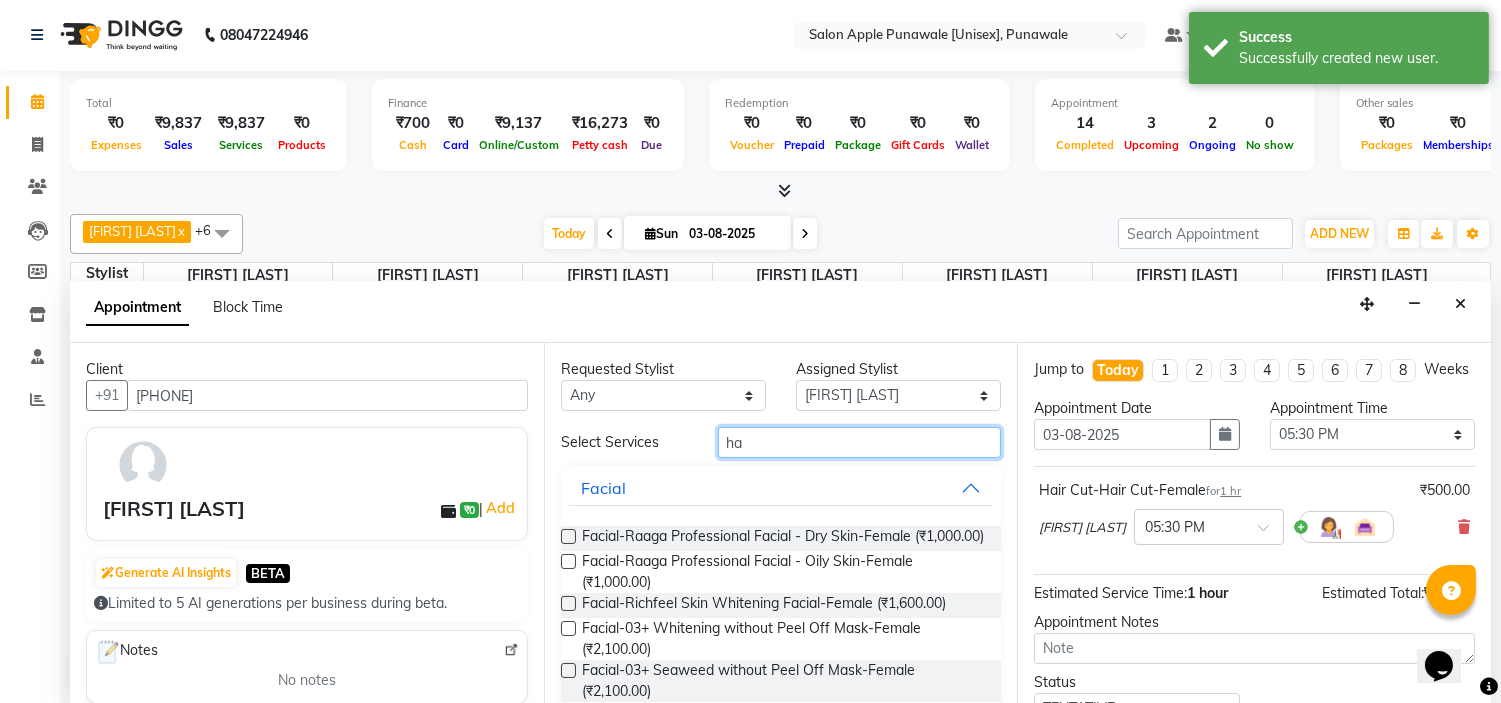 type on "h" 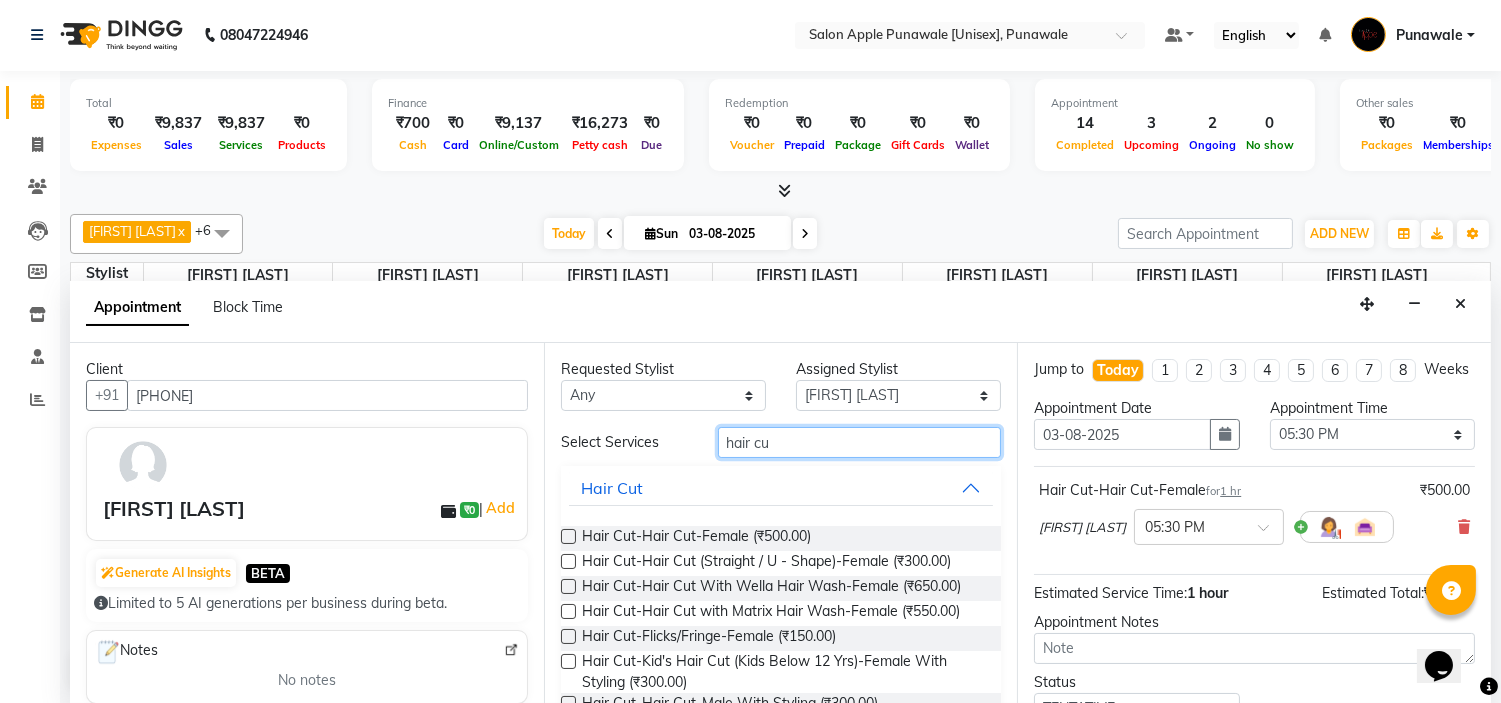 type on "hair cut" 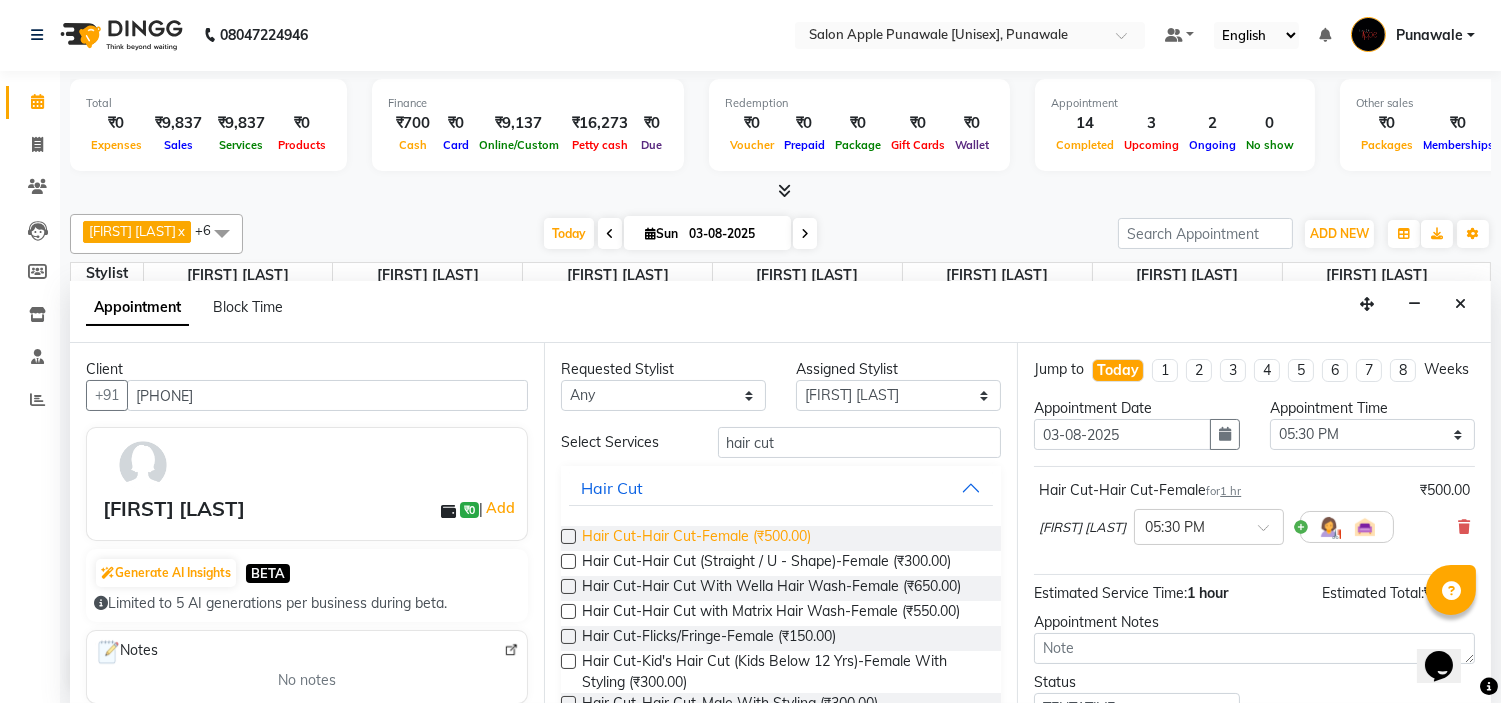click on "Hair Cut-Hair Cut-Female (₹500.00)" at bounding box center [696, 538] 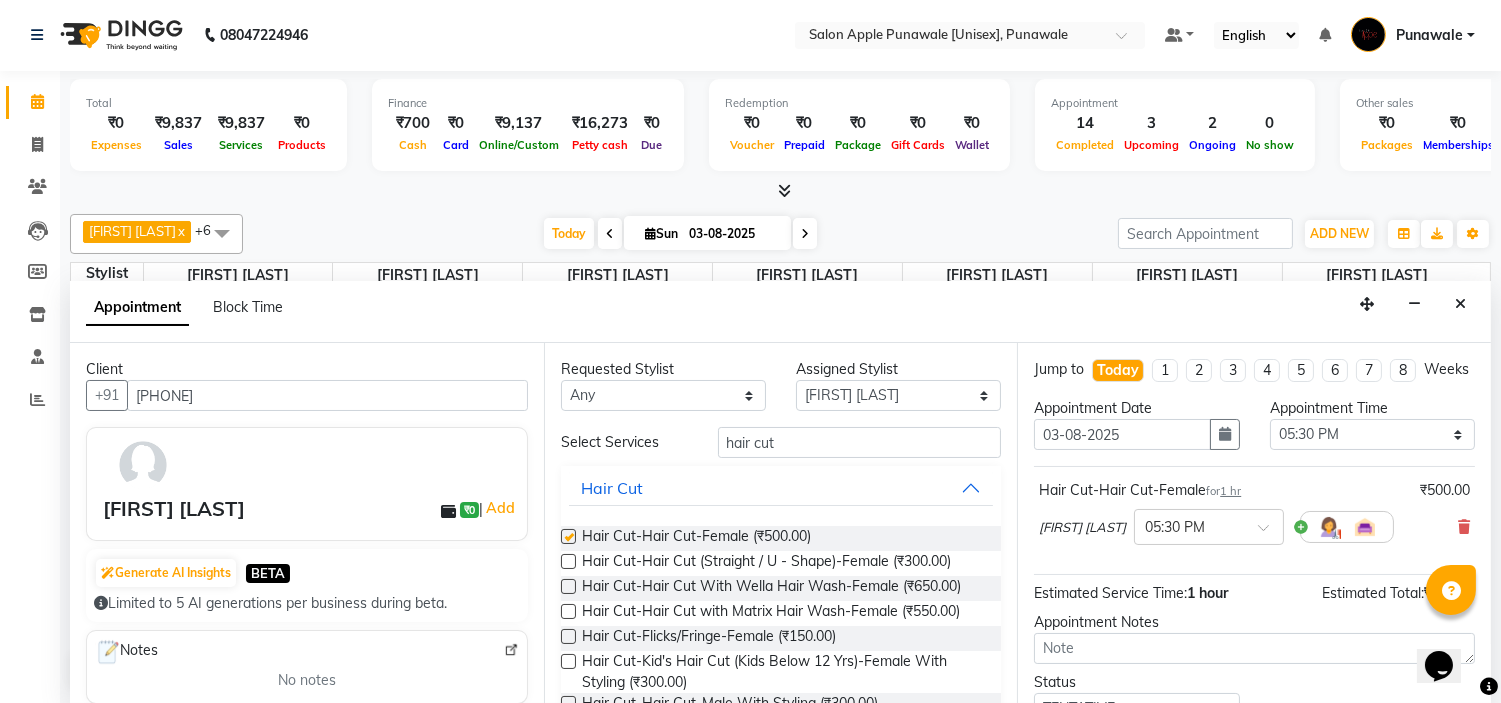 checkbox on "false" 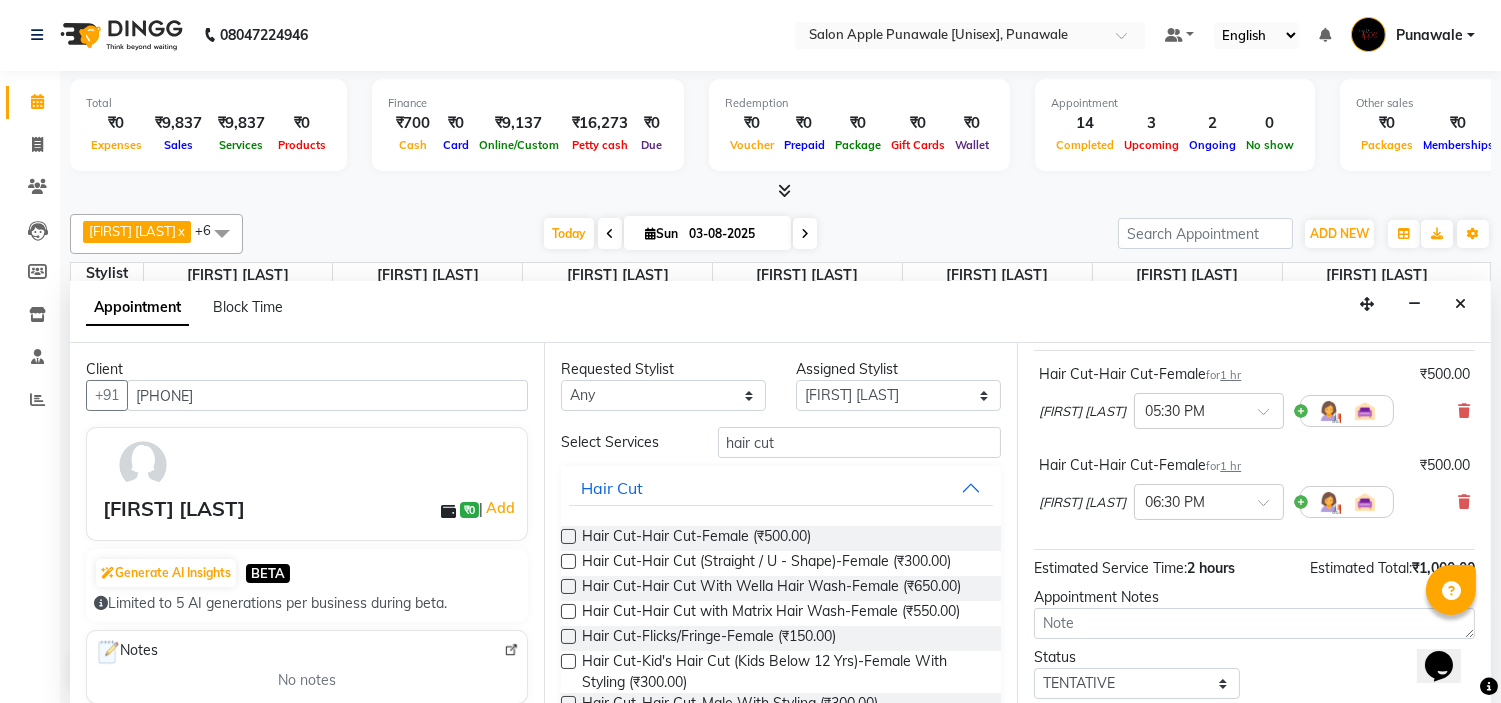 scroll, scrollTop: 256, scrollLeft: 0, axis: vertical 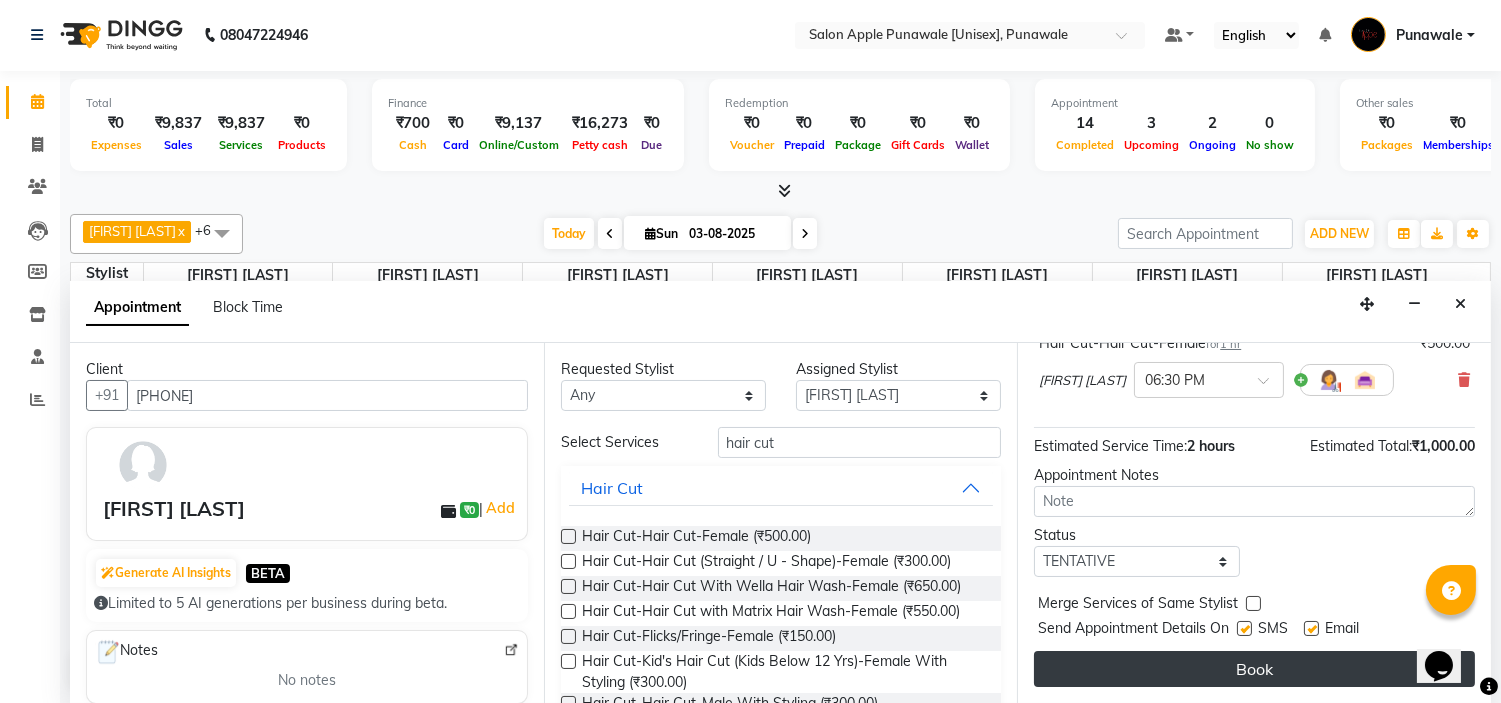 click on "Book" at bounding box center [1254, 669] 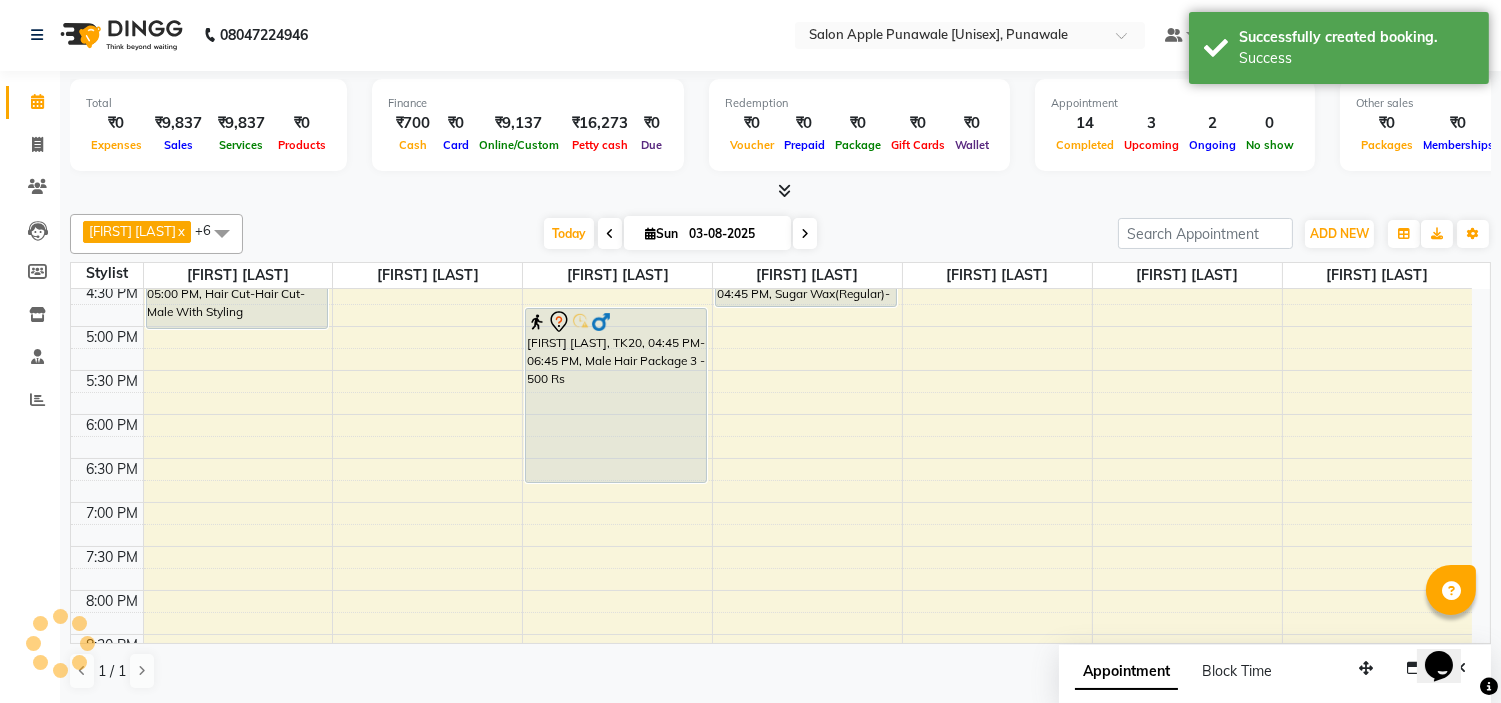 scroll, scrollTop: 0, scrollLeft: 0, axis: both 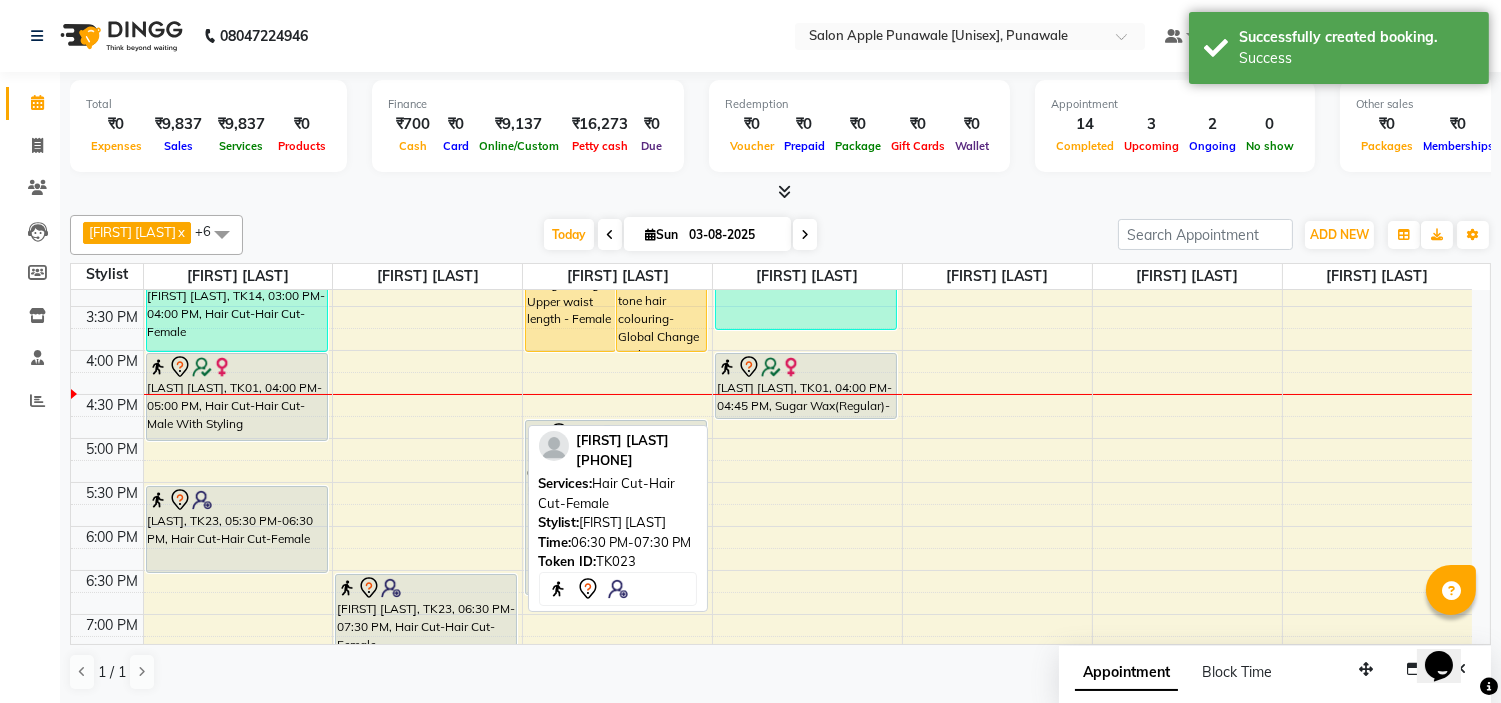 click on "apeksha maarenusm, TK11, 11:00 AM-12:00 PM, Hair Styling-Tong Setting (Shoulder Length)-Female (₹550)     Rohit, TK12, 11:40 AM-12:10 PM, Beard Styling-Shaving-Male (₹250)     suchitra, TK19, 11:55 AM-01:15 PM, Female hair package 5 - 500 Rs (₹500)     Rajuday kolte, TK21, 01:15 PM-01:55 PM, Hair Cut-Hair Cut-Male  (₹200)             rashmi purohit, TK23, 06:30 PM-07:30 PM, Hair Cut-Hair Cut-Female" at bounding box center [427, 350] 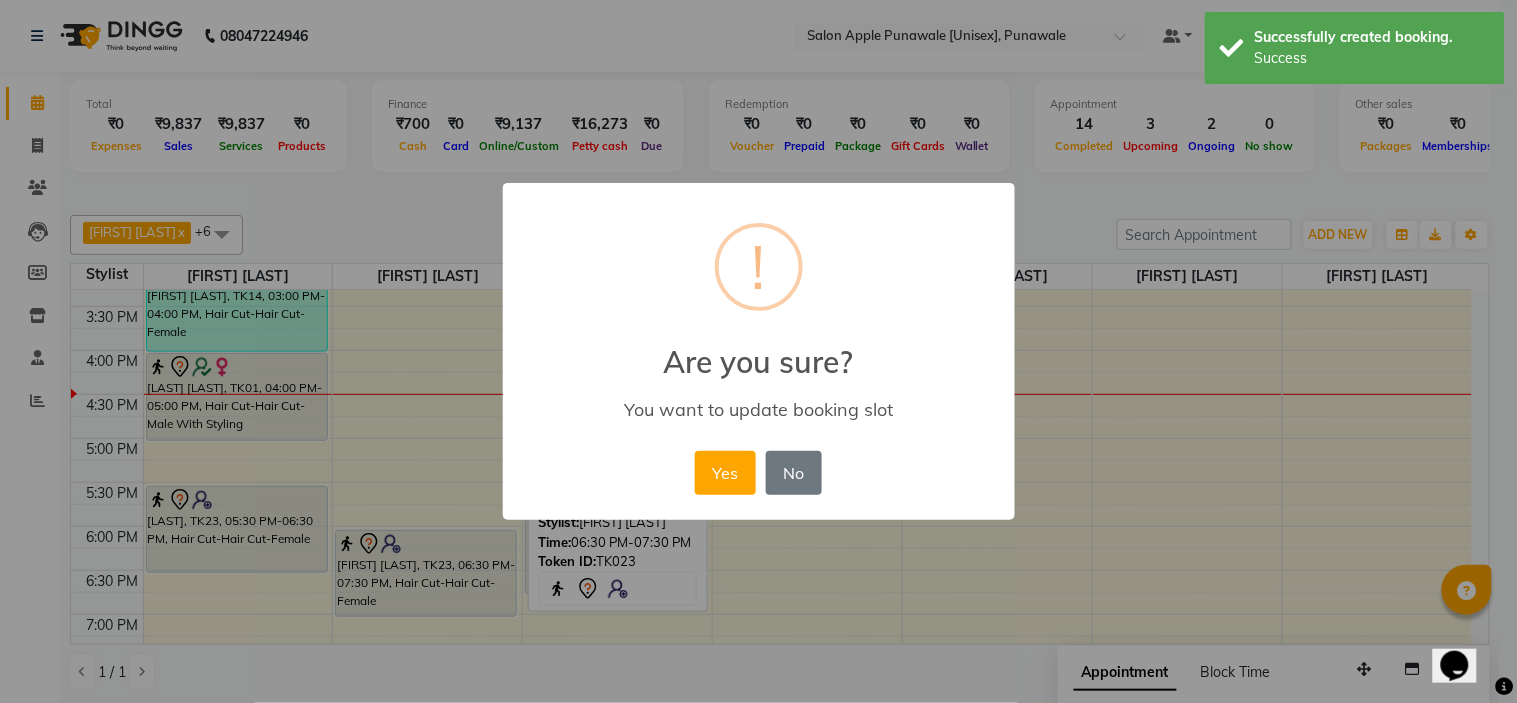 click on "× ! Are you sure? You want to update booking slot Yes No No" at bounding box center [758, 351] 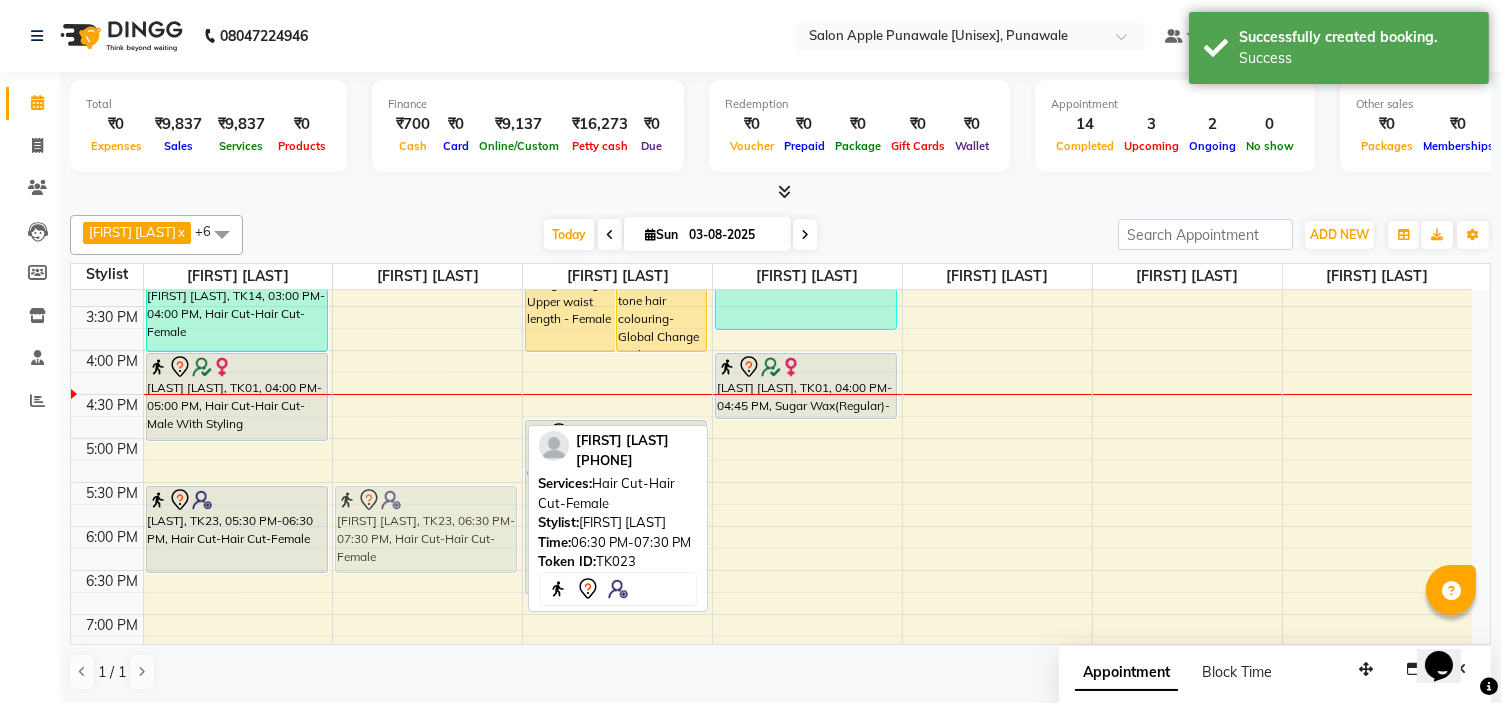 drag, startPoint x: 403, startPoint y: 606, endPoint x: 435, endPoint y: 521, distance: 90.824005 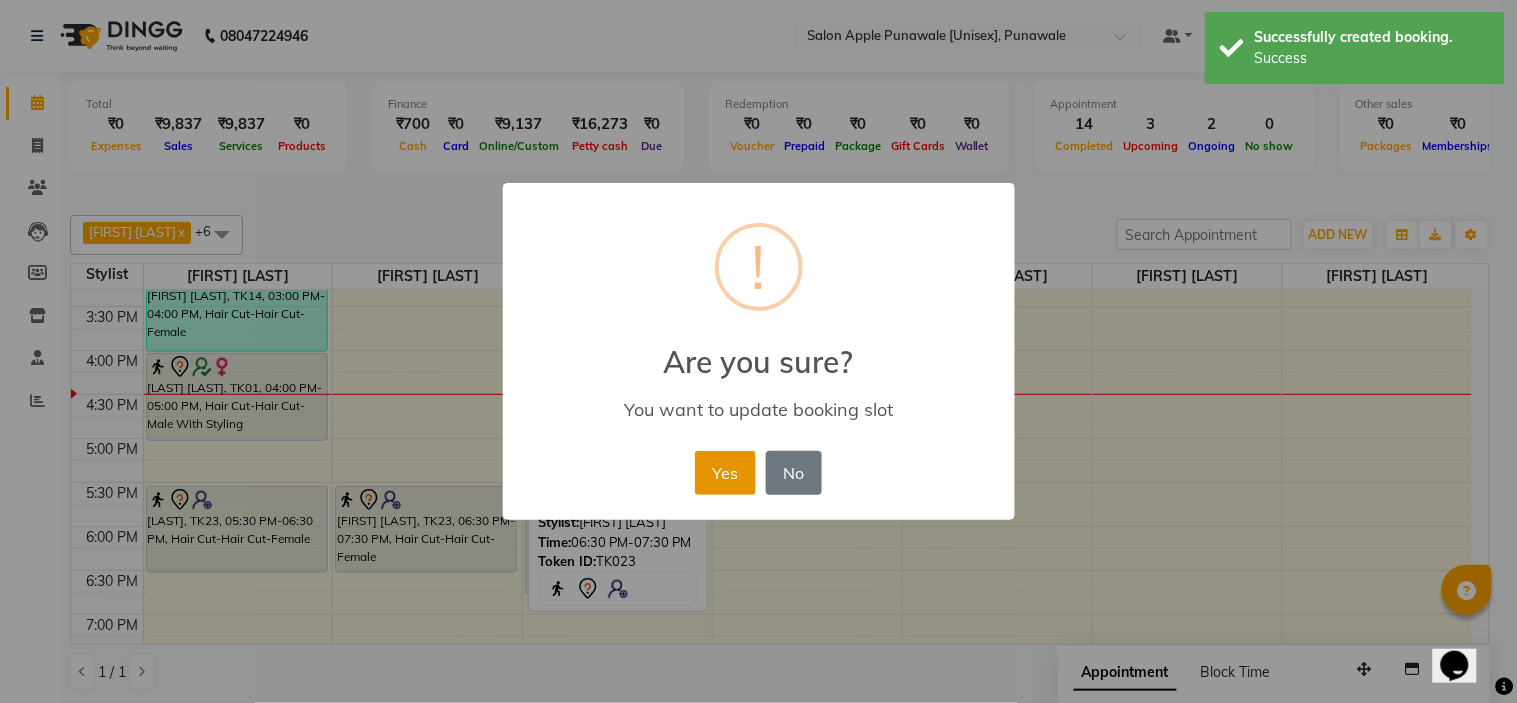 click on "Yes" at bounding box center (725, 473) 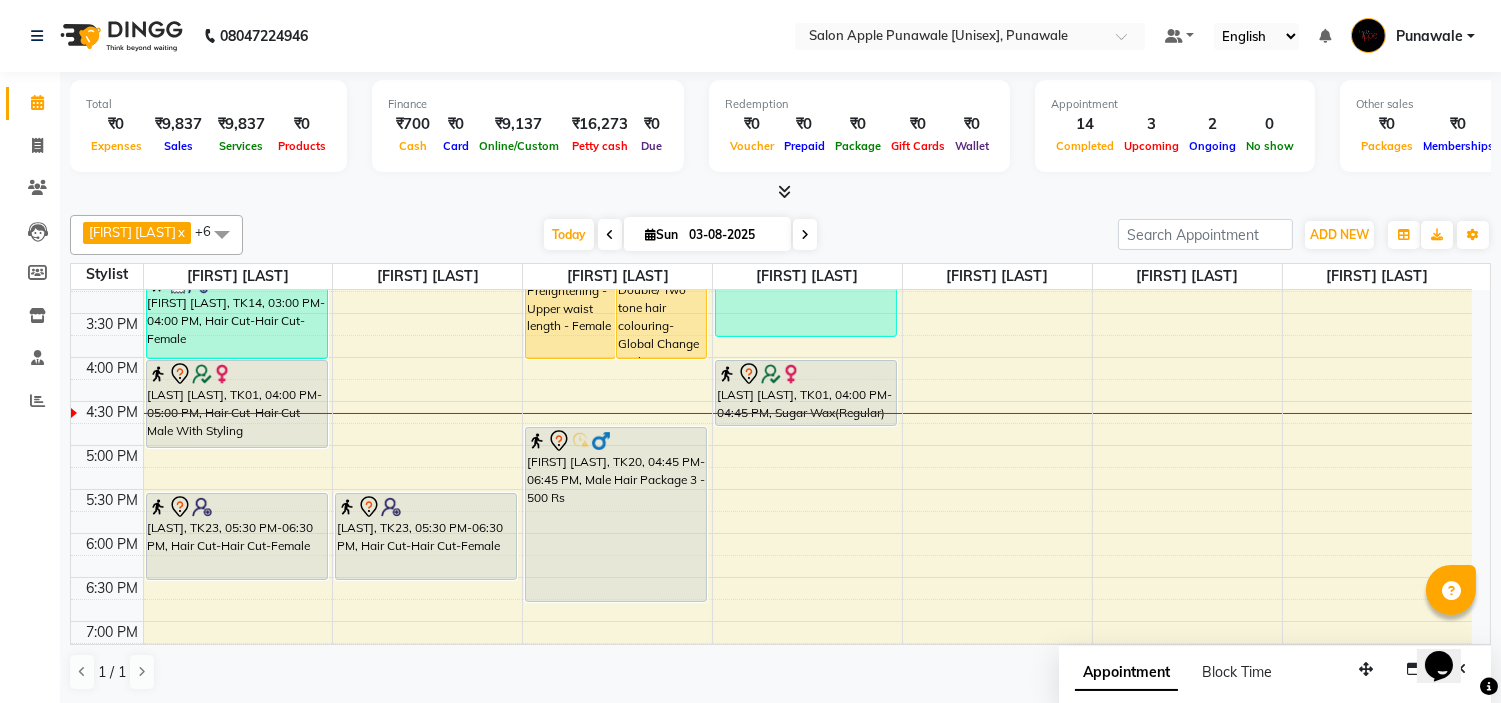 scroll, scrollTop: 771, scrollLeft: 0, axis: vertical 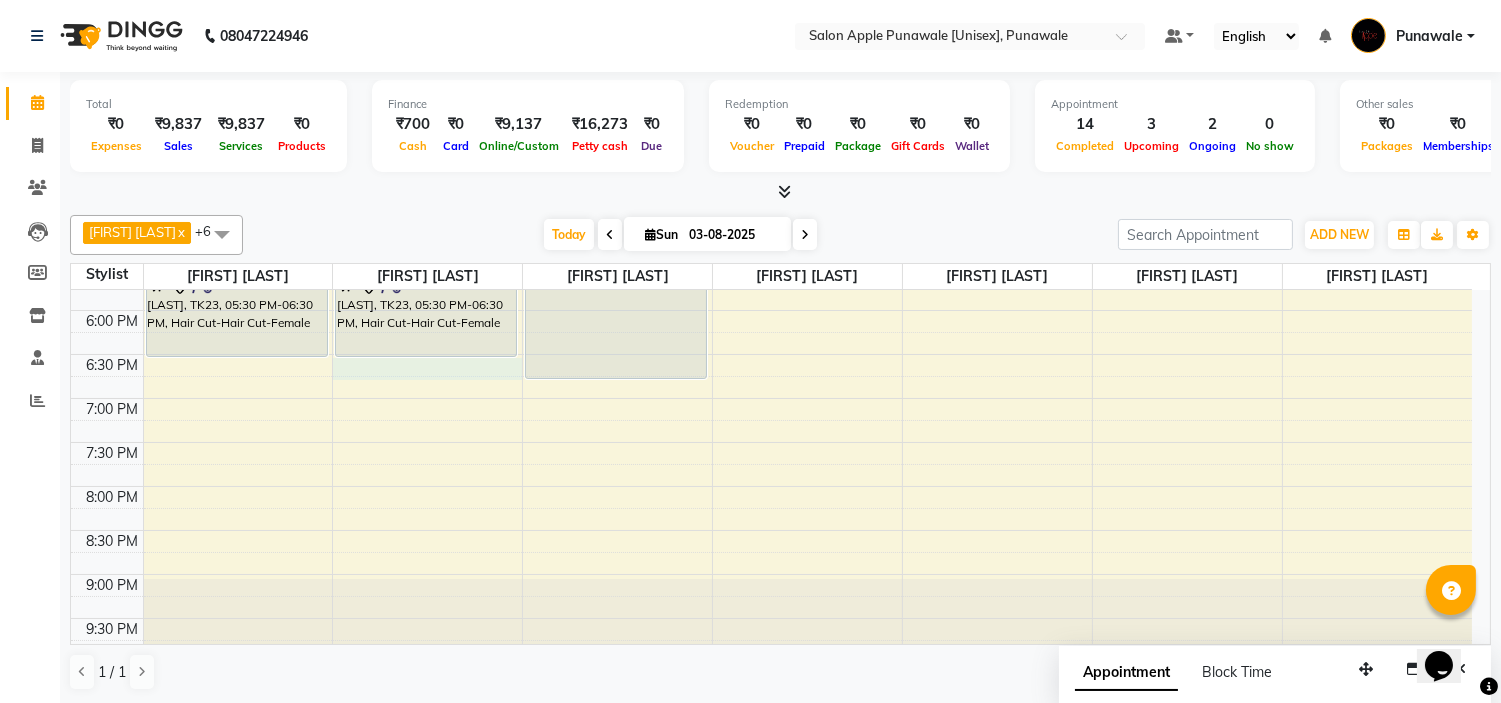 click on "[FIRST] [LAST], TK08, 09:40 AM-11:00 AM, Hair Cut-Kid's Hair Cut (Kids Below 12 Yrs)-Male (₹200),Hair Cut-Kid's Hair Cut (Kids Below 12 Yrs)-Male (₹200)     [FIRST] [LAST], TK15, 12:50 PM-02:50 PM, Male Hair Package 3 - 500 Rs (₹500)     [FIRST] [LAST], TK14, 03:00 PM-04:00 PM, Hair Cut-Hair Cut-Female             [FIRST] [LAST], TK01, 04:00 PM-05:00 PM, Hair Cut-Hair Cut-Male With Styling             [FIRST] [LAST], TK23, 05:30 PM-06:30 PM, Hair Cut-Hair Cut-Female     [FIRST] [LAST], TK11, 11:00 AM-12:00 PM, Hair Styling-Tong Setting (Shoulder Length)-Female (₹550)     [FIRST], TK12, 11:40 AM-12:10 PM, Beard Styling-Shaving-Male (₹250)     [FIRST], TK19, 11:55 AM-01:15 PM, Female hair package 5 - 500 Rs (₹500)" at bounding box center (771, 134) 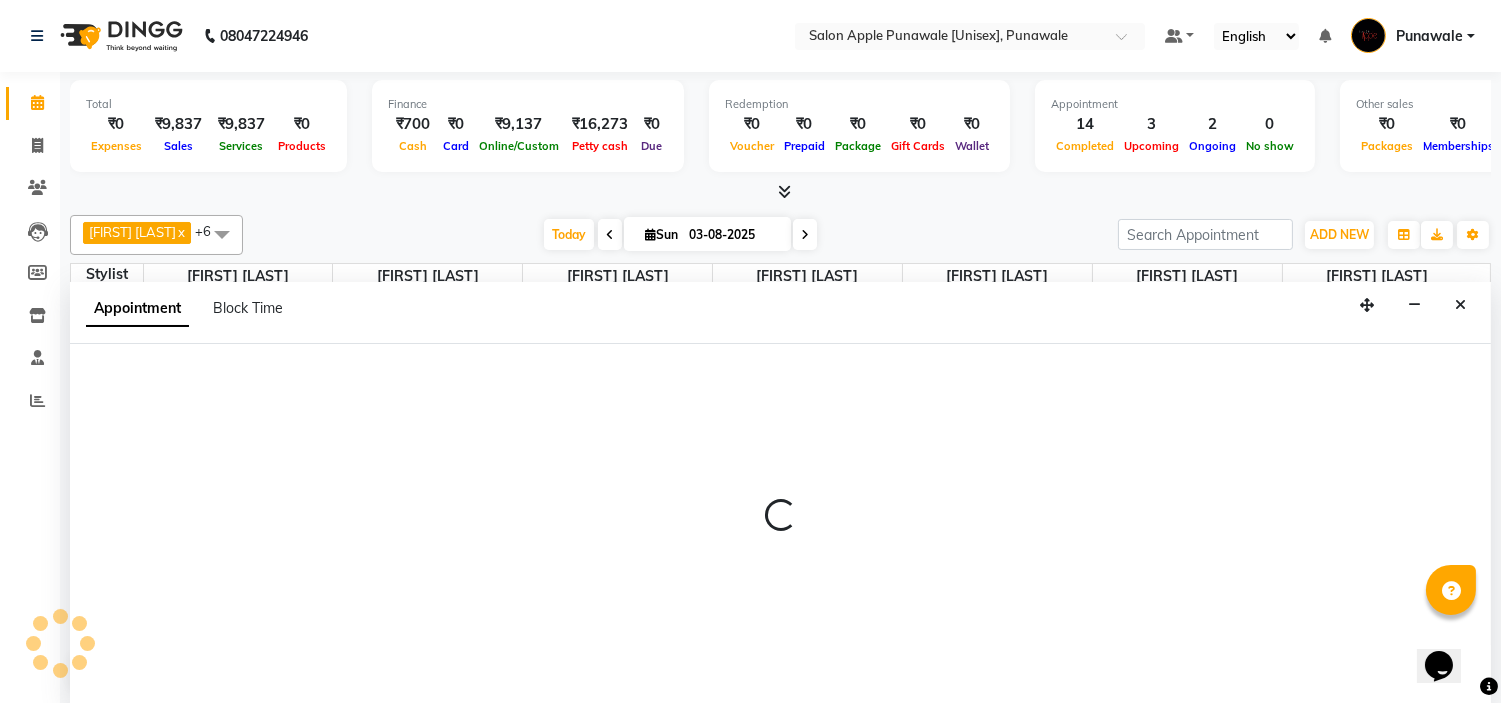 scroll, scrollTop: 1, scrollLeft: 0, axis: vertical 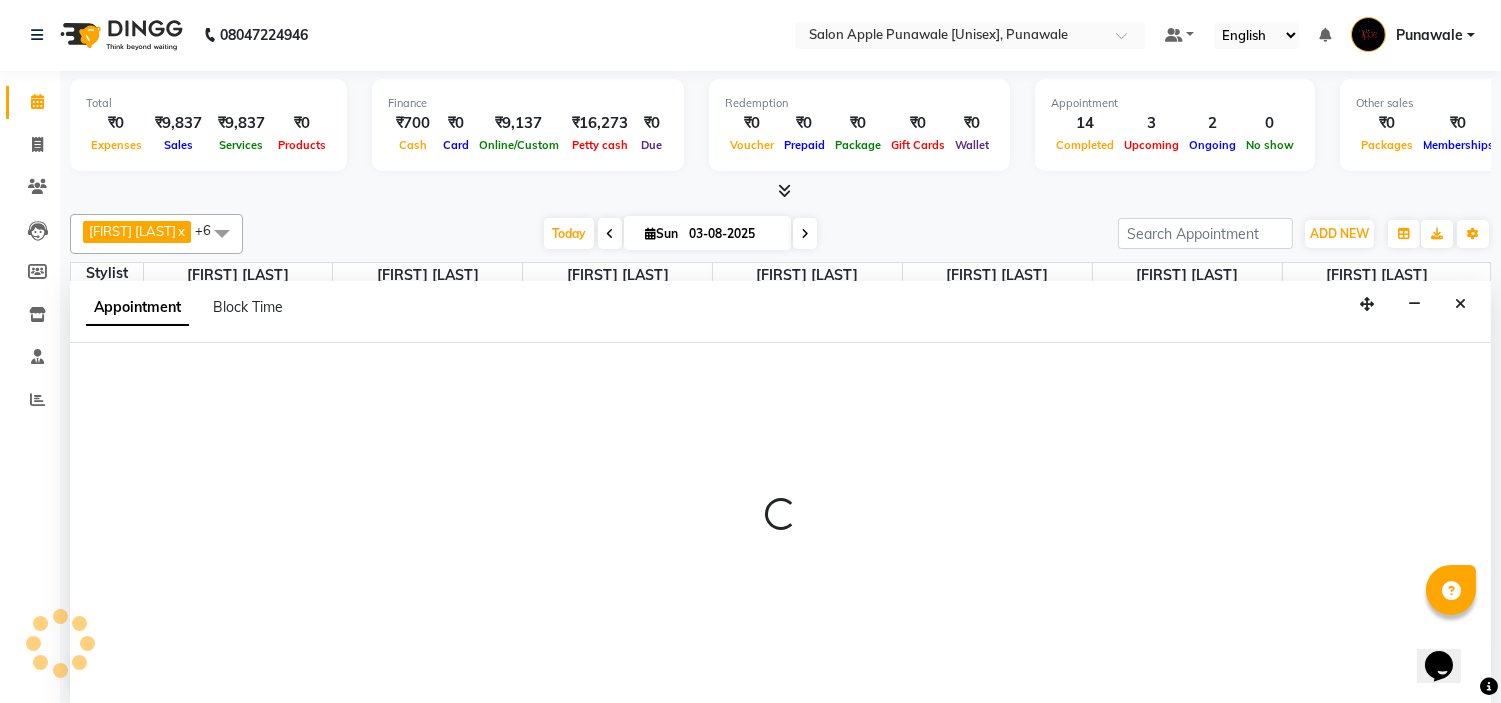 select on "80185" 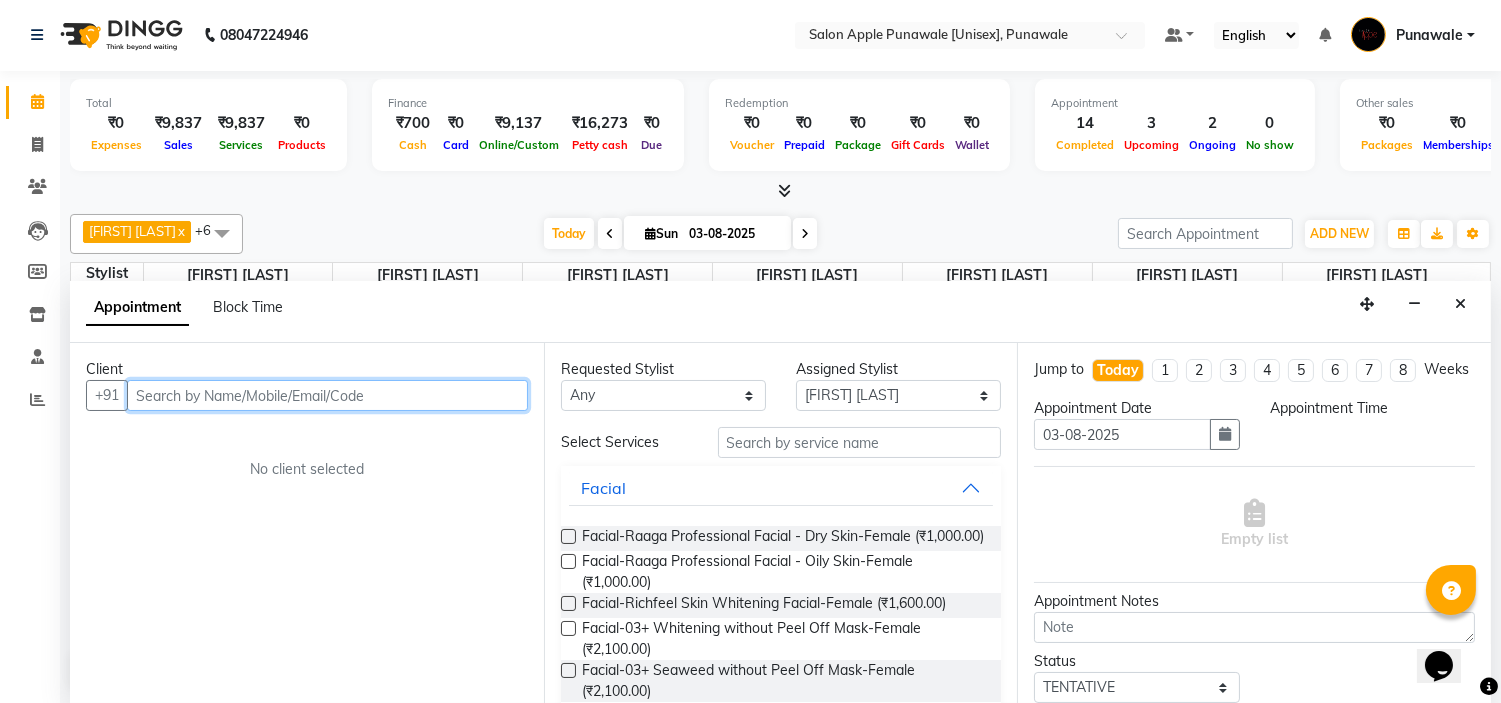 select on "1110" 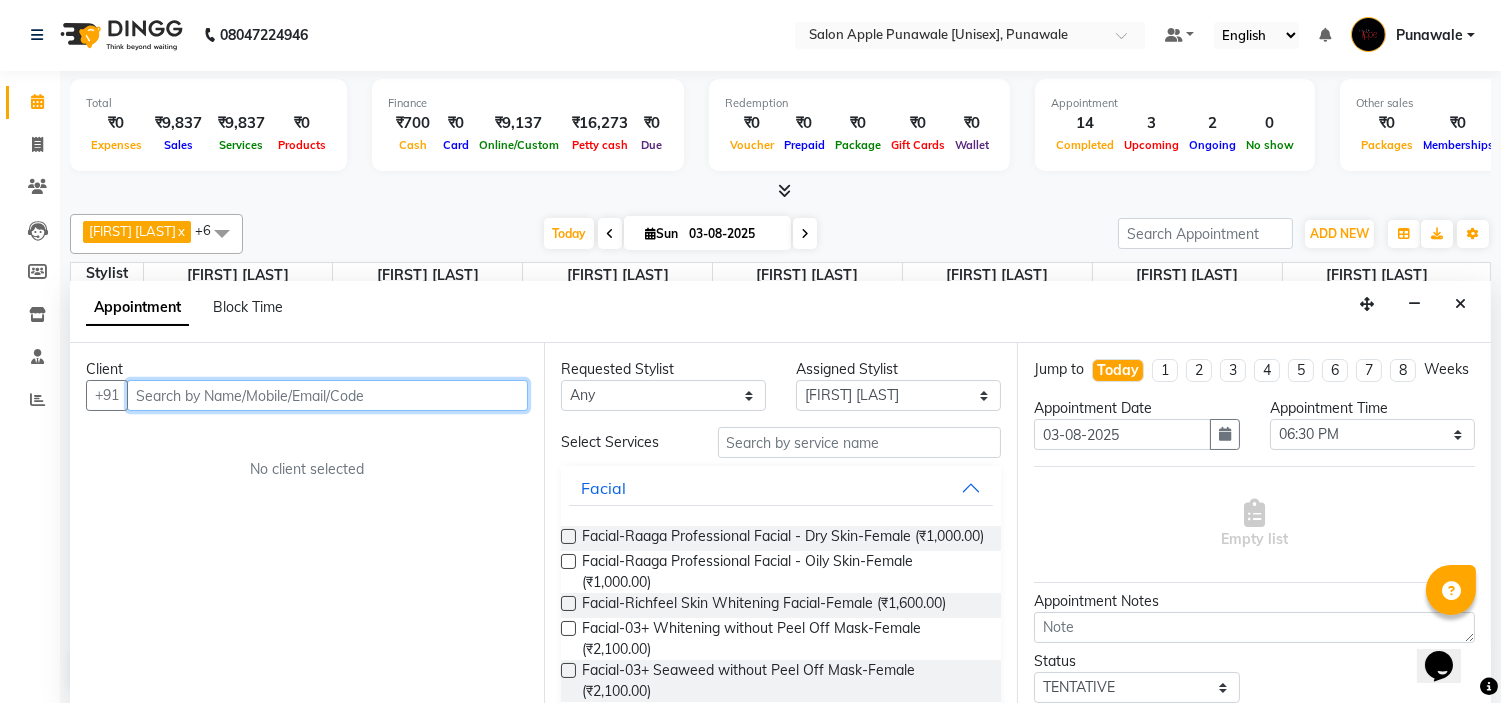 click at bounding box center [327, 395] 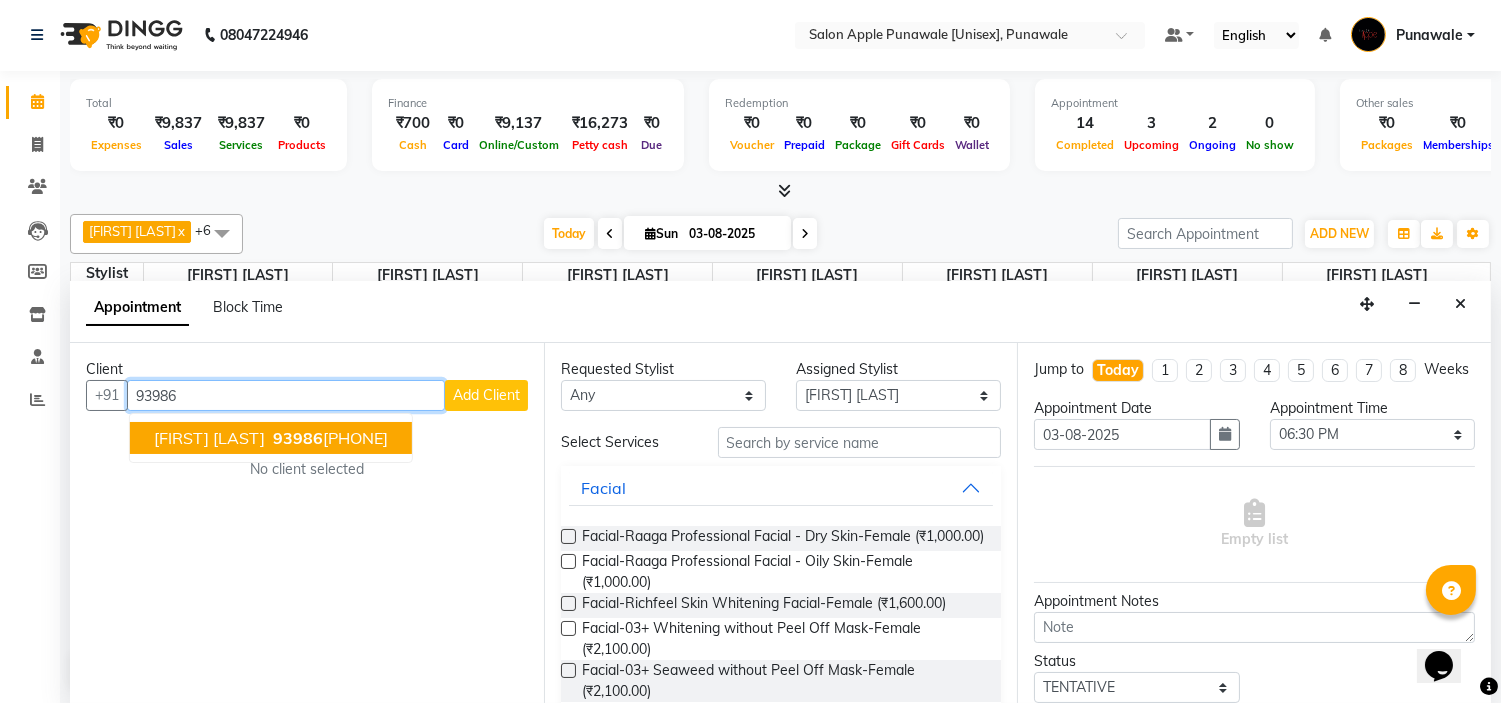click on "Bimal Pournani   93986 85928" at bounding box center [271, 438] 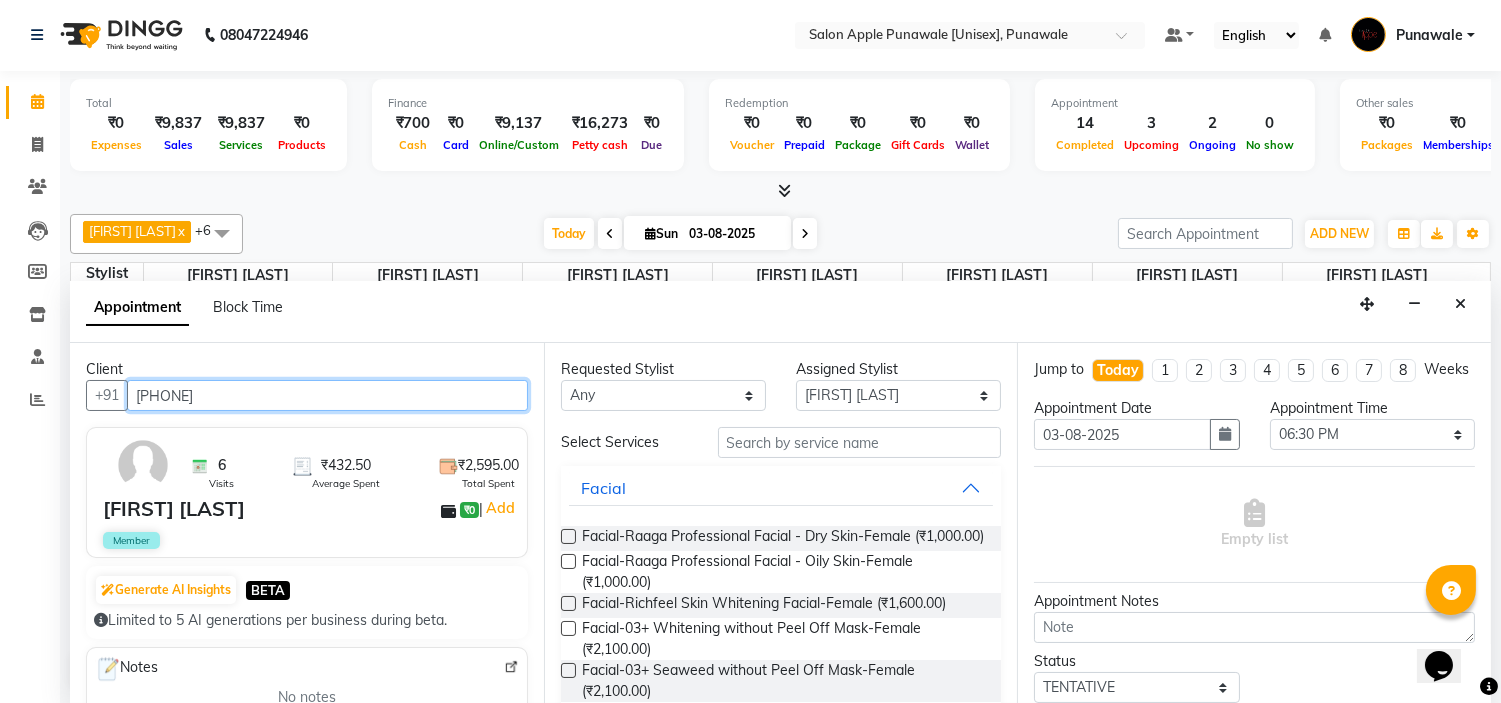 type on "[PHONE]" 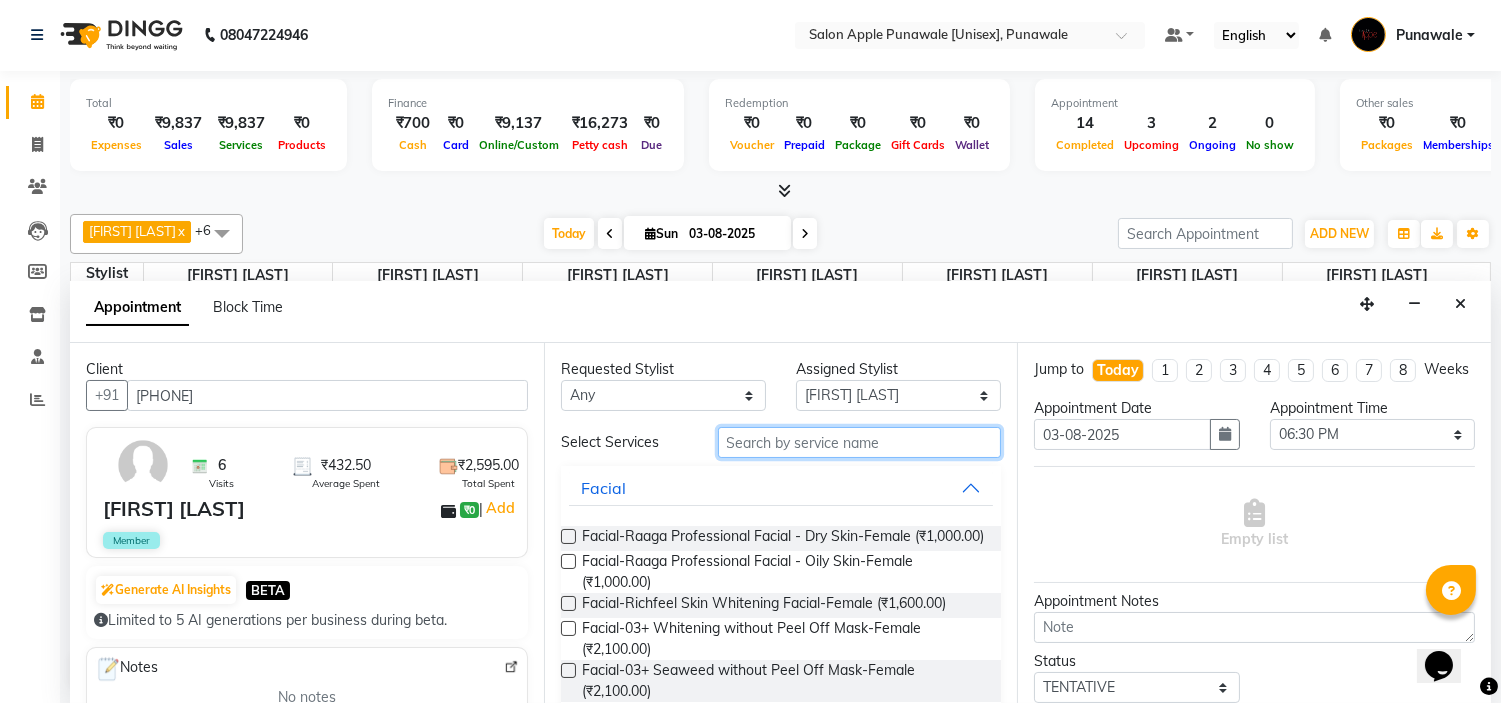 click at bounding box center [860, 442] 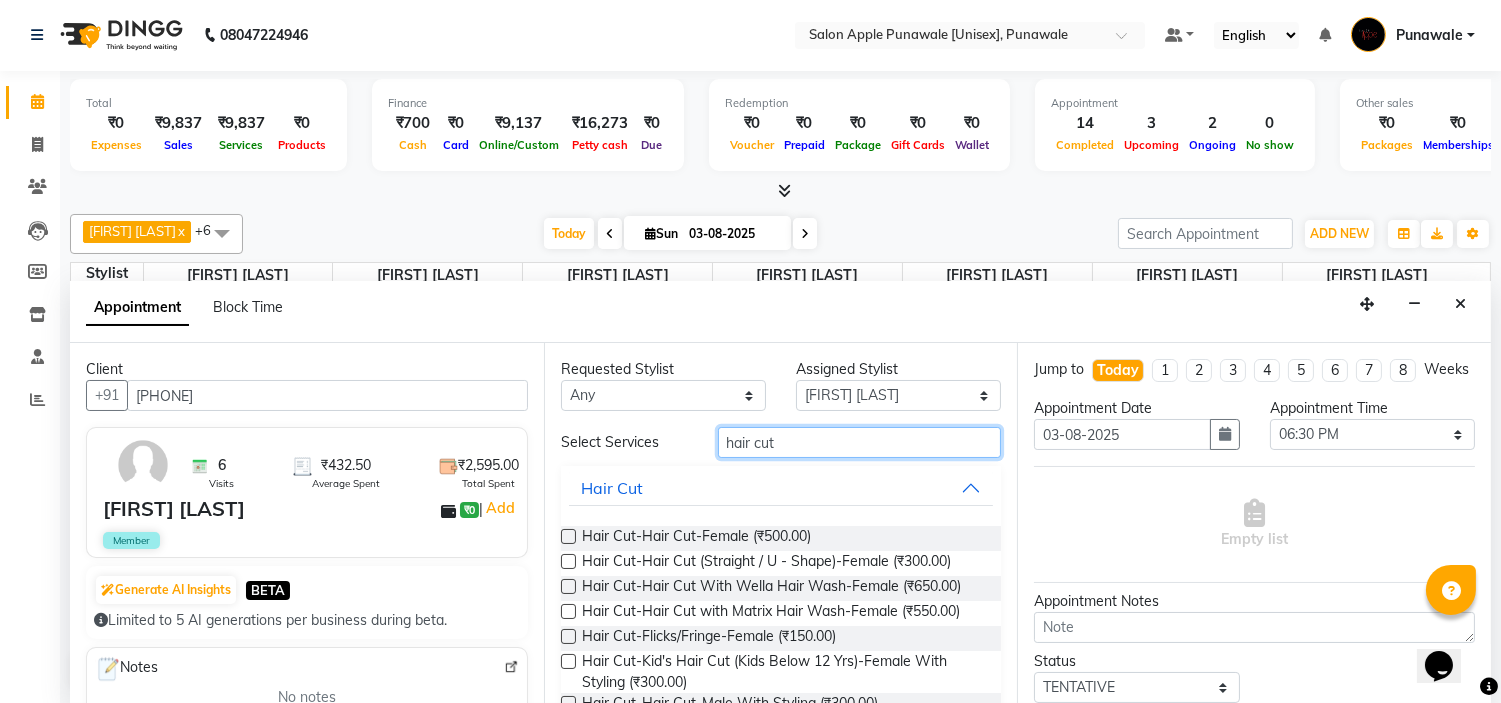 scroll, scrollTop: 111, scrollLeft: 0, axis: vertical 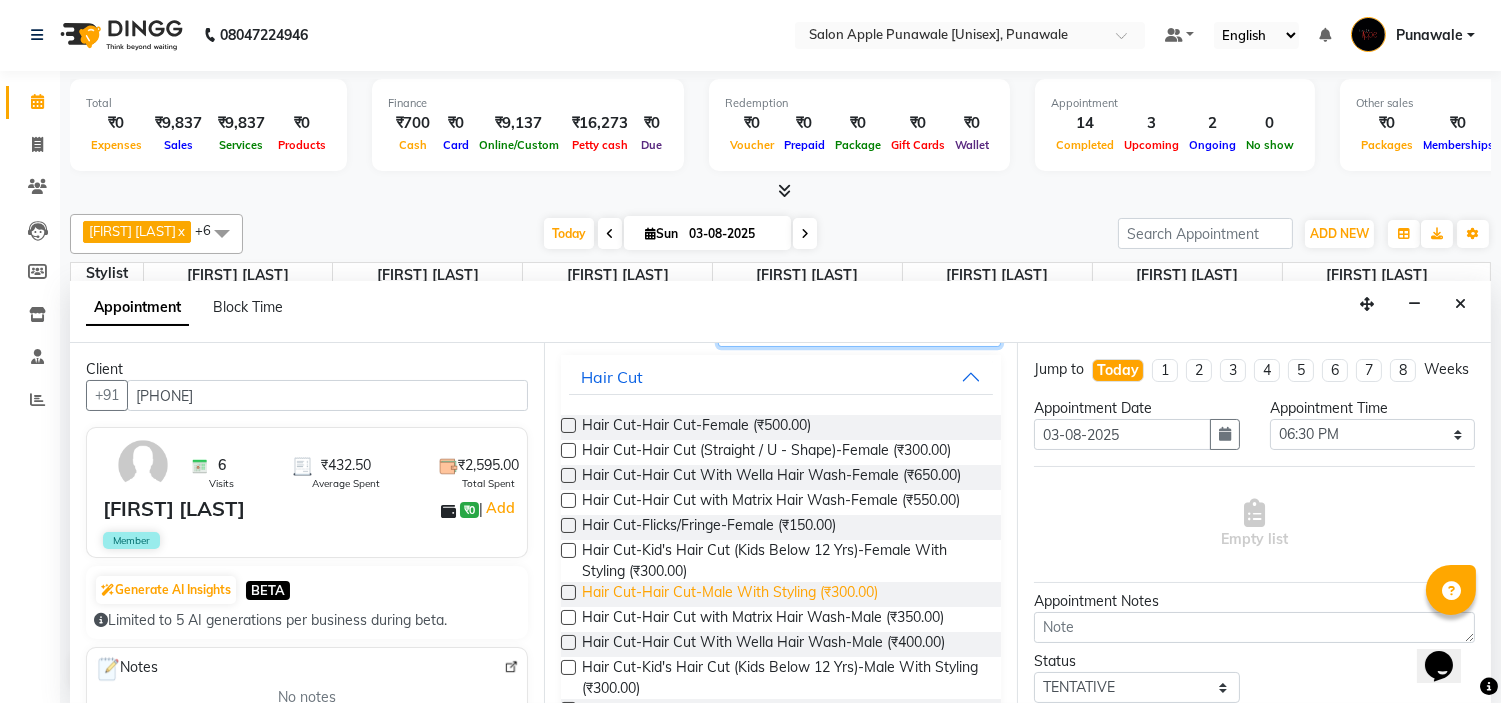 type on "hair cut" 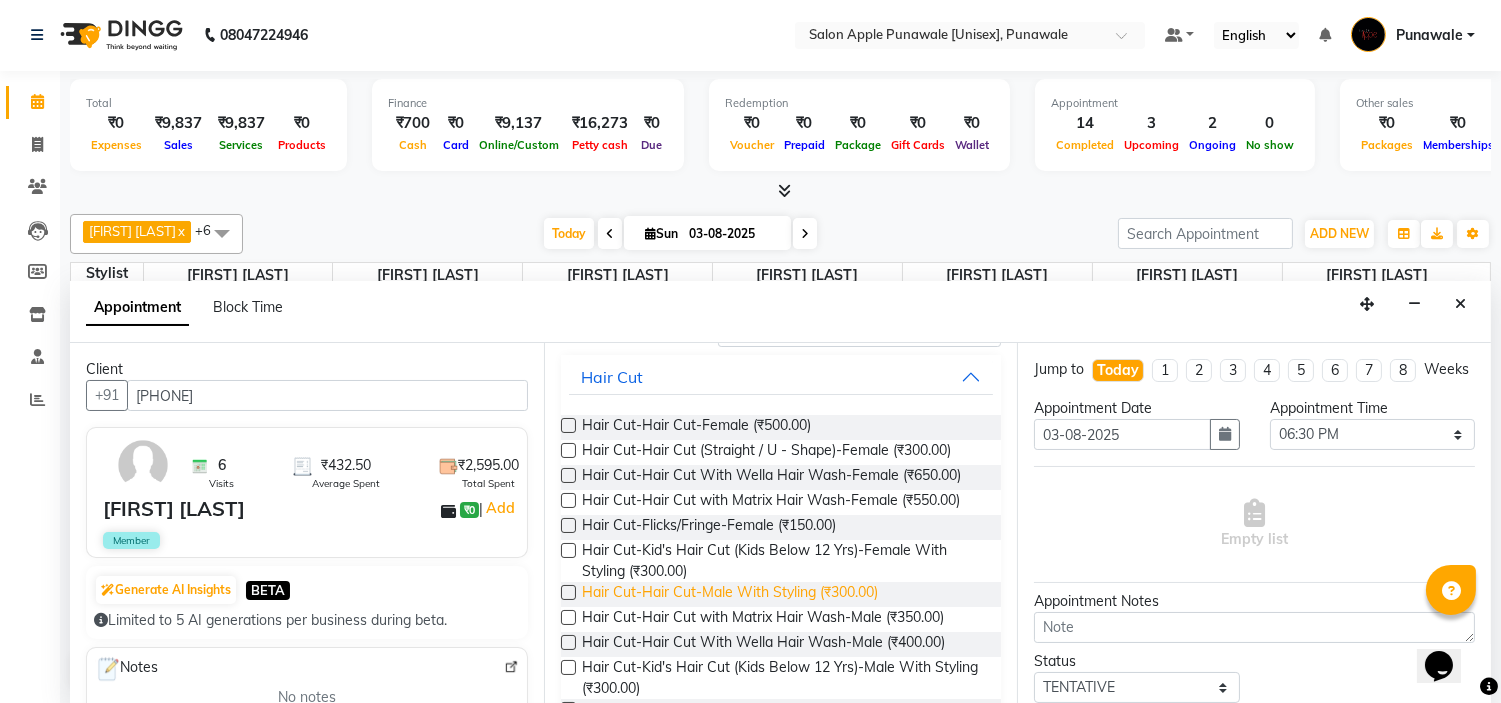 click on "Hair Cut-Hair Cut-Male With Styling (₹300.00)" at bounding box center [730, 594] 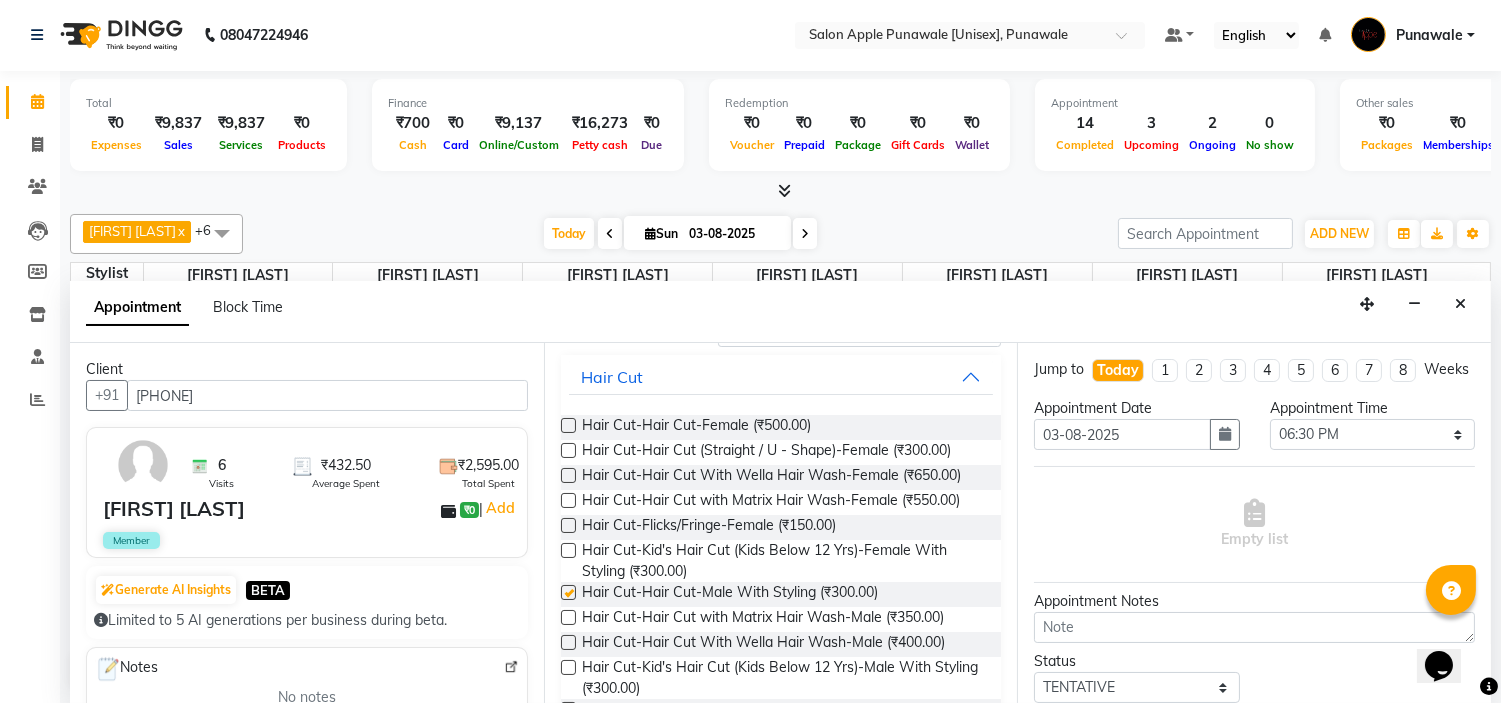 checkbox on "false" 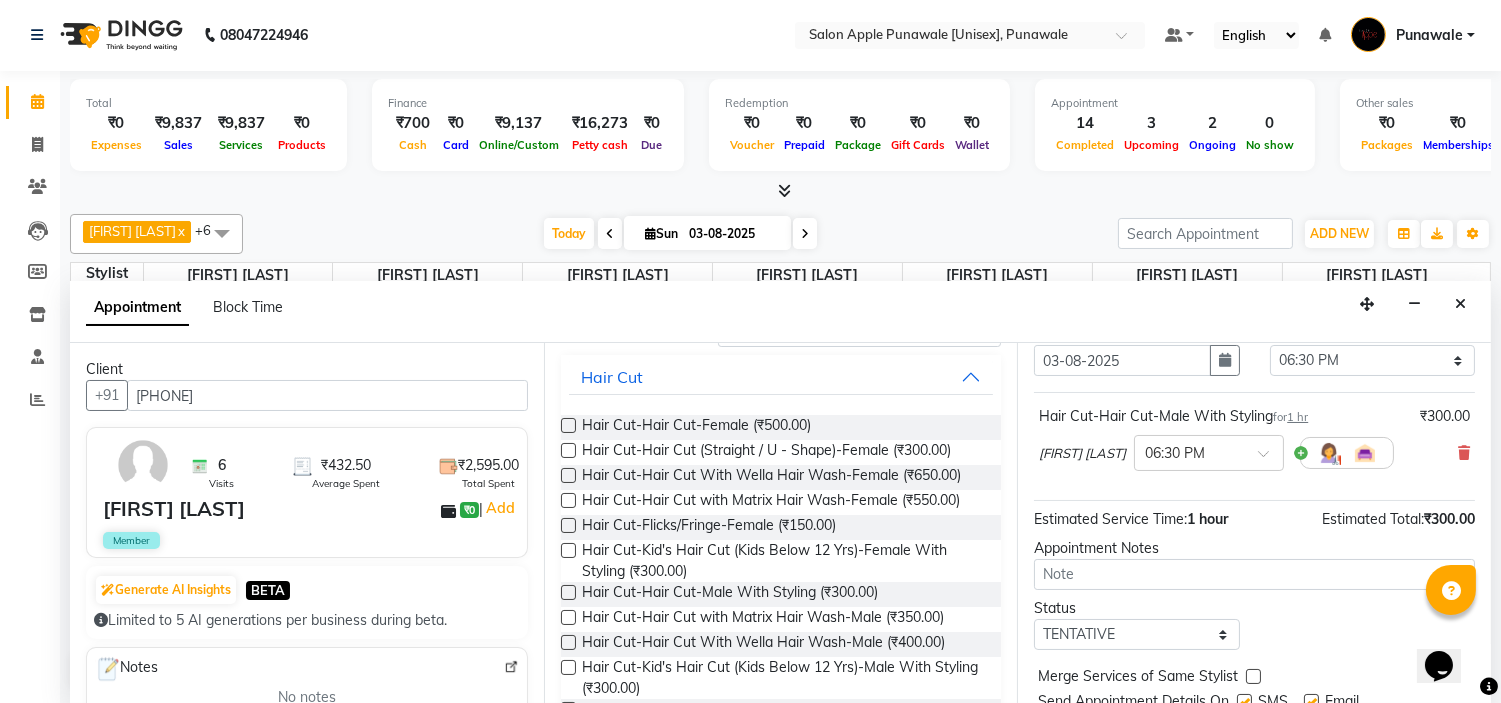 scroll, scrollTop: 165, scrollLeft: 0, axis: vertical 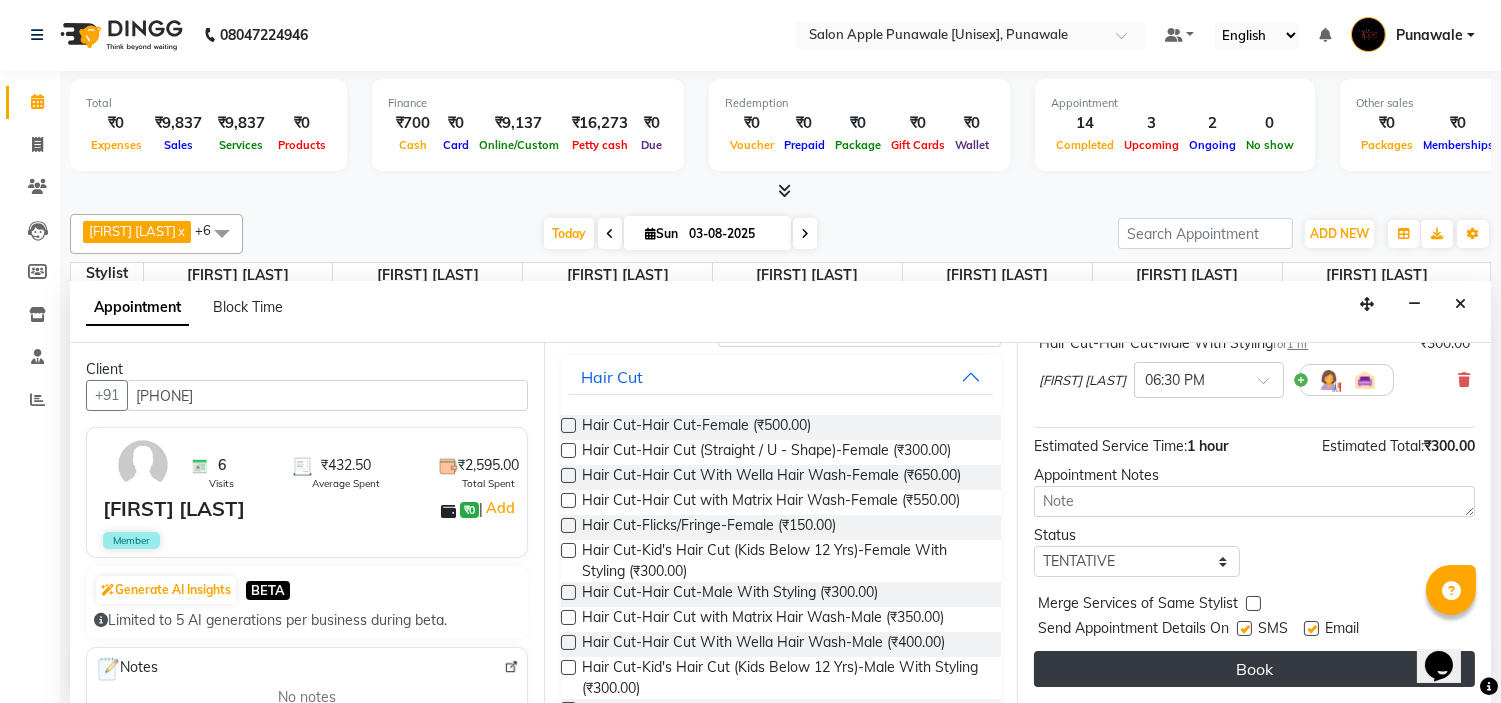 click on "Book" at bounding box center (1254, 669) 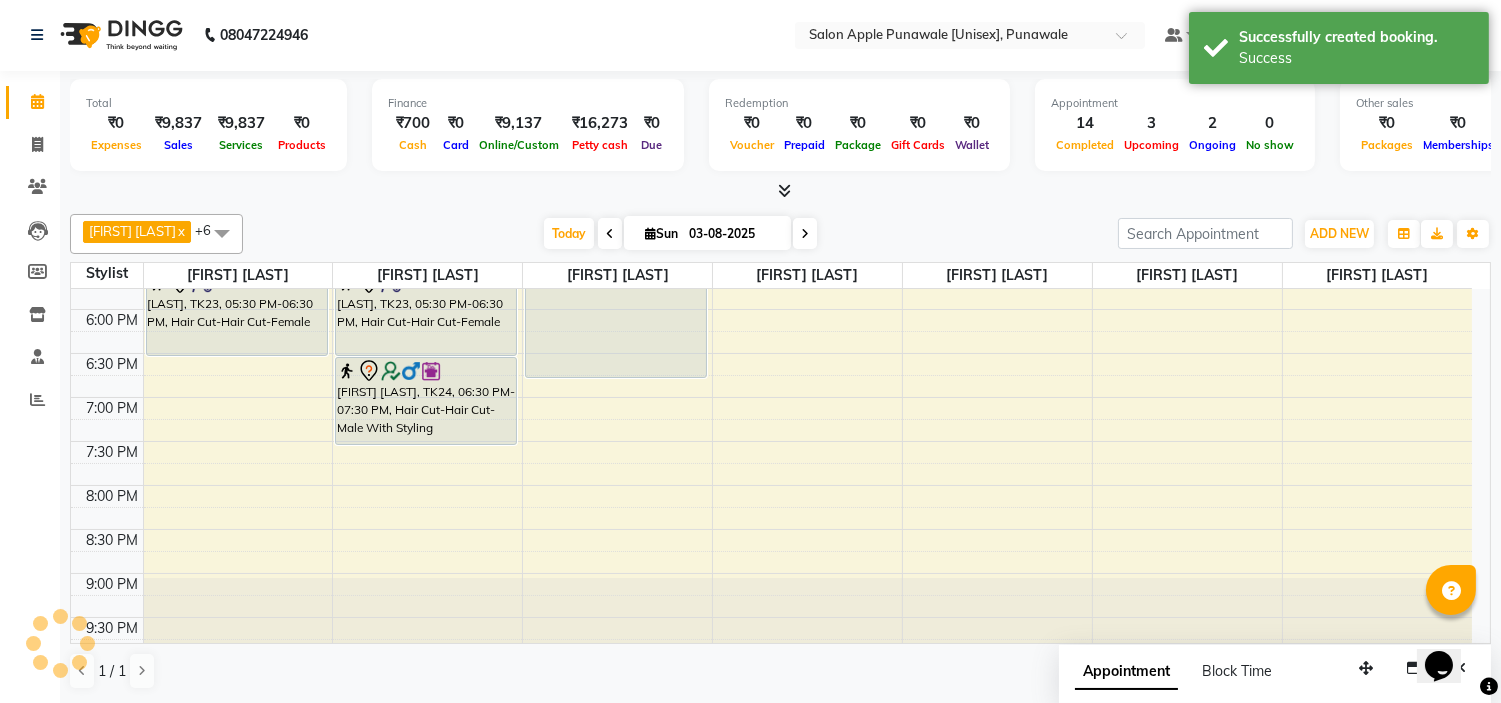 scroll, scrollTop: 0, scrollLeft: 0, axis: both 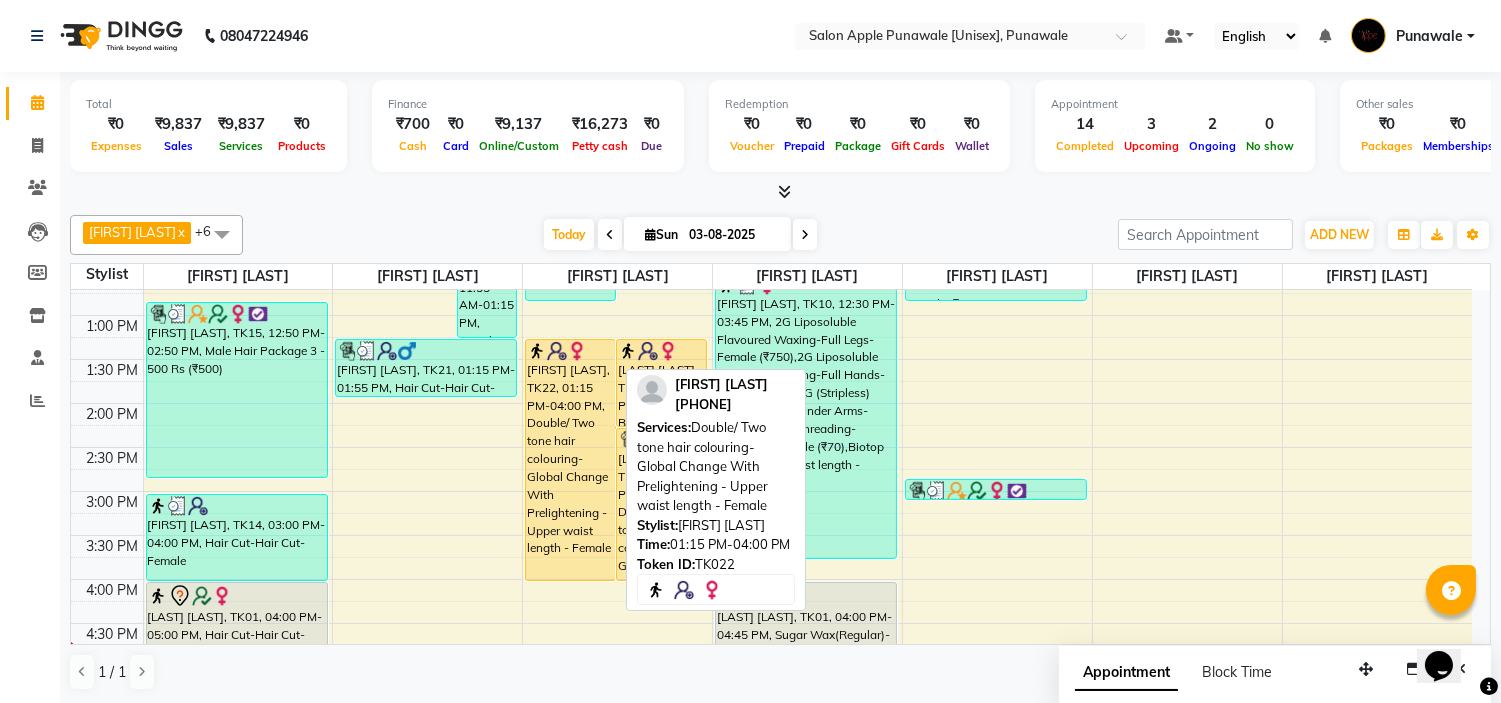 click on "[FIRST] [LAST], TK22, 01:15 PM-04:00 PM, Double/ Two tone hair colouring- Global Change With Prelightening - Upper waist length - Female" at bounding box center (570, 460) 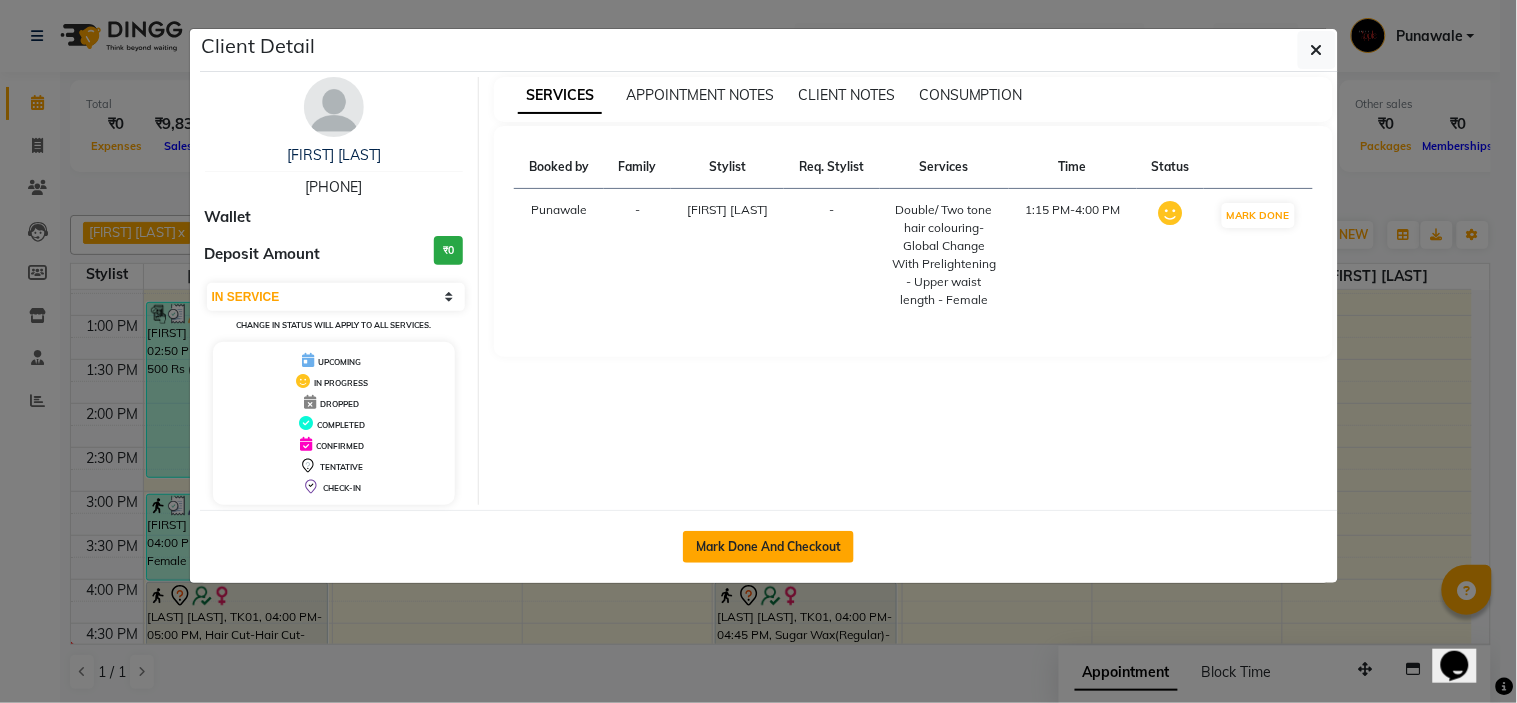 click on "Mark Done And Checkout" 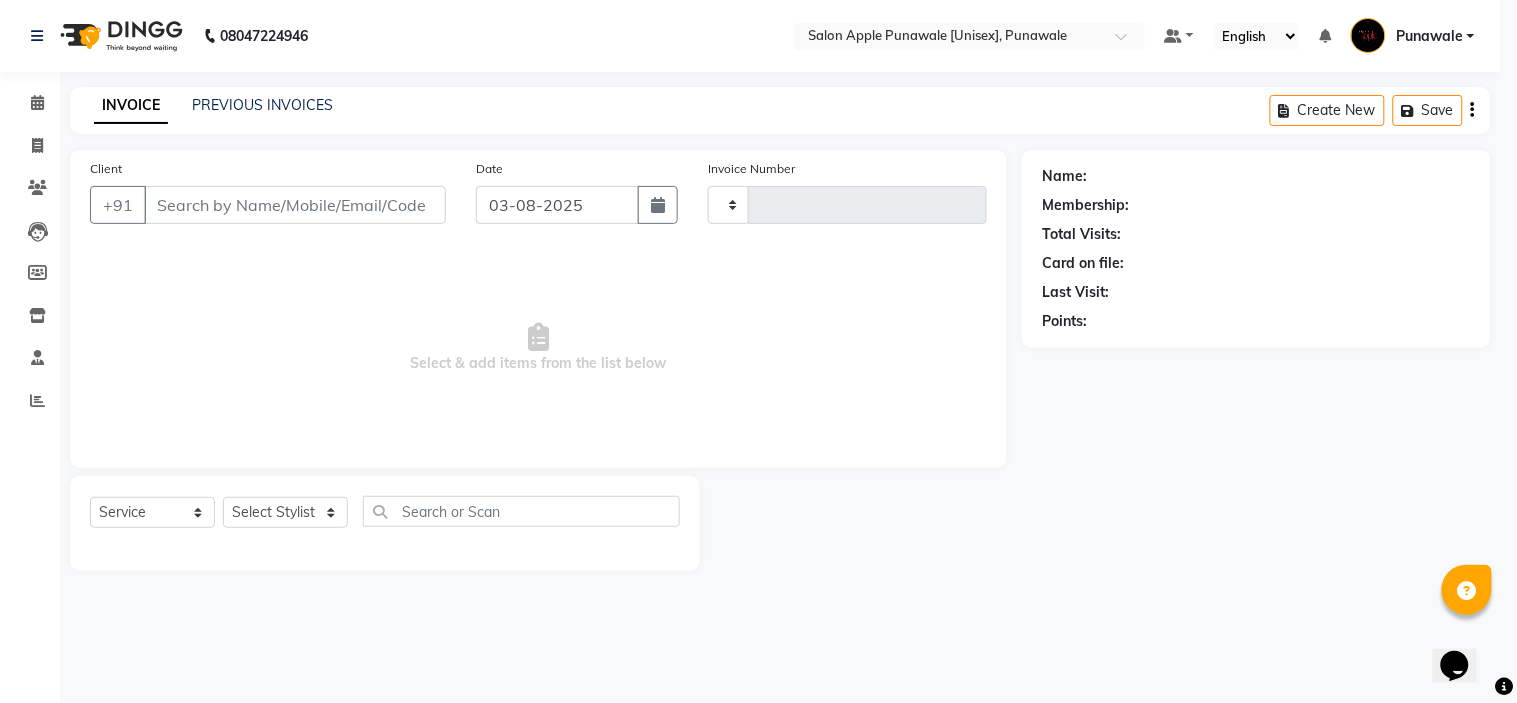 type on "1515" 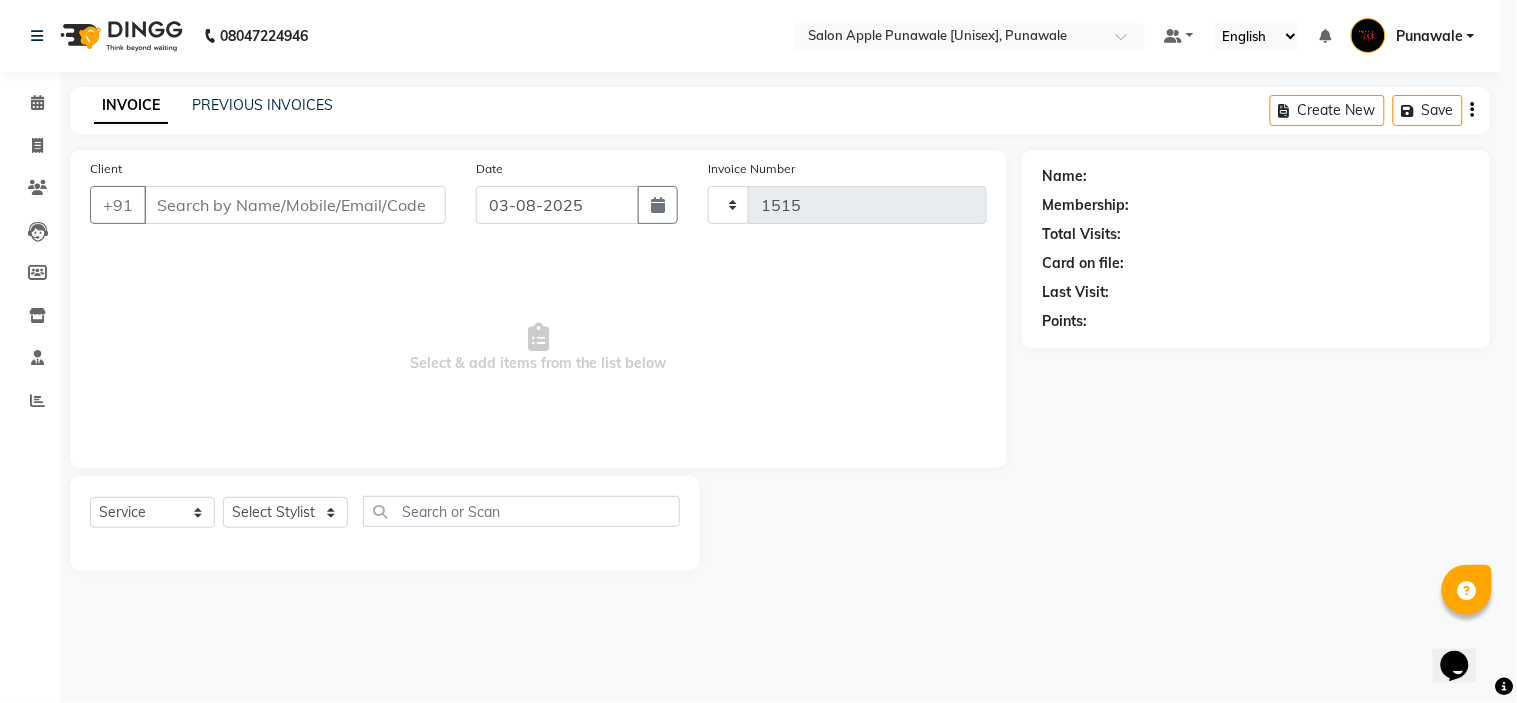 select on "5421" 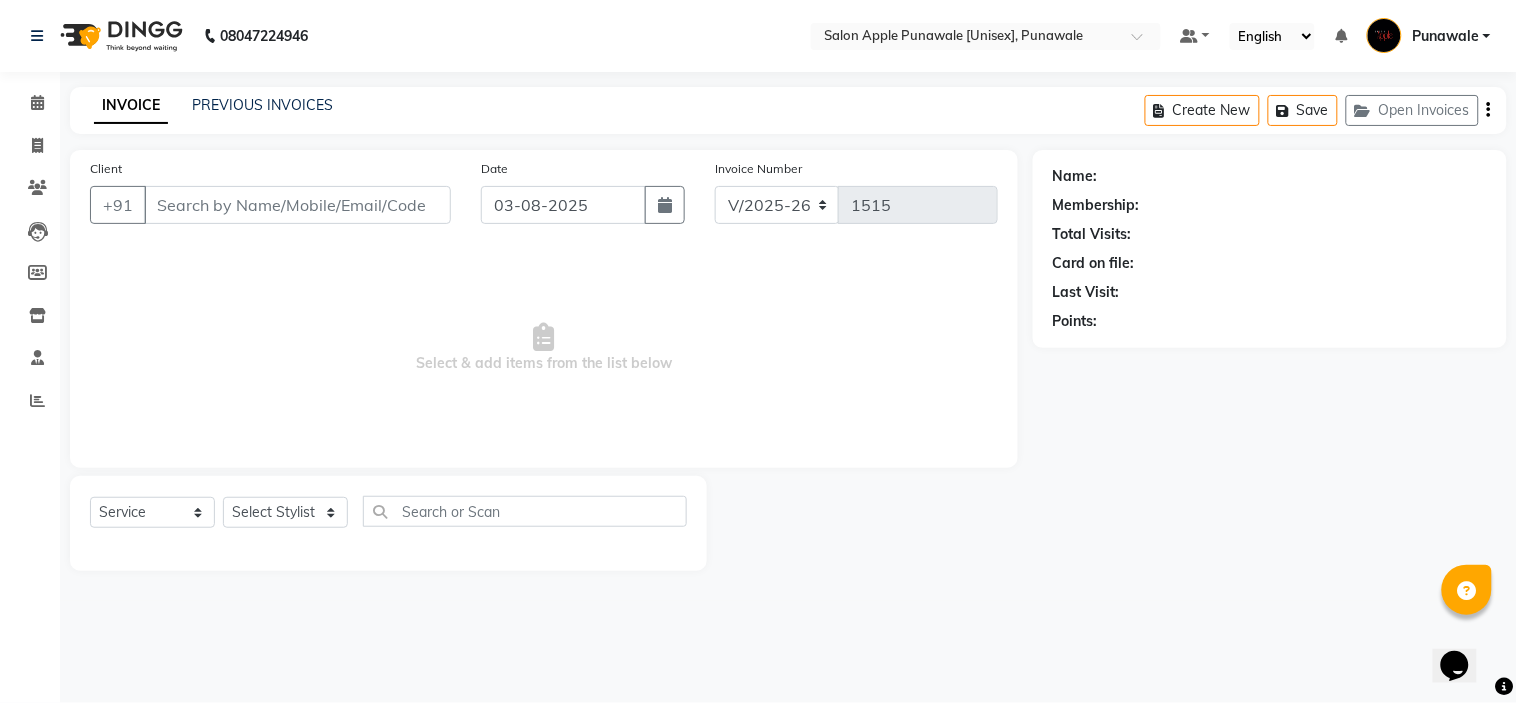 type on "9920242590" 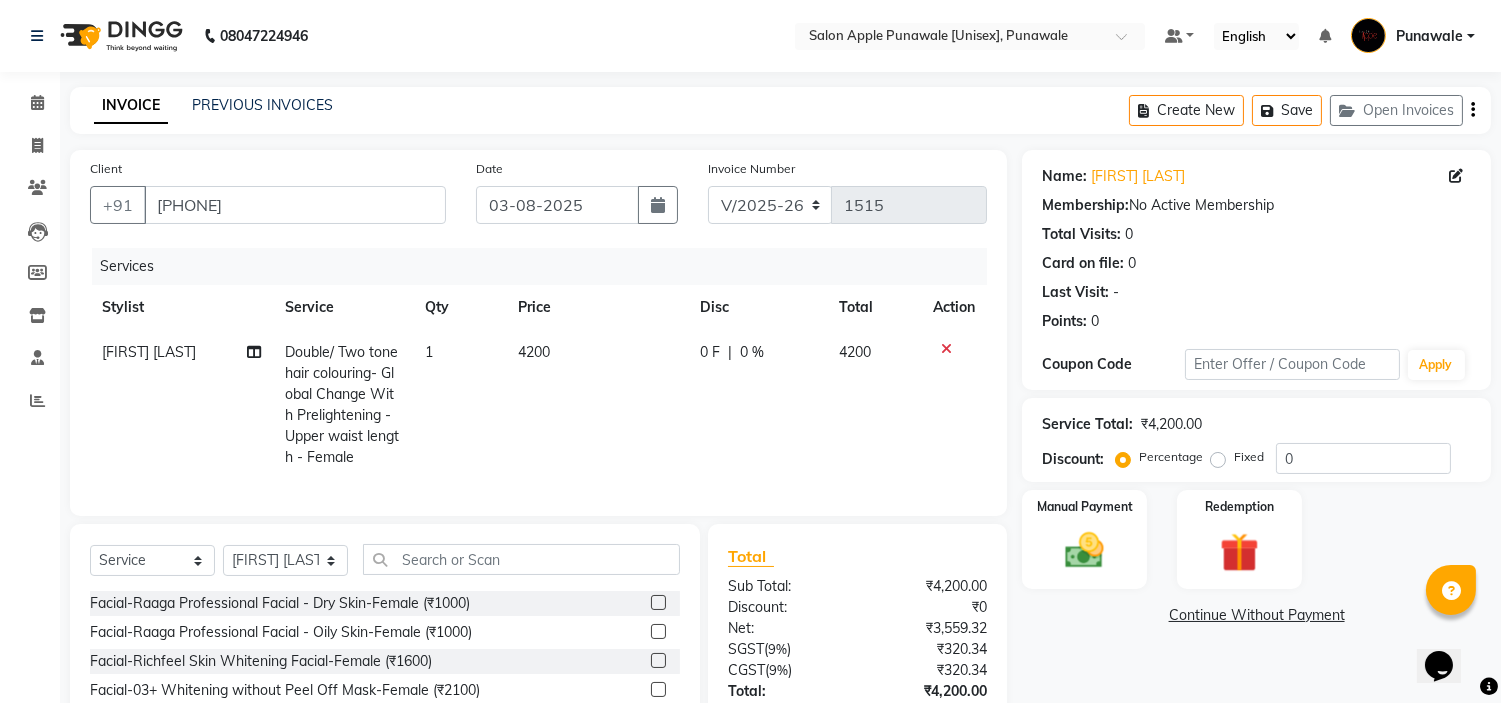 scroll, scrollTop: 111, scrollLeft: 0, axis: vertical 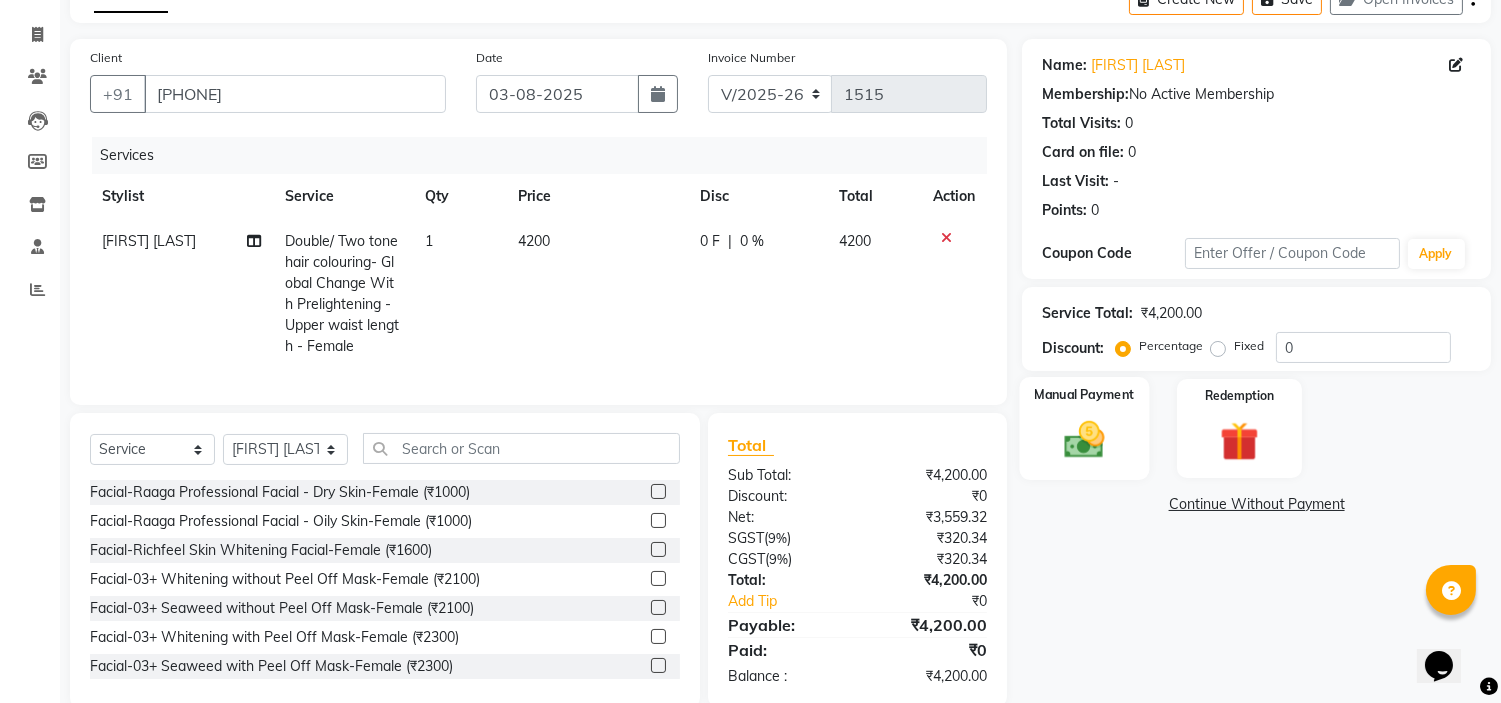 click on "Manual Payment" 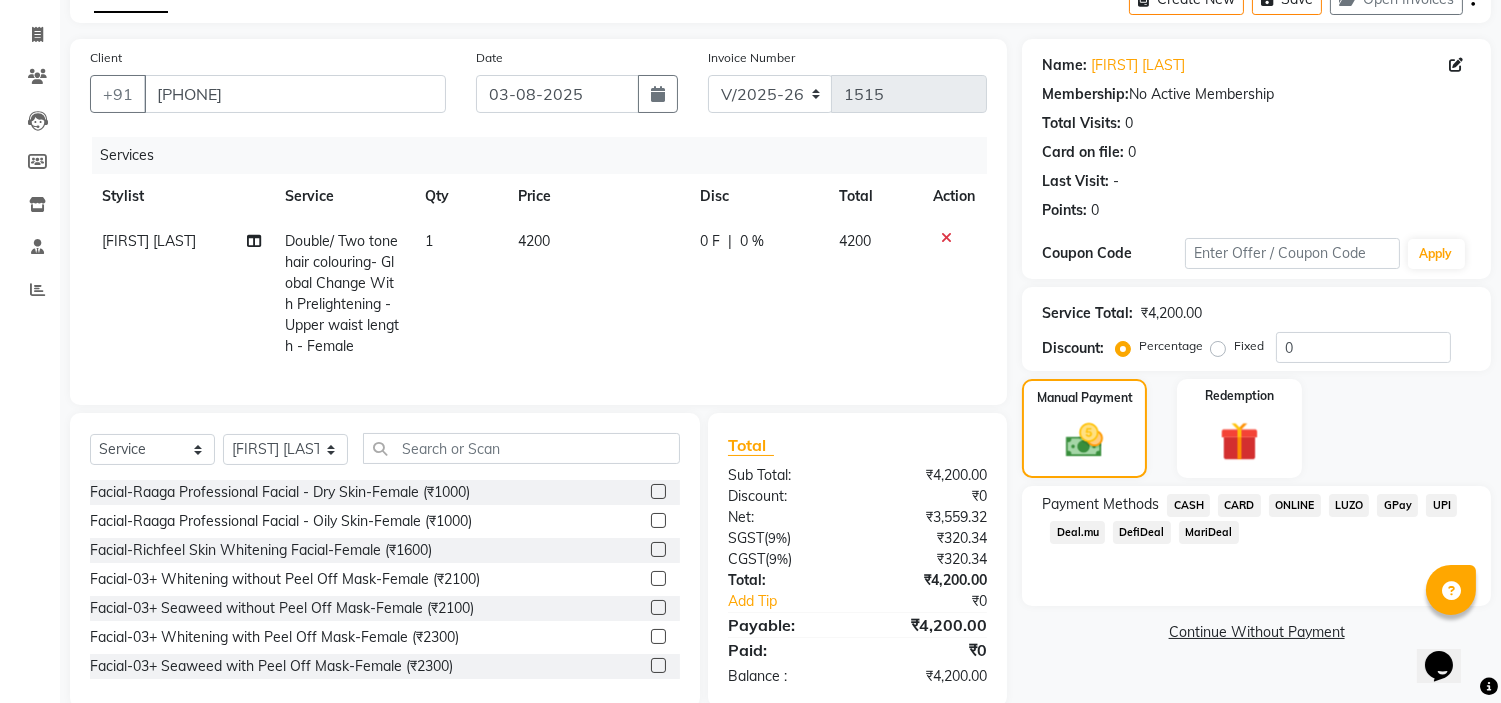 click on "ONLINE" 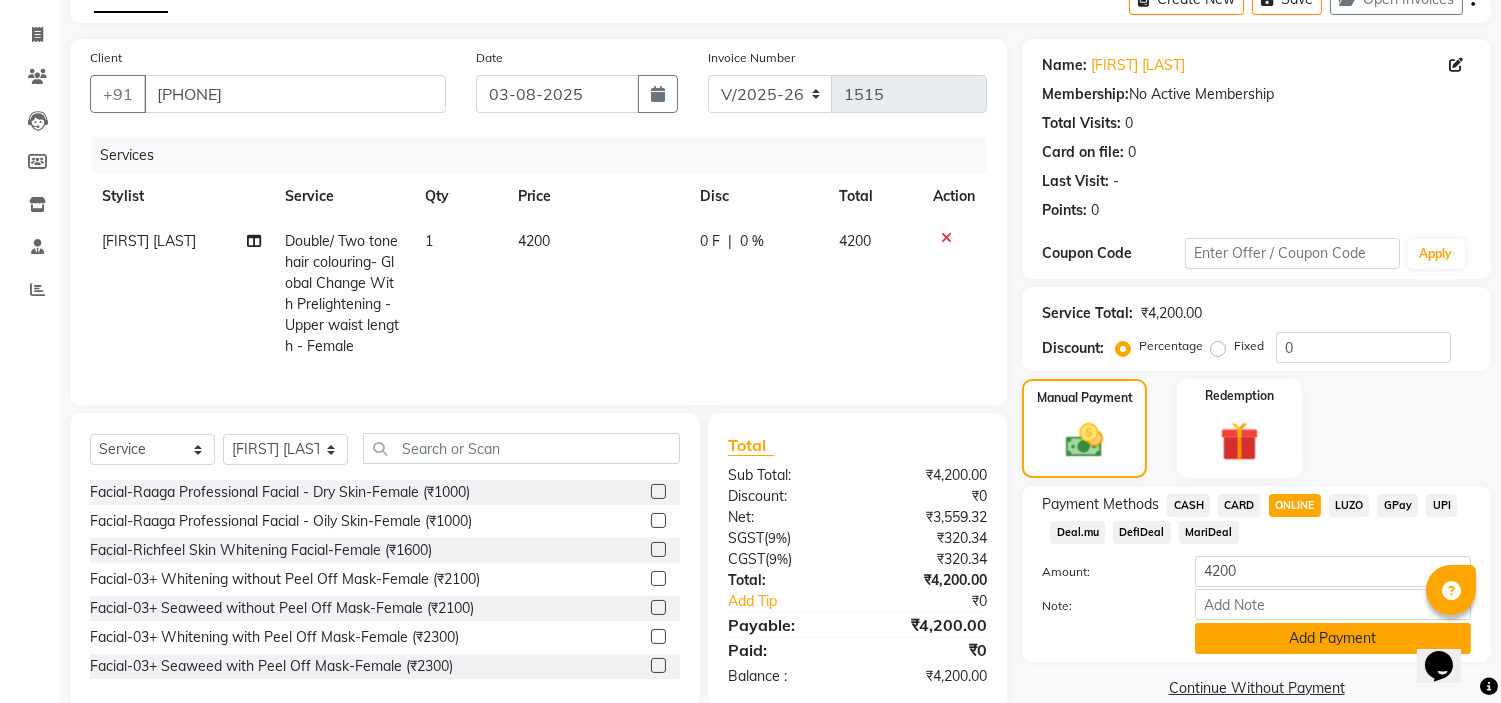 click on "Add Payment" 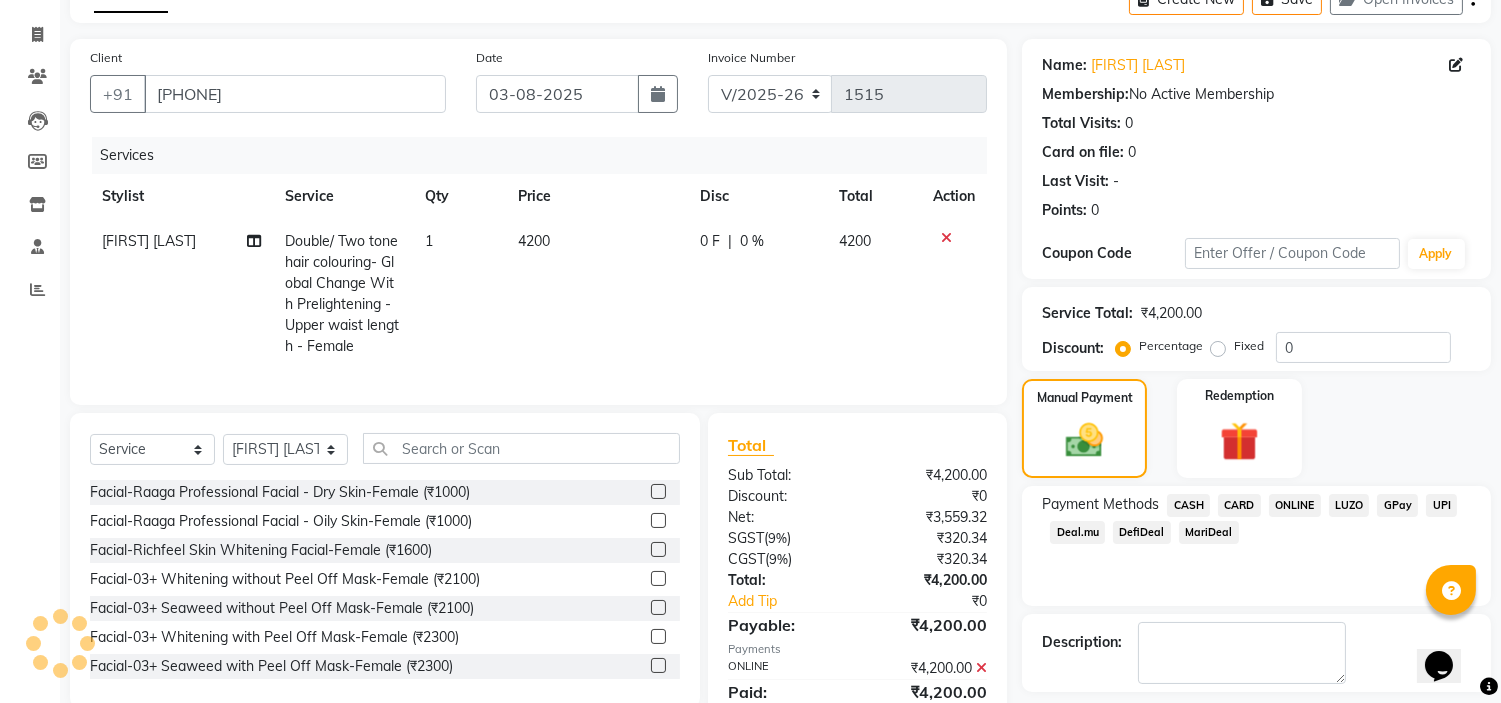 scroll, scrollTop: 203, scrollLeft: 0, axis: vertical 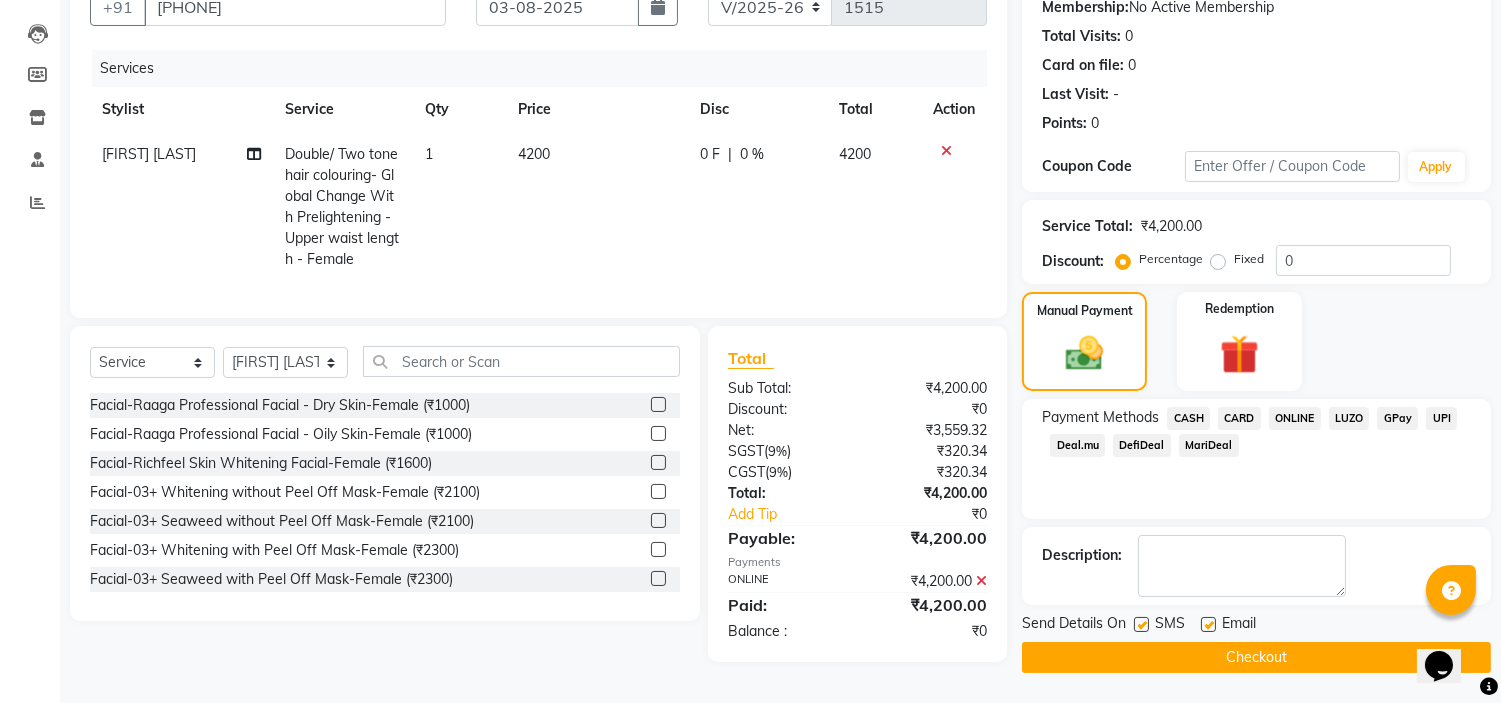 click on "Checkout" 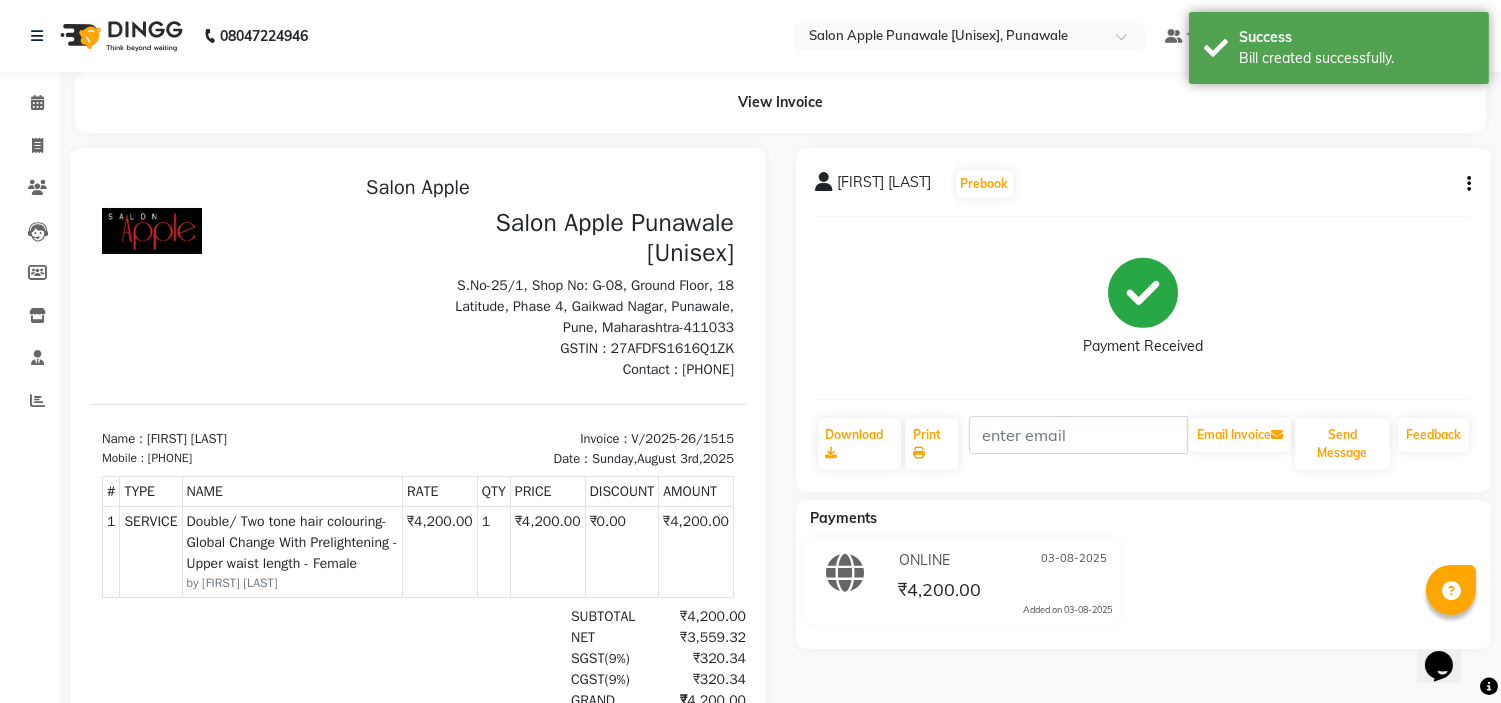 scroll, scrollTop: 0, scrollLeft: 0, axis: both 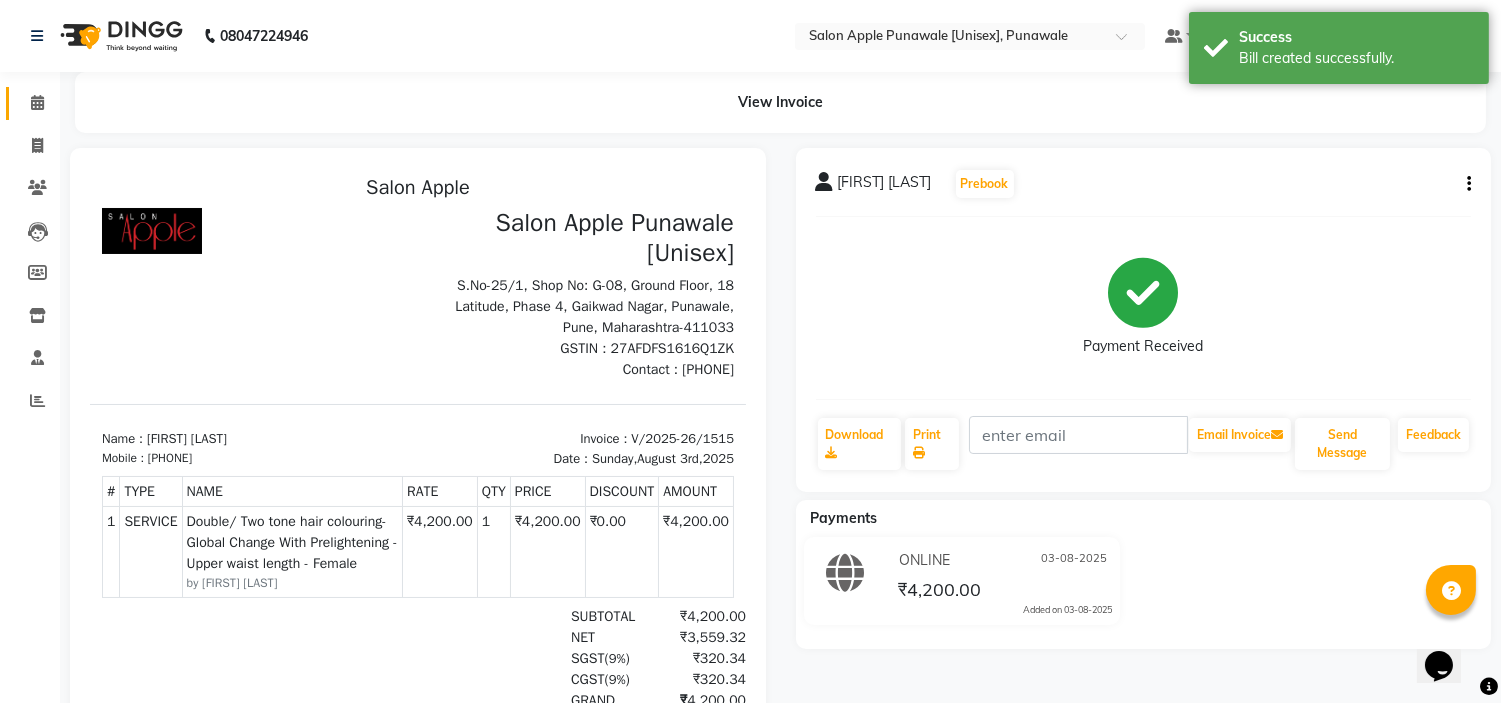 drag, startPoint x: 58, startPoint y: 25, endPoint x: 48, endPoint y: 103, distance: 78.63841 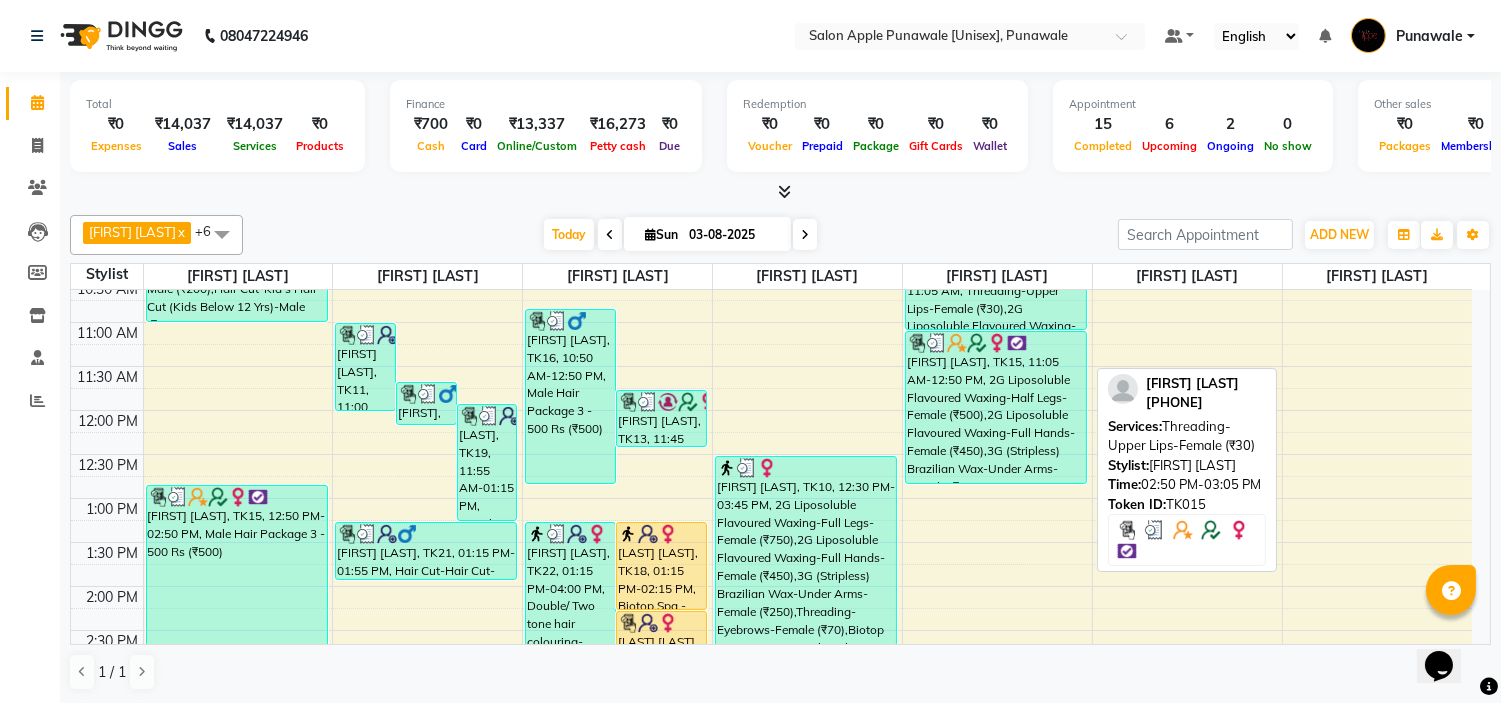 scroll, scrollTop: 104, scrollLeft: 0, axis: vertical 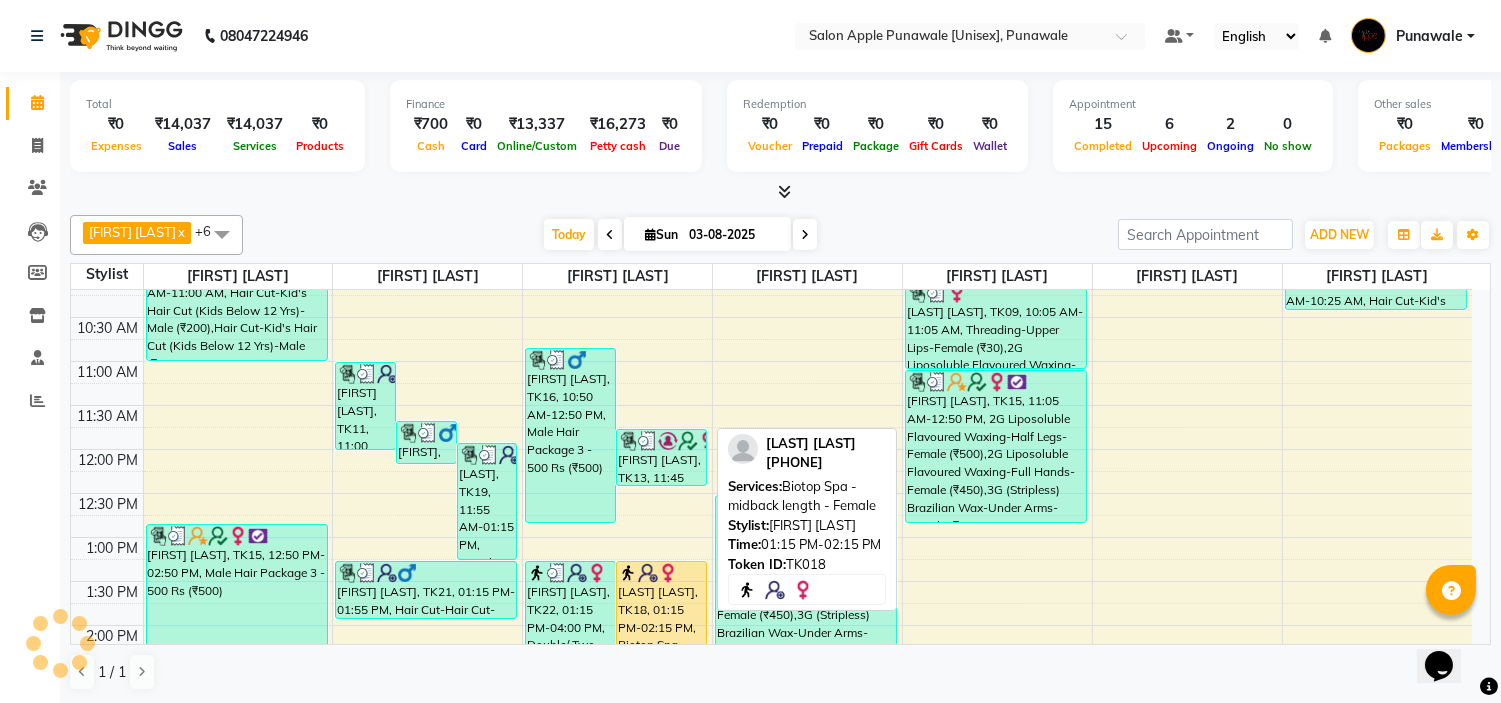 click on "[FIRST] [LAST], TK18, 01:15 PM-02:15 PM, Biotop Spa - midback length - Female" at bounding box center [661, 605] 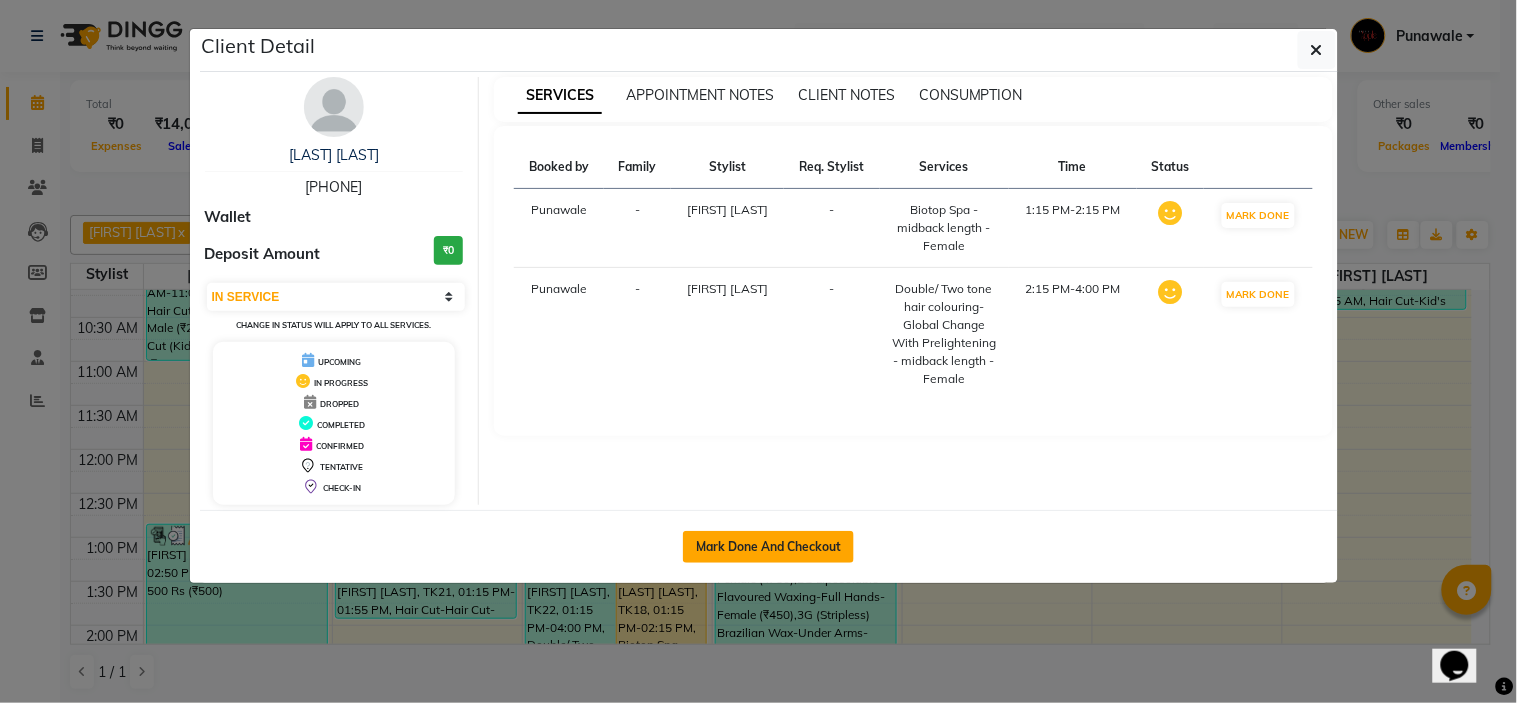 click on "Mark Done And Checkout" 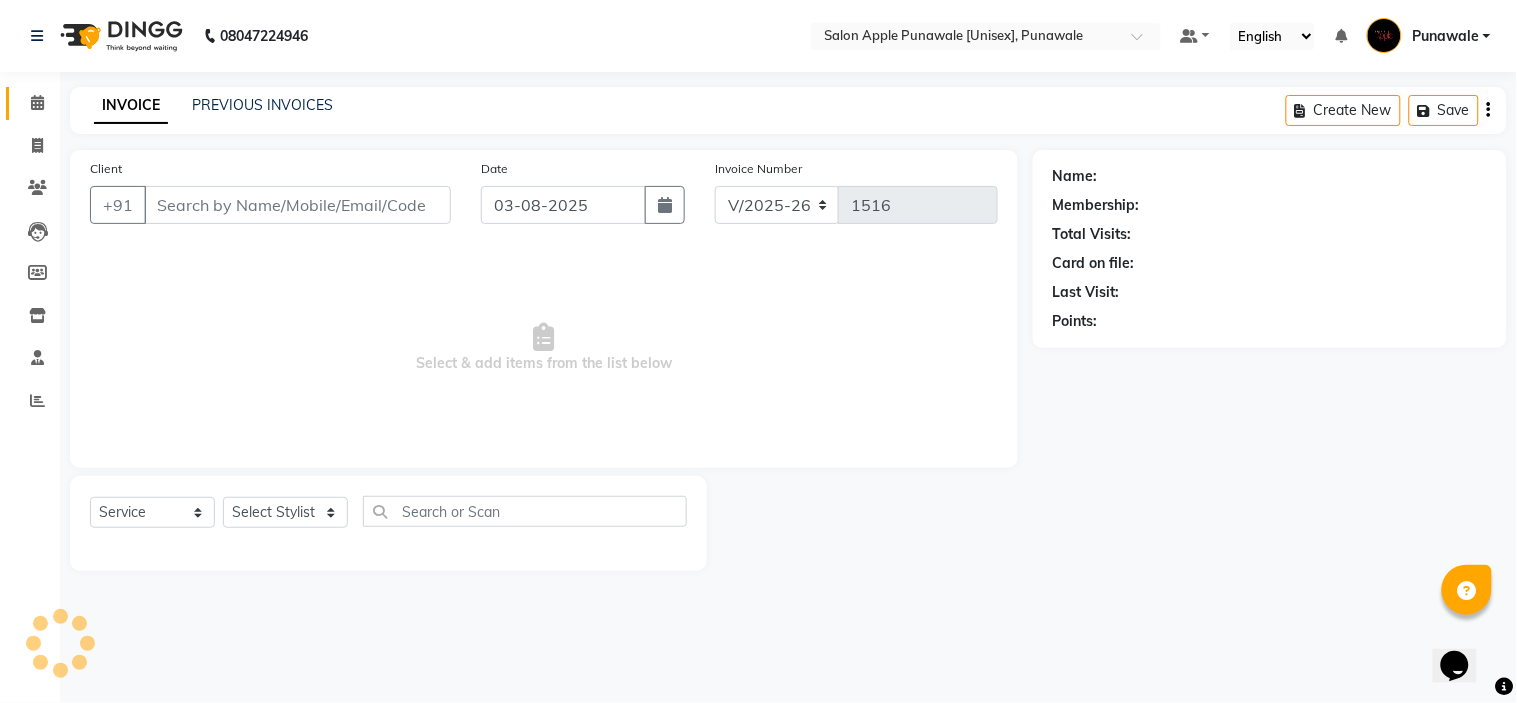type on "[PHONE]" 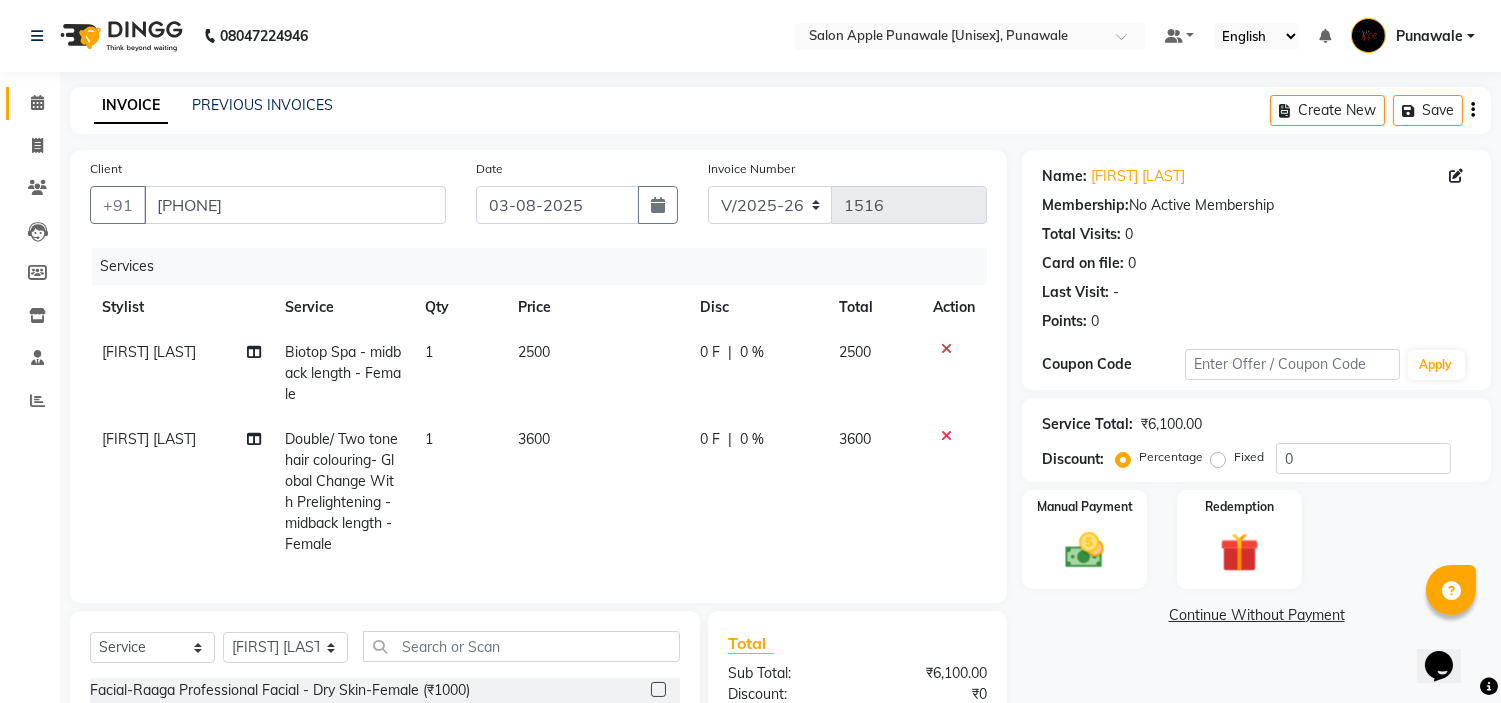 scroll, scrollTop: 248, scrollLeft: 0, axis: vertical 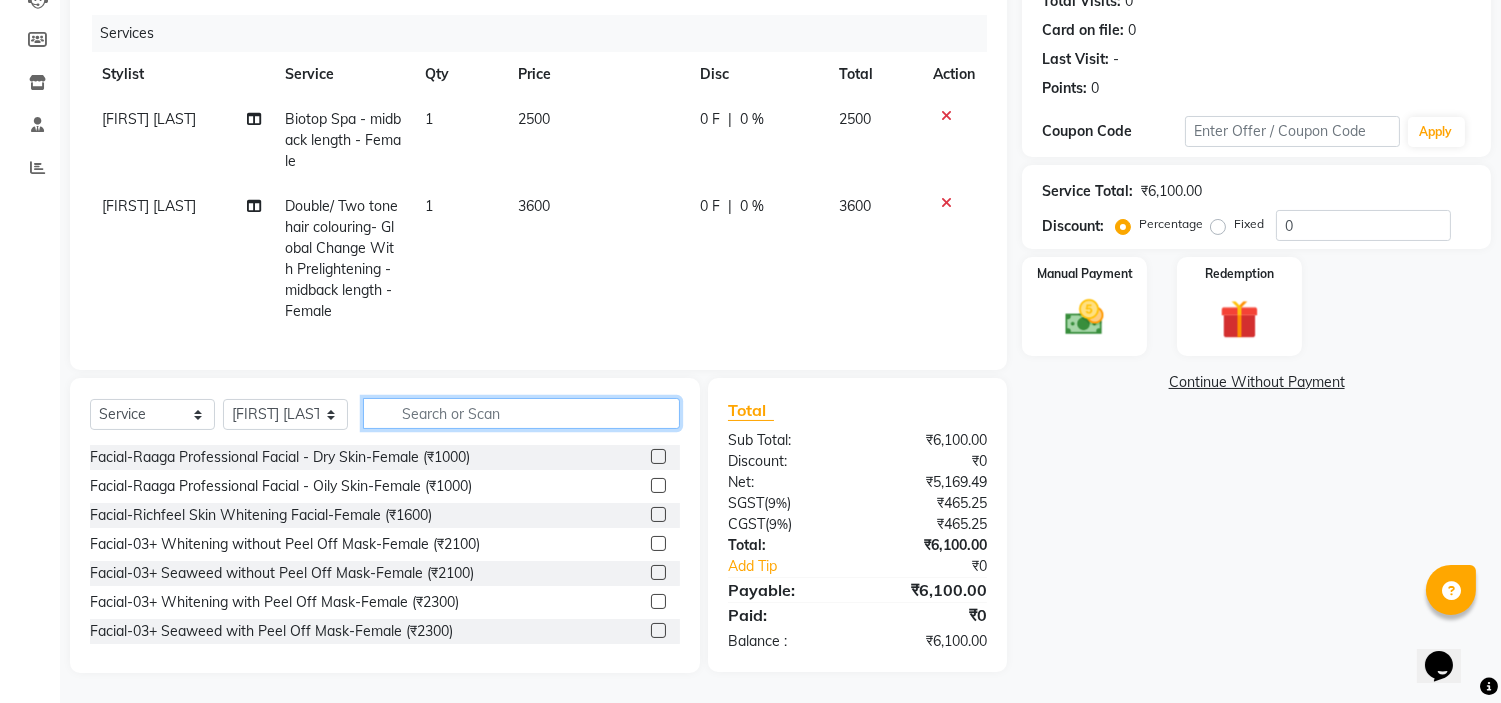 click 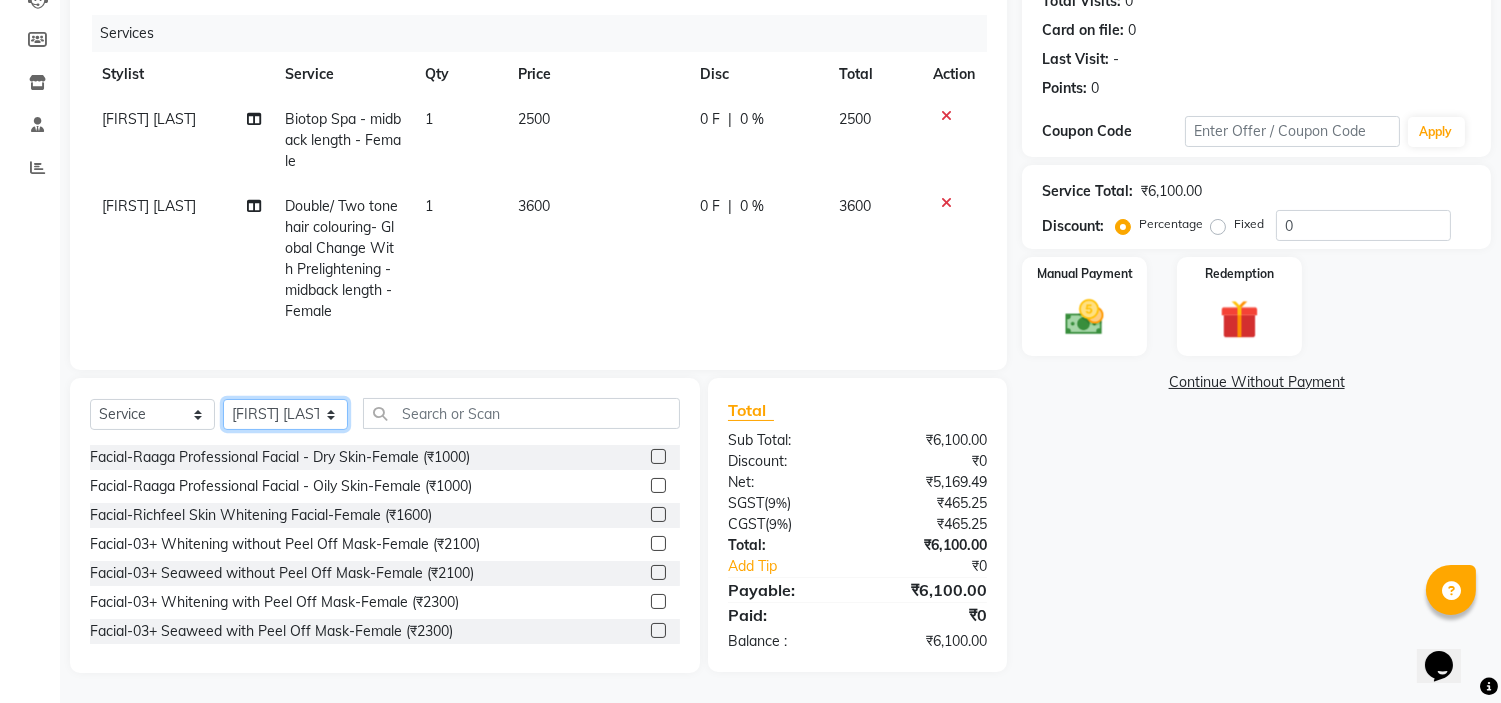 click on "Select Stylist Avi Sonawane Kamlesh Nikam Kaveri Nikam Pallavi Waghamare Shruti Khapake Sneha Jadhav Sohail Shaikh  Vivek Hire" 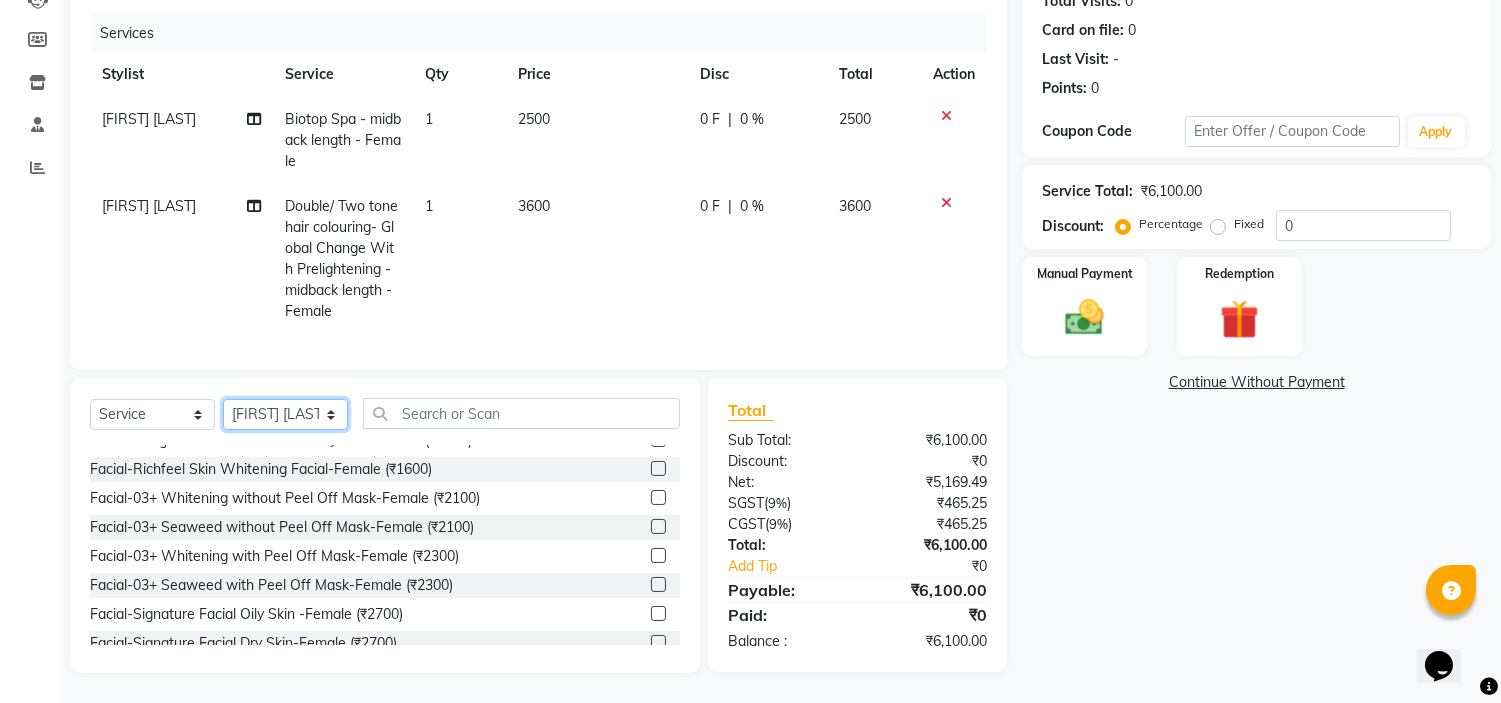 scroll, scrollTop: 0, scrollLeft: 0, axis: both 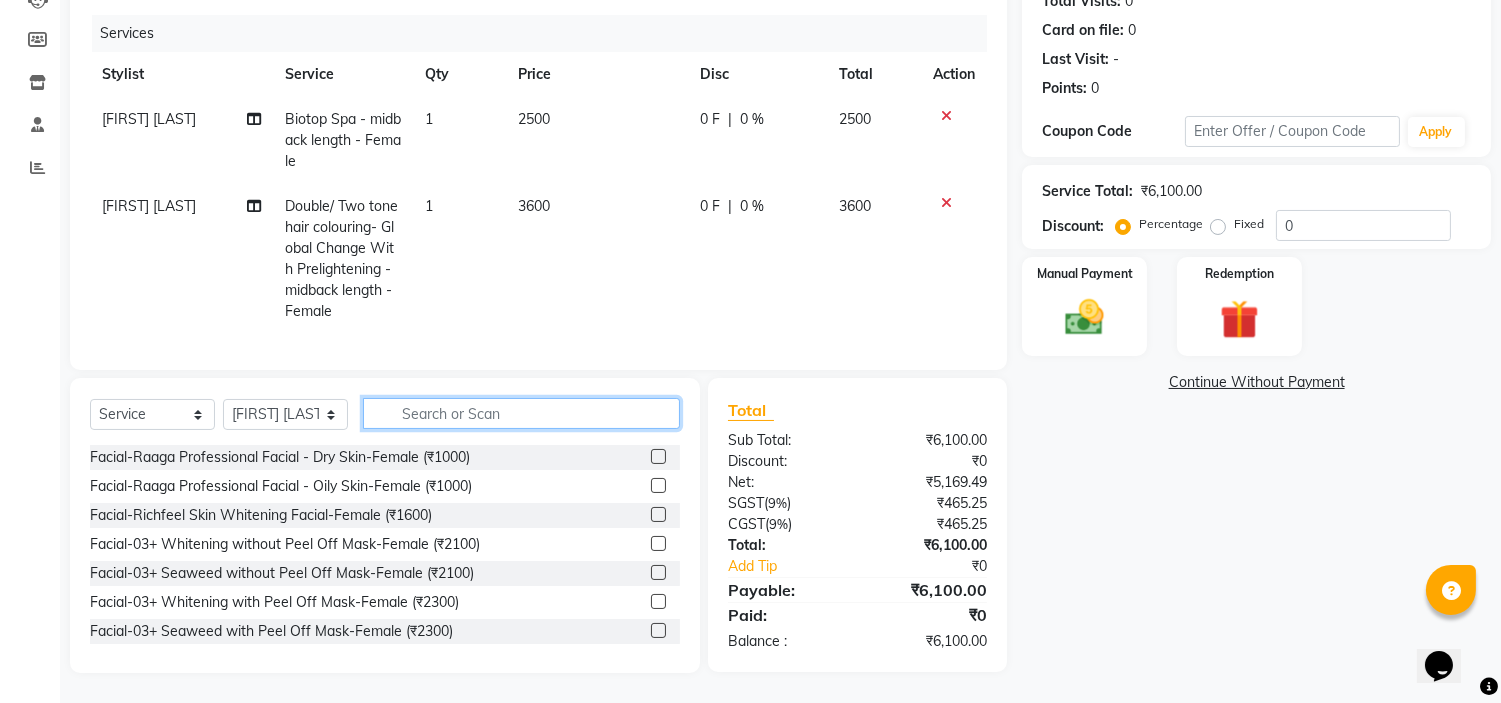 click 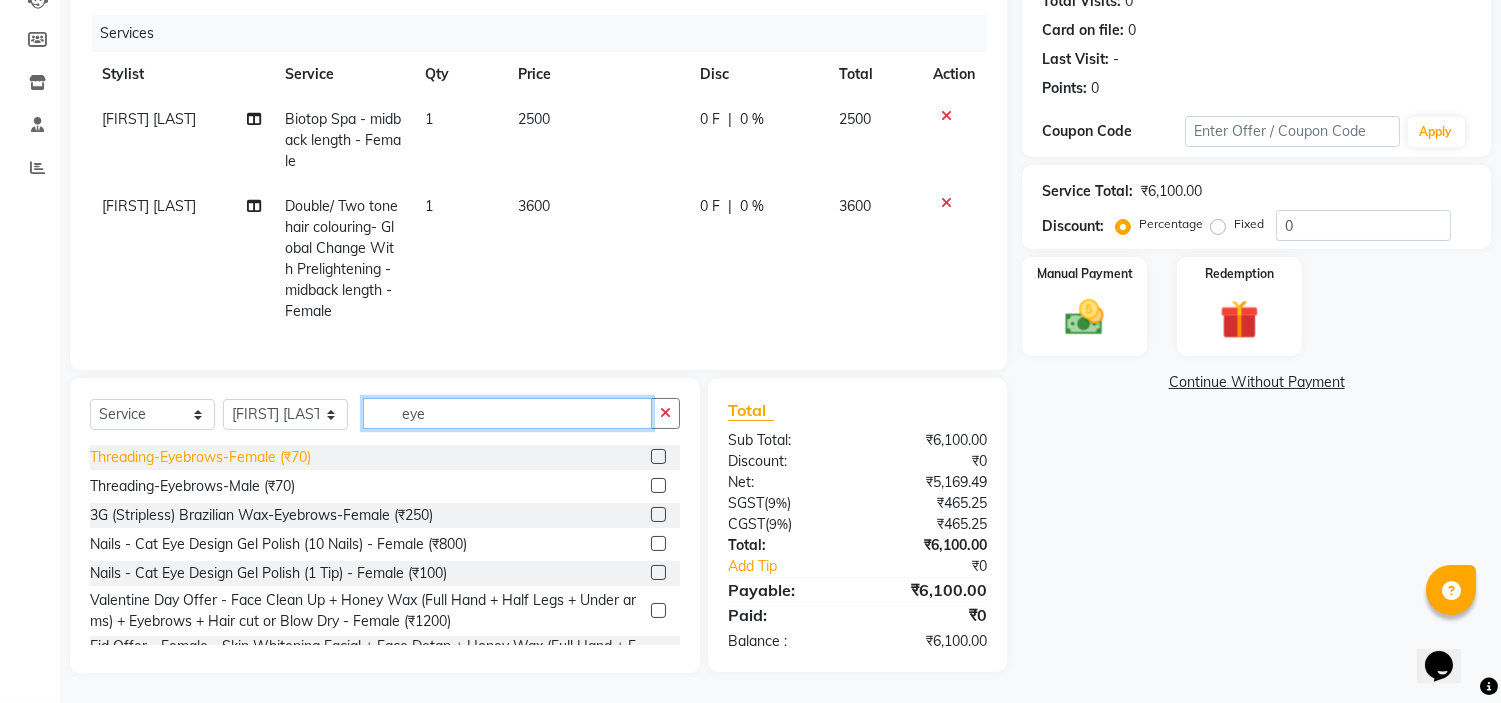 type on "eye" 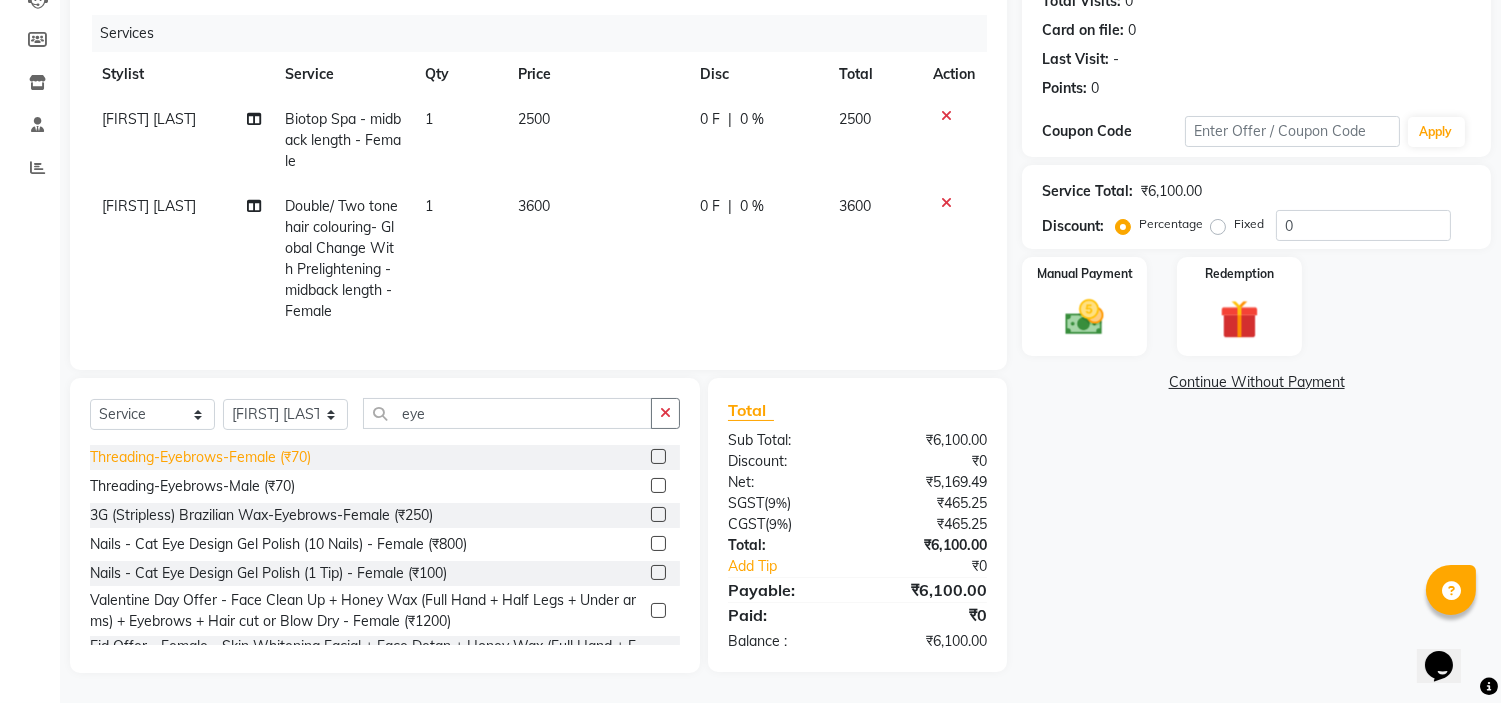 click on "Threading-Eyebrows-Female (₹70)" 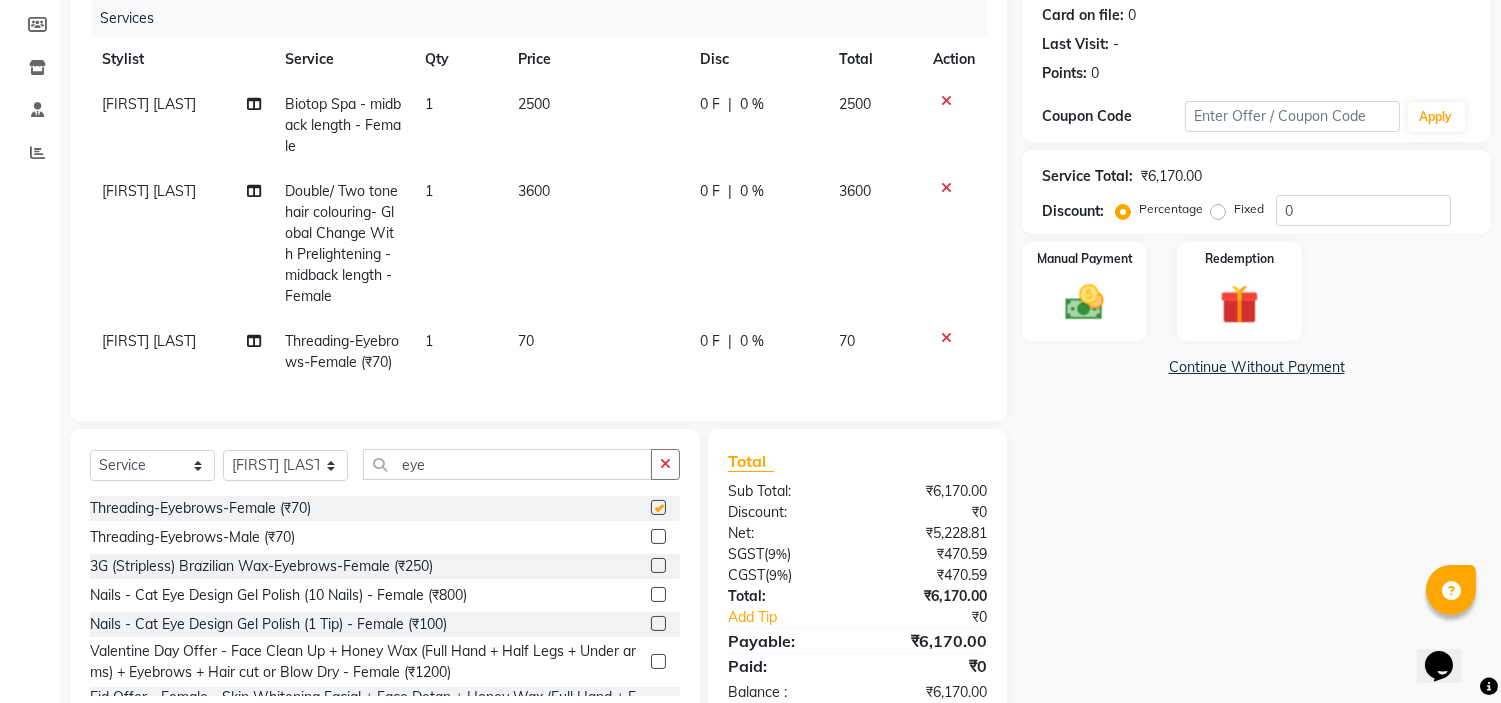 checkbox on "false" 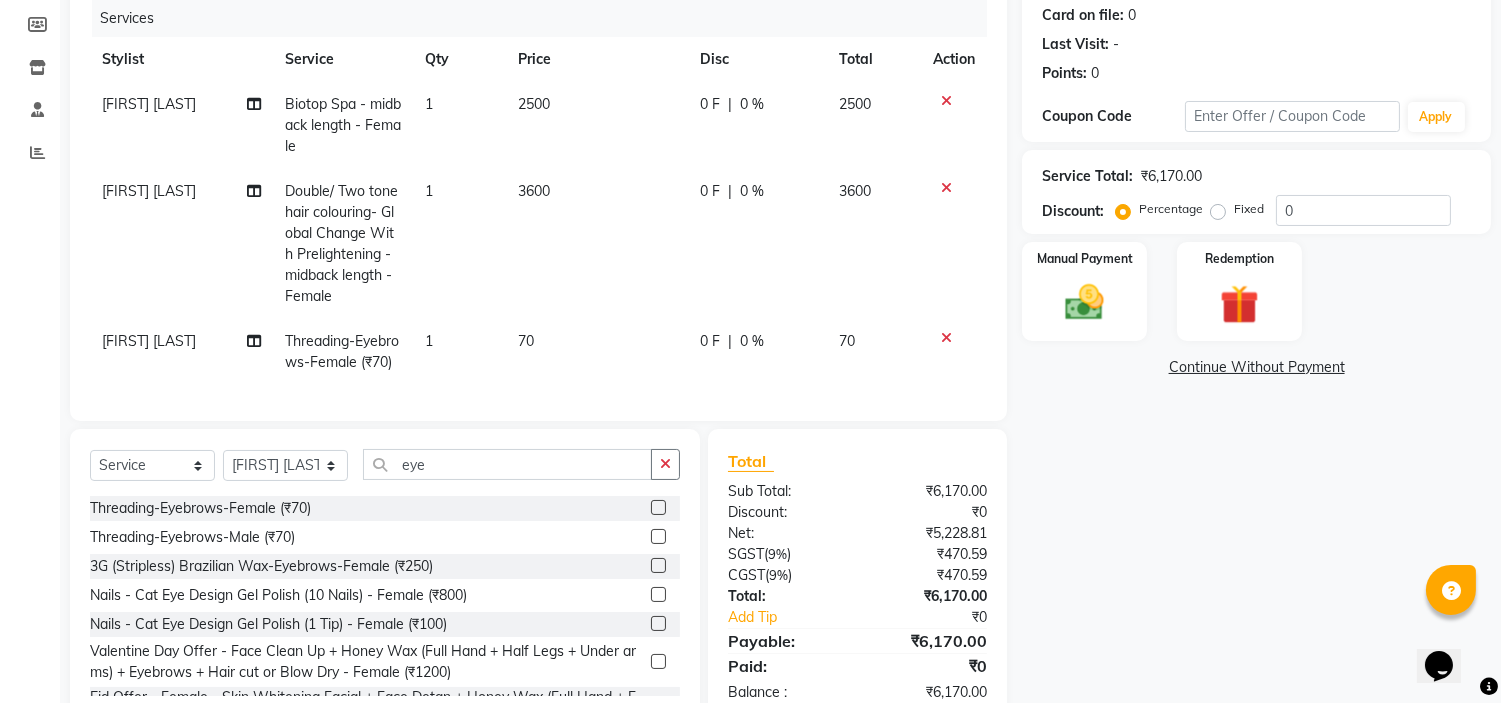 scroll, scrollTop: 336, scrollLeft: 0, axis: vertical 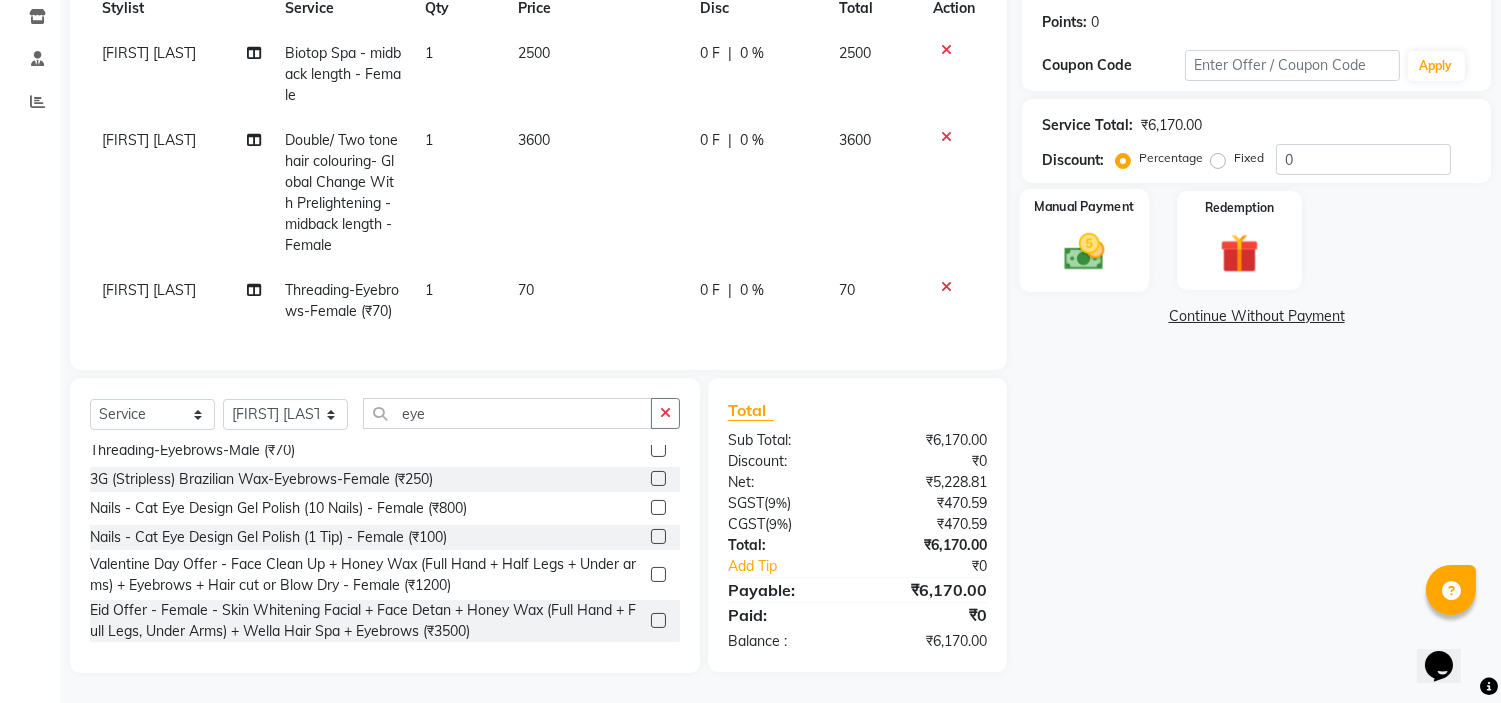 click on "Manual Payment" 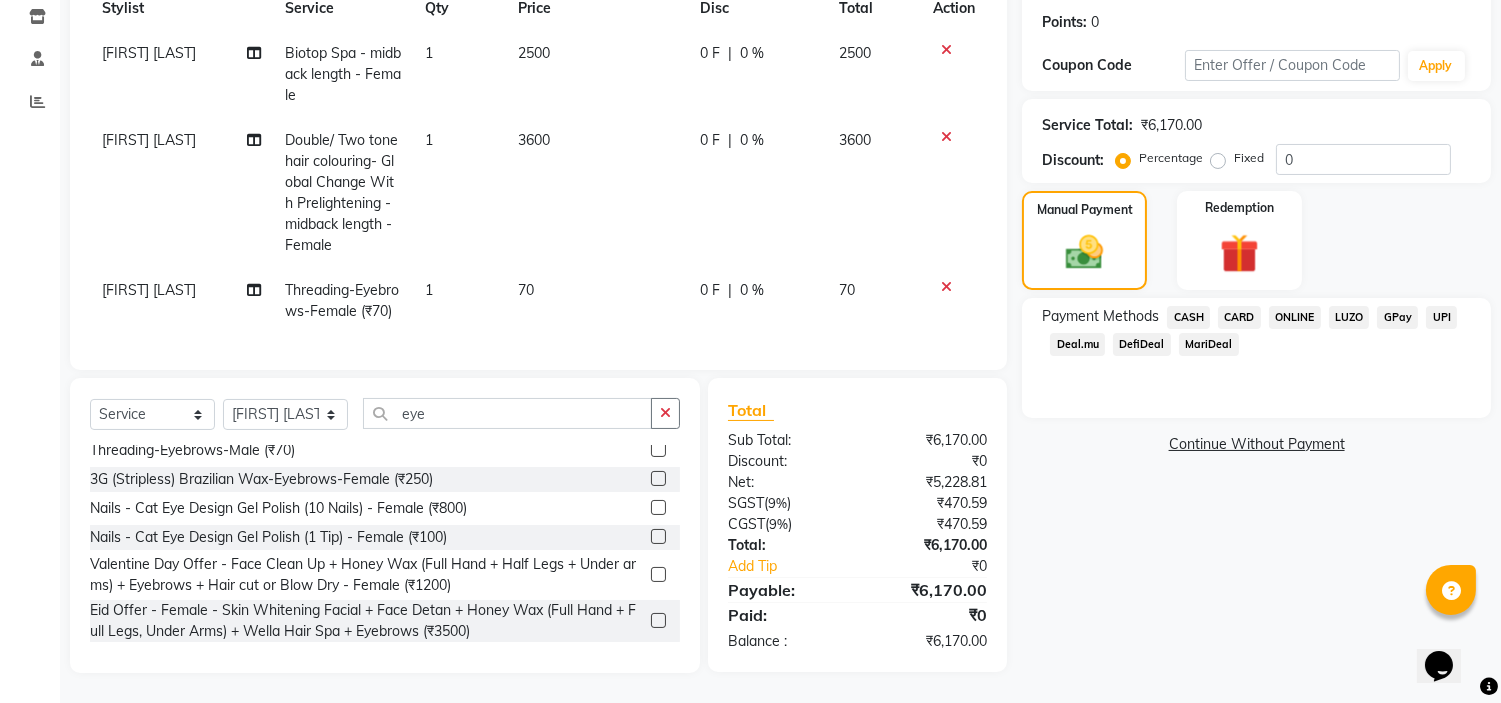 click on "ONLINE" 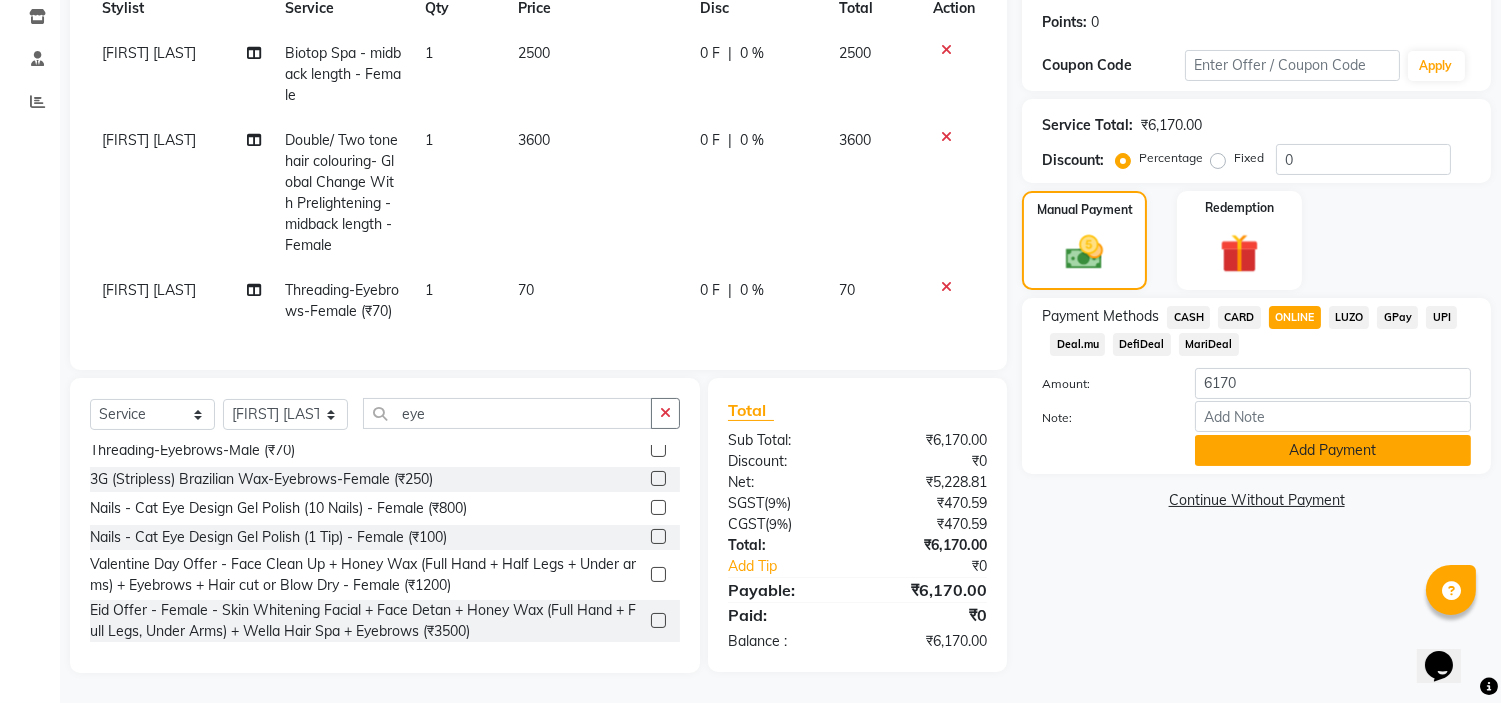 click on "Add Payment" 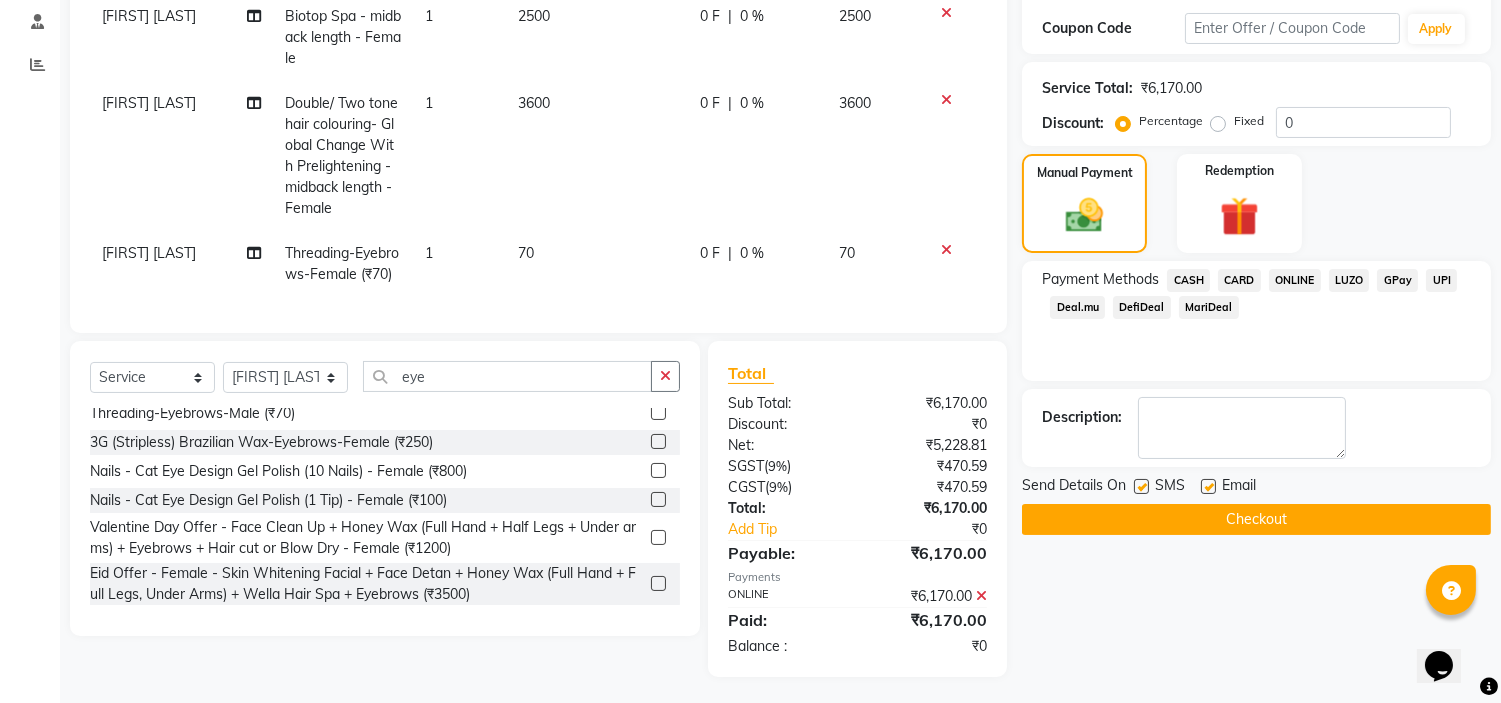 click on "Checkout" 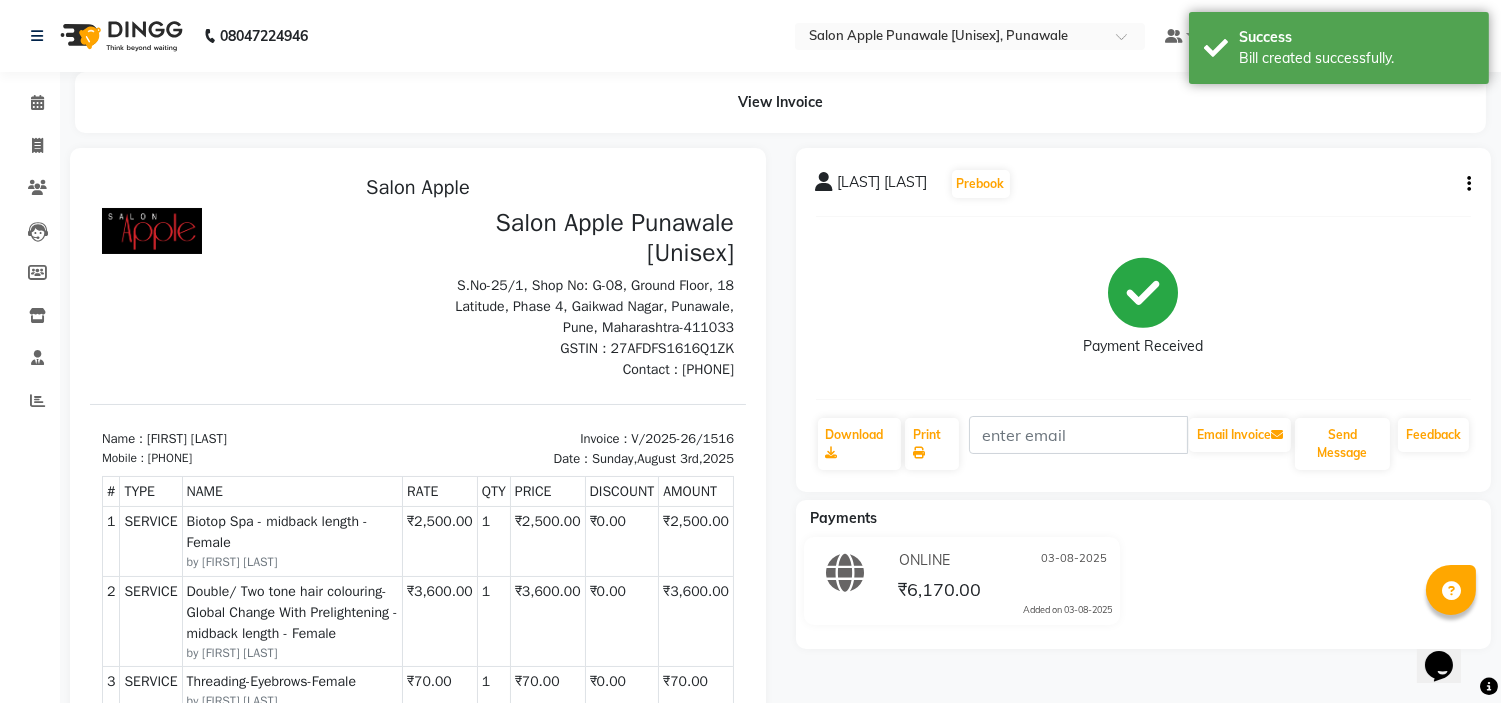 scroll, scrollTop: 0, scrollLeft: 0, axis: both 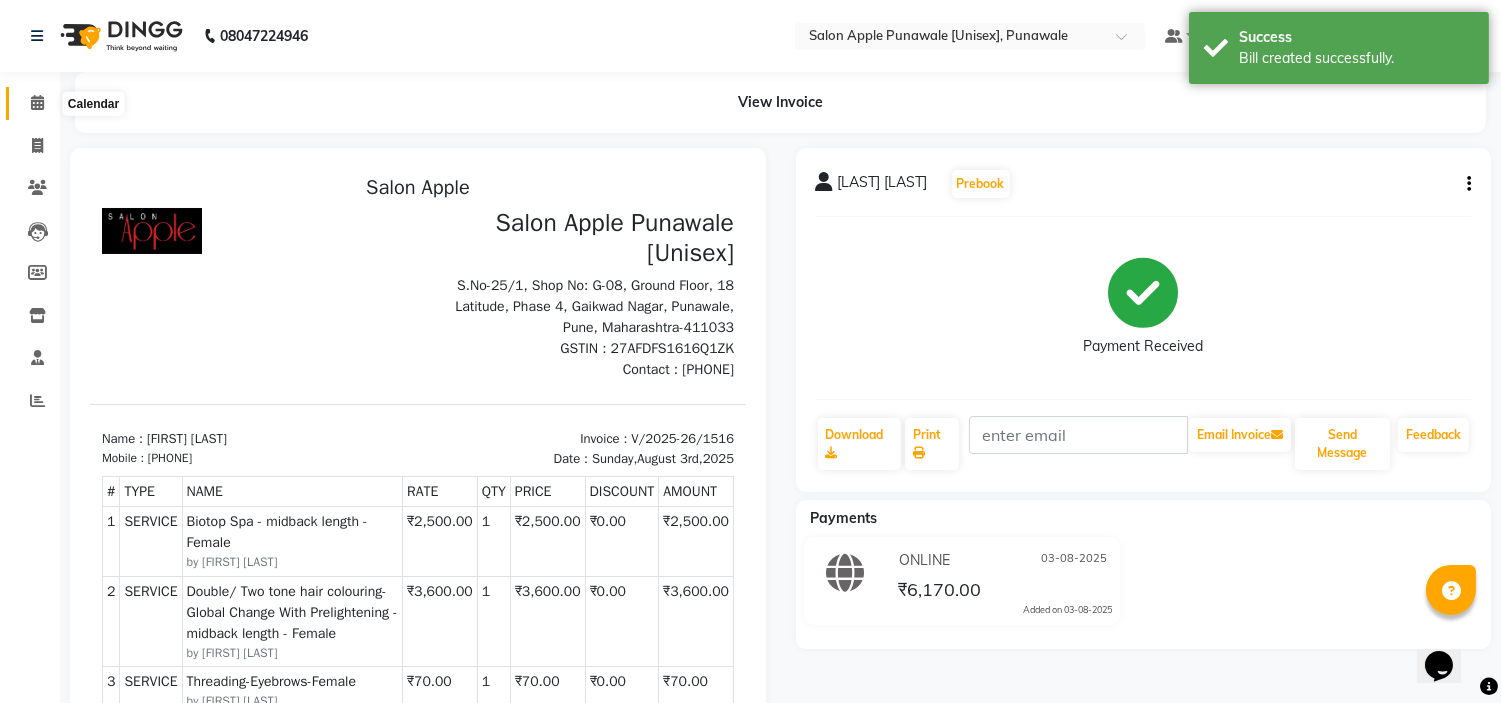 click 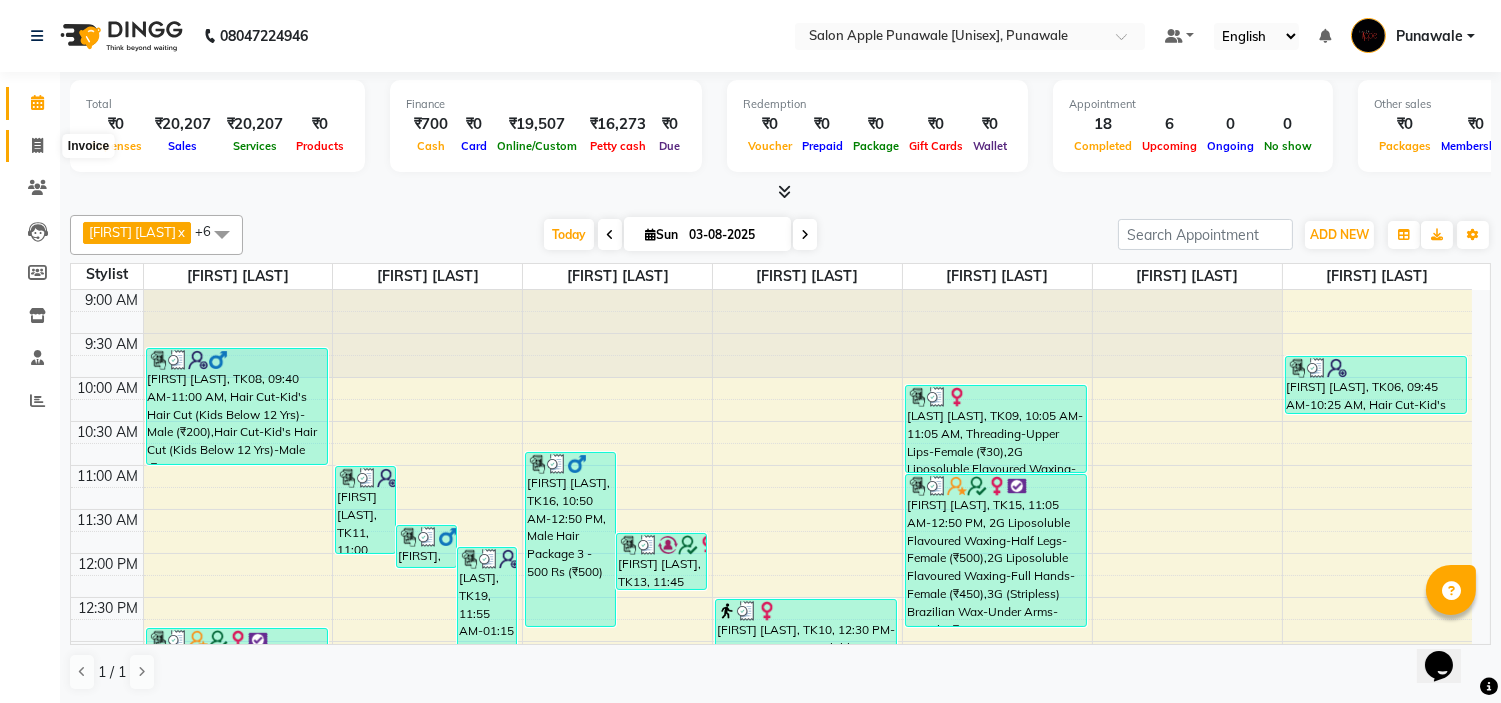 click 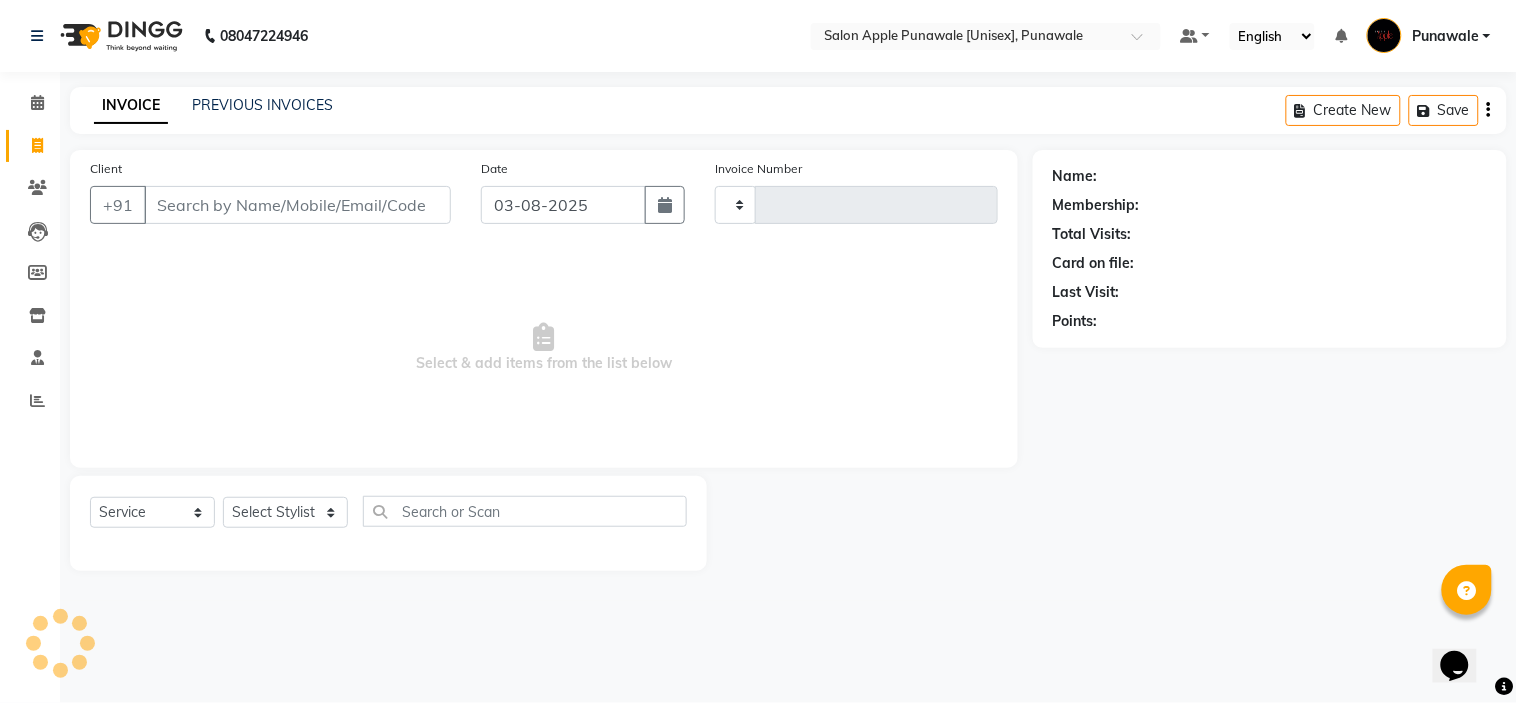 type on "1517" 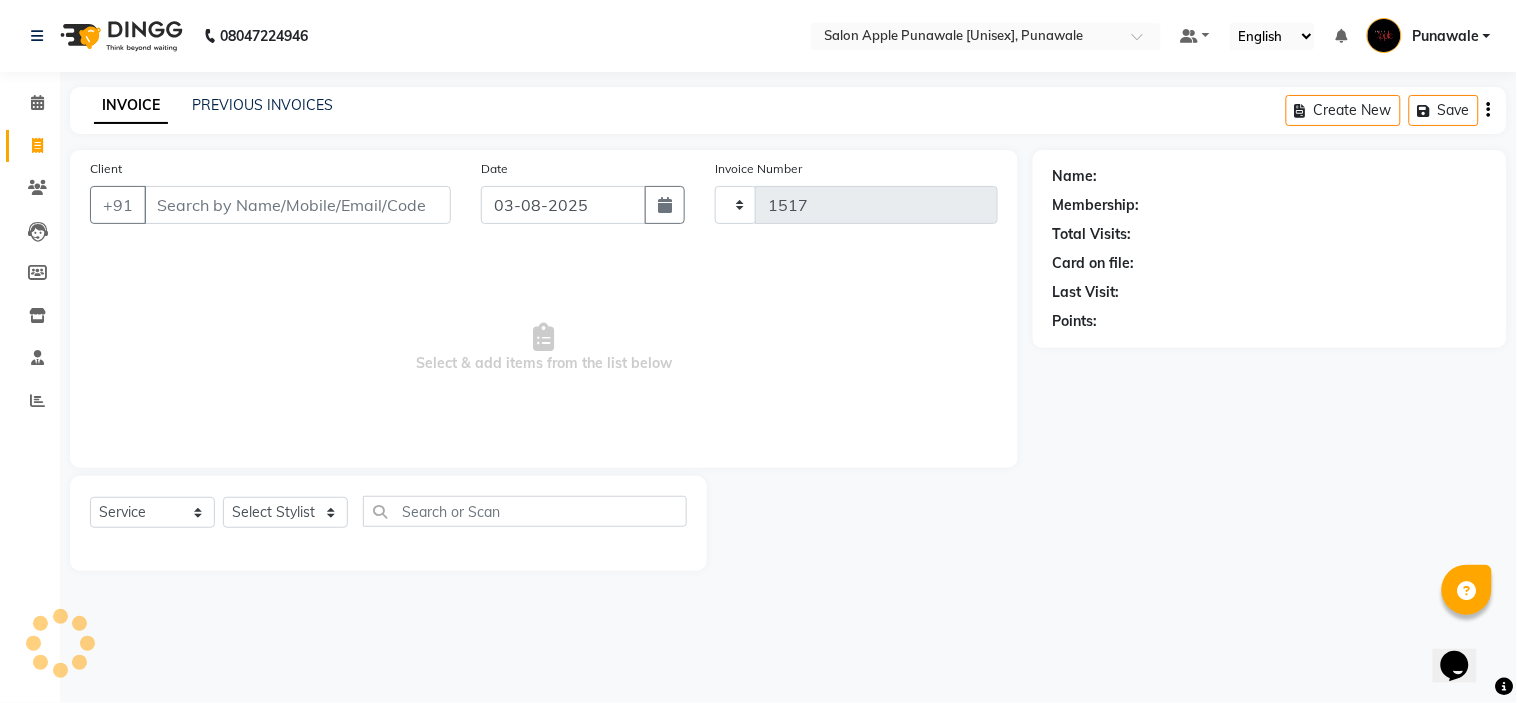select on "5421" 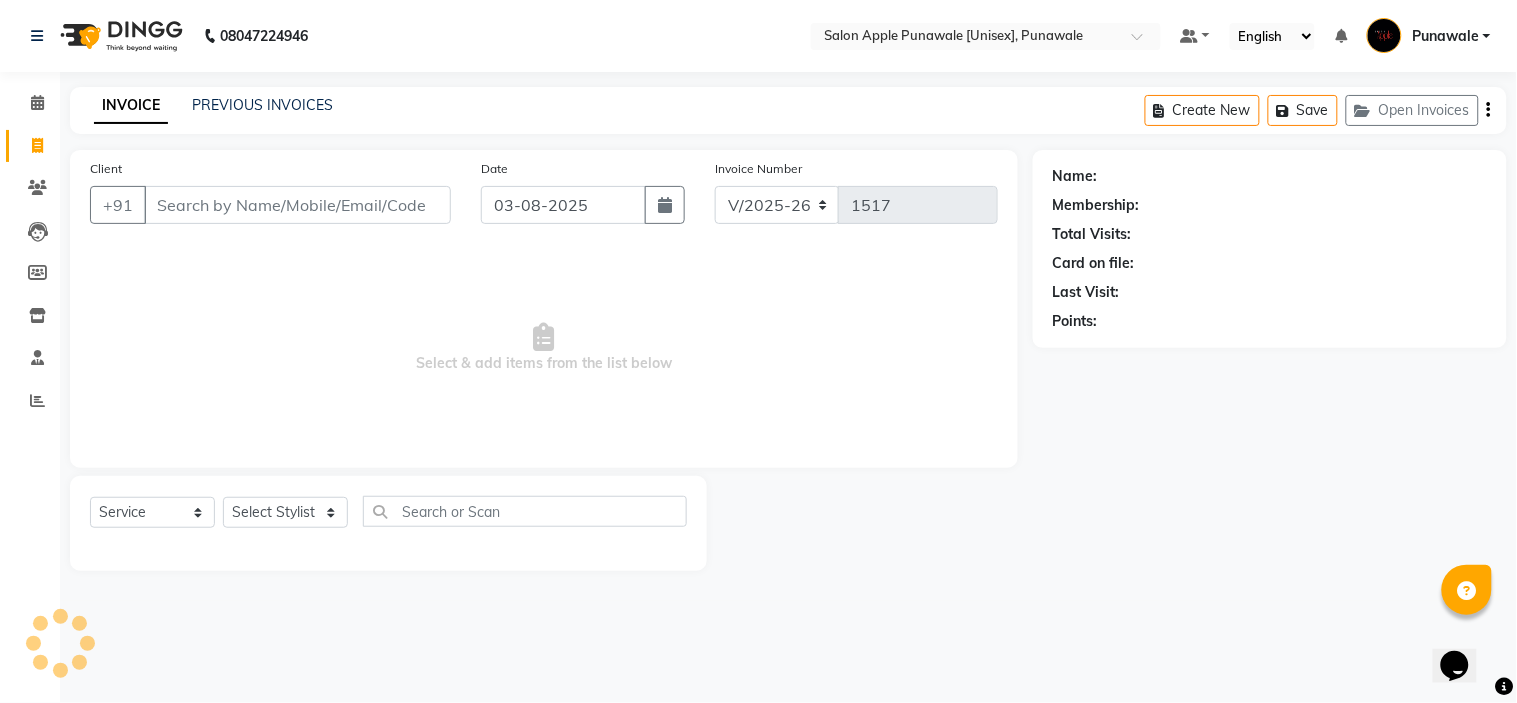 click on "Client" at bounding box center (297, 205) 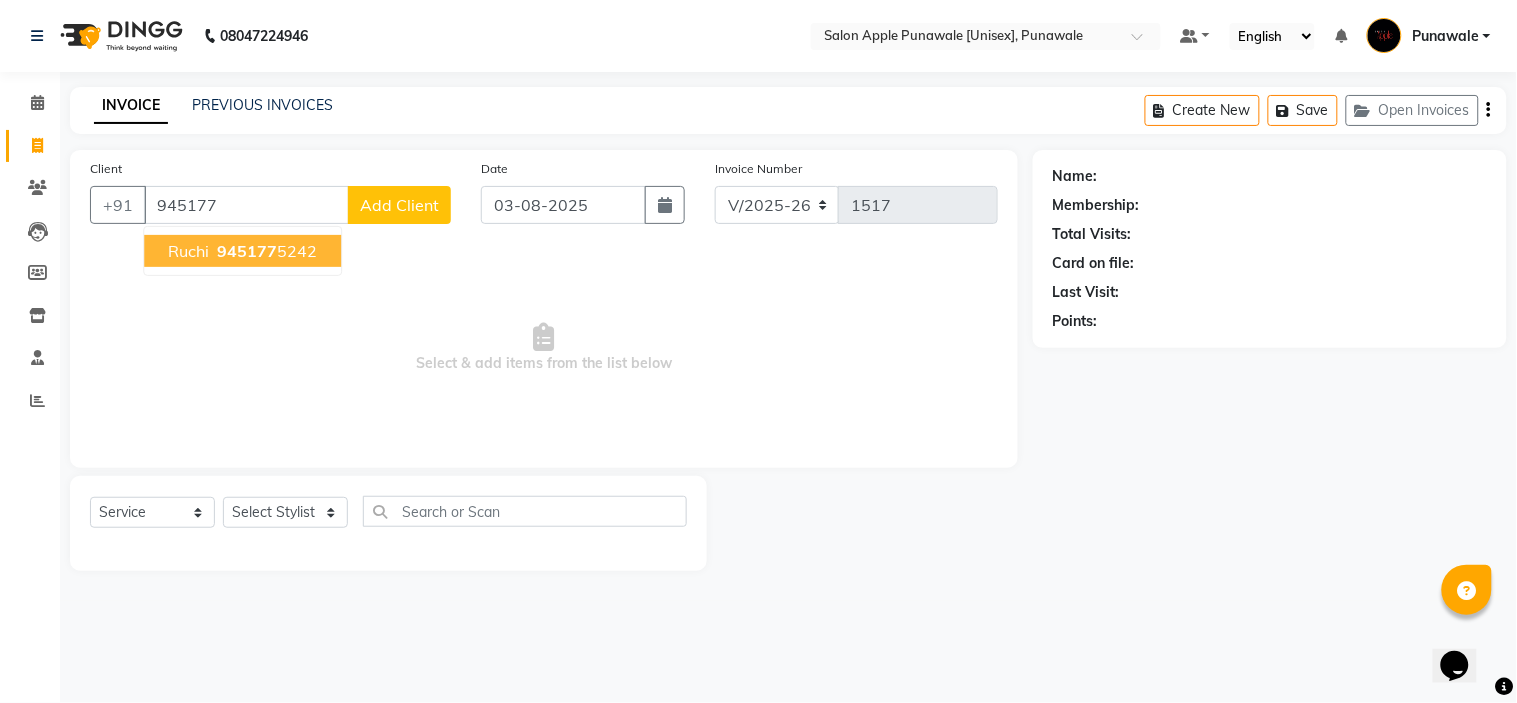 click on "945177" at bounding box center [247, 251] 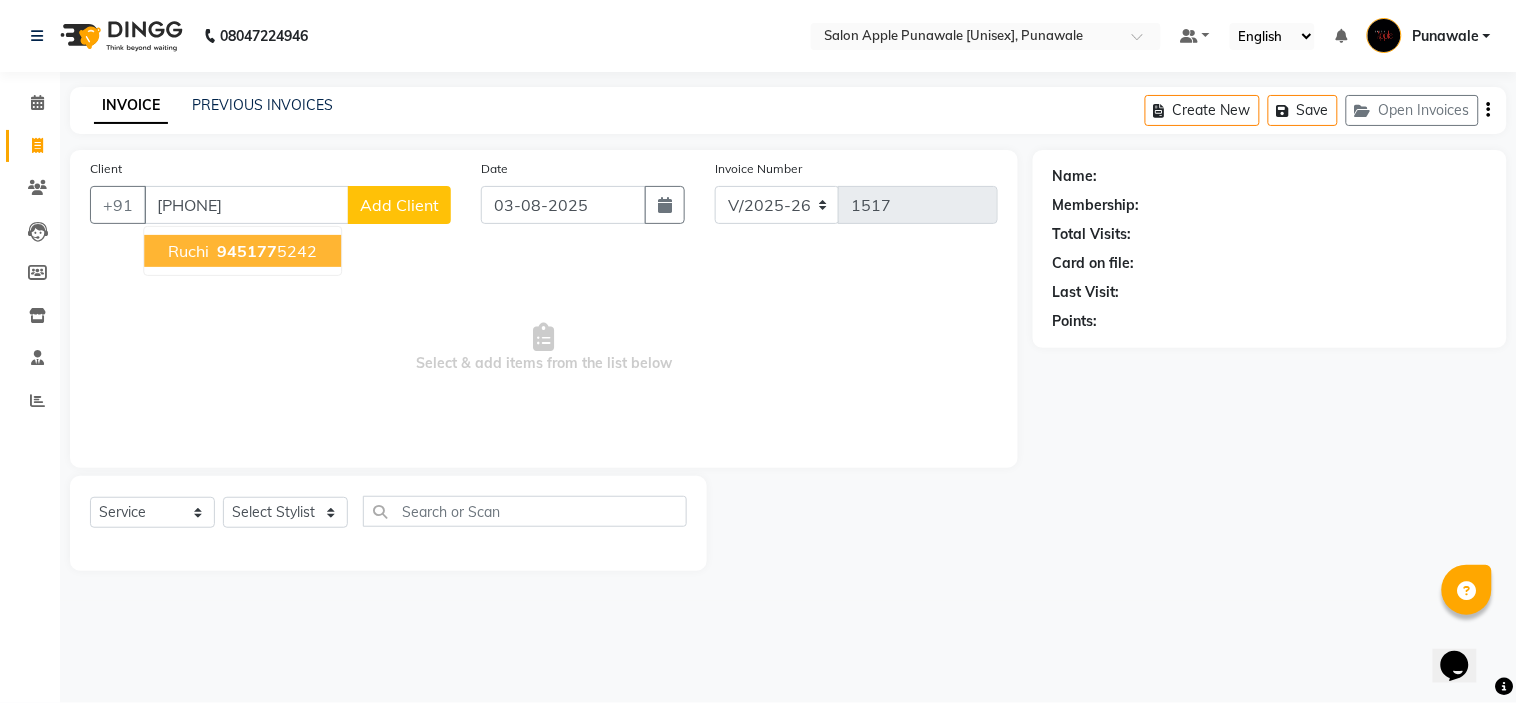 type on "9451775242" 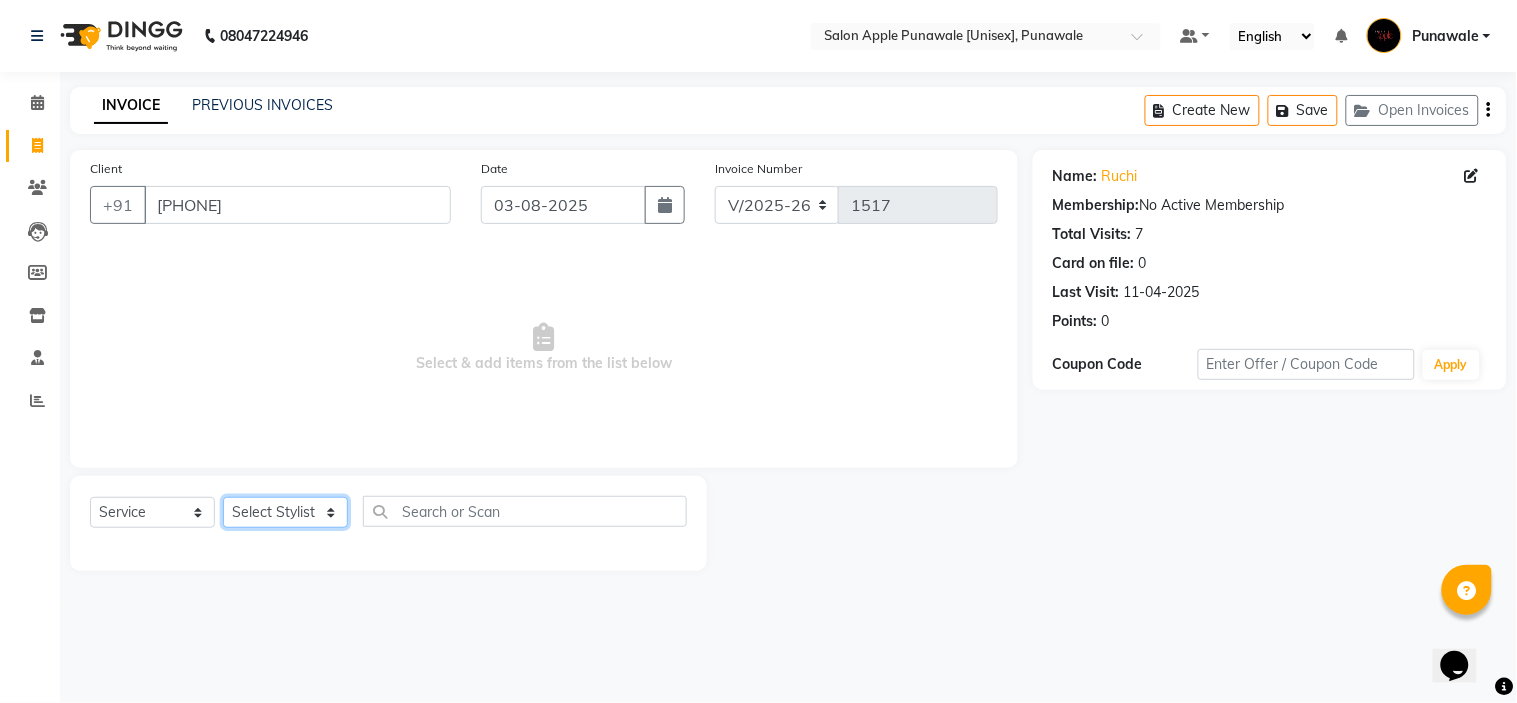 click on "Select Stylist Avi Sonawane Kamlesh Nikam Kaveri Nikam Pallavi Waghamare Shruti Khapake Sneha Jadhav Sohail Shaikh  Vivek Hire" 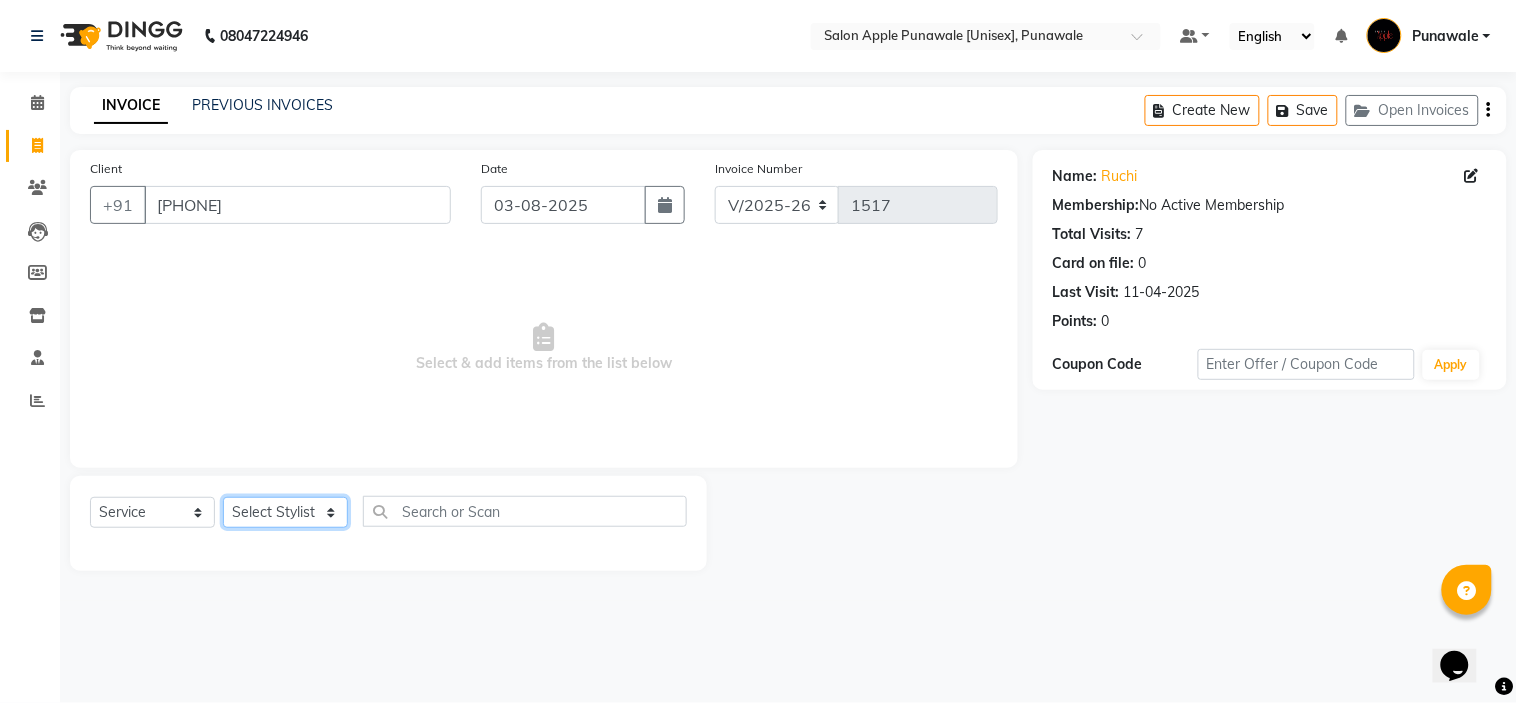 select on "63297" 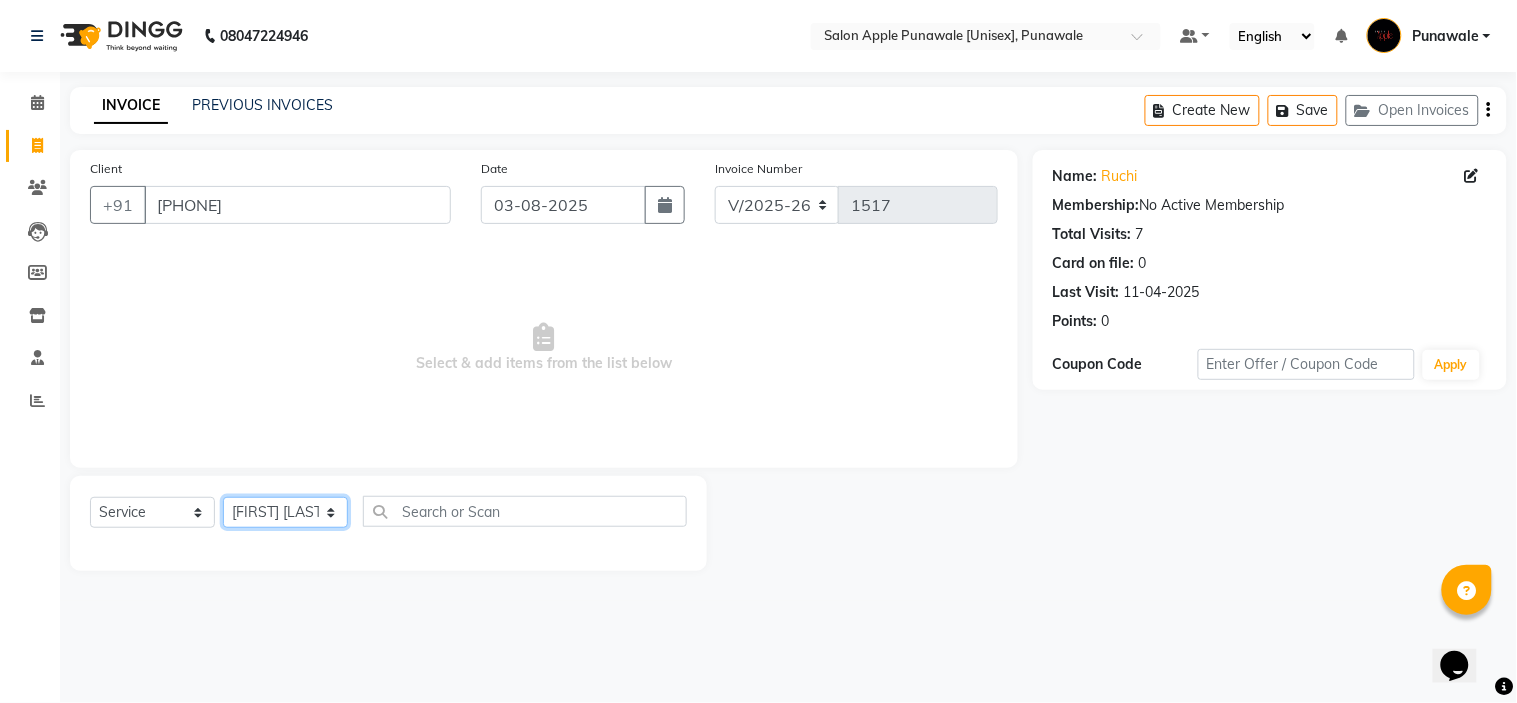 click on "Select Stylist Avi Sonawane Kamlesh Nikam Kaveri Nikam Pallavi Waghamare Shruti Khapake Sneha Jadhav Sohail Shaikh  Vivek Hire" 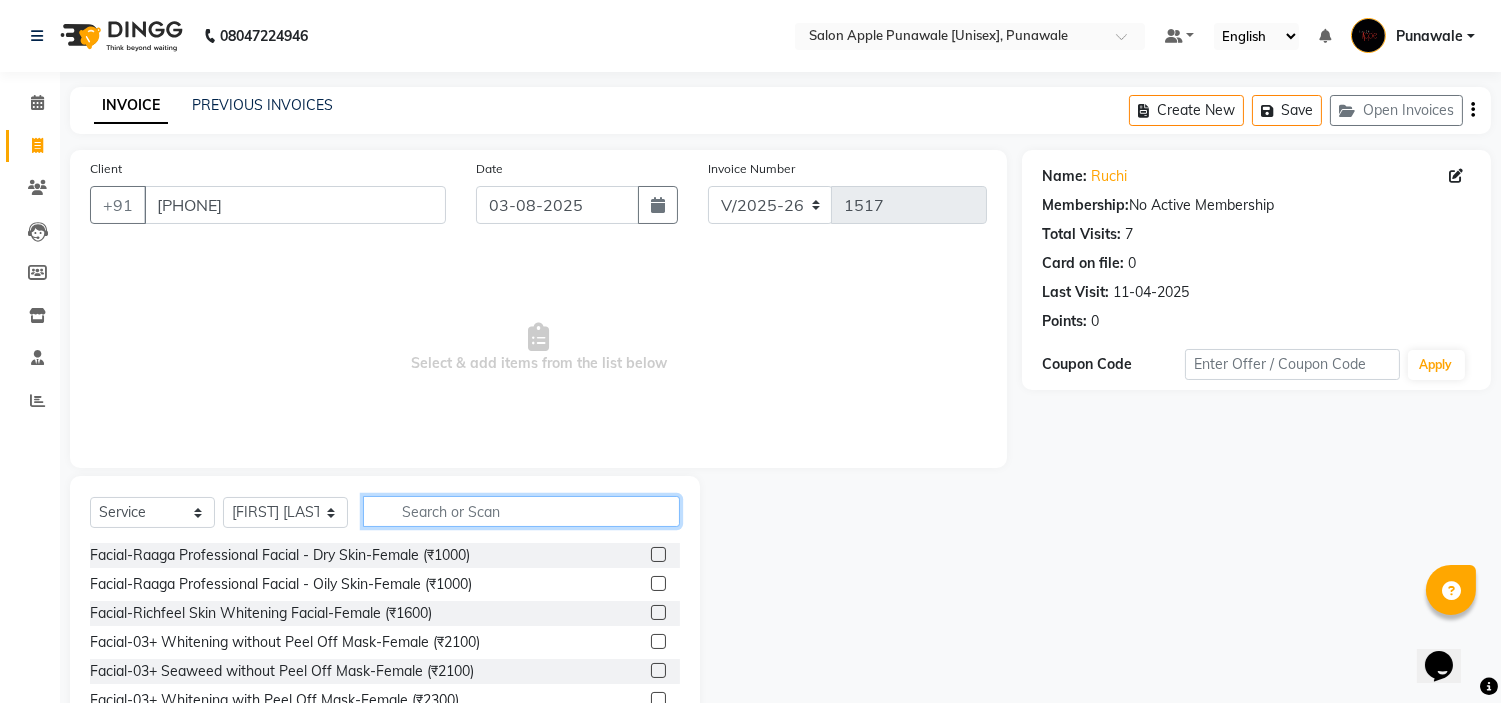 click 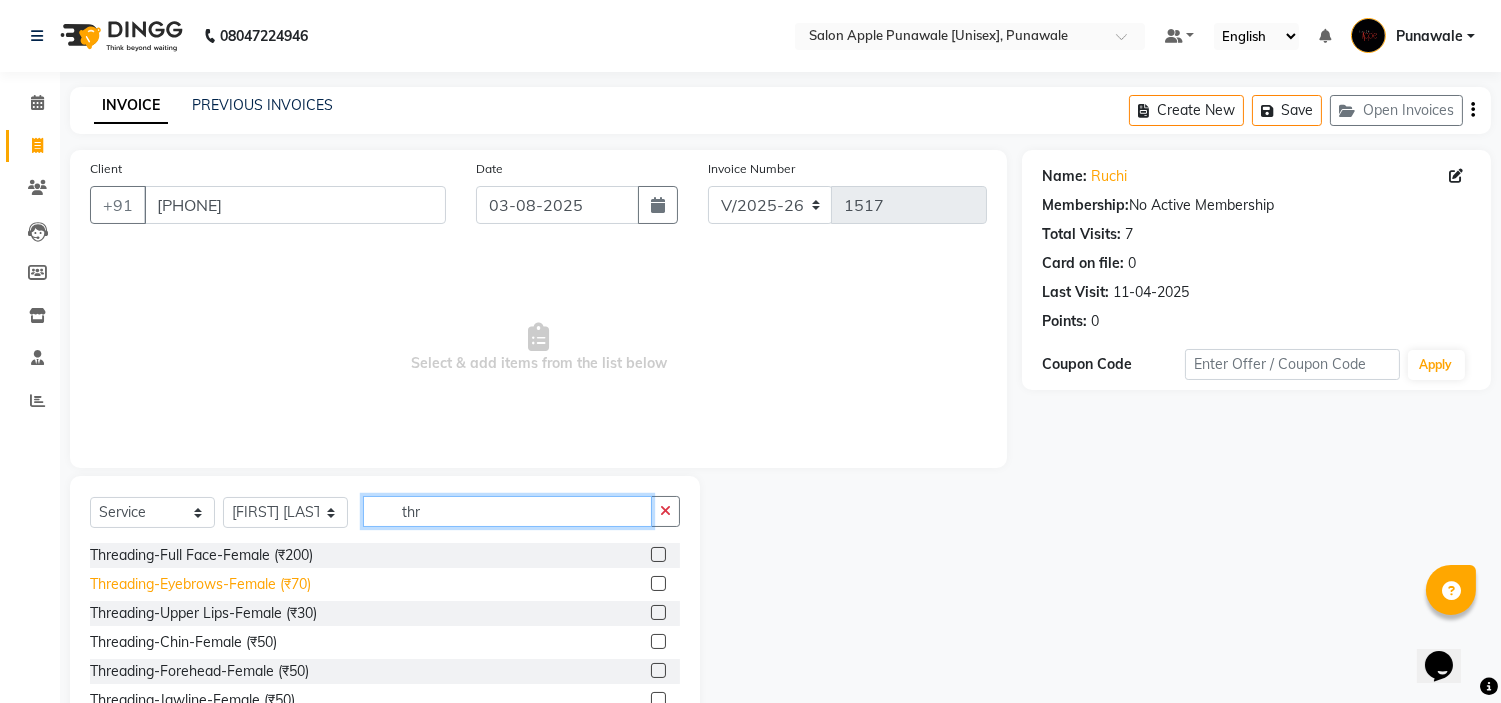 type on "thr" 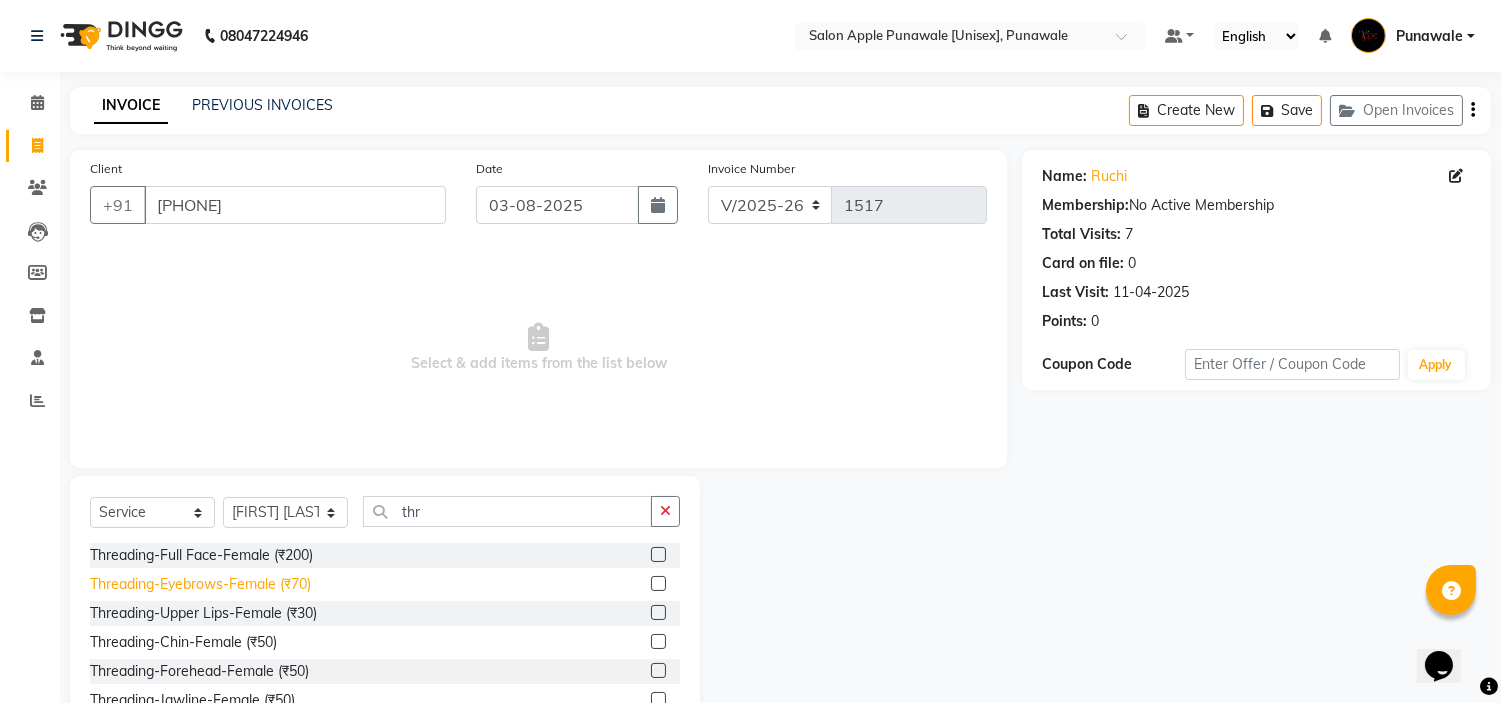 click on "Threading-Eyebrows-Female (₹70)" 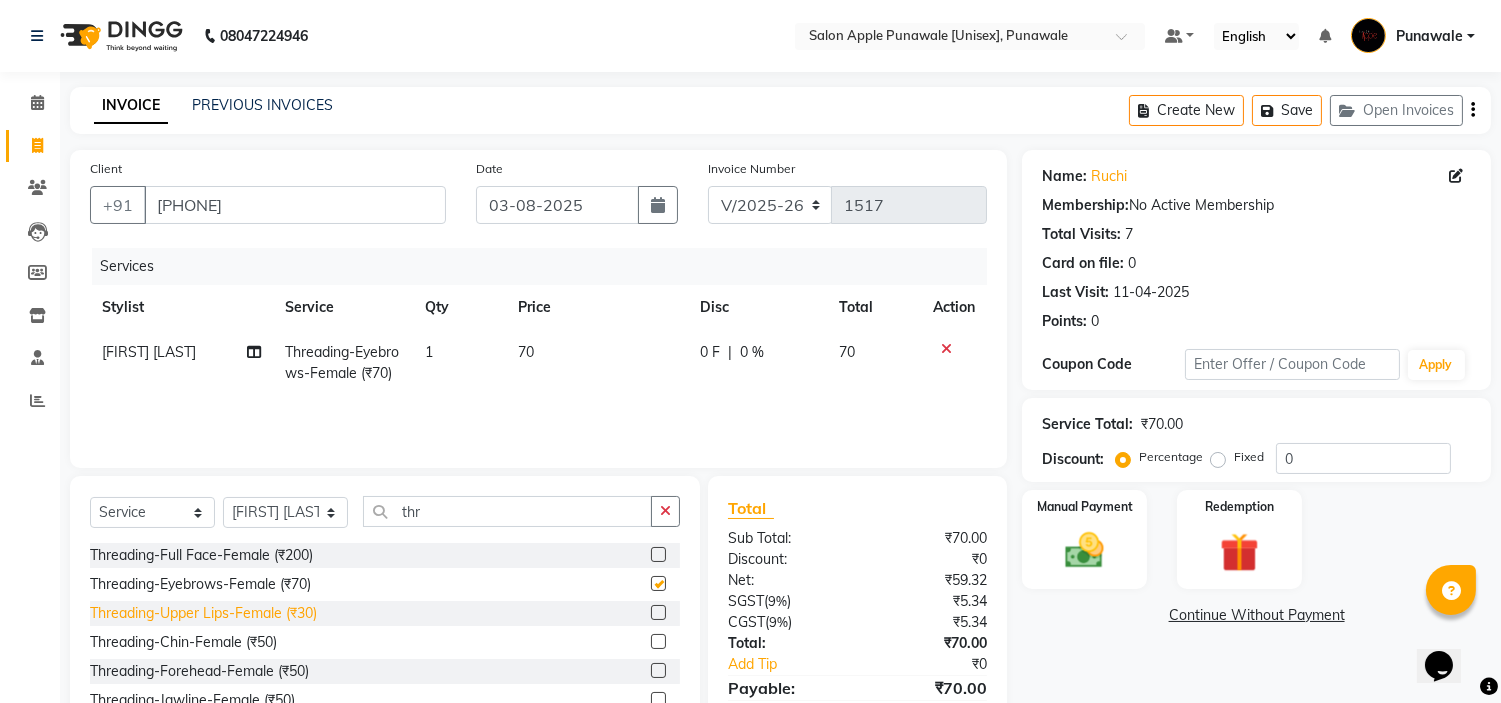 checkbox on "false" 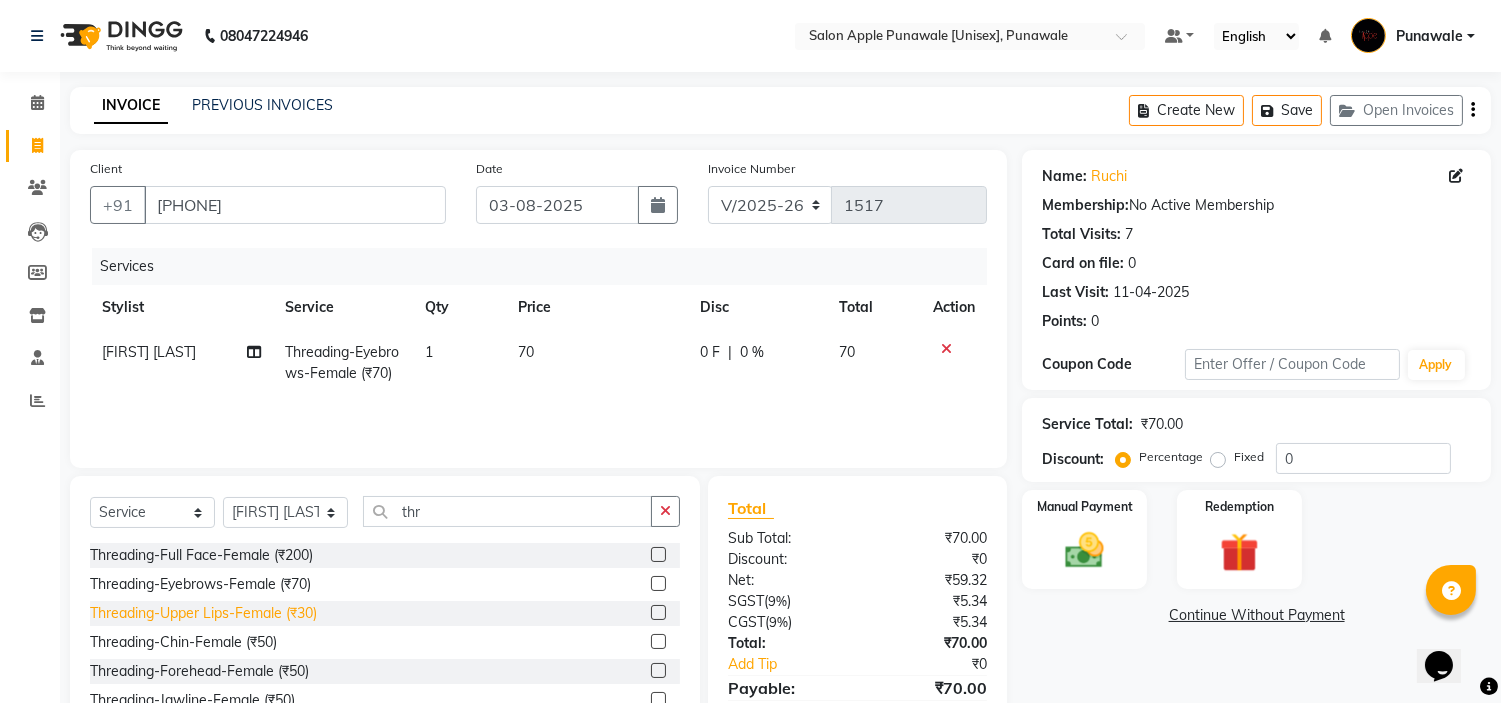 click on "Threading-Upper Lips-Female (₹30)" 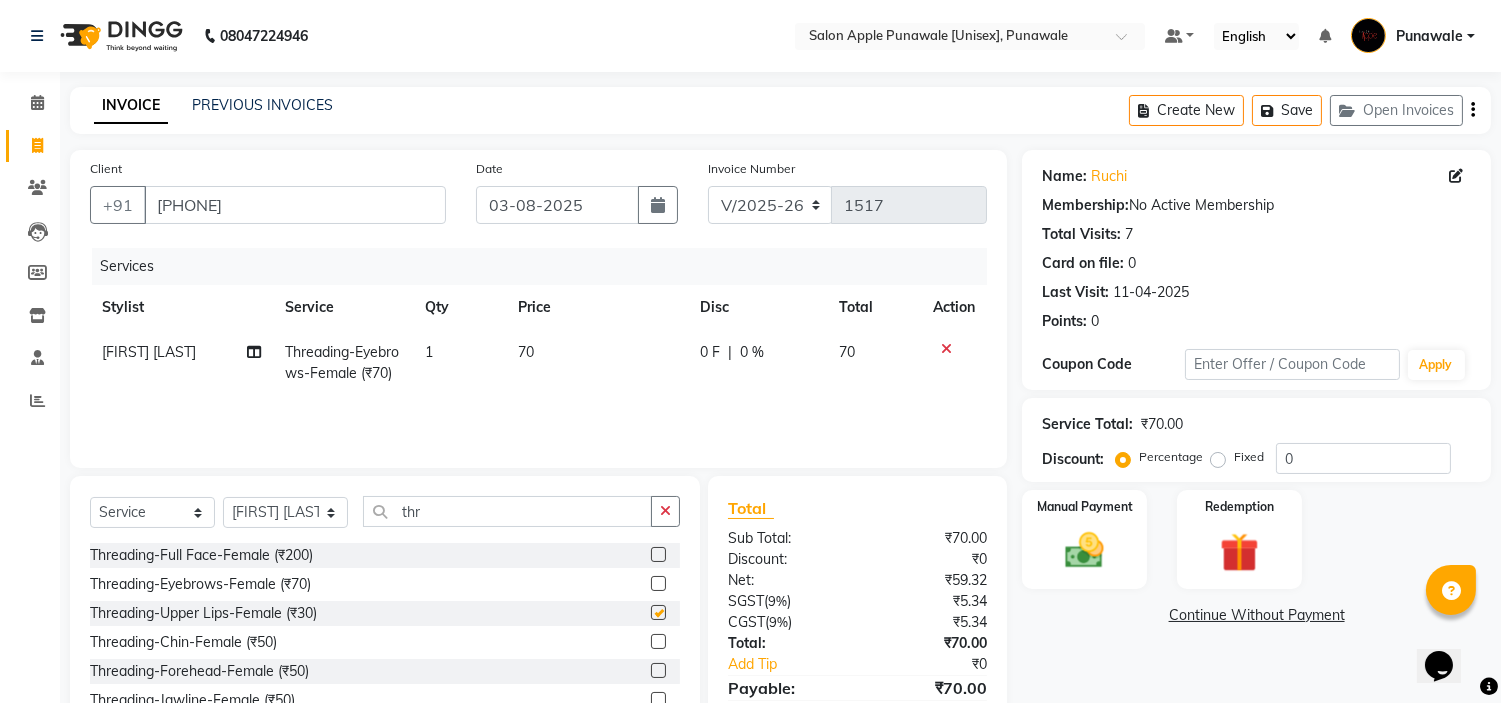 checkbox on "false" 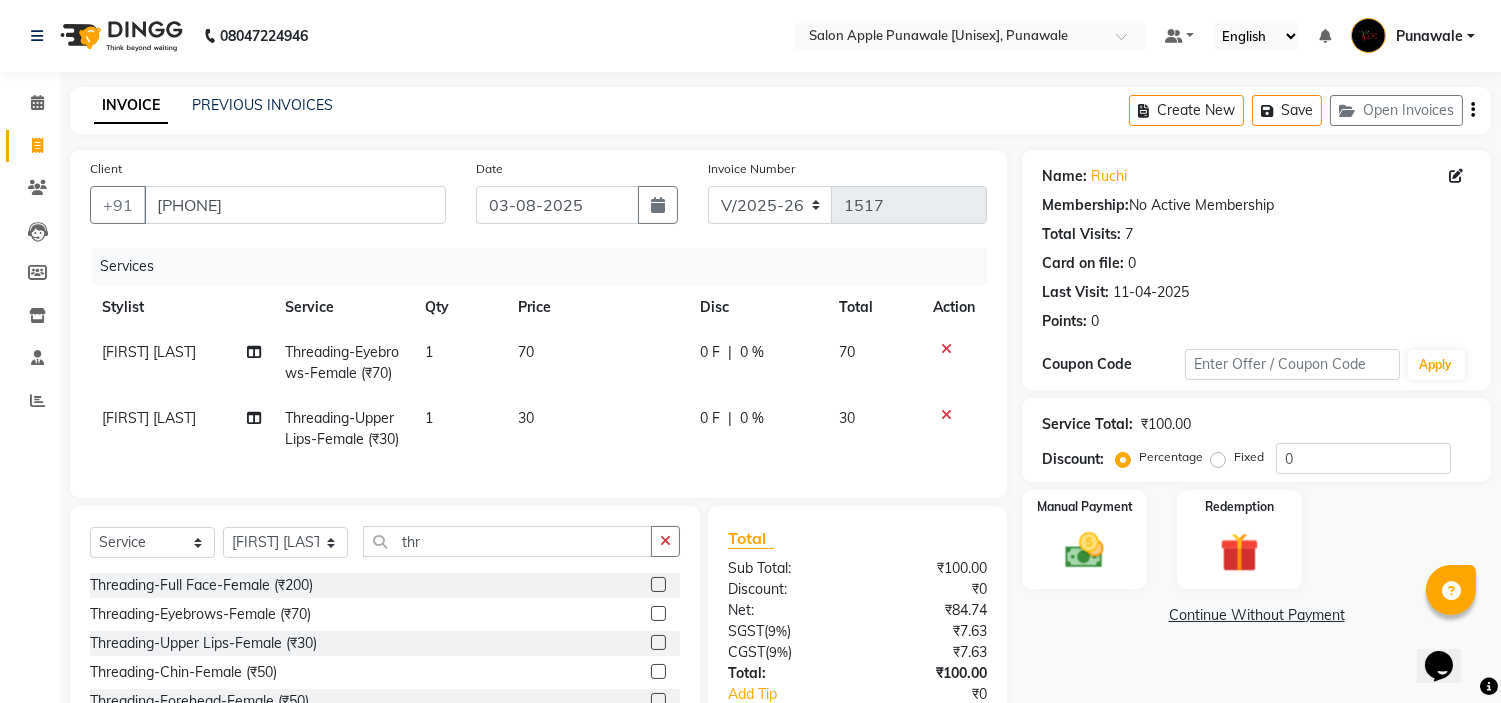 scroll, scrollTop: 111, scrollLeft: 0, axis: vertical 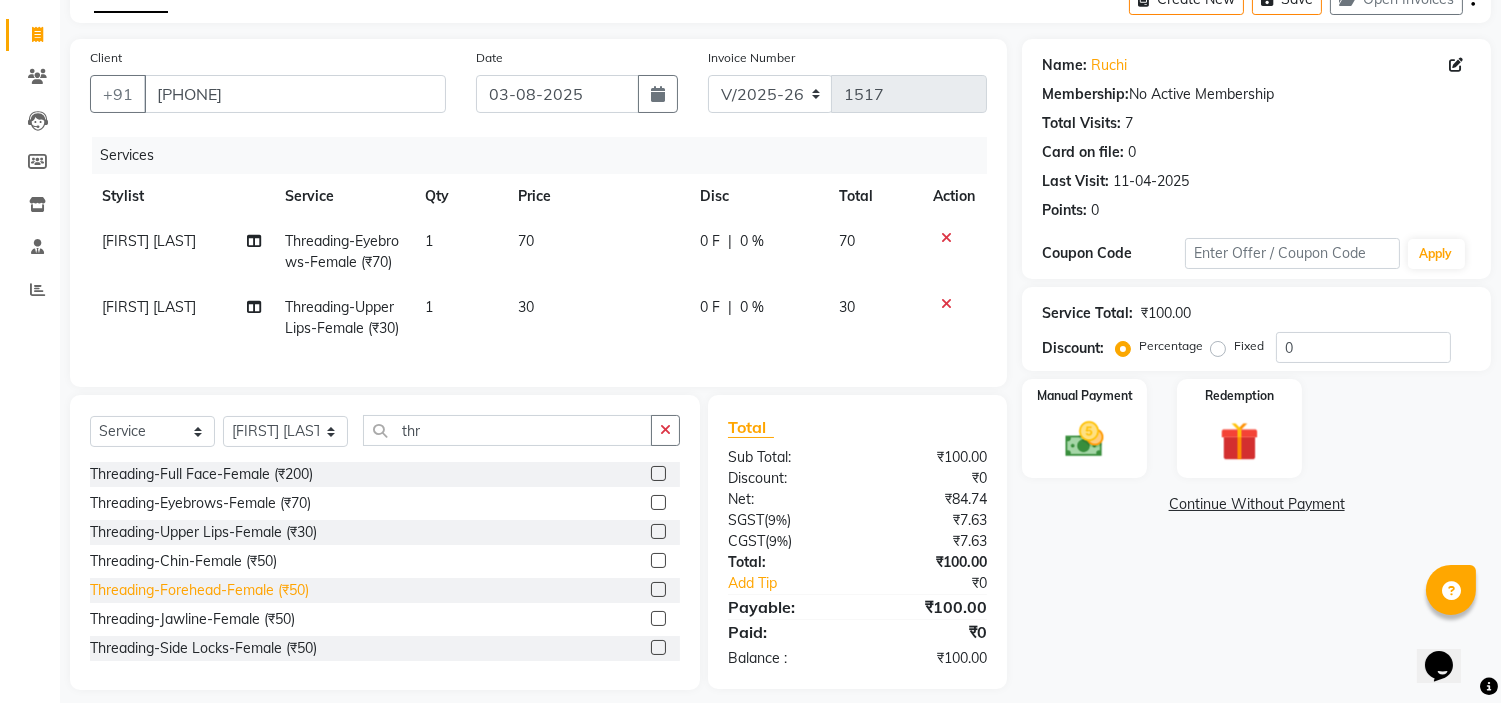 click on "Threading-Forehead-Female (₹50)" 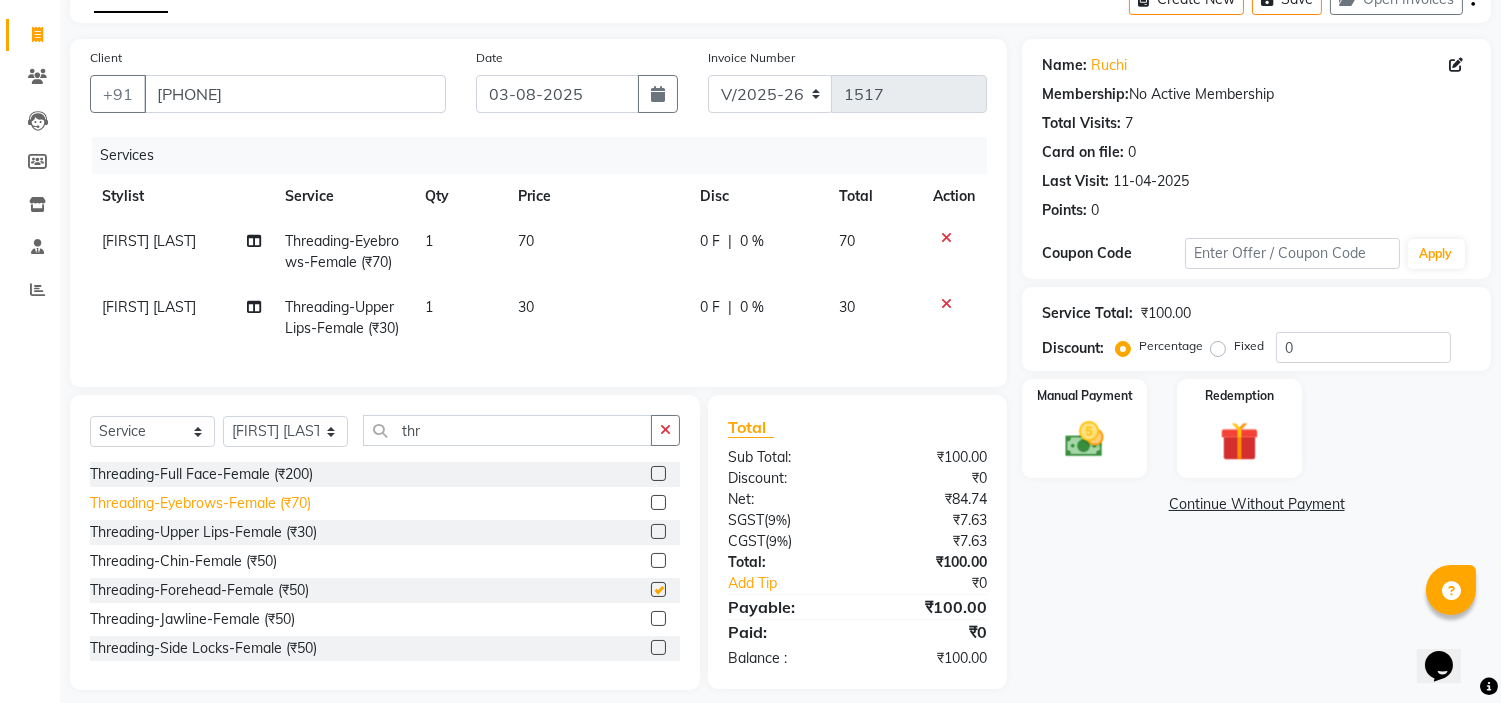 checkbox on "false" 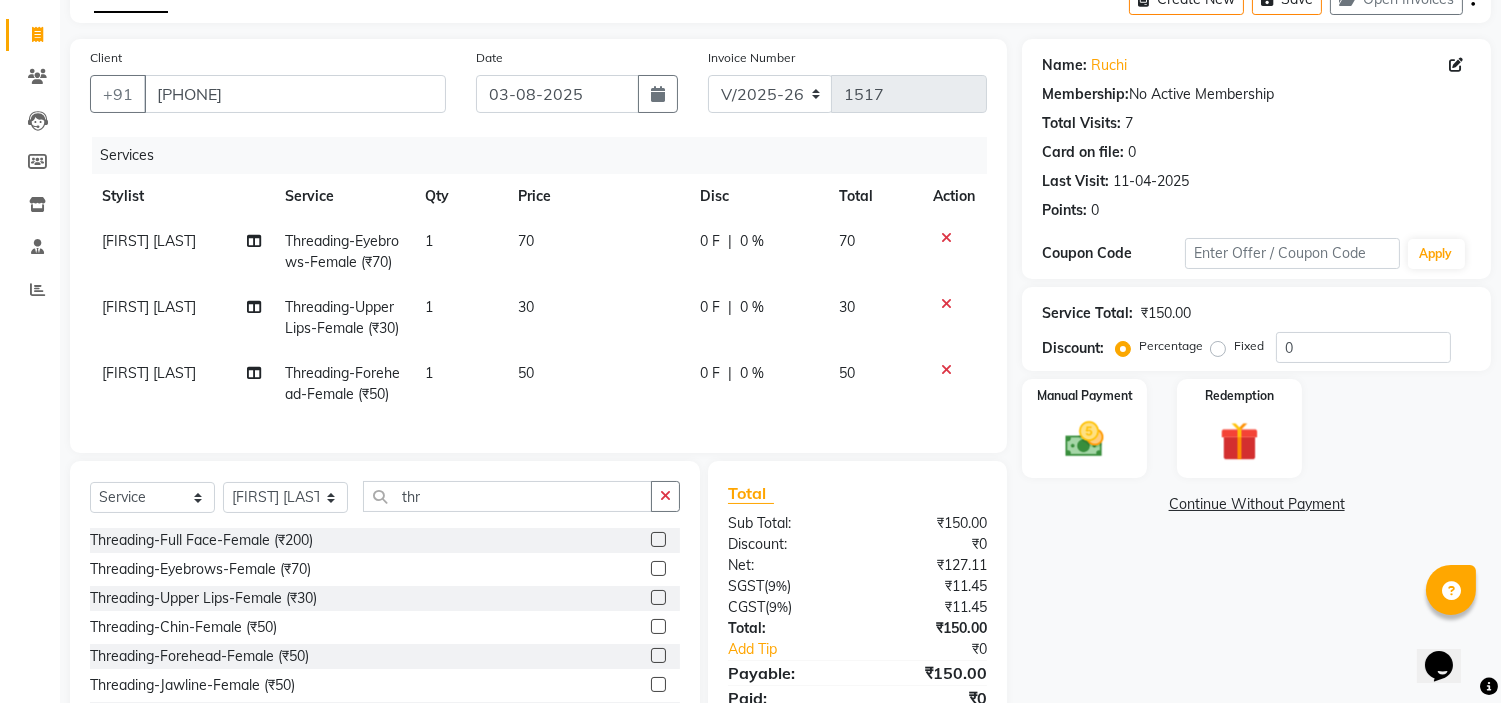 scroll, scrollTop: 273, scrollLeft: 0, axis: vertical 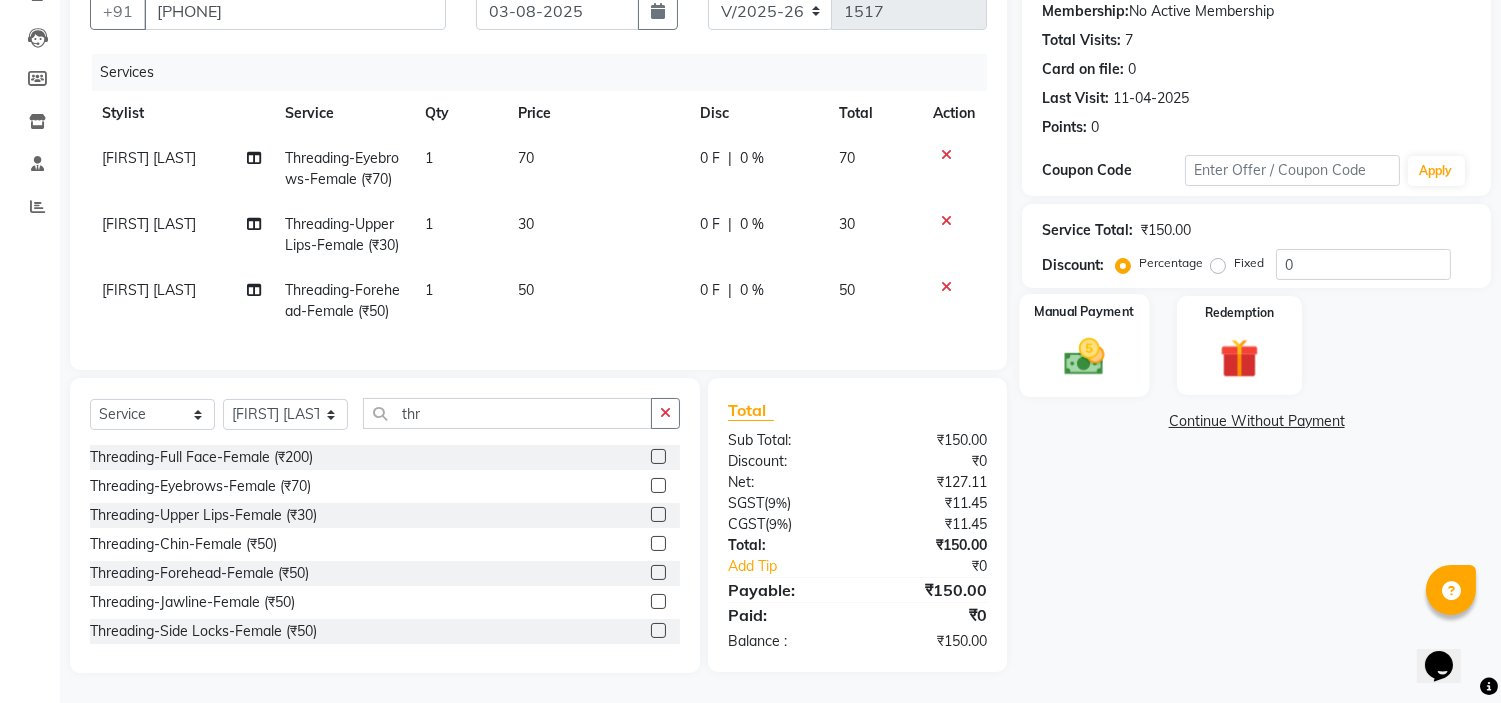 click on "Manual Payment" 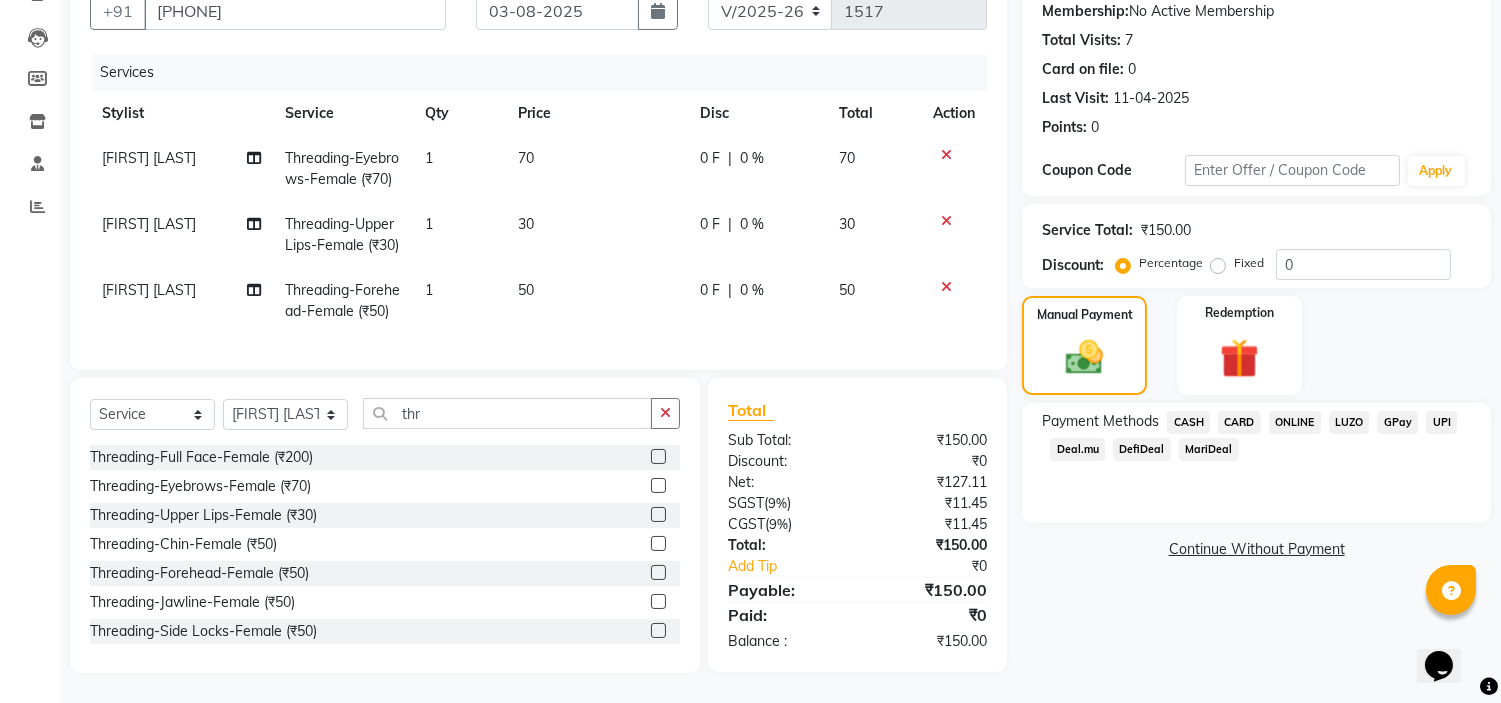 click on "ONLINE" 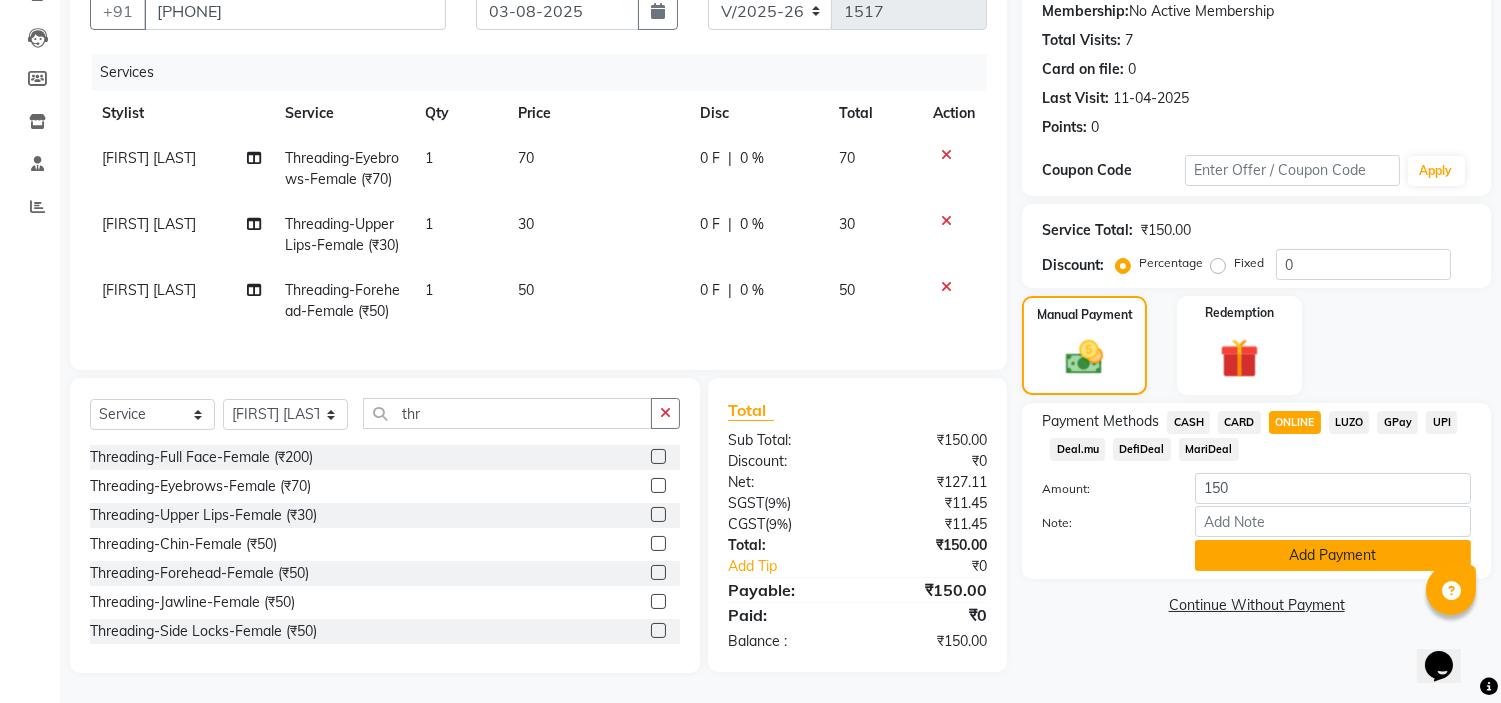 click on "Add Payment" 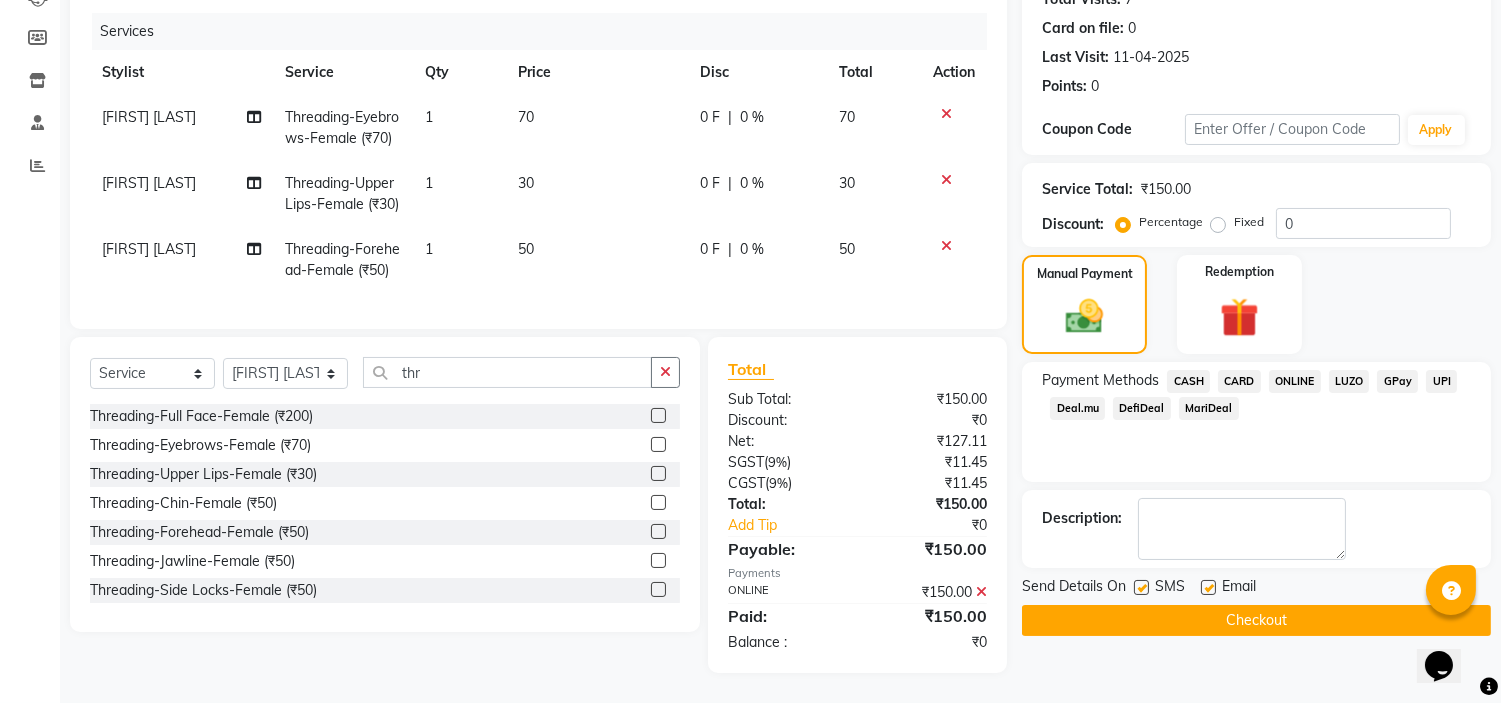 scroll, scrollTop: 314, scrollLeft: 0, axis: vertical 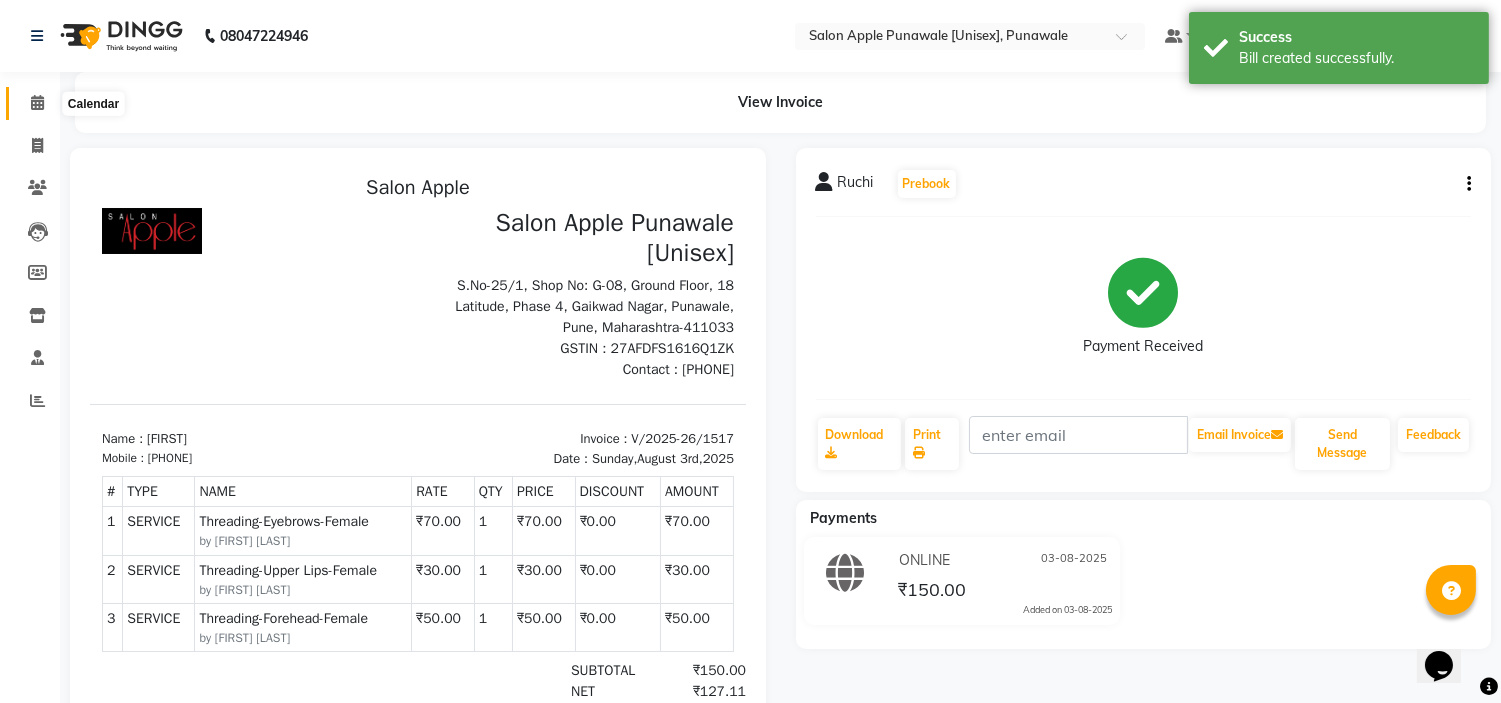 click 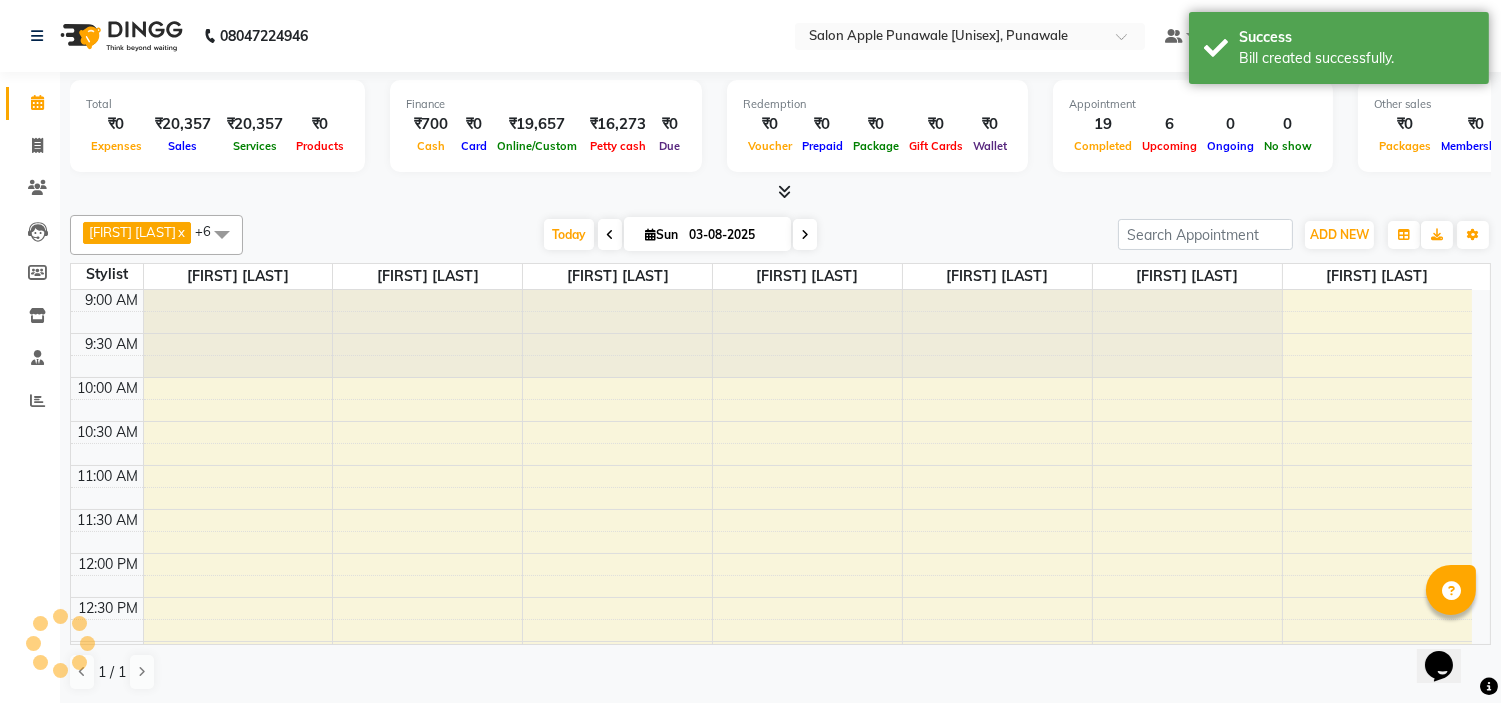 scroll, scrollTop: 0, scrollLeft: 0, axis: both 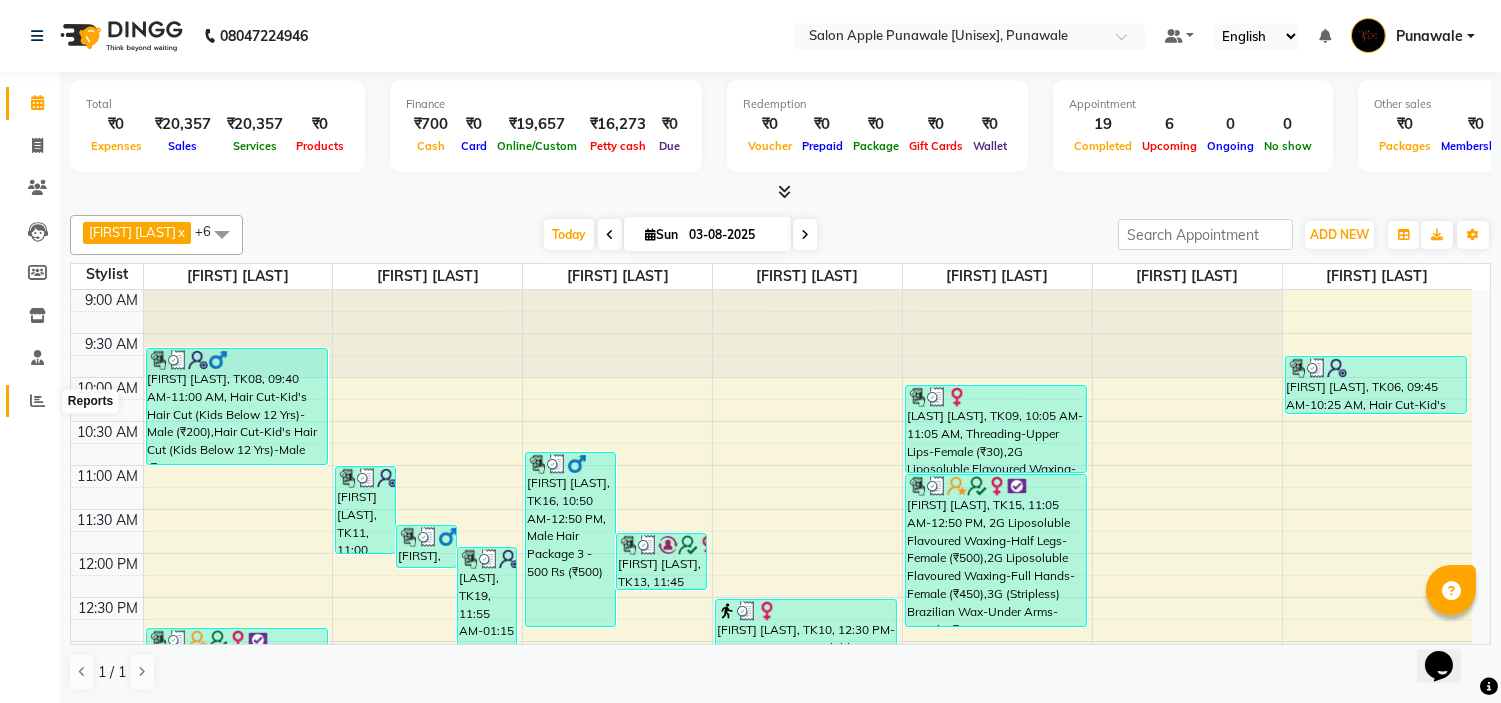 click 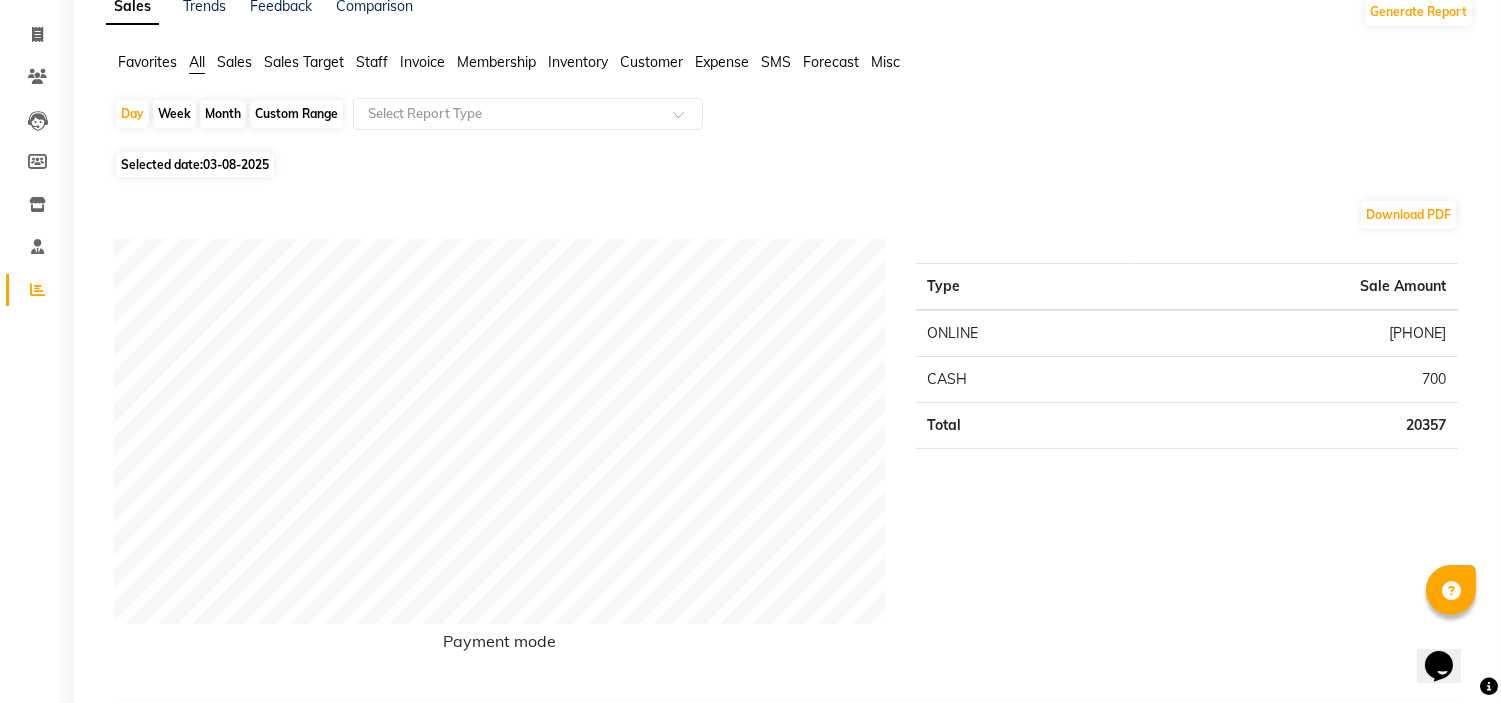 scroll, scrollTop: 0, scrollLeft: 0, axis: both 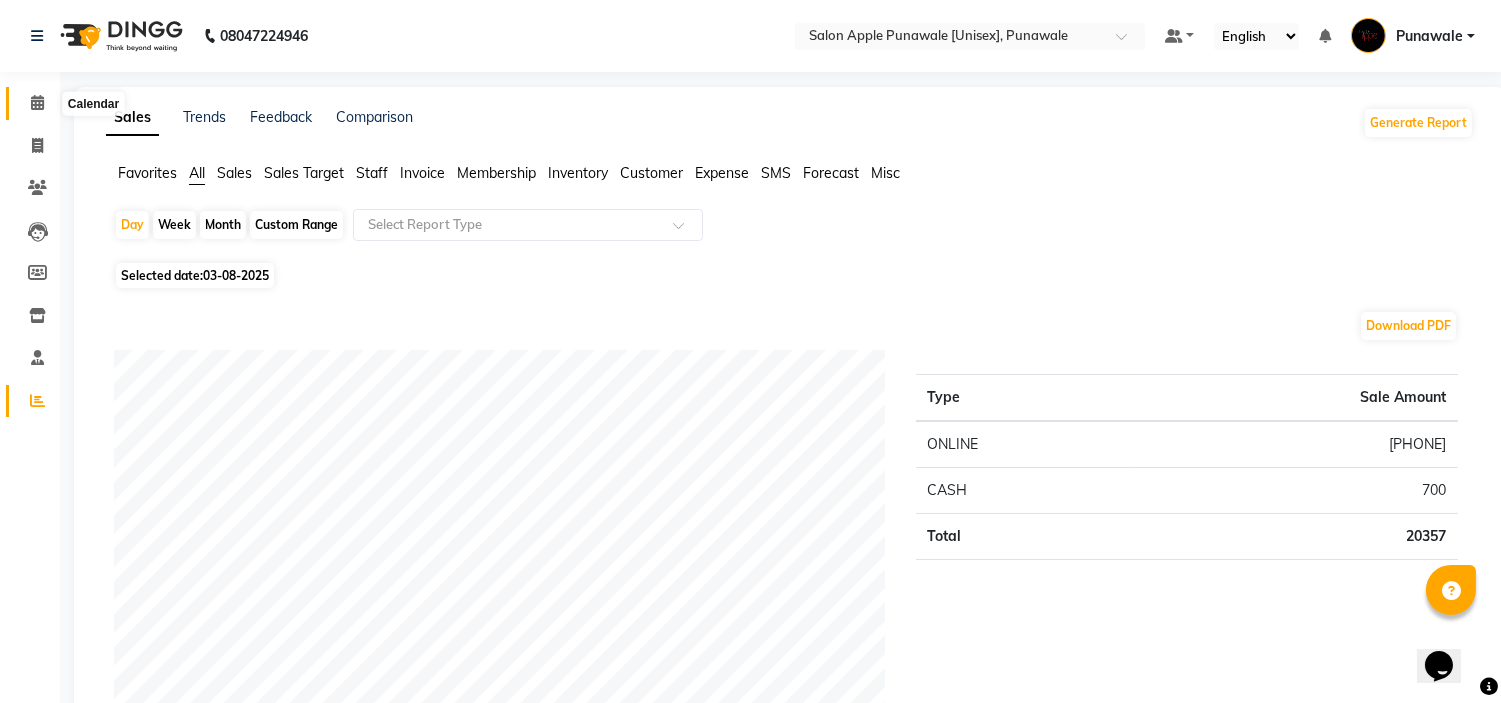 click 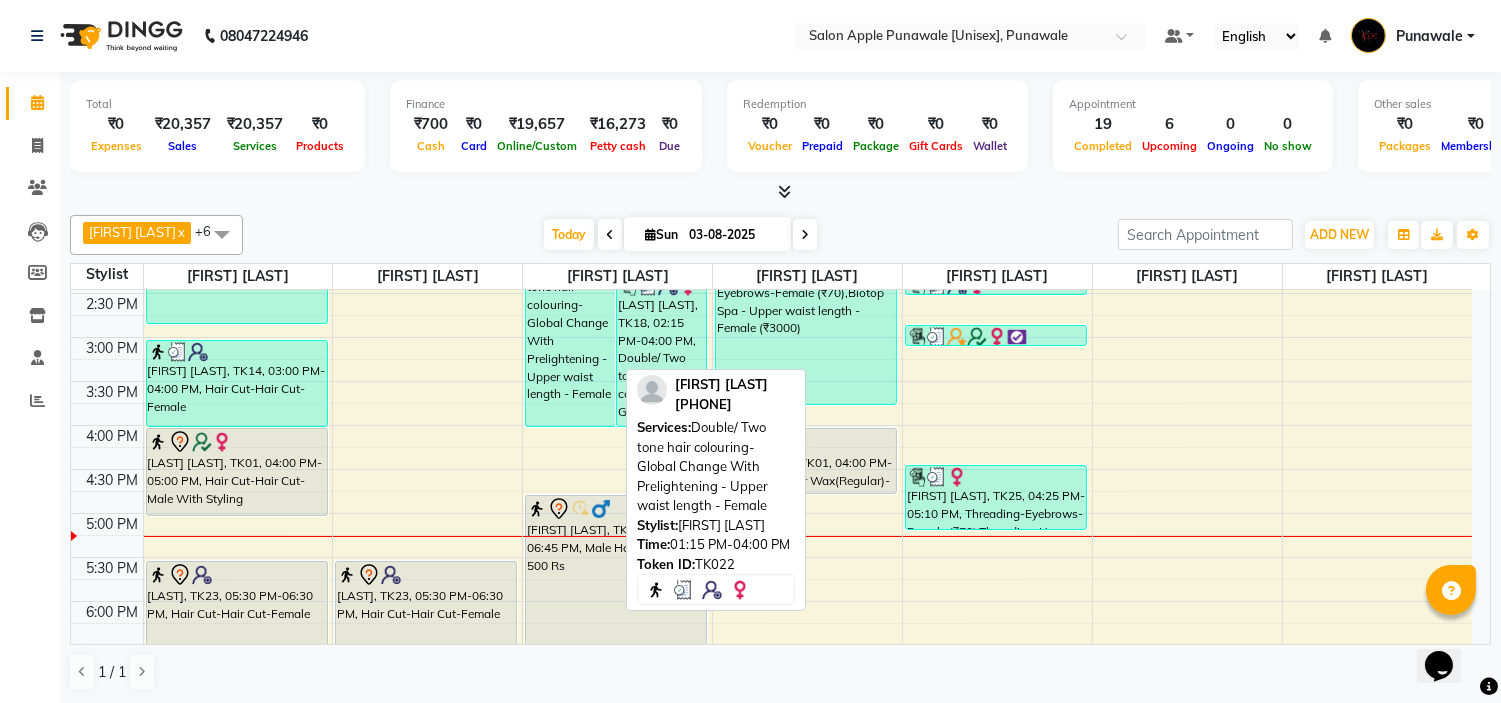 scroll, scrollTop: 555, scrollLeft: 0, axis: vertical 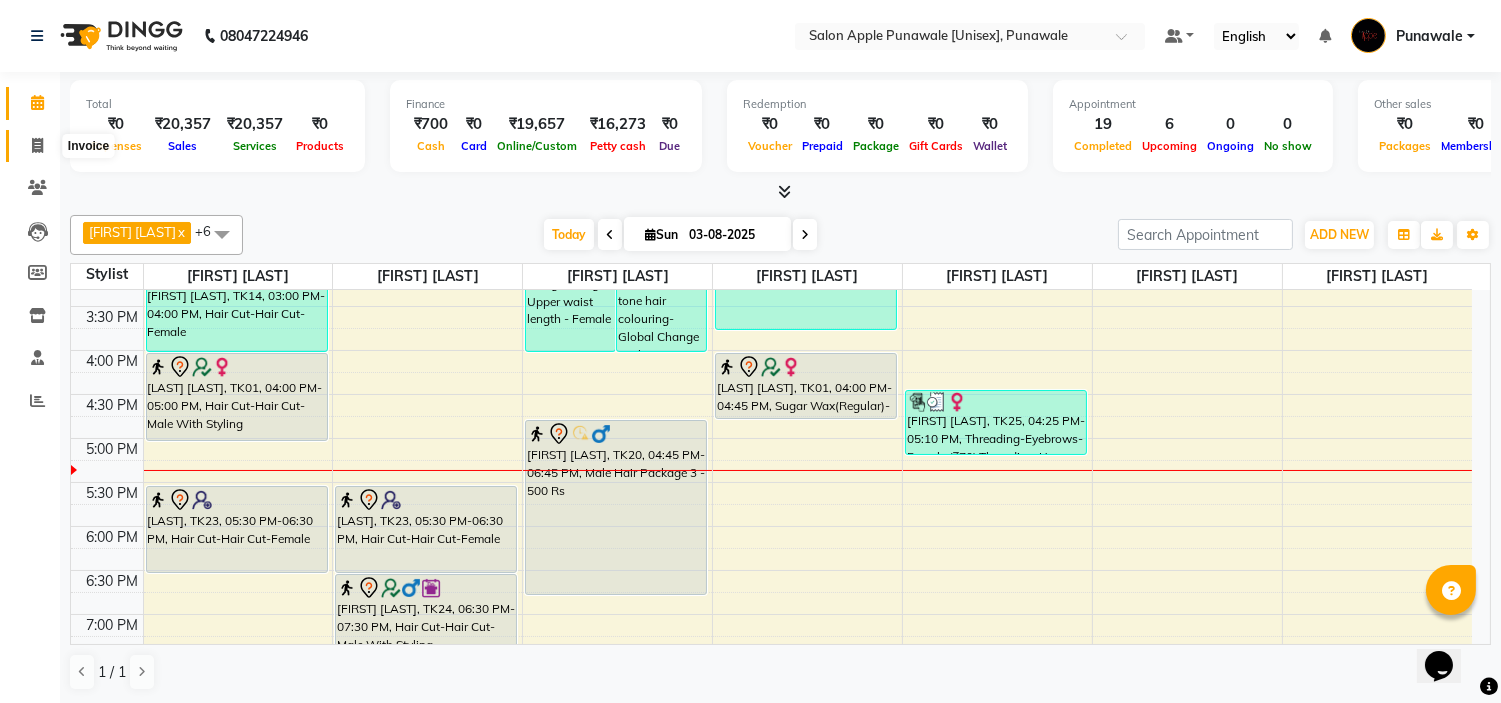click 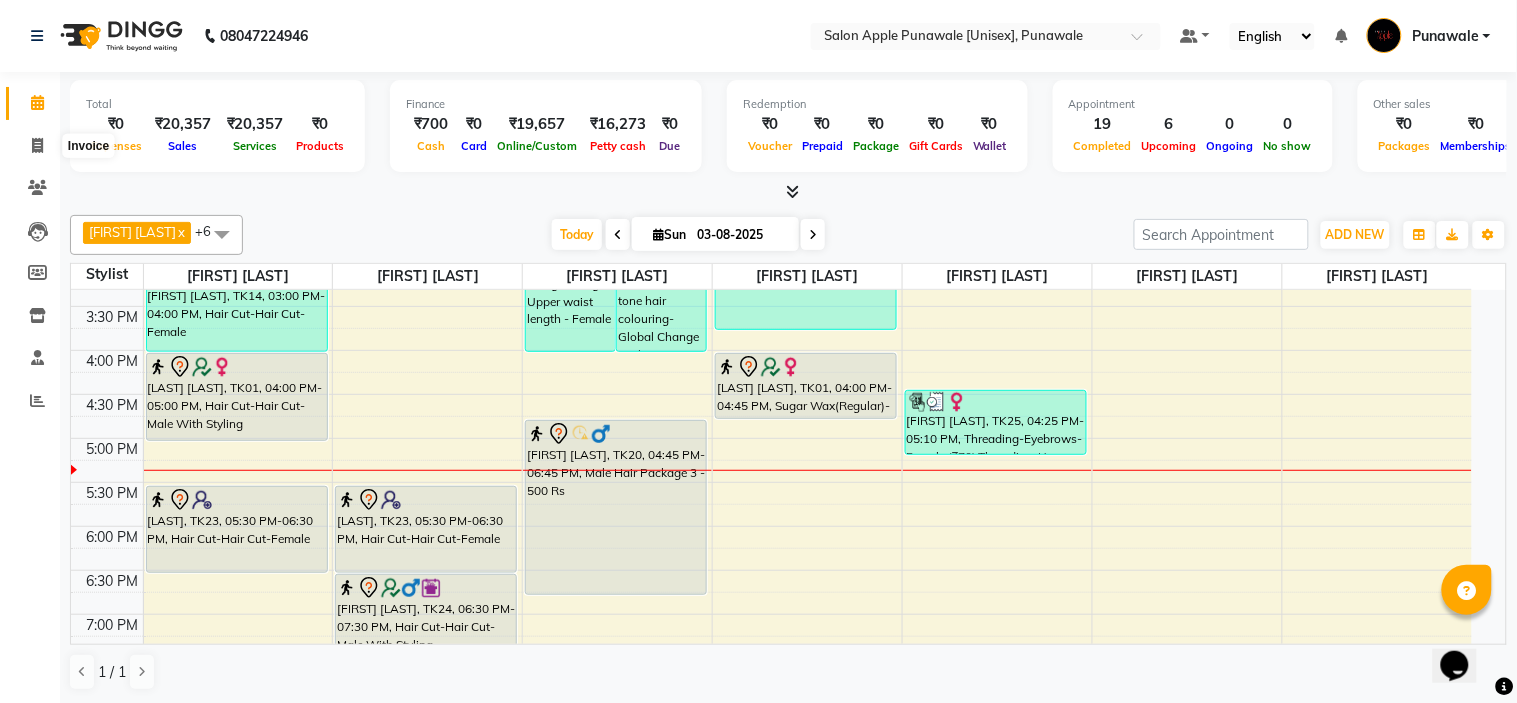 select on "5421" 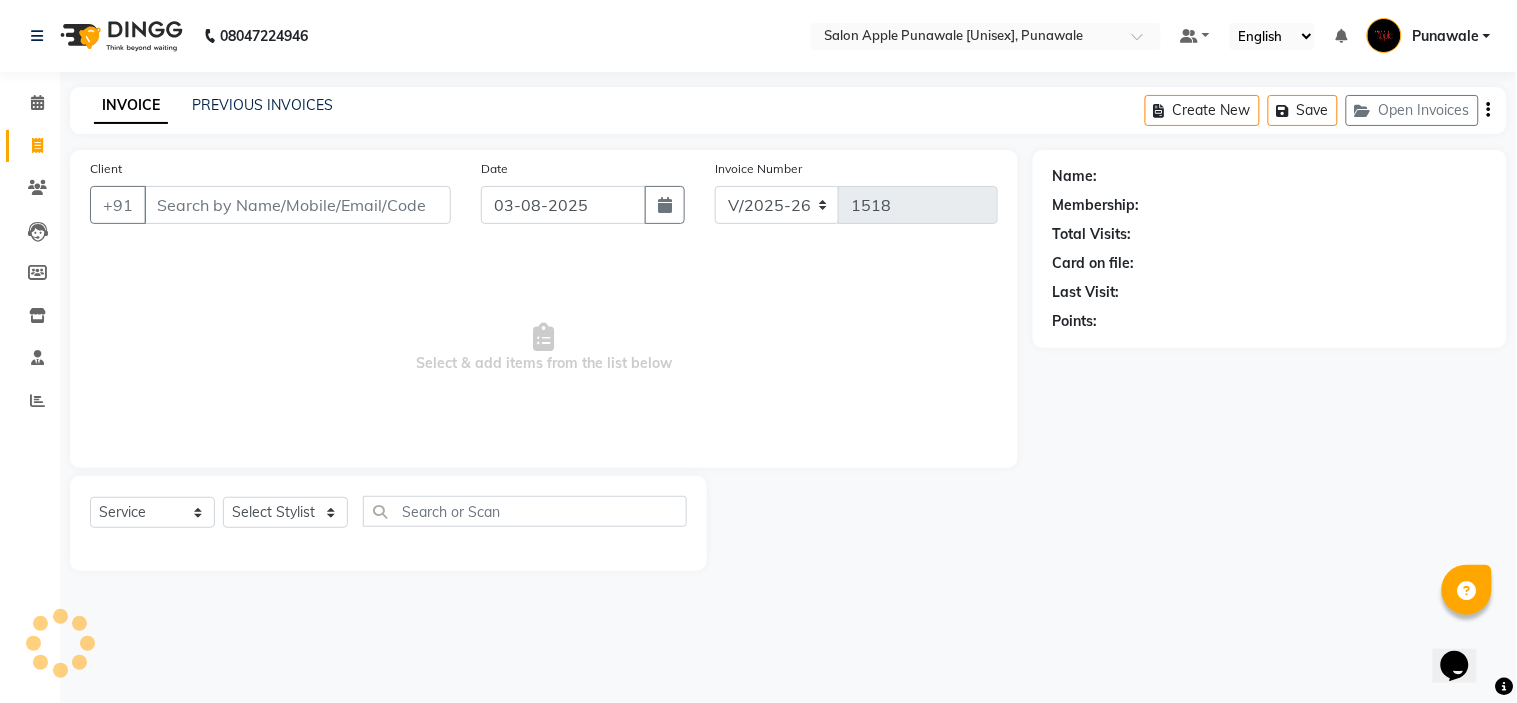 click on "Client" at bounding box center (297, 205) 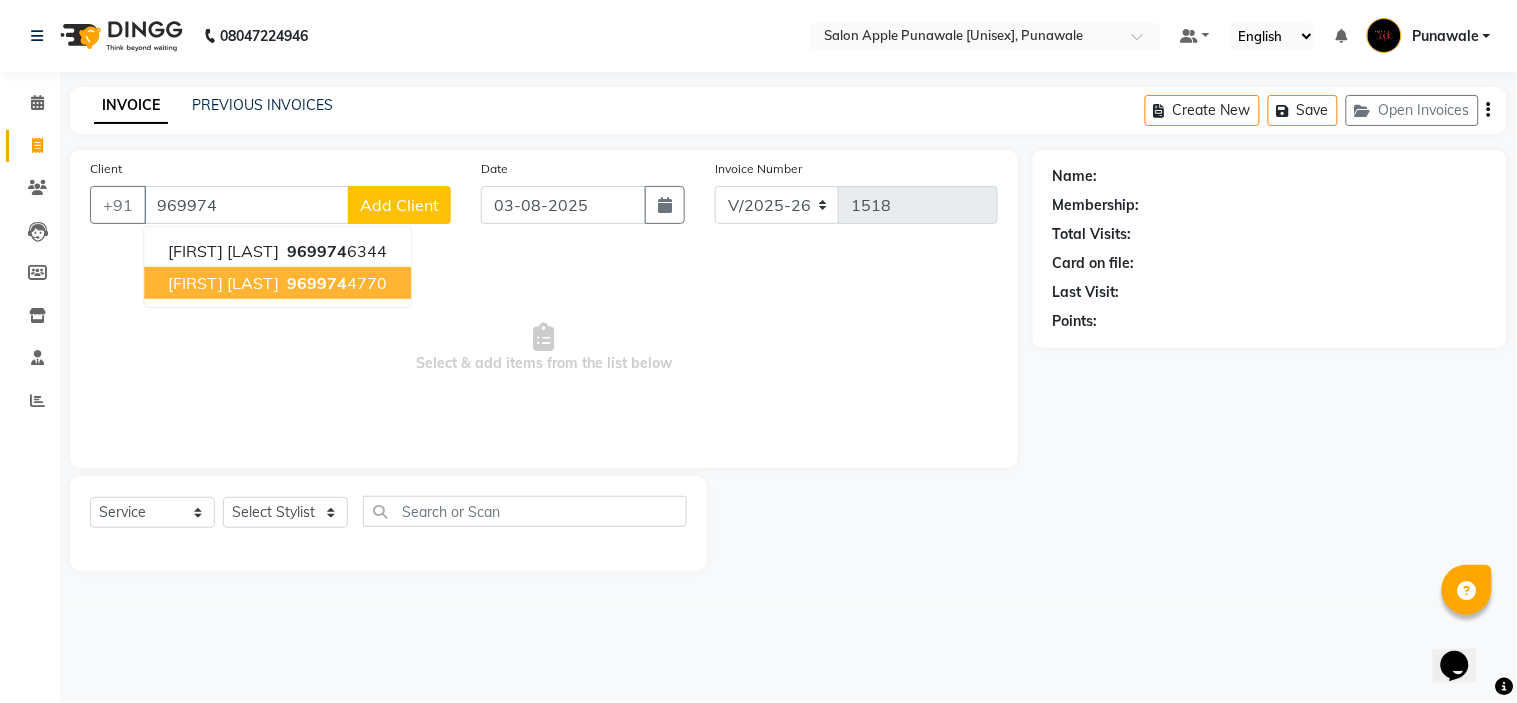 click on "yana salunkhe   969974 4770" at bounding box center (277, 283) 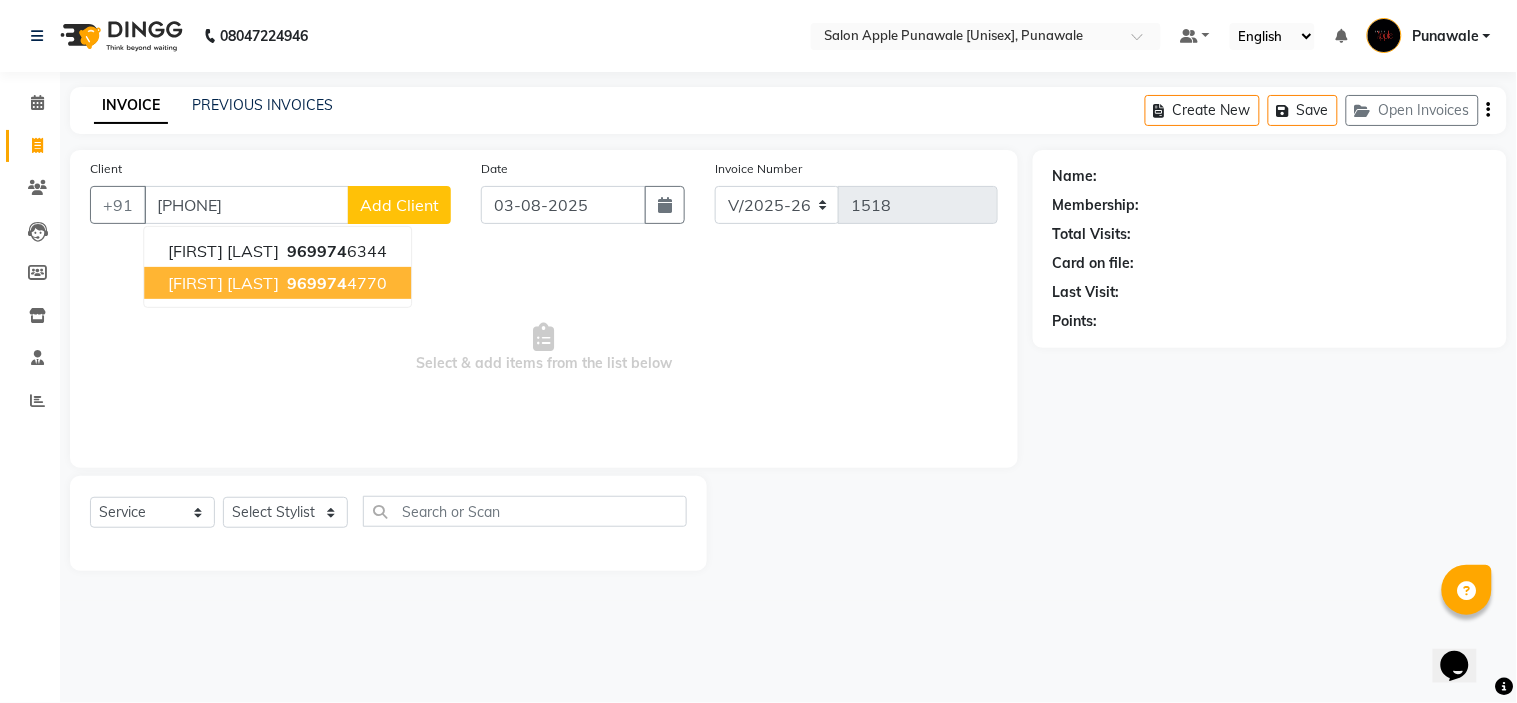 type on "9699744770" 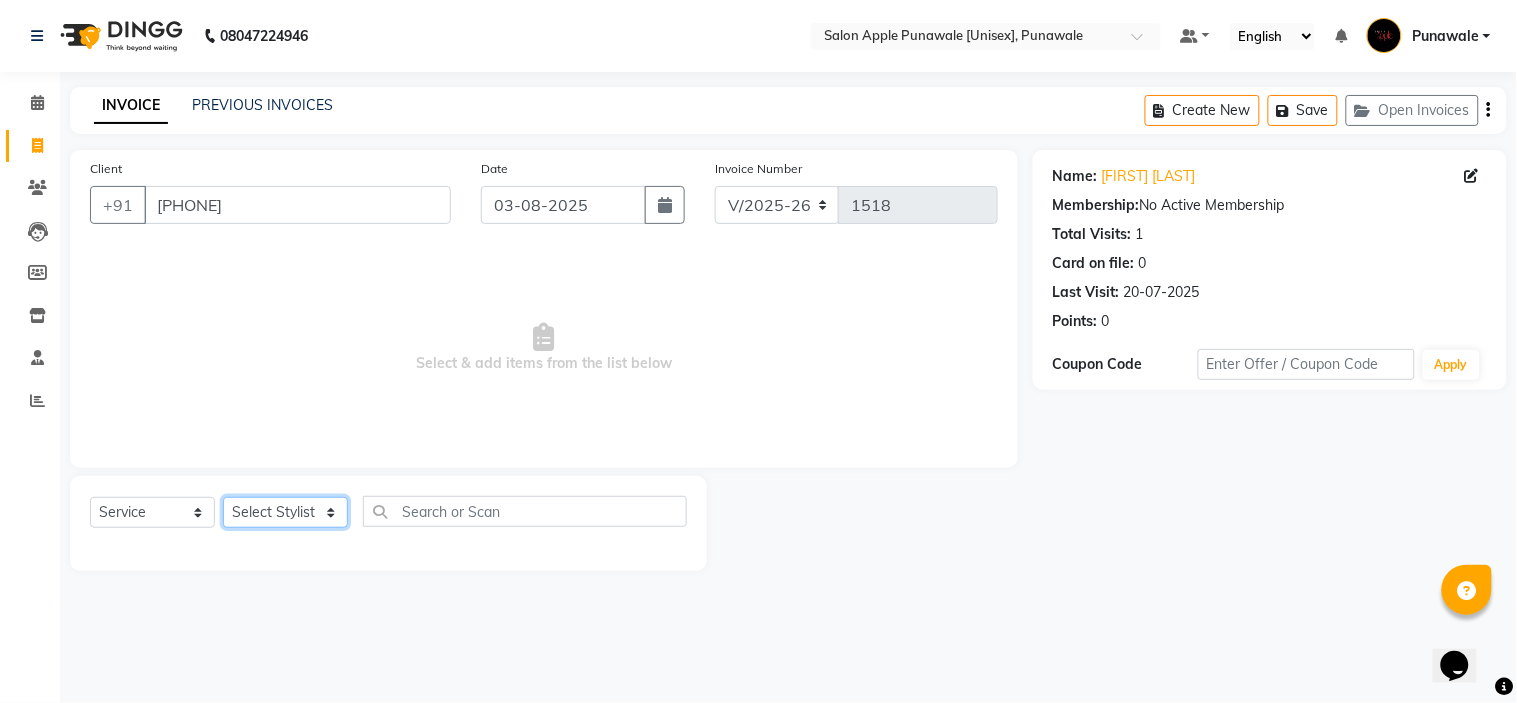 click on "Select Stylist Avi Sonawane Kamlesh Nikam Kaveri Nikam Pallavi Waghamare Shruti Khapake Sneha Jadhav Sohail Shaikh  Vivek Hire" 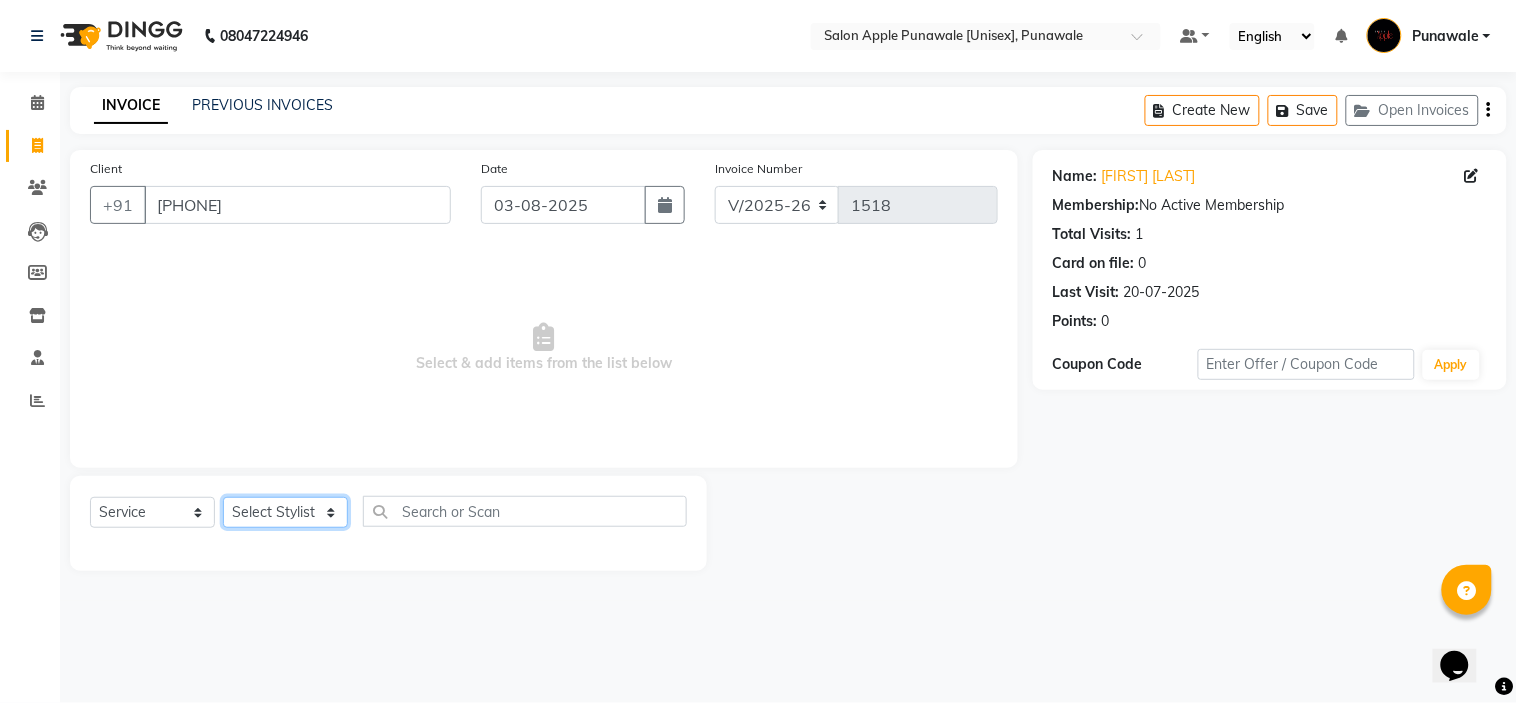 select on "54408" 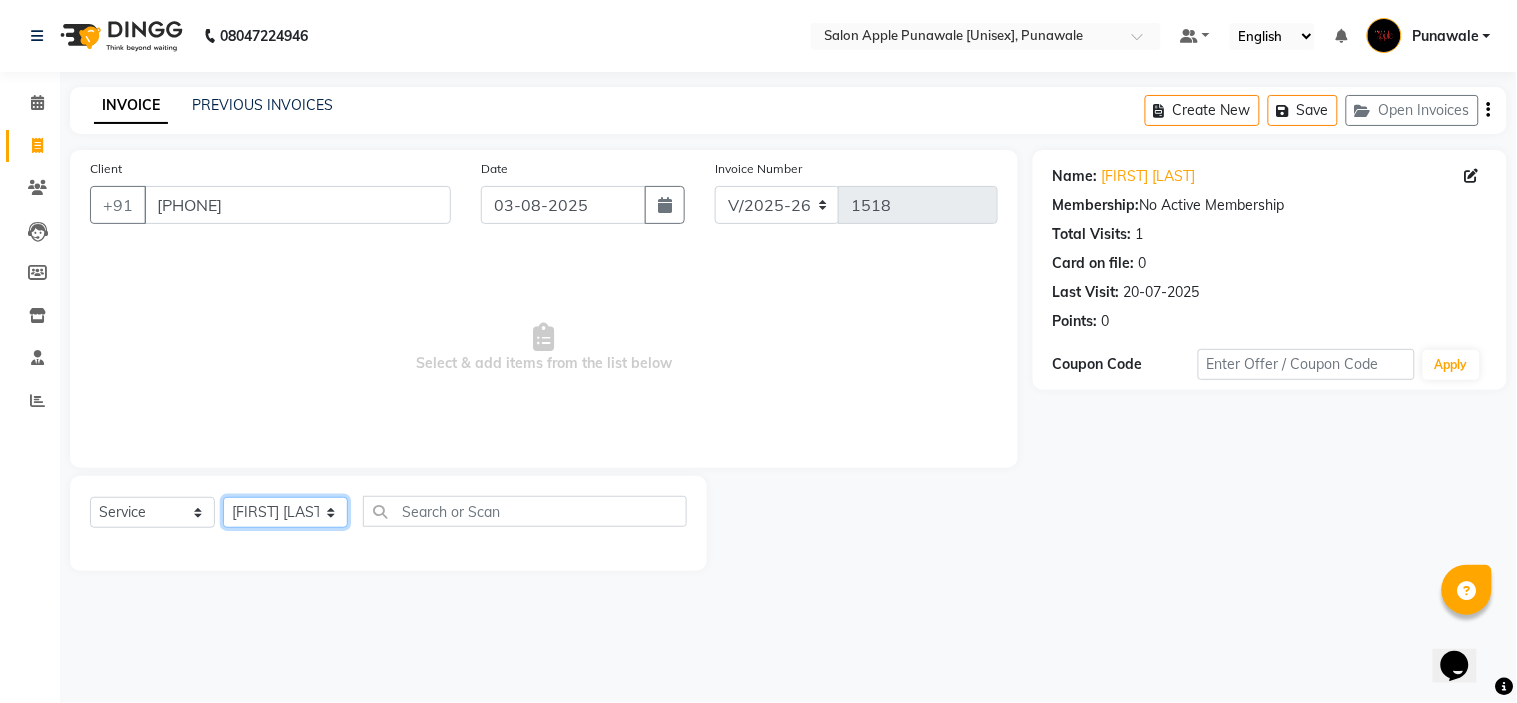 click on "Select Stylist Avi Sonawane Kamlesh Nikam Kaveri Nikam Pallavi Waghamare Shruti Khapake Sneha Jadhav Sohail Shaikh  Vivek Hire" 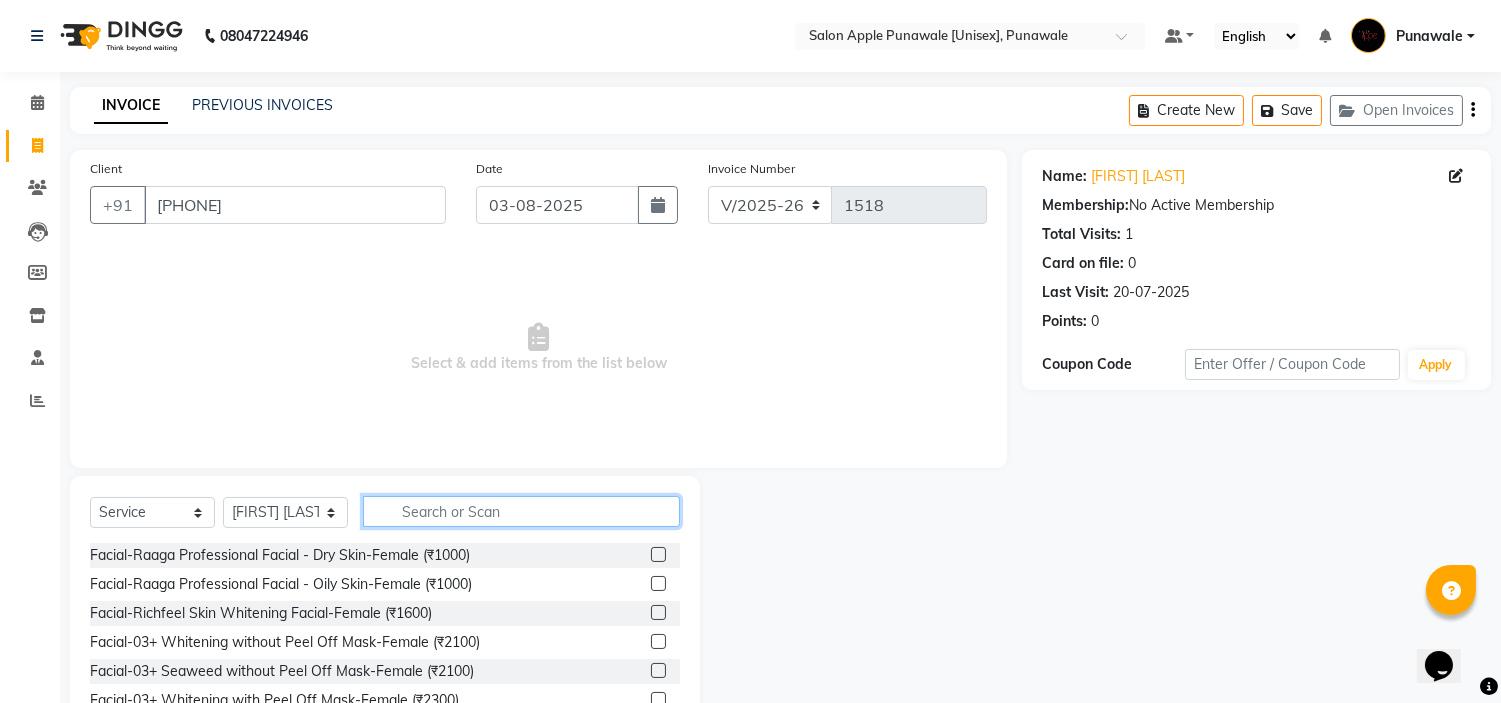 click 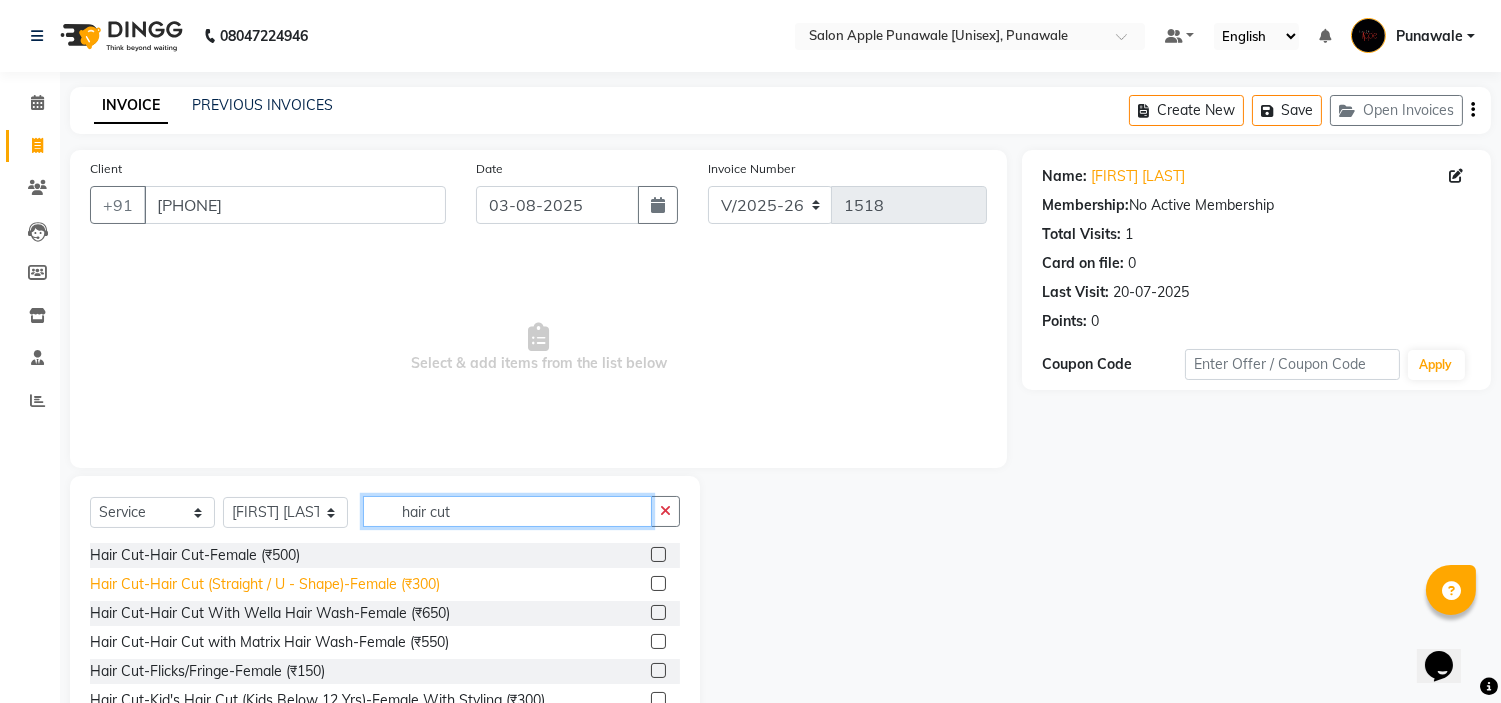 scroll, scrollTop: 97, scrollLeft: 0, axis: vertical 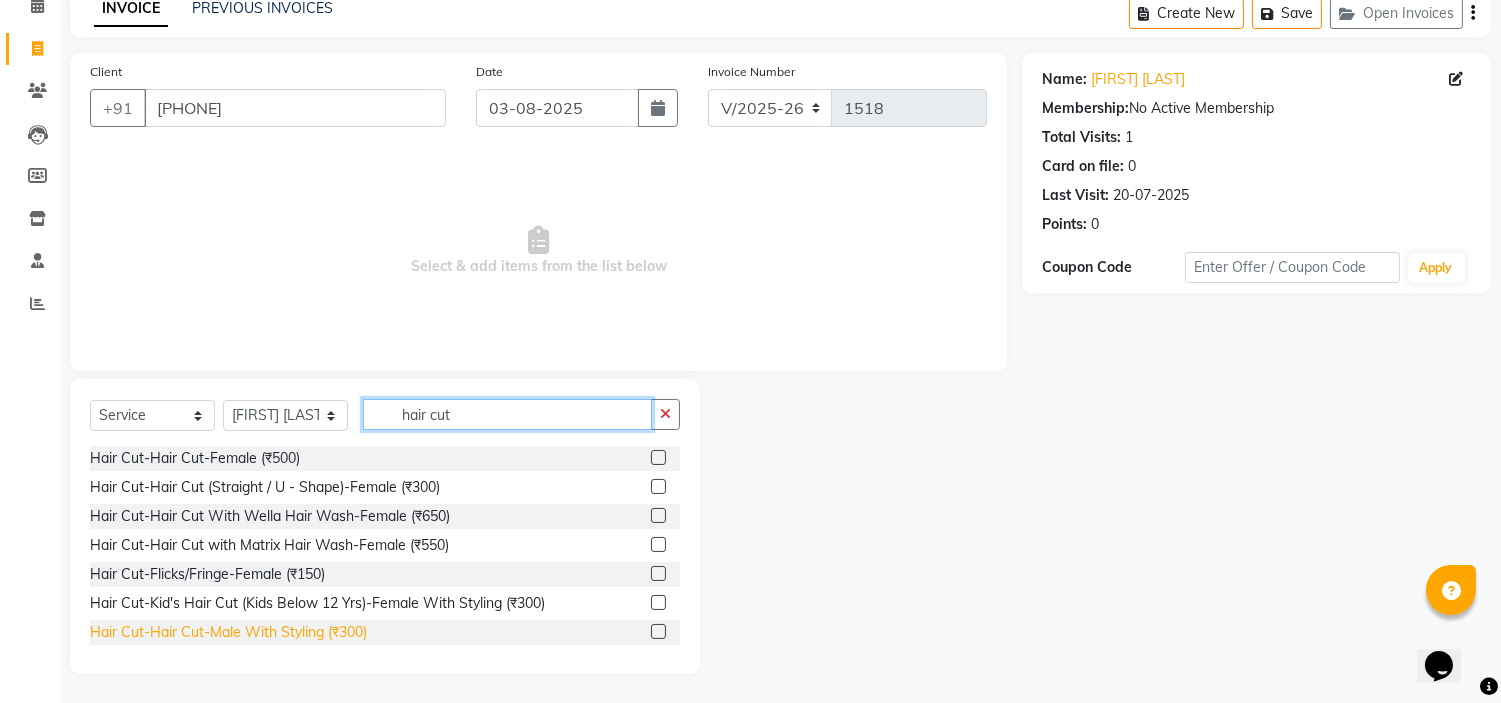type on "hair cut" 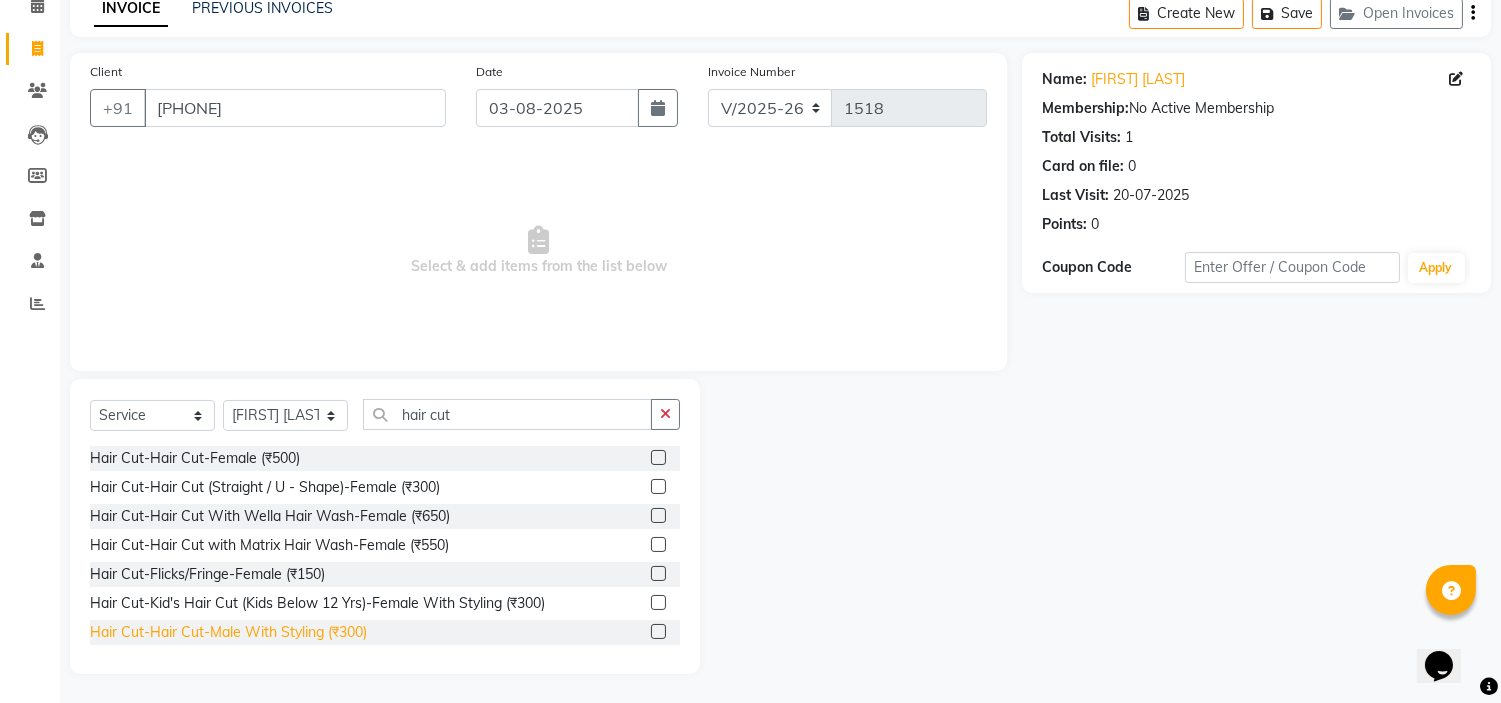 click on "Hair Cut-Hair Cut-Male With Styling (₹300)" 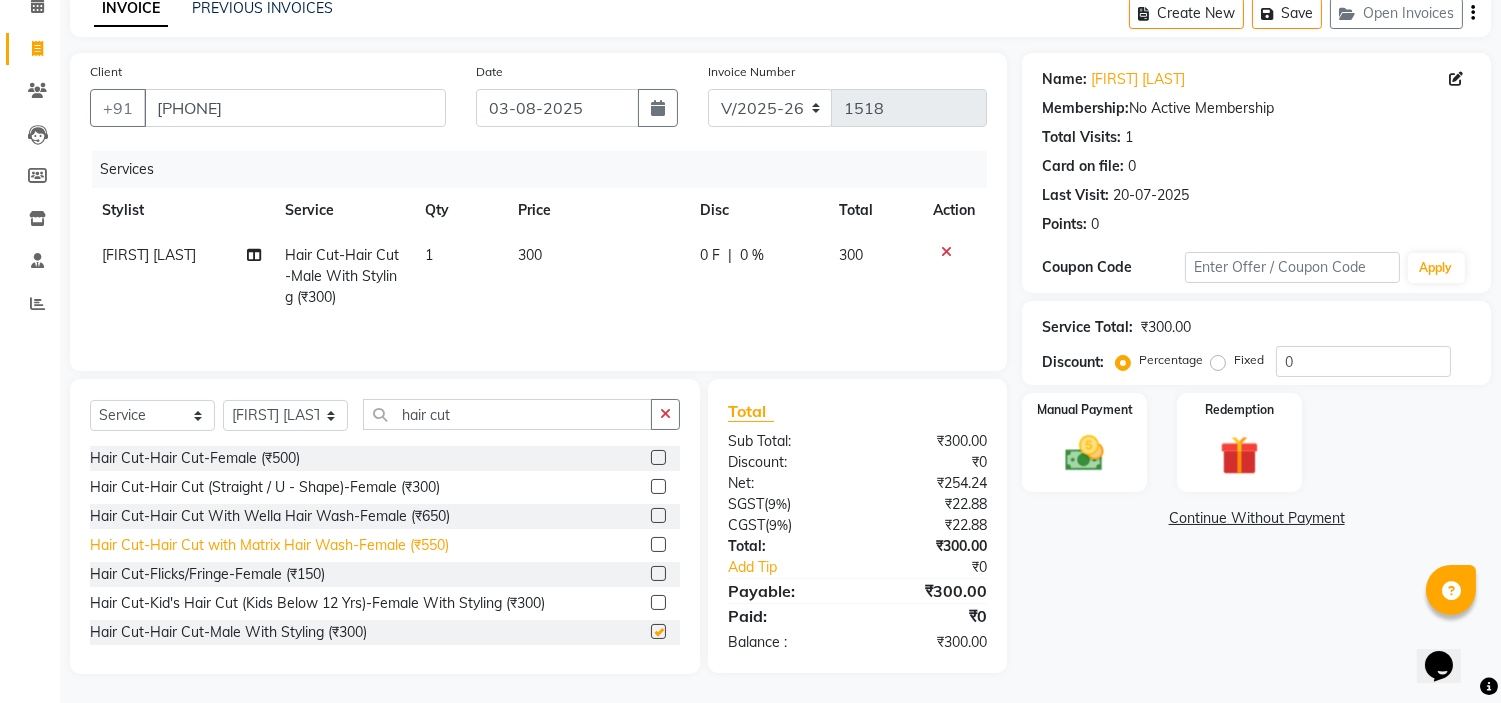 checkbox on "false" 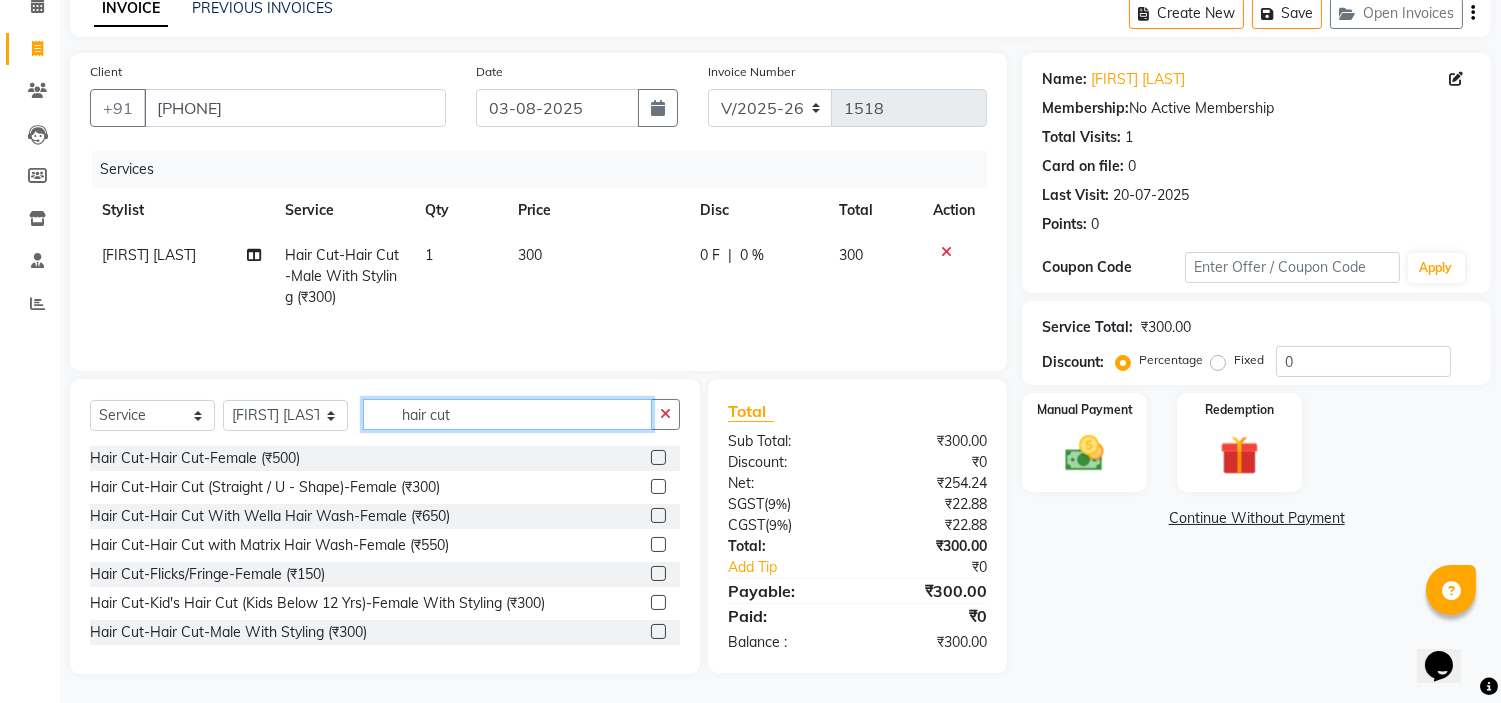click on "hair cut" 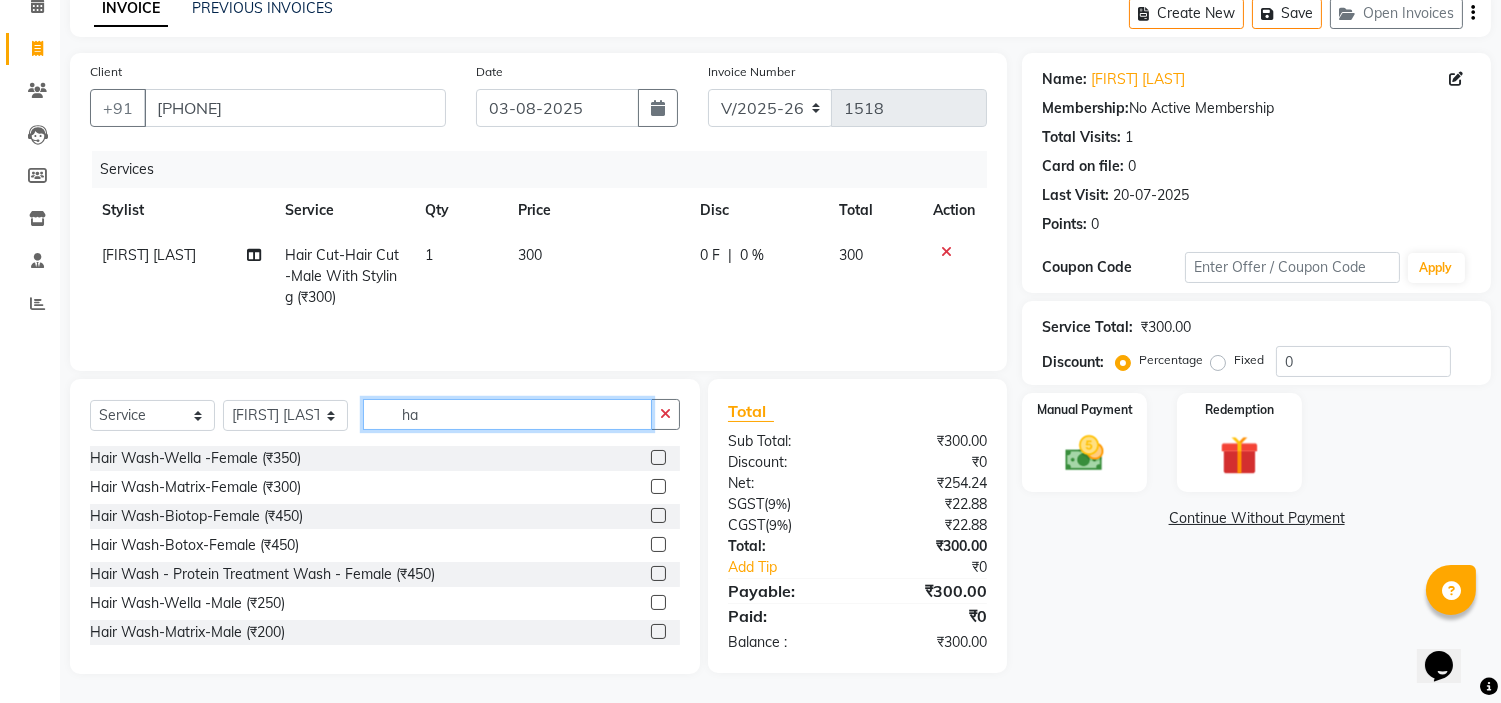 type on "h" 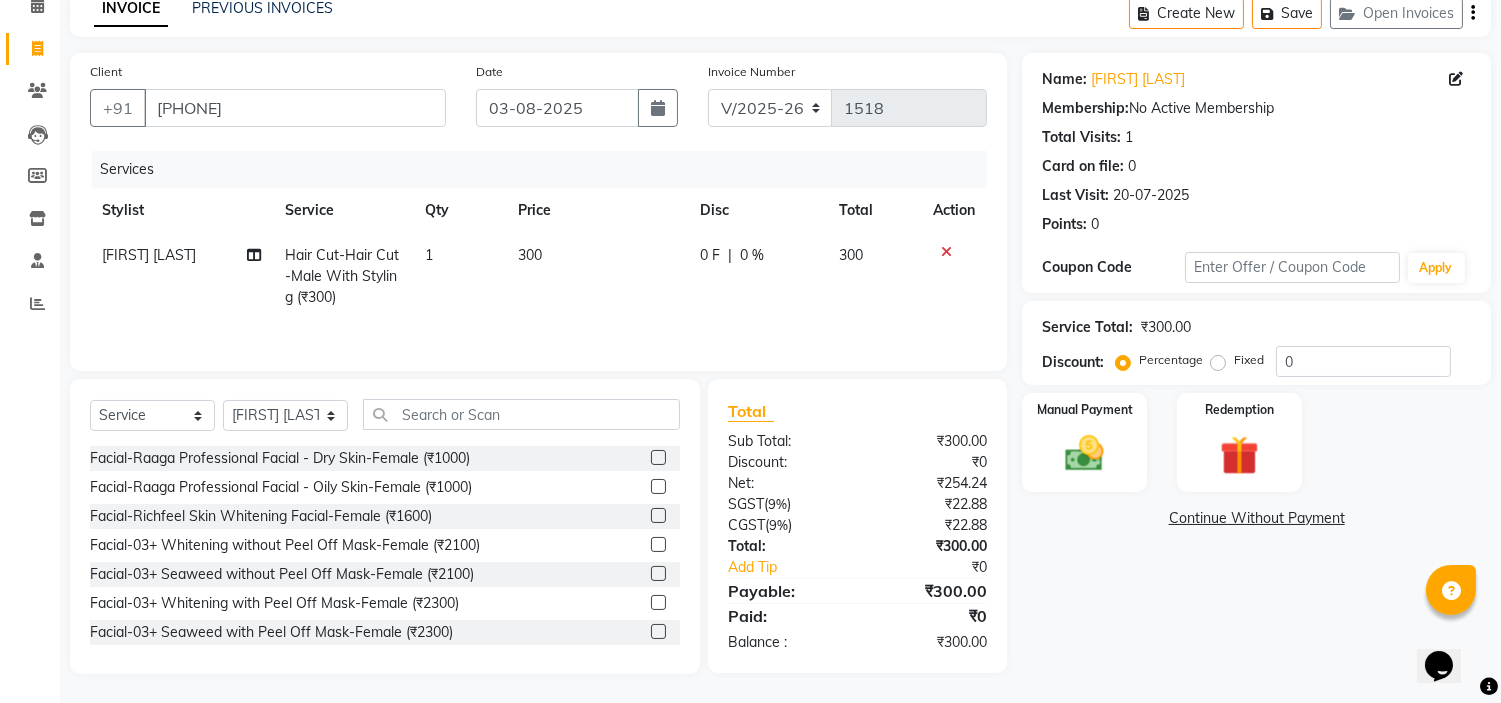 click 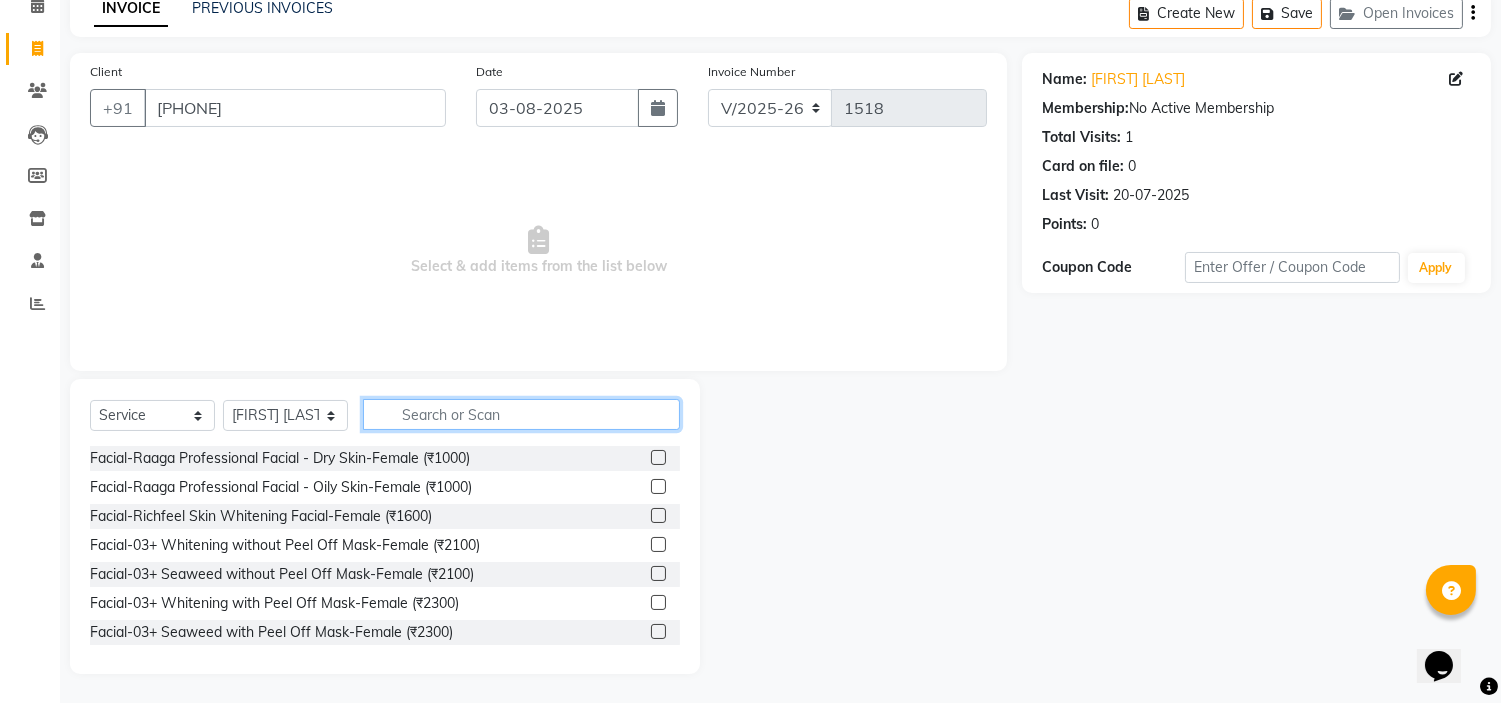 click 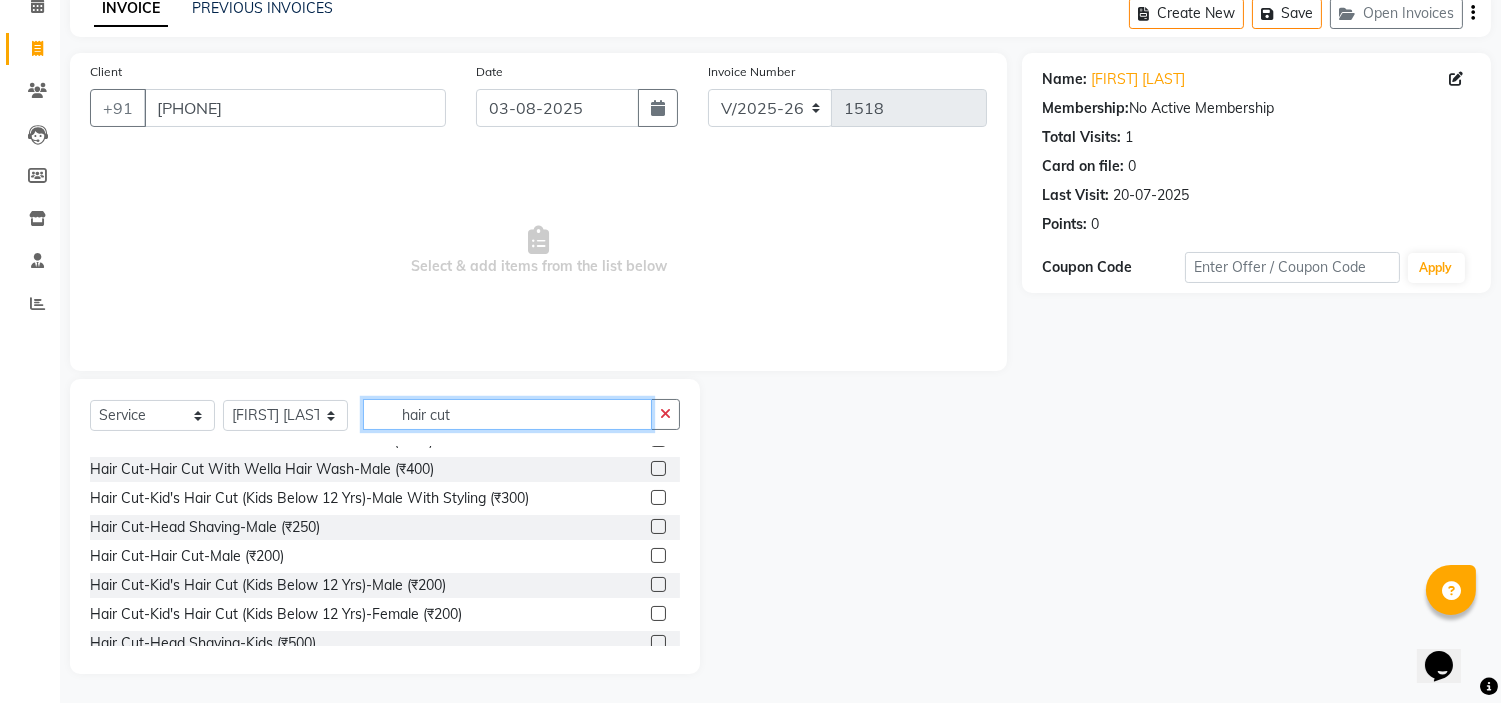 scroll, scrollTop: 222, scrollLeft: 0, axis: vertical 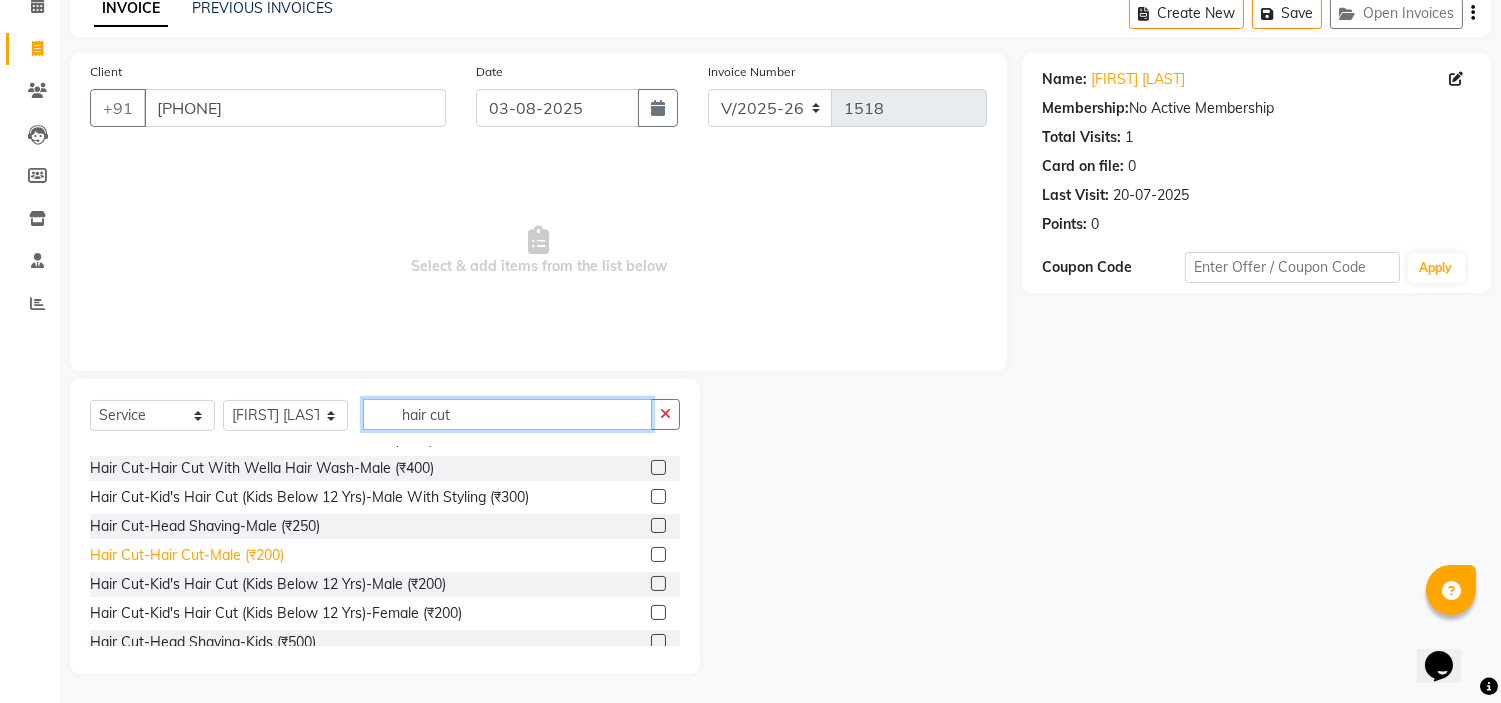 type on "hair cut" 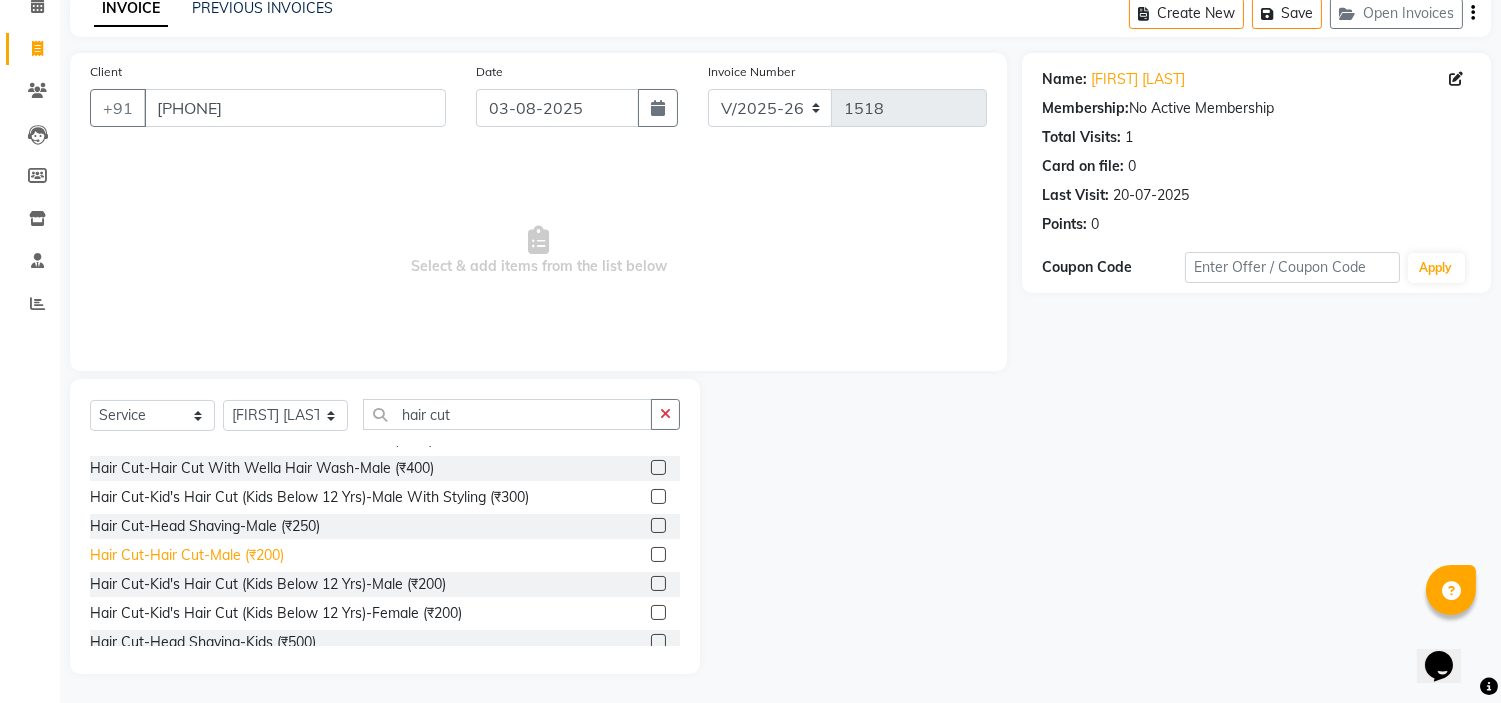 click on "Hair Cut-Hair Cut-Male  (₹200)" 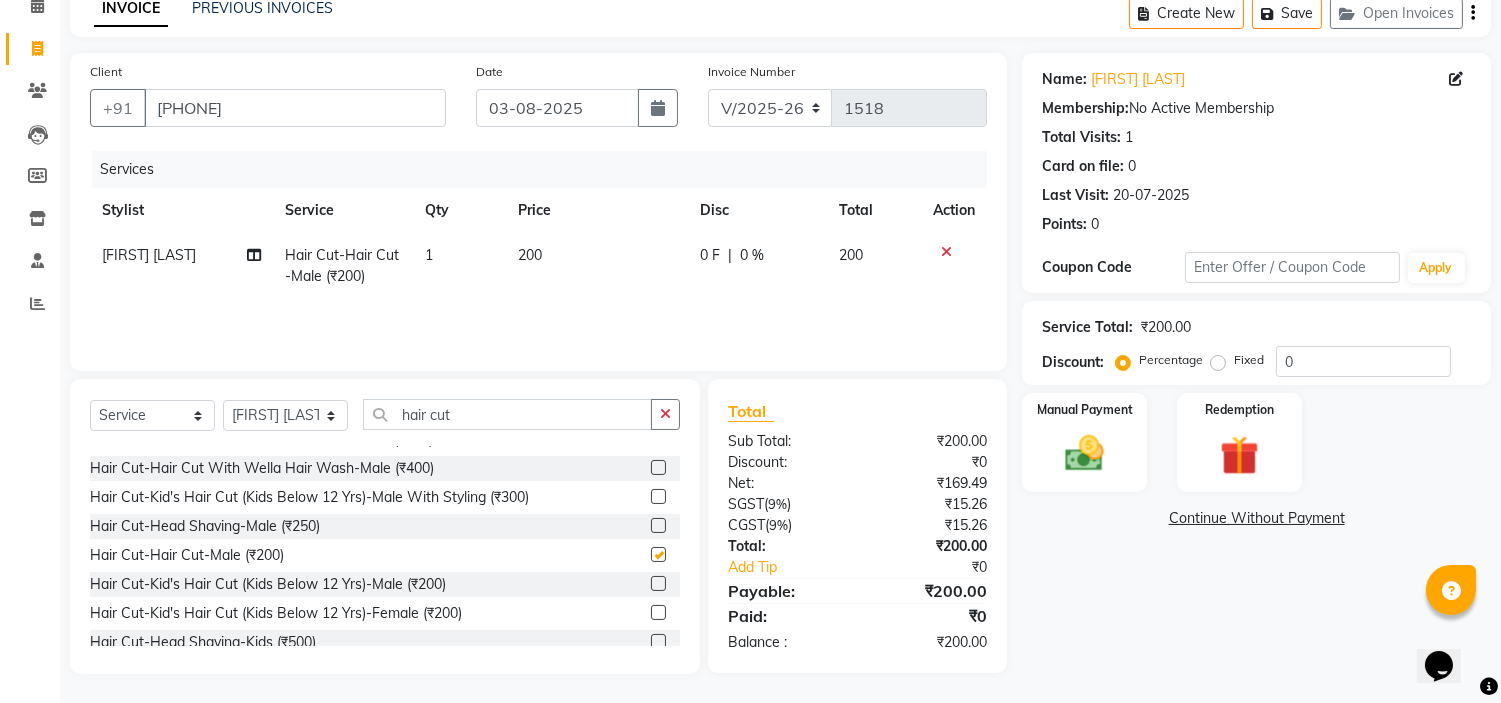 checkbox on "false" 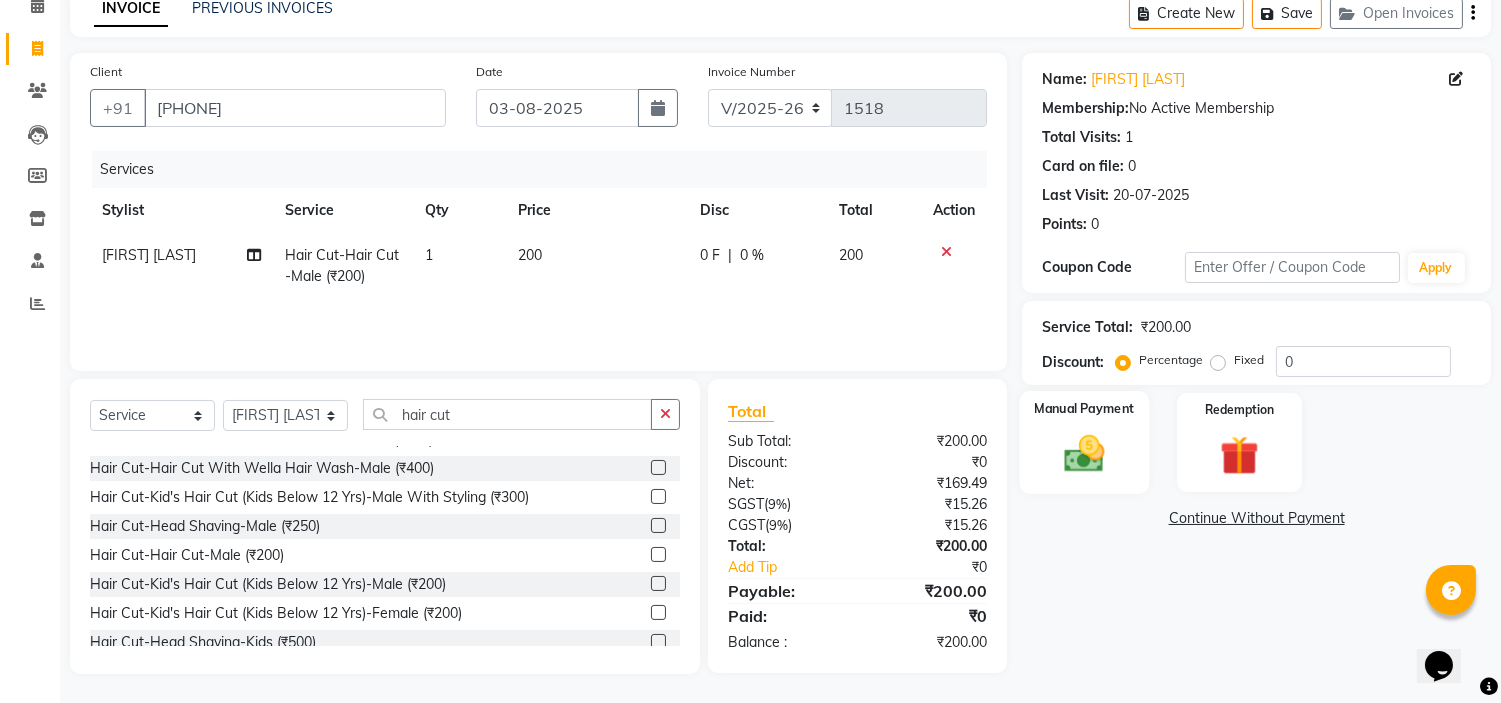 click on "Manual Payment" 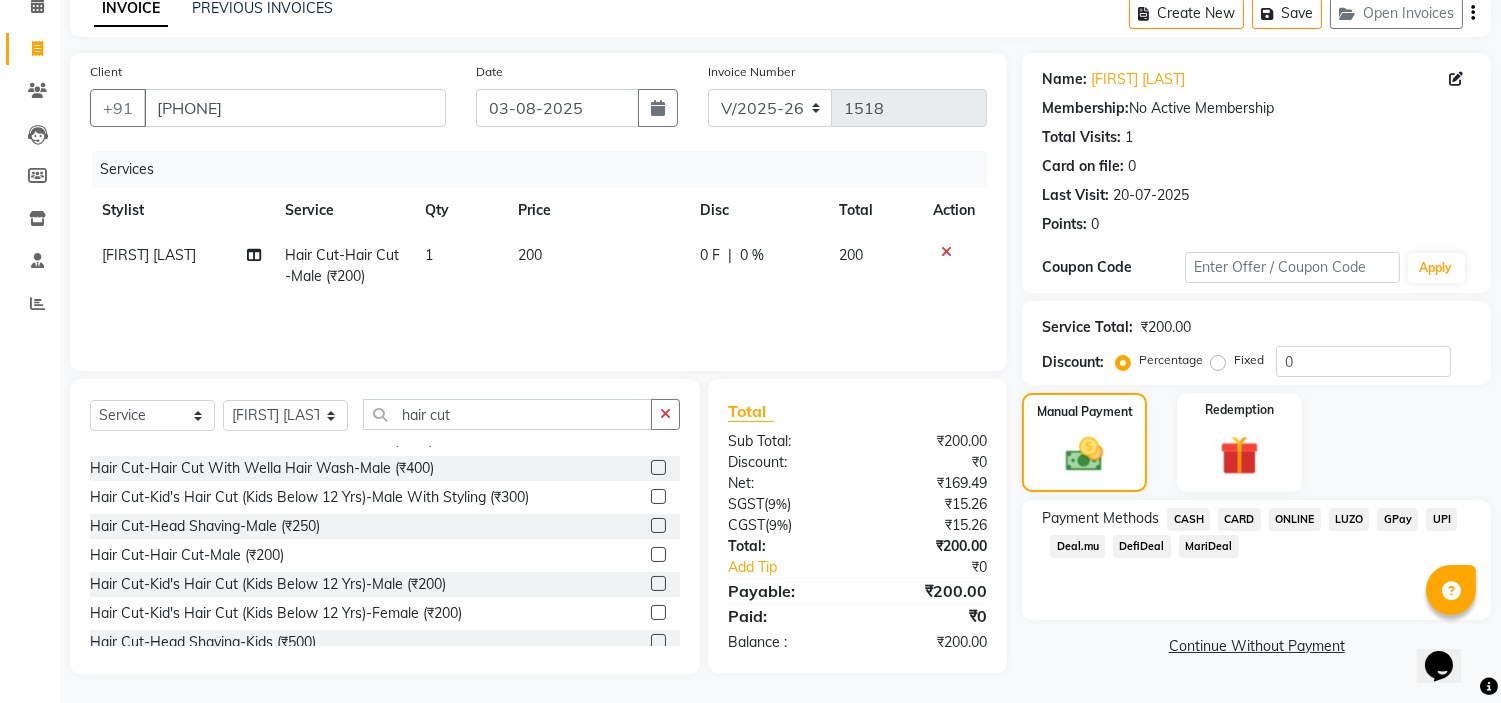 click on "ONLINE" 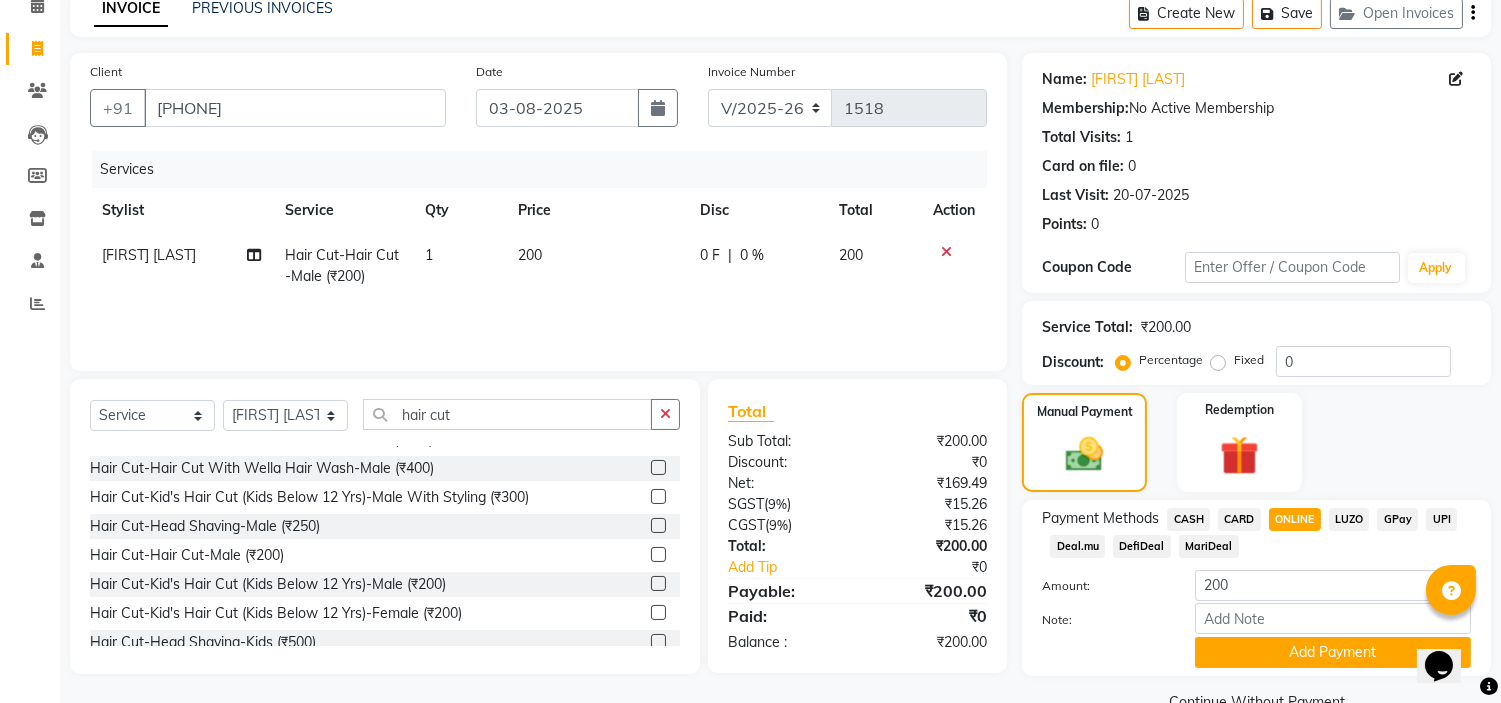 scroll, scrollTop: 141, scrollLeft: 0, axis: vertical 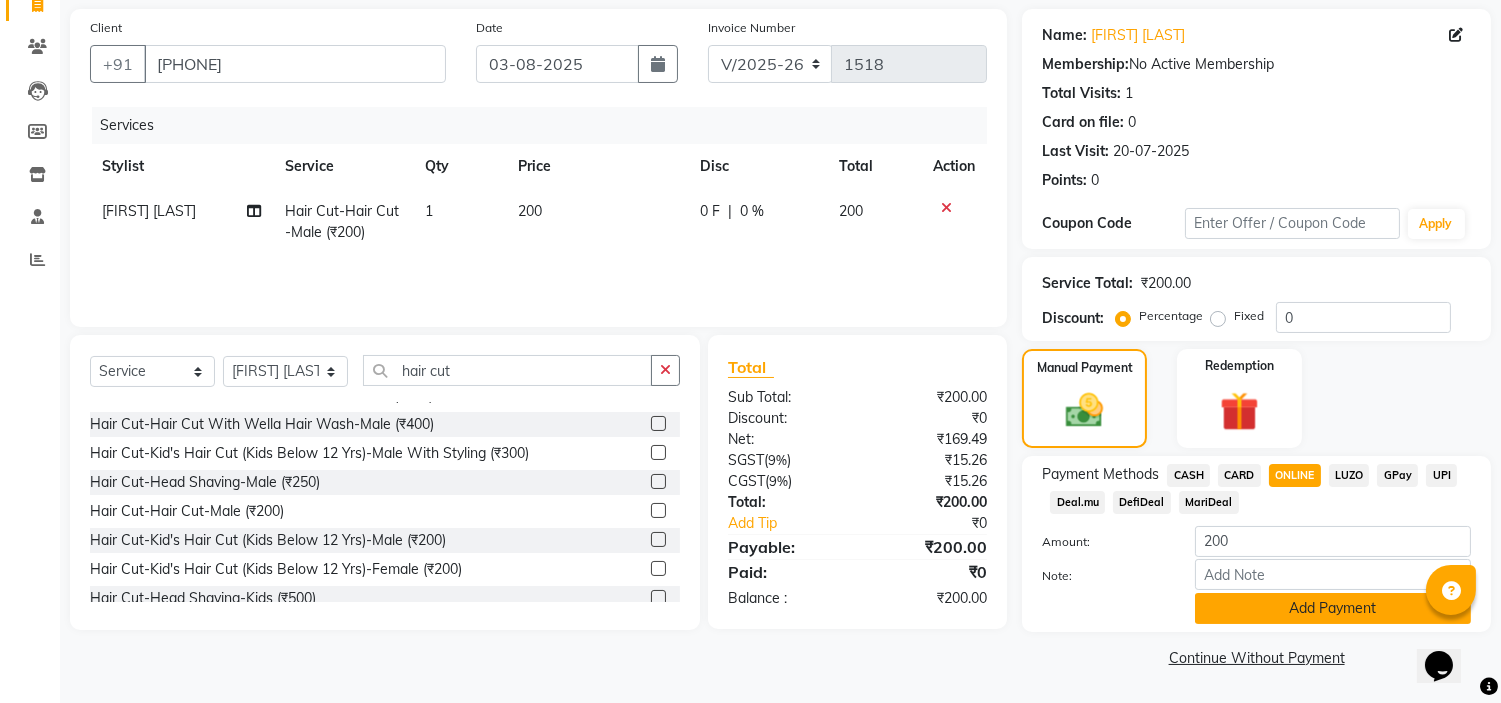 click on "Add Payment" 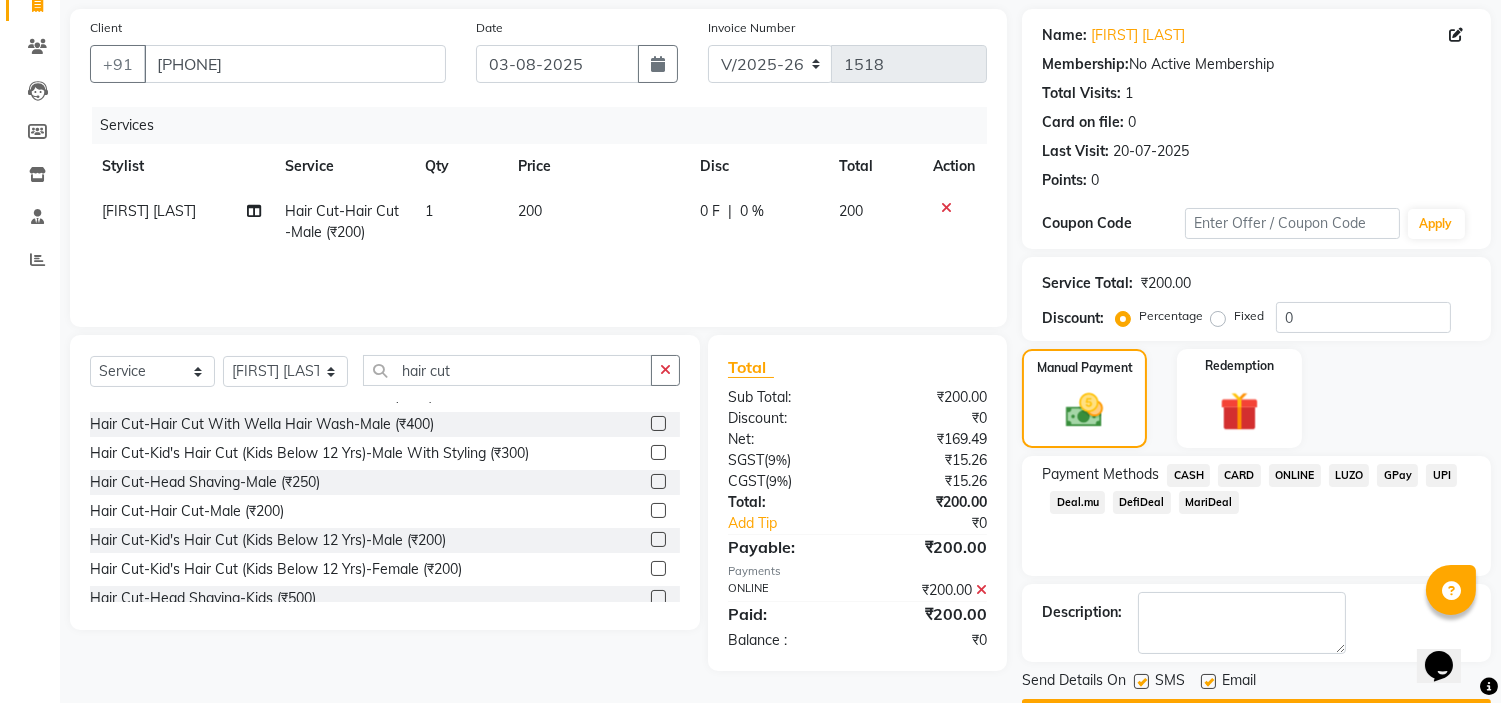 scroll, scrollTop: 196, scrollLeft: 0, axis: vertical 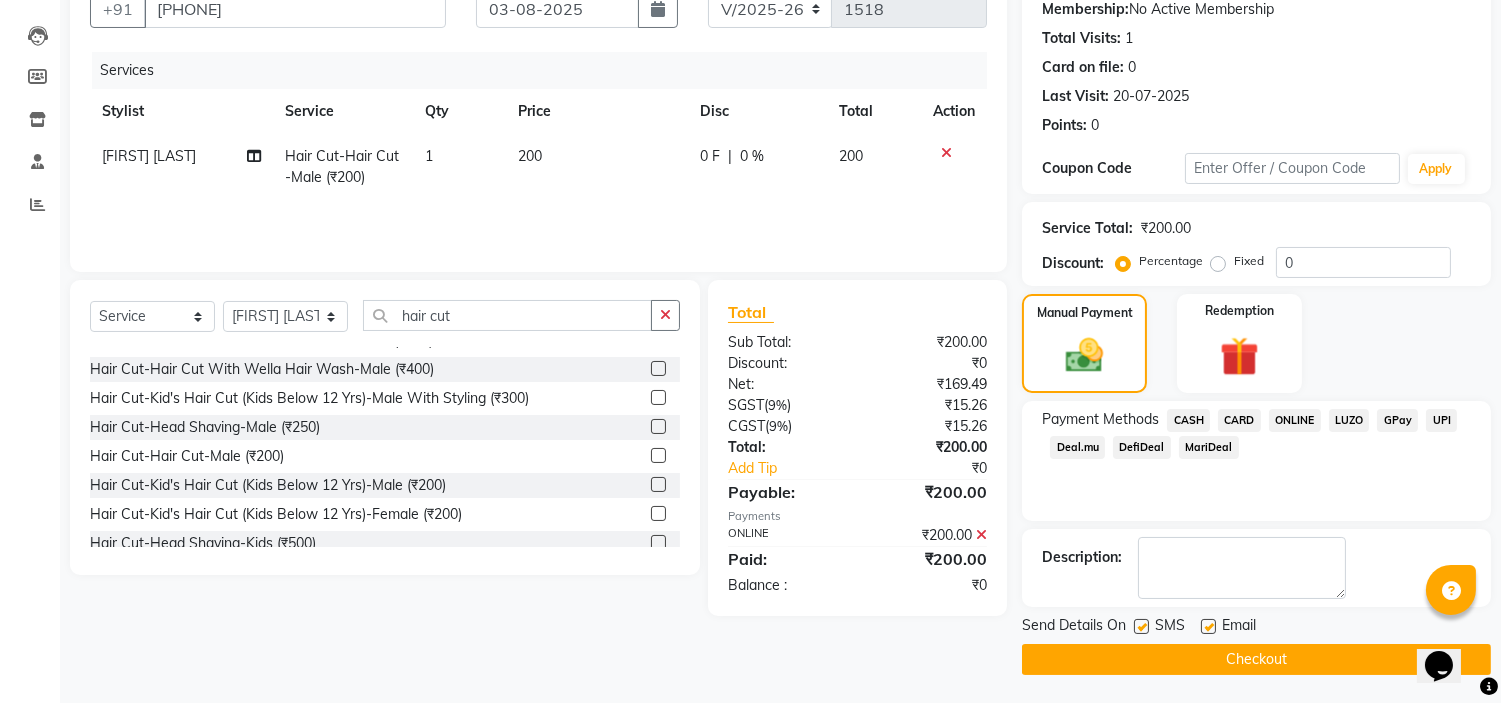 click on "Checkout" 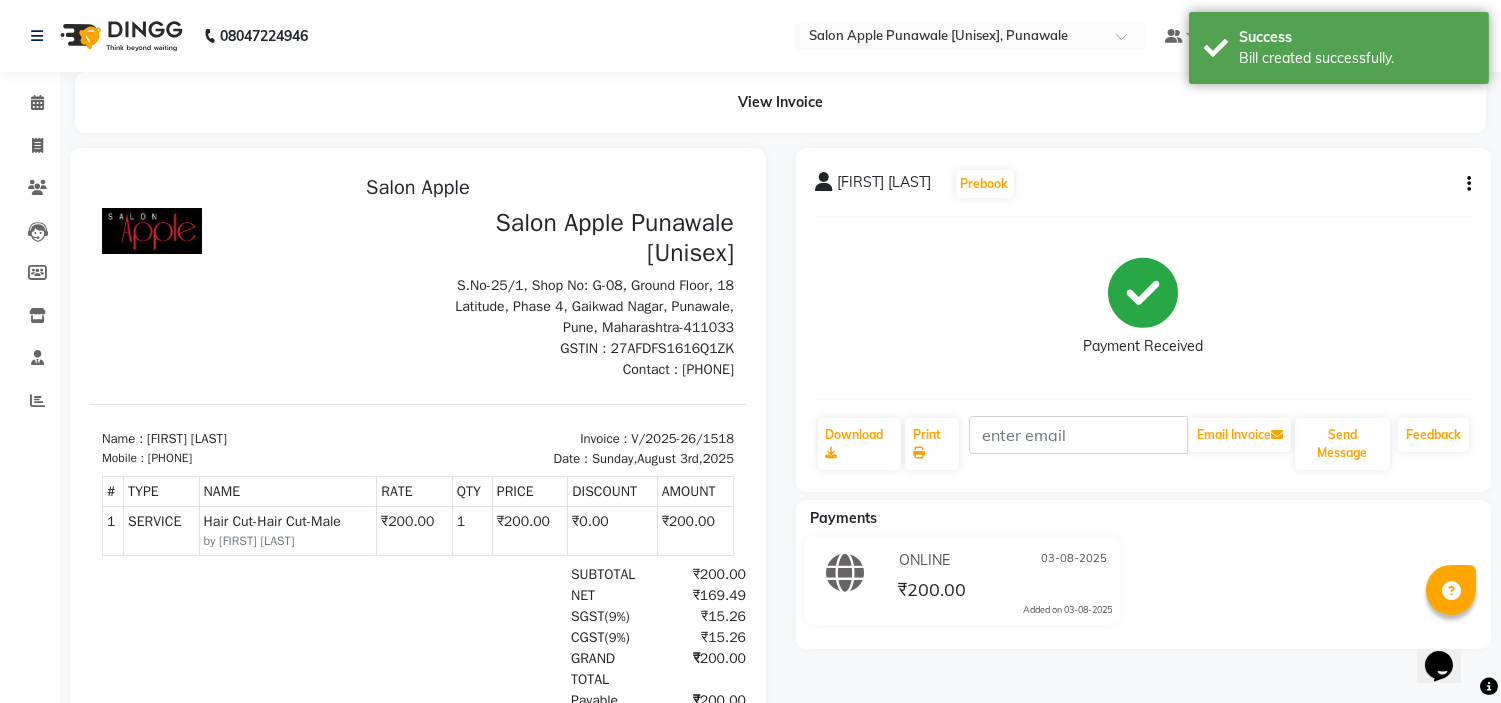 scroll, scrollTop: 0, scrollLeft: 0, axis: both 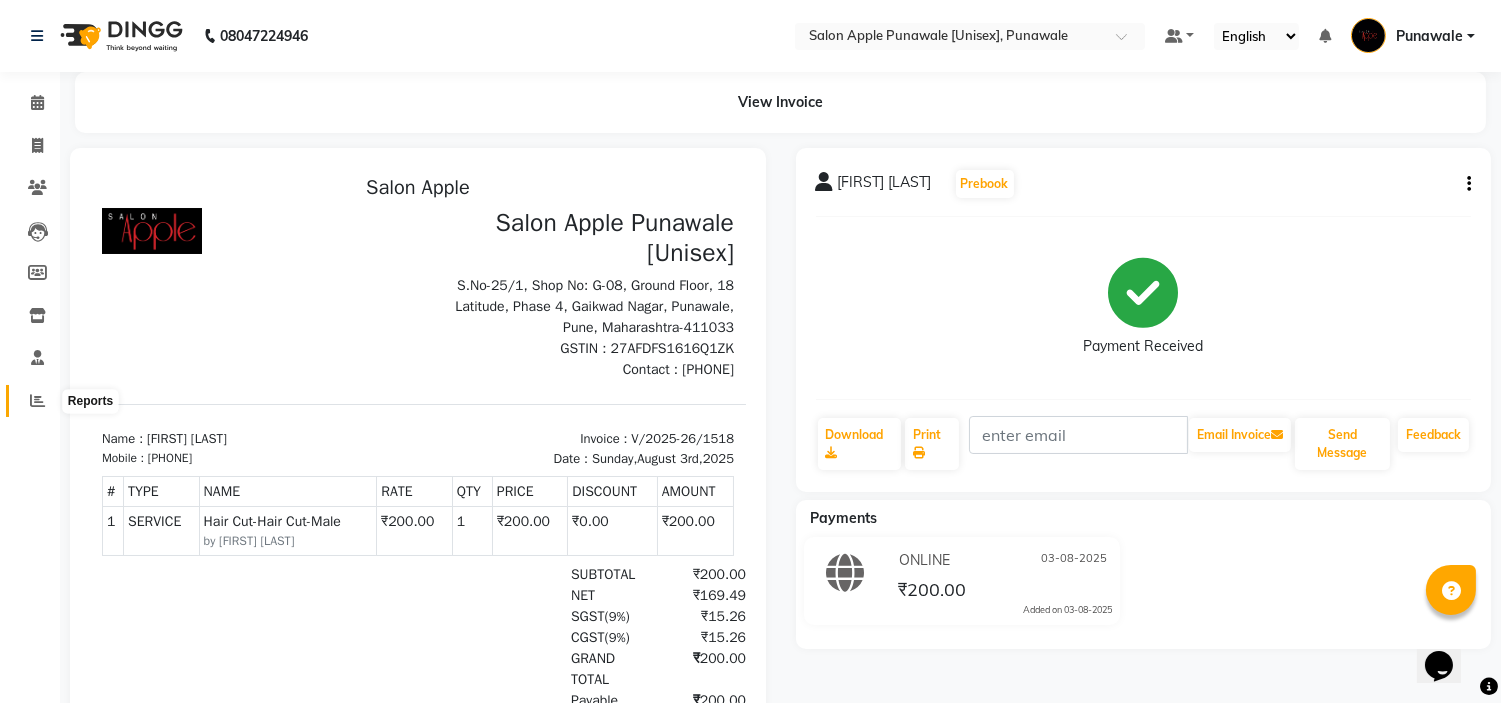 click 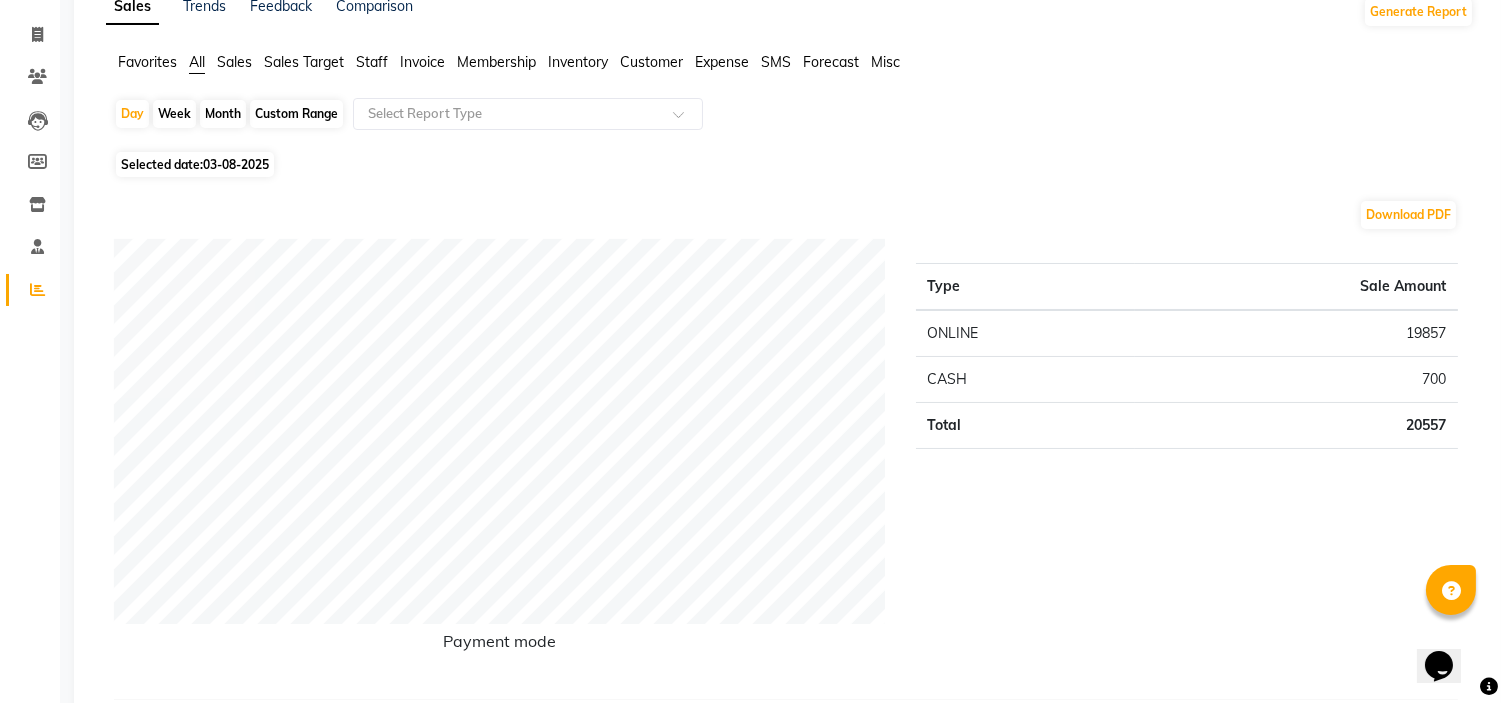 scroll, scrollTop: 0, scrollLeft: 0, axis: both 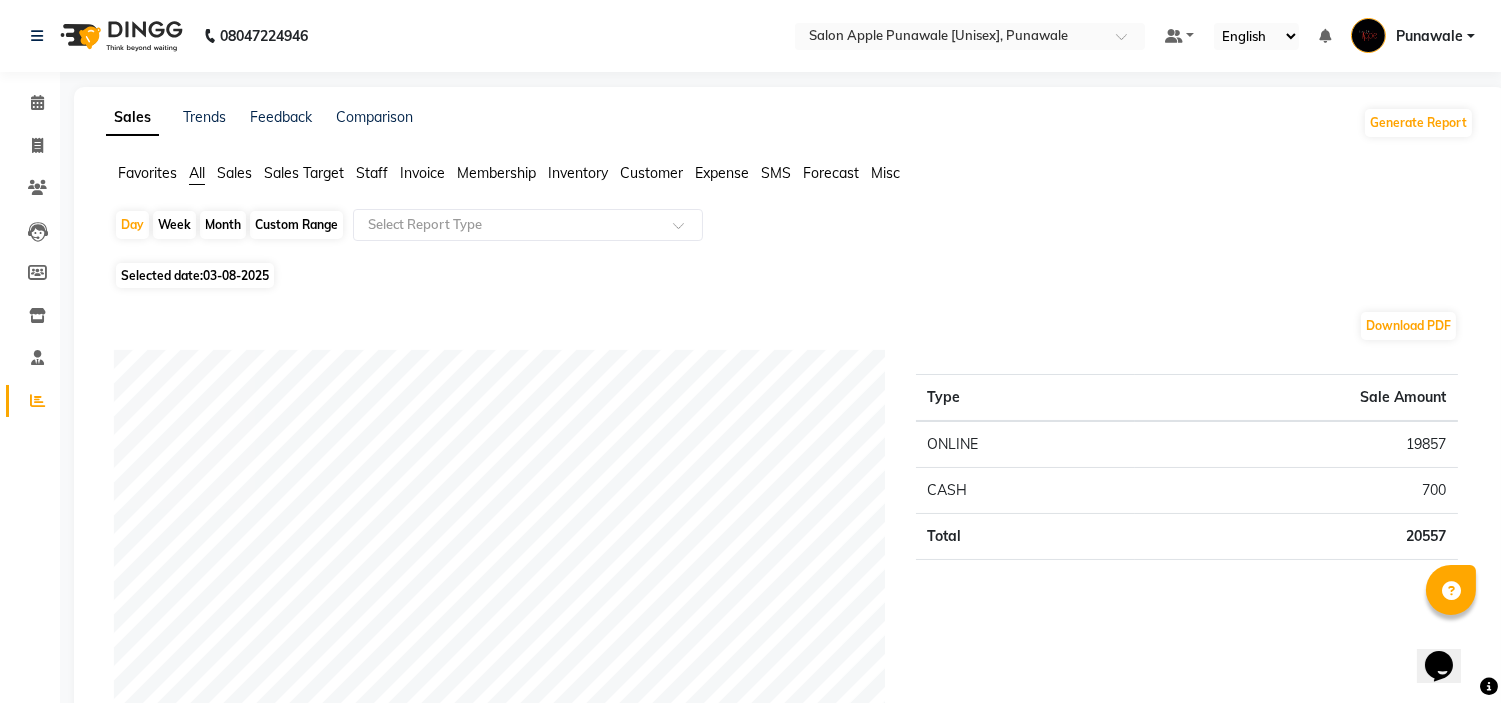click on "Staff" 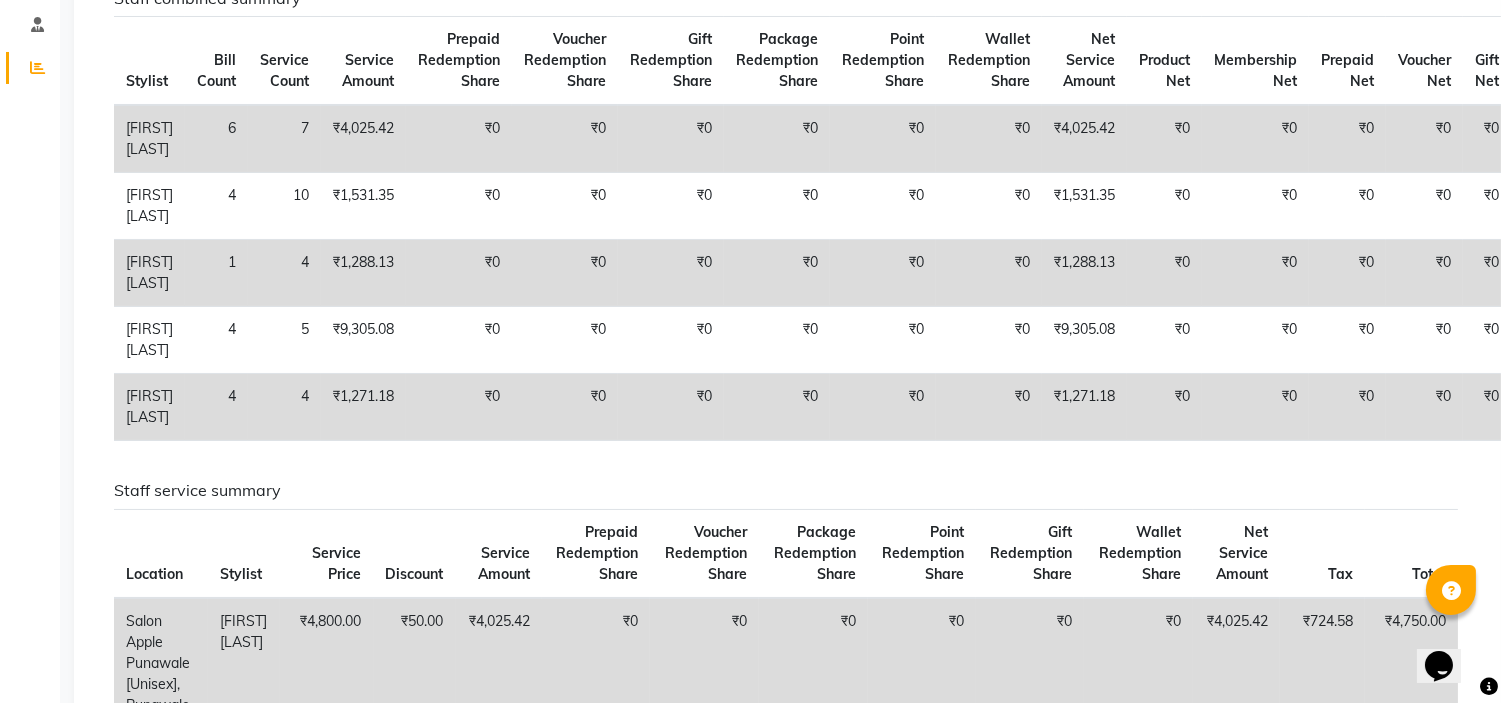 scroll, scrollTop: 0, scrollLeft: 0, axis: both 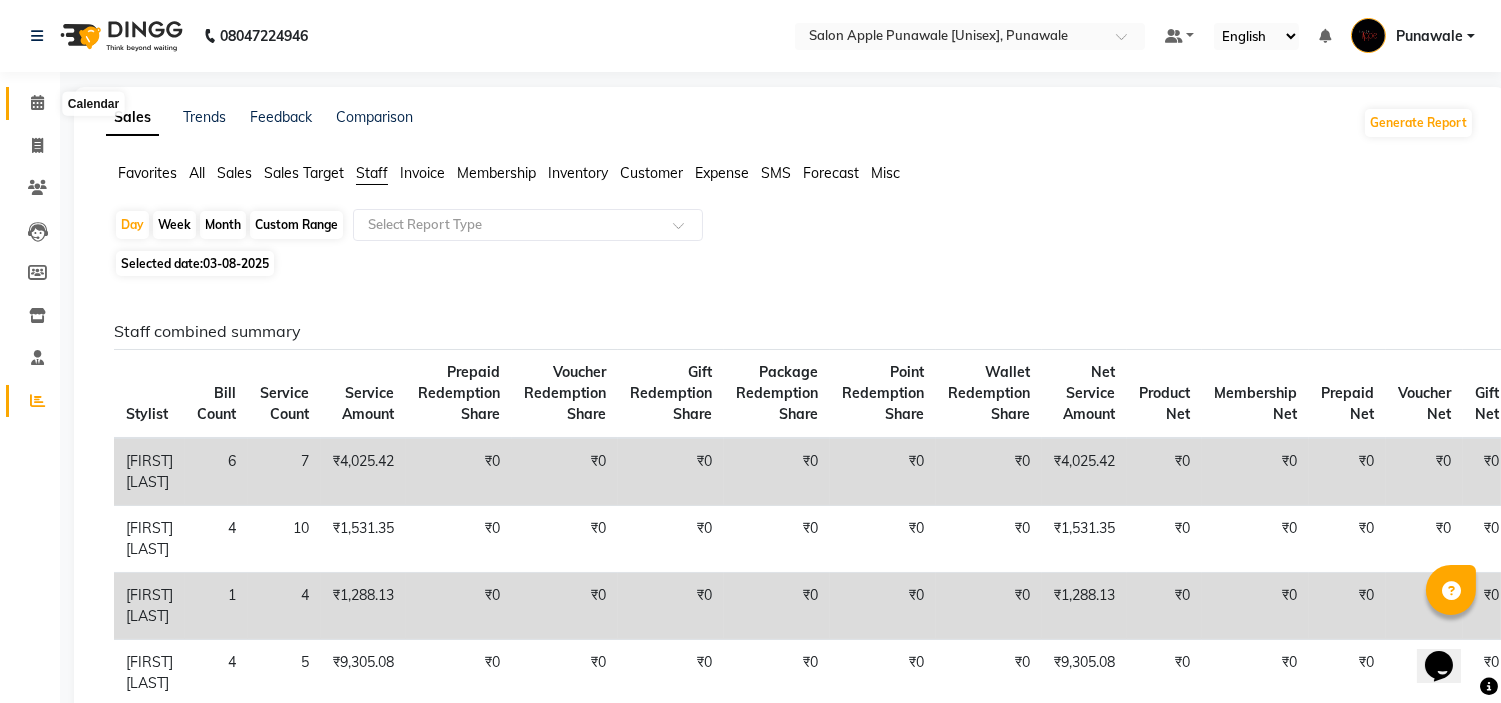 click 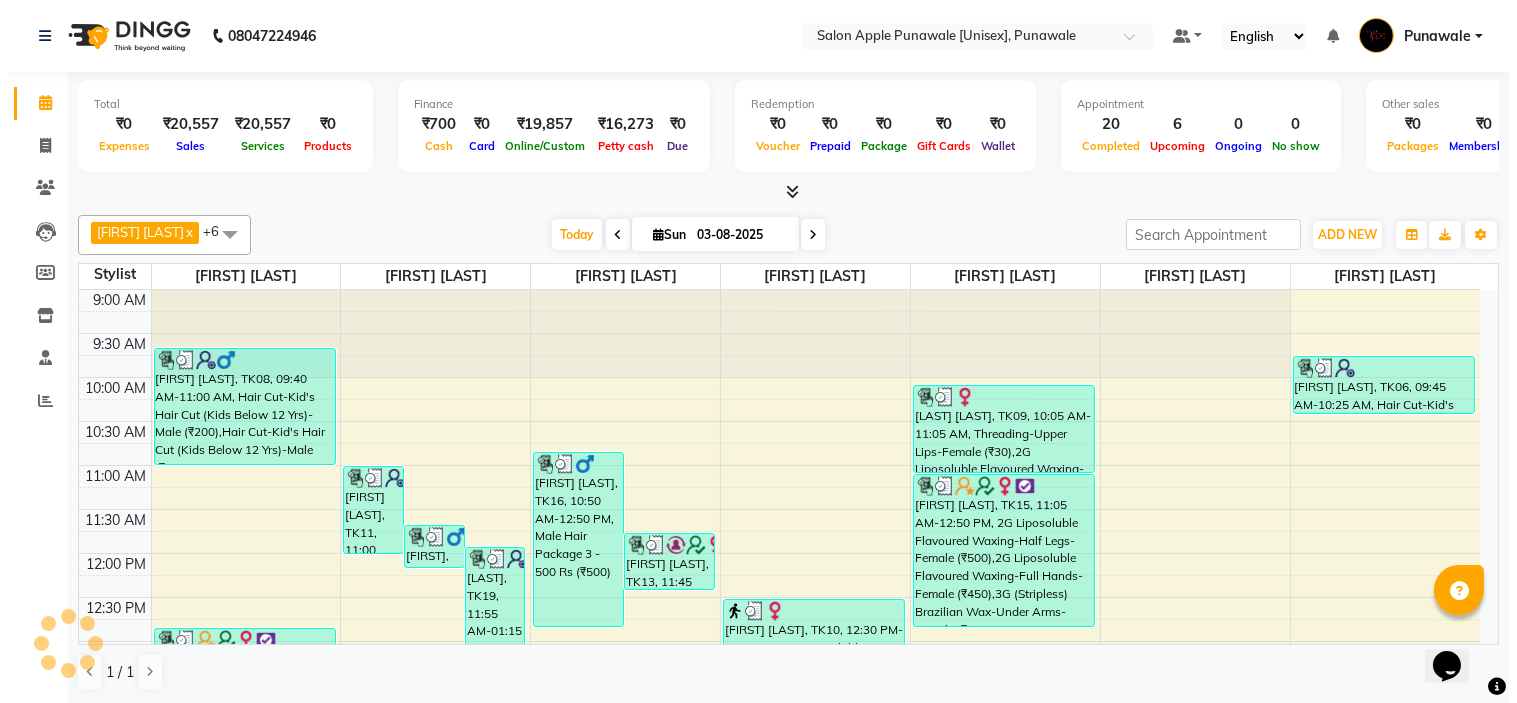 scroll, scrollTop: 707, scrollLeft: 0, axis: vertical 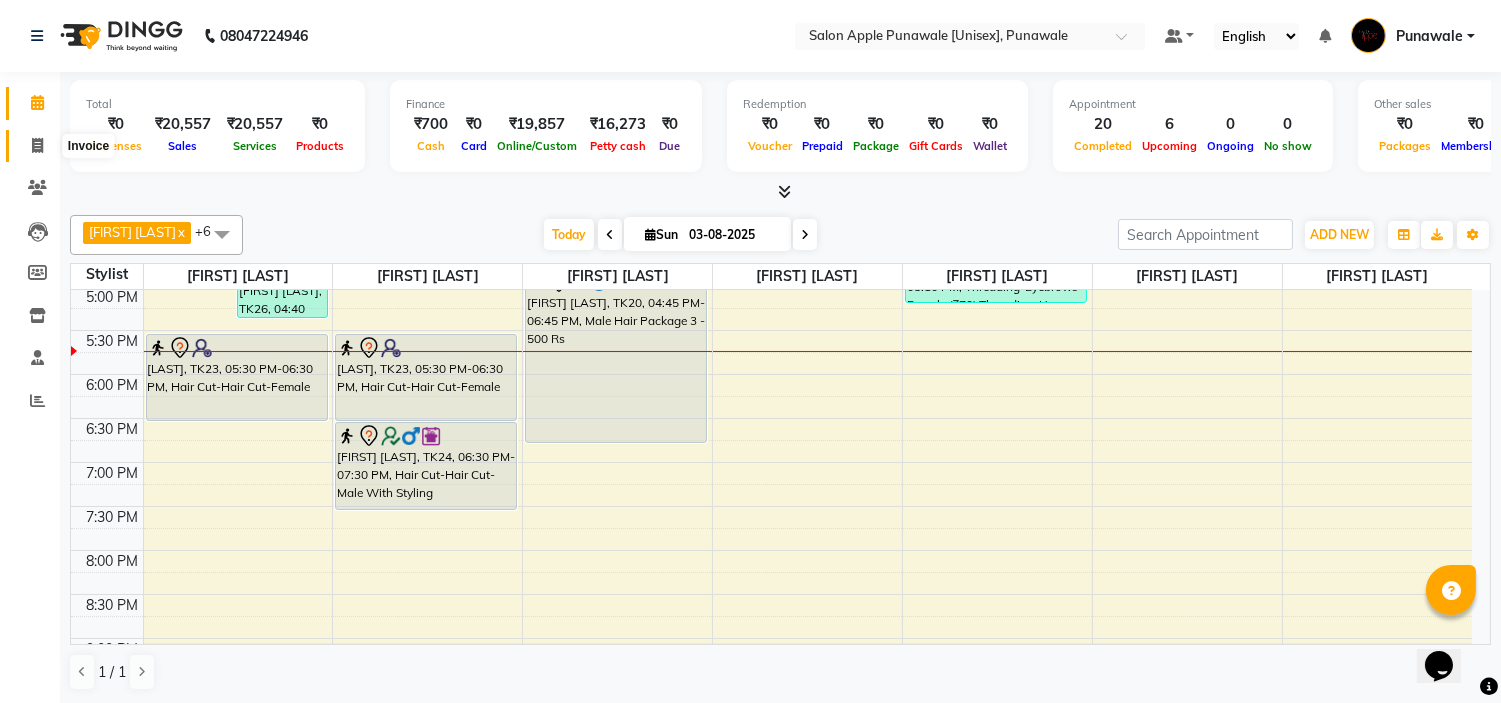 click 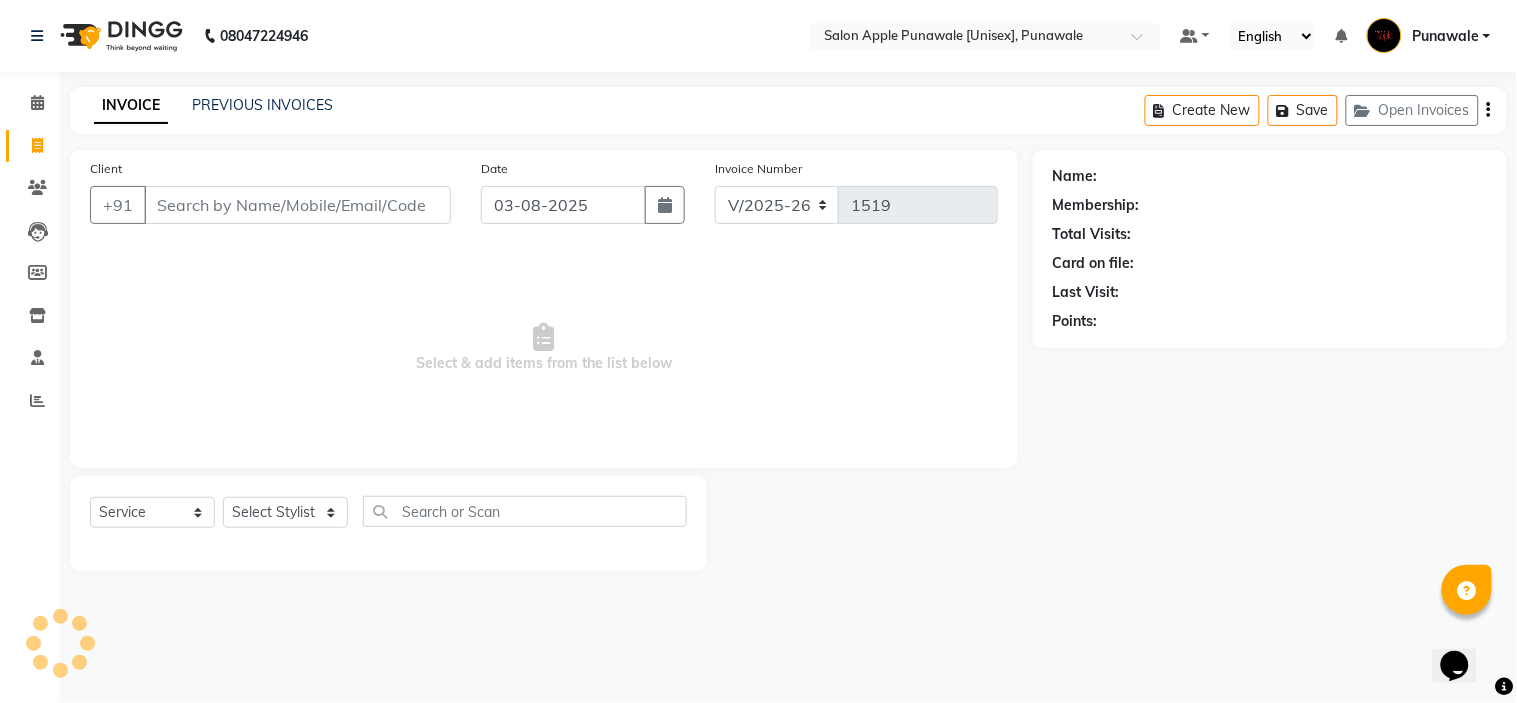 click on "Client" at bounding box center (297, 205) 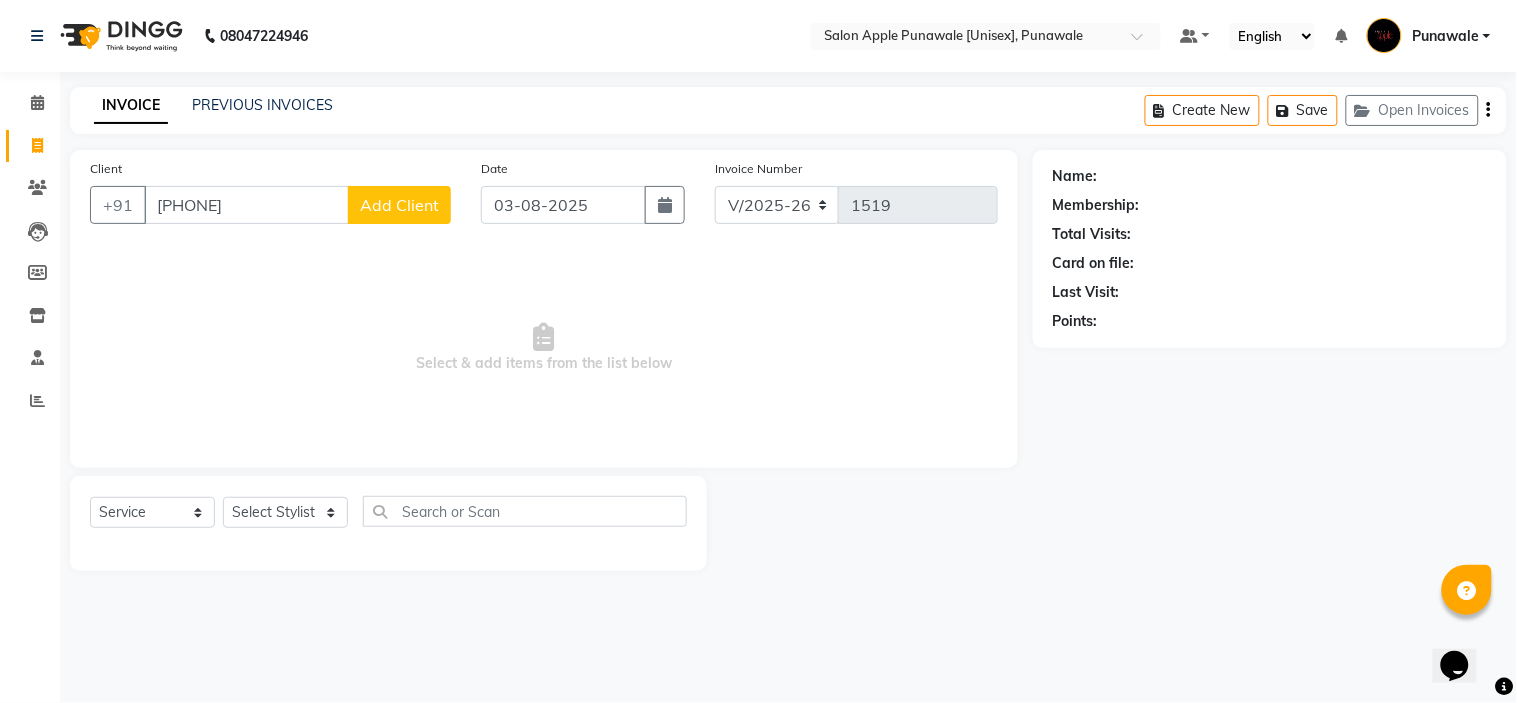 type on "[PHONE]" 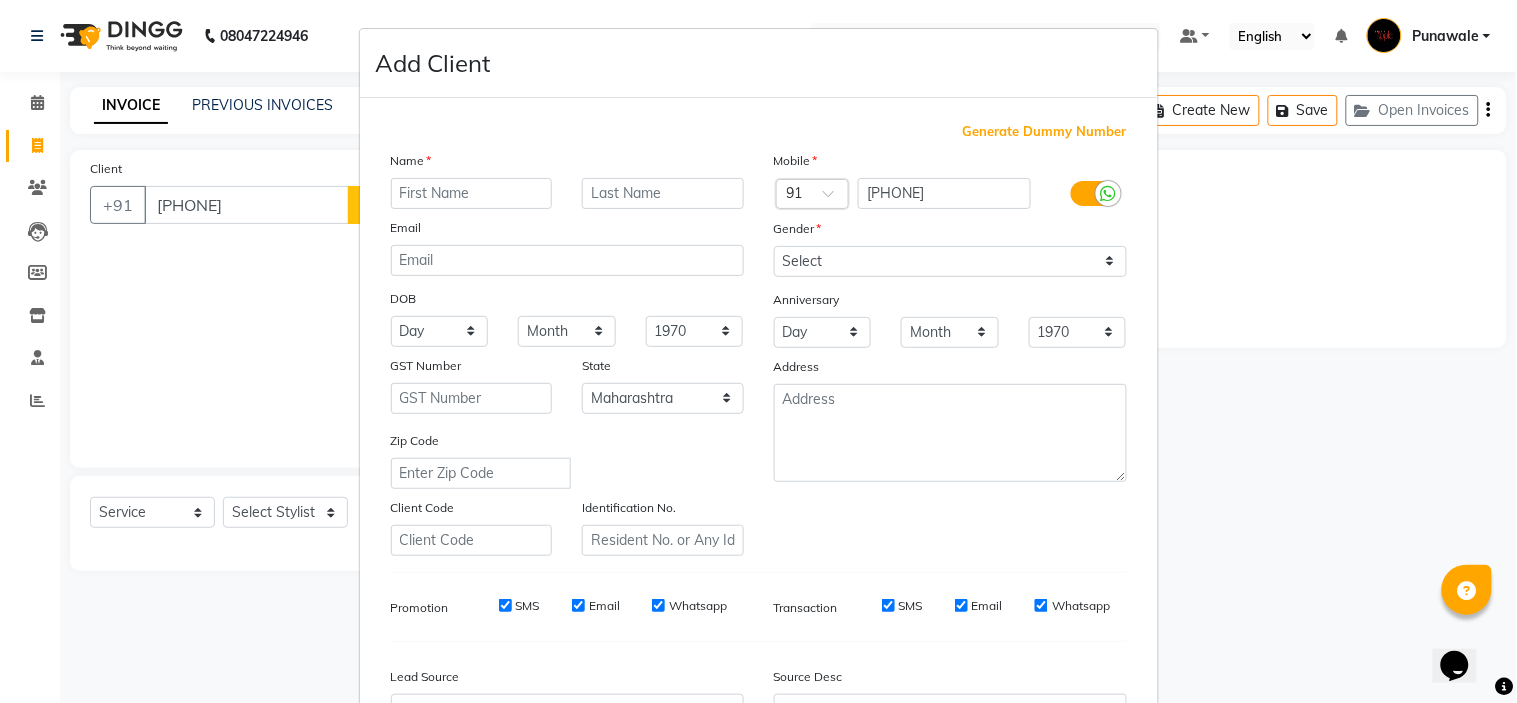 click at bounding box center [472, 193] 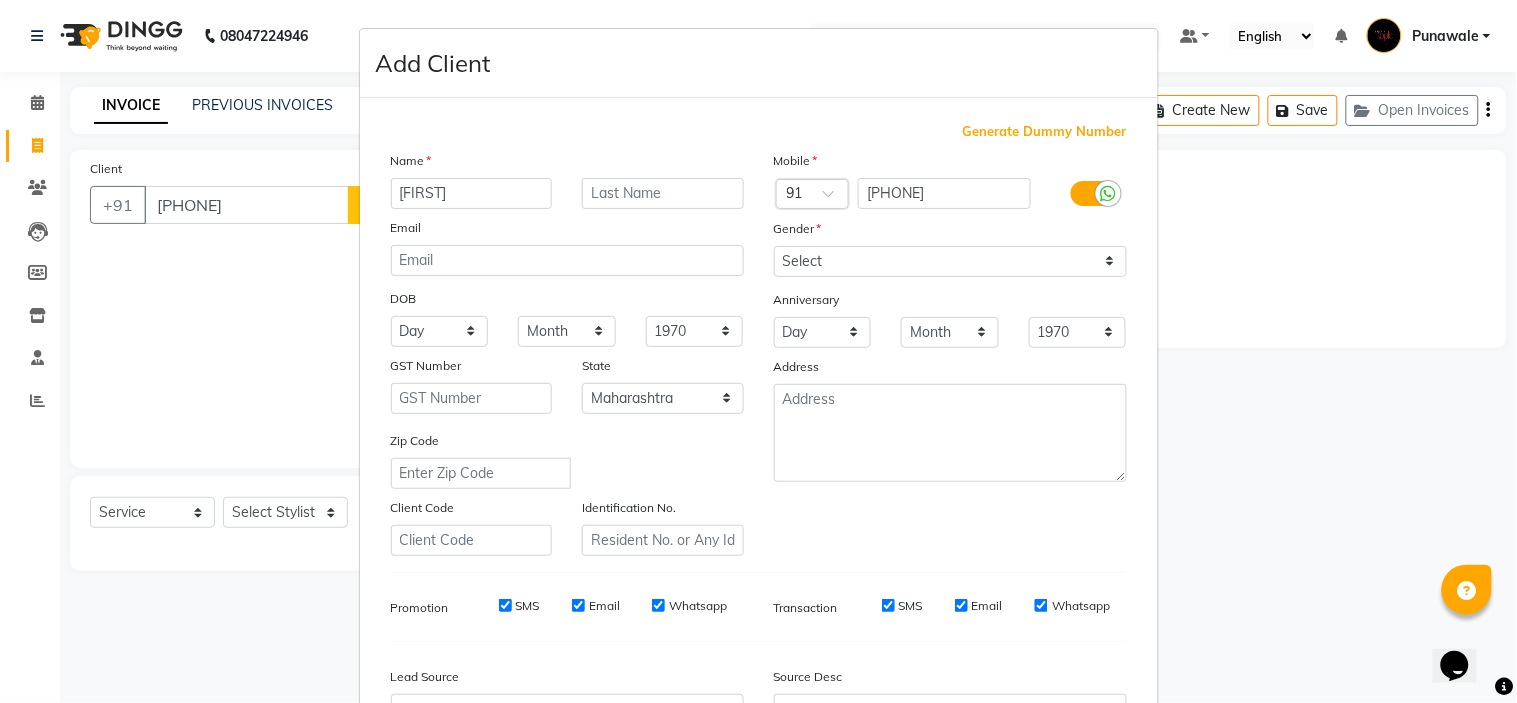 type on "Shiwali" 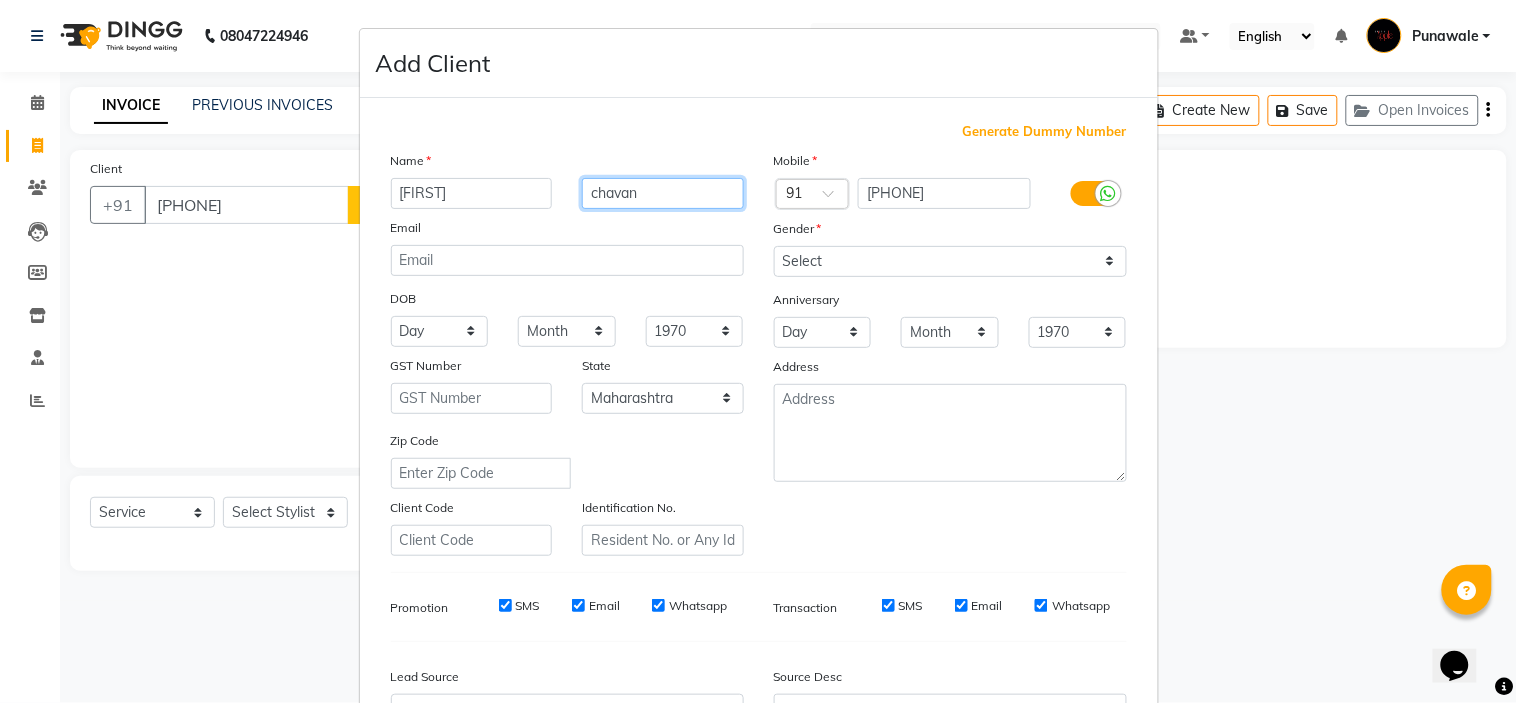 type on "chavan" 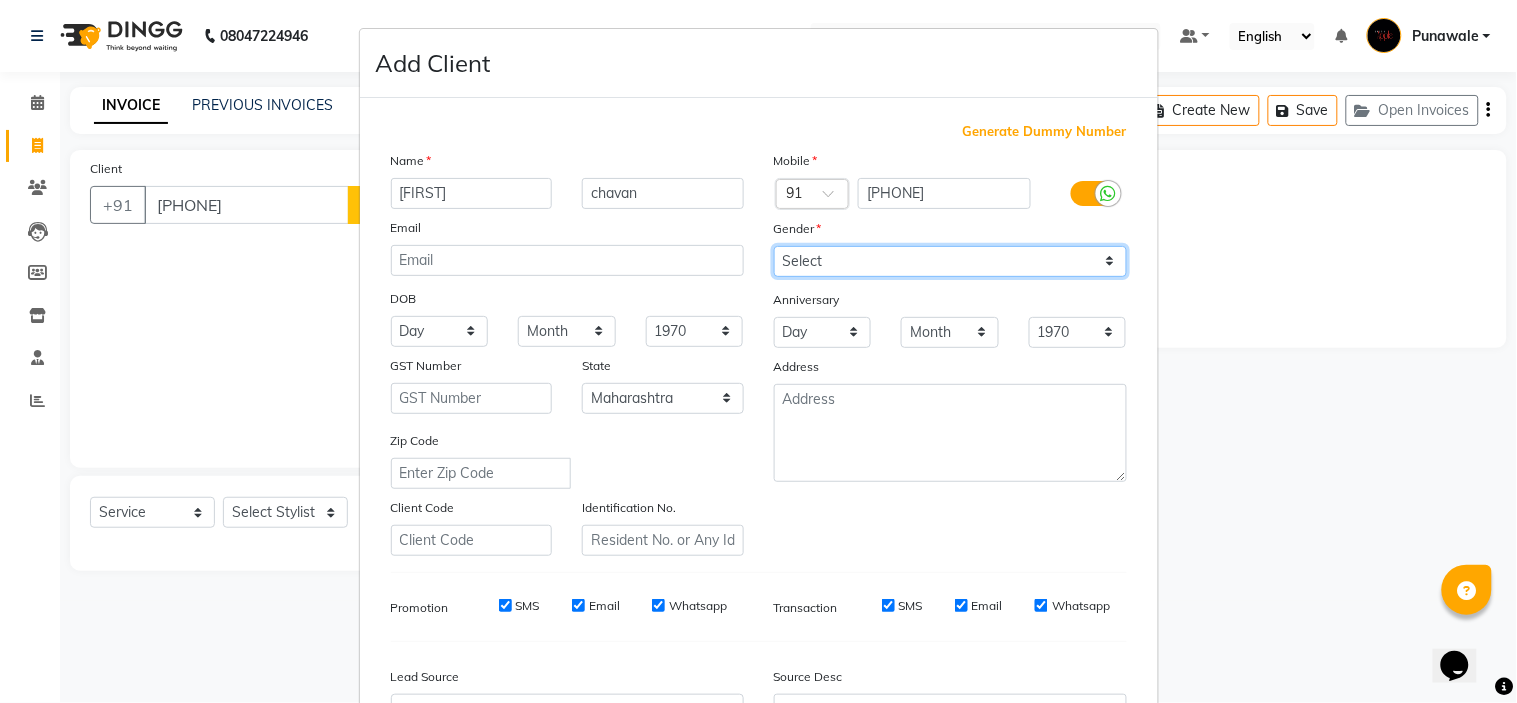 click on "Select Male Female Other Prefer Not To Say" at bounding box center [950, 261] 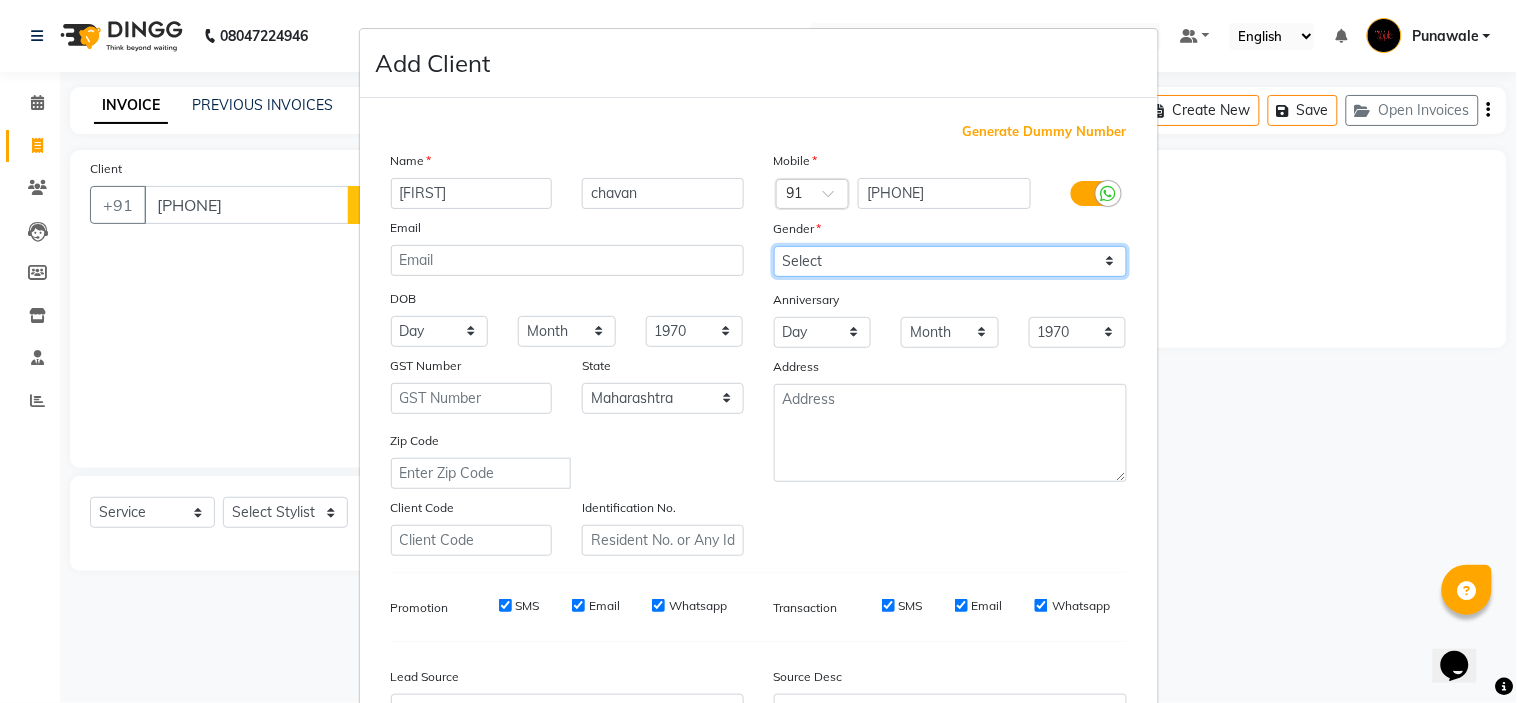 select on "female" 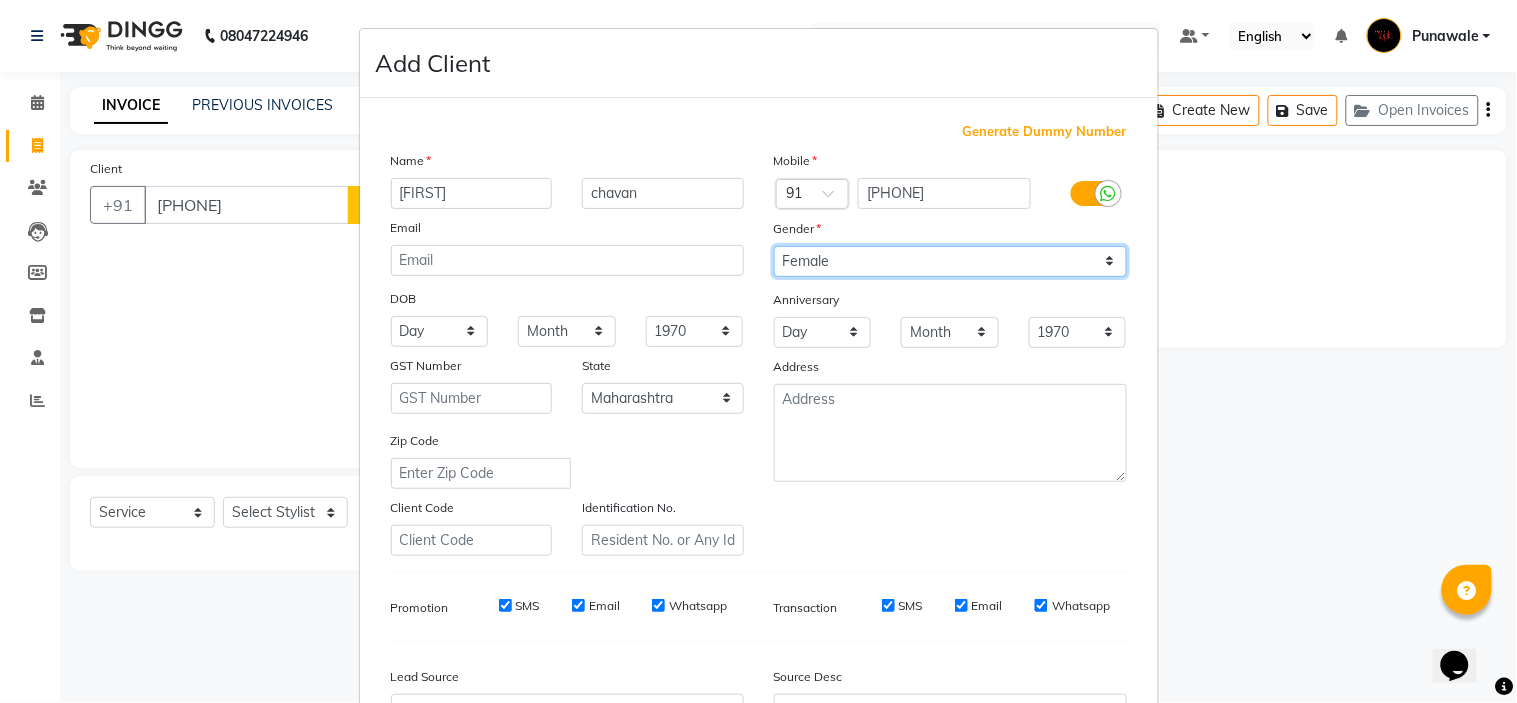 click on "Select Male Female Other Prefer Not To Say" at bounding box center (950, 261) 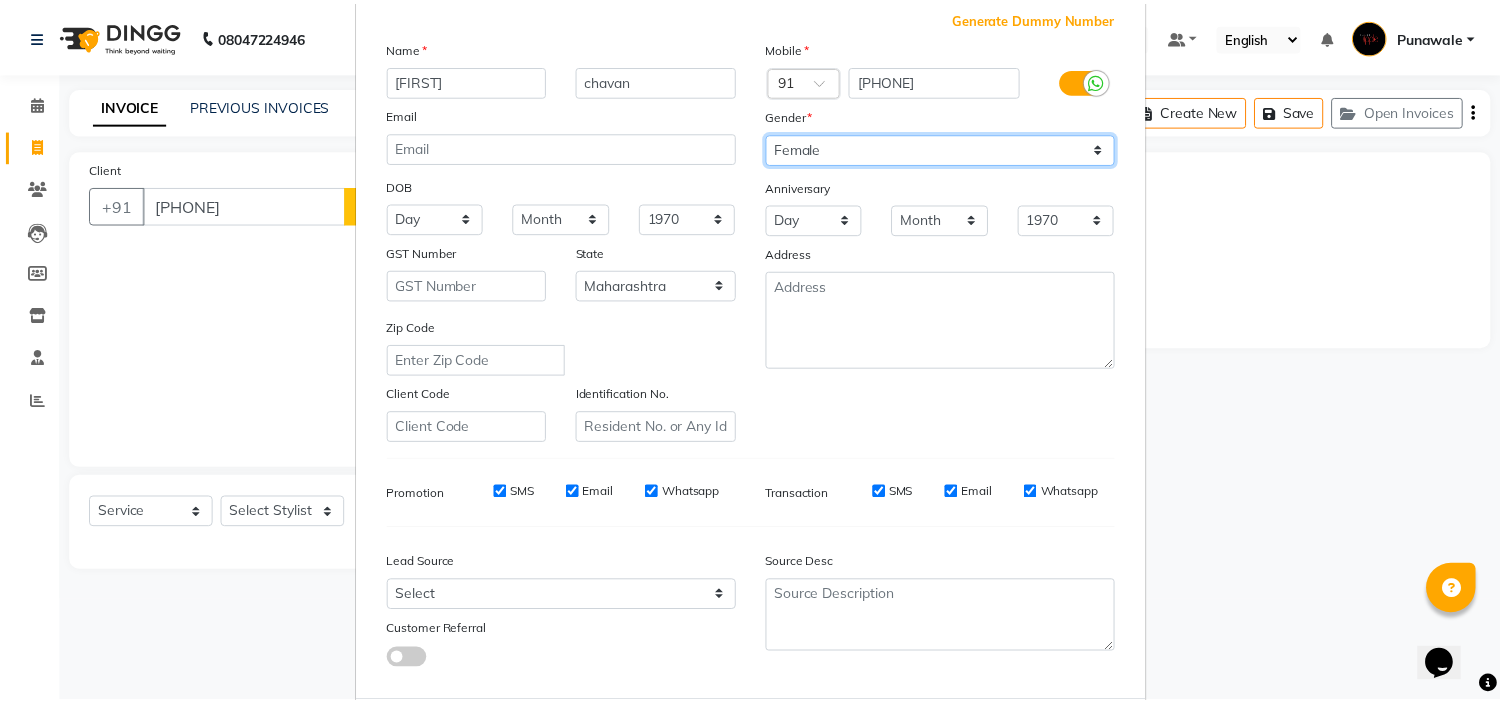 scroll, scrollTop: 221, scrollLeft: 0, axis: vertical 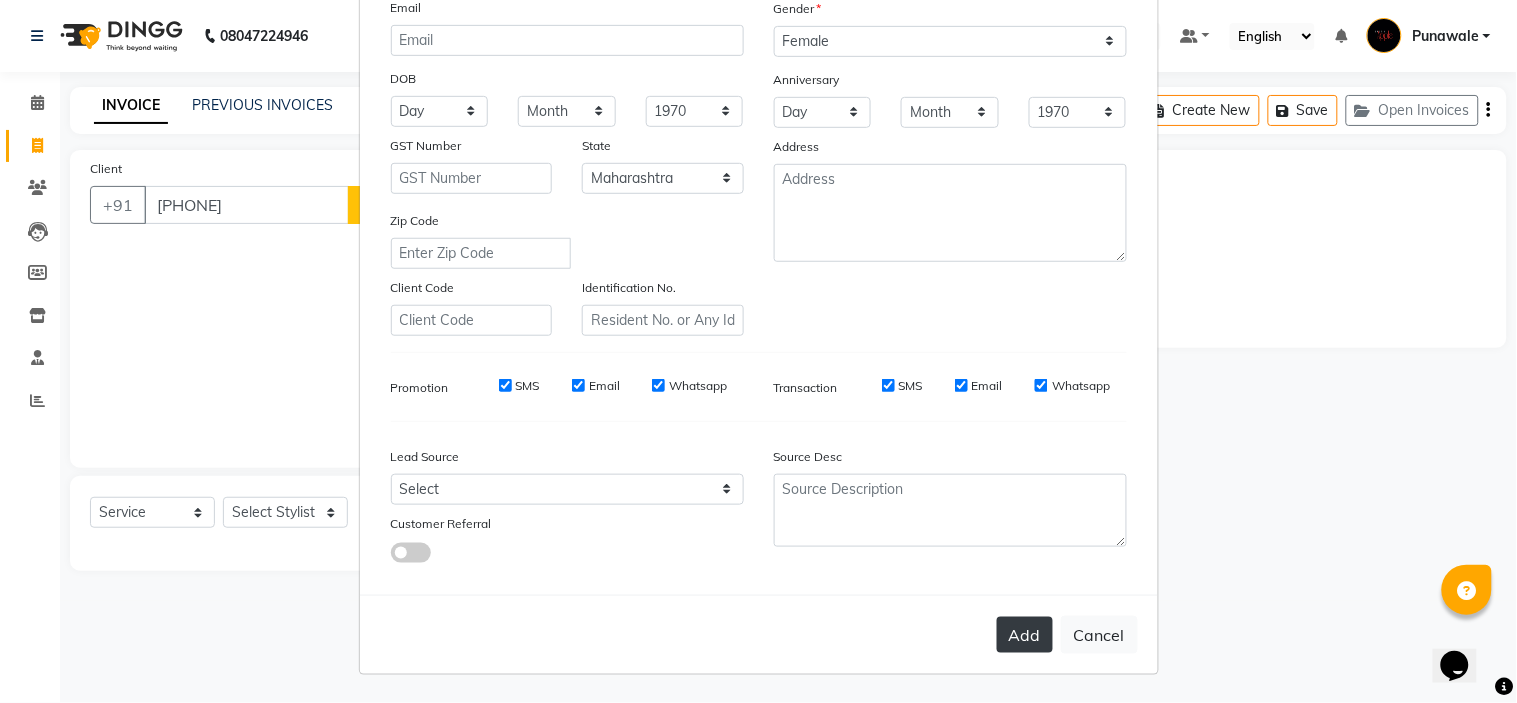 click on "Add" at bounding box center (1025, 635) 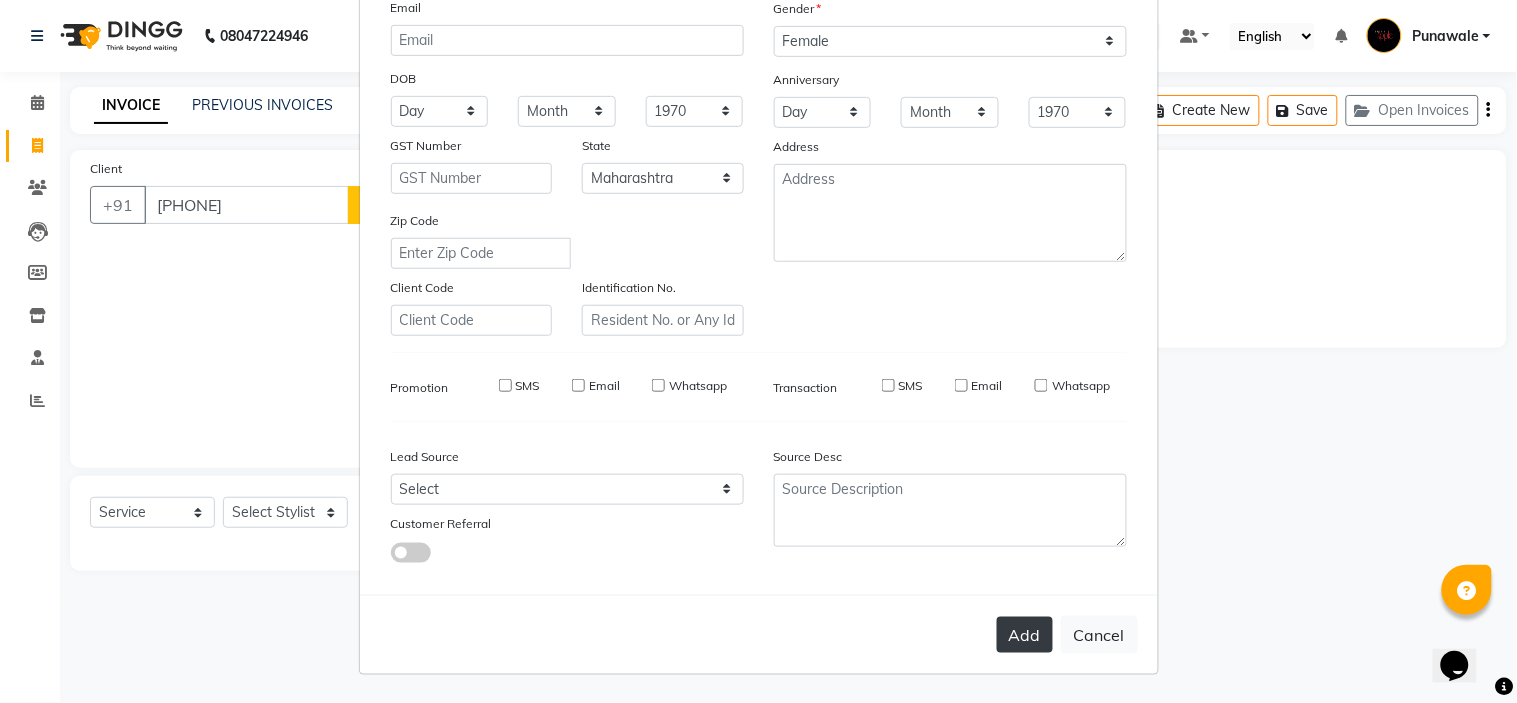 type 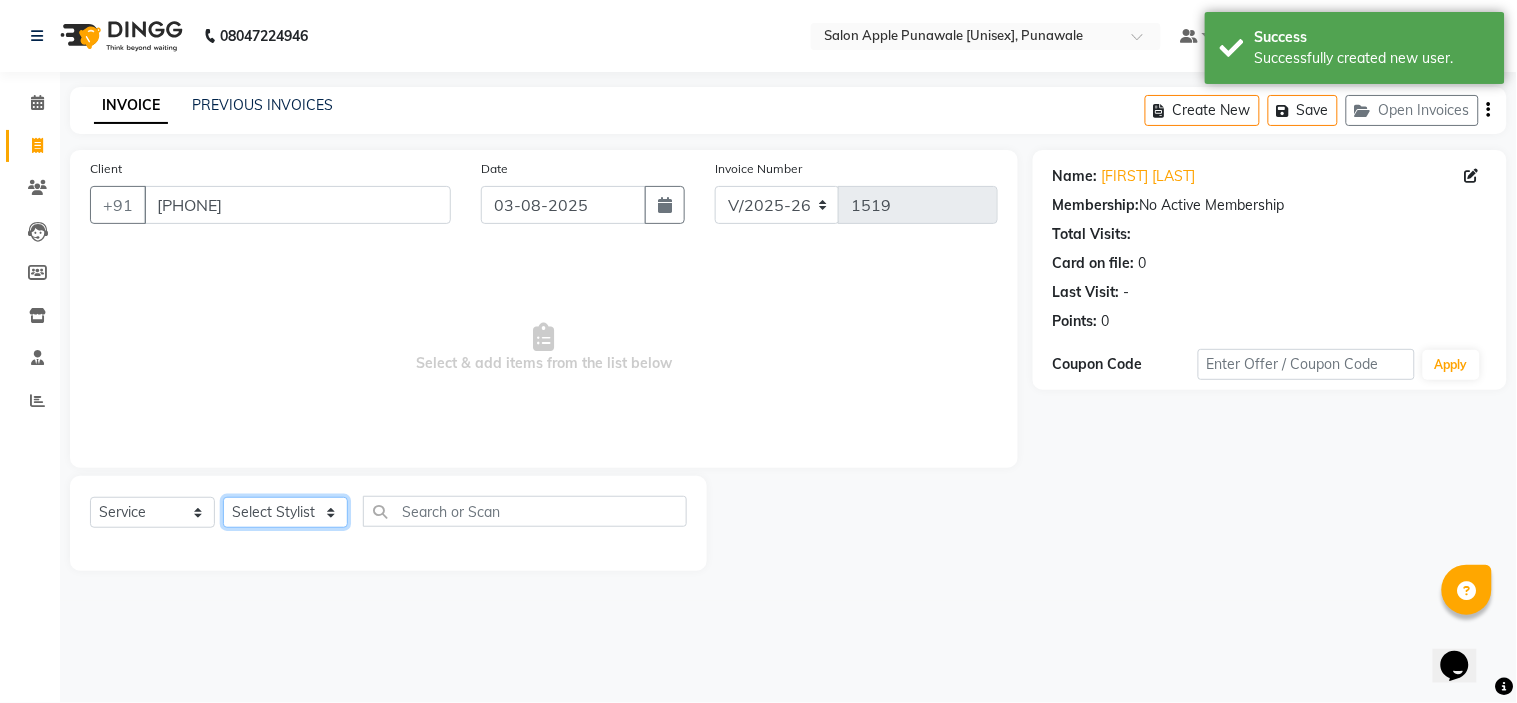 click on "Select Stylist Avi Sonawane Kamlesh Nikam Kaveri Nikam Pallavi Waghamare Shruti Khapake Sneha Jadhav Sohail Shaikh  Vivek Hire" 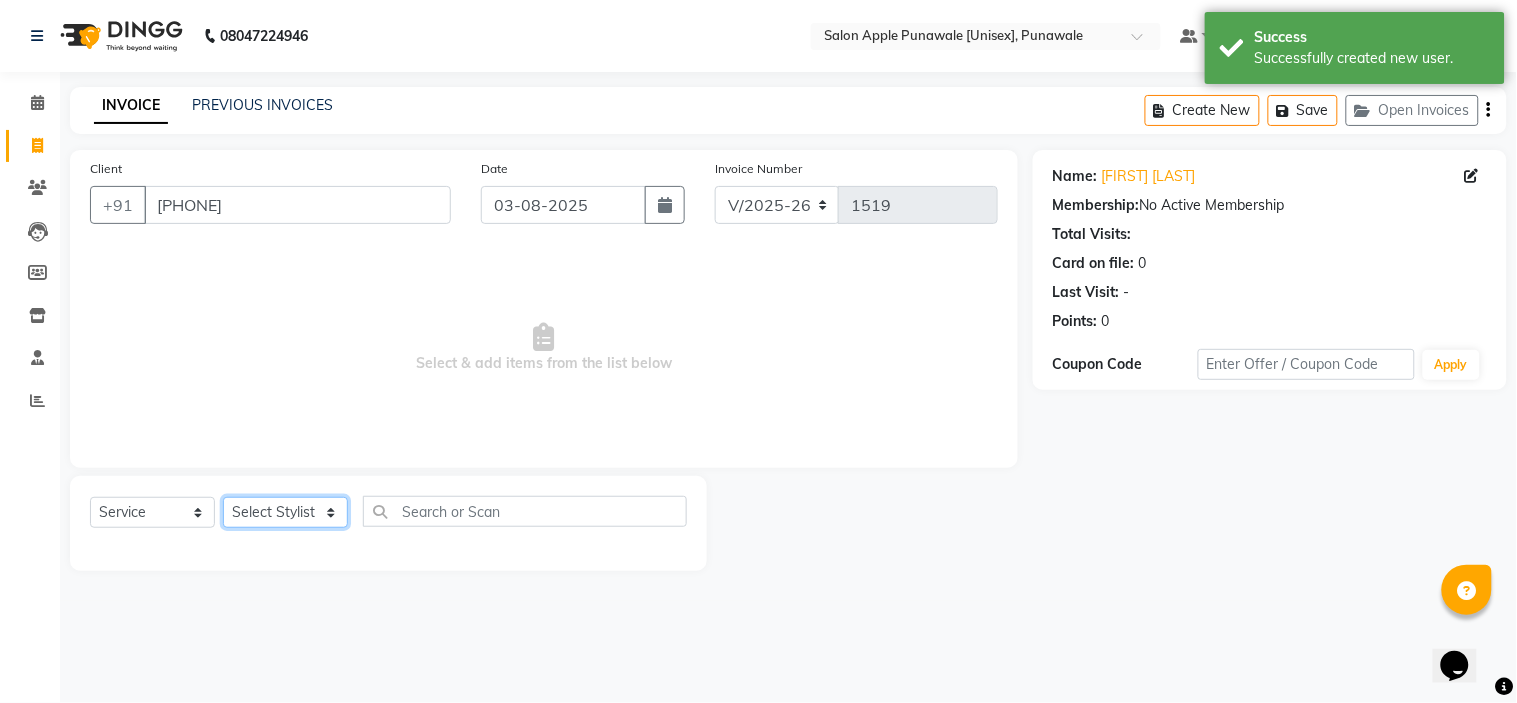 select on "54408" 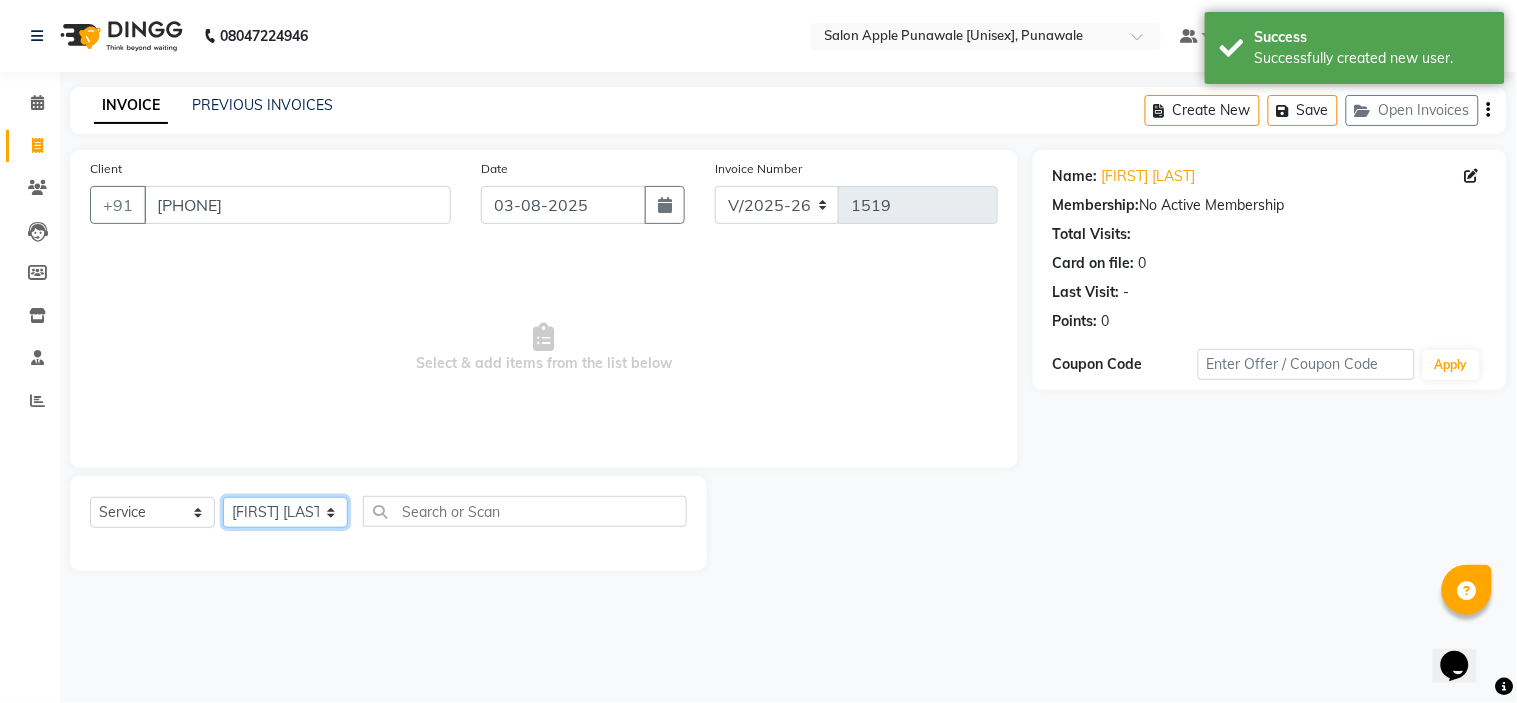 click on "Select Stylist Avi Sonawane Kamlesh Nikam Kaveri Nikam Pallavi Waghamare Shruti Khapake Sneha Jadhav Sohail Shaikh  Vivek Hire" 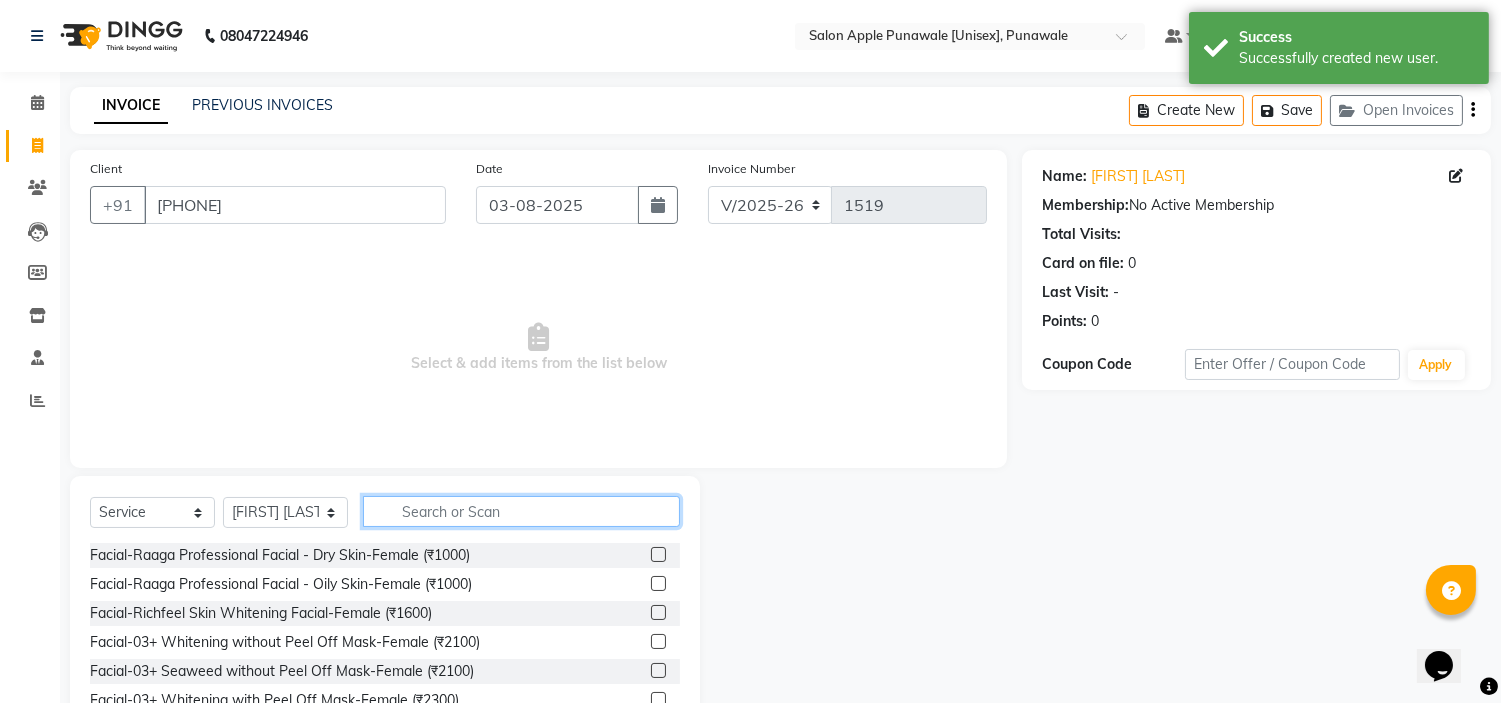 click 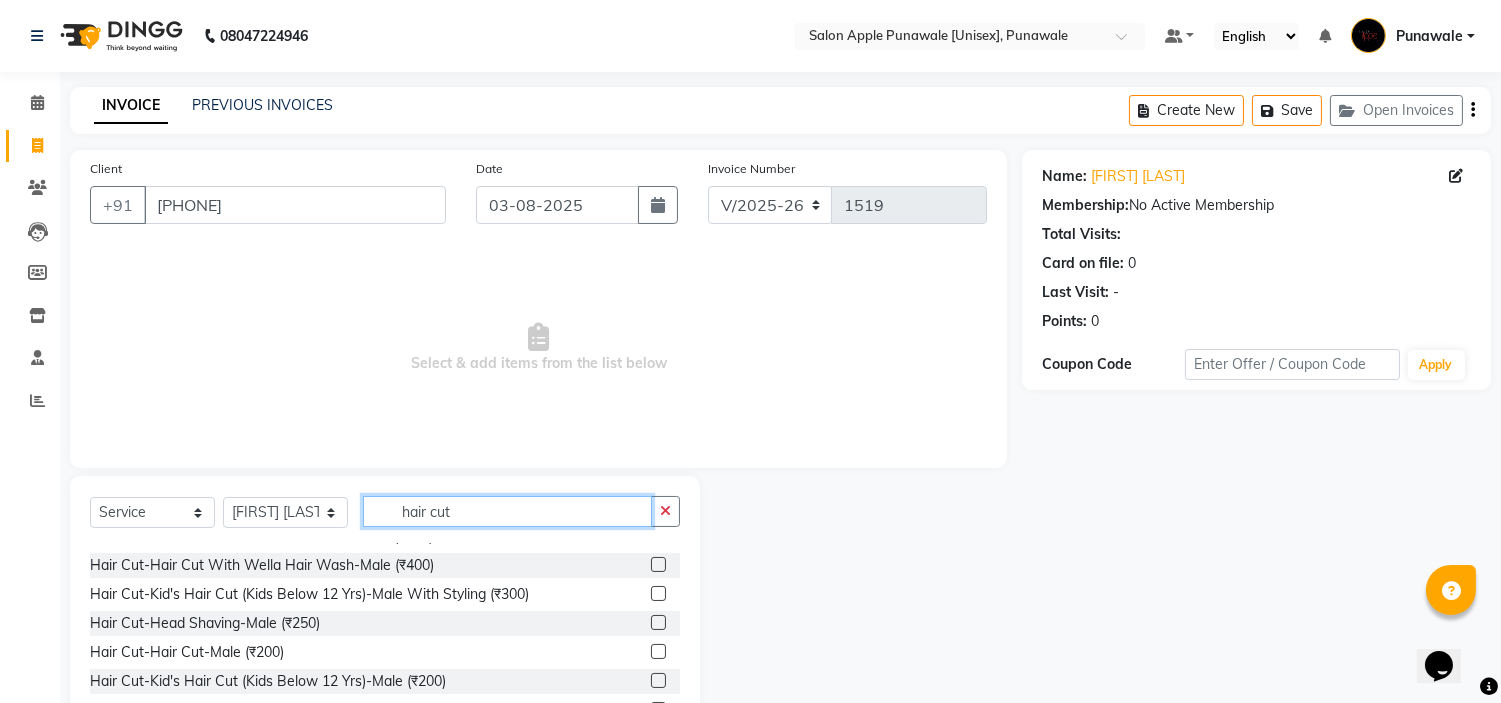 scroll, scrollTop: 111, scrollLeft: 0, axis: vertical 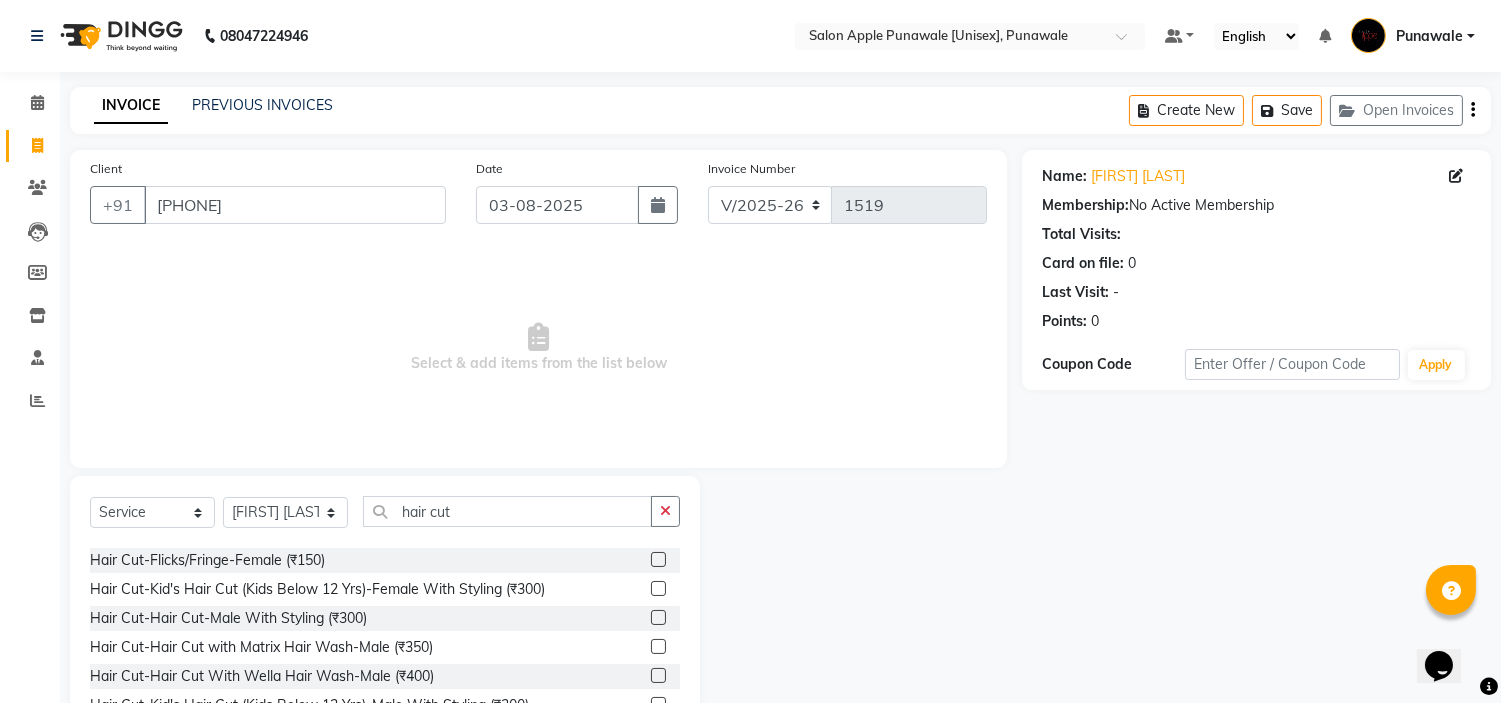 drag, startPoint x: 345, startPoint y: 561, endPoint x: 912, endPoint y: 593, distance: 567.9023 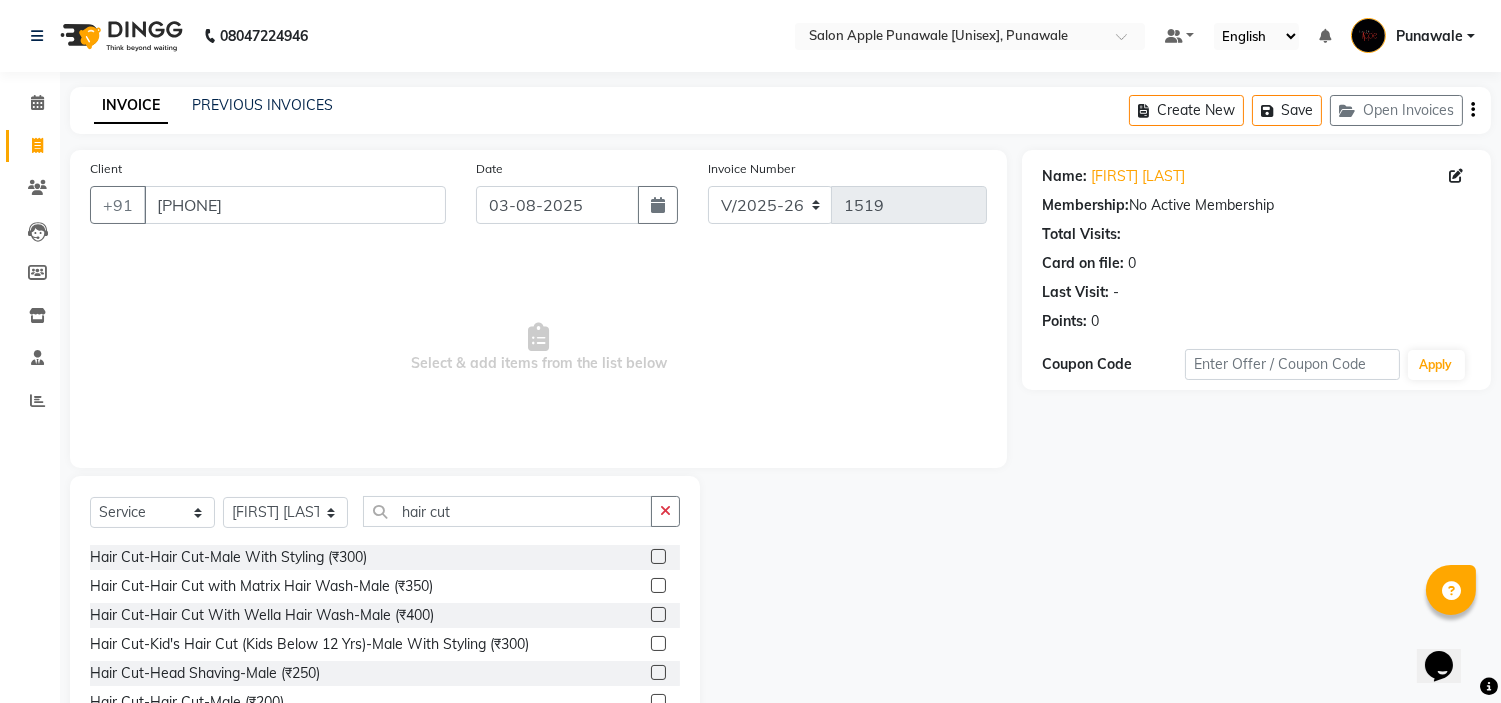 scroll, scrollTop: 222, scrollLeft: 0, axis: vertical 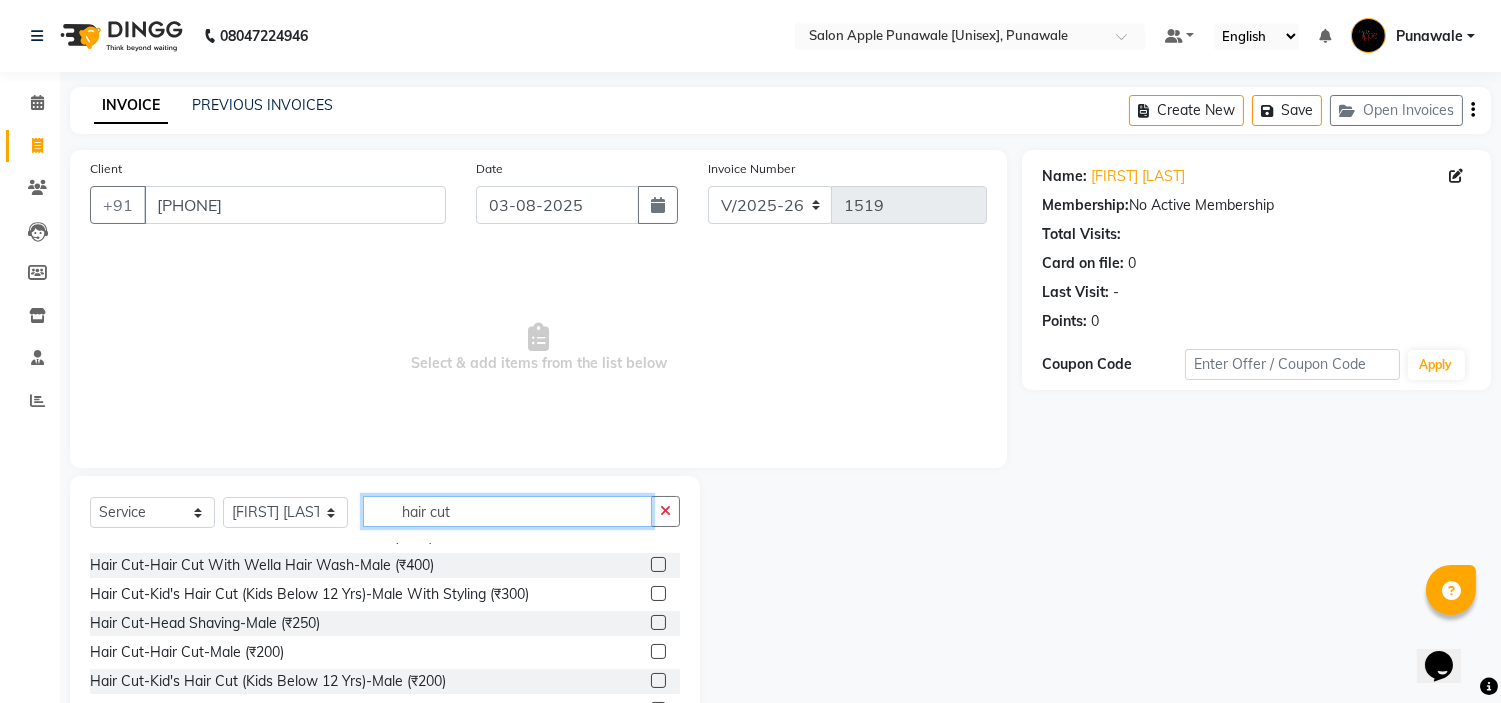 click on "hair cut" 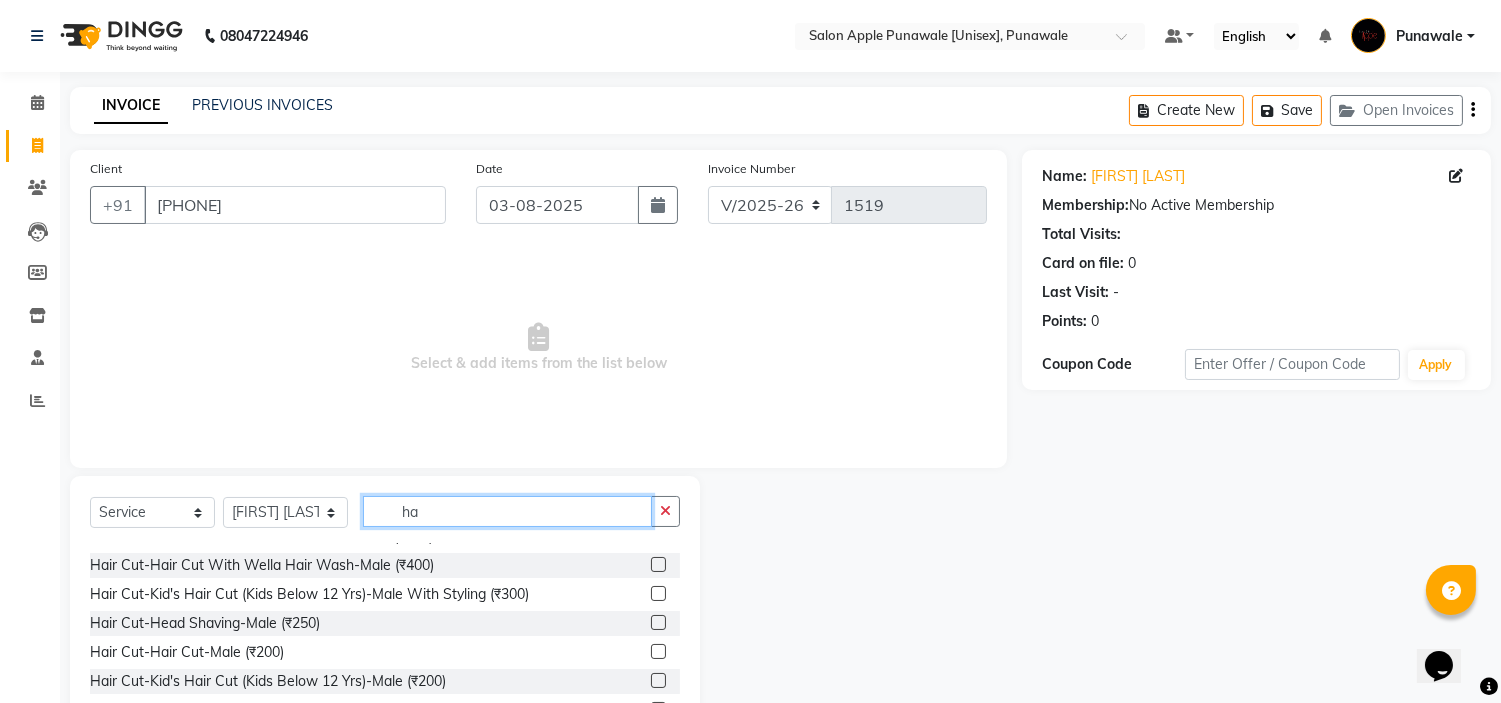 type on "h" 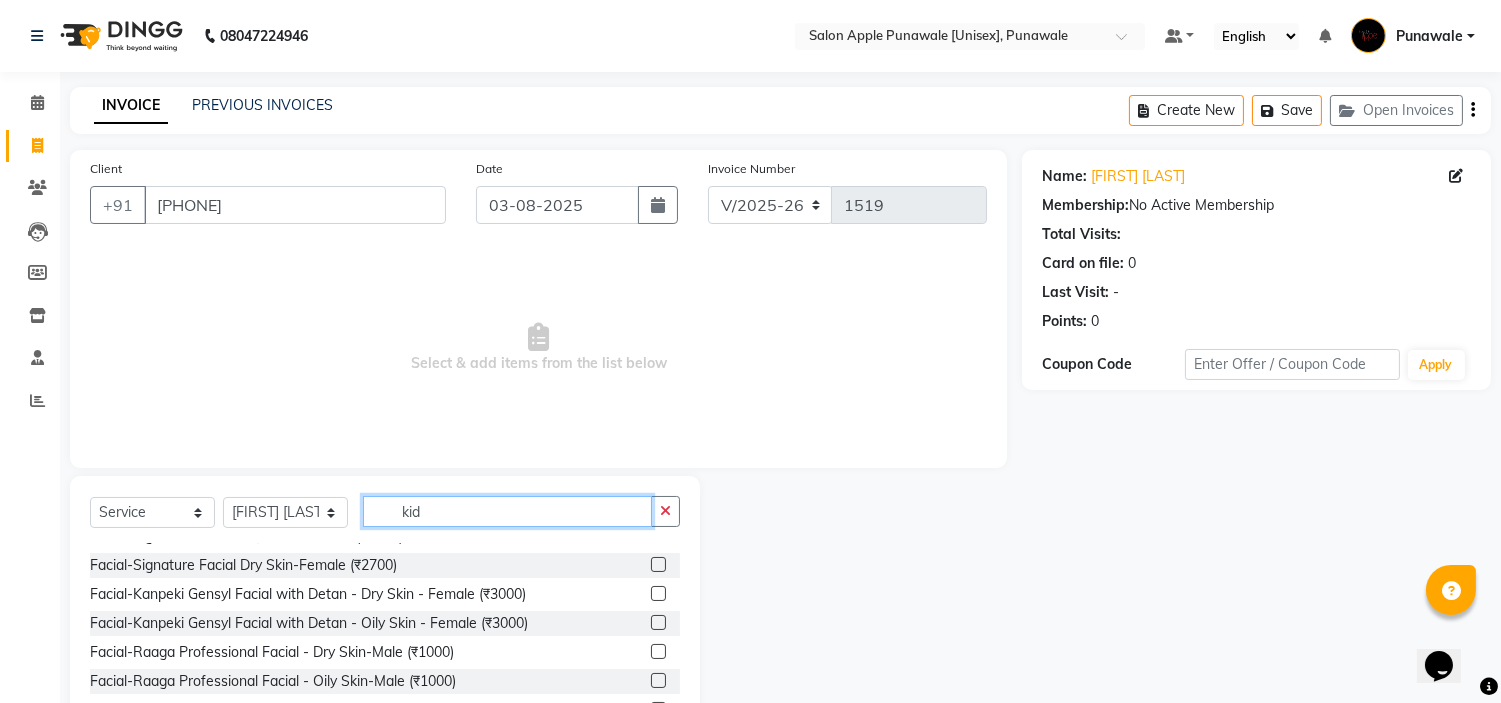 scroll, scrollTop: 0, scrollLeft: 0, axis: both 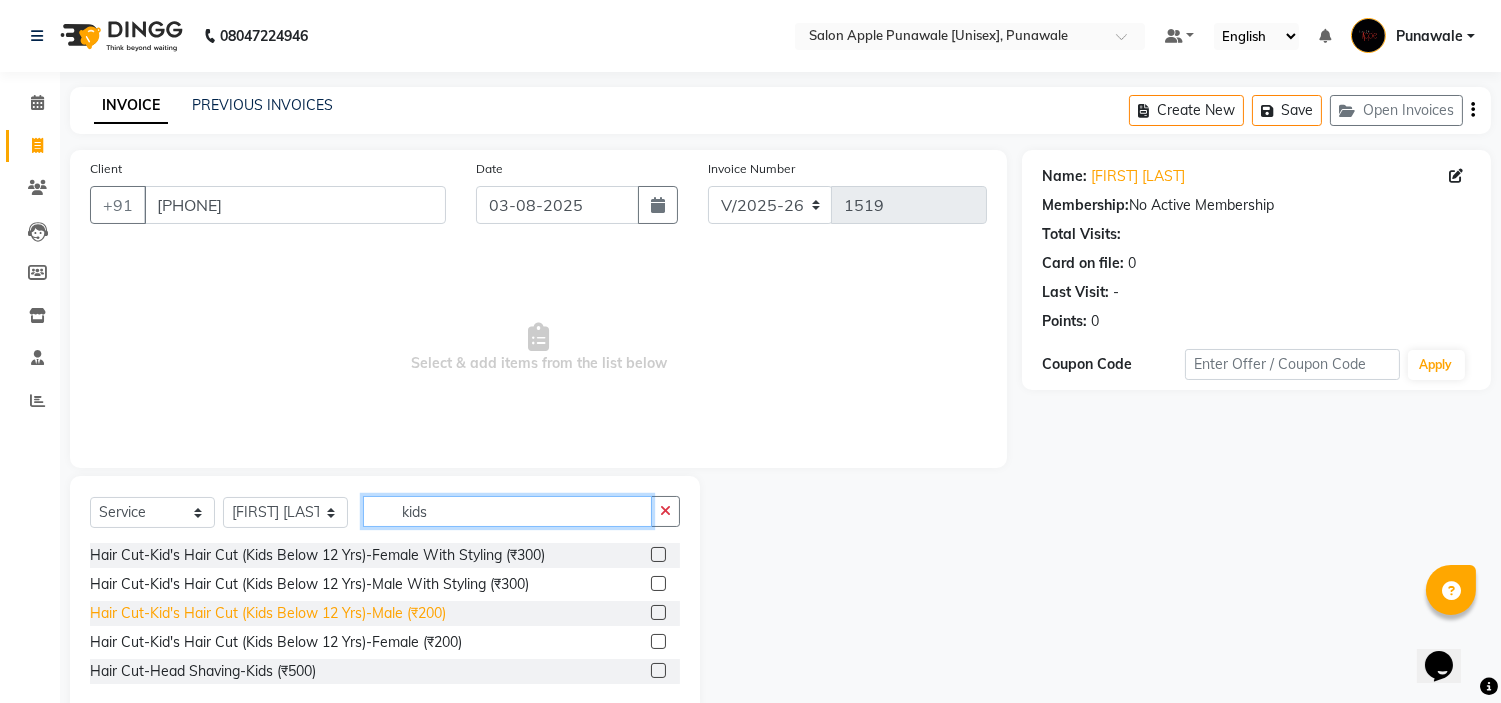 type on "kids" 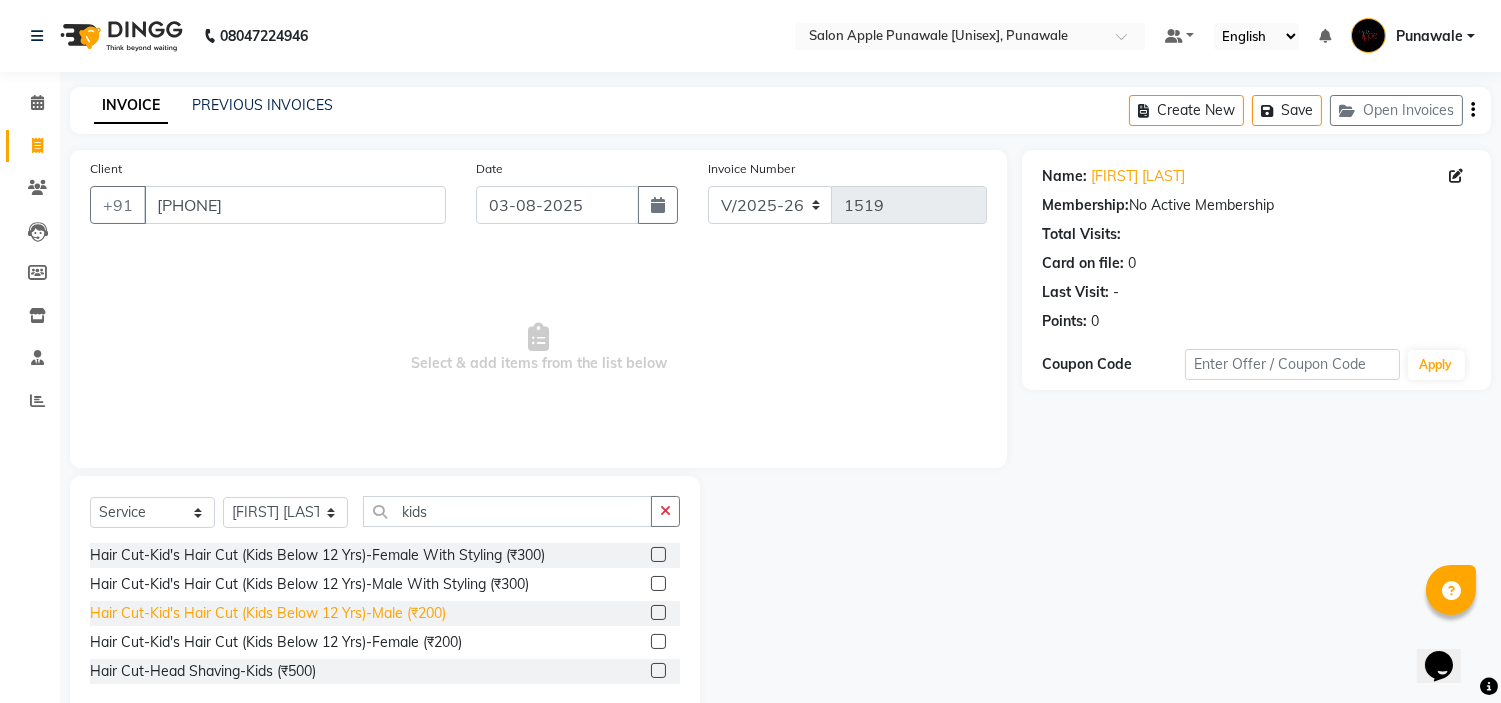 click on "Hair Cut-Kid's Hair Cut (Kids Below 12 Yrs)-Male (₹200)" 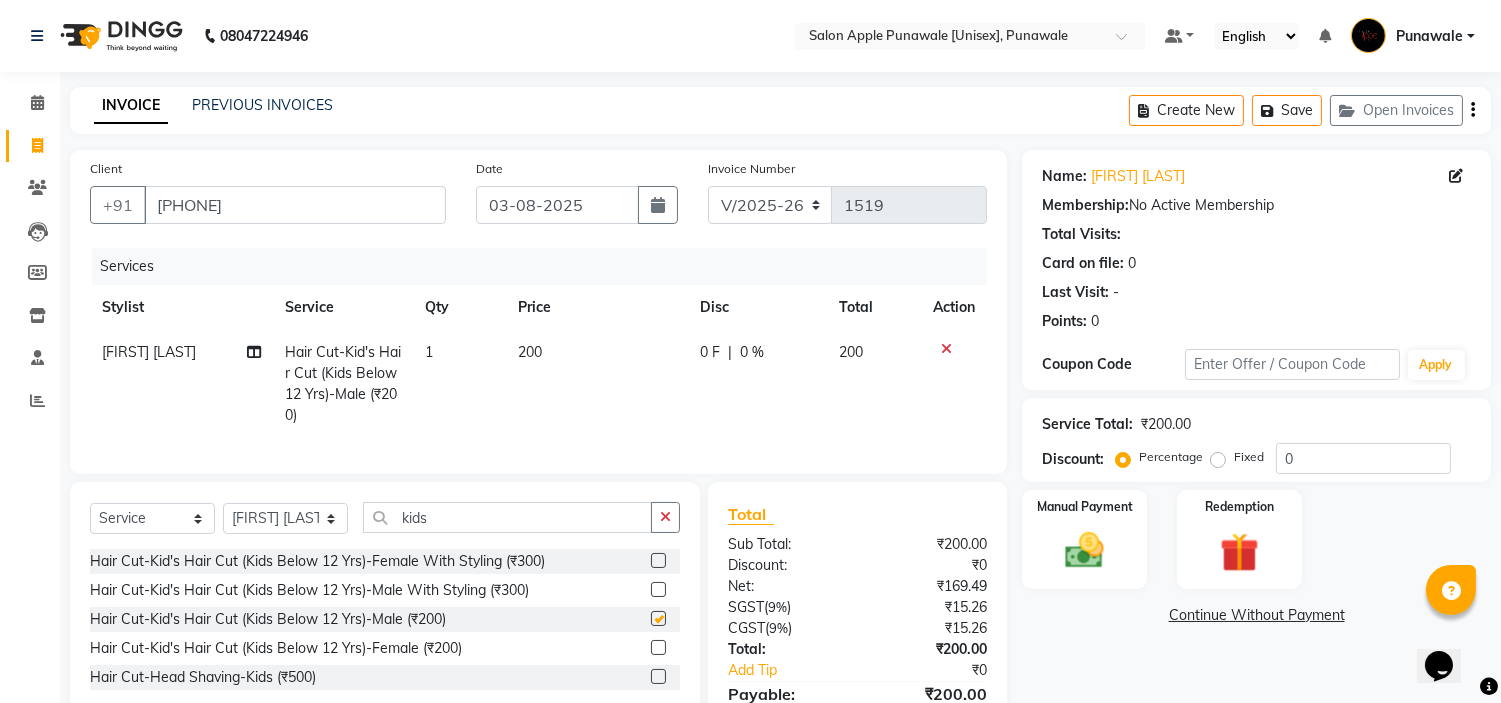 checkbox on "false" 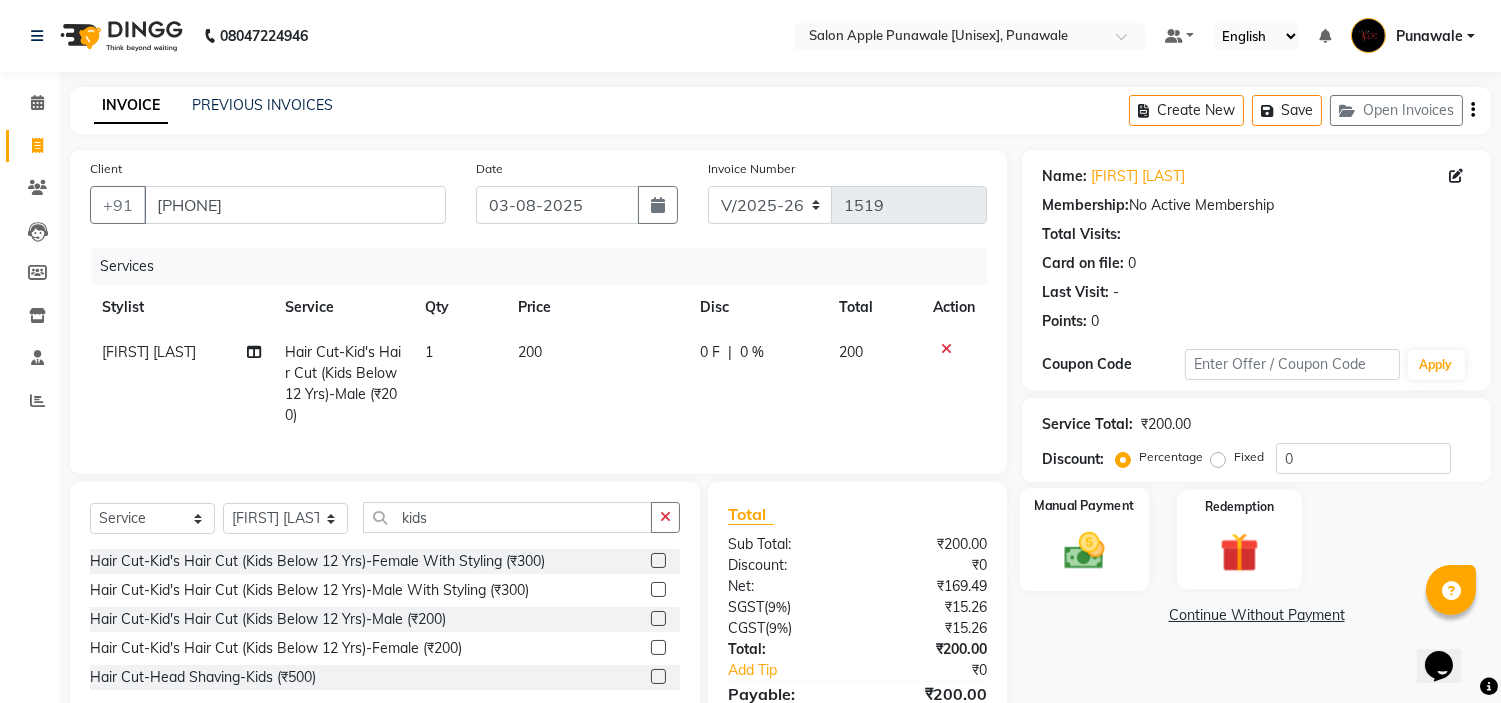click on "Manual Payment" 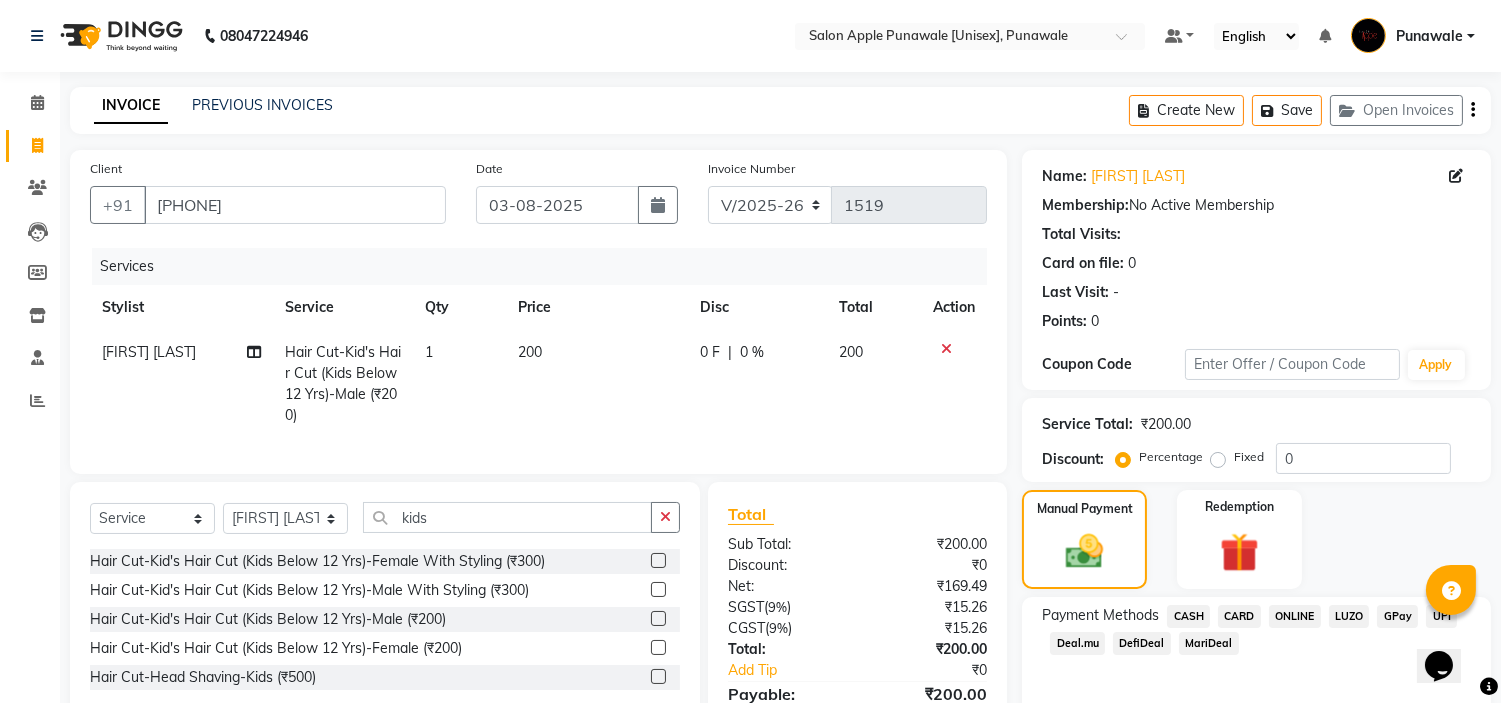 scroll, scrollTop: 120, scrollLeft: 0, axis: vertical 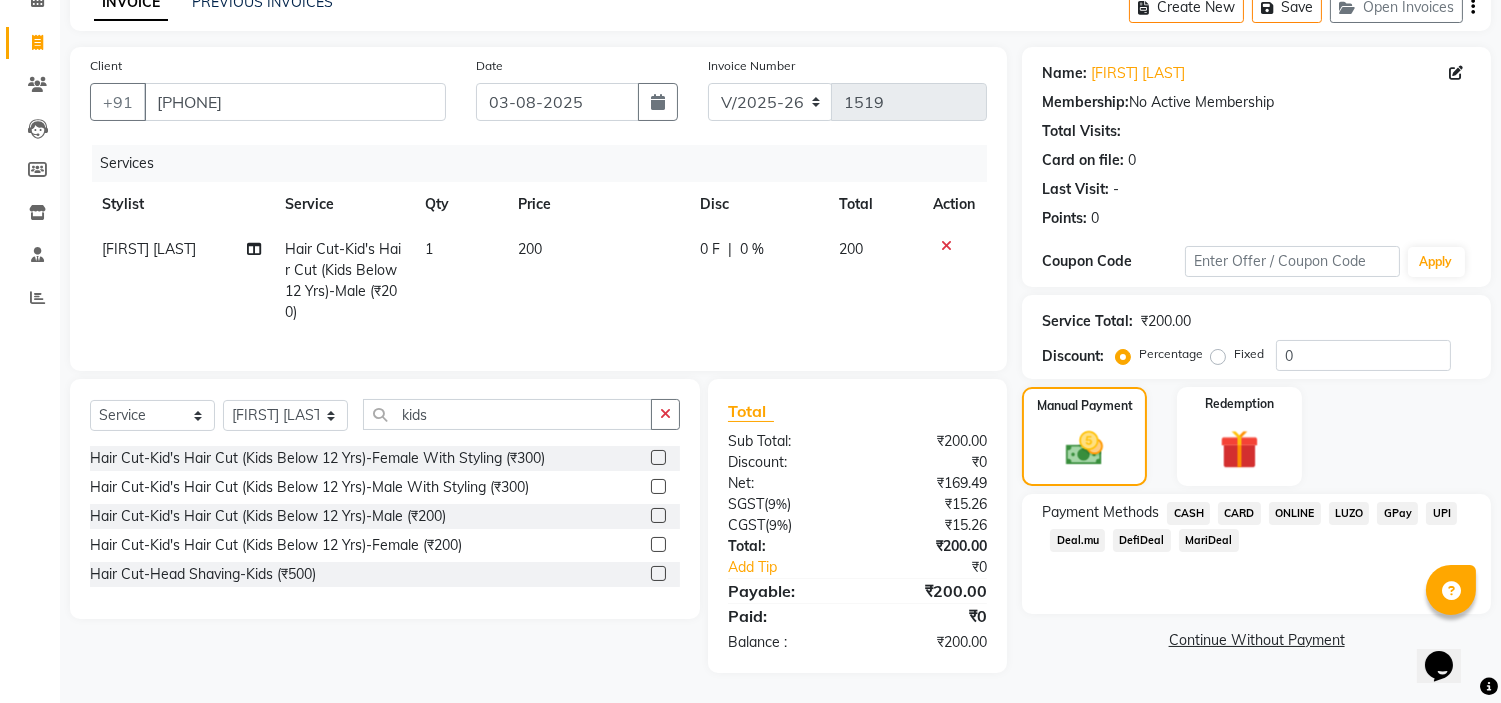 click on "ONLINE" 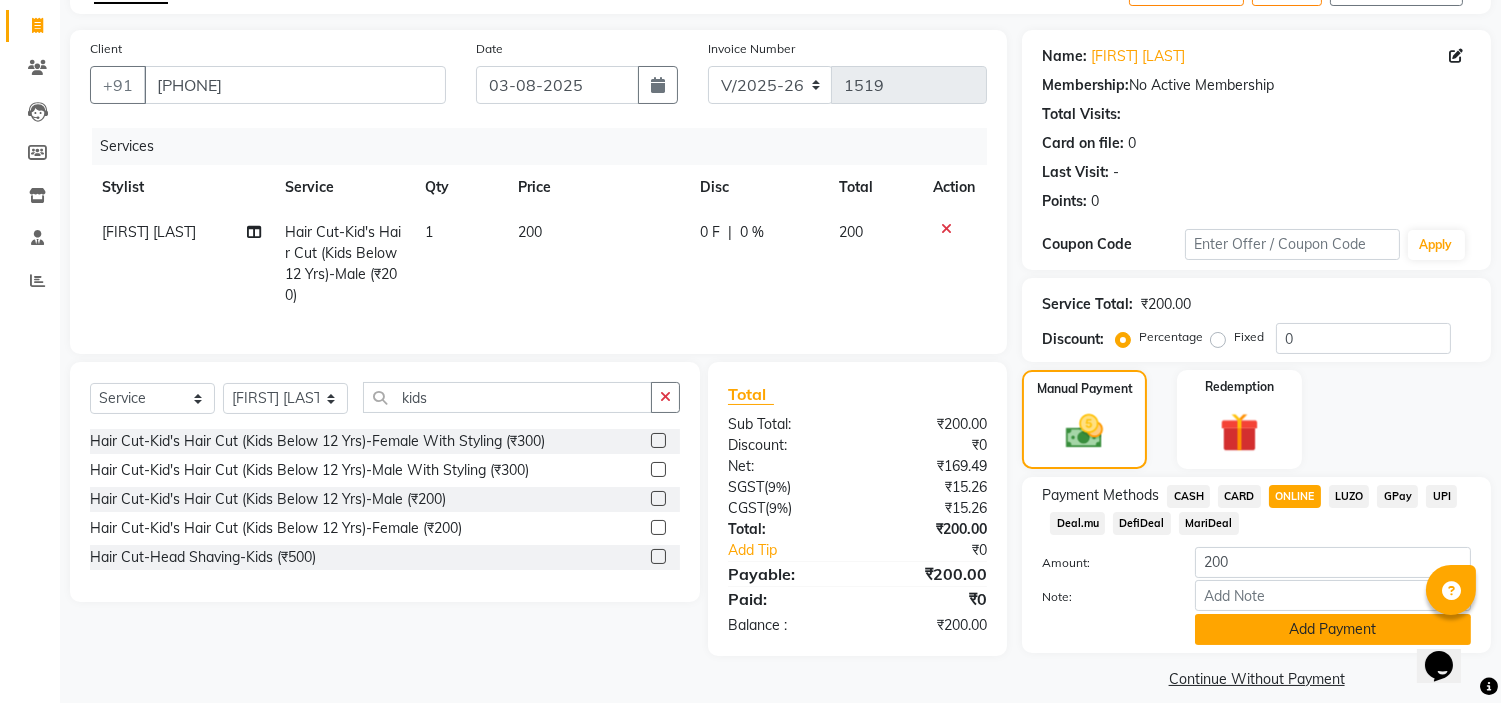 scroll, scrollTop: 141, scrollLeft: 0, axis: vertical 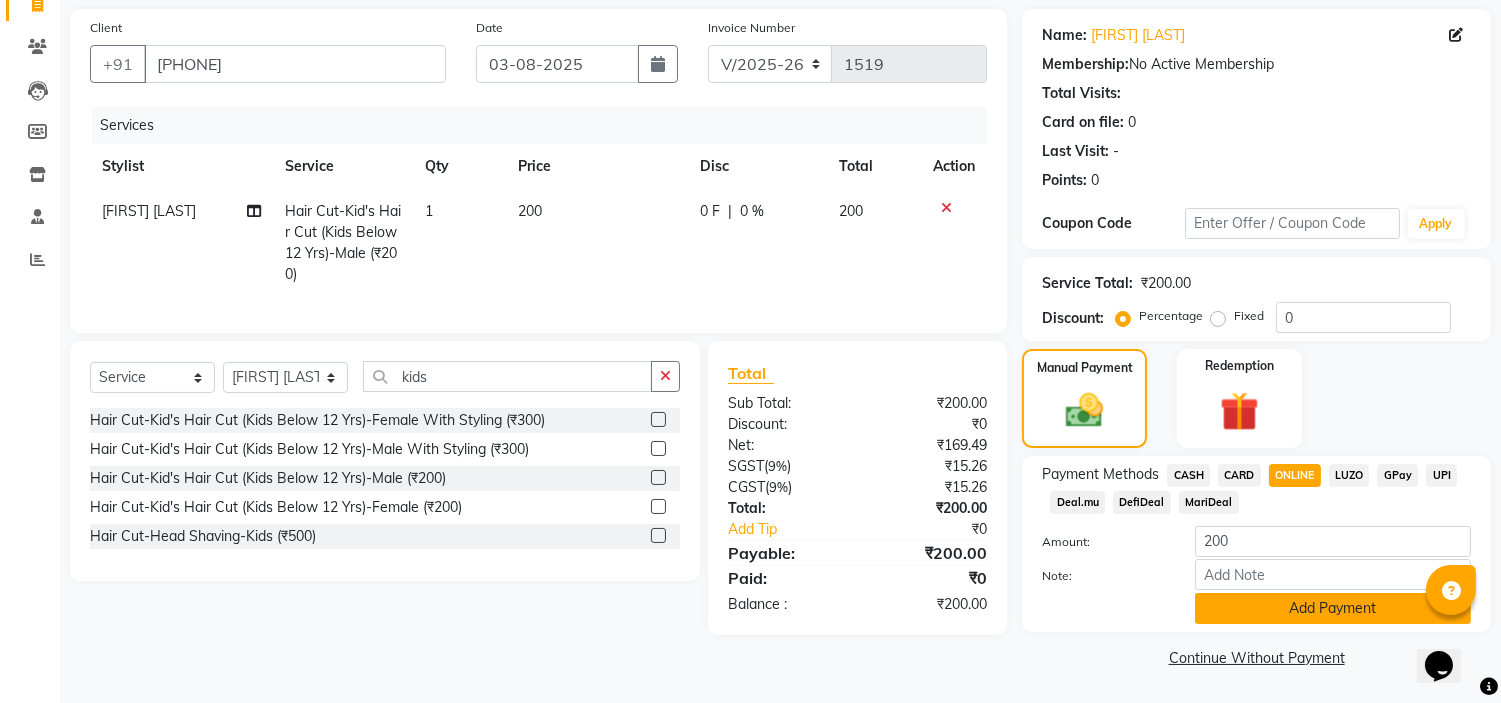 click on "Add Payment" 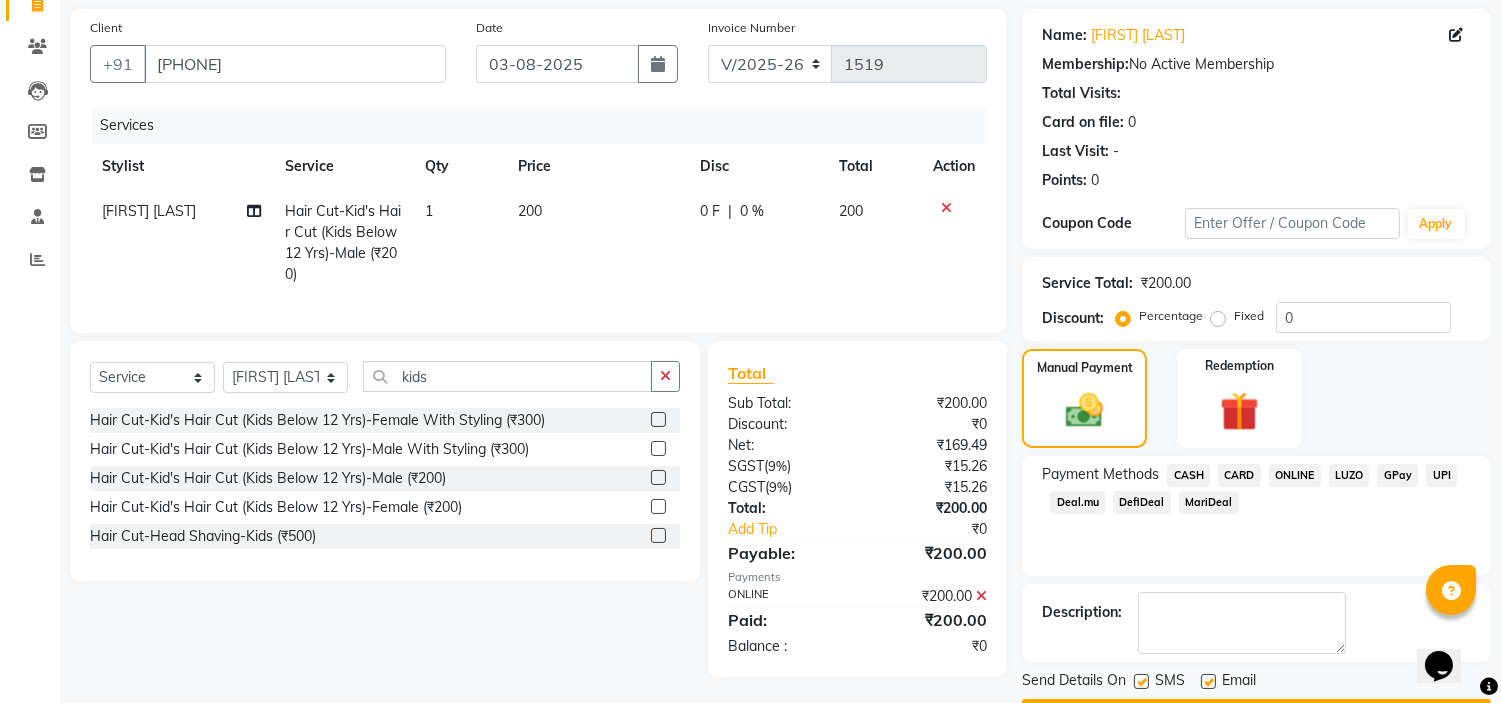 scroll, scrollTop: 196, scrollLeft: 0, axis: vertical 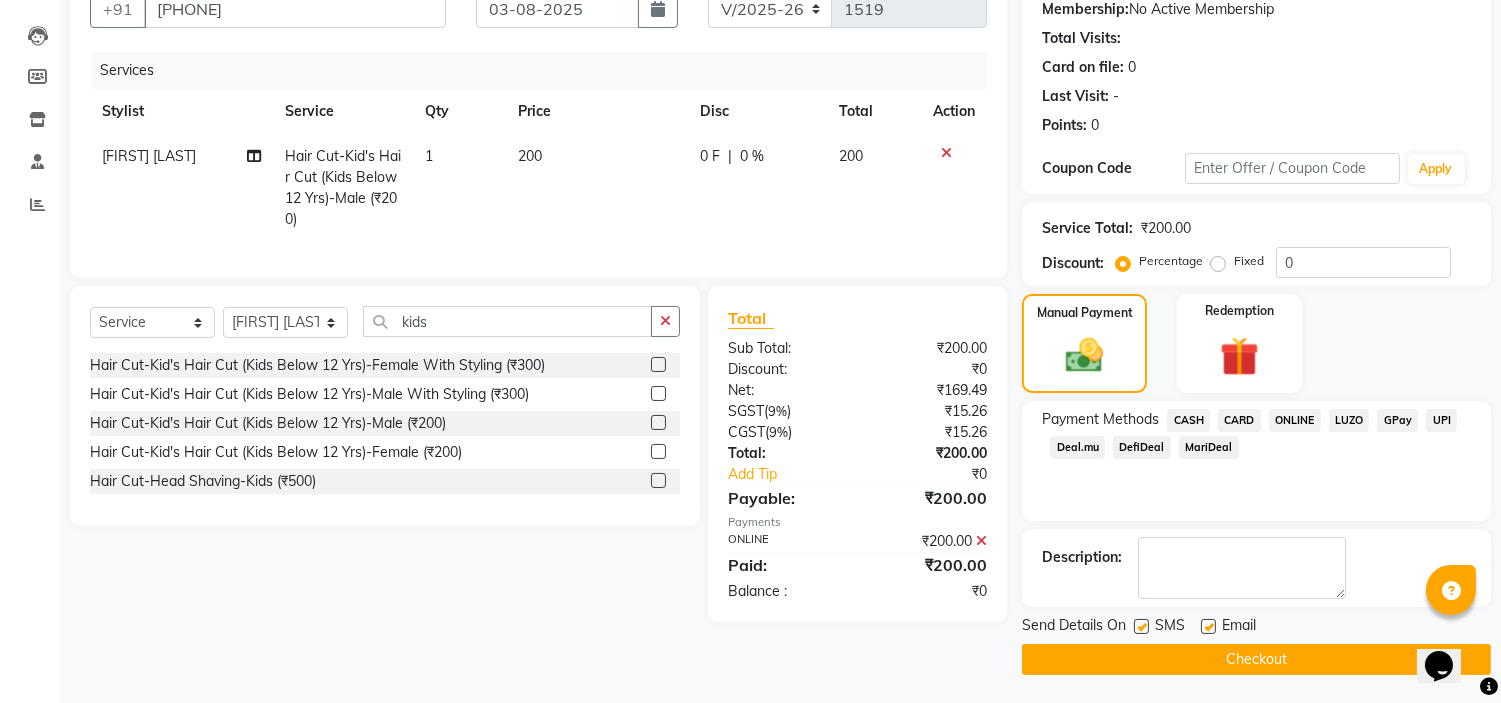 click on "Checkout" 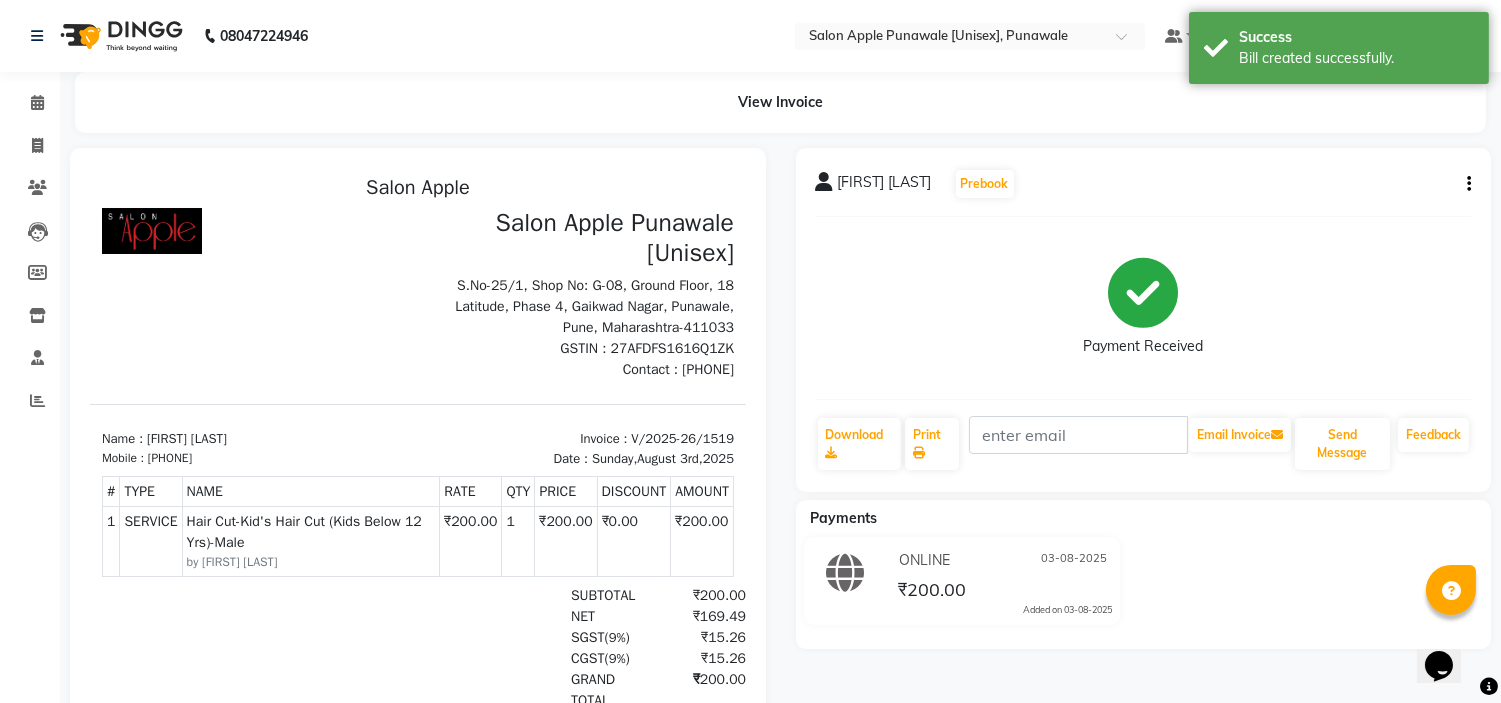scroll, scrollTop: 0, scrollLeft: 0, axis: both 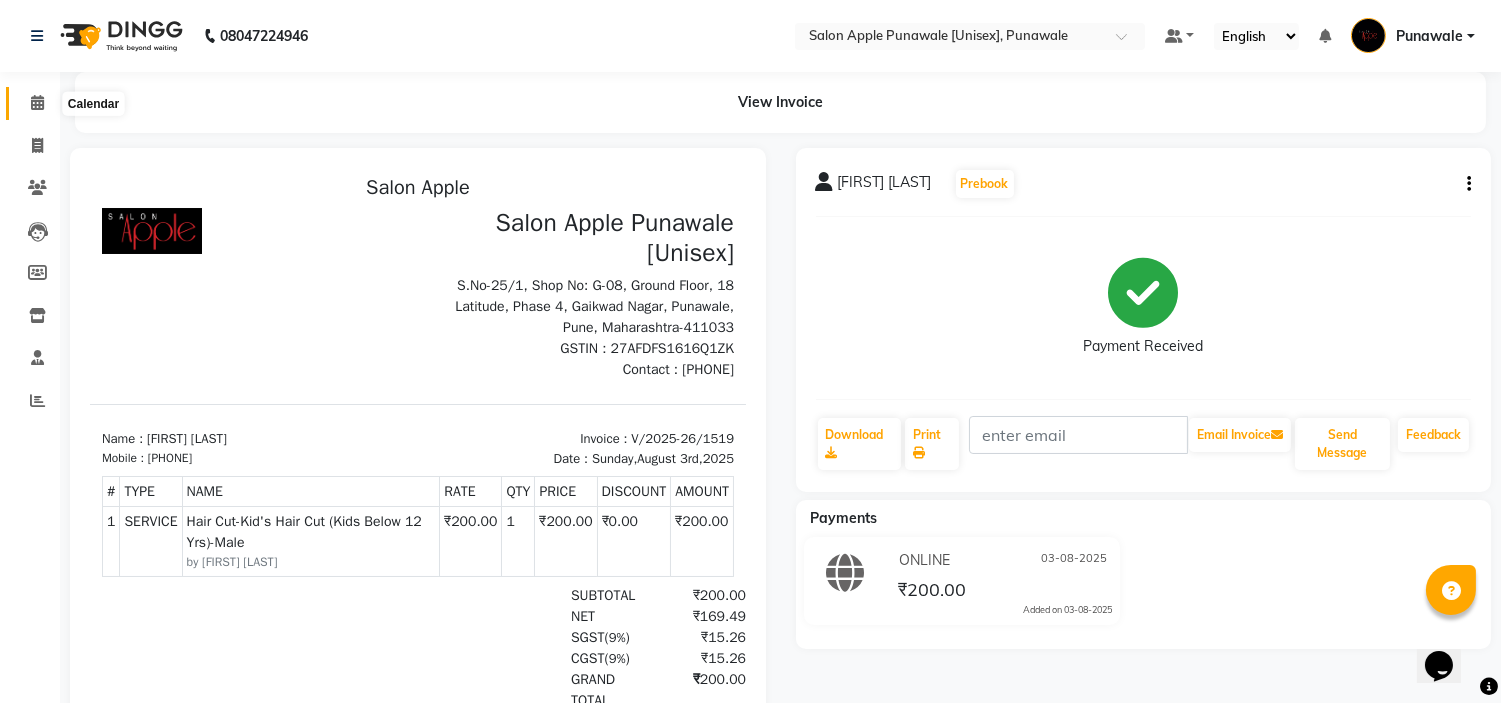 click 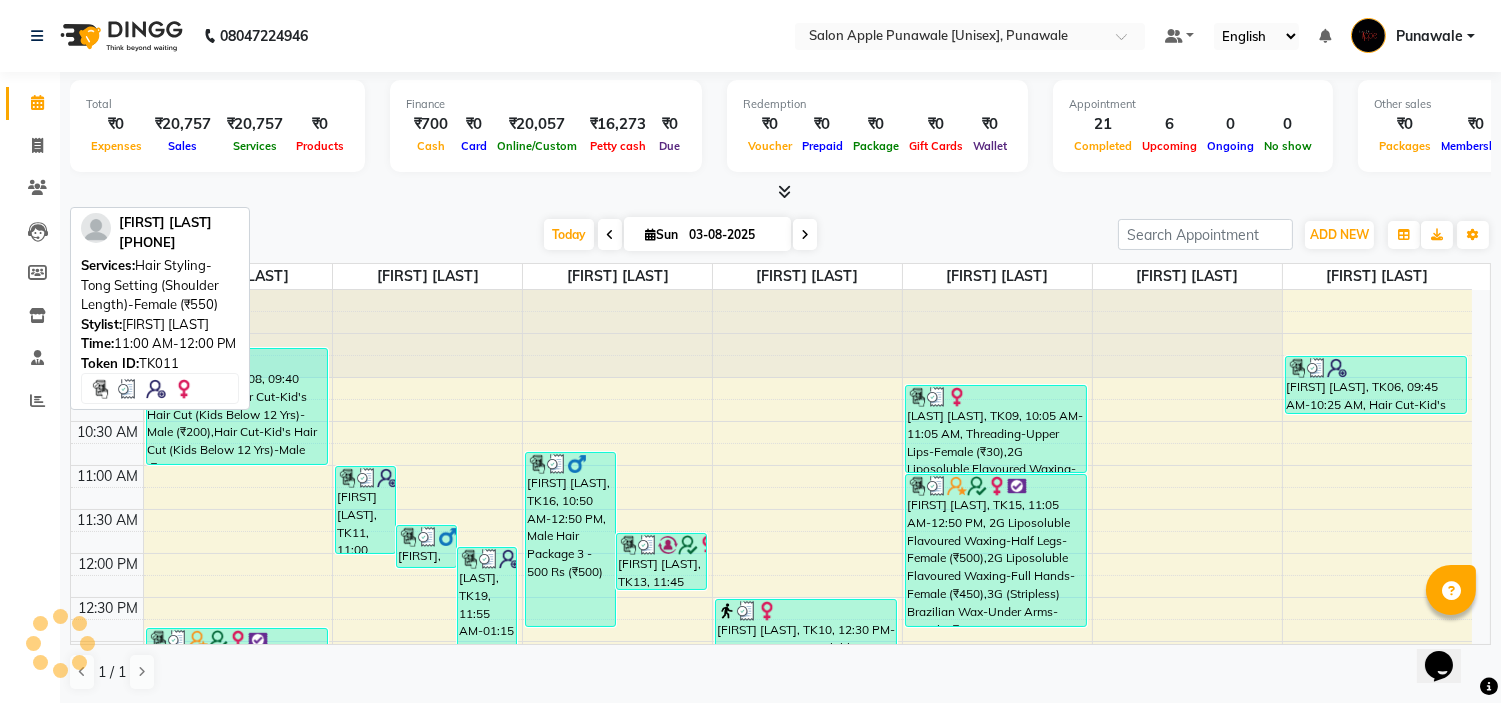 scroll, scrollTop: 0, scrollLeft: 0, axis: both 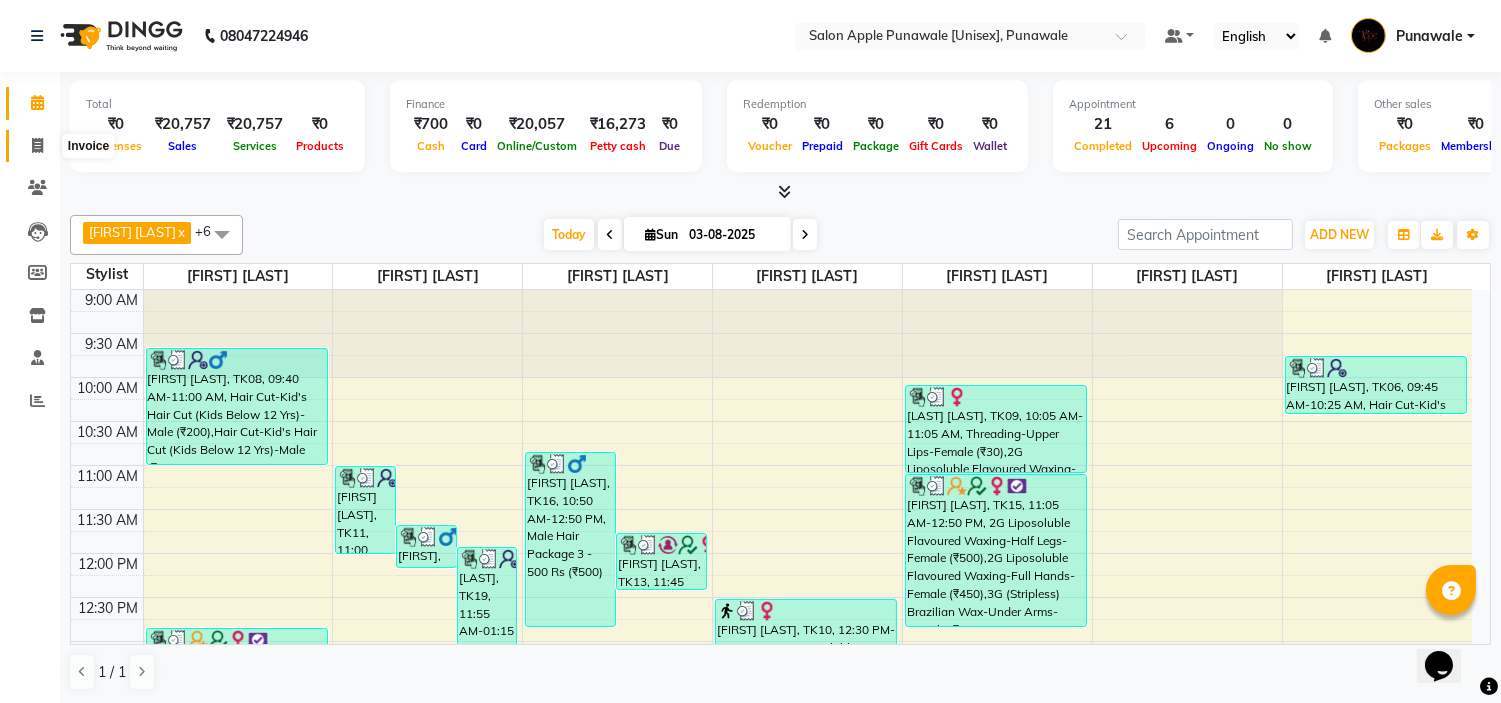 click 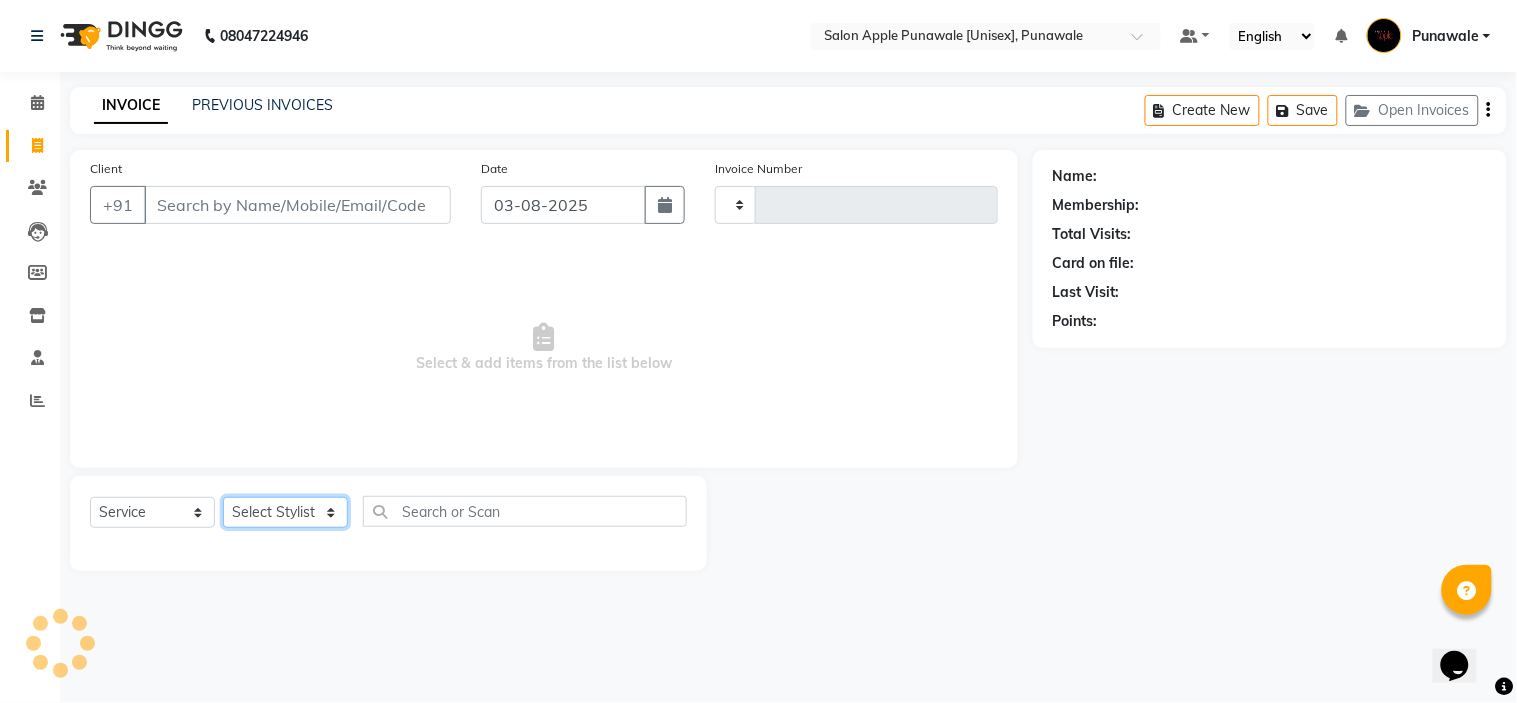 type on "1520" 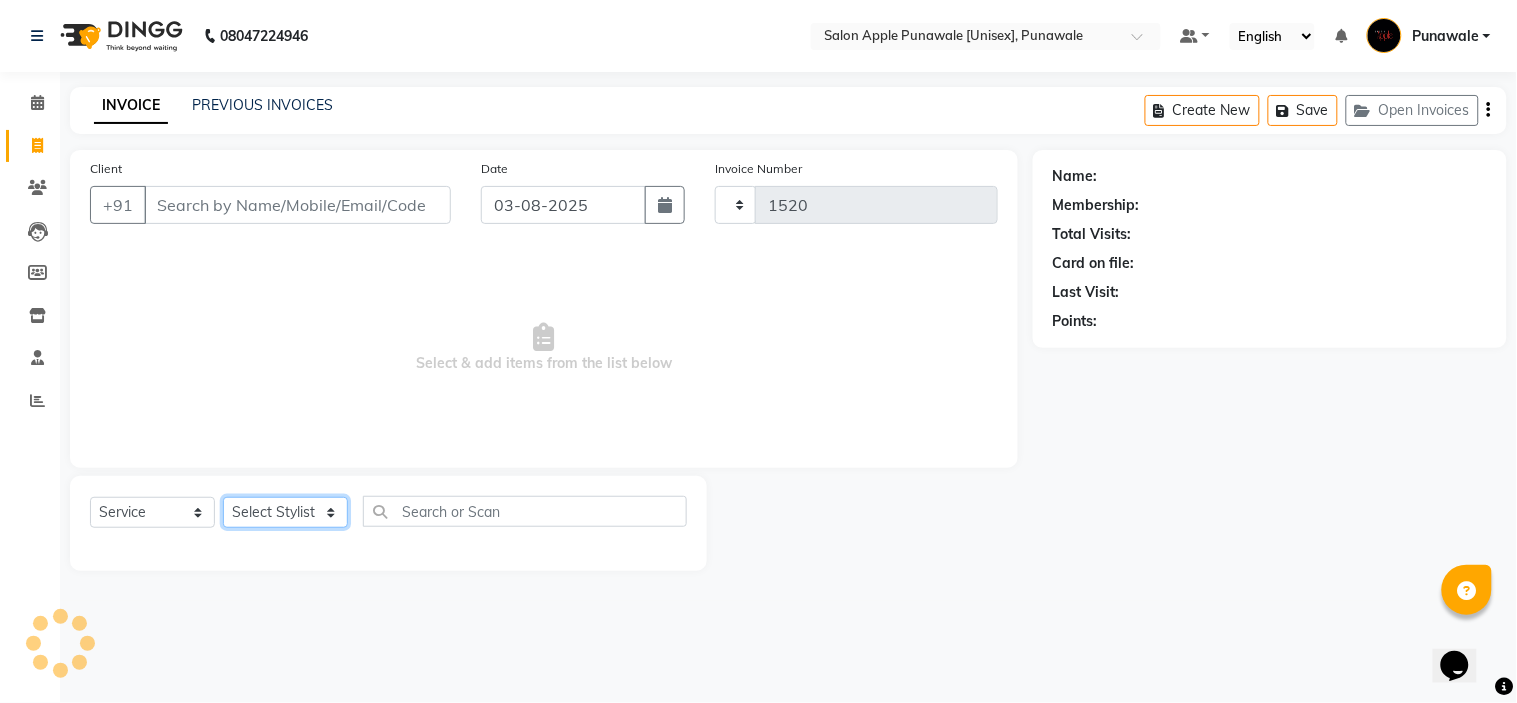 drag, startPoint x: 310, startPoint y: 513, endPoint x: 313, endPoint y: 498, distance: 15.297058 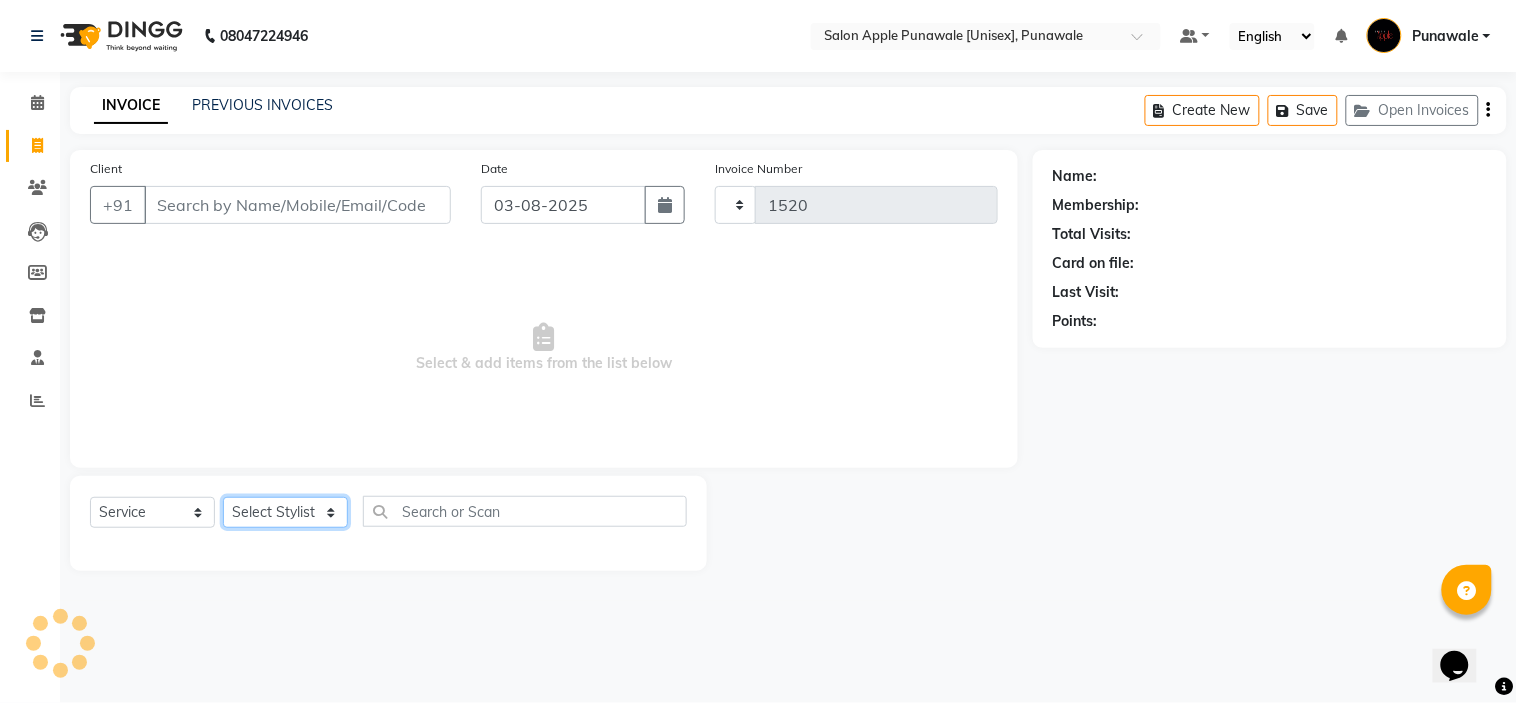select on "5421" 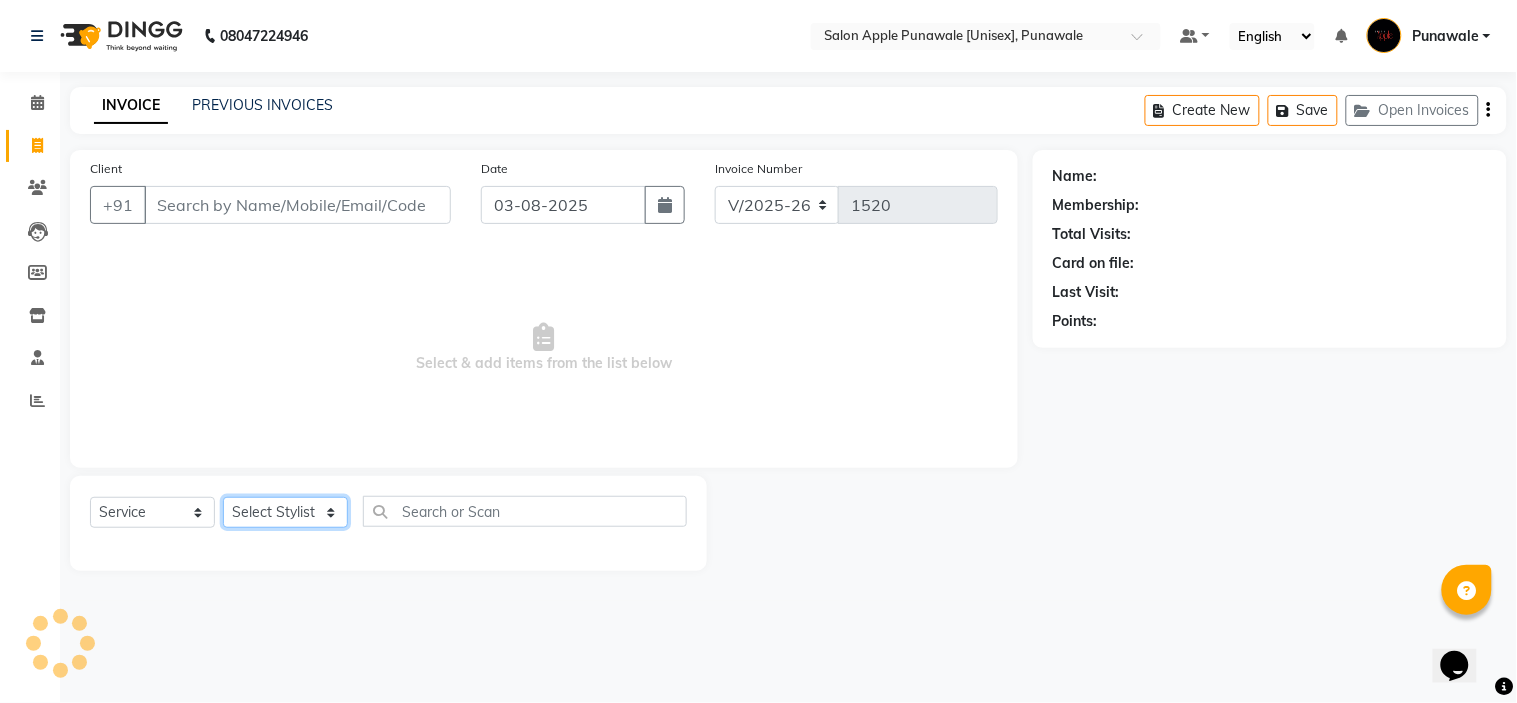 click on "Select Stylist" 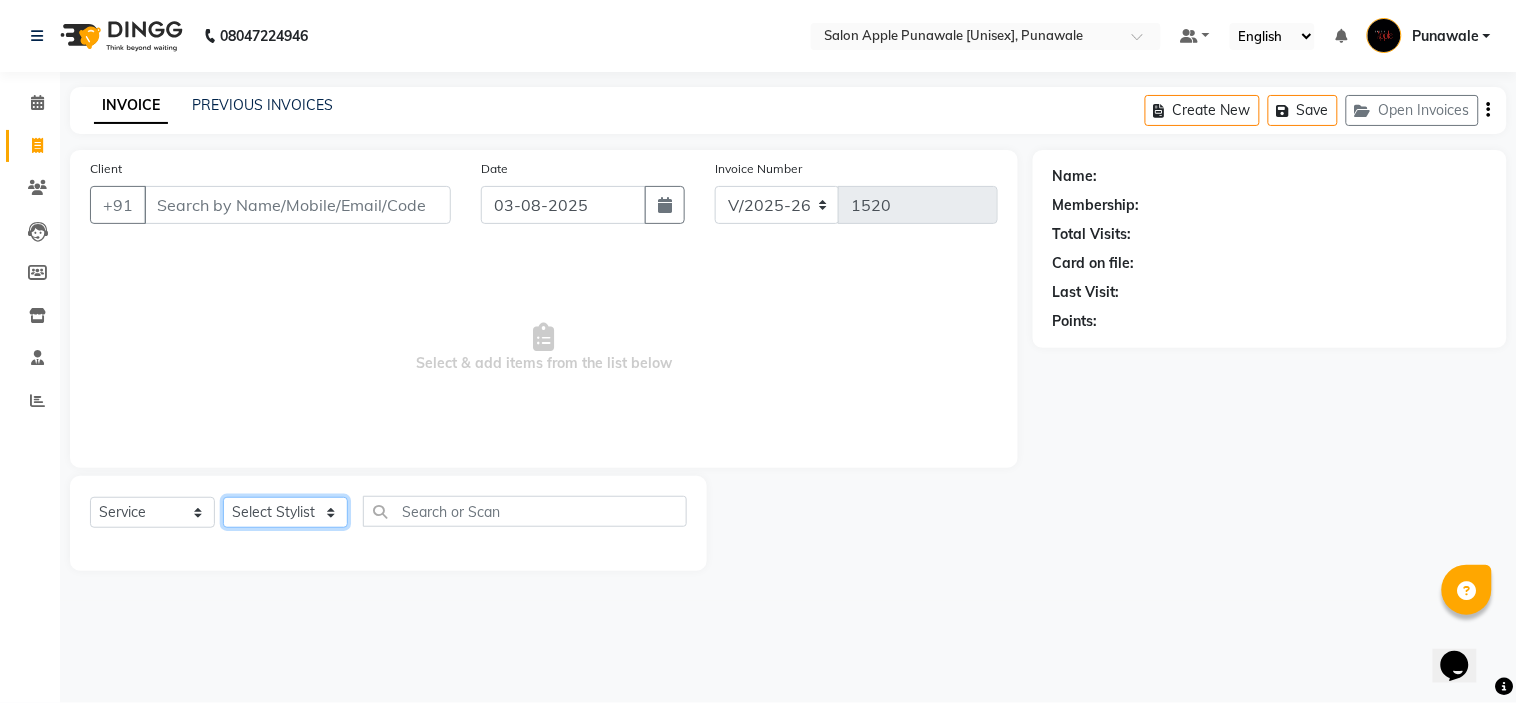 click on "Select Stylist Avi Sonawane Kamlesh Nikam Kaveri Nikam Pallavi Waghamare Shruti Khapake Sneha Jadhav Sohail Shaikh  Vivek Hire" 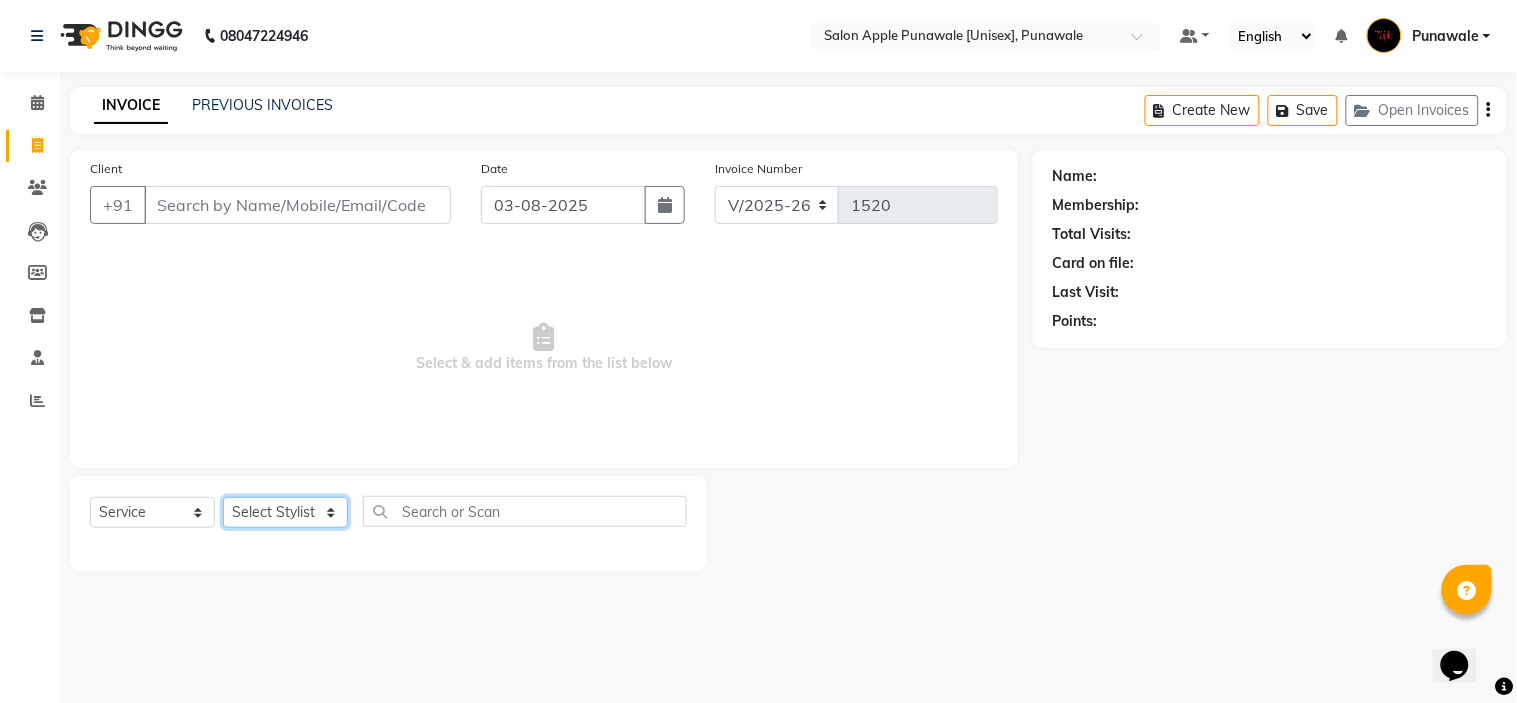 select on "48005" 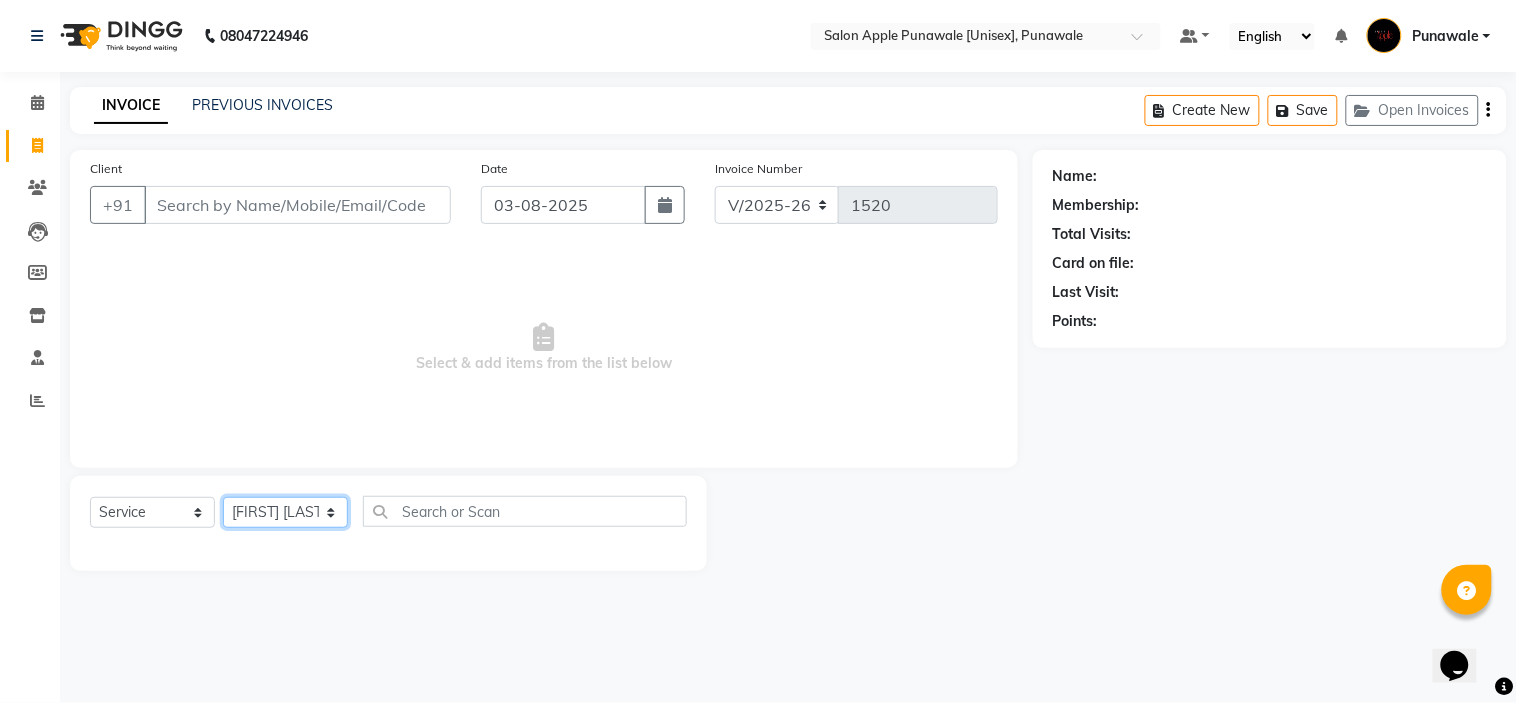 click on "Select Stylist Avi Sonawane Kamlesh Nikam Kaveri Nikam Pallavi Waghamare Shruti Khapake Sneha Jadhav Sohail Shaikh  Vivek Hire" 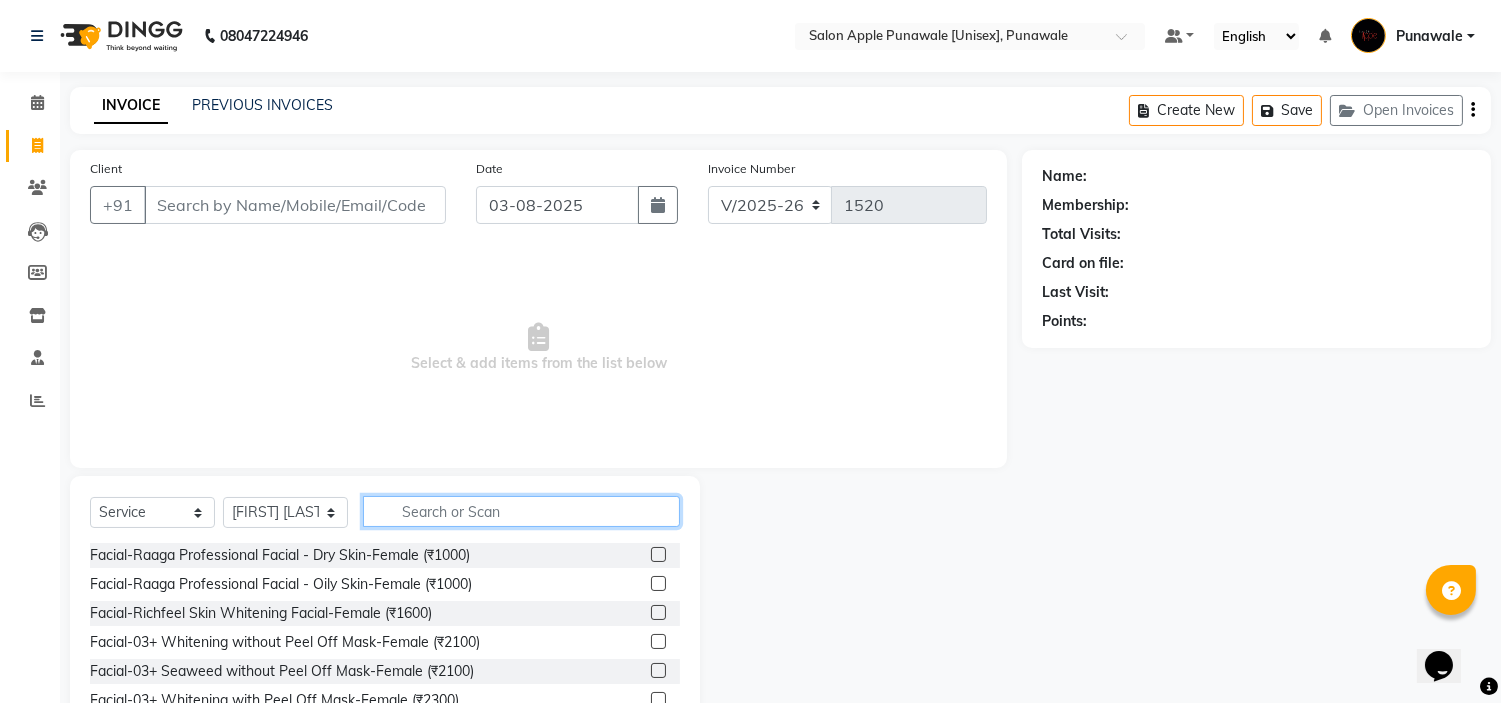 click 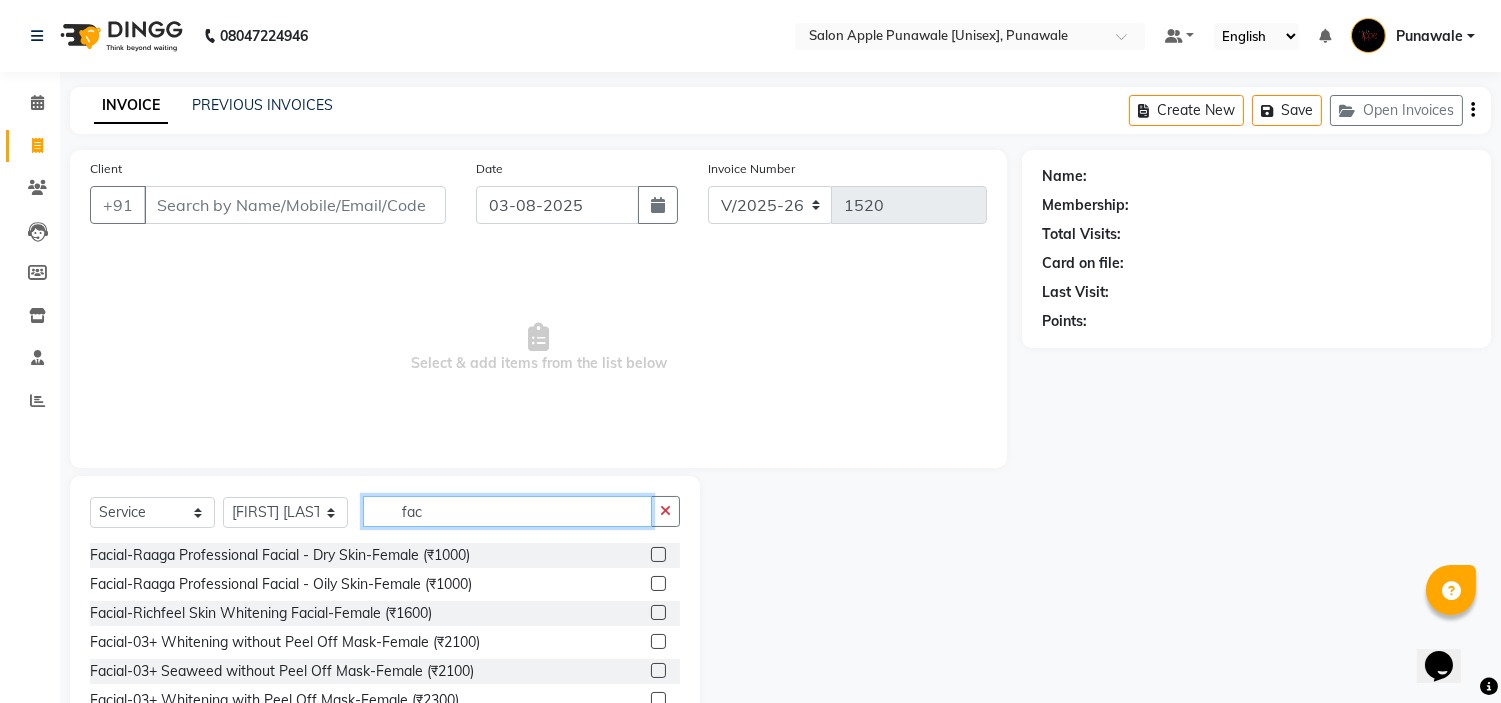 type on "fac" 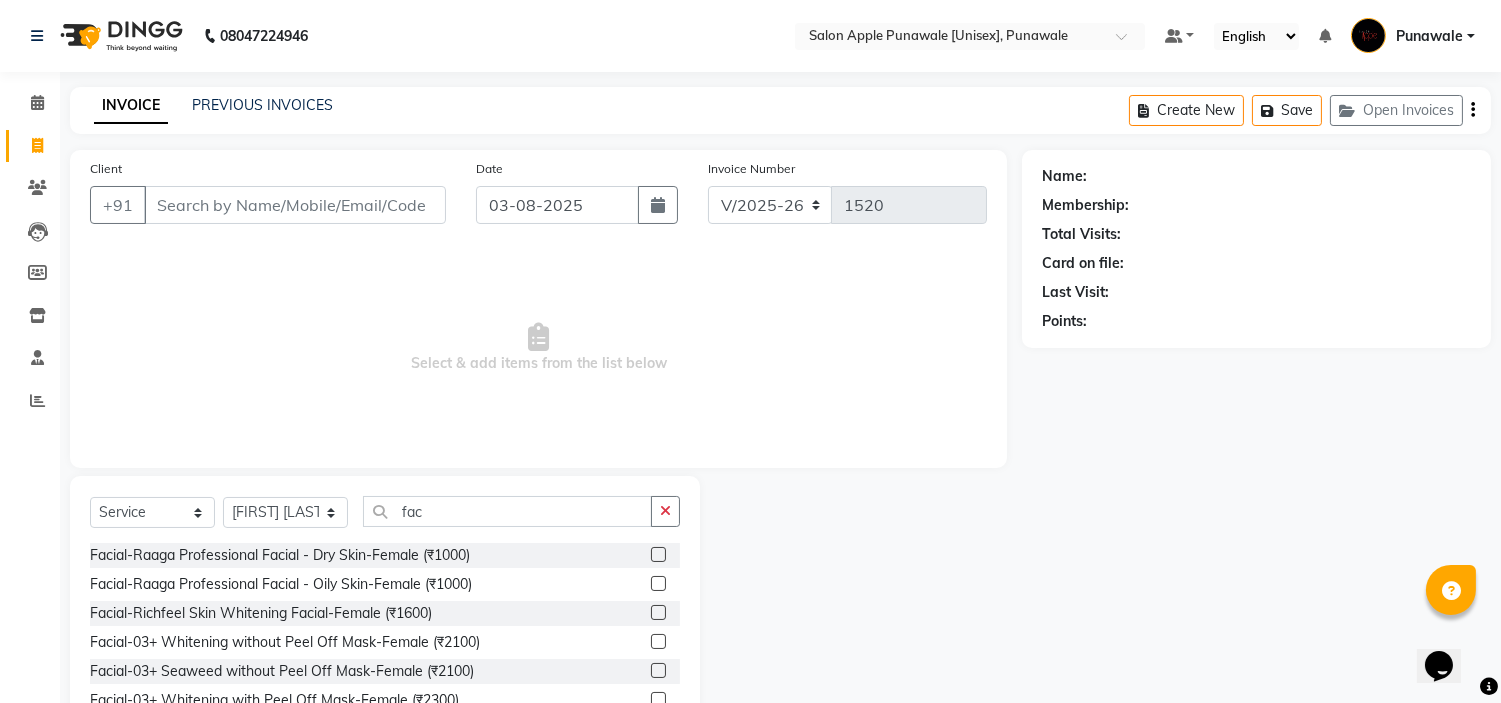 click on "Select & add items from the list below" at bounding box center (538, 348) 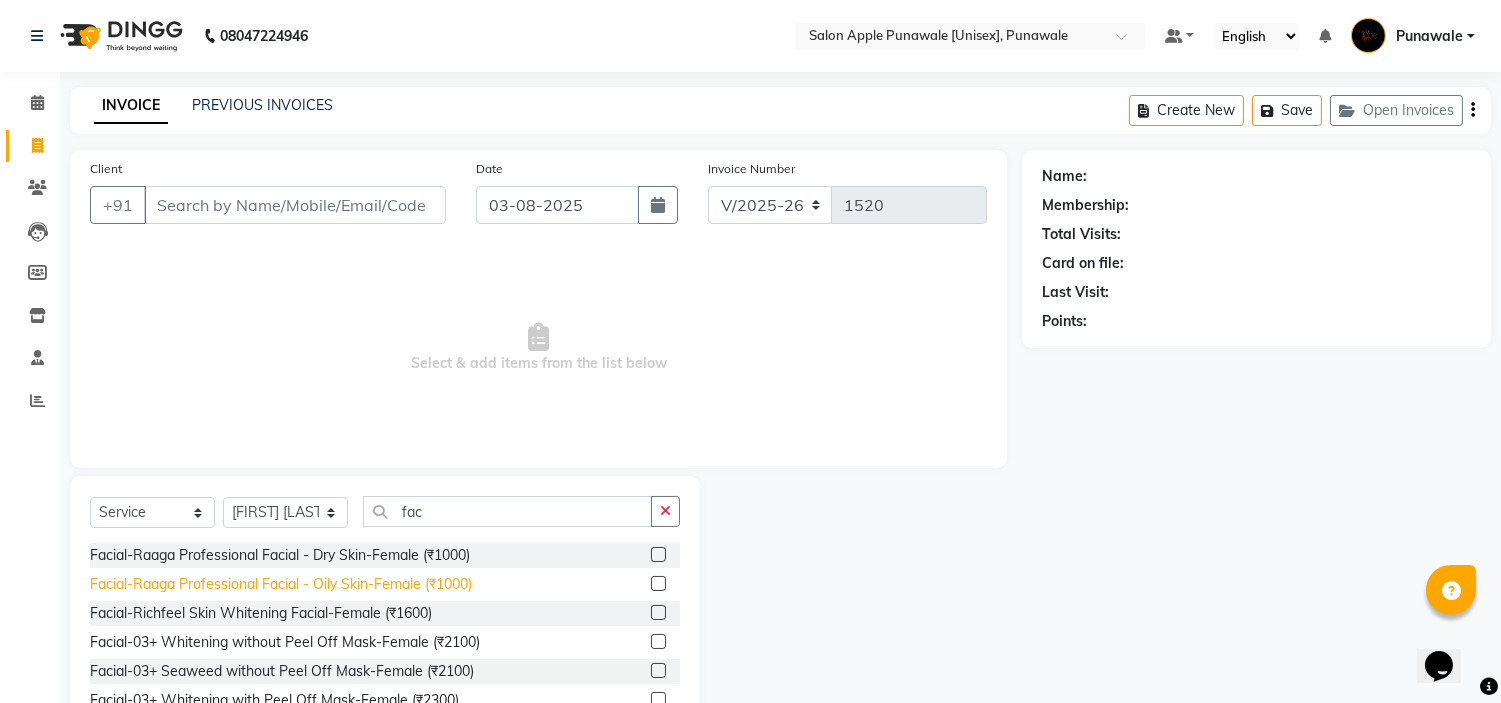 click on "Facial-Raaga Professional Facial - Oily Skin-Female (₹1000)" 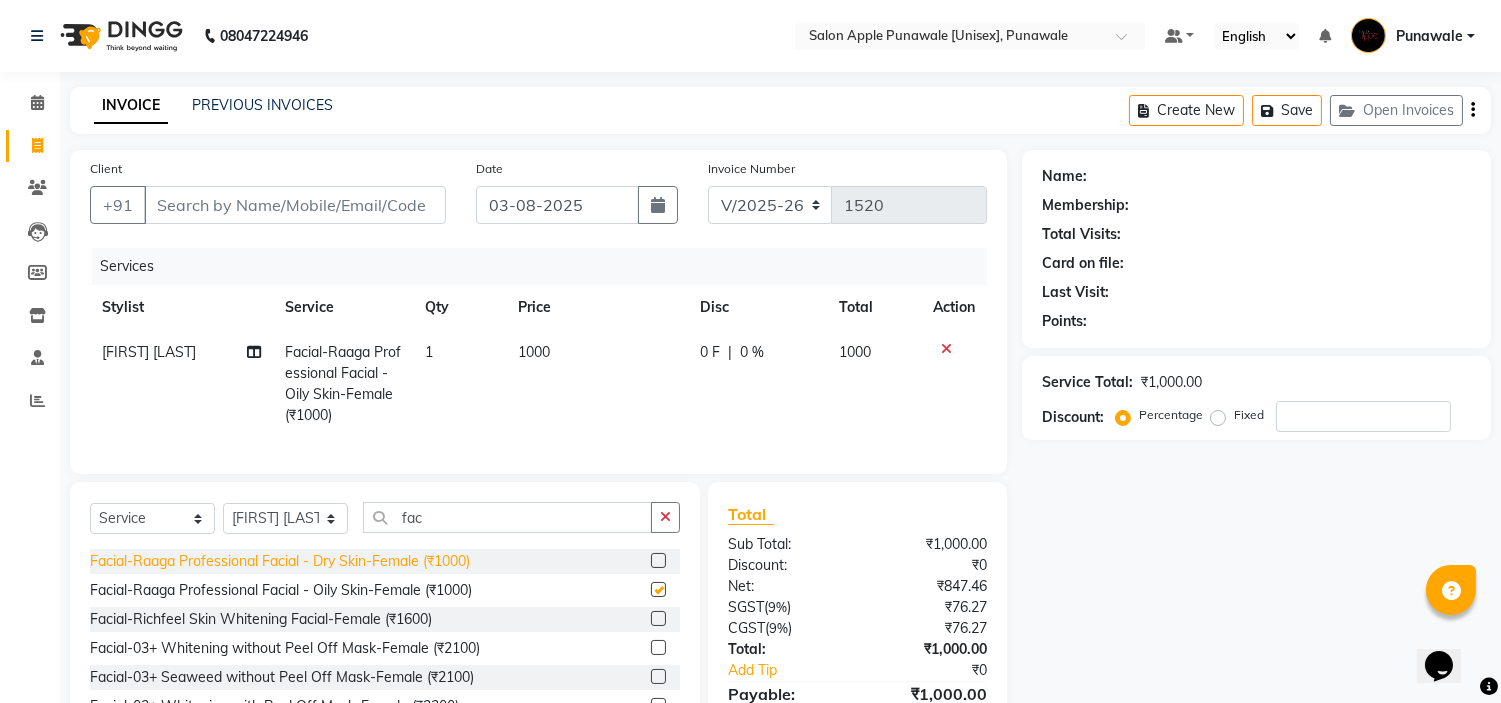 checkbox on "false" 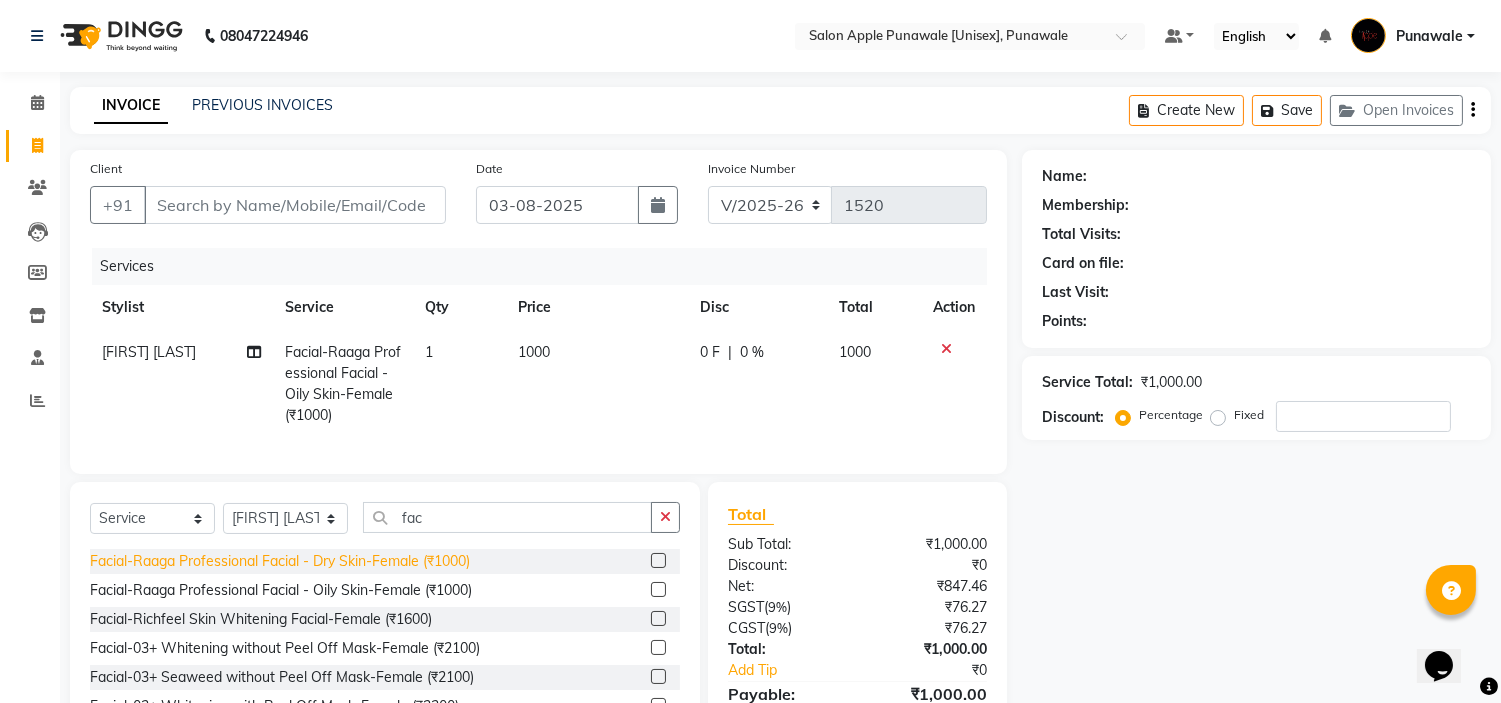 click on "Facial-Raaga Professional Facial - Dry Skin-Female (₹1000)" 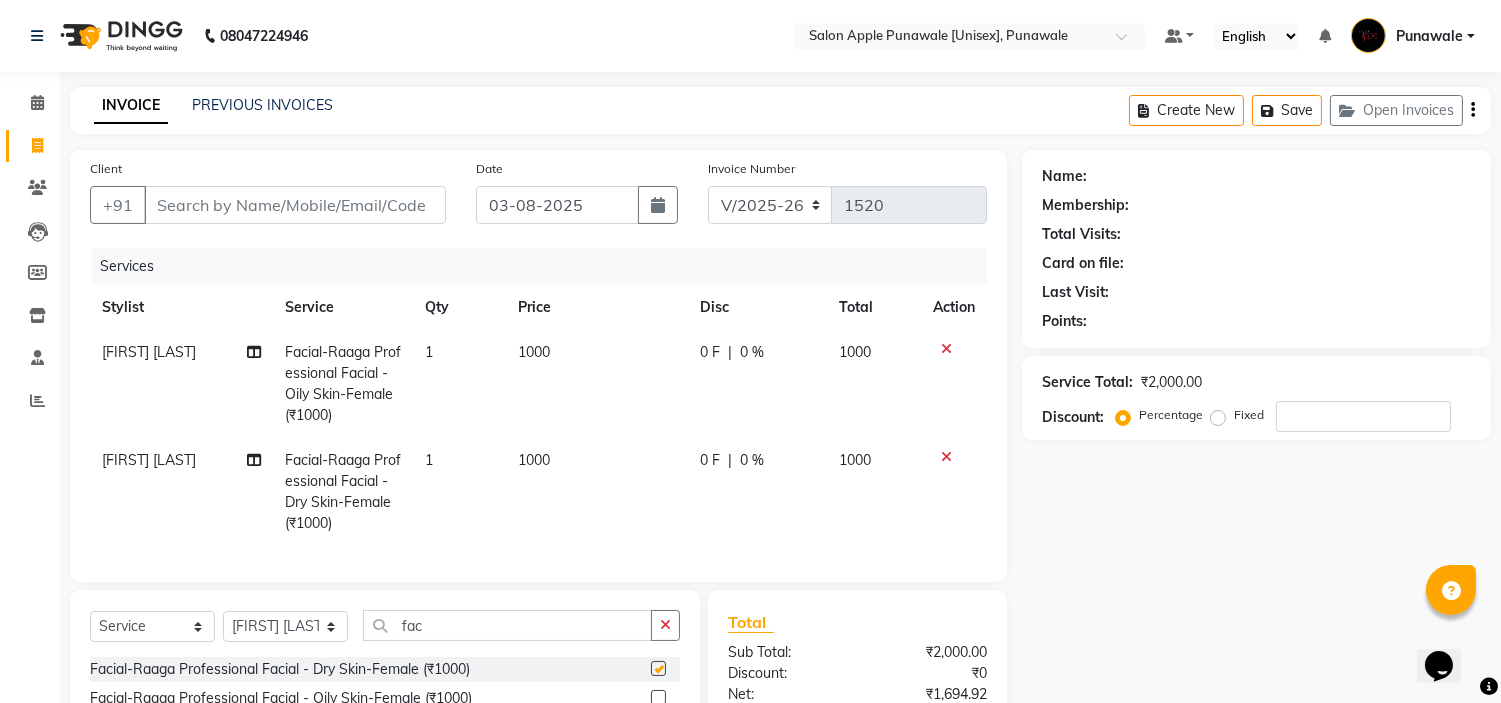 checkbox on "false" 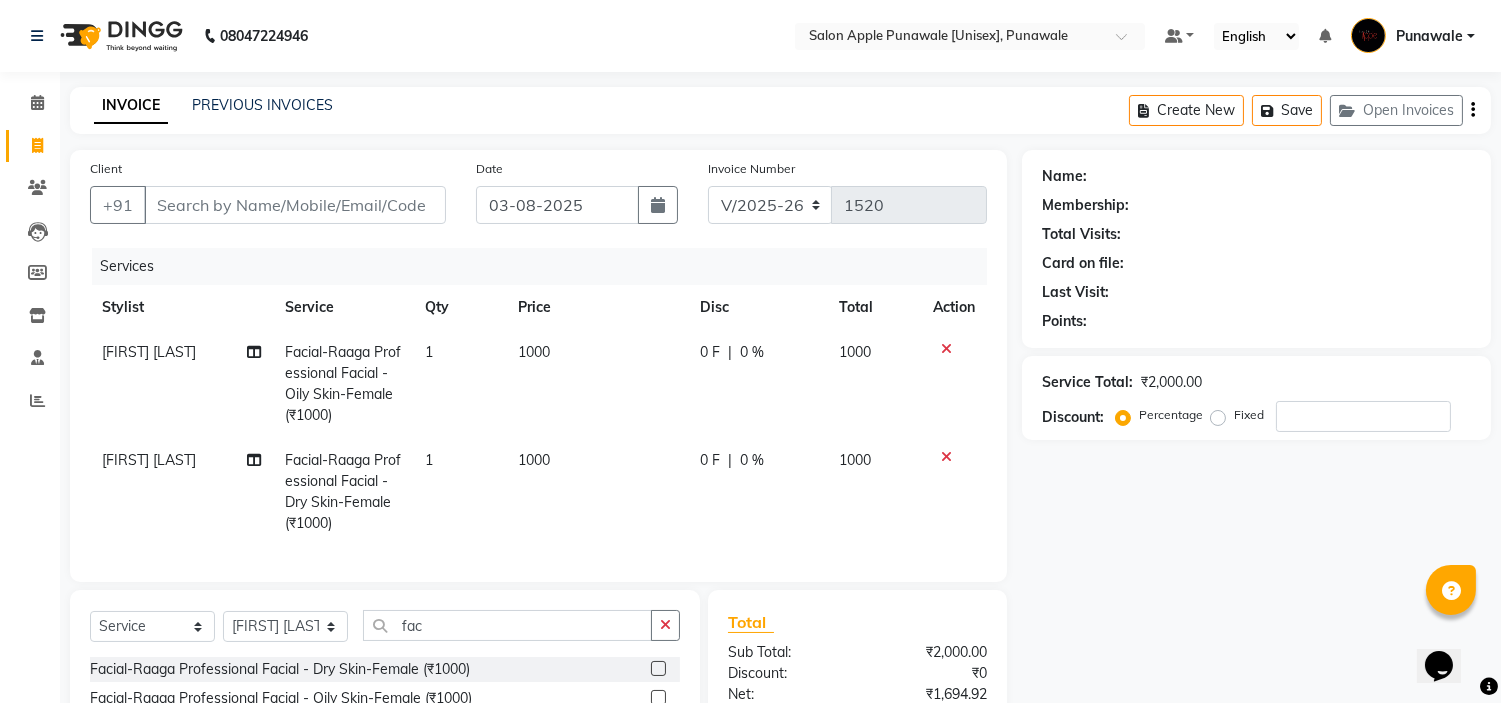 click 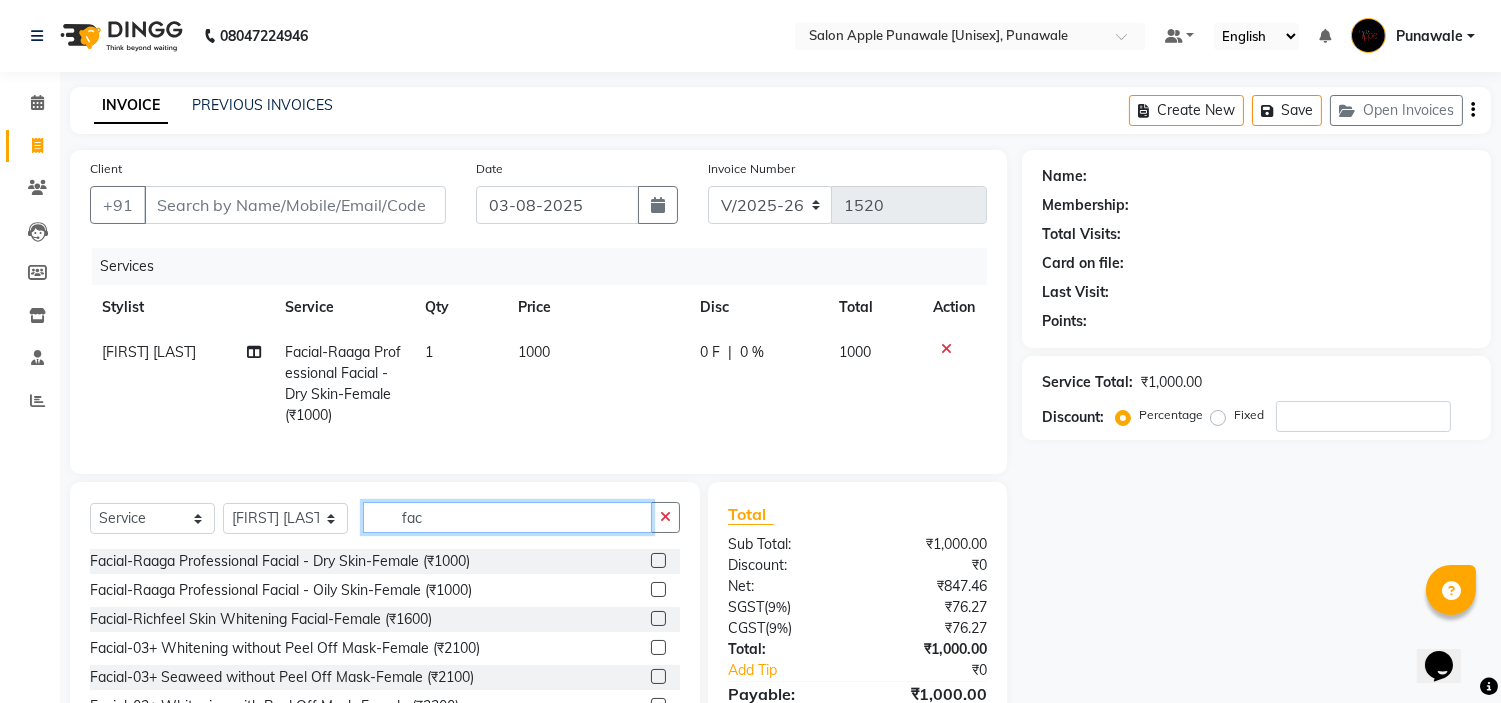 click on "fac" 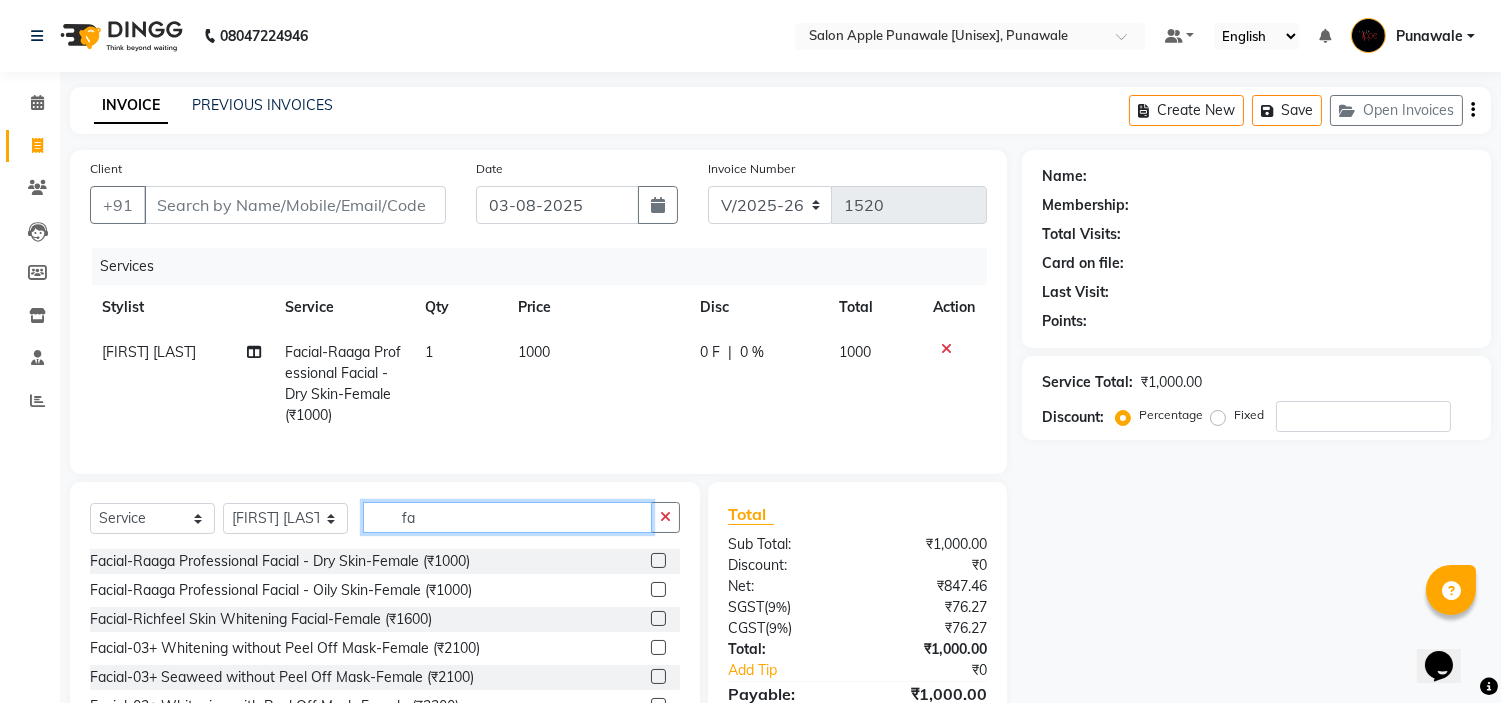 type on "f" 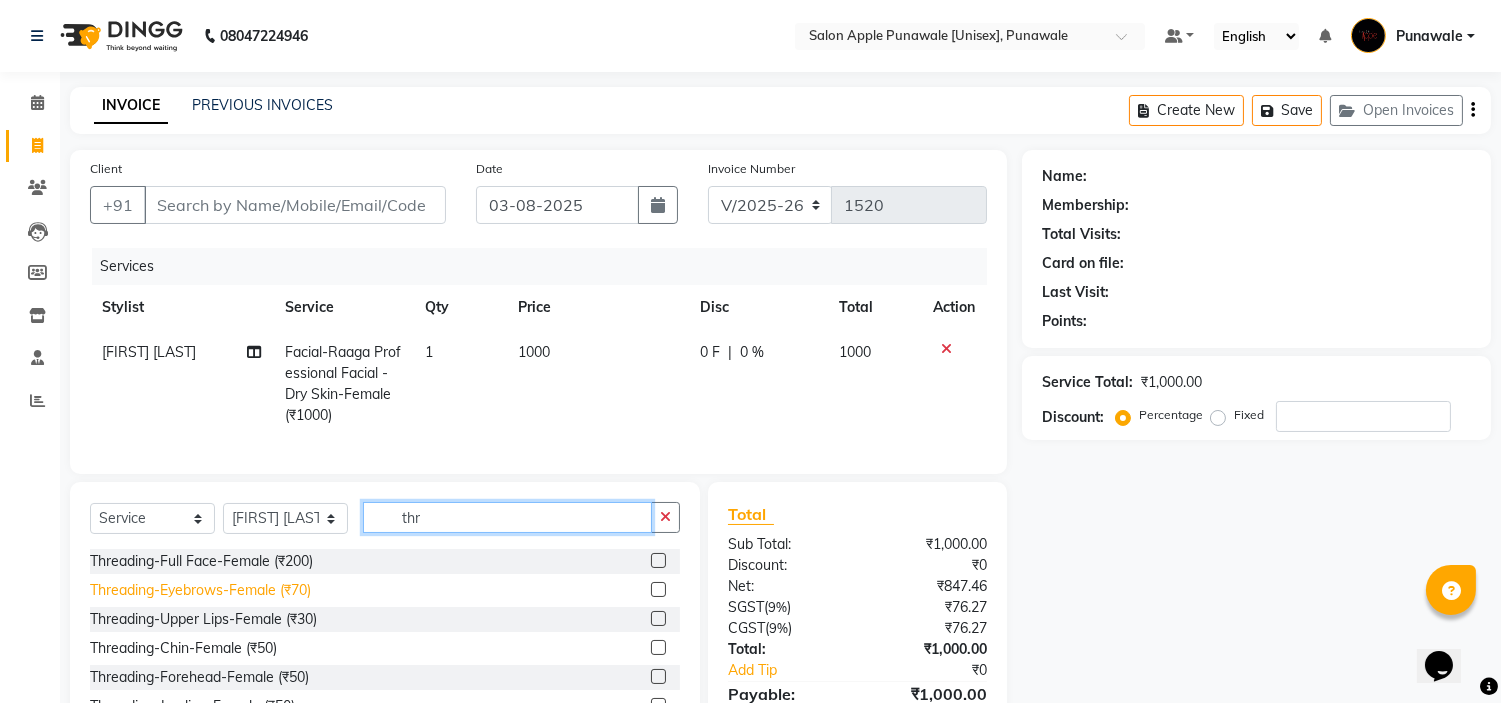 type on "thr" 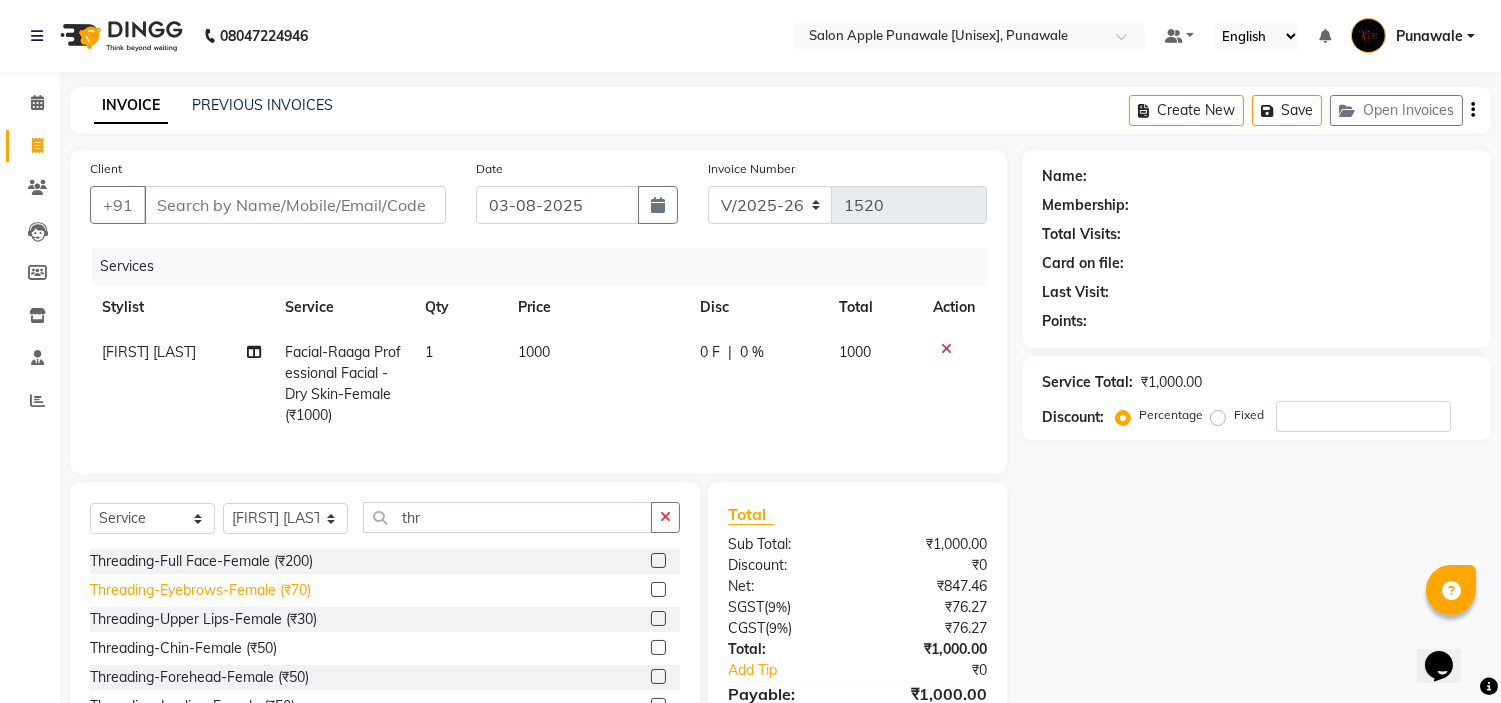 click on "Threading-Eyebrows-Female (₹70)" 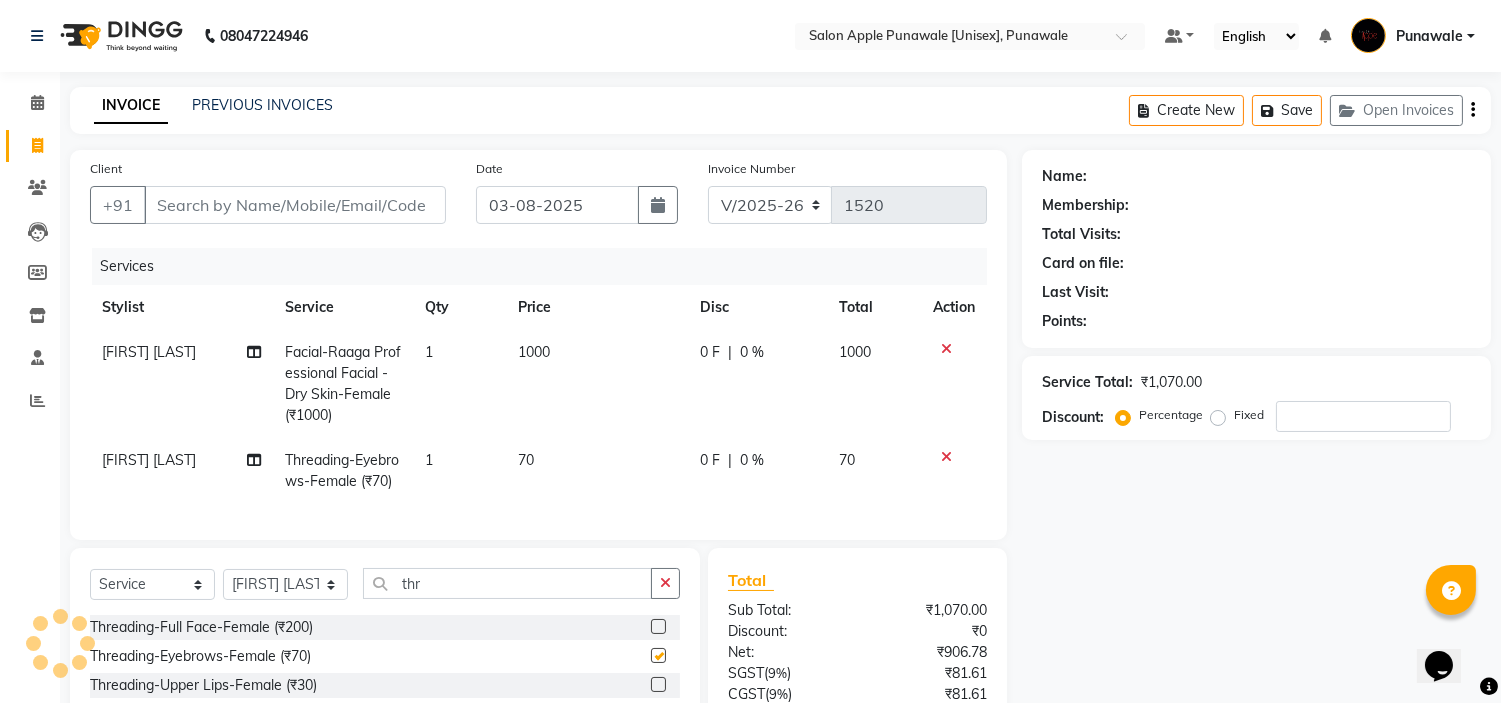checkbox on "false" 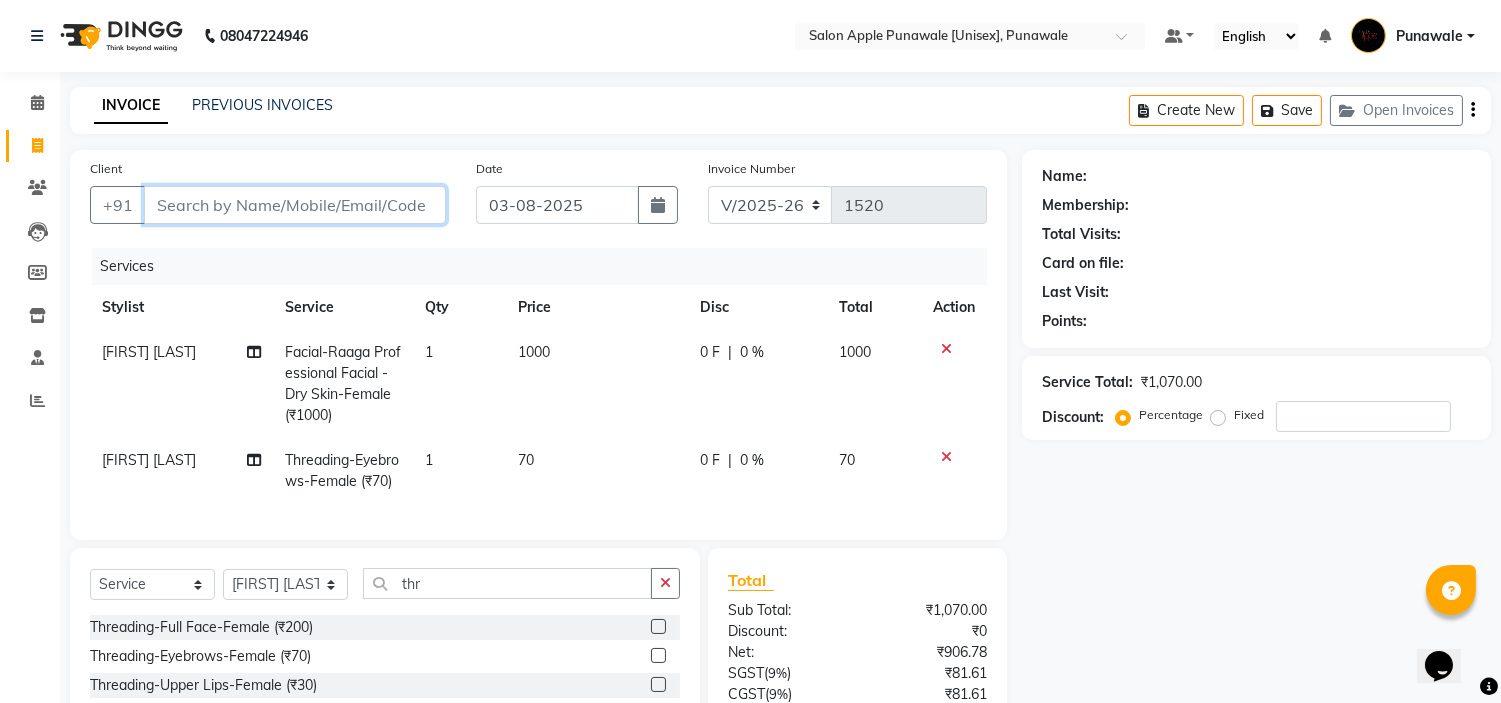 click on "Client" at bounding box center [295, 205] 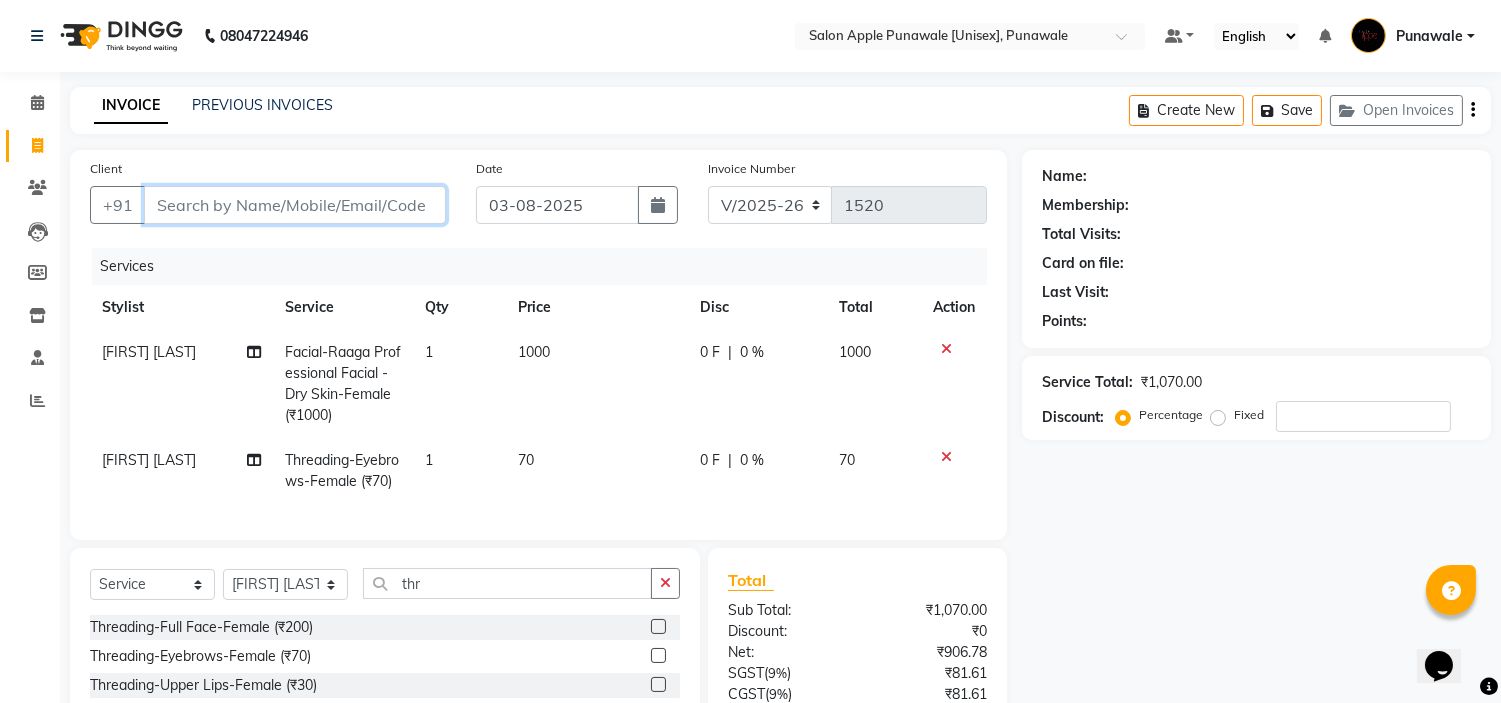 type on "9" 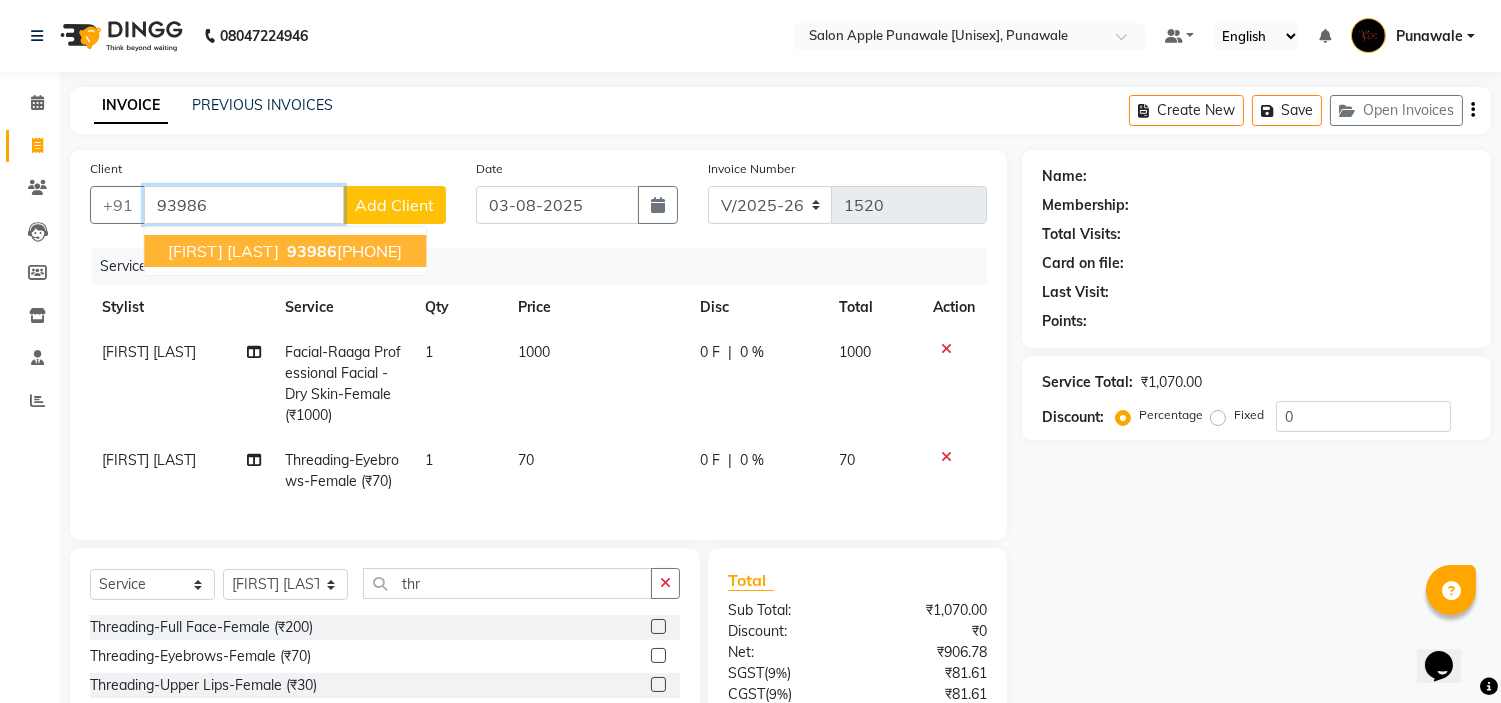 click on "[FIRST] [LAST]" at bounding box center (223, 251) 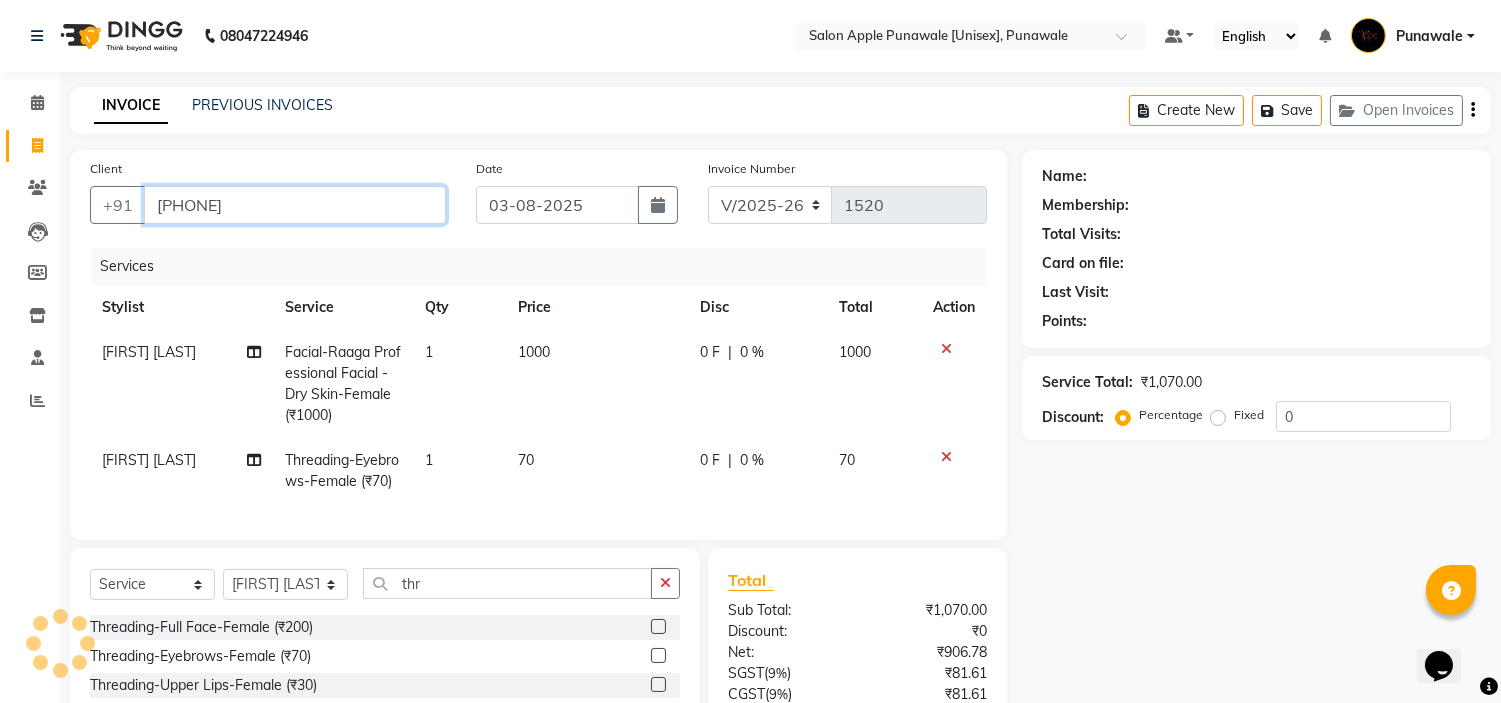 type on "[PHONE]" 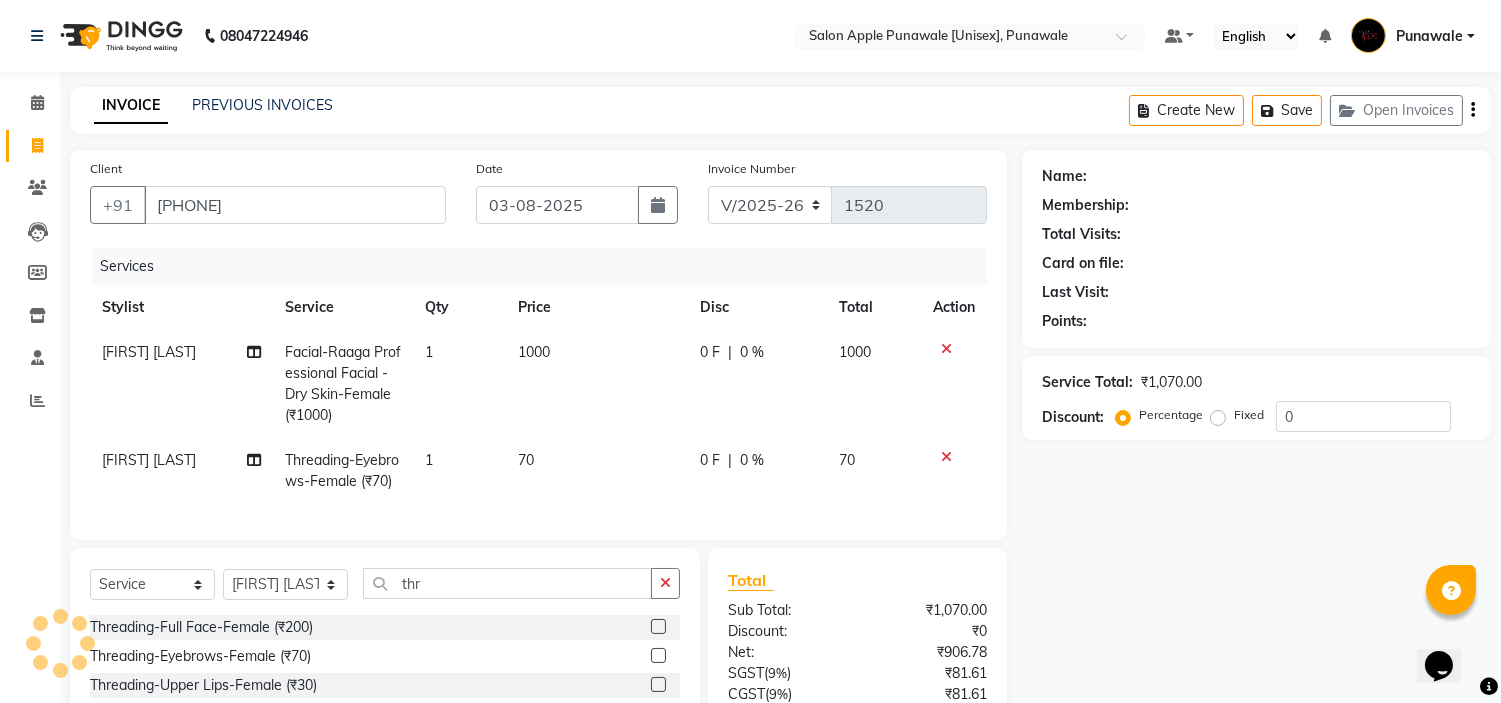 select on "1: Object" 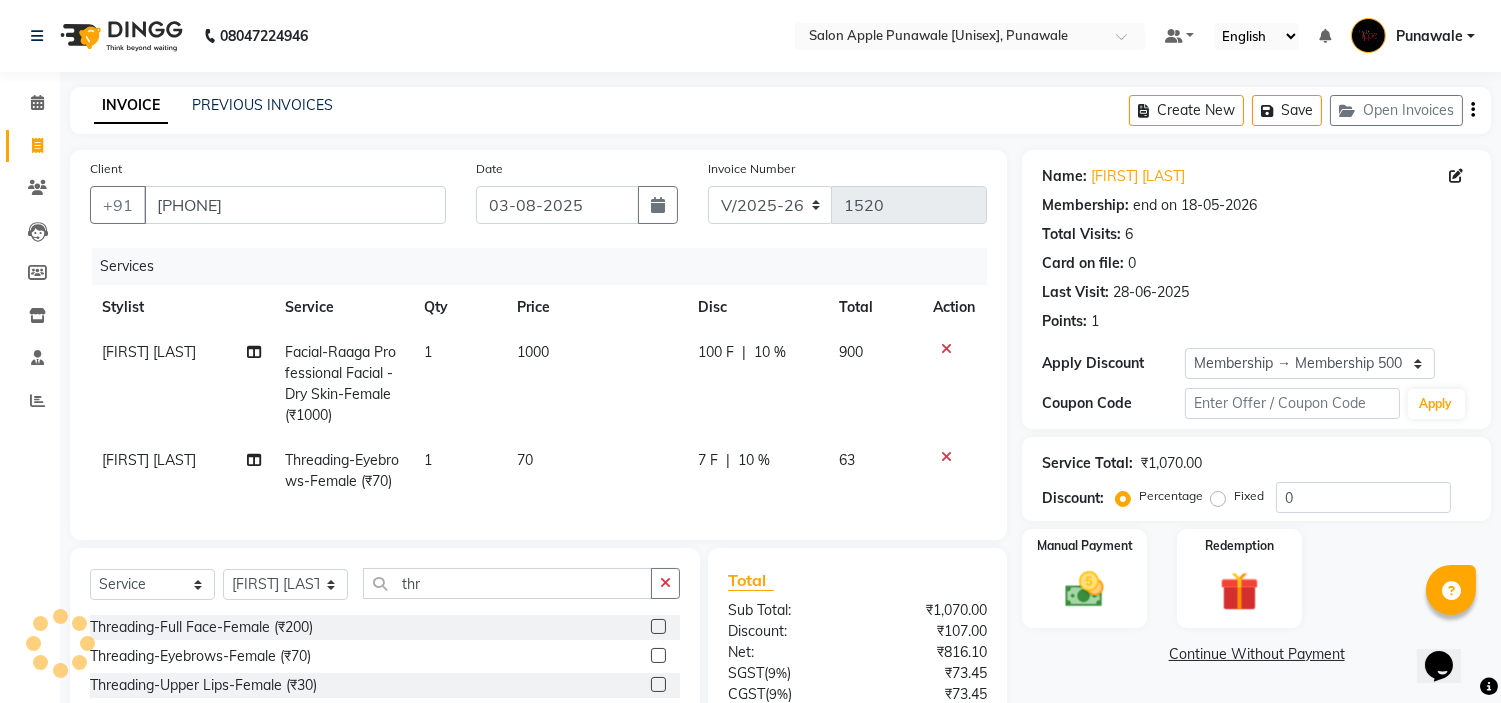 type on "10" 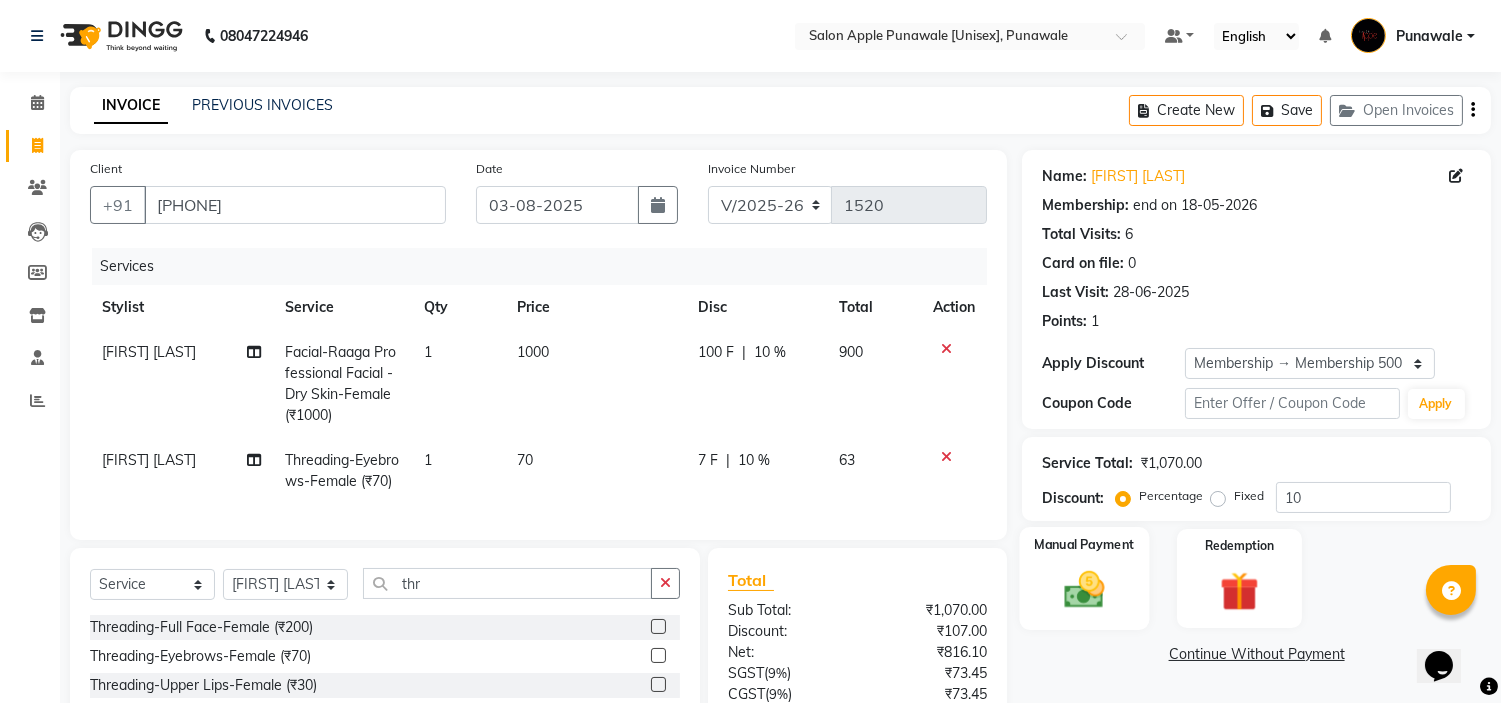 click on "Manual Payment" 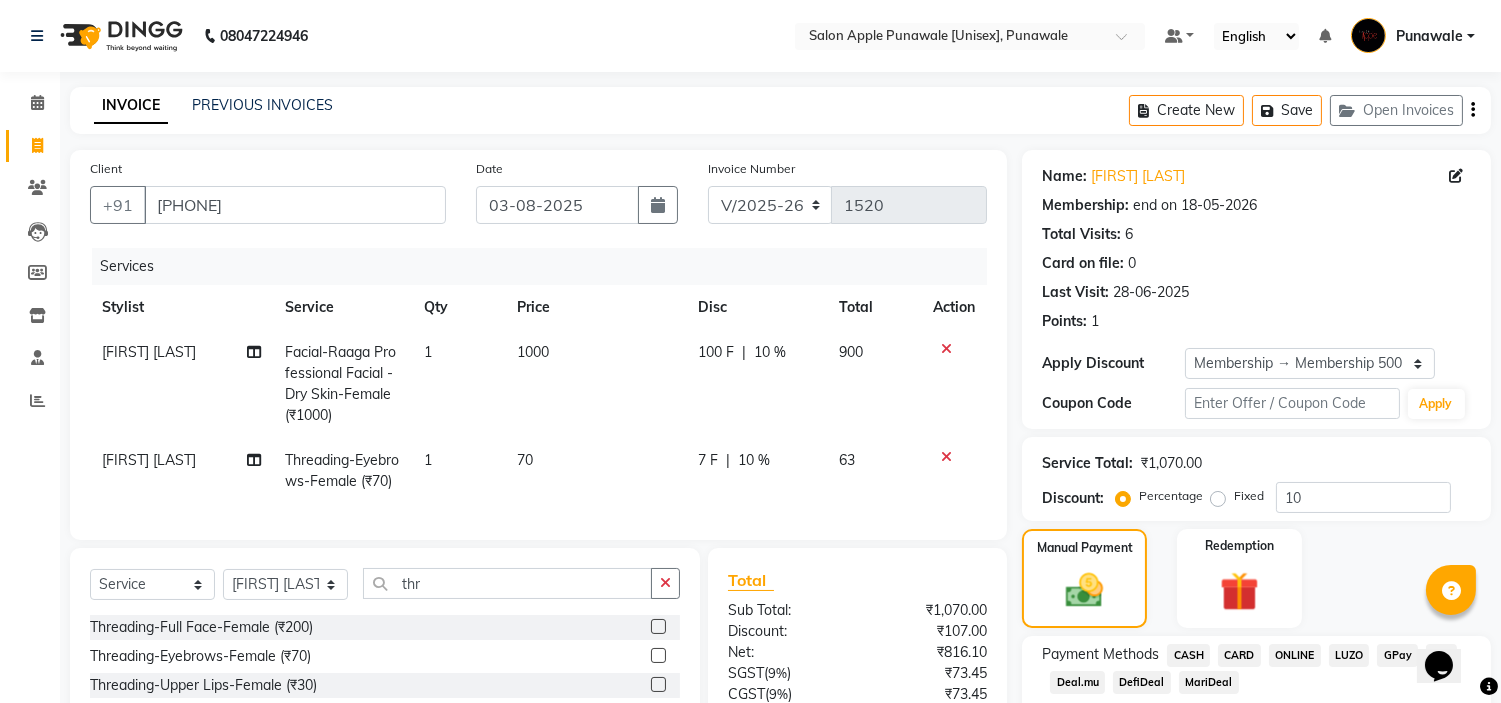 scroll, scrollTop: 207, scrollLeft: 0, axis: vertical 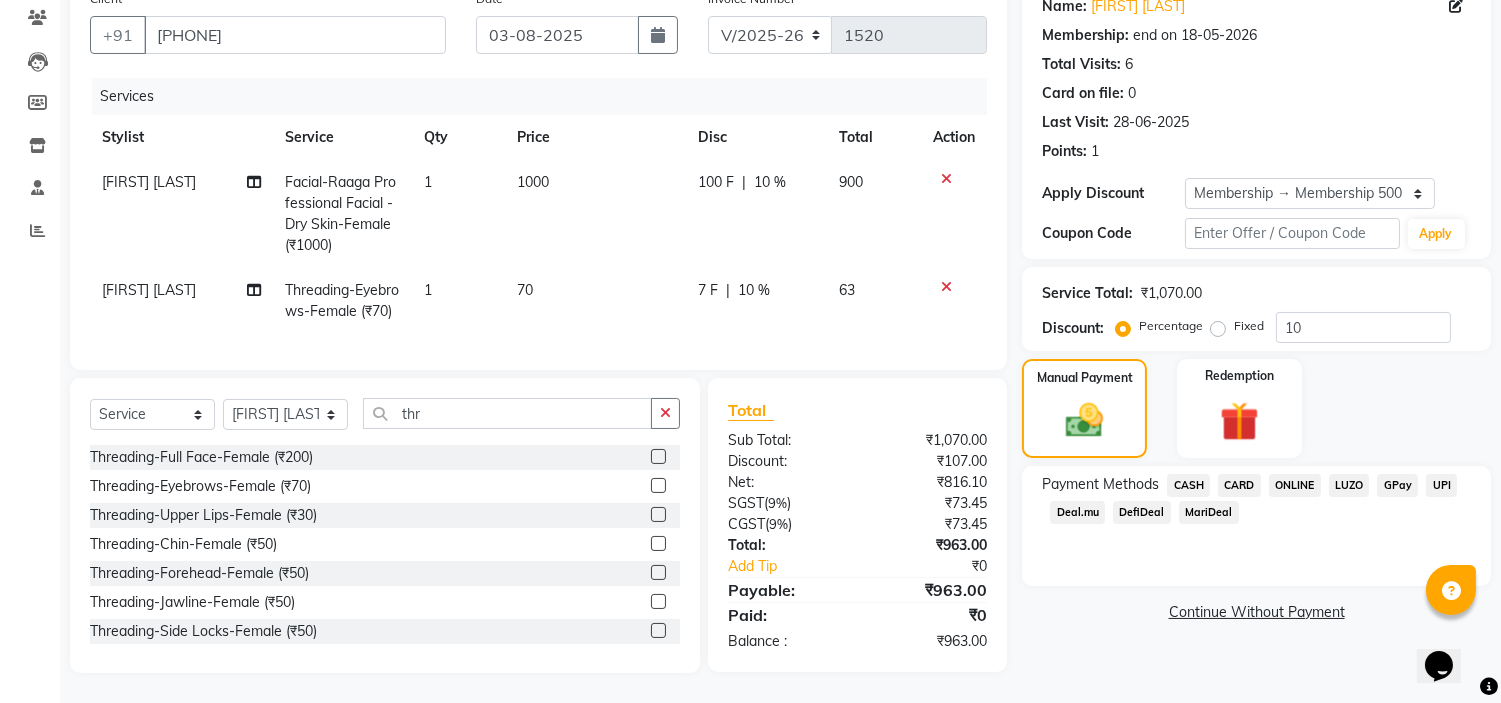 click on "ONLINE" 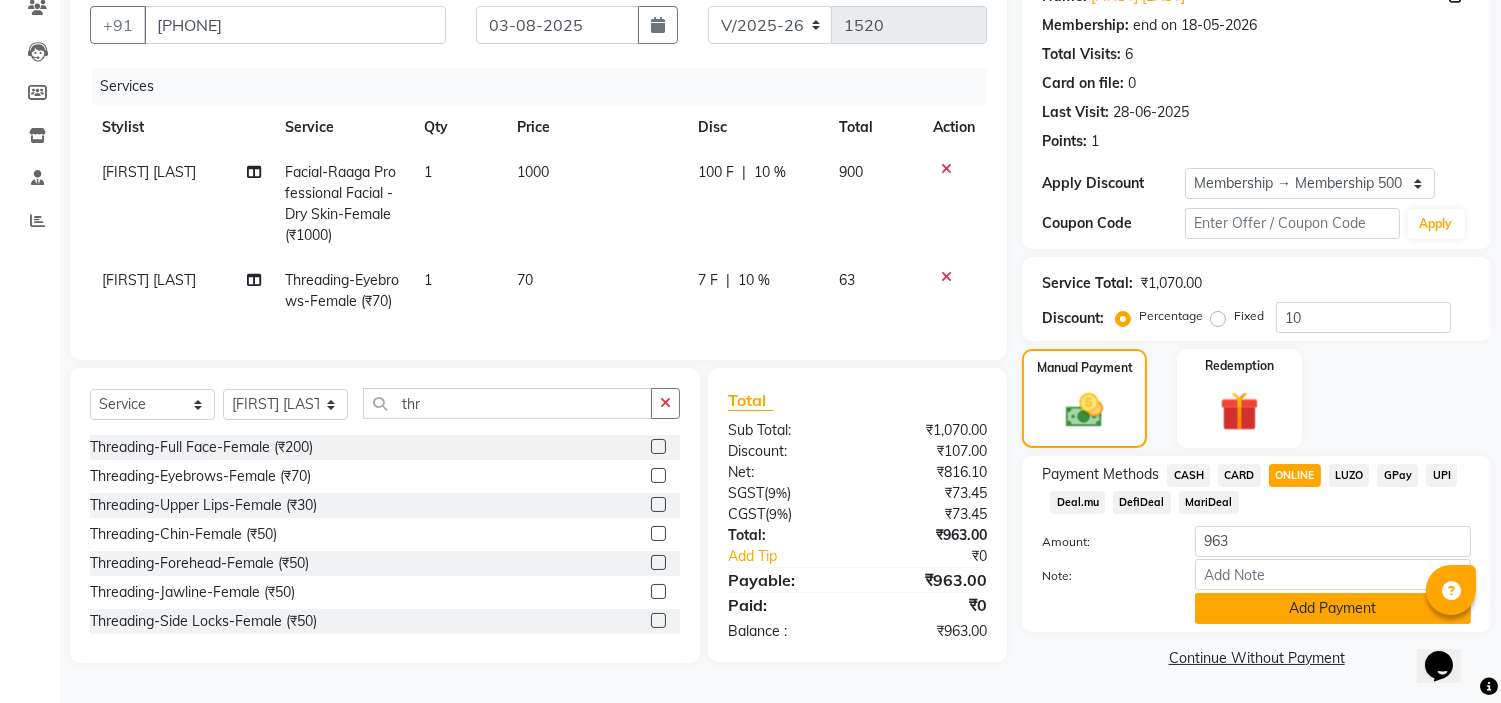 click on "Add Payment" 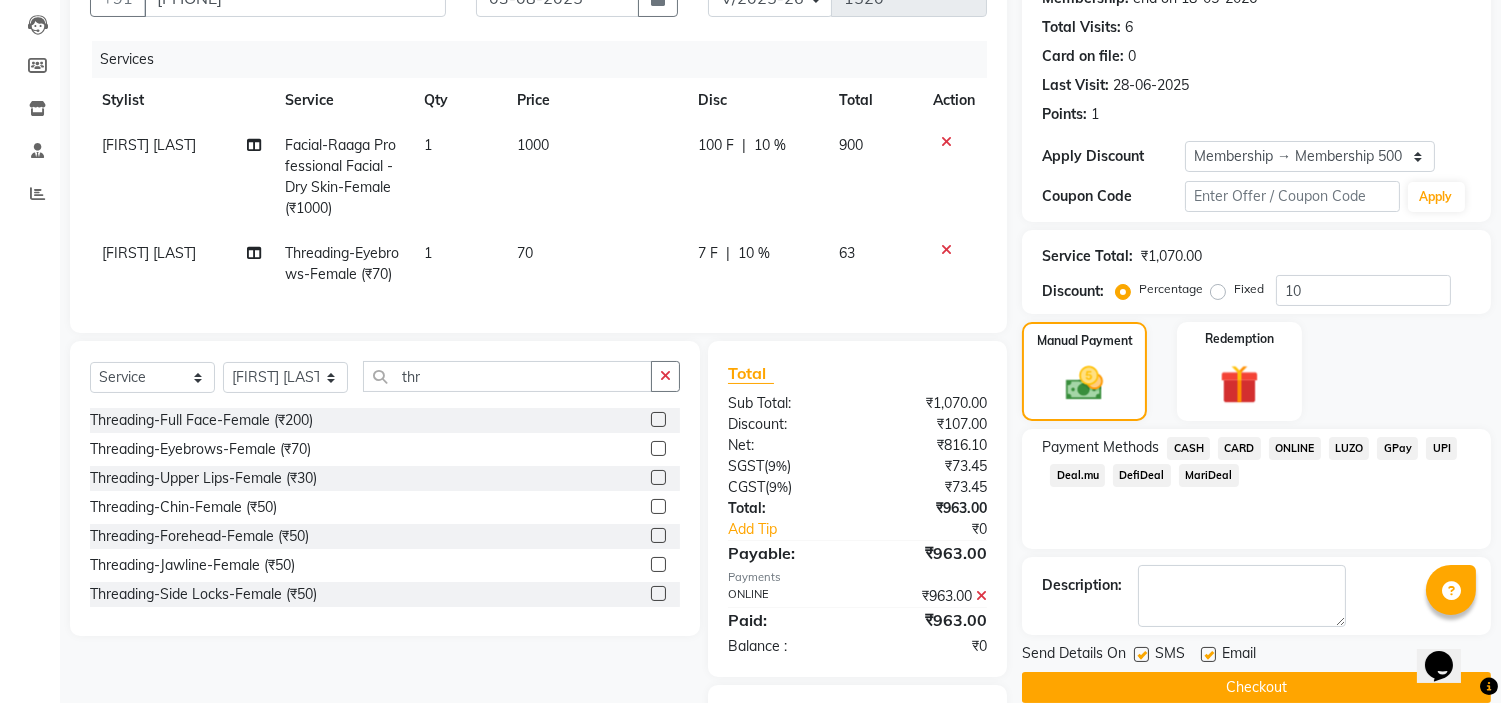 scroll, scrollTop: 347, scrollLeft: 0, axis: vertical 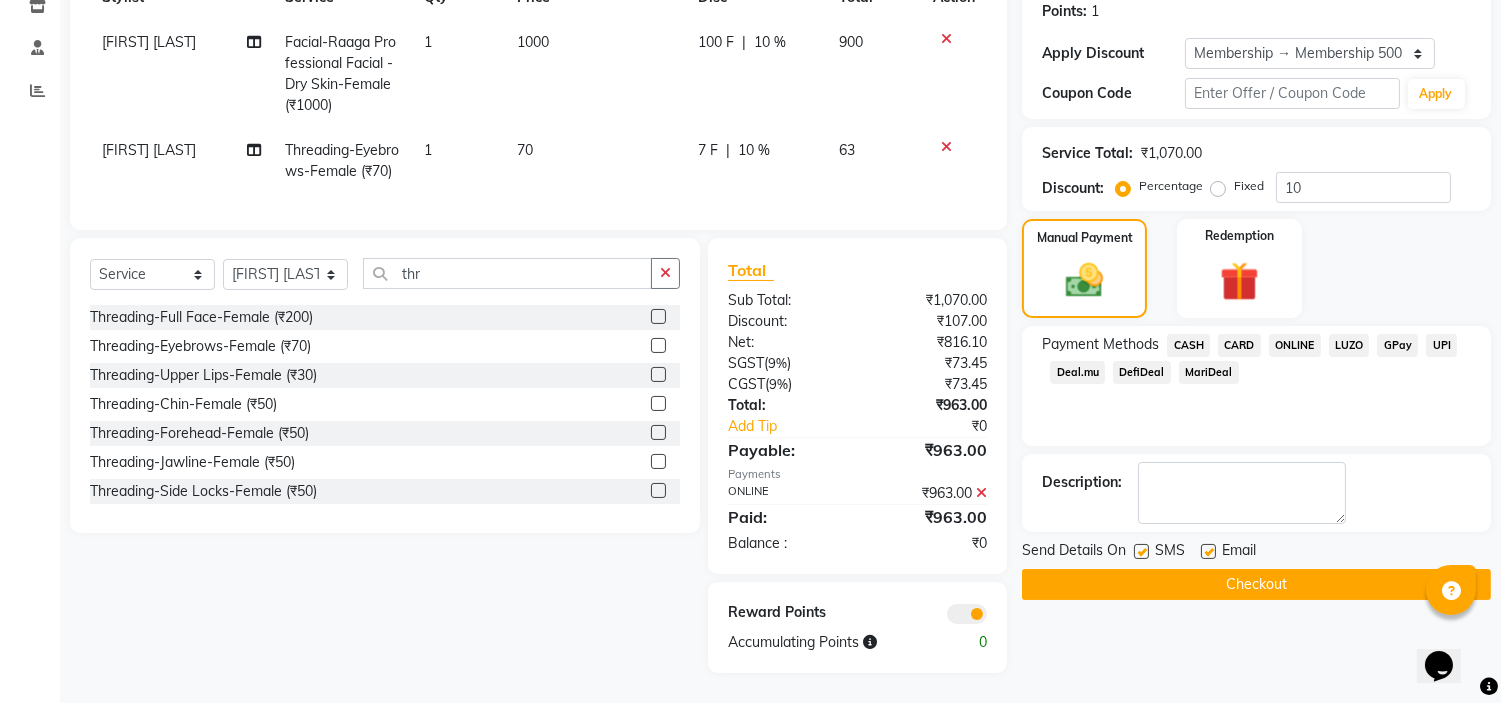 click on "Checkout" 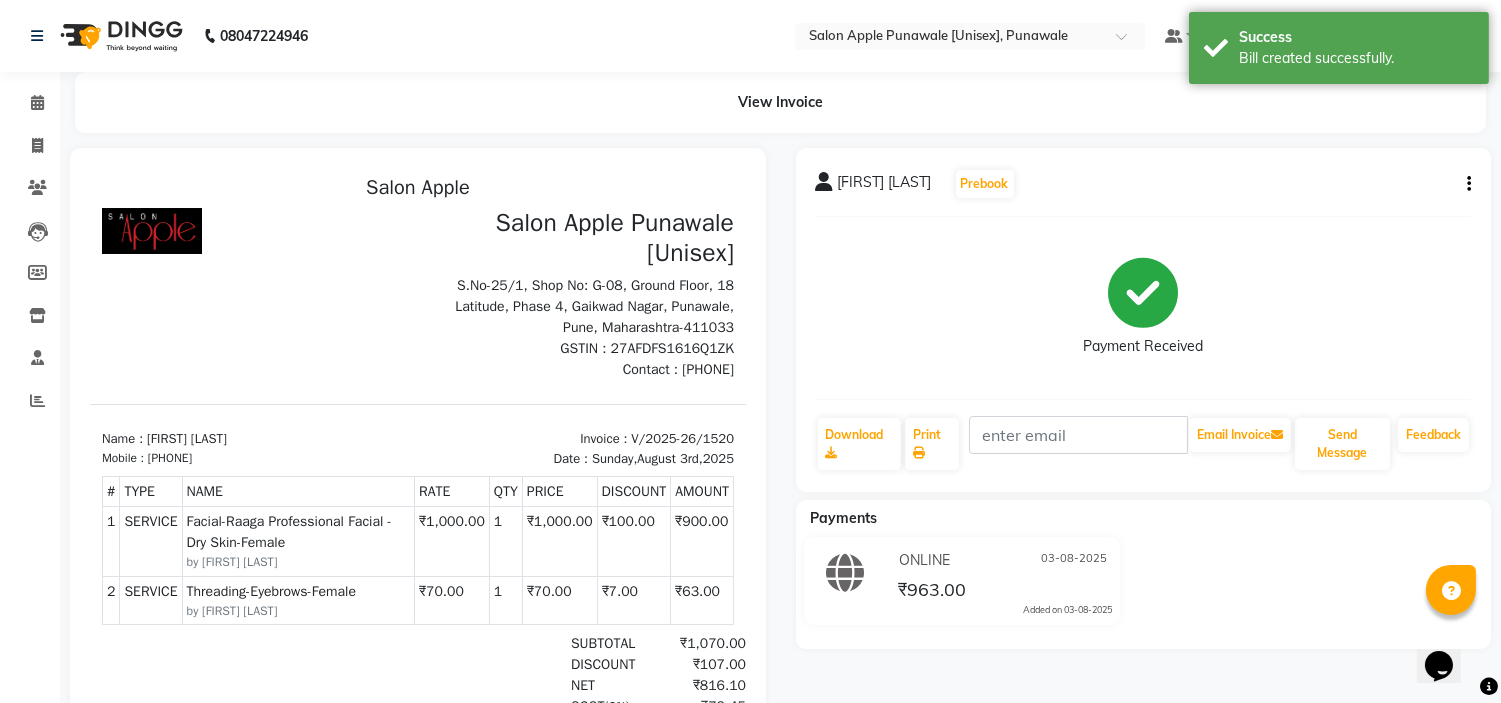 scroll, scrollTop: 0, scrollLeft: 0, axis: both 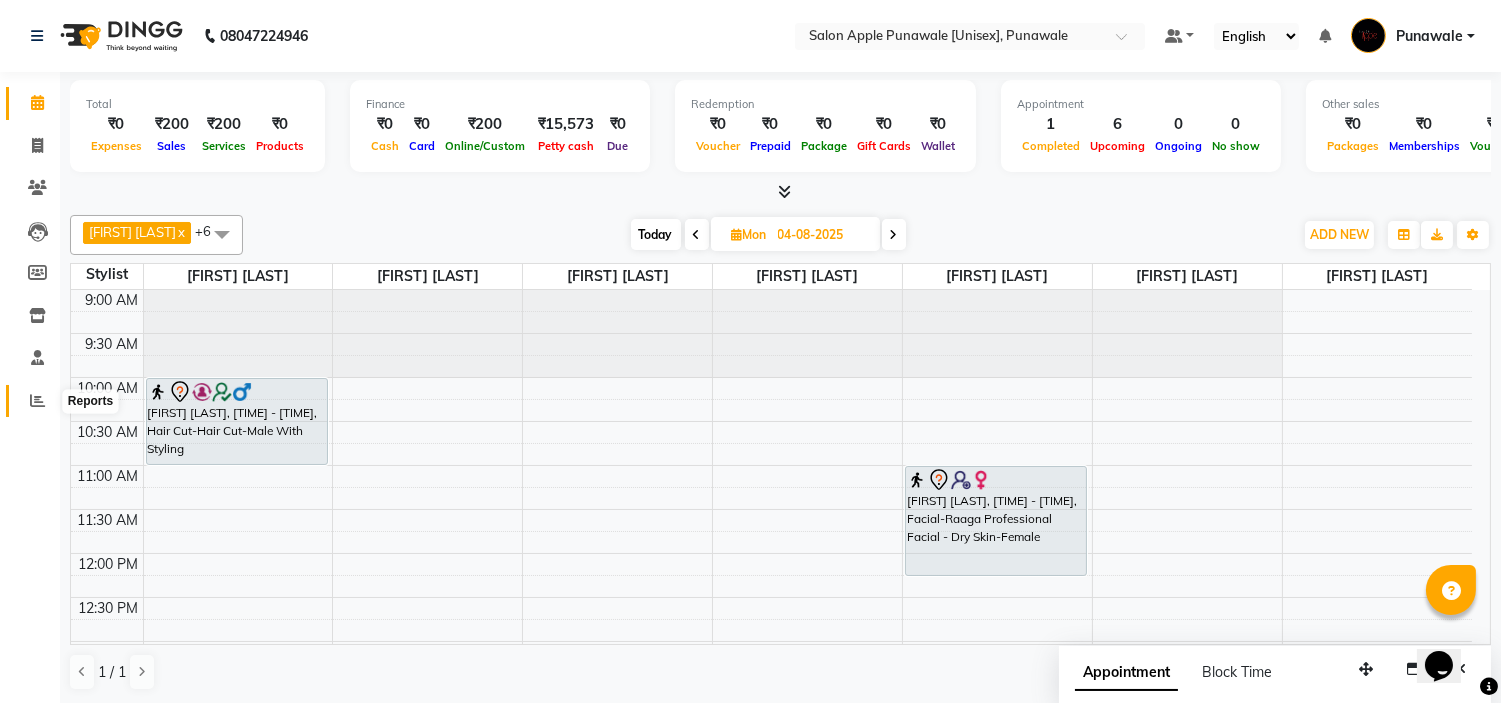 click 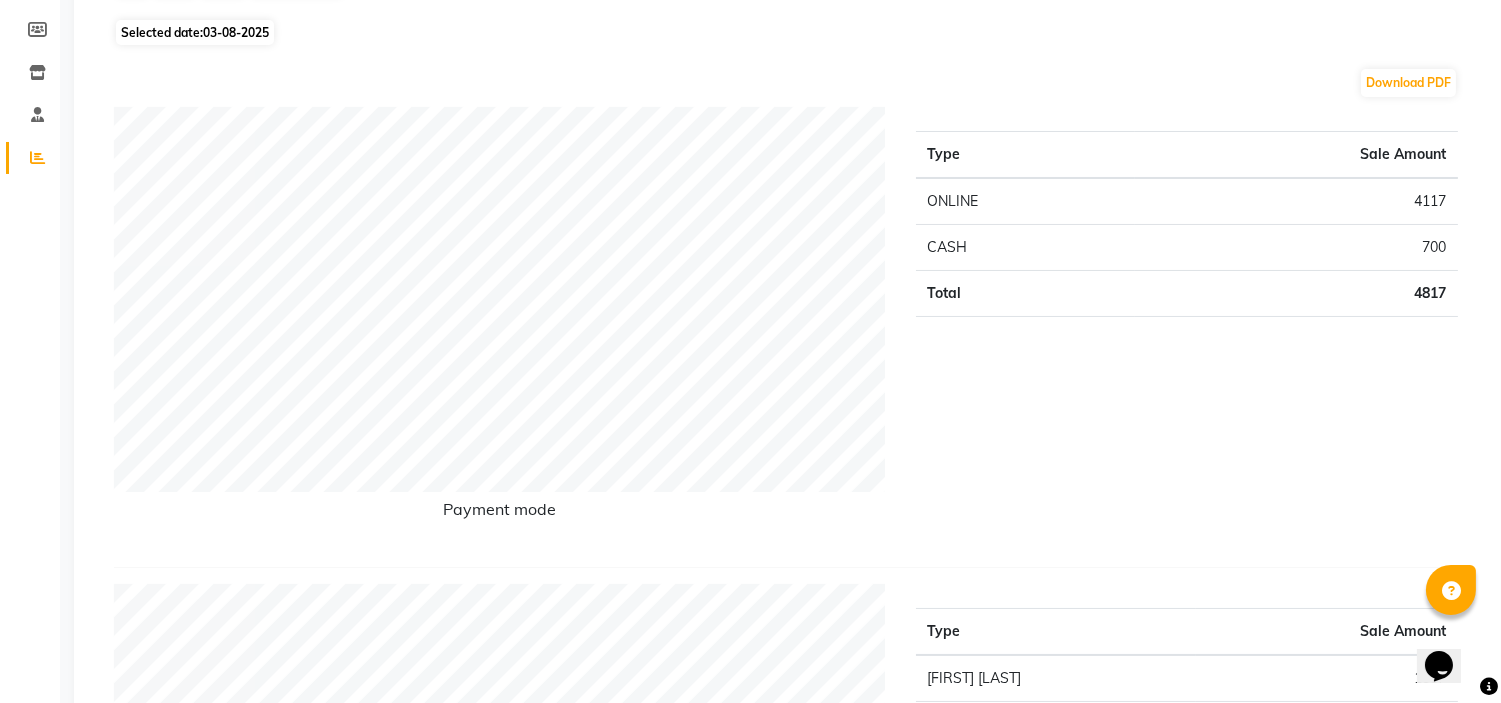 scroll, scrollTop: 0, scrollLeft: 0, axis: both 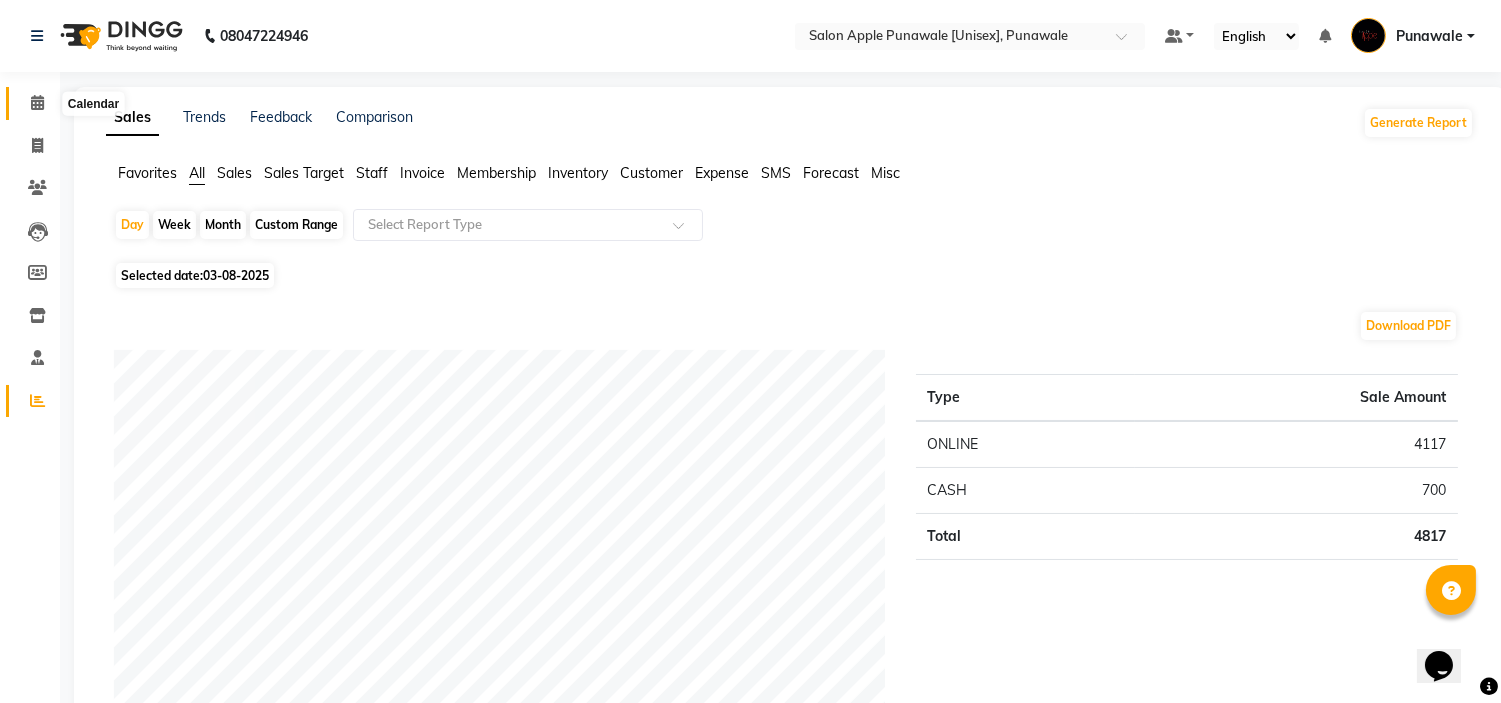 click 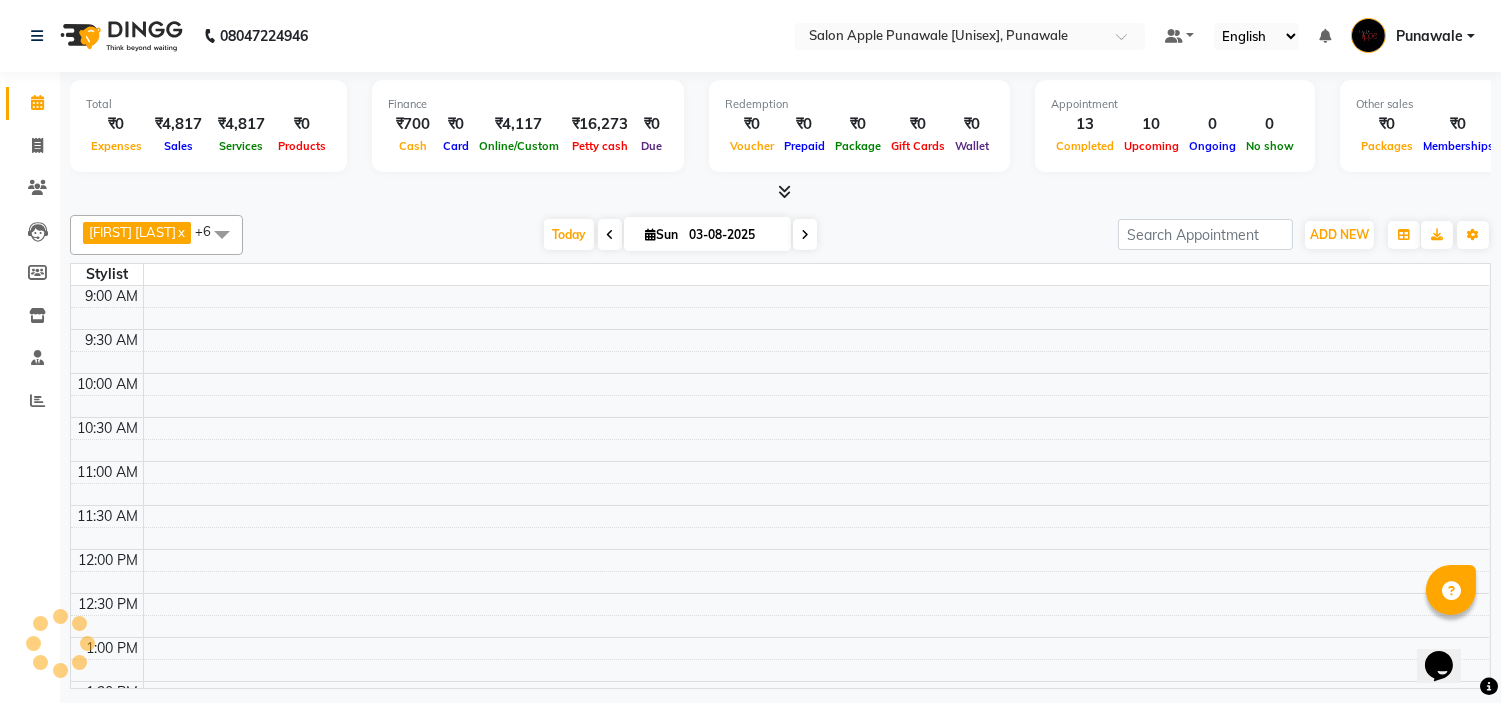 scroll, scrollTop: 0, scrollLeft: 0, axis: both 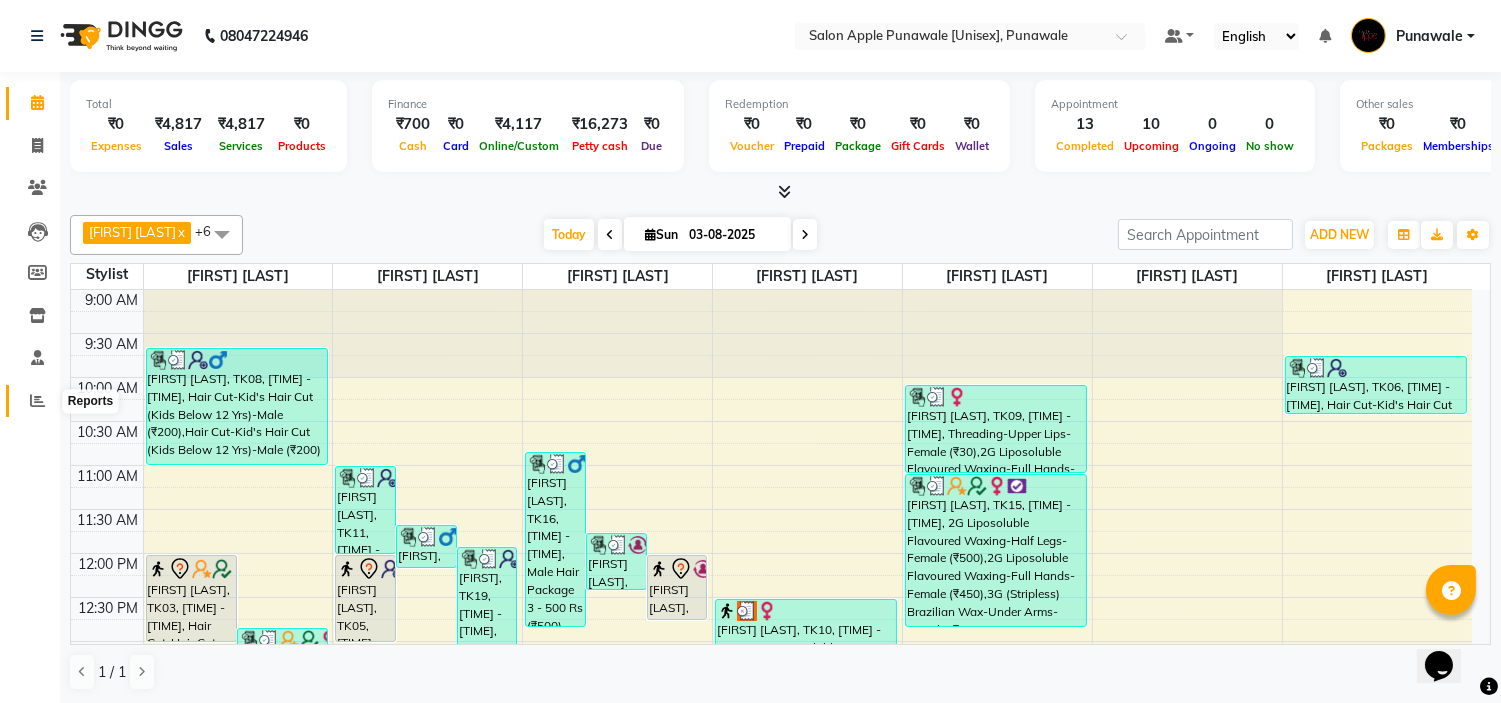 click 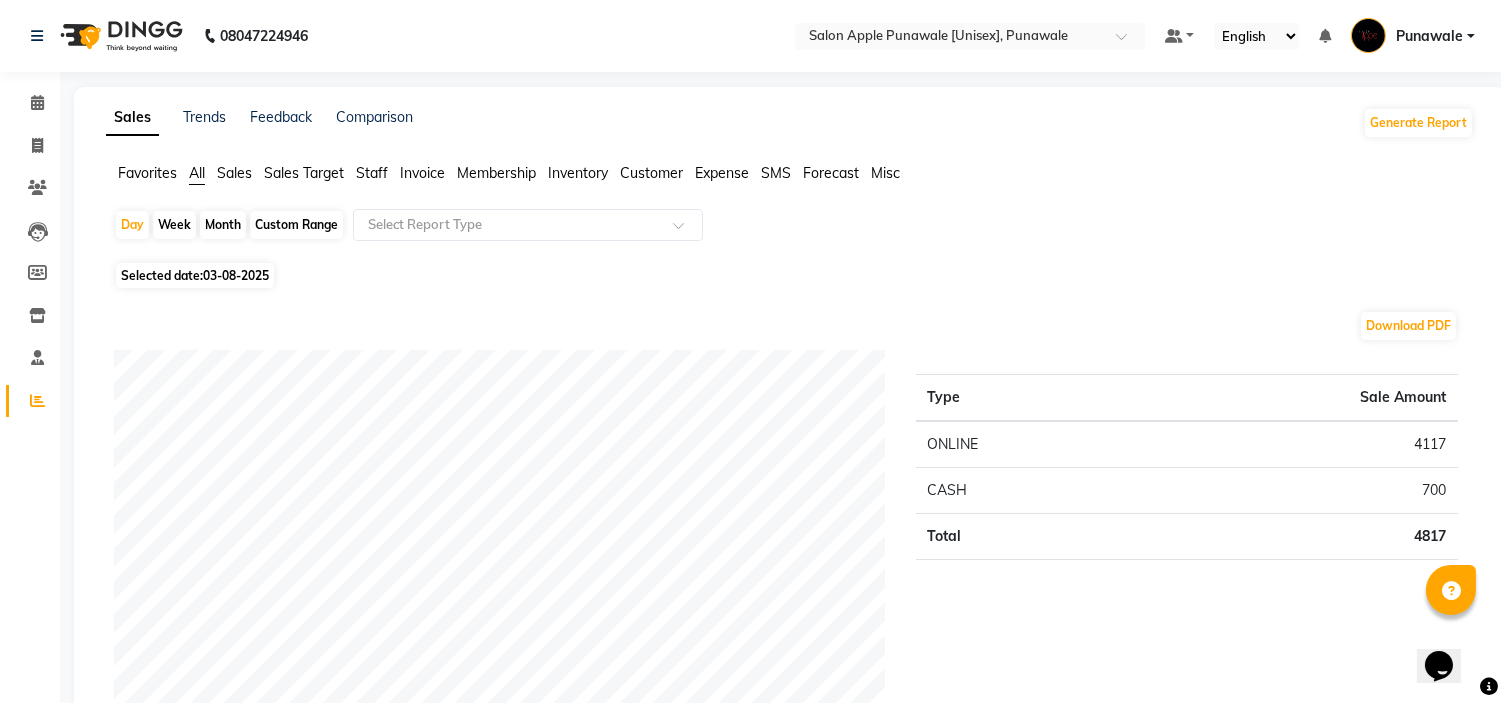 click on "Month" 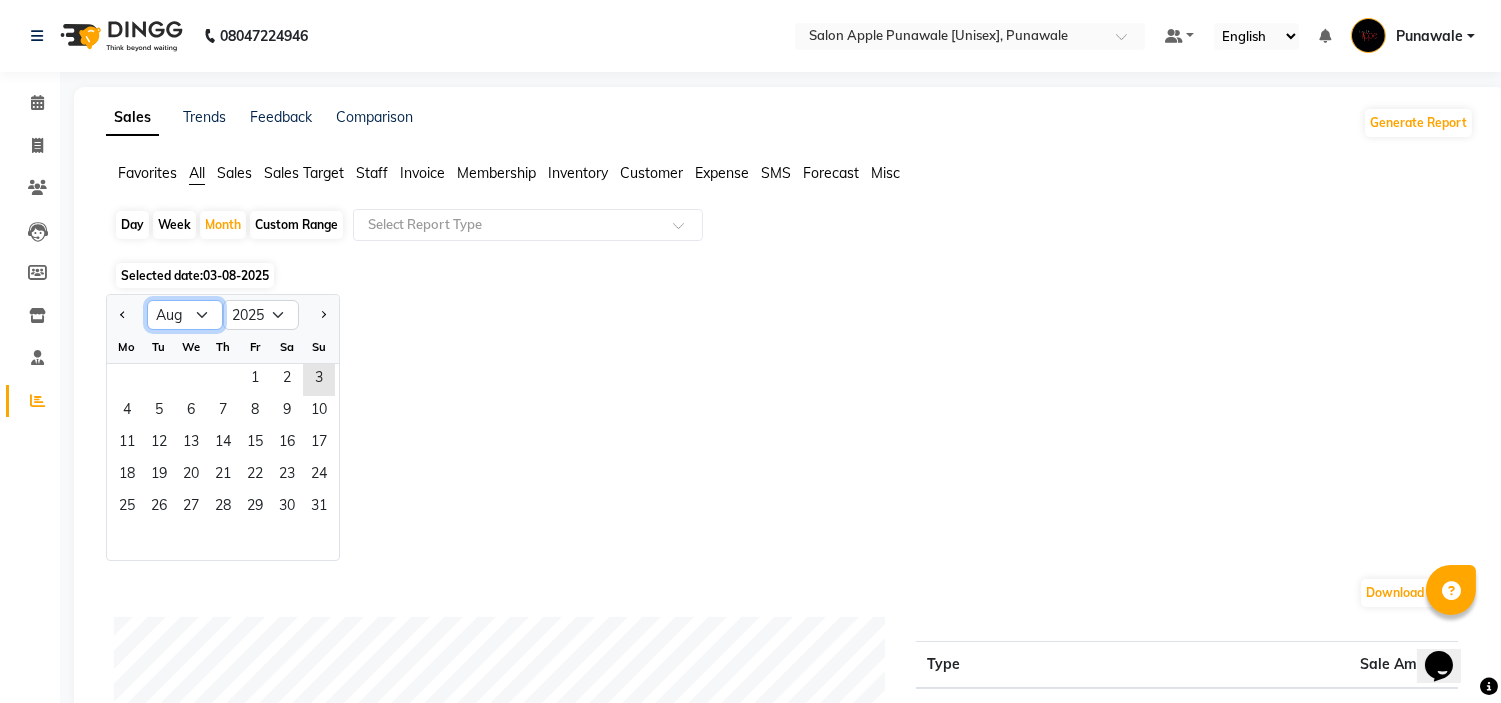 click on "Jan Feb Mar Apr May Jun Jul Aug Sep Oct Nov Dec" 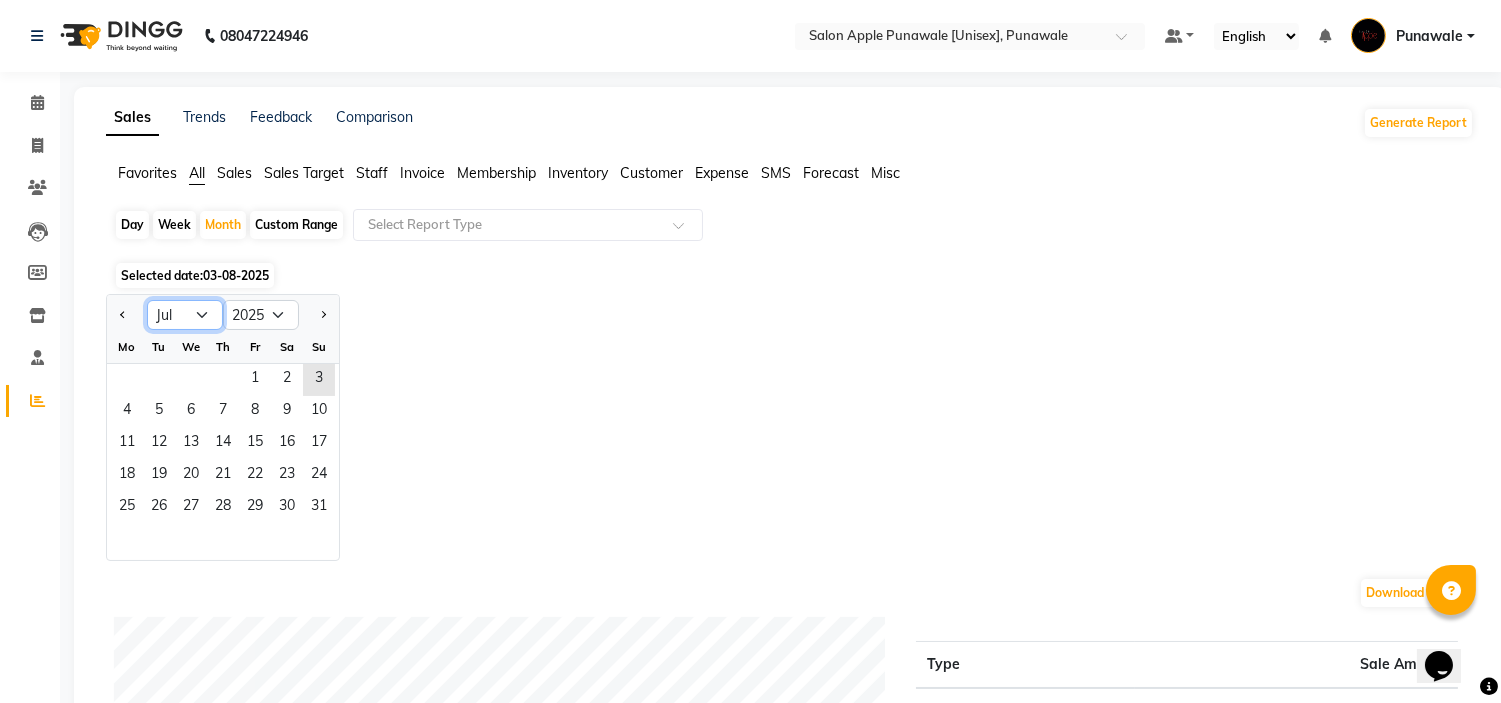 click on "Jan Feb Mar Apr May Jun Jul Aug Sep Oct Nov Dec" 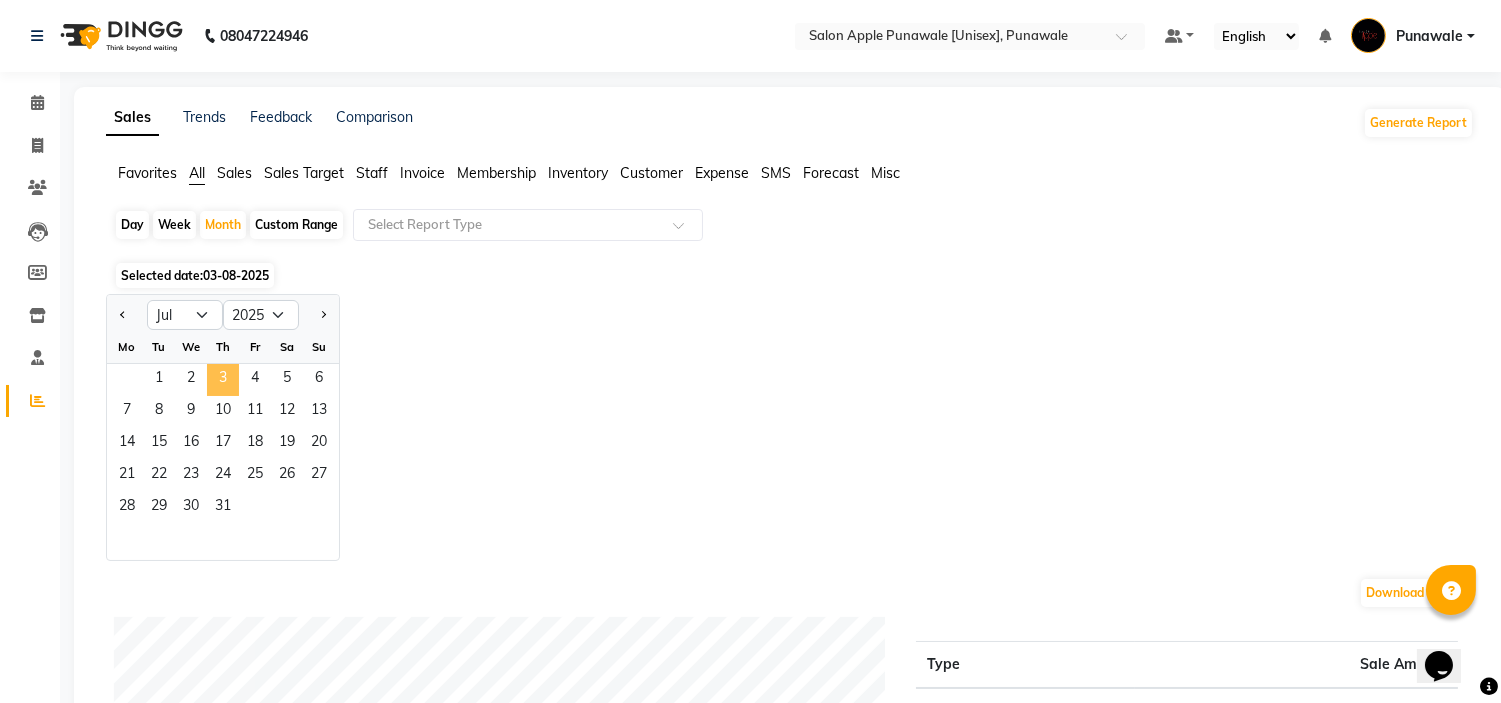 click on "3" 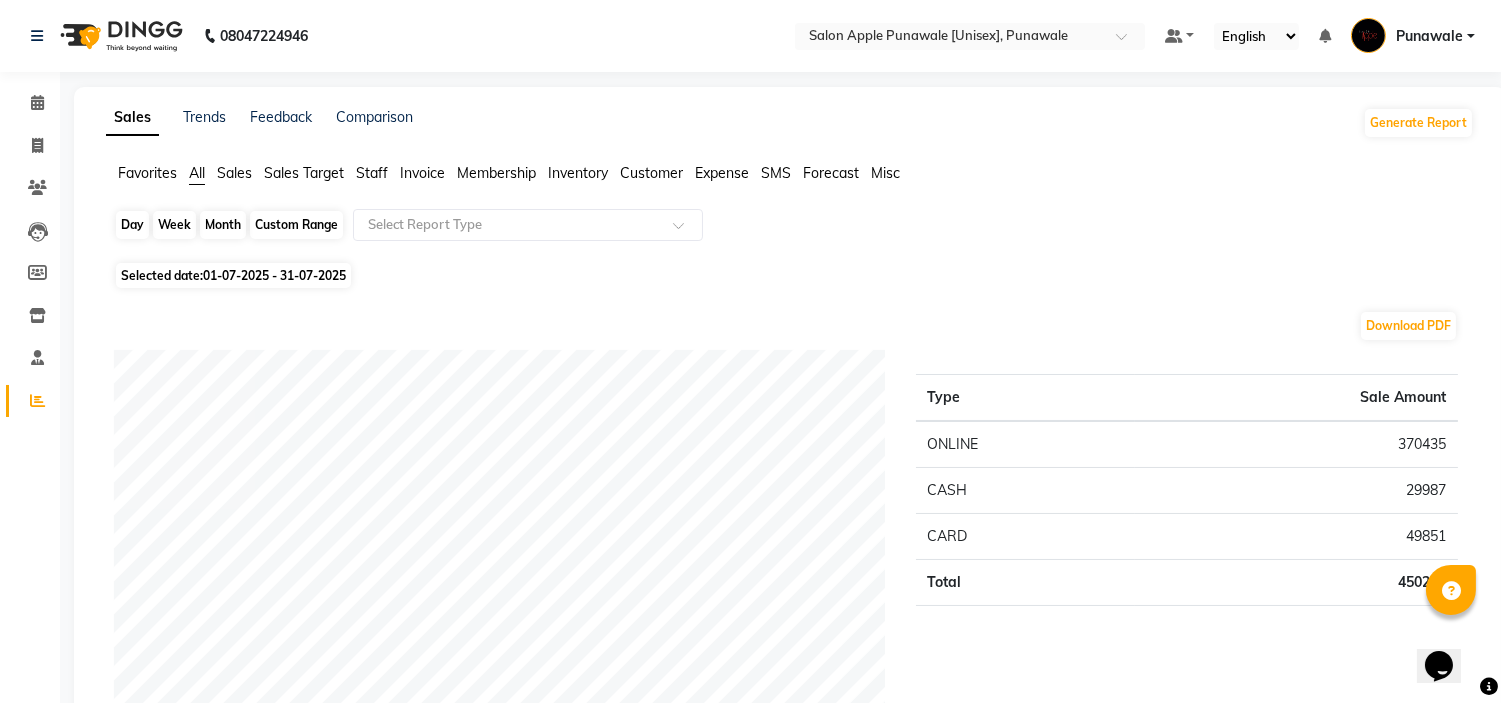 click on "Month" 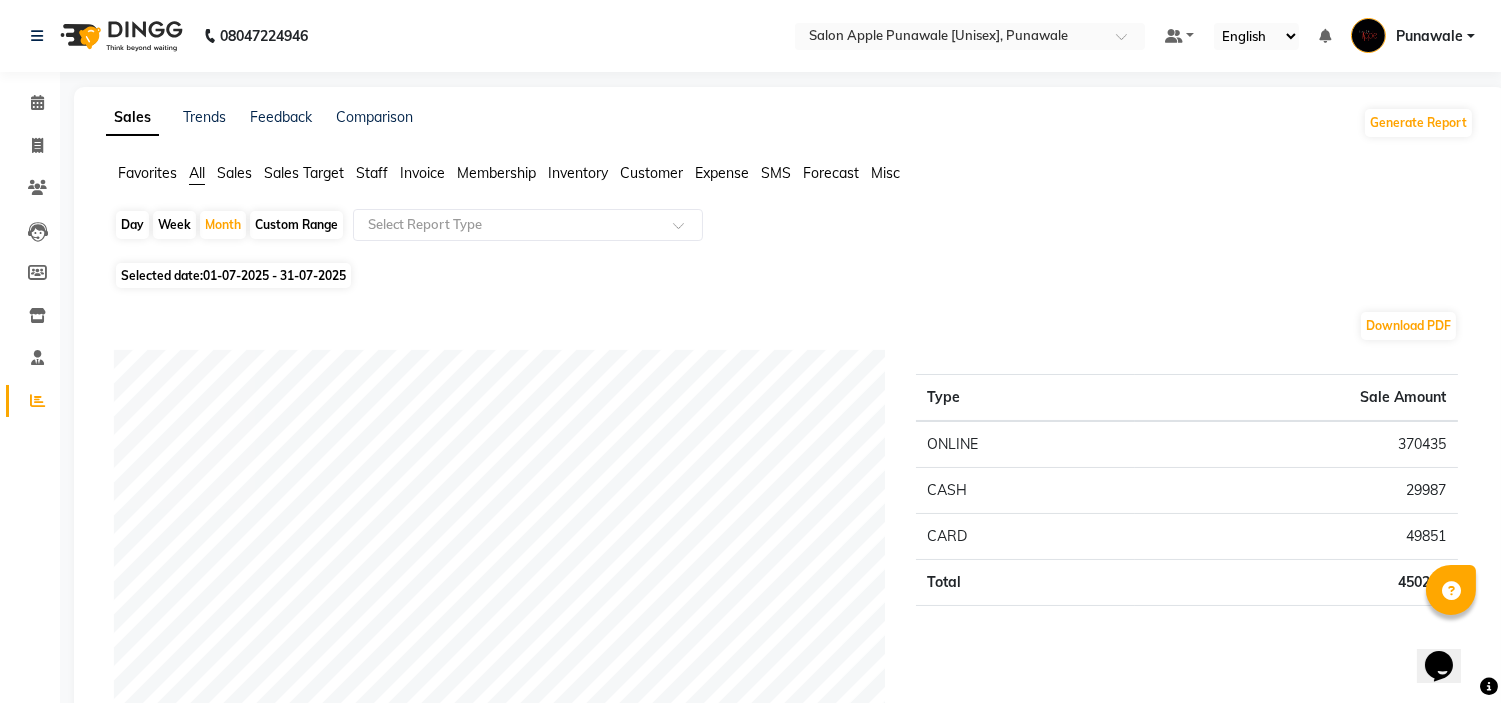 select on "7" 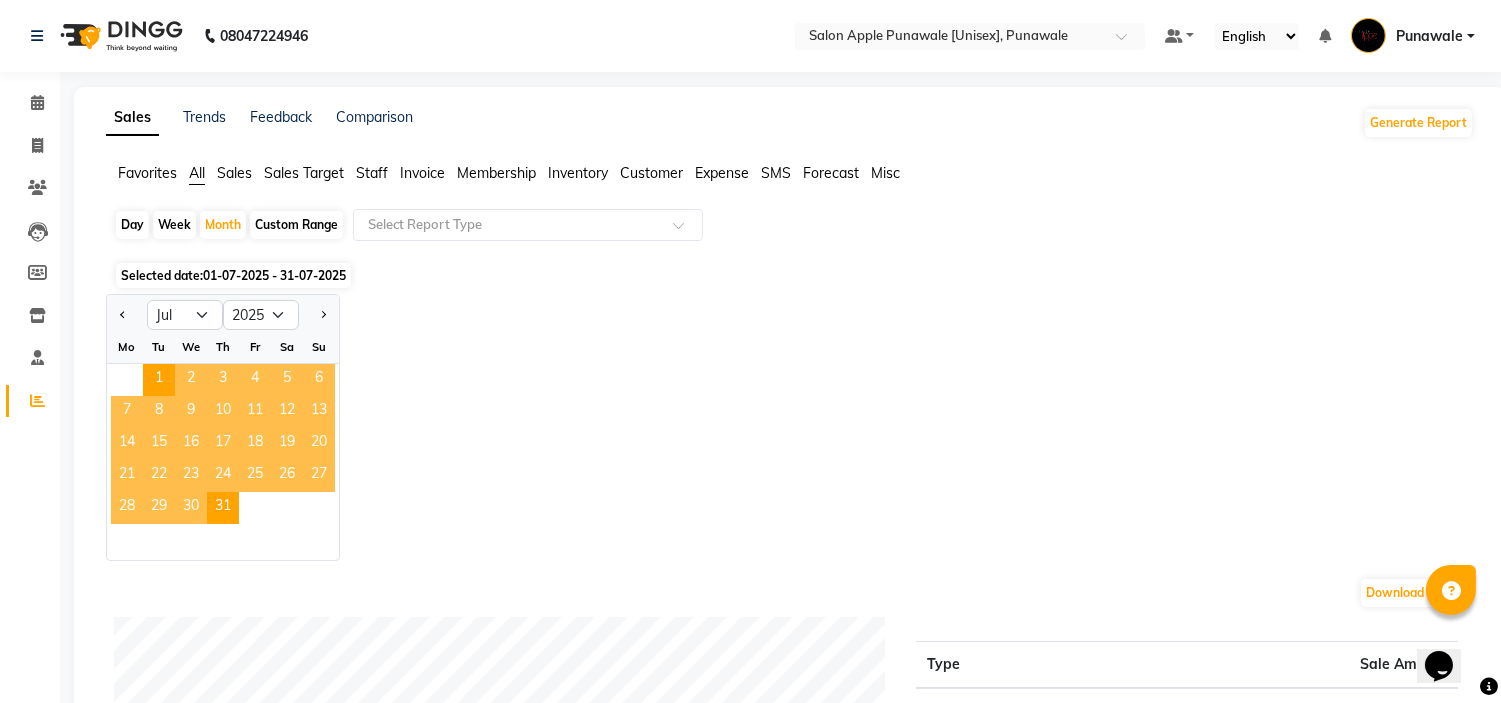 click on "Week" 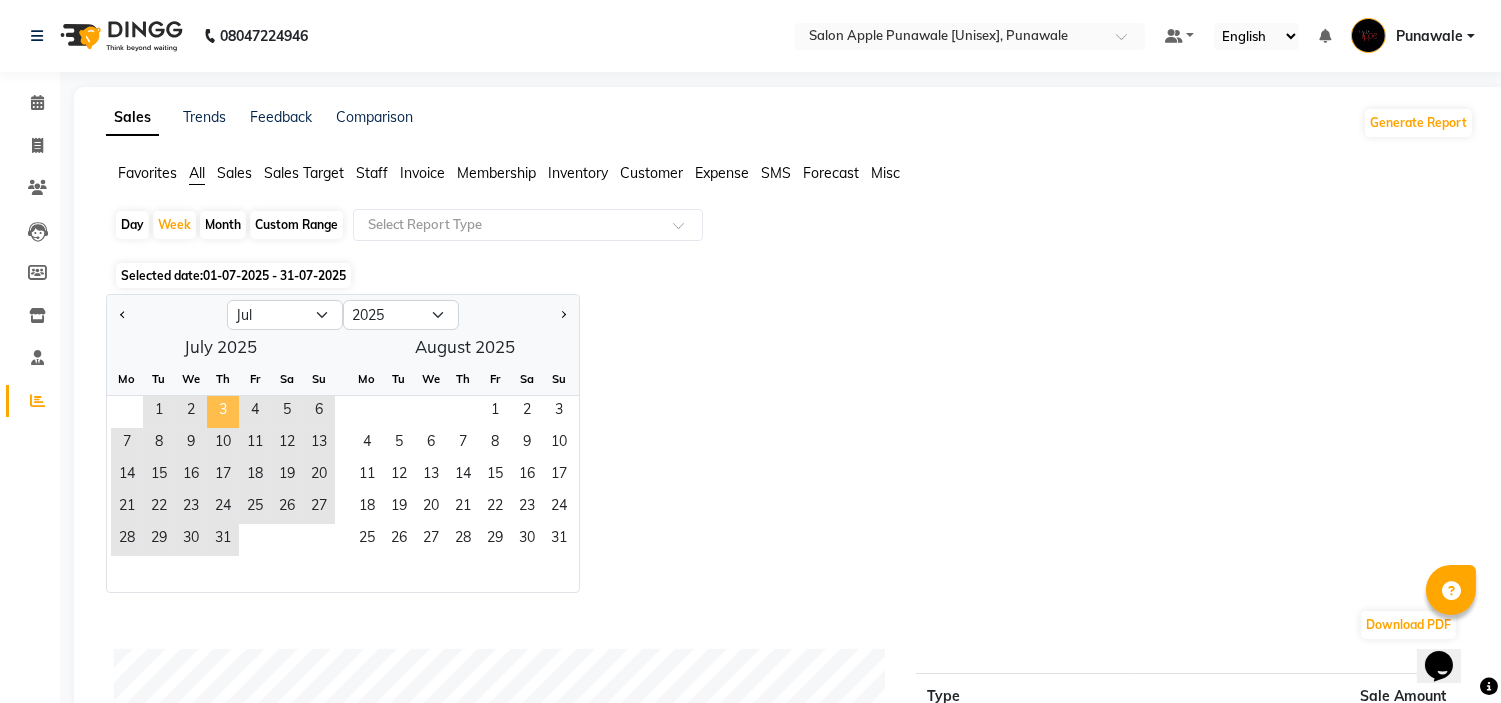 click on "3" 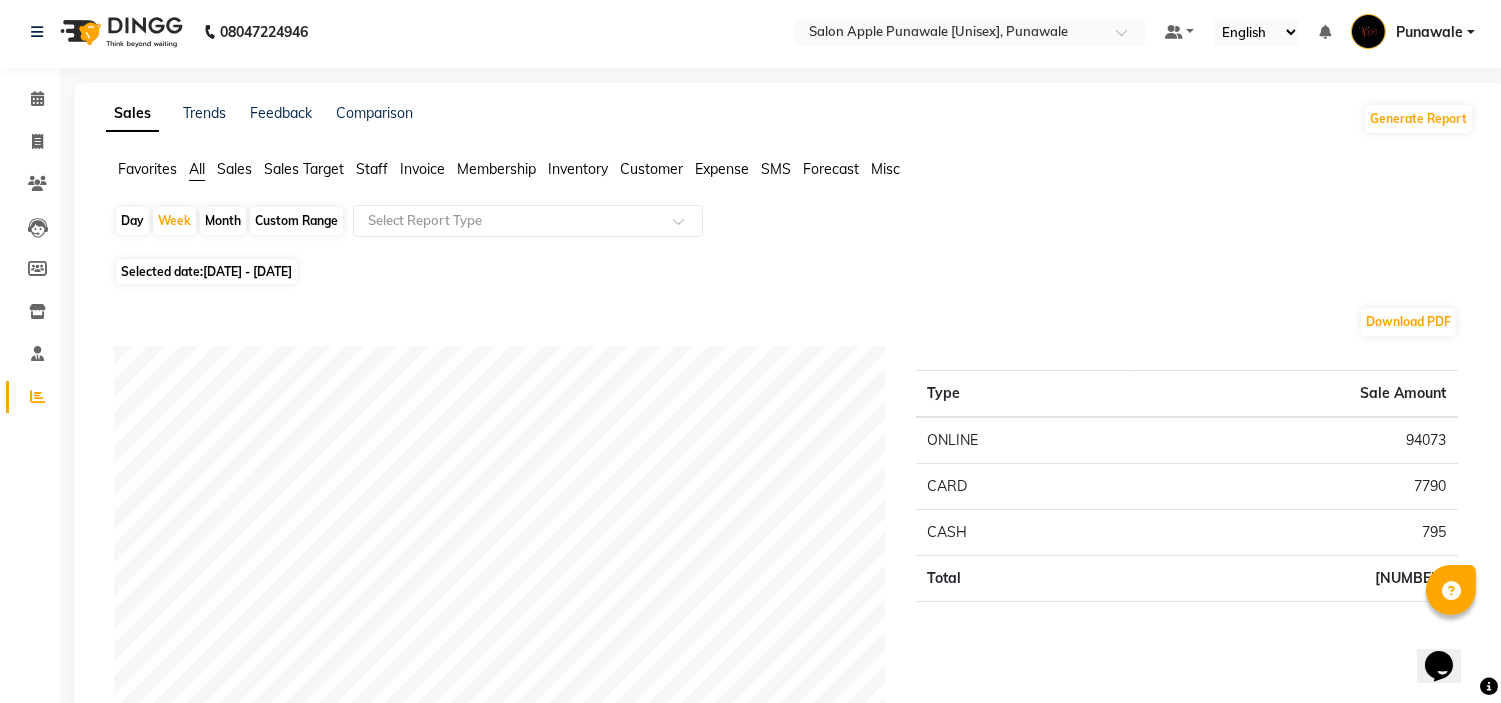 scroll, scrollTop: 0, scrollLeft: 0, axis: both 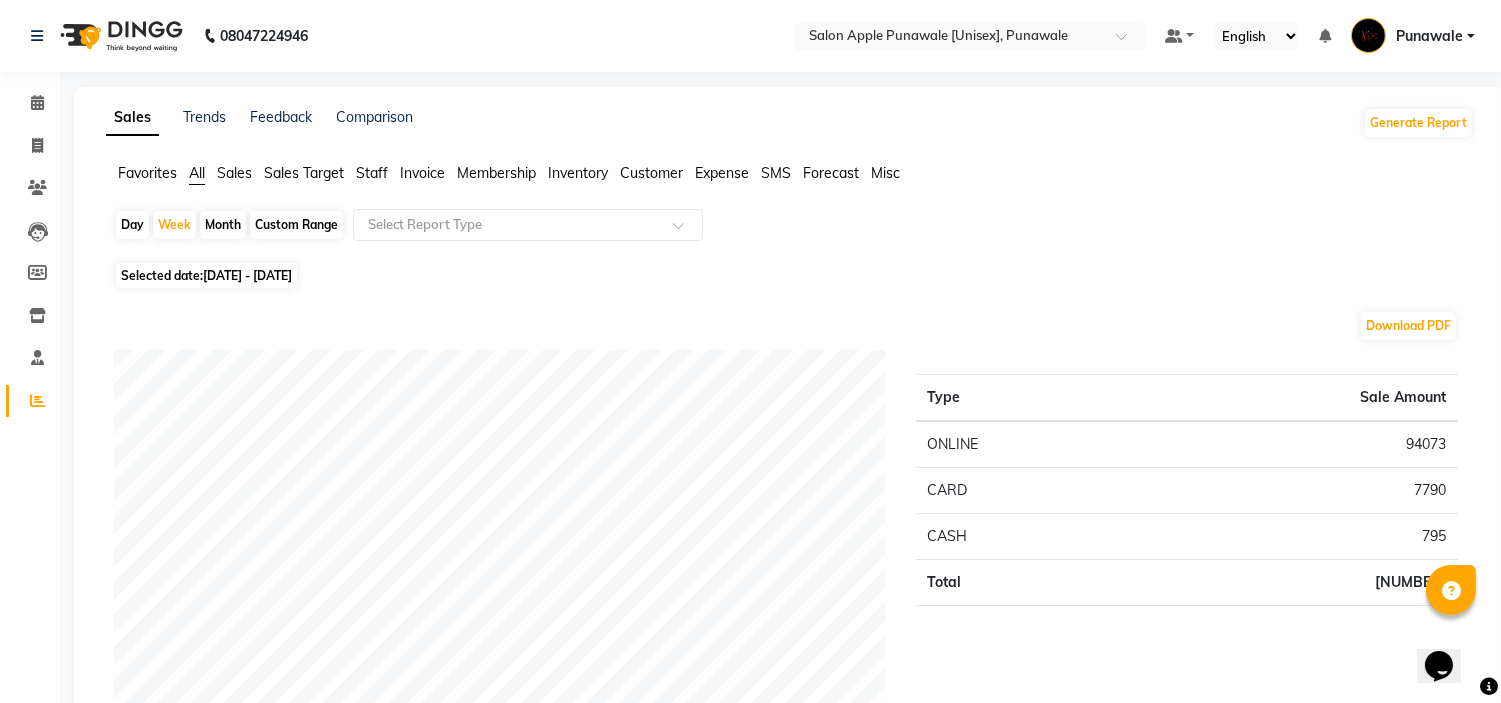 click on "Month" 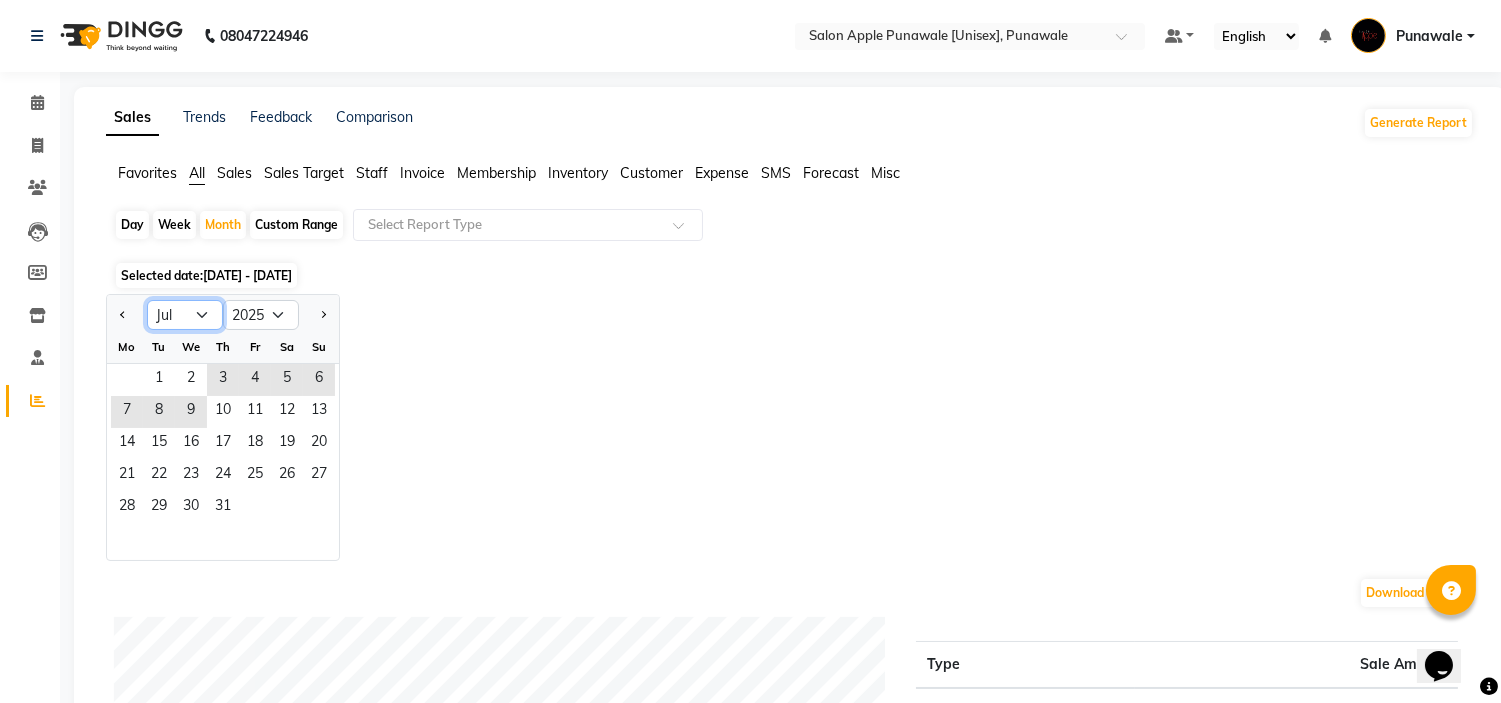 click on "Jan Feb Mar Apr May Jun Jul Aug Sep Oct Nov Dec" 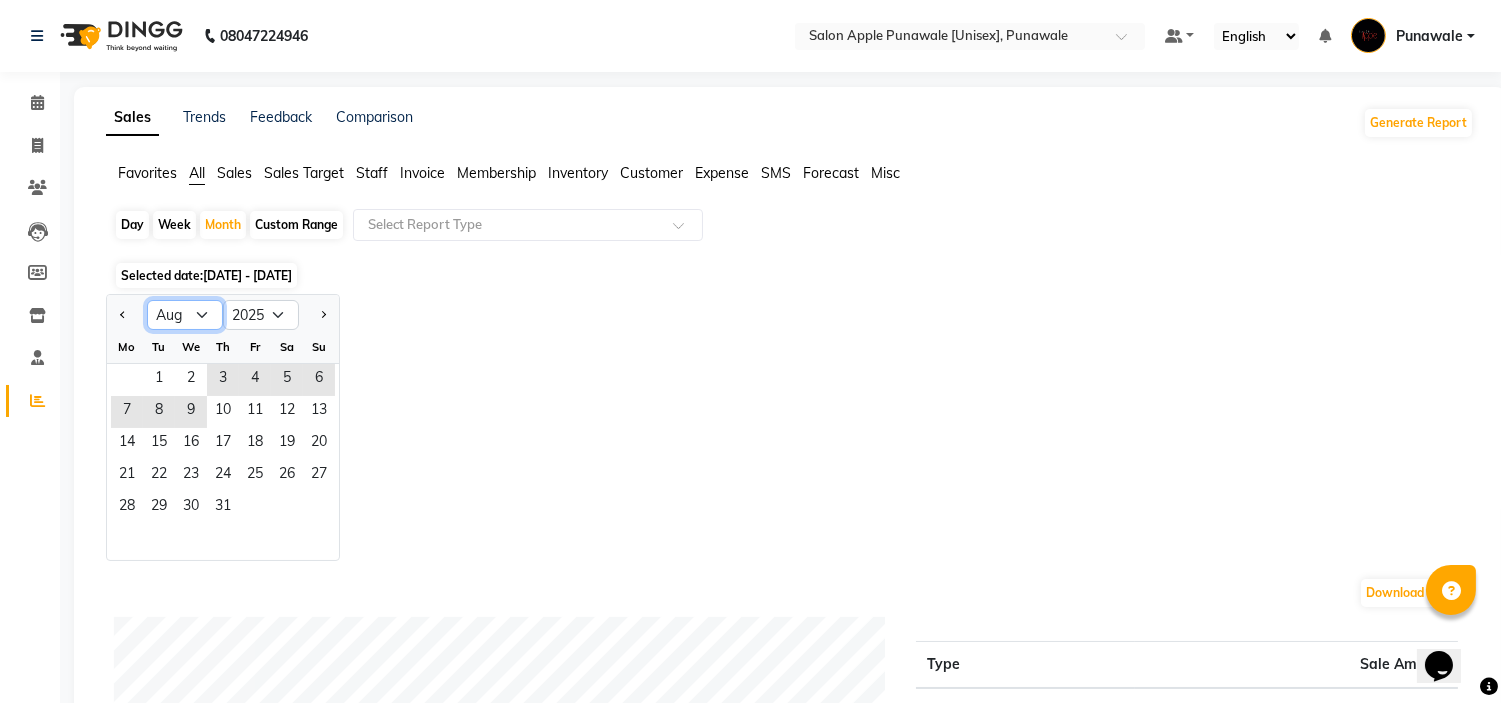 click on "Jan Feb Mar Apr May Jun Jul Aug Sep Oct Nov Dec" 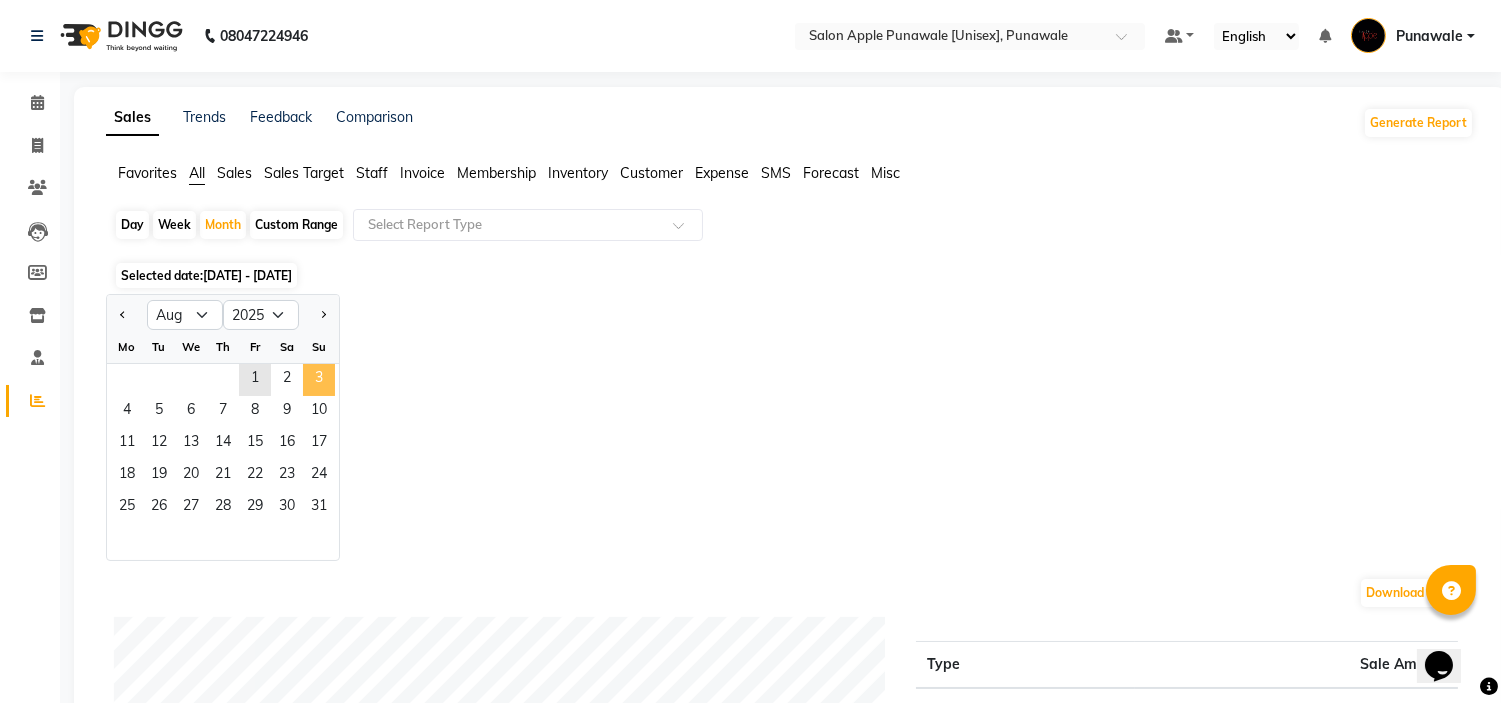 click on "3" 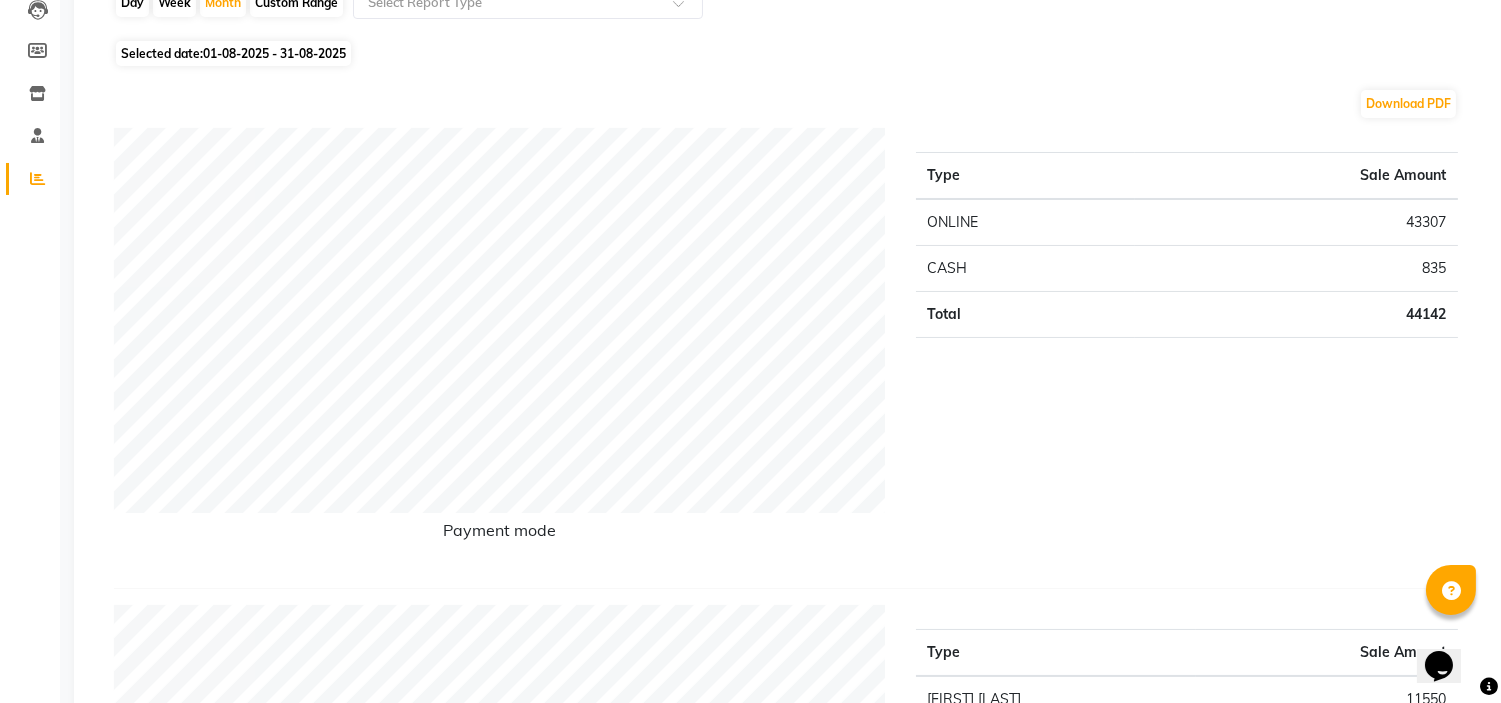 scroll, scrollTop: 0, scrollLeft: 0, axis: both 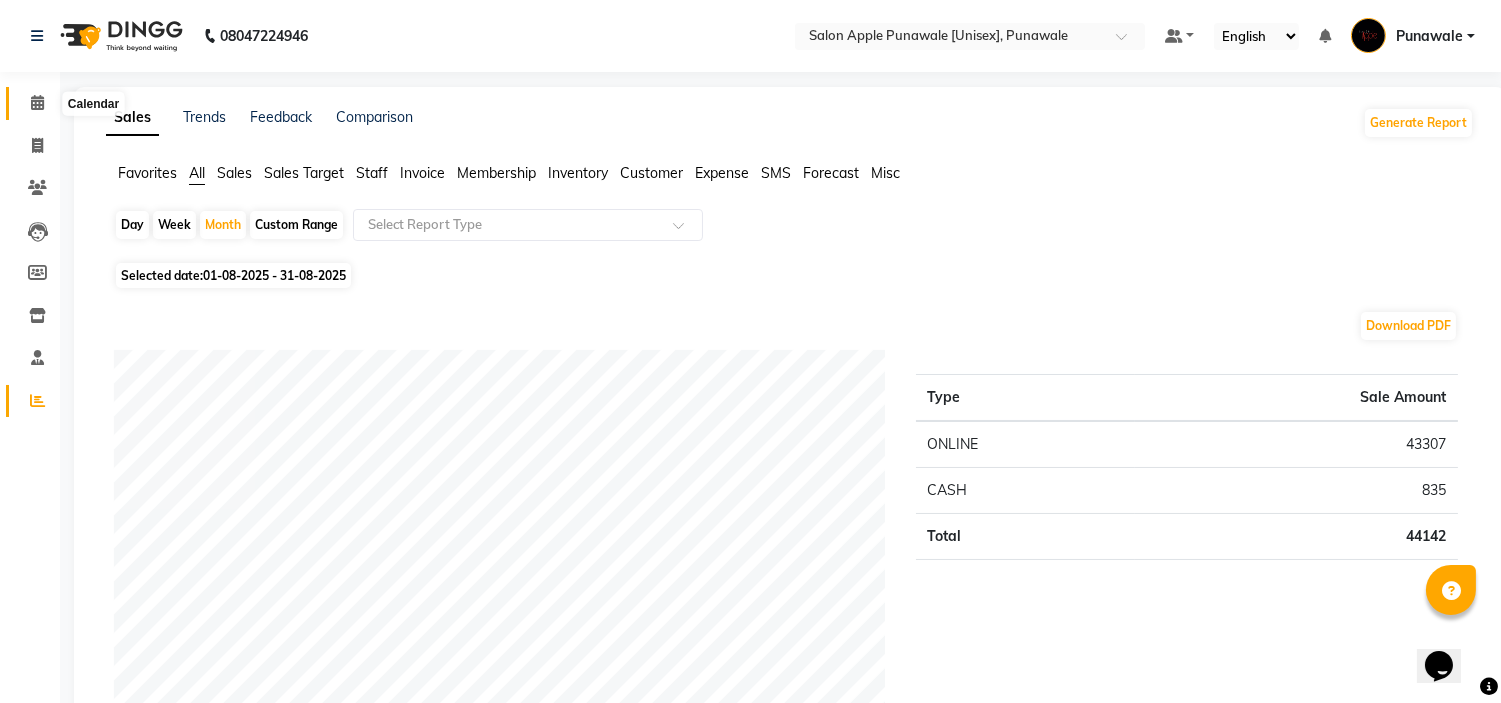 click 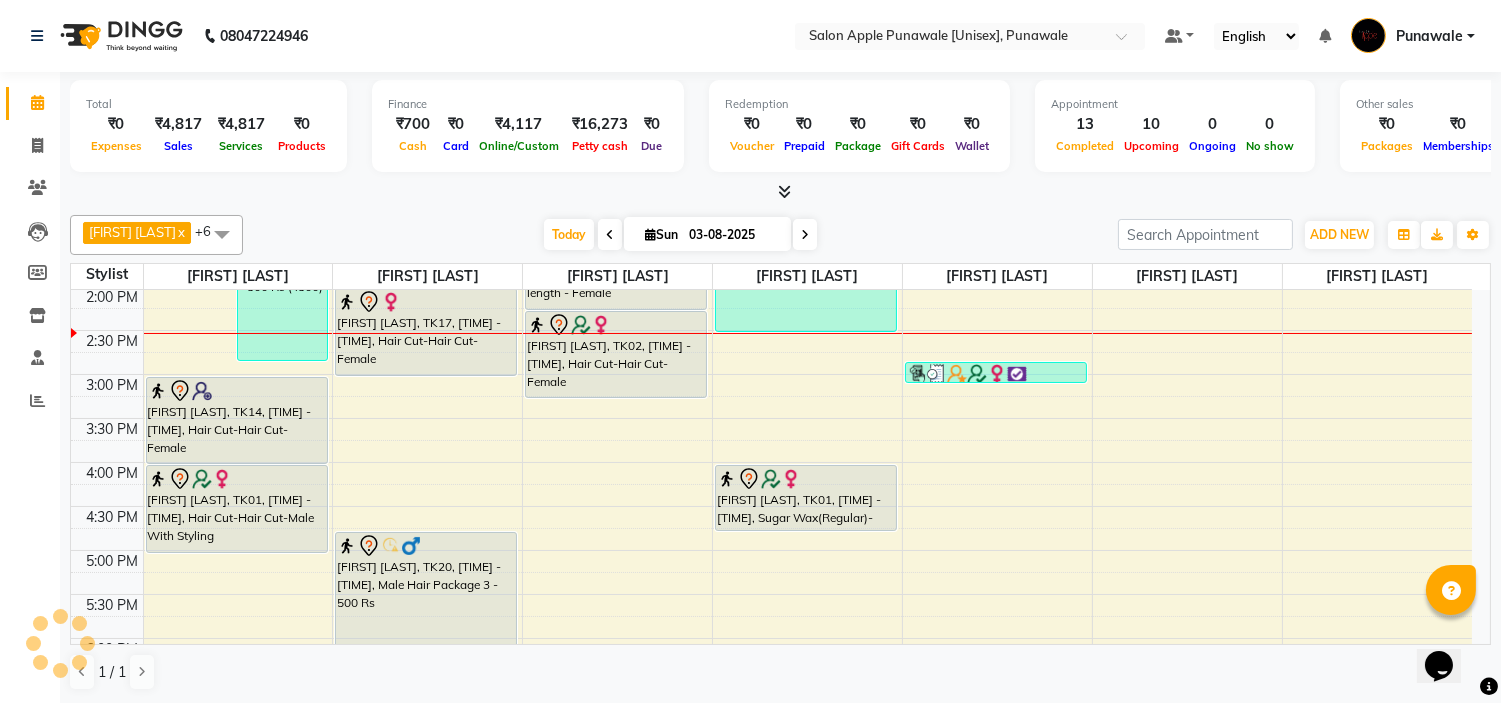 scroll, scrollTop: 0, scrollLeft: 0, axis: both 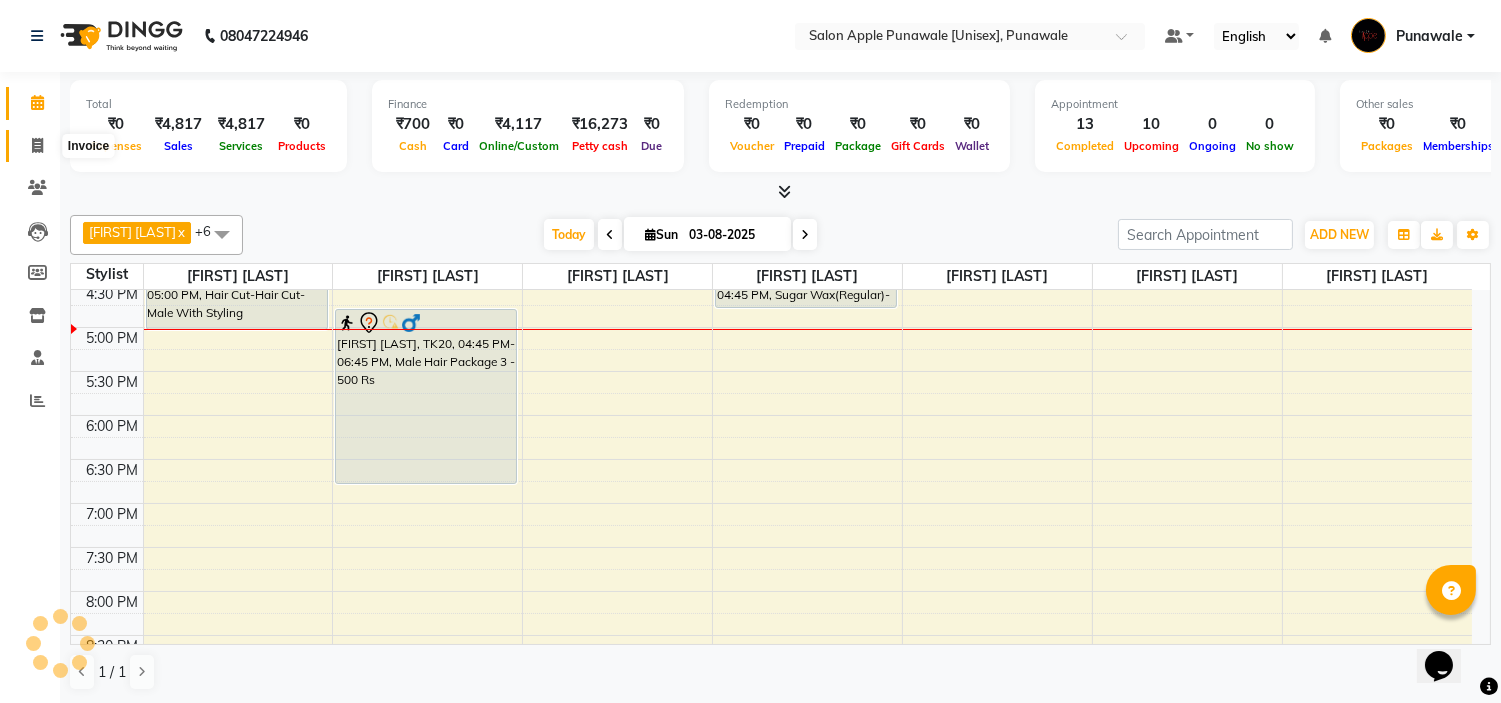 click 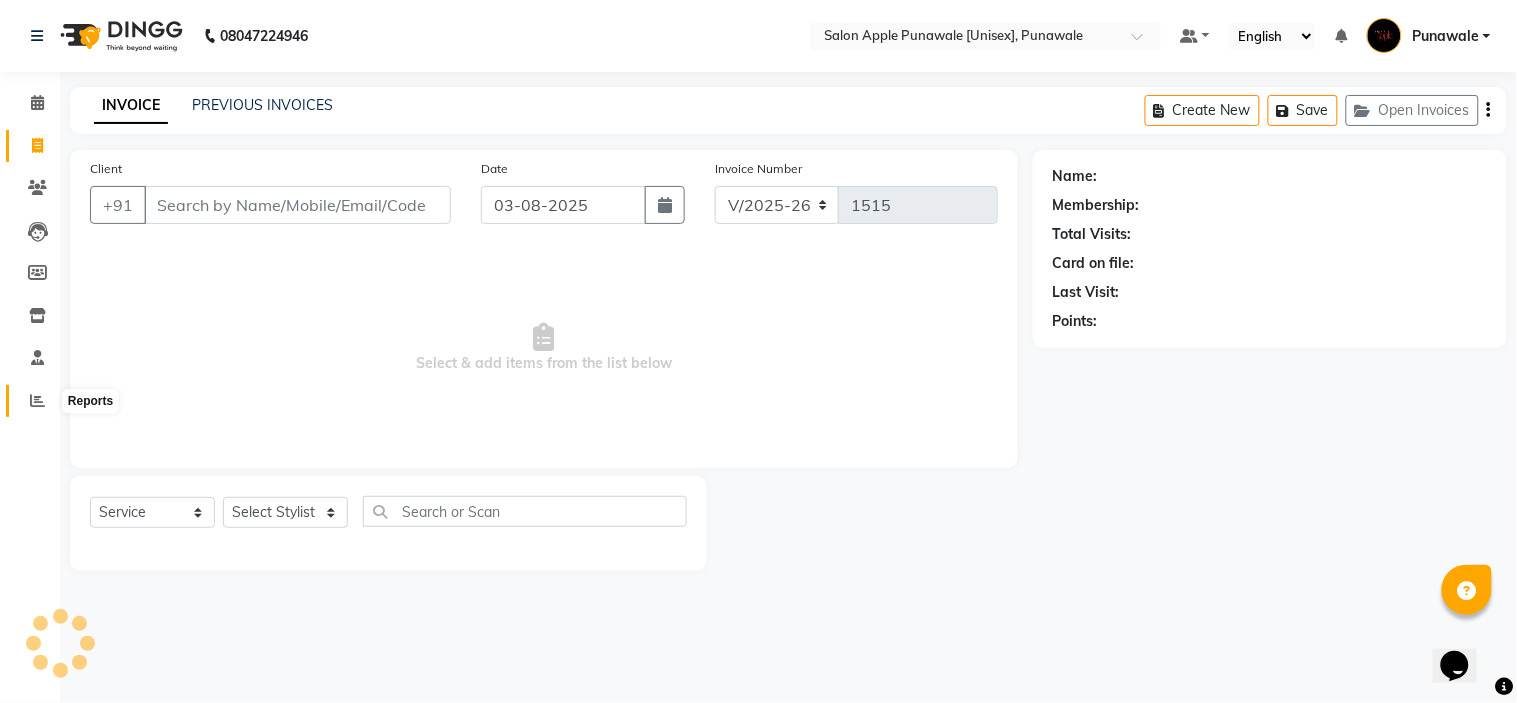 click 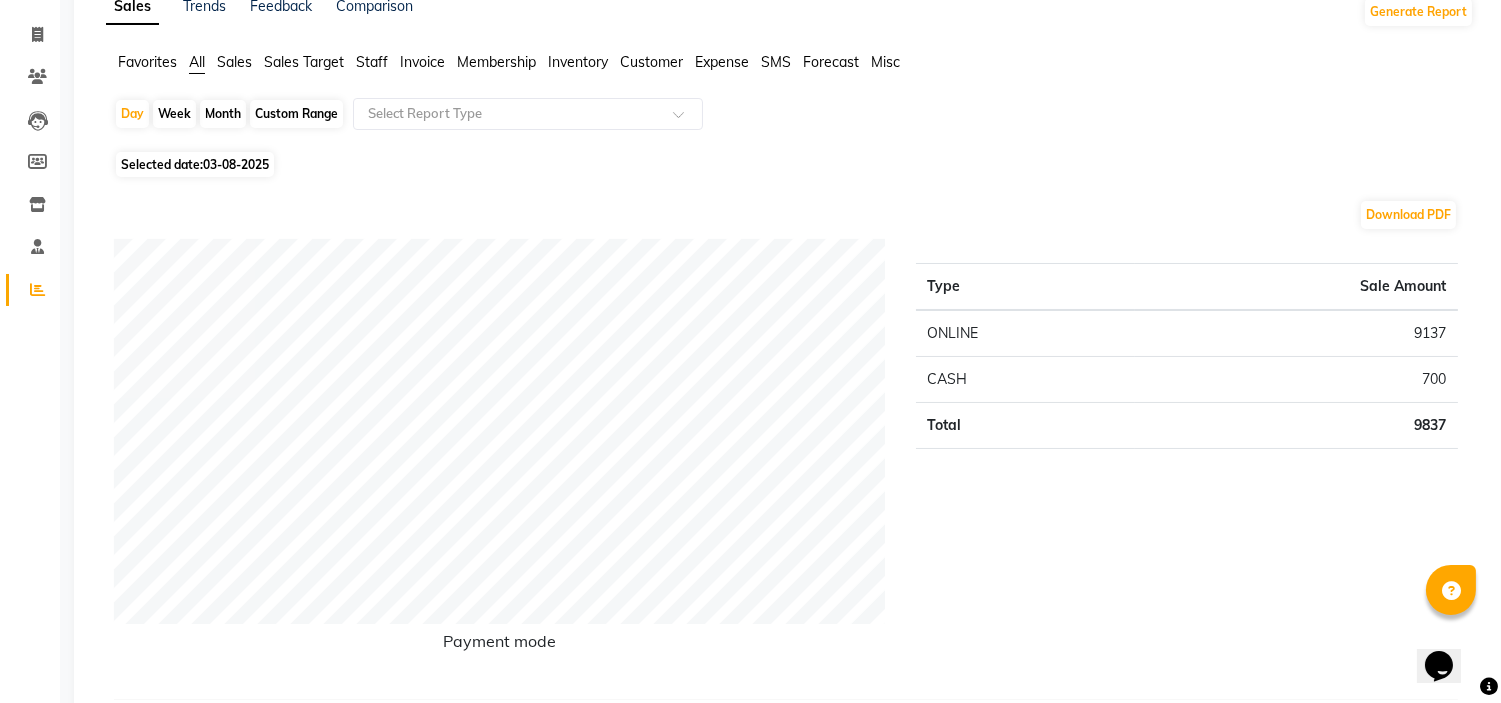 scroll, scrollTop: 0, scrollLeft: 0, axis: both 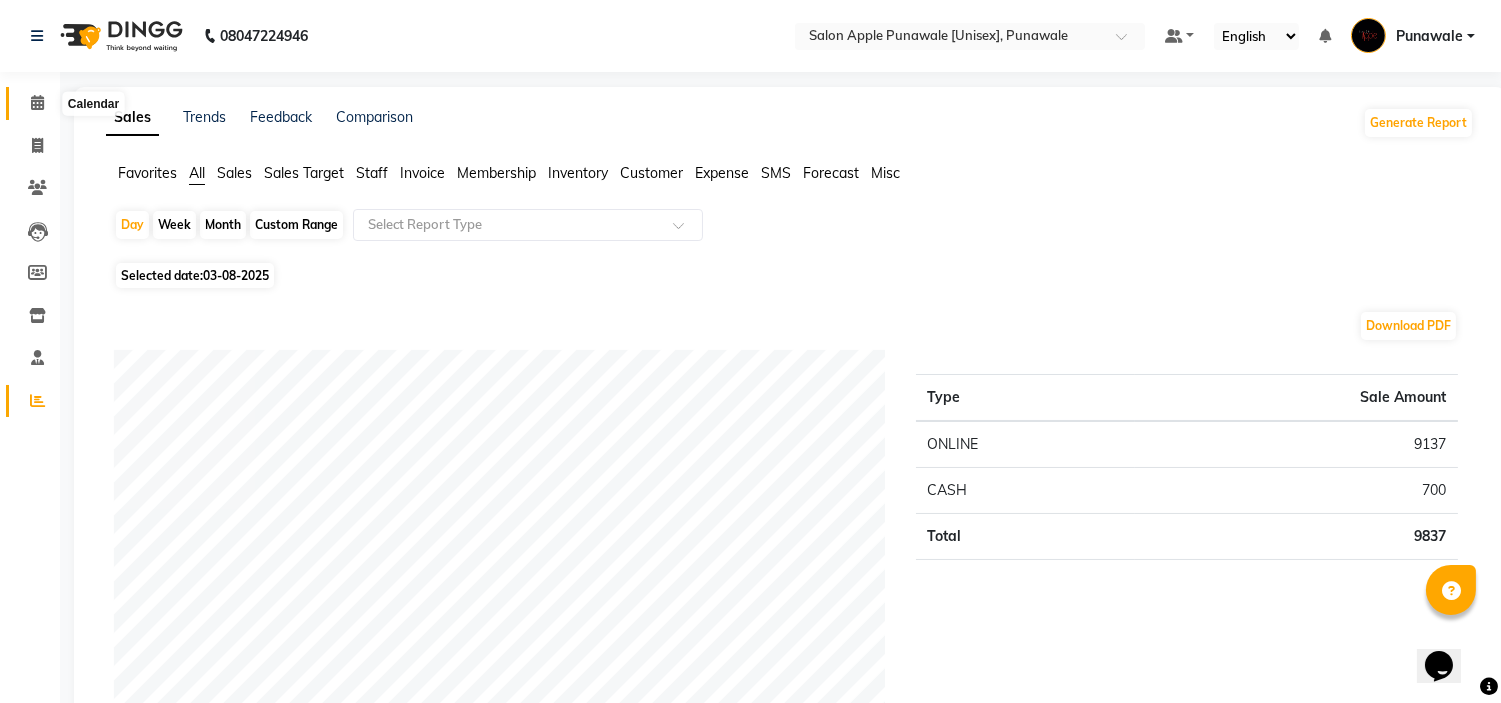click 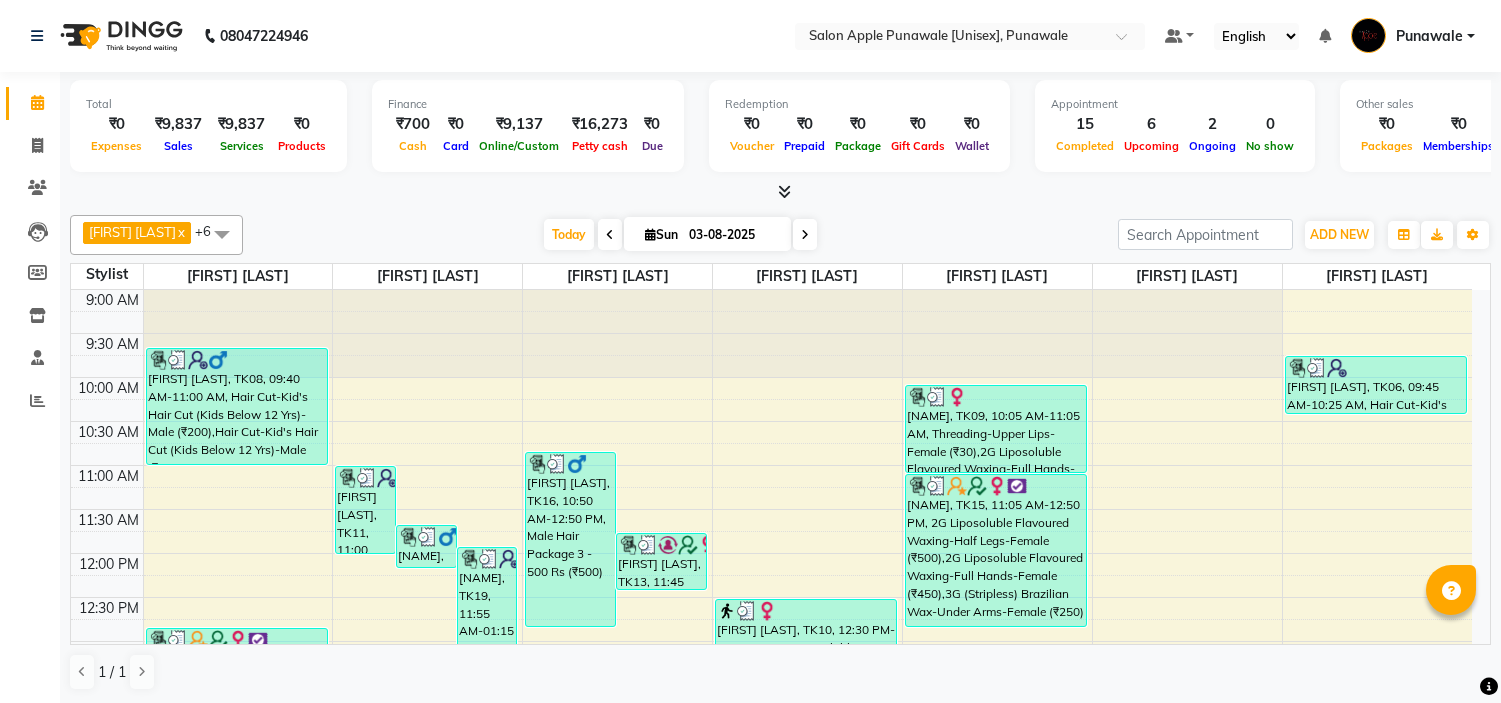 scroll, scrollTop: 0, scrollLeft: 0, axis: both 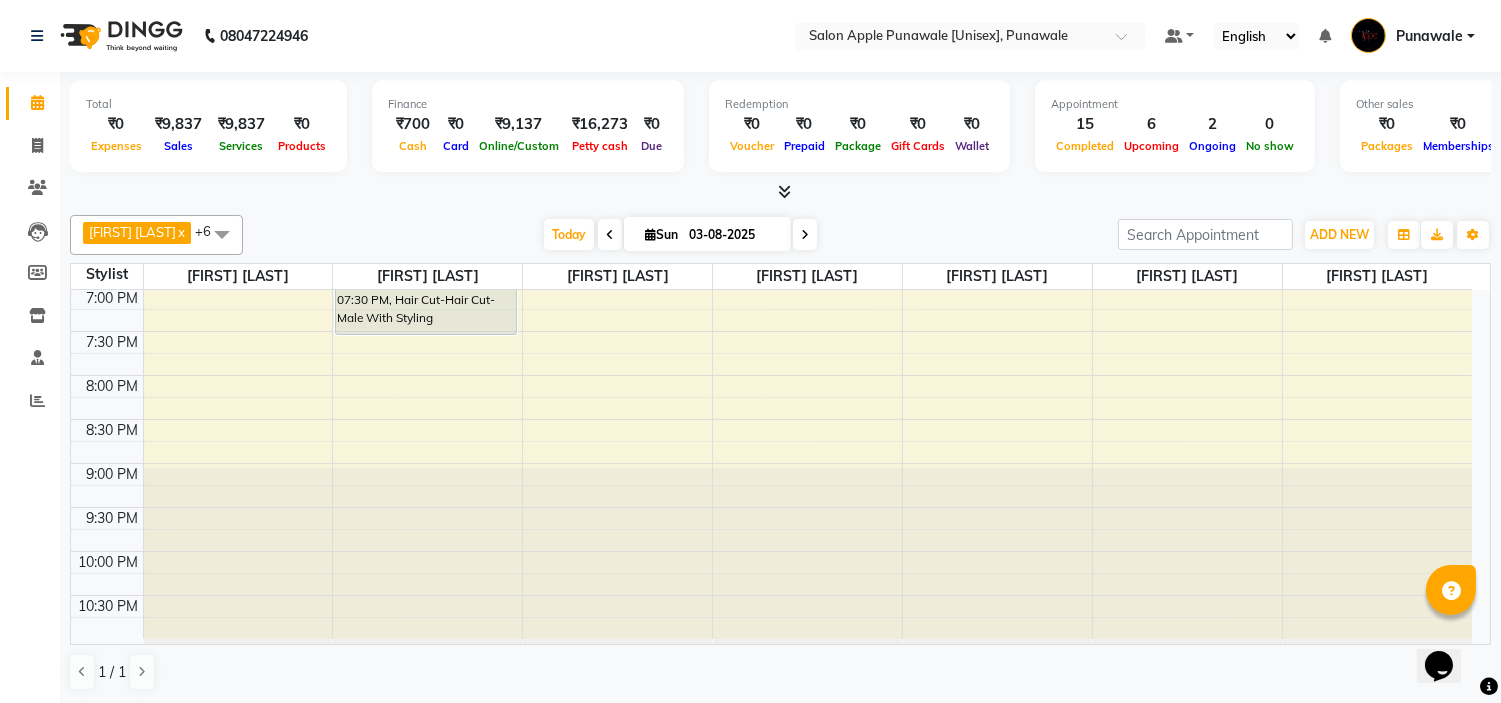 click on "[FIRST] [LAST], TK08, 09:40 AM-11:00 AM, Hair Cut-Kid's Hair Cut (Kids Below 12 Yrs)-Male (₹200),Hair Cut-Kid's Hair Cut (Kids Below 12 Yrs)-Male (₹200)     [FIRST] [LAST], TK15, 12:50 PM-02:50 PM, Male Hair Package 3 - 500 Rs (₹500)     [FIRST] [LAST], TK14, 03:00 PM-04:00 PM, Hair Cut-Hair Cut-Female             [FIRST] [LAST], TK01, 04:00 PM-05:00 PM, Hair Cut-Hair Cut-Male With Styling             [FIRST] [LAST], TK23, 05:30 PM-06:30 PM, Hair Cut-Hair Cut-Female     [FIRST] [LAST], TK11, 11:00 AM-12:00 PM, Hair Styling-Tong Setting (Shoulder Length)-Female (₹550)     [FIRST], TK12, 11:40 AM-12:10 PM, Beard Styling-Shaving-Male (₹250)     [FIRST], TK19, 11:55 AM-01:15 PM, Female hair package 5 - 500 Rs (₹500)" at bounding box center [771, 23] 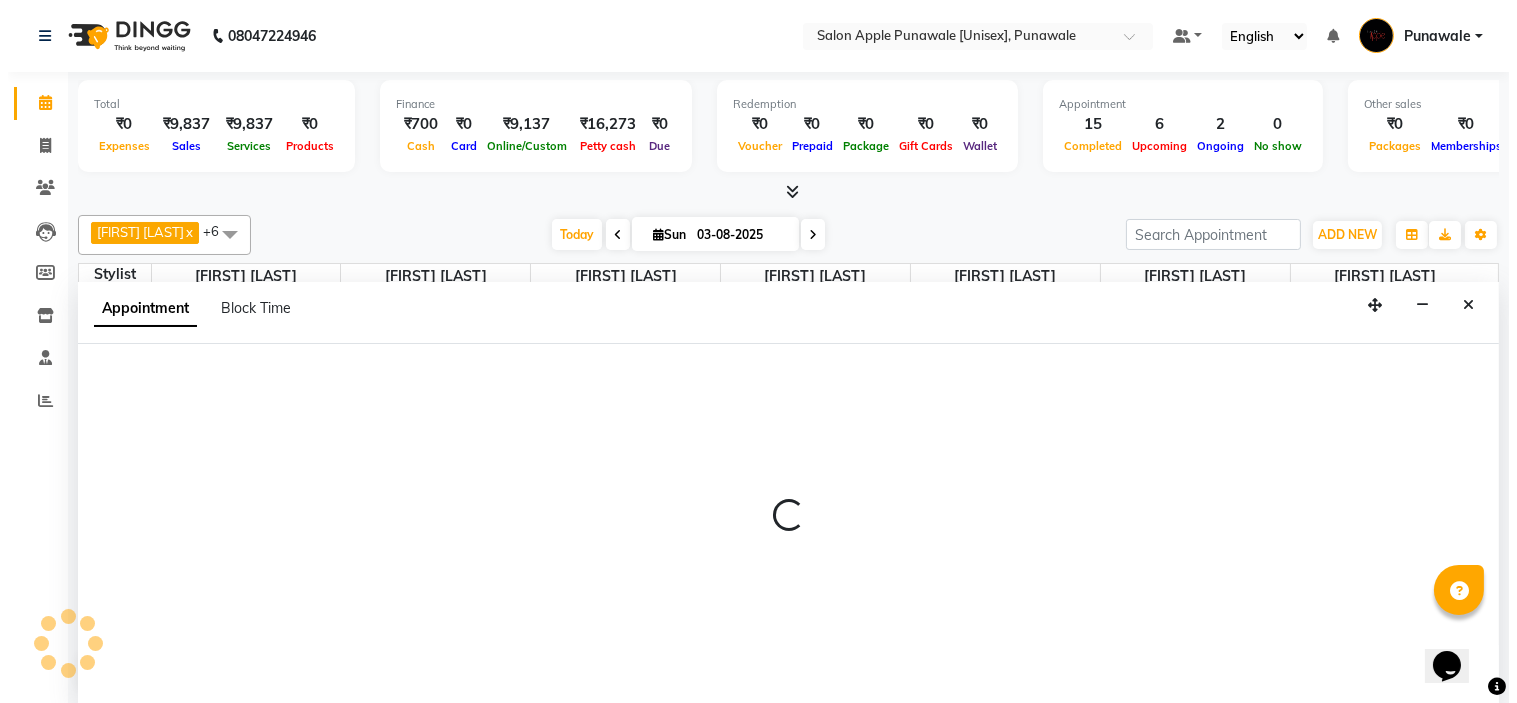 scroll, scrollTop: 1, scrollLeft: 0, axis: vertical 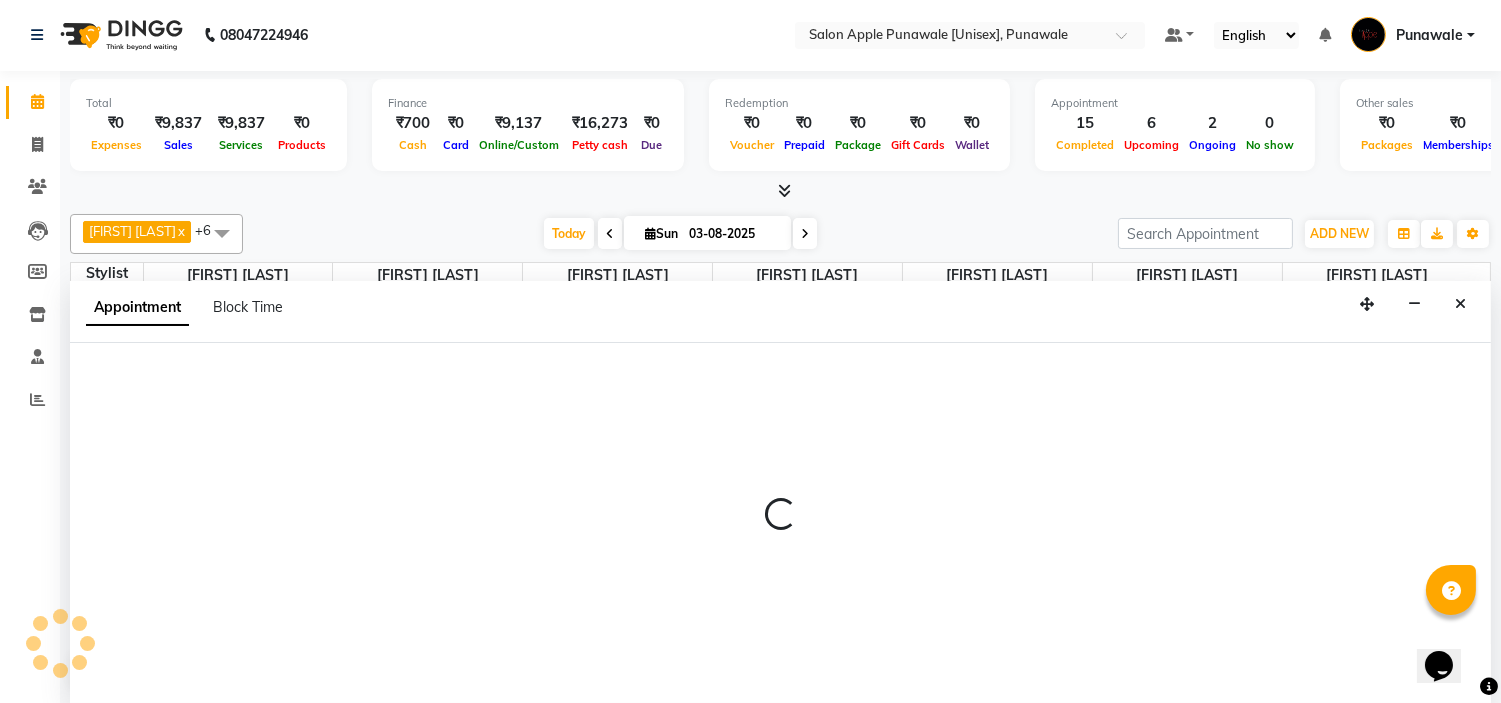 select on "84102" 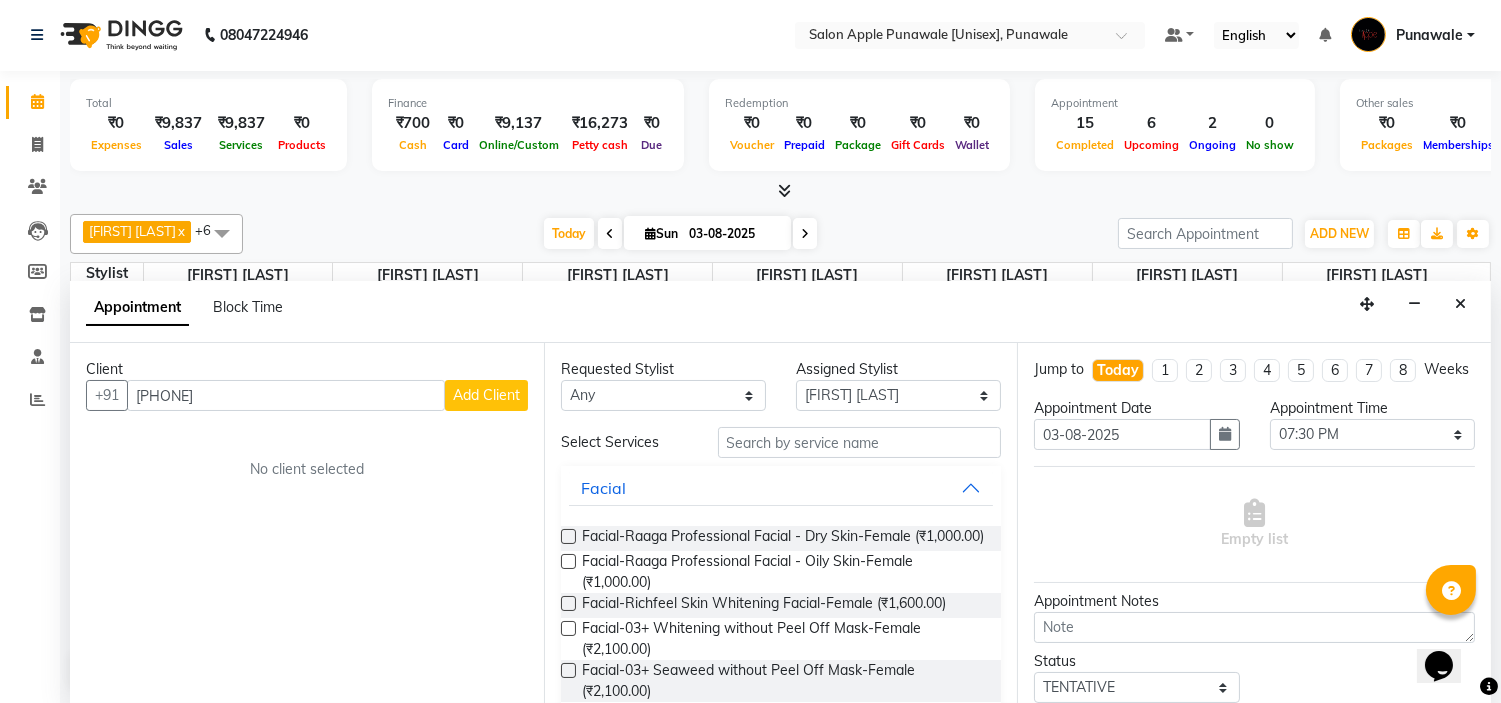 type on "[PHONE]" 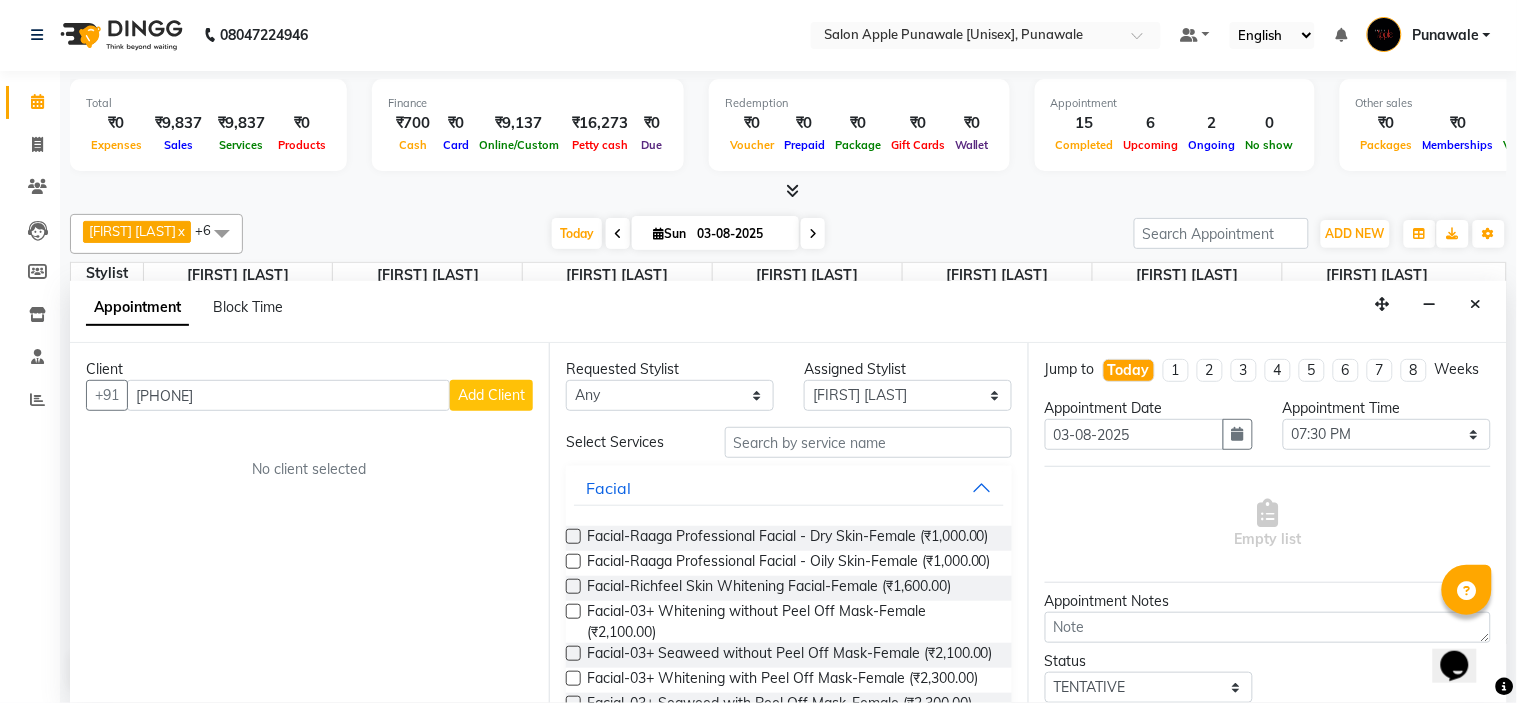 select on "22" 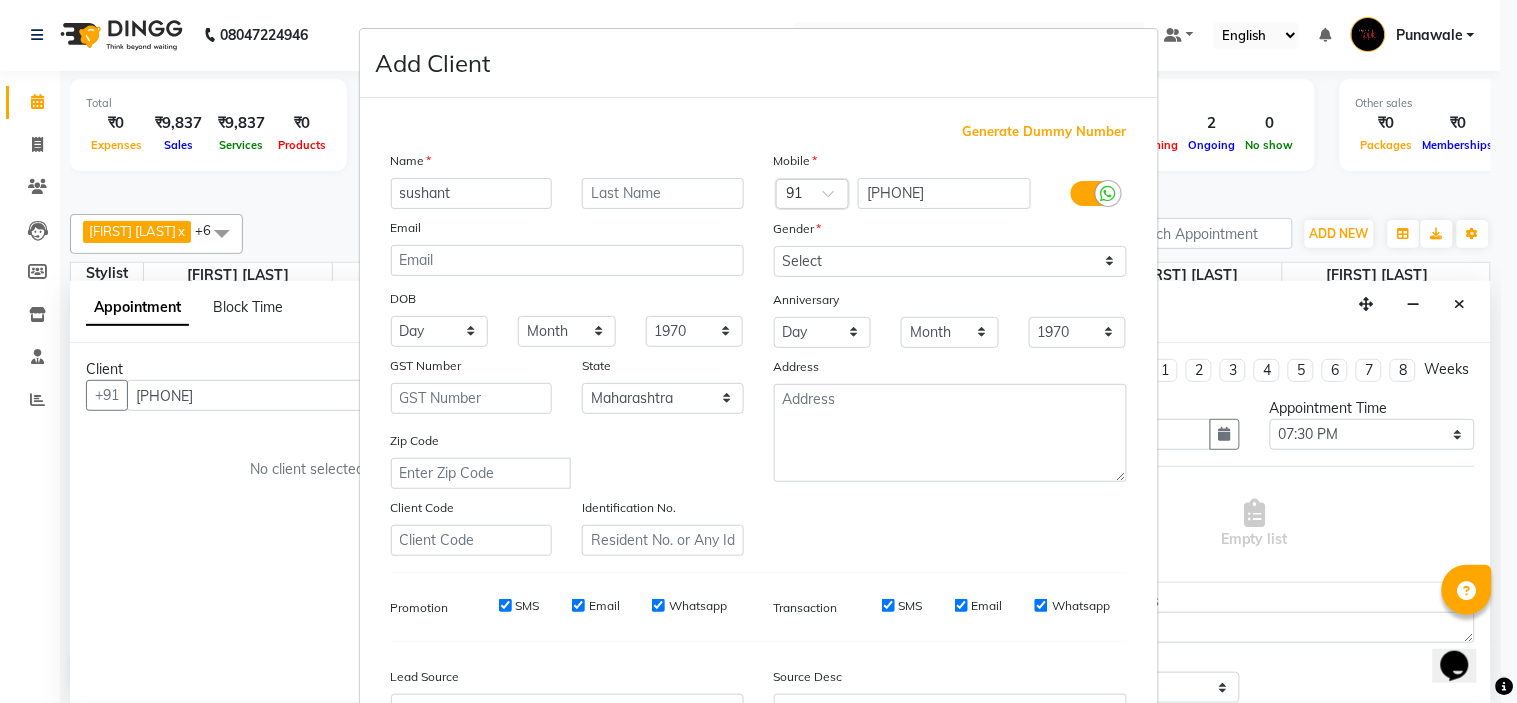 type on "sushant" 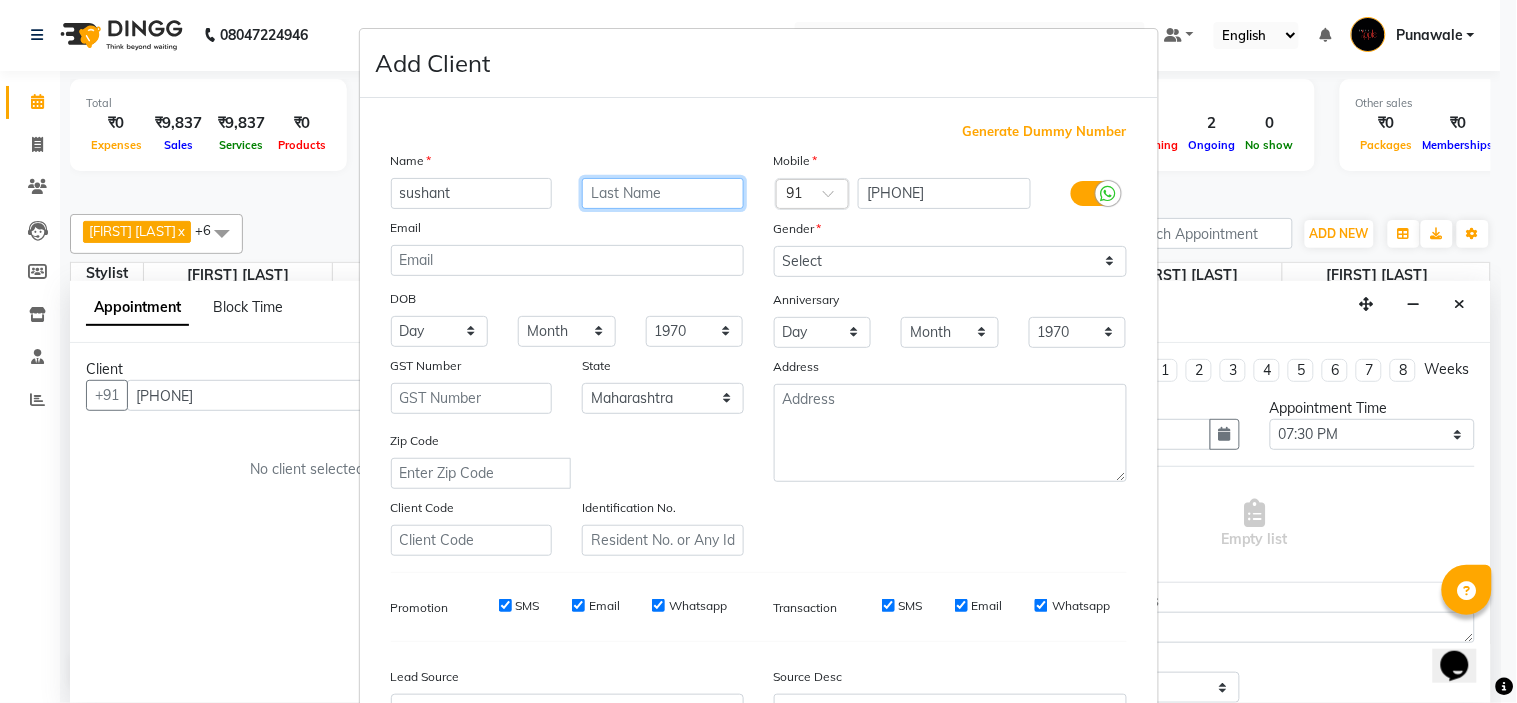 click at bounding box center (663, 193) 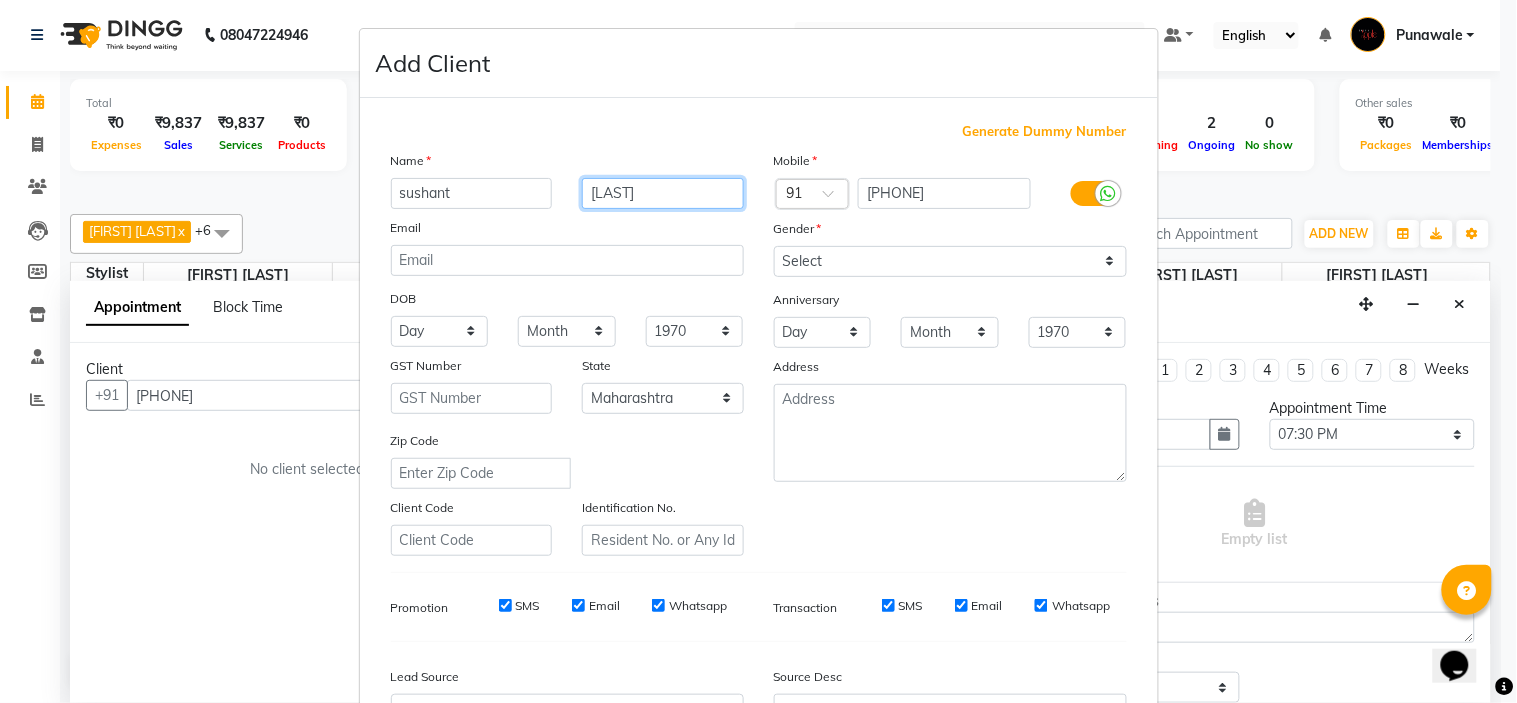 type on "[LAST]" 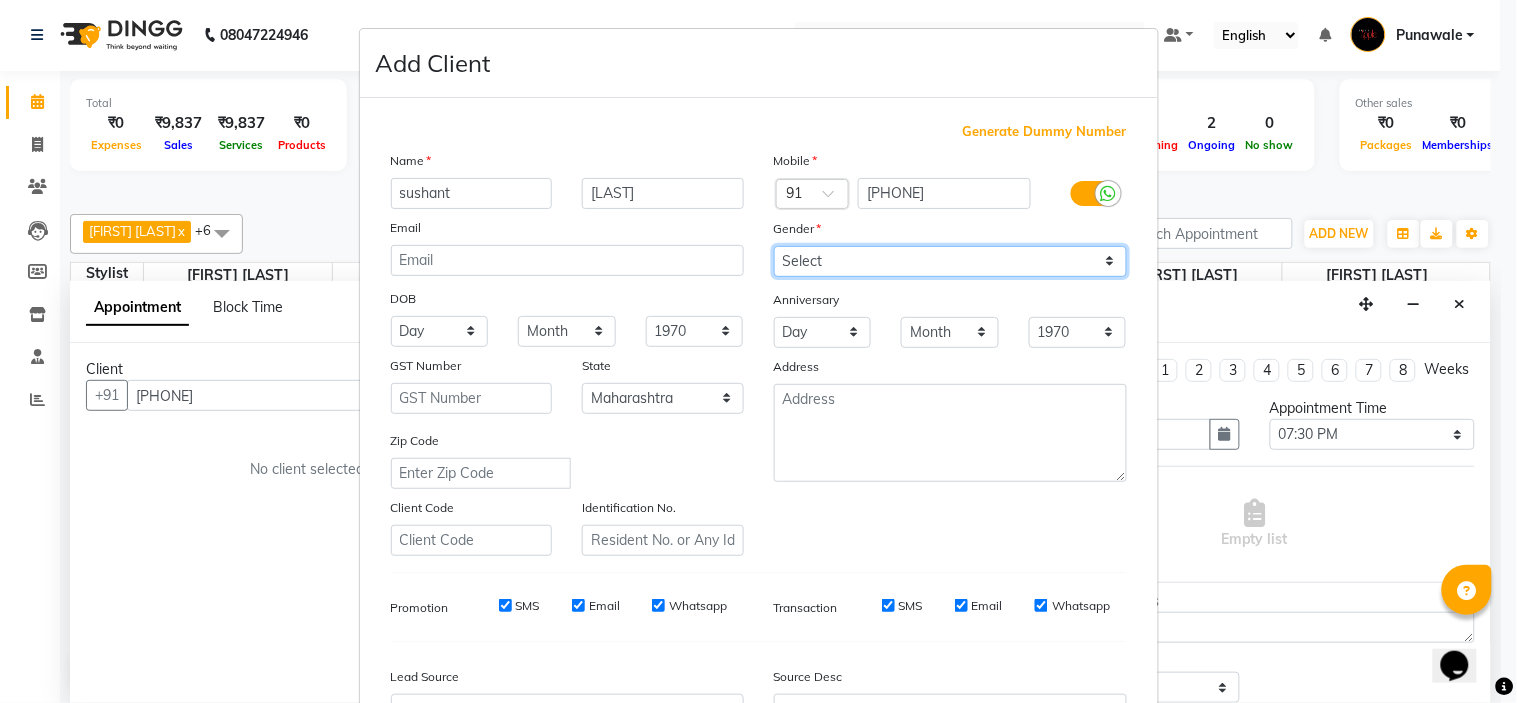 click on "Select Male Female Other Prefer Not To Say" at bounding box center [950, 261] 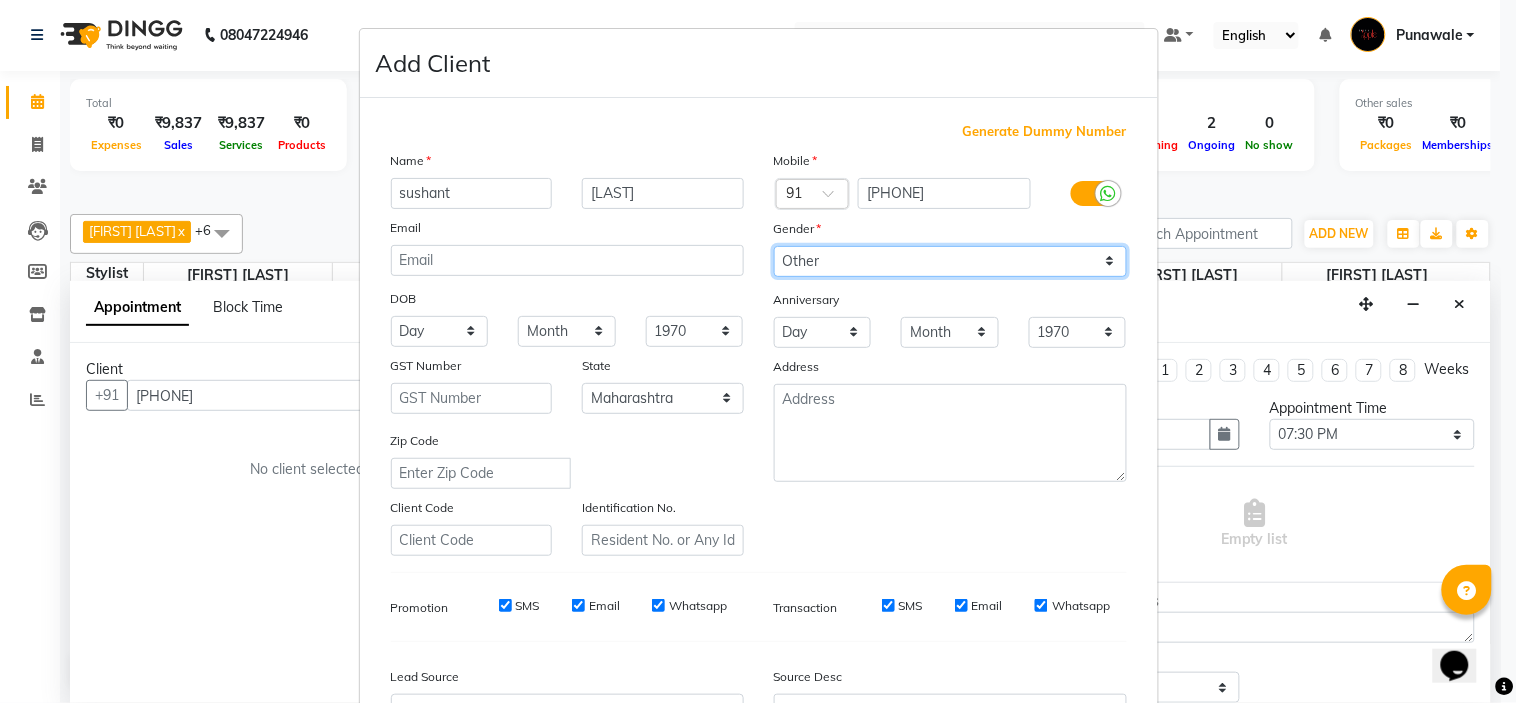 click on "Select Male Female Other Prefer Not To Say" at bounding box center (950, 261) 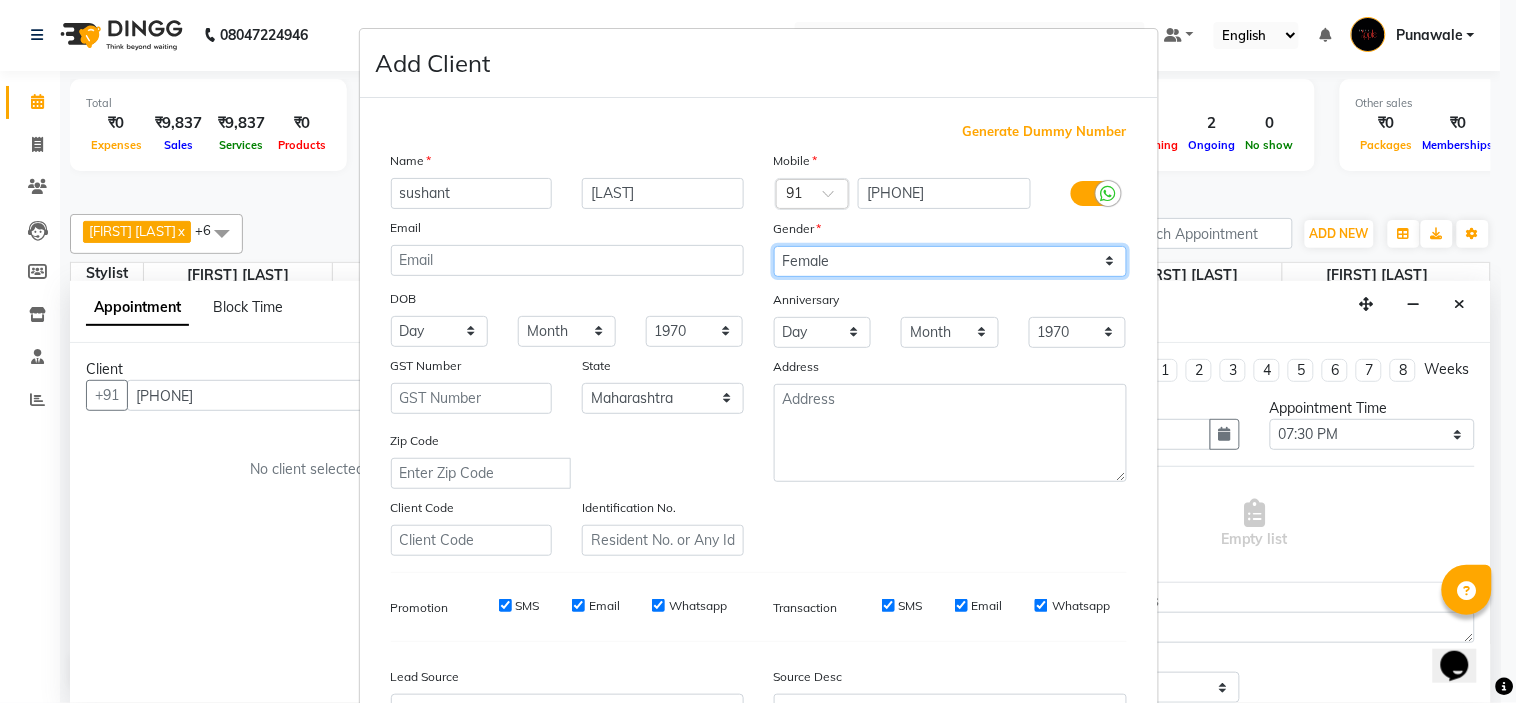 click on "Select Male Female Other Prefer Not To Say" at bounding box center (950, 261) 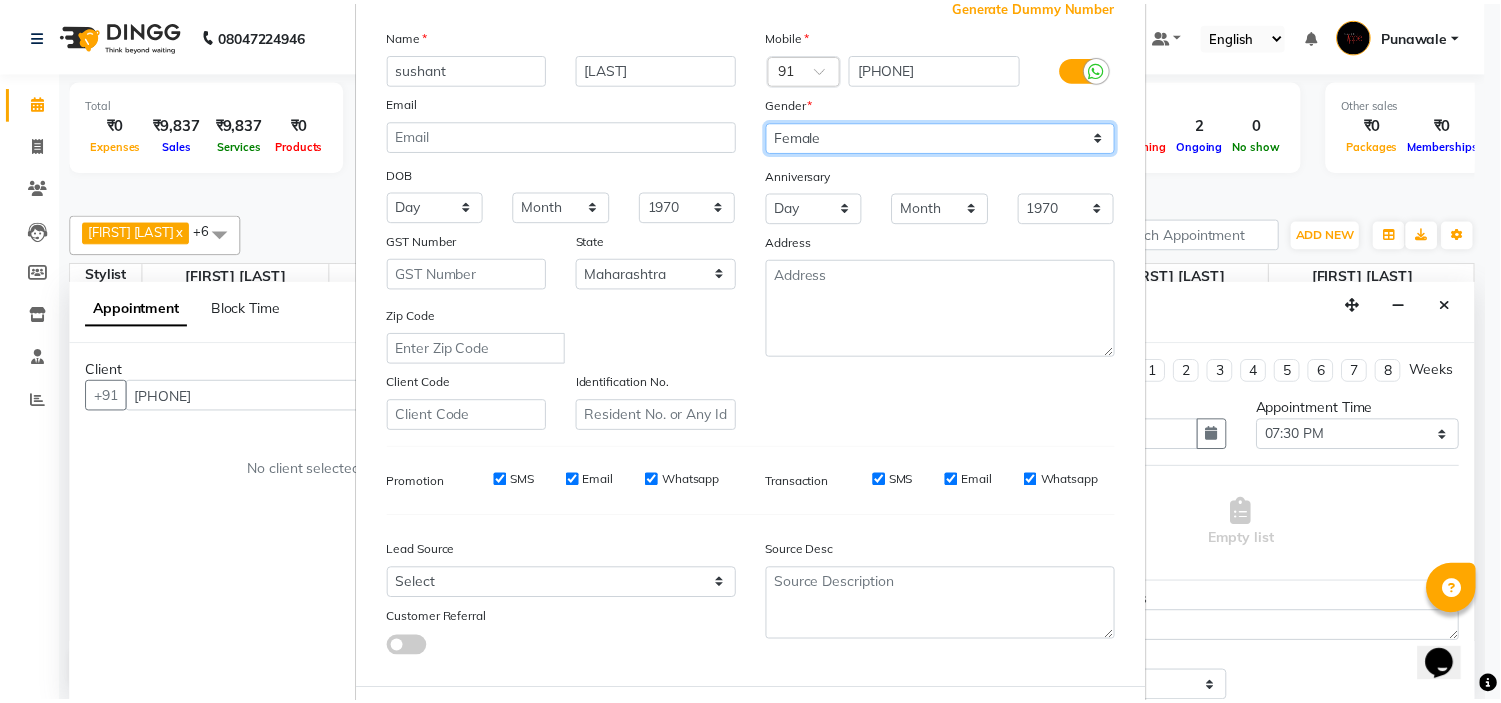 scroll, scrollTop: 221, scrollLeft: 0, axis: vertical 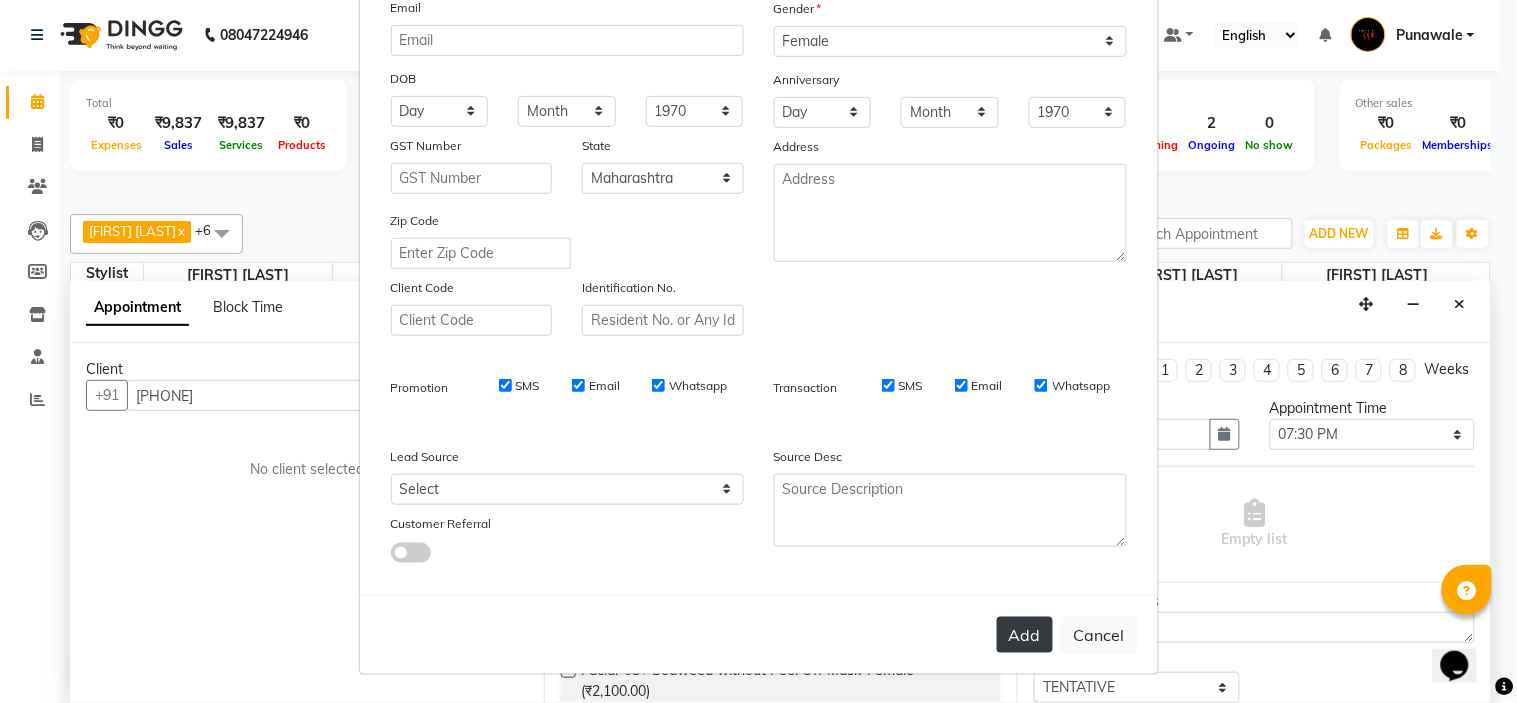 click on "Add" at bounding box center (1025, 635) 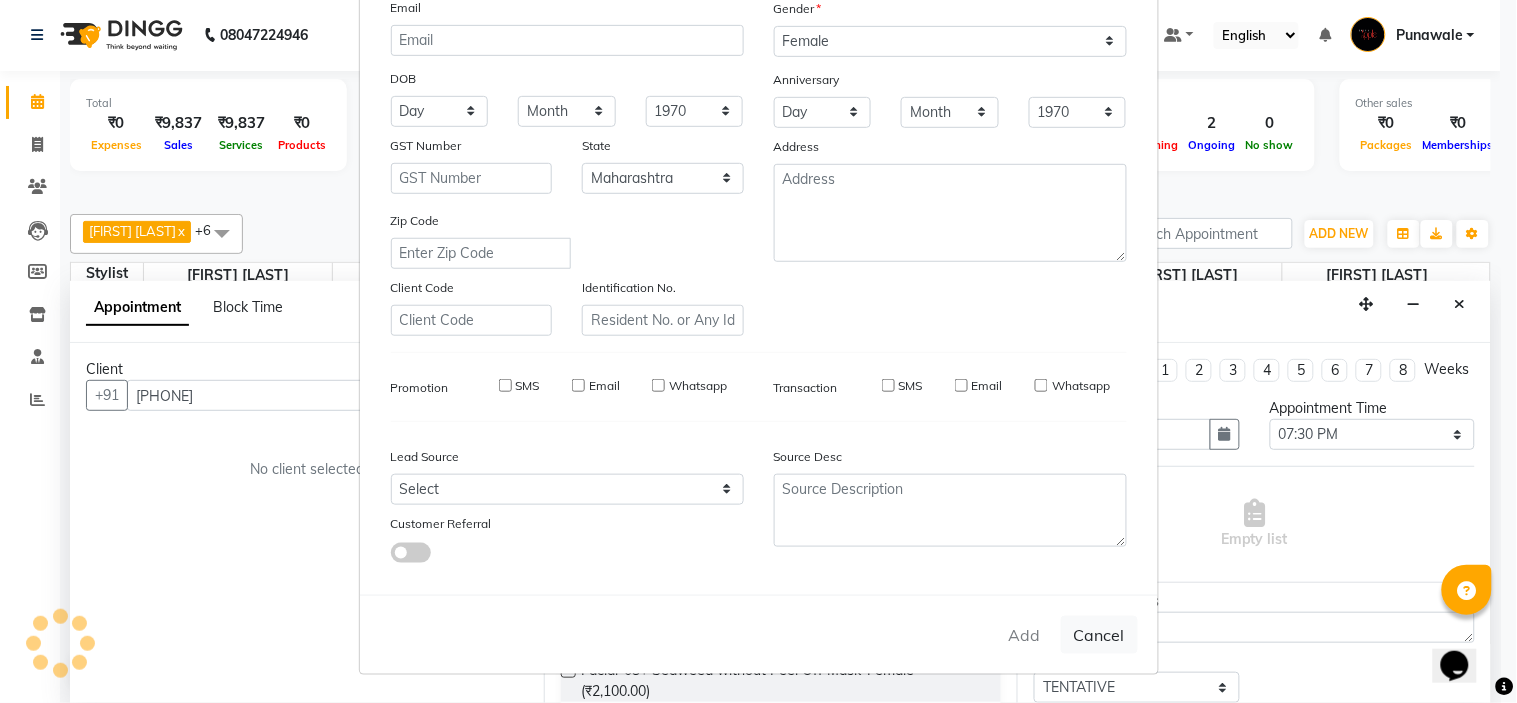 type 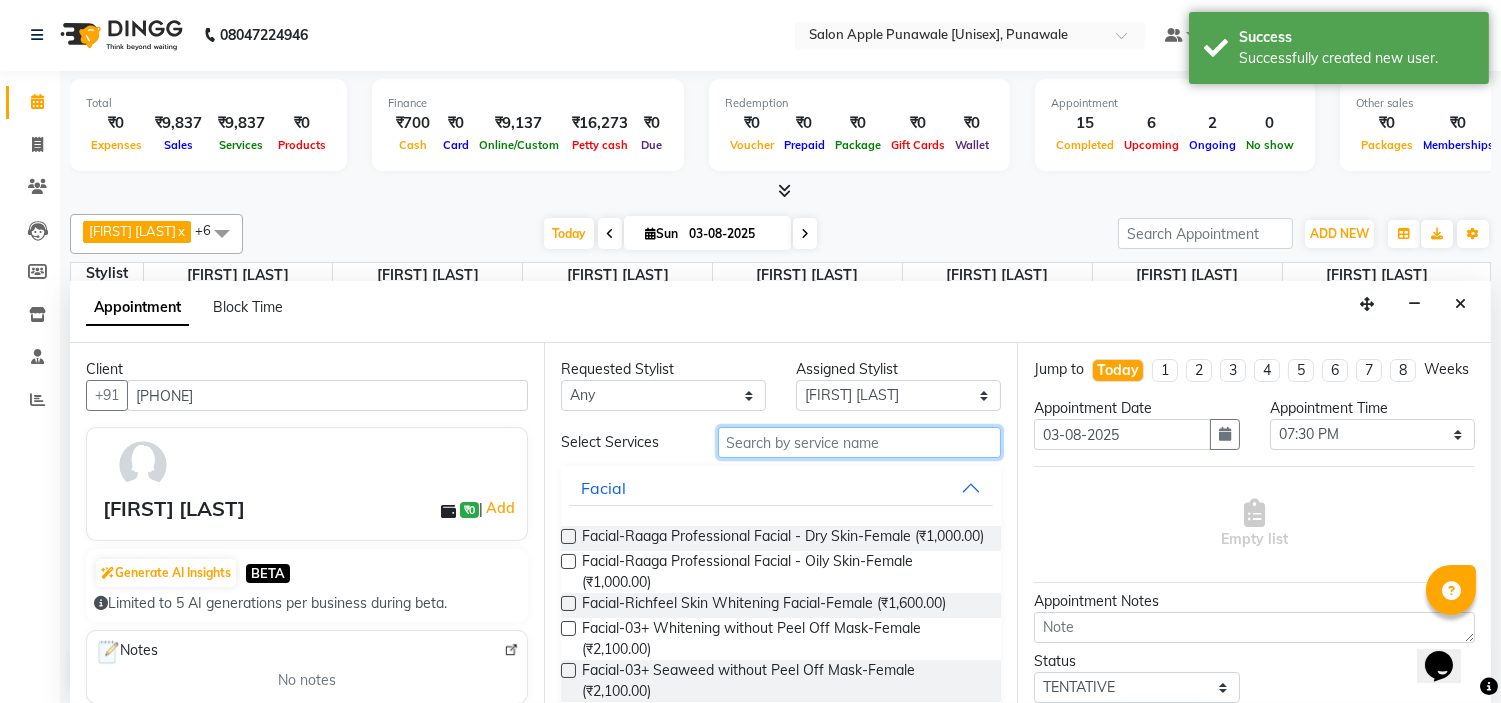 click at bounding box center (860, 442) 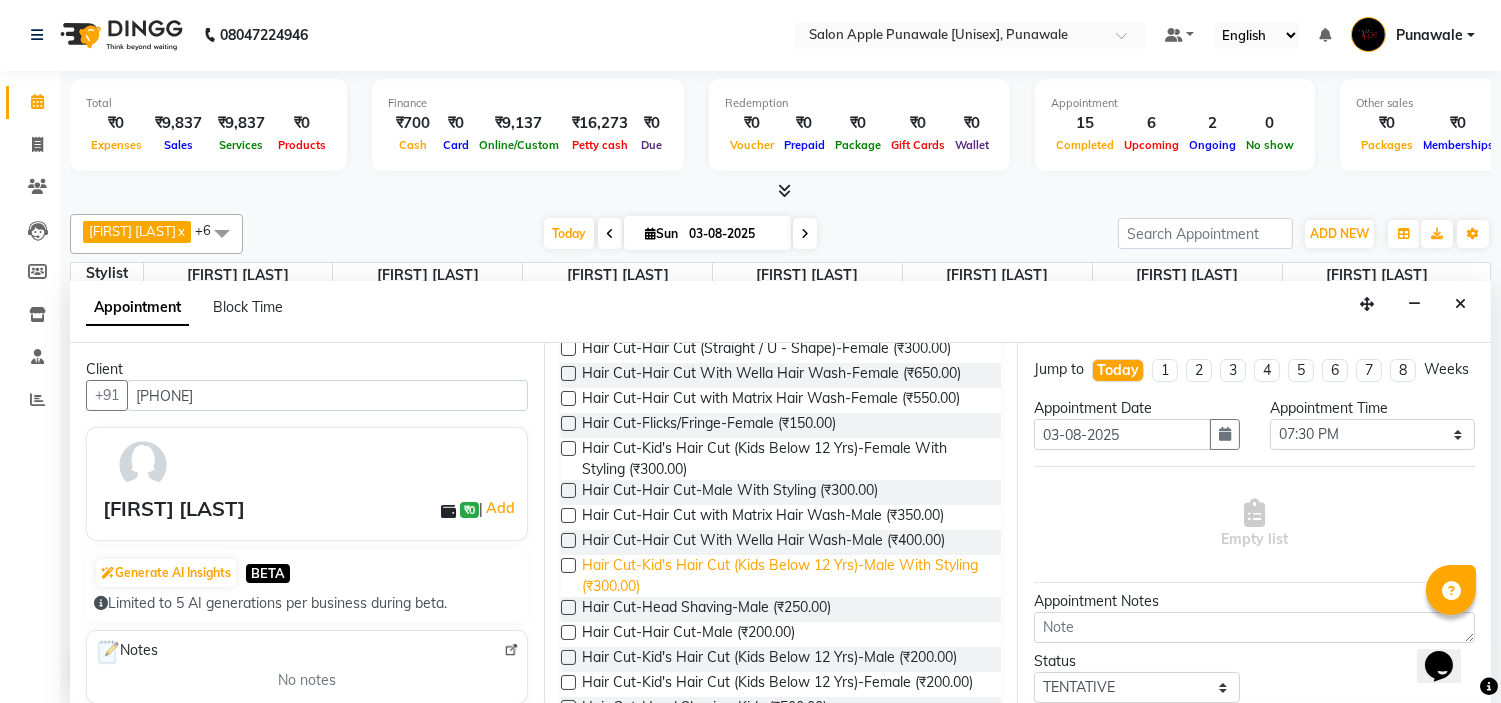 scroll, scrollTop: 222, scrollLeft: 0, axis: vertical 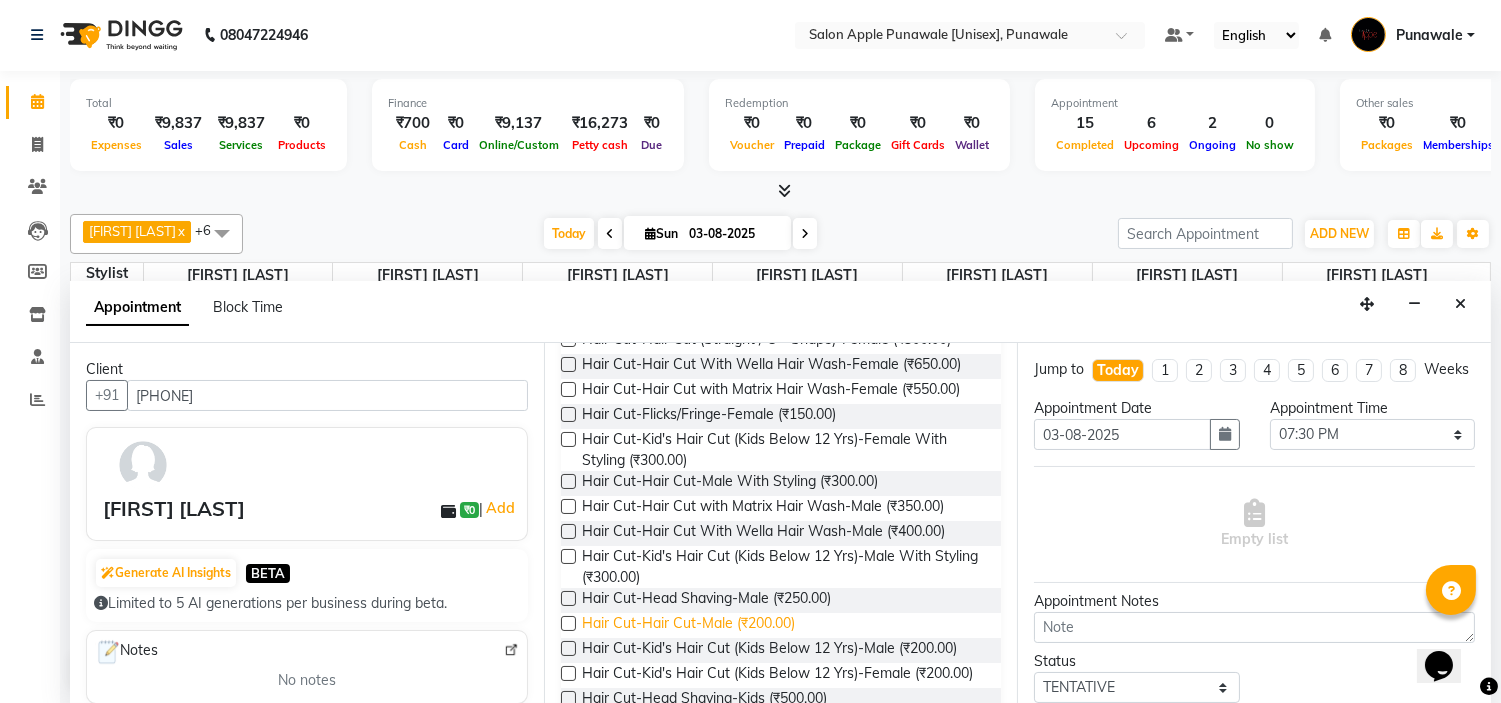 type on "hair cut" 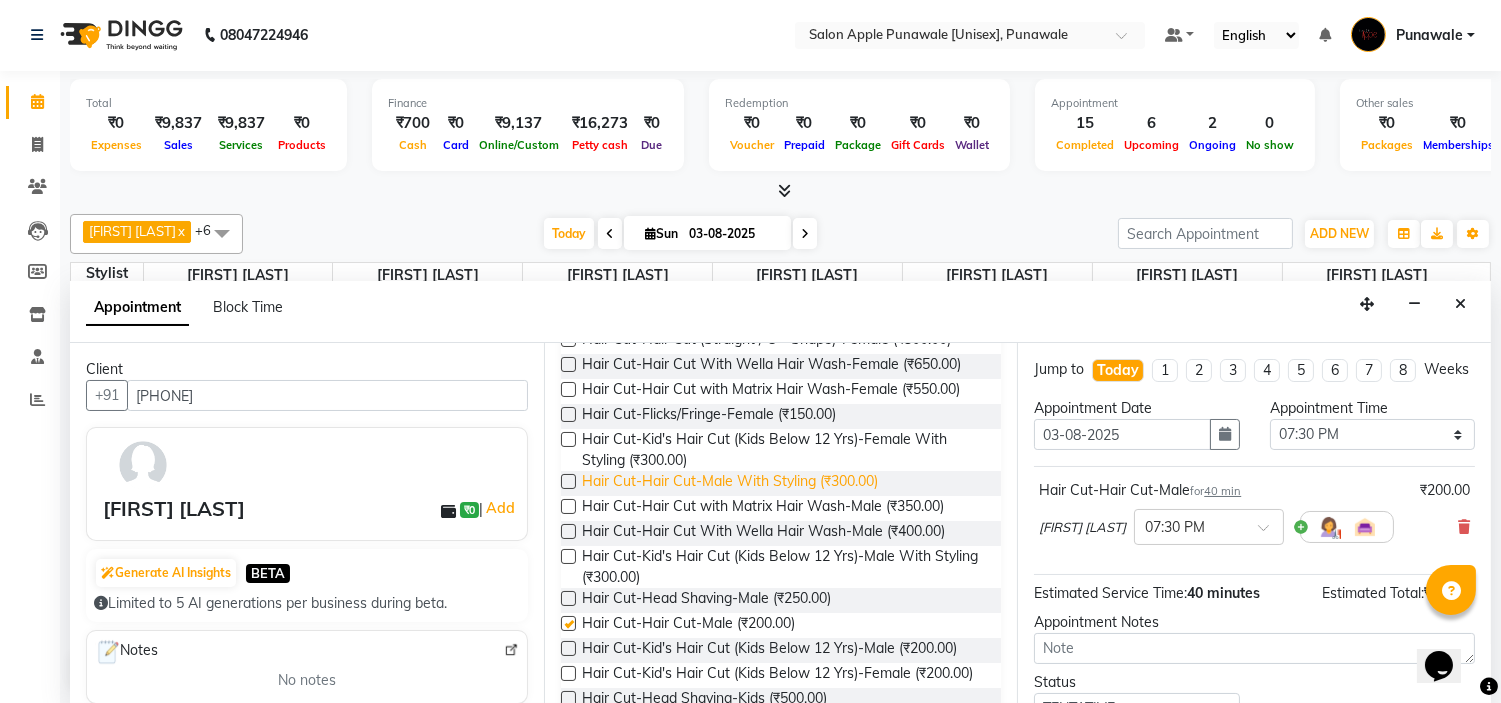 checkbox on "false" 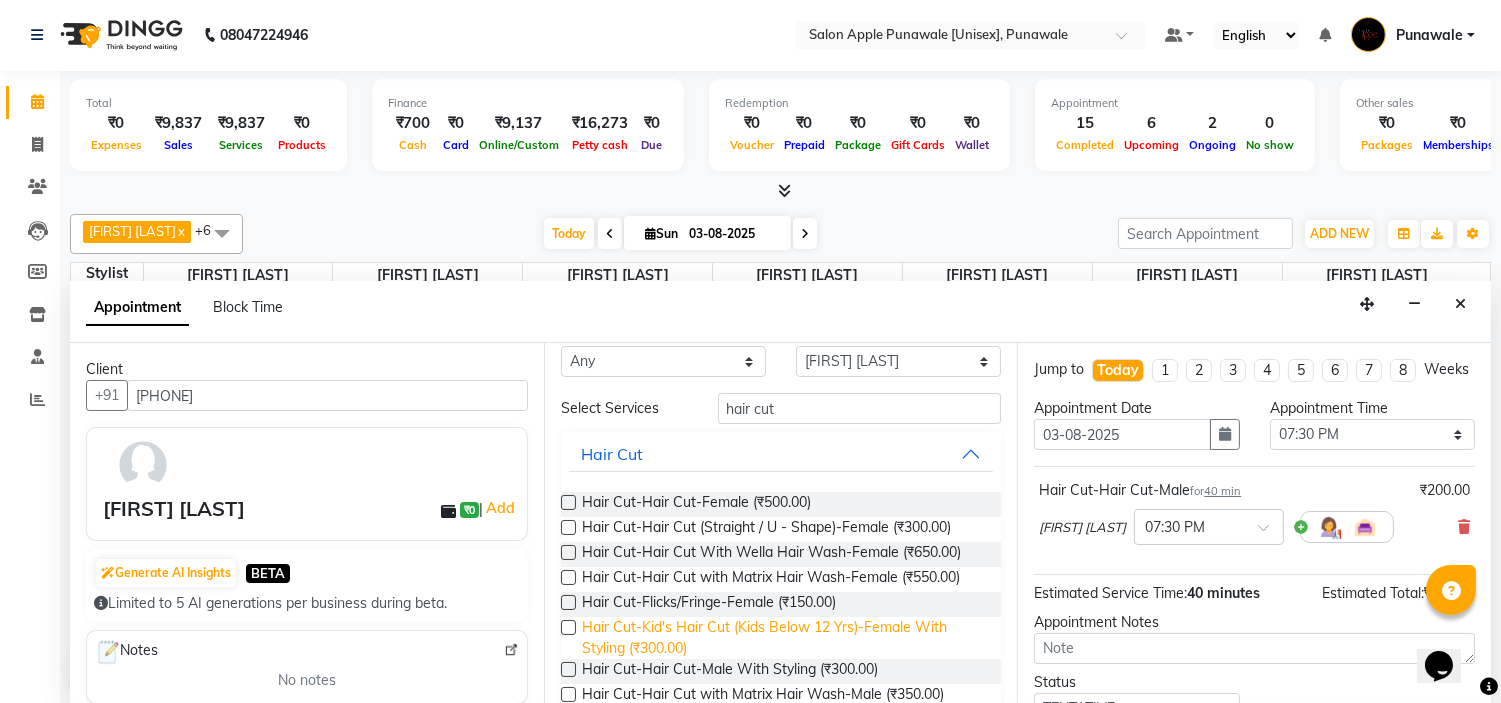 scroll, scrollTop: 0, scrollLeft: 0, axis: both 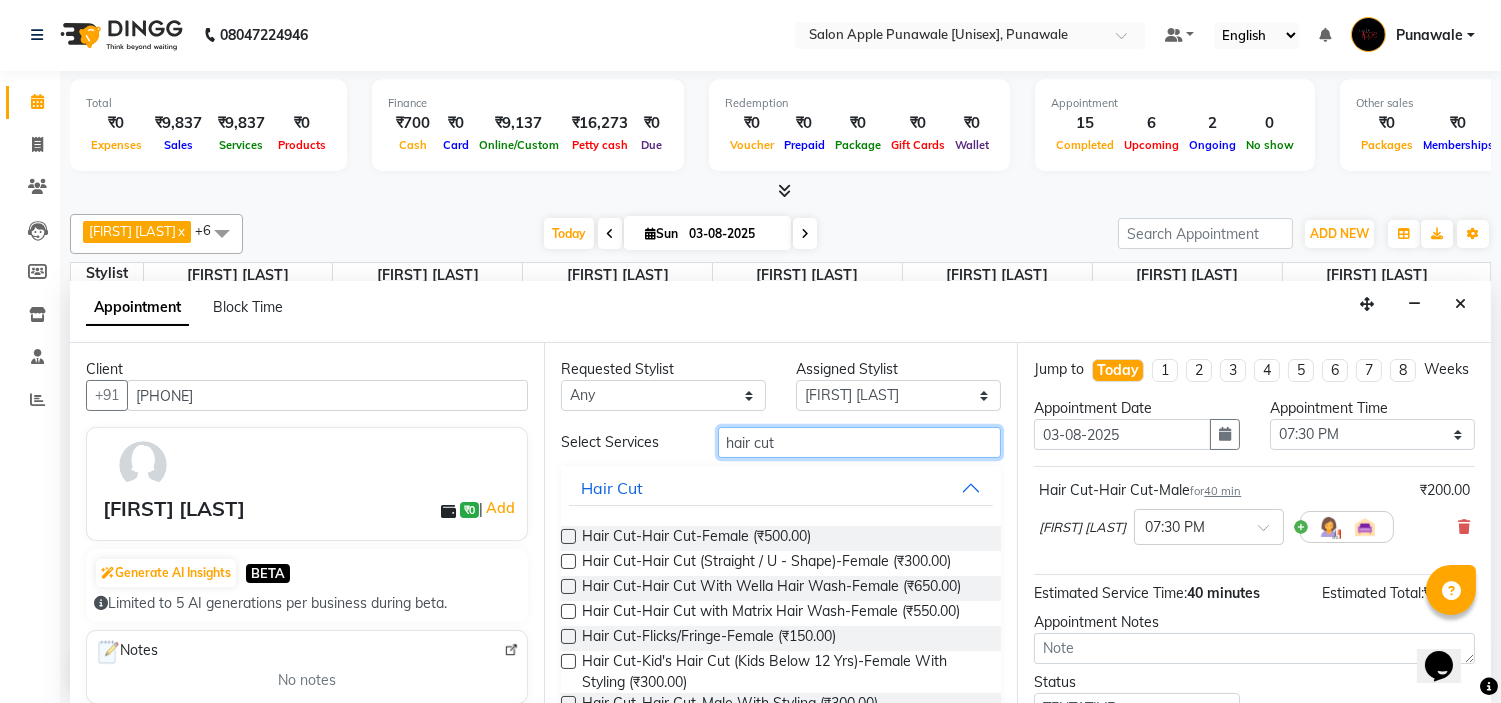click on "hair cut" at bounding box center (860, 442) 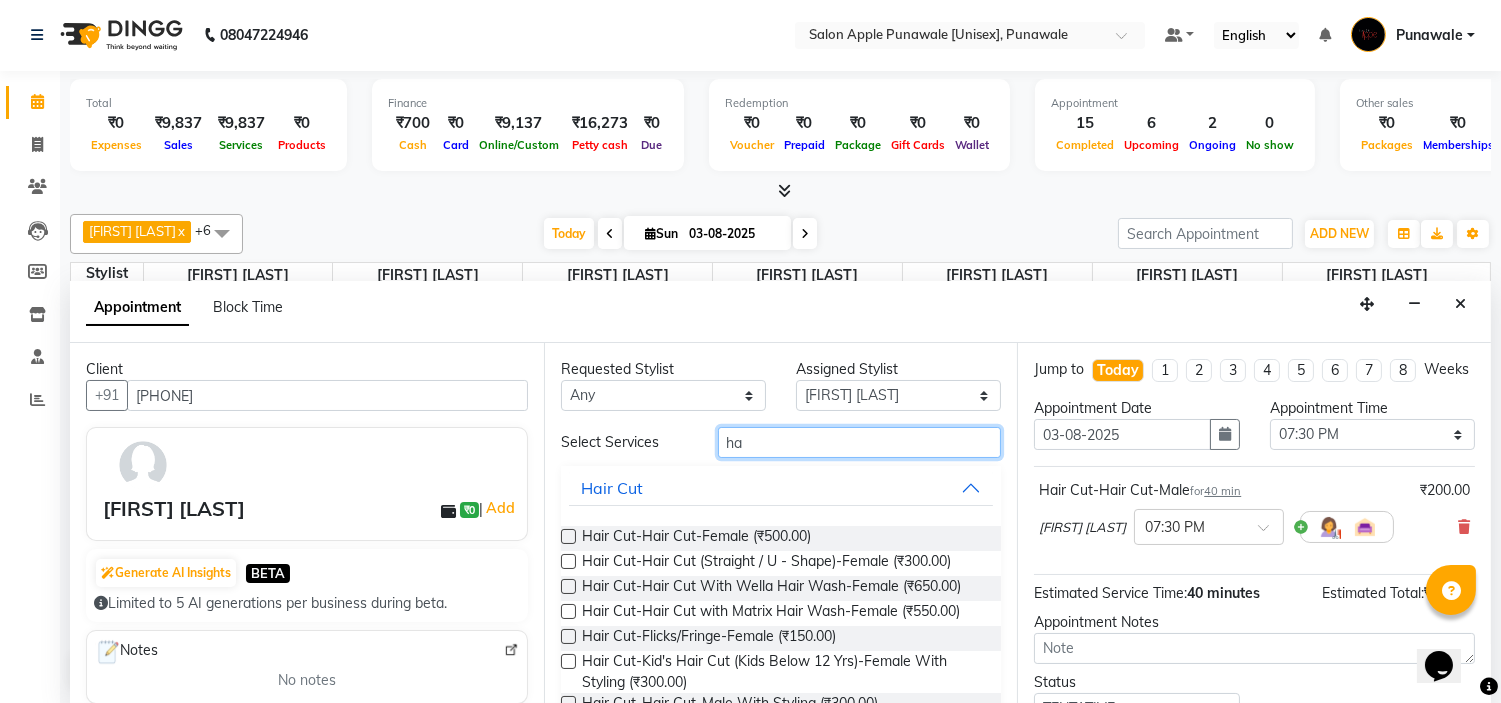 type on "h" 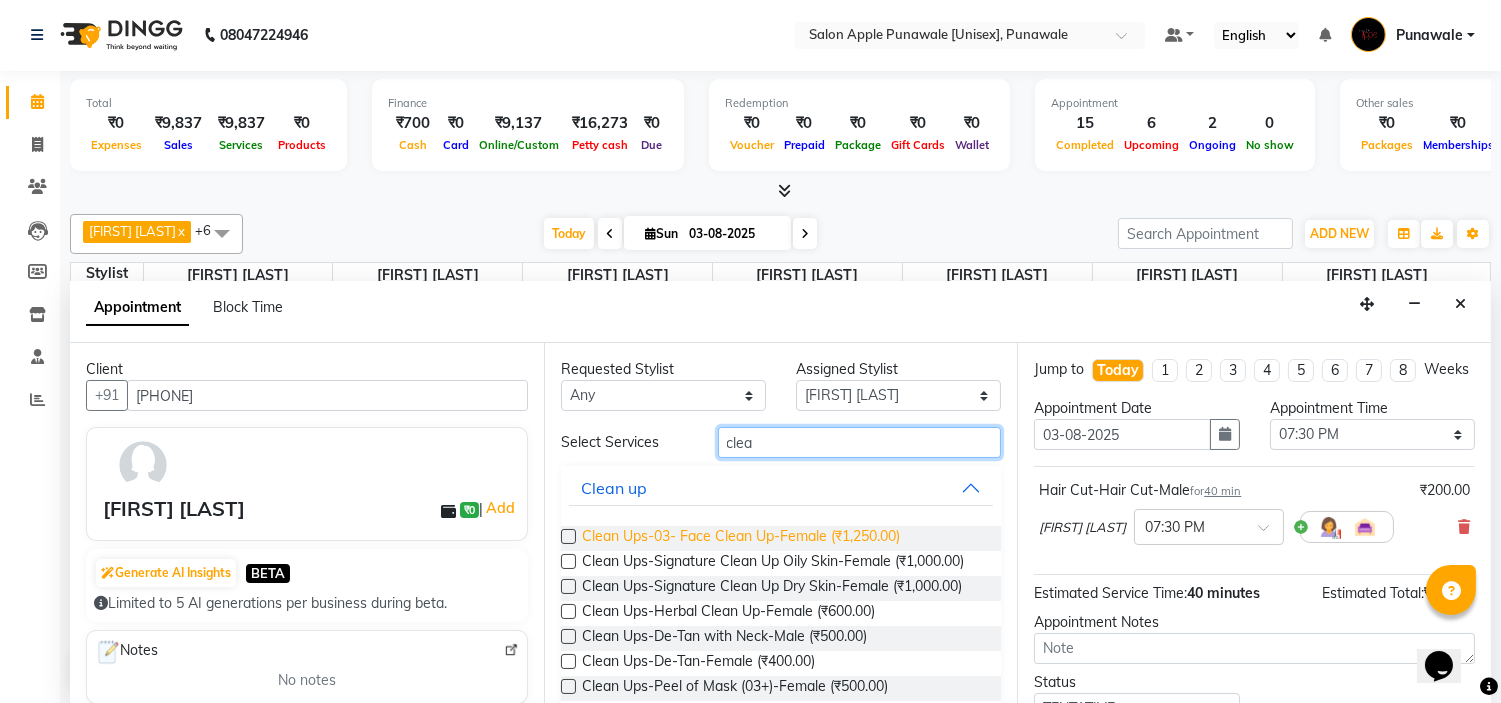 type on "clea" 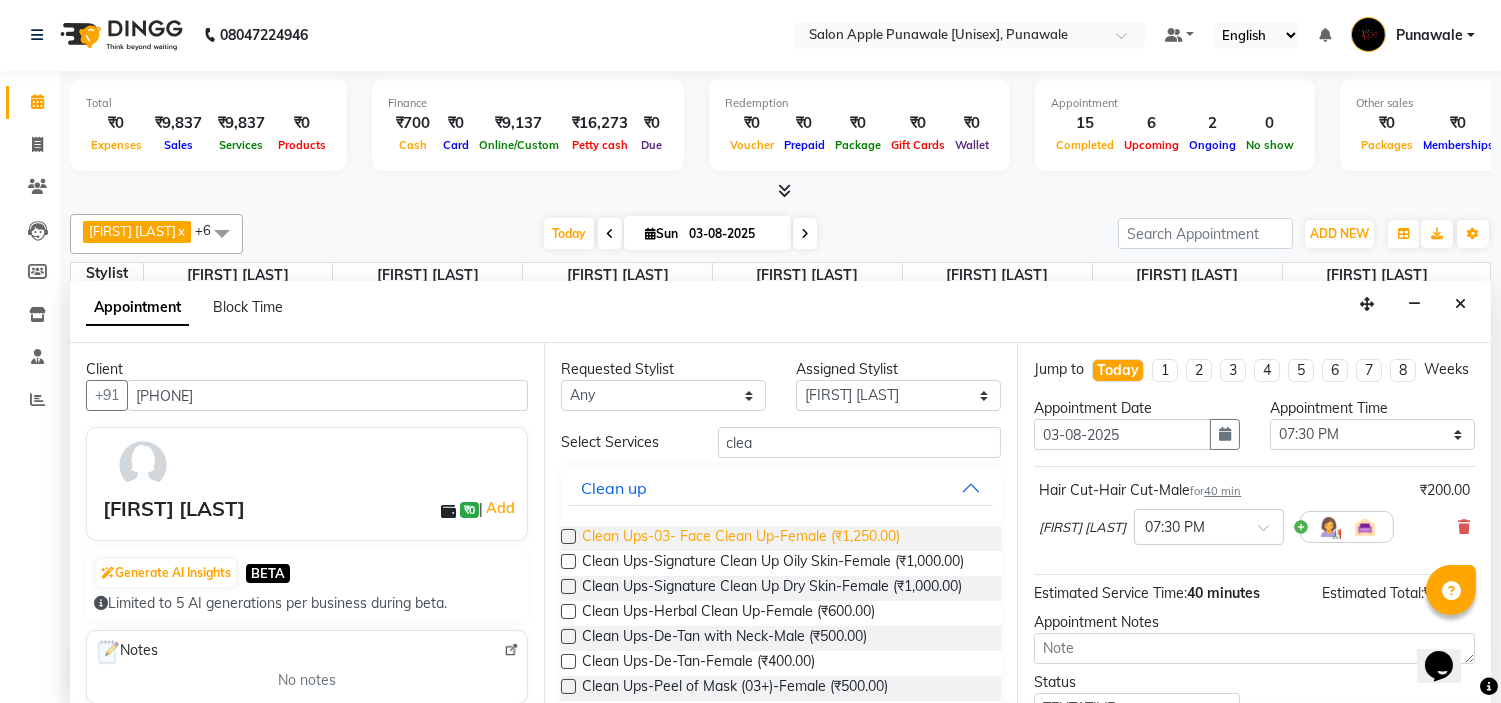 click on "Clean Ups-03- Face Clean Up-Female (₹1,250.00)" at bounding box center [741, 538] 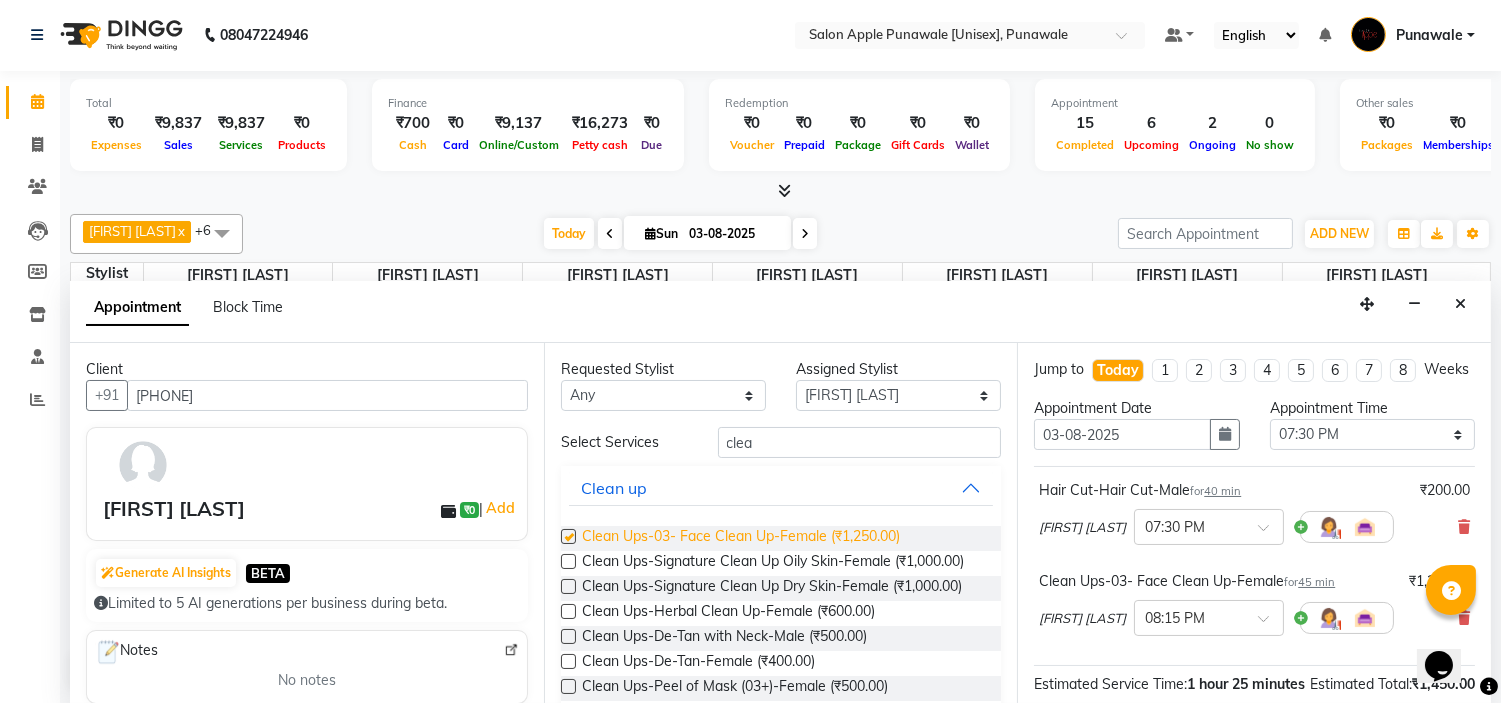 checkbox on "false" 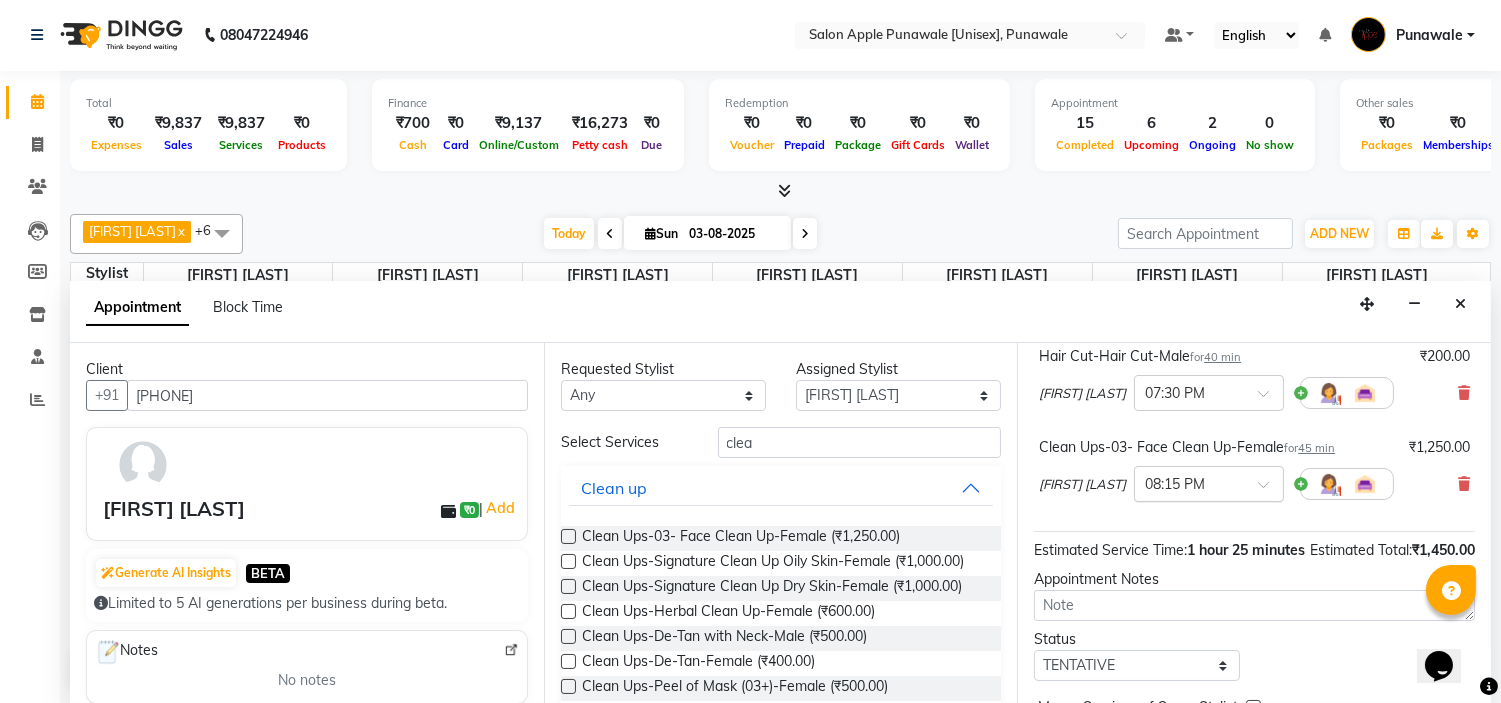 scroll, scrollTop: 277, scrollLeft: 0, axis: vertical 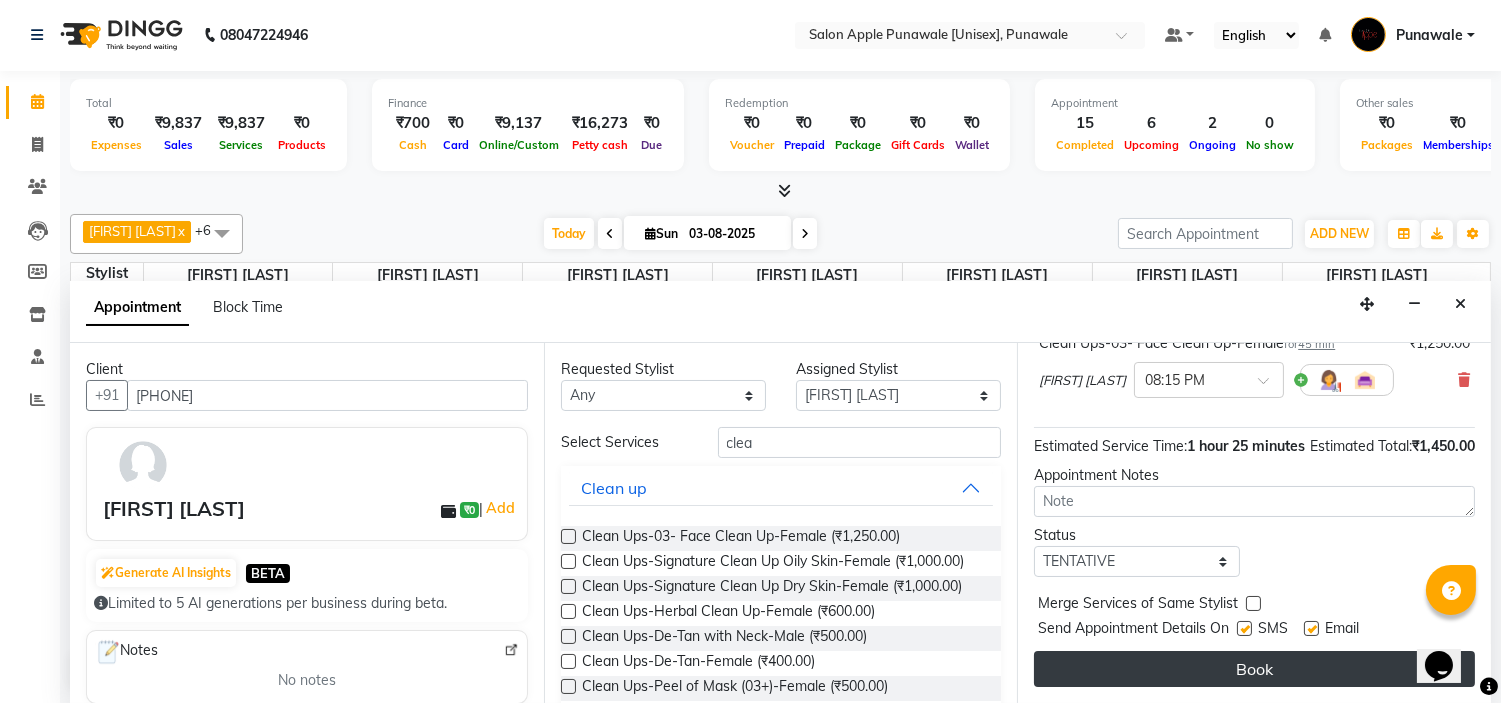 click on "Book" at bounding box center (1254, 669) 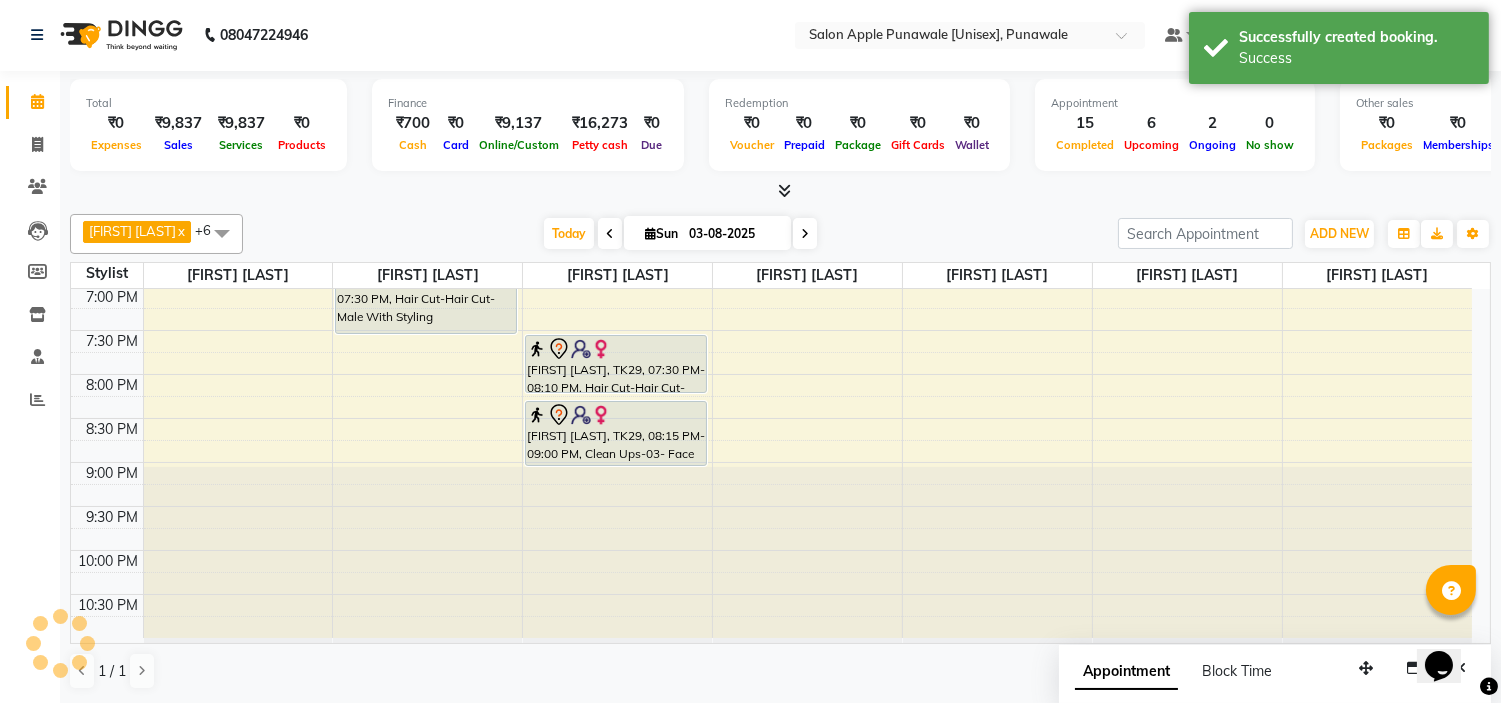 scroll, scrollTop: 0, scrollLeft: 0, axis: both 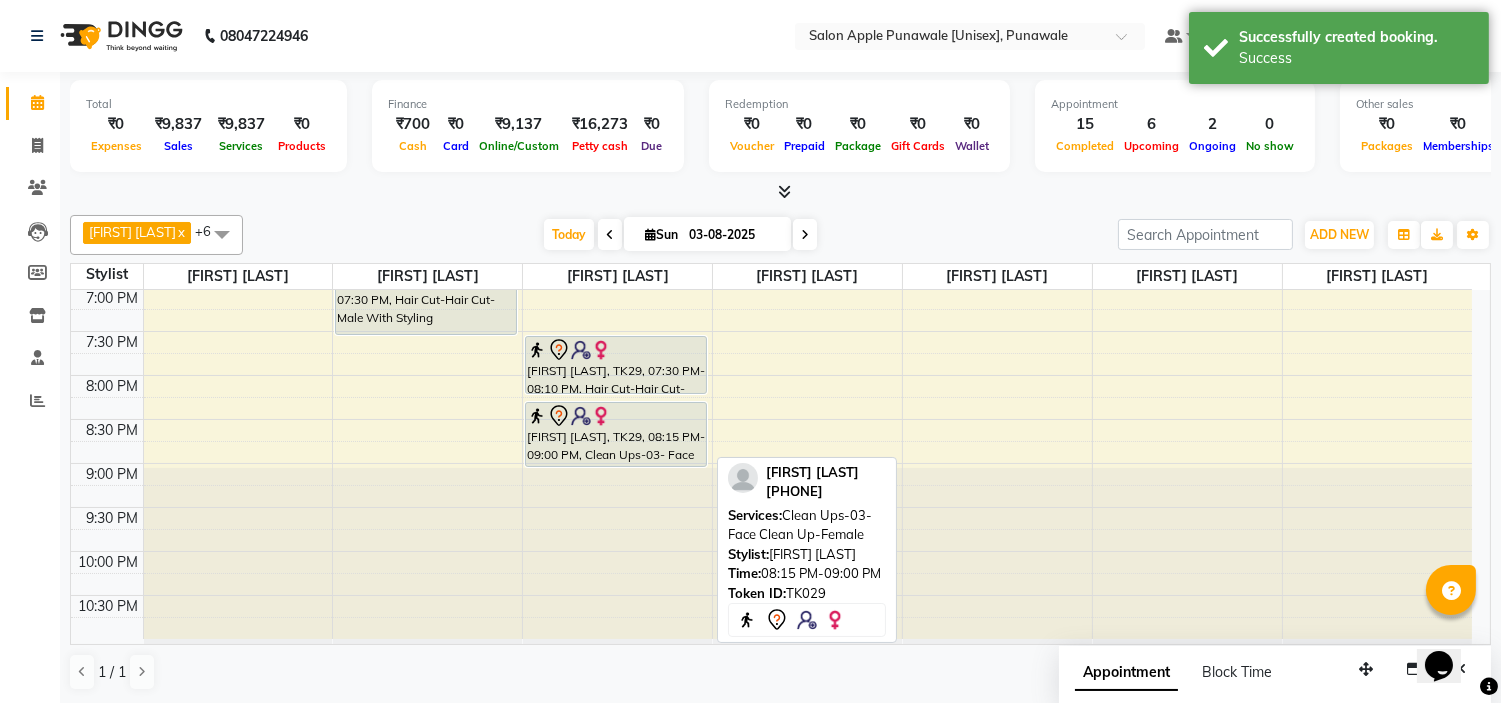 click 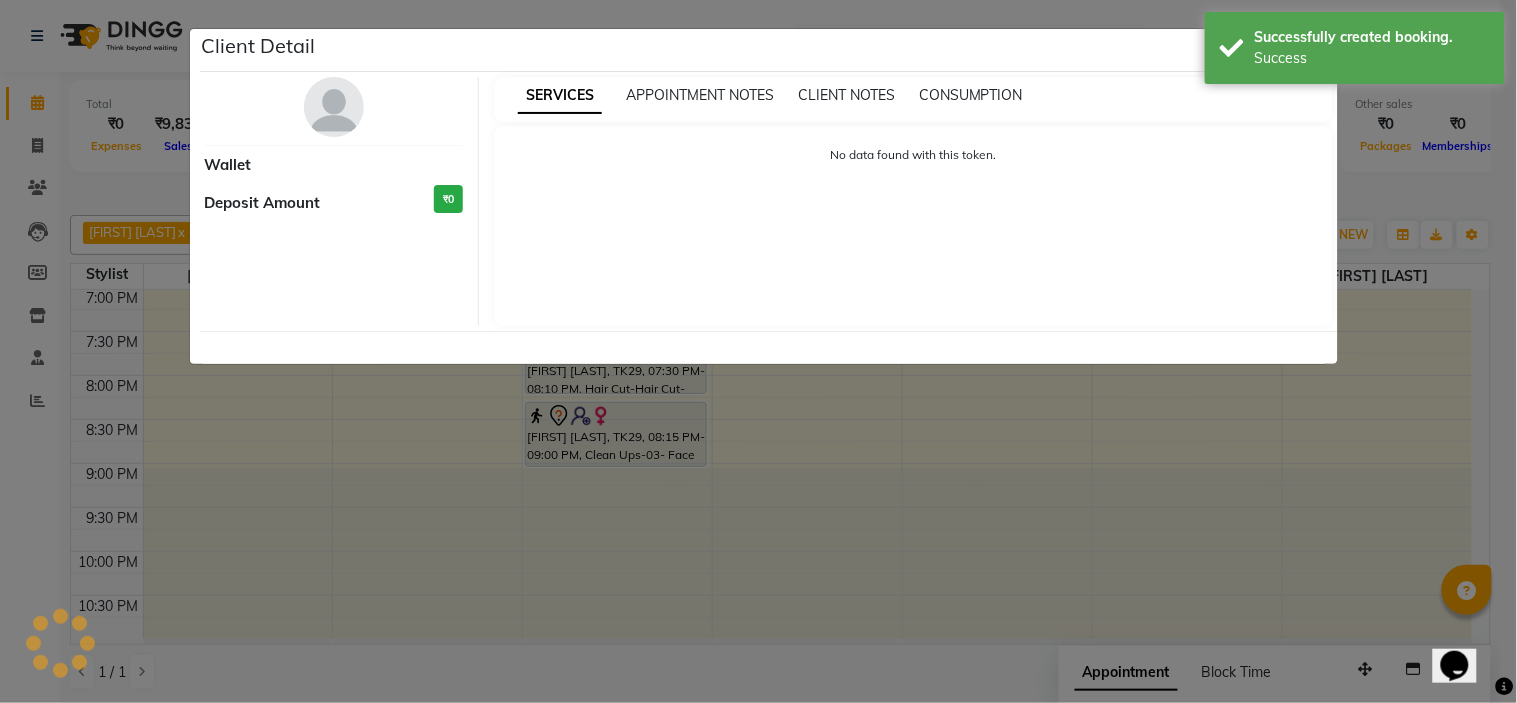 select on "7" 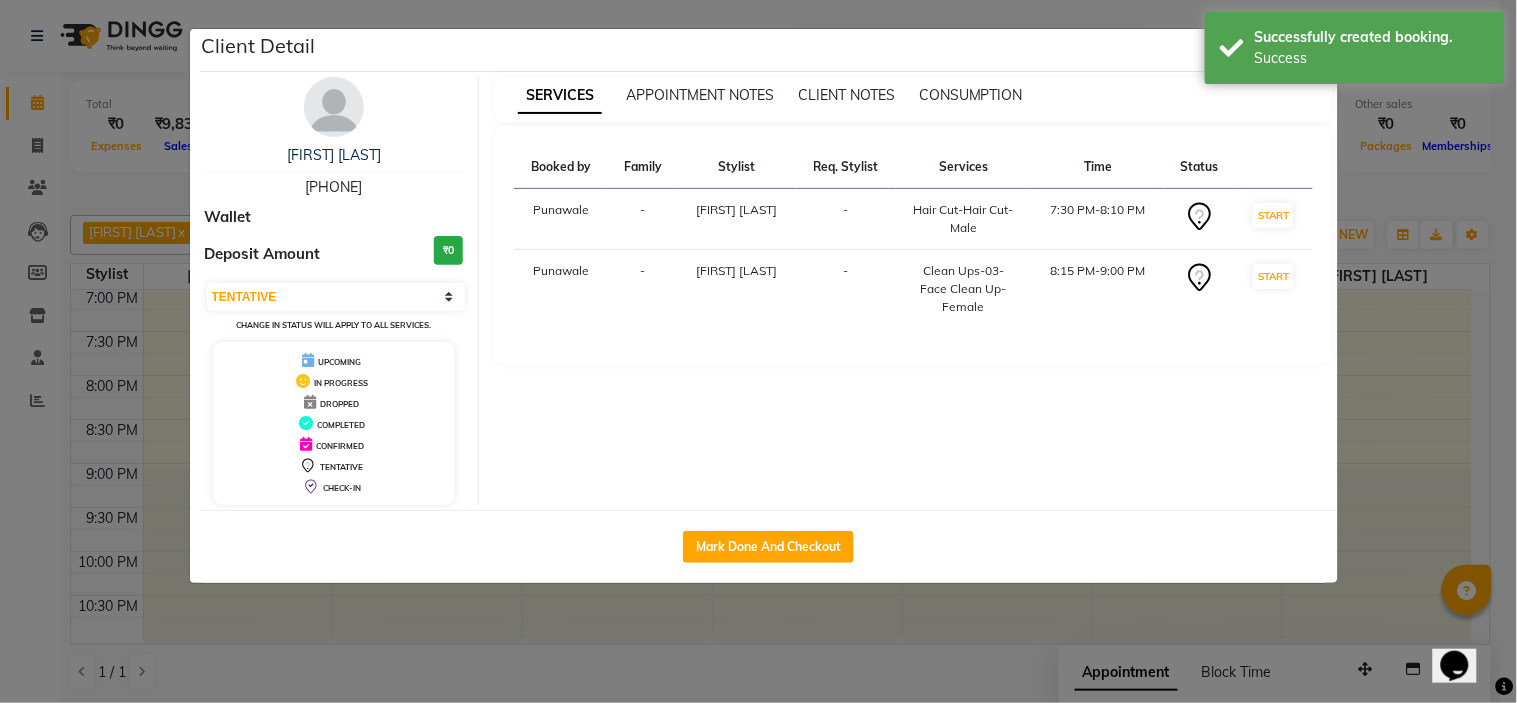 click on "Client Detail  [FIRST] [LAST]   [NUMBER] Wallet Deposit Amount  ₹0  Select IN SERVICE CONFIRMED TENTATIVE CHECK IN MARK DONE DROPPED UPCOMING Change in status will apply to all services. UPCOMING IN PROGRESS DROPPED COMPLETED CONFIRMED TENTATIVE CHECK-IN SERVICES APPOINTMENT NOTES CLIENT NOTES CONSUMPTION Booked by Family Stylist Req. Stylist Services Time Status  Punawale  - Sohail Shaikh  -  Hair Cut-Hair Cut-Male    7:30 PM-8:10 PM   START   Punawale  - Sohail Shaikh  -  Clean Ups-03- Face Clean Up-Female   8:15 PM-9:00 PM   START   Mark Done And Checkout" 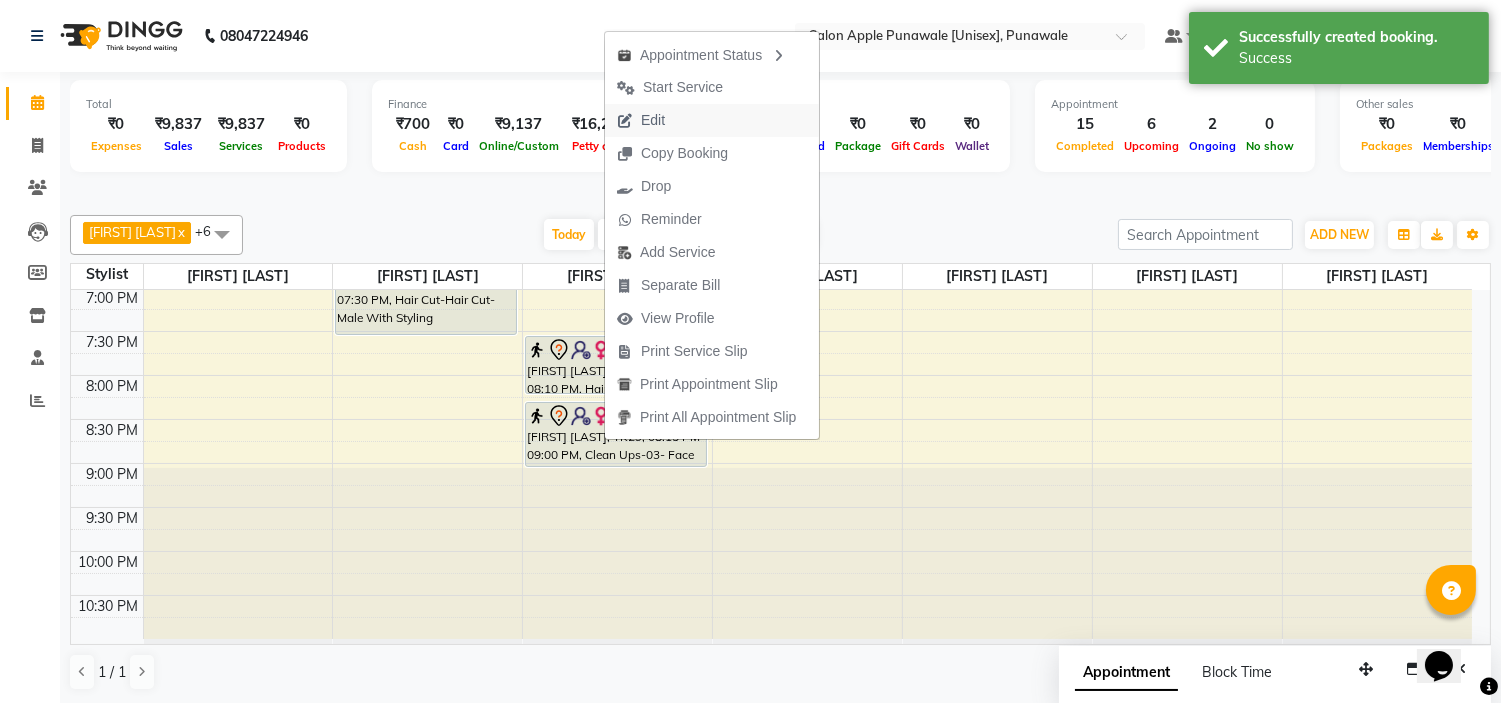 click on "Edit" at bounding box center (641, 120) 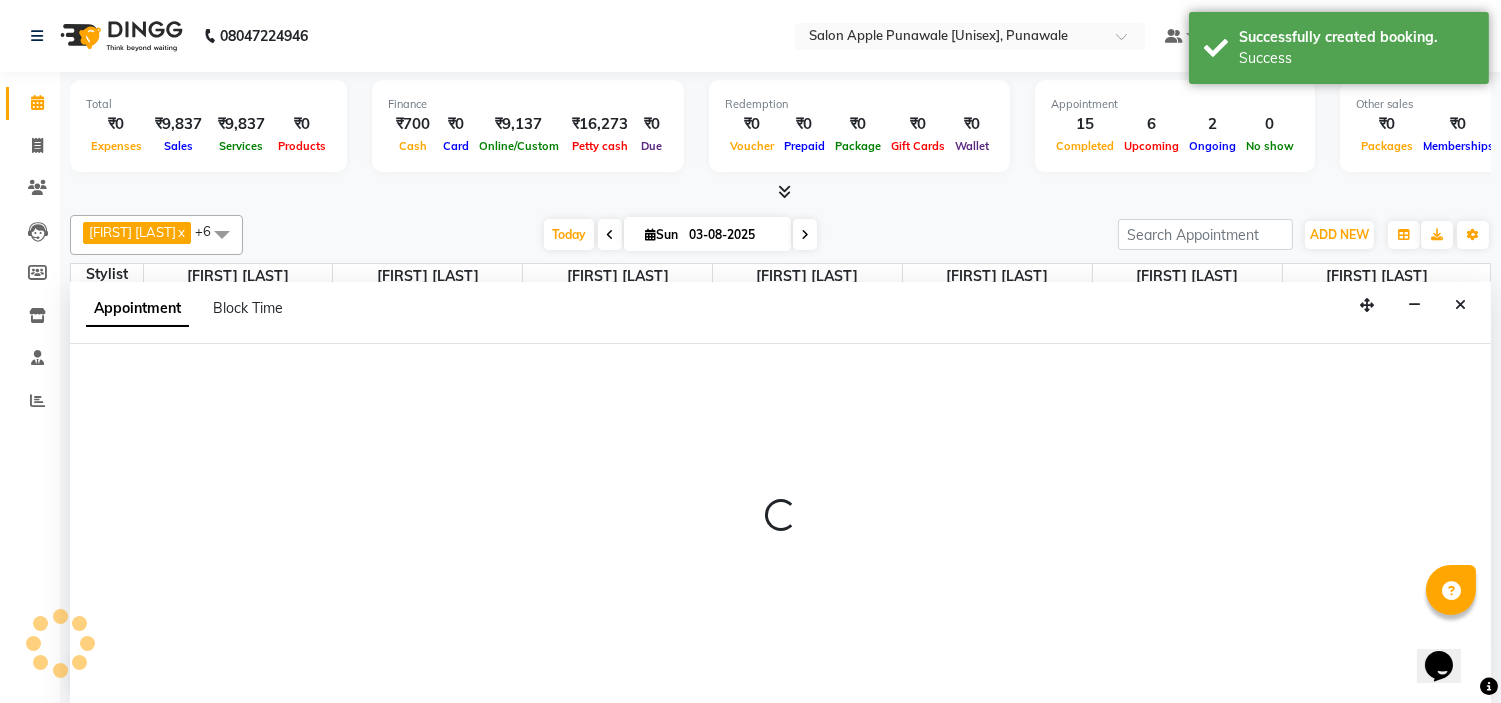 scroll, scrollTop: 1, scrollLeft: 0, axis: vertical 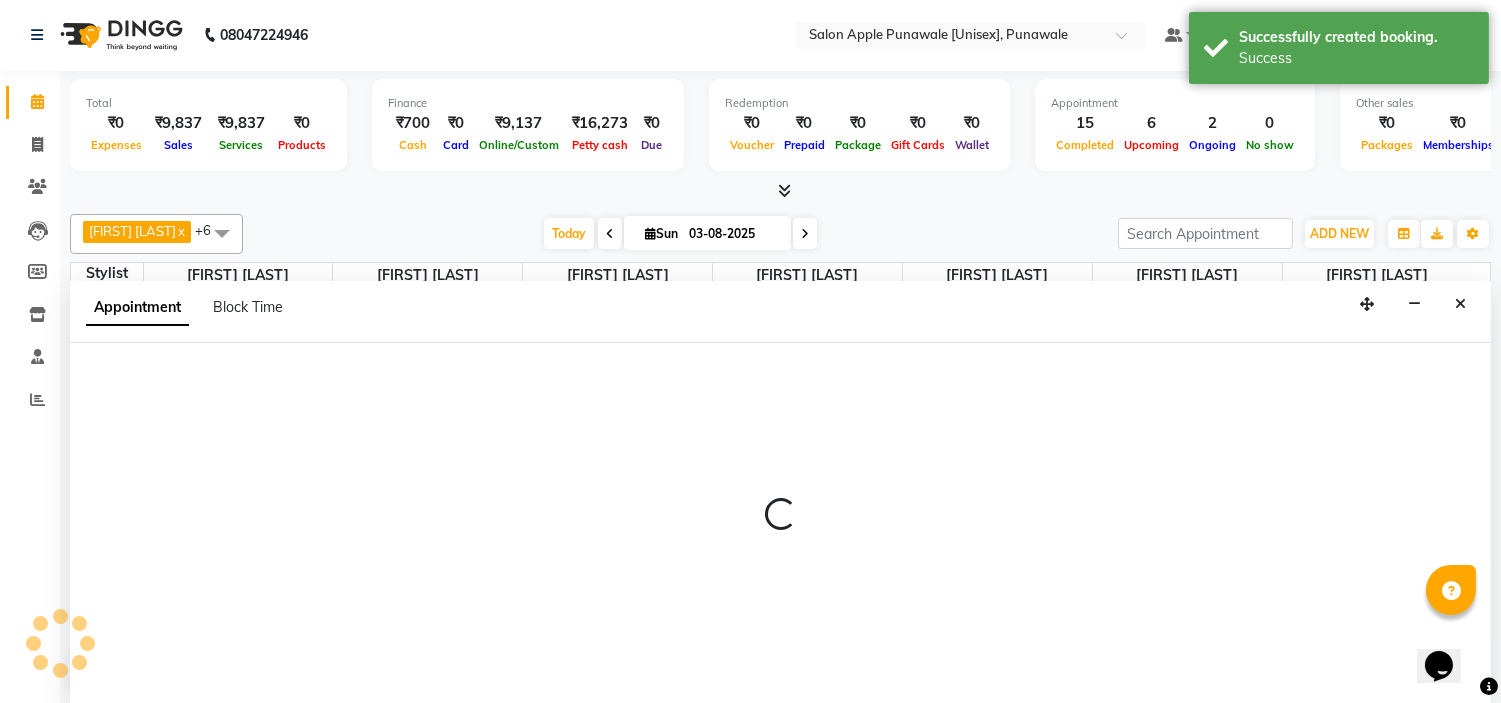 select on "1170" 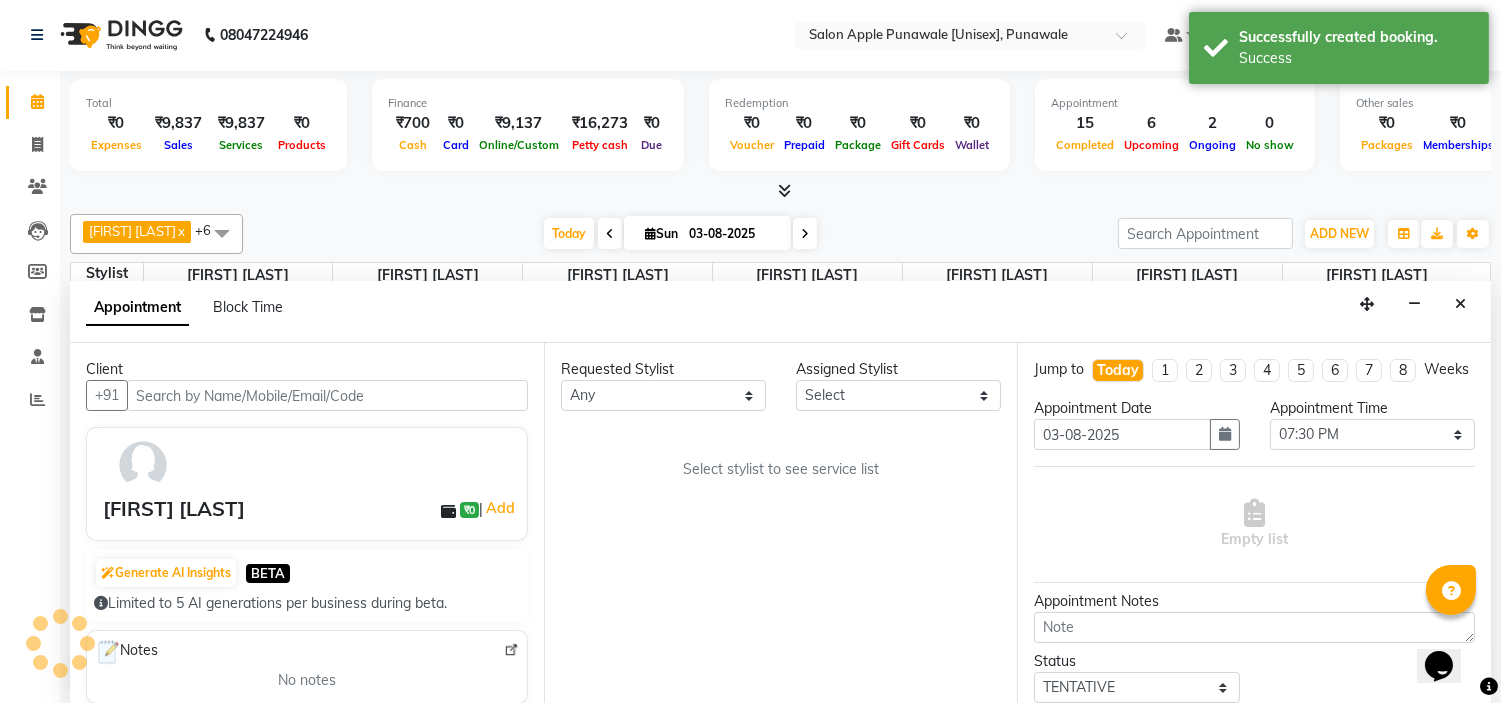 scroll, scrollTop: 0, scrollLeft: 0, axis: both 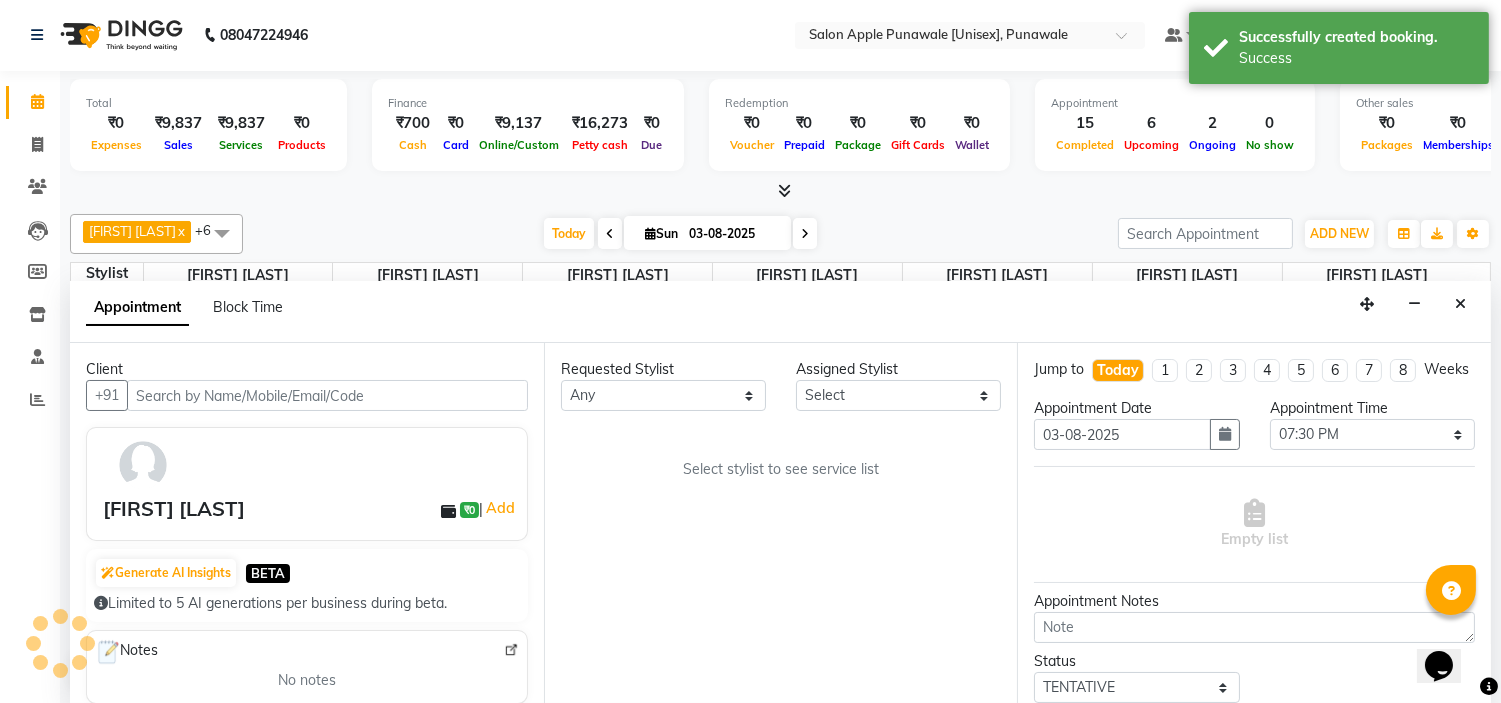 select on "84102" 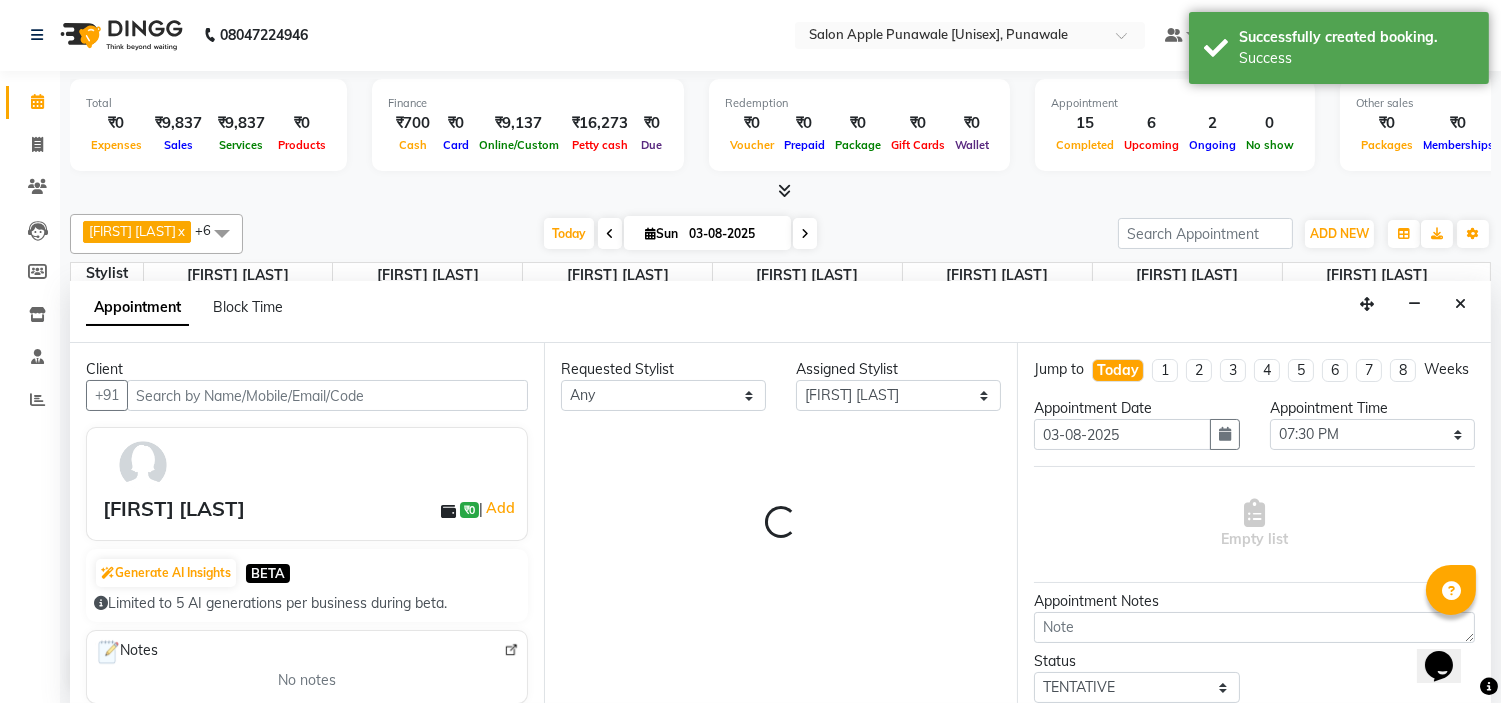scroll, scrollTop: 707, scrollLeft: 0, axis: vertical 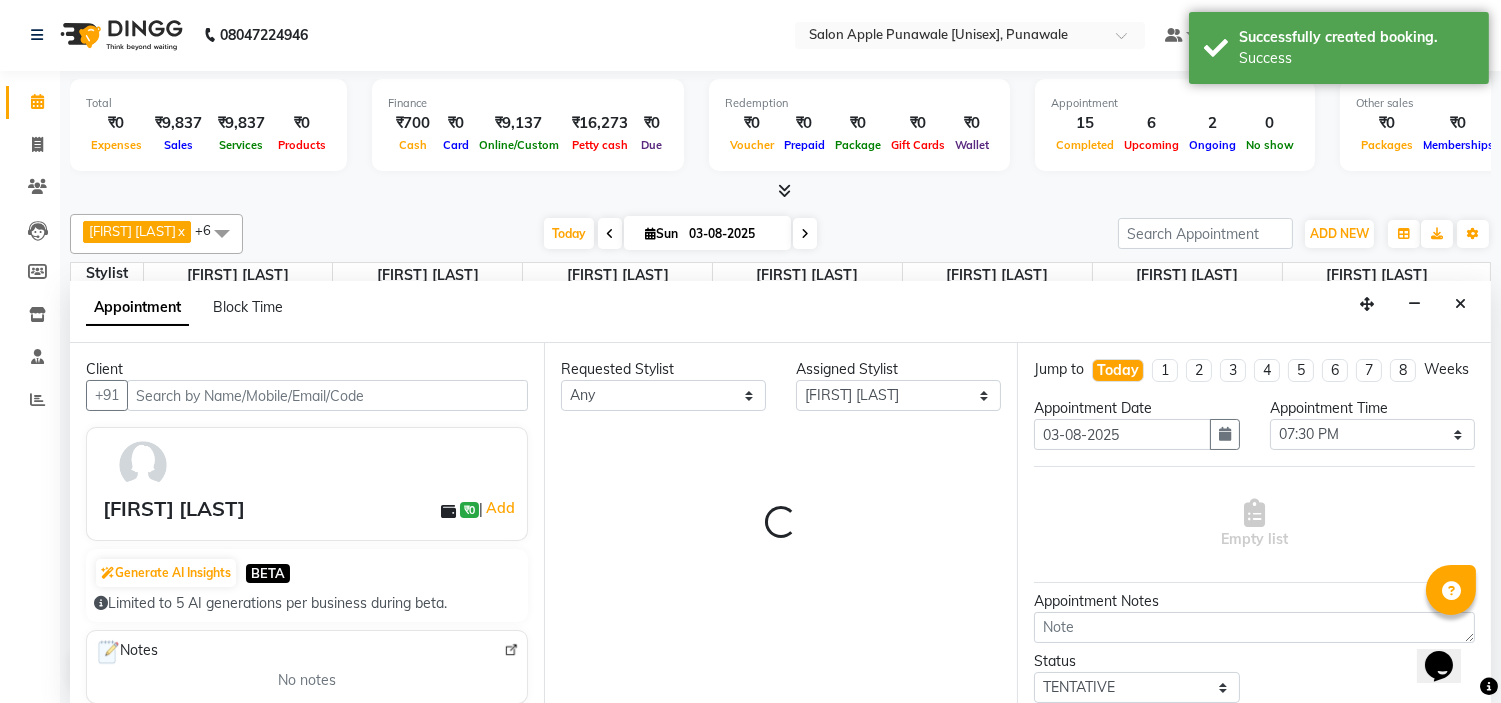 select on "3136" 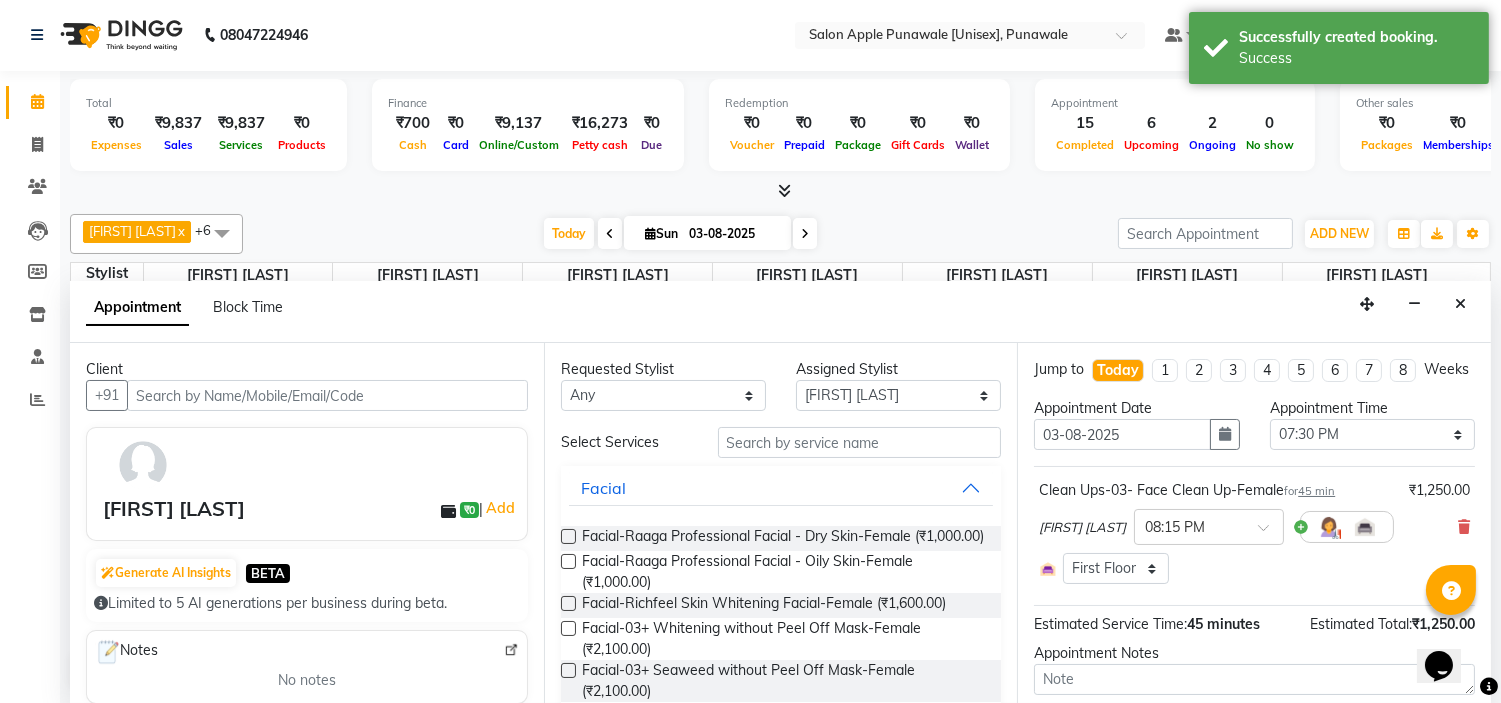 select on "3136" 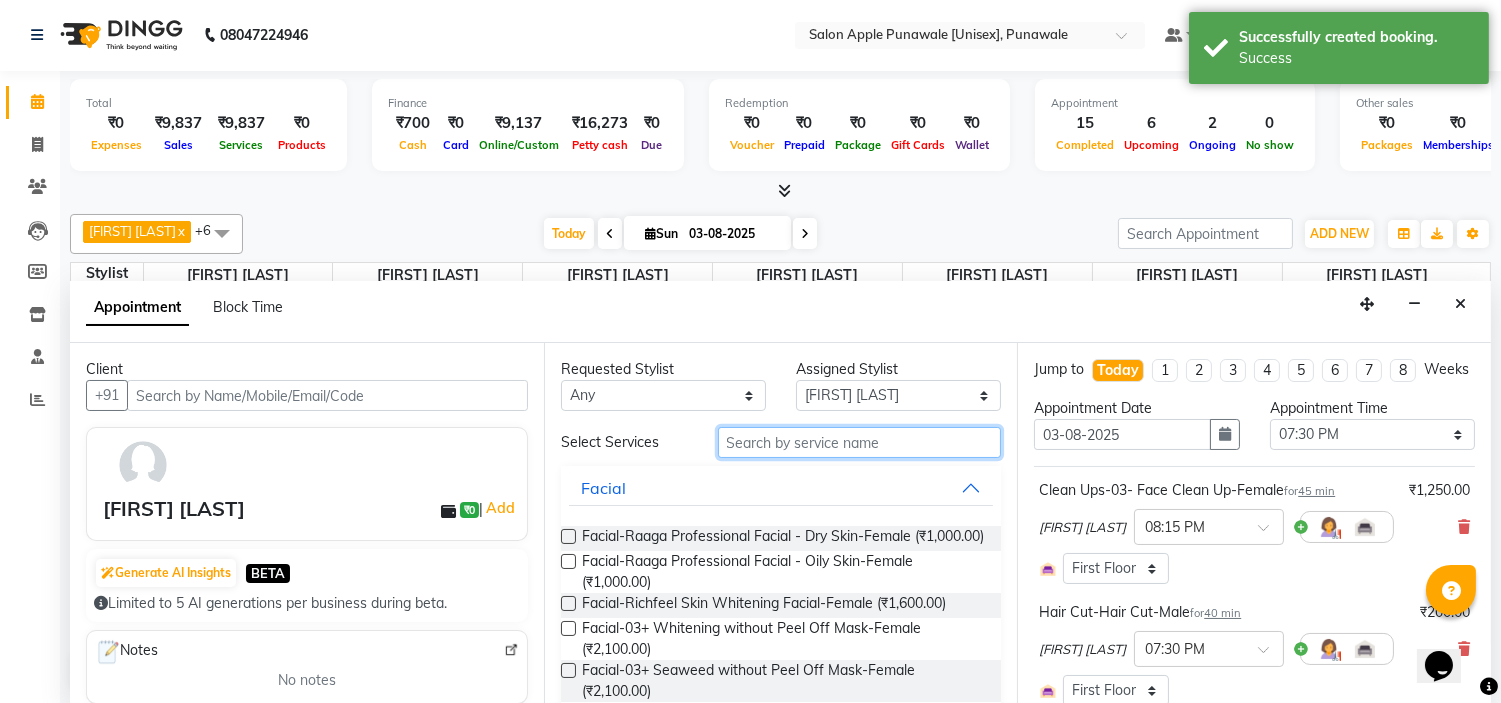 click at bounding box center [860, 442] 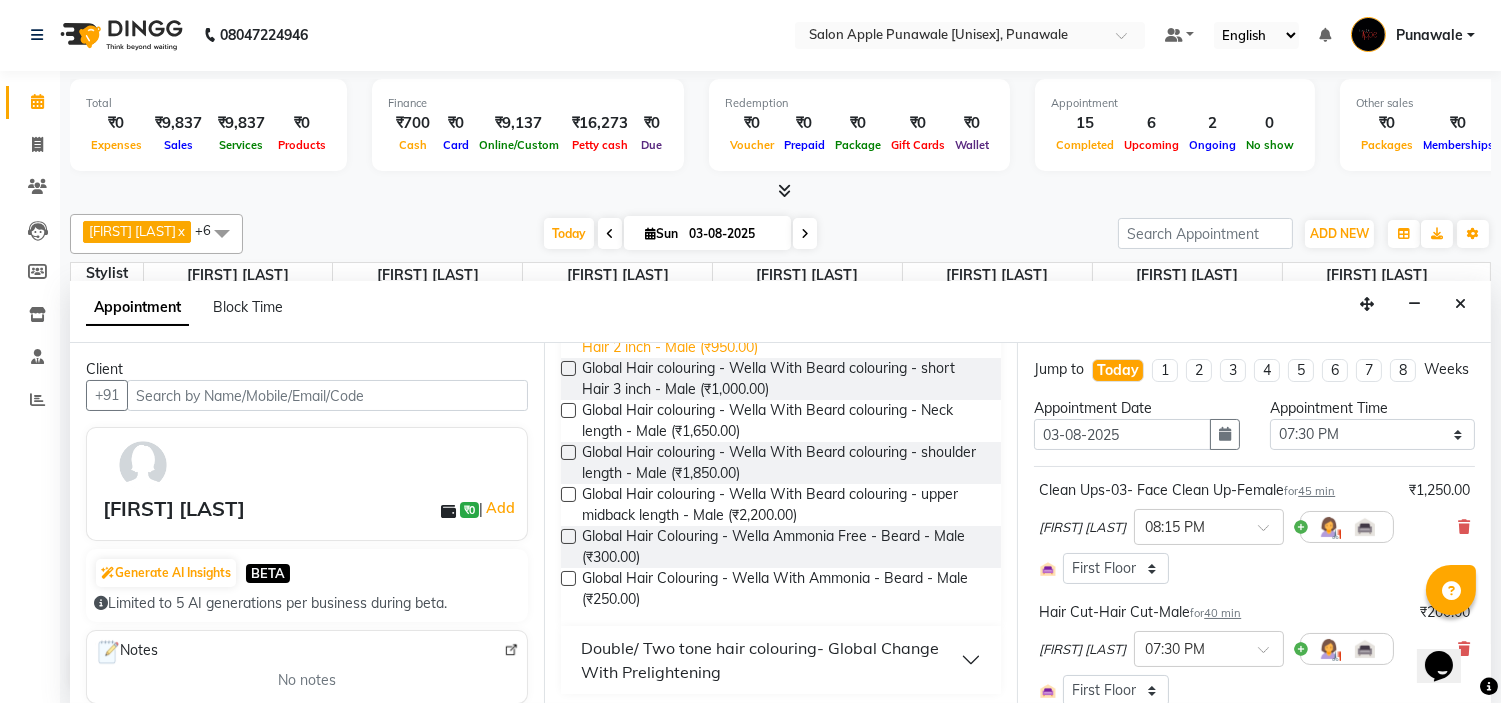 scroll, scrollTop: 257, scrollLeft: 0, axis: vertical 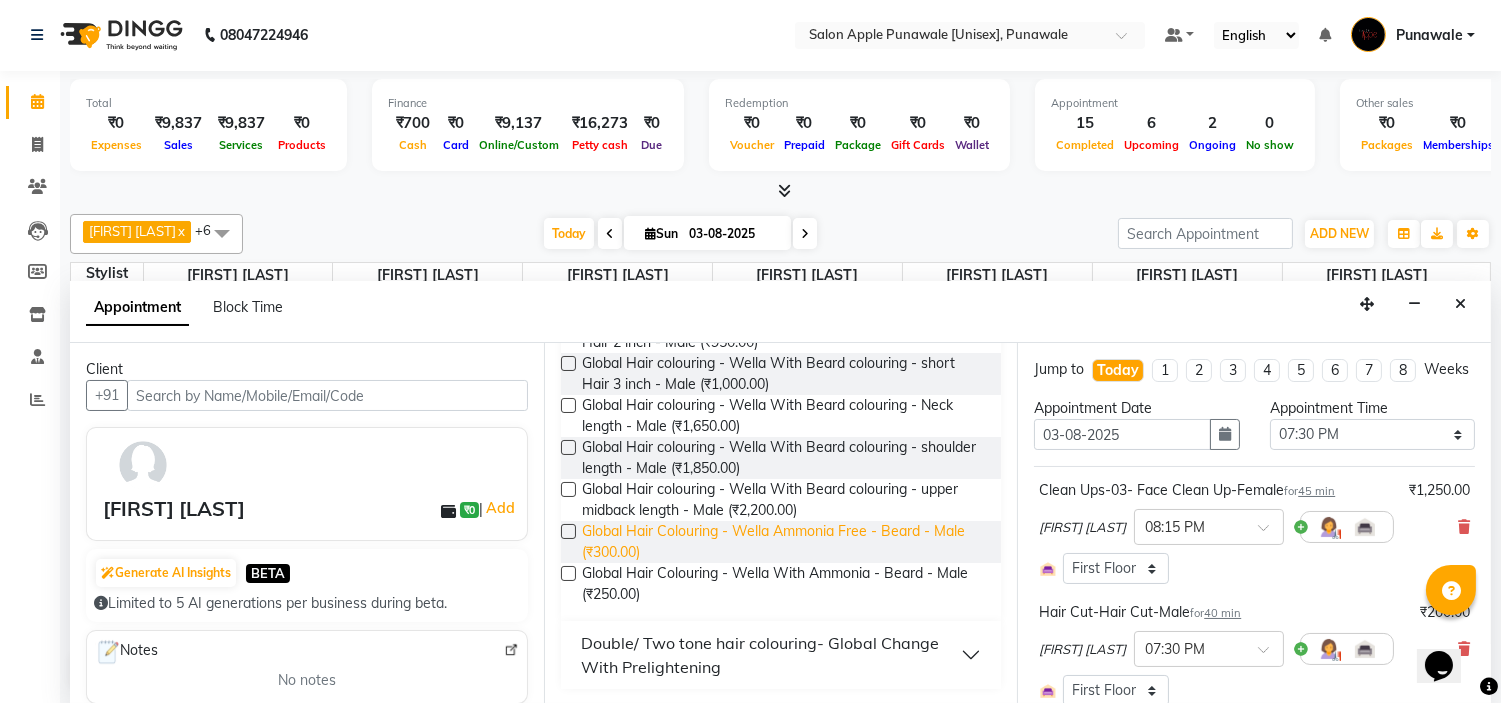 type on "hair colo" 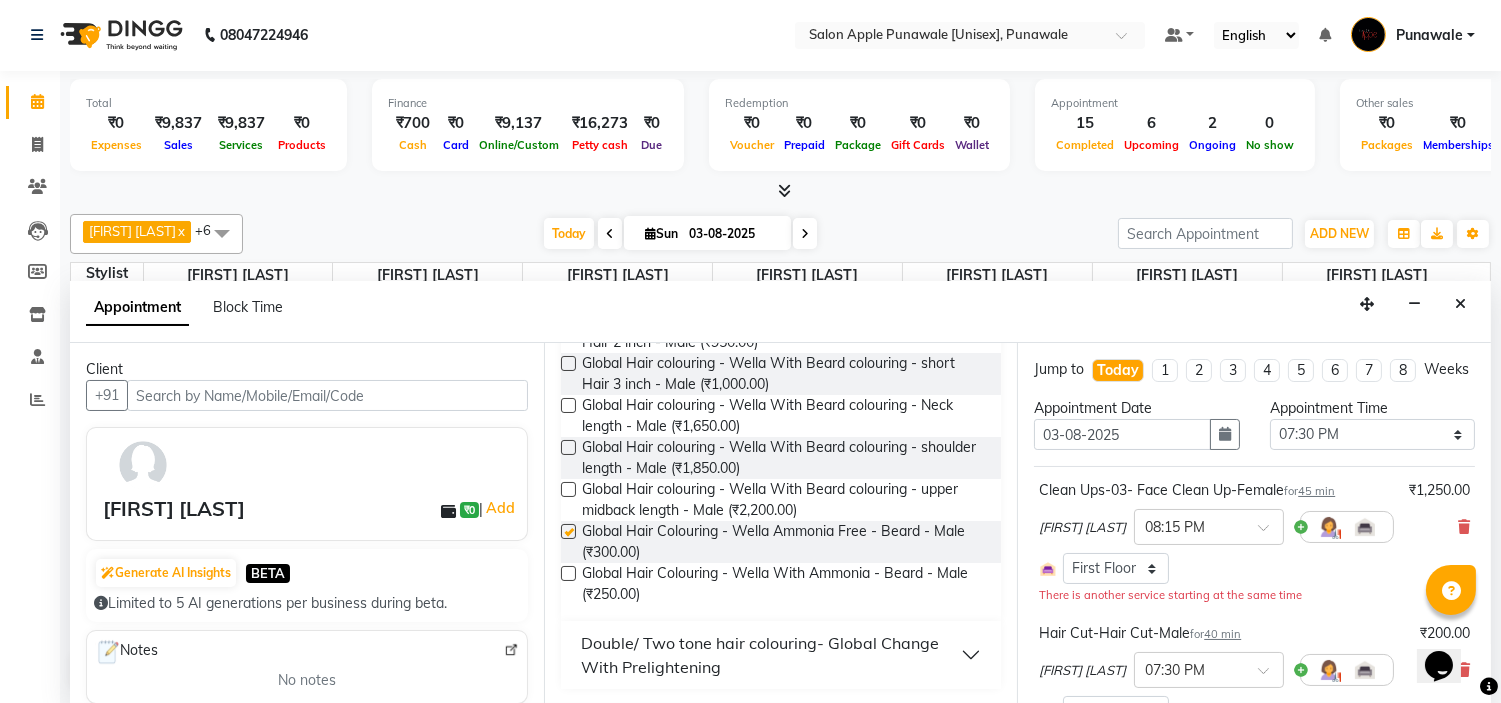 checkbox on "false" 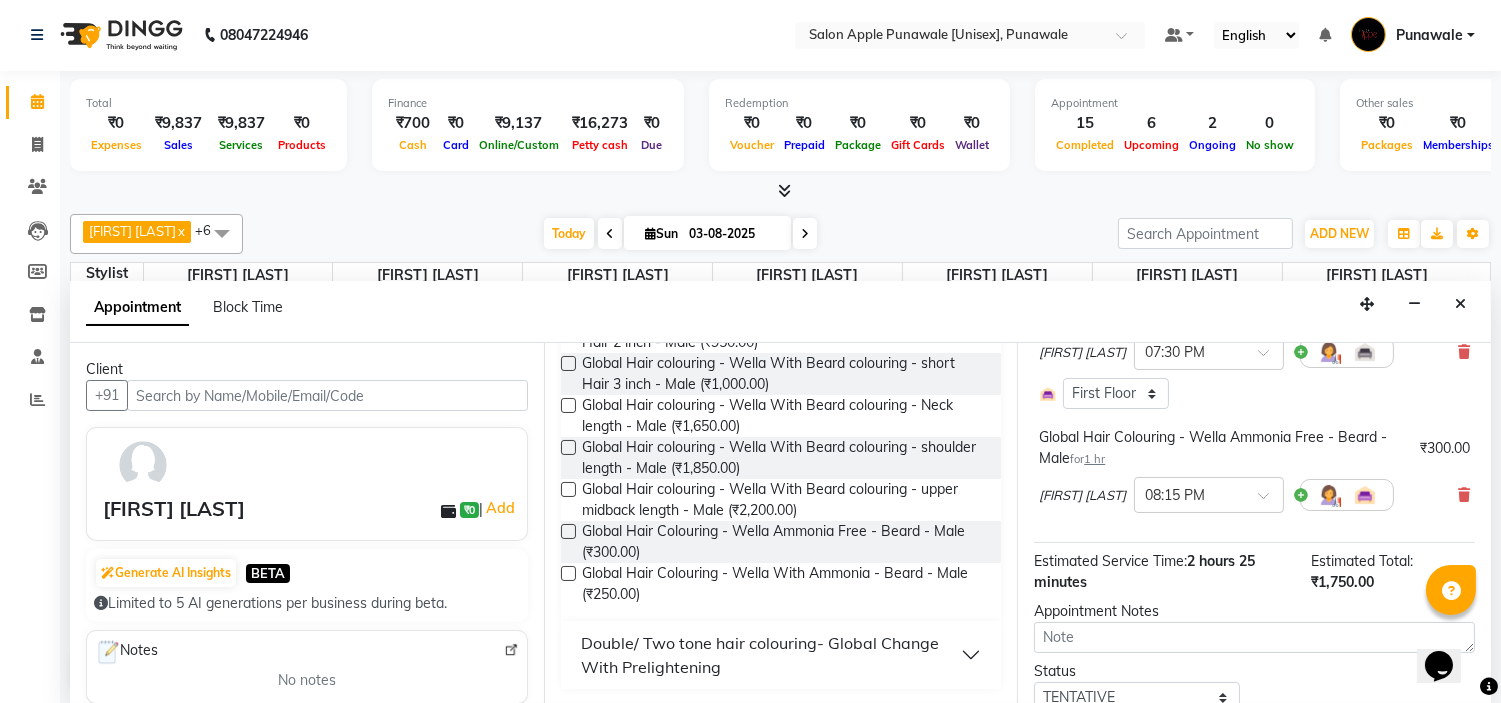 scroll, scrollTop: 414, scrollLeft: 0, axis: vertical 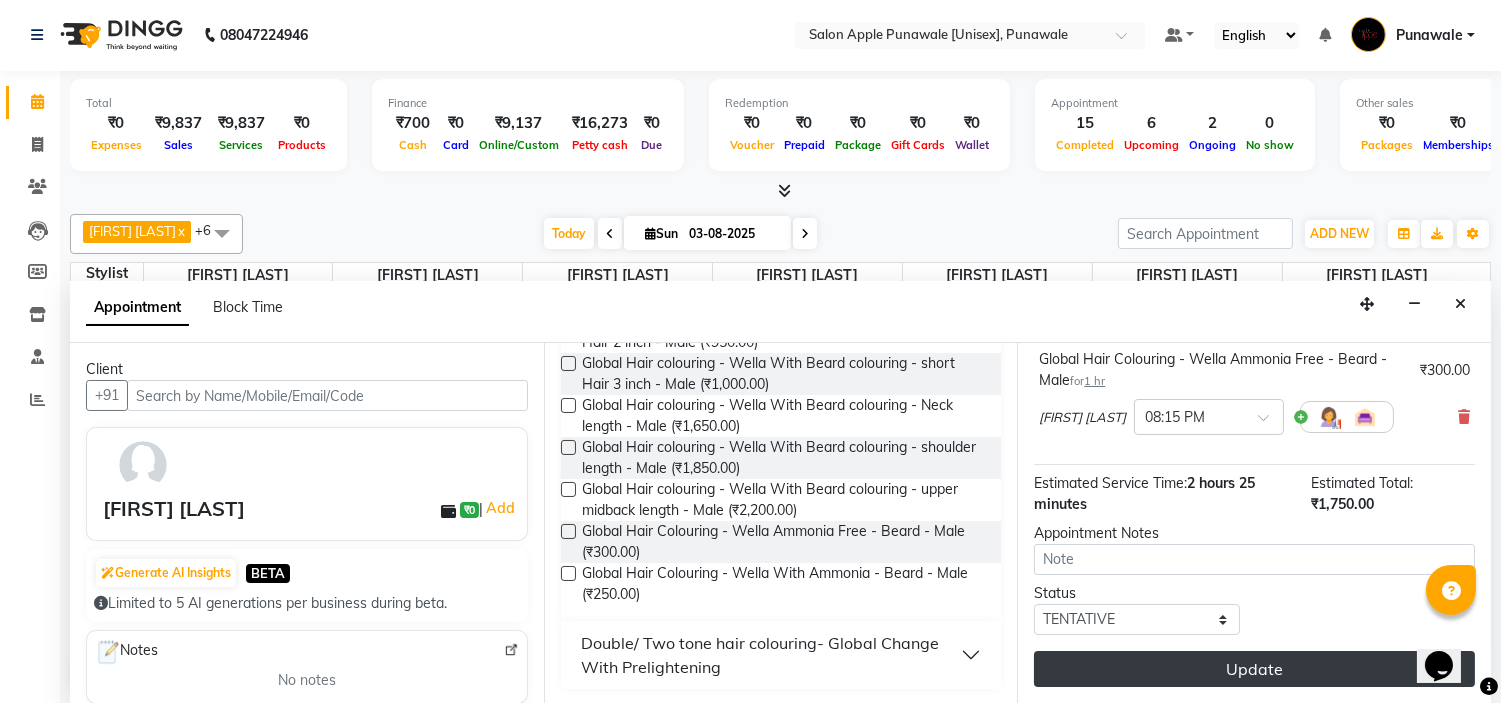 click on "Update" at bounding box center (1254, 669) 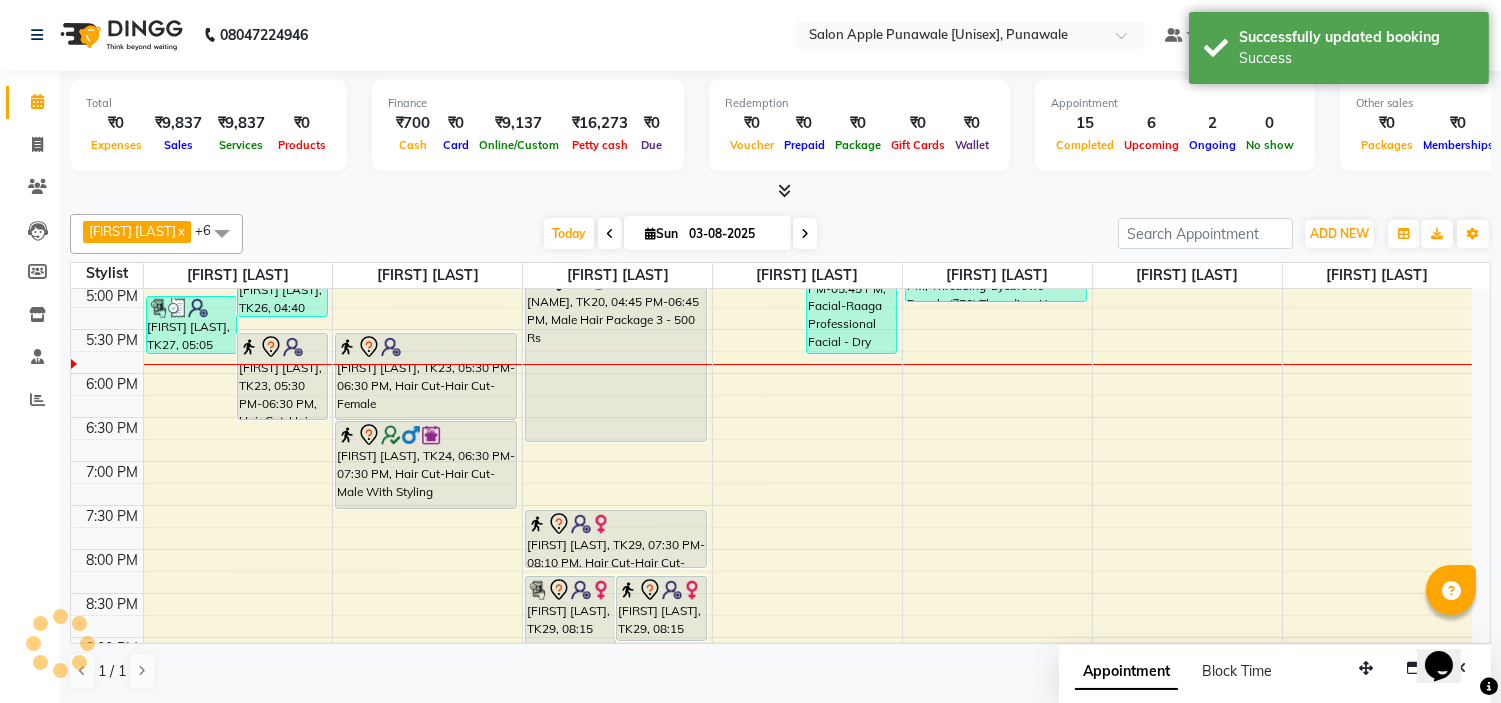 scroll, scrollTop: 0, scrollLeft: 0, axis: both 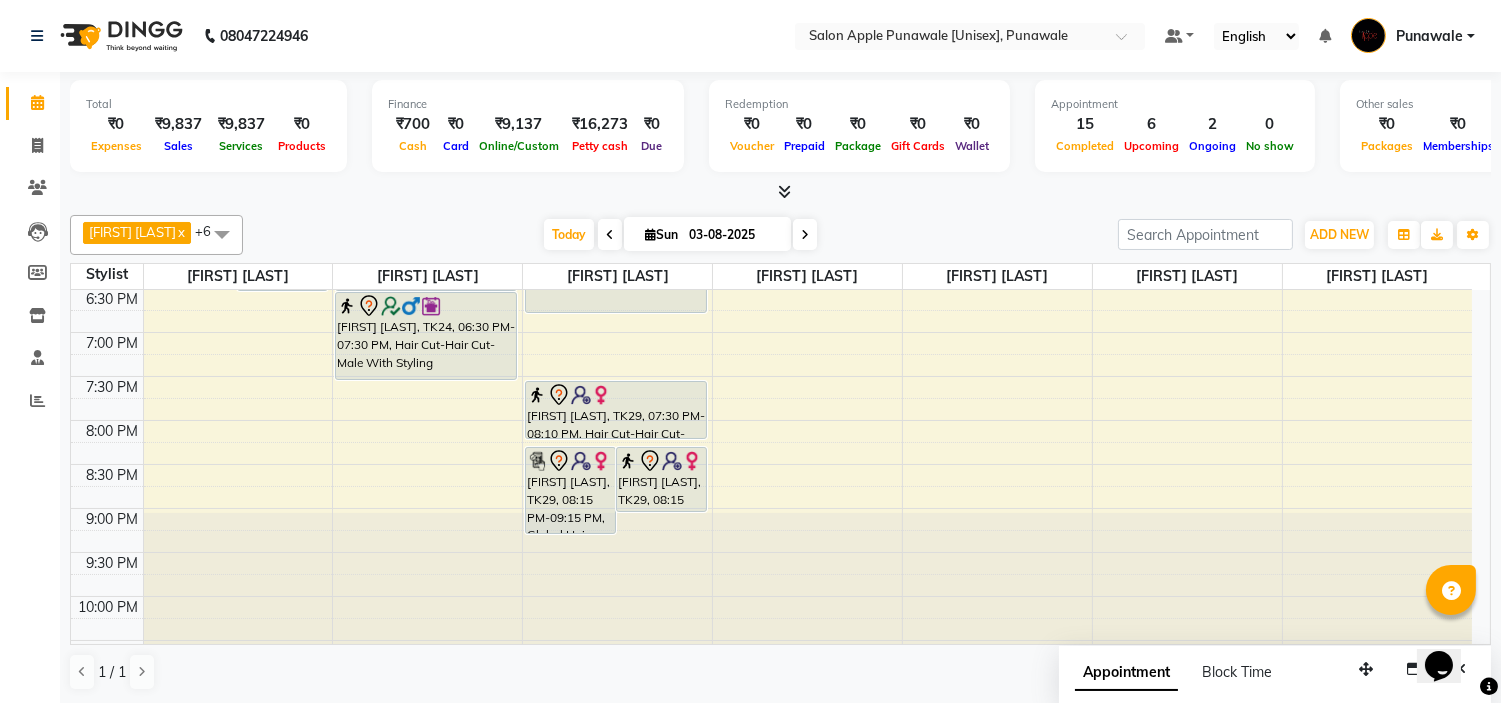click at bounding box center (997, 601) 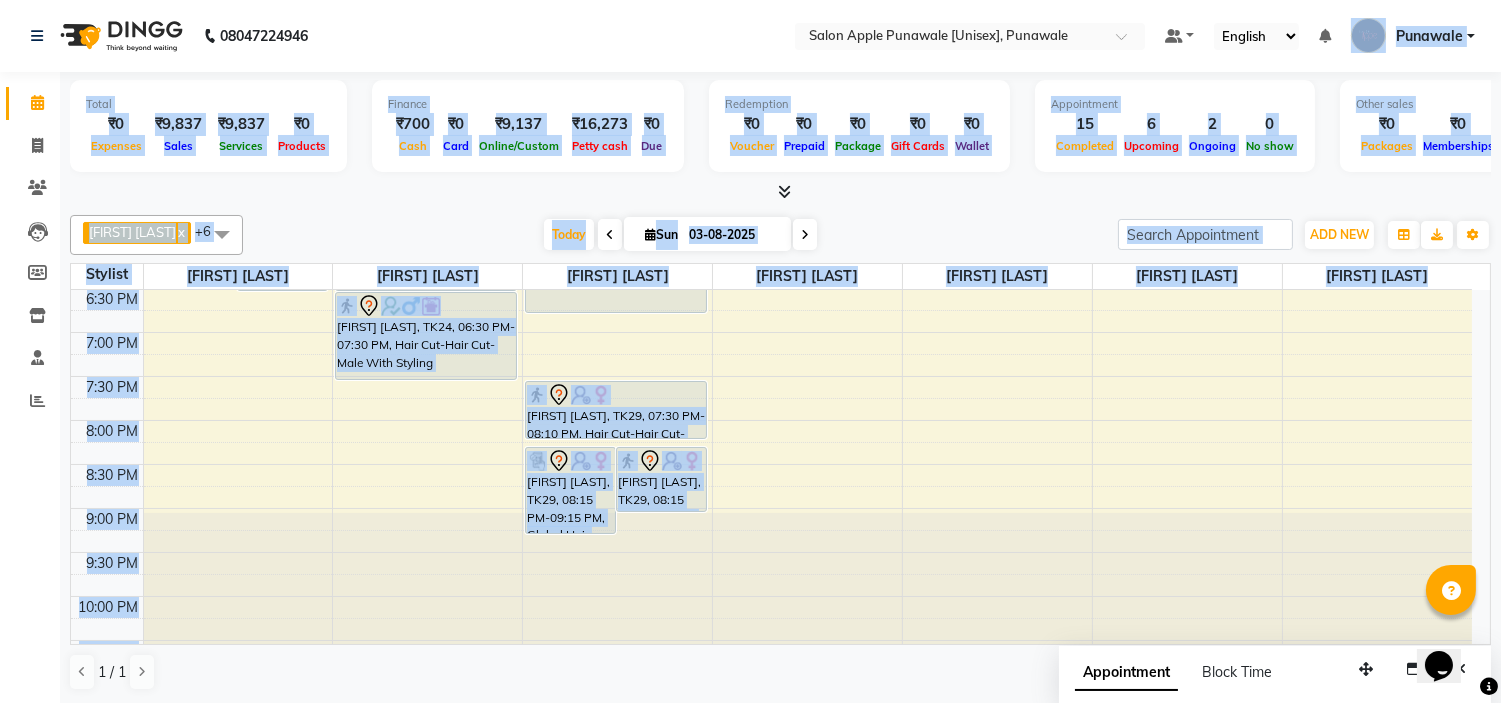 scroll, scrollTop: 1, scrollLeft: 0, axis: vertical 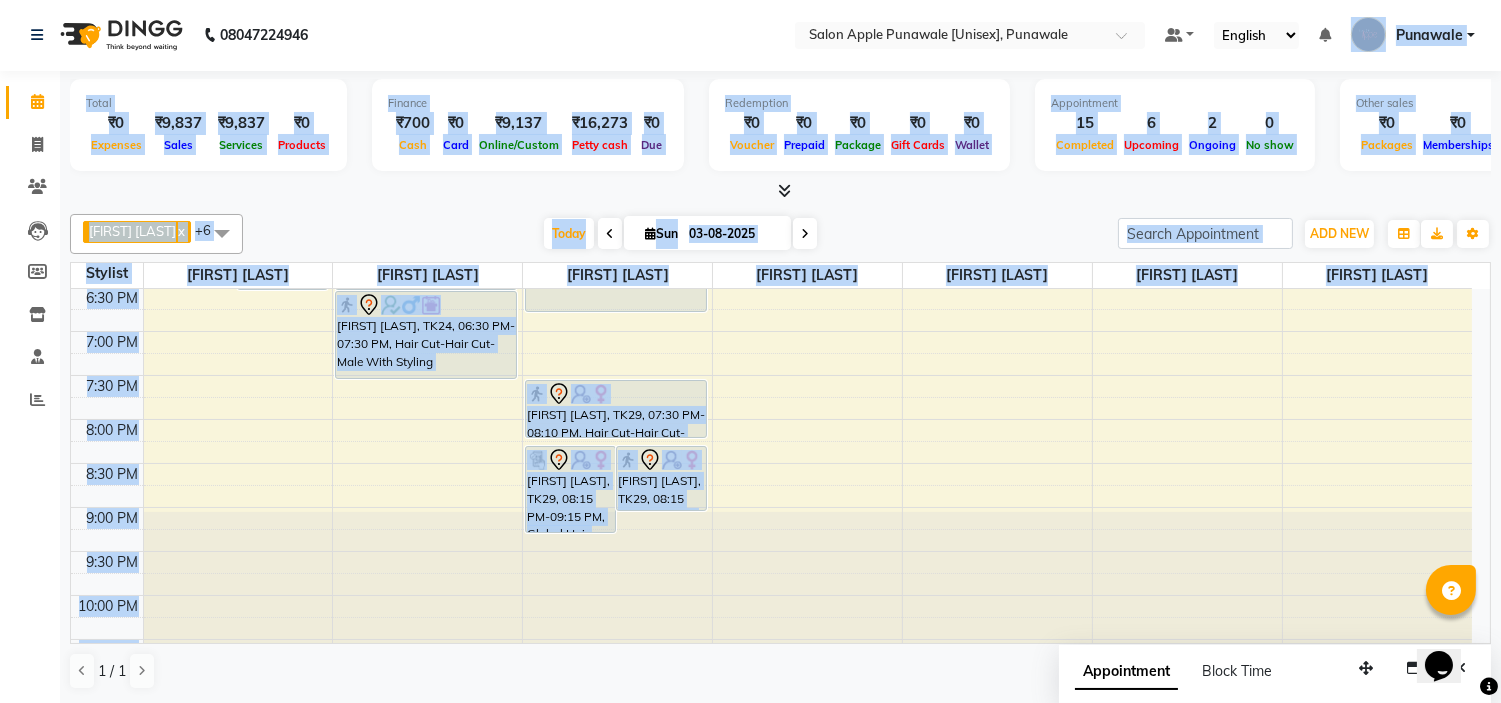 click at bounding box center [997, 600] 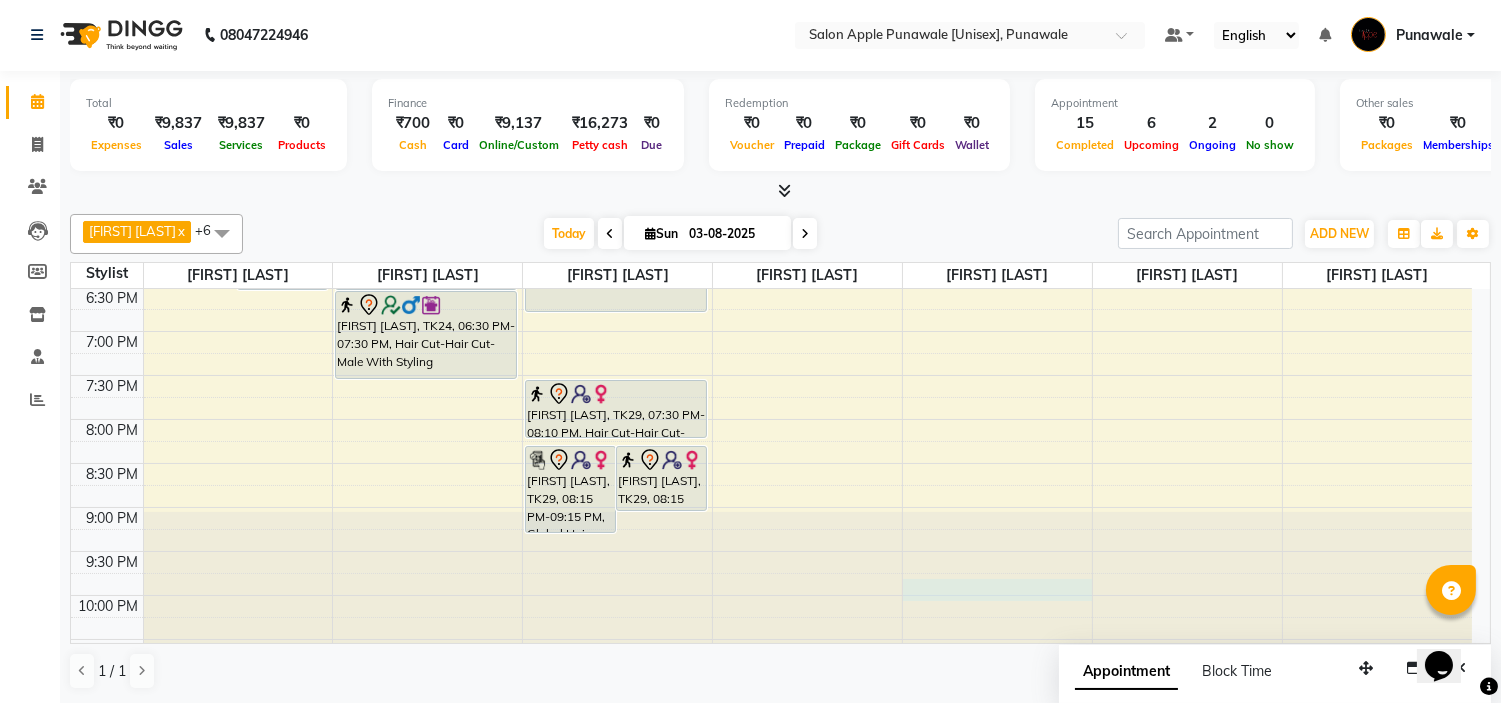 click at bounding box center (997, -548) 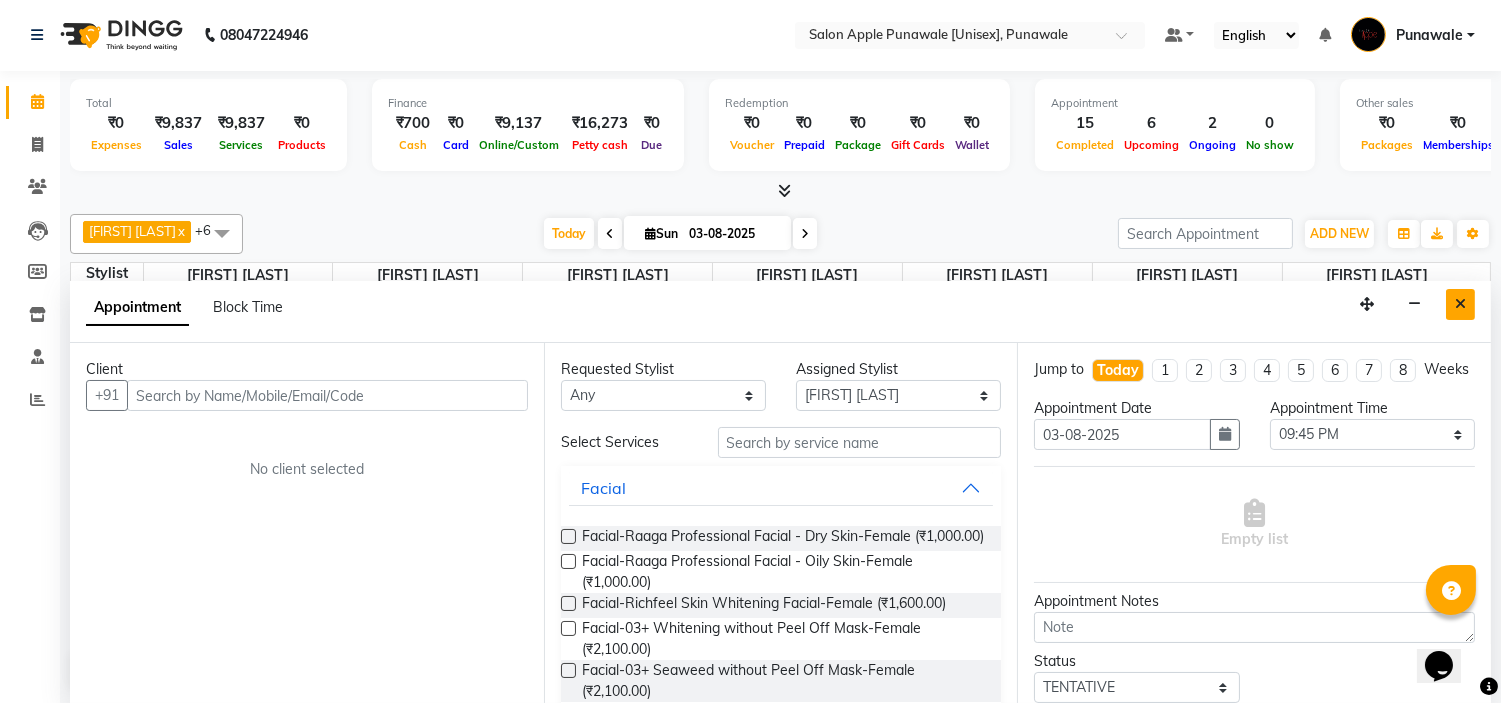 click at bounding box center (1460, 304) 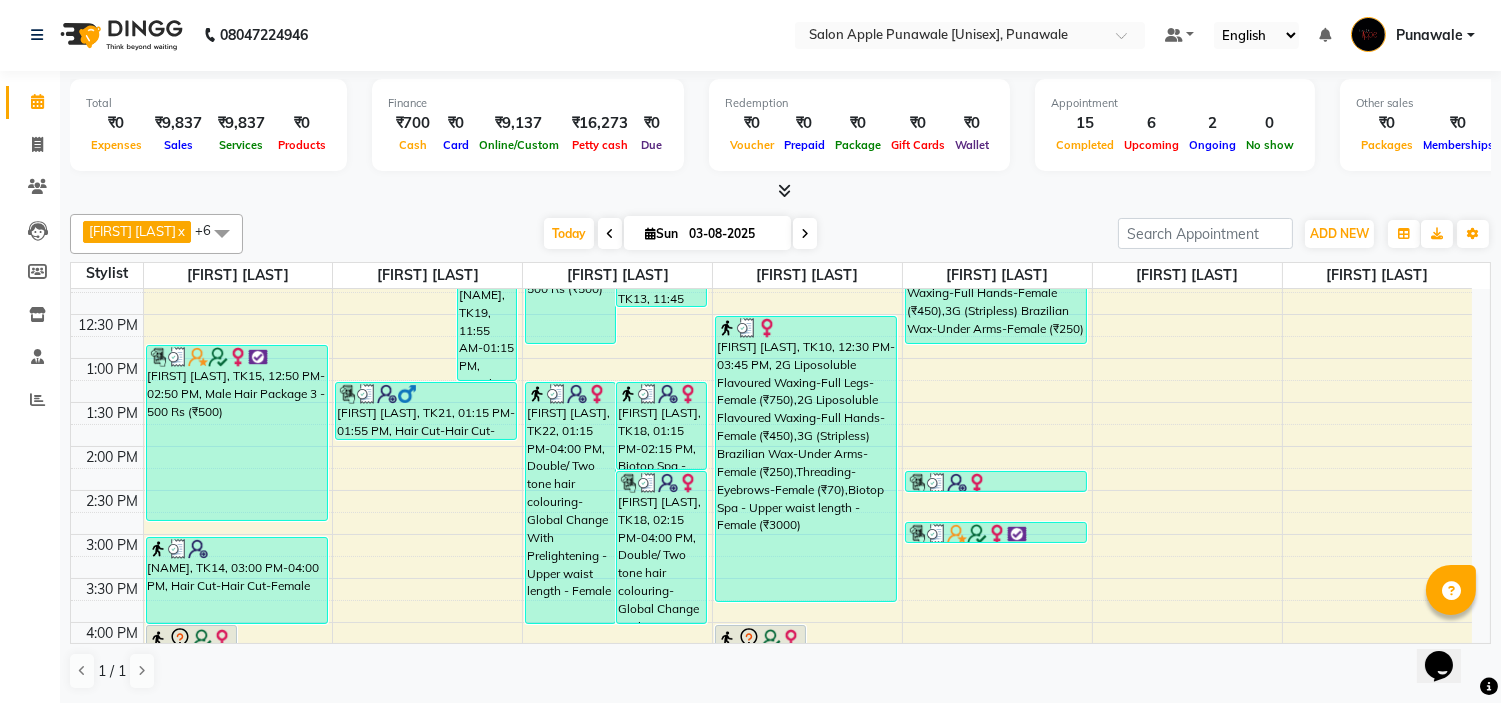 scroll, scrollTop: 0, scrollLeft: 0, axis: both 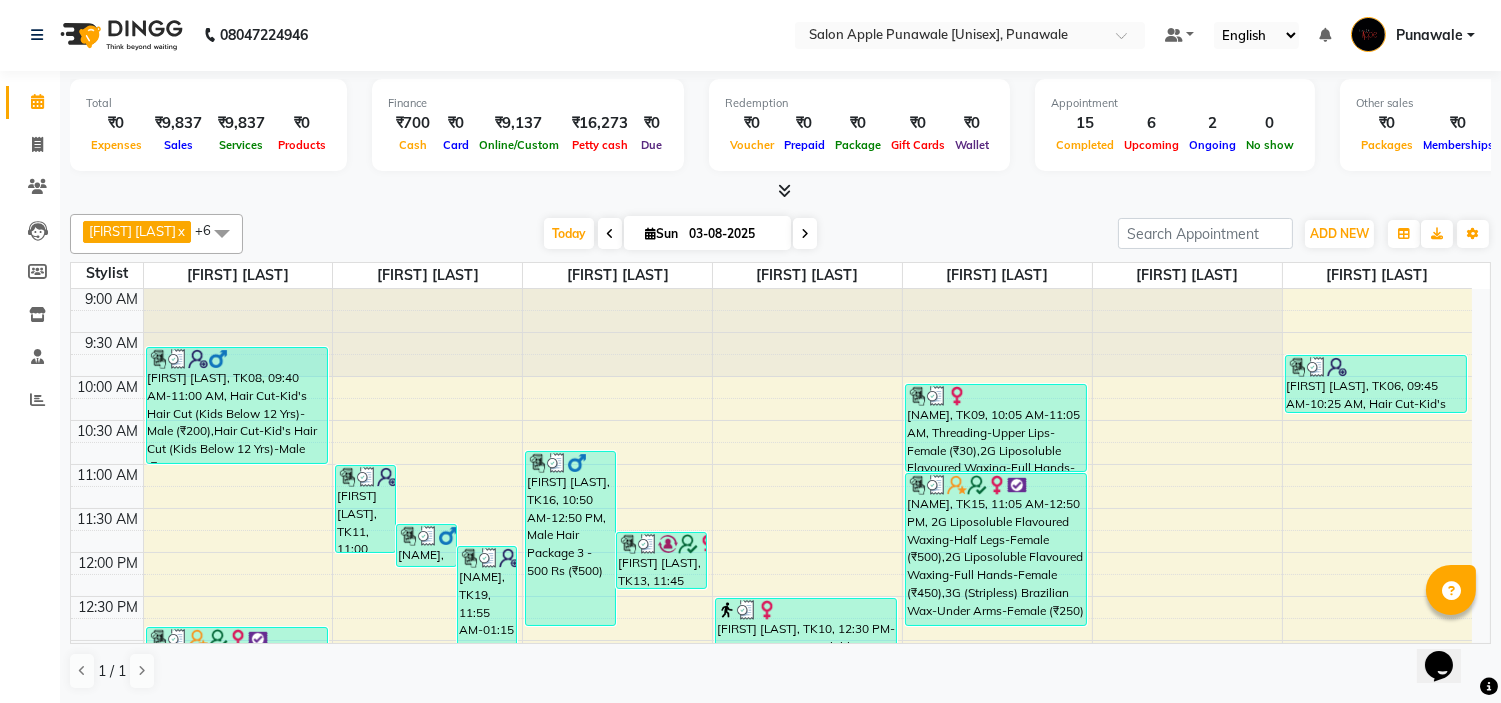 click on "9:00 AM 9:30 AM 10:00 AM 10:30 AM 11:00 AM 11:30 AM 12:00 PM 12:30 PM 1:00 PM 1:30 PM 2:00 PM 2:30 PM 3:00 PM 3:30 PM 4:00 PM 4:30 PM 5:00 PM 5:30 PM 6:00 PM 6:30 PM 7:00 PM 7:30 PM 8:00 PM 8:30 PM 9:00 PM 9:30 PM 10:00 PM 10:30 PM             [FIRST] [LAST], TK01, 04:00 PM-05:00 PM, Hair Cut-Hair Cut-Male With Styling     [FIRST] [LAST], TK26, 04:40 PM-05:20 PM, Hair Cut-Hair Cut-Male  (₹200)     [FIRST] [LAST], TK27, 05:05 PM-05:45 PM, Hair Cut-Kid's Hair Cut (Kids Below 12 Yrs)-Male (₹200)             [FIRST] [LAST], TK23, 05:30 PM-06:30 PM, Hair Cut-Hair Cut-Female     [FIRST] [LAST], TK08, 09:40 AM-11:00 AM, Hair Cut-Kid's Hair Cut (Kids Below 12 Yrs)-Male (₹200),Hair Cut-Kid's Hair Cut (Kids Below 12 Yrs)-Male (₹200)     [FIRST] [LAST], TK15, 12:50 PM-02:50 PM, Male Hair Package 3 - 500 Rs (₹500)     [FIRST] [LAST], TK14, 03:00 PM-04:00 PM, Hair Cut-Hair Cut-Female     [FIRST] [LAST], TK11, 11:00 AM-12:00 PM, Hair Styling-Tong Setting (Shoulder Length)-Female (₹550)" at bounding box center [771, 904] 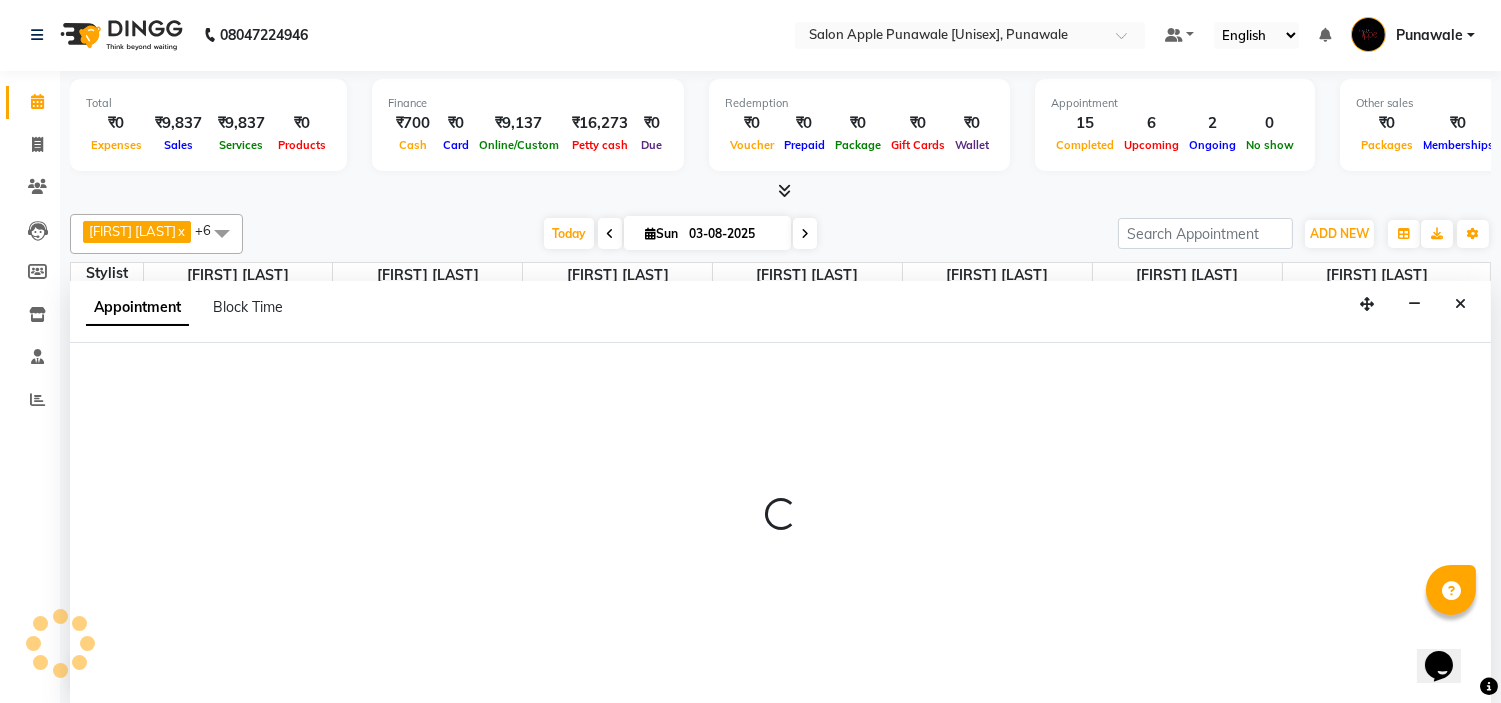 select on "85508" 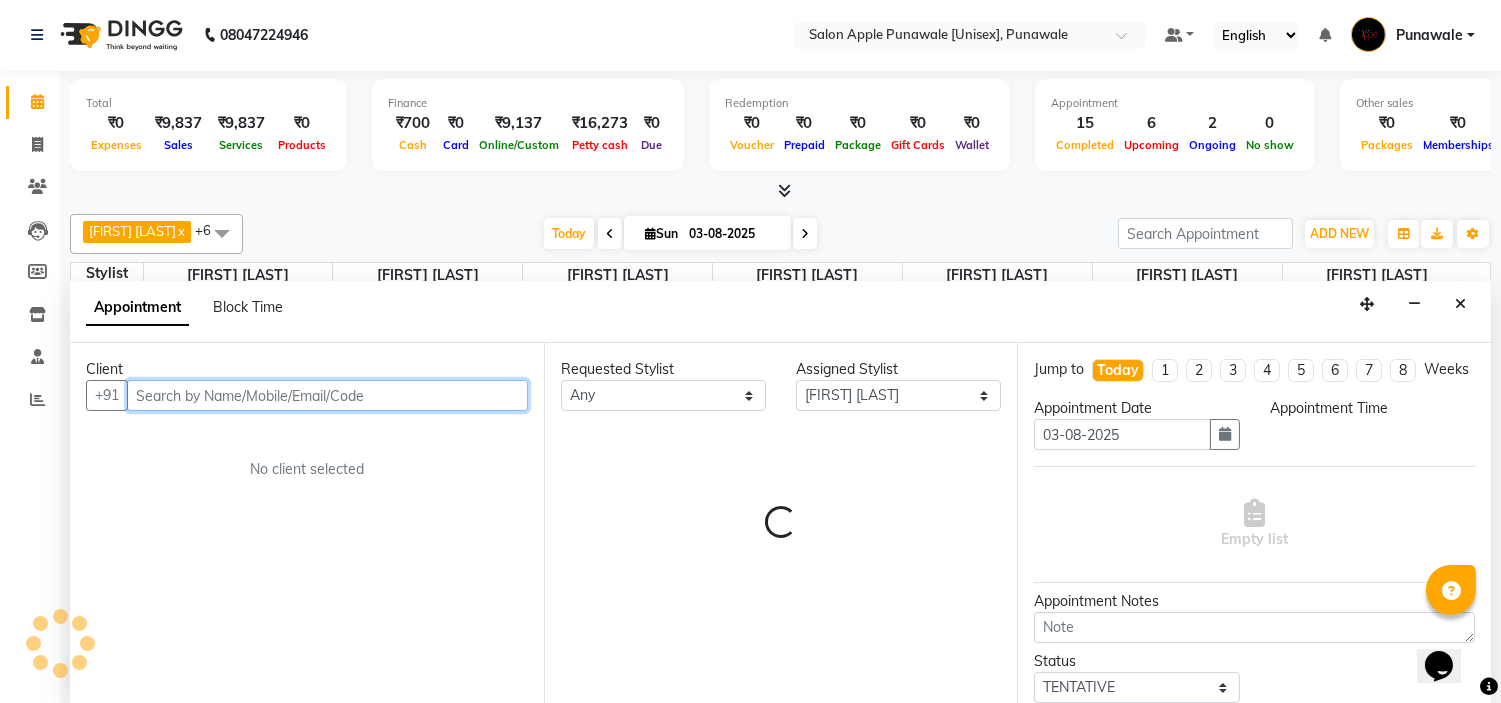 select on "675" 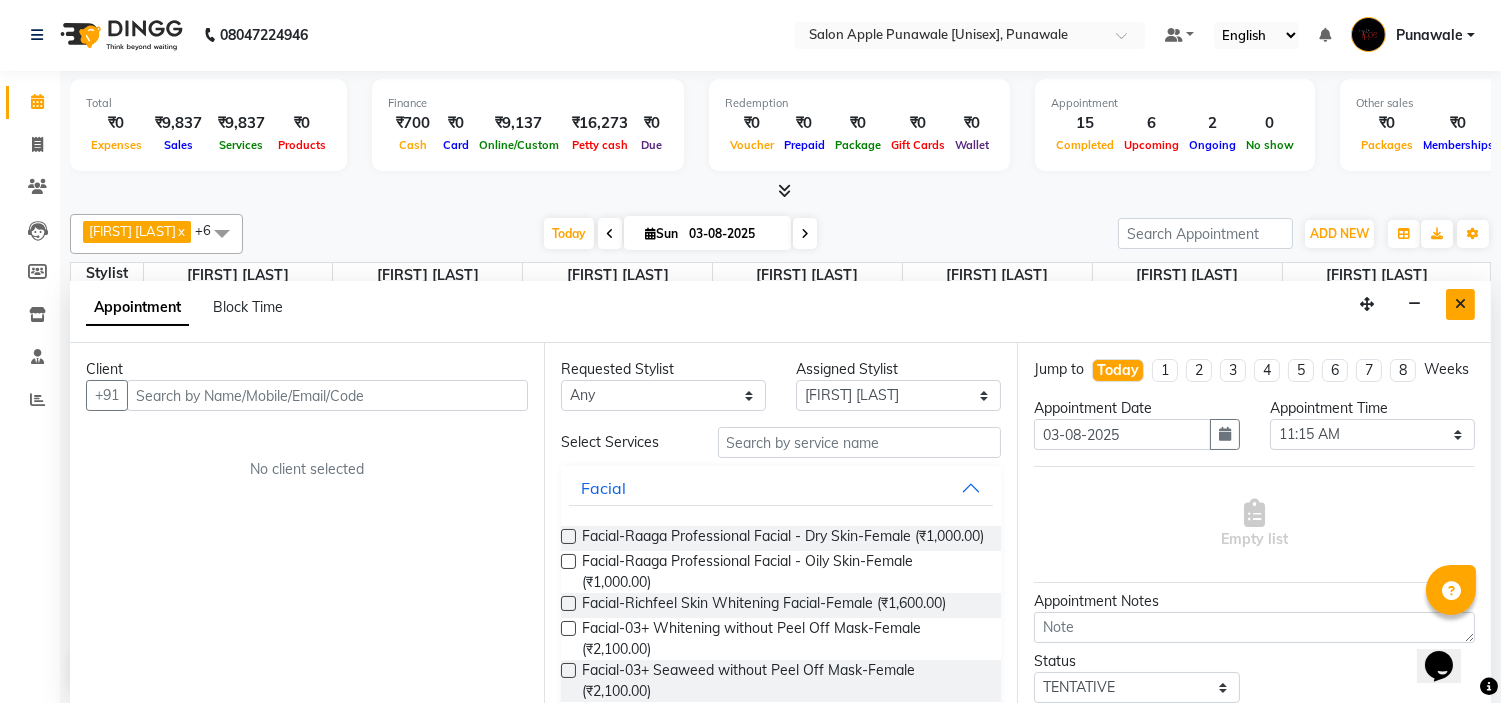 click at bounding box center (1460, 304) 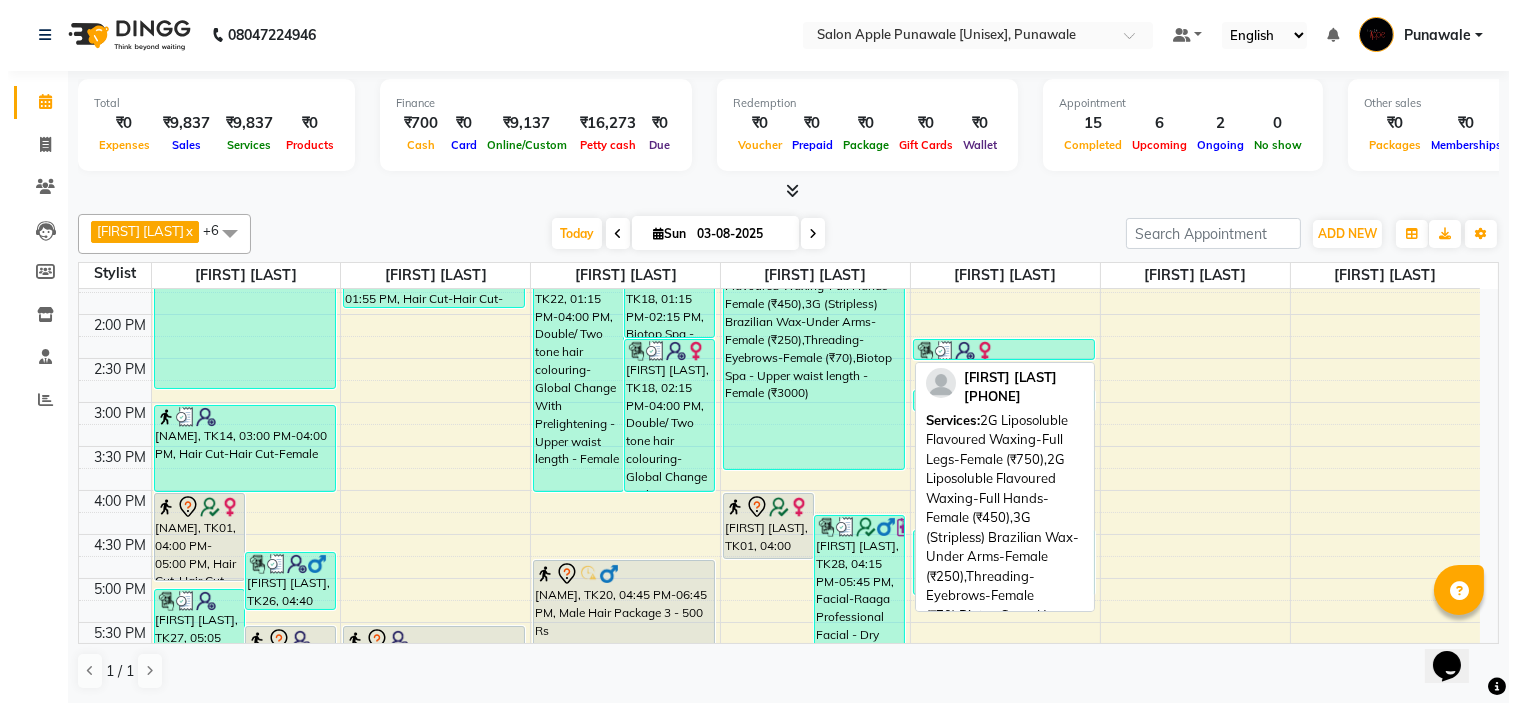 scroll, scrollTop: 333, scrollLeft: 0, axis: vertical 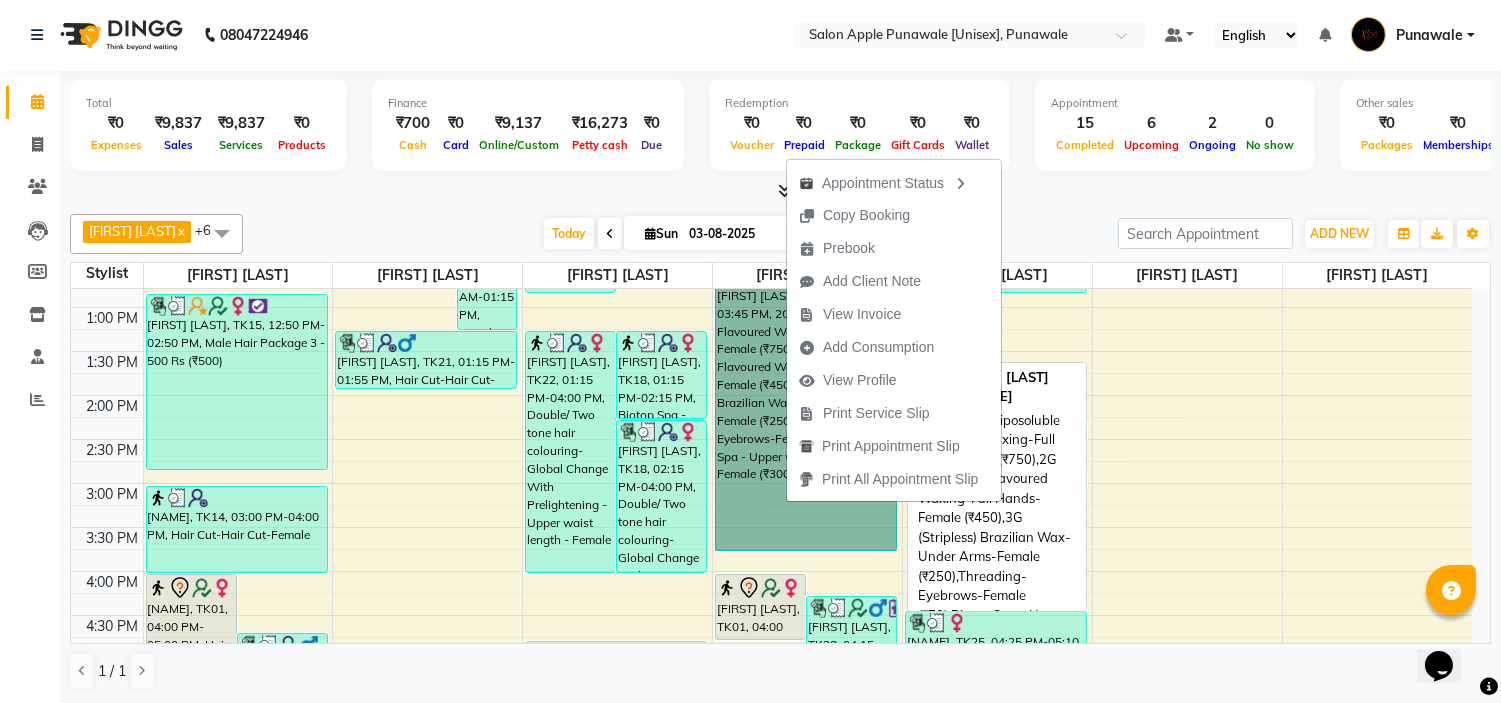 click on "[FIRST] [LAST], TK10, 12:30 PM-03:45 PM, 2G Liposoluble Flavoured Waxing-Full Legs-Female (₹750),2G Liposoluble Flavoured Waxing-Full Hands-Female (₹450),3G (Stripless) Brazilian Wax-Under Arms-Female (₹250),Threading-Eyebrows-Female (₹70),Biotop Spa - Upper waist length - Female (₹3000)" at bounding box center (806, 408) 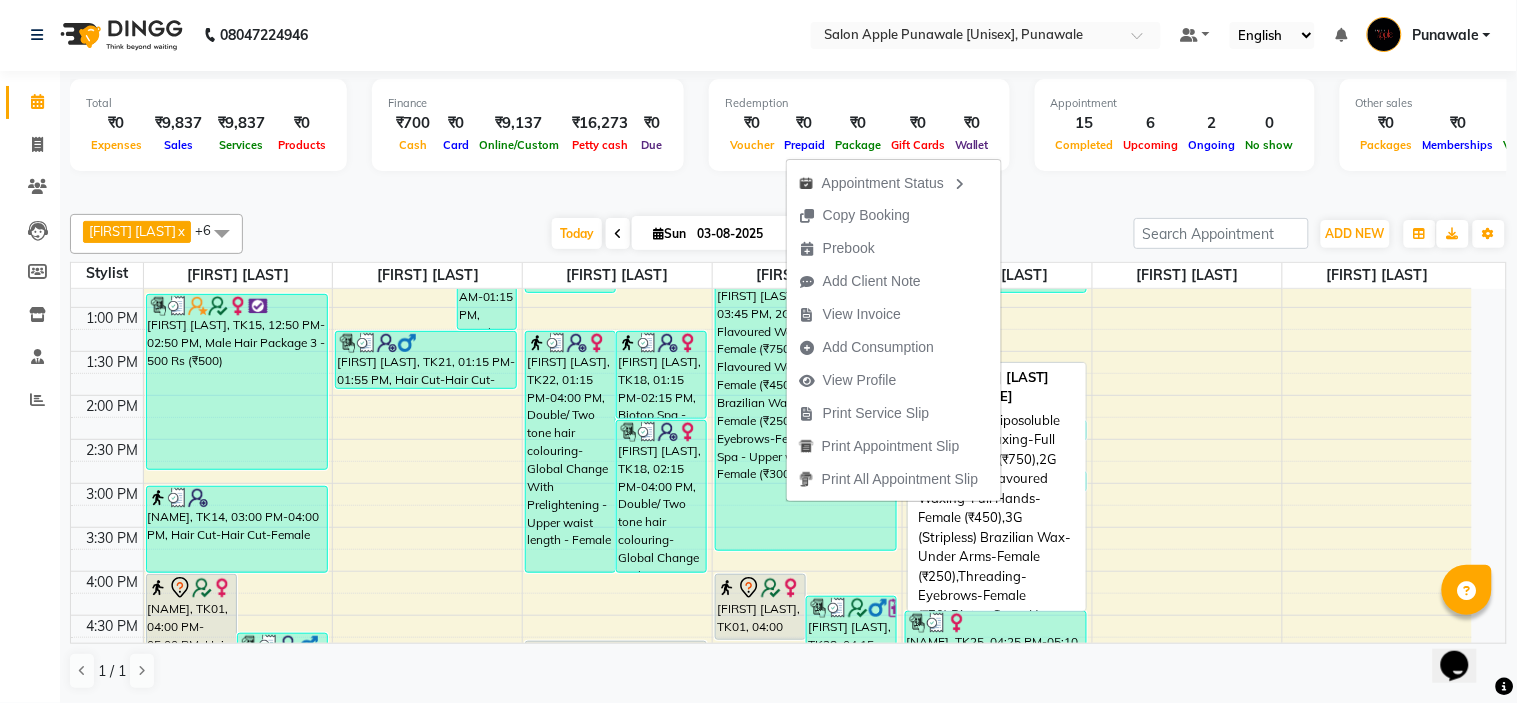 select on "3" 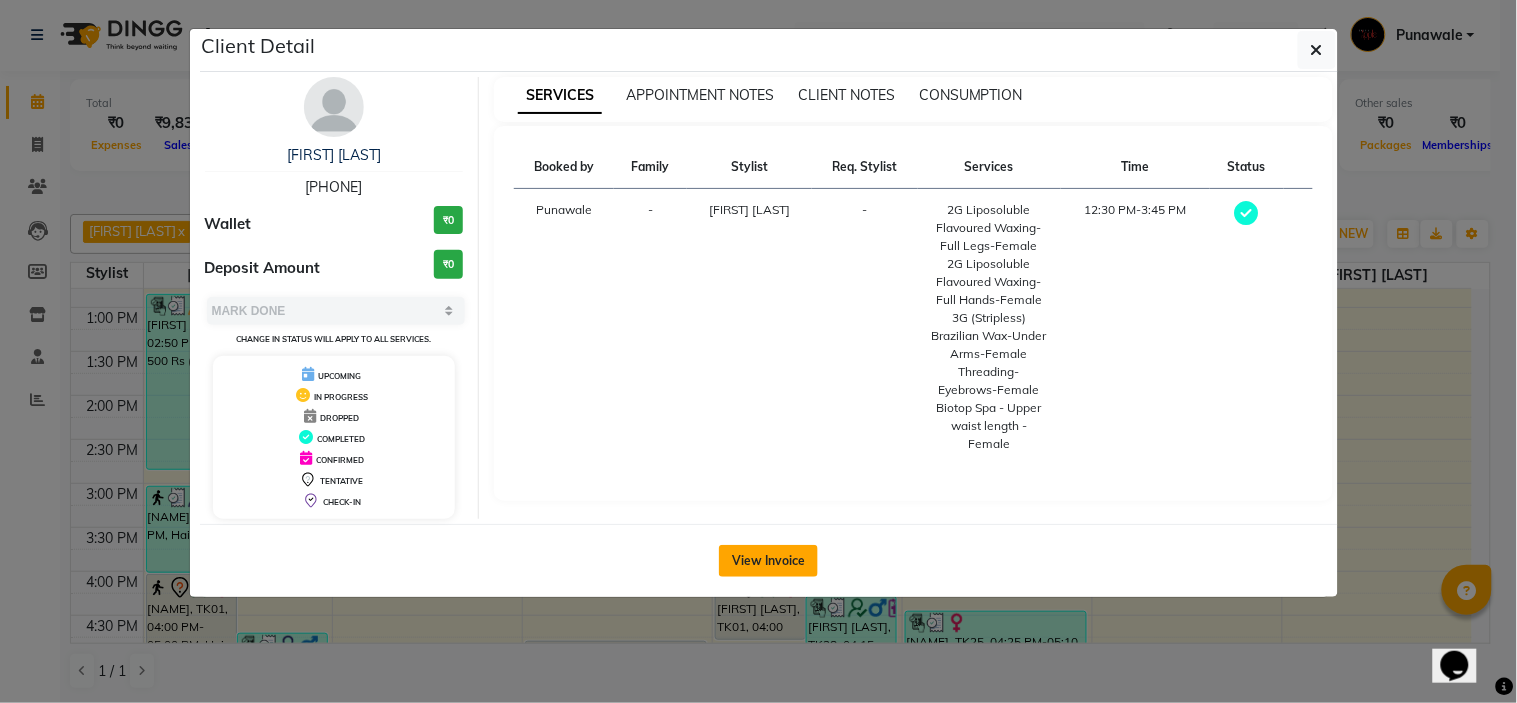 click on "View Invoice" 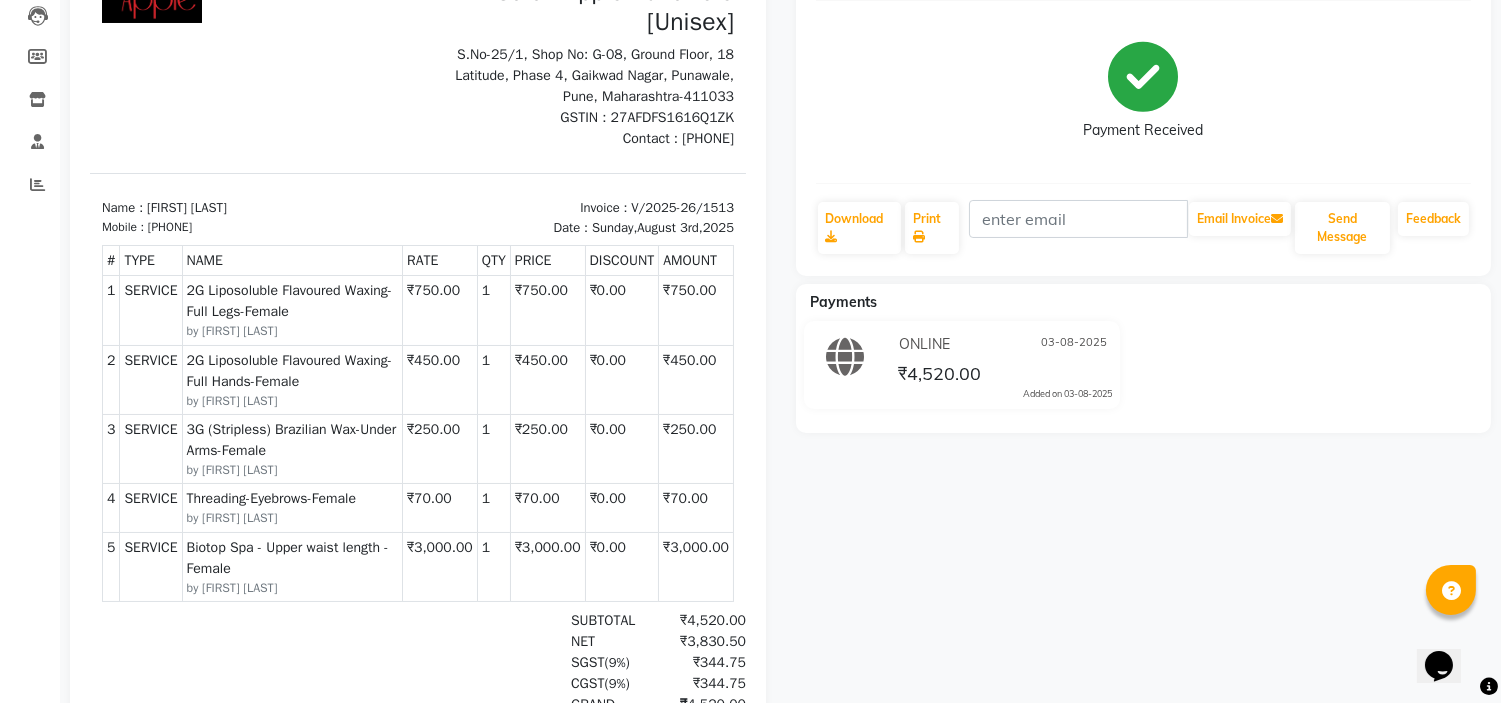 scroll, scrollTop: 222, scrollLeft: 0, axis: vertical 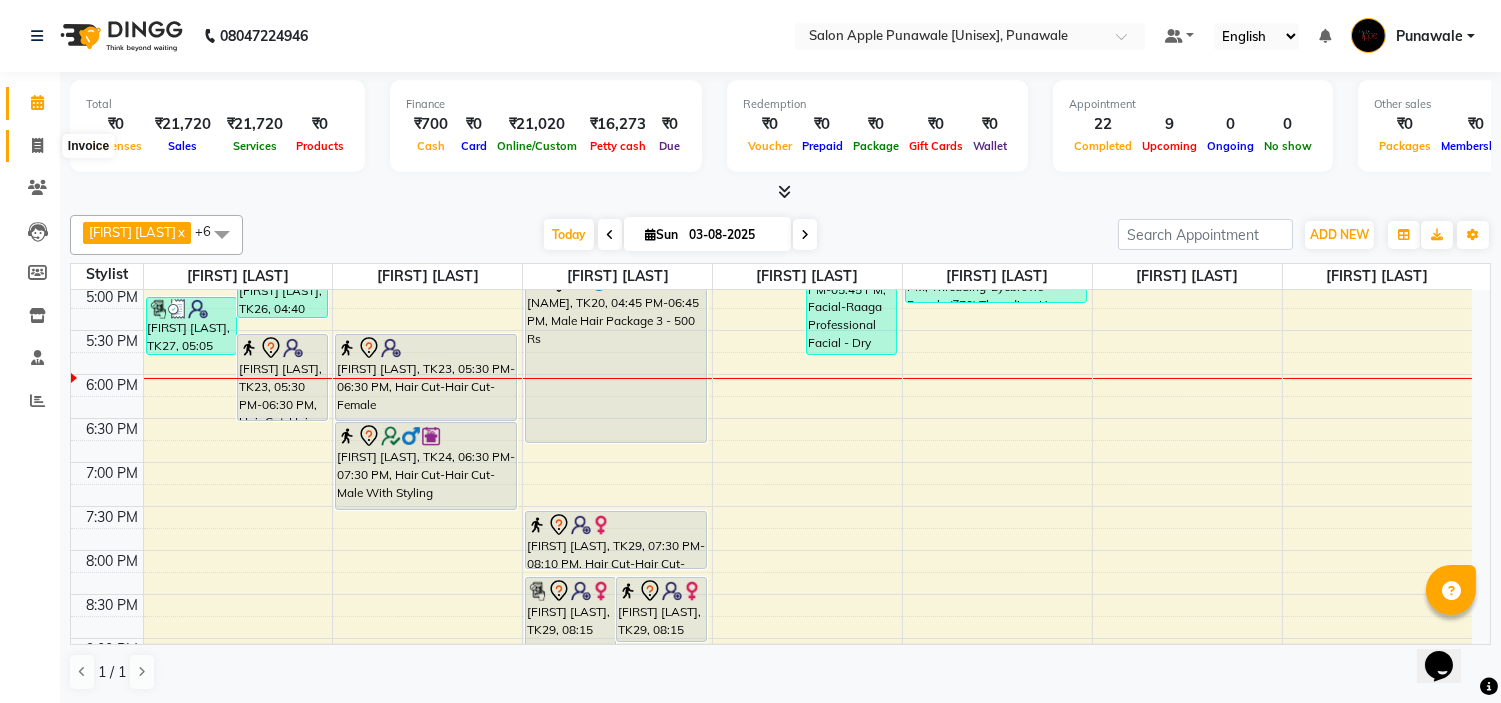 click 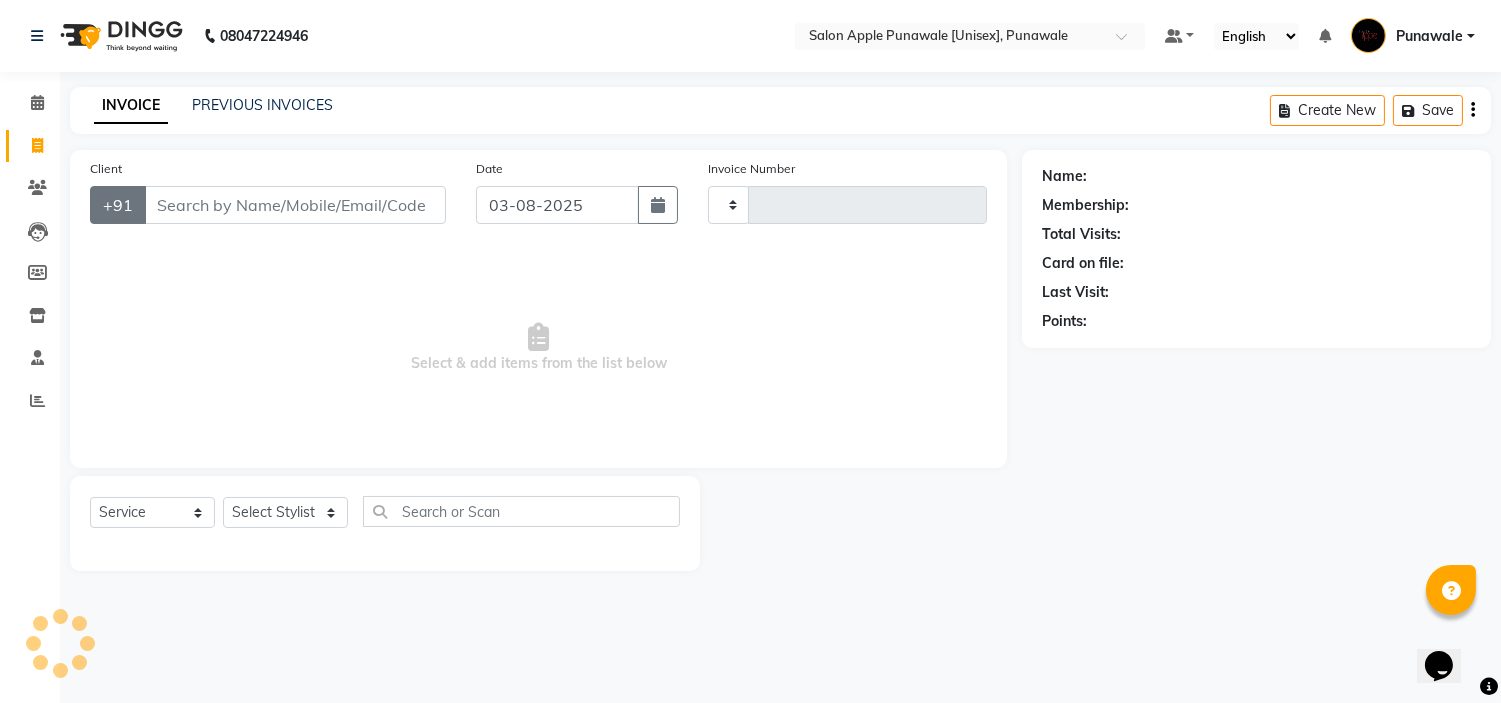 type on "1521" 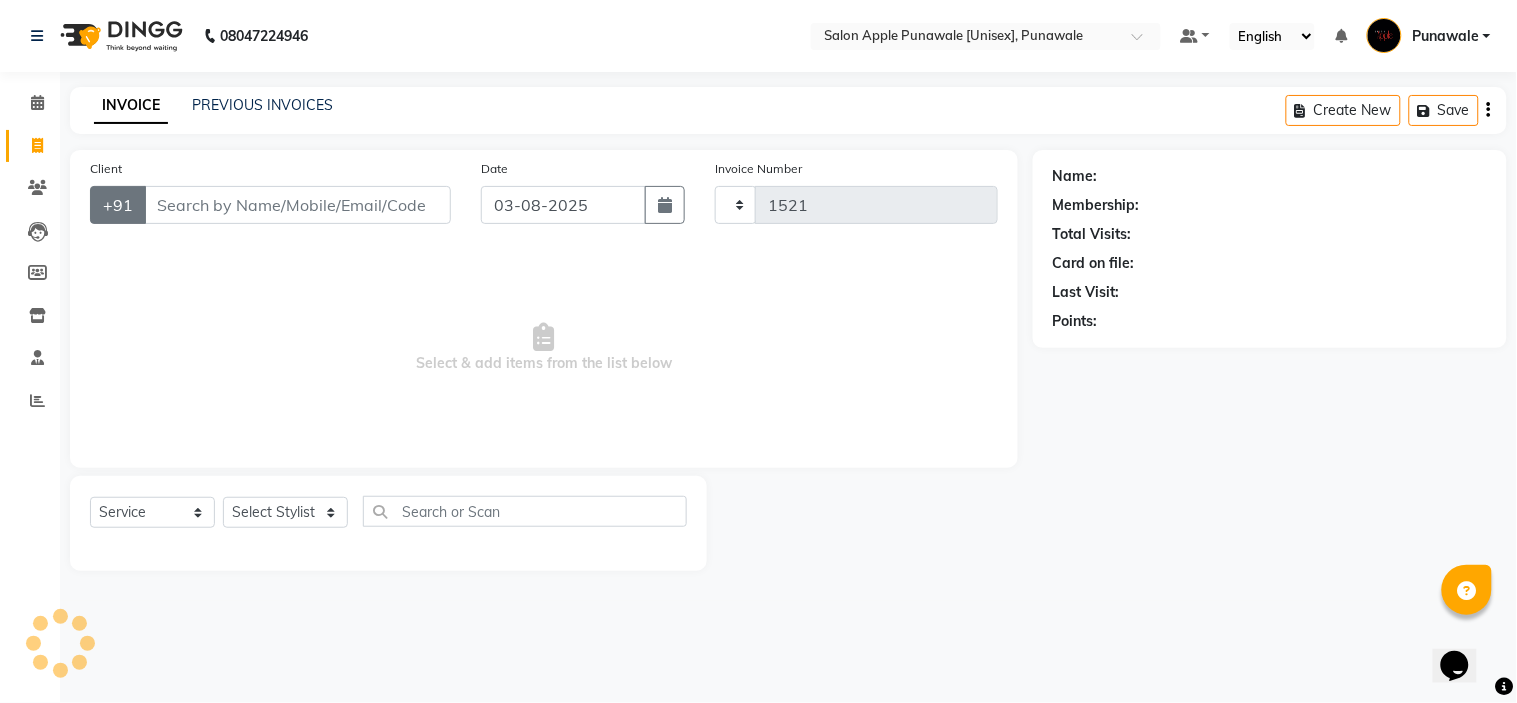 select on "5421" 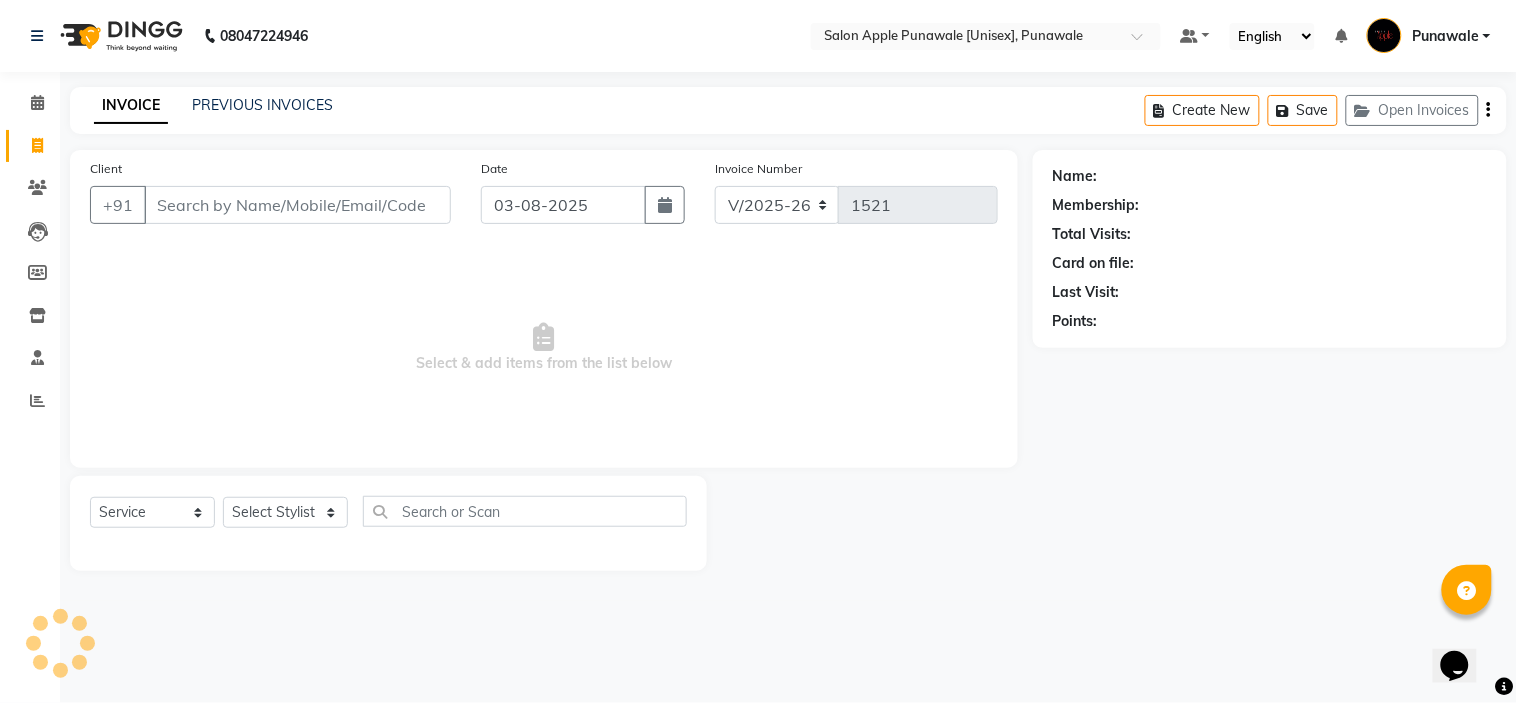 click on "Select  Service  Product  Membership  Package Voucher Prepaid Gift Card  Select Stylist" 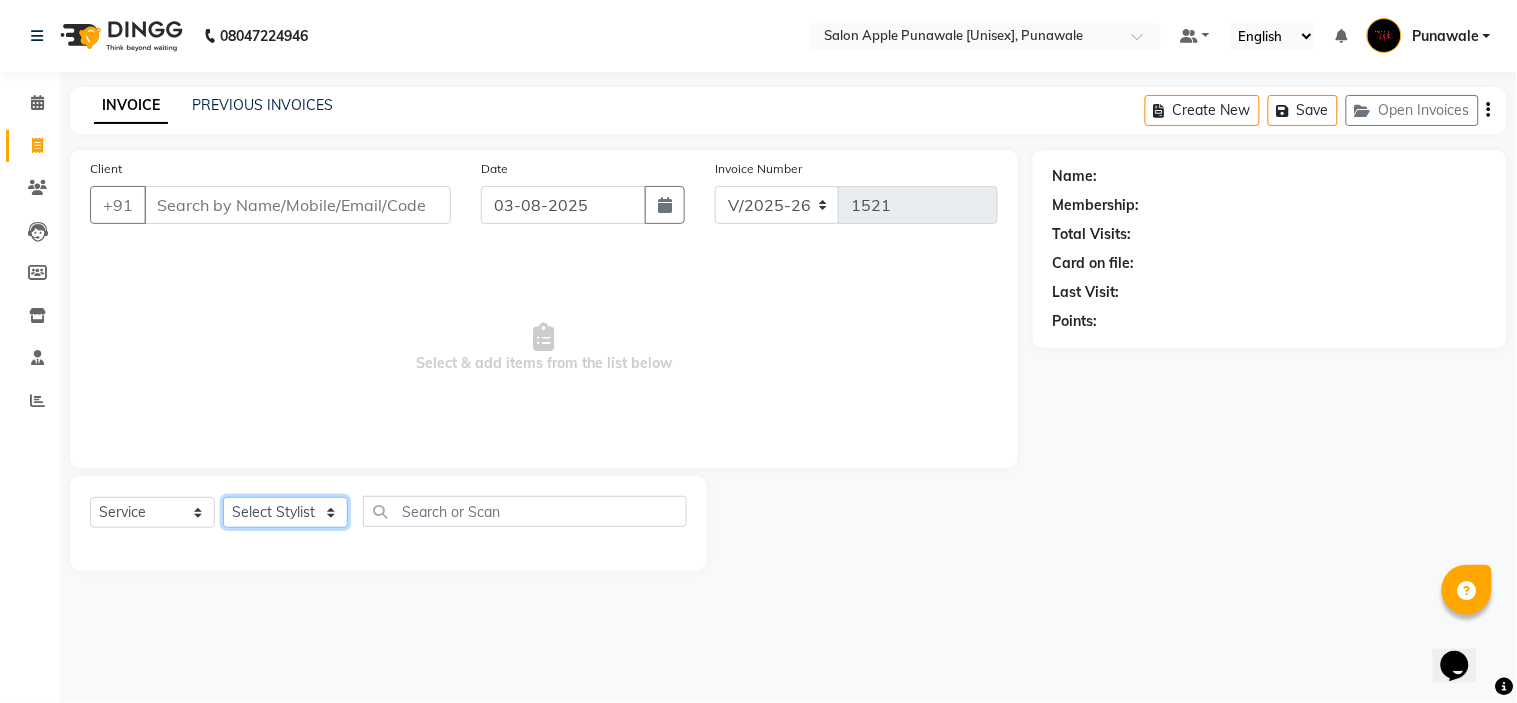 click on "Select Stylist" 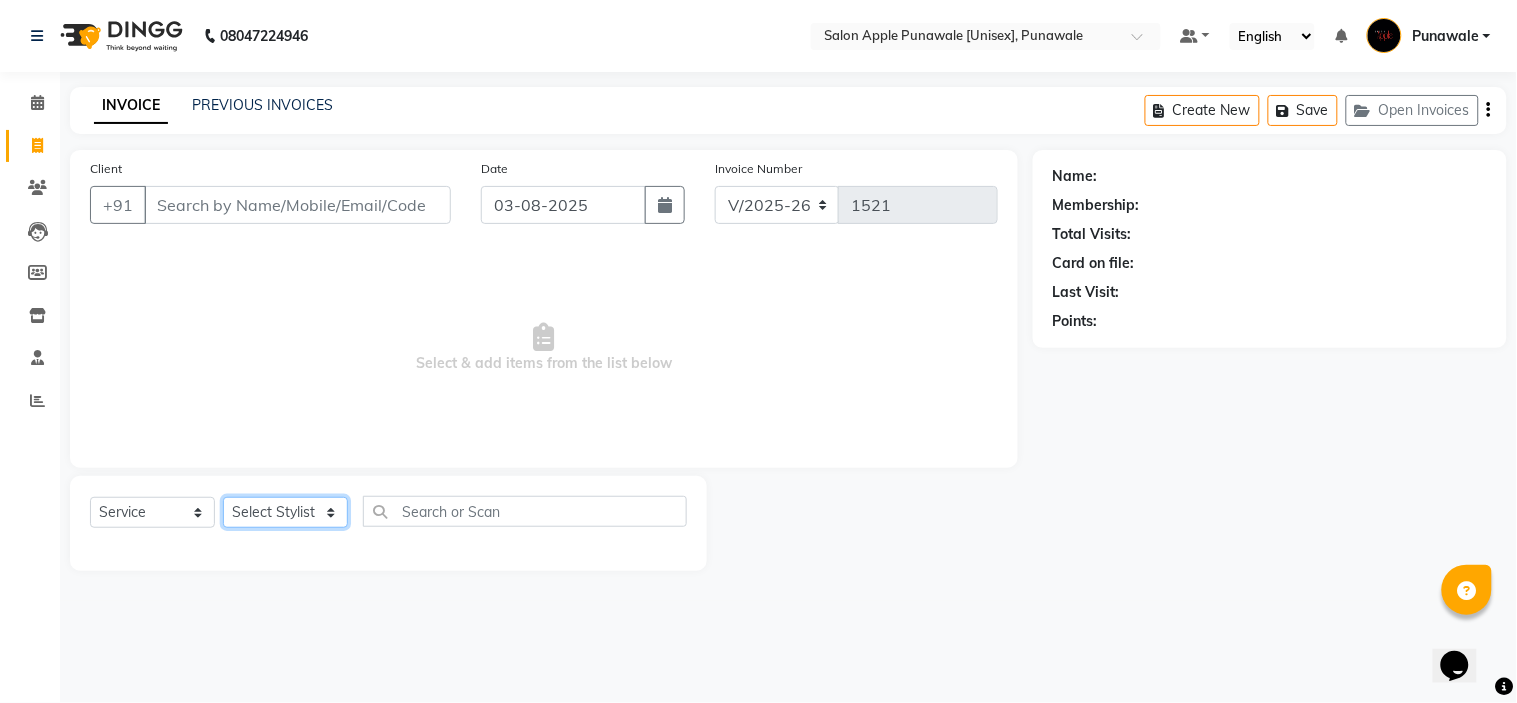 select on "48005" 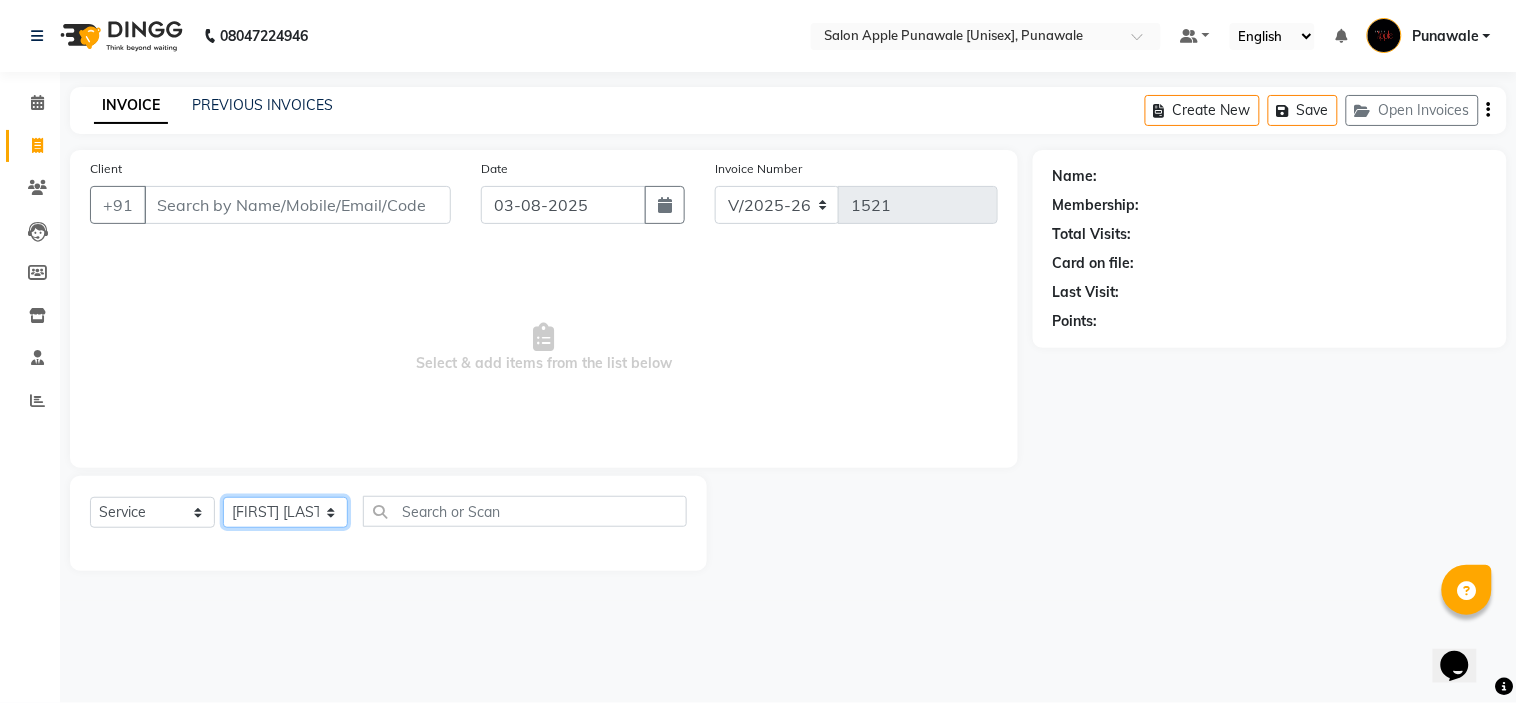 click on "Select Stylist Avi Sonawane Kamlesh Nikam Kaveri Nikam Pallavi Waghamare Shruti Khapake Sneha Jadhav Sohail Shaikh  Vivek Hire" 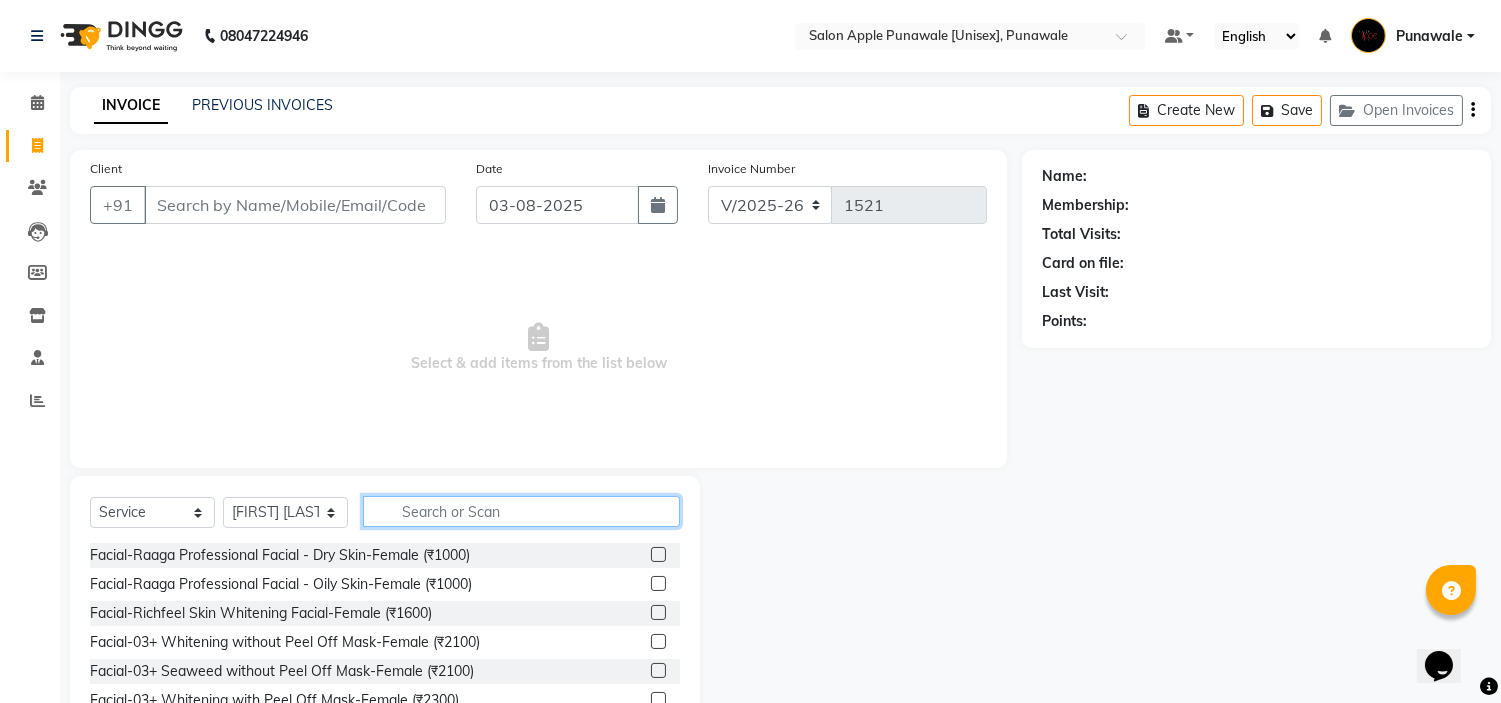 click 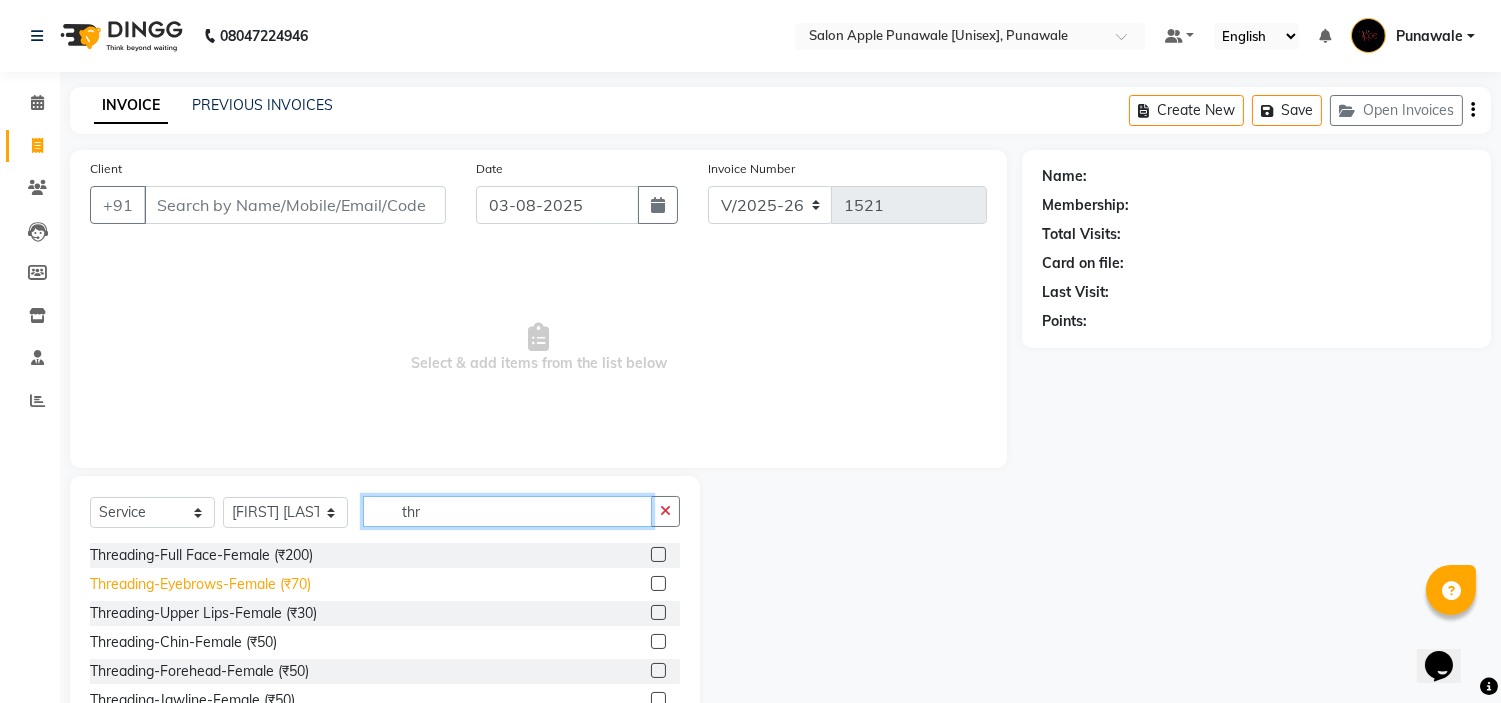 type on "thr" 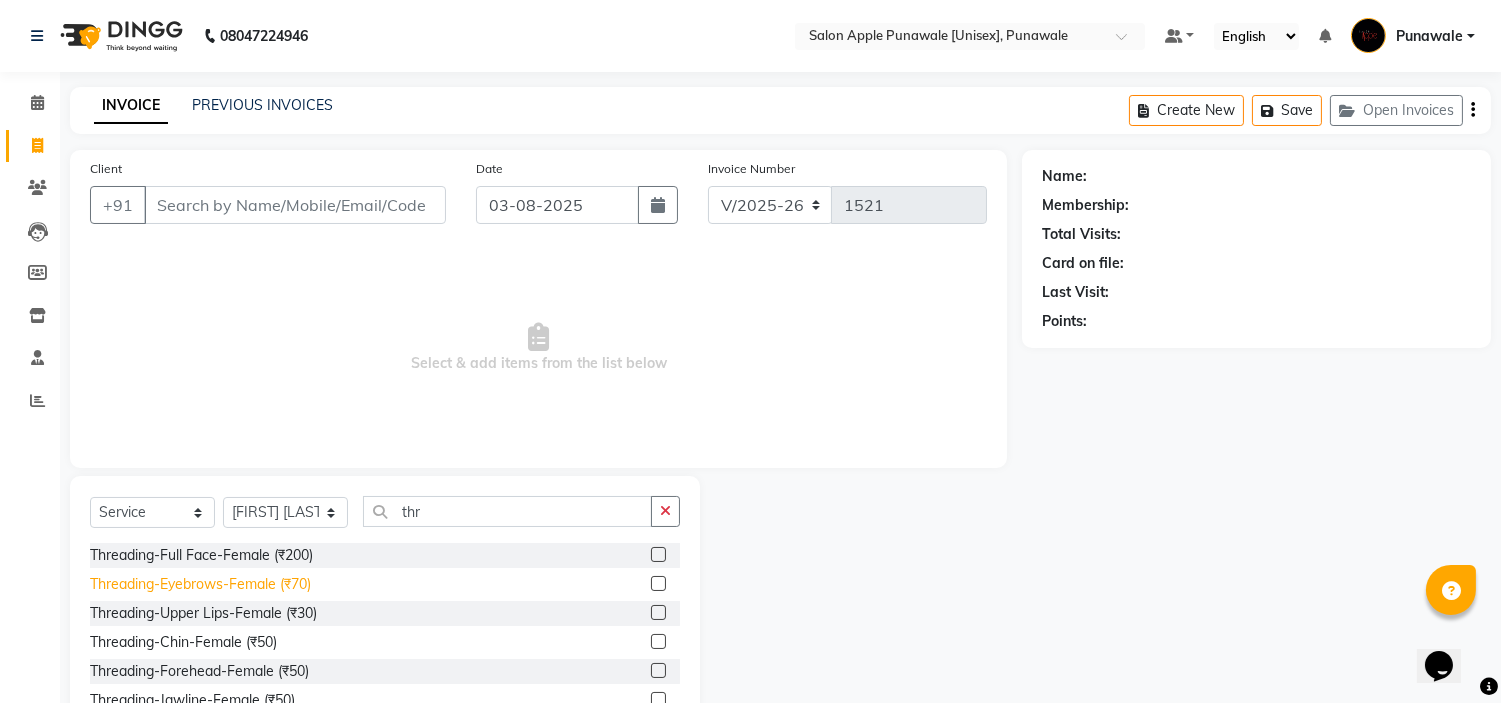 click on "Threading-Eyebrows-Female (₹70)" 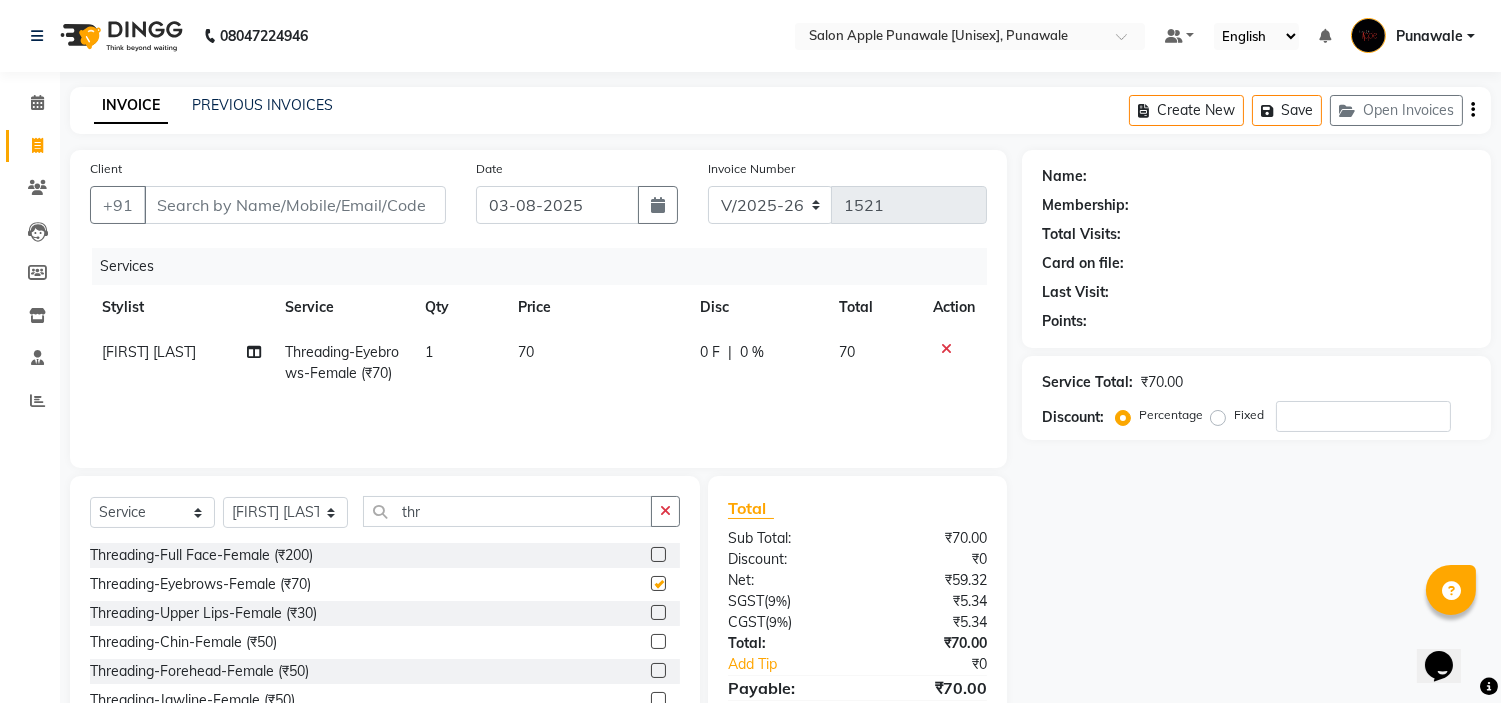 checkbox on "false" 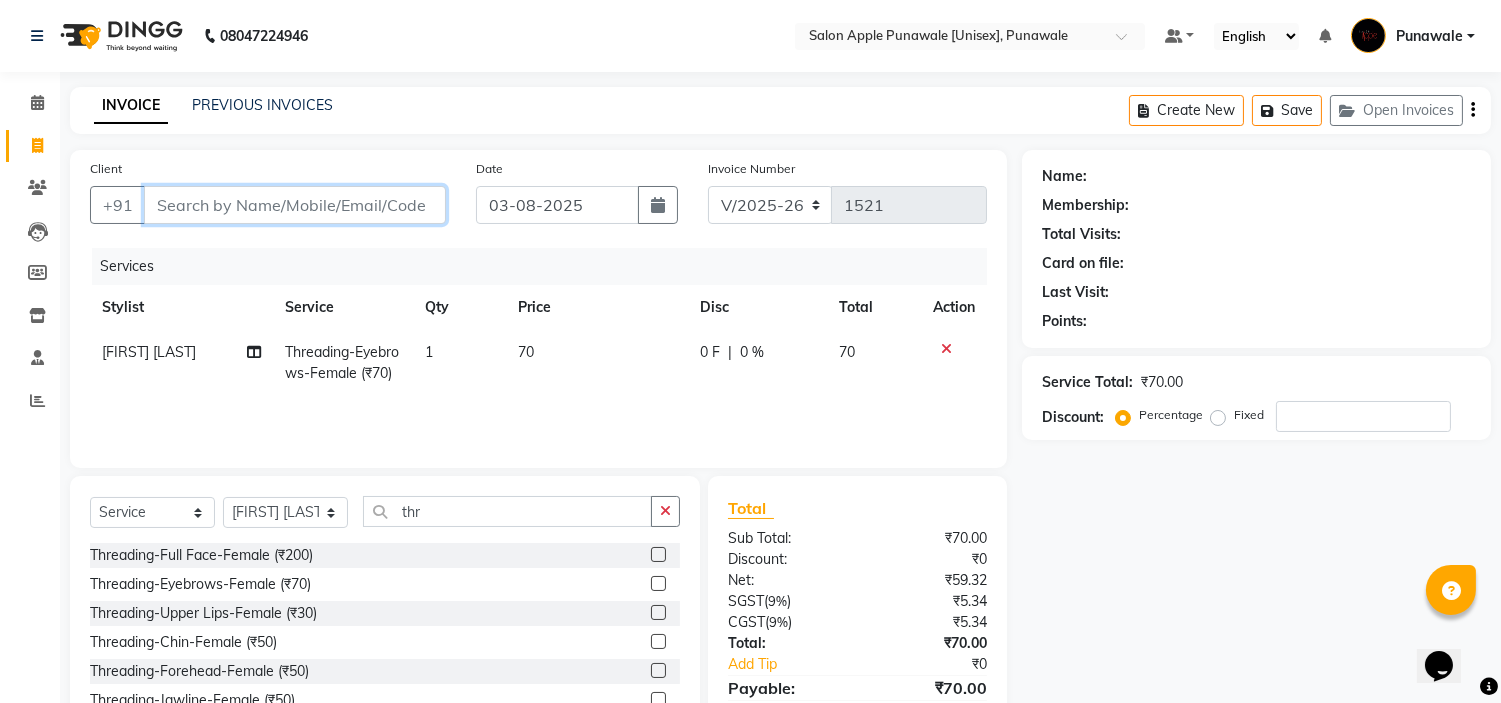 click on "Client" at bounding box center [295, 205] 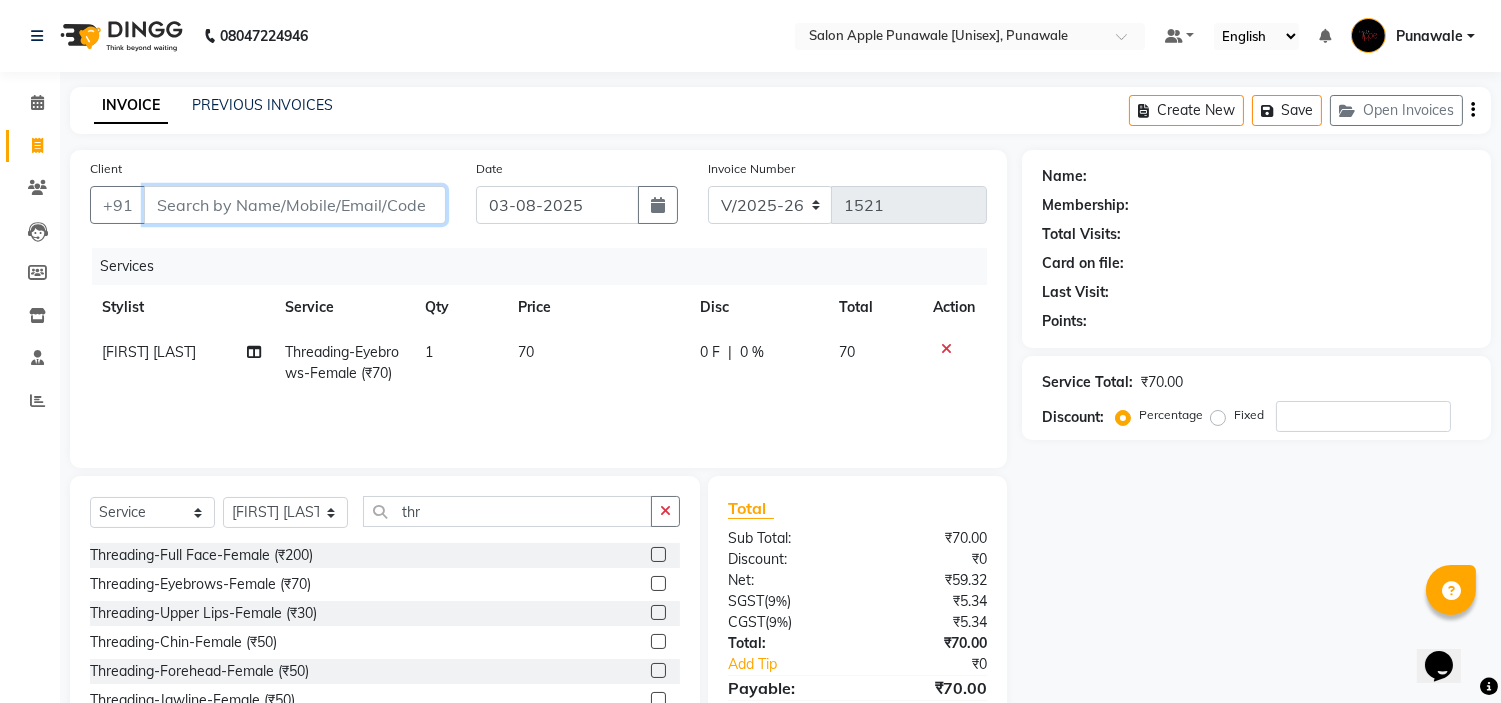 type on "9" 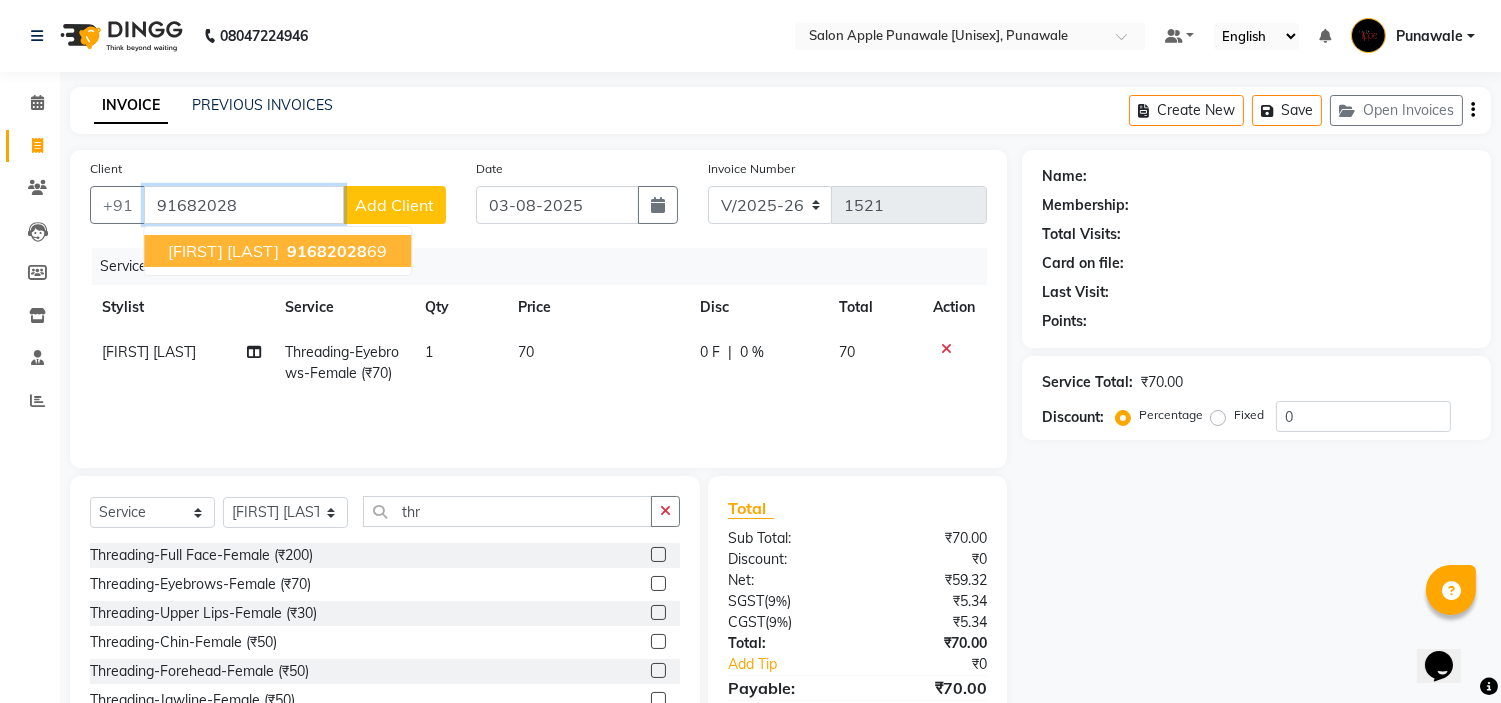 click on "[FIRST] [LAST]" at bounding box center [223, 251] 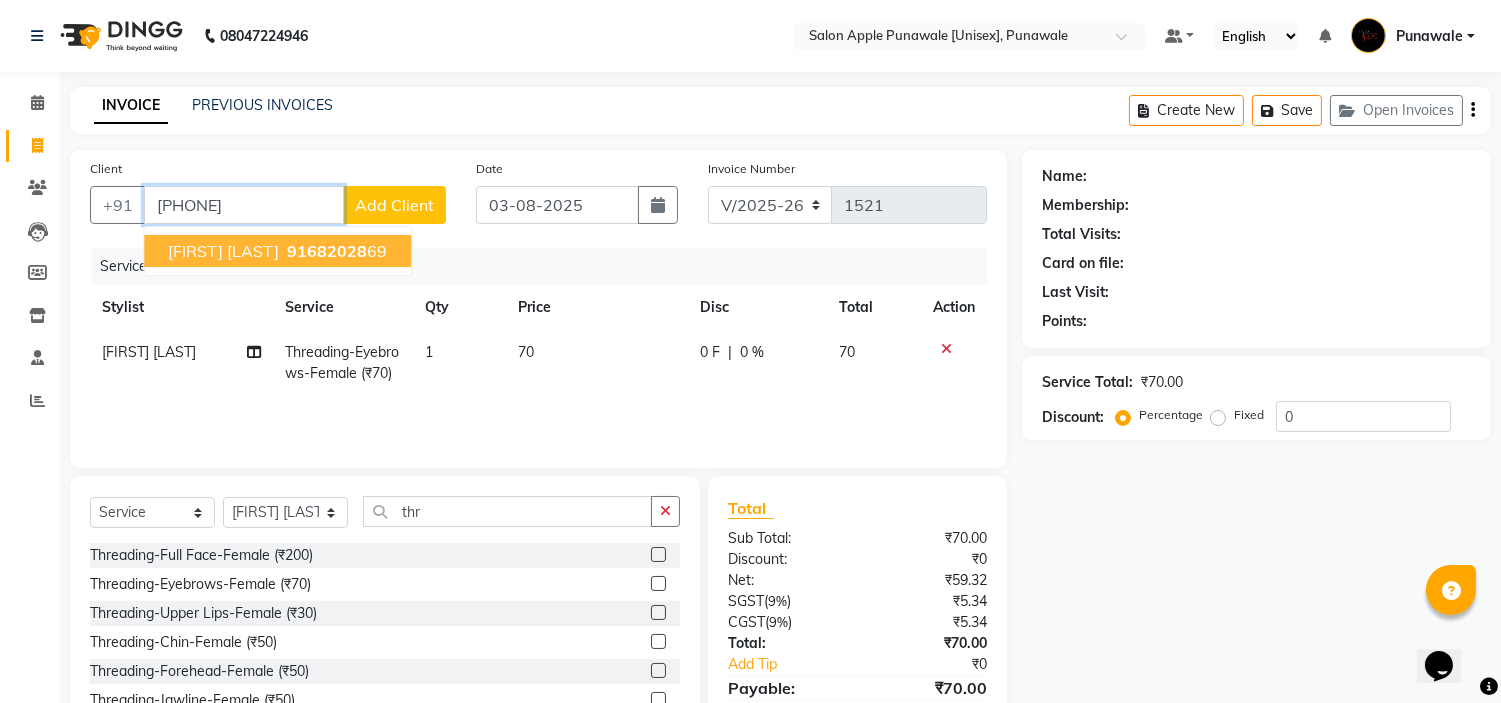 type on "[PHONE]" 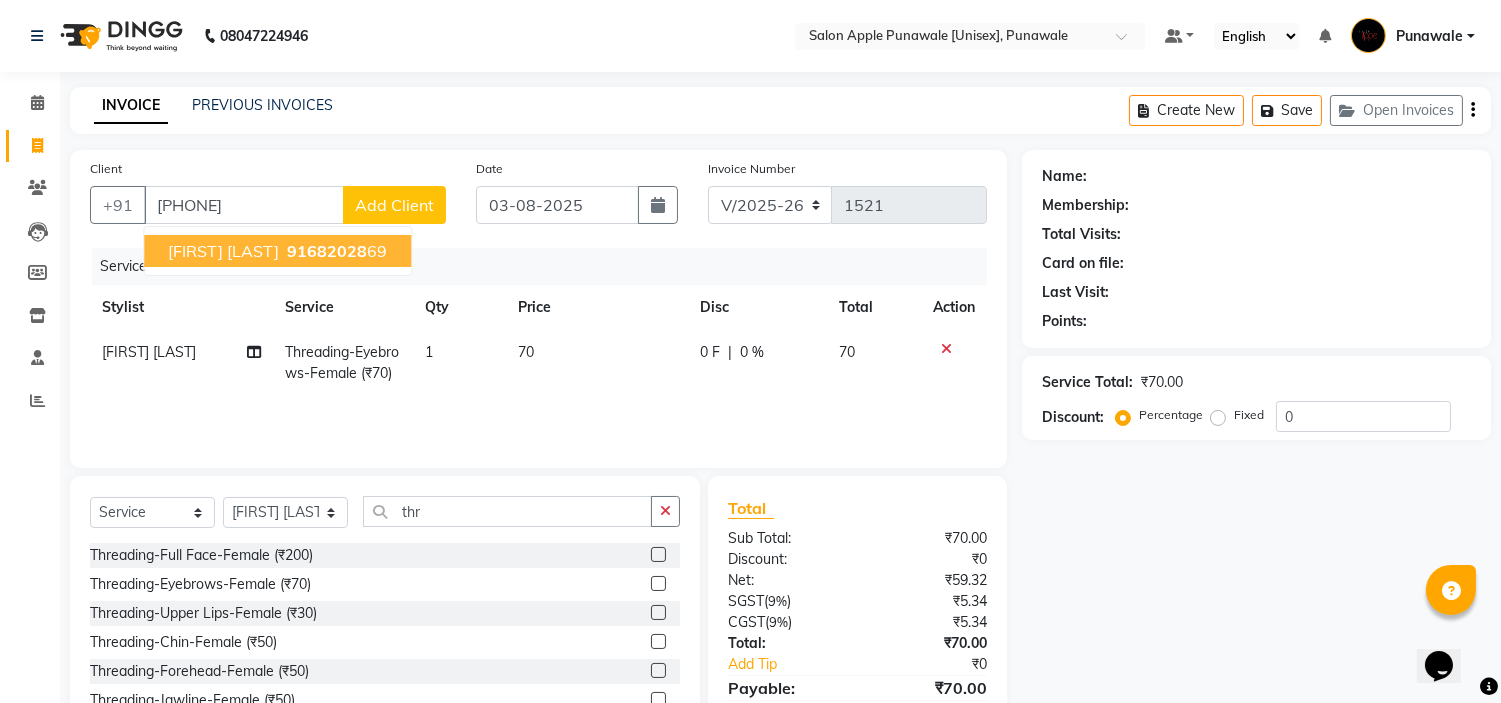 select on "1: Object" 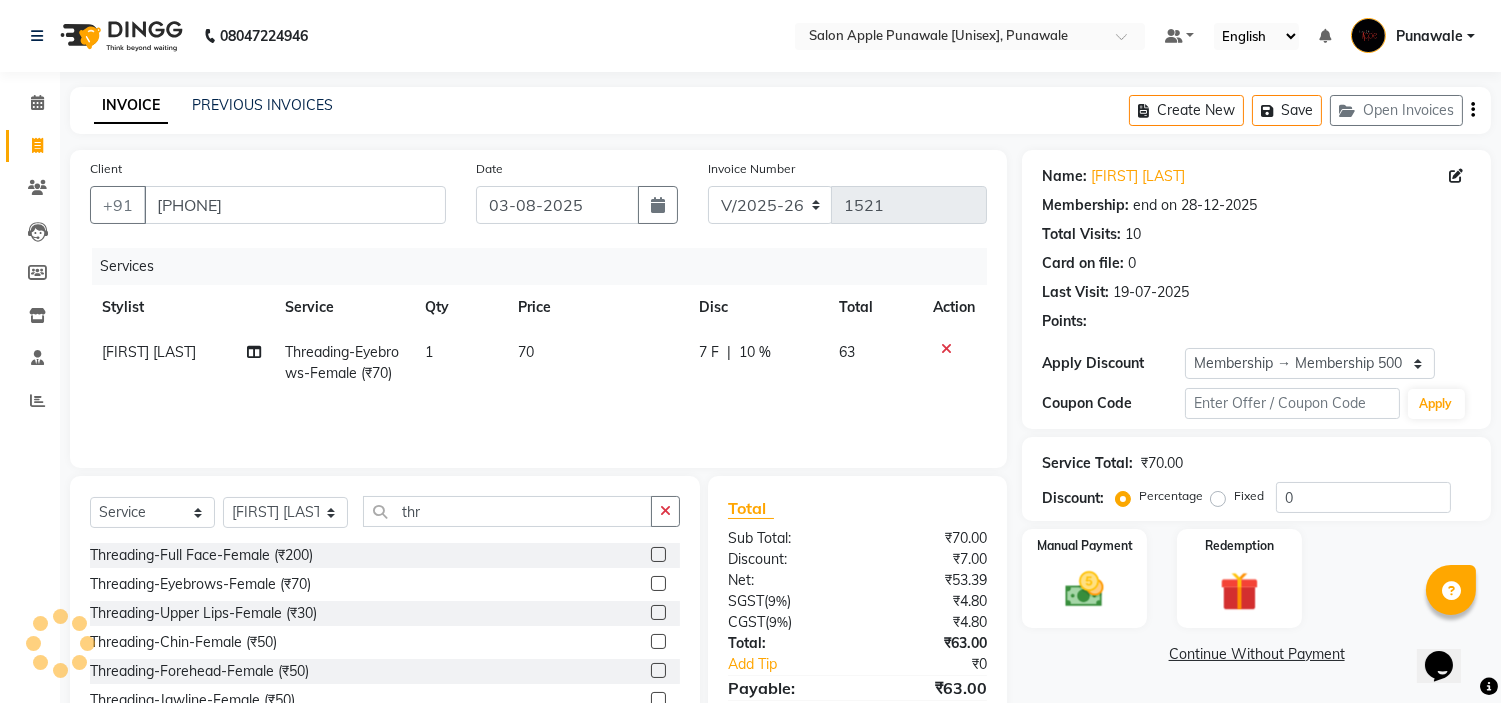 type on "10" 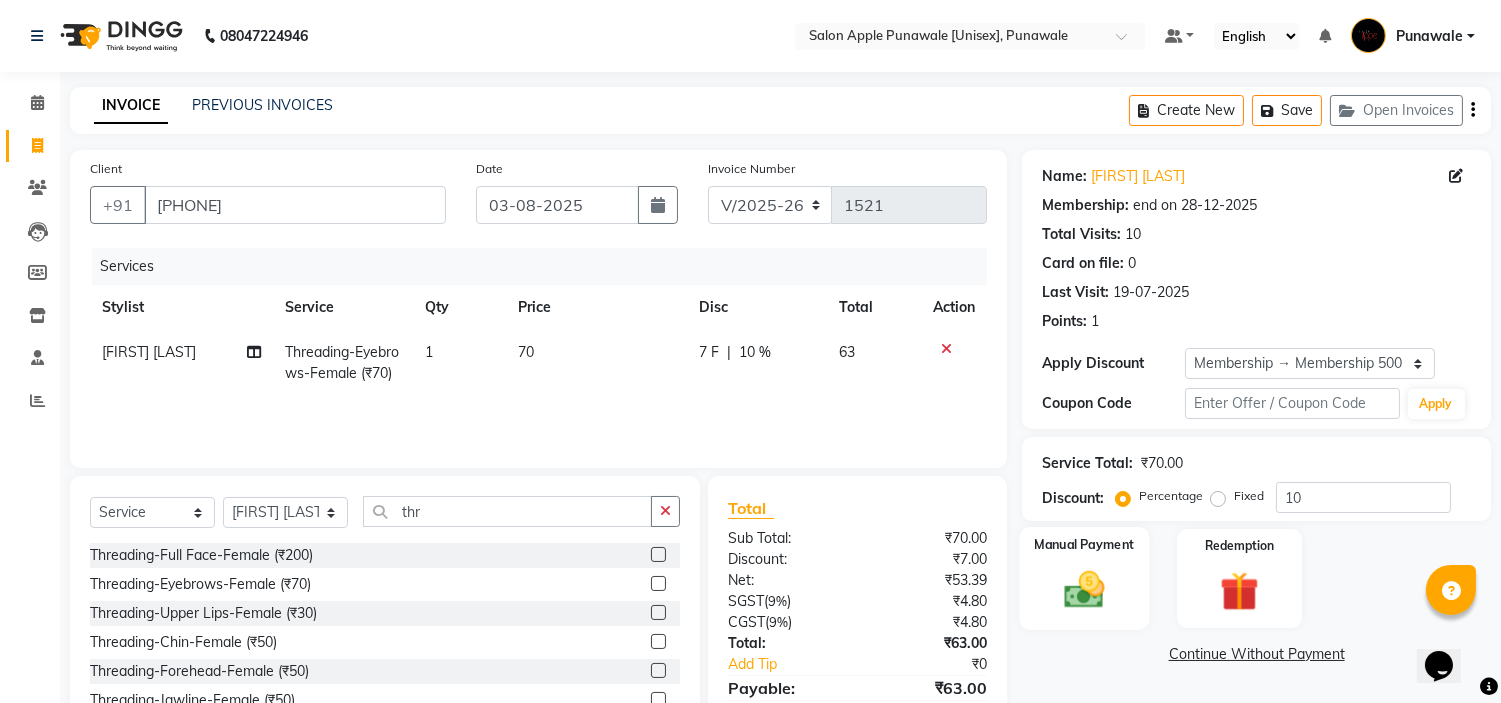 click 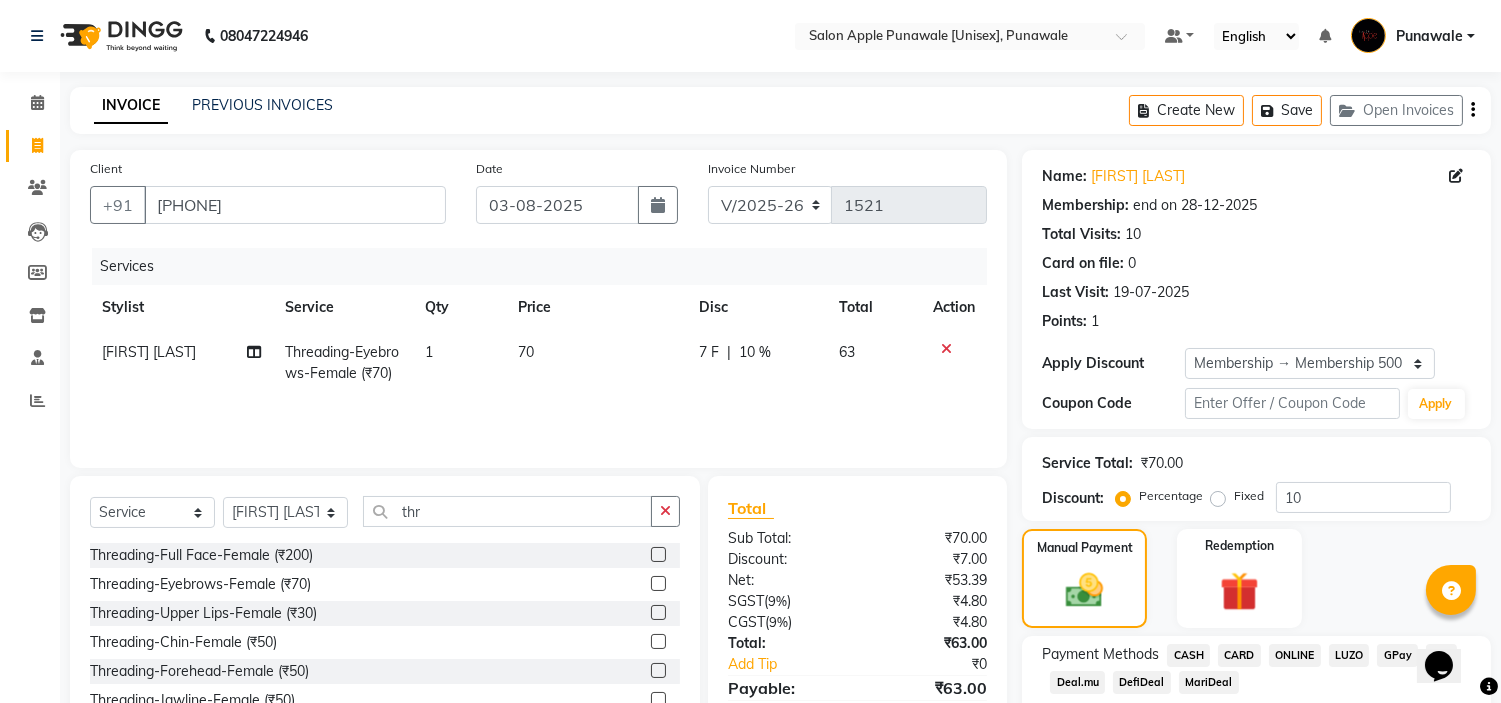 click on "ONLINE" 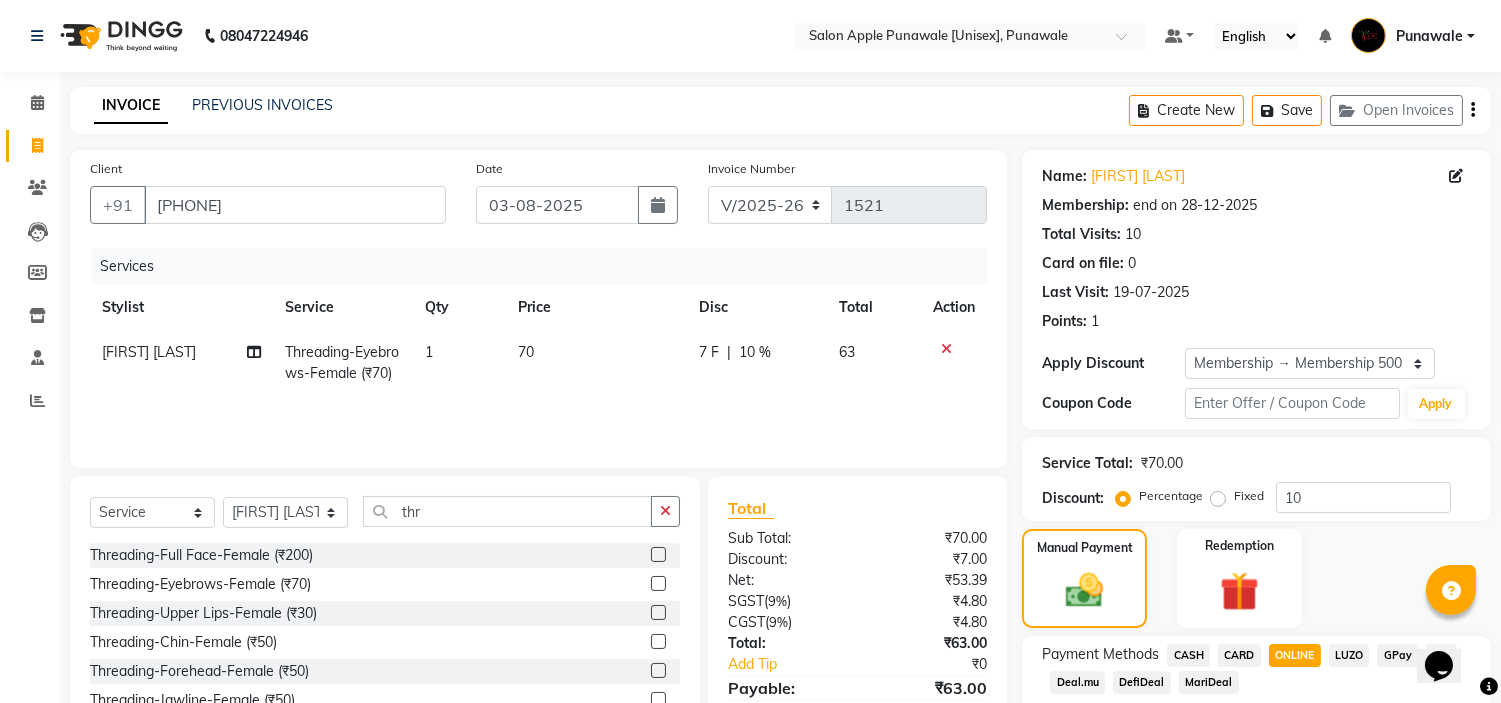 scroll, scrollTop: 180, scrollLeft: 0, axis: vertical 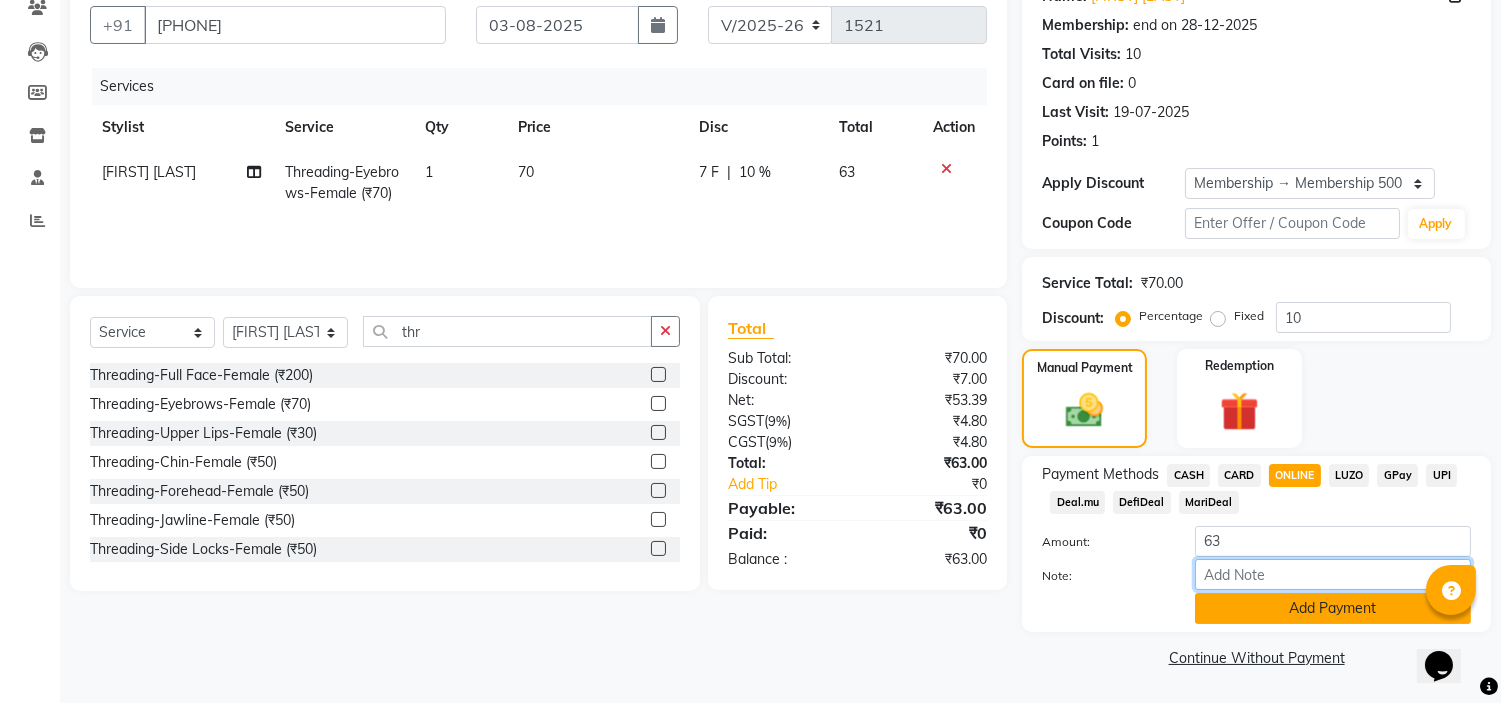 drag, startPoint x: 1262, startPoint y: 585, endPoint x: 1262, endPoint y: 612, distance: 27 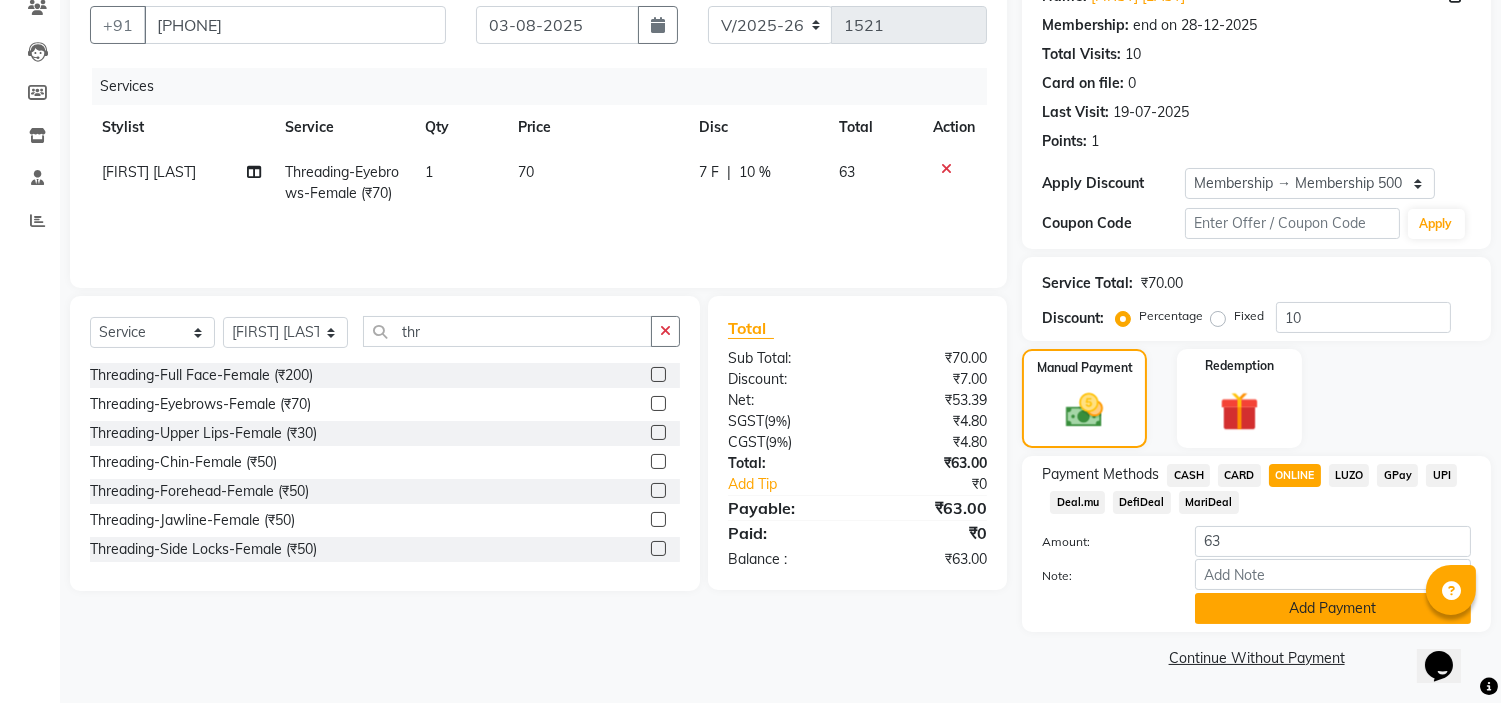 click on "Add Payment" 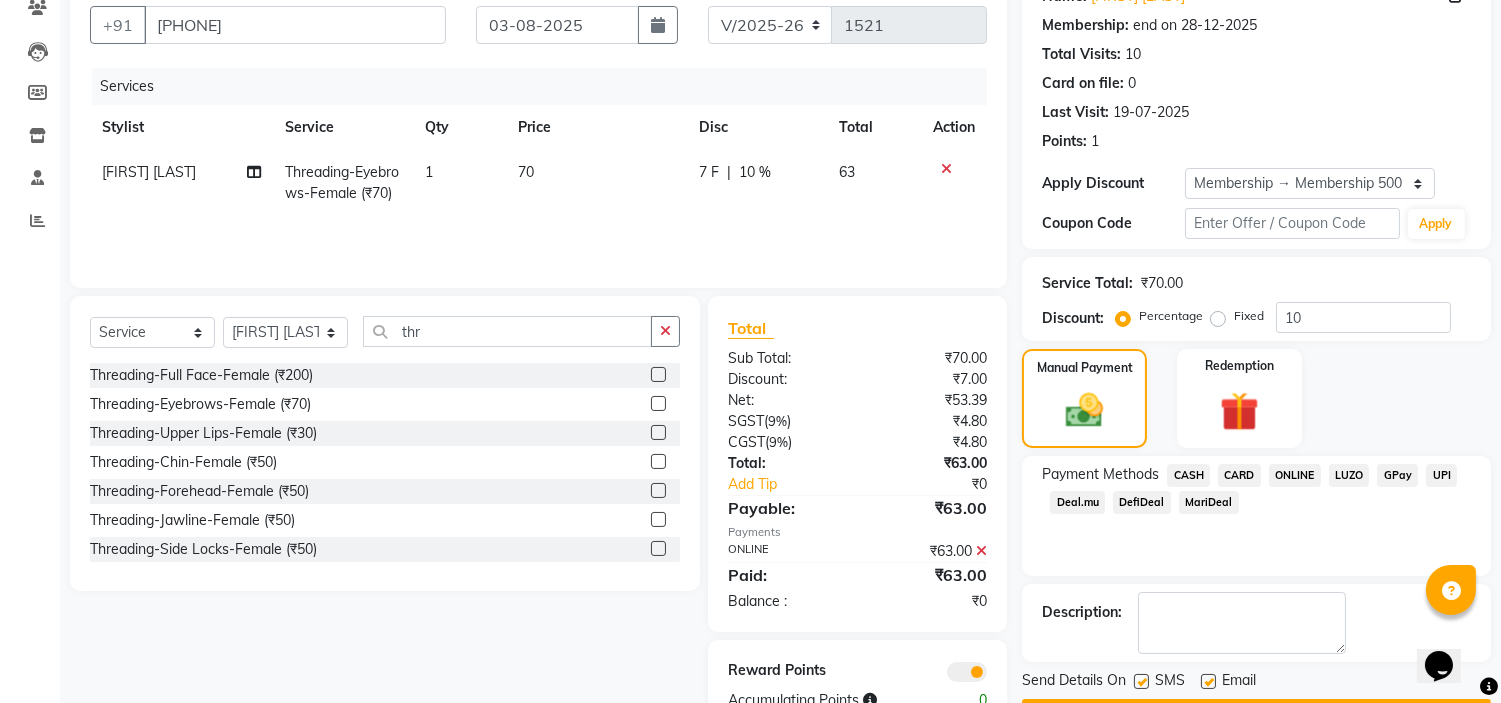scroll, scrollTop: 240, scrollLeft: 0, axis: vertical 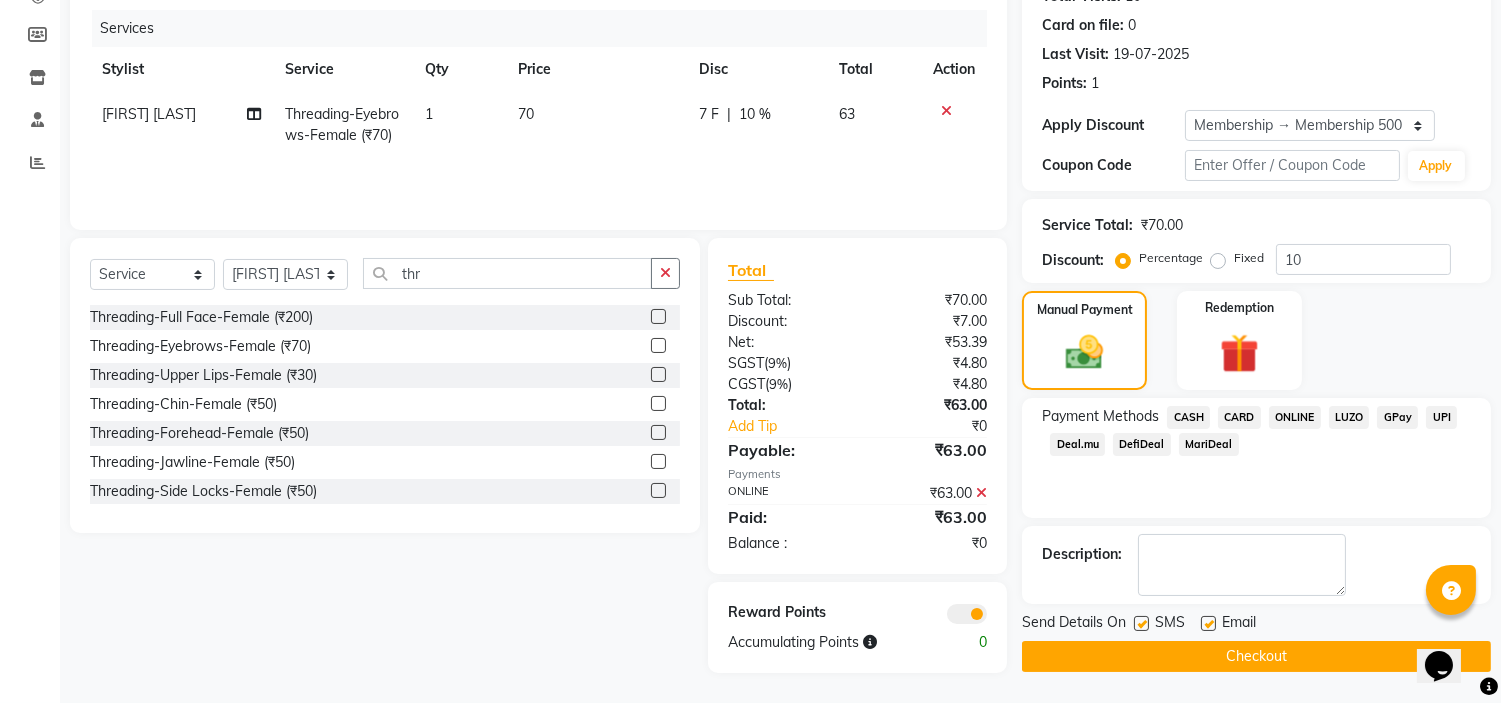 click on "Checkout" 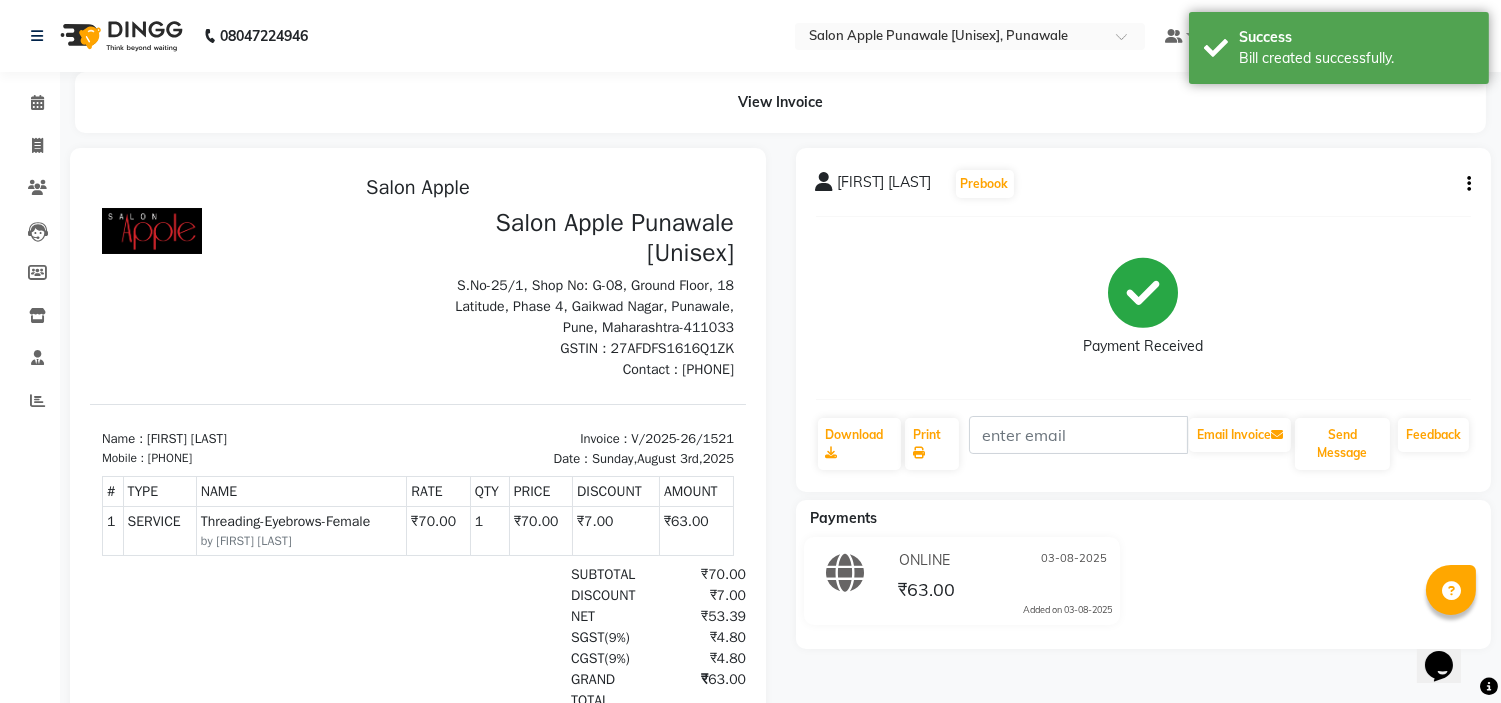 scroll, scrollTop: 0, scrollLeft: 0, axis: both 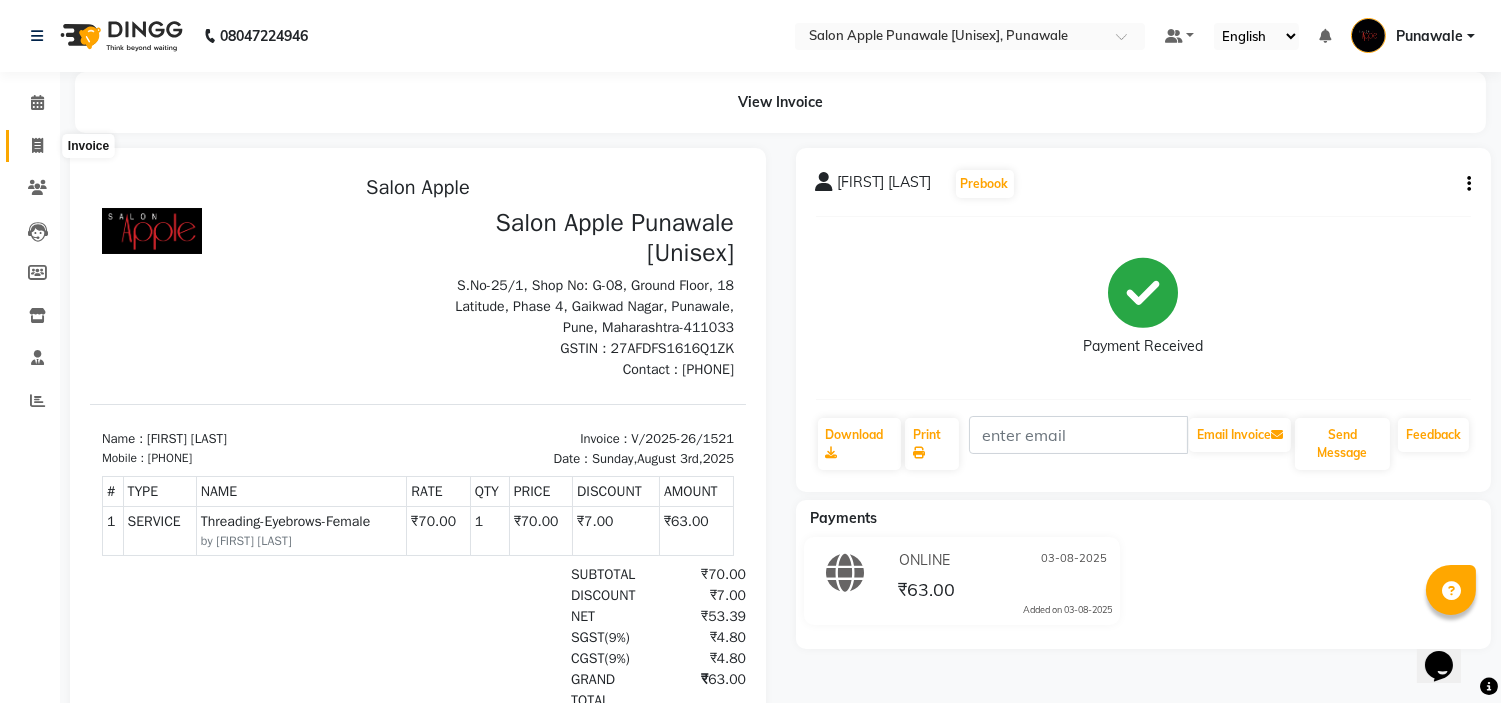 click 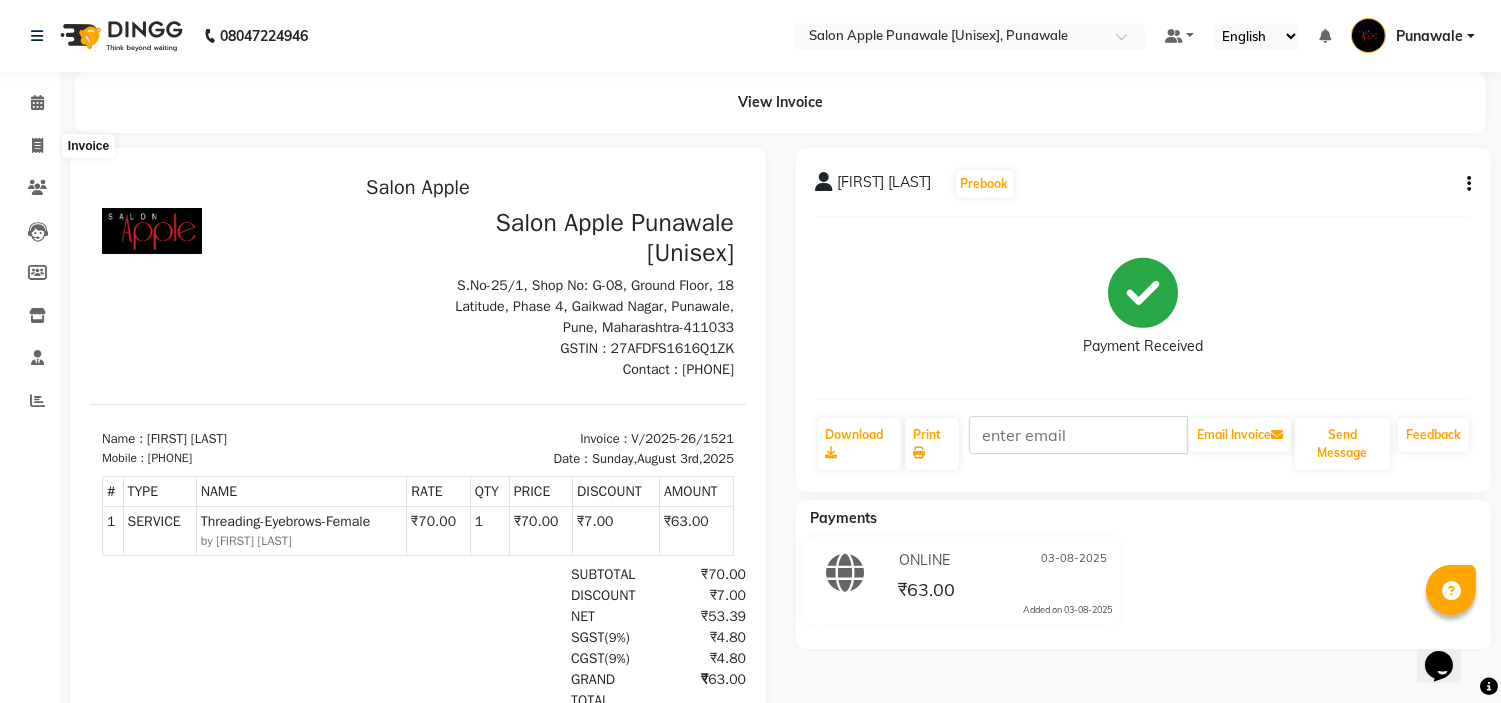 select on "5421" 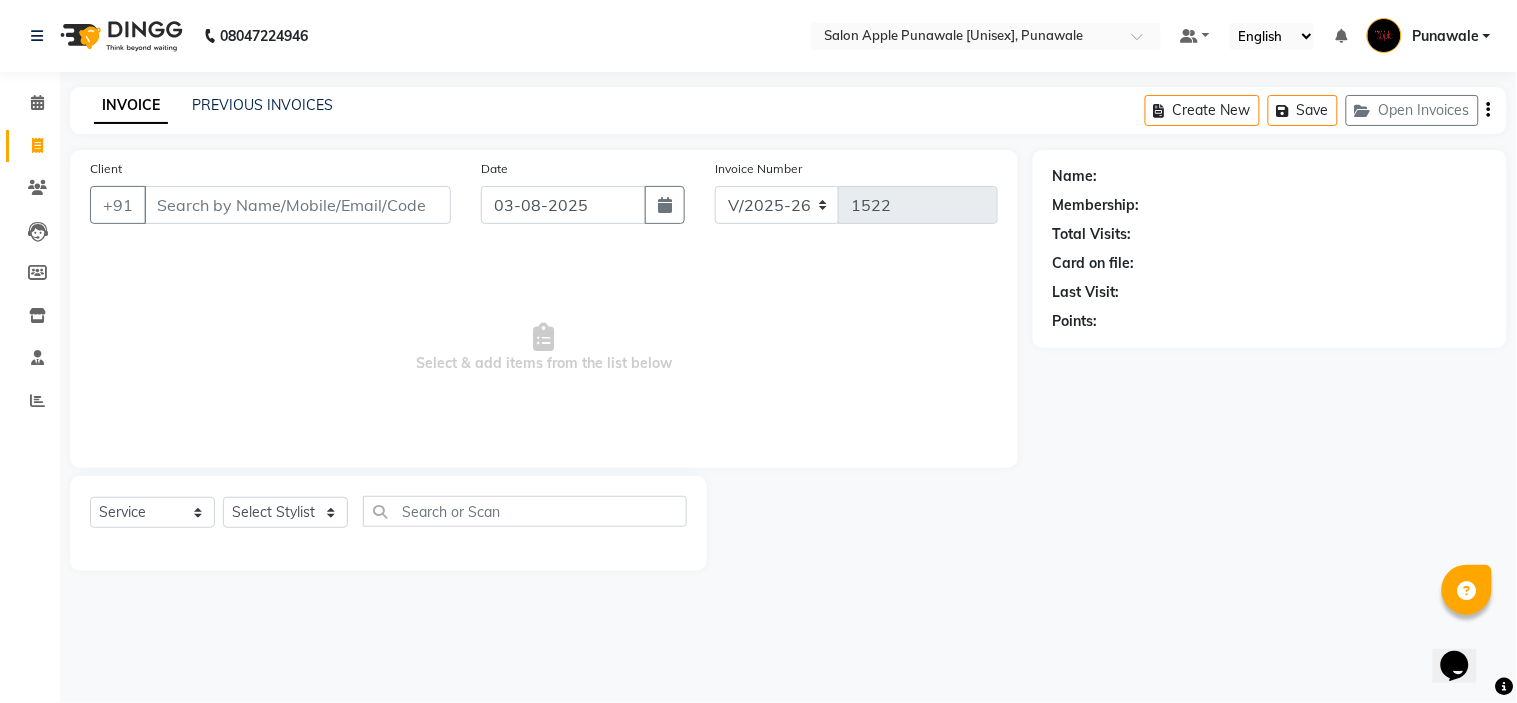 click on "Select  Service  Product  Membership  Package Voucher Prepaid Gift Card  Select Stylist Avi Sonawane Kamlesh Nikam Kaveri Nikam Pallavi Waghamare Shruti Khapake Sneha Jadhav Sohail Shaikh  Vivek Hire" 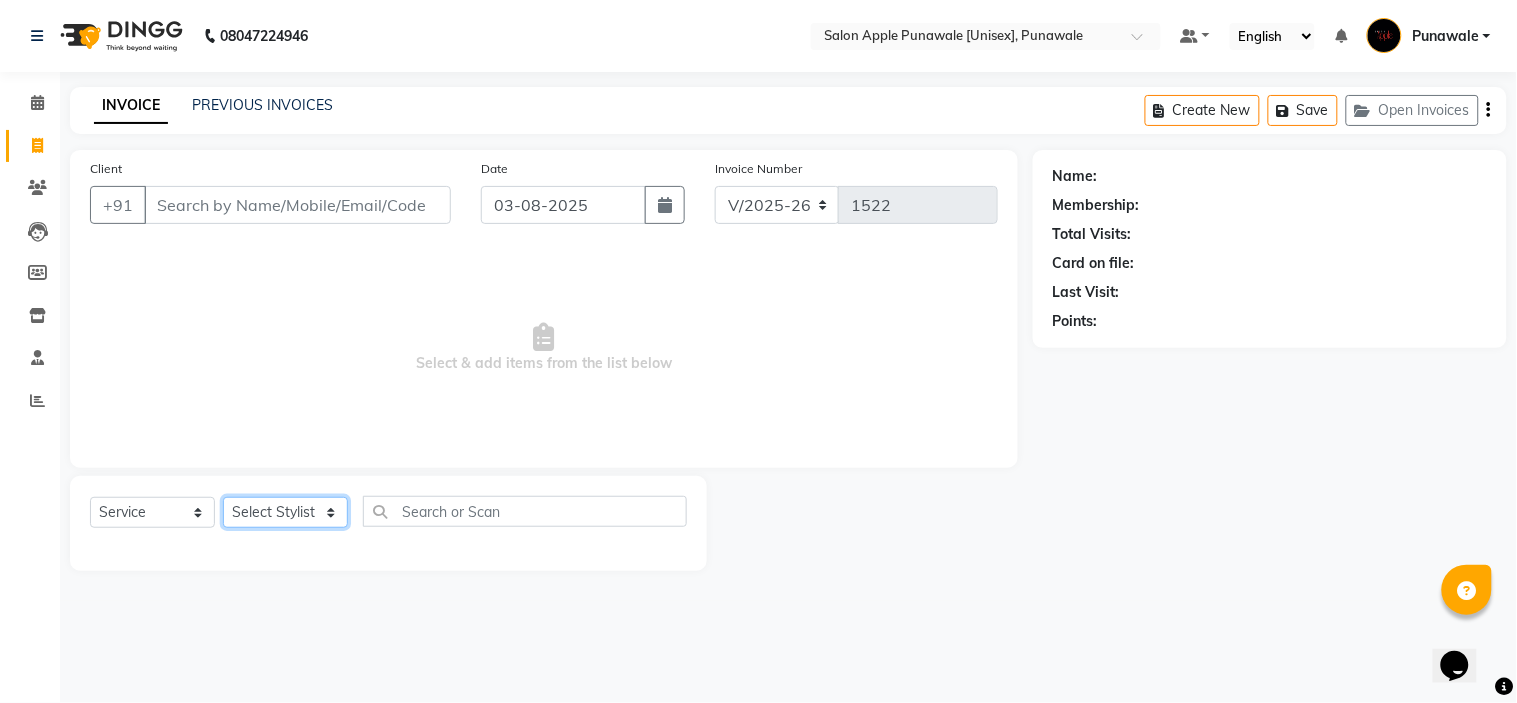 click on "Select Stylist Avi Sonawane Kamlesh Nikam Kaveri Nikam Pallavi Waghamare Shruti Khapake Sneha Jadhav Sohail Shaikh  Vivek Hire" 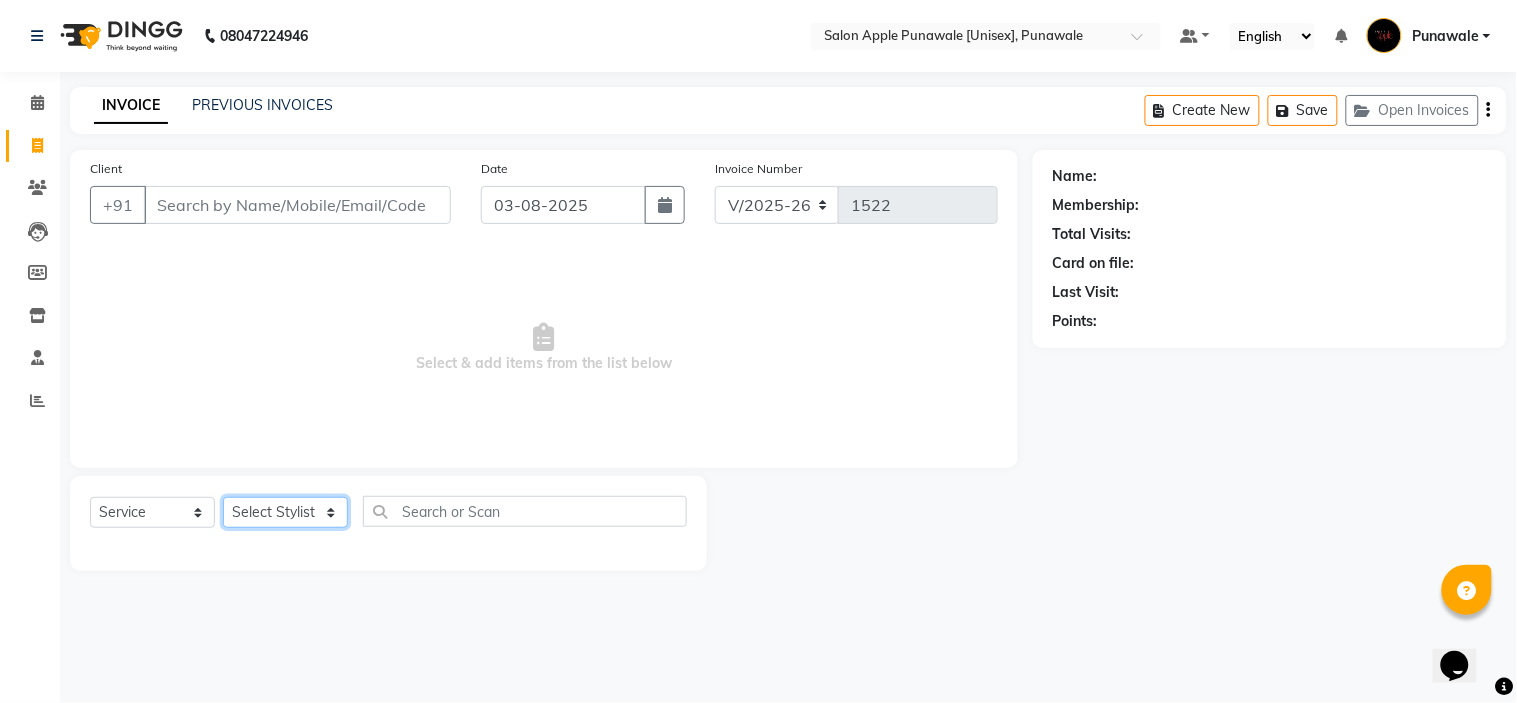 select on "80185" 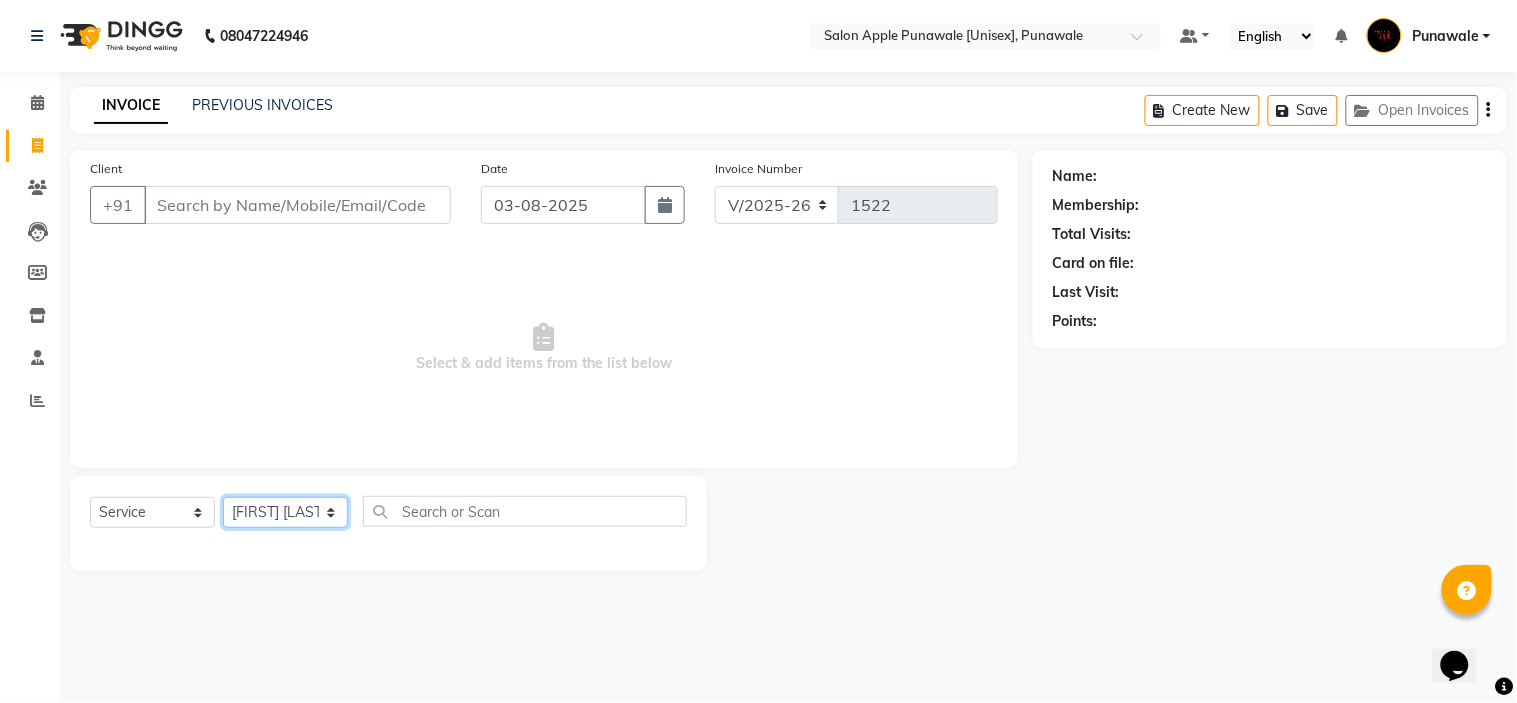 click on "Select Stylist Avi Sonawane Kamlesh Nikam Kaveri Nikam Pallavi Waghamare Shruti Khapake Sneha Jadhav Sohail Shaikh  Vivek Hire" 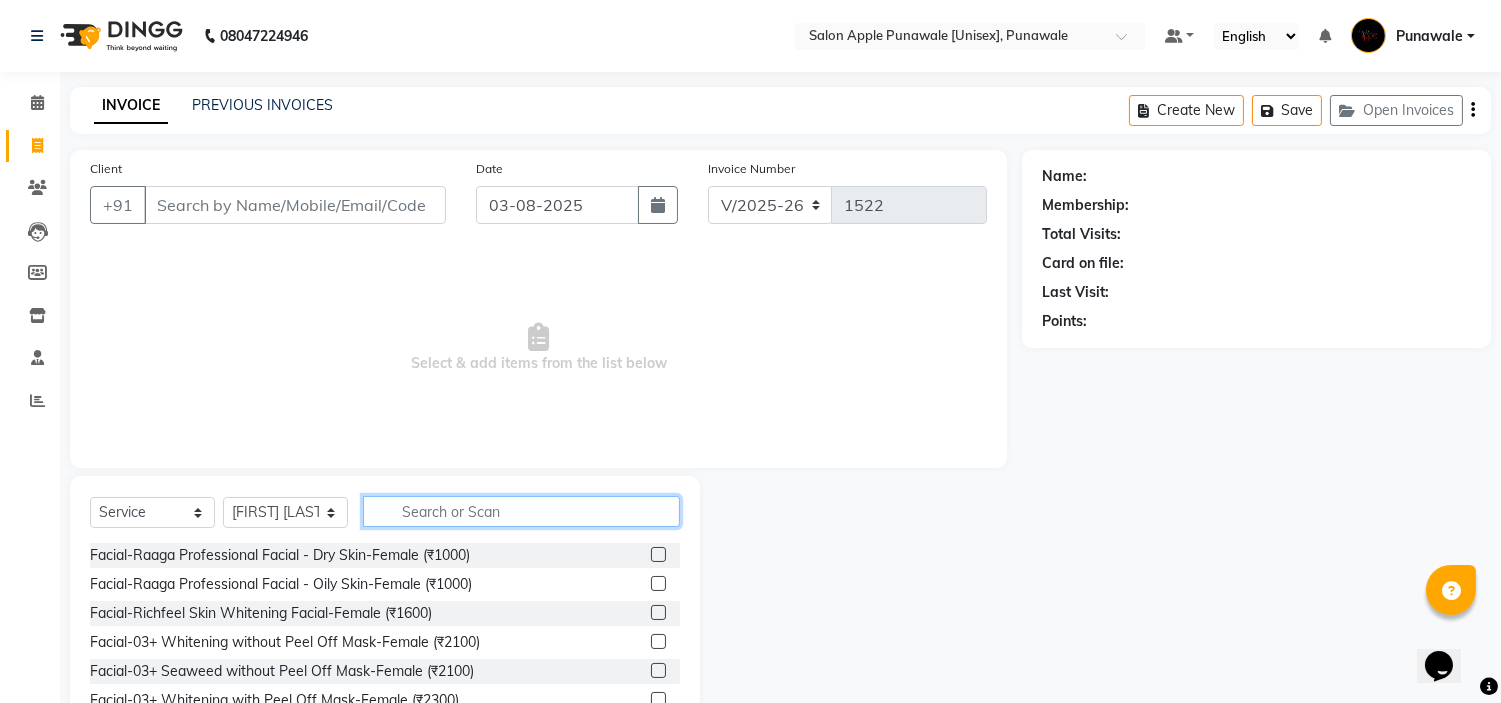 click 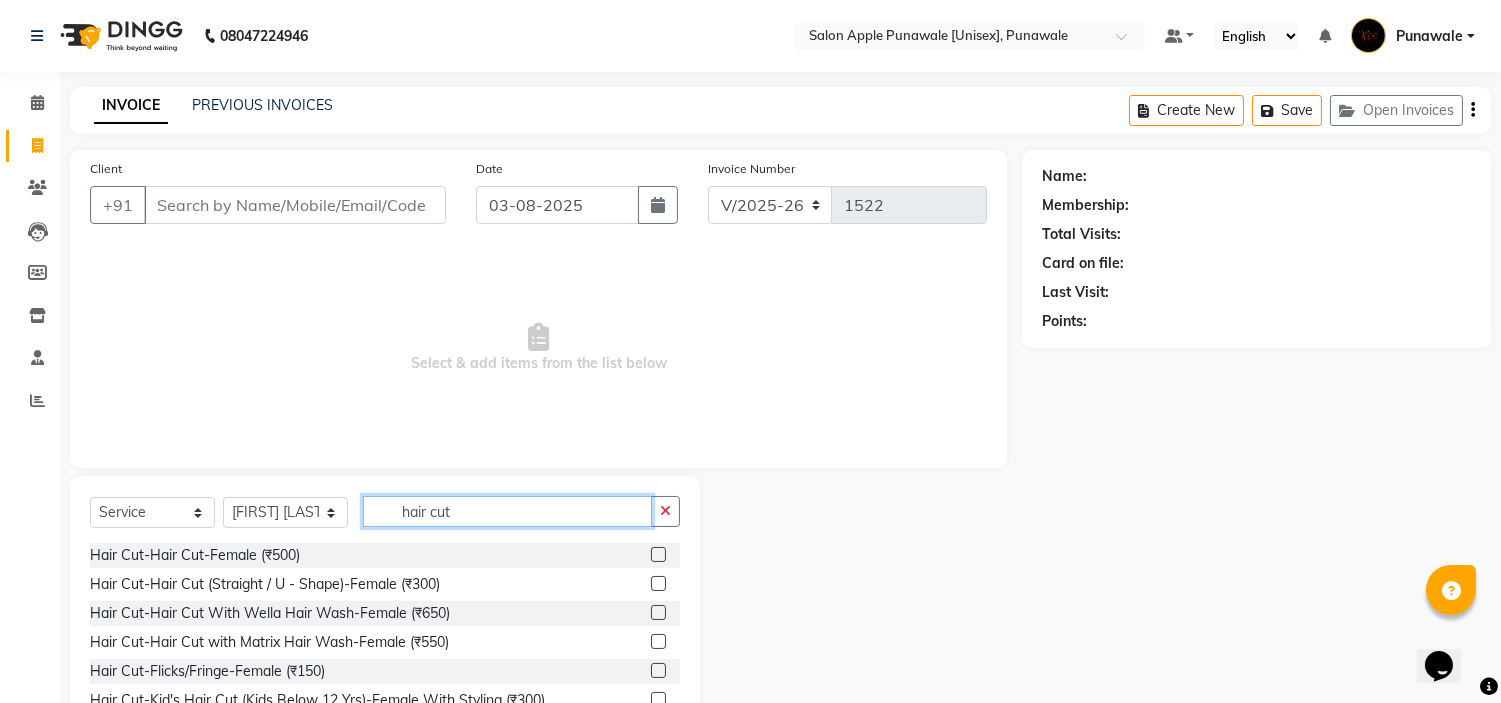 scroll, scrollTop: 97, scrollLeft: 0, axis: vertical 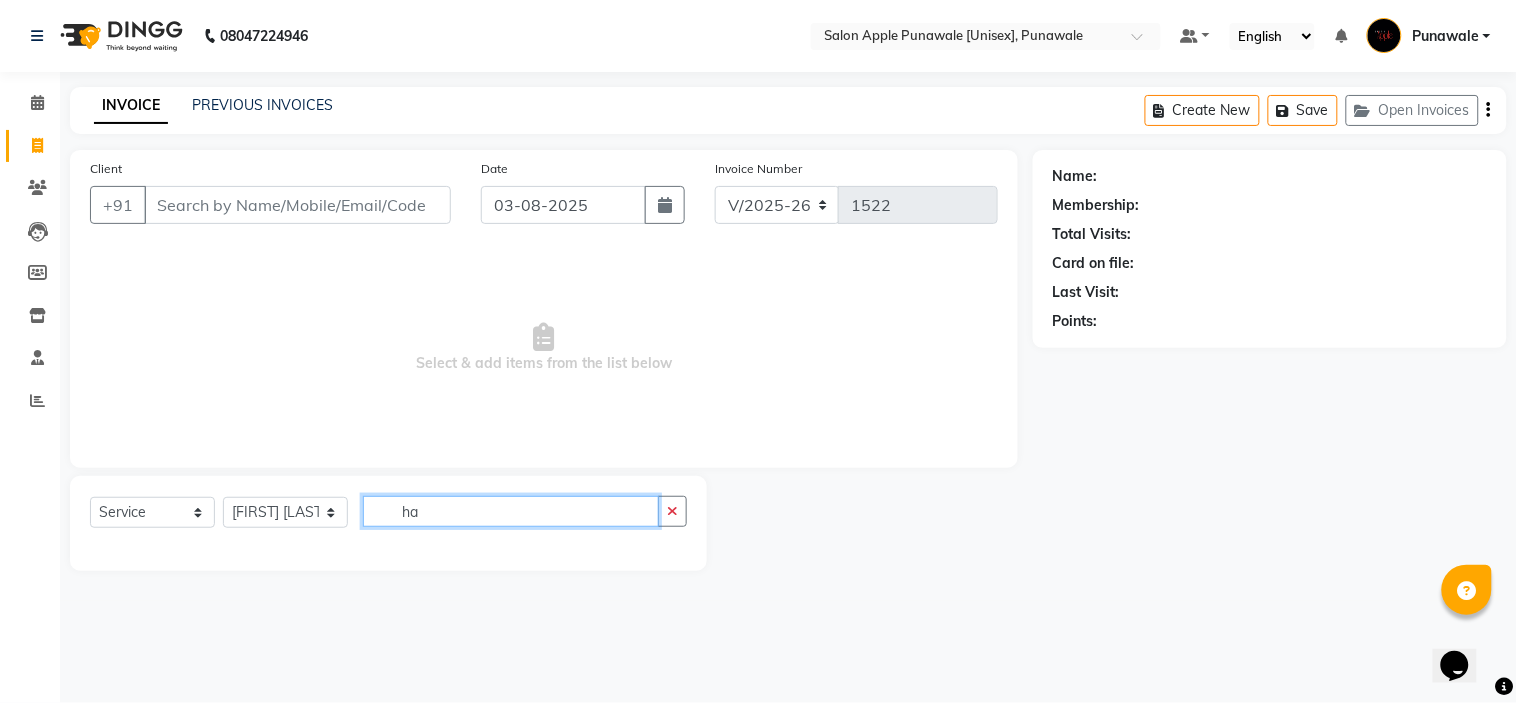type on "h" 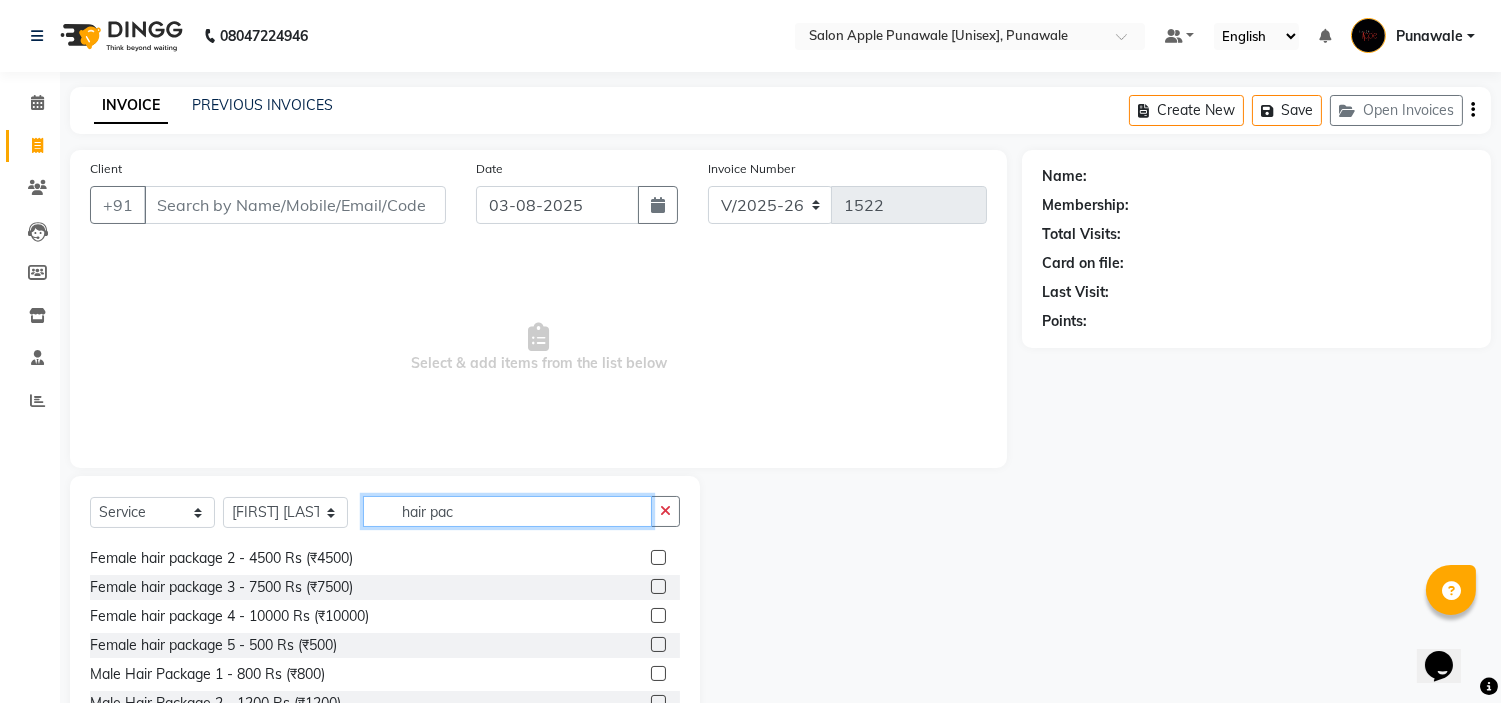 scroll, scrollTop: 32, scrollLeft: 0, axis: vertical 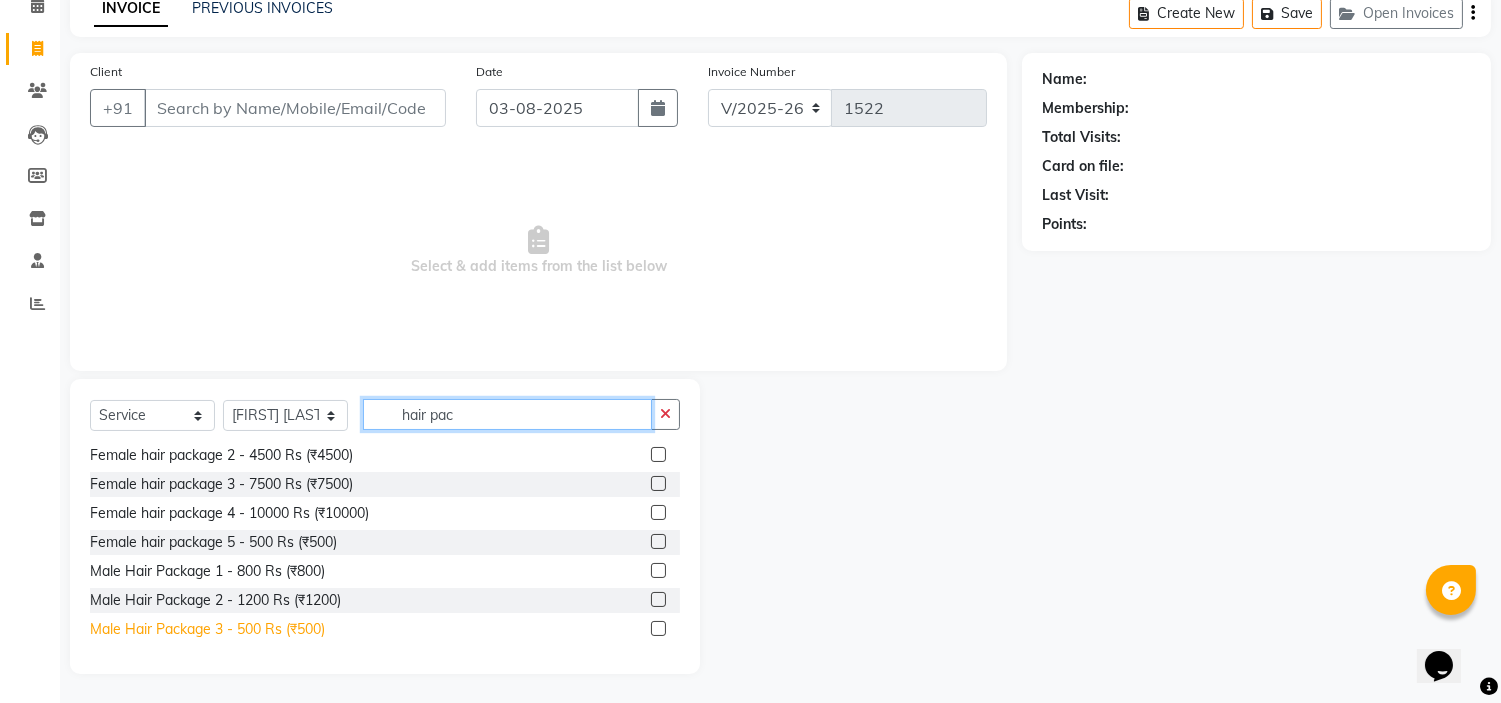 type on "hair pac" 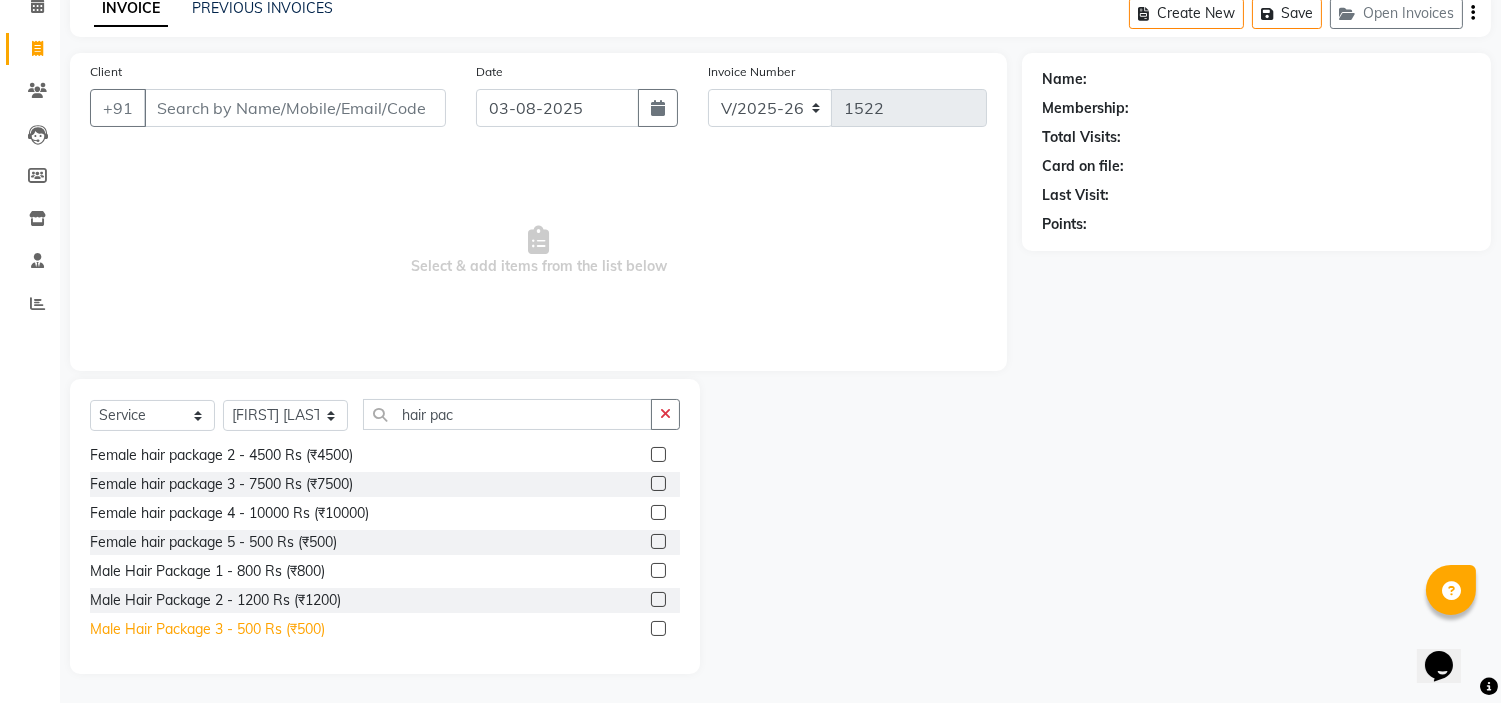 click on "Male Hair Package 3 - 500 Rs (₹500)" 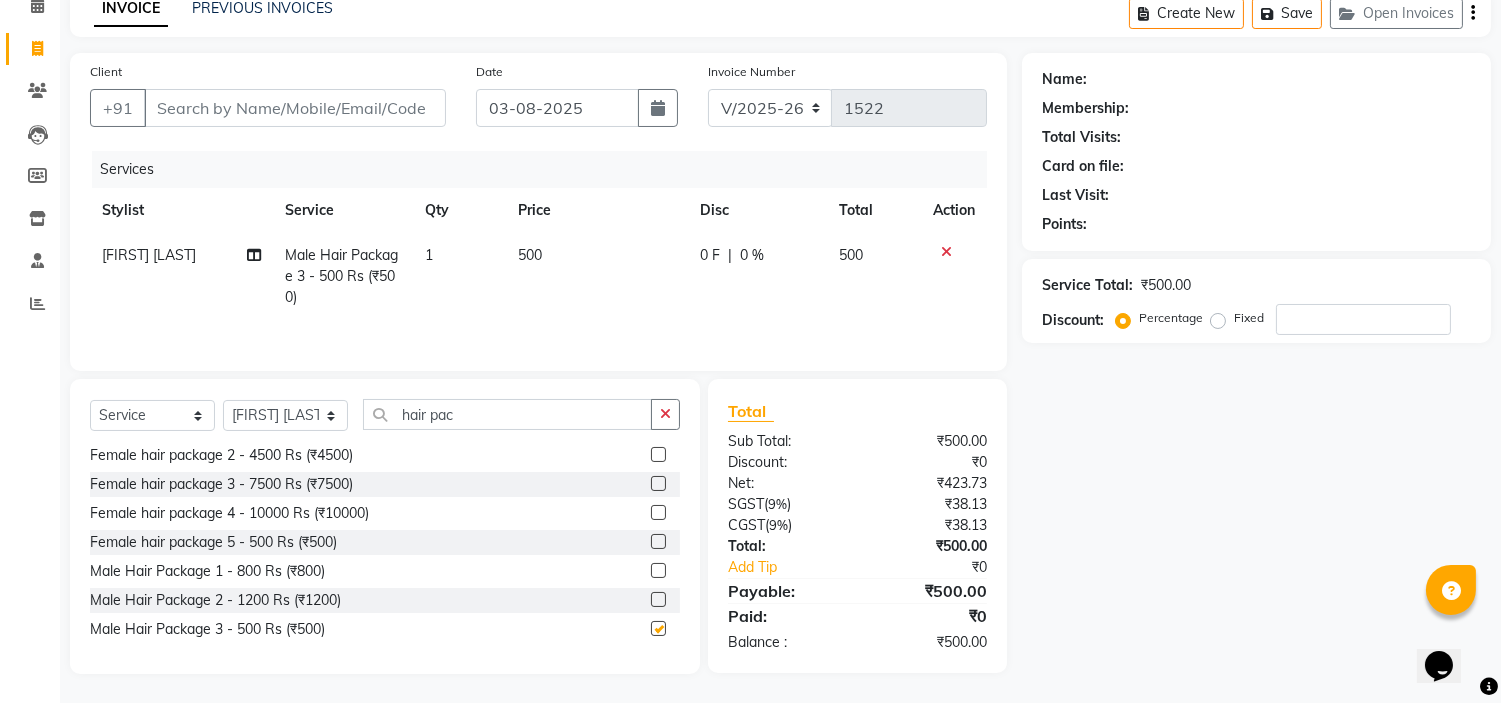 checkbox on "false" 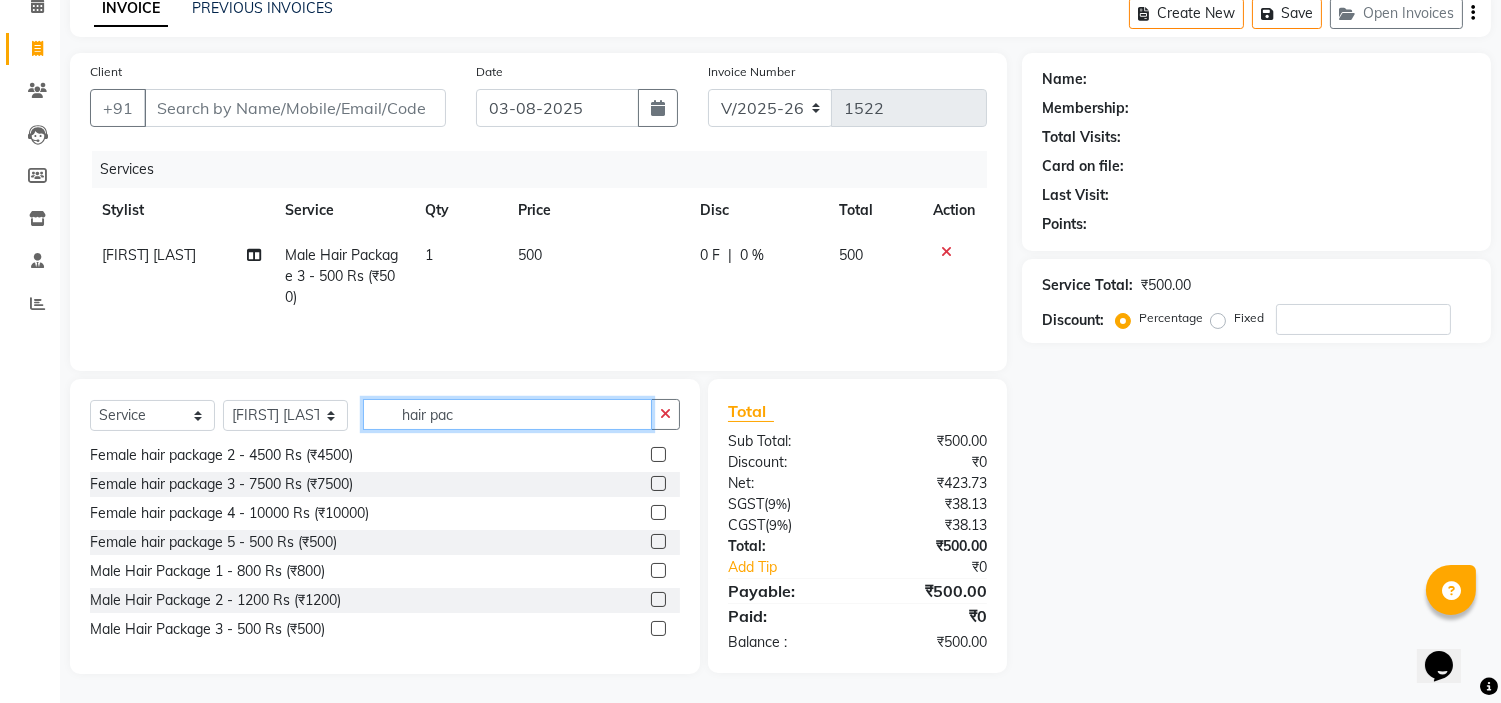 click on "hair pac" 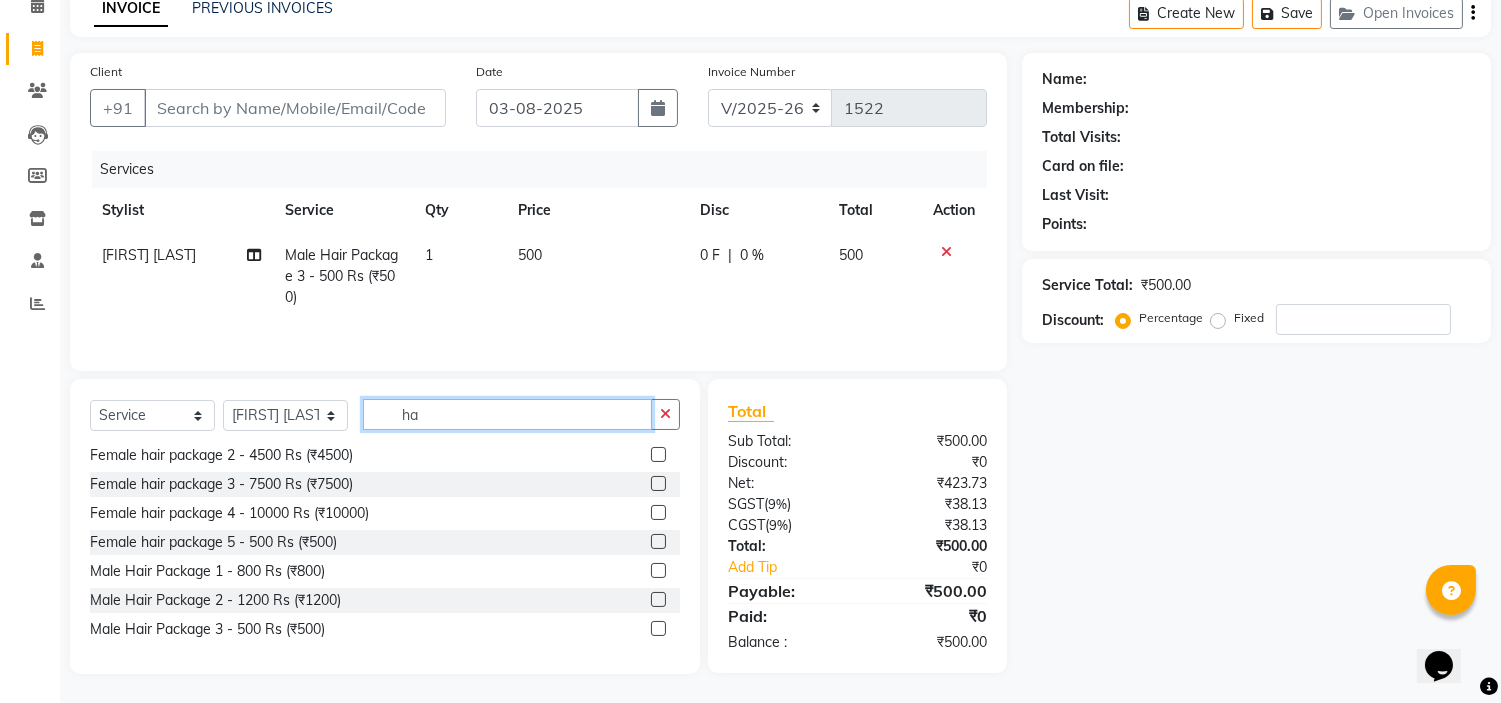 type on "h" 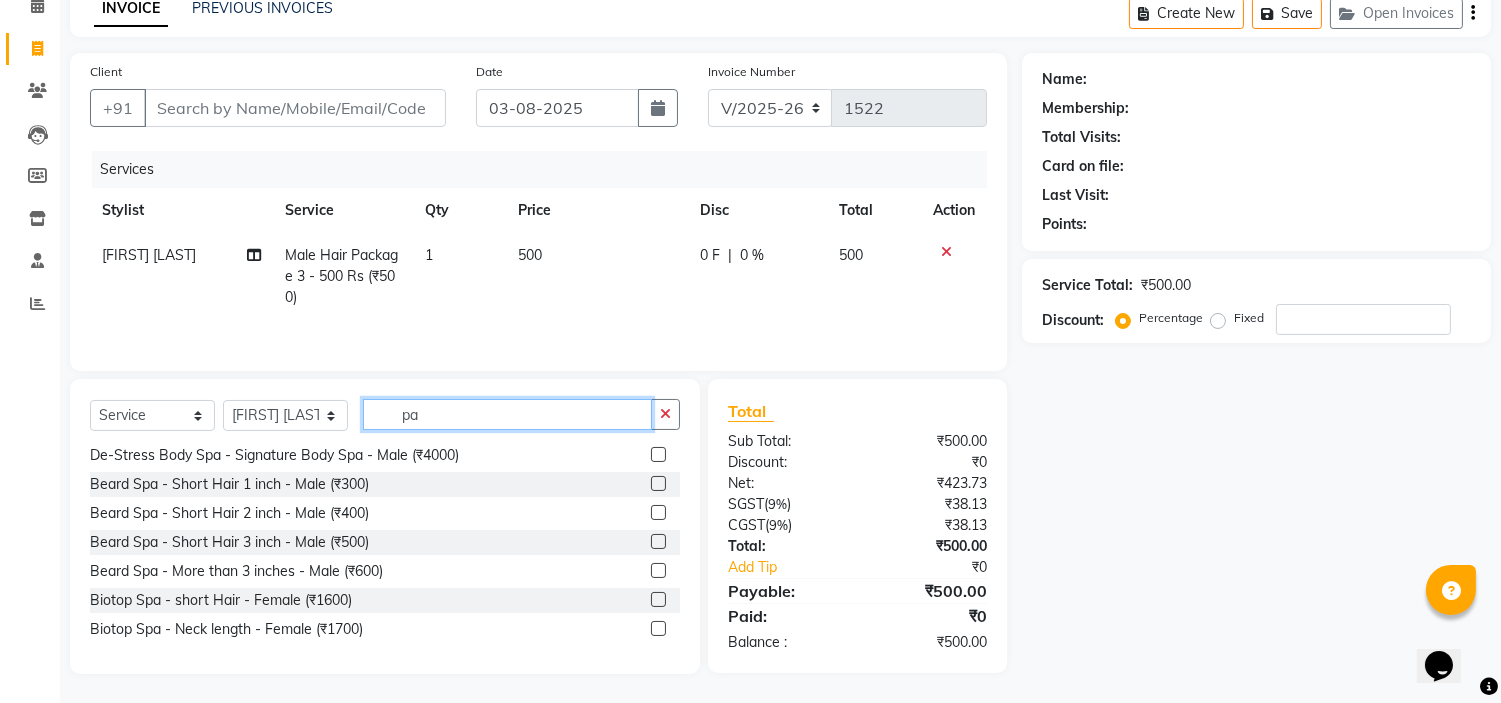 type on "p" 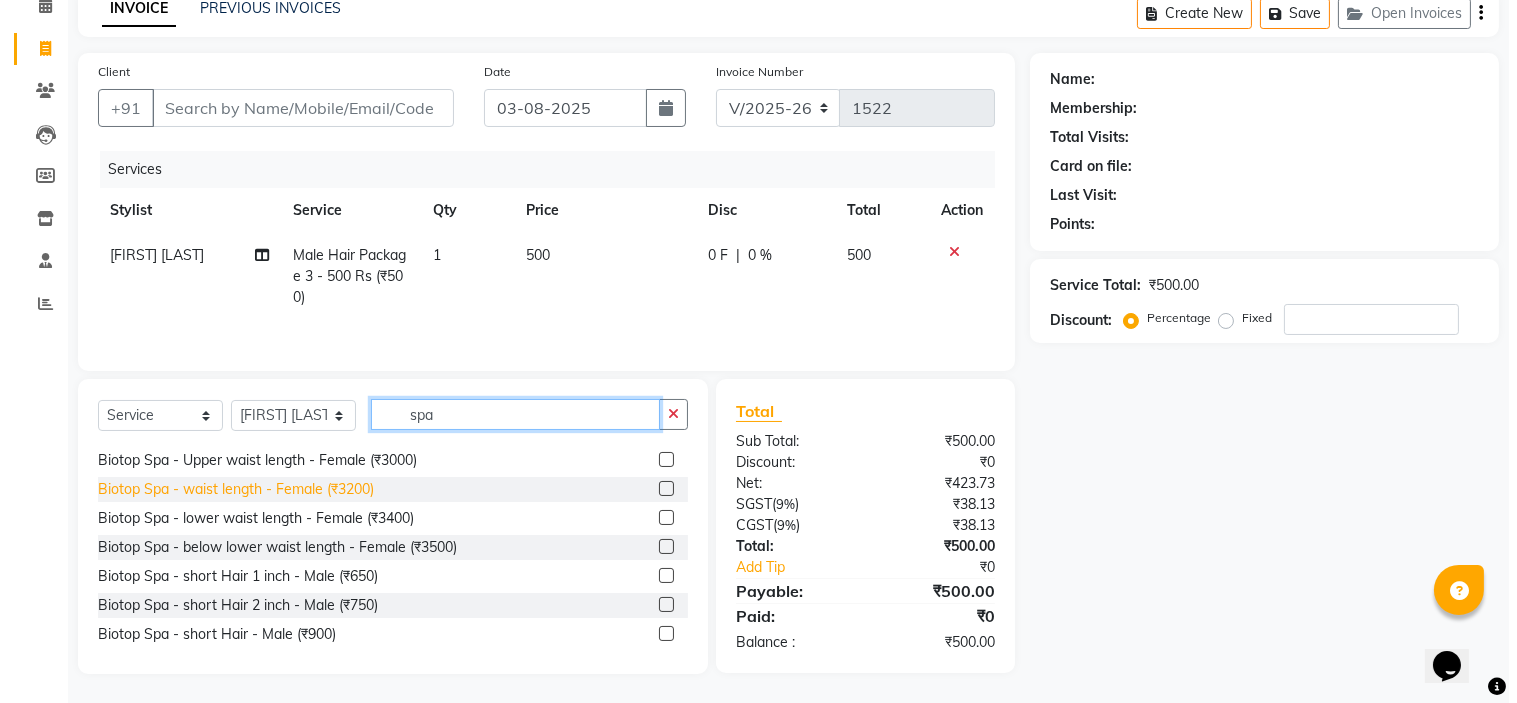 scroll, scrollTop: 365, scrollLeft: 0, axis: vertical 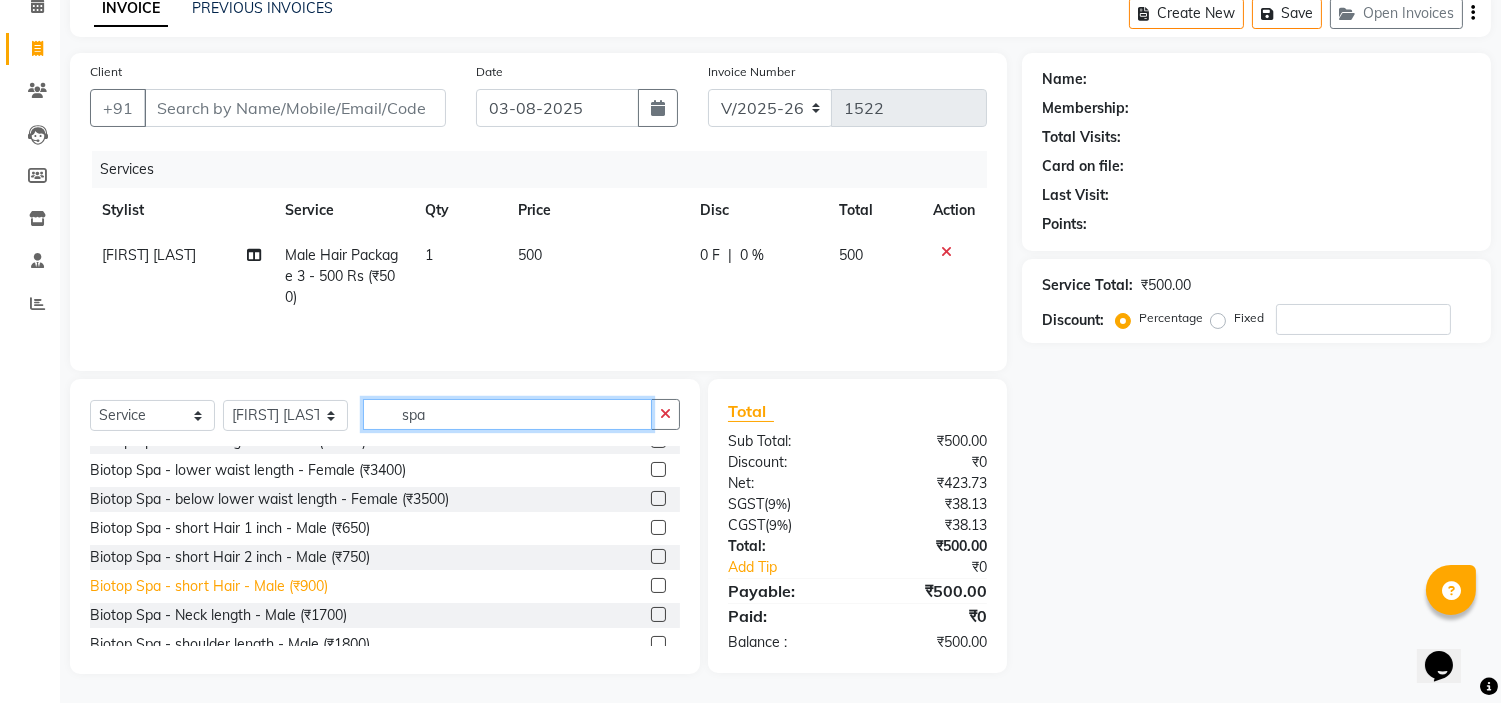 type on "spa" 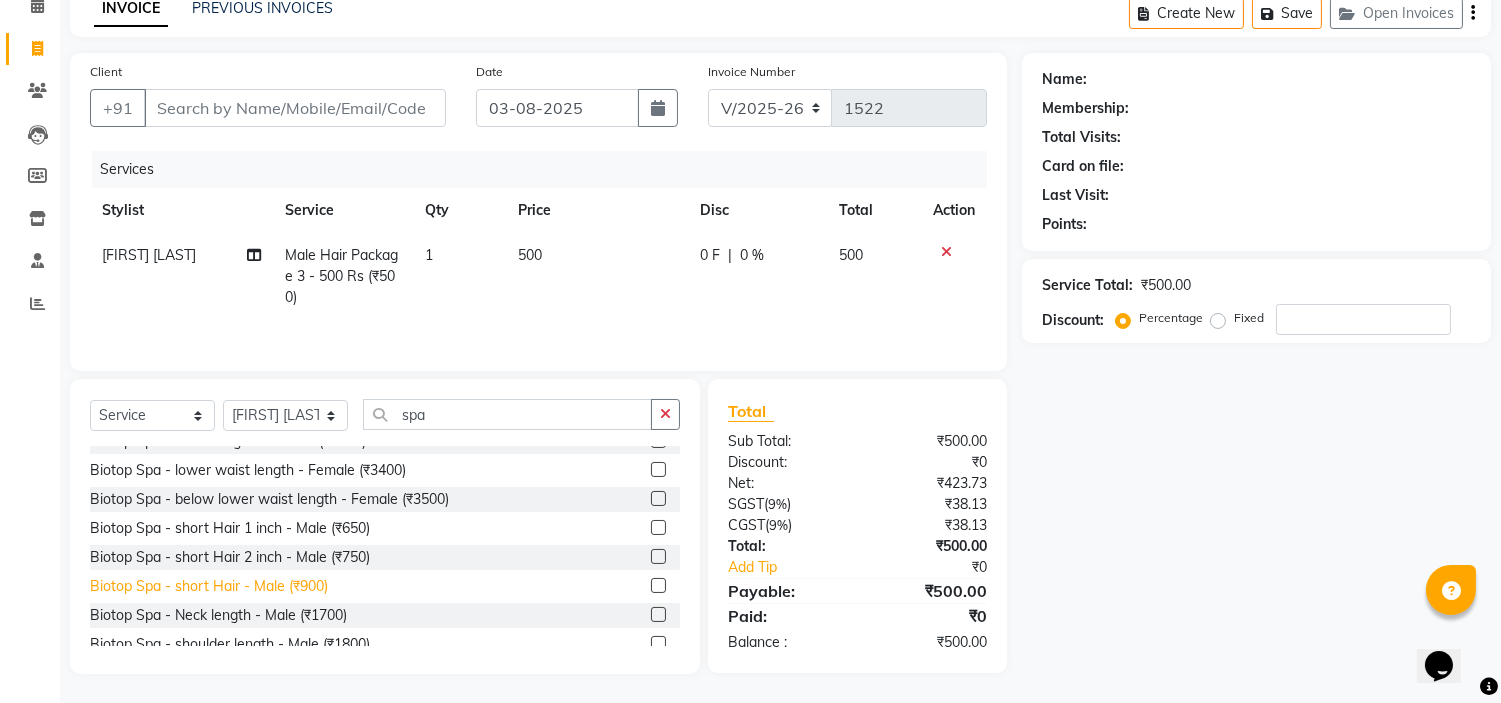 click on "Biotop Spa - short Hair - Male (₹900)" 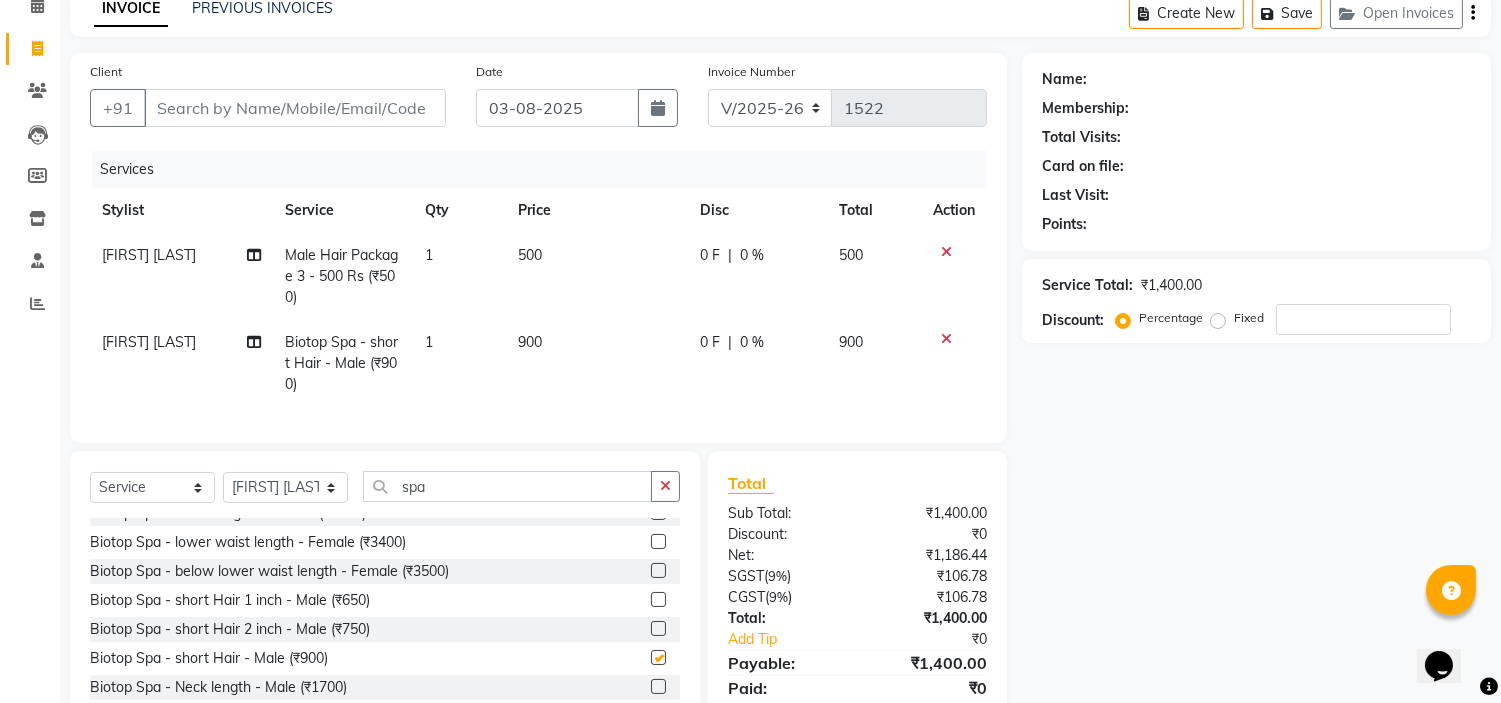 checkbox on "false" 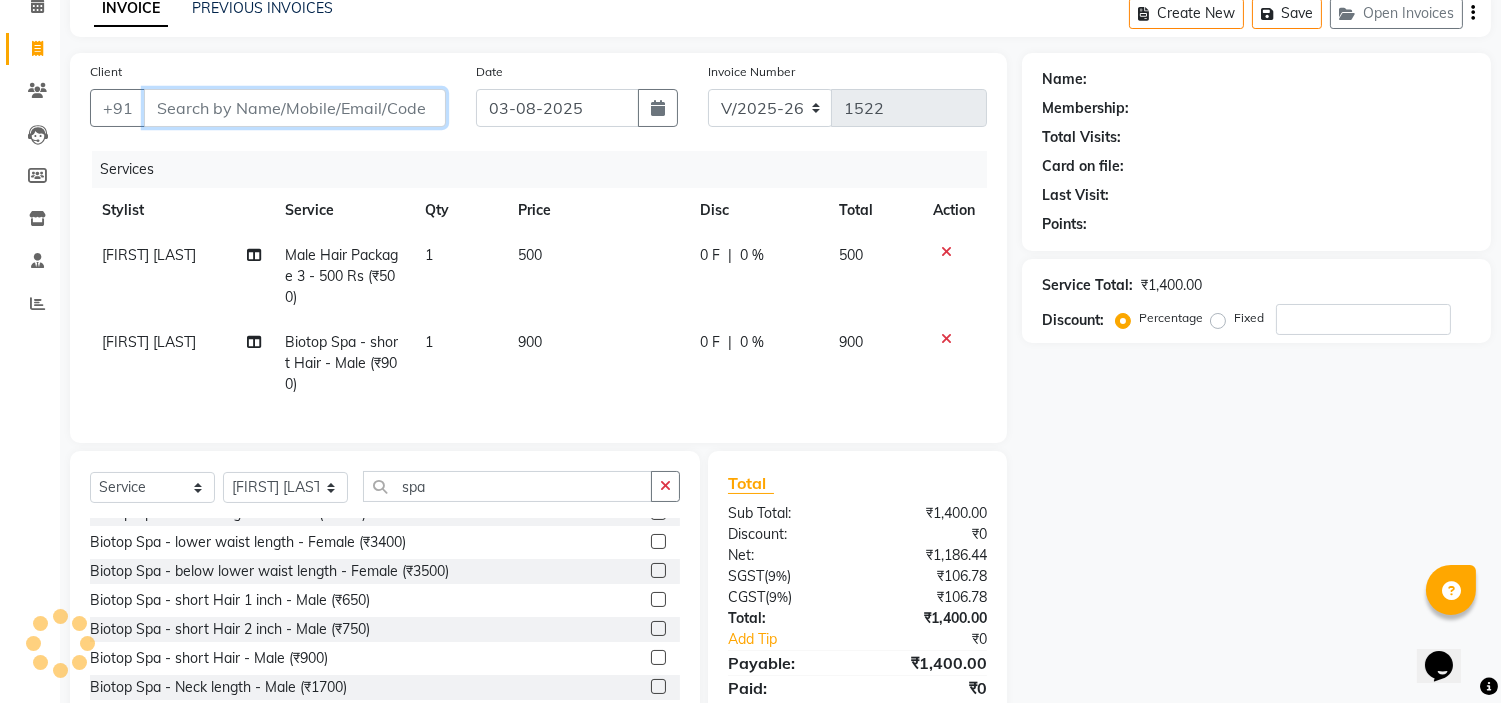 click on "Client" at bounding box center (295, 108) 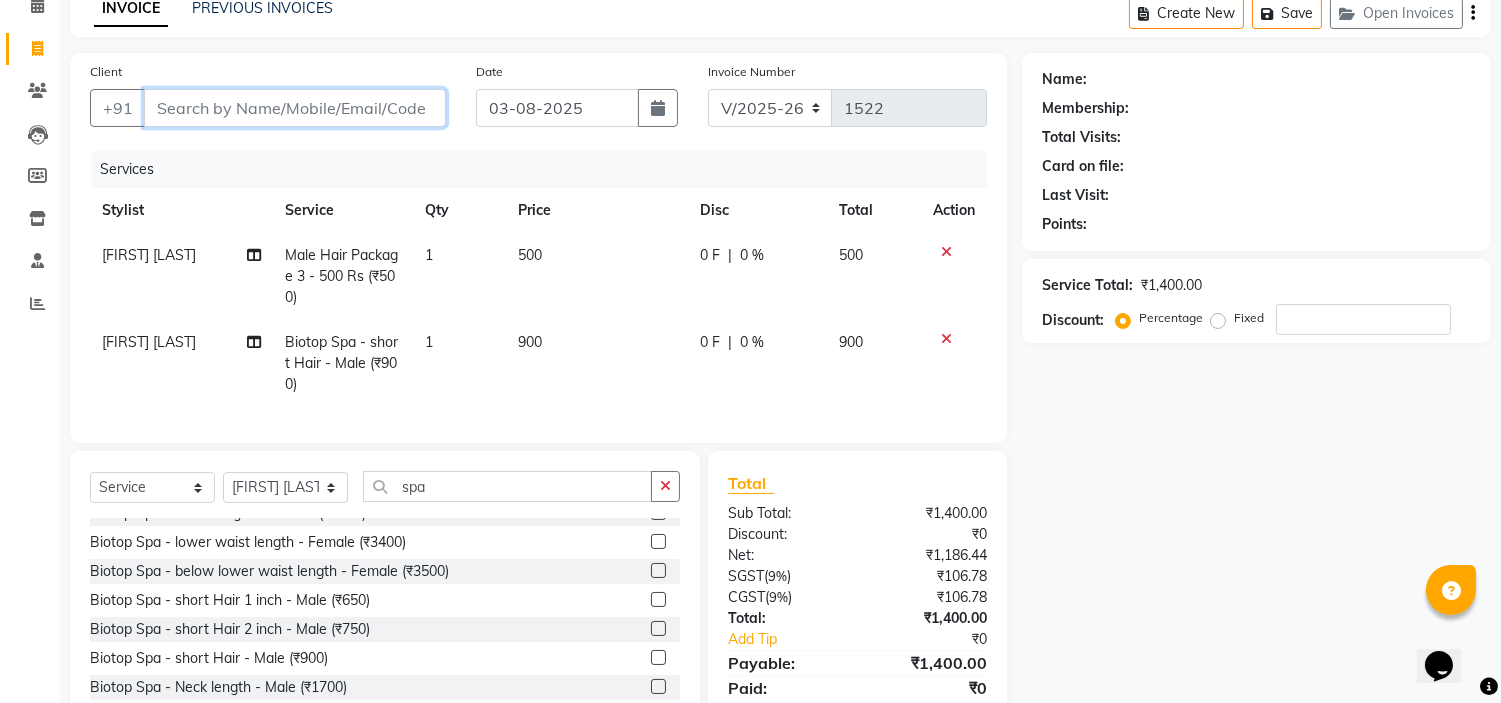 type on "9" 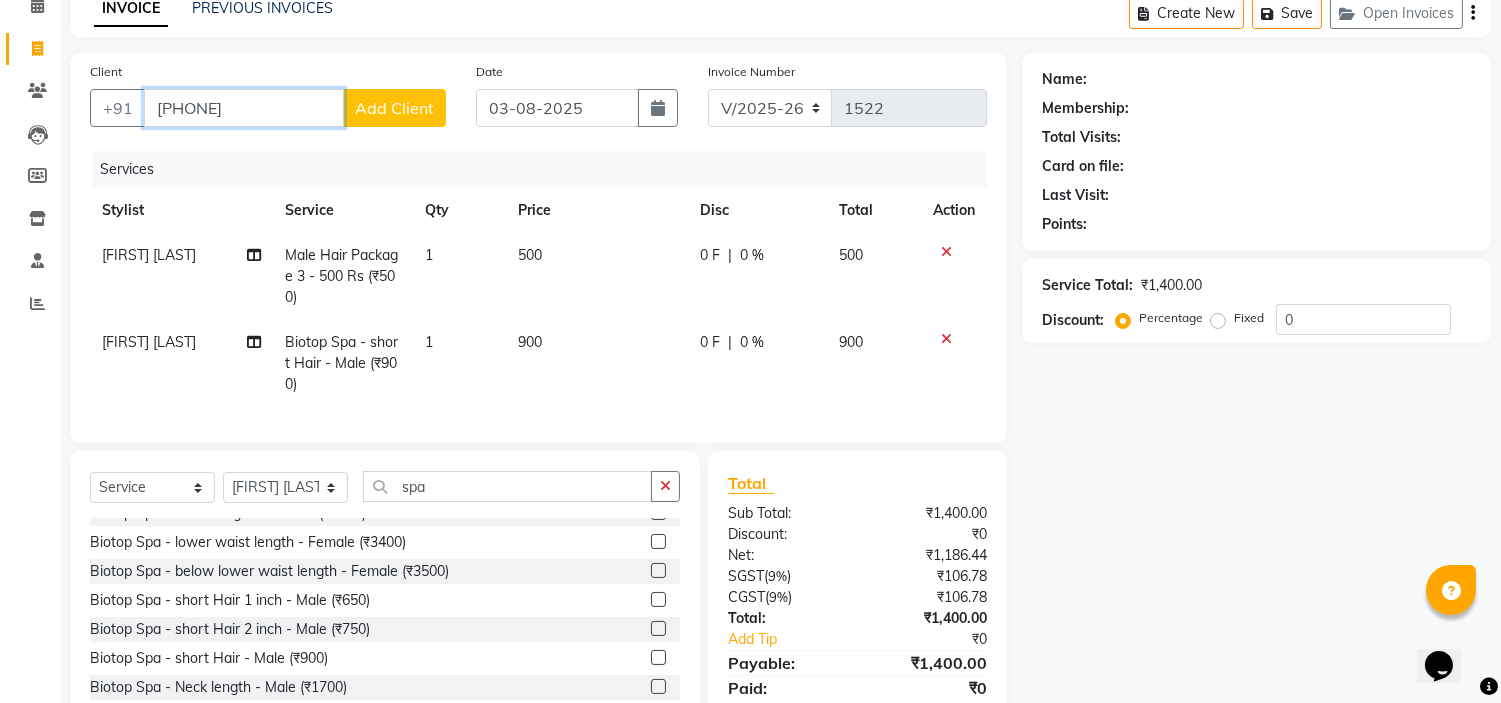 type on "[PHONE]" 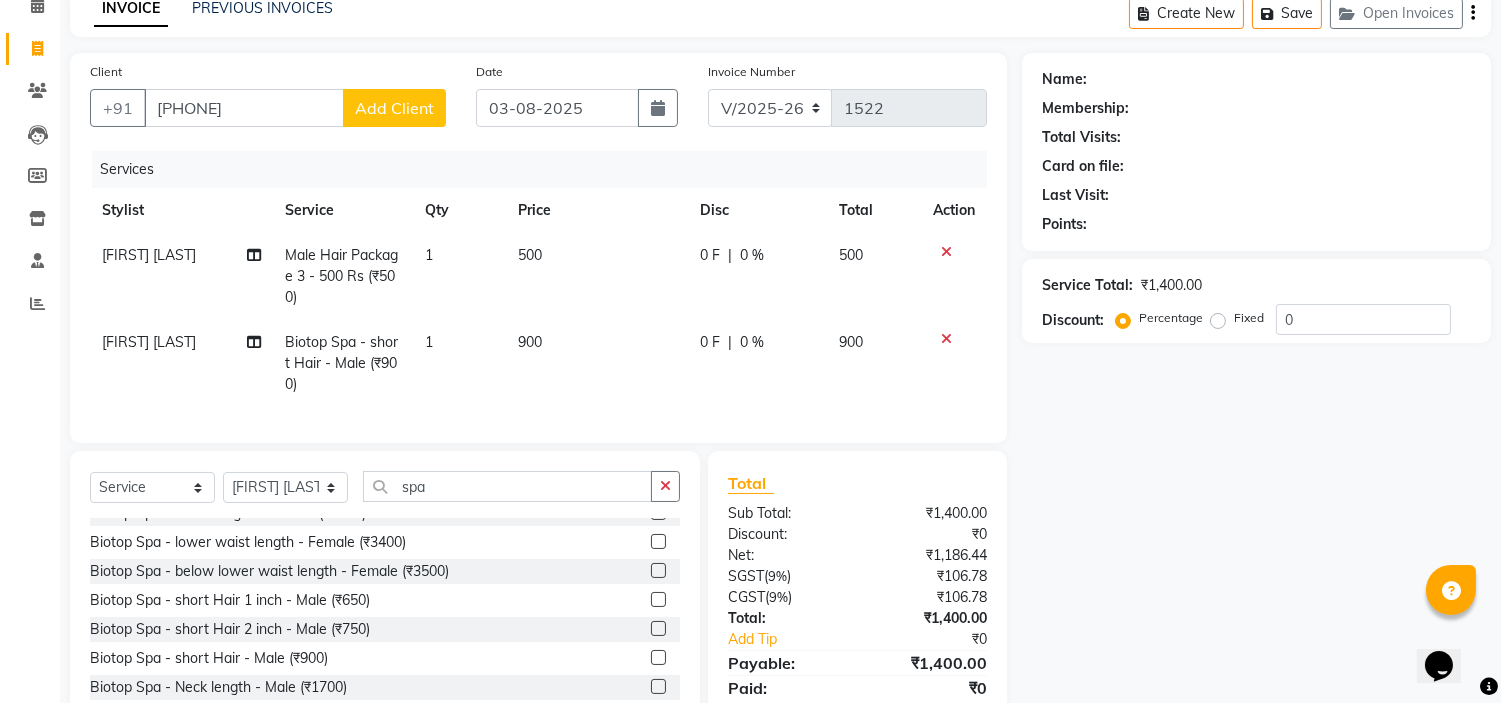 click on "Add Client" 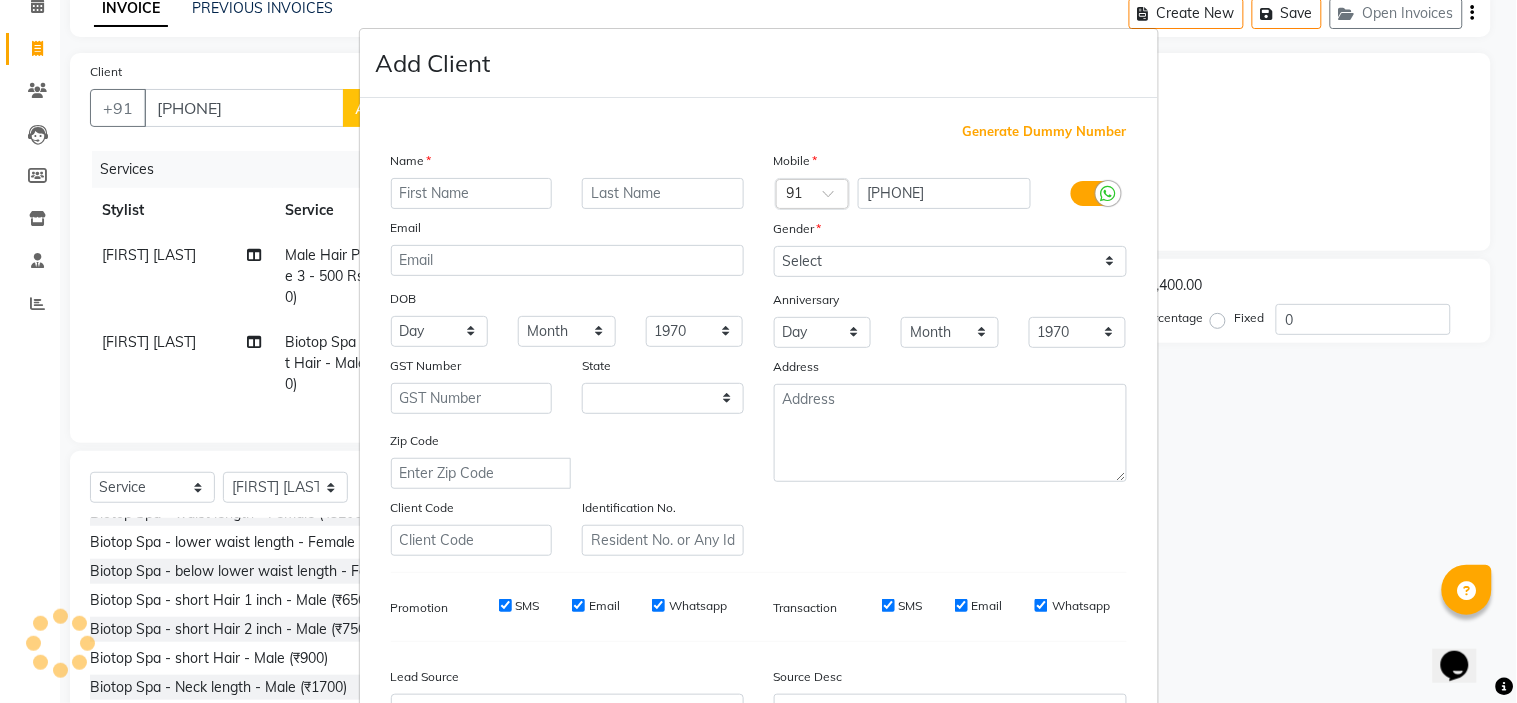 select on "22" 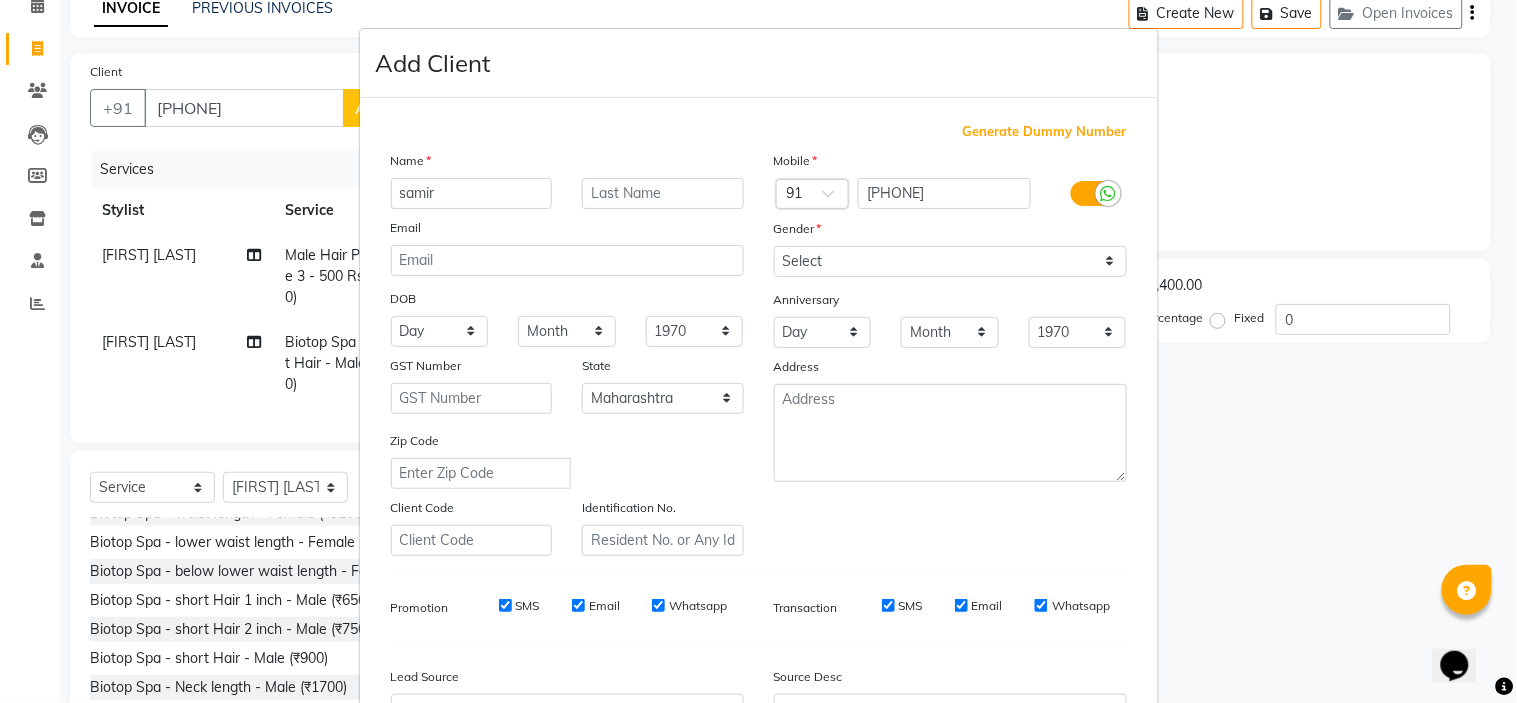 type on "samir" 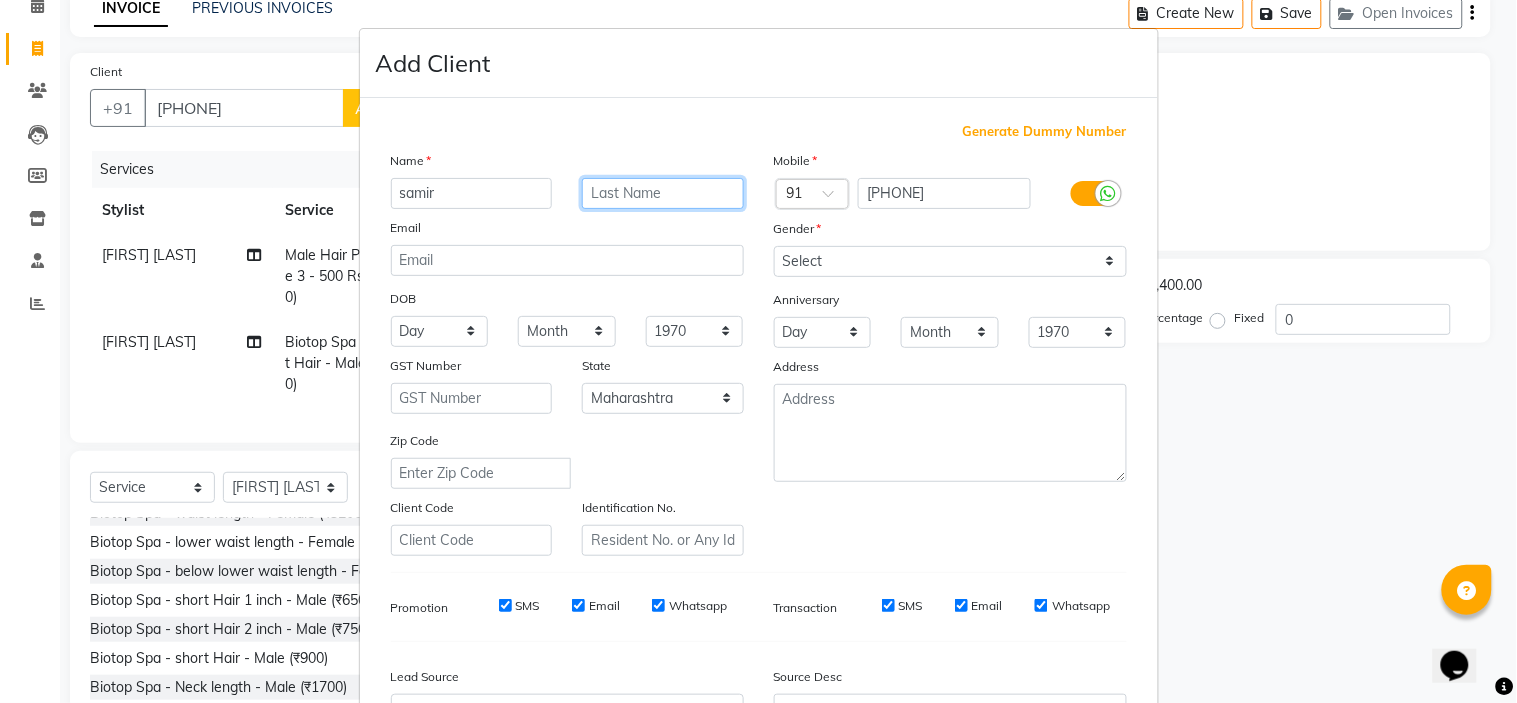 click at bounding box center [663, 193] 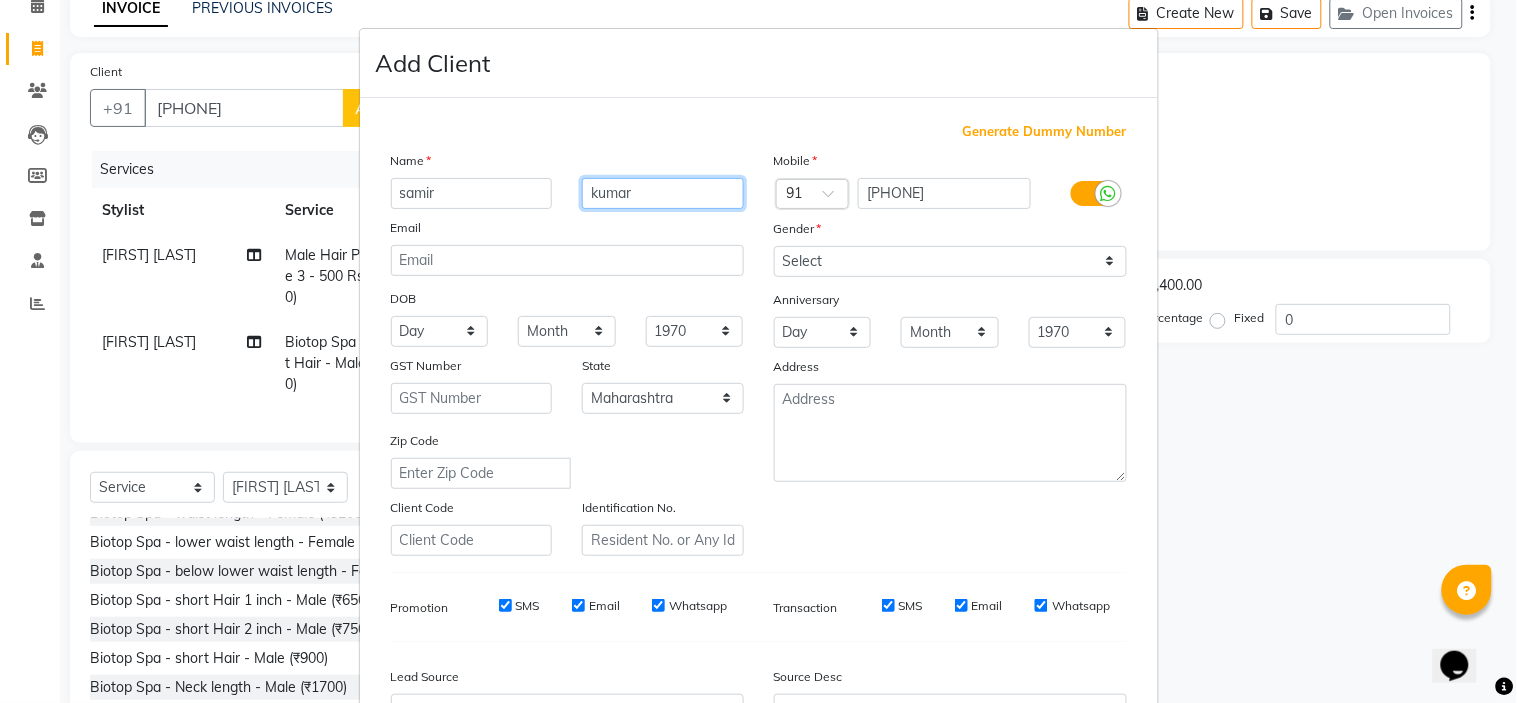 type on "kumar" 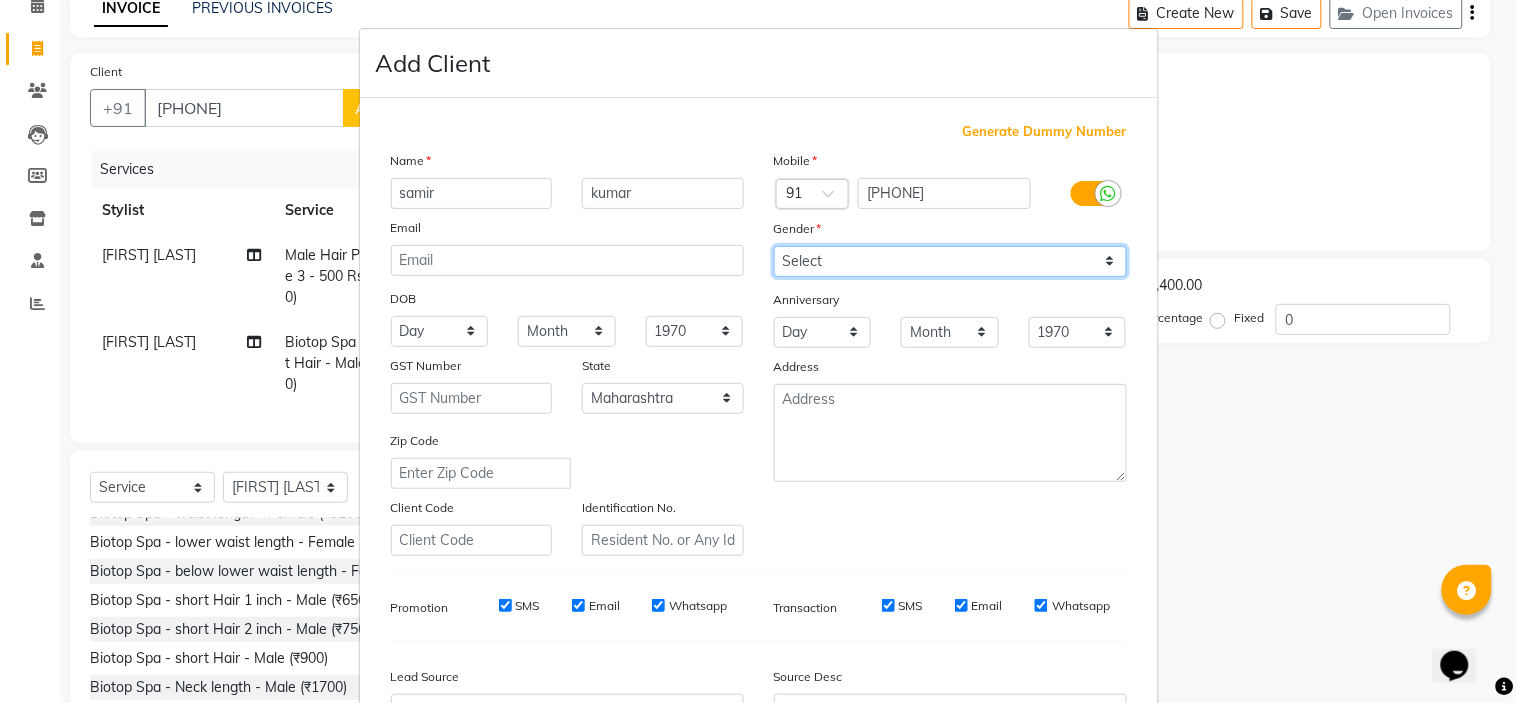 click on "Select Male Female Other Prefer Not To Say" at bounding box center [950, 261] 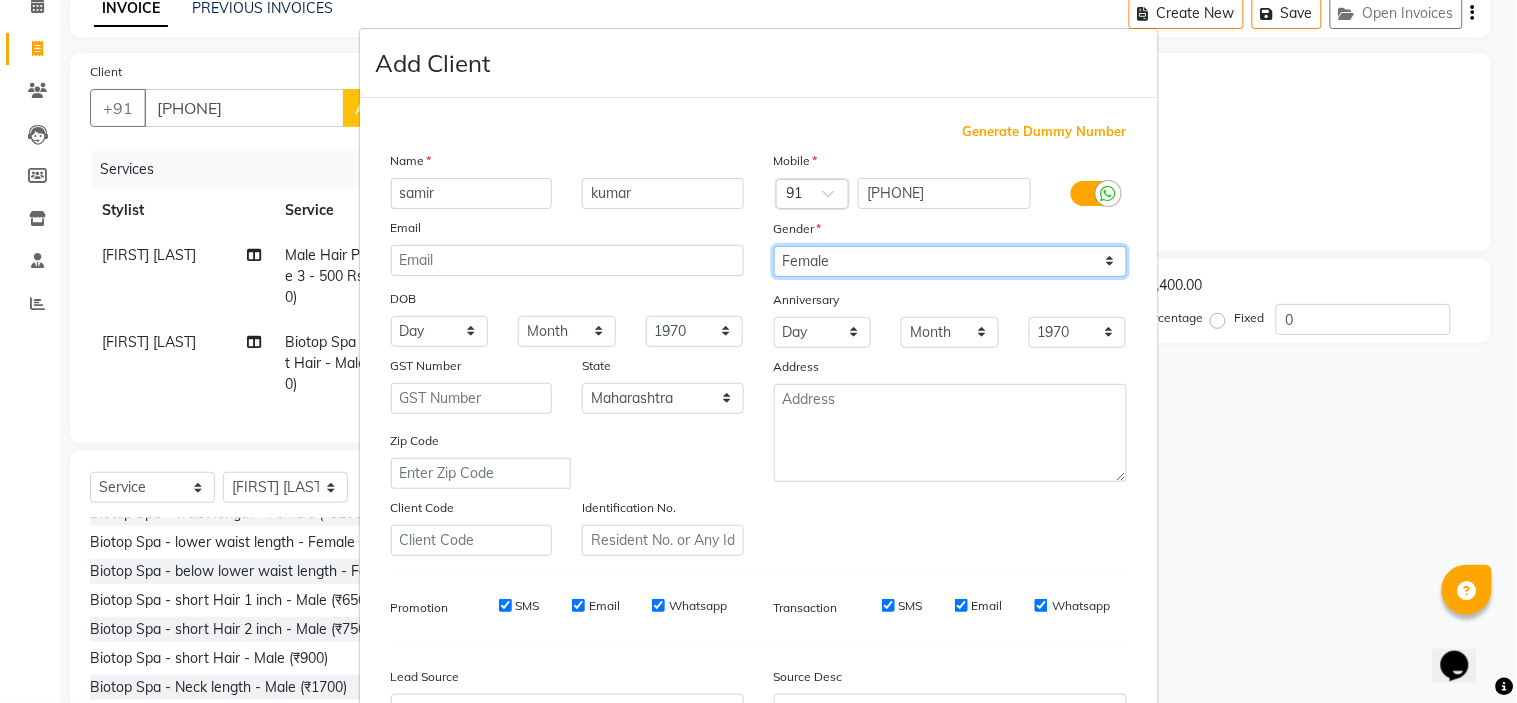 click on "Select Male Female Other Prefer Not To Say" at bounding box center [950, 261] 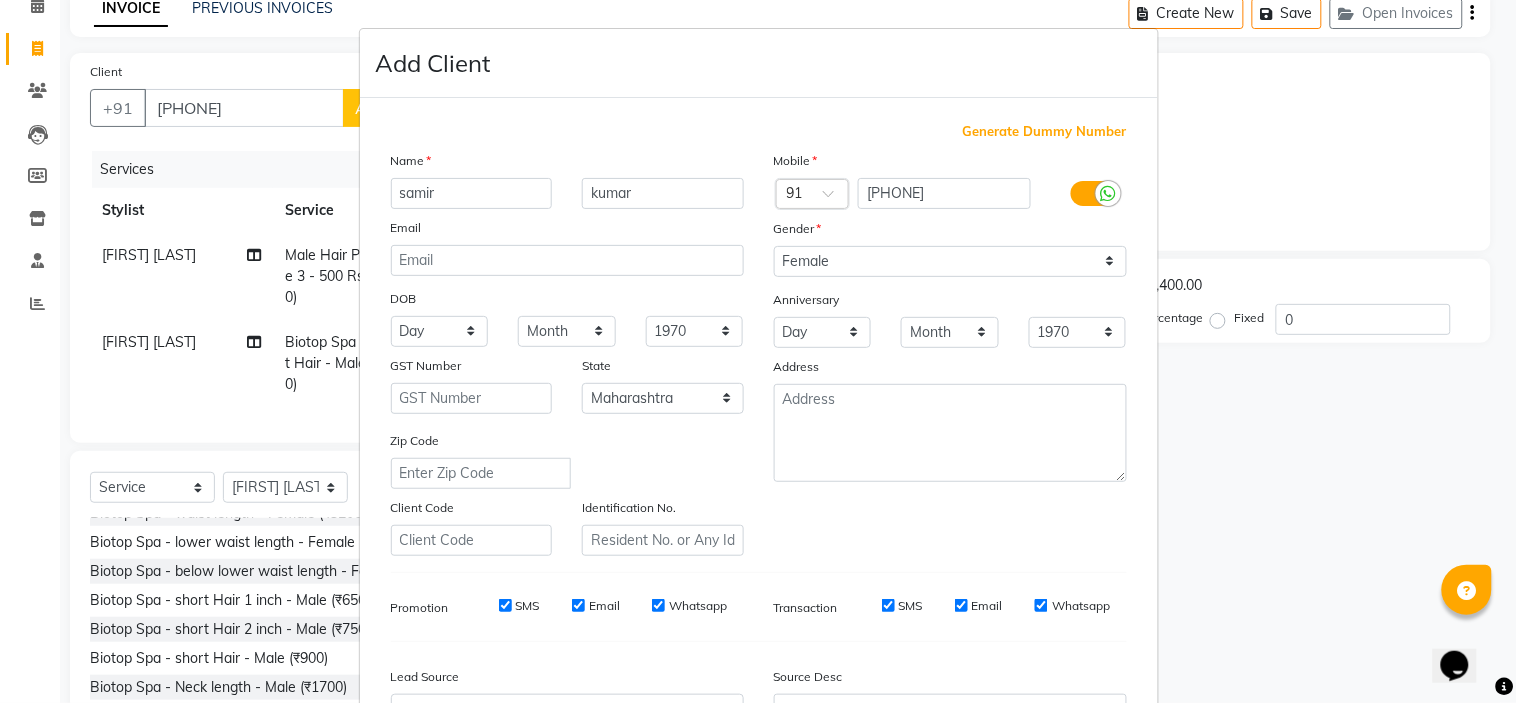 click on "Mobile Country Code × 91 9823482479 Gender Select Male Female Other Prefer Not To Say Anniversary Day 01 02 03 04 05 06 07 08 09 10 11 12 13 14 15 16 17 18 19 20 21 22 23 24 25 26 27 28 29 30 31 Month January February March April May June July August September October November December 1970 1971 1972 1973 1974 1975 1976 1977 1978 1979 1980 1981 1982 1983 1984 1985 1986 1987 1988 1989 1990 1991 1992 1993 1994 1995 1996 1997 1998 1999 2000 2001 2002 2003 2004 2005 2006 2007 2008 2009 2010 2011 2012 2013 2014 2015 2016 2017 2018 2019 2020 2021 2022 2023 2024 2025 Address" at bounding box center (950, 353) 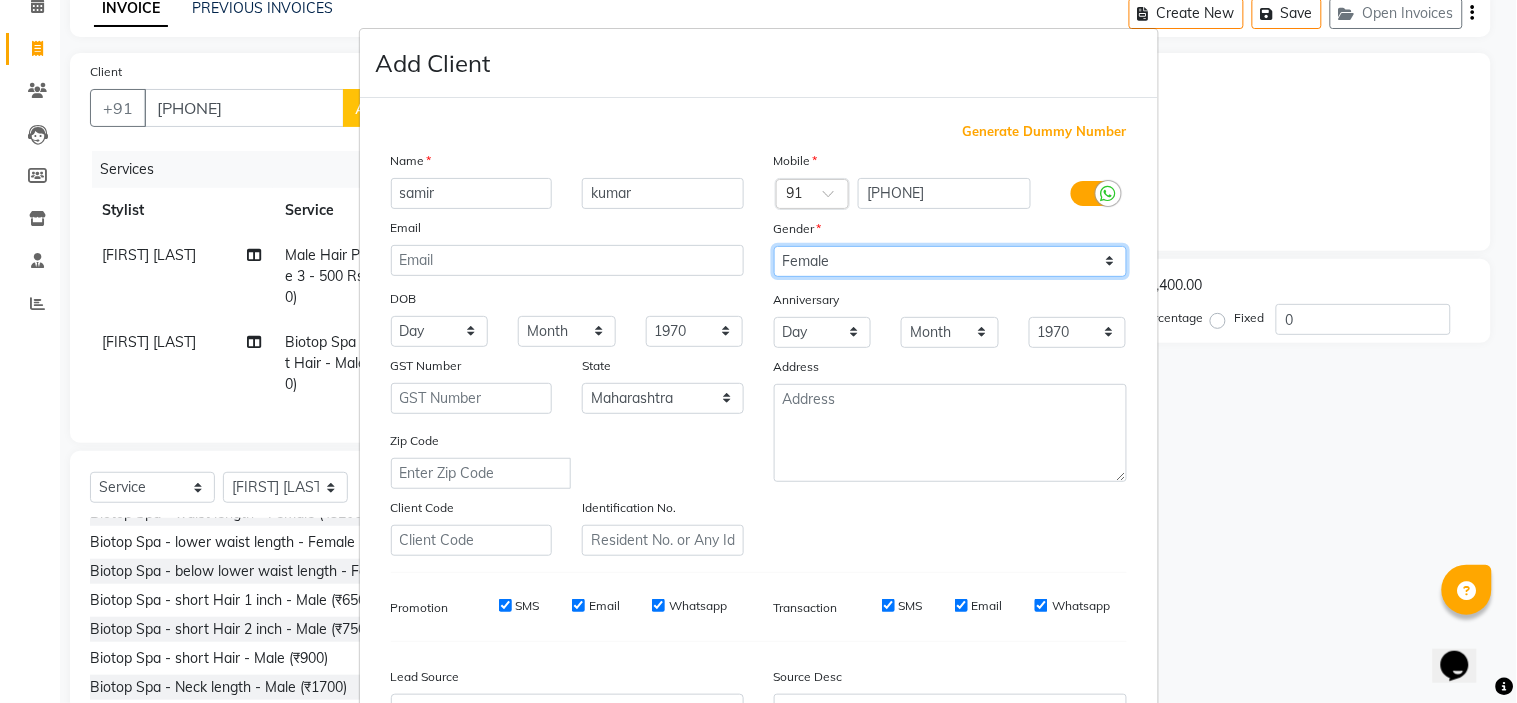 click on "Select Male Female Other Prefer Not To Say" at bounding box center (950, 261) 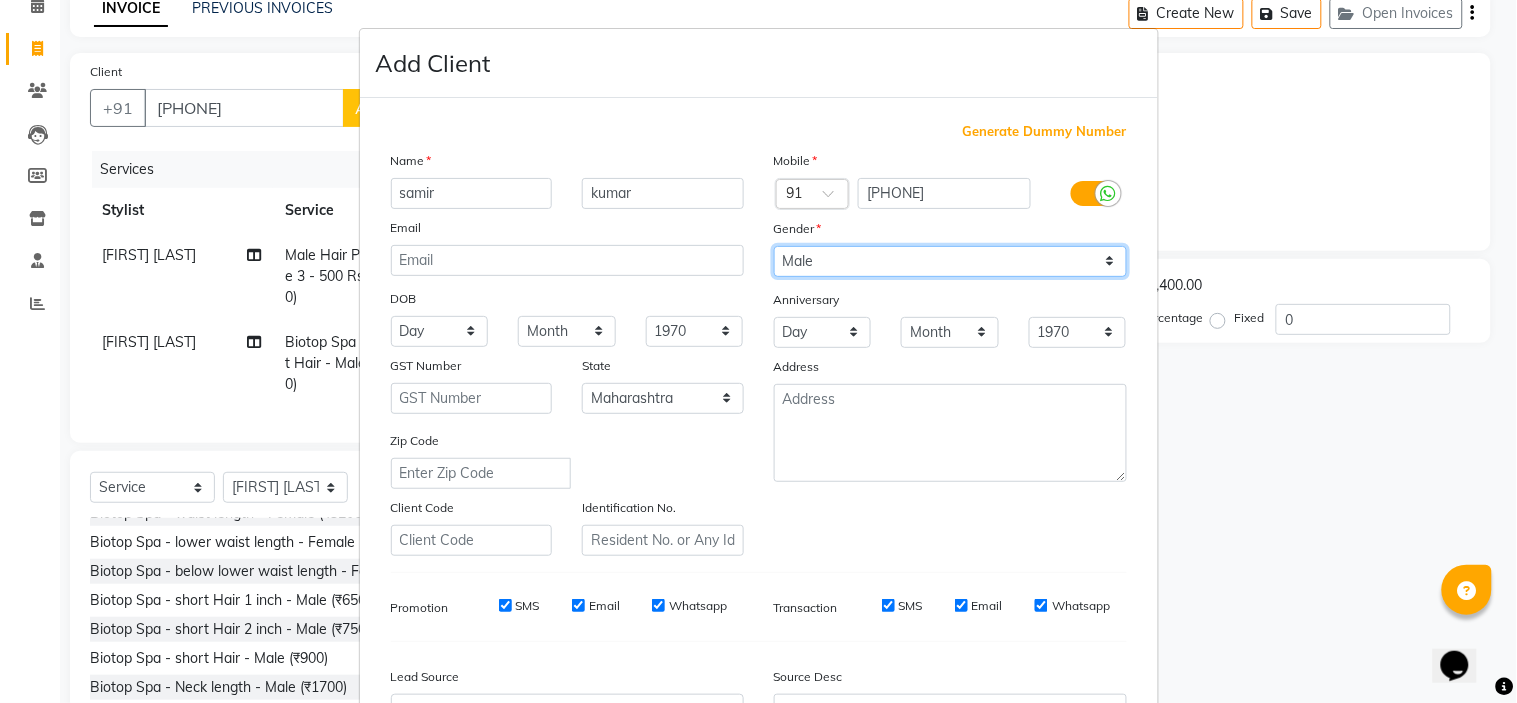 click on "Select Male Female Other Prefer Not To Say" at bounding box center (950, 261) 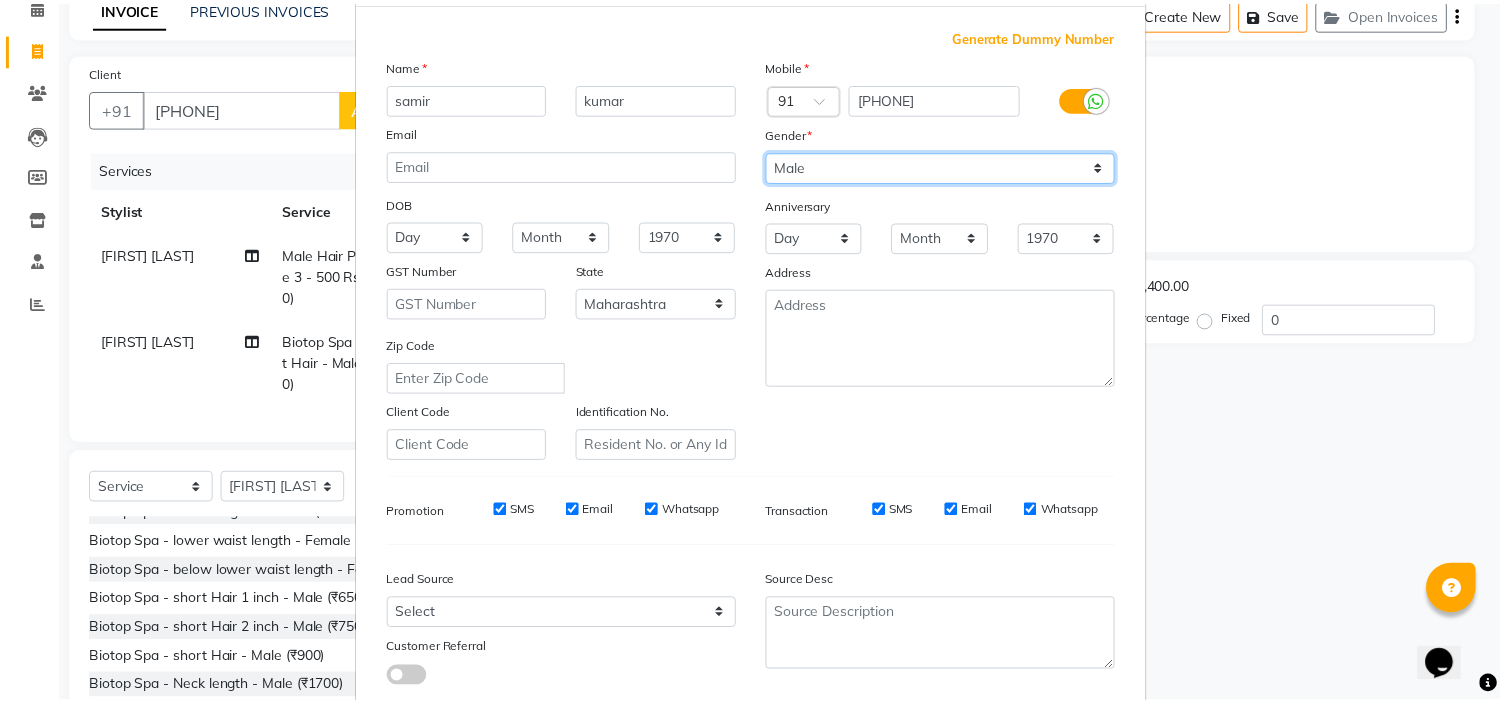 scroll, scrollTop: 221, scrollLeft: 0, axis: vertical 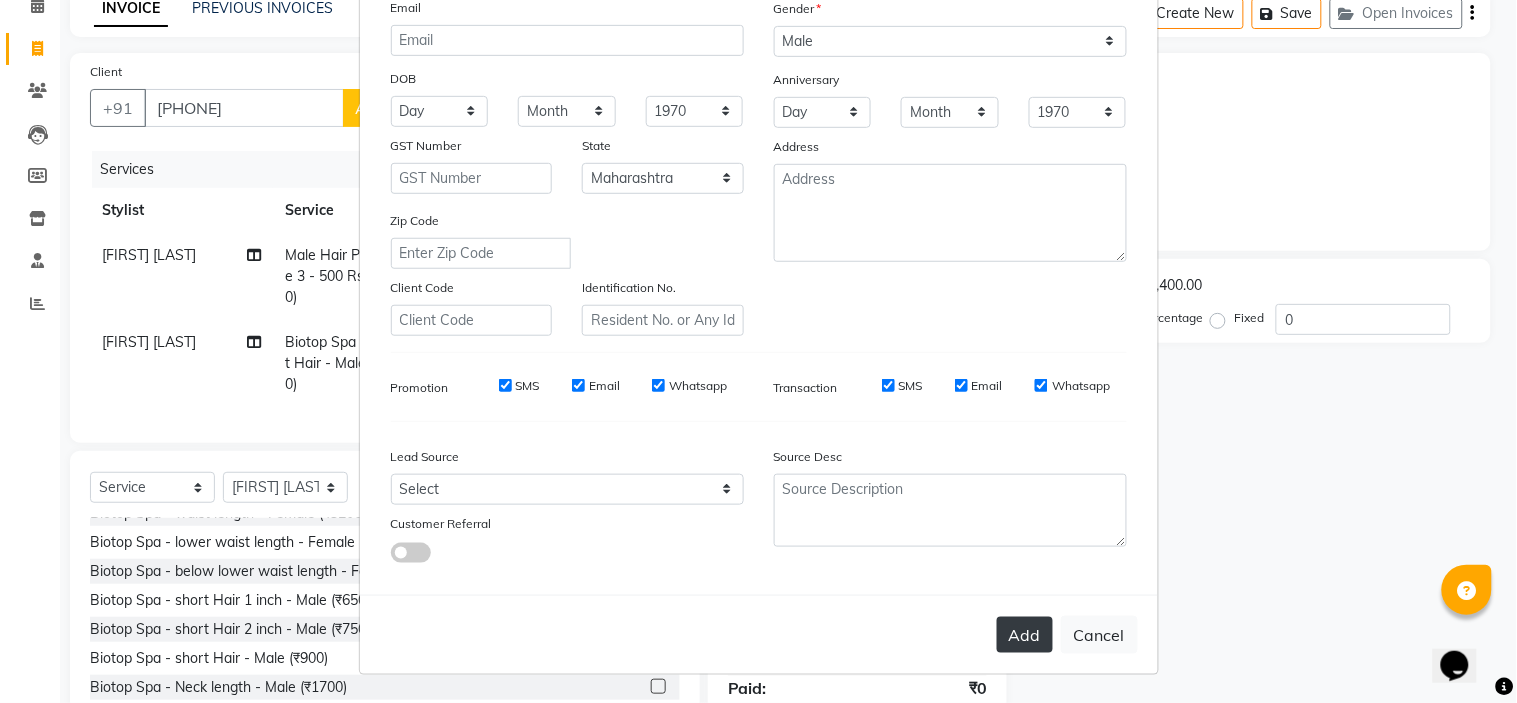 click on "Add" at bounding box center [1025, 635] 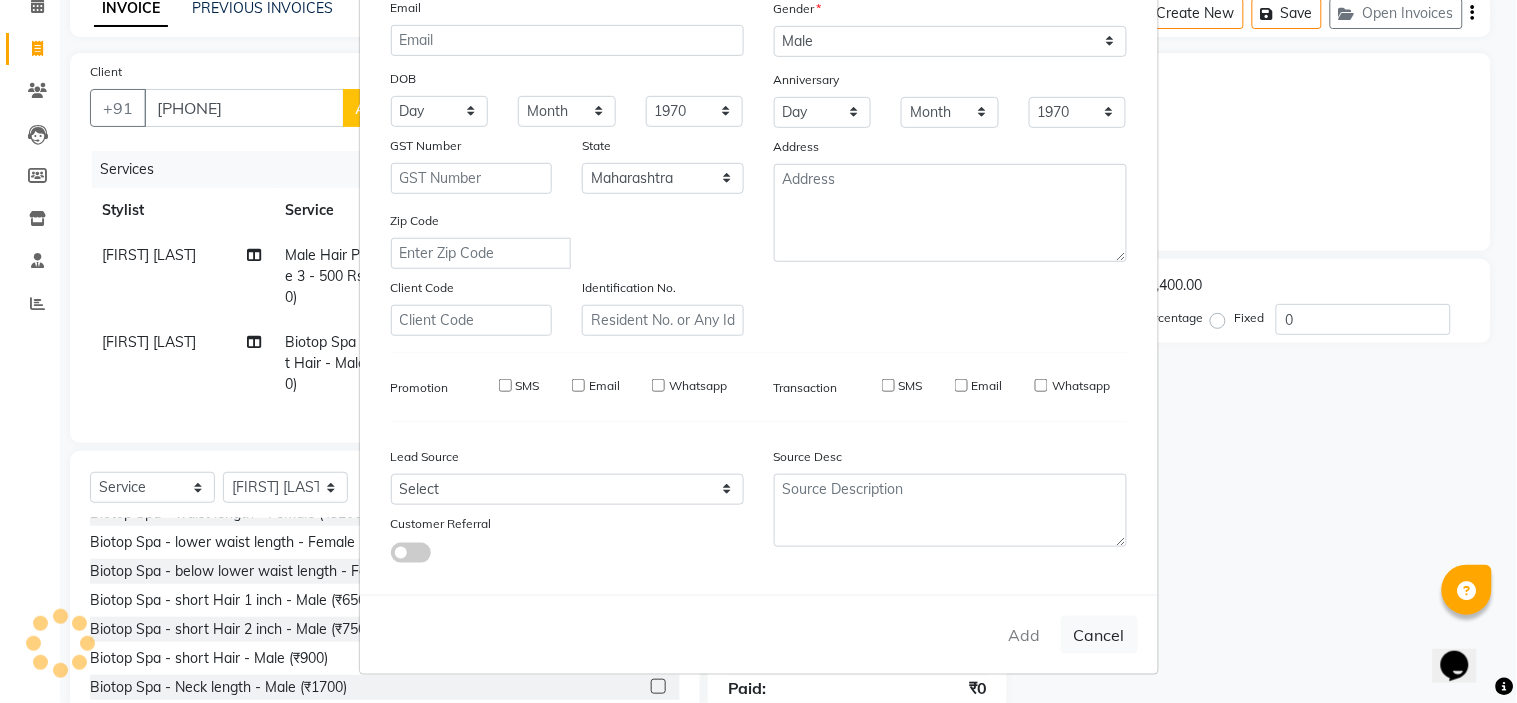 type 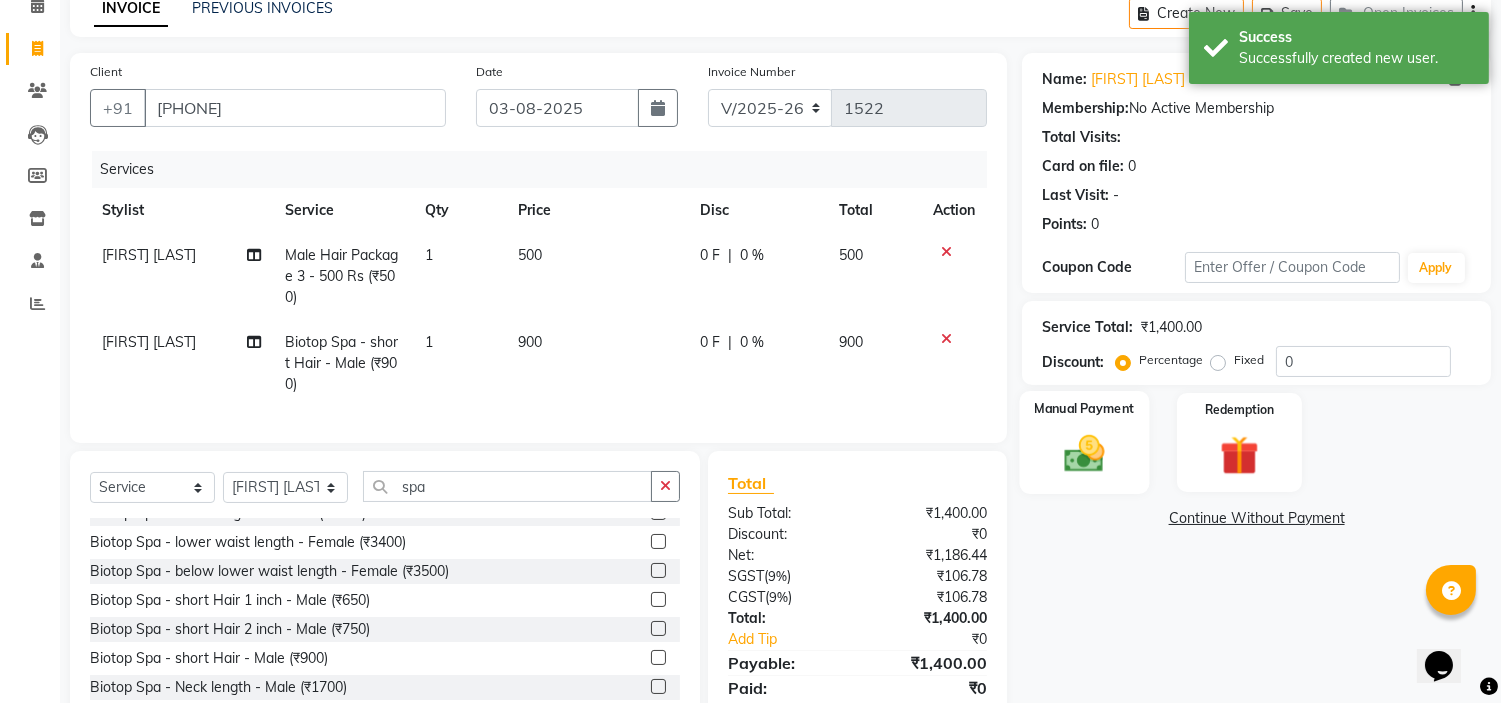 click 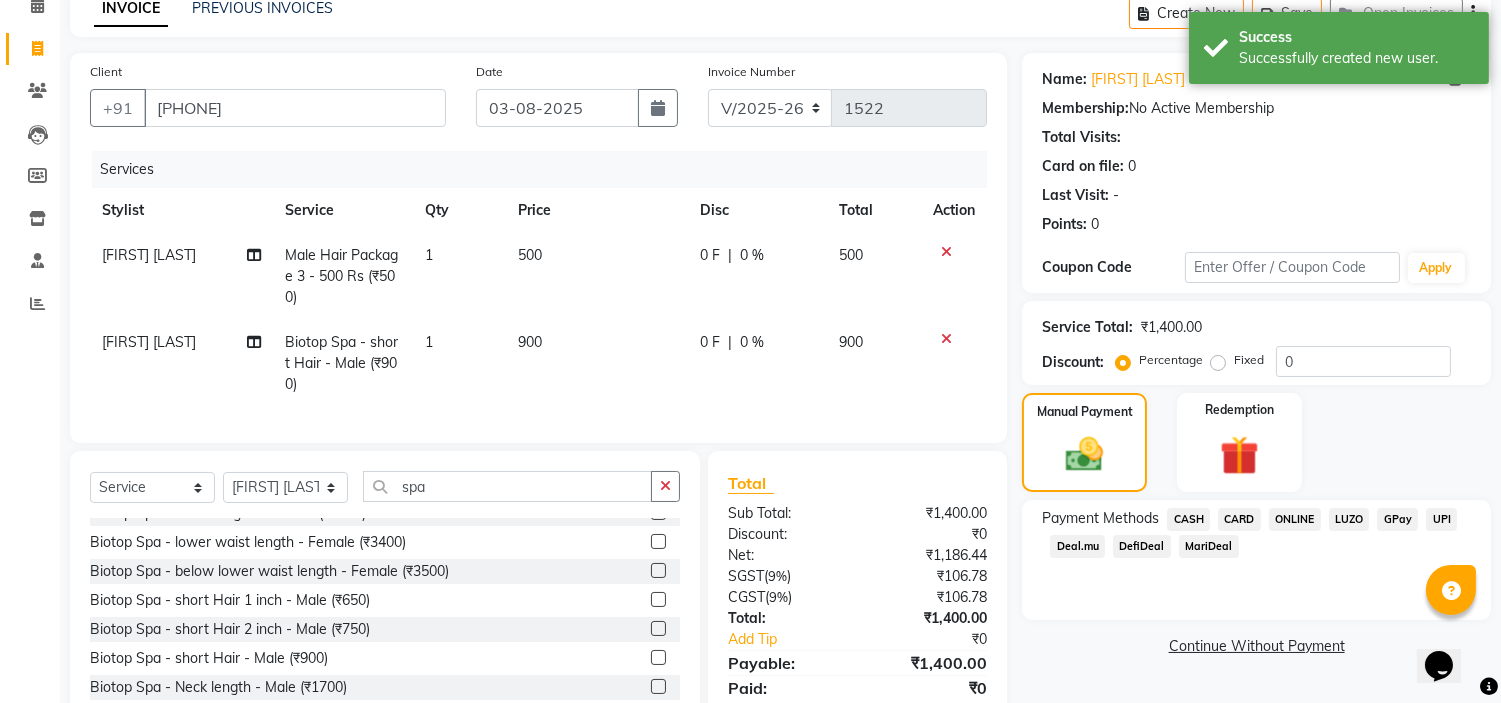 click on "ONLINE" 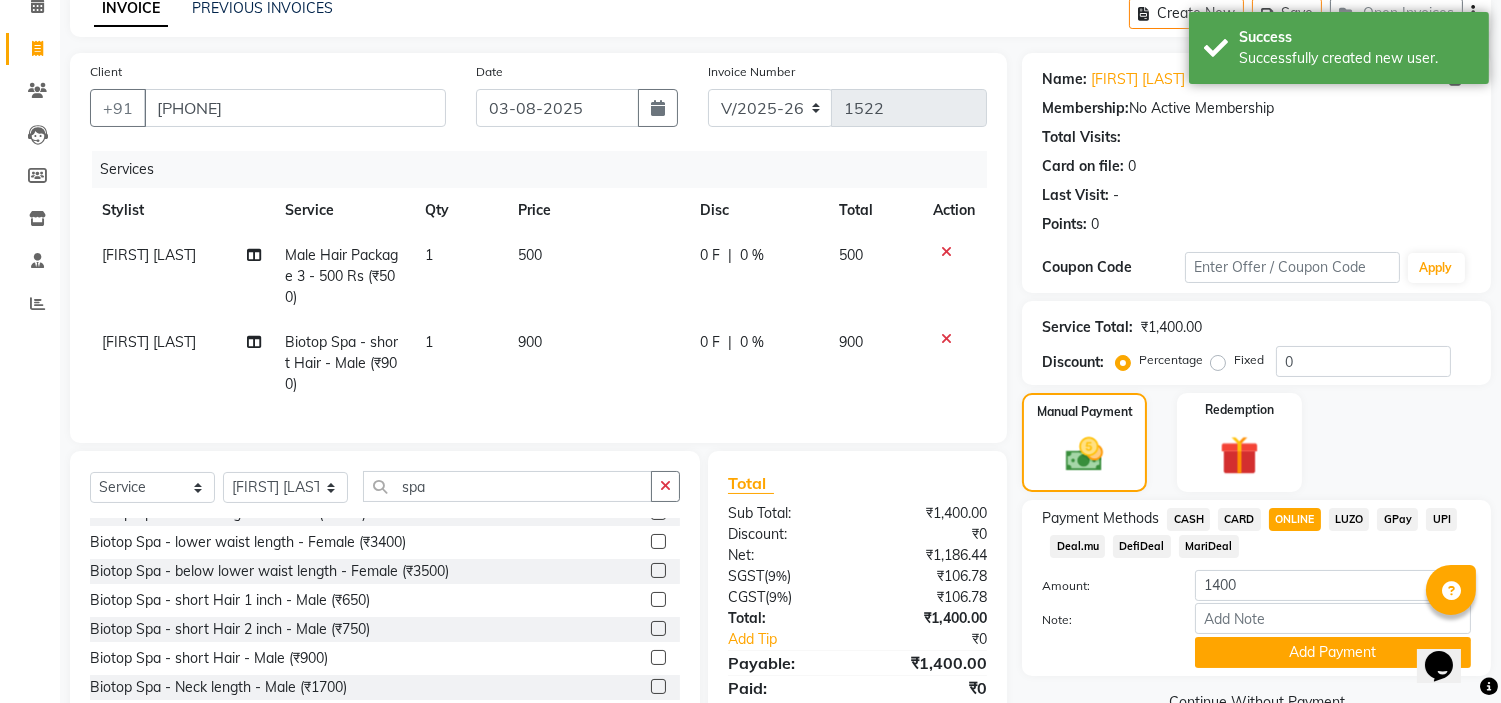 scroll, scrollTop: 186, scrollLeft: 0, axis: vertical 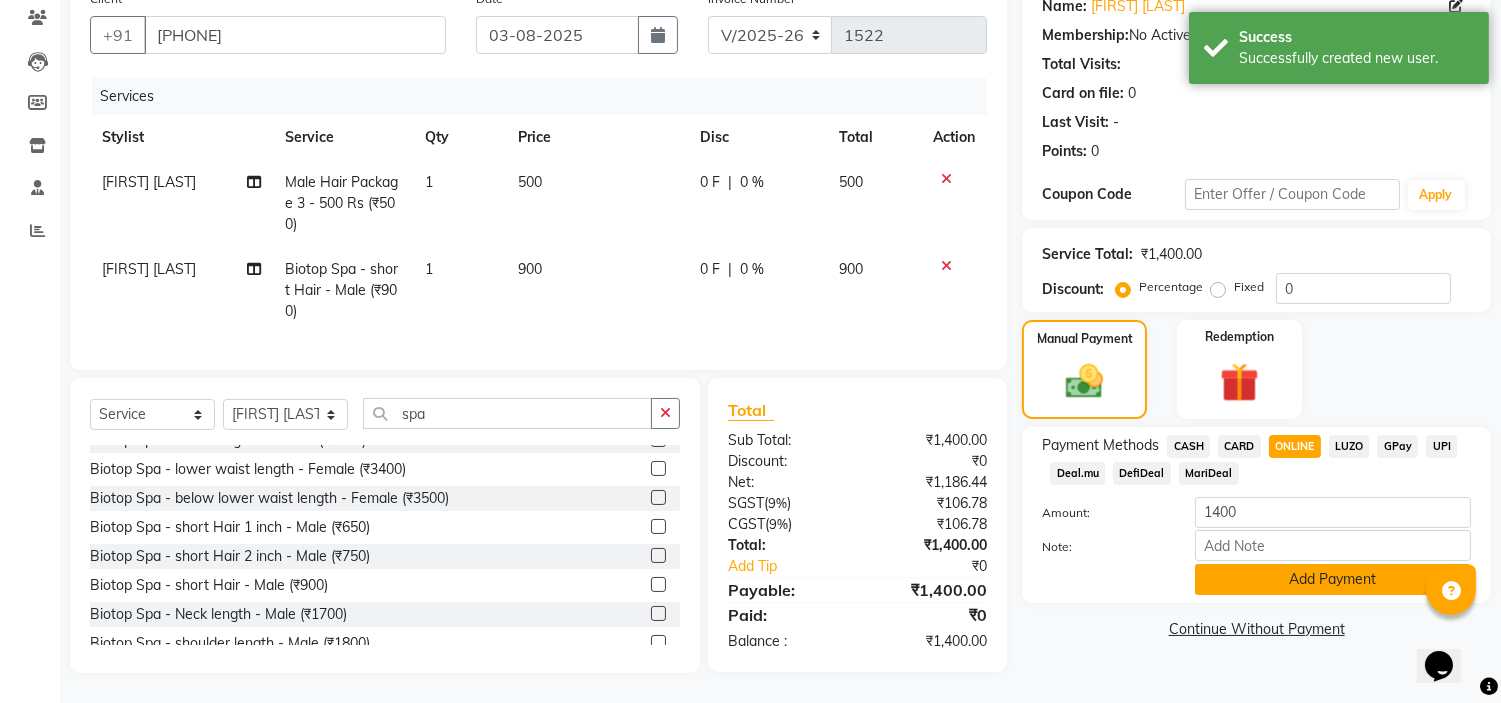 click on "Add Payment" 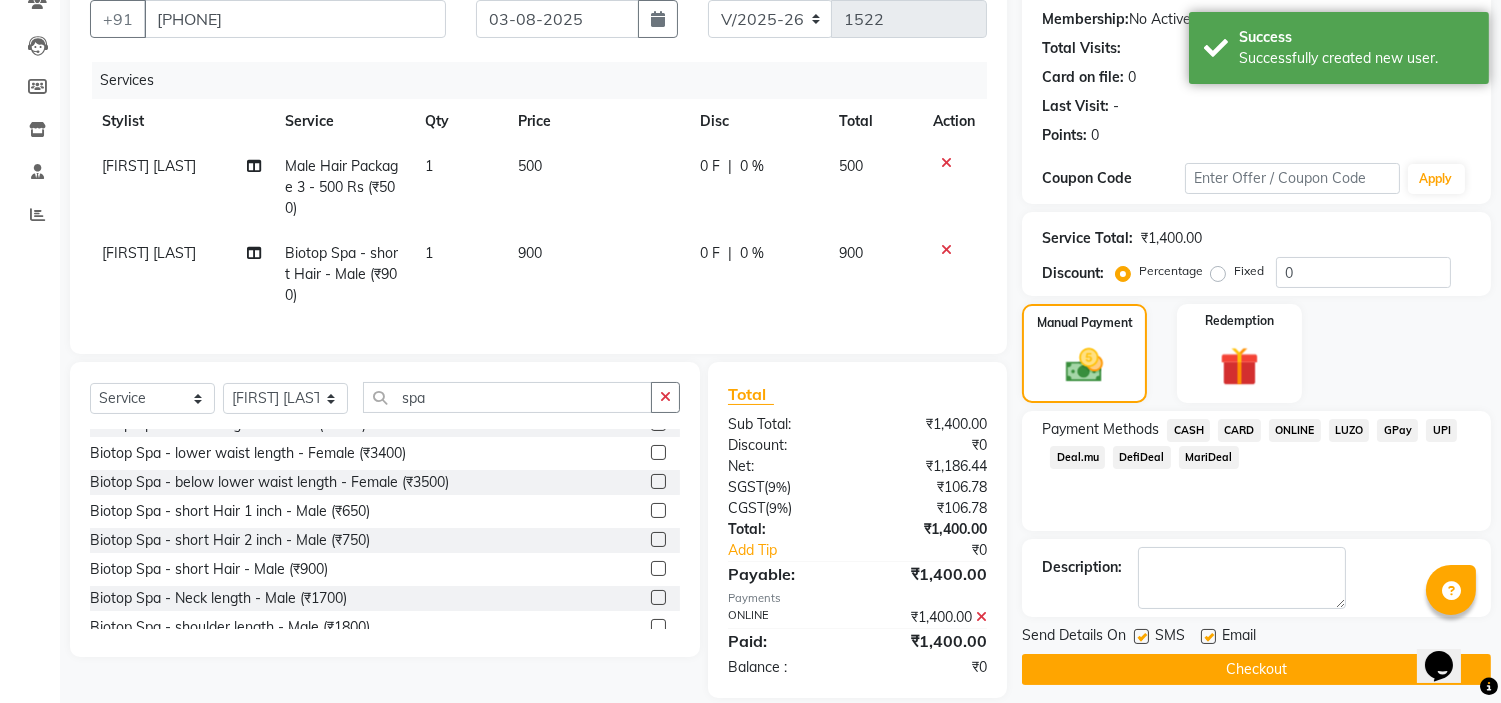 scroll, scrollTop: 227, scrollLeft: 0, axis: vertical 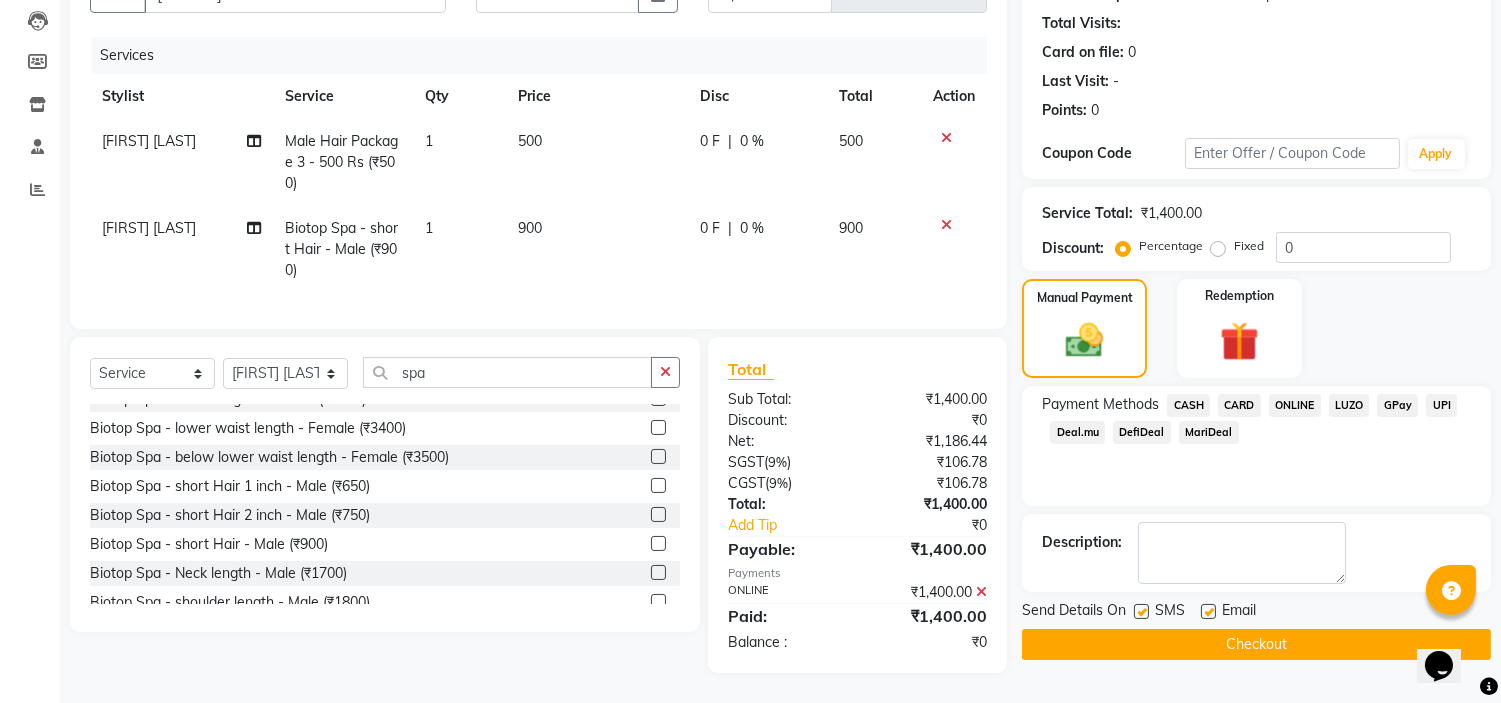 click on "Checkout" 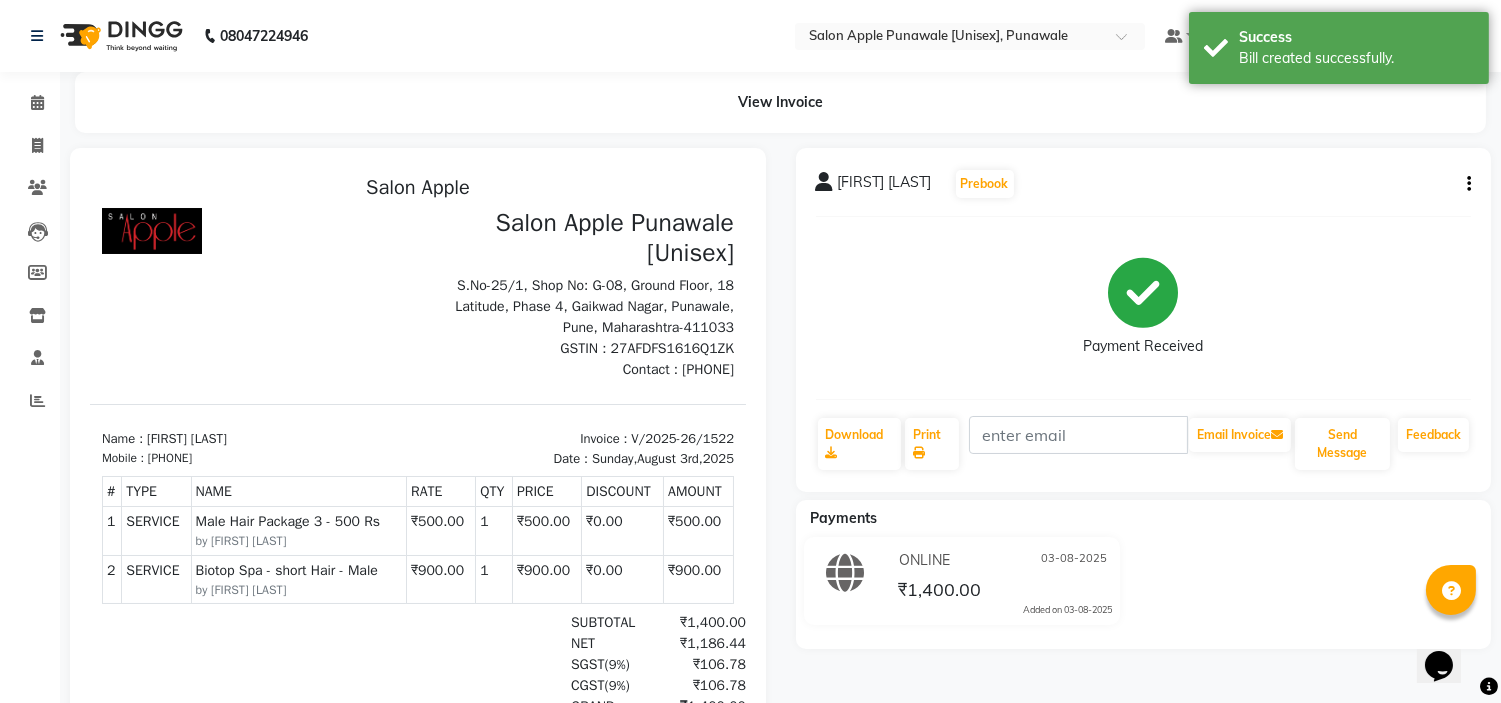 scroll, scrollTop: 0, scrollLeft: 0, axis: both 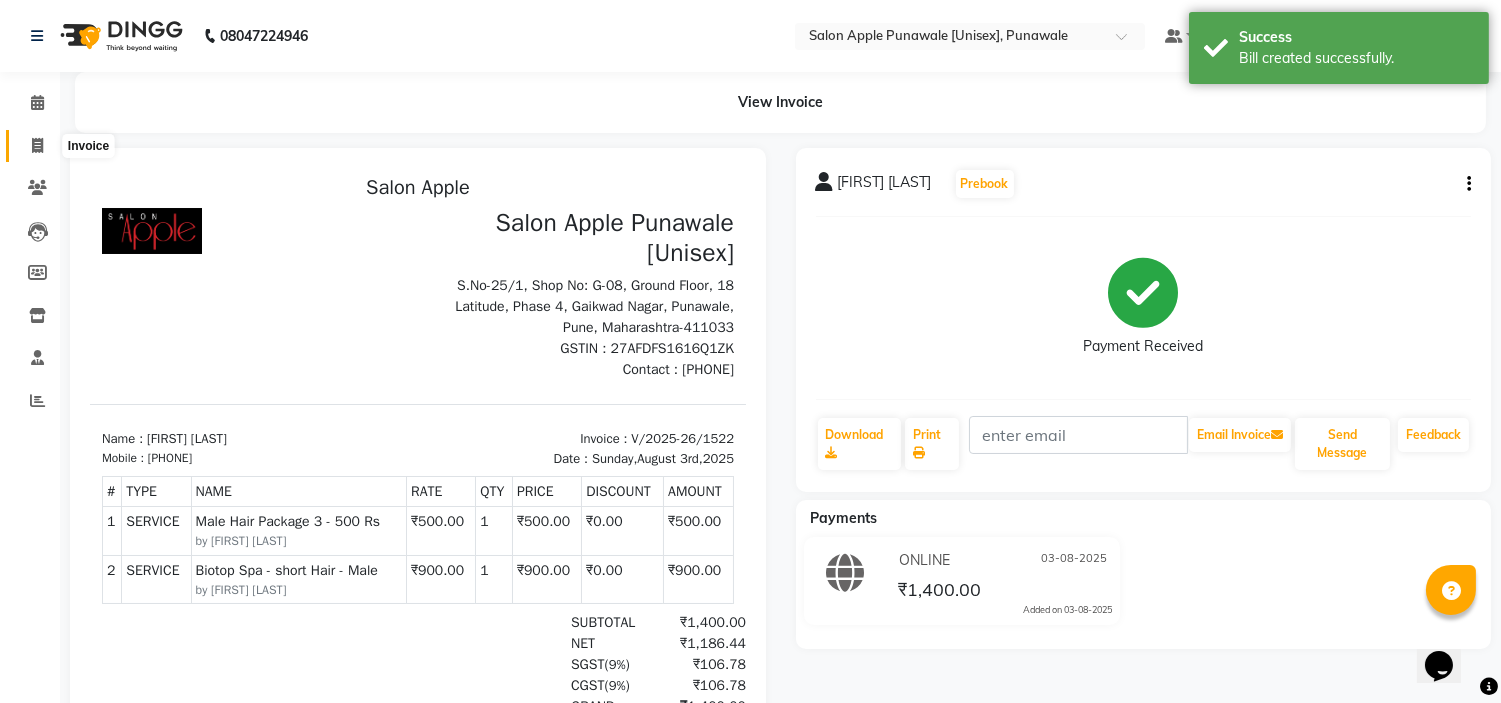 click 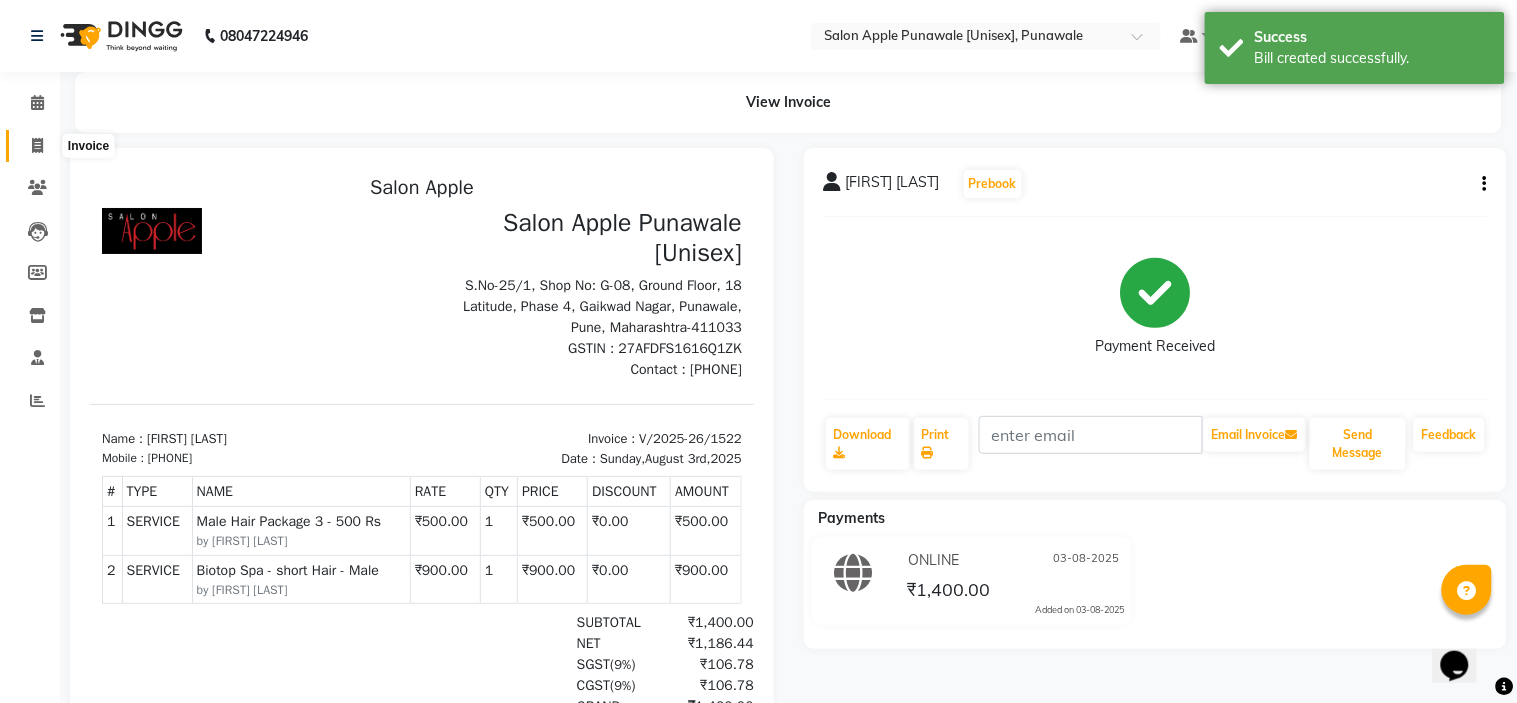 select on "5421" 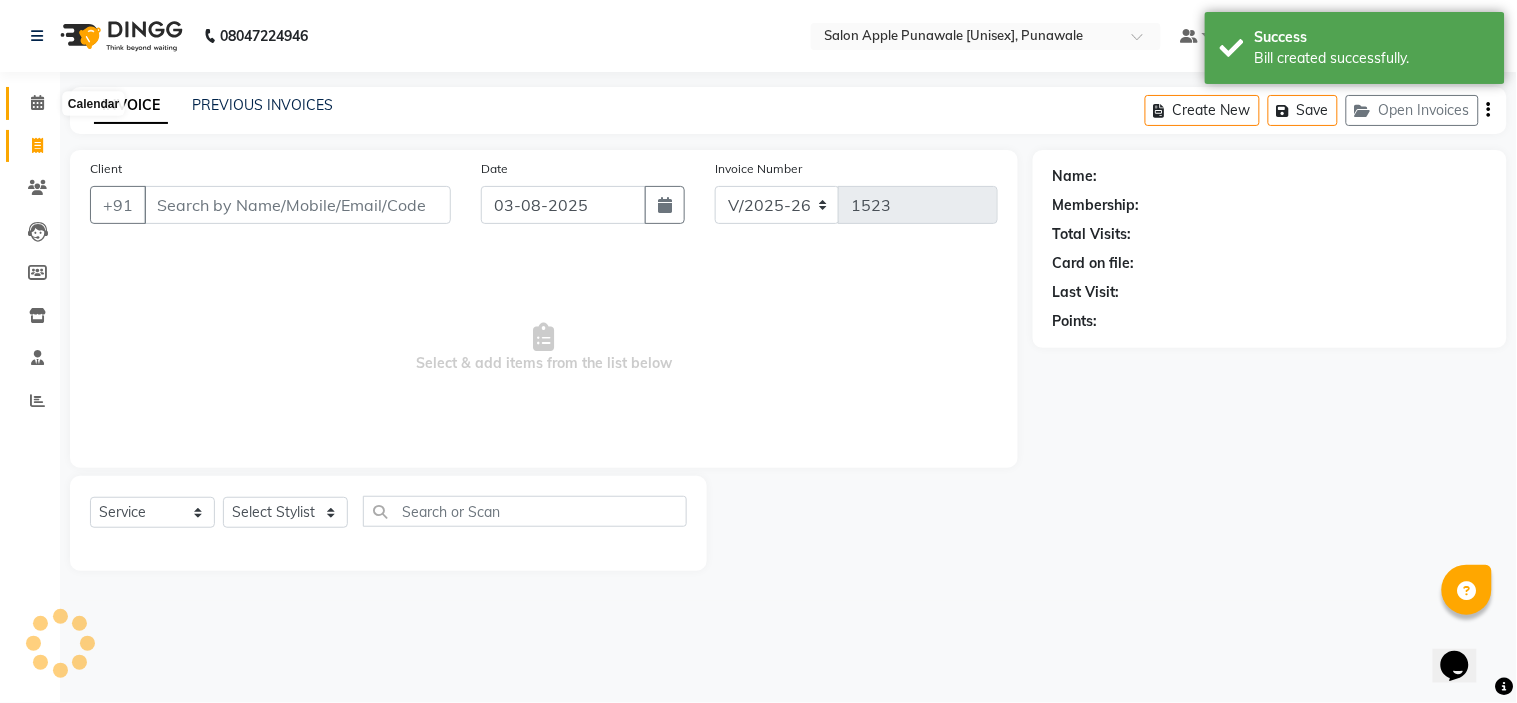 click 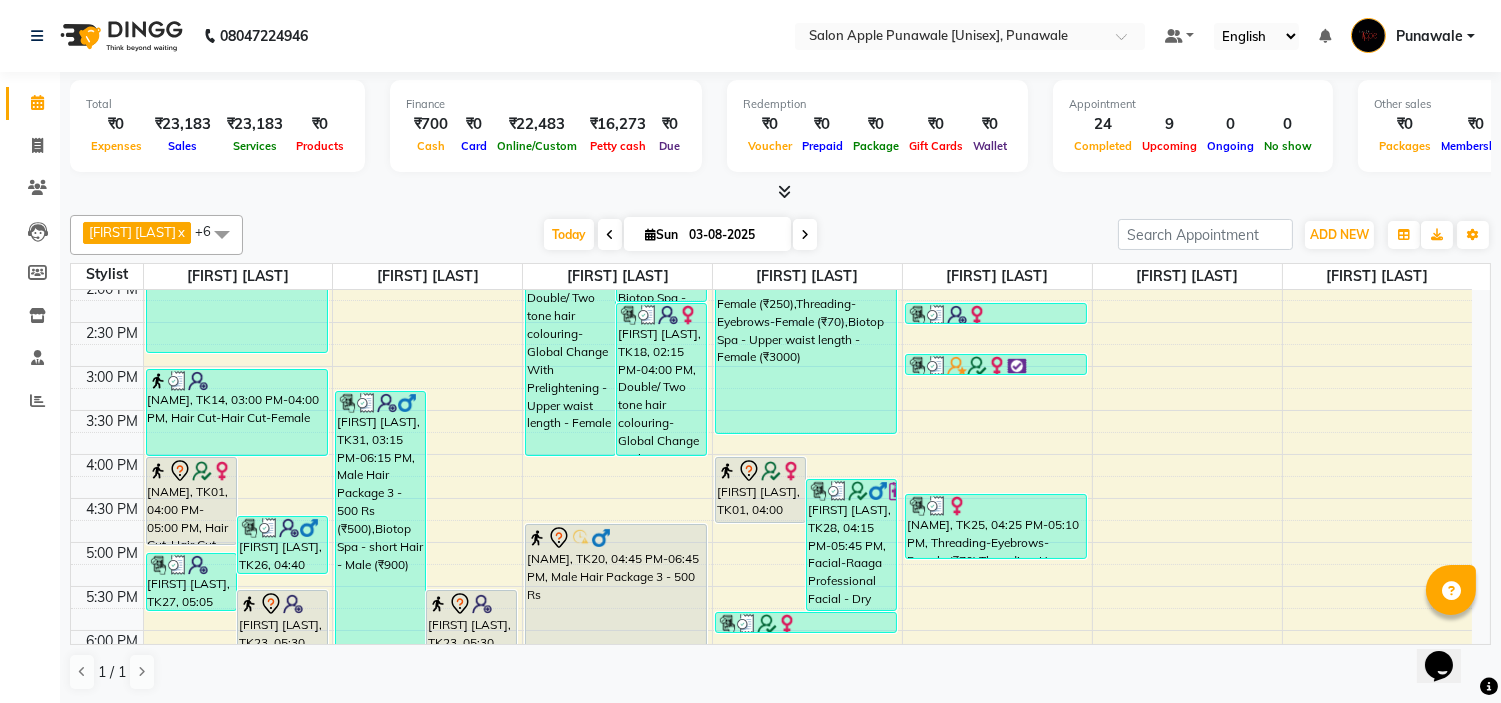 scroll, scrollTop: 437, scrollLeft: 0, axis: vertical 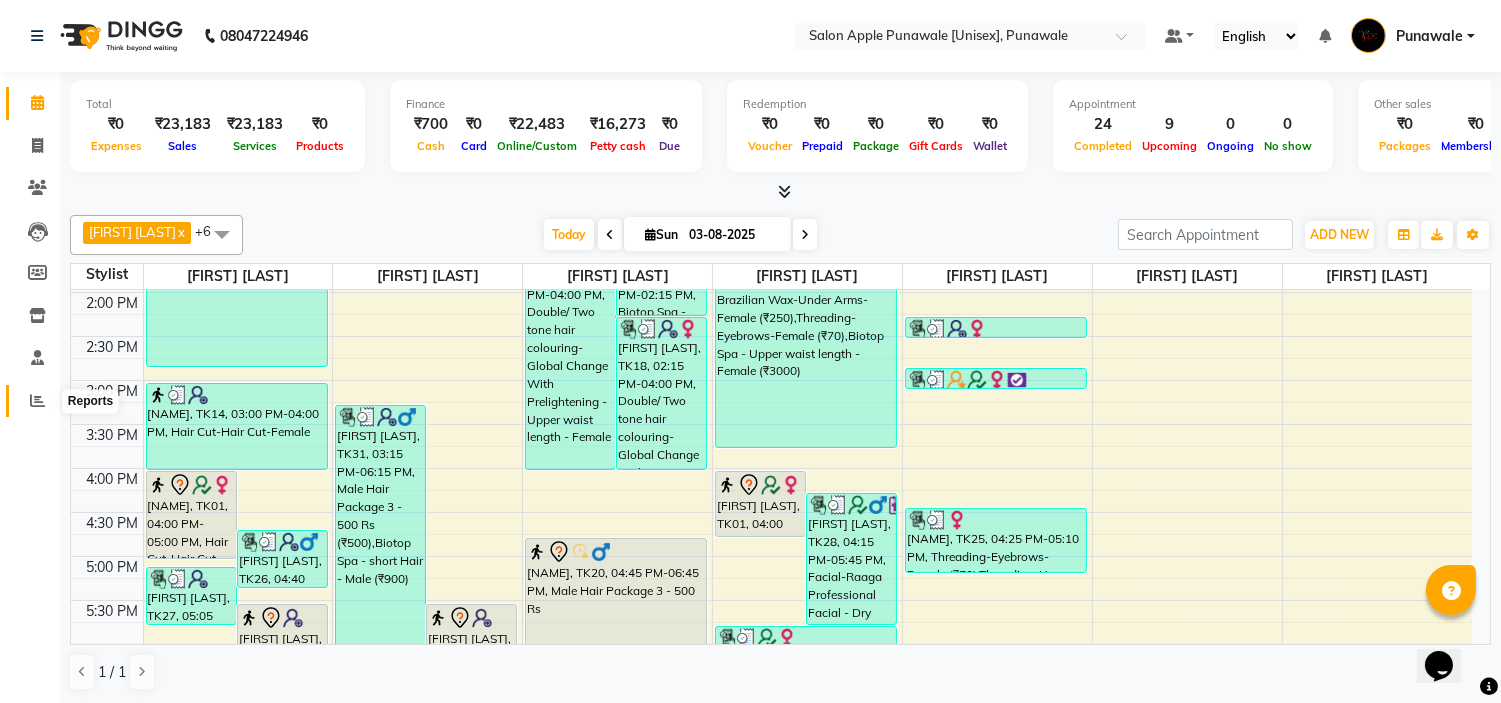 click 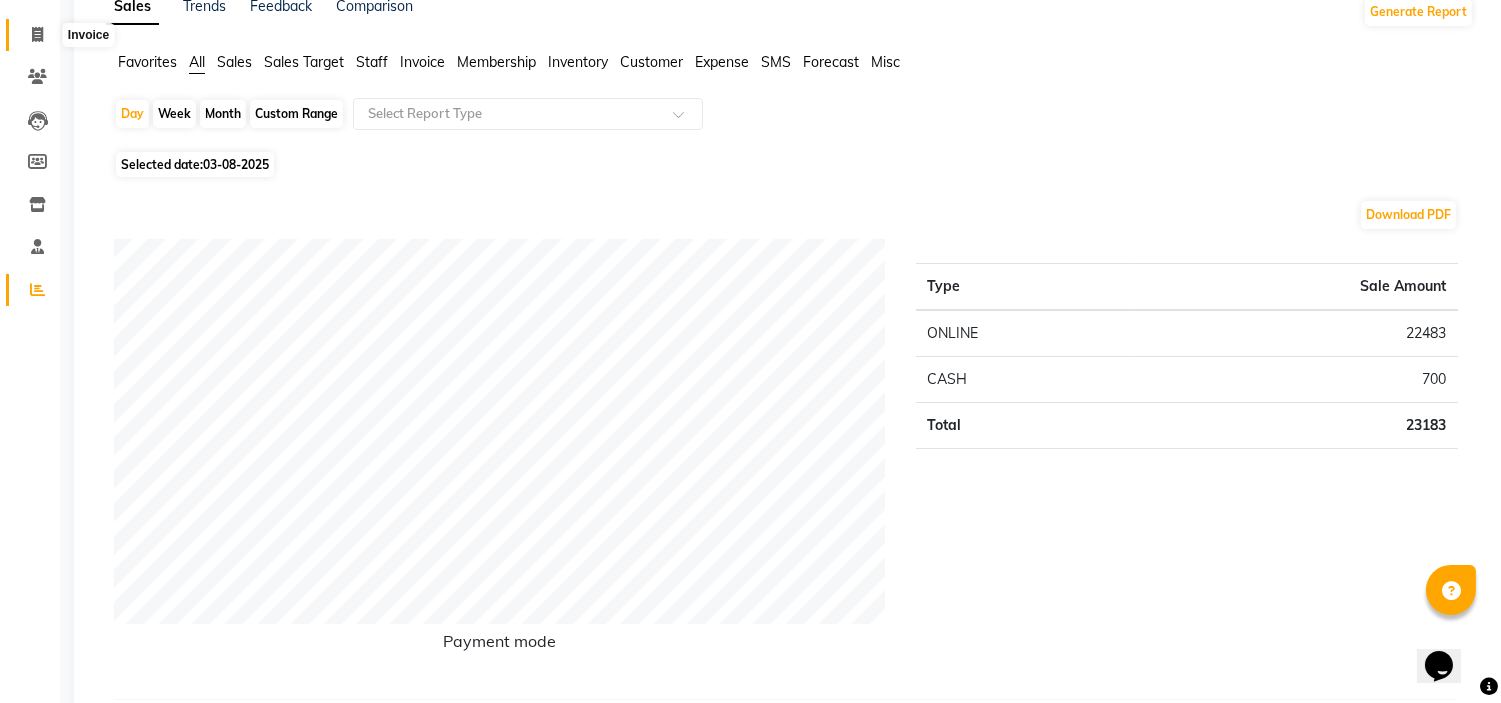 scroll, scrollTop: 0, scrollLeft: 0, axis: both 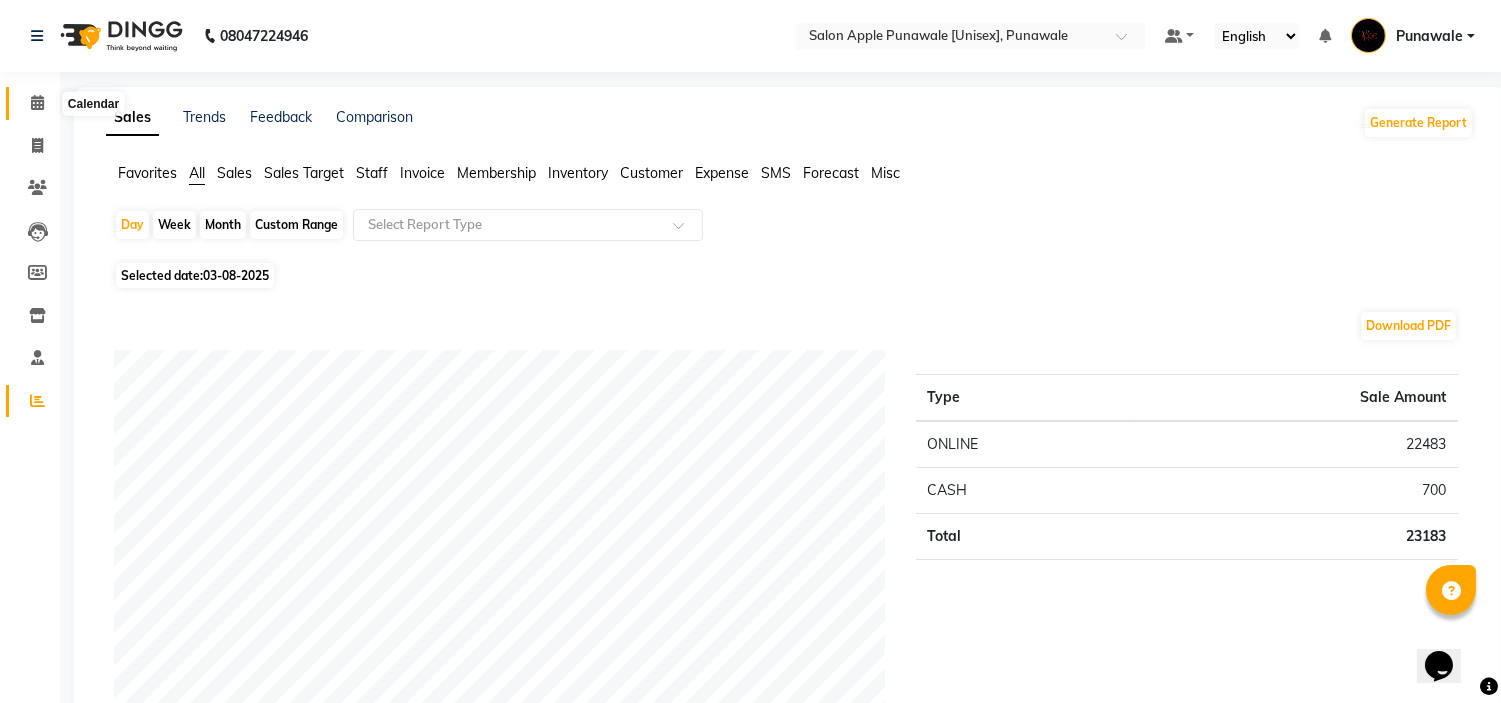 click 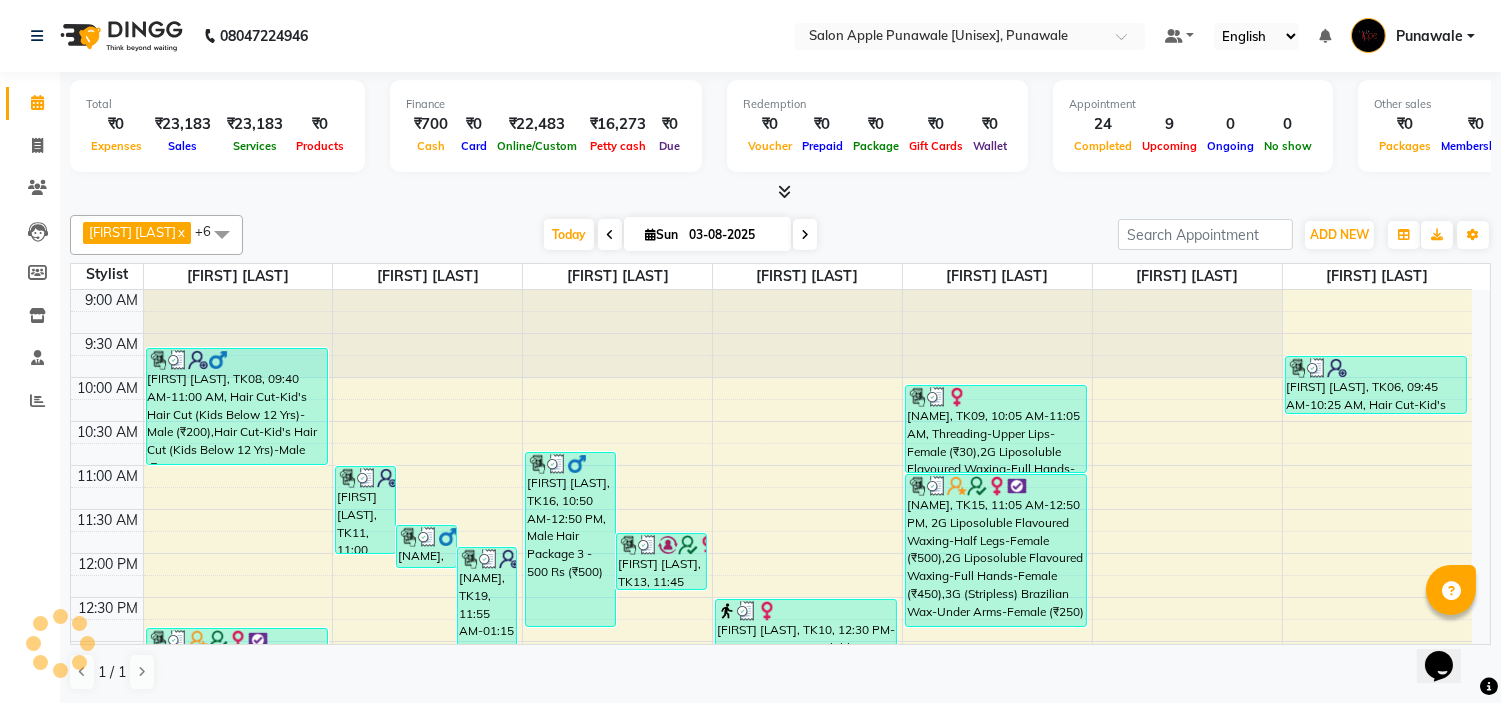 scroll, scrollTop: 0, scrollLeft: 0, axis: both 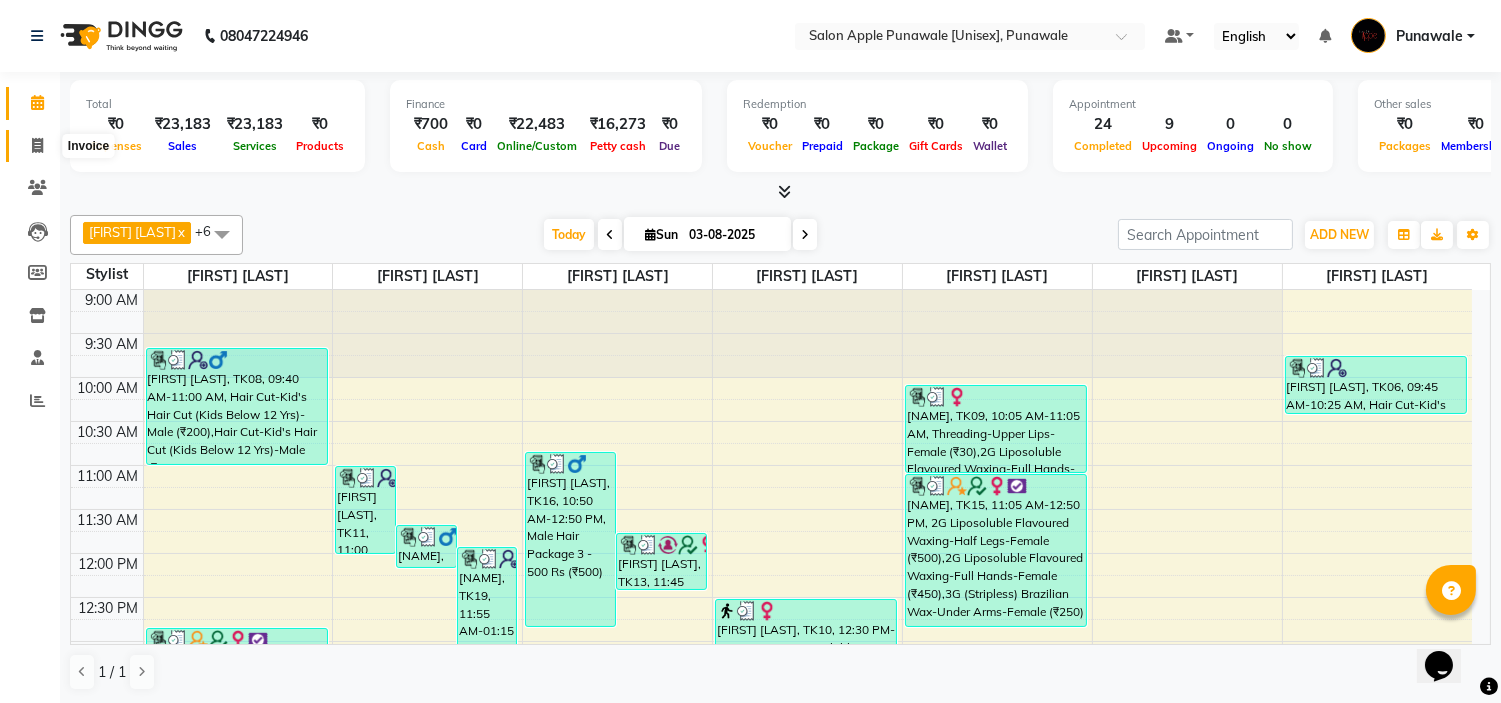 click 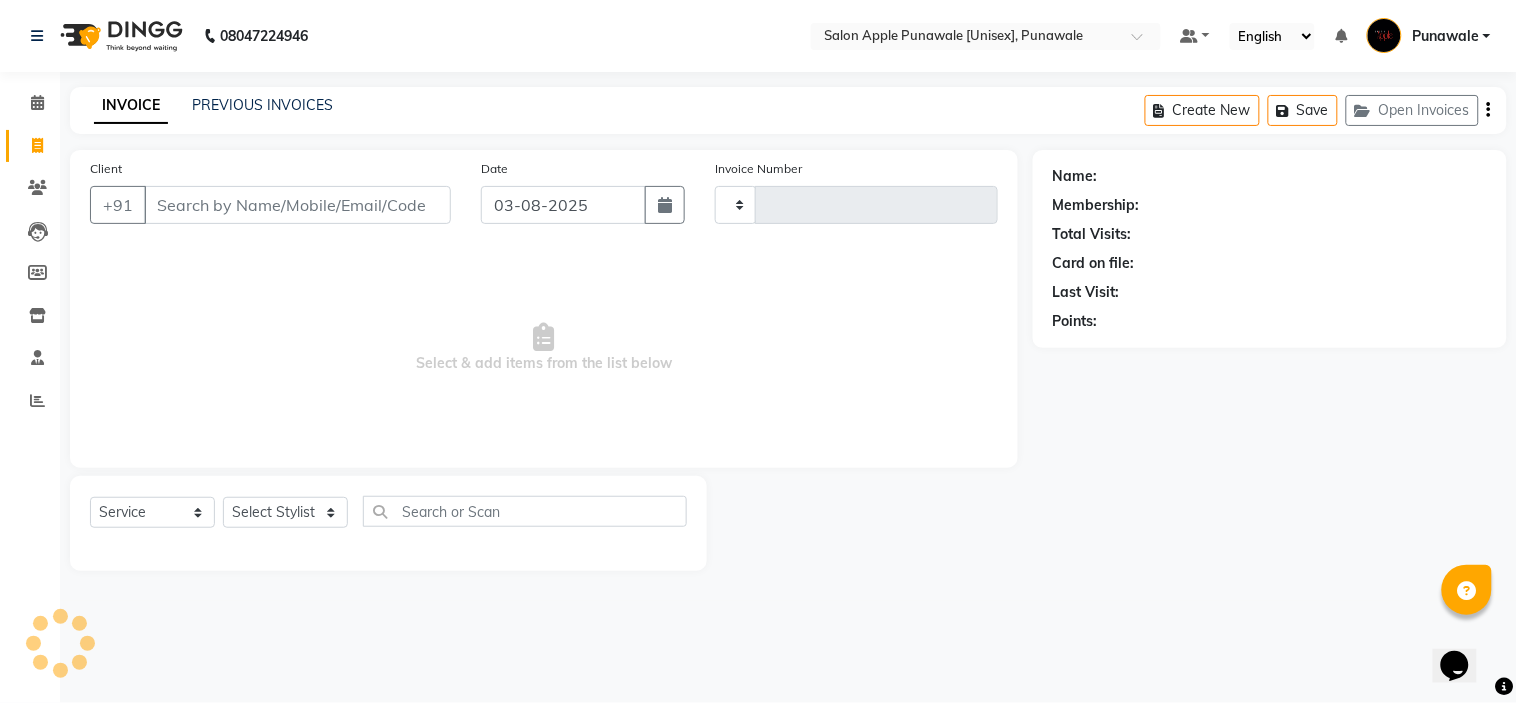type on "1523" 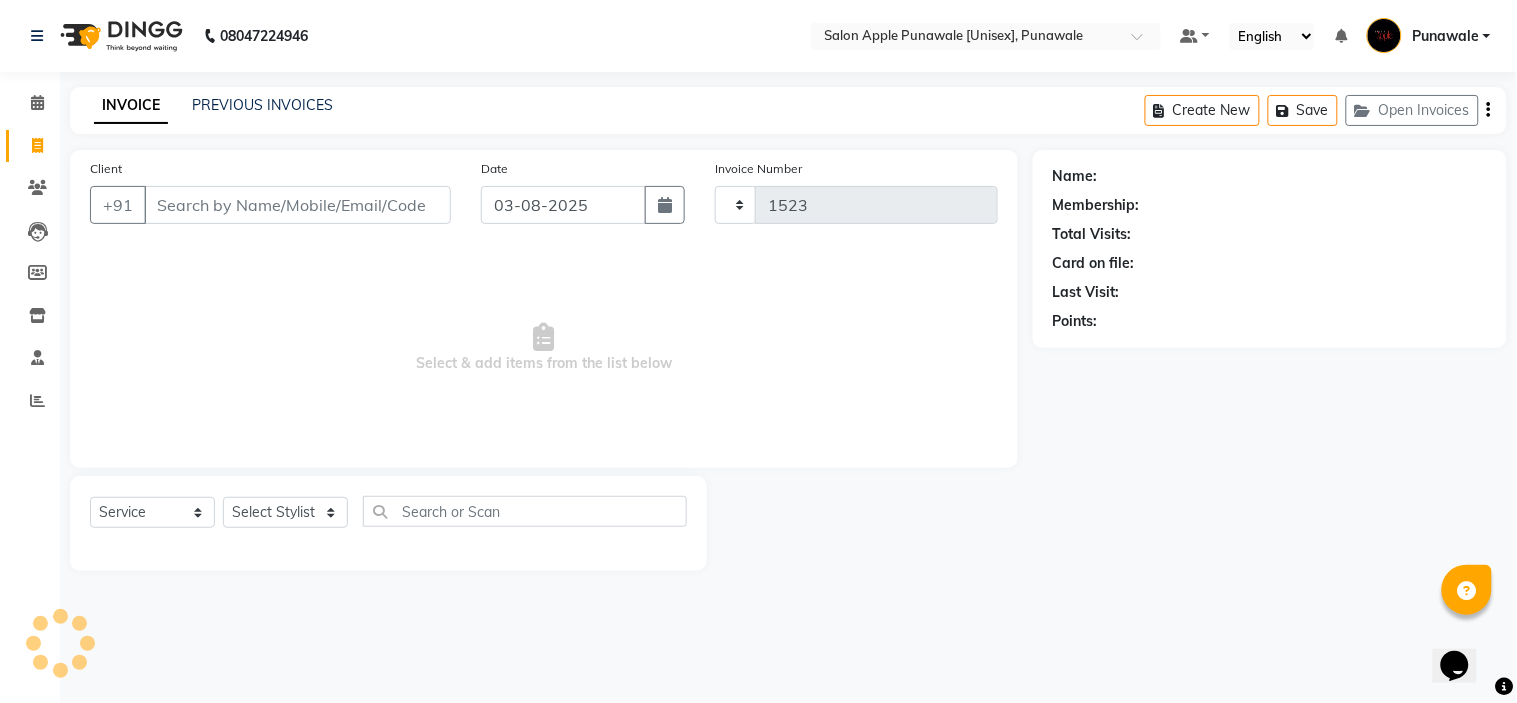 select on "5421" 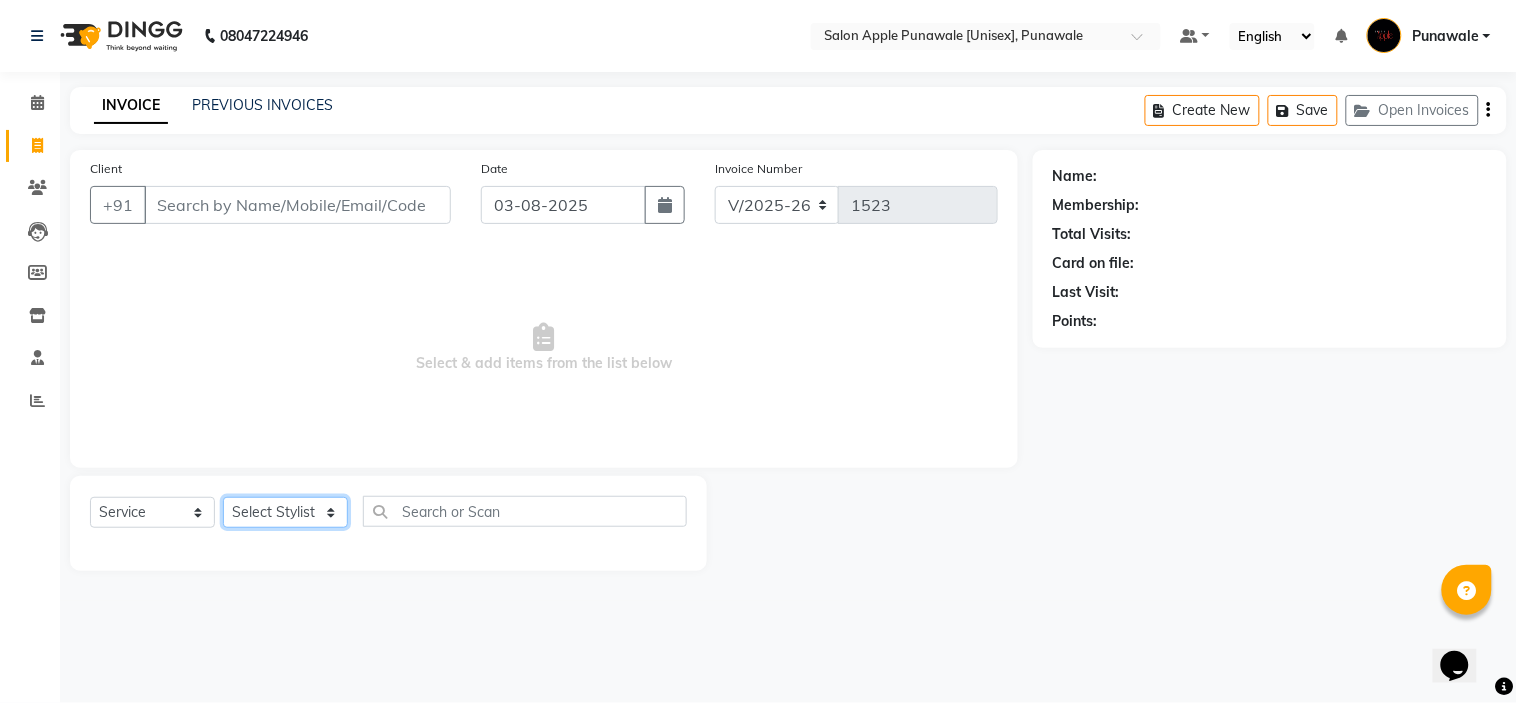 click on "Select Stylist Avi Sonawane Kamlesh Nikam Kaveri Nikam Pallavi Waghamare Shruti Khapake Sneha Jadhav Sohail Shaikh  Vivek Hire" 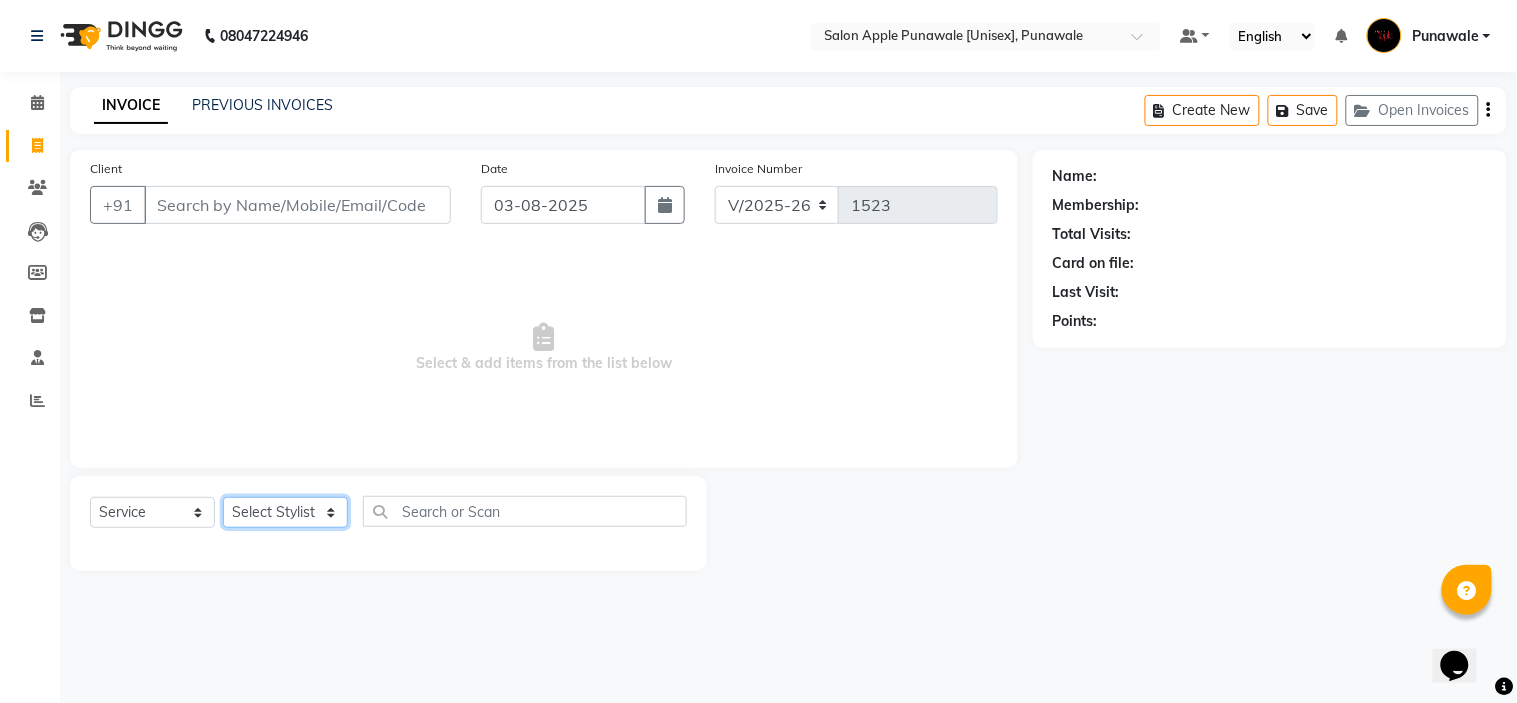 select on "63297" 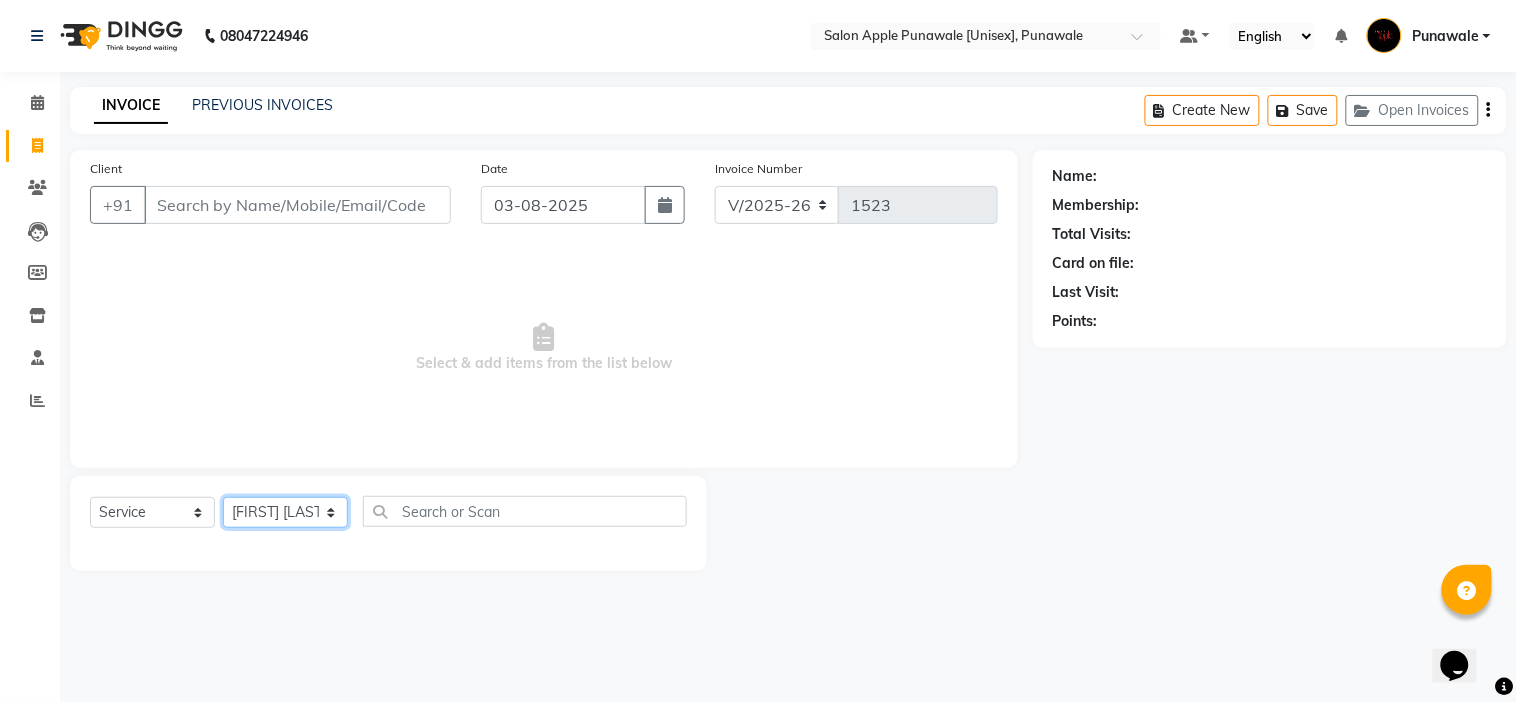 click on "Select Stylist Avi Sonawane Kamlesh Nikam Kaveri Nikam Pallavi Waghamare Shruti Khapake Sneha Jadhav Sohail Shaikh  Vivek Hire" 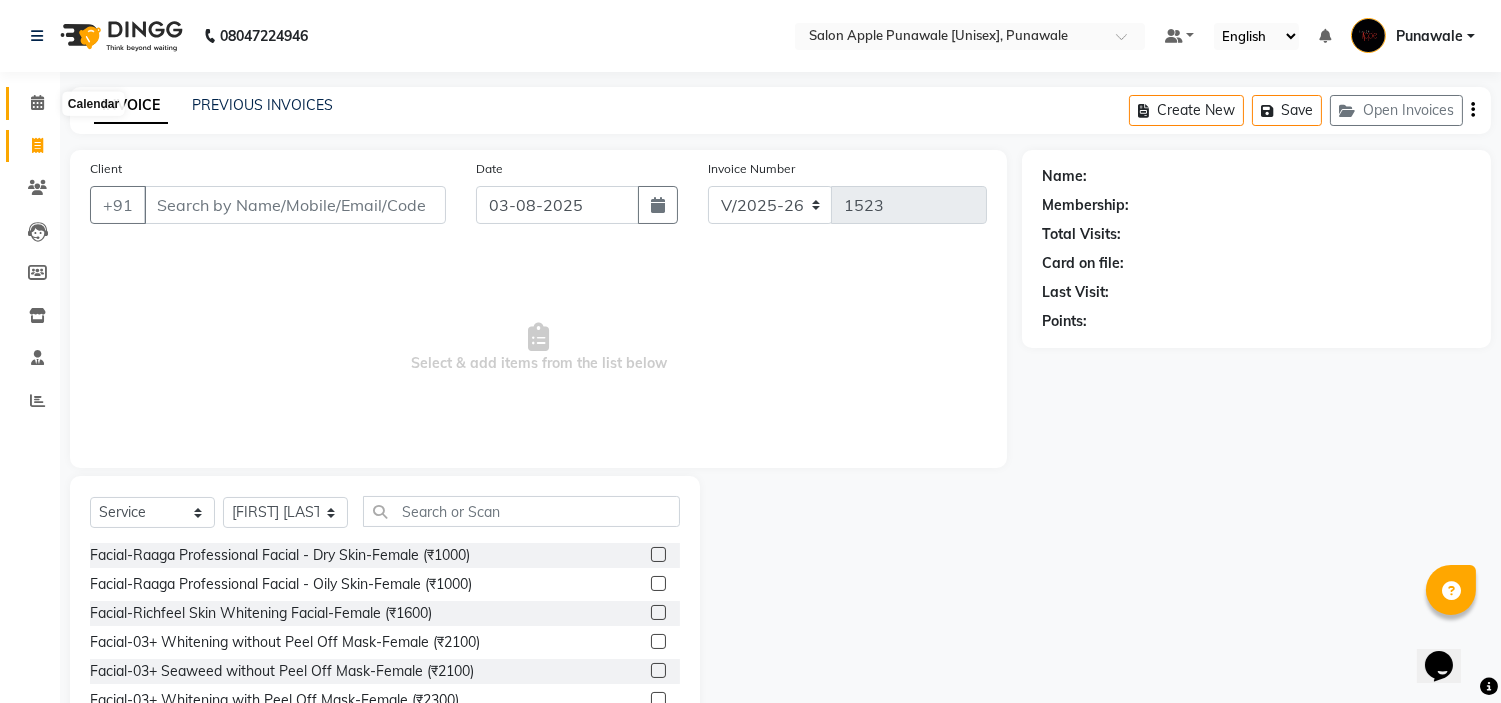 click 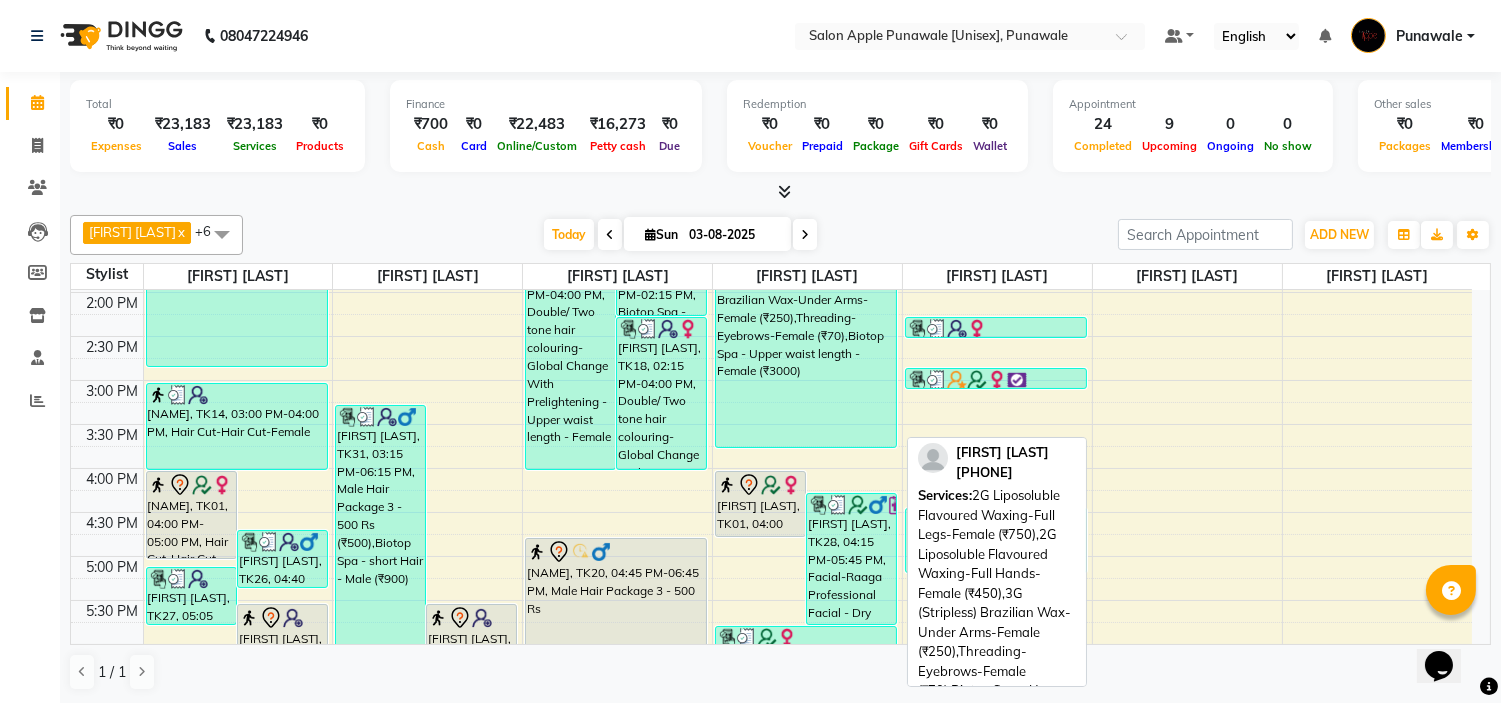 scroll, scrollTop: 548, scrollLeft: 0, axis: vertical 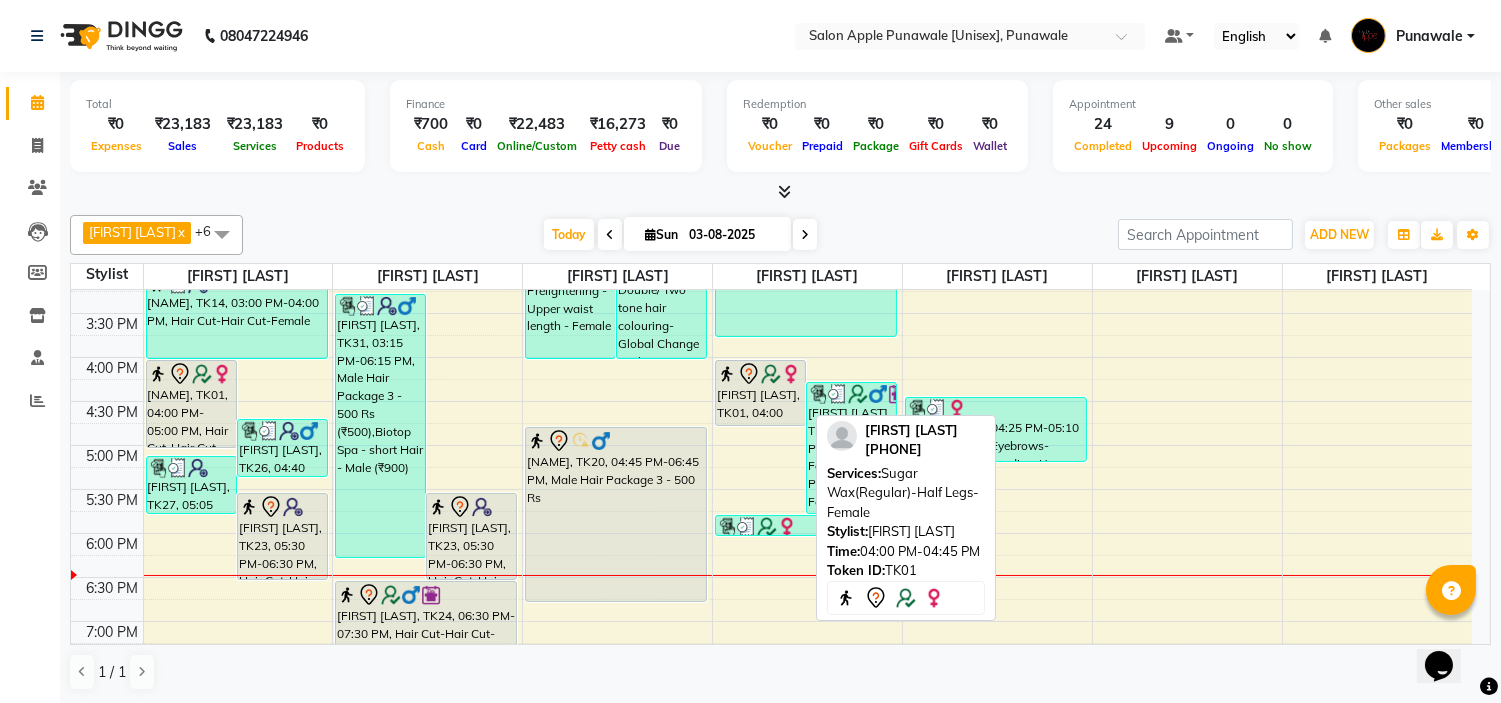 click on "[FIRST] [LAST], TK01, 04:00 PM-04:45 PM, Sugar Wax(Regular)-Half Legs-Female" at bounding box center (760, 393) 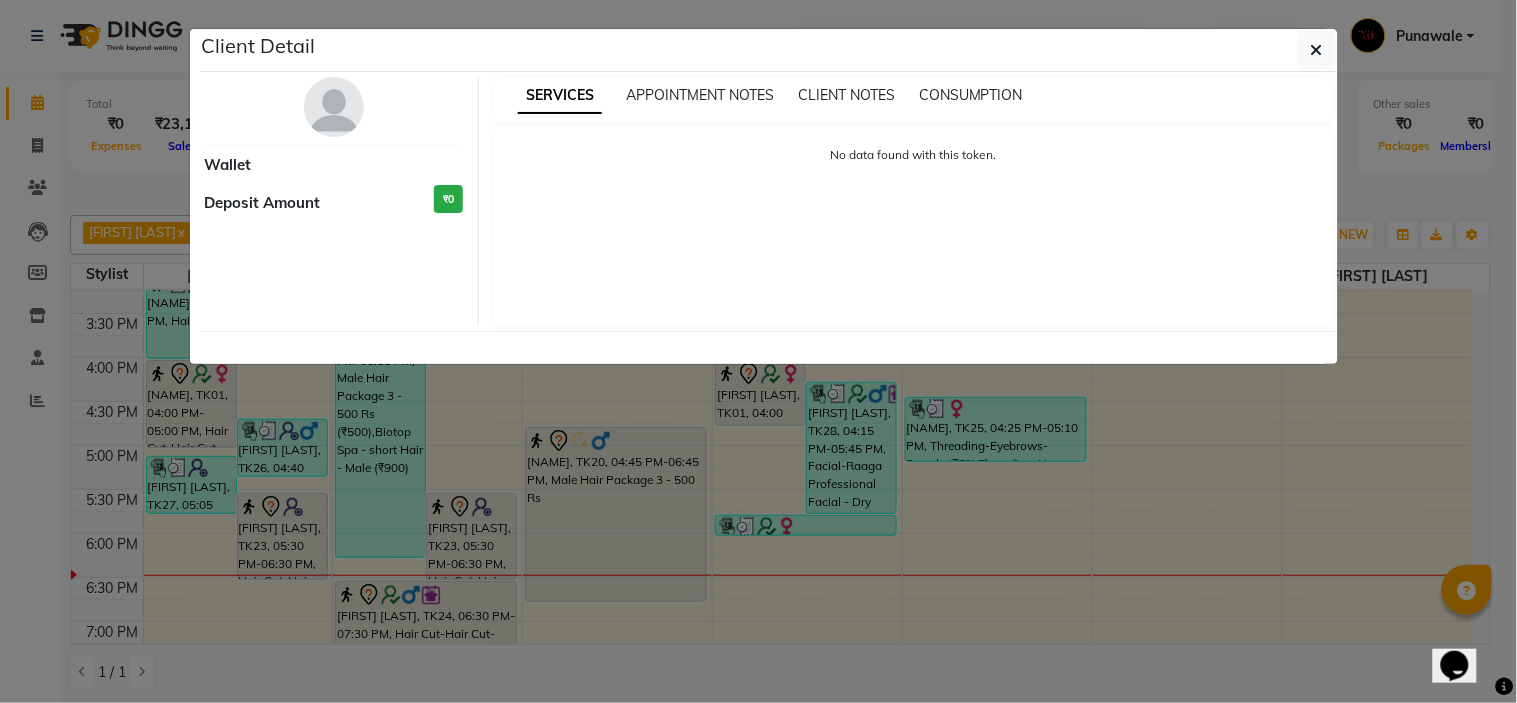 select on "7" 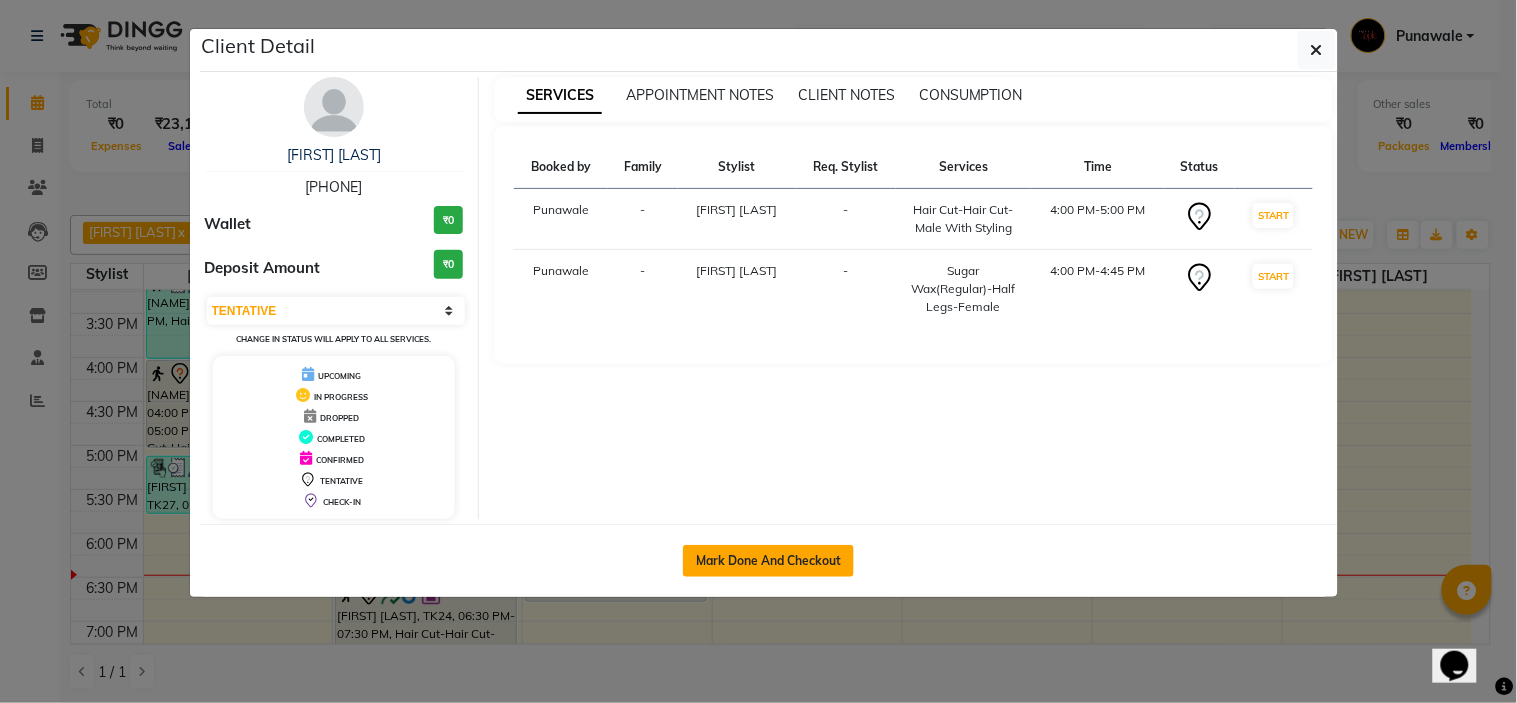 click on "Mark Done And Checkout" 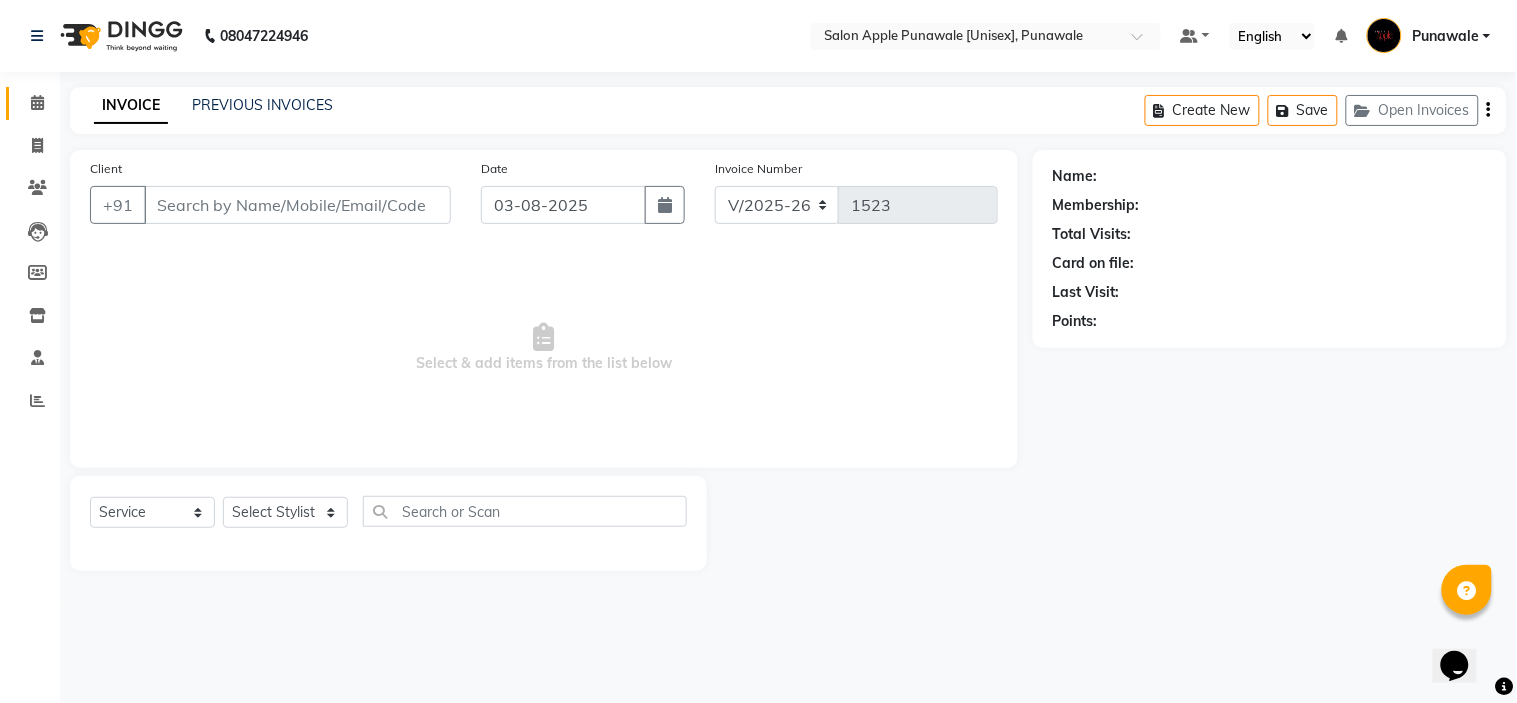 type on "9673283896" 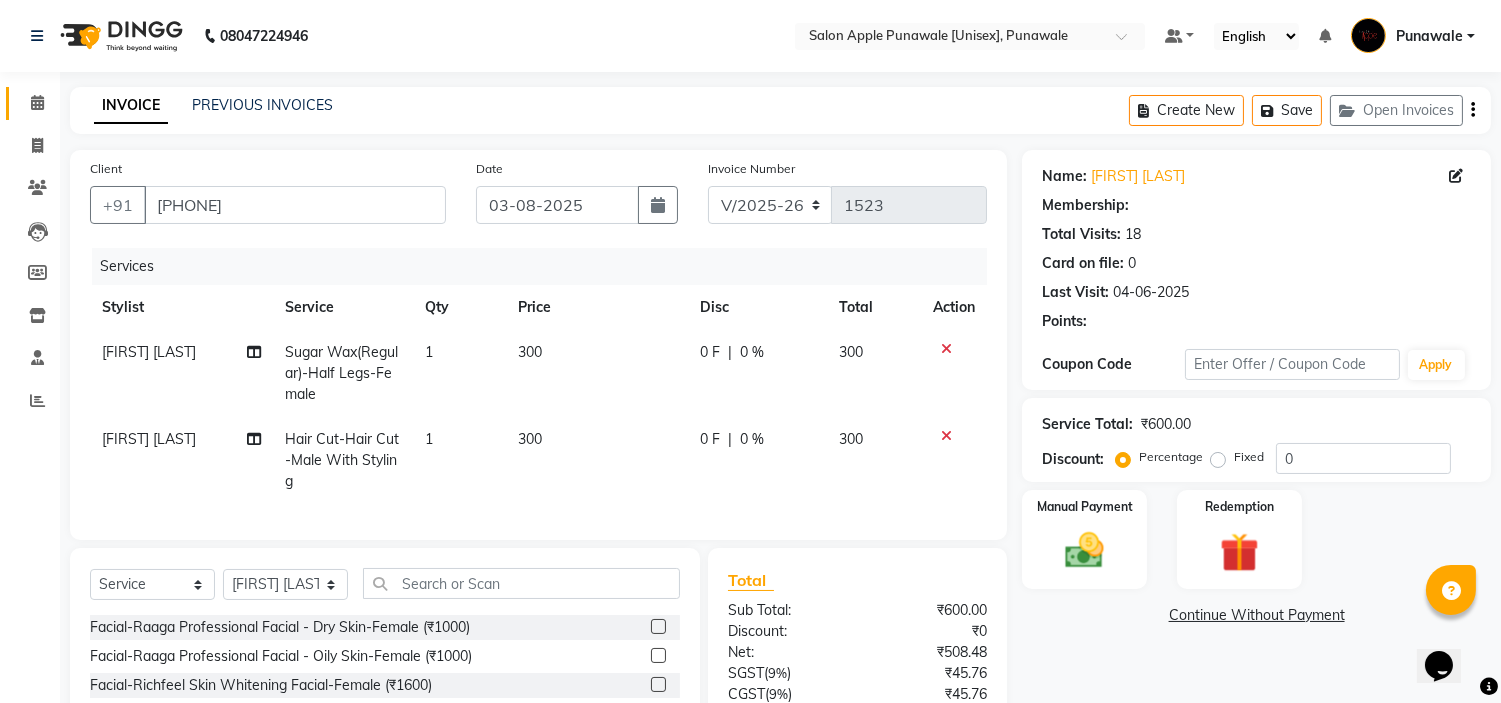 select on "1: Object" 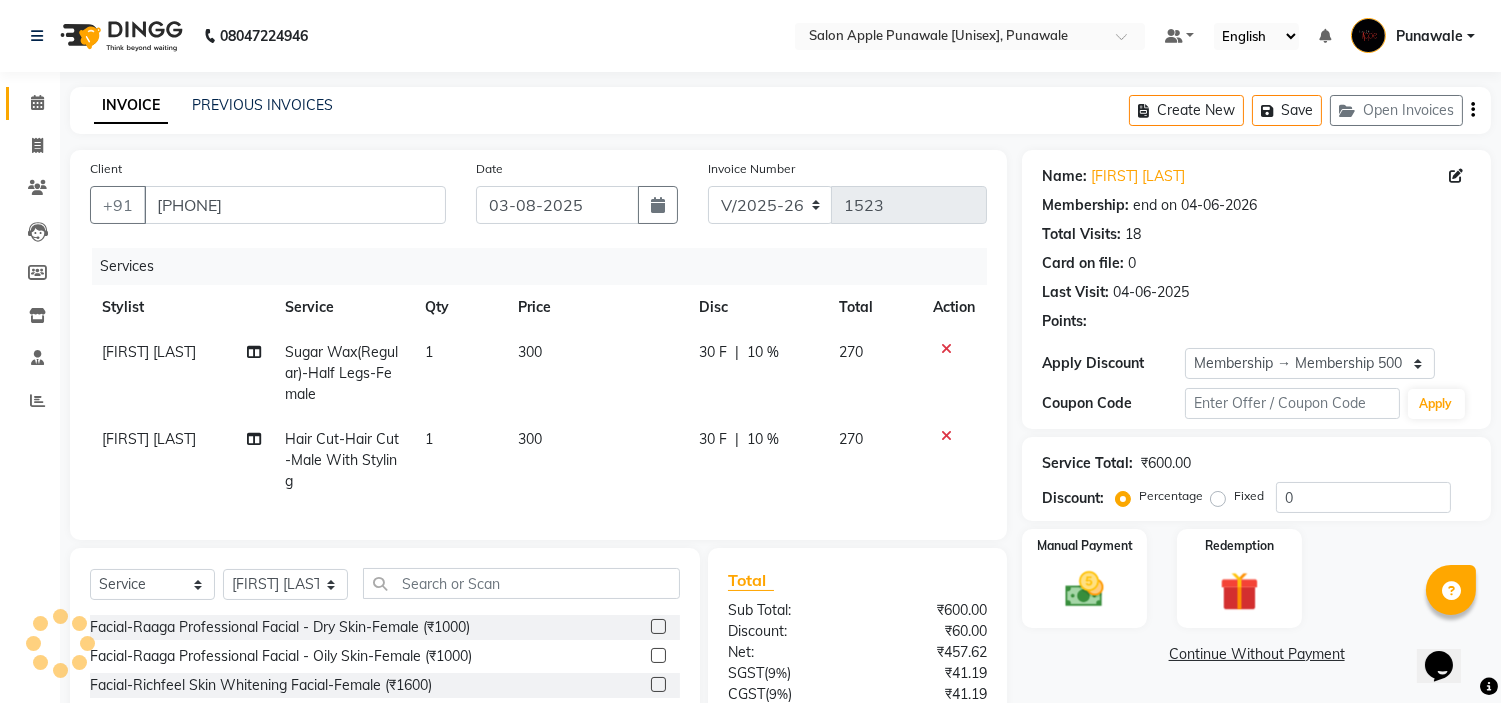 type on "10" 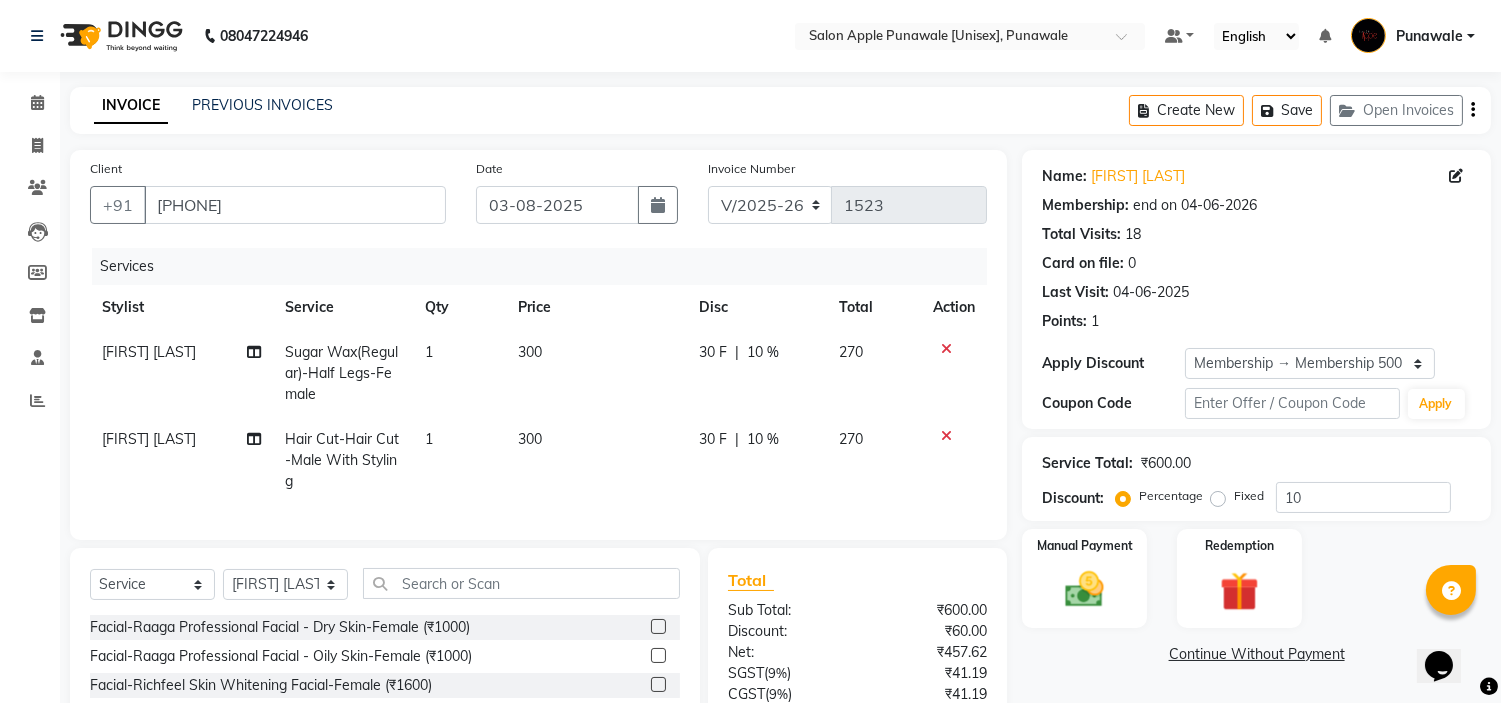 click 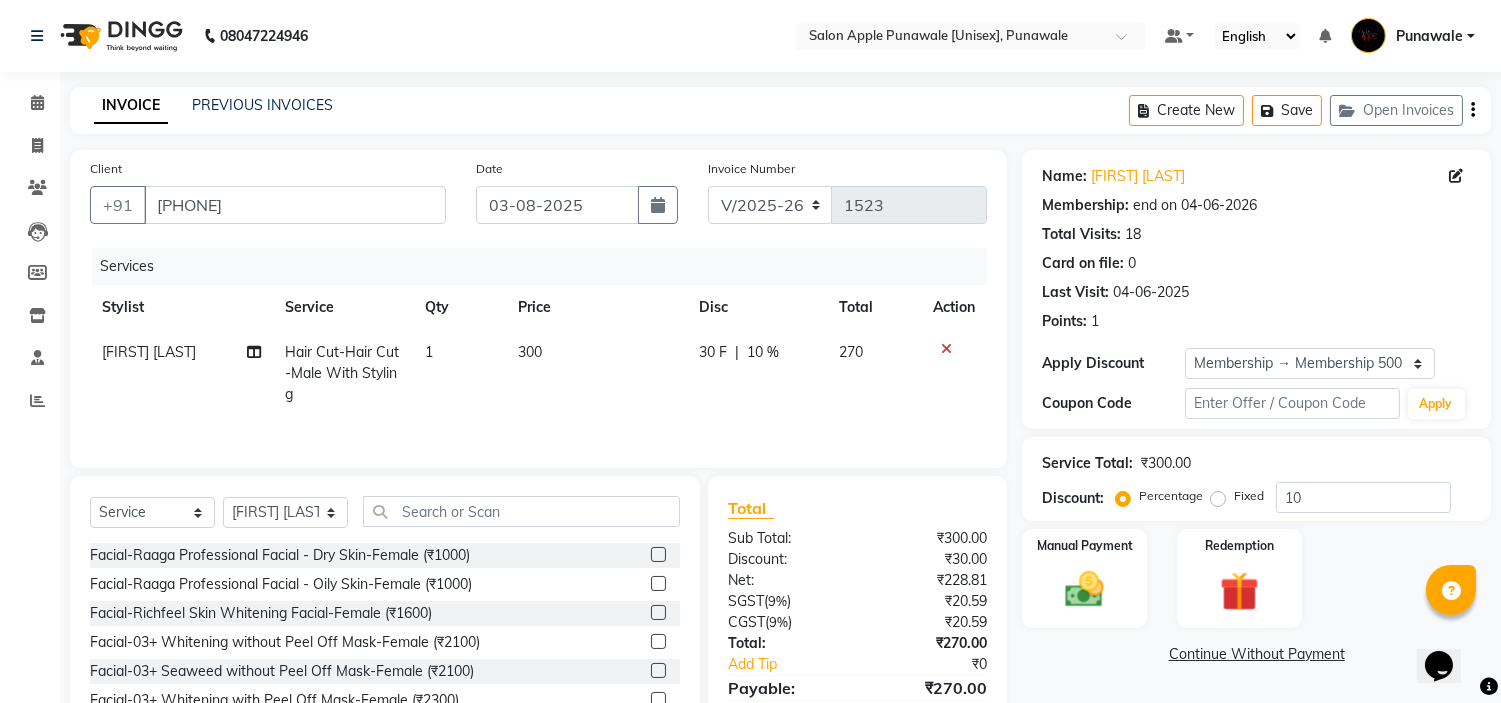 click 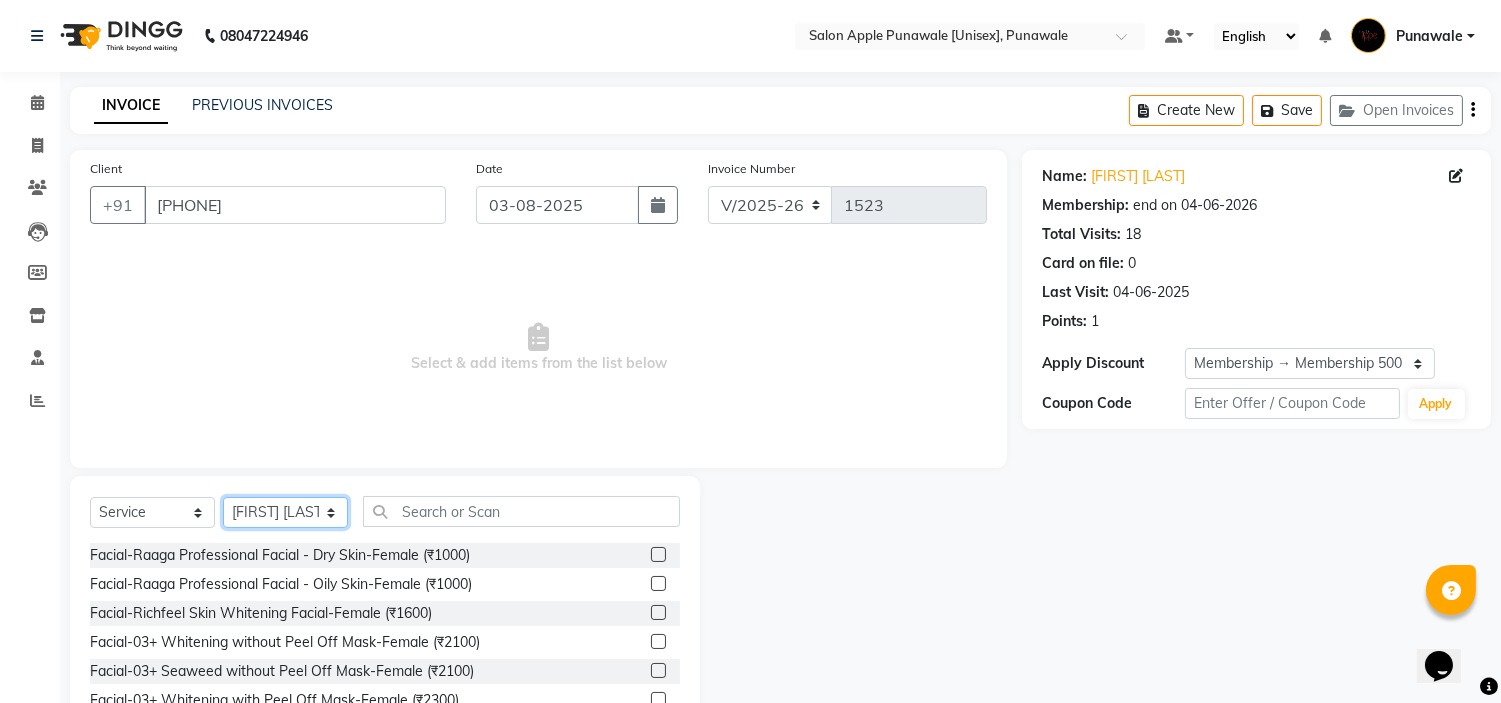 click on "Select Stylist Avi Sonawane Kamlesh Nikam Kaveri Nikam Pallavi Waghamare Shruti Khapake Sneha Jadhav Sohail Shaikh  Vivek Hire" 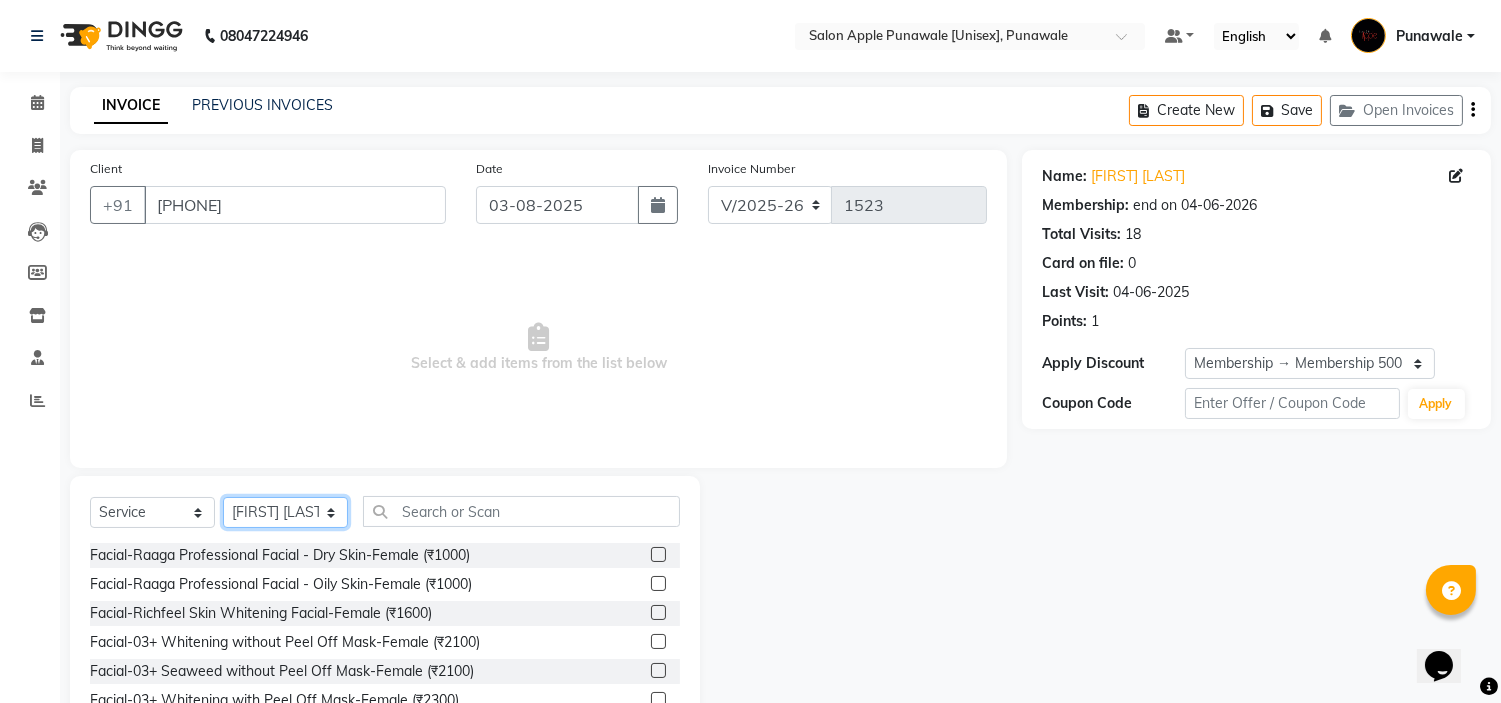 select on "63297" 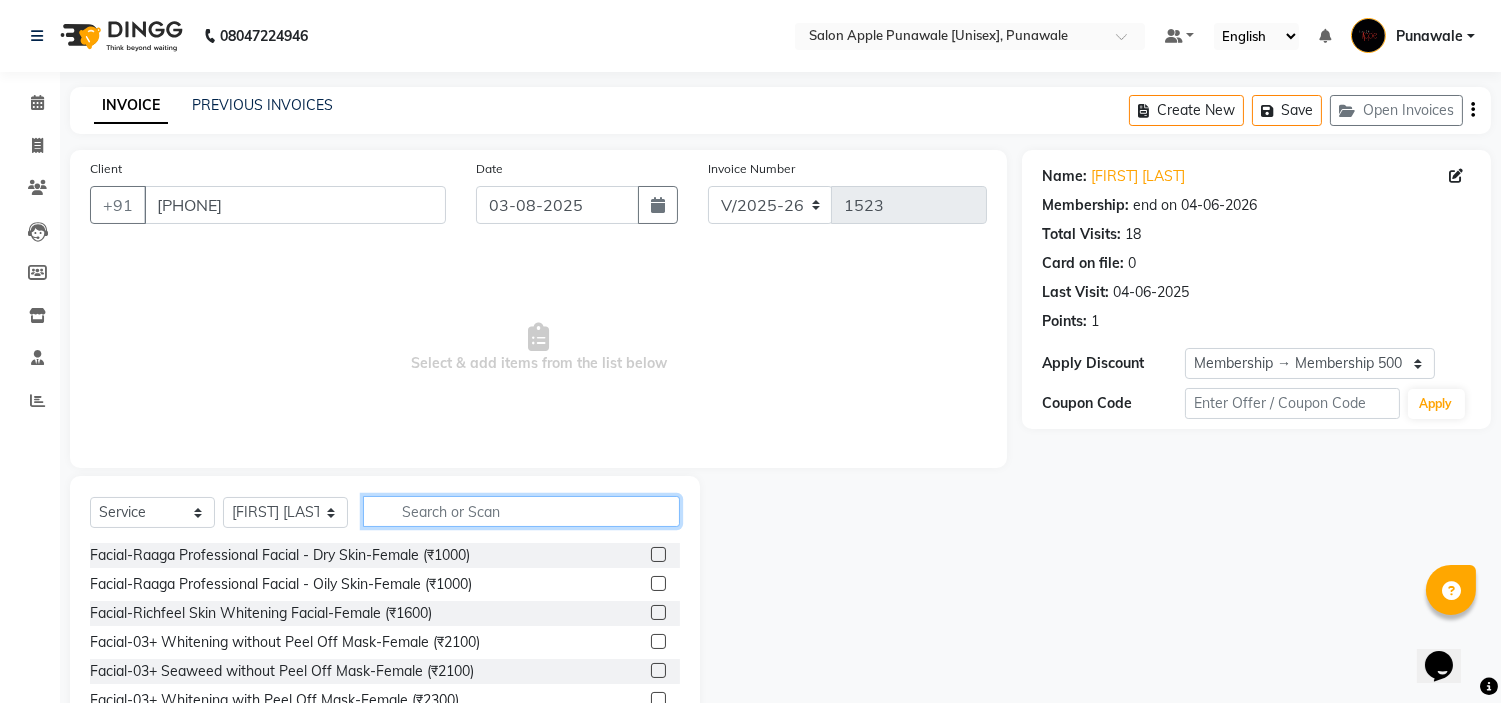 click 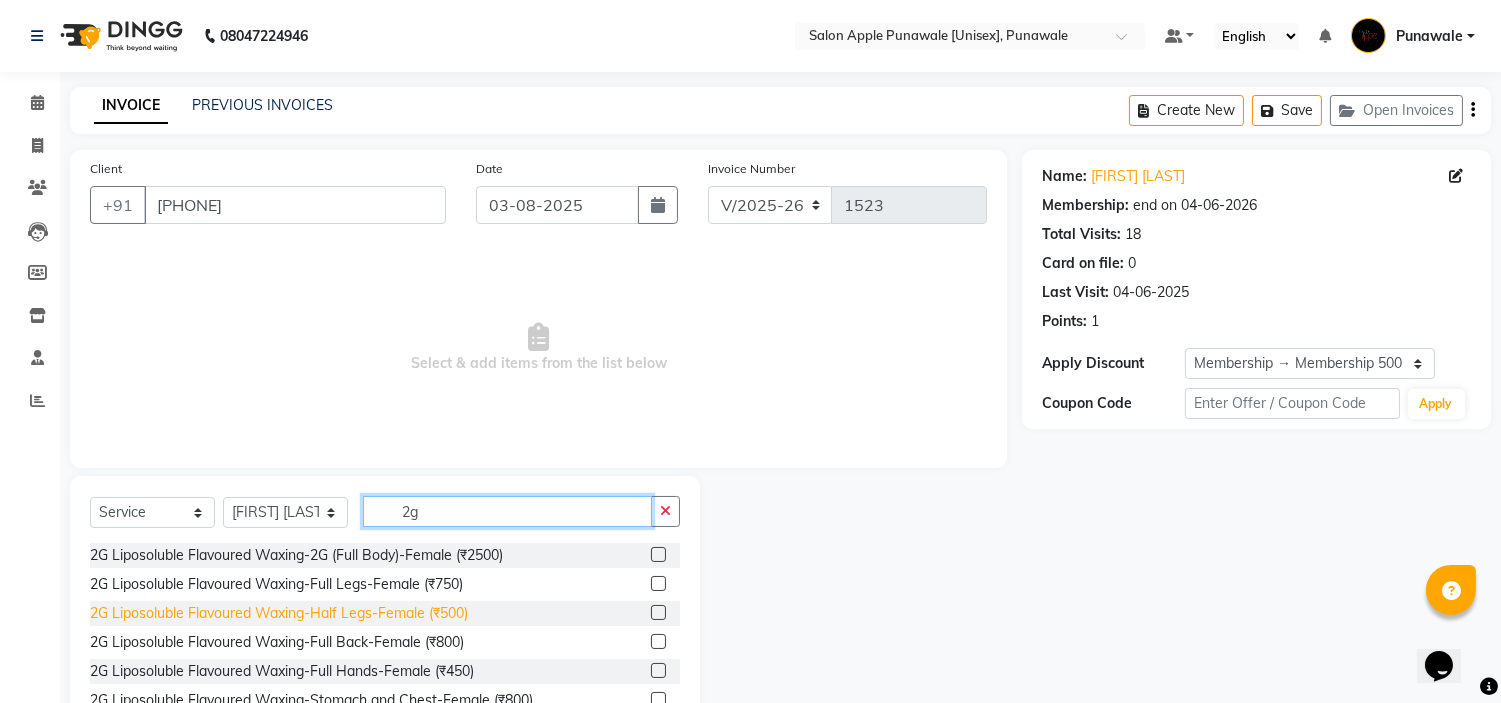 type on "2g" 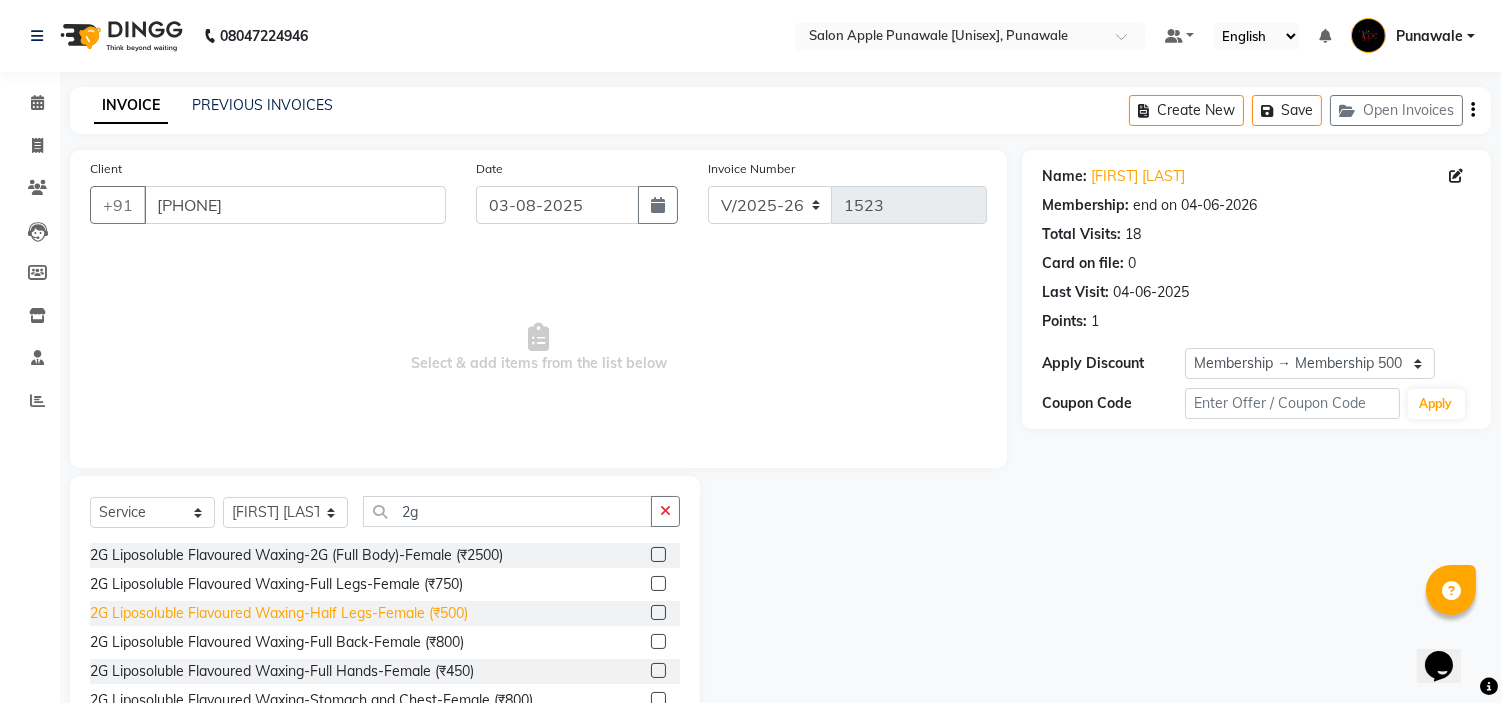 click on "2G Liposoluble Flavoured Waxing-Half Legs-Female (₹500)" 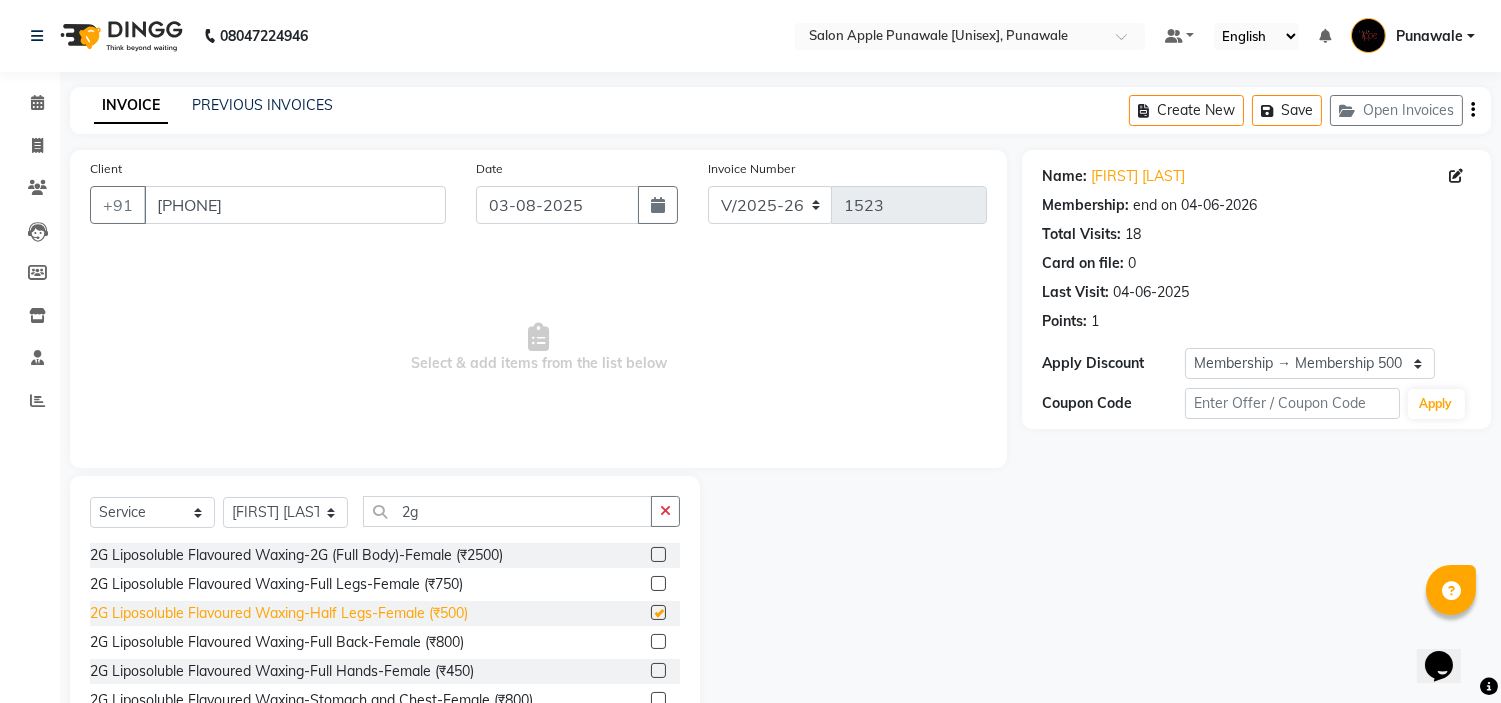 checkbox on "false" 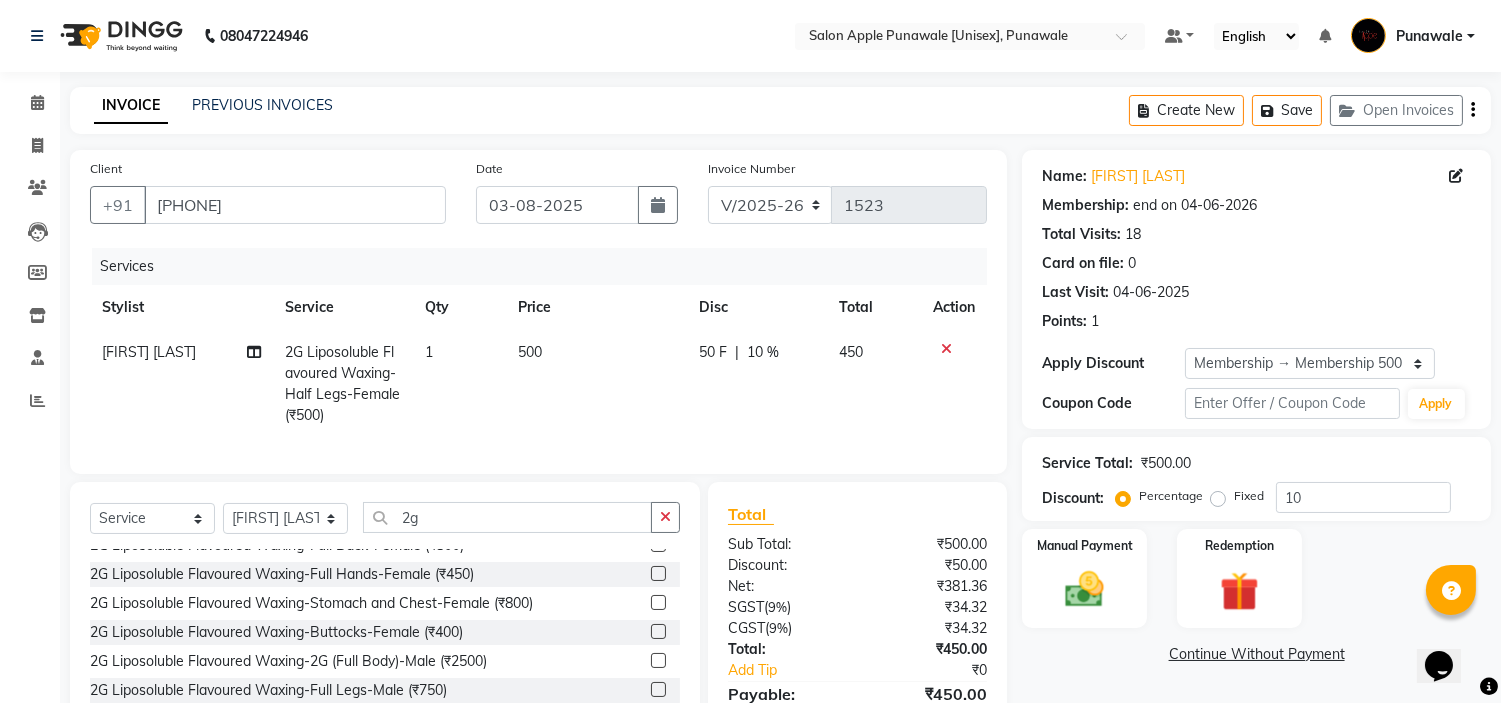 scroll, scrollTop: 65, scrollLeft: 0, axis: vertical 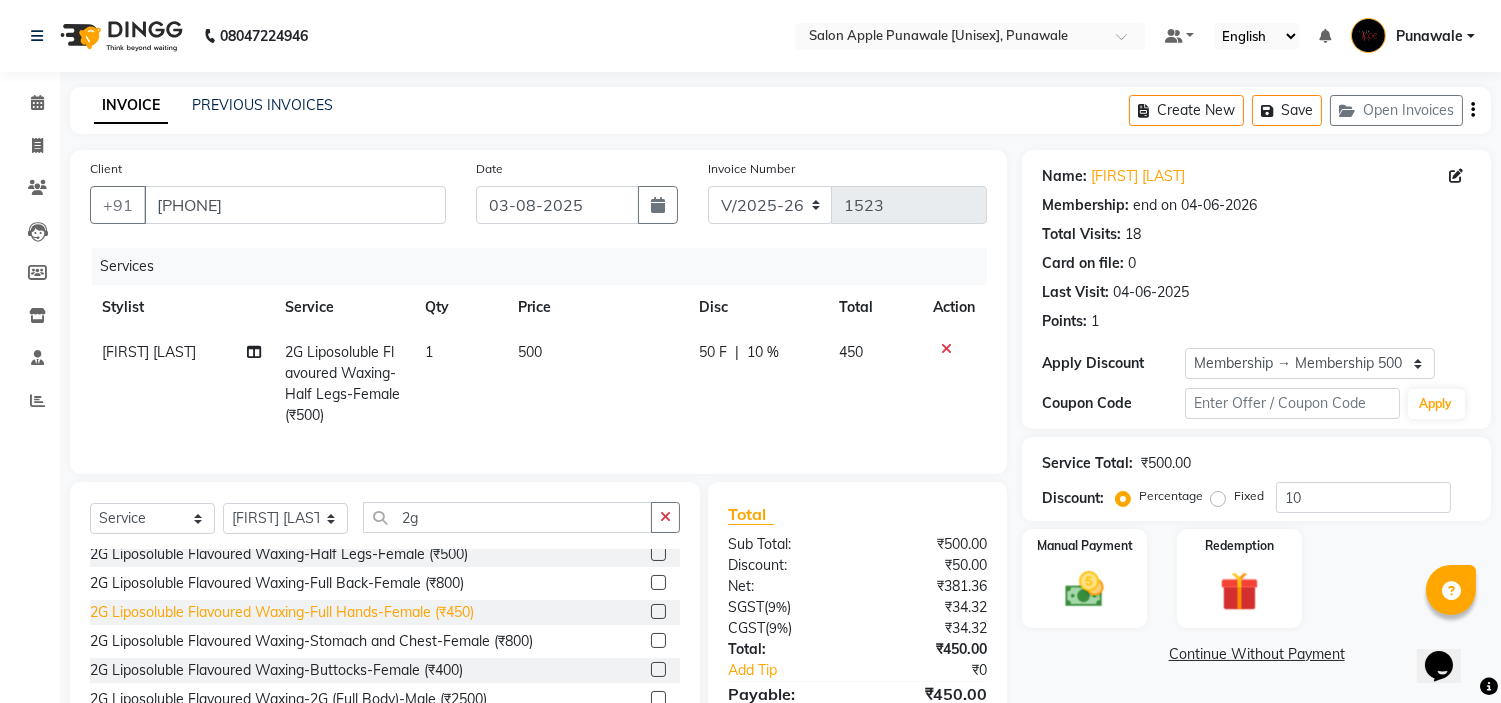 click on "2G Liposoluble Flavoured Waxing-Full Hands-Female (₹450)" 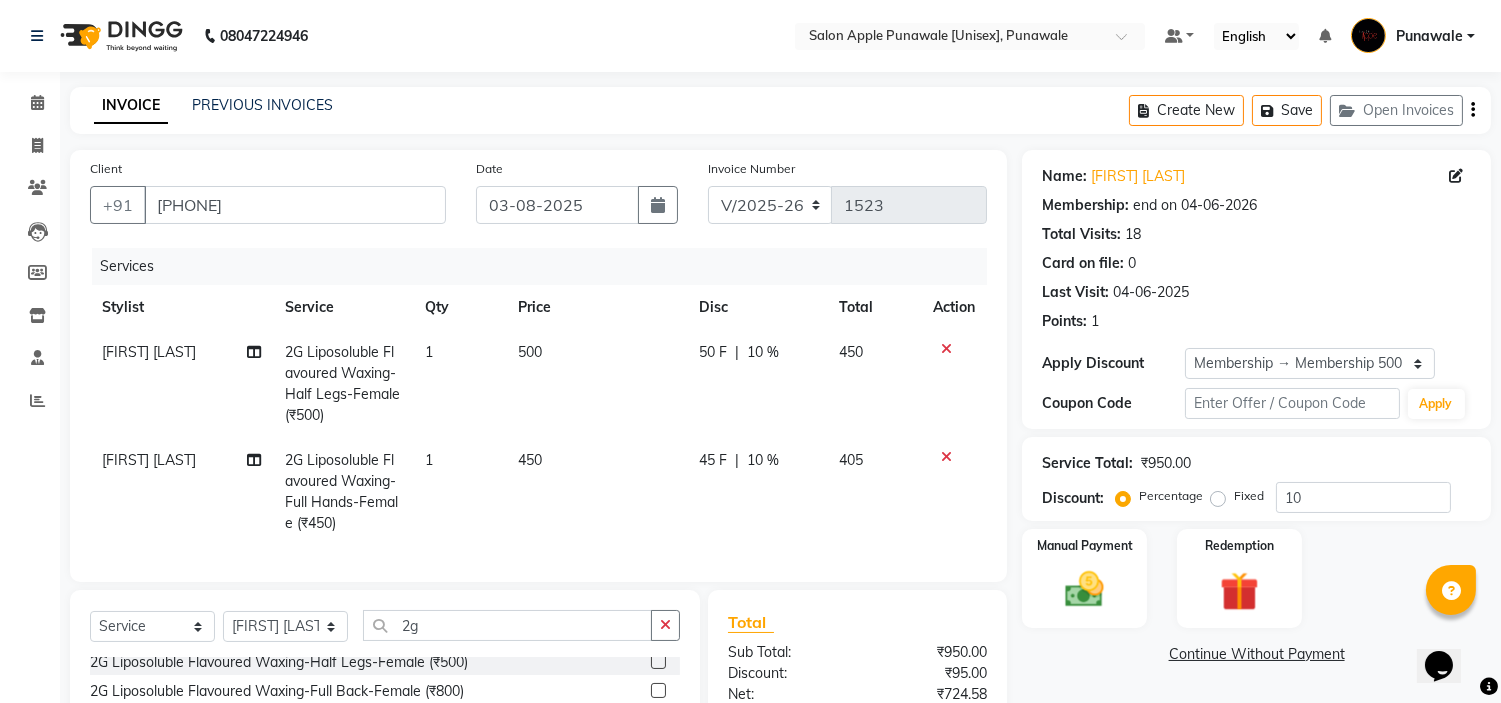 checkbox on "false" 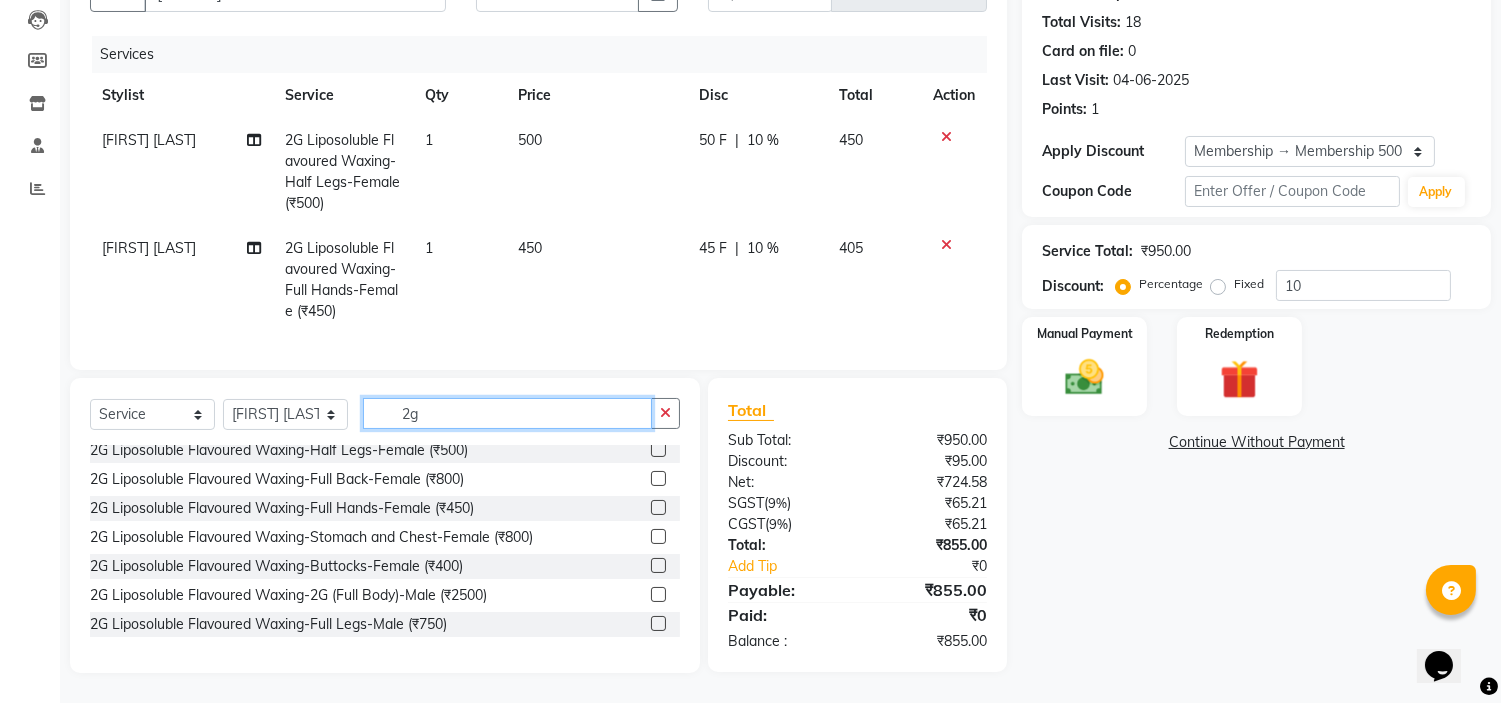 click on "2g" 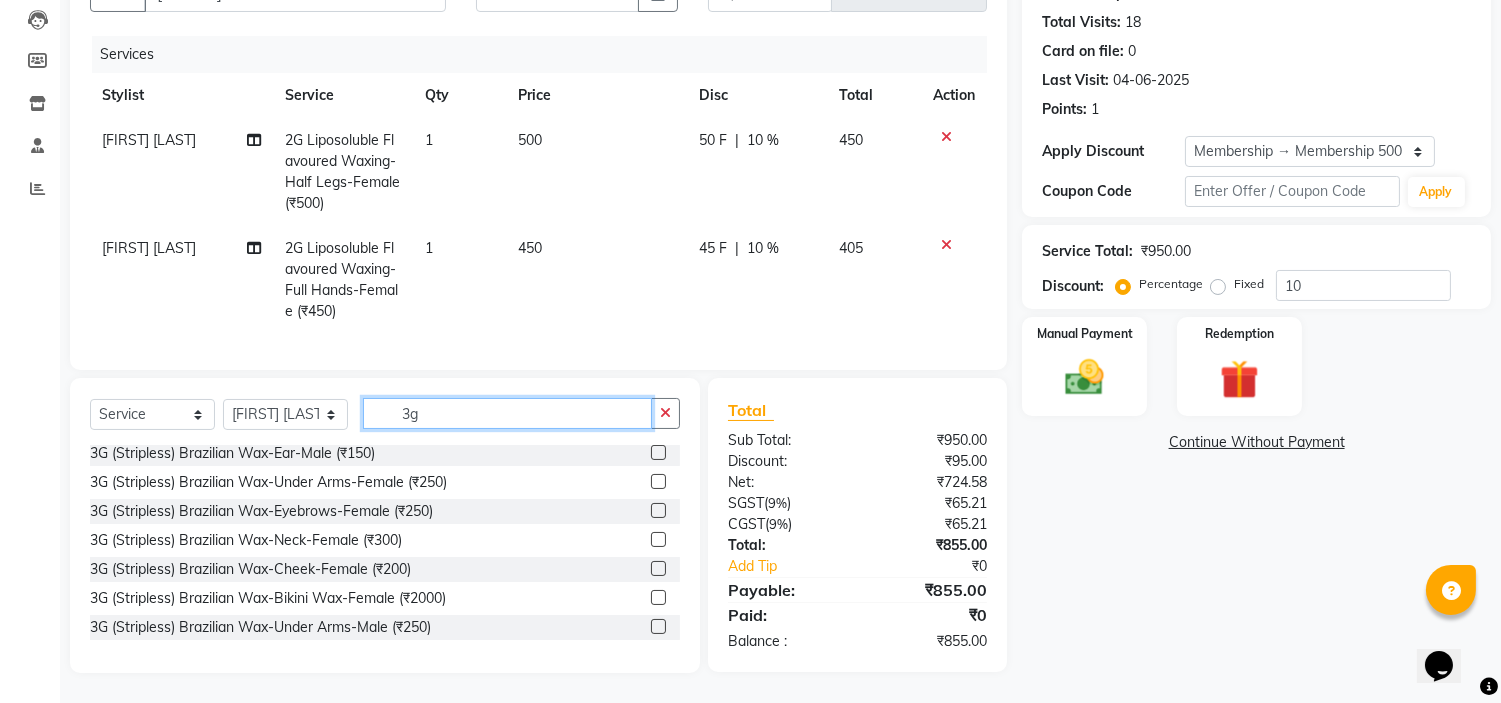 scroll, scrollTop: 127, scrollLeft: 0, axis: vertical 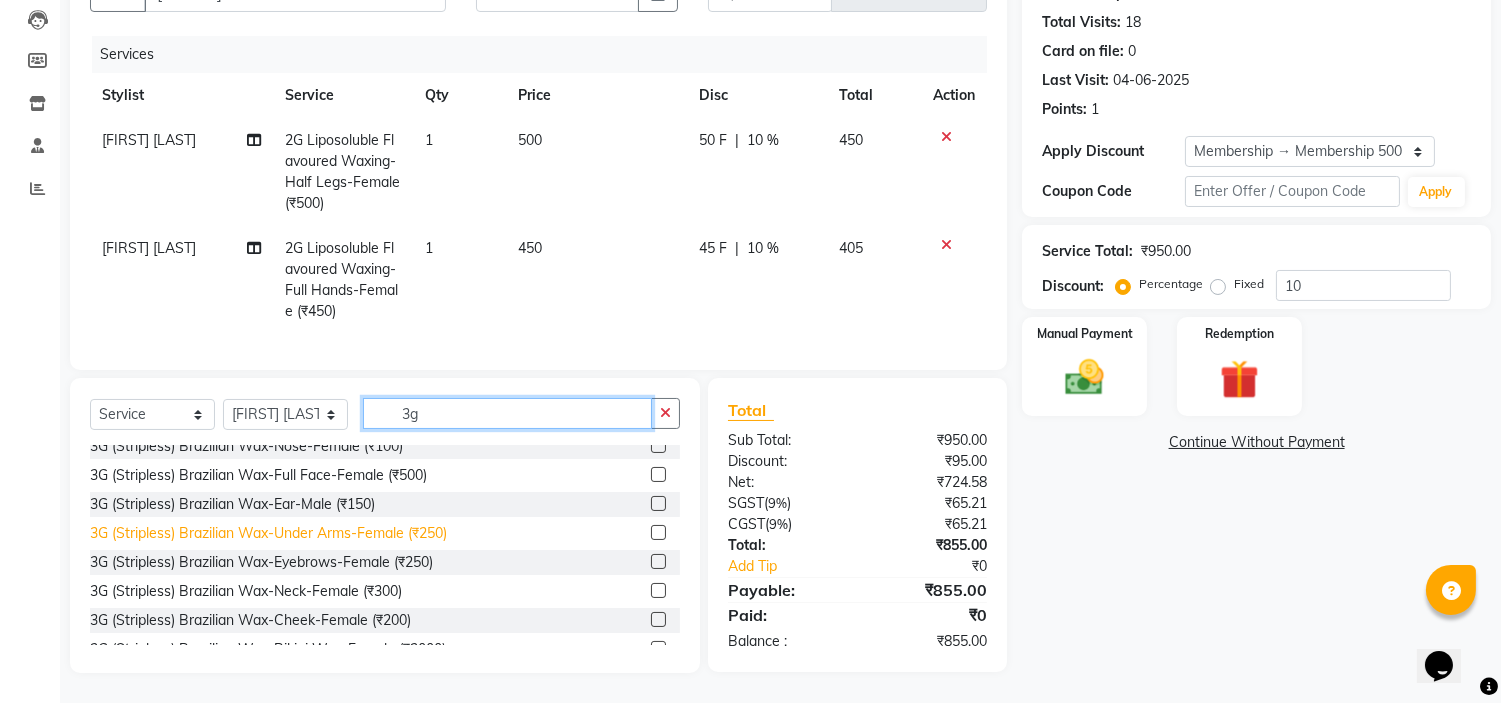 type on "3g" 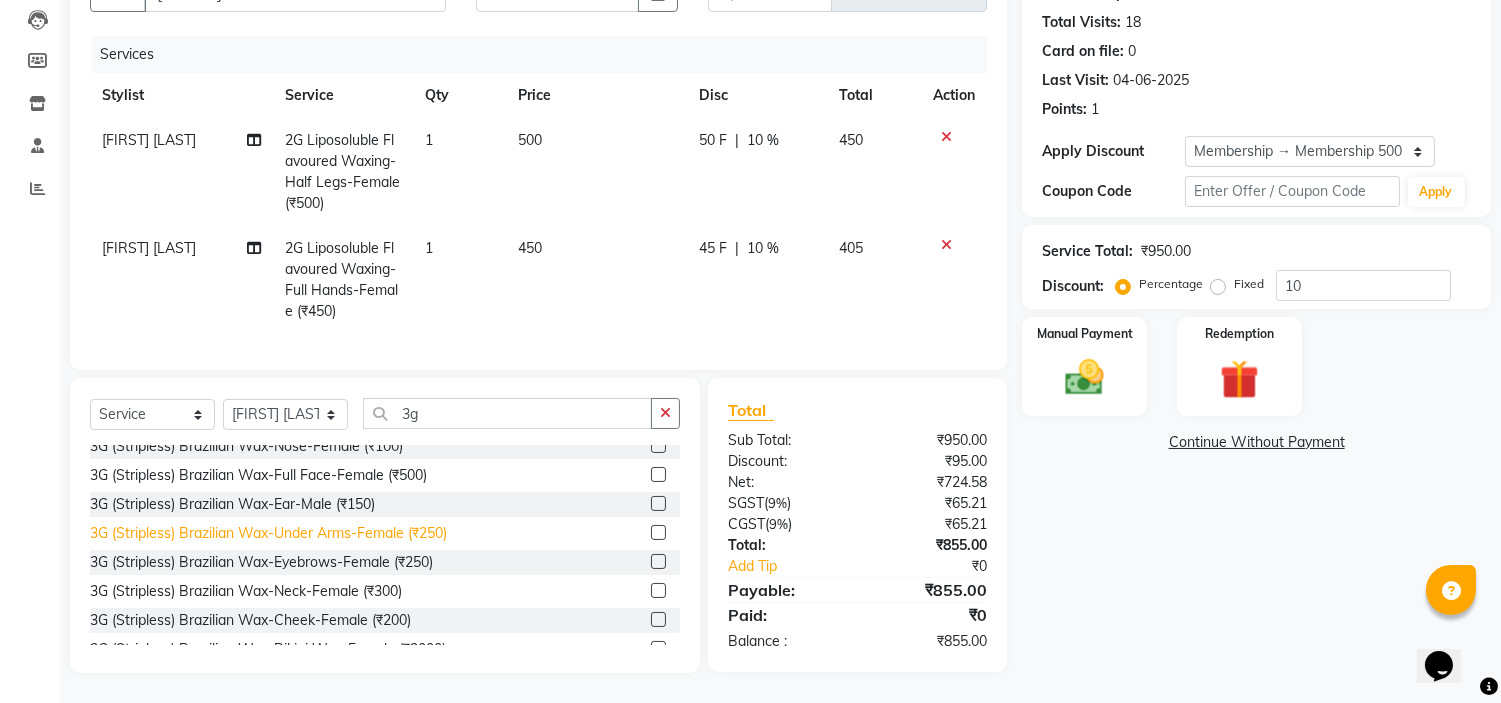 click on "3G (Stripless) Brazilian Wax-Under Arms-Female (₹250)" 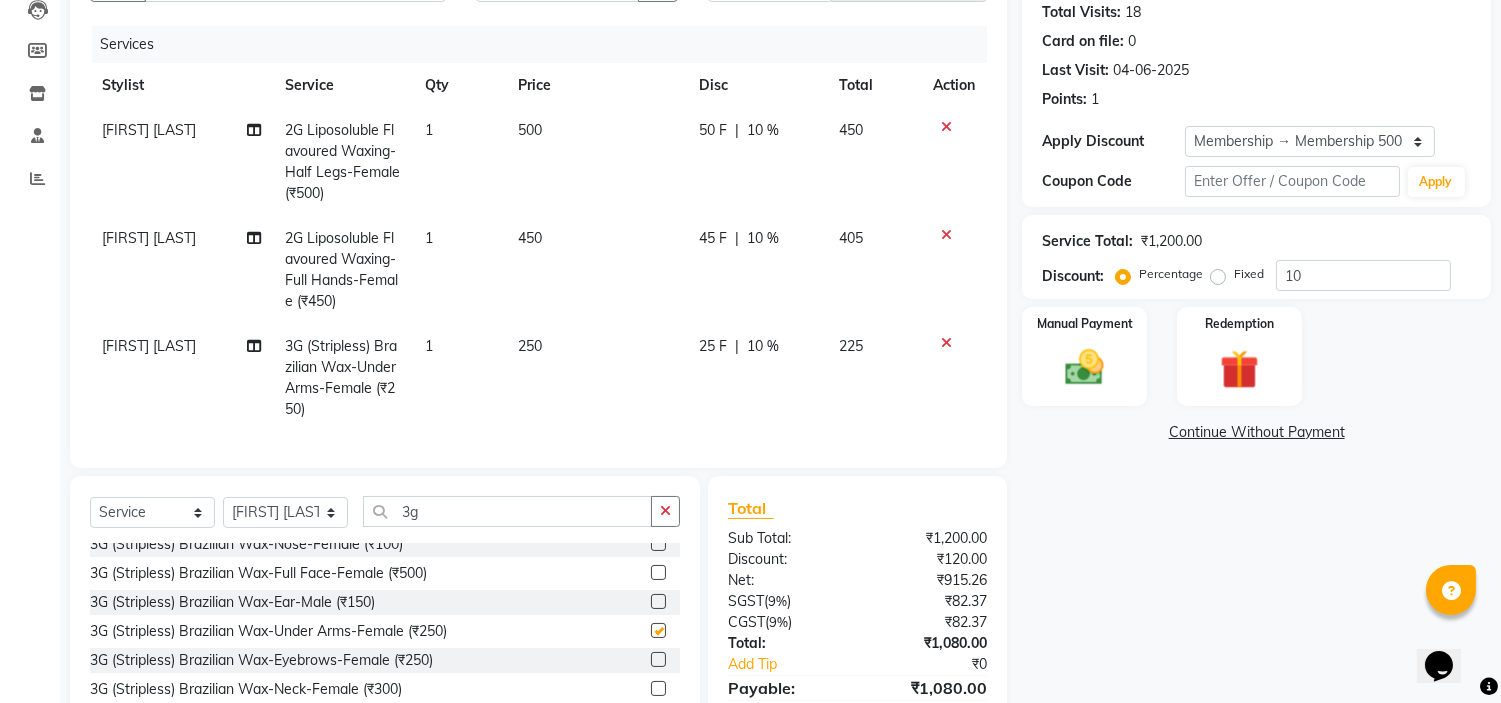 checkbox on "false" 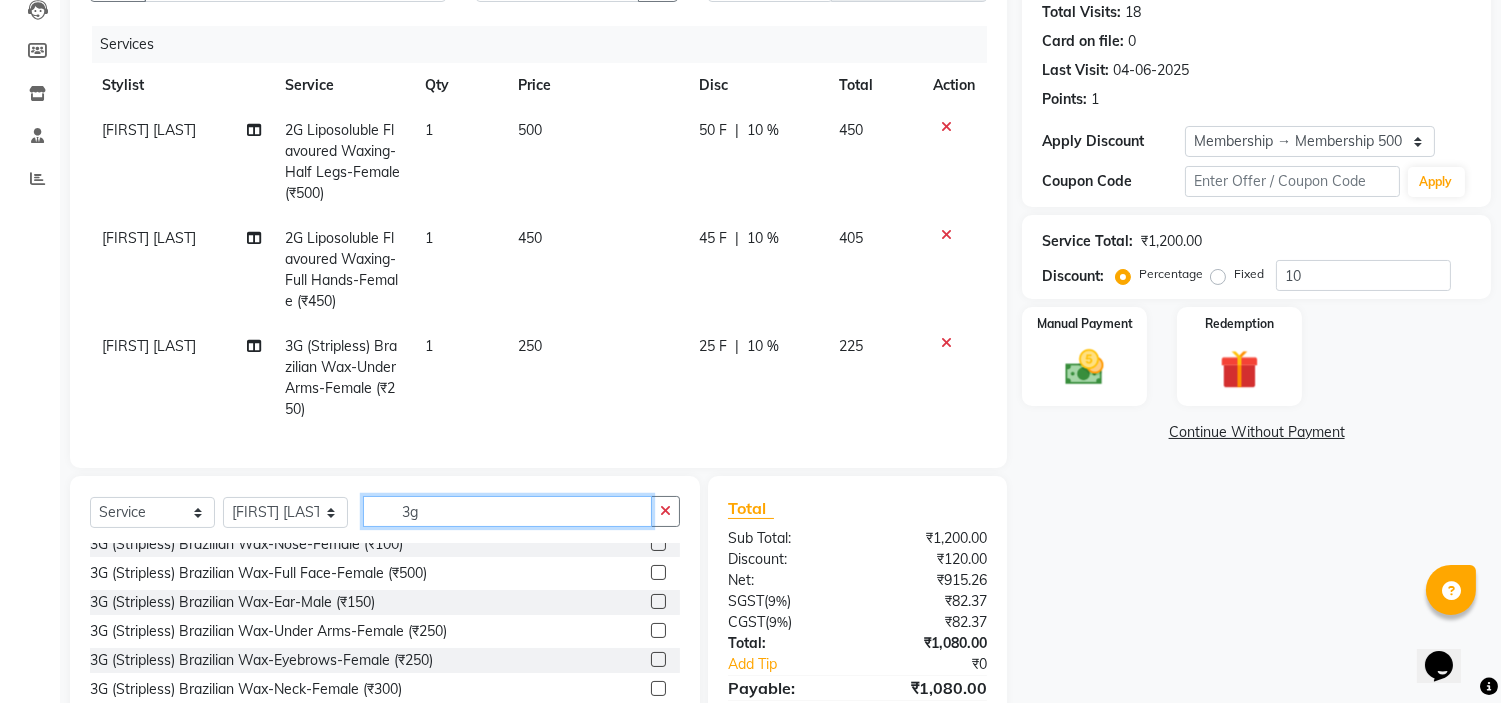 click on "3g" 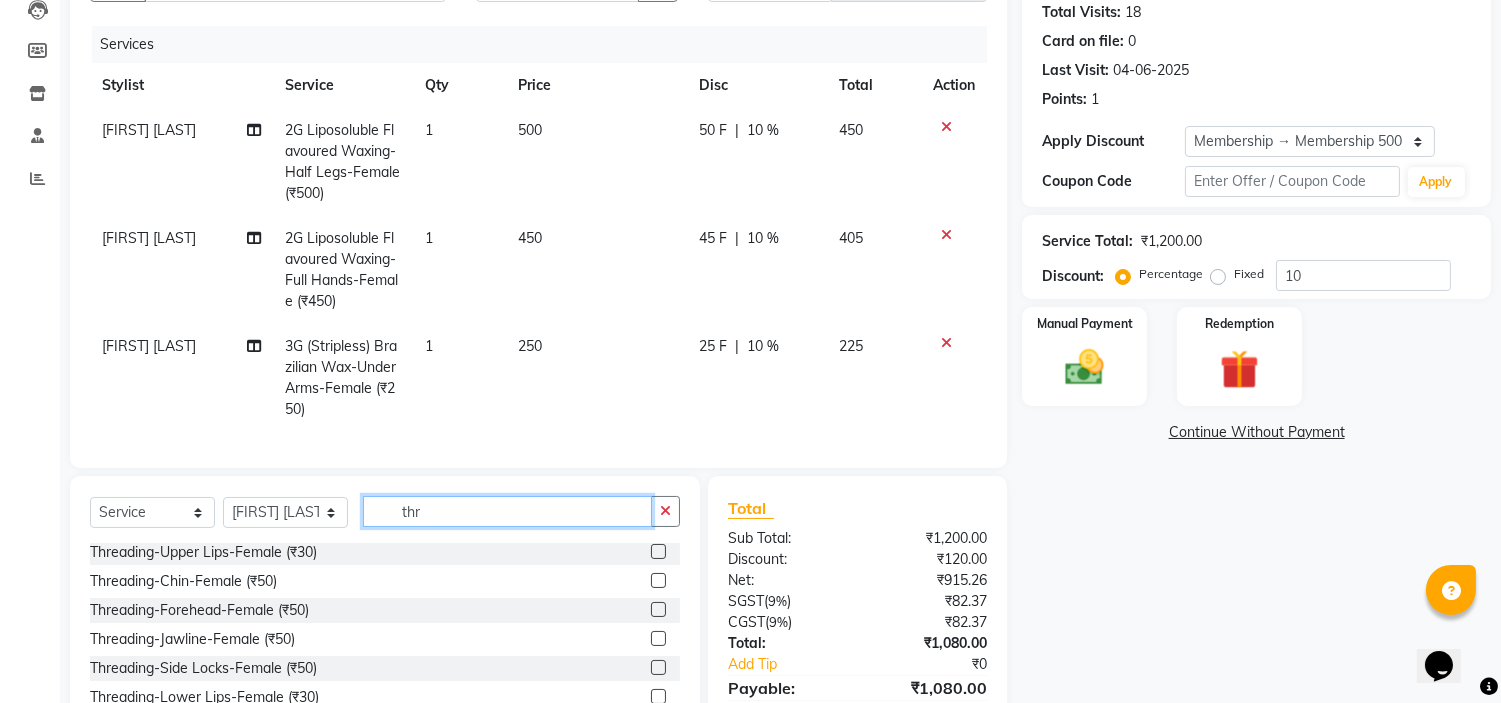 scroll, scrollTop: 0, scrollLeft: 0, axis: both 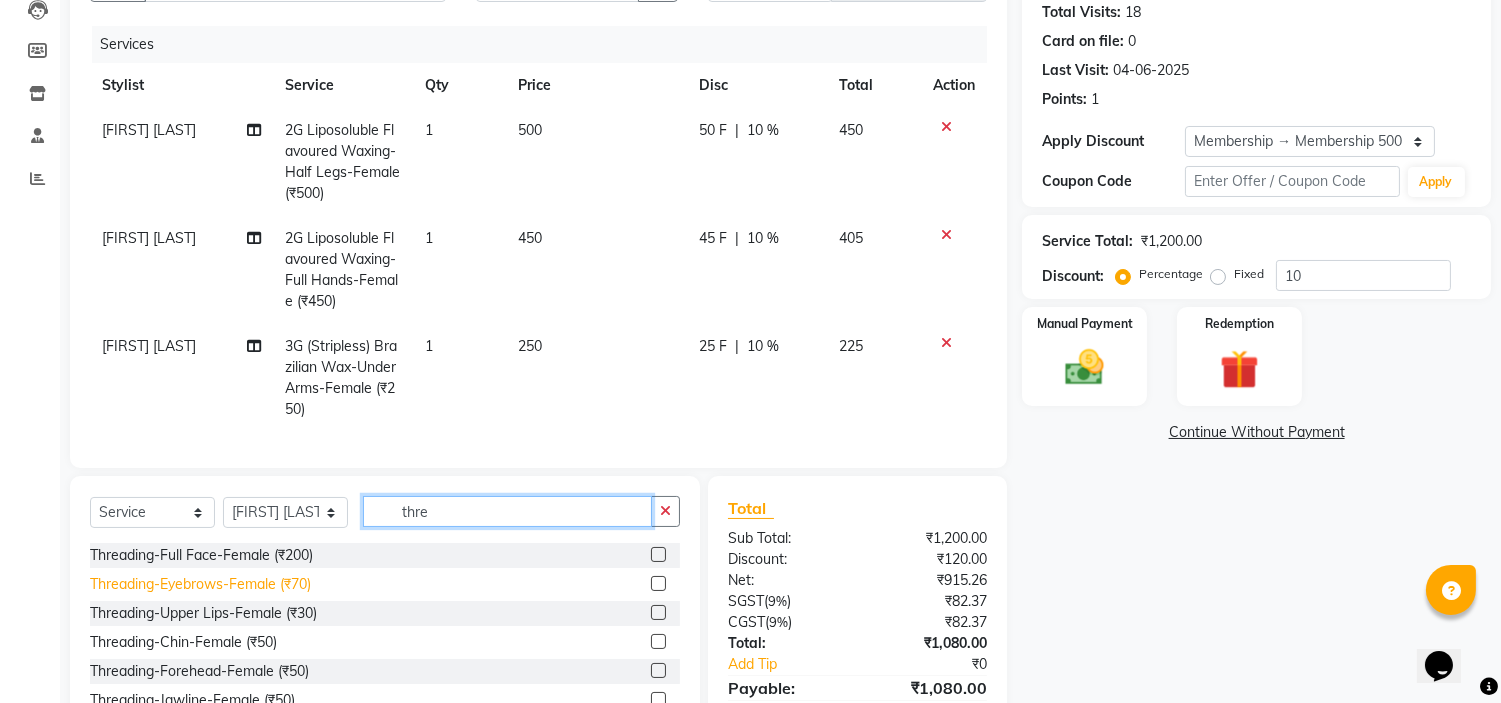 type on "thre" 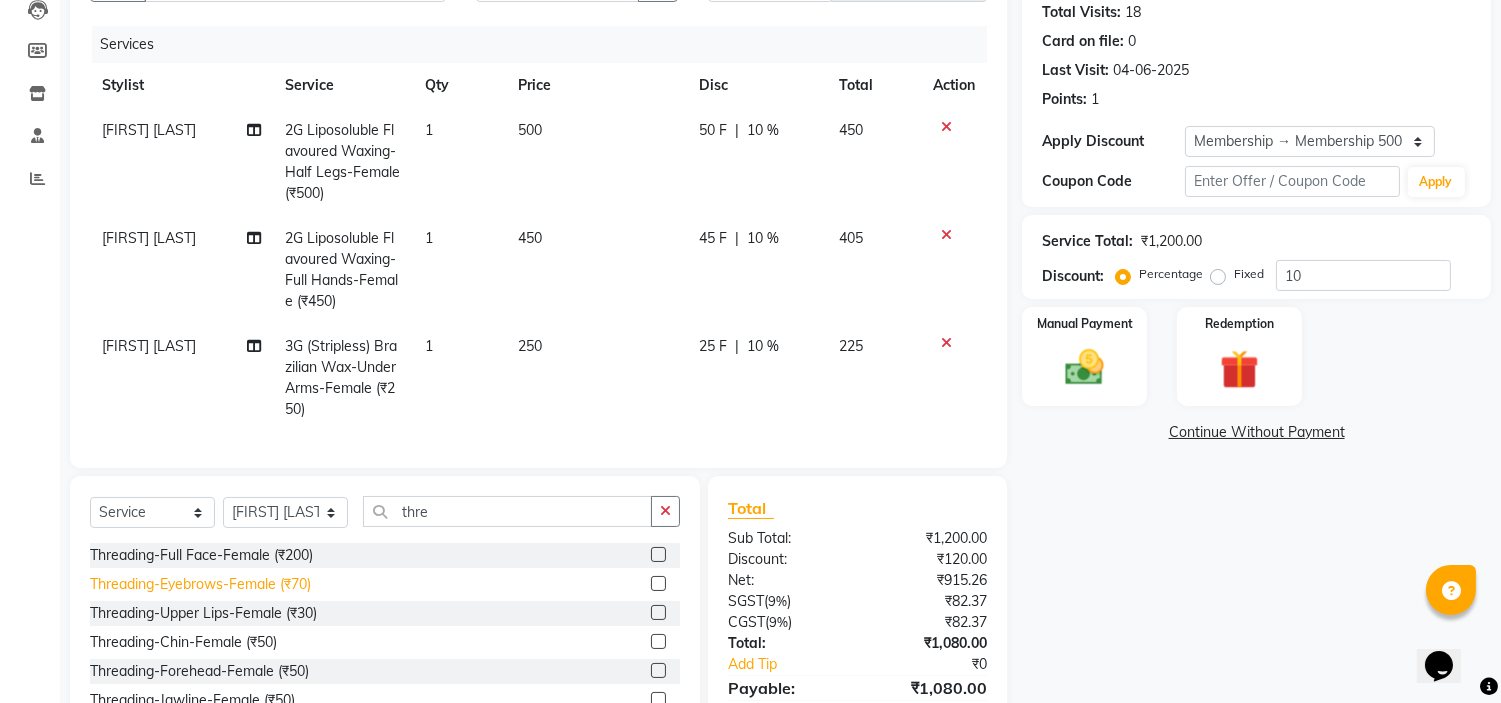 click on "Threading-Eyebrows-Female (₹70)" 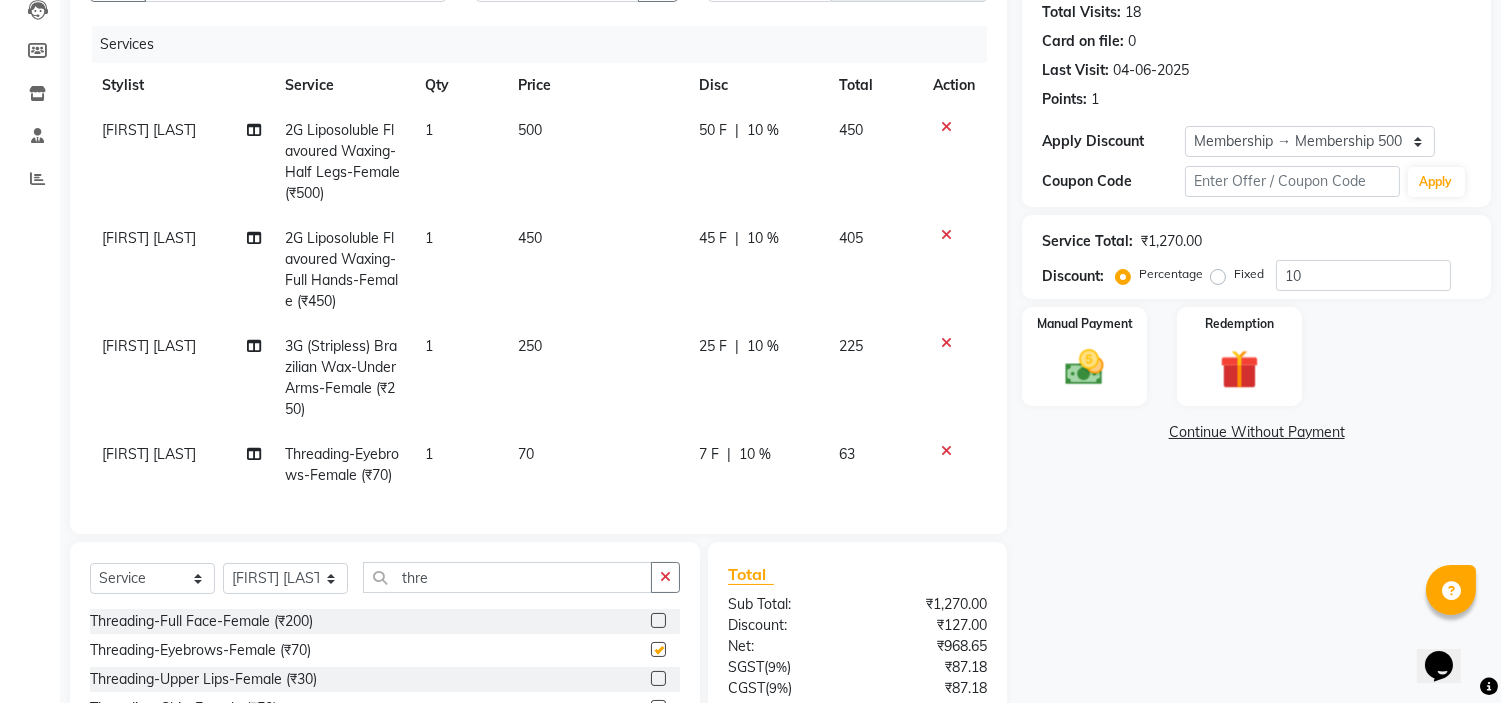 checkbox on "false" 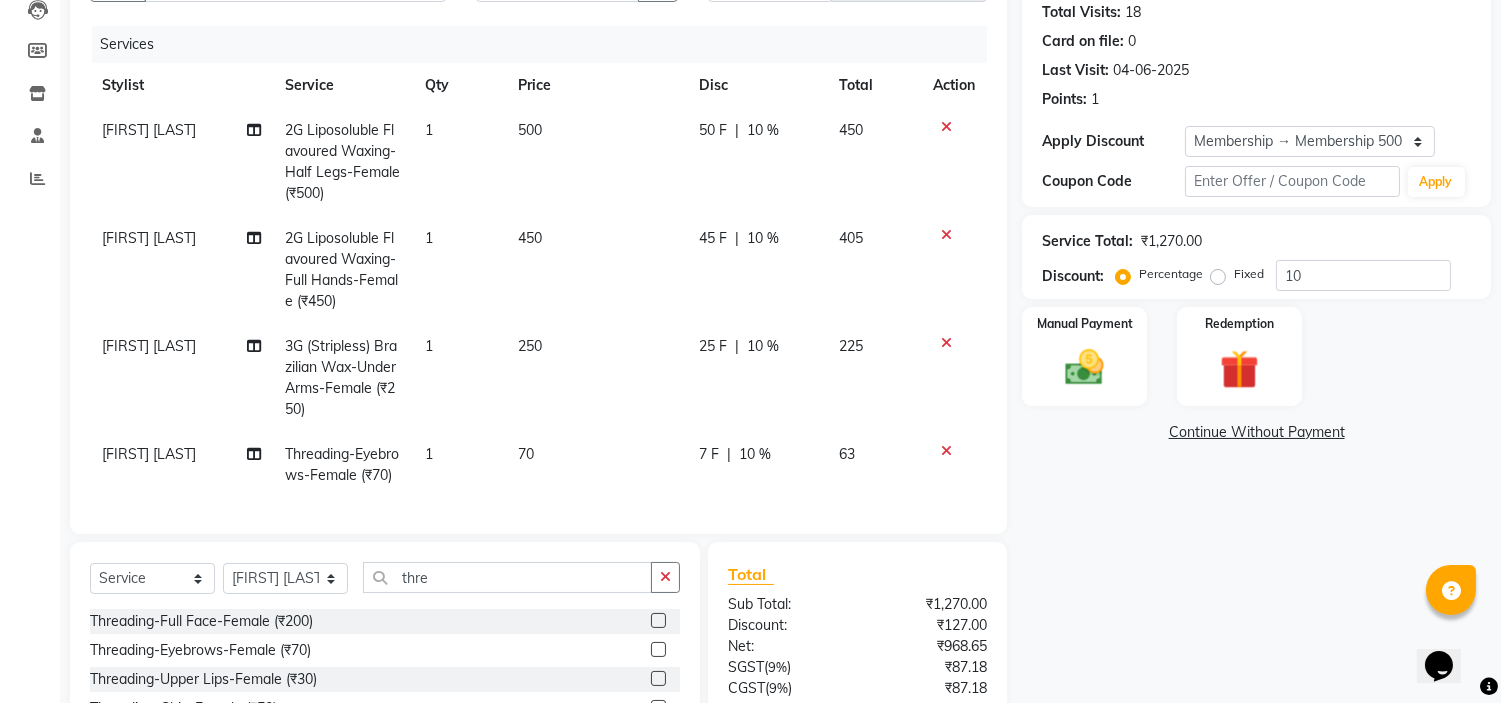 scroll, scrollTop: 25, scrollLeft: 0, axis: vertical 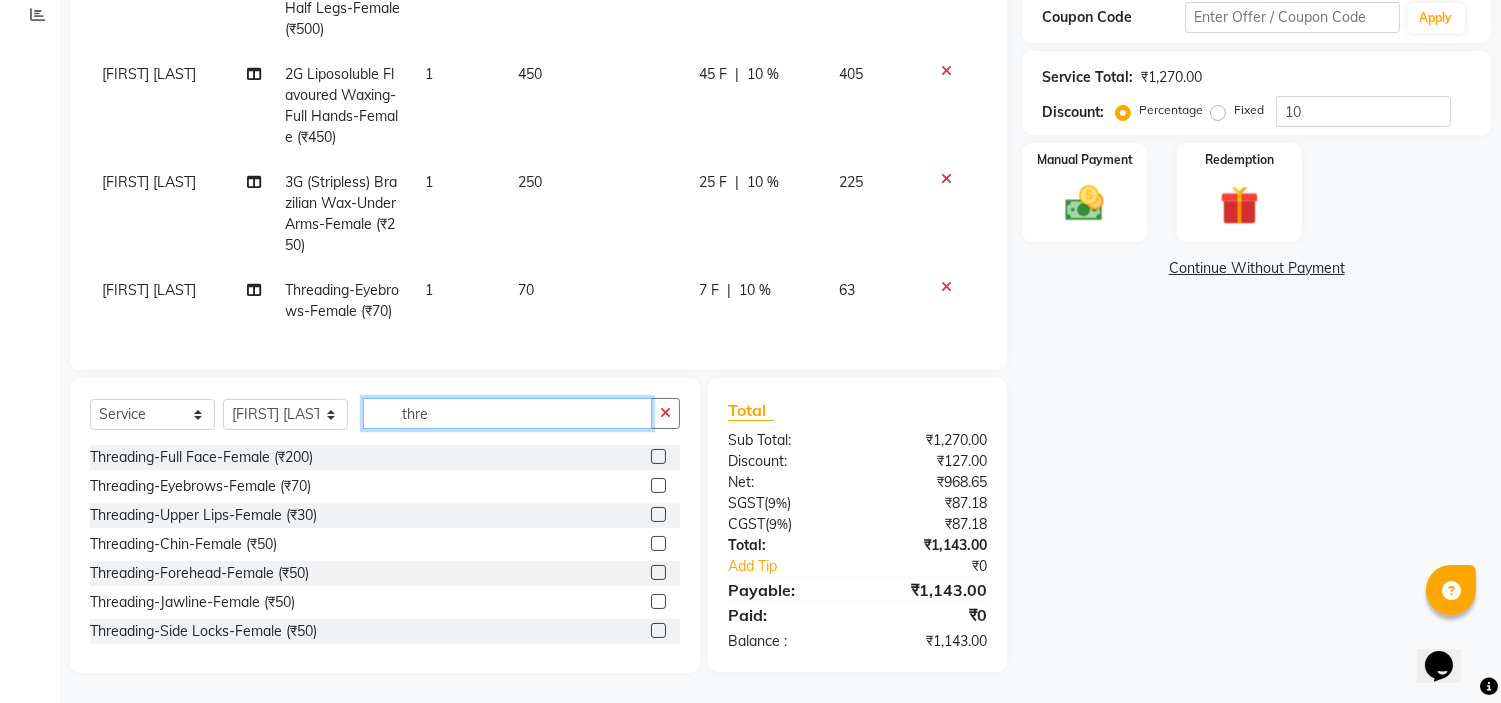 click on "thre" 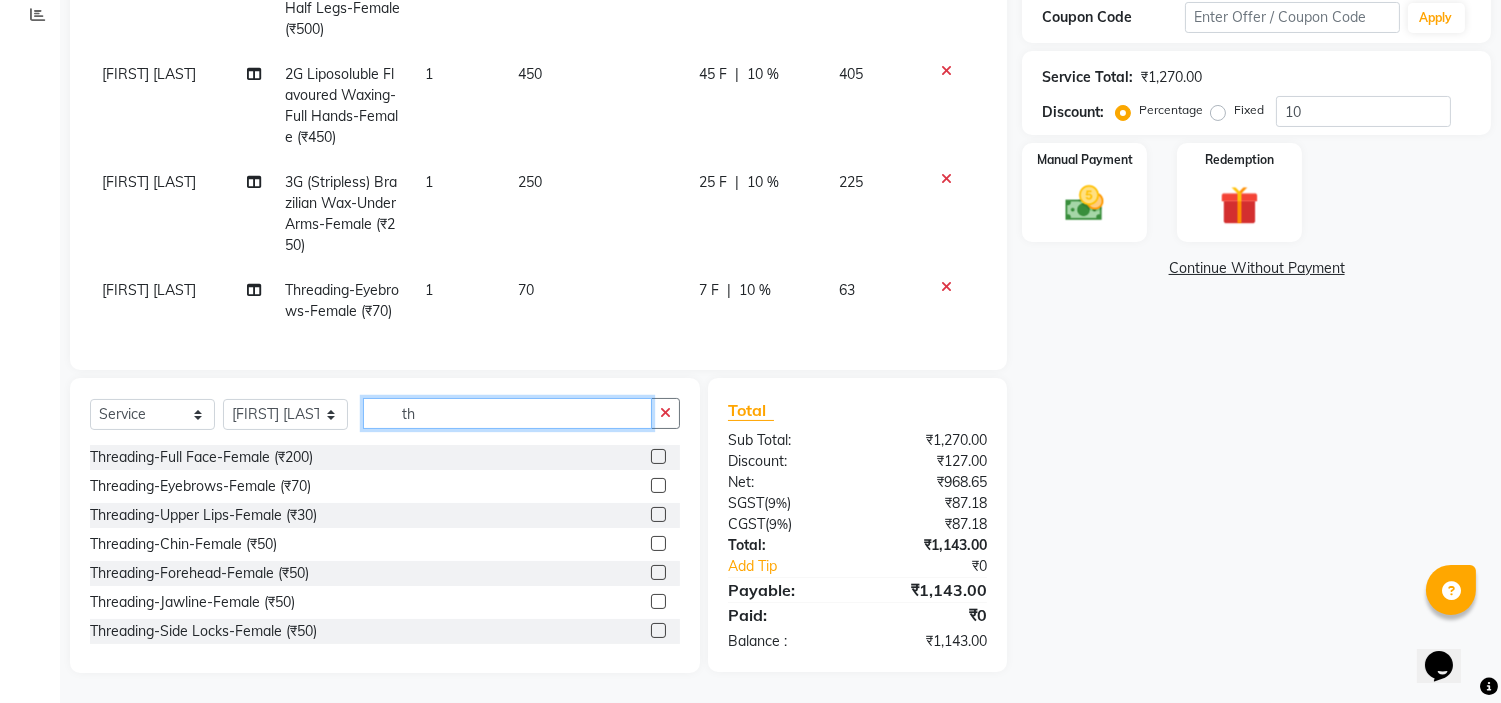 type on "t" 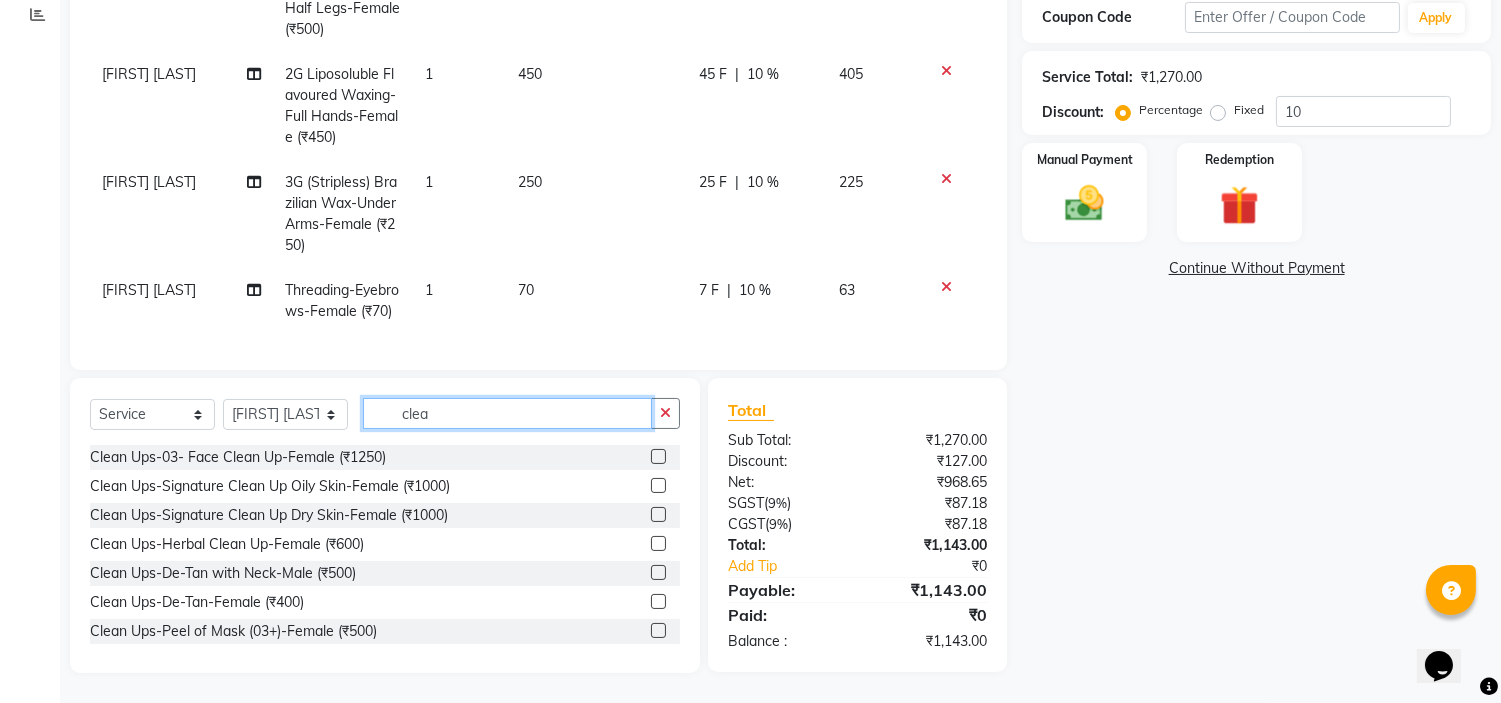 click on "clea" 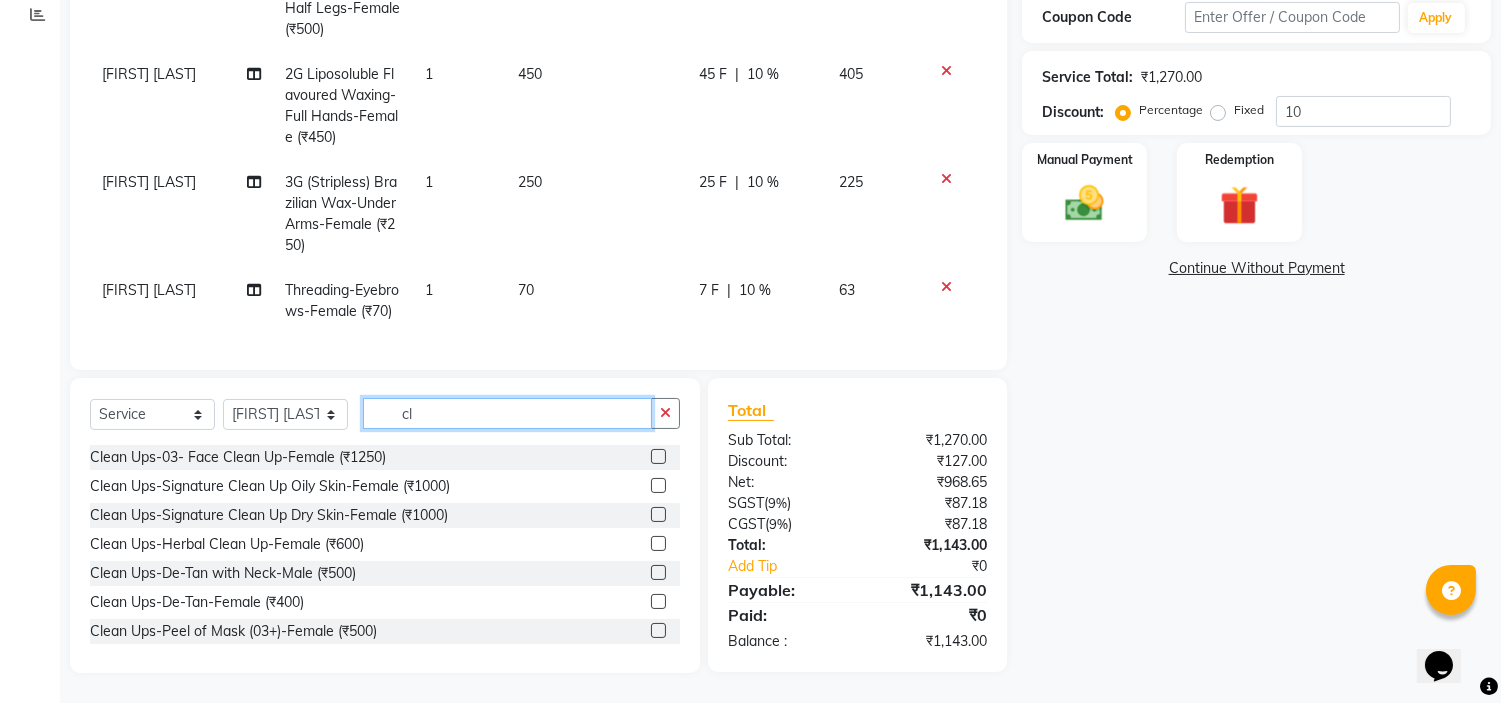 type on "c" 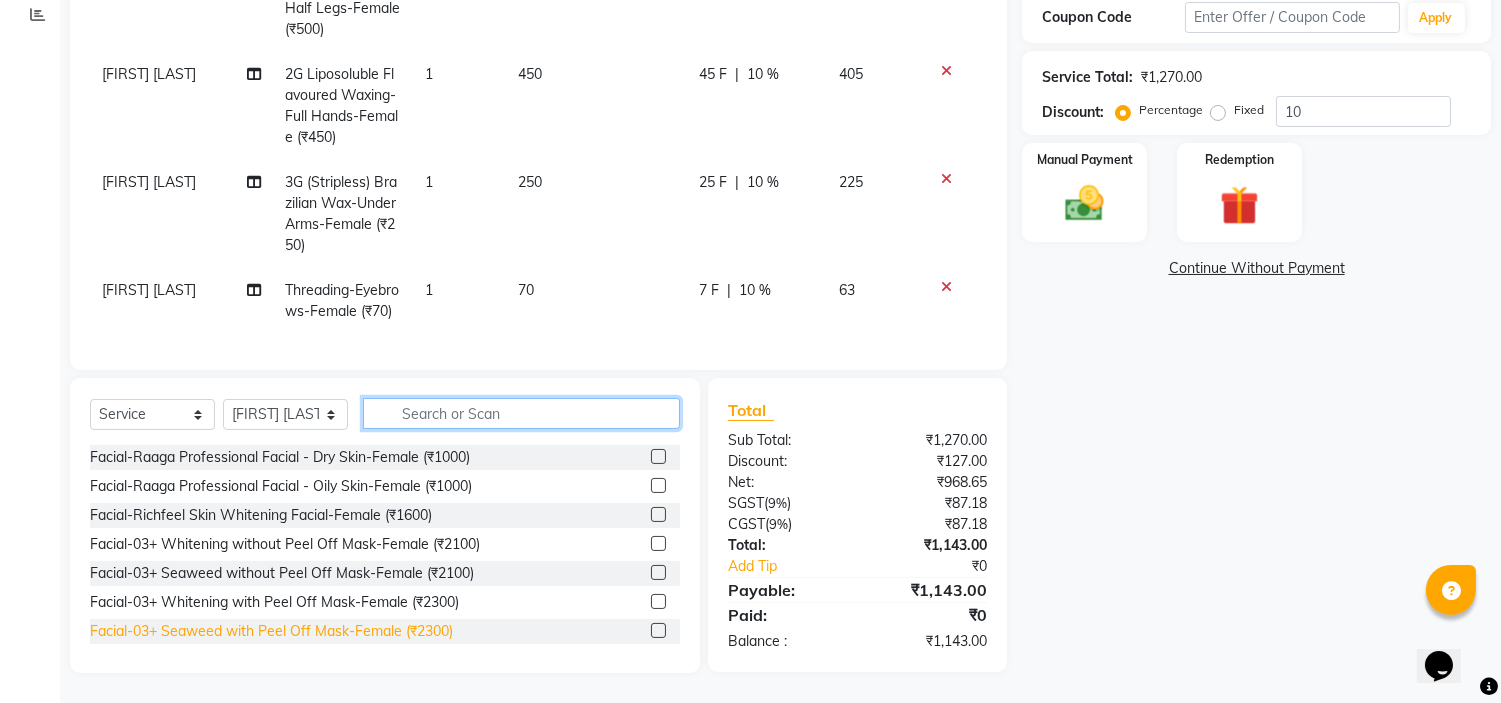 type 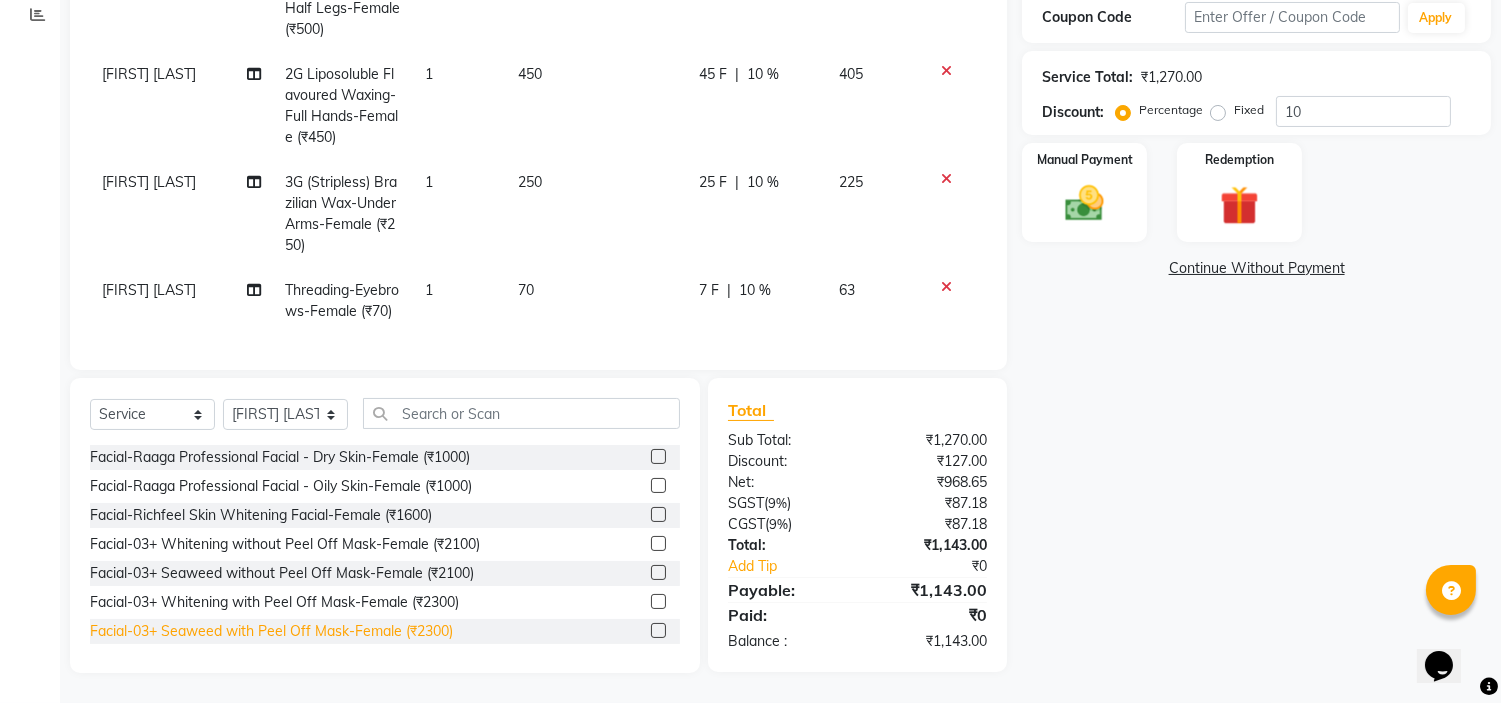 click on "Facial-03+ Seaweed with Peel Off Mask-Female (₹2300)" 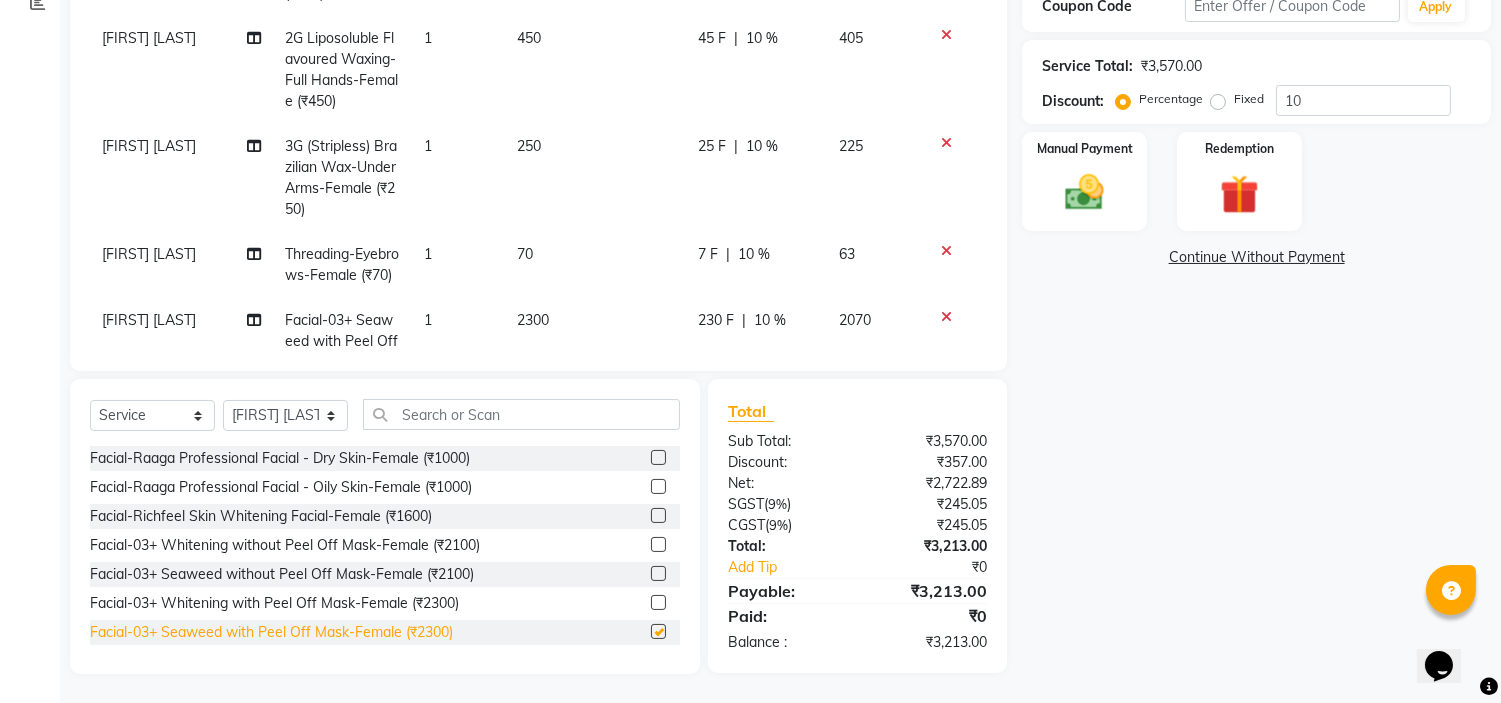 checkbox on "false" 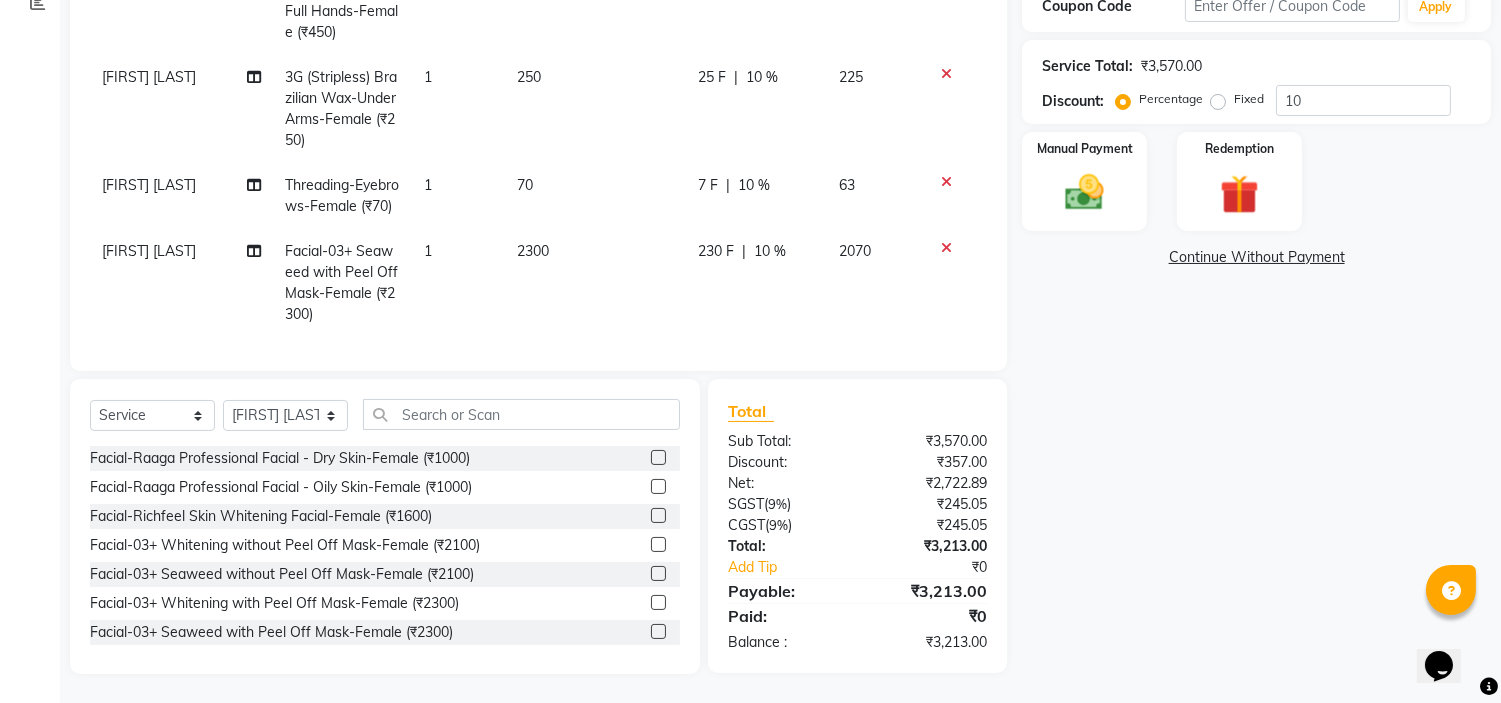scroll, scrollTop: 133, scrollLeft: 0, axis: vertical 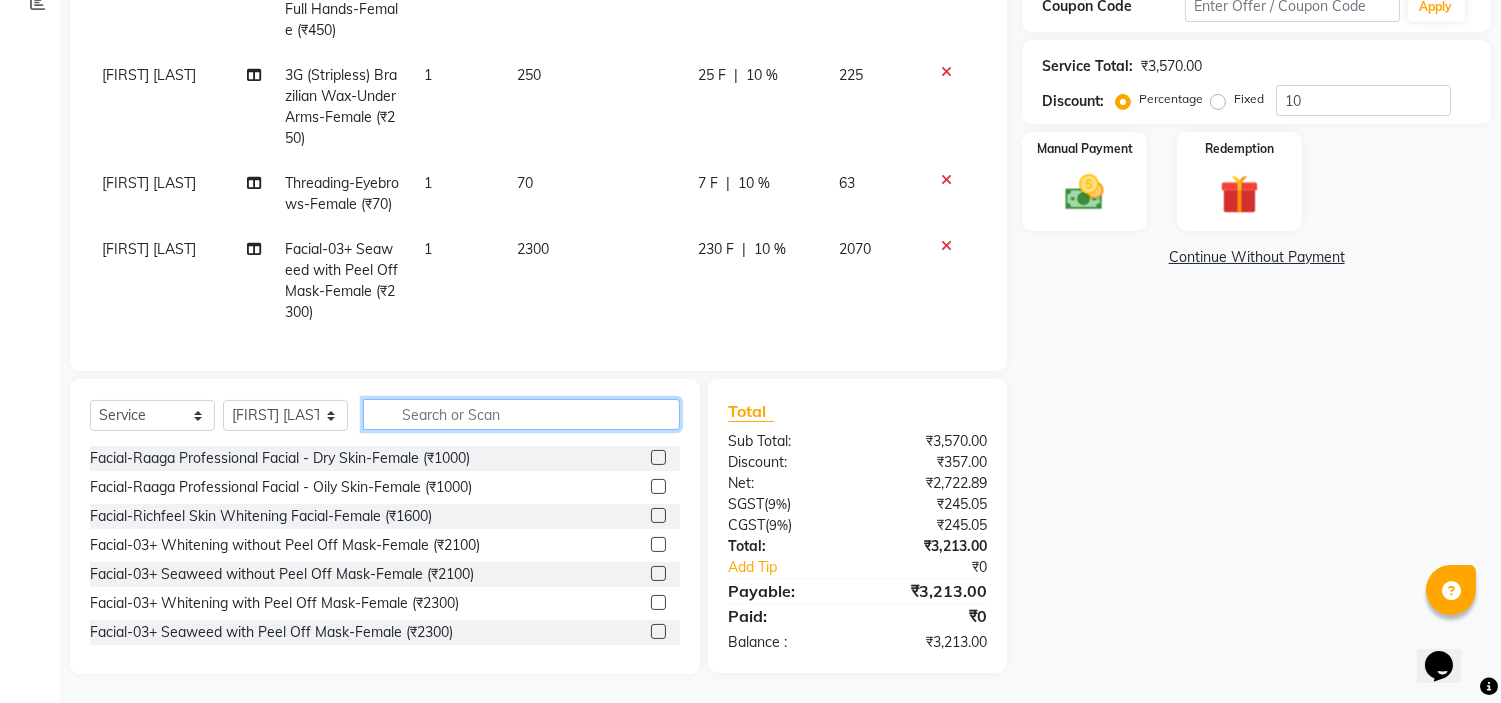 click 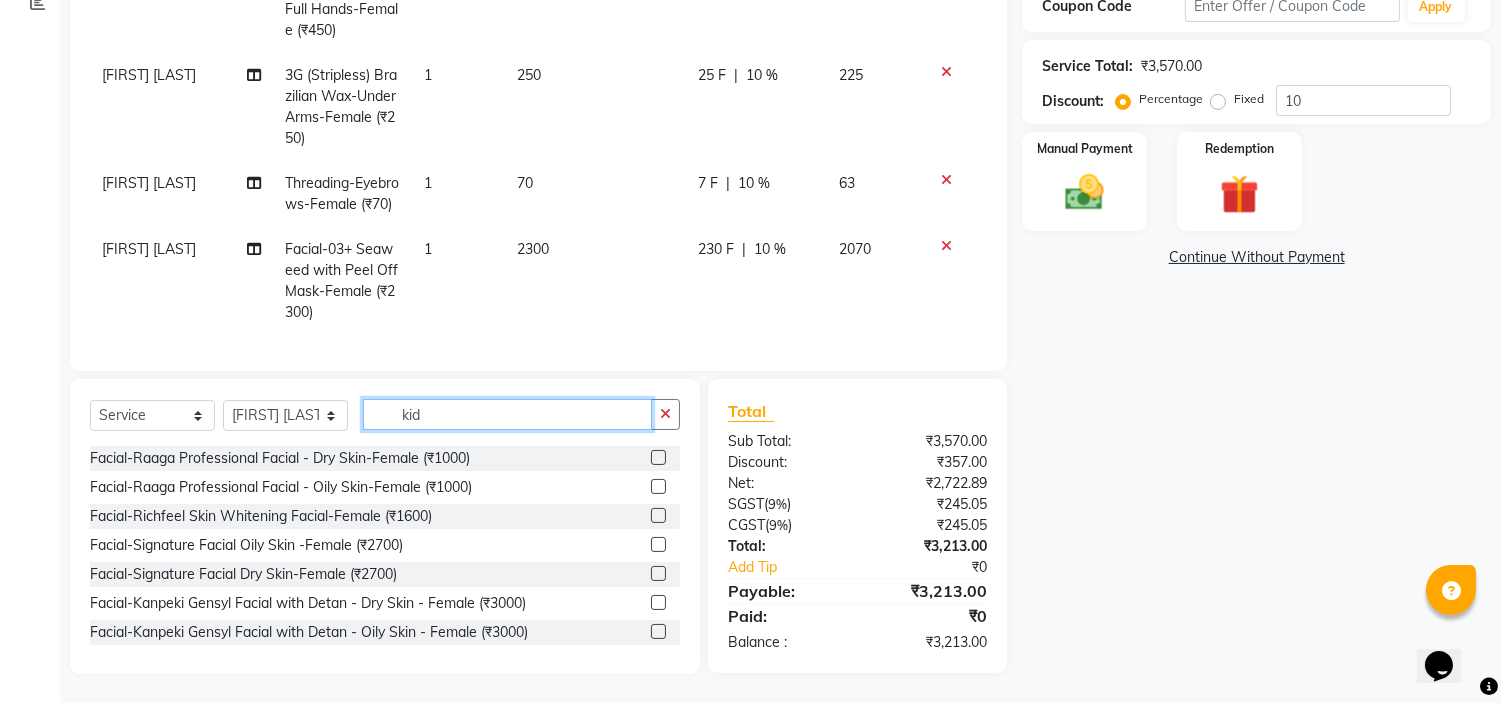 scroll, scrollTop: 396, scrollLeft: 0, axis: vertical 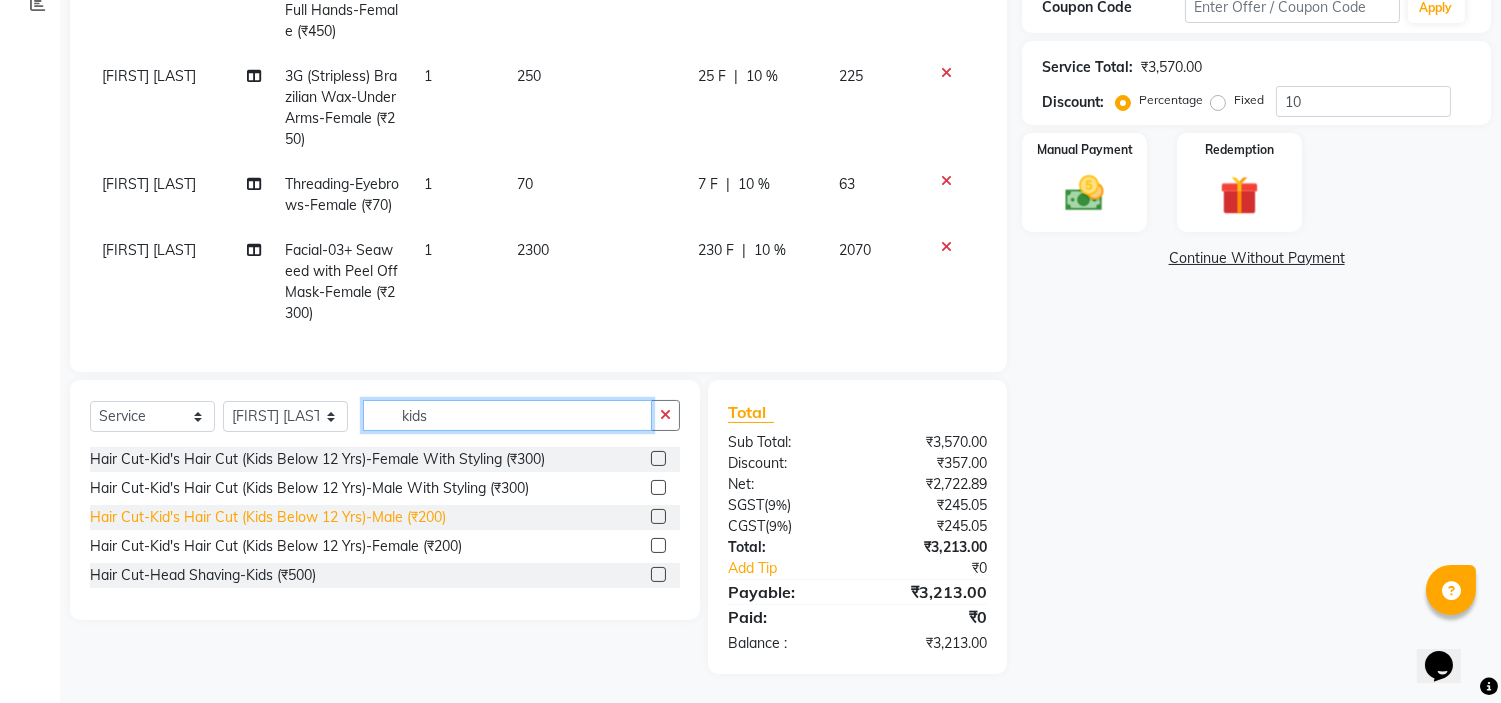 type on "kids" 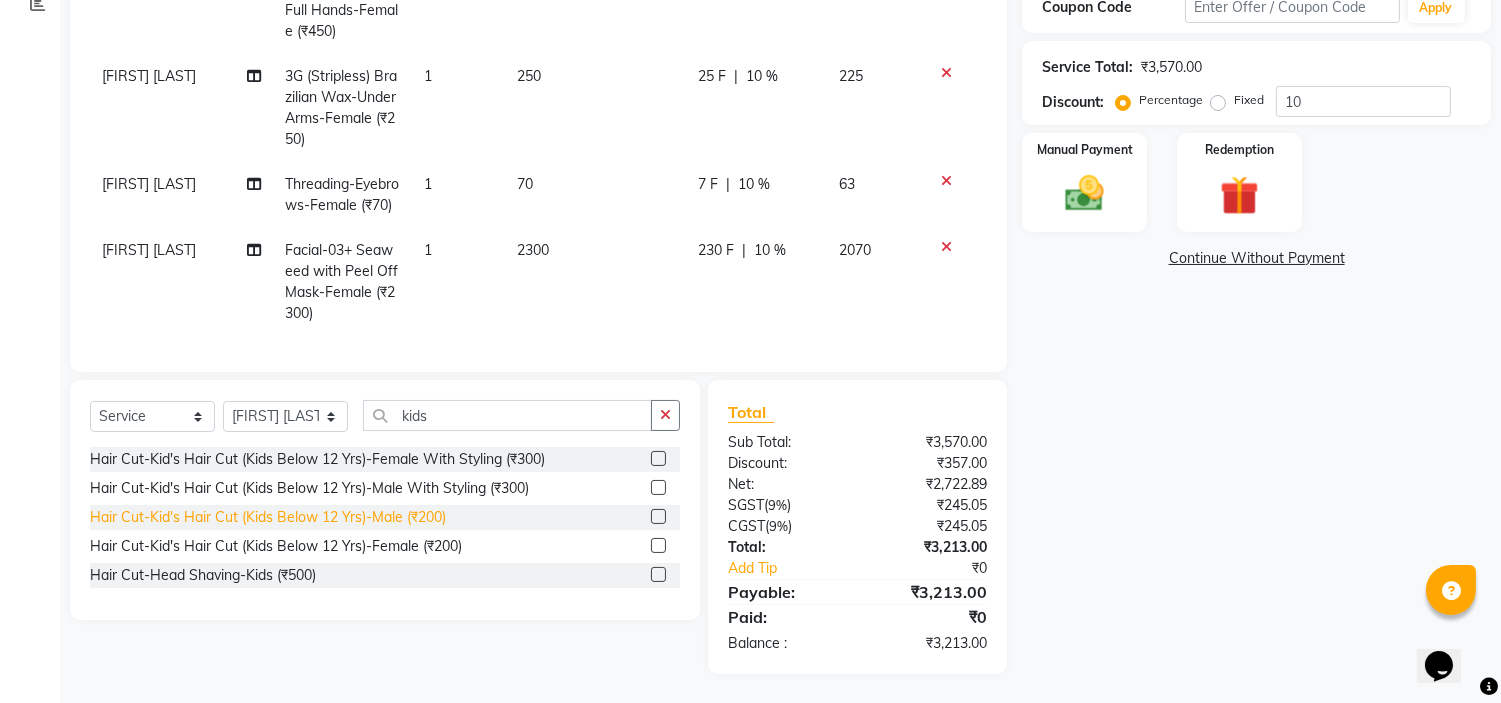 click on "Hair Cut-Kid's Hair Cut (Kids Below 12 Yrs)-Male (₹200)" 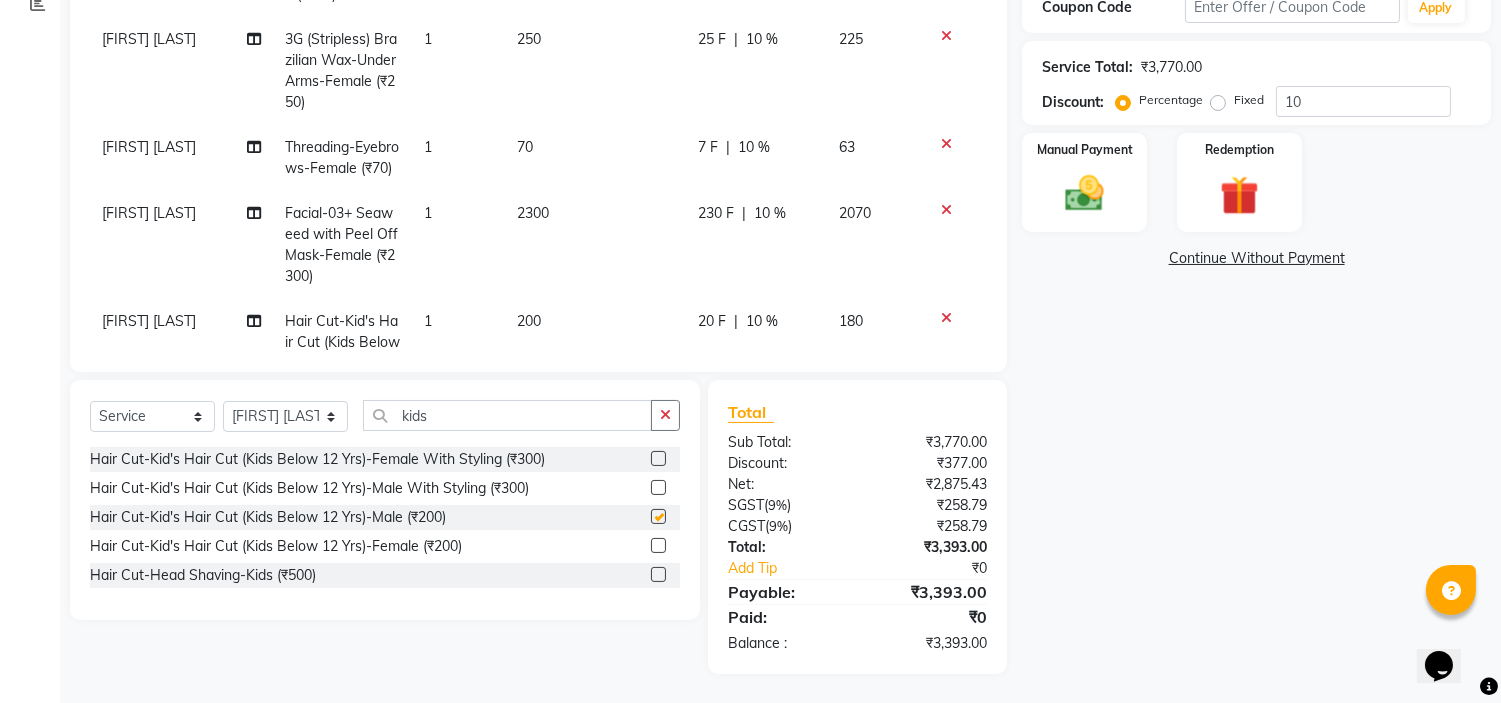 checkbox on "false" 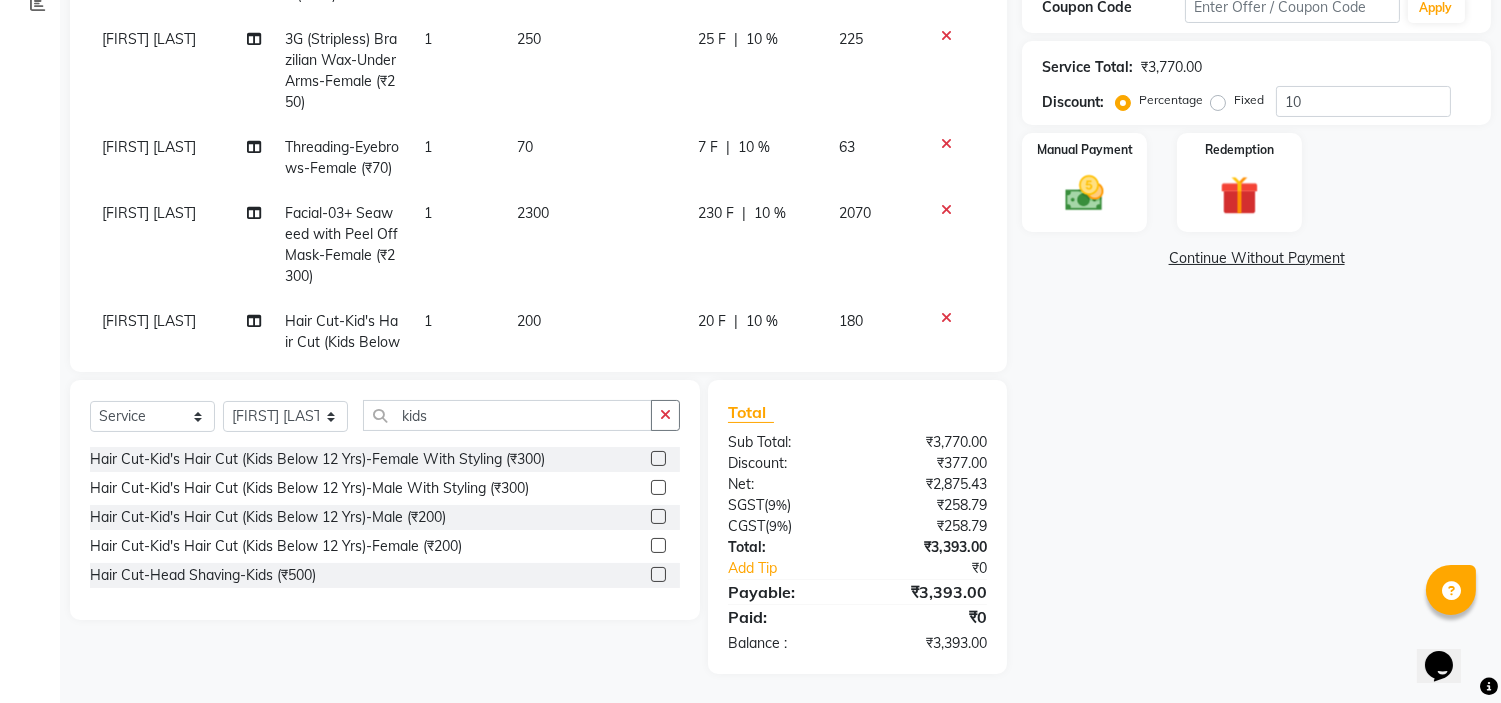 scroll, scrollTop: 241, scrollLeft: 0, axis: vertical 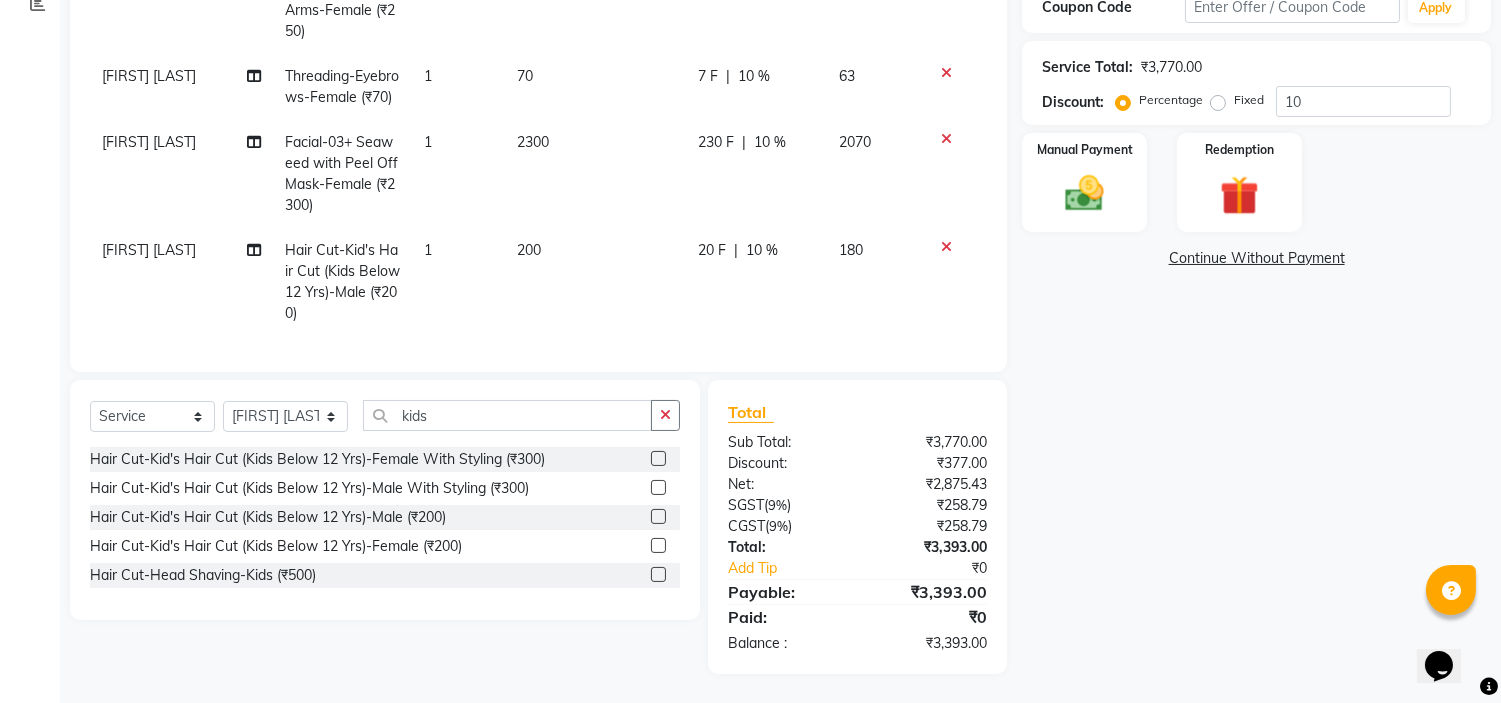 click on "10 %" 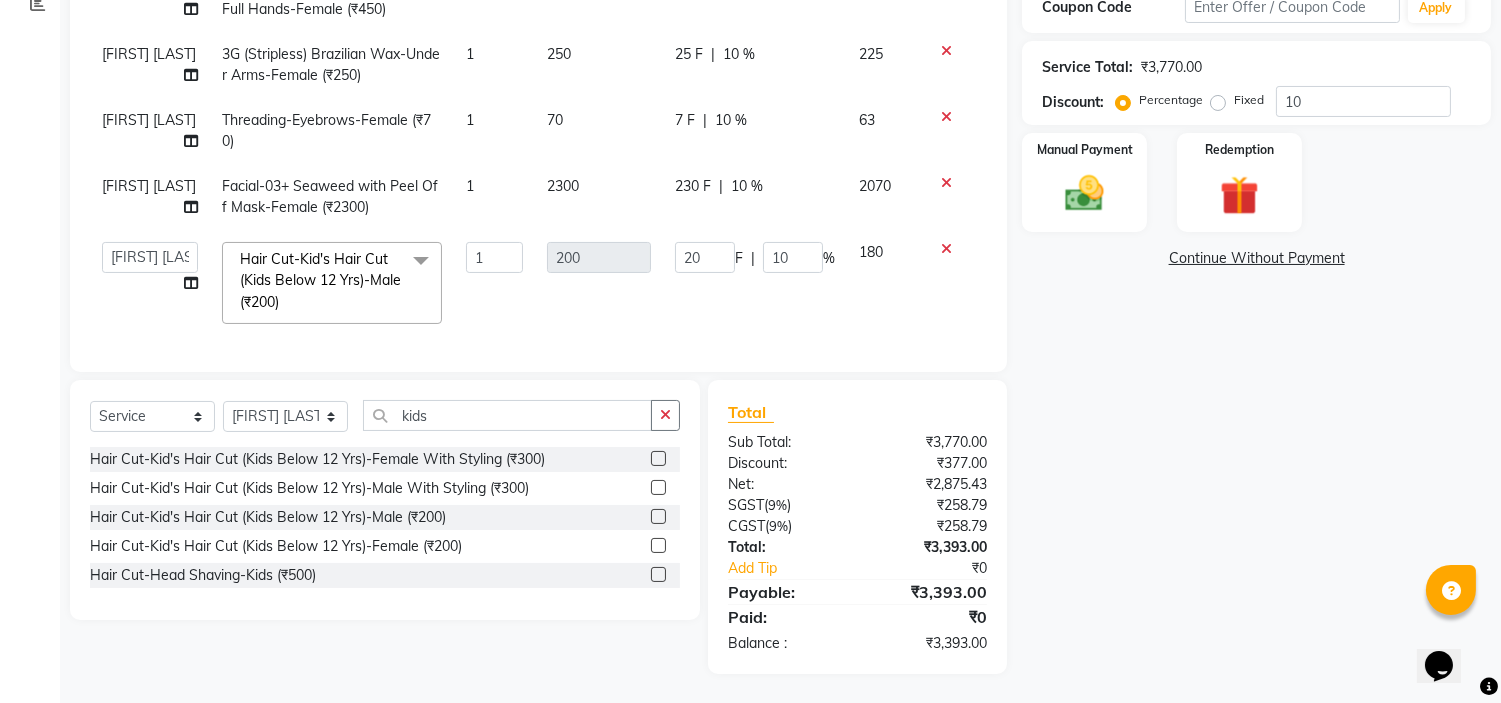 scroll, scrollTop: 51, scrollLeft: 0, axis: vertical 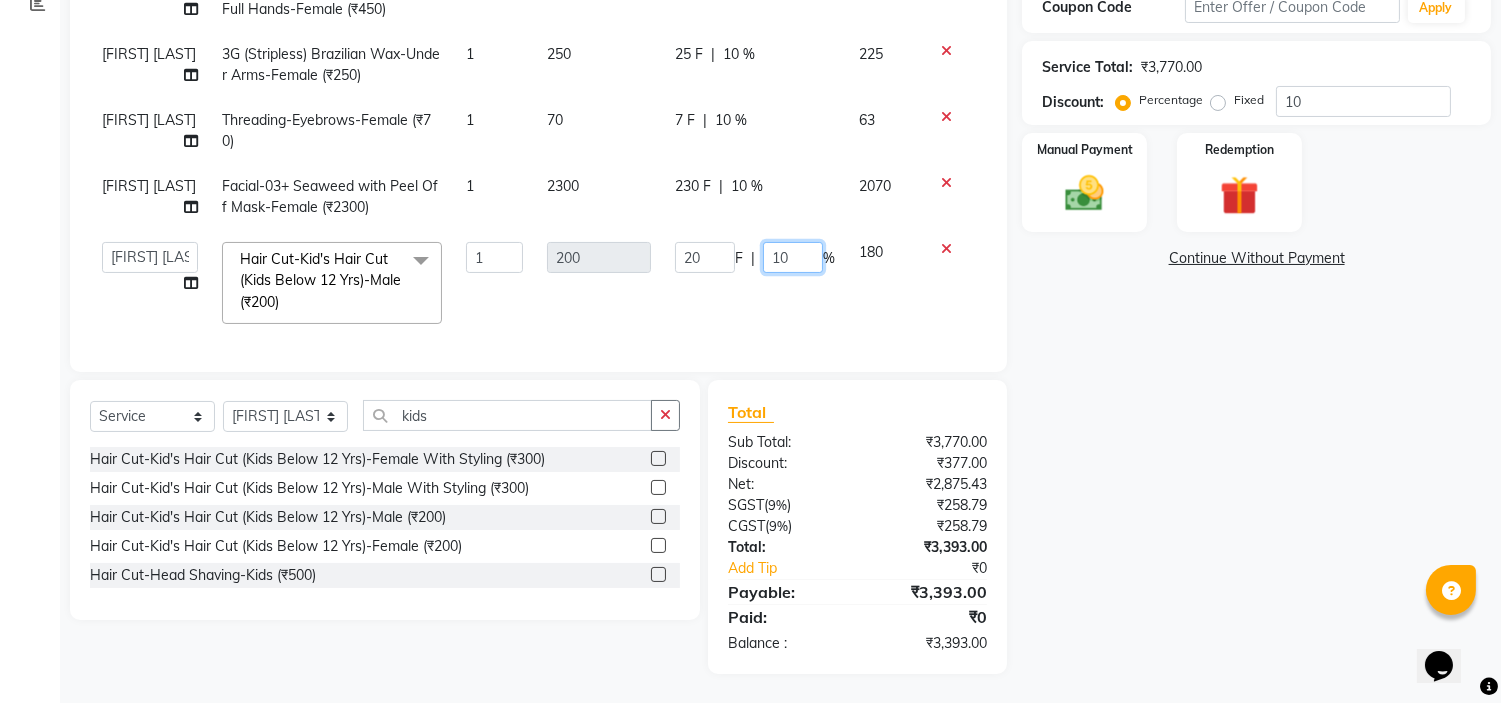 click on "10" 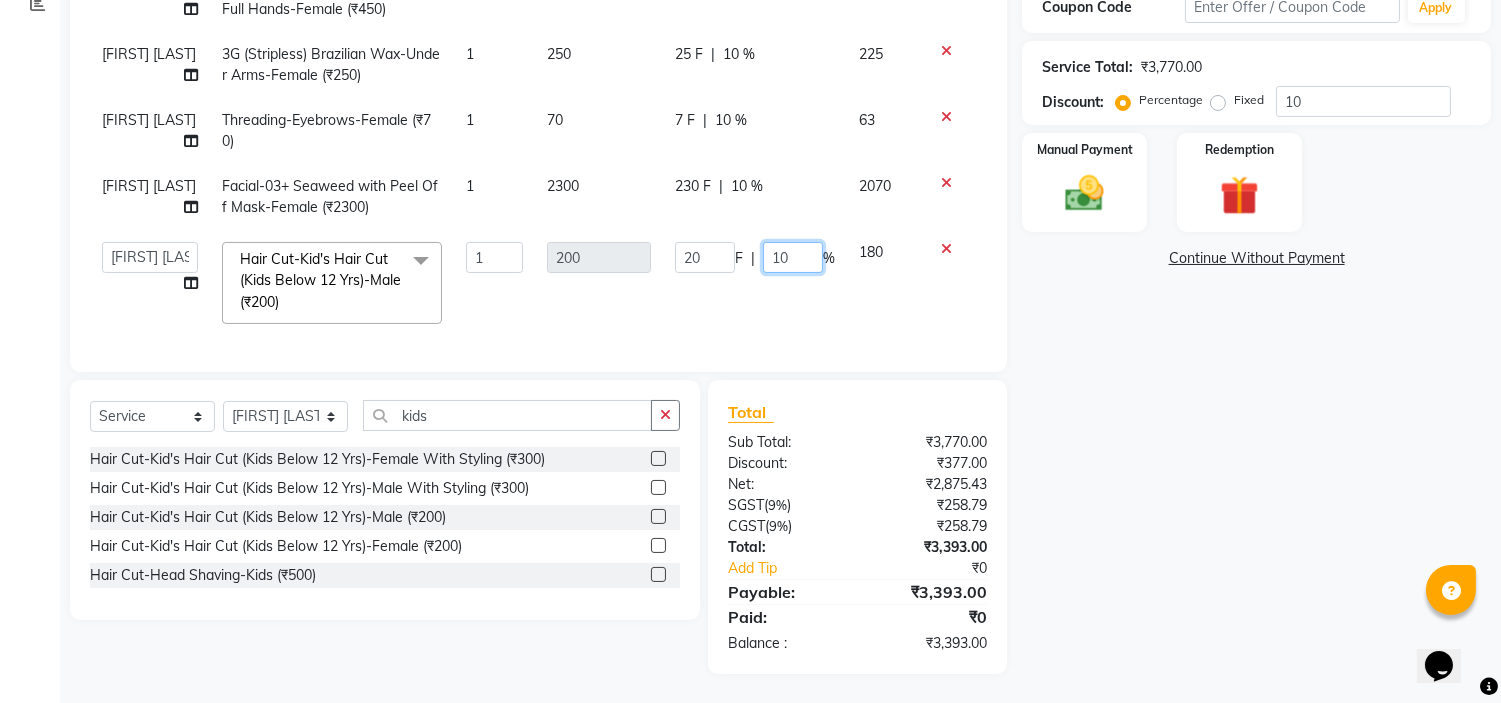 type on "0" 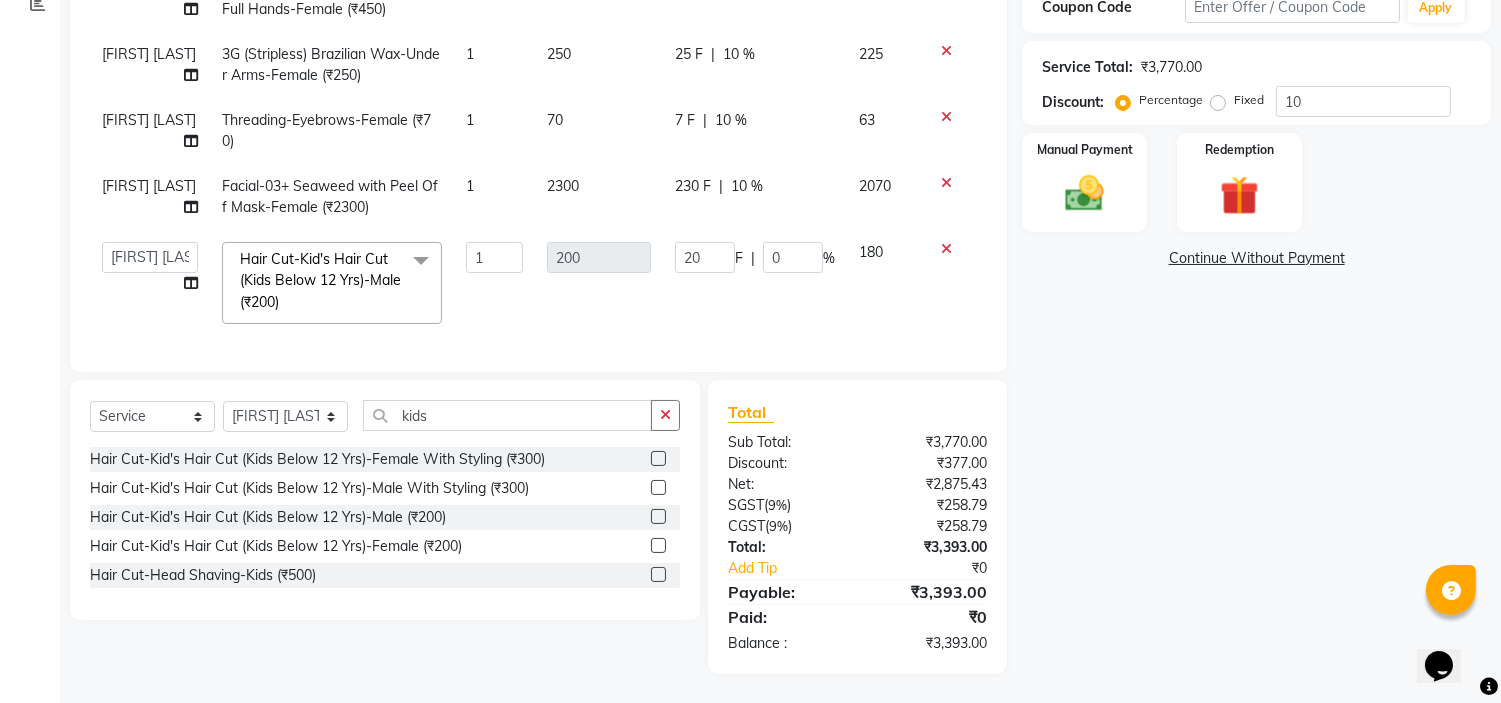 click on "Pallavi Waghamare 2G Liposoluble Flavoured Waxing-Half Legs-Female (₹500) 1 500 50 F | 10 % 450 Pallavi Waghamare 2G Liposoluble Flavoured Waxing-Full Hands-Female (₹450) 1 450 45 F | 10 % 405 Pallavi Waghamare 3G (Stripless) Brazilian Wax-Under Arms-Female (₹250) 1 250 25 F | 10 % 225 Pallavi Waghamare Threading-Eyebrows-Female (₹70) 1 70 7 F | 10 % 63 Pallavi Waghamare Facial-03+ Seaweed with Peel Off Mask-Female (₹2300) 1 2300 230 F | 10 % 2070  Avi Sonawane   Kamlesh Nikam   Kaveri Nikam   Pallavi Waghamare   Shruti Khapake   Sneha Jadhav   Sohail Shaikh    Vivek Hire  Hair Cut-Kid's Hair Cut (Kids Below 12 Yrs)-Male (₹200)  x Facial-Raaga Professional Facial - Dry Skin-Female (₹1000) Facial-Raaga Professional Facial - Oily Skin-Female (₹1000) Facial-Richfeel Skin Whitening Facial-Female (₹1600) Facial-03+ Whitening without Peel Off Mask-Female (₹2100) Facial-03+ Seaweed without Peel Off Mask-Female (₹2100) Facial-03+ Whitening with Peel Off Mask-Female (₹2300) 1 200 20 F | 0 %" 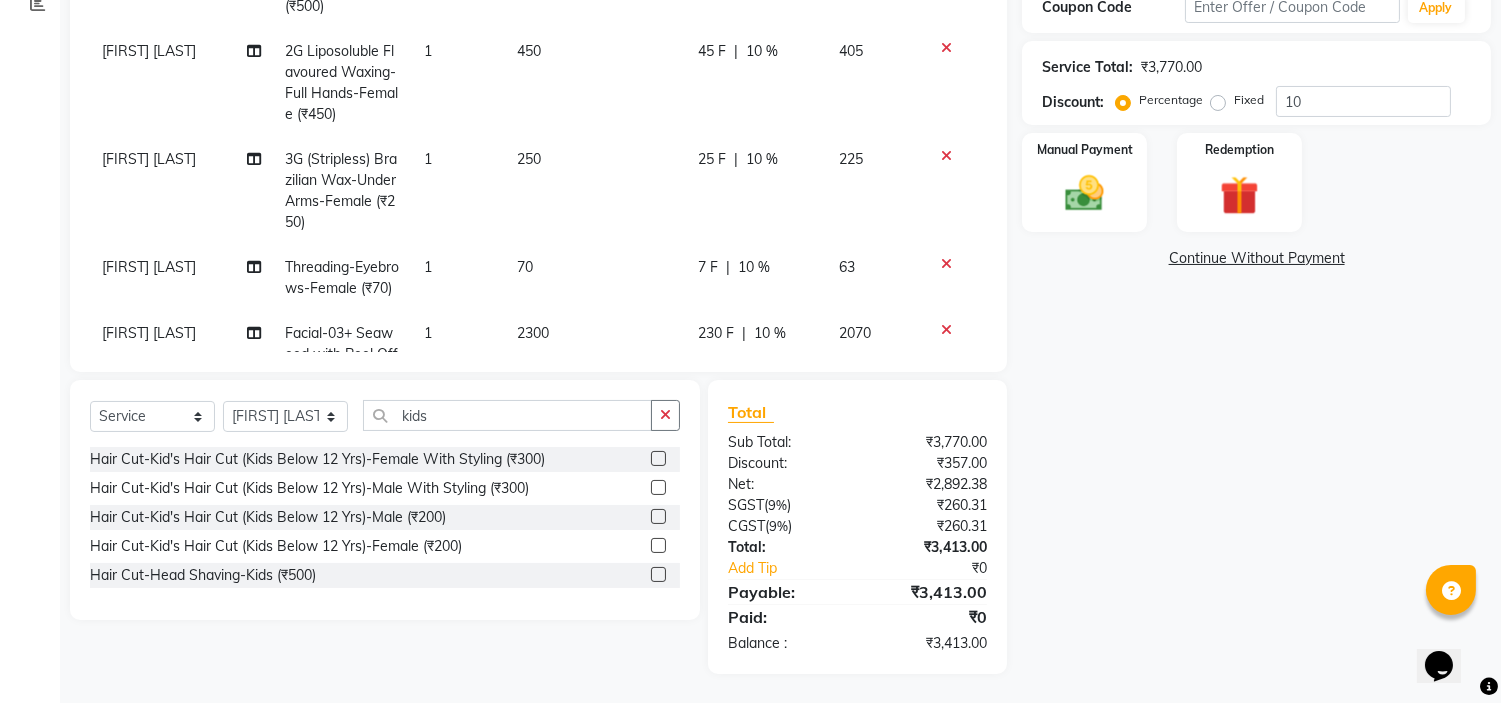 scroll, scrollTop: 0, scrollLeft: 0, axis: both 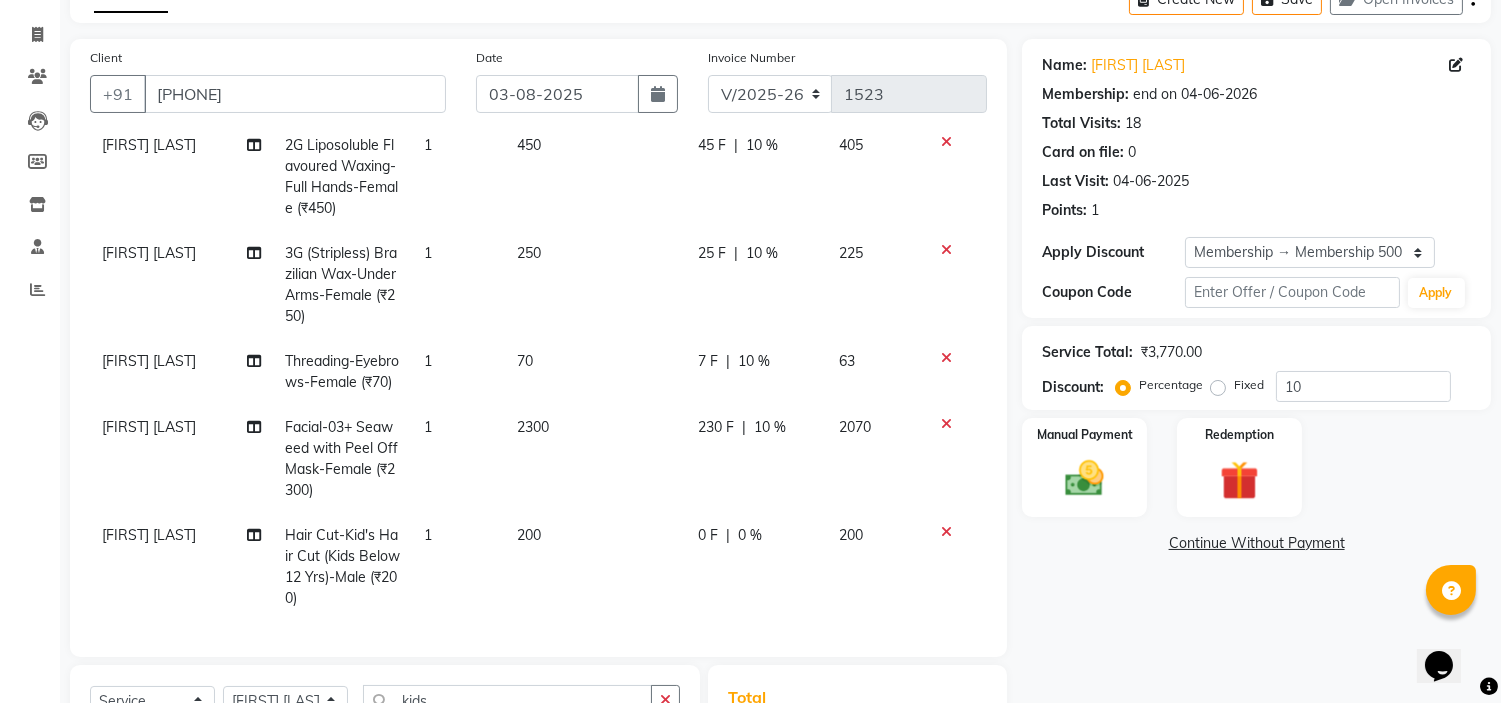 click on "[FIRST] [LAST]" 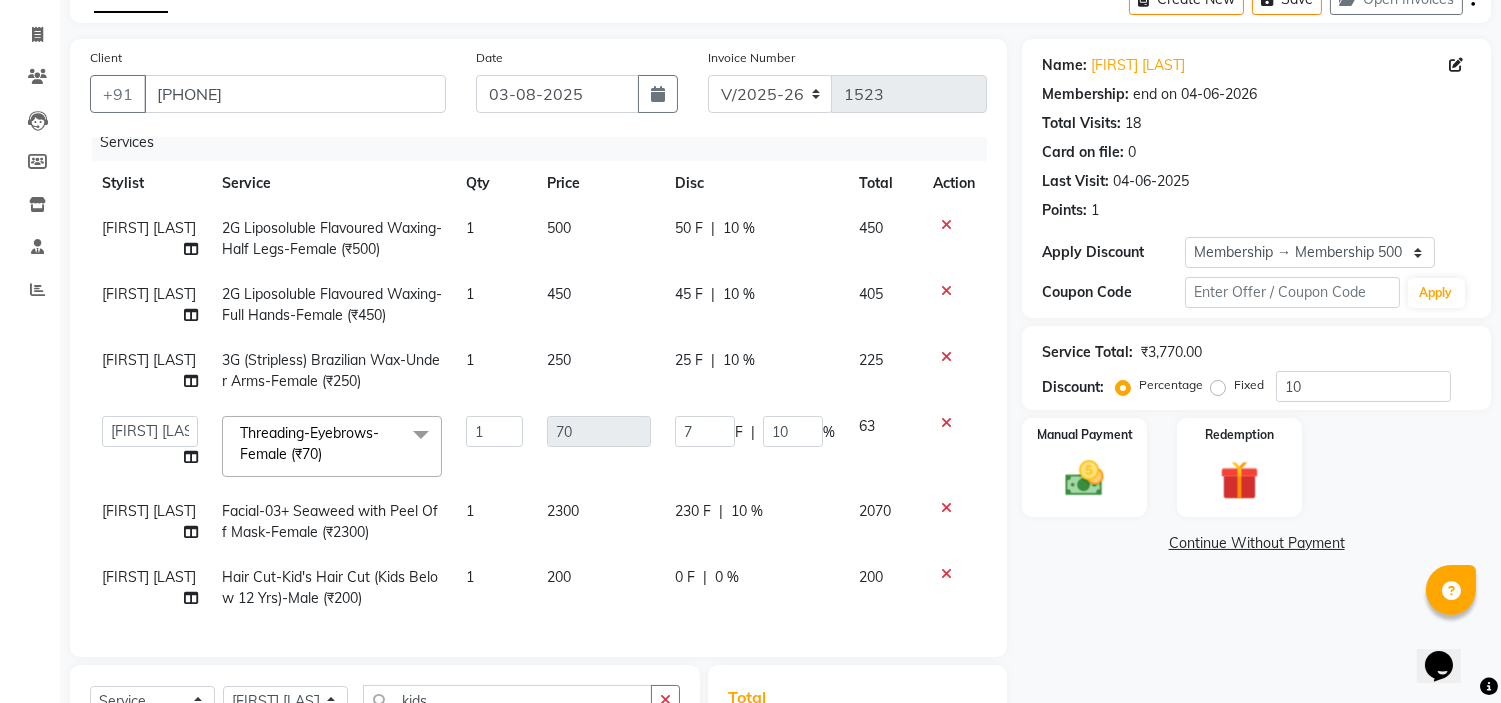 scroll, scrollTop: 28, scrollLeft: 0, axis: vertical 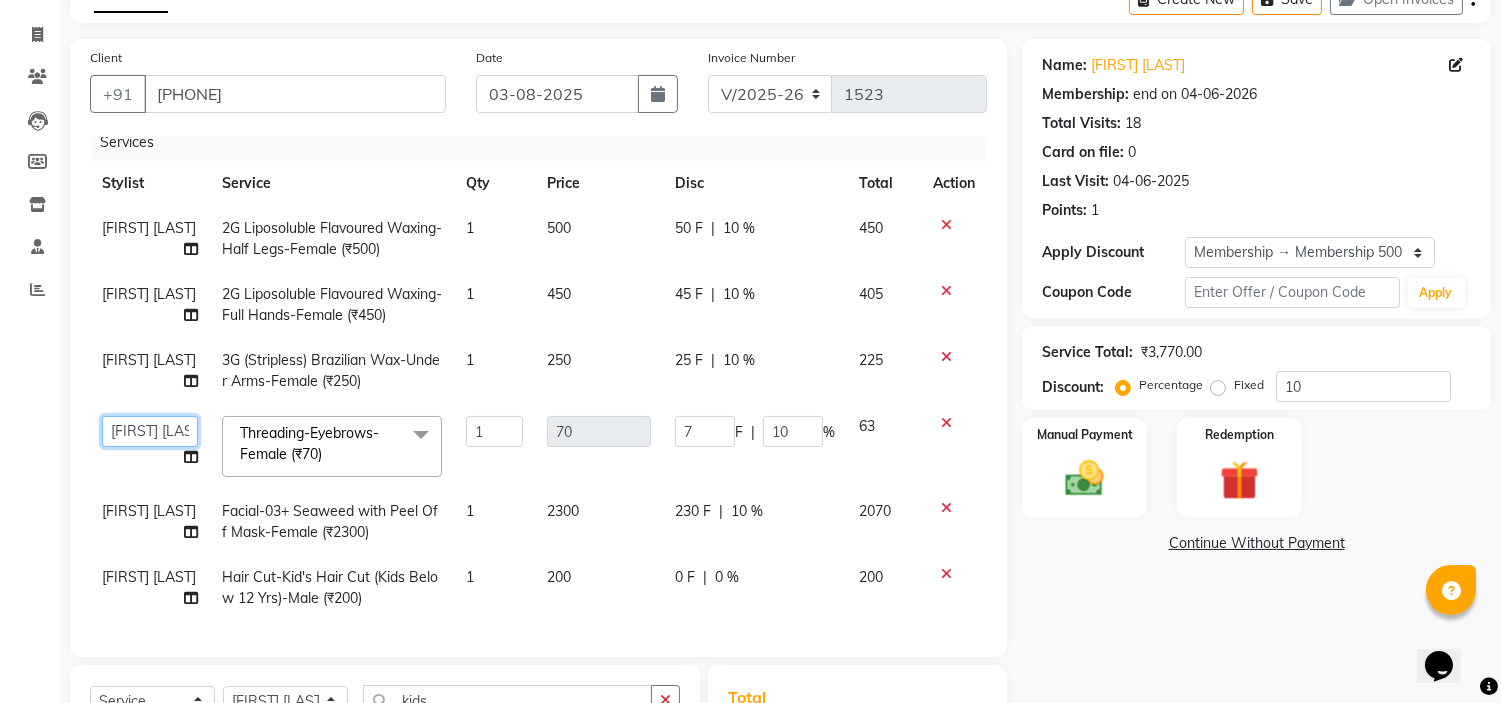 click on "Avi Sonawane   Kamlesh Nikam   Kaveri Nikam   Pallavi Waghamare   Shruti Khapake   Sneha Jadhav   Sohail Shaikh    Vivek Hire" 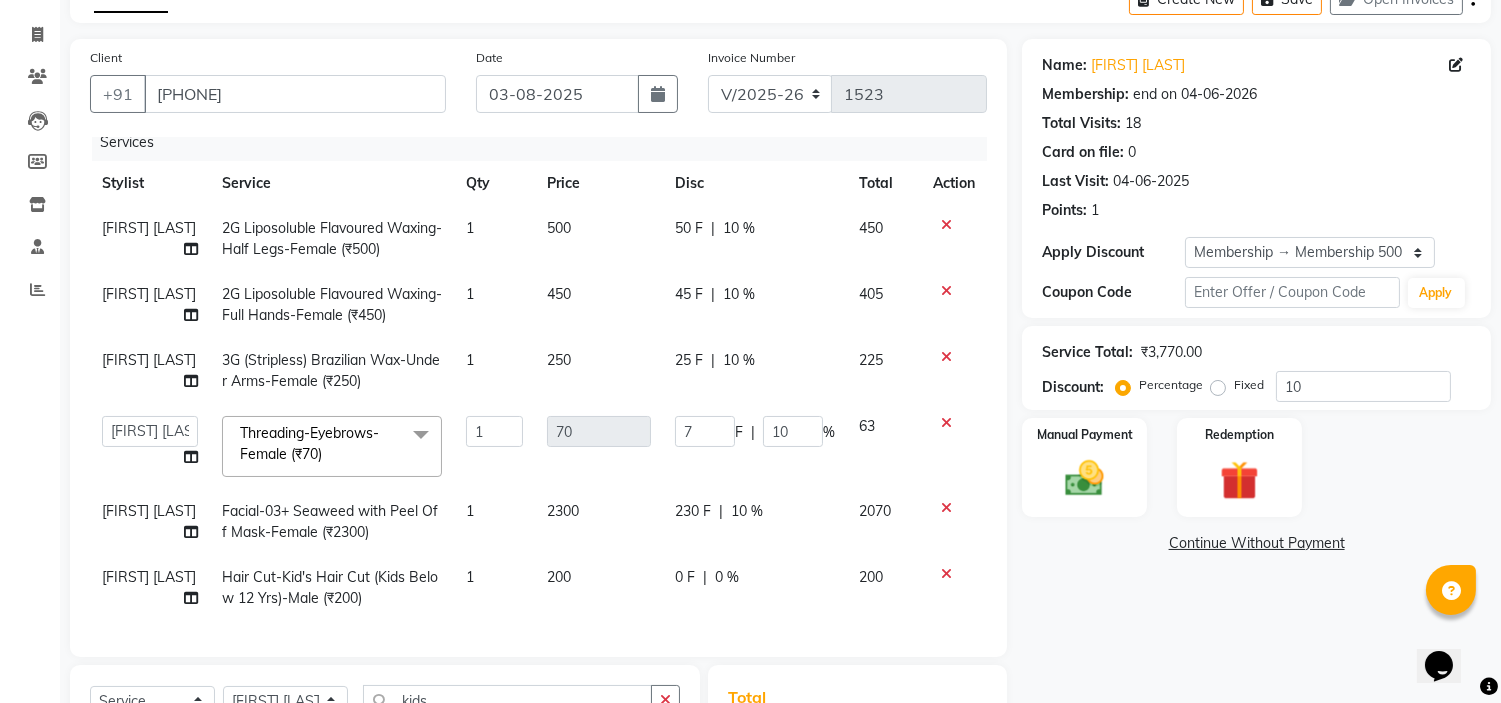 select on "48005" 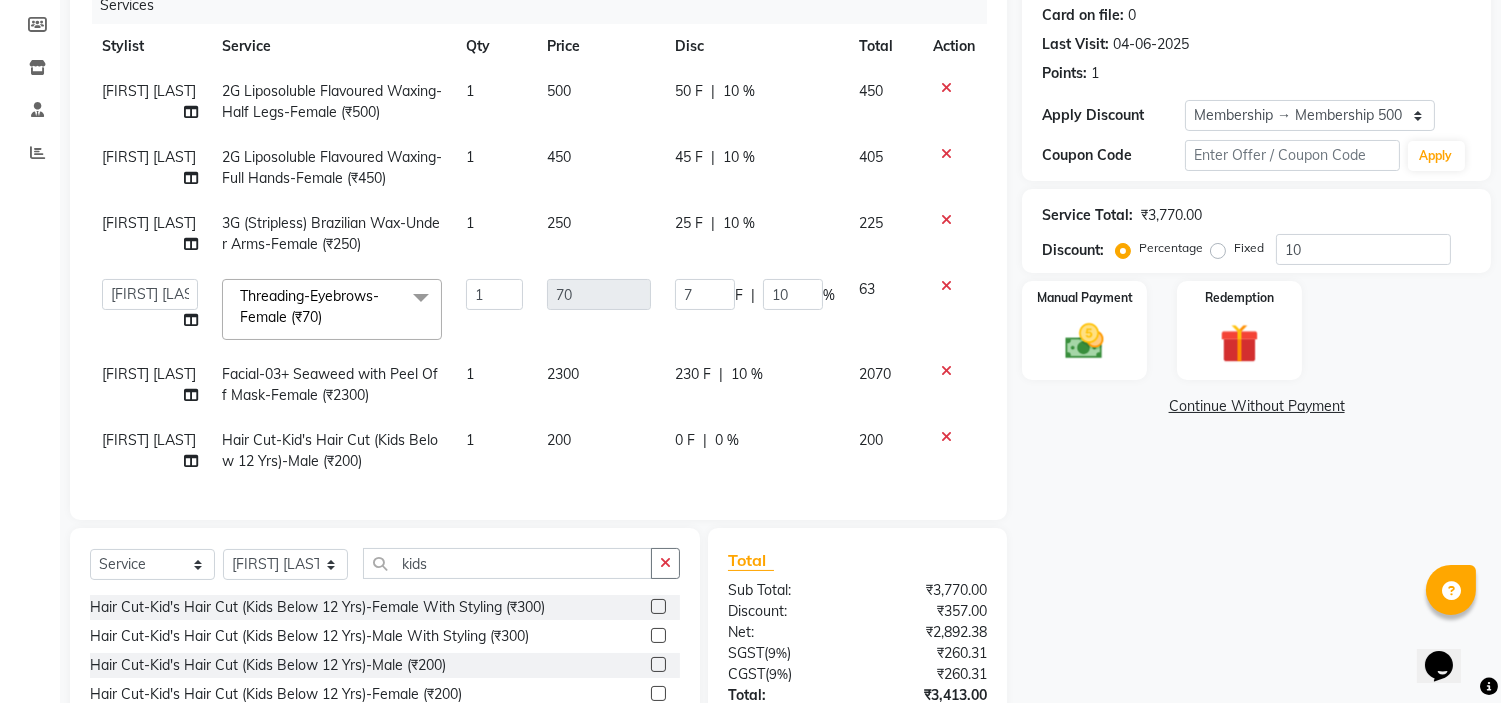 scroll, scrollTop: 396, scrollLeft: 0, axis: vertical 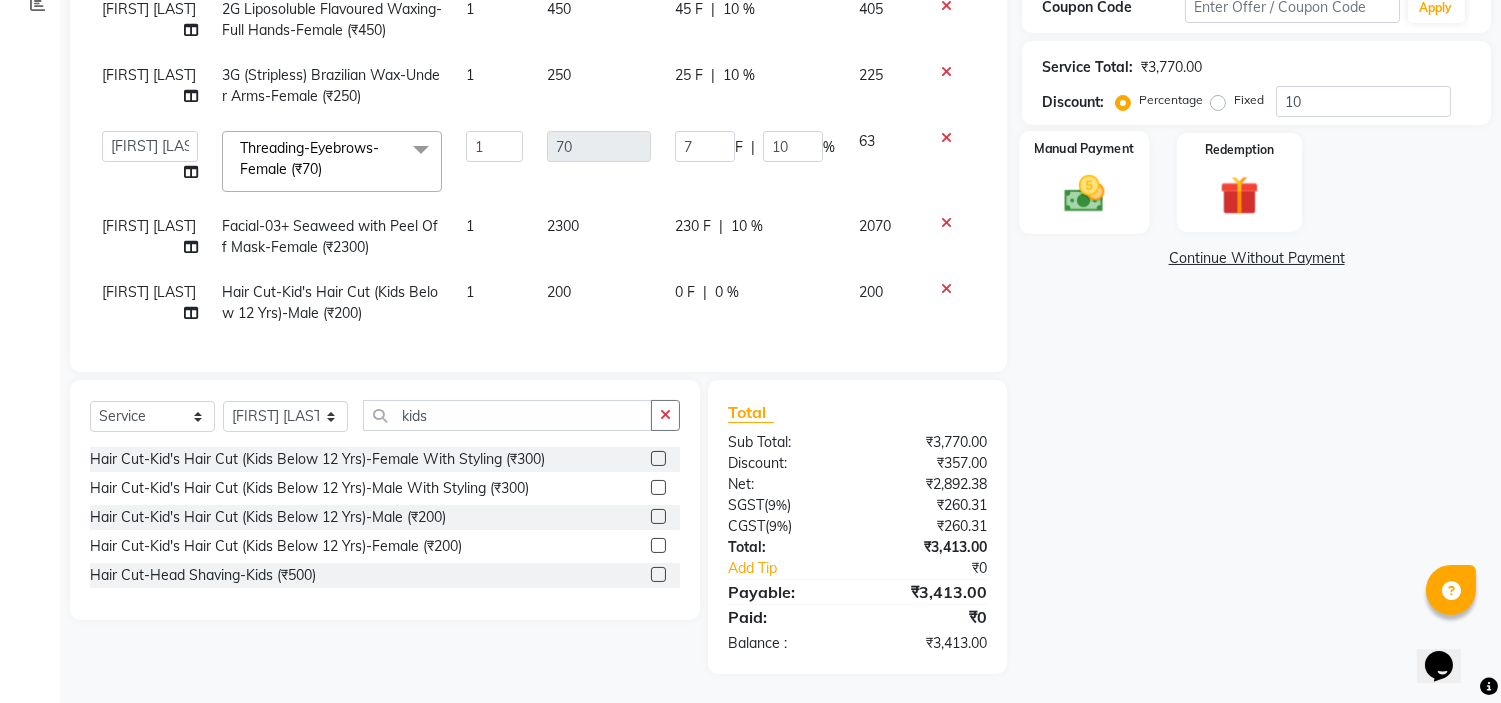 click on "Manual Payment" 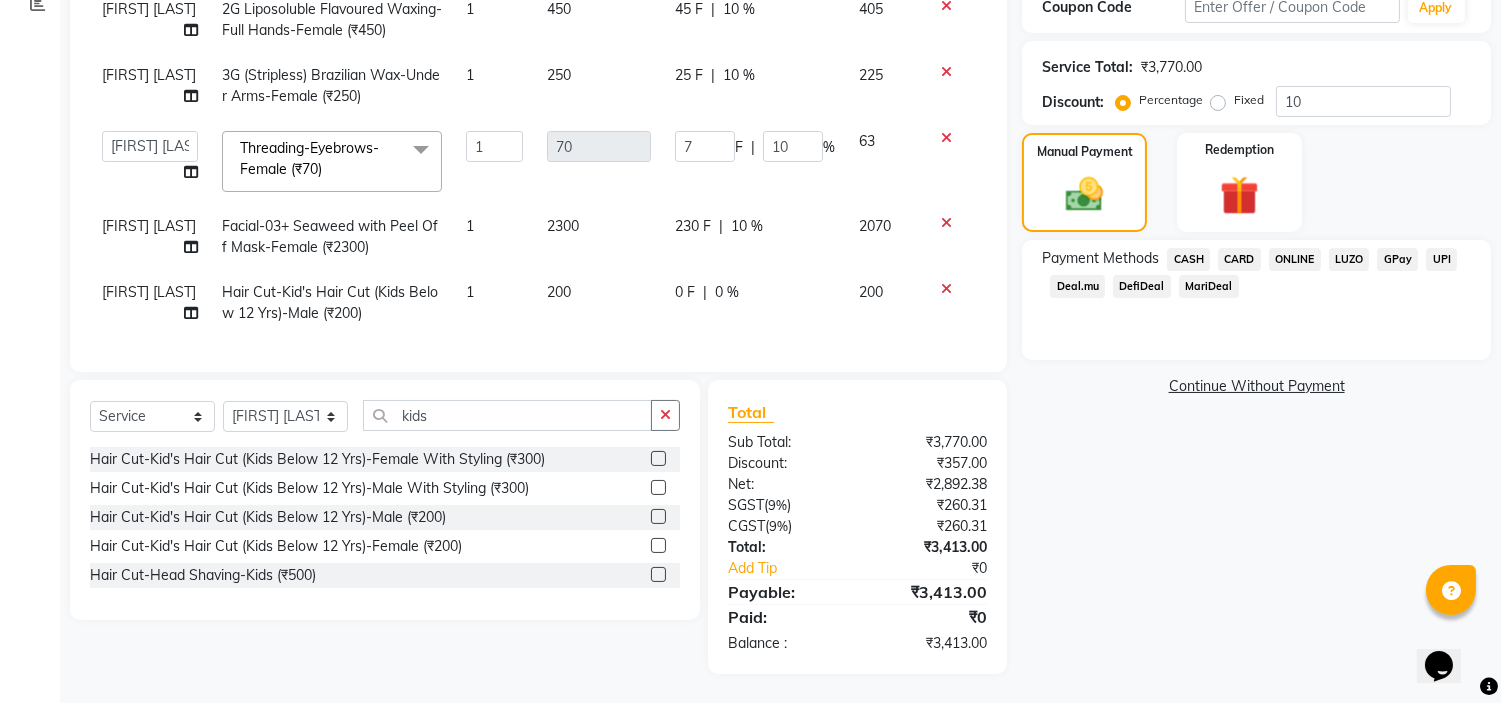 click on "ONLINE" 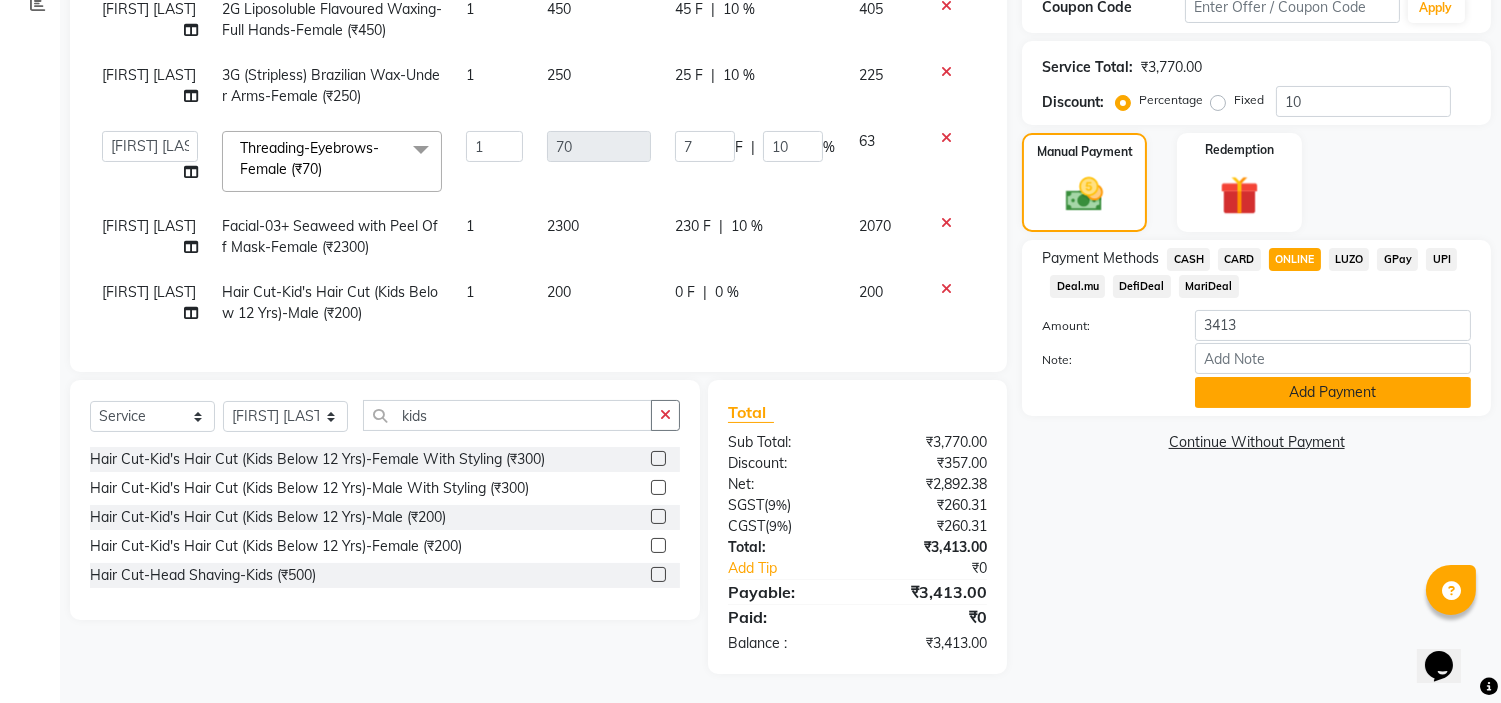 click on "Add Payment" 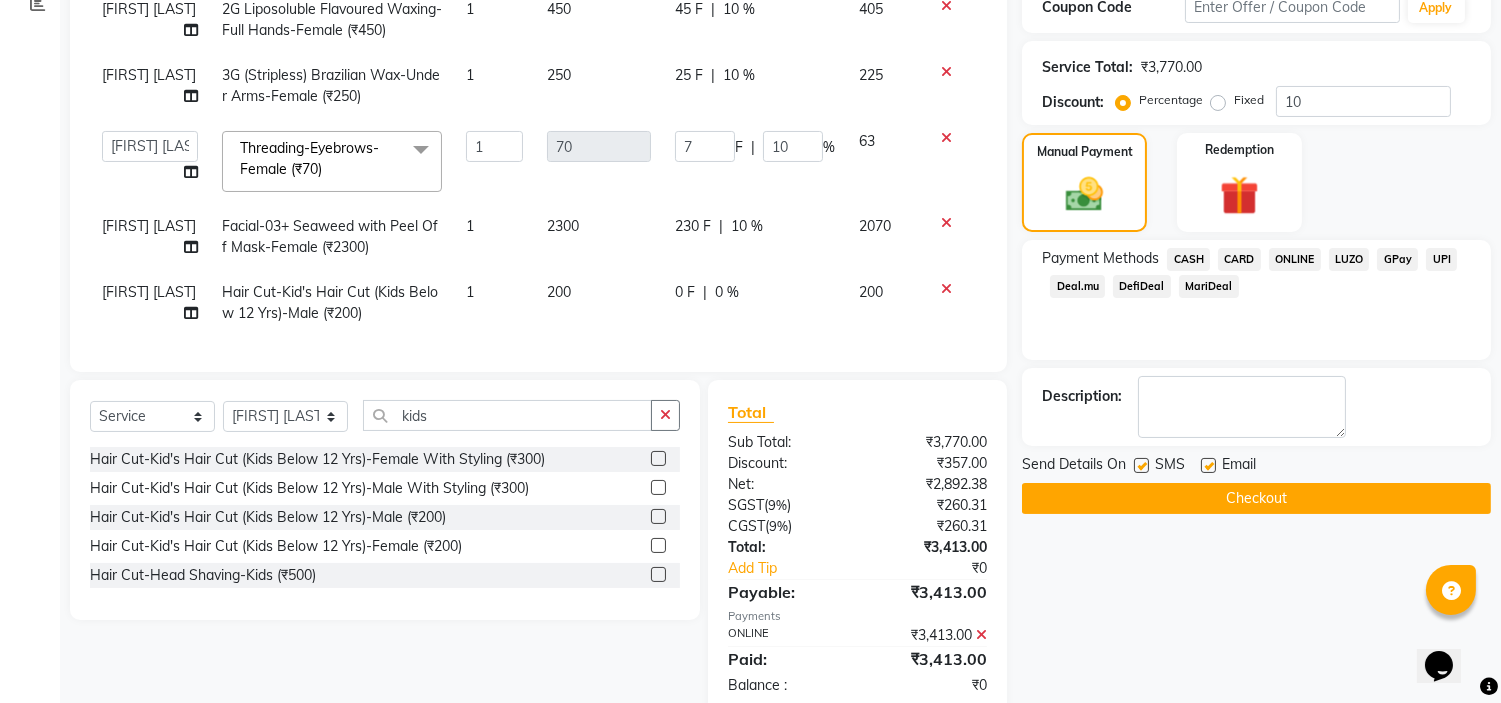 scroll, scrollTop: 537, scrollLeft: 0, axis: vertical 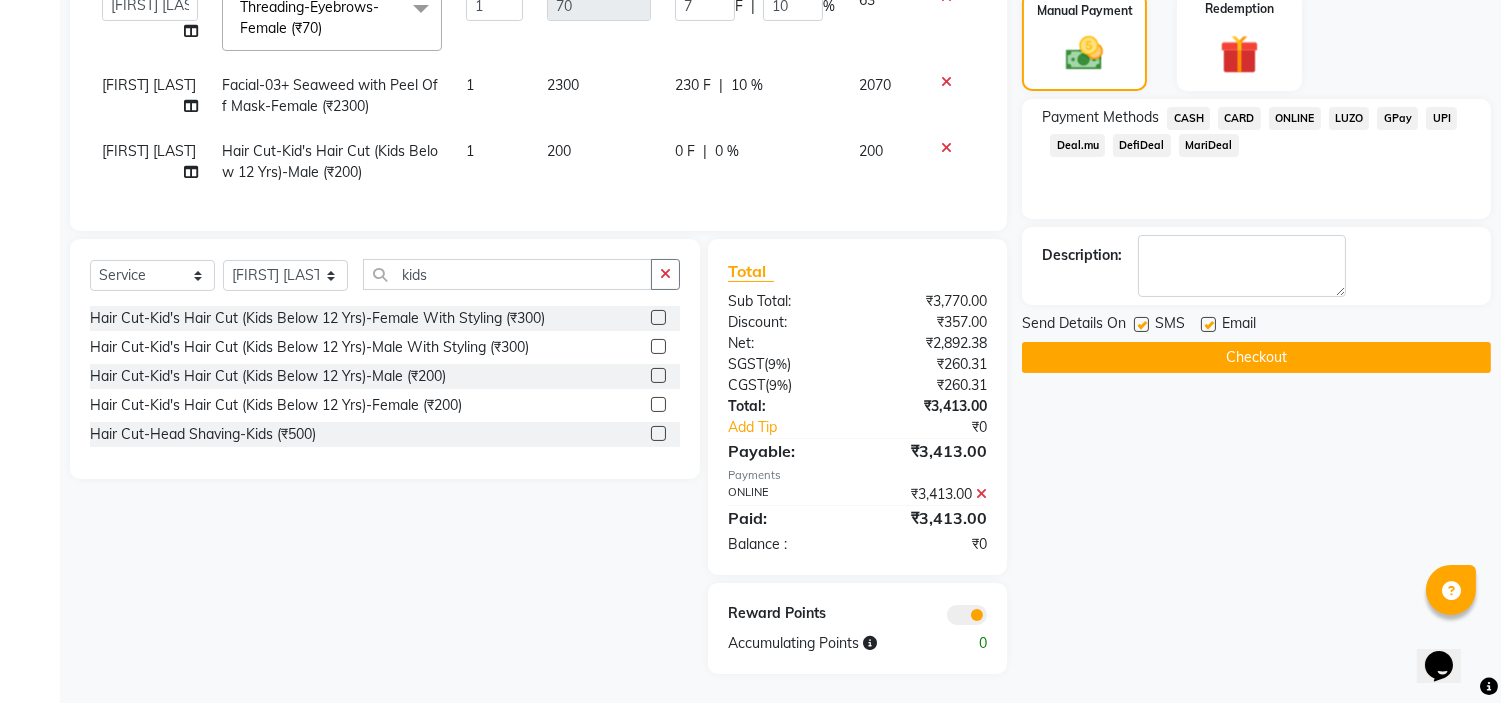 click on "Checkout" 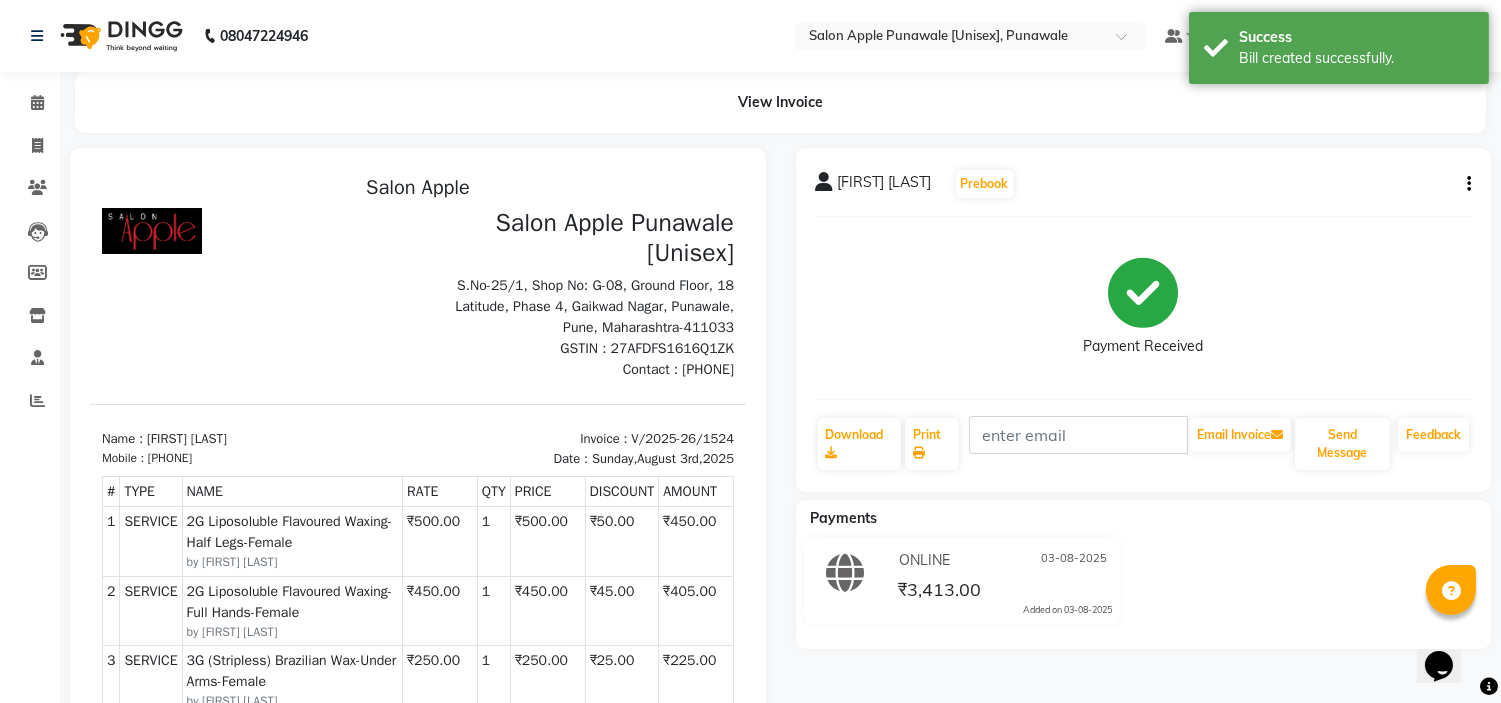 scroll, scrollTop: 0, scrollLeft: 0, axis: both 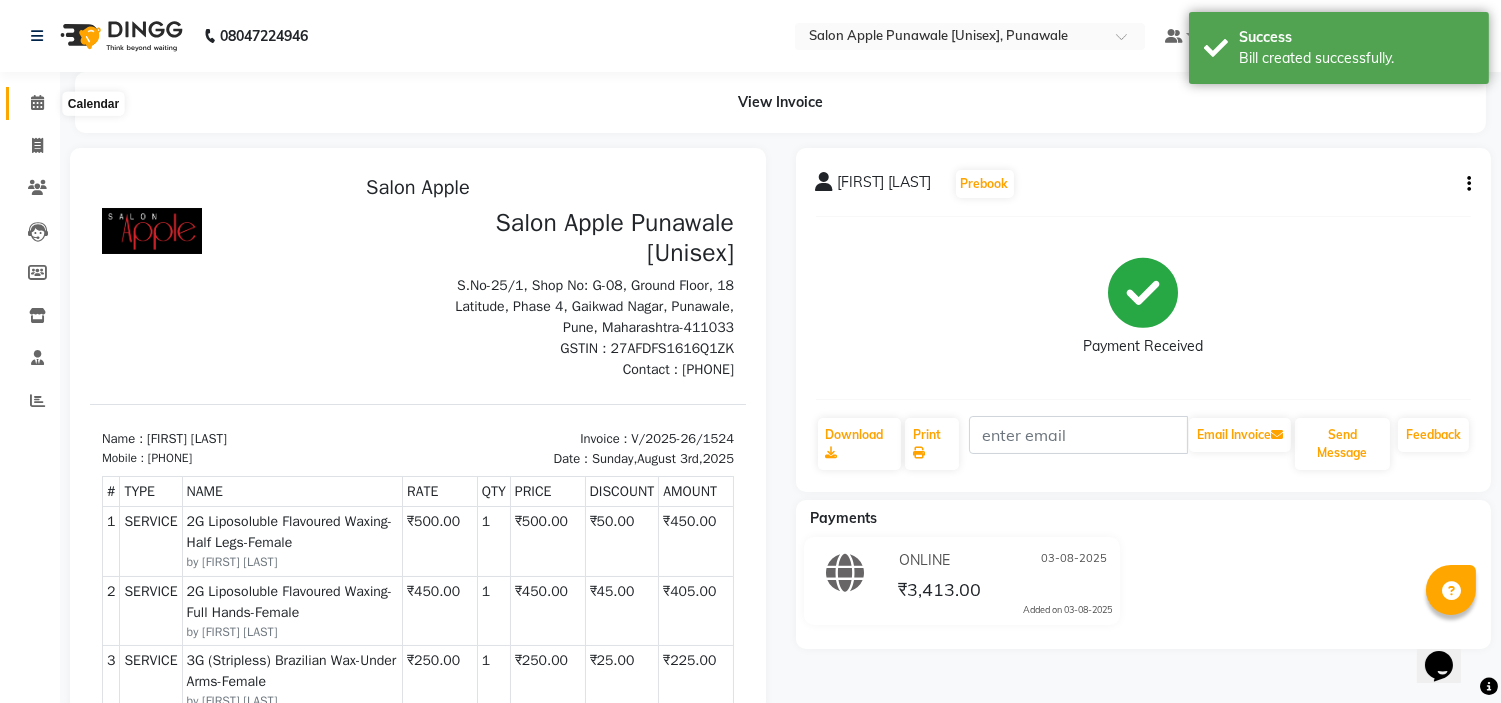 click 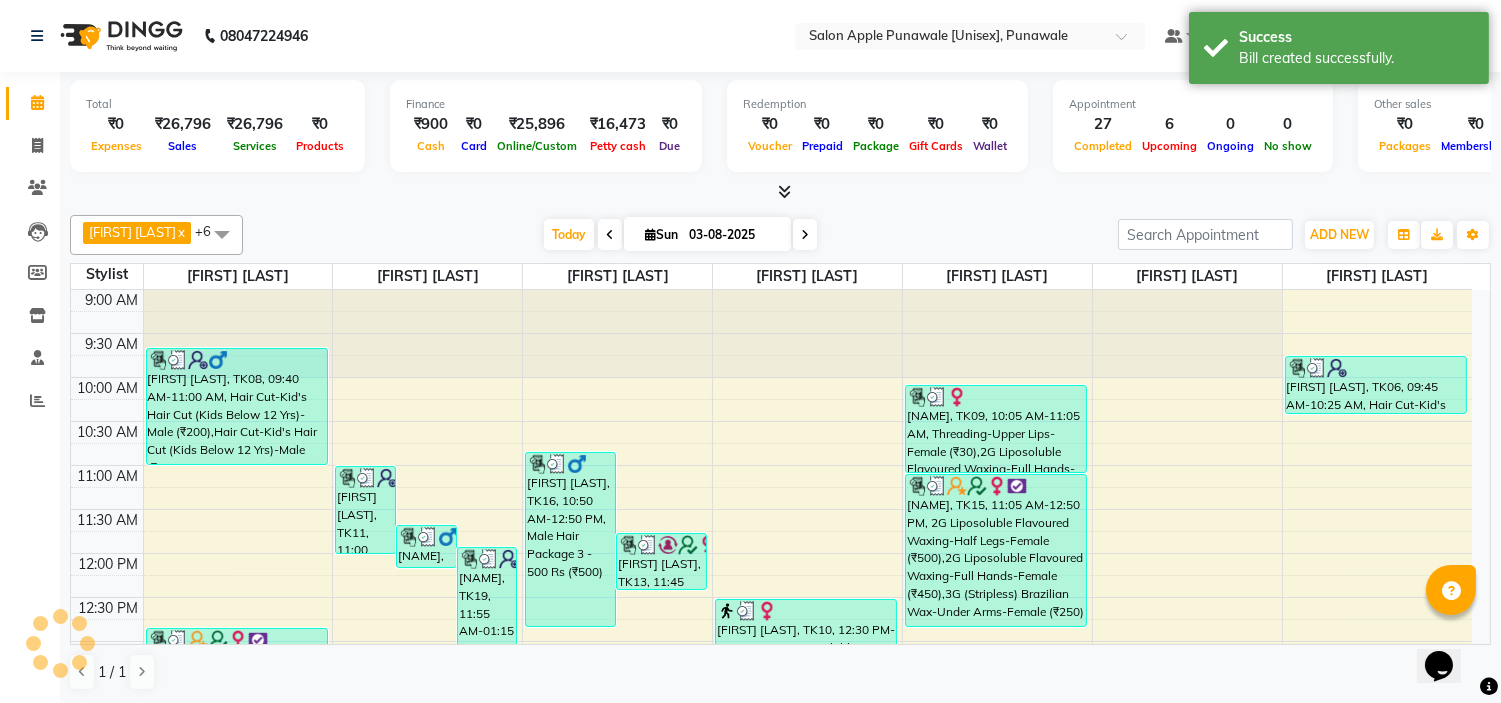 scroll, scrollTop: 796, scrollLeft: 0, axis: vertical 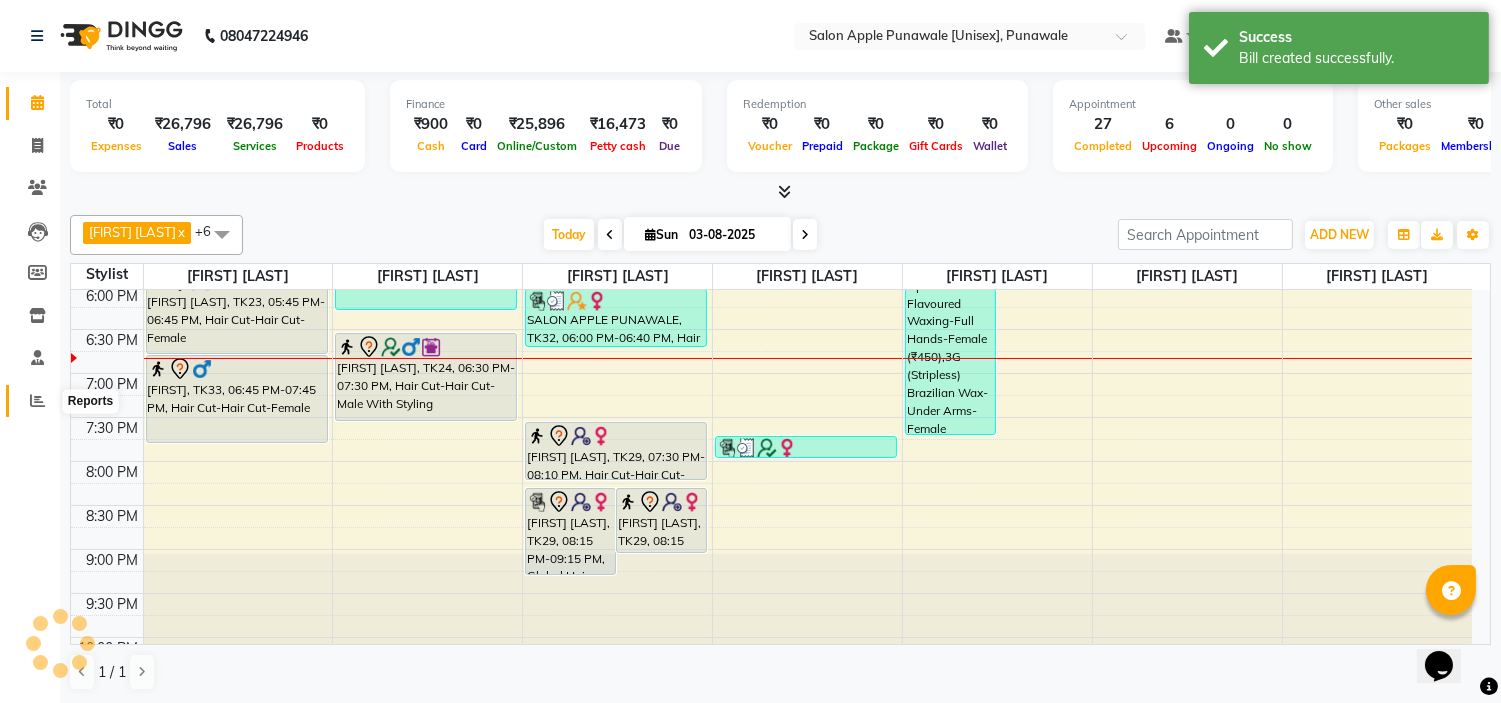click 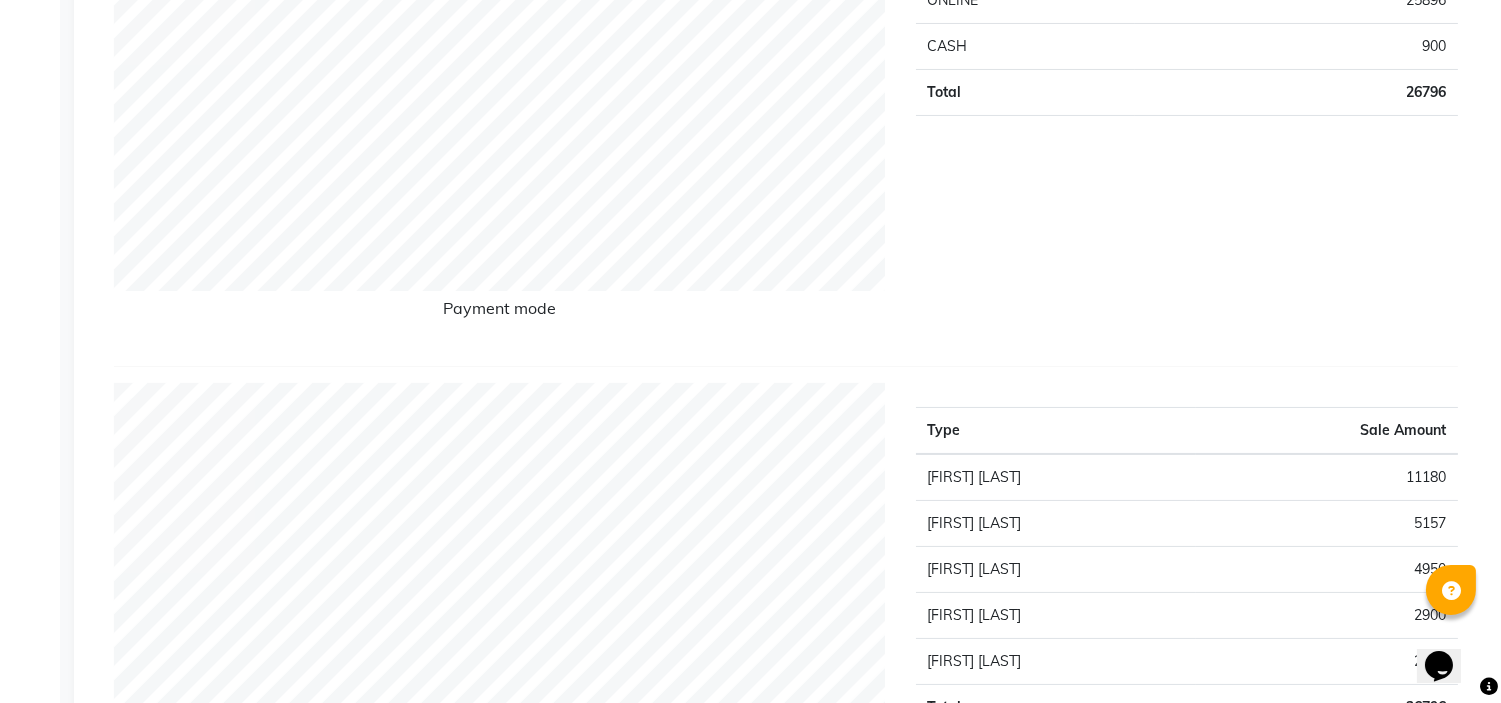 scroll, scrollTop: 0, scrollLeft: 0, axis: both 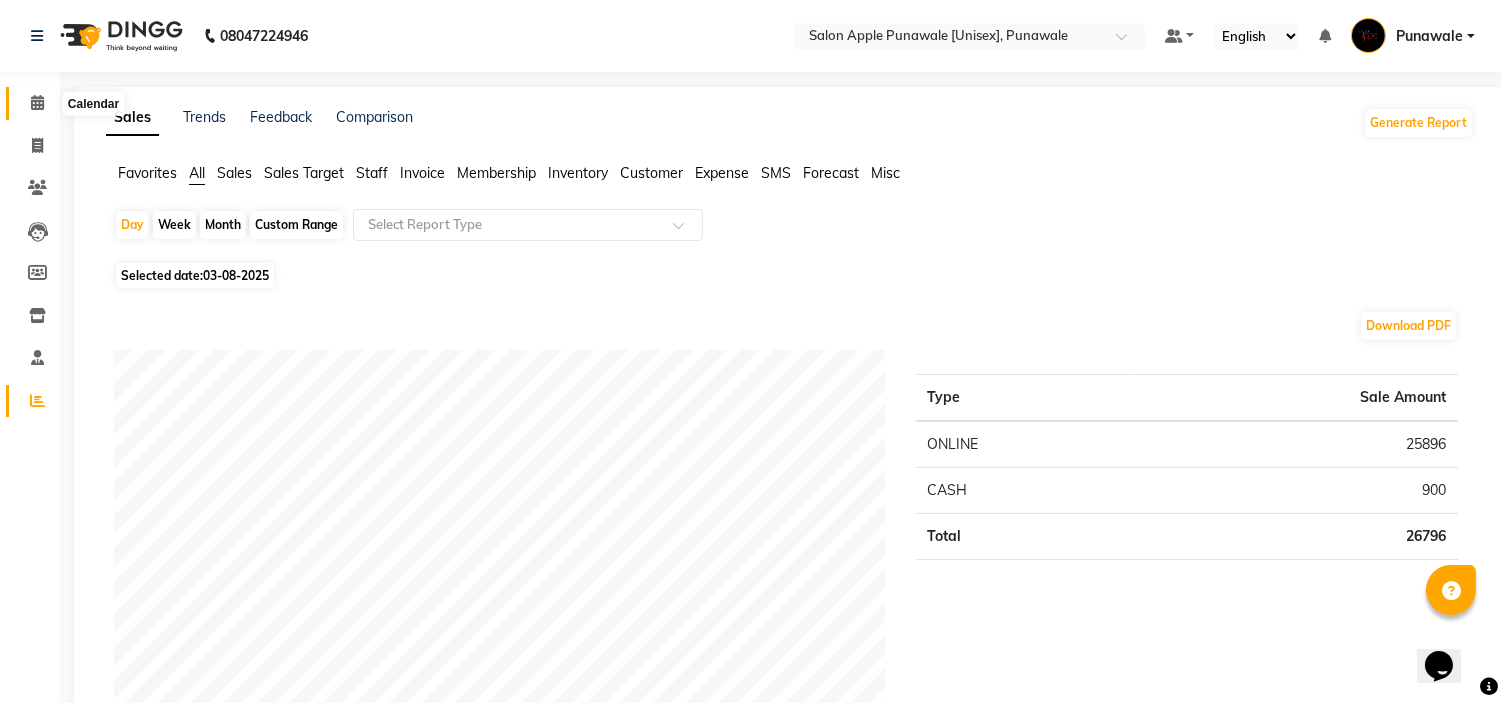 click 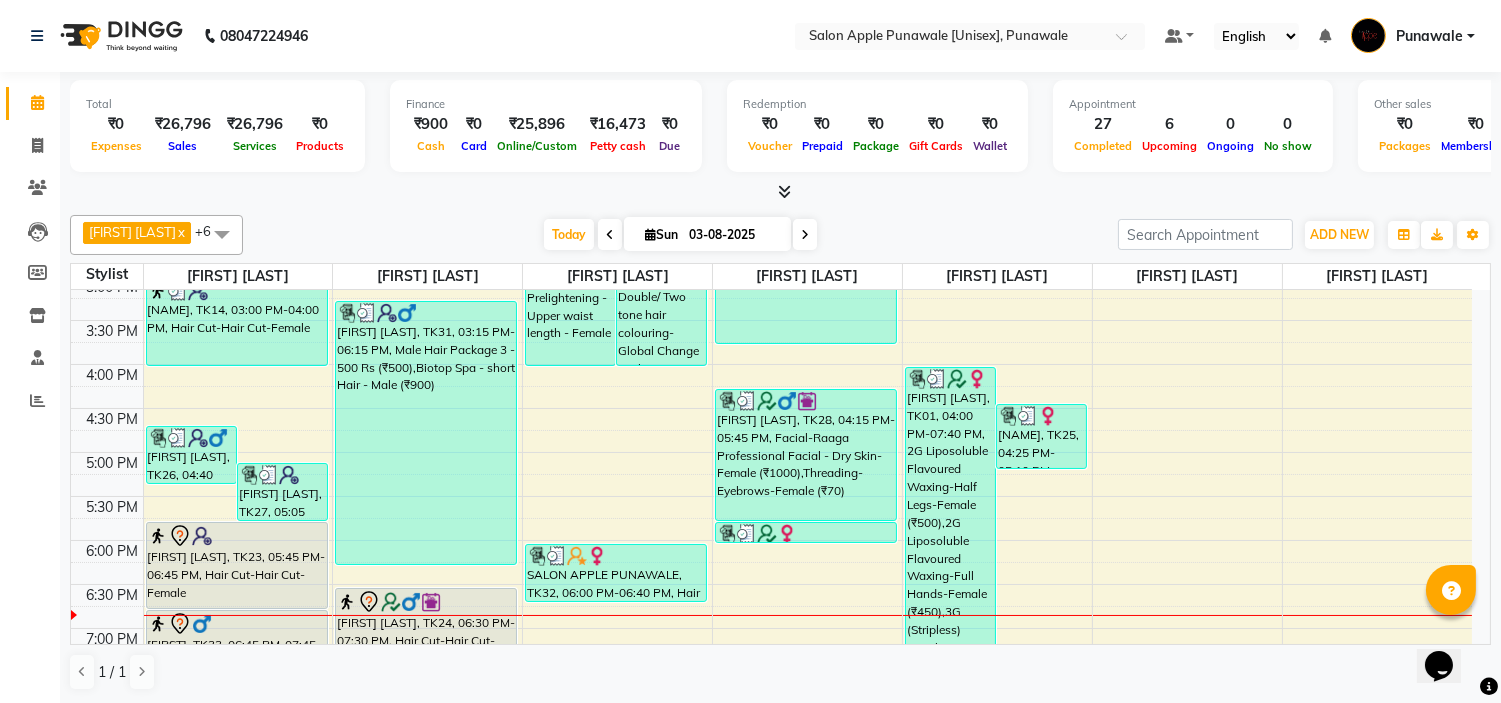 scroll, scrollTop: 777, scrollLeft: 0, axis: vertical 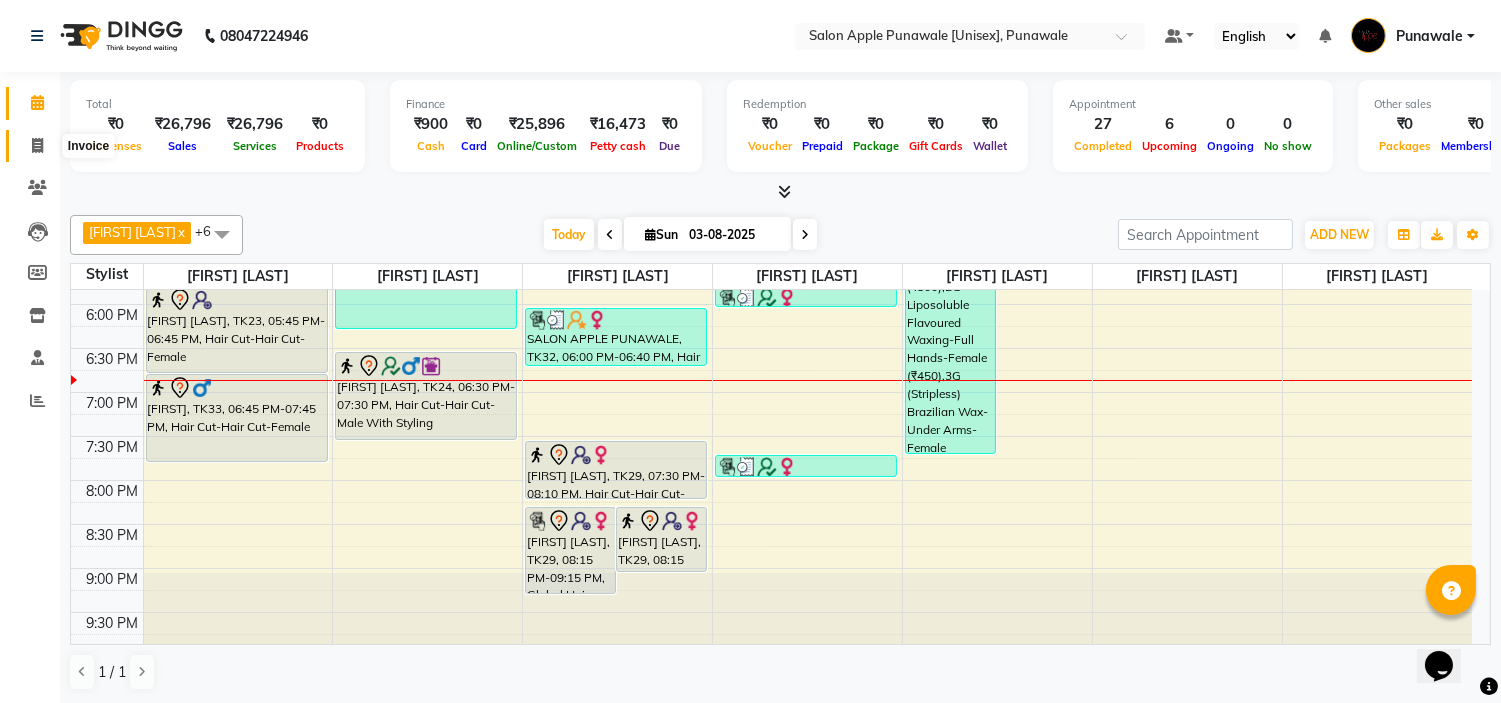 click 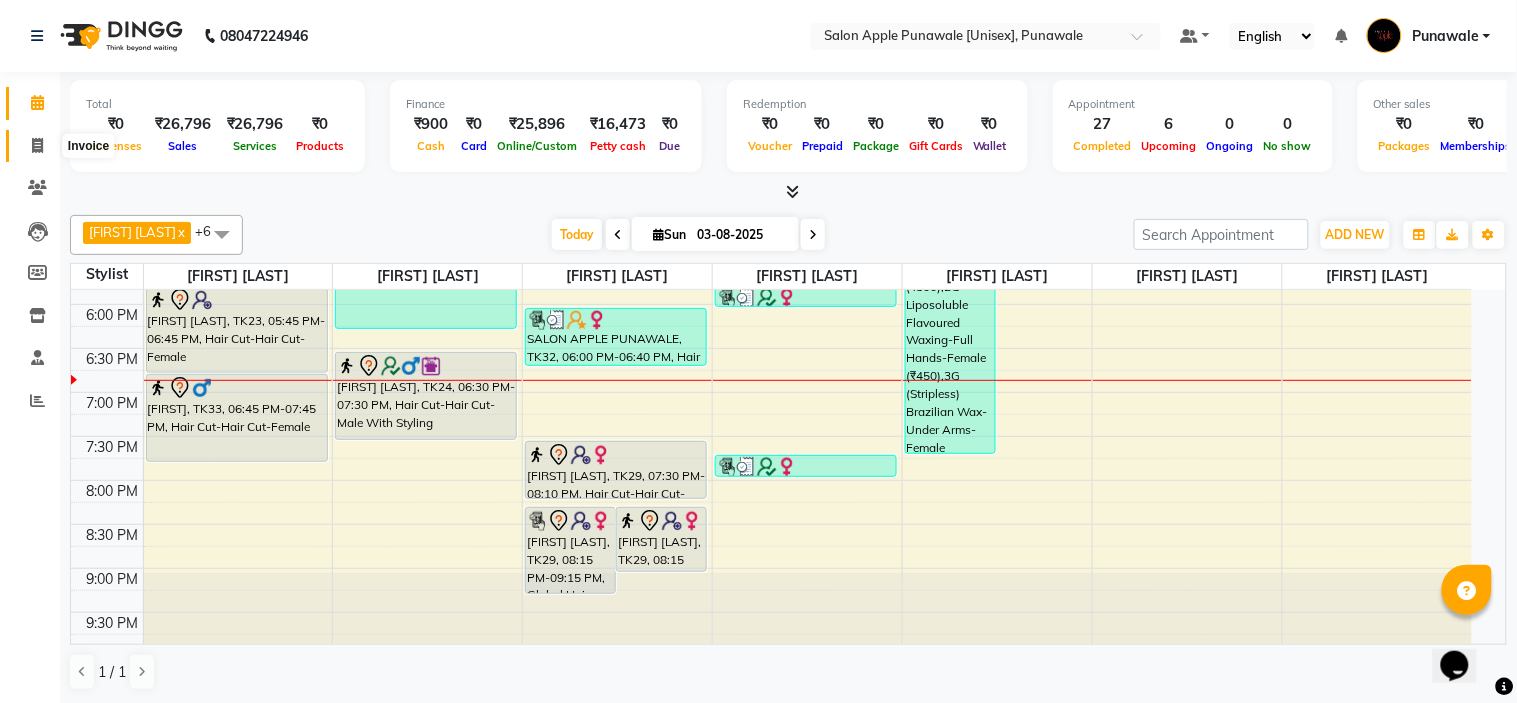 select on "service" 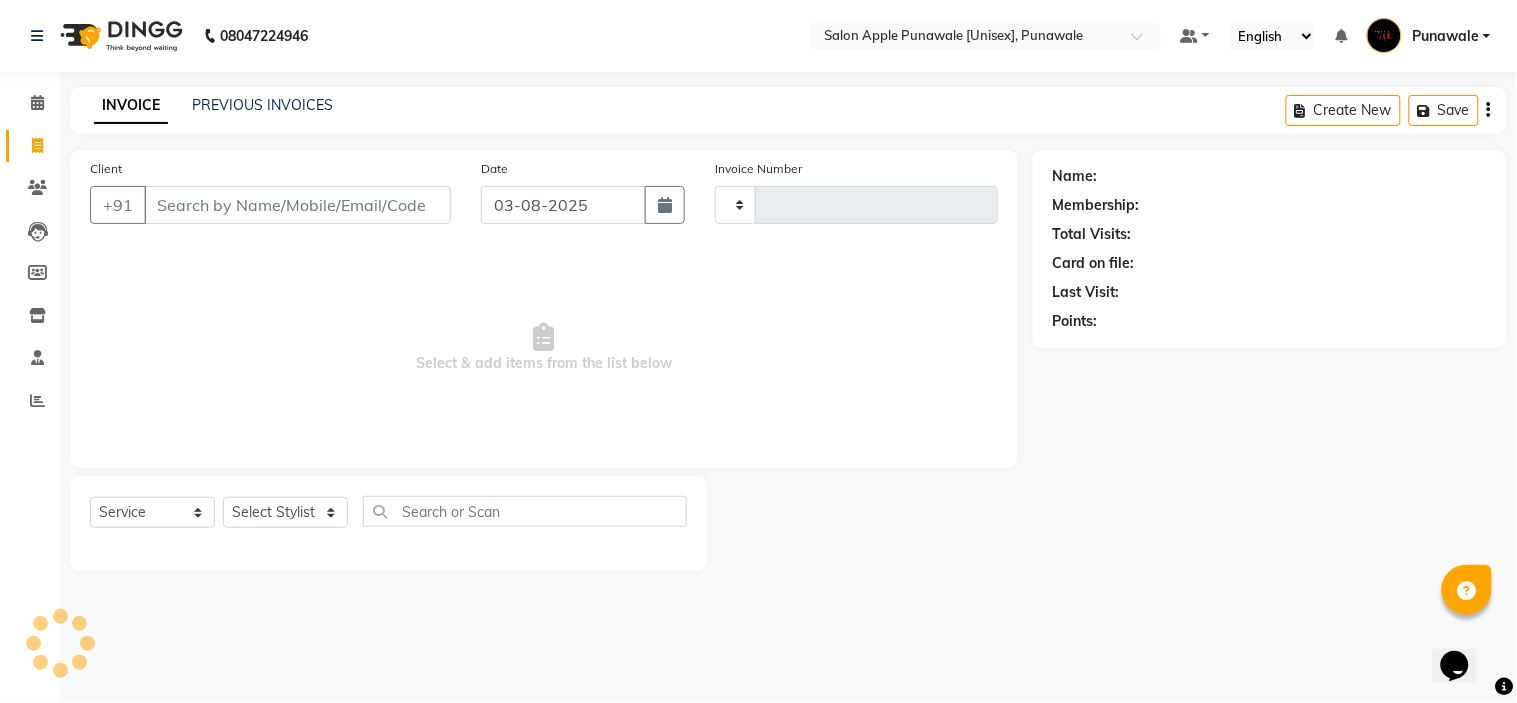 type on "1525" 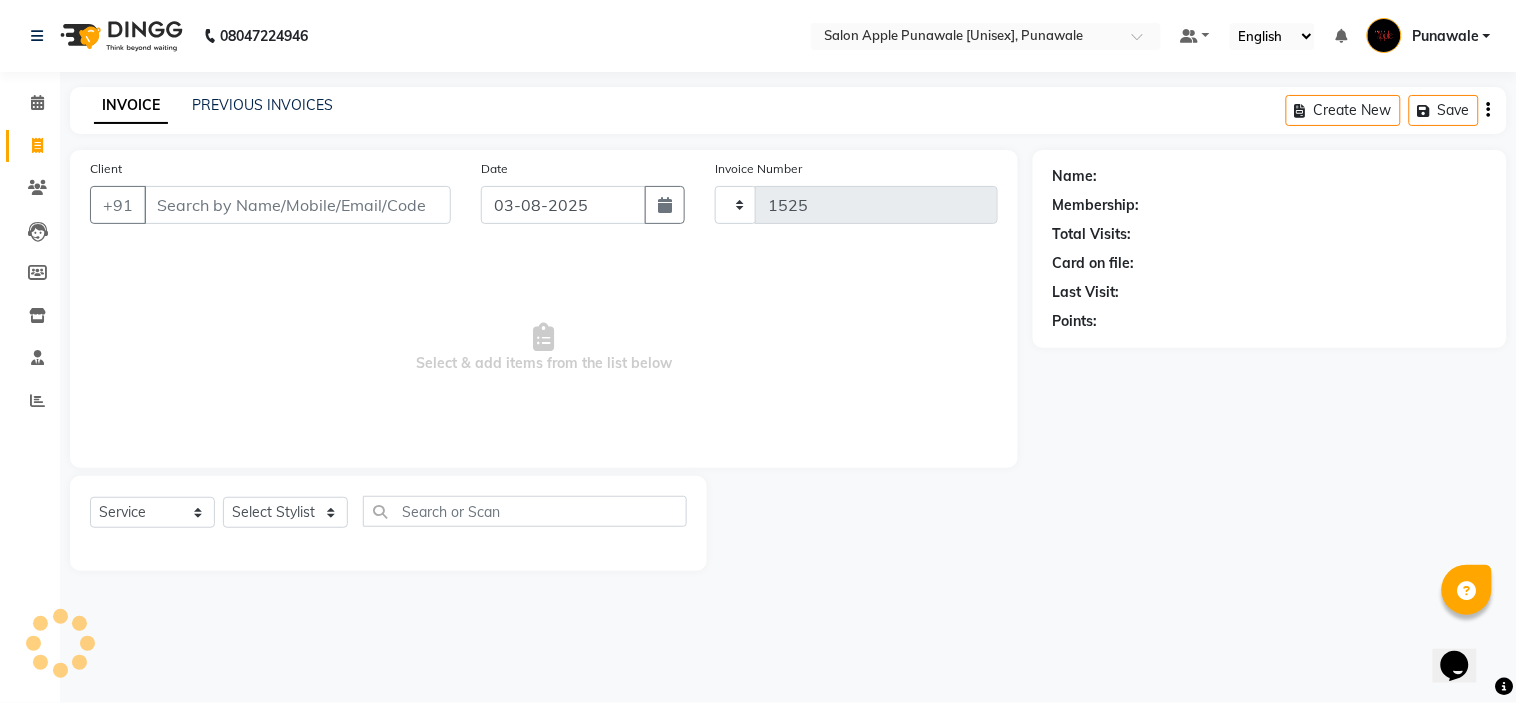 select on "5421" 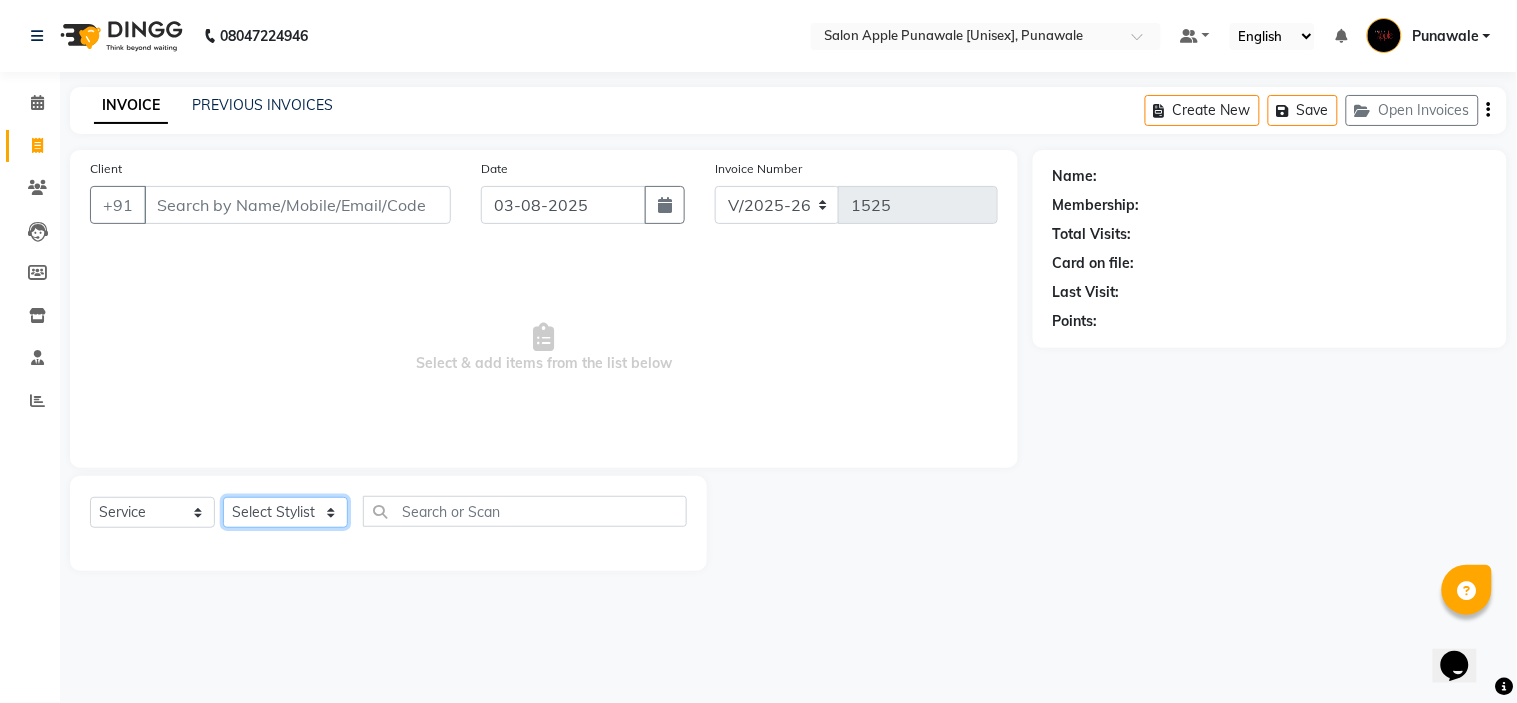 click on "Select Stylist Avi Sonawane Kamlesh Nikam Kaveri Nikam Pallavi Waghamare Shruti Khapake Sneha Jadhav Sohail Shaikh  Vivek Hire" 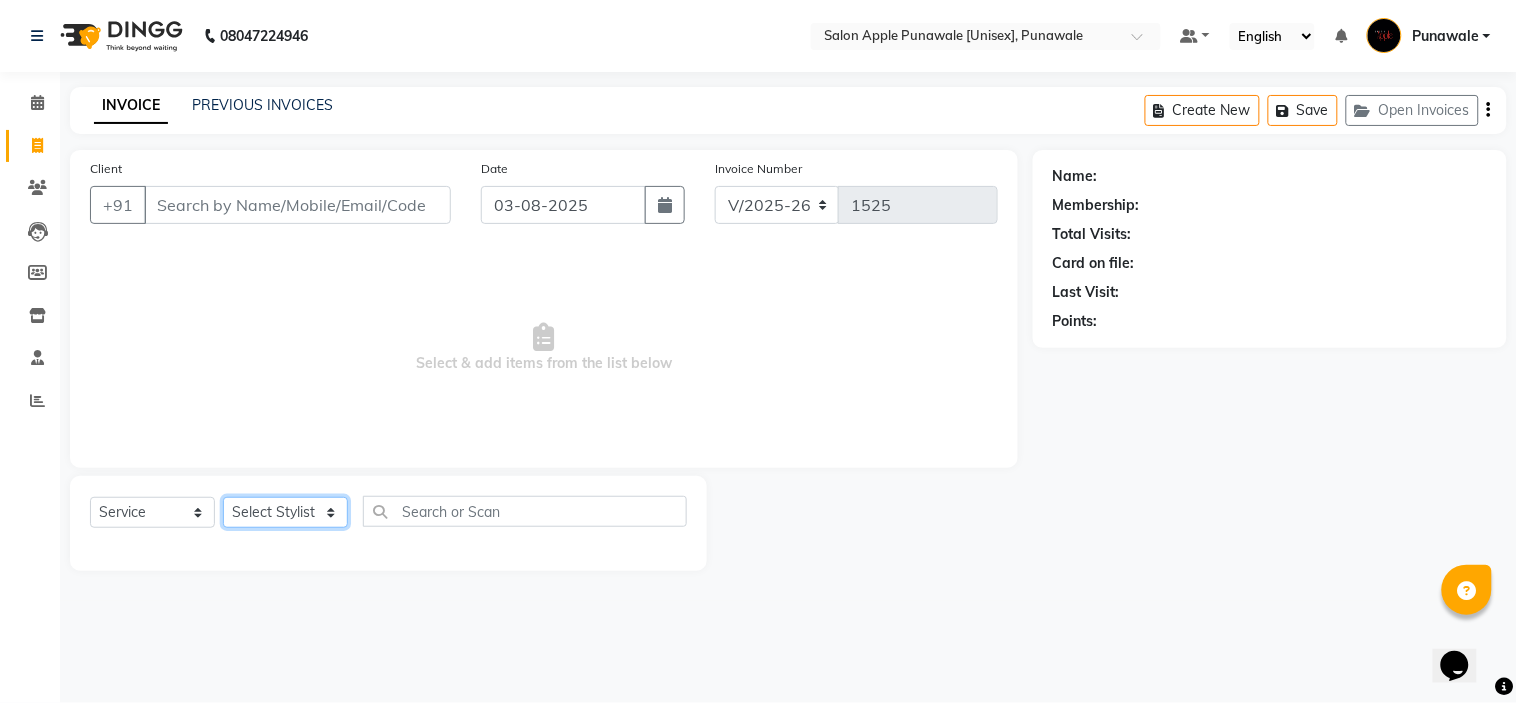 select on "63297" 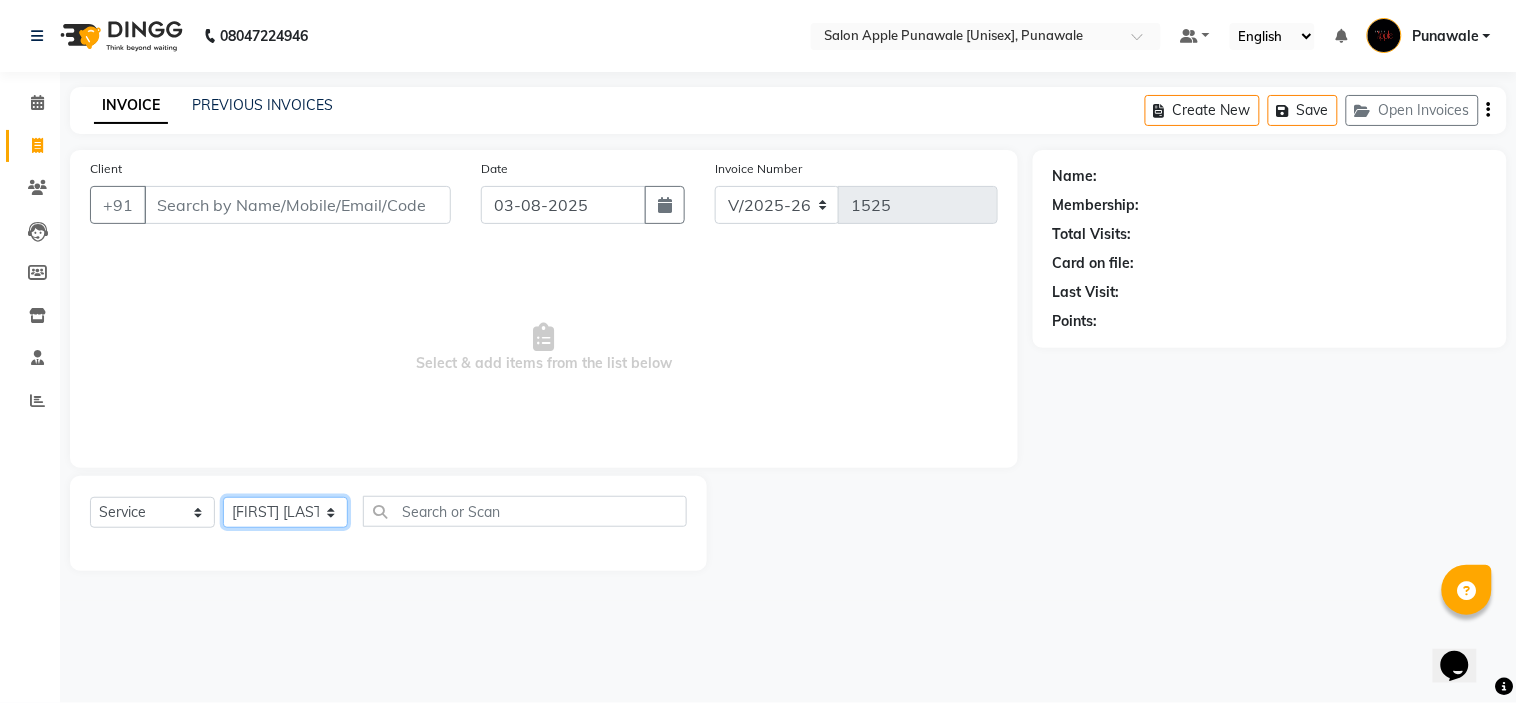 click on "Select Stylist Avi Sonawane Kamlesh Nikam Kaveri Nikam Pallavi Waghamare Shruti Khapake Sneha Jadhav Sohail Shaikh  Vivek Hire" 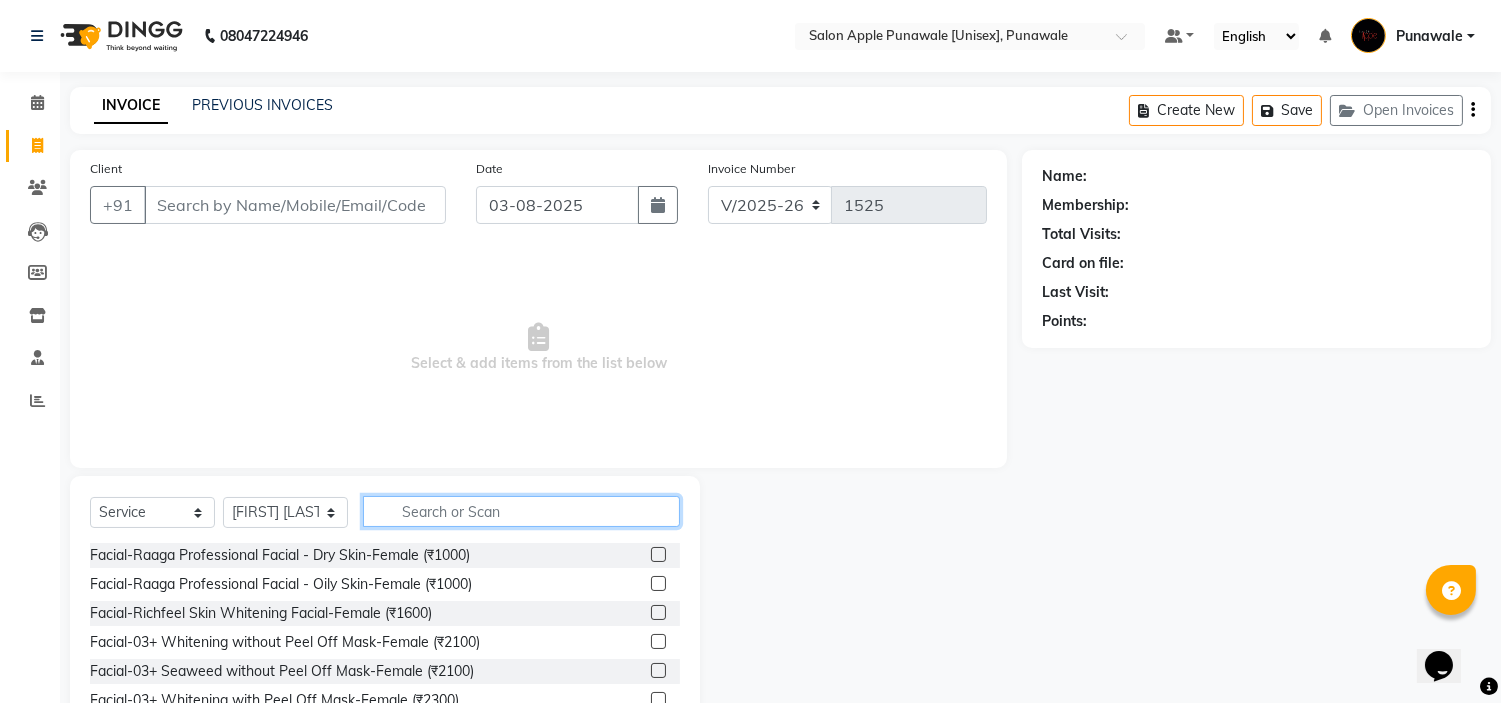 click 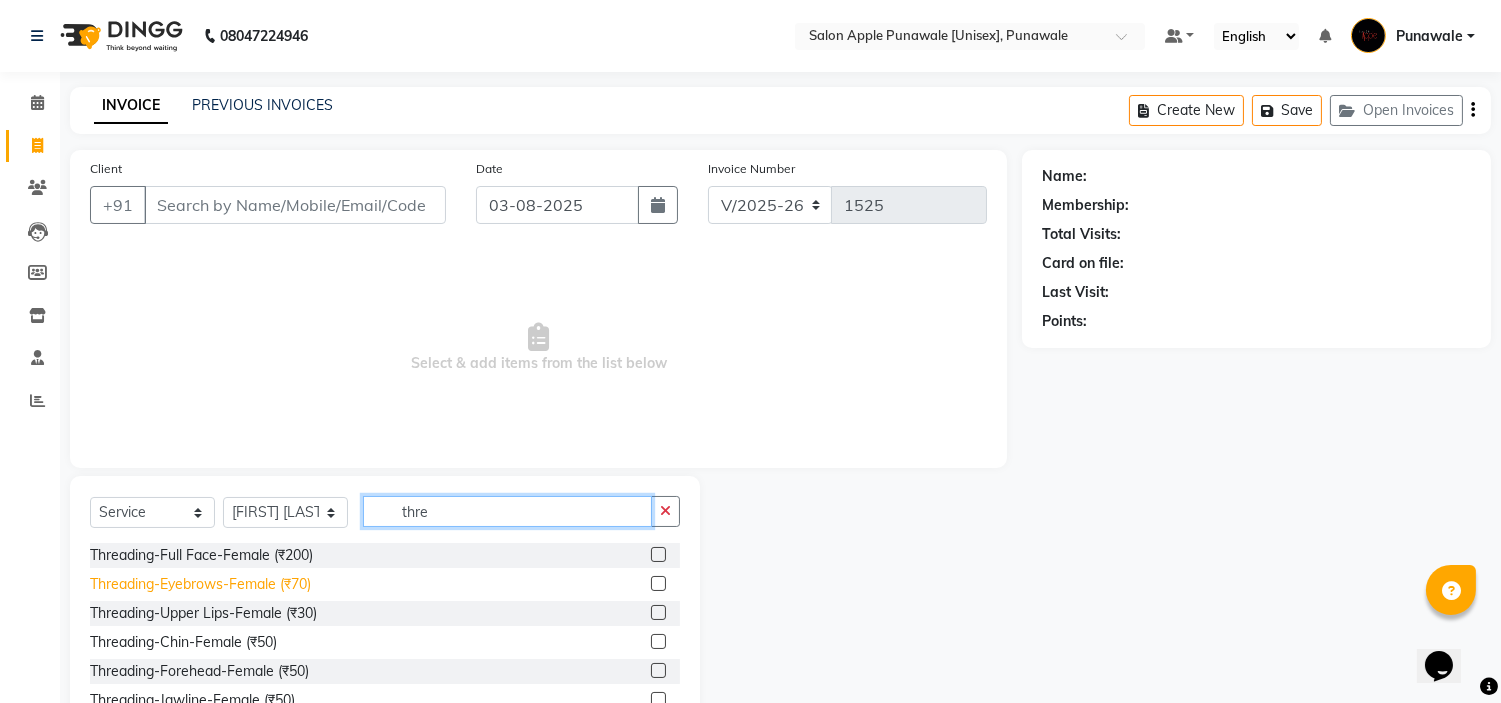 type on "thre" 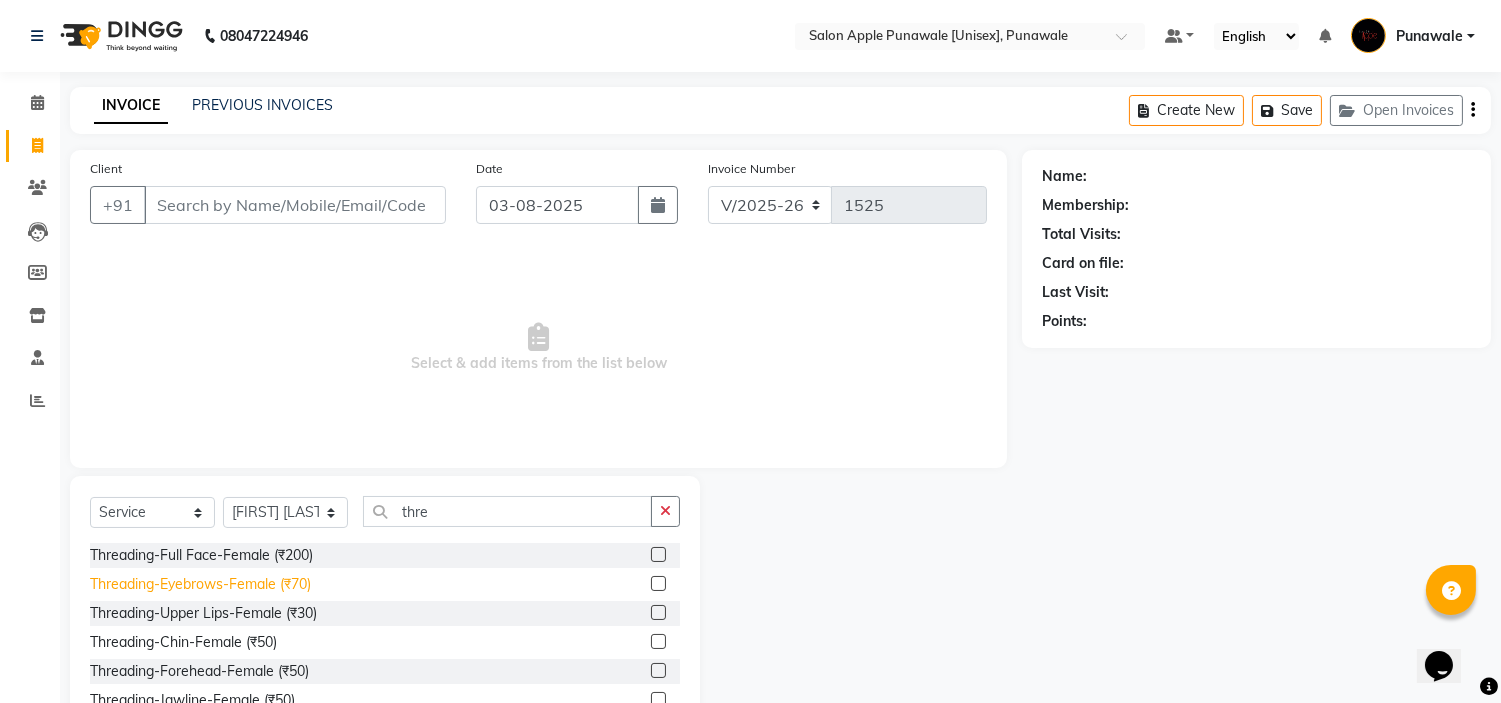 click on "Threading-Eyebrows-Female (₹70)" 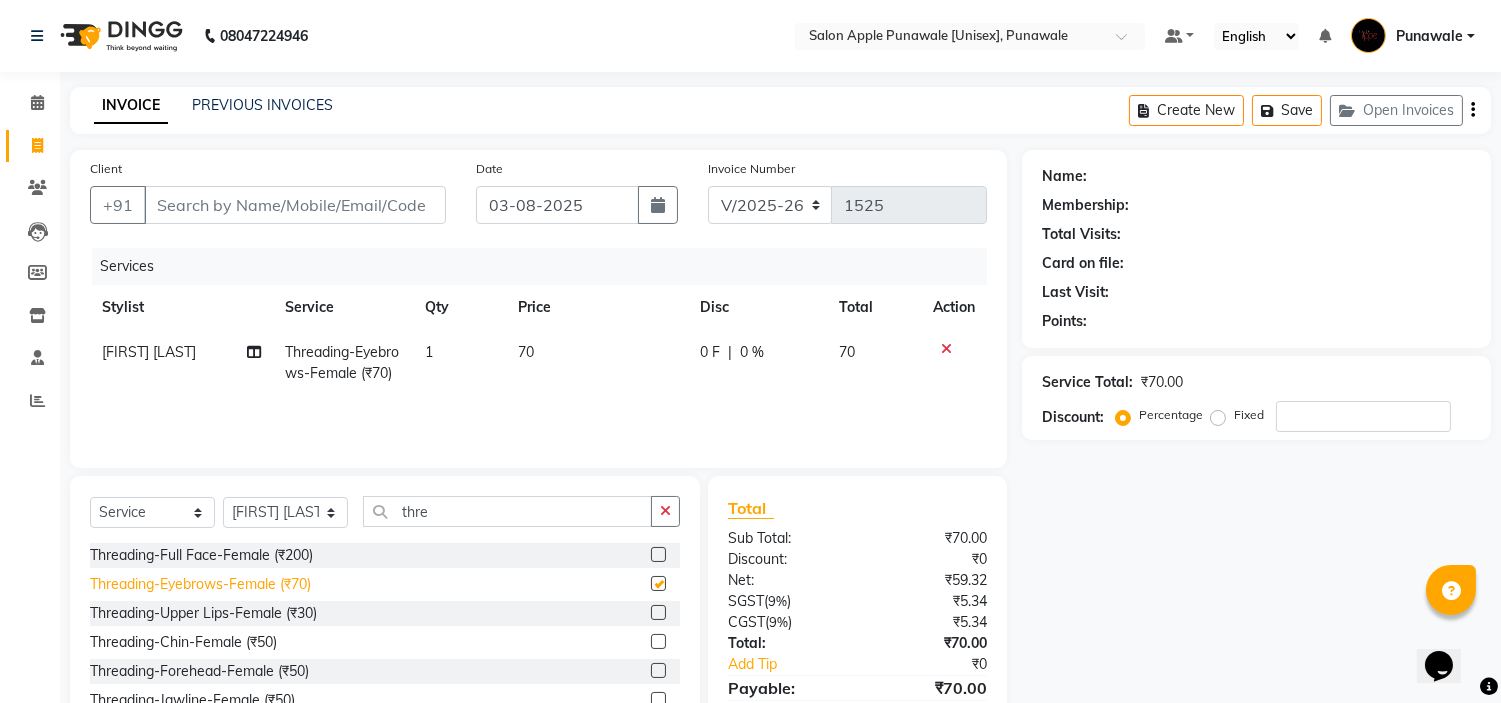 checkbox on "false" 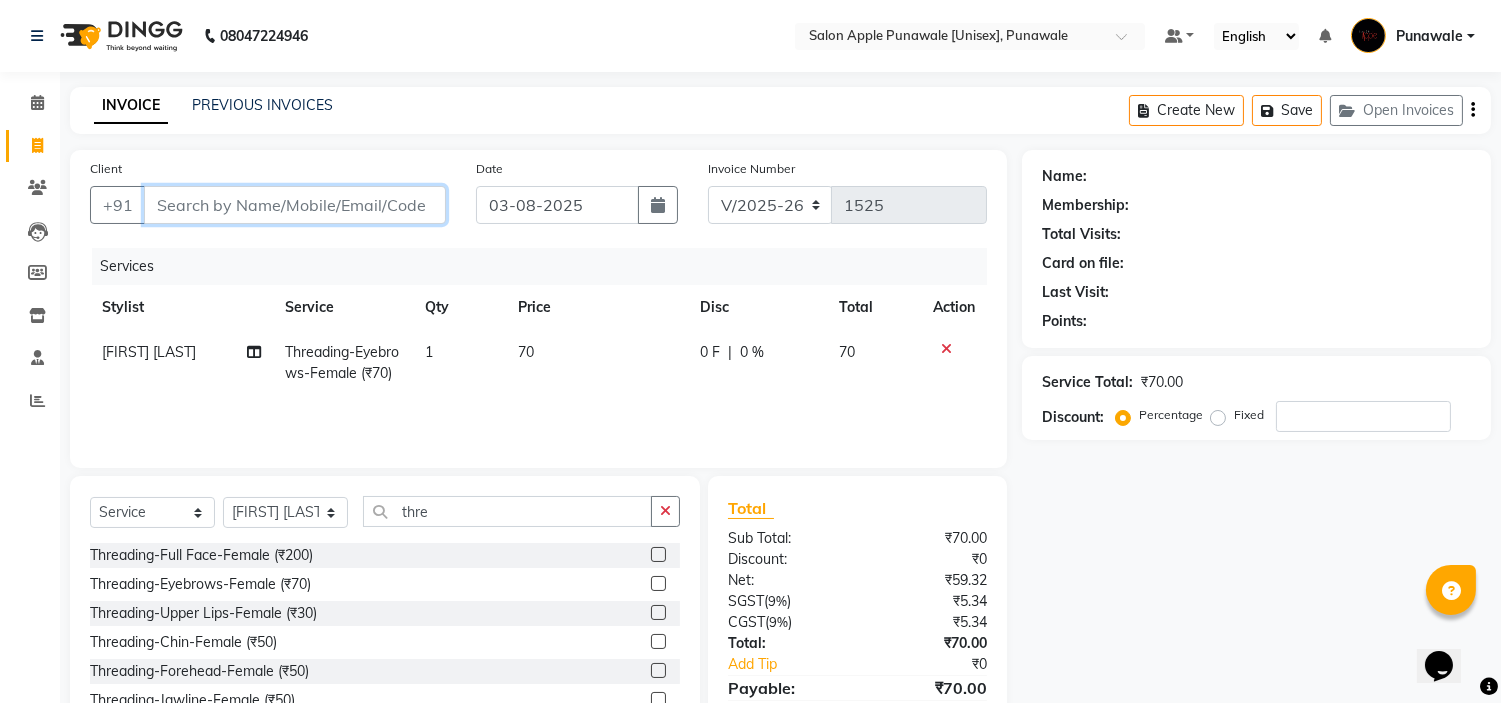 click on "Client" at bounding box center [295, 205] 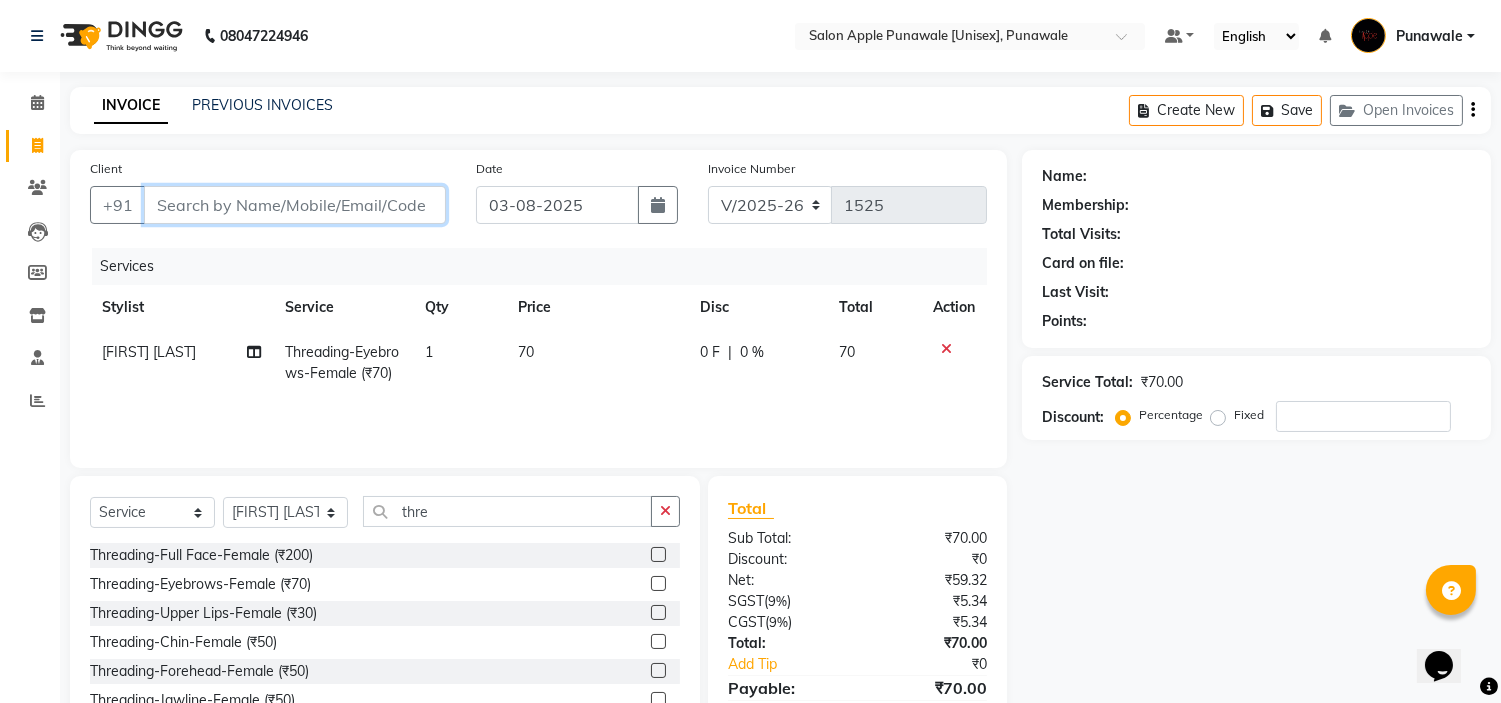 type on "8" 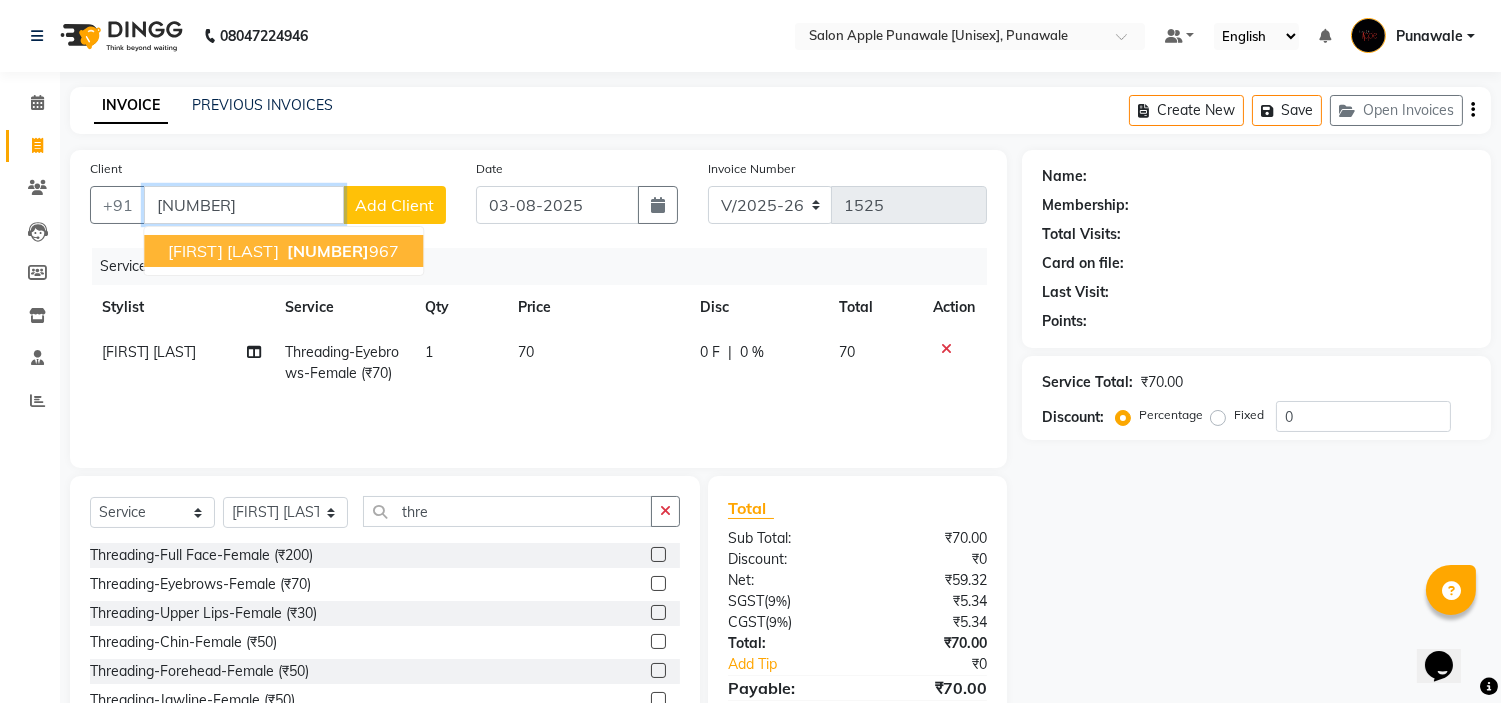 click on "8208802" at bounding box center [244, 205] 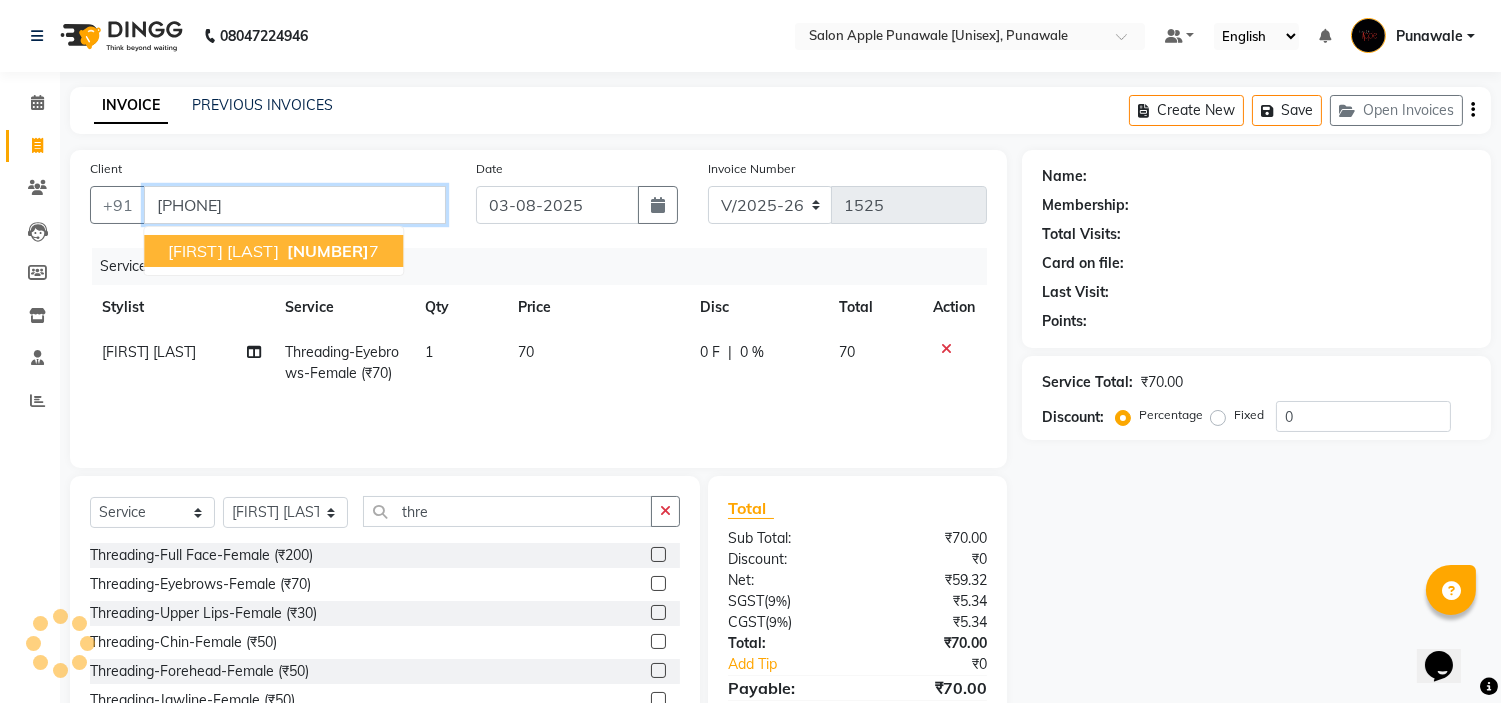 type on "8208802967" 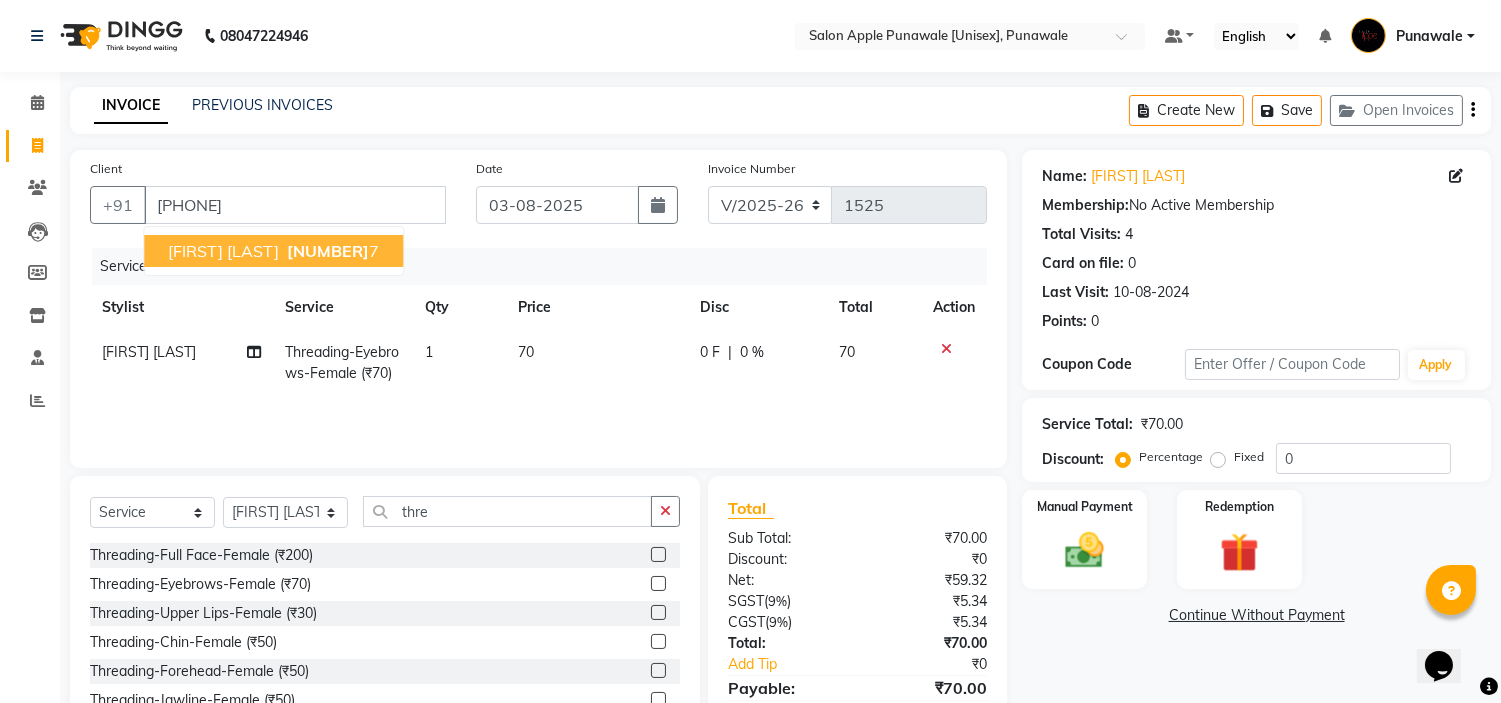 click on "Swaranjali Patil" at bounding box center (223, 251) 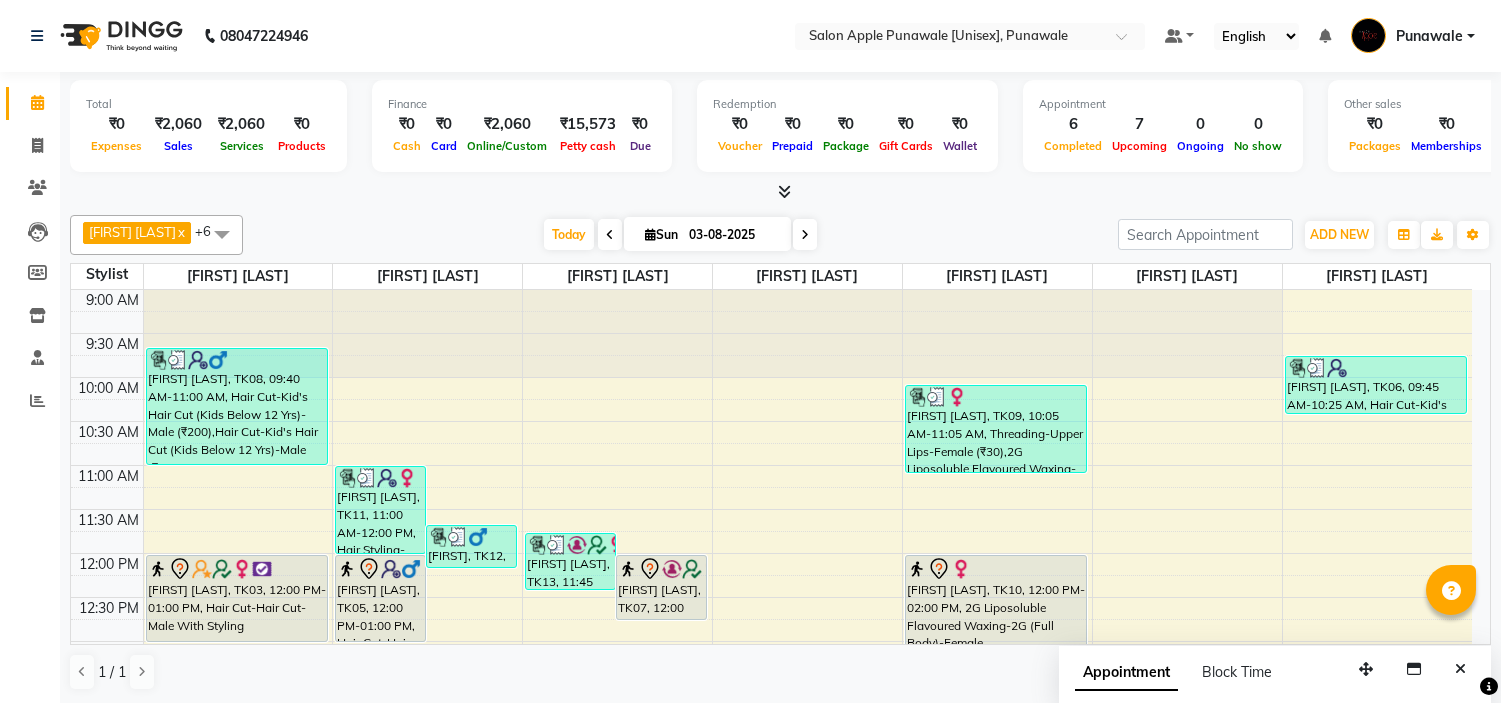 scroll, scrollTop: 0, scrollLeft: 0, axis: both 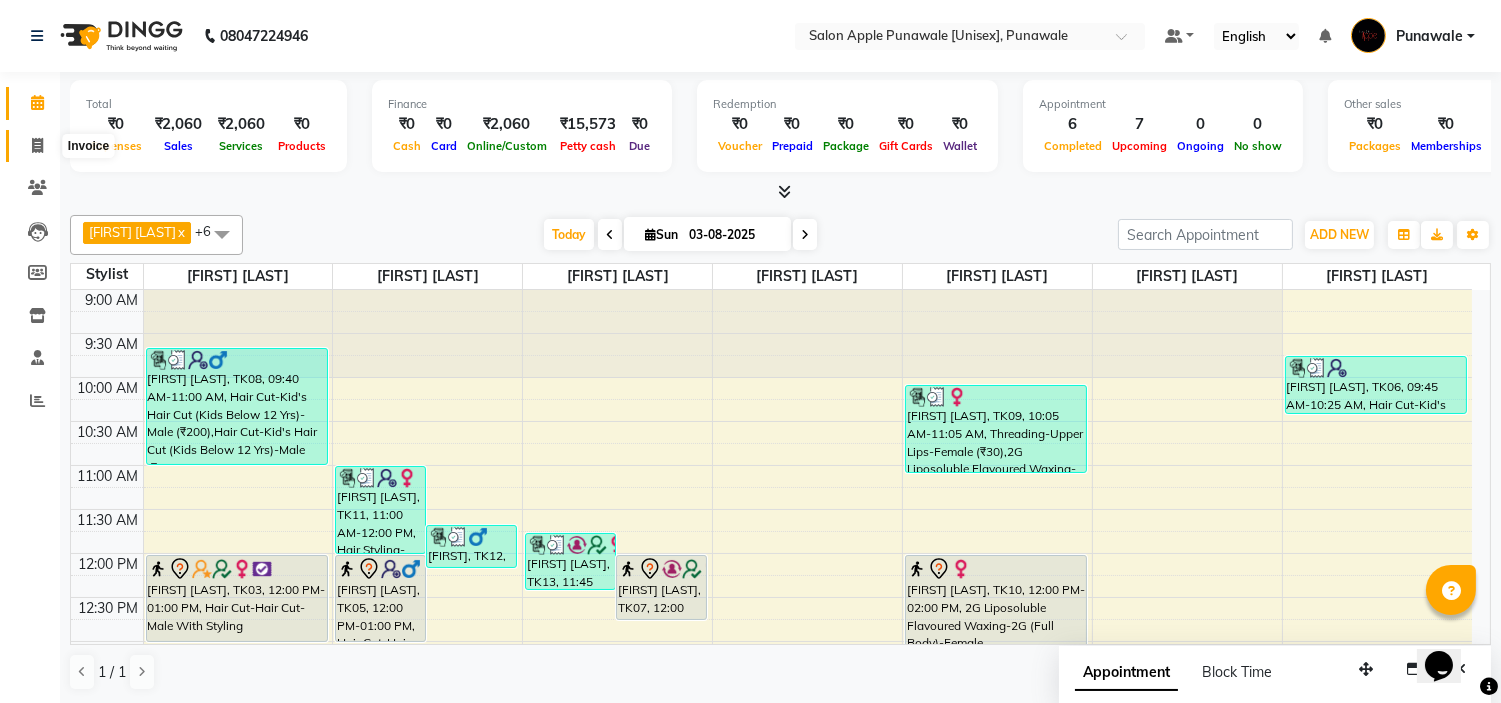 click 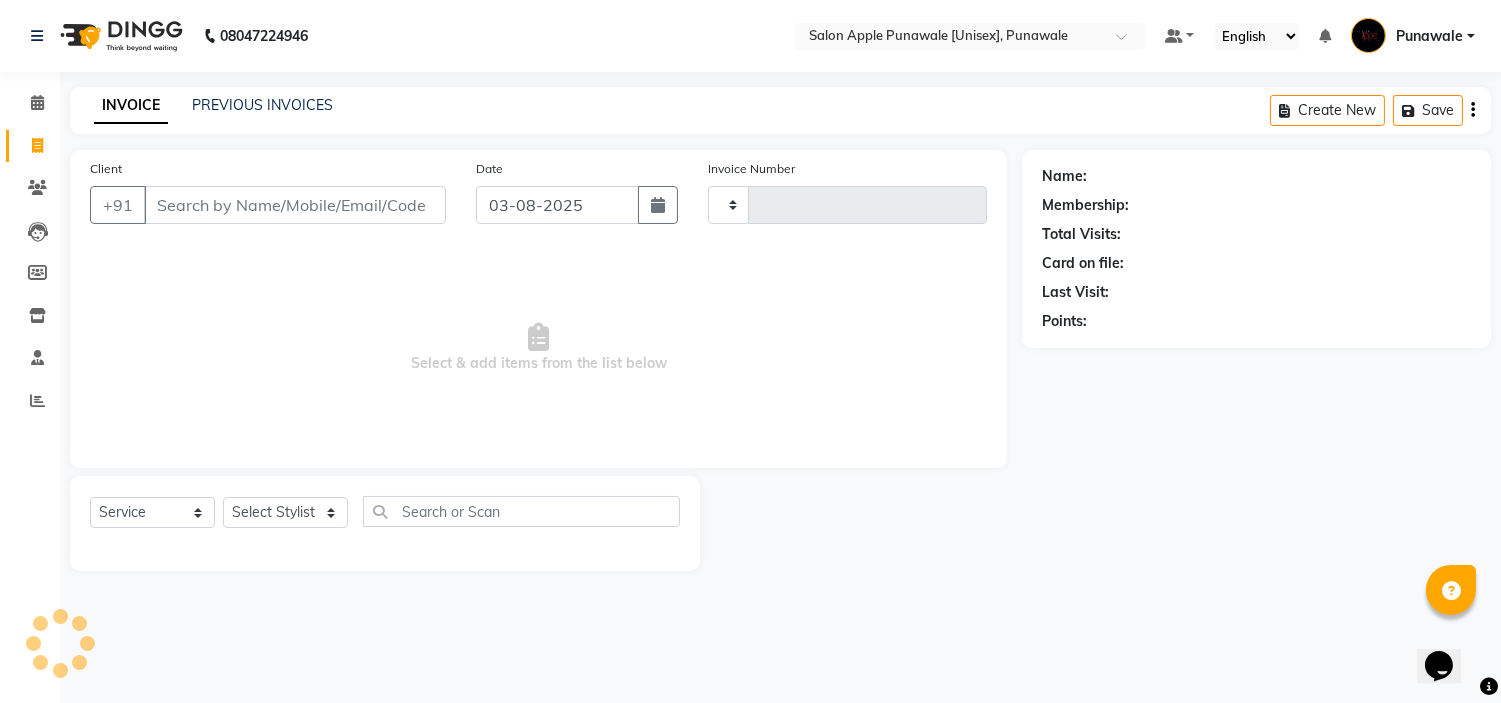 type on "1523" 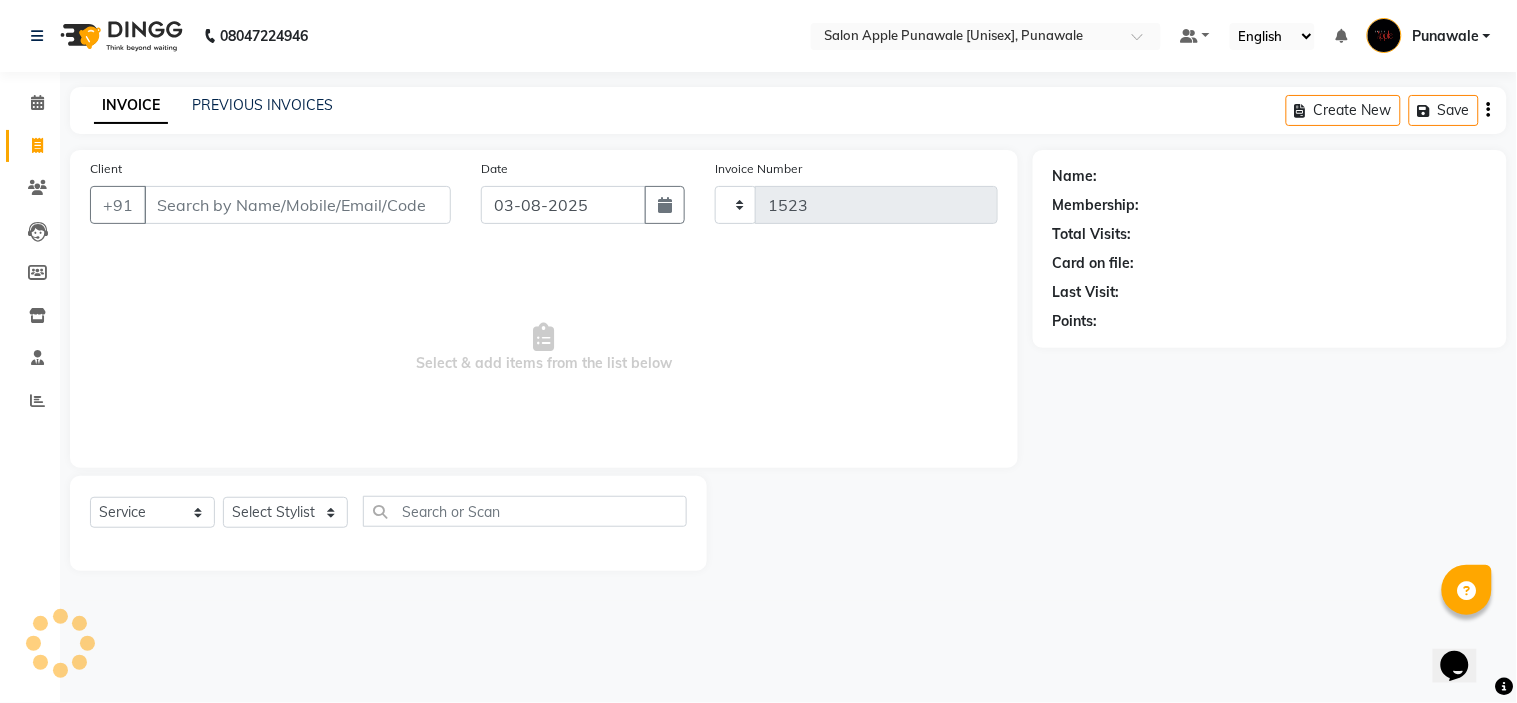 select on "5421" 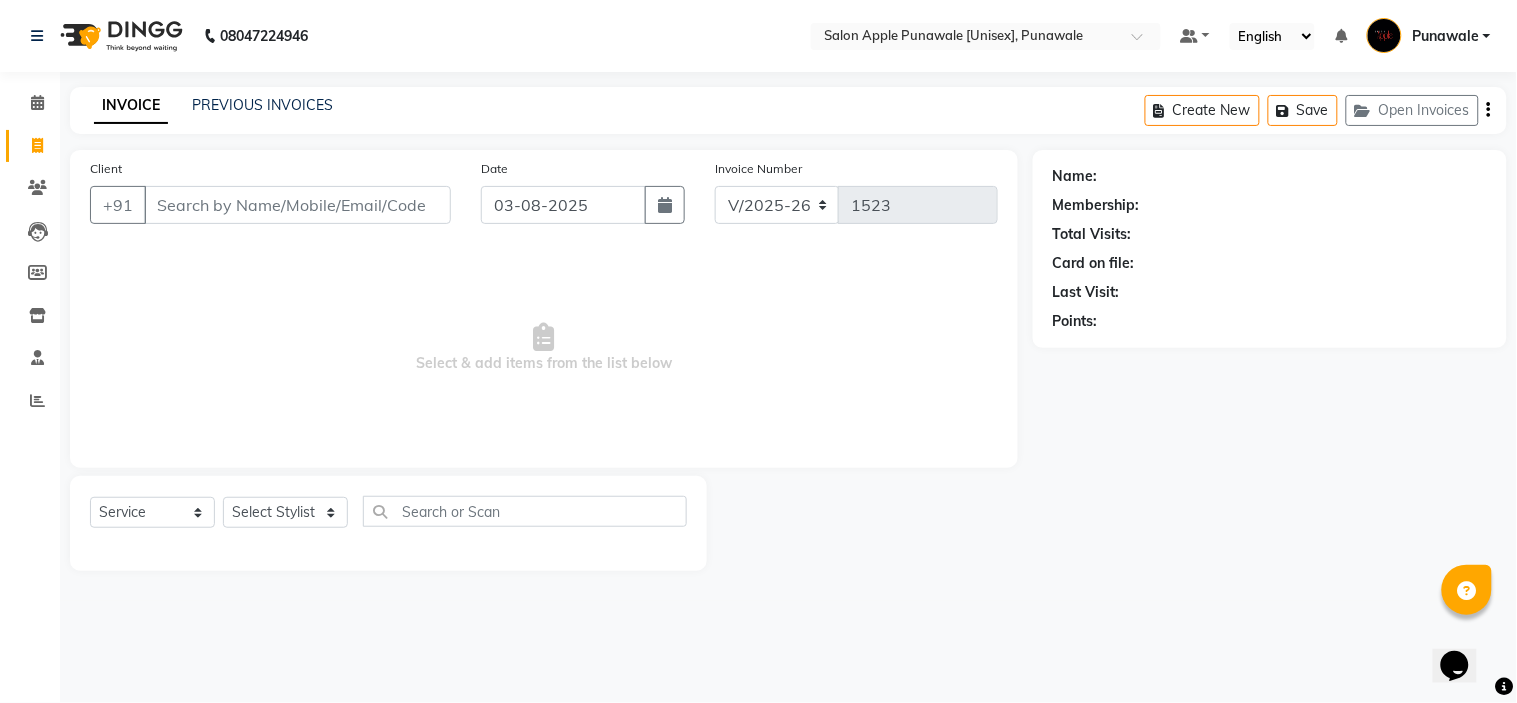 click on "Client" at bounding box center (297, 205) 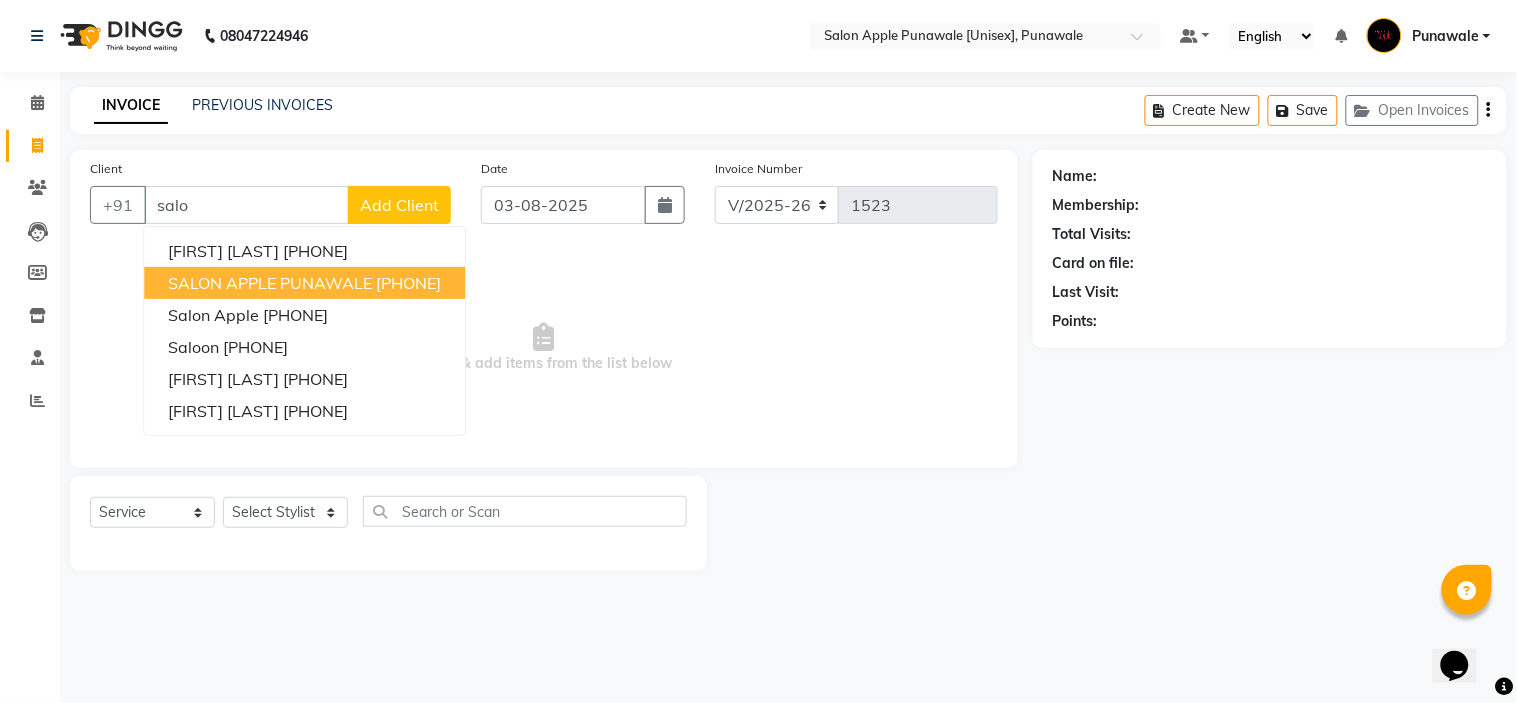click on "SALON APPLE PUNAWALE" at bounding box center (270, 283) 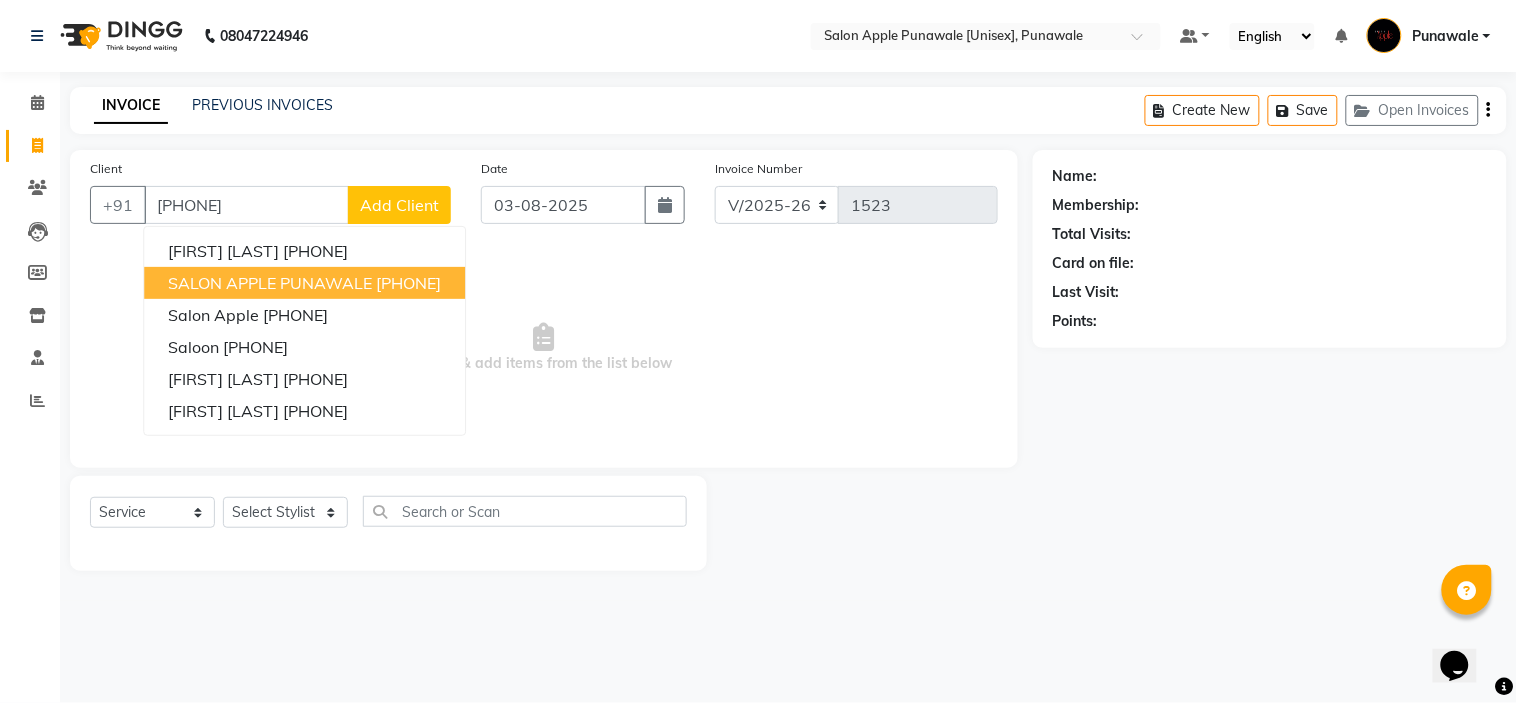 type on "[PHONE]" 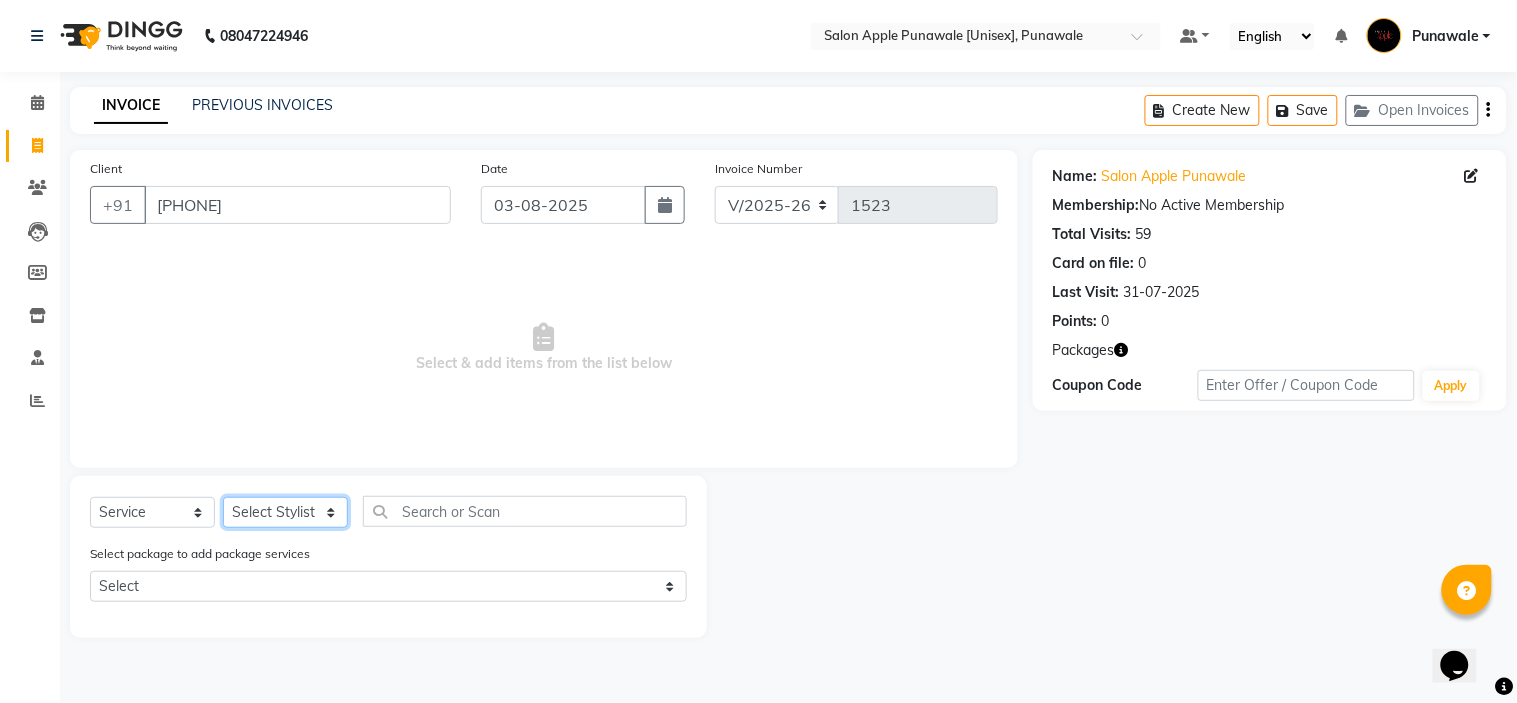 click on "Select Stylist Avi Sonawane Kamlesh Nikam Kaveri Nikam Pallavi Waghamare Shruti Khapake Sneha Jadhav Sohail Shaikh  Vivek Hire" 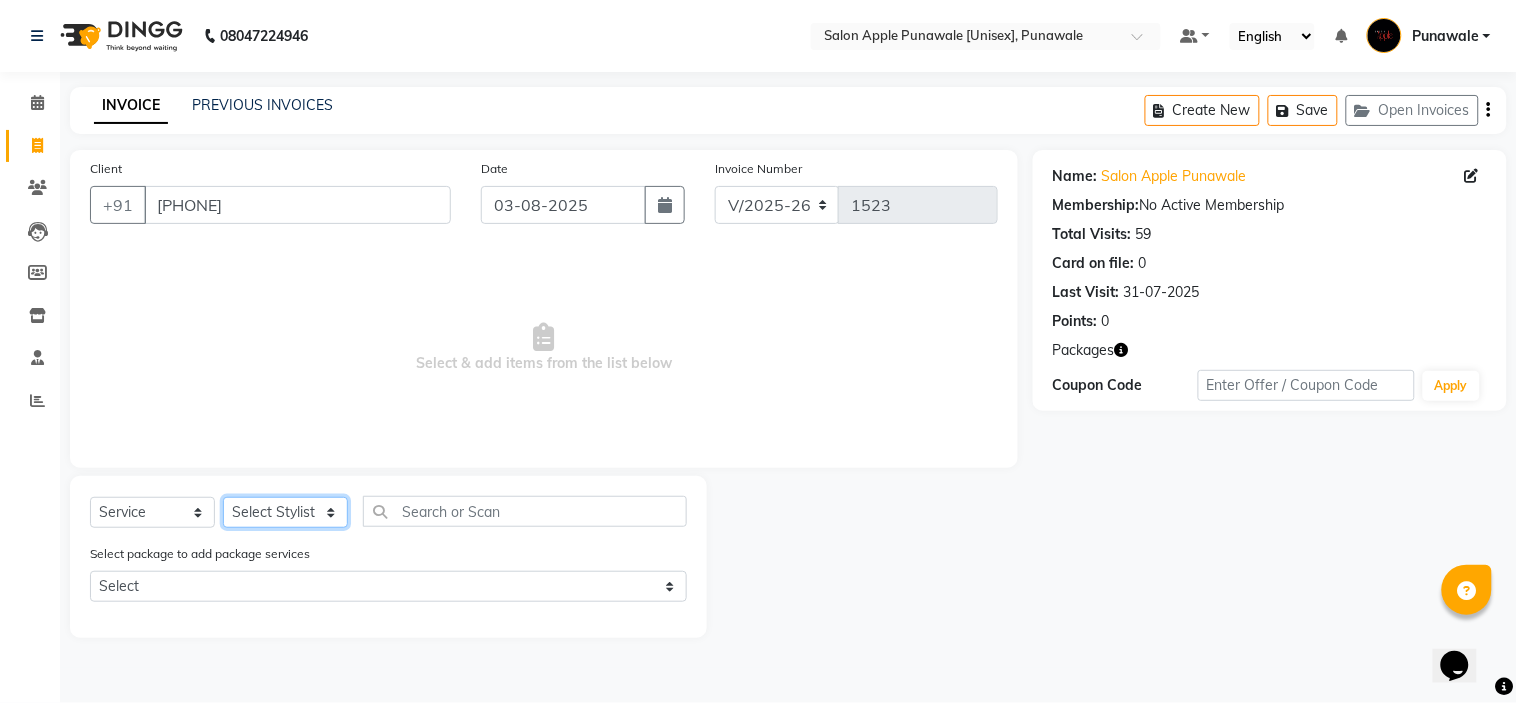 select on "84102" 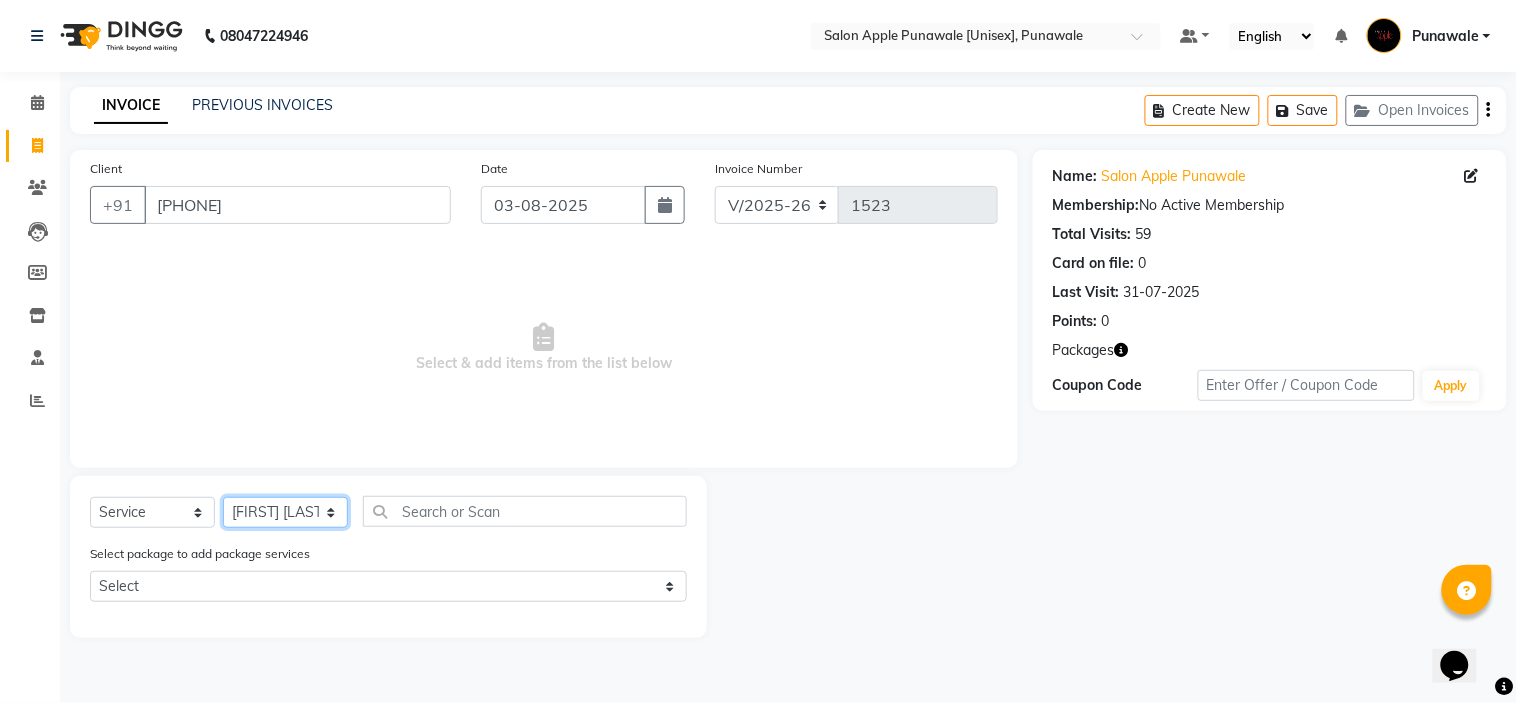 click on "Select Stylist Avi Sonawane Kamlesh Nikam Kaveri Nikam Pallavi Waghamare Shruti Khapake Sneha Jadhav Sohail Shaikh  Vivek Hire" 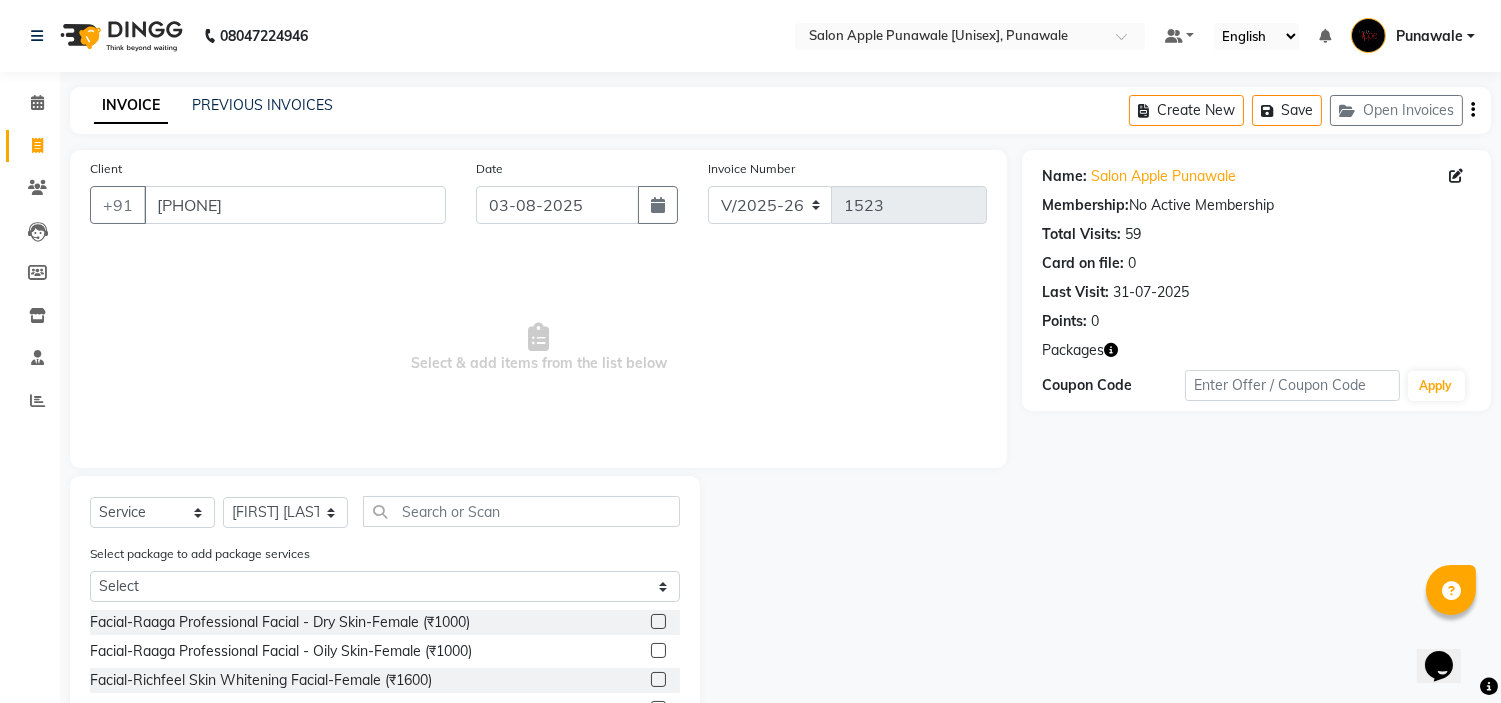 click on "Select Service Product Membership Package Voucher Prepaid Gift Card Select Stylist [FIRST] [LAST] [FIRST] [LAST] [FIRST] [LAST] [FIRST] [LAST] [FIRST] [LAST] [FIRST] [LAST] [FIRST] [LAST] Select package to add package services Select Unwanted Hair - 1000 Facial-Raaga Professional Facial - Dry Skin-Female (₹1000) Facial-Raaga Professional Facial - Oily Skin-Female (₹1000) Facial-Richfeel Skin Whitening Facial-Female (₹1600) Facial-03+ Whitening without Peel Off Mask-Female (₹2100) Facial-03+ Seaweed without Peel Off Mask-Female (₹2100) Facial-03+ Whitening with Peel Off Mask-Female (₹2300) Facial-03+ Seaweed with Peel Off Mask-Female (₹2300) Facial-Signature Facial Oily Skin -Female (₹2700) Facial-Signature Facial Dry Skin-Female (₹2700) Facial-Kanpeki Gensyl Facial with Detan - Dry Skin - Female (₹3000) Facial-Kanpeki Gensyl Facial with Detan - Oily Skin - Female (₹3000) Facial-Hydra Facial - Female (₹4000) Facial-Richfeel Skin Whitening Facial-Male (₹1600)" 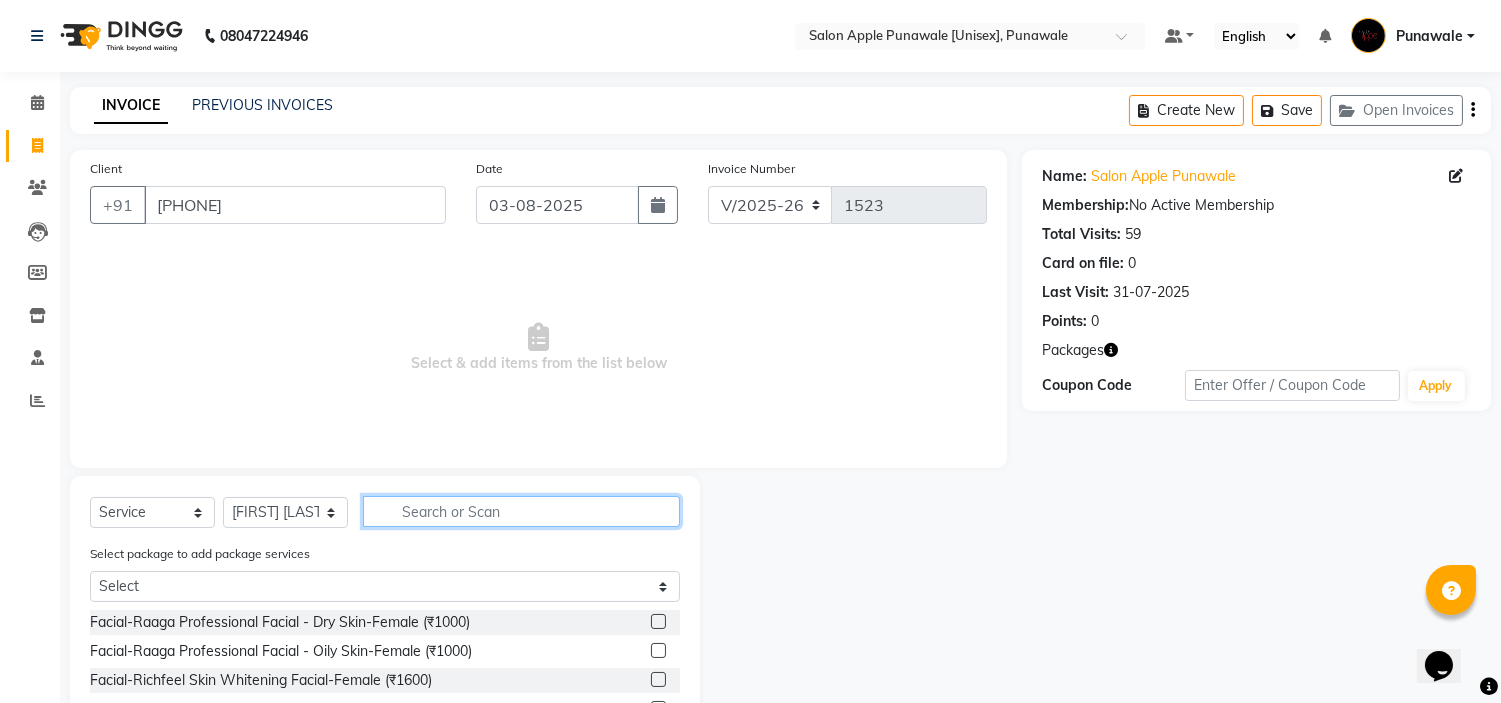 click 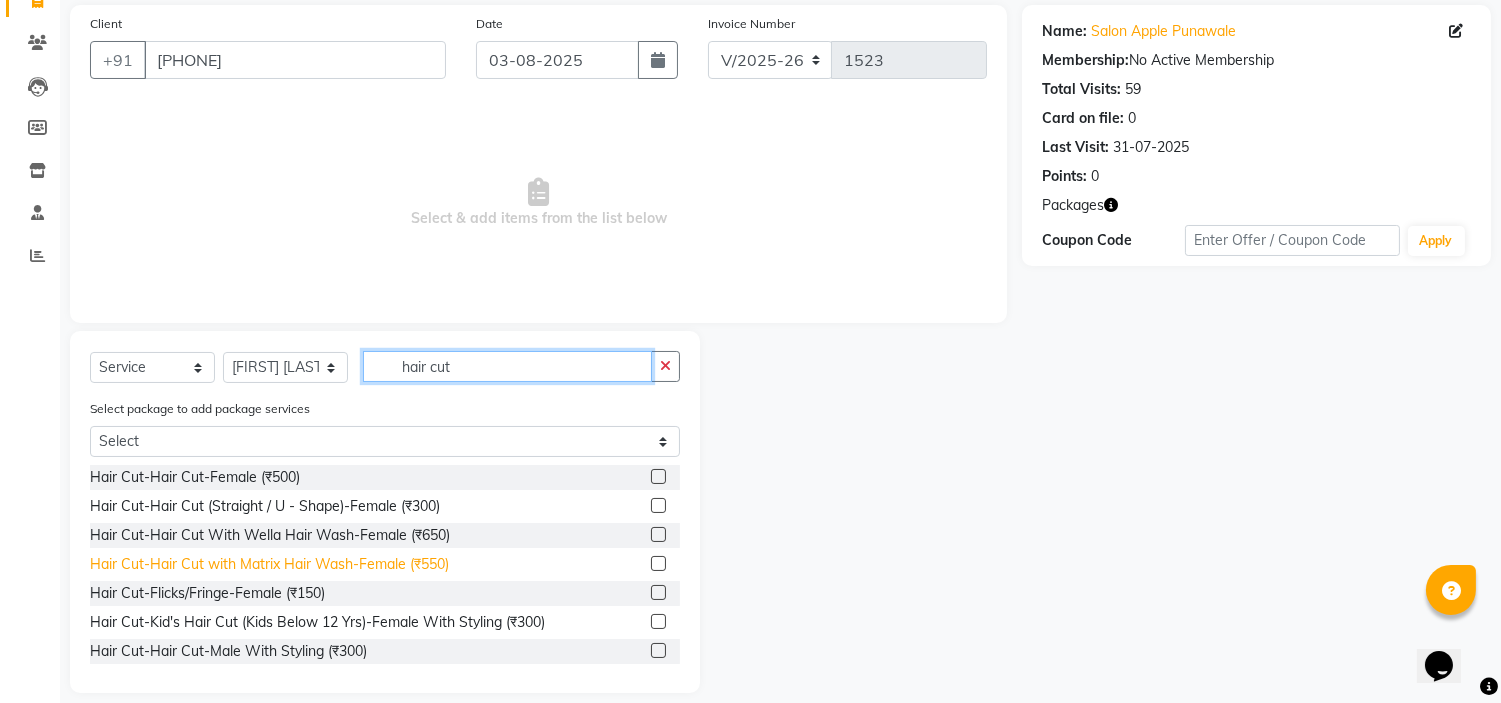 scroll, scrollTop: 165, scrollLeft: 0, axis: vertical 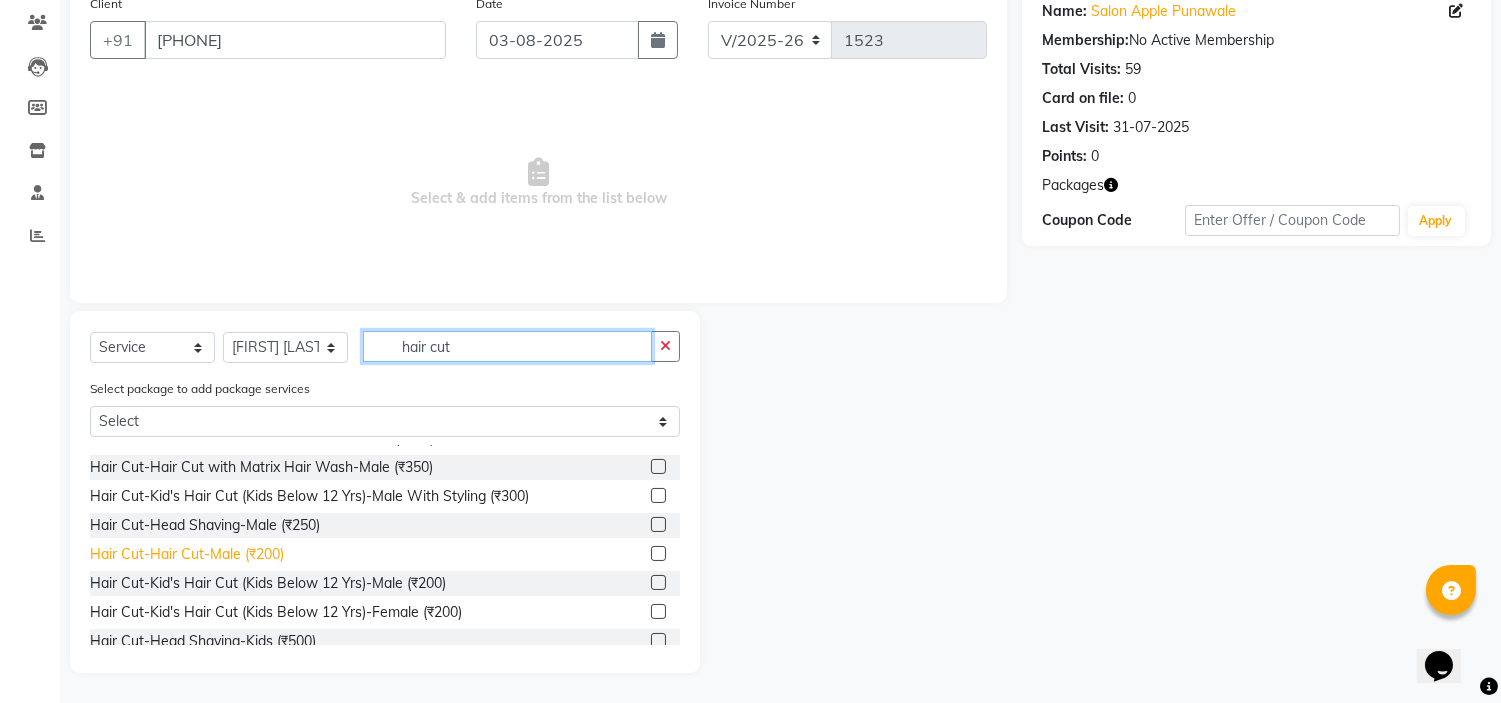 type on "hair cut" 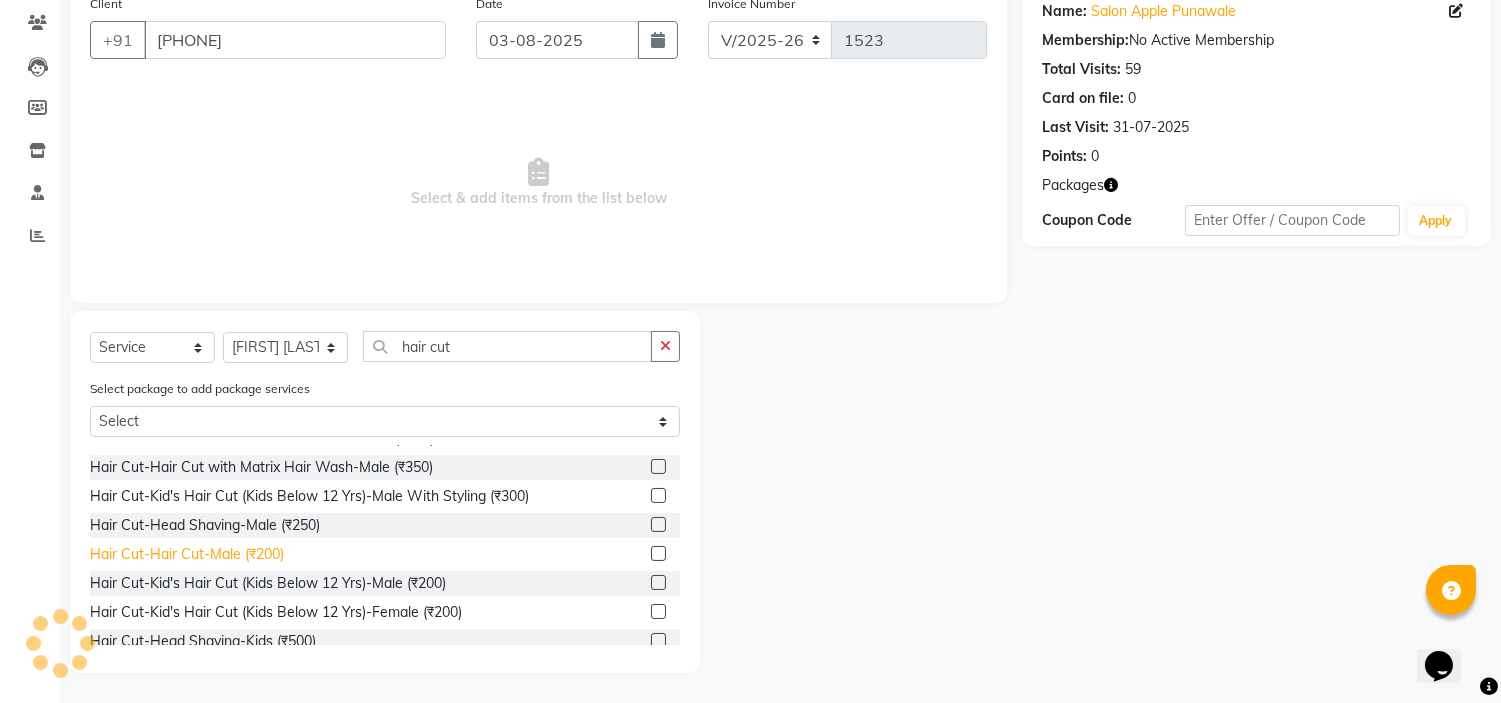 click on "Hair Cut-Hair Cut-Male  (₹200)" 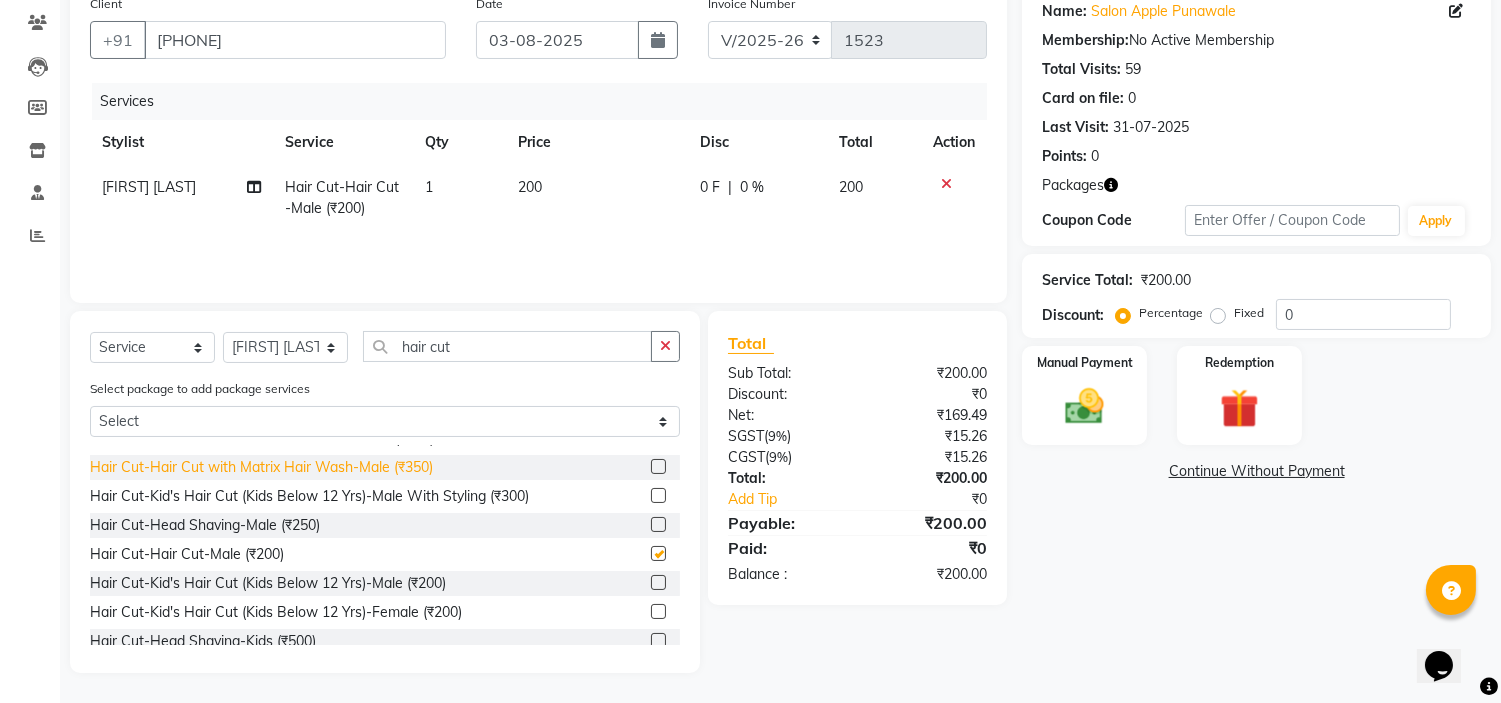 checkbox on "false" 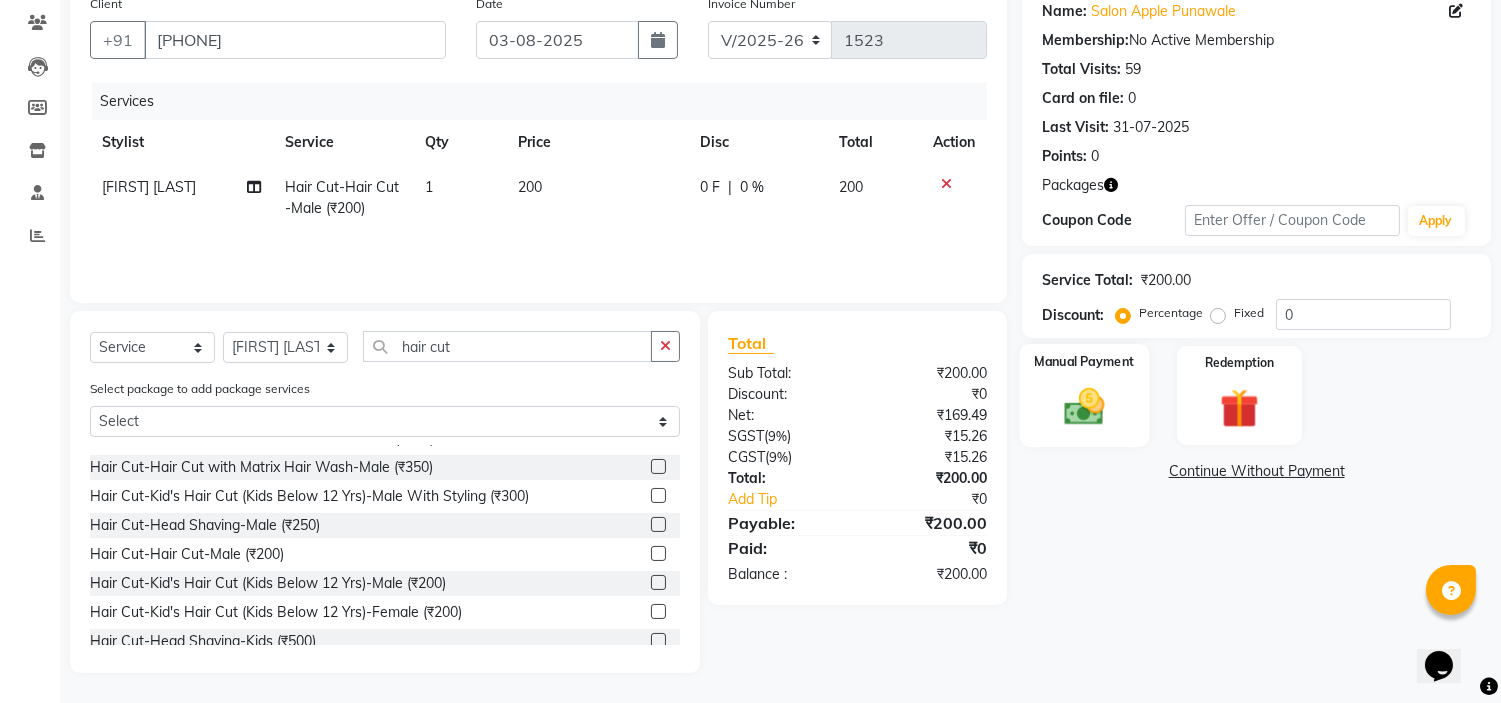 click 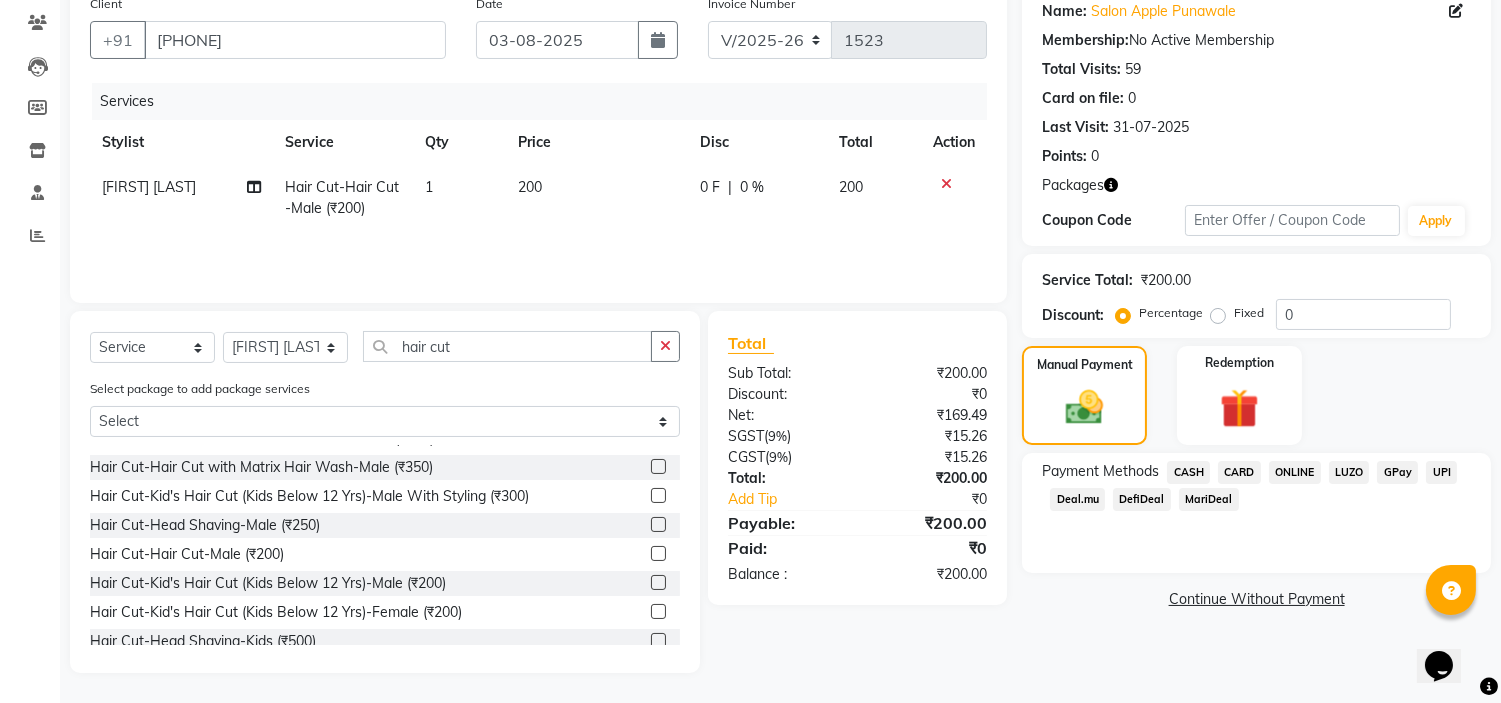 click on "ONLINE" 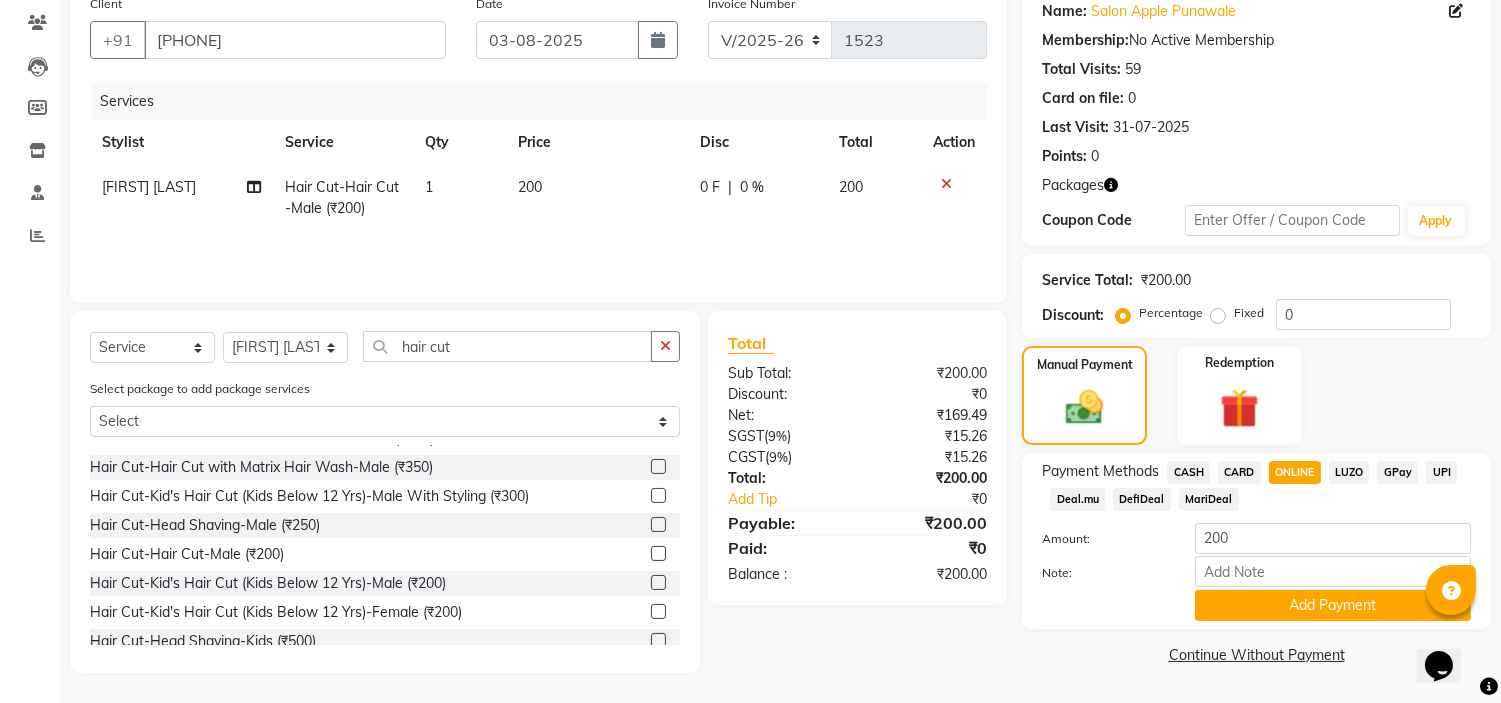 click on "CASH" 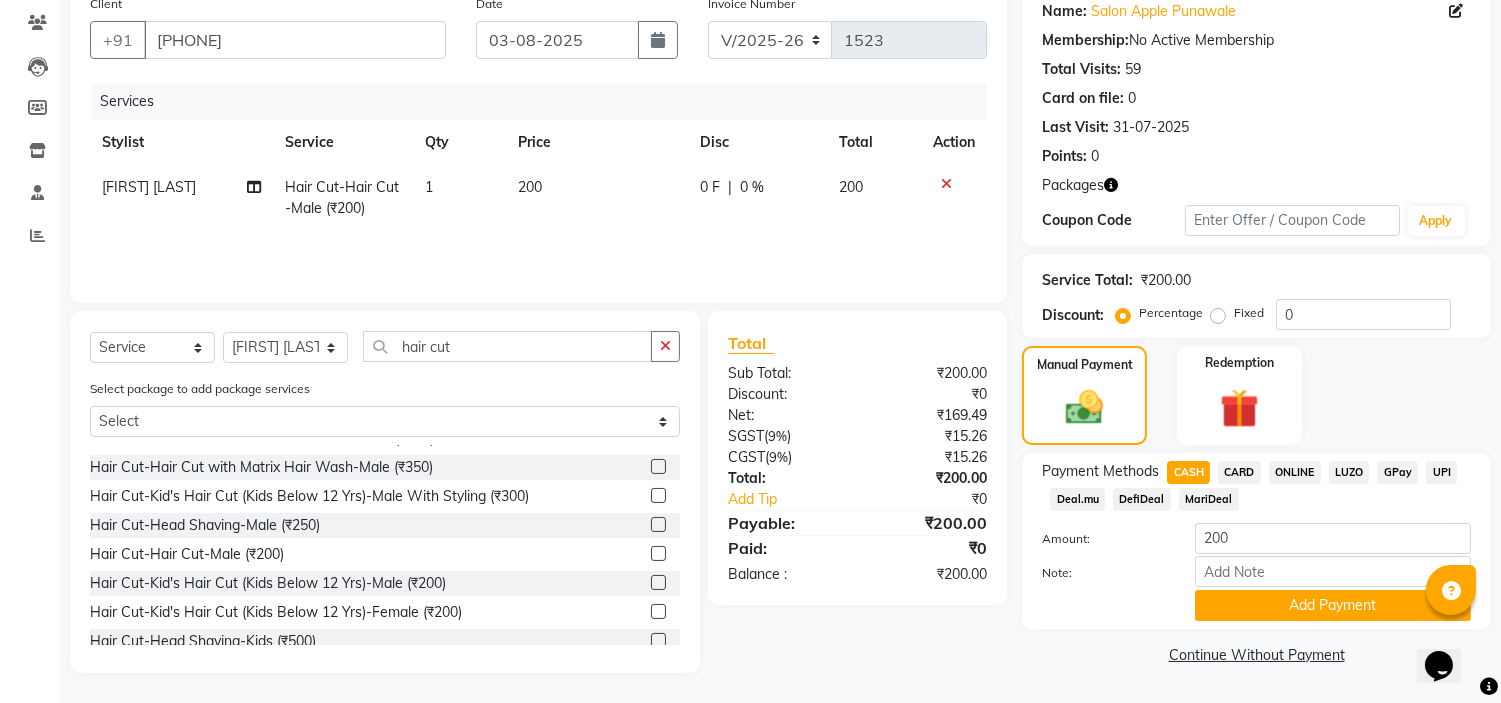 click on "Payment Methods  CASH   CARD   ONLINE   LUZO   GPay   UPI   Deal.mu   DefiDeal   MariDeal  Amount: 200 Note: Add Payment" 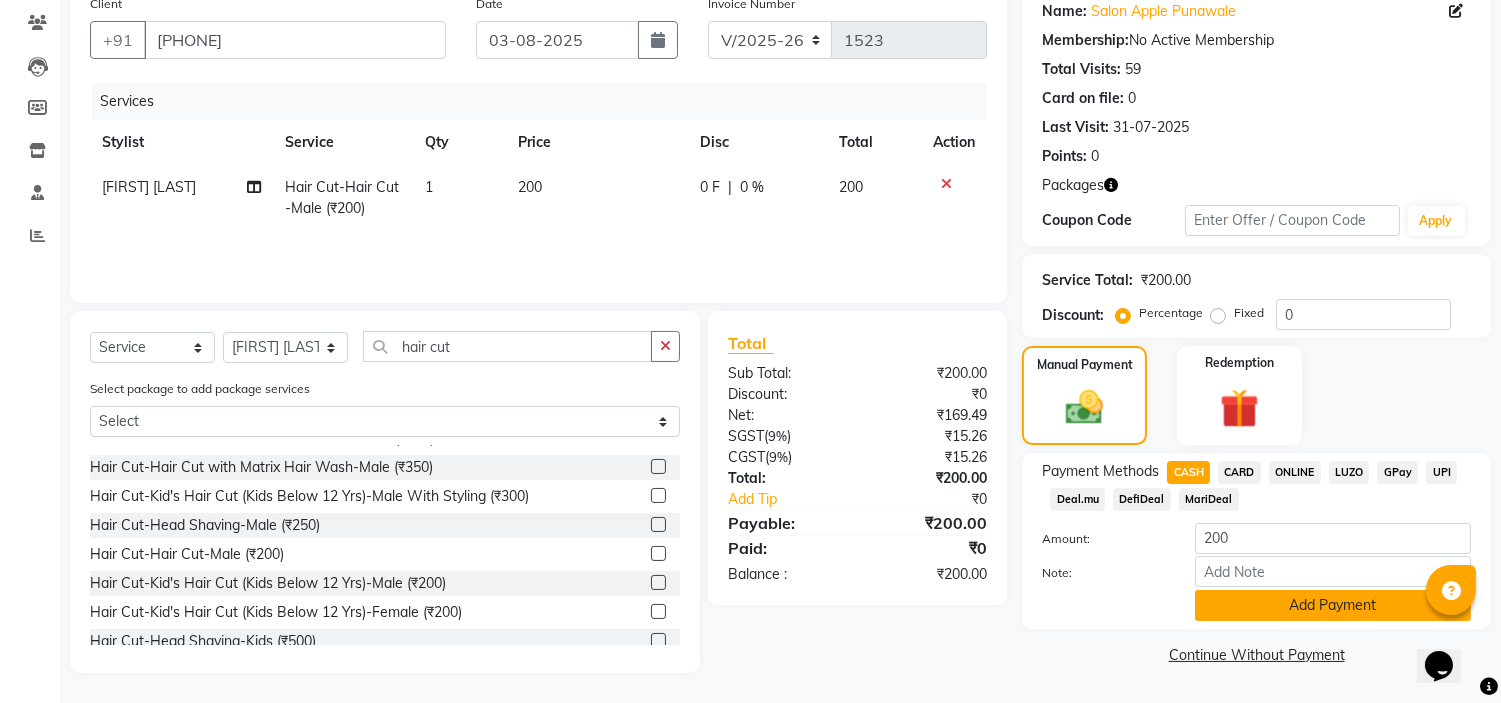 click on "Add Payment" 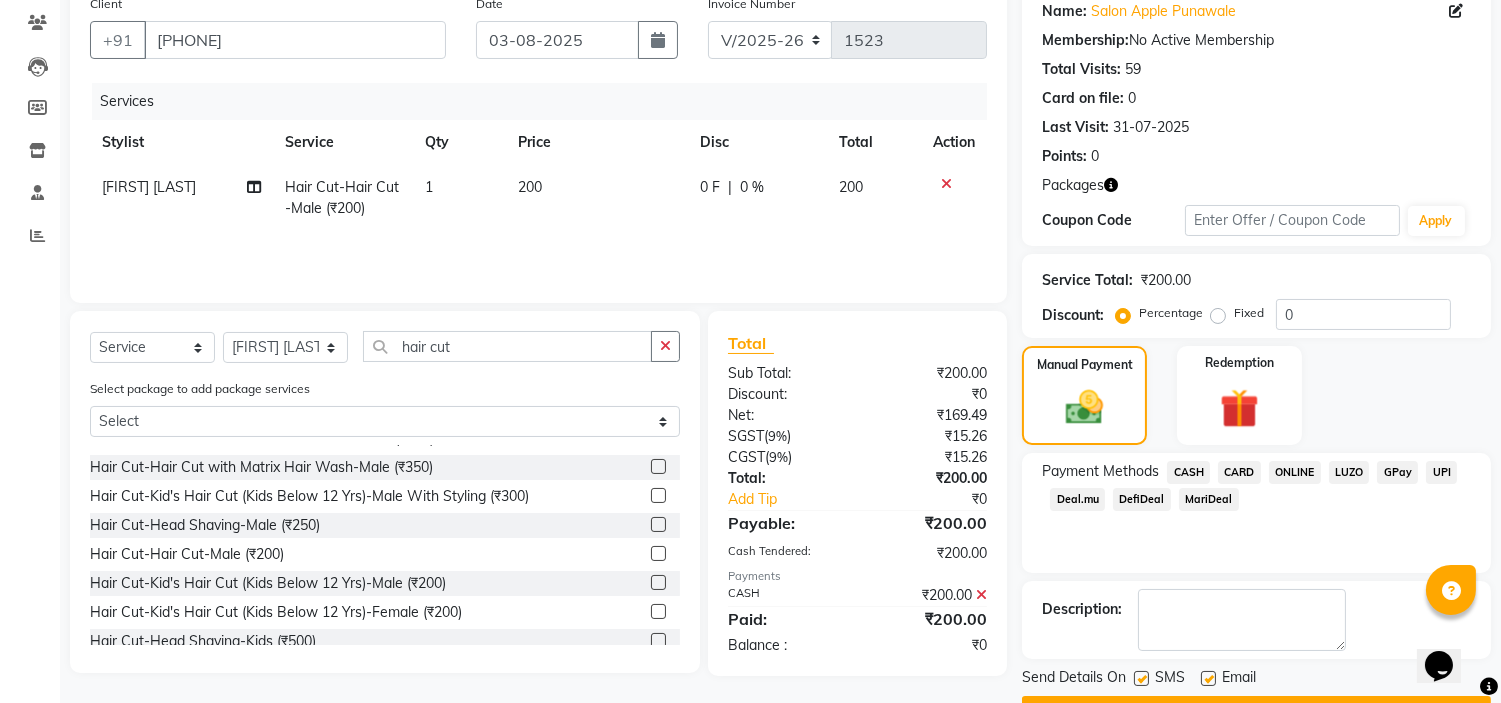 scroll, scrollTop: 217, scrollLeft: 0, axis: vertical 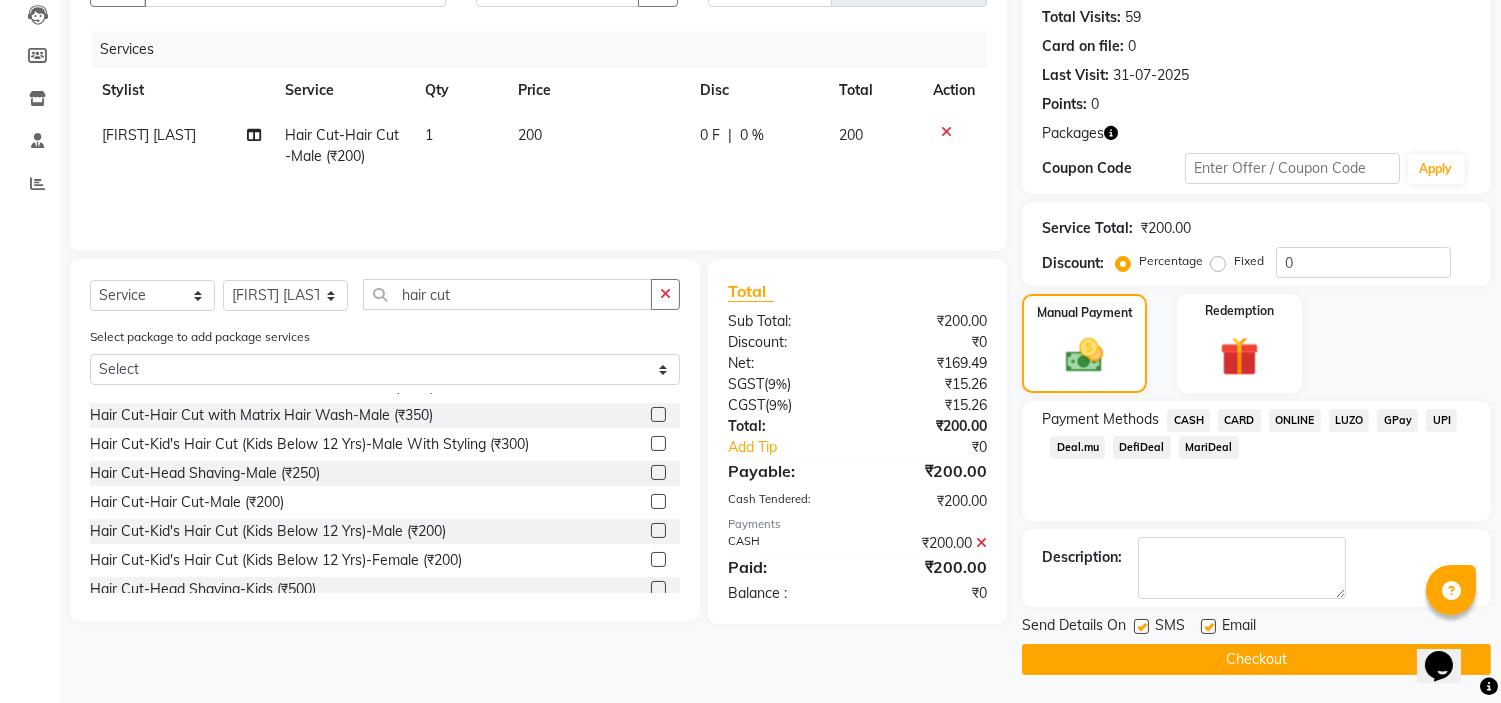 click on "Checkout" 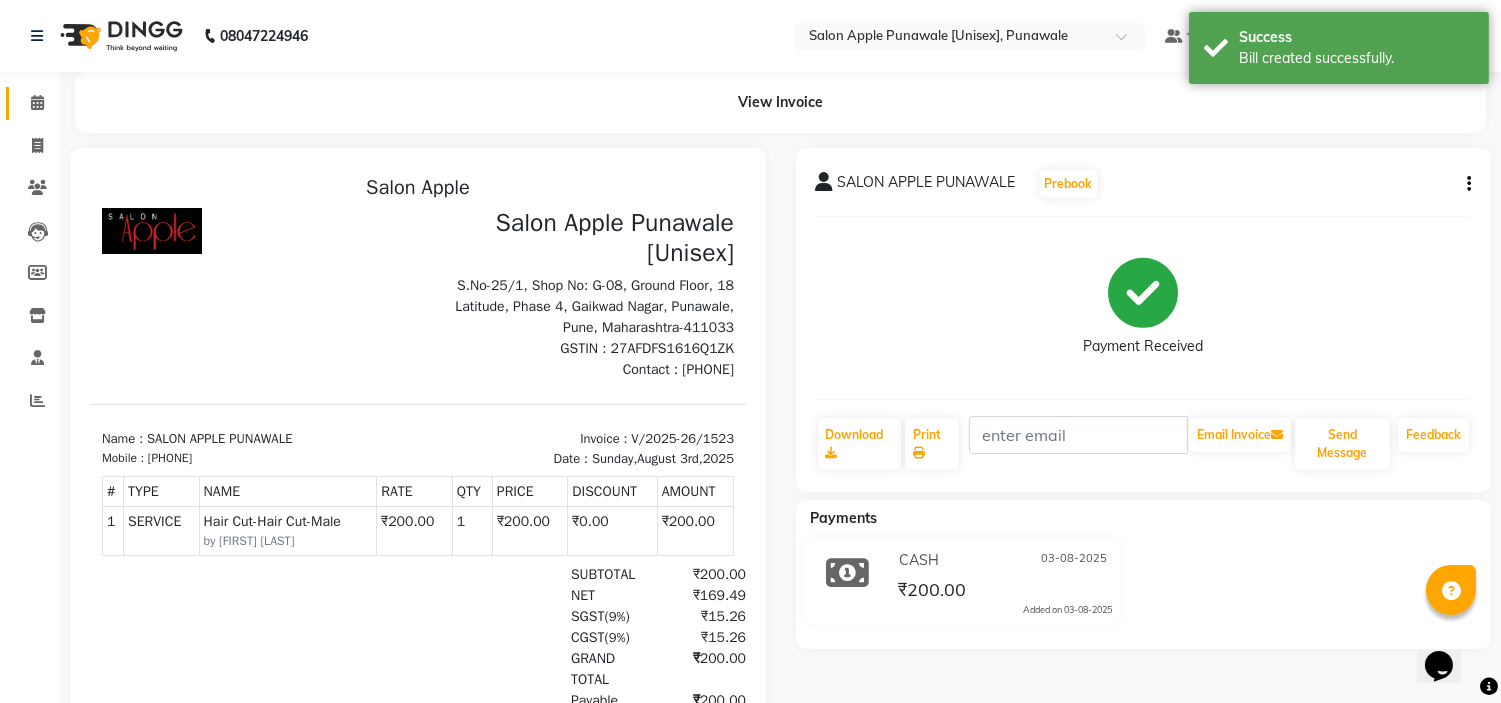 scroll, scrollTop: 0, scrollLeft: 0, axis: both 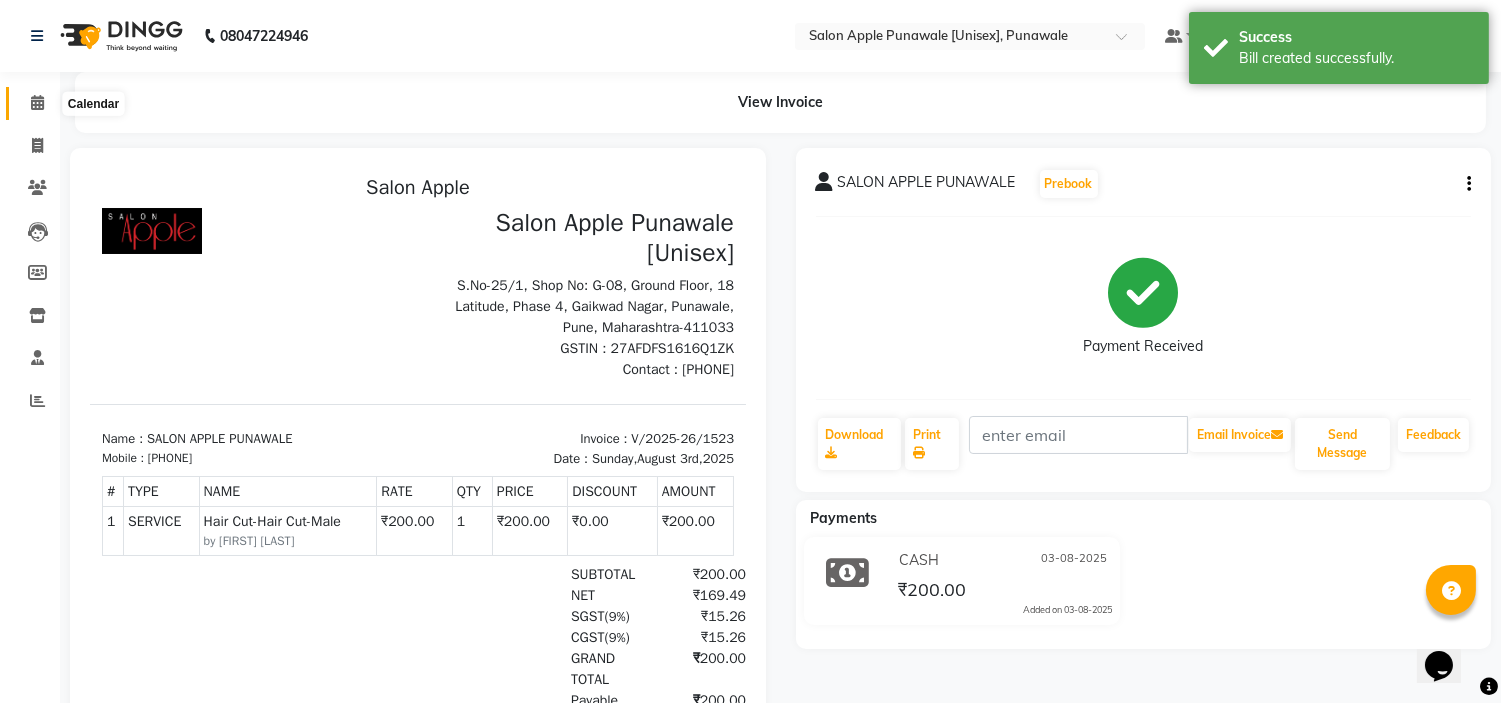click 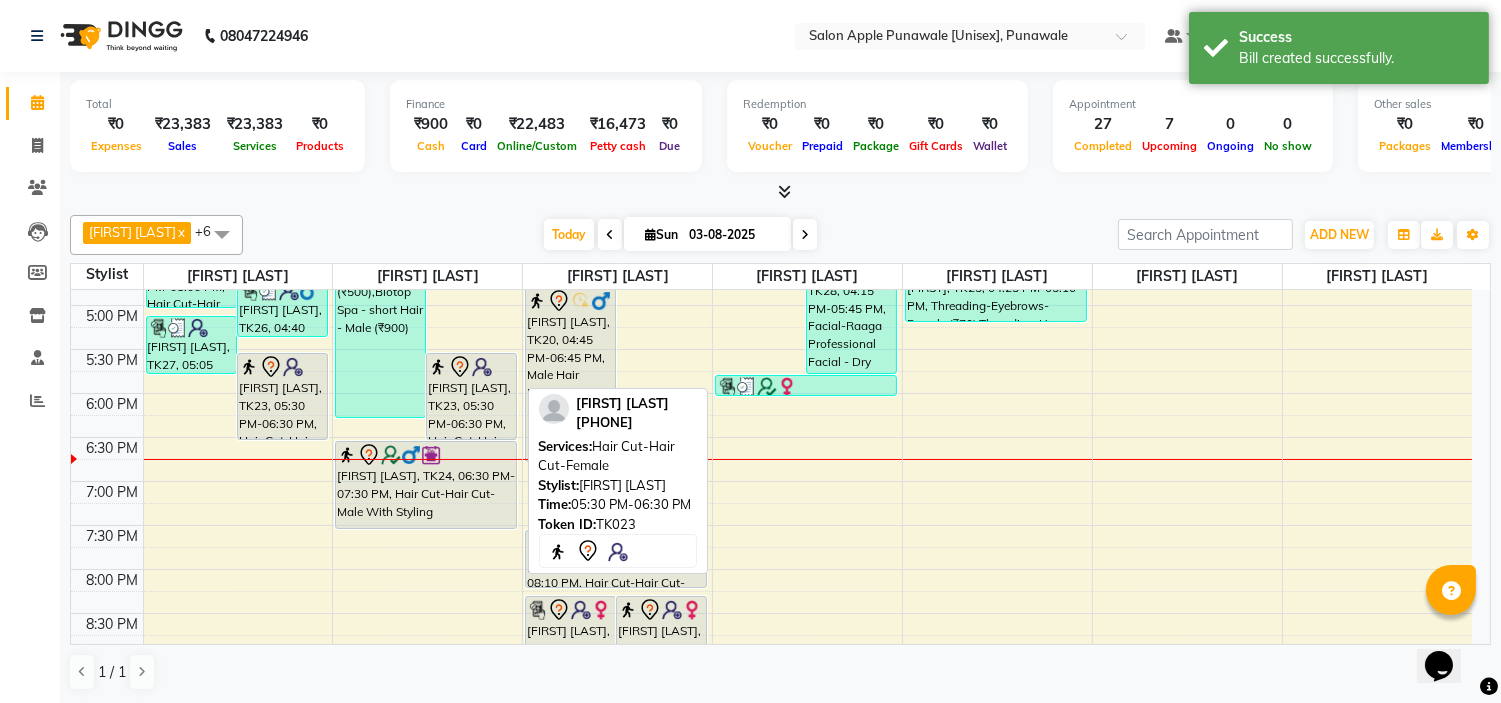 scroll, scrollTop: 660, scrollLeft: 0, axis: vertical 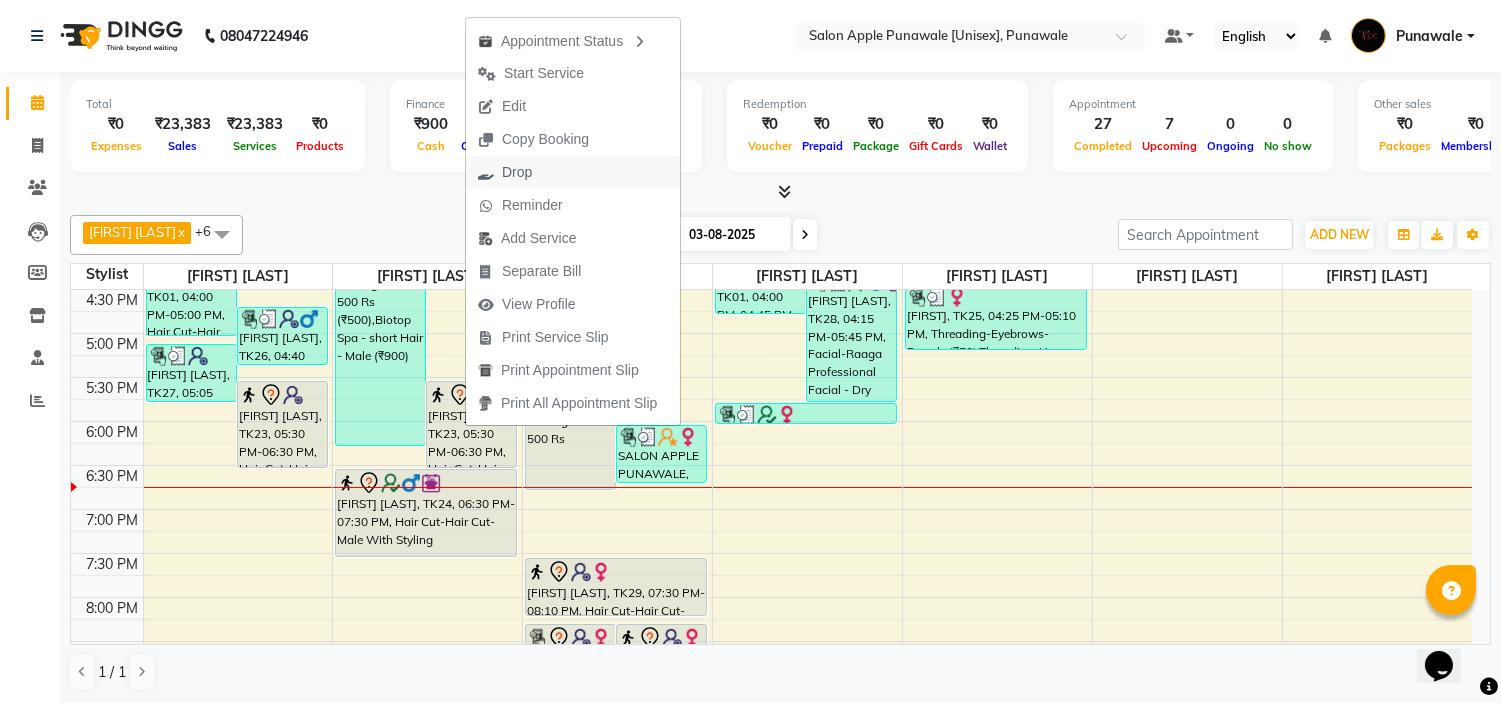 click on "Drop" at bounding box center [517, 172] 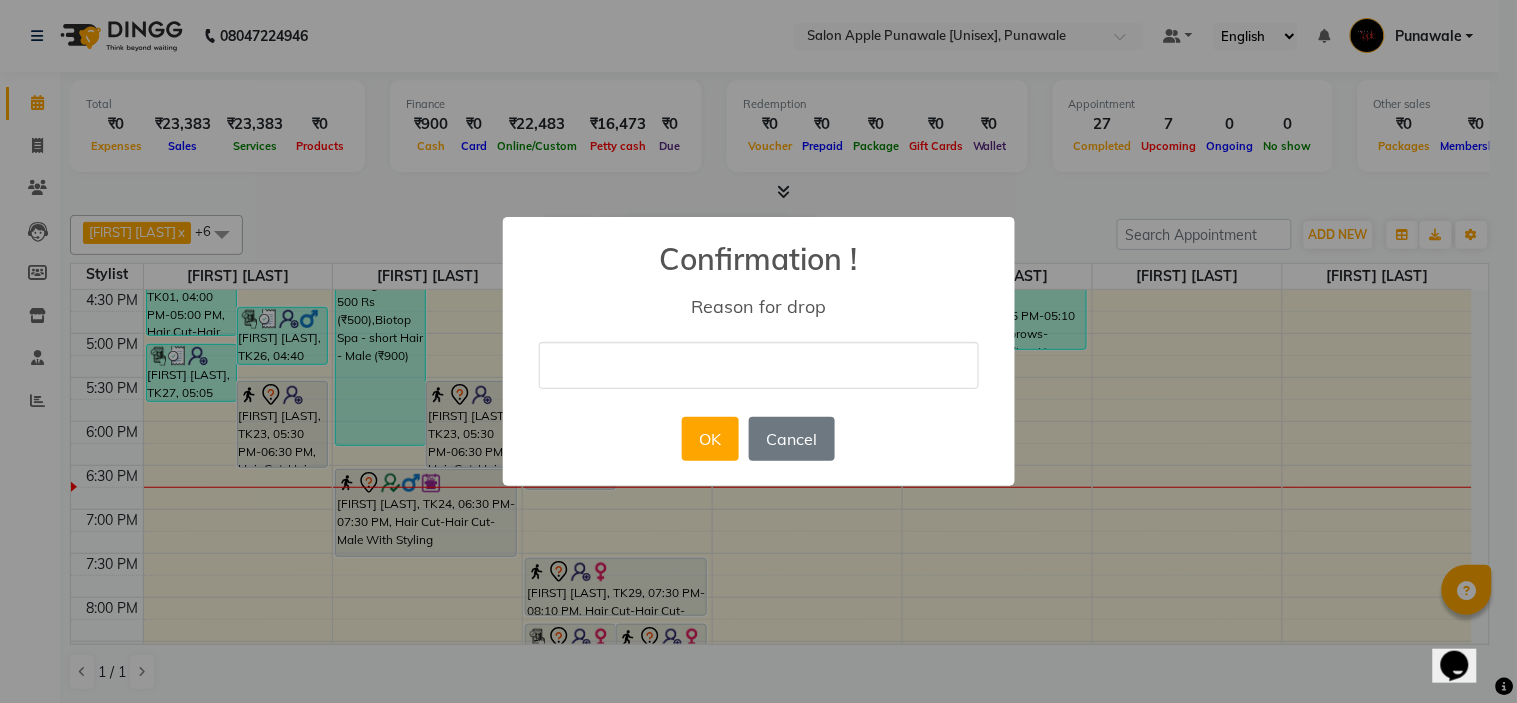 click on "× Confirmation ! Reason for drop OK No Cancel" at bounding box center [759, 351] 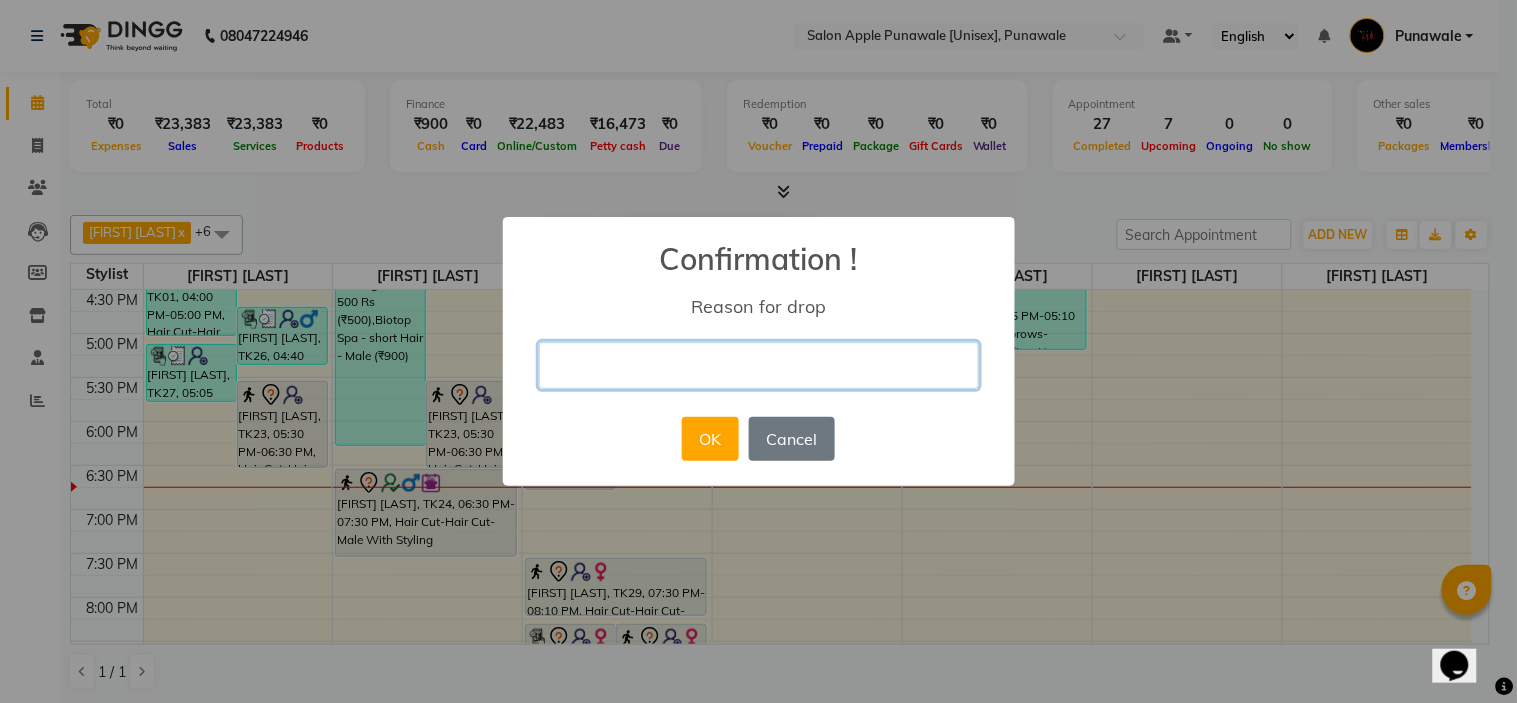click at bounding box center [759, 365] 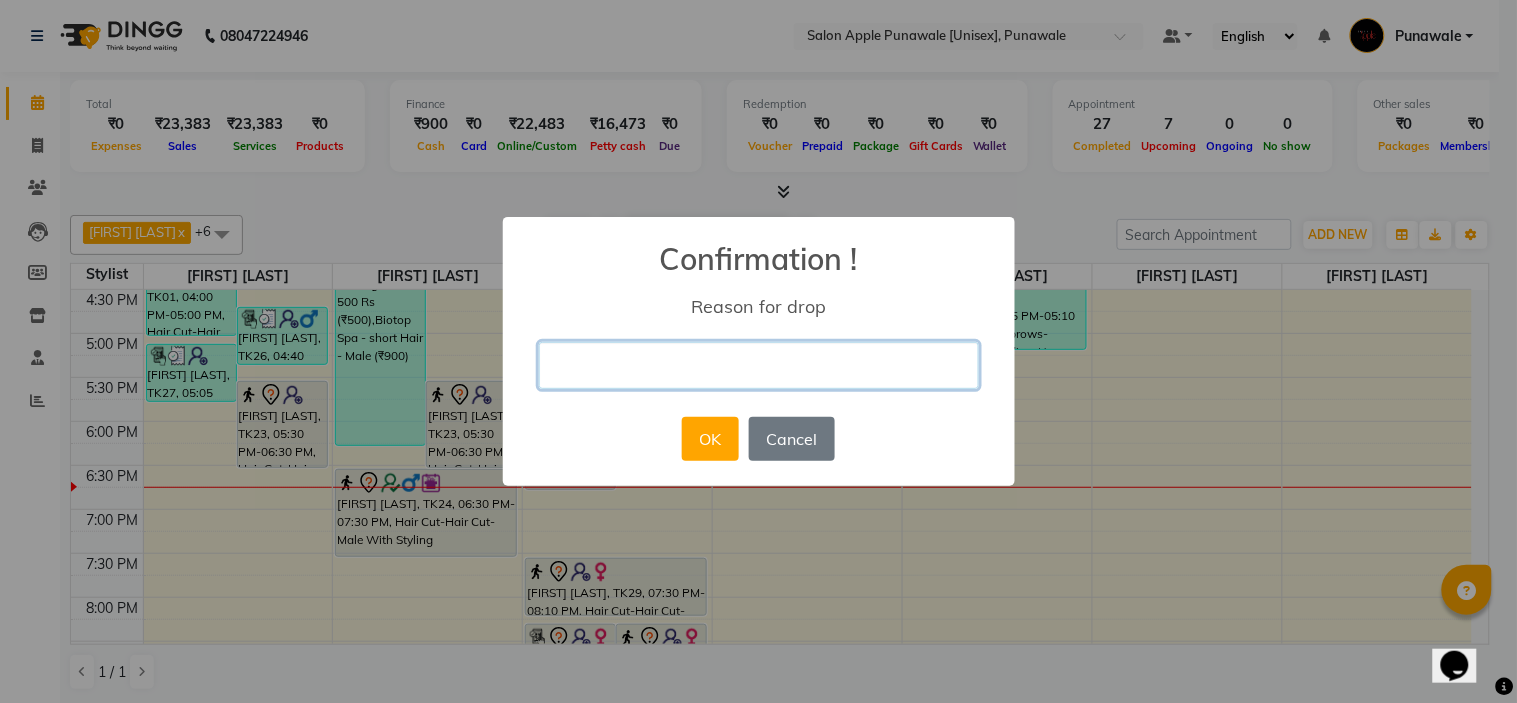 type on "cancel" 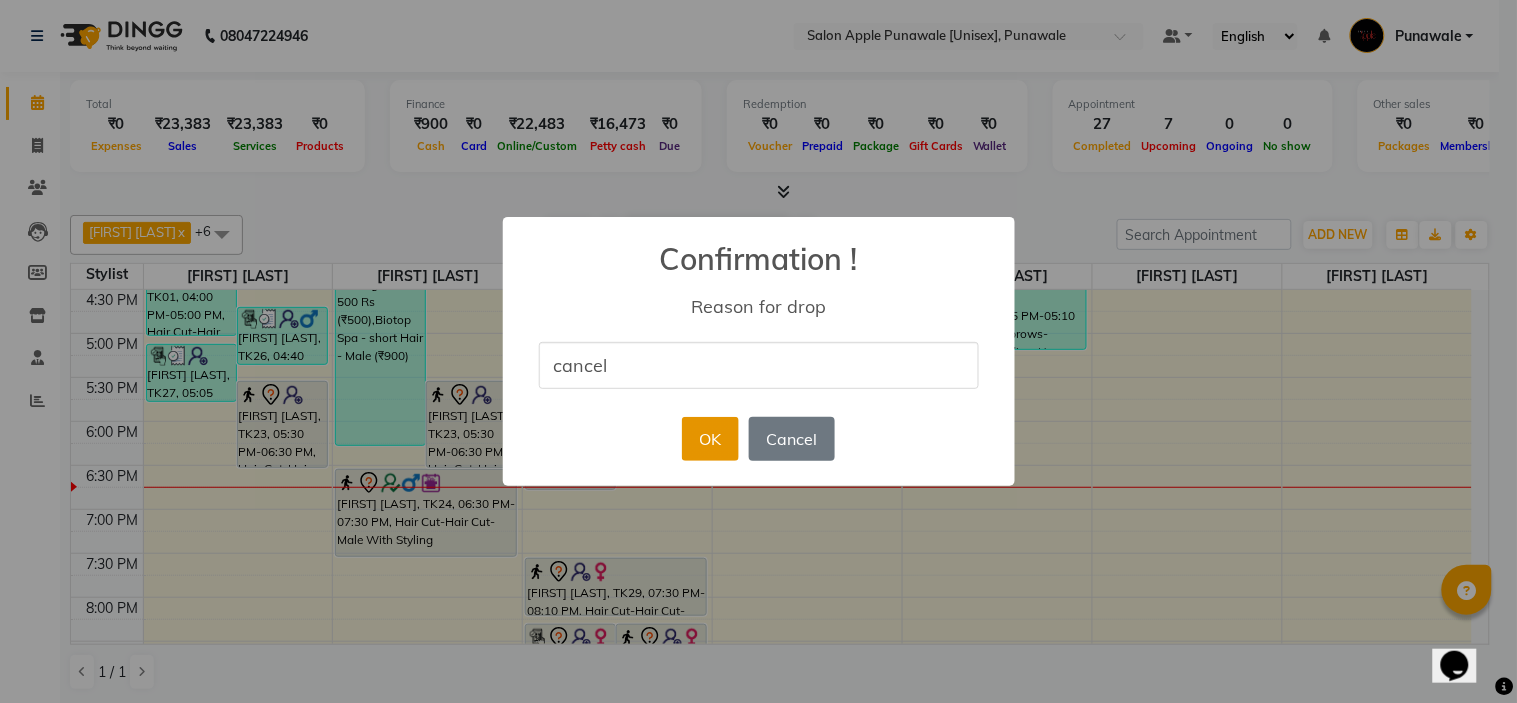 click on "OK" at bounding box center (710, 439) 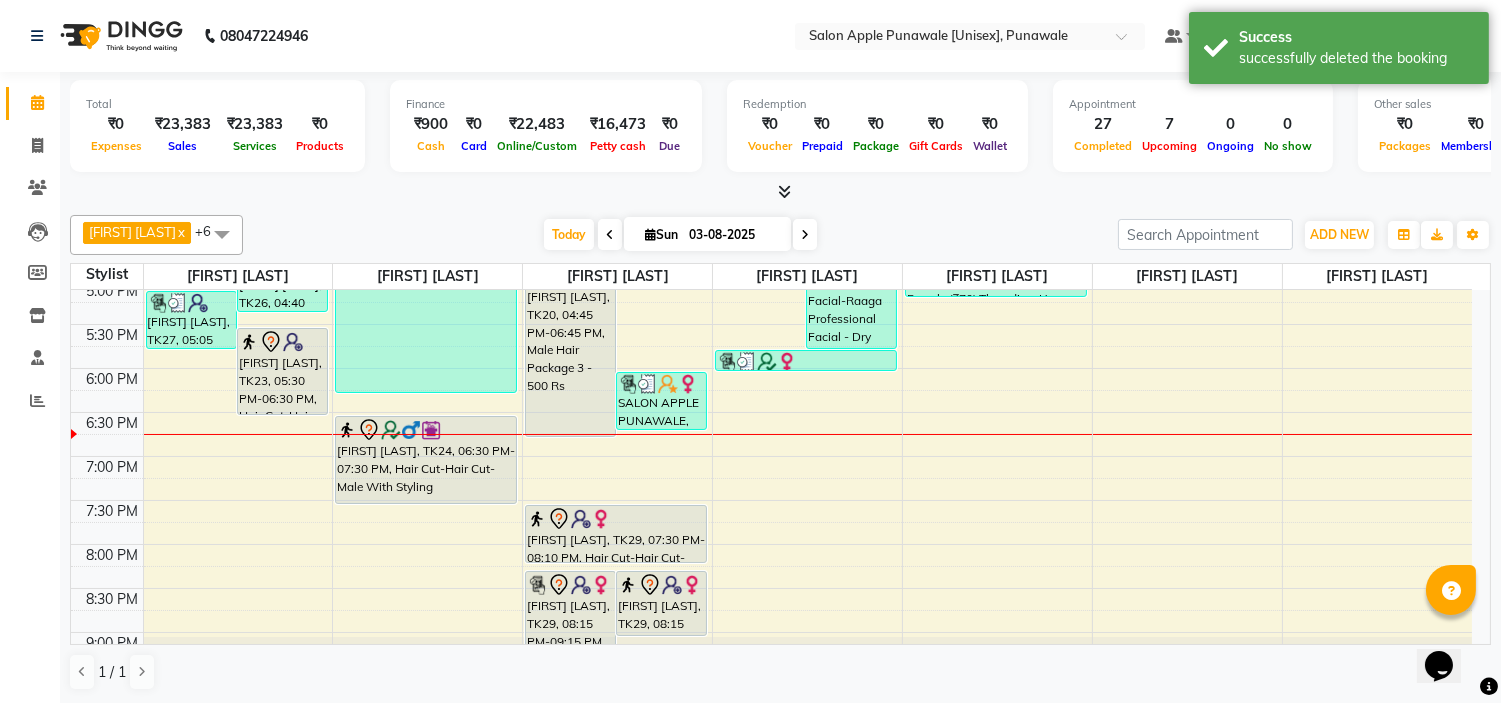 scroll, scrollTop: 660, scrollLeft: 0, axis: vertical 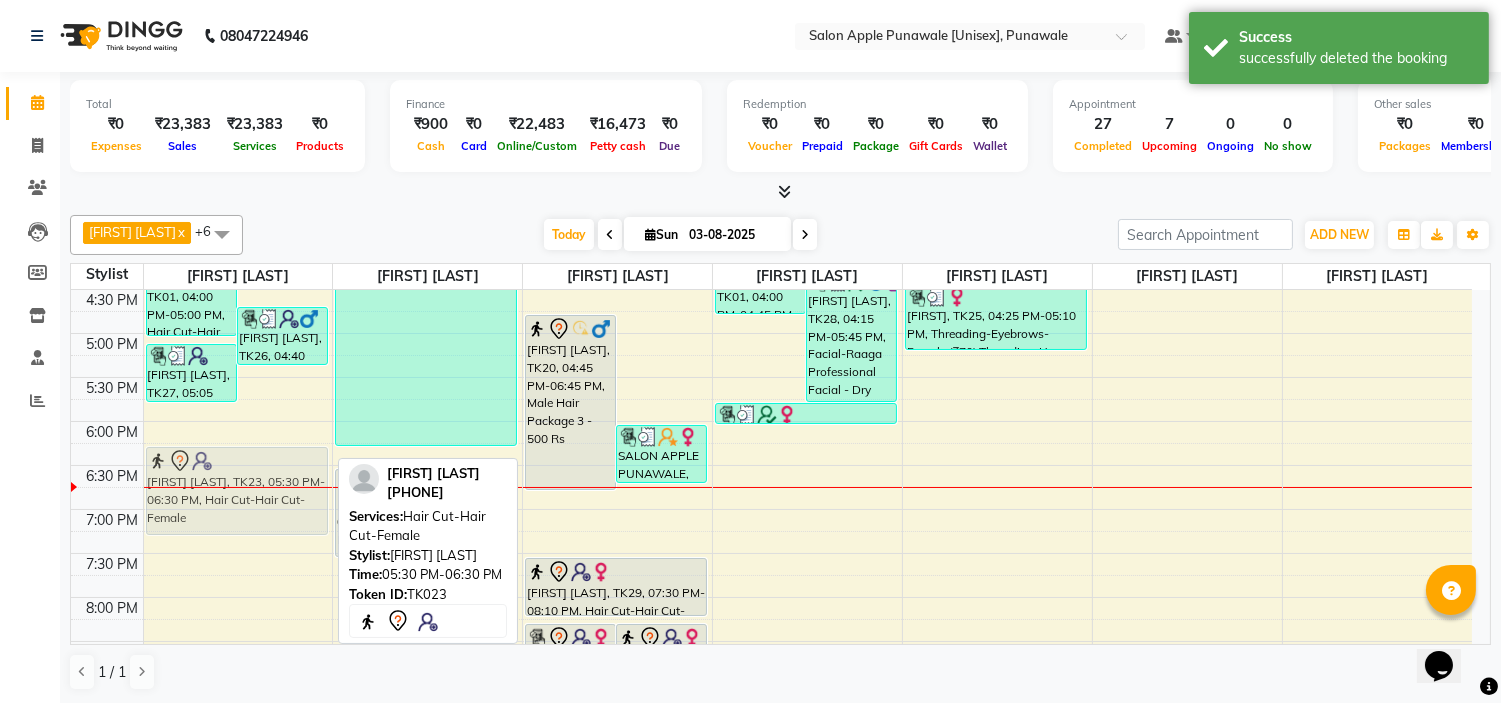 drag, startPoint x: 274, startPoint y: 423, endPoint x: 191, endPoint y: 480, distance: 100.68764 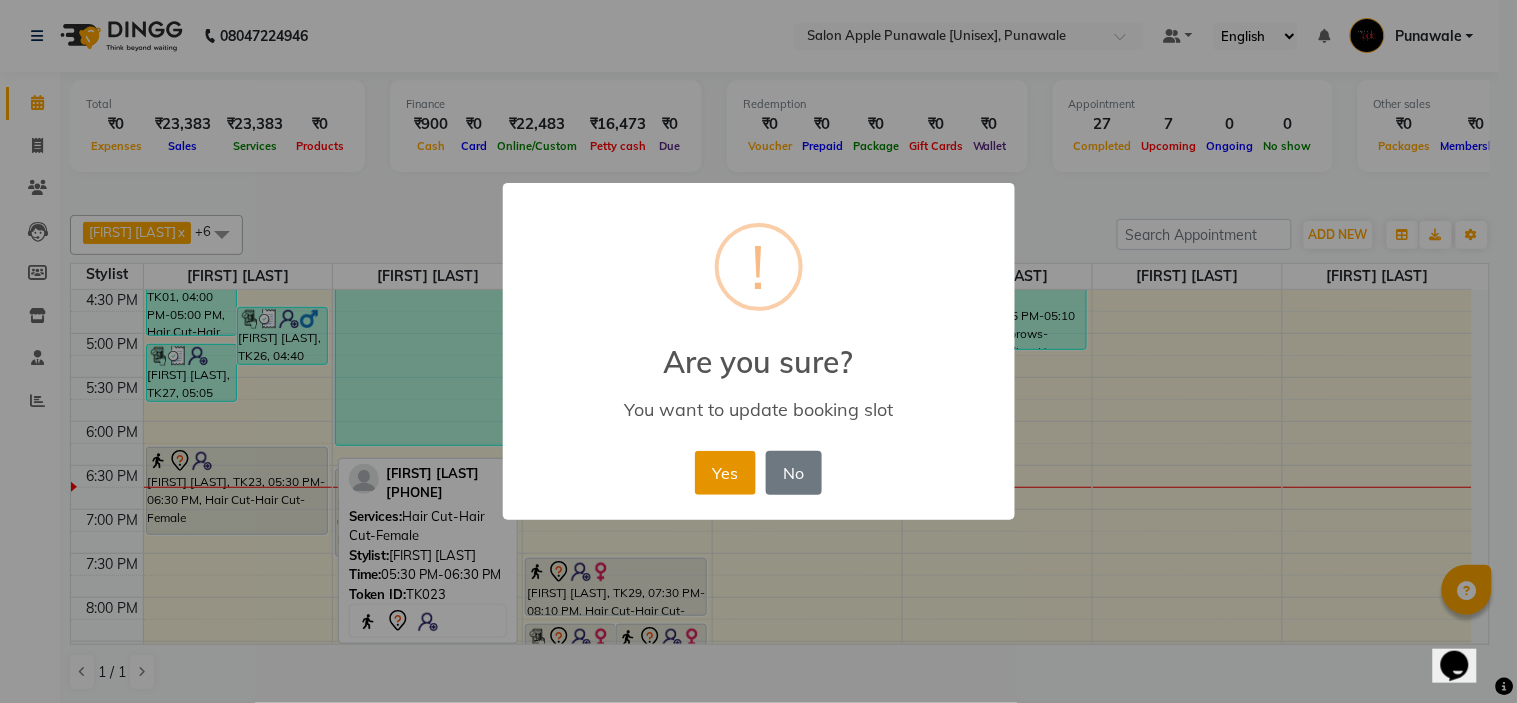 click on "Yes" at bounding box center [725, 473] 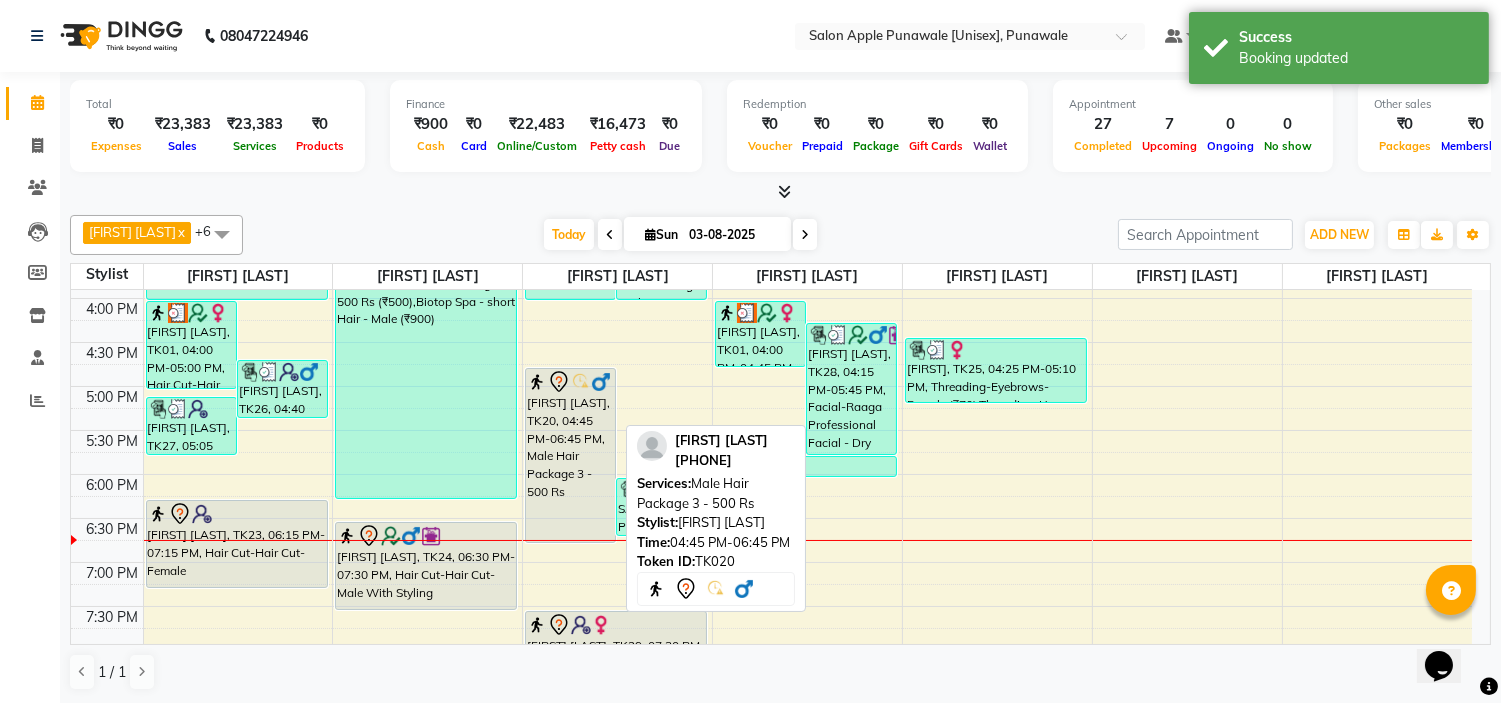 scroll, scrollTop: 660, scrollLeft: 0, axis: vertical 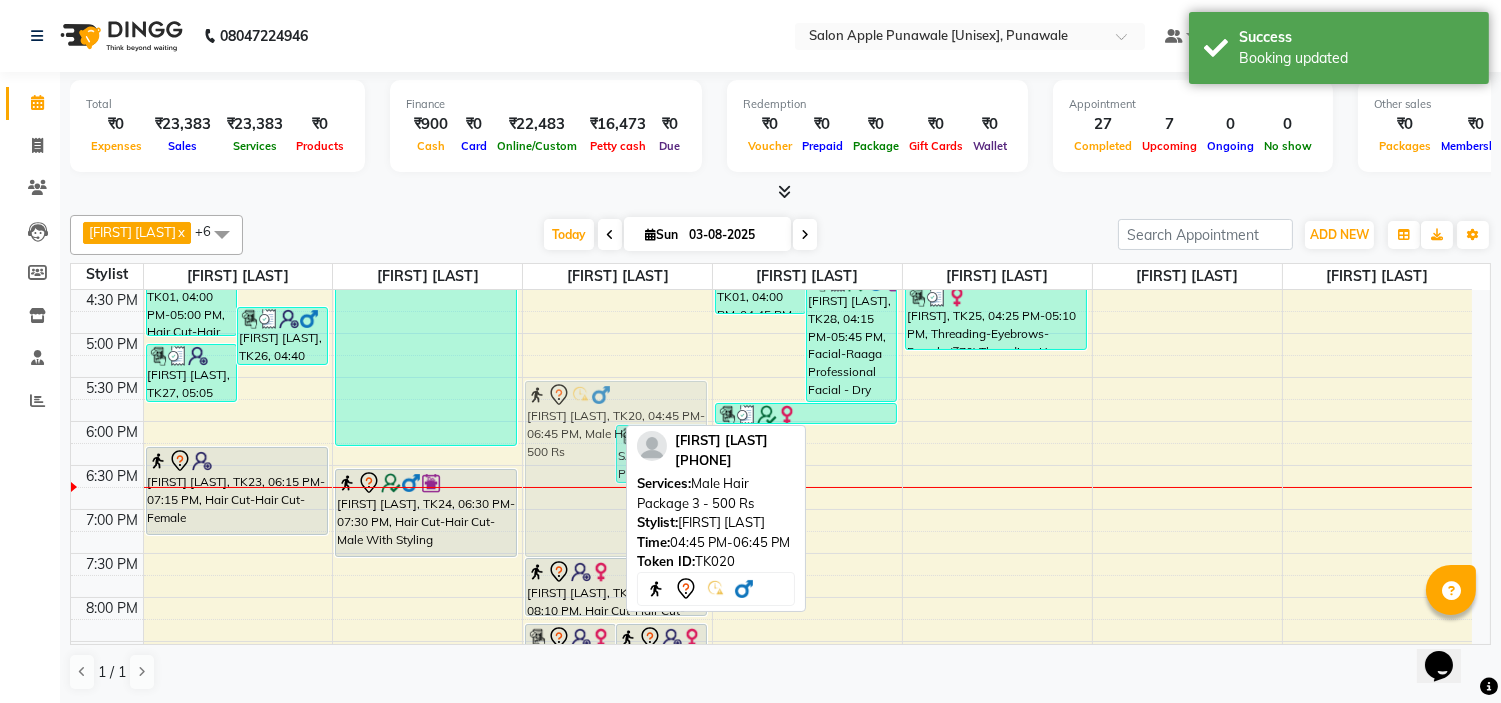 drag, startPoint x: 561, startPoint y: 385, endPoint x: 543, endPoint y: 460, distance: 77.12976 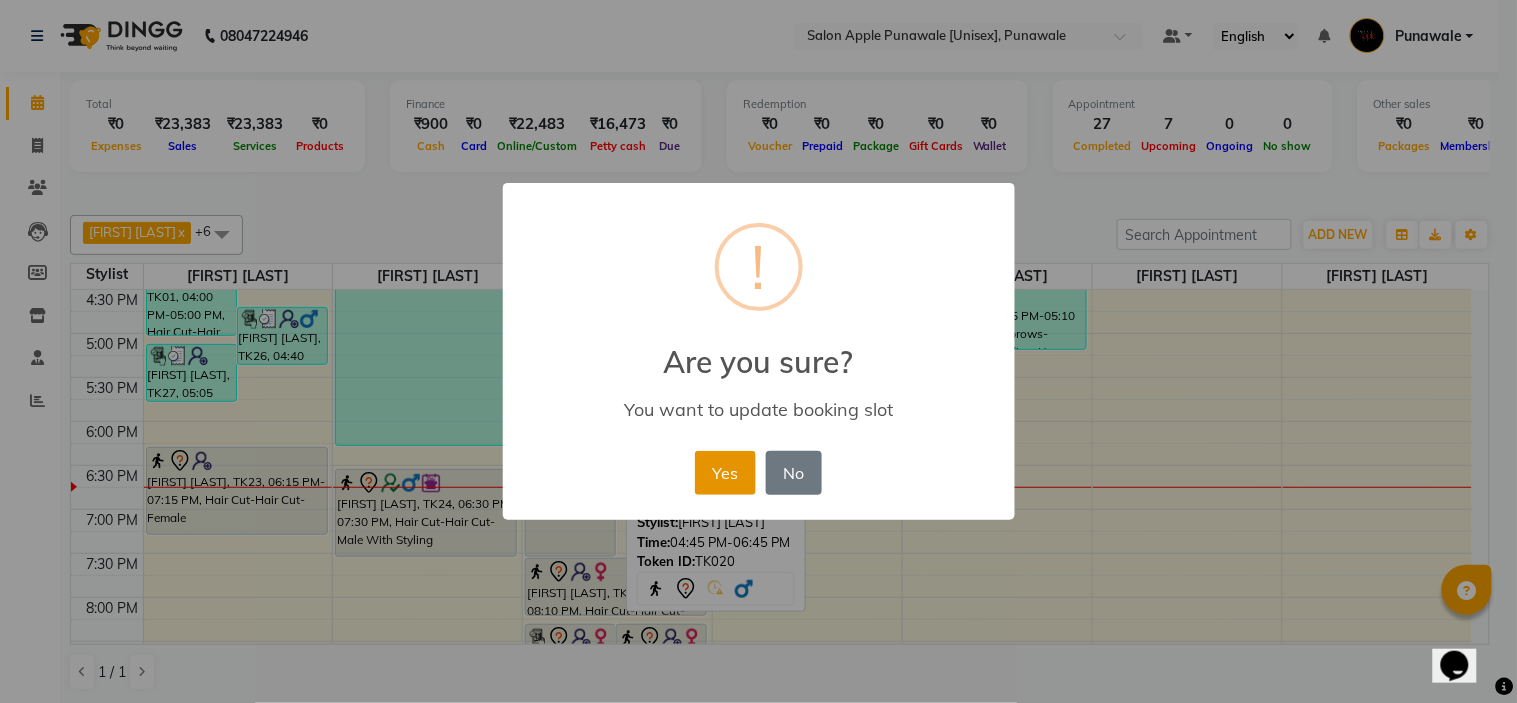 click on "Yes" at bounding box center [725, 473] 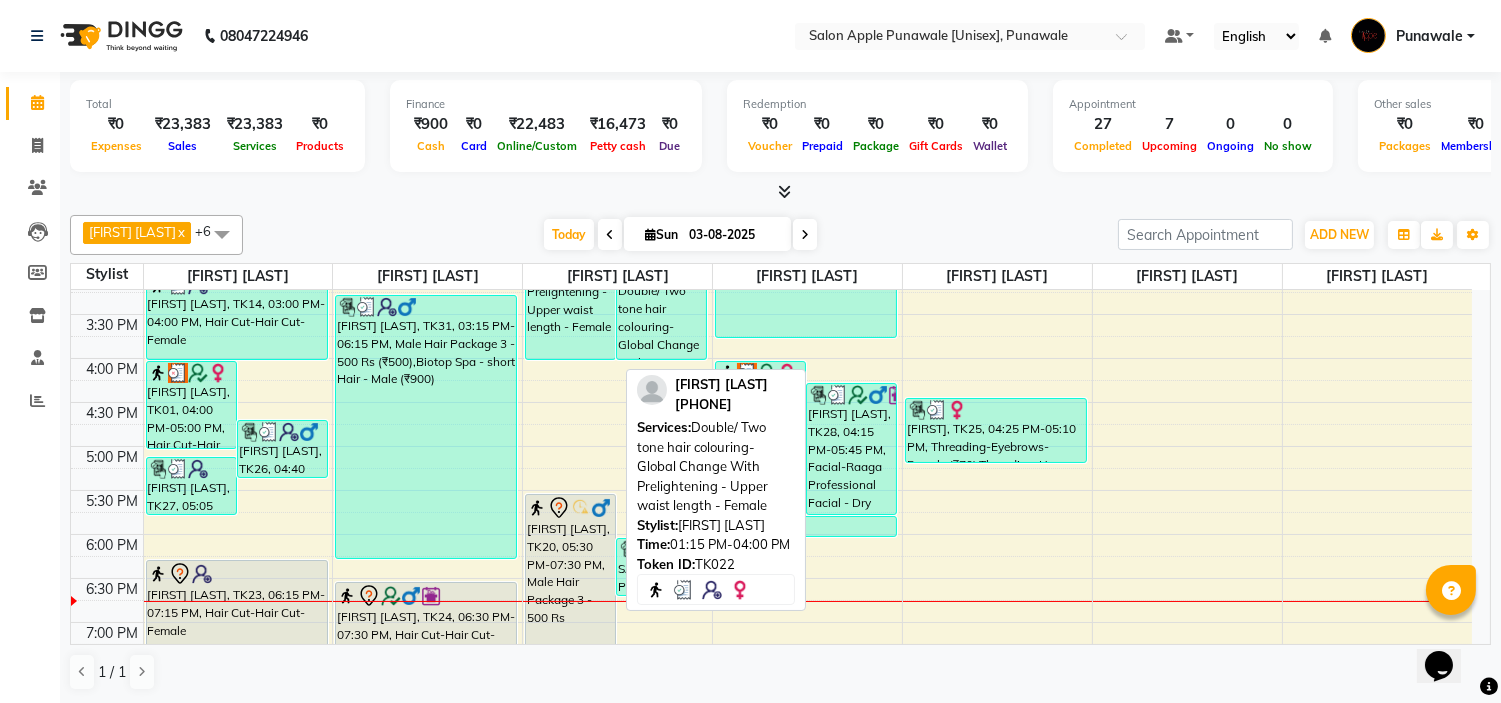 scroll, scrollTop: 548, scrollLeft: 0, axis: vertical 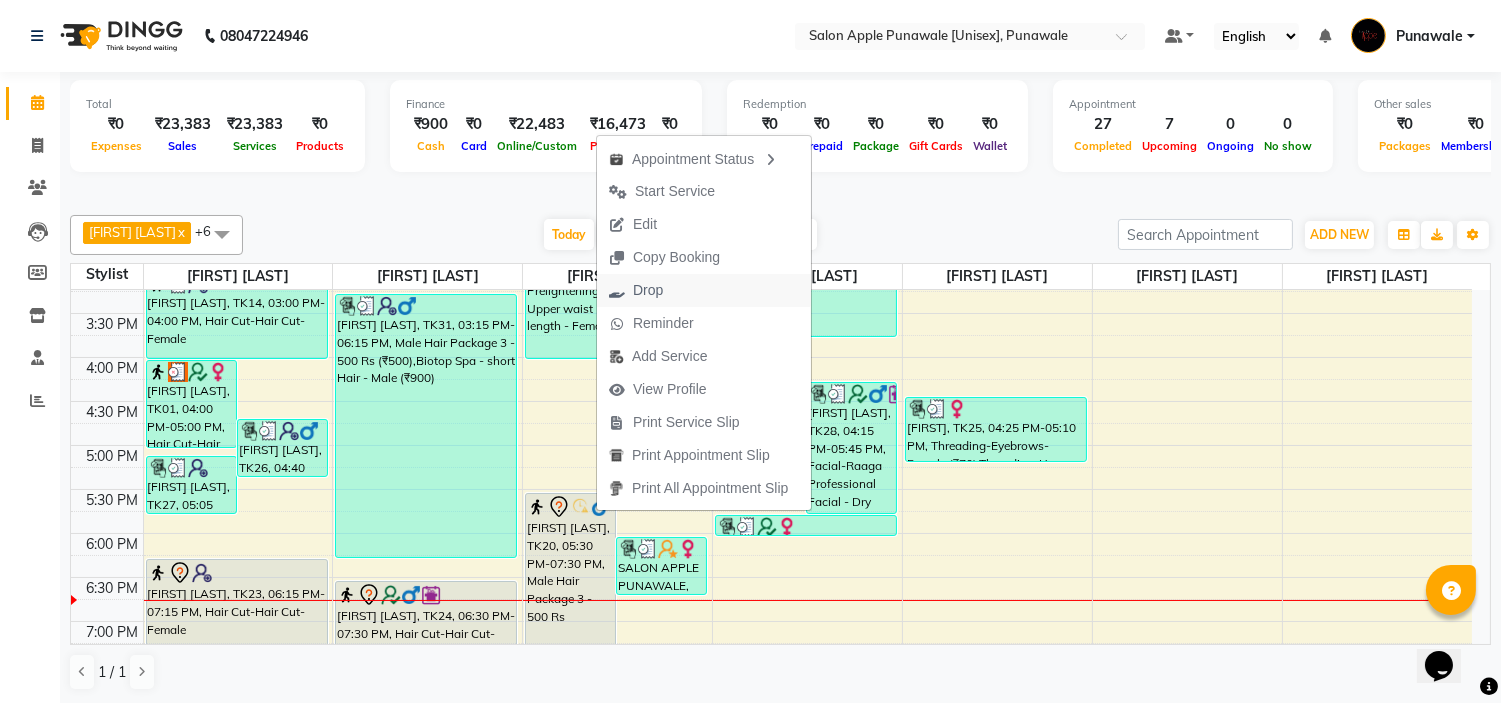 click on "Drop" at bounding box center (704, 290) 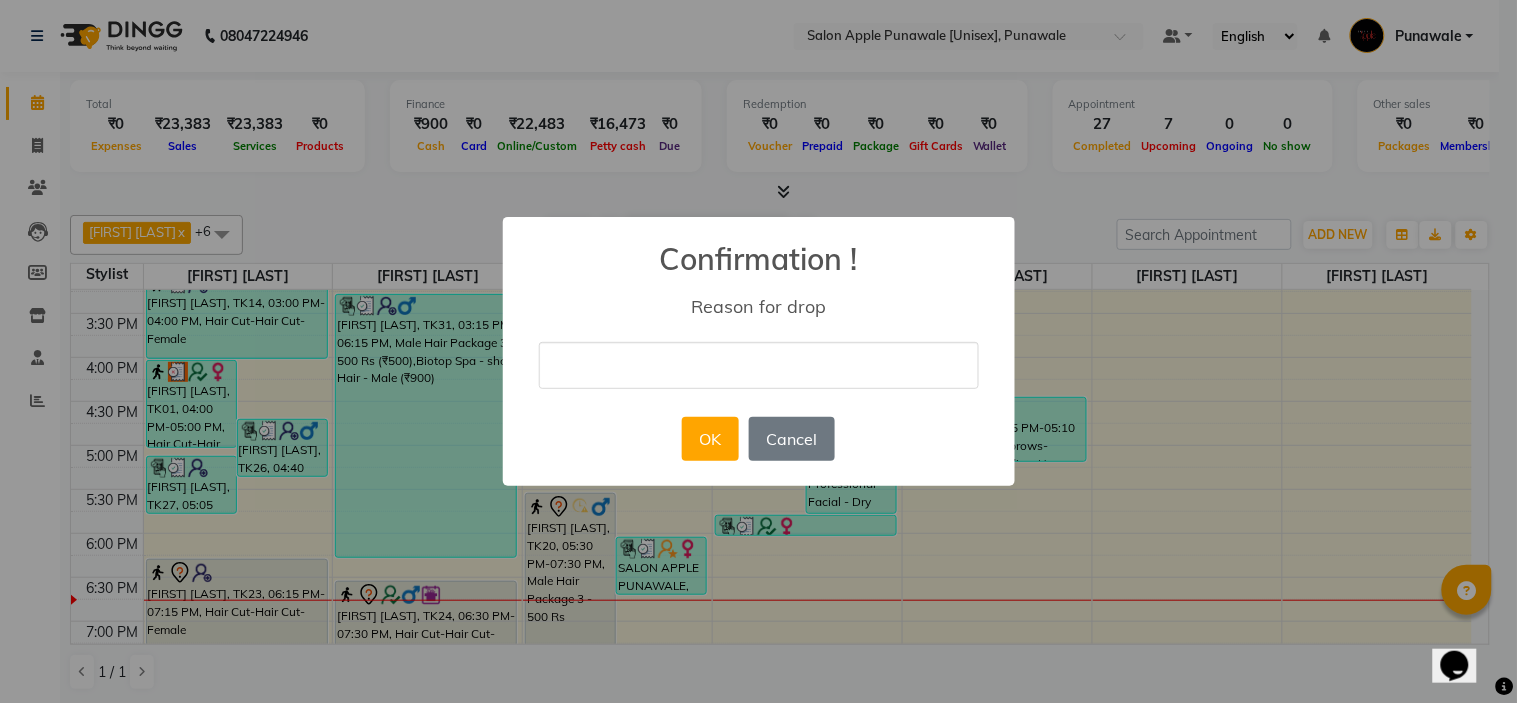 click at bounding box center [759, 365] 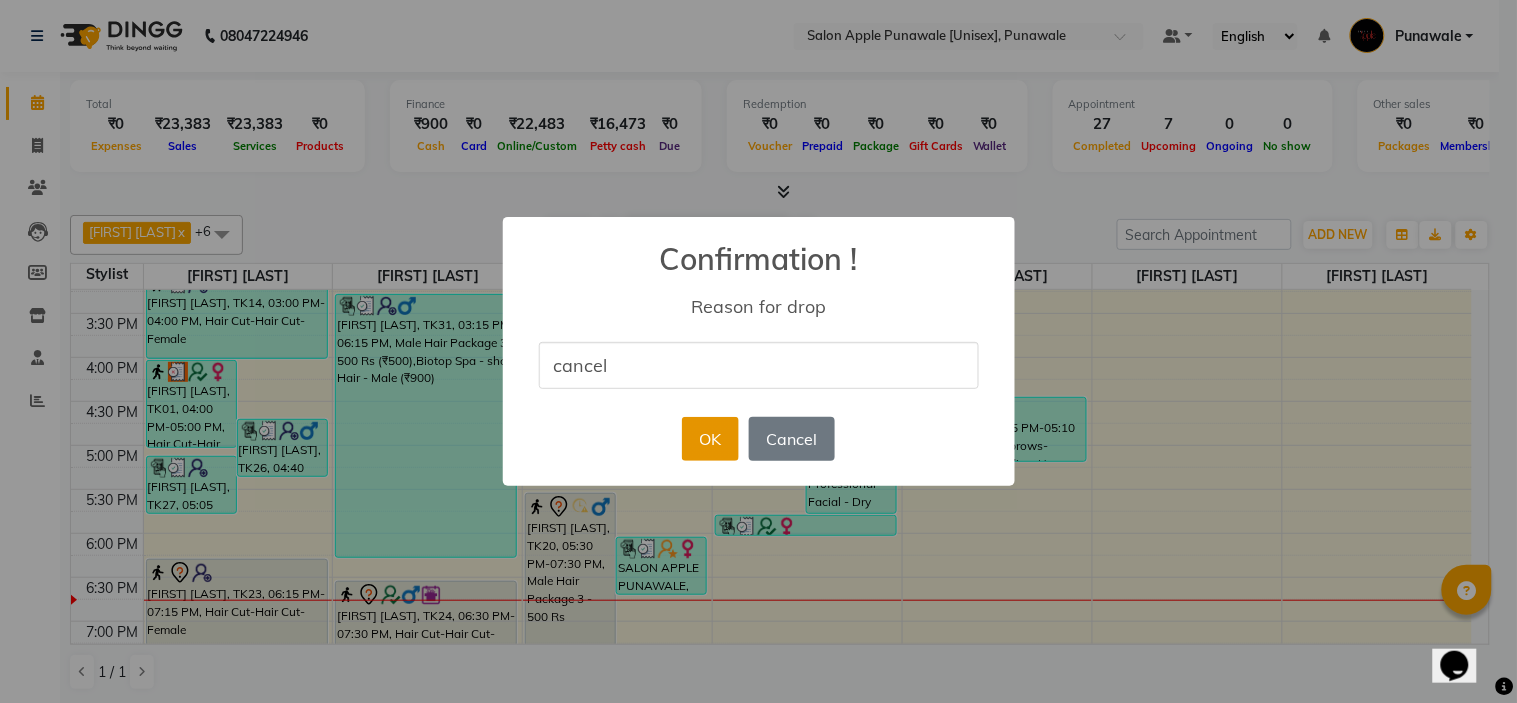 click on "OK" at bounding box center (710, 439) 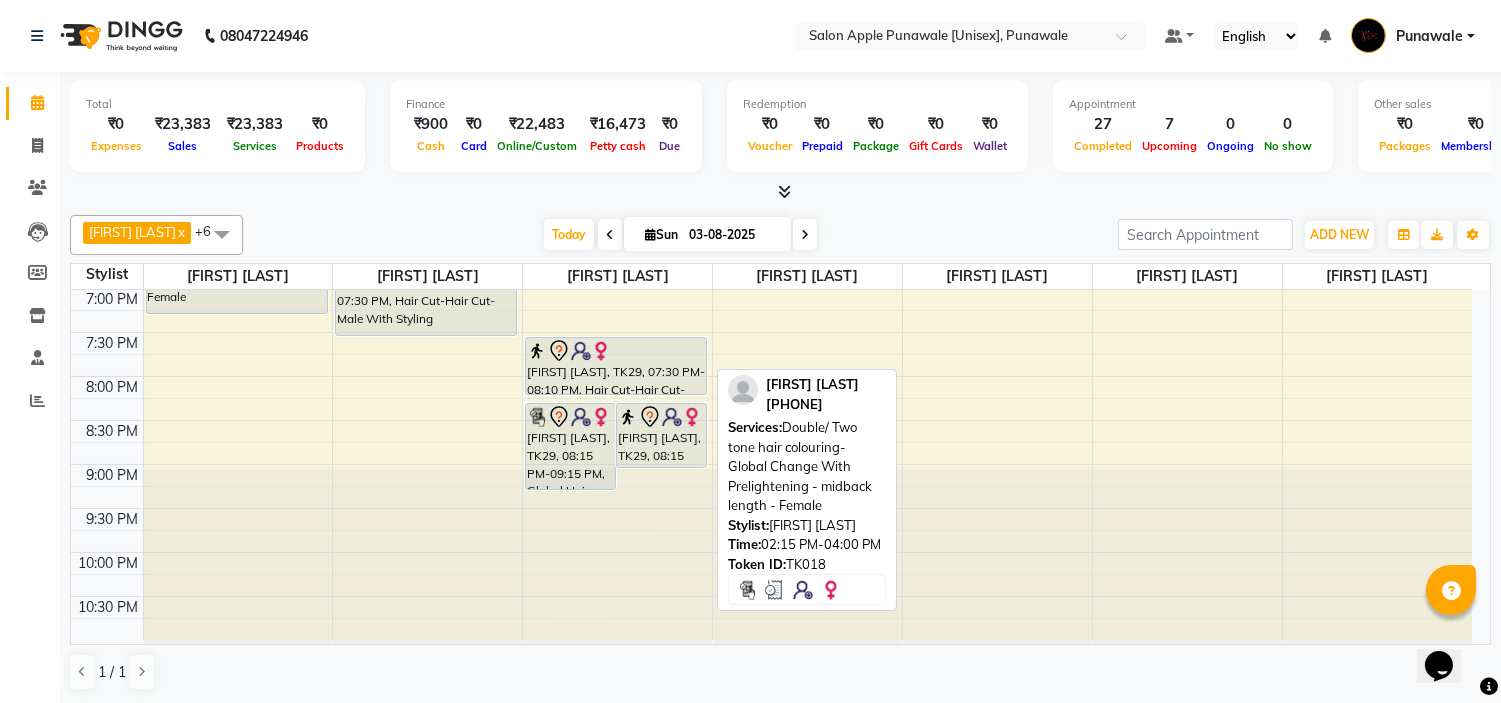 scroll, scrollTop: 882, scrollLeft: 0, axis: vertical 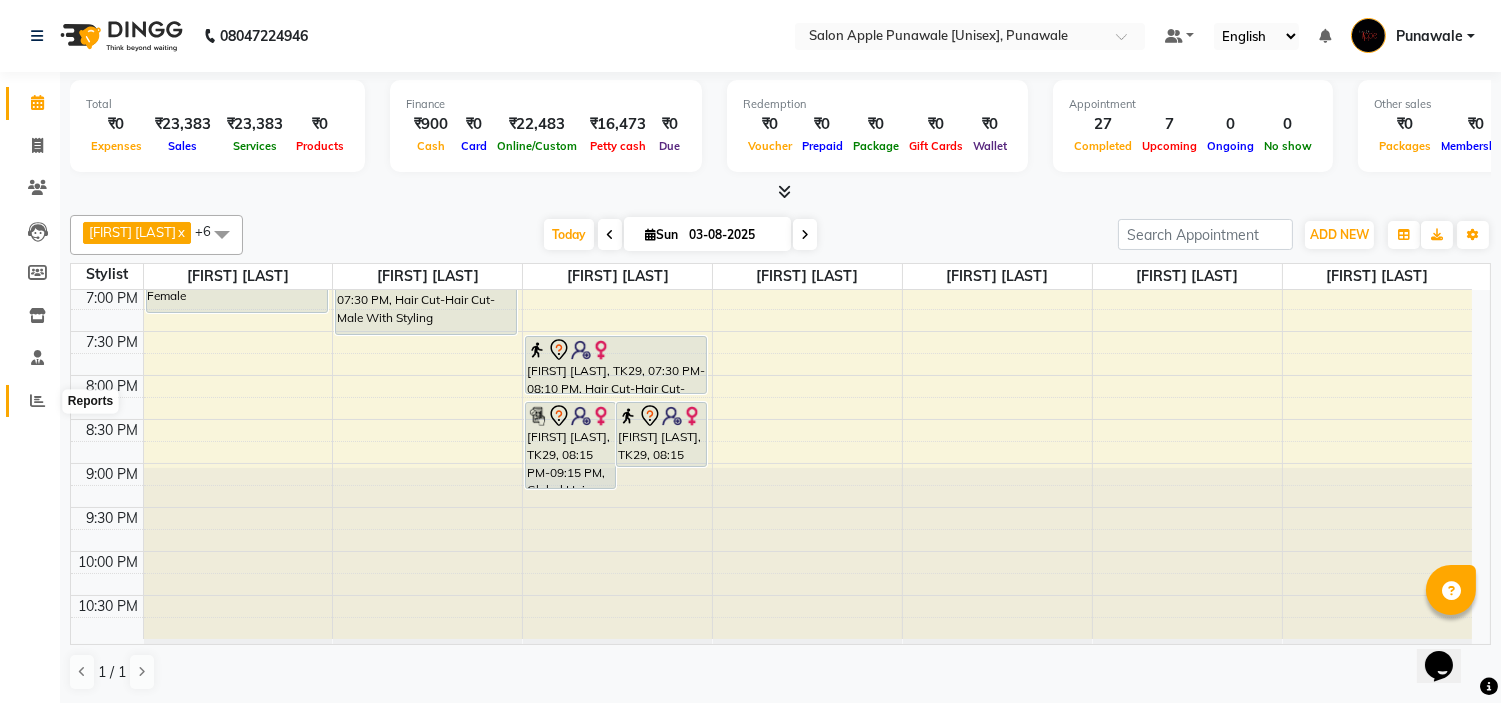 click 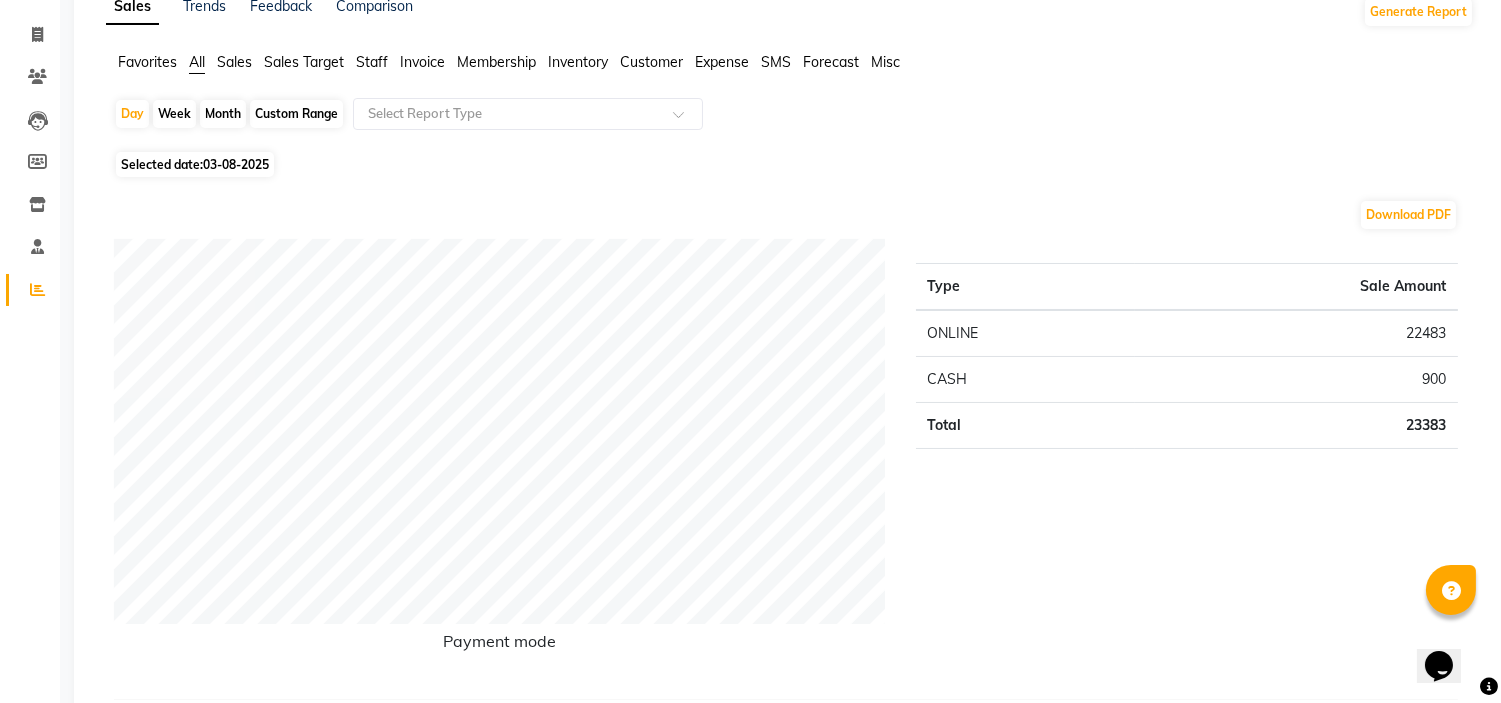 scroll, scrollTop: 0, scrollLeft: 0, axis: both 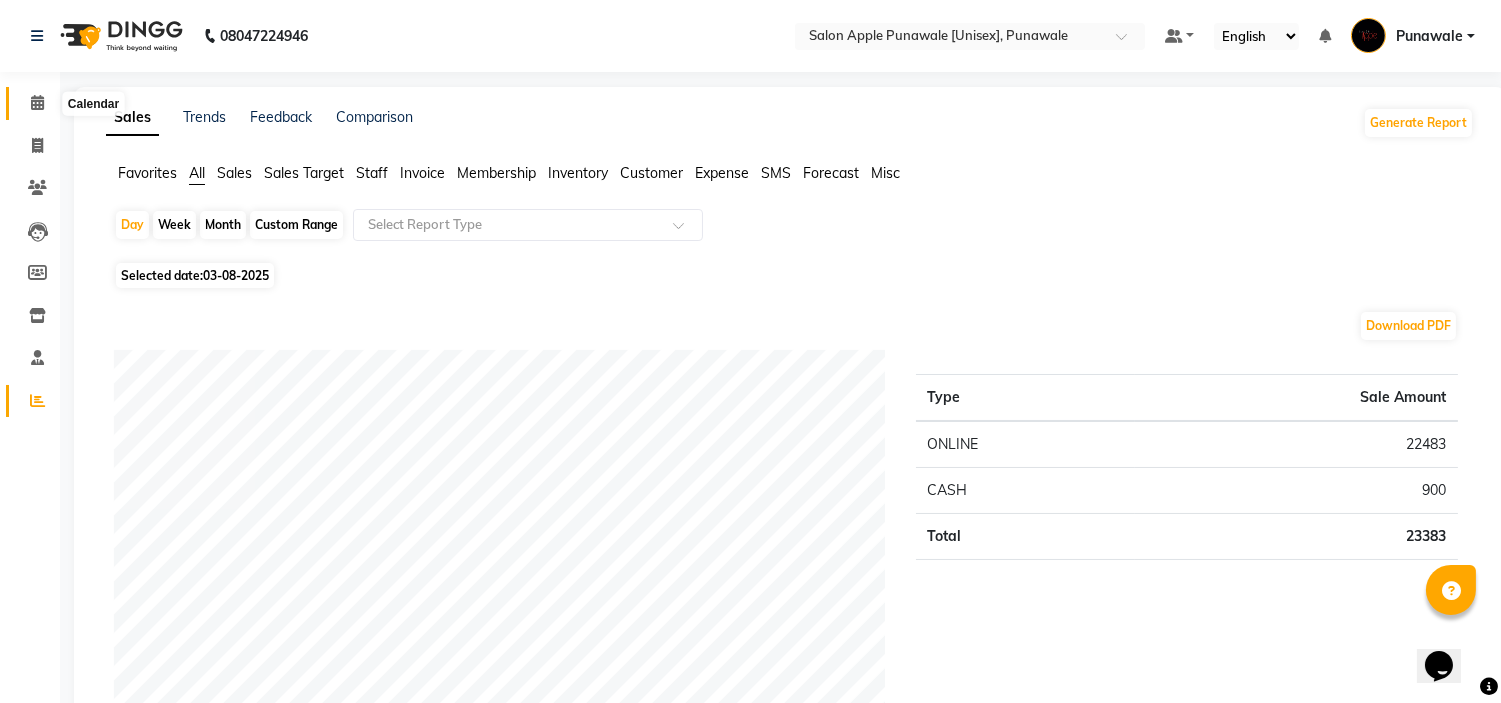 click 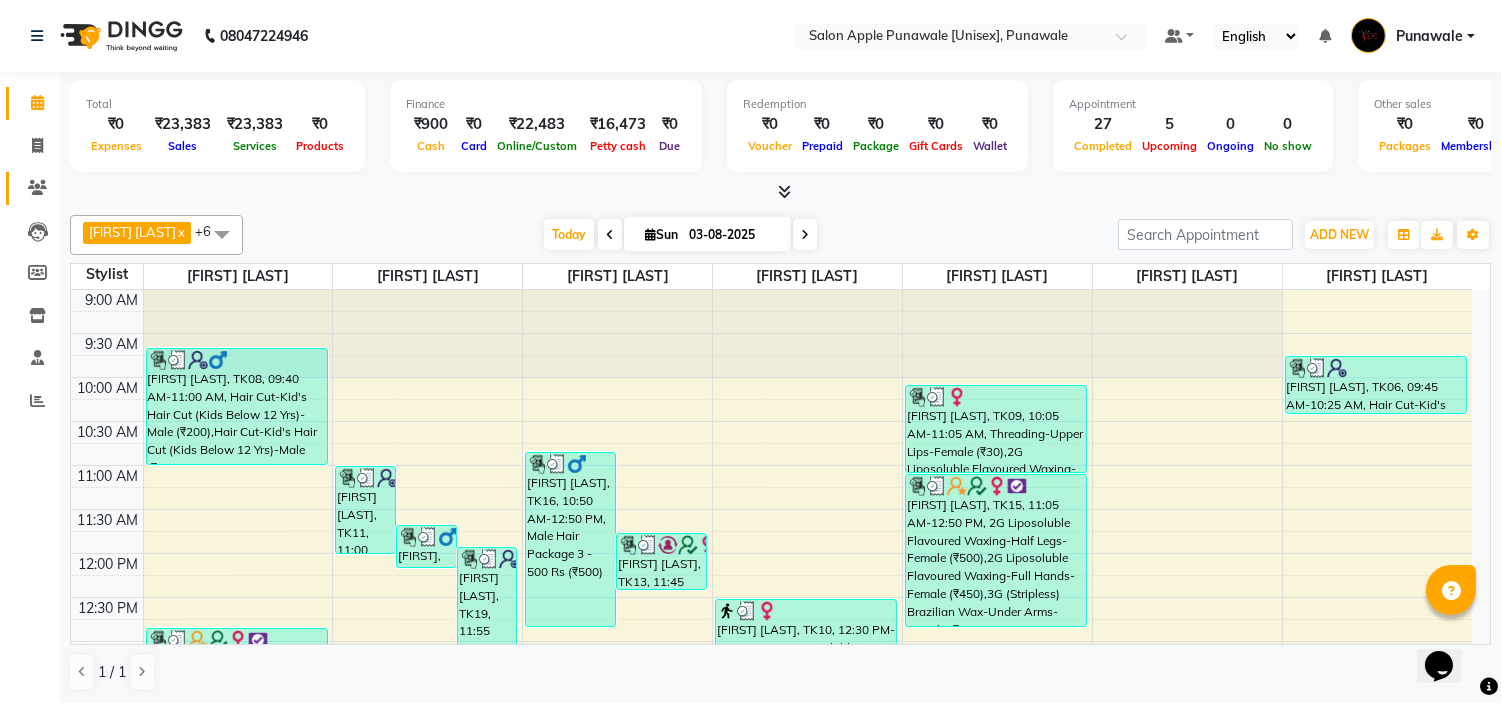 scroll, scrollTop: 1, scrollLeft: 0, axis: vertical 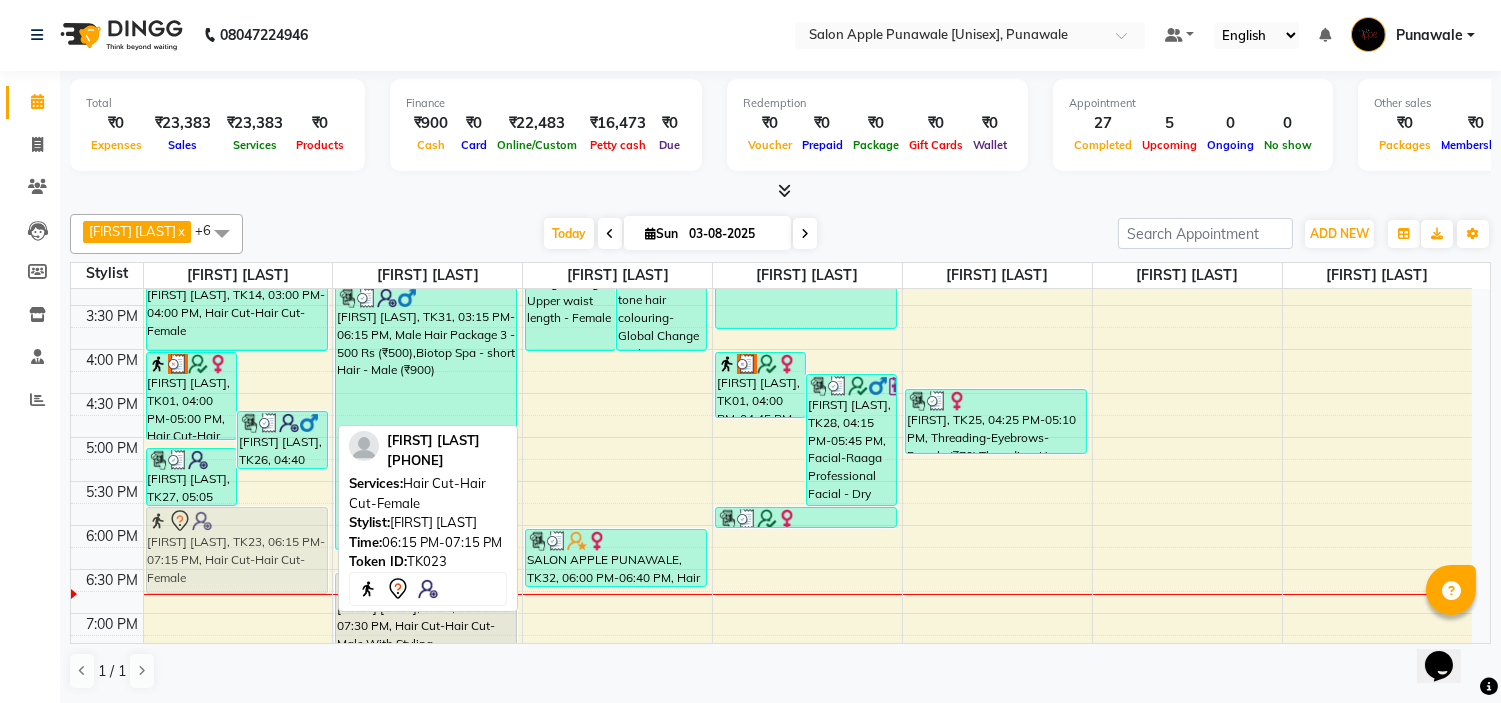 drag, startPoint x: 213, startPoint y: 575, endPoint x: 218, endPoint y: 532, distance: 43.289722 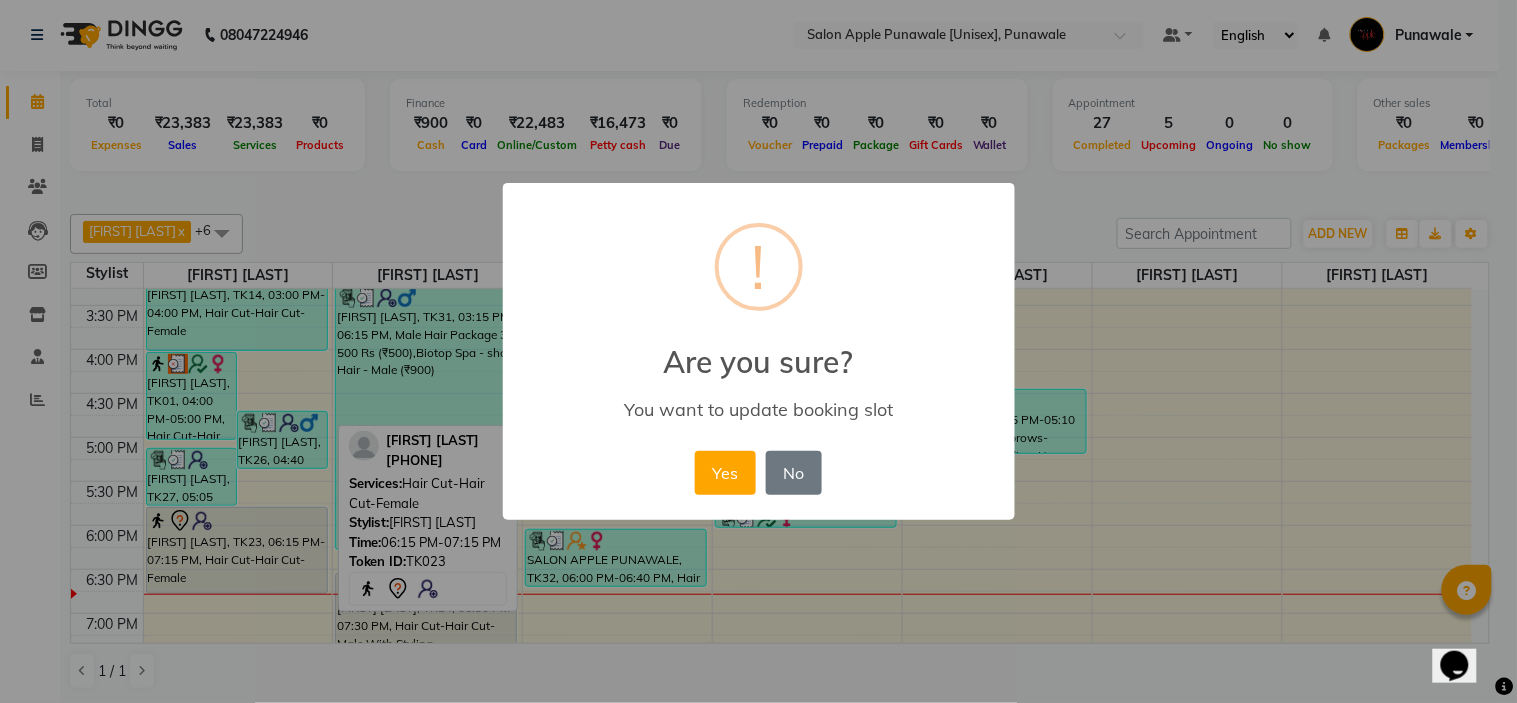 click on "× ! Are you sure? You want to update booking slot Yes No No" at bounding box center (759, 352) 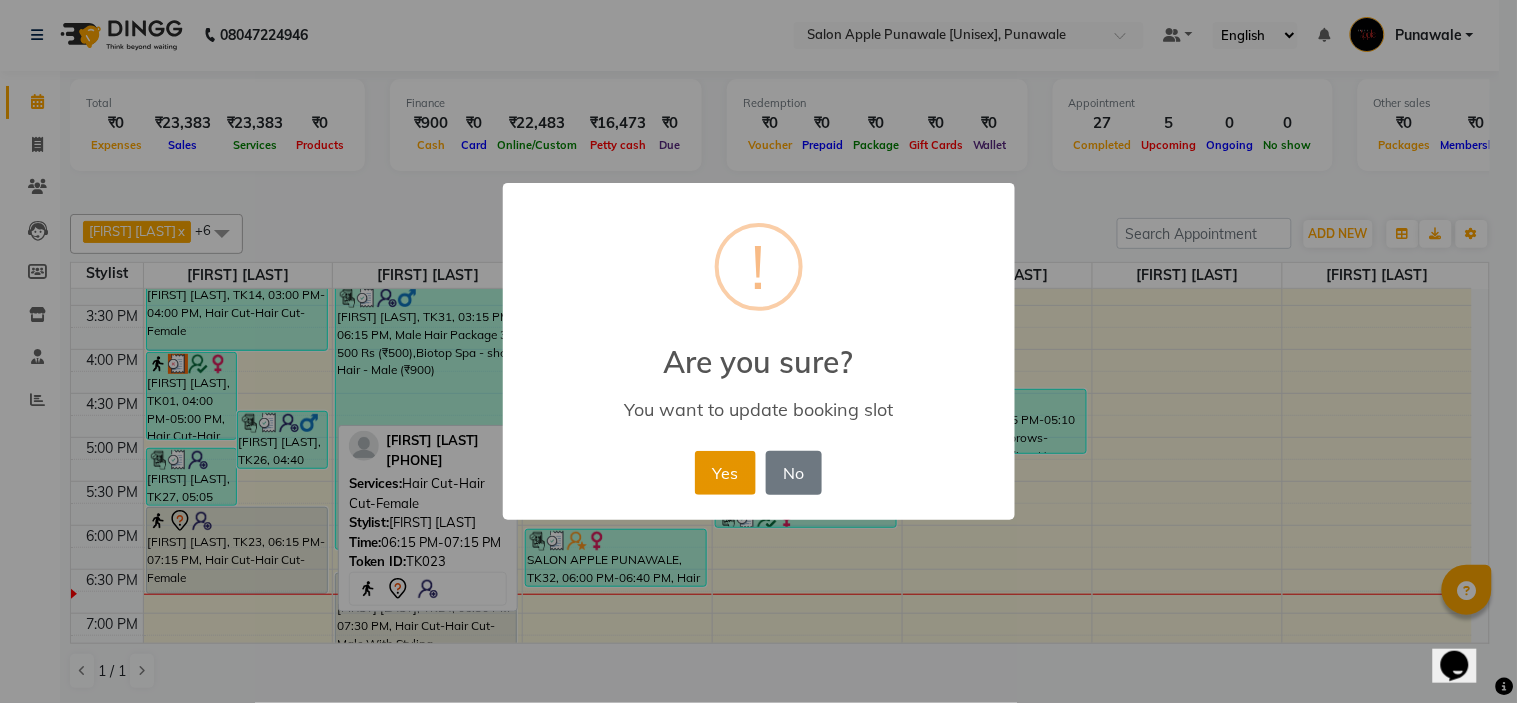 click on "Yes" at bounding box center (725, 473) 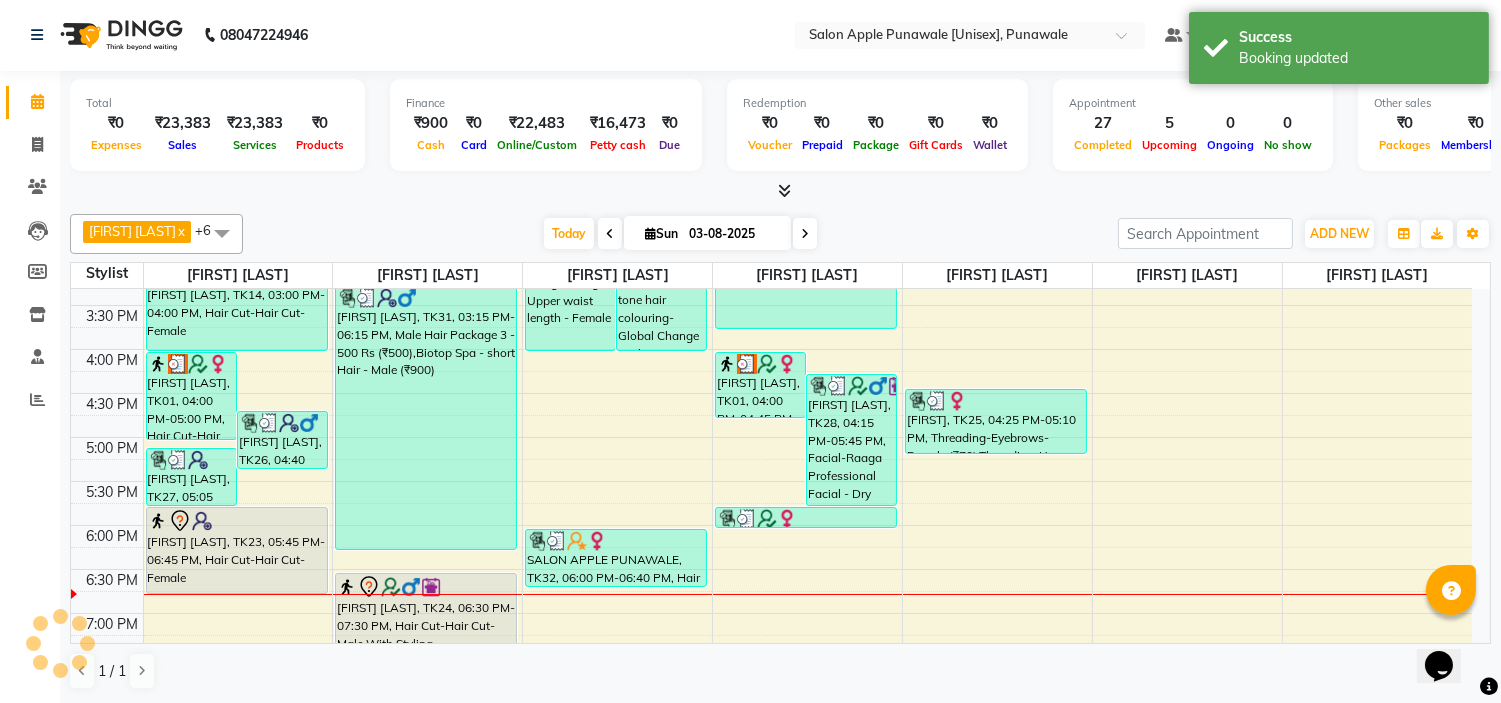 click on "9:00 AM 9:30 AM 10:00 AM 10:30 AM 11:00 AM 11:30 AM 12:00 PM 12:30 PM 1:00 PM 1:30 PM 2:00 PM 2:30 PM 3:00 PM 3:30 PM 4:00 PM 4:30 PM 5:00 PM 5:30 PM 6:00 PM 6:30 PM 7:00 PM 7:30 PM 8:00 PM 8:30 PM 9:00 PM 9:30 PM 10:00 PM 10:30 PM [FIRST] [LAST], TK01, 04:00 PM-05:00 PM, Hair Cut-Hair Cut-Male With Styling [FIRST] [LAST], TK26, 04:40 PM-05:20 PM, Hair Cut-Hair Cut-Male (₹200) [FIRST] [LAST], TK27, 05:05 PM-05:45 PM, Hair Cut-Kid's Hair Cut (Kids Below 12 Yrs)-Male (₹200) [FIRST] [LAST], TK08, 09:40 AM-11:00 AM, Hair Cut-Kid's Hair Cut (Kids Below 12 Yrs)-Male (₹200),Hair Cut-Kid's Hair Cut (Kids Below 12 Yrs)-Male (₹200) [FIRST] [LAST], TK15, 12:50 PM-02:50 PM, Male Hair Package 3 - 500 Rs (₹500) [FIRST] [LAST], TK14, 03:00 PM-04:00 PM, Hair Cut-Hair Cut-Female [FIRST] [LAST], TK23, 05:45 PM-06:45 PM, Hair Cut-Hair Cut-Female [FIRST] [LAST], TK11, 11:00 AM-12:00 PM, Hair Styling-Tong Setting (Shoulder Length)-Female (₹550)" at bounding box center (771, 349) 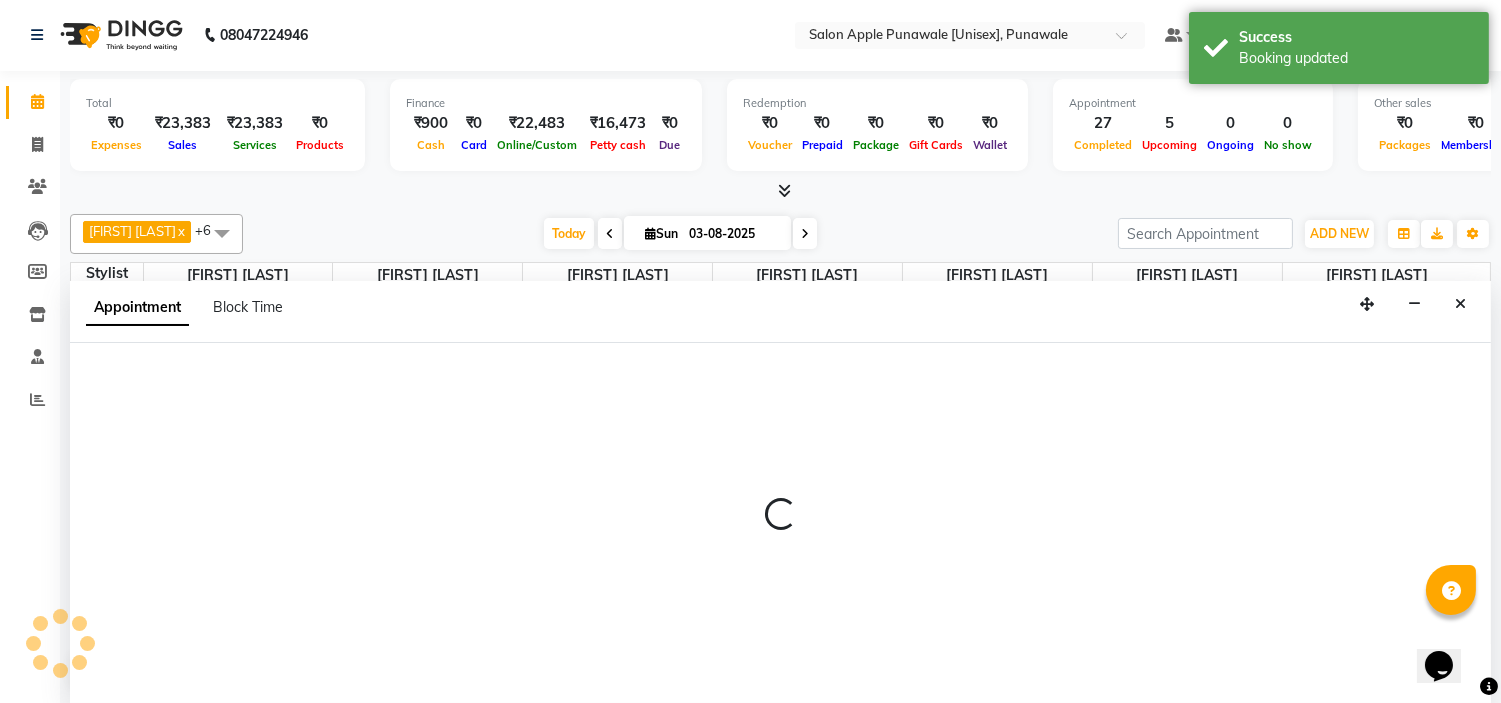 select on "54408" 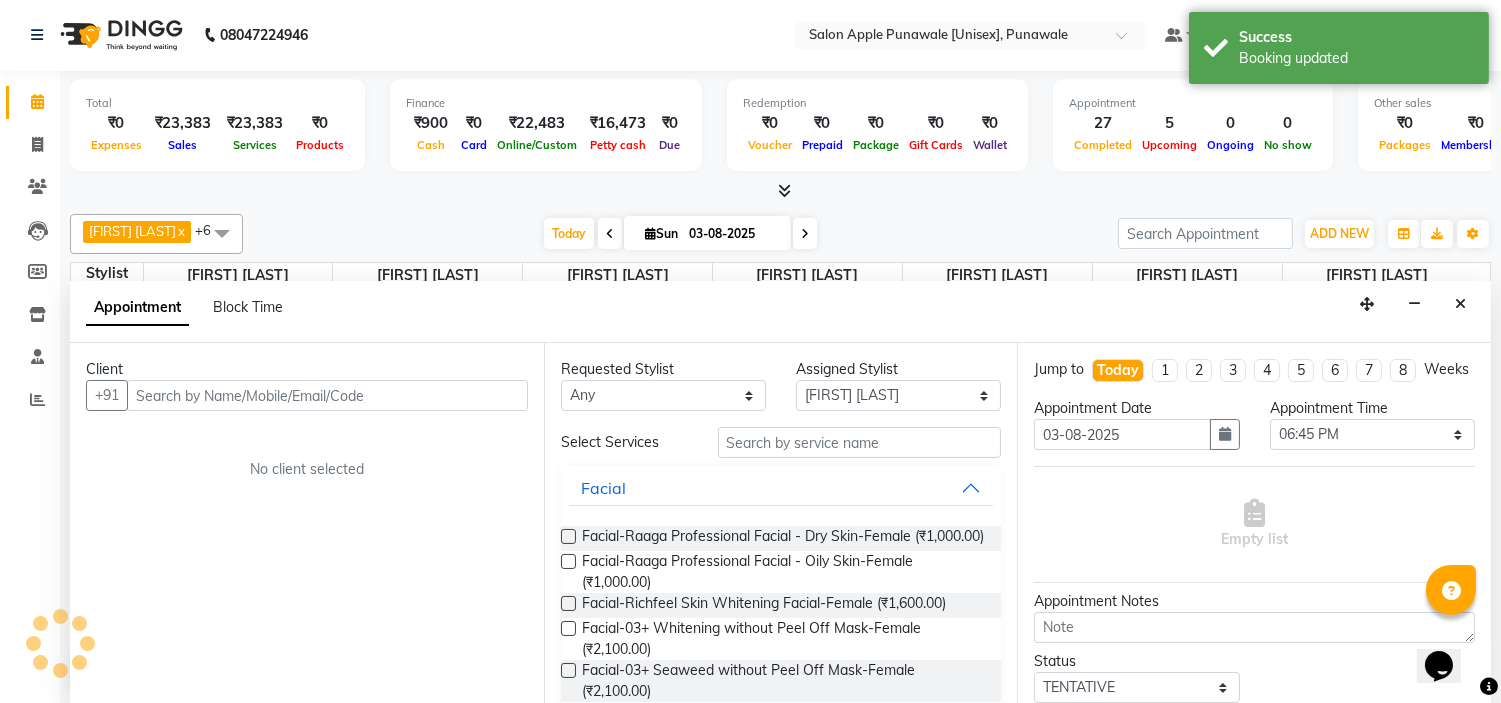 click at bounding box center [327, 395] 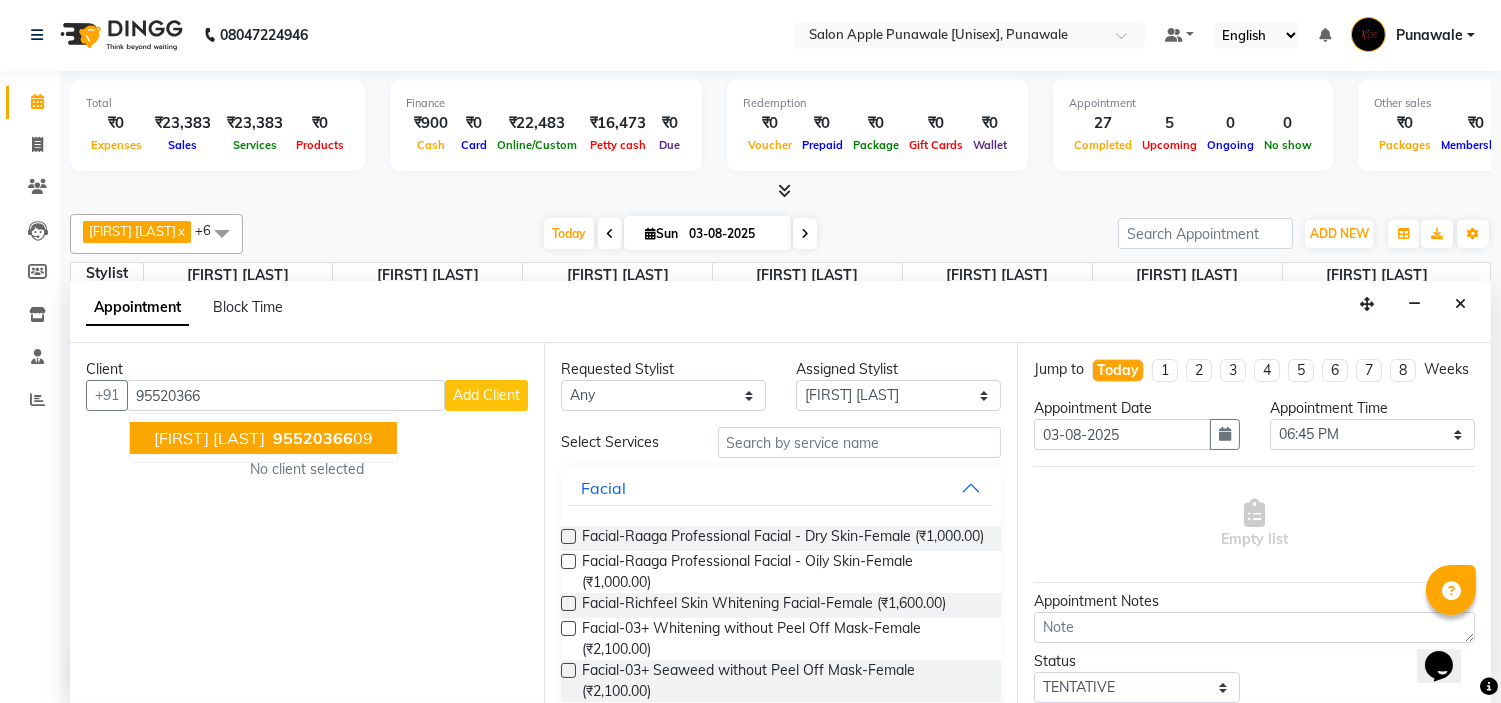 click on "95520366" at bounding box center (313, 438) 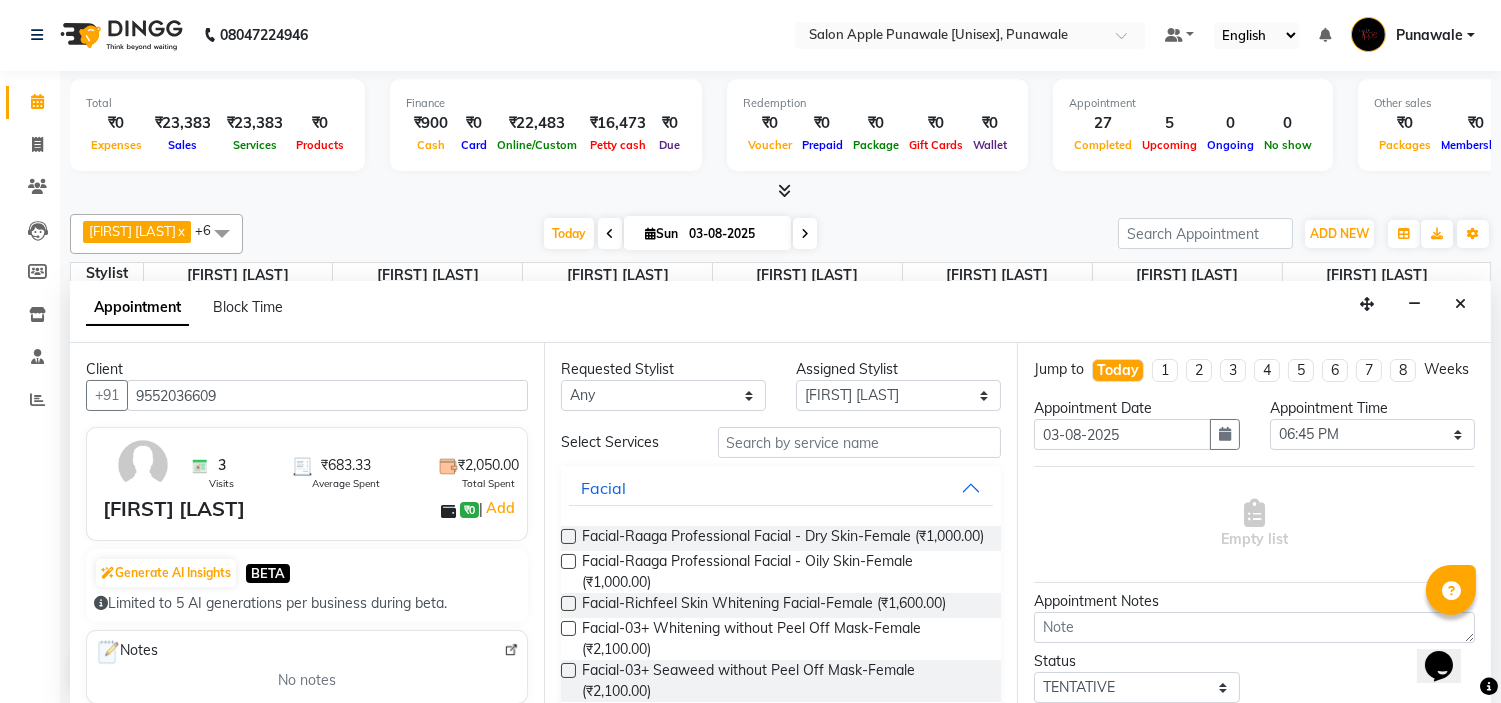 type on "9552036609" 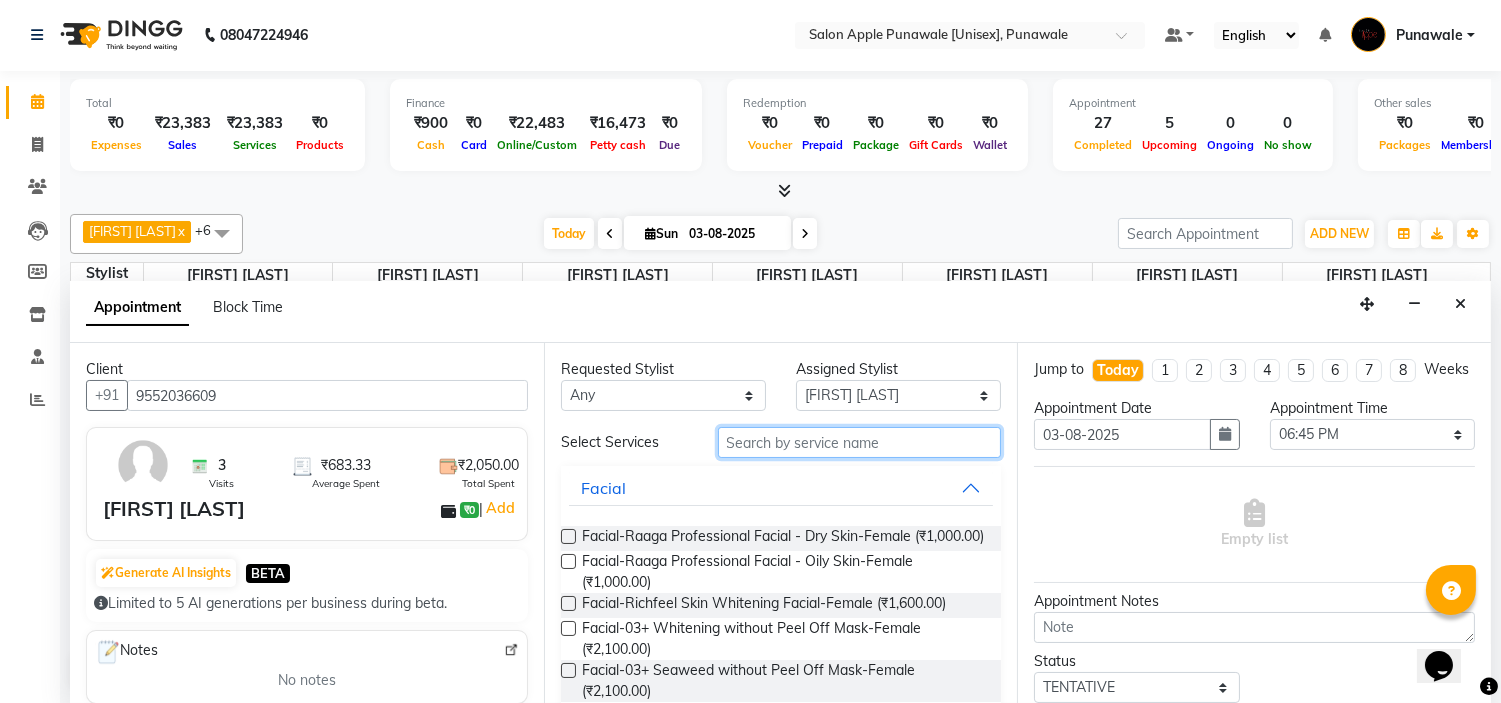 click at bounding box center [860, 442] 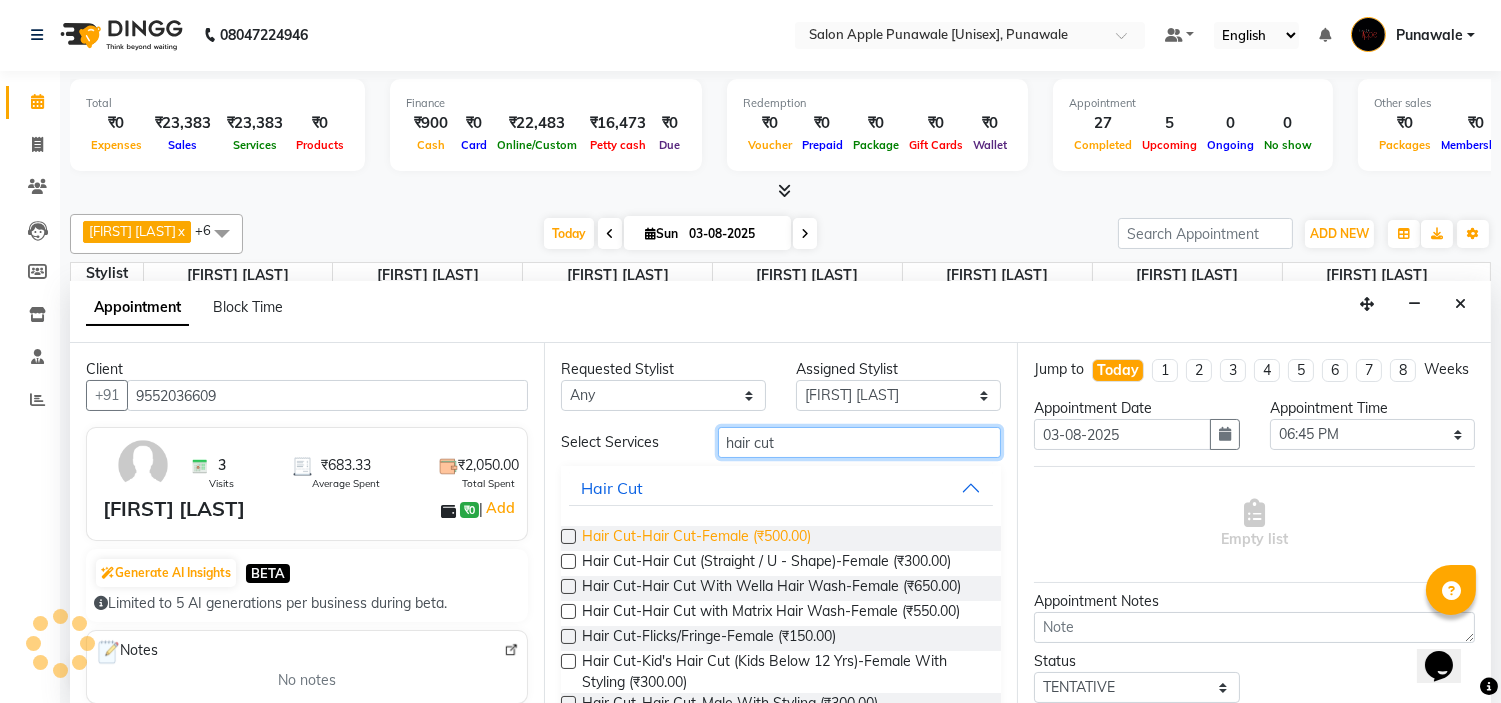 type on "hair cut" 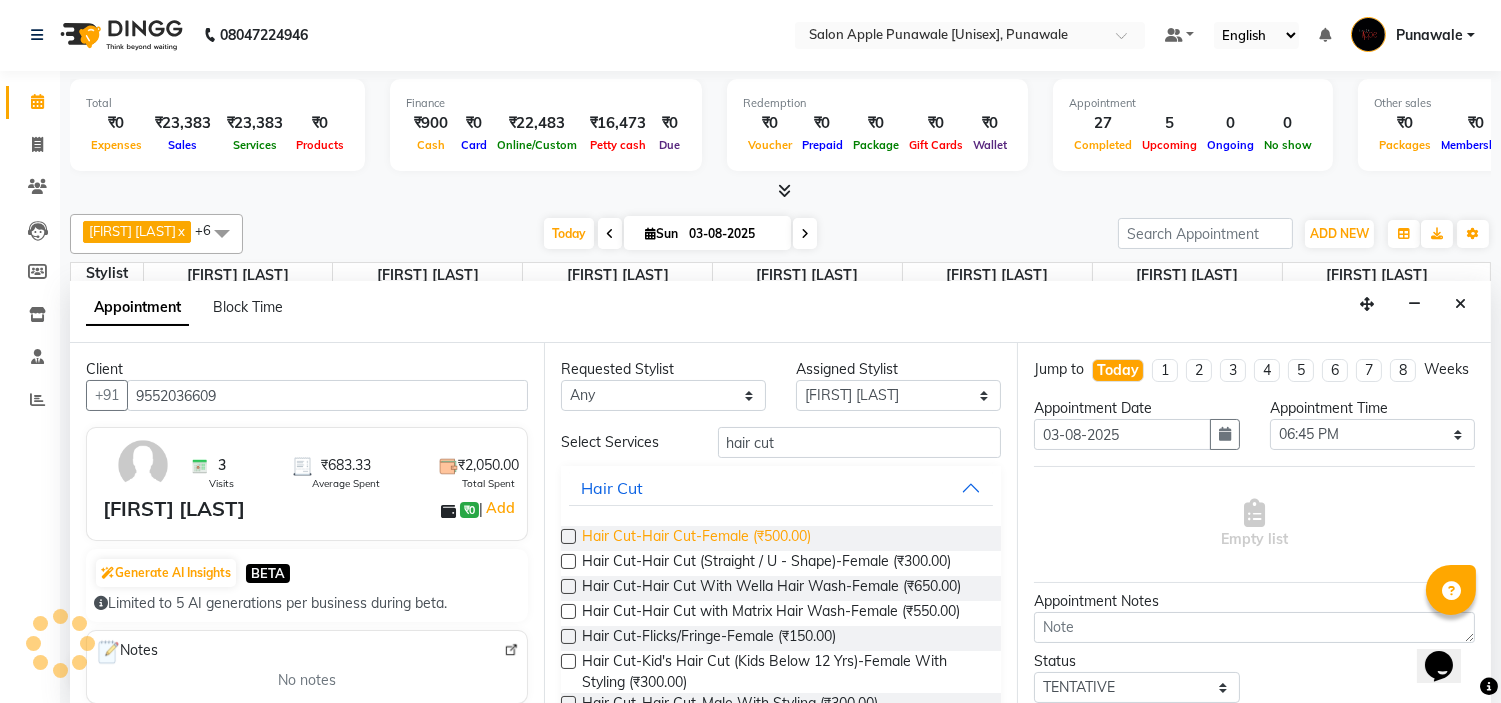 click on "Hair Cut-Hair Cut-Female (₹500.00)" at bounding box center (696, 538) 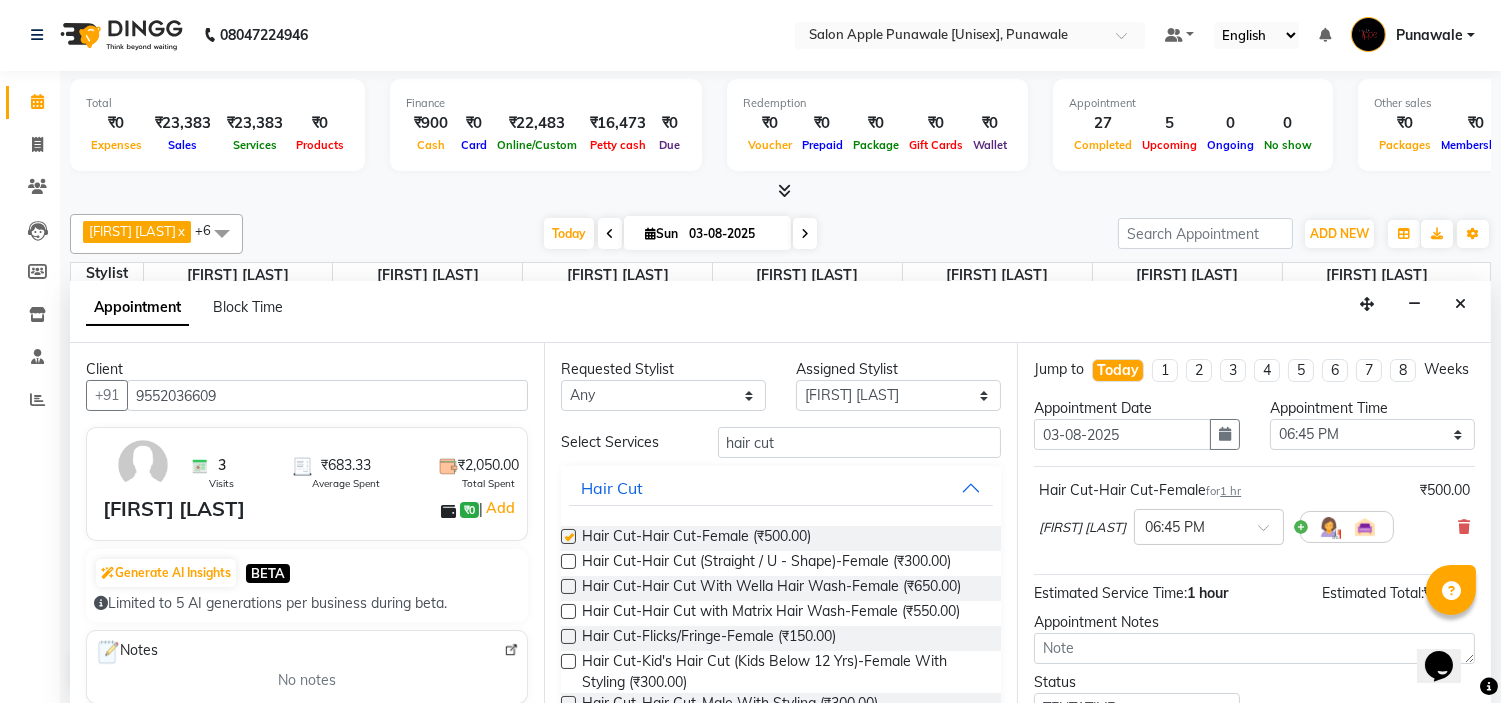 checkbox on "false" 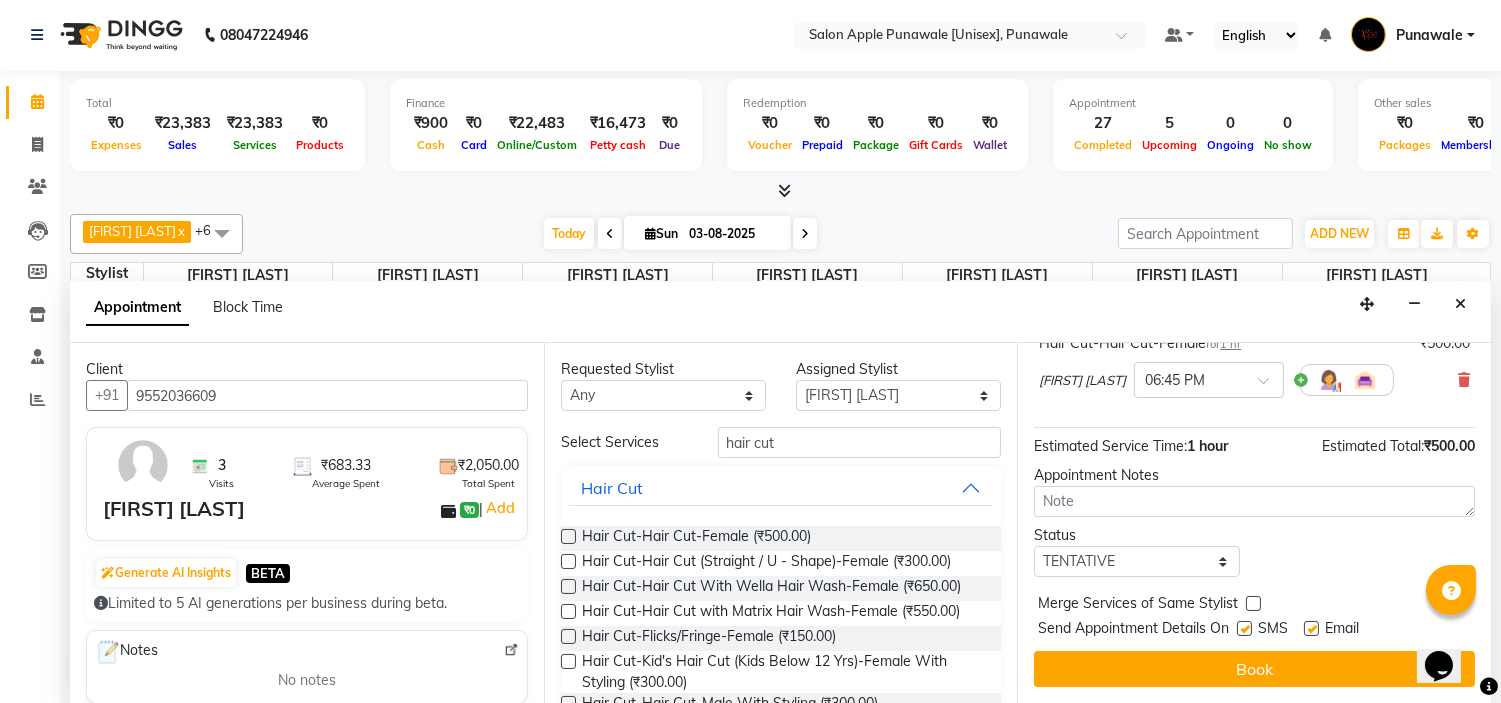 scroll, scrollTop: 165, scrollLeft: 0, axis: vertical 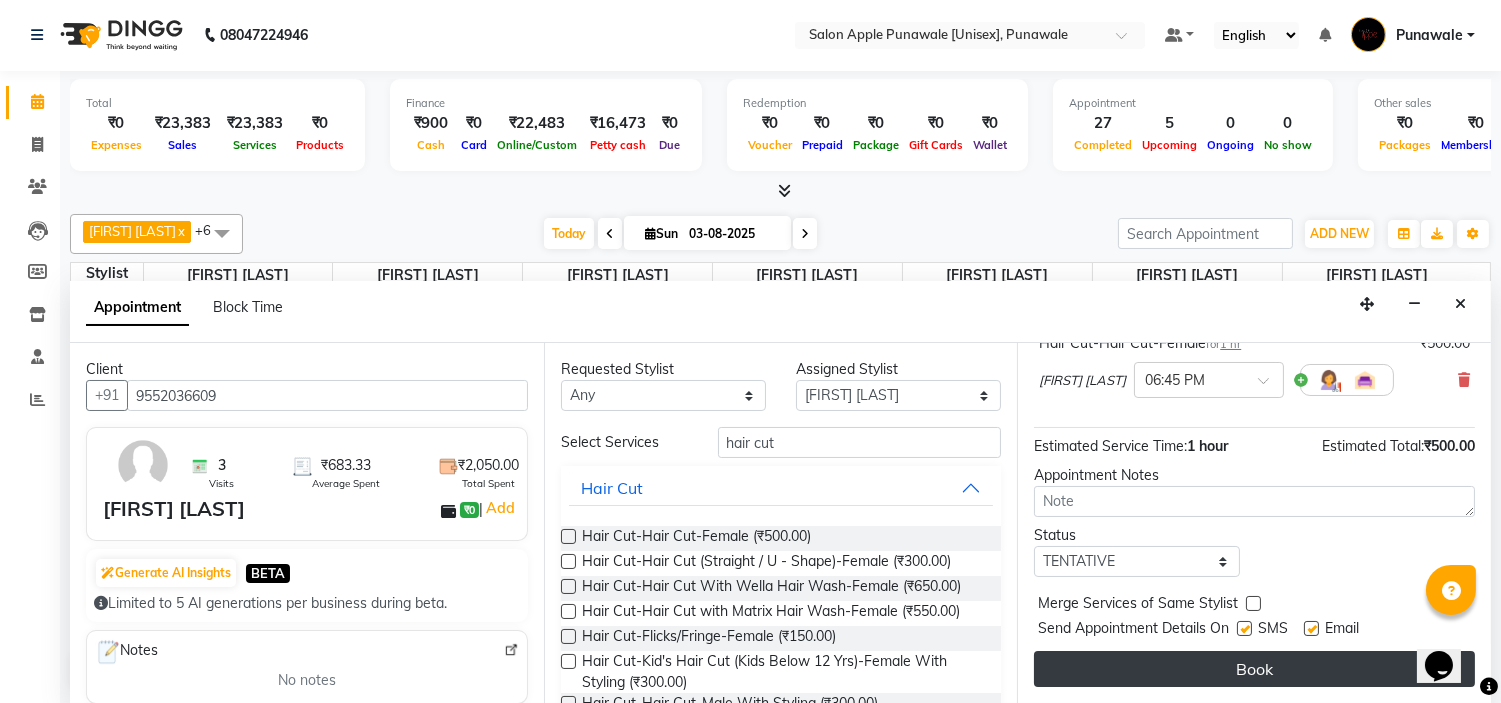 click on "Book" at bounding box center (1254, 669) 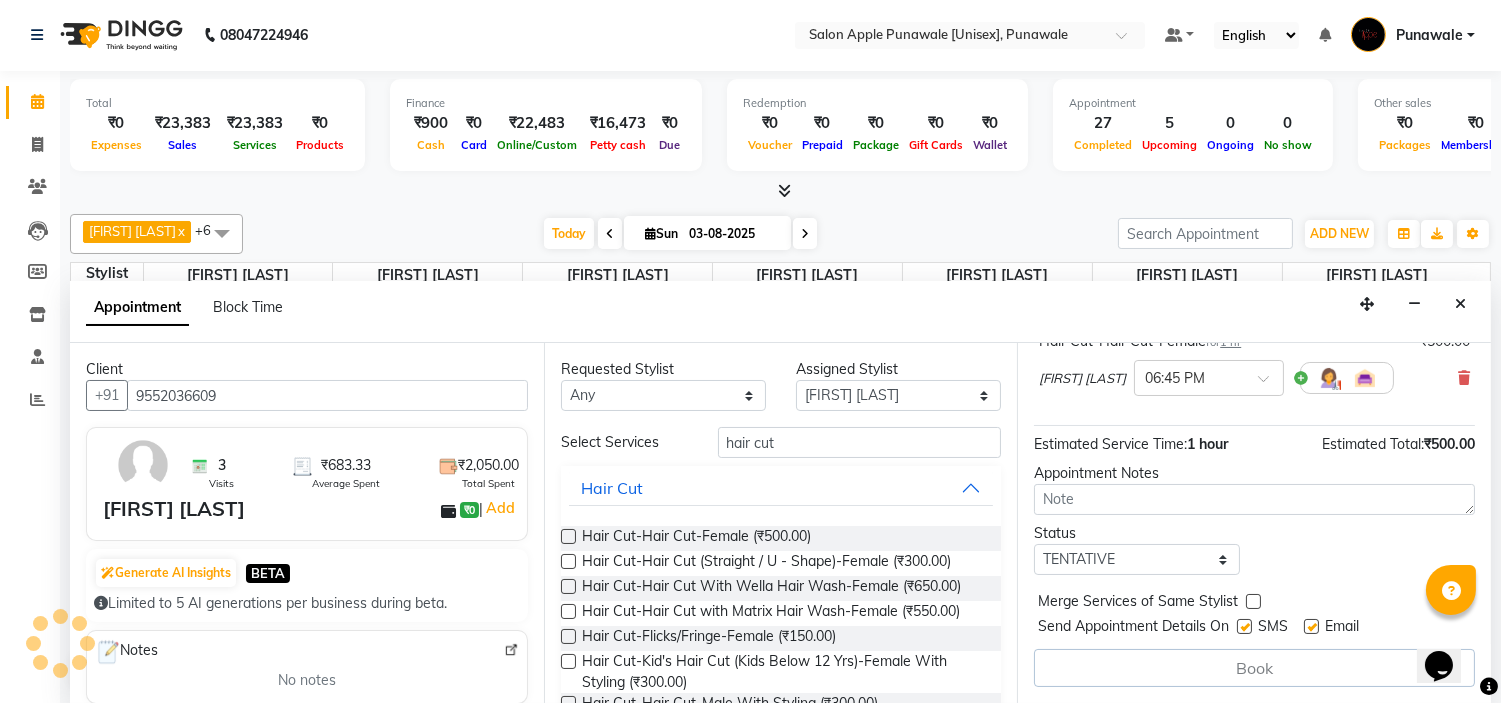 scroll, scrollTop: 0, scrollLeft: 0, axis: both 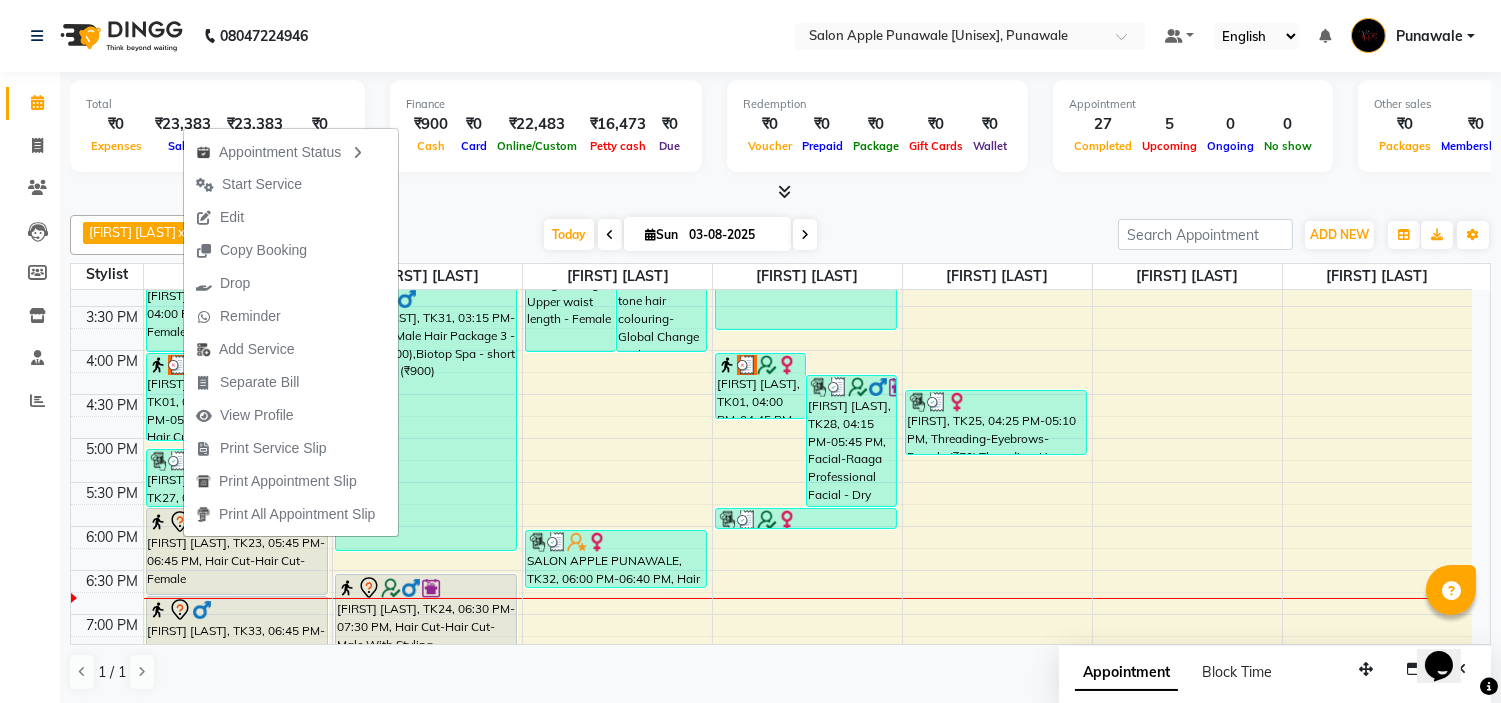 click on "08047224946 Select Location × Salon Apple Punawale [Unisex], Punawale Default Panel My Panel English ENGLISH Español العربية मराठी हिंदी ગુજરાતી தமிழ் 中文 Notifications nothing to show Punawale Manage Profile Change Password Sign out  Version:3.15.11" 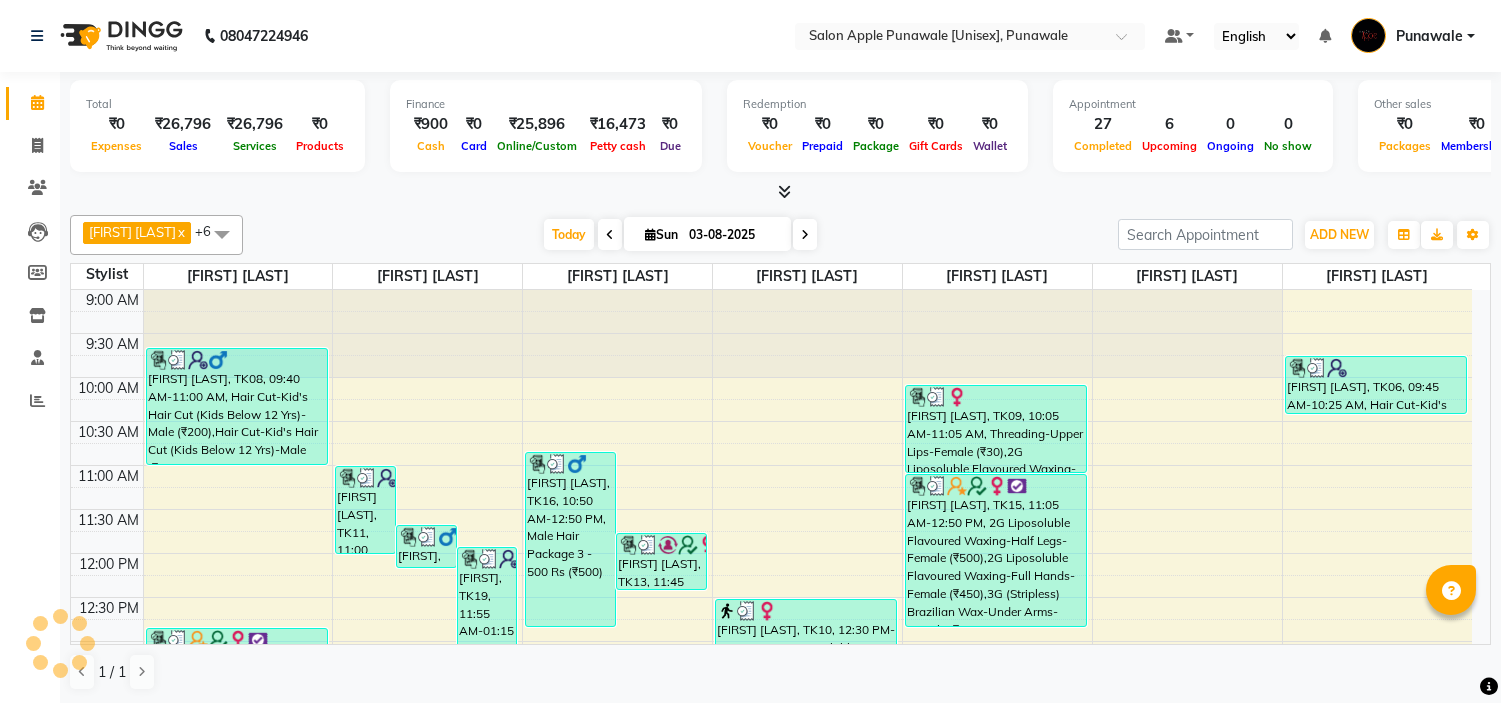 scroll, scrollTop: 0, scrollLeft: 0, axis: both 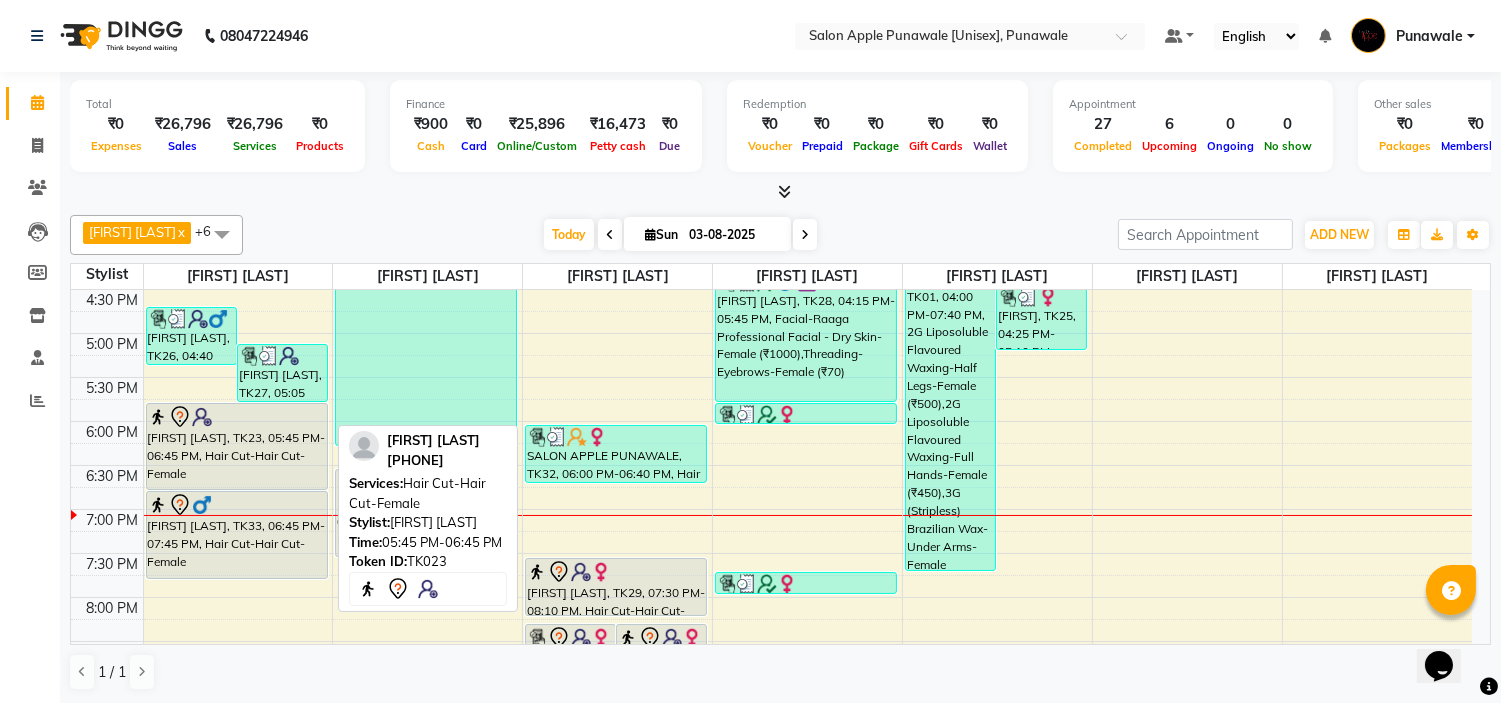 click on "[FIRST] [LAST], TK23, 05:45 PM-06:45 PM, Hair Cut-Hair Cut-Female" at bounding box center (237, 446) 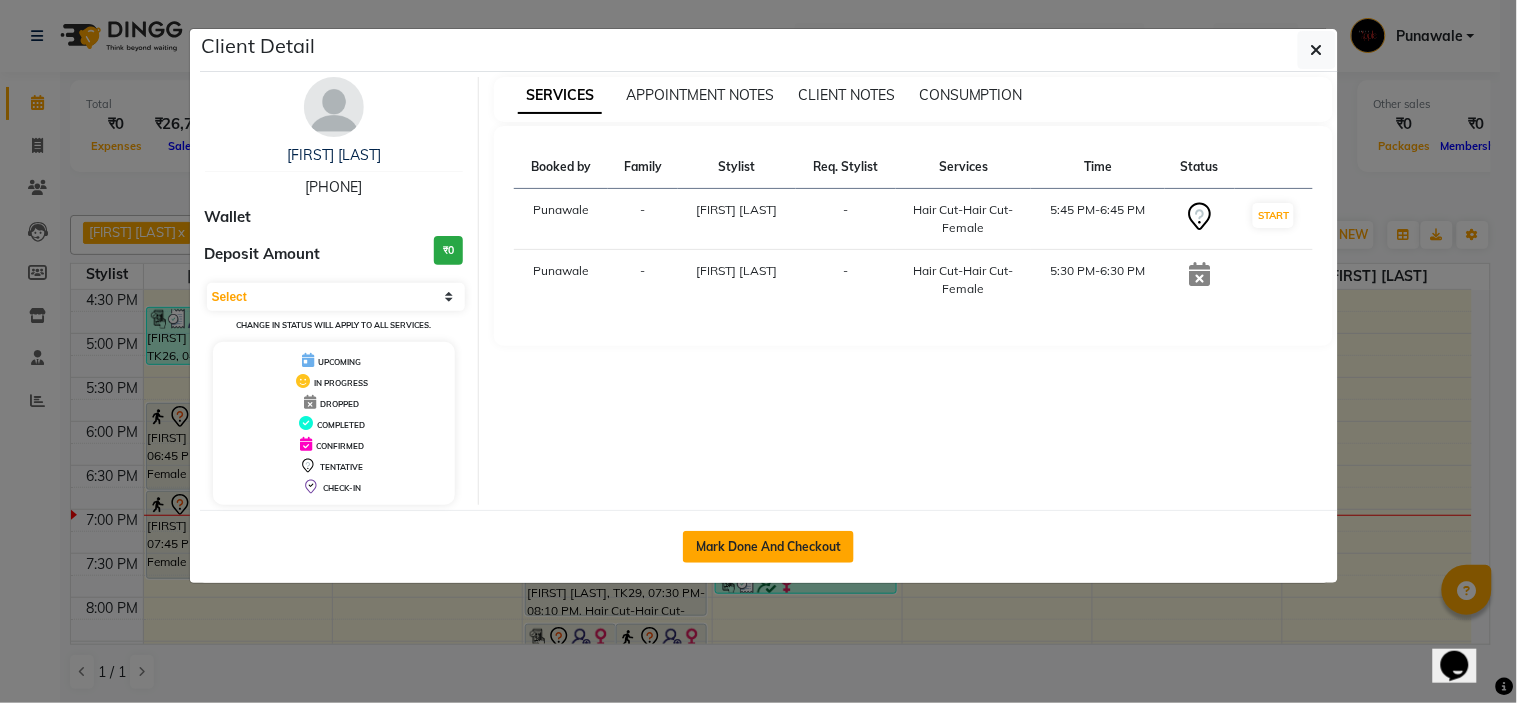 click on "Mark Done And Checkout" 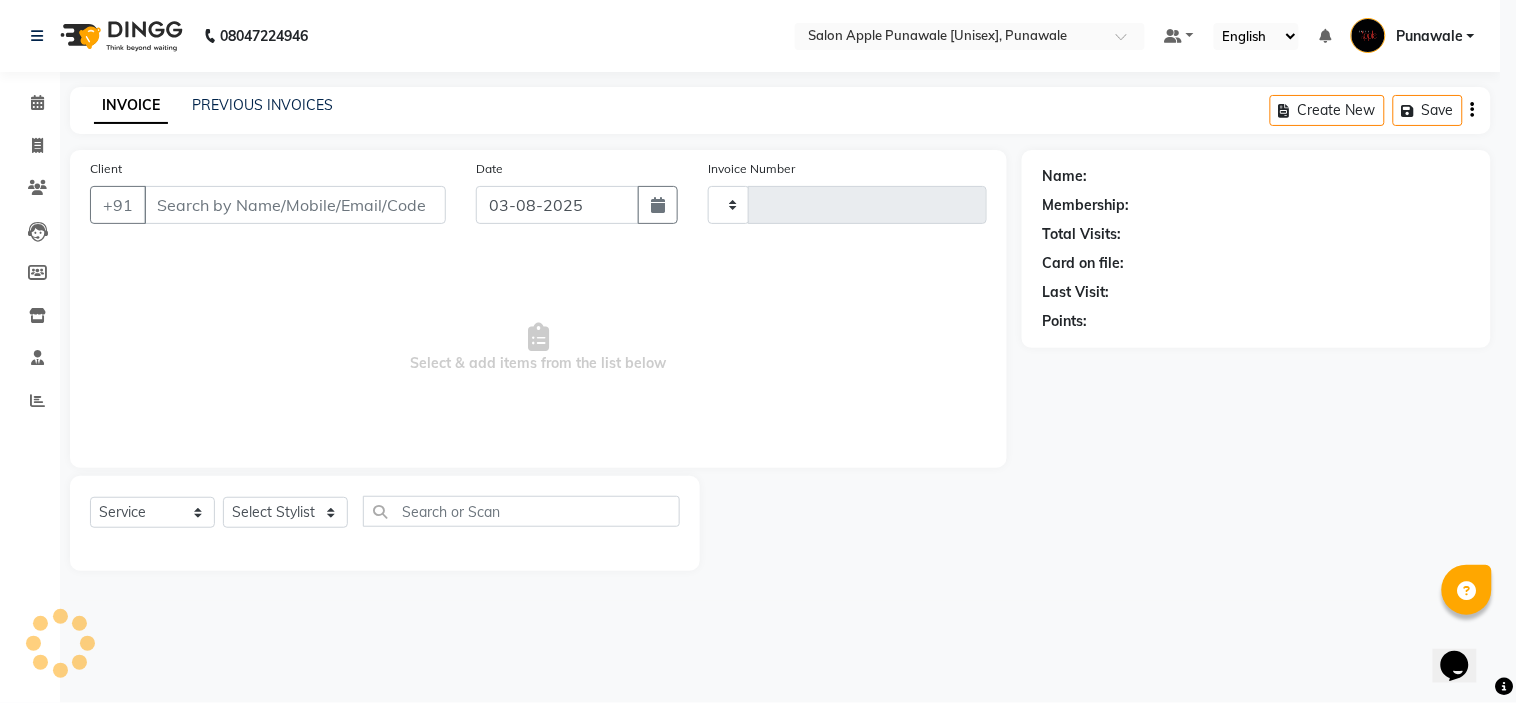 type on "1525" 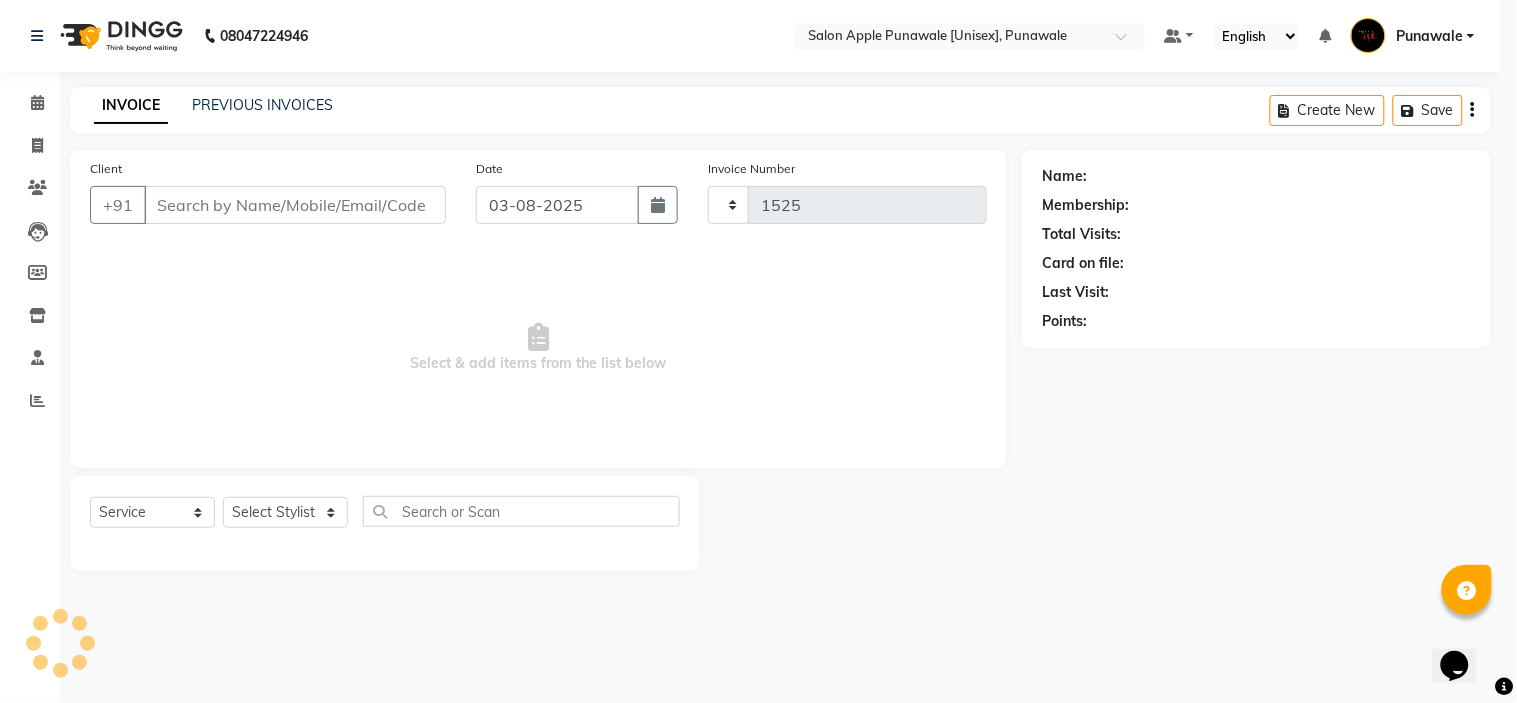 select on "5421" 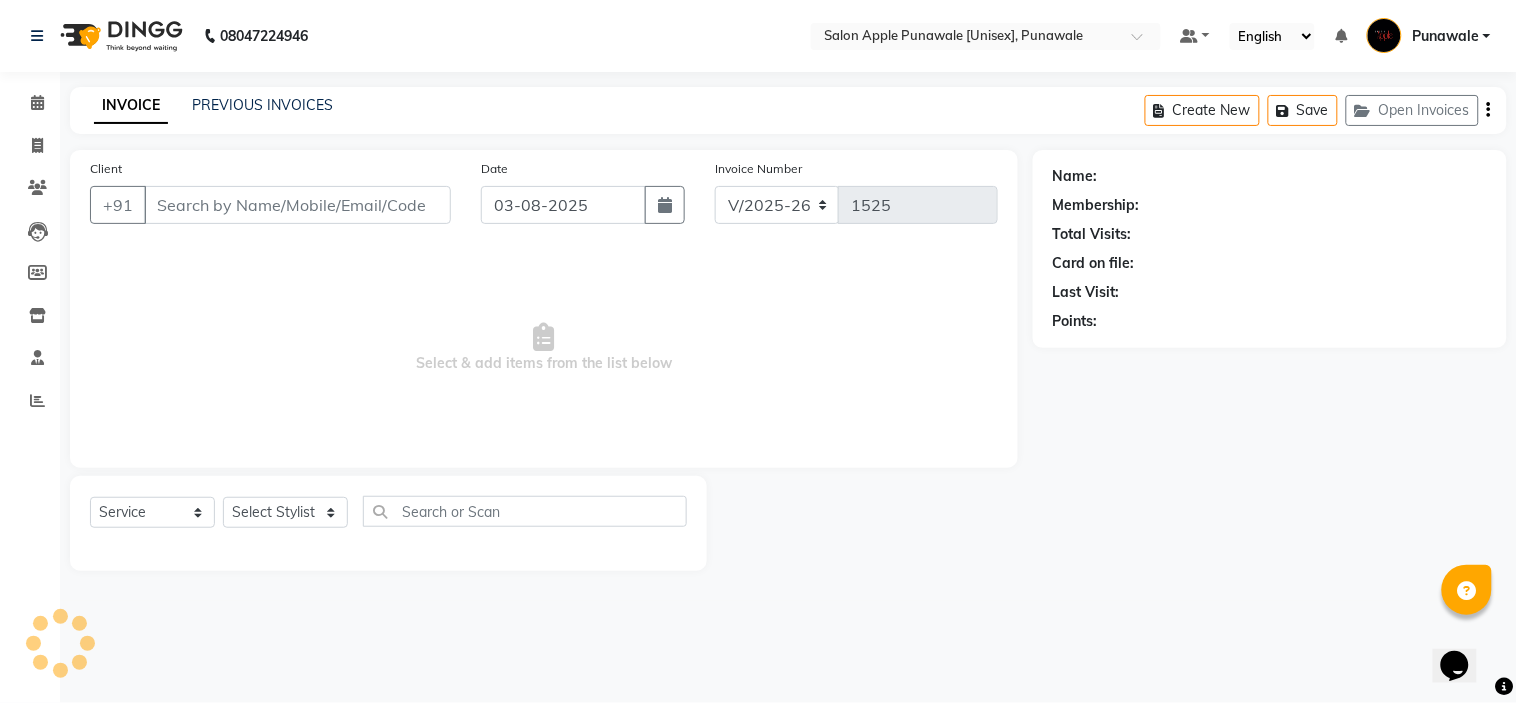 type on "[PHONE]" 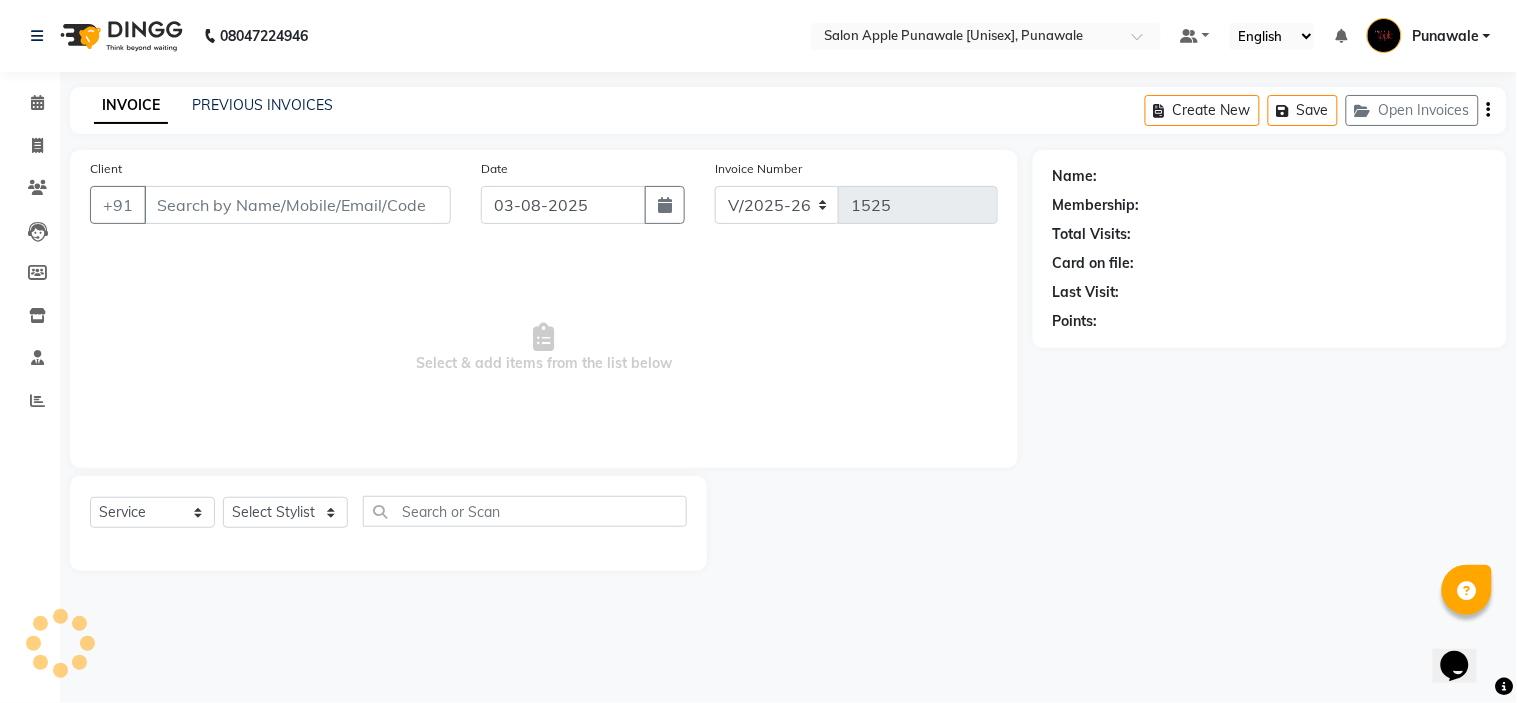 select on "54408" 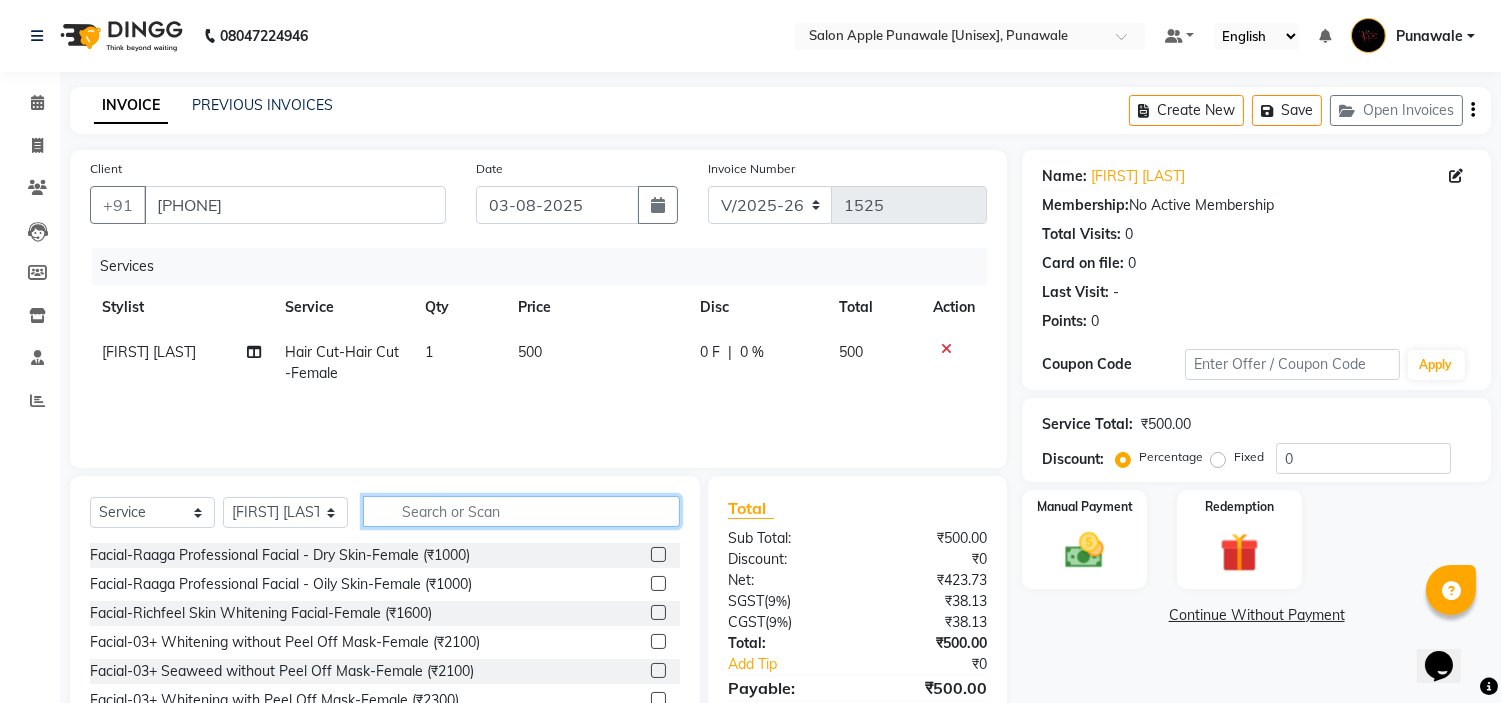 click 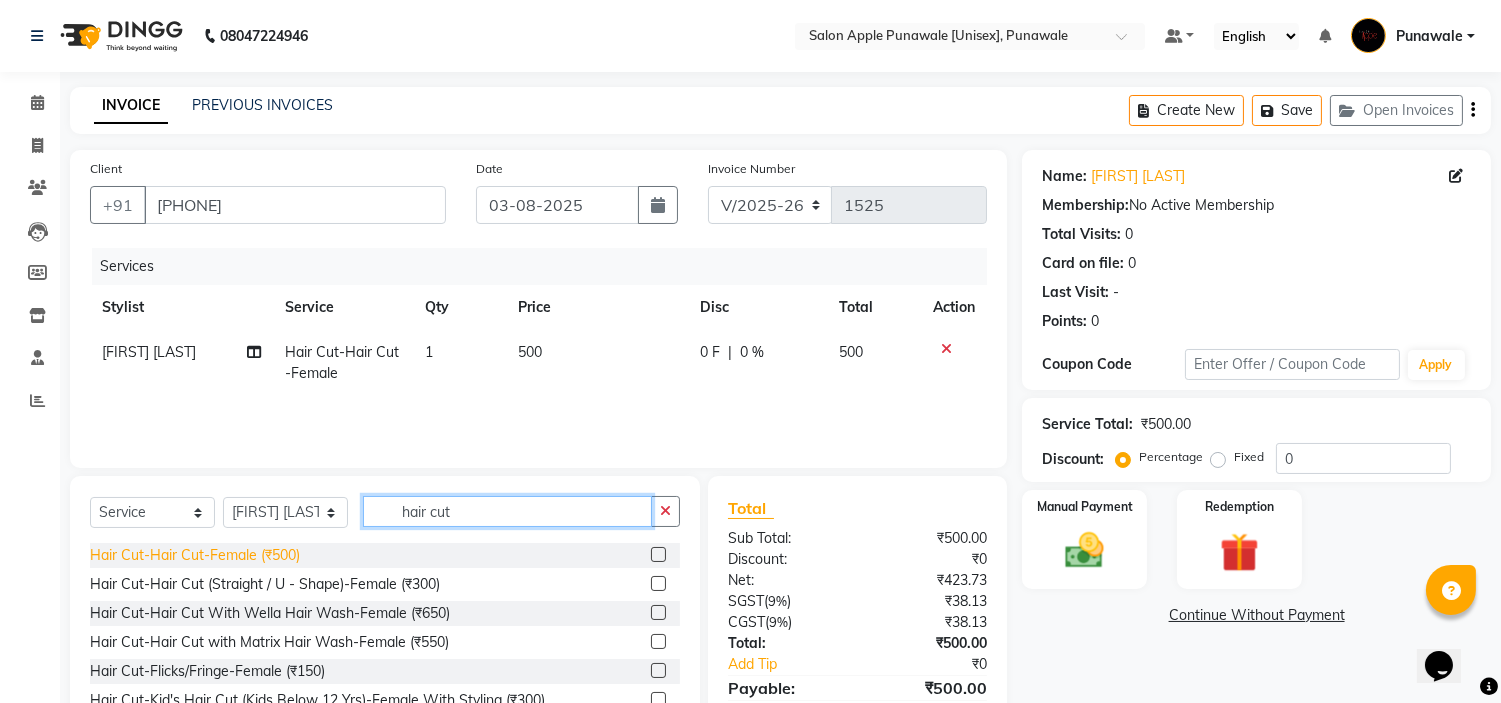 type on "hair cut" 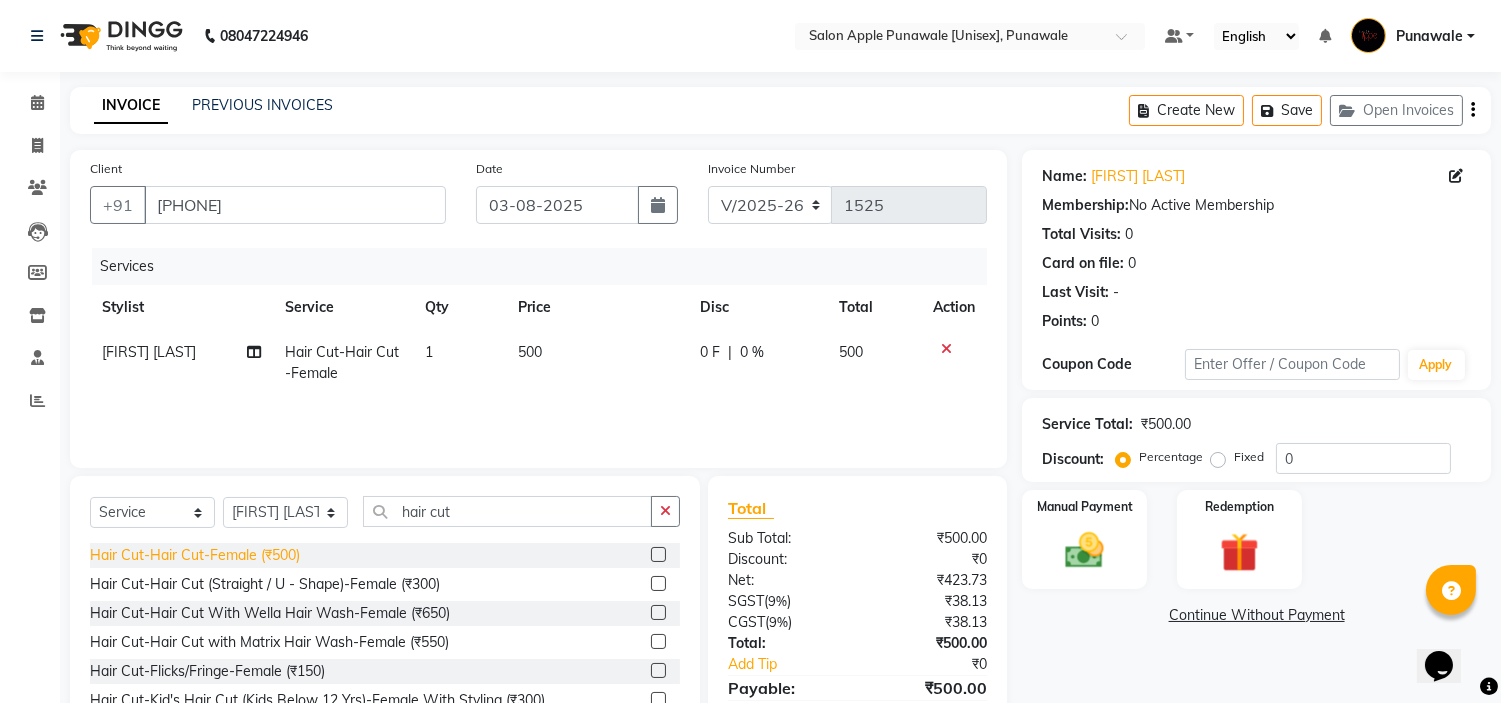 click on "Hair Cut-Hair Cut-Female (₹500)" 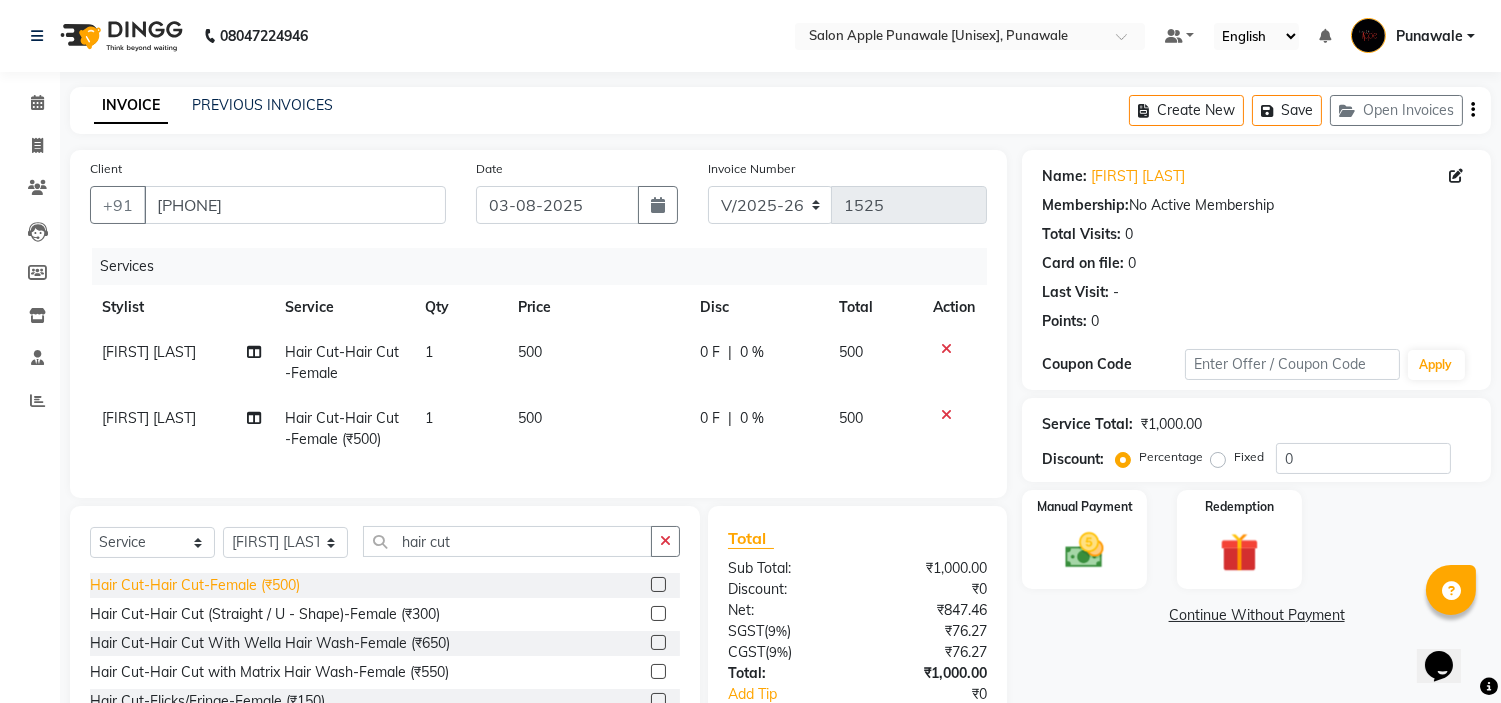 click on "Hair Cut-Hair Cut-Female (₹500)" 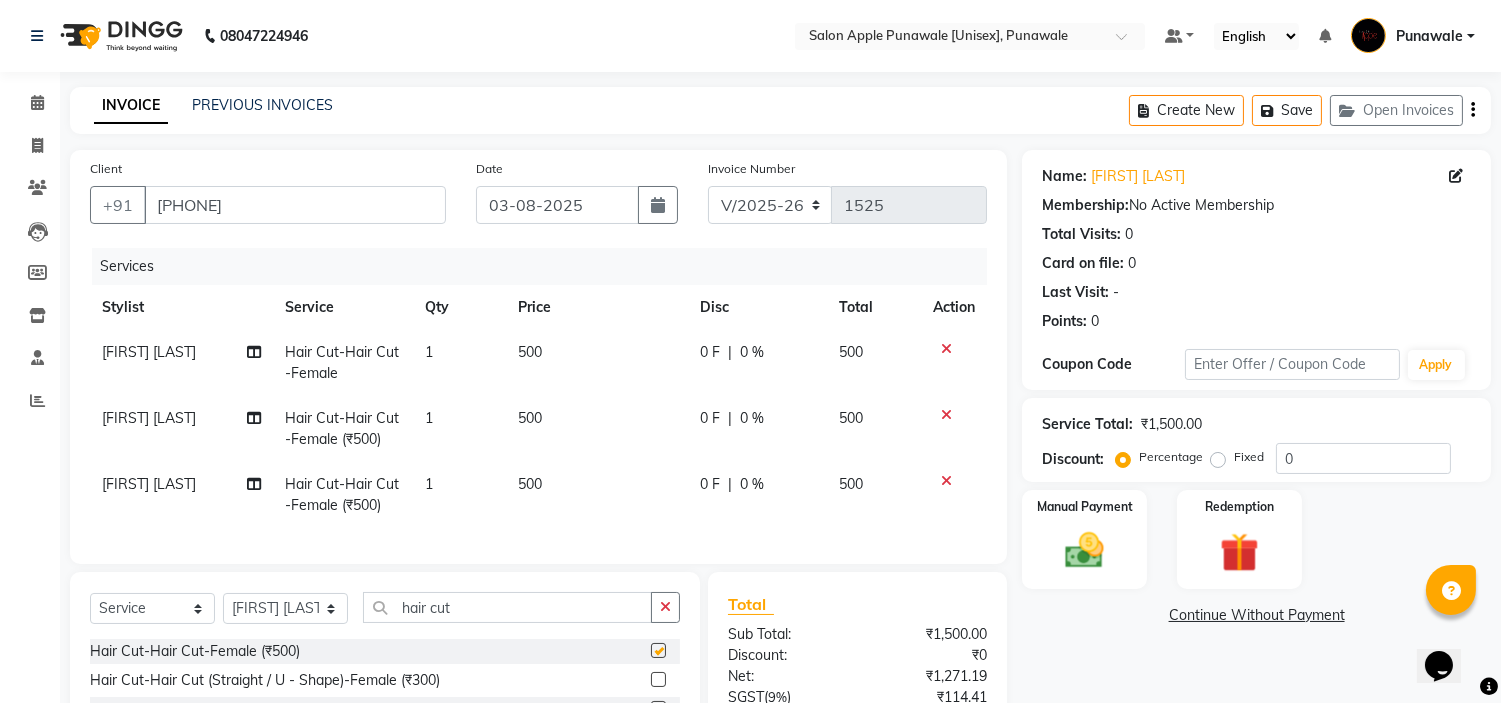 checkbox on "false" 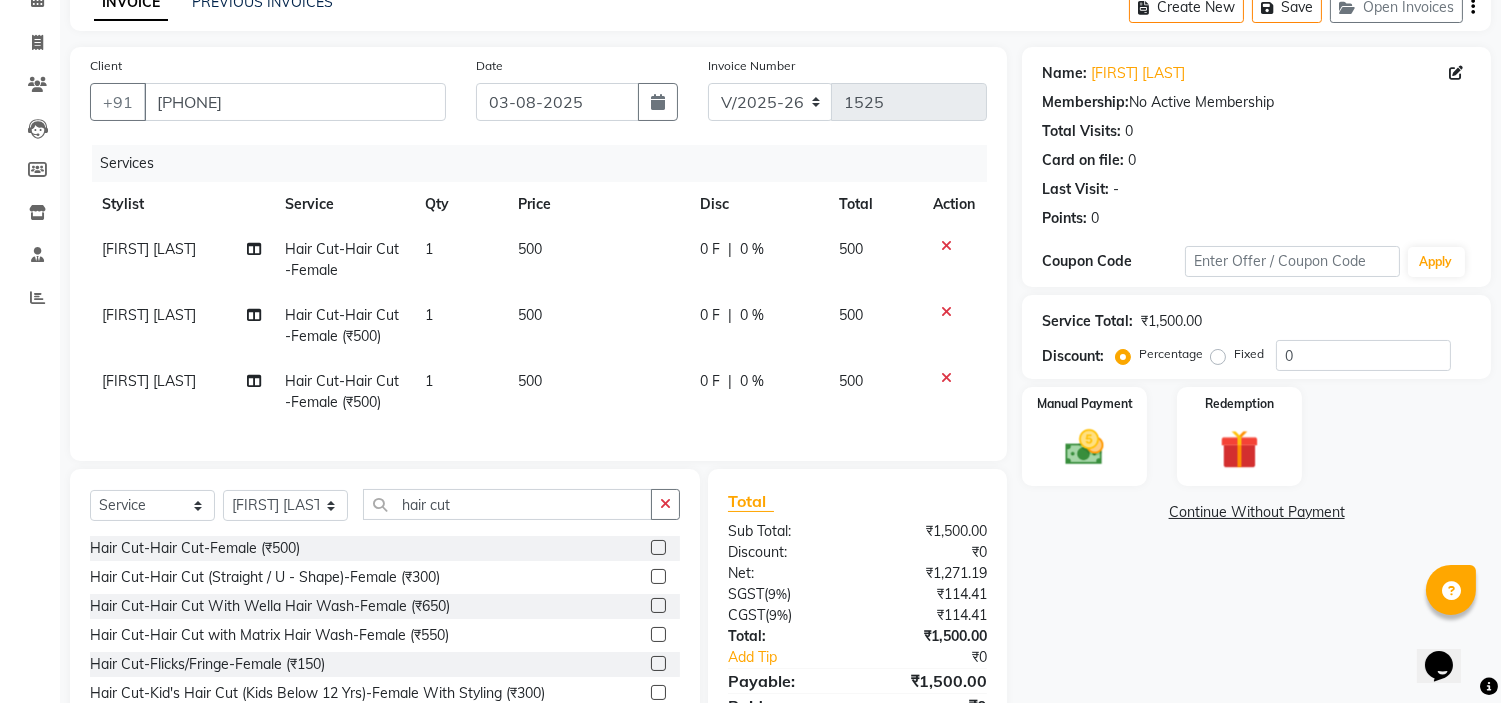 scroll, scrollTop: 0, scrollLeft: 0, axis: both 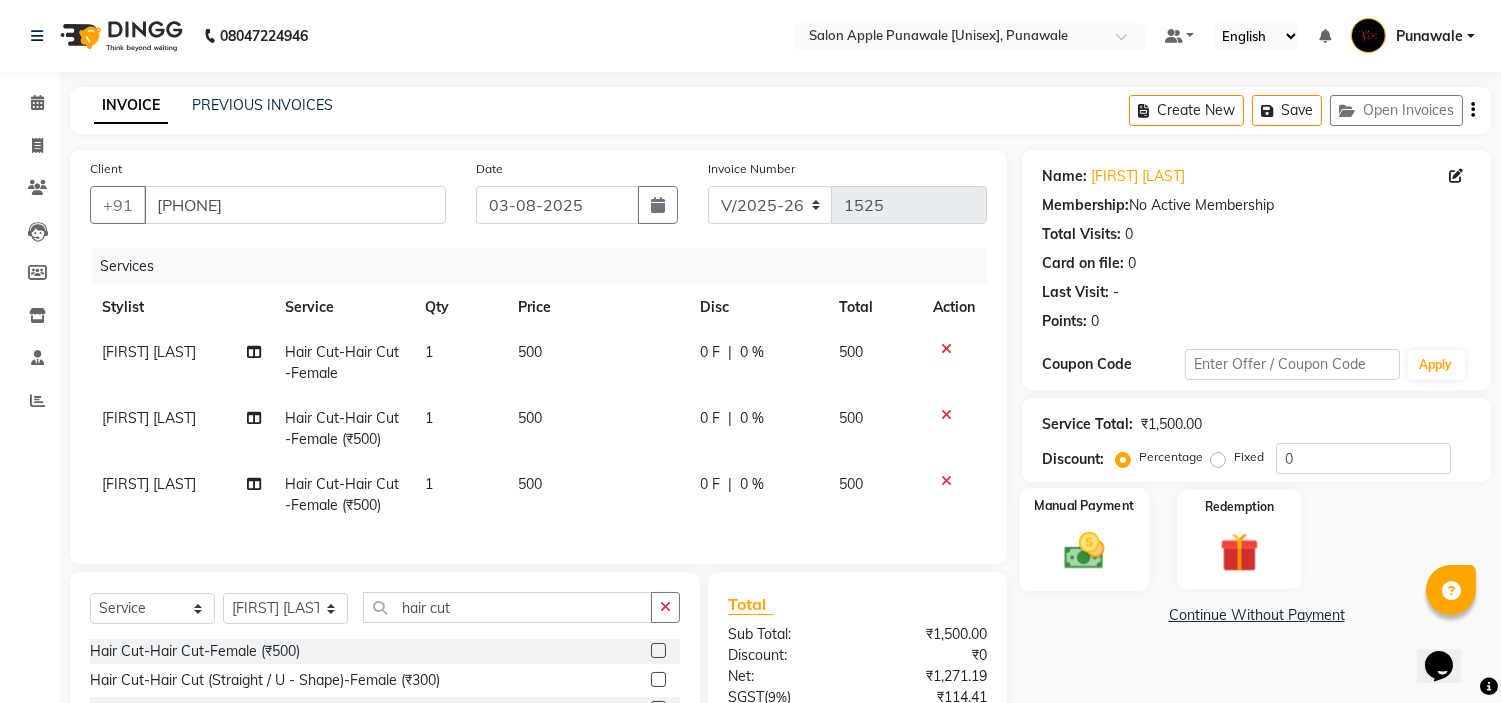 click on "Manual Payment" 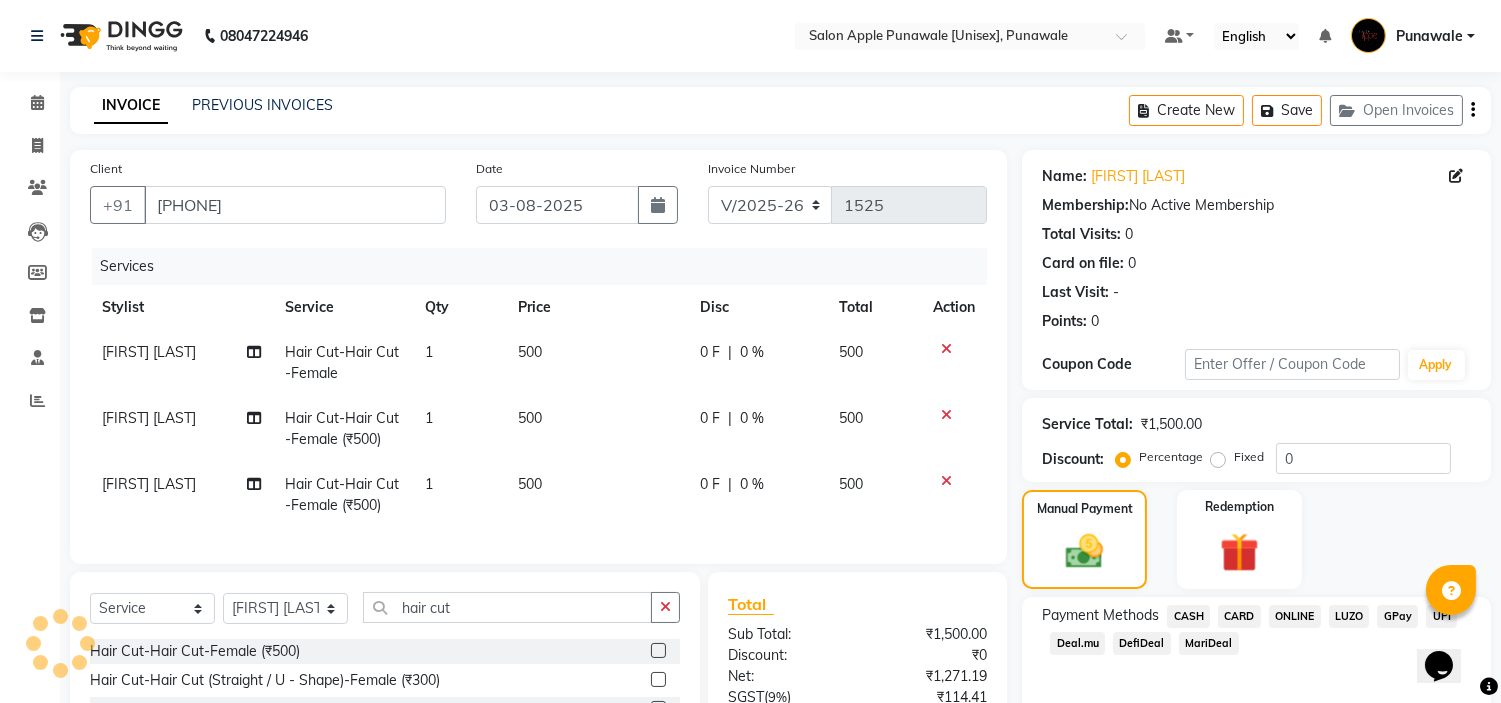 click on "ONLINE" 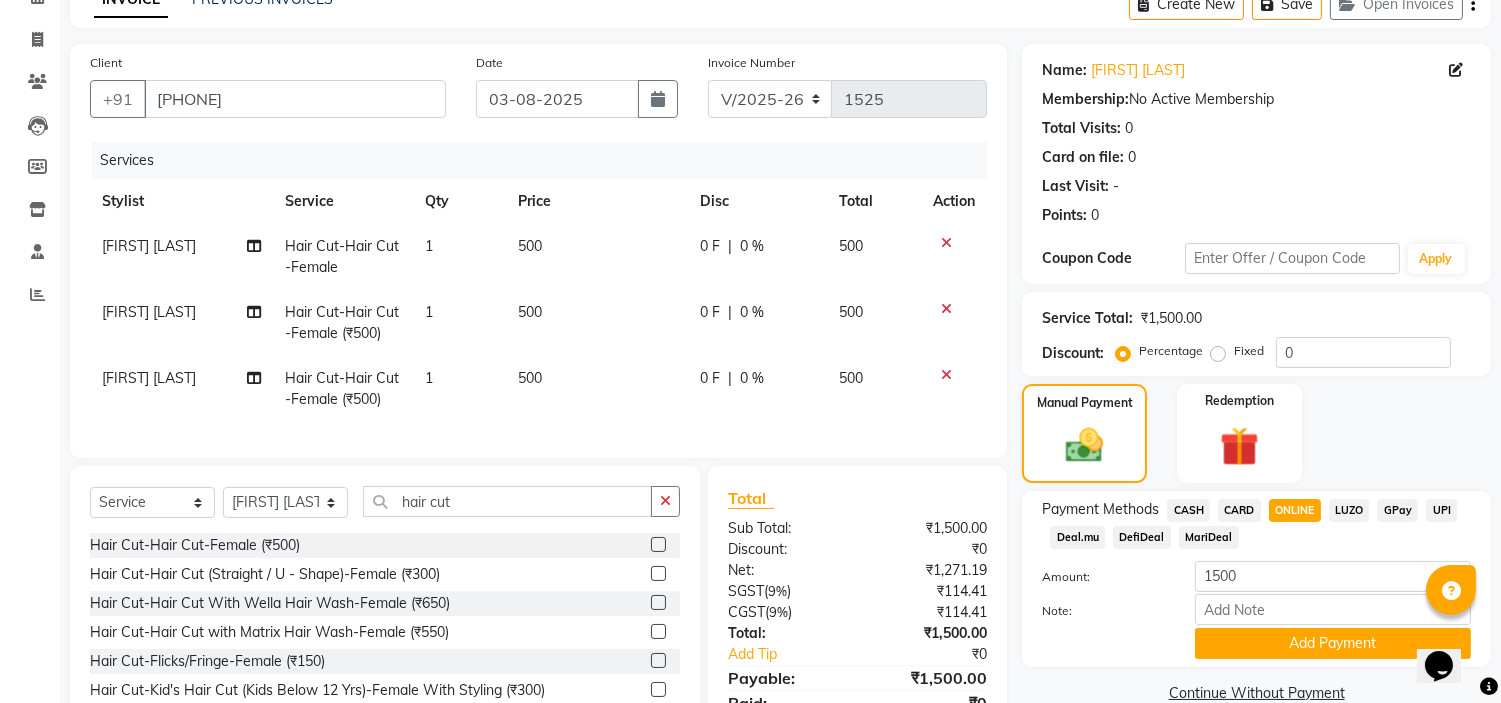 scroll, scrollTop: 211, scrollLeft: 0, axis: vertical 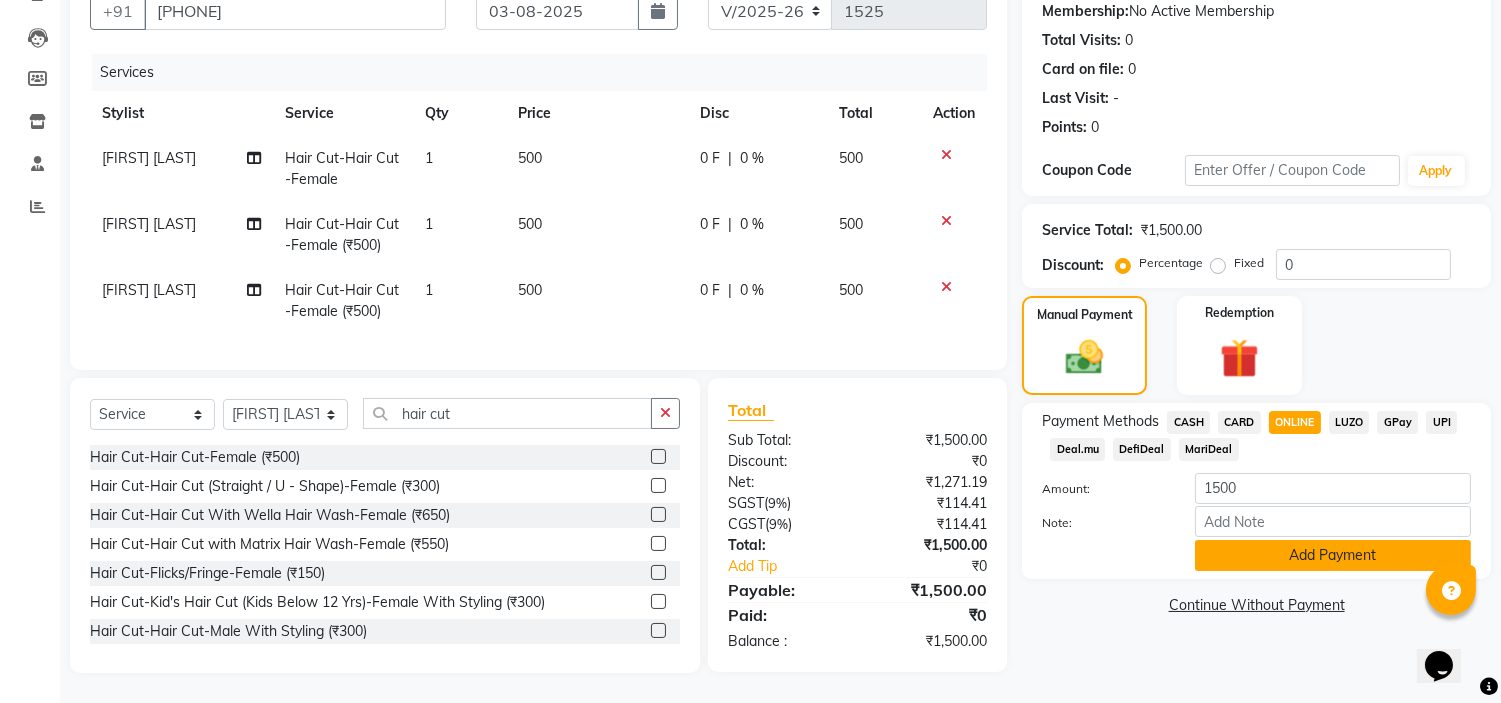 click on "Add Payment" 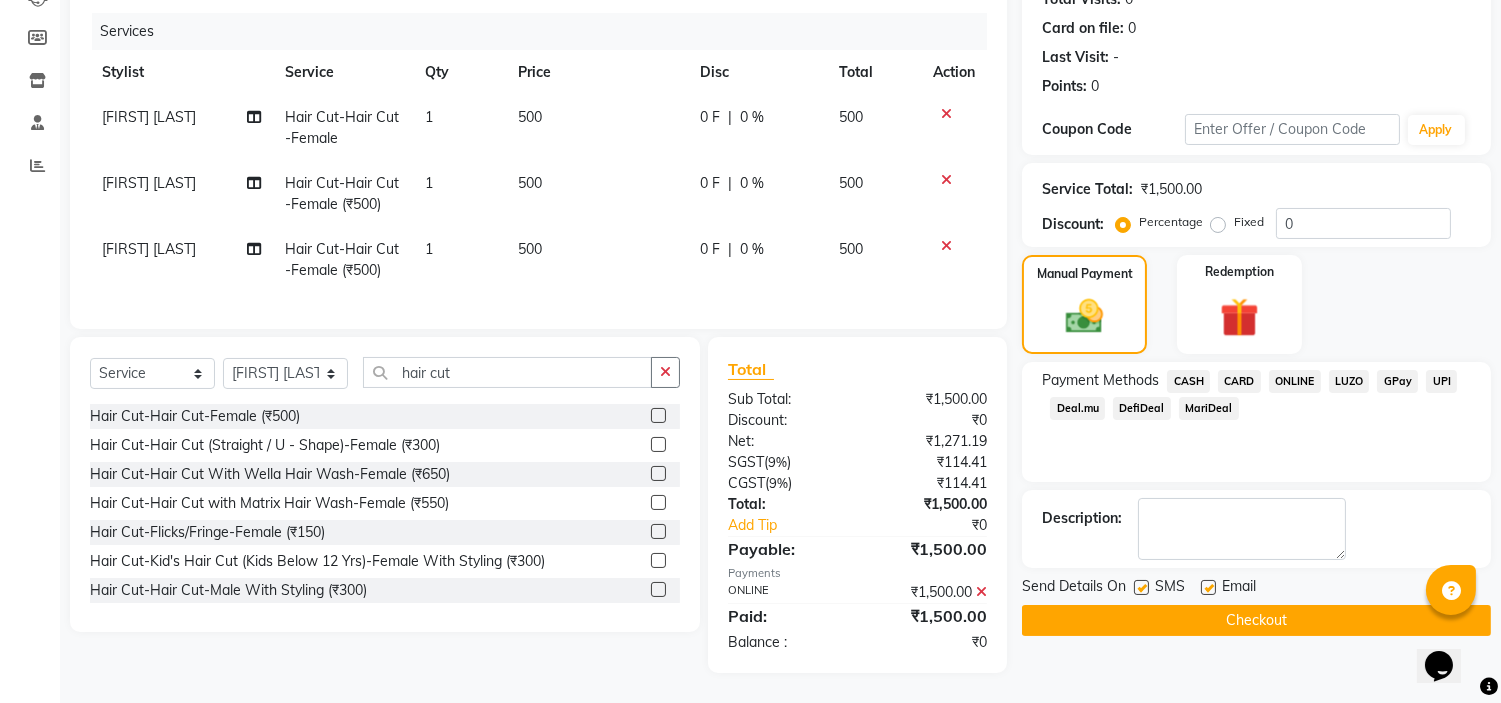 scroll, scrollTop: 251, scrollLeft: 0, axis: vertical 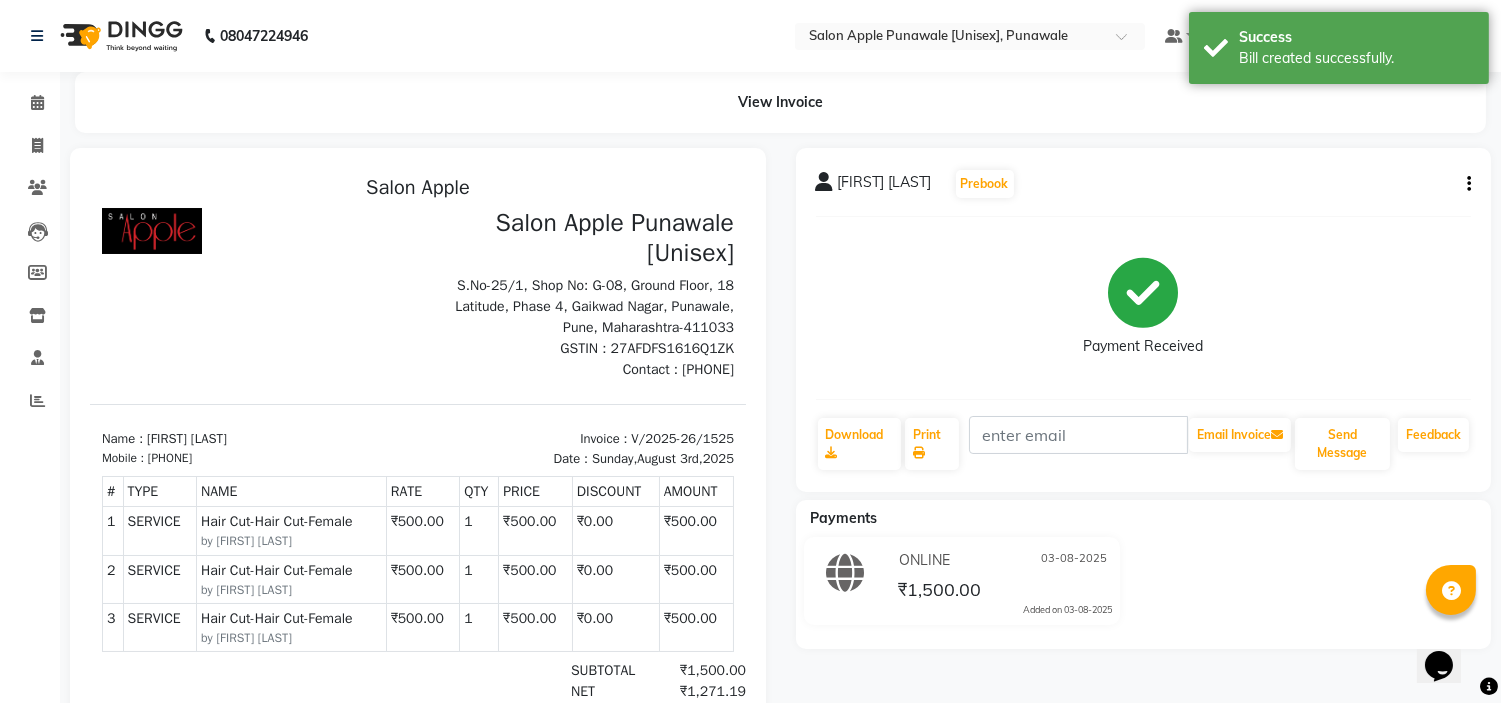 click 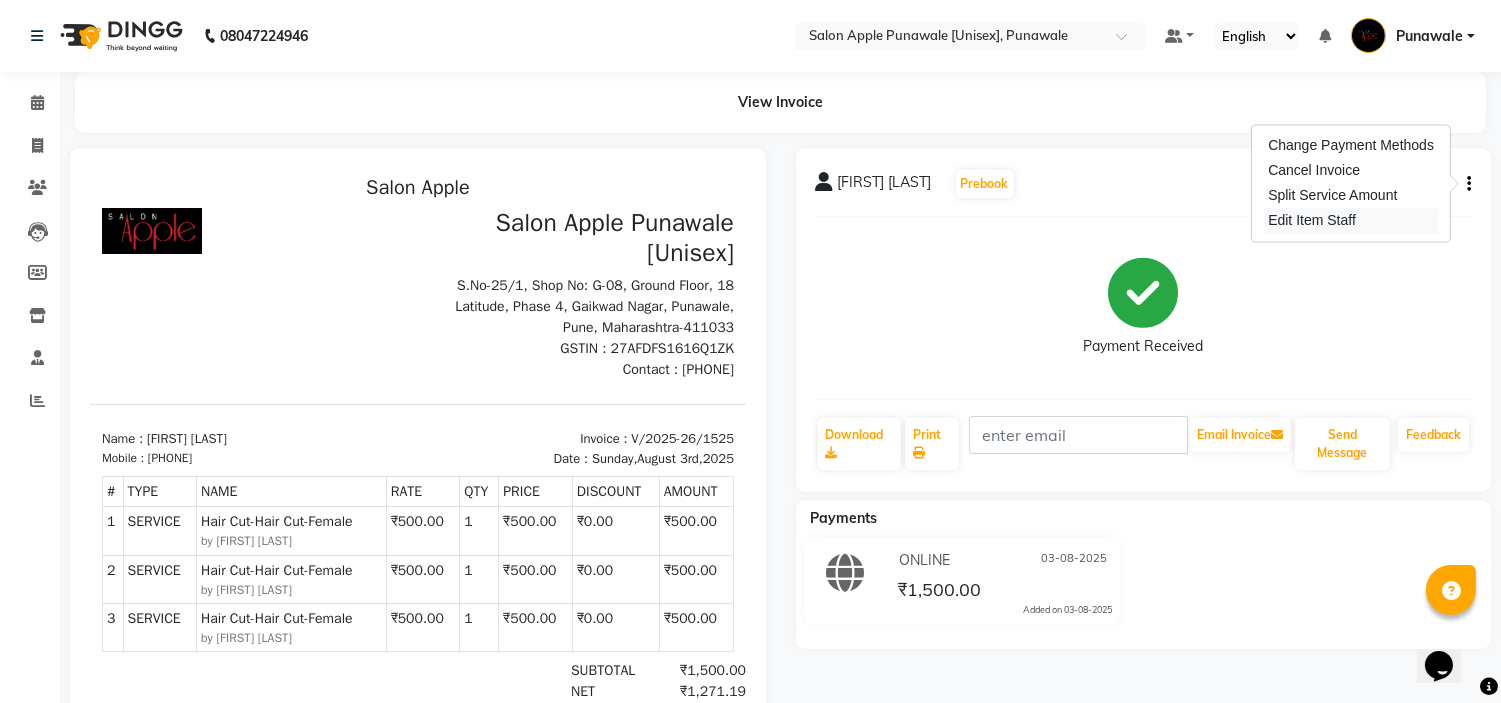 click on "Edit Item Staff" at bounding box center (1351, 220) 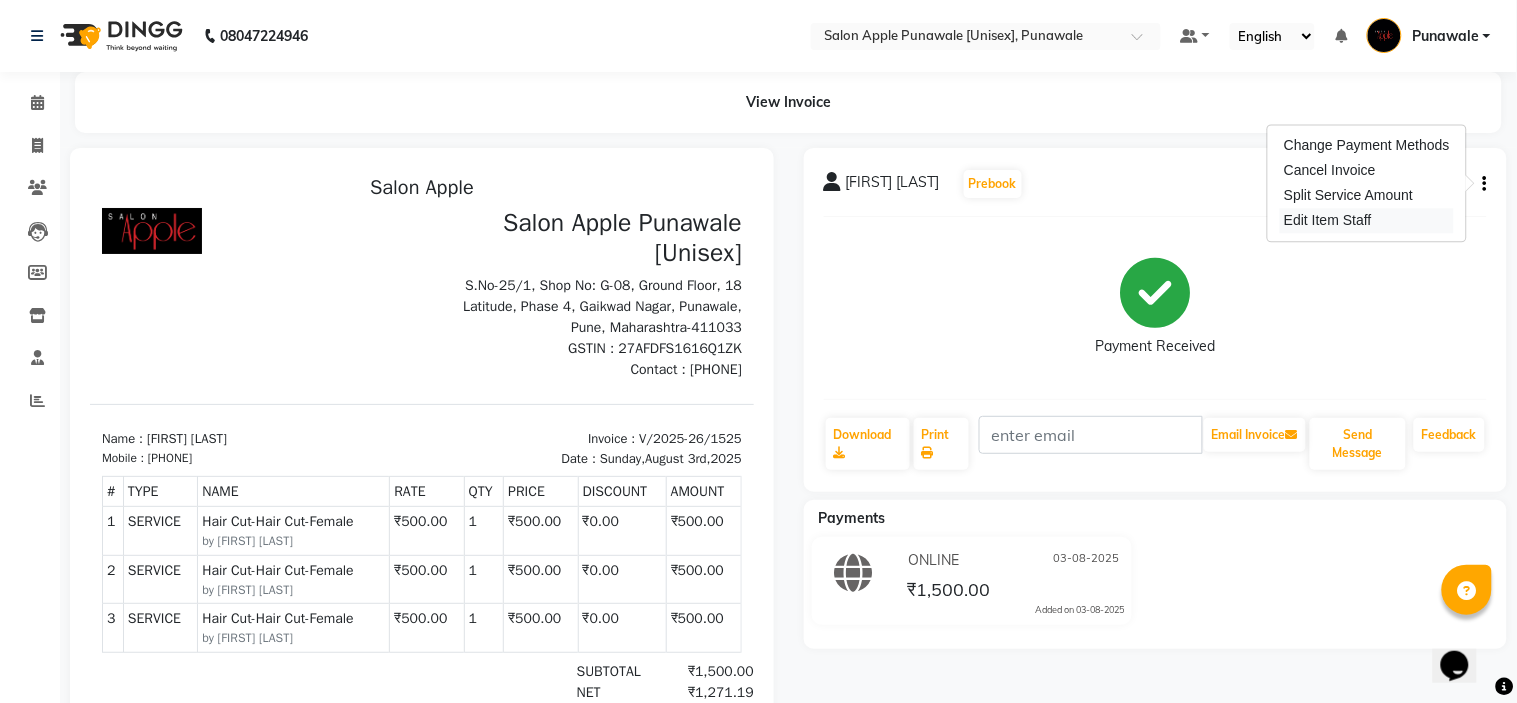 select on "54408" 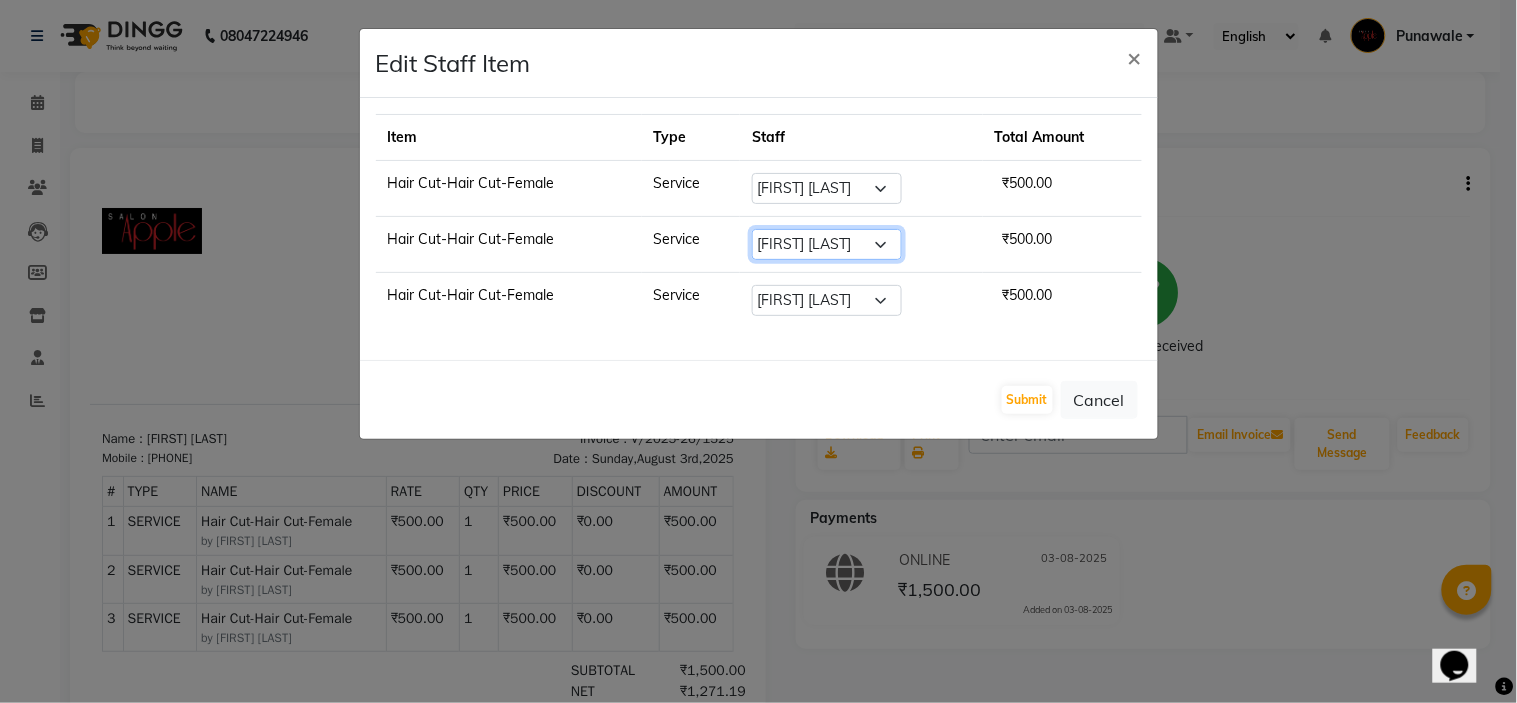 click on "Select  Avi Sonawane   Kamlesh Nikam   Kaveri Nikam   Pallavi Waghamare   Shruti Khapake   Sneha Jadhav   Sohail Shaikh    Vivek Hire" 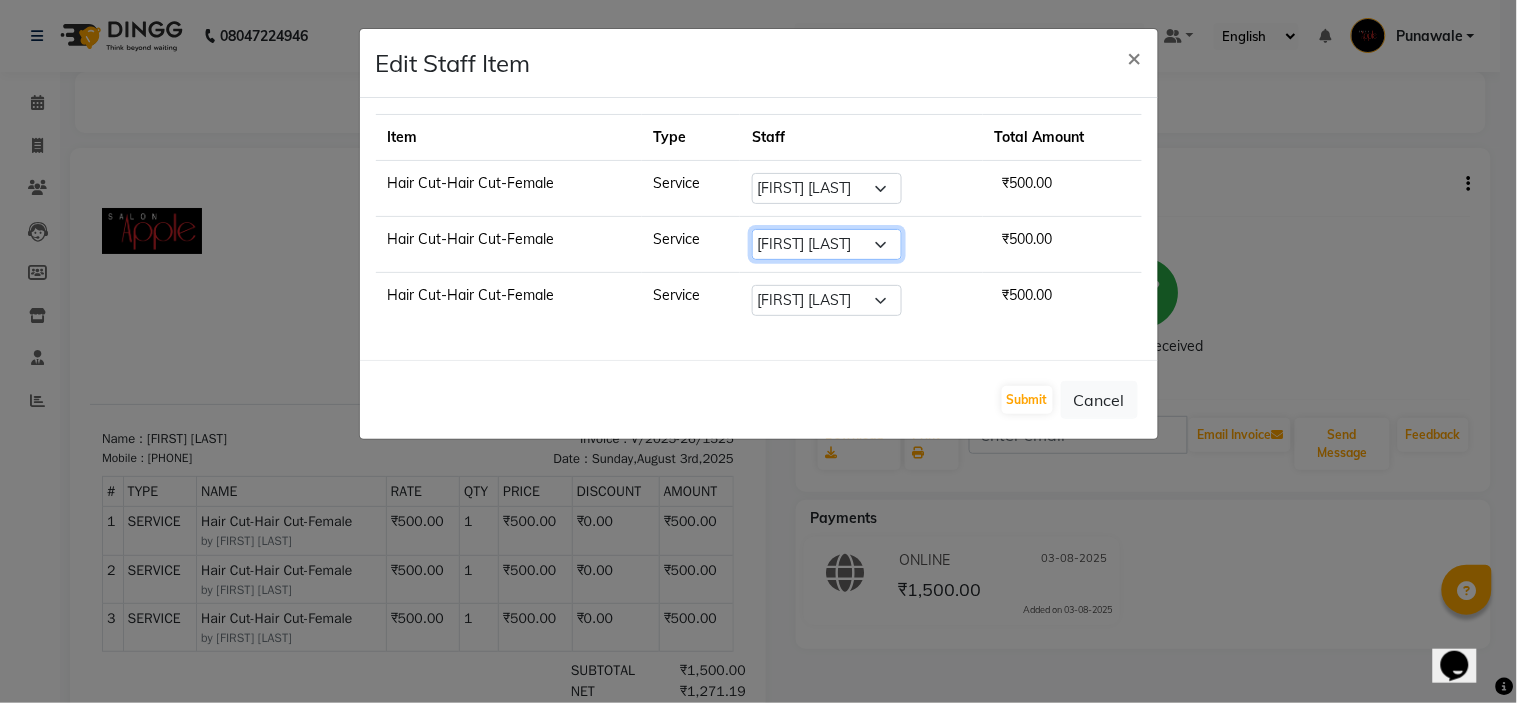 select on "80185" 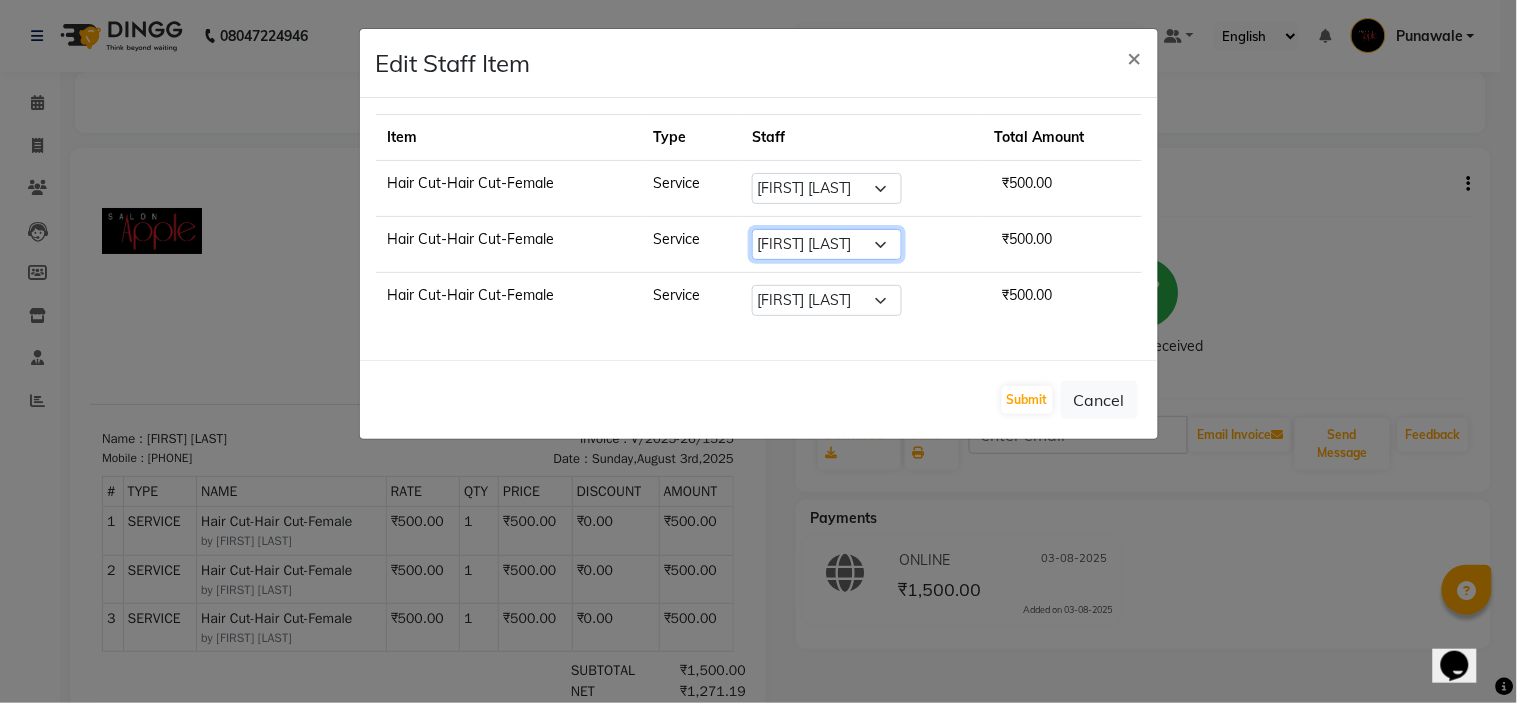 click on "Select  Avi Sonawane   Kamlesh Nikam   Kaveri Nikam   Pallavi Waghamare   Shruti Khapake   Sneha Jadhav   Sohail Shaikh    Vivek Hire" 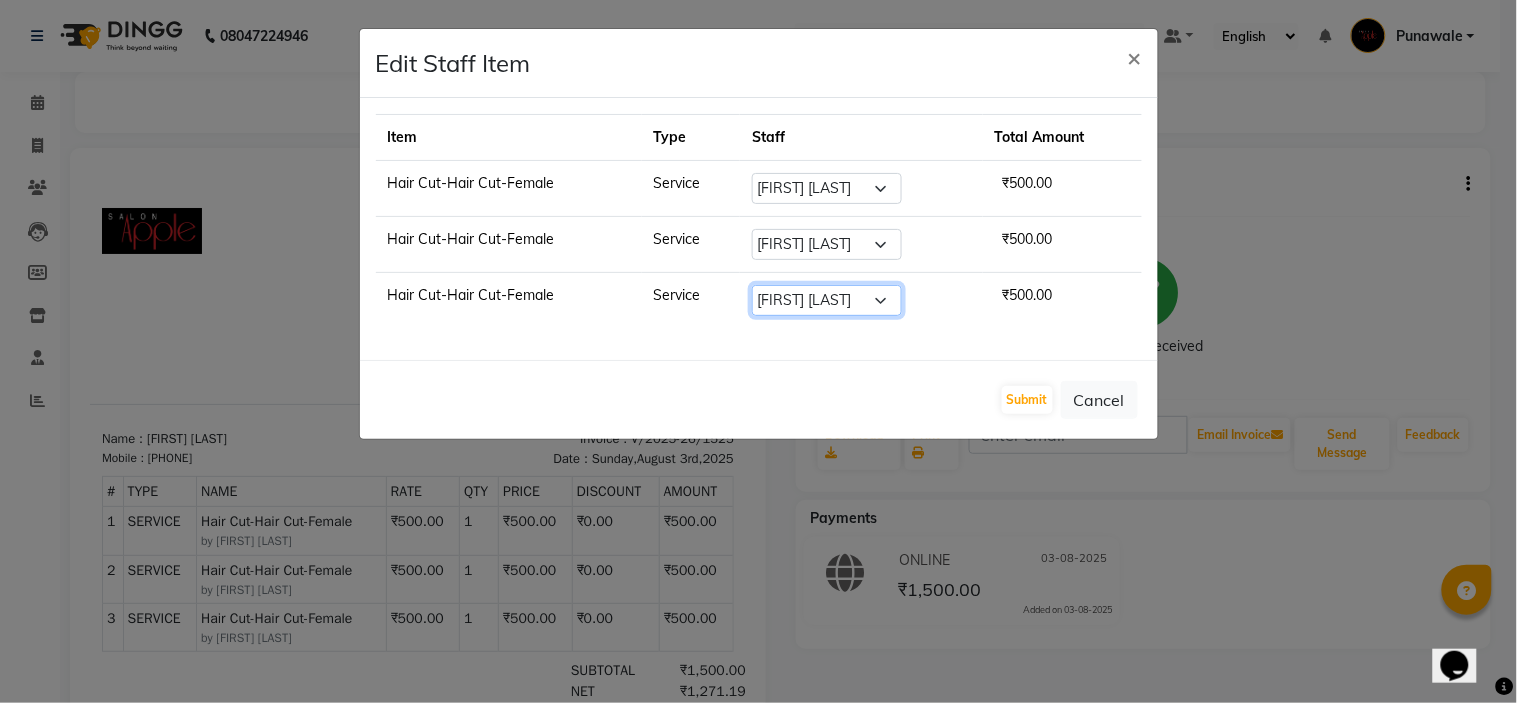 click on "Select  Avi Sonawane   Kamlesh Nikam   Kaveri Nikam   Pallavi Waghamare   Shruti Khapake   Sneha Jadhav   Sohail Shaikh    Vivek Hire" 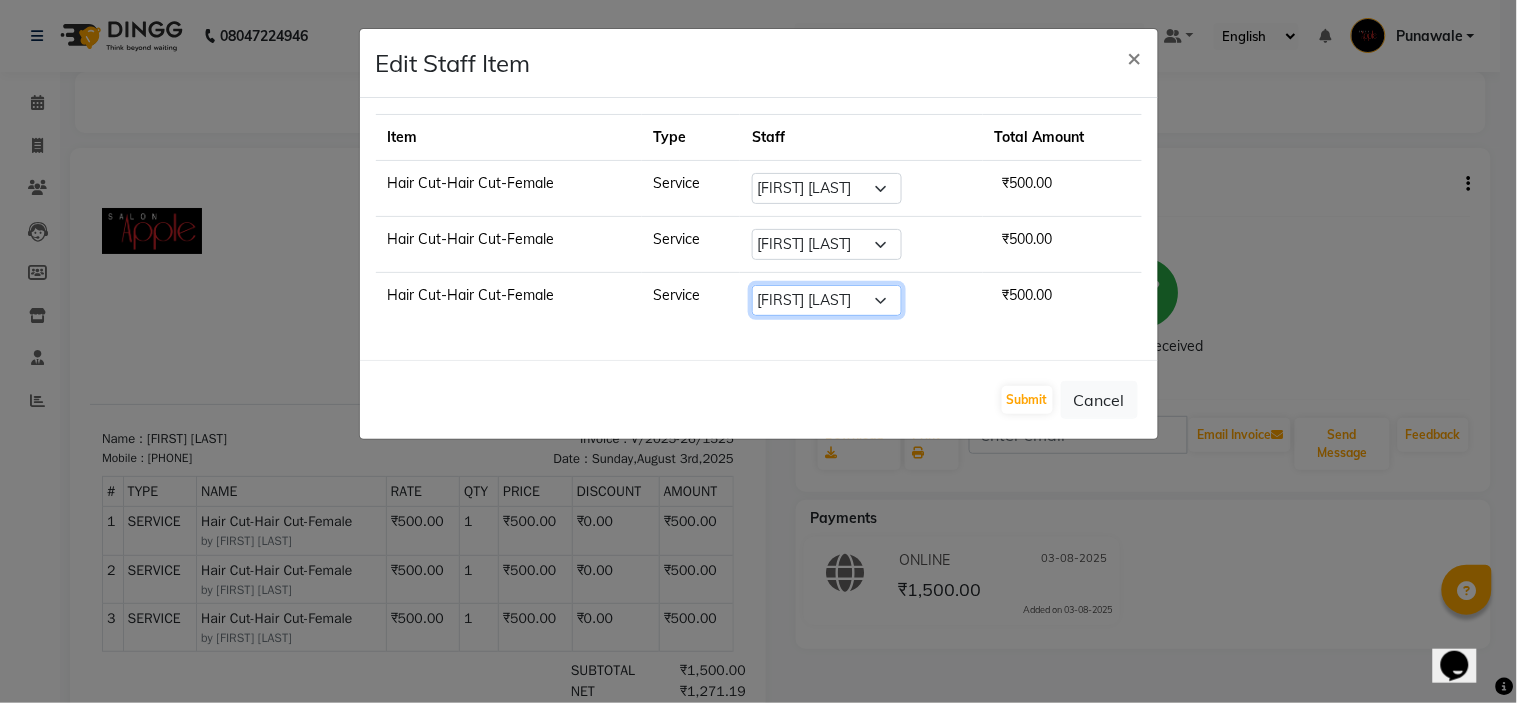 select on "84102" 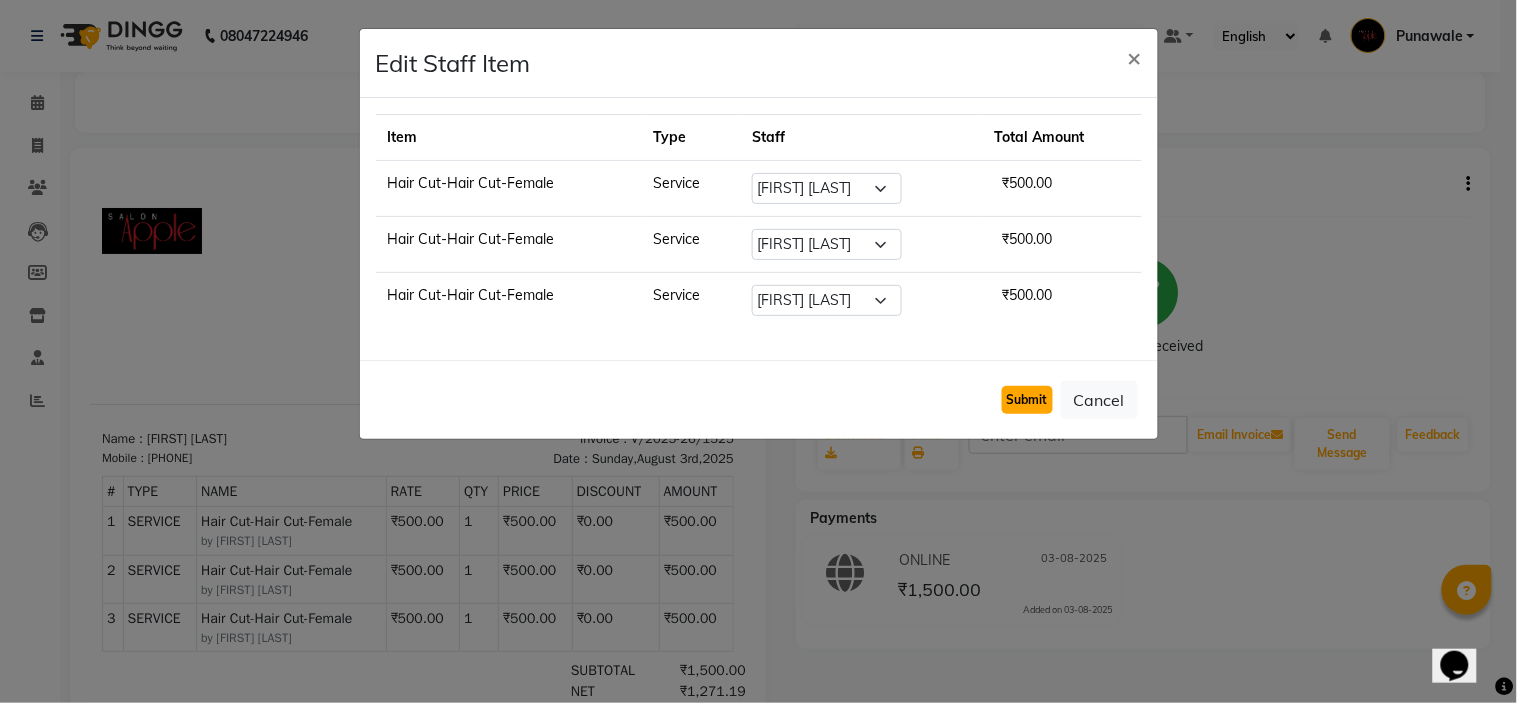 click on "Submit" 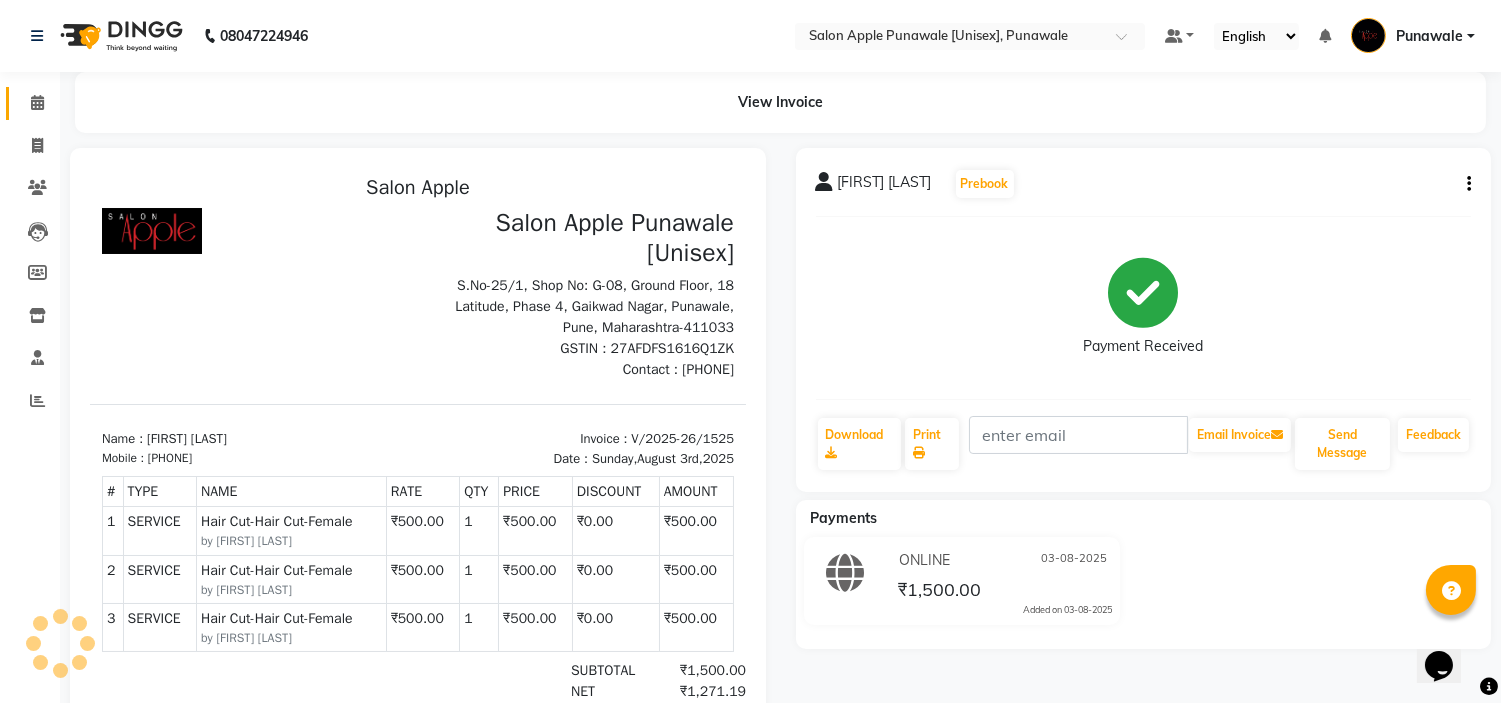 click on "Calendar" 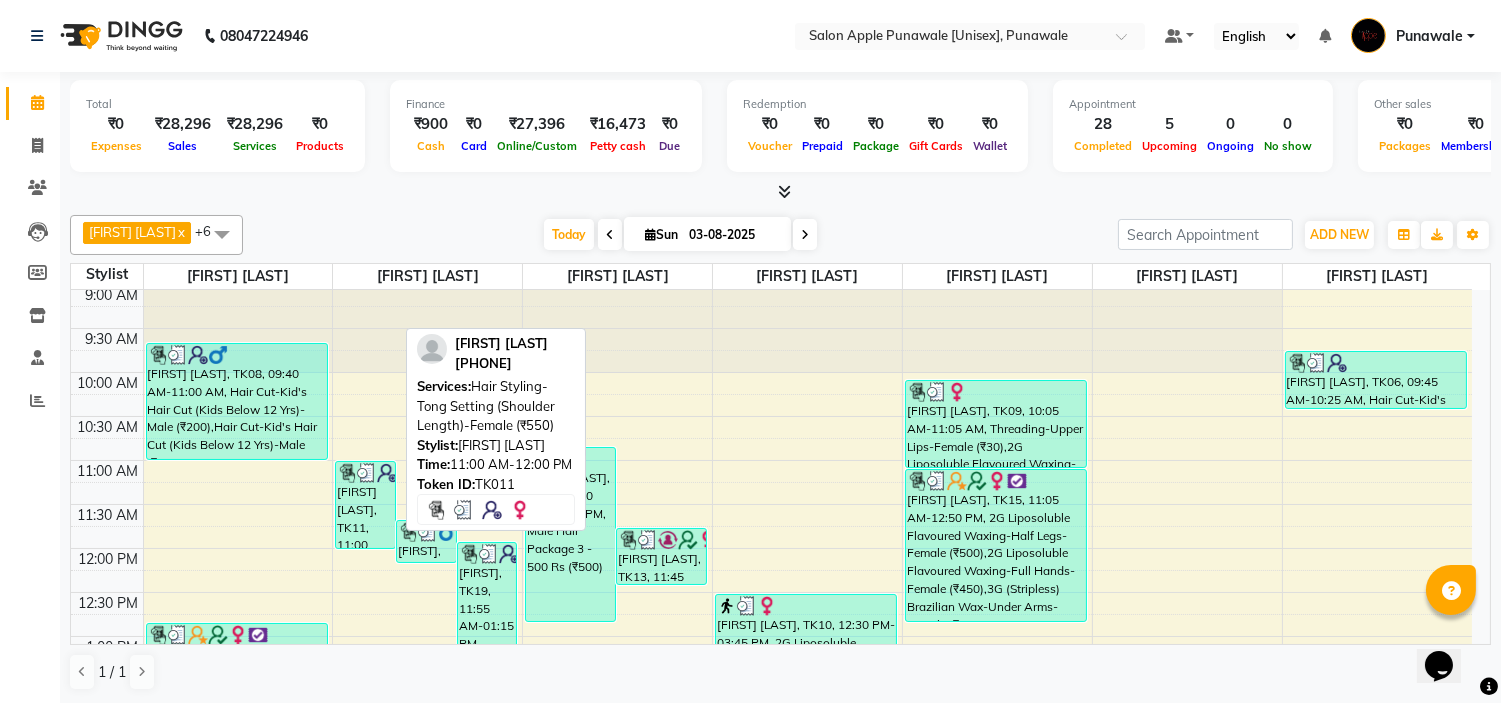 scroll, scrollTop: 0, scrollLeft: 0, axis: both 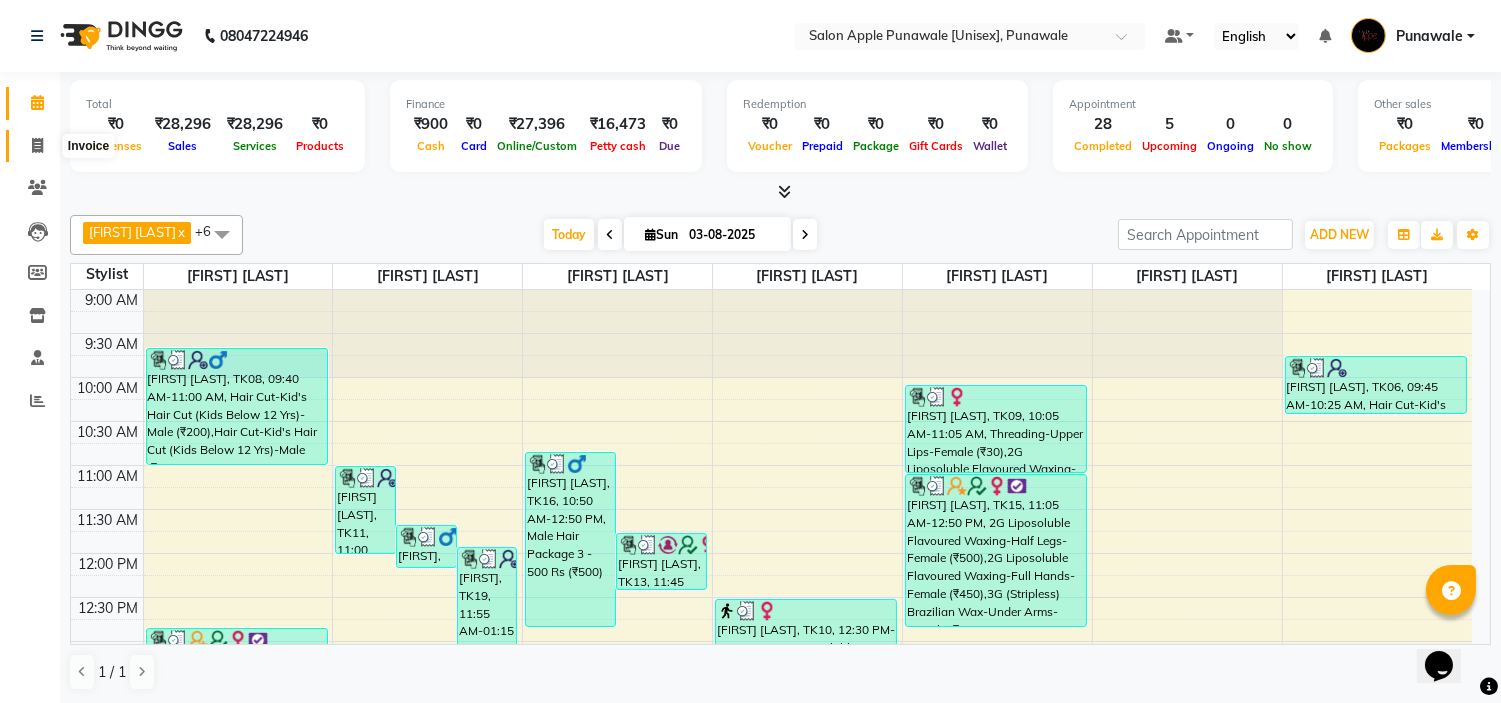 click 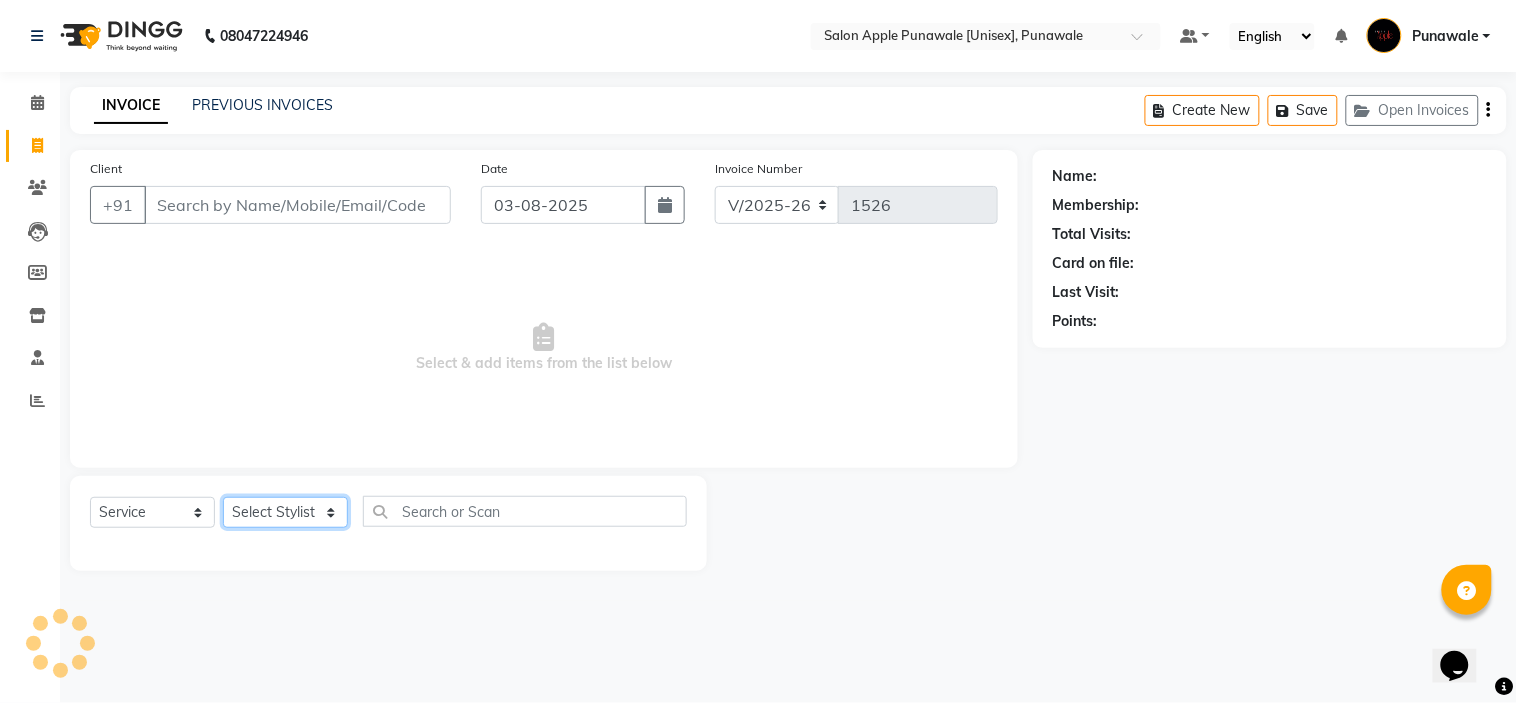 click on "Select Stylist" 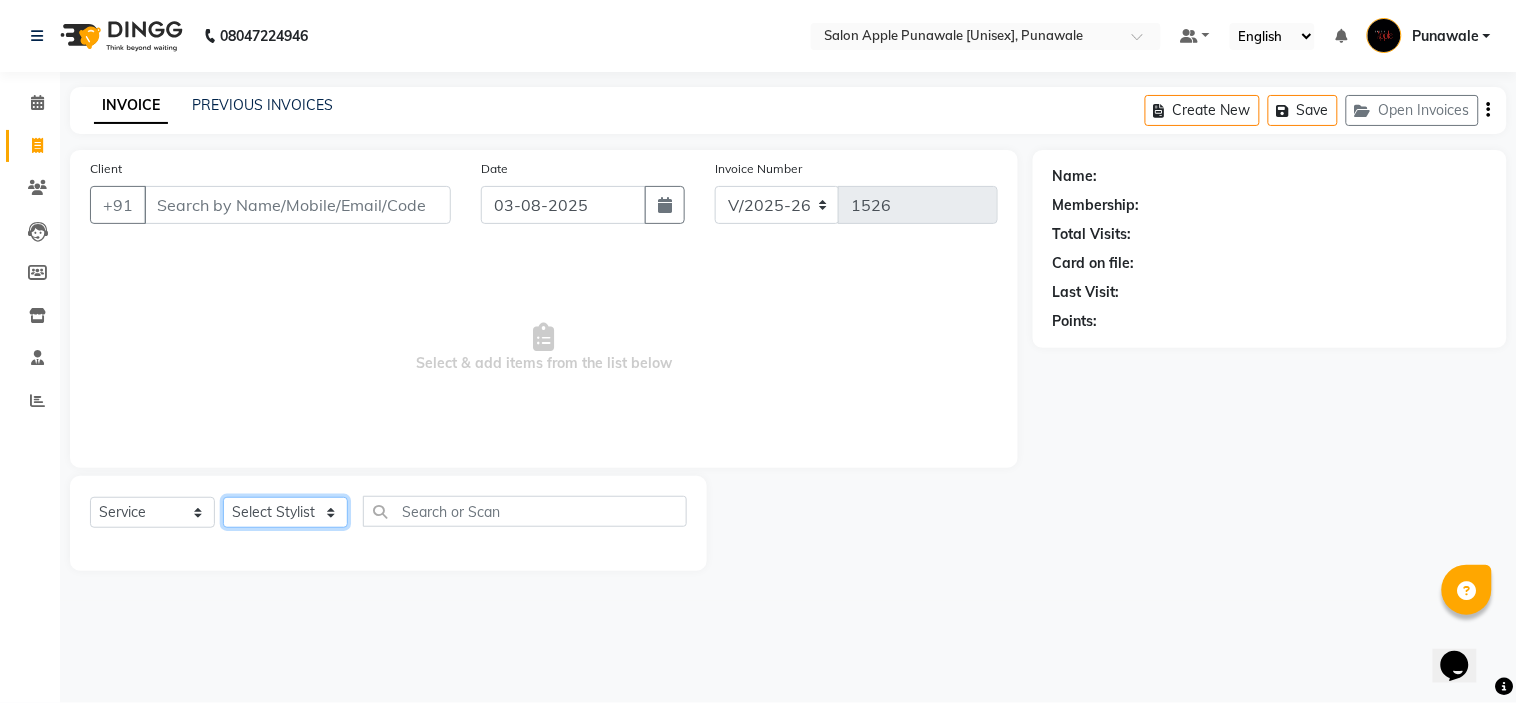 select on "84102" 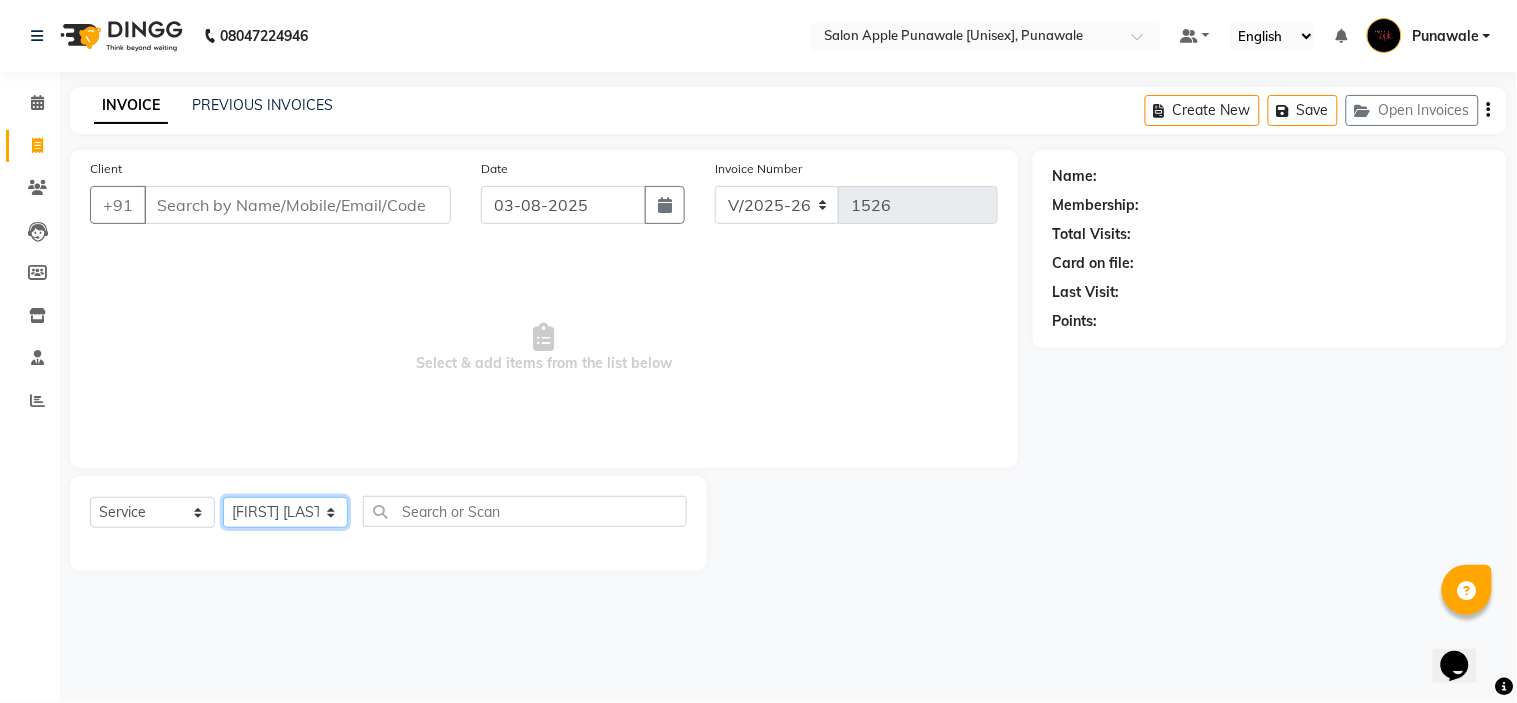 click on "Select Stylist Avi Sonawane Kamlesh Nikam Kaveri Nikam Pallavi Waghamare Shruti Khapake Sneha Jadhav Sohail Shaikh  Vivek Hire" 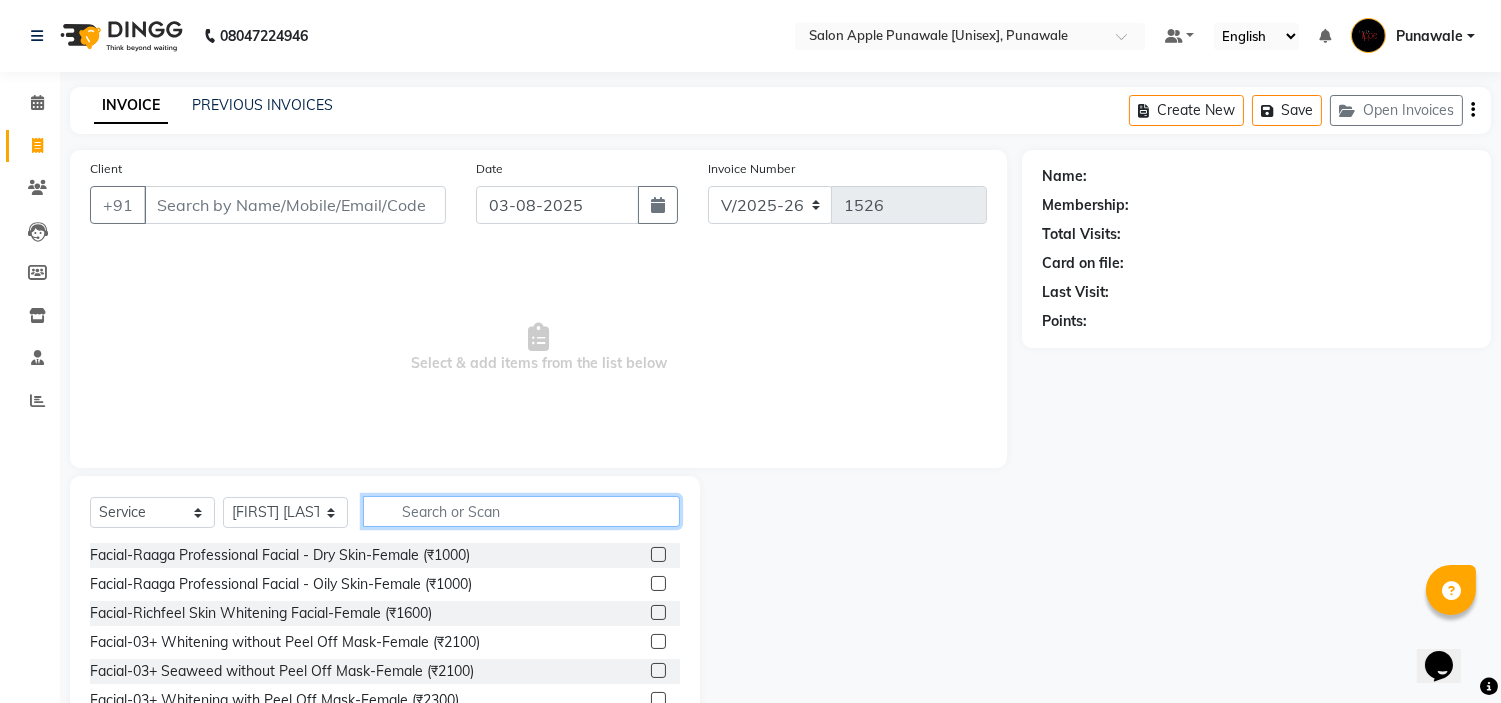 click 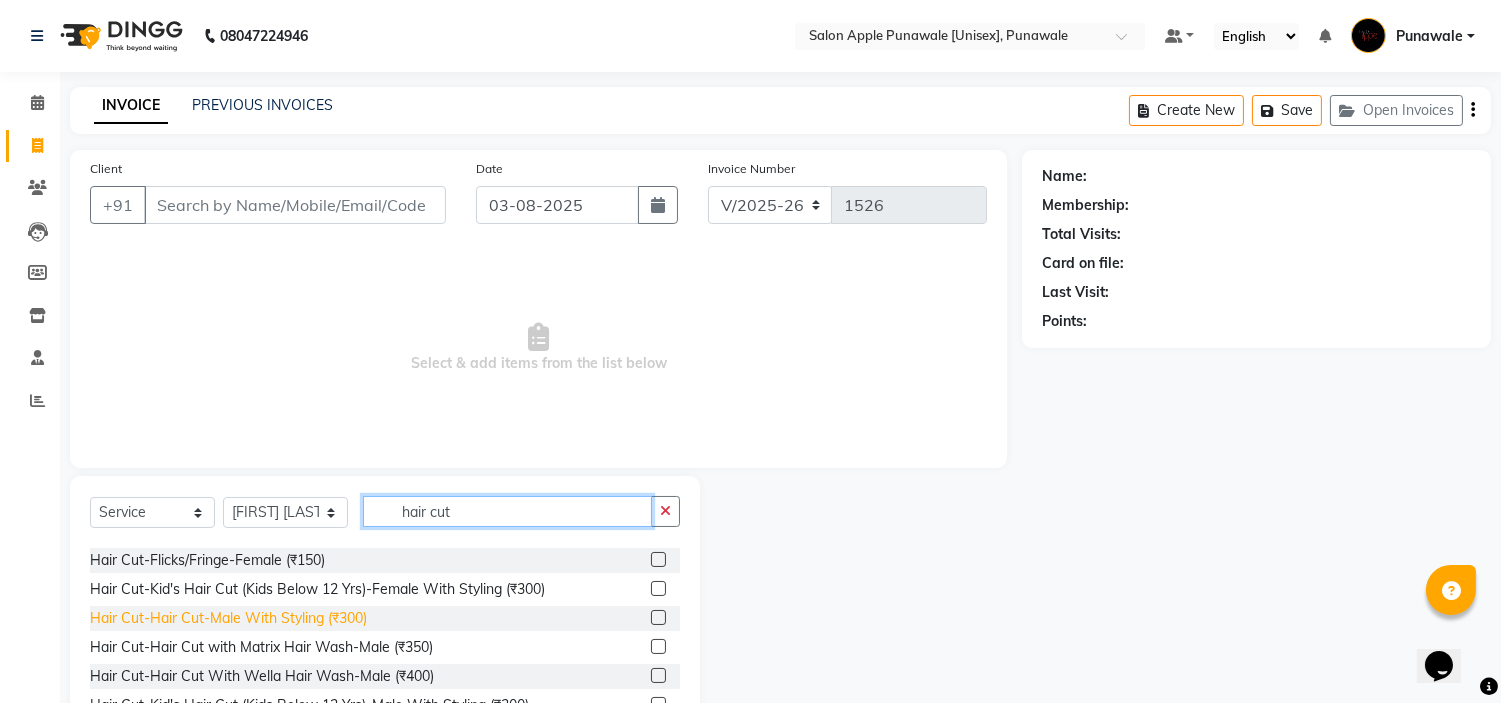 scroll, scrollTop: 222, scrollLeft: 0, axis: vertical 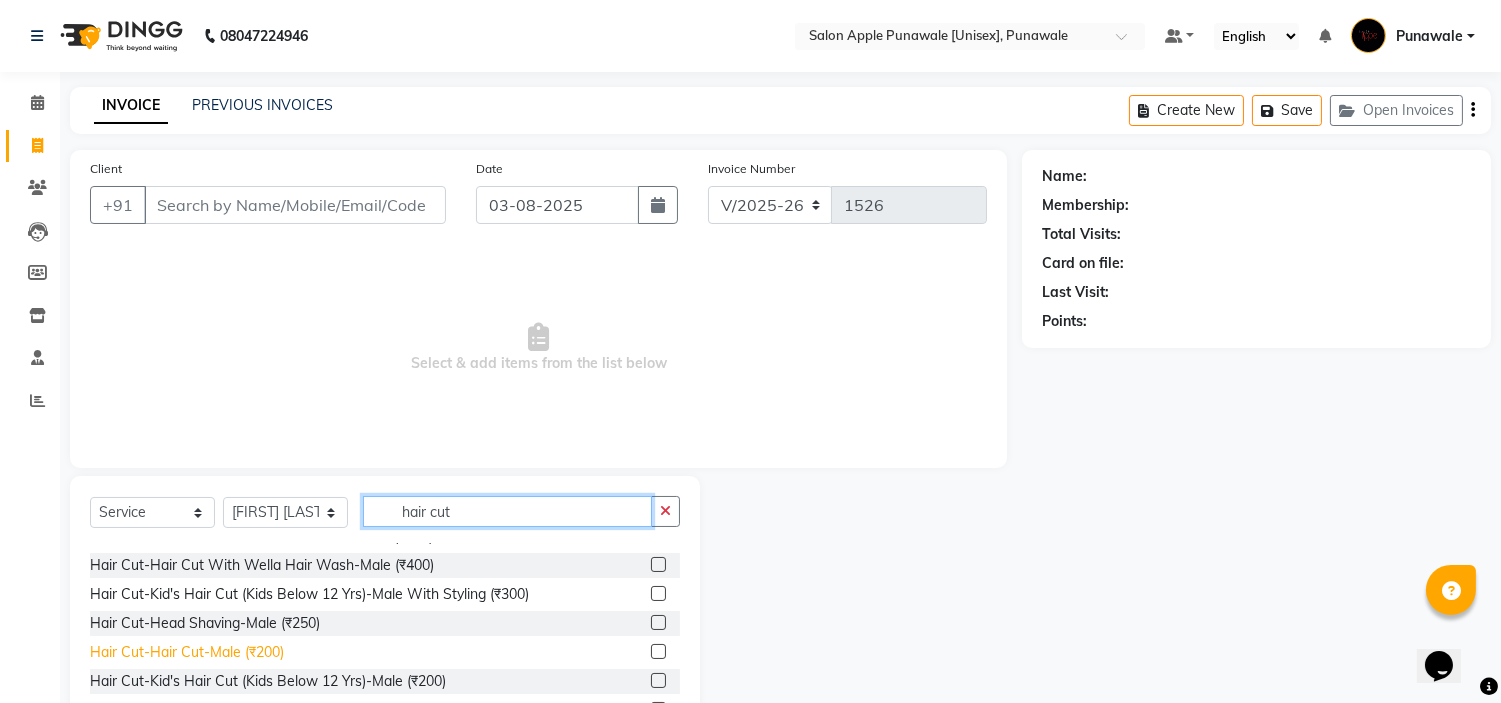 type on "hair cut" 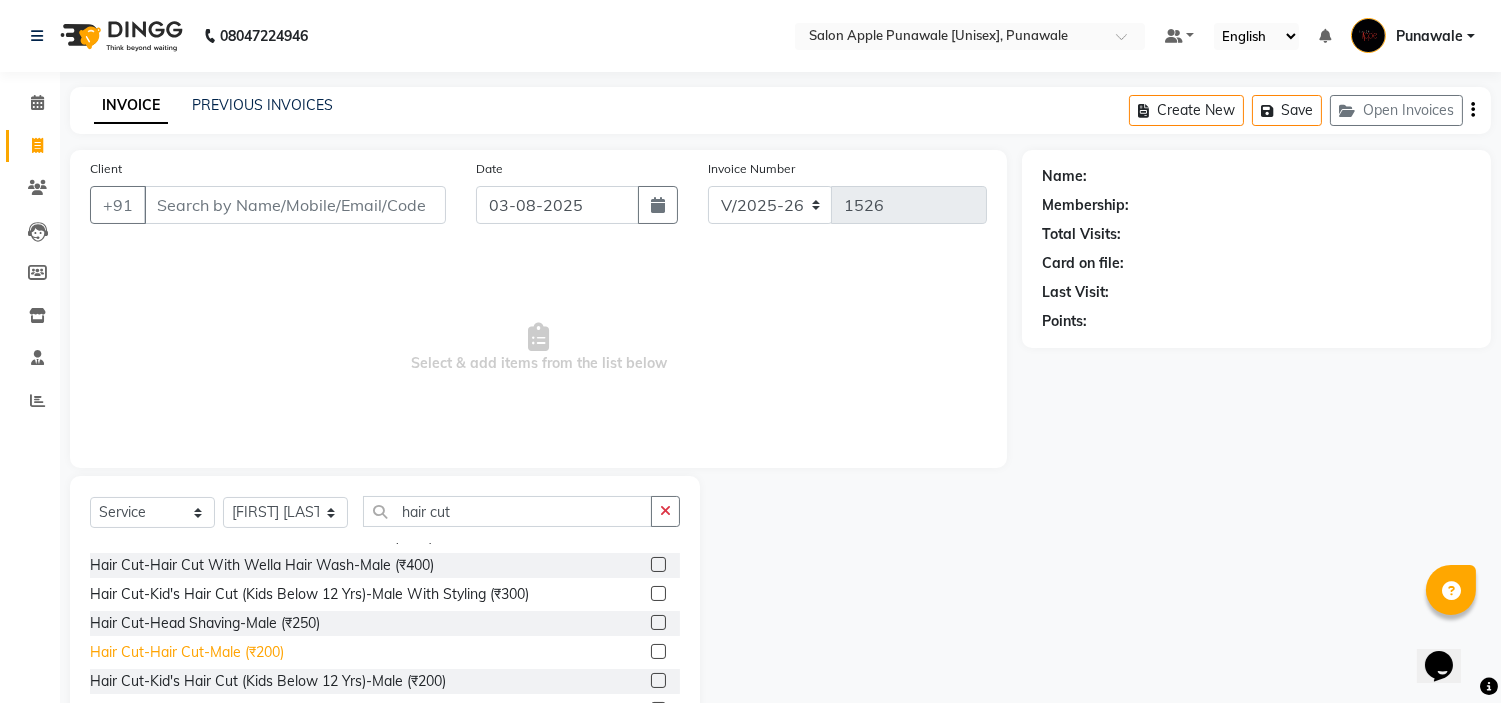 click on "Hair Cut-Hair Cut-Male  (₹200)" 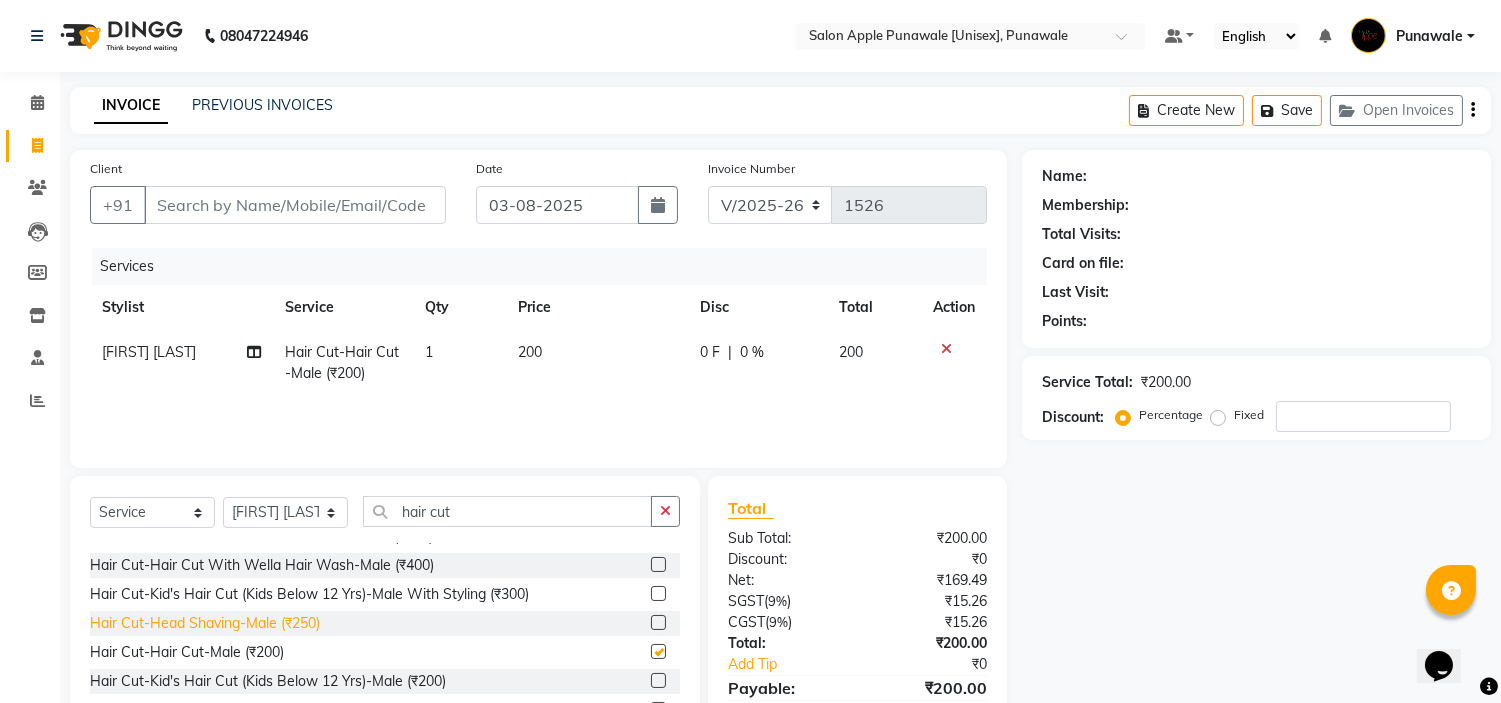 checkbox on "false" 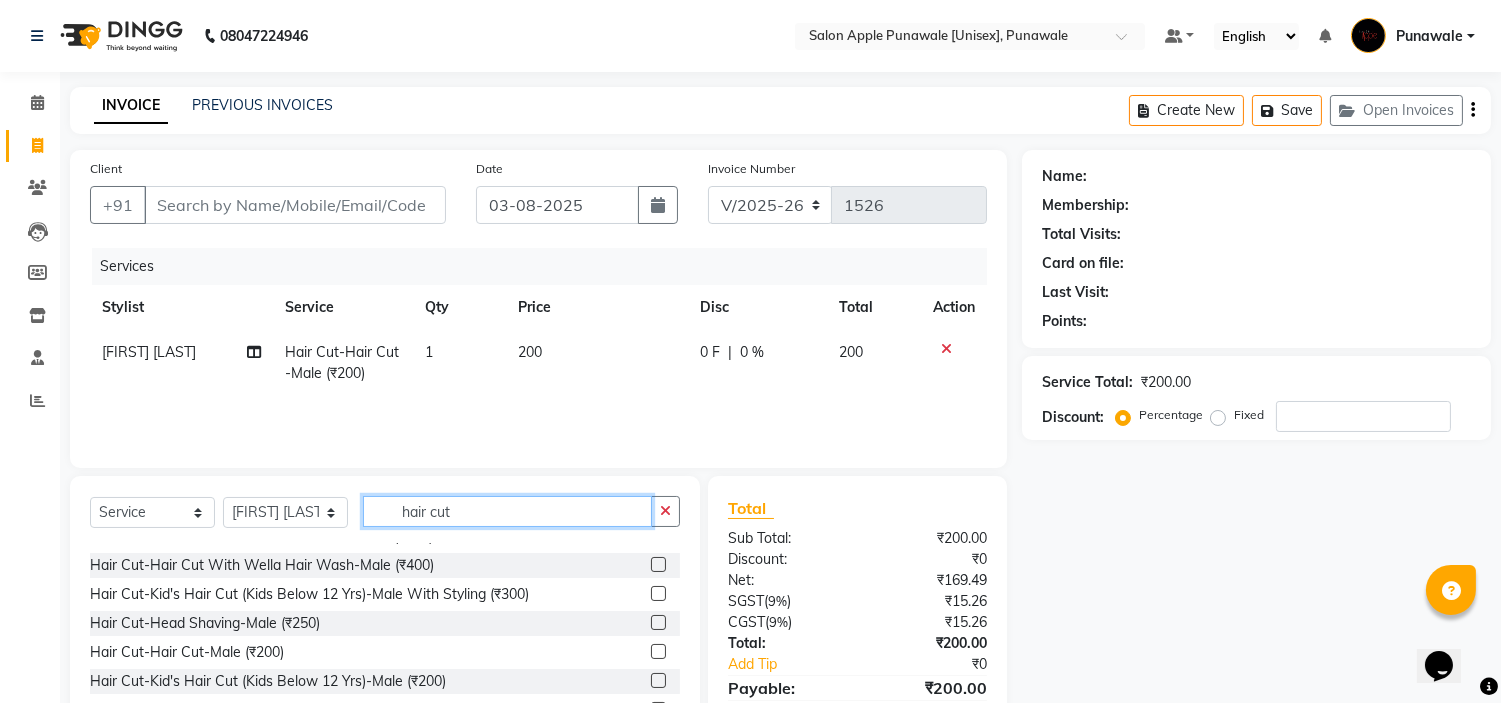 click on "hair cut" 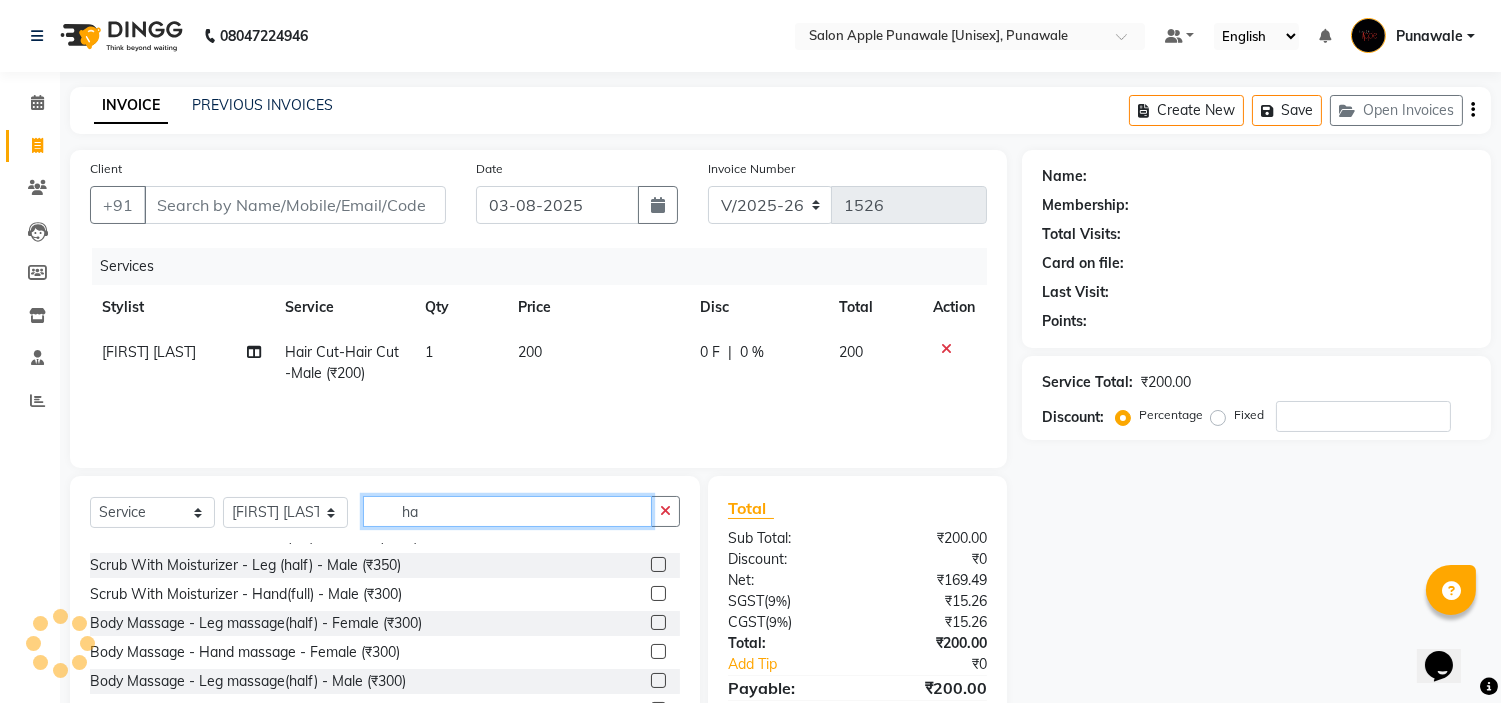 scroll, scrollTop: 1248, scrollLeft: 0, axis: vertical 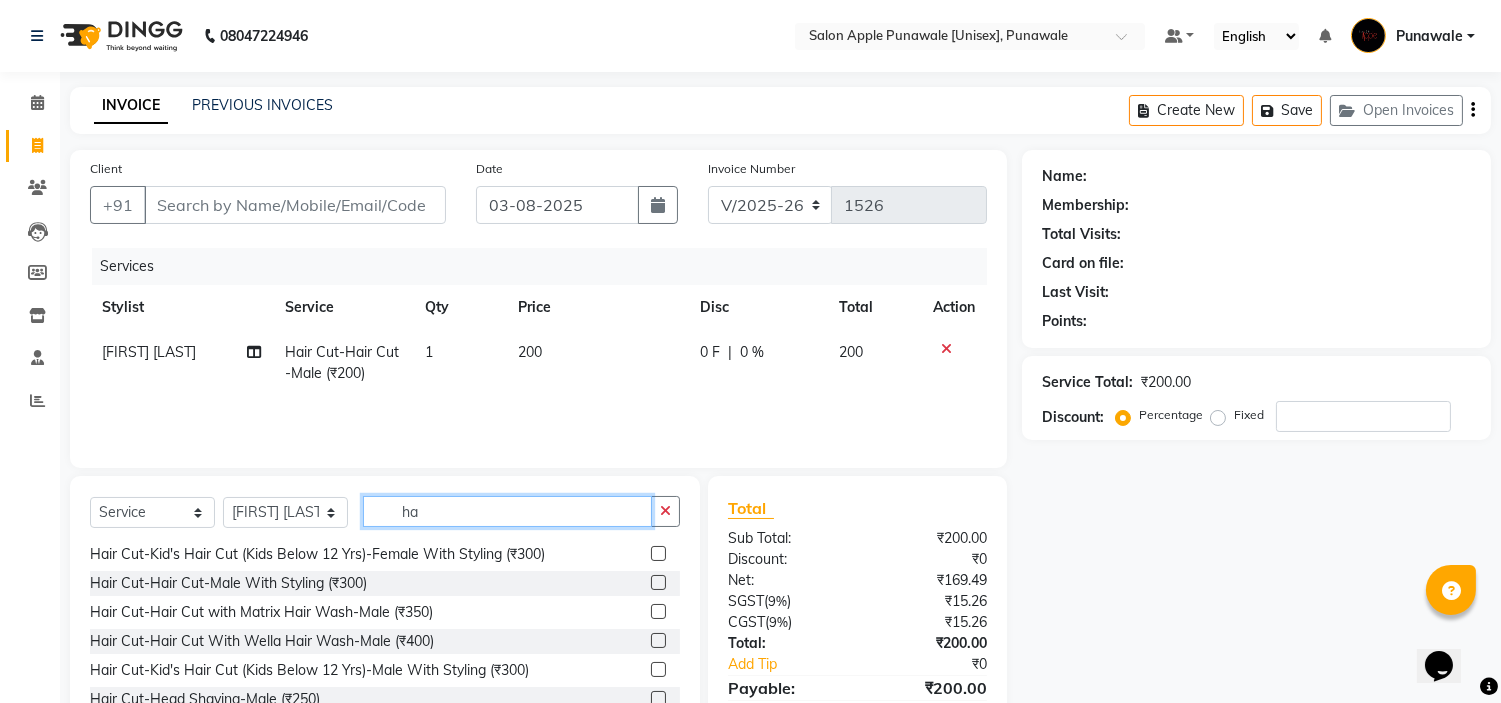 type on "h" 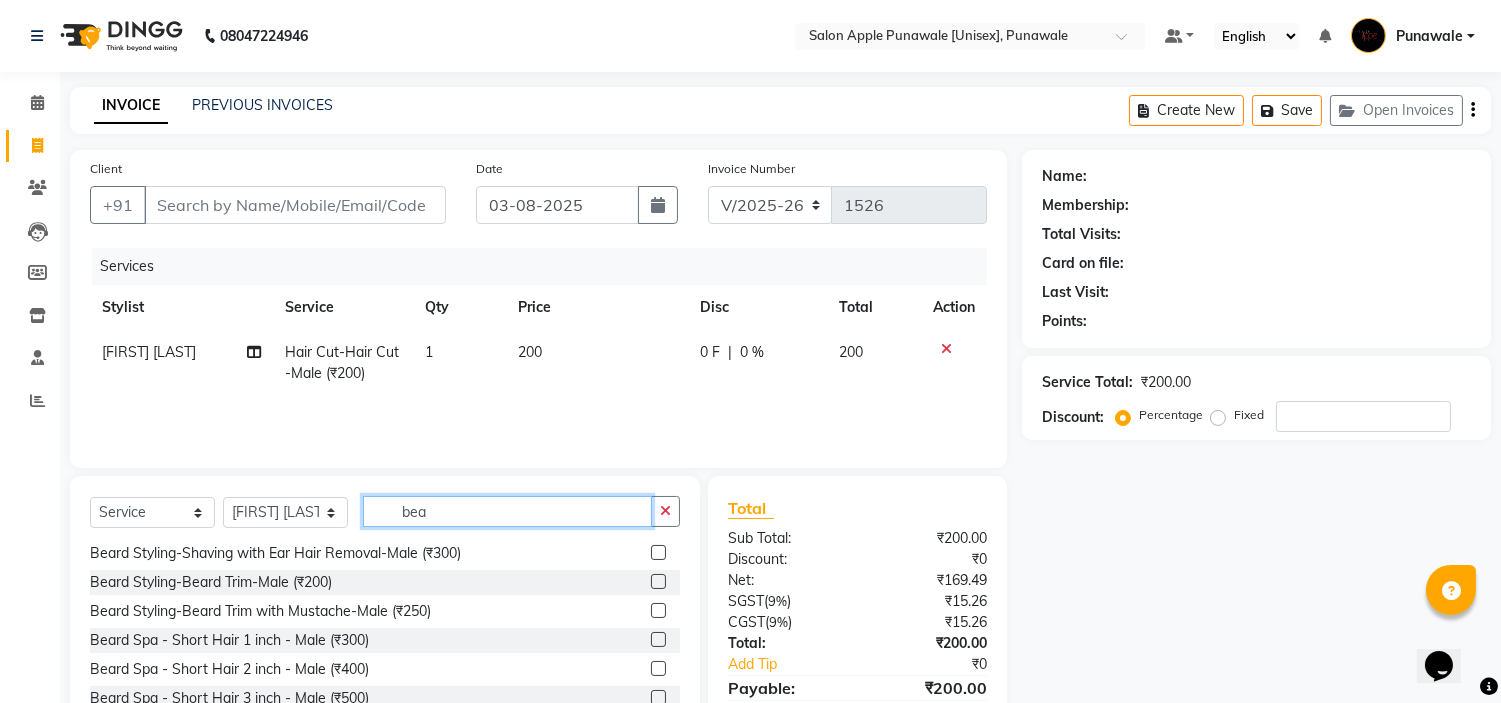 scroll, scrollTop: 32, scrollLeft: 0, axis: vertical 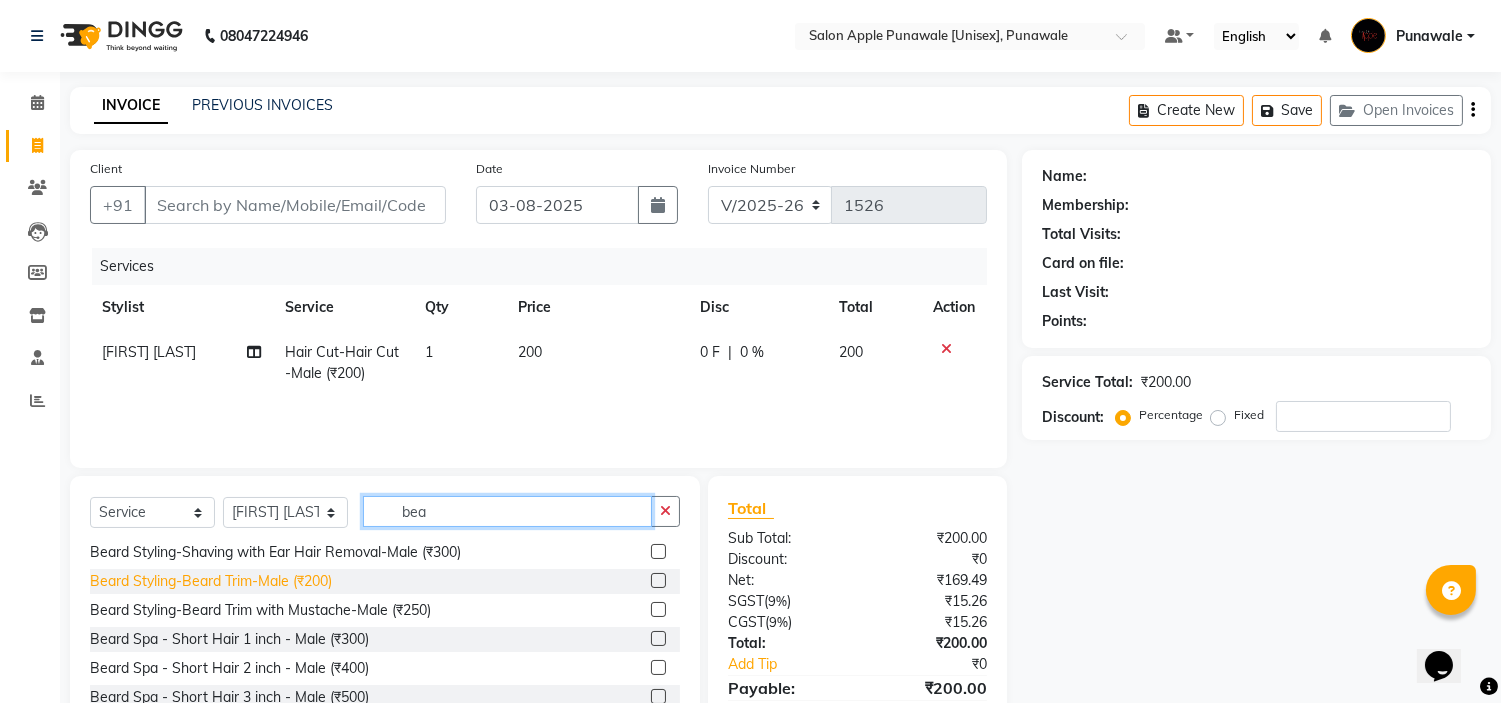type on "bea" 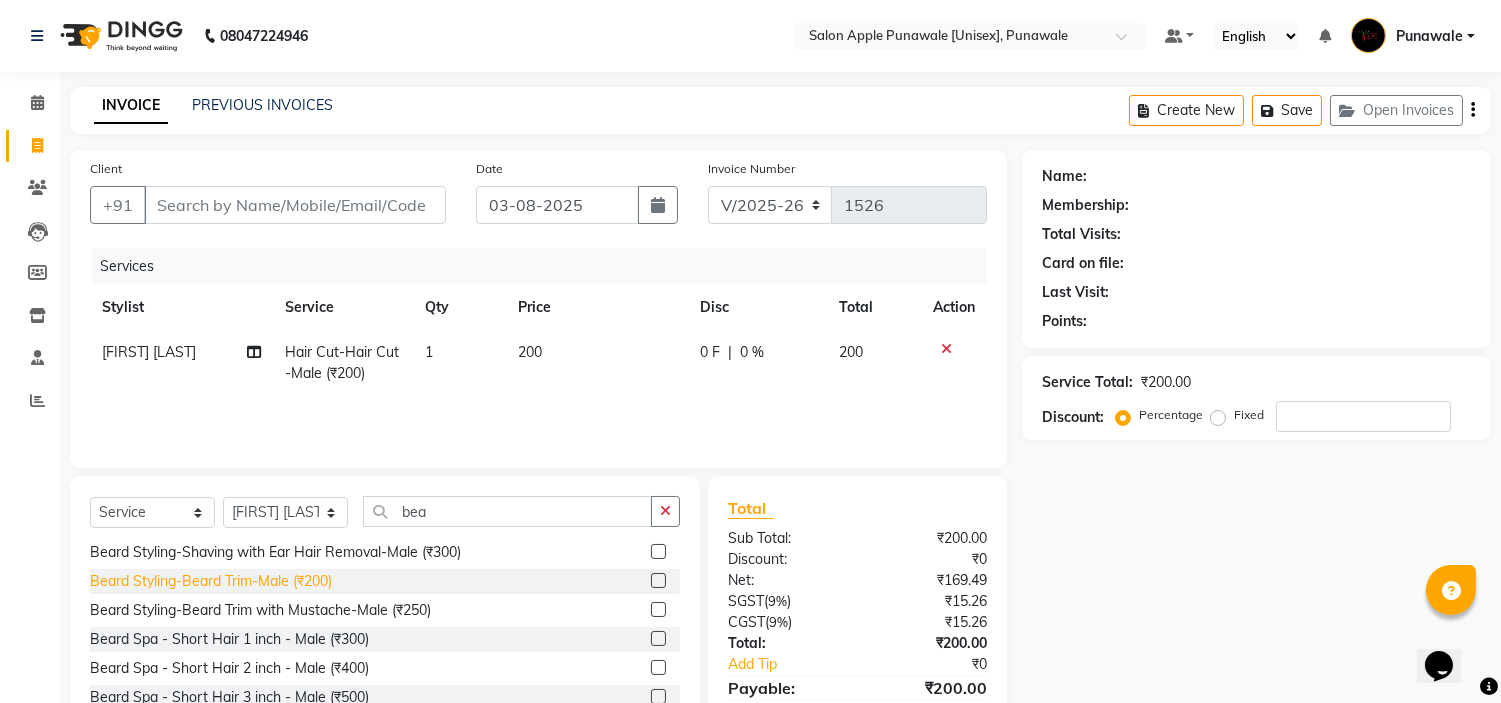 click on "Beard Styling-Beard Trim-Male (₹200)" 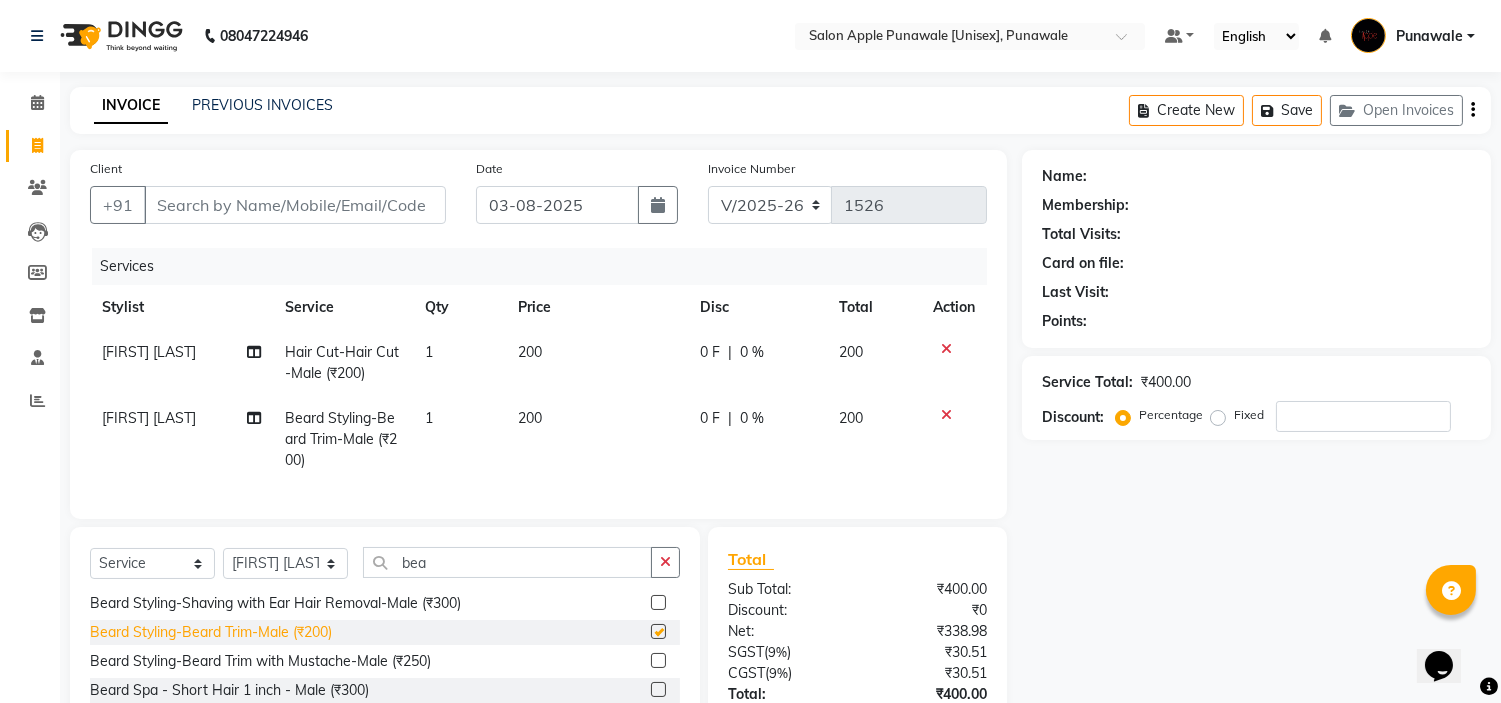 checkbox on "false" 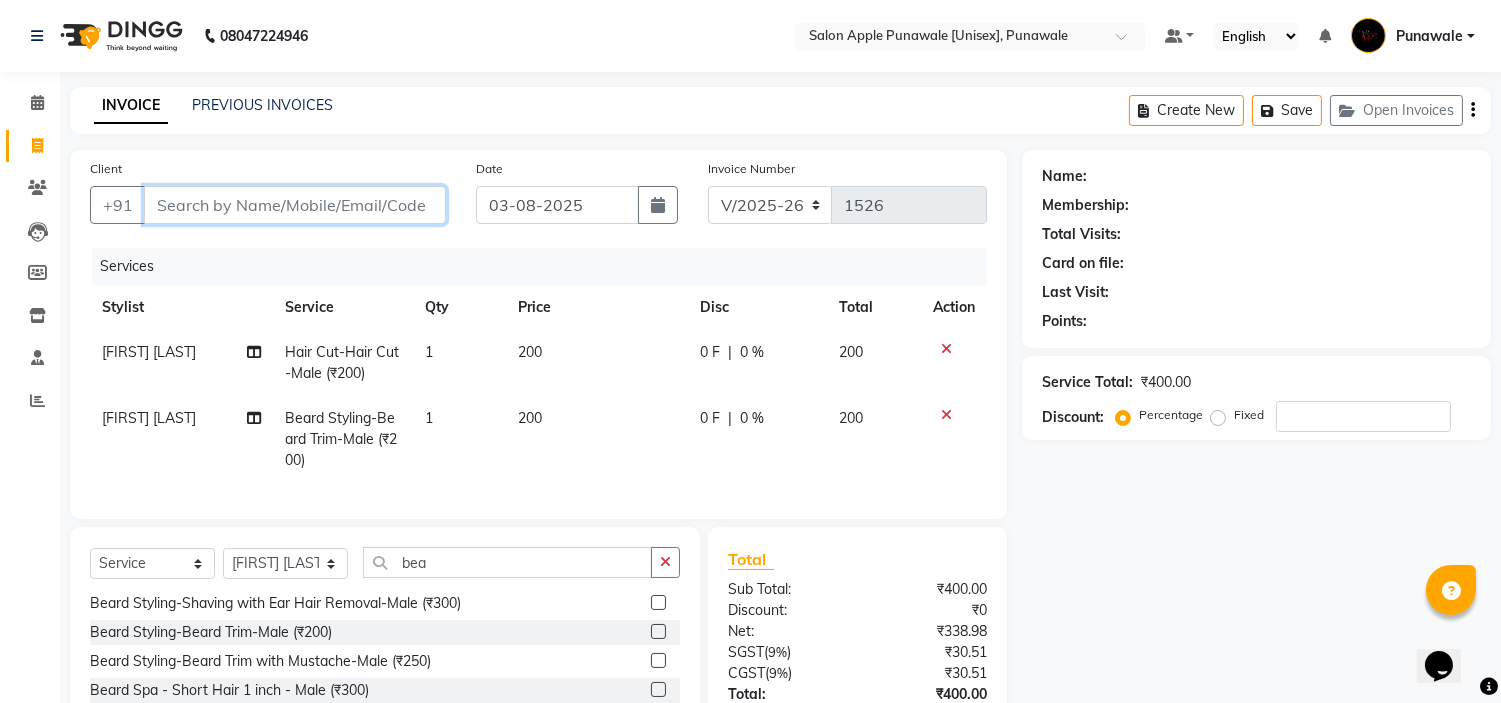 click on "Client" at bounding box center [295, 205] 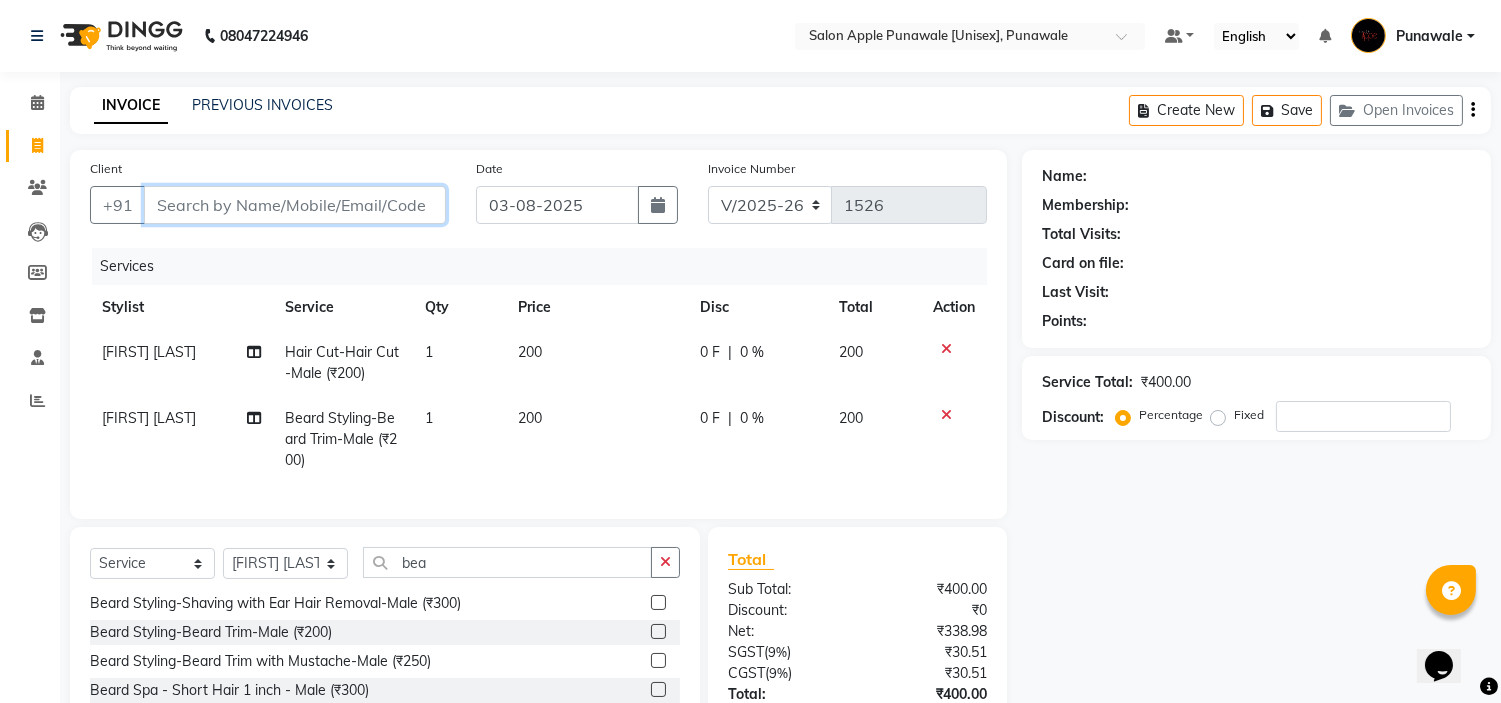 type on "9" 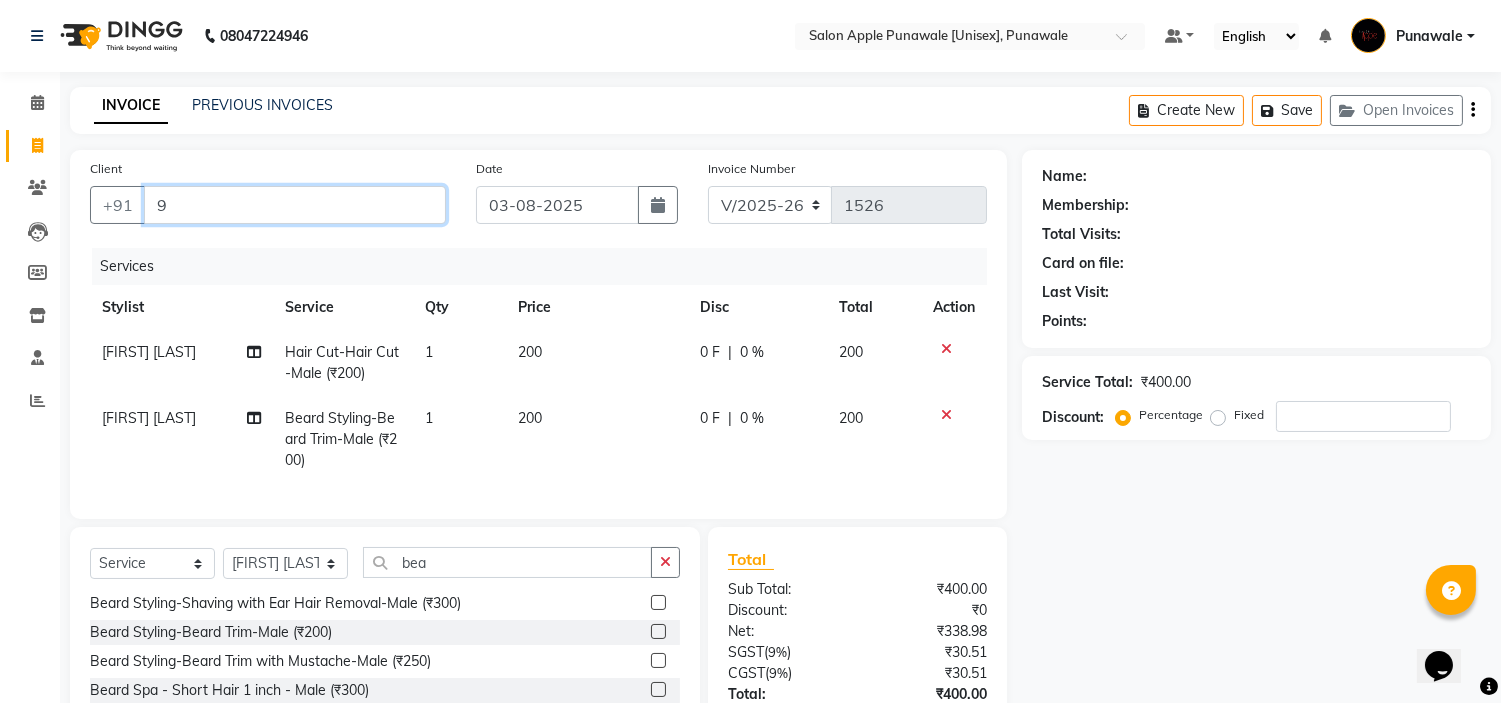 type on "0" 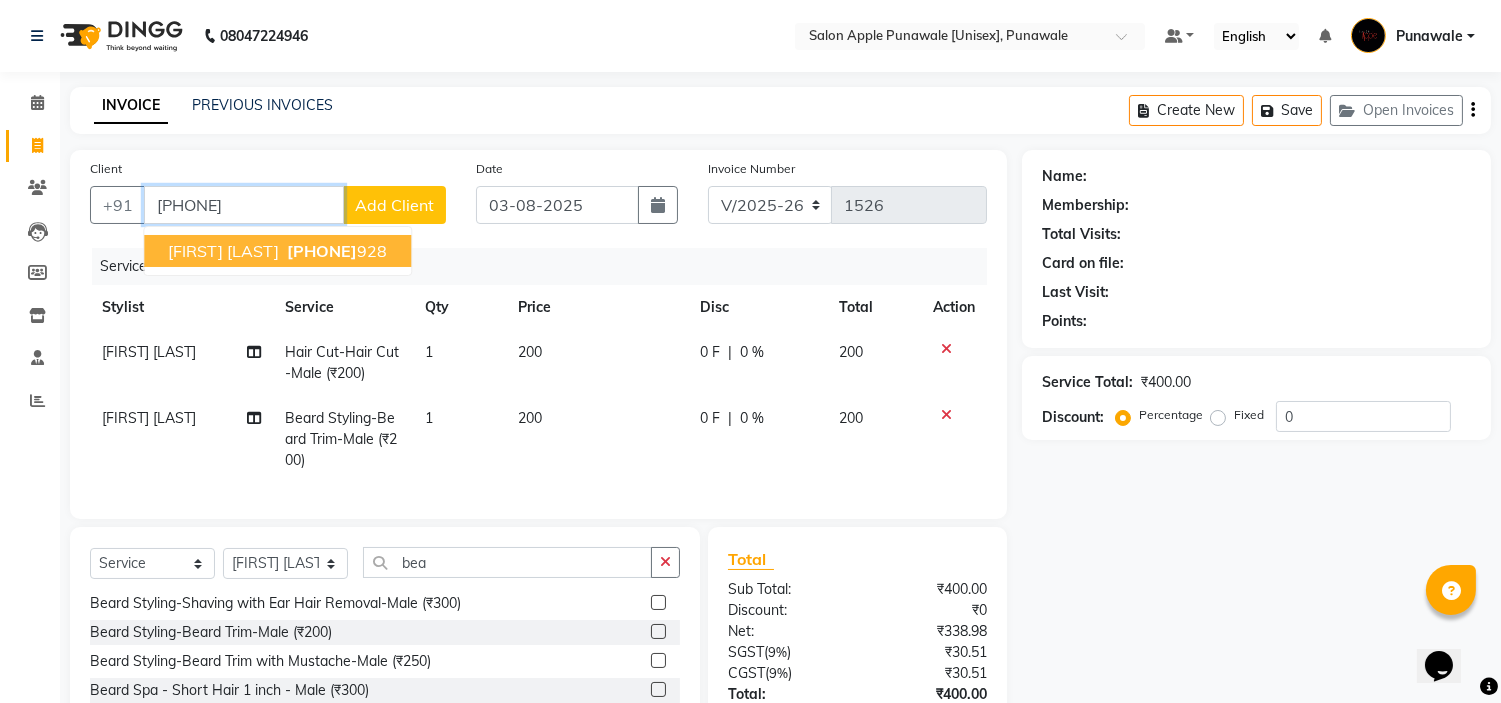 type on "9398685" 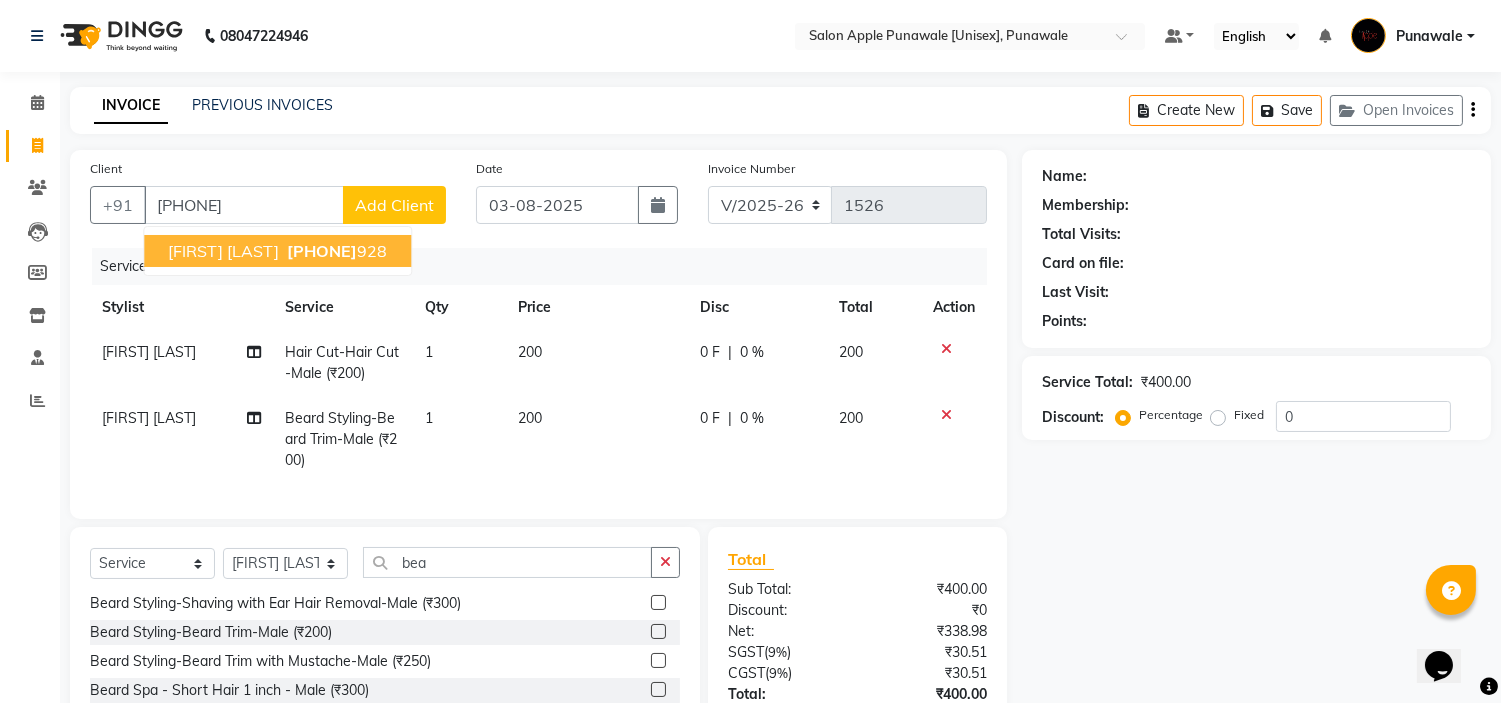 drag, startPoint x: 415, startPoint y: 378, endPoint x: 507, endPoint y: 432, distance: 106.677086 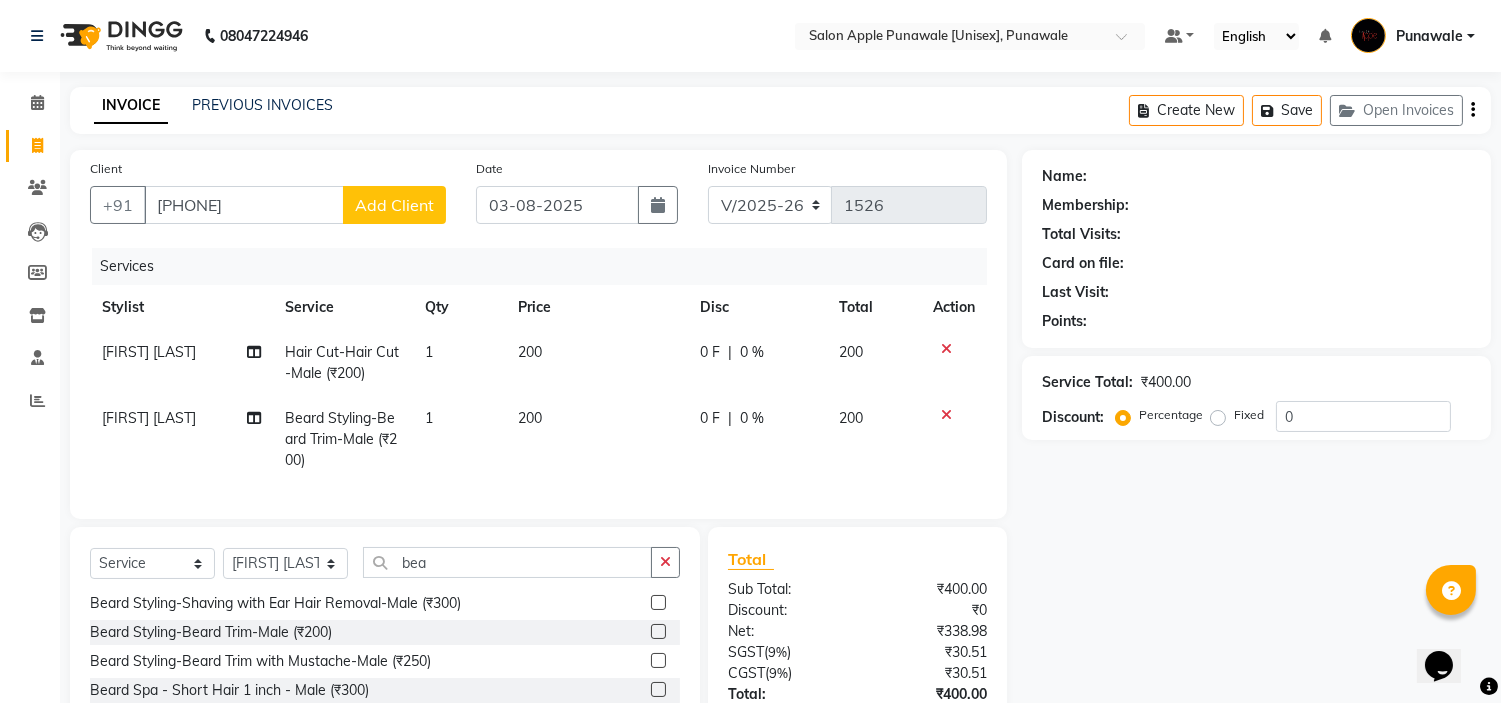 type 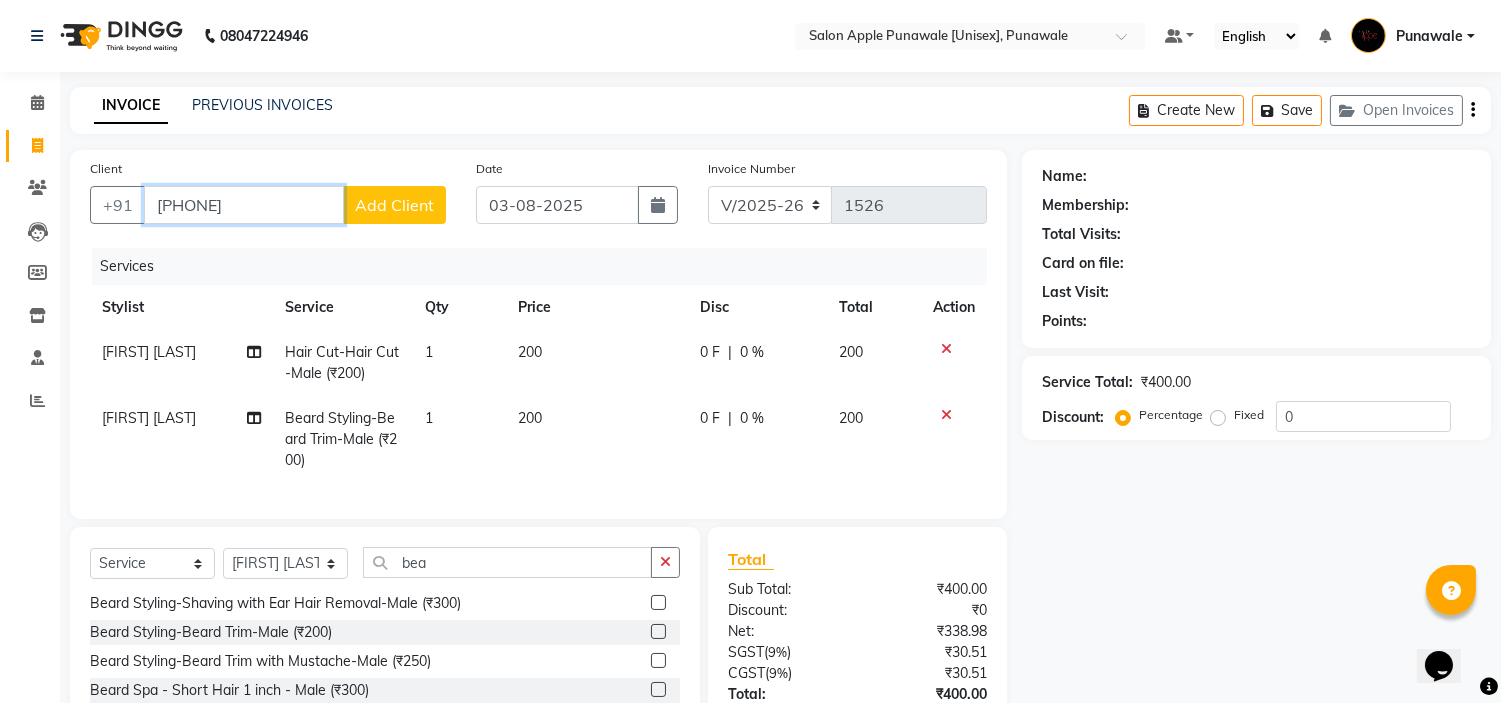 click on "9398685" at bounding box center (244, 205) 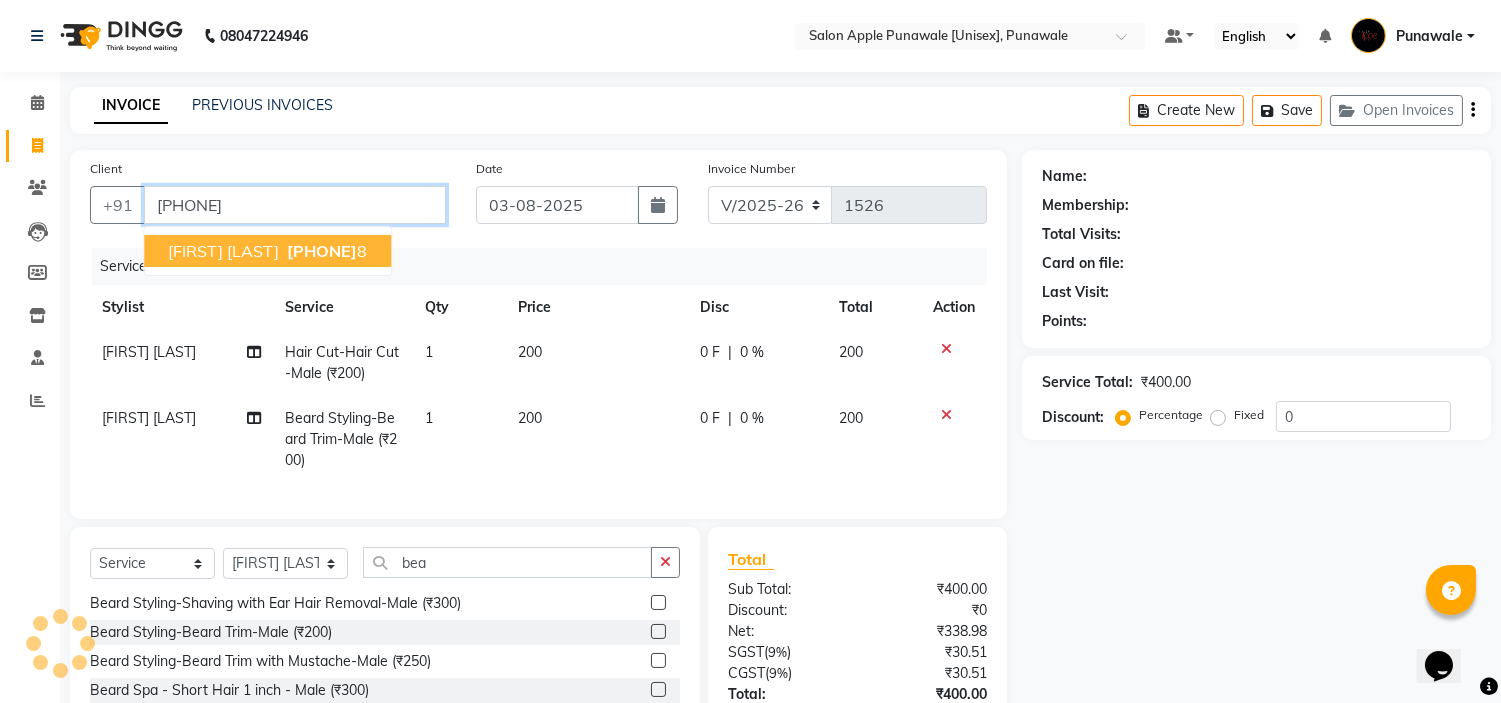 type on "[PHONE]" 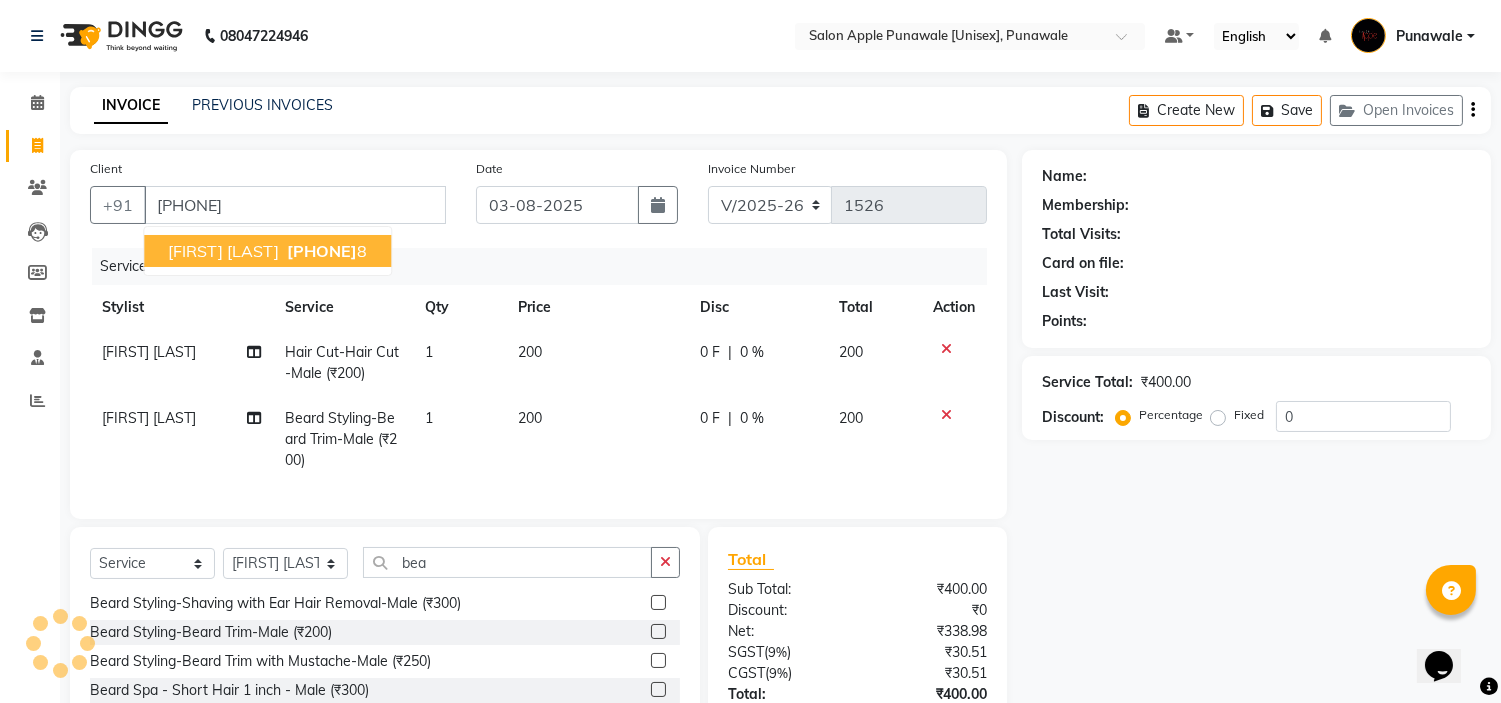 select on "1: Object" 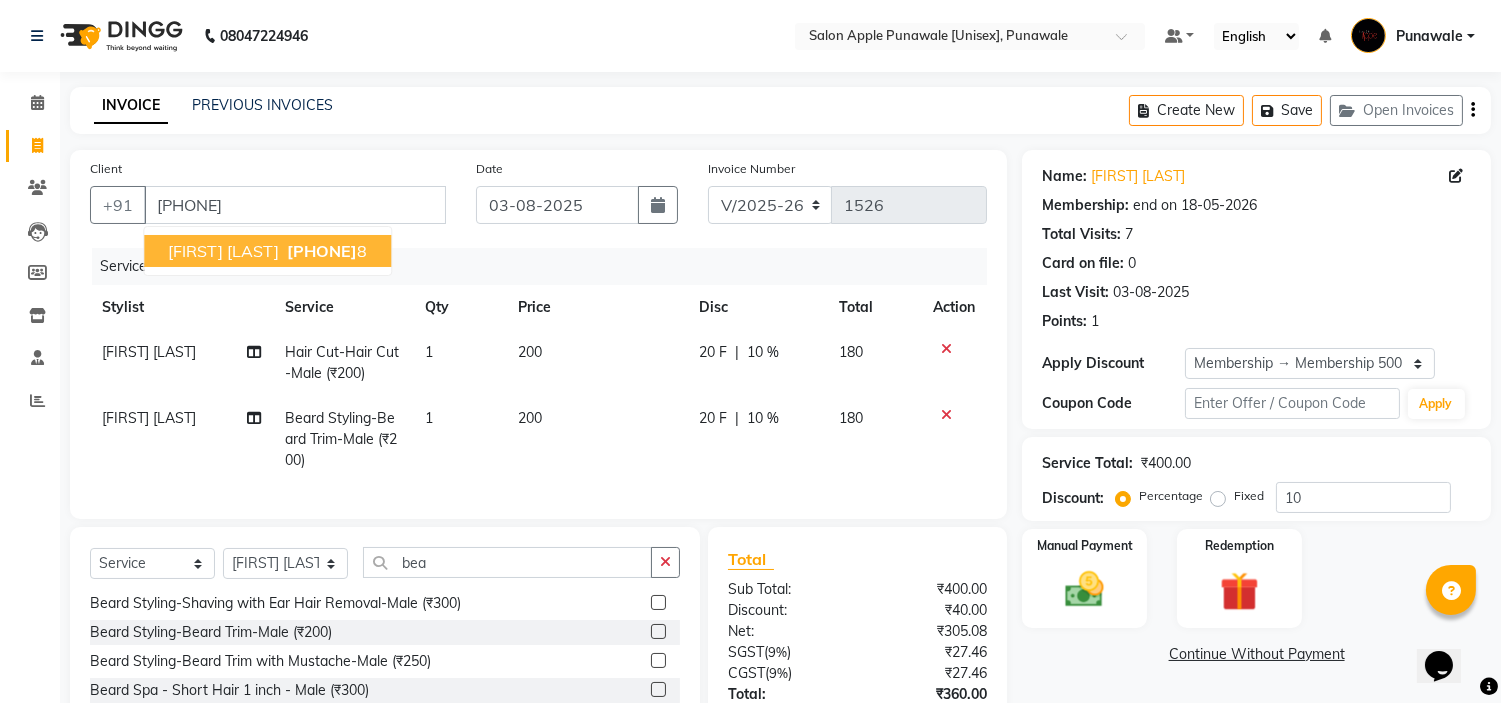 click on "[FIRST] [LAST]" at bounding box center (223, 251) 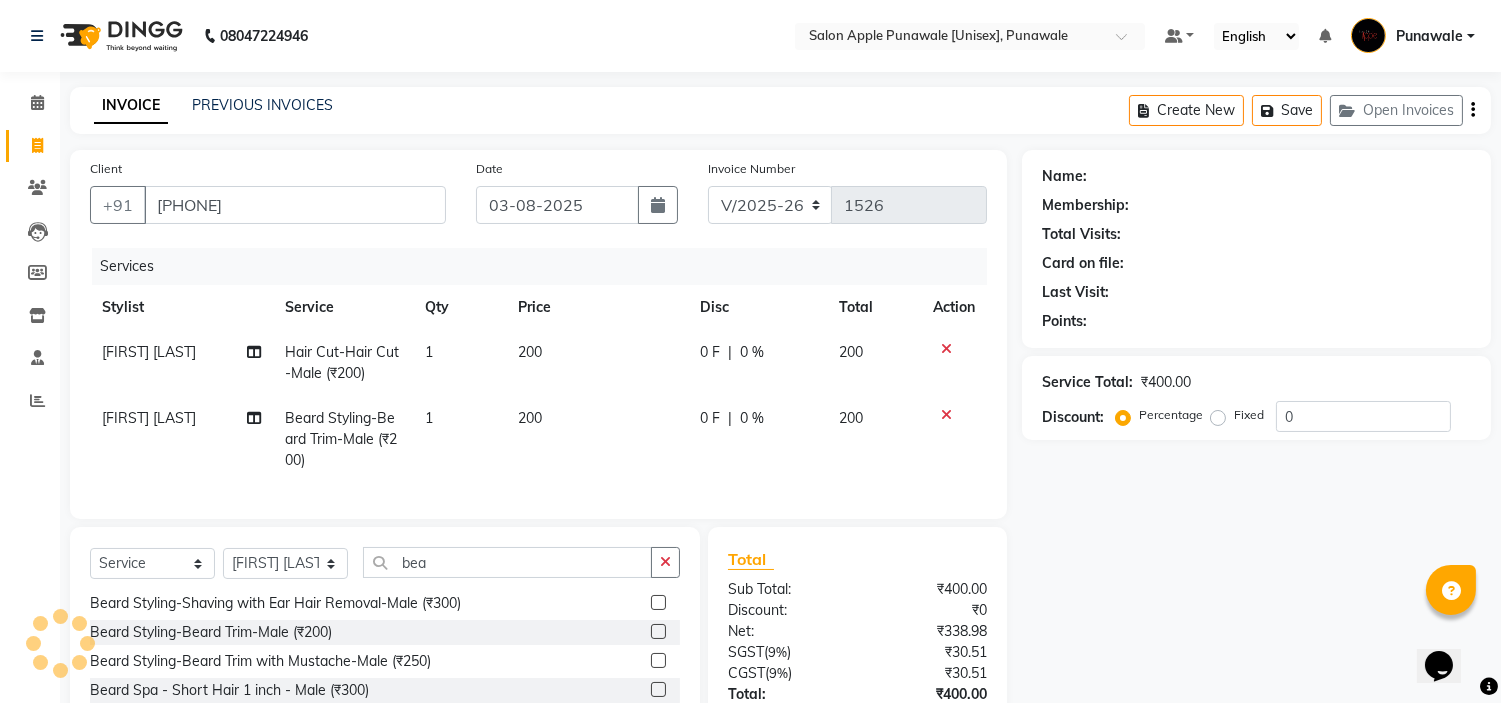 select on "1: Object" 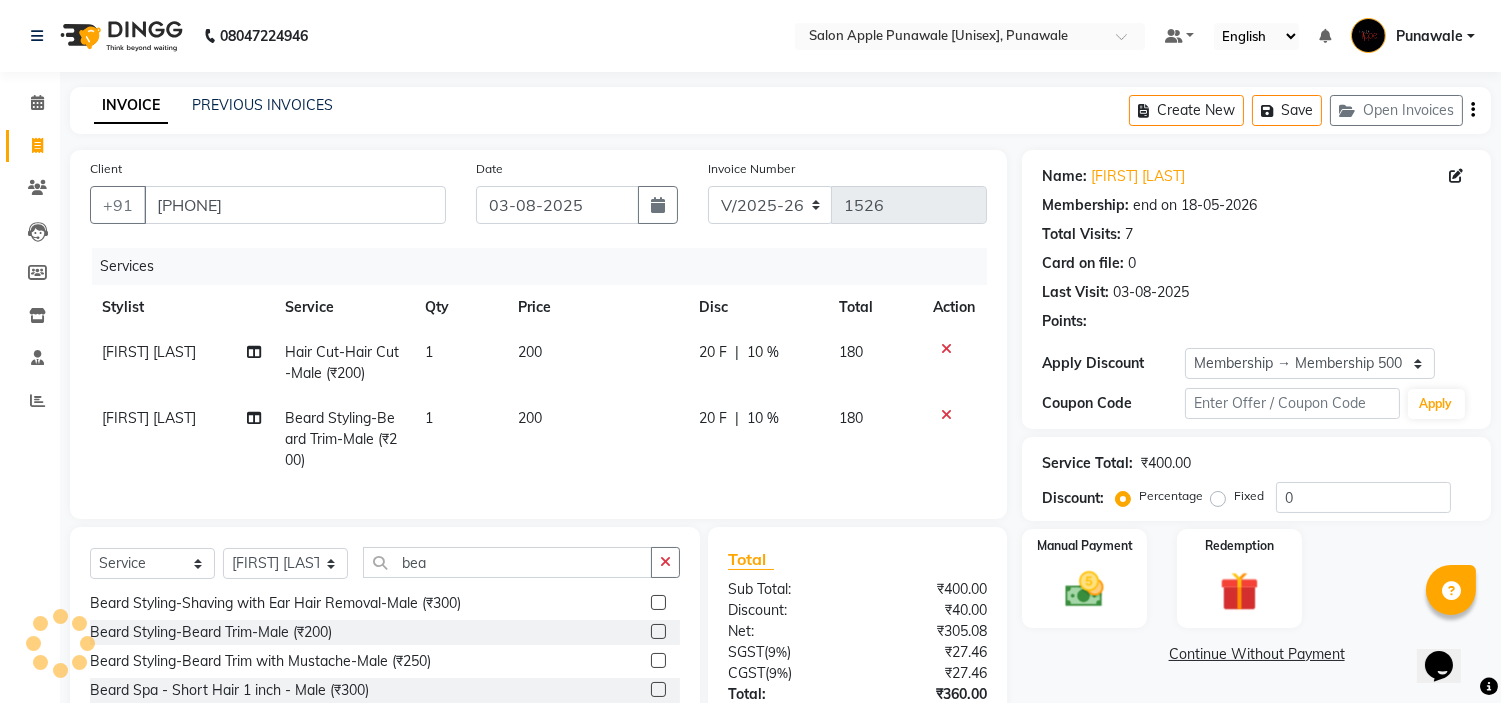 type on "10" 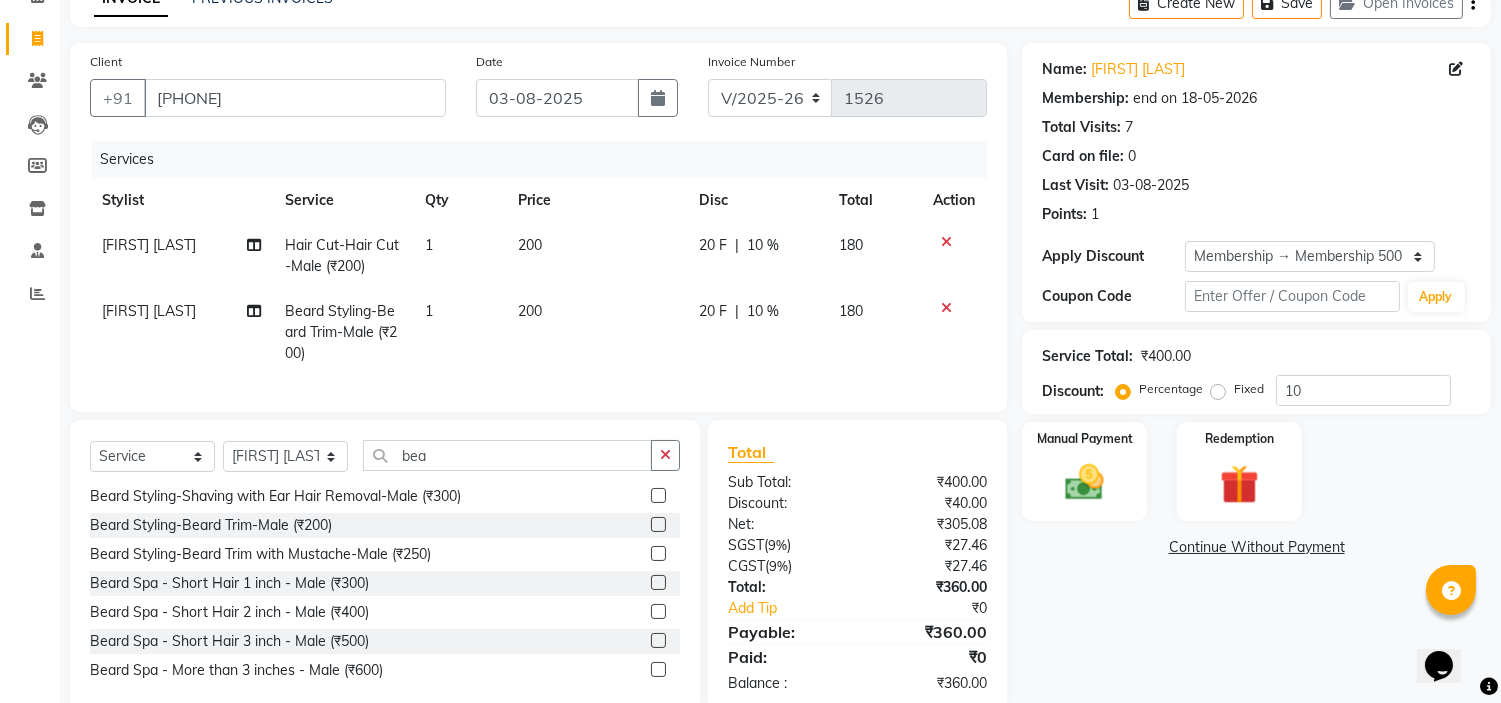 scroll, scrollTop: 54, scrollLeft: 0, axis: vertical 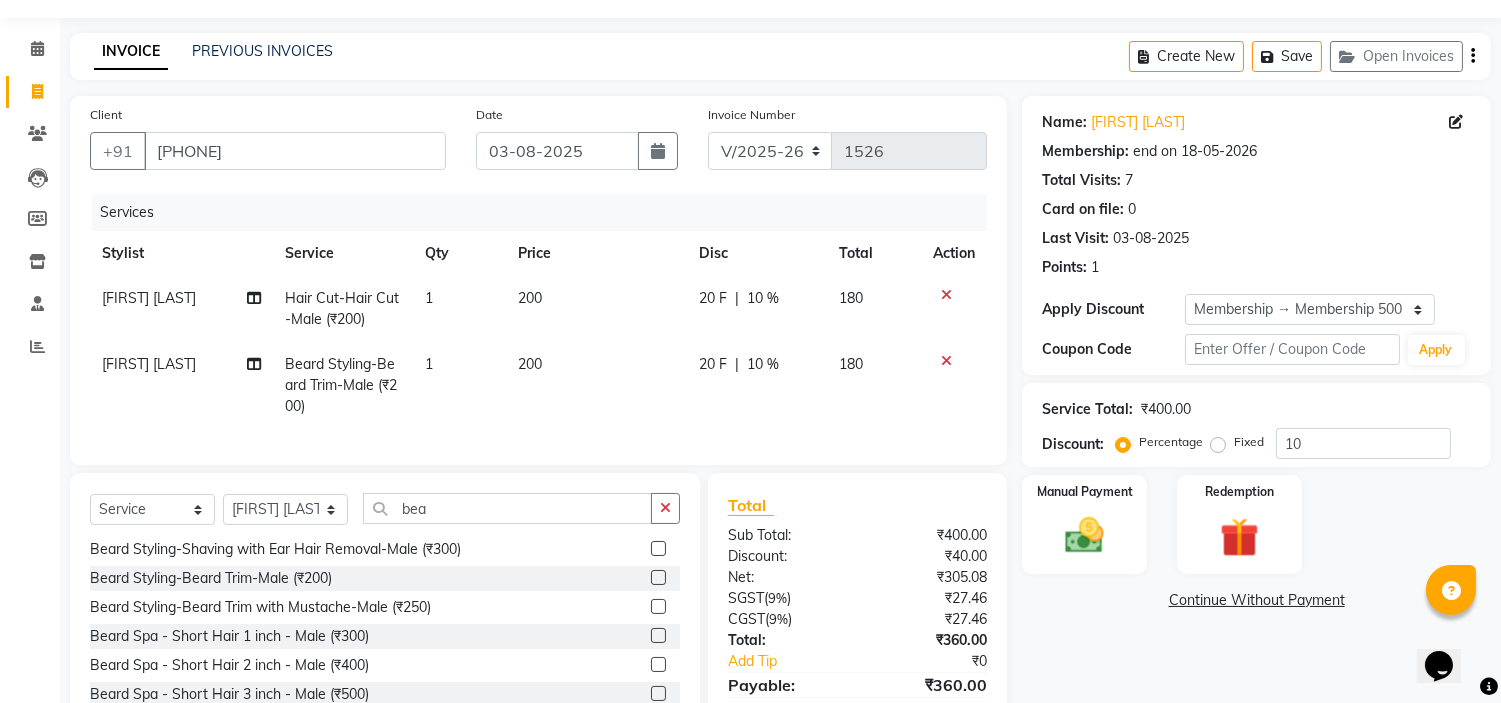 click 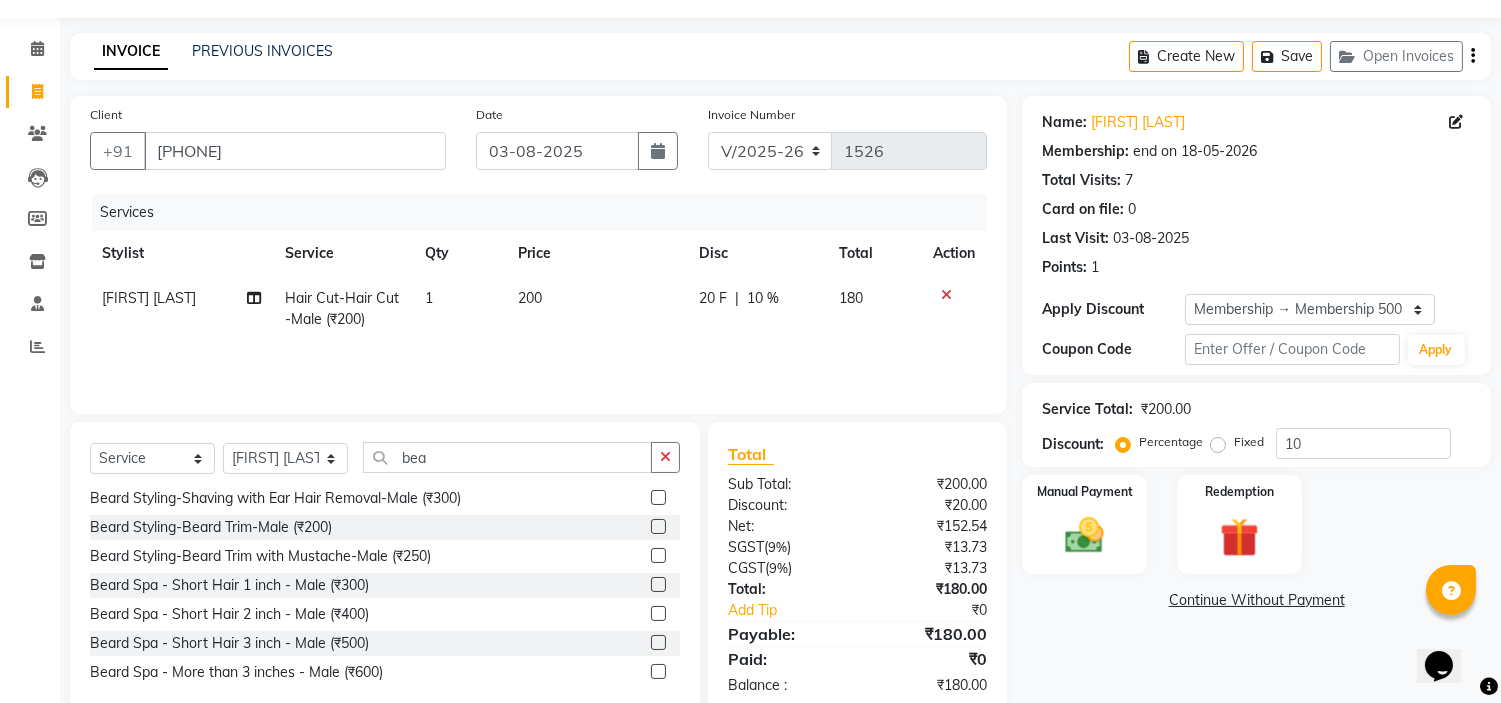 click 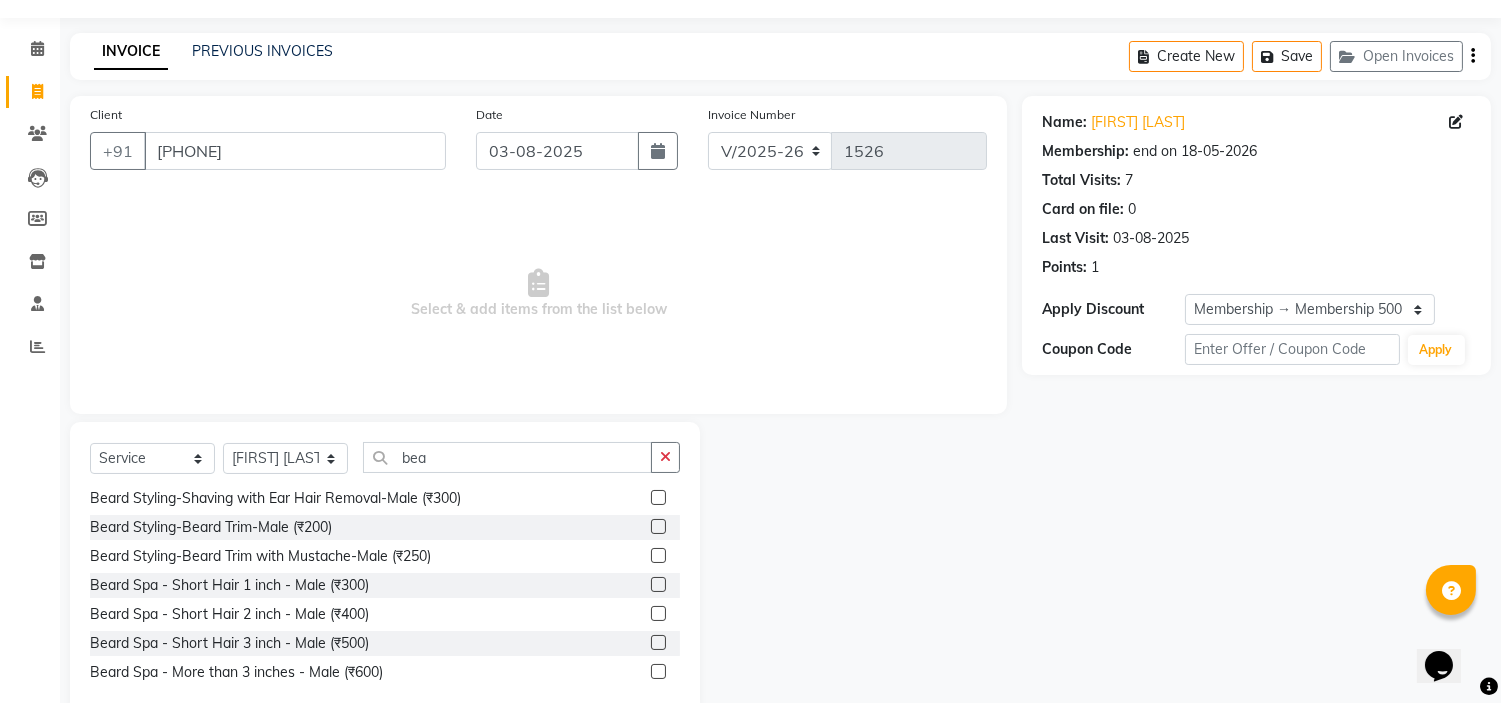 click on "Select  Service  Product  Membership  Package Voucher Prepaid Gift Card  Select Stylist Avi Sonawane Kamlesh Nikam Kaveri Nikam Pallavi Waghamare Shruti Khapake Sneha Jadhav Sohail Shaikh  Vivek Hire bea Beard Styling-Shaving-Male (₹250)  Beard Styling-Shaving with Ear Hair Removal-Male (₹300)  Beard Styling-Beard Trim-Male (₹200)  Beard Styling-Beard Trim with Mustache-Male (₹250)  Beard Spa - Short Hair  1 inch - Male (₹300)  Beard Spa -  Short Hair  2 inch - Male (₹400)  Beard Spa -  Short Hair  3 inch - Male (₹500)  Beard Spa - More than 3 inches - Male (₹600)  Global Hair colouring - Wella With Beard colouring - short Hair  1 inch - Male (₹850)  Global Hair colouring - Wella With Beard colouring - short Hair  2 inch - Male (₹950)  Global Hair colouring - Wella With Beard colouring - short Hair  3 inch - Male (₹1000)  Global Hair colouring - Wella With Beard colouring - Neck length - Male (₹1650)  Global Hair Colouring - Wella Ammonia Free - Beard - Male (₹300)" 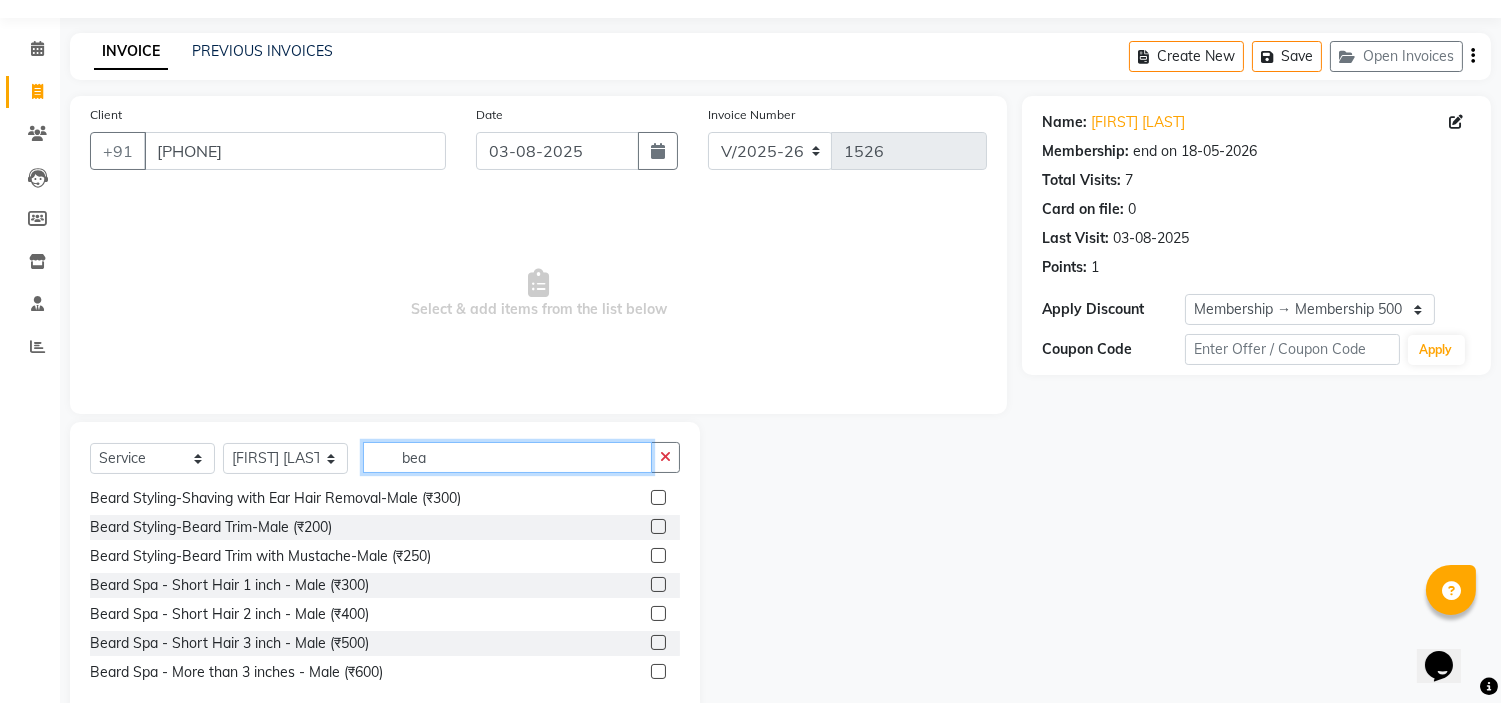 click on "bea" 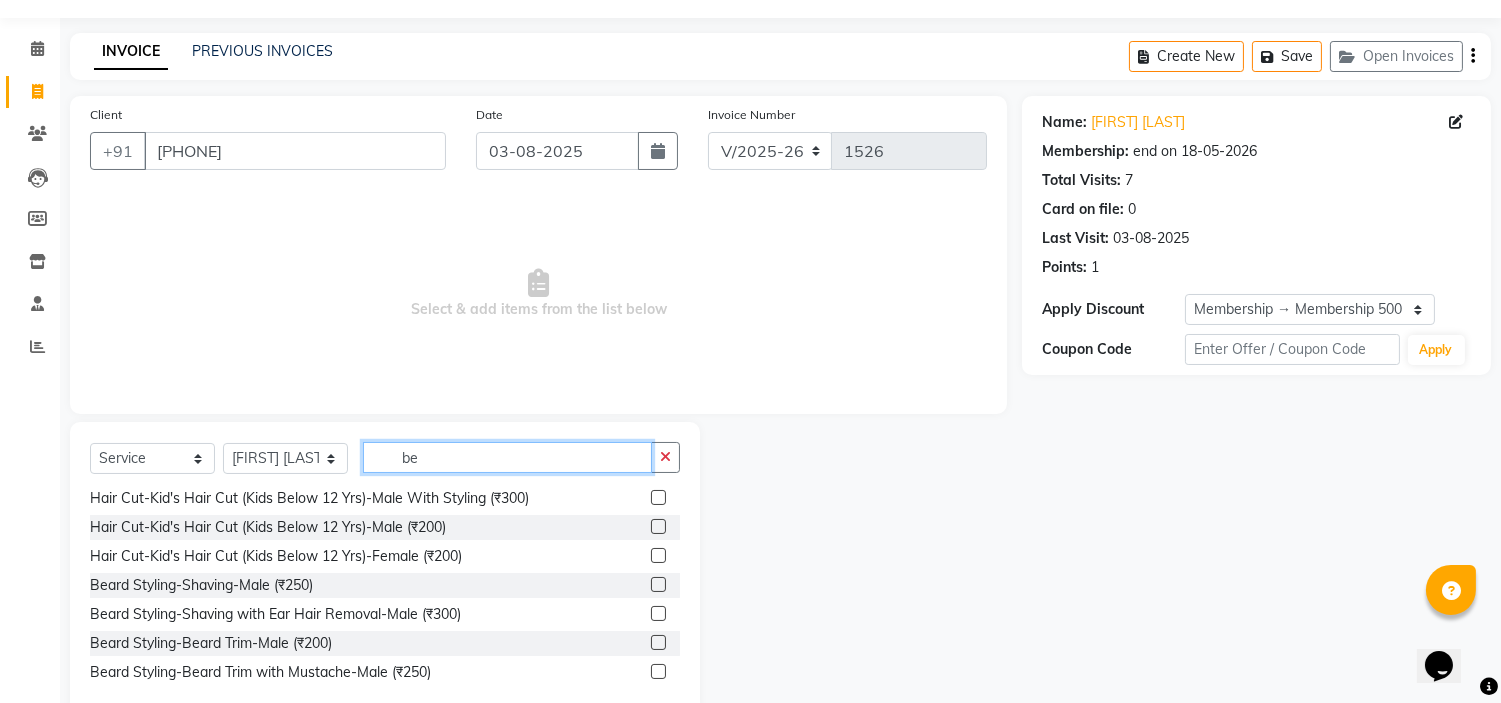 type on "b" 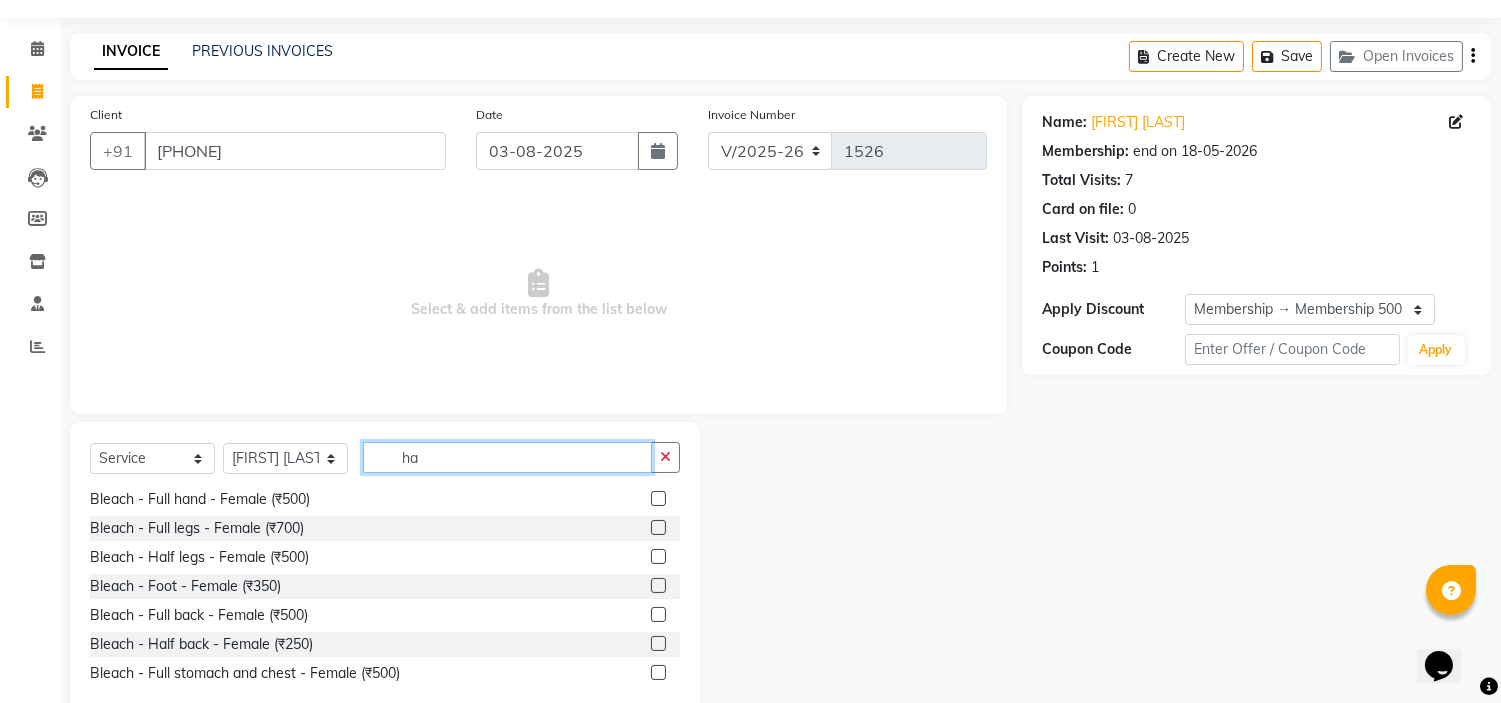 scroll, scrollTop: 32, scrollLeft: 0, axis: vertical 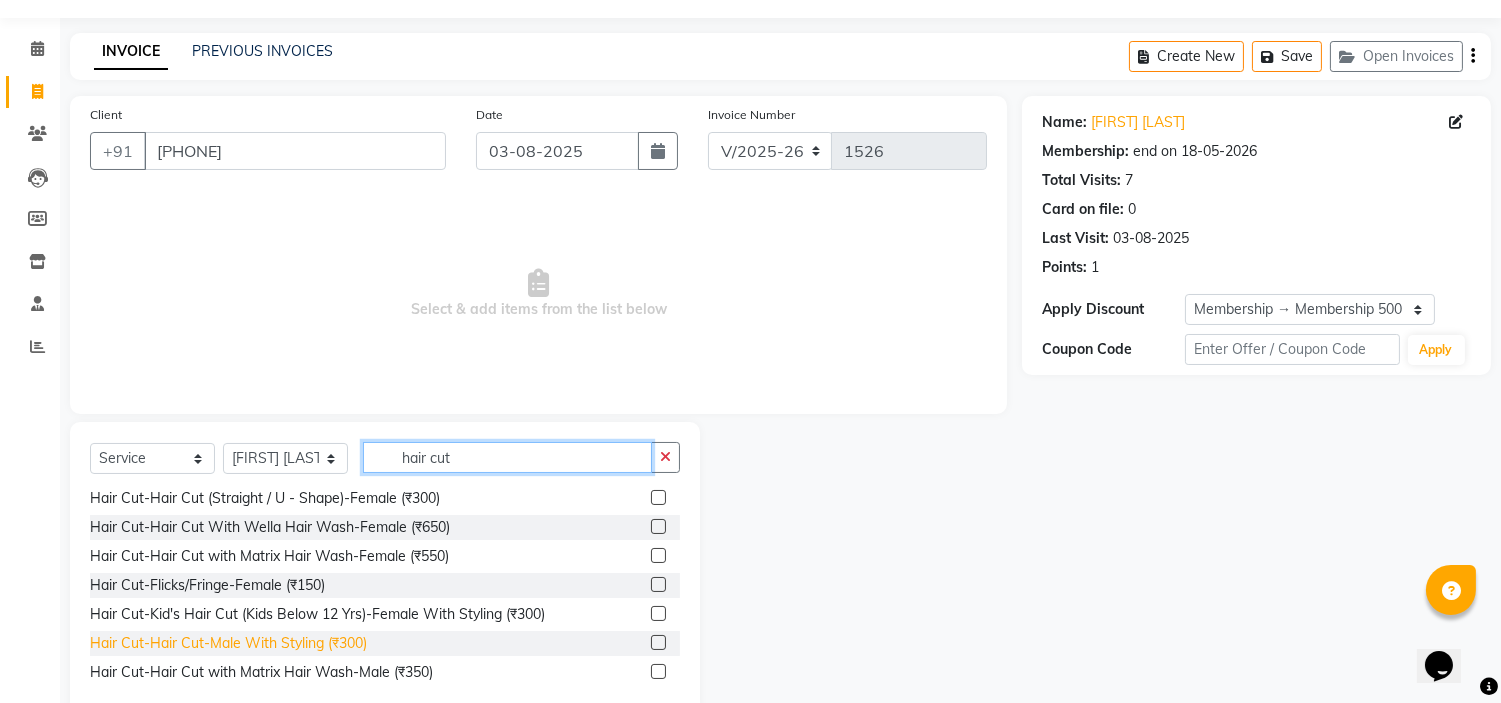 type on "hair cut" 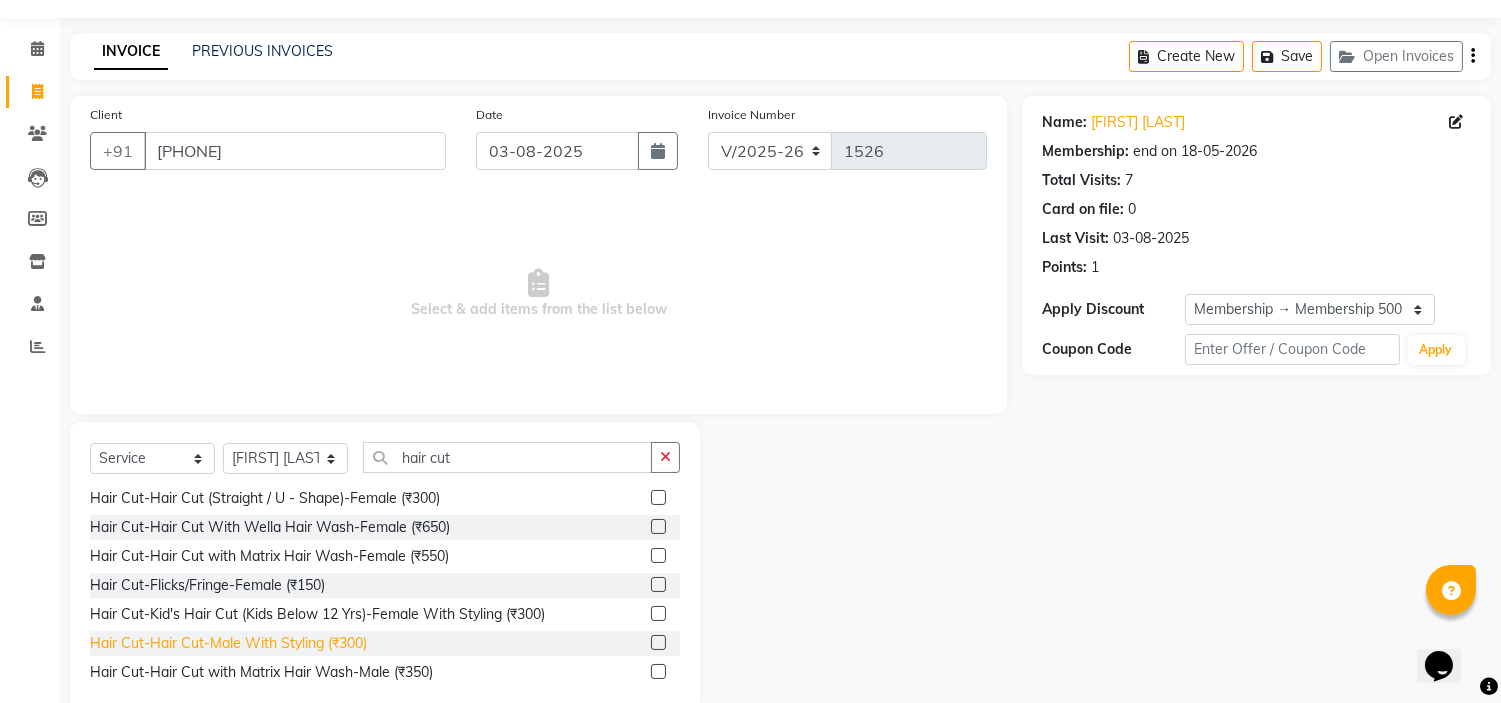 click on "Hair Cut-Hair Cut-Male With Styling (₹300)" 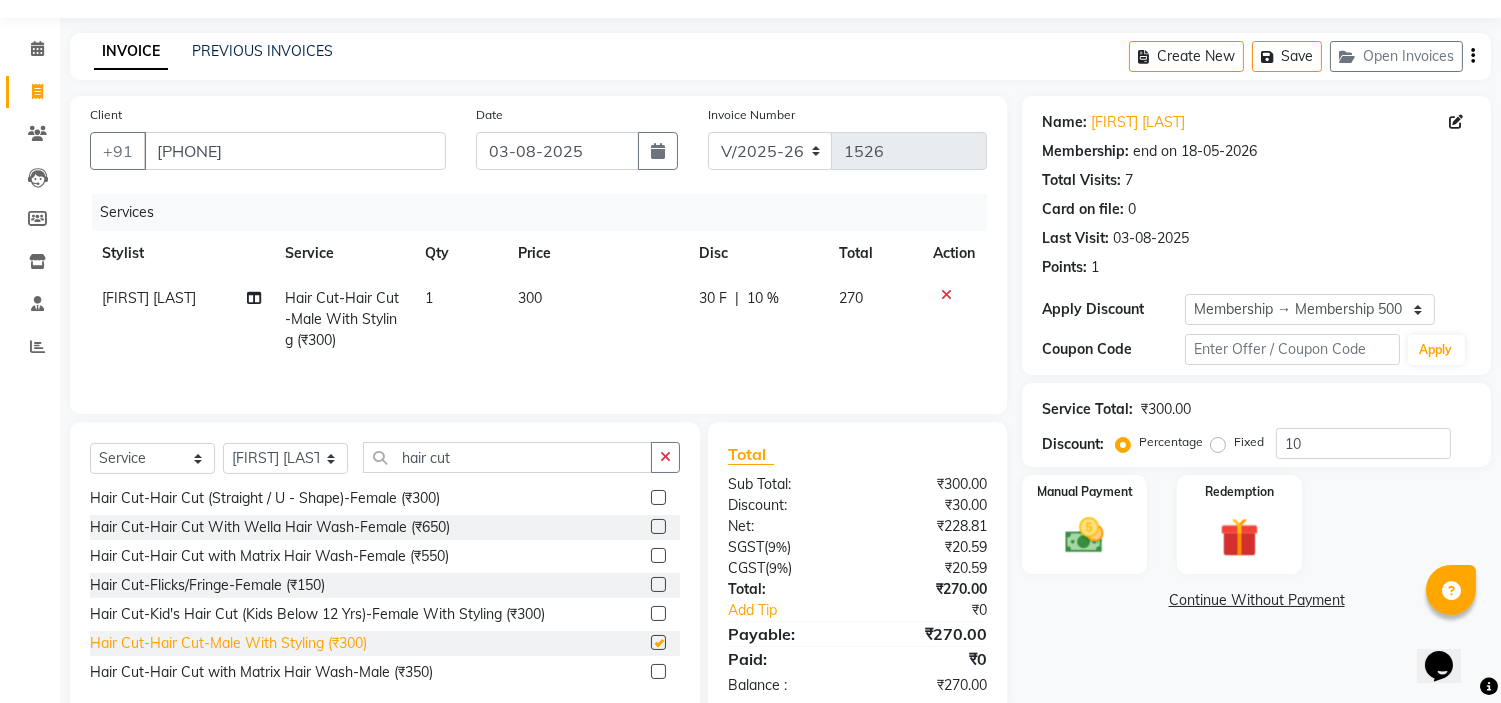 checkbox on "false" 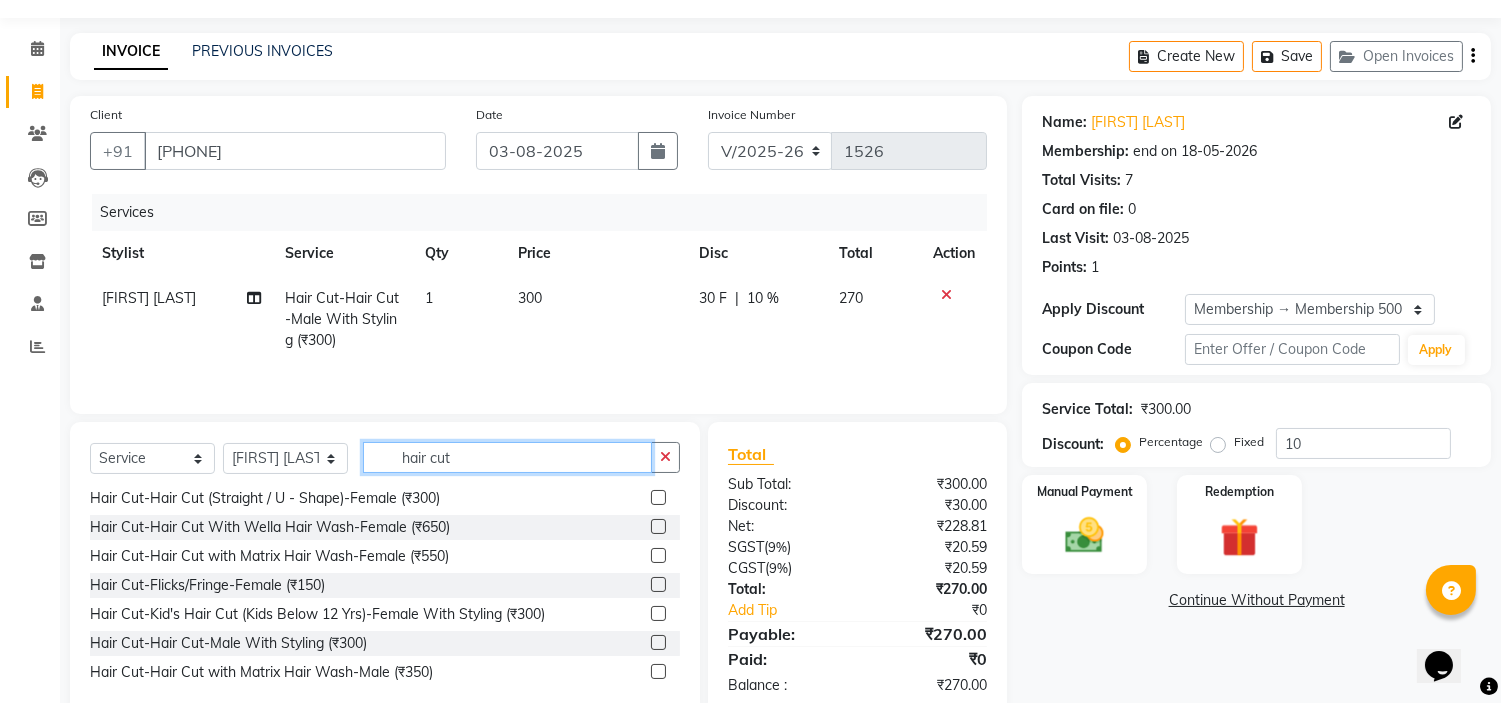 click on "hair cut" 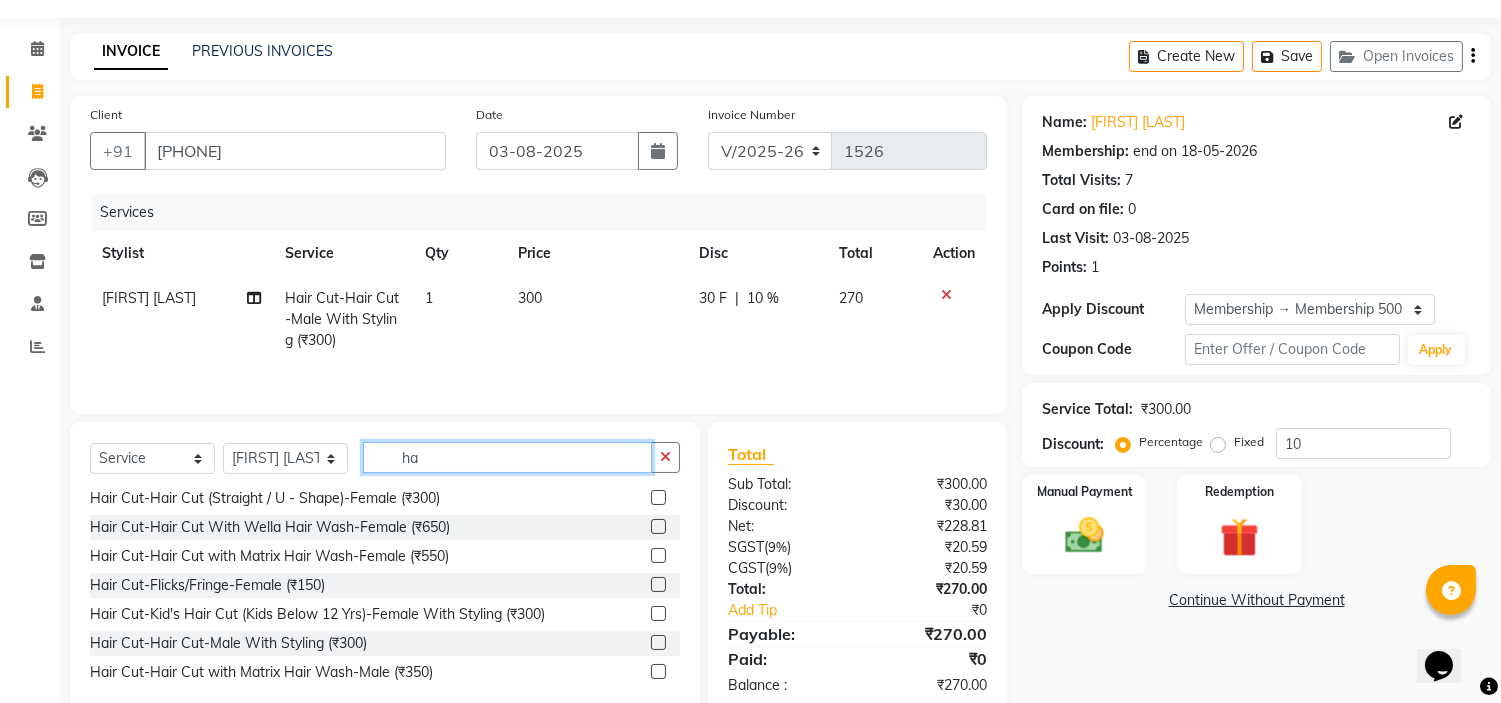 scroll, scrollTop: 1133, scrollLeft: 0, axis: vertical 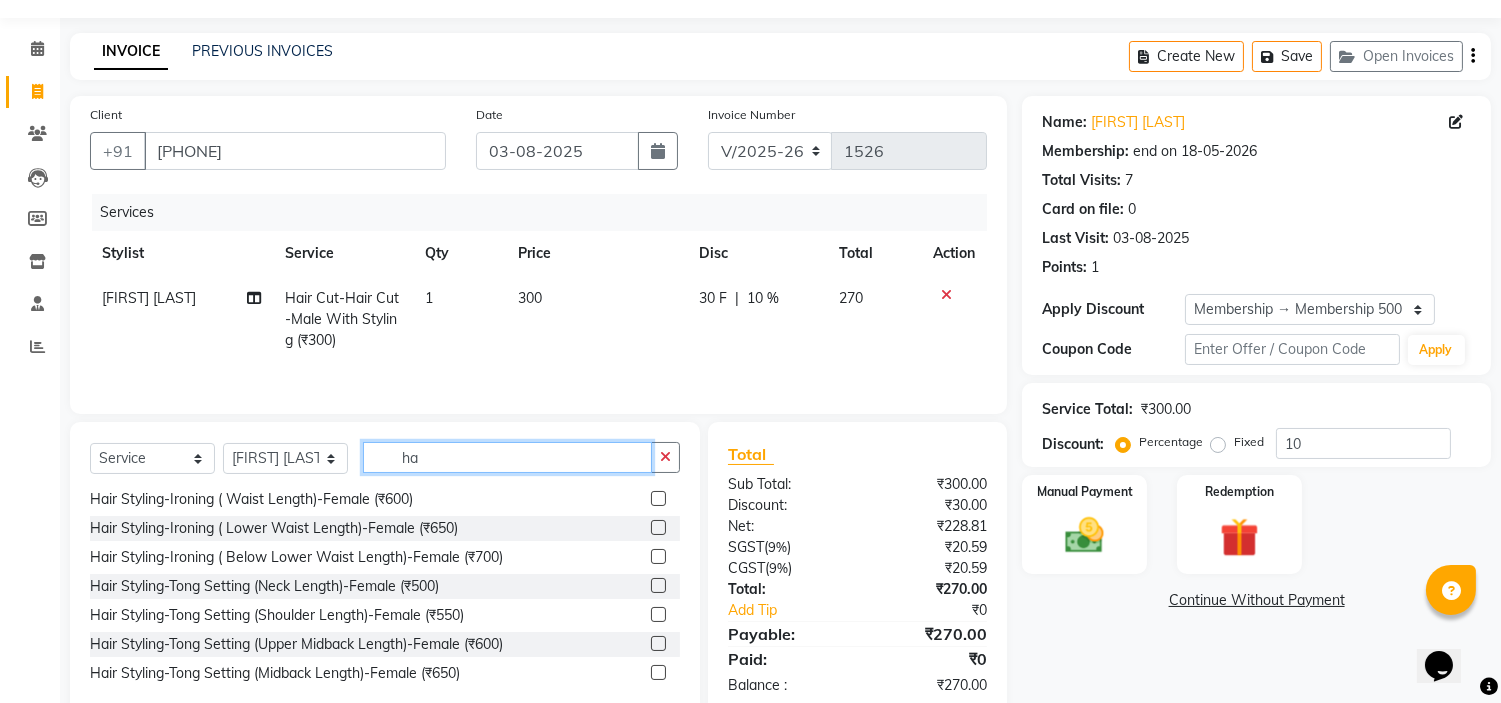 type on "h" 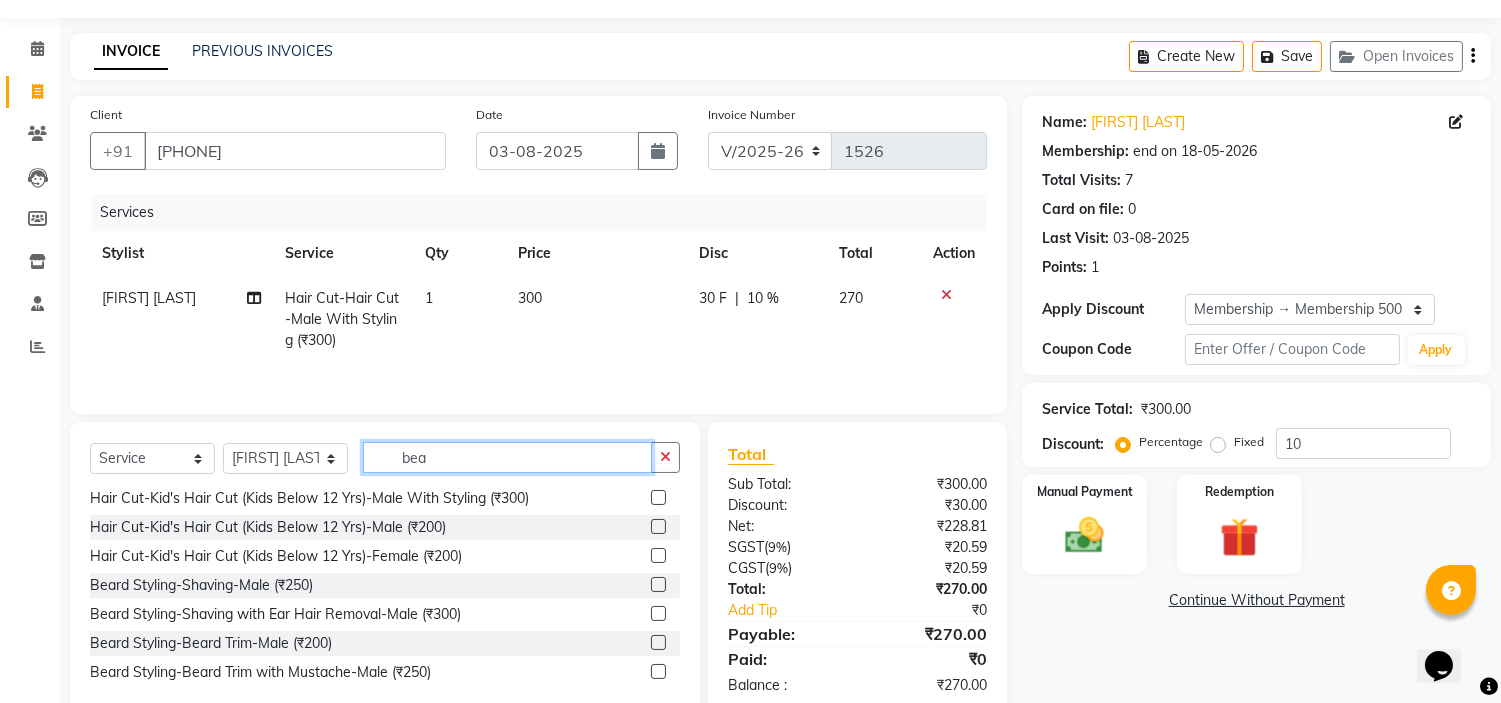 scroll, scrollTop: 0, scrollLeft: 0, axis: both 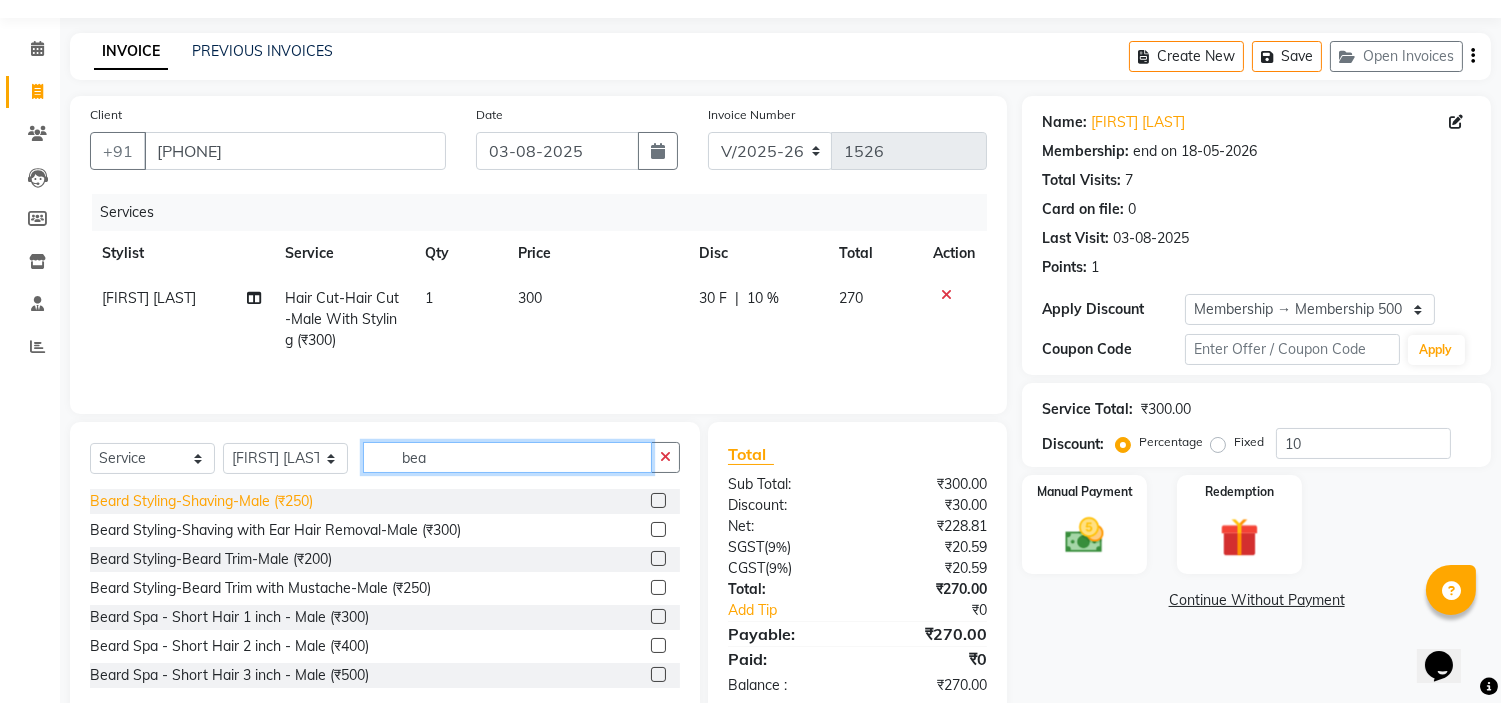 type on "bea" 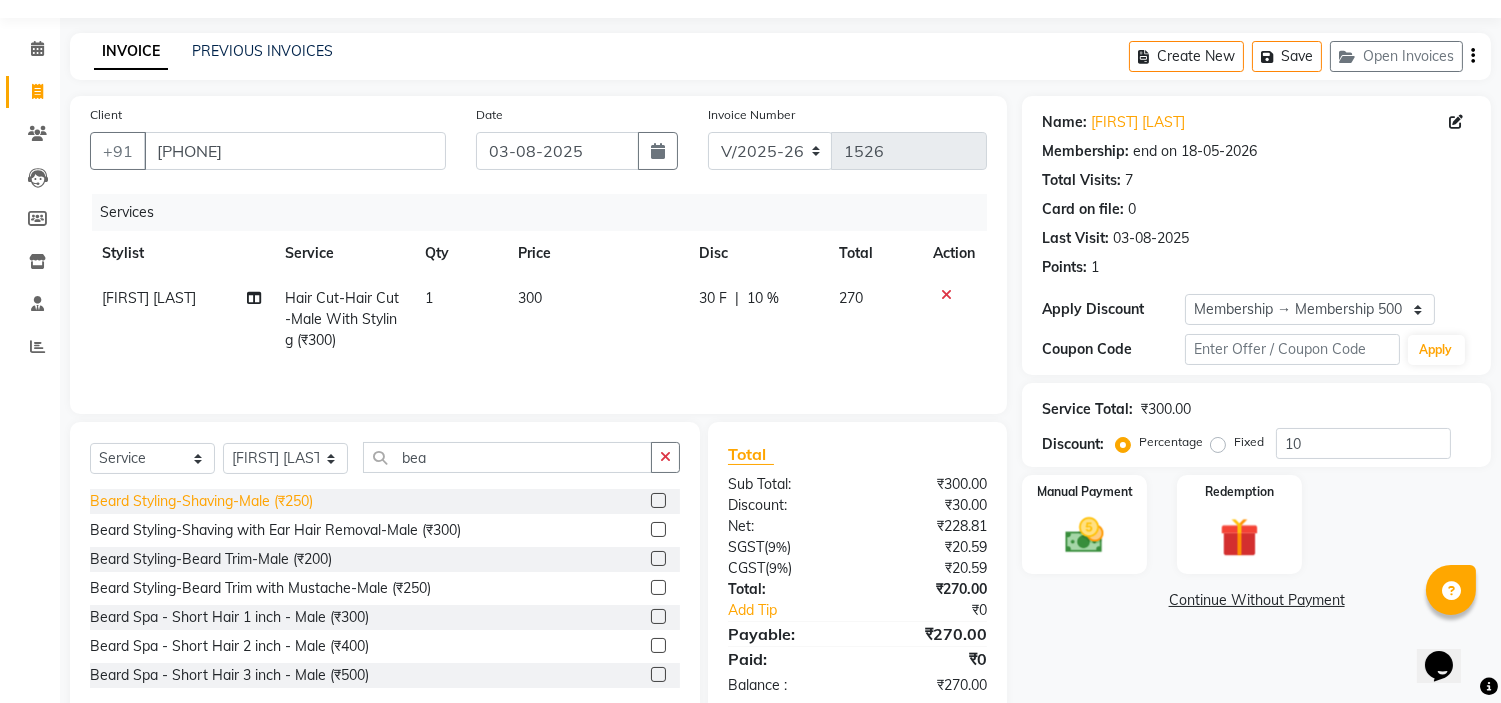 click on "Beard Styling-Shaving-Male (₹250)" 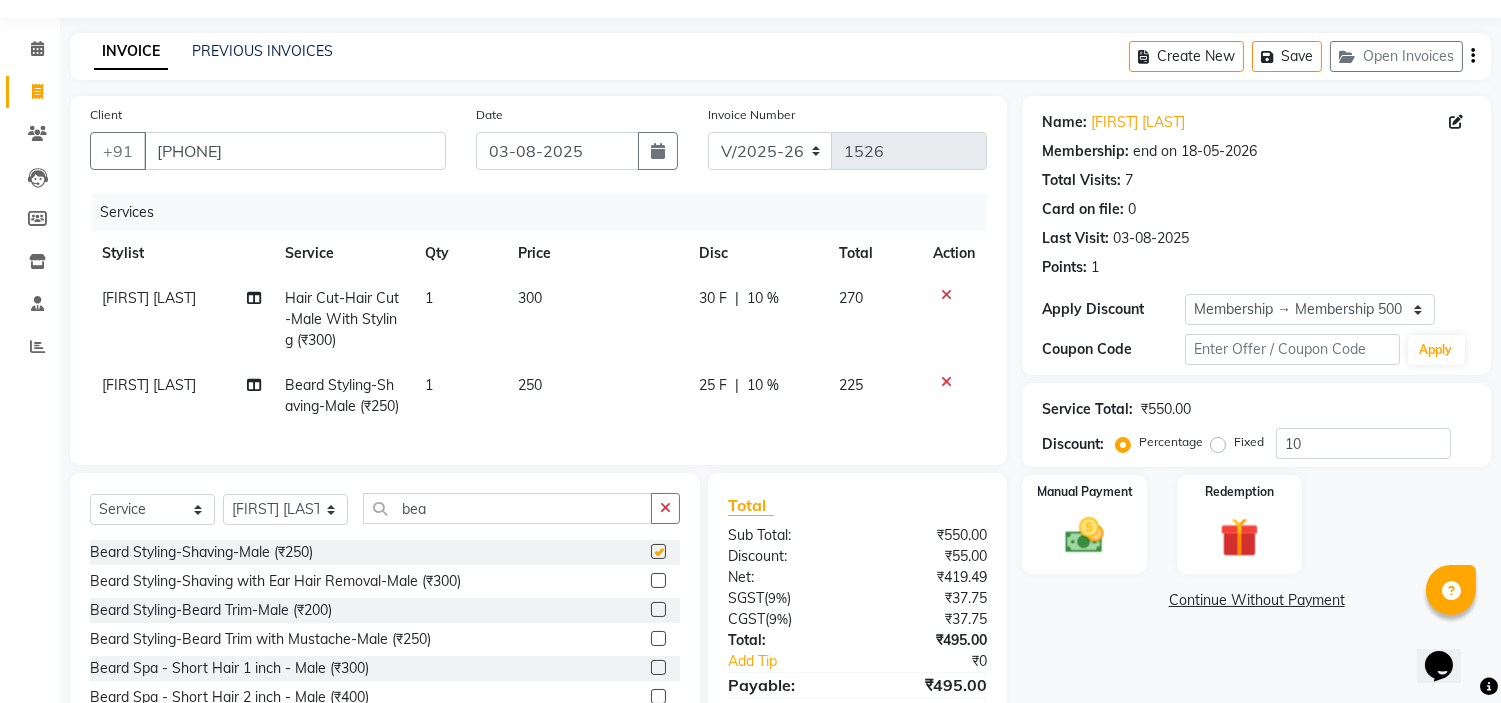 checkbox on "false" 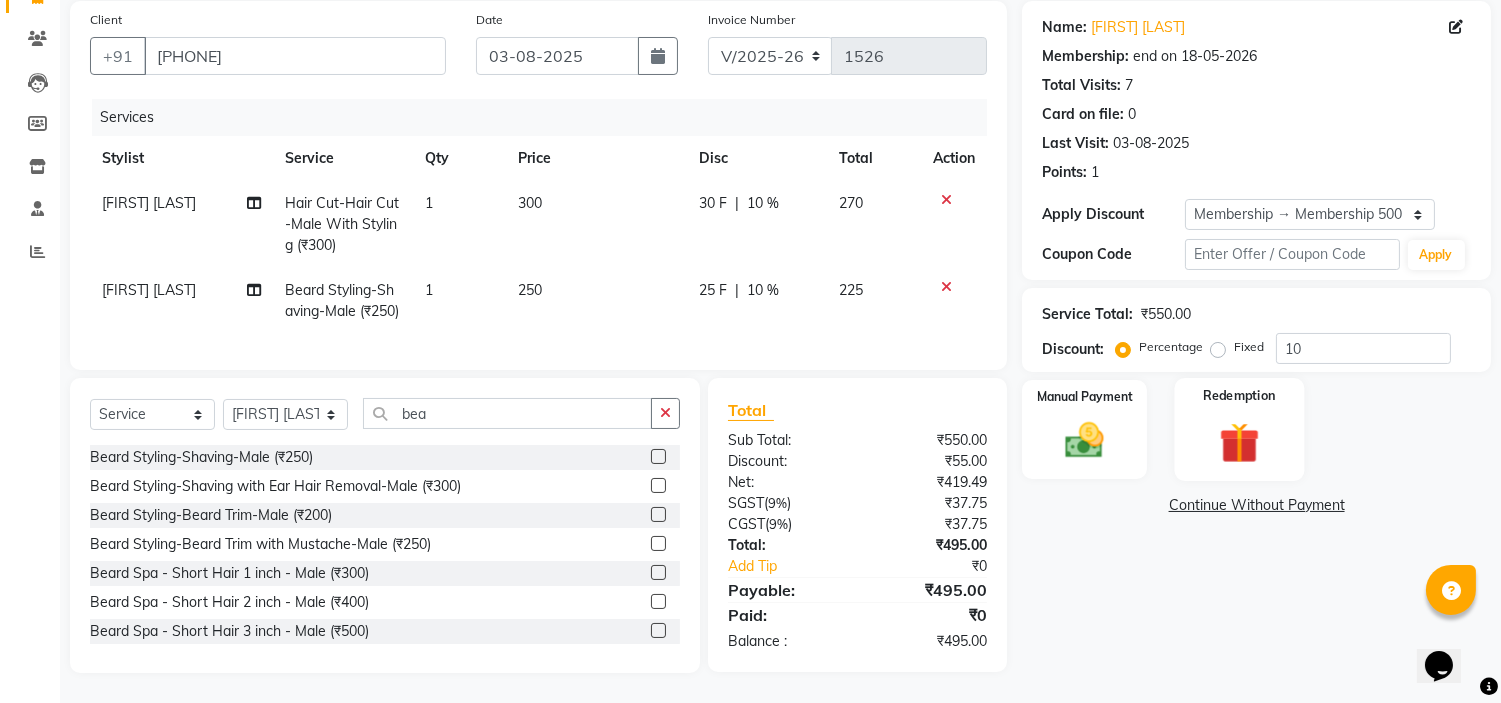 scroll, scrollTop: 75, scrollLeft: 0, axis: vertical 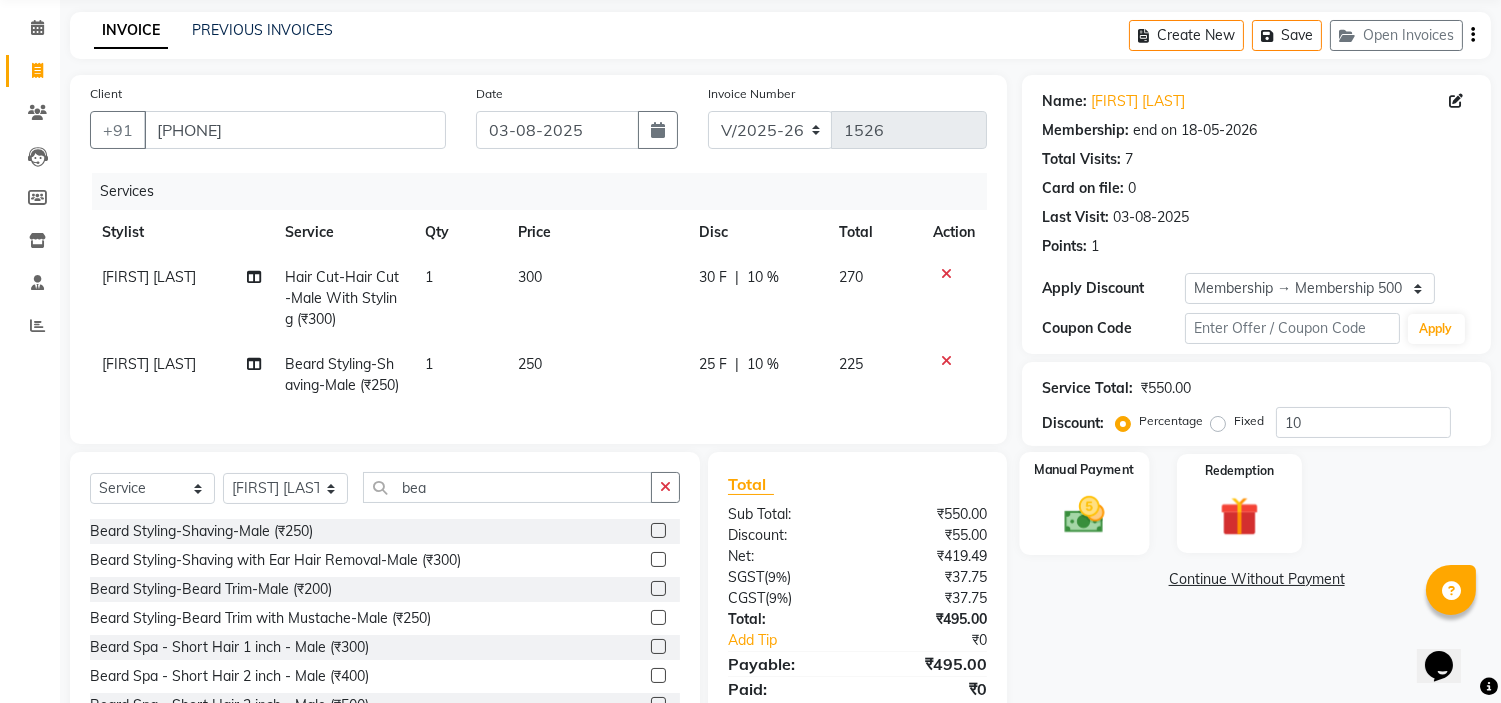 click on "Manual Payment" 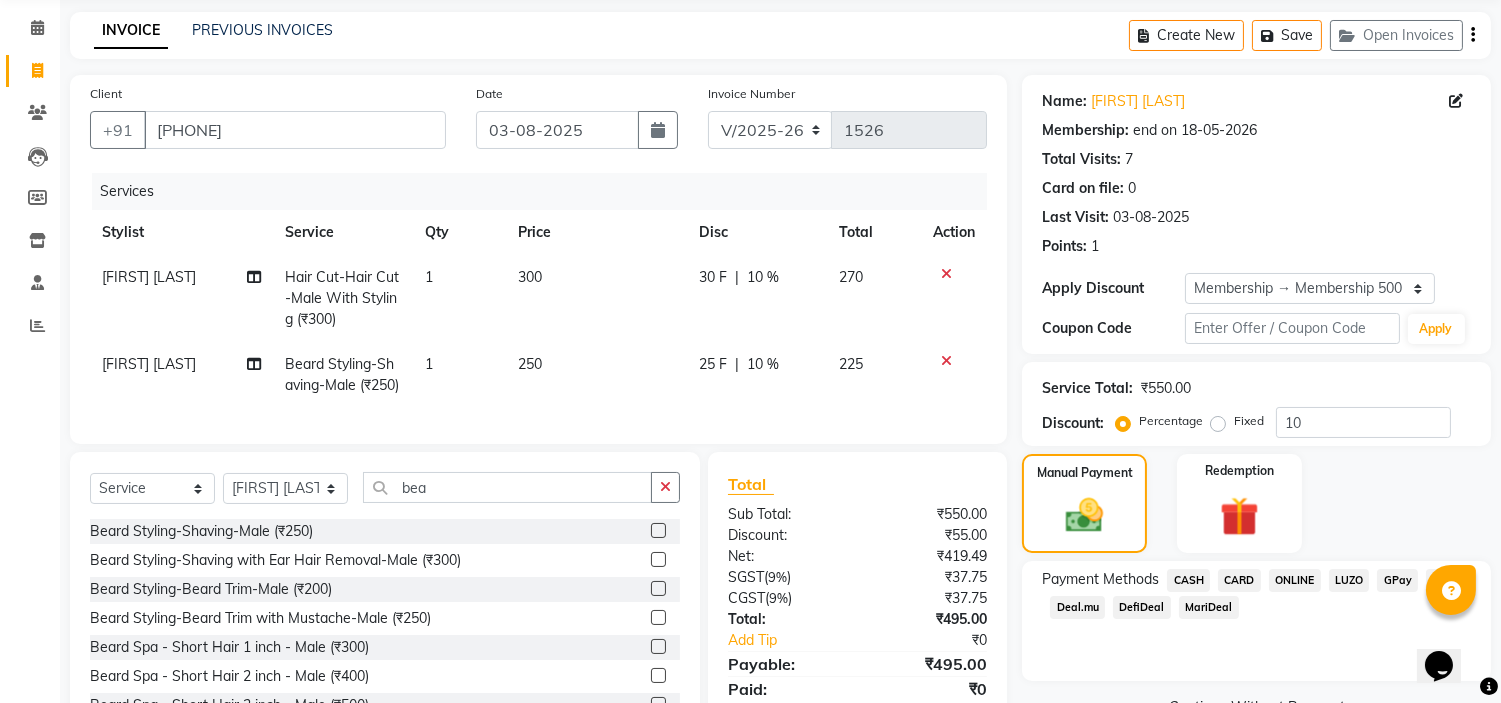 click on "ONLINE" 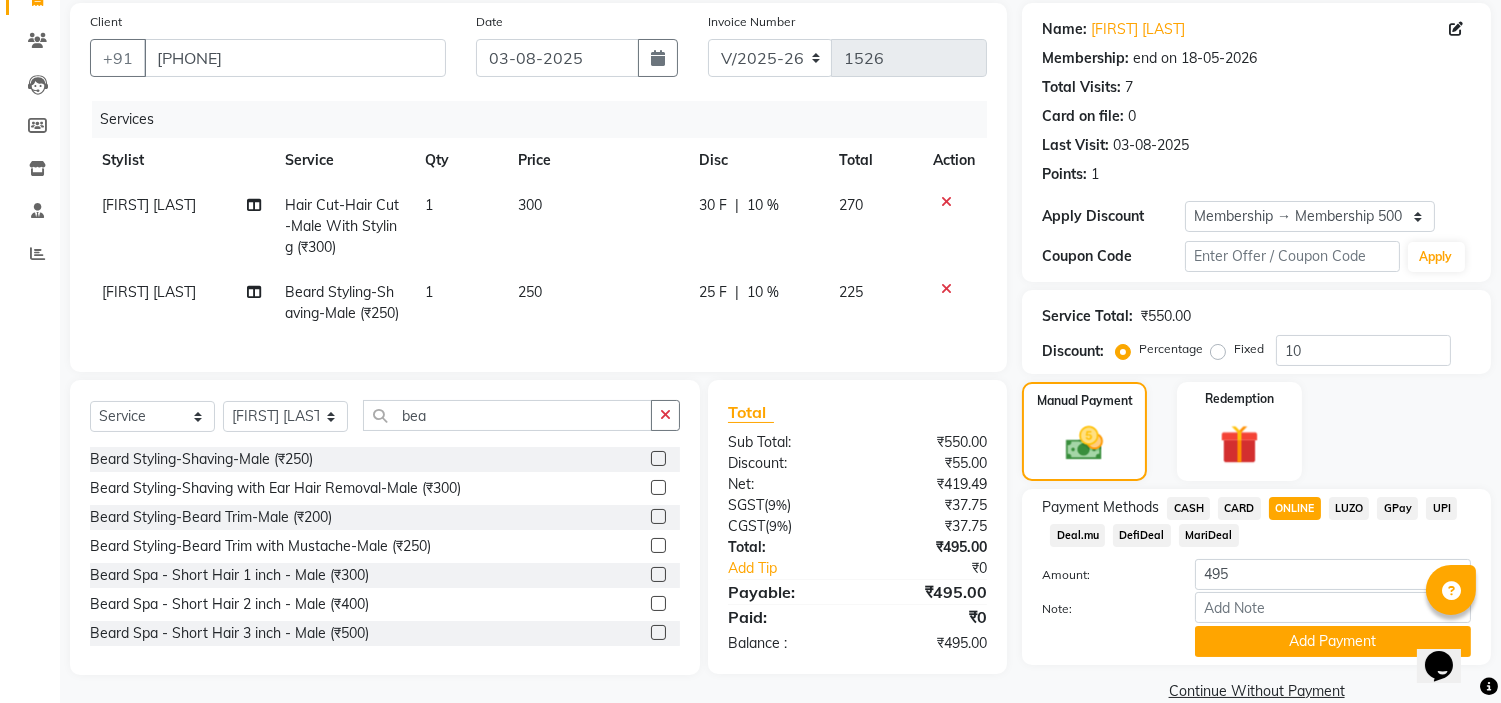 scroll, scrollTop: 186, scrollLeft: 0, axis: vertical 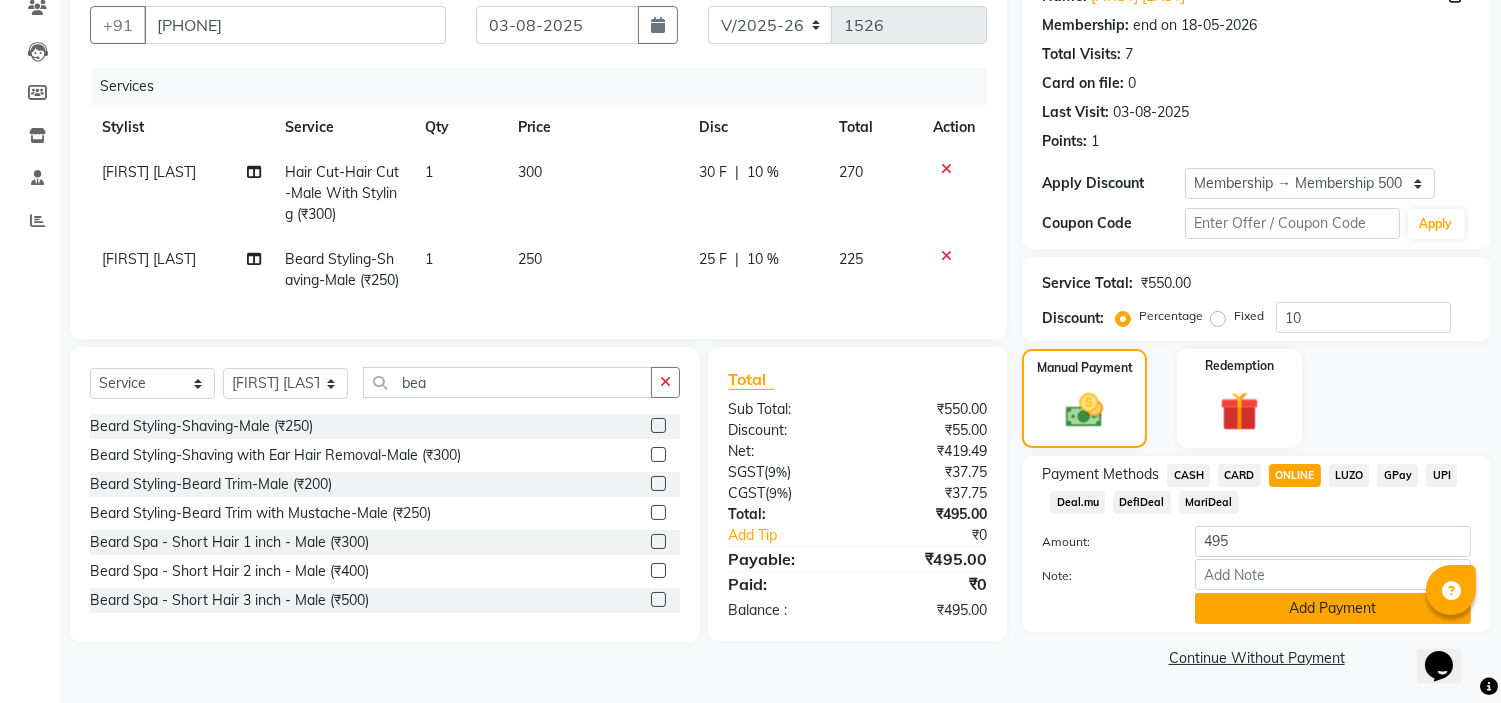 click on "Add Payment" 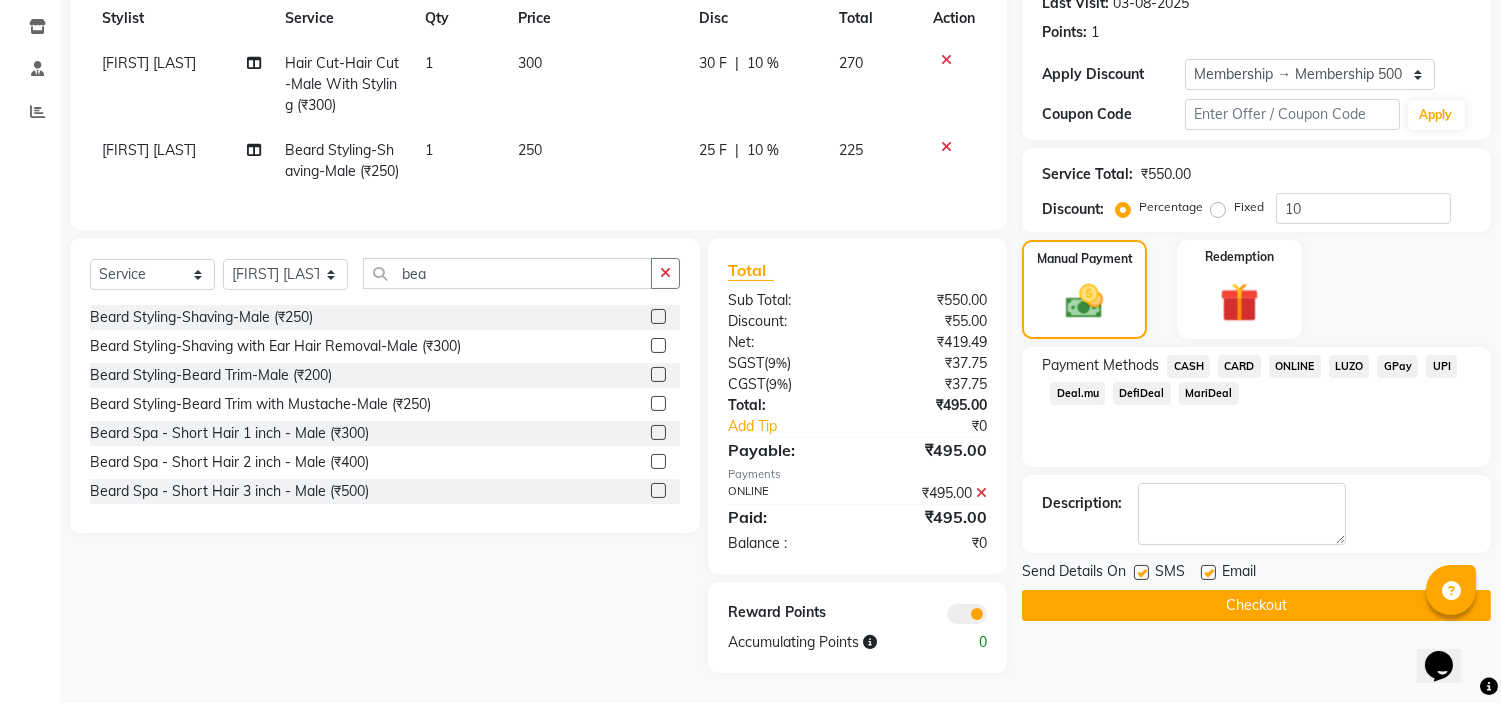 scroll, scrollTop: 326, scrollLeft: 0, axis: vertical 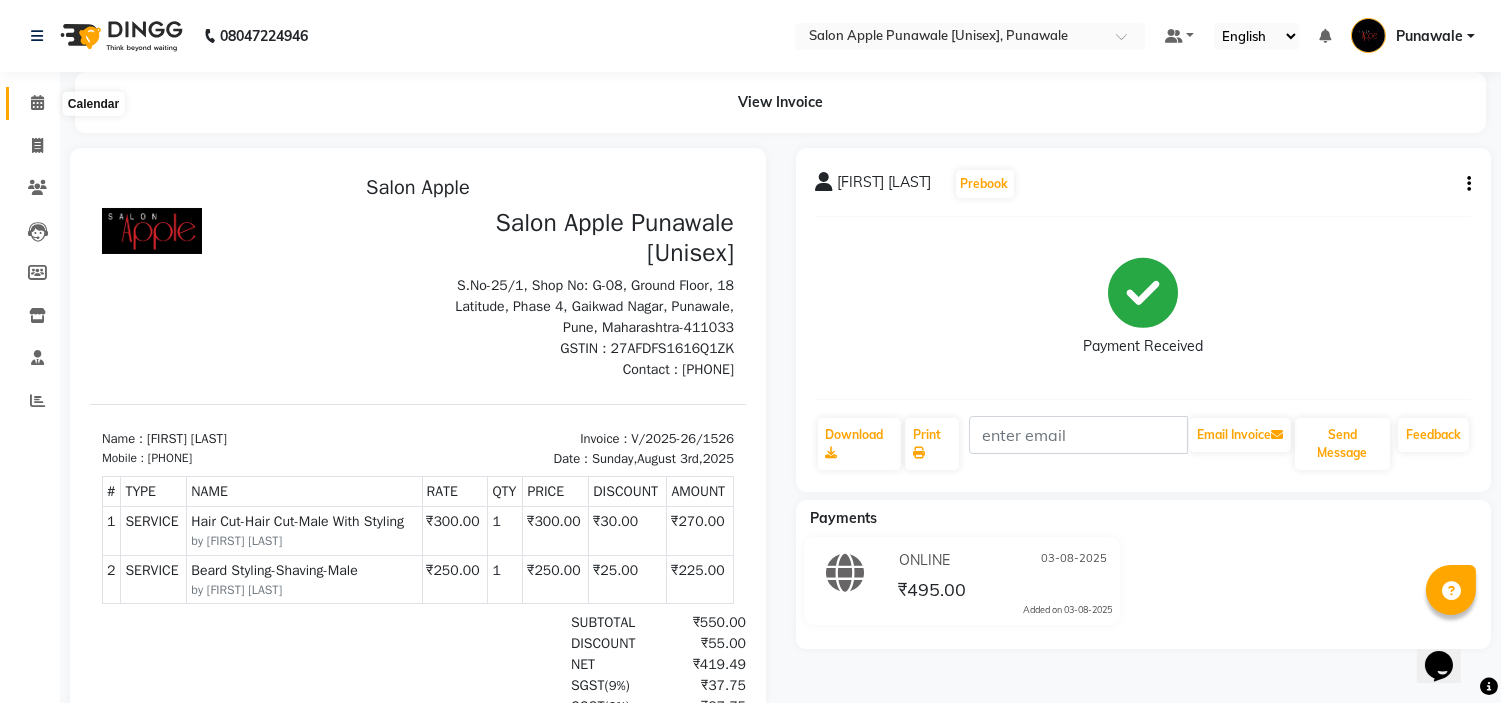 click 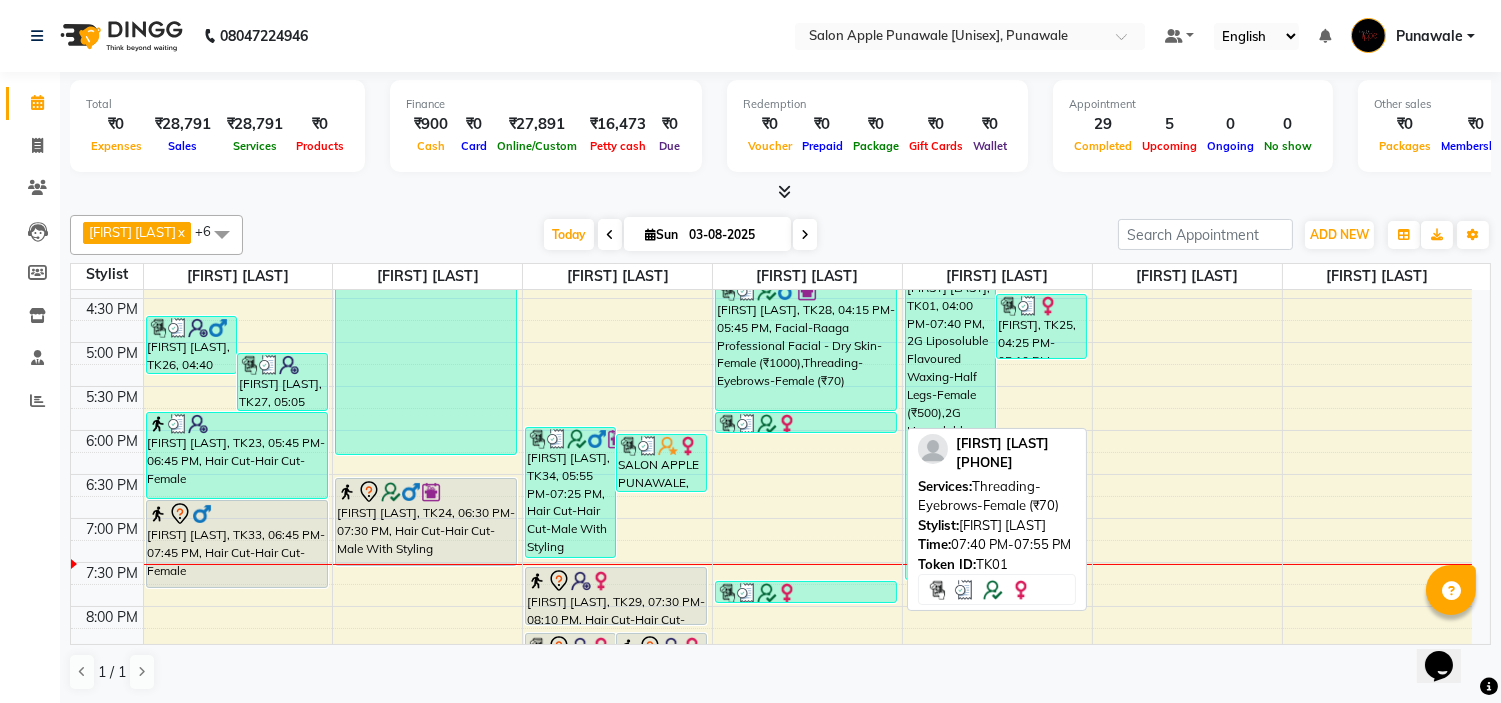 scroll, scrollTop: 777, scrollLeft: 0, axis: vertical 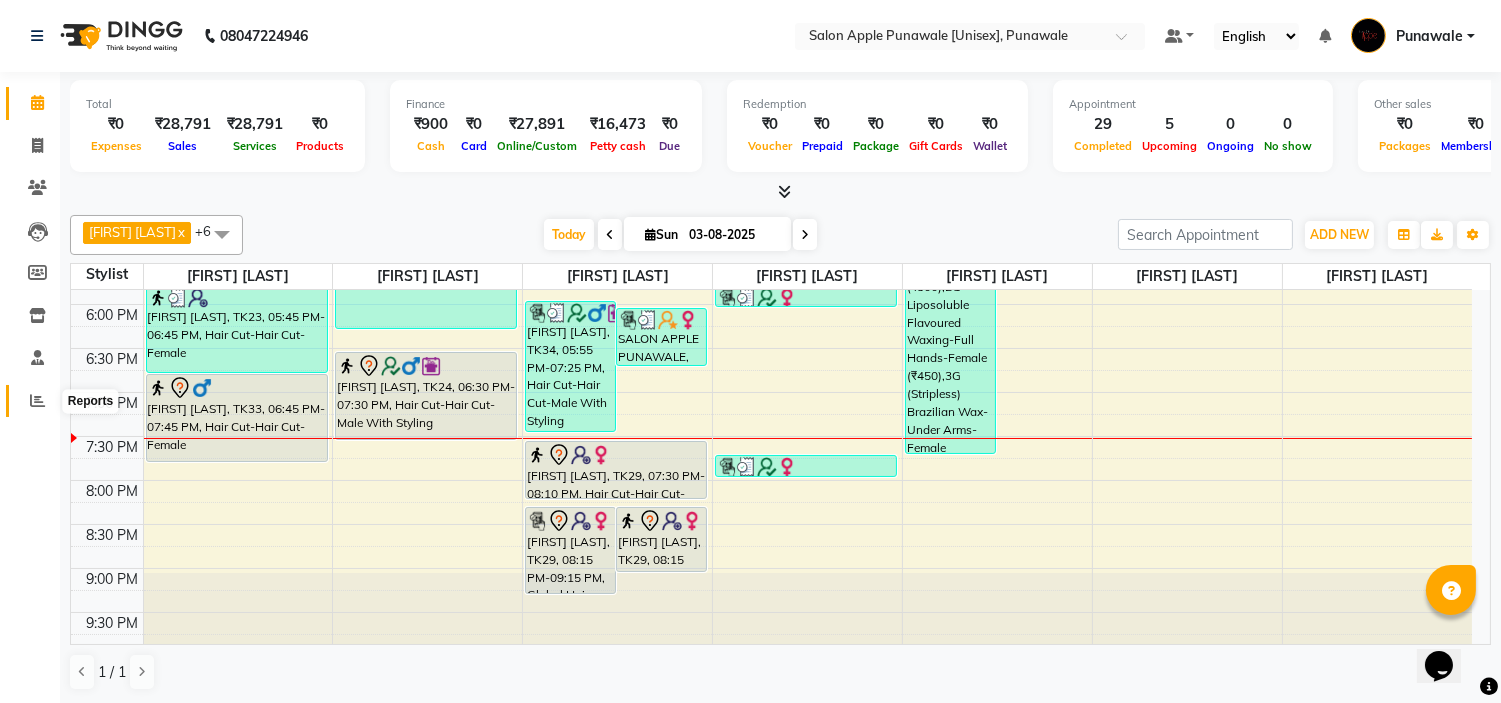click 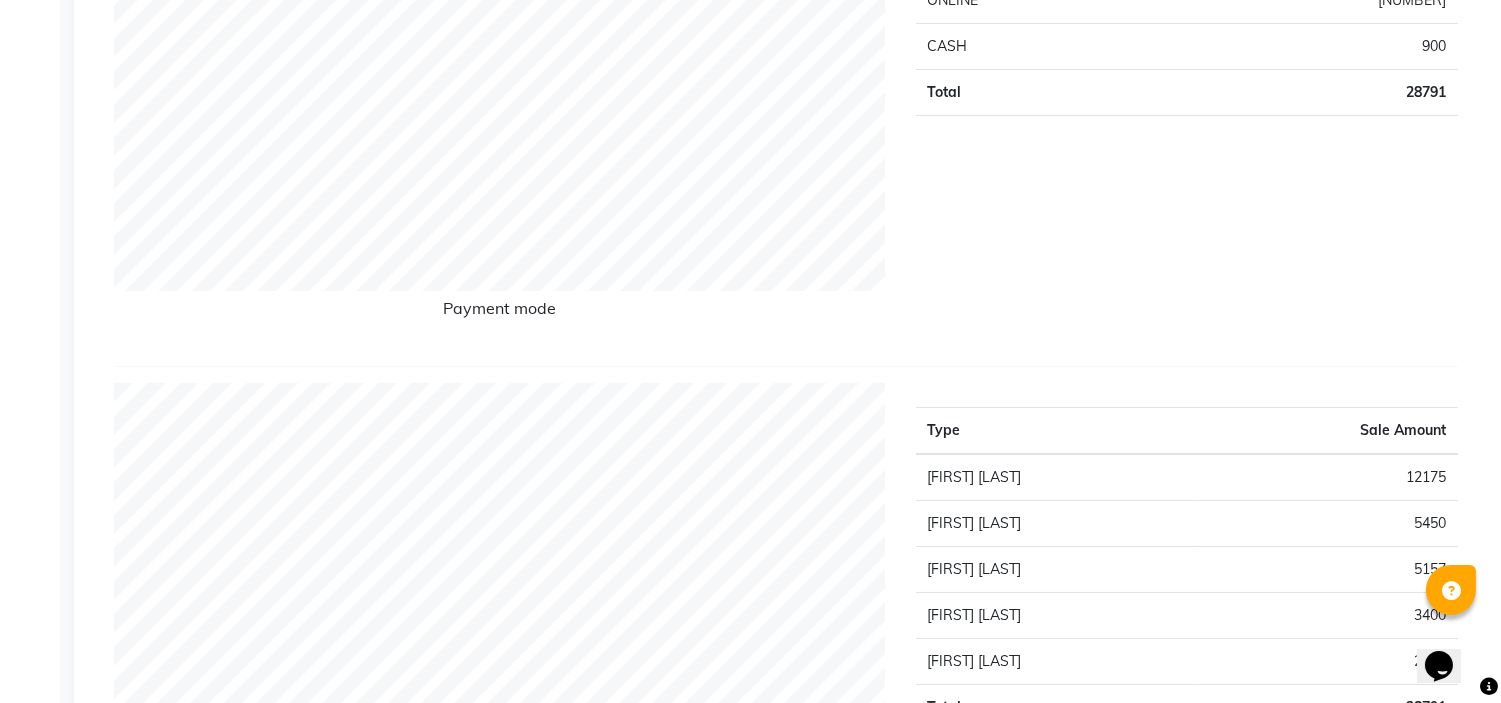 scroll, scrollTop: 555, scrollLeft: 0, axis: vertical 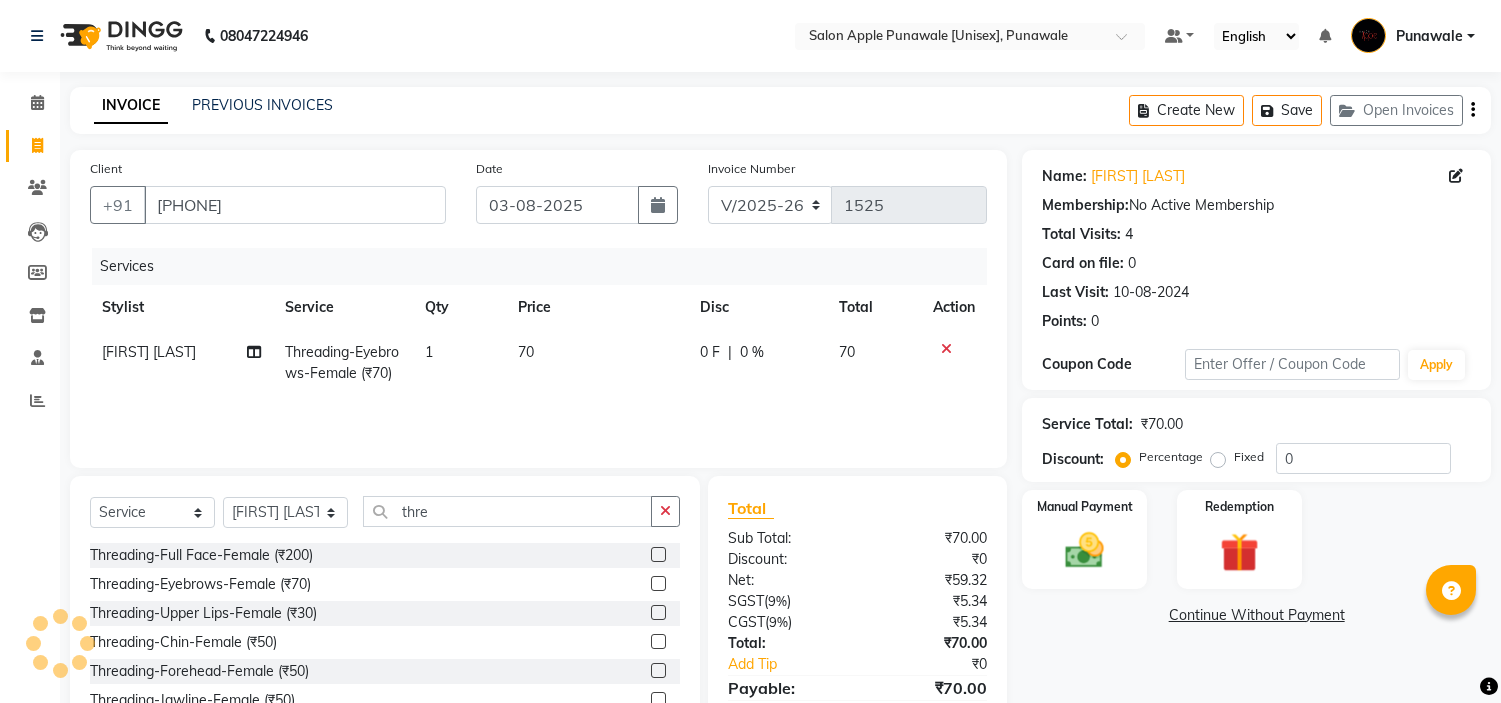 select on "5421" 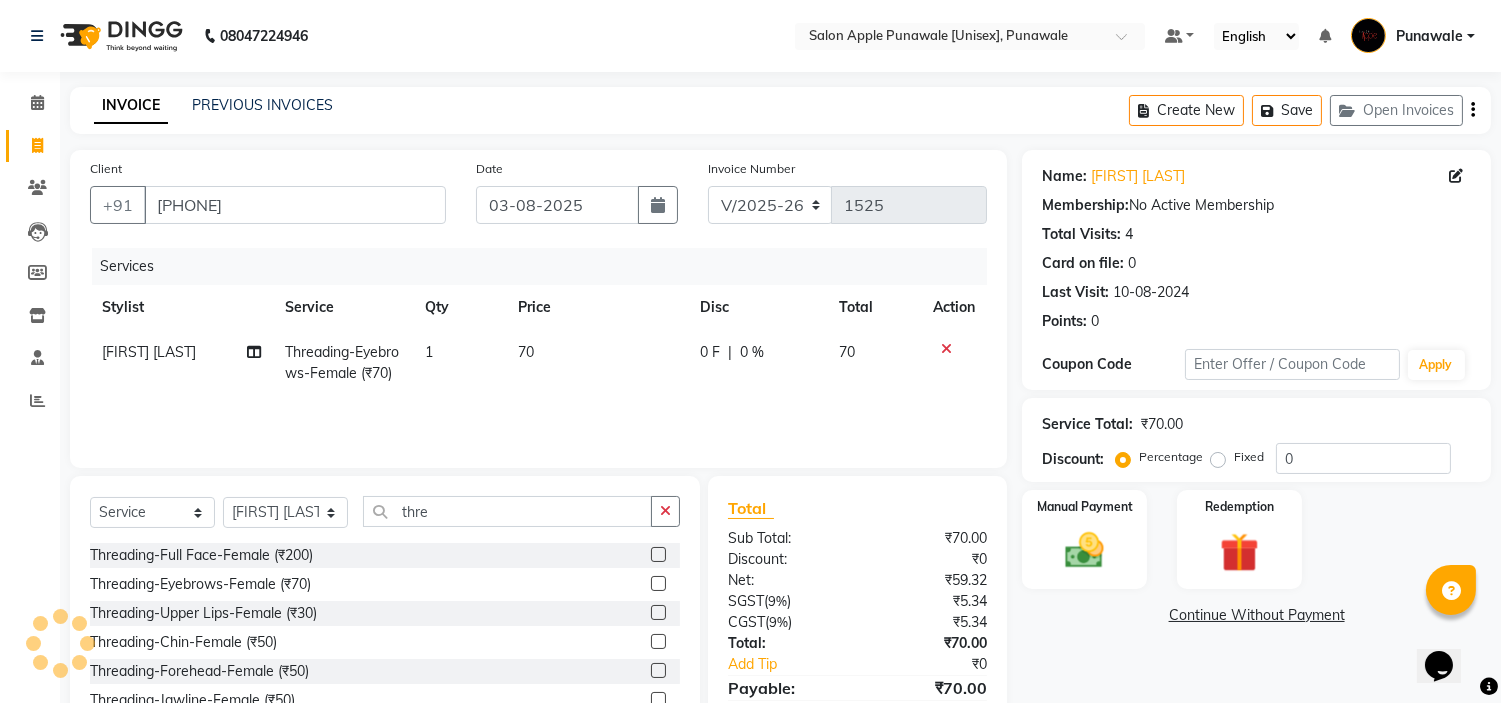 scroll, scrollTop: 0, scrollLeft: 0, axis: both 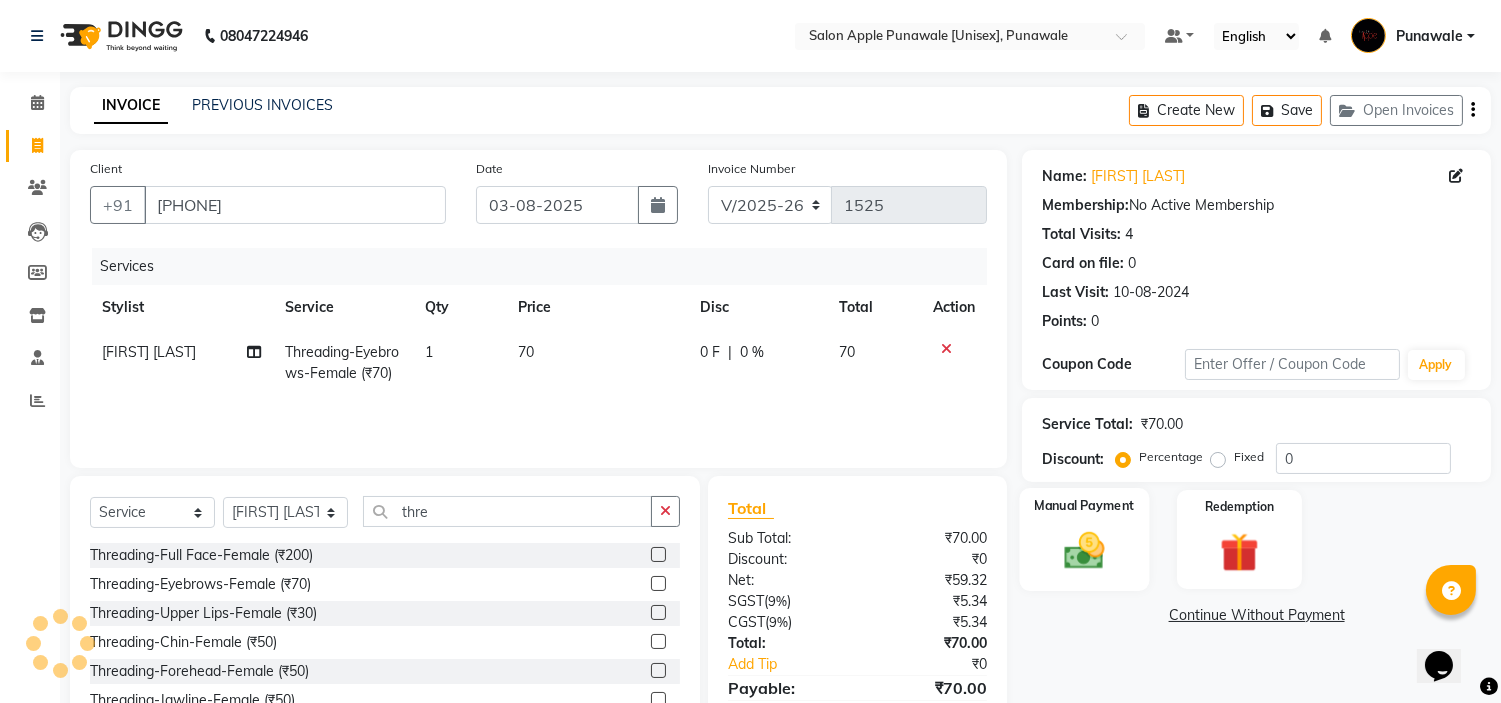 click on "Manual Payment" 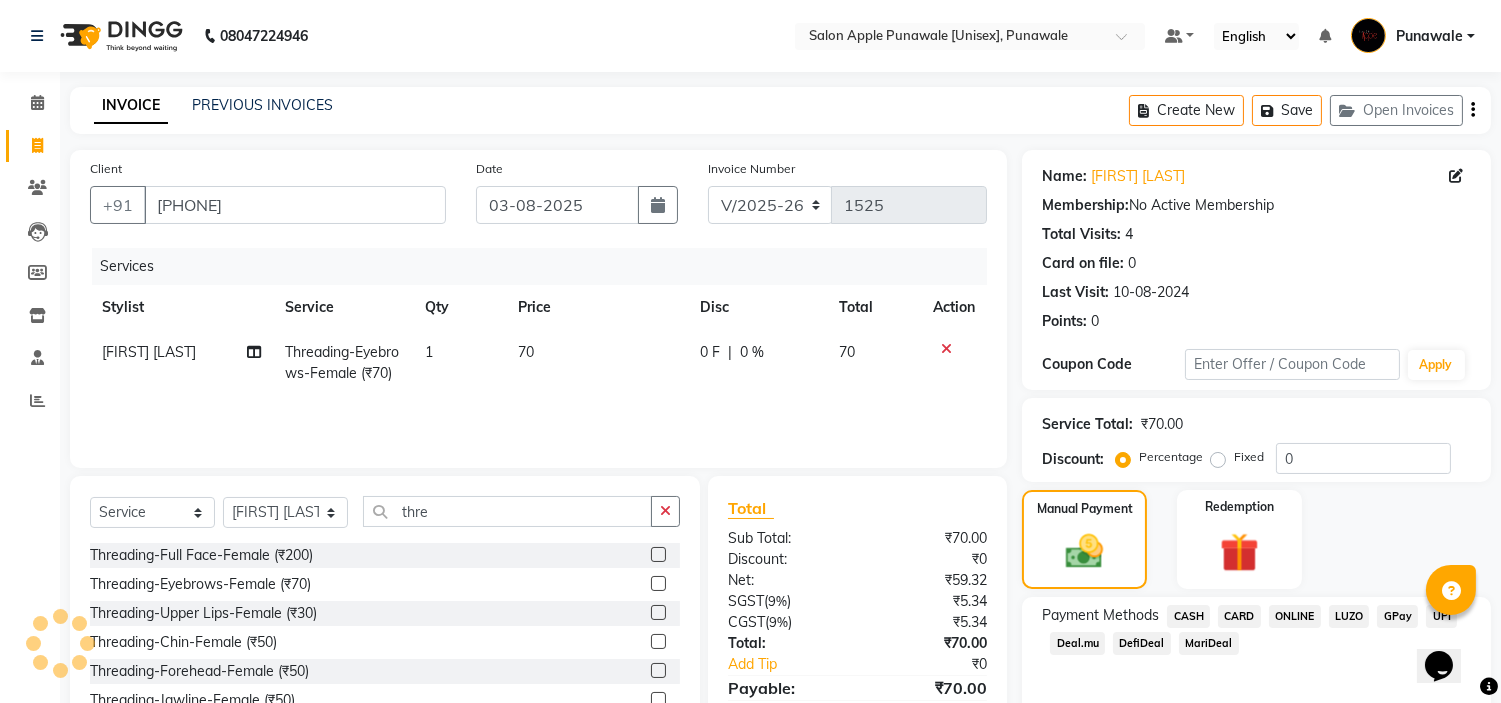 scroll, scrollTop: 100, scrollLeft: 0, axis: vertical 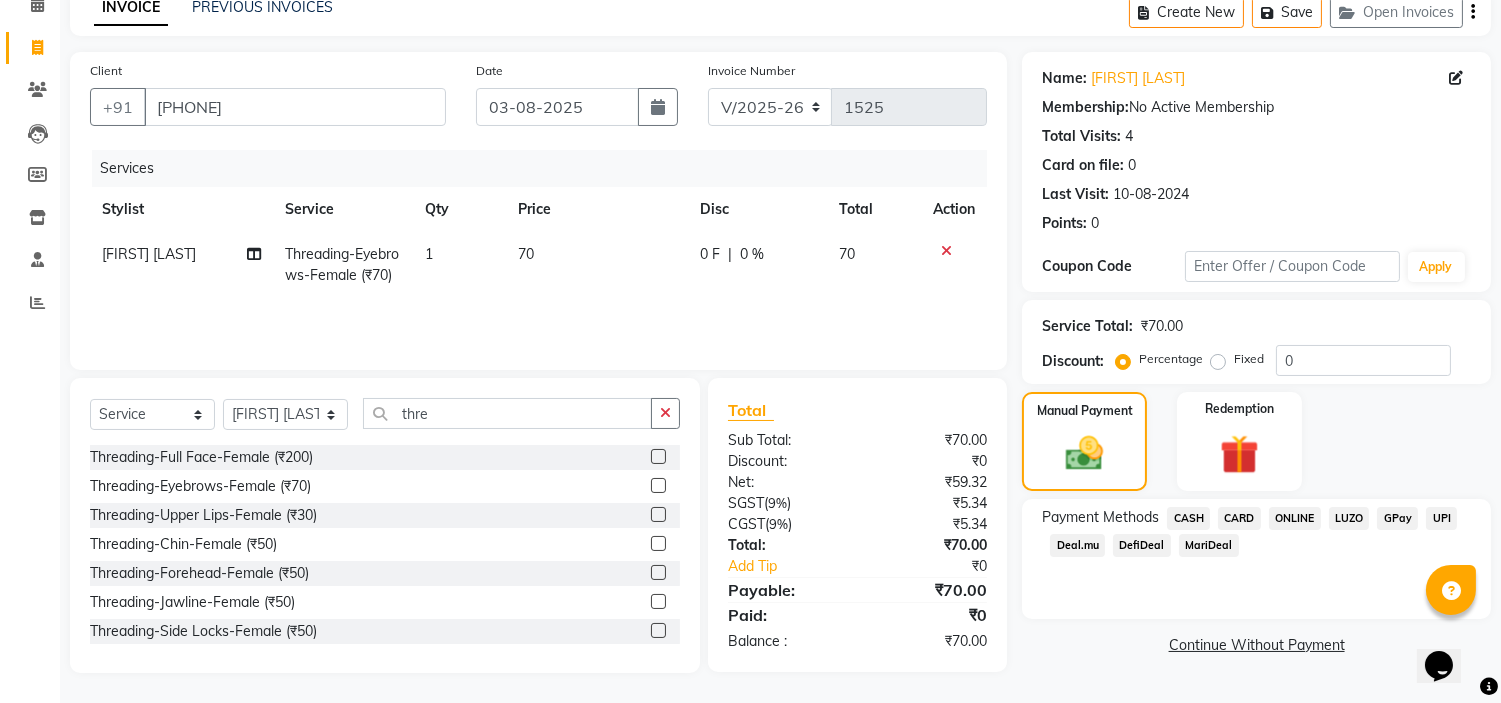click on "ONLINE" 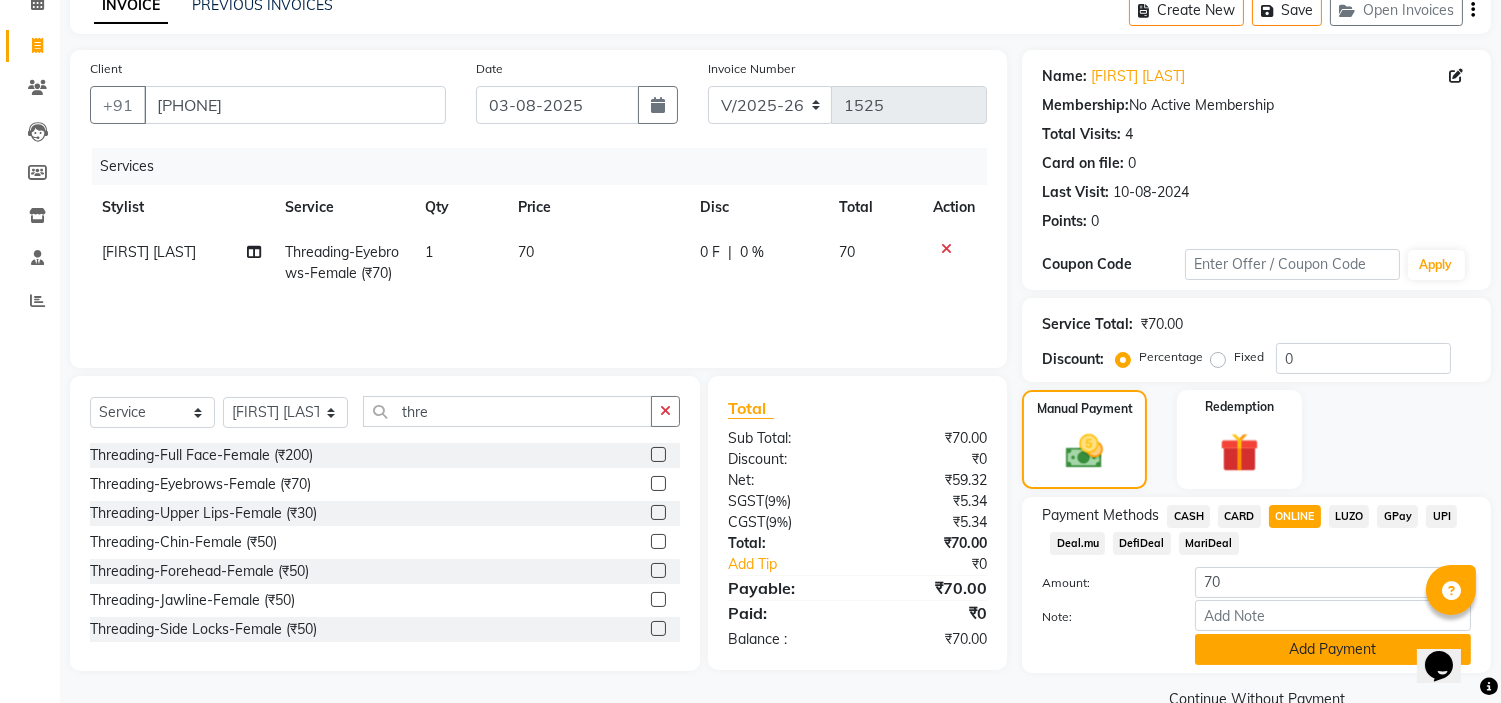 scroll, scrollTop: 141, scrollLeft: 0, axis: vertical 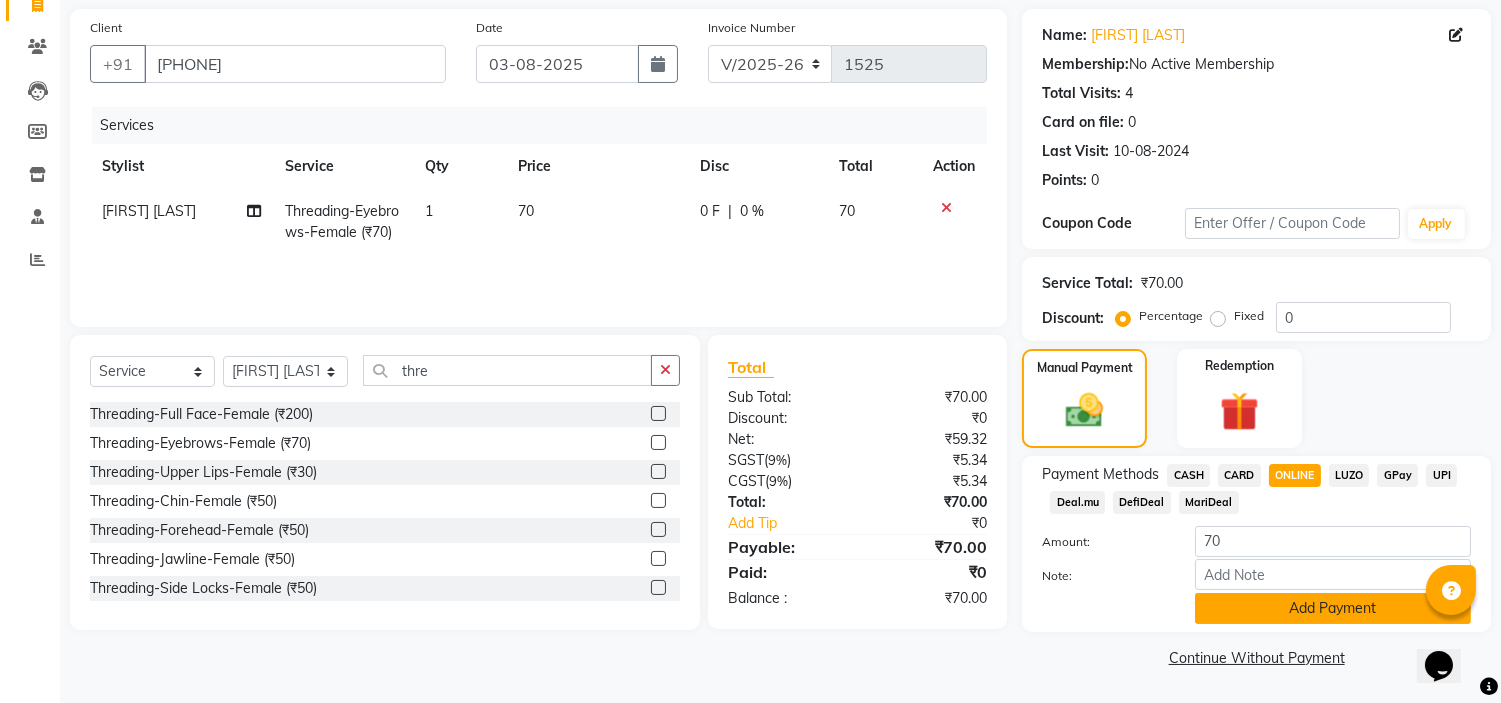 click on "Add Payment" 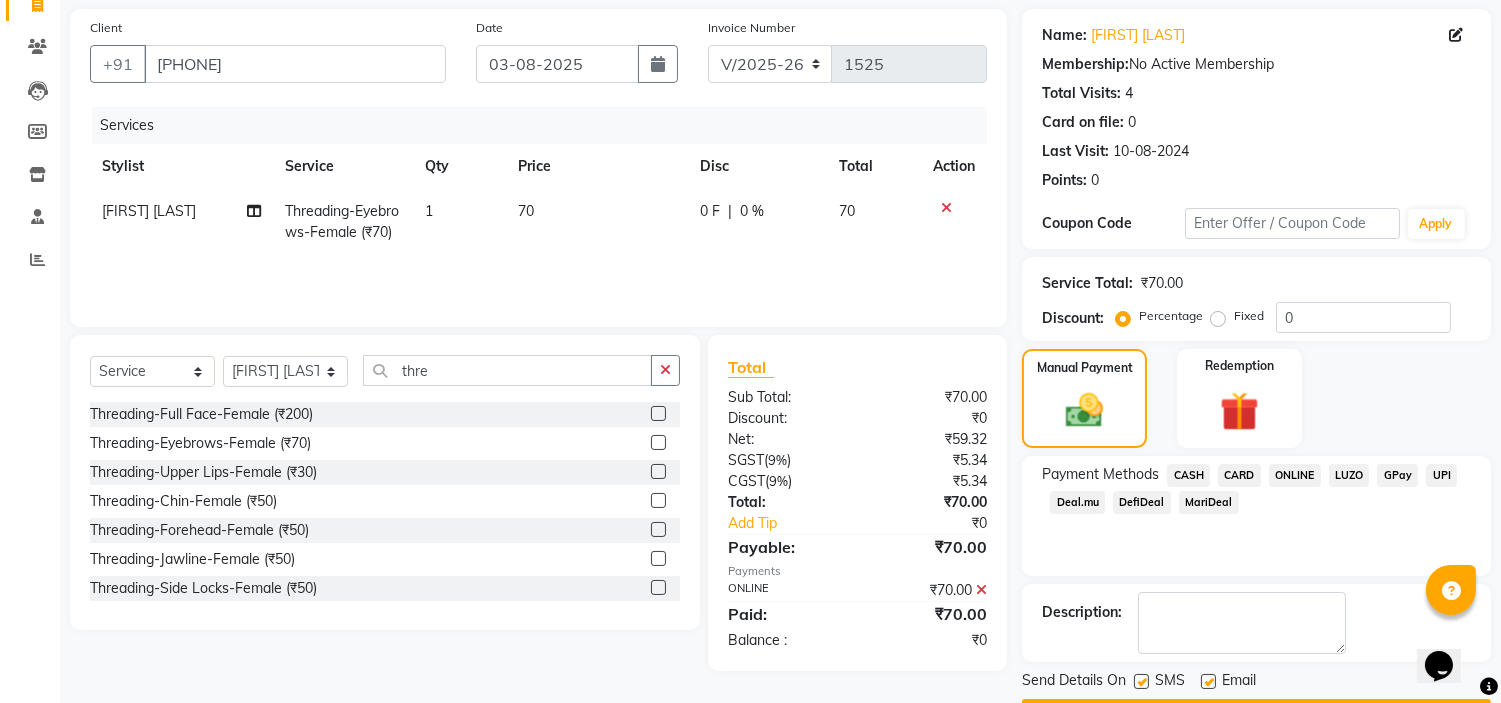 scroll, scrollTop: 196, scrollLeft: 0, axis: vertical 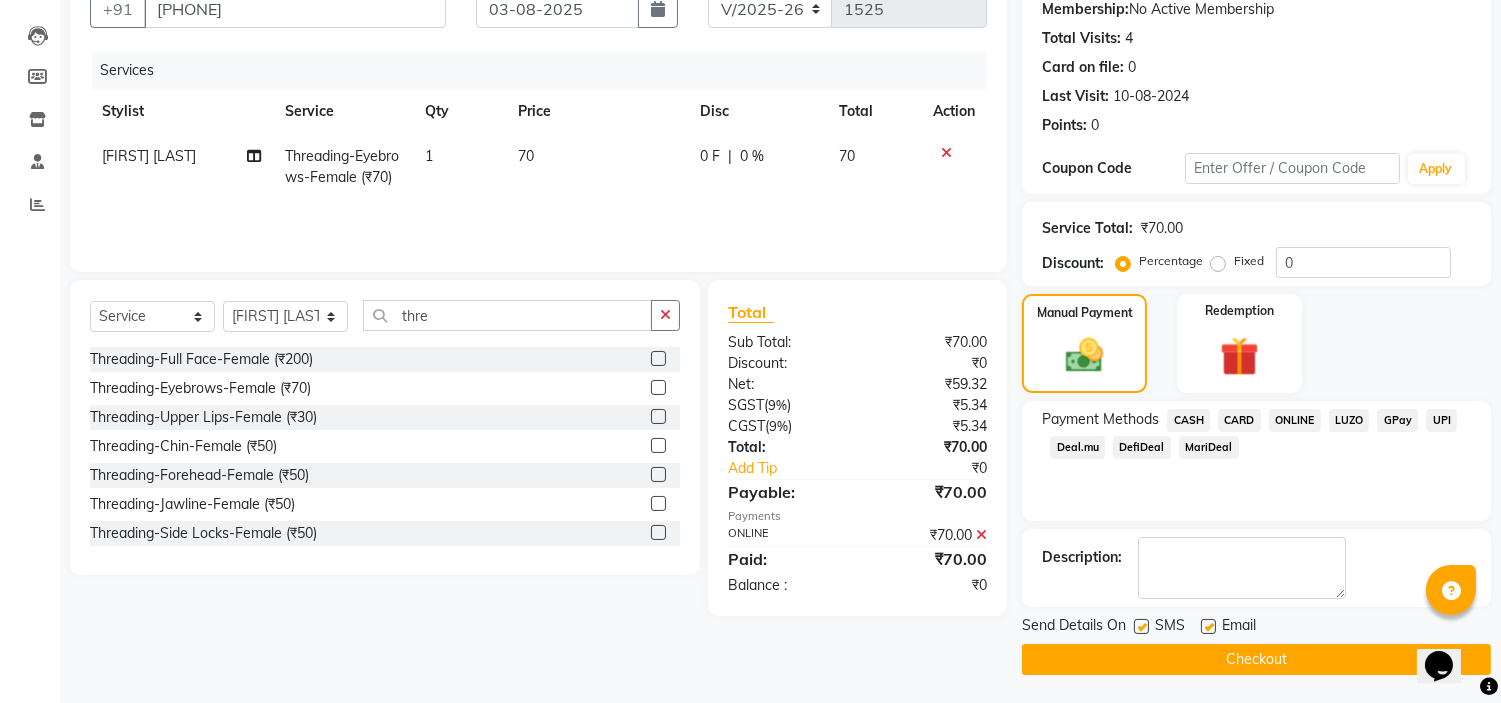 click on "Checkout" 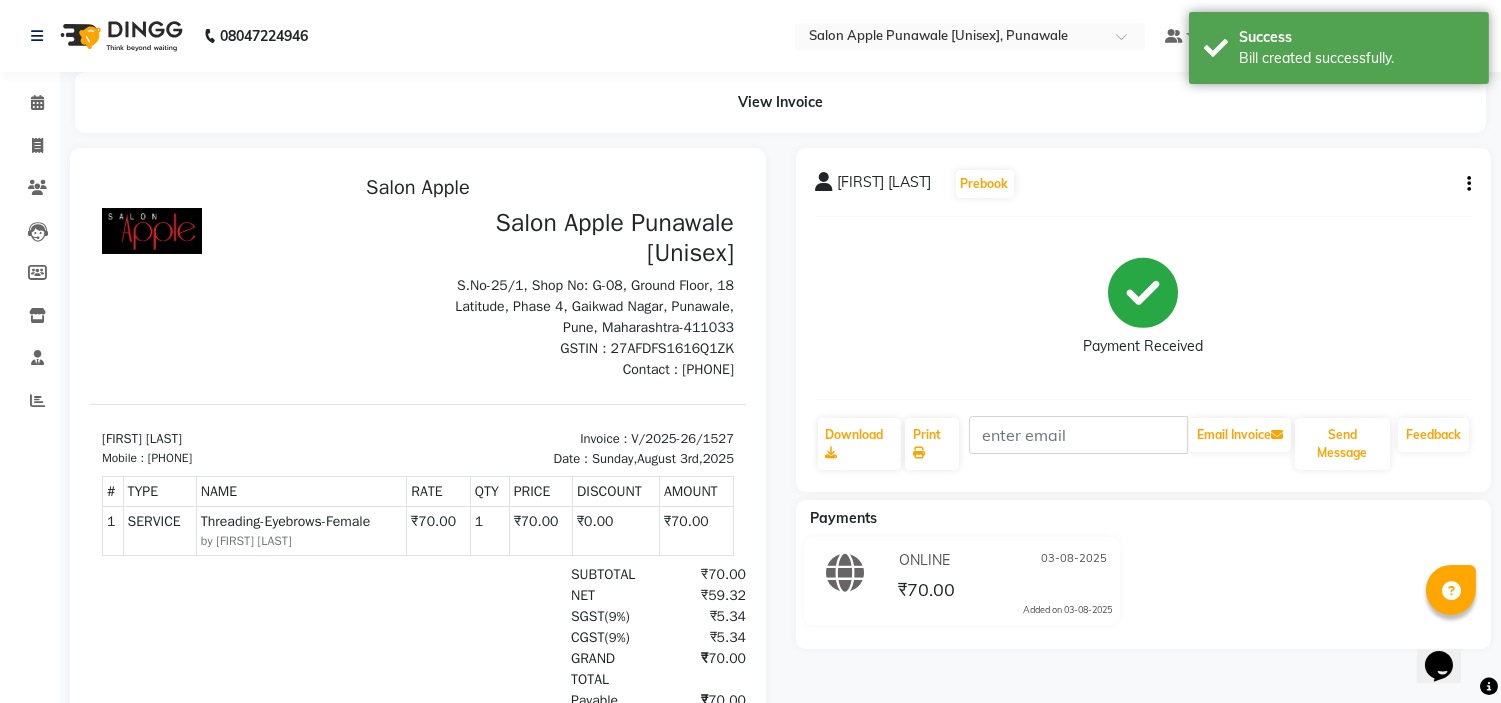 scroll, scrollTop: 0, scrollLeft: 0, axis: both 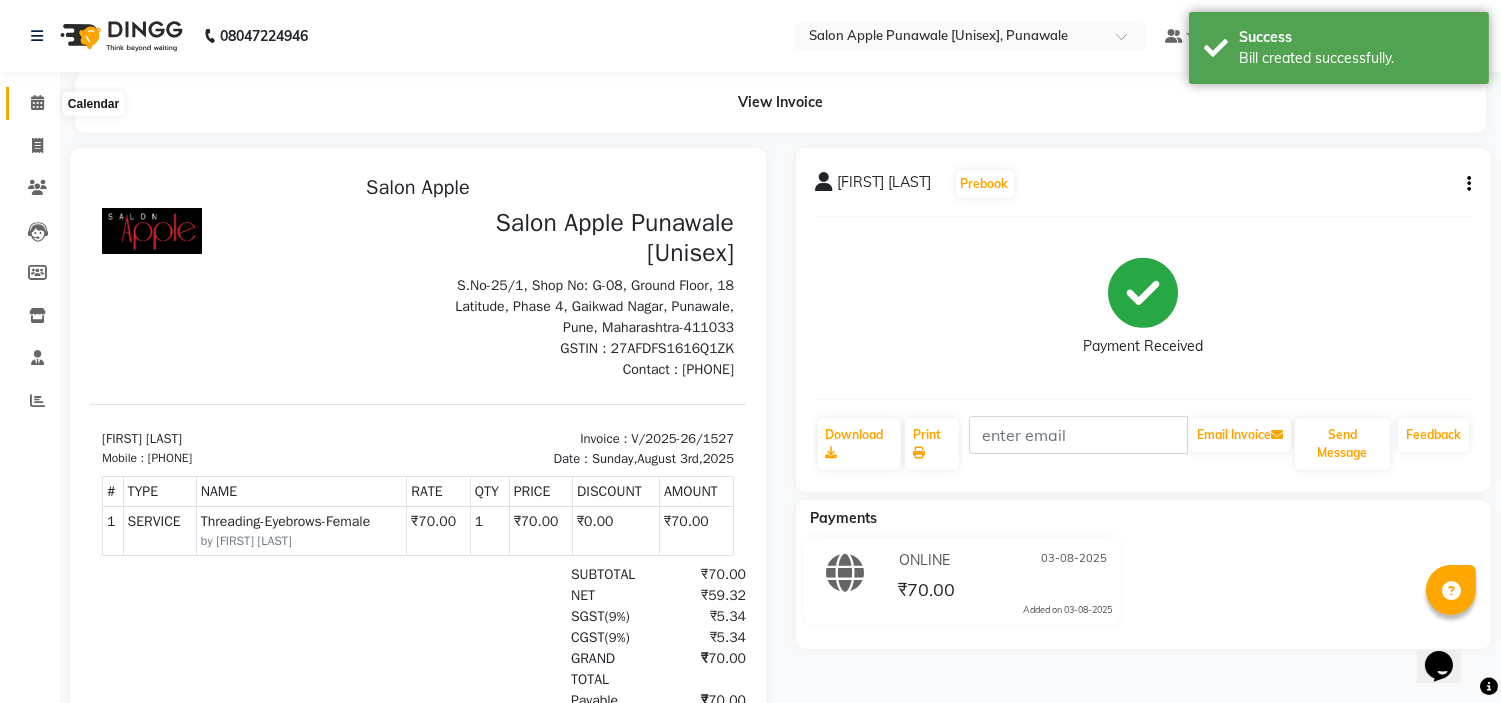 click 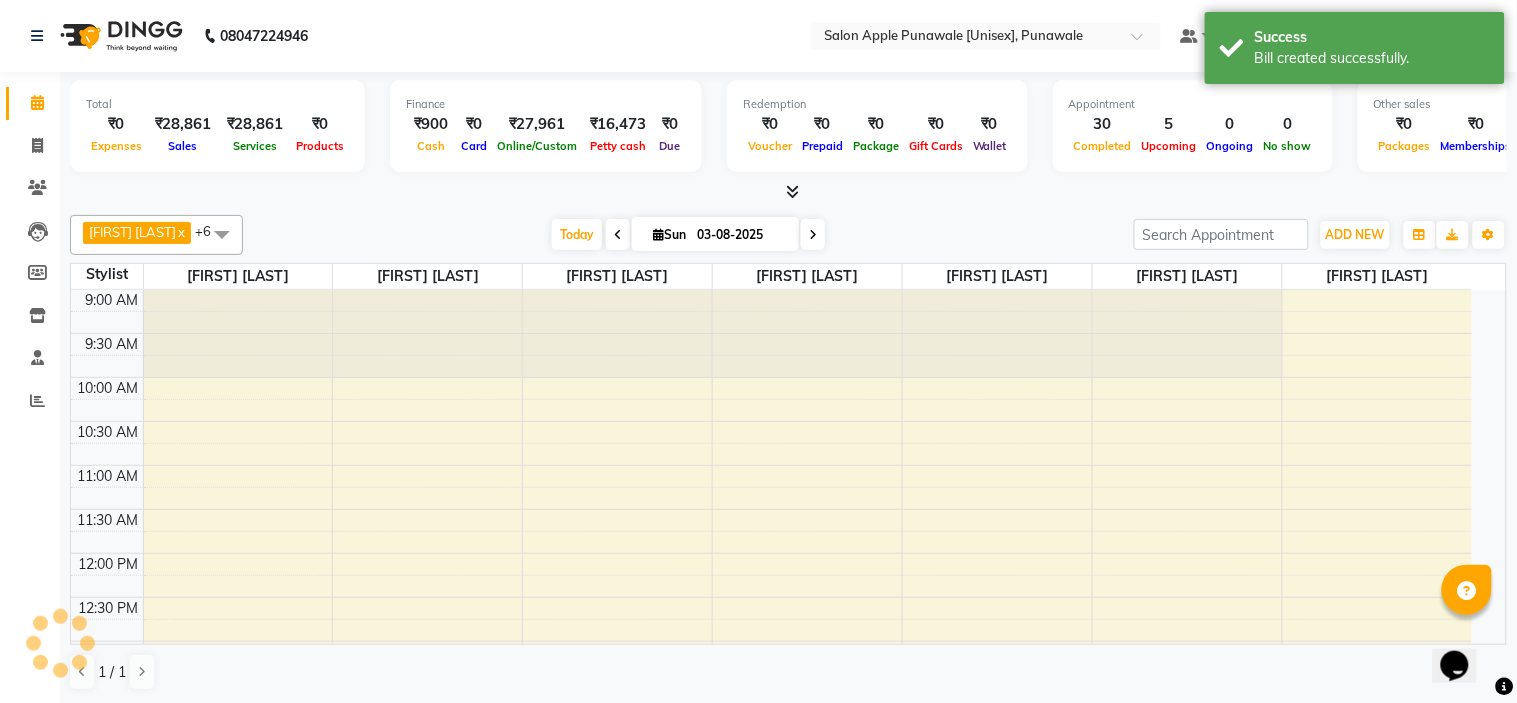 scroll, scrollTop: 0, scrollLeft: 0, axis: both 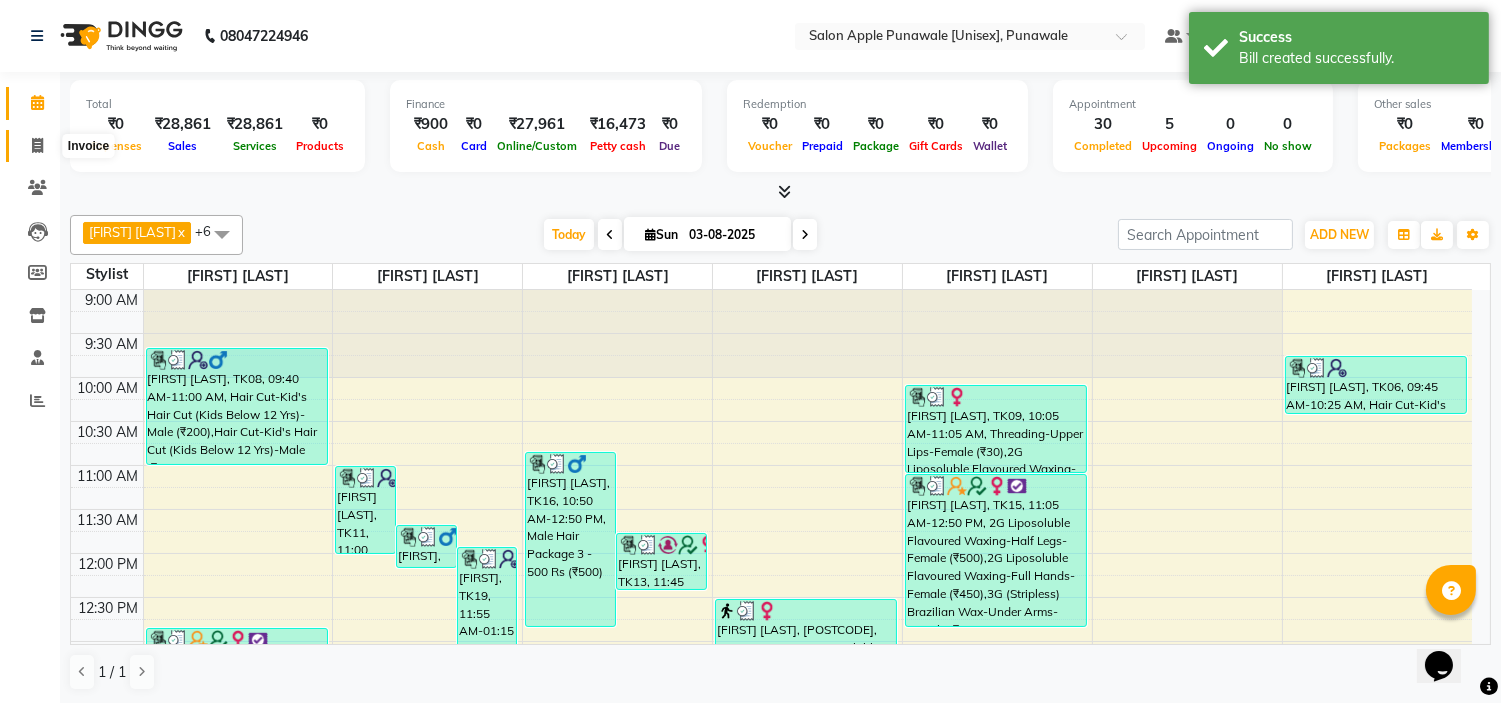click 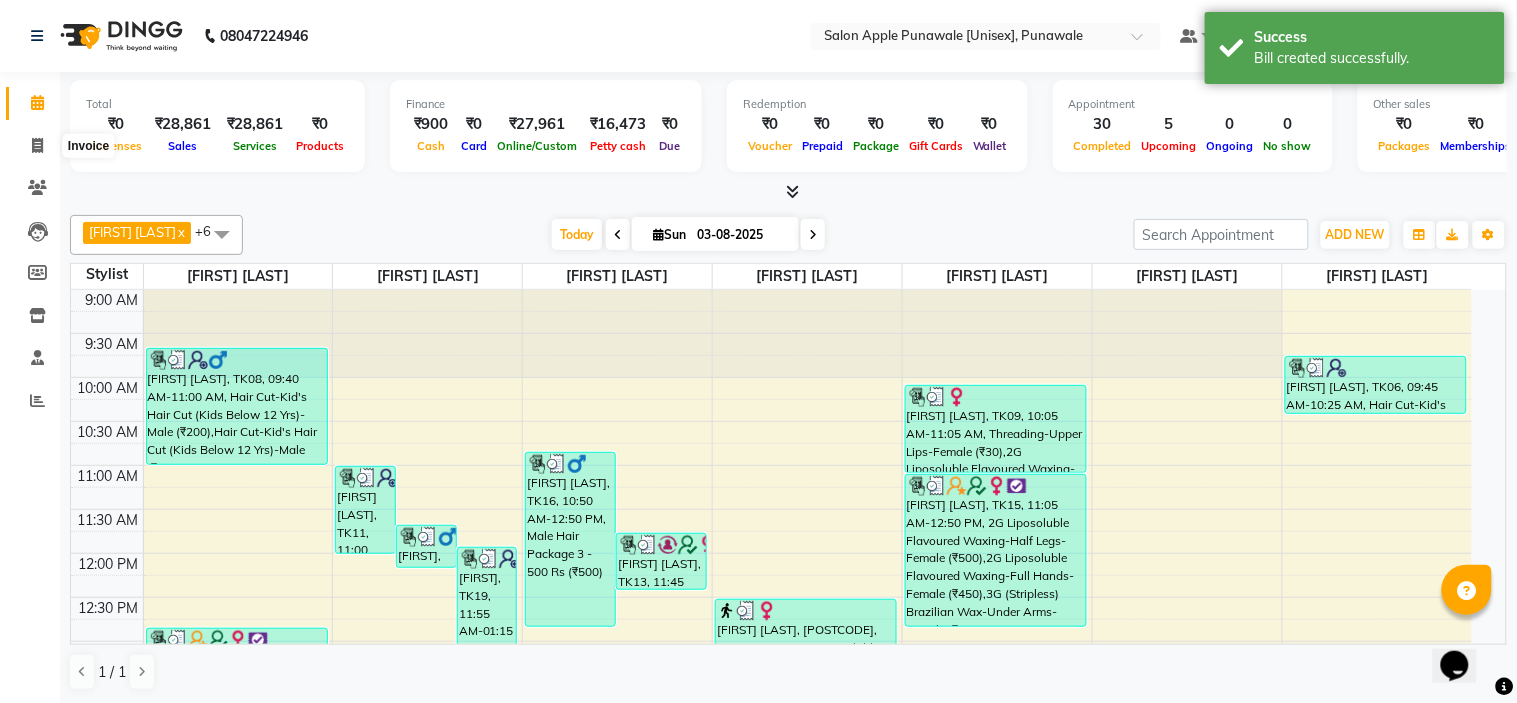 select on "service" 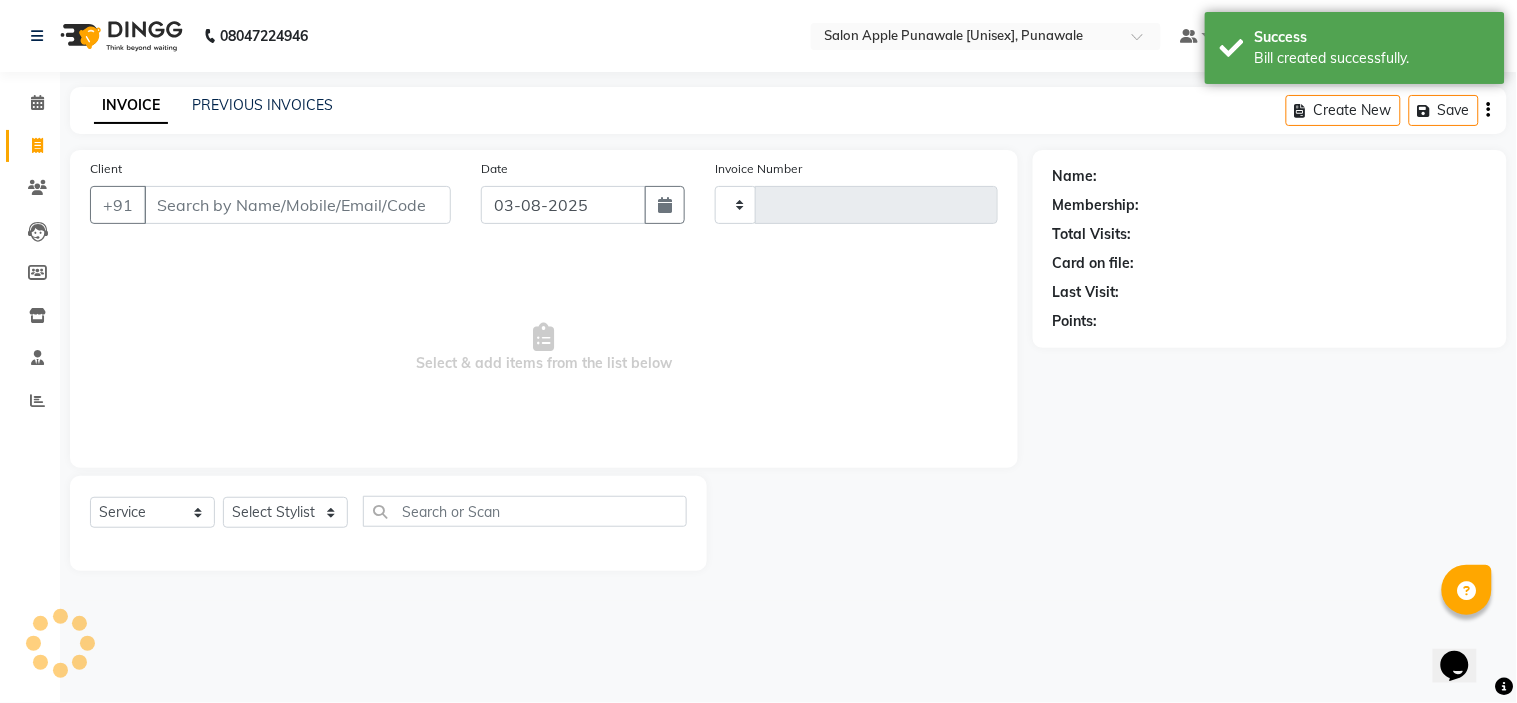 type on "1528" 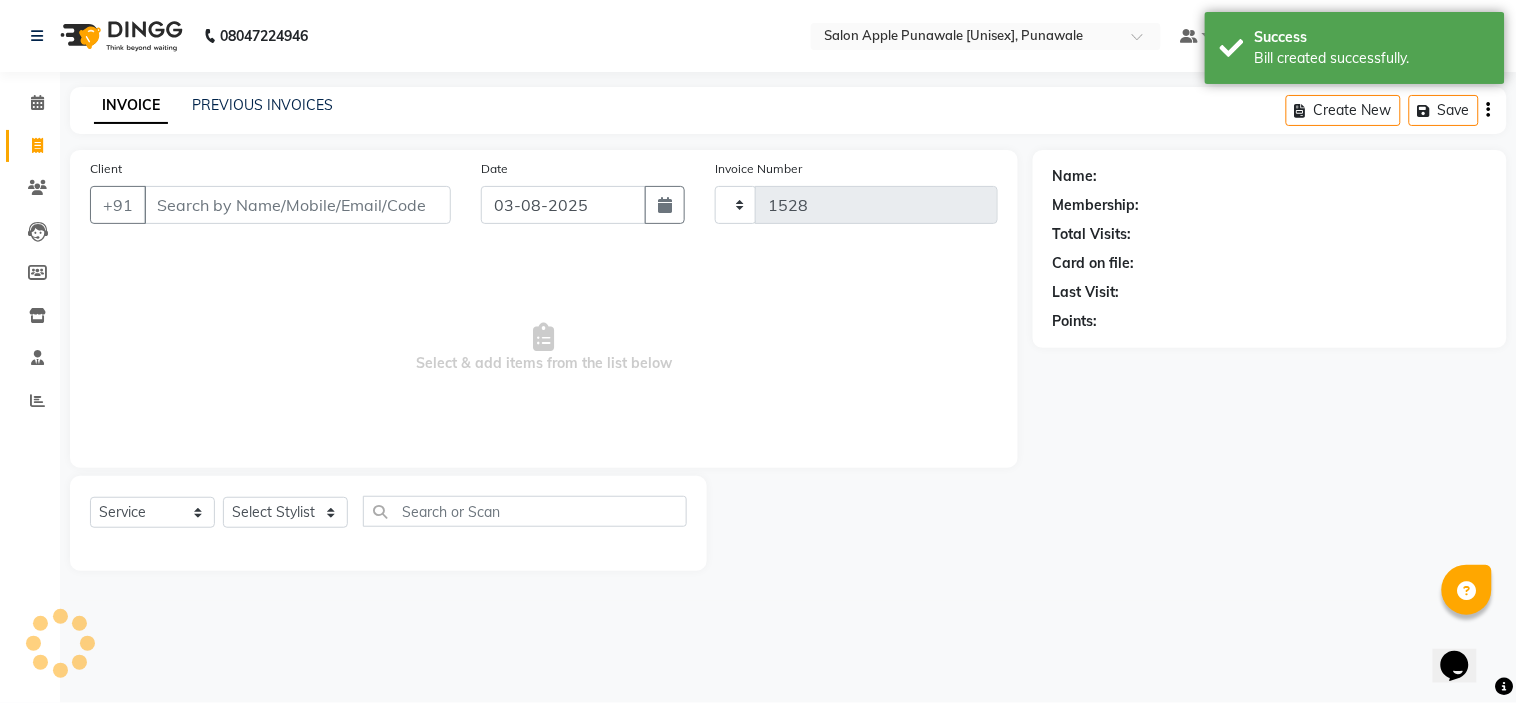 select on "5421" 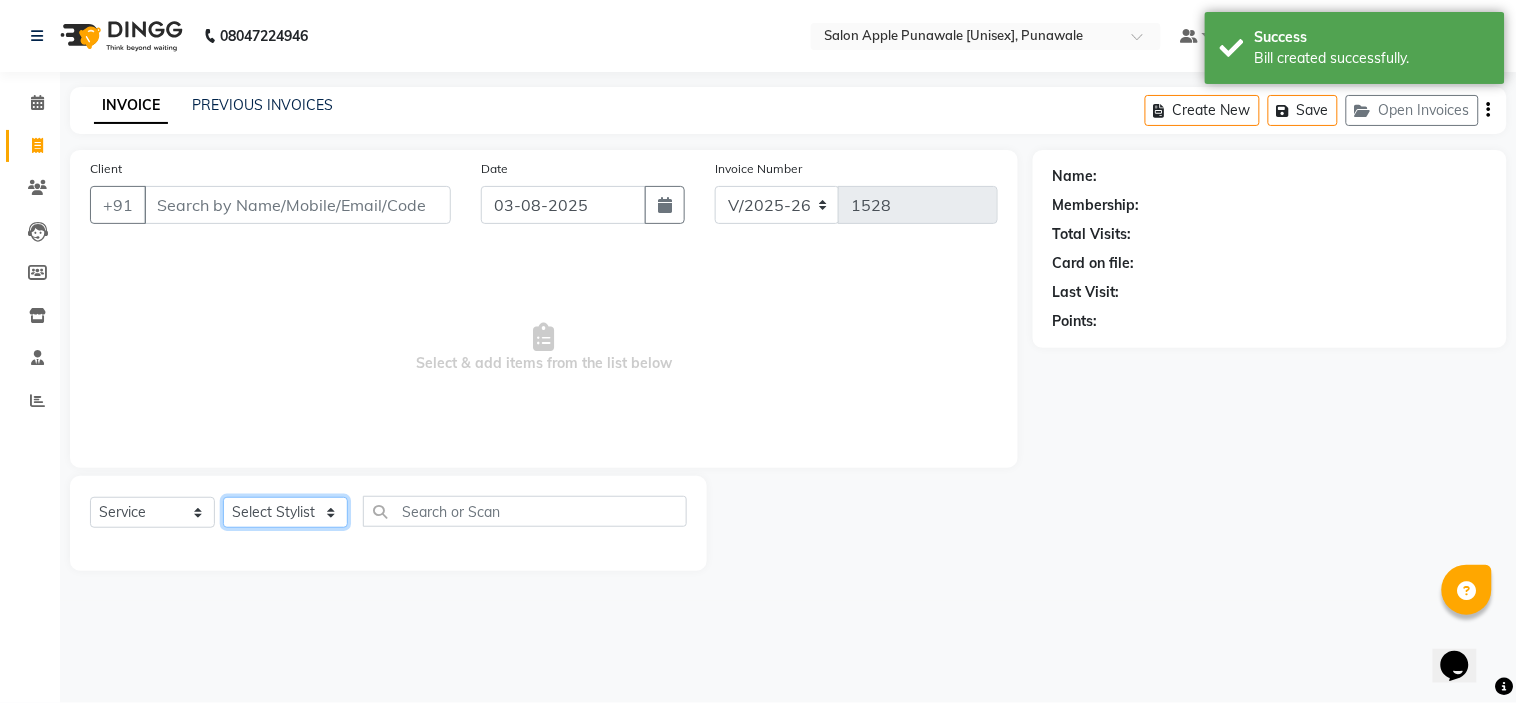 click on "Select Stylist" 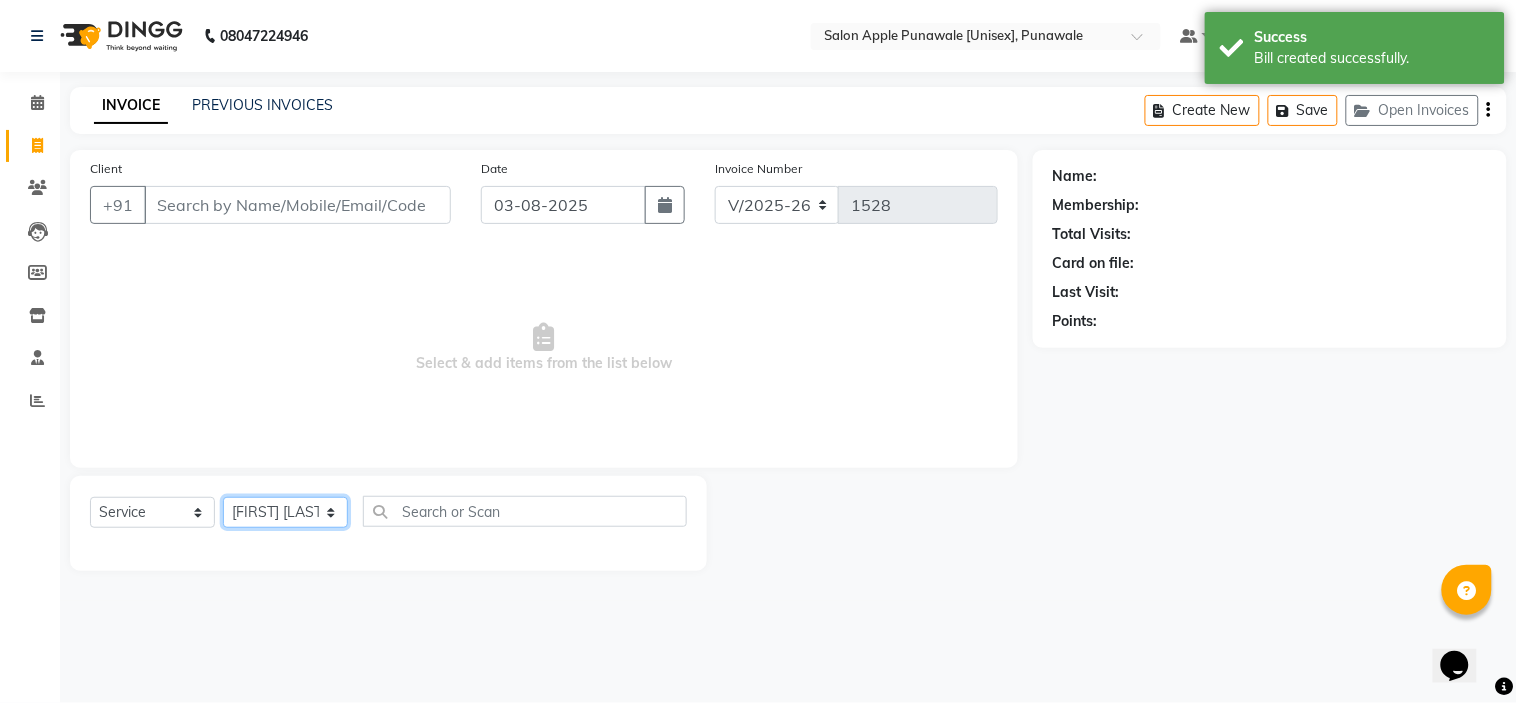 click on "Select Stylist Avi Sonawane Kamlesh Nikam Kaveri Nikam Pallavi Waghamare Shruti Khapake Sneha Jadhav Sohail Shaikh  Vivek Hire" 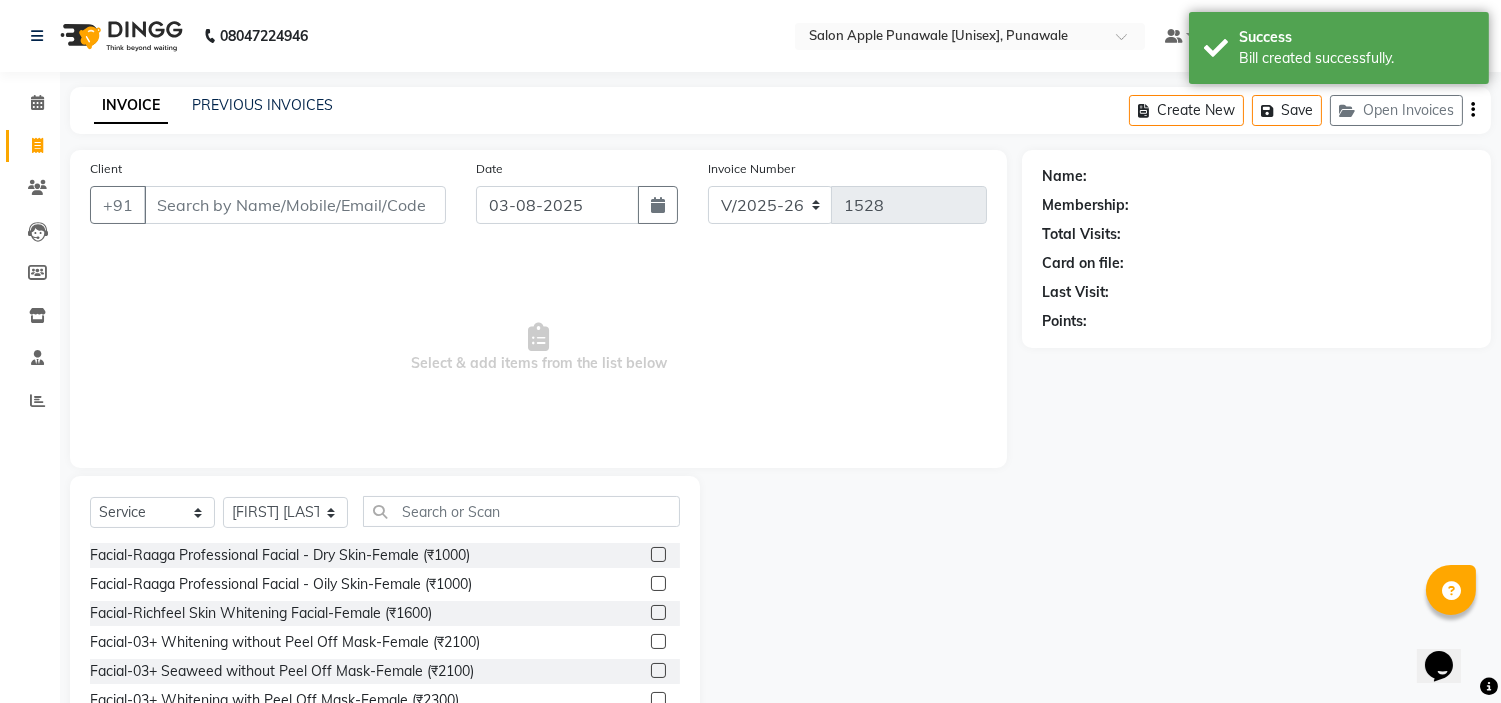 click on "Select  Service  Product  Membership  Package Voucher Prepaid Gift Card  Select Stylist [FIRST] [LAST] [FIRST] [LAST] [FIRST] [LAST] [FIRST] [LAST] [FIRST] [LAST] [FIRST] [LAST] [FIRST] [LAST] Facial-Raaga Professional Facial - Dry Skin-Female (₹1000)  Facial-Raaga Professional Facial - Oily Skin-Female (₹1000)  Facial-Richfeel Skin Whitening Facial-Female (₹1600)  Facial-03+ Whitening without Peel Off Mask-Female (₹2100)  Facial-03+ Seaweed without Peel Off Mask-Female (₹2100)  Facial-03+ Whitening with Peel Off Mask-Female (₹2300)  Facial-03+ Seaweed with Peel Off Mask-Female (₹2300)  Facial-Signature Facial Oily Skin -Female (₹2700)  Facial-Signature Facial Dry Skin-Female (₹2700)  Facial-Kanpeki Gensyl Facial with Detan - Dry Skin - Female (₹3000)  Facial-Kanpeki Gensyl Facial with Detan - Oily Skin - Female (₹3000)  Facial-Hydra Facial - Female (₹4000)  Facial-Raaga Professional Facial - Dry Skin-Male (₹1000)  Facial-Raaga Professional Facial - Oily Skin-Male (₹1000)" 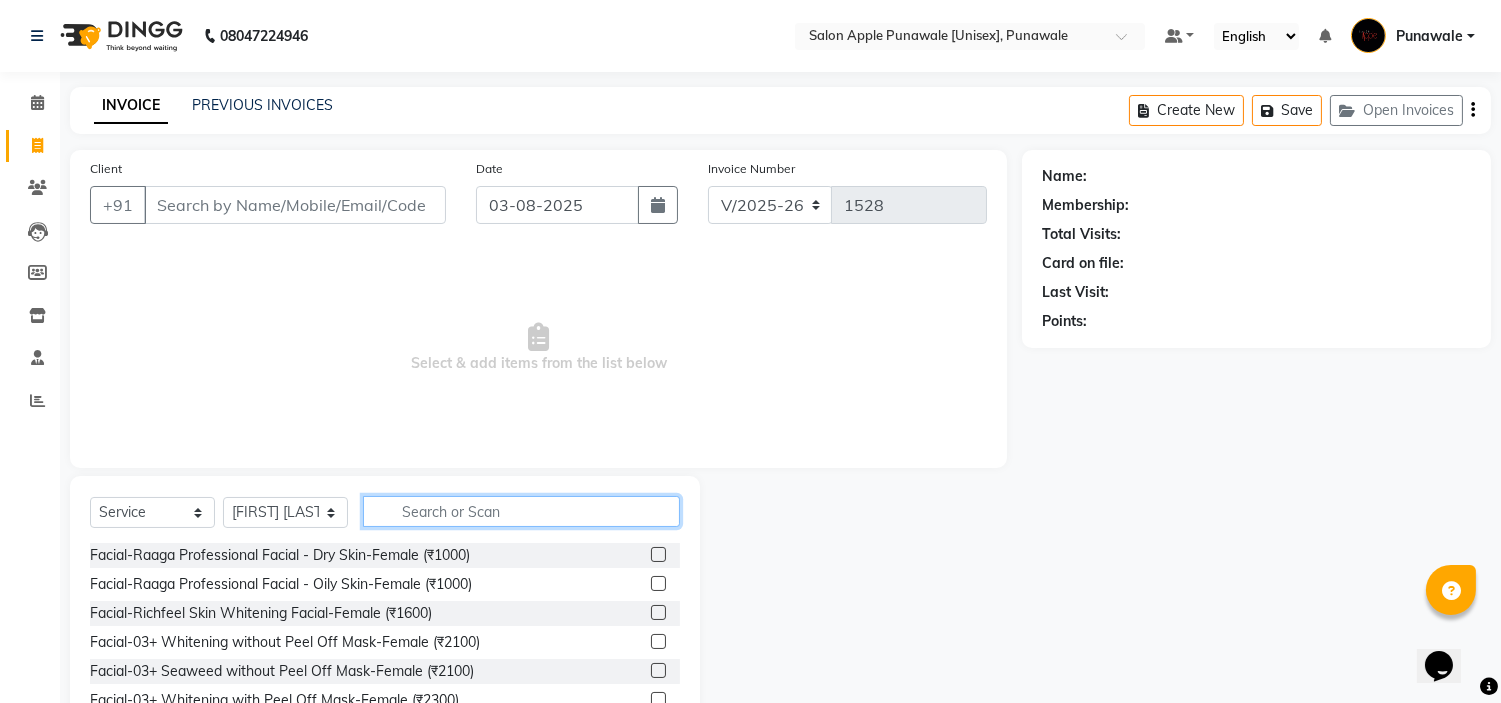 click 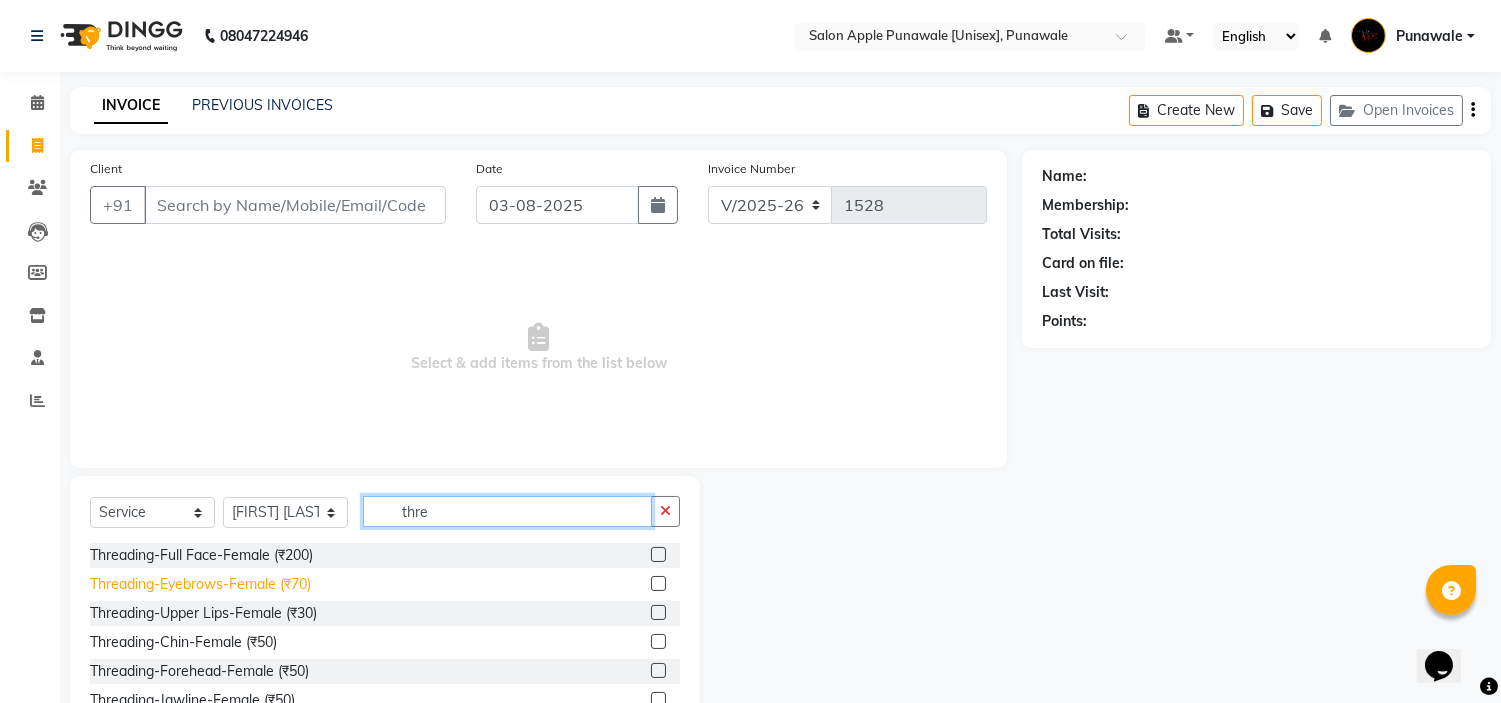 type on "thre" 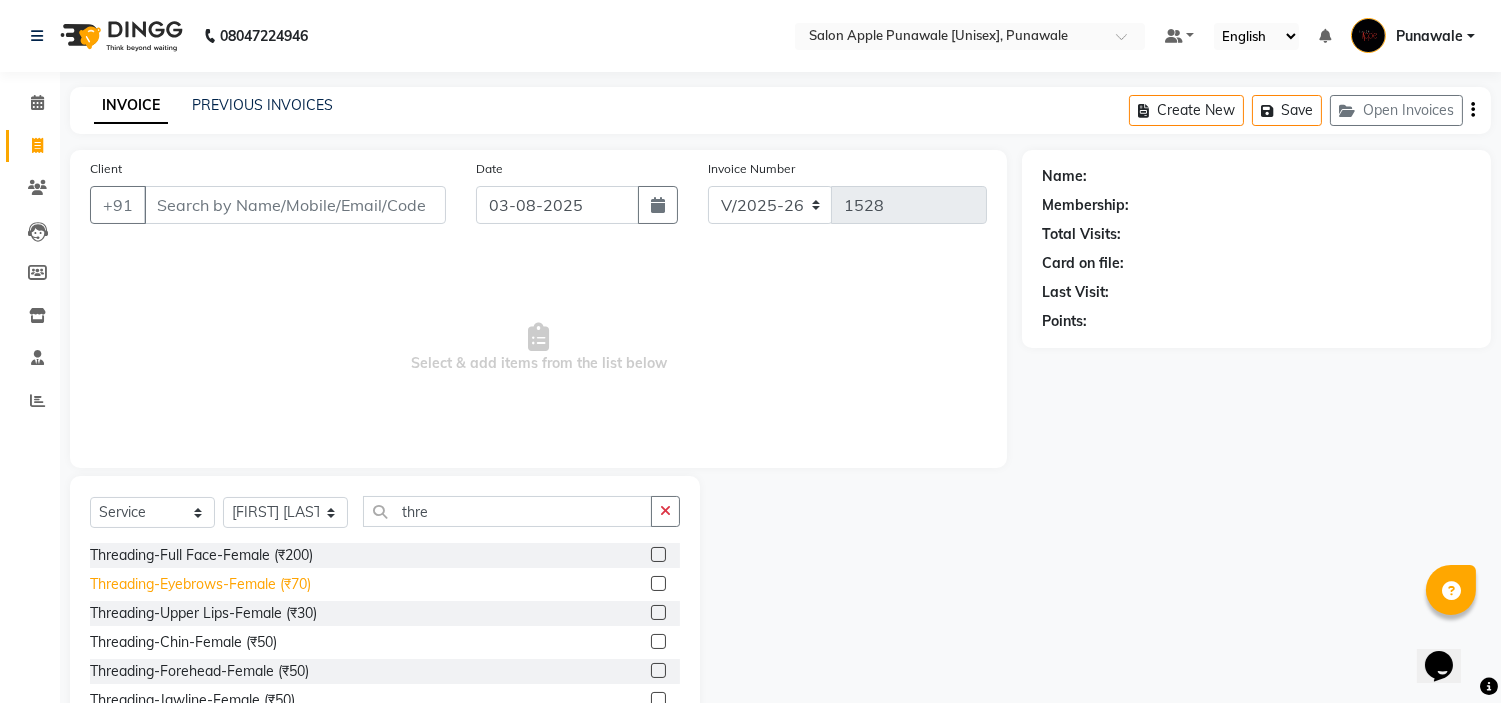 click on "Threading-Eyebrows-Female (₹70)" 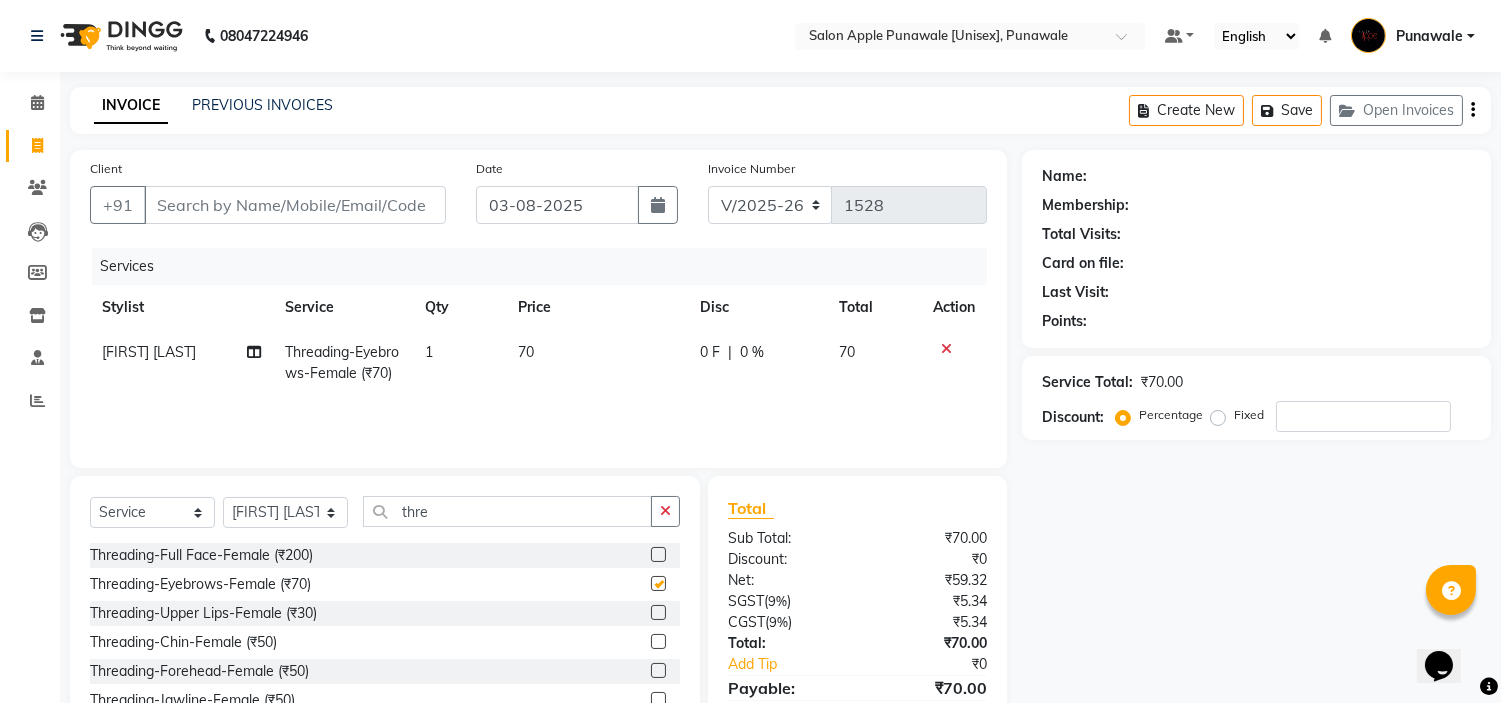 checkbox on "false" 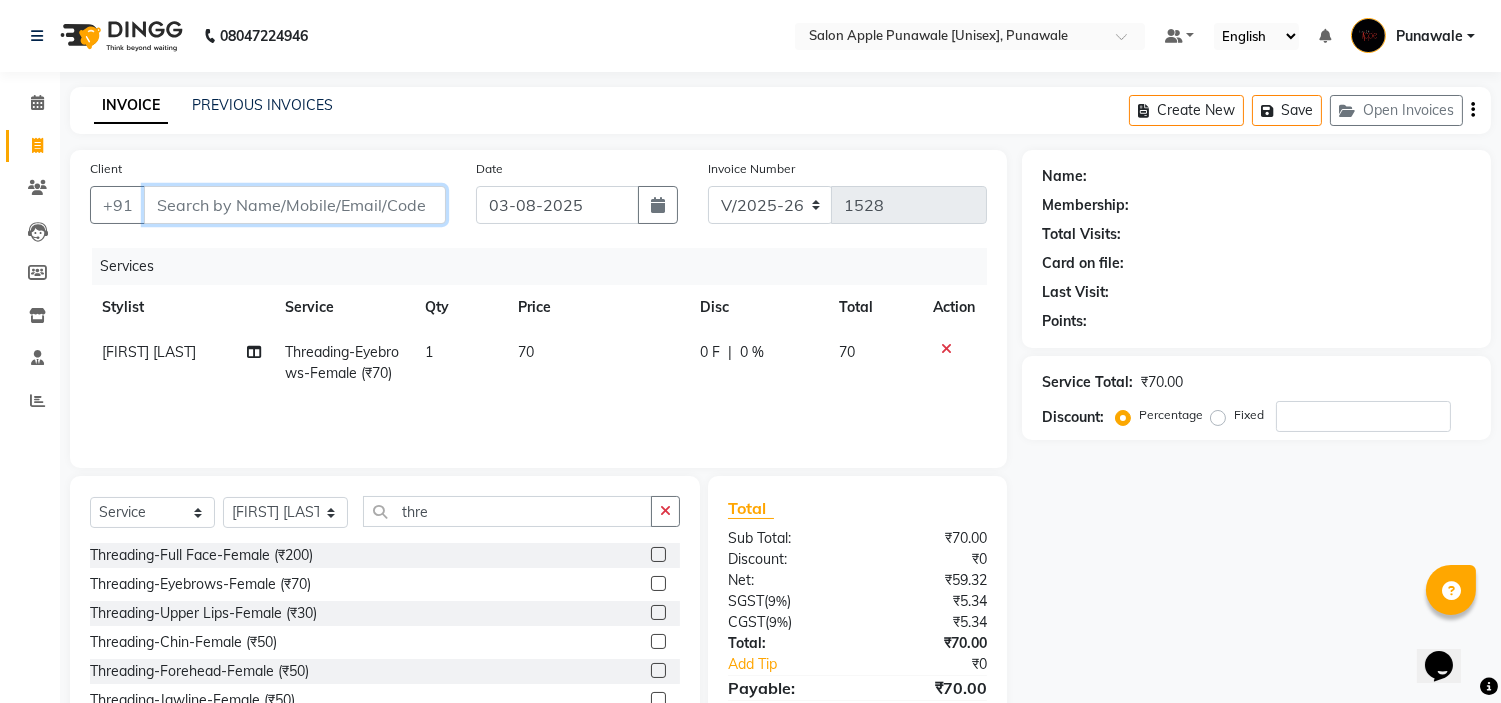 click on "Client" at bounding box center [295, 205] 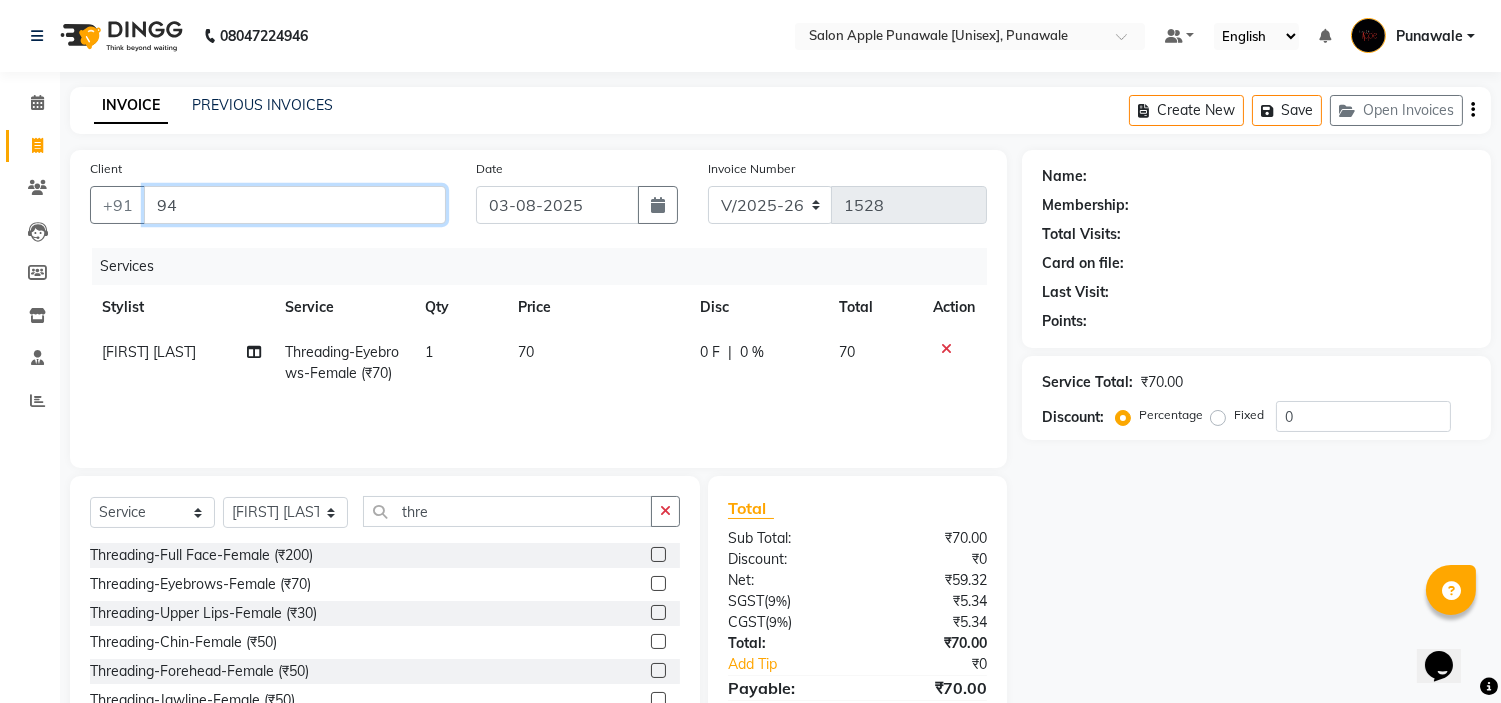 drag, startPoint x: 385, startPoint y: 198, endPoint x: 405, endPoint y: 220, distance: 29.732138 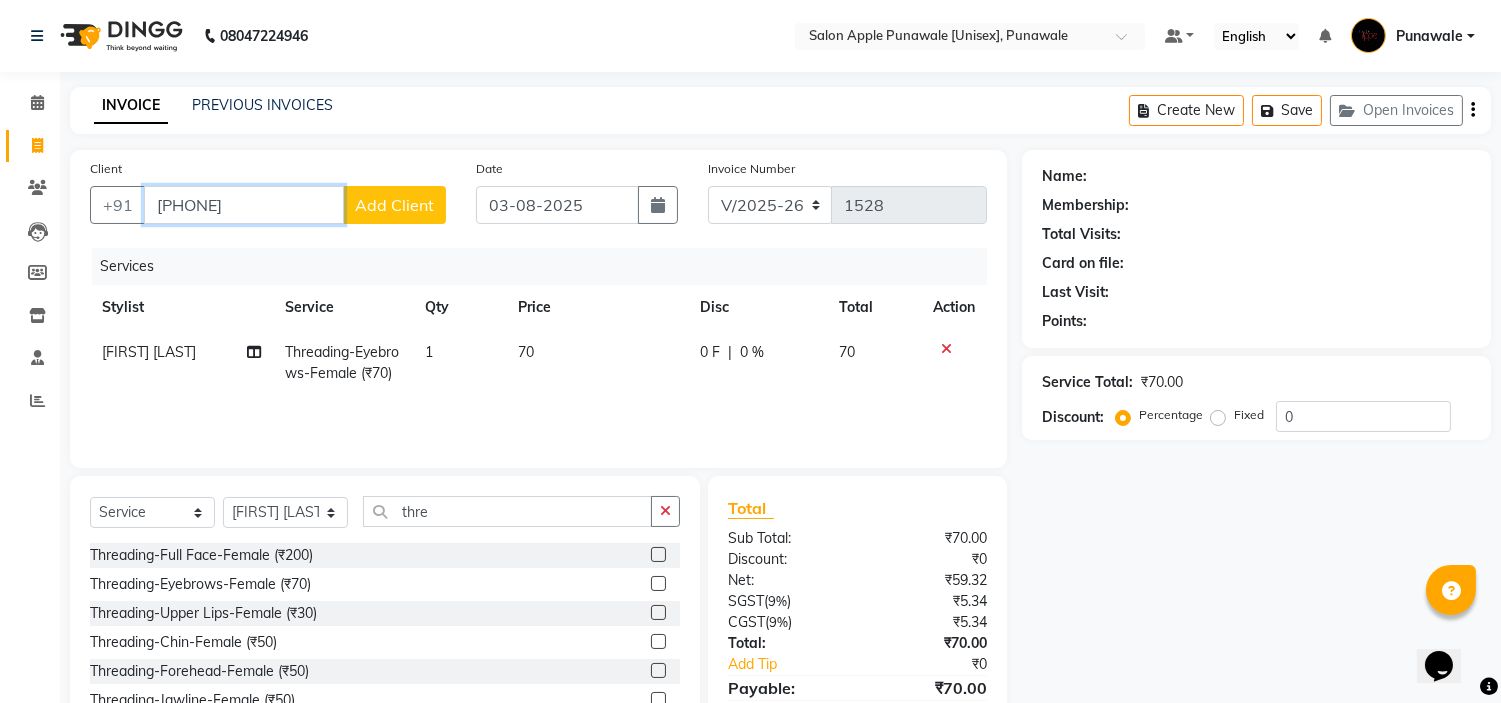 type on "[PHONE]" 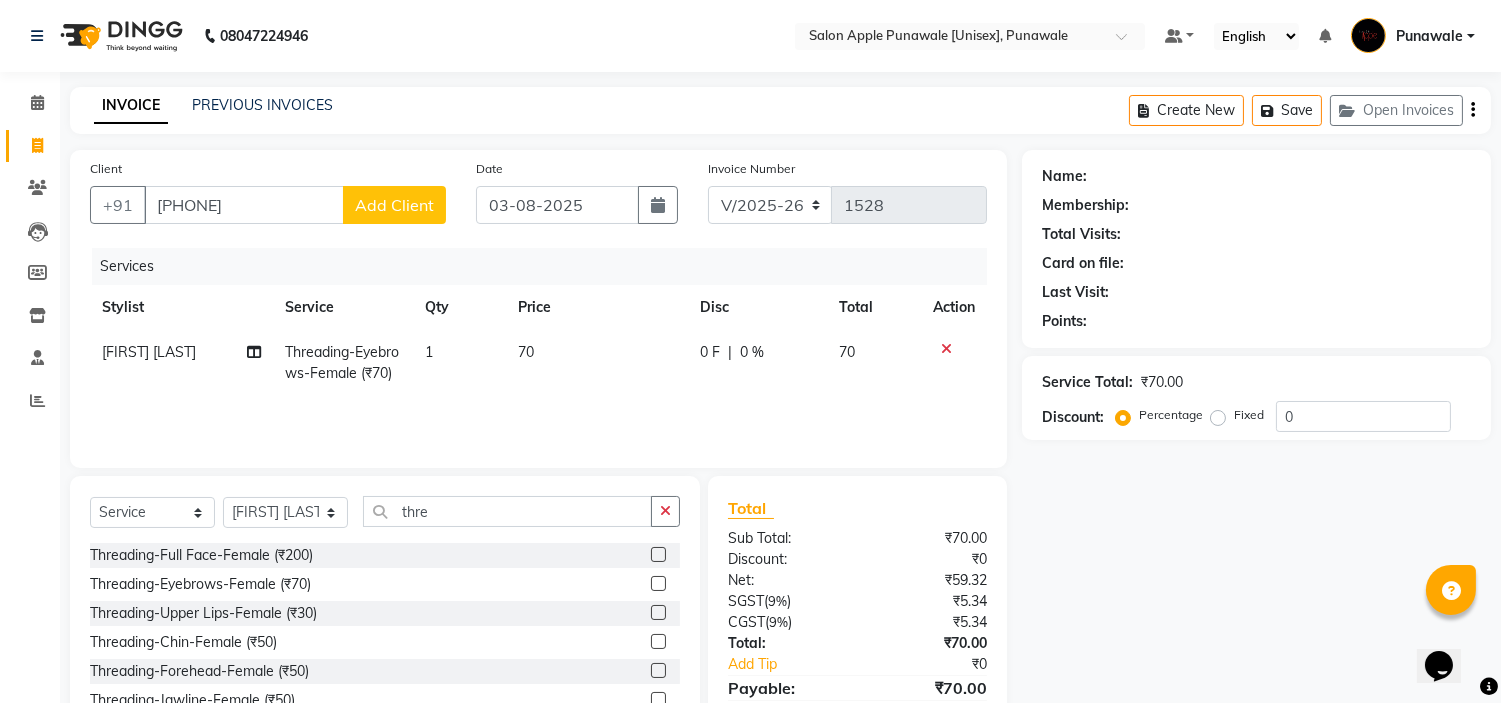 click on "Add Client" 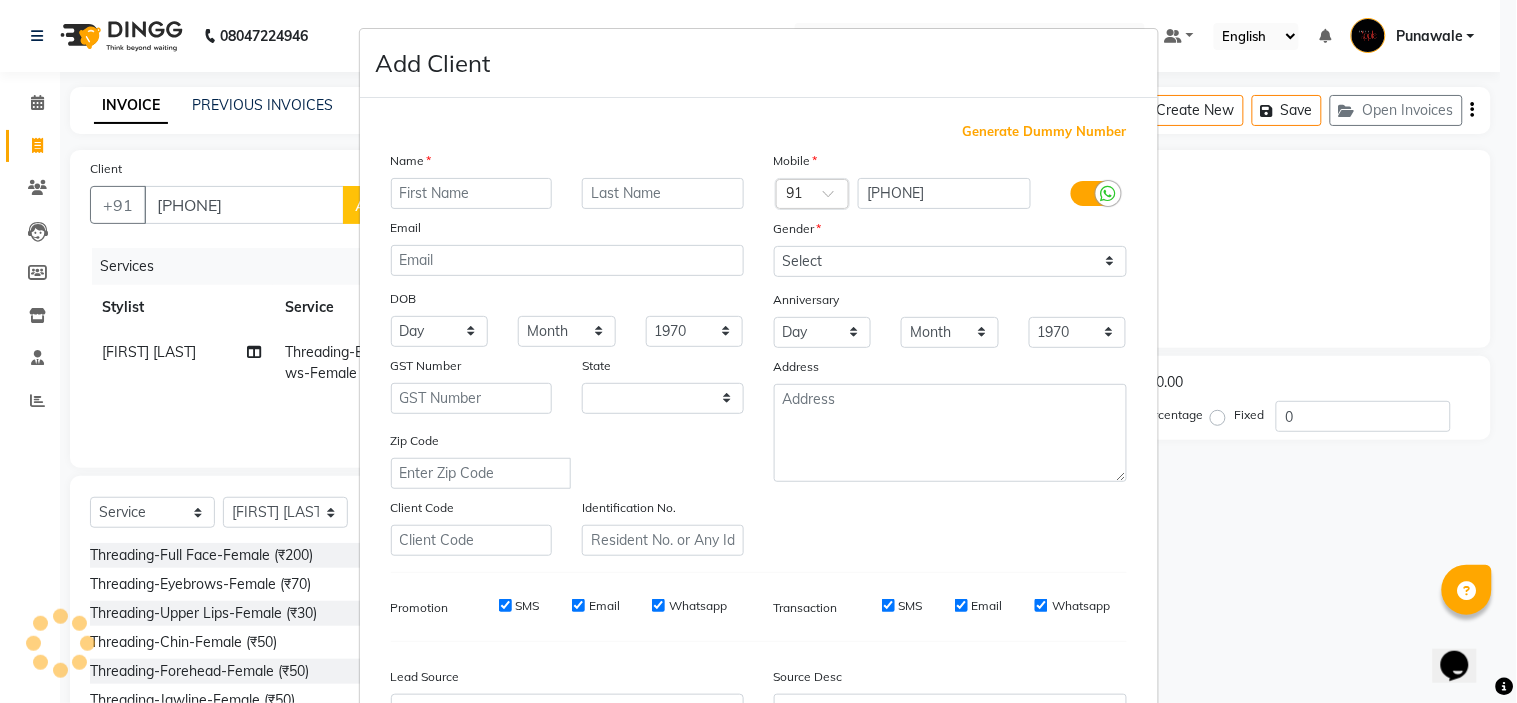select on "22" 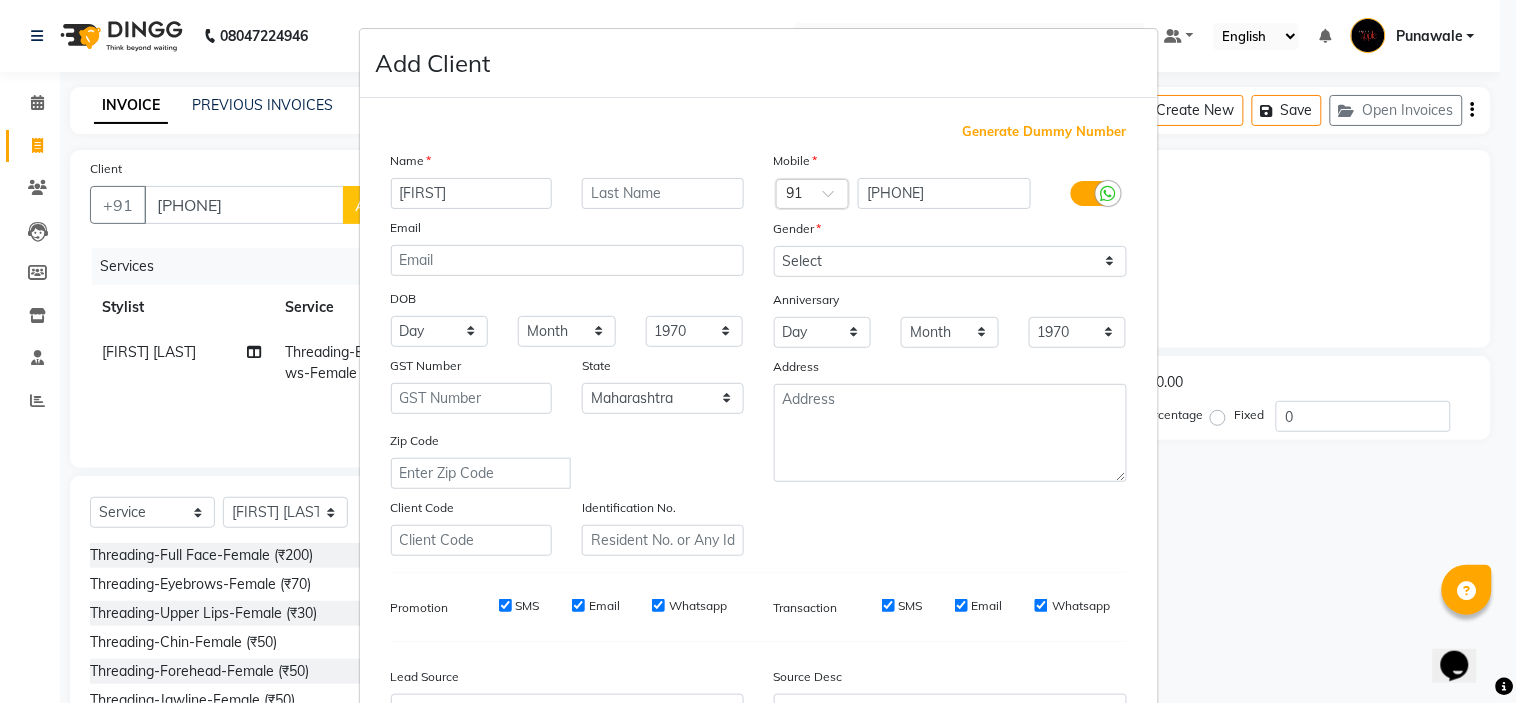 type on "[FIRST]" 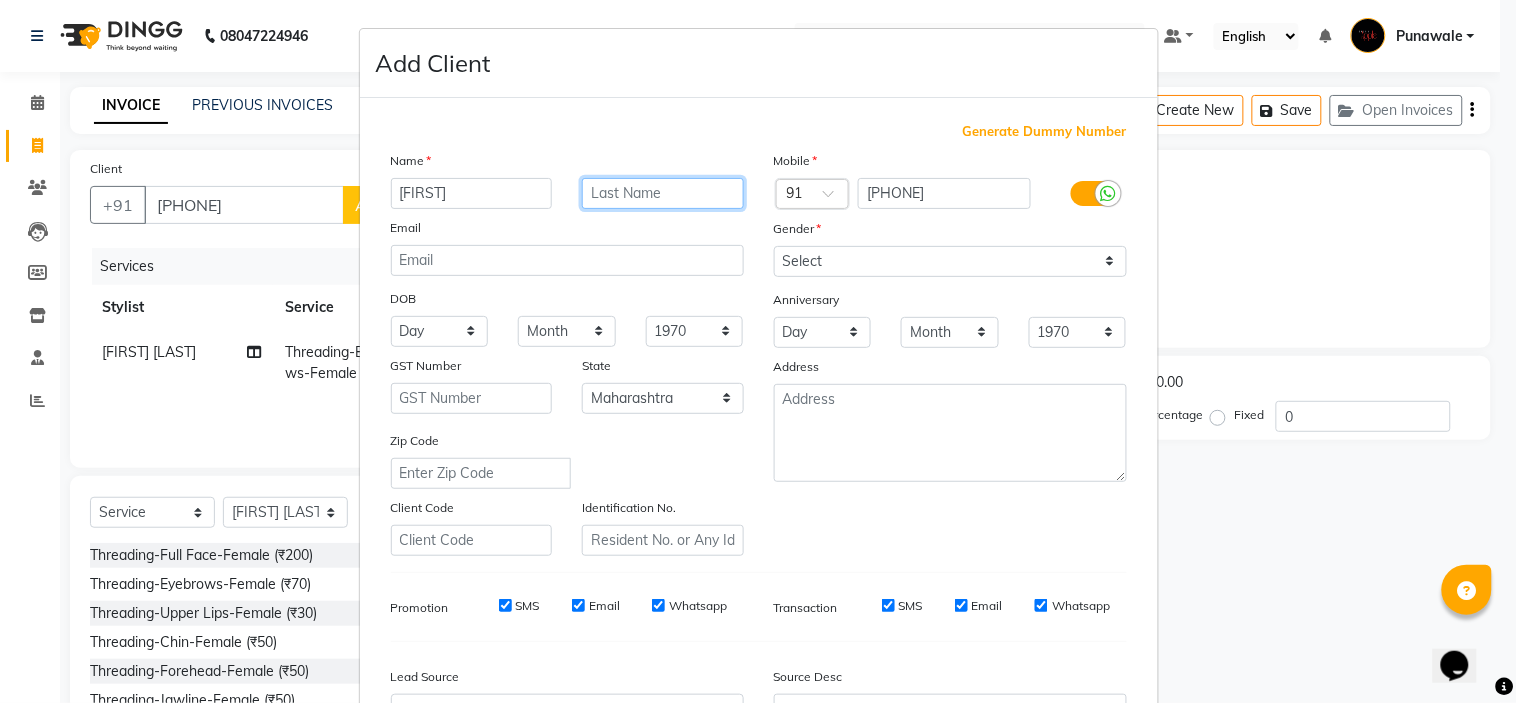 click at bounding box center [663, 193] 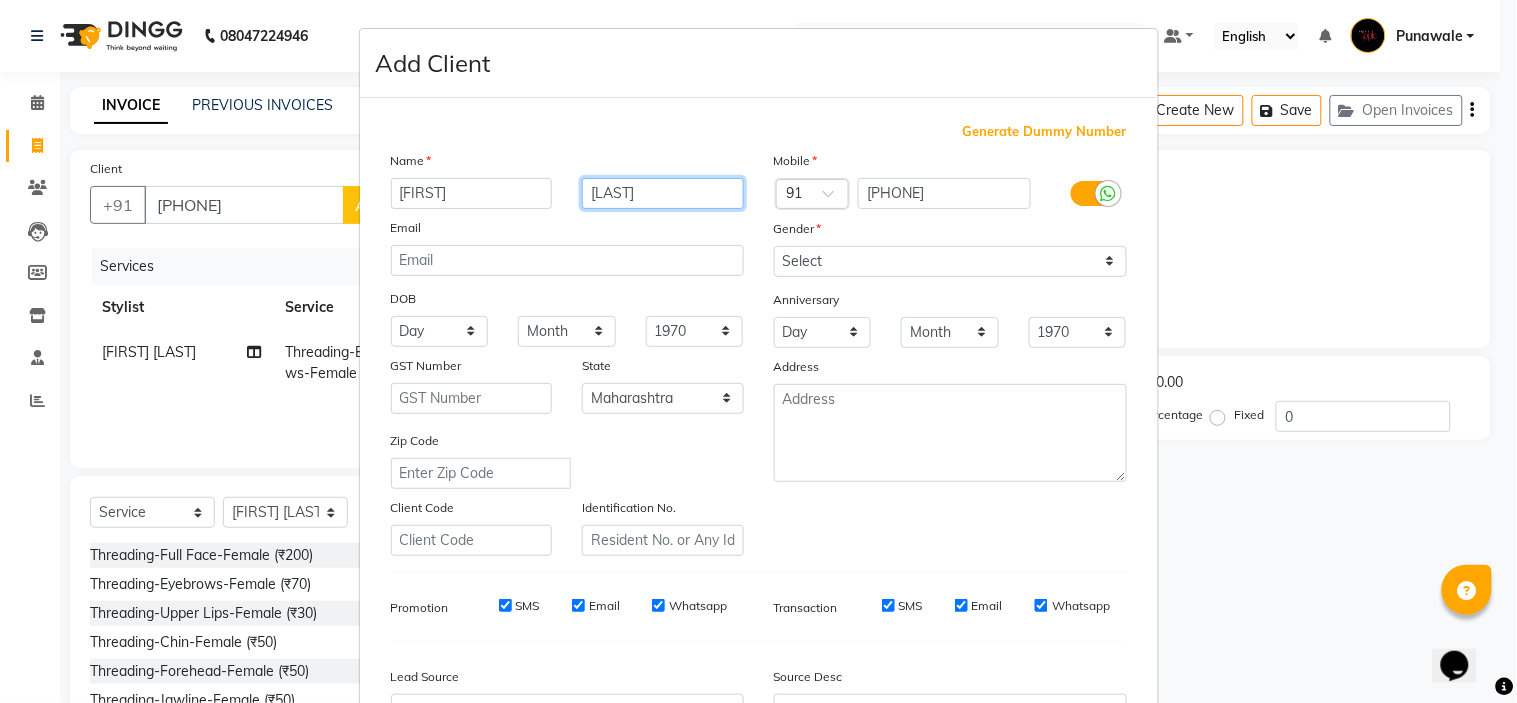 click on "[LAST]" at bounding box center [663, 193] 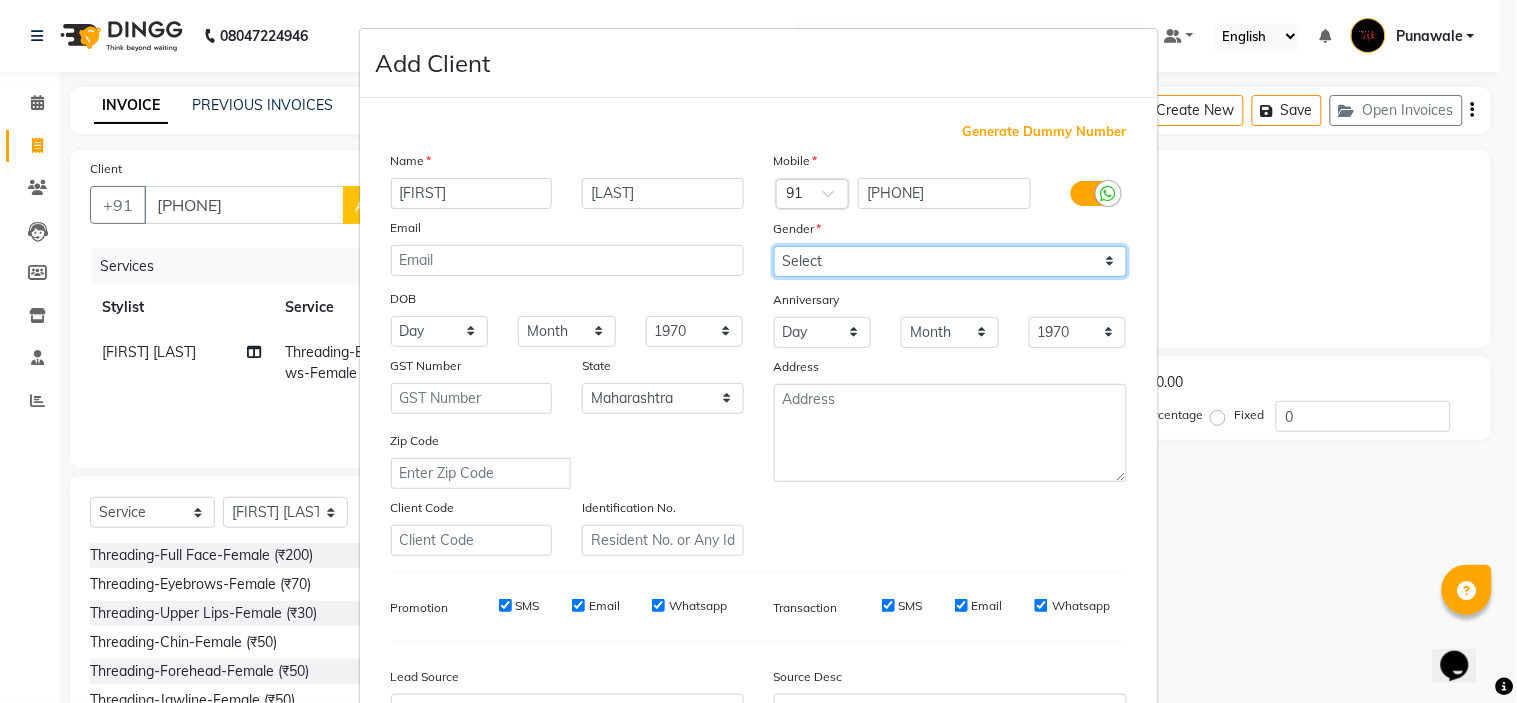 click on "Select Male Female Other Prefer Not To Say" at bounding box center (950, 261) 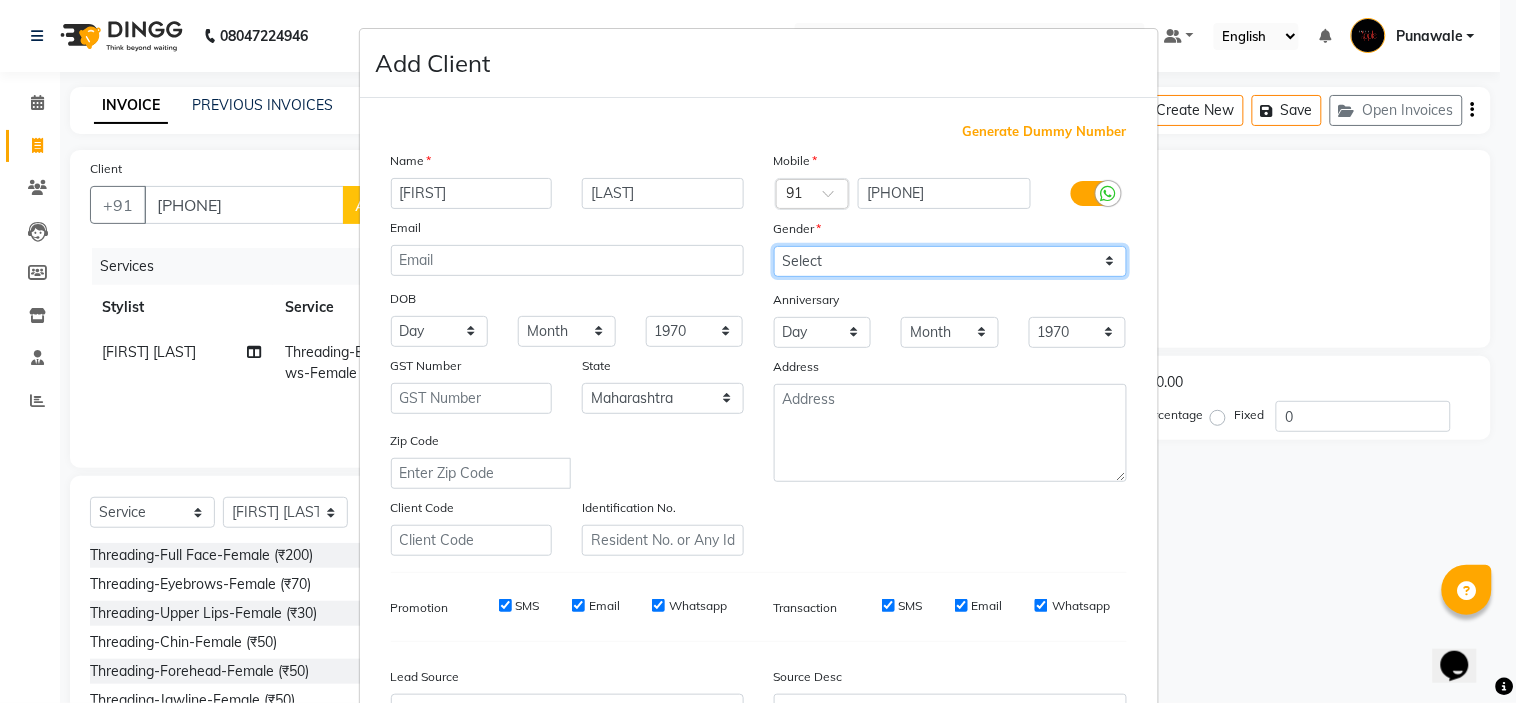 select on "female" 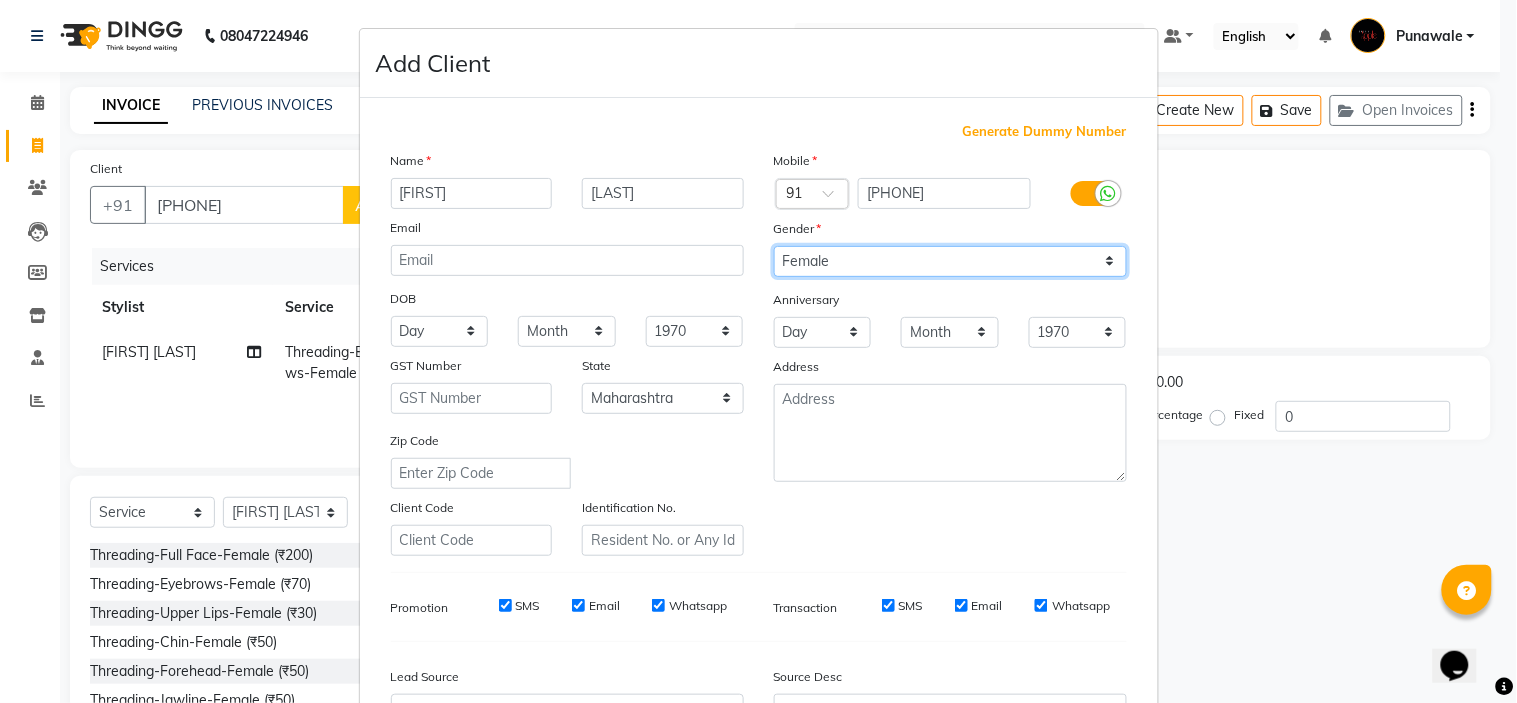 click on "Select Male Female Other Prefer Not To Say" at bounding box center [950, 261] 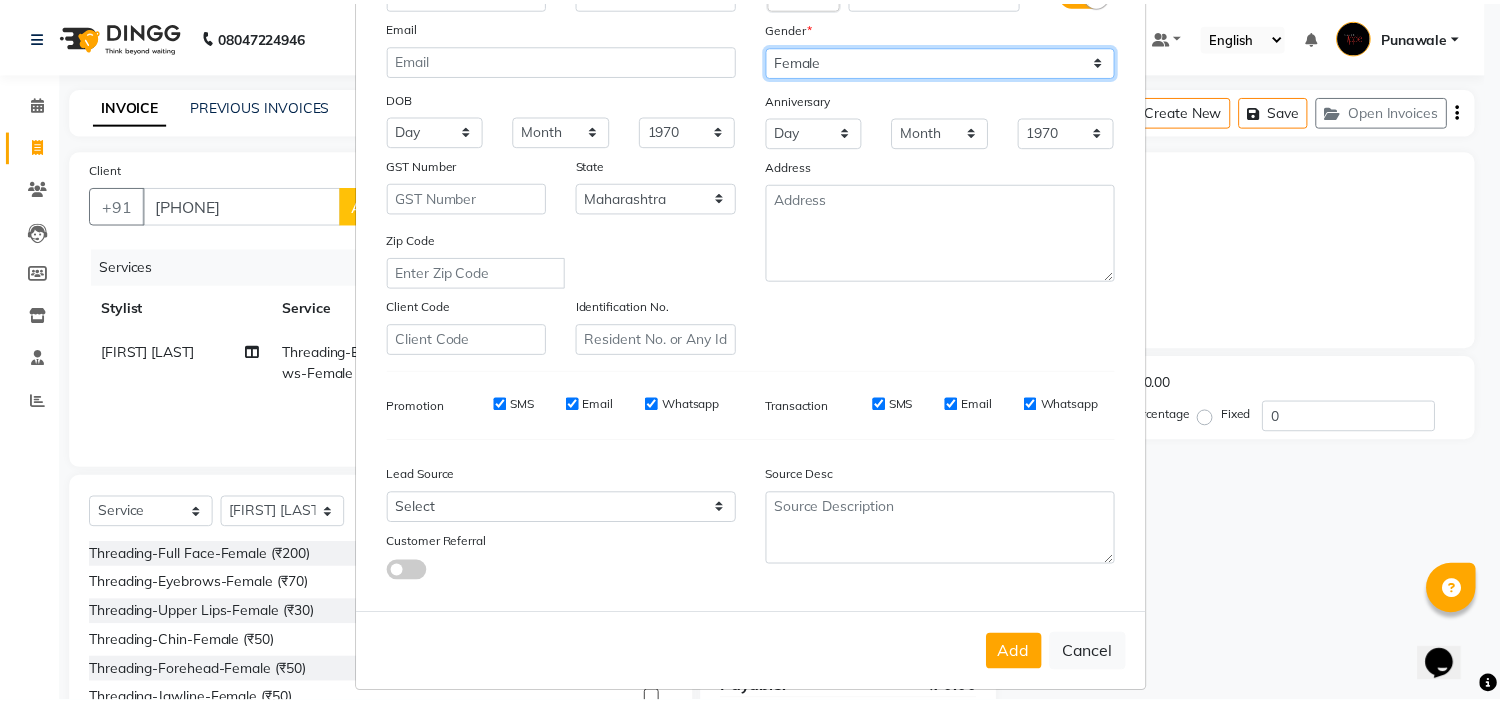 scroll, scrollTop: 221, scrollLeft: 0, axis: vertical 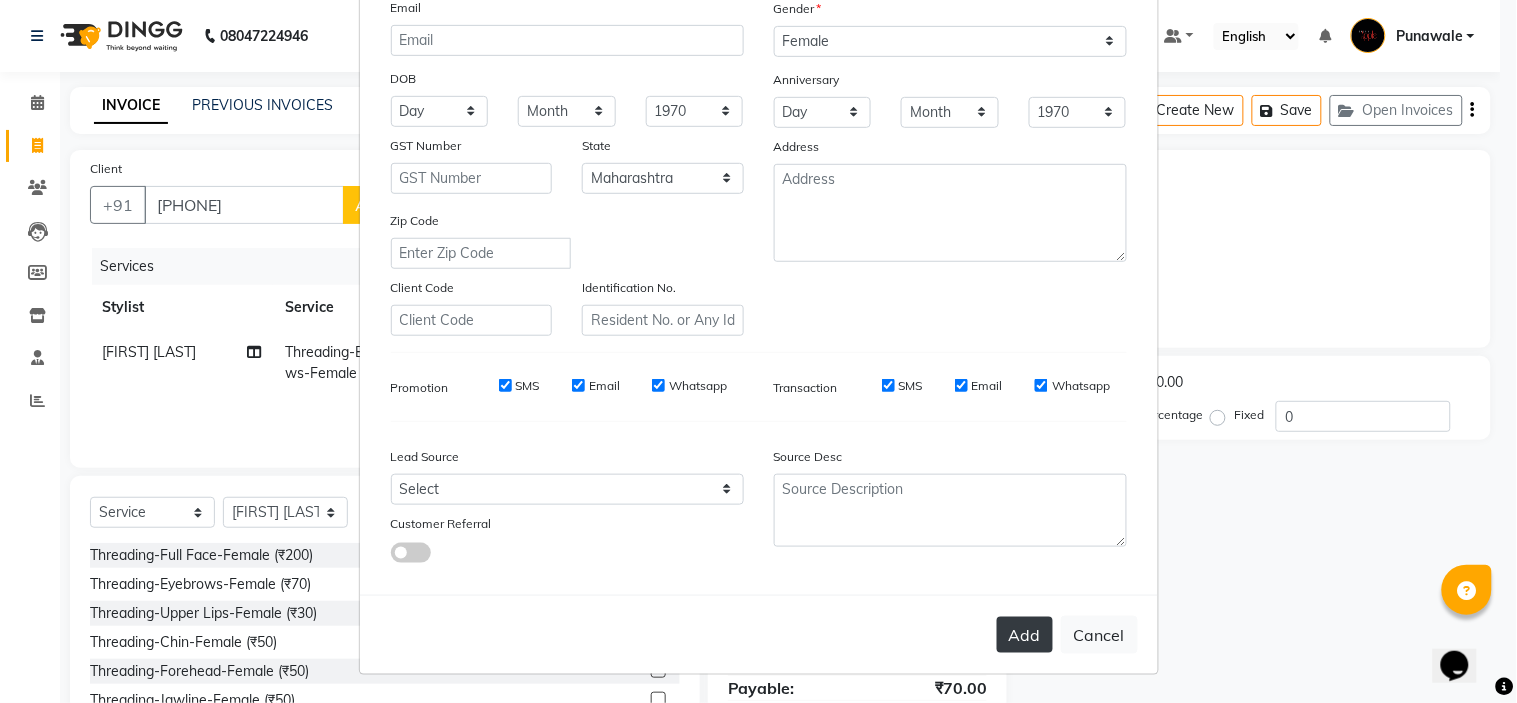 click on "Add" at bounding box center (1025, 635) 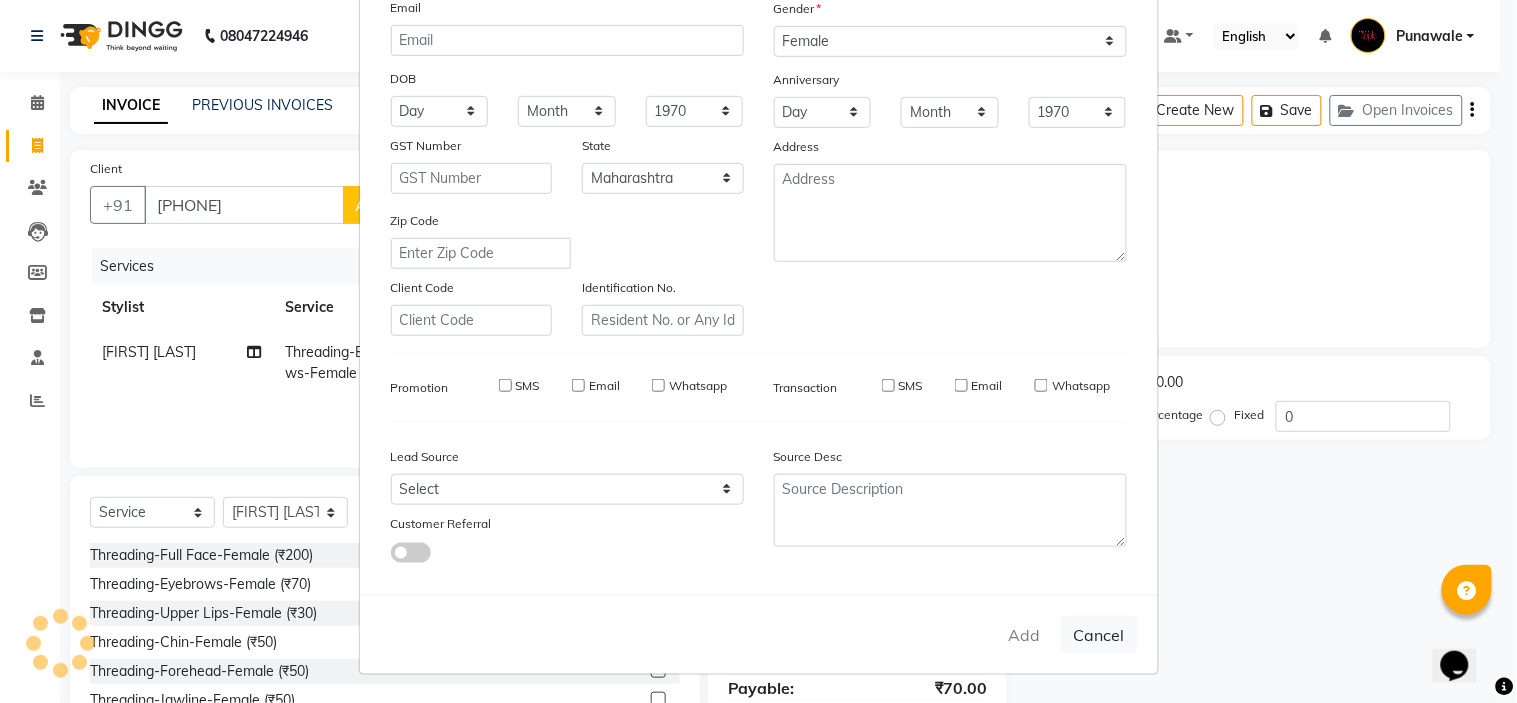 type 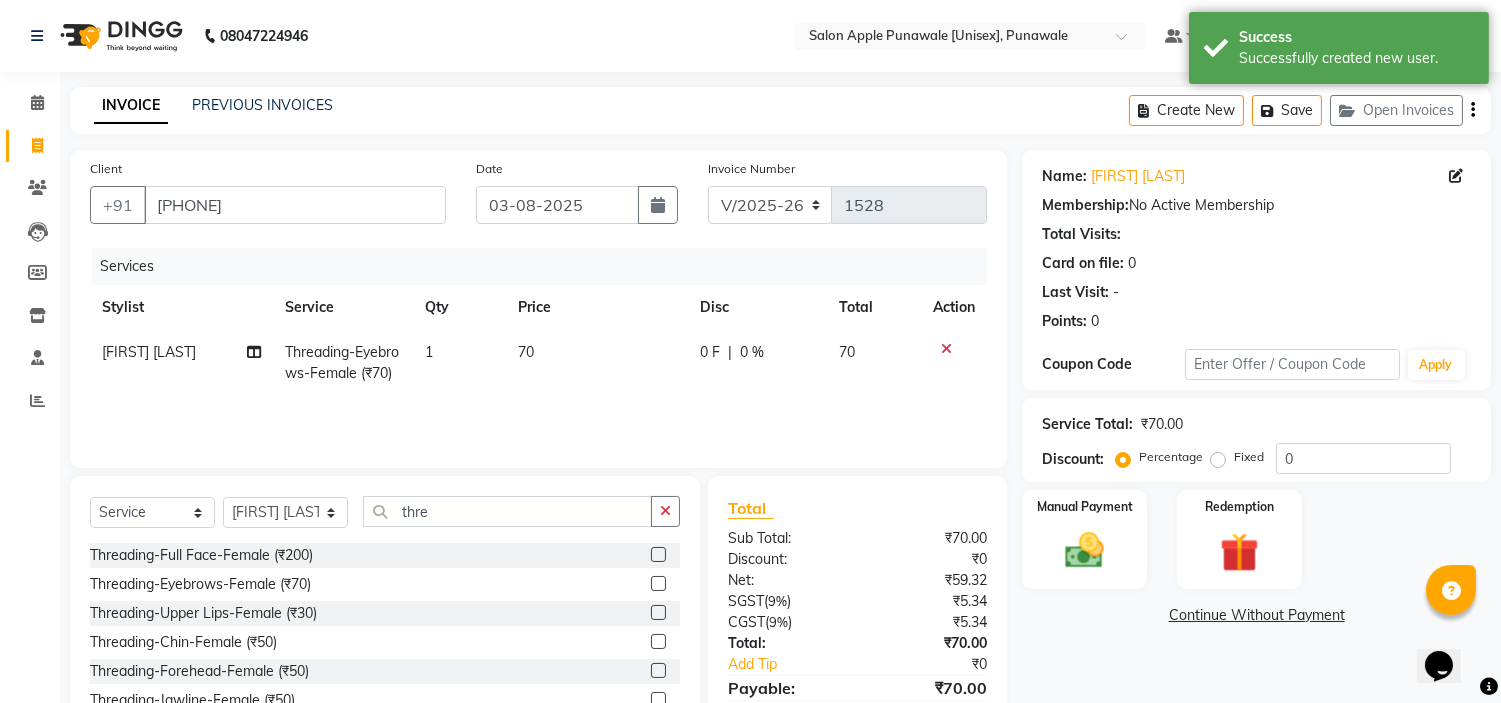 scroll, scrollTop: 100, scrollLeft: 0, axis: vertical 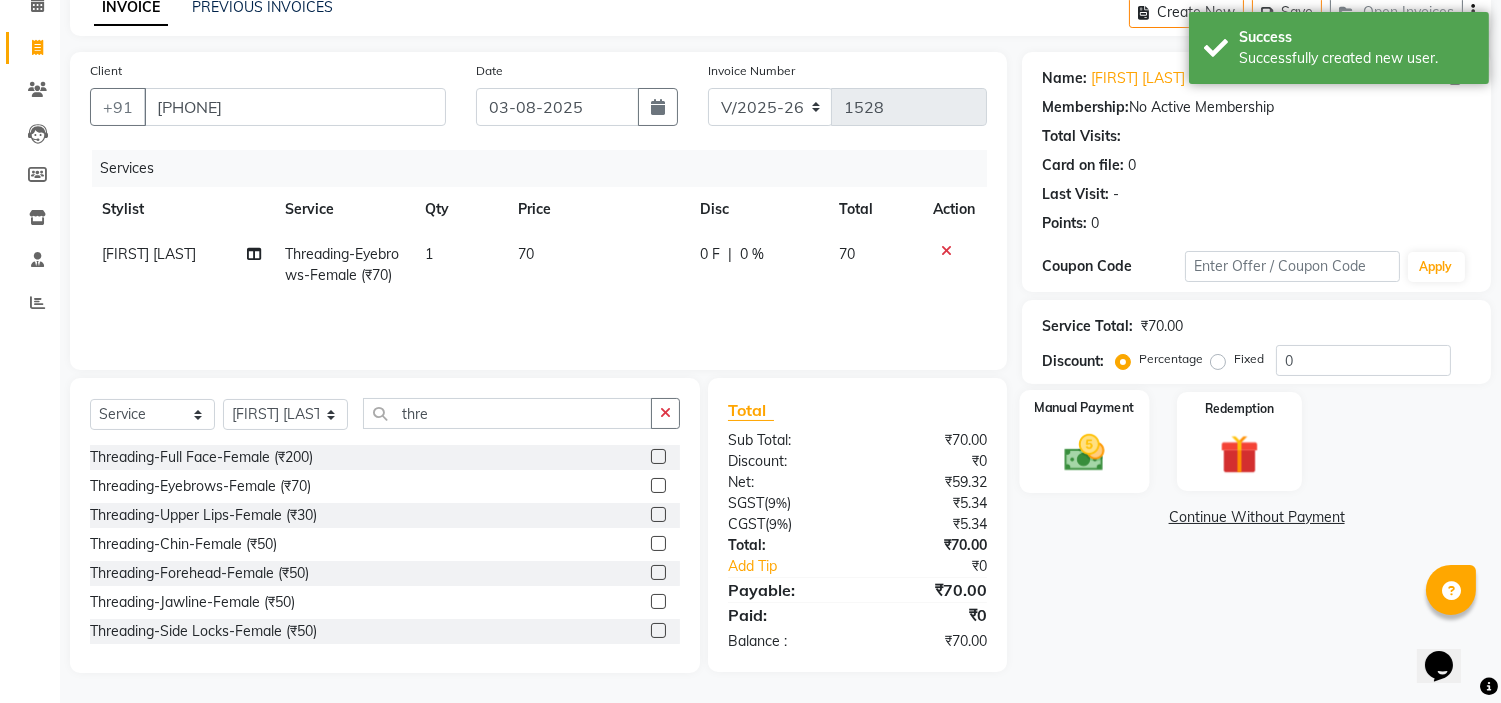 click on "Manual Payment" 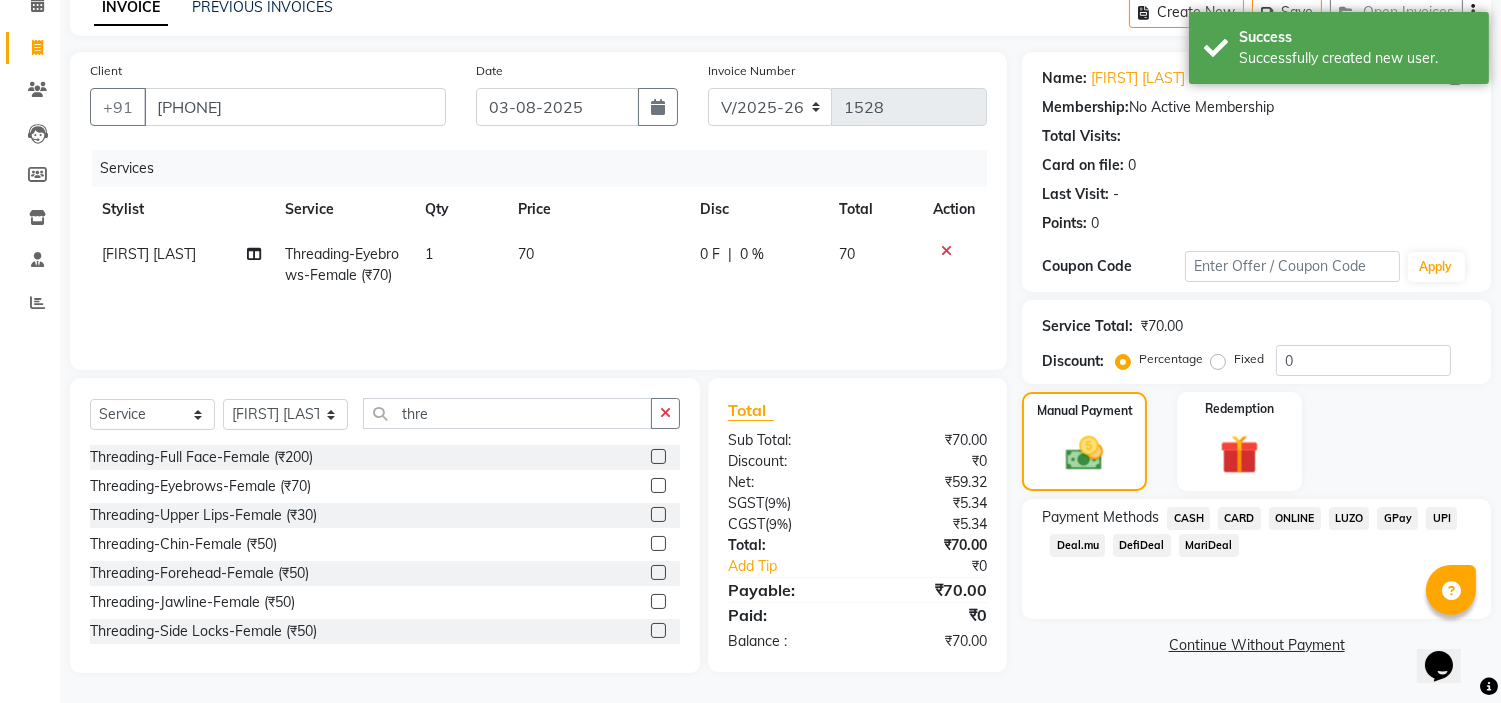 click on "ONLINE" 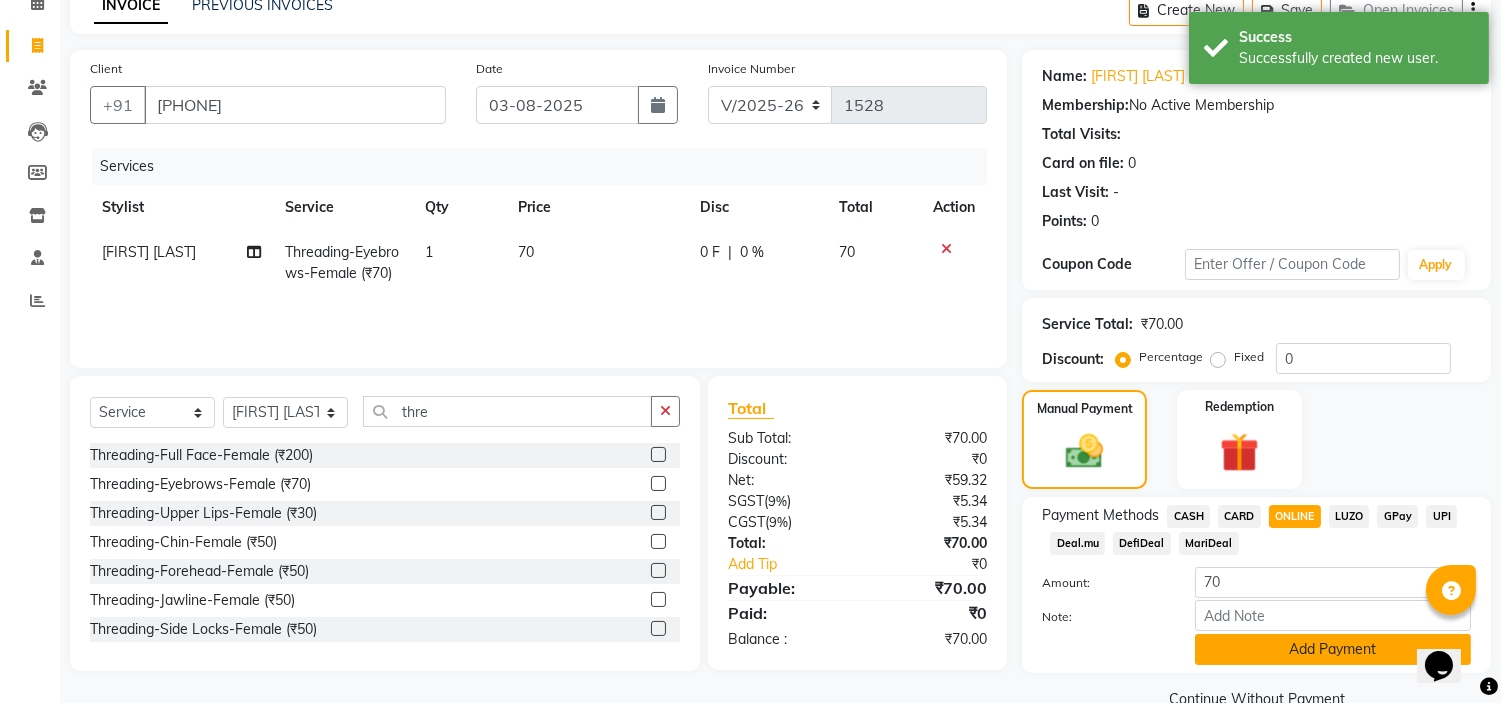 scroll, scrollTop: 141, scrollLeft: 0, axis: vertical 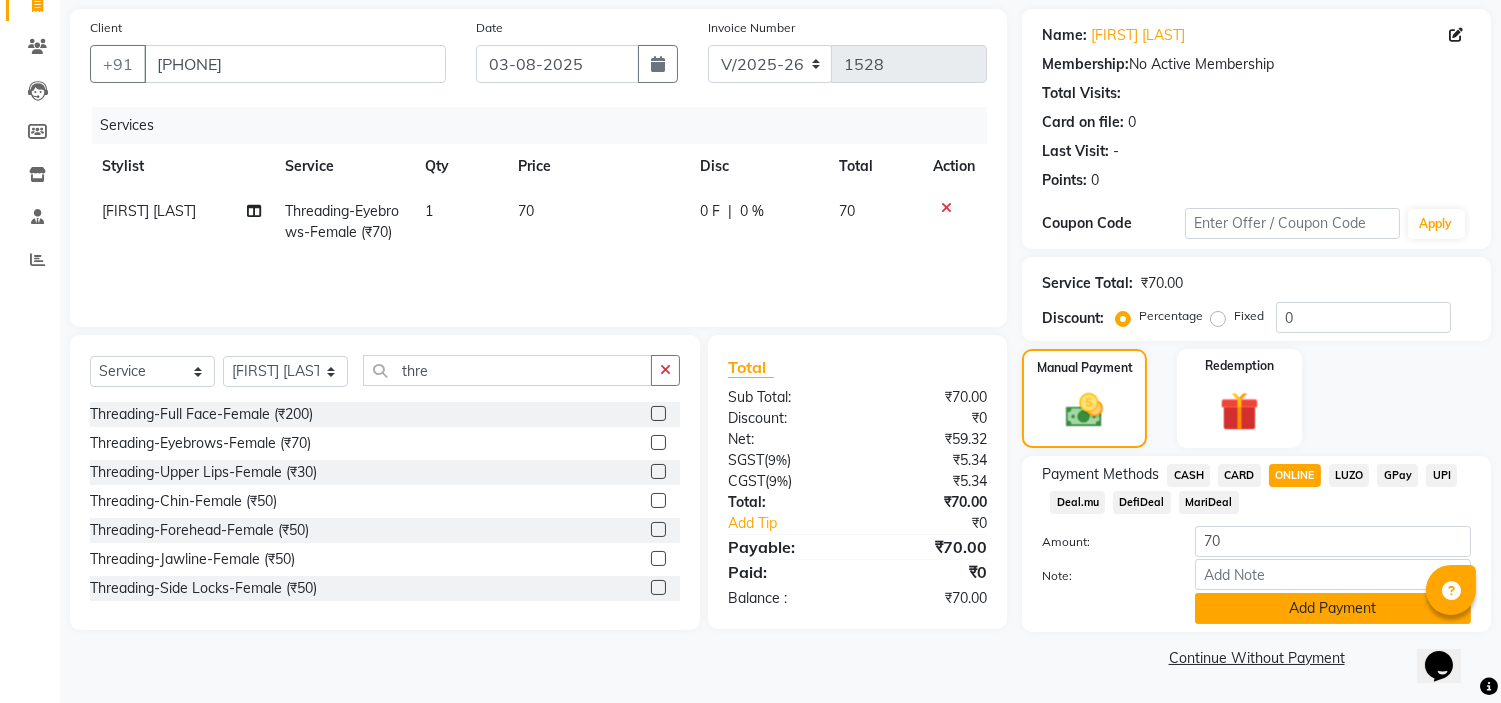 click on "Add Payment" 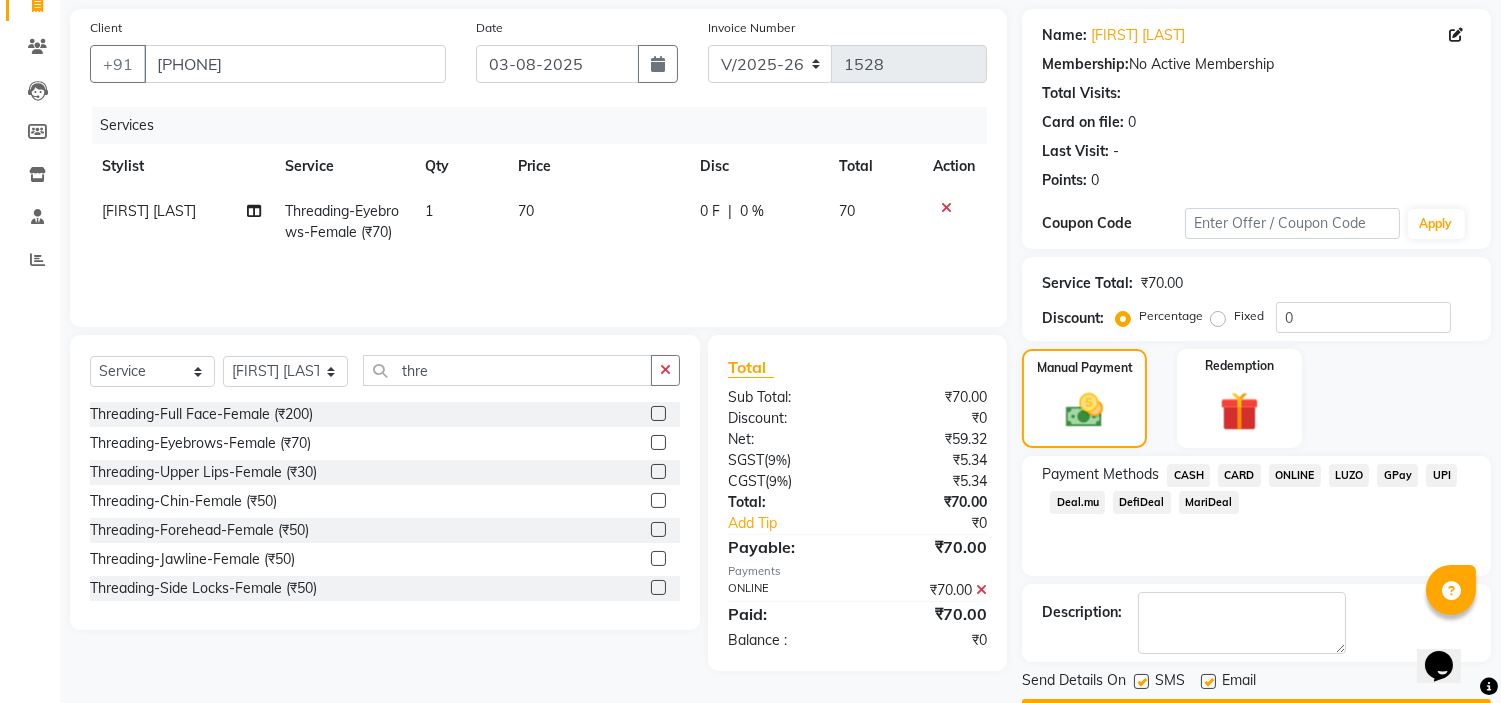 scroll, scrollTop: 196, scrollLeft: 0, axis: vertical 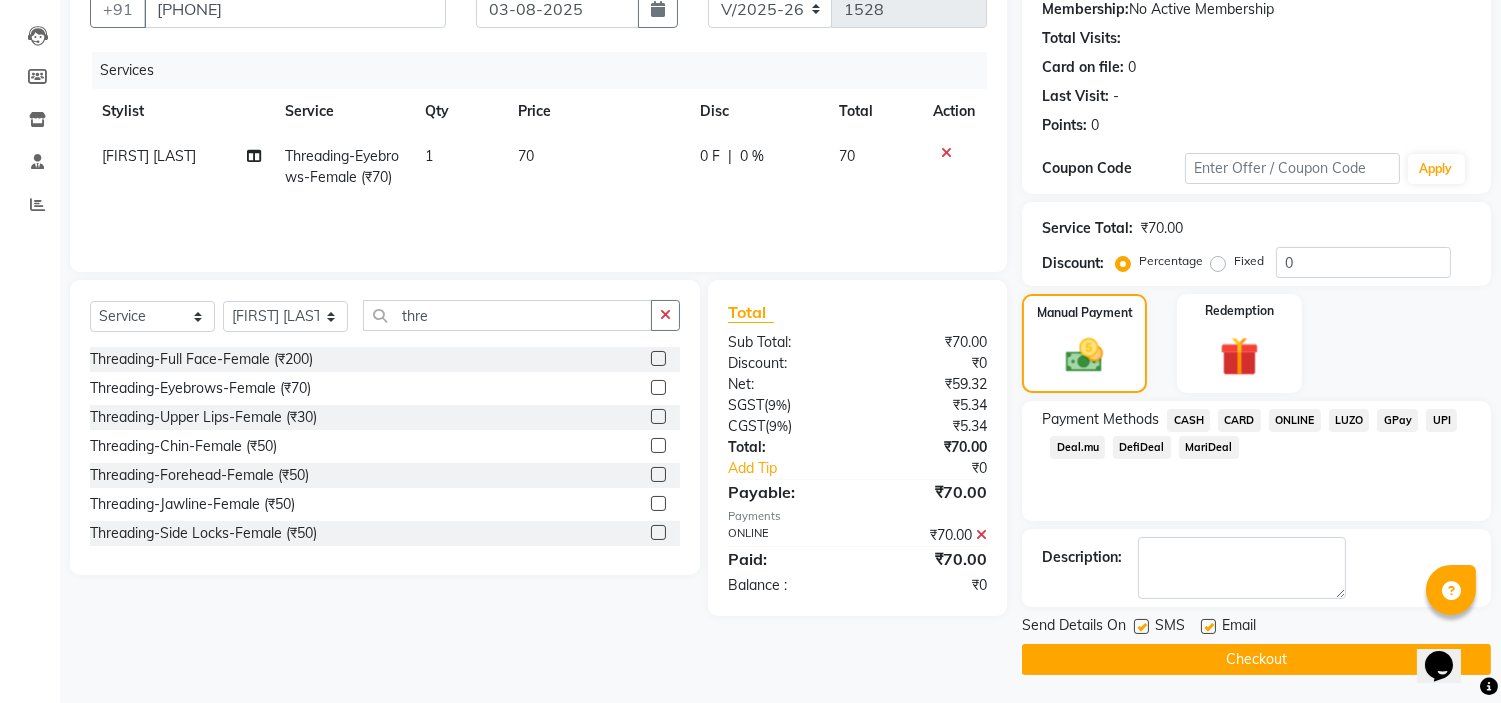 click on "Checkout" 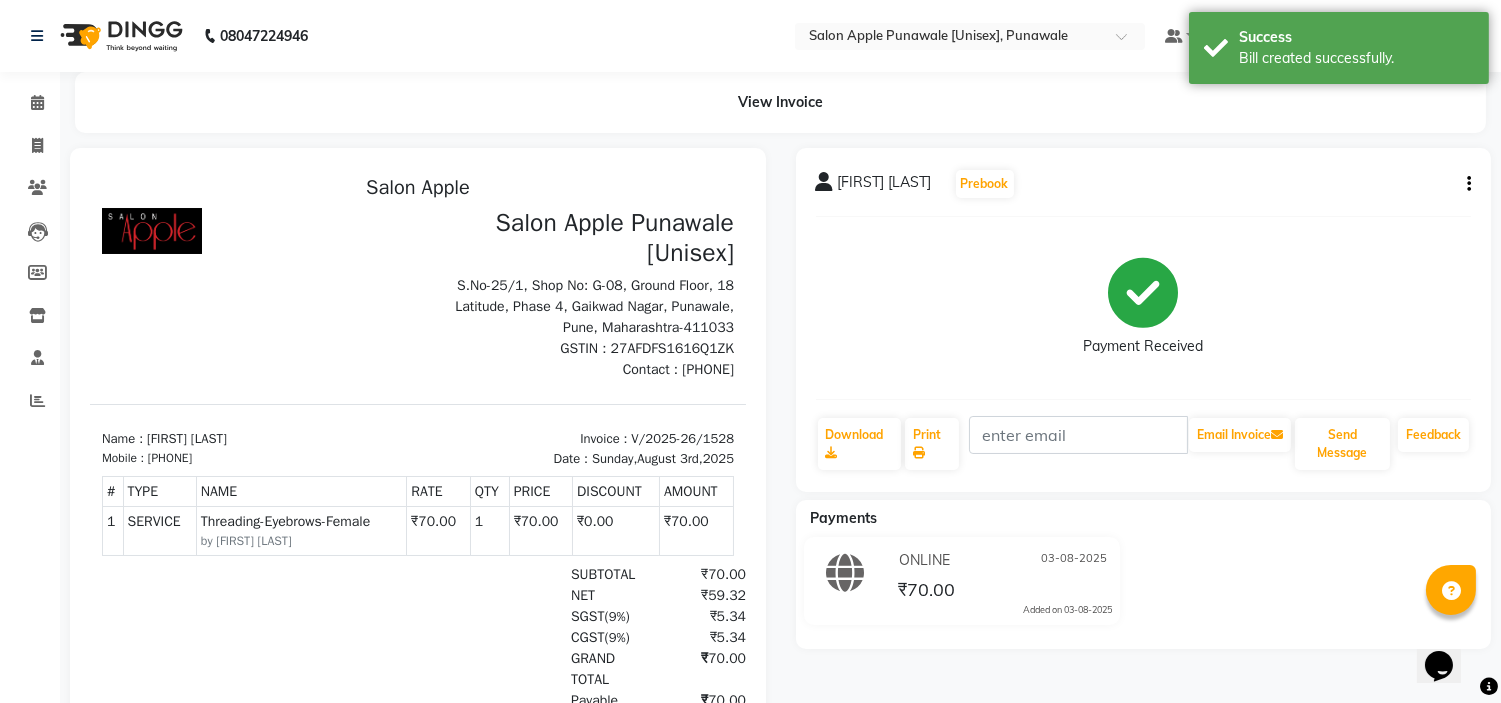 scroll, scrollTop: 0, scrollLeft: 0, axis: both 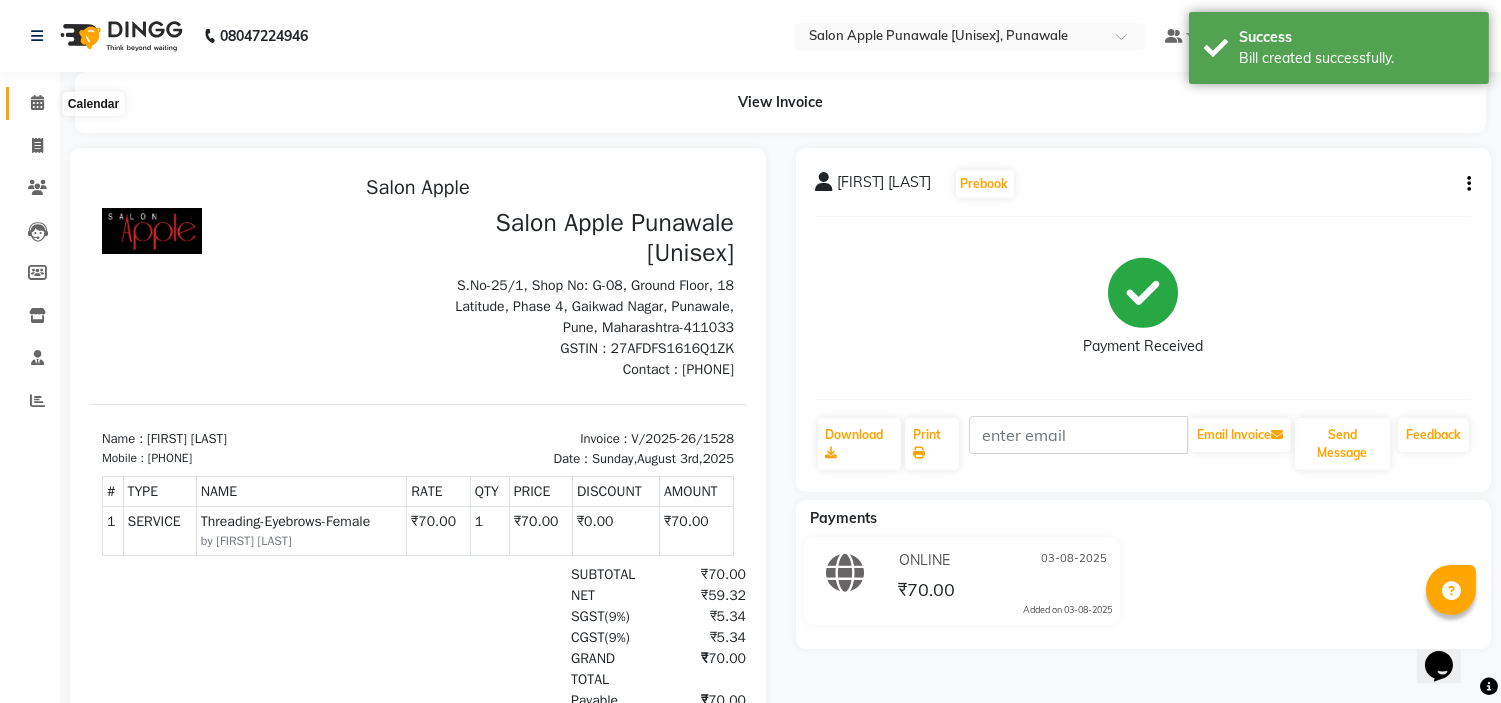 click 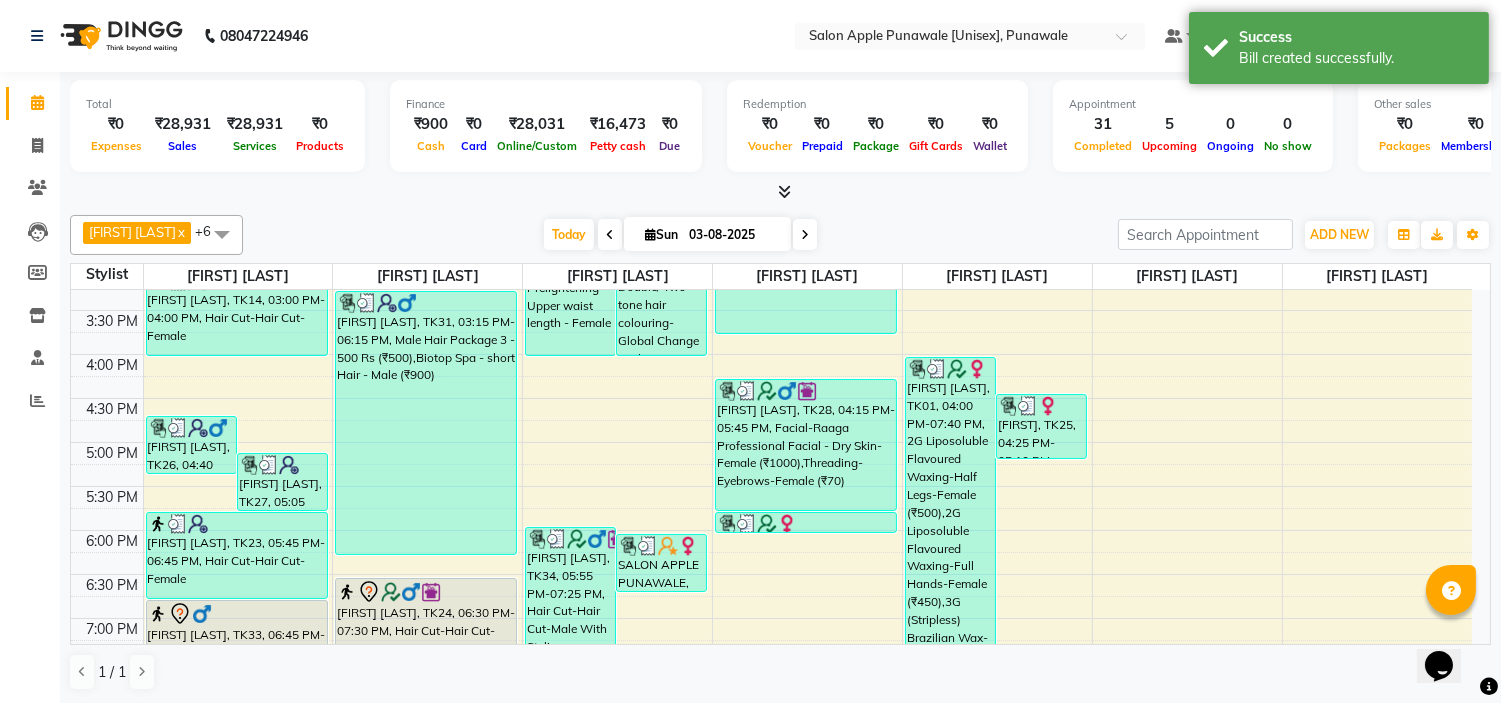 scroll, scrollTop: 548, scrollLeft: 0, axis: vertical 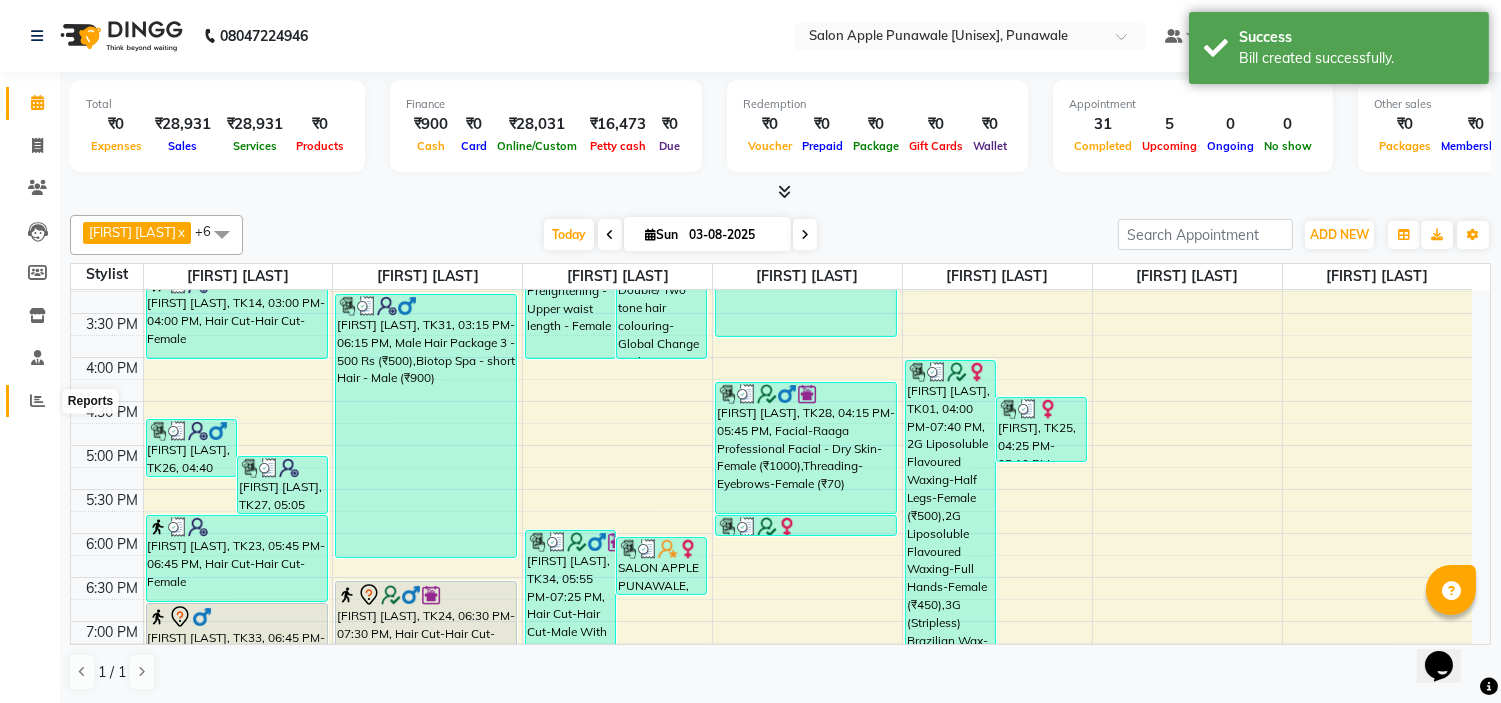 click 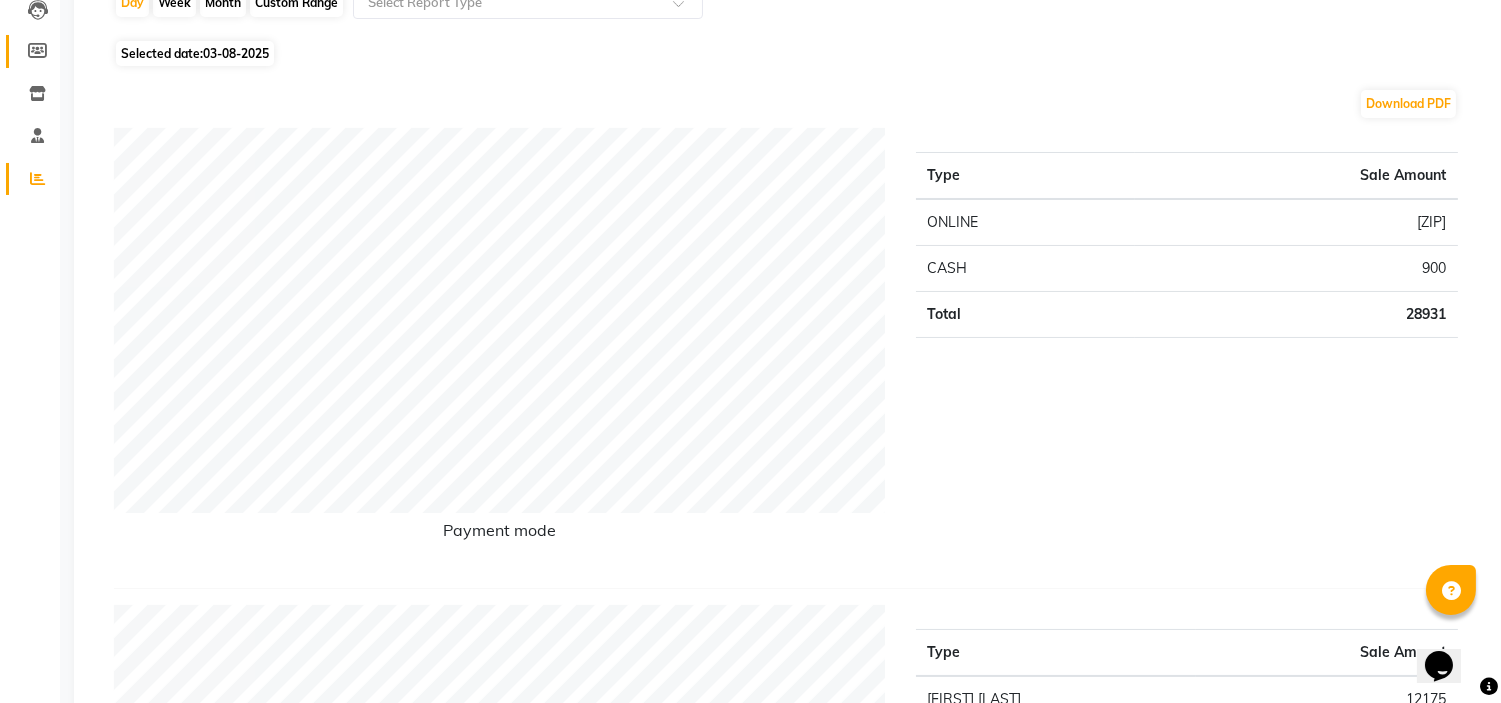 scroll, scrollTop: 0, scrollLeft: 0, axis: both 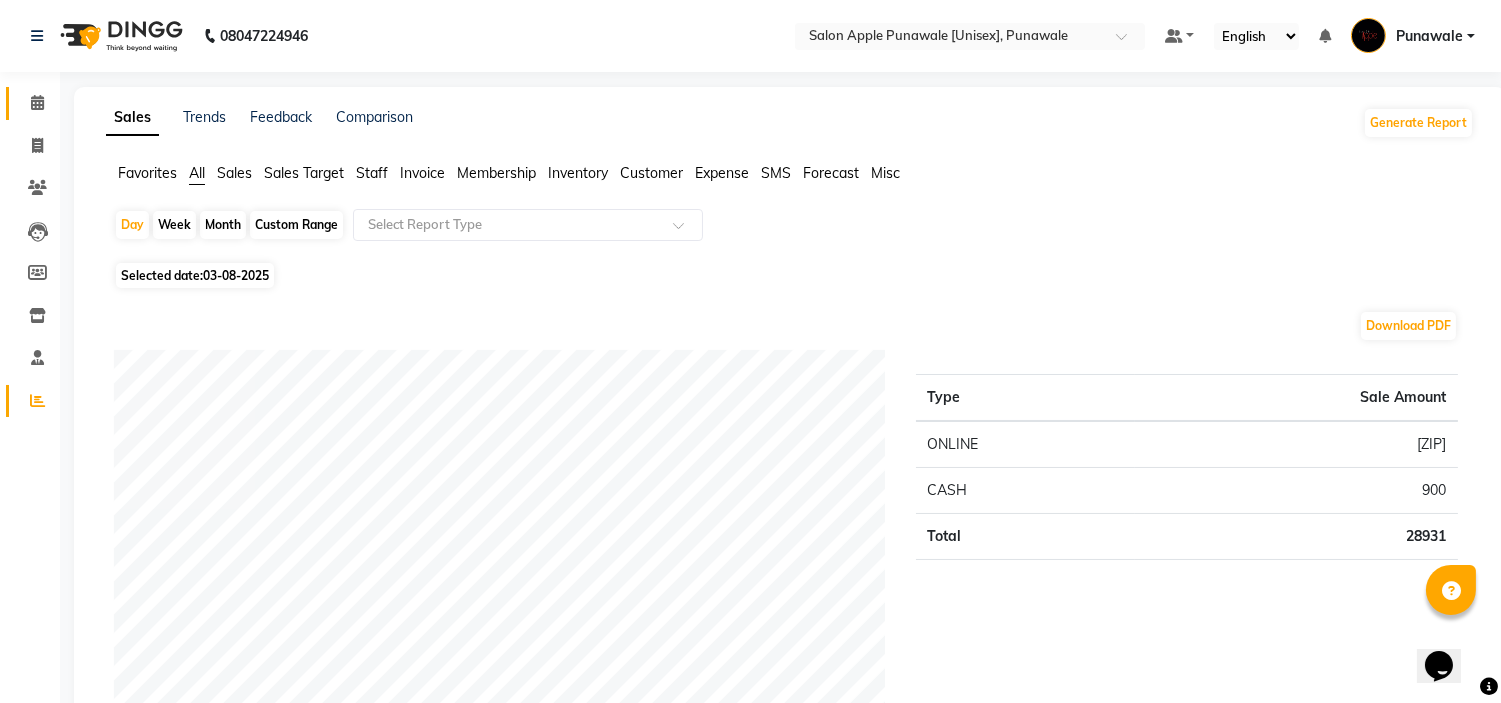 click on "Calendar" 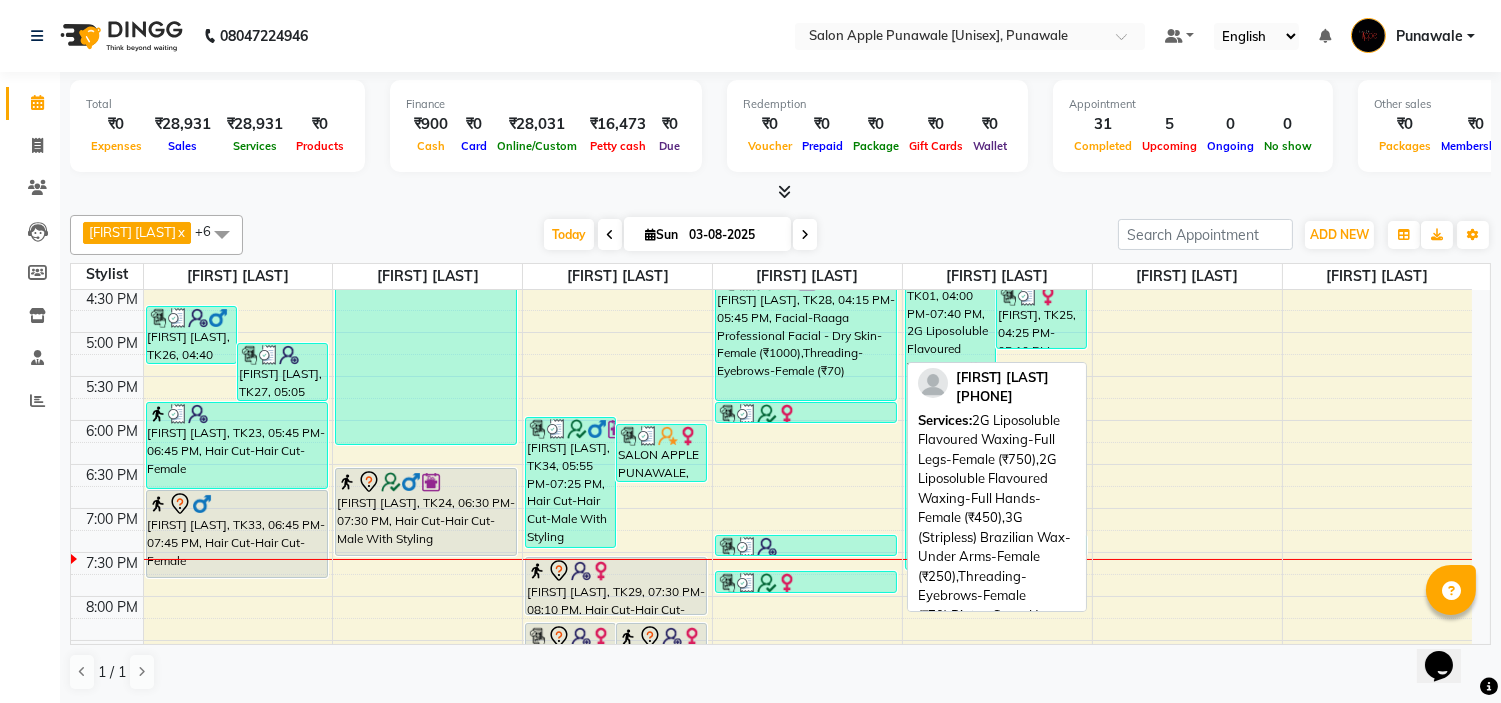 scroll, scrollTop: 660, scrollLeft: 0, axis: vertical 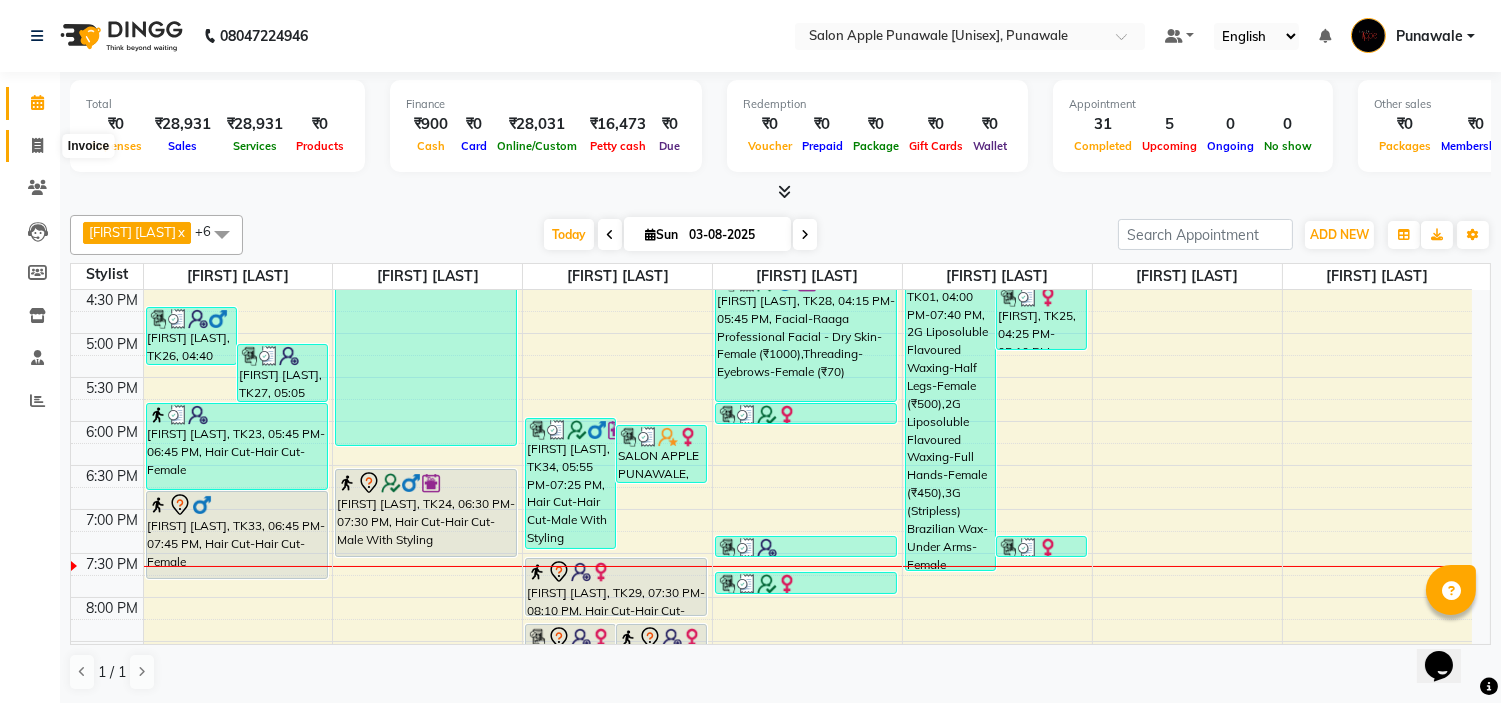 click 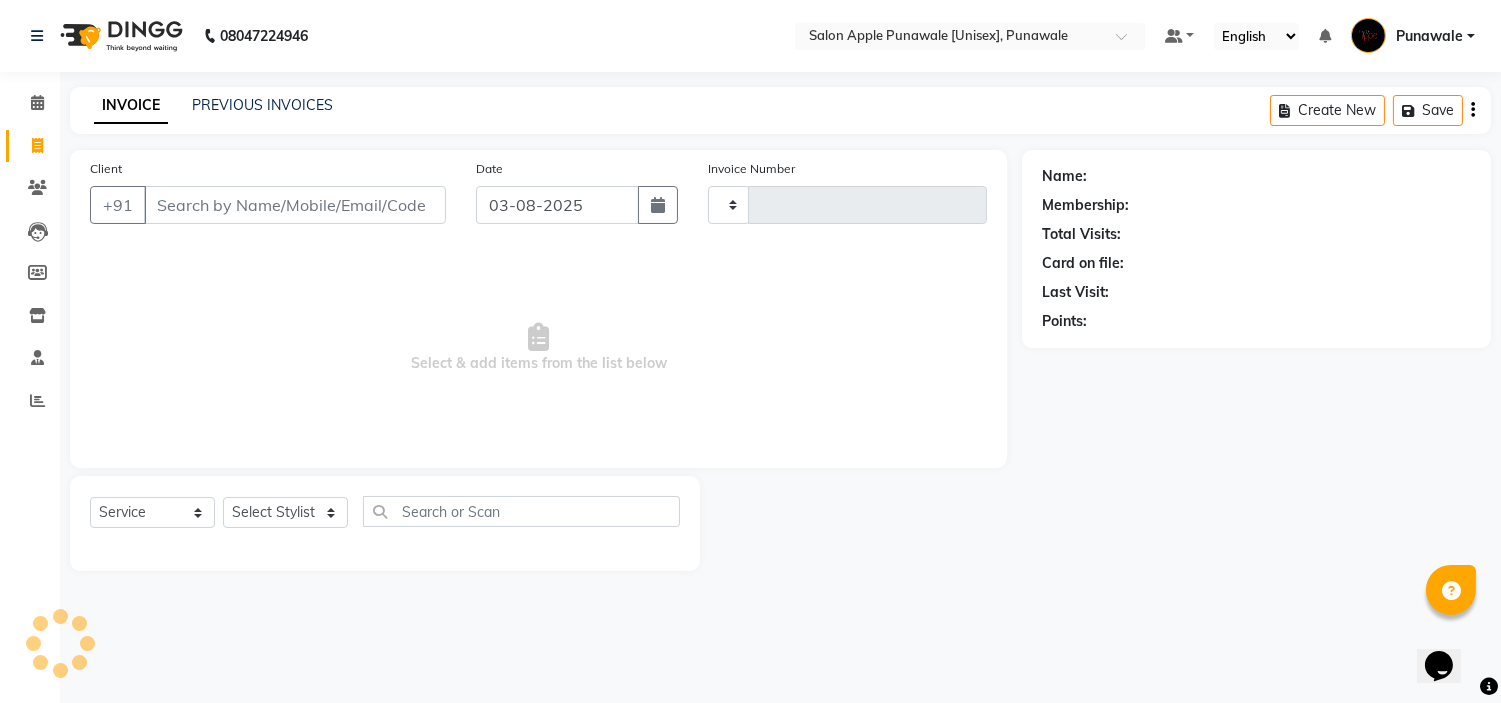 type on "1529" 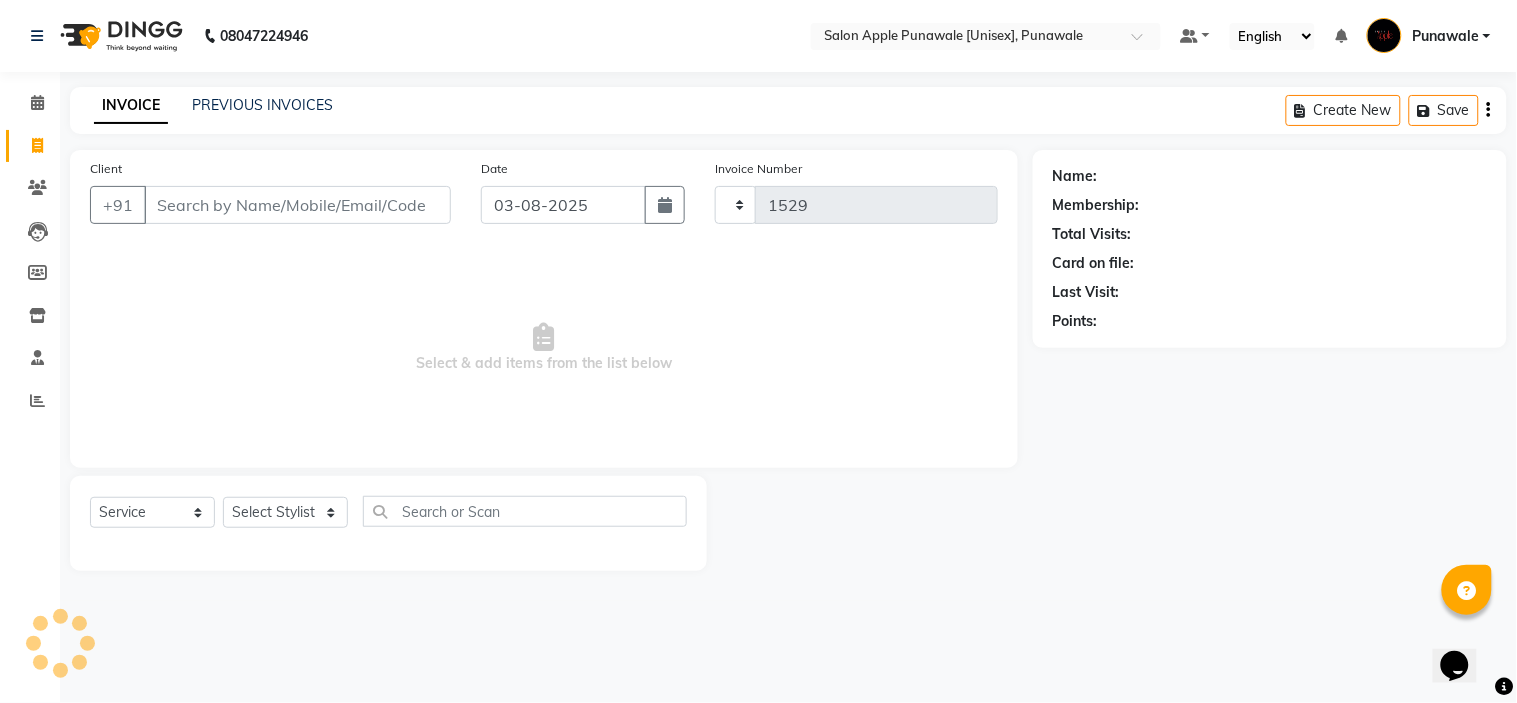 select on "5421" 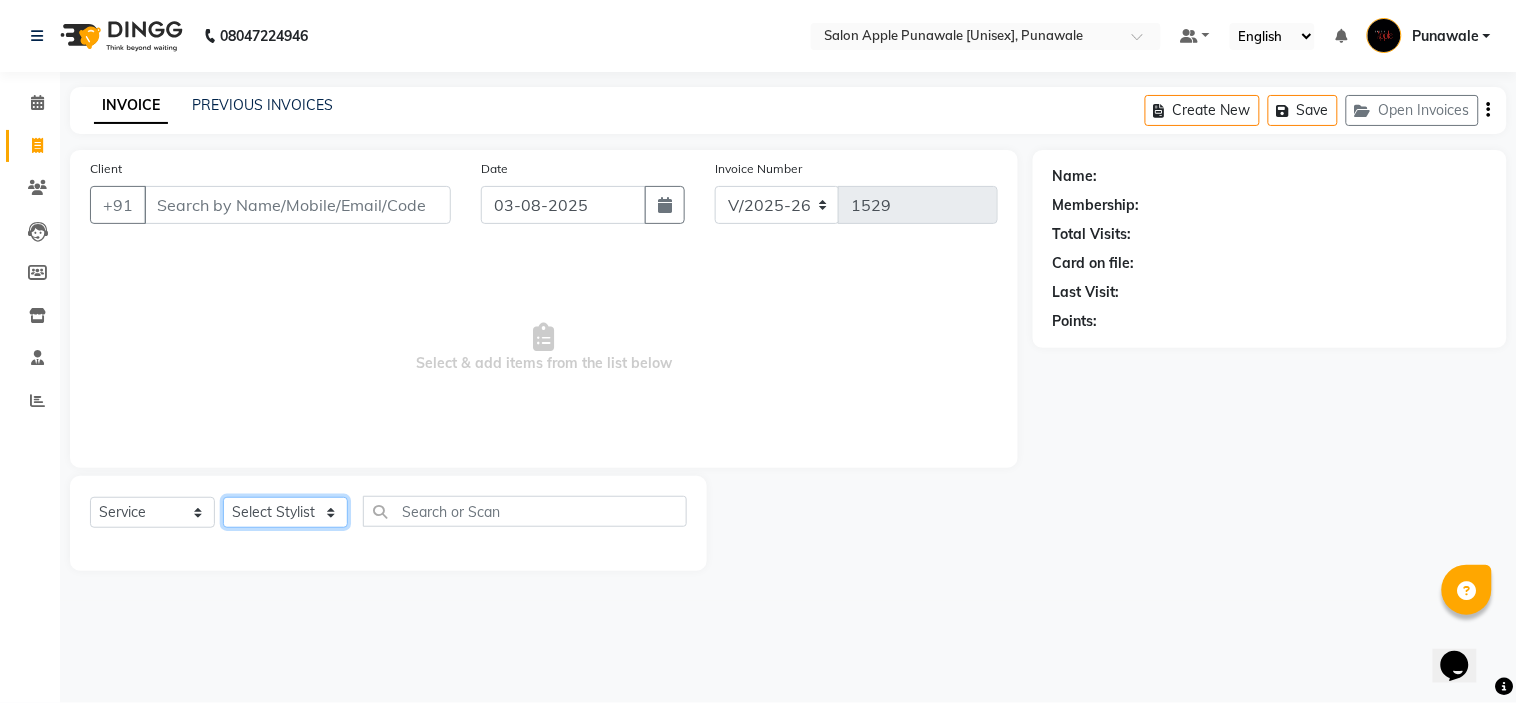 click on "Select Stylist Avi Sonawane Kamlesh Nikam Kaveri Nikam Pallavi Waghamare Shruti Khapake Sneha Jadhav Sohail Shaikh  Vivek Hire" 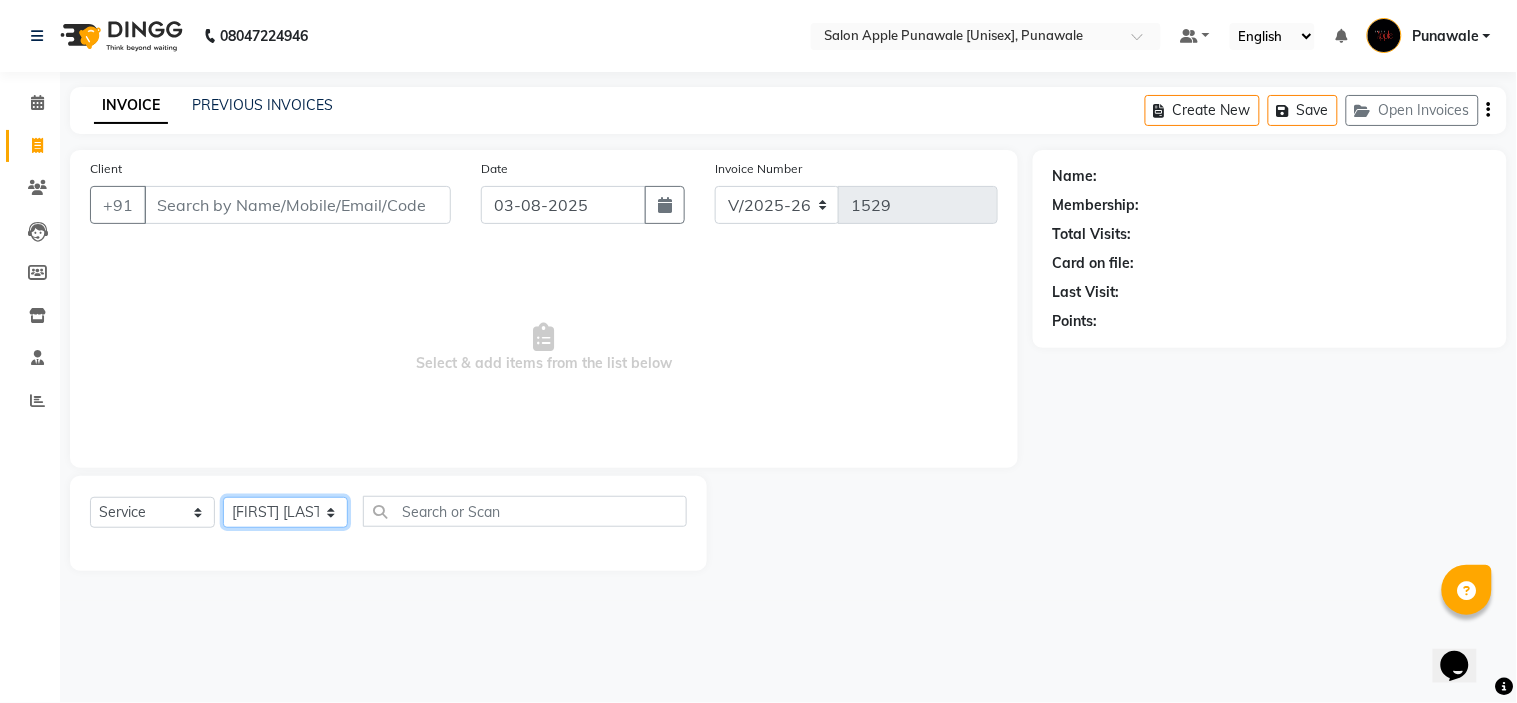 click on "Select Stylist Avi Sonawane Kamlesh Nikam Kaveri Nikam Pallavi Waghamare Shruti Khapake Sneha Jadhav Sohail Shaikh  Vivek Hire" 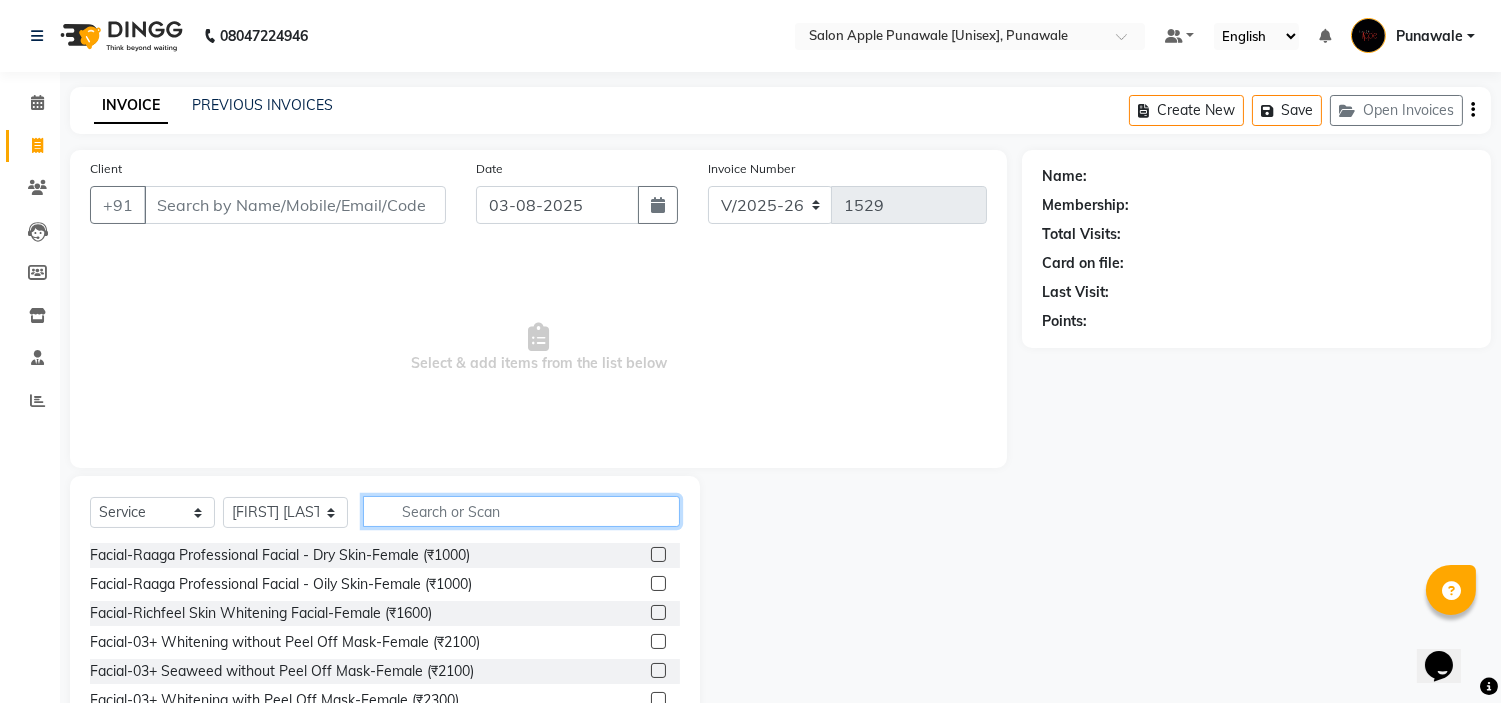 click 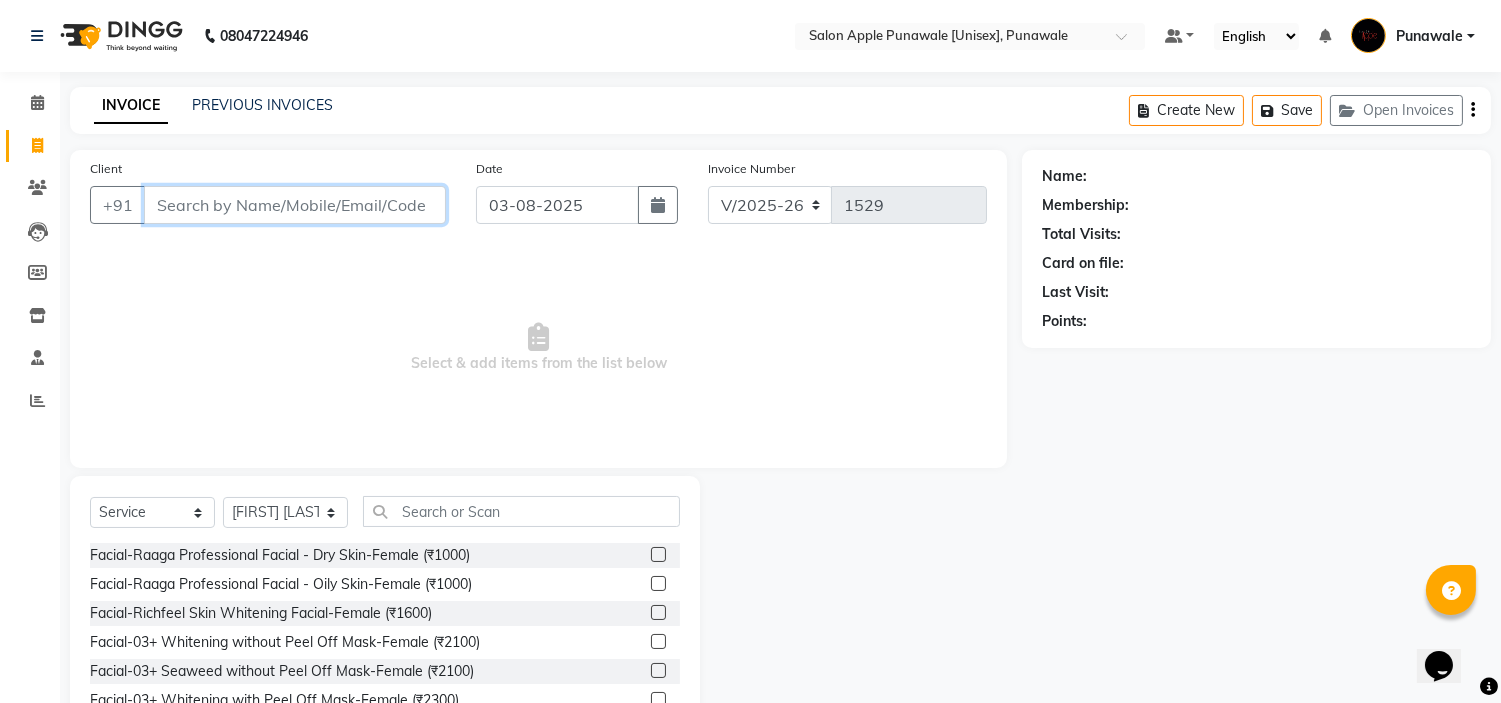 click on "Client" at bounding box center [295, 205] 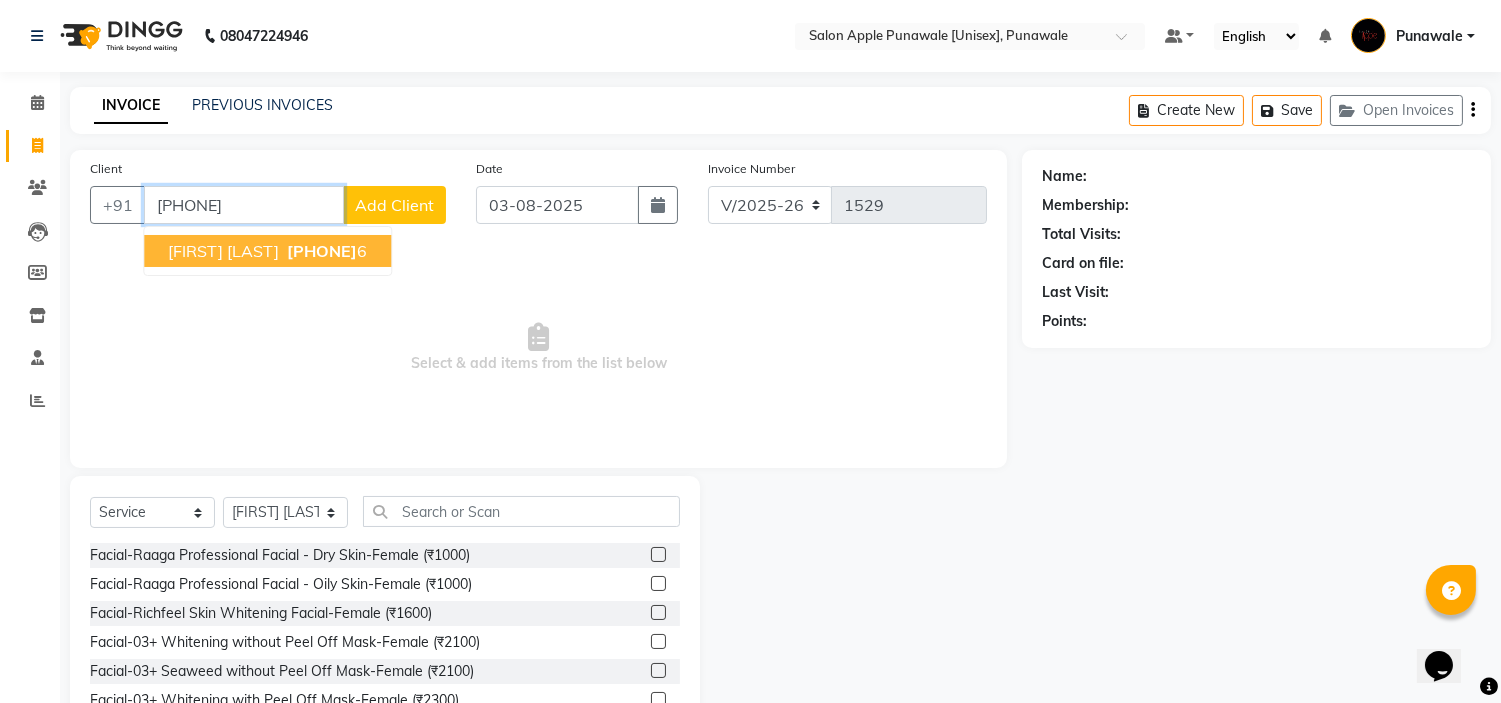 type on "[PHONE]" 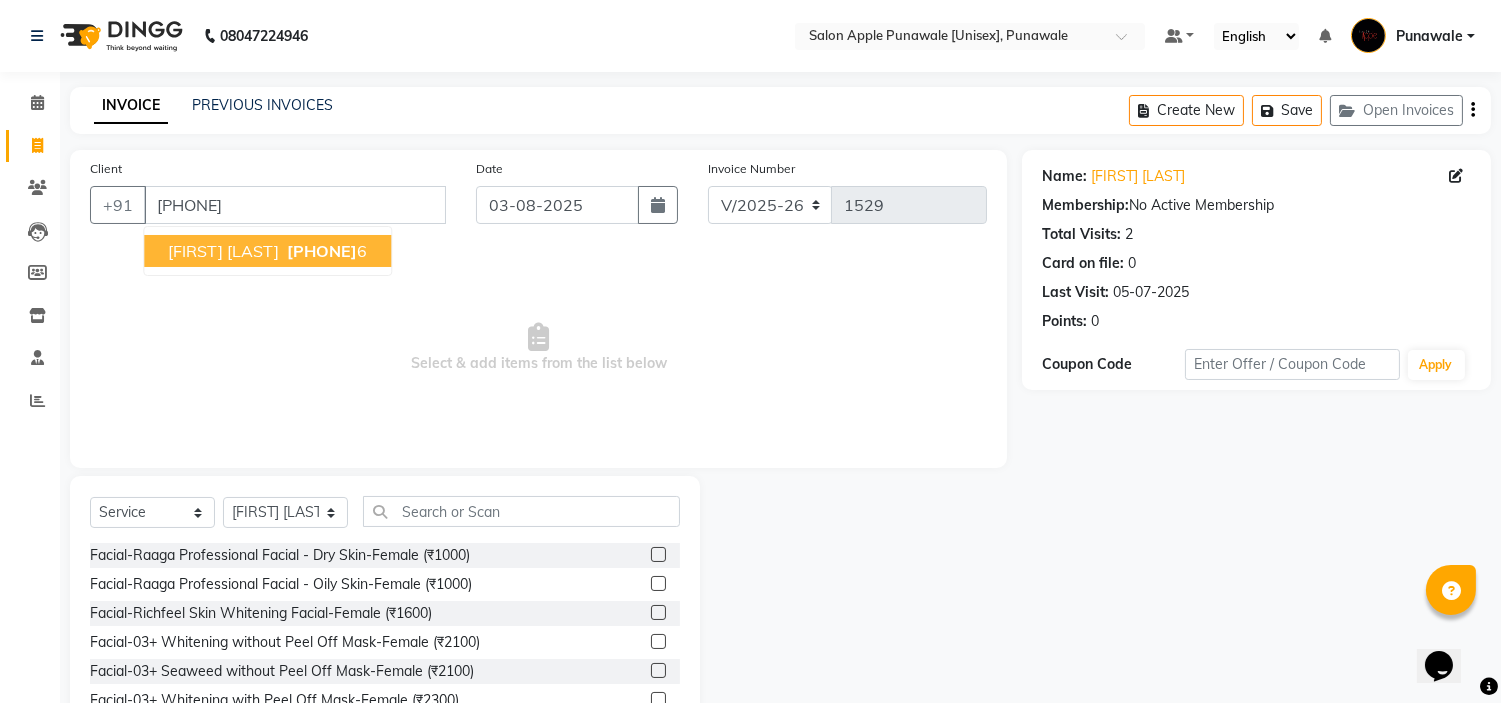 click on "[PHONE]" at bounding box center (322, 251) 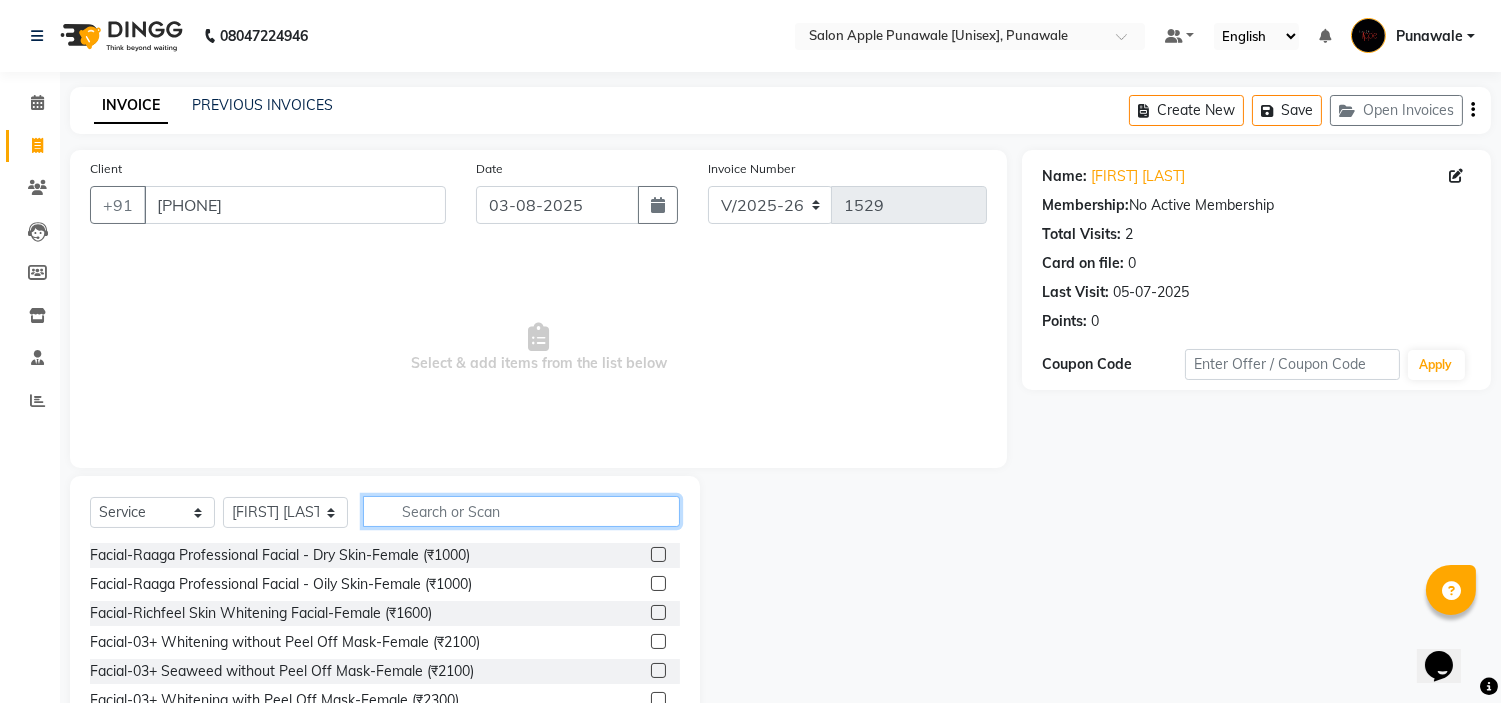 click 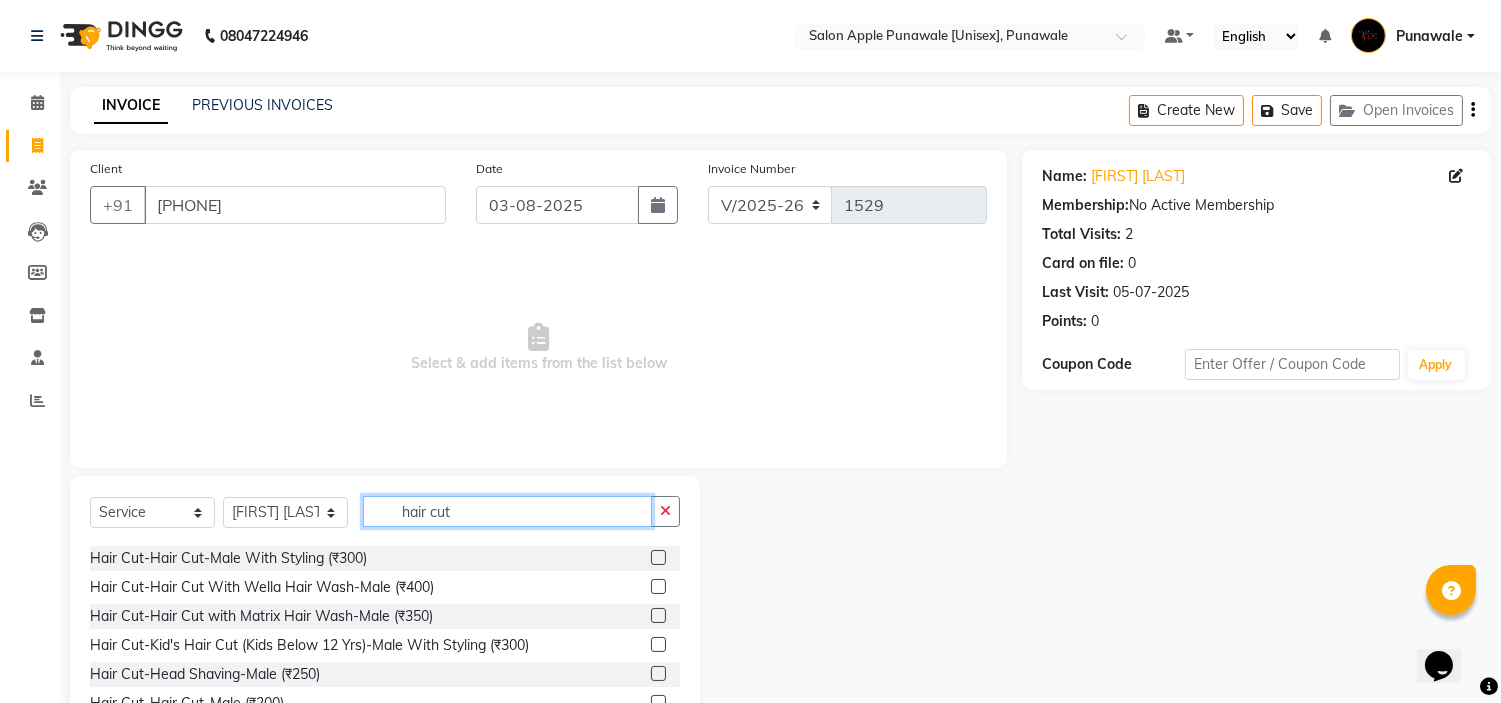 scroll, scrollTop: 222, scrollLeft: 0, axis: vertical 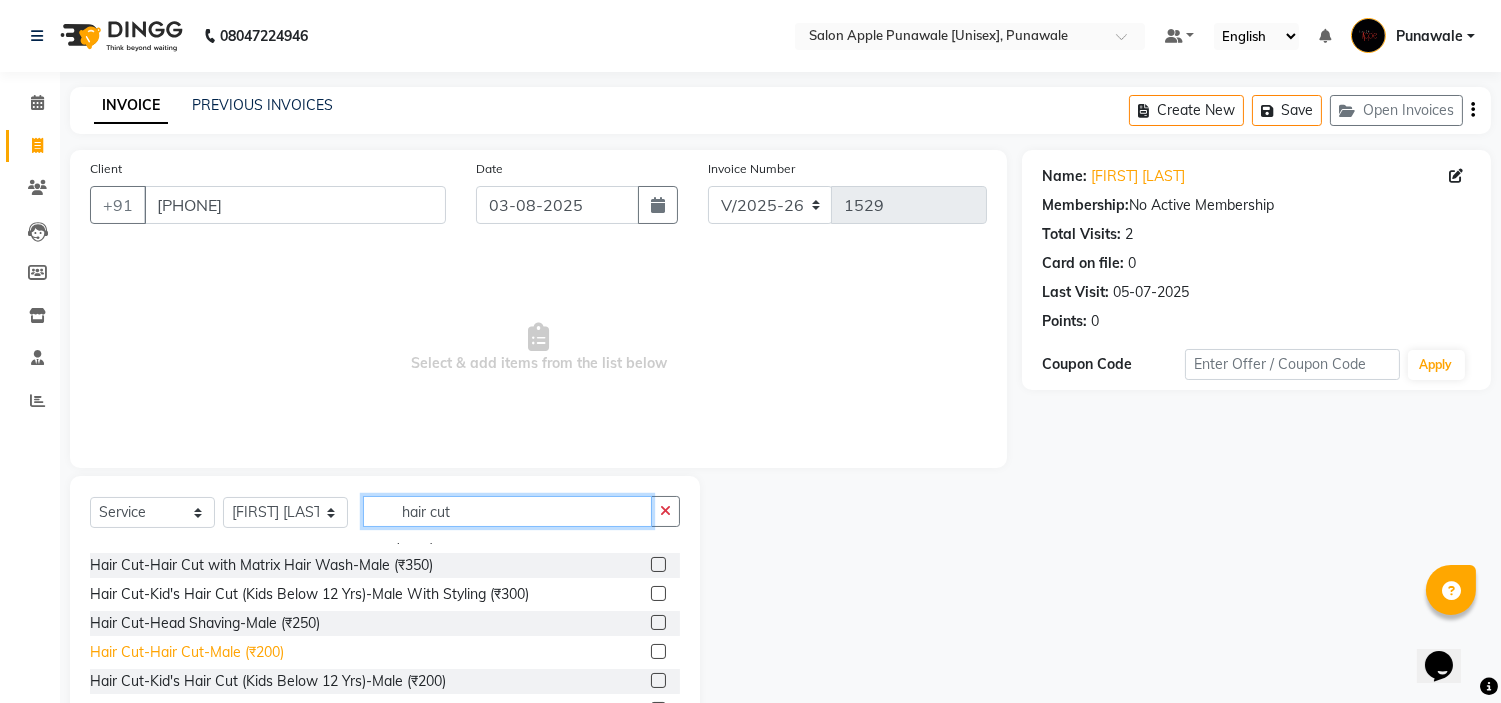 type on "hair cut" 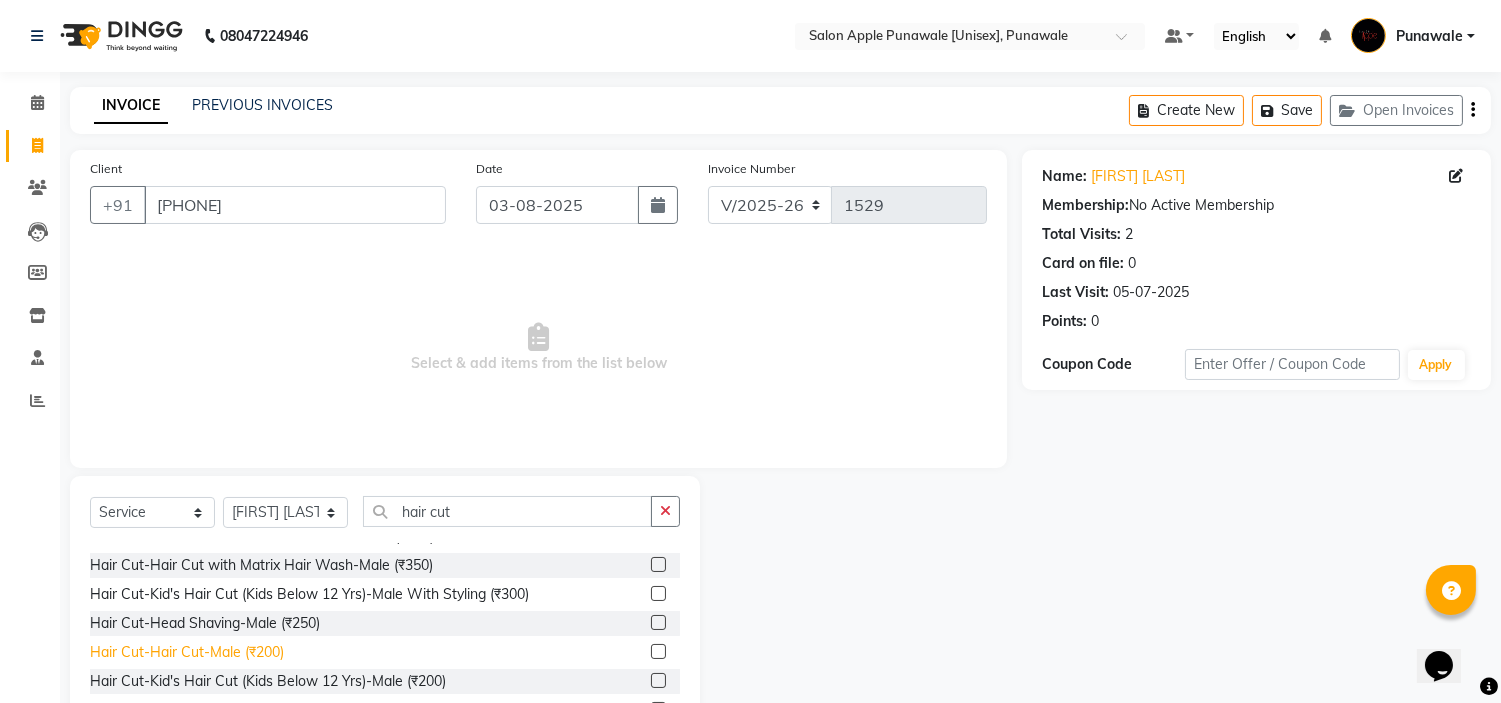 click on "Hair Cut-Hair Cut-Male  (₹200)" 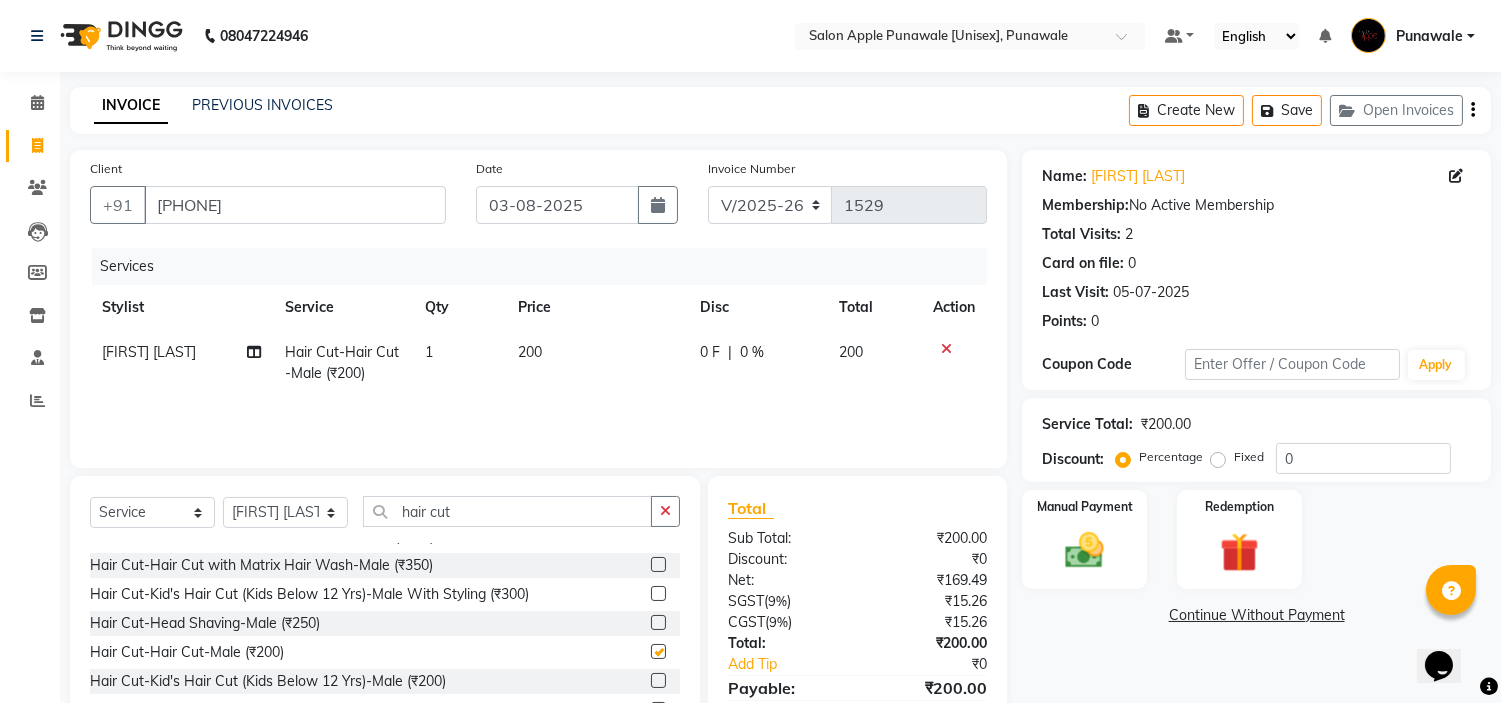 checkbox on "false" 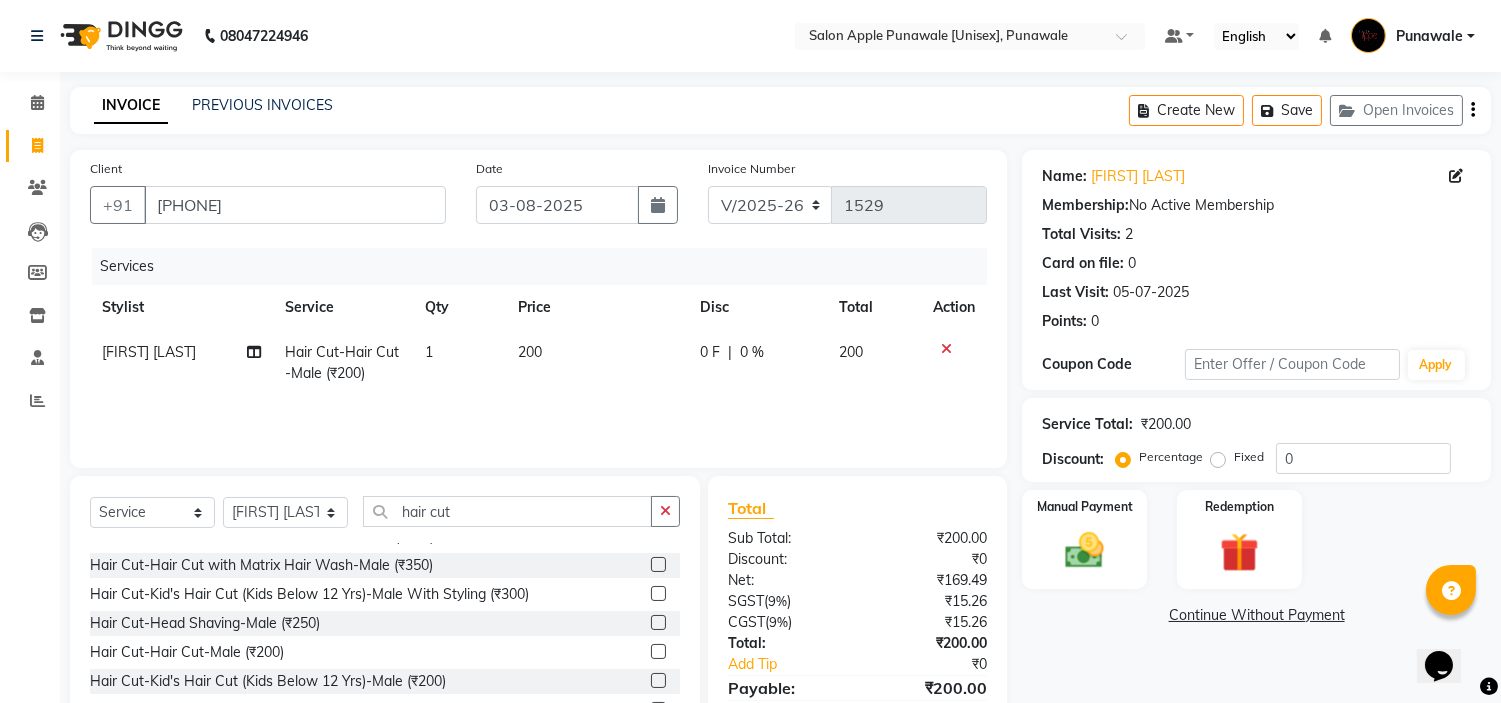 scroll, scrollTop: 97, scrollLeft: 0, axis: vertical 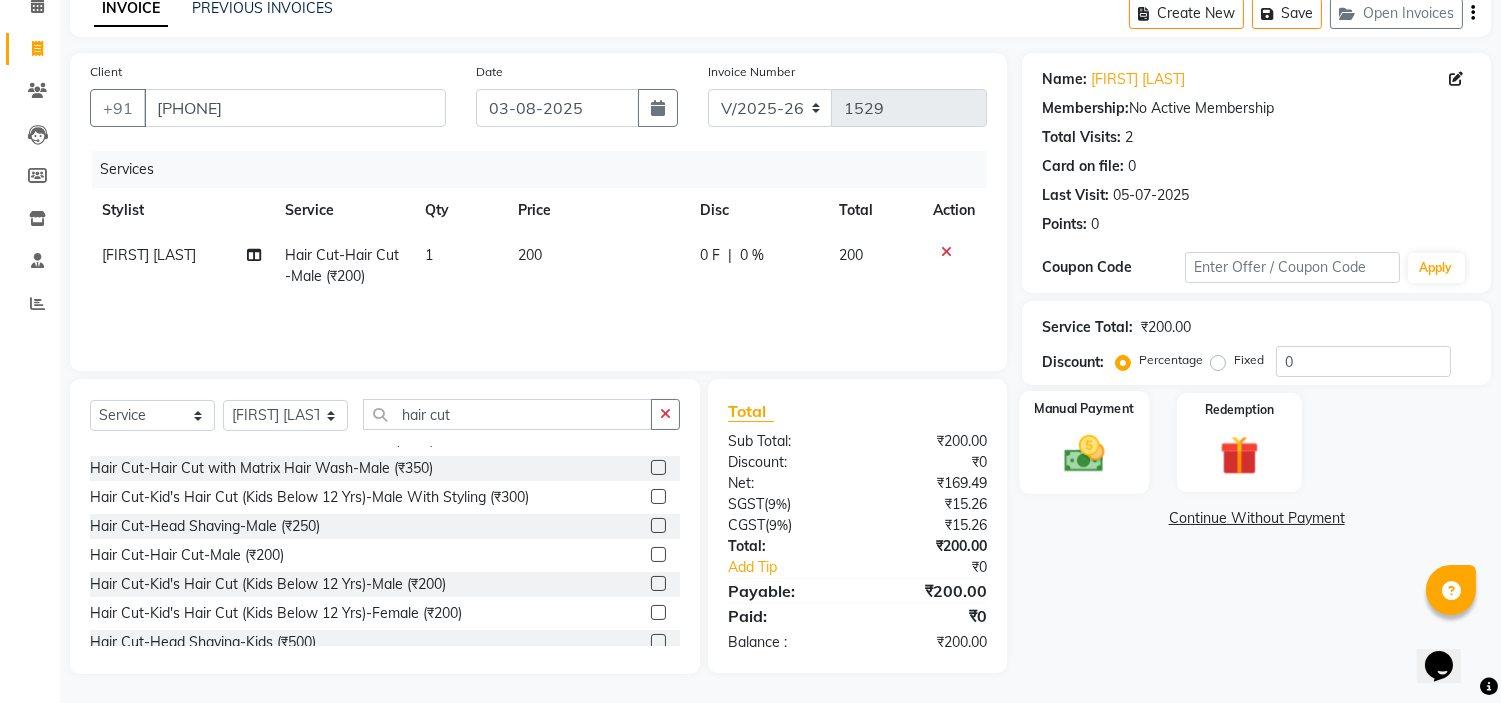 click on "Manual Payment" 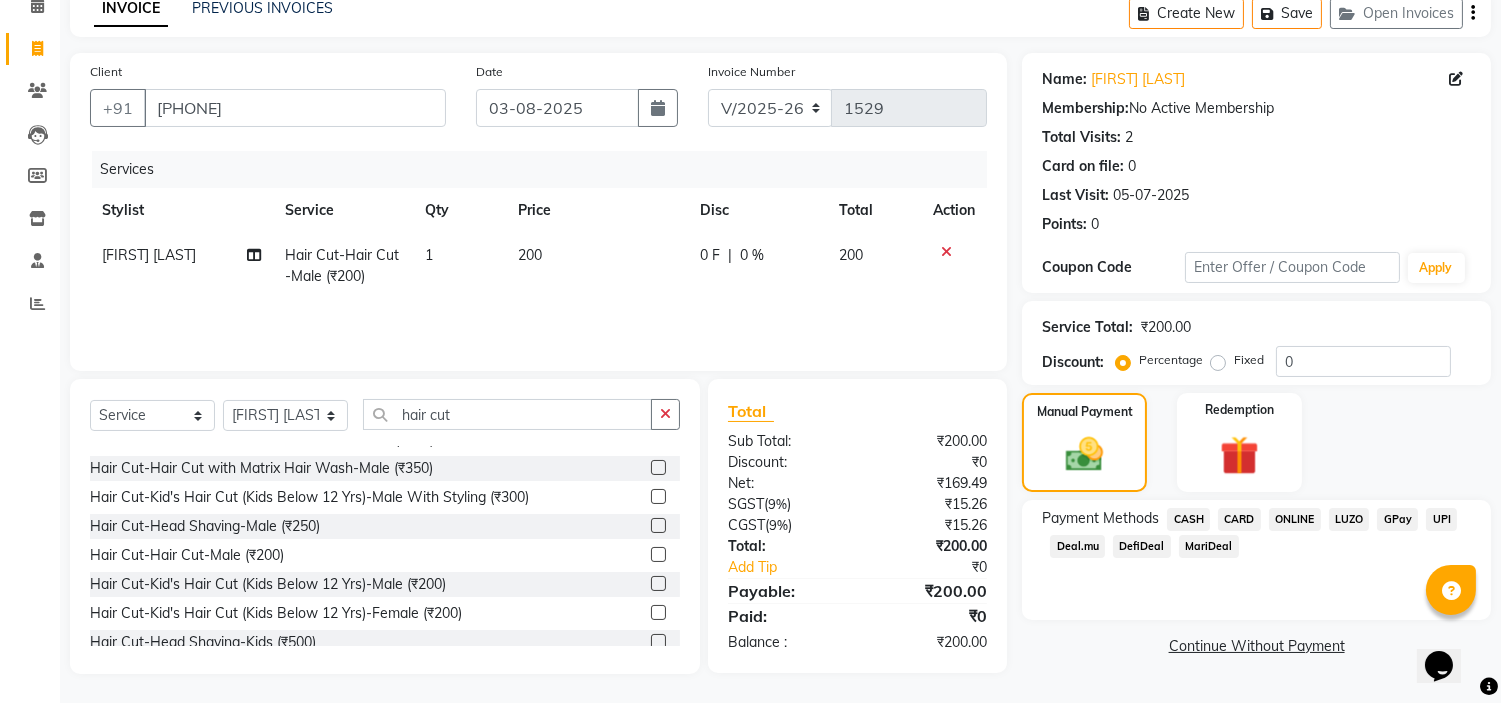 click on "ONLINE" 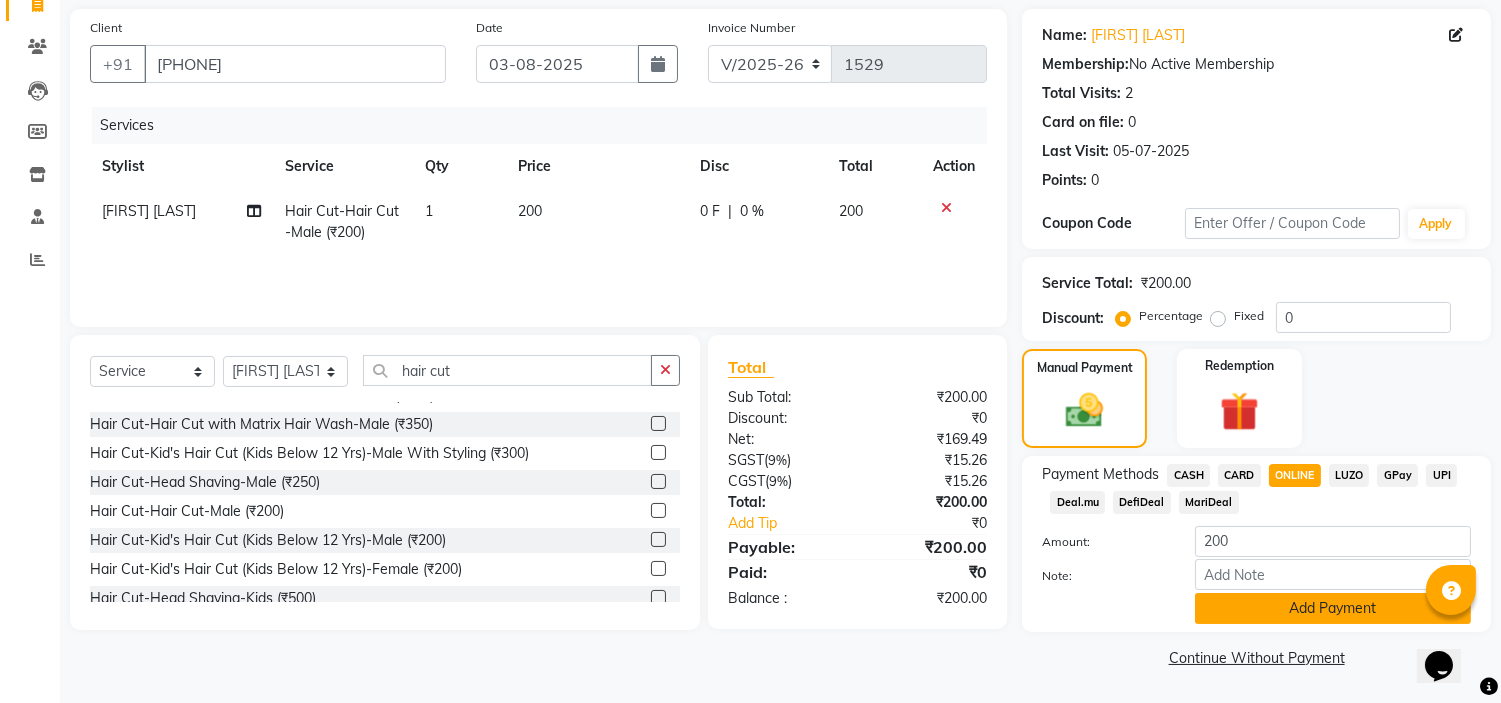 click on "Add Payment" 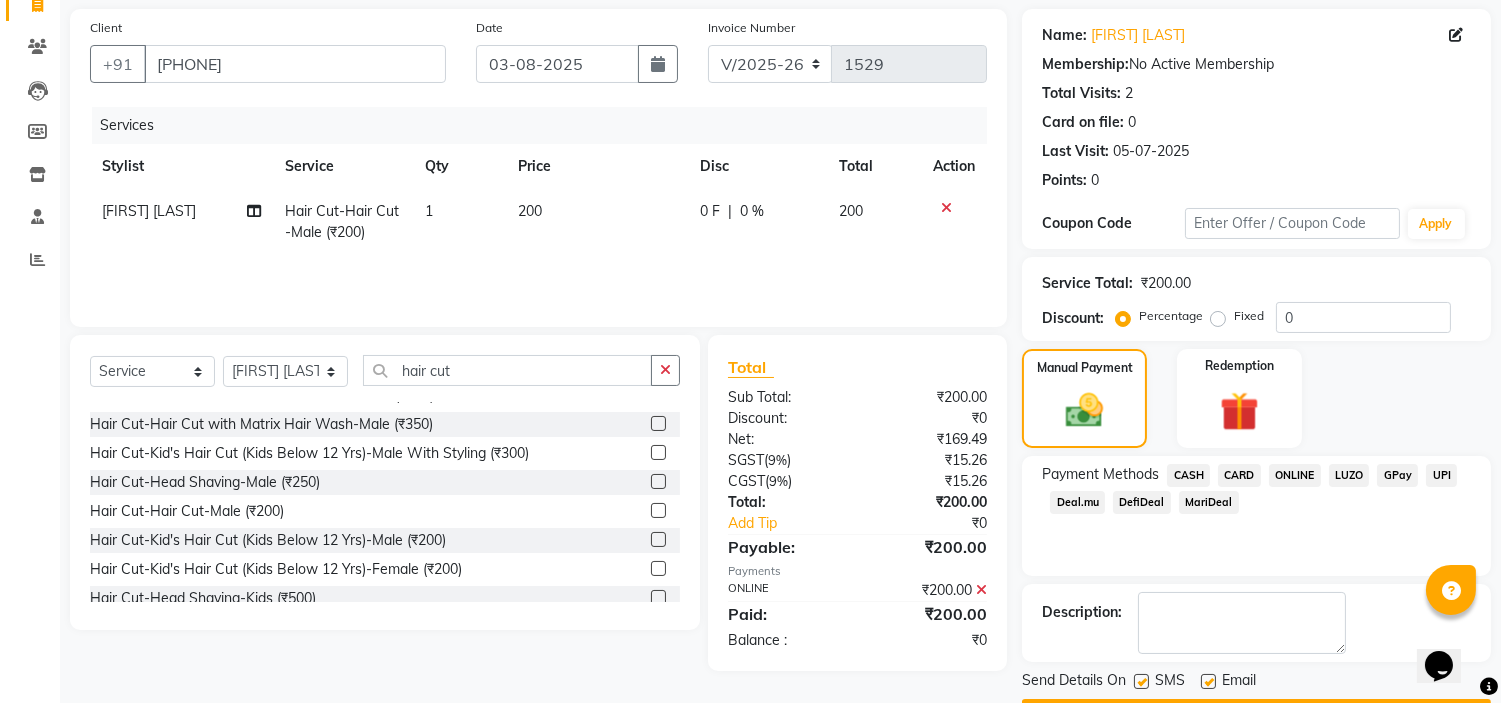 scroll, scrollTop: 196, scrollLeft: 0, axis: vertical 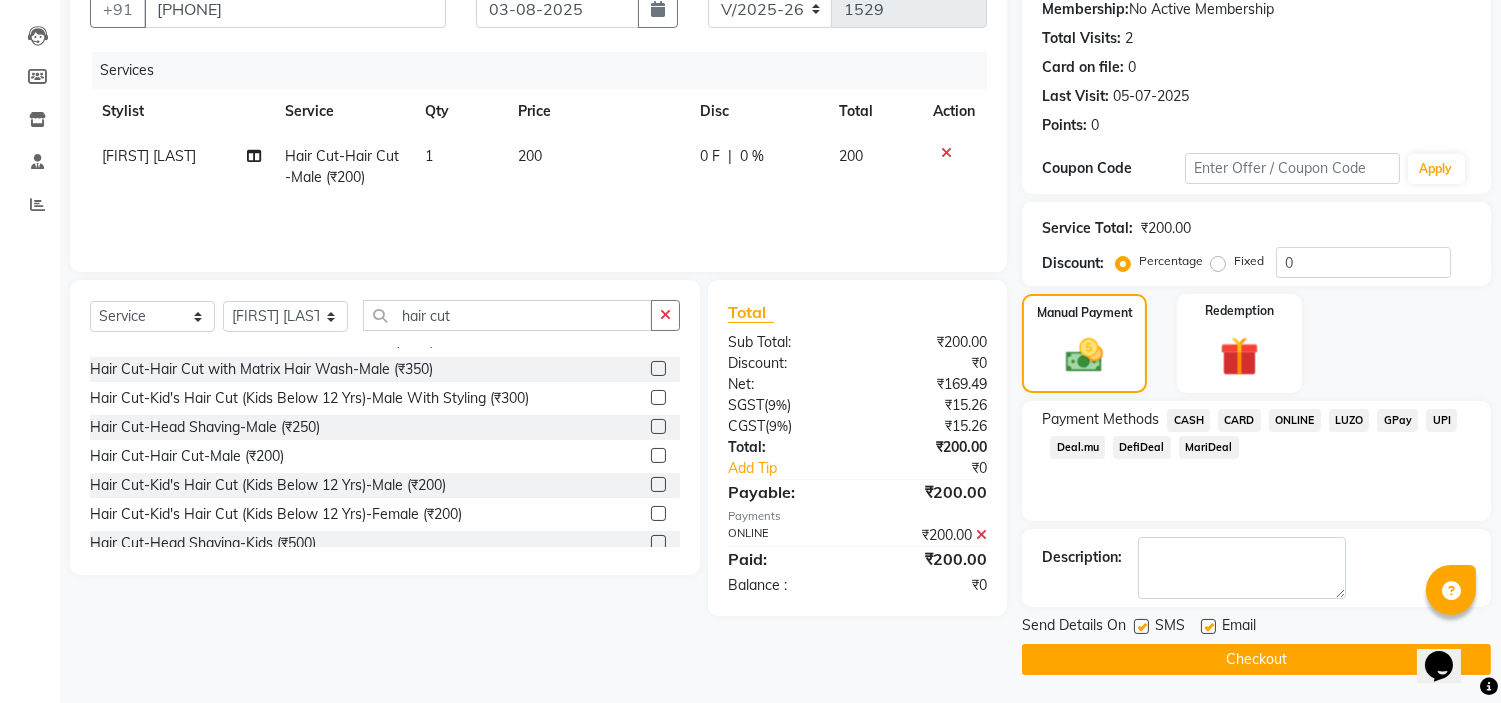 click on "Checkout" 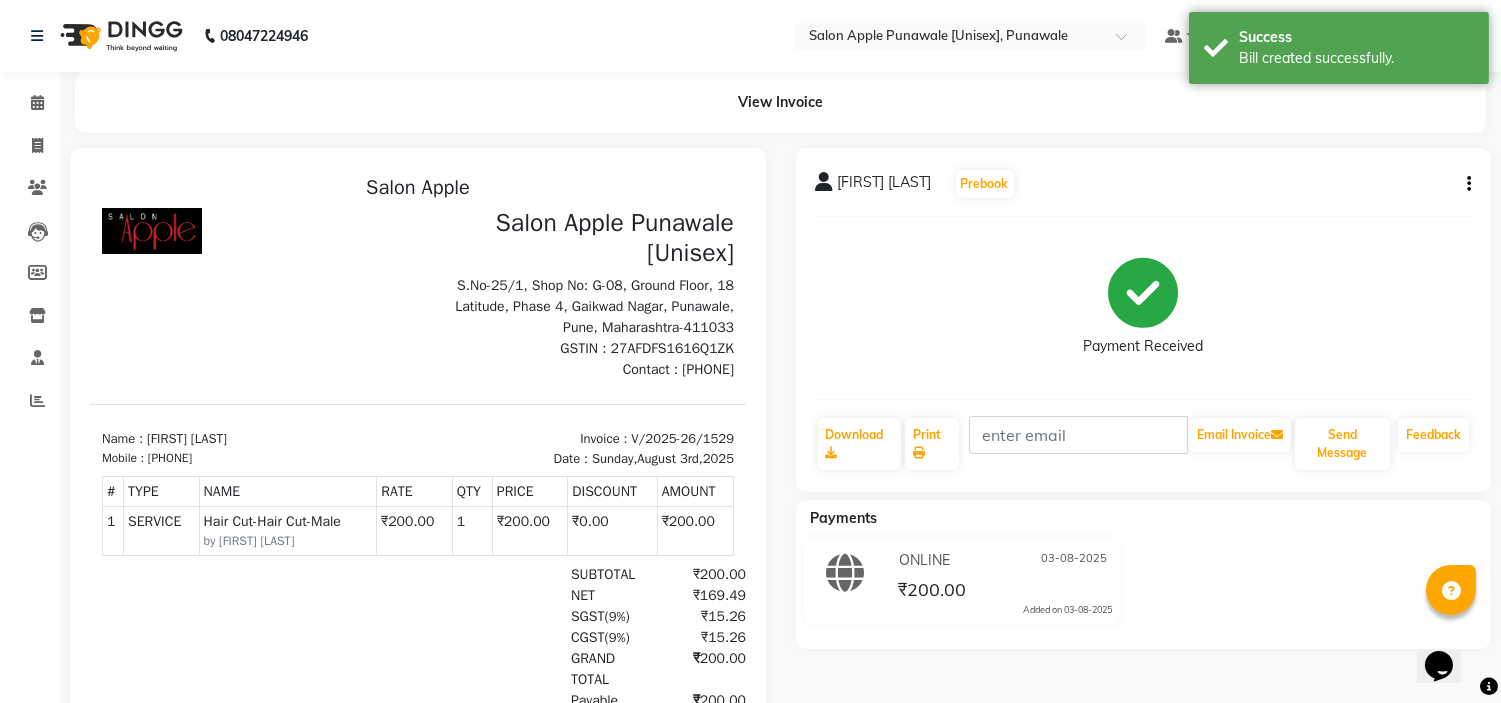 scroll, scrollTop: 0, scrollLeft: 0, axis: both 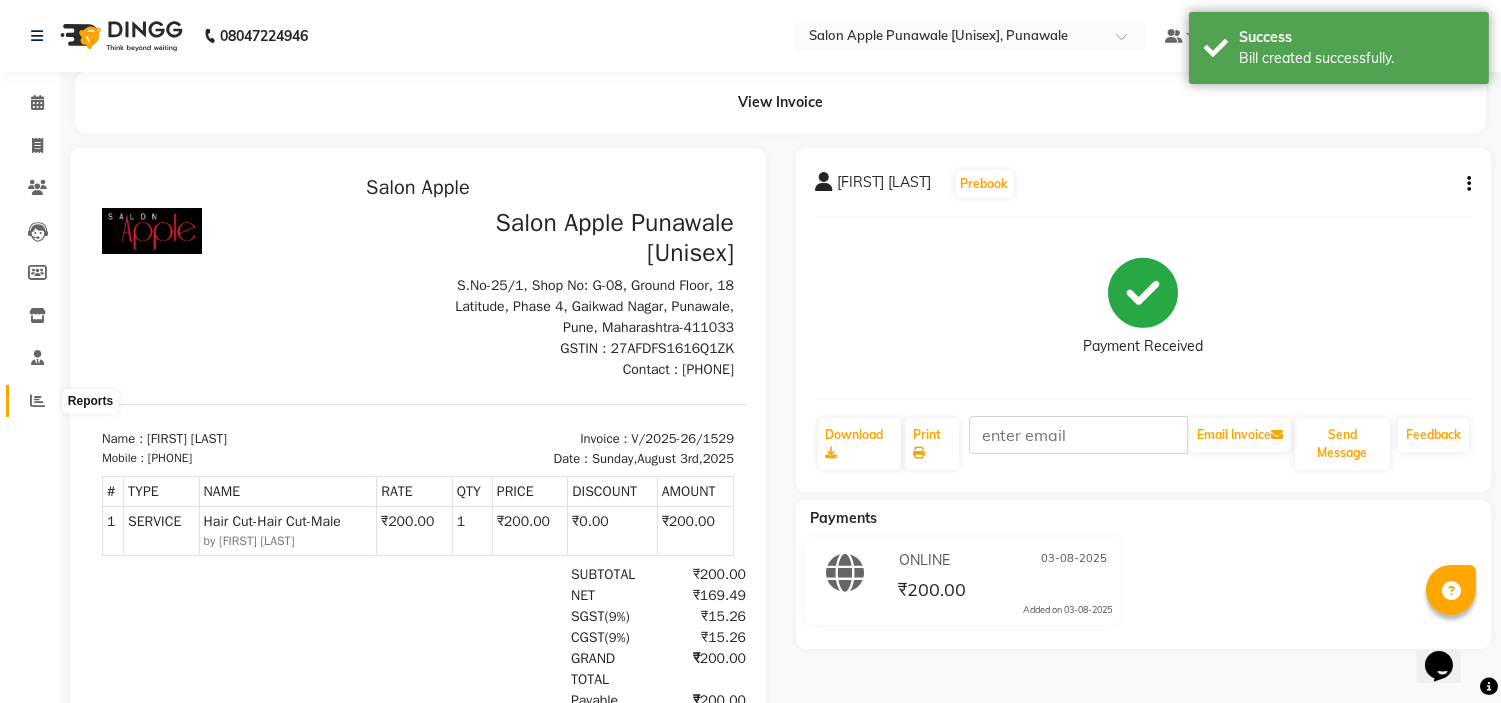 click 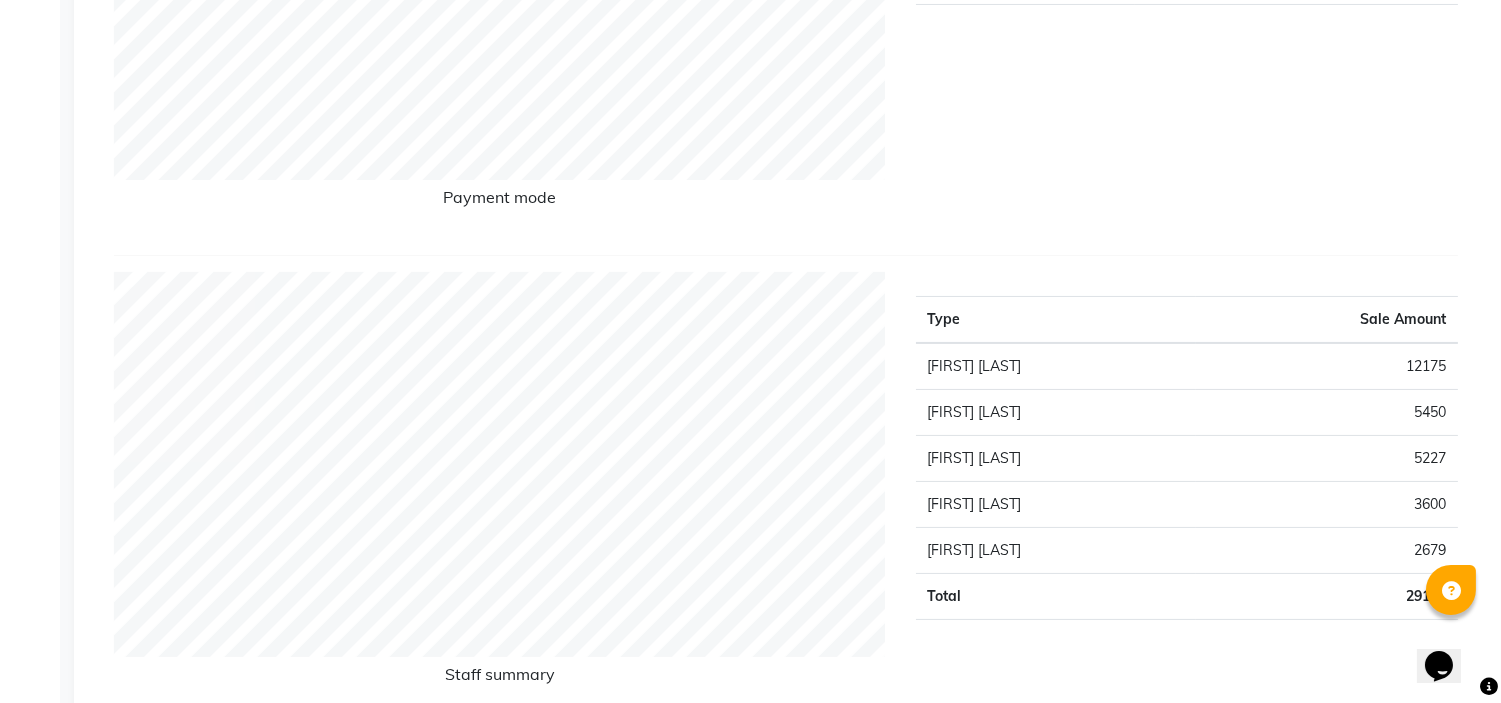 scroll, scrollTop: 0, scrollLeft: 0, axis: both 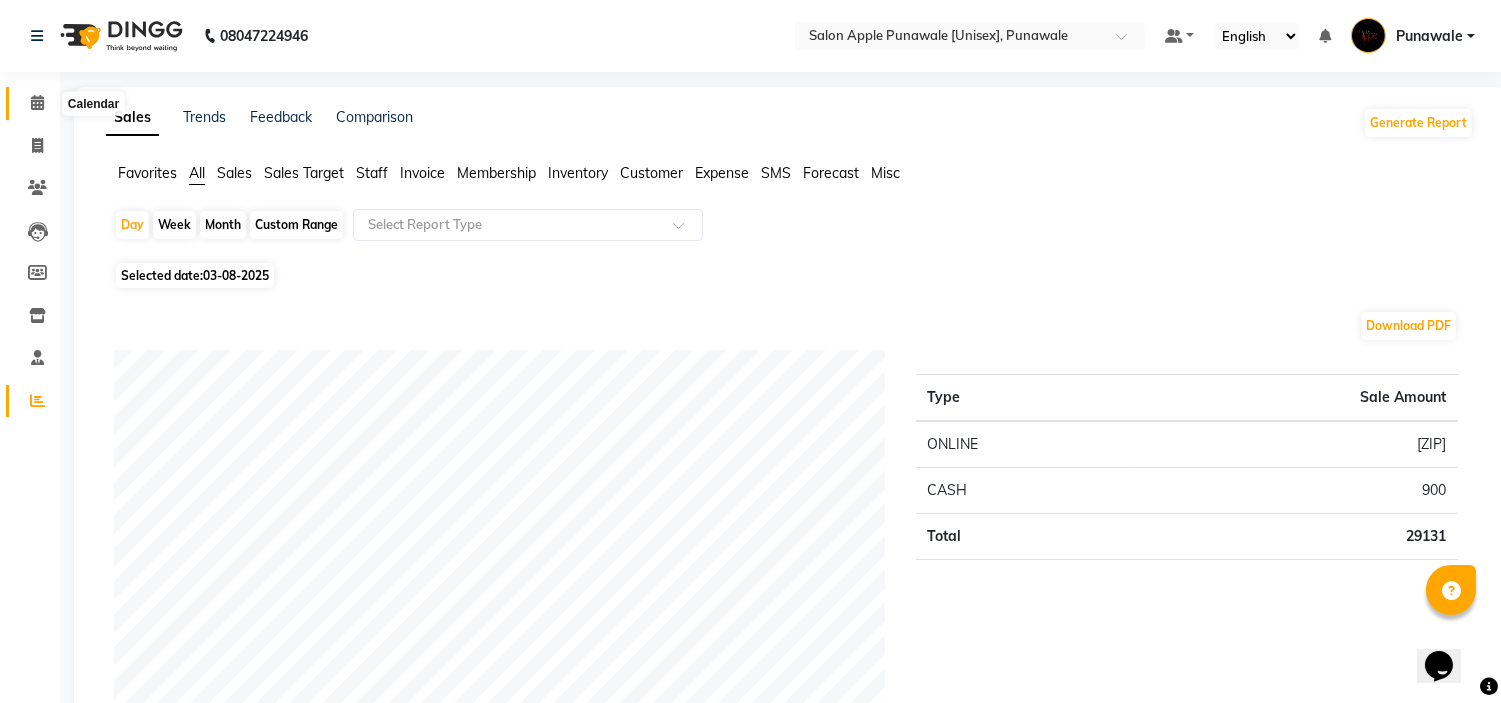 click 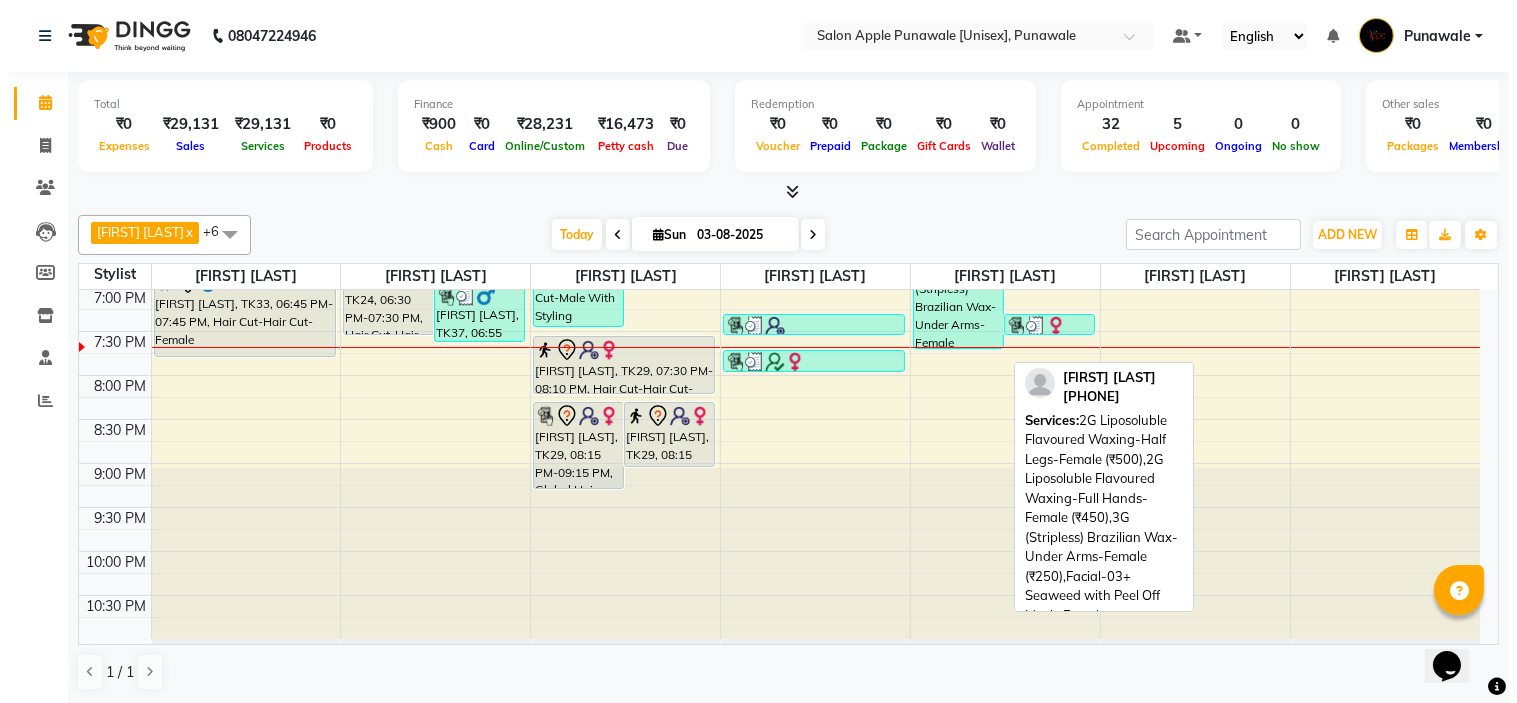scroll, scrollTop: 771, scrollLeft: 0, axis: vertical 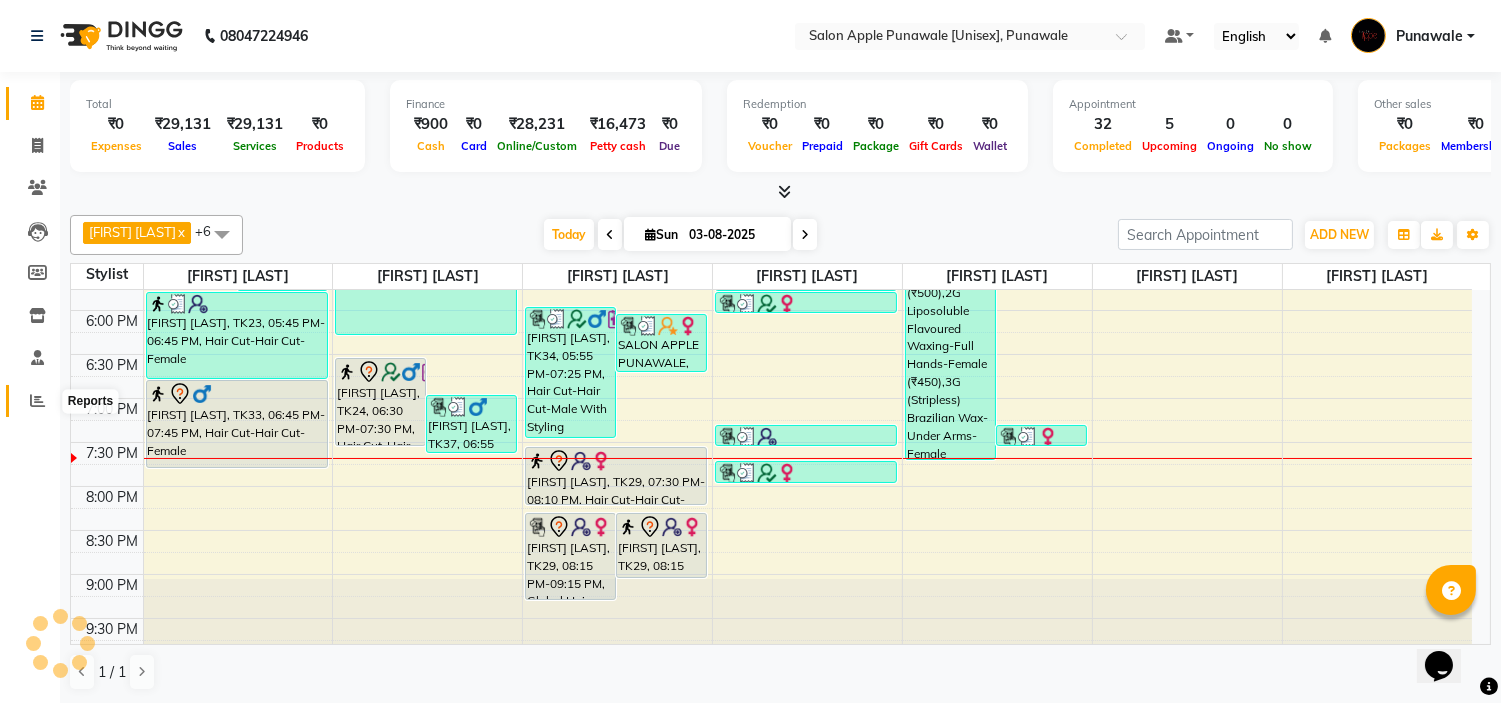 click 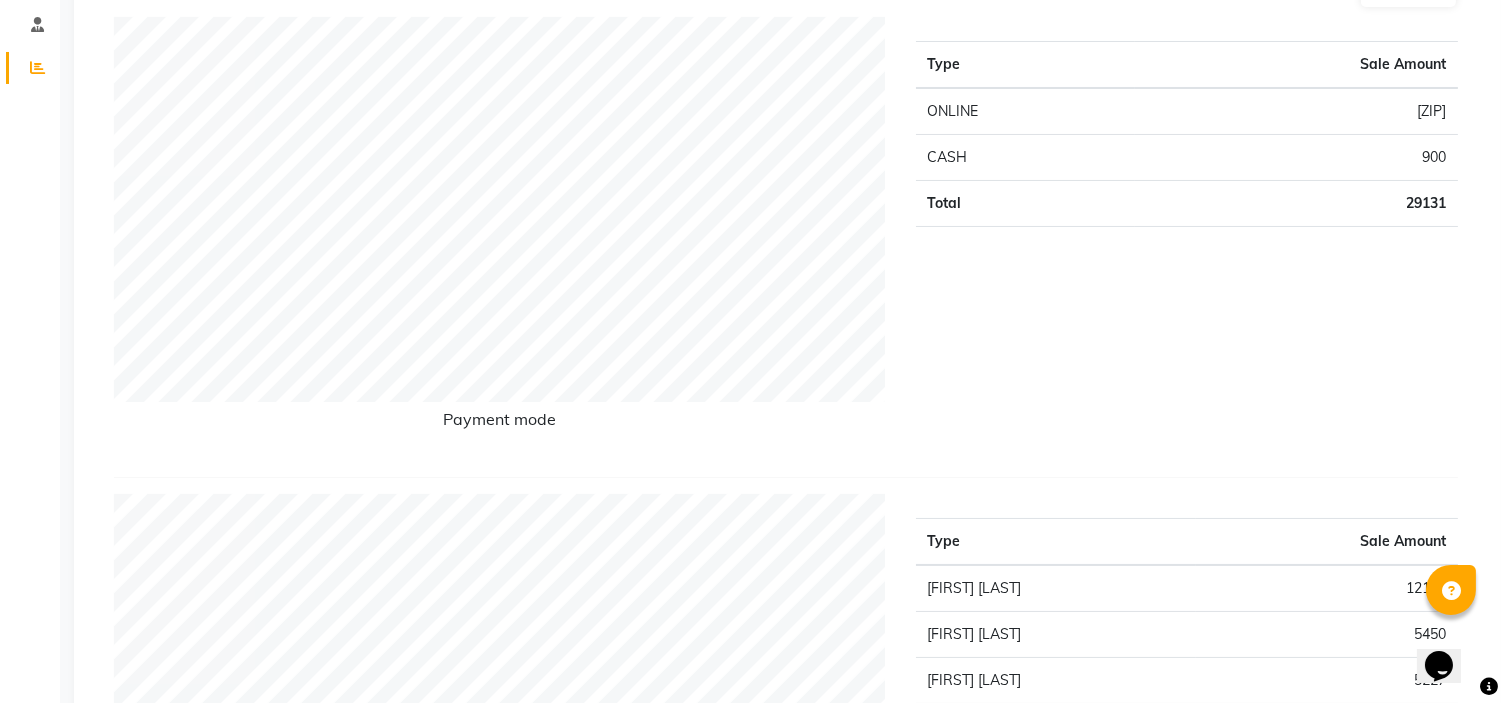 scroll, scrollTop: 0, scrollLeft: 0, axis: both 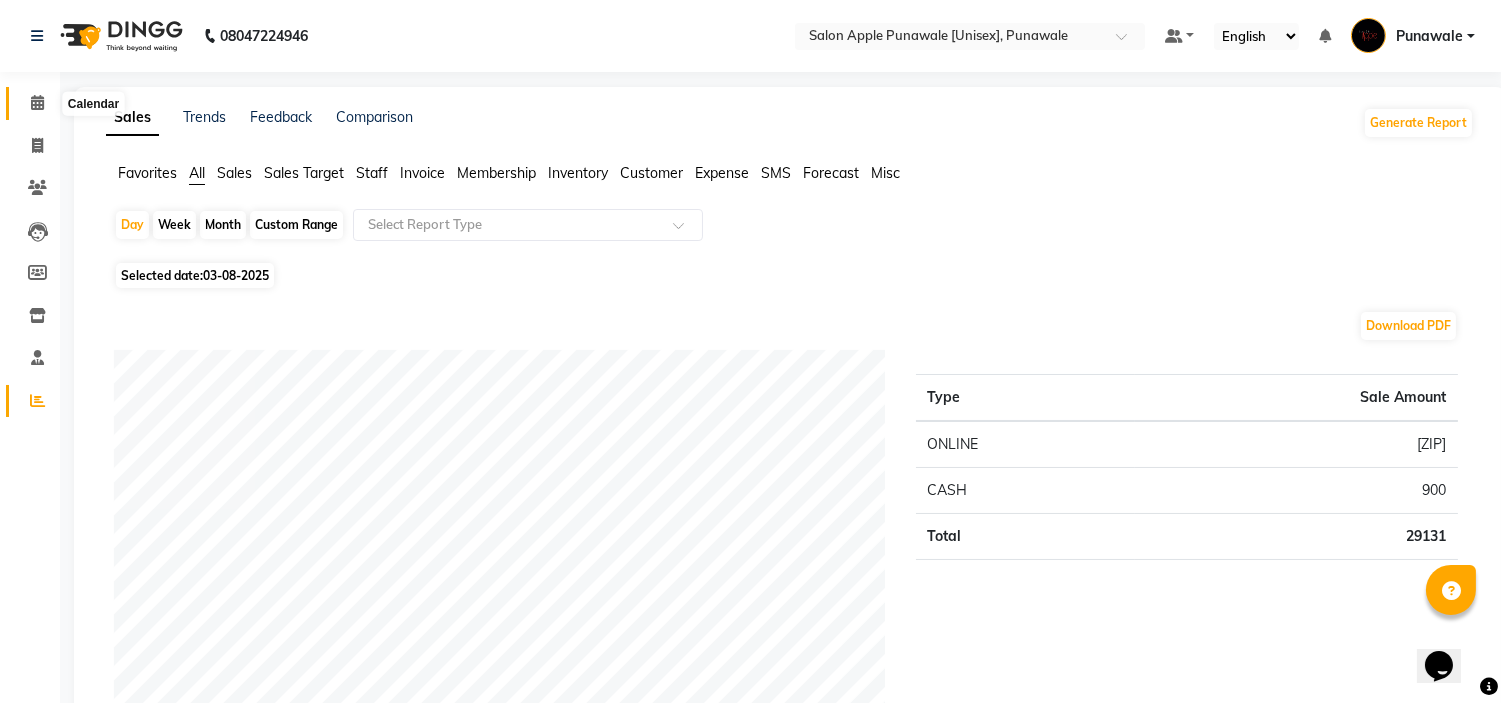 click 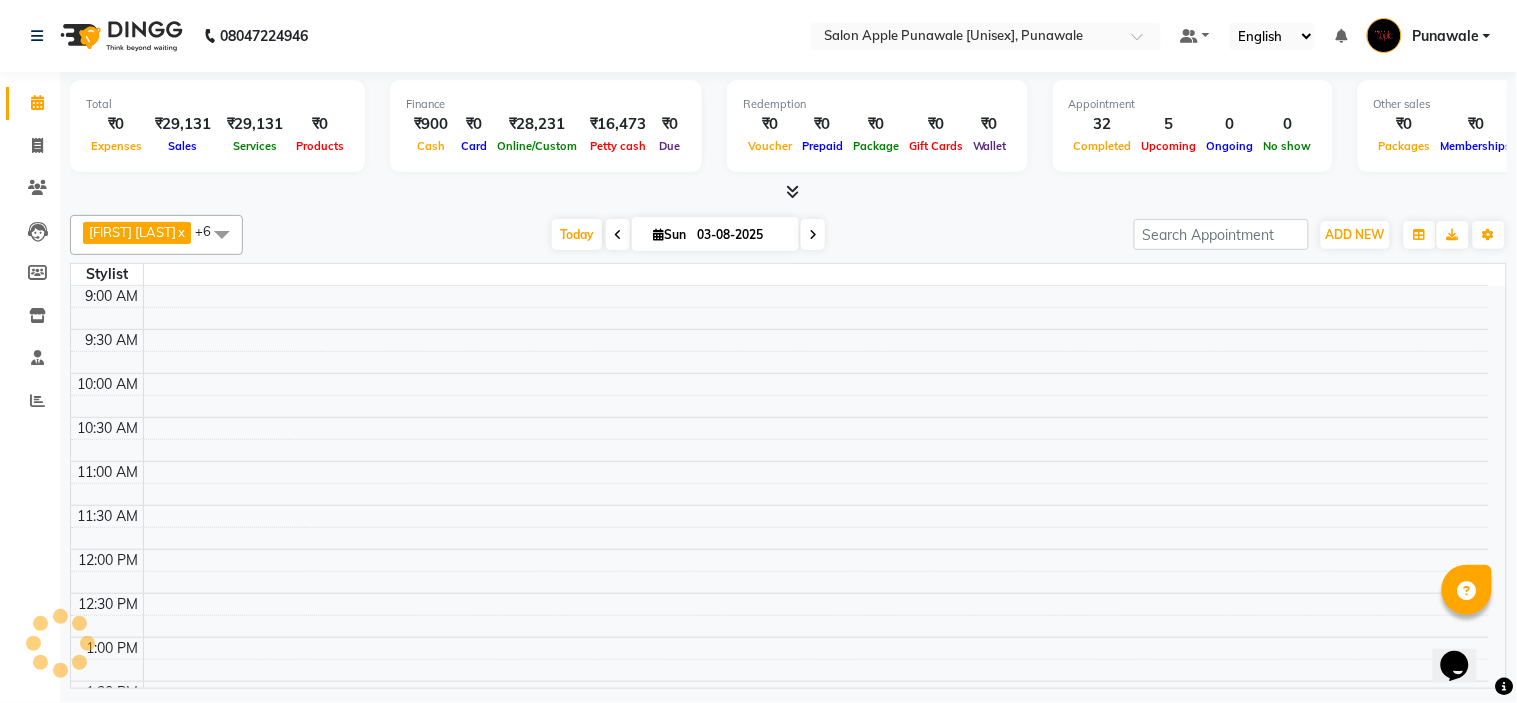 scroll, scrollTop: 844, scrollLeft: 0, axis: vertical 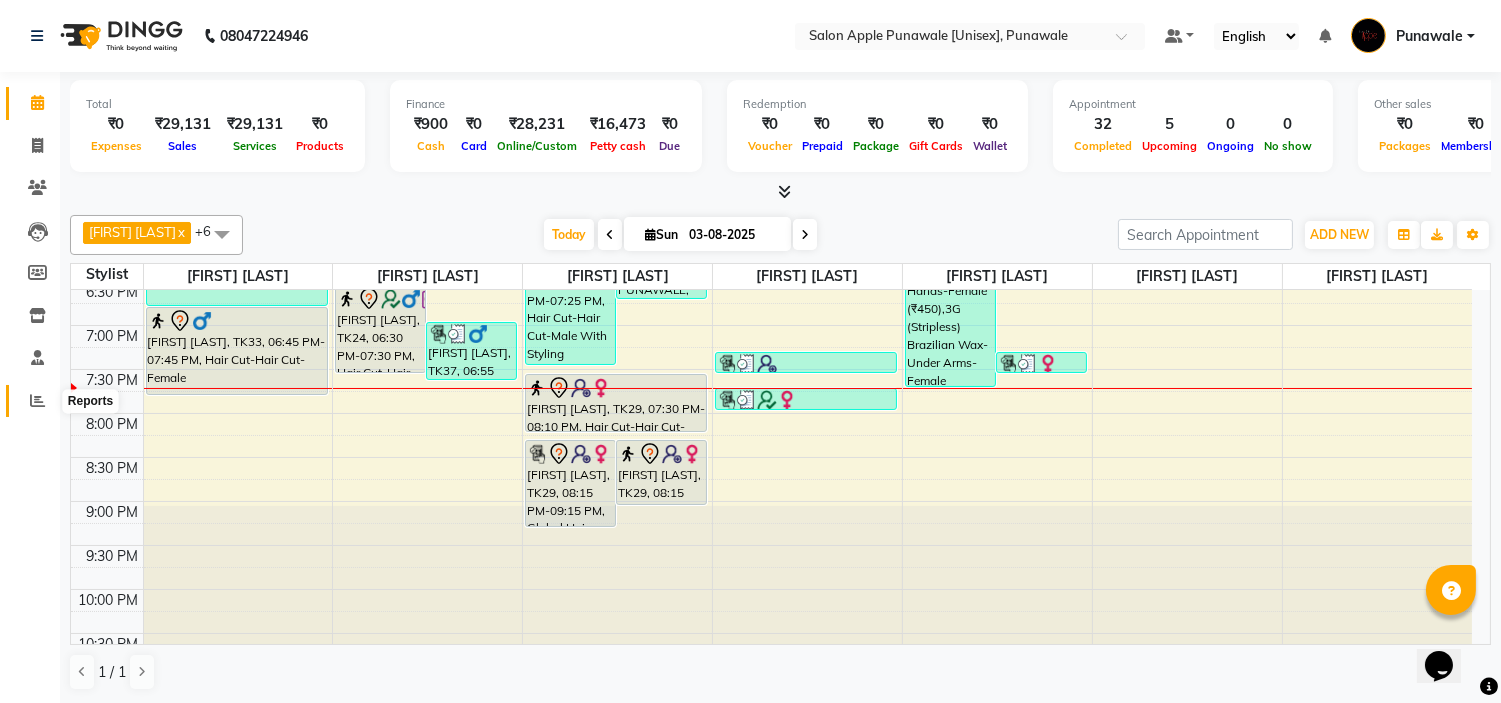 click 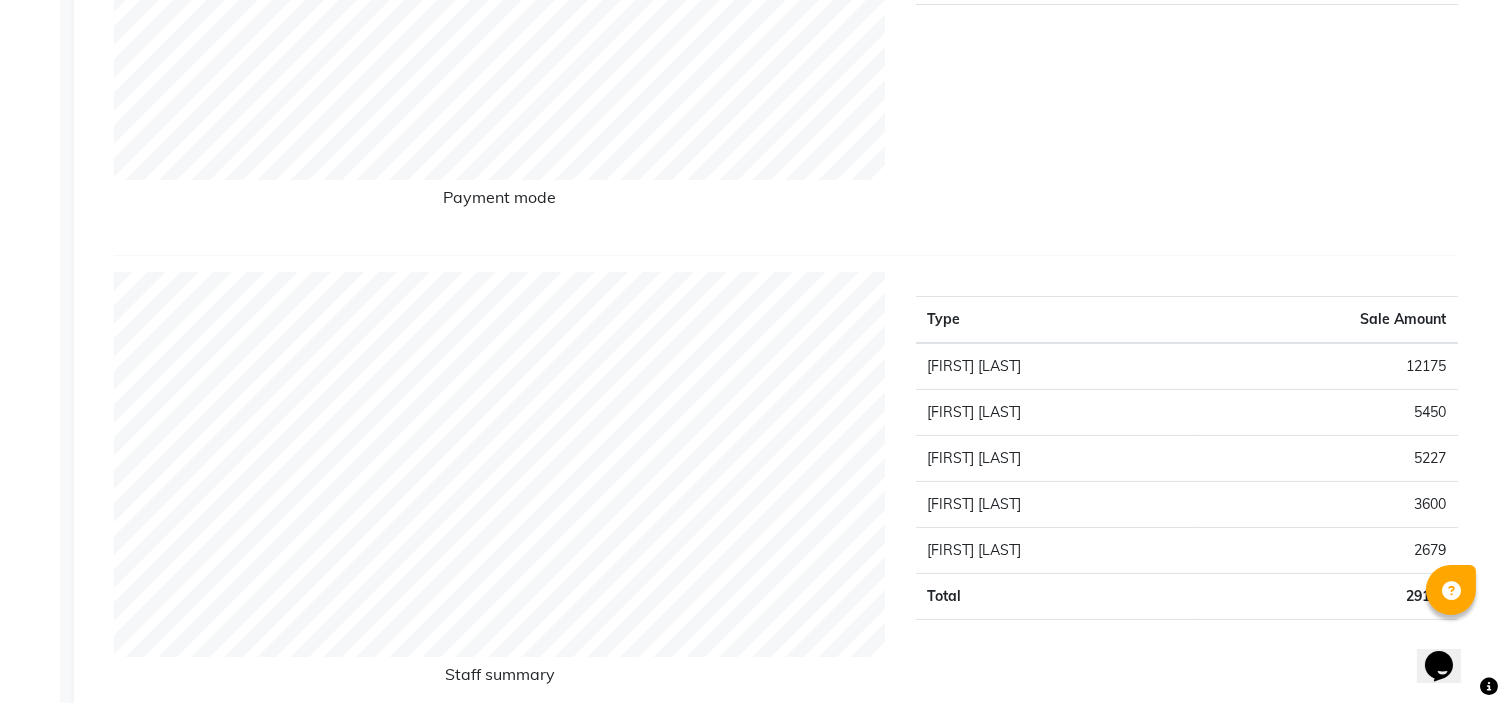 scroll, scrollTop: 0, scrollLeft: 0, axis: both 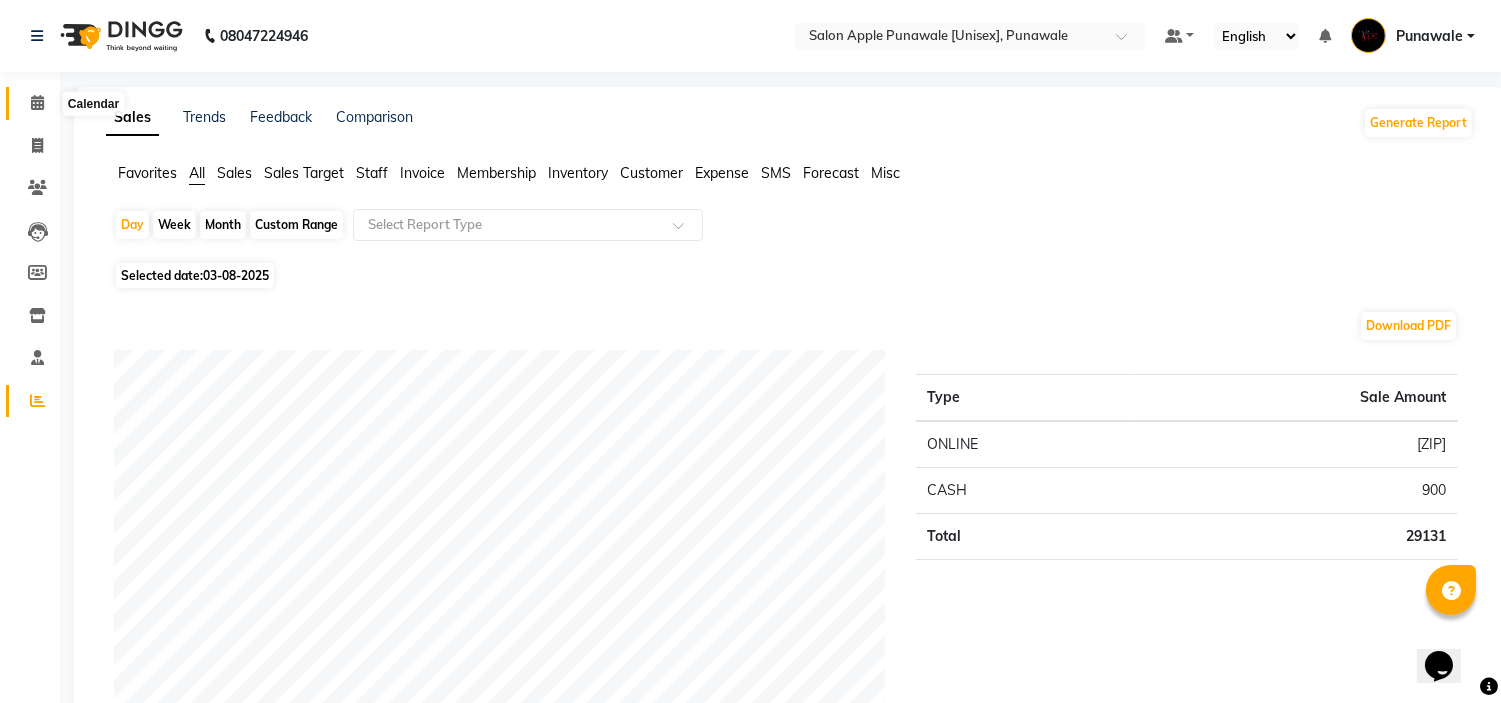 click 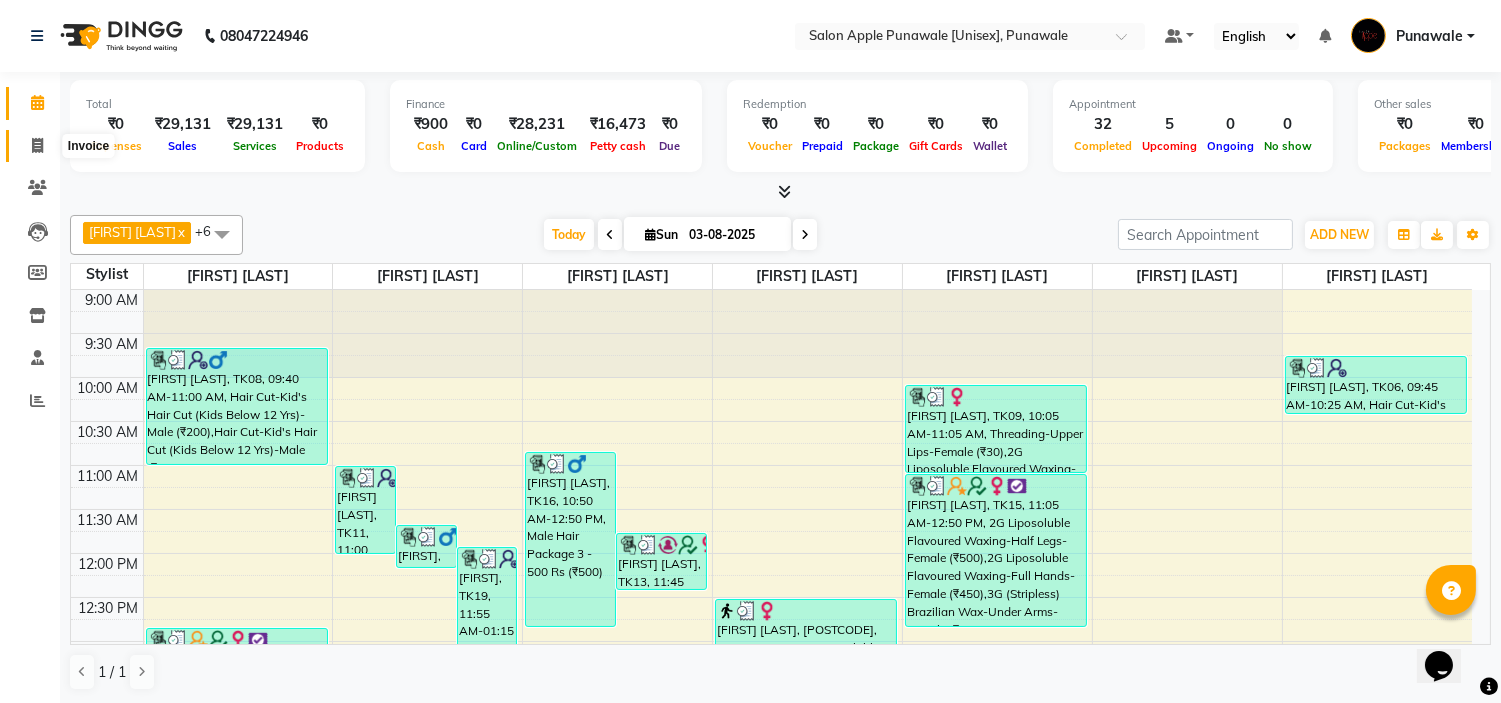 click 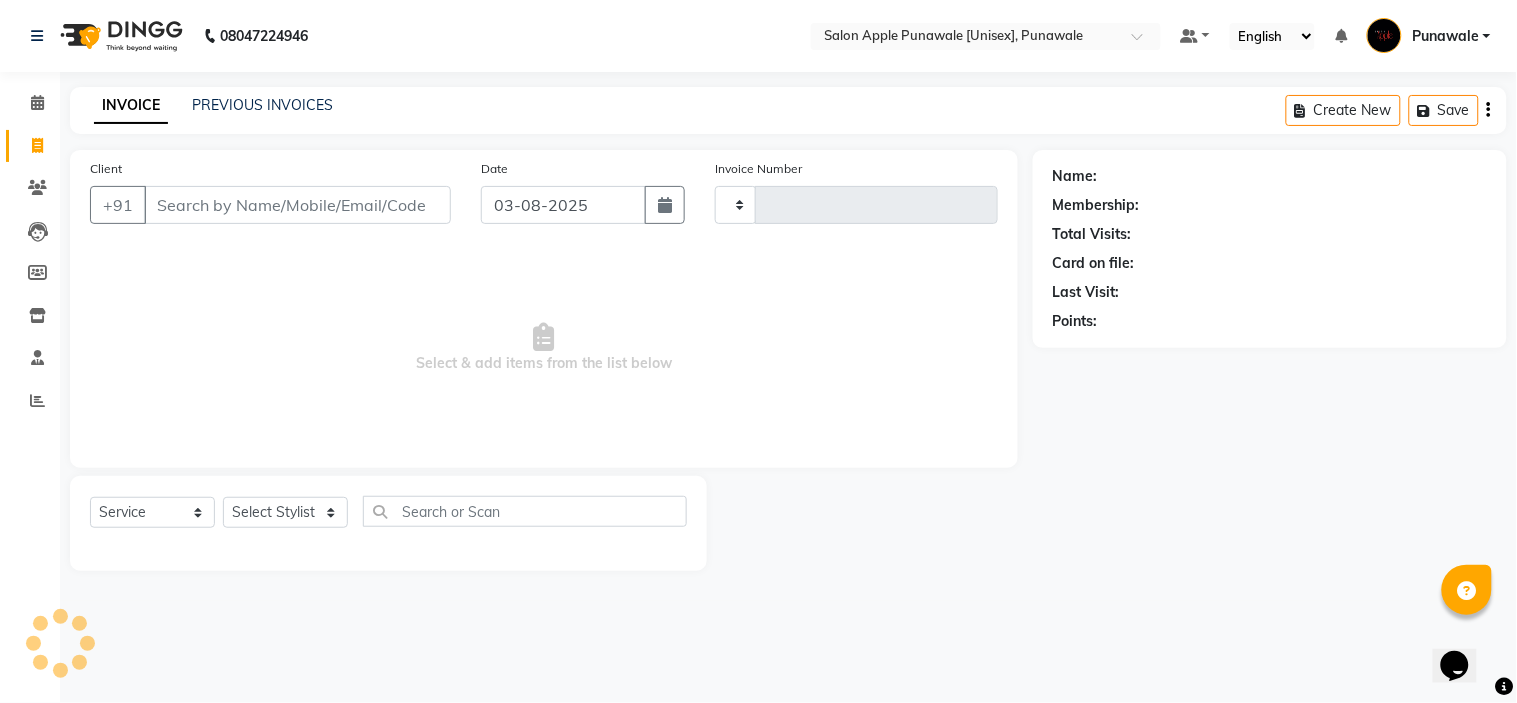 type on "1530" 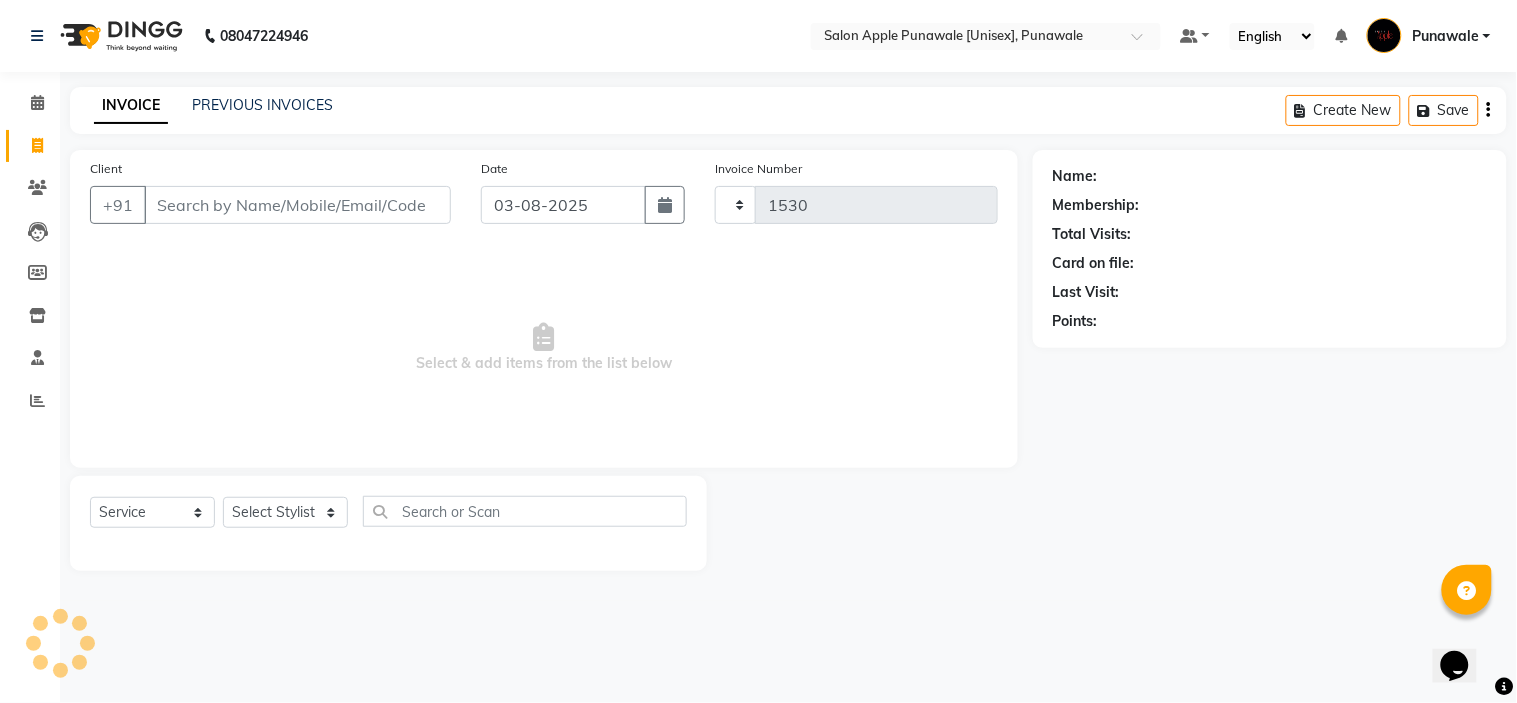 select on "5421" 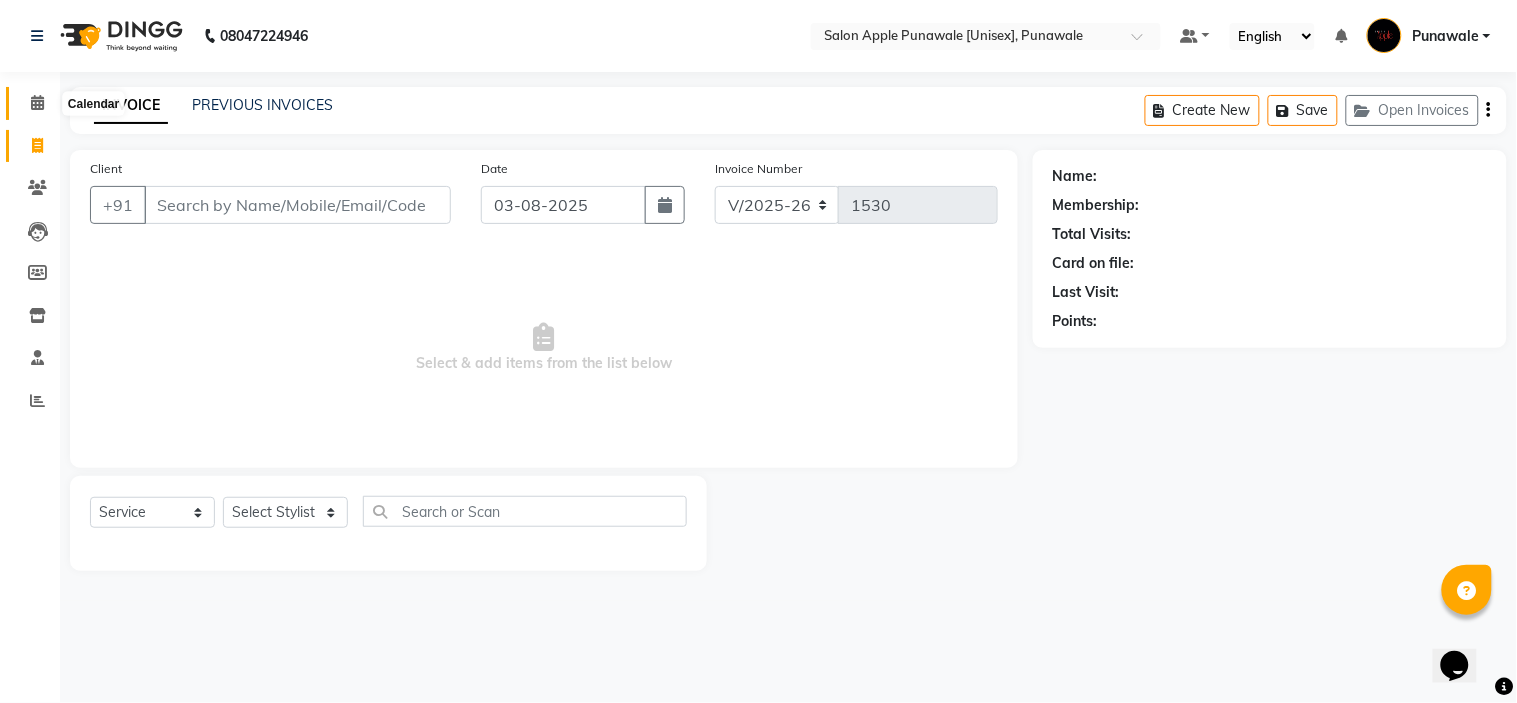 click 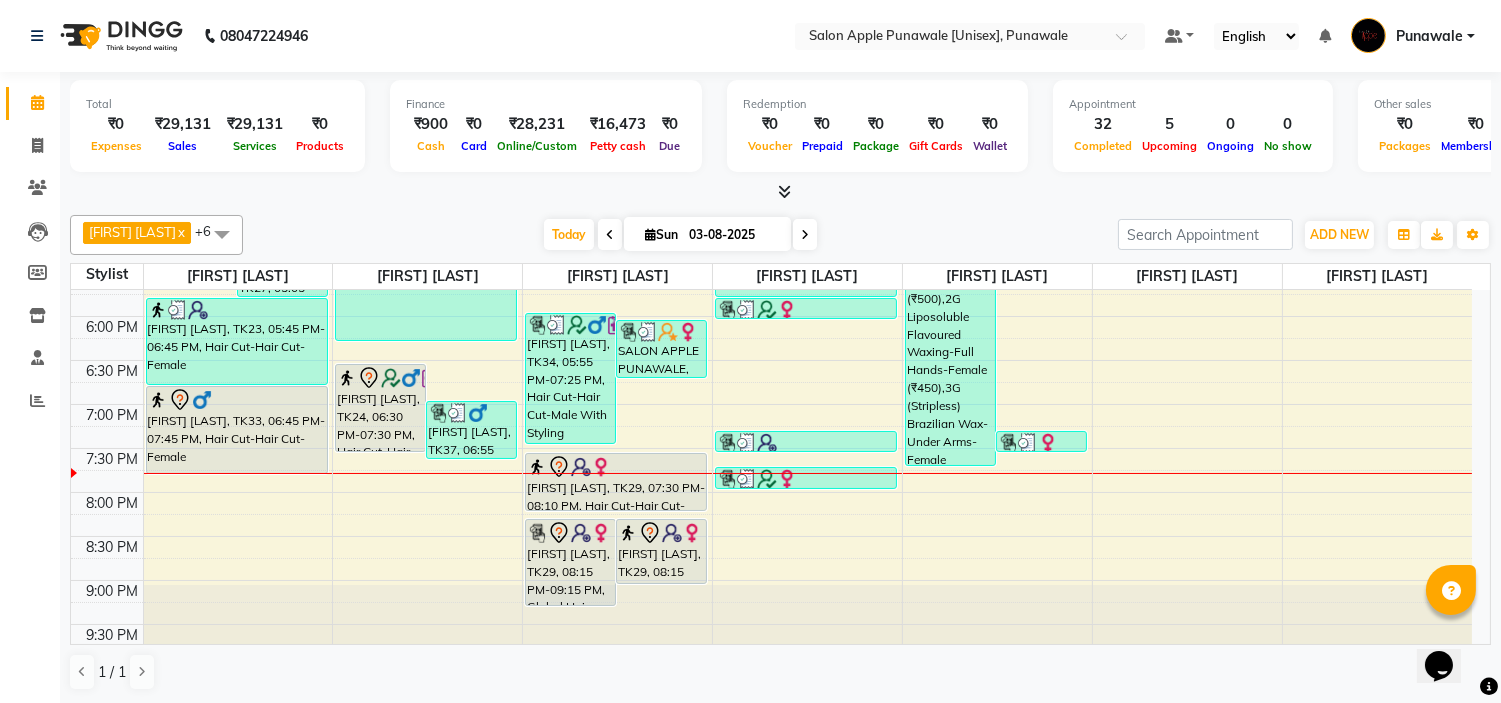 scroll, scrollTop: 777, scrollLeft: 0, axis: vertical 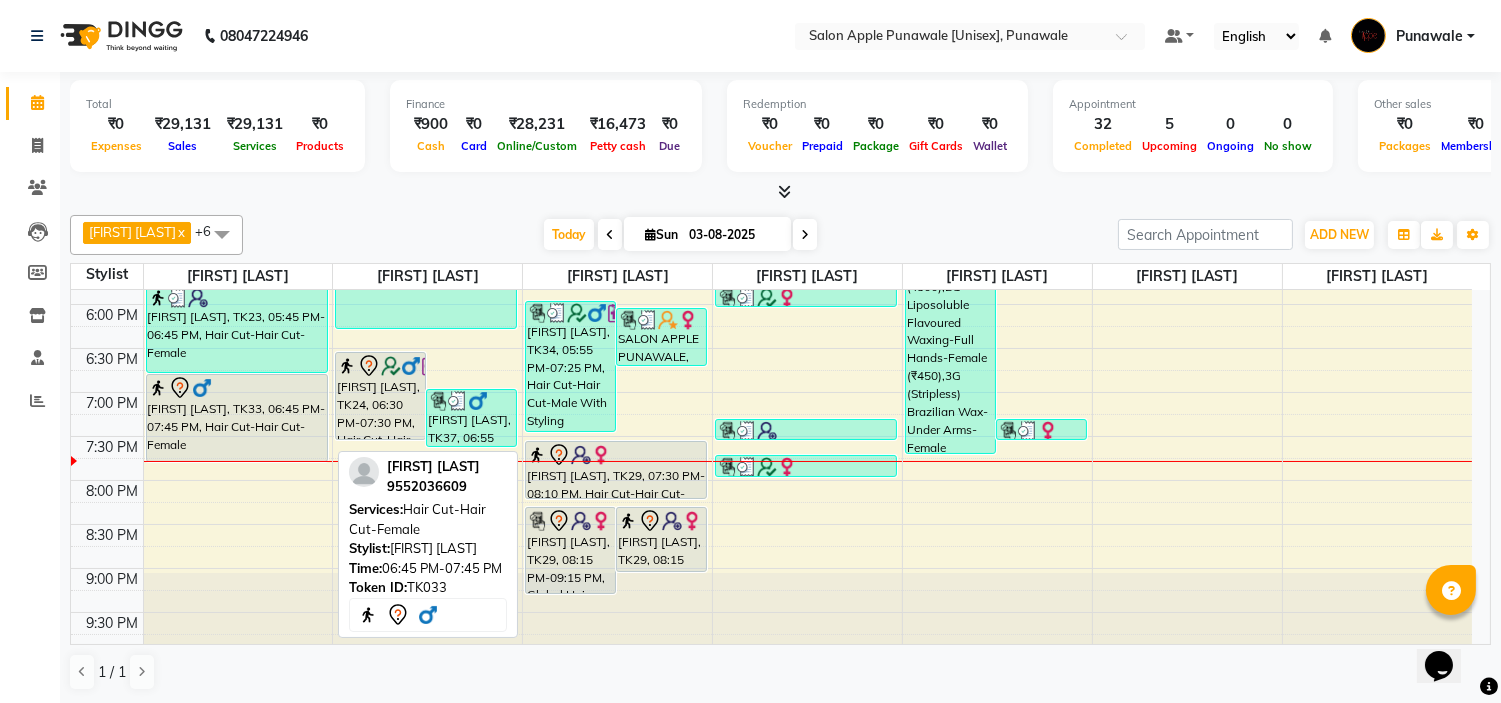 click on "[FIRST] [LAST], TK33, 06:45 PM-07:45 PM, Hair Cut-Hair Cut-Female" at bounding box center (237, 418) 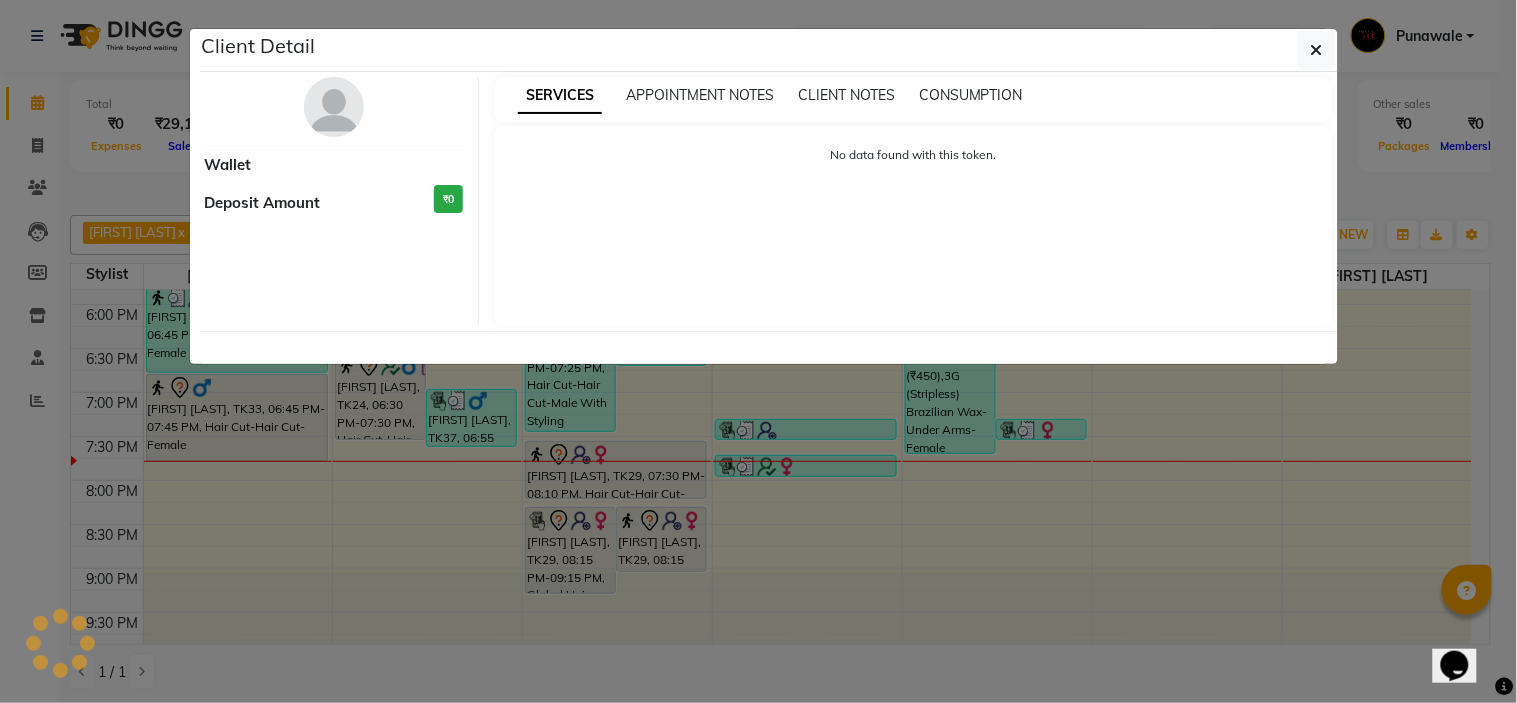 select on "7" 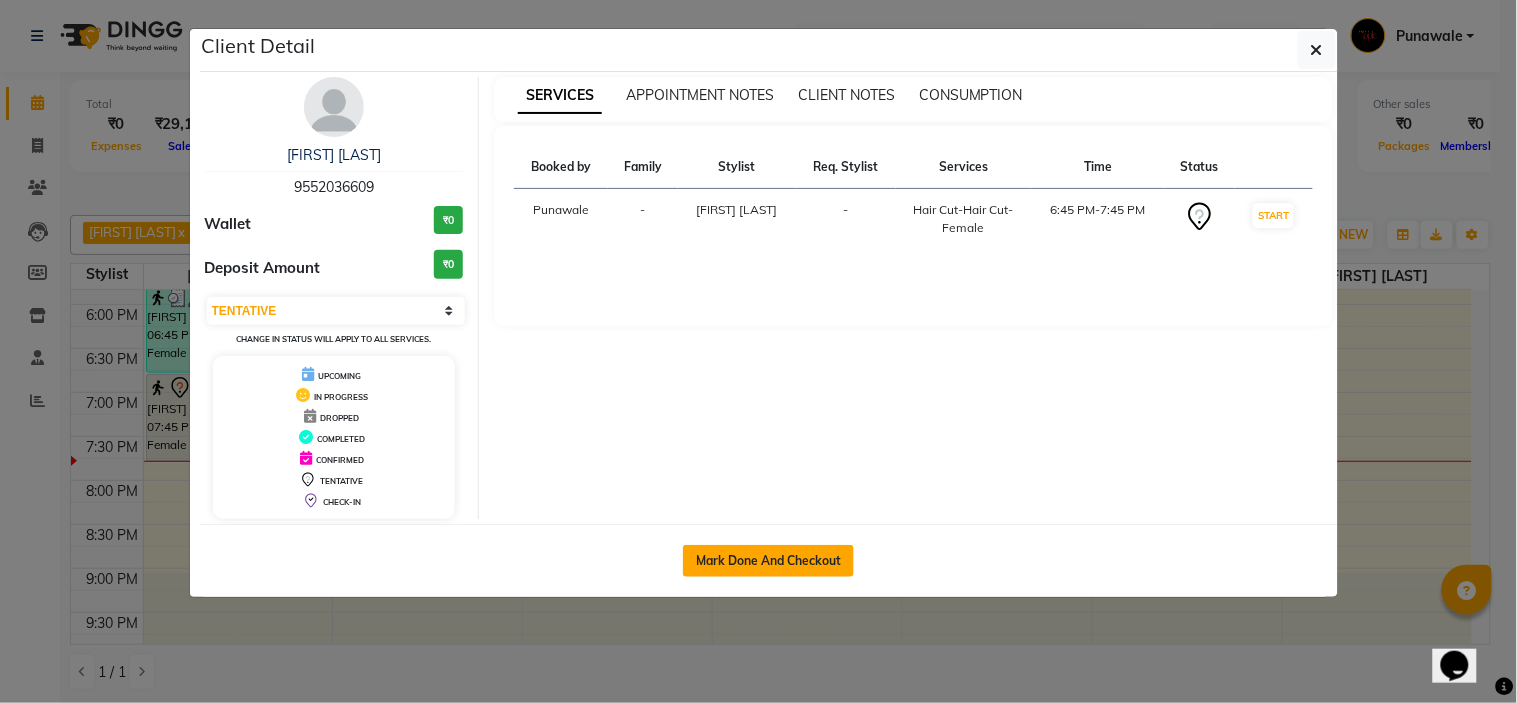 click on "Mark Done And Checkout" 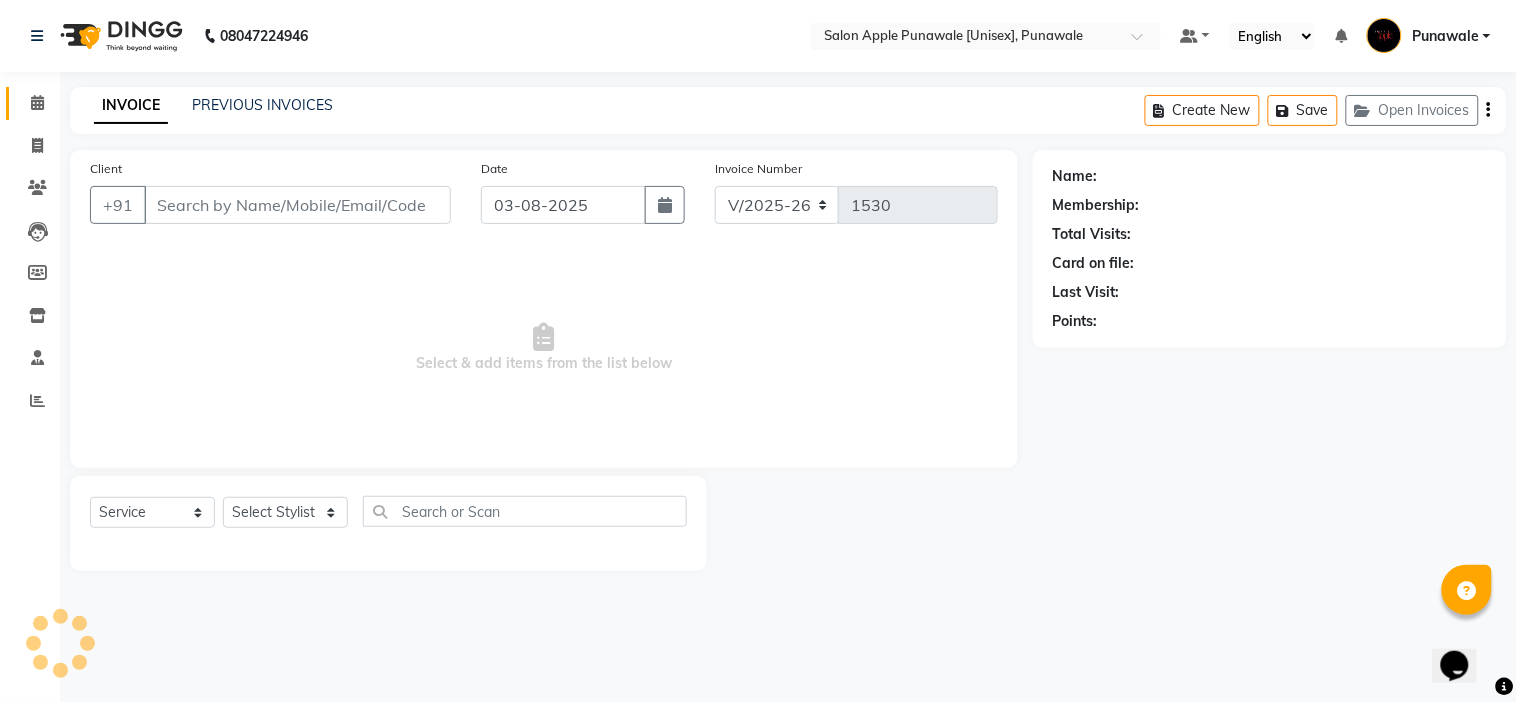 type on "9552036609" 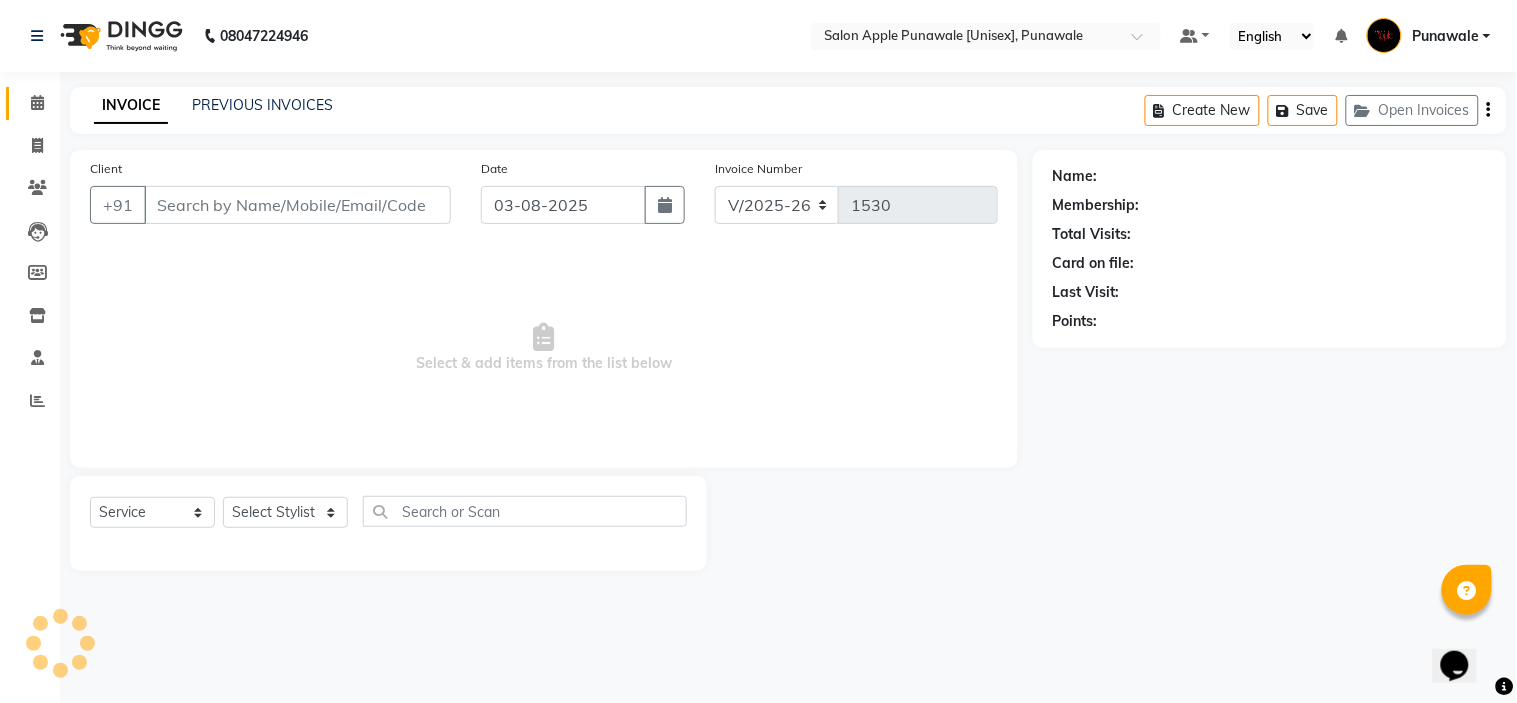 select on "54408" 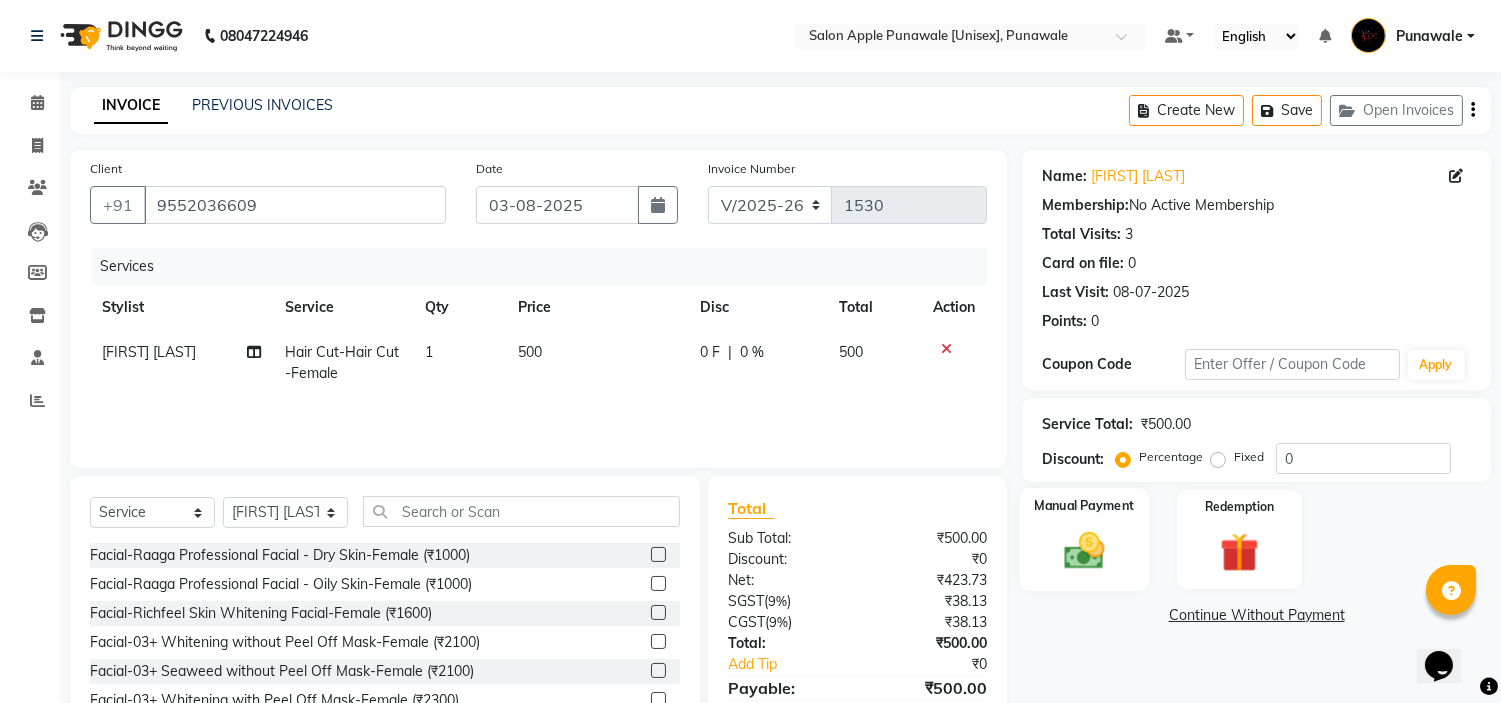 click on "Manual Payment" 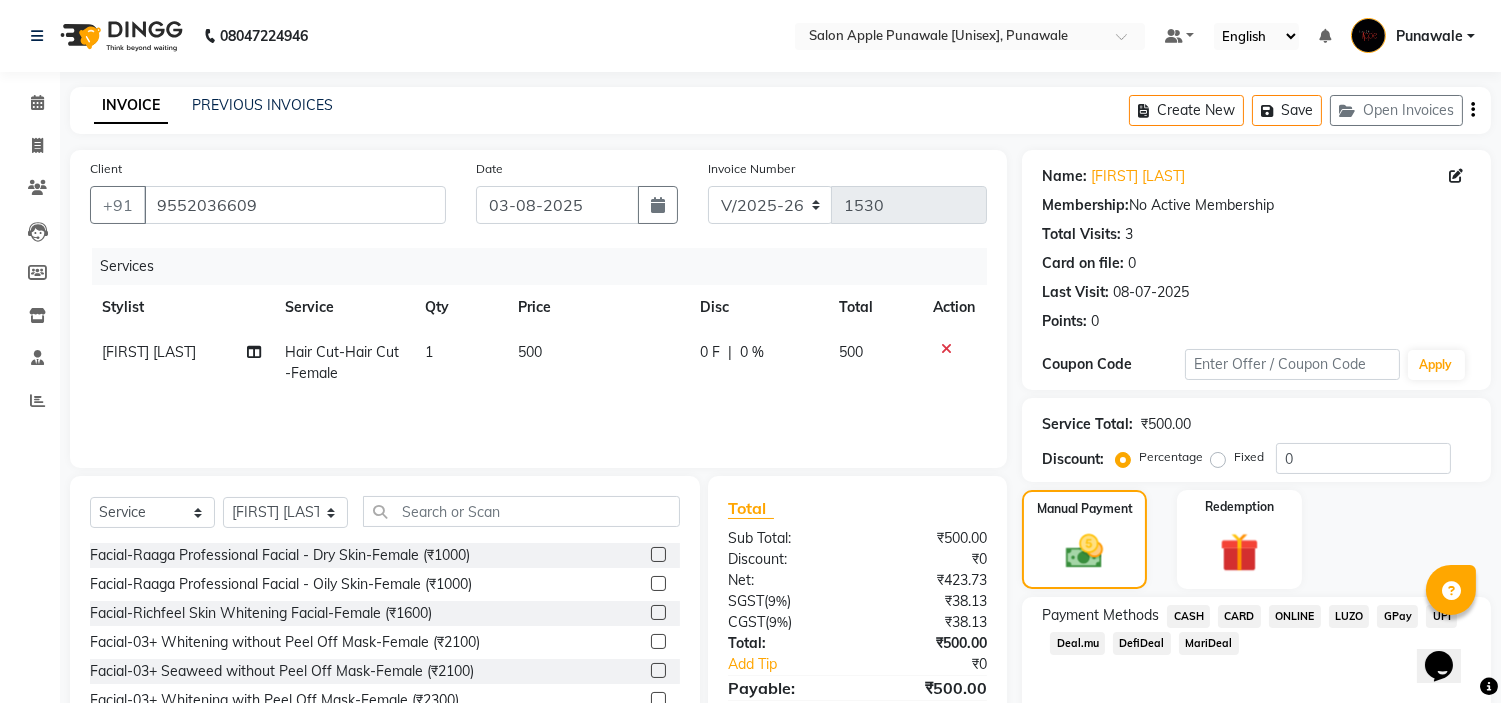 scroll, scrollTop: 97, scrollLeft: 0, axis: vertical 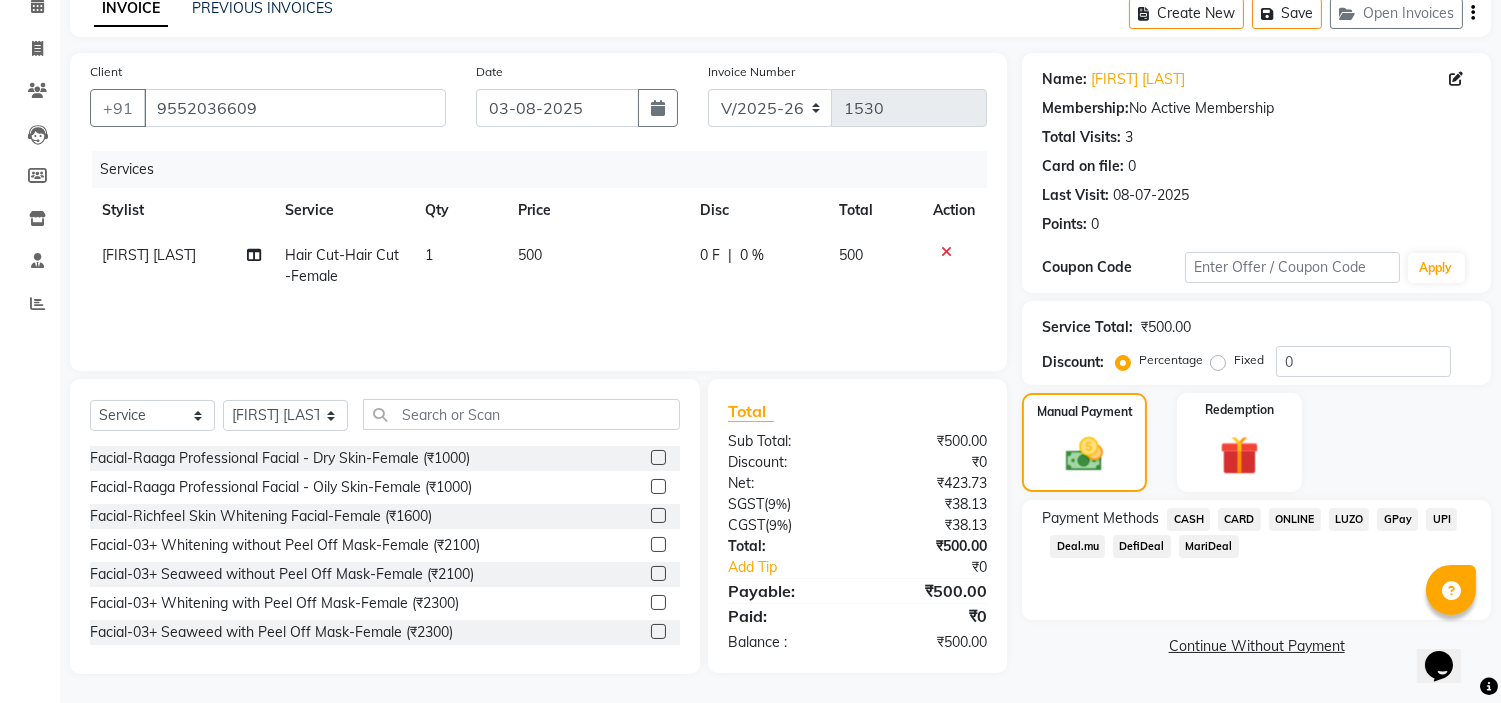 click on "ONLINE" 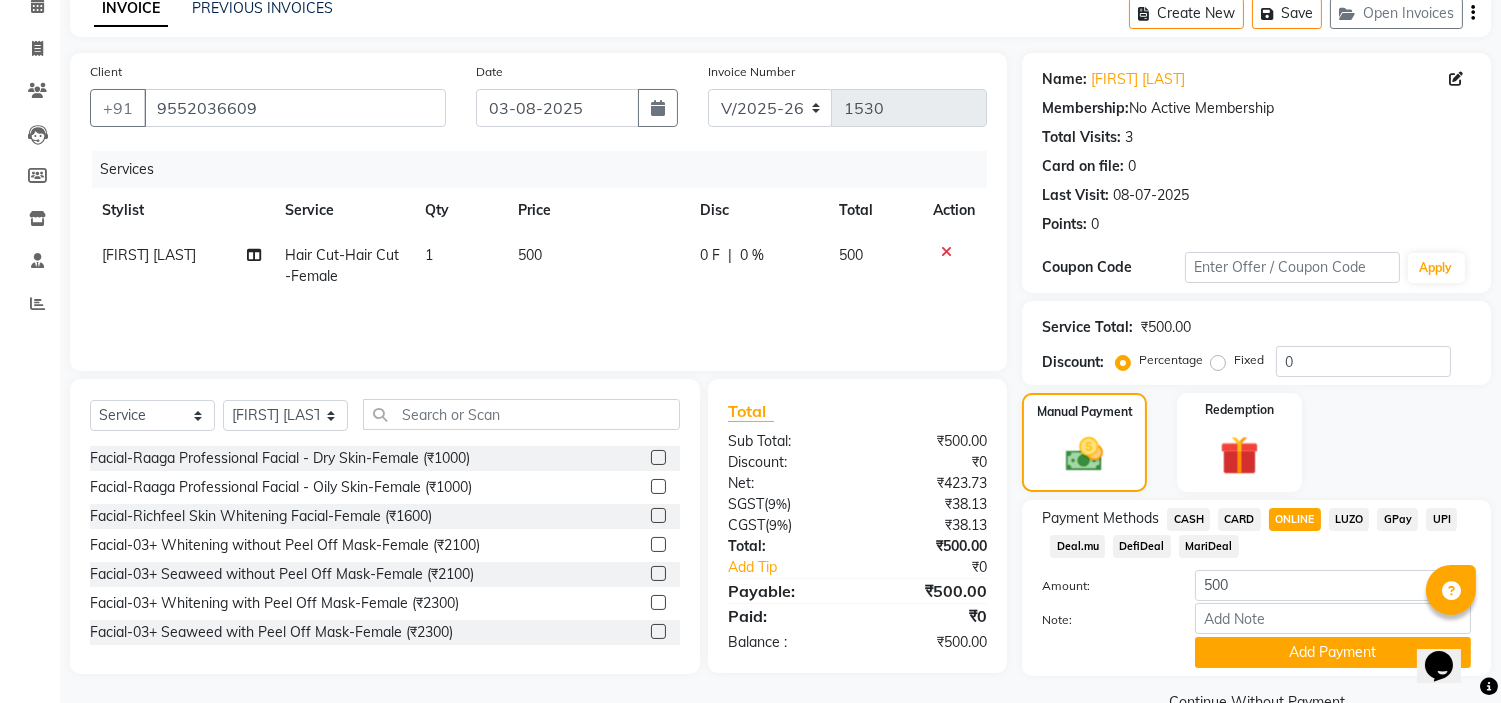 scroll, scrollTop: 141, scrollLeft: 0, axis: vertical 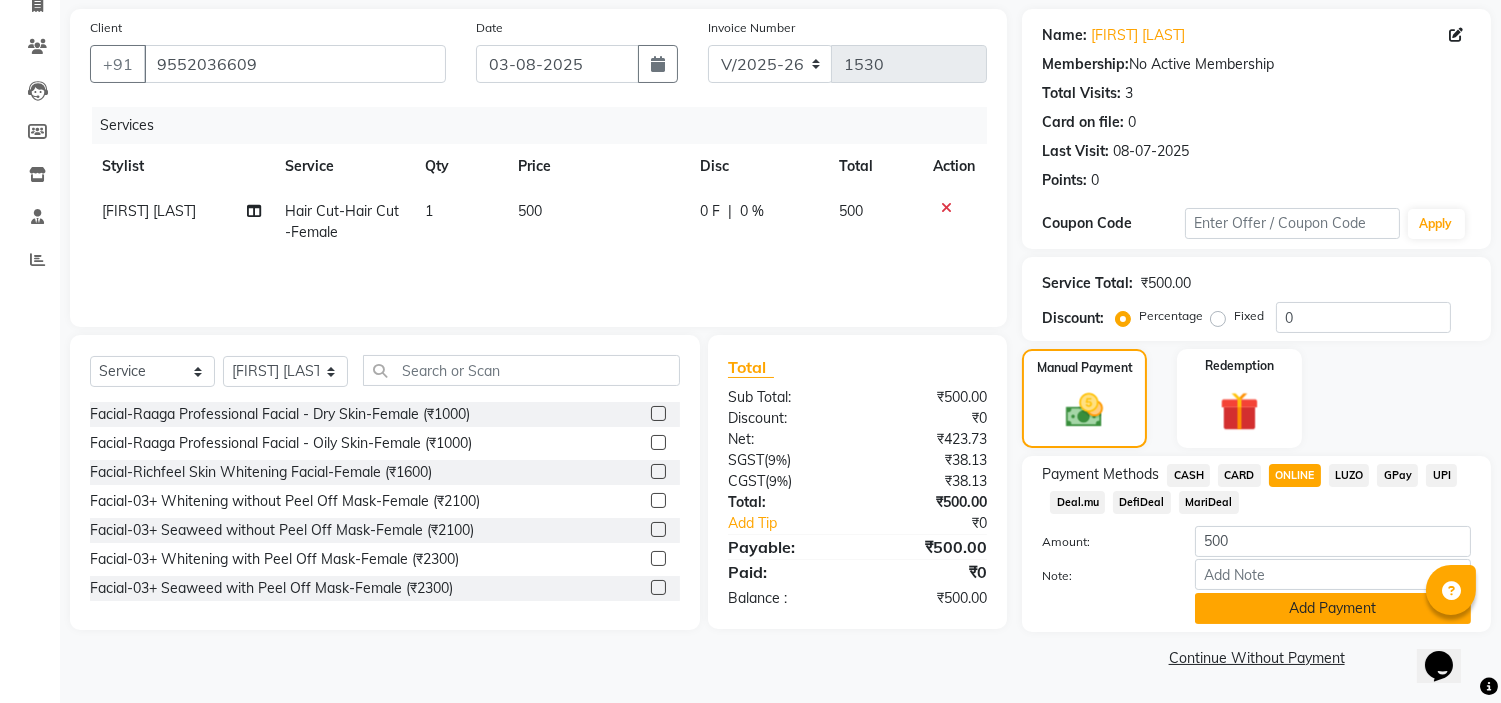 click on "Add Payment" 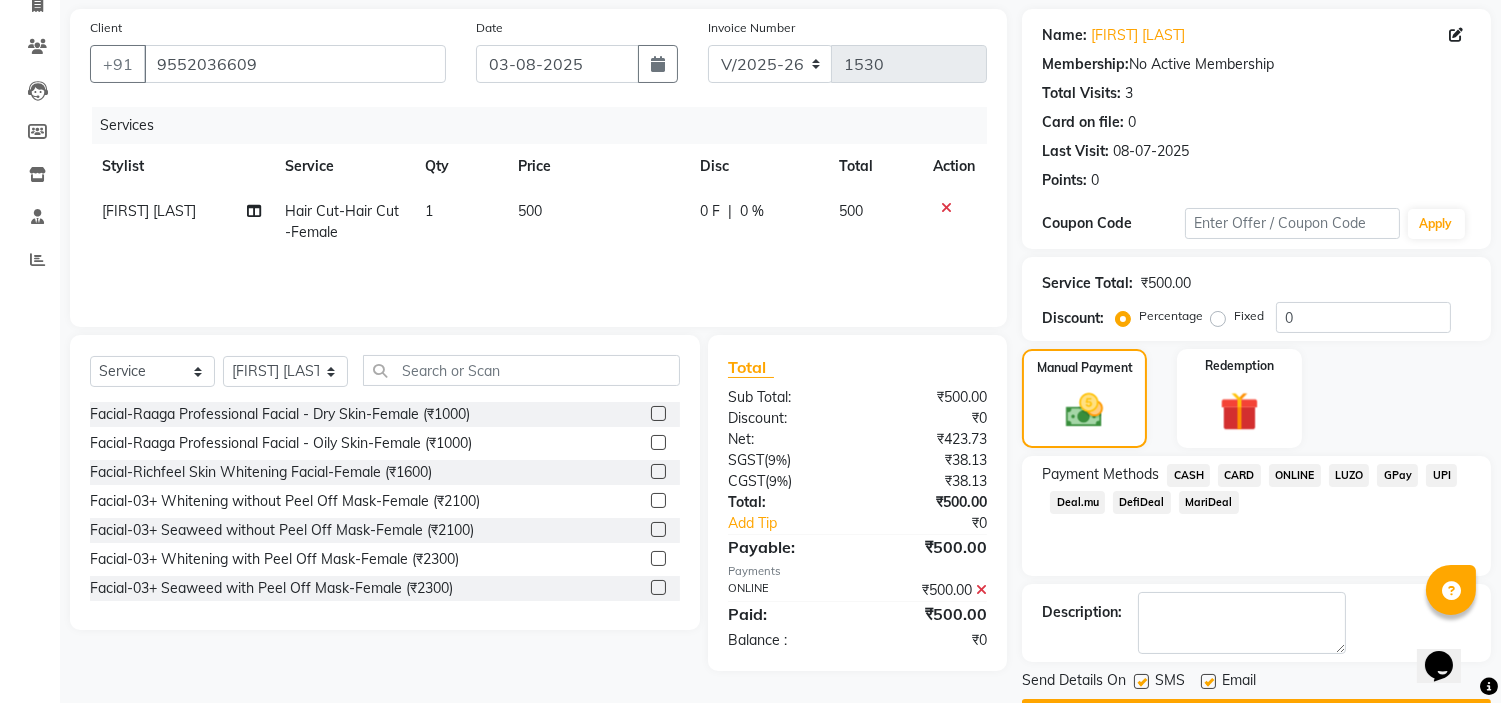 scroll, scrollTop: 196, scrollLeft: 0, axis: vertical 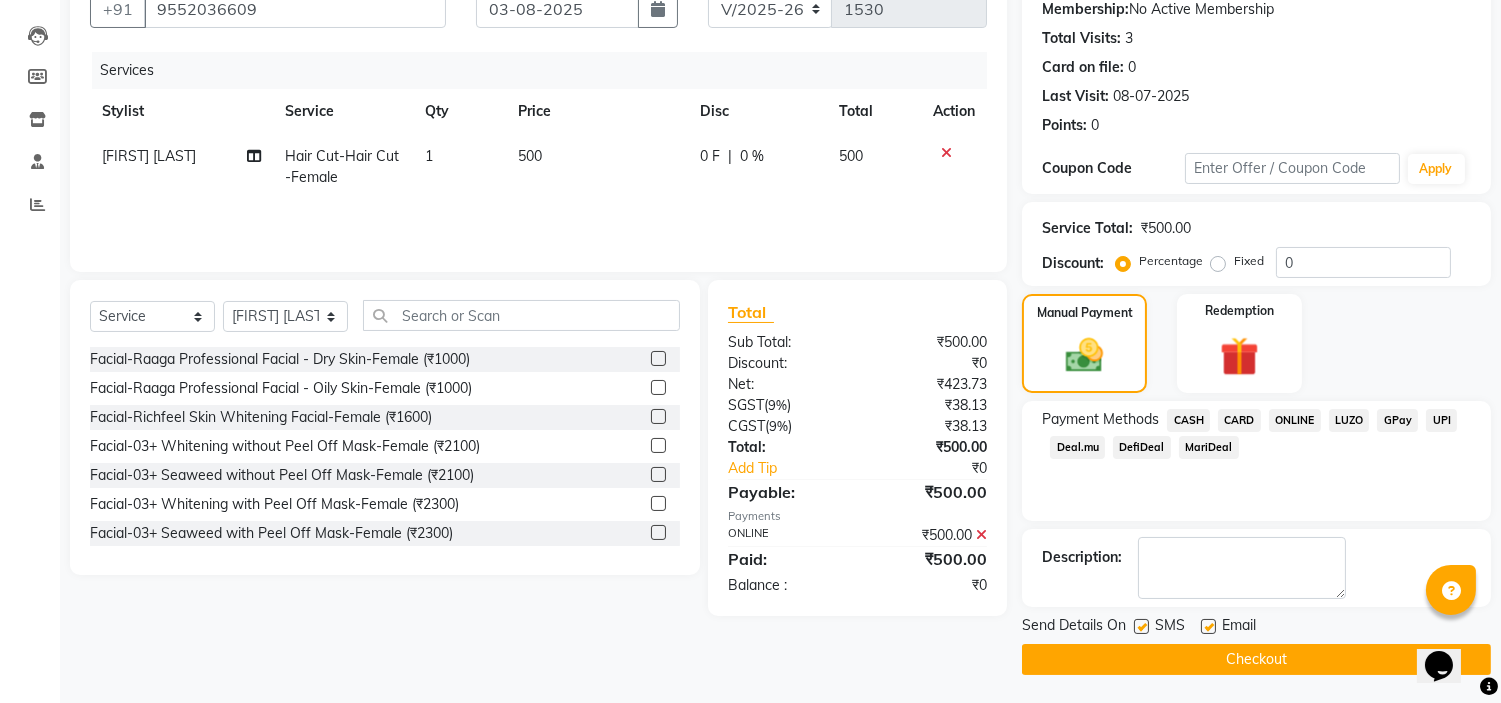 click on "Checkout" 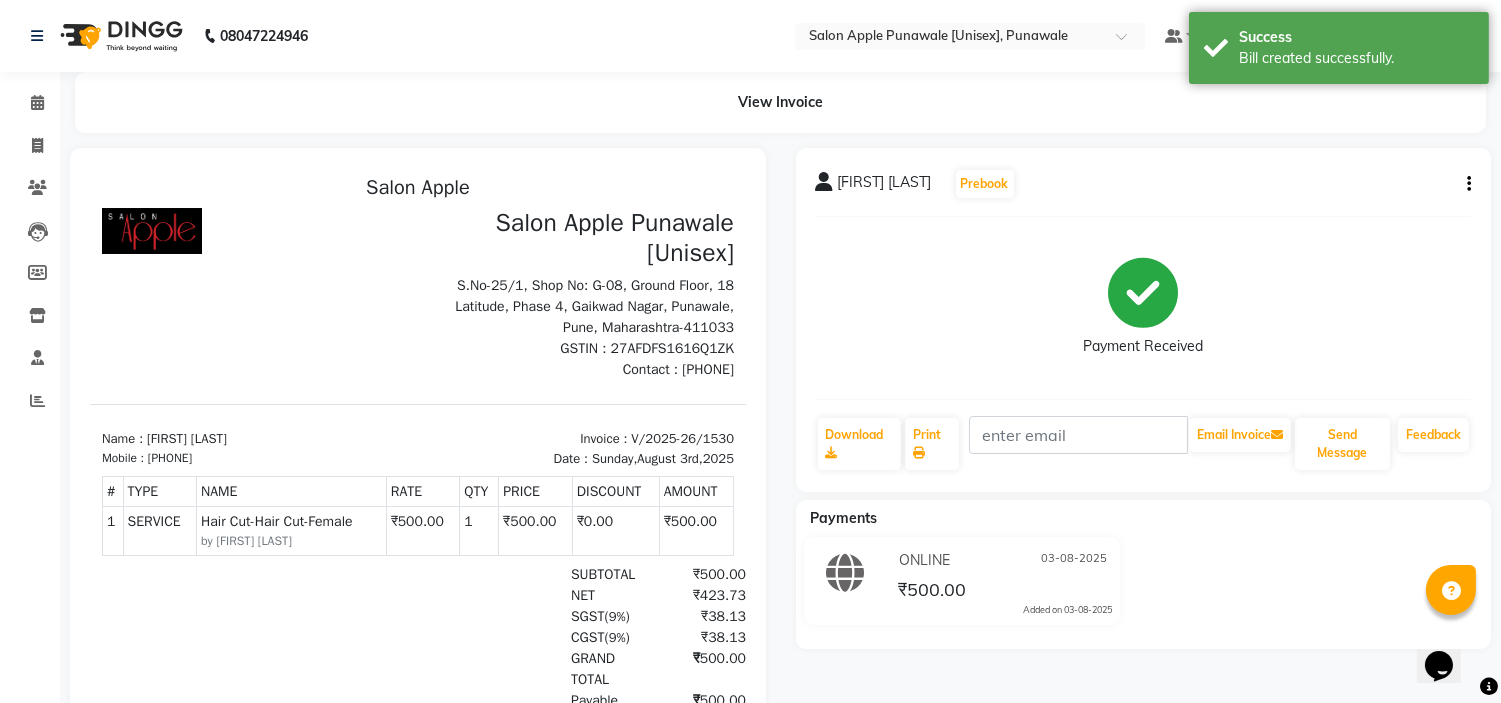 scroll, scrollTop: 0, scrollLeft: 0, axis: both 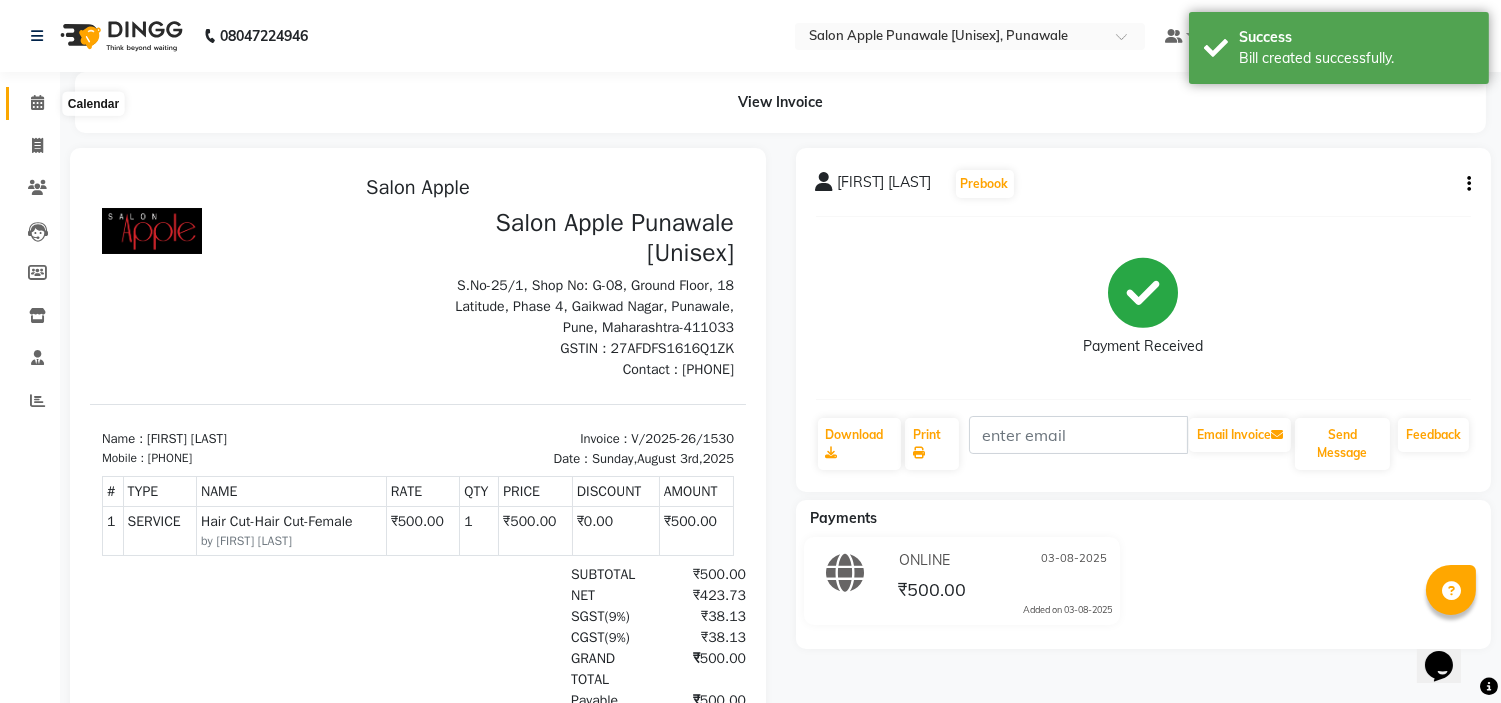 click 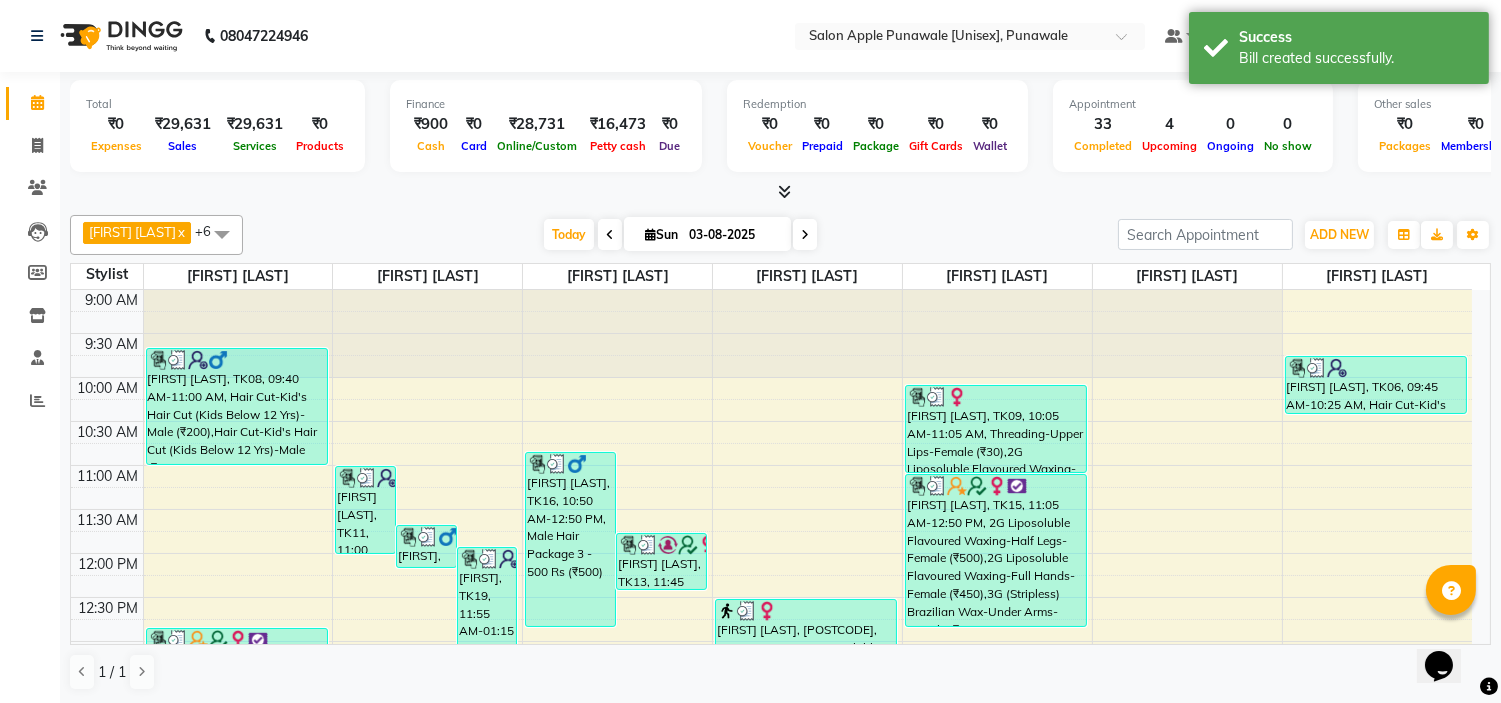 scroll, scrollTop: 1, scrollLeft: 0, axis: vertical 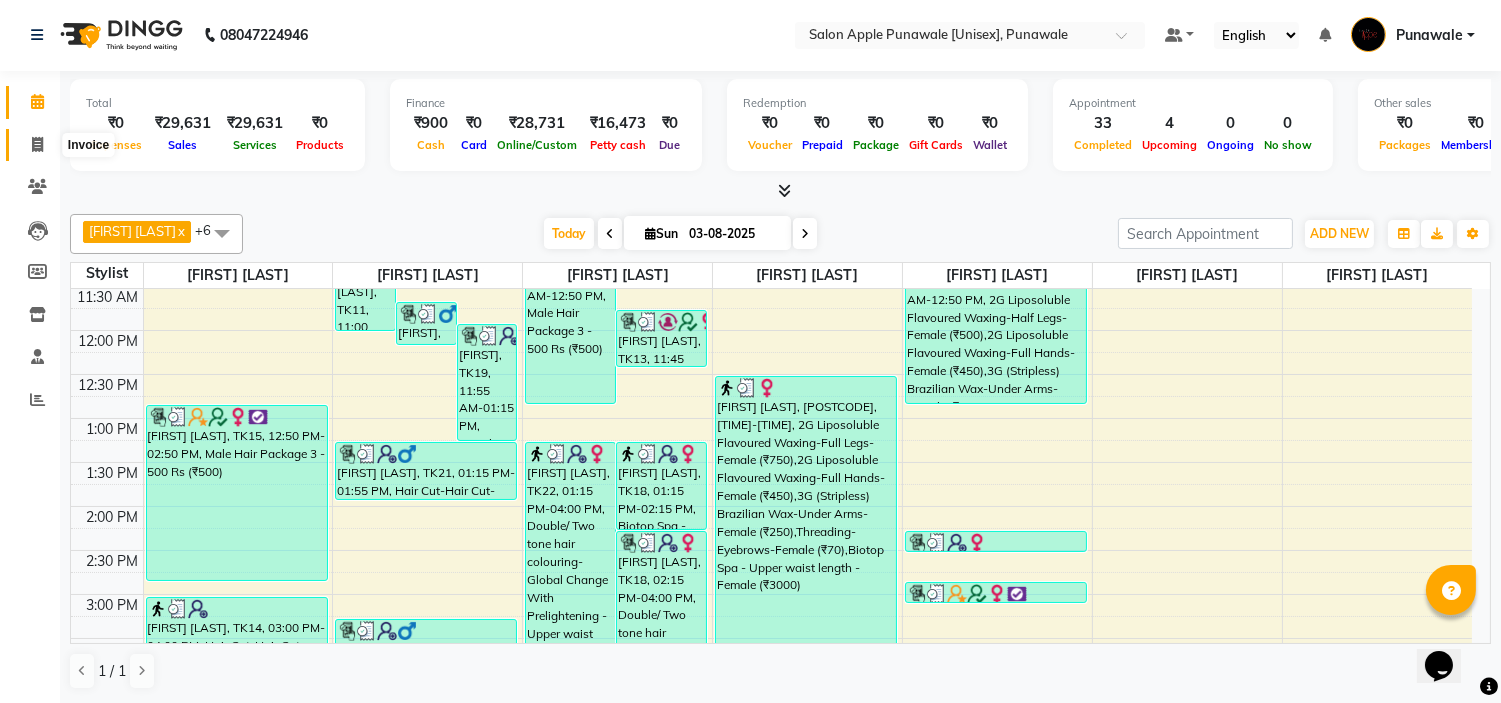 click 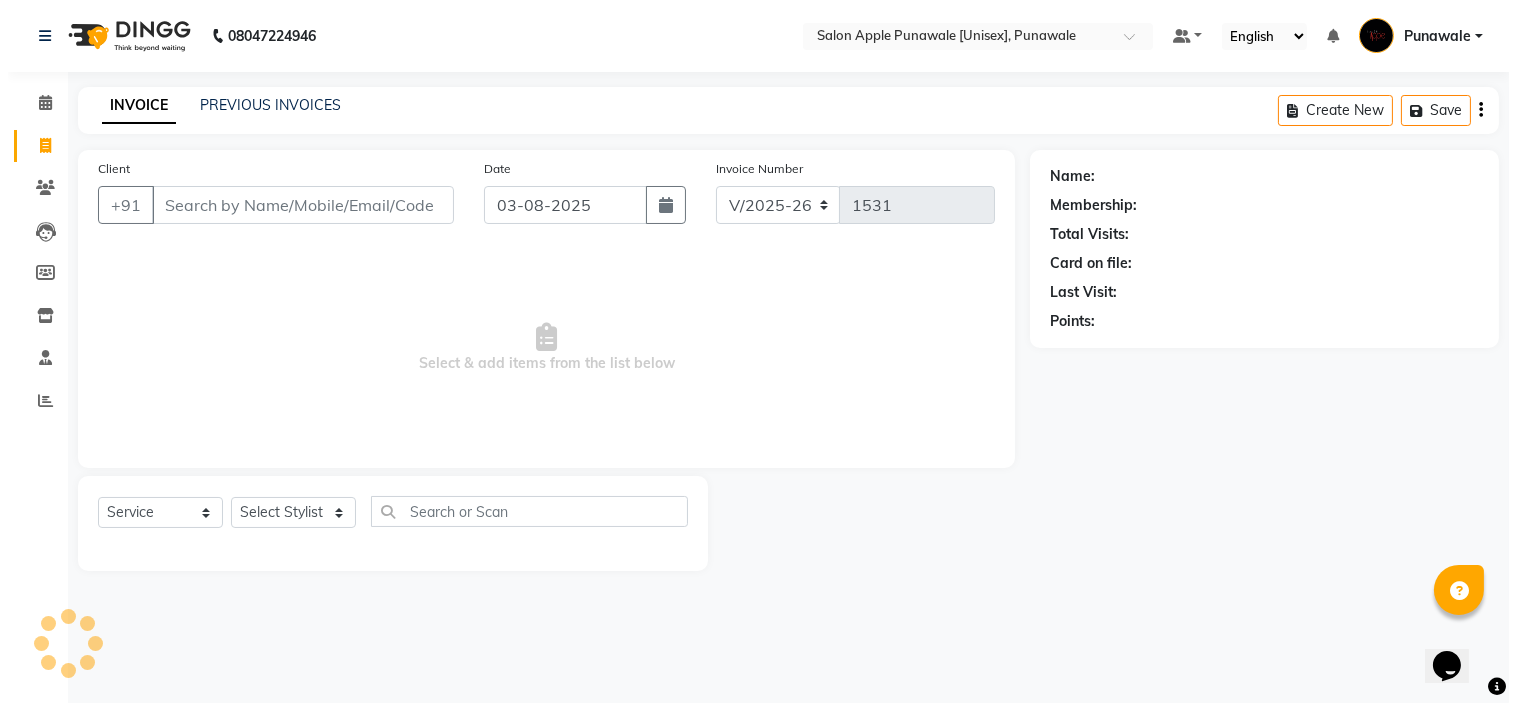 scroll, scrollTop: 0, scrollLeft: 0, axis: both 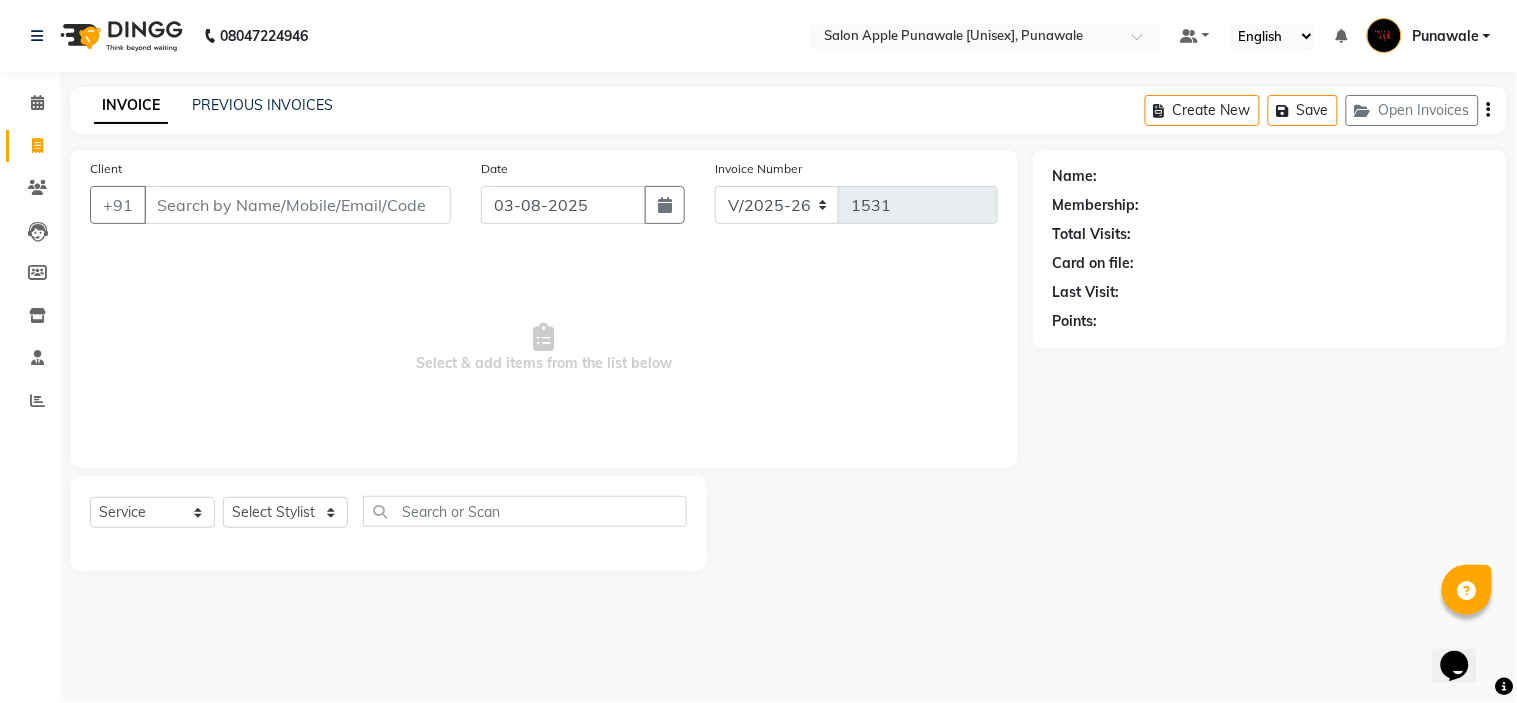 click on "Client" at bounding box center [297, 205] 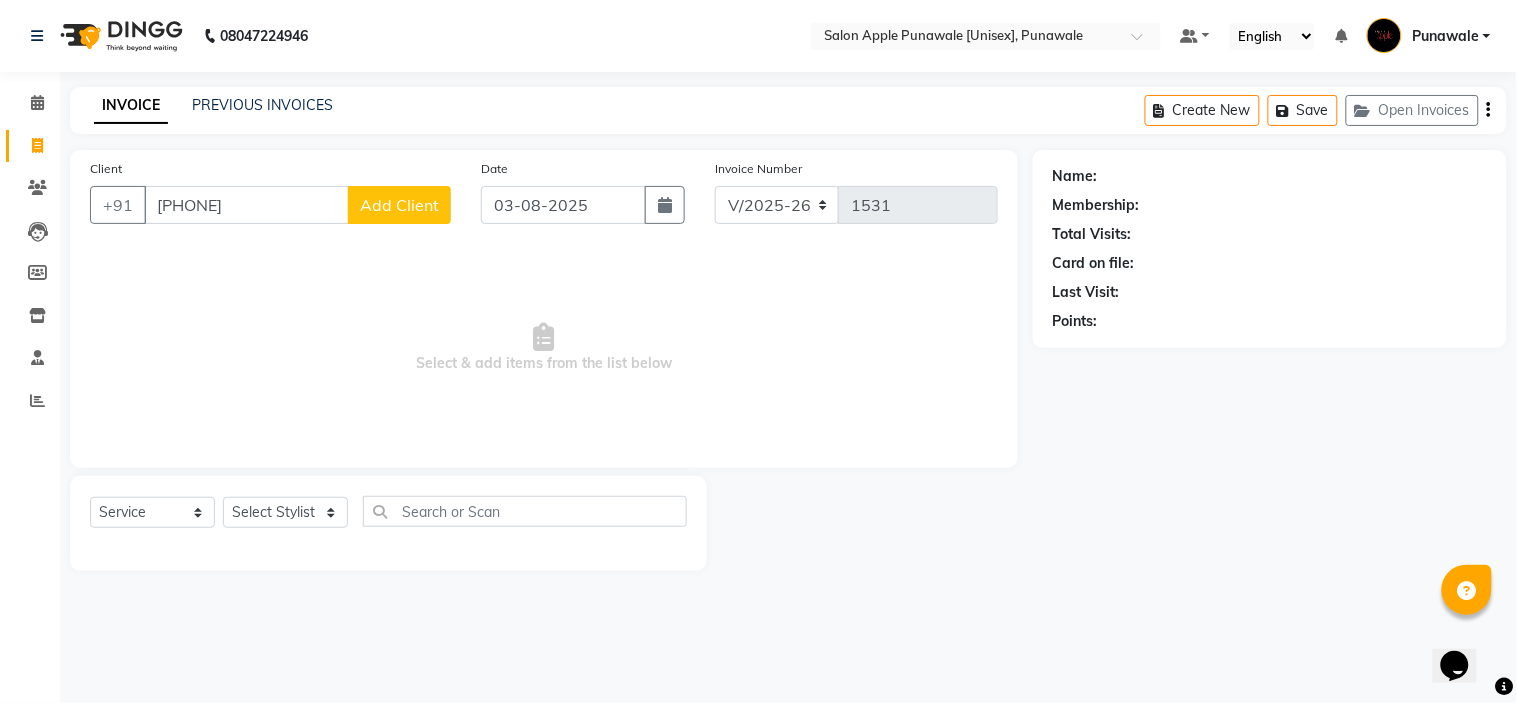 type on "[PHONE]" 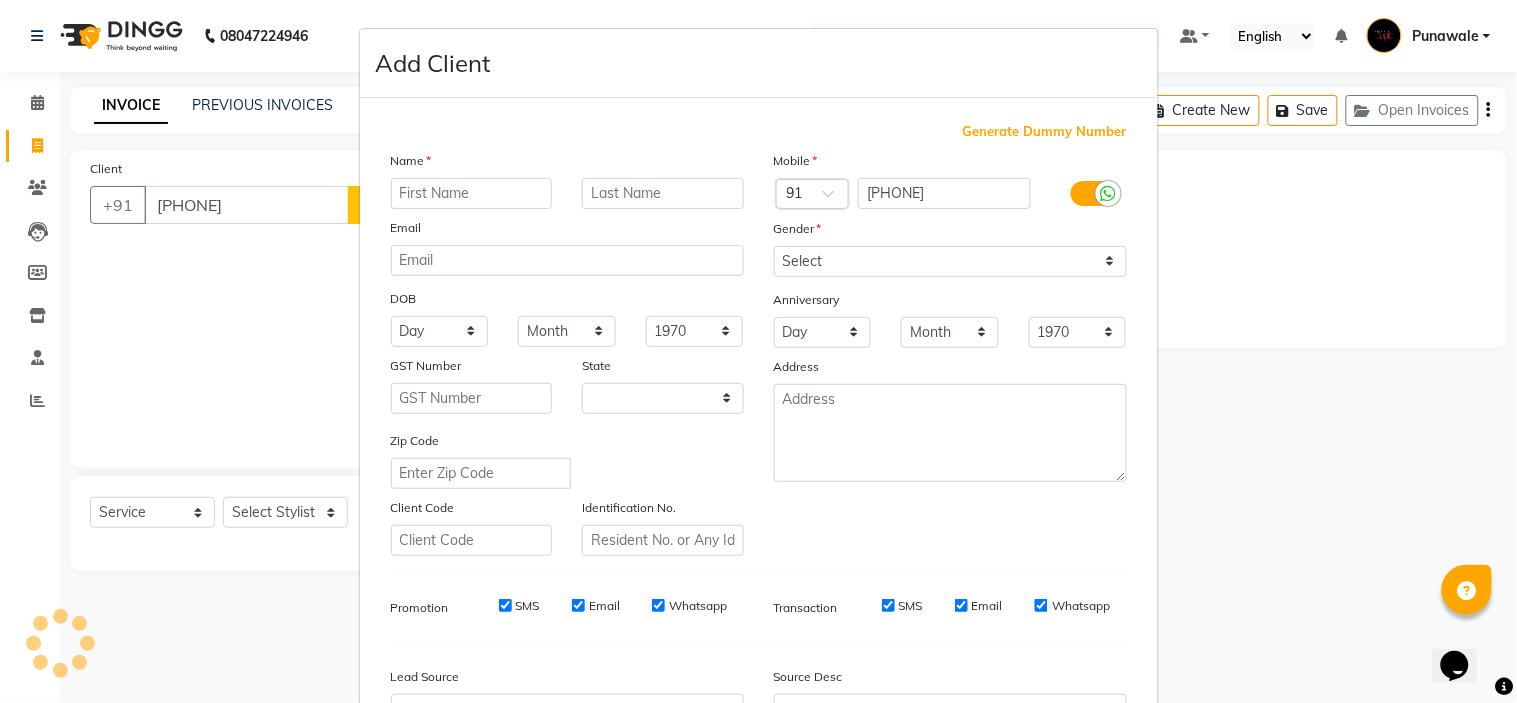 click at bounding box center [472, 193] 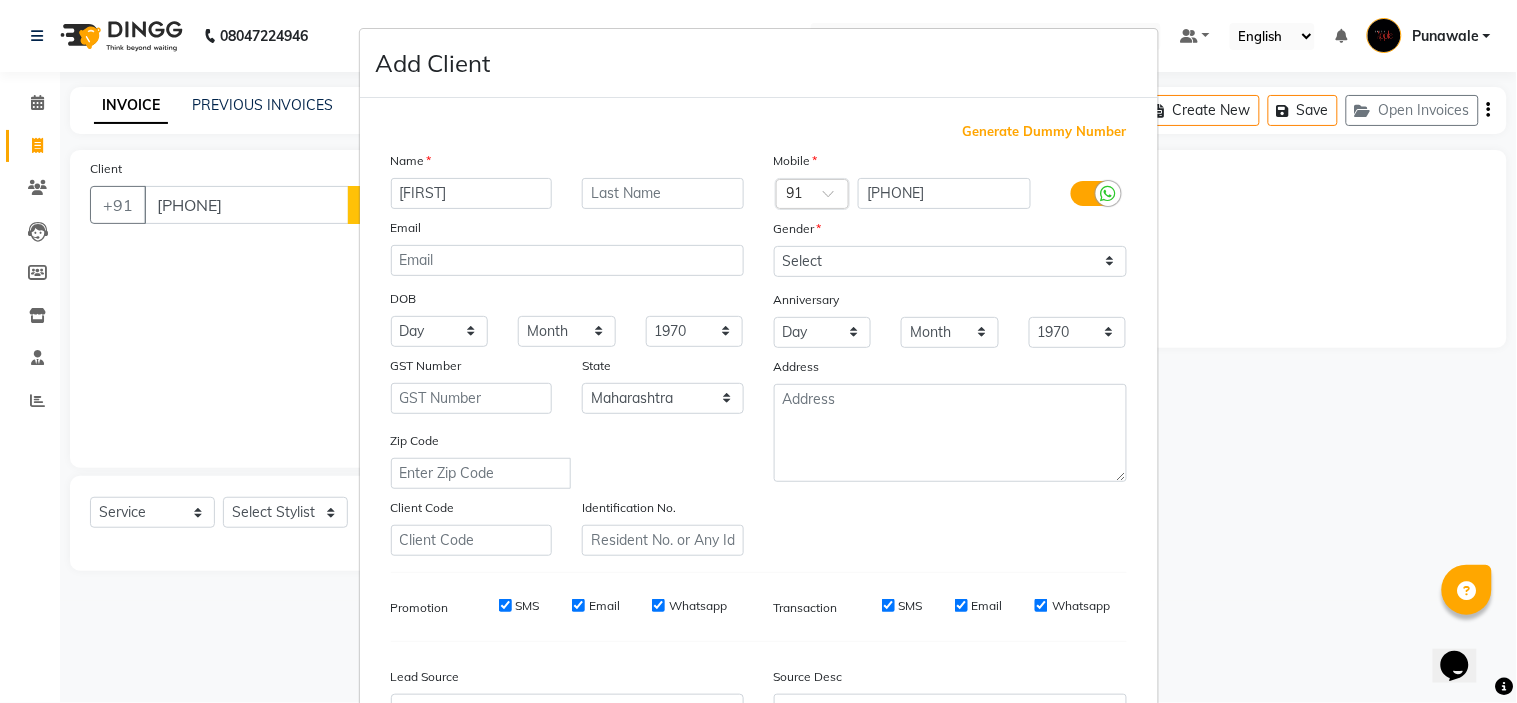 type on "[FIRST]" 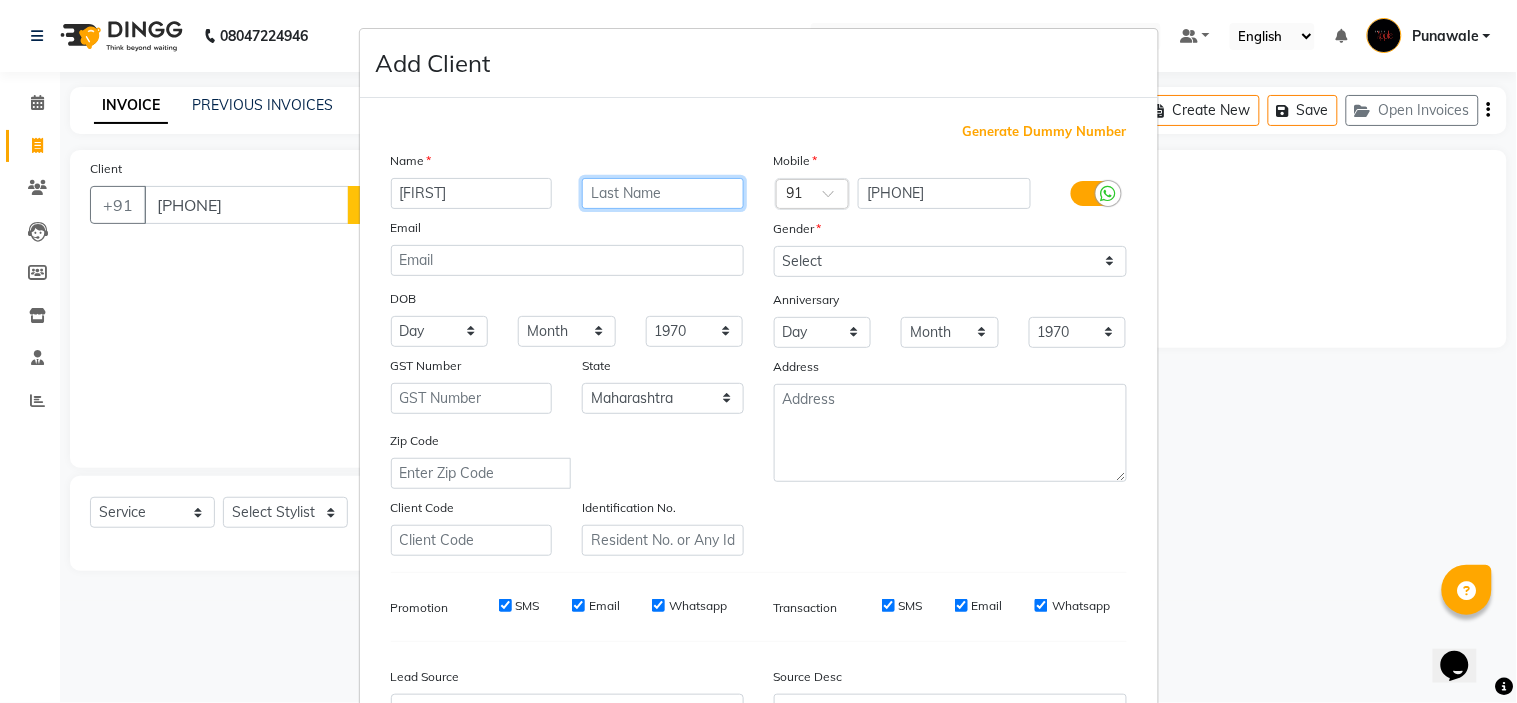 click at bounding box center (663, 193) 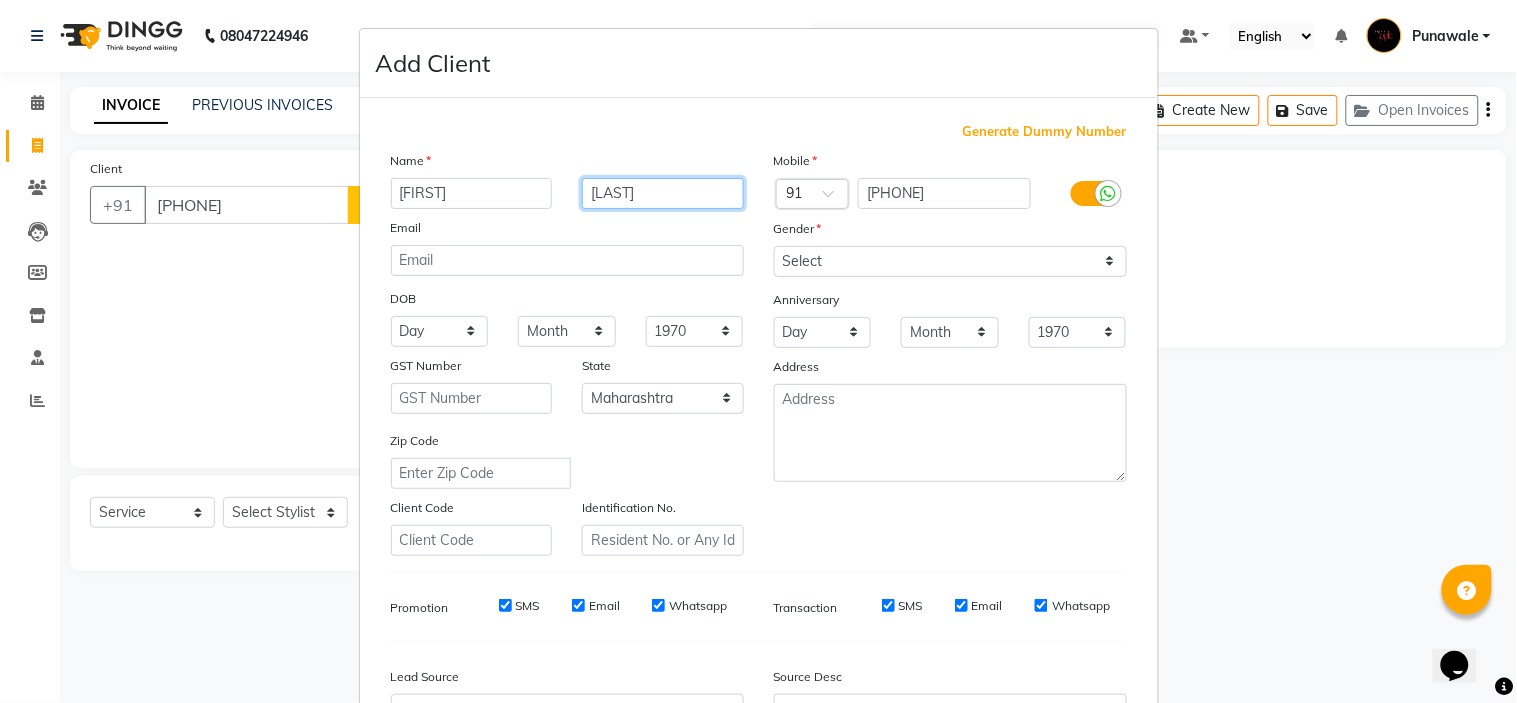 type on "[LAST]" 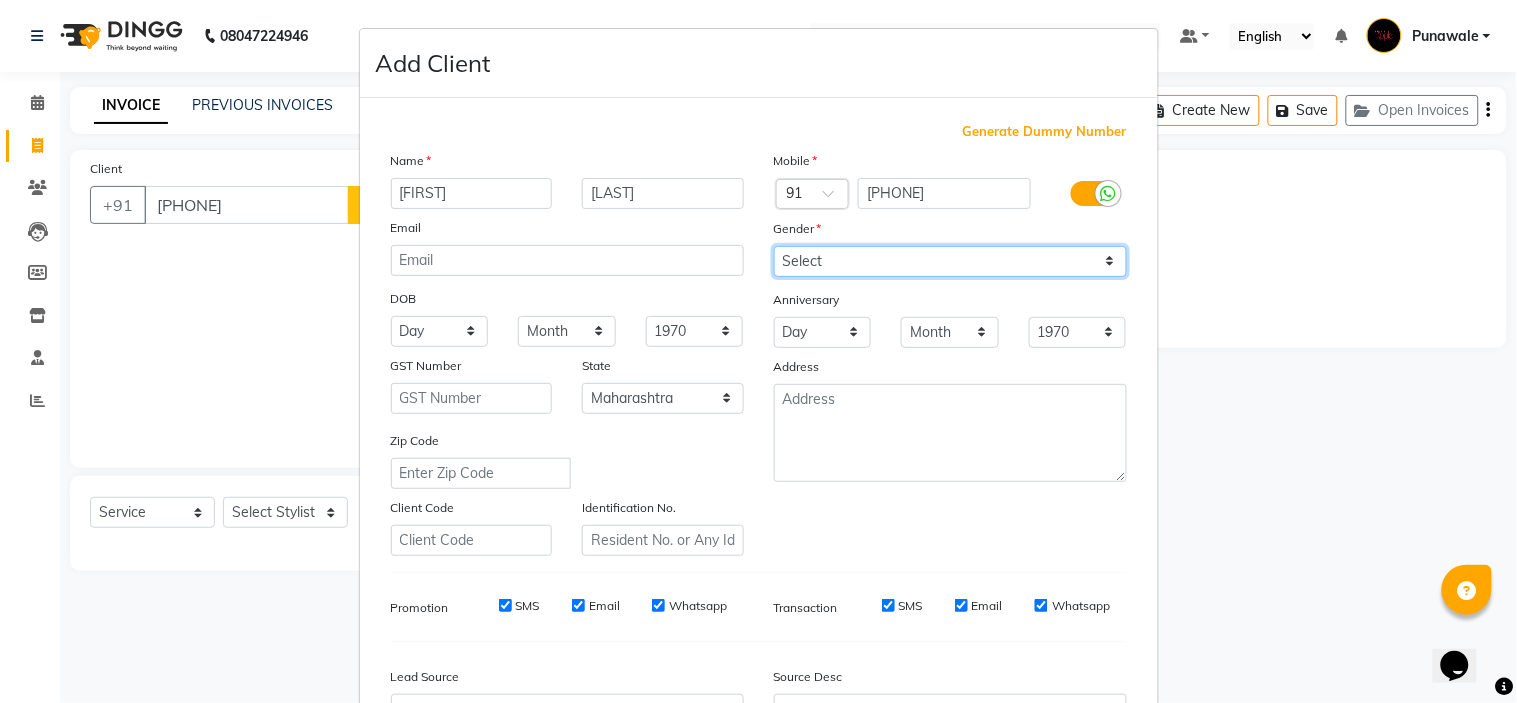 click on "Select Male Female Other Prefer Not To Say" at bounding box center [950, 261] 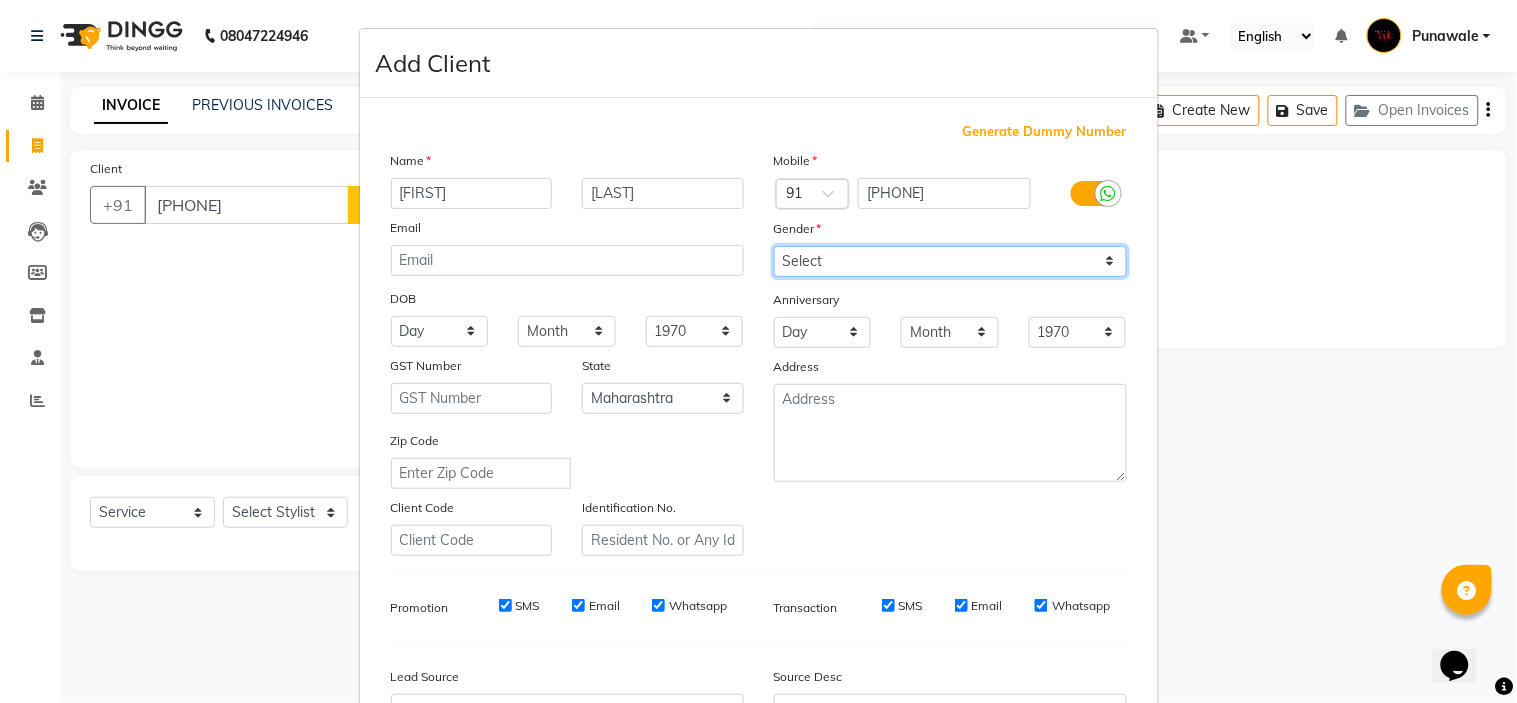select on "male" 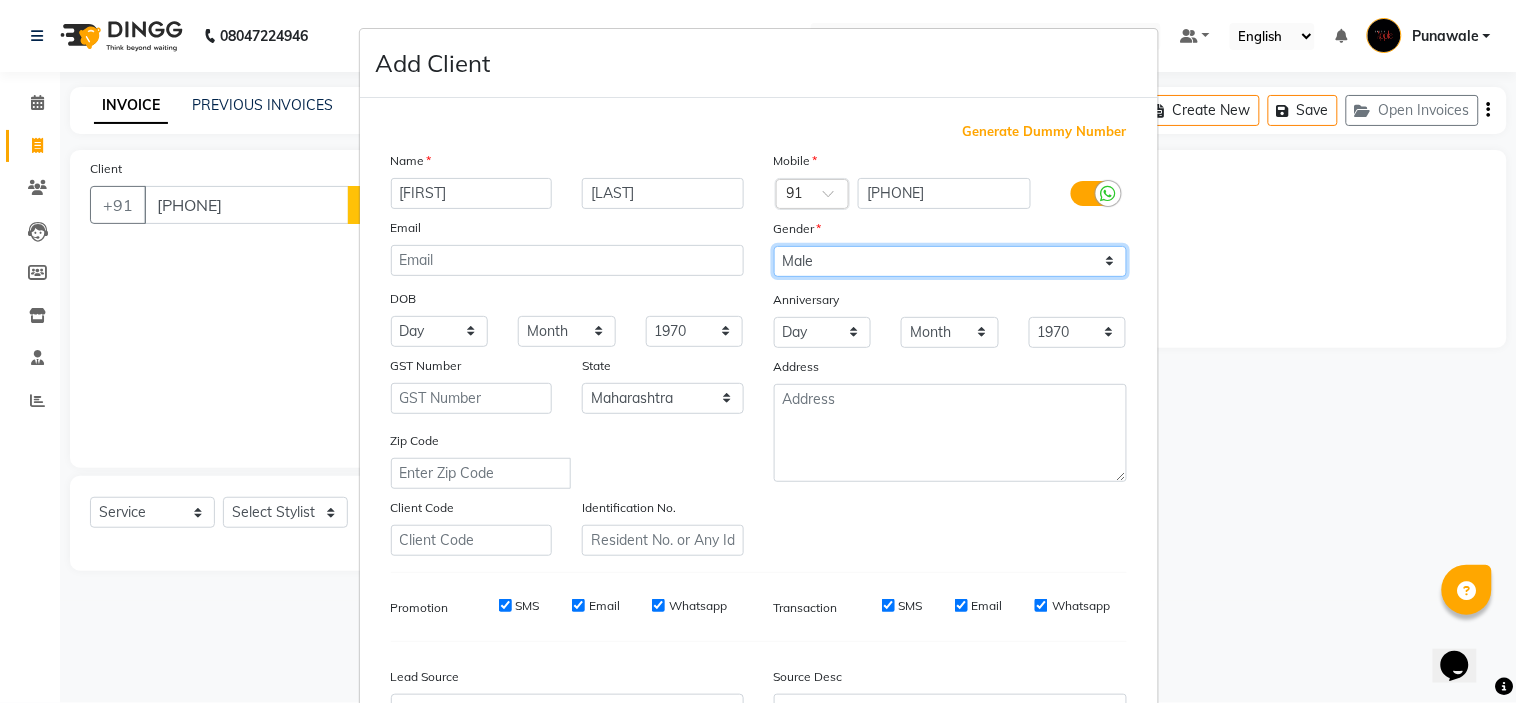 click on "Select Male Female Other Prefer Not To Say" at bounding box center [950, 261] 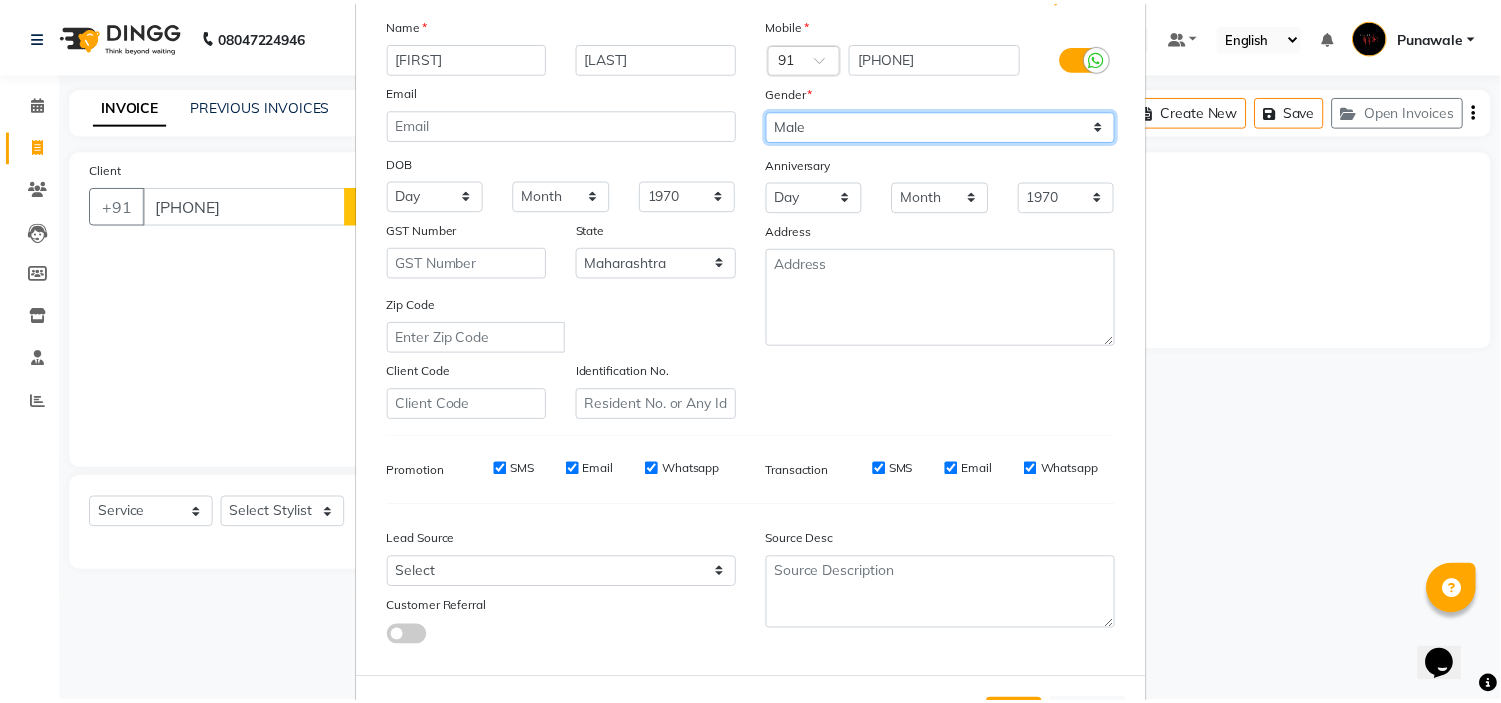 scroll, scrollTop: 221, scrollLeft: 0, axis: vertical 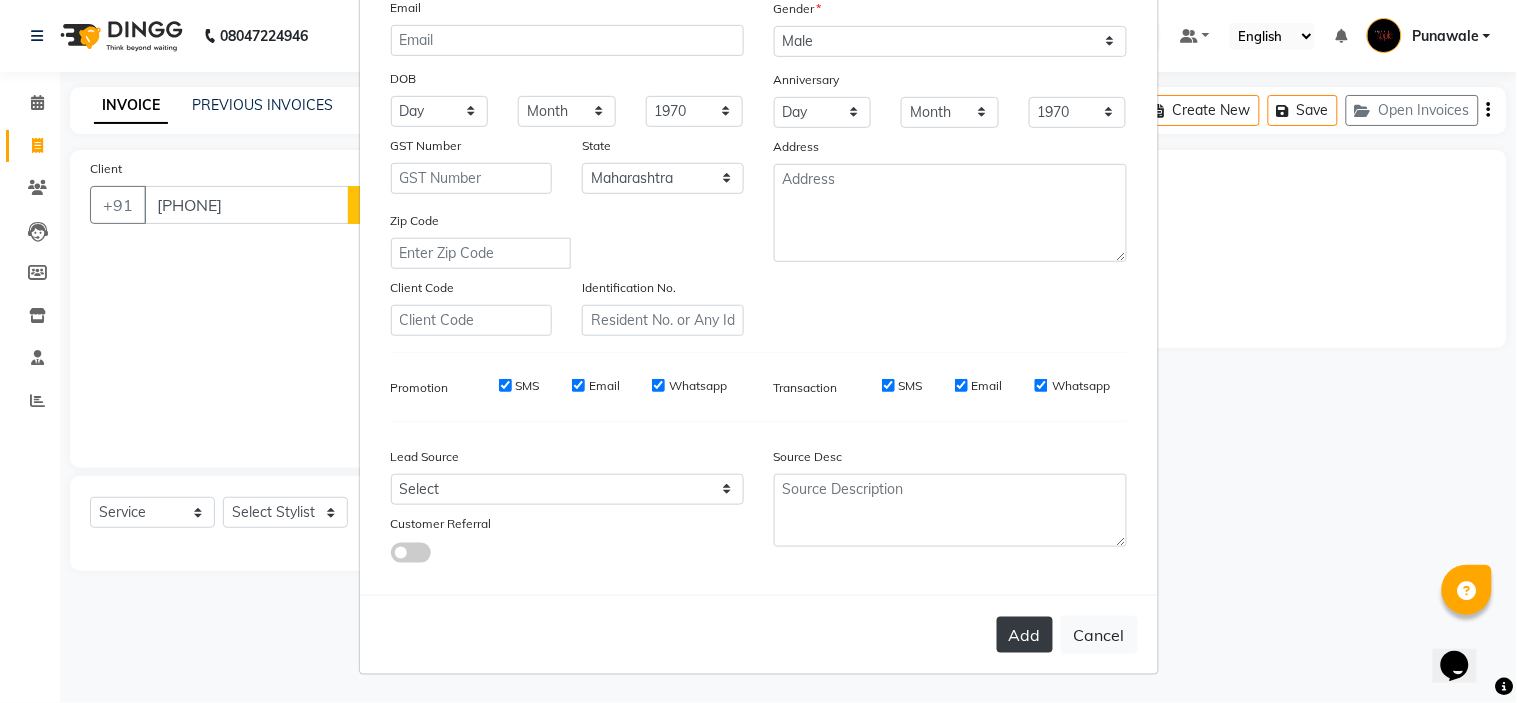 click on "Add" at bounding box center [1025, 635] 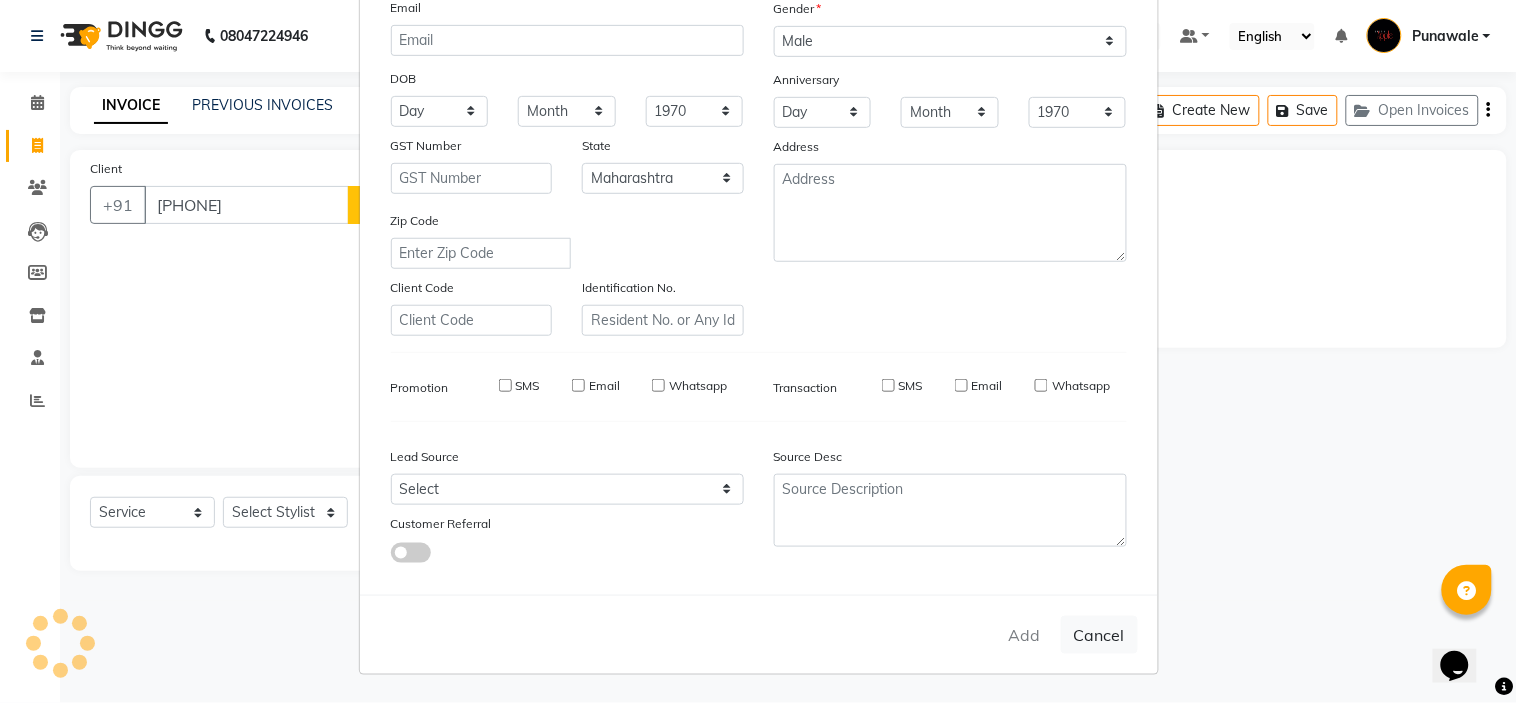 type 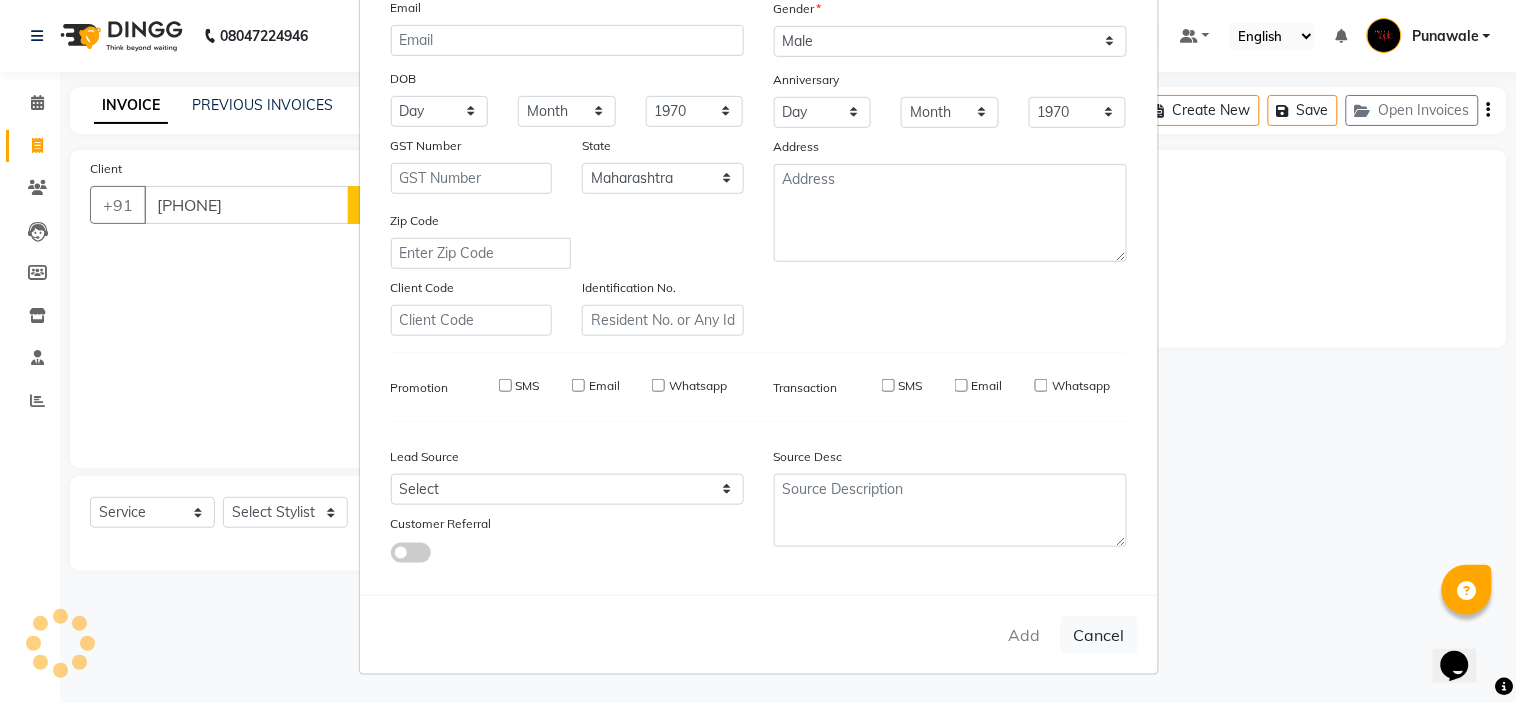 select 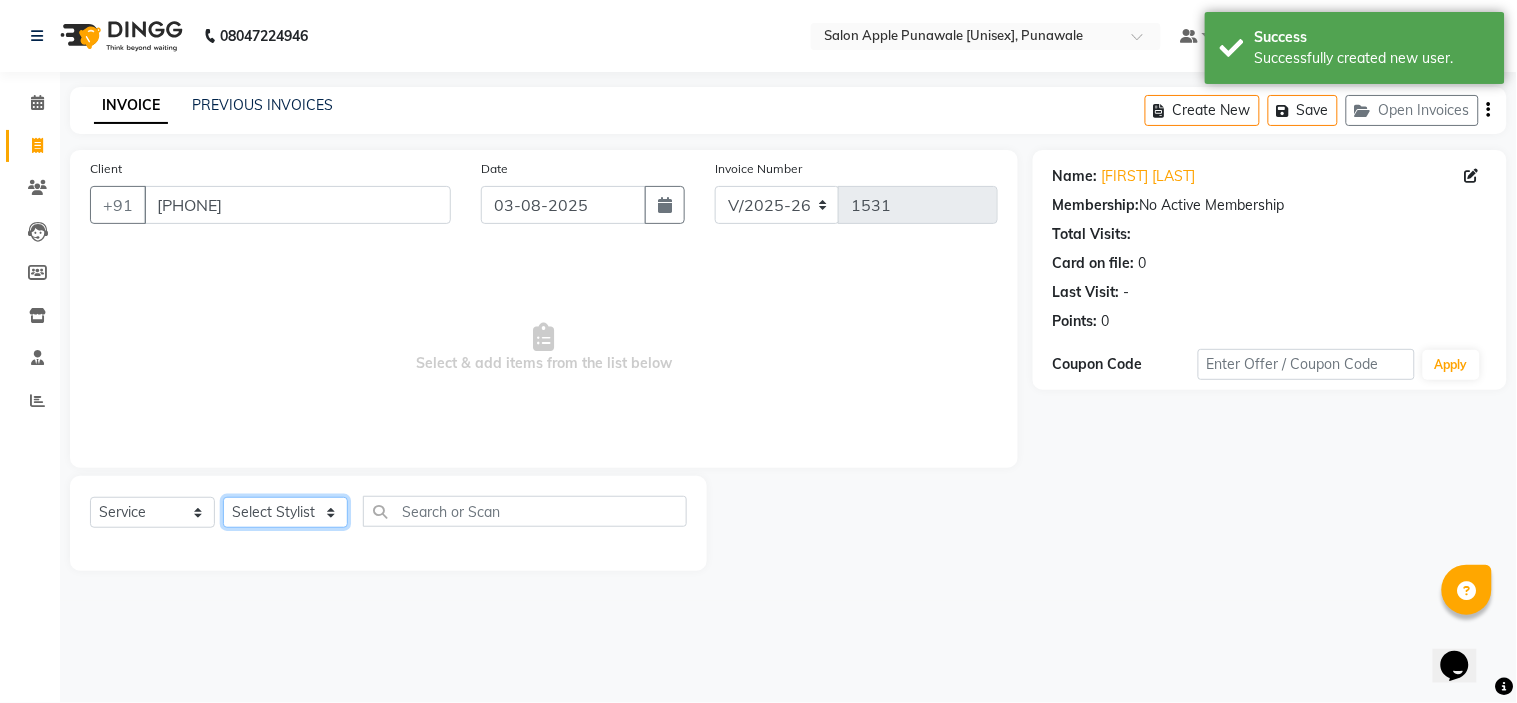 click on "Select Stylist Avi Sonawane Kamlesh Nikam Kaveri Nikam Pallavi Waghamare Shruti Khapake Sneha Jadhav Sohail Shaikh  Vivek Hire" 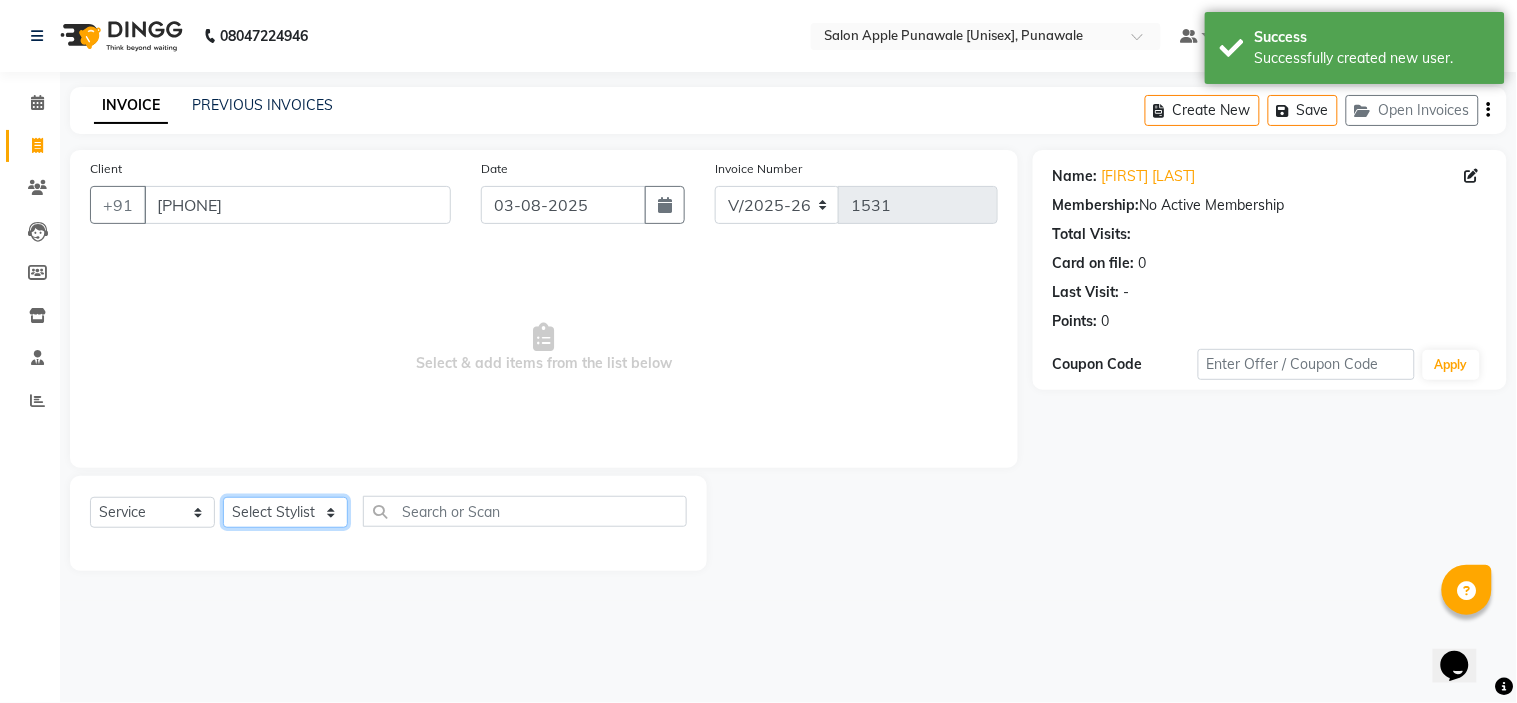 select on "54408" 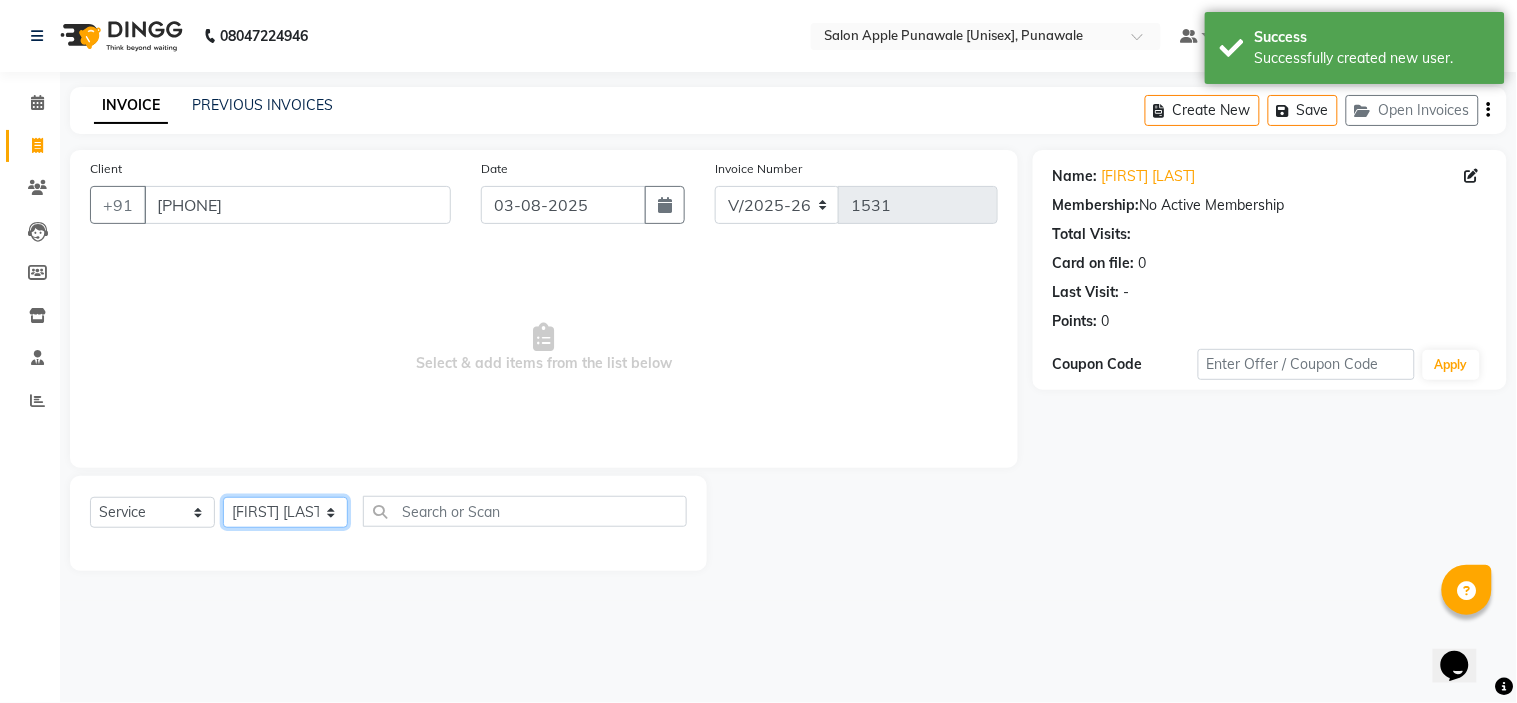 click on "Select Stylist Avi Sonawane Kamlesh Nikam Kaveri Nikam Pallavi Waghamare Shruti Khapake Sneha Jadhav Sohail Shaikh  Vivek Hire" 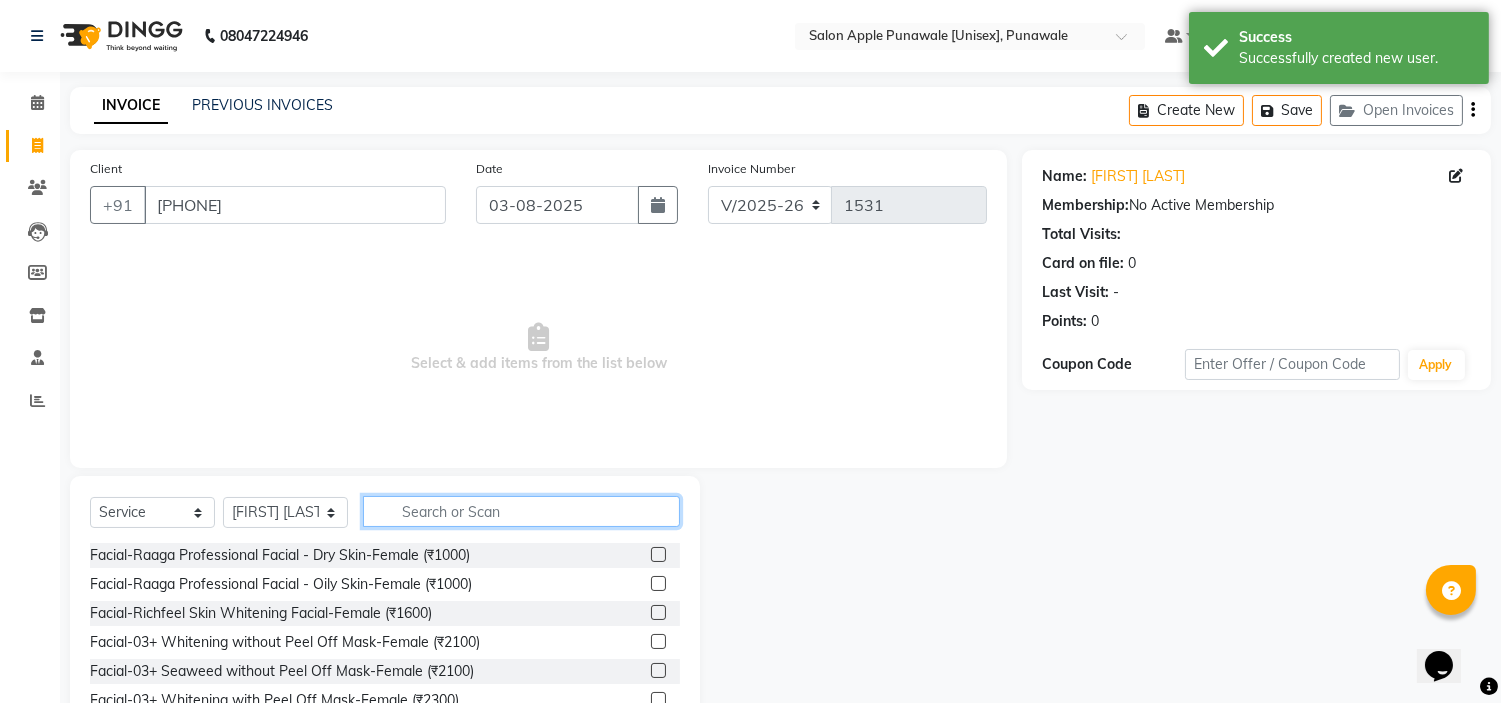 click 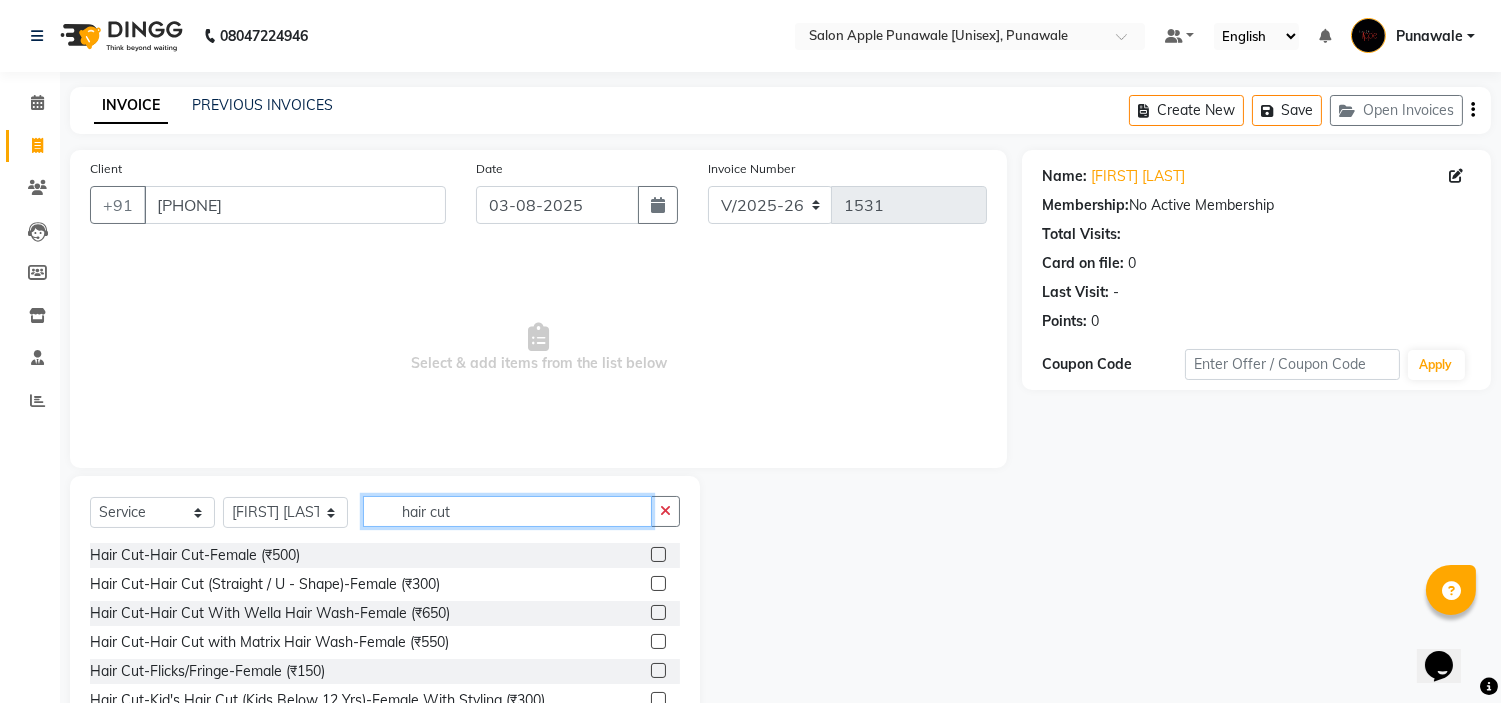 type on "hair cut" 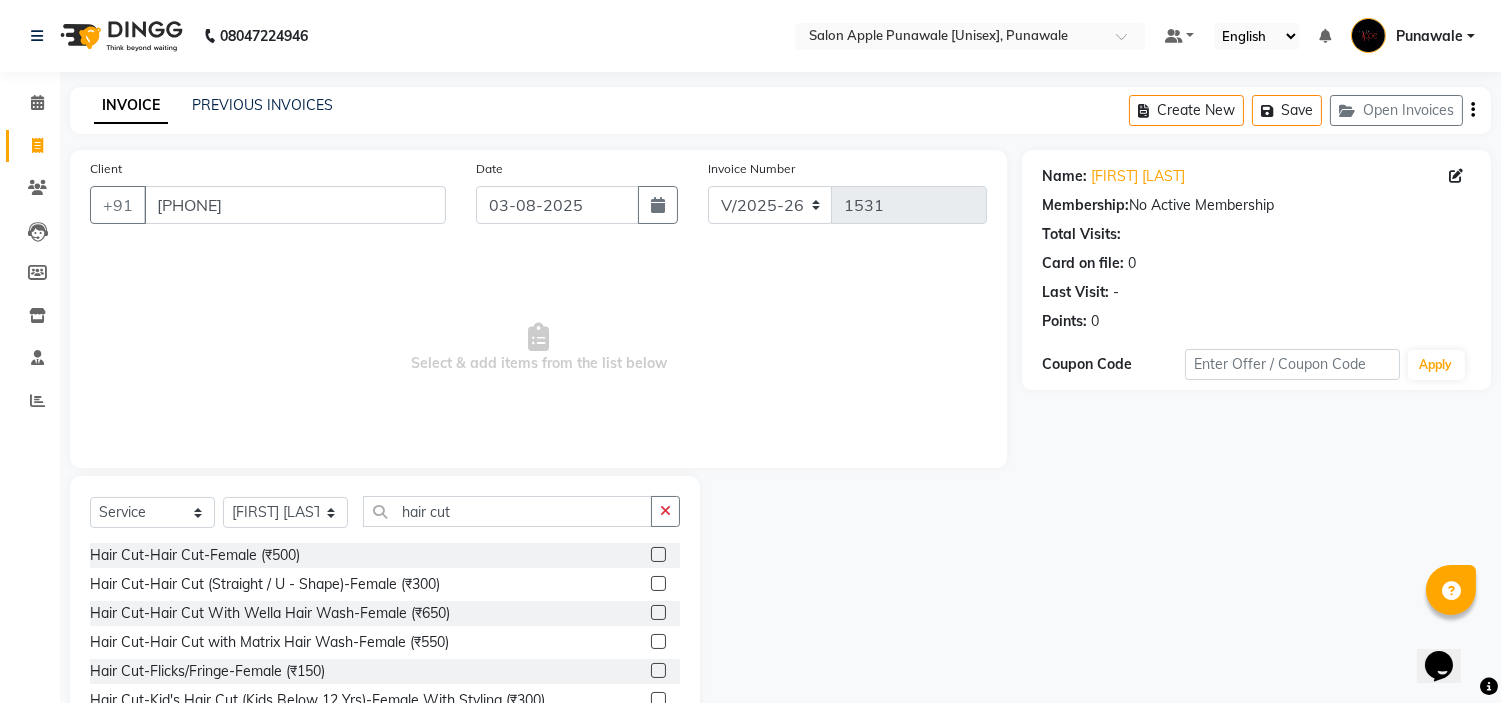 click 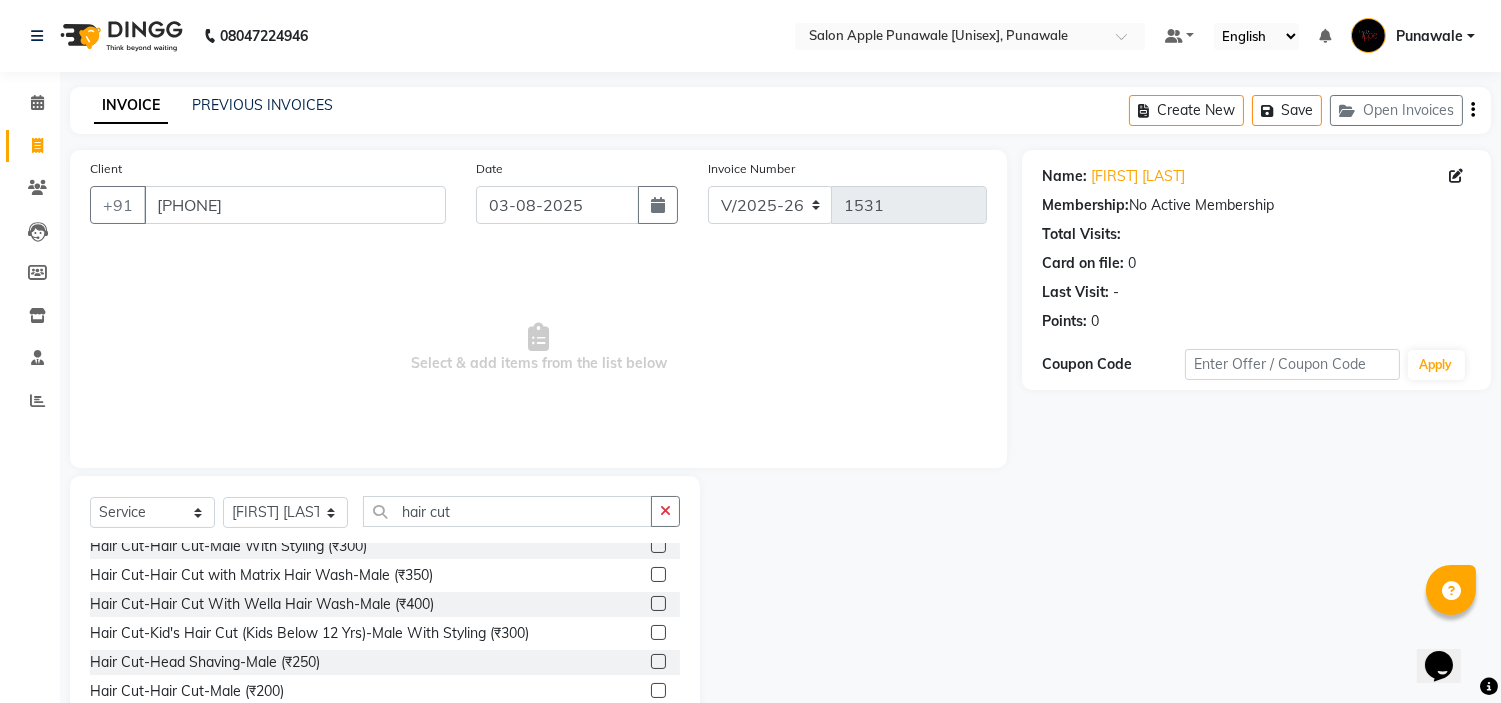 scroll, scrollTop: 222, scrollLeft: 0, axis: vertical 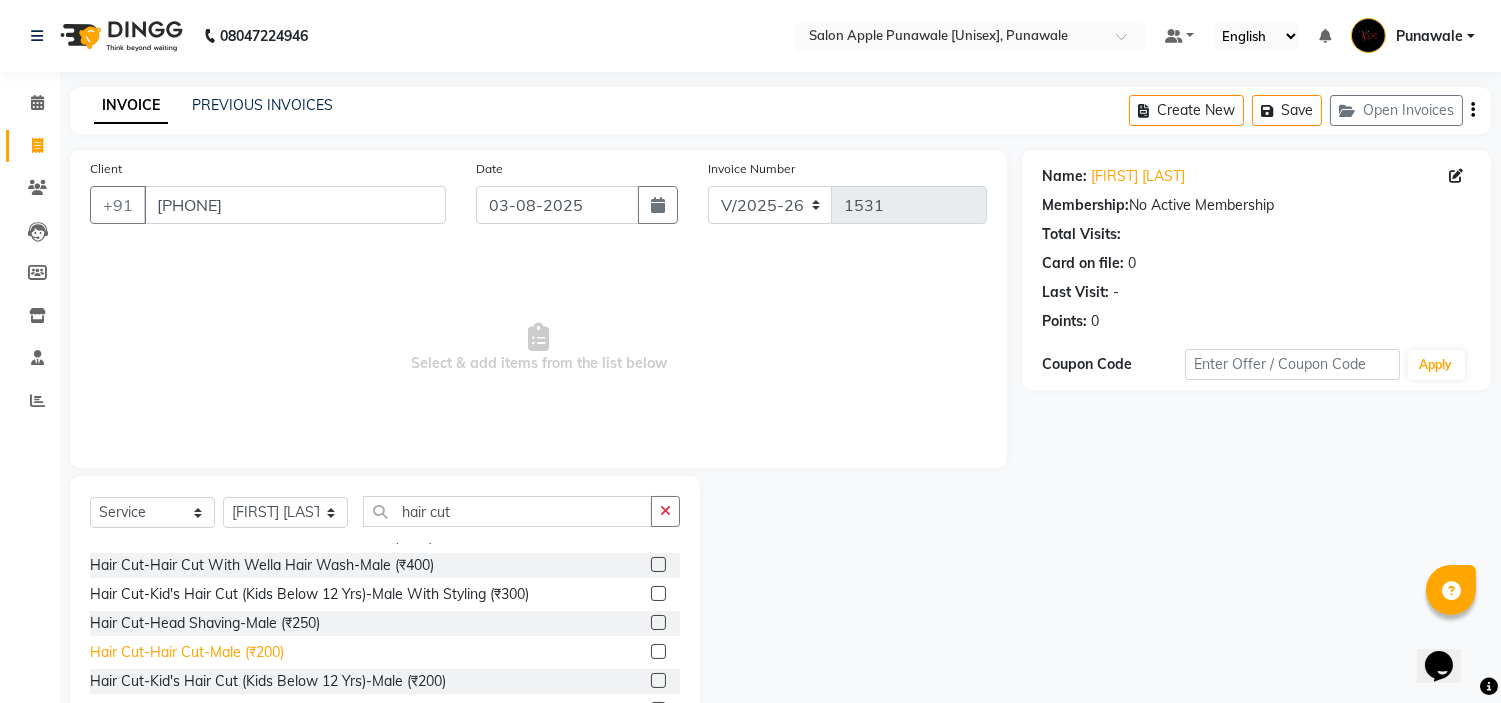 click on "Hair Cut-Hair Cut-Male  (₹200)" 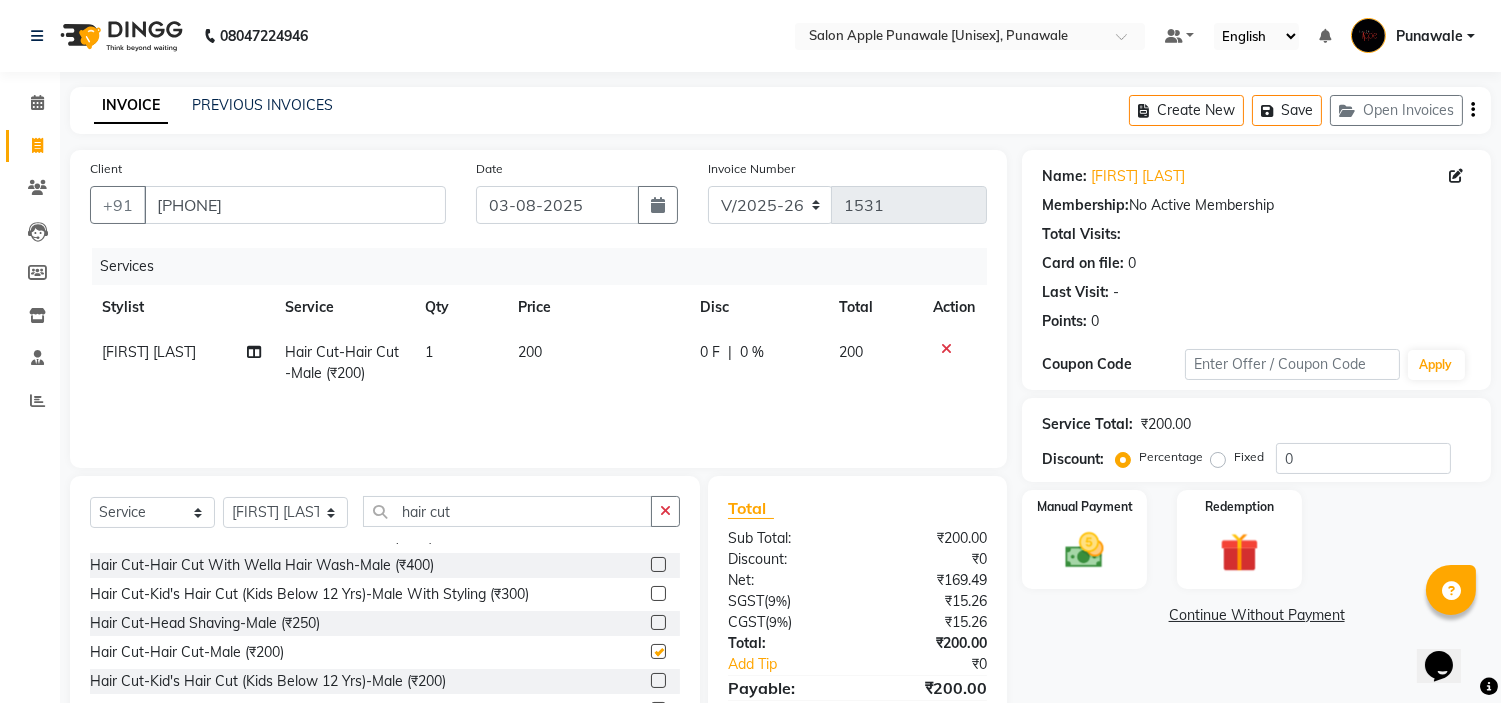 checkbox on "false" 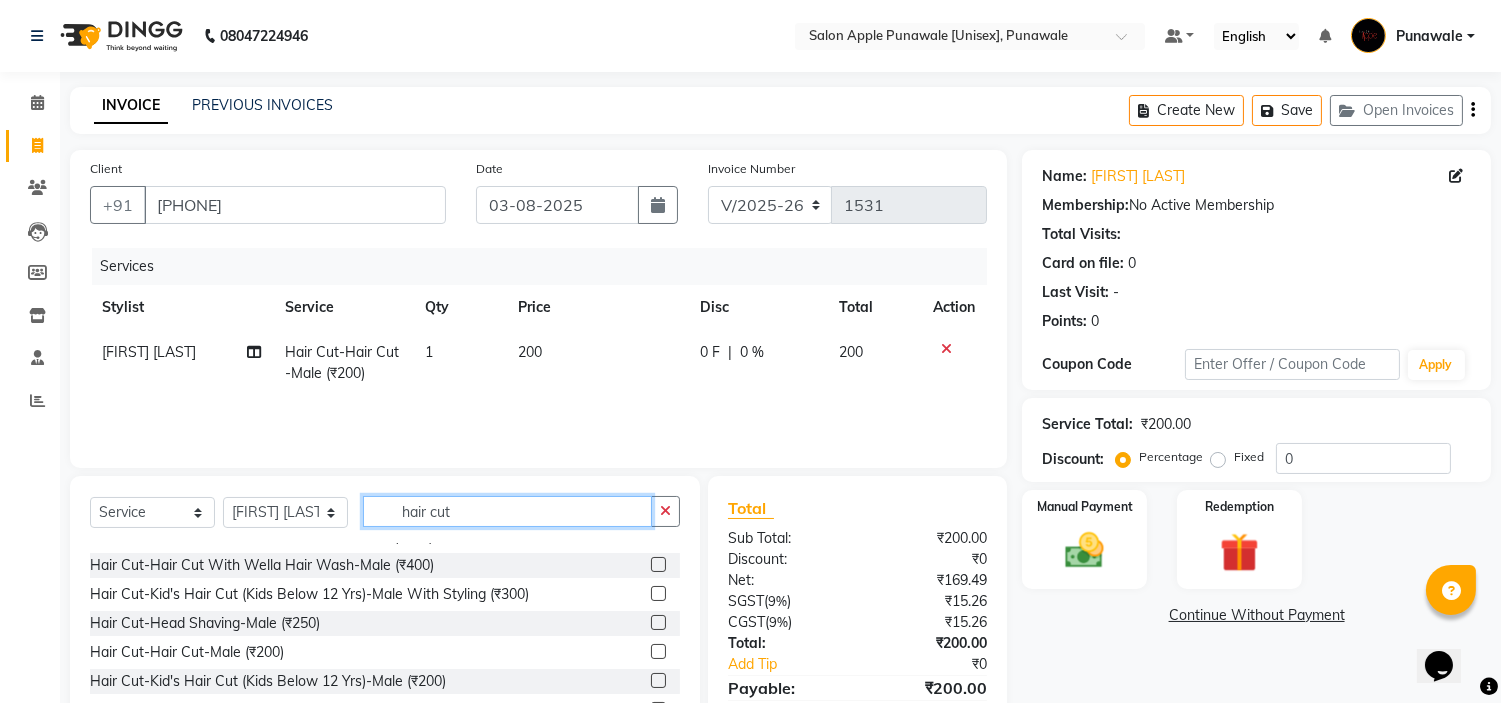 click on "hair cut" 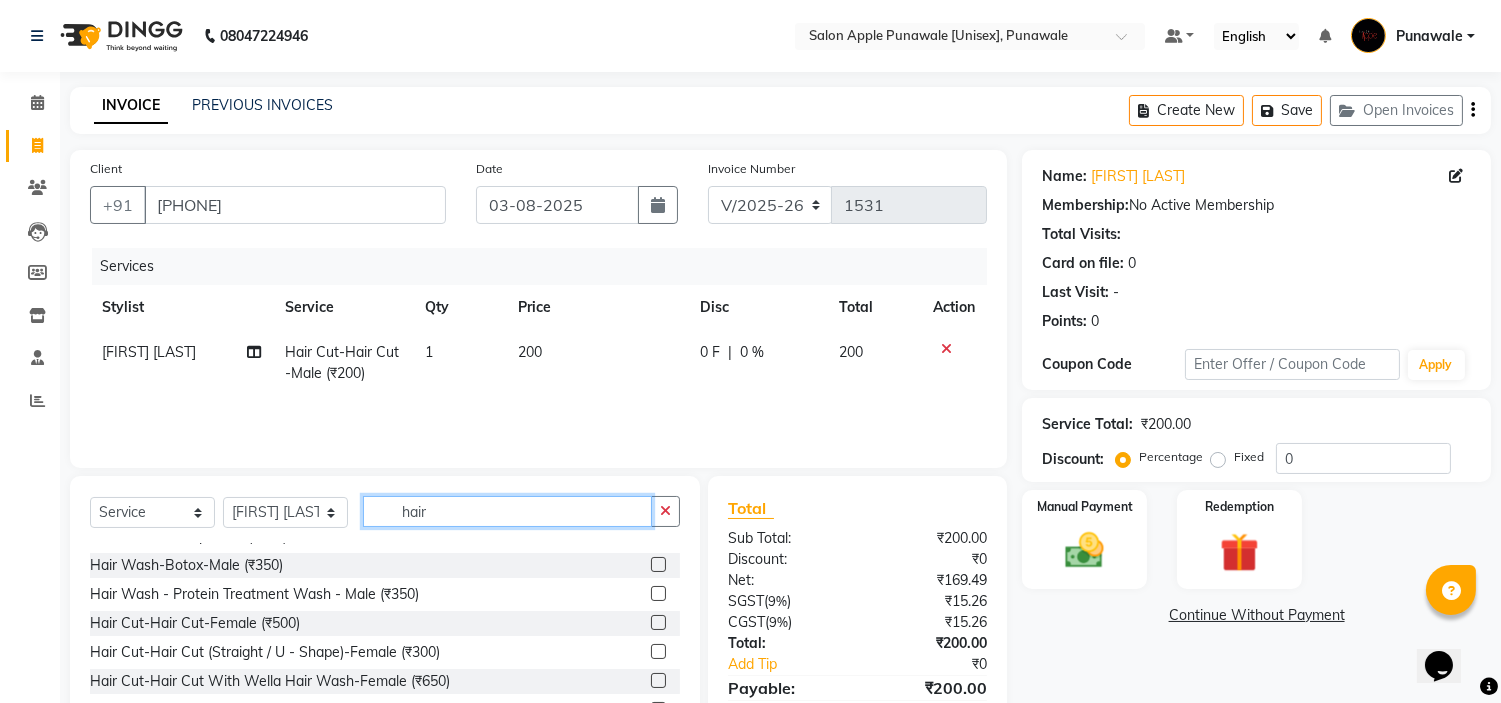 scroll, scrollTop: 512, scrollLeft: 0, axis: vertical 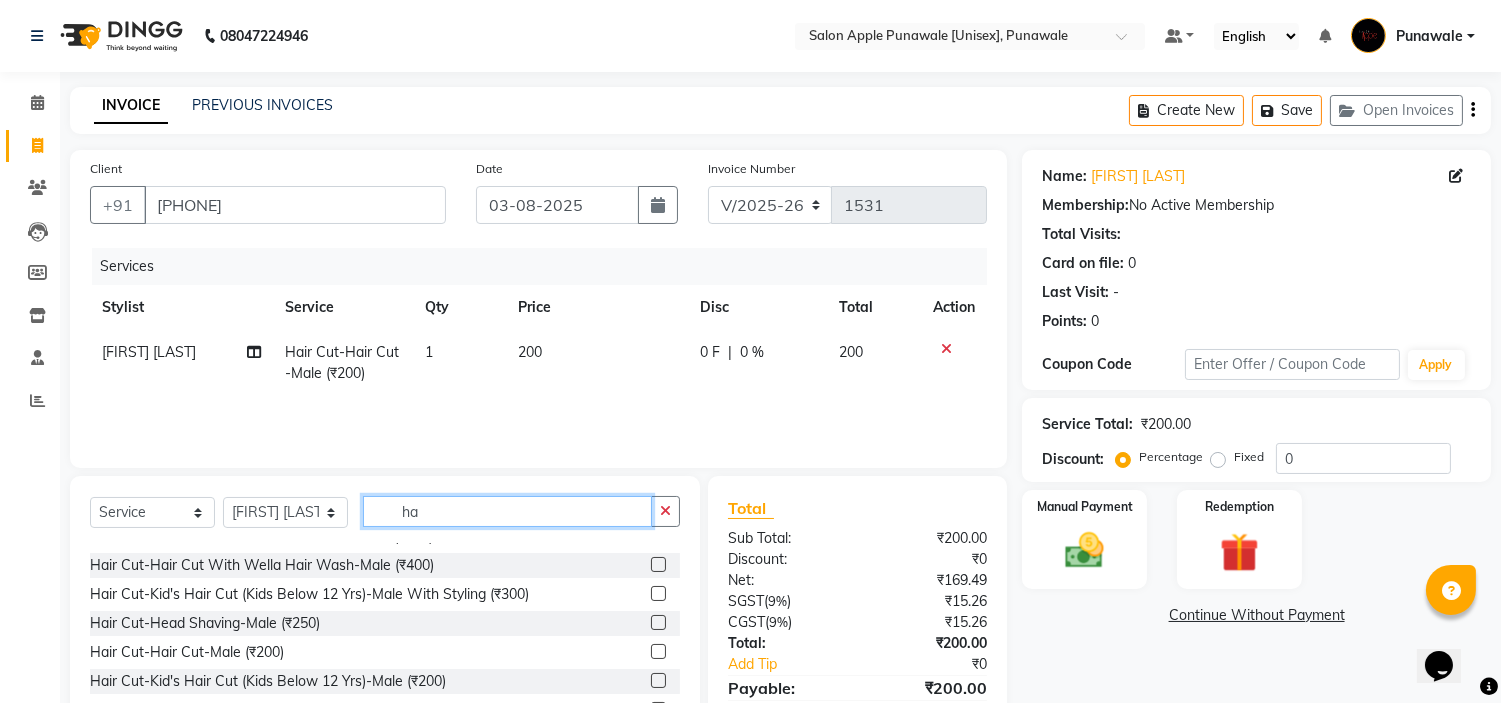 type on "h" 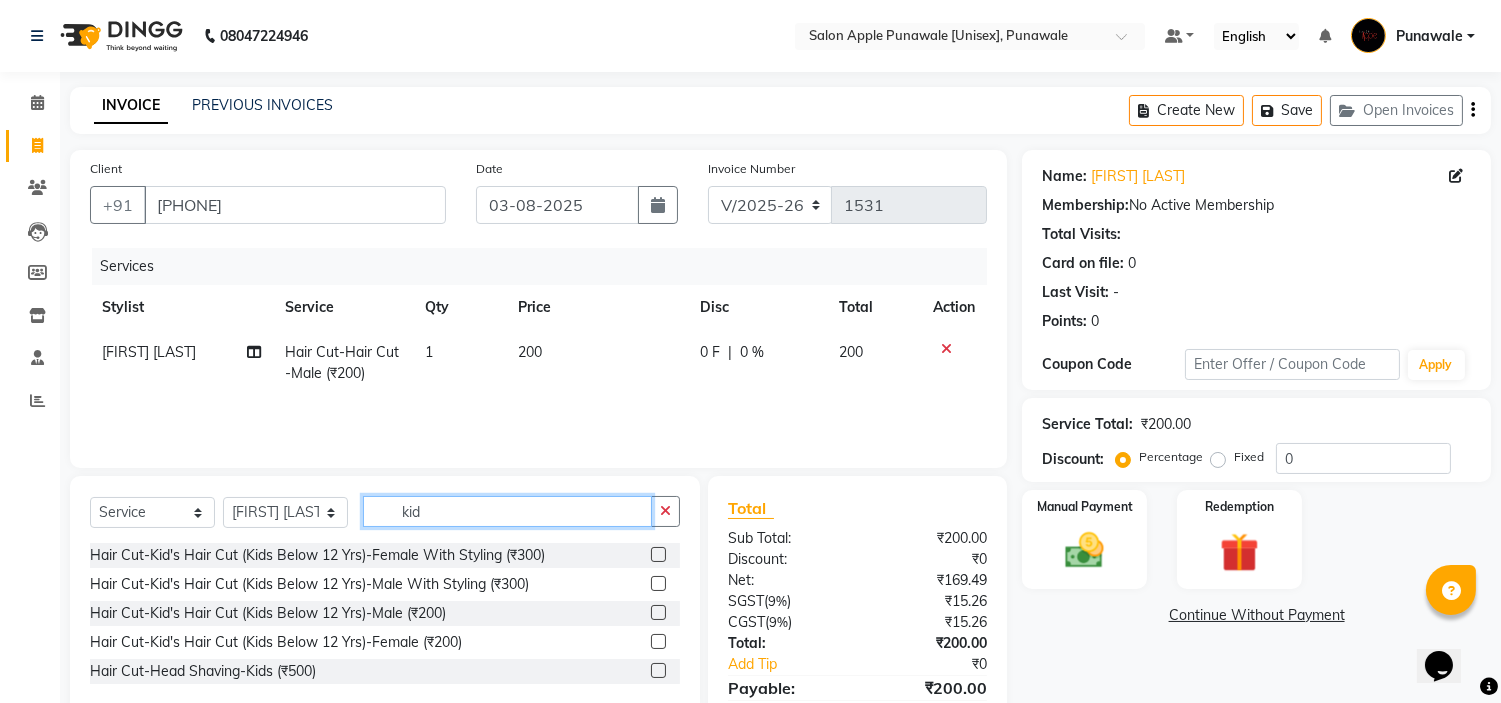 scroll, scrollTop: 0, scrollLeft: 0, axis: both 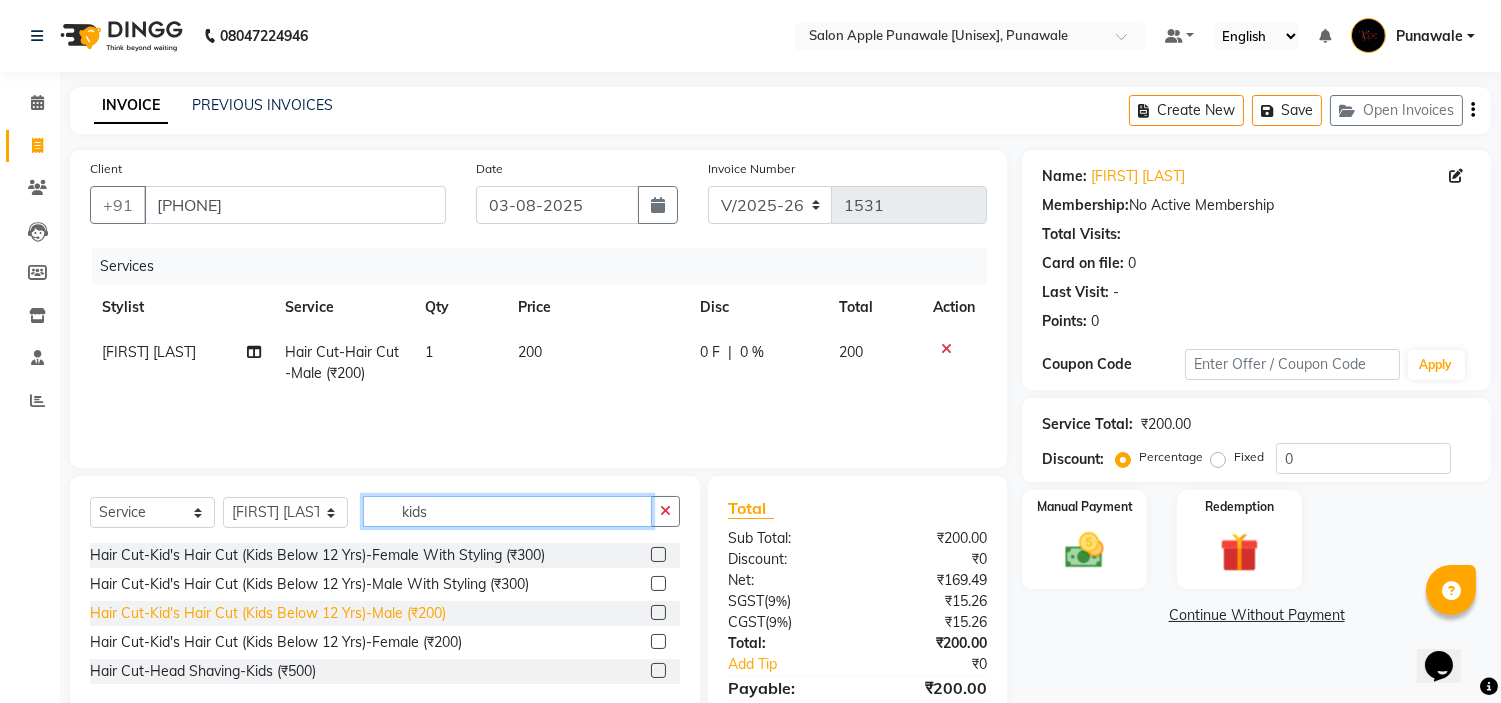 type on "kids" 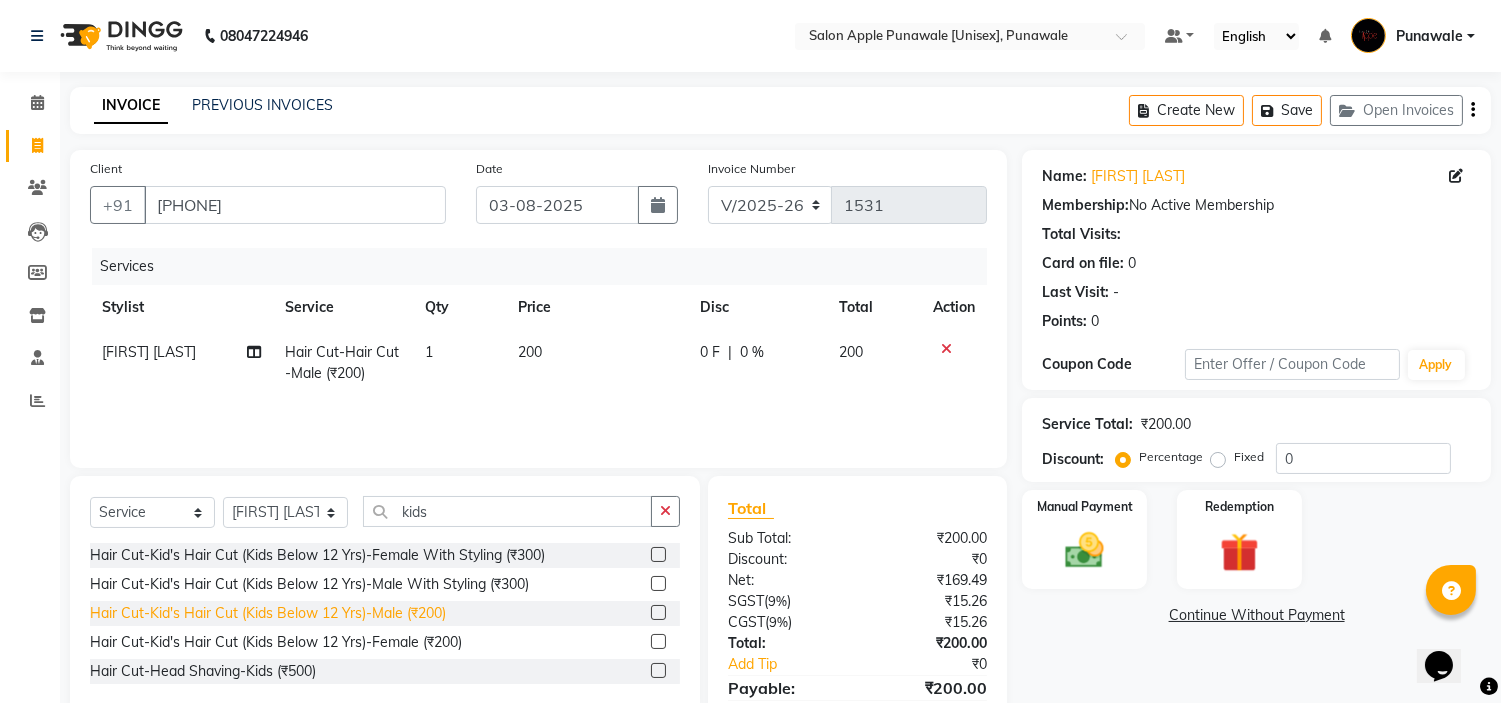 click on "Hair Cut-Kid's Hair Cut (Kids Below 12 Yrs)-Male (₹200)" 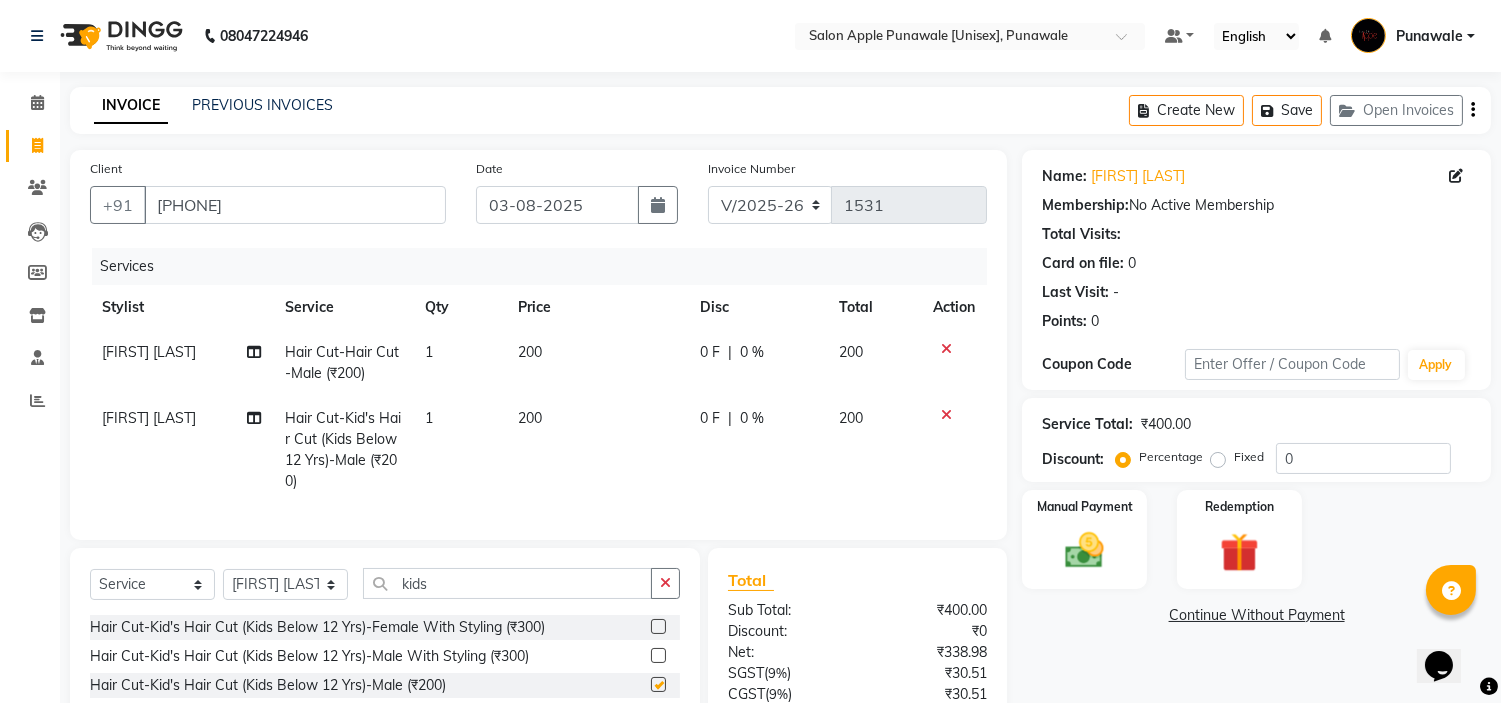 checkbox on "false" 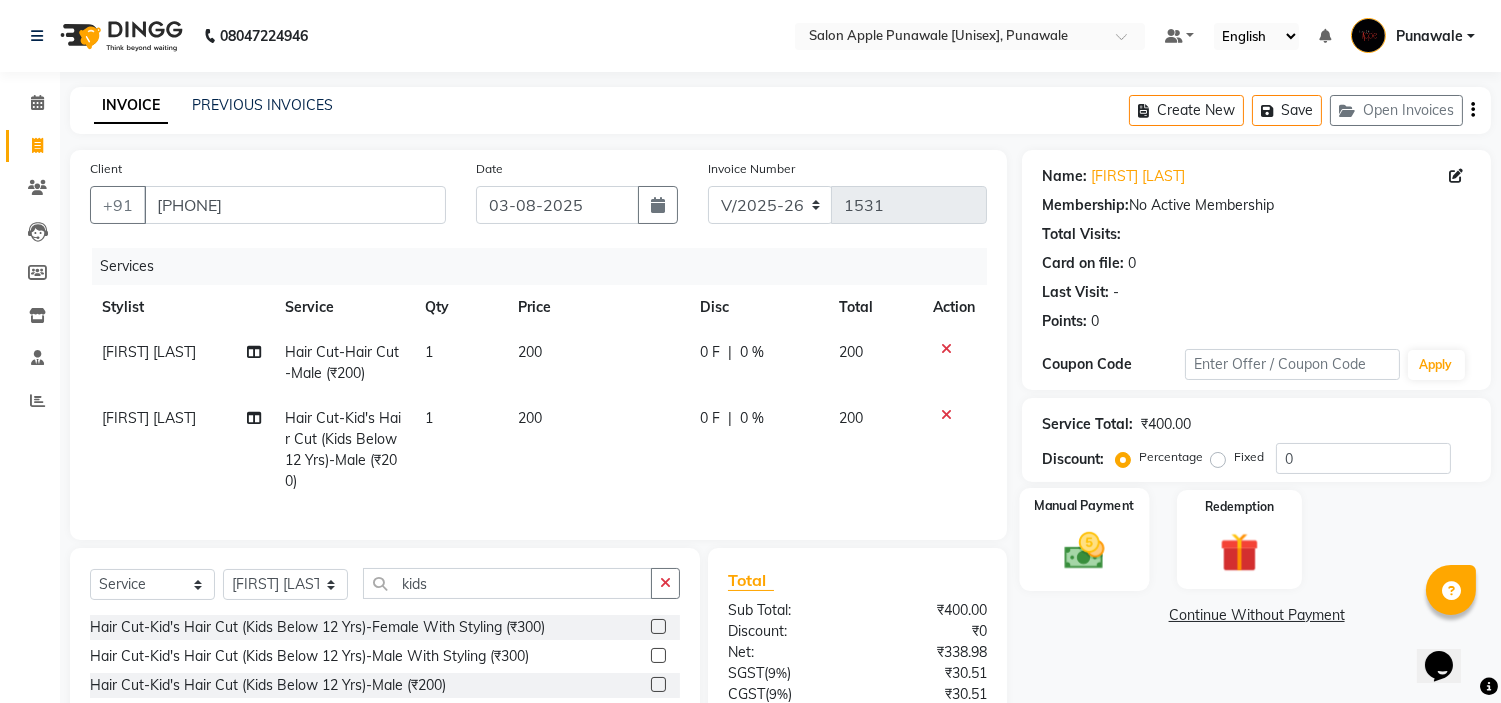 click on "Manual Payment" 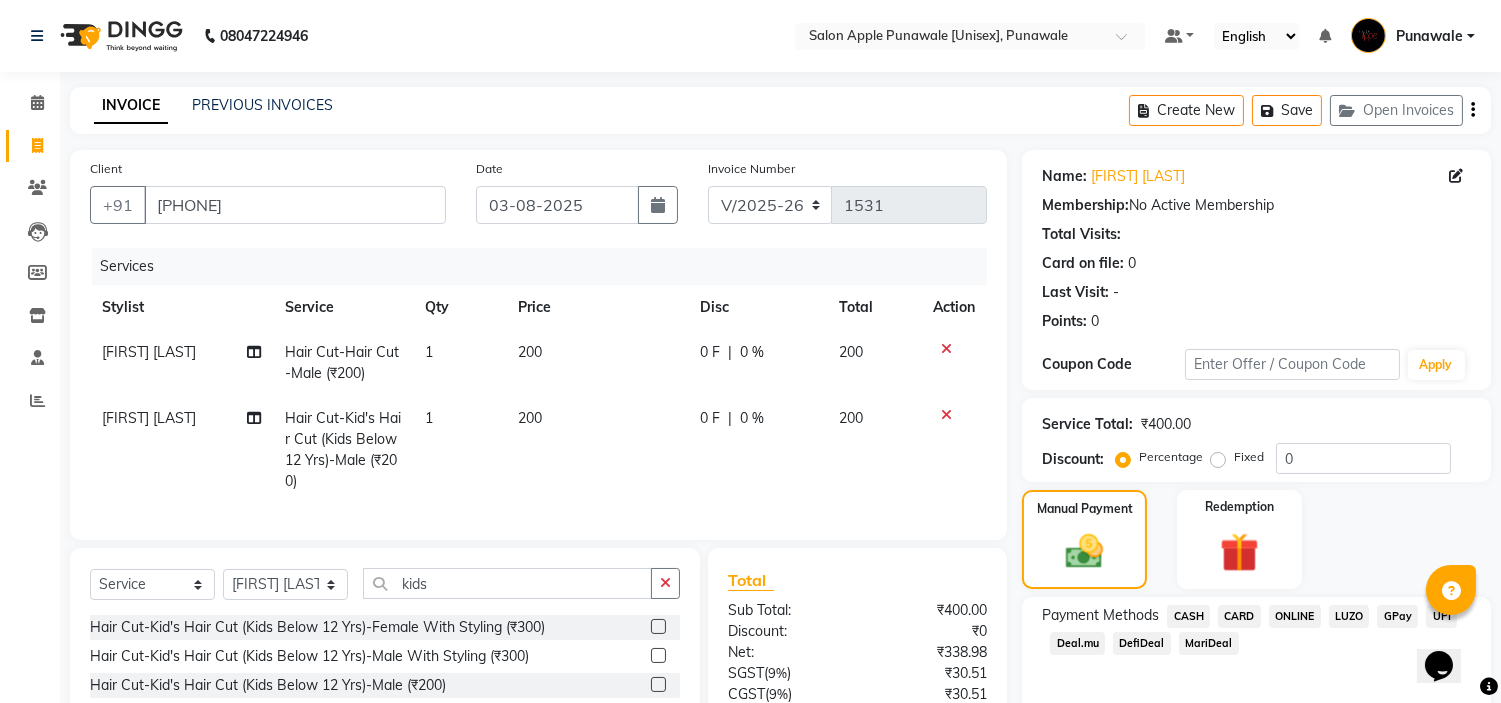 click on "ONLINE" 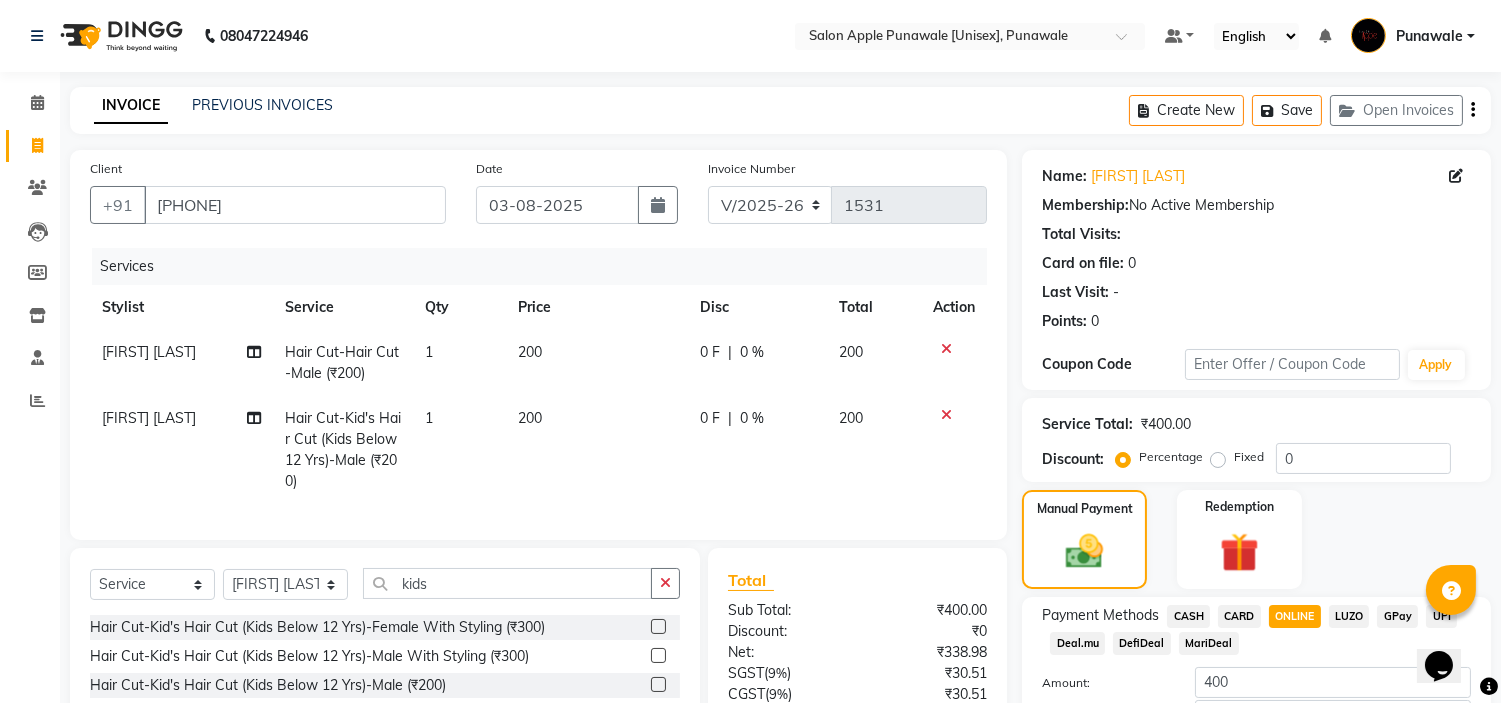 scroll, scrollTop: 185, scrollLeft: 0, axis: vertical 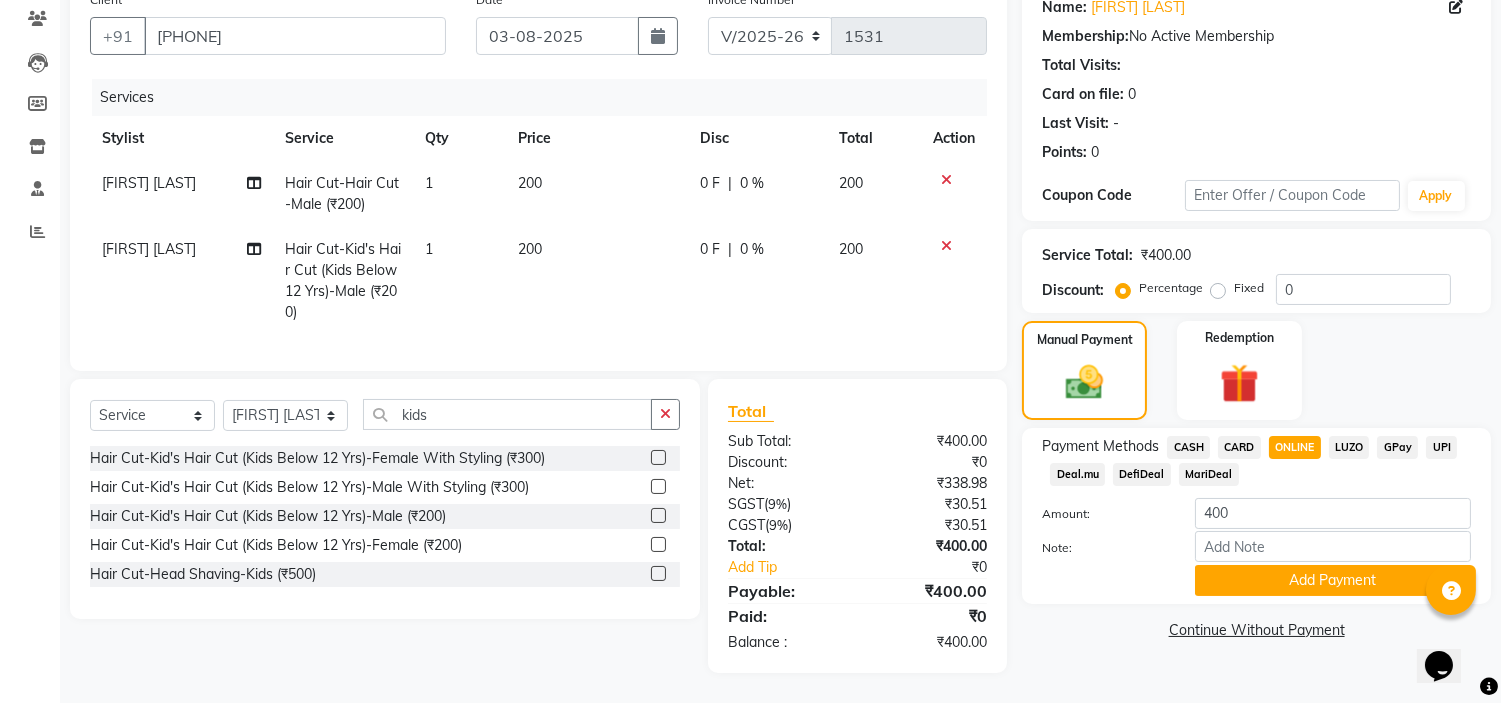click 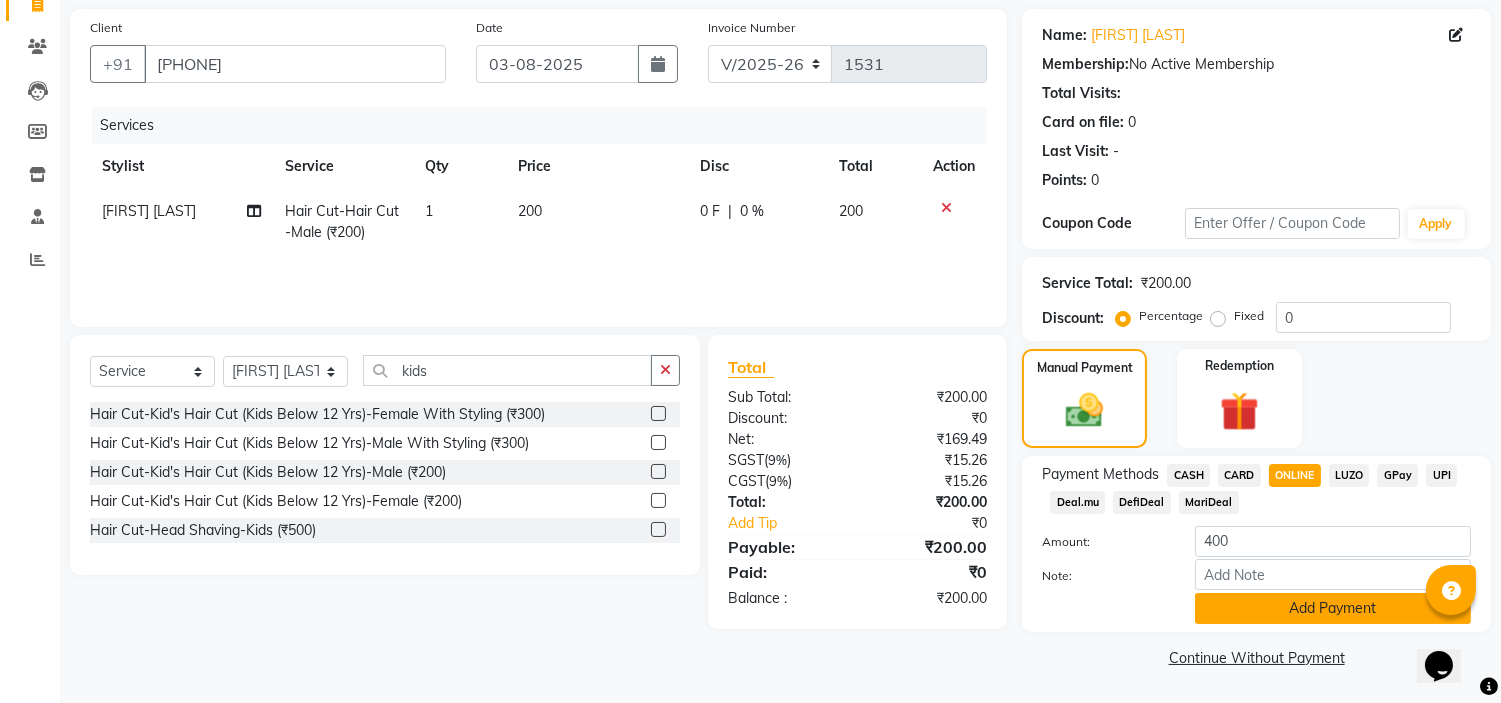 click on "Add Payment" 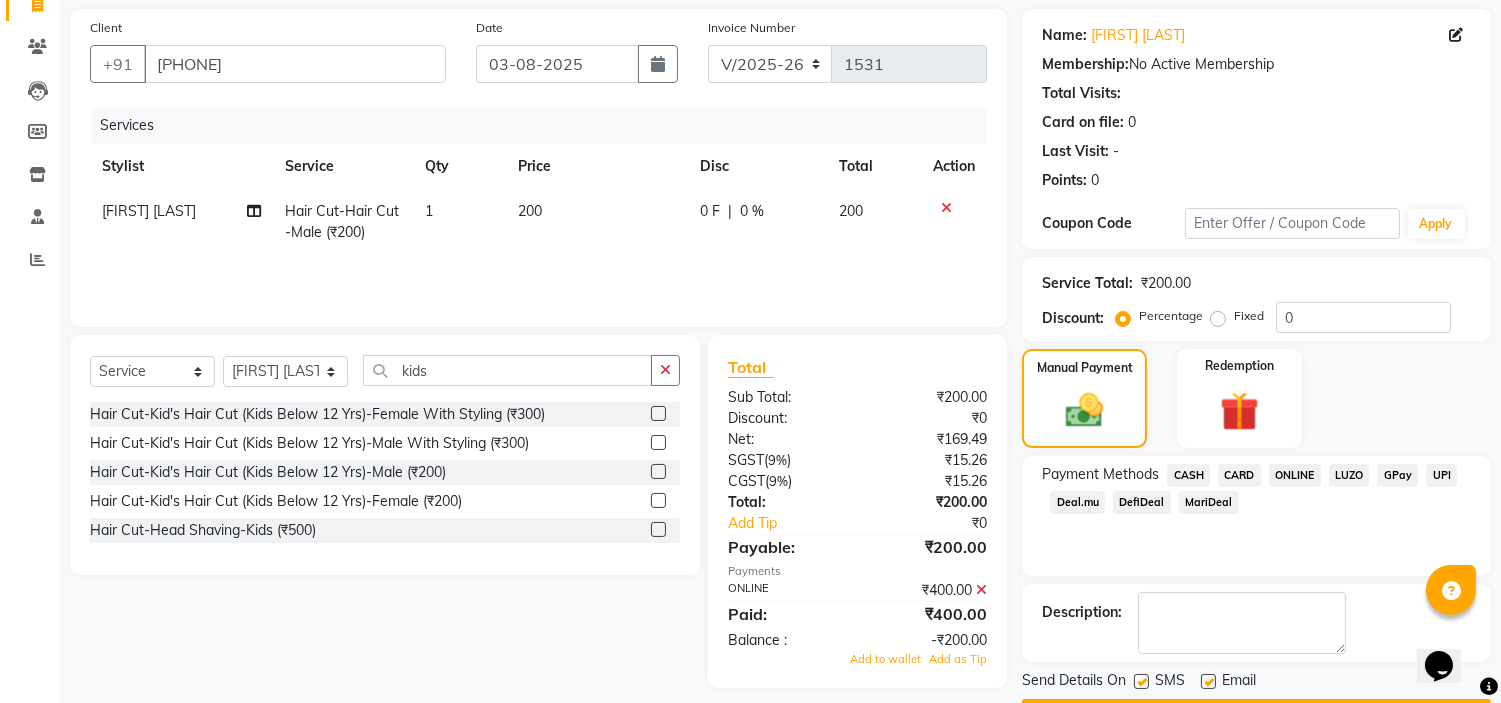 scroll, scrollTop: 196, scrollLeft: 0, axis: vertical 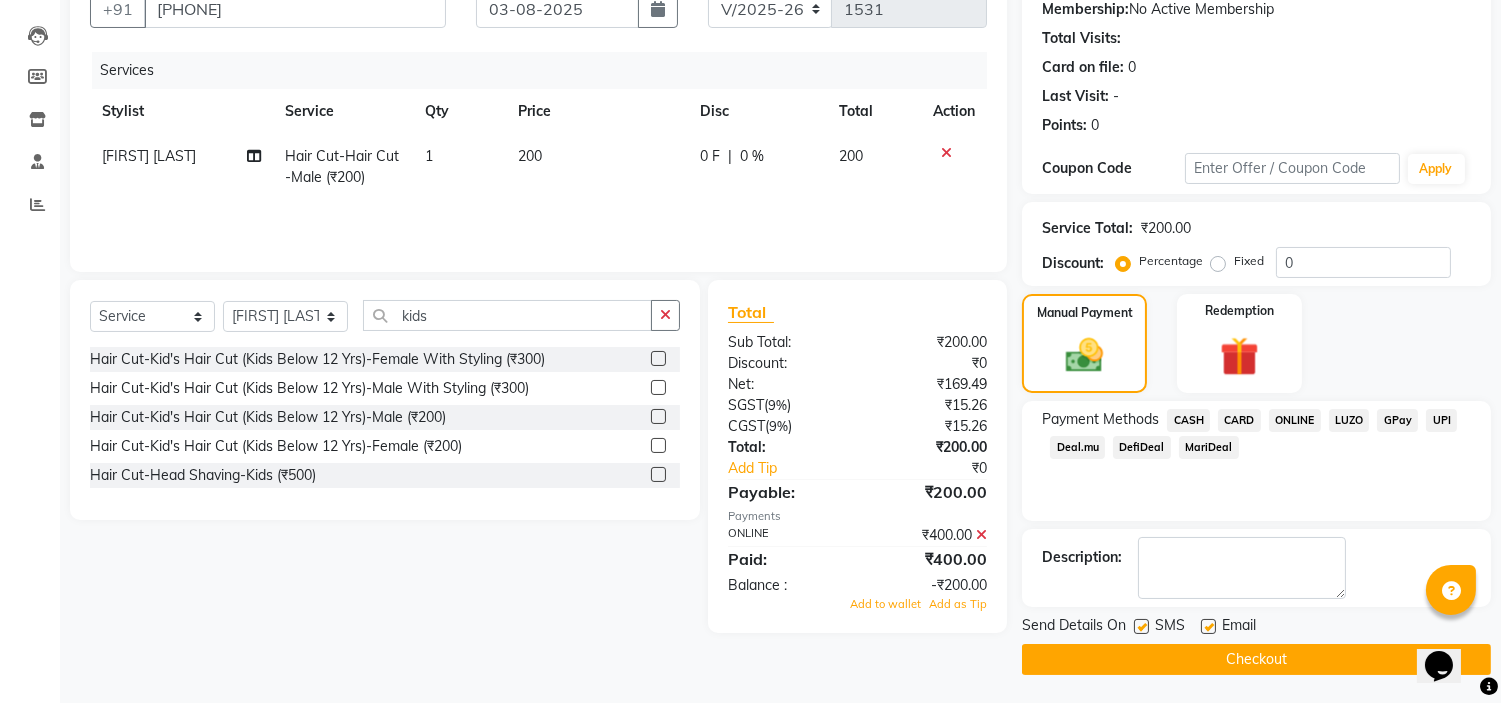 click on "Checkout" 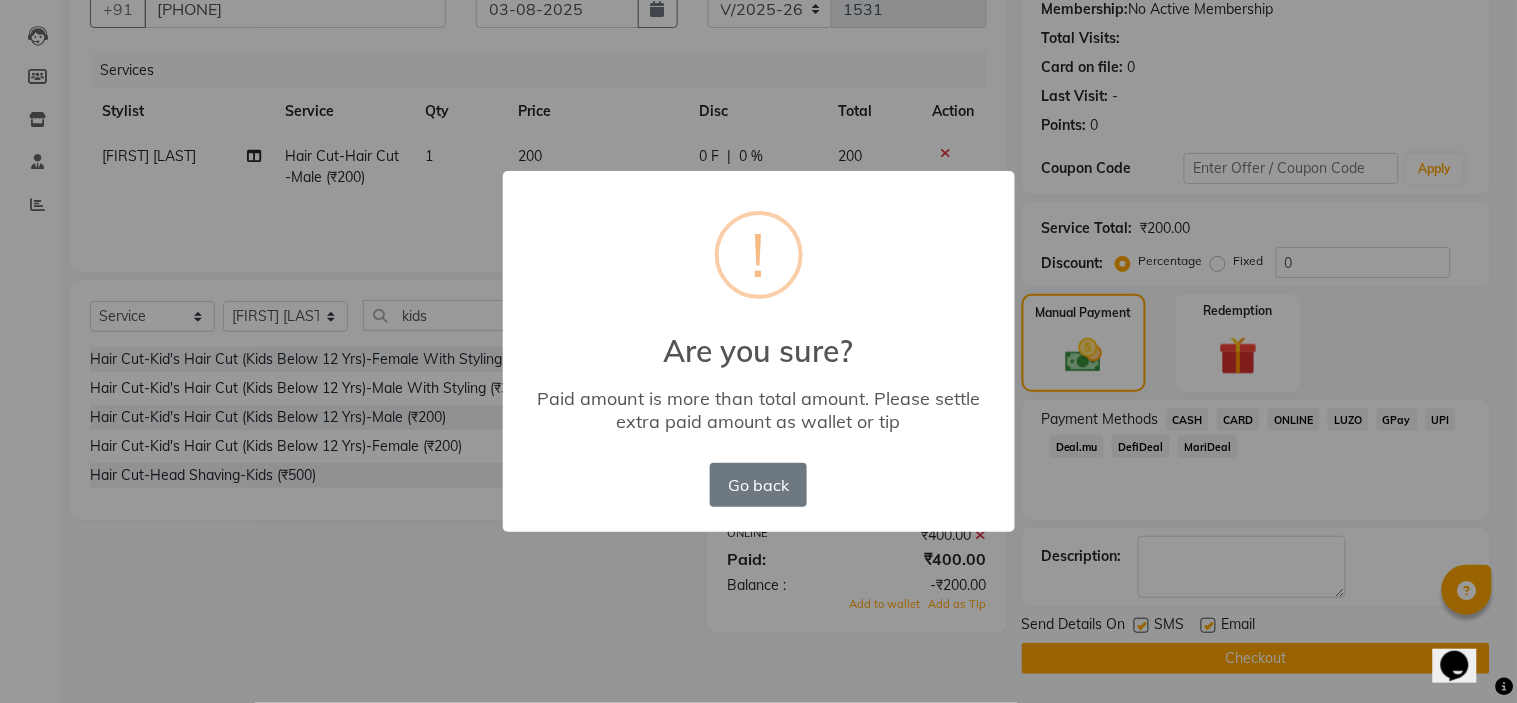click on "× ! Are you sure? Paid amount is more than total amount. Please settle extra paid amount as wallet or tip Go back No OK" at bounding box center (758, 351) 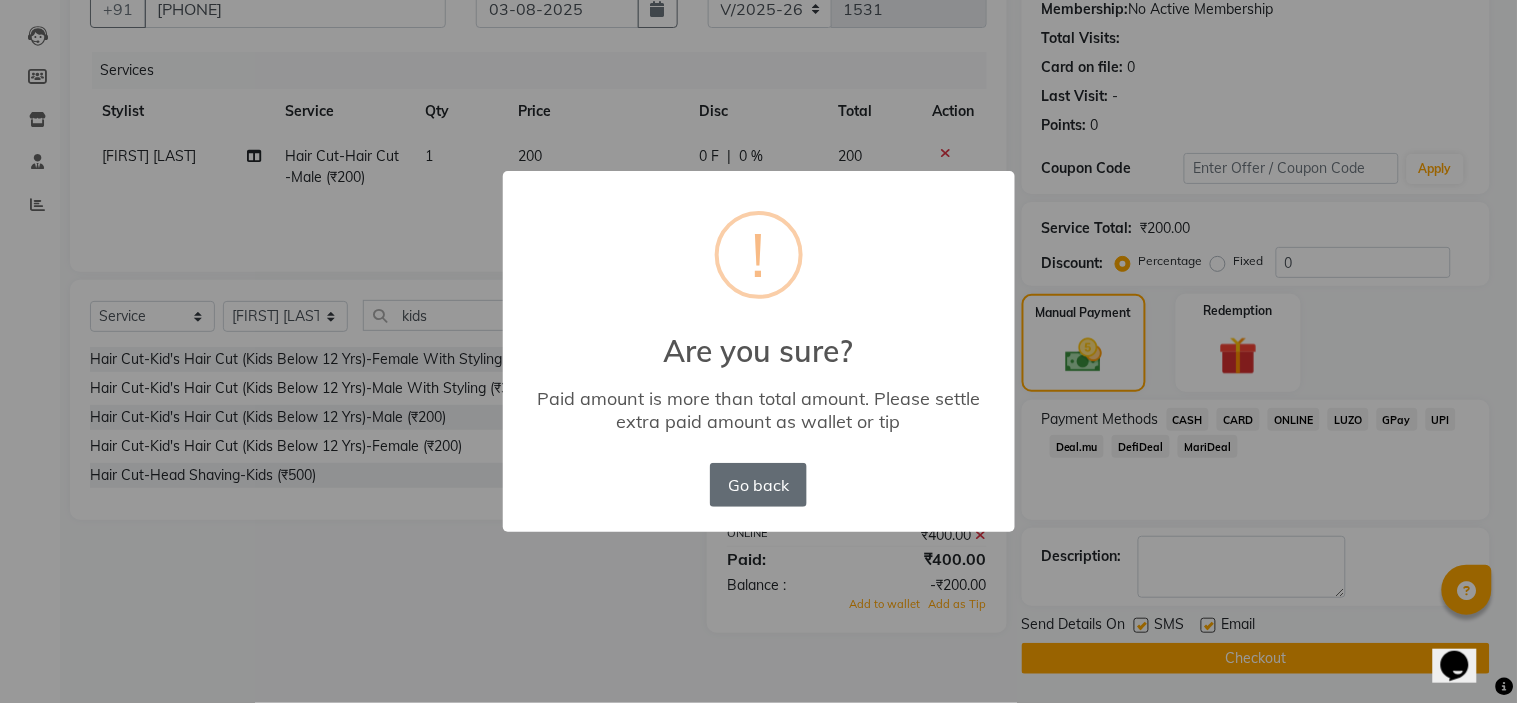 click on "Go back" at bounding box center (758, 485) 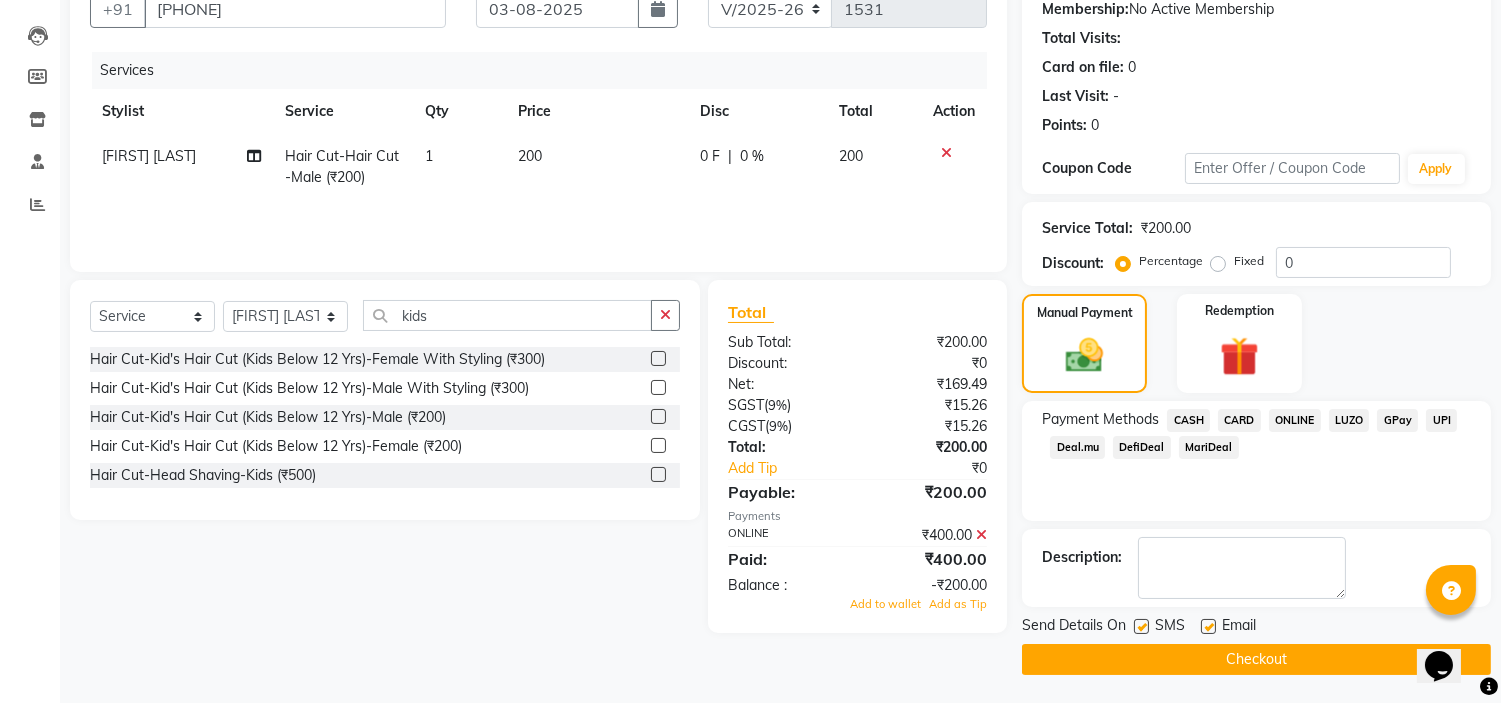 click on "Checkout" 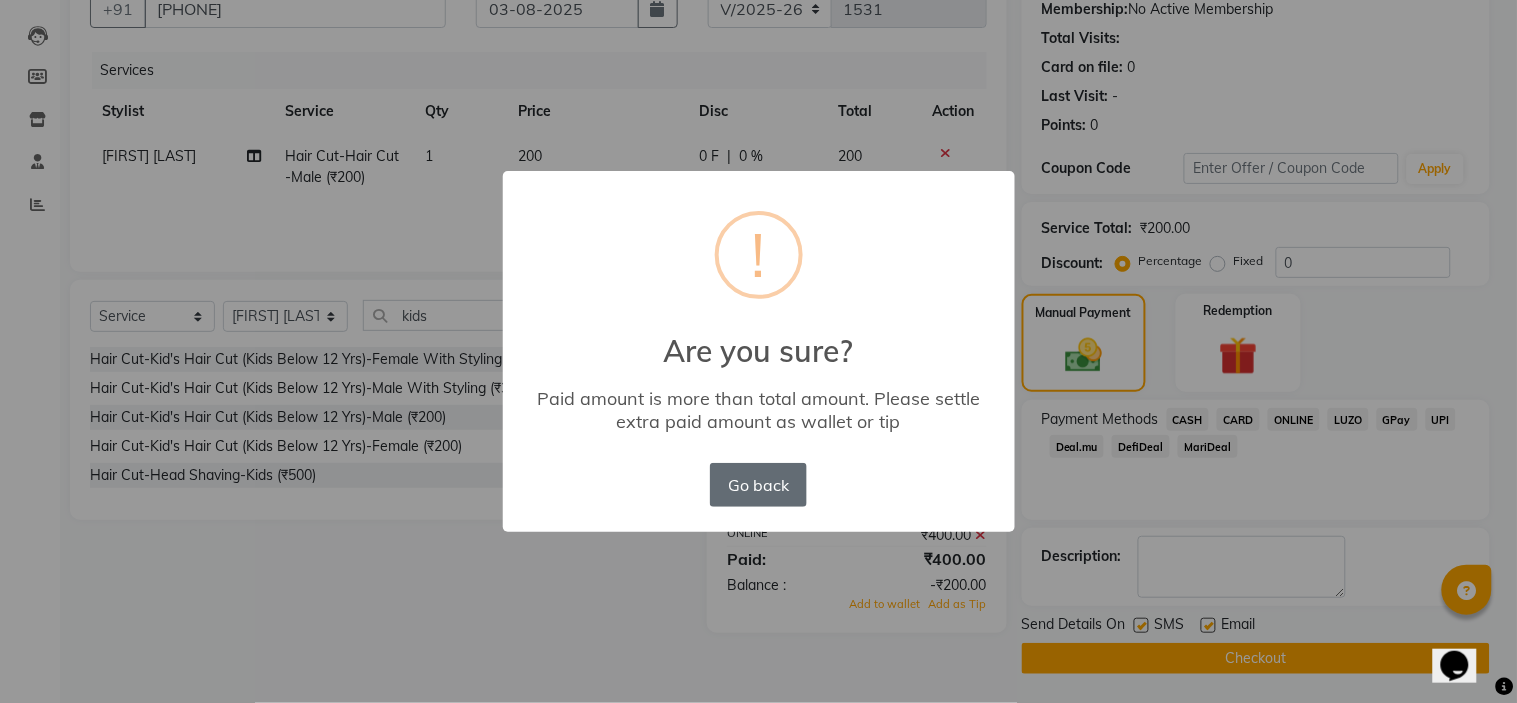 click on "Go back" at bounding box center [758, 485] 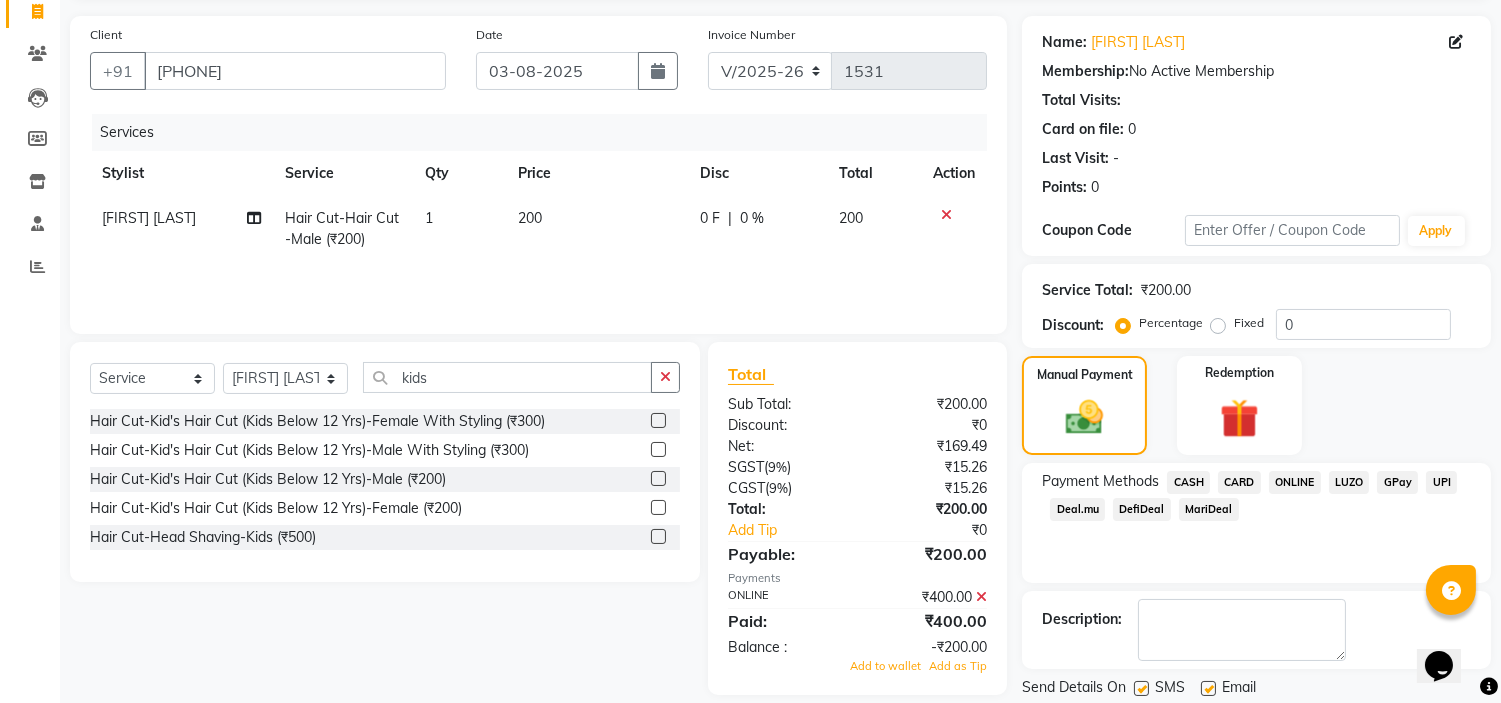 scroll, scrollTop: 0, scrollLeft: 0, axis: both 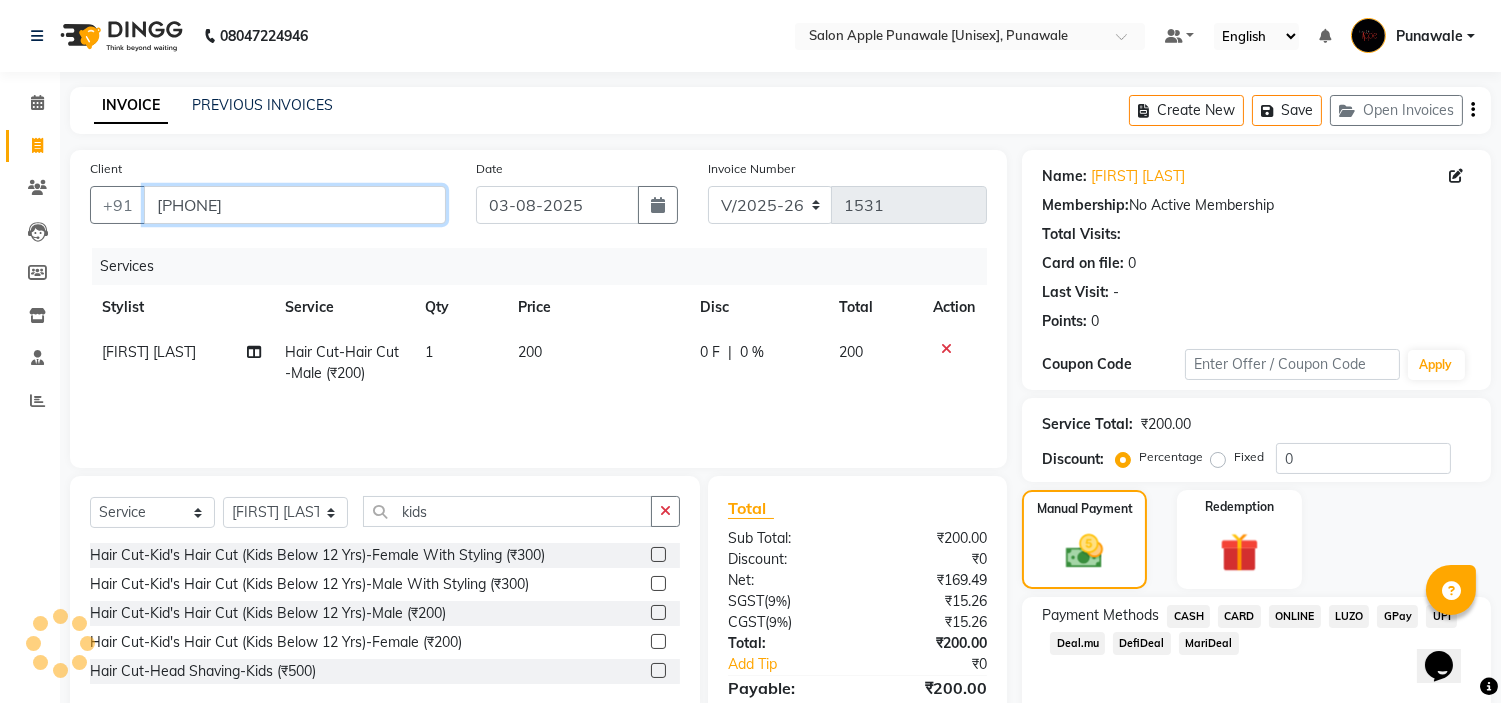 click on "[PHONE]" at bounding box center (295, 205) 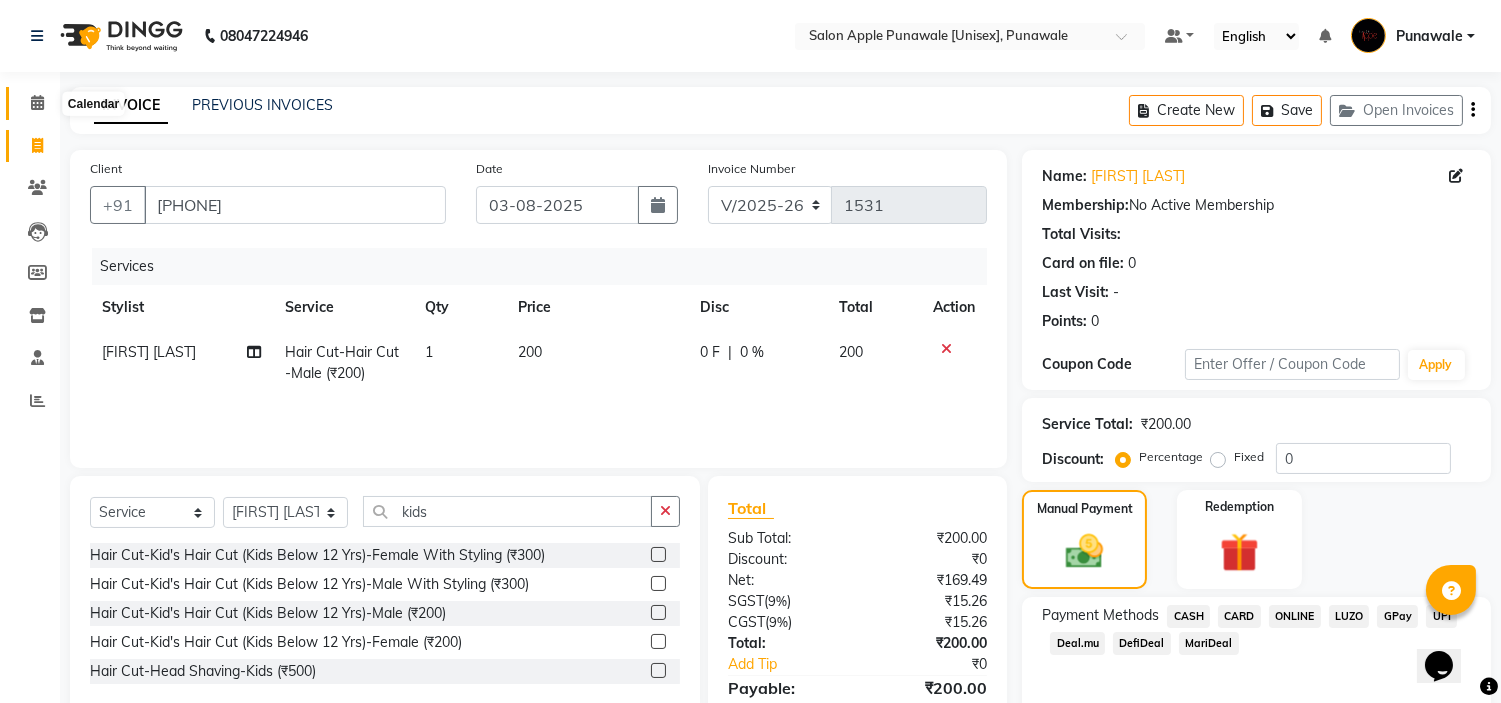 click 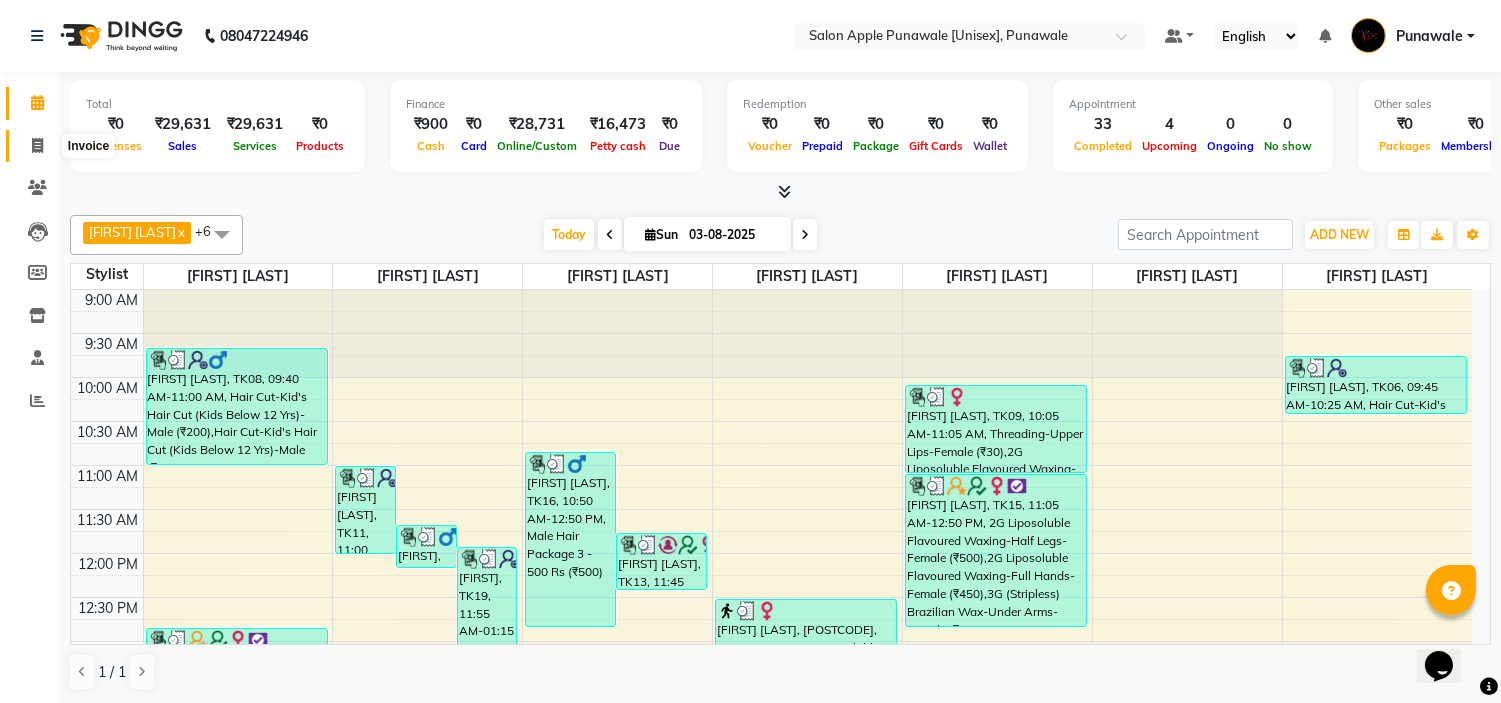 click 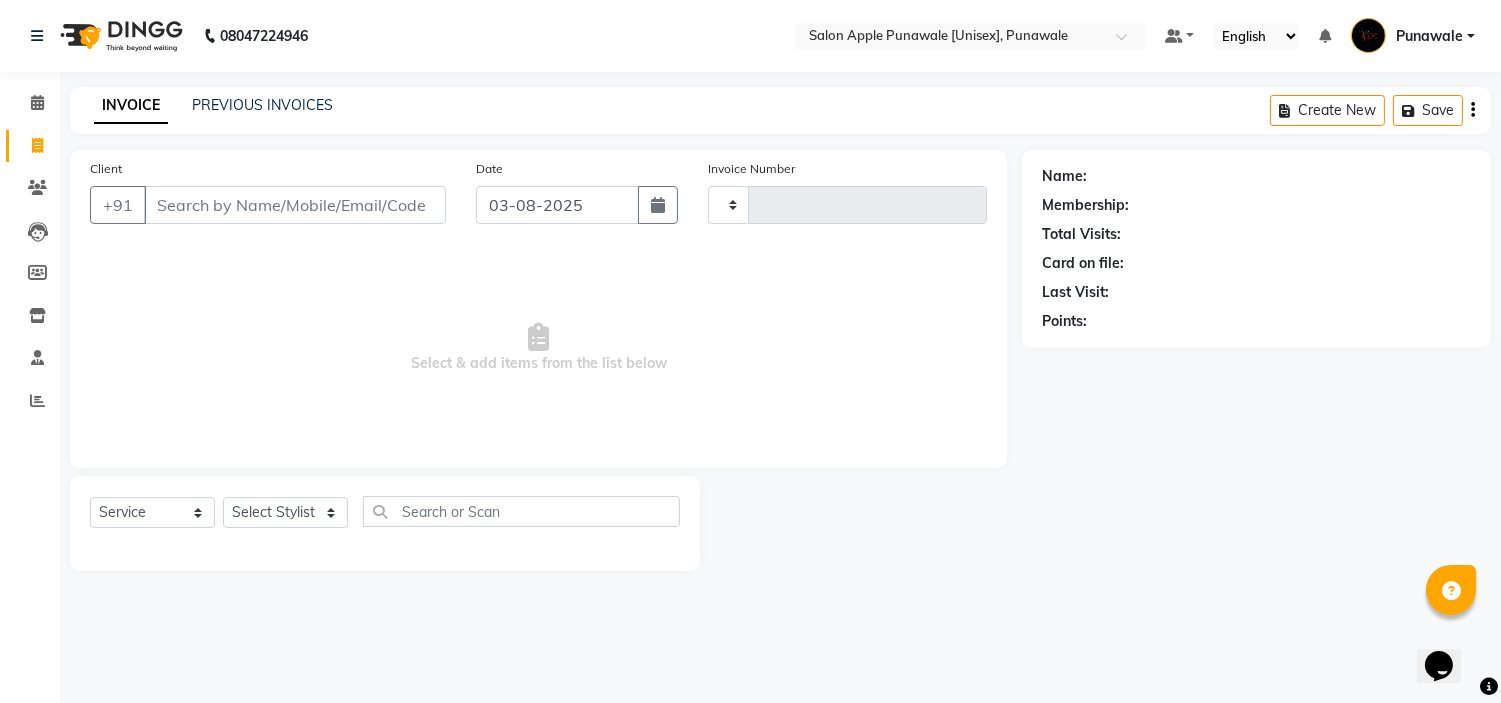 type on "1531" 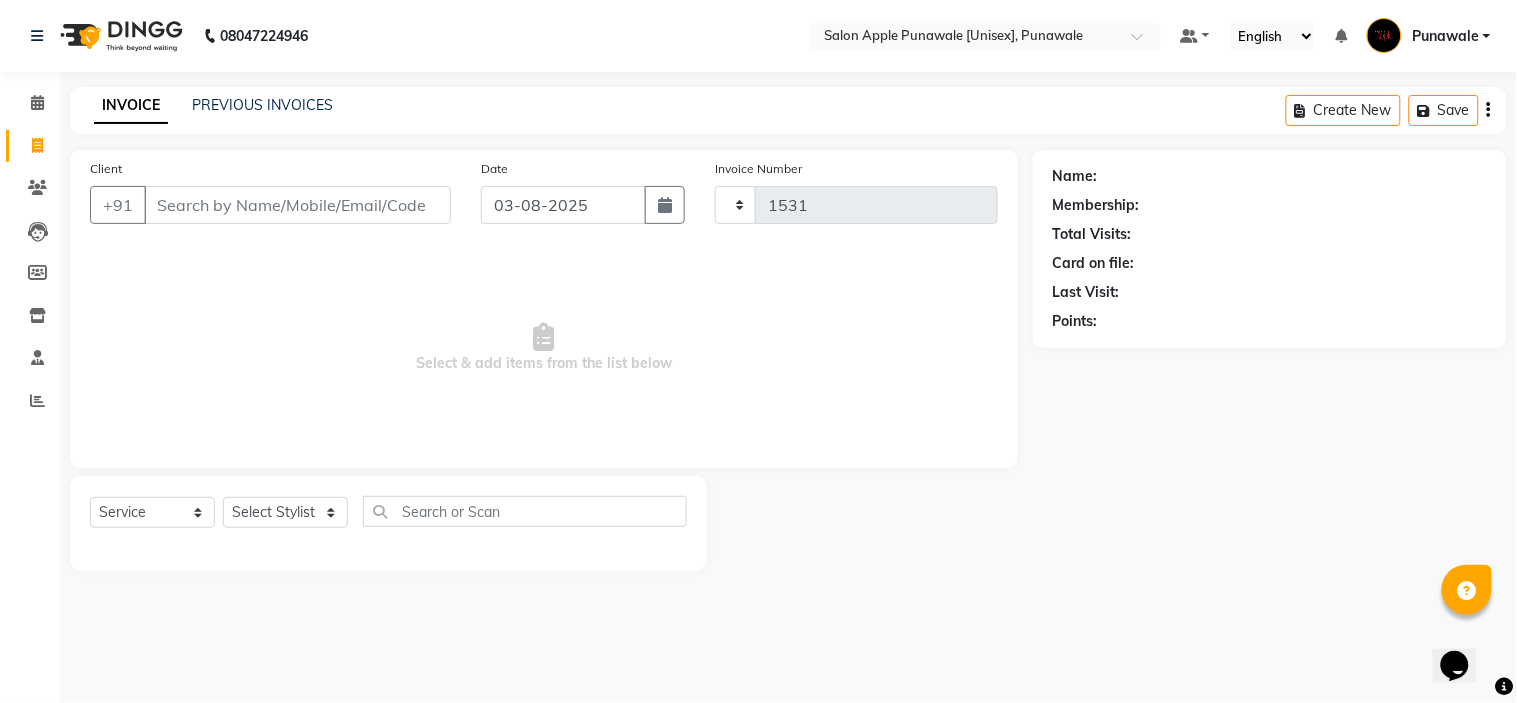 select on "5421" 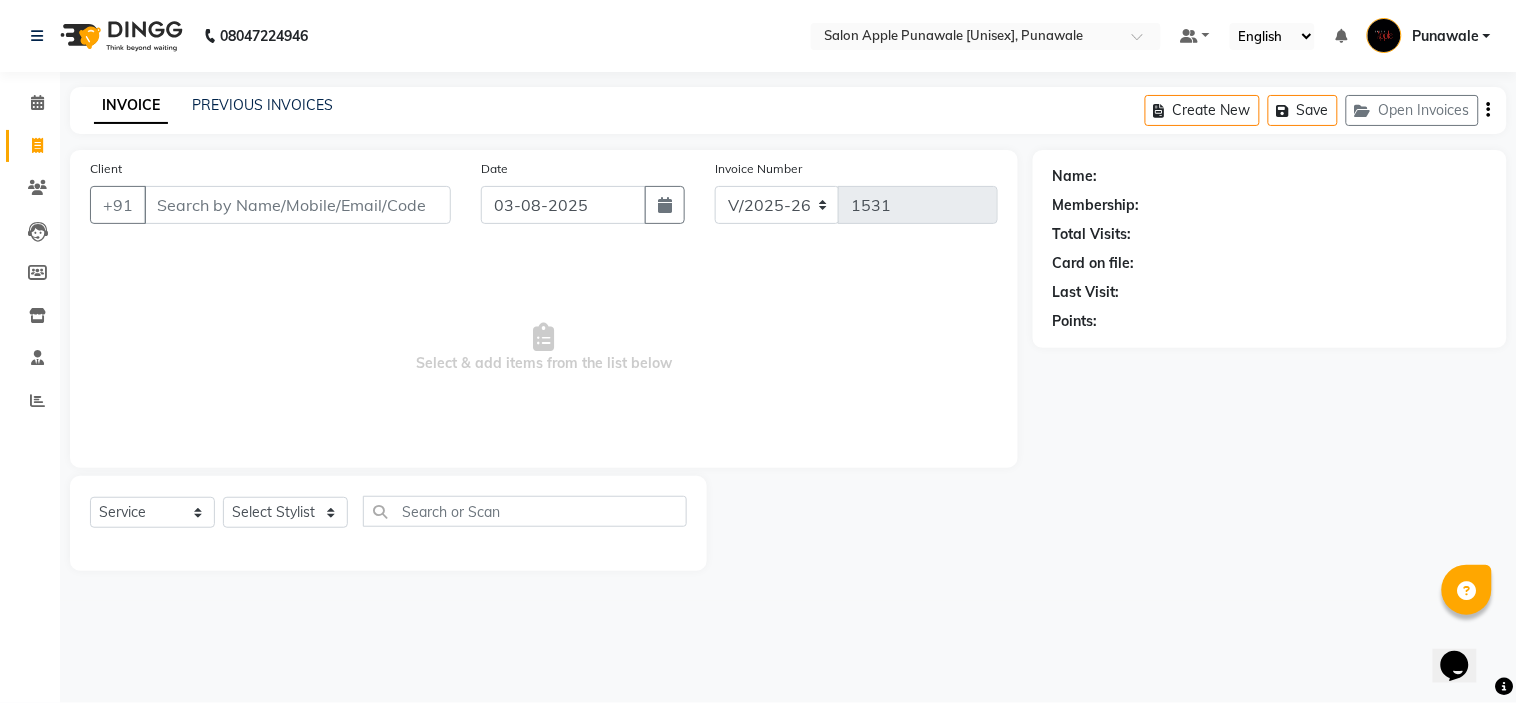drag, startPoint x: 257, startPoint y: 180, endPoint x: 256, endPoint y: 192, distance: 12.0415945 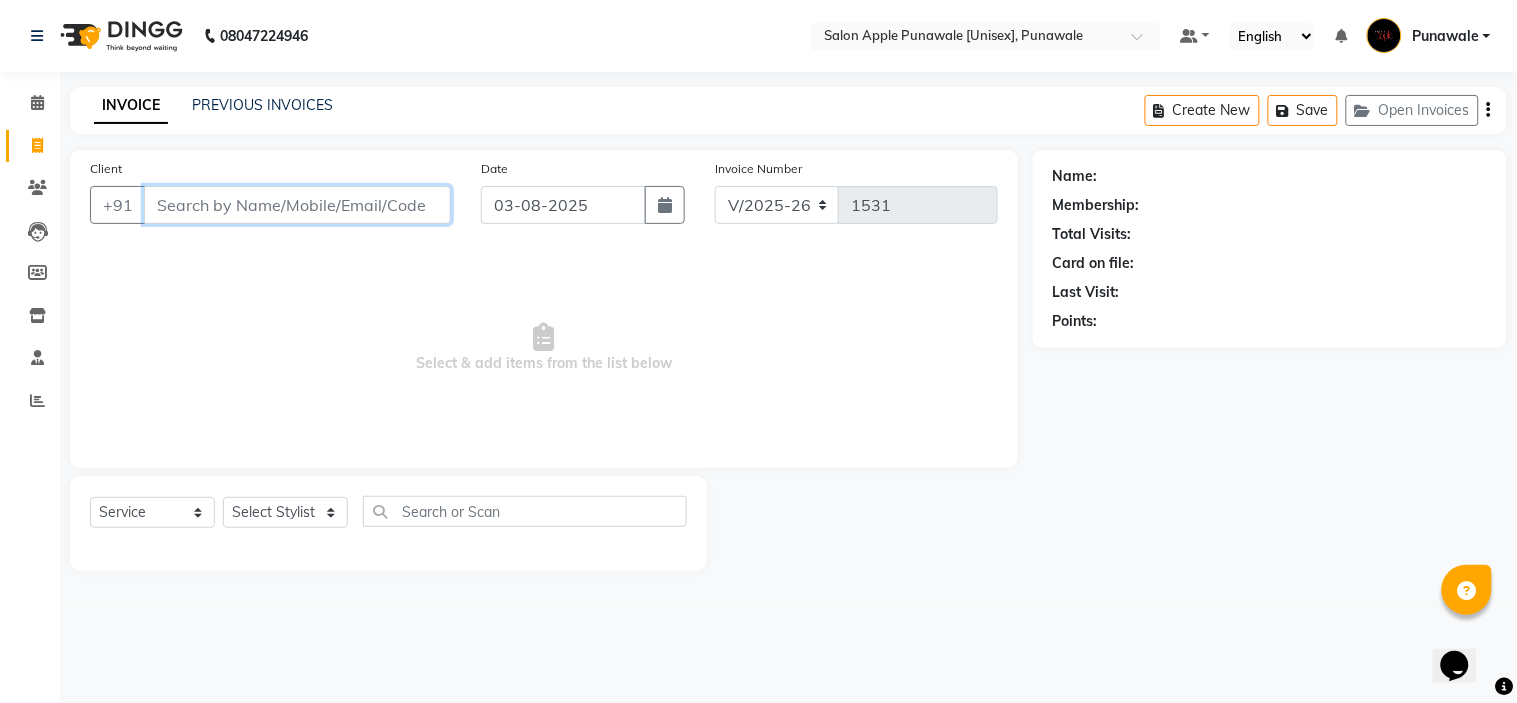 drag, startPoint x: 256, startPoint y: 192, endPoint x: 202, endPoint y: 198, distance: 54.33231 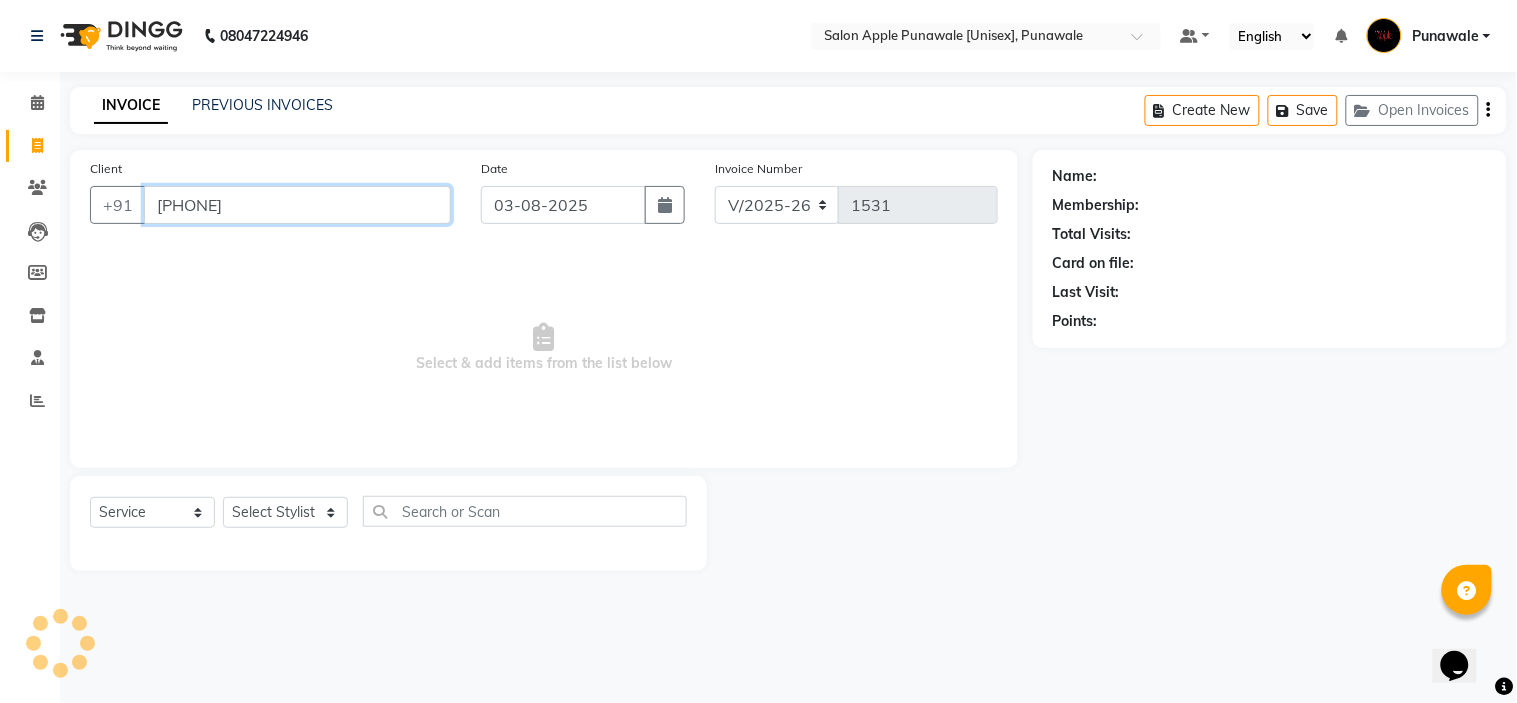 type on "[PHONE]" 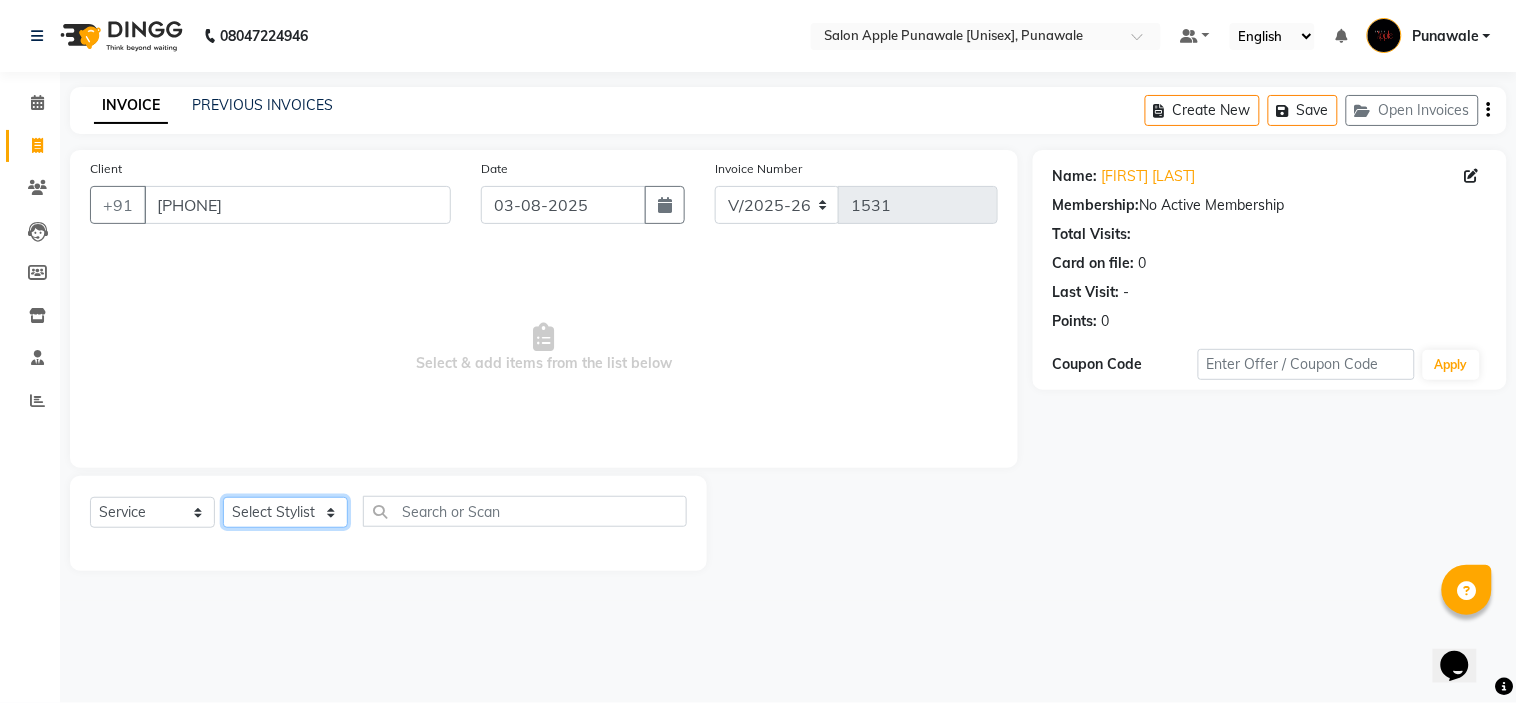 click on "Select Stylist Avi Sonawane Kamlesh Nikam Kaveri Nikam Pallavi Waghamare Shruti Khapake Sneha Jadhav Sohail Shaikh  Vivek Hire" 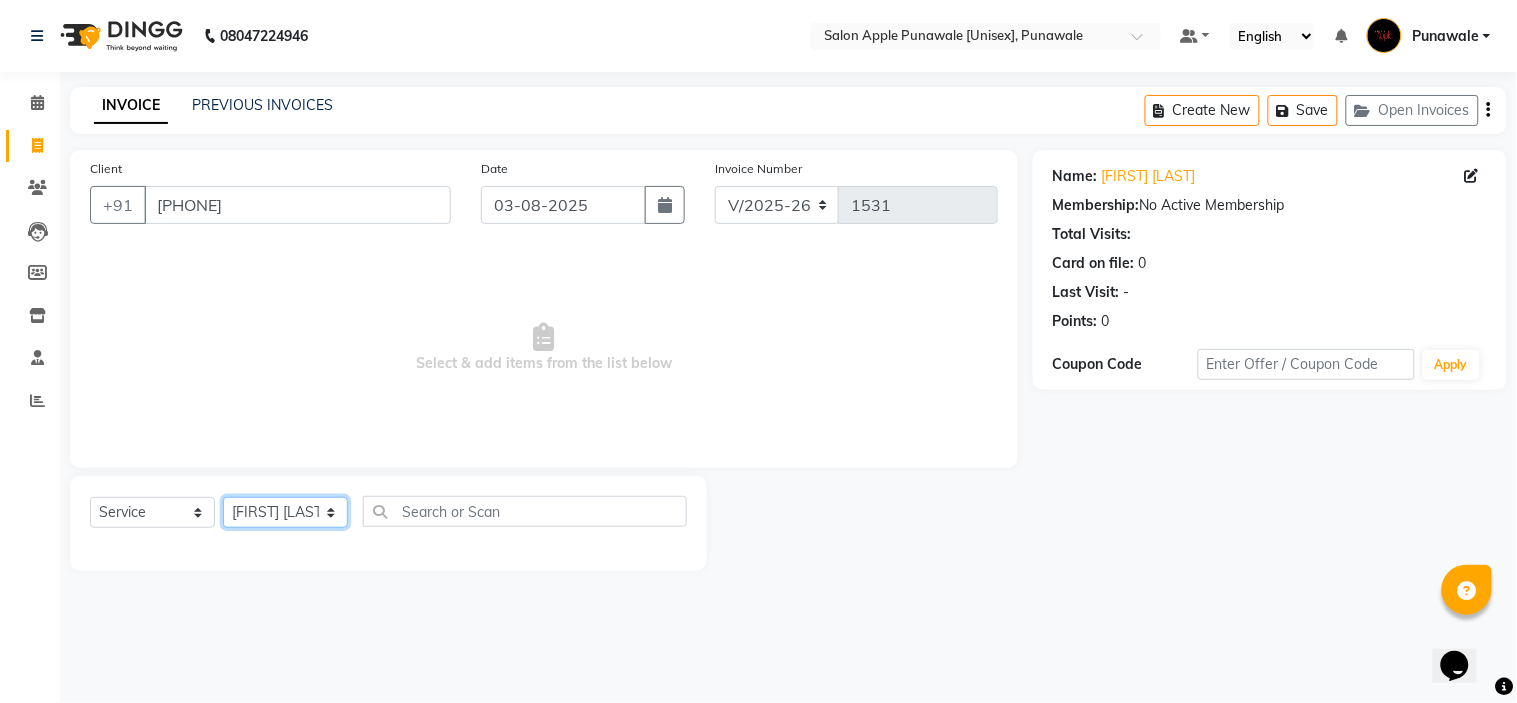 click on "Select Stylist Avi Sonawane Kamlesh Nikam Kaveri Nikam Pallavi Waghamare Shruti Khapake Sneha Jadhav Sohail Shaikh  Vivek Hire" 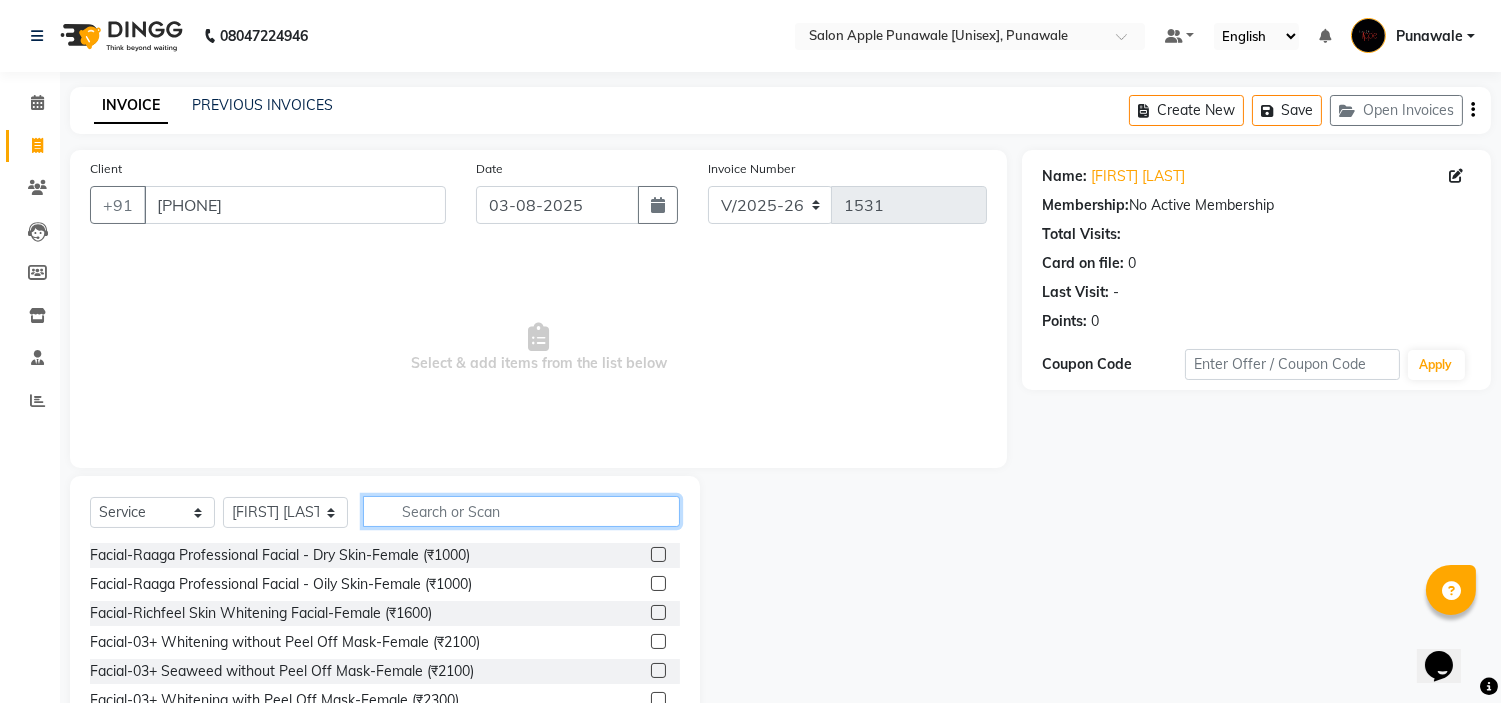 click 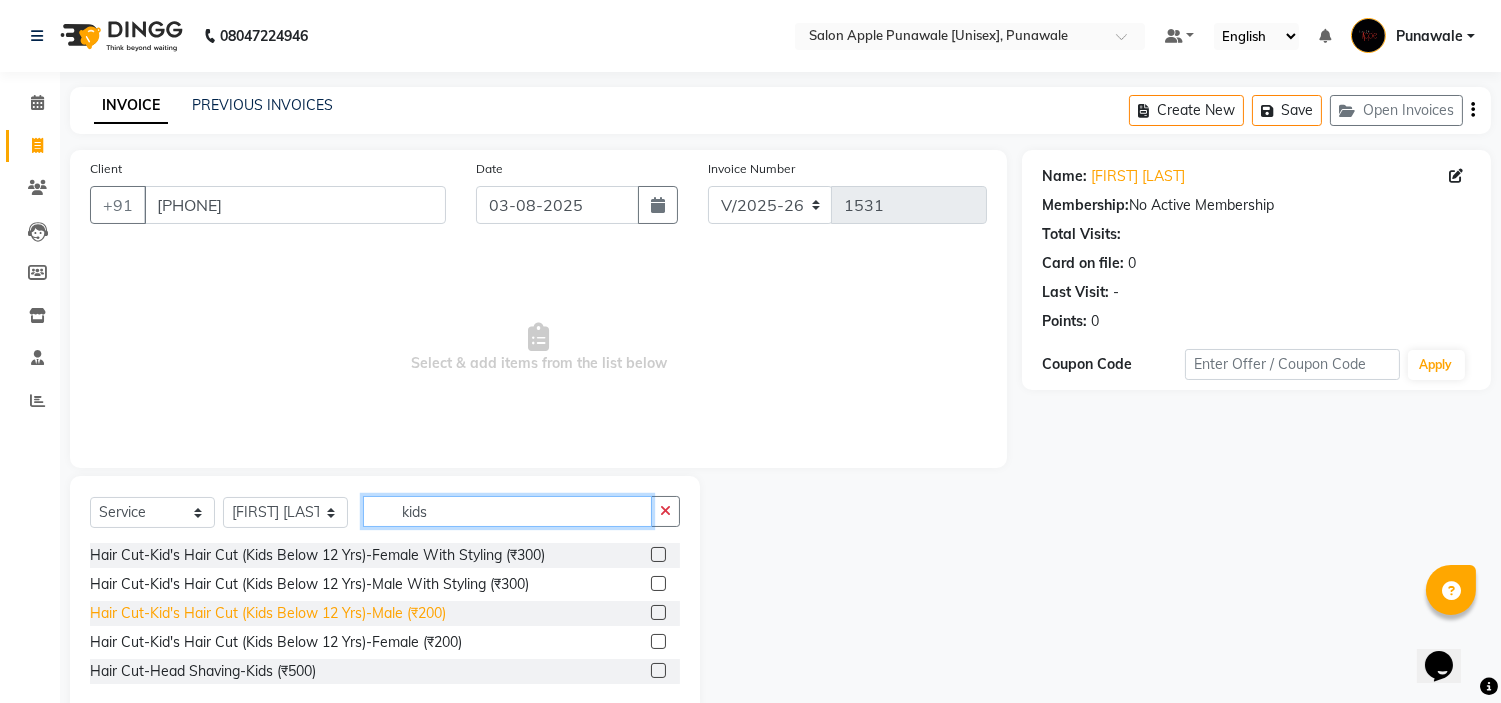 type on "kids" 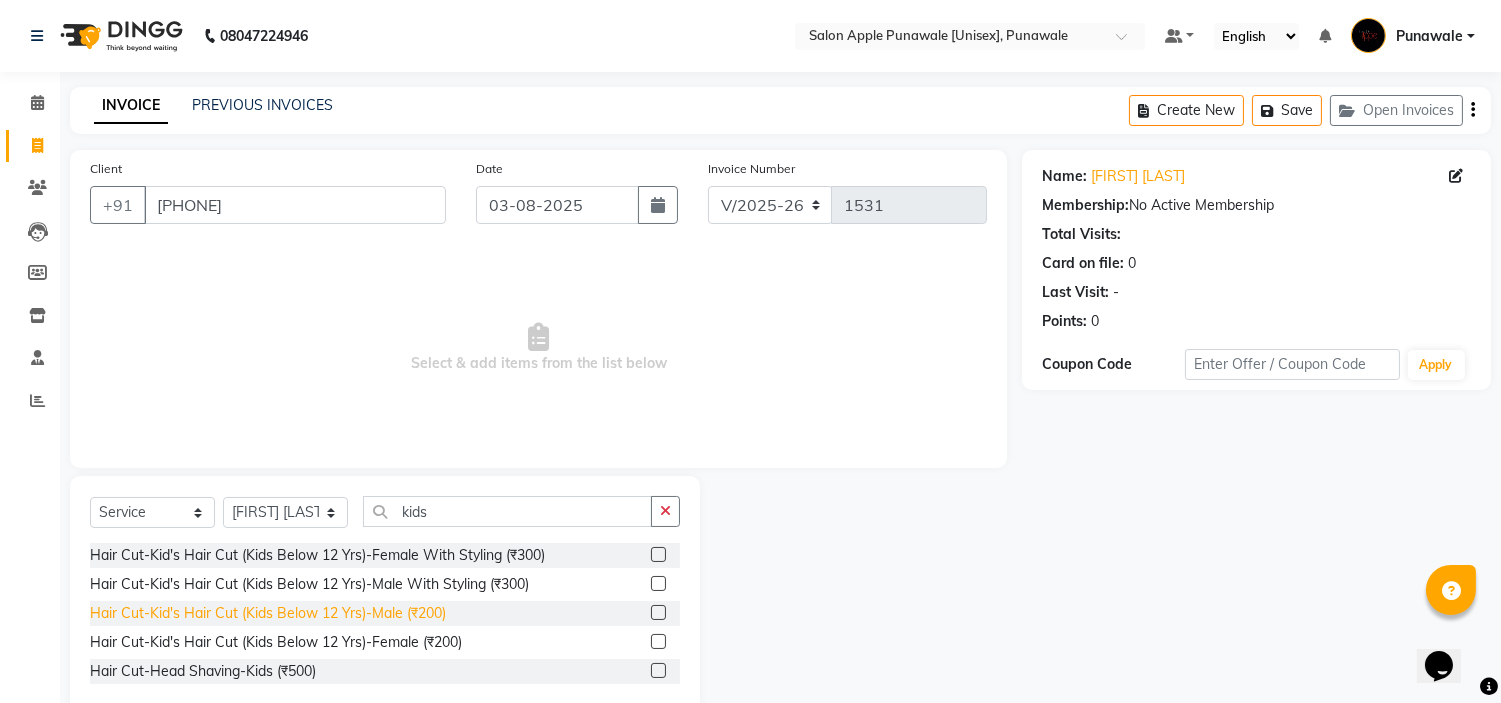 click on "Hair Cut-Kid's Hair Cut (Kids Below 12 Yrs)-Male (₹200)" 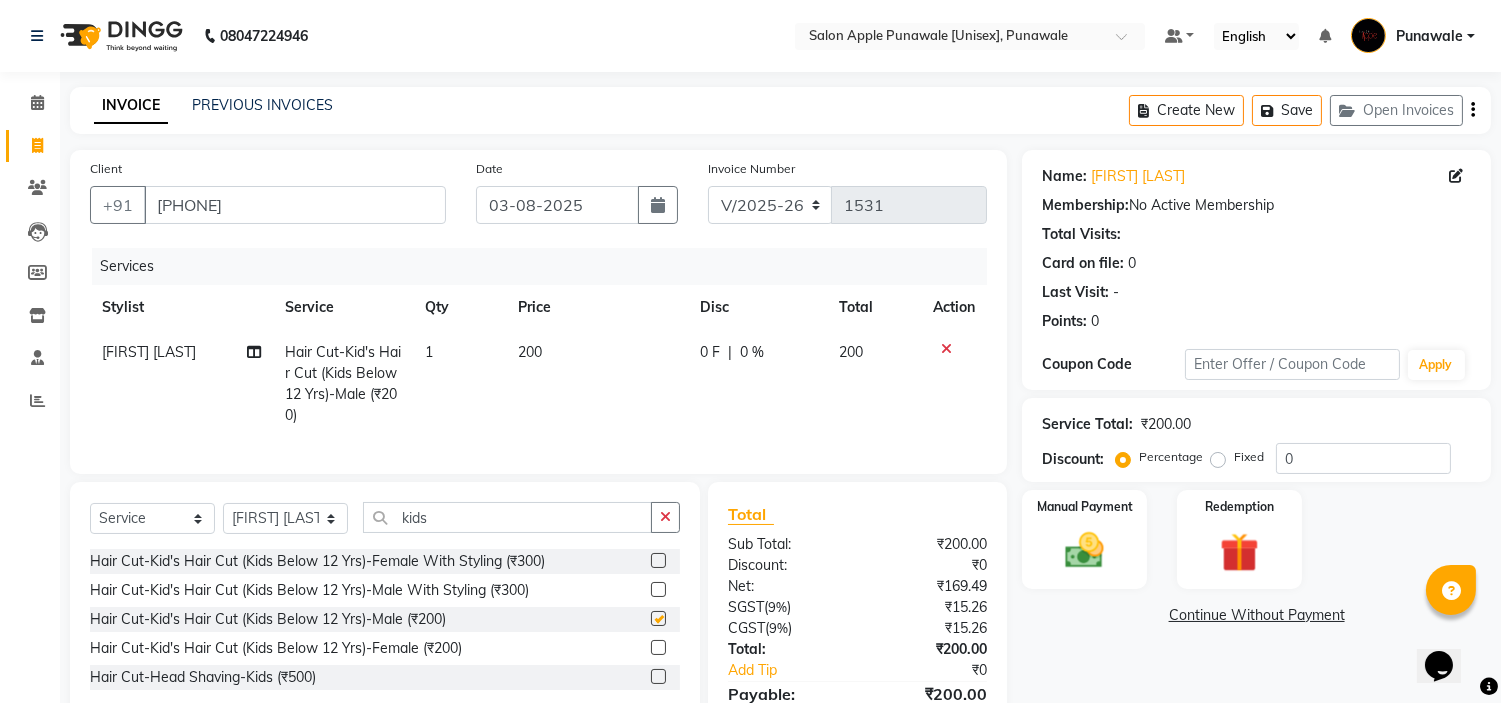 checkbox on "false" 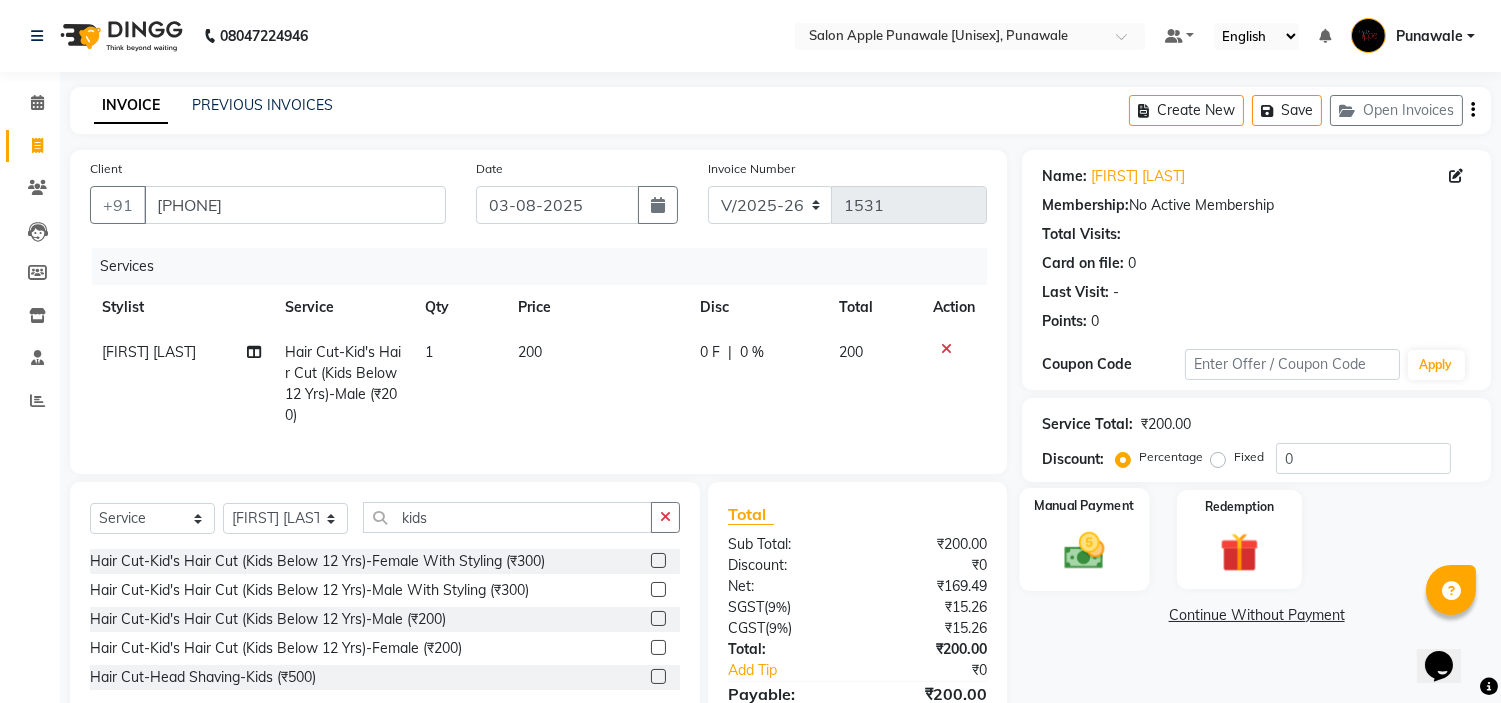 scroll, scrollTop: 120, scrollLeft: 0, axis: vertical 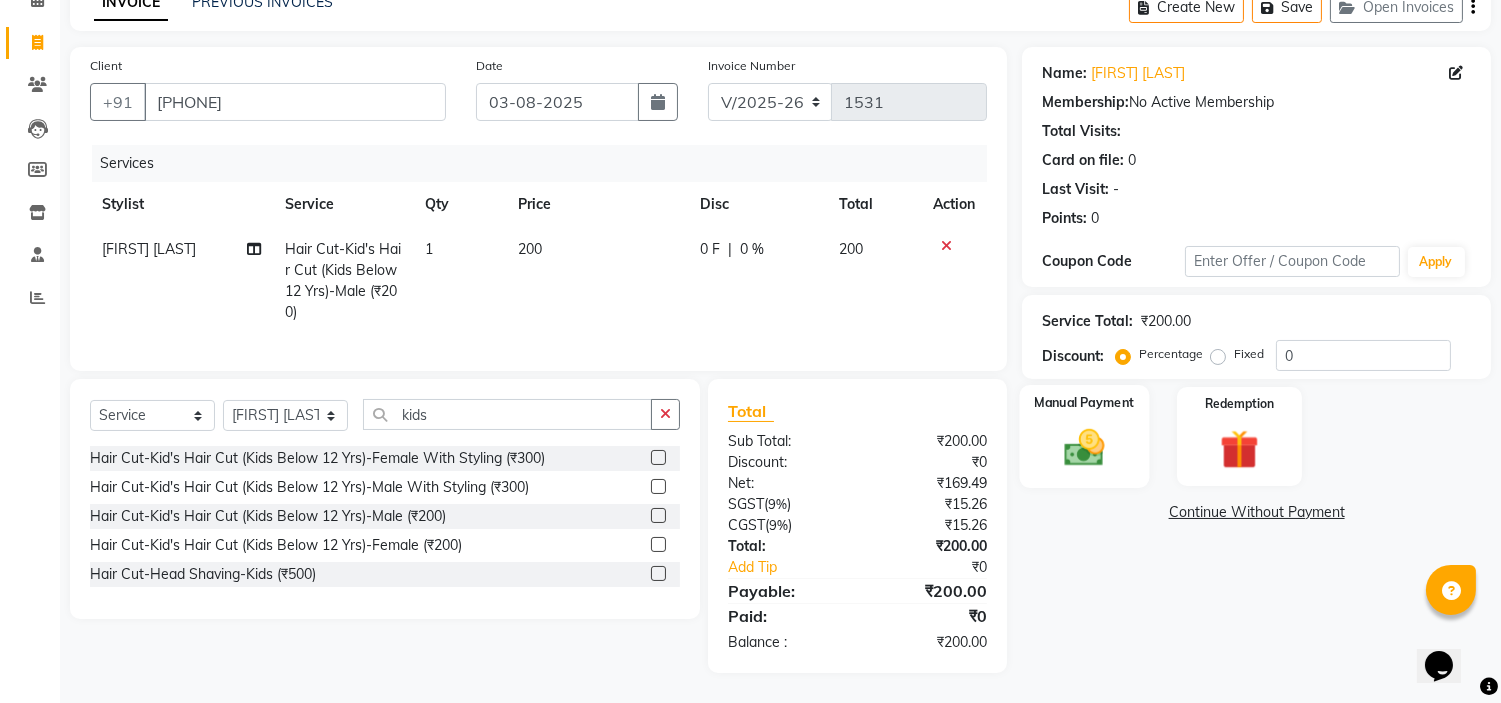 click on "Manual Payment" 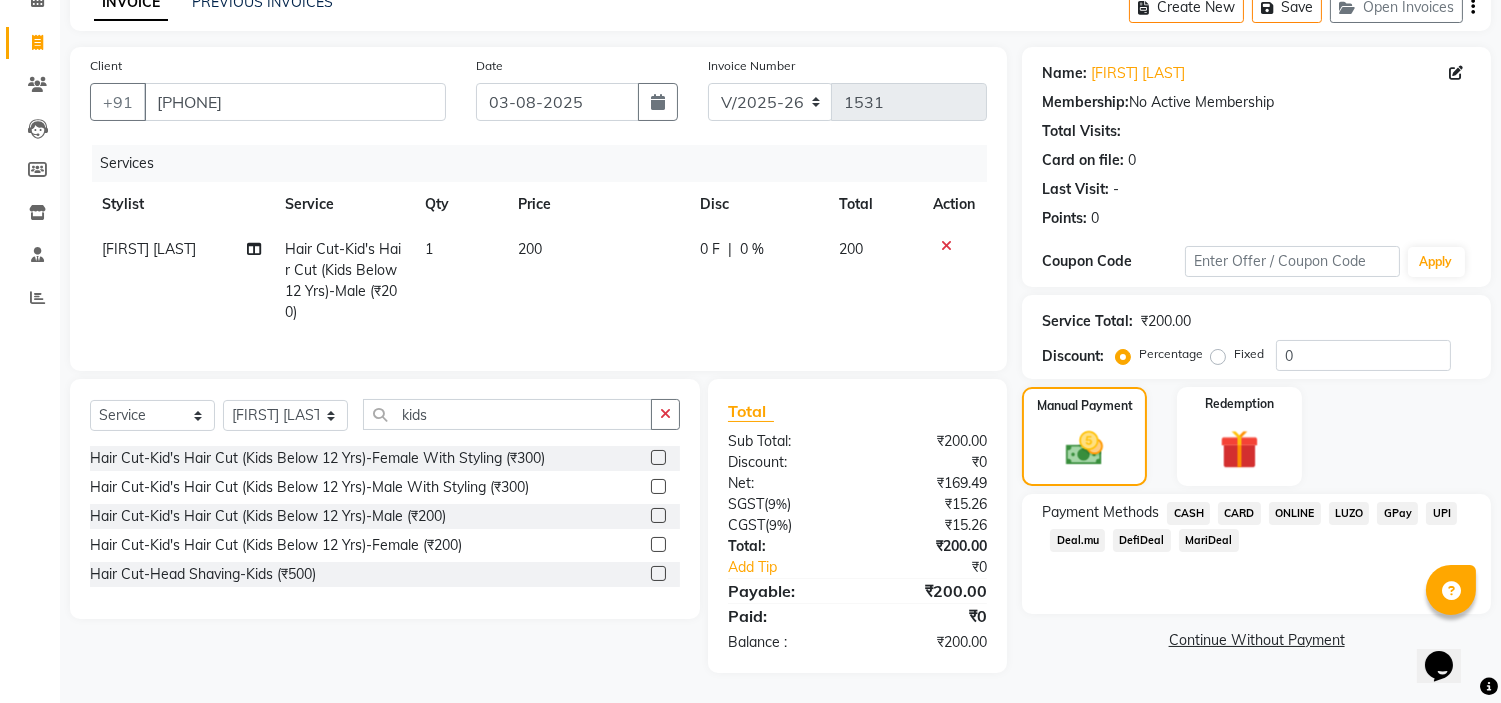 click on "ONLINE" 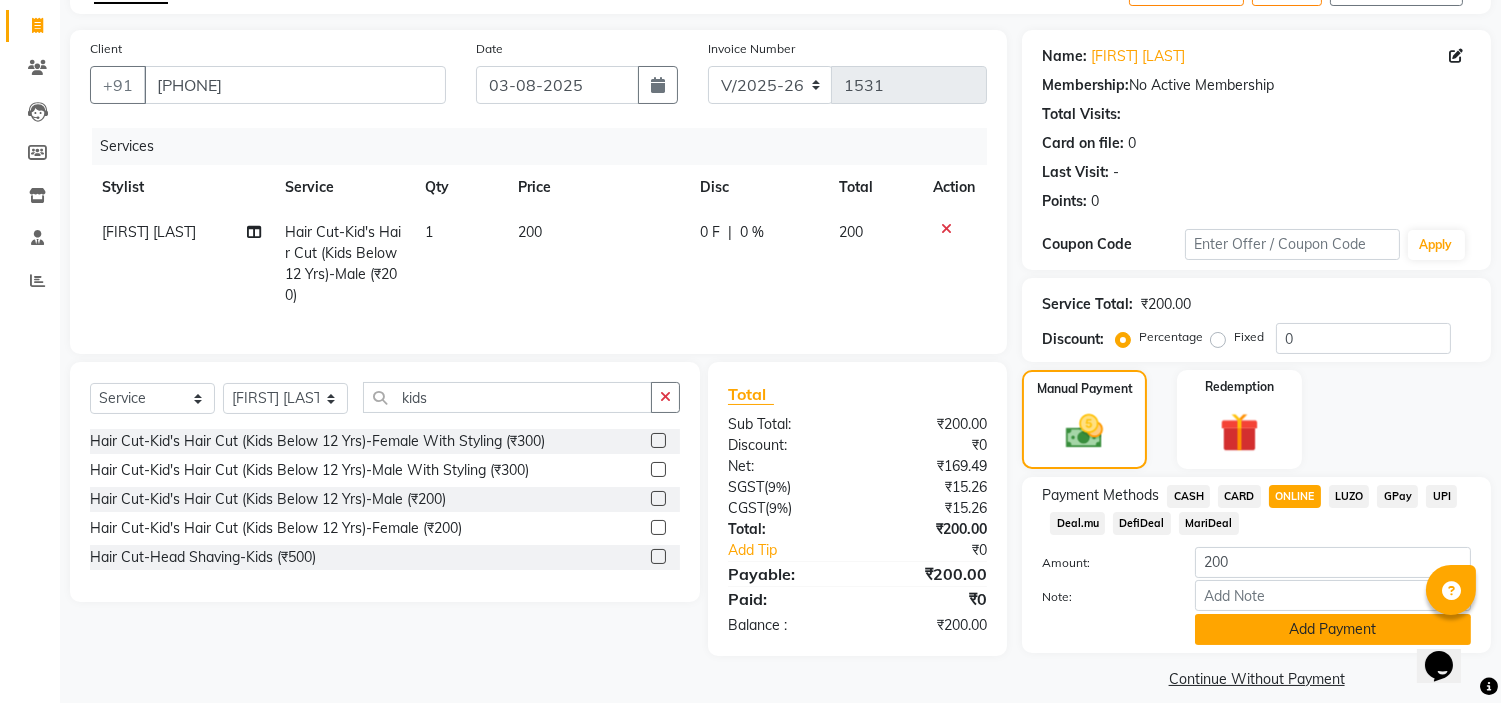 scroll, scrollTop: 141, scrollLeft: 0, axis: vertical 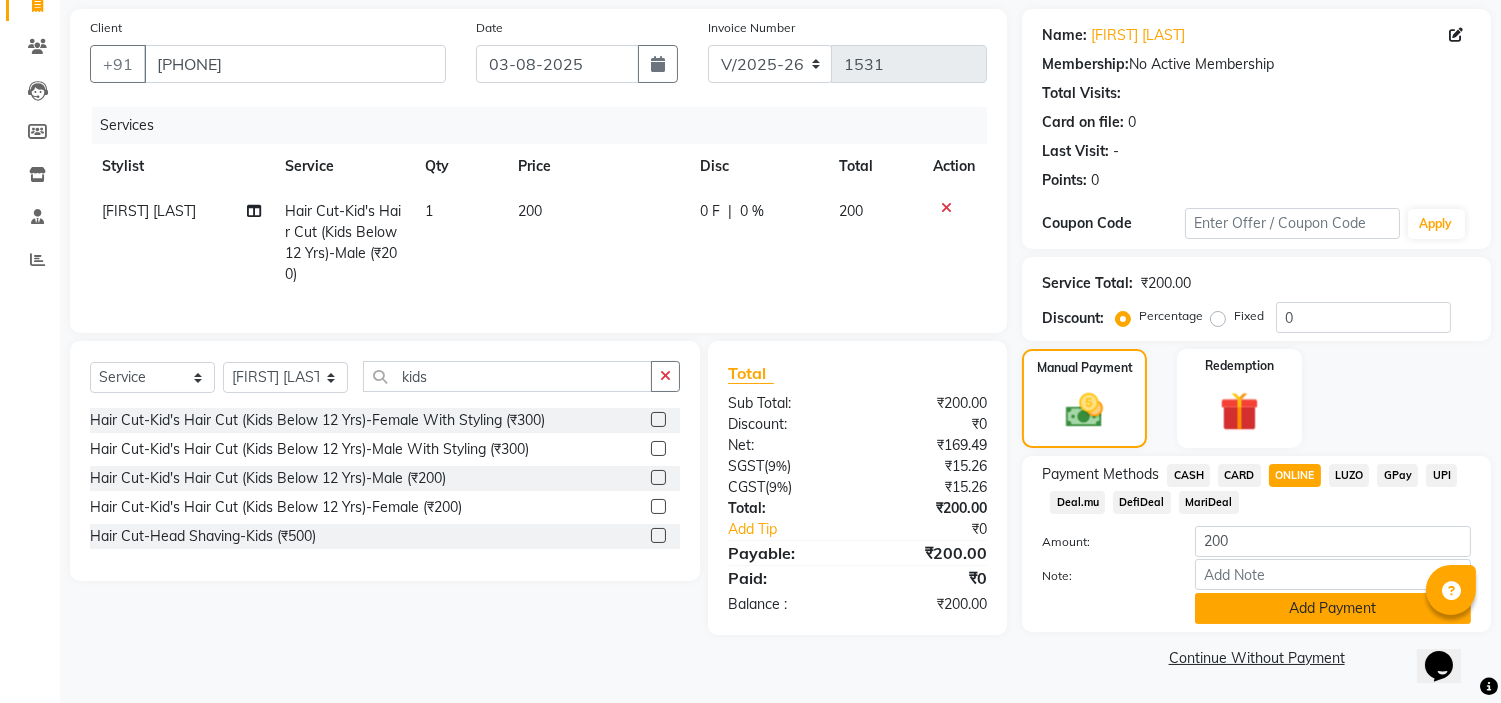 click on "Add Payment" 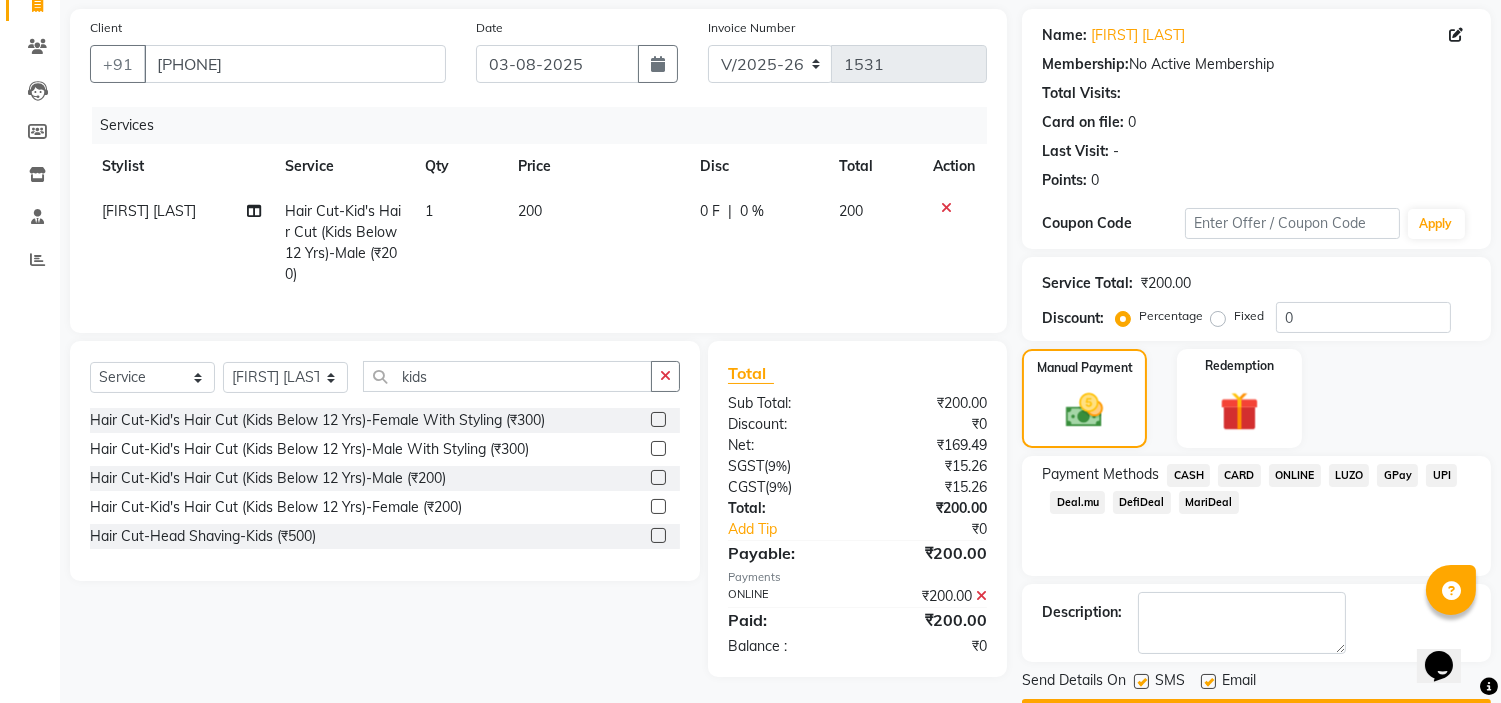 scroll, scrollTop: 196, scrollLeft: 0, axis: vertical 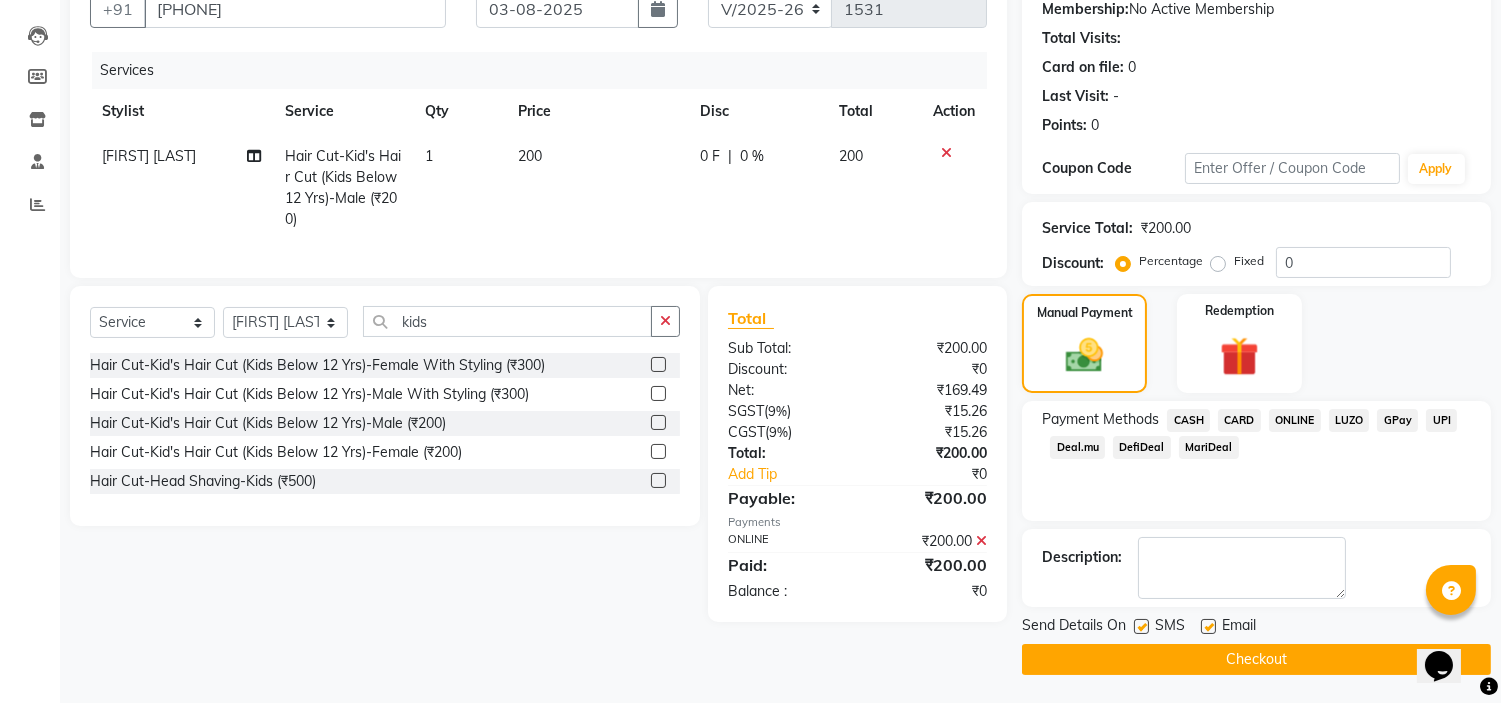 click on "Checkout" 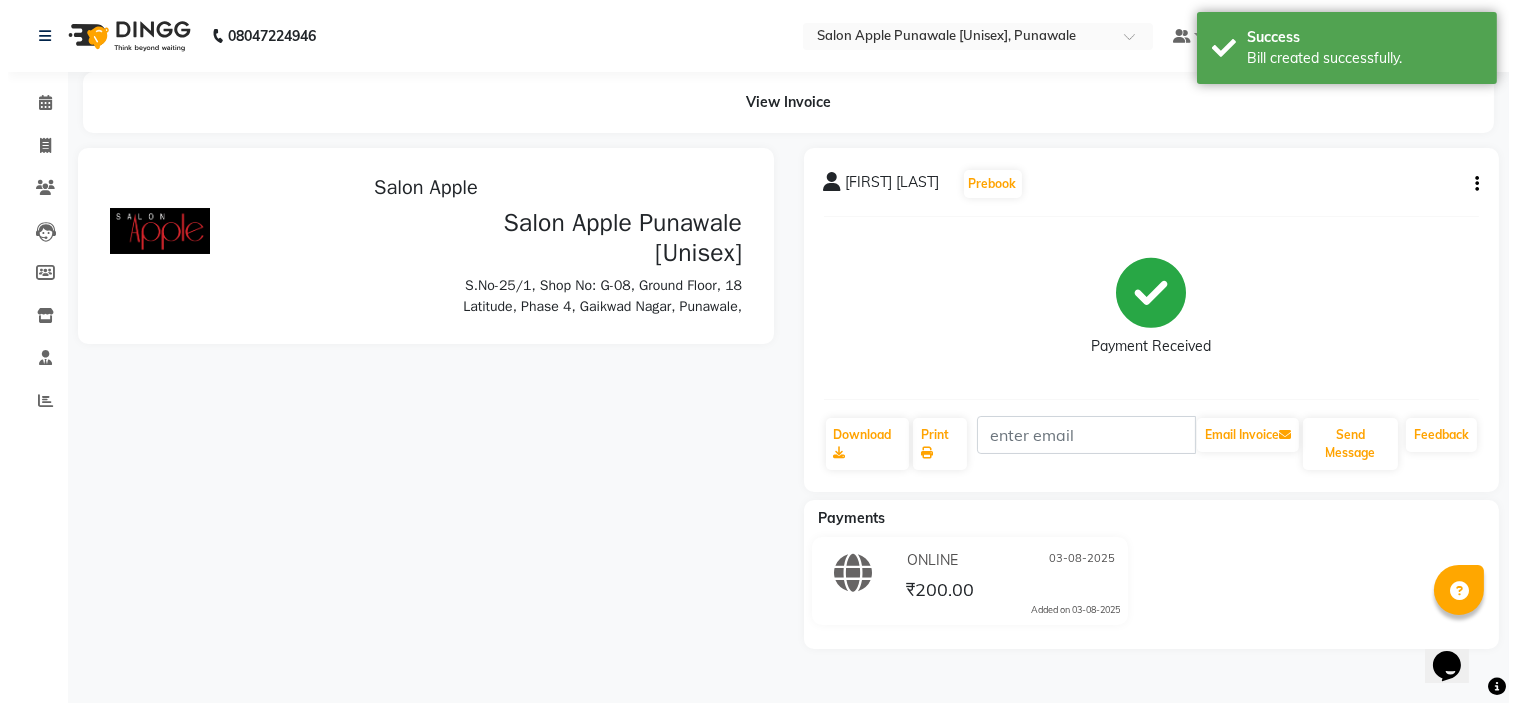 scroll, scrollTop: 0, scrollLeft: 0, axis: both 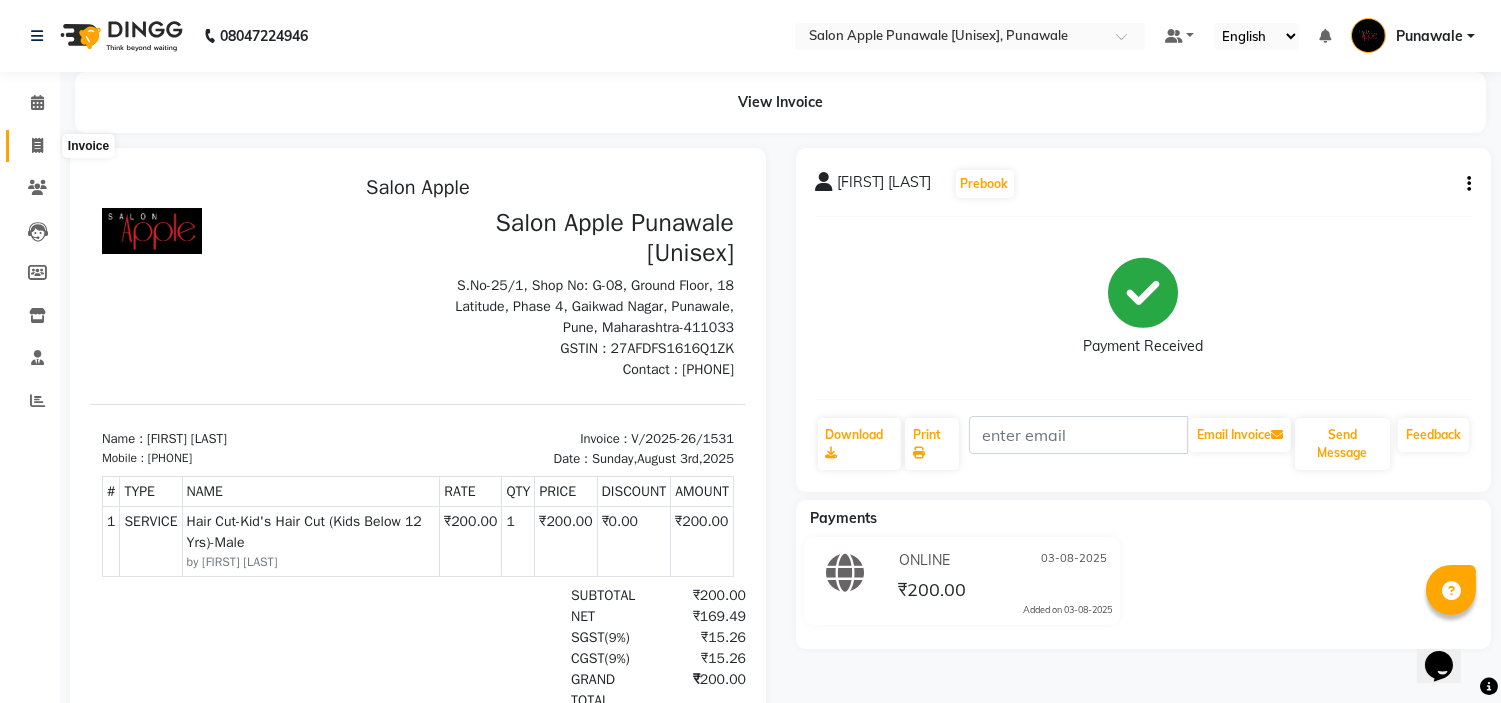 click 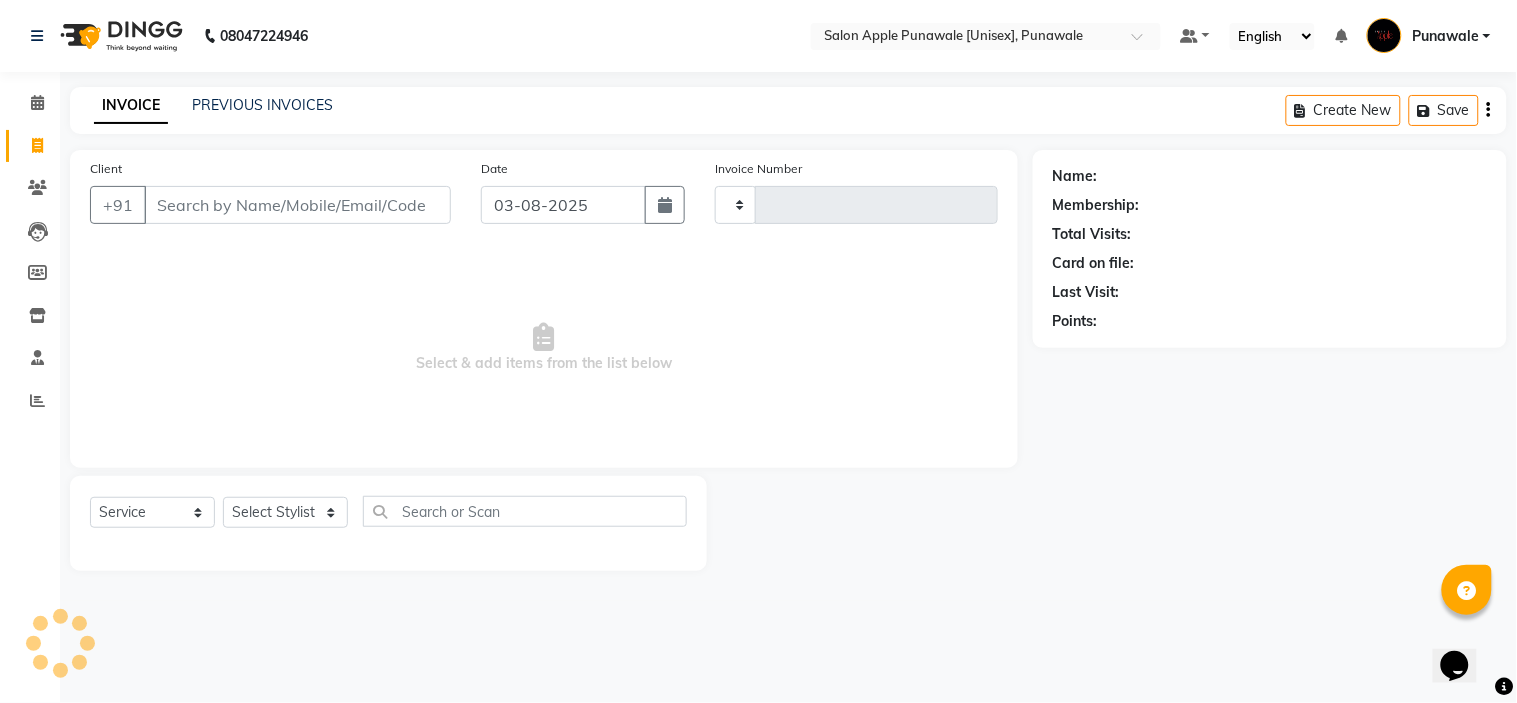 type on "1532" 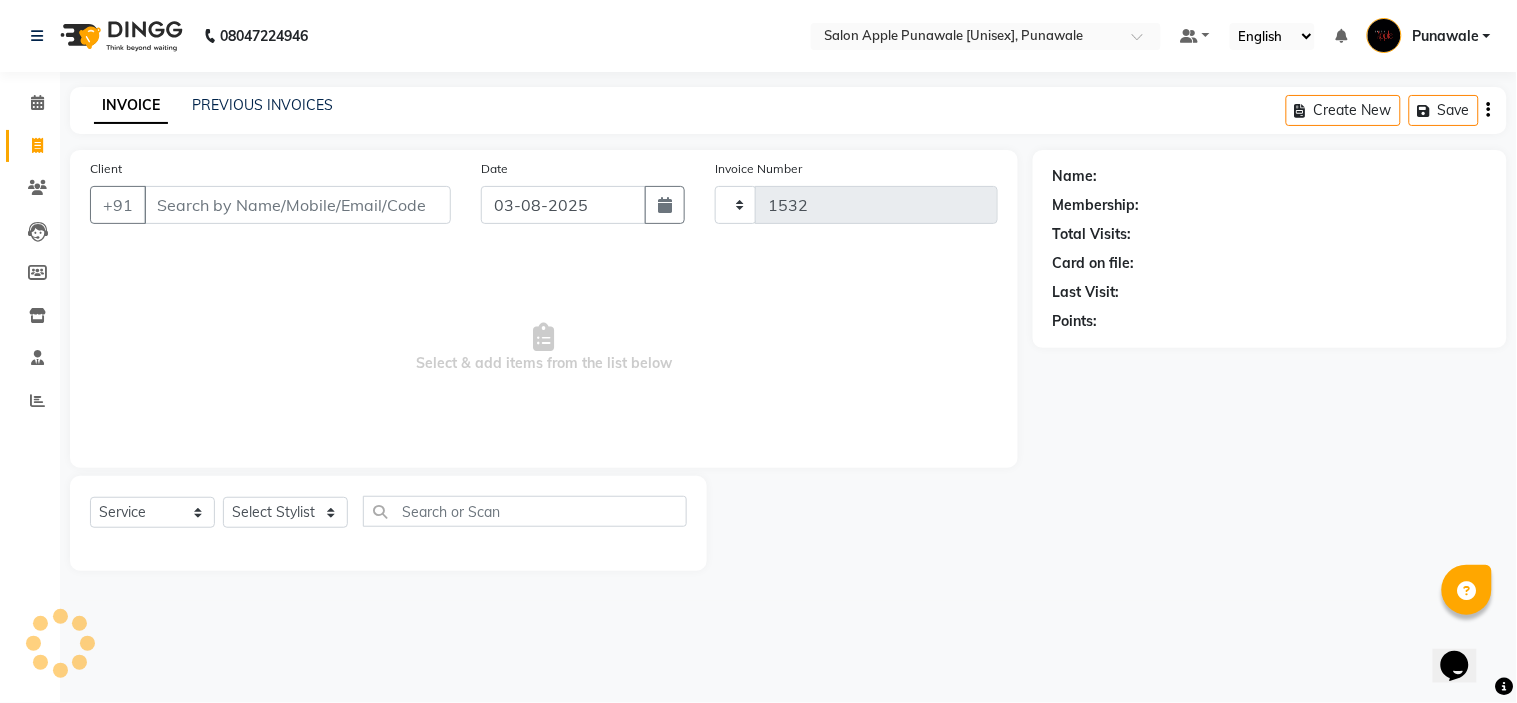 select on "5421" 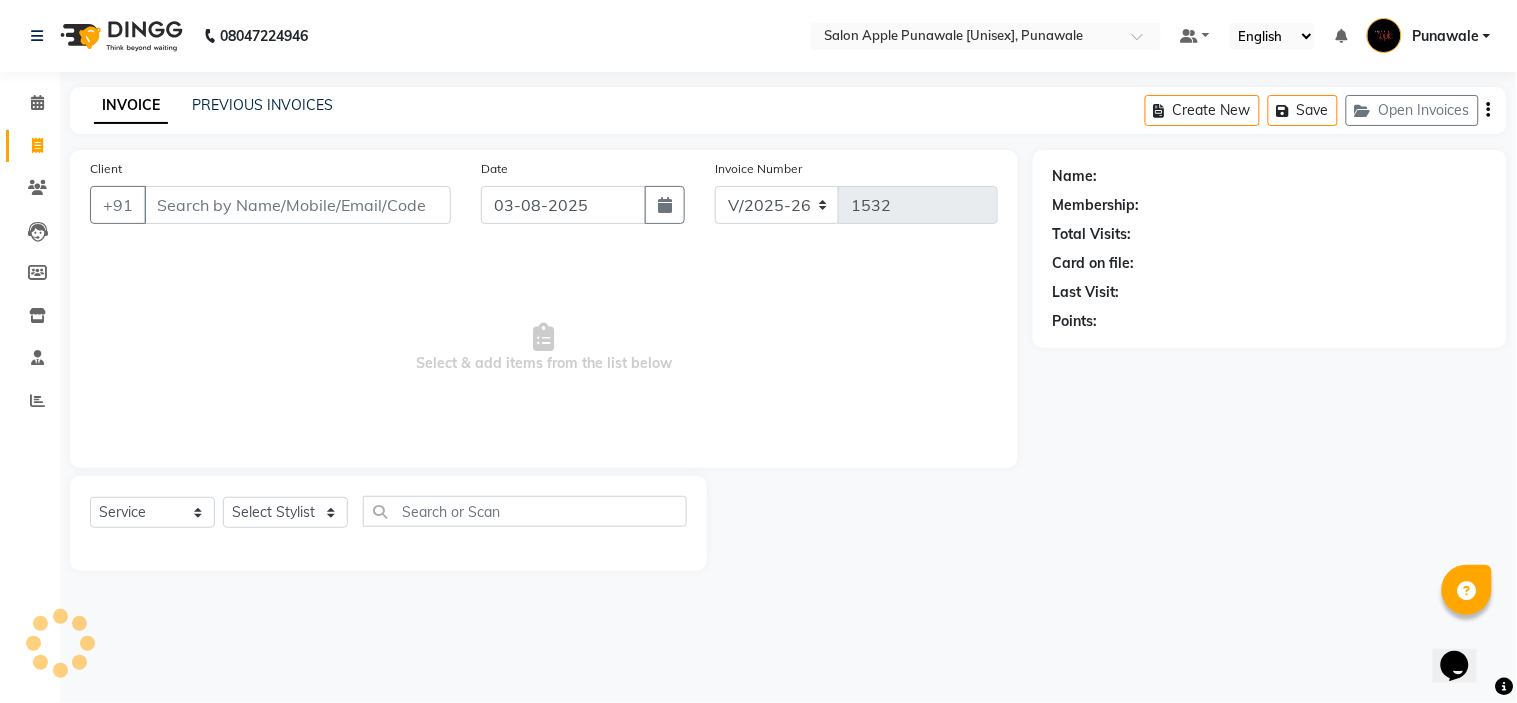 click on "Client" at bounding box center (297, 205) 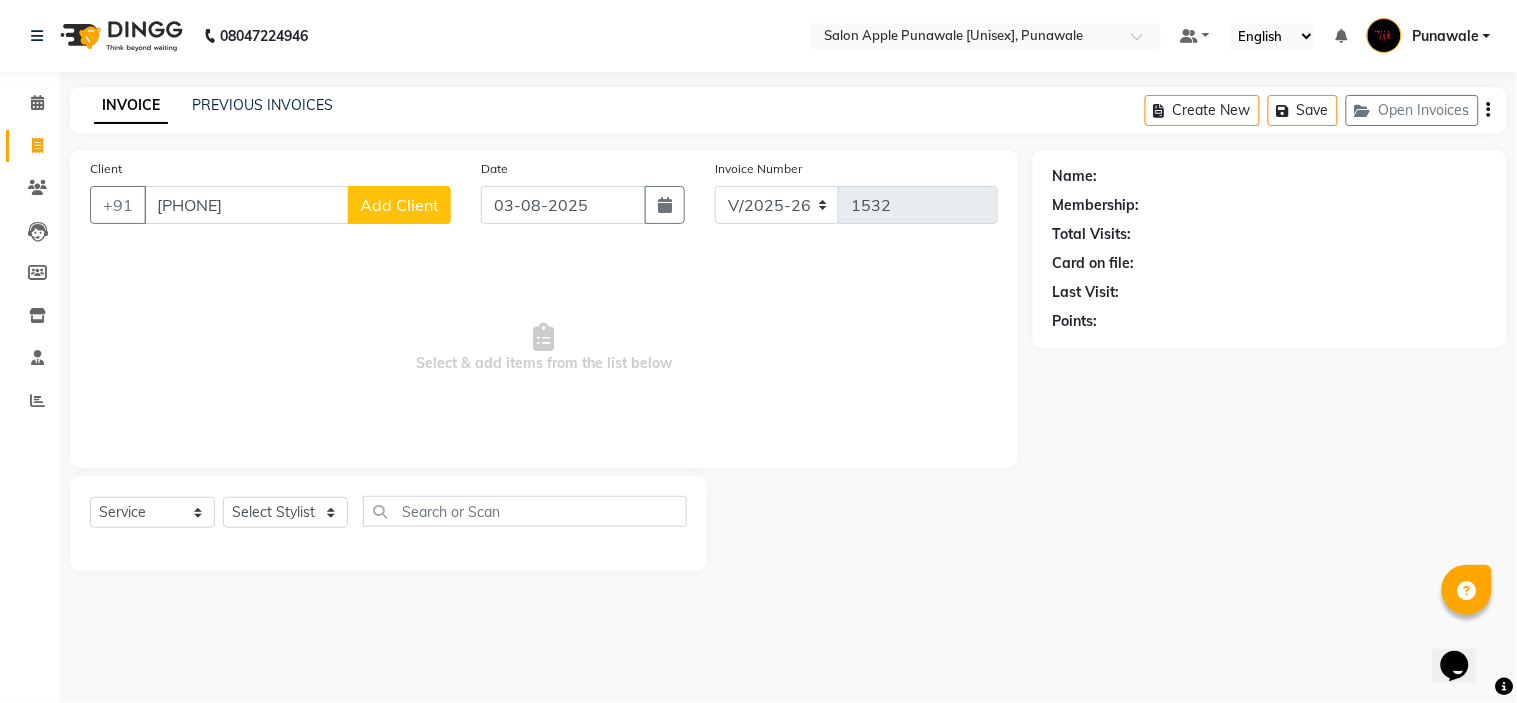 type on "[PHONE]" 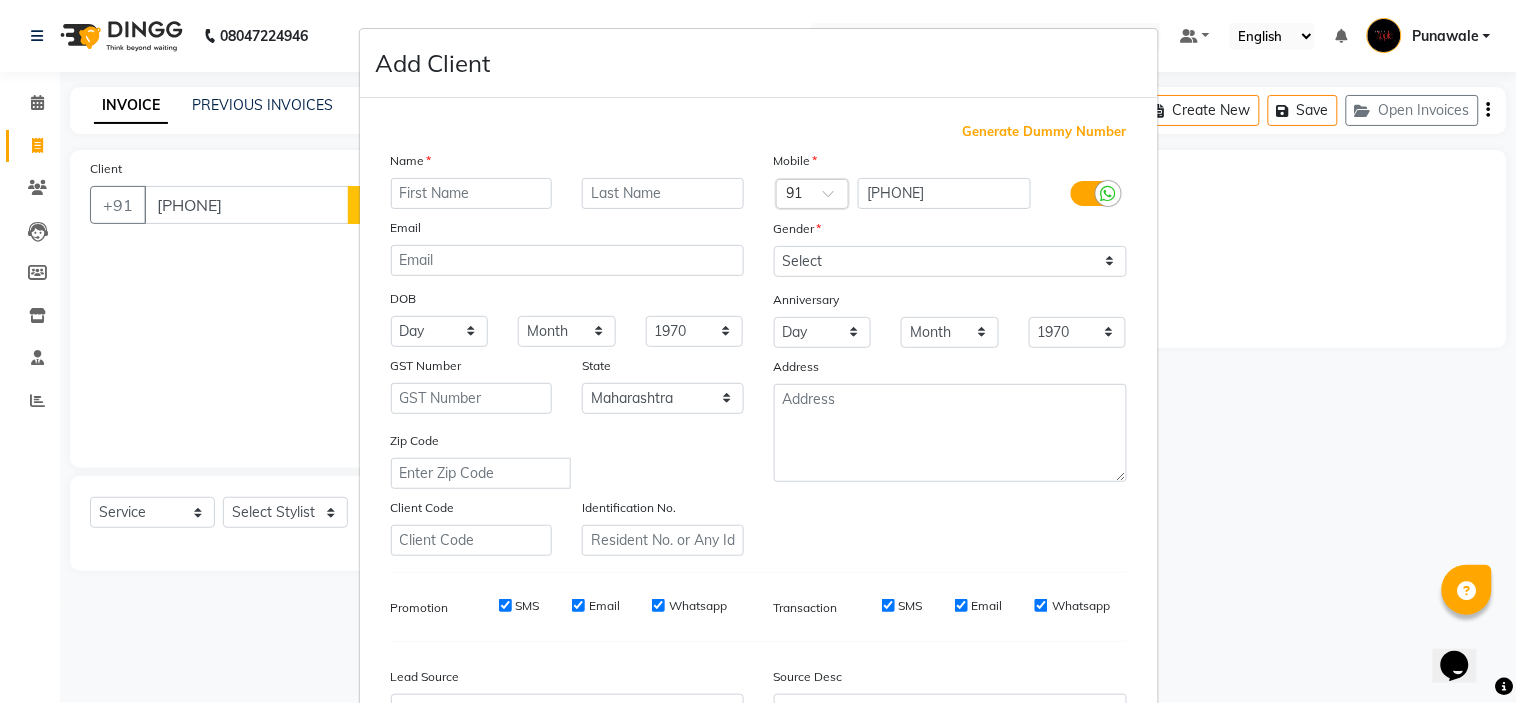 click on "Add Client Generate Dummy Number Name Email DOB Day 01 02 03 04 05 06 07 08 09 10 11 12 13 14 15 16 17 18 19 20 21 22 23 24 25 26 27 28 29 30 31 Month January February March April May June July August September October November December 1940 1941 1942 1943 1944 1945 1946 1947 1948 1949 1950 1951 1952 1953 1954 1955 1956 1957 1958 1959 1960 1961 1962 1963 1964 1965 1966 1967 1968 1969 1970 1971 1972 1973 1974 1975 1976 1977 1978 1979 1980 1981 1982 1983 1984 1985 1986 1987 1988 1989 1990 1991 1992 1993 1994 1995 1996 1997 1998 1999 2000 2001 2002 2003 2004 2005 2006 2007 2008 2009 2010 2011 2012 2013 2014 2015 2016 2017 2018 2019 2020 2021 2022 2023 2024 GST Number State Select Andaman and Nicobar Islands Andhra Pradesh Arunachal Pradesh Assam Bihar Chandigarh Chhattisgarh Dadra and Nagar Haveli Daman and Diu Delhi Goa Gujarat Haryana Himachal Pradesh Jammu and Kashmir Jharkhand Karnataka Kerala Lakshadweep Madhya Pradesh Maharashtra Manipur Meghalaya Mizoram Nagaland Odisha Pondicherry Punjab Rajasthan Sikkim" at bounding box center [758, 351] 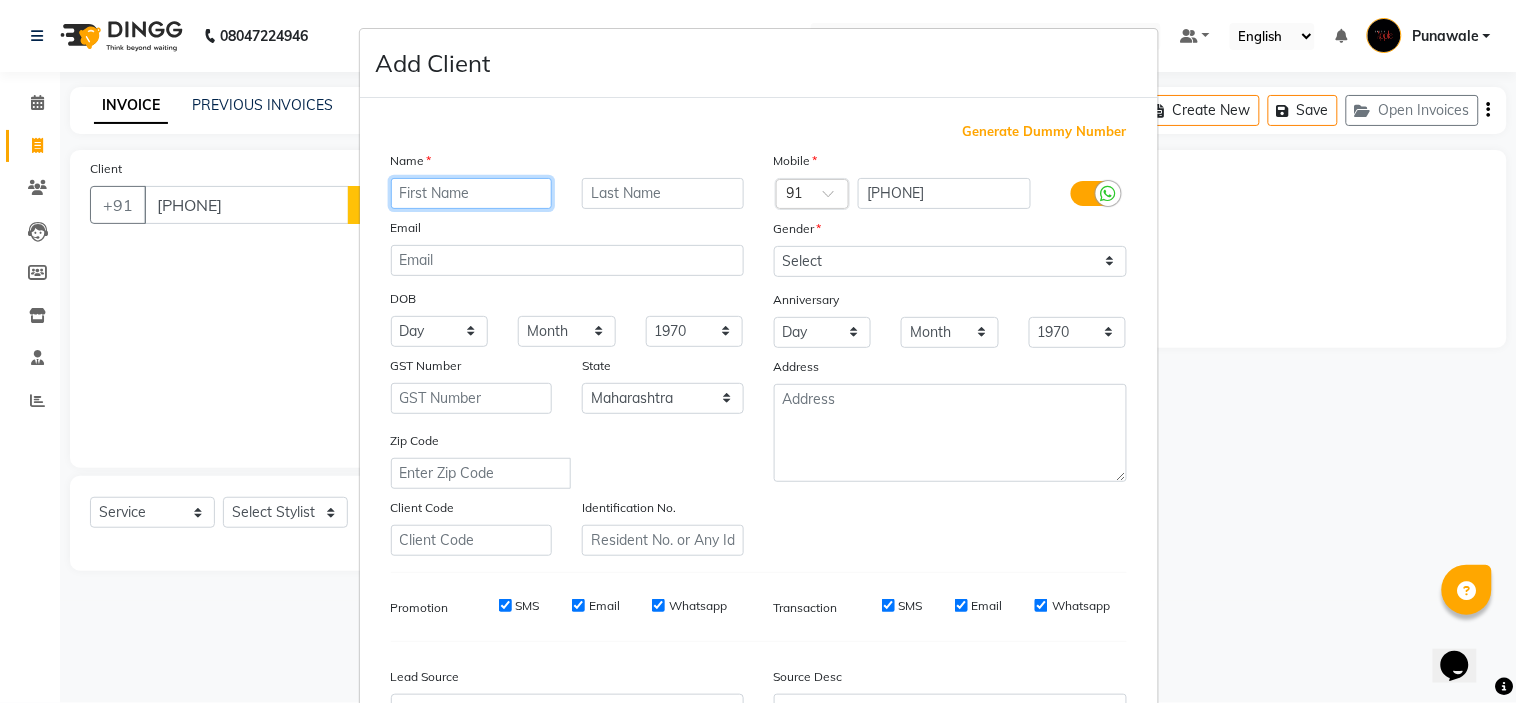 click at bounding box center [472, 193] 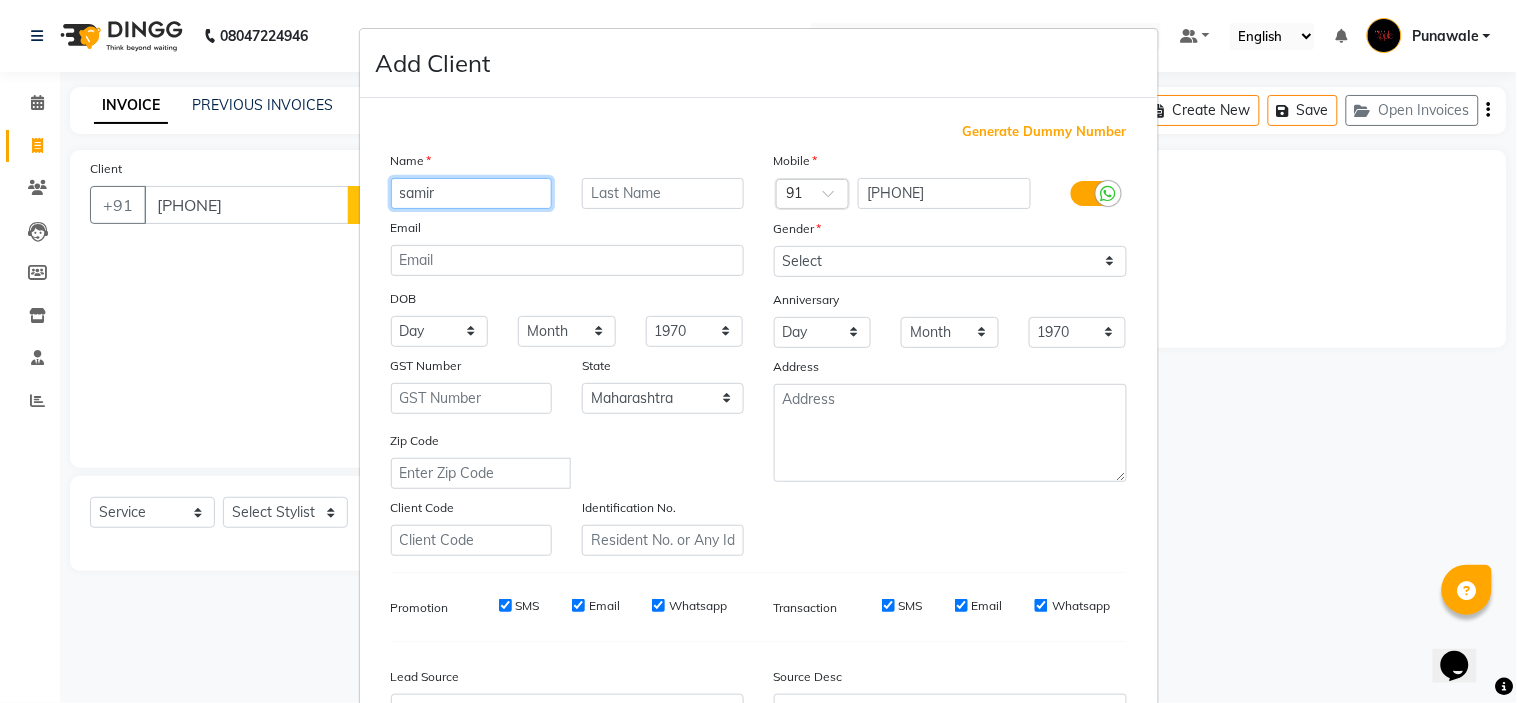 type on "samir" 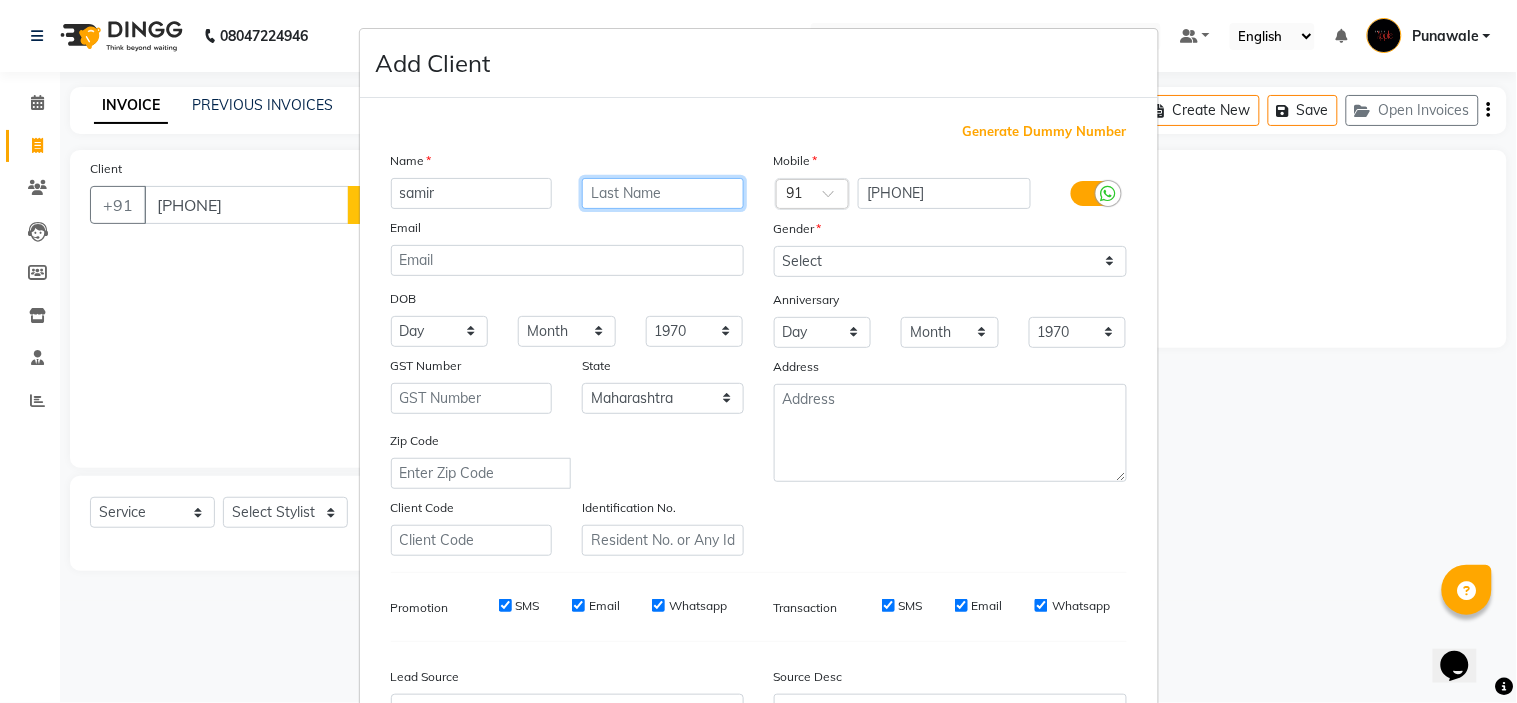 click at bounding box center [663, 193] 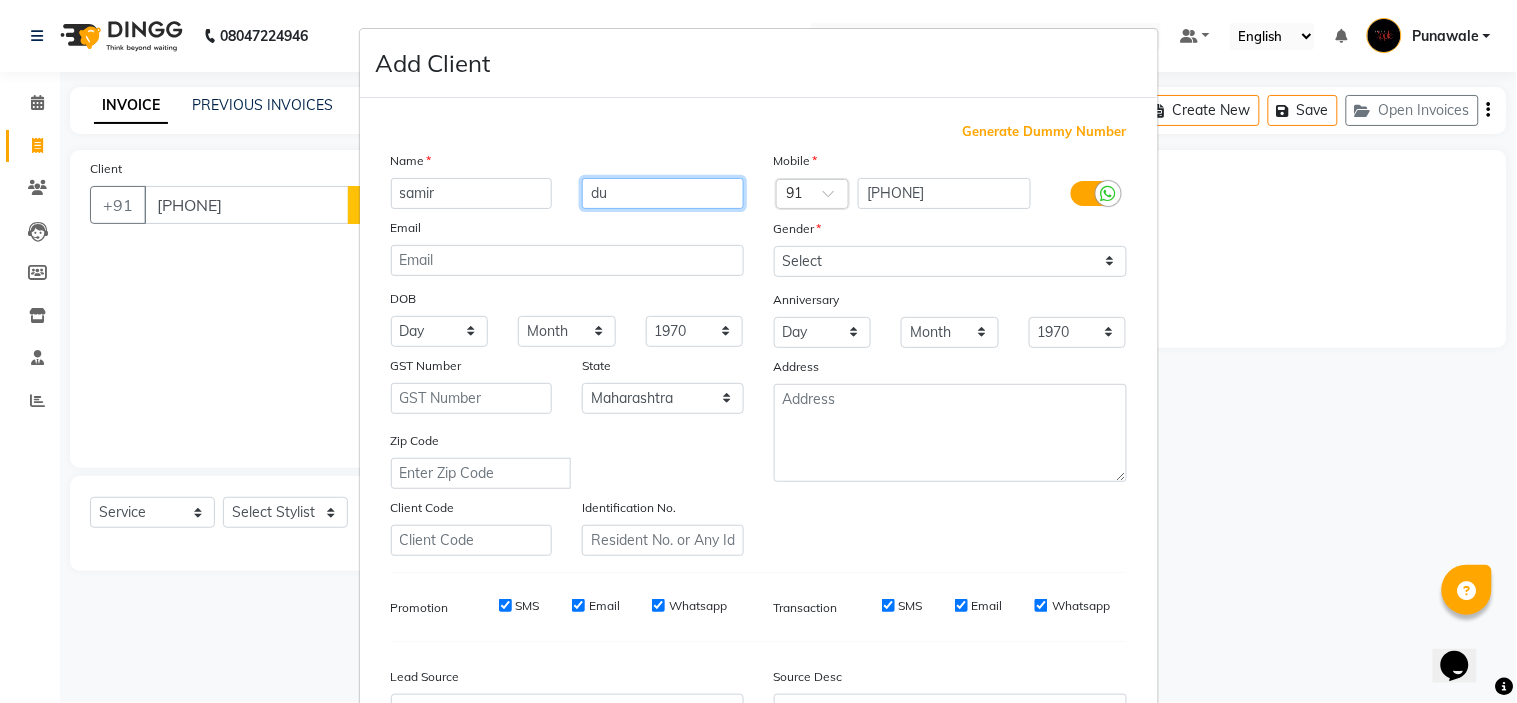 type on "d" 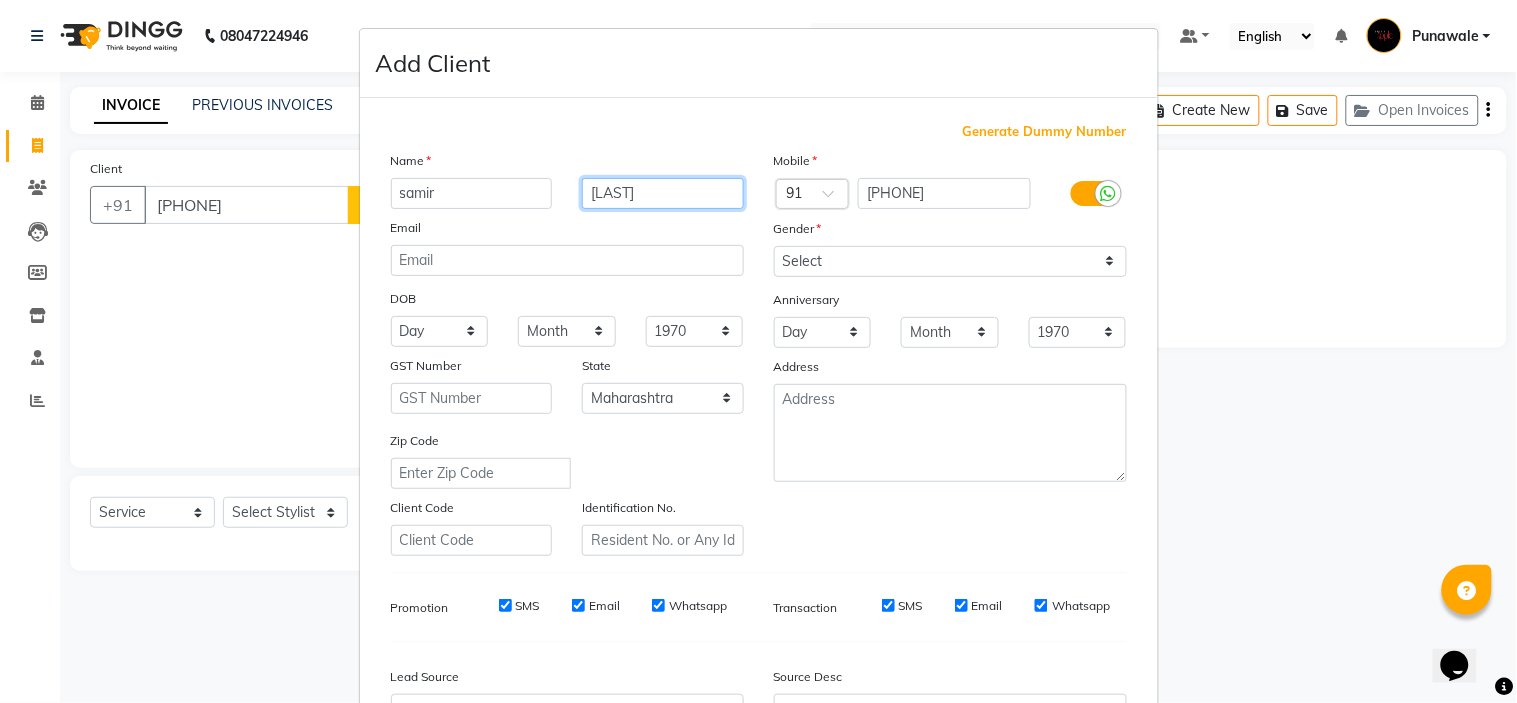type on "[LAST]" 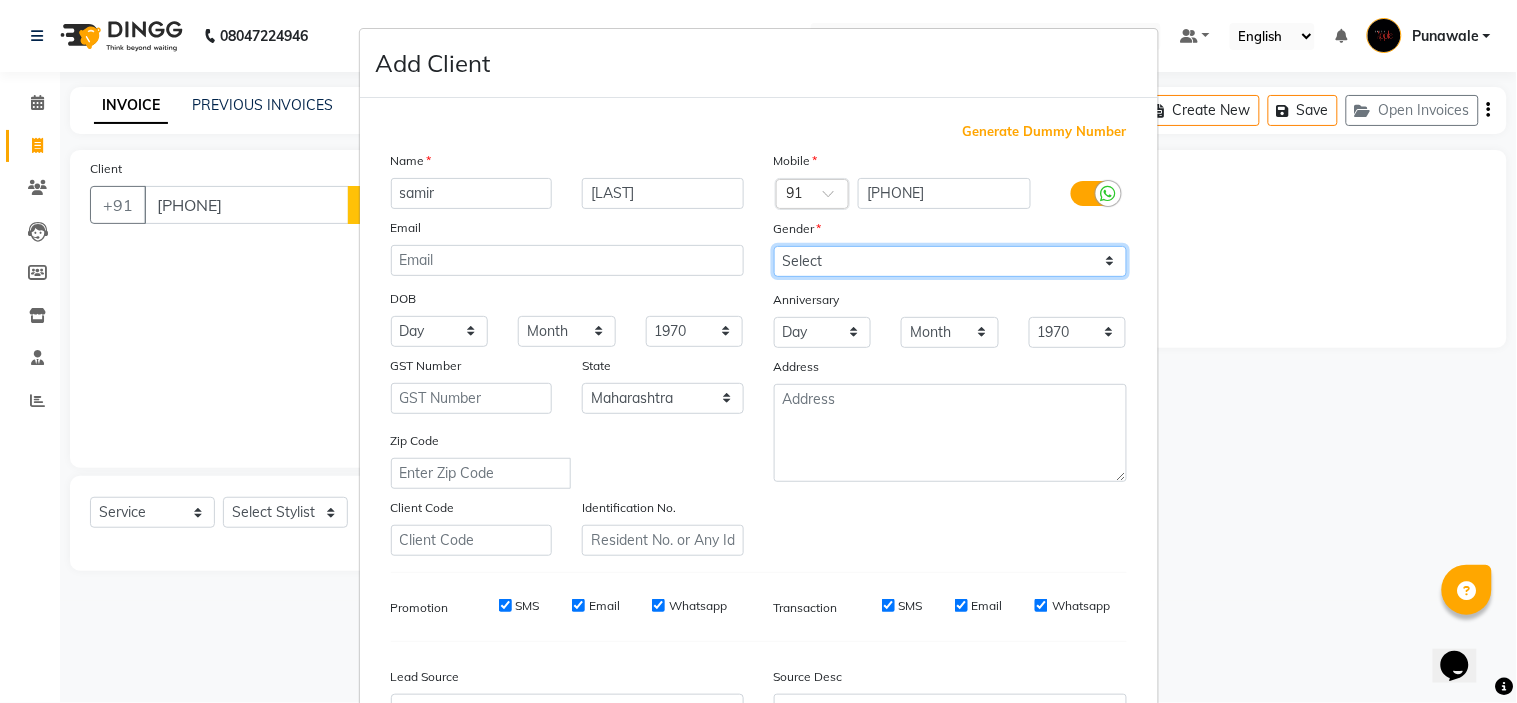 click on "Select Male Female Other Prefer Not To Say" at bounding box center (950, 261) 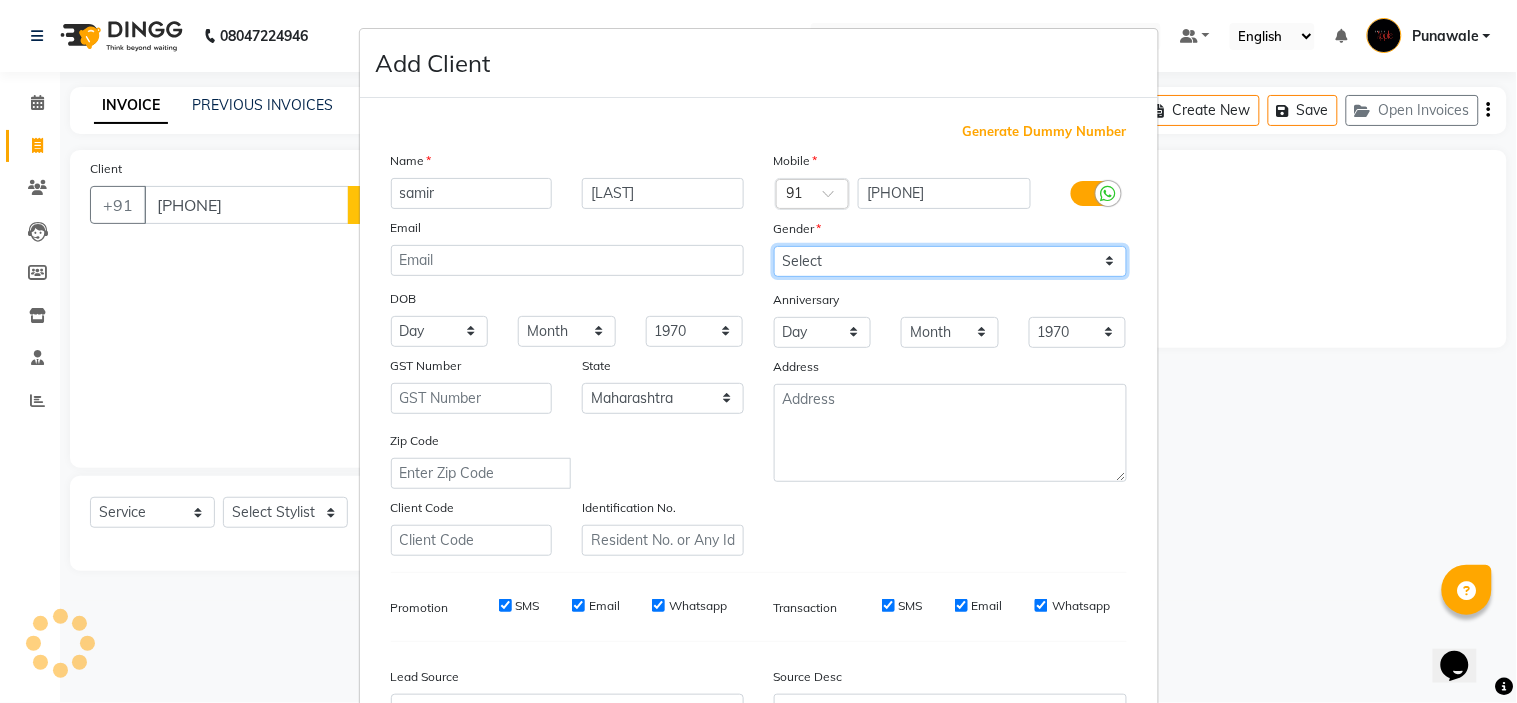 select on "male" 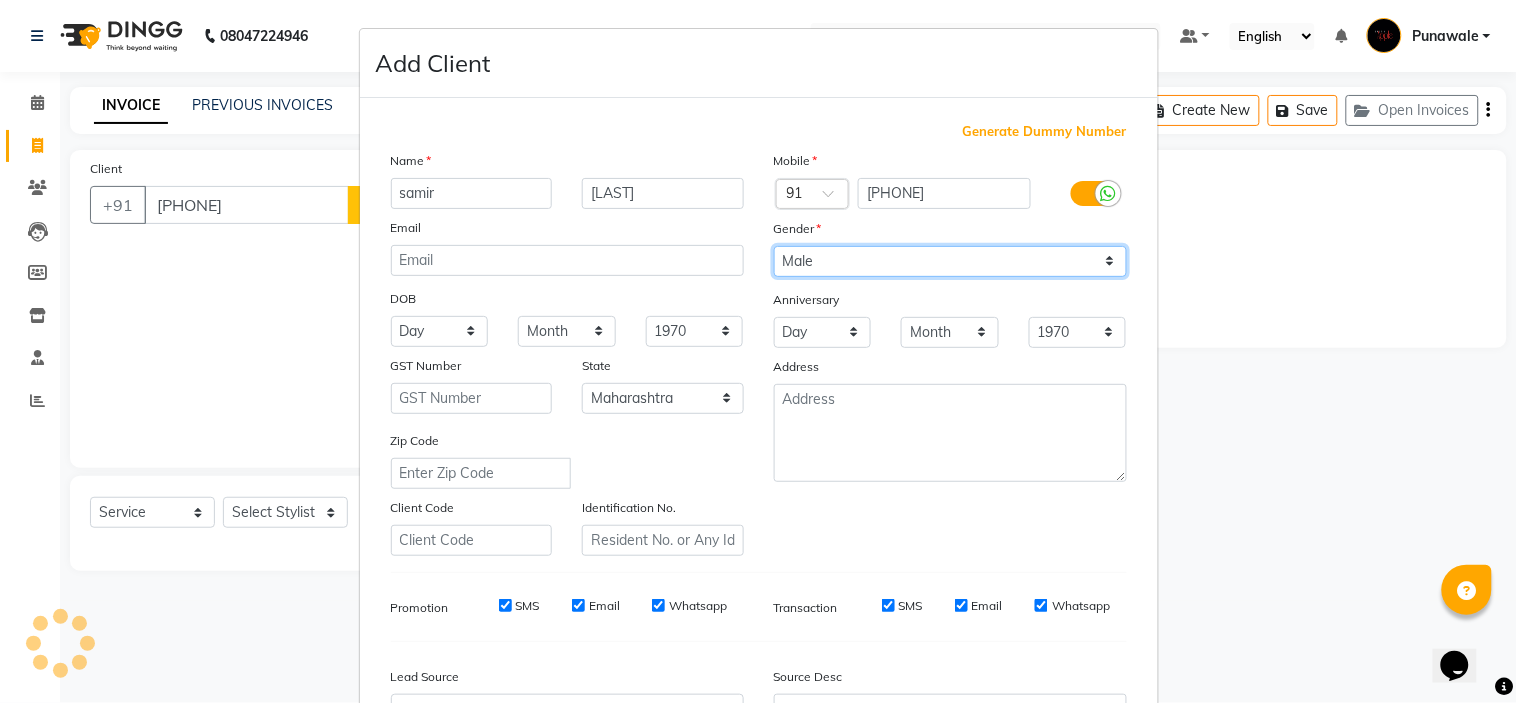 click on "Select Male Female Other Prefer Not To Say" at bounding box center (950, 261) 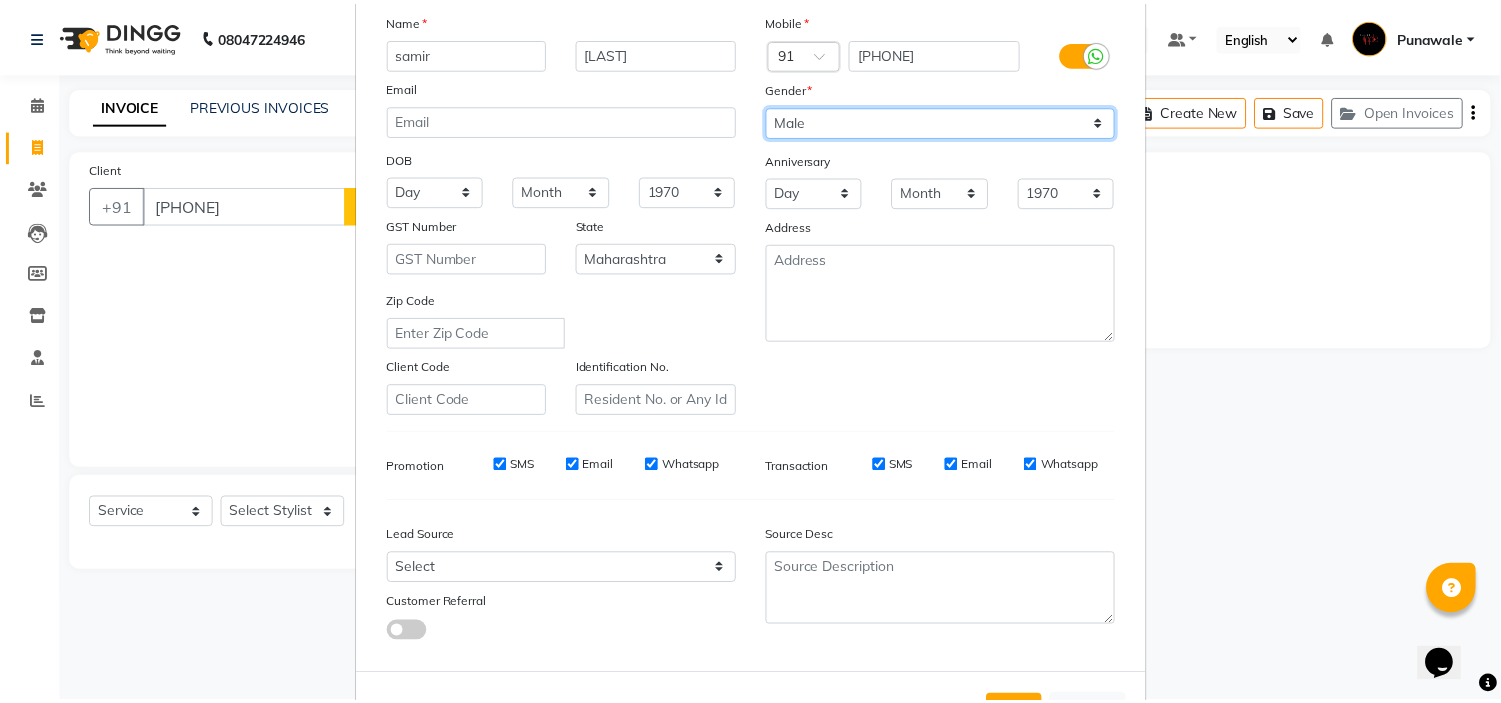 scroll, scrollTop: 221, scrollLeft: 0, axis: vertical 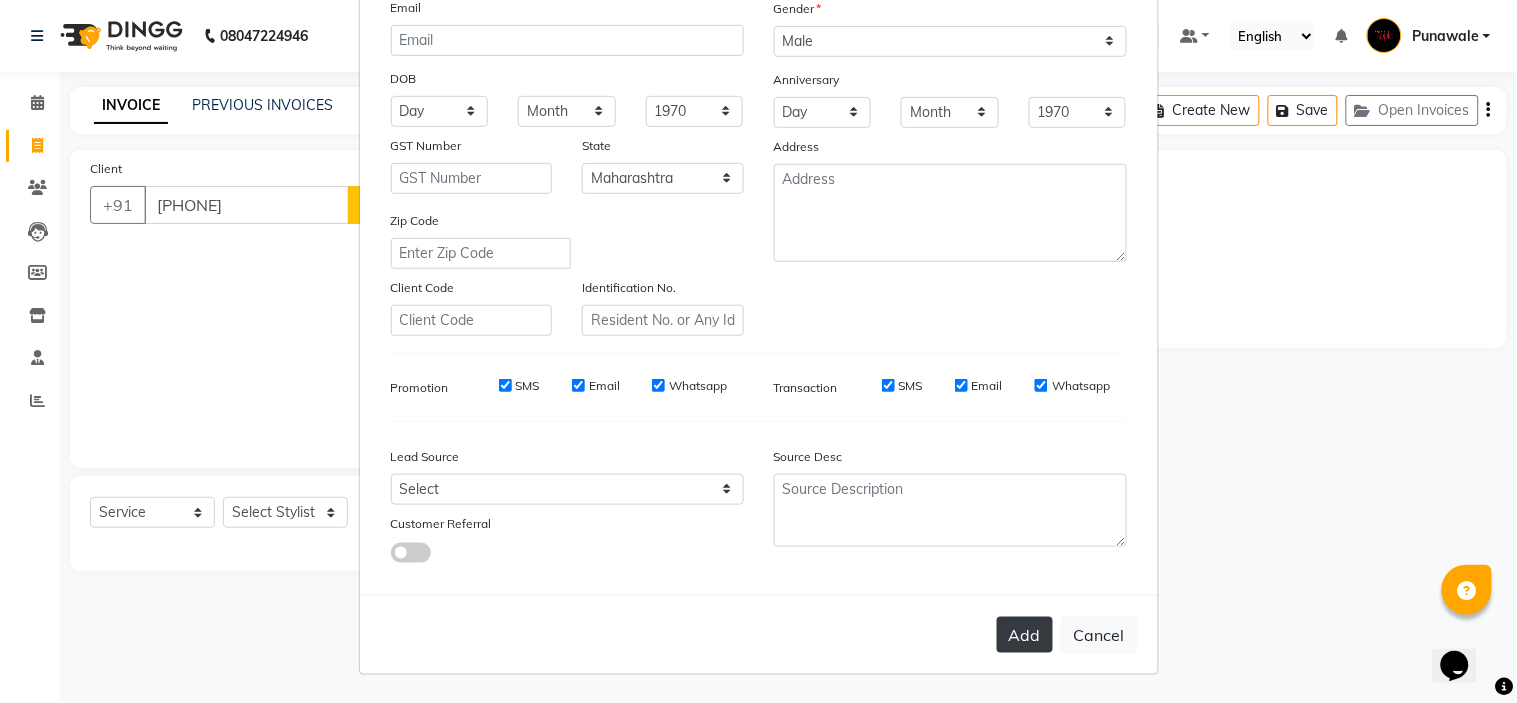 click on "Add" at bounding box center (1025, 635) 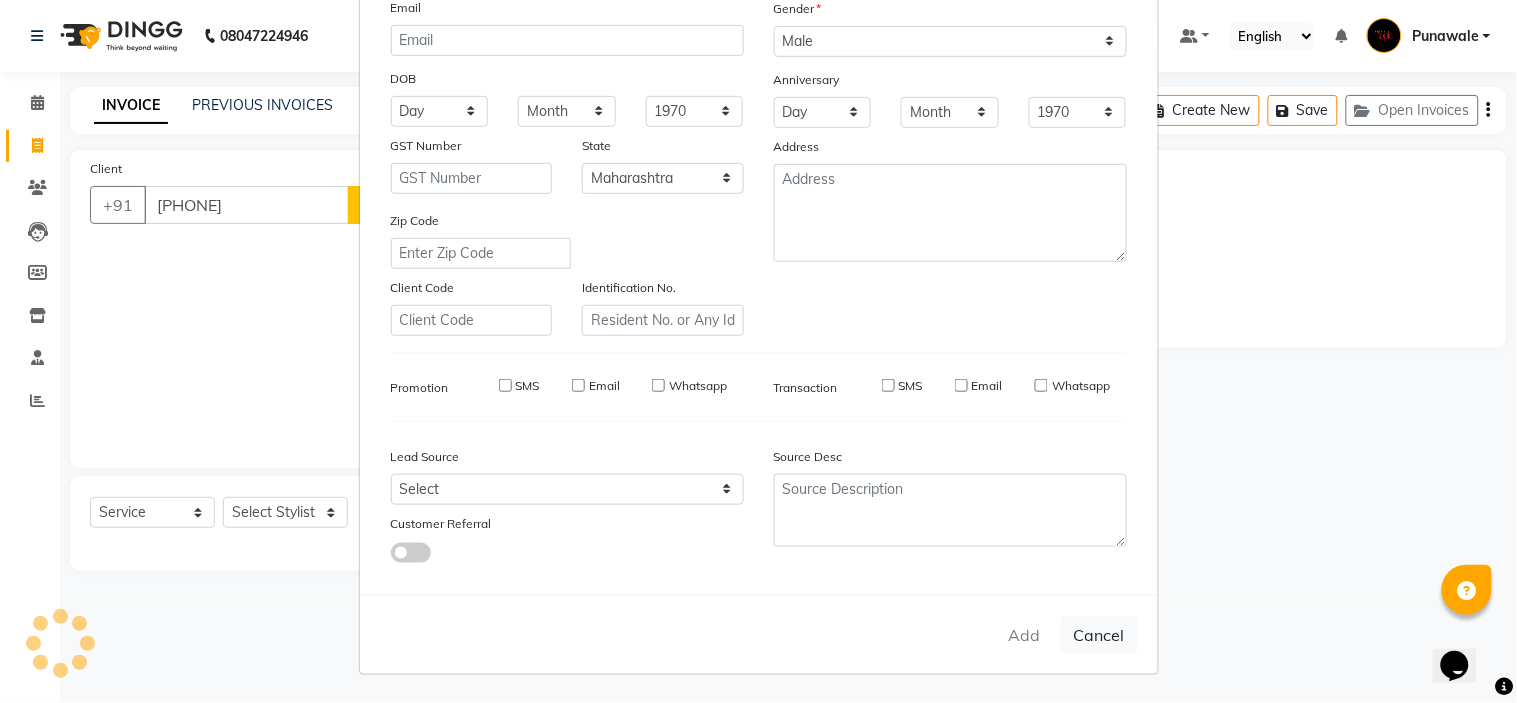type 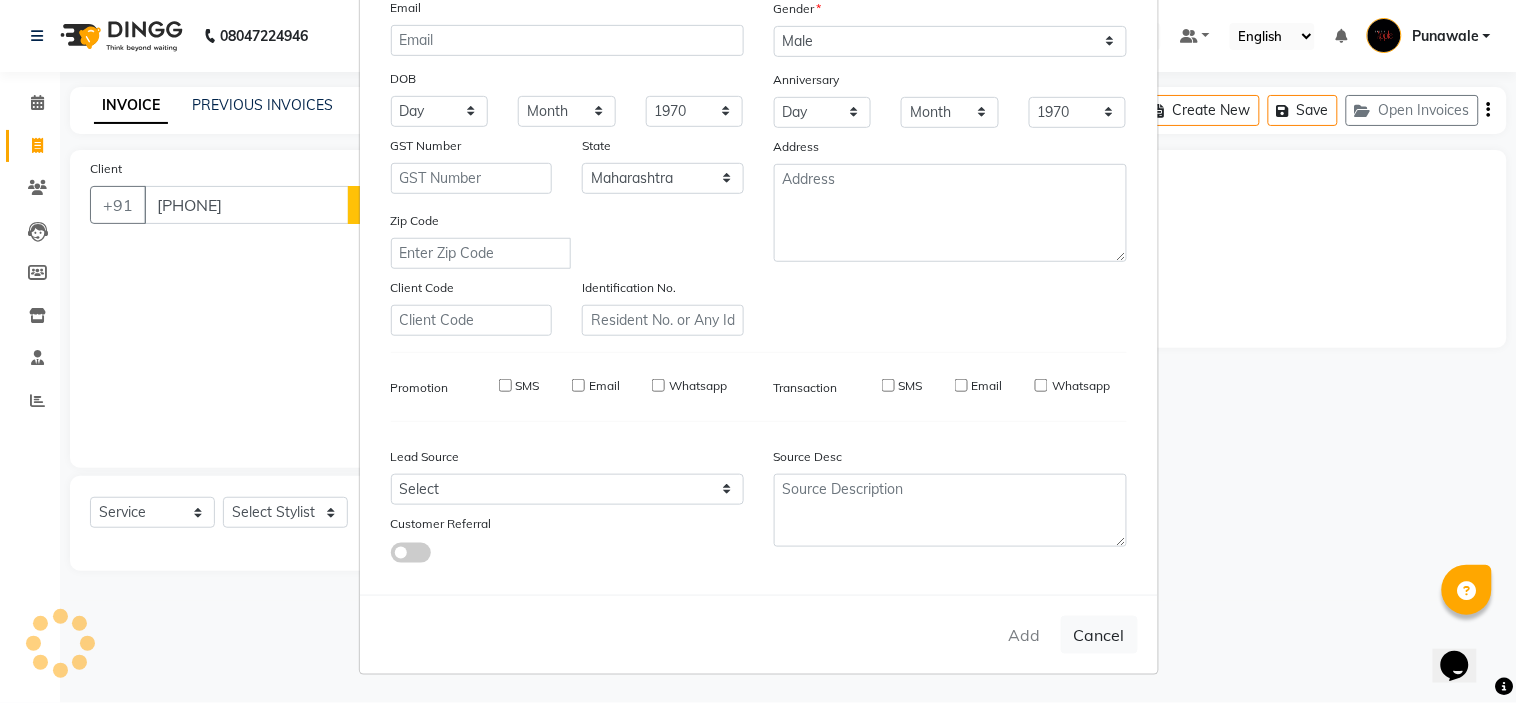 checkbox on "false" 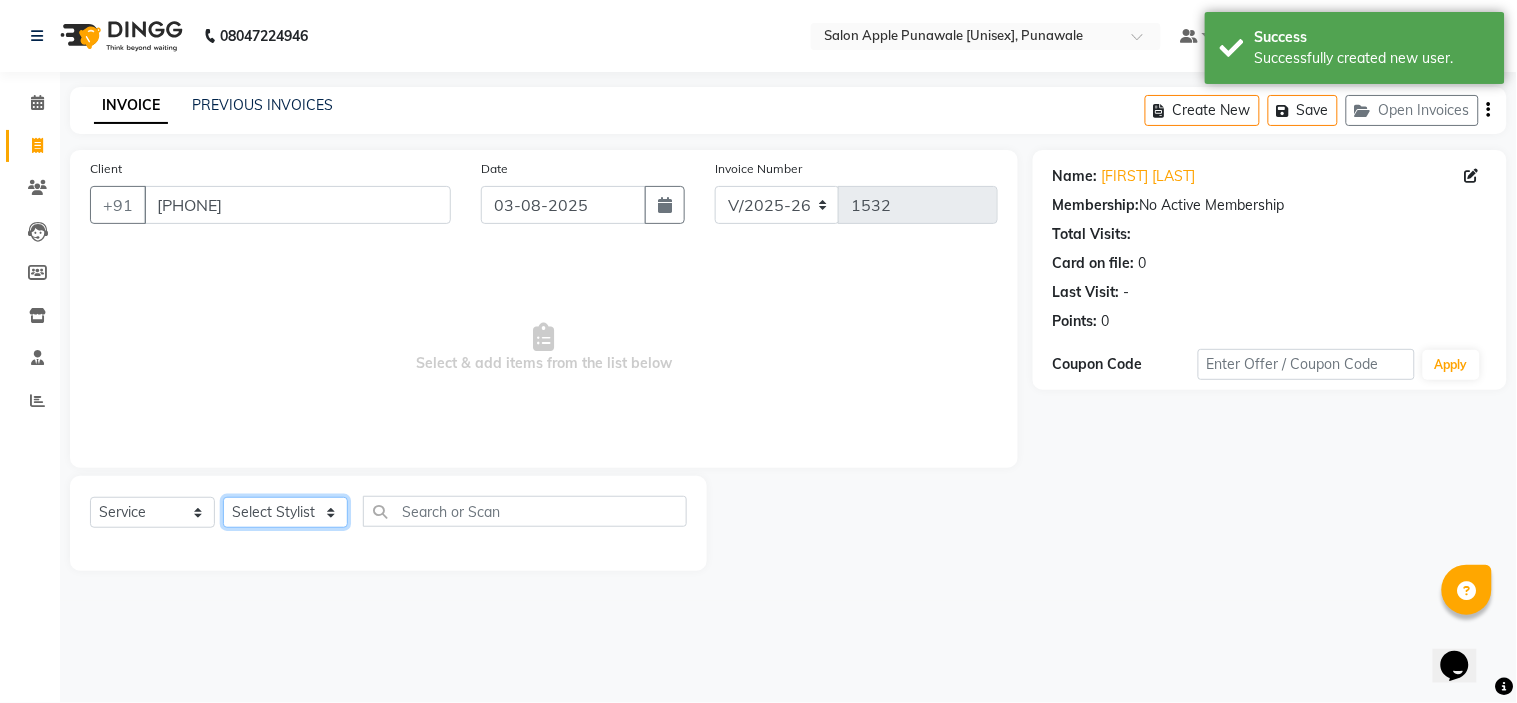 click on "Select Stylist Avi Sonawane Kamlesh Nikam Kaveri Nikam Pallavi Waghamare Shruti Khapake Sneha Jadhav Sohail Shaikh  Vivek Hire" 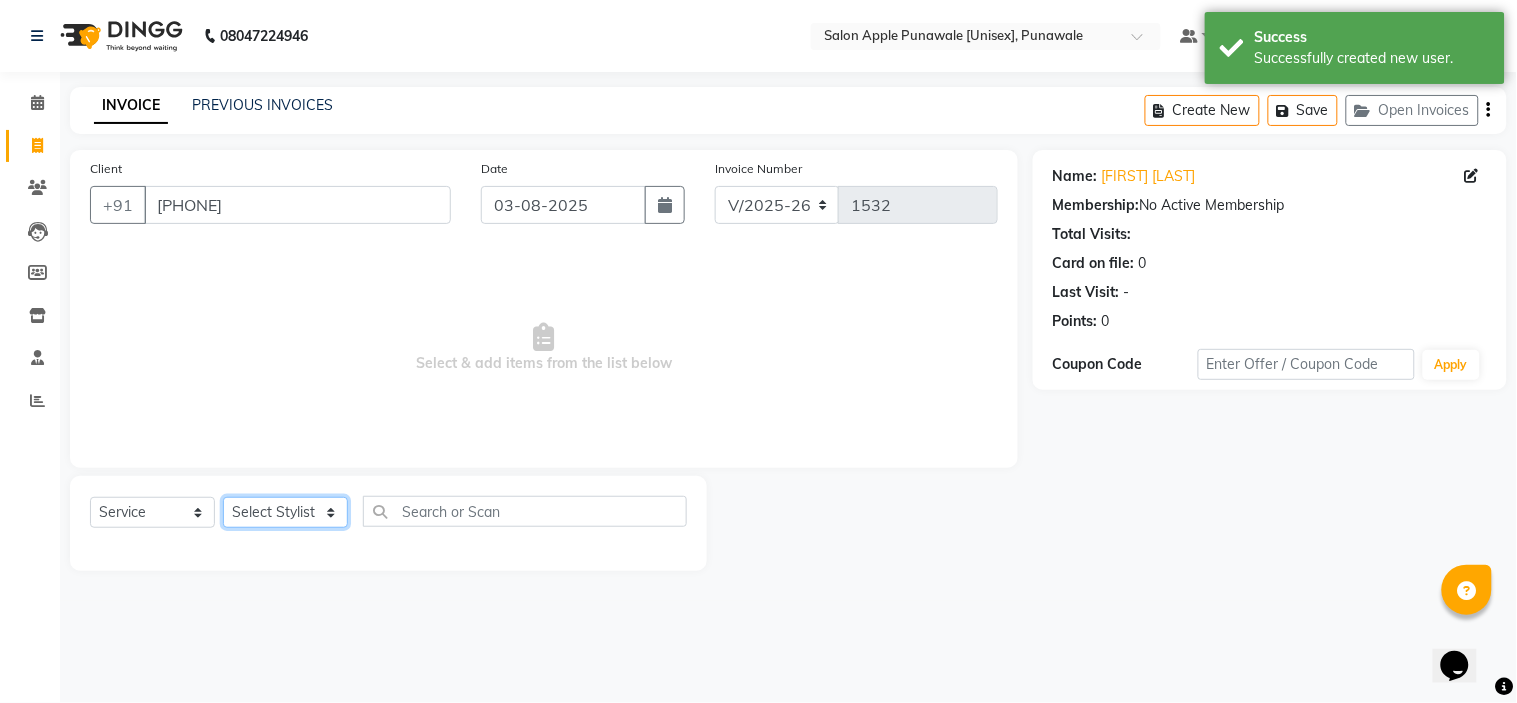 select on "84102" 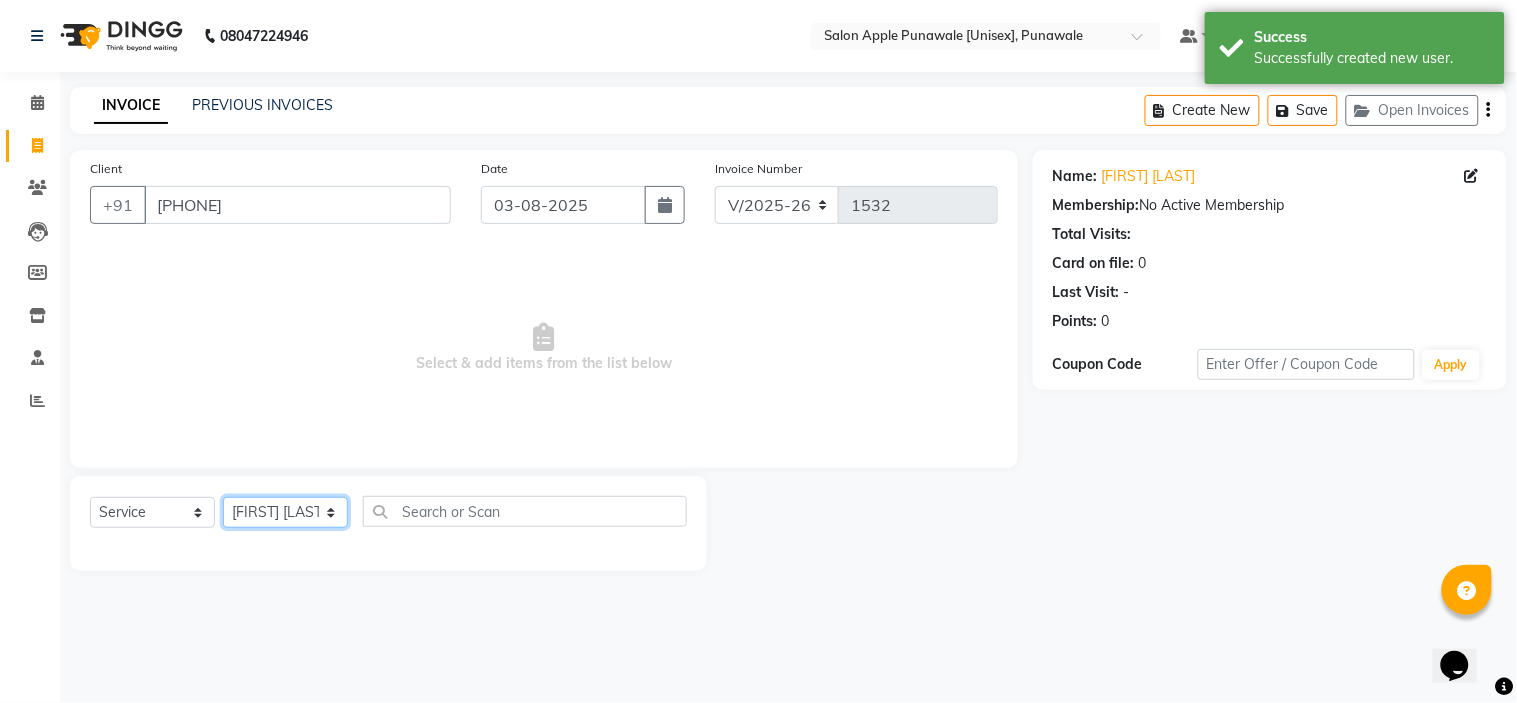 click on "Select Stylist Avi Sonawane Kamlesh Nikam Kaveri Nikam Pallavi Waghamare Shruti Khapake Sneha Jadhav Sohail Shaikh  Vivek Hire" 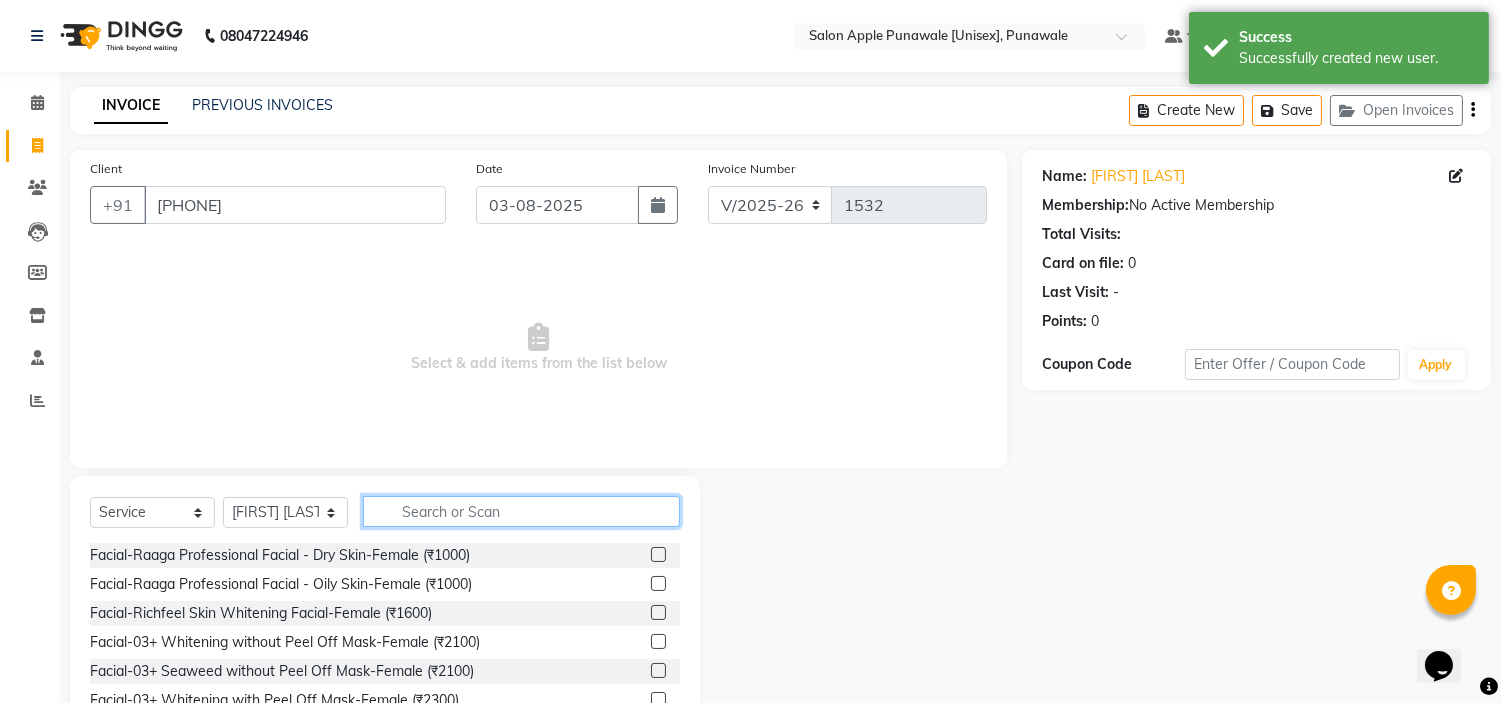 click 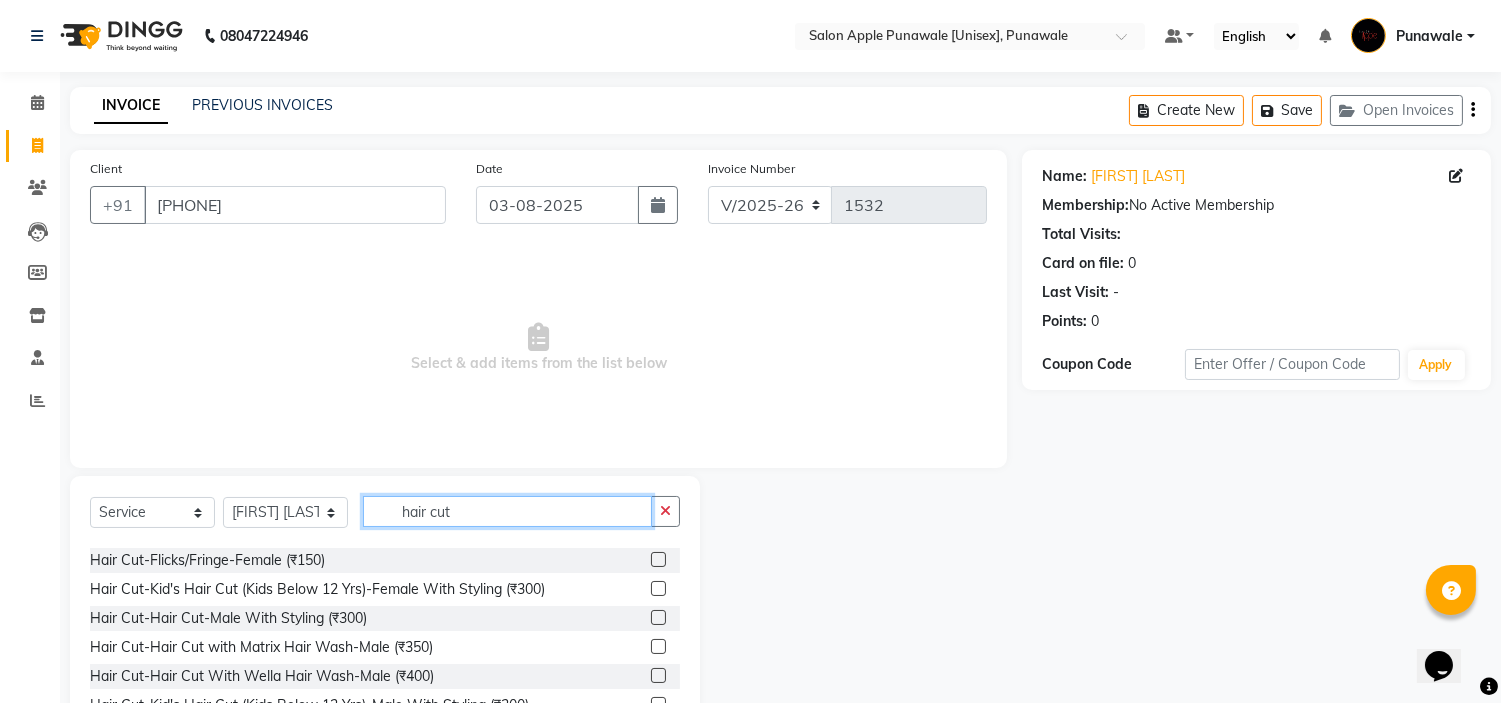 scroll, scrollTop: 222, scrollLeft: 0, axis: vertical 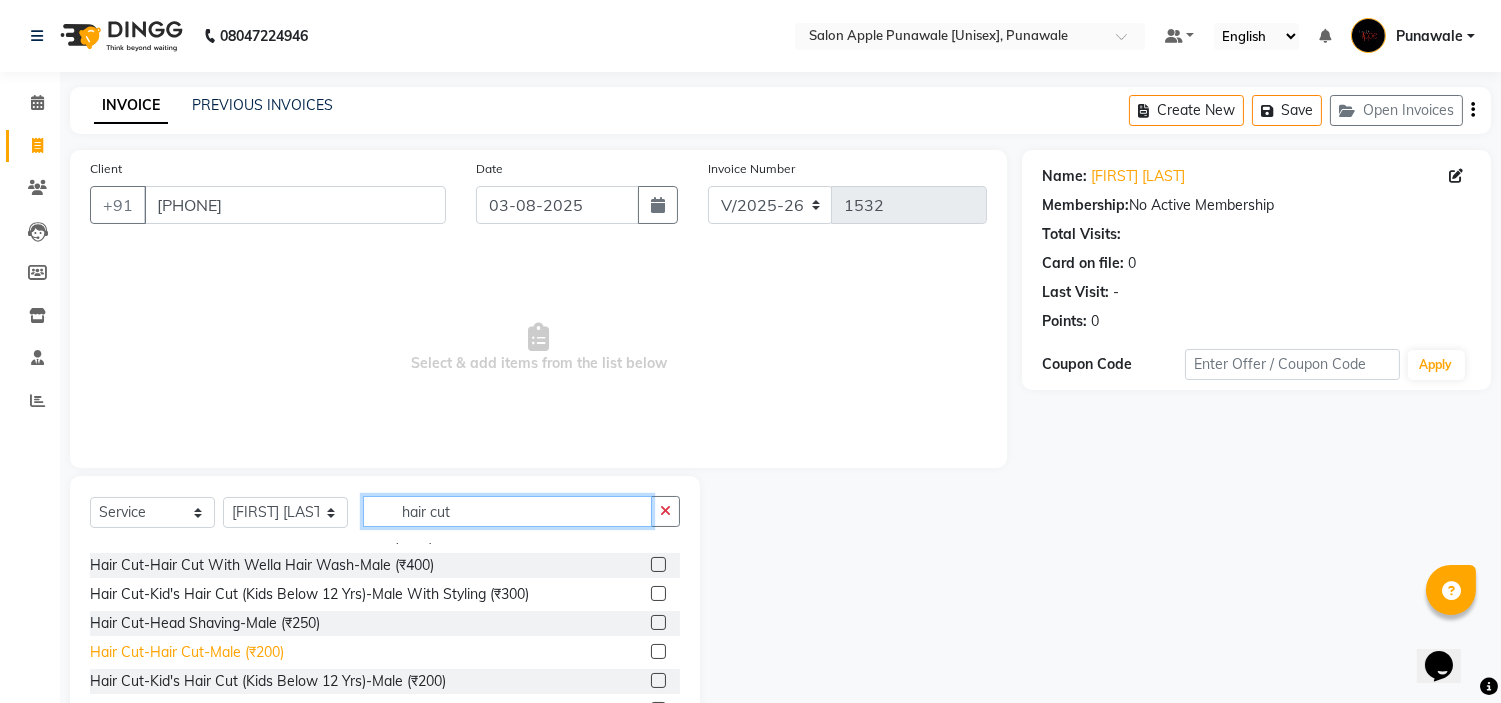 type on "hair cut" 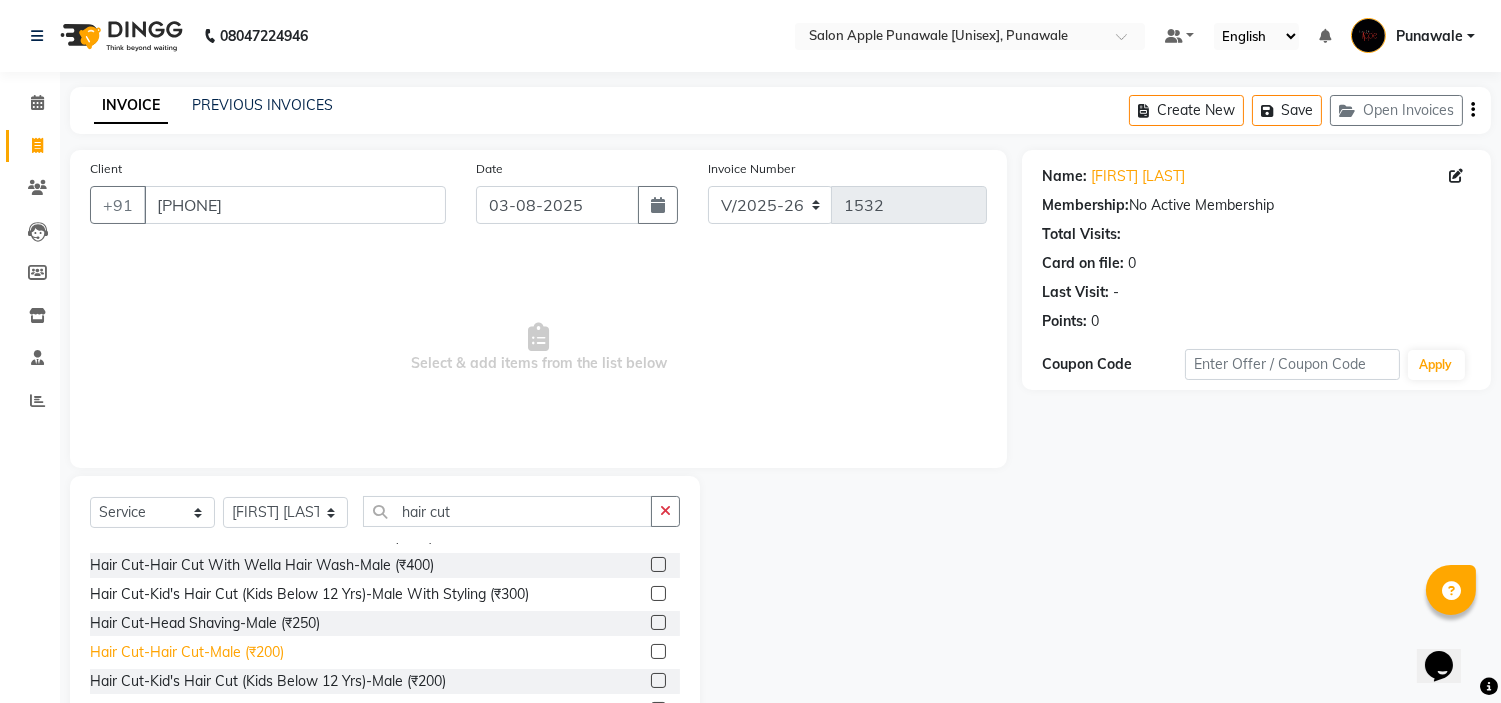 click on "Hair Cut-Hair Cut-Male  (₹200)" 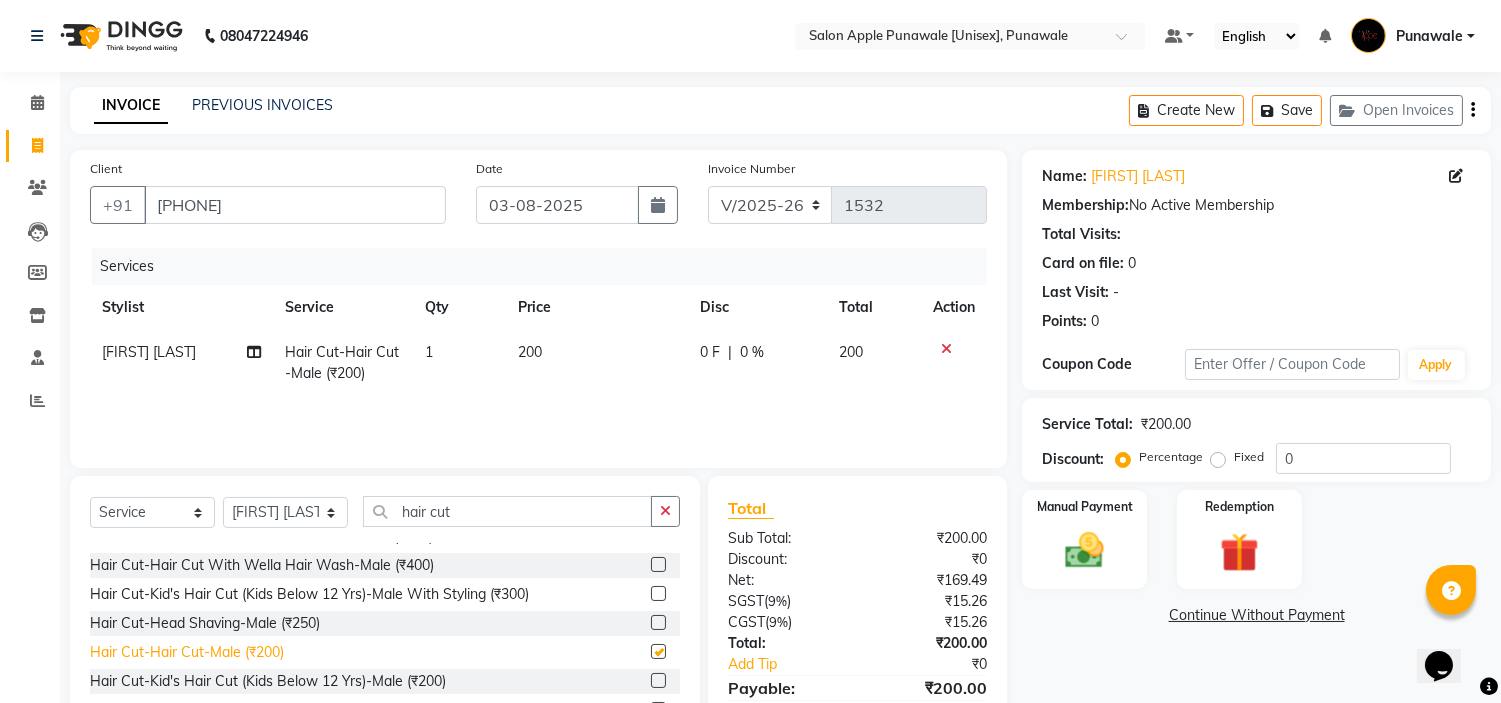checkbox on "false" 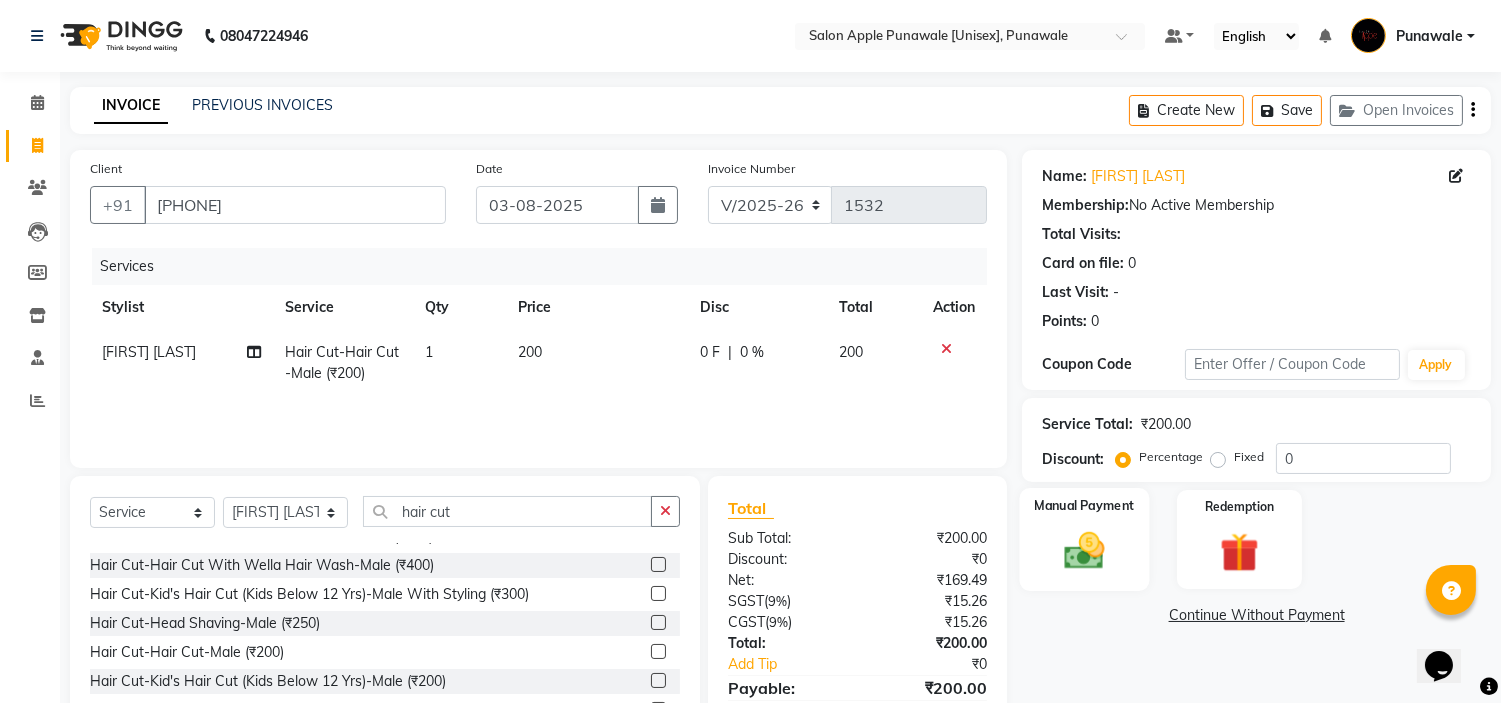 click on "Manual Payment" 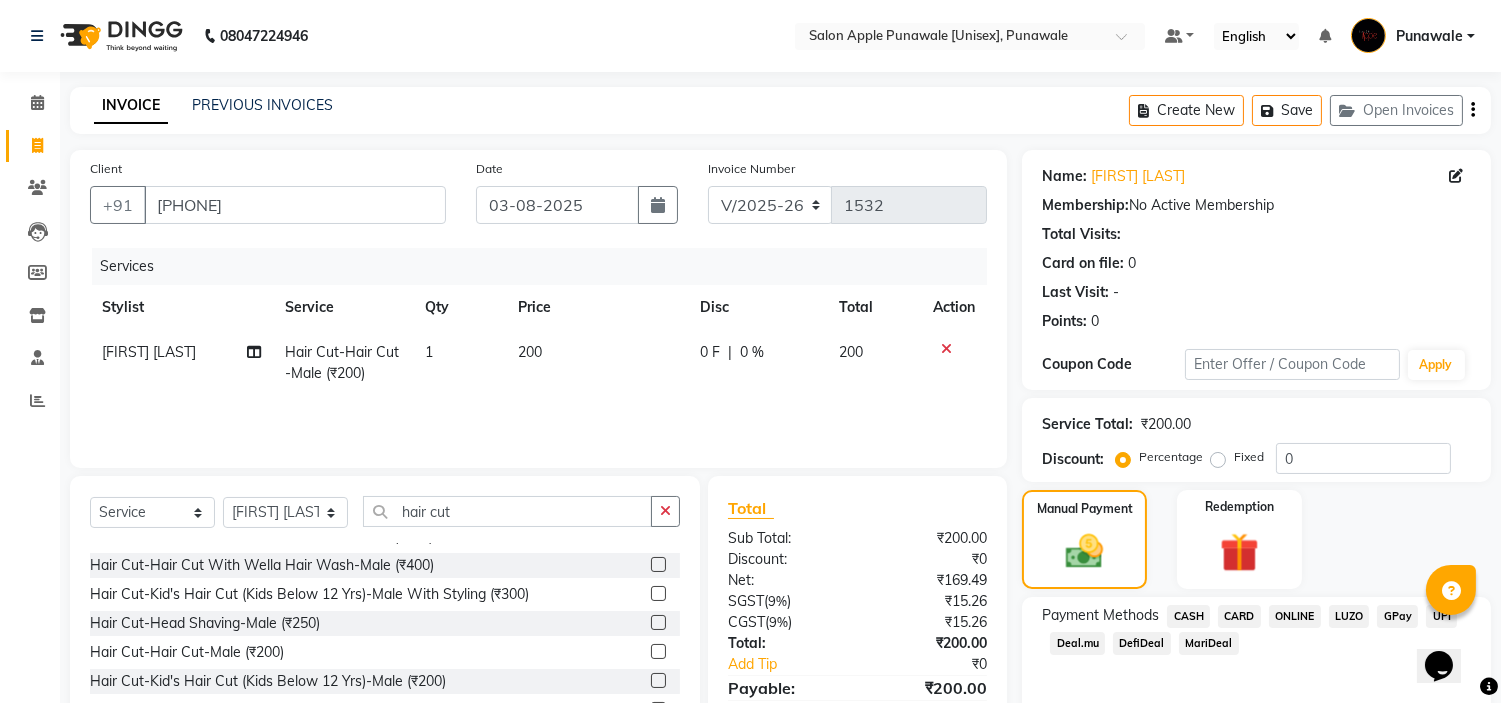 scroll, scrollTop: 97, scrollLeft: 0, axis: vertical 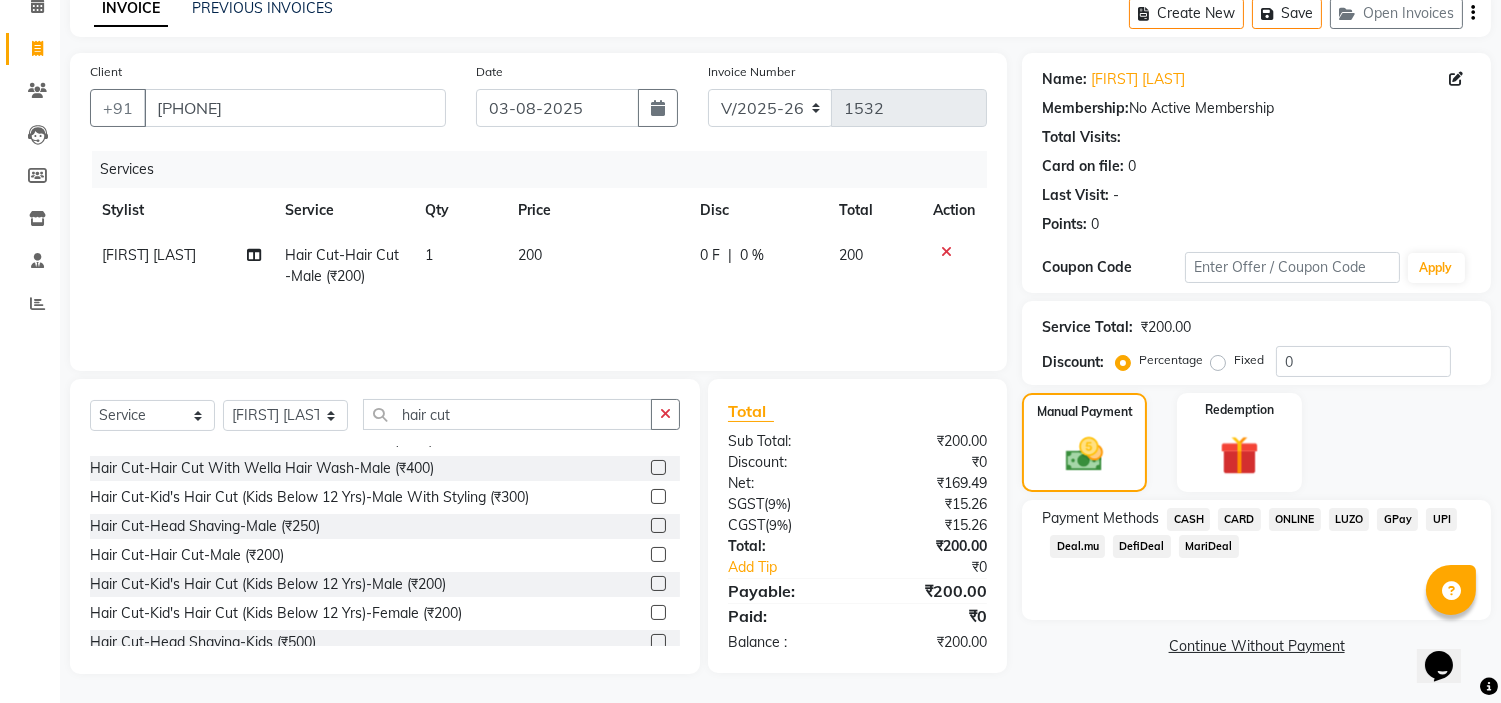 click on "ONLINE" 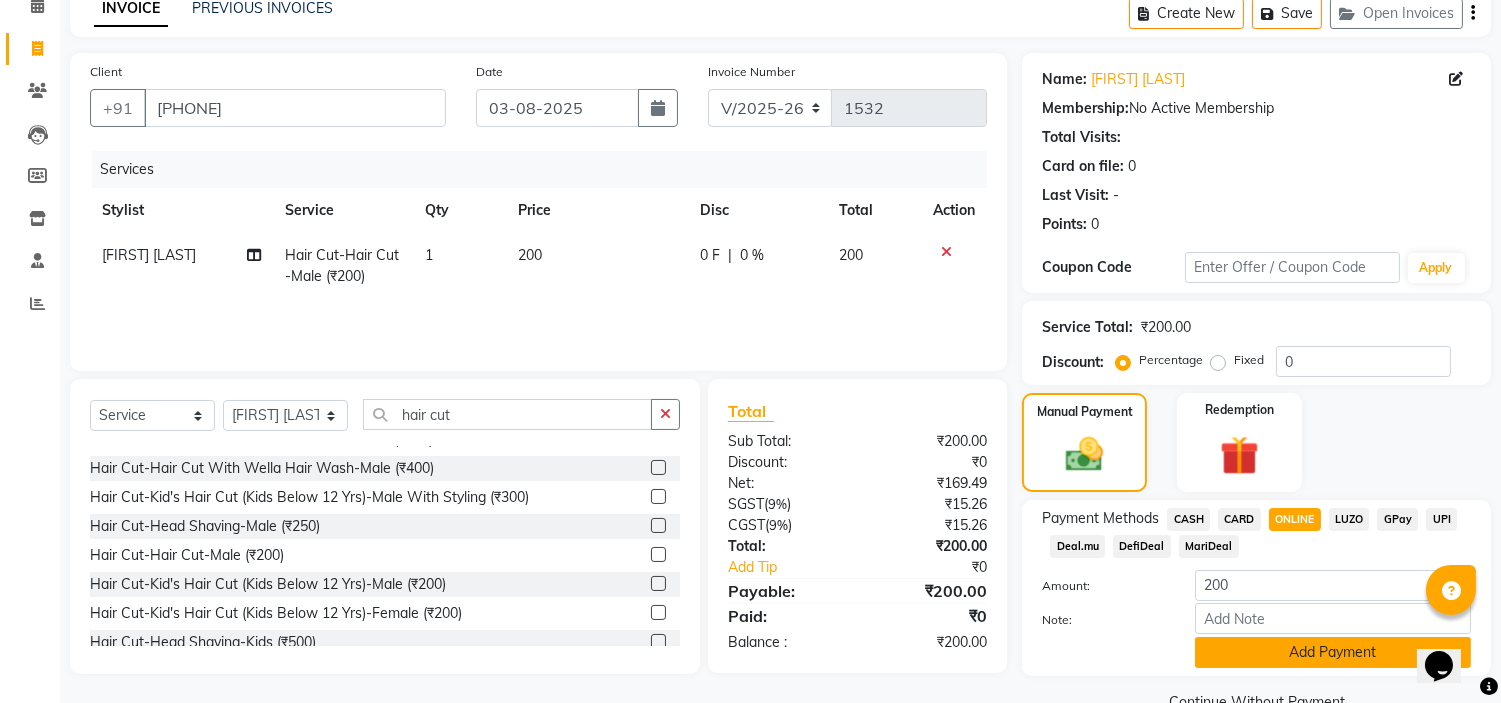scroll, scrollTop: 141, scrollLeft: 0, axis: vertical 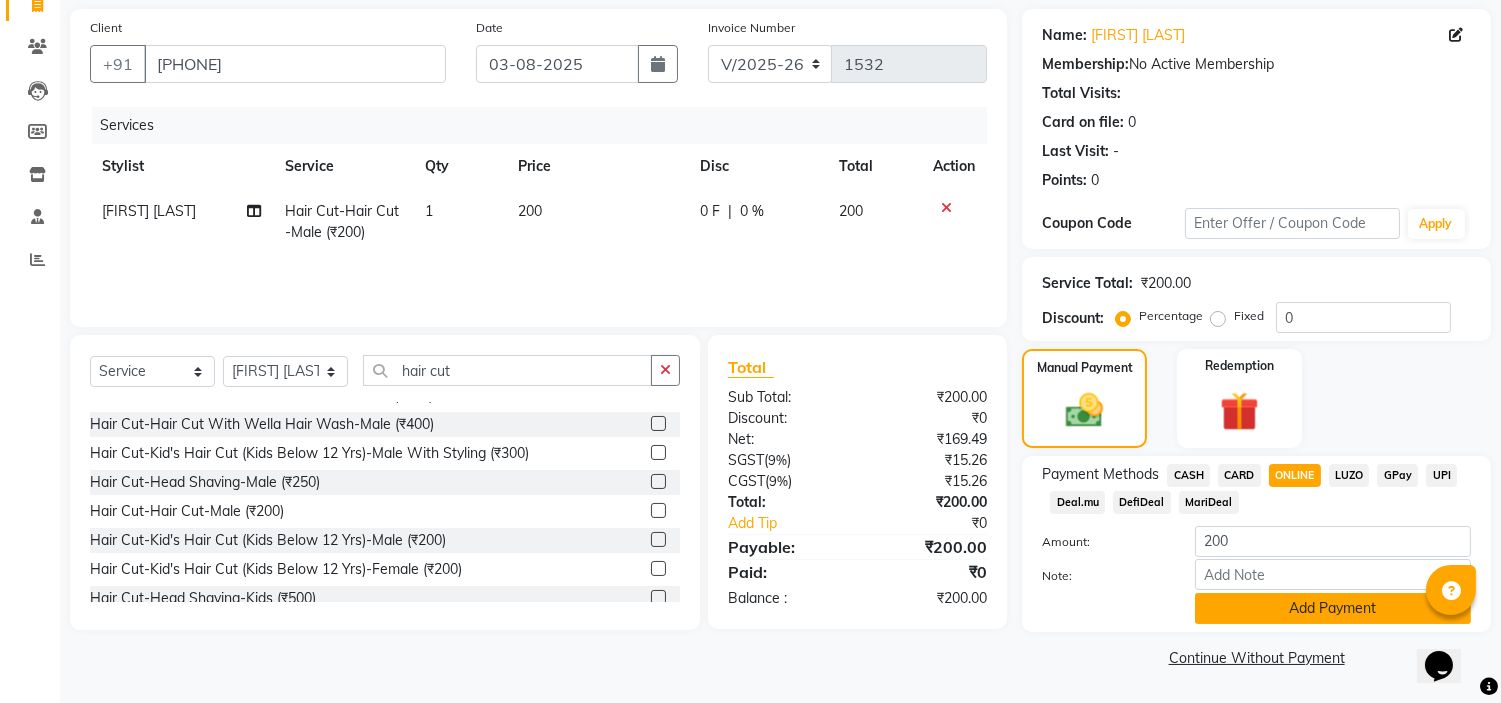 click on "Add Payment" 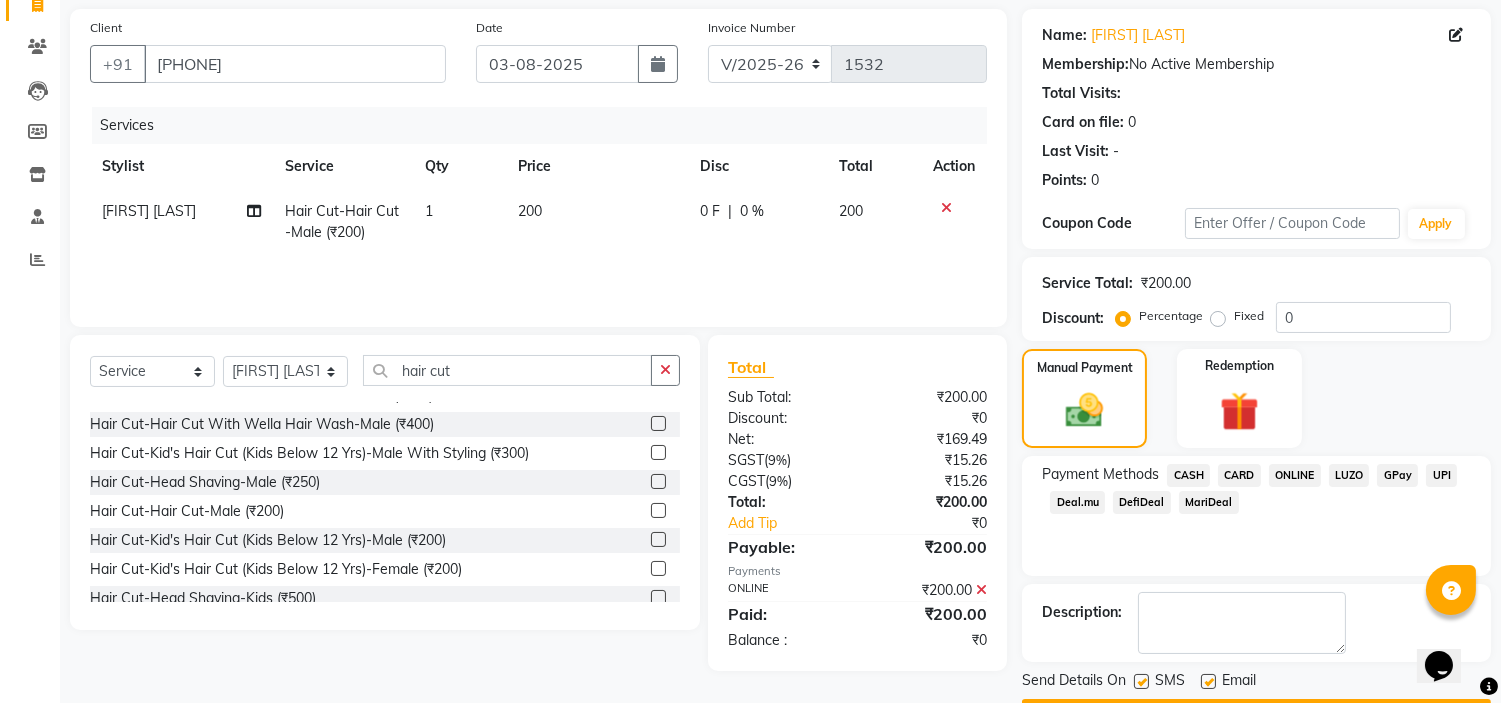 scroll, scrollTop: 196, scrollLeft: 0, axis: vertical 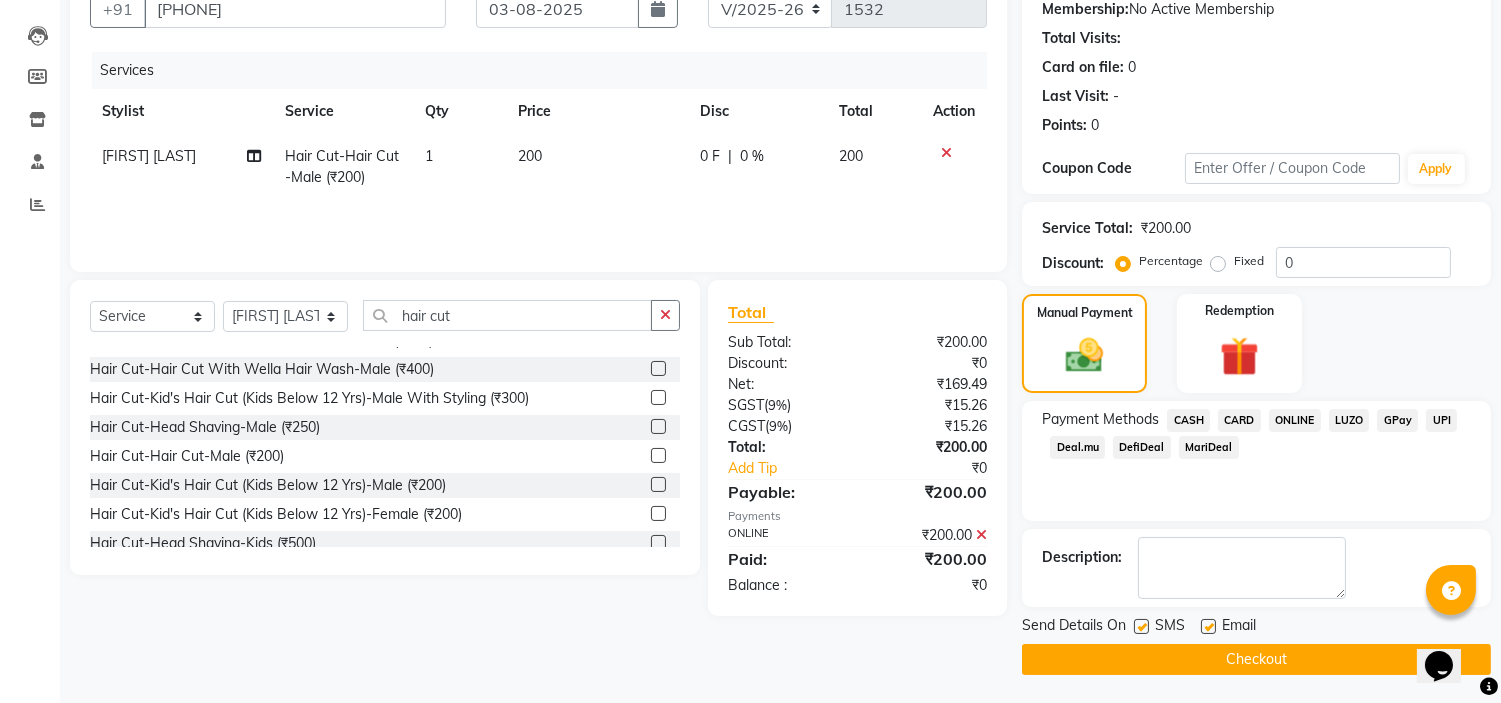 click on "Checkout" 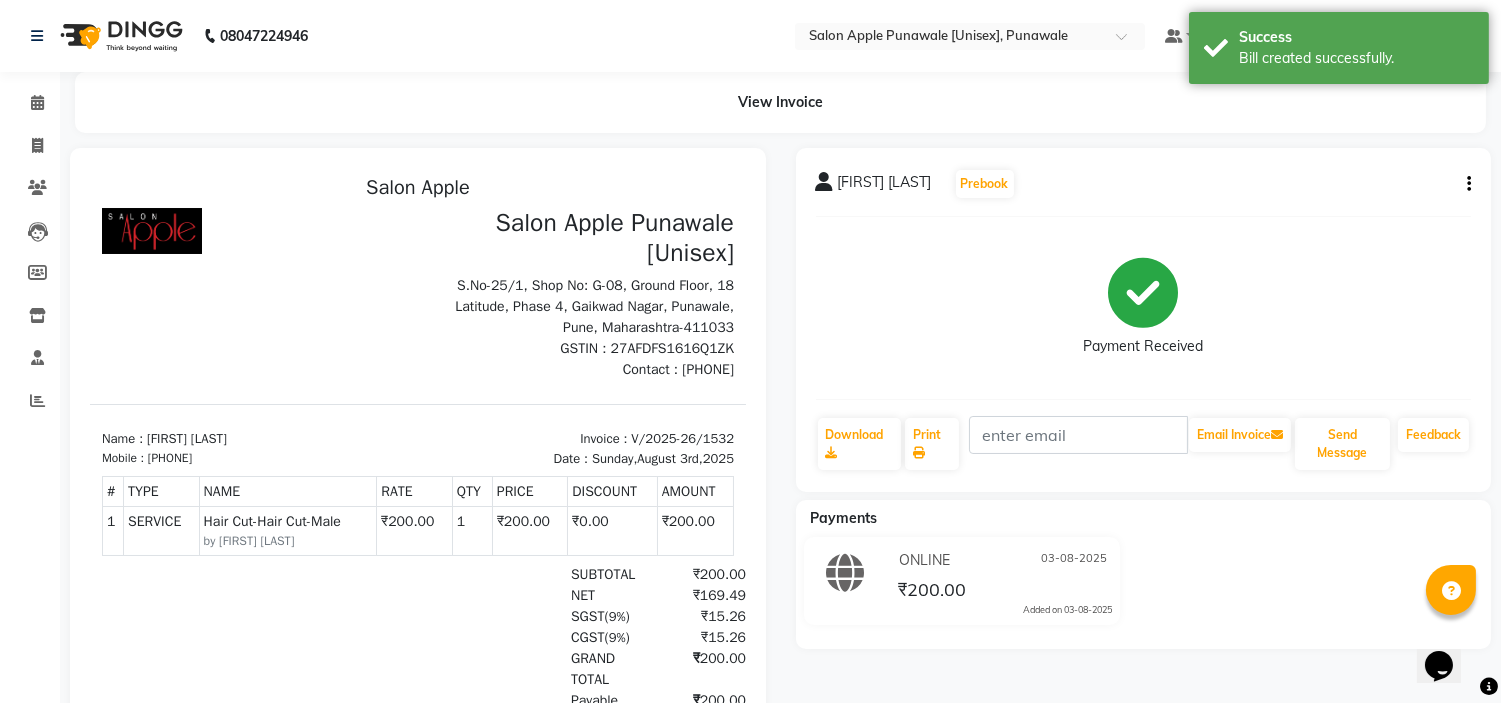 scroll, scrollTop: 0, scrollLeft: 0, axis: both 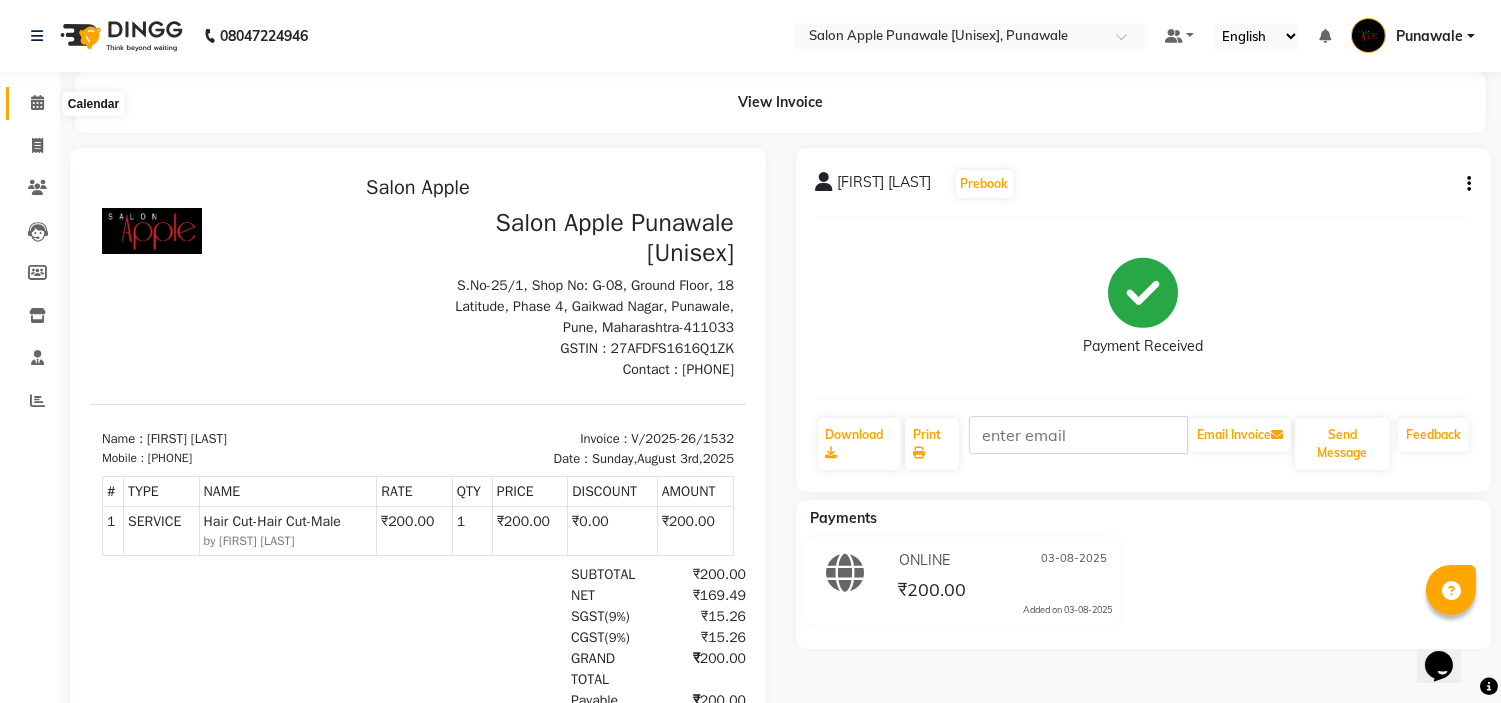 click 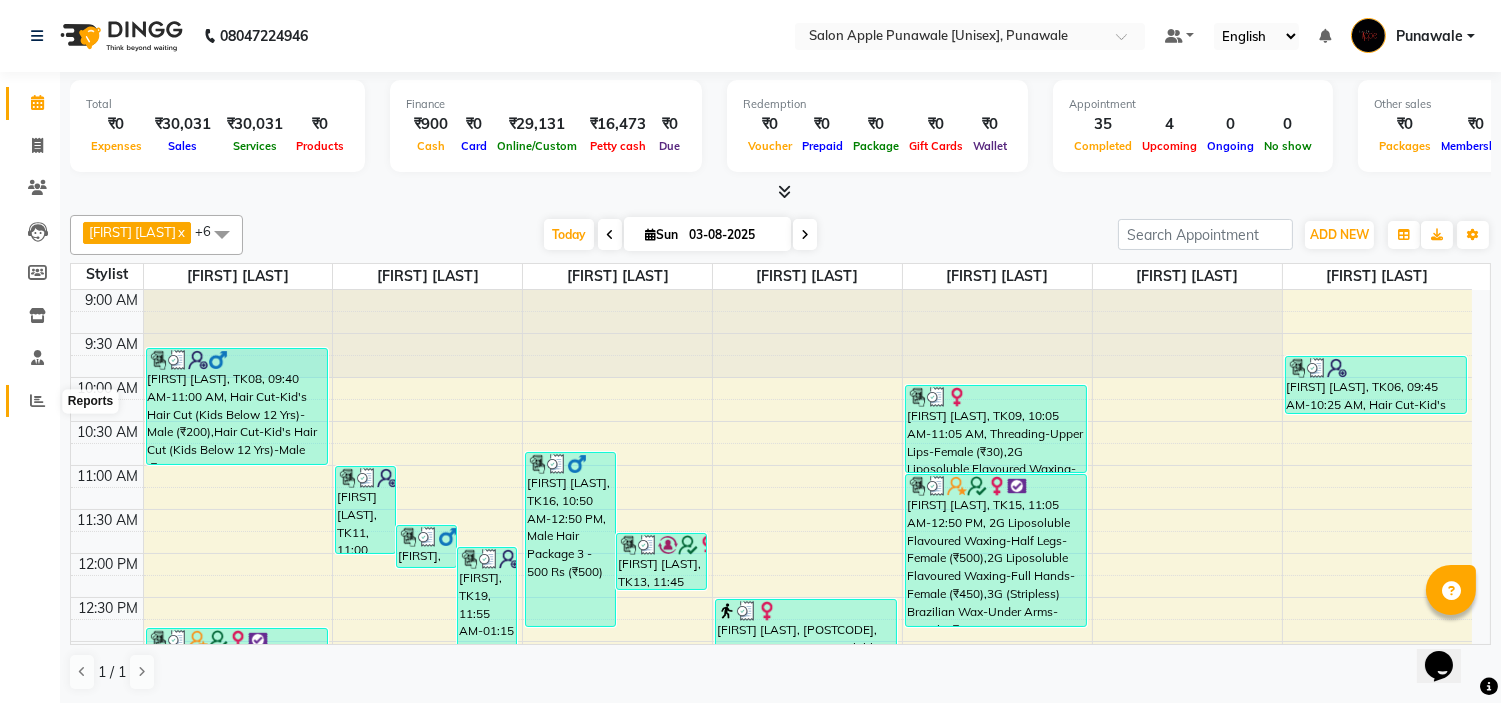 click 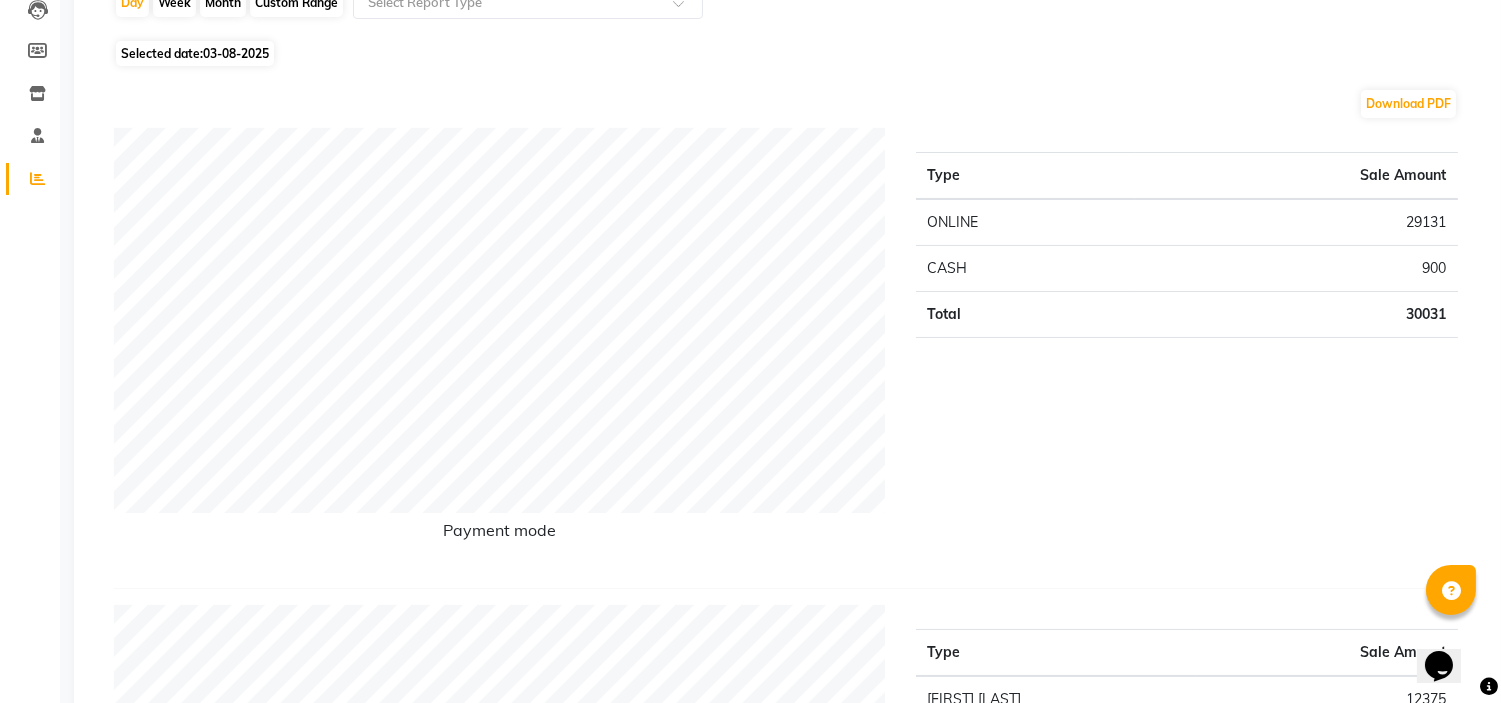 scroll, scrollTop: 0, scrollLeft: 0, axis: both 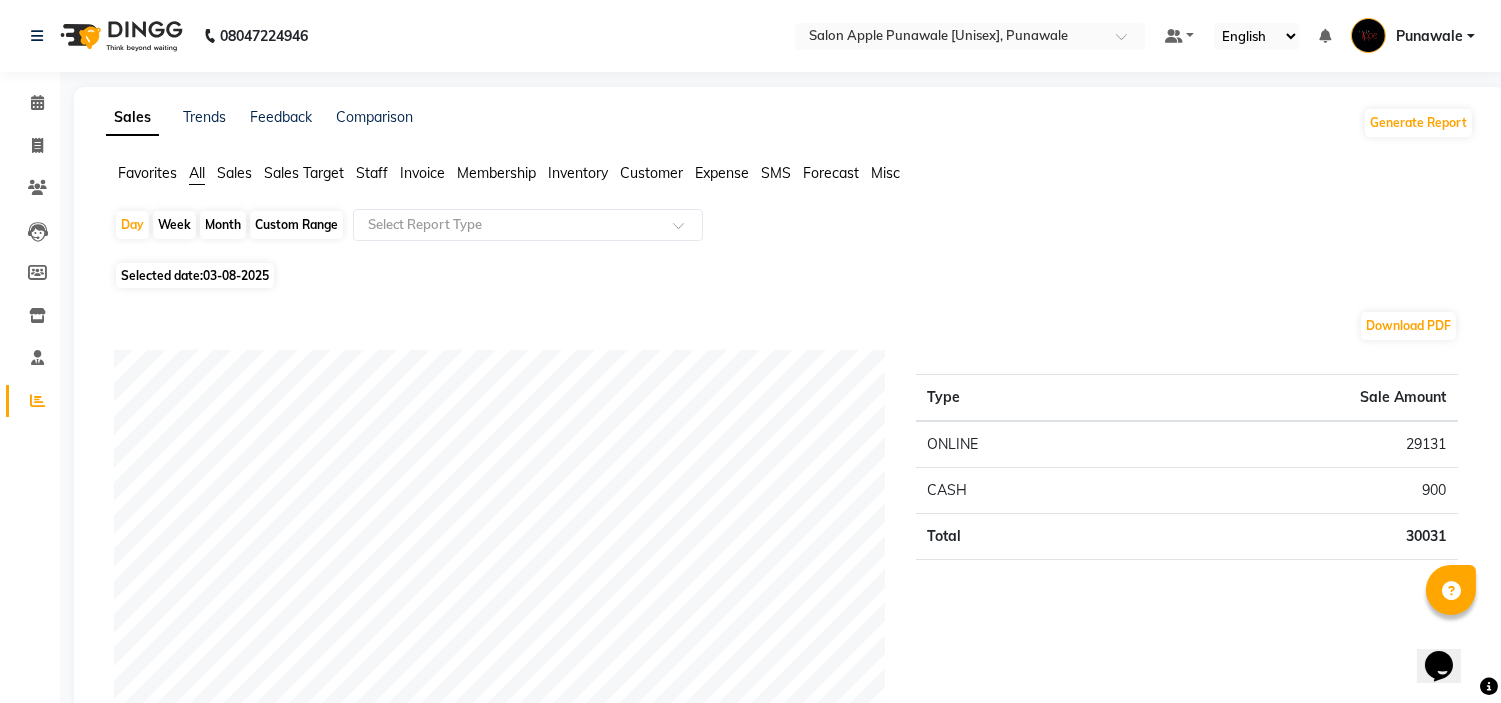 click on "Staff" 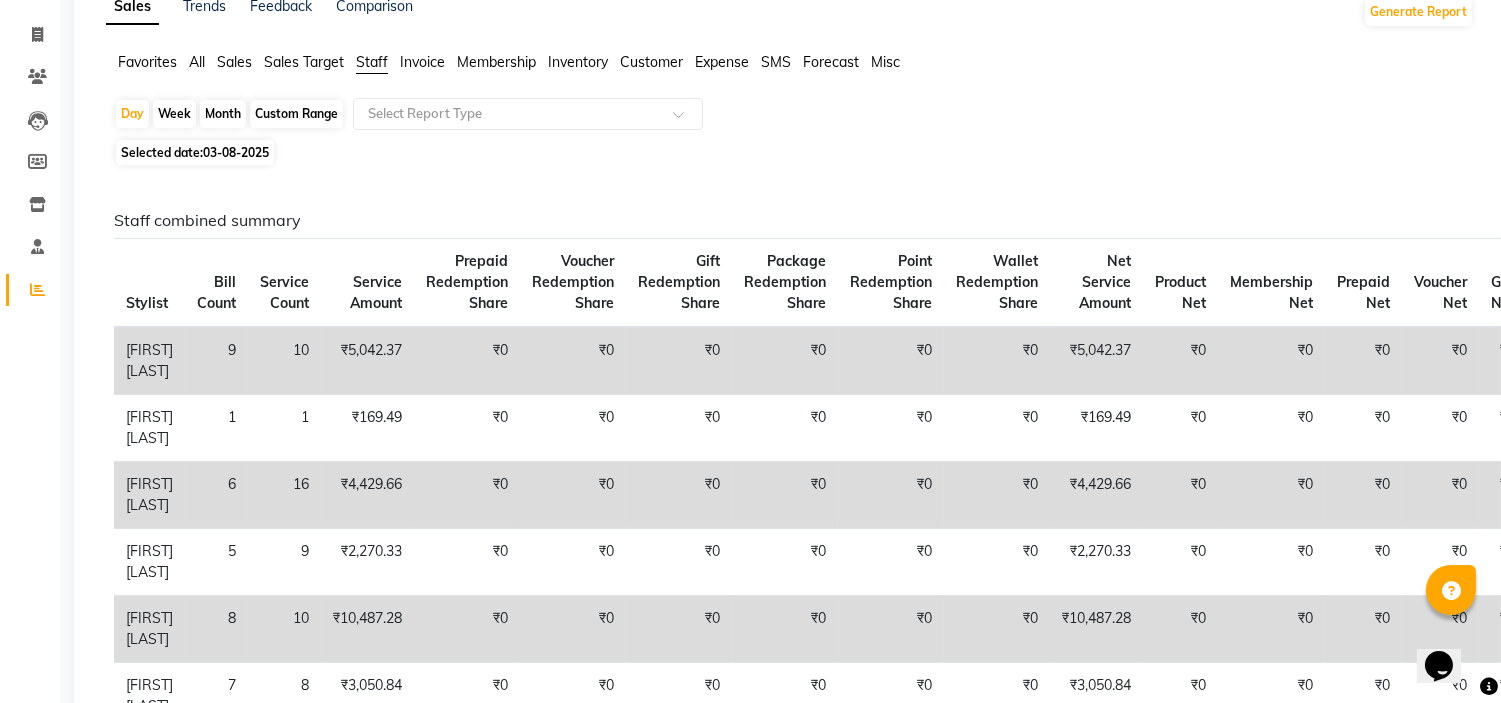 scroll, scrollTop: 0, scrollLeft: 0, axis: both 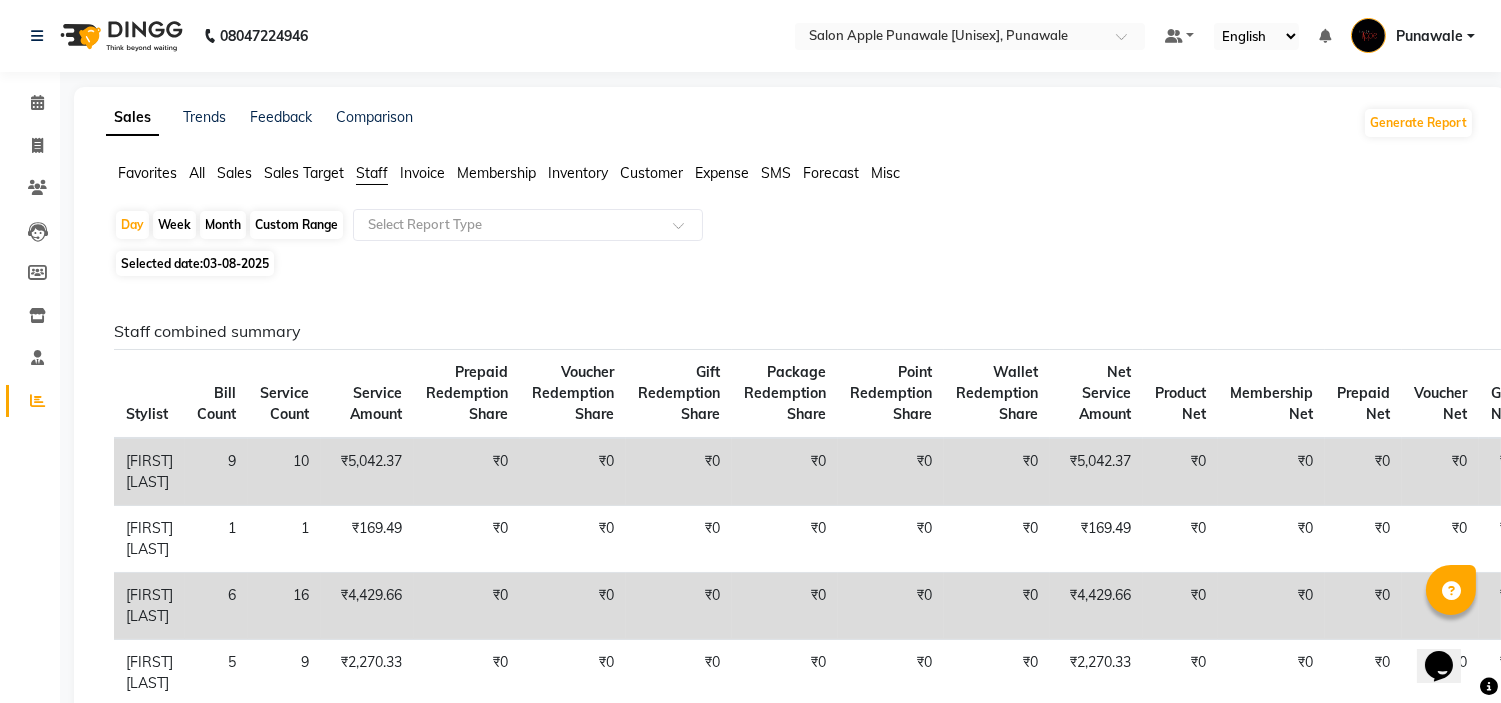 click on "Calendar" 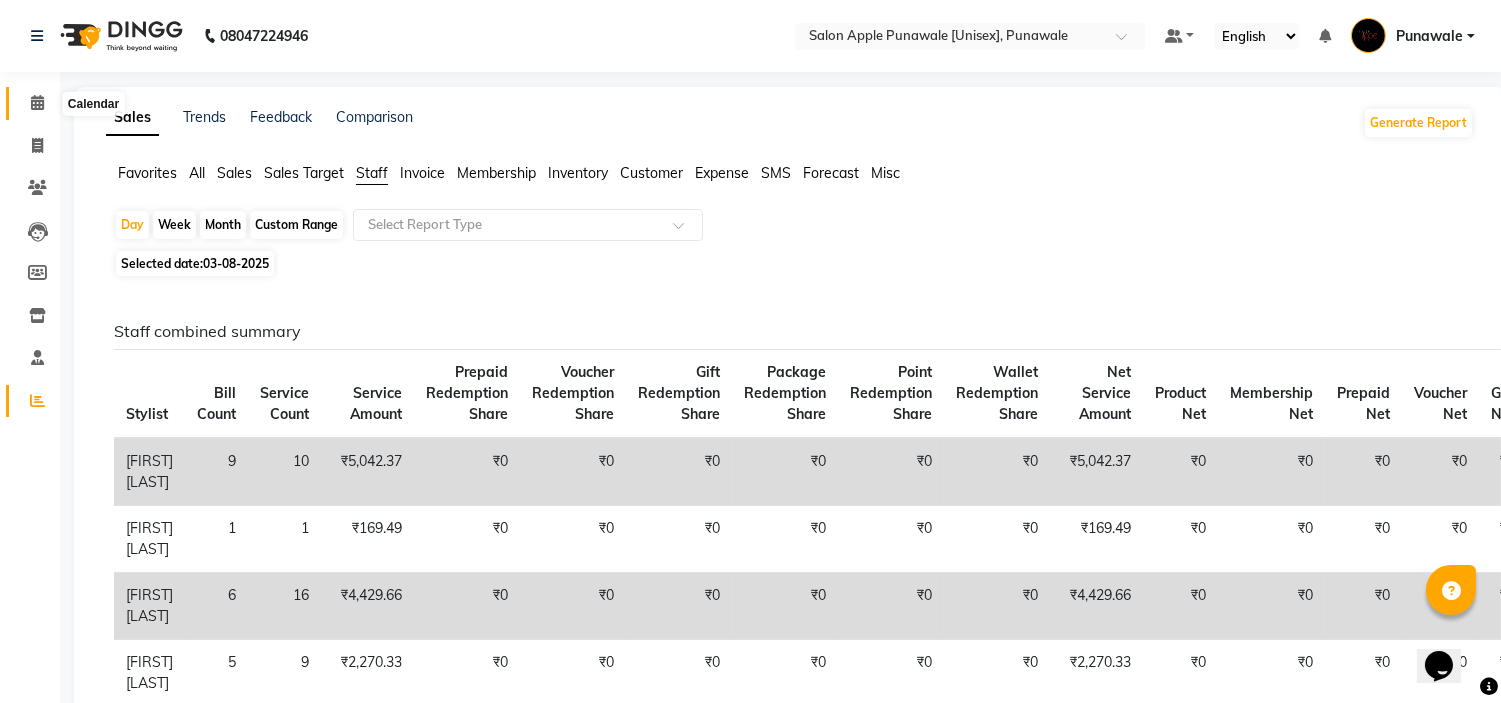 click 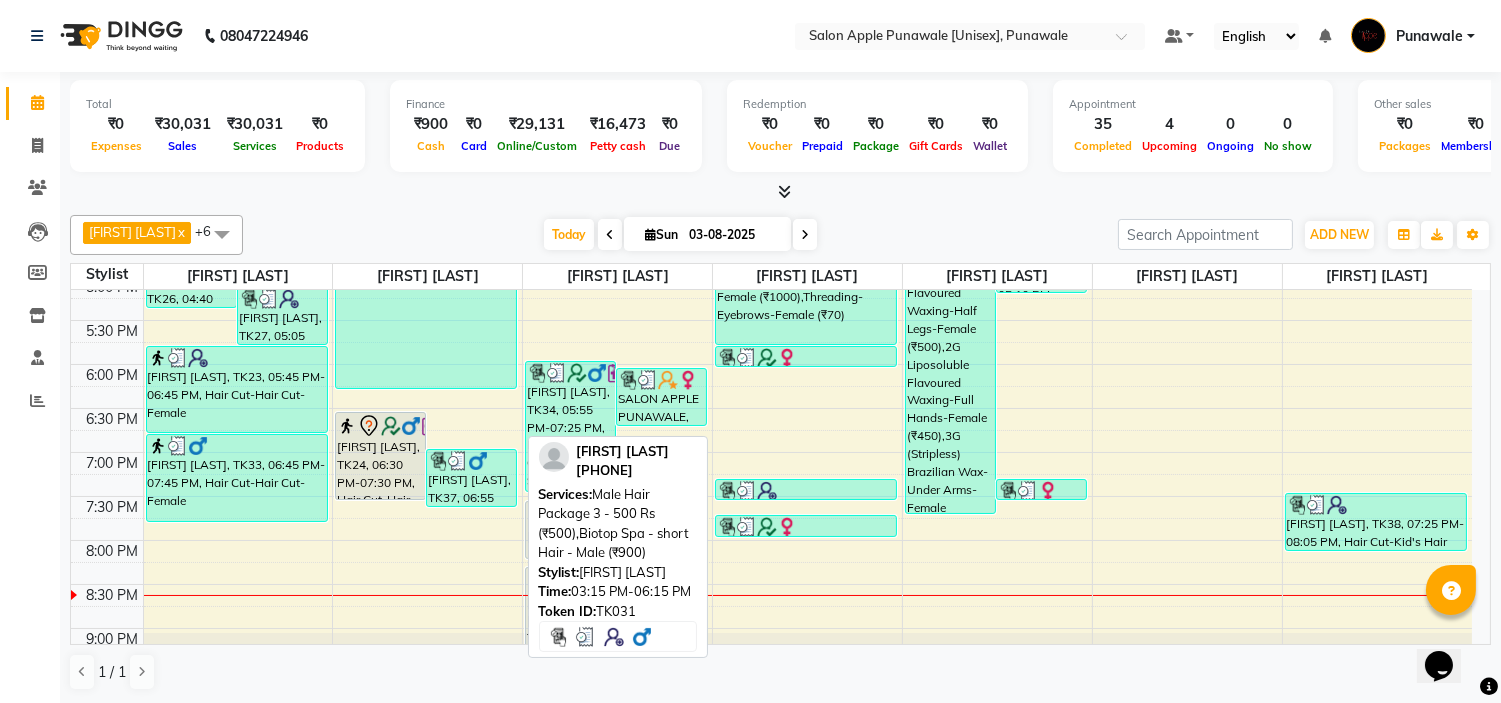 scroll, scrollTop: 771, scrollLeft: 0, axis: vertical 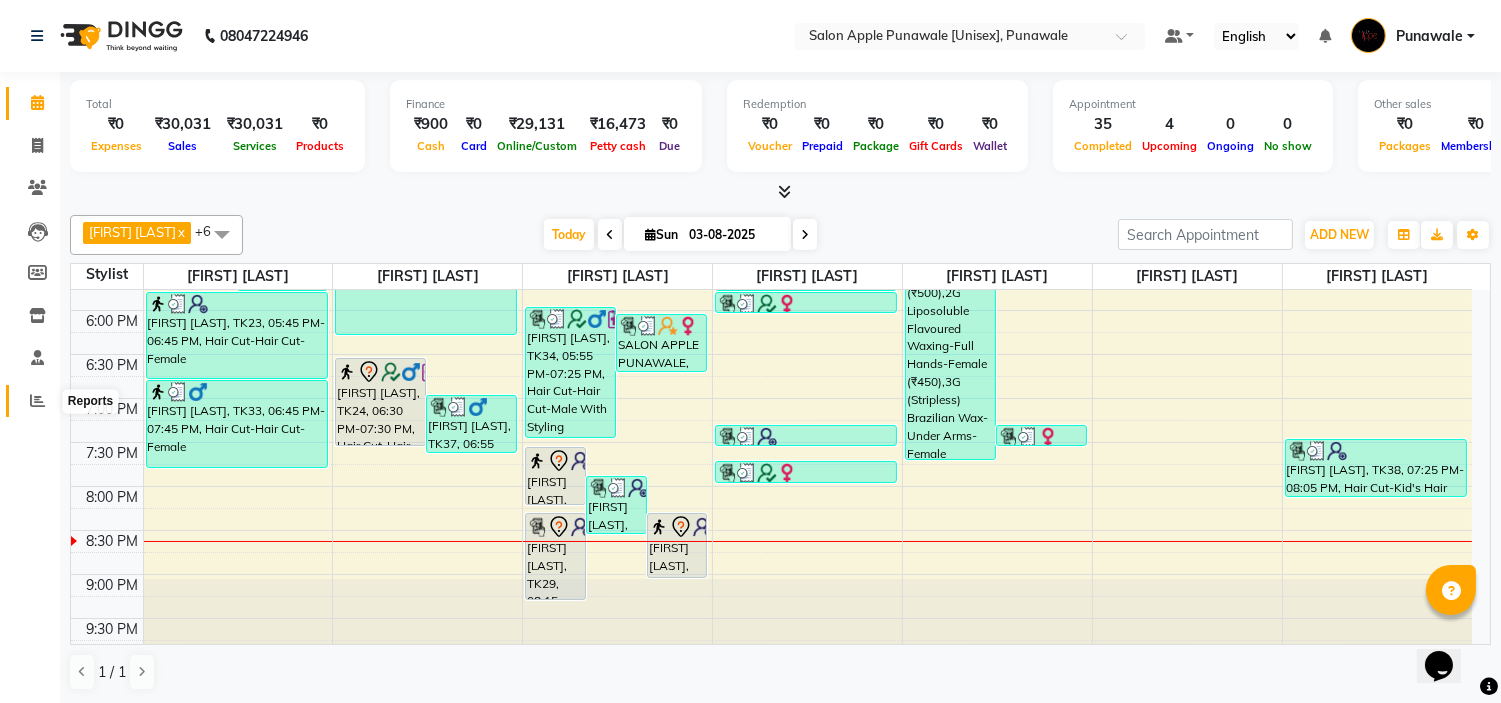 click 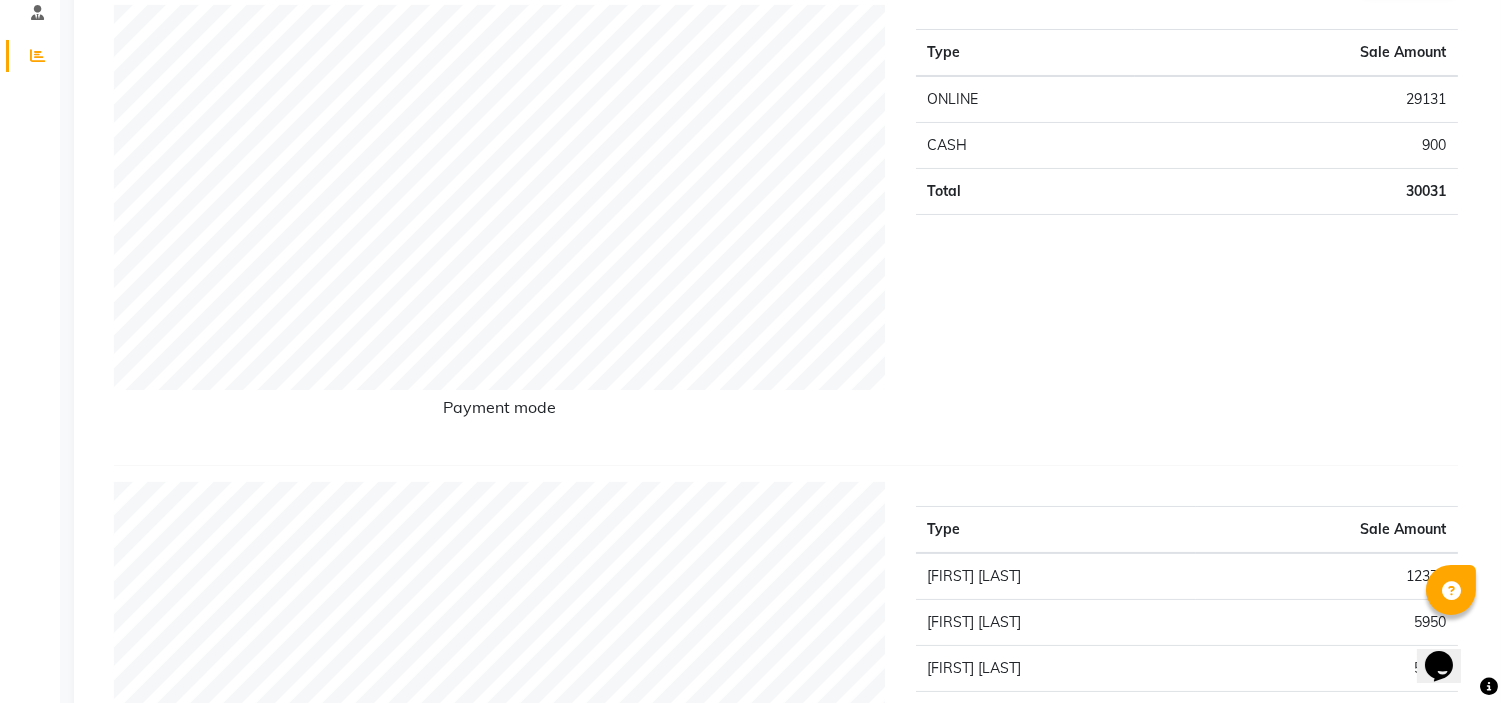 scroll, scrollTop: 0, scrollLeft: 0, axis: both 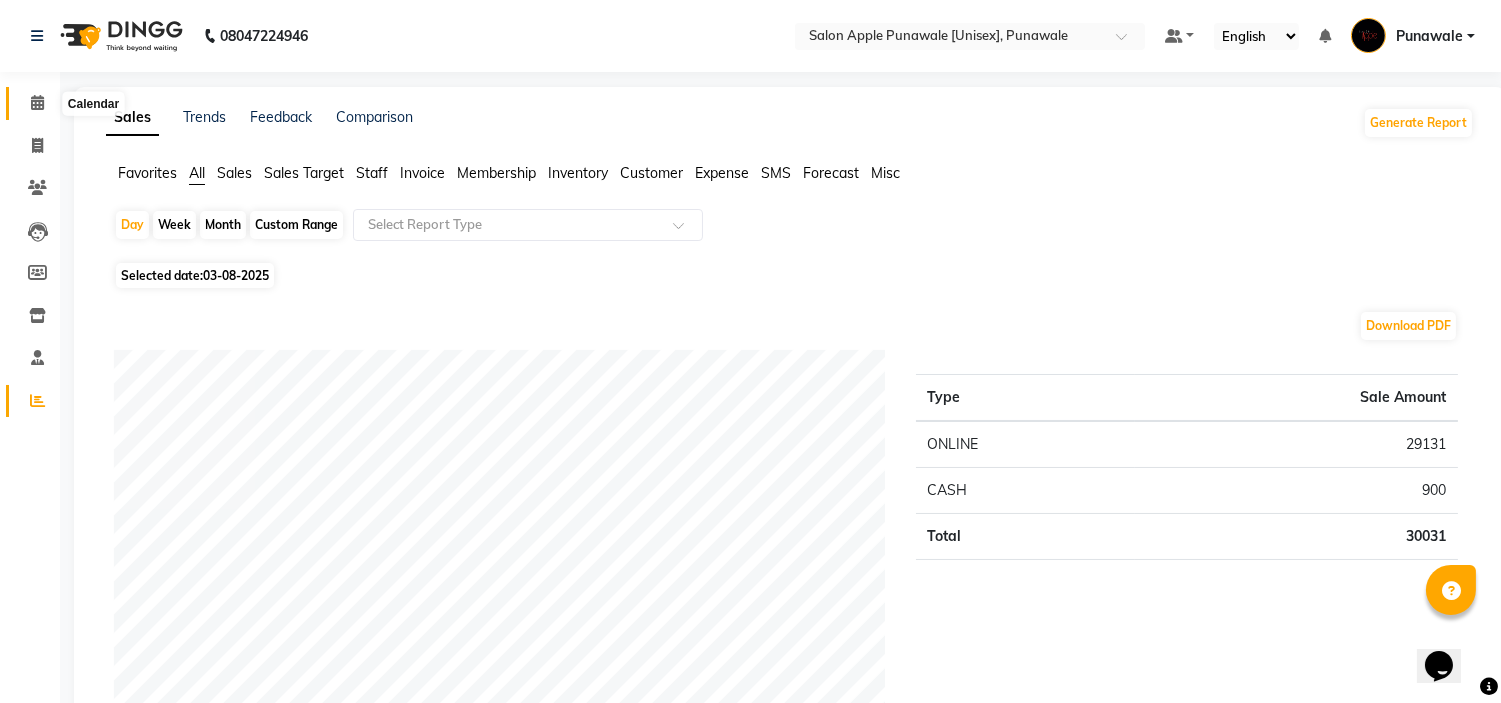 click 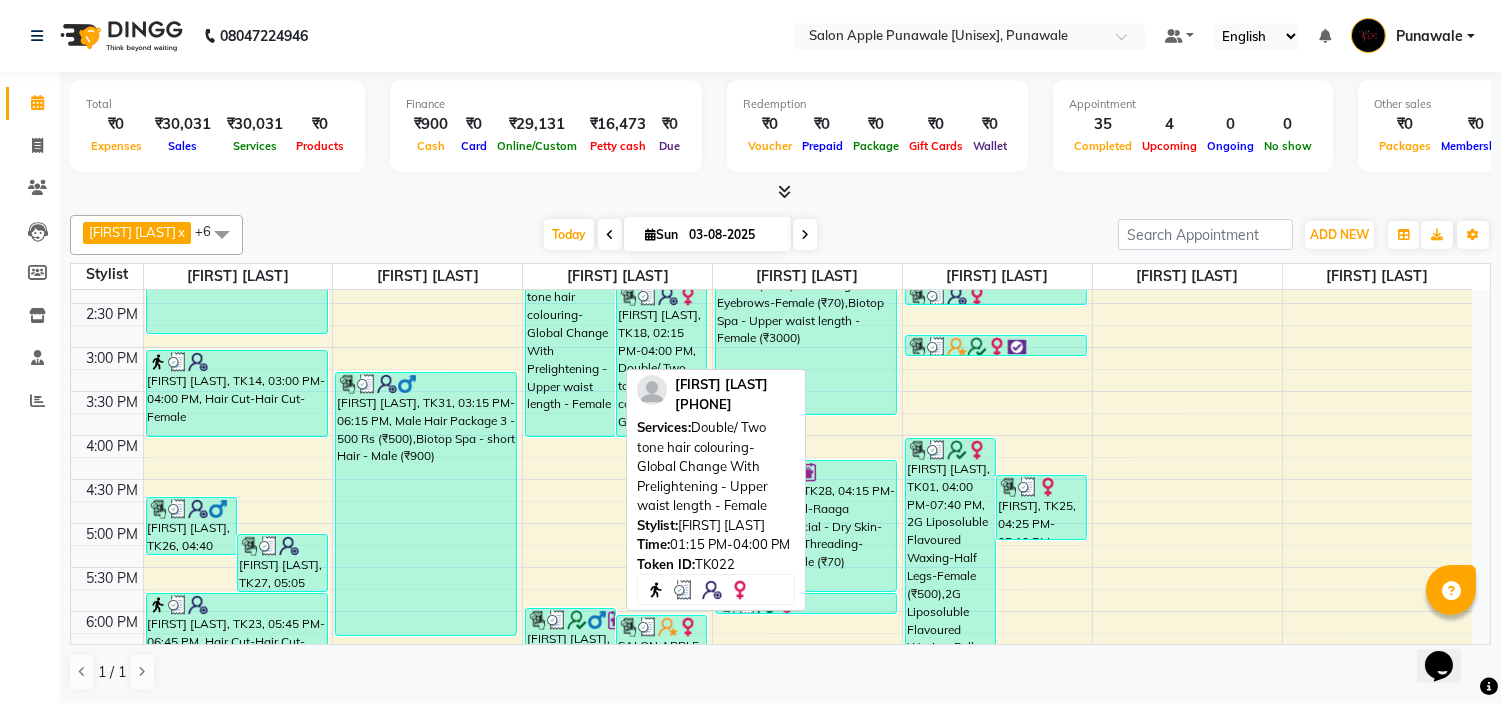 scroll, scrollTop: 555, scrollLeft: 0, axis: vertical 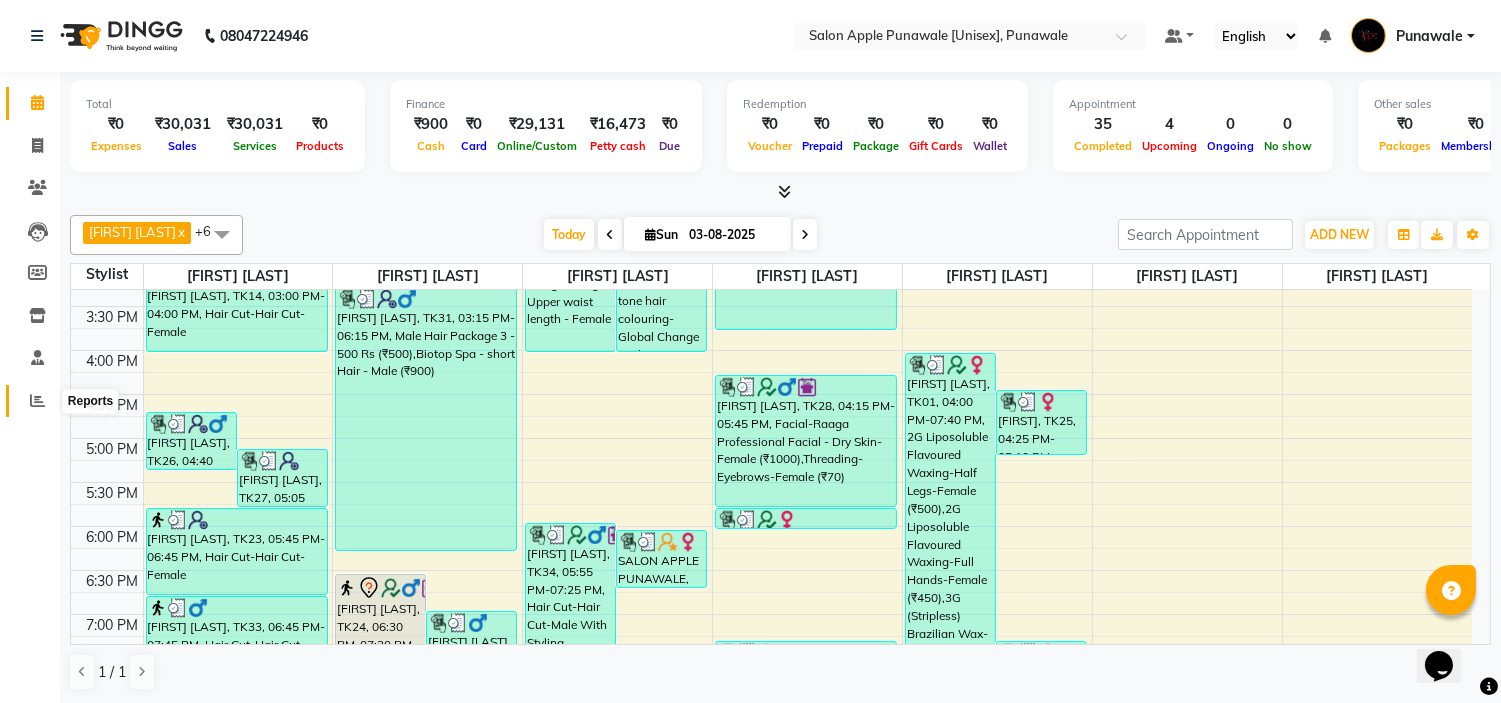 click 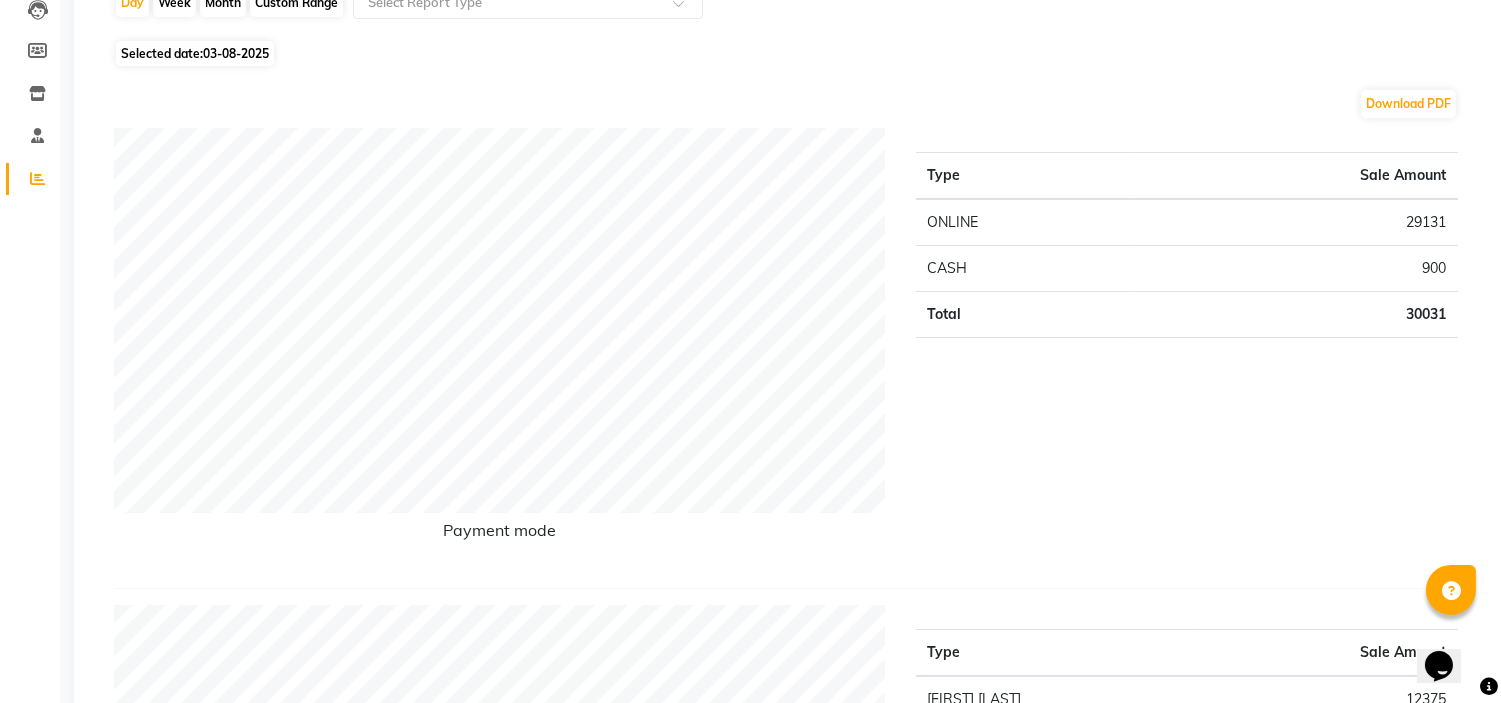 scroll, scrollTop: 0, scrollLeft: 0, axis: both 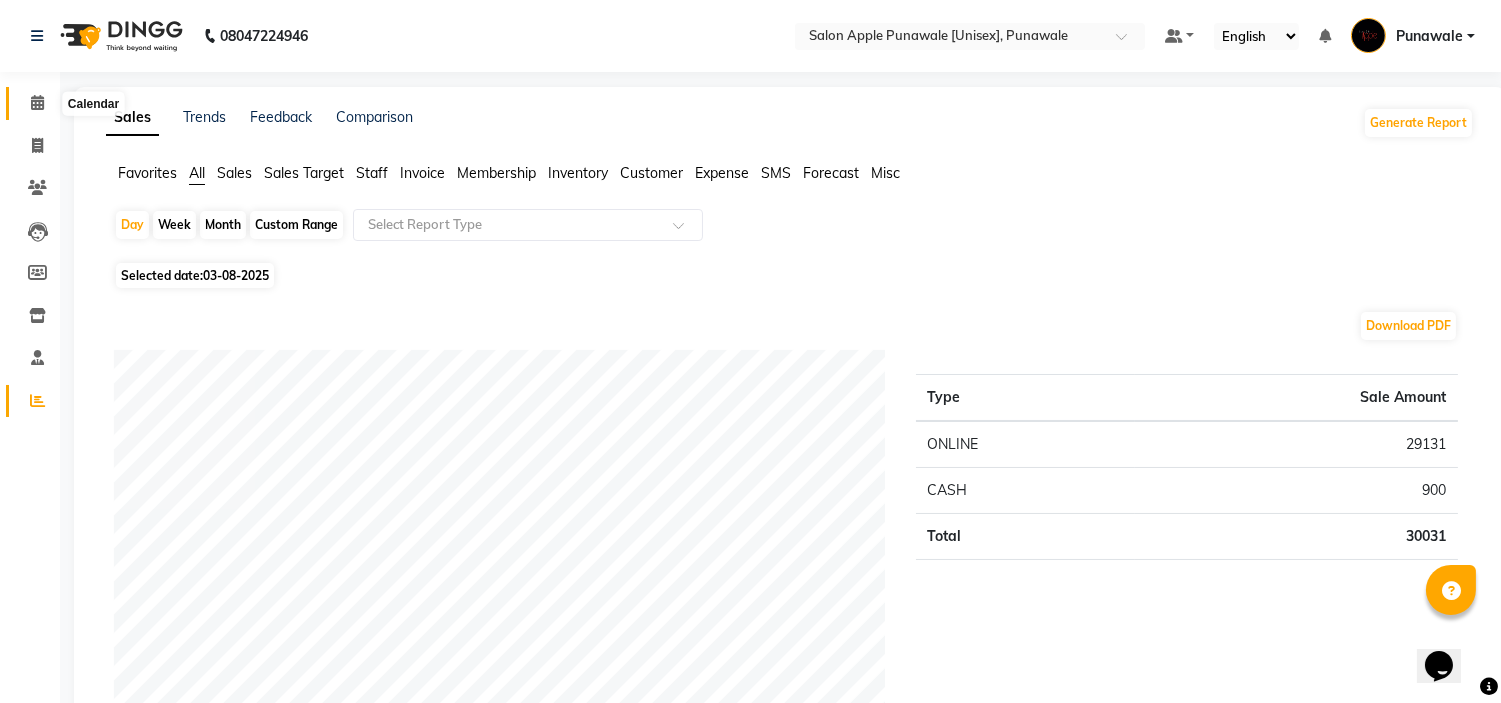 click 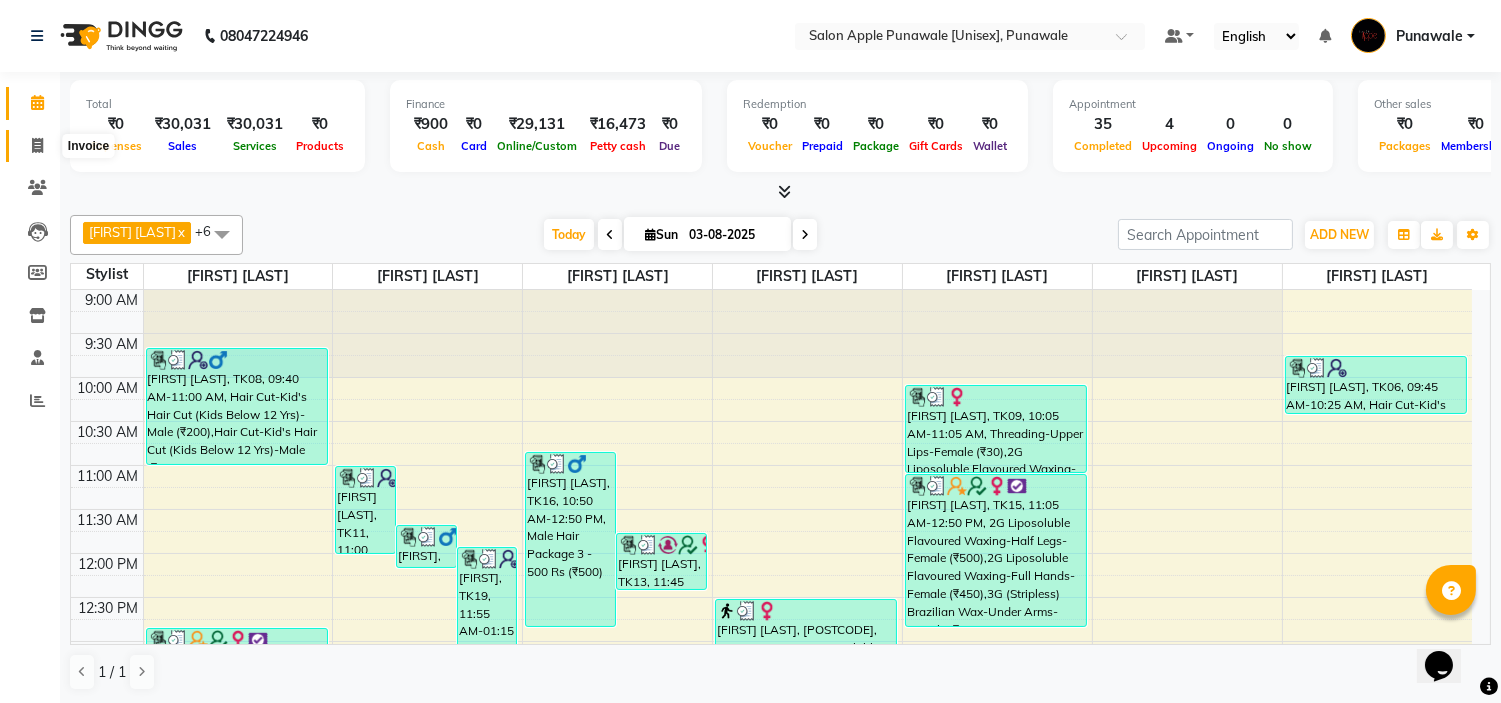 click 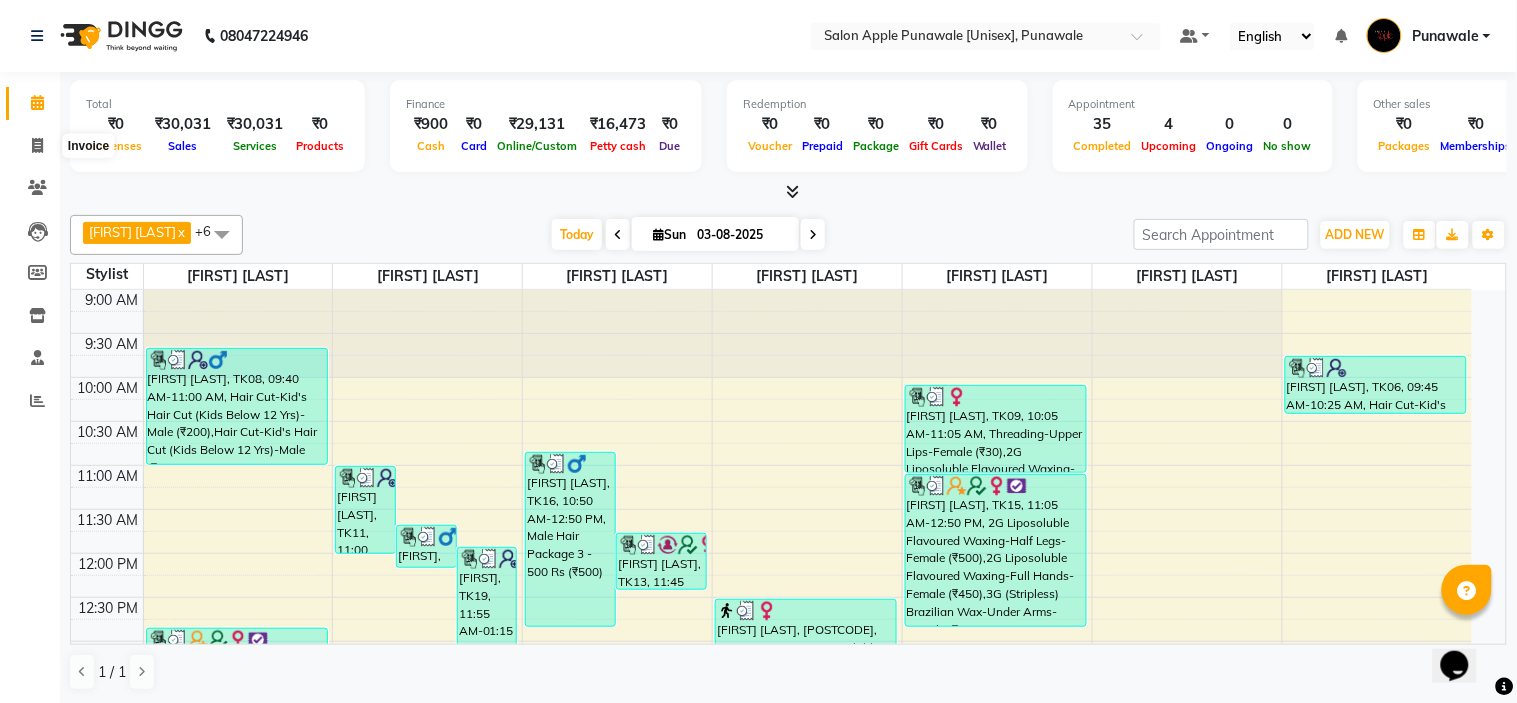 select on "5421" 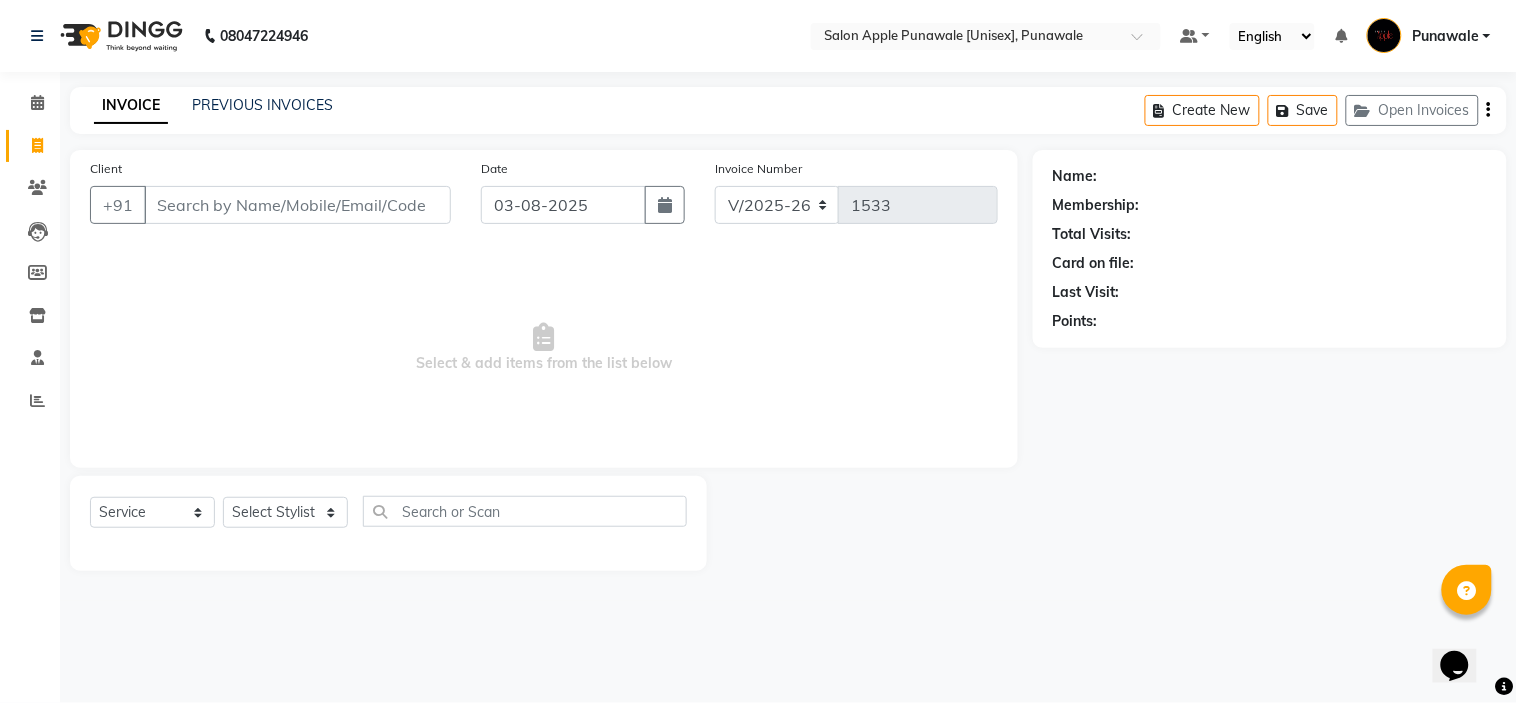 click on "Select  Service  Product  Membership  Package Voucher Prepaid Gift Card  Select Stylist" 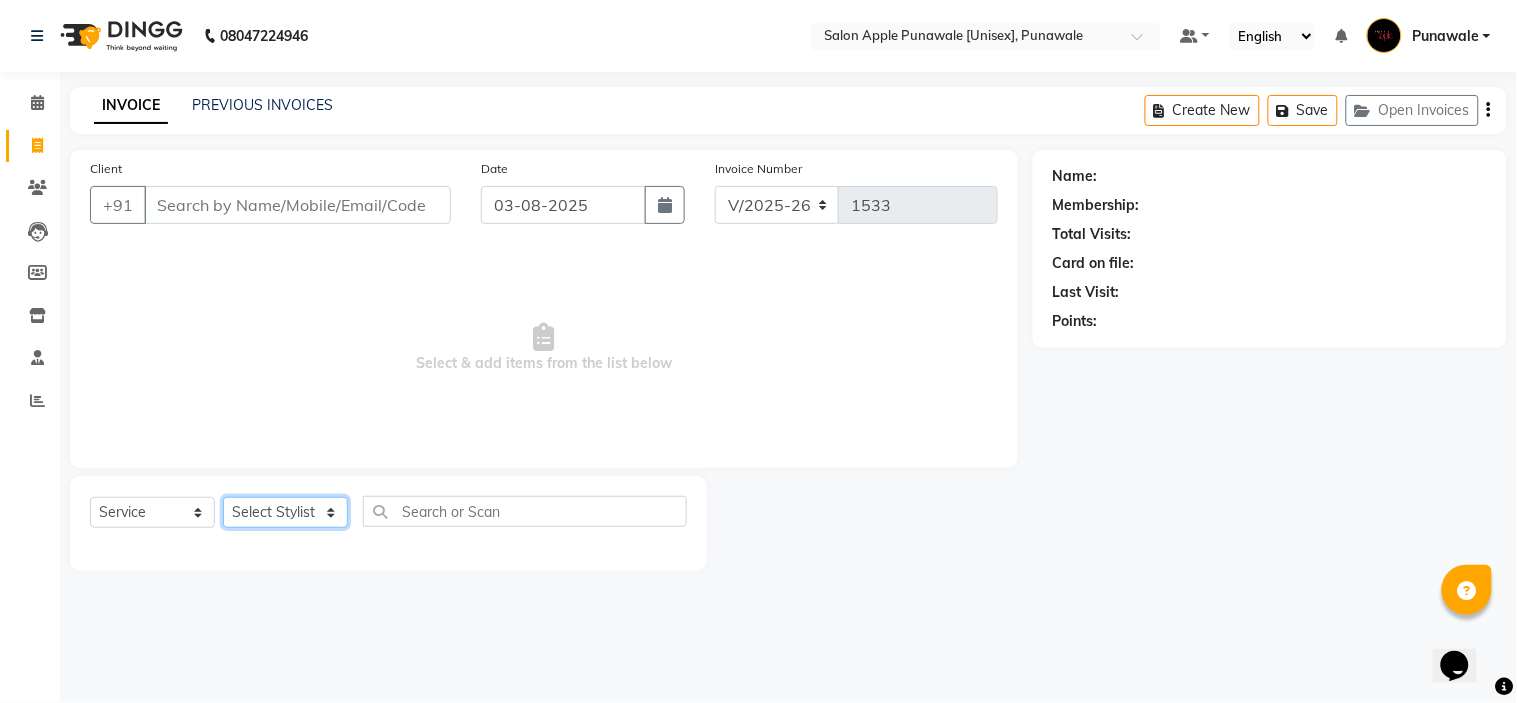 click on "Select Stylist" 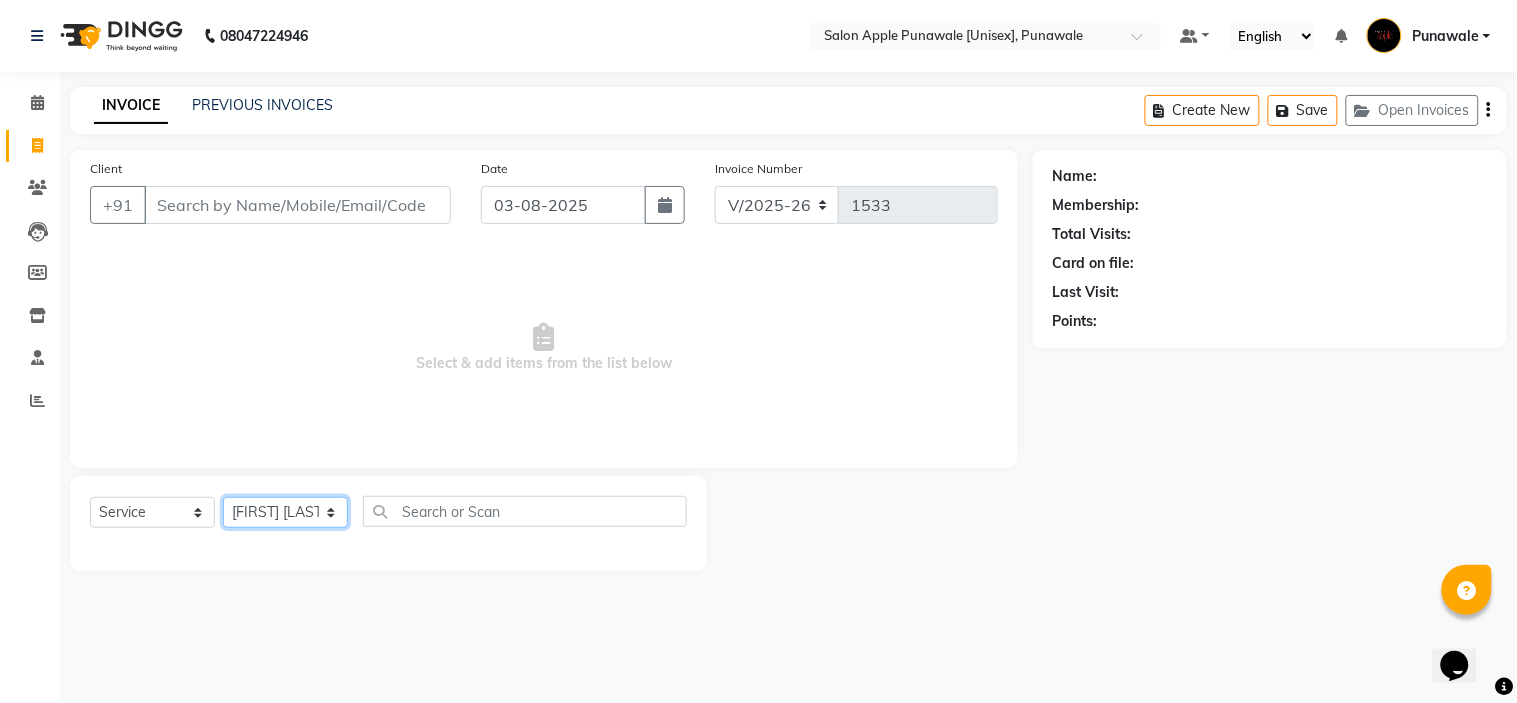 click on "Select Stylist Avi Sonawane Kamlesh Nikam Kaveri Nikam Pallavi Waghamare Shruti Khapake Sneha Jadhav Sohail Shaikh  Vivek Hire" 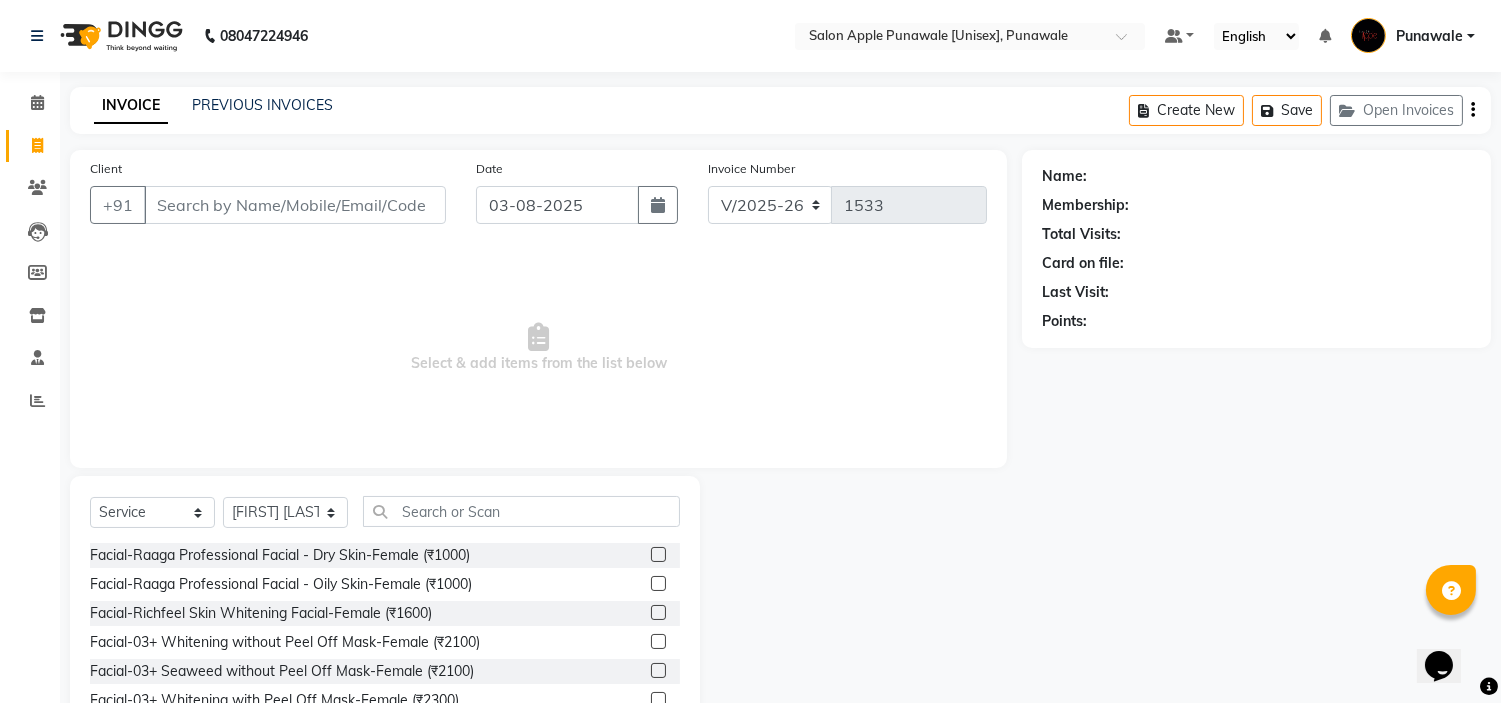 click on "Select  Service  Product  Membership  Package Voucher Prepaid Gift Card  Select Stylist [FIRST] [LAST] [FIRST] [LAST] [FIRST] [LAST] [FIRST] [LAST] [FIRST] [LAST] [FIRST] [LAST] [FIRST] [LAST] Facial-Raaga Professional Facial - Dry Skin-Female (₹1000)  Facial-Raaga Professional Facial - Oily Skin-Female (₹1000)  Facial-Richfeel Skin Whitening Facial-Female (₹1600)  Facial-03+ Whitening without Peel Off Mask-Female (₹2100)  Facial-03+ Seaweed without Peel Off Mask-Female (₹2100)  Facial-03+ Whitening with Peel Off Mask-Female (₹2300)  Facial-03+ Seaweed with Peel Off Mask-Female (₹2300)  Facial-Signature Facial Oily Skin -Female (₹2700)  Facial-Signature Facial Dry Skin-Female (₹2700)  Facial-Kanpeki Gensyl Facial with Detan - Dry Skin - Female (₹3000)  Facial-Kanpeki Gensyl Facial with Detan - Oily Skin - Female (₹3000)  Facial-Hydra Facial - Female (₹4000)  Facial-Raaga Professional Facial - Dry Skin-Male (₹1000)  Facial-Raaga Professional Facial - Oily Skin-Male (₹1000)" 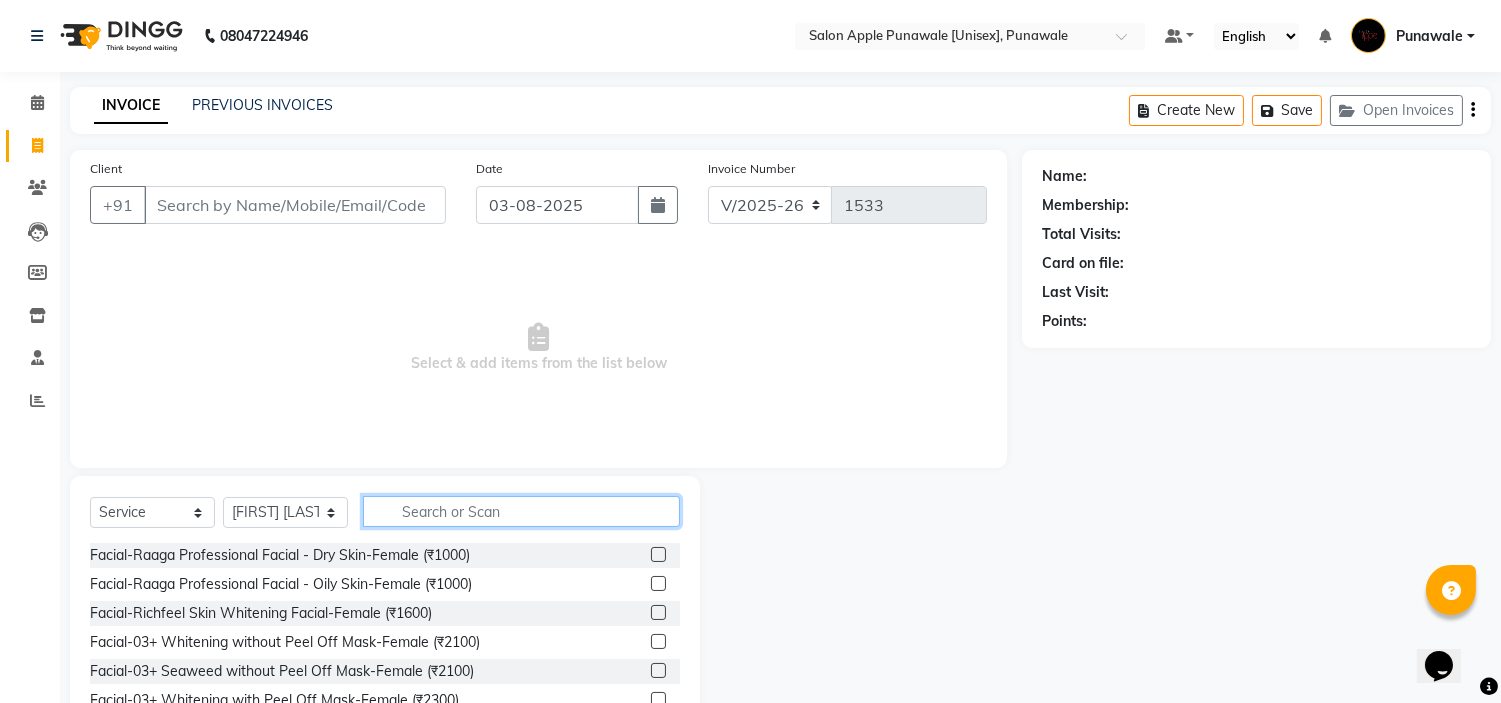 click 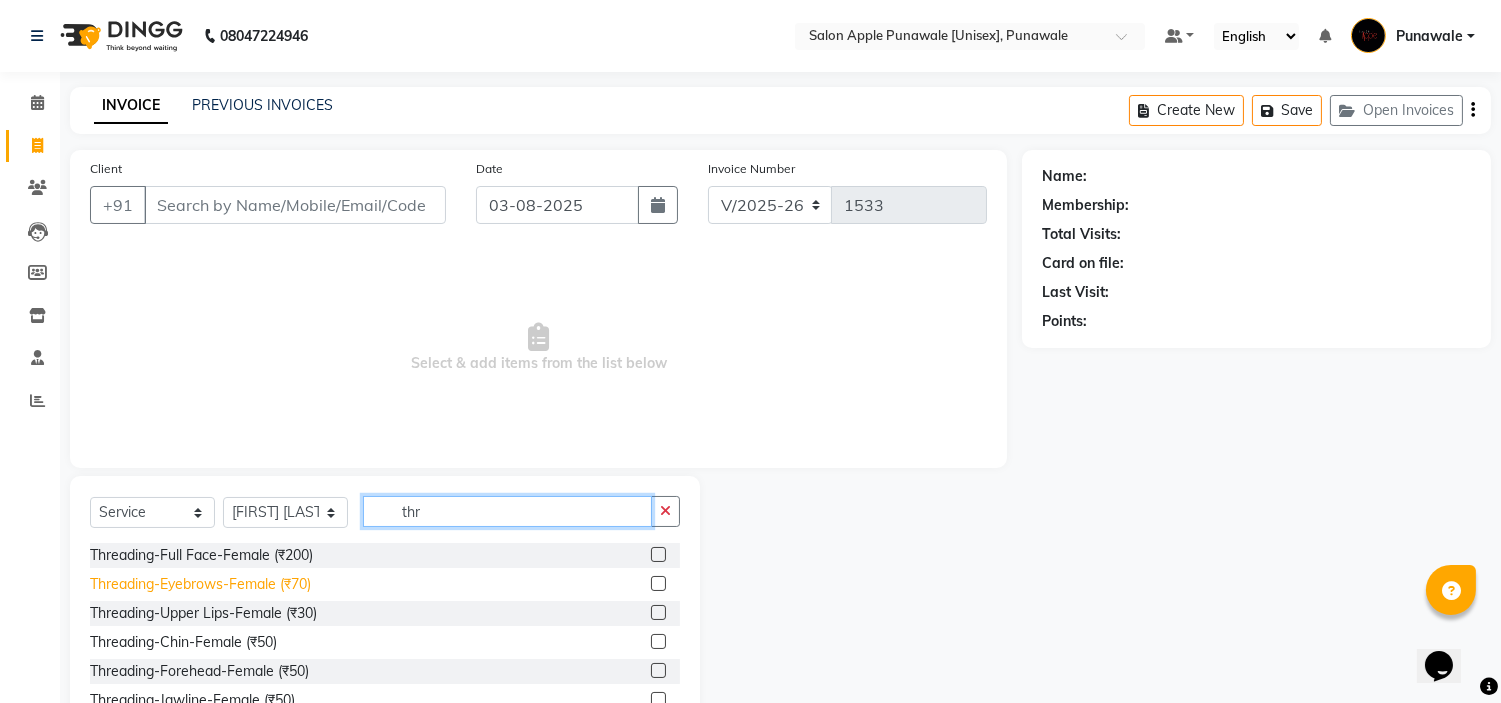type on "thr" 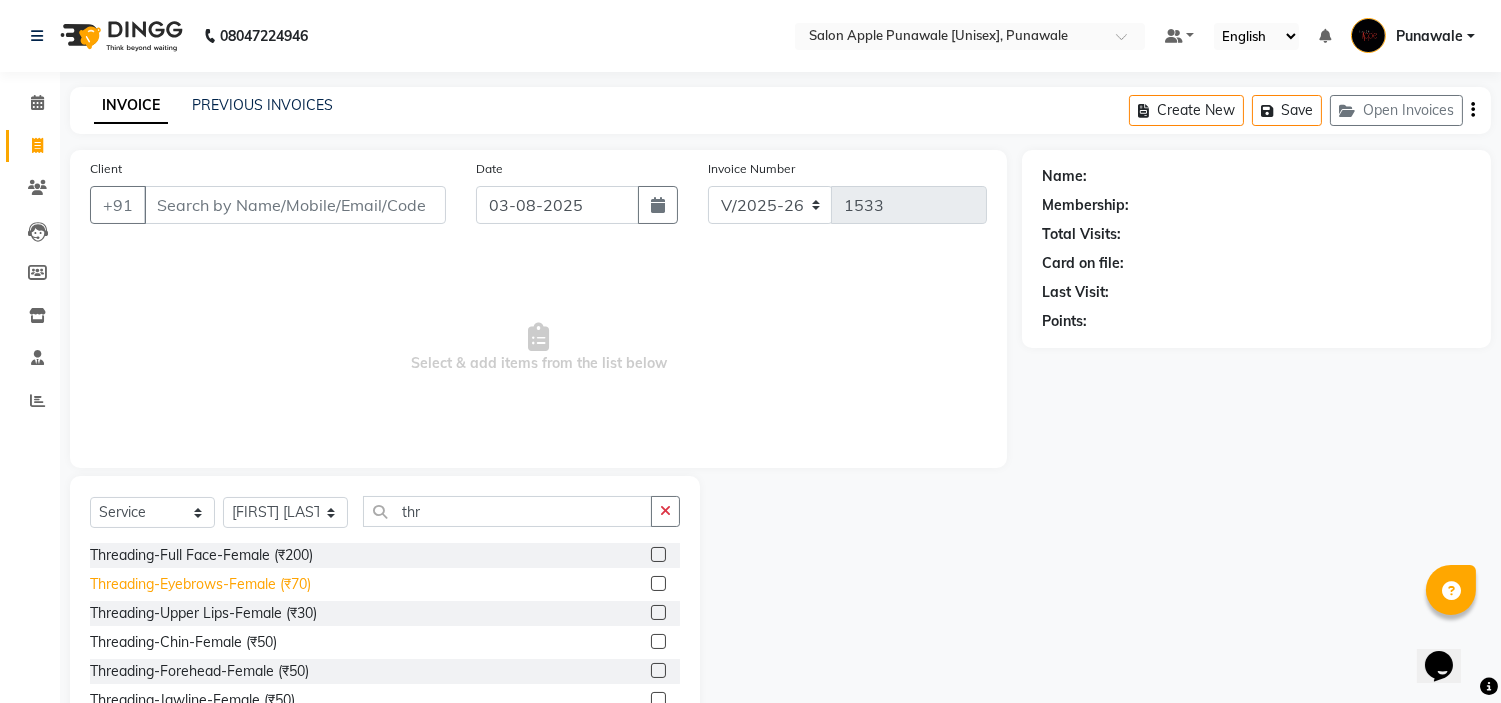 click on "Threading-Eyebrows-Female (₹70)" 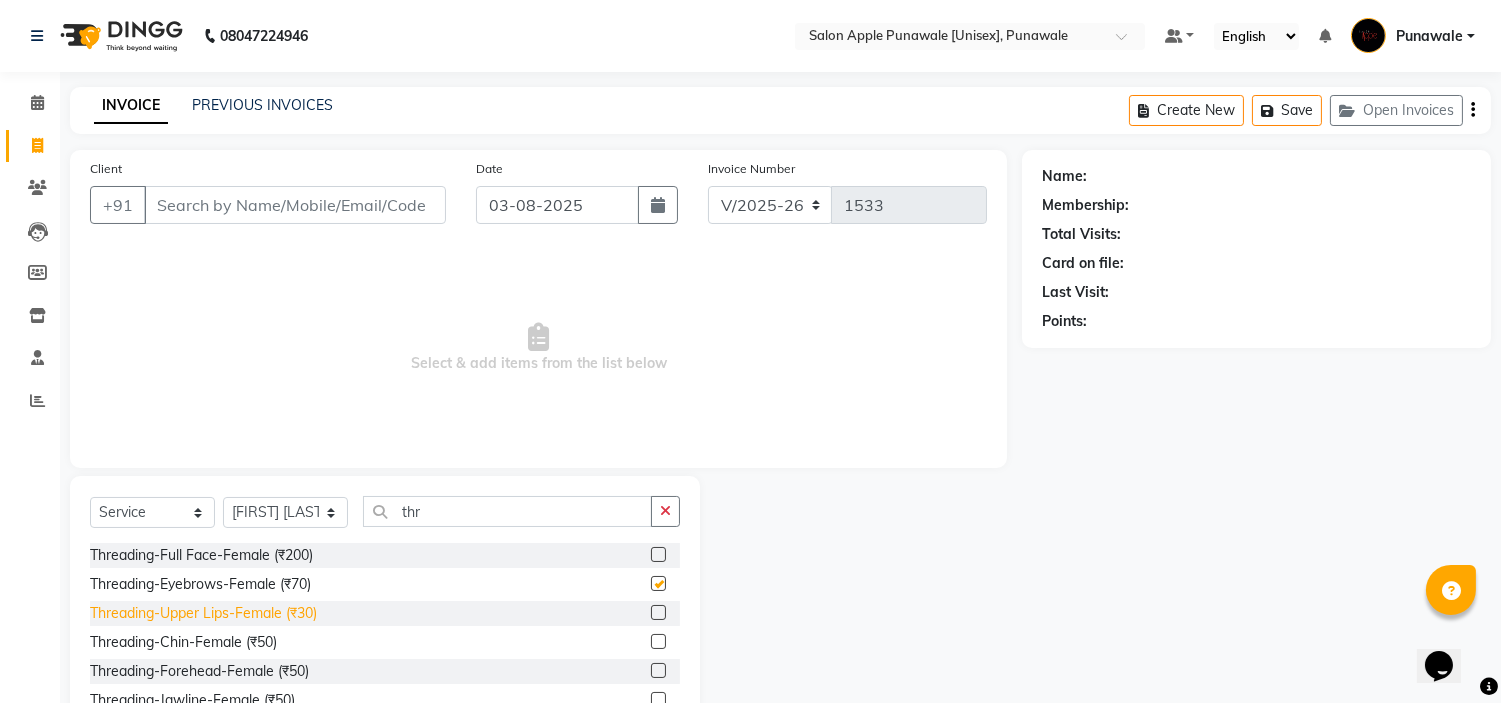 checkbox on "false" 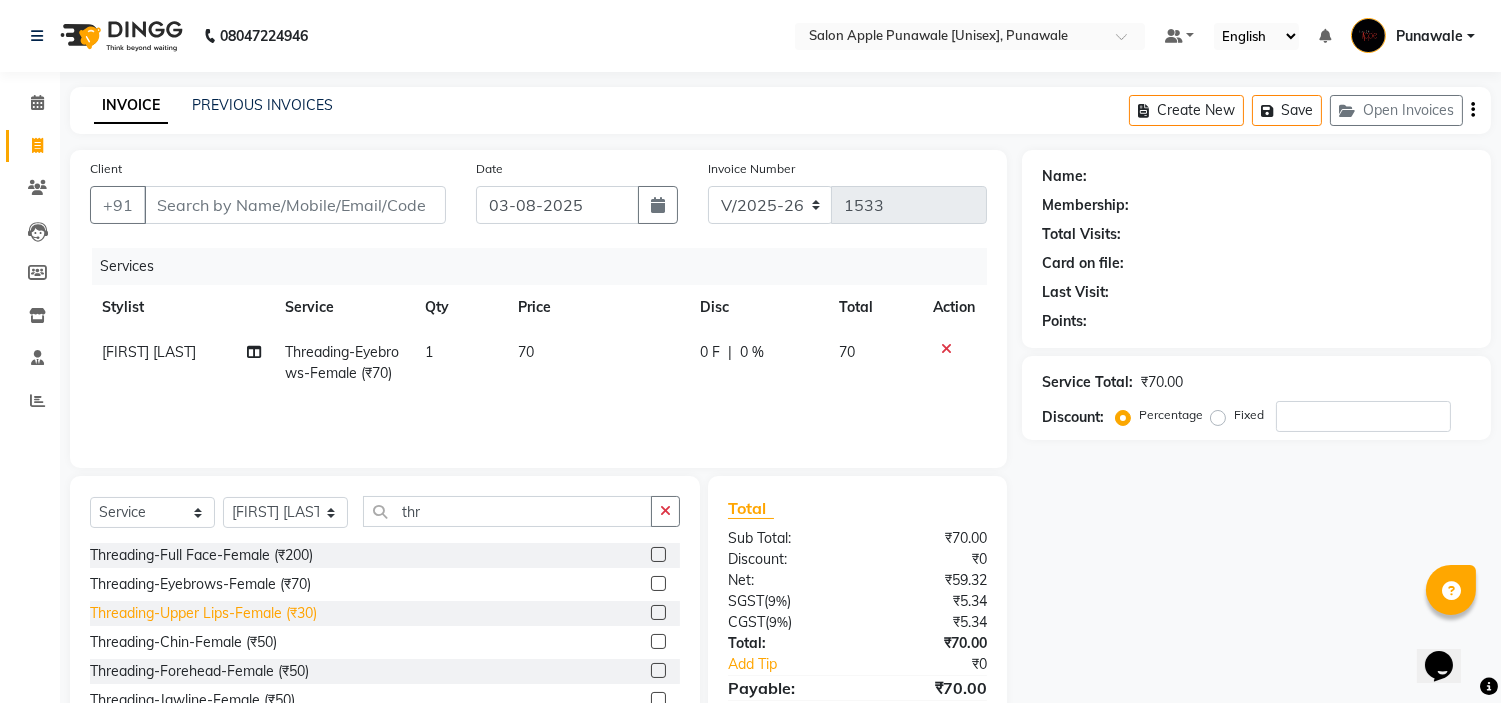 click on "Threading-Upper Lips-Female (₹30)" 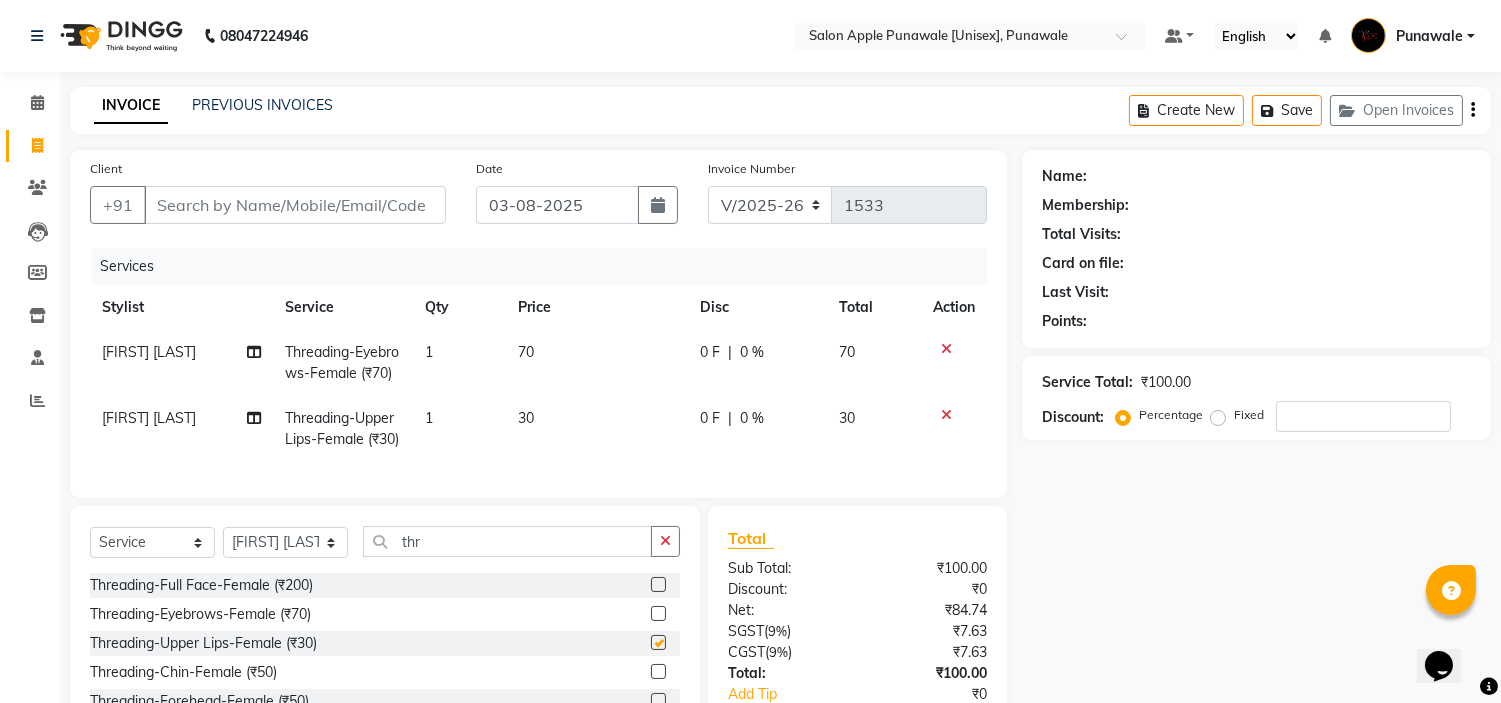 checkbox on "false" 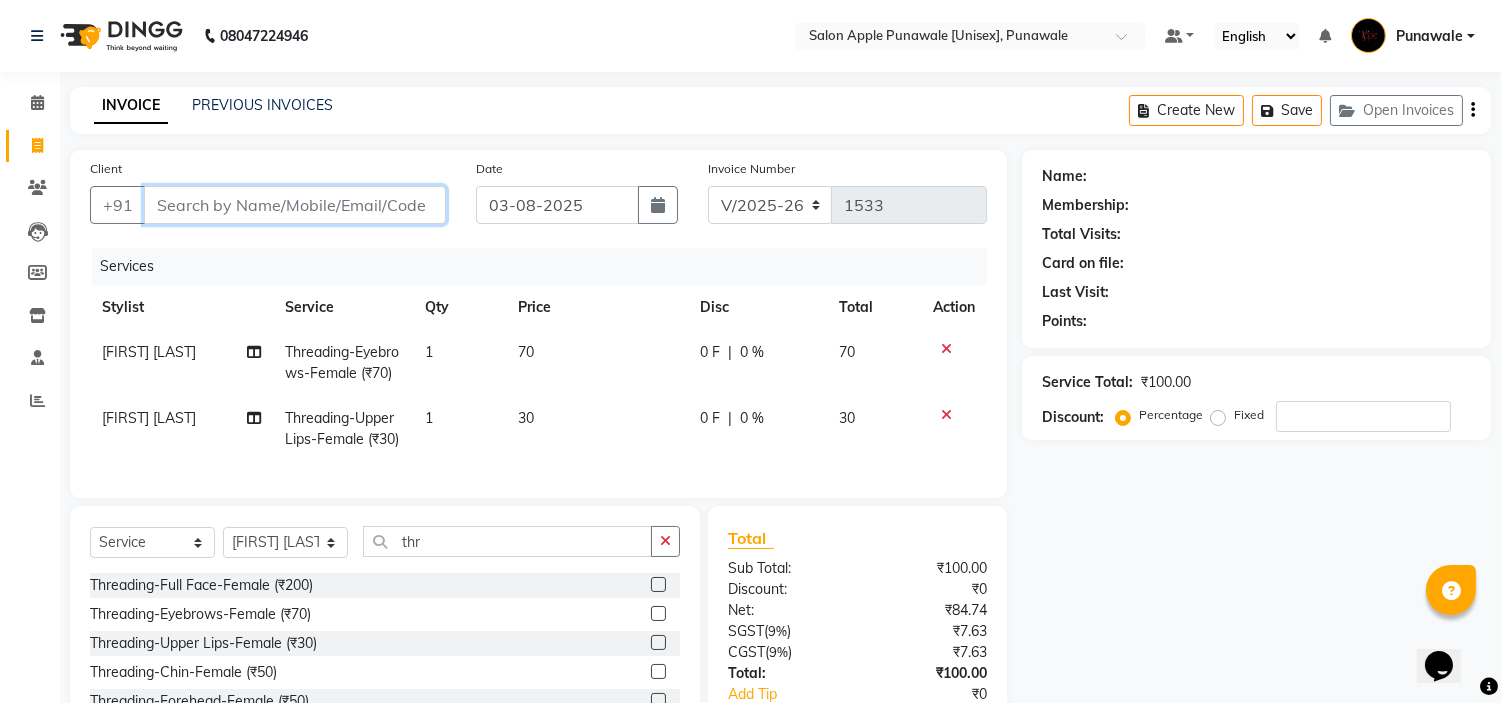 click on "Client" at bounding box center (295, 205) 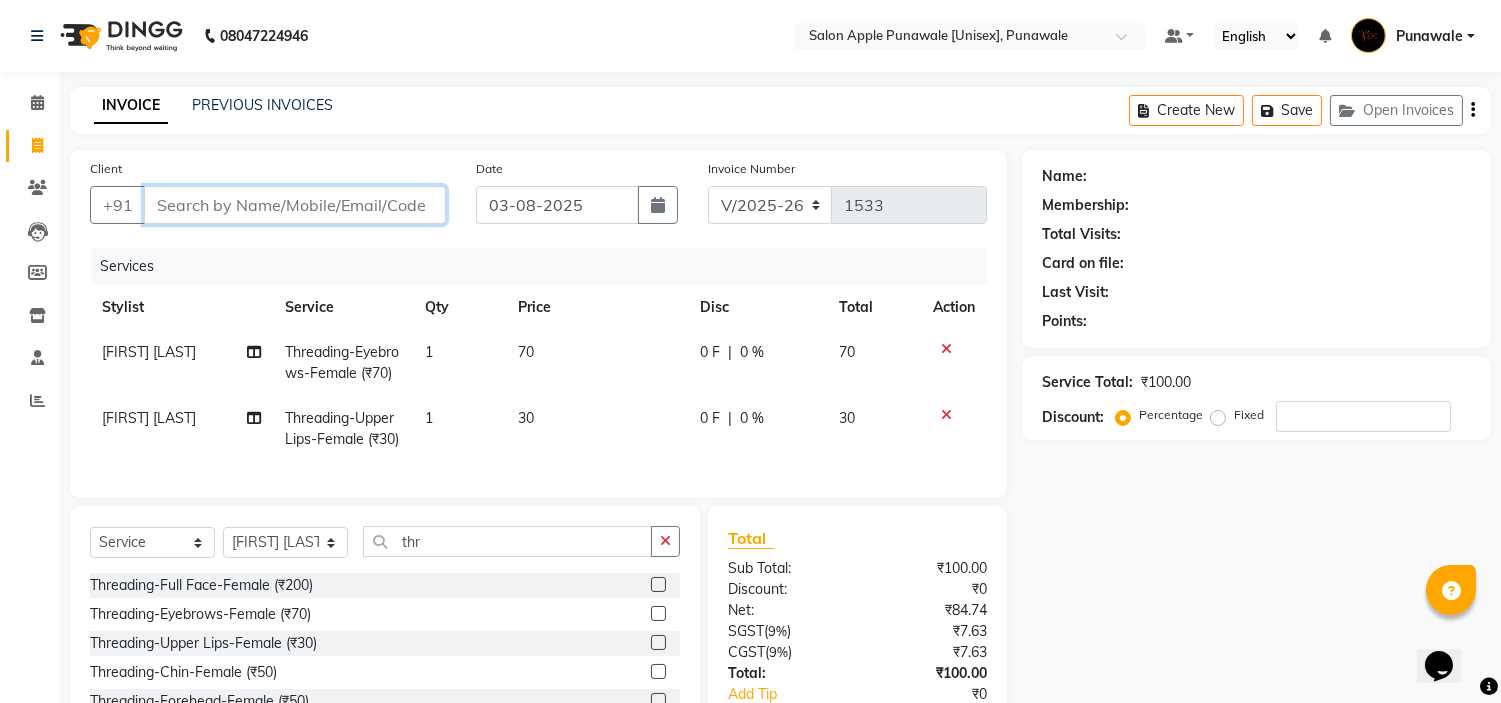 type on "9" 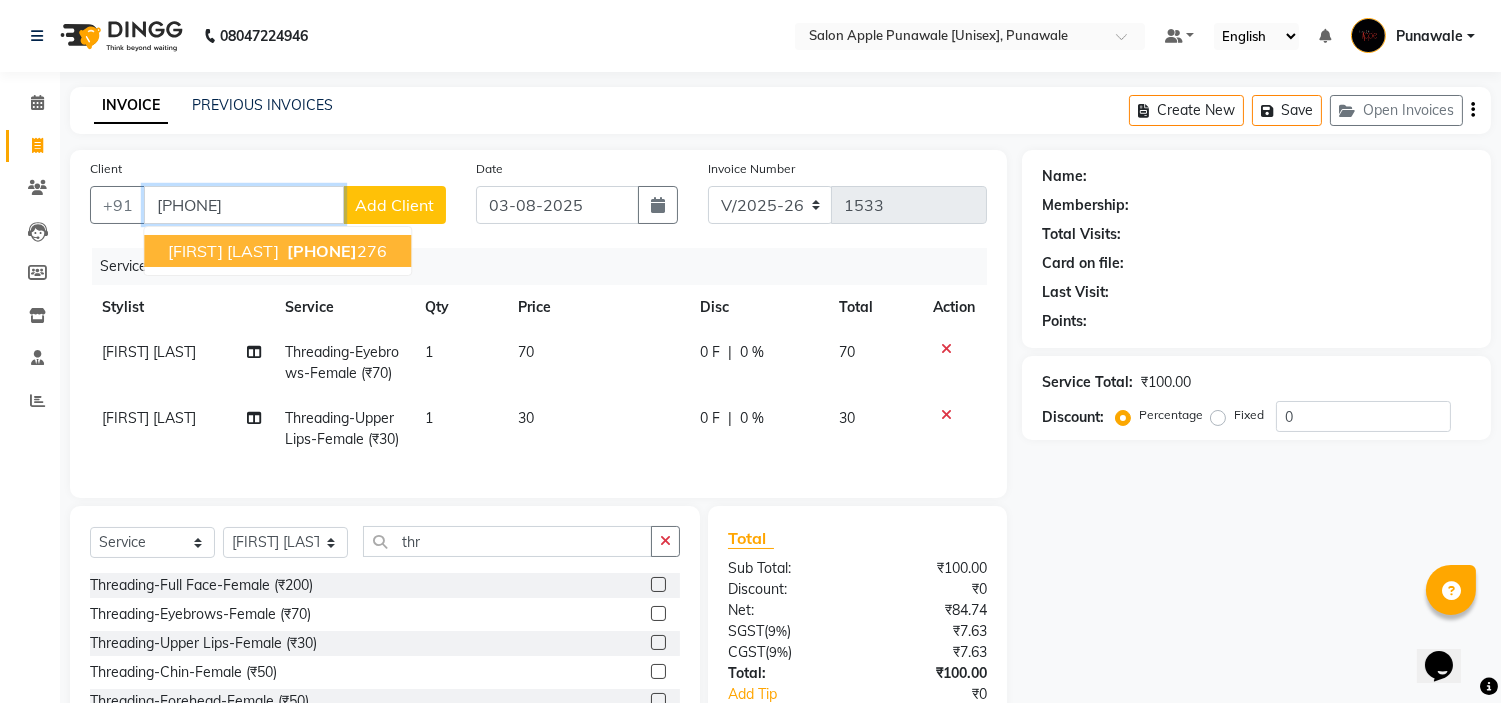 click on "[PHONE]" at bounding box center [322, 251] 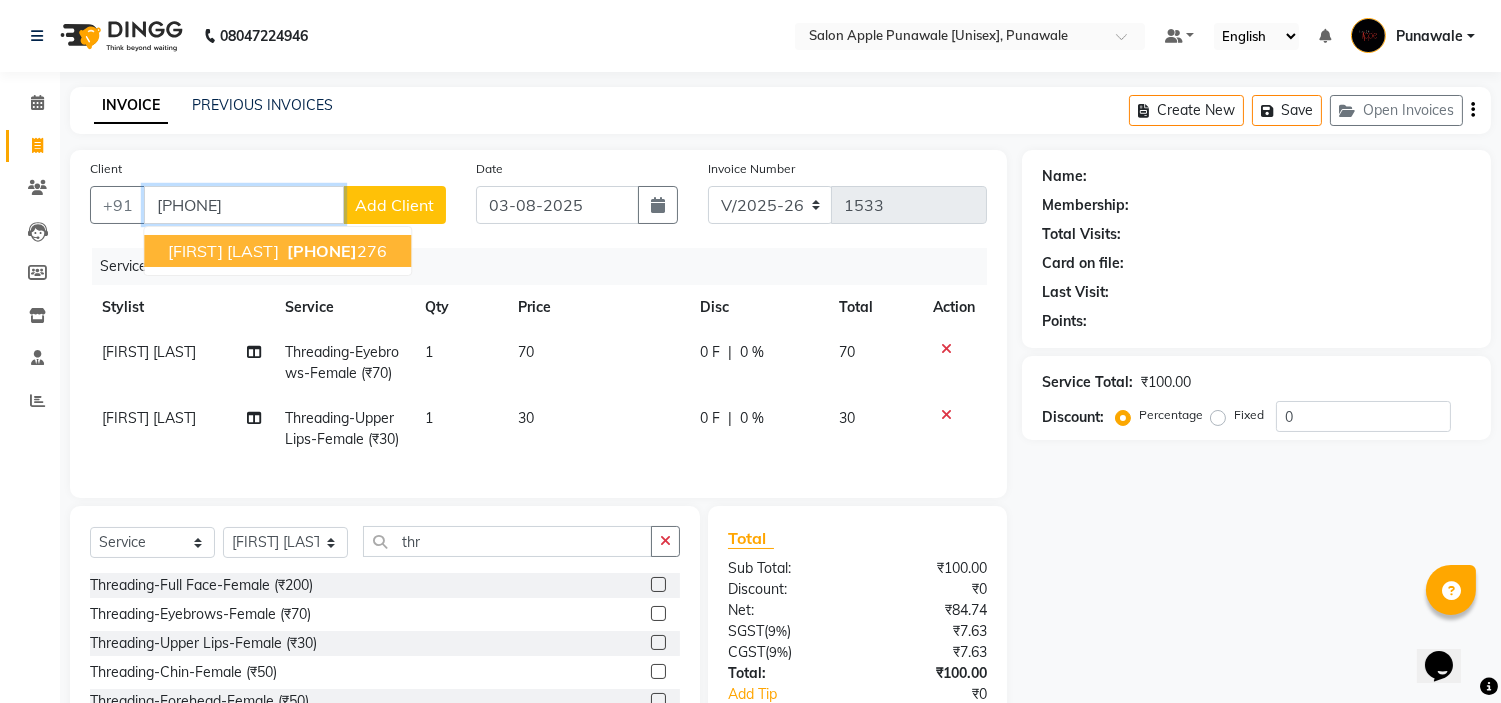 type on "[PHONE]" 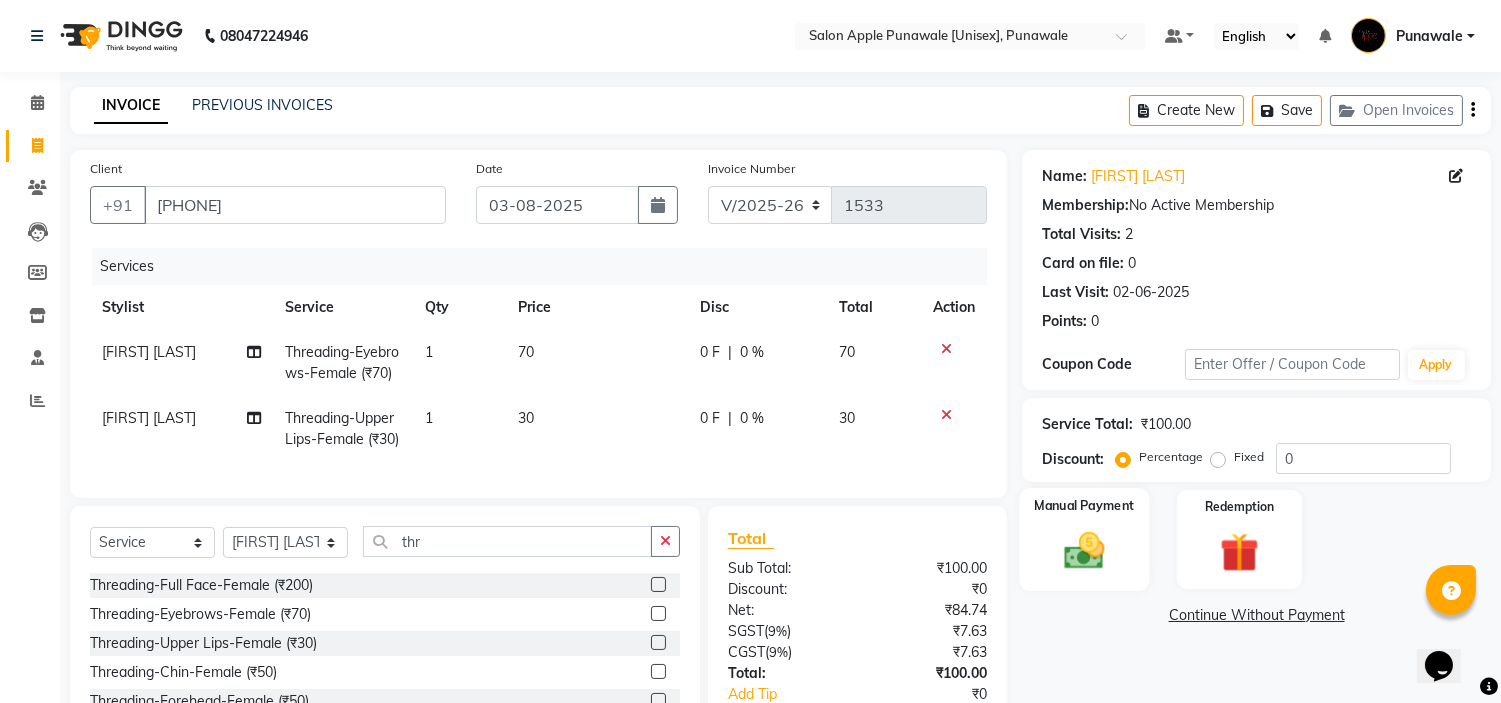 click 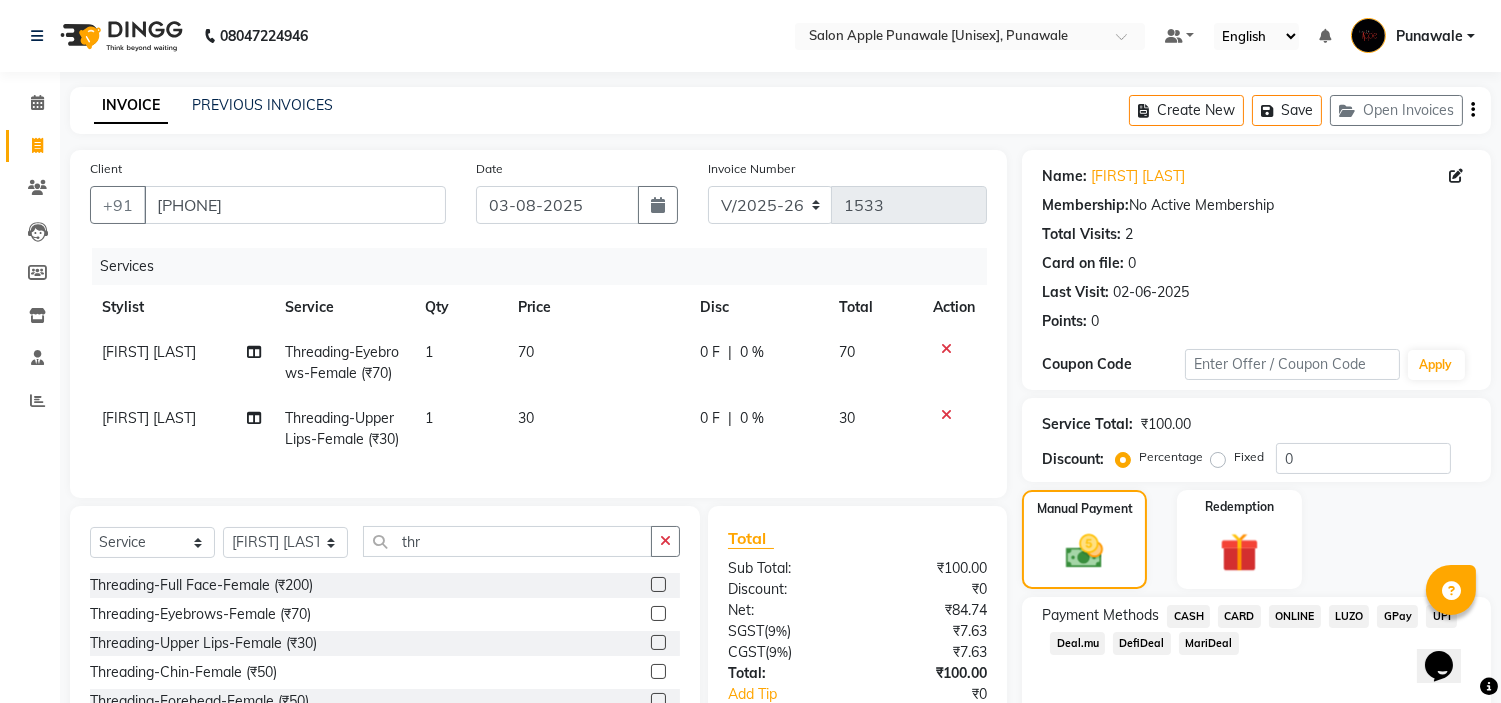 click on "ONLINE" 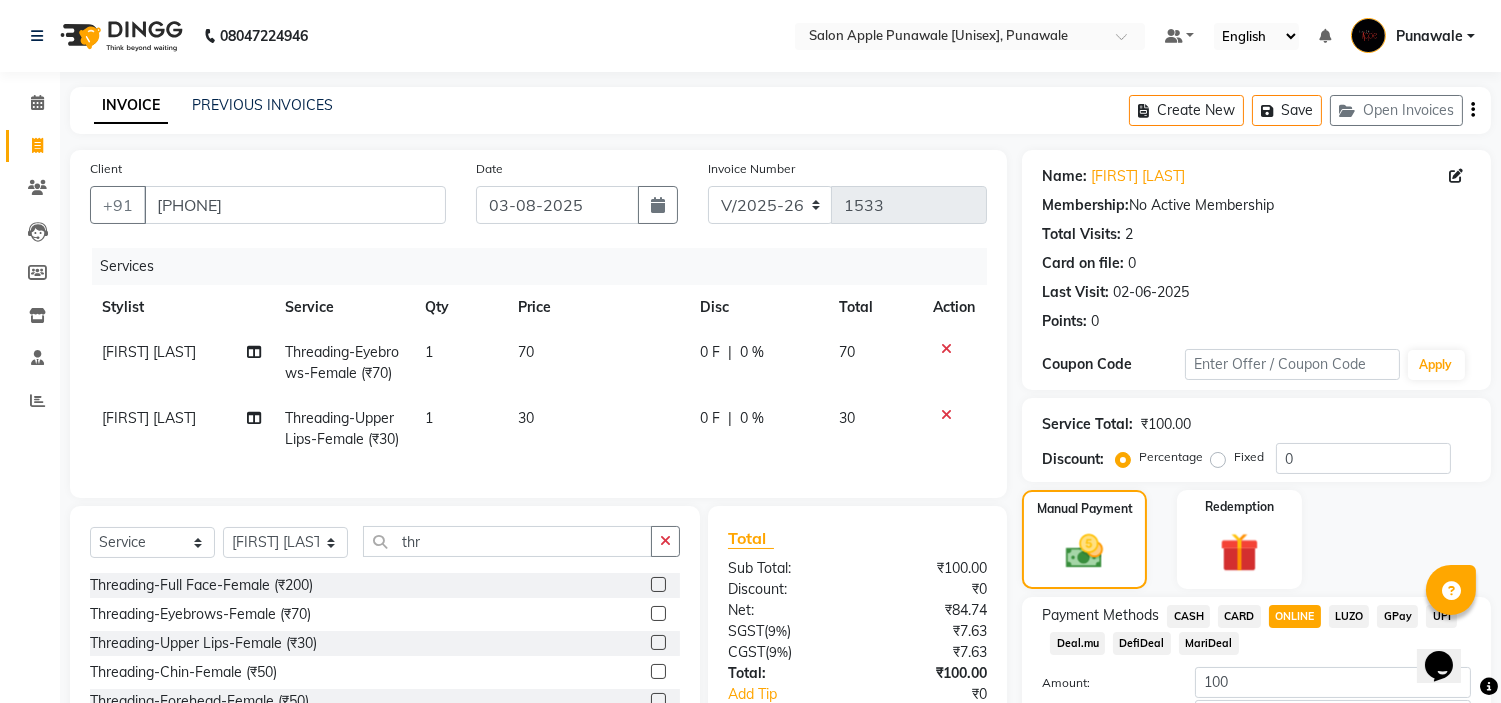 click on "Manual Payment Redemption" 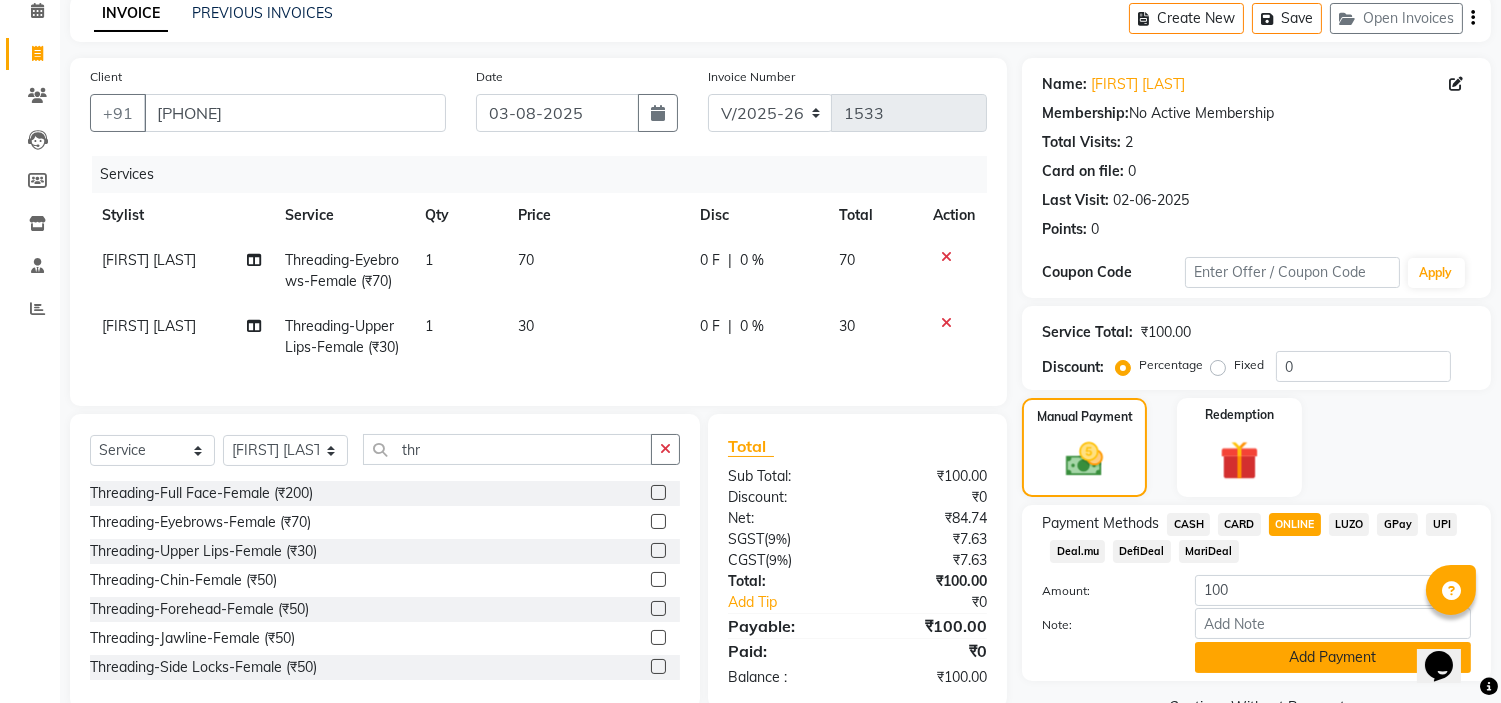 scroll, scrollTop: 186, scrollLeft: 0, axis: vertical 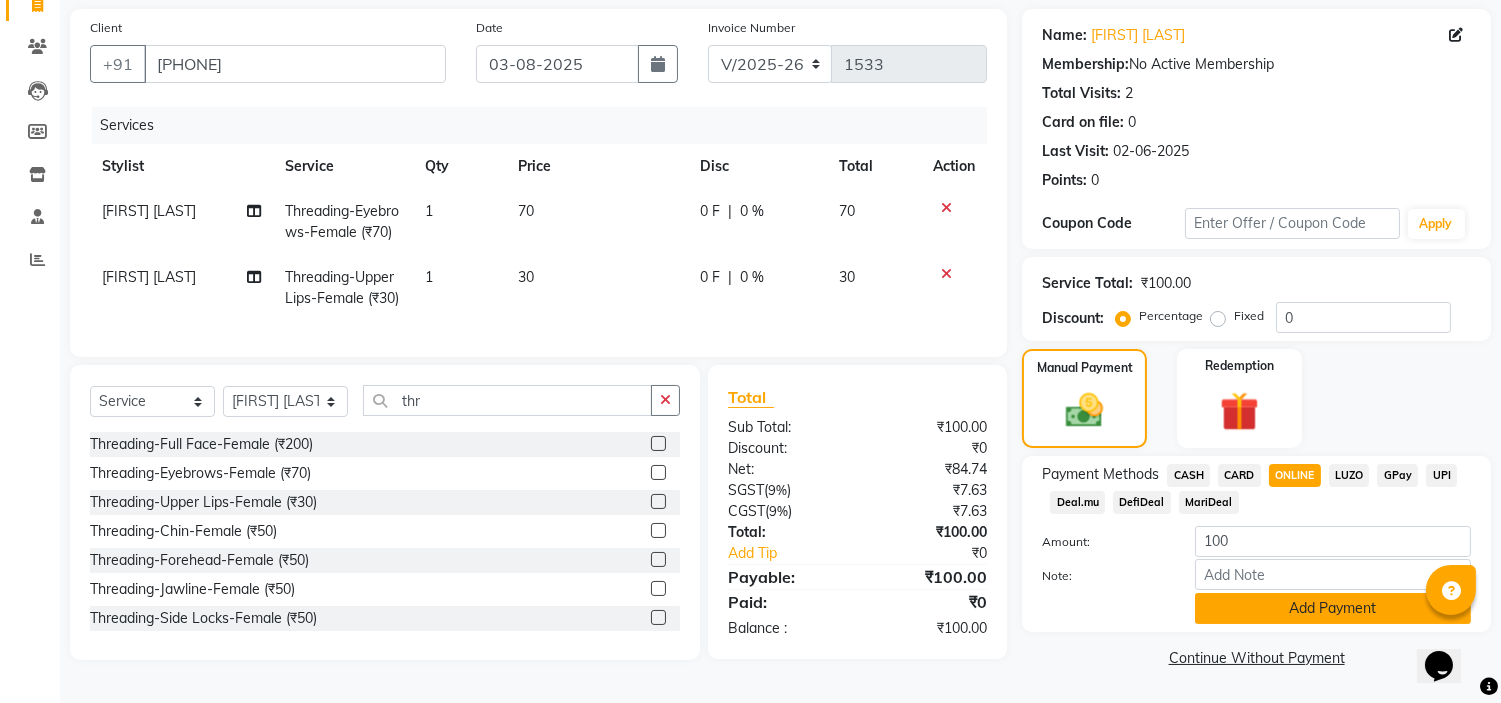 click on "Add Payment" 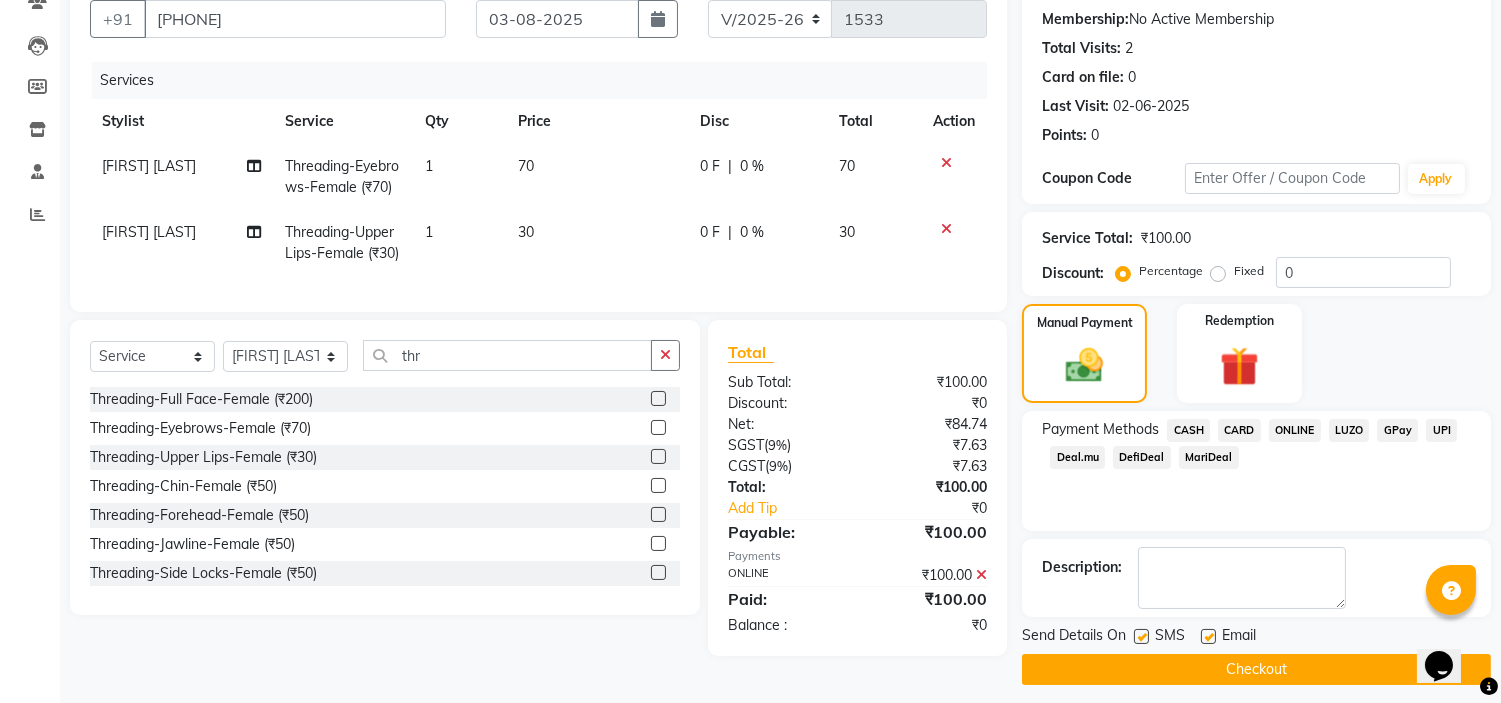 scroll, scrollTop: 227, scrollLeft: 0, axis: vertical 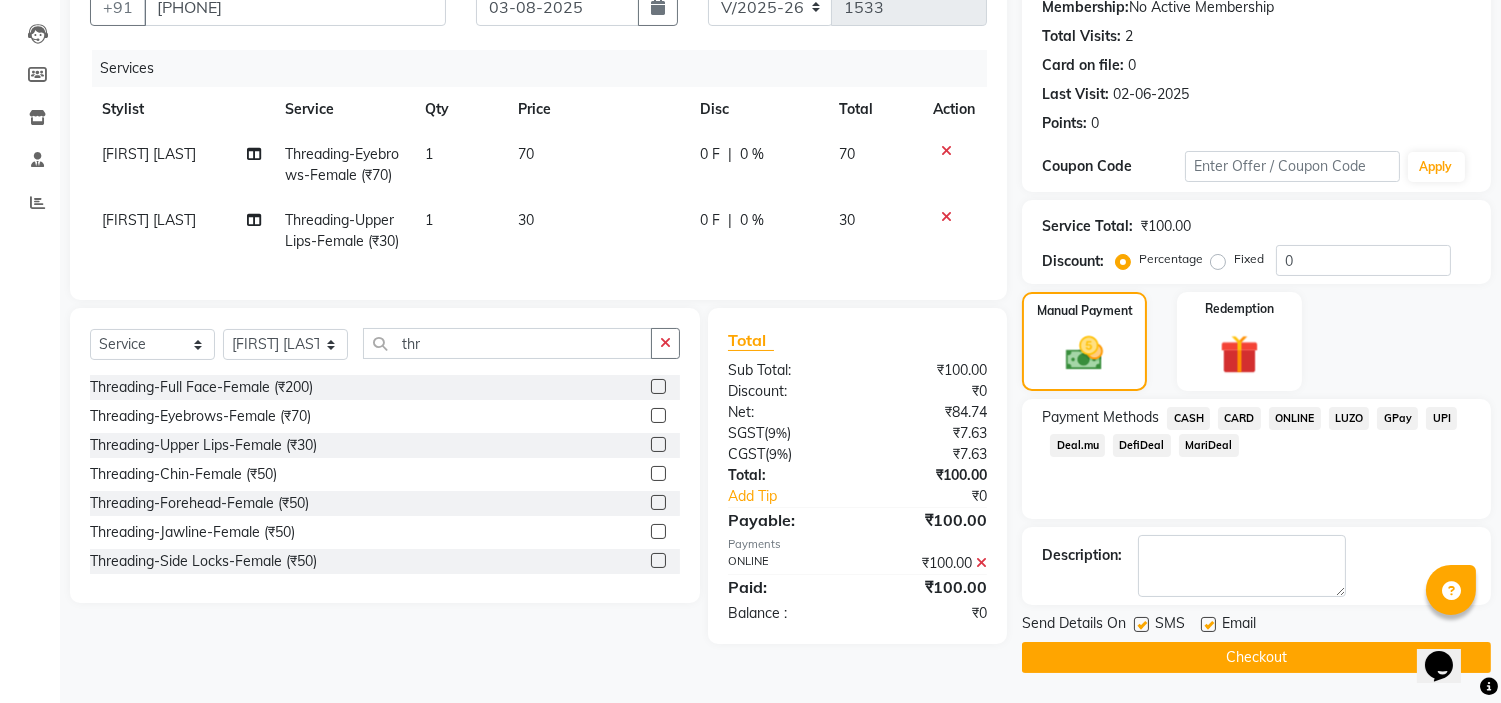click on "Checkout" 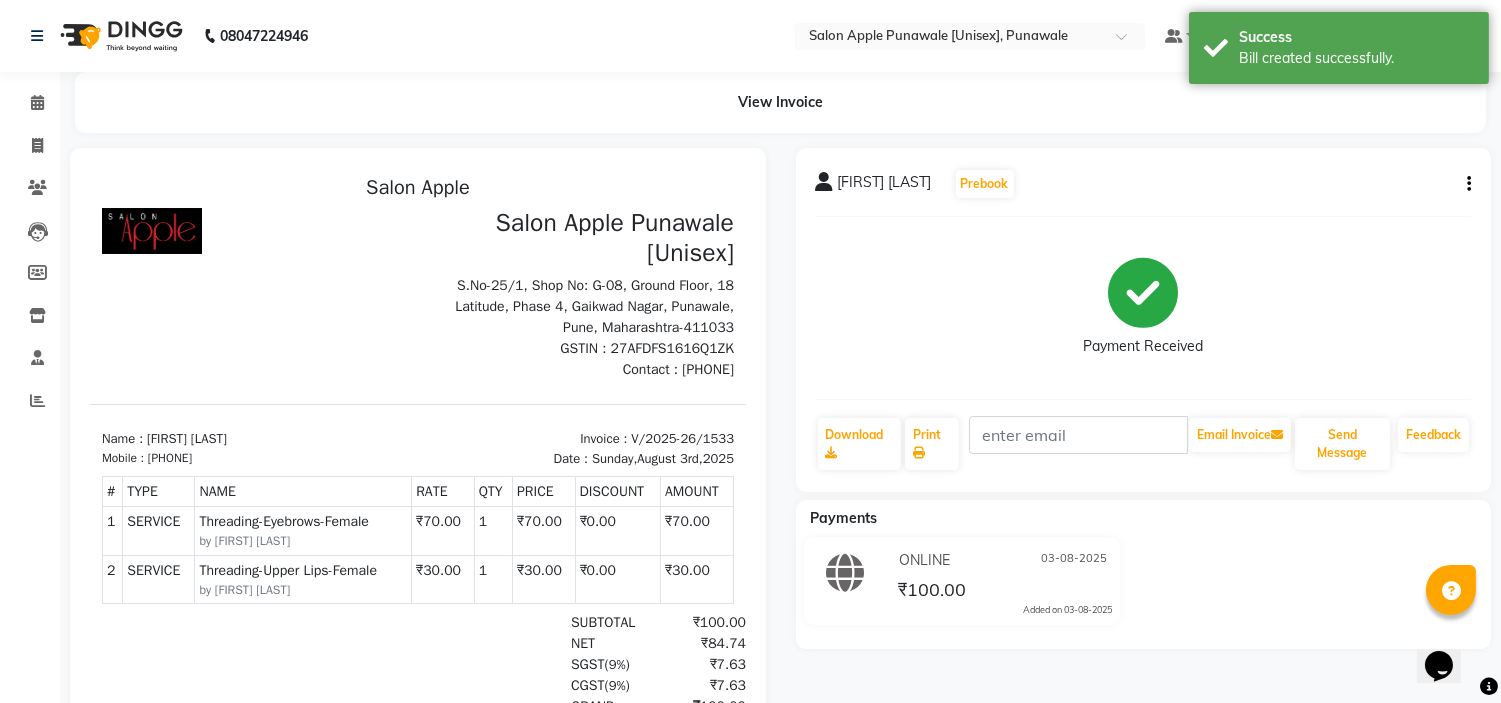 scroll, scrollTop: 0, scrollLeft: 0, axis: both 